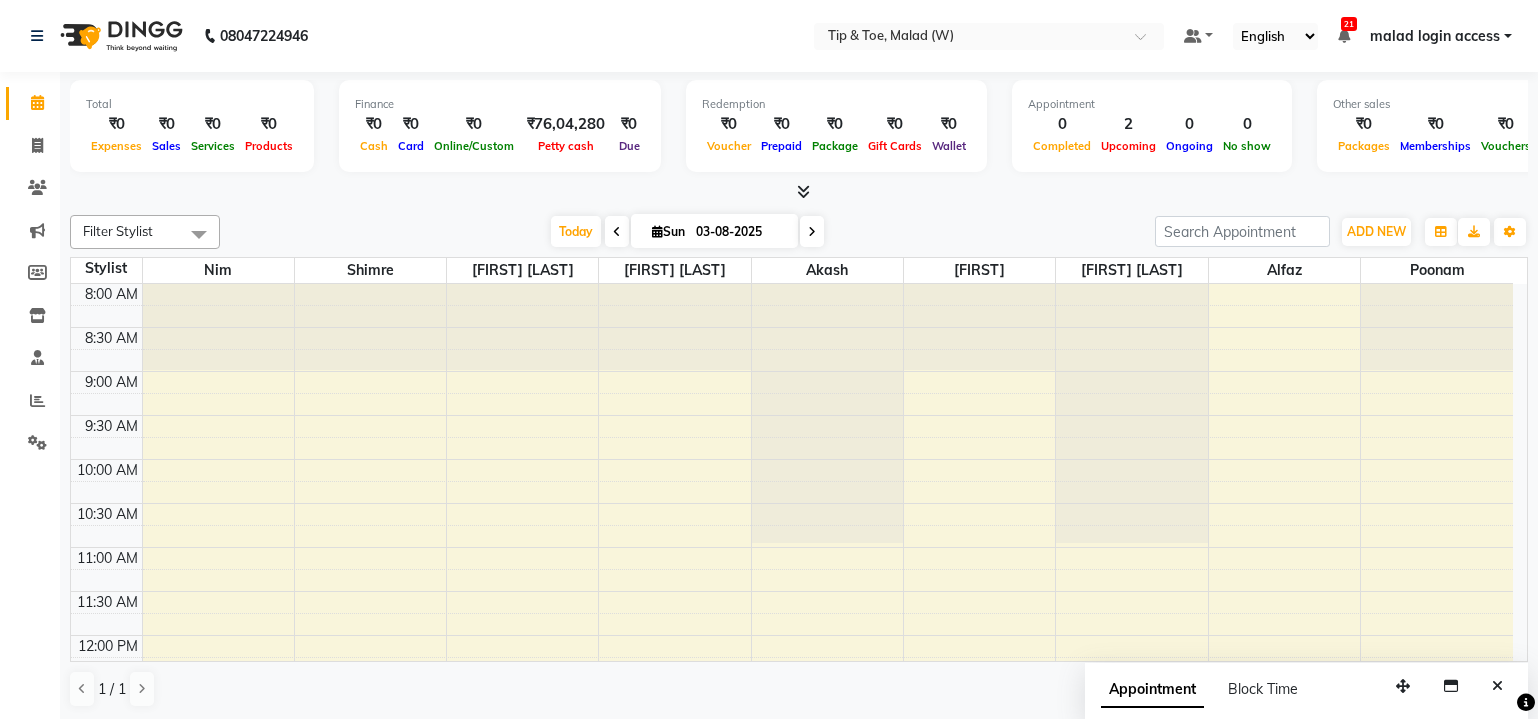 scroll, scrollTop: 0, scrollLeft: 0, axis: both 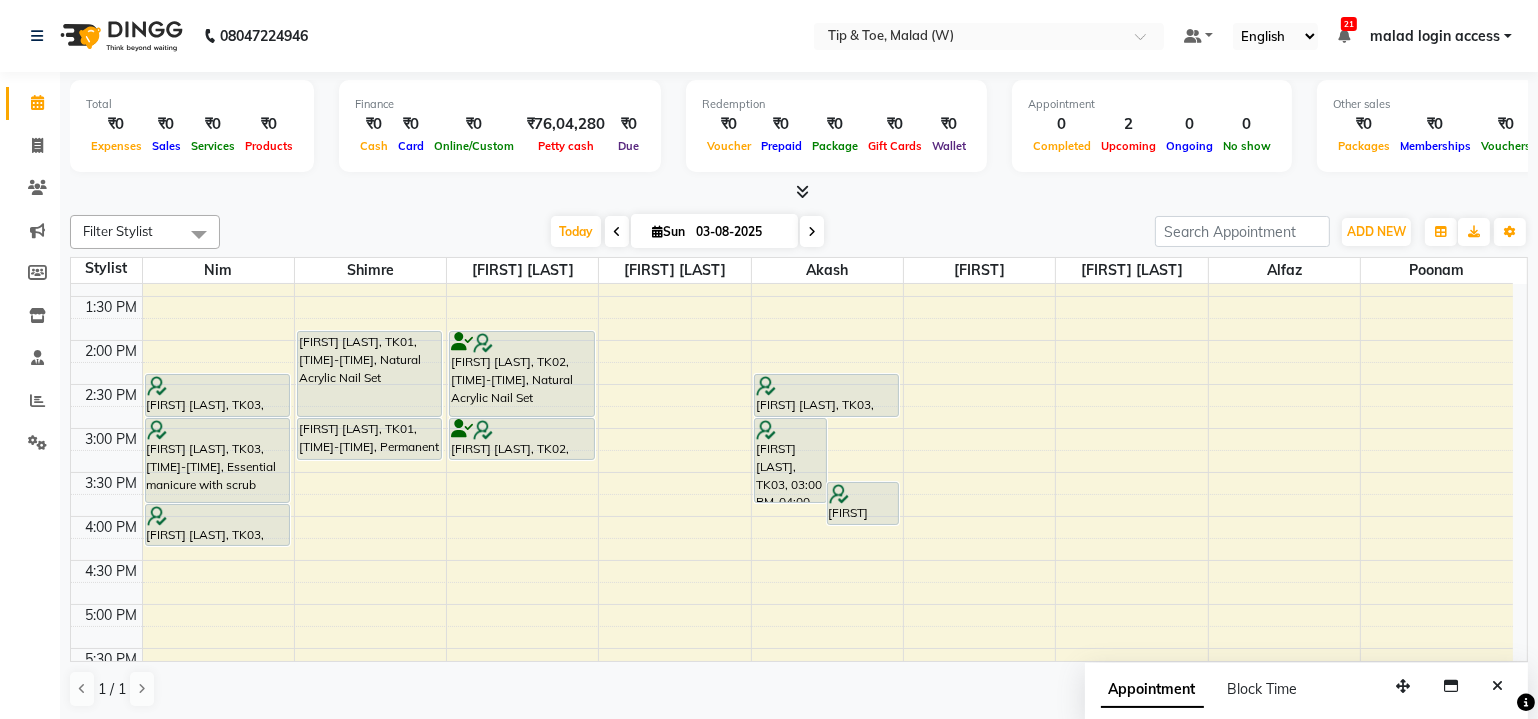click on "8:00 AM 8:30 AM 9:00 AM 9:30 AM 10:00 AM 10:30 AM 11:00 AM 11:30 AM 12:00 PM 12:30 PM 1:00 PM 1:30 PM 2:00 PM 2:30 PM 3:00 PM 3:30 PM 4:00 PM 4:30 PM 5:00 PM 5:30 PM 6:00 PM 6:30 PM 7:00 PM 7:30 PM 8:00 PM 8:30 PM     [FIRST] [LAST], TK03, [TIME]-[TIME], Permanent Gel Polish Removal     [FIRST] [LAST], TK03, [TIME]-[TIME], Essential manicure with scrub     [FIRST] [LAST], TK03, [TIME]-[TIME], Permanent Gel Polish    [FIRST] [LAST], TK01, [TIME]-[TIME], Natural Acrylic Nail Set    [FIRST] [LAST], TK01, [TIME]-[TIME], Permanent Gel Polish     [FIRST] [LAST], TK02, [TIME]-[TIME], Natural Acrylic Nail Set     [FIRST] [LAST], TK02, [TIME]-[TIME], Permanent Gel Polish     [FIRST] [LAST], TK03, [TIME]-[TIME], Essential pedicure with scrub     [FIRST] [LAST], TK03, [TIME]-[TIME], Permanent Gel Polish     [FIRST] [LAST], TK03, [TIME]-[TIME], Permanent Gel Polish Removal" at bounding box center [792, 384] 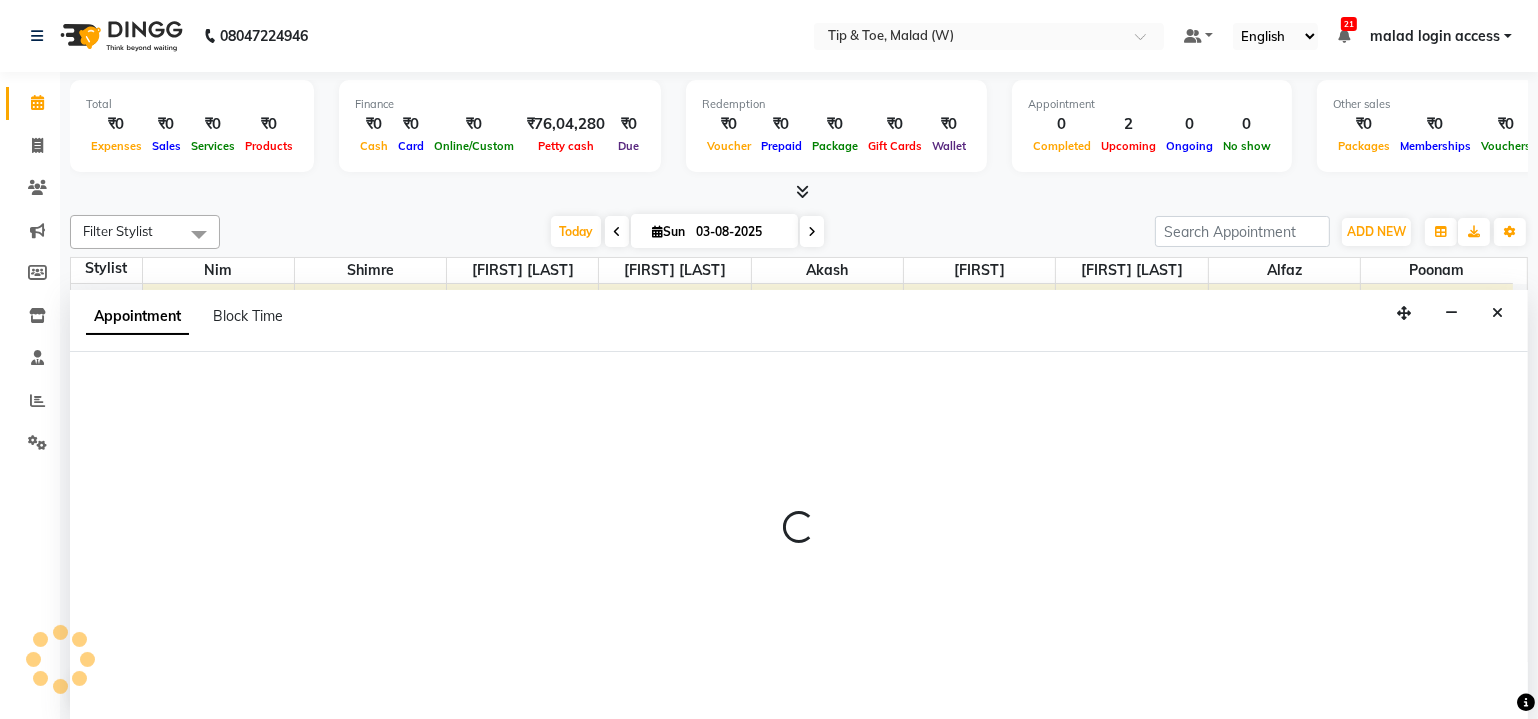 scroll, scrollTop: 0, scrollLeft: 0, axis: both 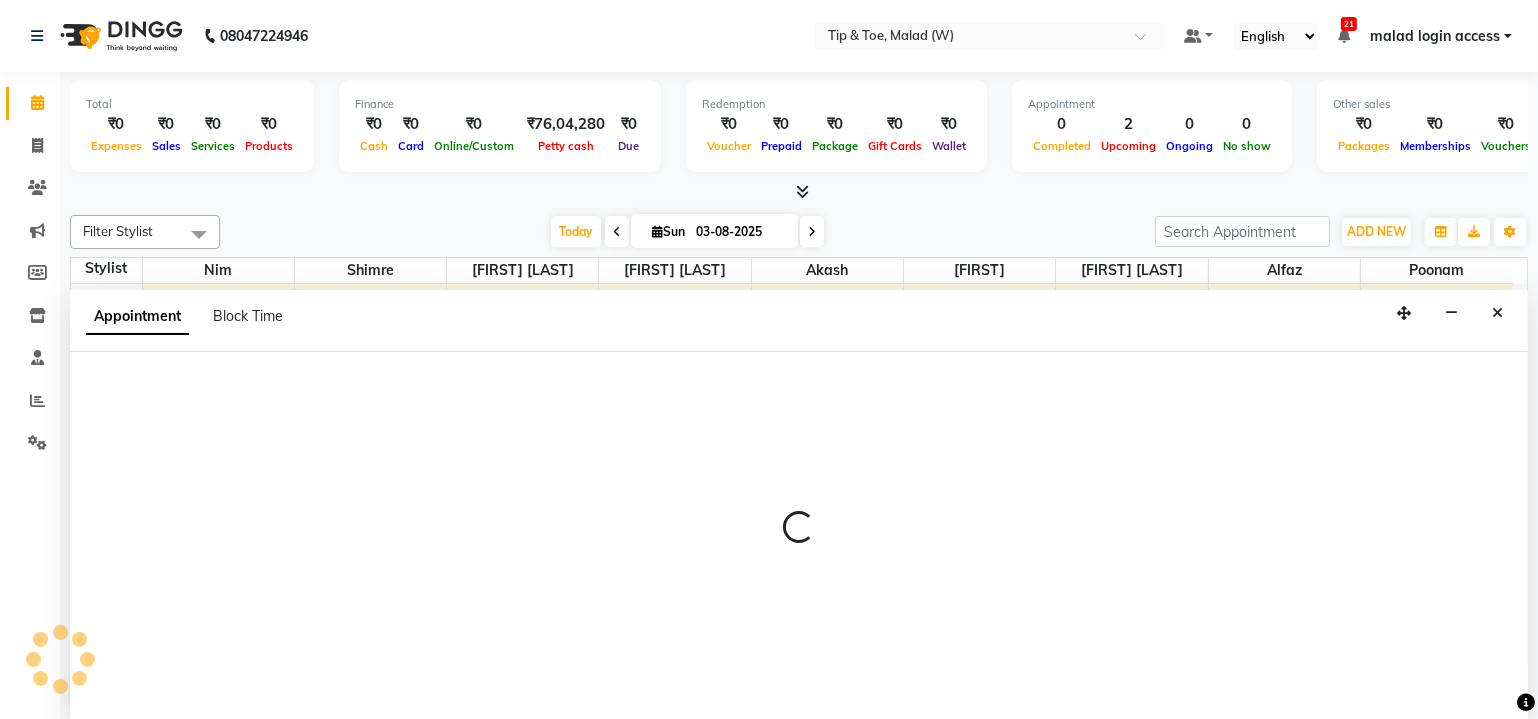 select on "77019" 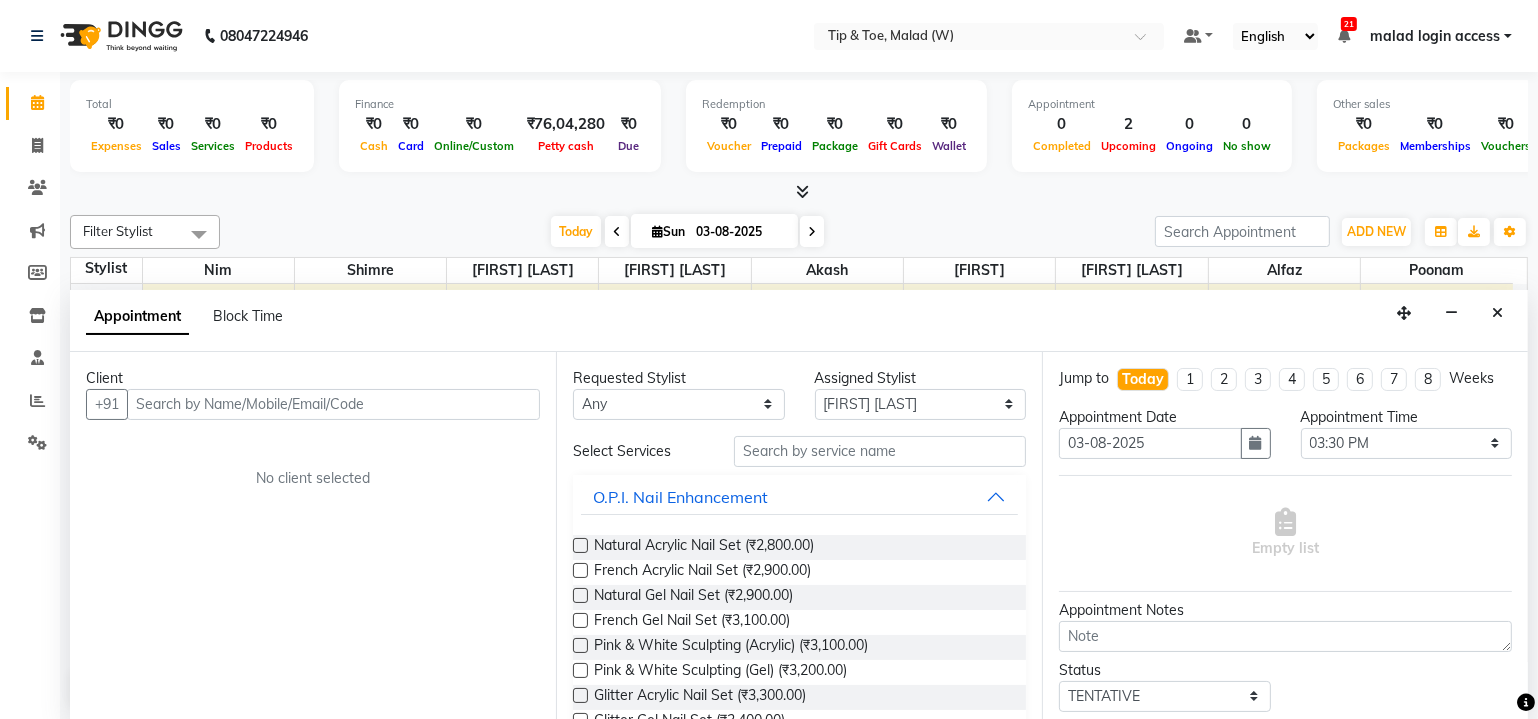 click at bounding box center (333, 404) 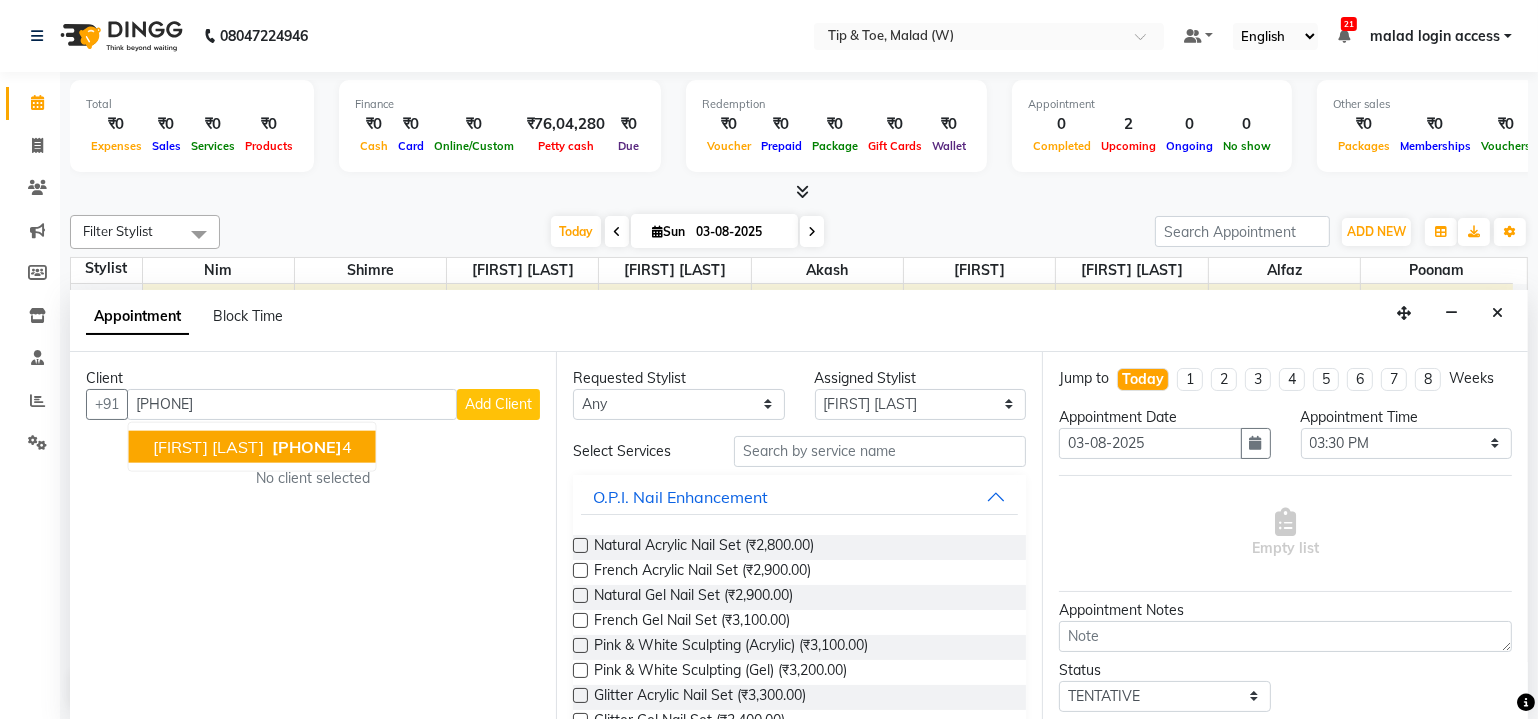 type on "[PHONE]" 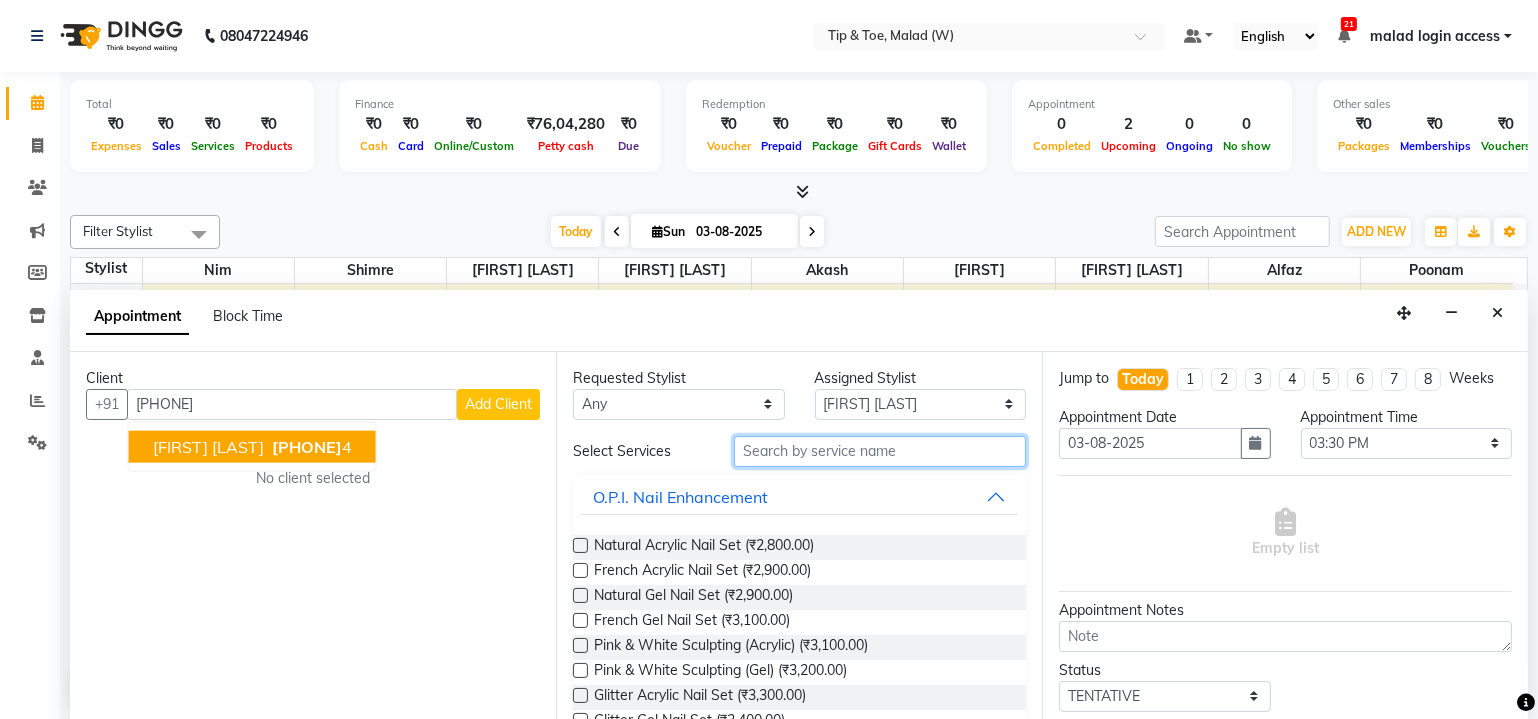 click at bounding box center (880, 451) 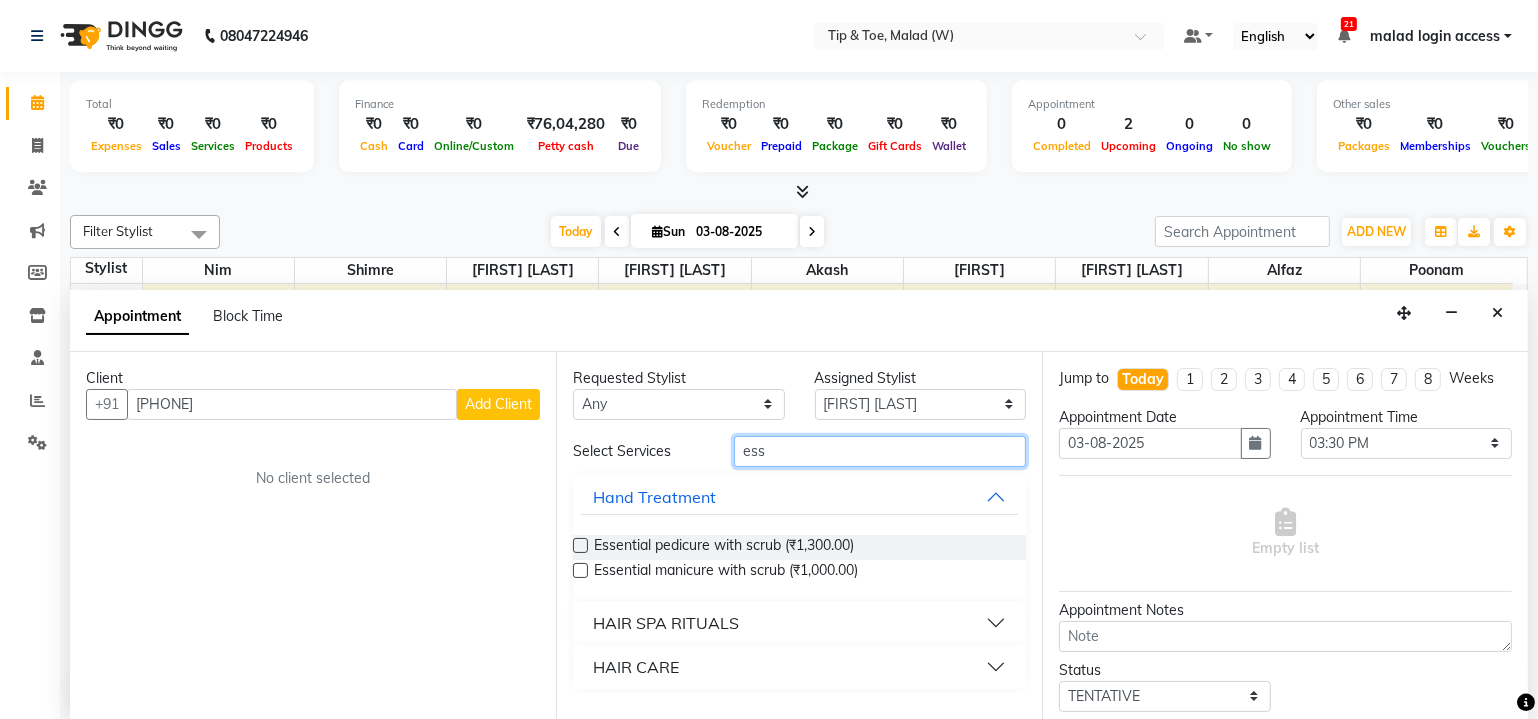 type on "ess" 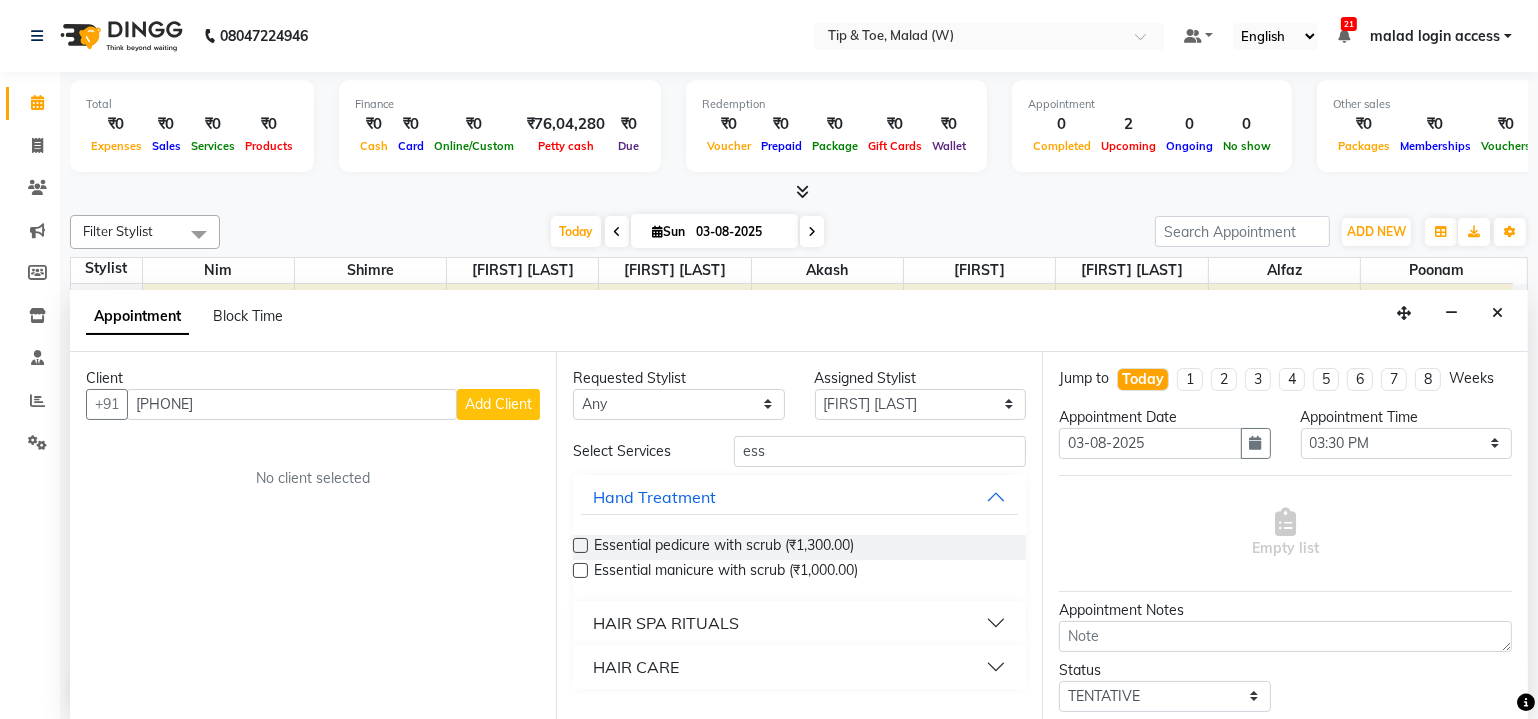 click at bounding box center [580, 570] 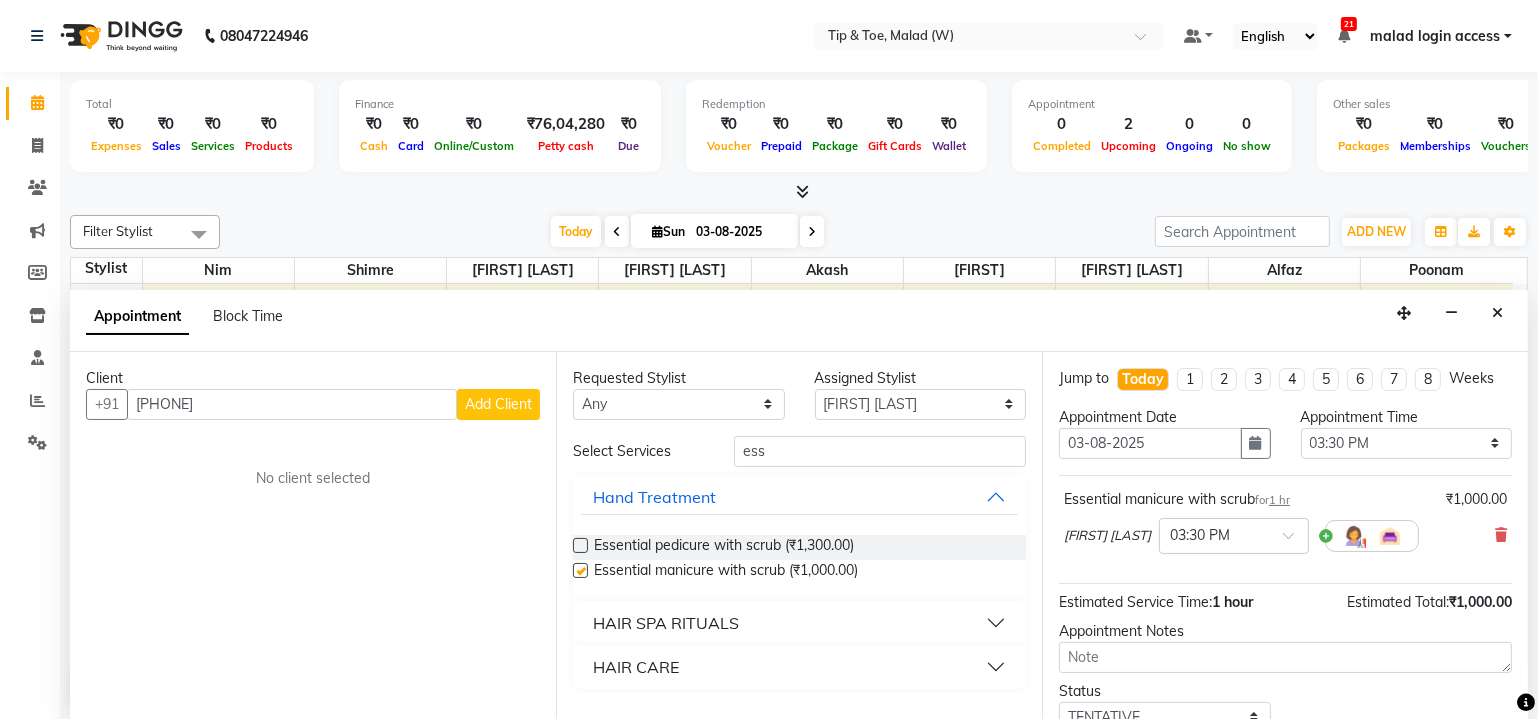 checkbox on "false" 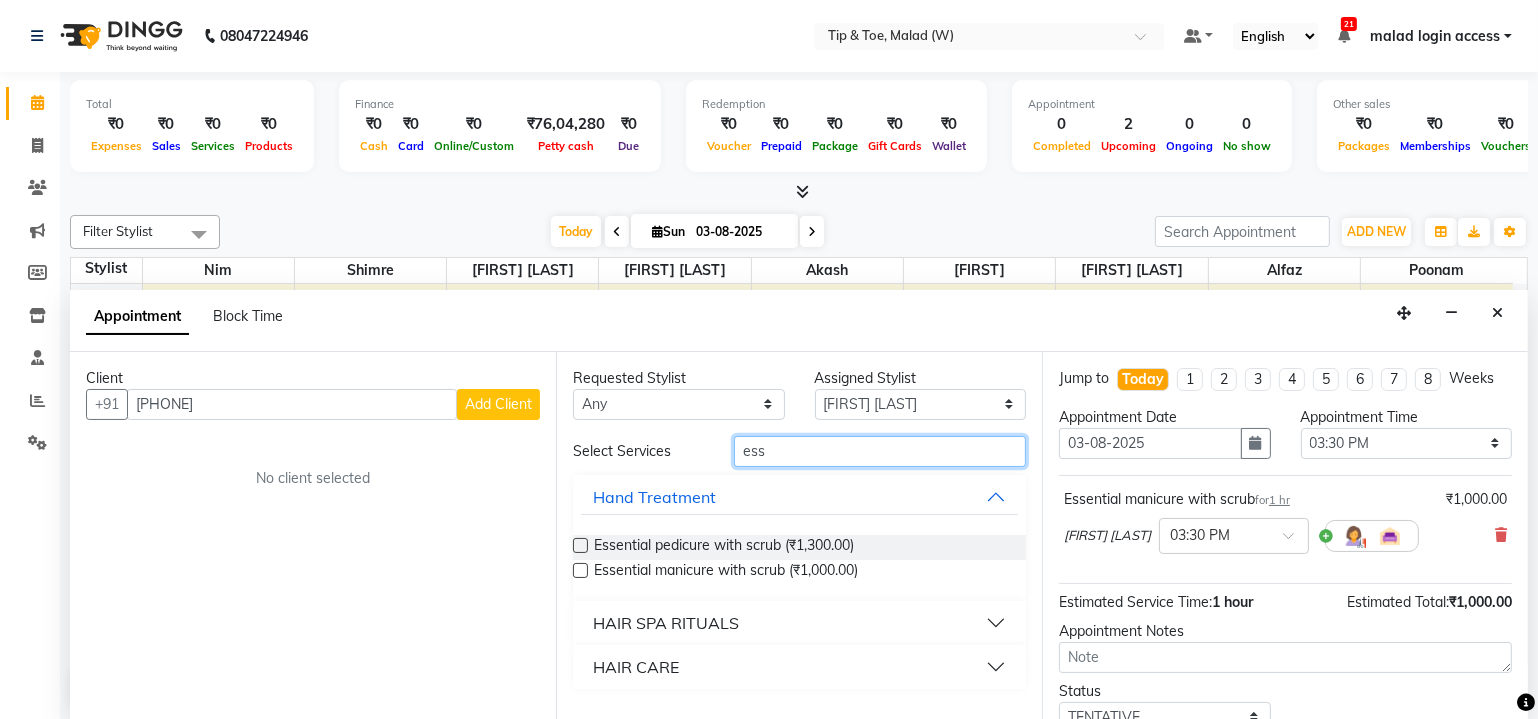 click on "ess" at bounding box center (880, 451) 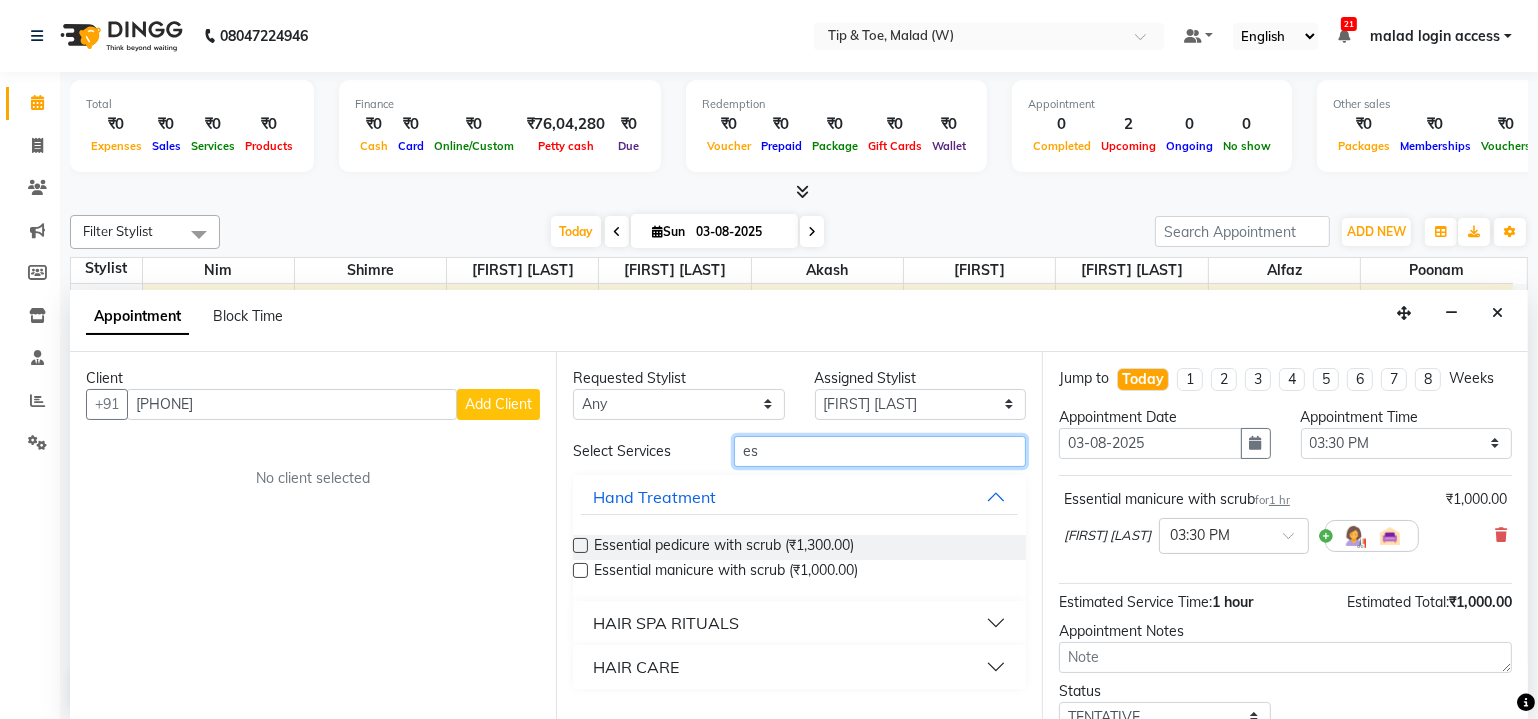 type on "e" 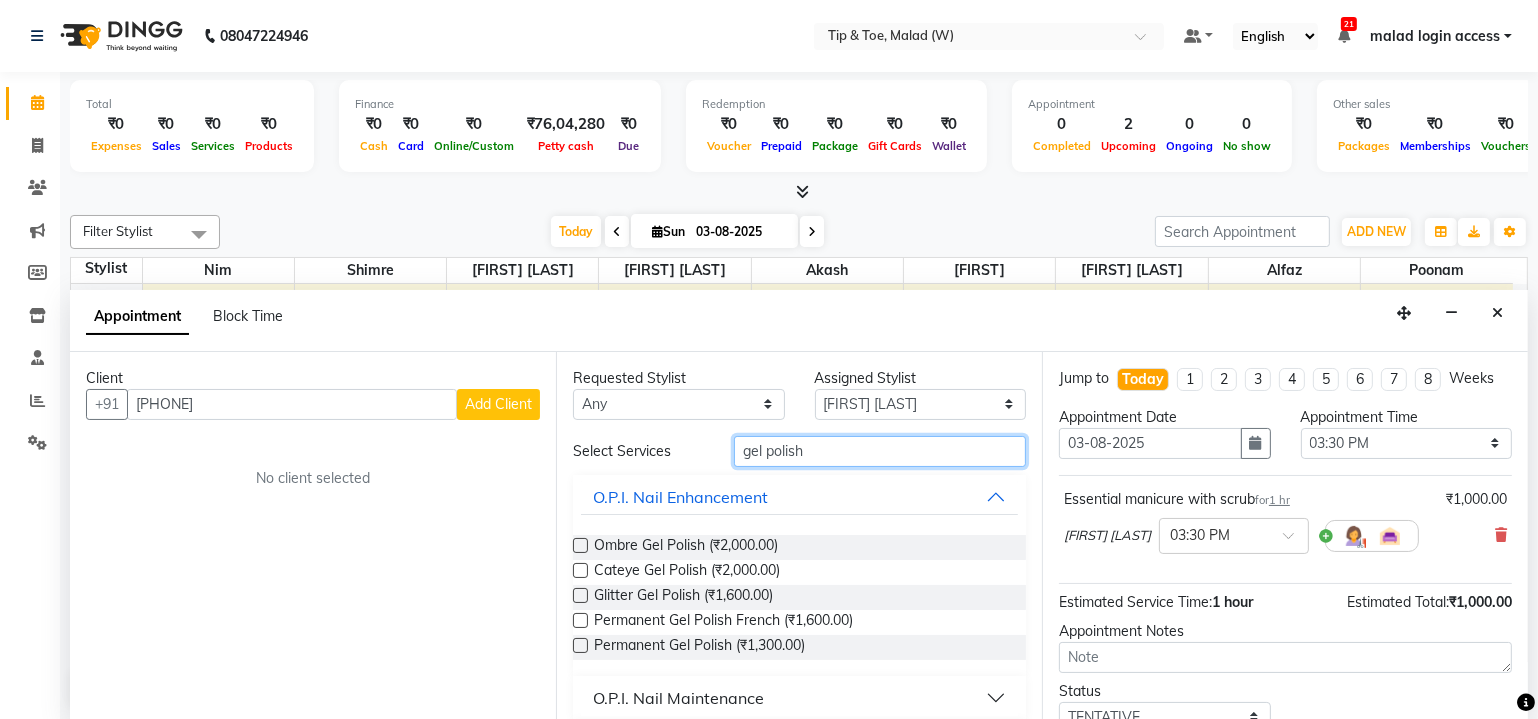 type on "gel polish" 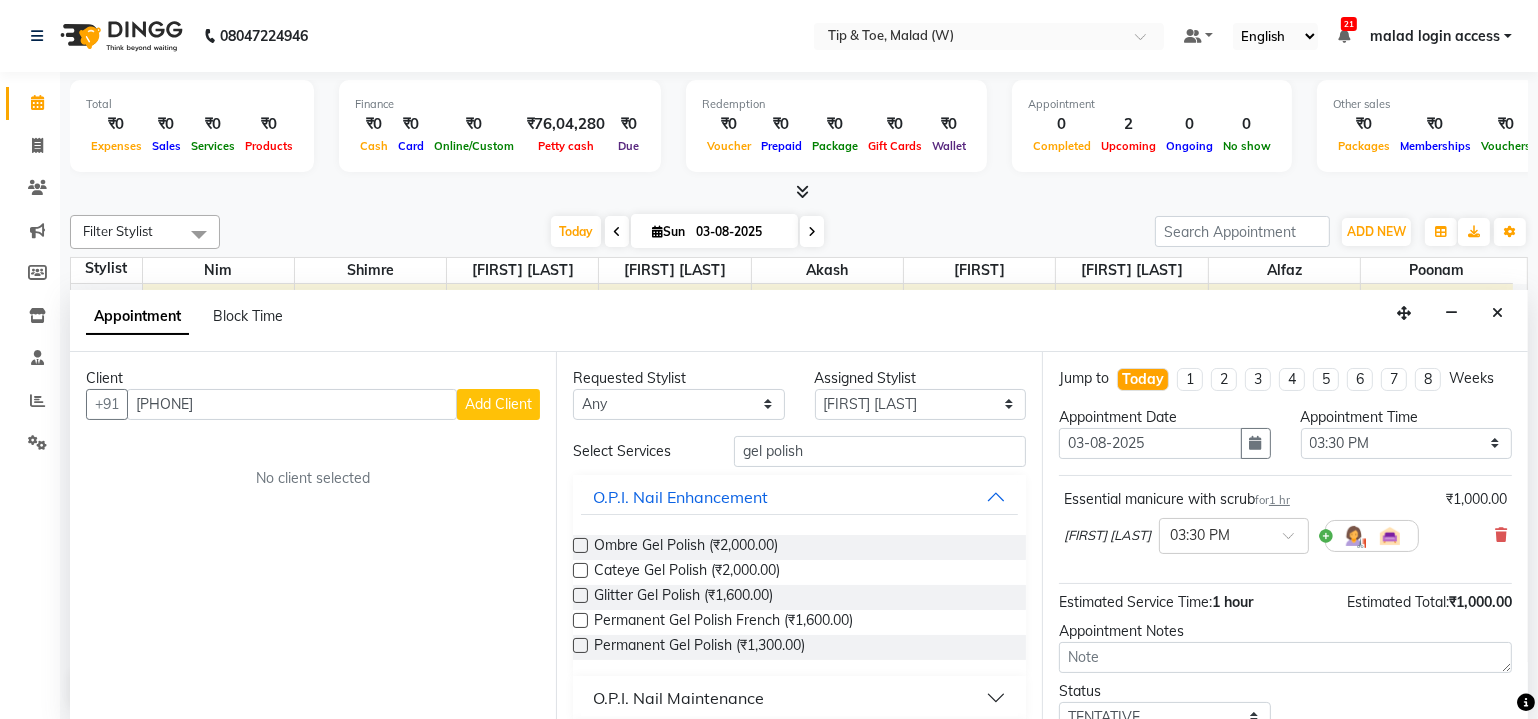 click at bounding box center (580, 645) 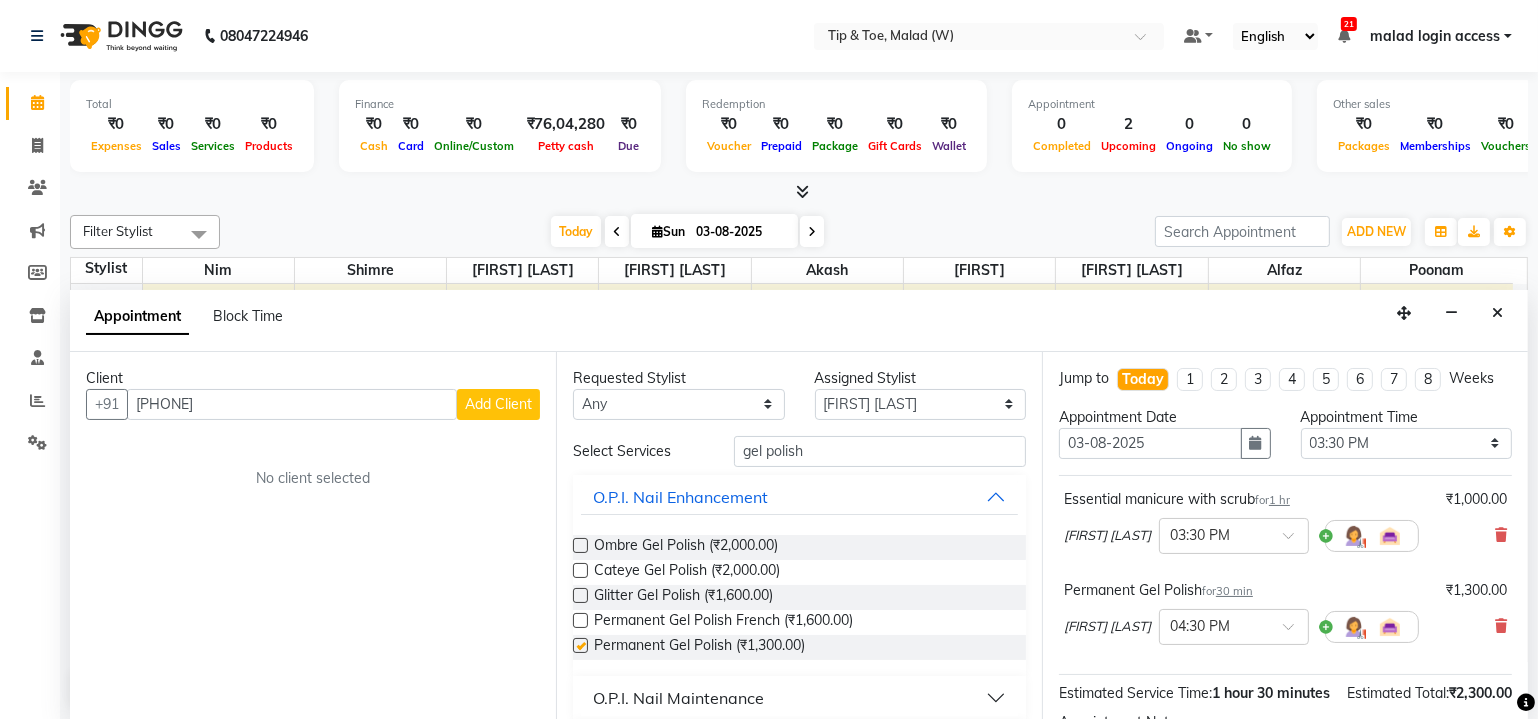 checkbox on "false" 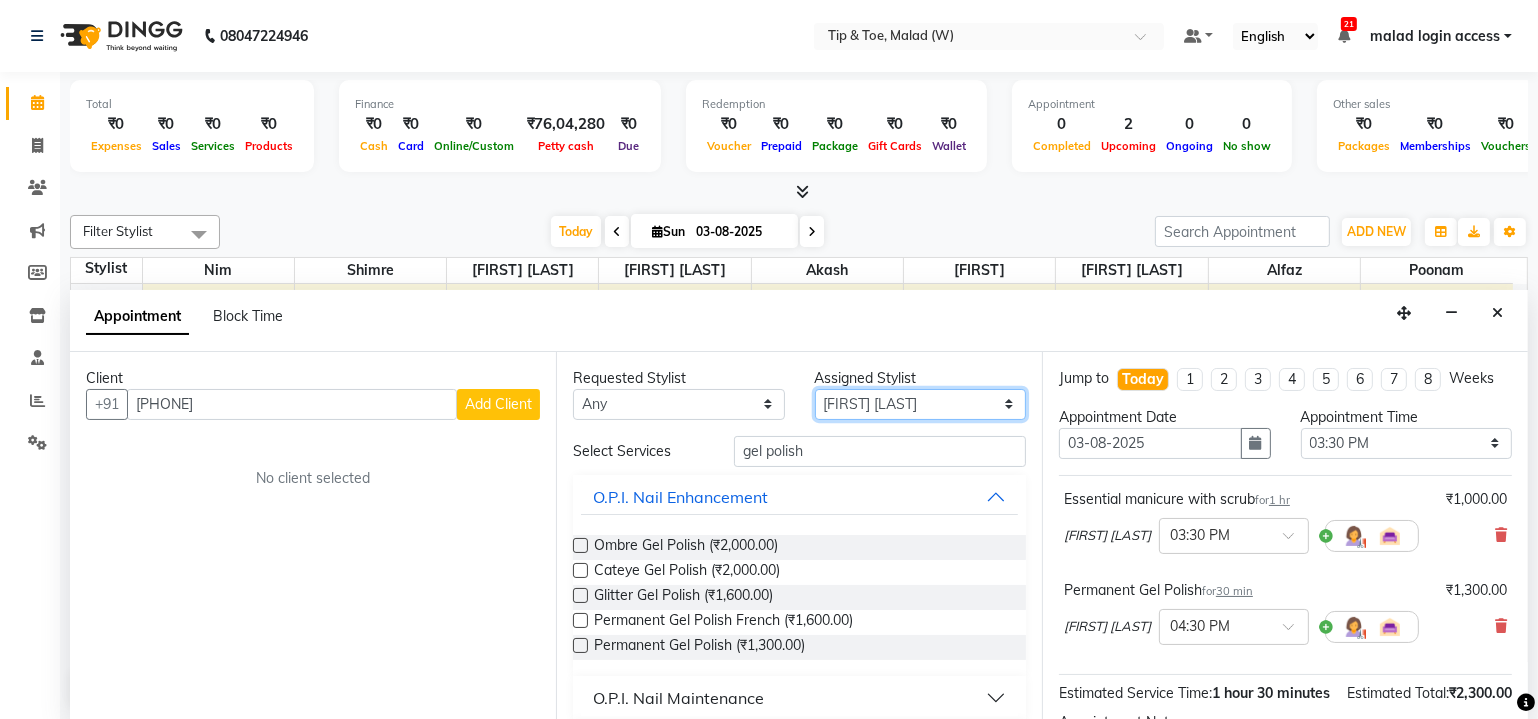 click on "Select [FIRST]  [FIRST]  [FIRST] [LAST] [FIRST] [FIRST] [FIRST] [FIRST] [FIRST] [FIRST] [FIRST]" at bounding box center [921, 404] 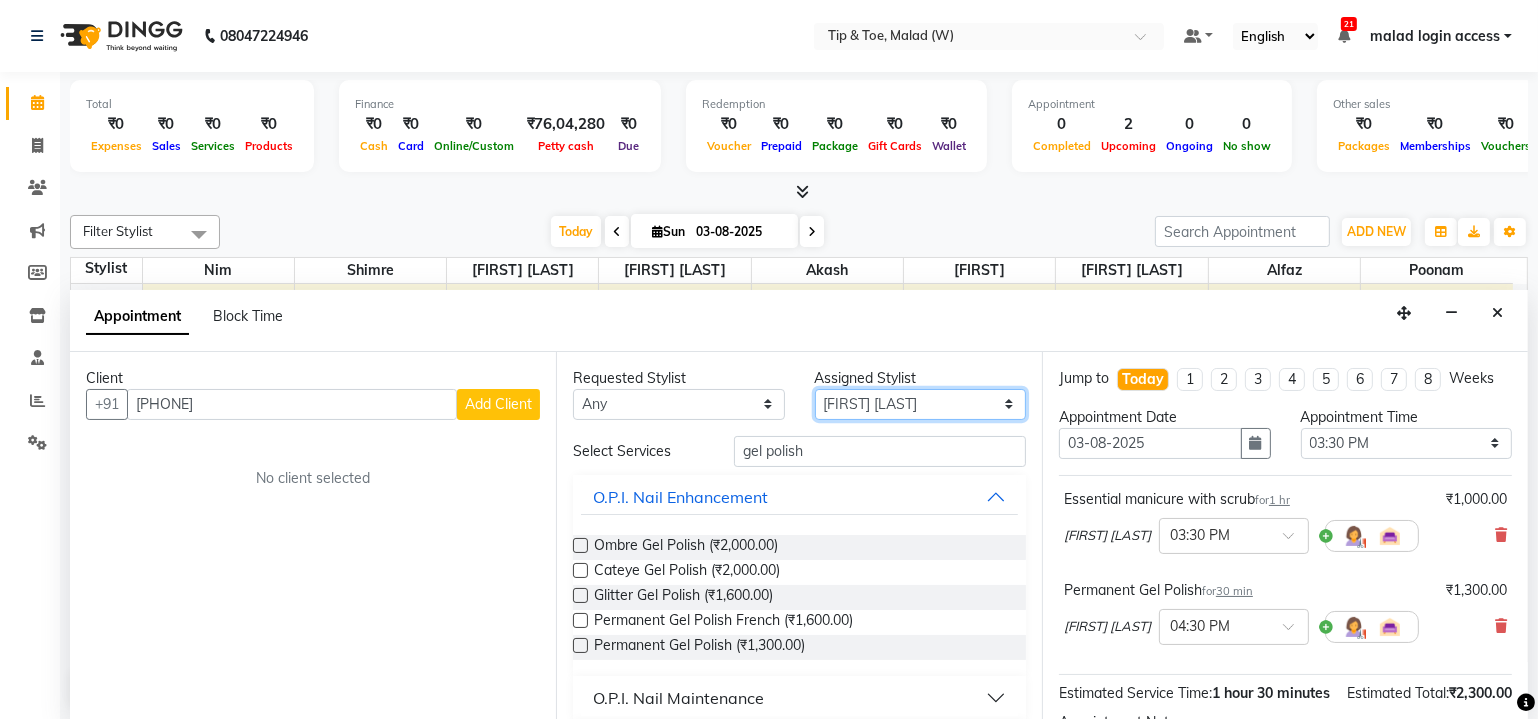 select on "41858" 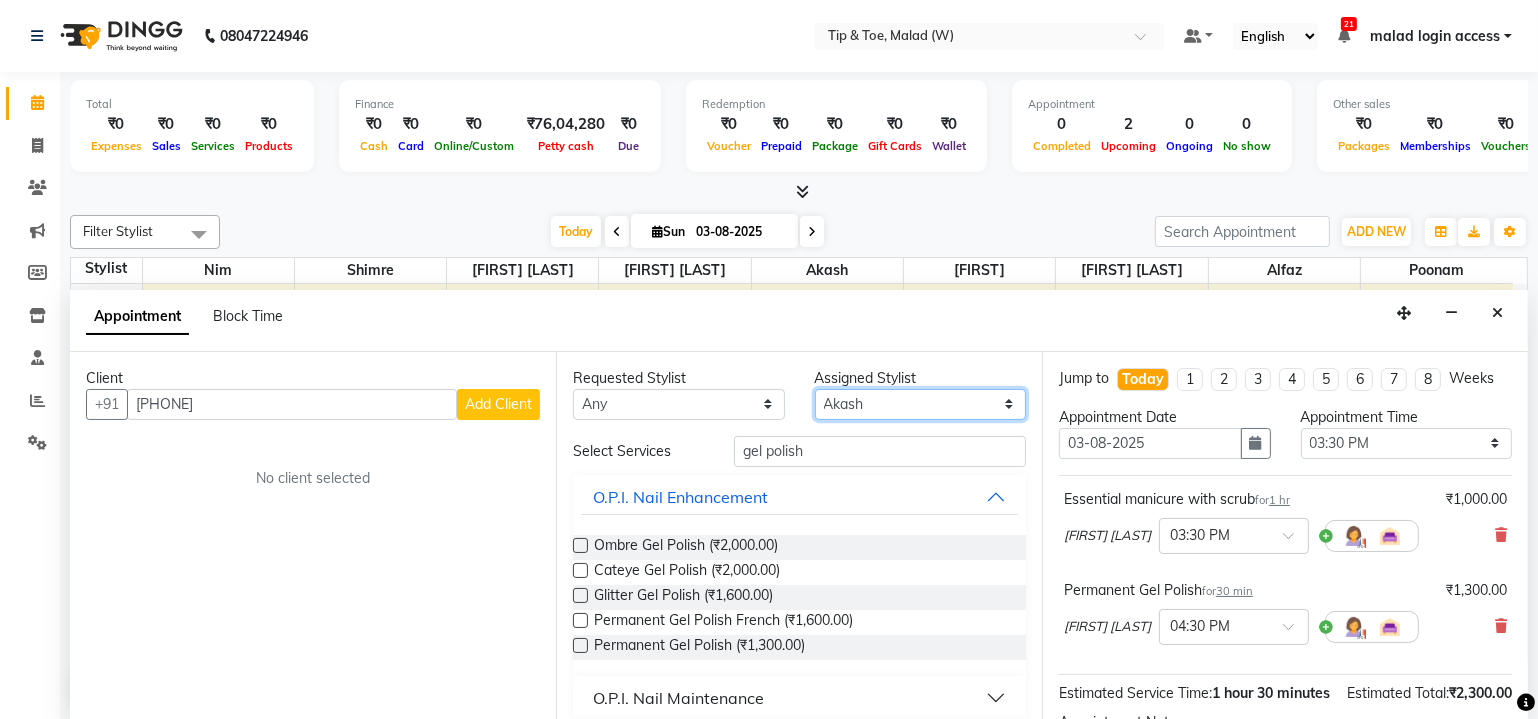 click on "Select [FIRST]  [FIRST]  [FIRST] [LAST] [FIRST] [FIRST] [FIRST] [FIRST] [FIRST] [FIRST] [FIRST]" at bounding box center [921, 404] 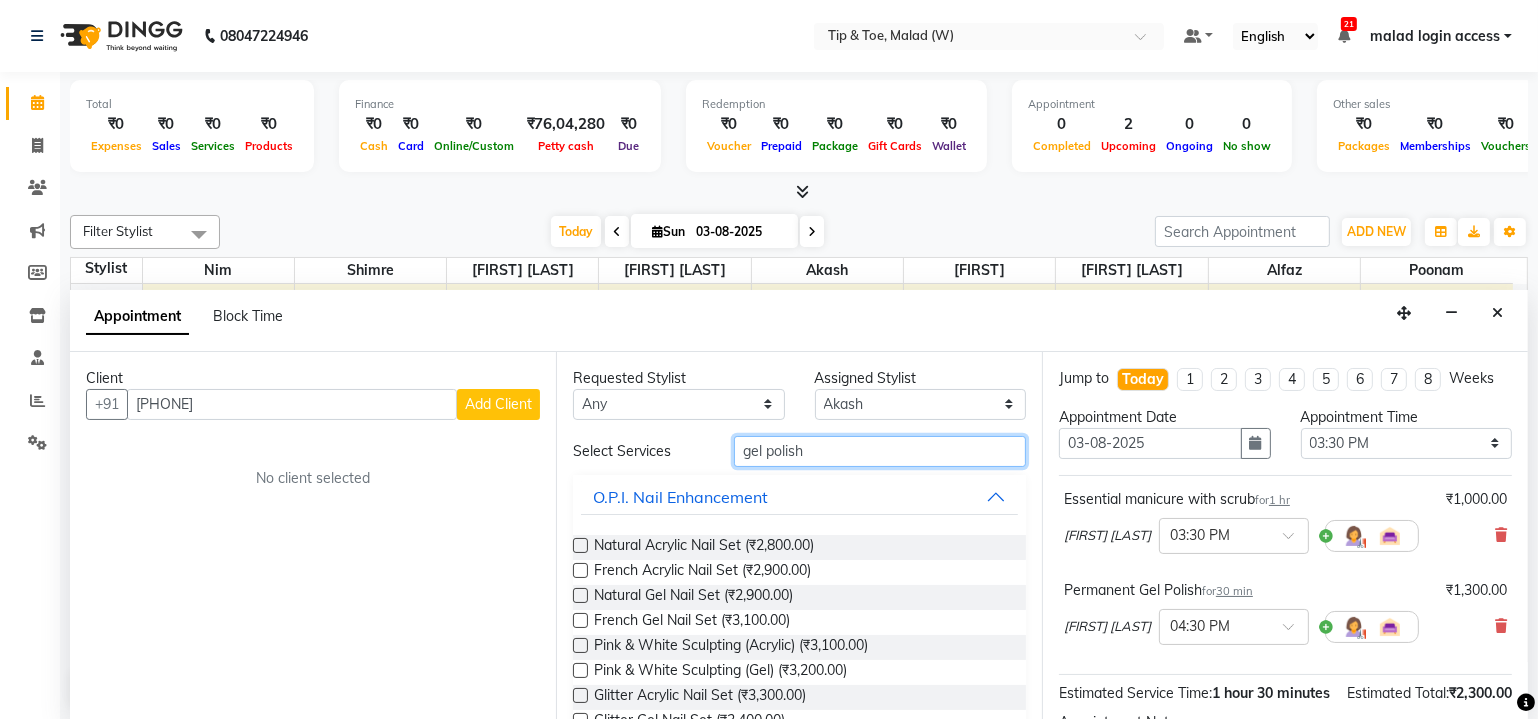 click on "gel polish" at bounding box center [880, 451] 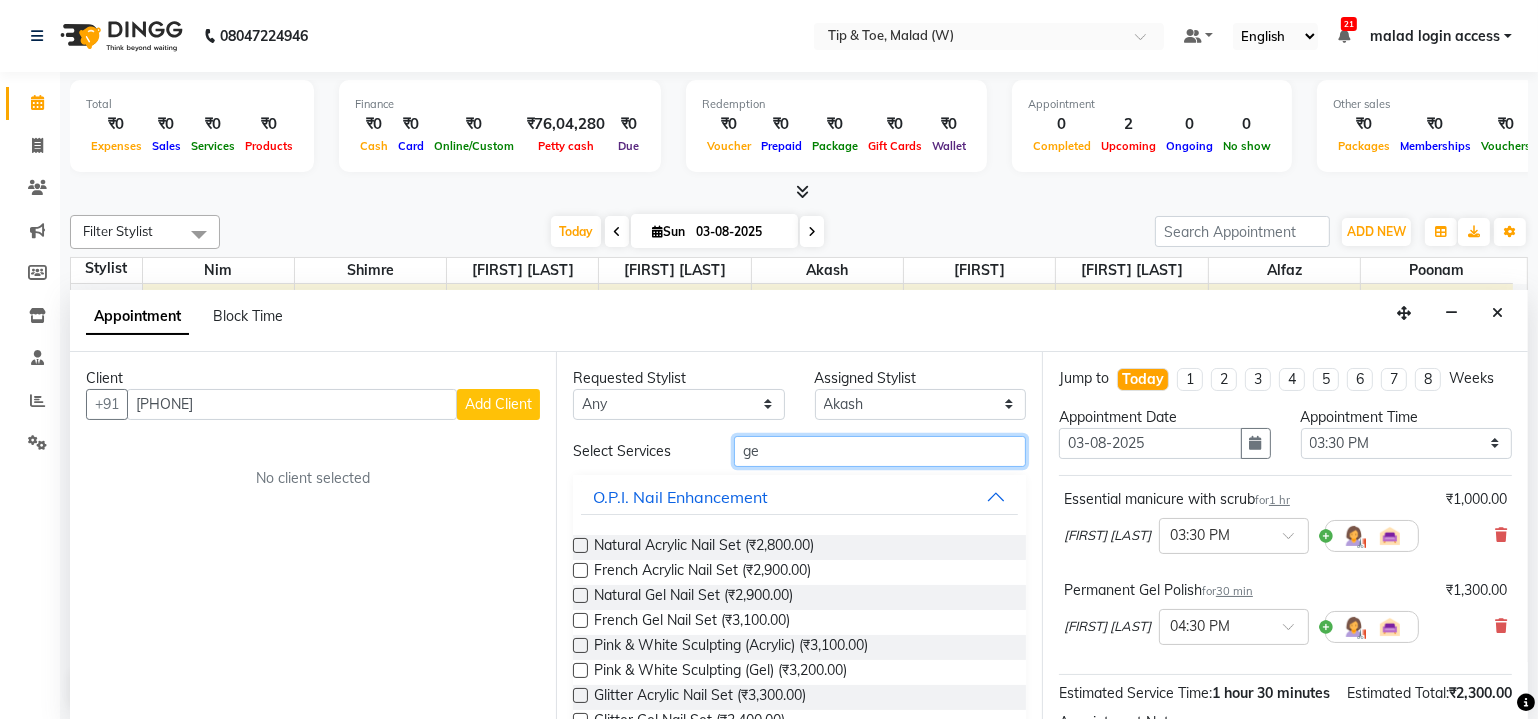 type on "g" 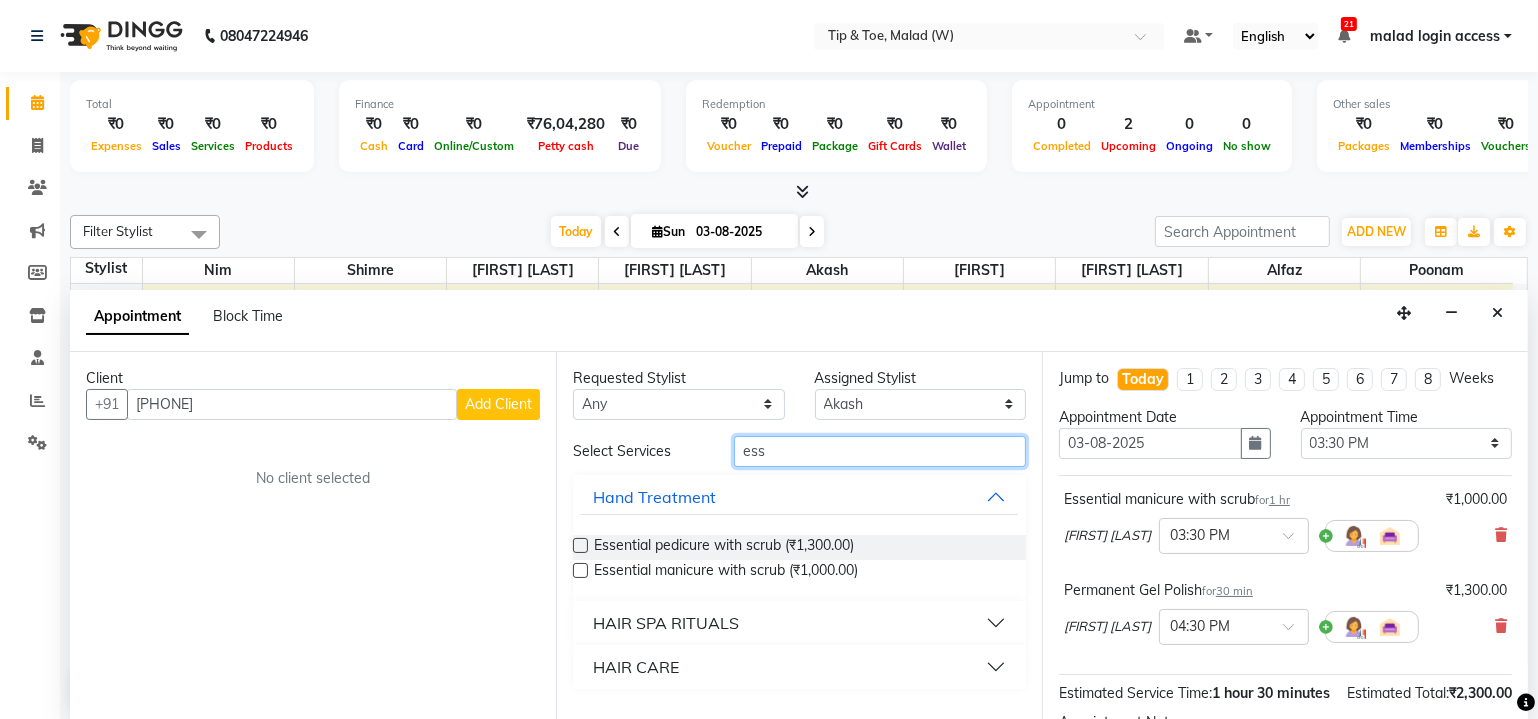 type on "ess" 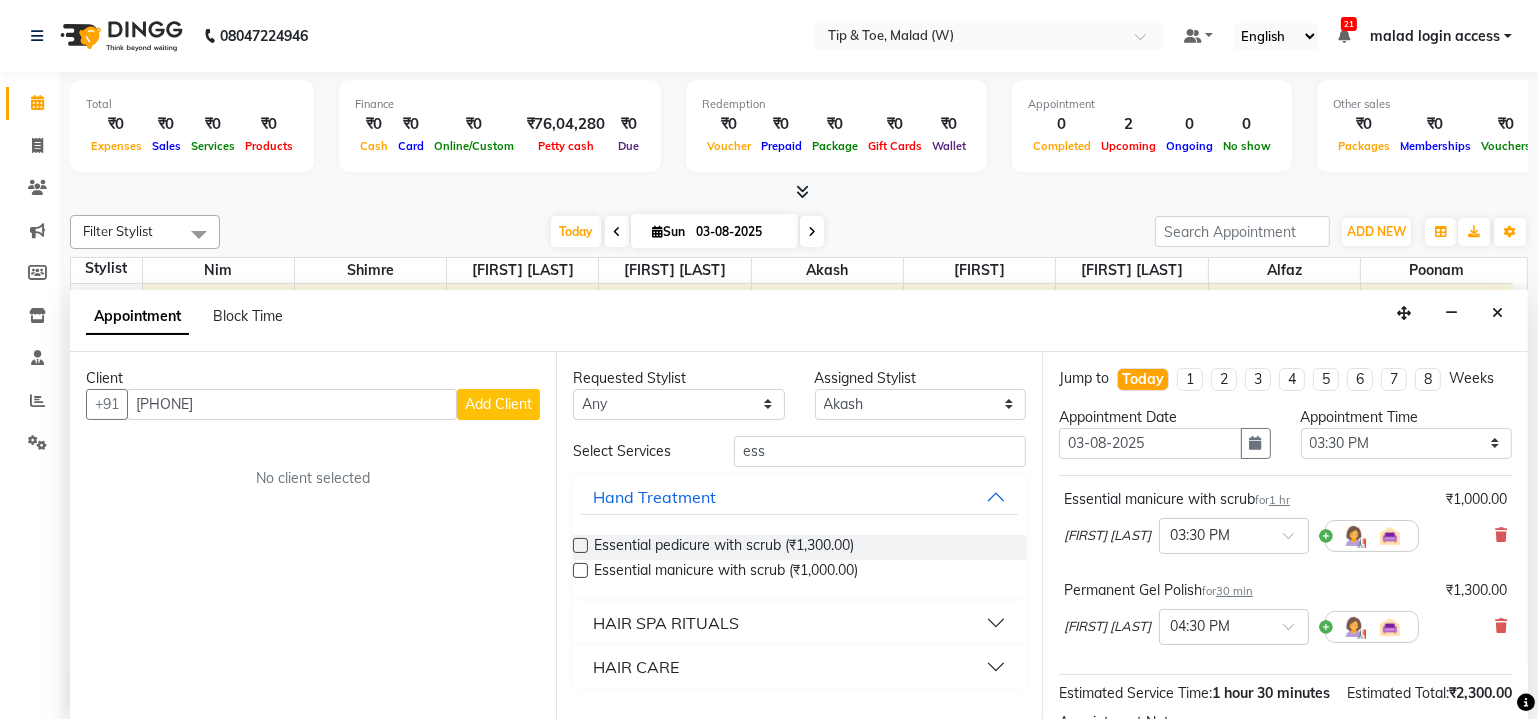 click at bounding box center [580, 545] 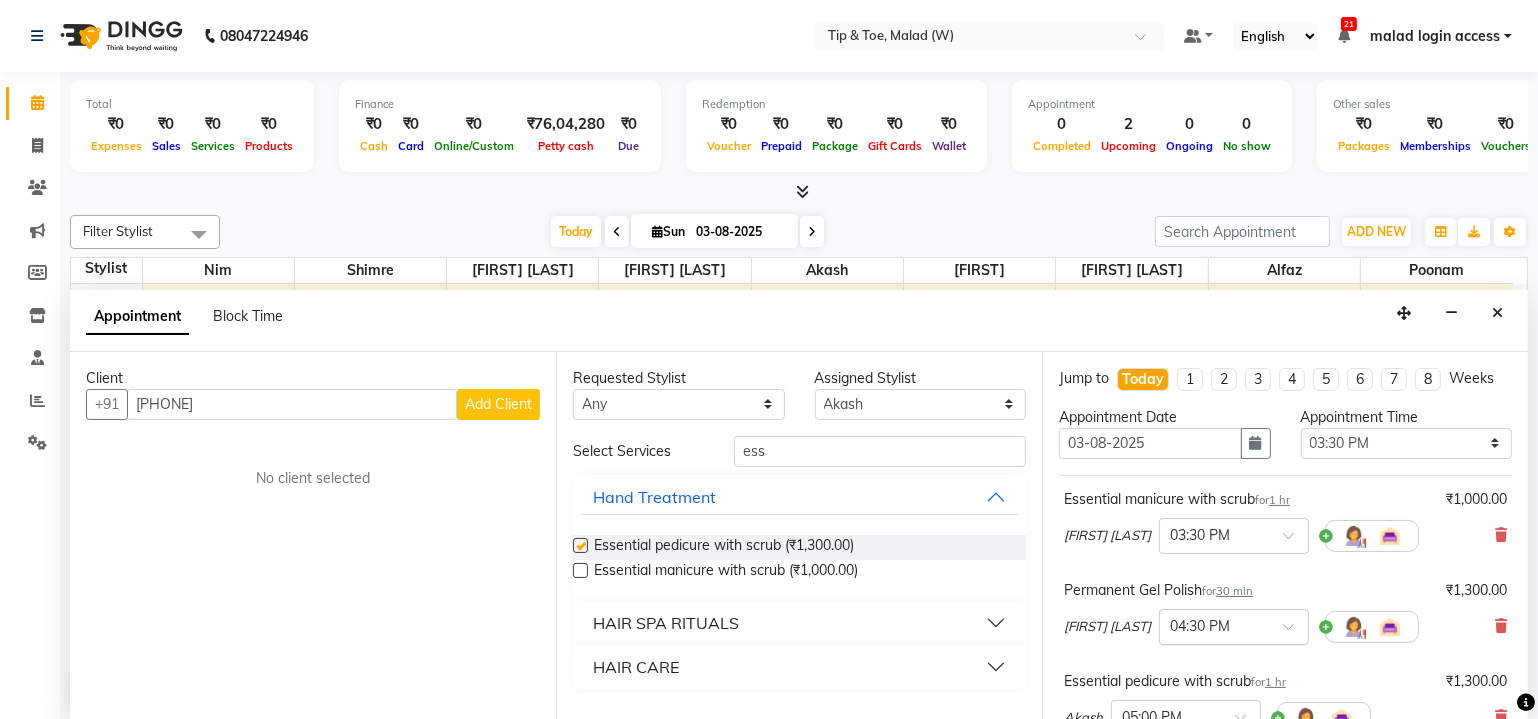 checkbox on "false" 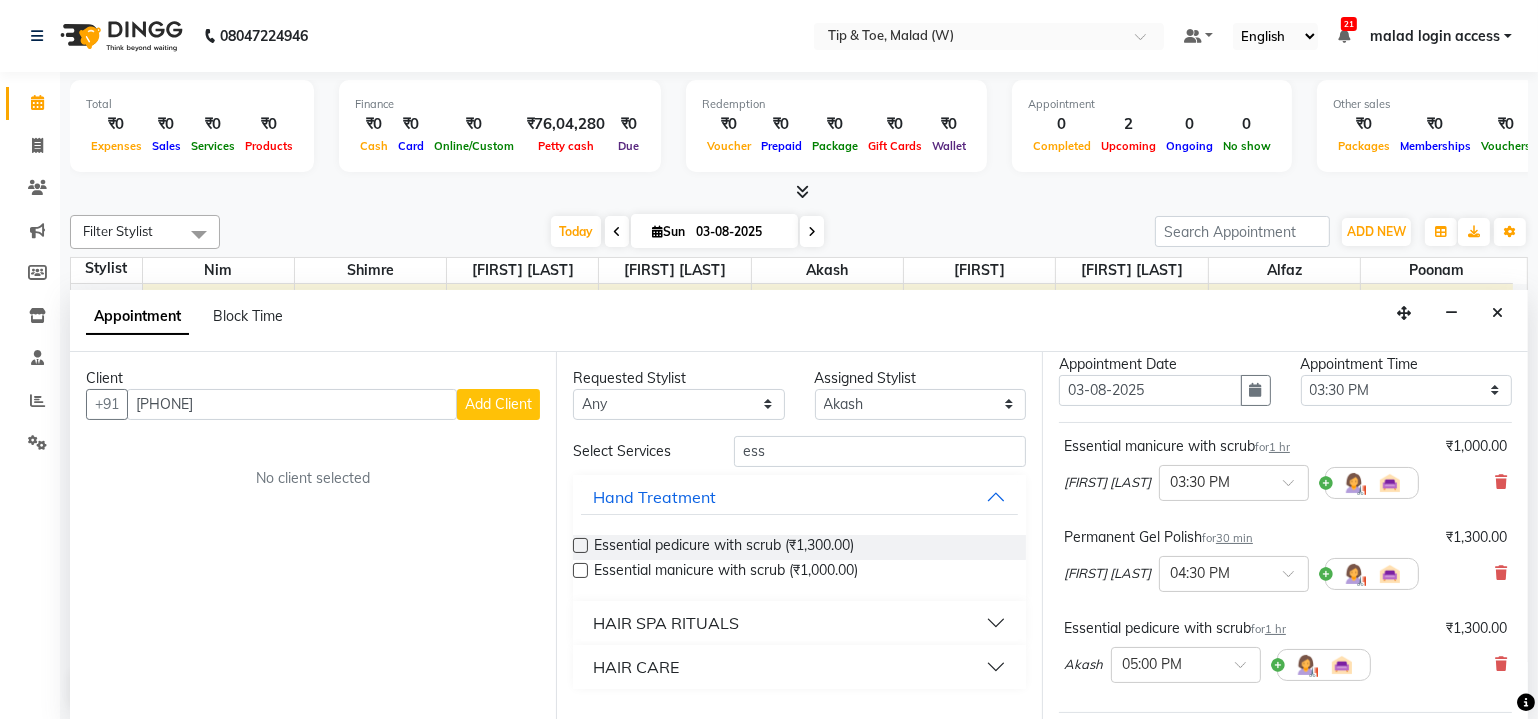 scroll, scrollTop: 56, scrollLeft: 0, axis: vertical 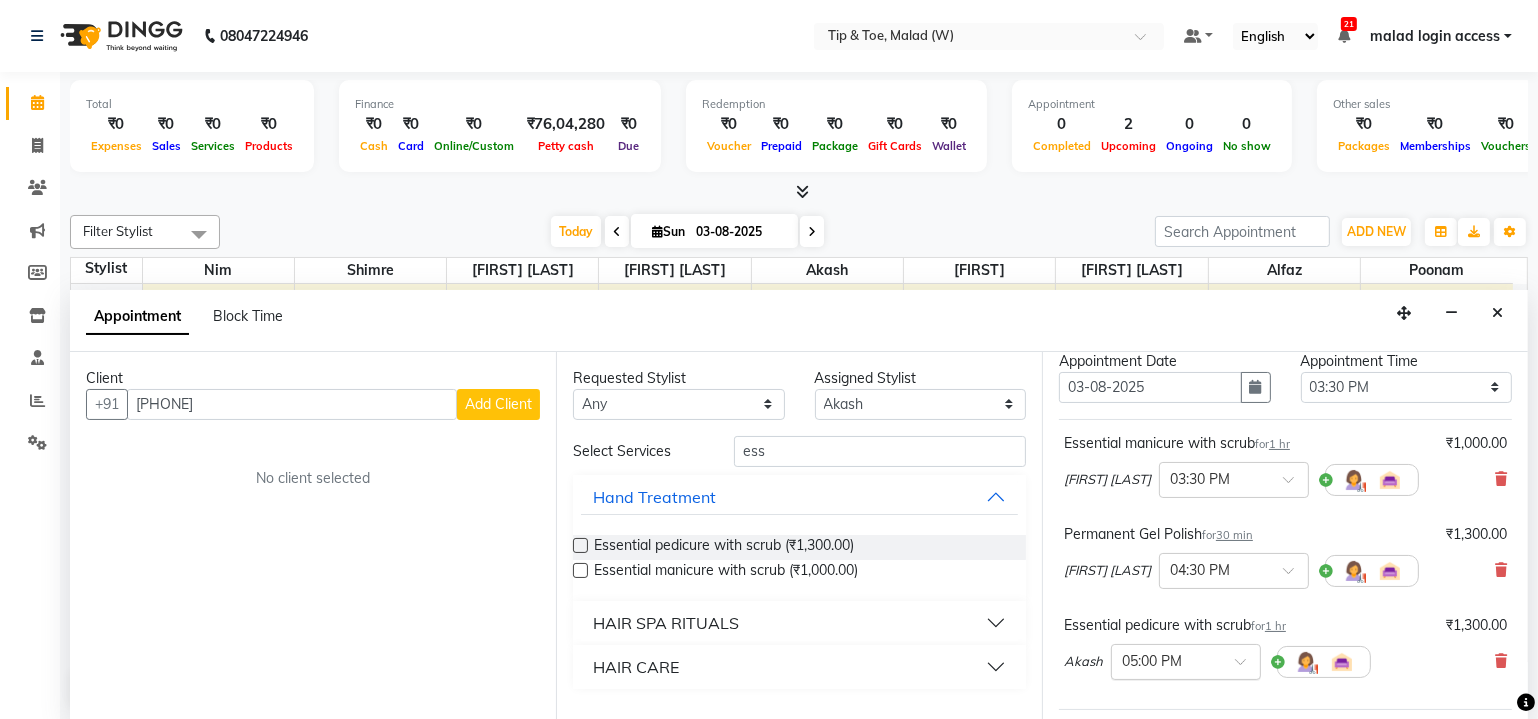 click at bounding box center [1247, 667] 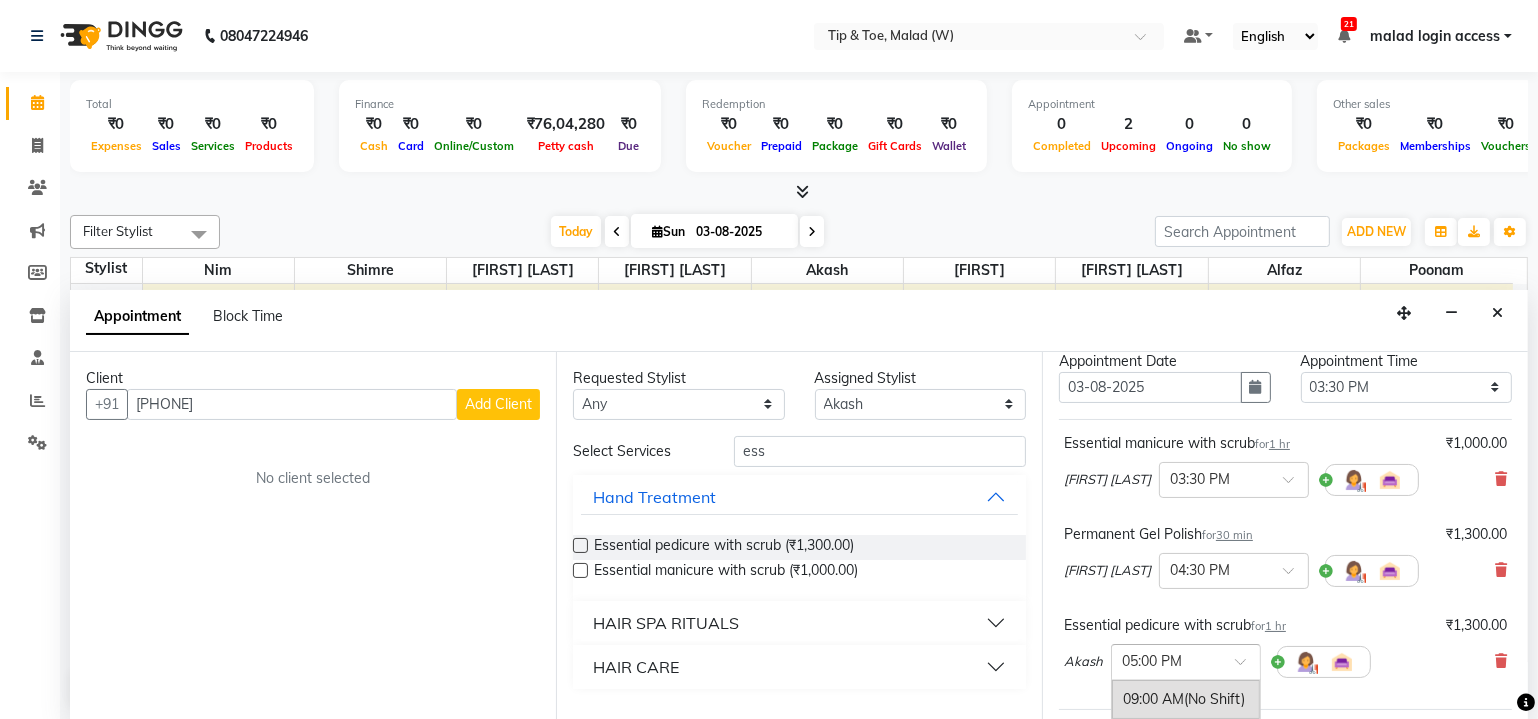 scroll, scrollTop: 1201, scrollLeft: 0, axis: vertical 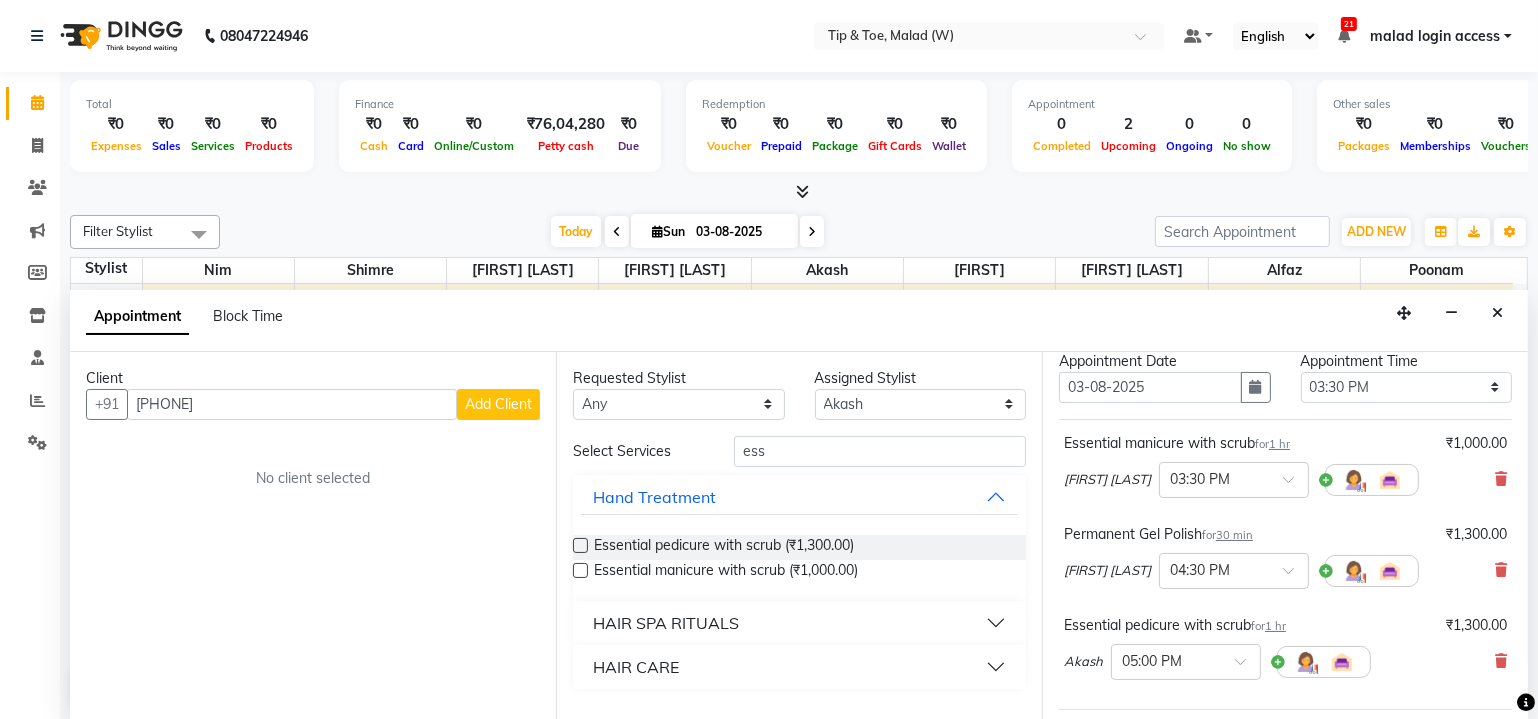 click on "Akash" at bounding box center (1083, 662) 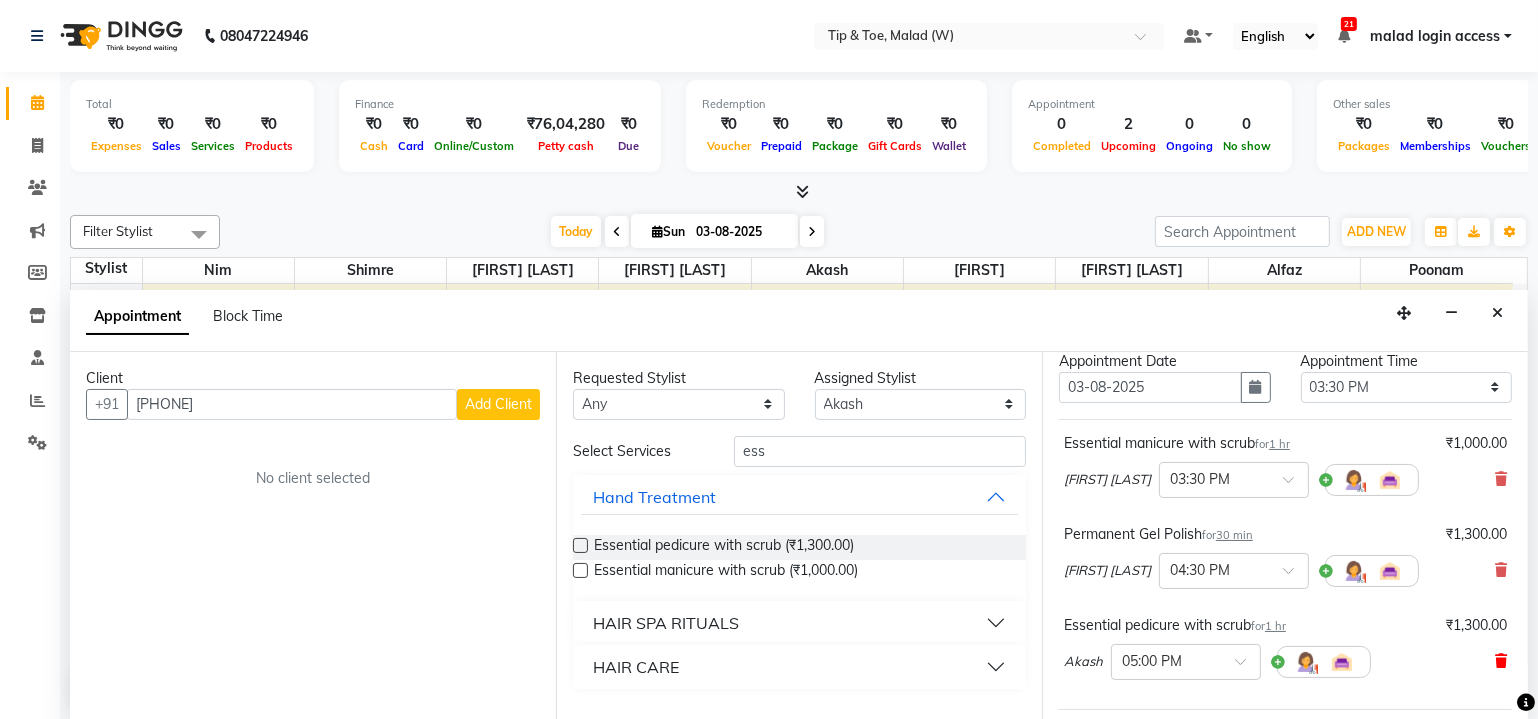 click at bounding box center (1501, 661) 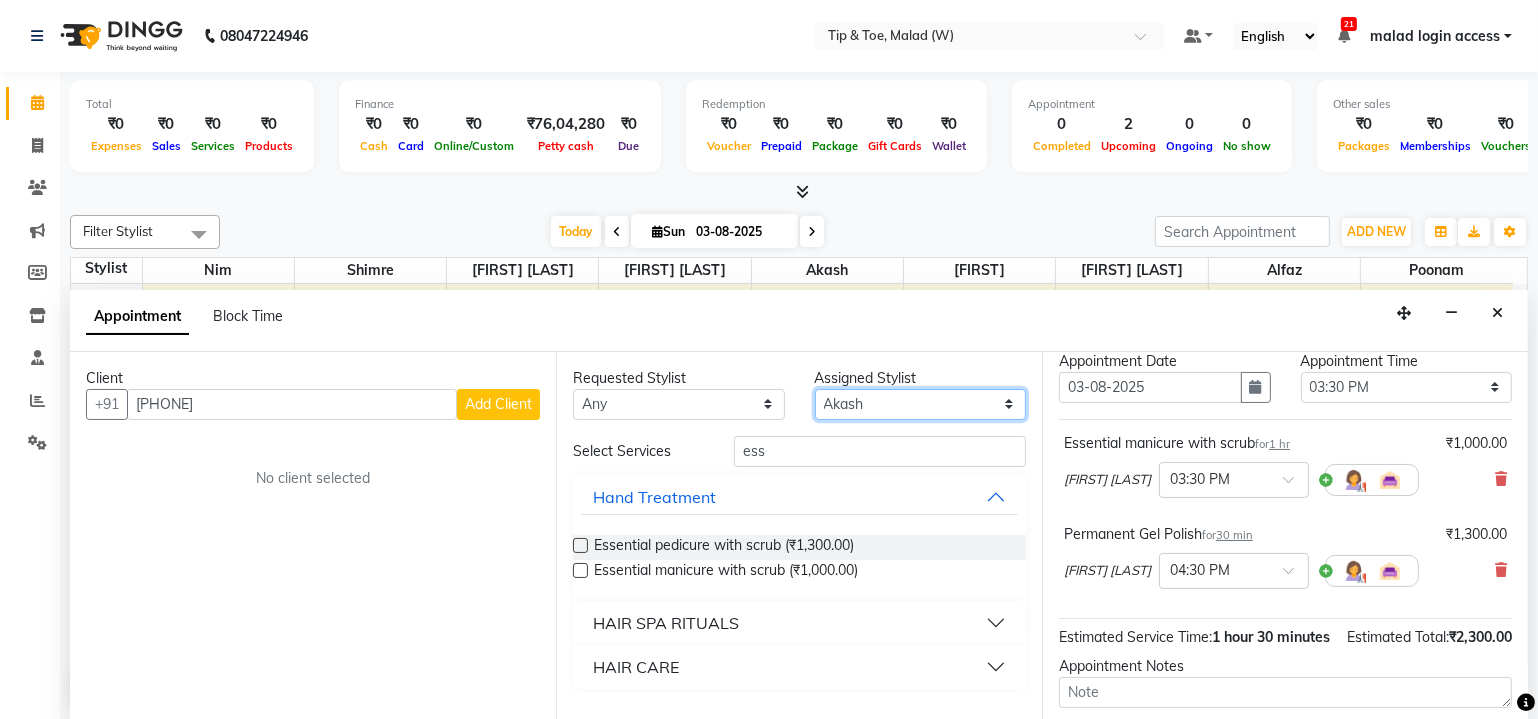click on "Select [FIRST]  [FIRST]  [FIRST] [LAST] [FIRST] [FIRST] [FIRST] [FIRST] [FIRST] [FIRST] [FIRST]" at bounding box center (921, 404) 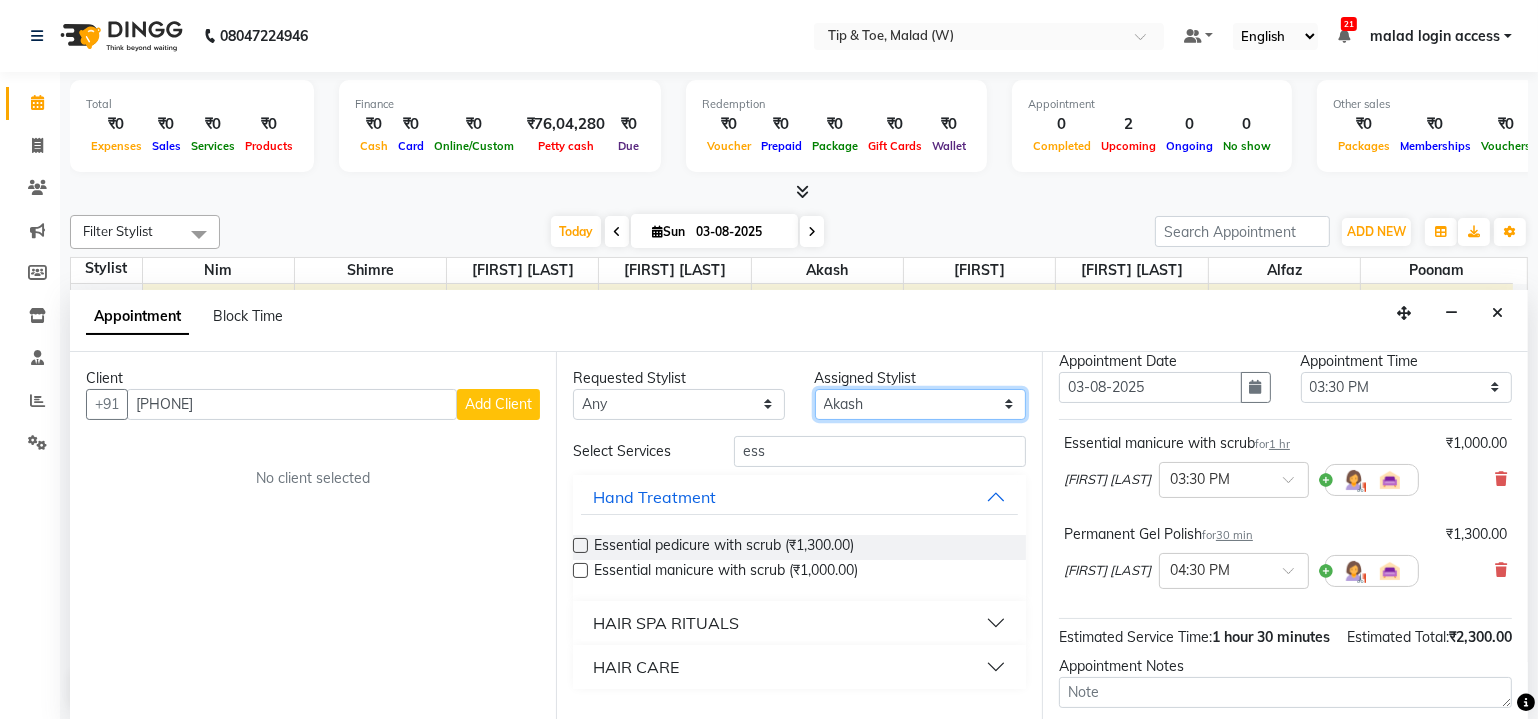 select on "41813" 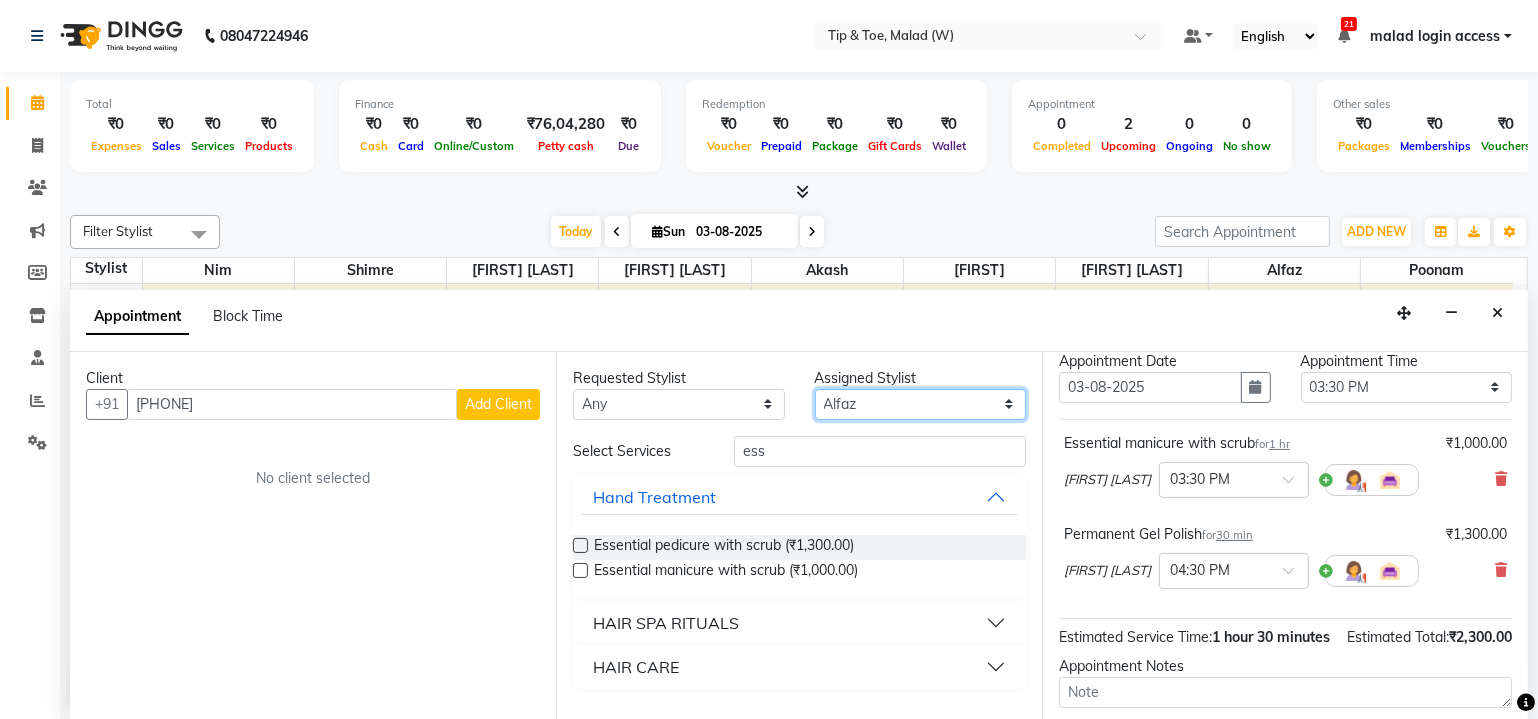 click on "Select [FIRST]  [FIRST]  [FIRST] [LAST] [FIRST] [FIRST] [FIRST] [FIRST] [FIRST] [FIRST] [FIRST]" at bounding box center [921, 404] 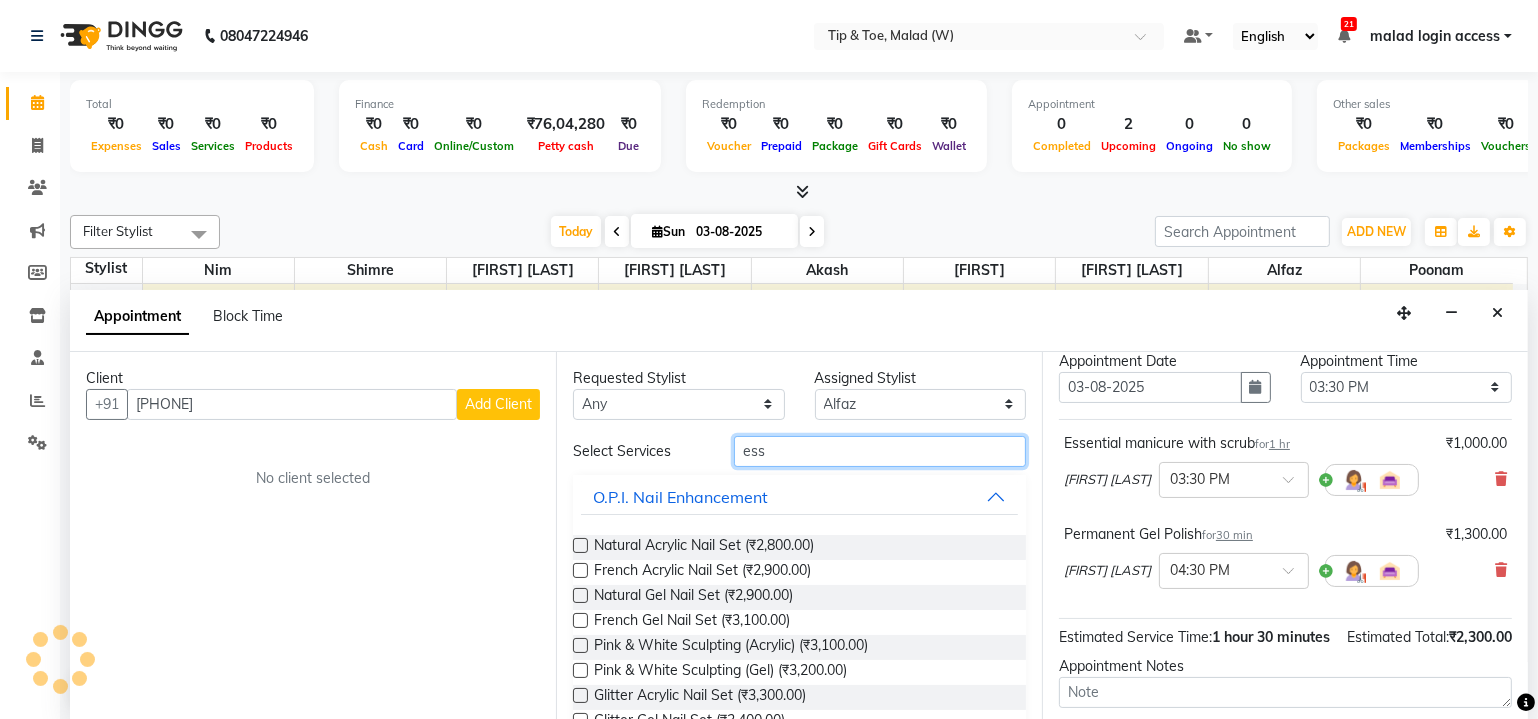 click on "ess" at bounding box center (880, 451) 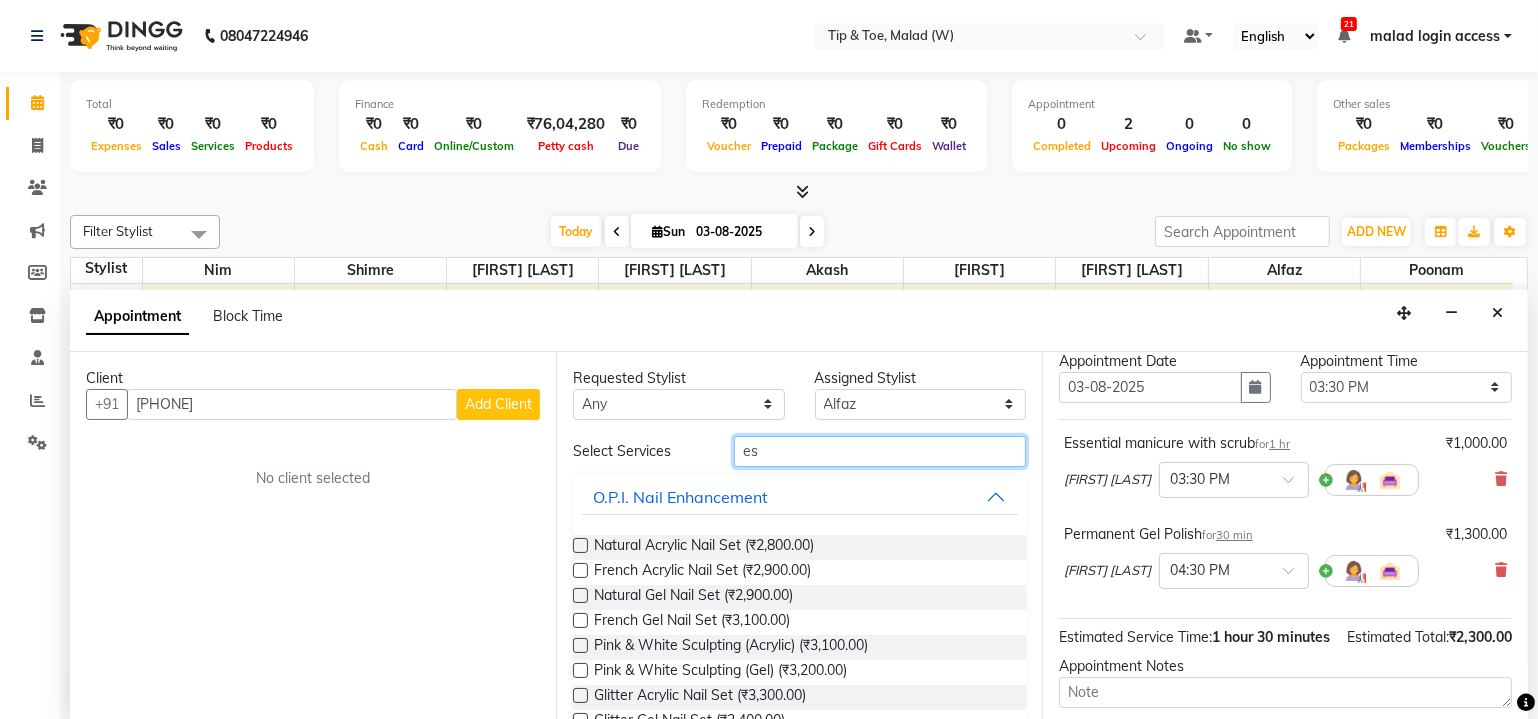 type on "e" 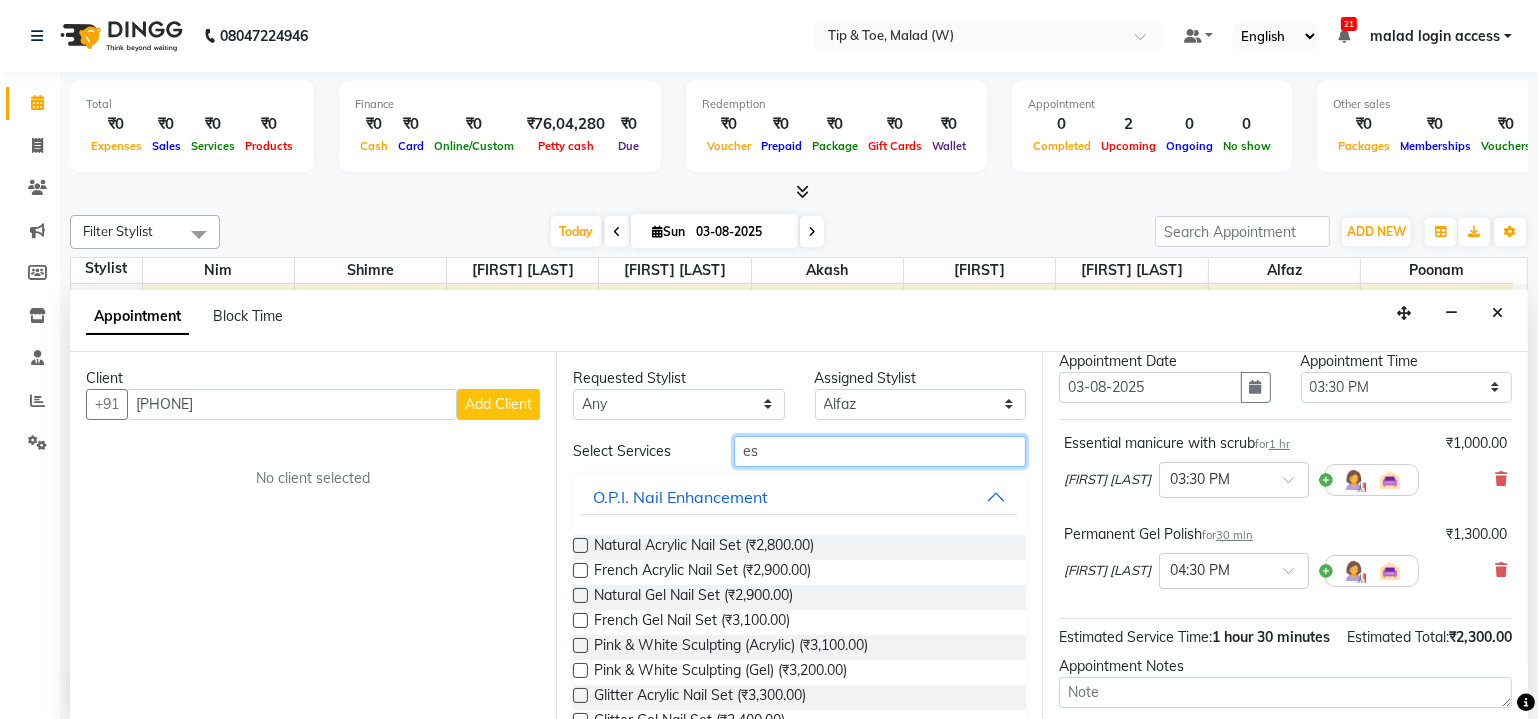 type on "ess" 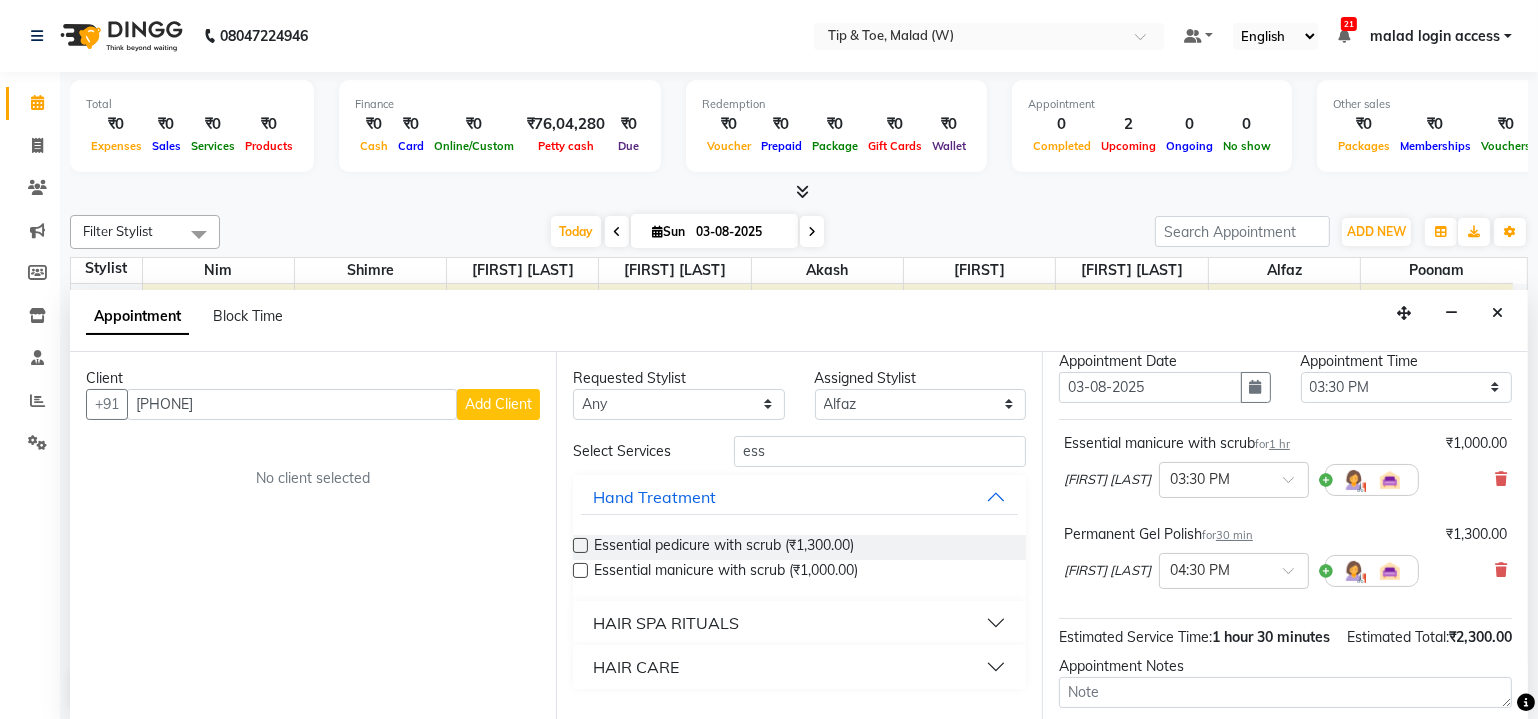 click at bounding box center (580, 545) 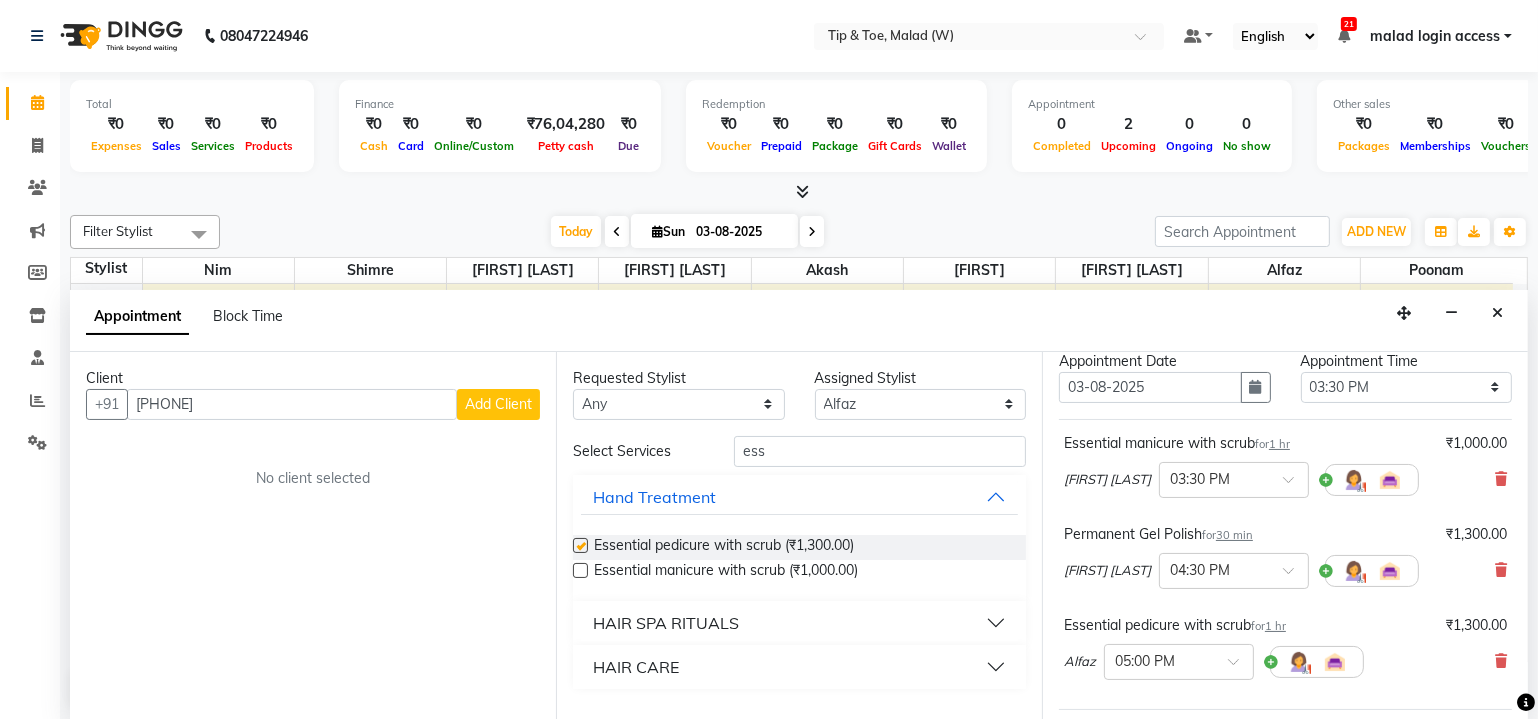checkbox on "false" 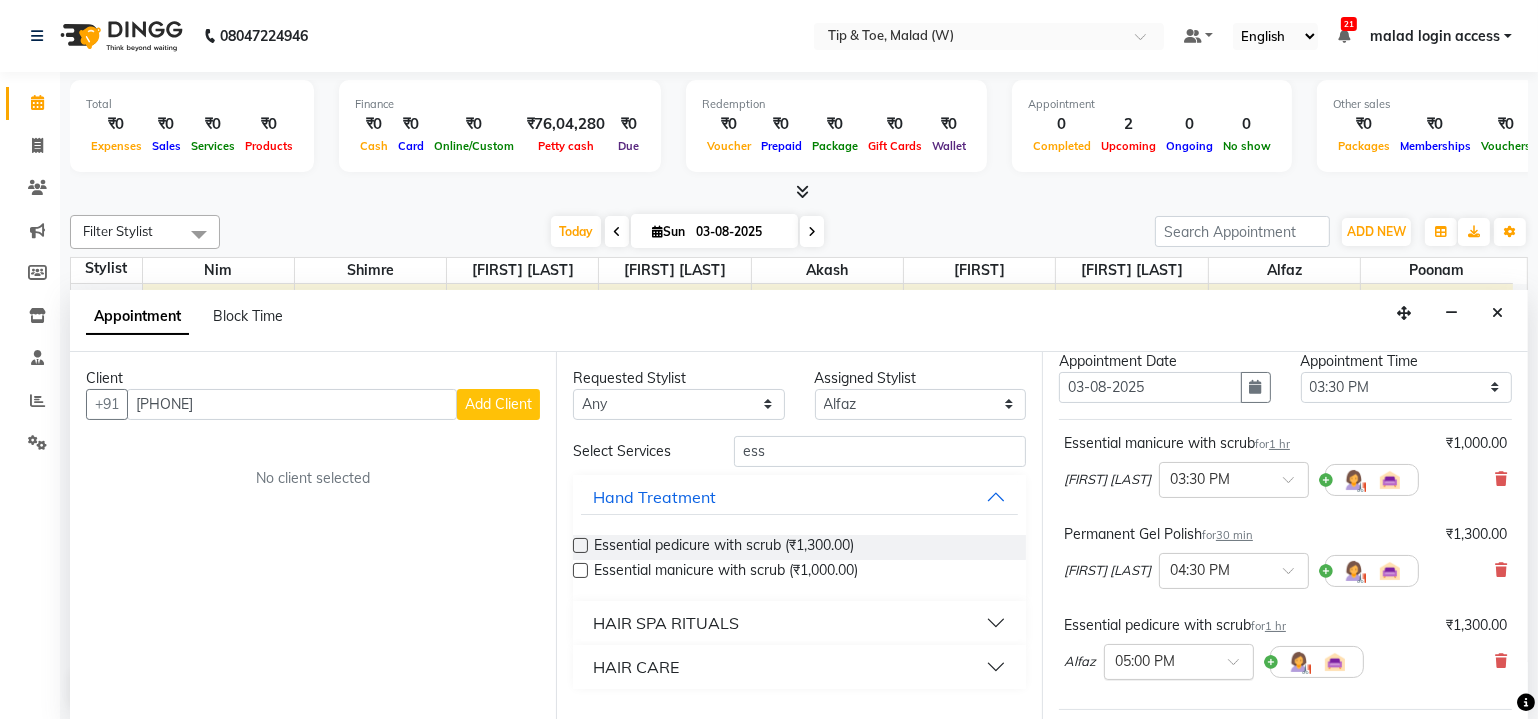 click at bounding box center (1240, 667) 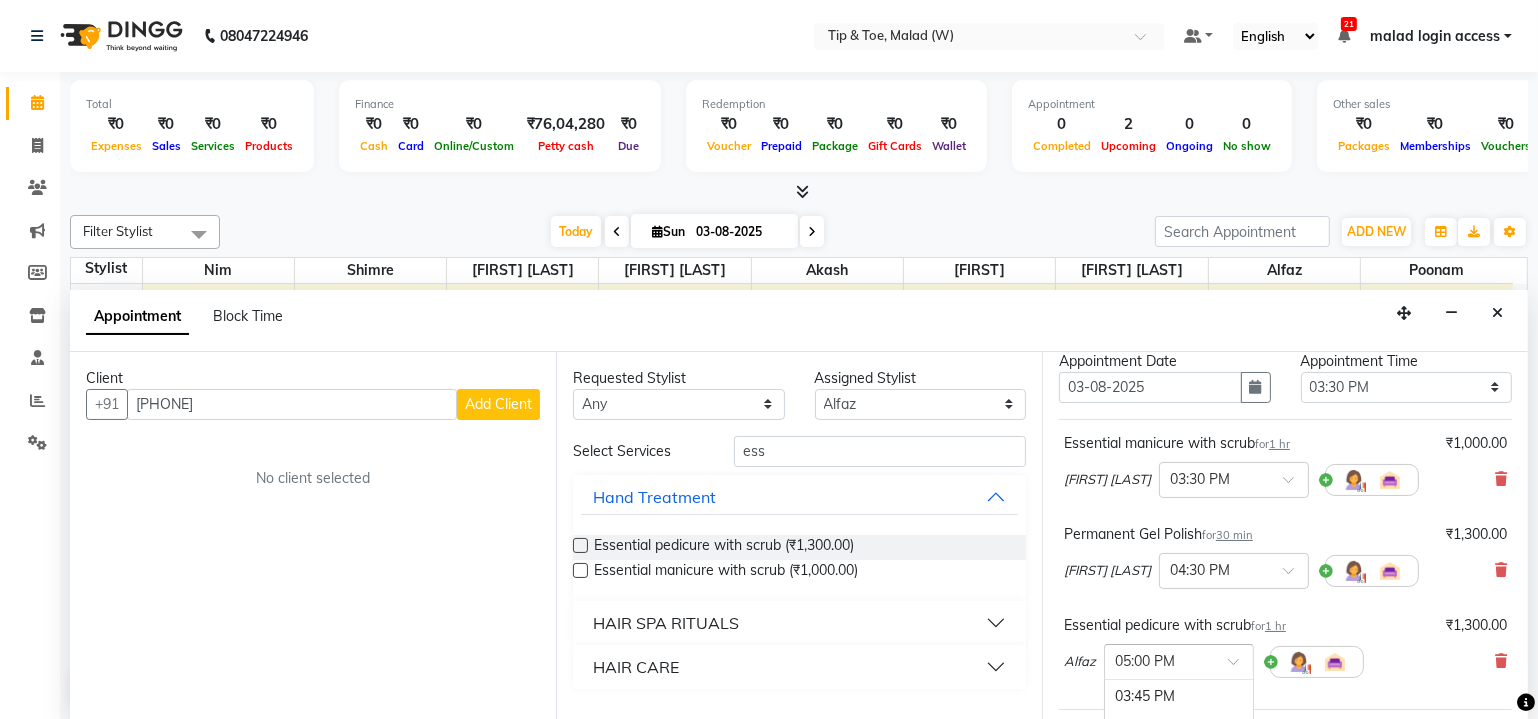 scroll, scrollTop: 964, scrollLeft: 0, axis: vertical 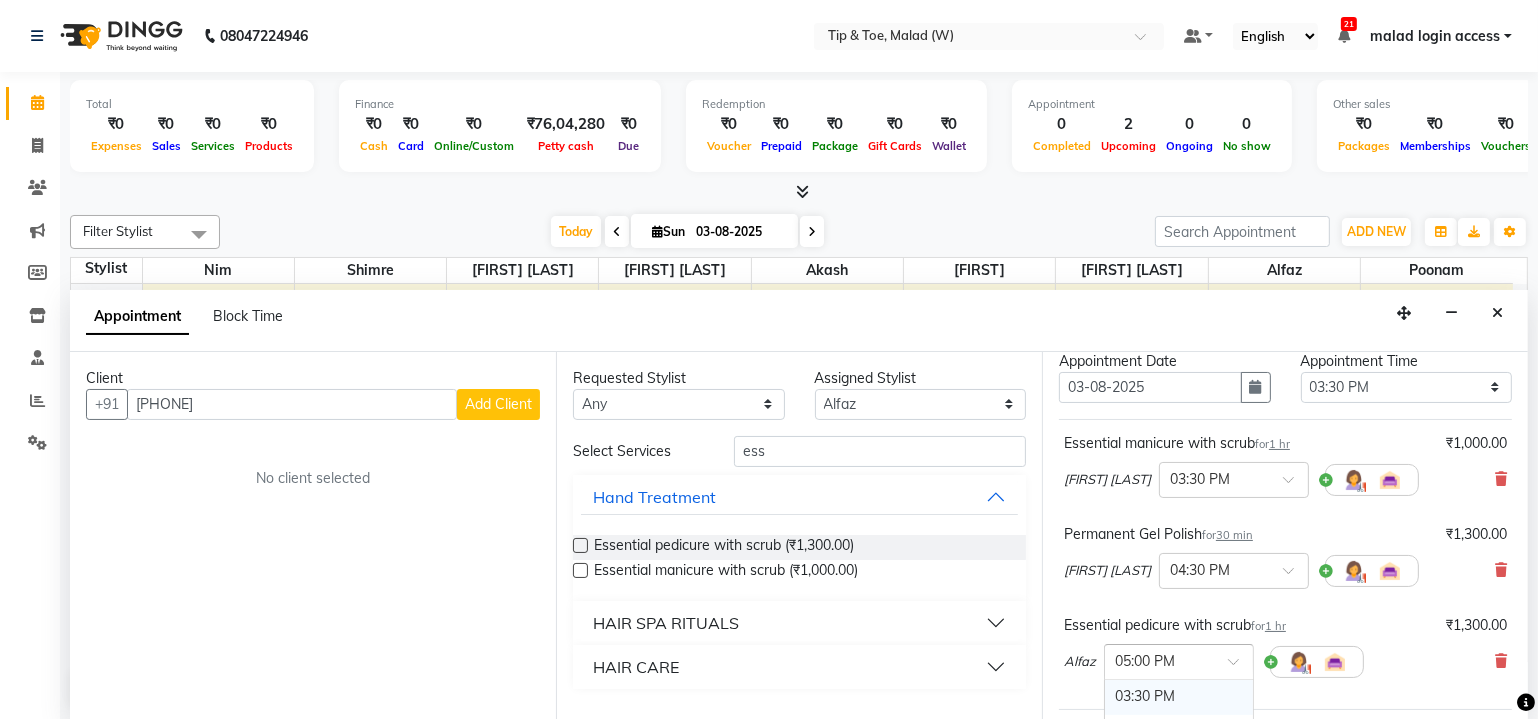 click on "03:30 PM" at bounding box center (1179, 696) 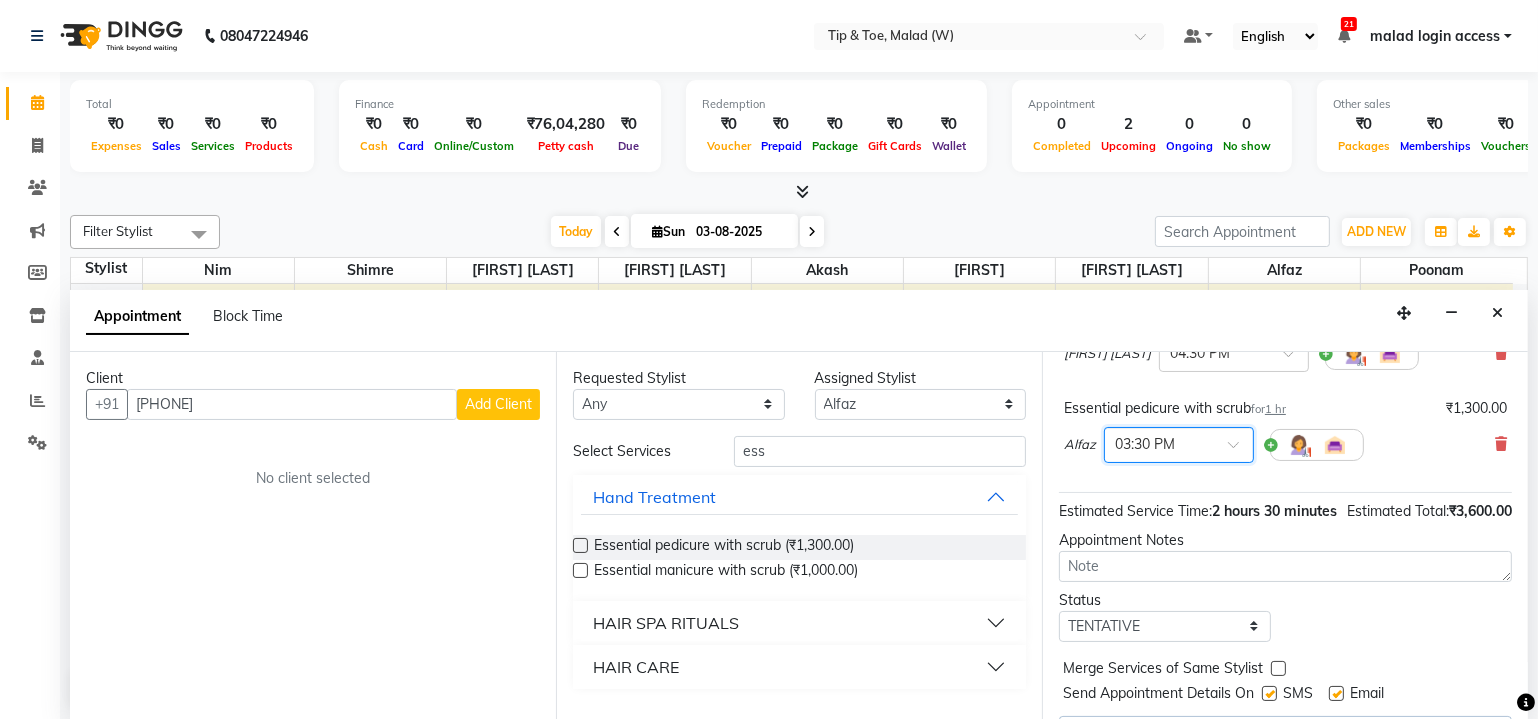 scroll, scrollTop: 359, scrollLeft: 0, axis: vertical 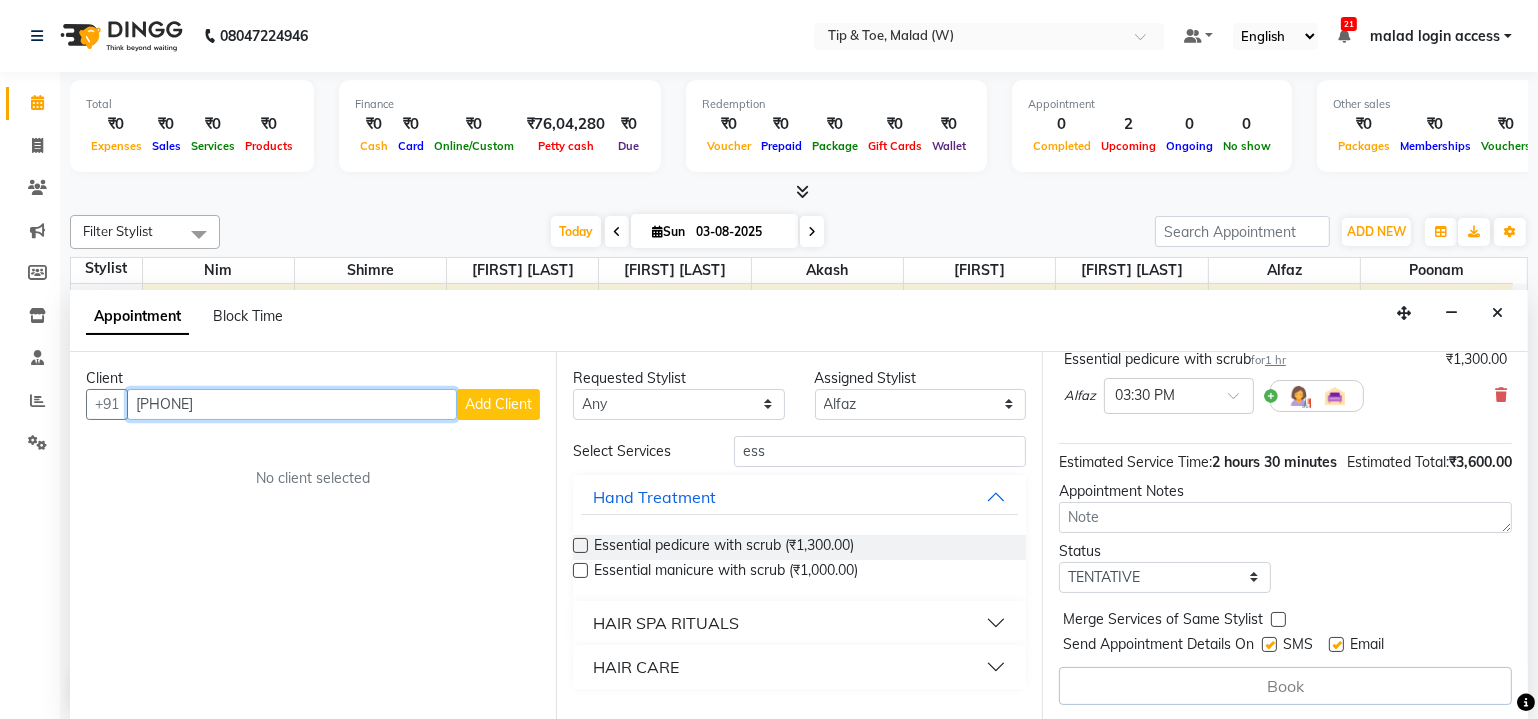 click on "981994166" at bounding box center [292, 404] 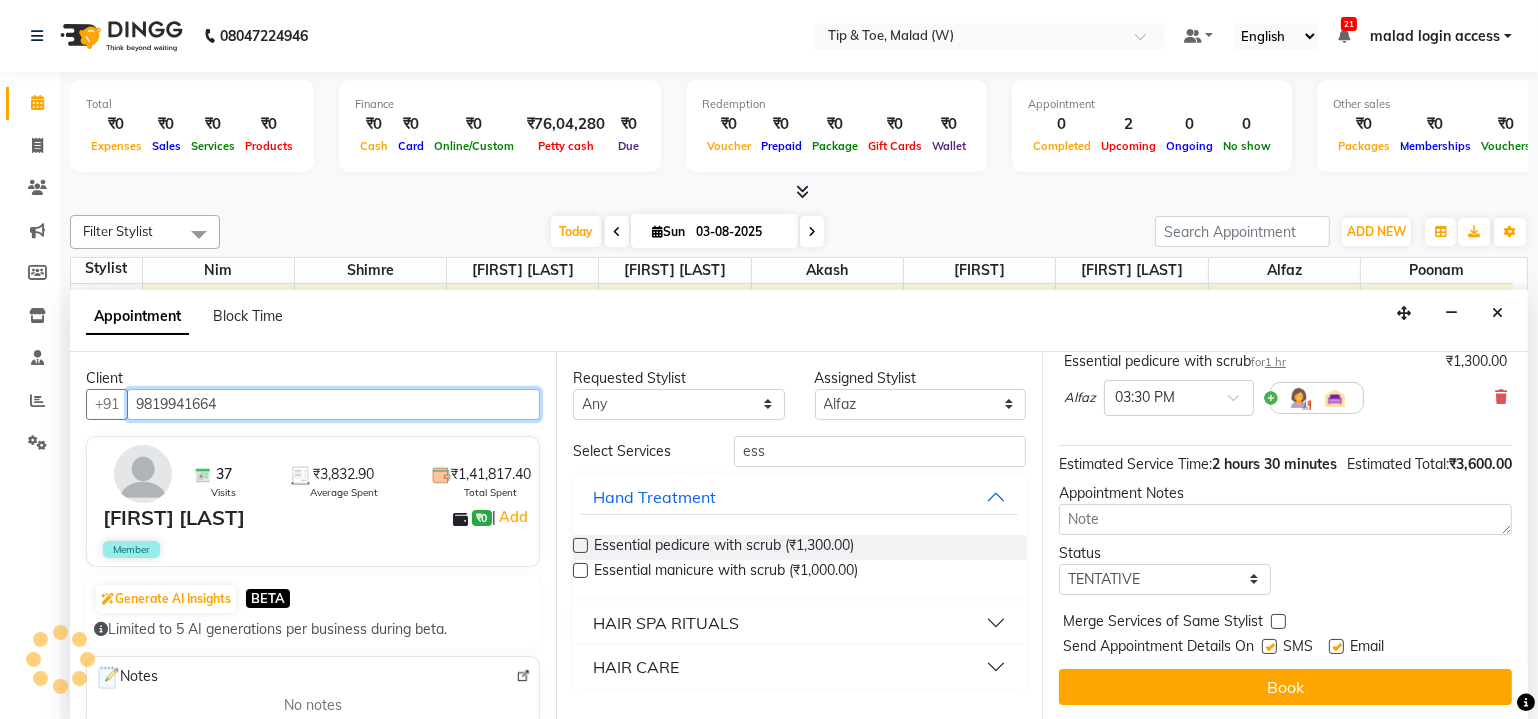 scroll, scrollTop: 358, scrollLeft: 0, axis: vertical 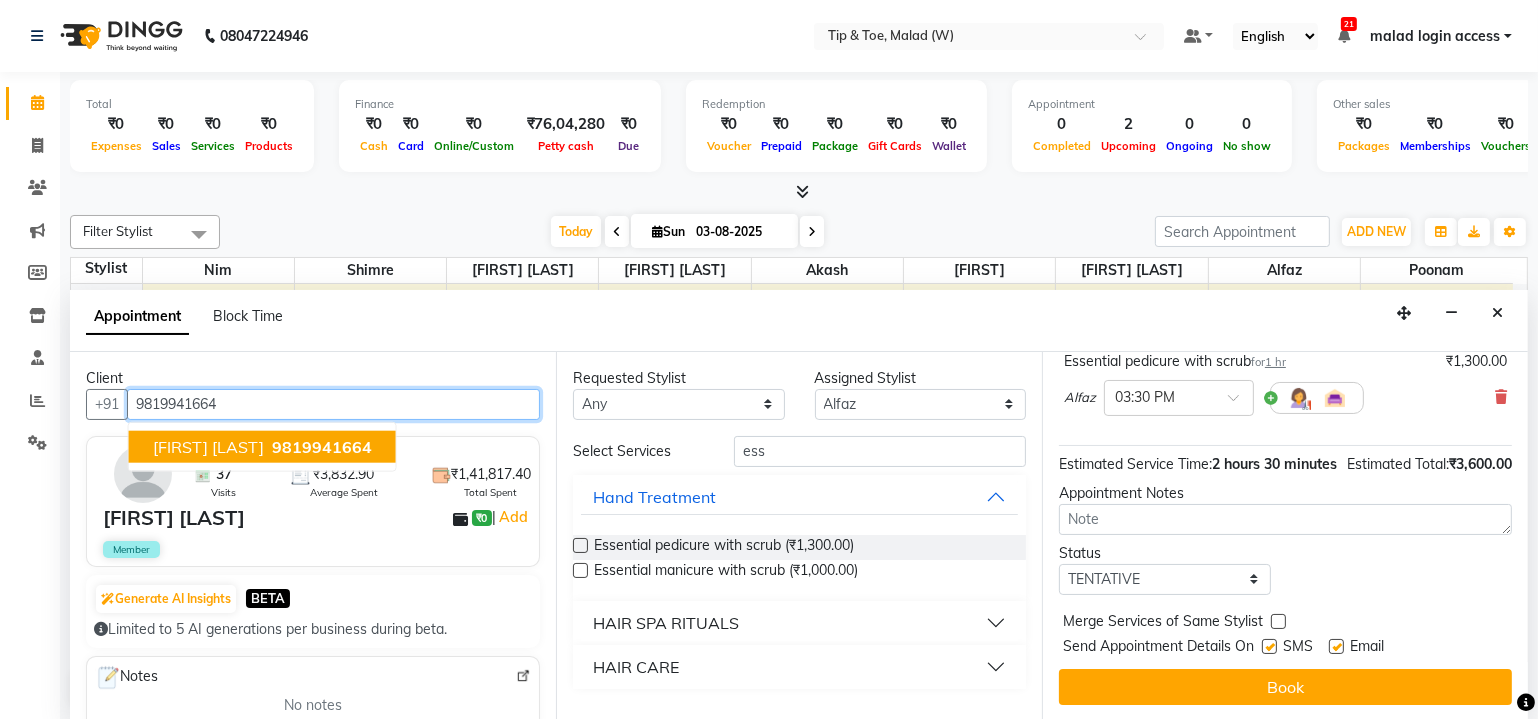 click on "Ketaki Devhare   9819941664" at bounding box center [262, 446] 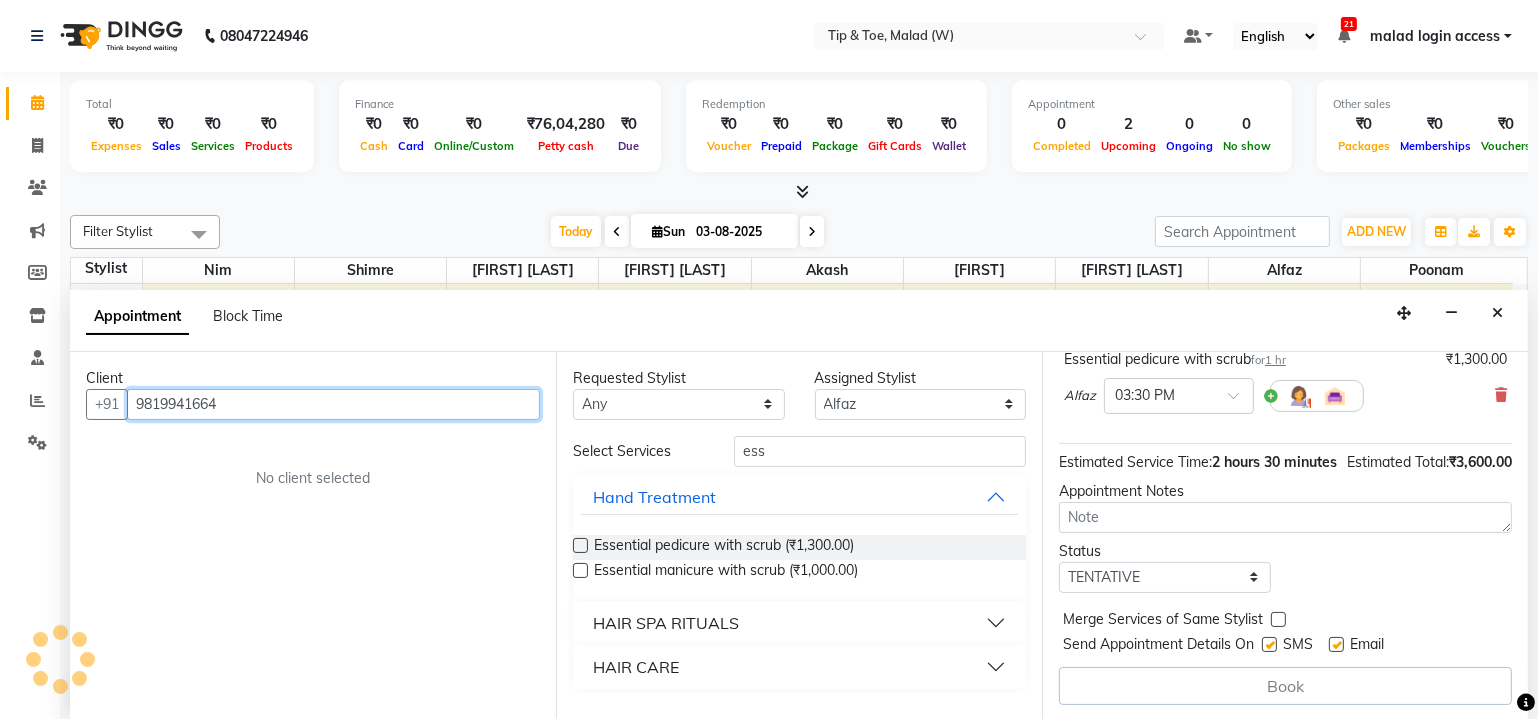scroll, scrollTop: 358, scrollLeft: 0, axis: vertical 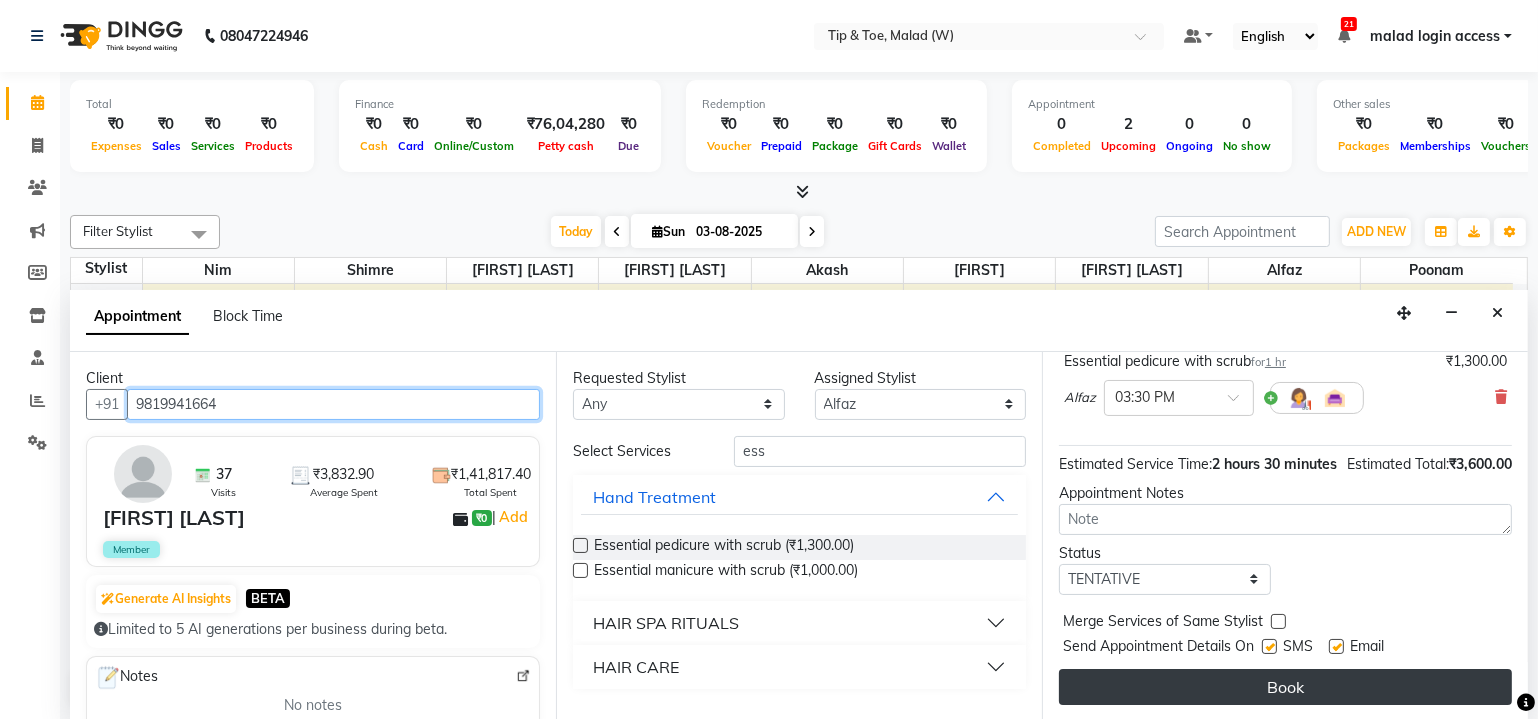type on "9819941664" 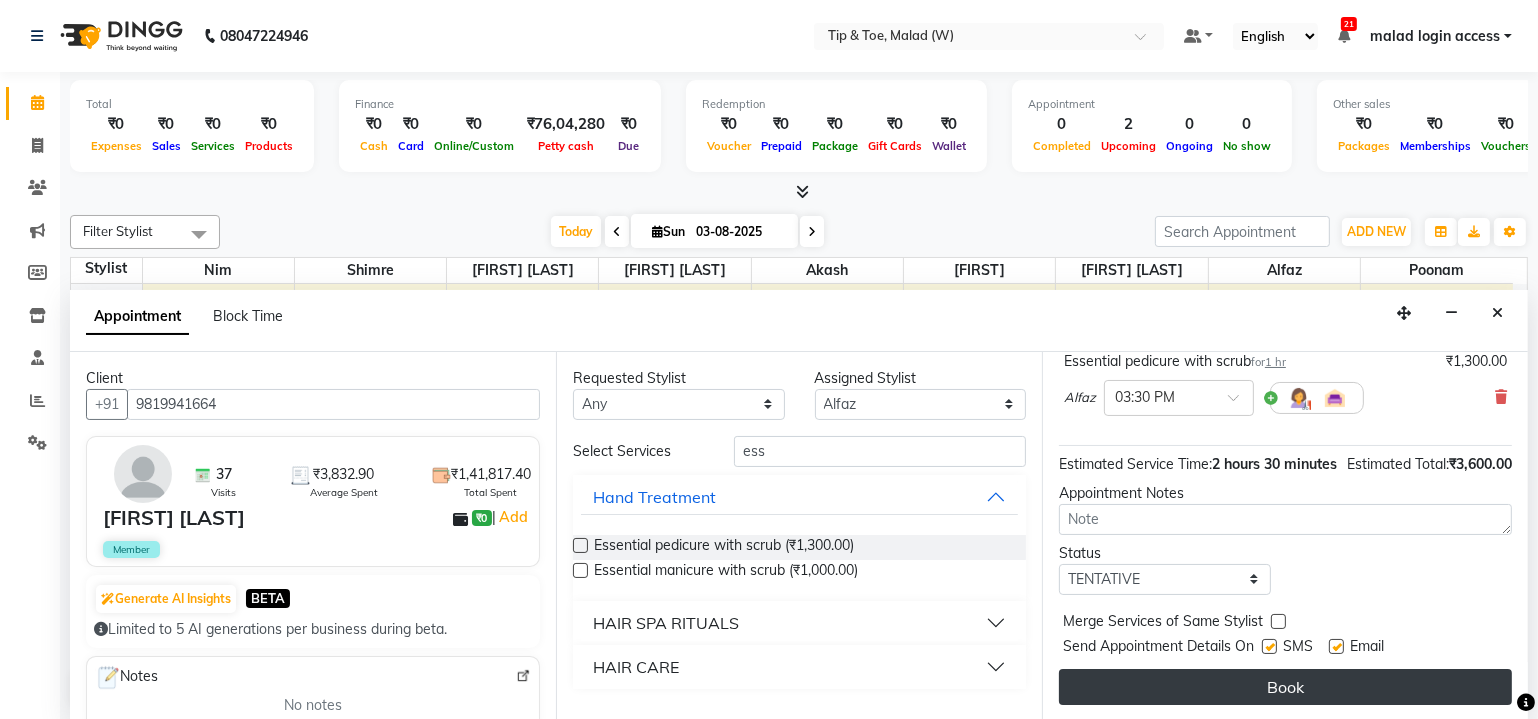 click on "Book" at bounding box center [1285, 687] 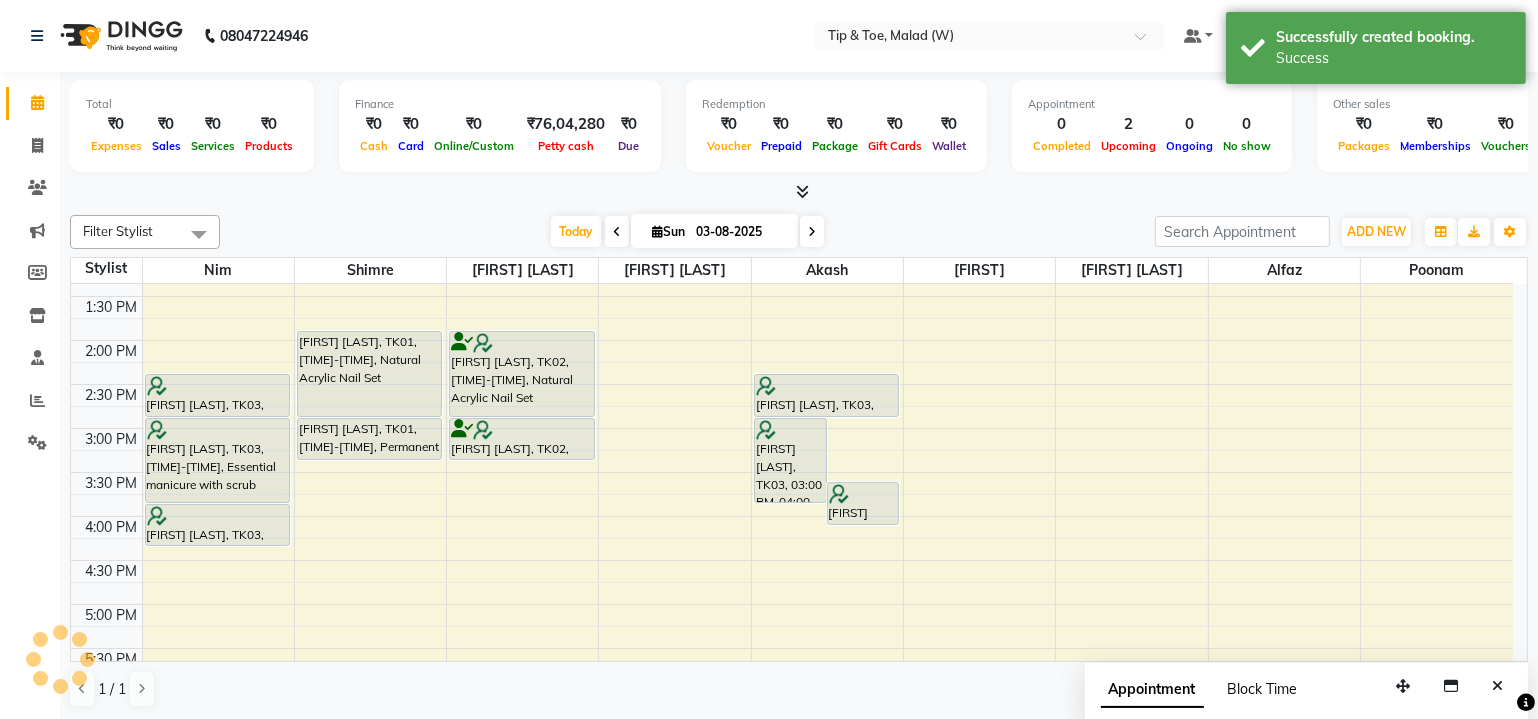 scroll, scrollTop: 0, scrollLeft: 0, axis: both 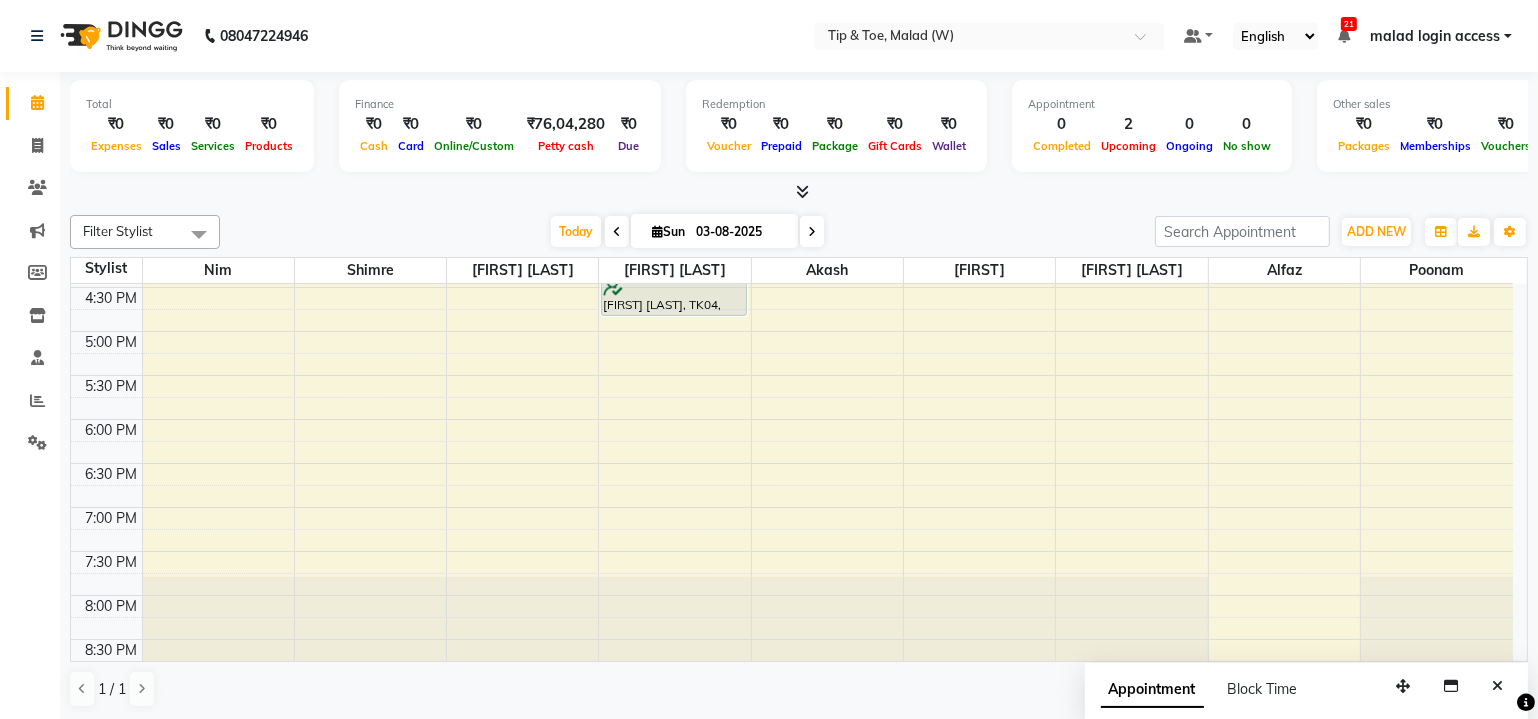 click on "8:00 AM 8:30 AM 9:00 AM 9:30 AM 10:00 AM 10:30 AM 11:00 AM 11:30 AM 12:00 PM 12:30 PM 1:00 PM 1:30 PM 2:00 PM 2:30 PM 3:00 PM 3:30 PM 4:00 PM 4:30 PM 5:00 PM 5:30 PM 6:00 PM 6:30 PM 7:00 PM 7:30 PM 8:00 PM 8:30 PM     Nikita Singh, TK03, 02:30 PM-03:00 PM, Permanent Gel Polish Removal     Nikita Singh, TK03, 03:00 PM-04:00 PM, Essential manicure with scrub     Nikita Singh, TK03, 04:00 PM-04:30 PM, Permanent Gel Polish    Mansi Raikar, TK01, 02:00 PM-03:00 PM, Natural Acrylic Nail Set    Mansi Raikar, TK01, 03:00 PM-03:30 PM, Permanent Gel Polish     Swati Bhowmick, TK02, 02:00 PM-03:00 PM, Natural Acrylic Nail Set     Swati Bhowmick, TK02, 03:00 PM-03:30 PM, Permanent Gel Polish     Ketaki Devhare, TK04, 03:30 PM-04:30 PM, Essential manicure with scrub     Ketaki Devhare, TK04, 04:30 PM-05:00 PM, Permanent Gel Polish     Nikita Singh, TK03, 03:00 PM-04:00 PM, Essential pedicure with scrub     Nikita Singh, TK03, 03:45 PM-04:15 PM, Permanent Gel Polish" at bounding box center [792, 111] 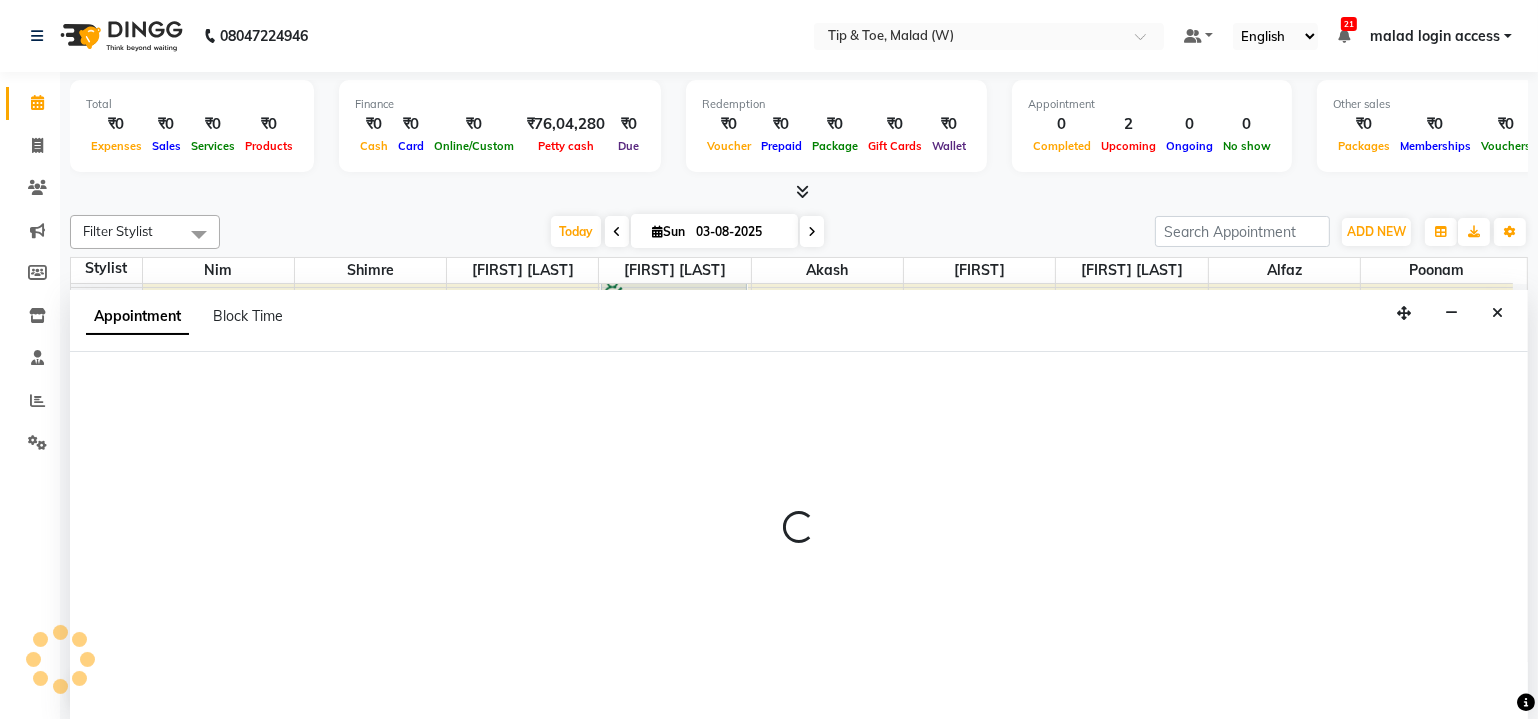 select on "84683" 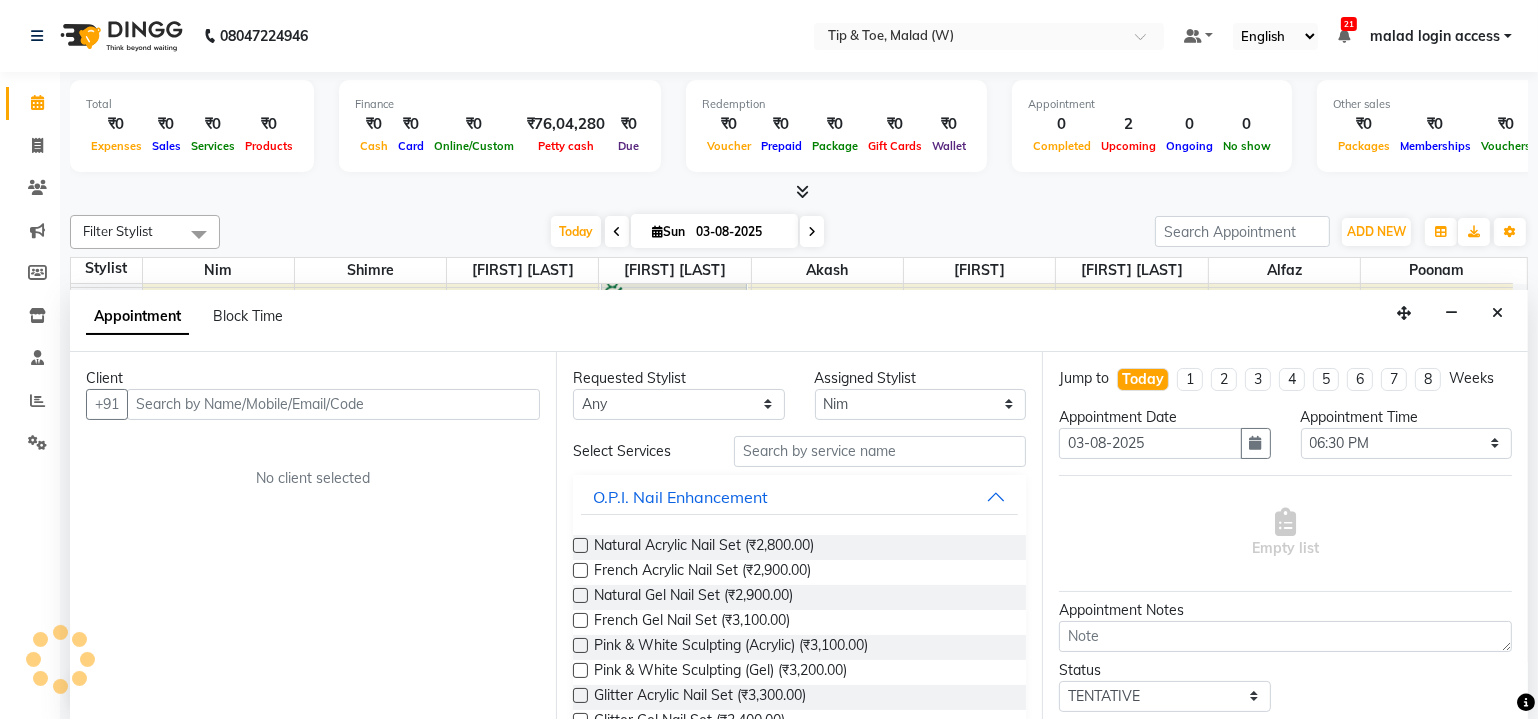 scroll, scrollTop: 0, scrollLeft: 0, axis: both 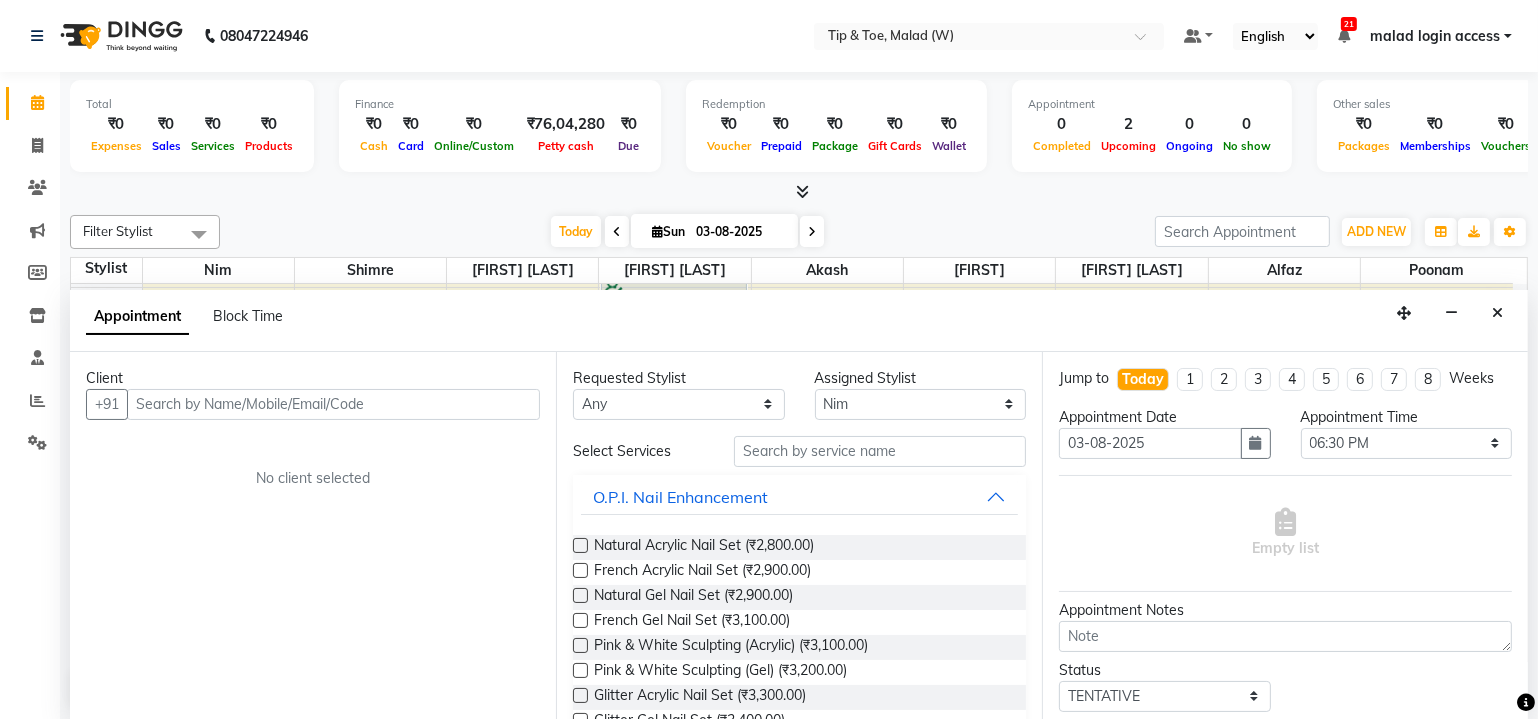 click at bounding box center (333, 404) 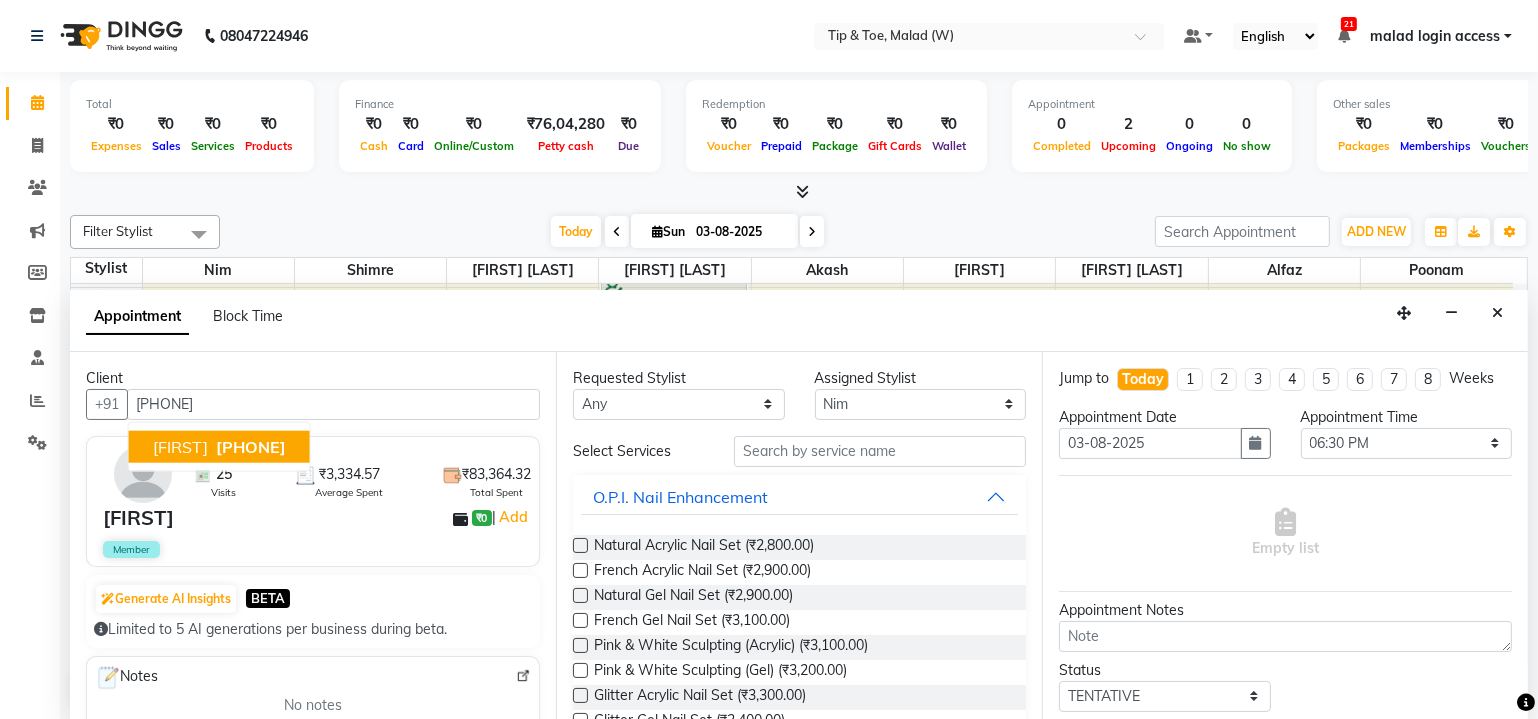 click on "Pratyusha   9619700386" at bounding box center [219, 446] 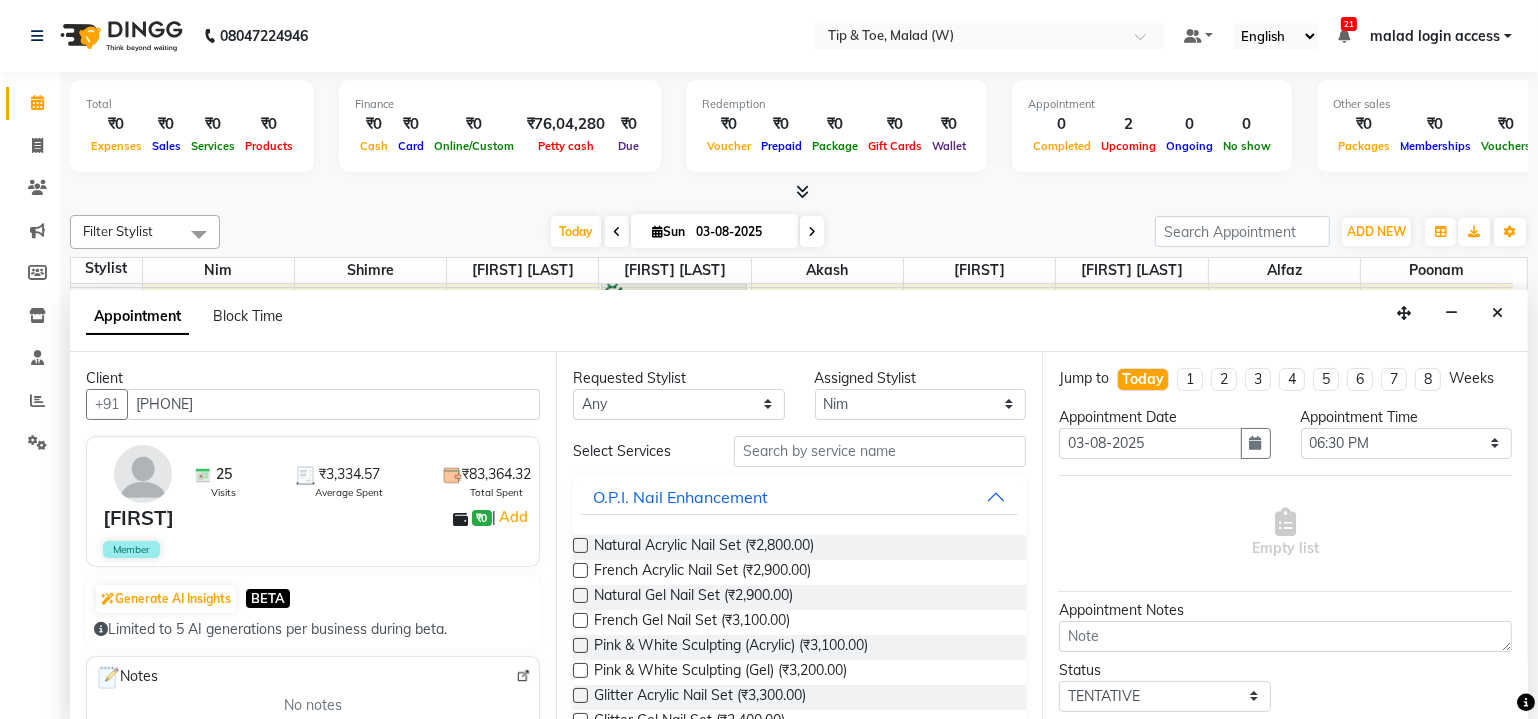 type on "[PHONE]" 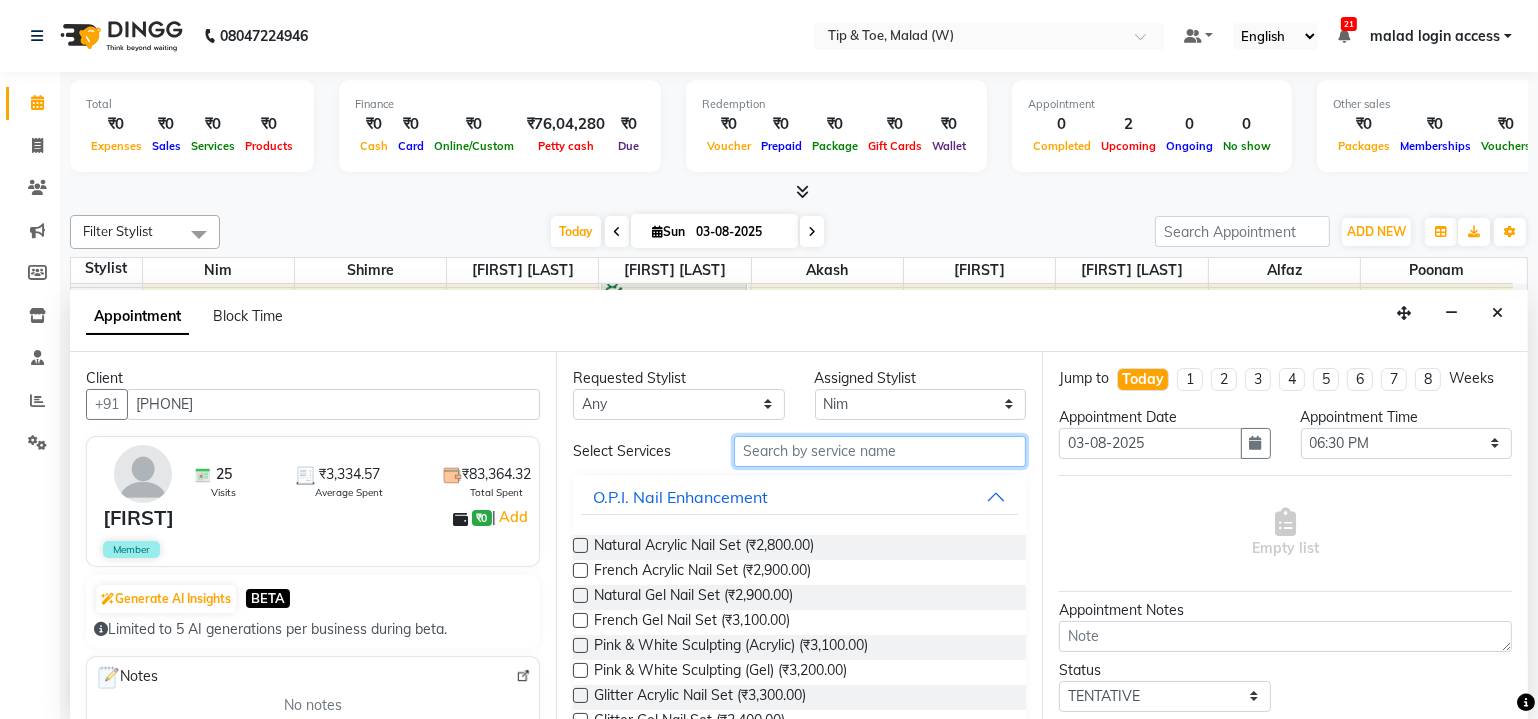 click at bounding box center [880, 451] 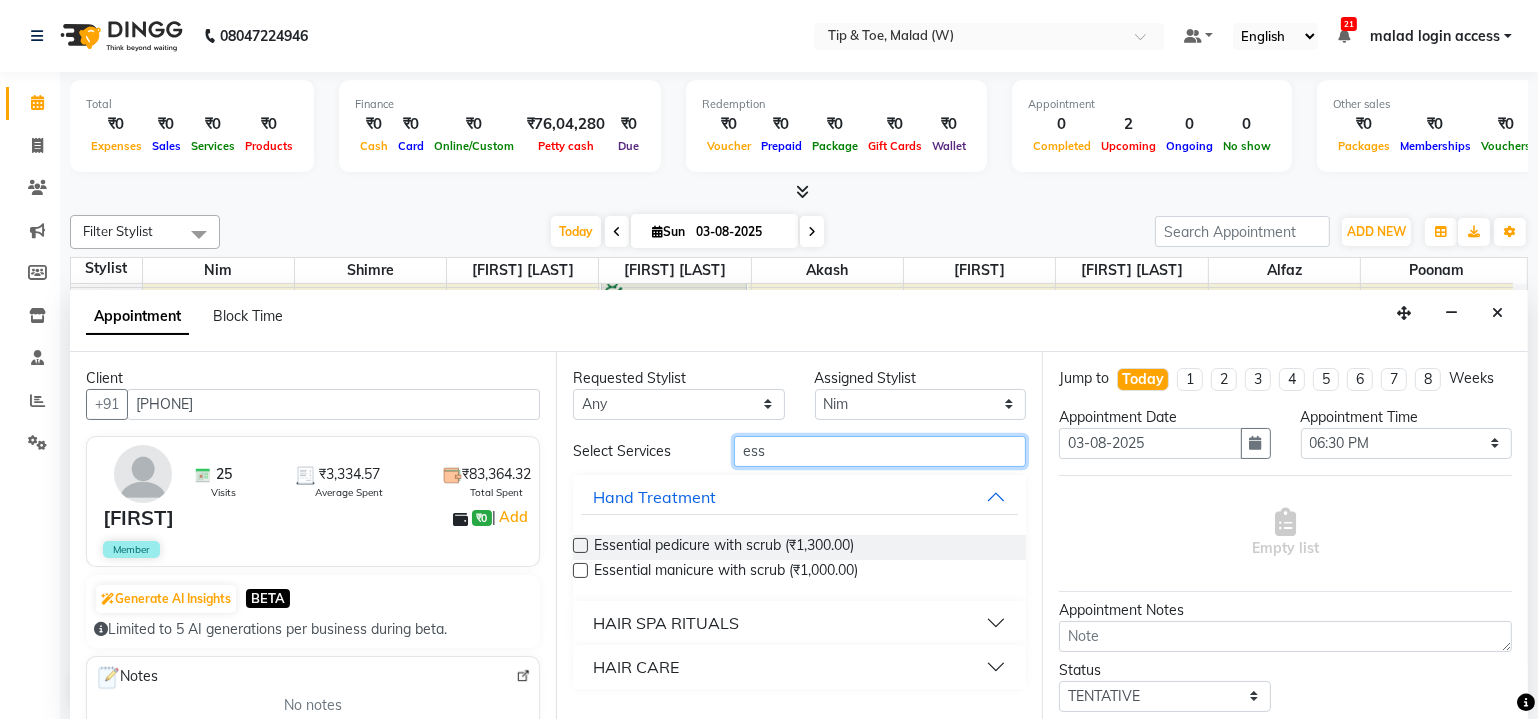 type on "ess" 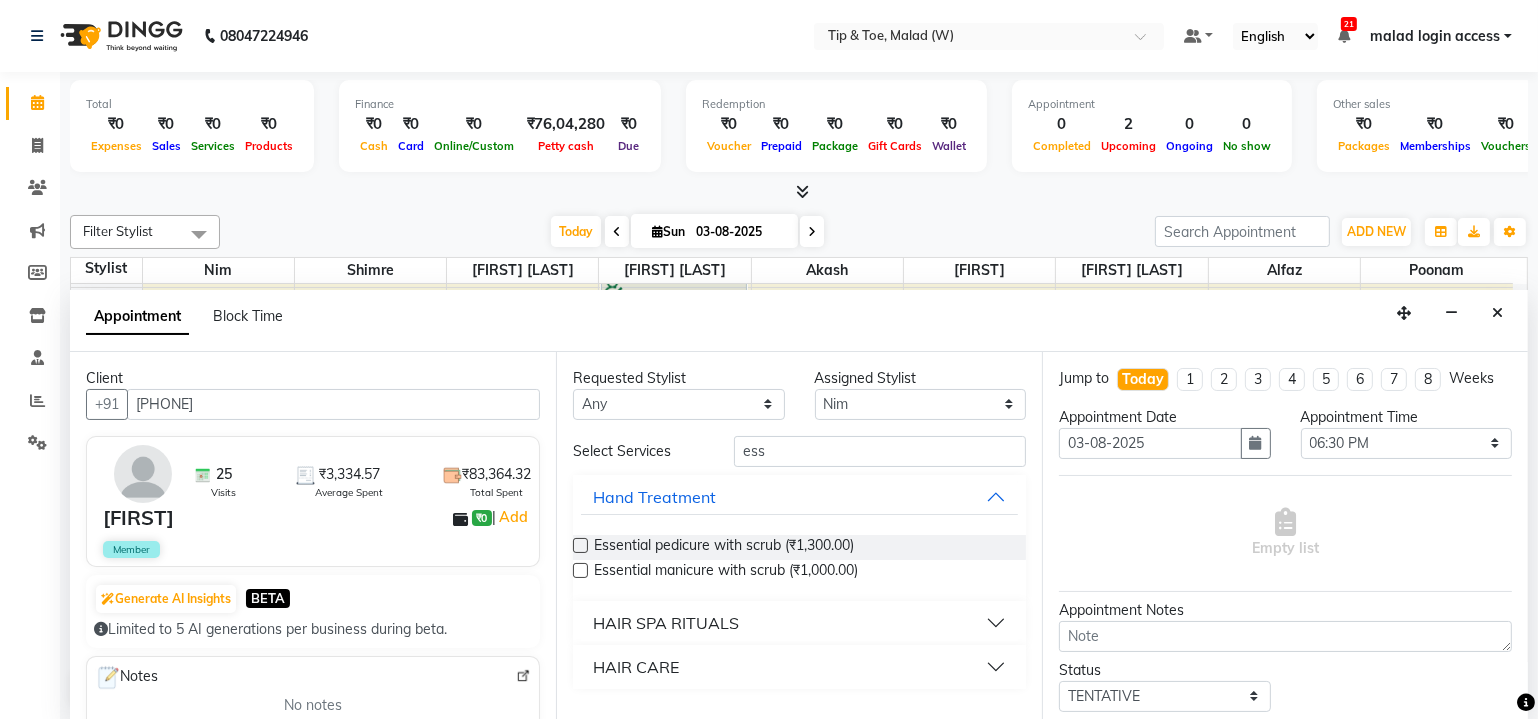 click at bounding box center (580, 570) 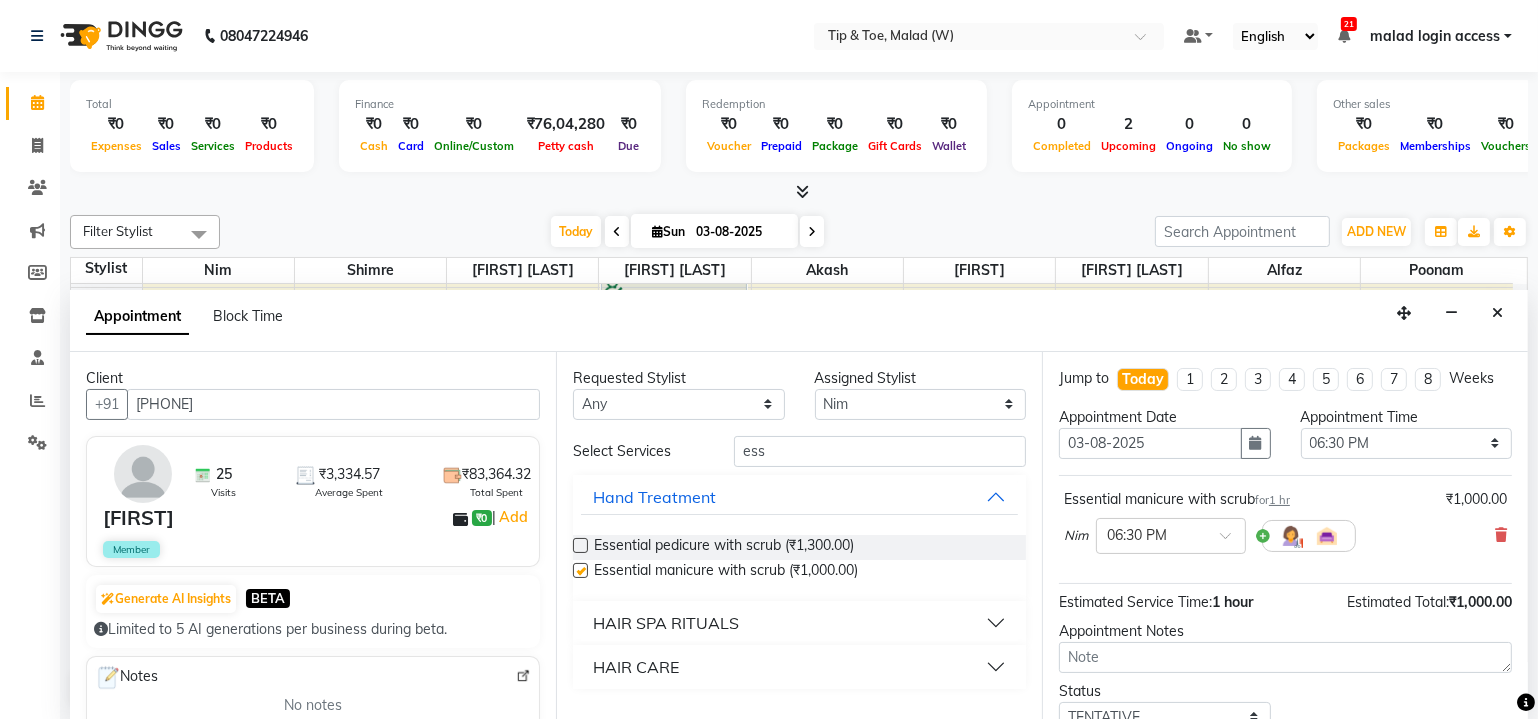 checkbox on "false" 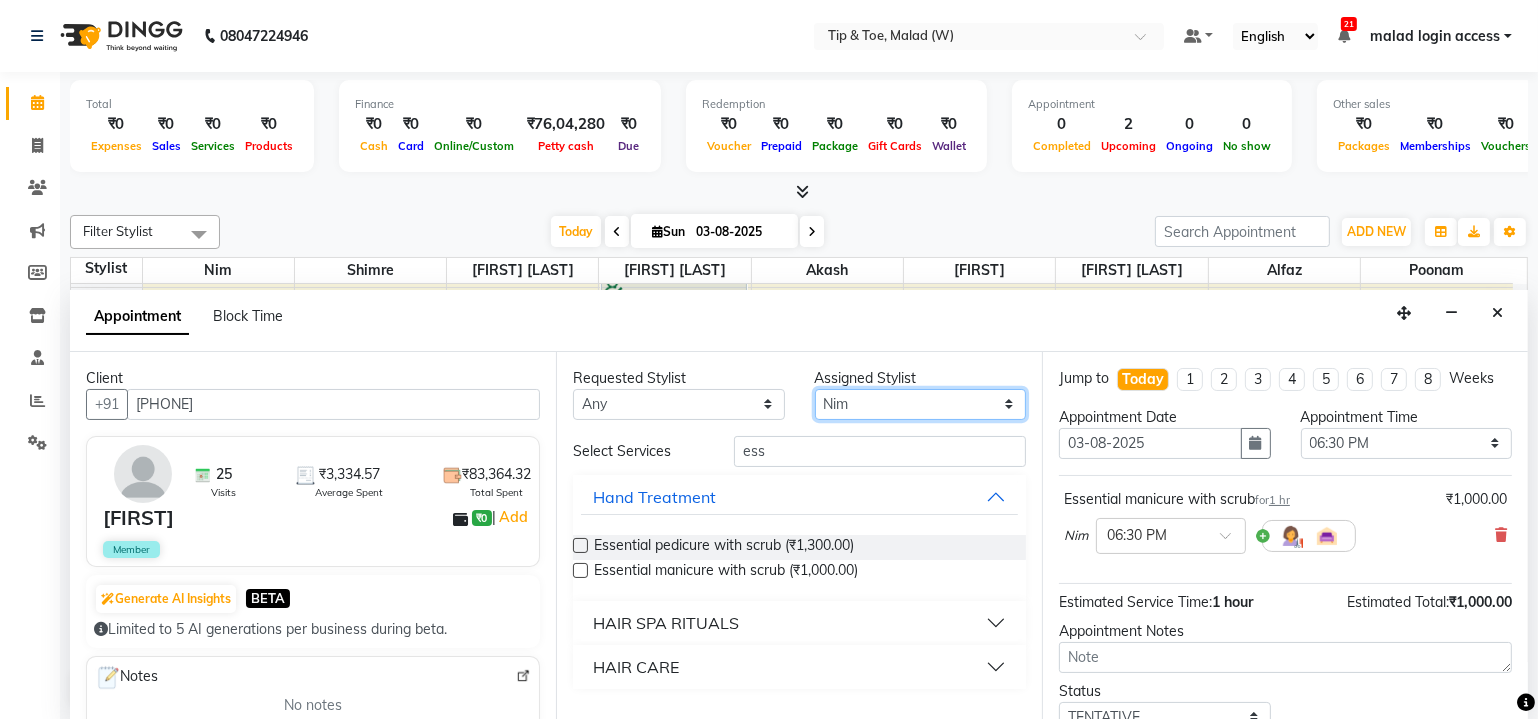 click on "Select Akash  Alfaz  Dibakar Manisha Singh Nim poonam Sanjay mama Shimre Urmila Pal" at bounding box center (921, 404) 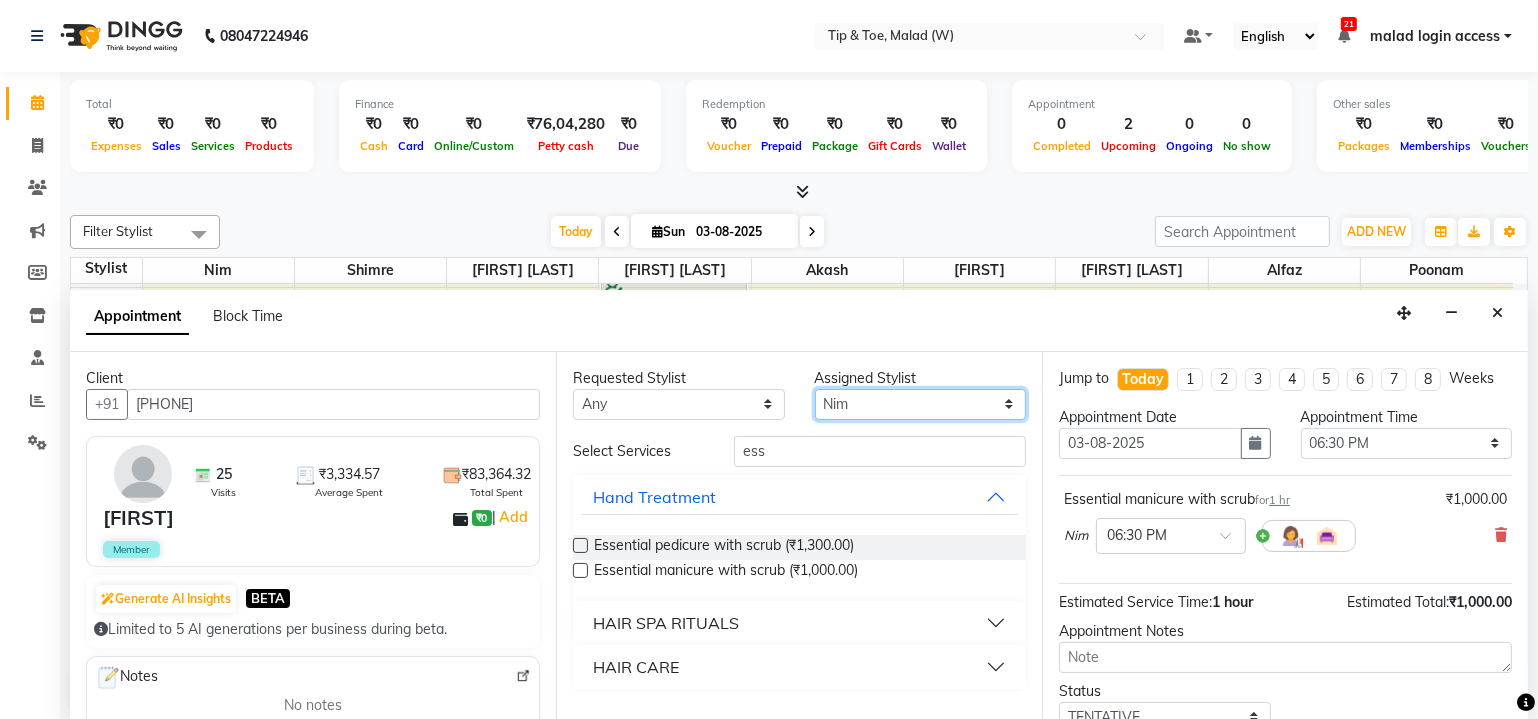 select on "41795" 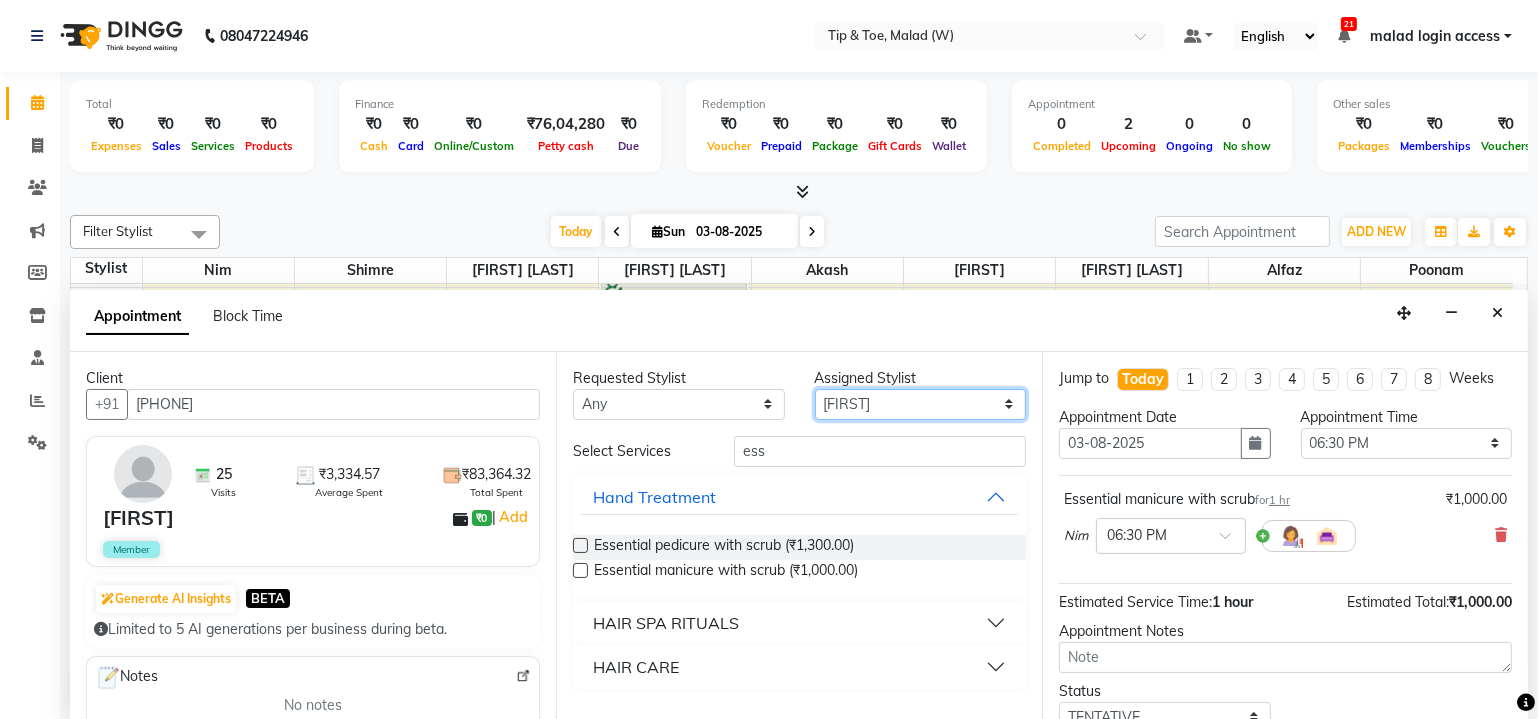 click on "Select Akash  Alfaz  Dibakar Manisha Singh Nim poonam Sanjay mama Shimre Urmila Pal" at bounding box center [921, 404] 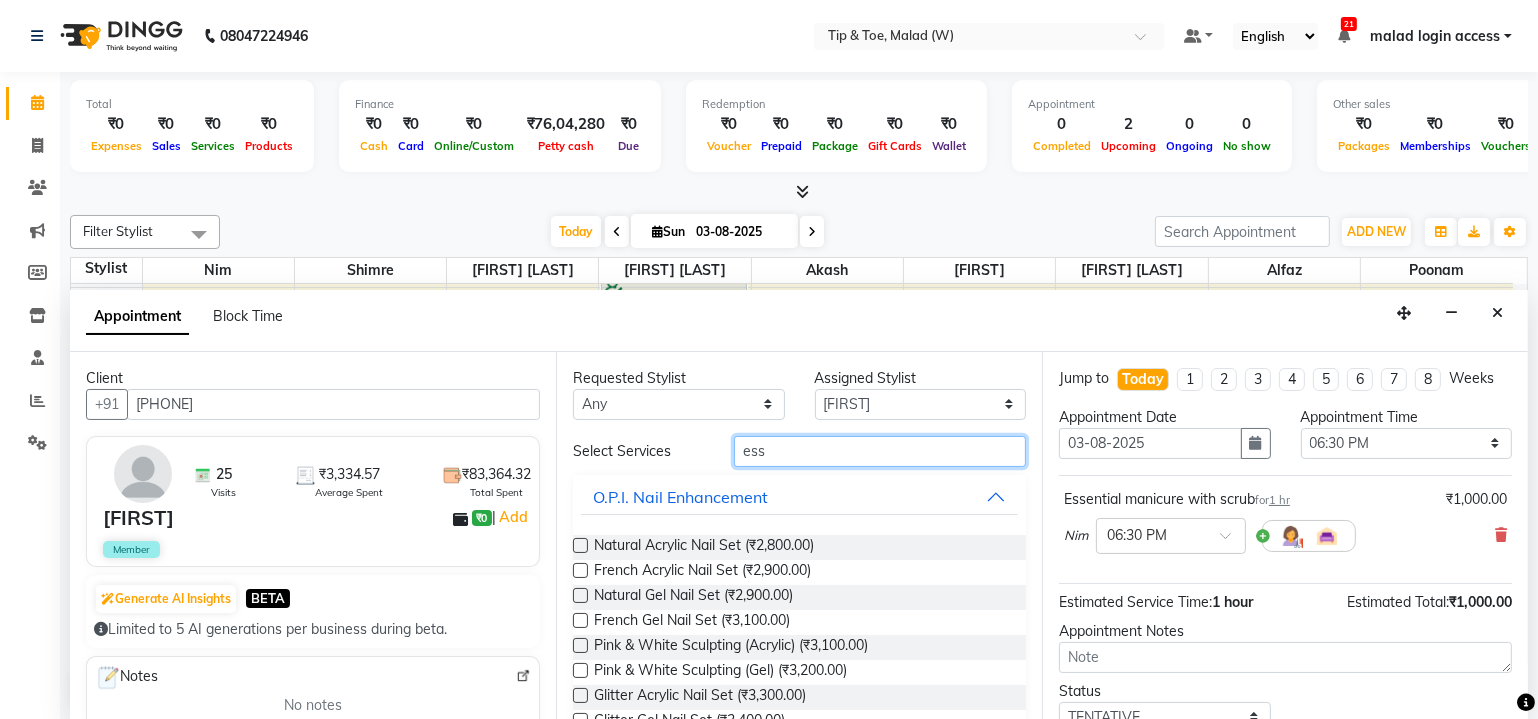click on "ess" at bounding box center [880, 451] 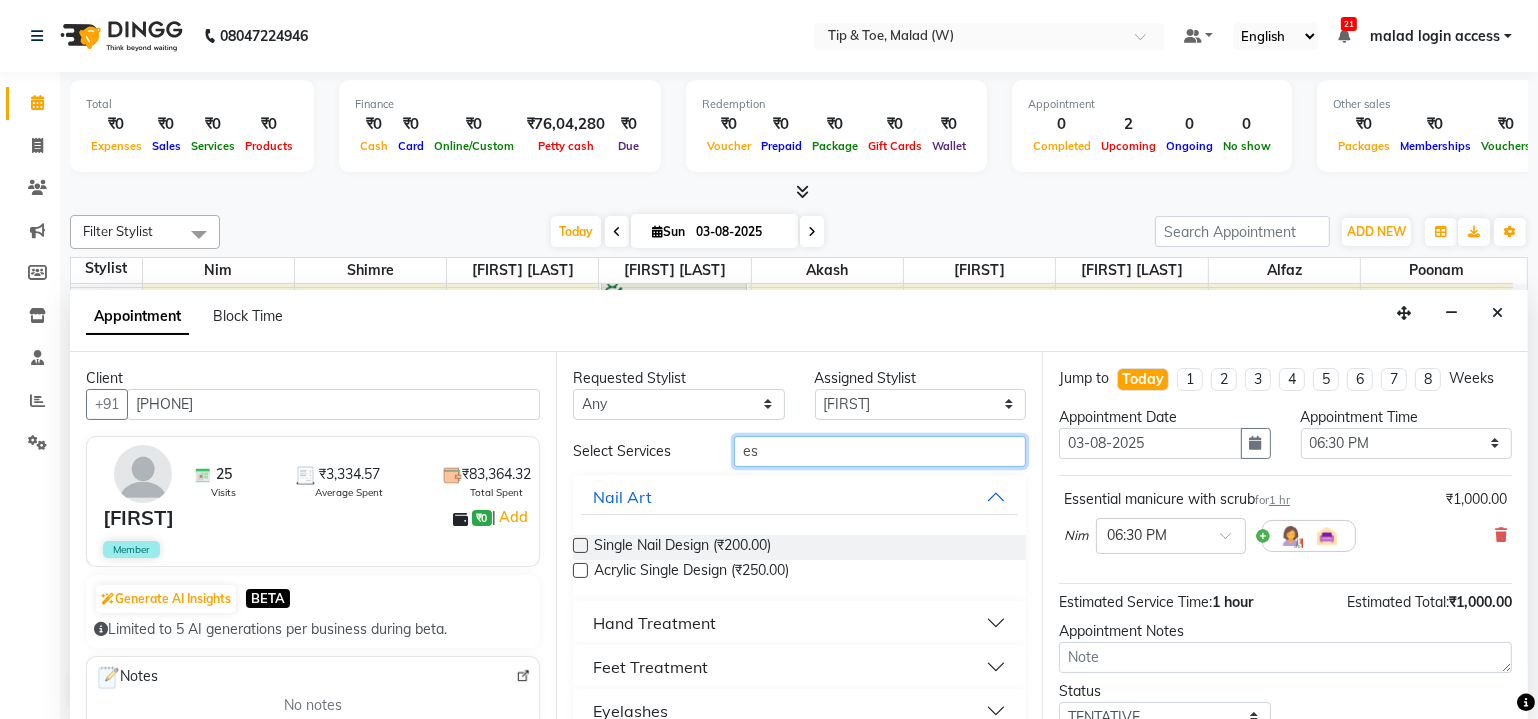 type on "e" 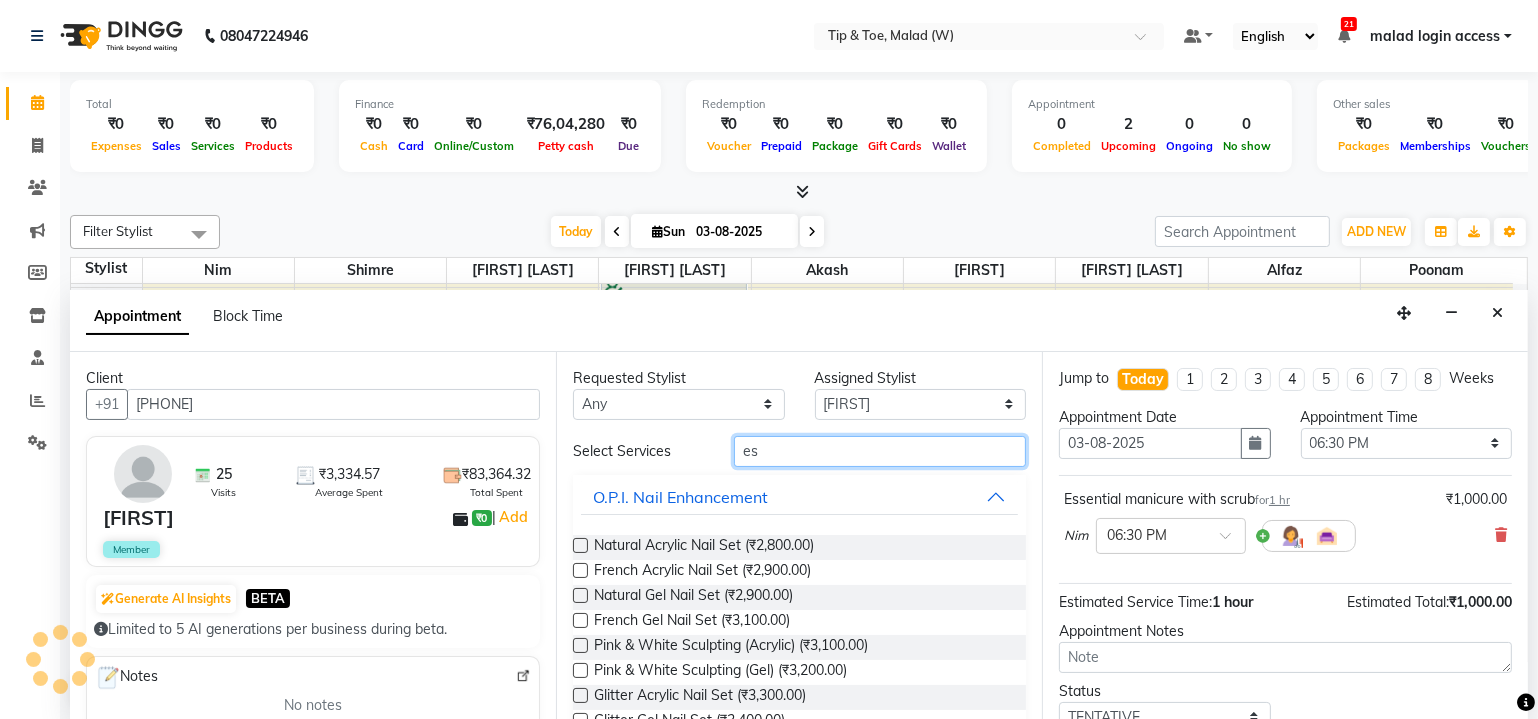 type on "ess" 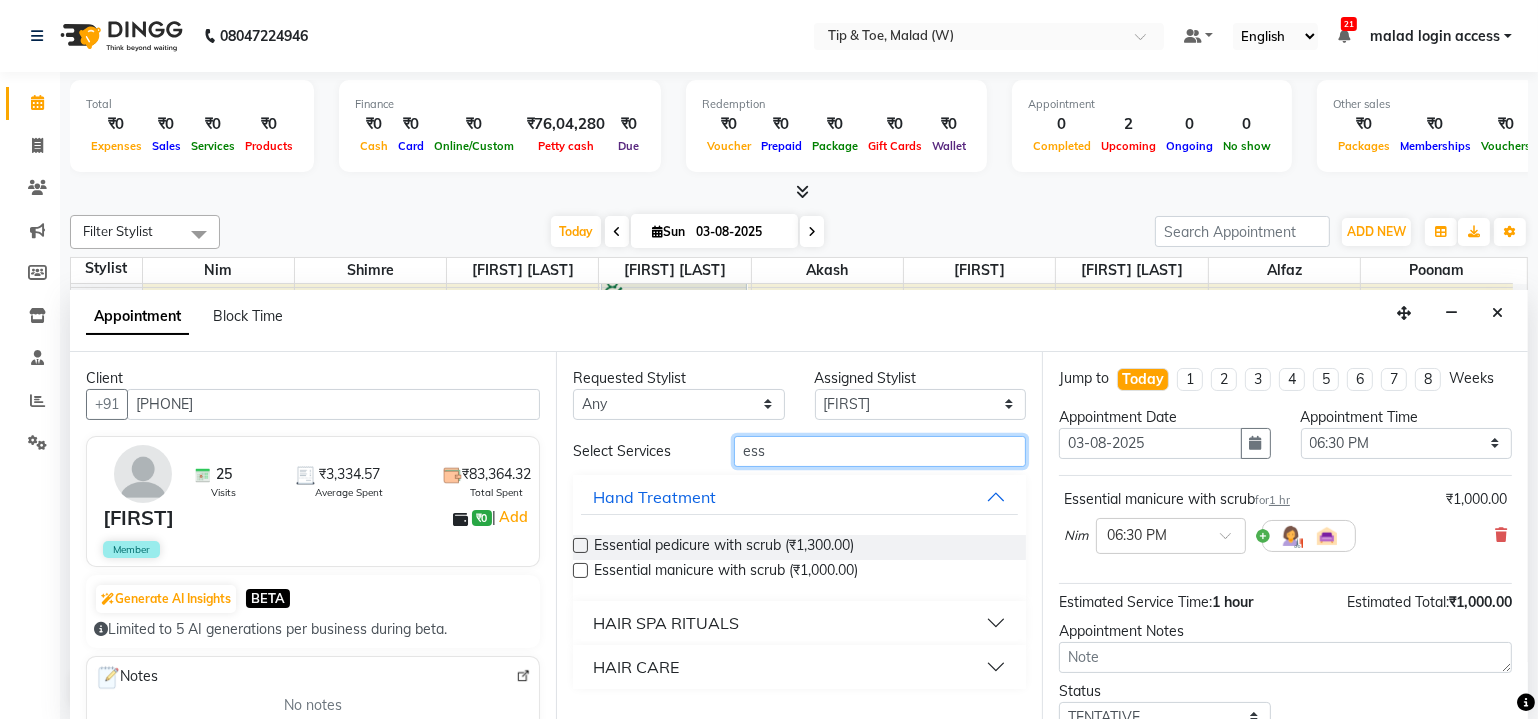 scroll, scrollTop: 0, scrollLeft: 0, axis: both 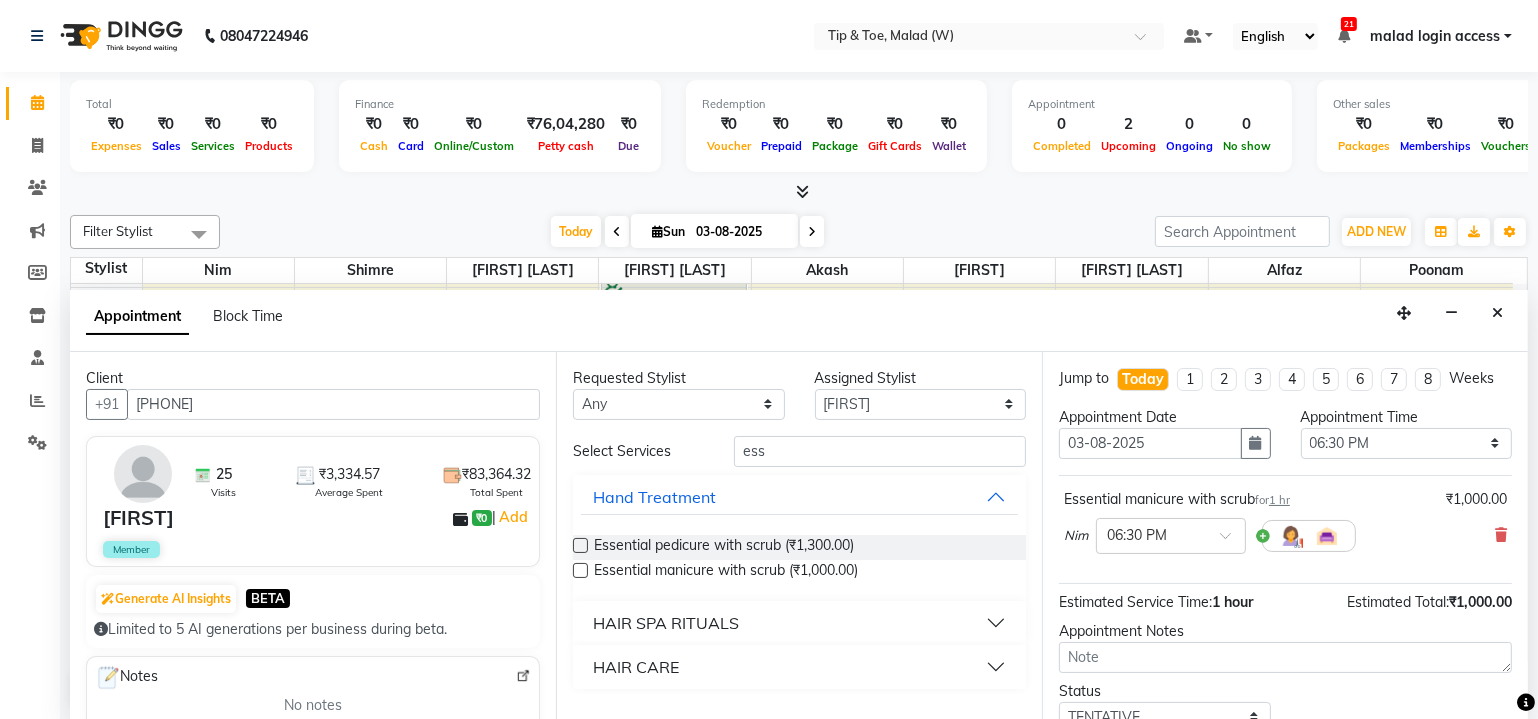 click at bounding box center (580, 545) 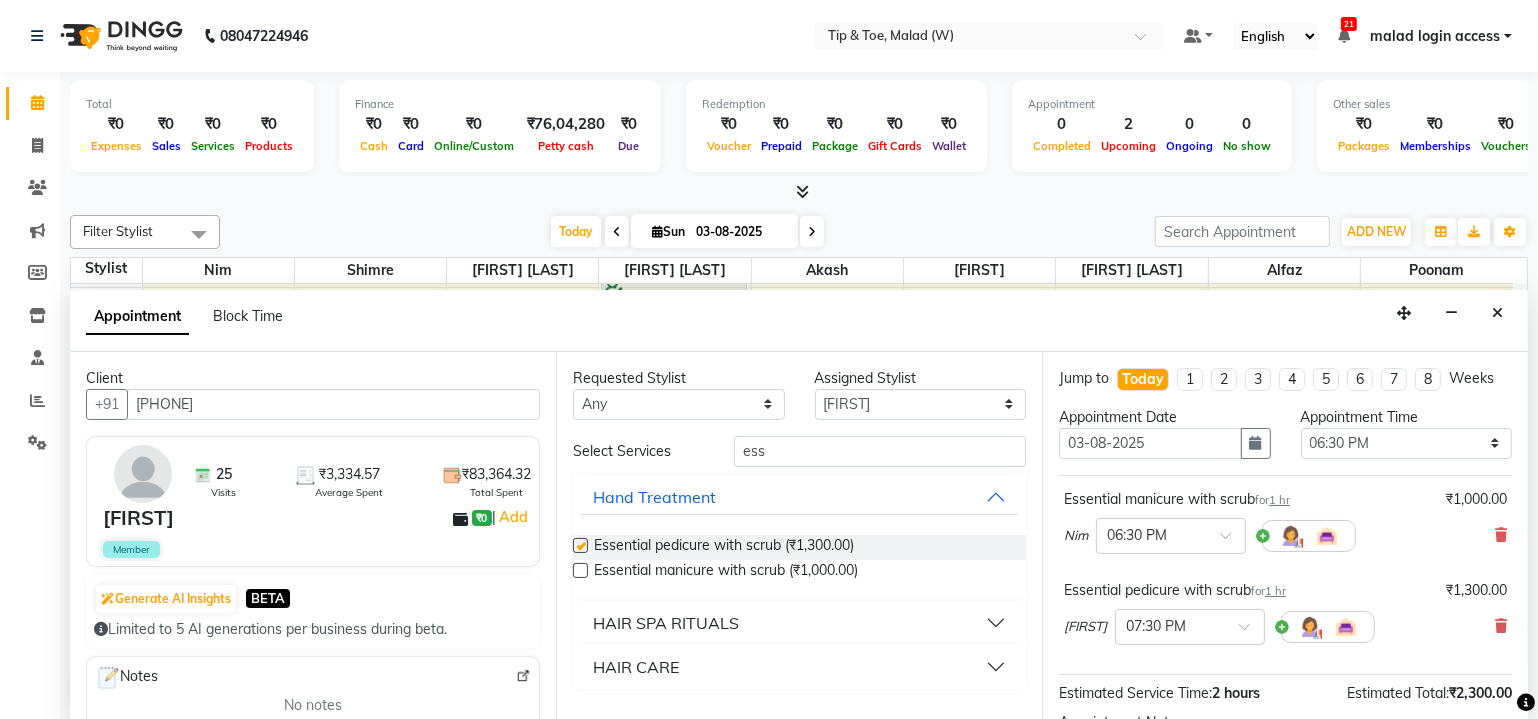 checkbox on "false" 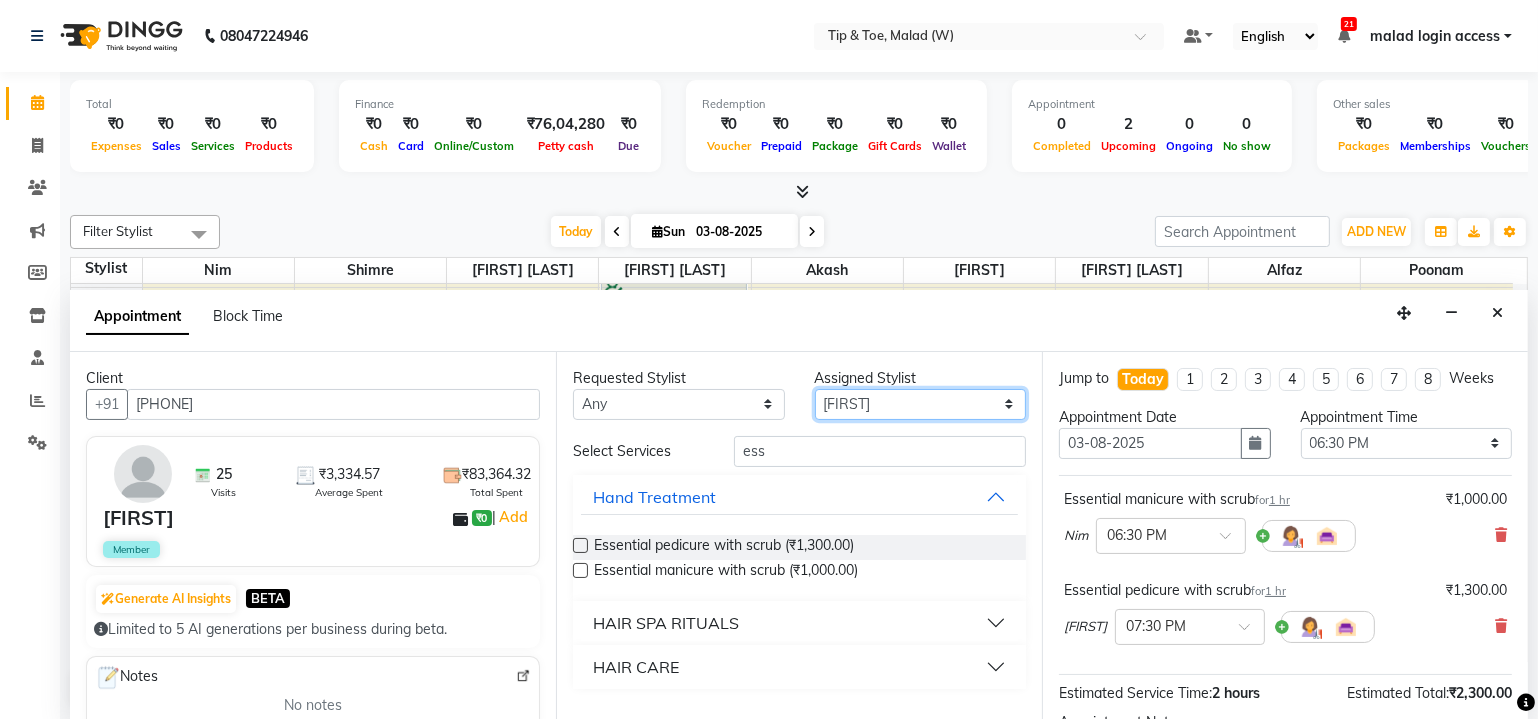 click on "Select Akash  Alfaz  Dibakar Manisha Singh Nim poonam Sanjay mama Shimre Urmila Pal" at bounding box center (921, 404) 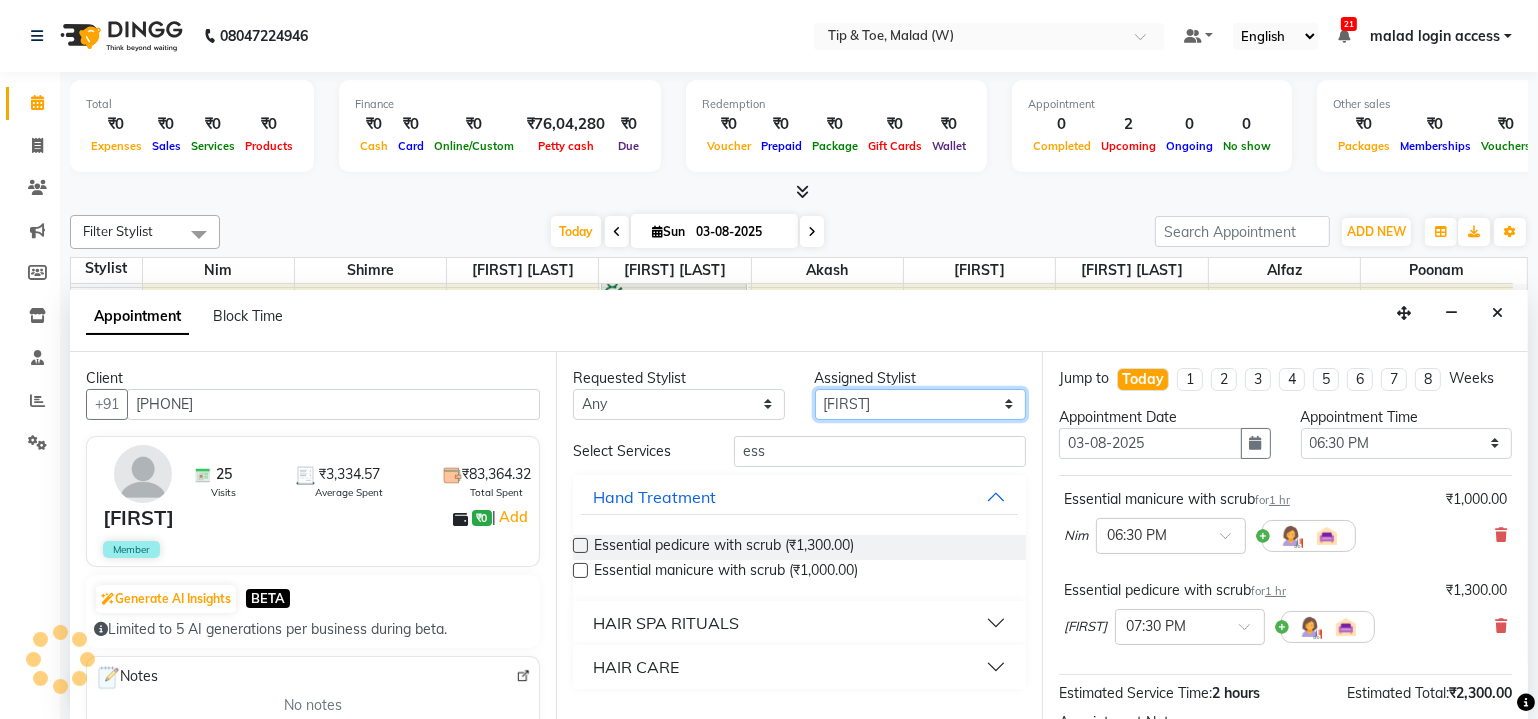 select on "48549" 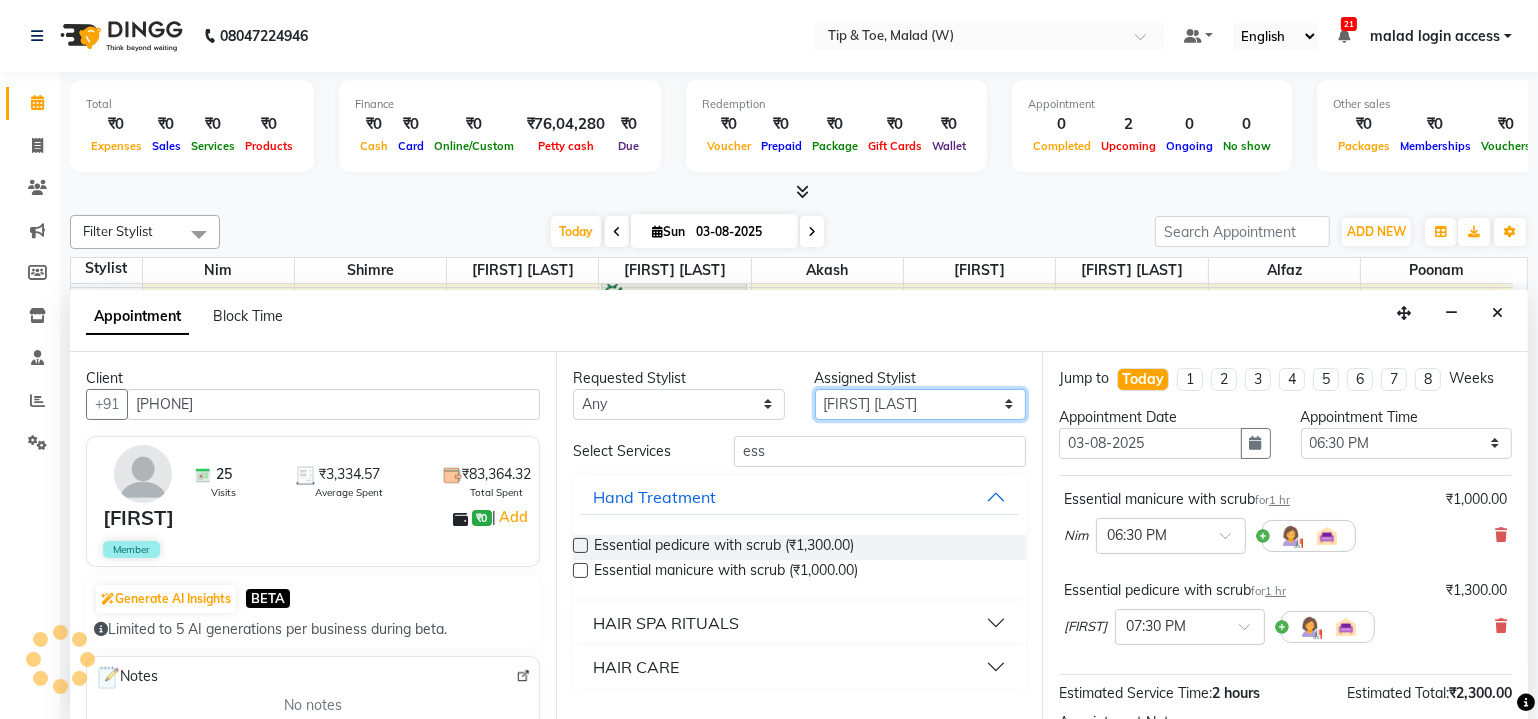 click on "Select Akash  Alfaz  Dibakar Manisha Singh Nim poonam Sanjay mama Shimre Urmila Pal" at bounding box center (921, 404) 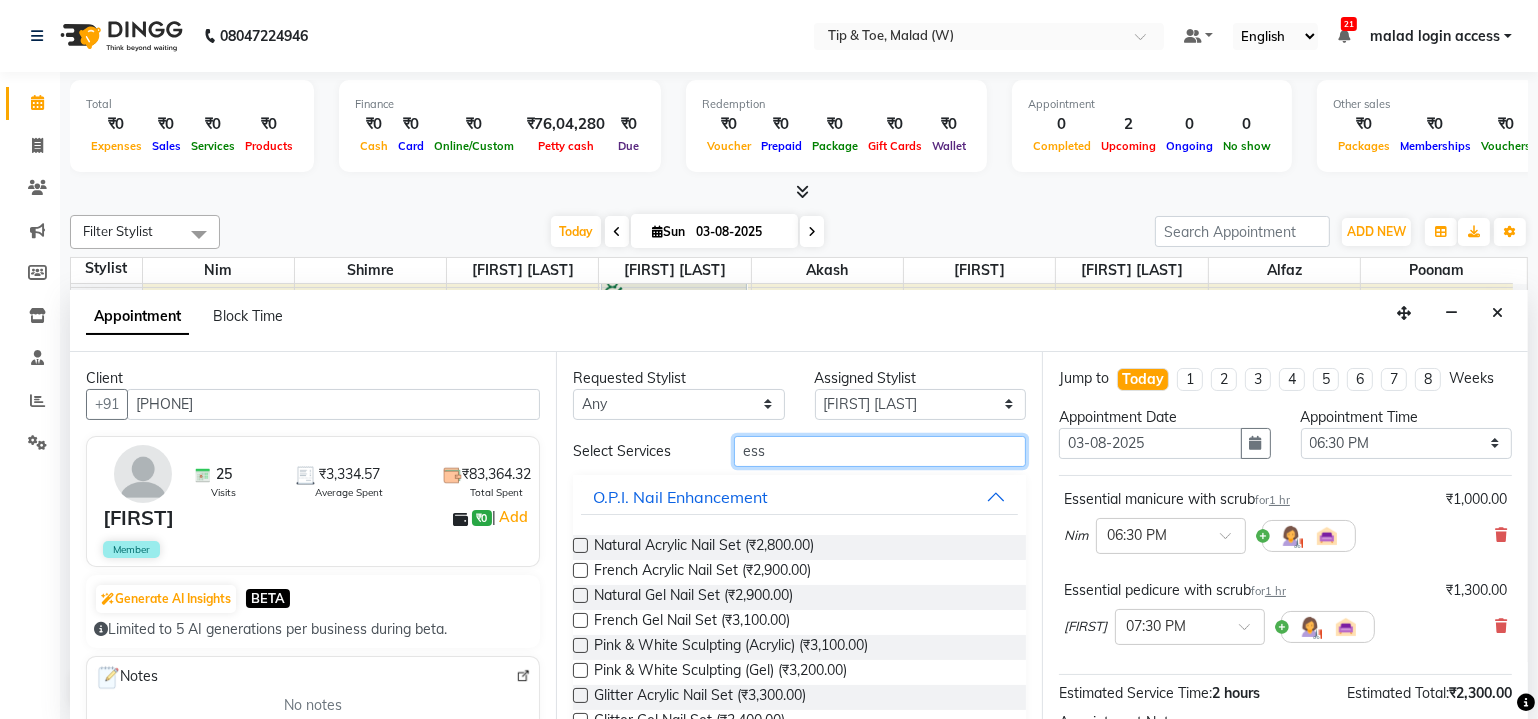 click on "ess" at bounding box center [880, 451] 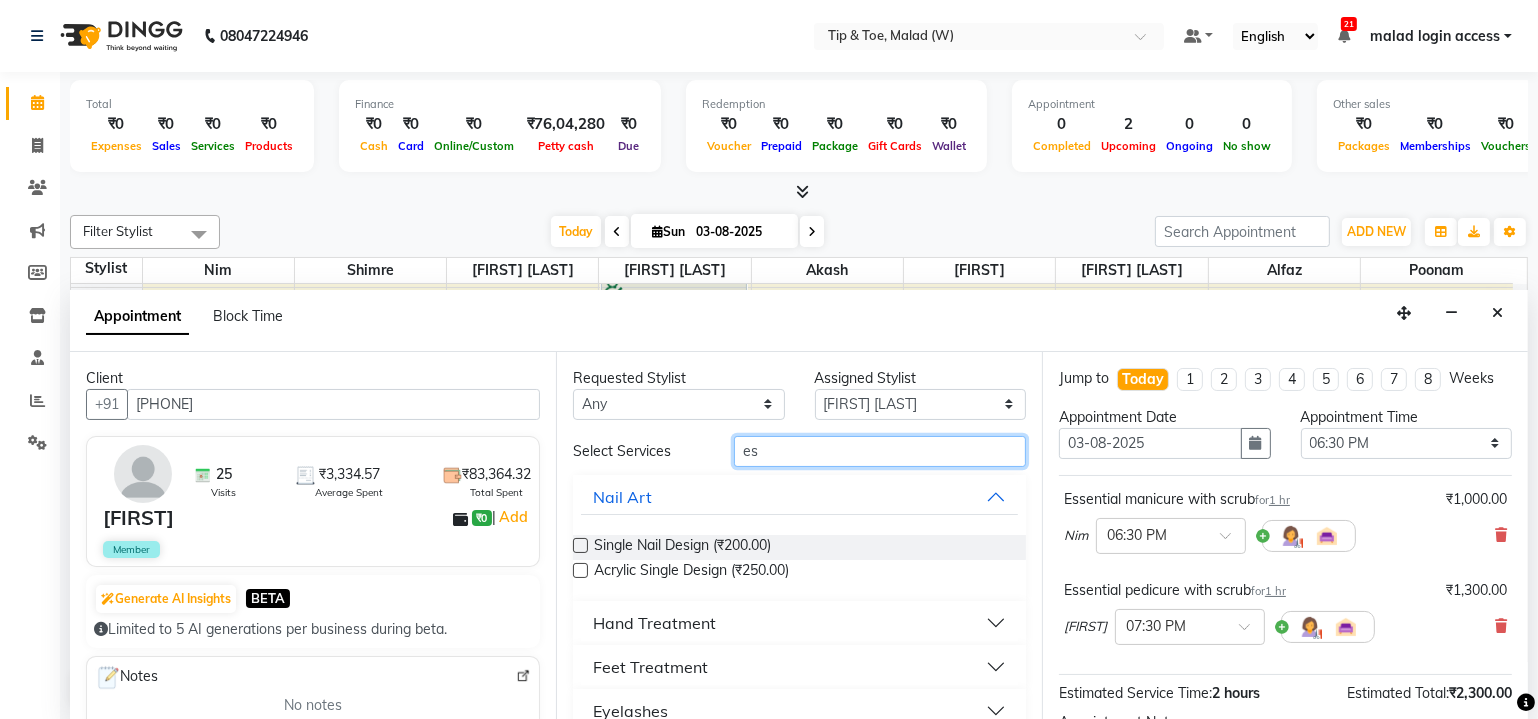 type on "e" 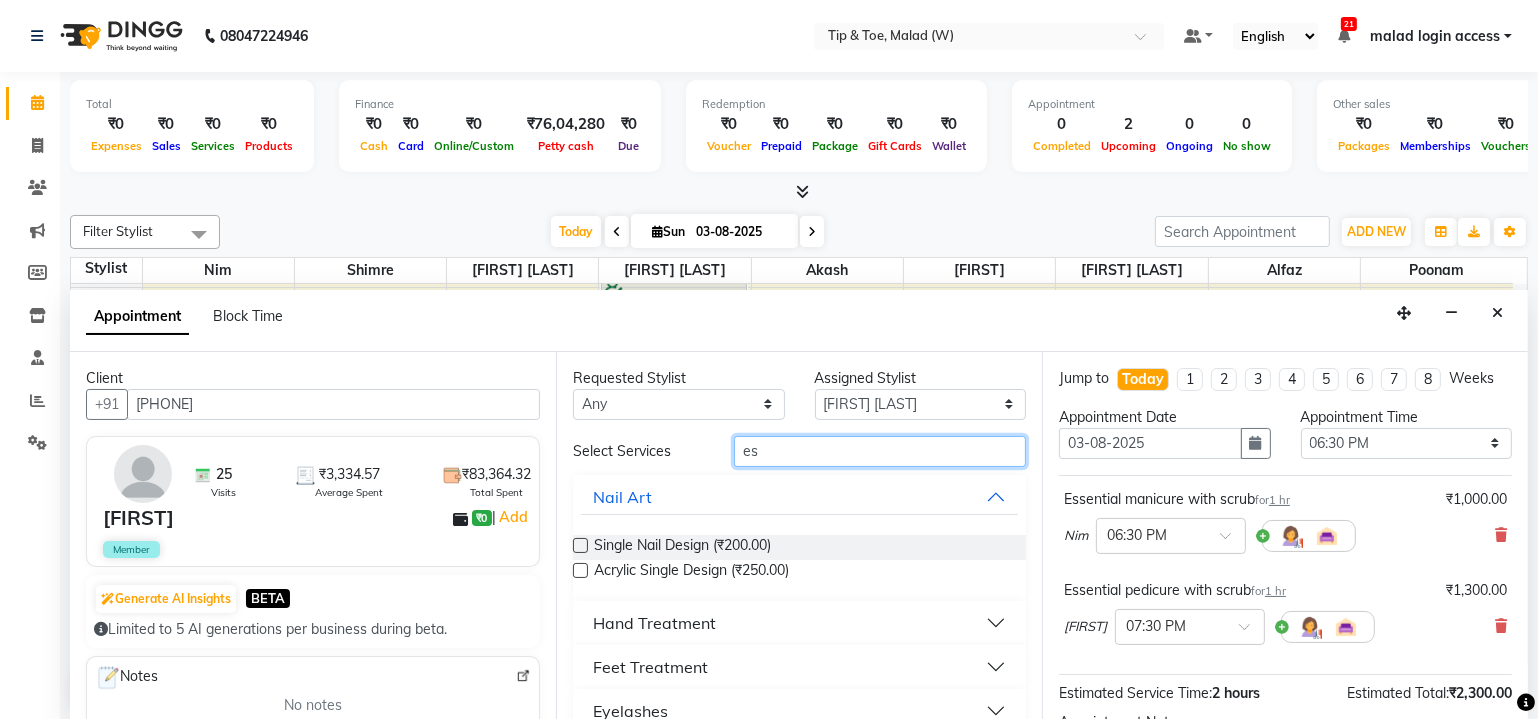 type on "ess" 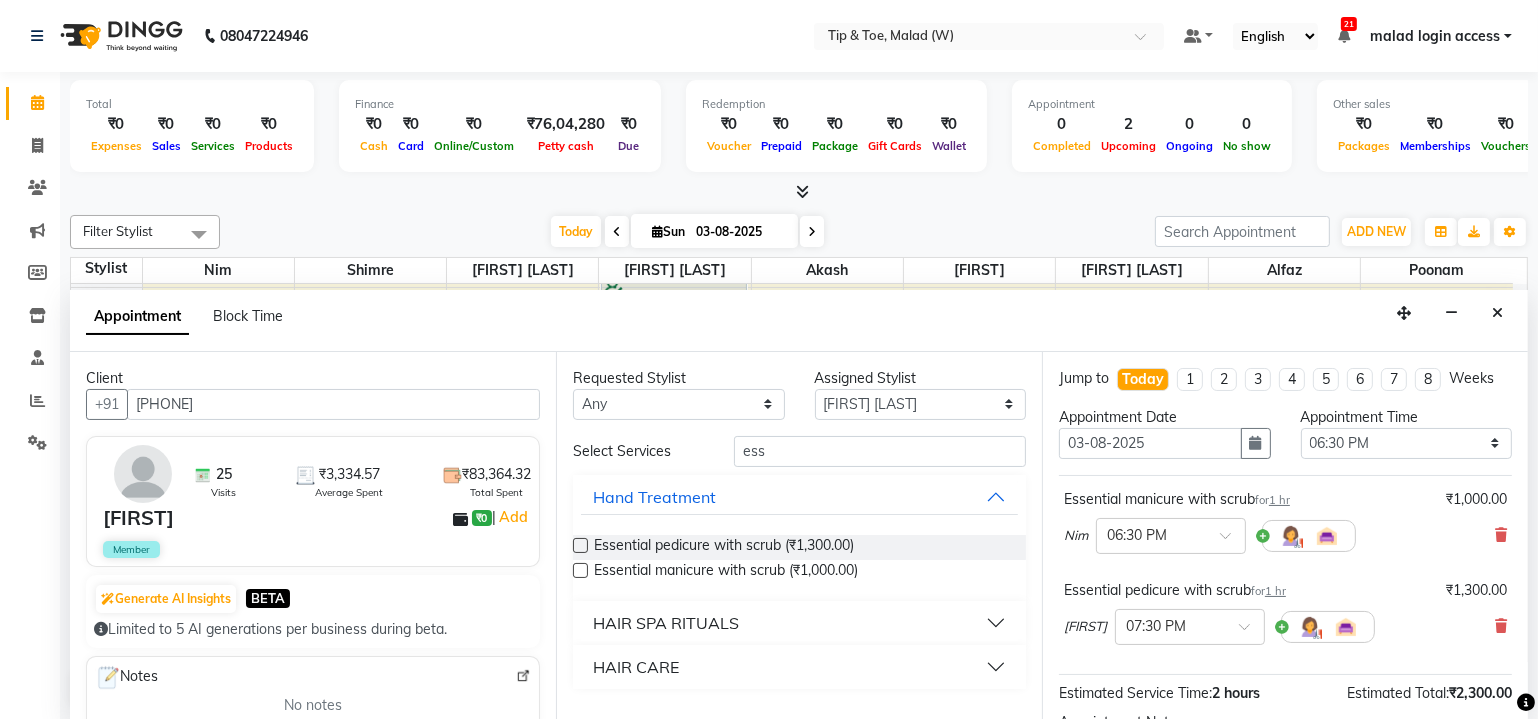click at bounding box center [580, 545] 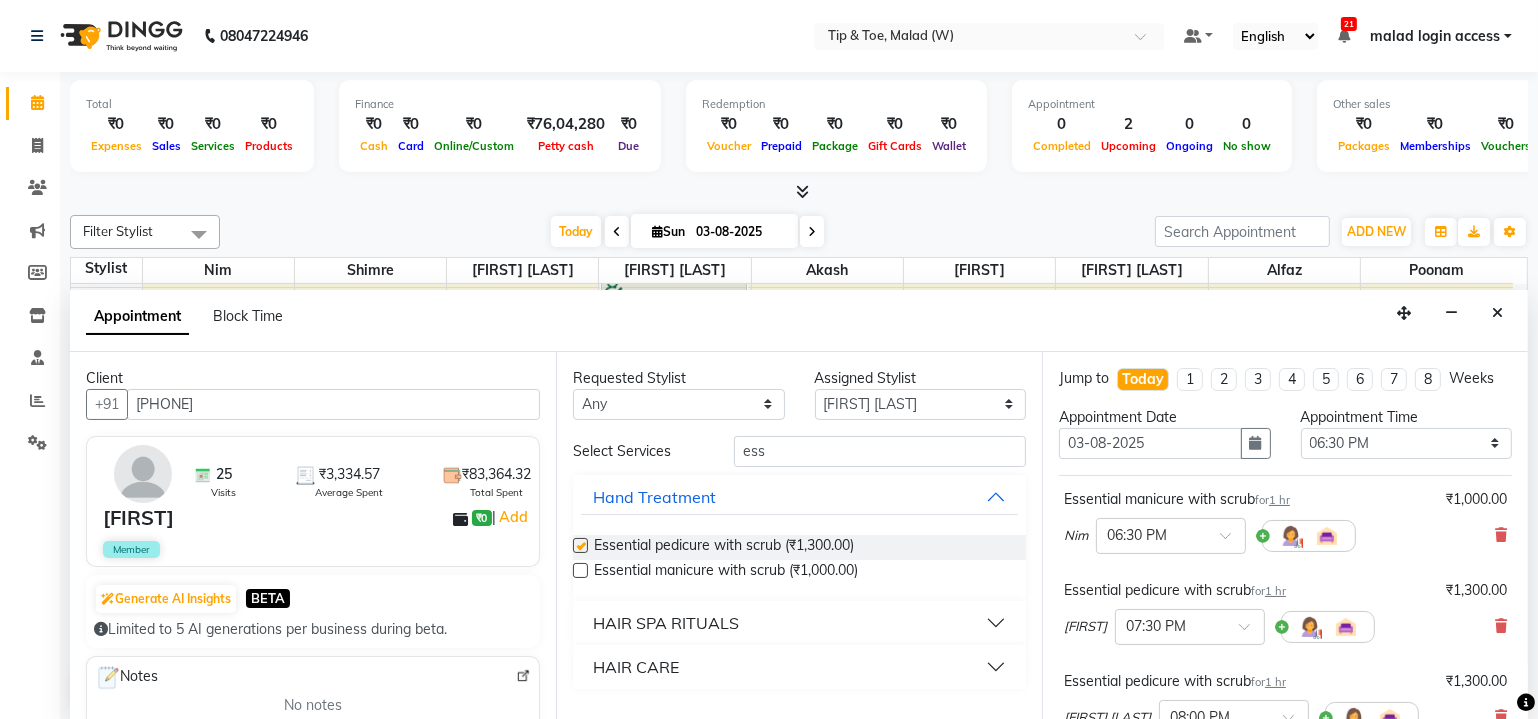 checkbox on "false" 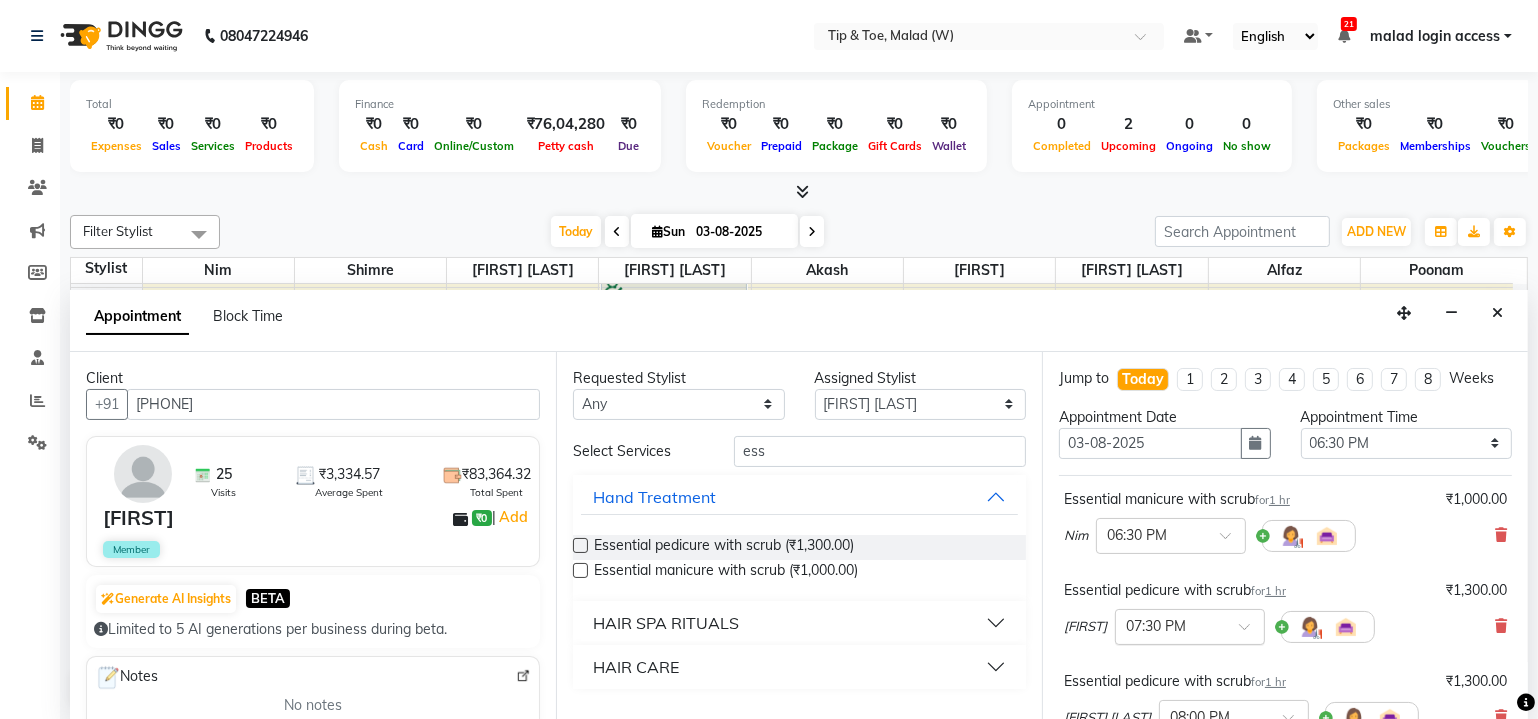 click at bounding box center (1251, 632) 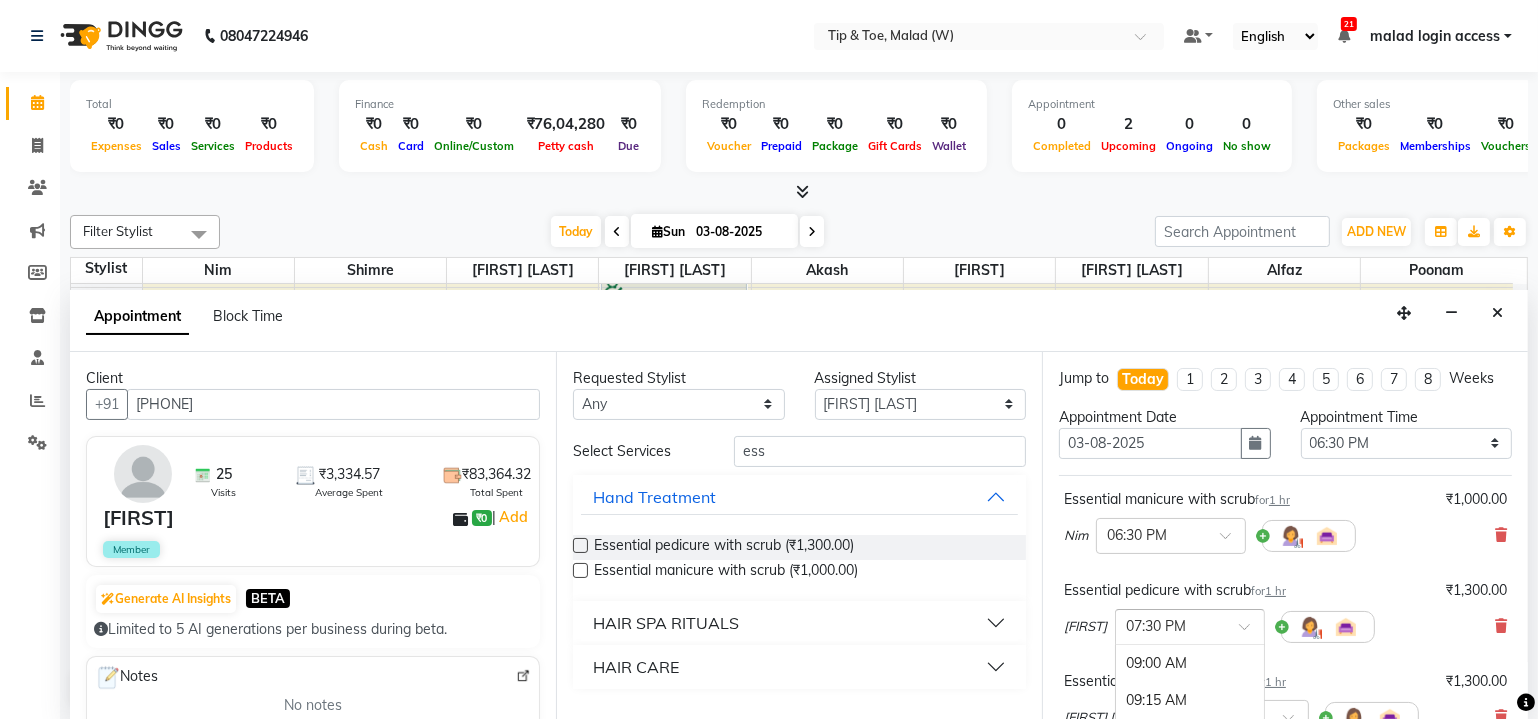 scroll, scrollTop: 1425, scrollLeft: 0, axis: vertical 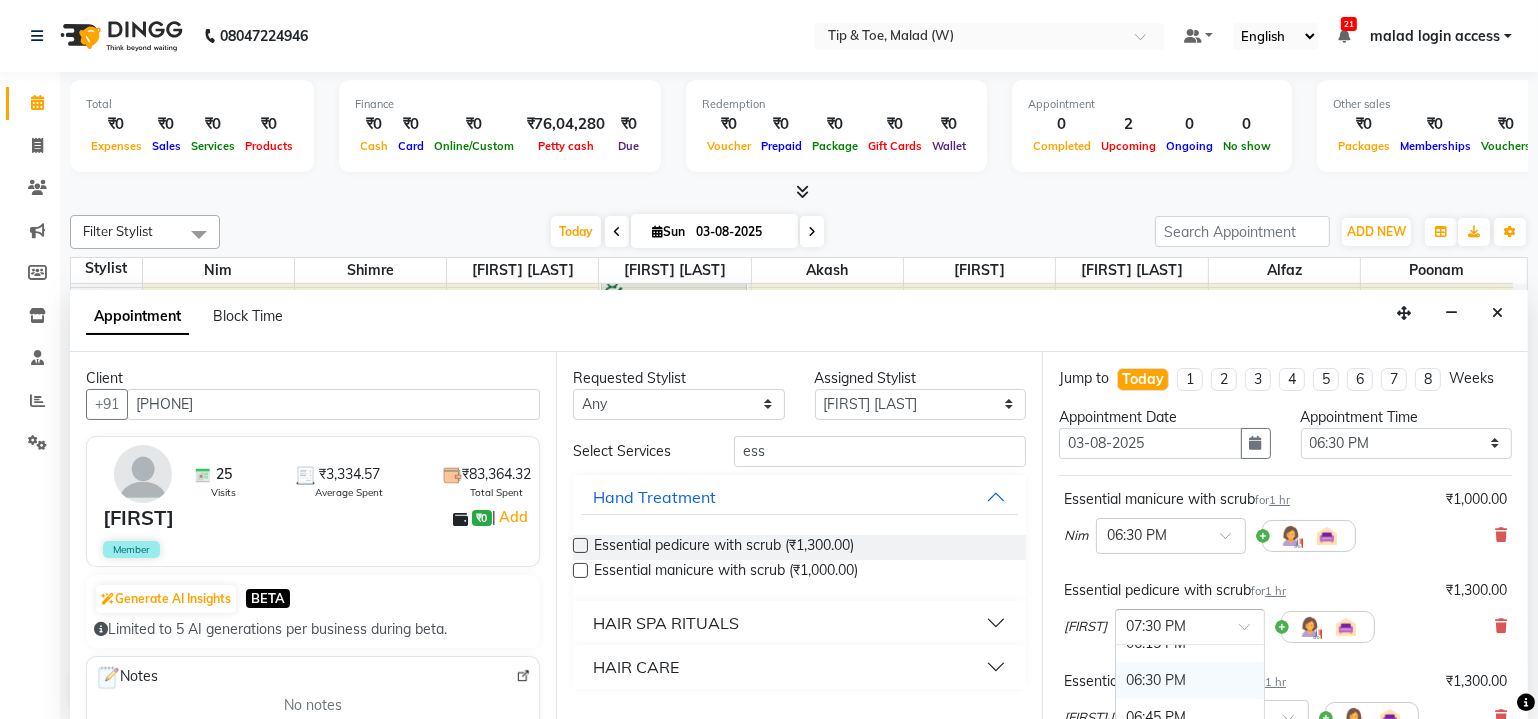 click on "06:30 PM" at bounding box center [1190, 680] 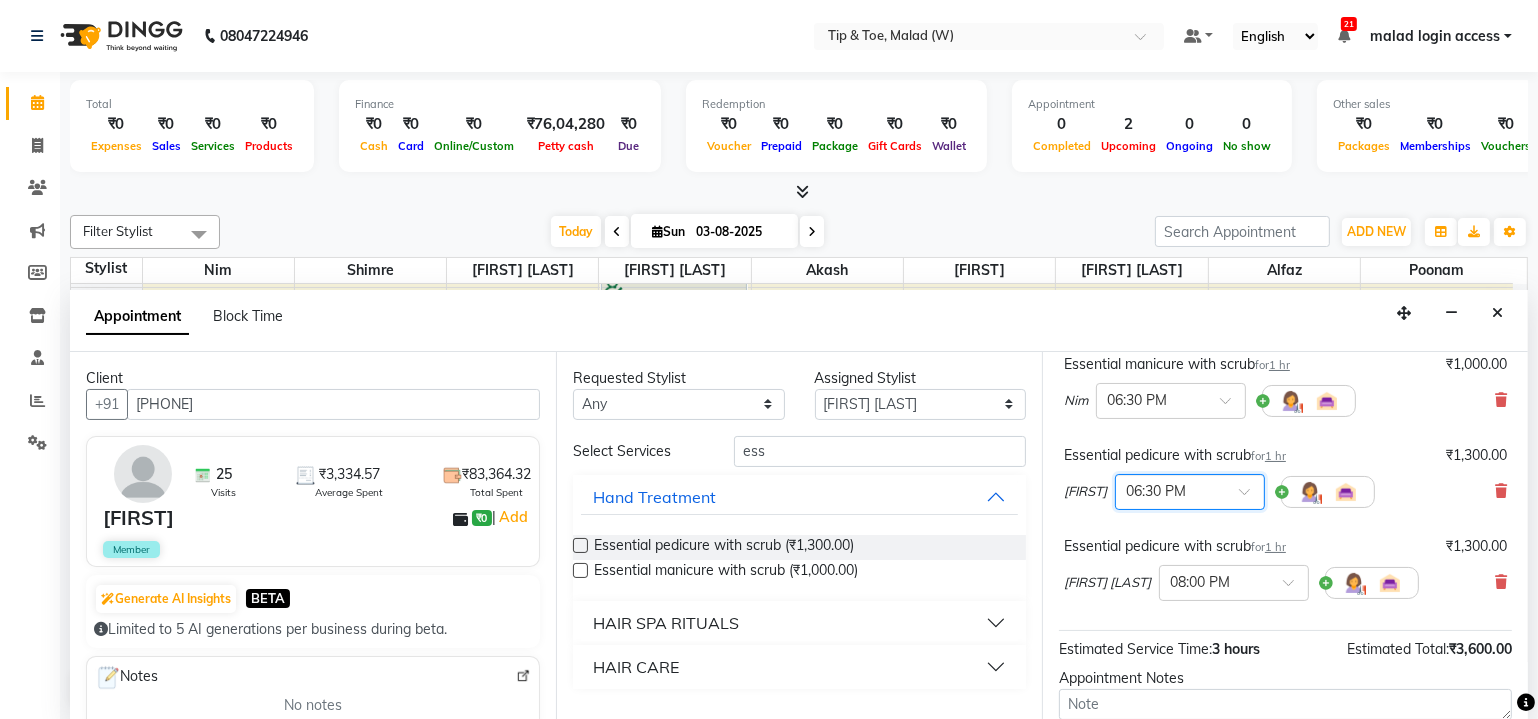 drag, startPoint x: 1521, startPoint y: 524, endPoint x: 1533, endPoint y: 593, distance: 70.035706 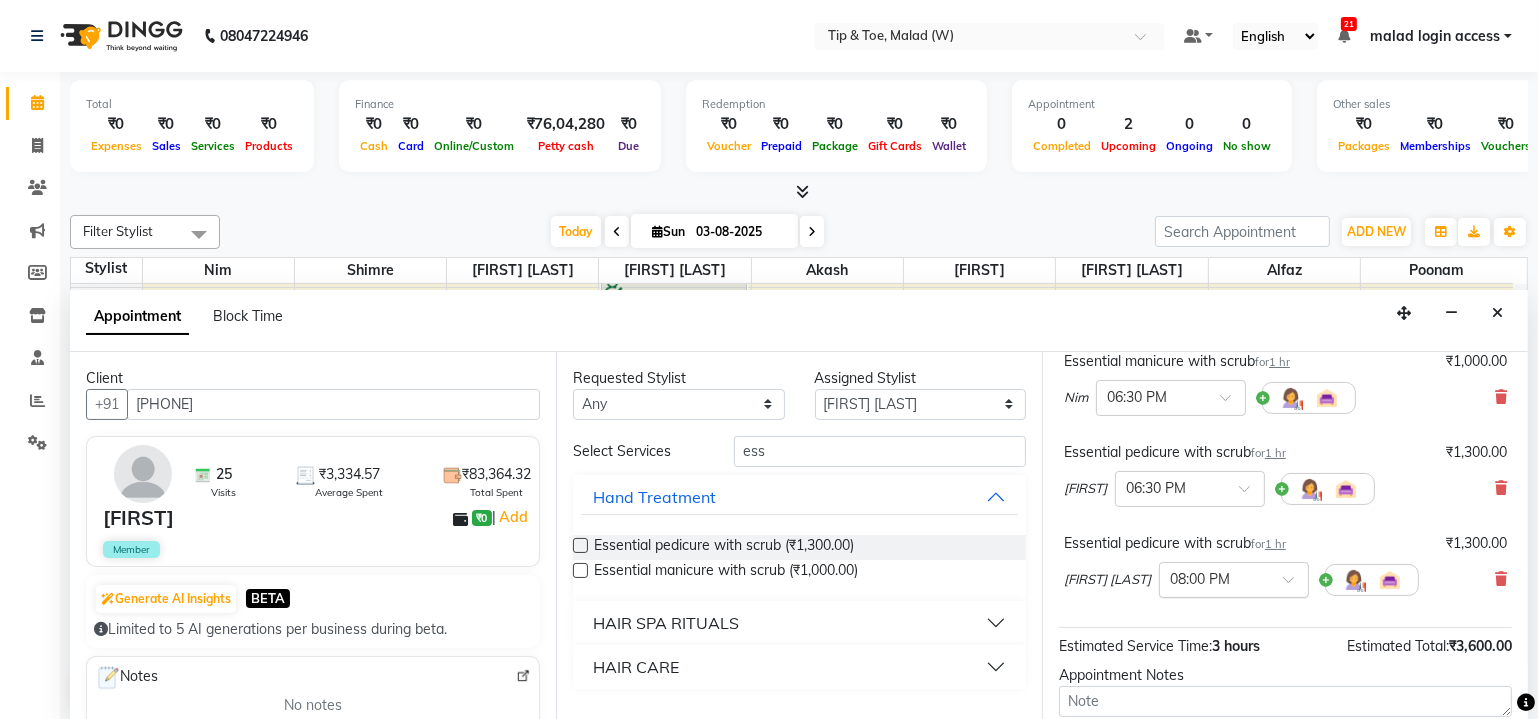 click at bounding box center [1295, 585] 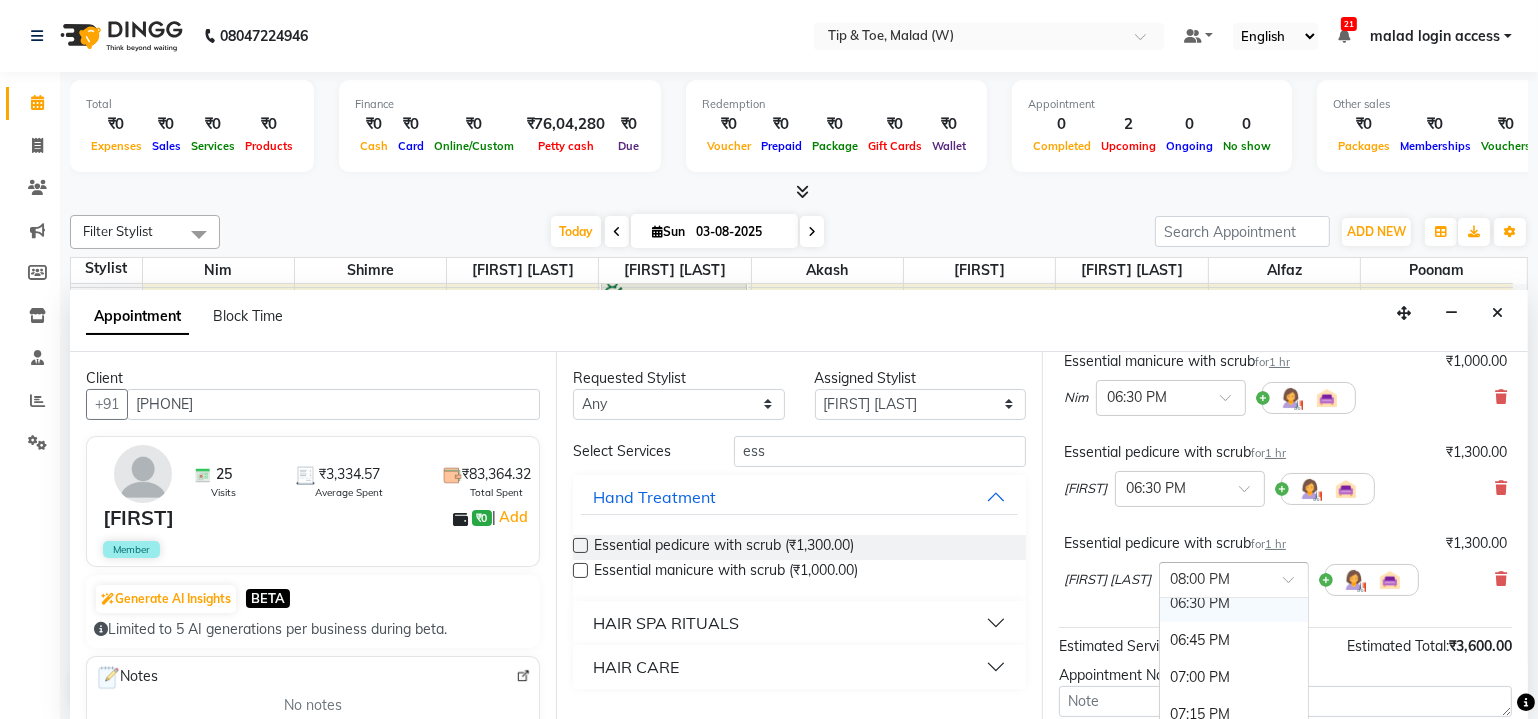 scroll, scrollTop: 1398, scrollLeft: 0, axis: vertical 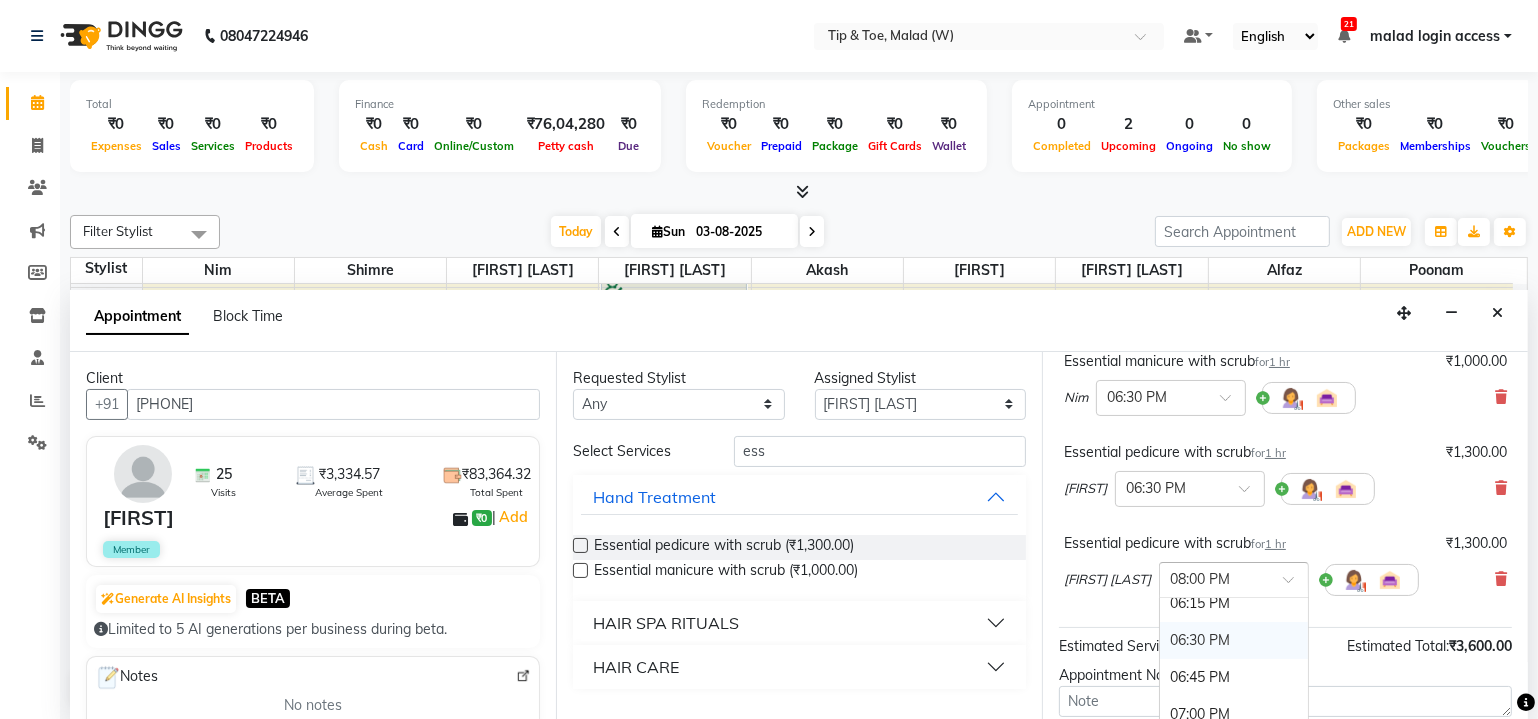 click on "06:30 PM" at bounding box center [1234, 640] 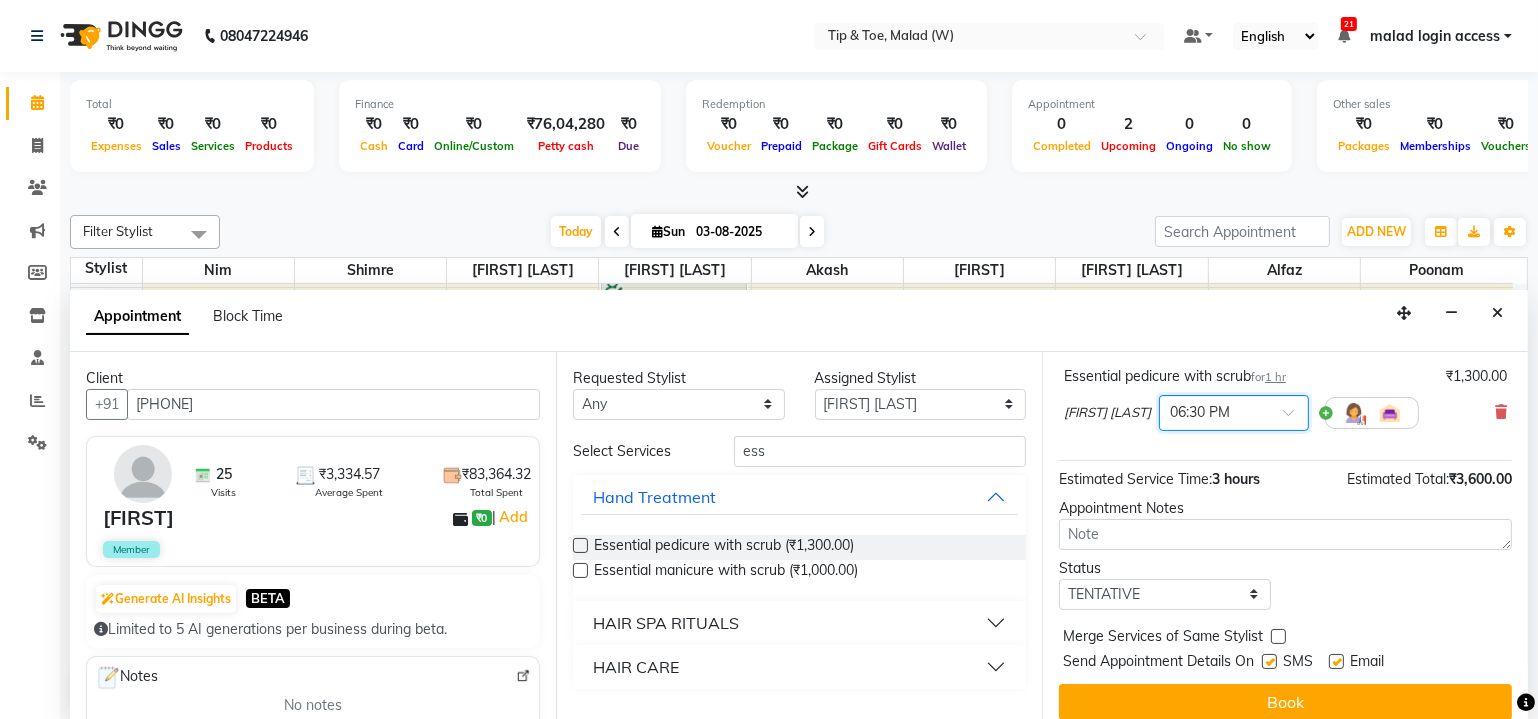 scroll, scrollTop: 337, scrollLeft: 0, axis: vertical 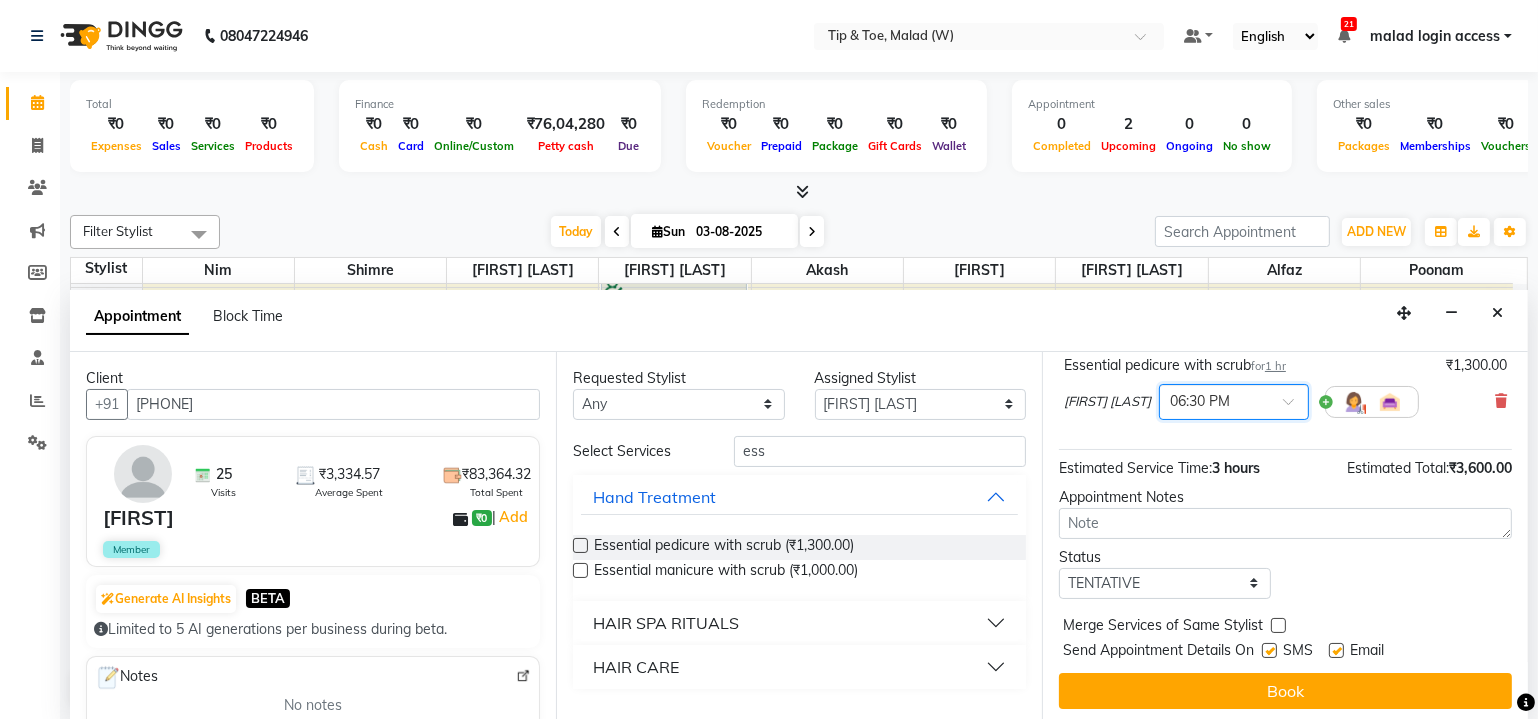 click on "Total  ₹0  Expenses ₹0  Sales ₹0  Services ₹0  Products Finance  ₹0  Cash ₹0  Card ₹0  Online/Custom ₹76,04,280 Petty cash ₹0 Due  Redemption  ₹0 Voucher ₹0 Prepaid ₹0 Package ₹0  Gift Cards ₹0  Wallet  Appointment  0 Completed 2 Upcoming 0 Ongoing 0 No show  Other sales  ₹0  Packages ₹0  Memberships ₹0  Vouchers ₹0  Prepaids ₹0  Gift Cards Filter Stylist Select All Shimre poonam Manisha Singh Nim Urmila Pal Akash  Dibakar Sanjay mama Alfaz  Today  Sun 03-08-2025 Toggle Dropdown Add Appointment Add Invoice Add Attendance Add Client Toggle Dropdown Add Appointment Add Invoice Add Attendance Add Client ADD NEW Toggle Dropdown Add Appointment Add Invoice Add Attendance Add Client Filter Stylist Select All Shimre poonam Manisha Singh Nim Urmila Pal Akash  Dibakar Sanjay mama Alfaz  Group By  Staff View   Room View  View as Vertical  Vertical - Week View  Horizontal  Horizontal - Week View  List  Toggle Dropdown Calendar Settings Manage Tags   Arrange Stylists  Full Screen 9" 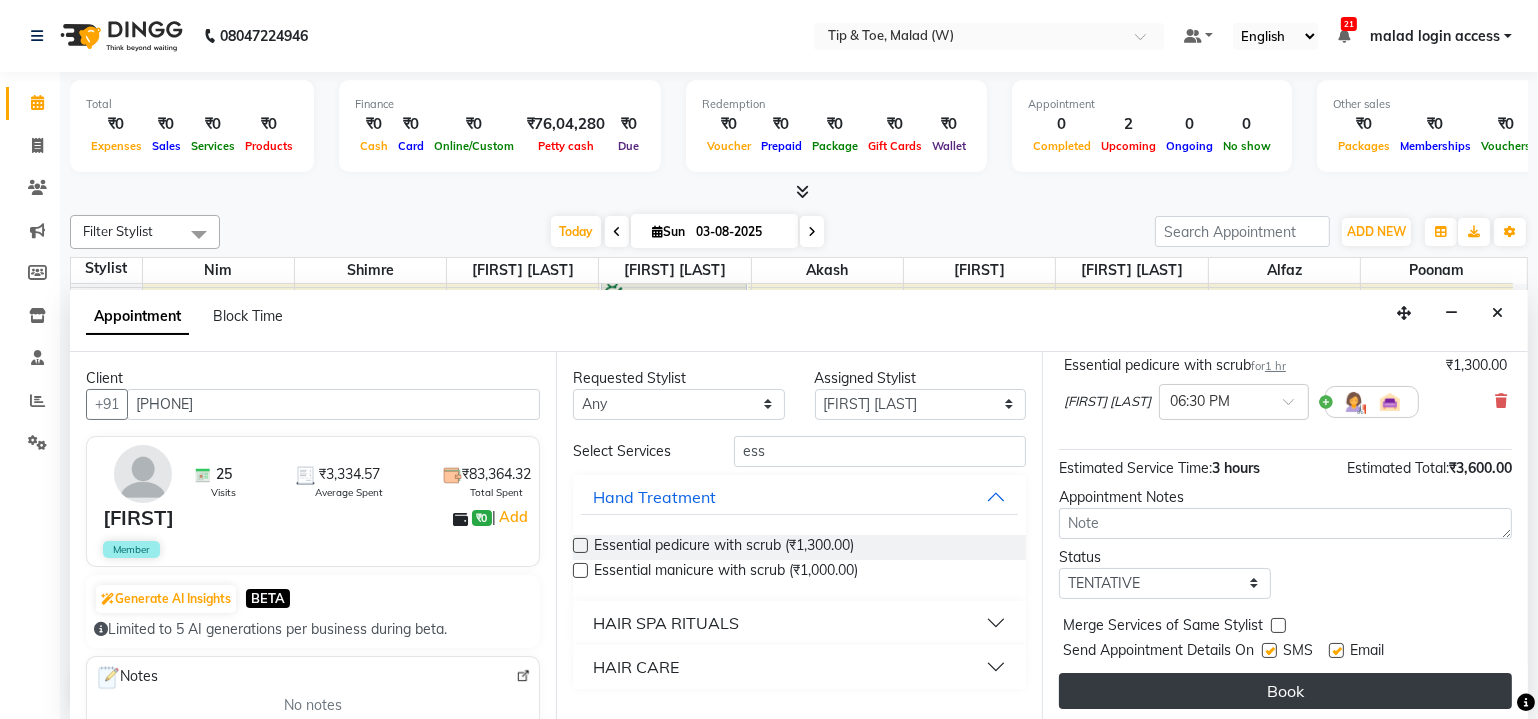 click on "Book" at bounding box center (1285, 691) 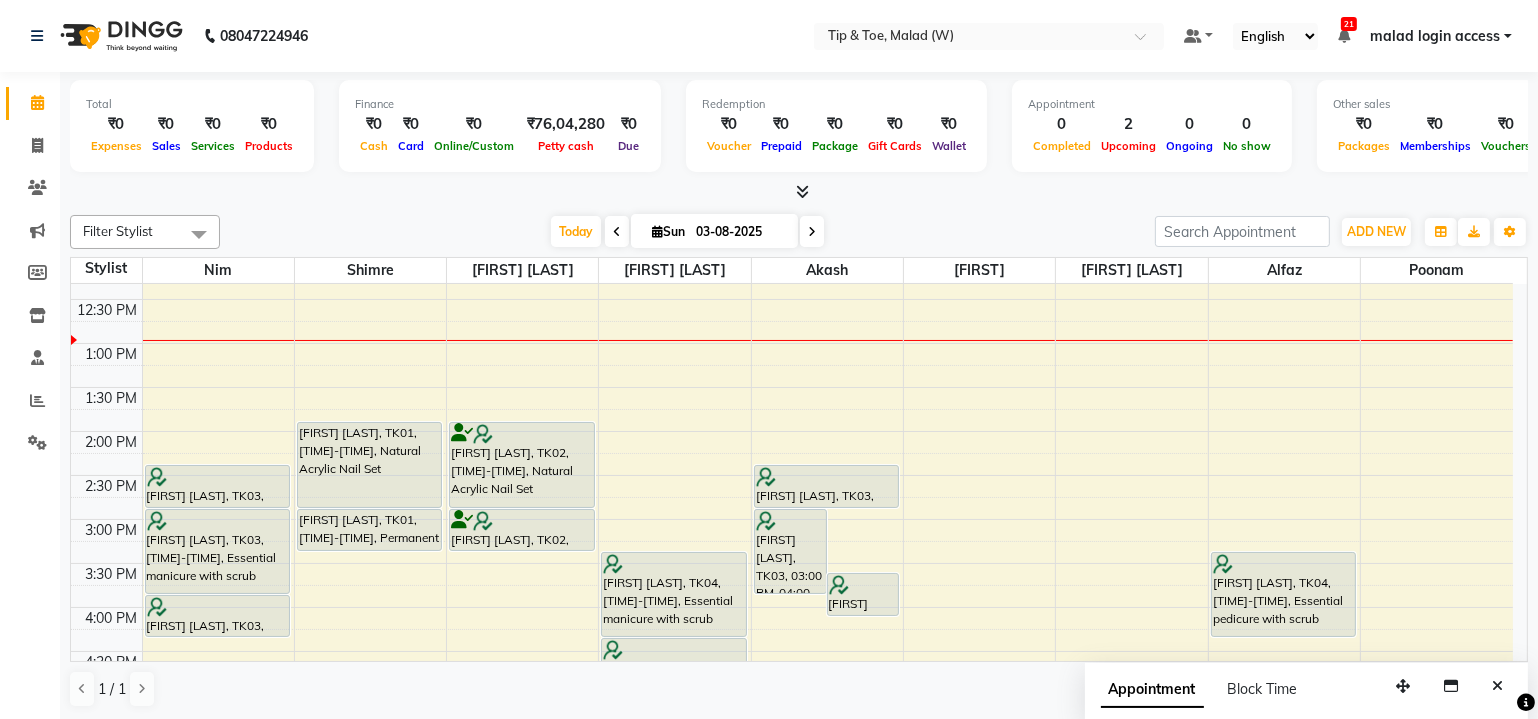 scroll, scrollTop: 289, scrollLeft: 0, axis: vertical 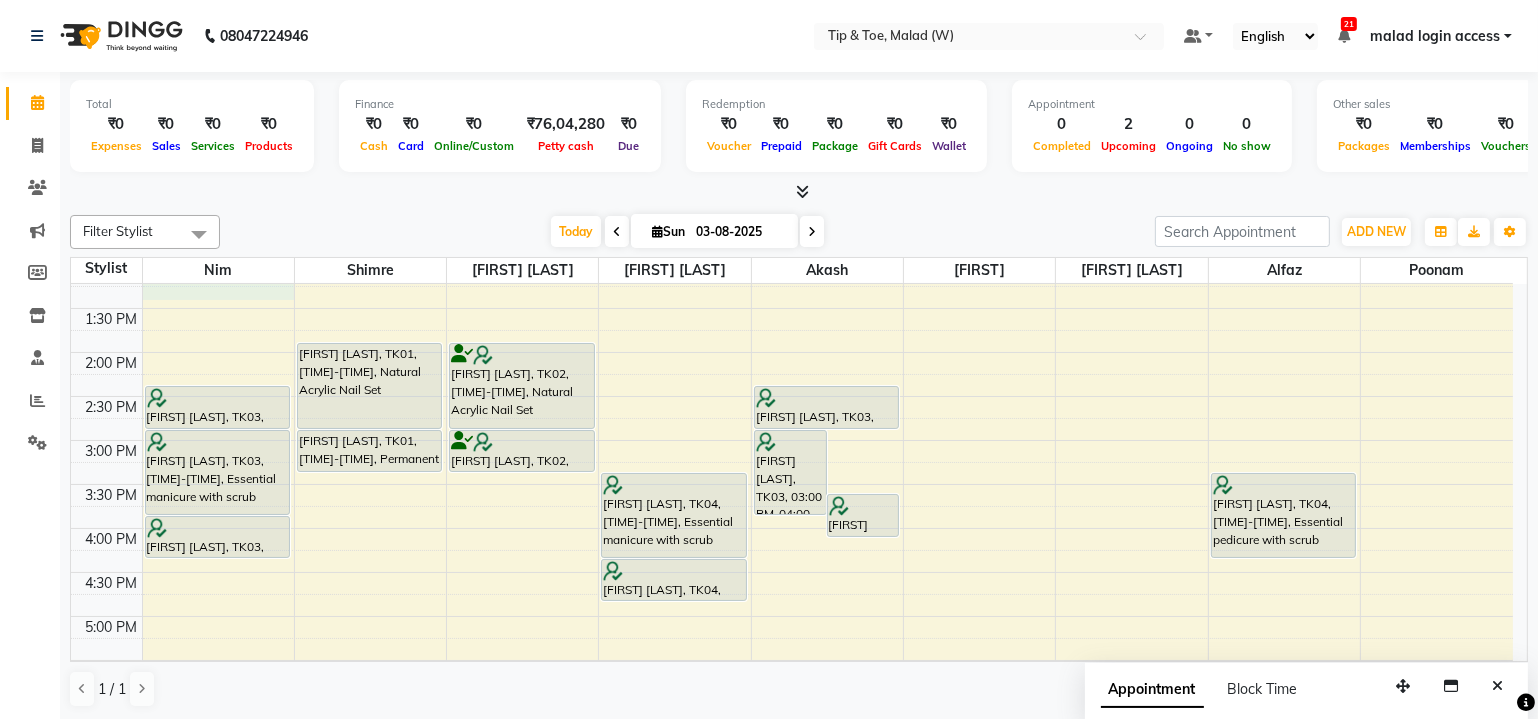 click on "8:00 AM 8:30 AM 9:00 AM 9:30 AM 10:00 AM 10:30 AM 11:00 AM 11:30 AM 12:00 PM 12:30 PM 1:00 PM 1:30 PM 2:00 PM 2:30 PM 3:00 PM 3:30 PM 4:00 PM 4:30 PM 5:00 PM 5:30 PM 6:00 PM 6:30 PM 7:00 PM 7:30 PM 8:00 PM 8:30 PM     Nikita Singh, TK03, 02:30 PM-03:00 PM, Permanent Gel Polish Removal     Nikita Singh, TK03, 03:00 PM-04:00 PM, Essential manicure with scrub     Nikita Singh, TK03, 04:00 PM-04:30 PM, Permanent Gel Polish     Pratyusha, TK05, 06:30 PM-07:30 PM, Essential manicure with scrub    Mansi Raikar, TK01, 02:00 PM-03:00 PM, Natural Acrylic Nail Set    Mansi Raikar, TK01, 03:00 PM-03:30 PM, Permanent Gel Polish     Swati Bhowmick, TK02, 02:00 PM-03:00 PM, Natural Acrylic Nail Set     Swati Bhowmick, TK02, 03:00 PM-03:30 PM, Permanent Gel Polish     Ketaki Devhare, TK04, 03:30 PM-04:30 PM, Essential manicure with scrub     Ketaki Devhare, TK04, 04:30 PM-05:00 PM, Permanent Gel Polish     Nikita Singh, TK03, 03:00 PM-04:00 PM, Essential pedicure with scrub" at bounding box center (792, 396) 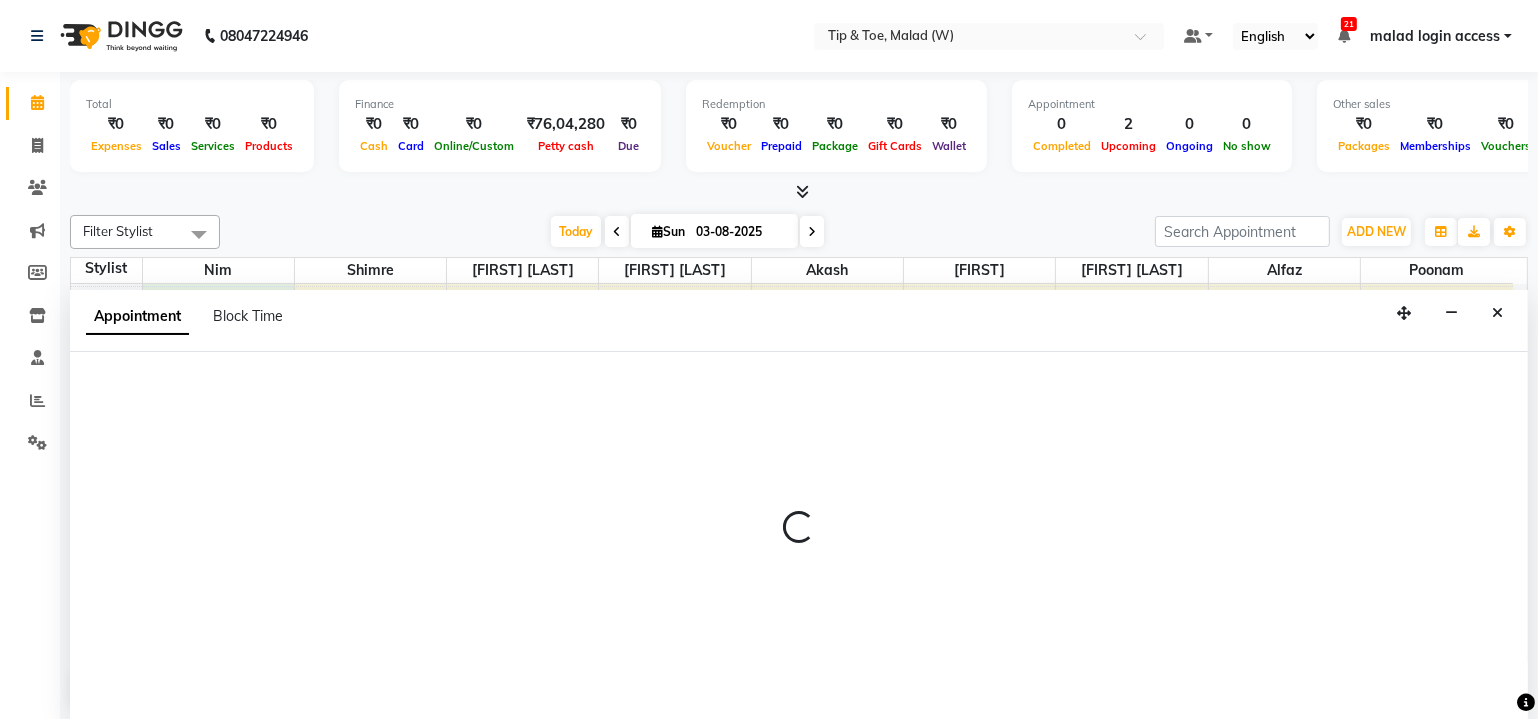 scroll, scrollTop: 0, scrollLeft: 0, axis: both 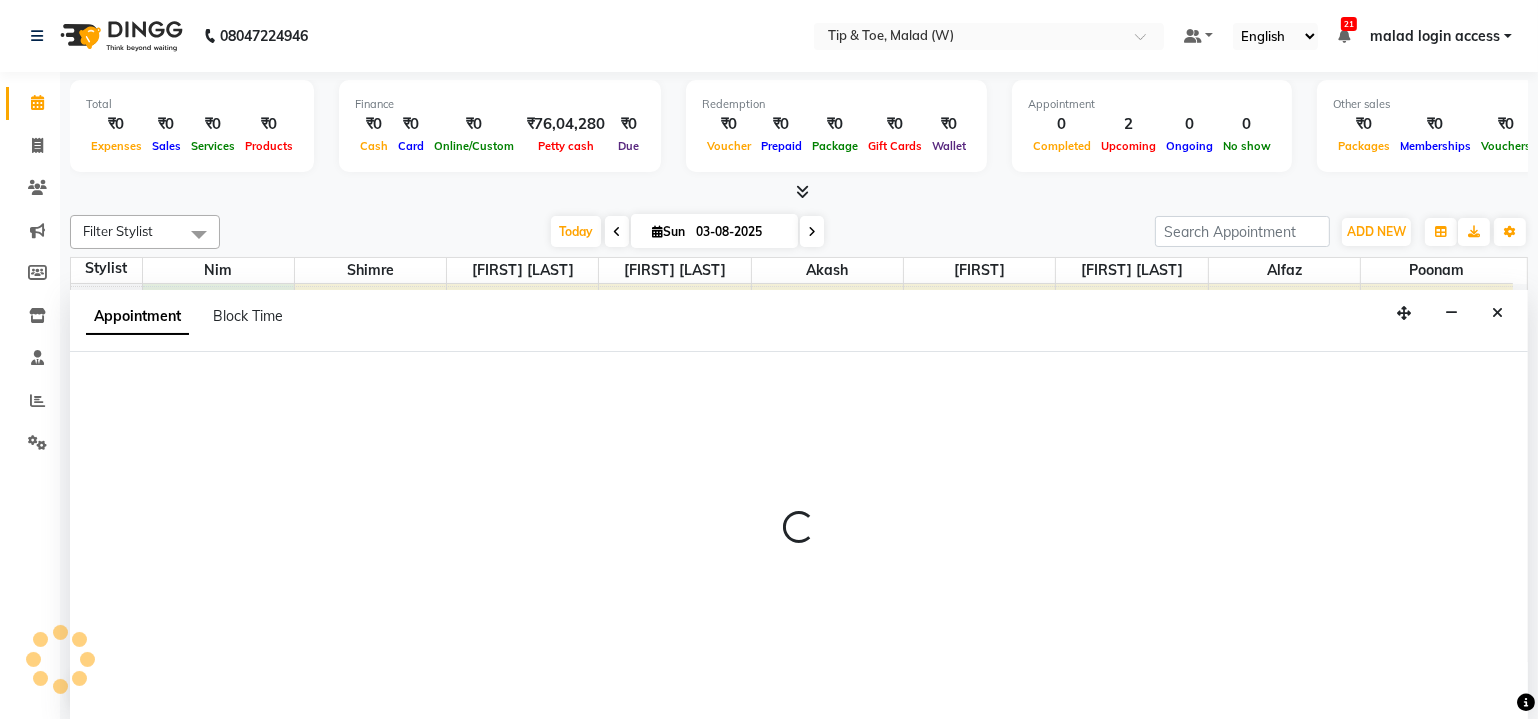 select on "84683" 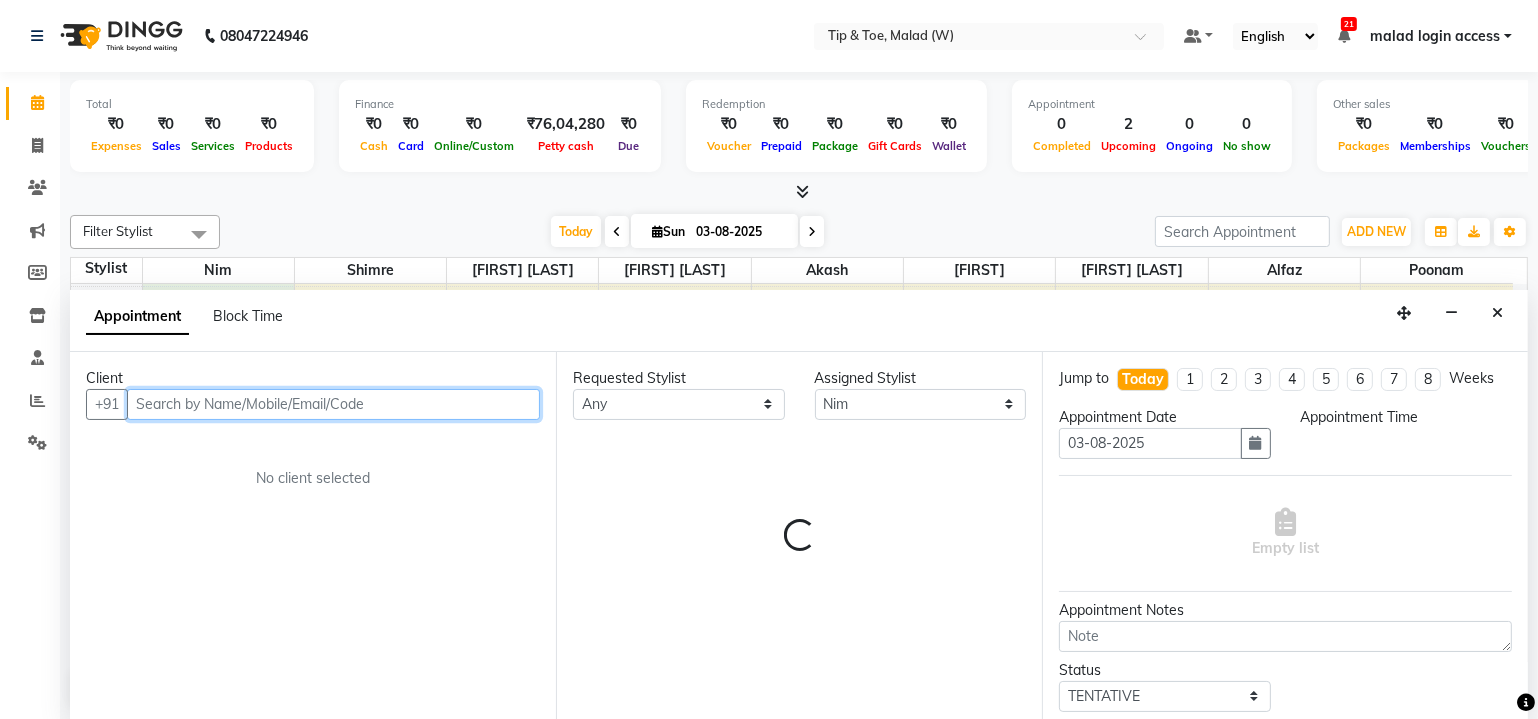 select on "795" 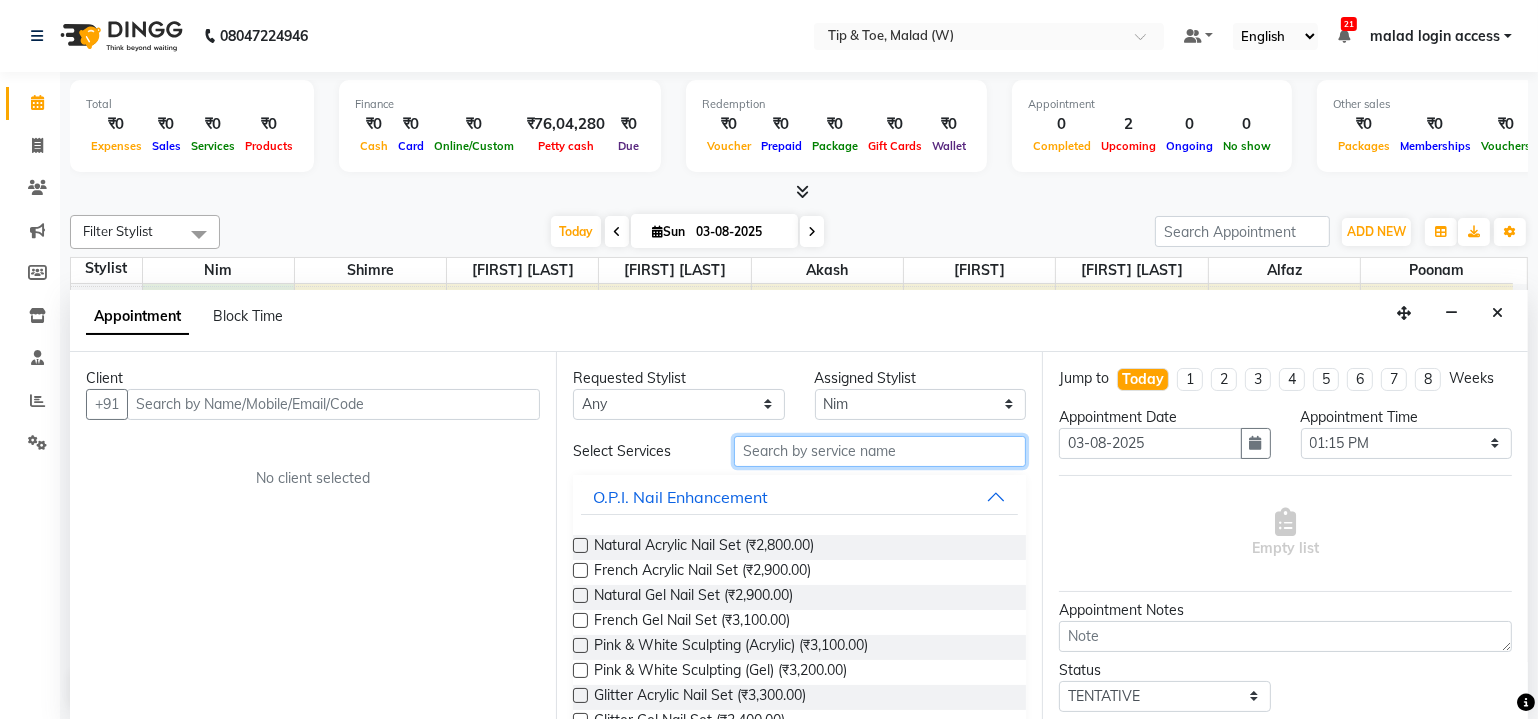 click at bounding box center (880, 451) 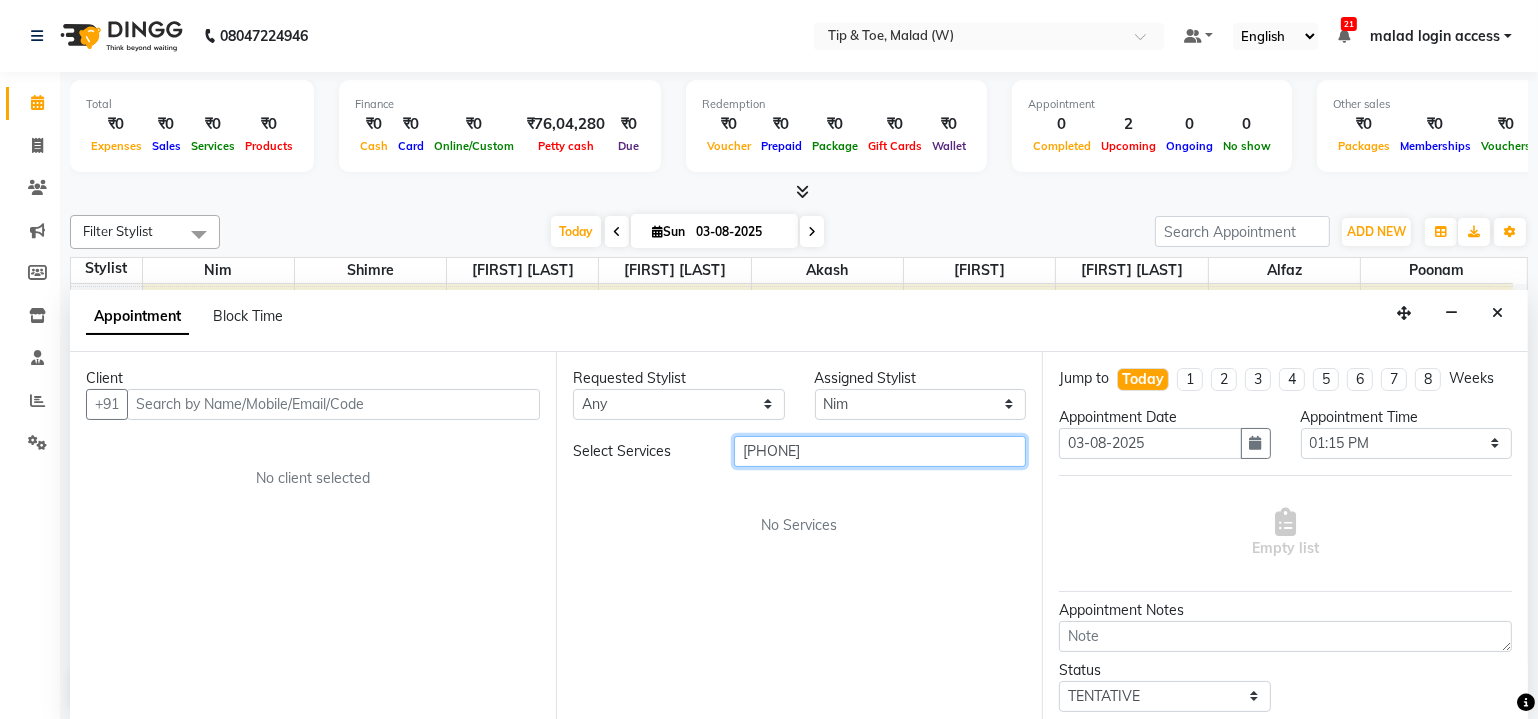 drag, startPoint x: 829, startPoint y: 446, endPoint x: 733, endPoint y: 468, distance: 98.48858 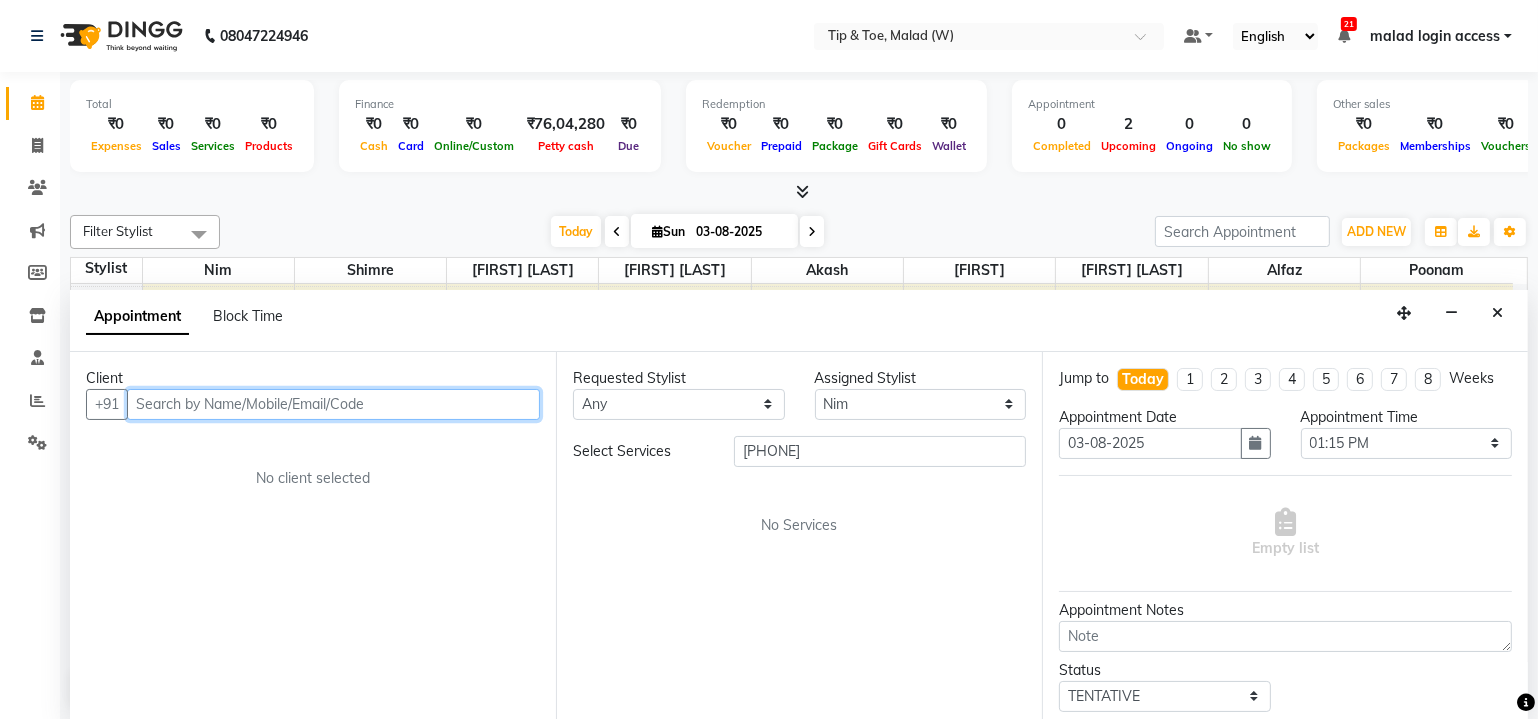 click at bounding box center (333, 404) 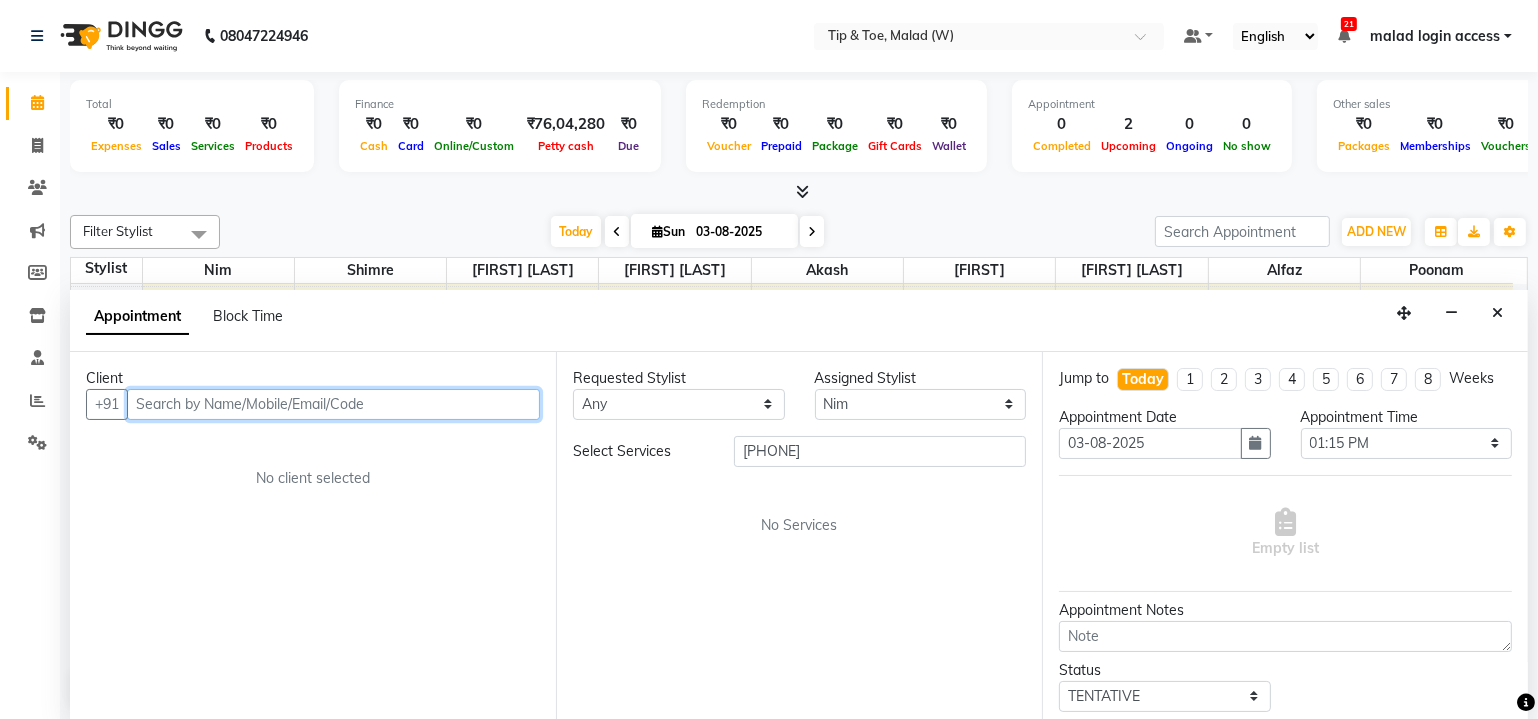 paste on "9967036932" 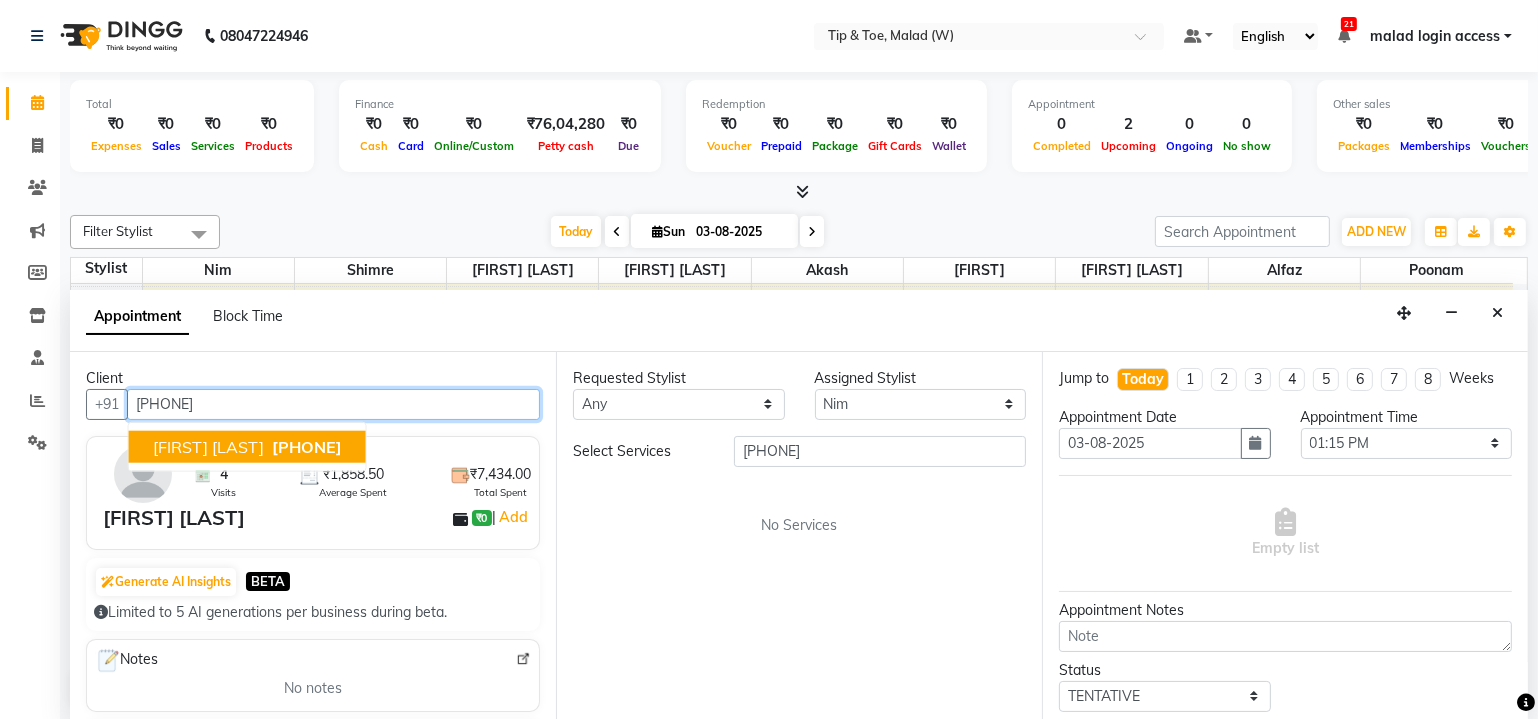 click on "9967036932" at bounding box center [307, 446] 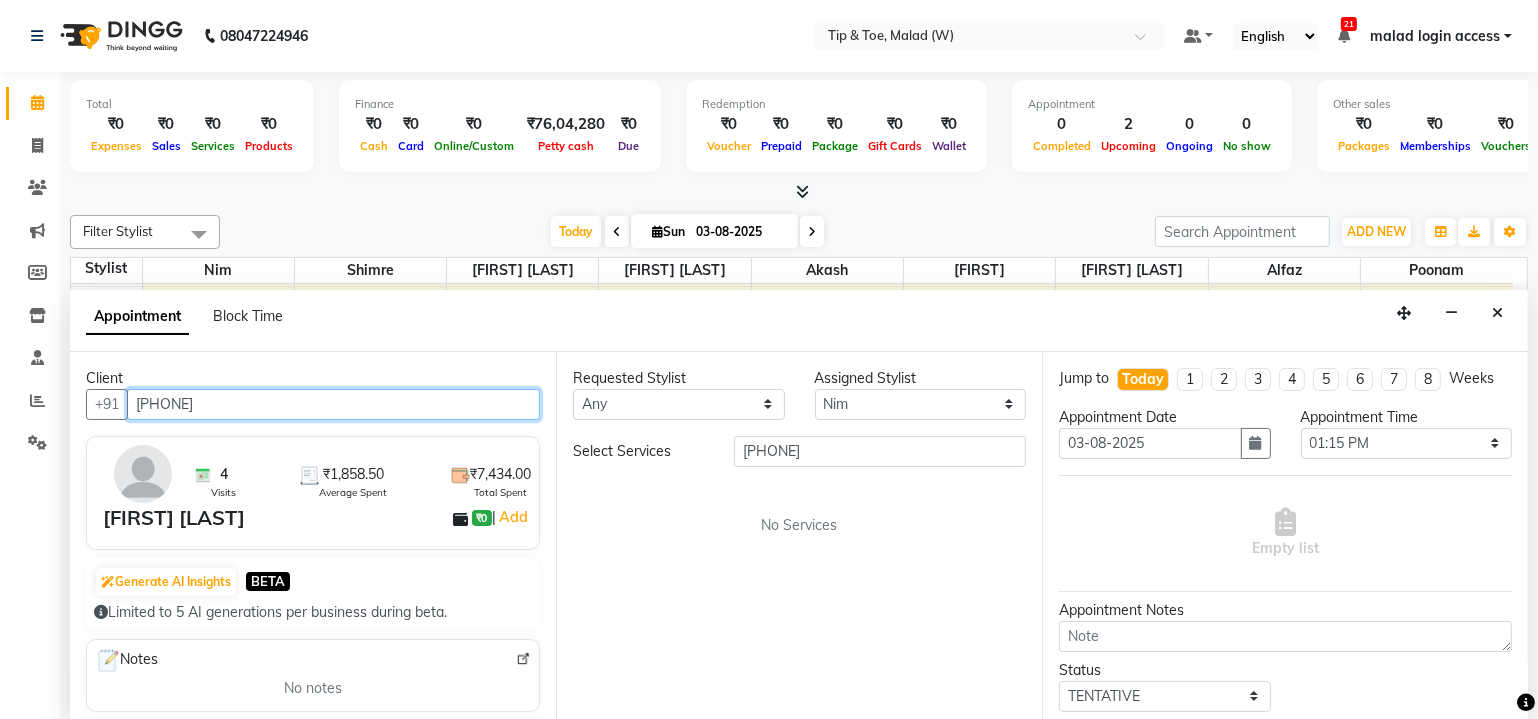 type on "9967036932" 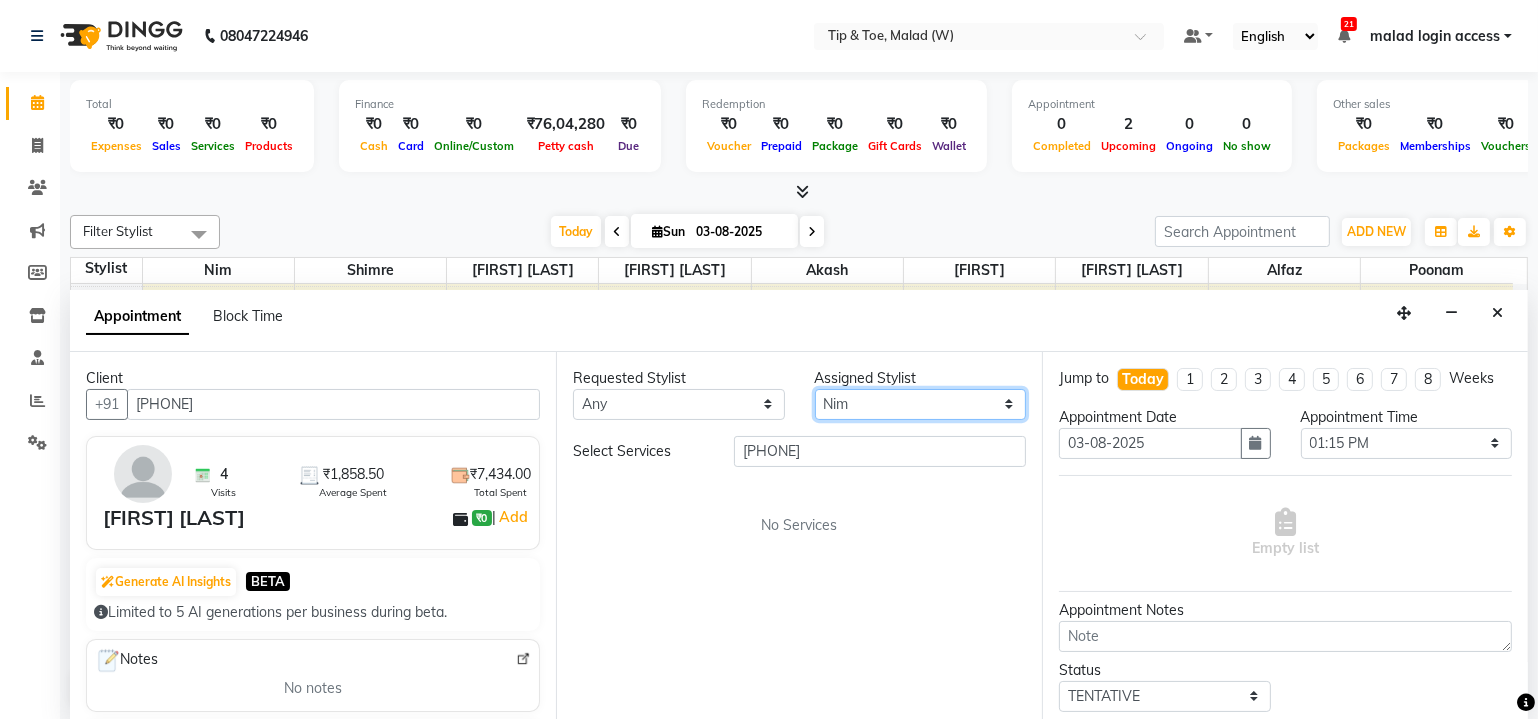 click on "Select Akash  Alfaz  Dibakar Manisha Singh Nim poonam Sanjay mama Shimre Urmila Pal" at bounding box center (921, 404) 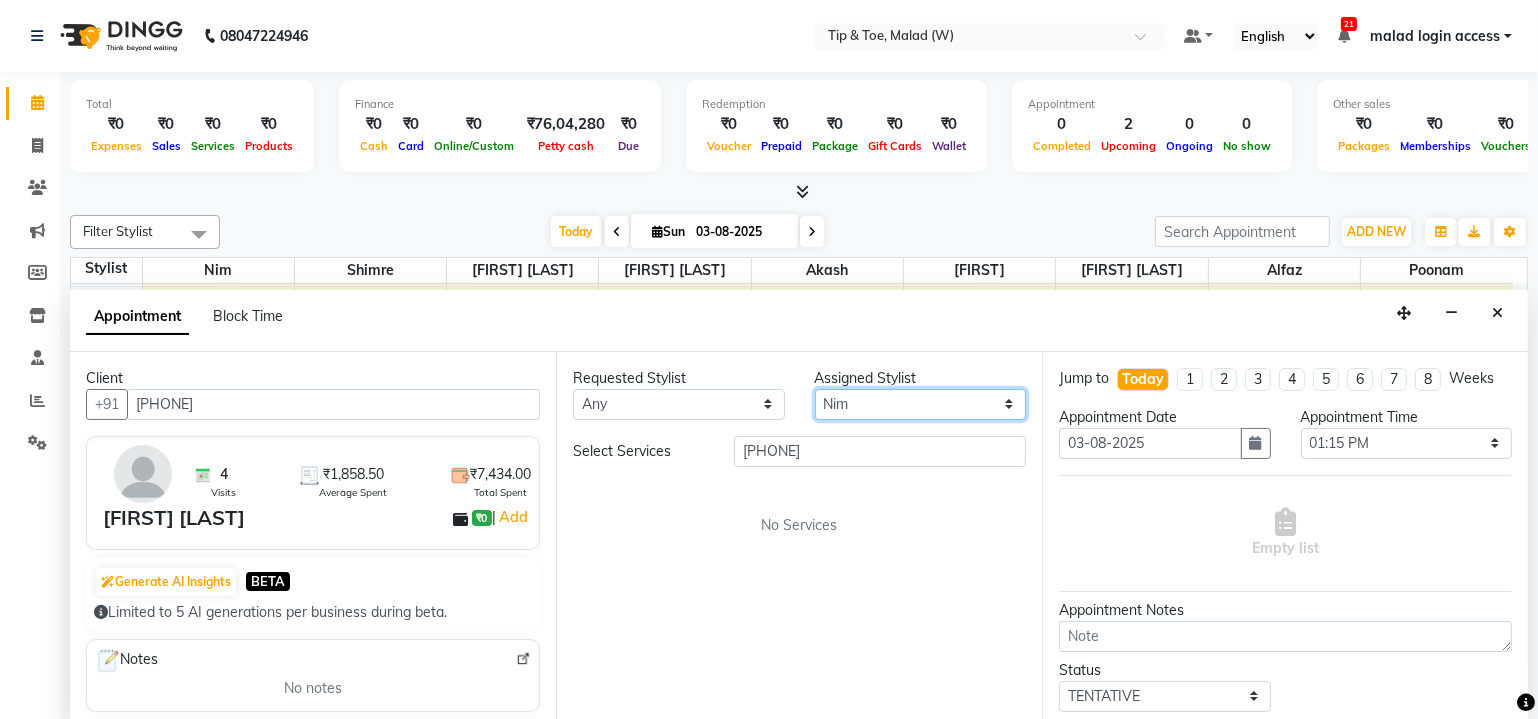 select on "41794" 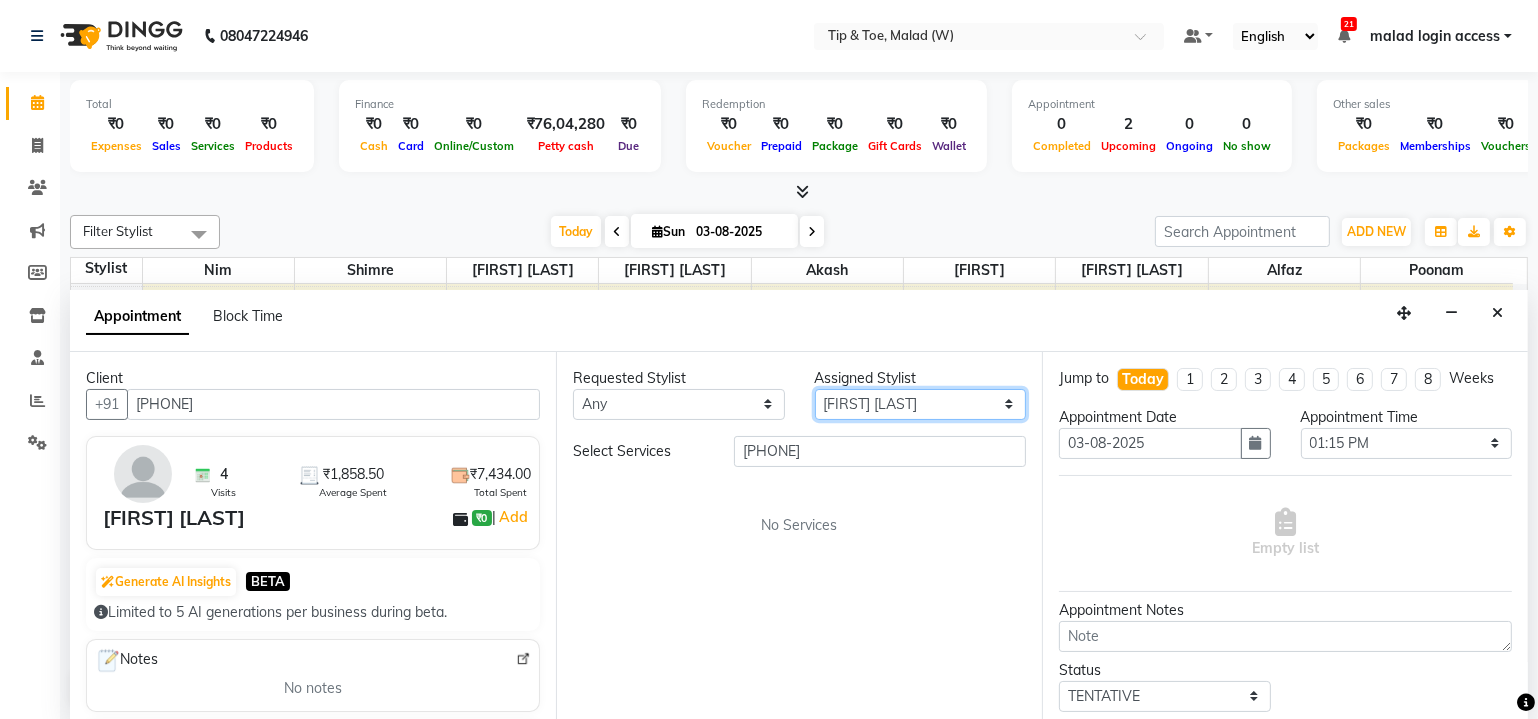 click on "Select Akash  Alfaz  Dibakar Manisha Singh Nim poonam Sanjay mama Shimre Urmila Pal" at bounding box center [921, 404] 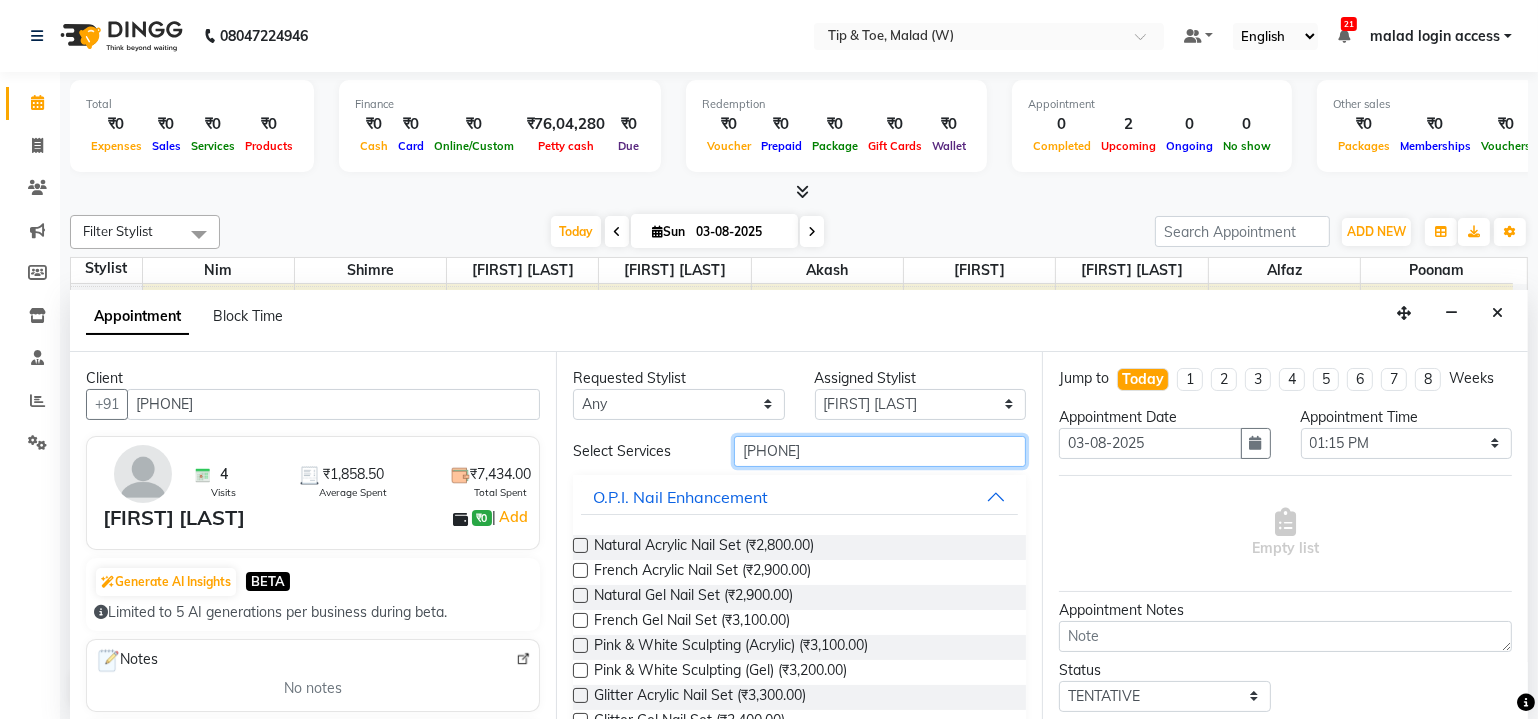 click on "9967036932" at bounding box center (880, 451) 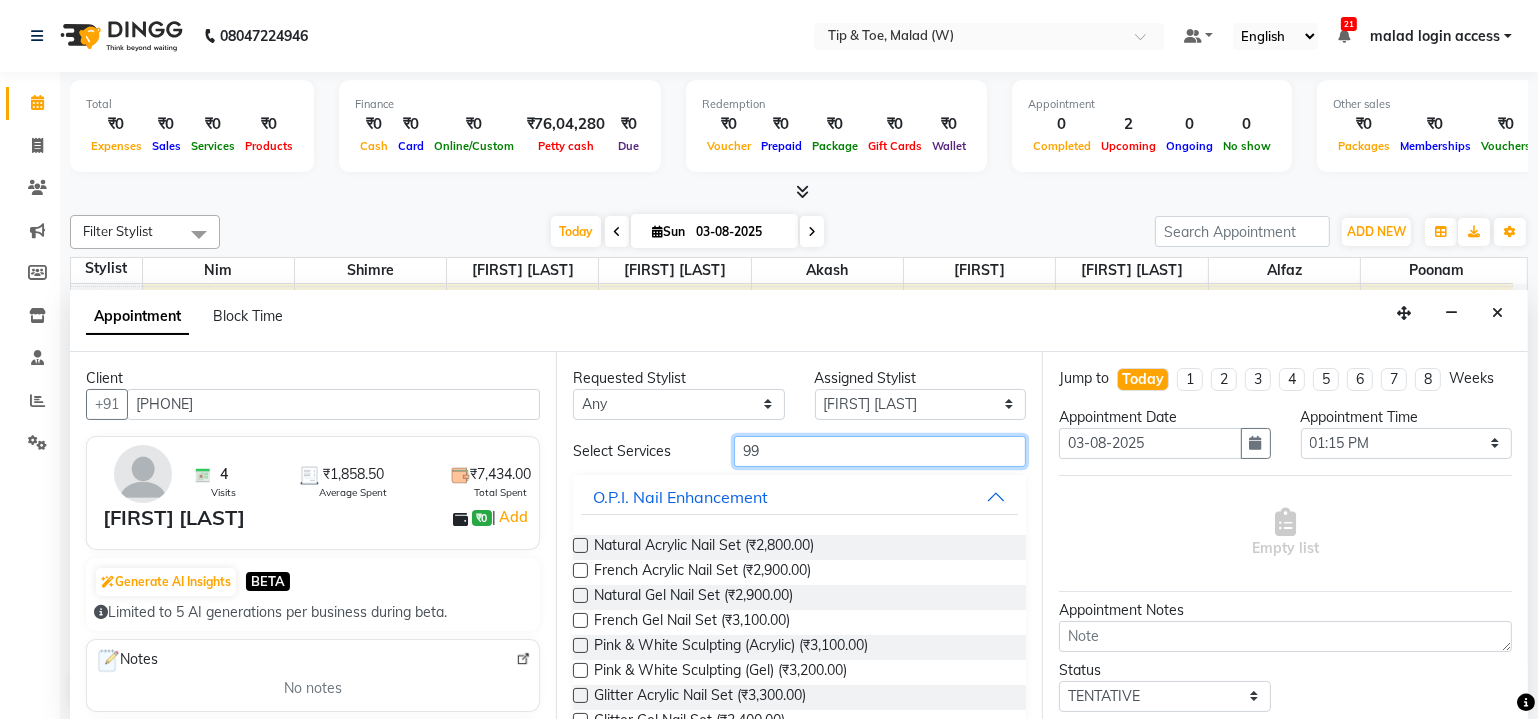 type on "9" 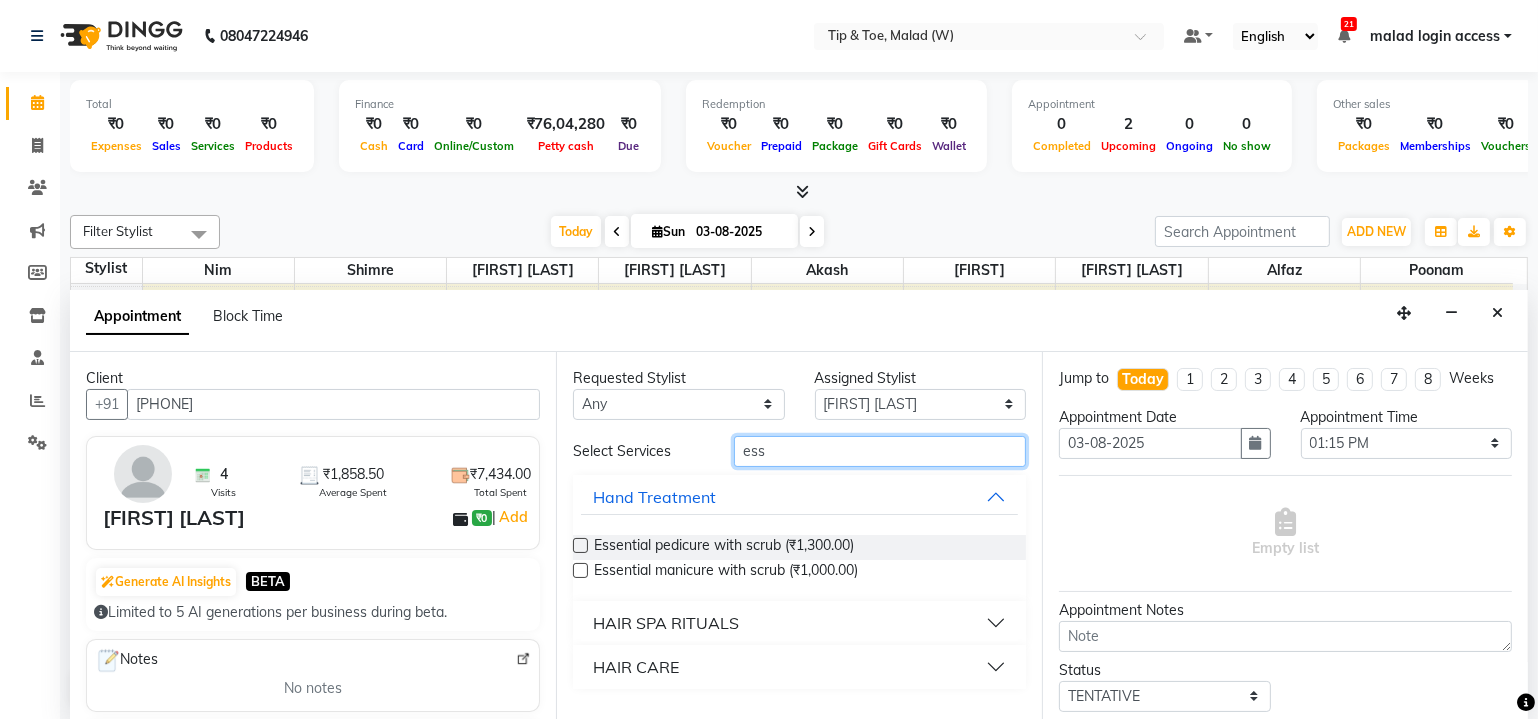 type on "ess" 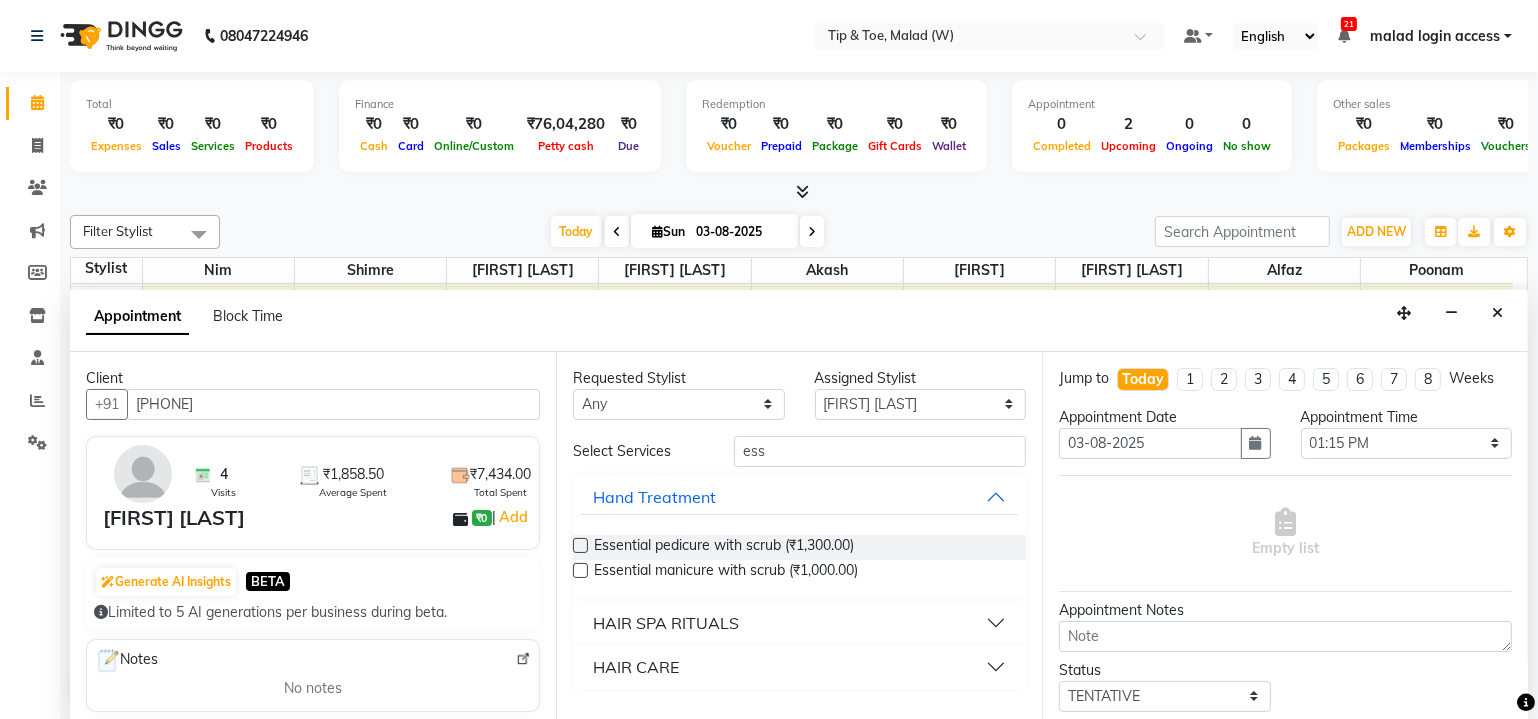 click at bounding box center (580, 570) 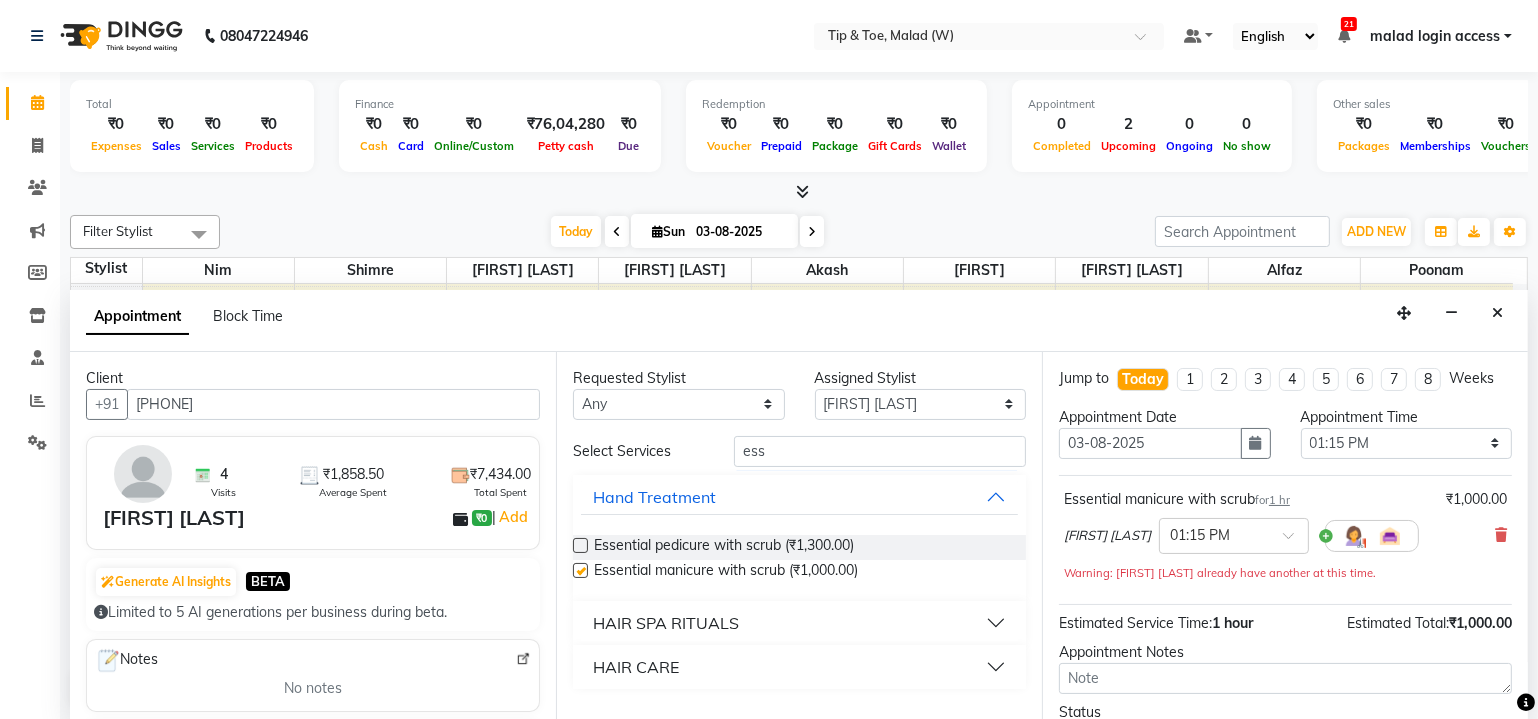 checkbox on "false" 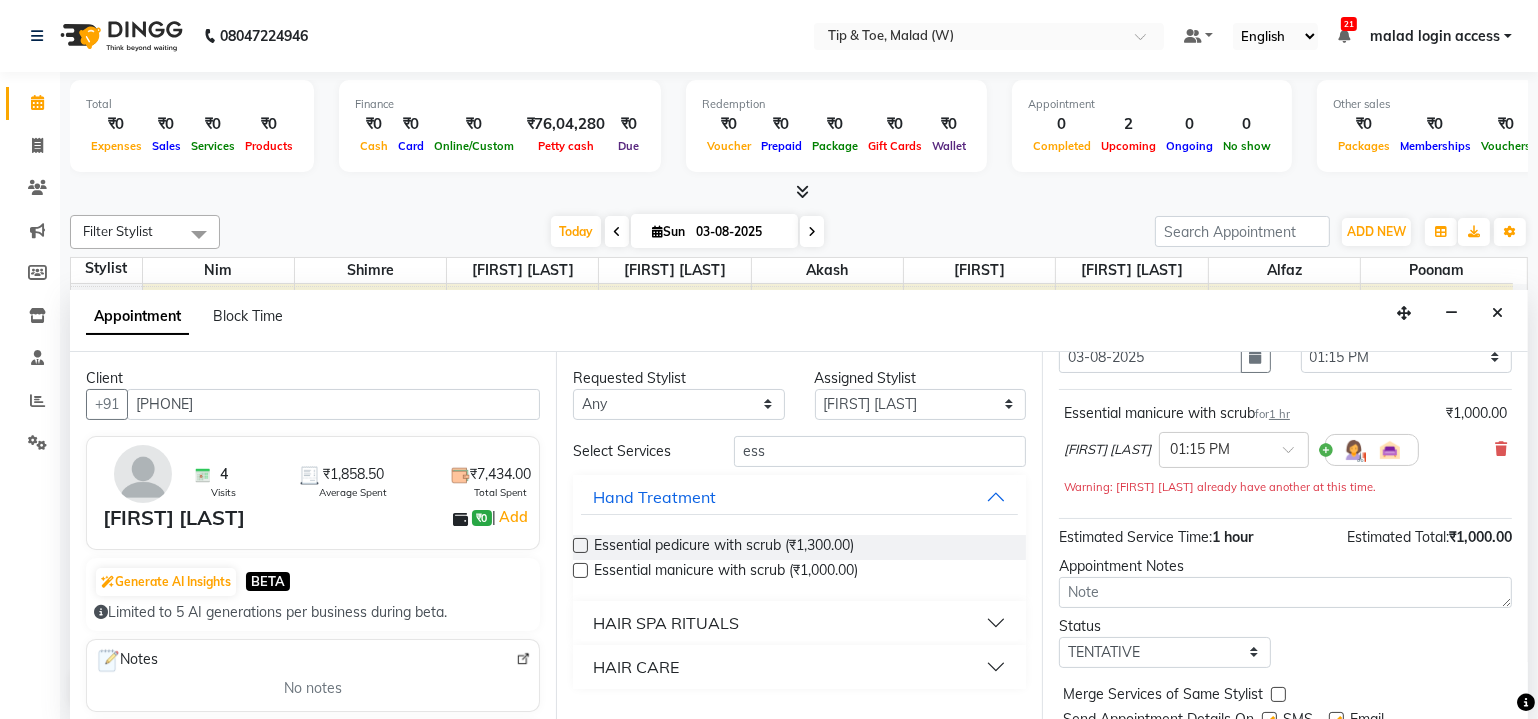 scroll, scrollTop: 155, scrollLeft: 0, axis: vertical 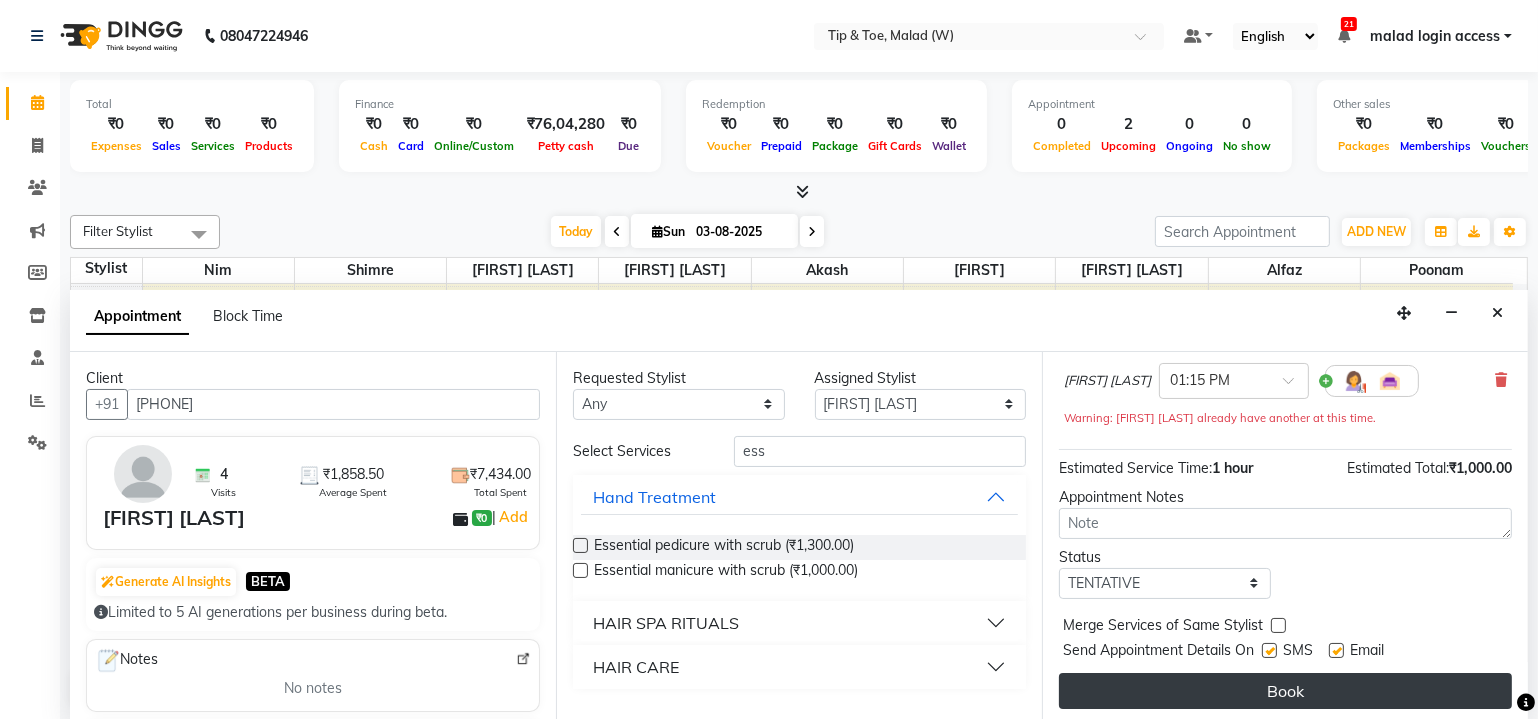 click on "Book" at bounding box center [1285, 691] 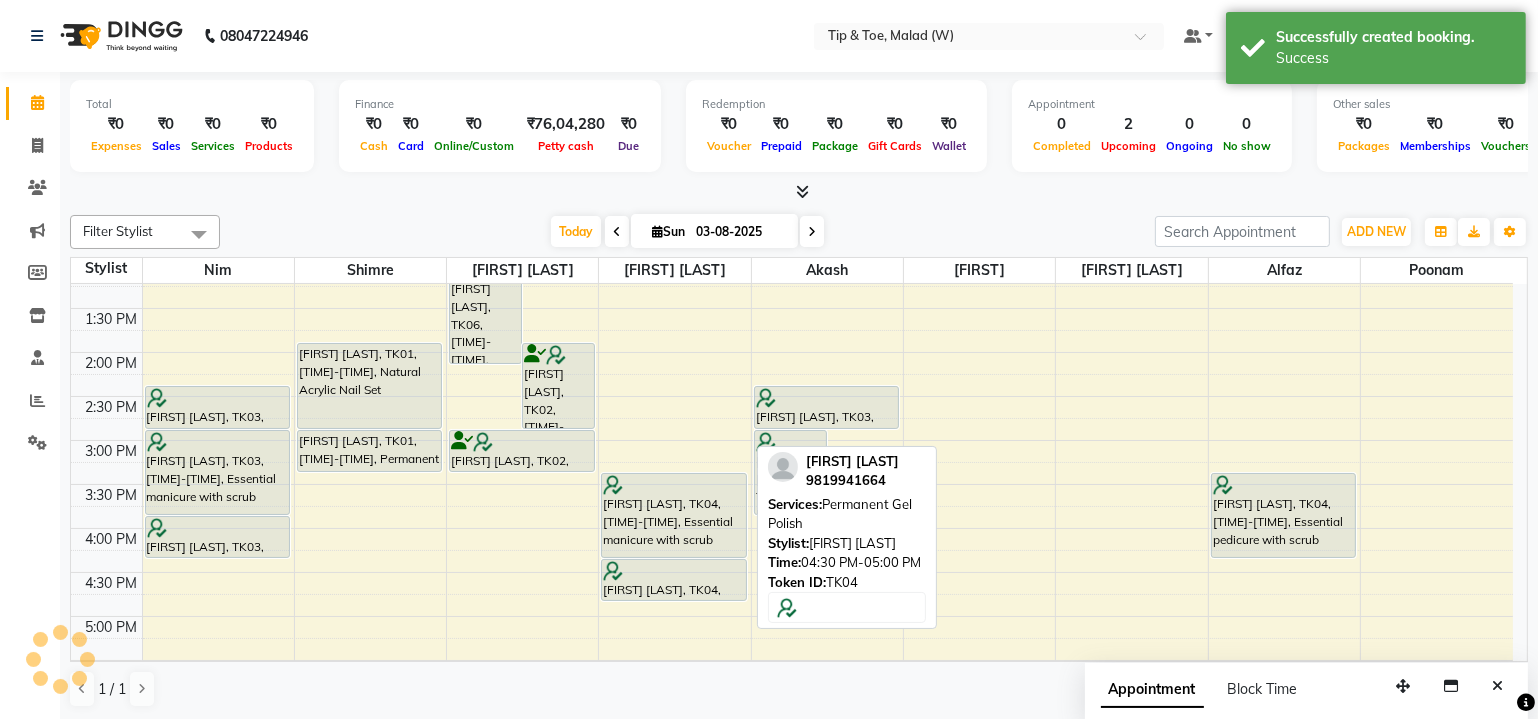 scroll, scrollTop: 0, scrollLeft: 0, axis: both 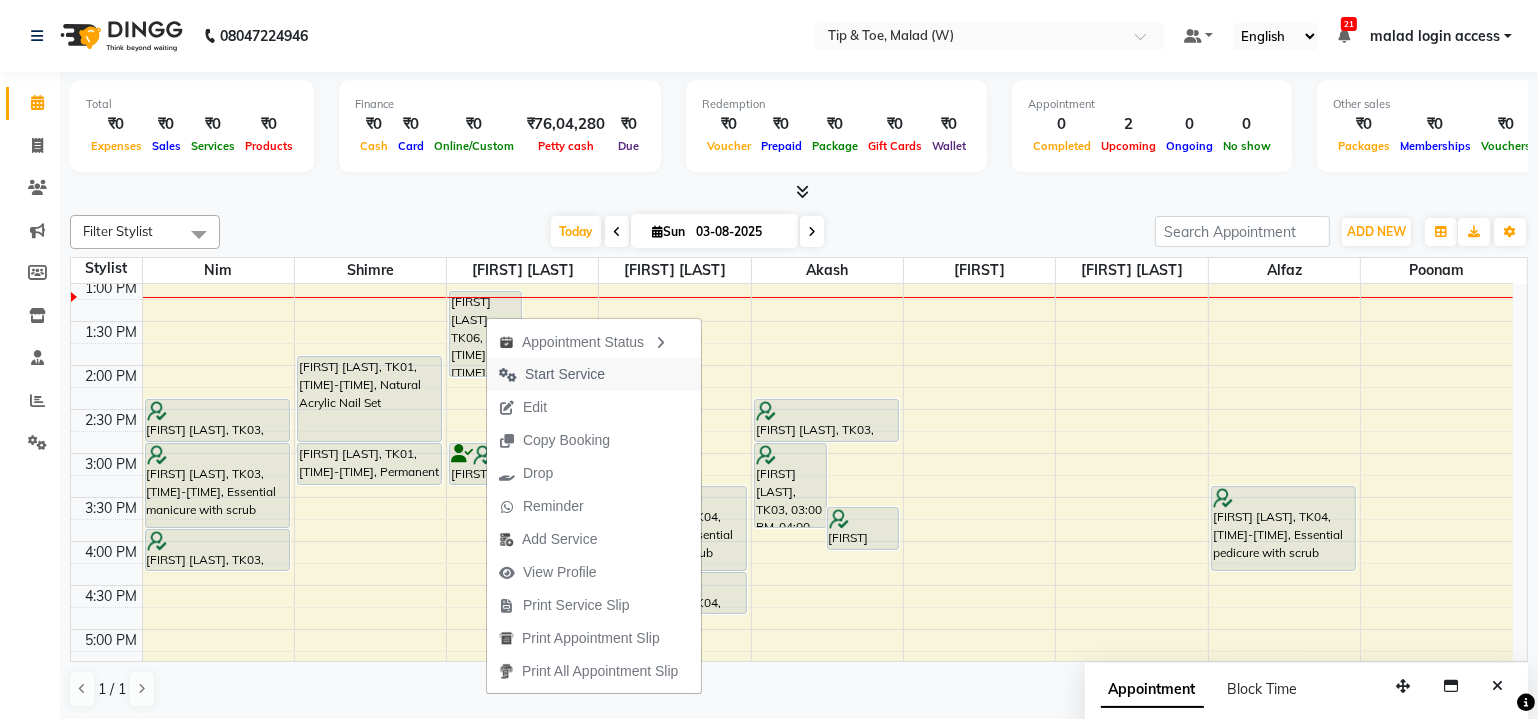 click on "Start Service" at bounding box center [565, 374] 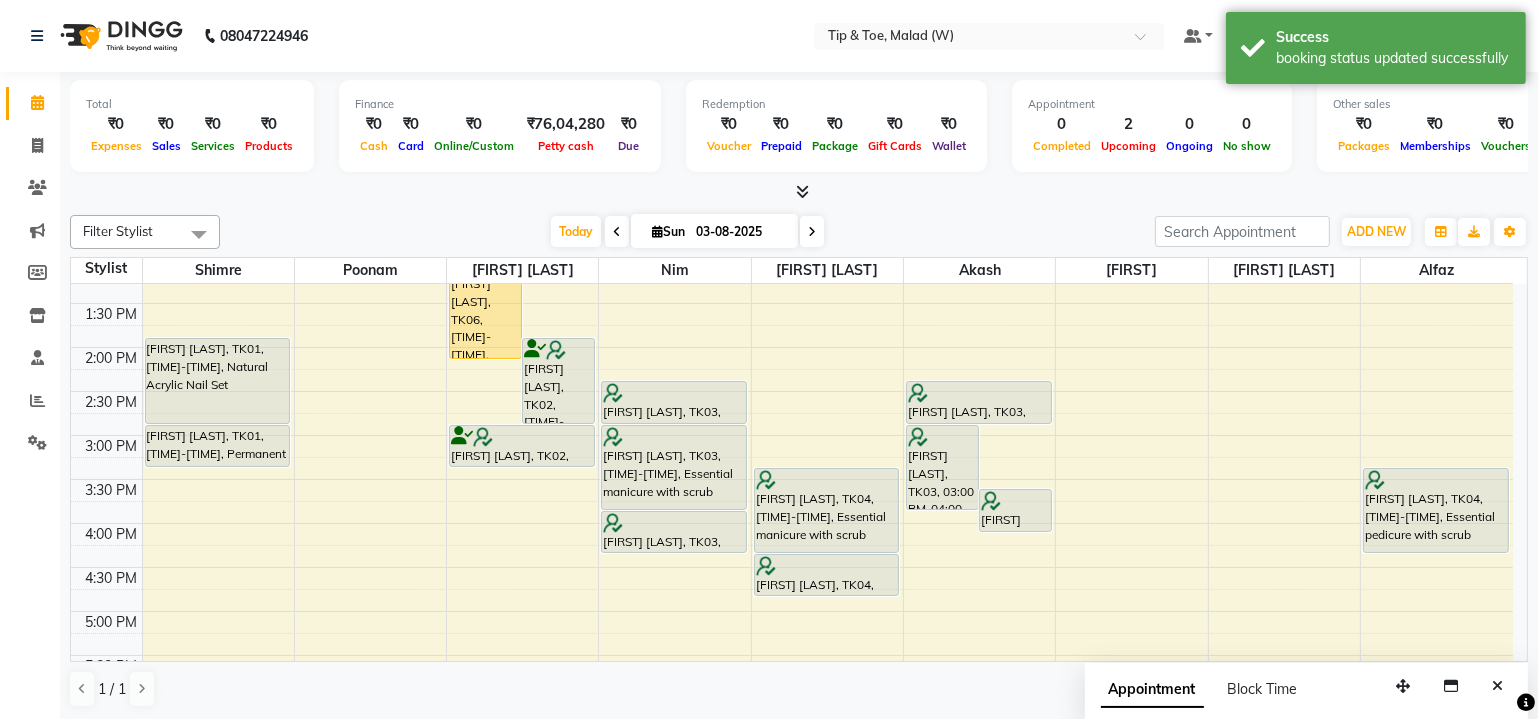 scroll, scrollTop: 443, scrollLeft: 0, axis: vertical 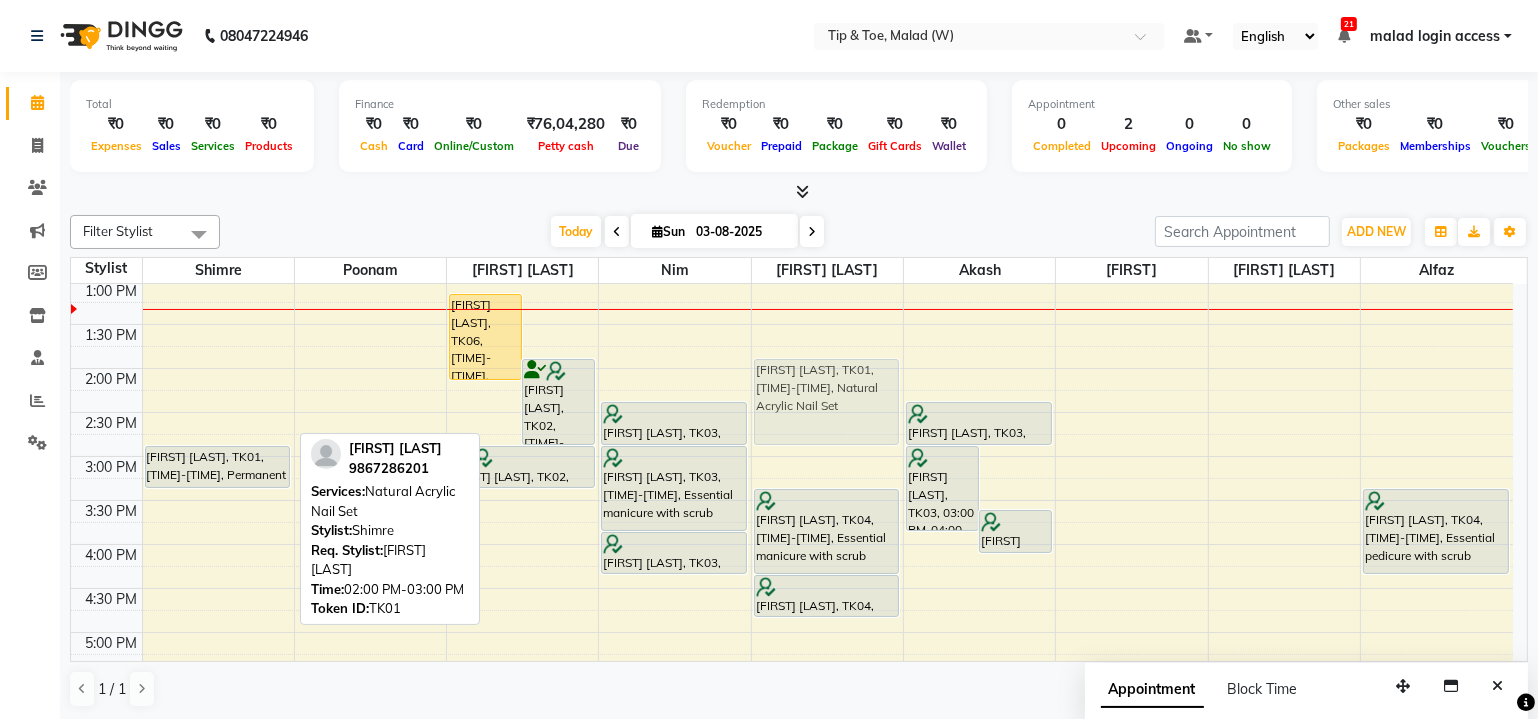 drag, startPoint x: 223, startPoint y: 363, endPoint x: 853, endPoint y: 366, distance: 630.00714 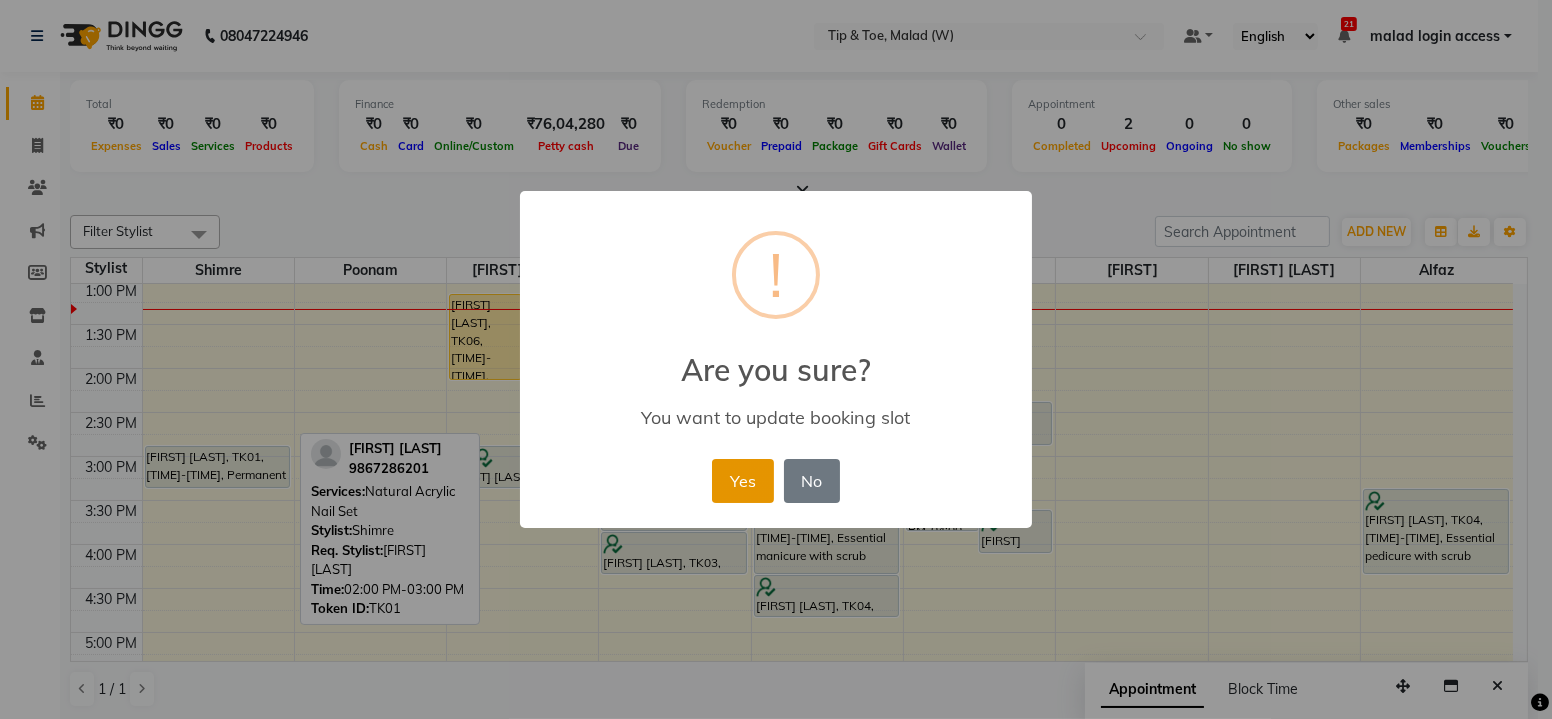 click on "Yes" at bounding box center (742, 481) 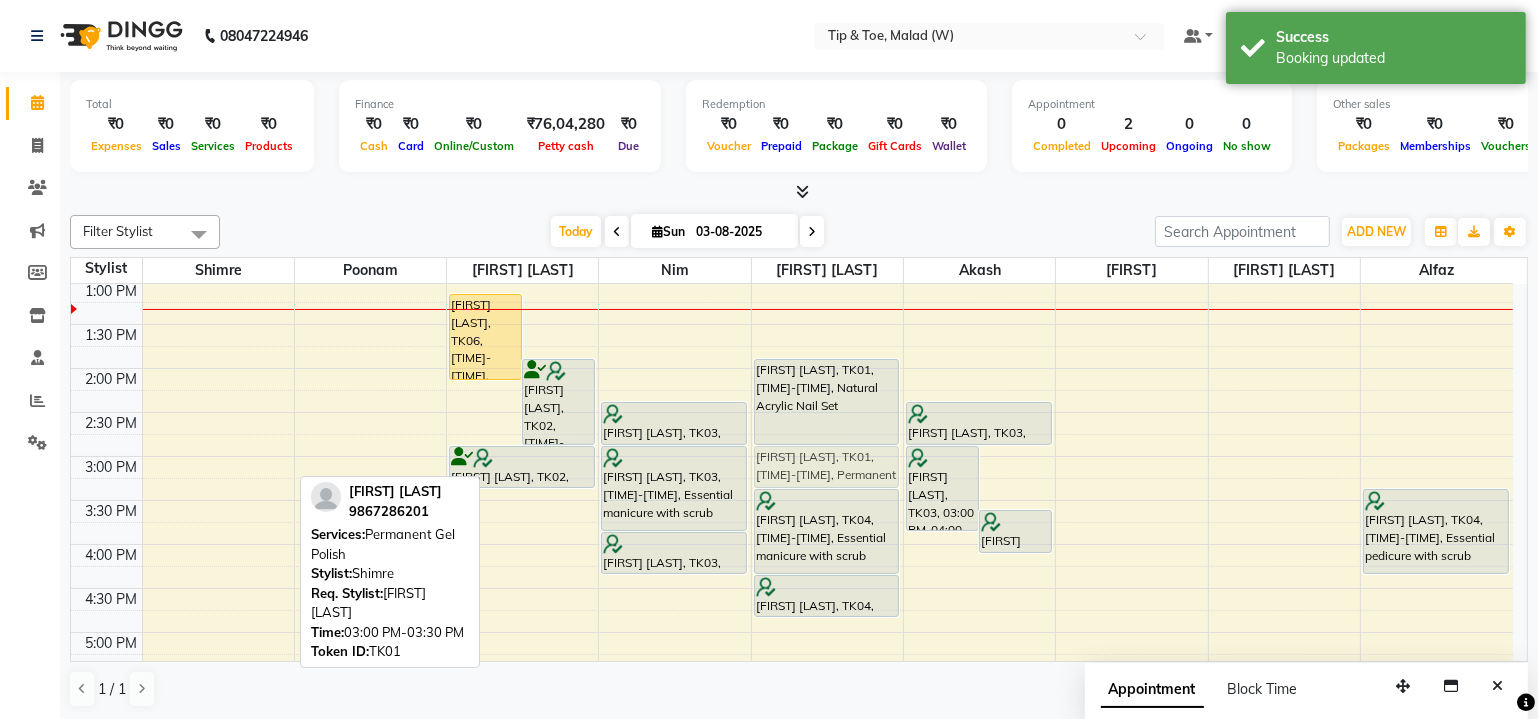 drag, startPoint x: 235, startPoint y: 459, endPoint x: 806, endPoint y: 459, distance: 571 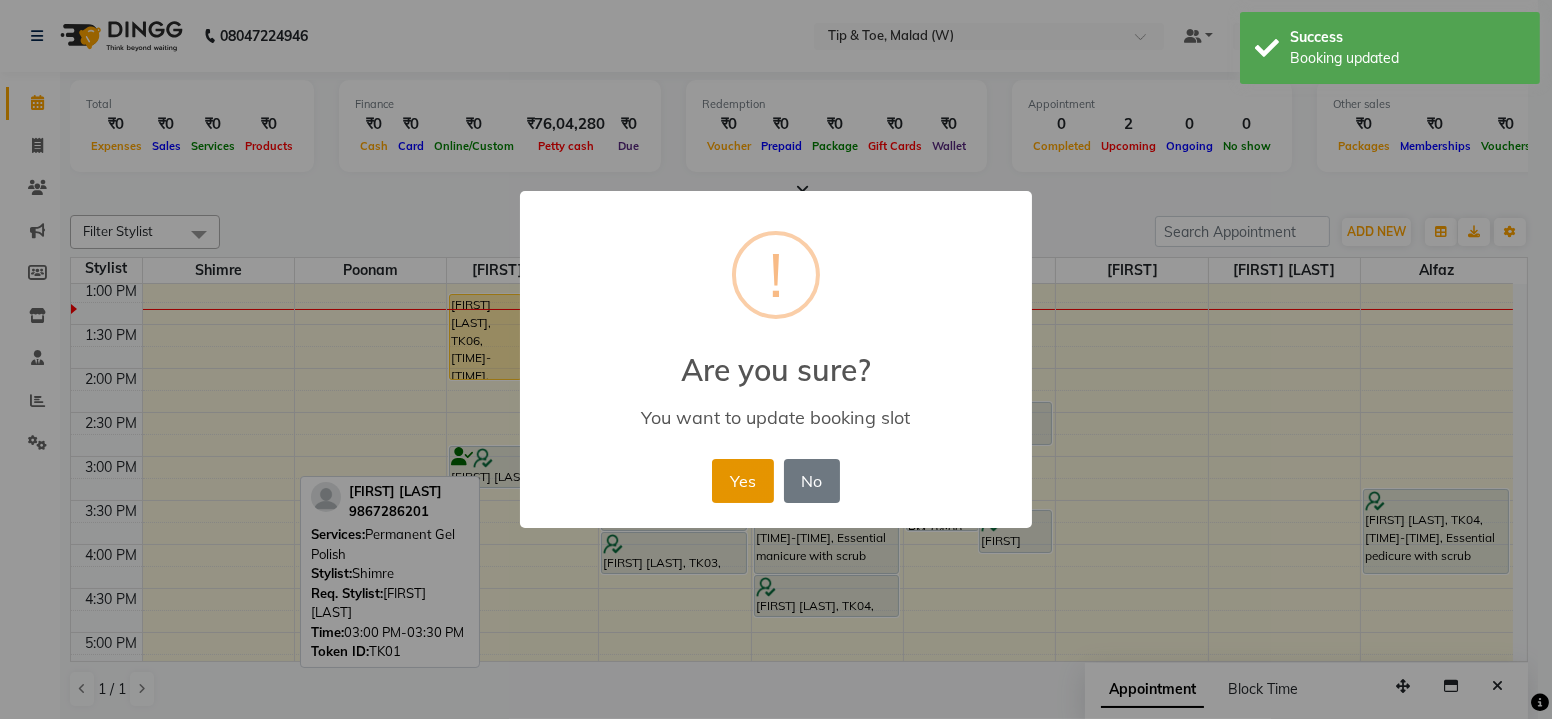 click on "Yes" at bounding box center (742, 481) 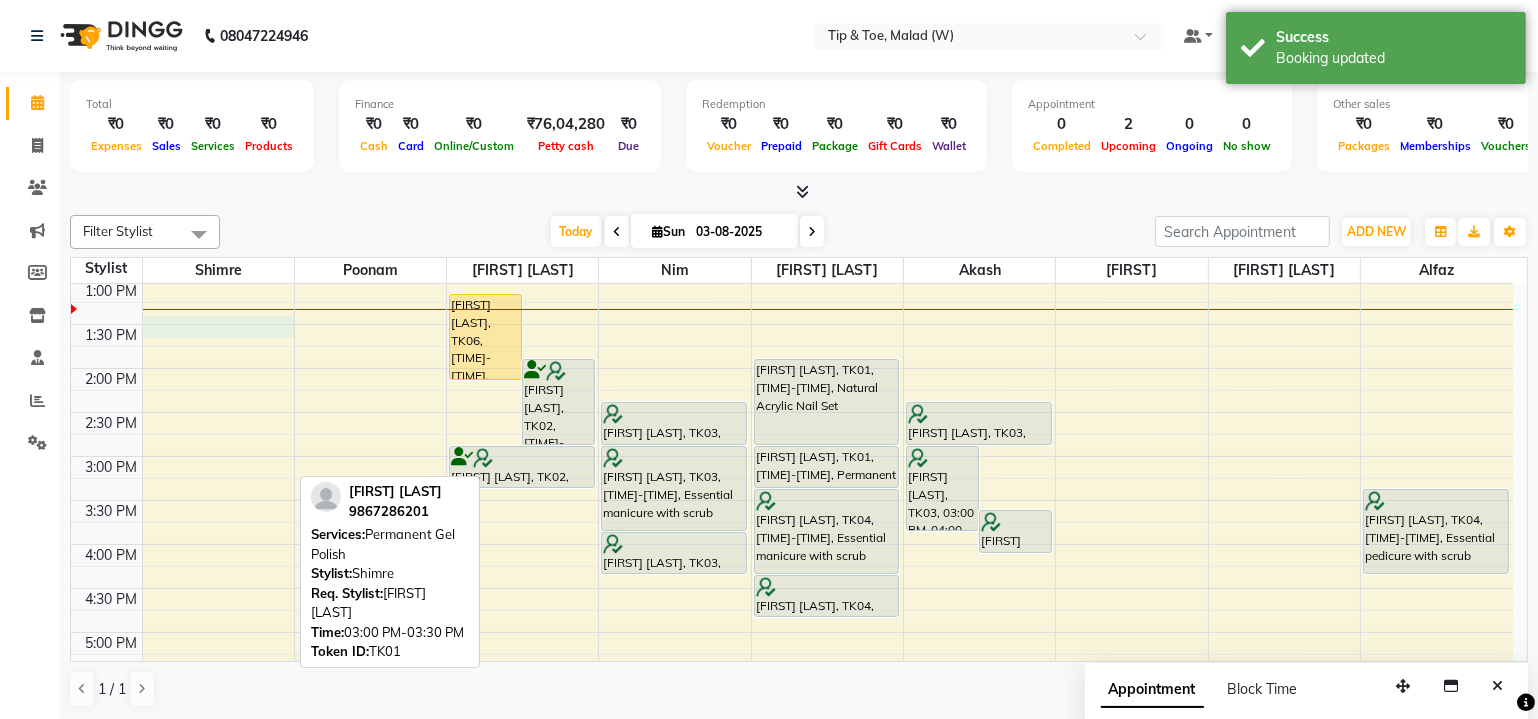 click on "8:00 AM 8:30 AM 9:00 AM 9:30 AM 10:00 AM 10:30 AM 11:00 AM 11:30 AM 12:00 PM 12:30 PM 1:00 PM 1:30 PM 2:00 PM 2:30 PM 3:00 PM 3:30 PM 4:00 PM 4:30 PM 5:00 PM 5:30 PM 6:00 PM 6:30 PM 7:00 PM 7:30 PM 8:00 PM 8:30 PM    Megha Jain, TK06, 01:15 PM-02:15 PM, Essential manicure with scrub     Swati Bhowmick, TK02, 02:00 PM-03:00 PM, Natural Acrylic Nail Set     Swati Bhowmick, TK02, 03:00 PM-03:30 PM, Permanent Gel Polish     Nikita Singh, TK03, 02:30 PM-03:00 PM, Permanent Gel Polish Removal     Nikita Singh, TK03, 03:00 PM-04:00 PM, Essential manicure with scrub     Nikita Singh, TK03, 04:00 PM-04:30 PM, Permanent Gel Polish     Pratyusha, TK05, 06:30 PM-07:30 PM, Essential manicure with scrub    Mansi Raikar, TK01, 02:00 PM-03:00 PM, Natural Acrylic Nail Set    Mansi Raikar, TK01, 03:00 PM-03:30 PM, Permanent Gel Polish     Ketaki Devhare, TK04, 03:30 PM-04:30 PM, Essential manicure with scrub     Ketaki Devhare, TK04, 04:30 PM-05:00 PM, Permanent Gel Polish" at bounding box center [792, 412] 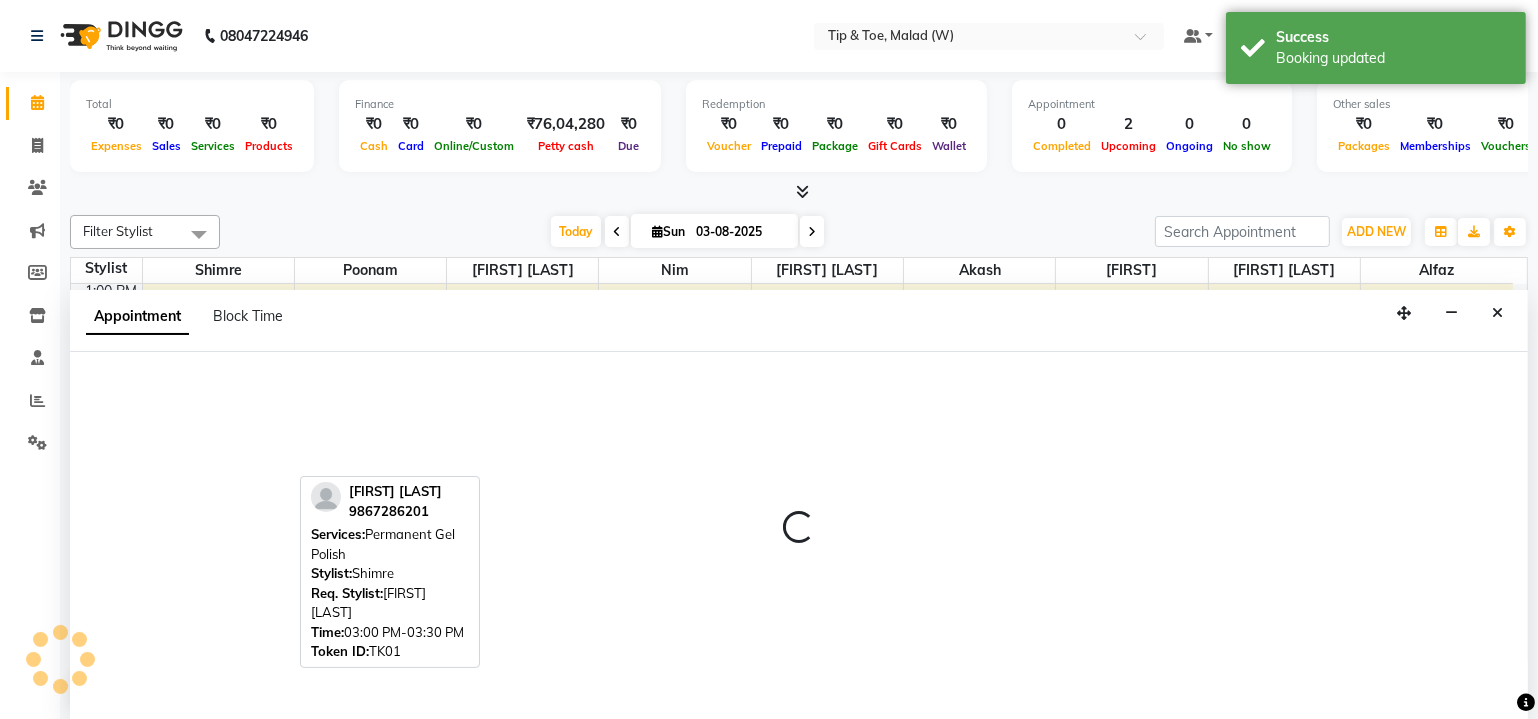 scroll, scrollTop: 0, scrollLeft: 0, axis: both 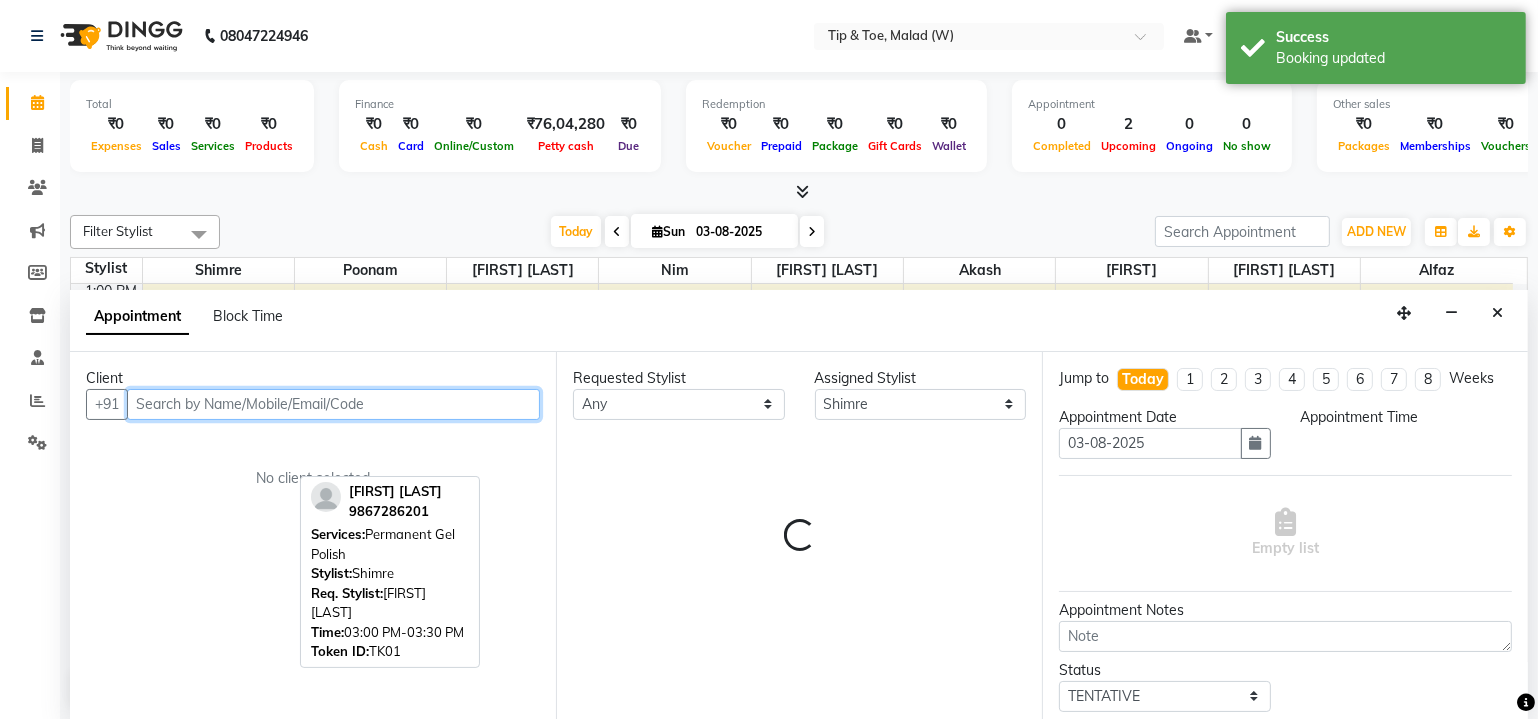 select on "810" 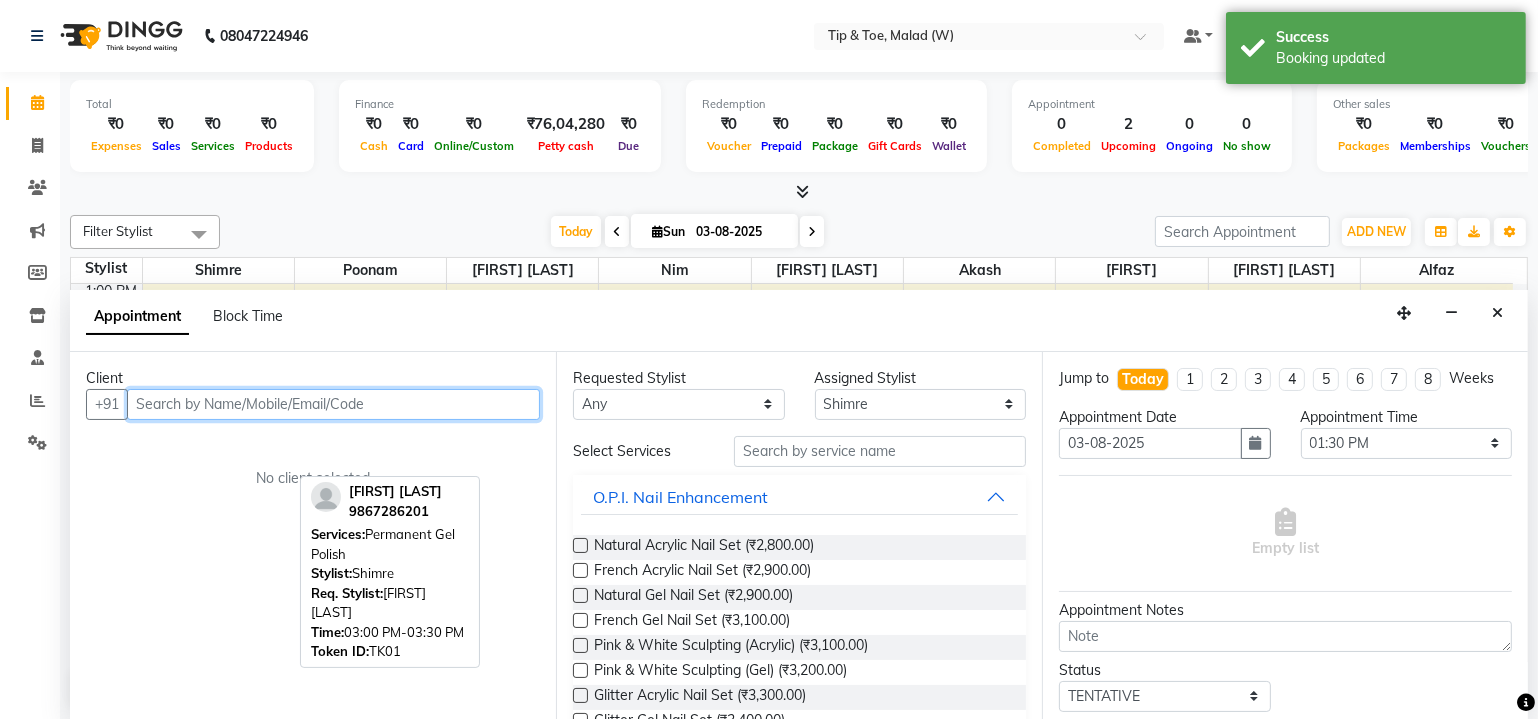 click at bounding box center [333, 404] 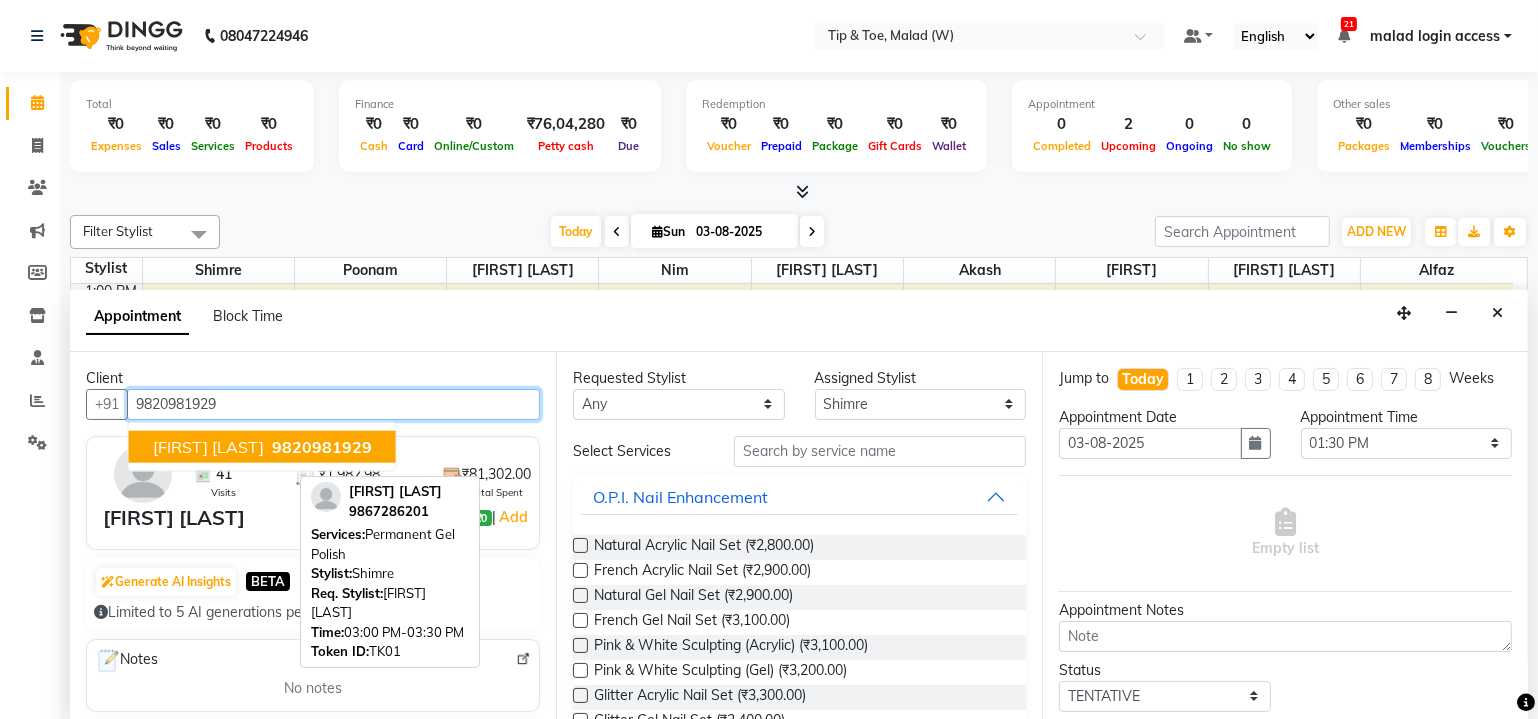 click on "9820981929" at bounding box center [322, 446] 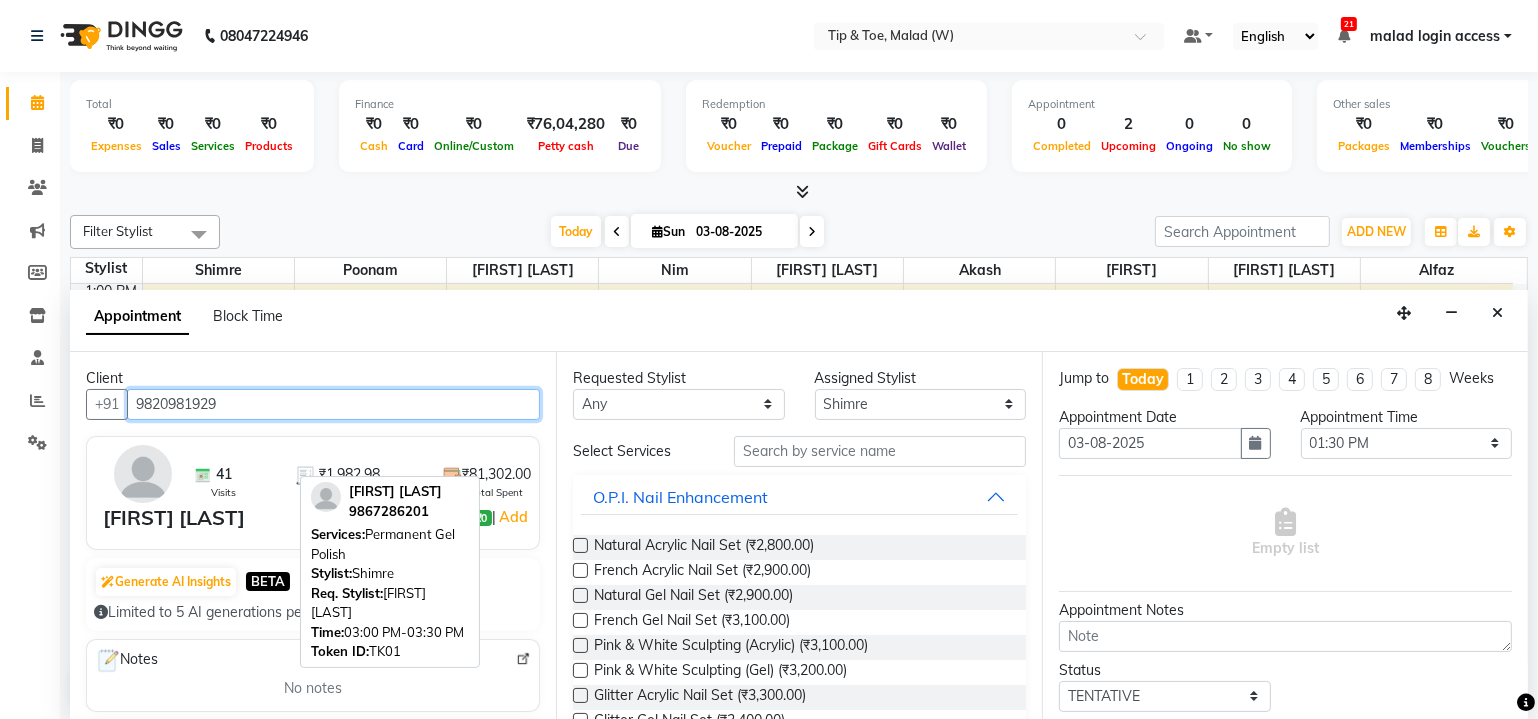 type on "9820981929" 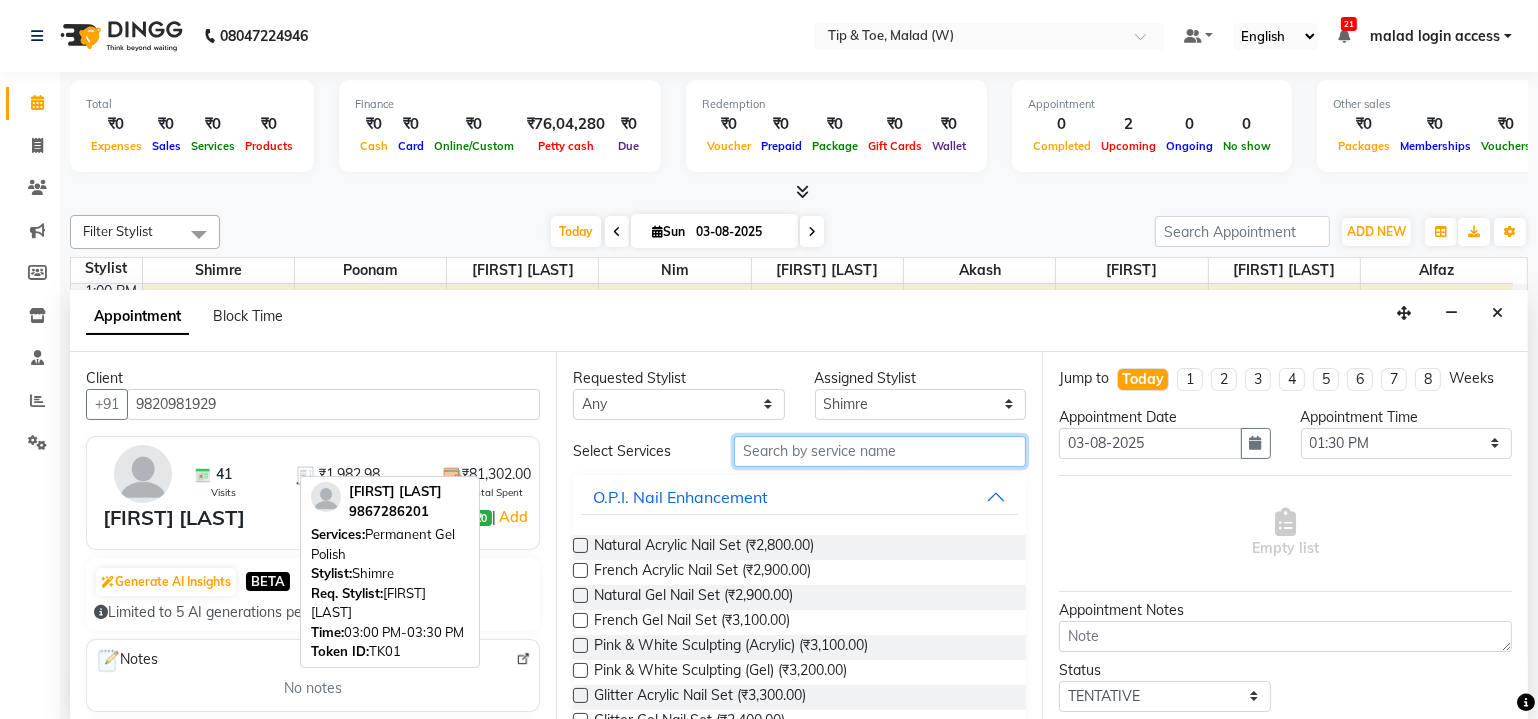 click at bounding box center (880, 451) 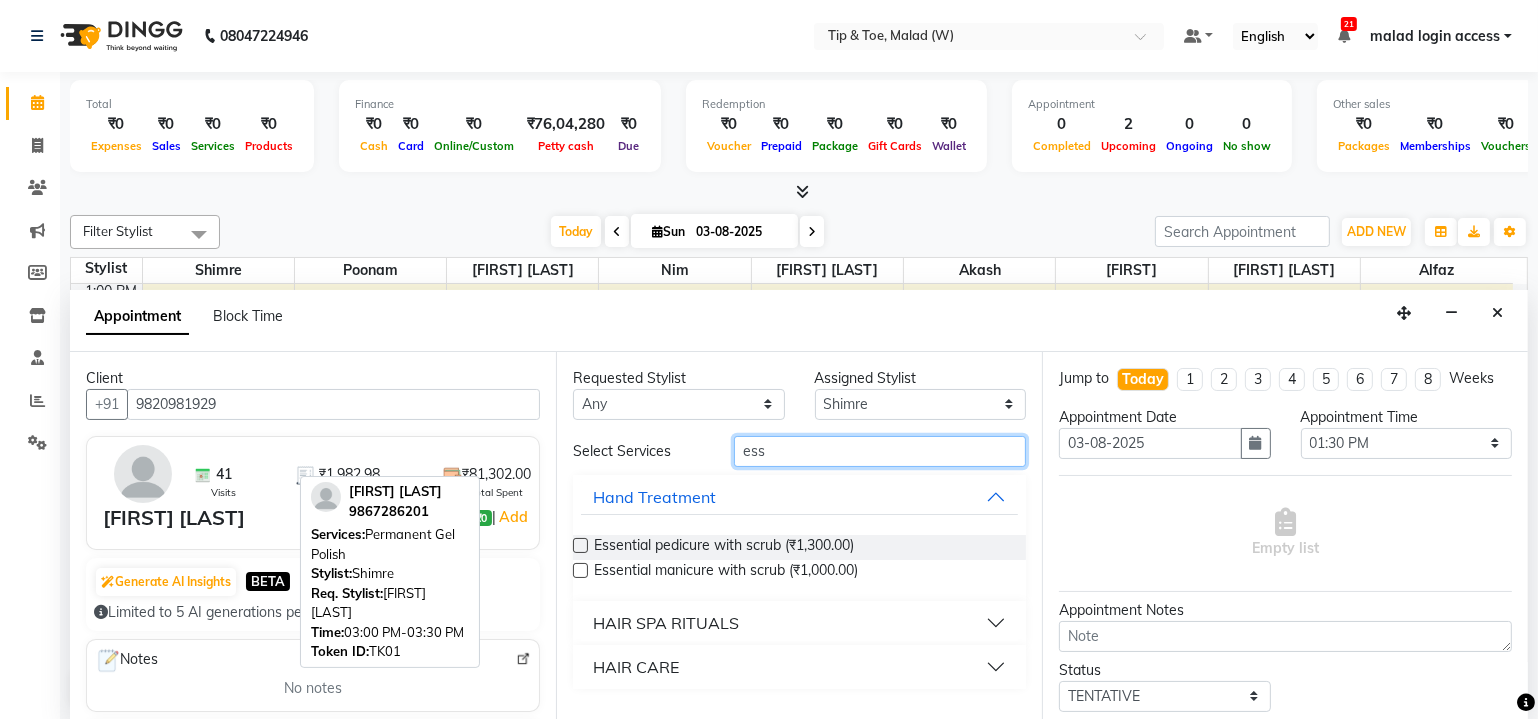 type on "ess" 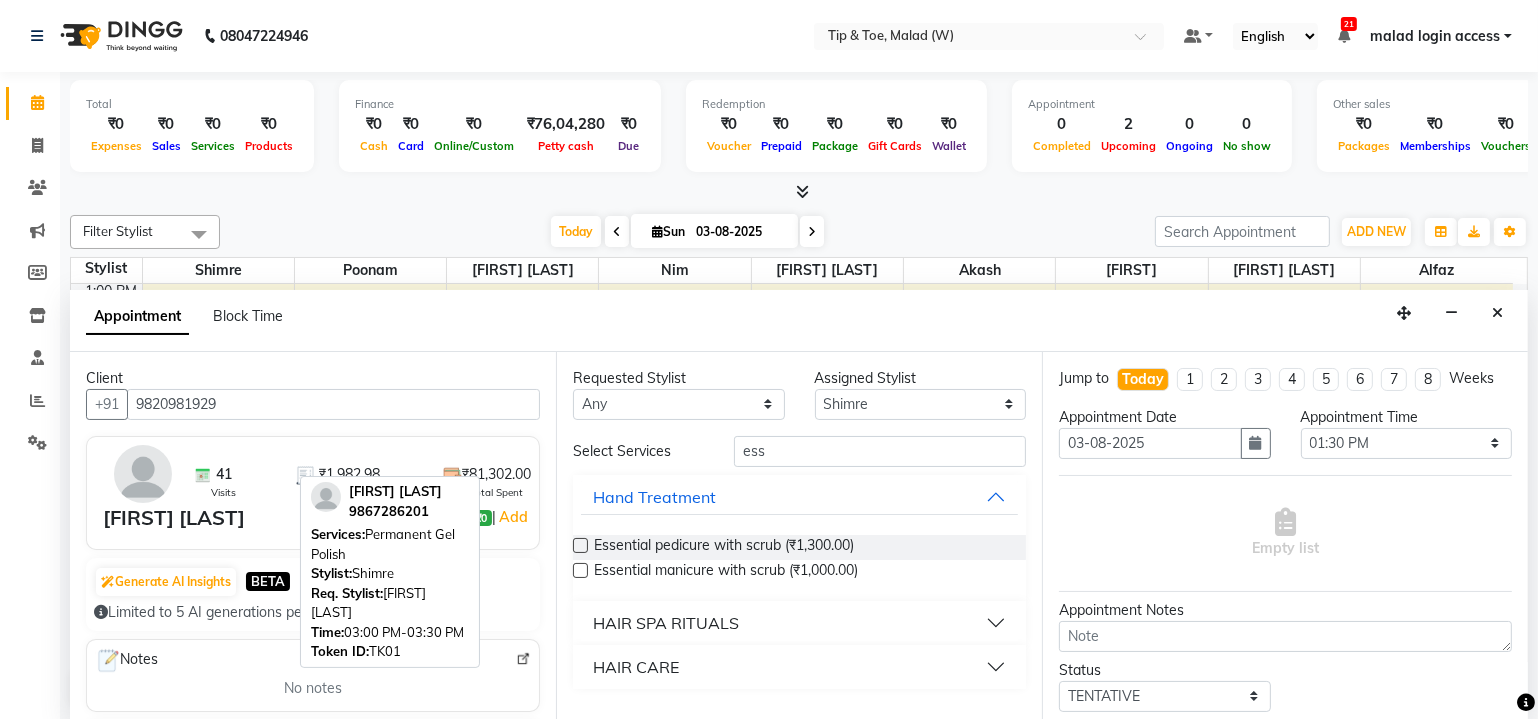 click at bounding box center (580, 545) 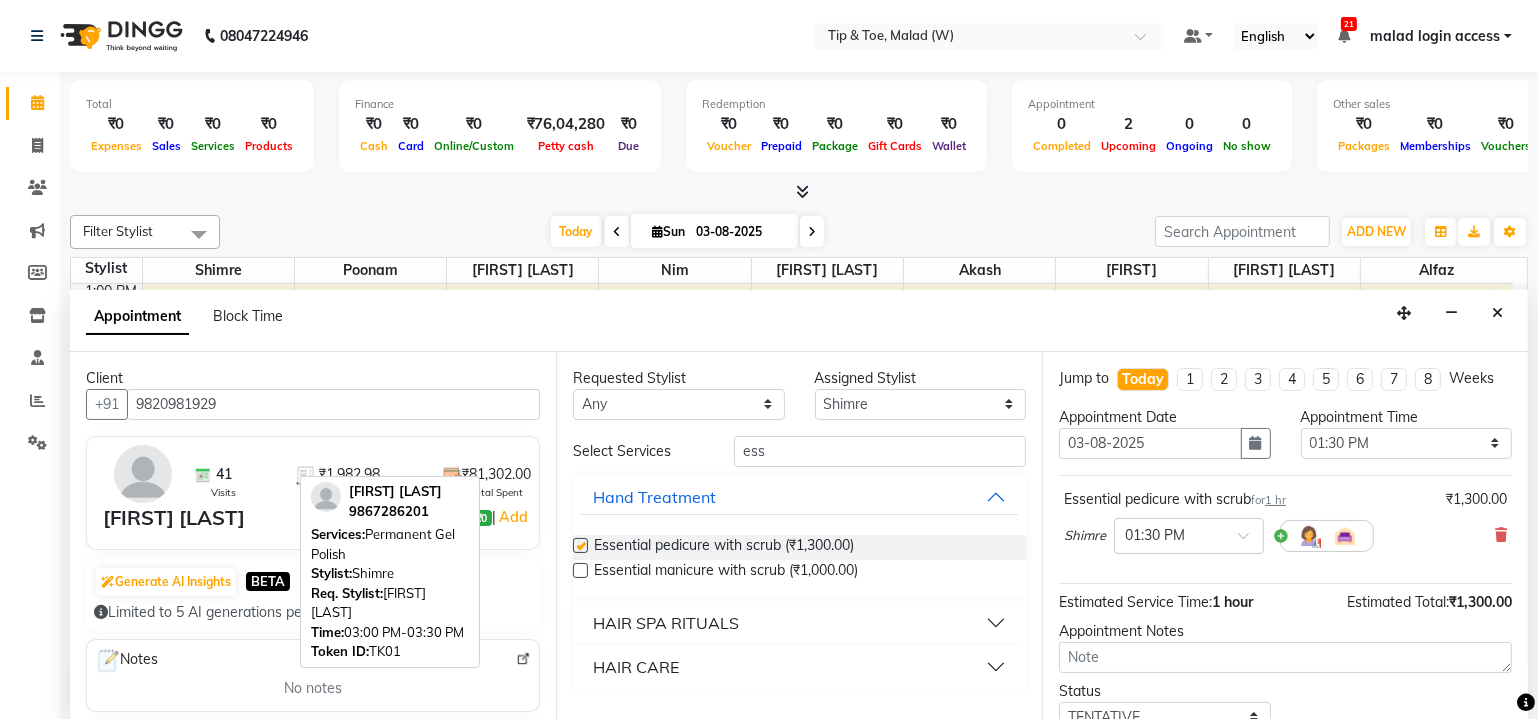 checkbox on "false" 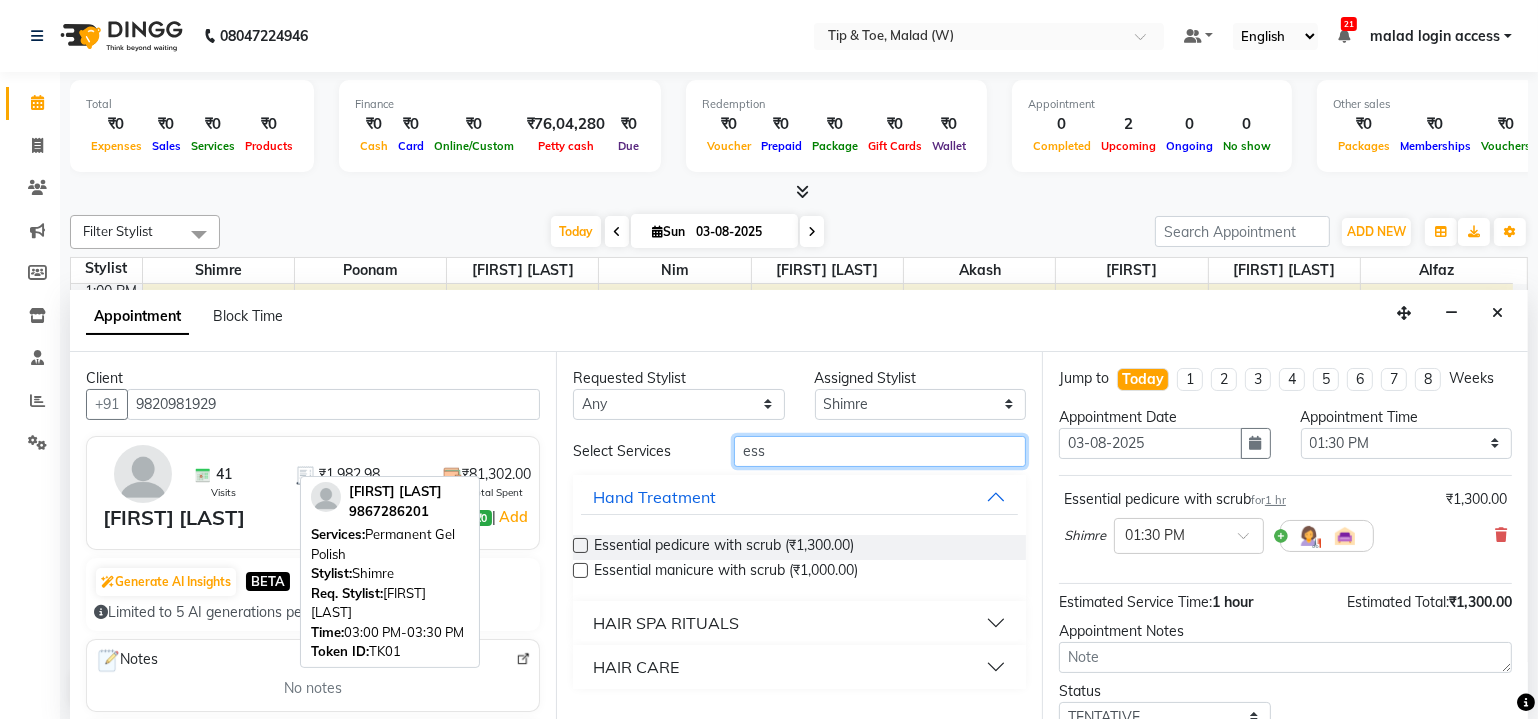 click on "ess" at bounding box center [880, 451] 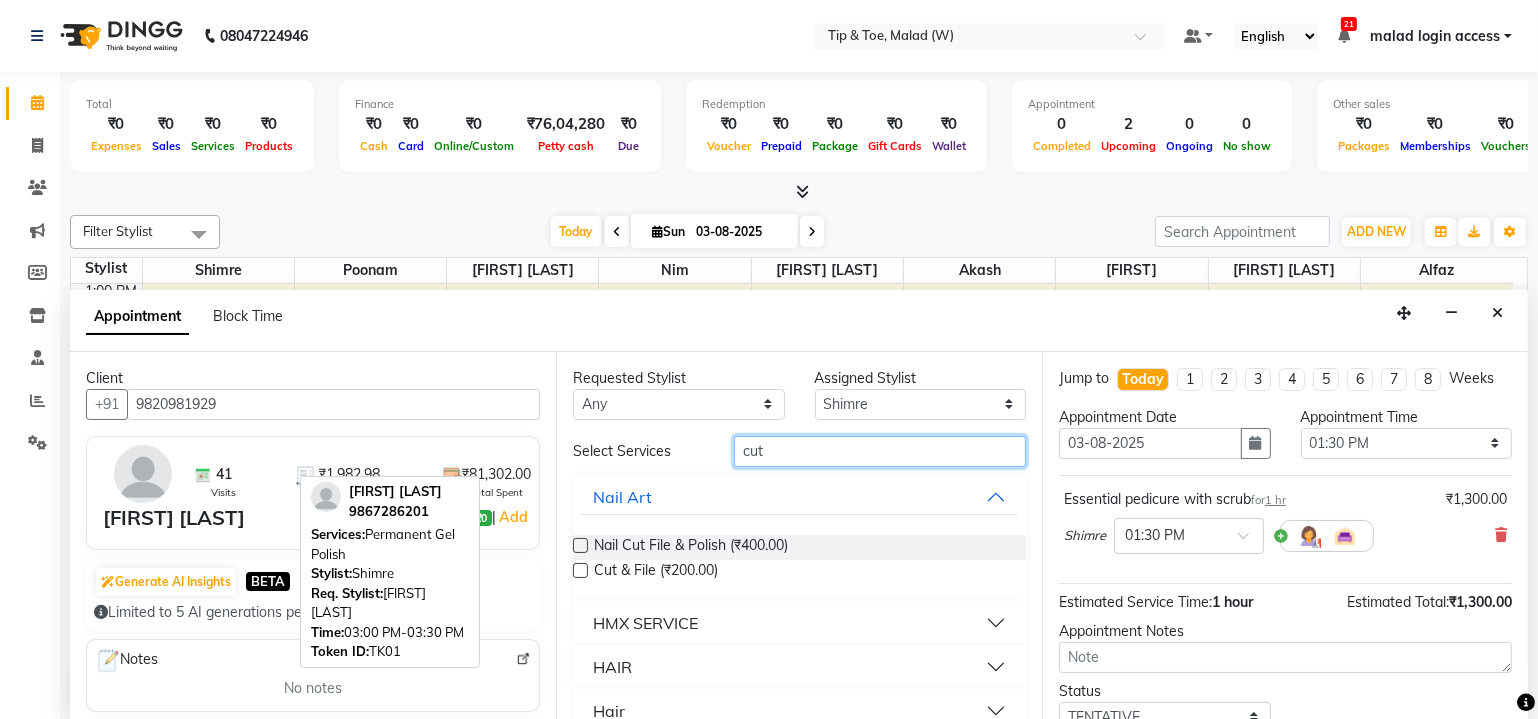 type on "cut" 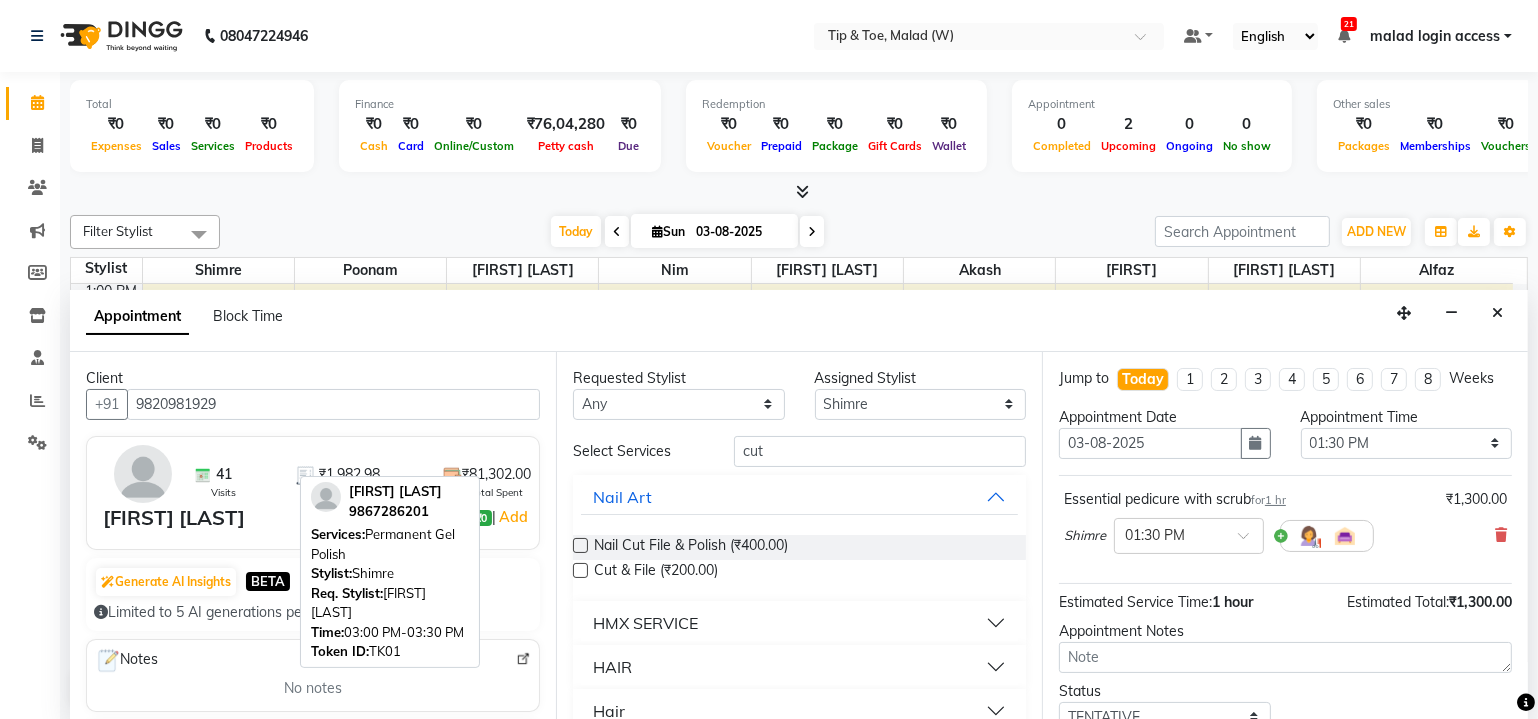 click at bounding box center (580, 570) 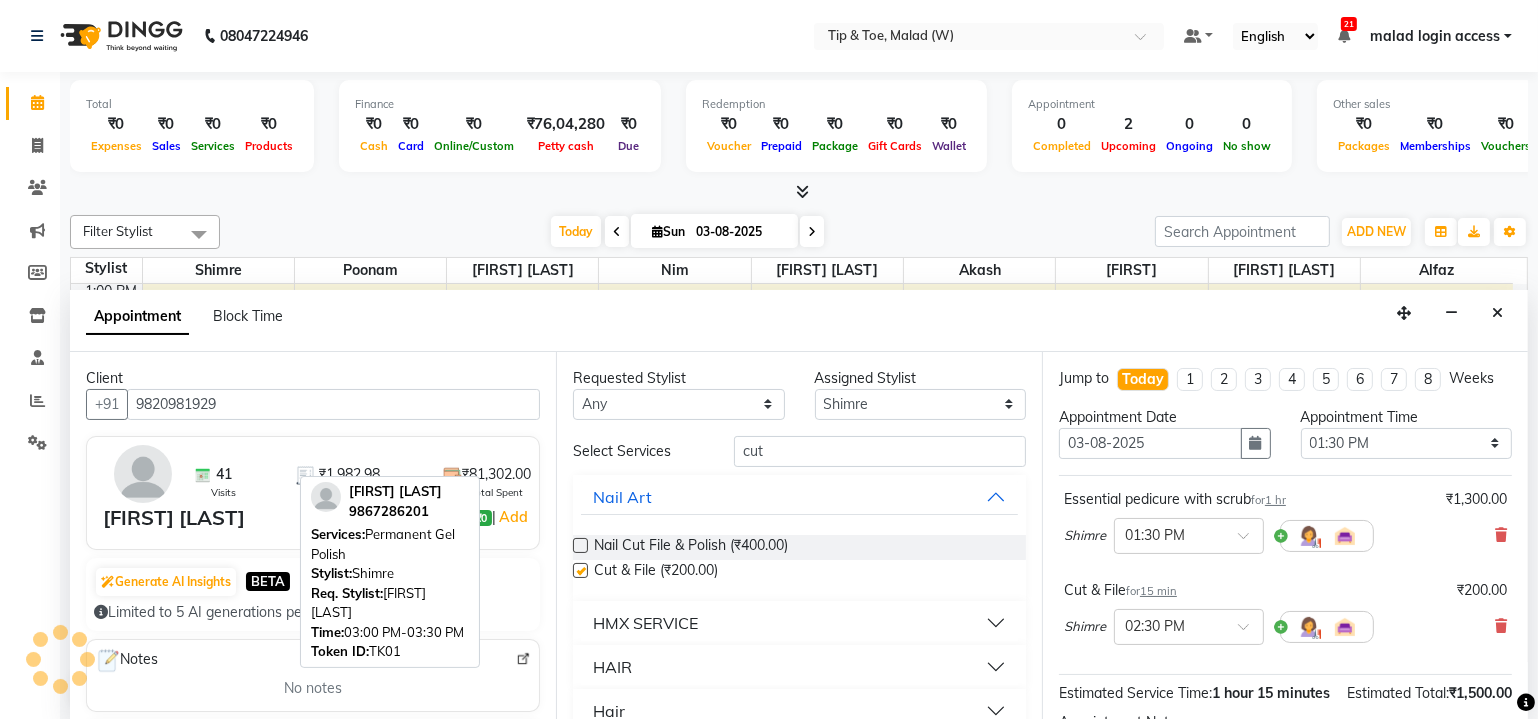 checkbox on "false" 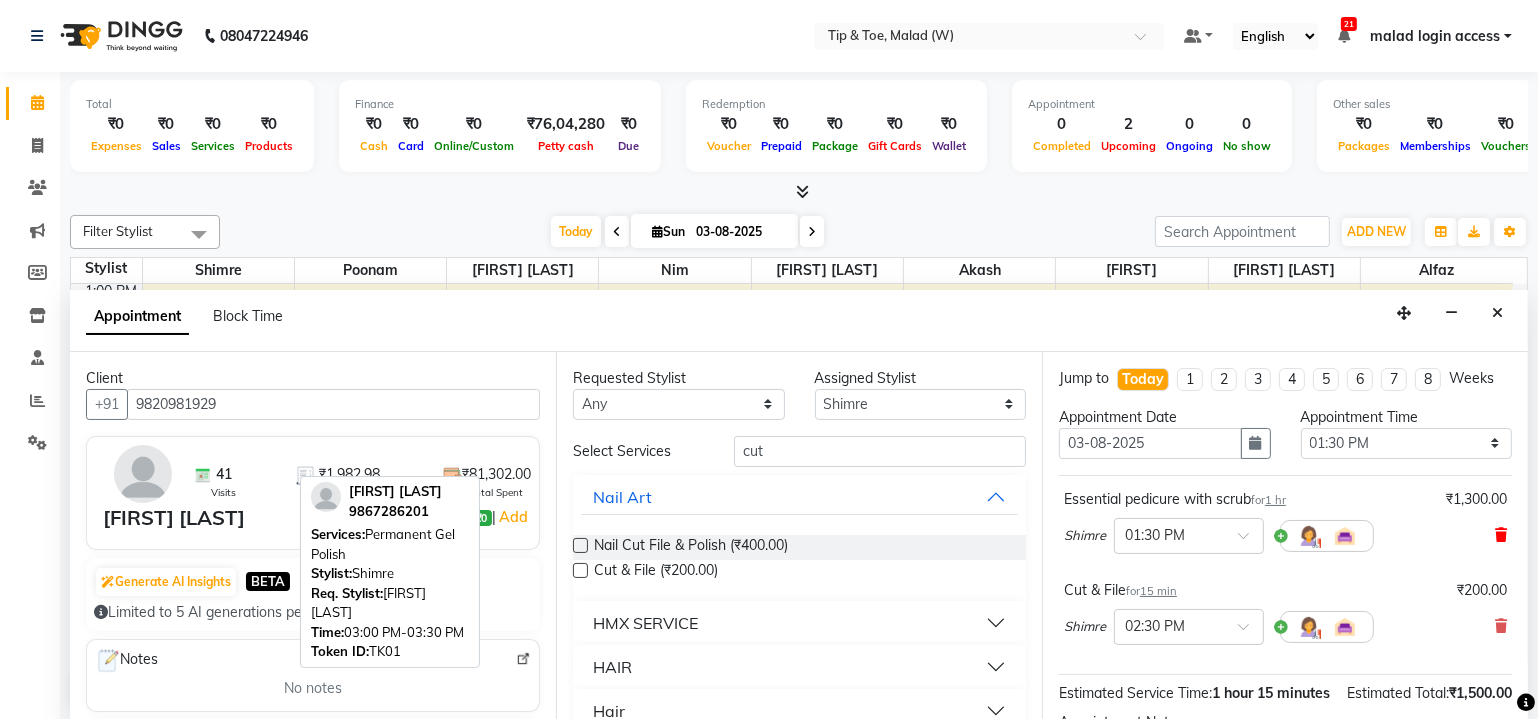 click at bounding box center [1501, 535] 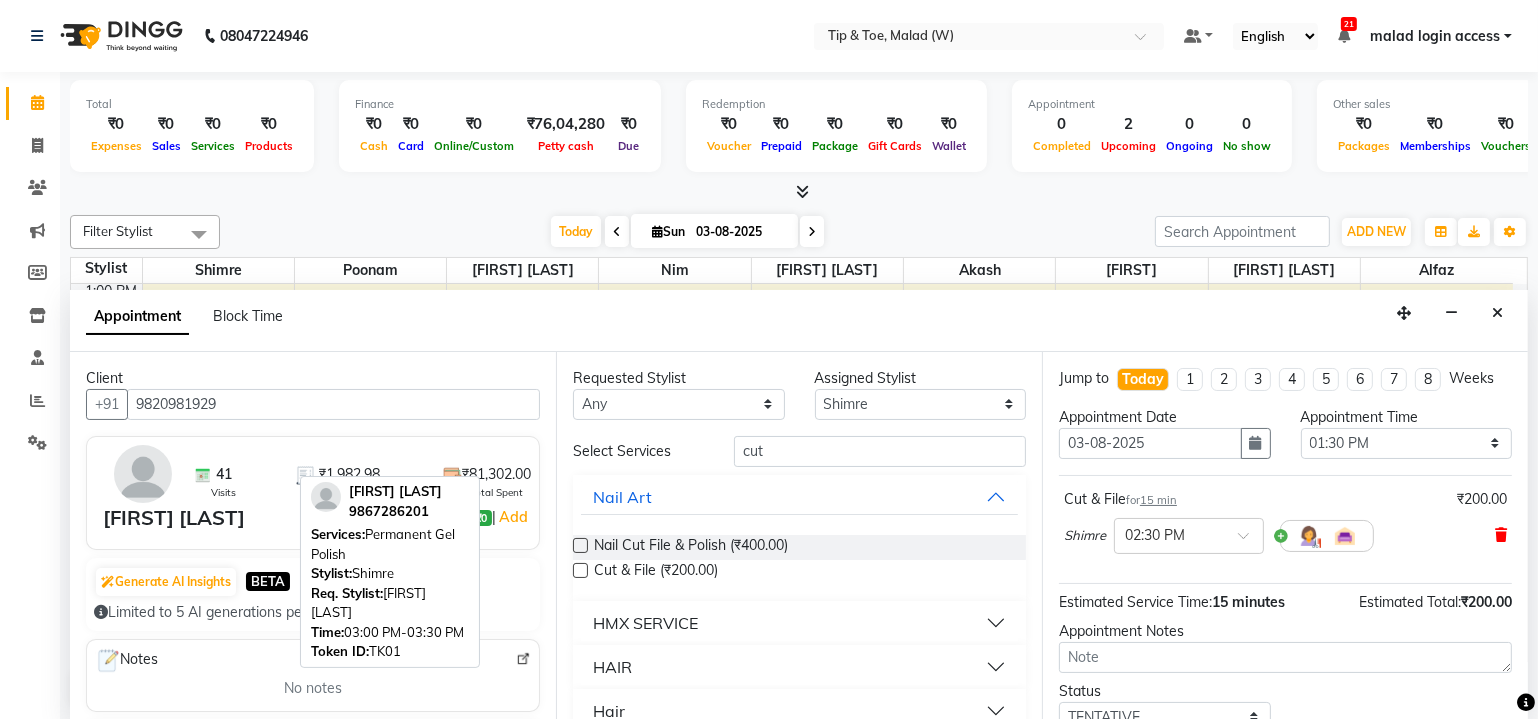 click at bounding box center [1501, 535] 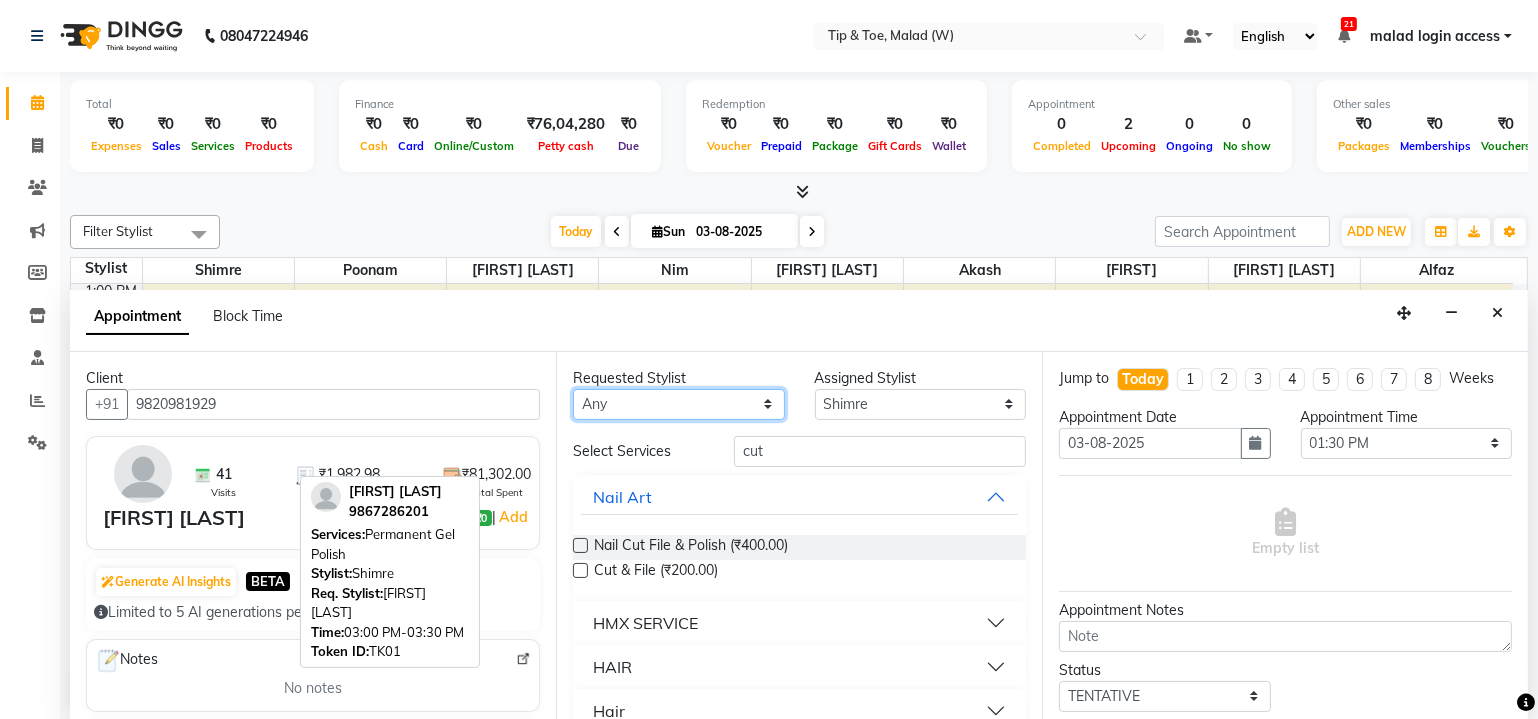 click on "Any Akash  Alfaz  Dibakar Manisha Singh Nim poonam Sanjay mama Shimre Urmila Pal" at bounding box center [679, 404] 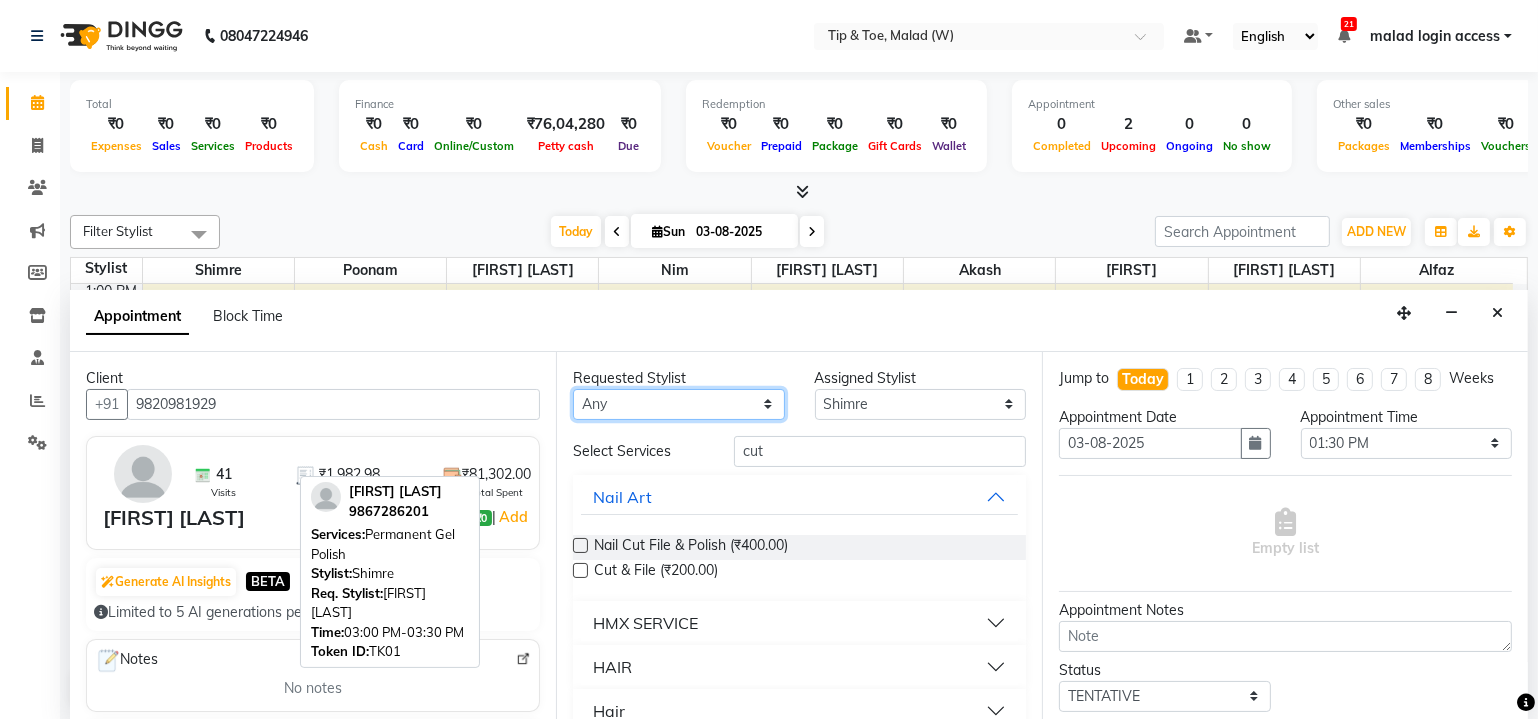 select on "41842" 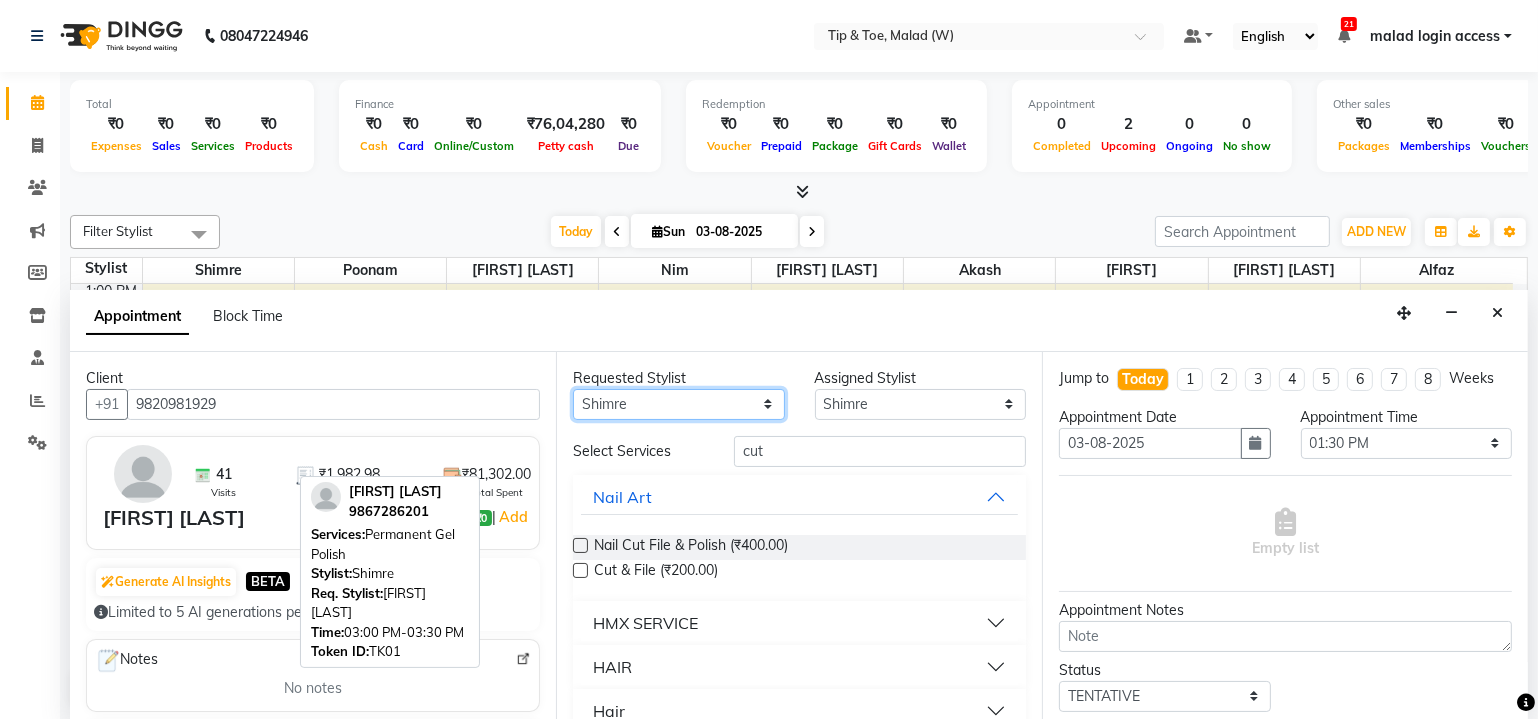 click on "Any Akash  Alfaz  Dibakar Manisha Singh Nim poonam Sanjay mama Shimre Urmila Pal" at bounding box center (679, 404) 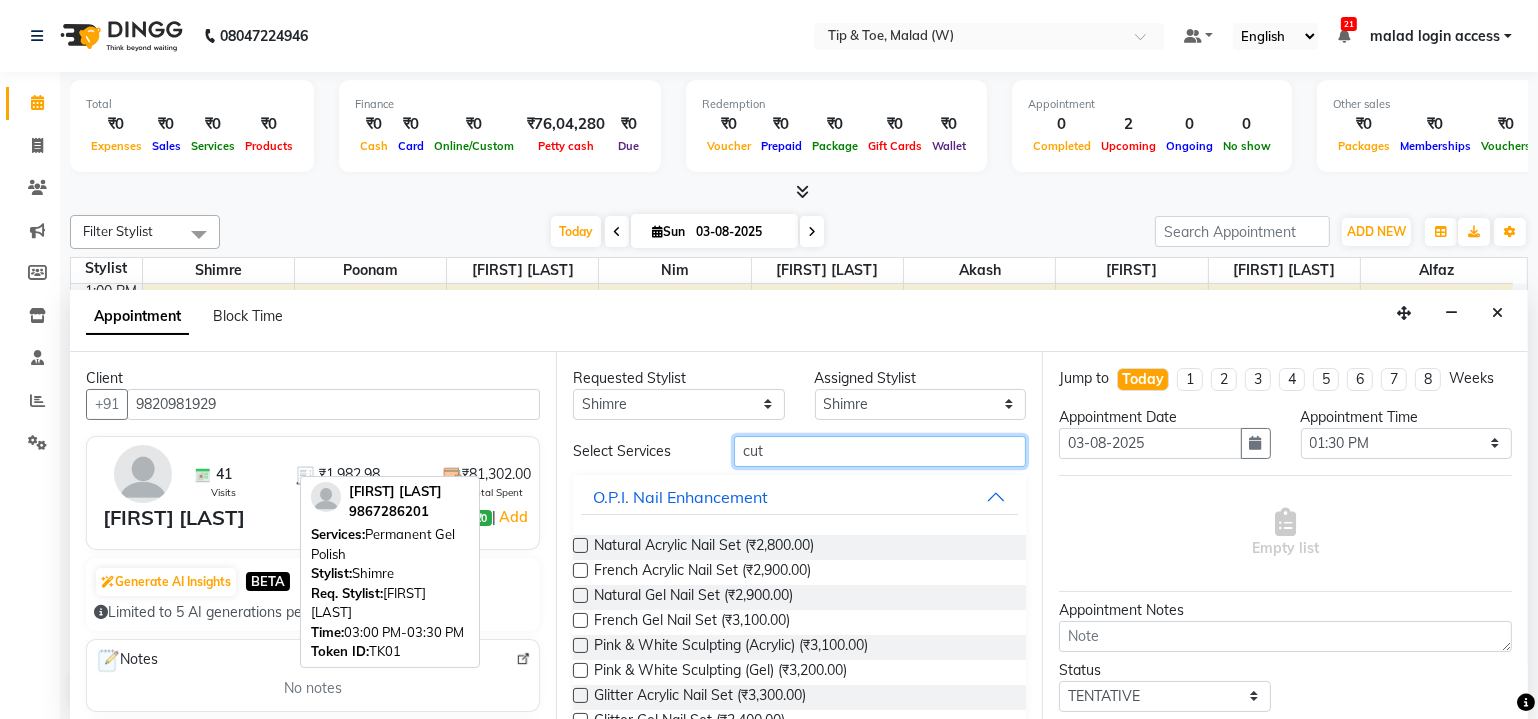 click on "cut" at bounding box center (880, 451) 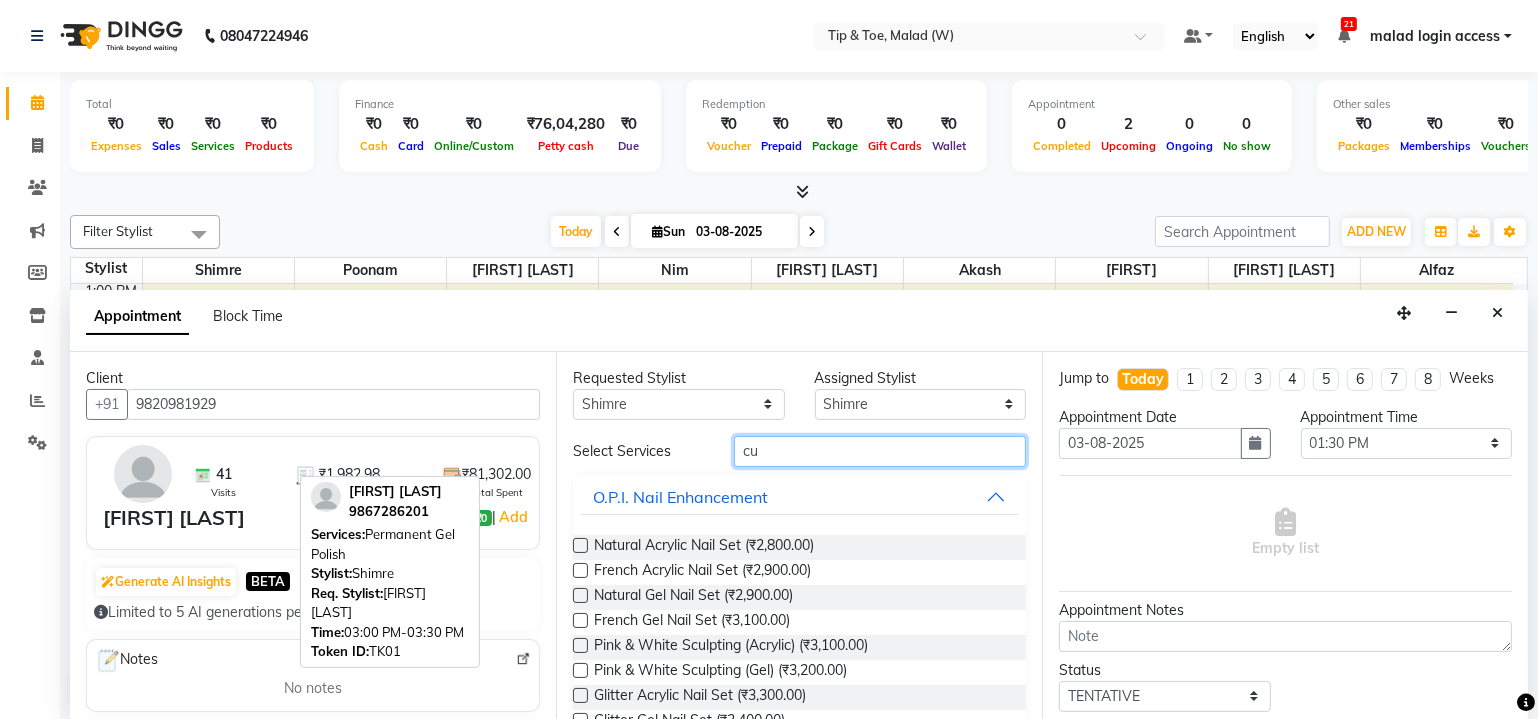 type on "c" 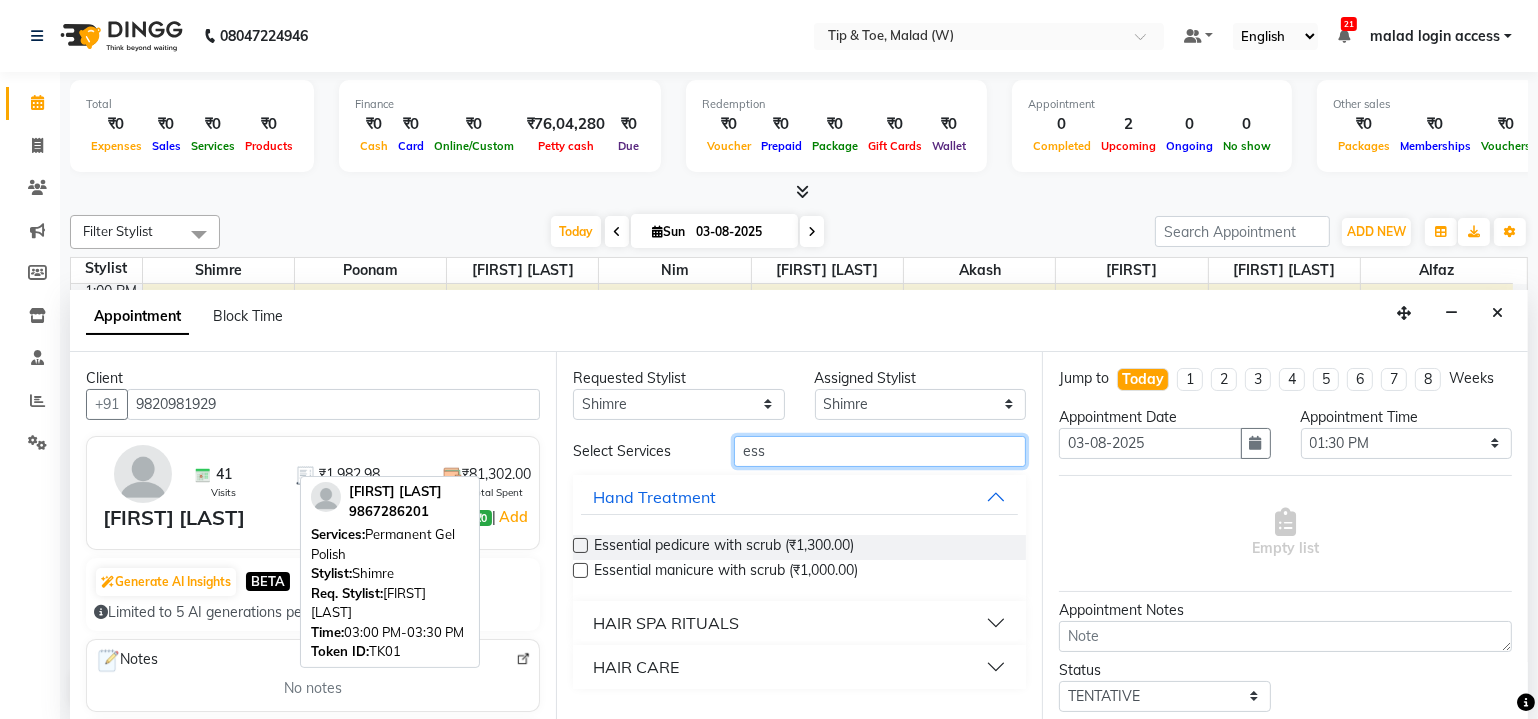 type on "ess" 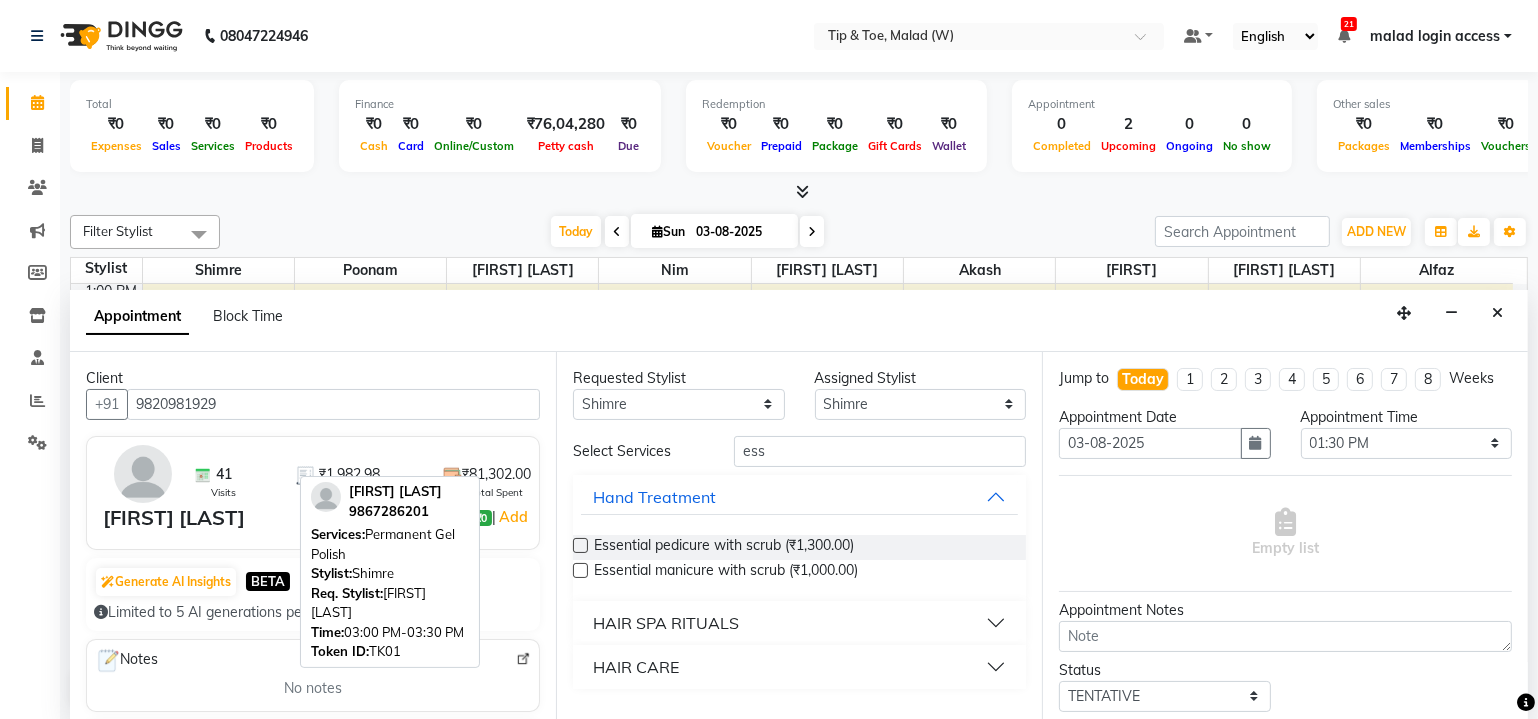 click at bounding box center [580, 545] 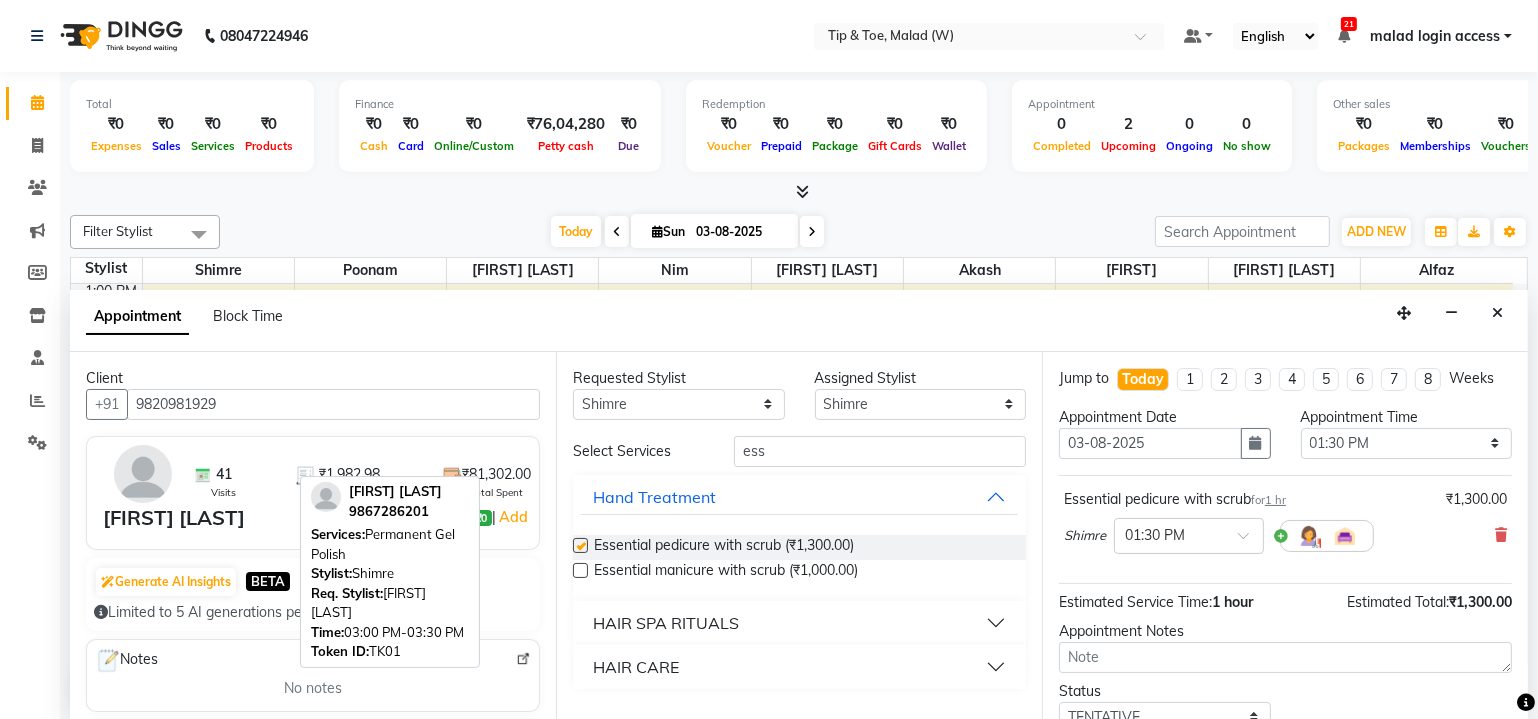 checkbox on "false" 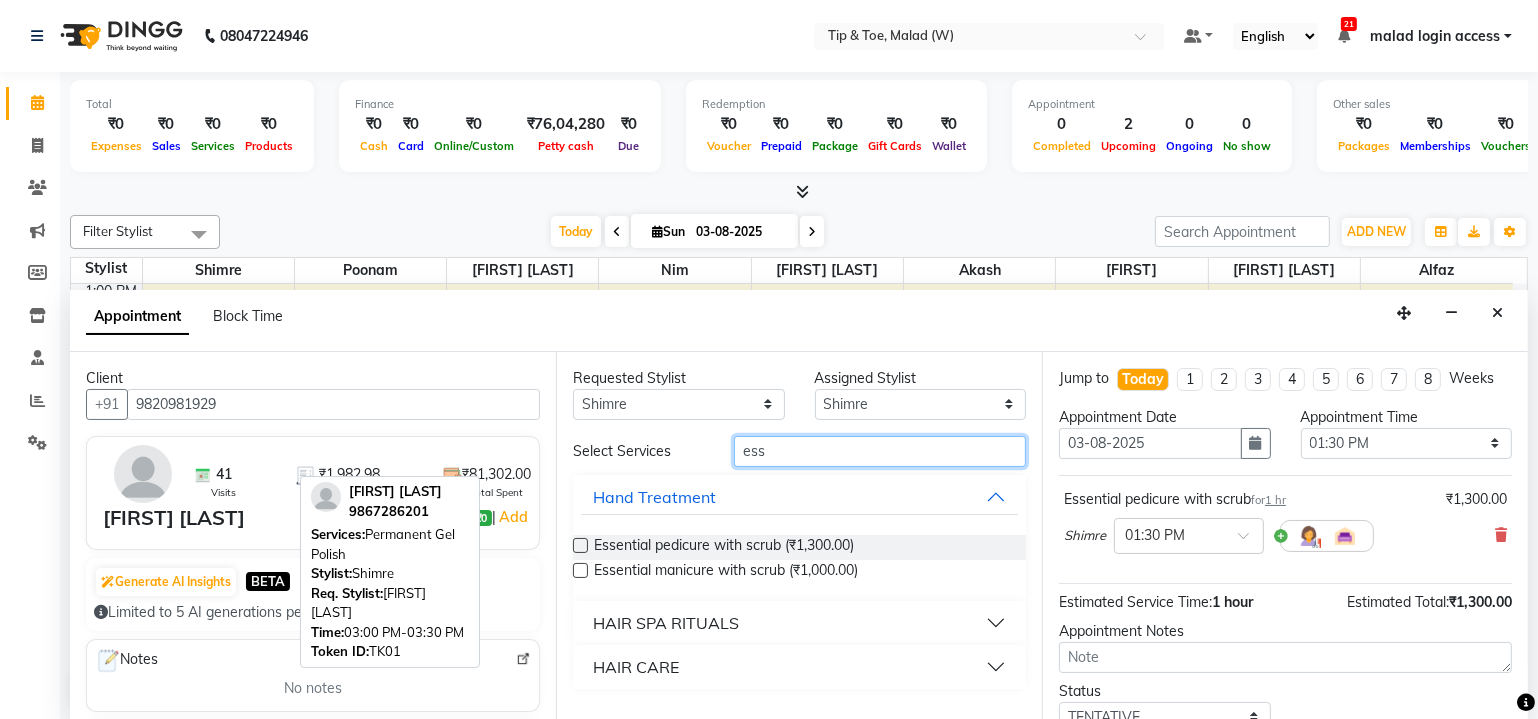 click on "ess" at bounding box center [880, 451] 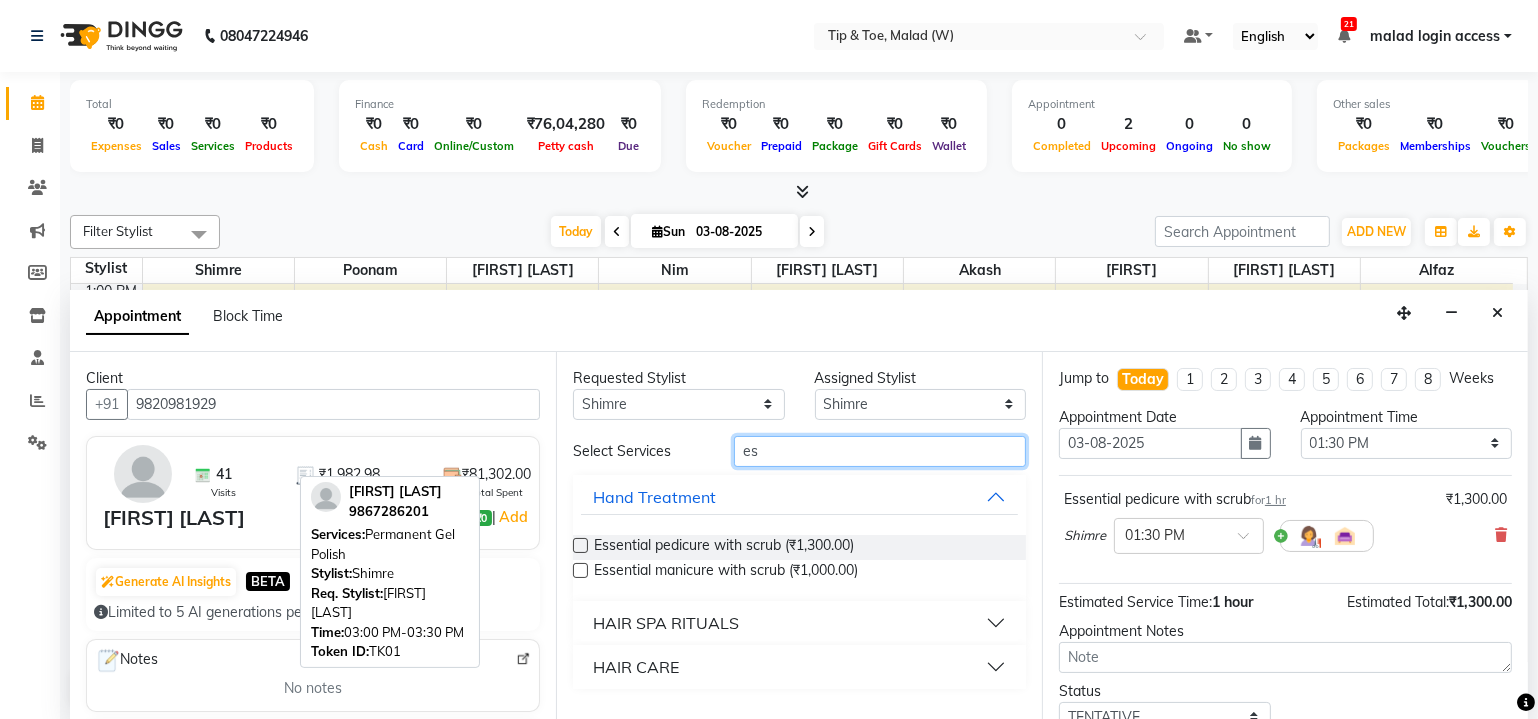 type on "e" 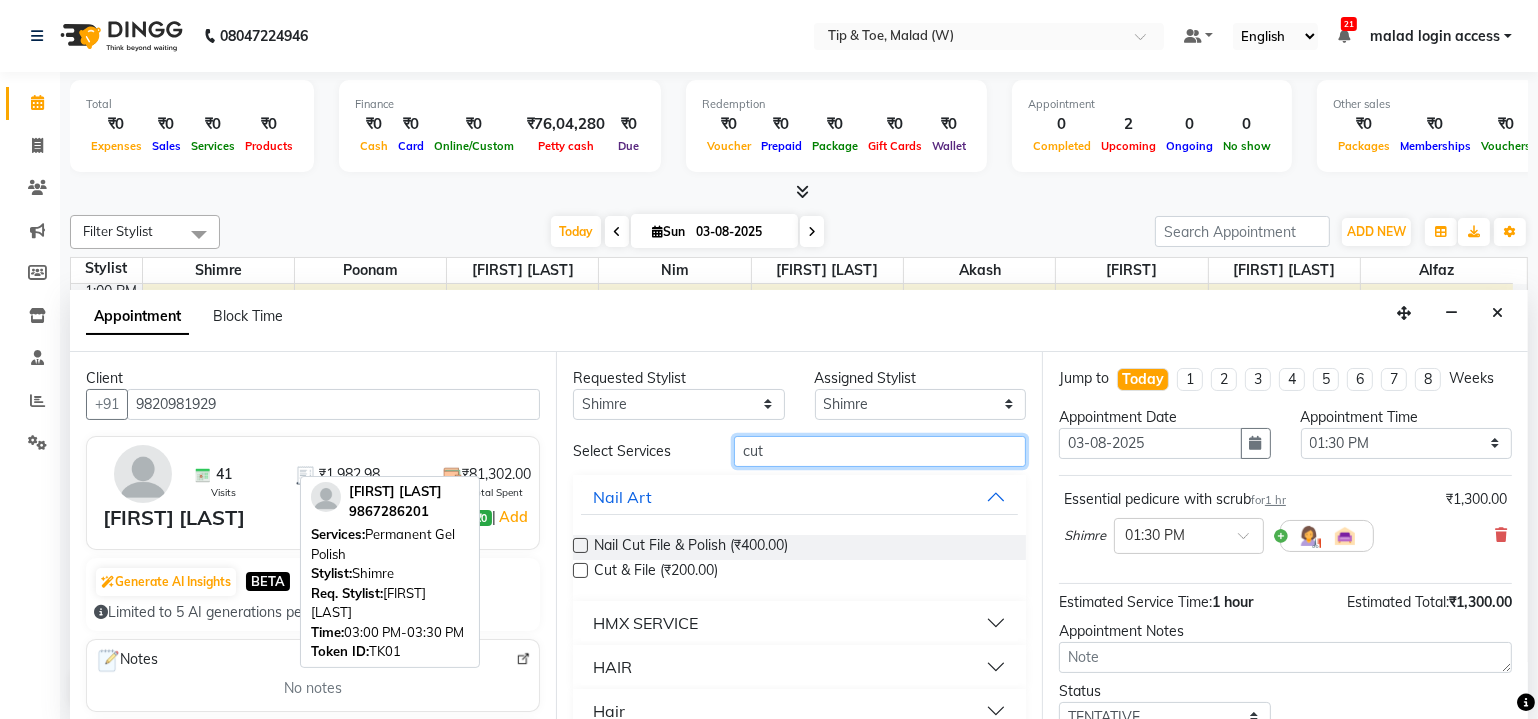 type on "cut" 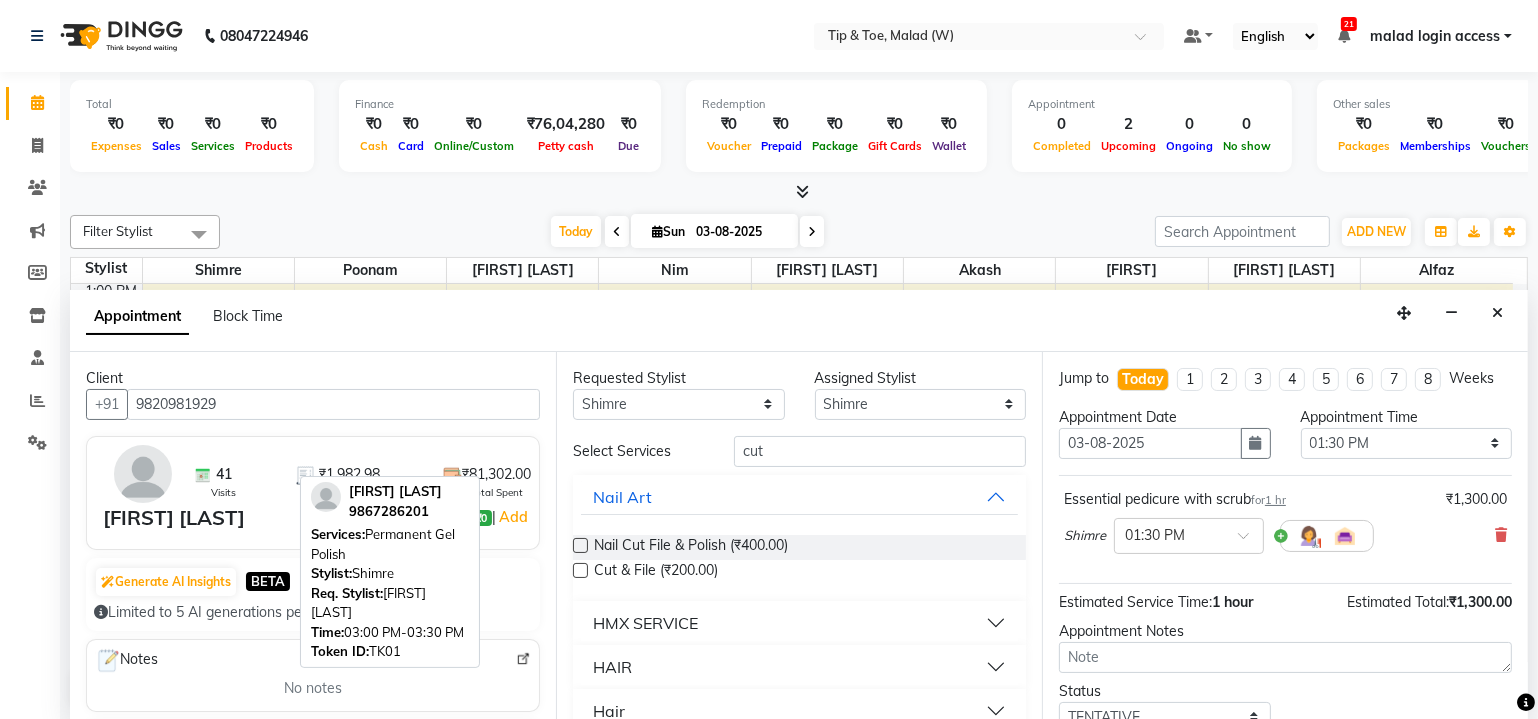 click at bounding box center (580, 570) 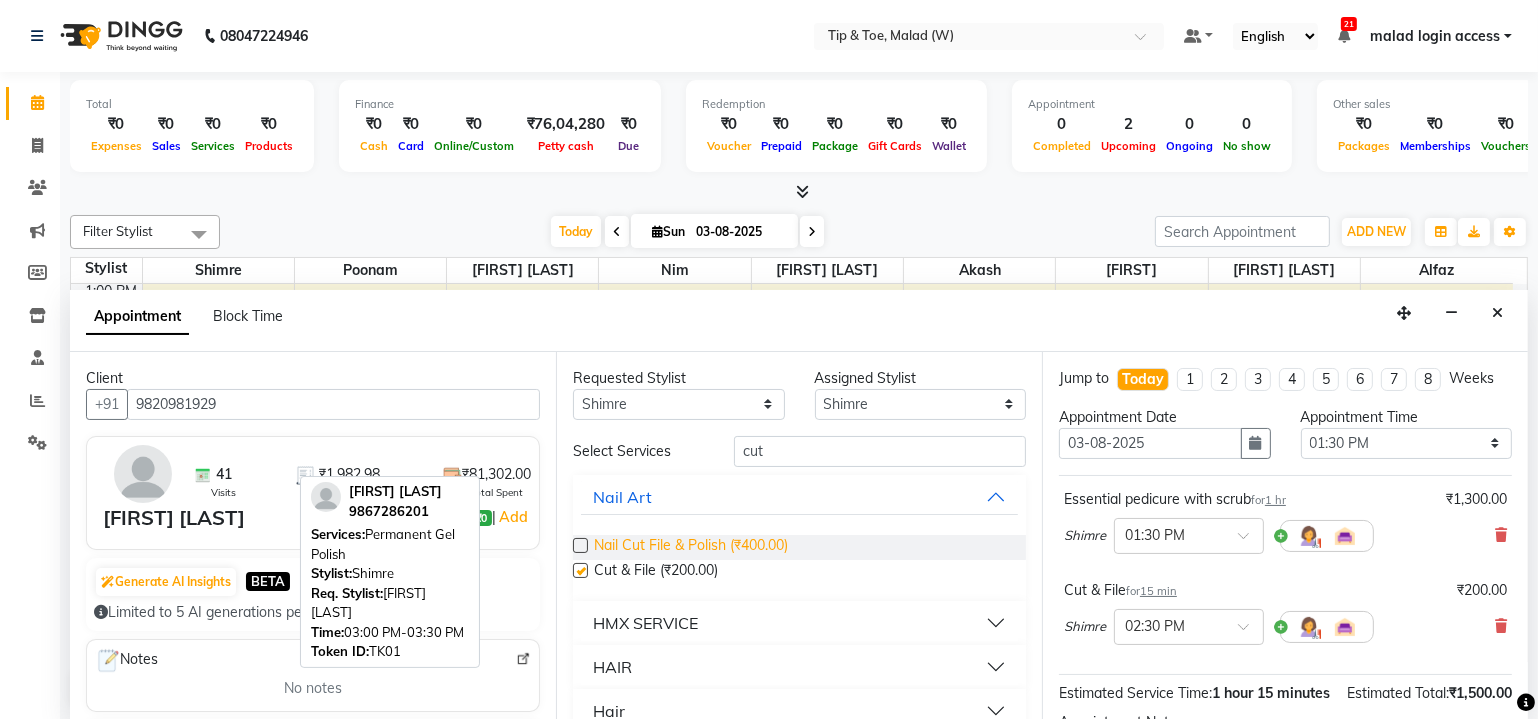 checkbox on "false" 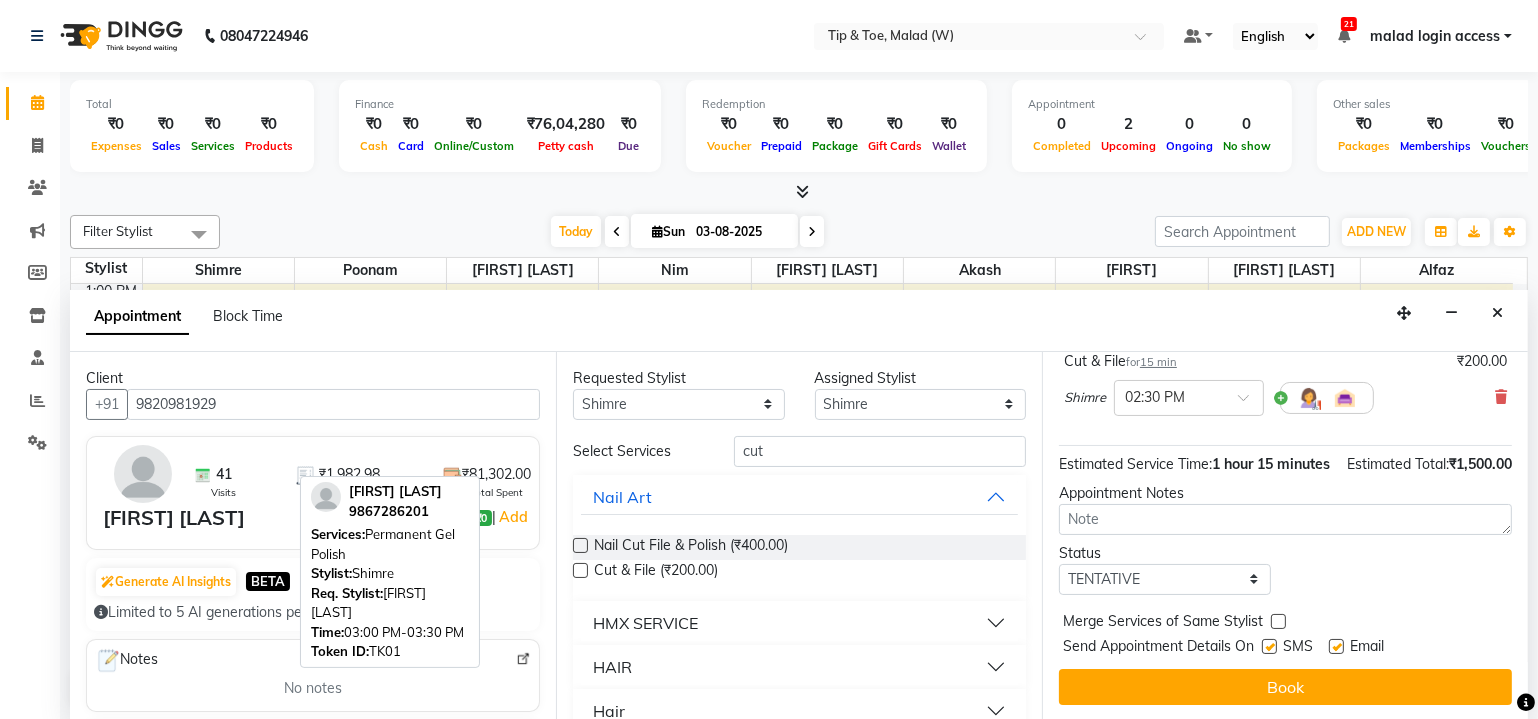 scroll, scrollTop: 246, scrollLeft: 0, axis: vertical 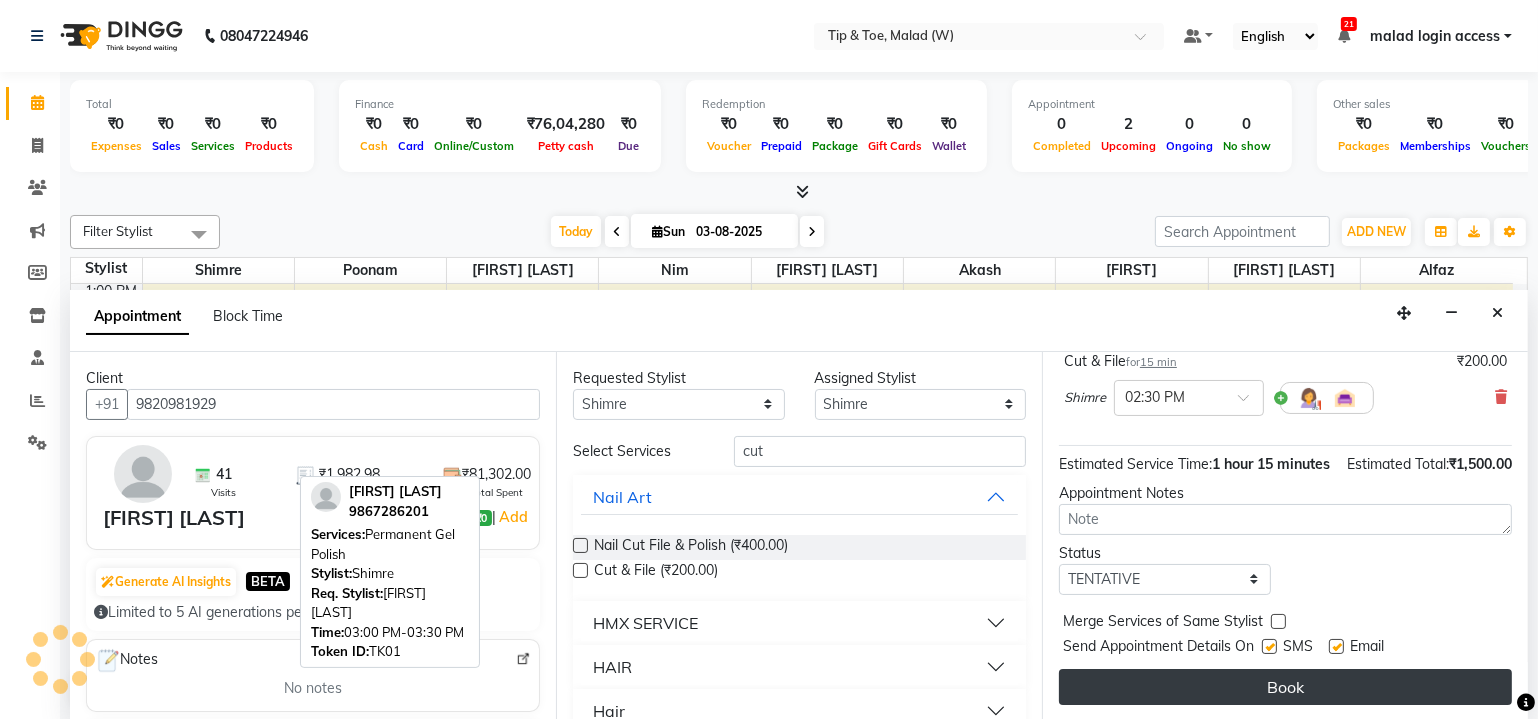 click on "Book" at bounding box center [1285, 687] 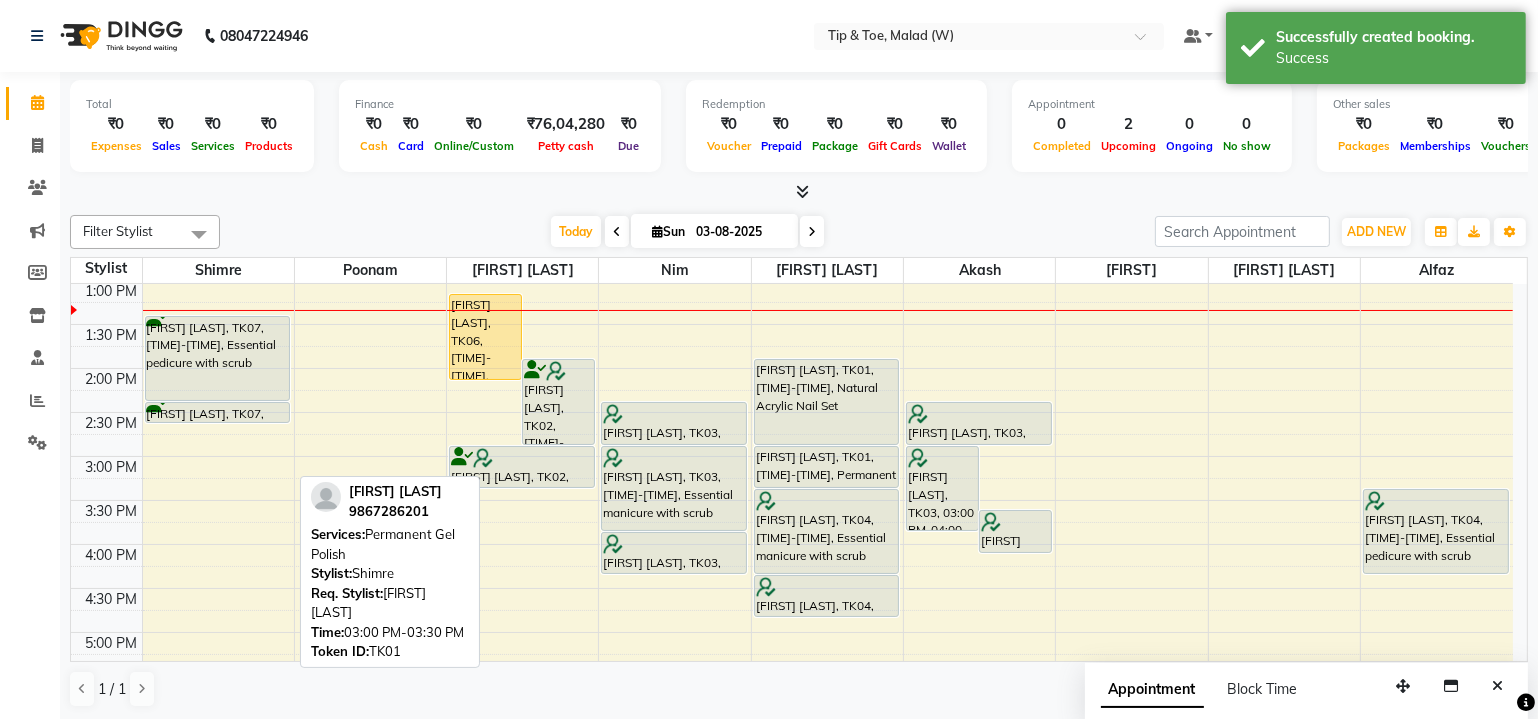 scroll, scrollTop: 0, scrollLeft: 0, axis: both 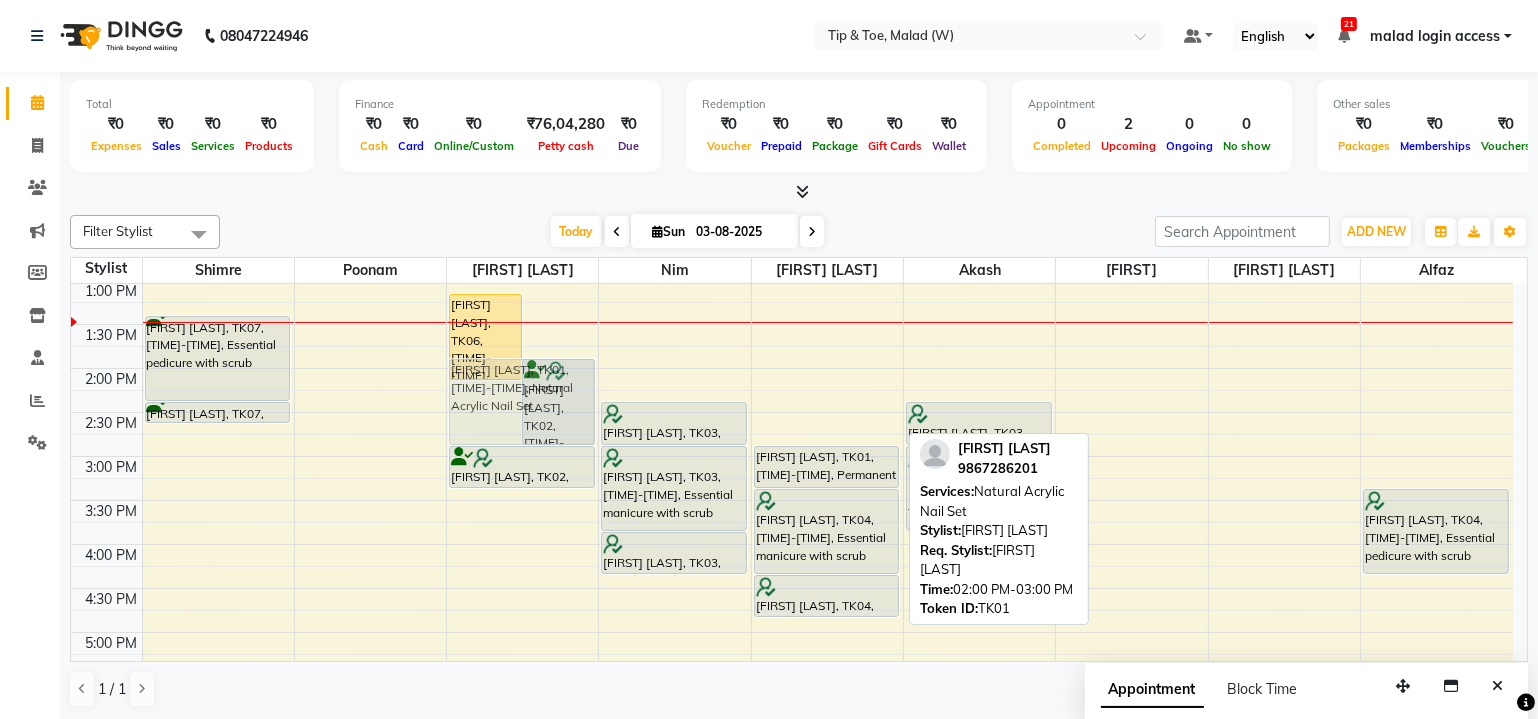 drag, startPoint x: 820, startPoint y: 373, endPoint x: 563, endPoint y: 376, distance: 257.01752 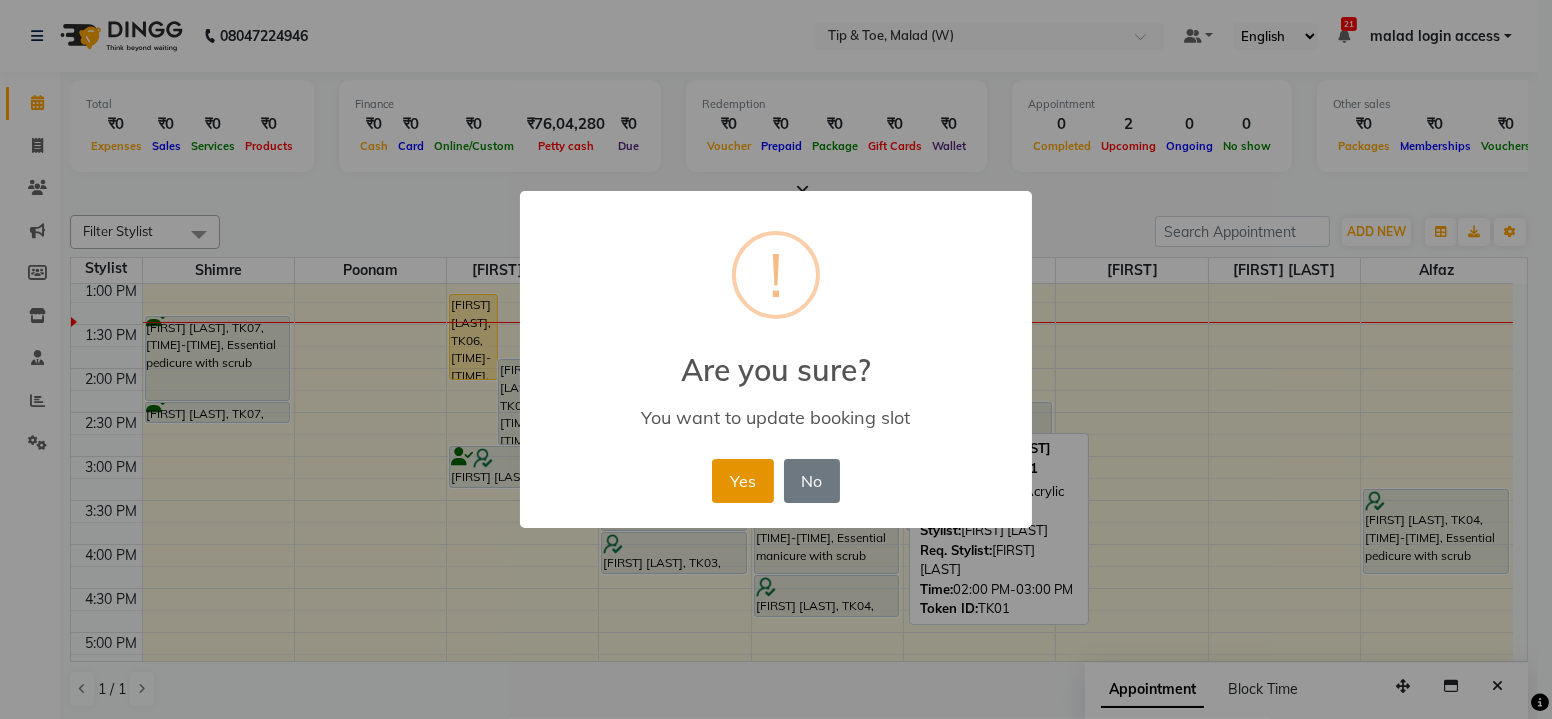 click on "Yes" at bounding box center [742, 481] 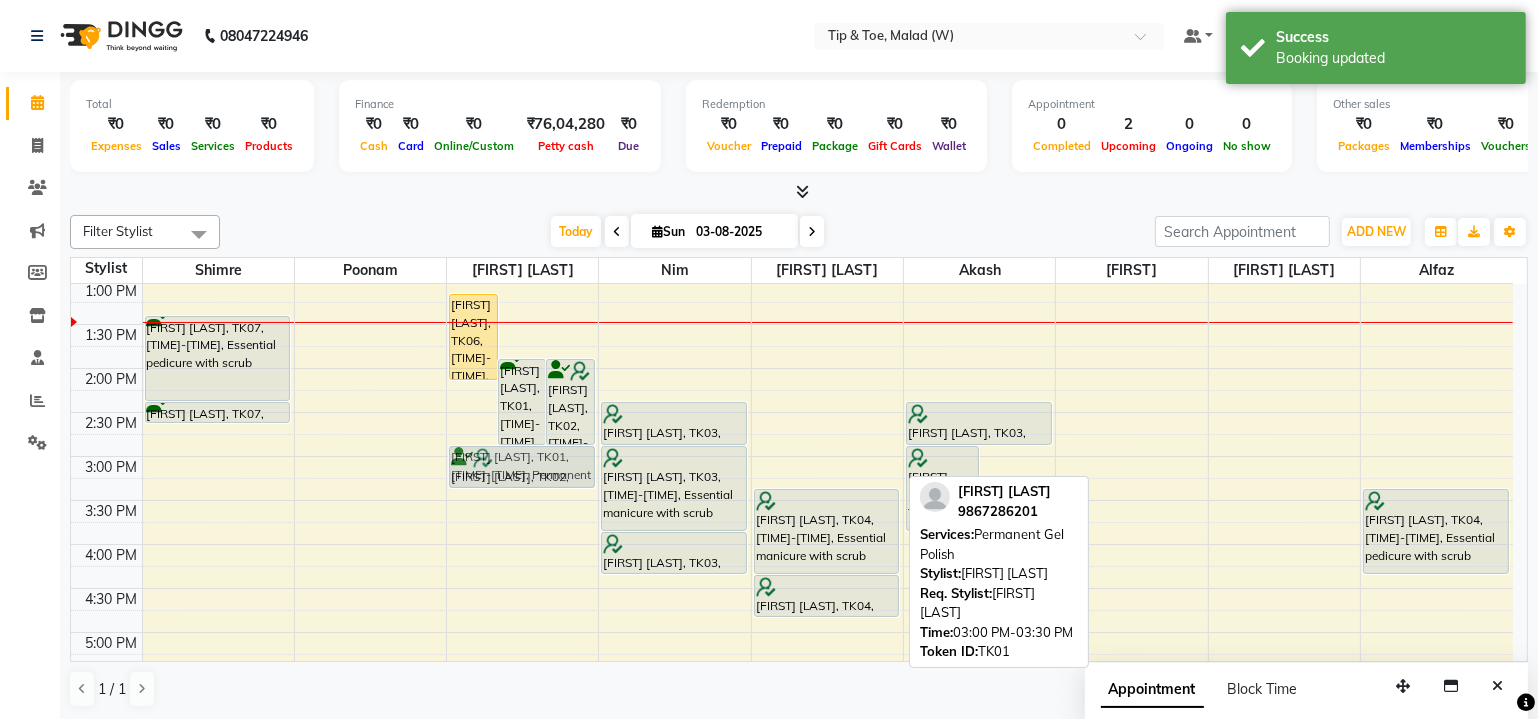 drag, startPoint x: 865, startPoint y: 470, endPoint x: 600, endPoint y: 460, distance: 265.1886 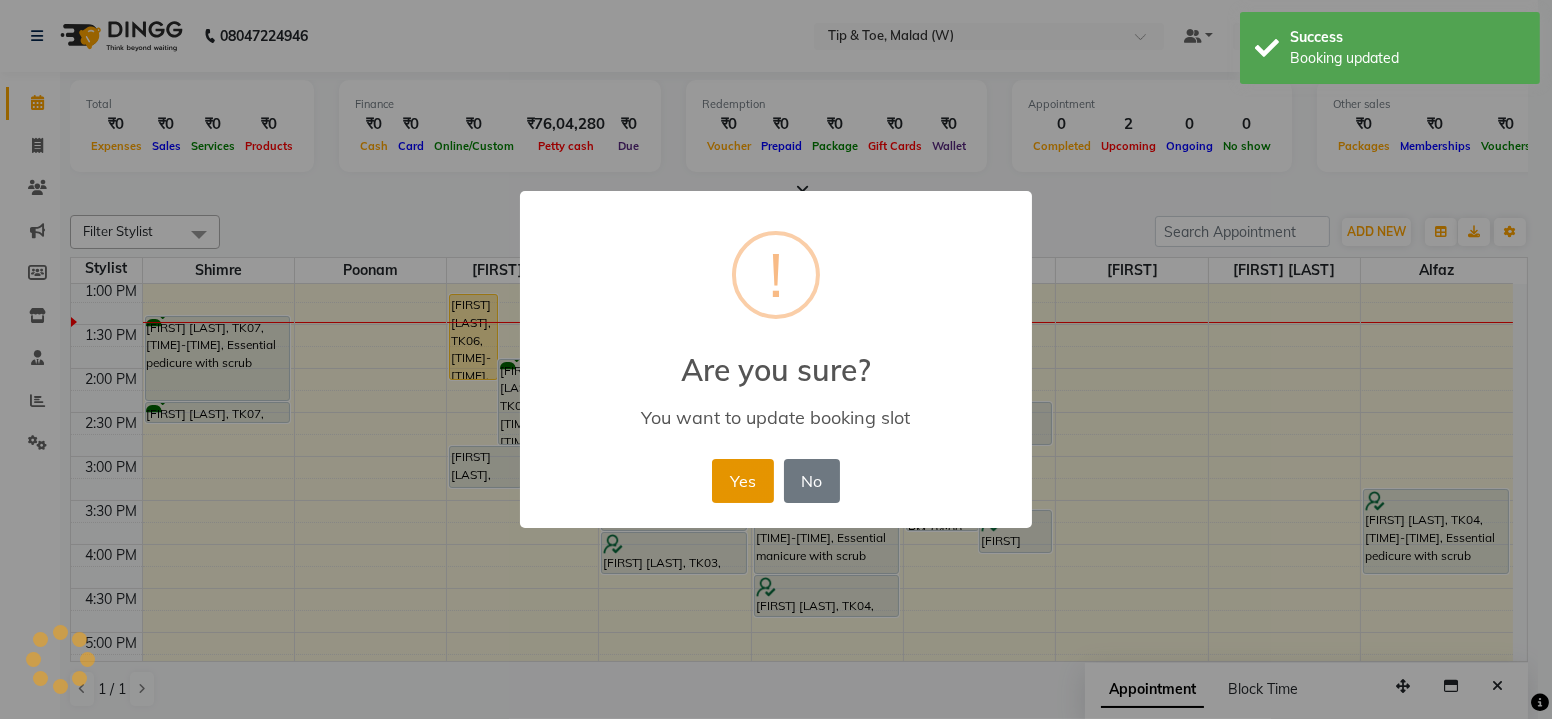 click on "Yes" at bounding box center [742, 481] 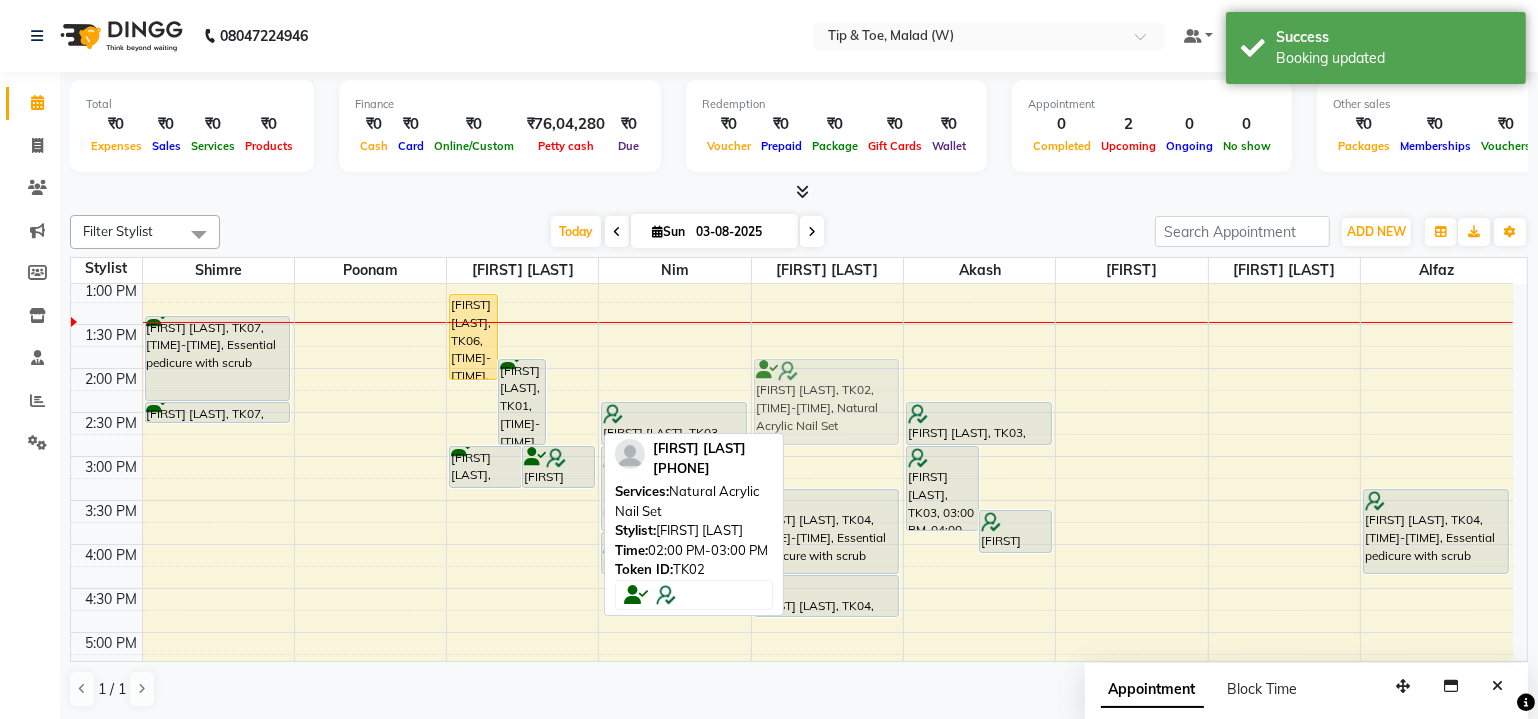 drag, startPoint x: 566, startPoint y: 401, endPoint x: 805, endPoint y: 404, distance: 239.01883 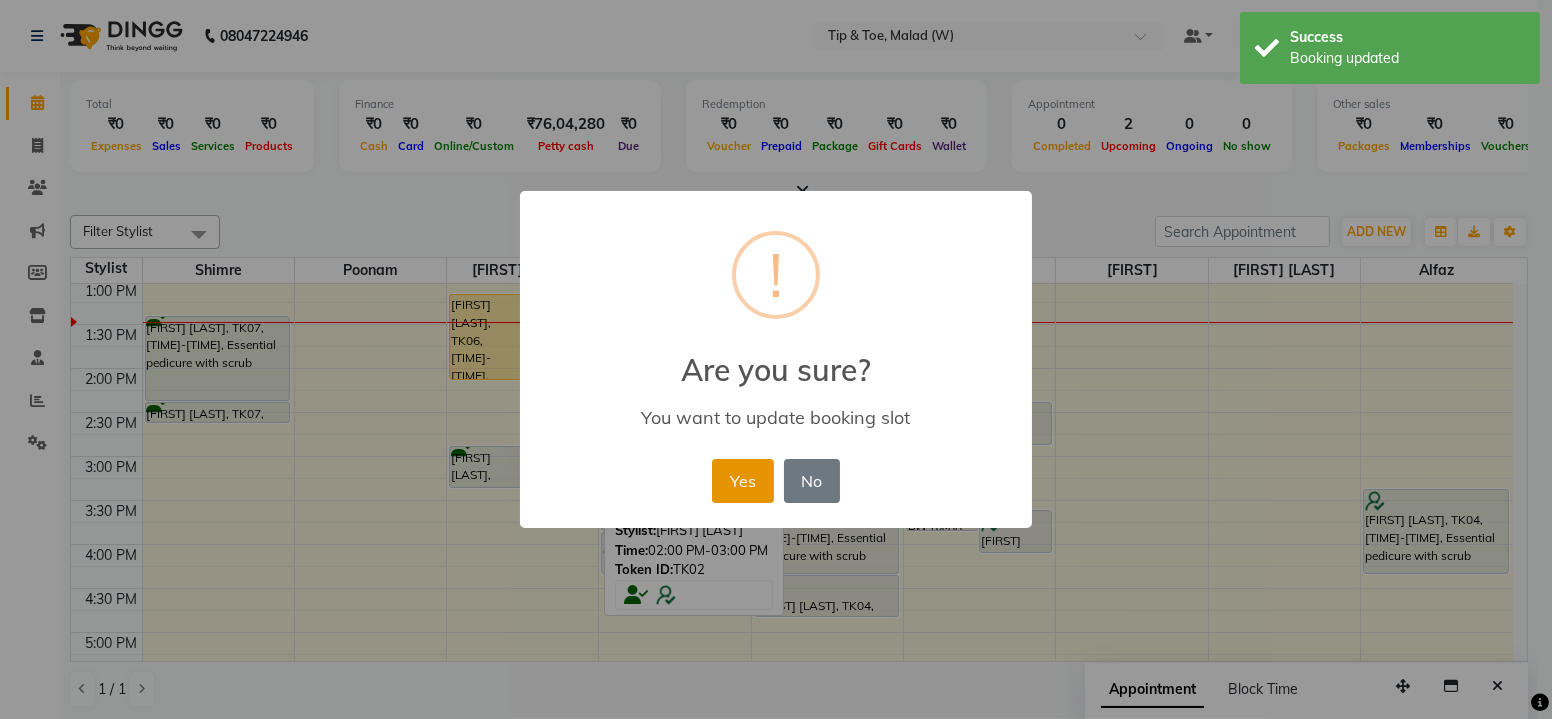 click on "Yes" at bounding box center [742, 481] 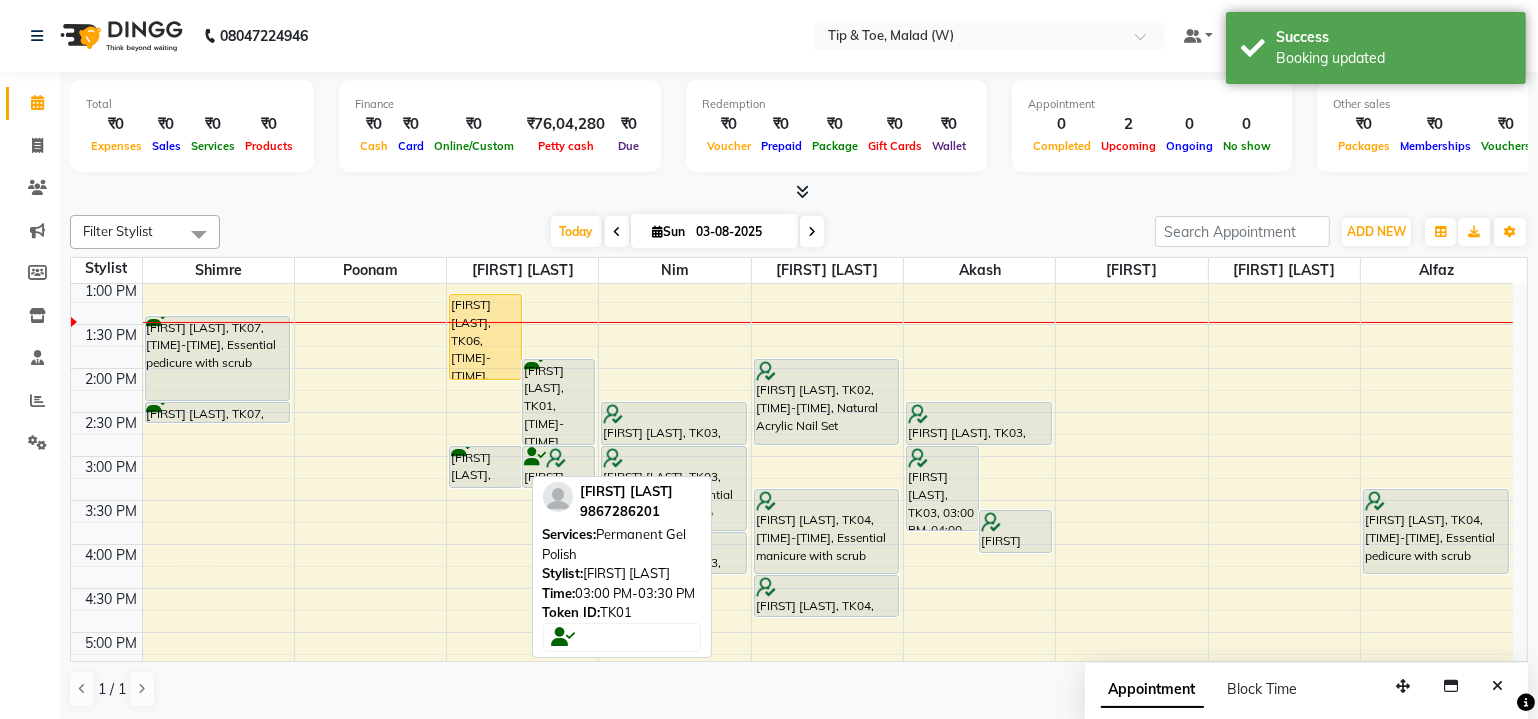 click on "Mansi Raikar, TK01, 03:00 PM-03:30 PM, Permanent Gel Polish" at bounding box center [485, 467] 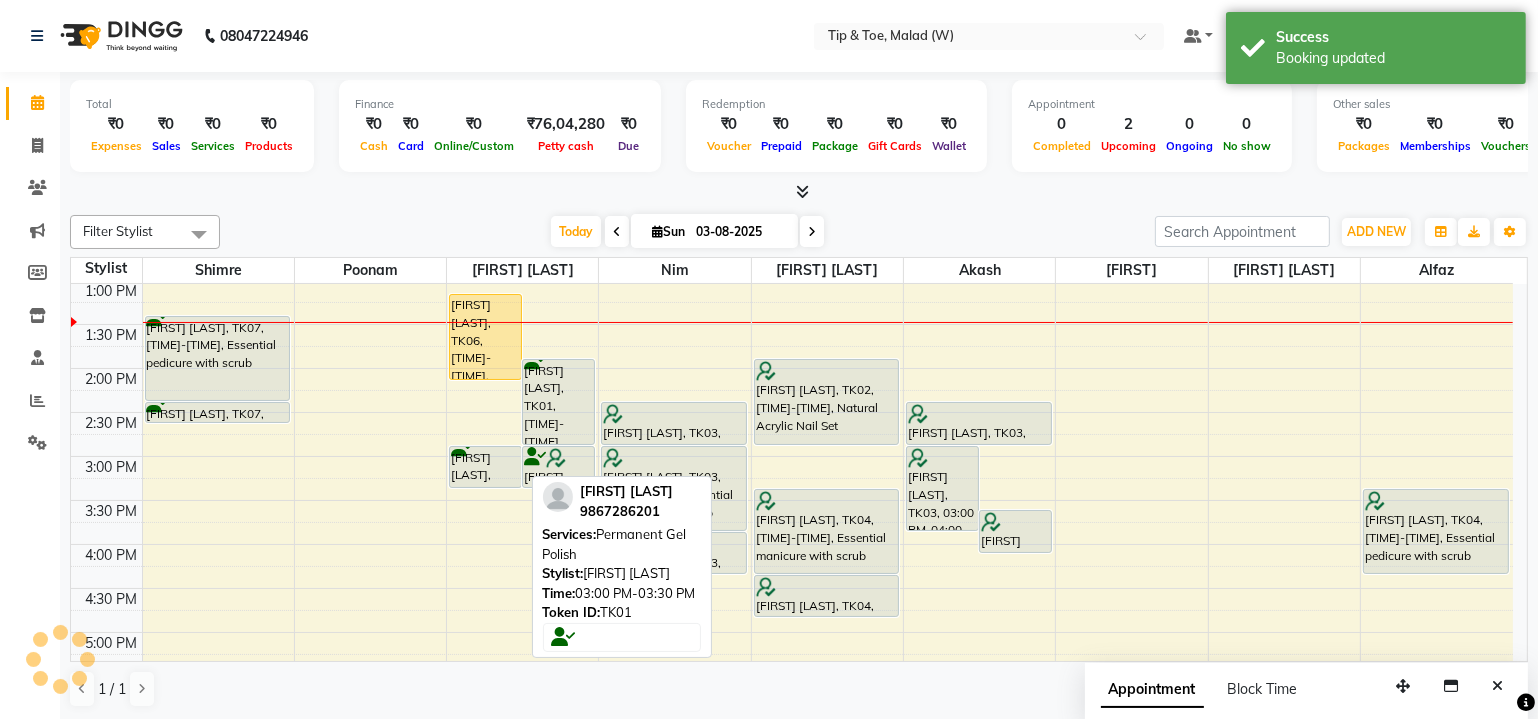 click on "Mansi Raikar, TK01, 03:00 PM-03:30 PM, Permanent Gel Polish" at bounding box center (485, 467) 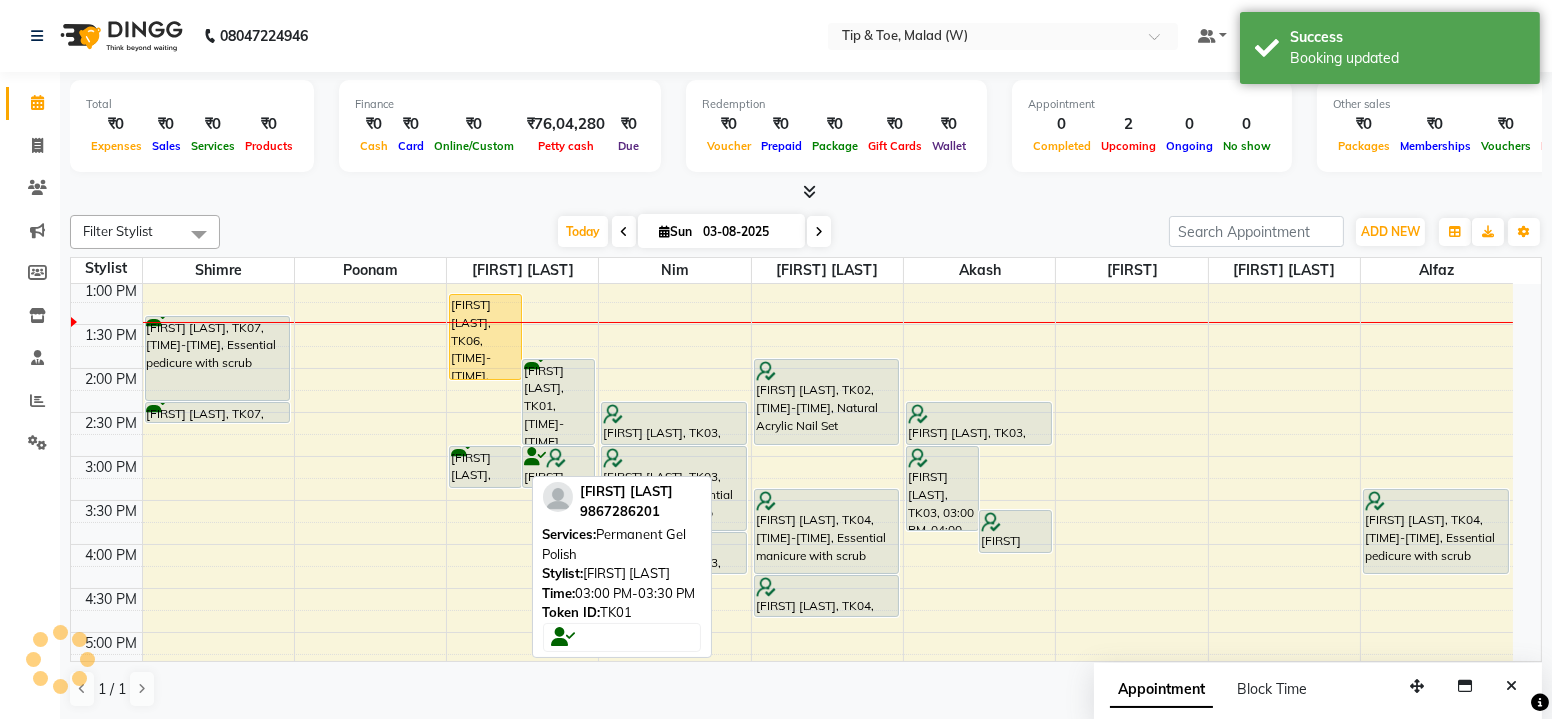 select on "7" 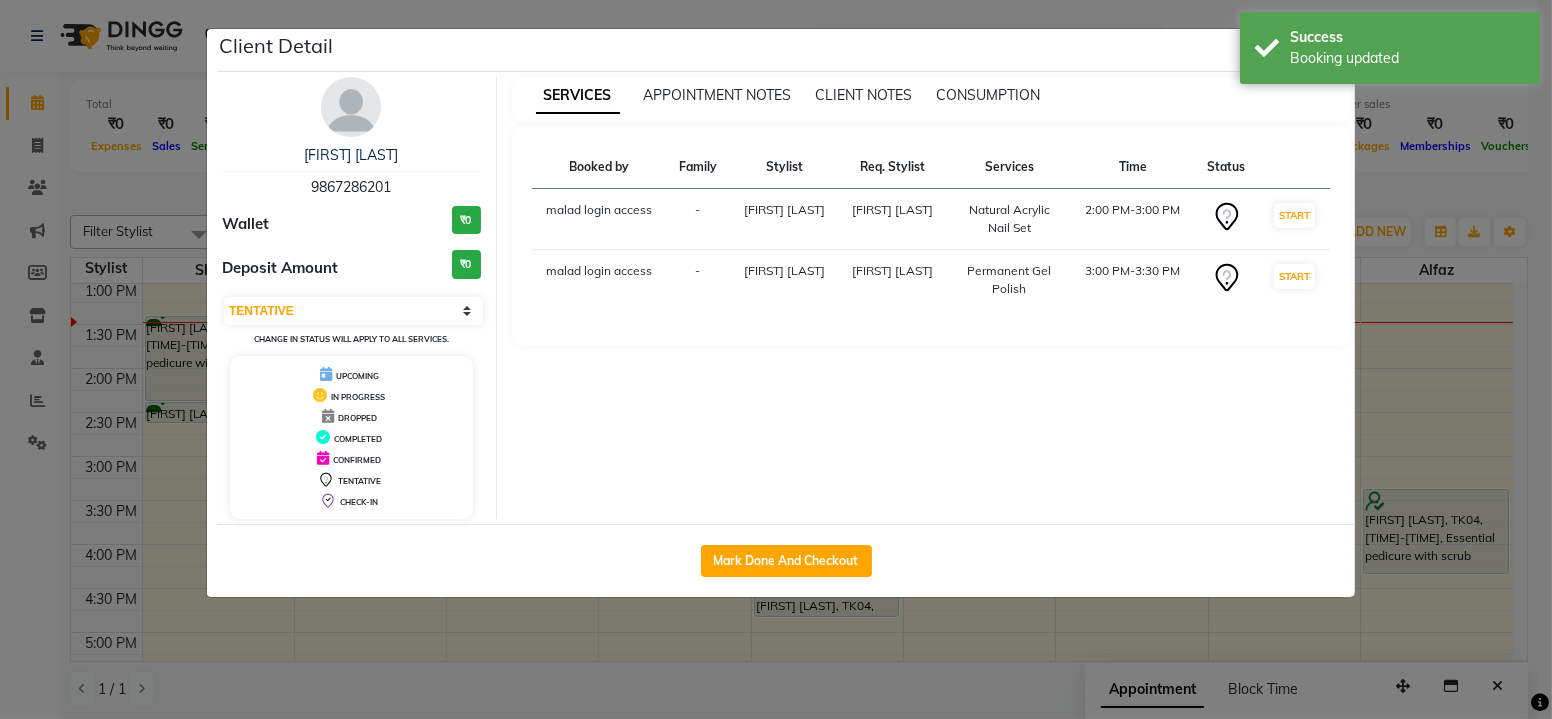 click on "Client Detail  Mansi Raikar   9867286201 Wallet ₹0 Deposit Amount  ₹0  Select IN SERVICE CONFIRMED TENTATIVE CHECK IN MARK DONE DROPPED UPCOMING Change in status will apply to all services. UPCOMING IN PROGRESS DROPPED COMPLETED CONFIRMED TENTATIVE CHECK-IN SERVICES APPOINTMENT NOTES CLIENT NOTES CONSUMPTION Booked by Family Stylist Req. Stylist Services Time Status  malad login access  - Manisha Singh Manisha Singh  Natural Acrylic Nail Set   2:00 PM-3:00 PM   START   malad login access  - Manisha Singh Manisha Singh  Permanent Gel Polish   3:00 PM-3:30 PM   START   Mark Done And Checkout" 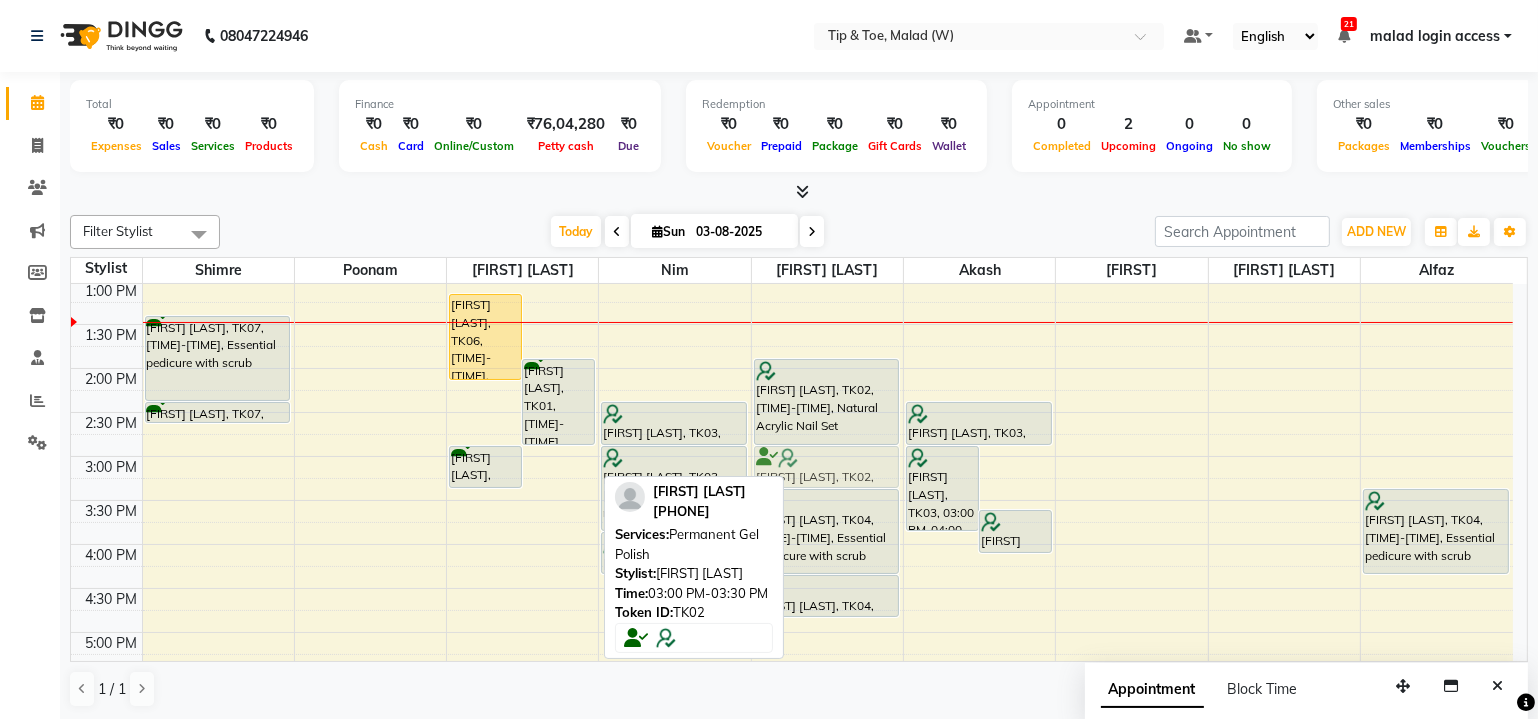 drag, startPoint x: 560, startPoint y: 461, endPoint x: 755, endPoint y: 465, distance: 195.04102 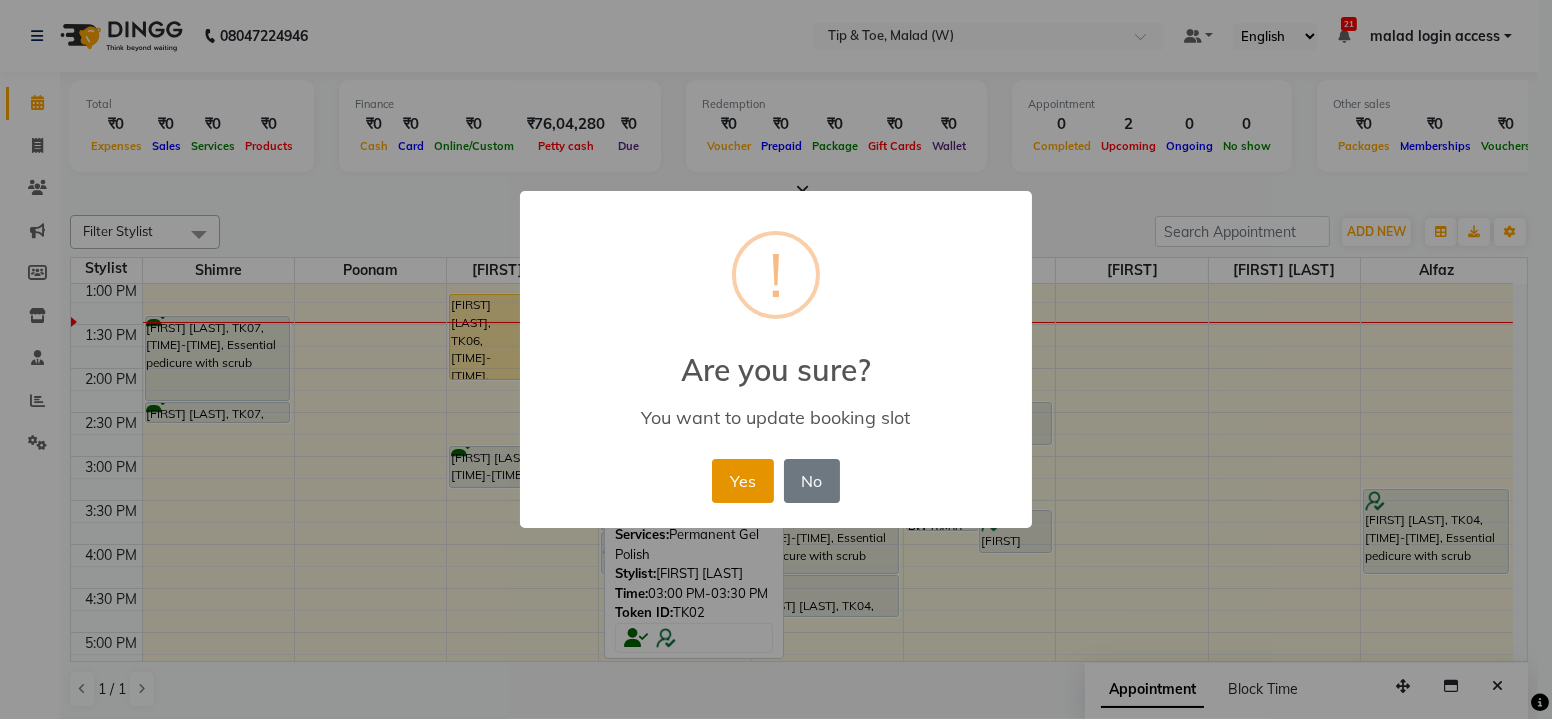 click on "Yes" at bounding box center (742, 481) 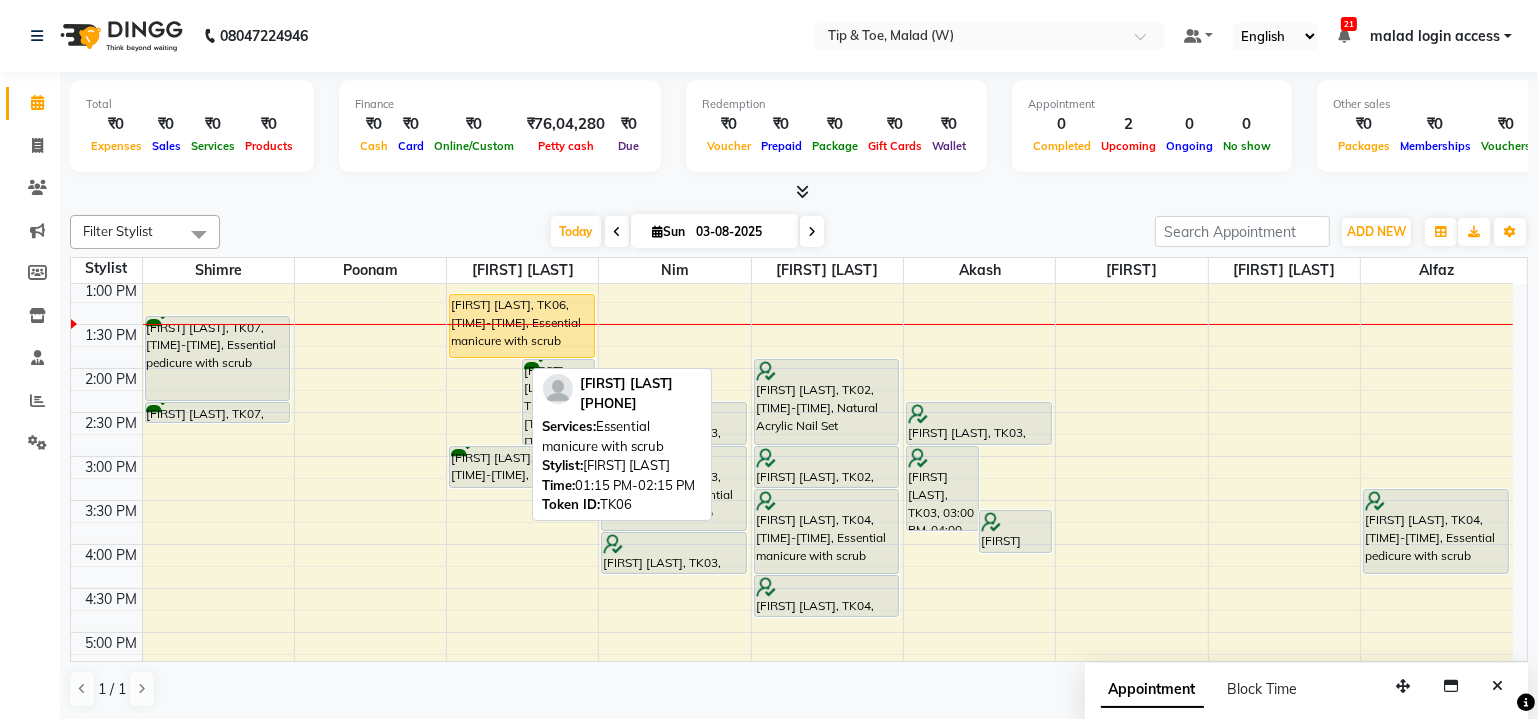 drag, startPoint x: 481, startPoint y: 374, endPoint x: 491, endPoint y: 351, distance: 25.079872 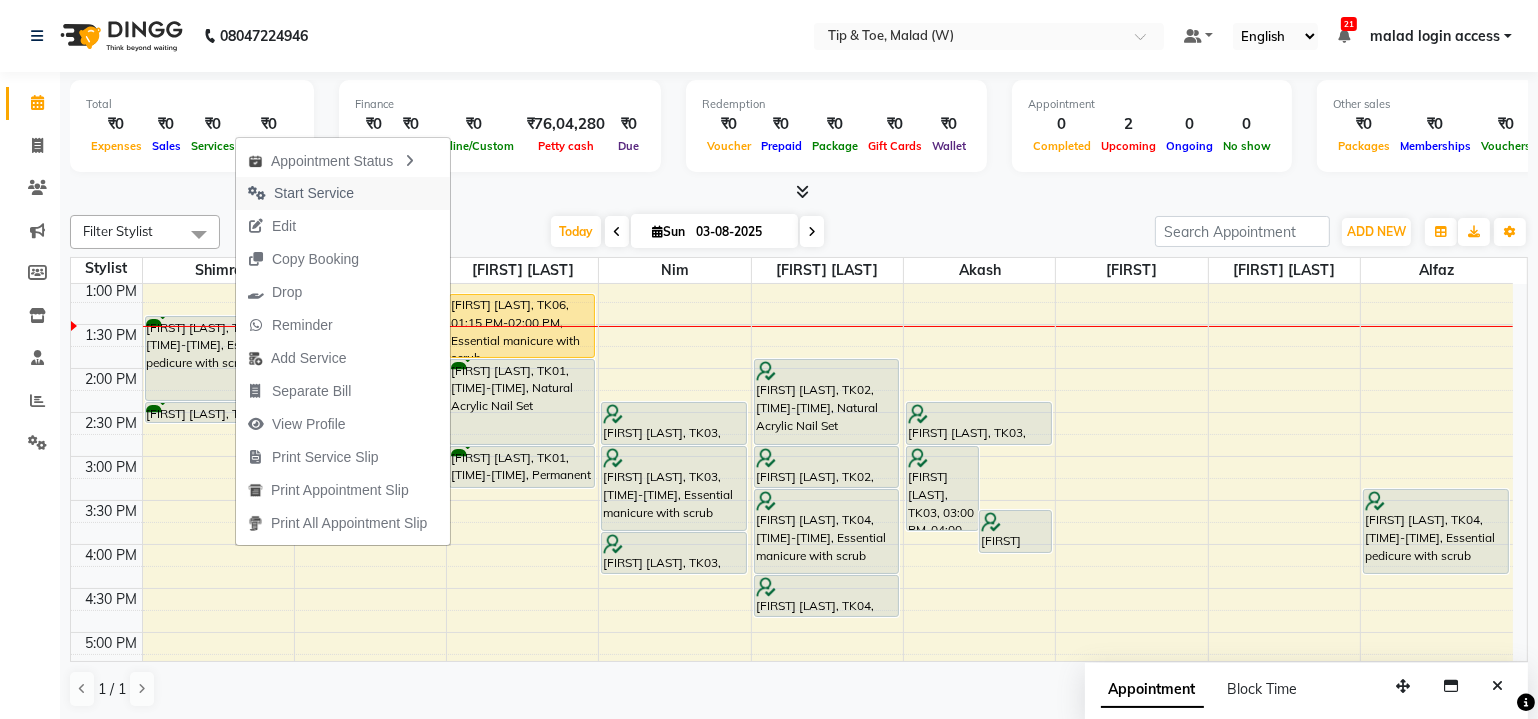 click on "Start Service" at bounding box center (314, 193) 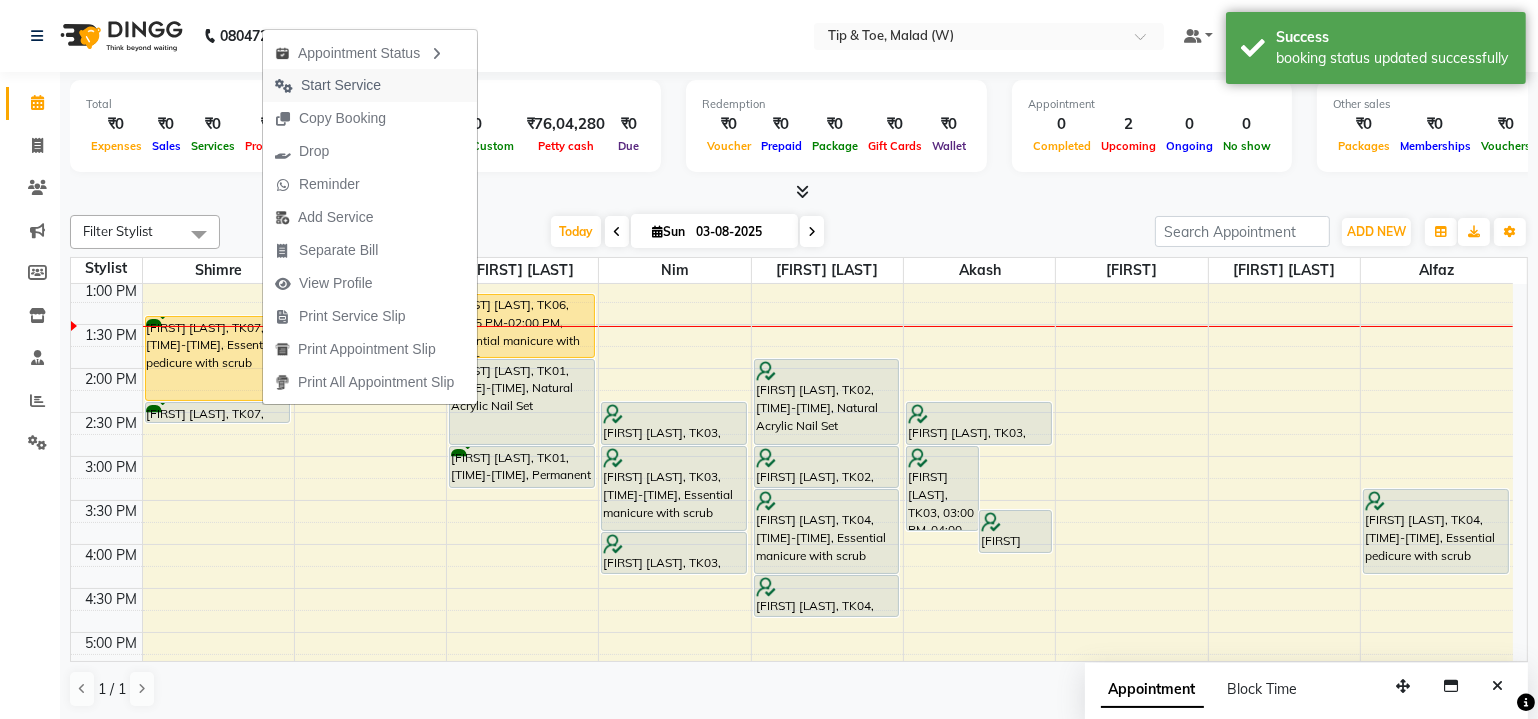 click on "Start Service" at bounding box center (341, 85) 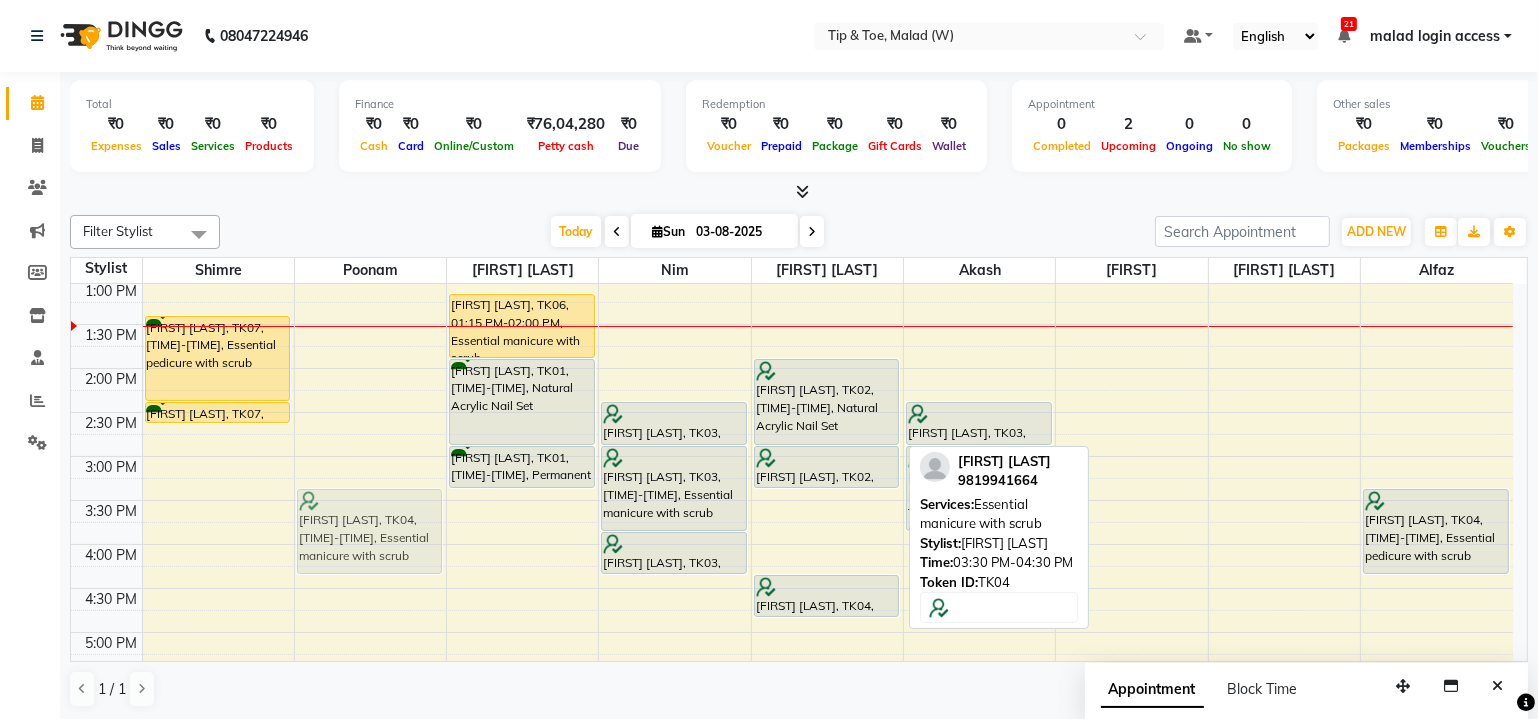 drag, startPoint x: 823, startPoint y: 536, endPoint x: 303, endPoint y: 542, distance: 520.0346 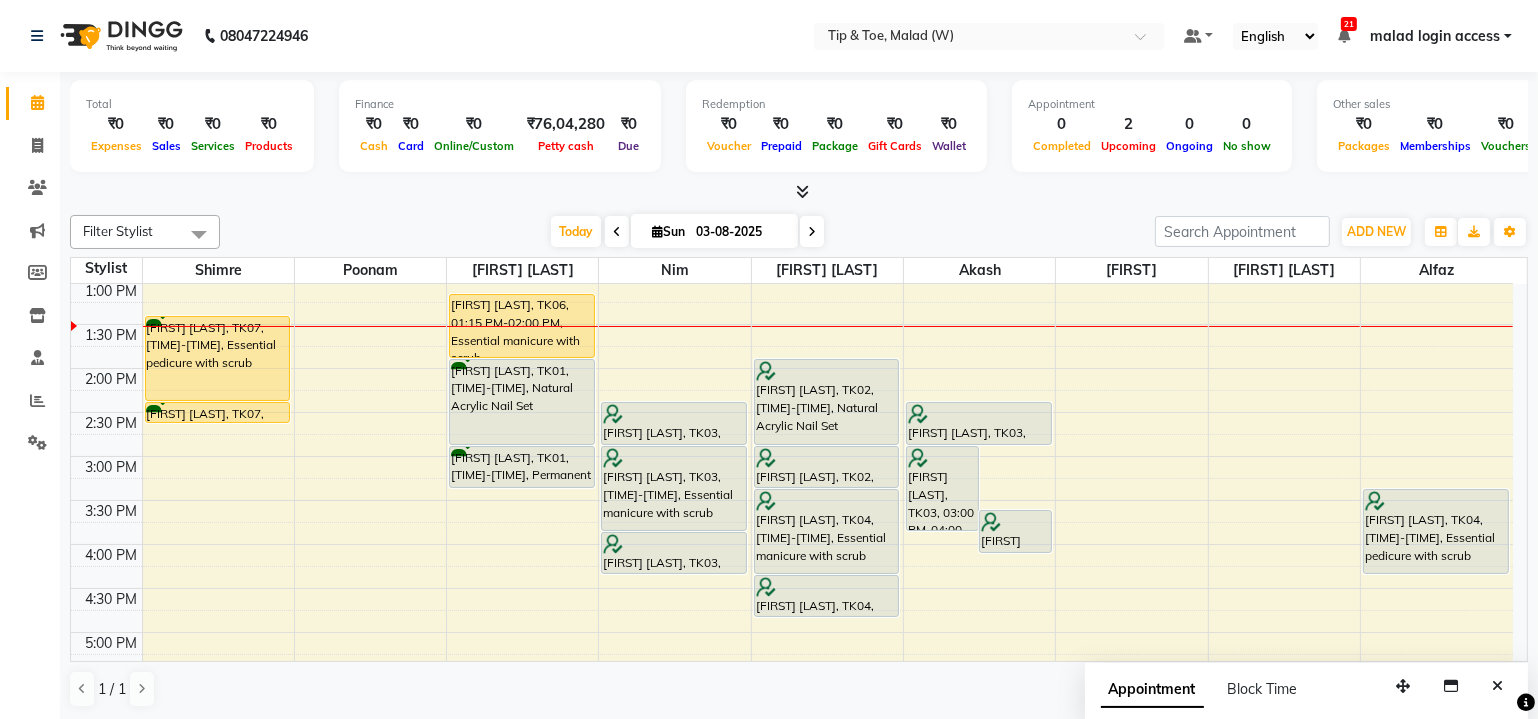 click at bounding box center (799, 192) 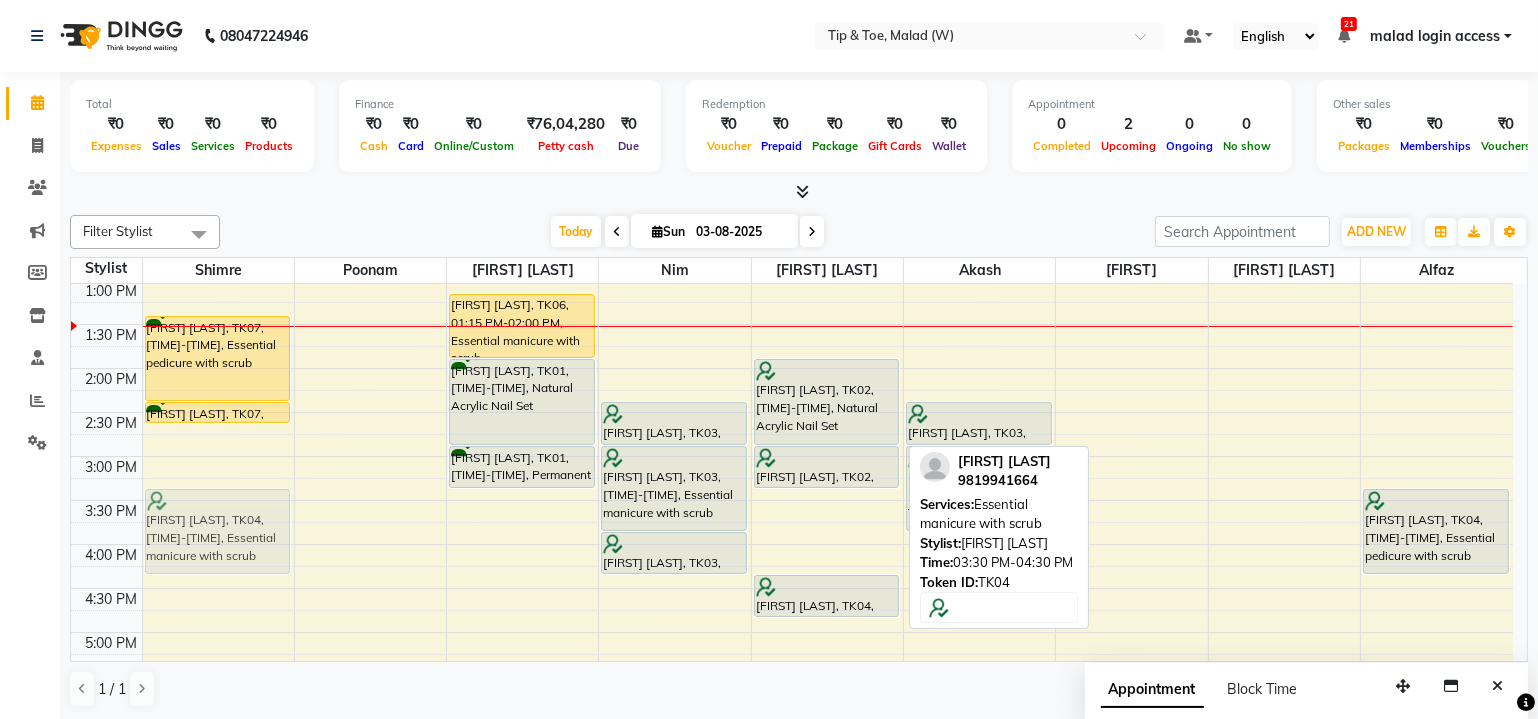 drag, startPoint x: 834, startPoint y: 523, endPoint x: 267, endPoint y: 525, distance: 567.00354 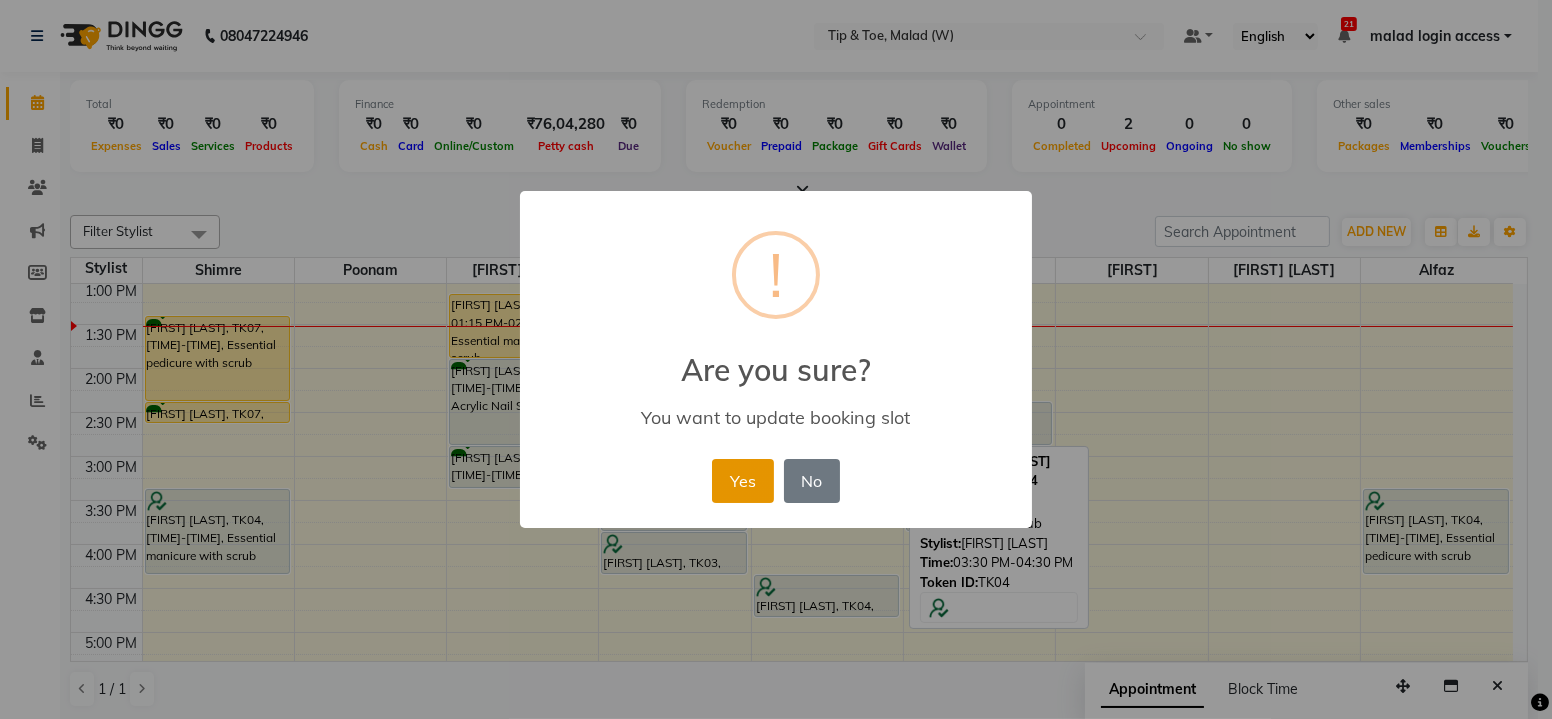 click on "Yes" at bounding box center (742, 481) 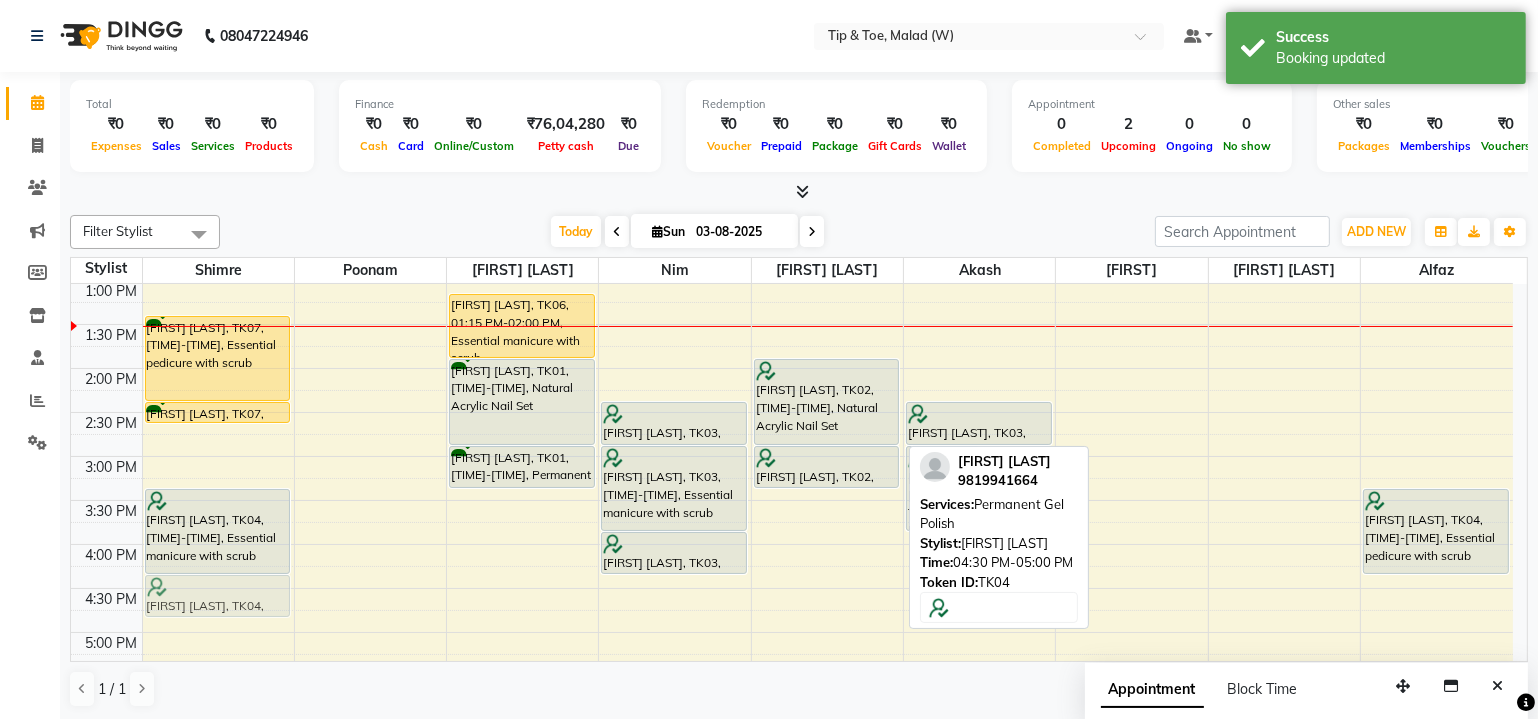 drag, startPoint x: 817, startPoint y: 600, endPoint x: 253, endPoint y: 600, distance: 564 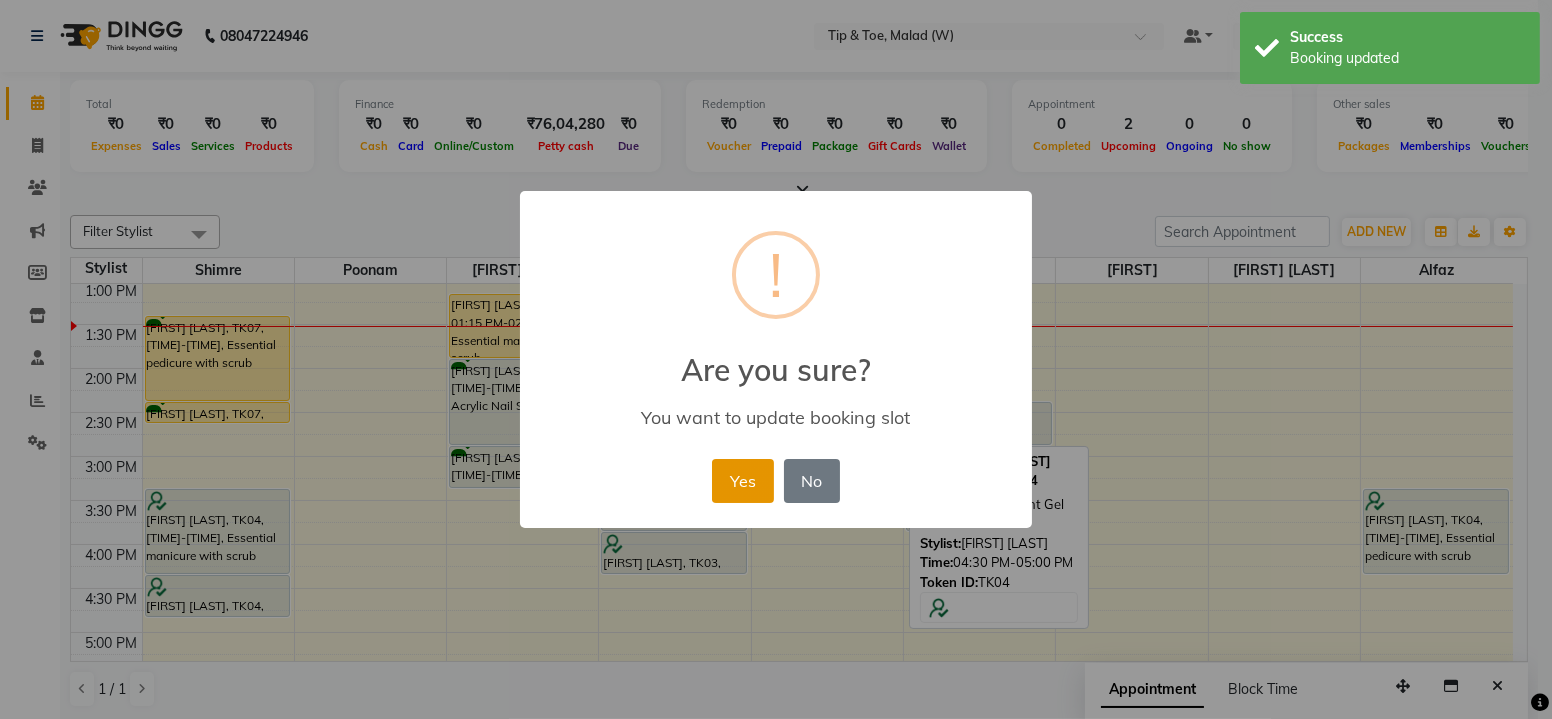 click on "Yes" at bounding box center [742, 481] 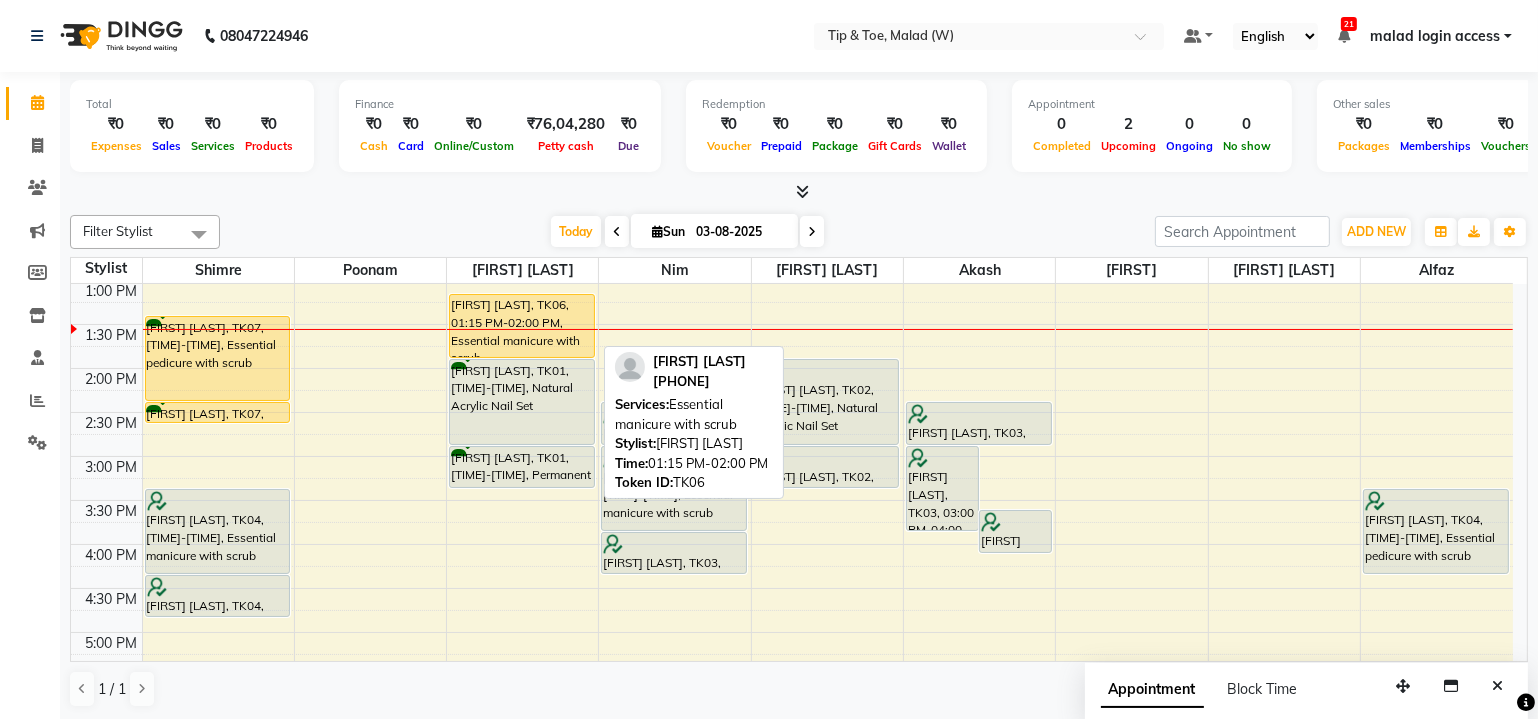 click on "[NAME], TK06, 01:15 PM-02:00 PM, Essential manicure with scrub" at bounding box center [522, 326] 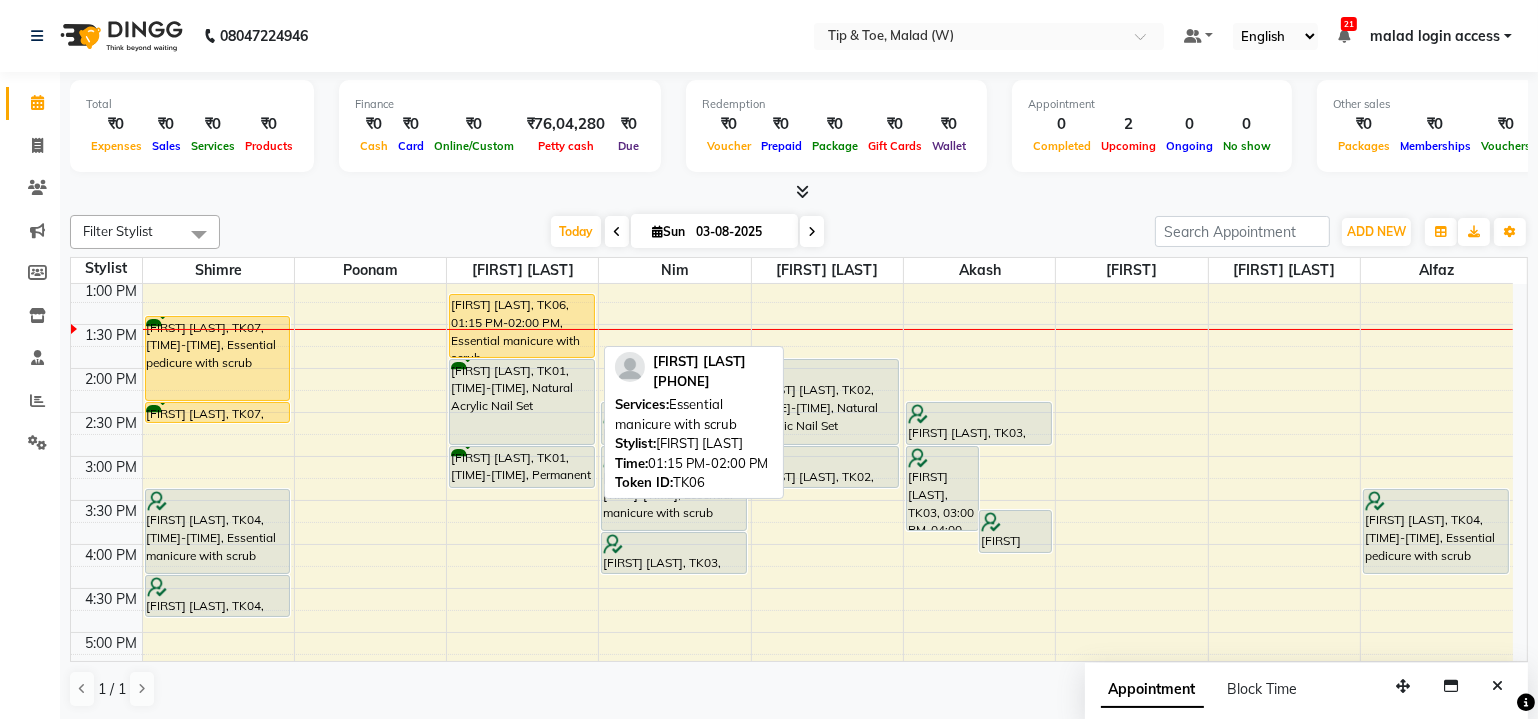 click on "[NAME], TK06, 01:15 PM-02:00 PM, Essential manicure with scrub" at bounding box center [522, 326] 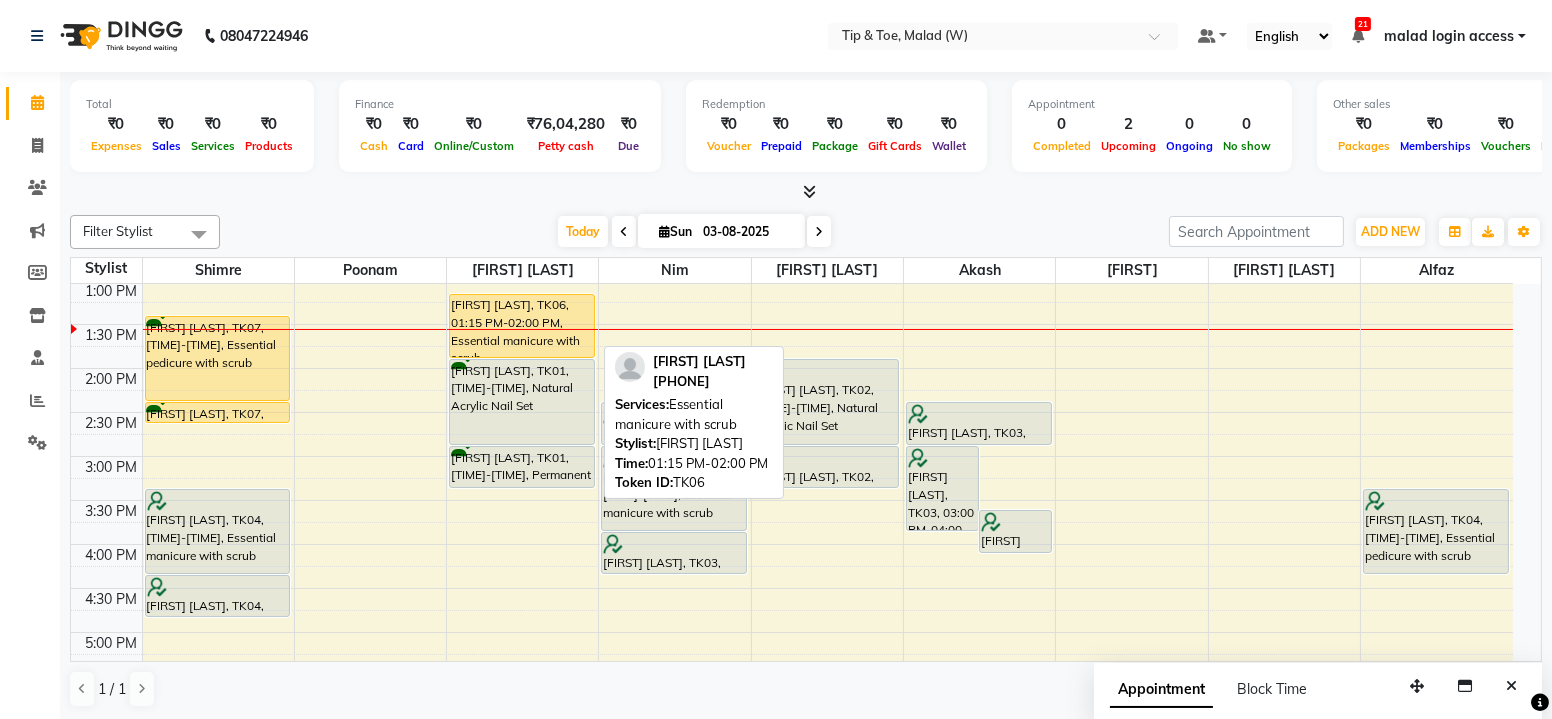select on "1" 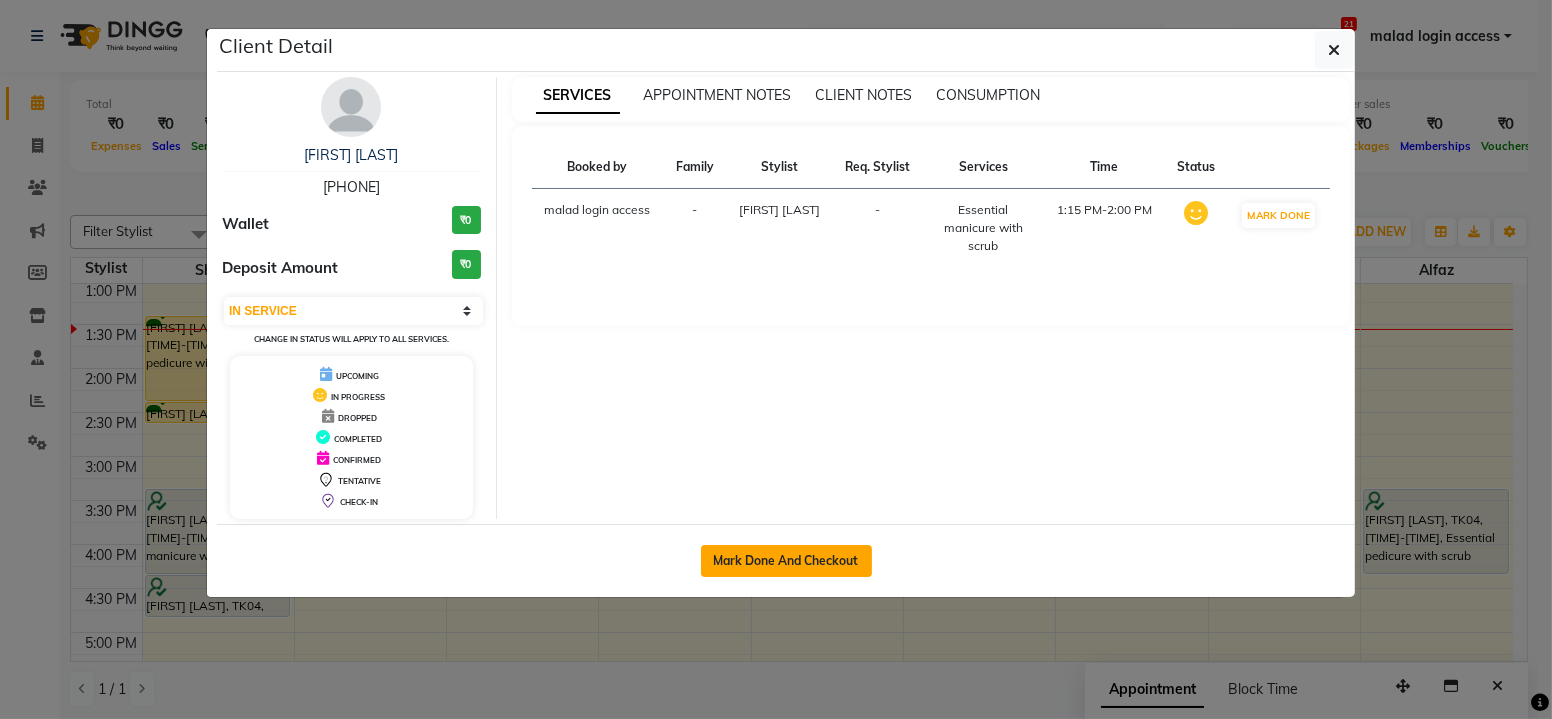 click on "Mark Done And Checkout" 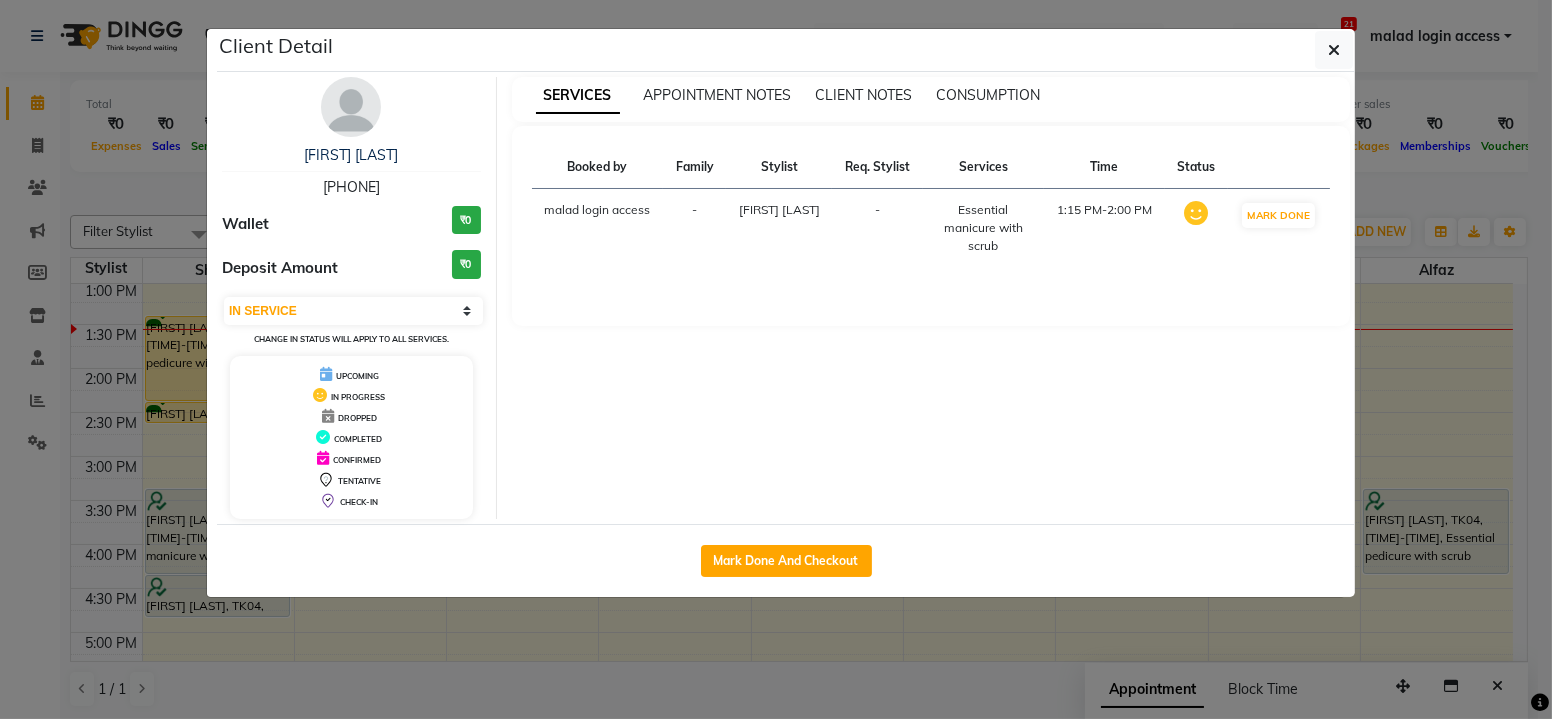 select on "service" 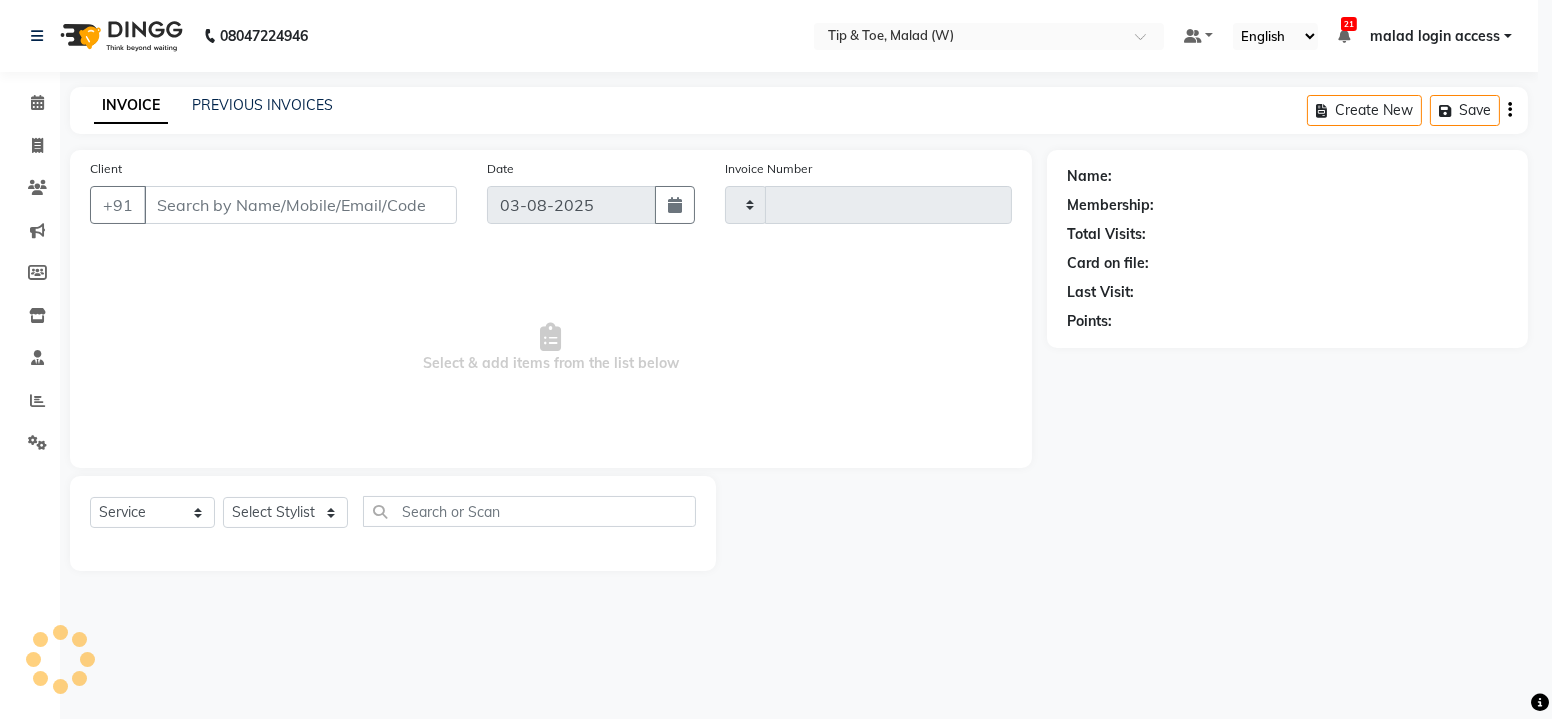 type on "1969" 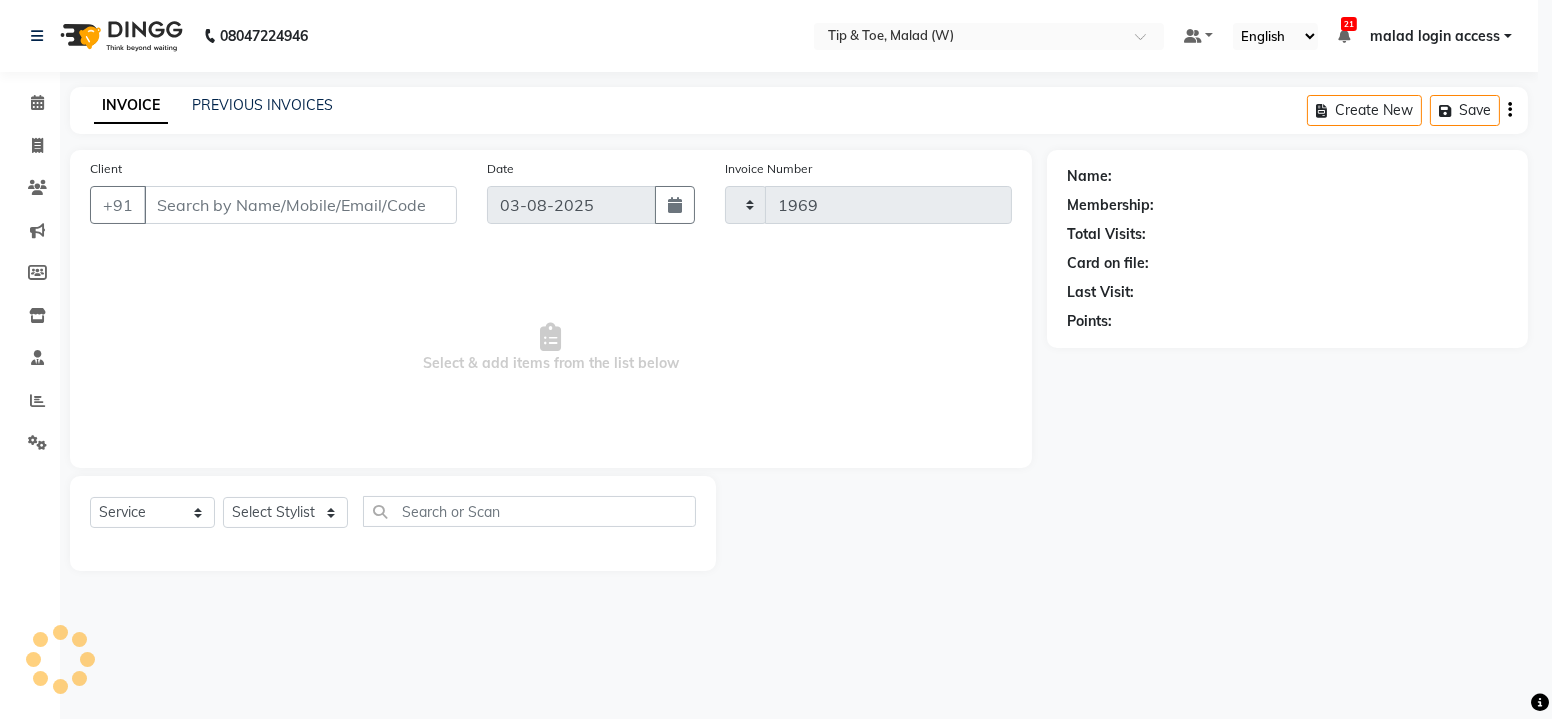 select on "5930" 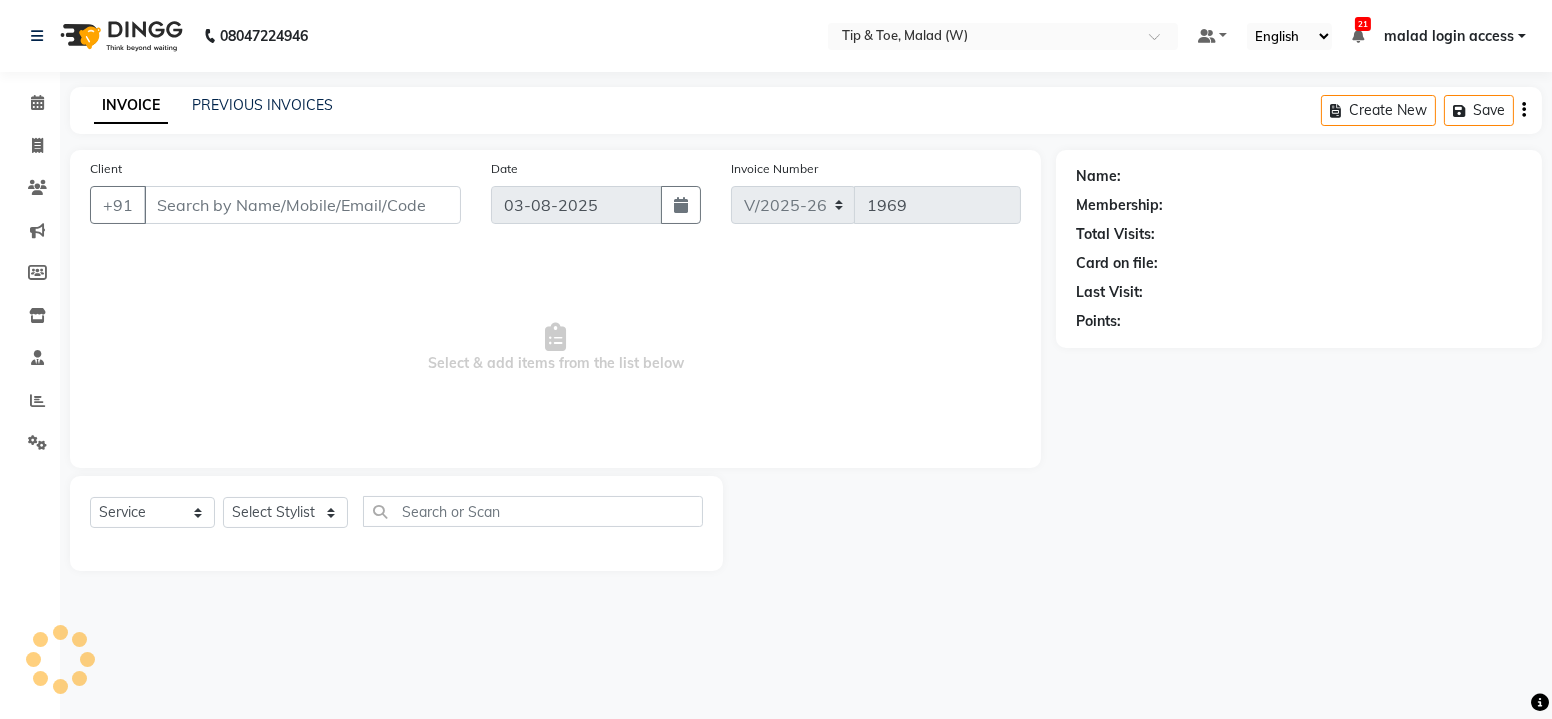 type on "9967036932" 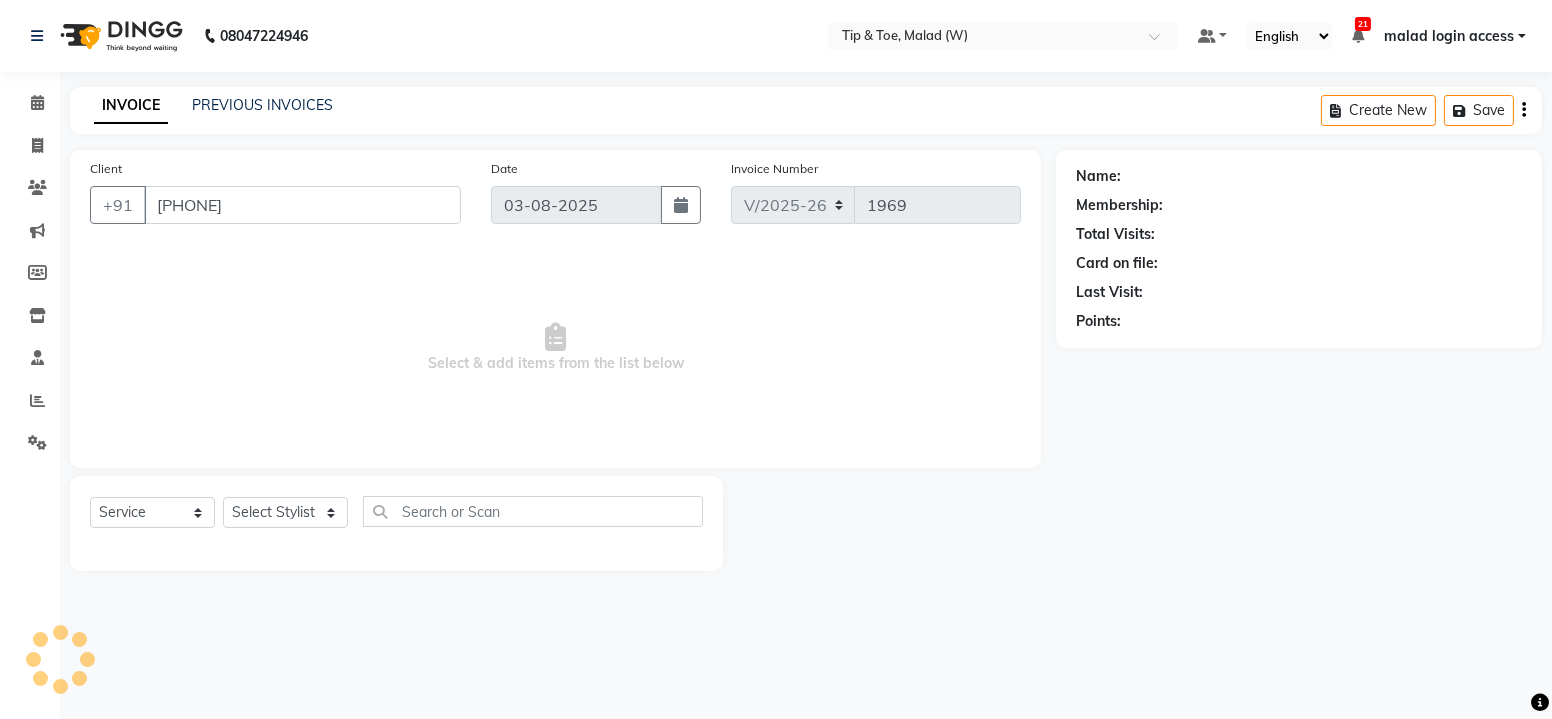 select on "41794" 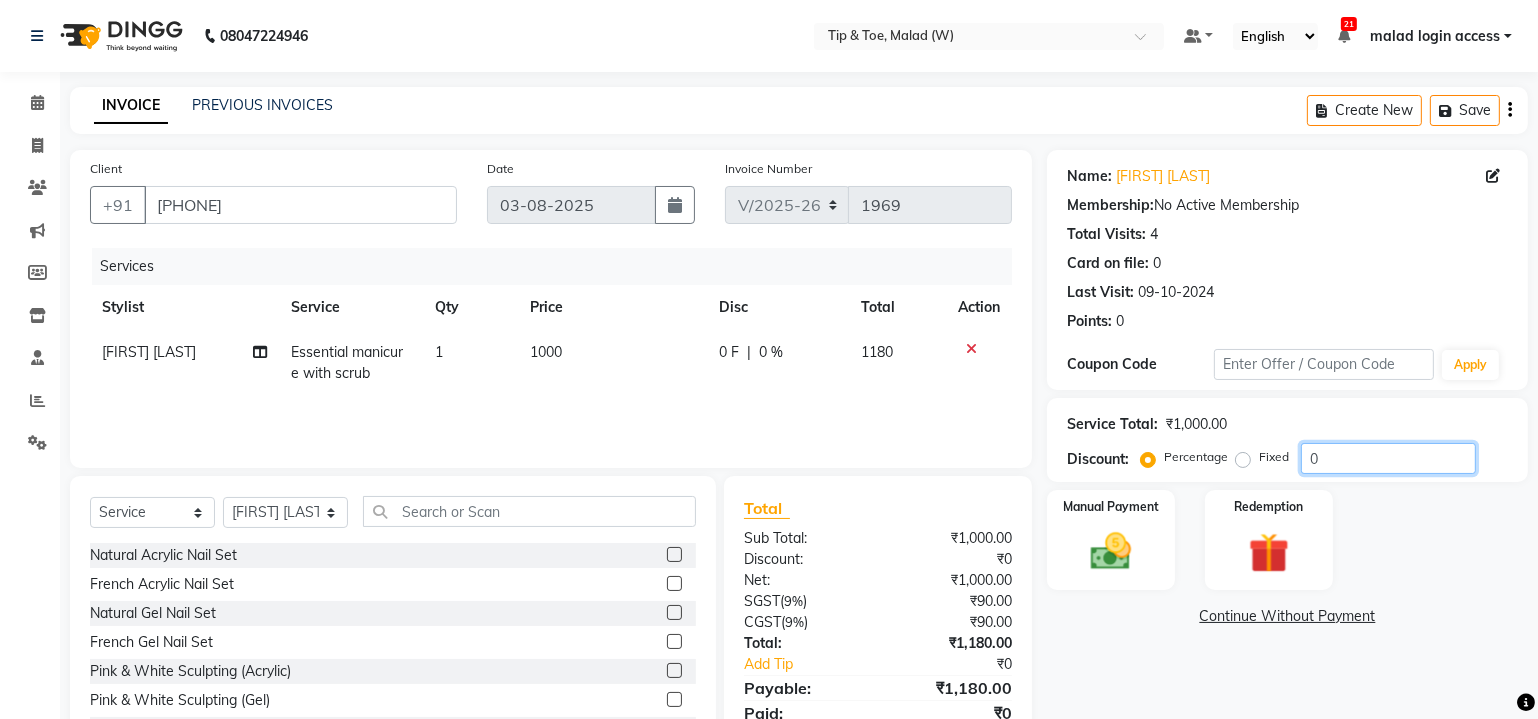 click on "0" 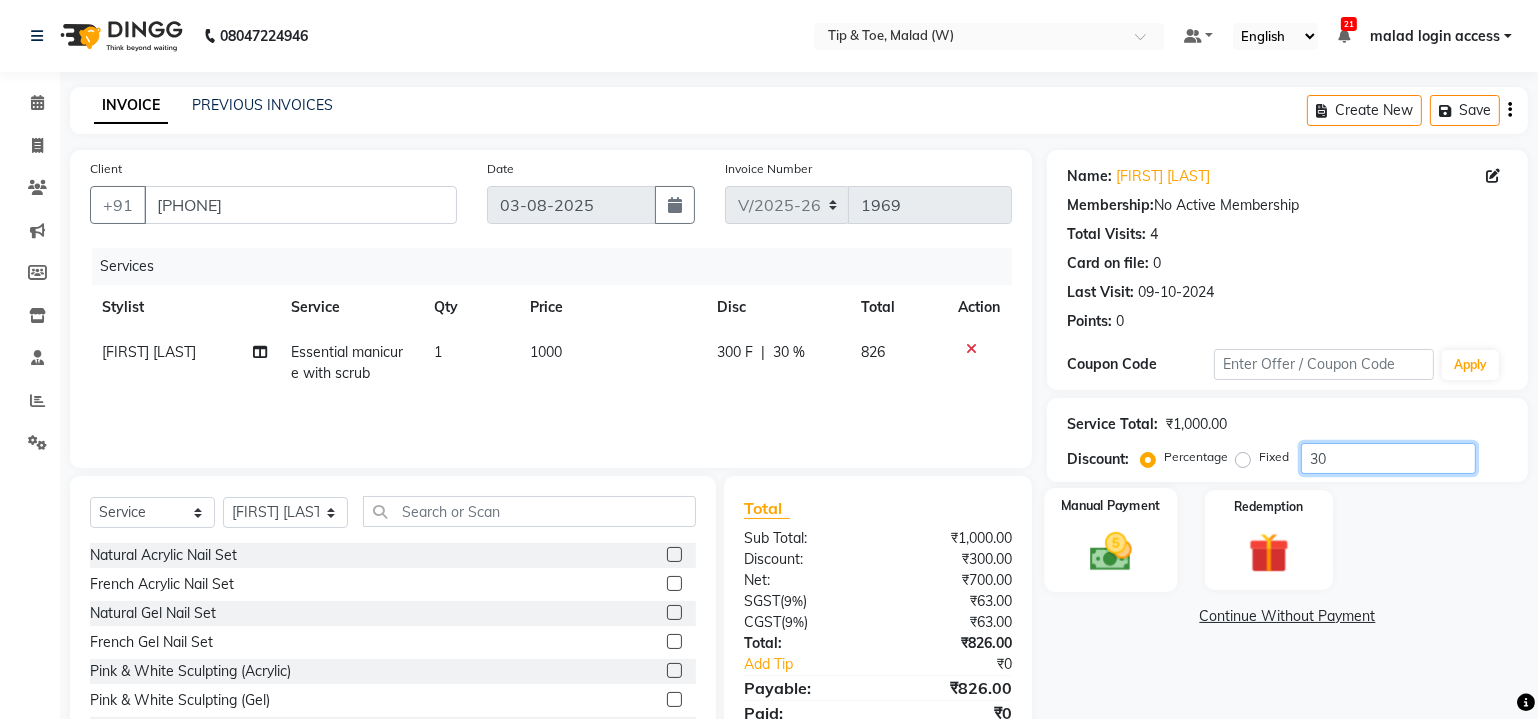 type on "30" 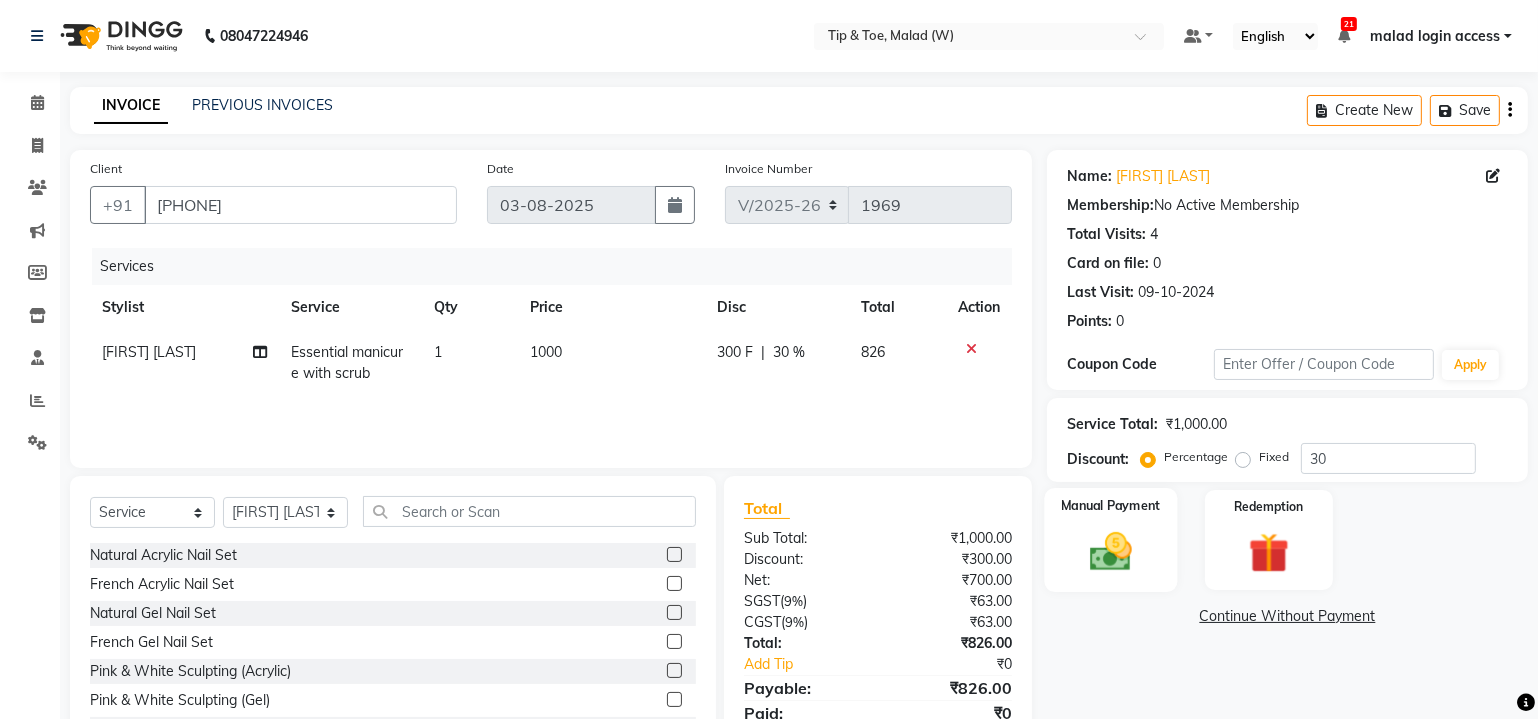click 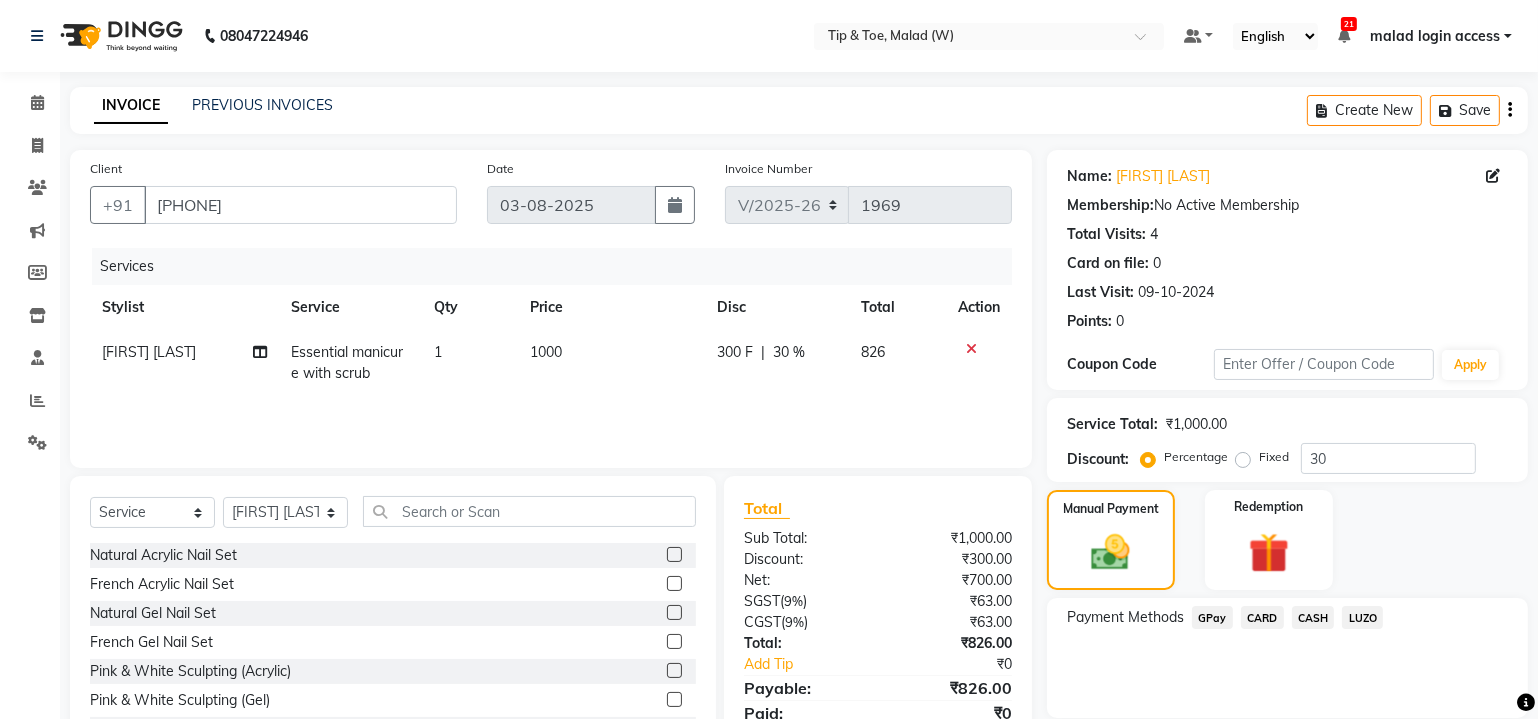 click on "LUZO" 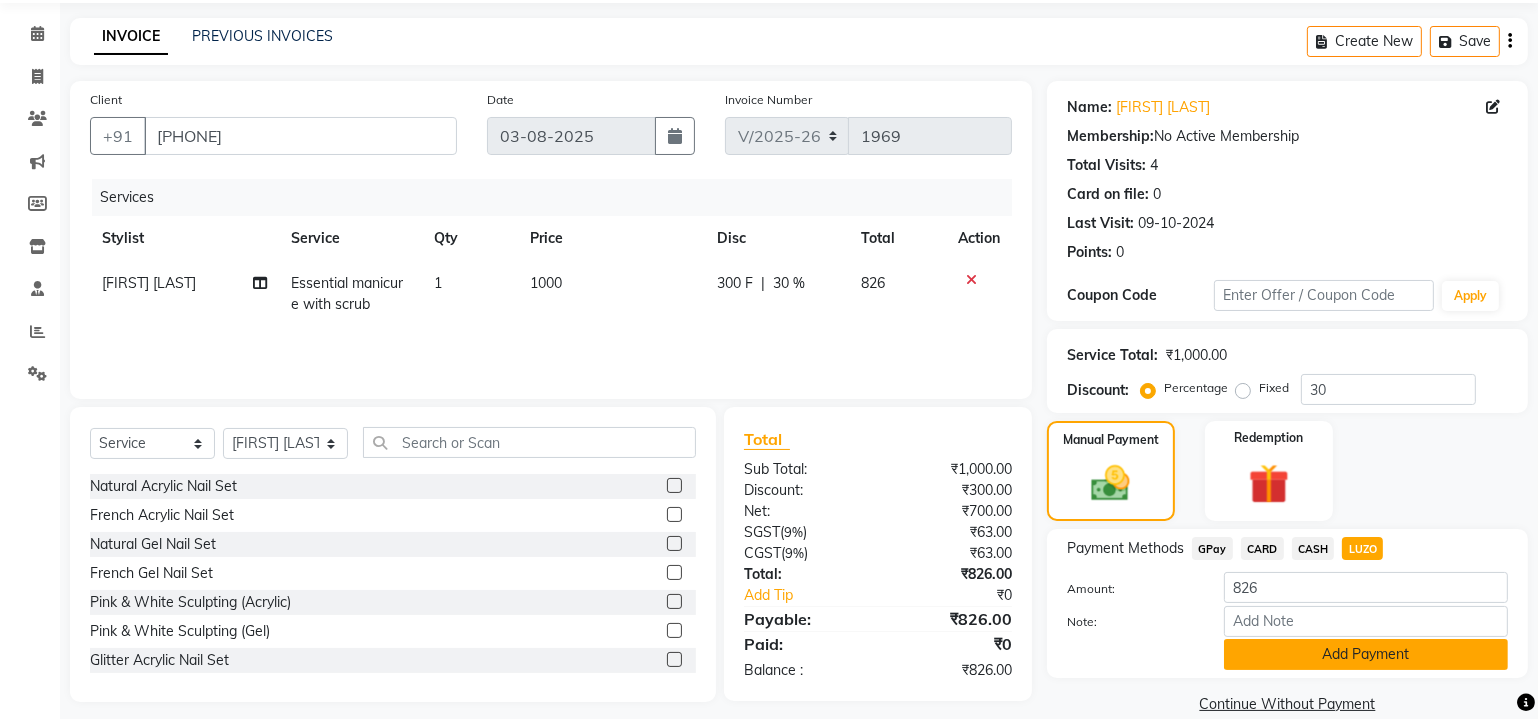 scroll, scrollTop: 0, scrollLeft: 0, axis: both 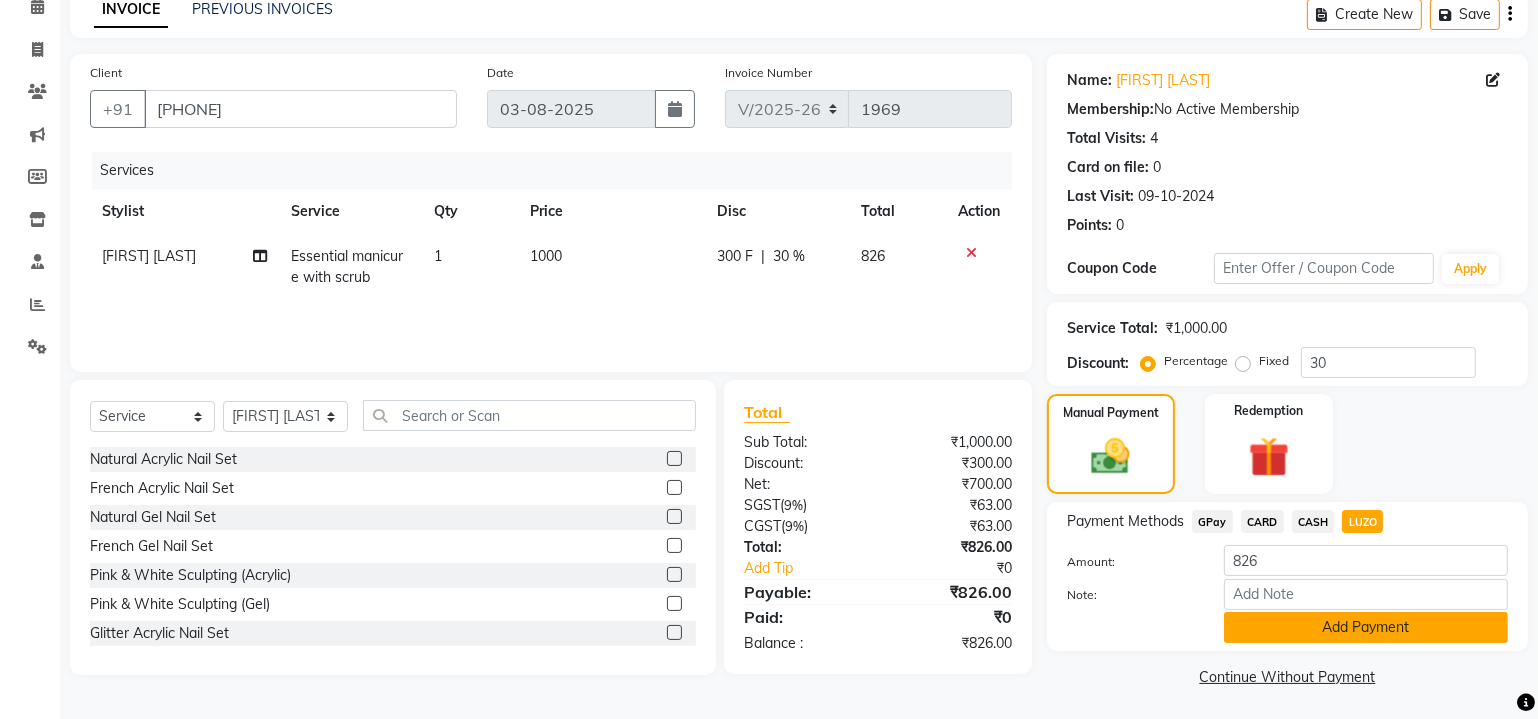 click on "Add Payment" 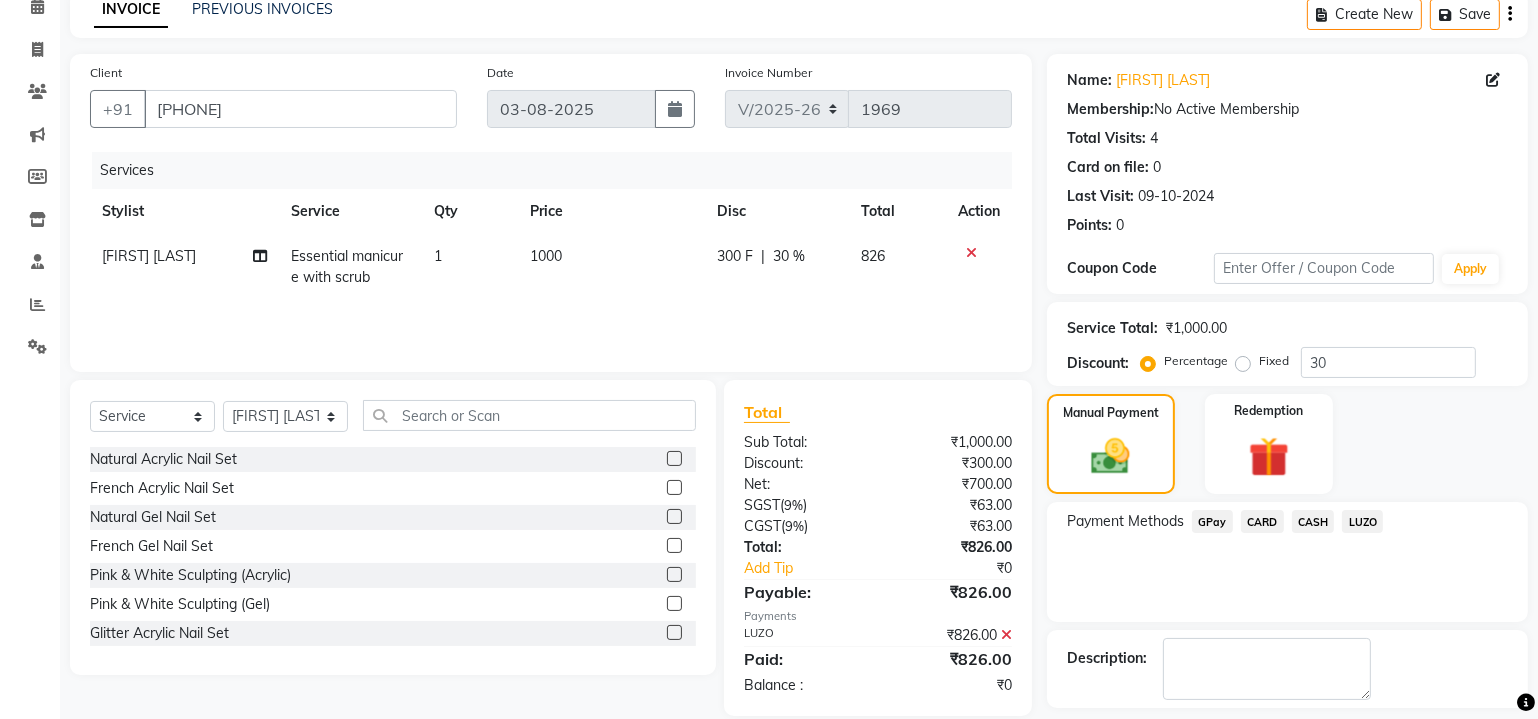 click on "LUZO" 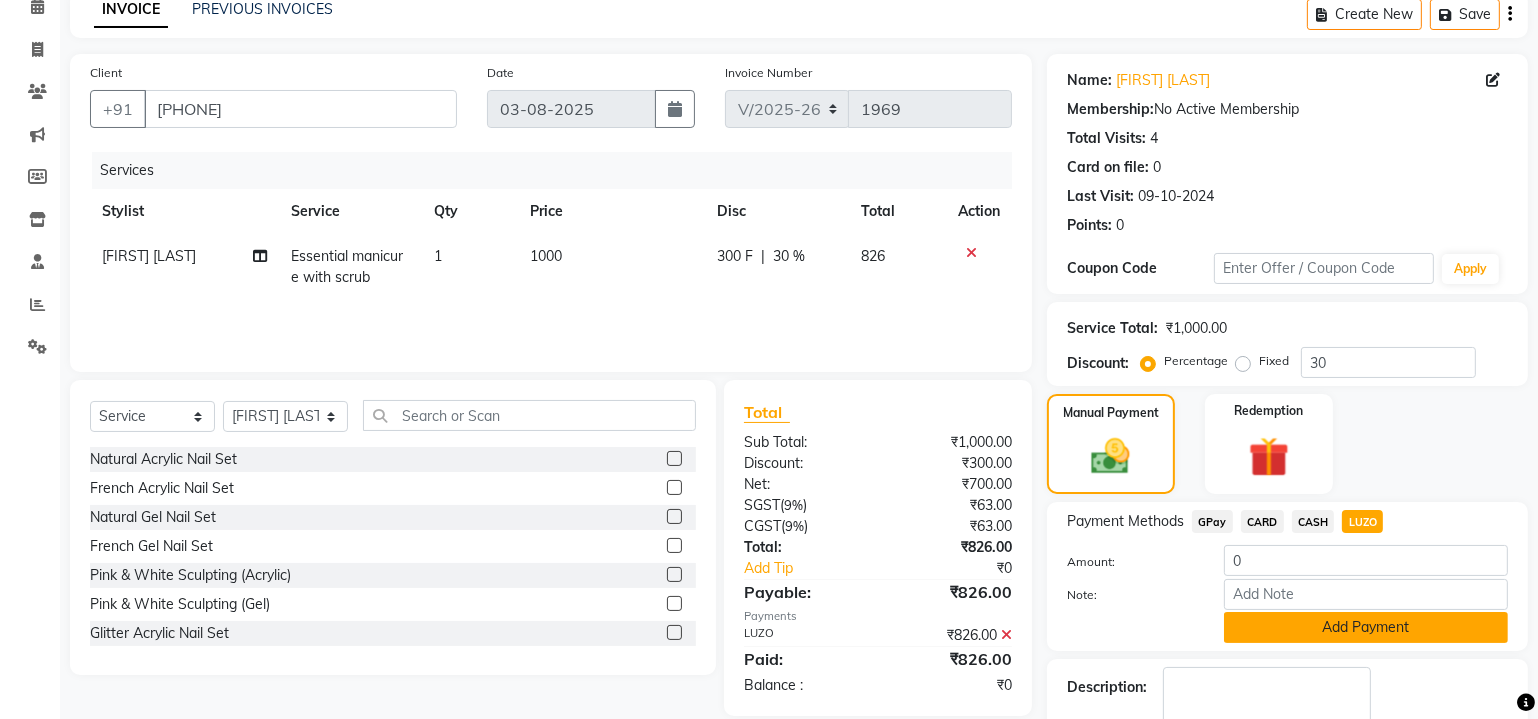 click on "Add Payment" 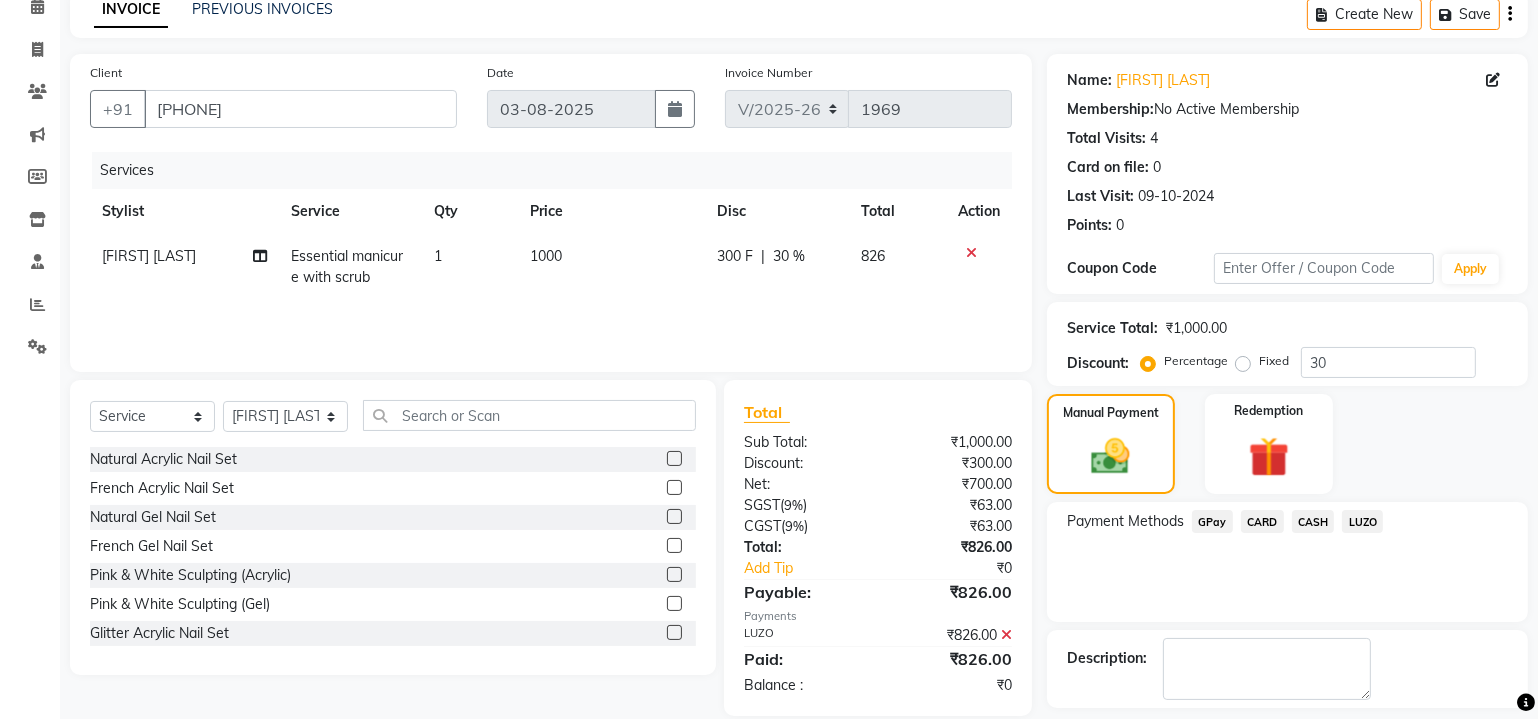 scroll, scrollTop: 179, scrollLeft: 0, axis: vertical 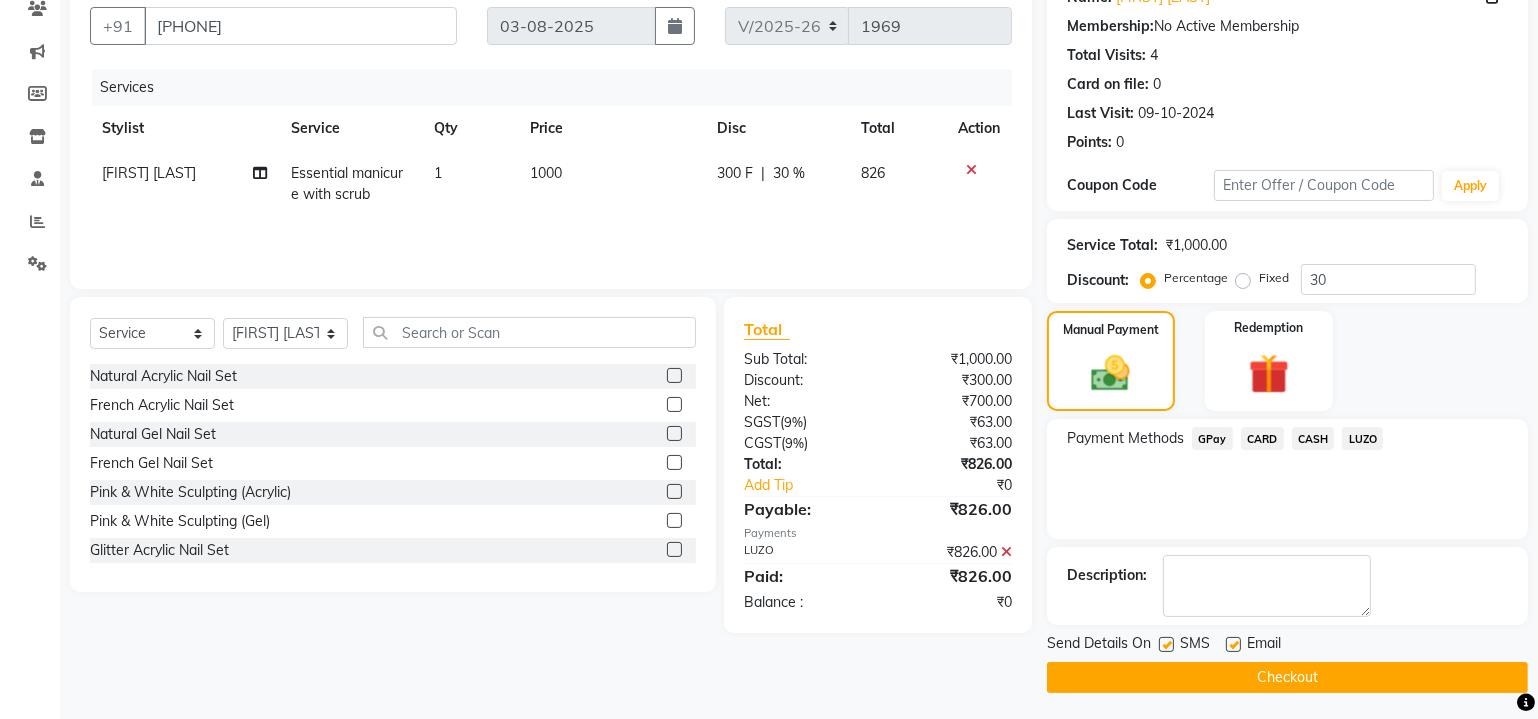 click on "Checkout" 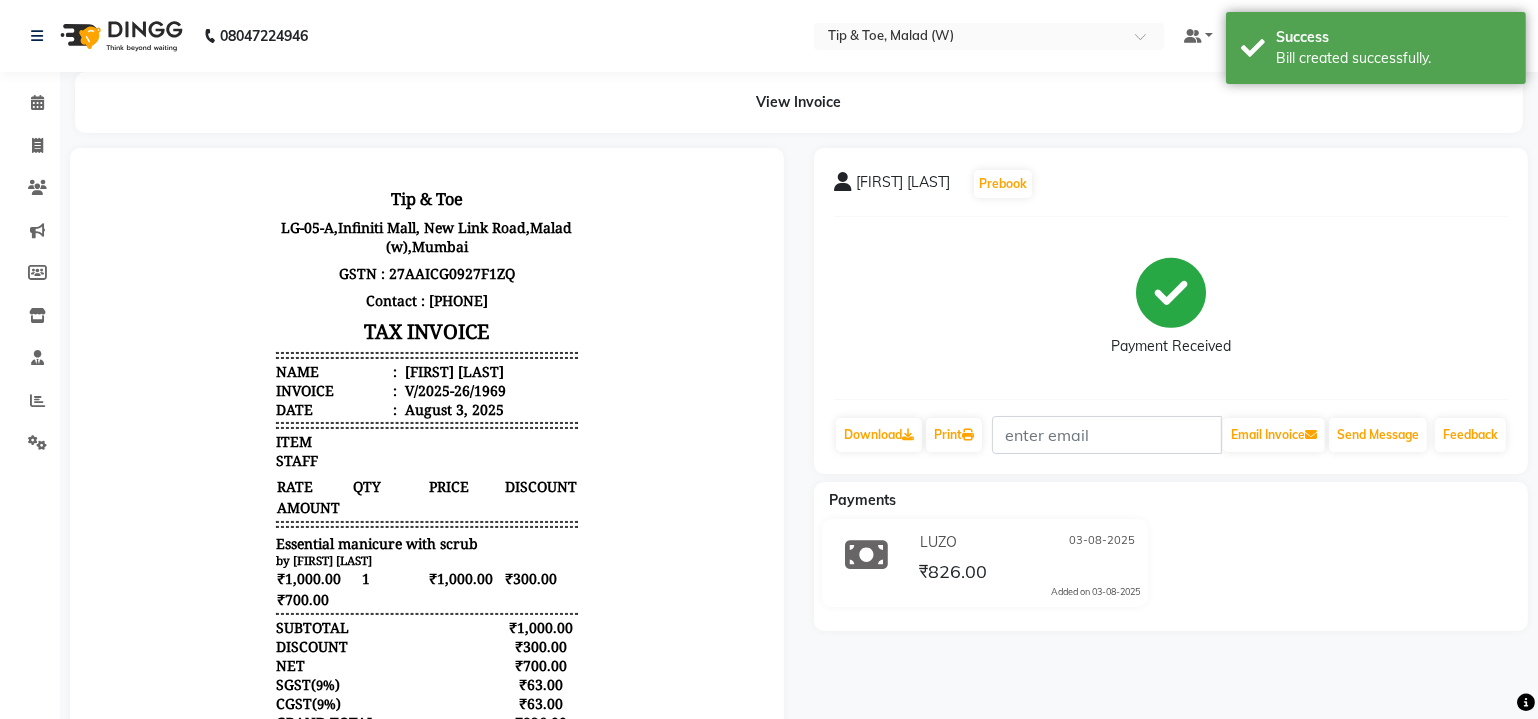 scroll, scrollTop: 0, scrollLeft: 0, axis: both 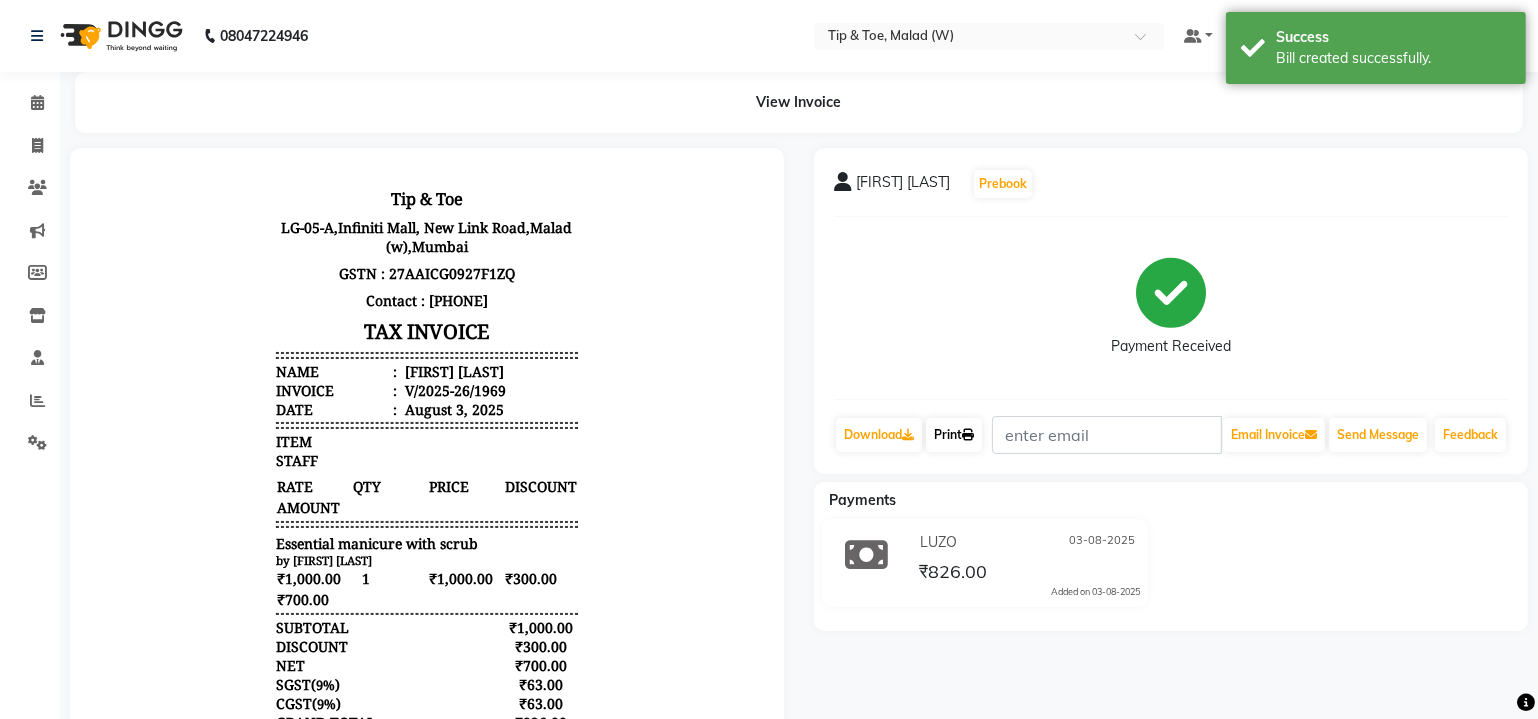 click on "Print" 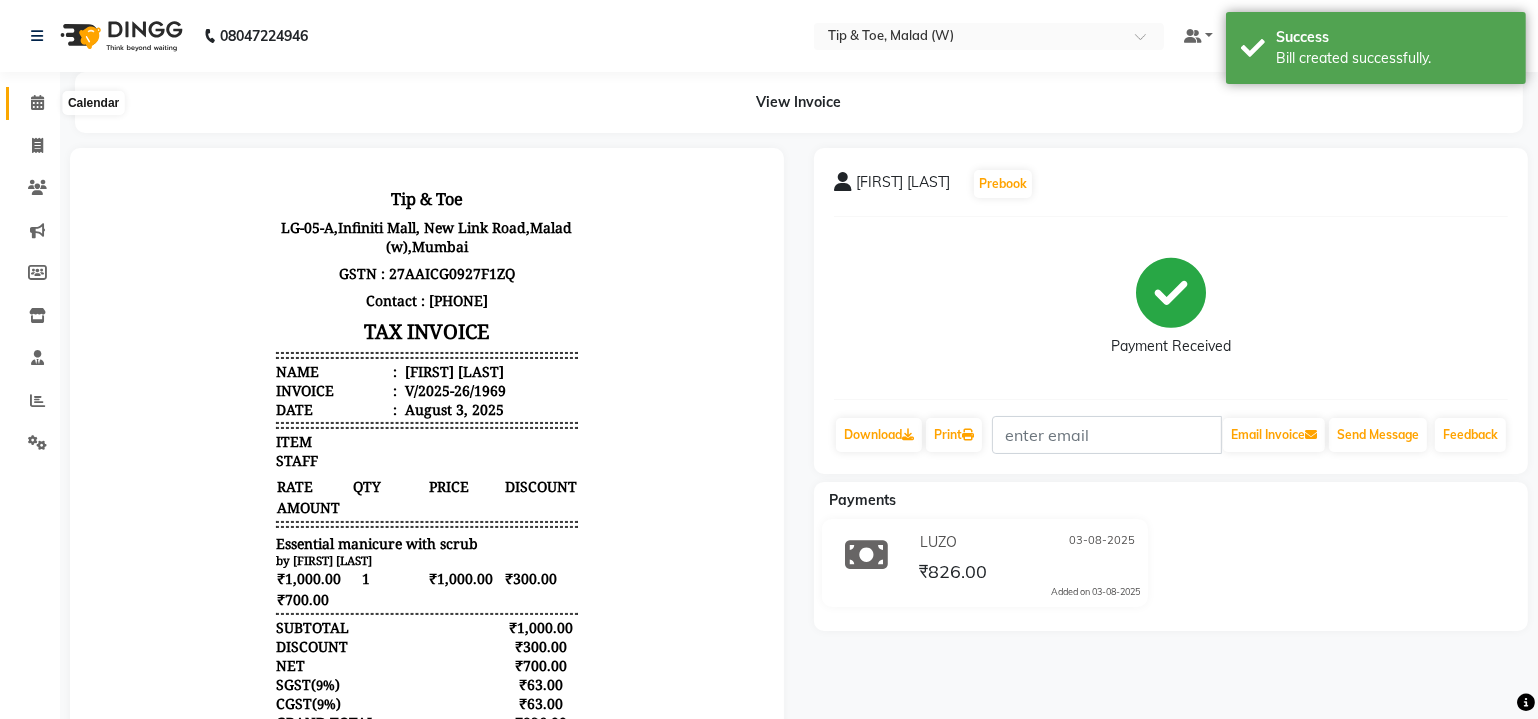 click 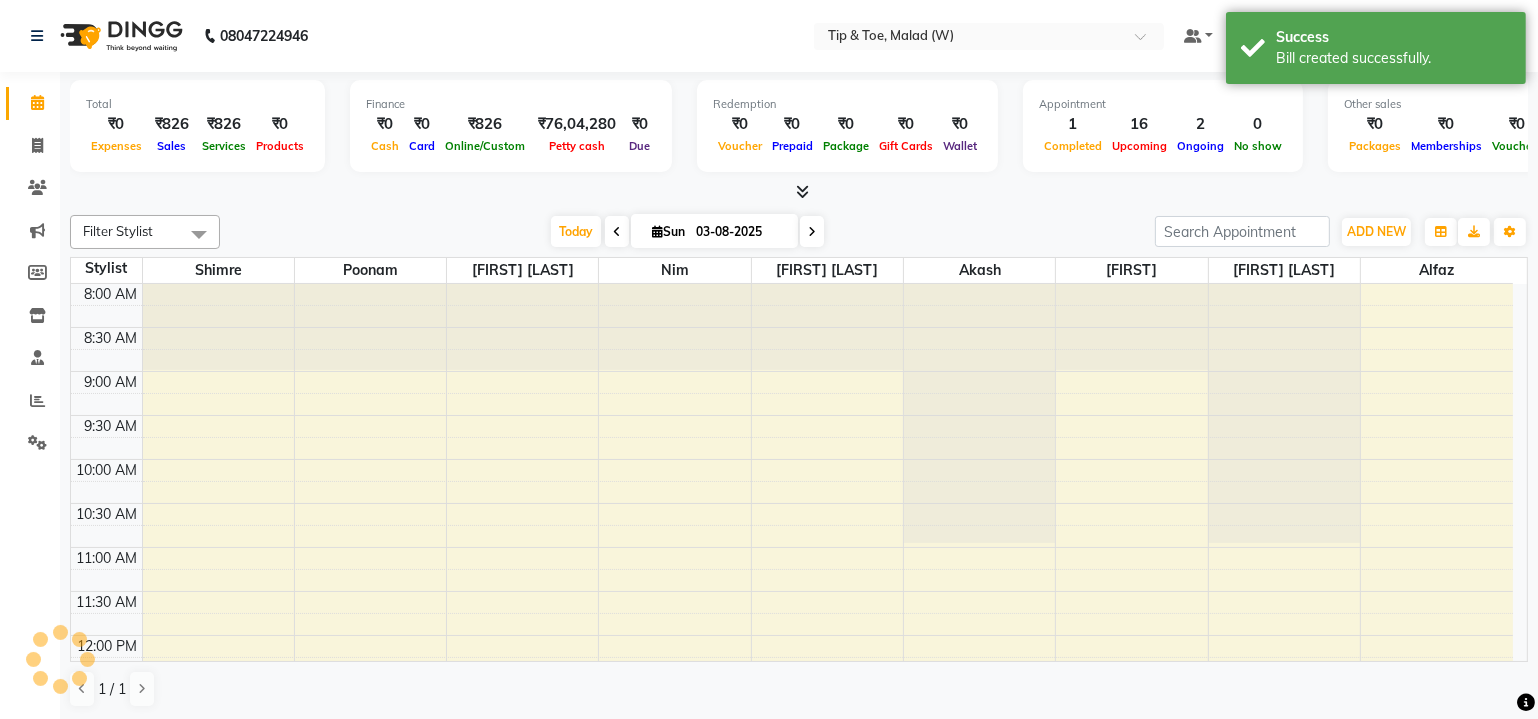 scroll, scrollTop: 0, scrollLeft: 0, axis: both 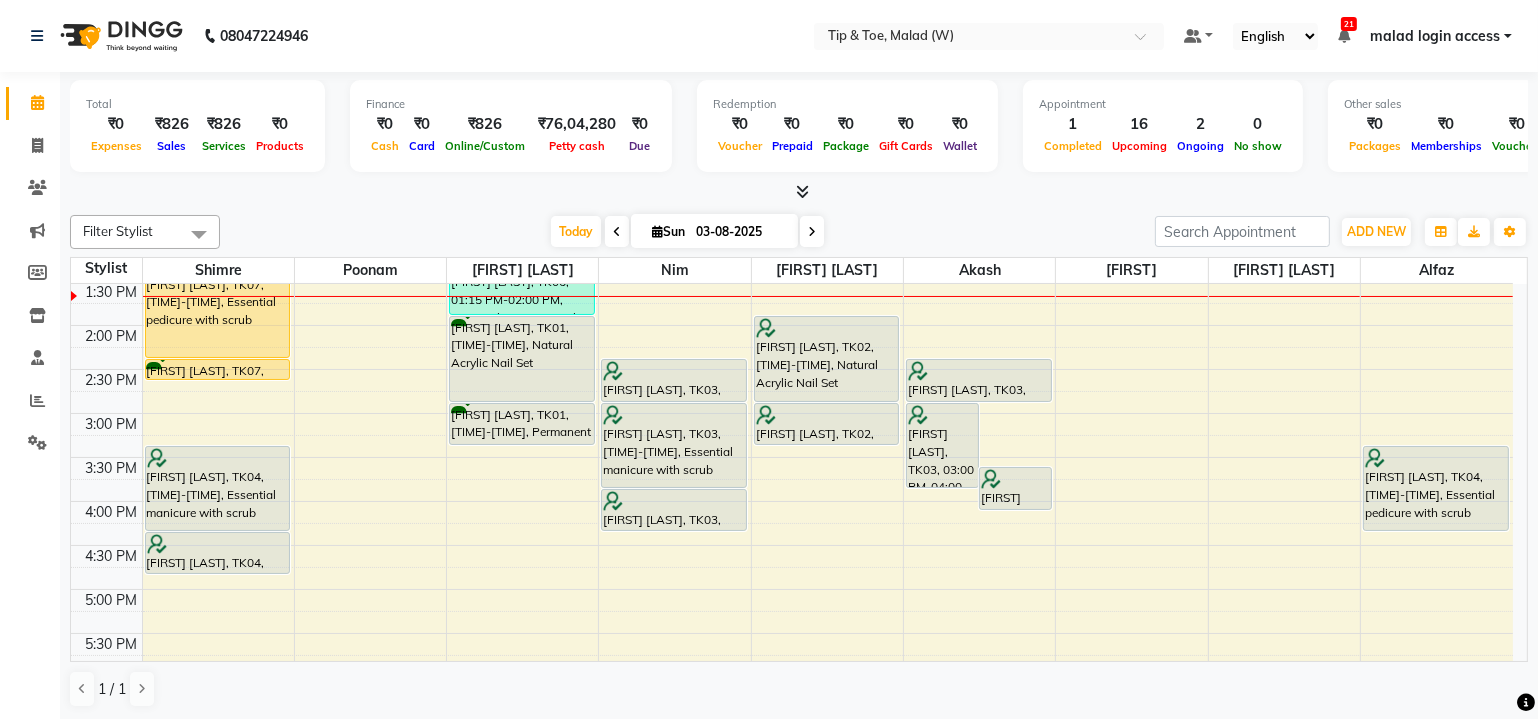 click on "Total  ₹0  Expenses ₹826  Sales ₹826  Services ₹0  Products Finance  ₹0  Cash ₹0  Card ₹826  Online/Custom ₹76,04,280 Petty cash ₹0 Due  Redemption  ₹0 Voucher ₹0 Prepaid ₹0 Package ₹0  Gift Cards ₹0  Wallet  Appointment  1 Completed 16 Upcoming 2 Ongoing 0 No show  Other sales  ₹0  Packages ₹0  Memberships ₹0  Vouchers ₹0  Prepaids ₹0  Gift Cards Filter Stylist Select All Shimre poonam Manisha Singh Nim Urmila Pal Akash  Dibakar Sanjay mama Alfaz  Today  Sun 03-08-2025 Toggle Dropdown Add Appointment Add Invoice Add Attendance Add Client Toggle Dropdown Add Appointment Add Invoice Add Attendance Add Client ADD NEW Toggle Dropdown Add Appointment Add Invoice Add Attendance Add Client Filter Stylist Select All Shimre poonam Manisha Singh Nim Urmila Pal Akash  Dibakar Sanjay mama Alfaz  Group By  Staff View   Room View  View as Vertical  Vertical - Week View  Horizontal  Horizontal - Week View  List  Toggle Dropdown Calendar Settings Manage Tags   Arrange Stylists  Zoom 9" 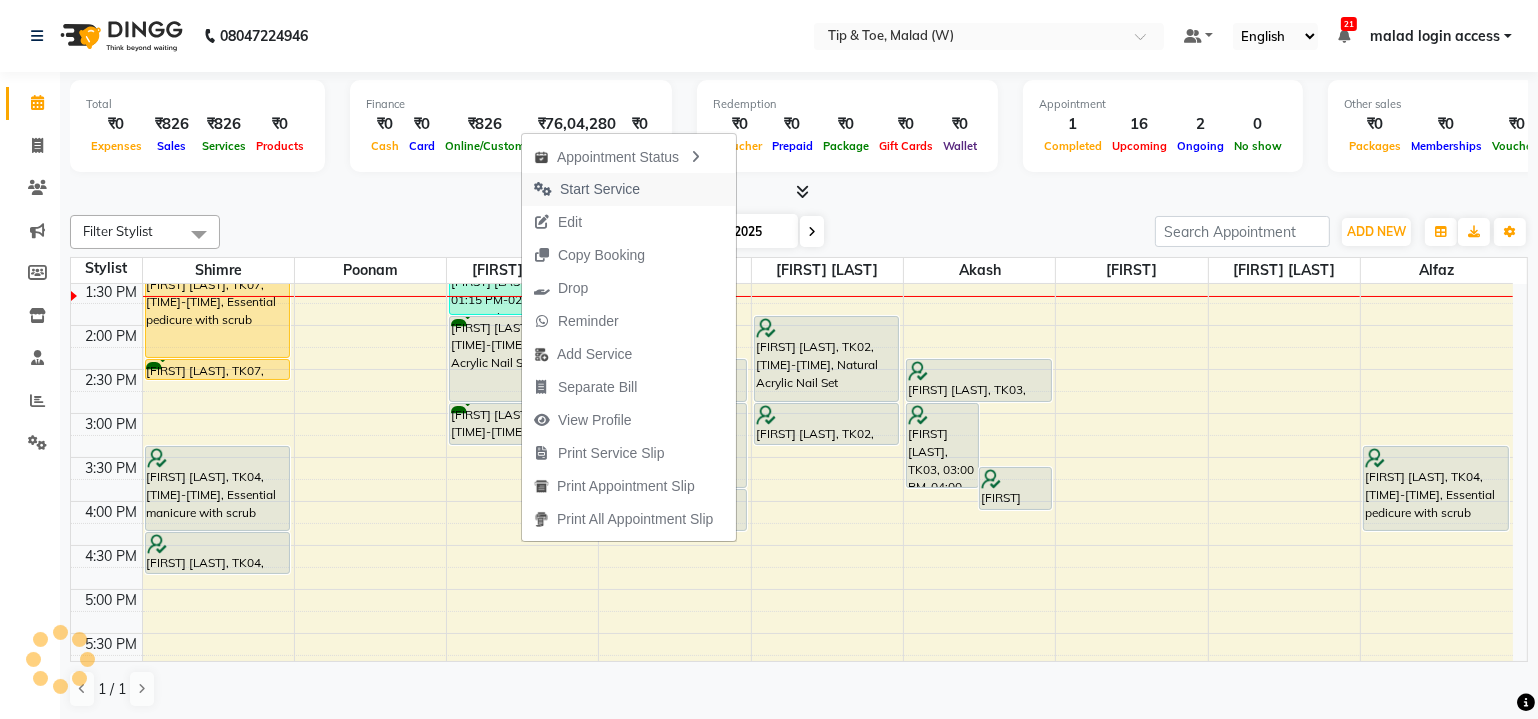 click on "Start Service" at bounding box center [600, 189] 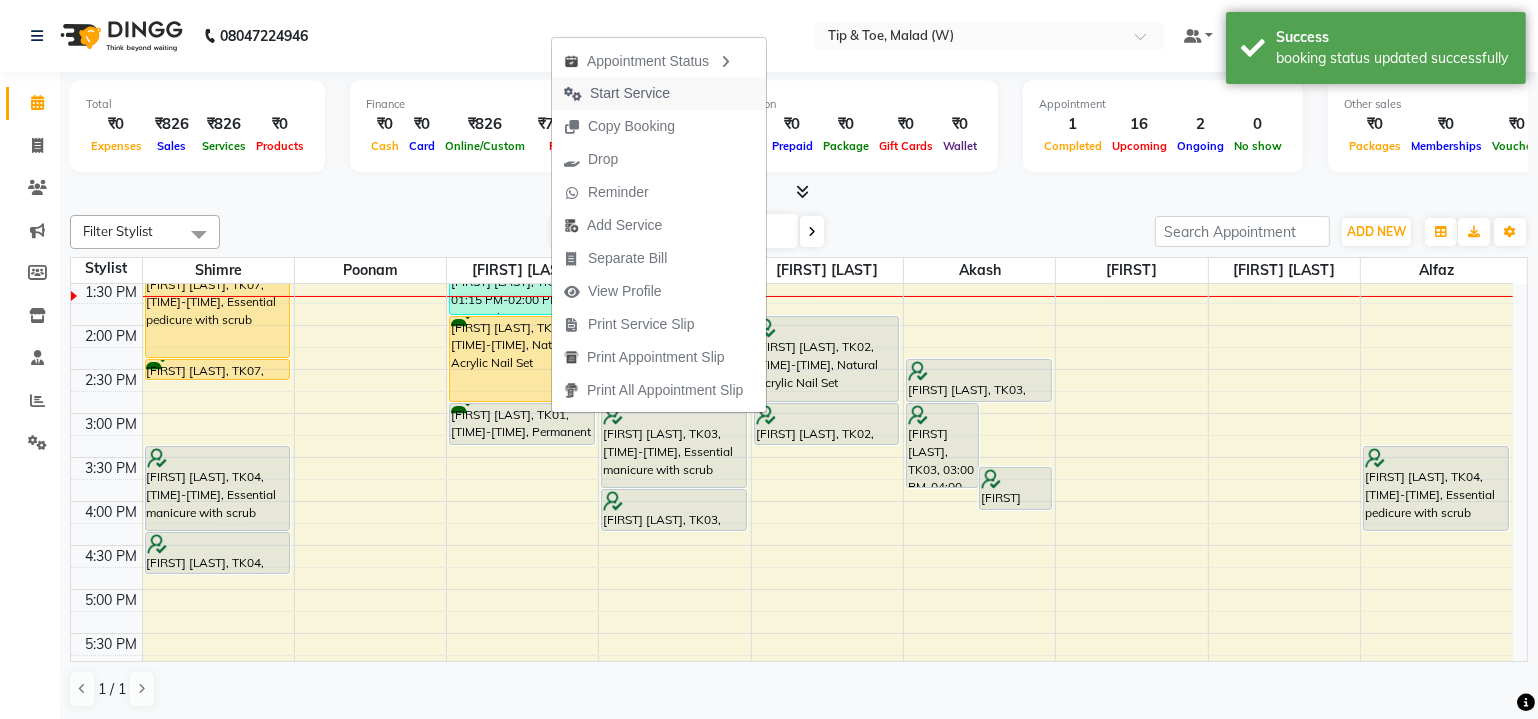 click on "Start Service" at bounding box center [630, 93] 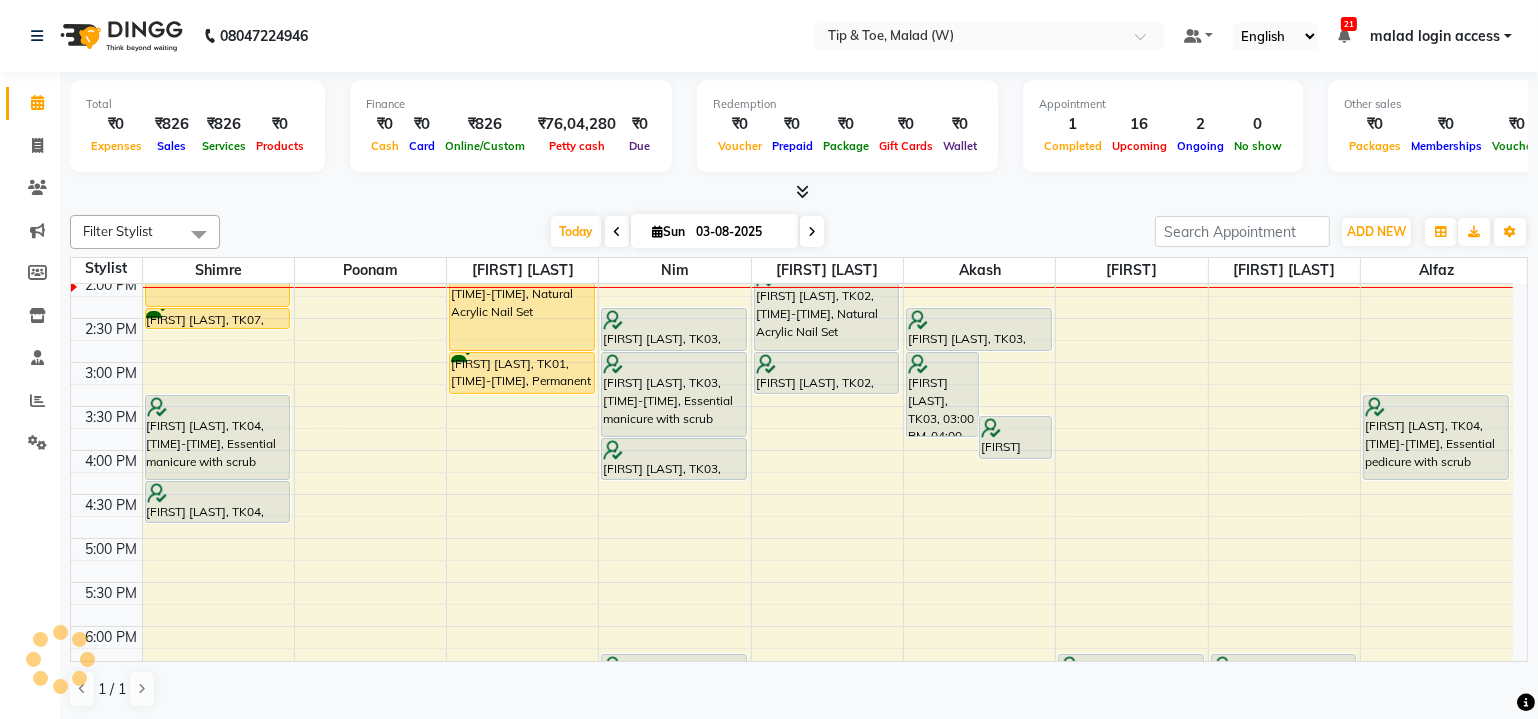 scroll, scrollTop: 576, scrollLeft: 0, axis: vertical 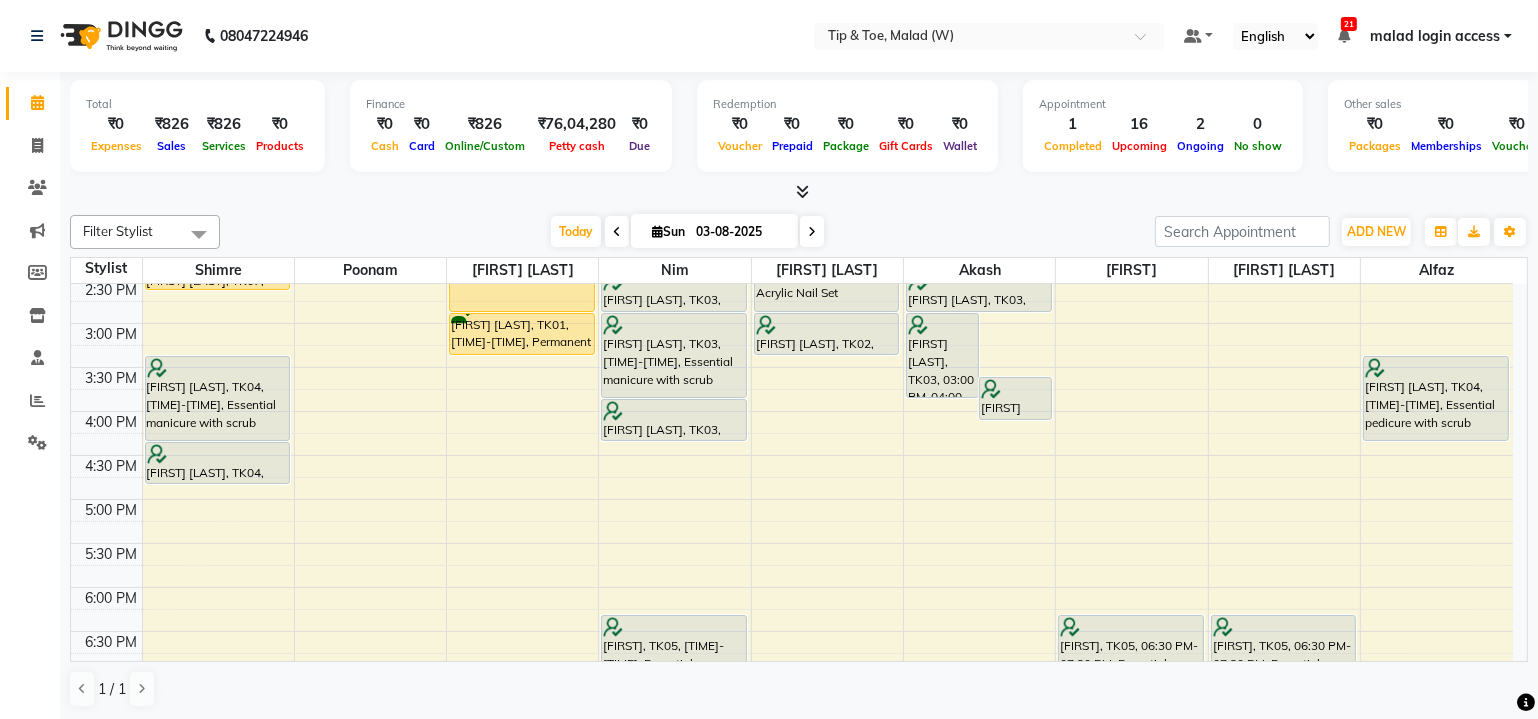 drag, startPoint x: 470, startPoint y: 408, endPoint x: 463, endPoint y: 422, distance: 15.652476 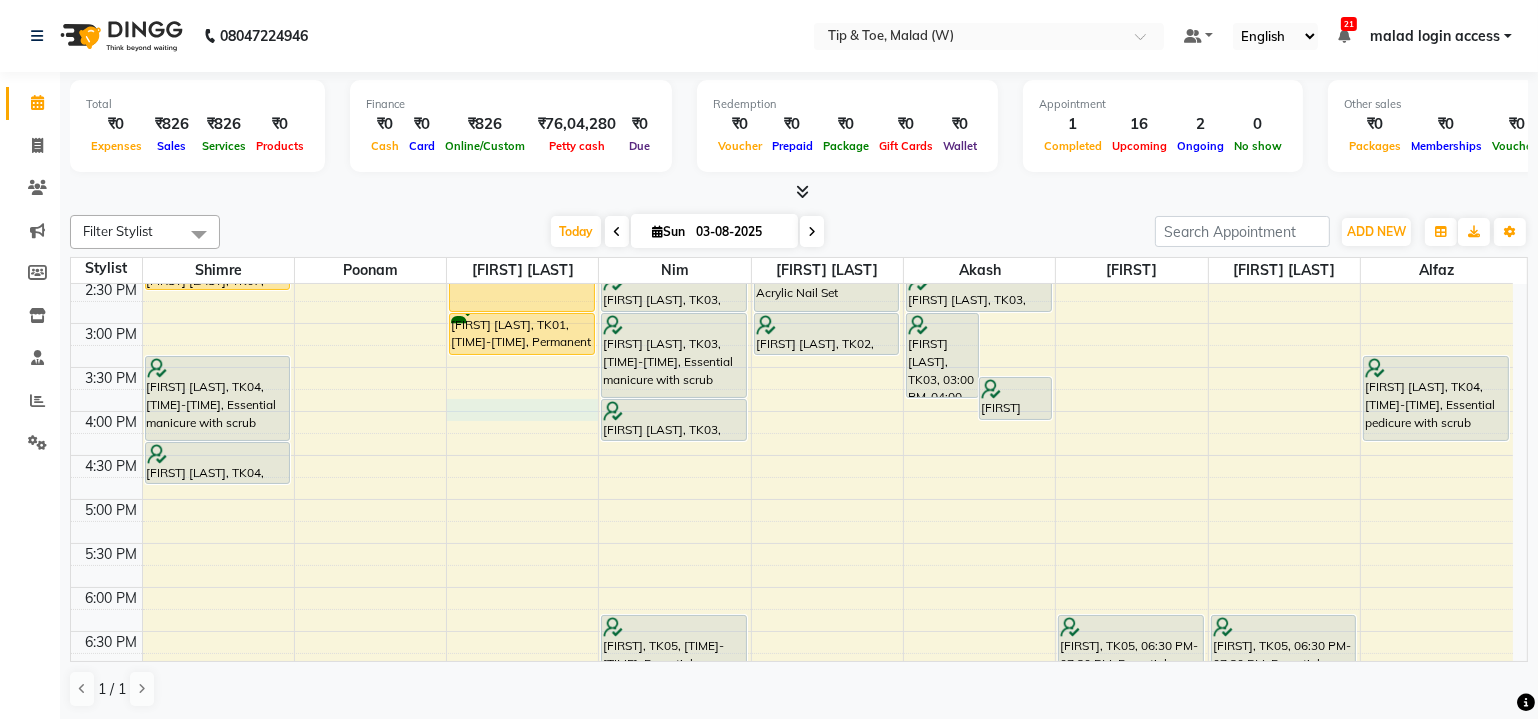 click on "8:00 AM 8:30 AM 9:00 AM 9:30 AM 10:00 AM 10:30 AM 11:00 AM 11:30 AM 12:00 PM 12:30 PM 1:00 PM 1:30 PM 2:00 PM 2:30 PM 3:00 PM 3:30 PM 4:00 PM 4:30 PM 5:00 PM 5:30 PM 6:00 PM 6:30 PM 7:00 PM 7:30 PM 8:00 PM 8:30 PM     Monitika Vireani, TK07, 01:30 PM-02:30 PM, Essential pedicure with scrub     Monitika Vireani, TK07, 02:30 PM-02:45 PM, Cut & File     Ketaki Devhare, TK04, 03:30 PM-04:30 PM, Essential manicure with scrub     Ketaki Devhare, TK04, 04:30 PM-05:00 PM, Permanent Gel Polish     Megha Jain, TK06, 01:15 PM-02:00 PM, Essential manicure with scrub     Mansi Raikar, TK01, 02:00 PM-03:00 PM, Natural Acrylic Nail Set     Mansi Raikar, TK01, 03:00 PM-03:30 PM, Permanent Gel Polish     Nikita Singh, TK03, 02:30 PM-03:00 PM, Permanent Gel Polish Removal     Nikita Singh, TK03, 03:00 PM-04:00 PM, Essential manicure with scrub     Nikita Singh, TK03, 04:00 PM-04:30 PM, Permanent Gel Polish     Pratyusha, TK05, 06:30 PM-07:30 PM, Essential manicure with scrub" at bounding box center [792, 279] 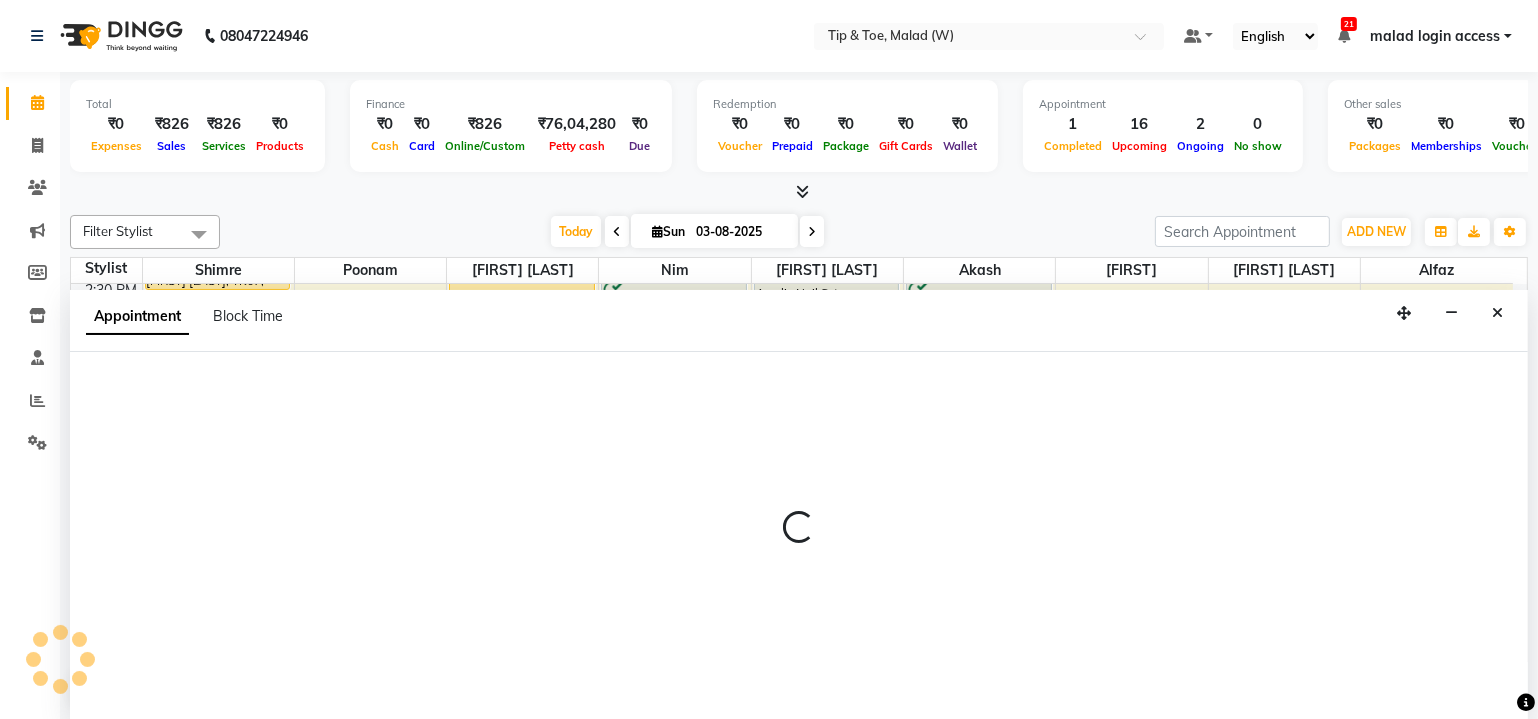 scroll, scrollTop: 0, scrollLeft: 0, axis: both 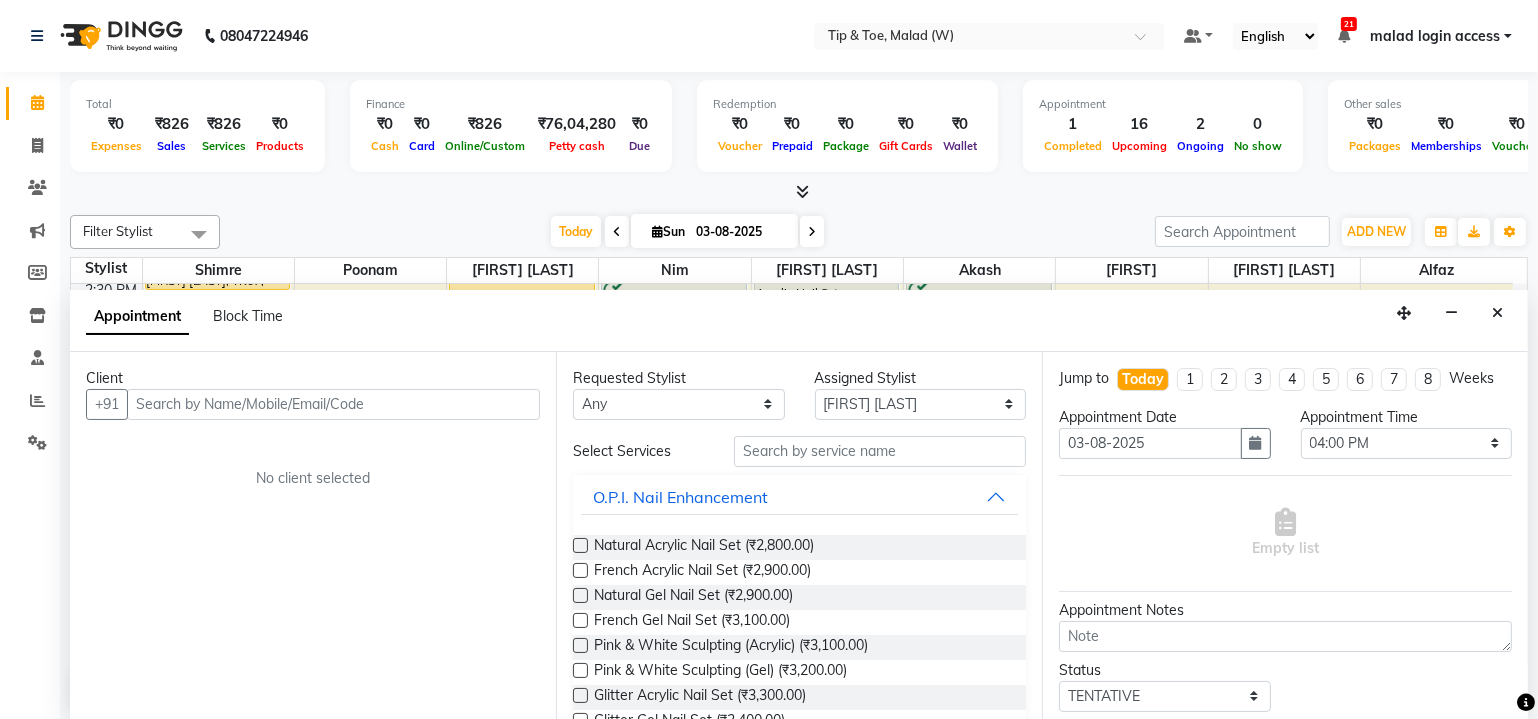 click at bounding box center [333, 404] 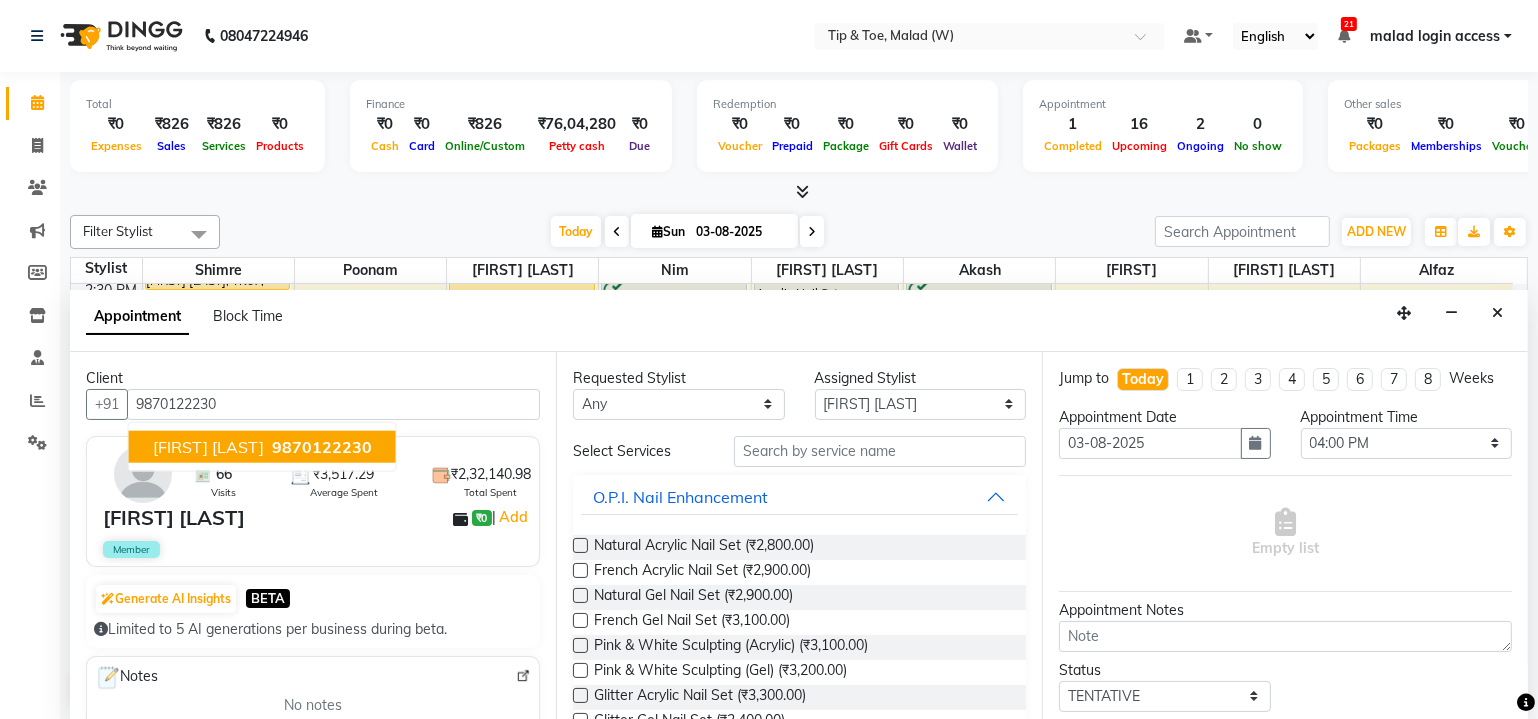 click on "Sharon Basak   9870122230" at bounding box center (262, 446) 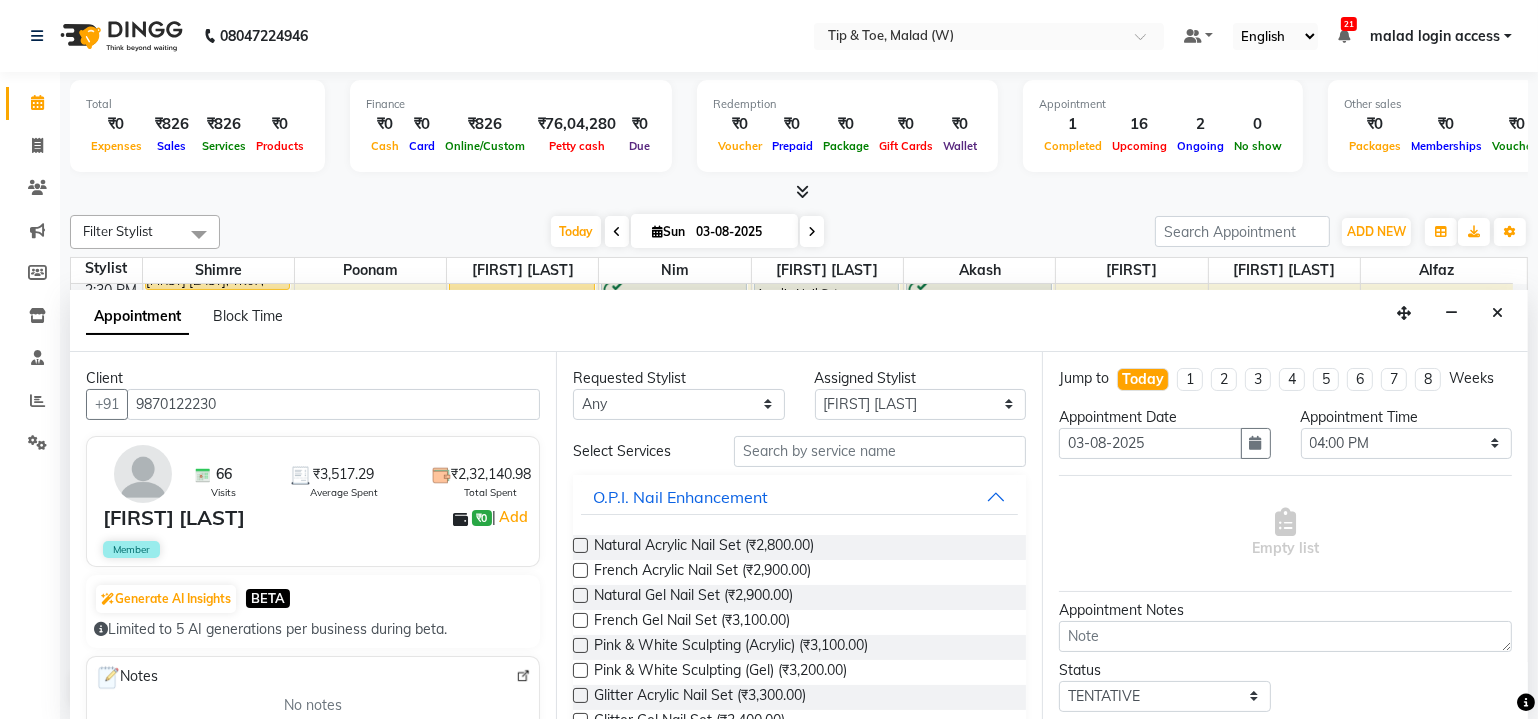 type on "9870122230" 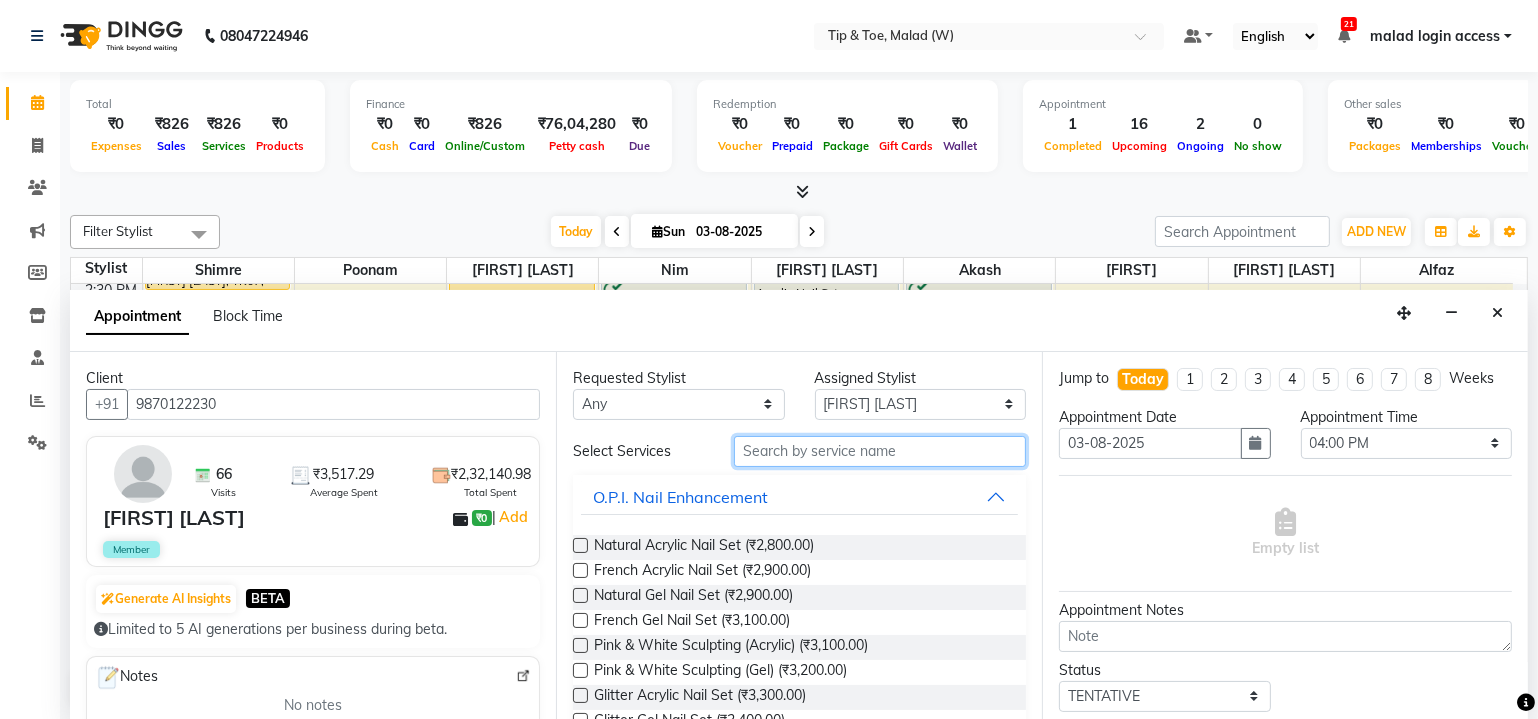 click at bounding box center [880, 451] 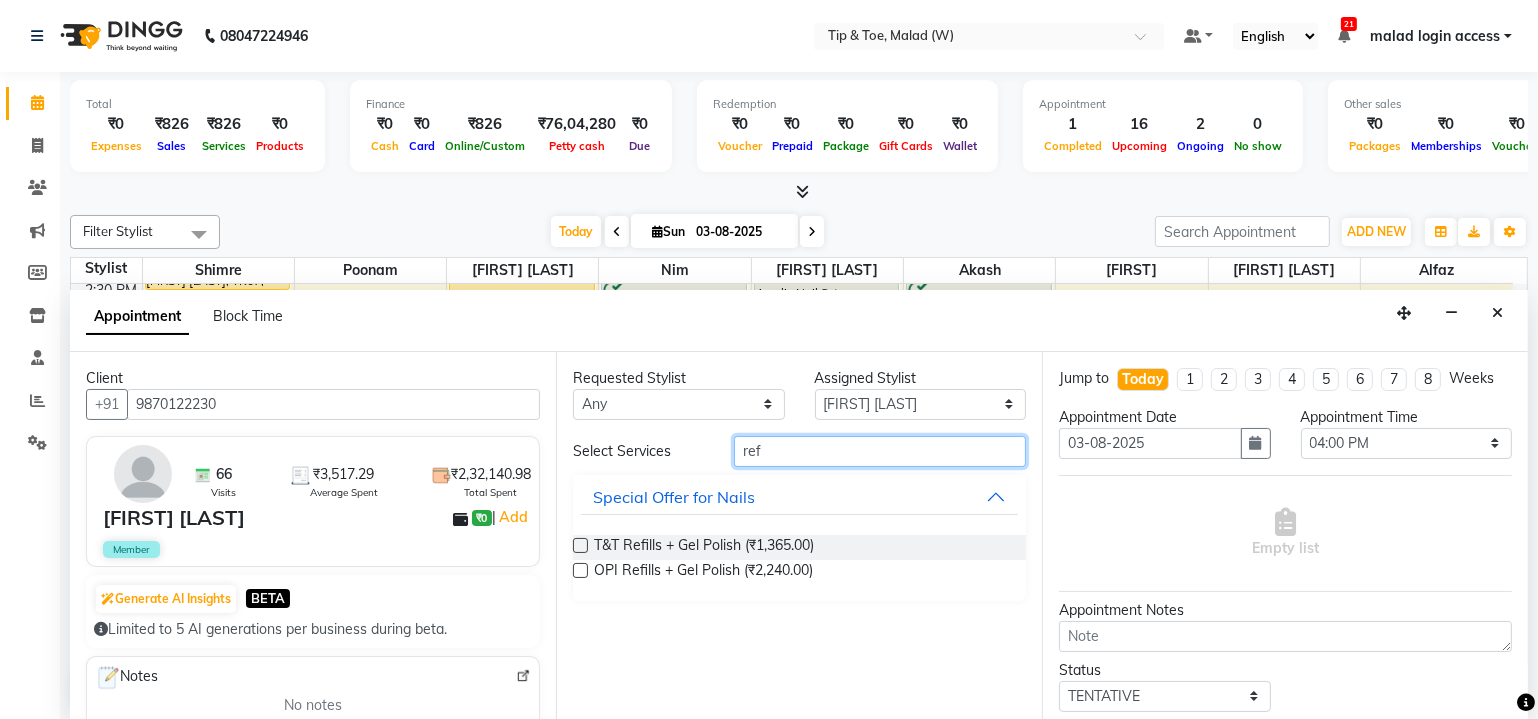 type on "ref" 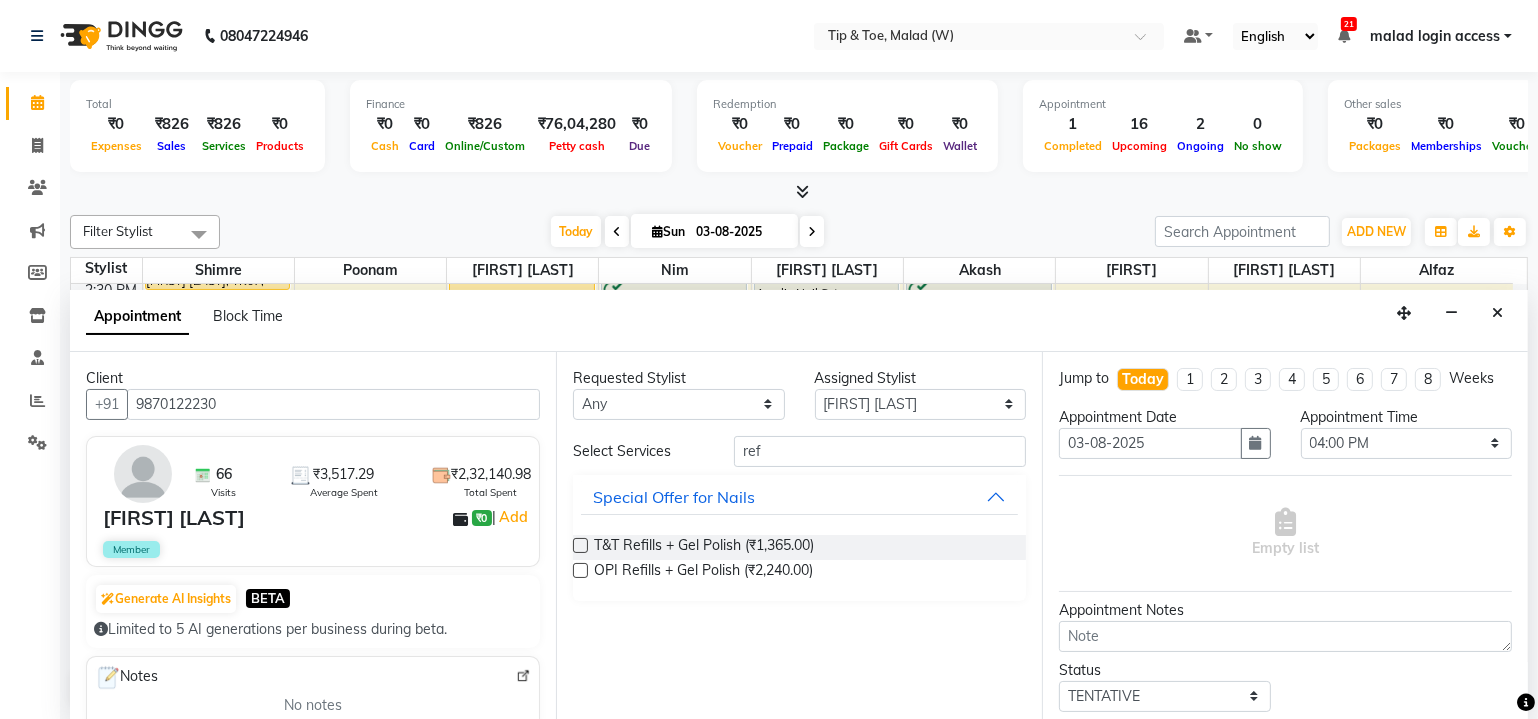 click at bounding box center (580, 570) 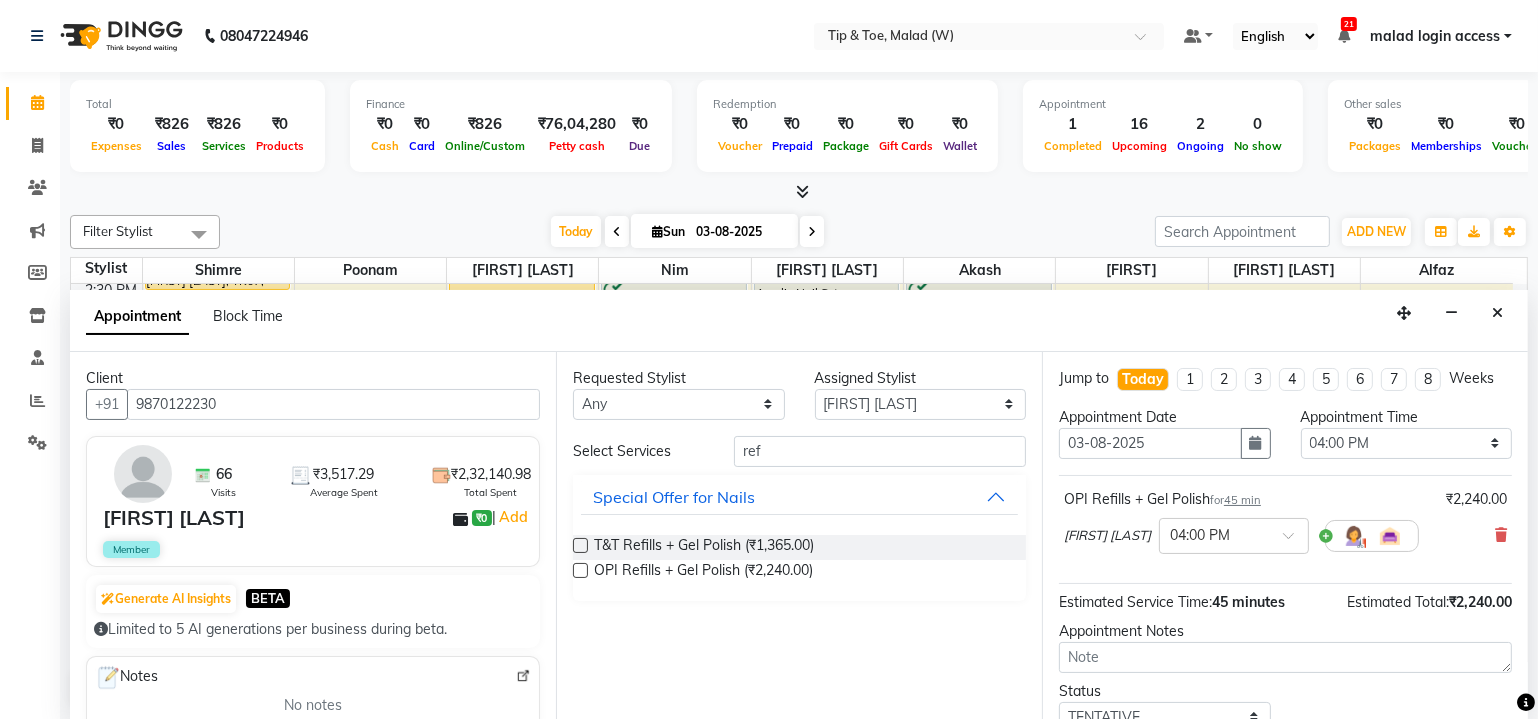 click at bounding box center (580, 570) 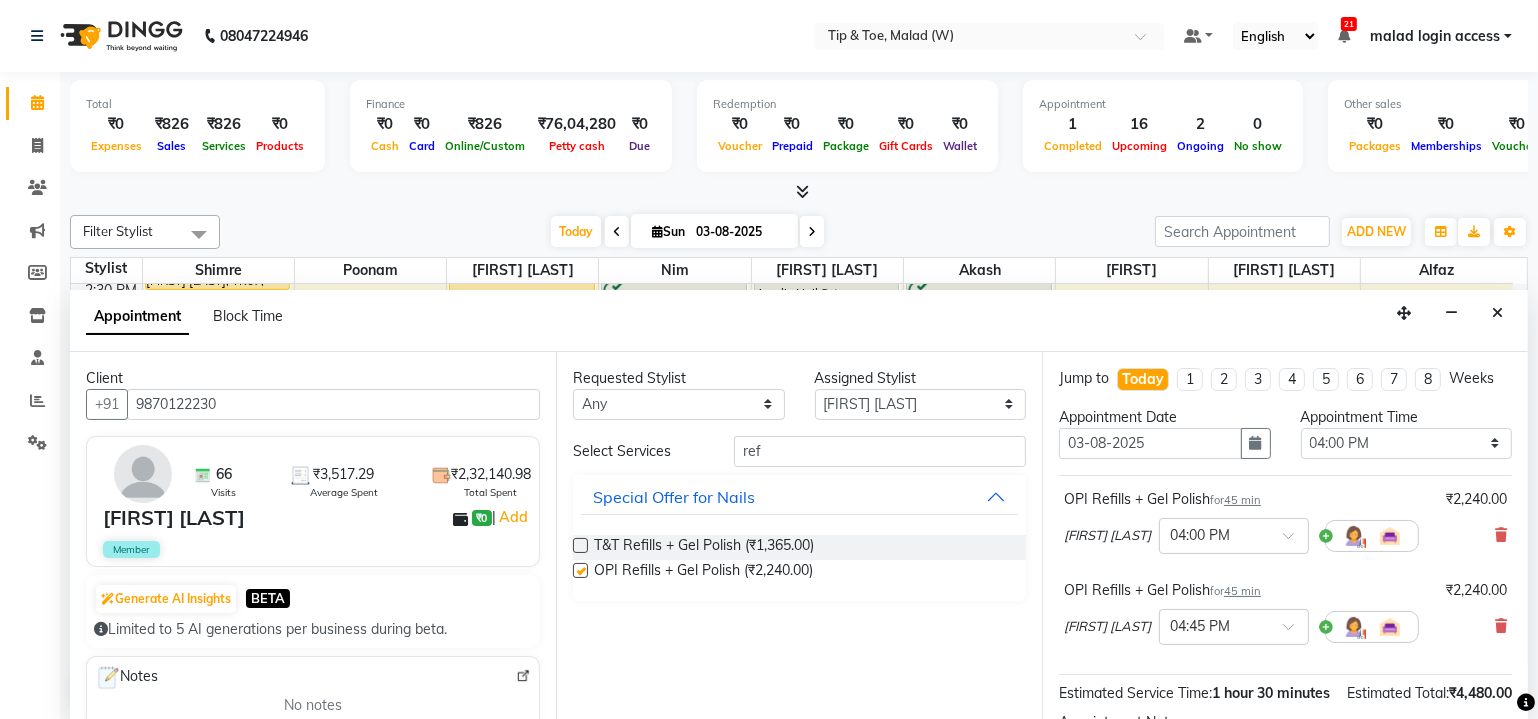 checkbox on "false" 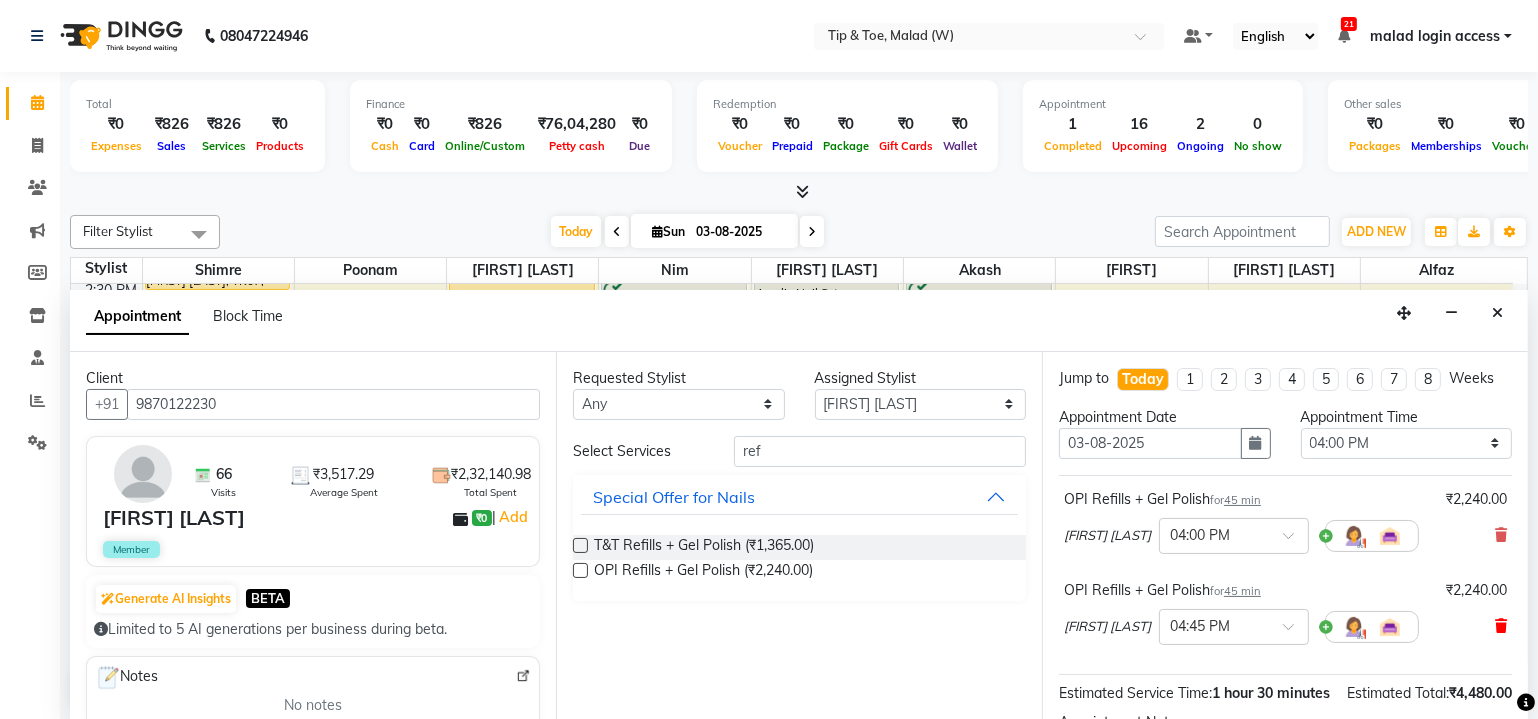 click at bounding box center [1501, 626] 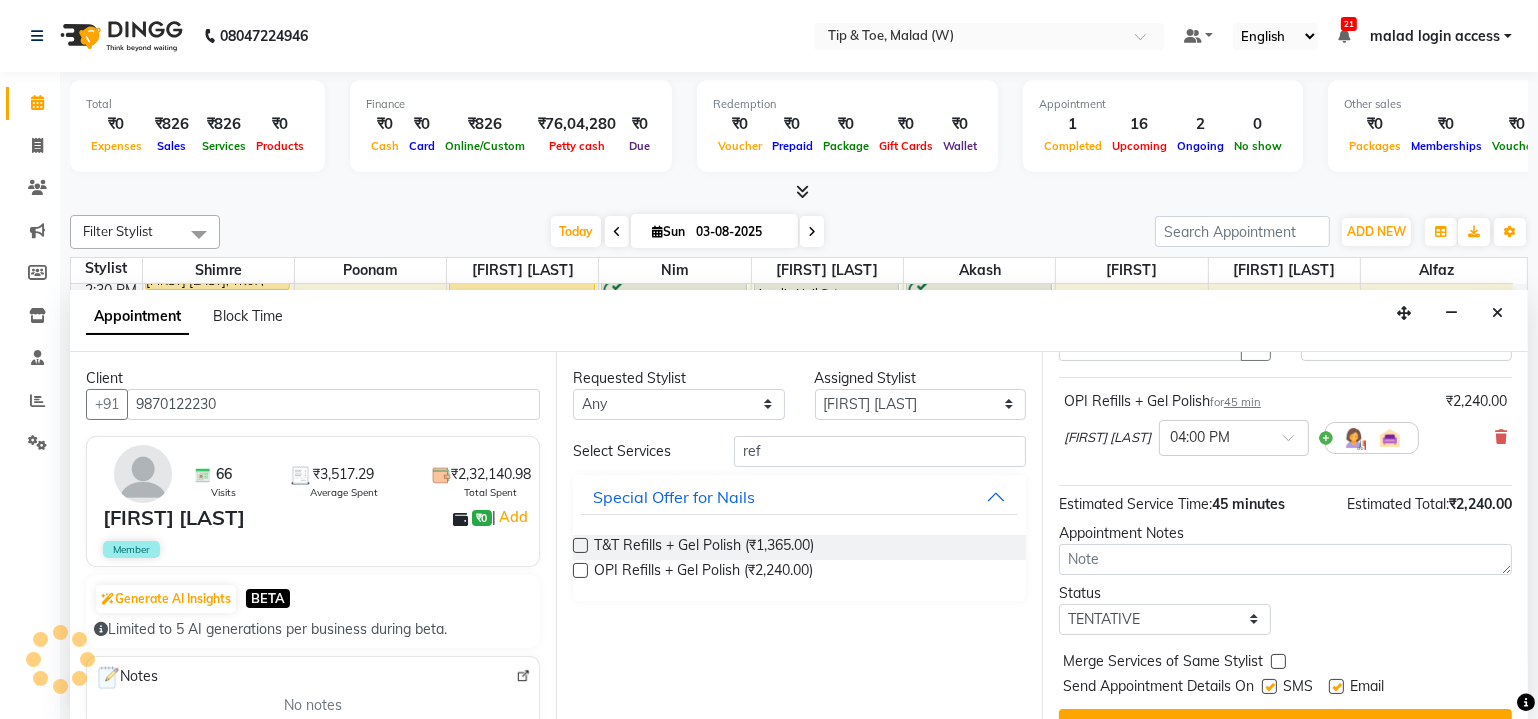 scroll, scrollTop: 135, scrollLeft: 0, axis: vertical 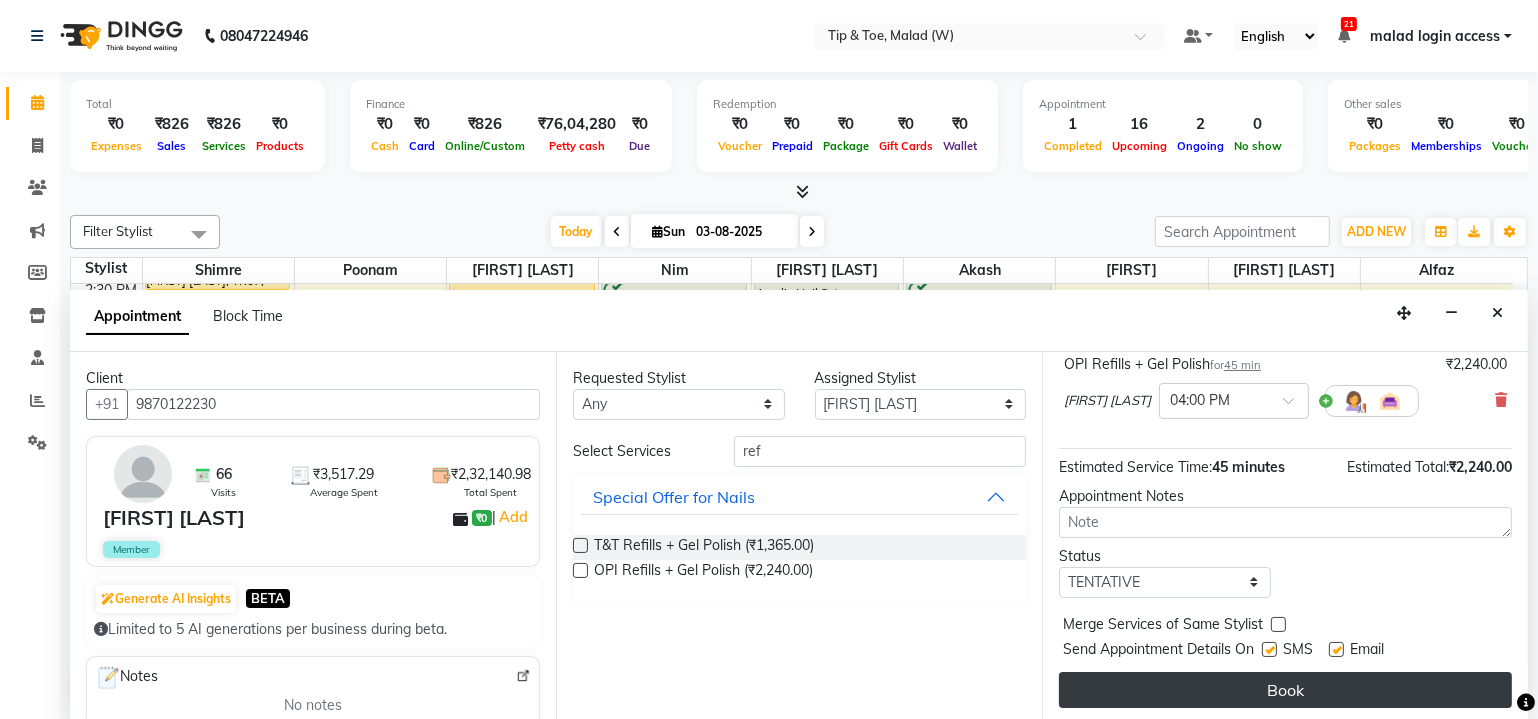 click on "Book" at bounding box center (1285, 690) 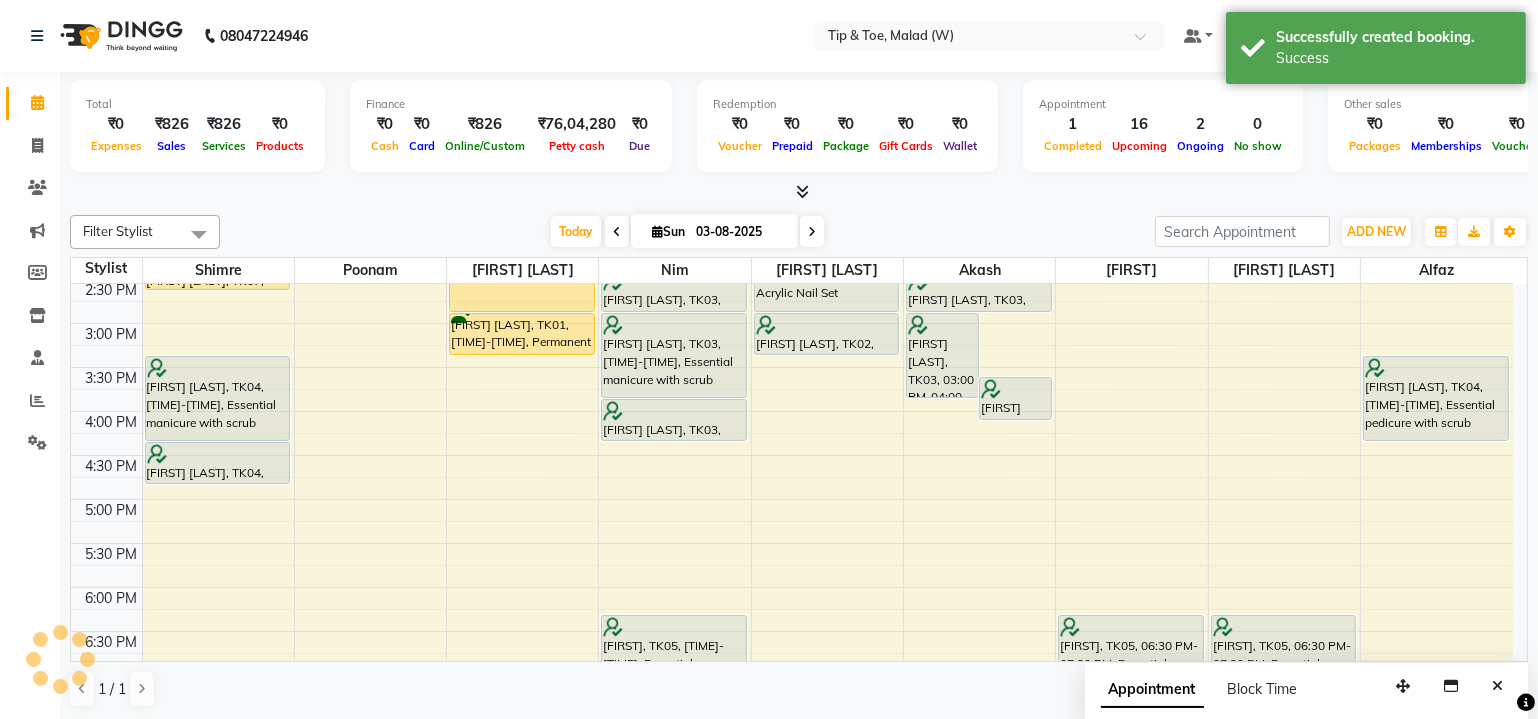 scroll, scrollTop: 0, scrollLeft: 0, axis: both 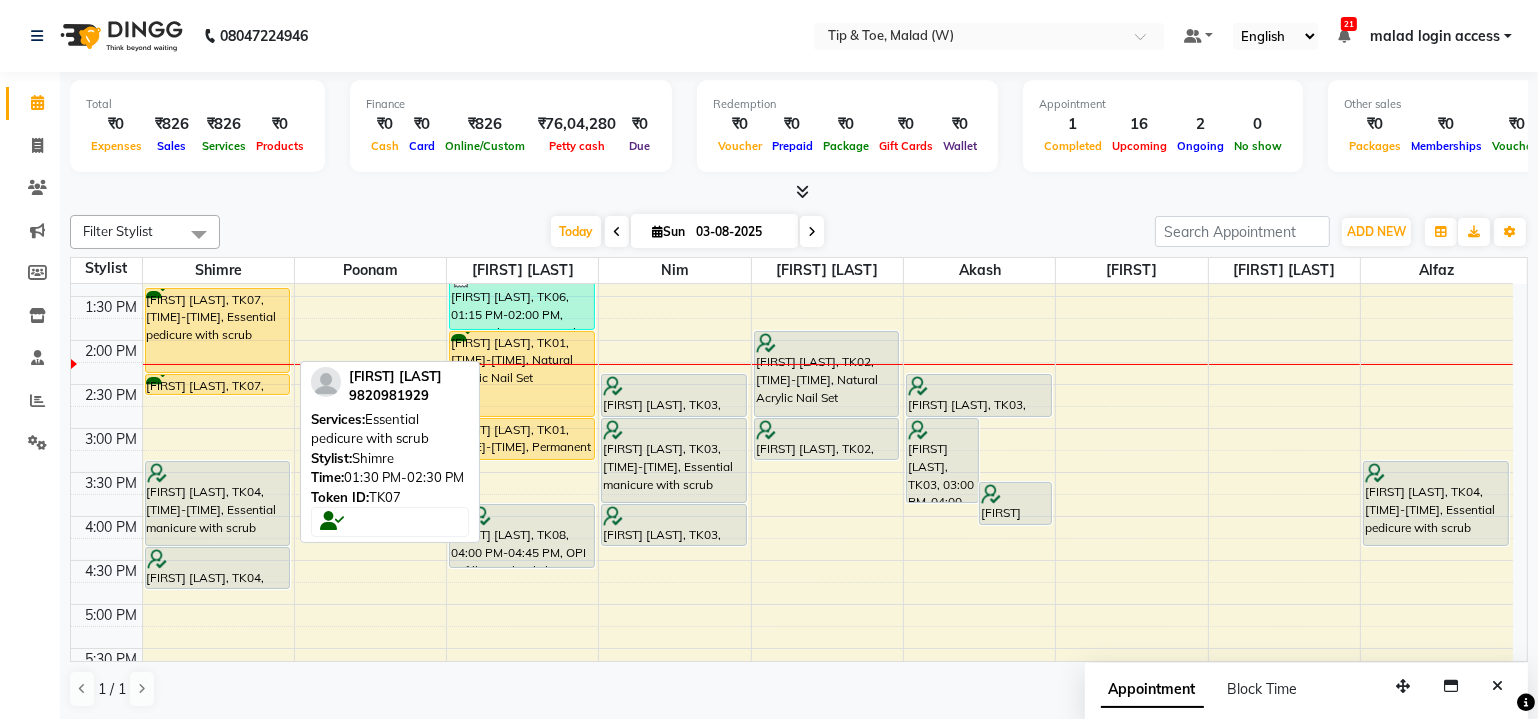 click on "[FIRST] [LAST], TK07, 01:30 PM-02:30 PM, Essential pedicure with scrub" at bounding box center (218, 330) 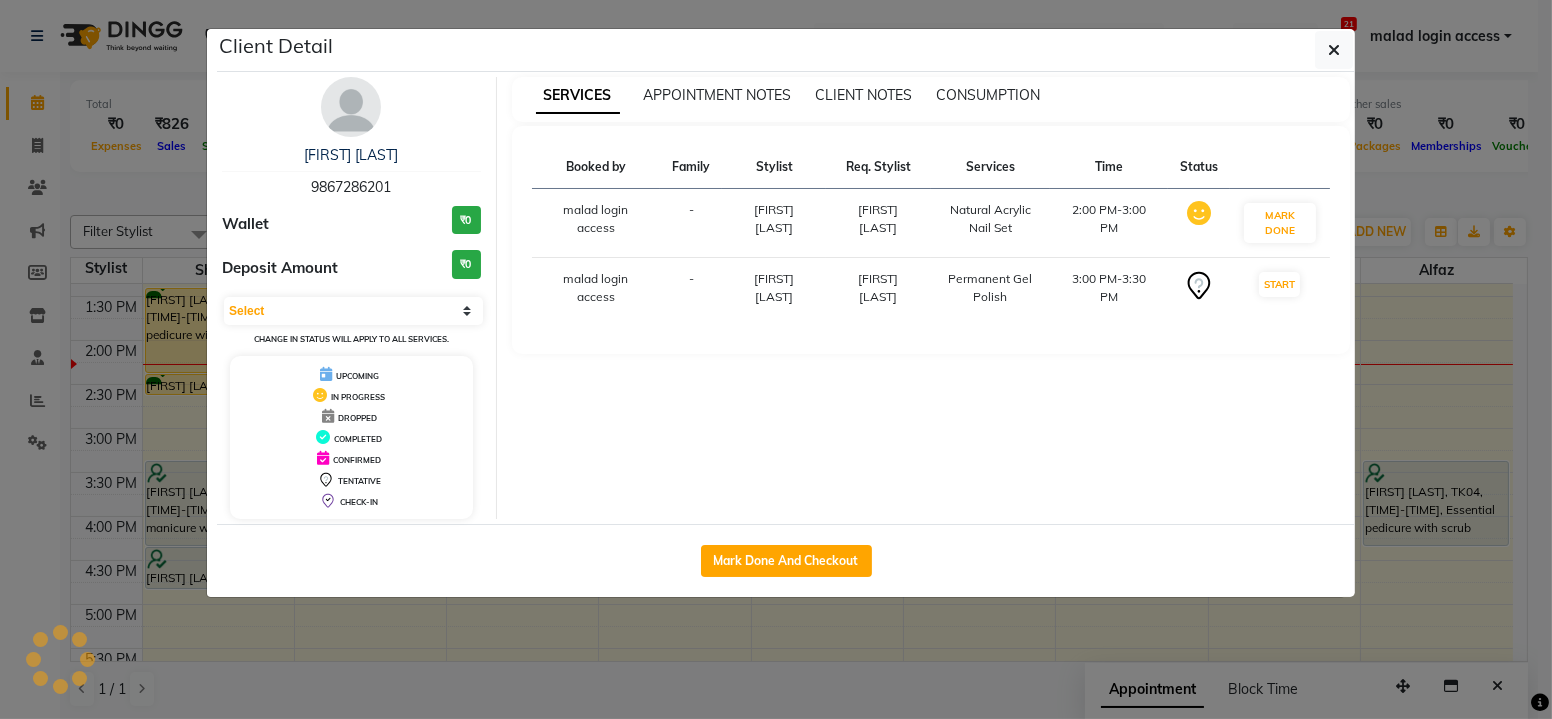 select on "1" 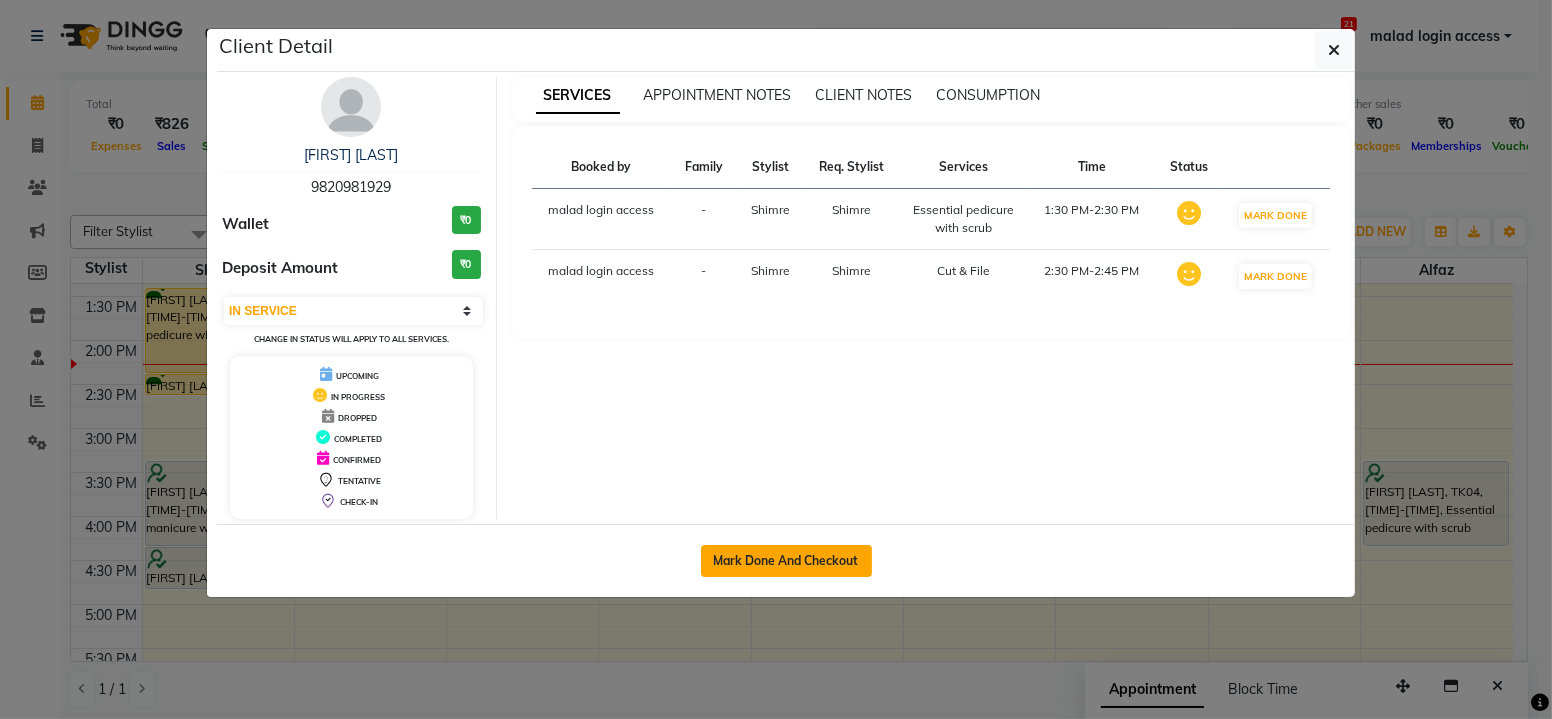 click on "Mark Done And Checkout" 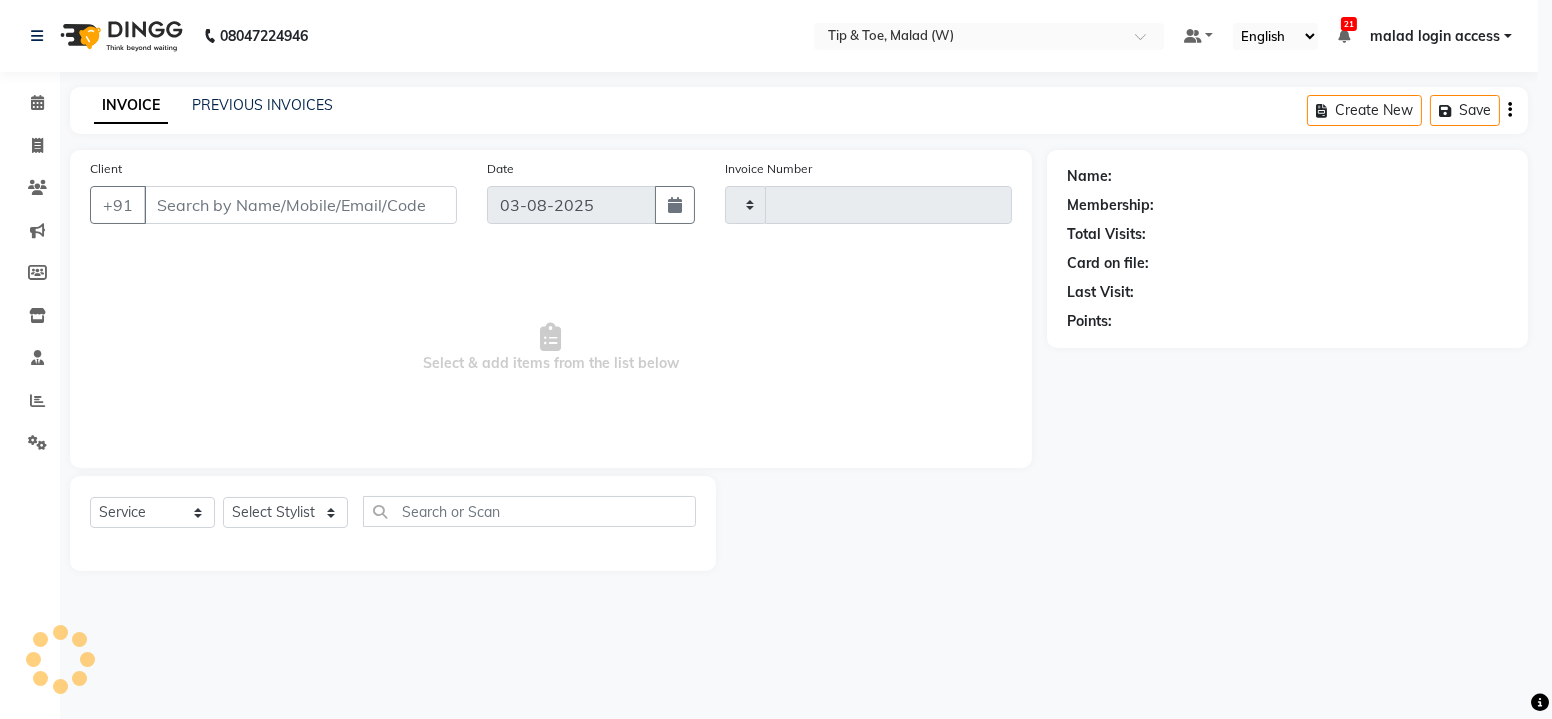 type on "1970" 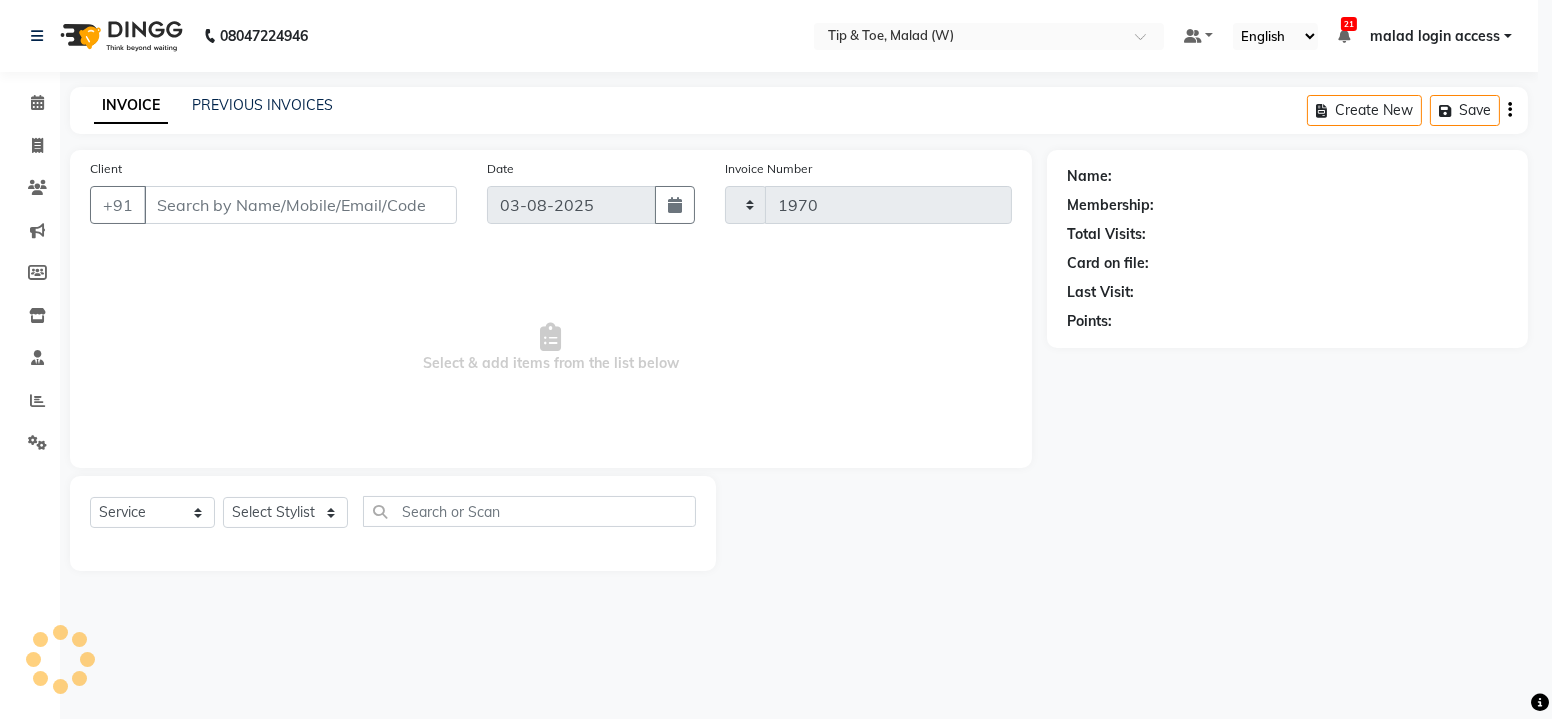 select on "5930" 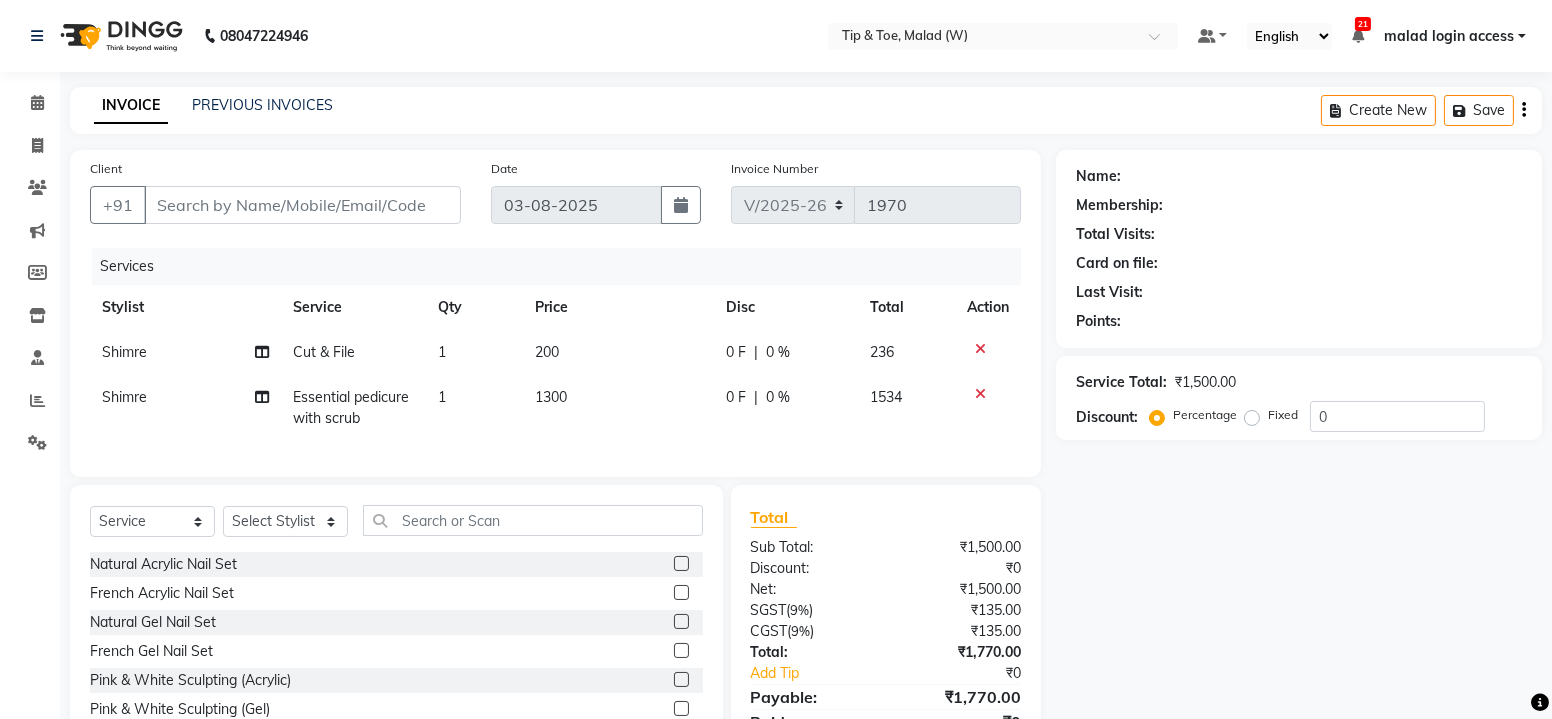type on "9820981929" 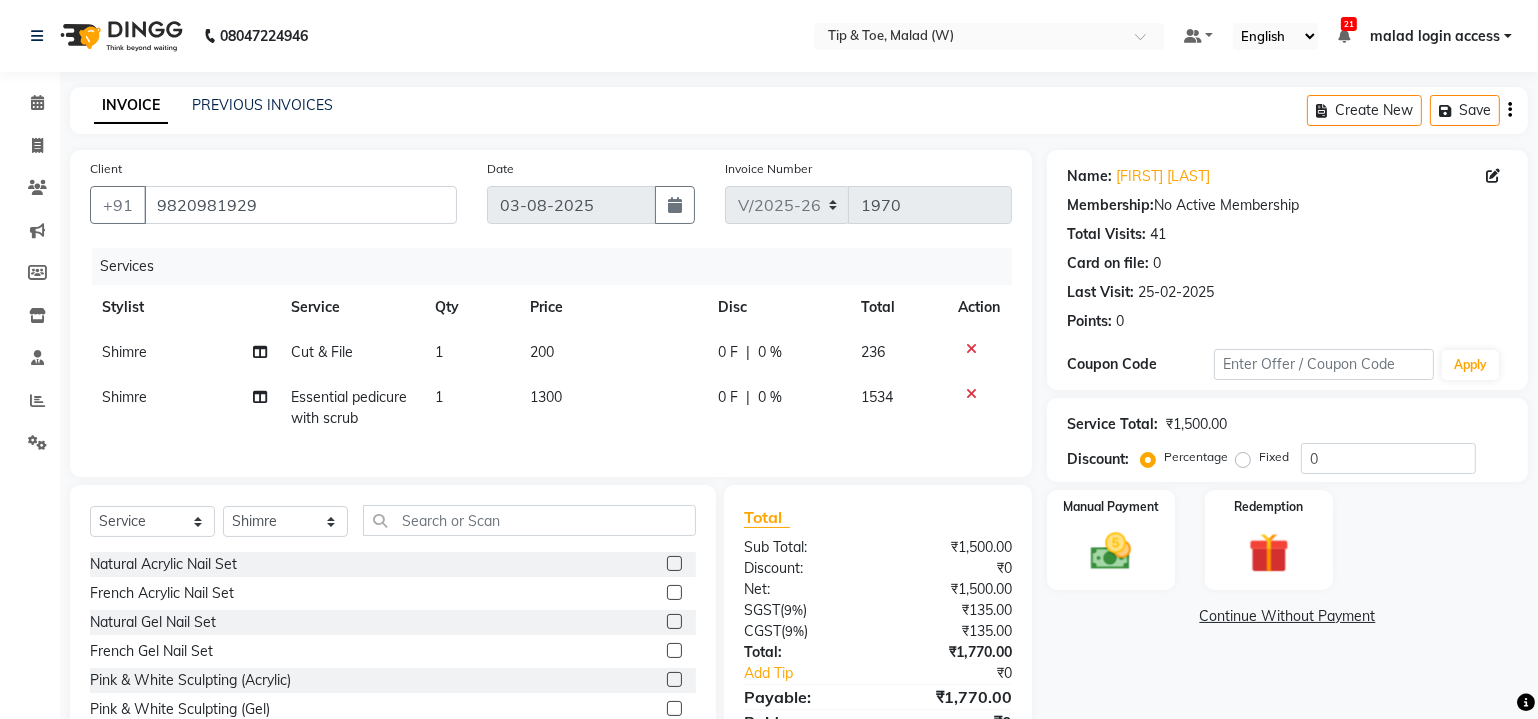 scroll, scrollTop: 103, scrollLeft: 0, axis: vertical 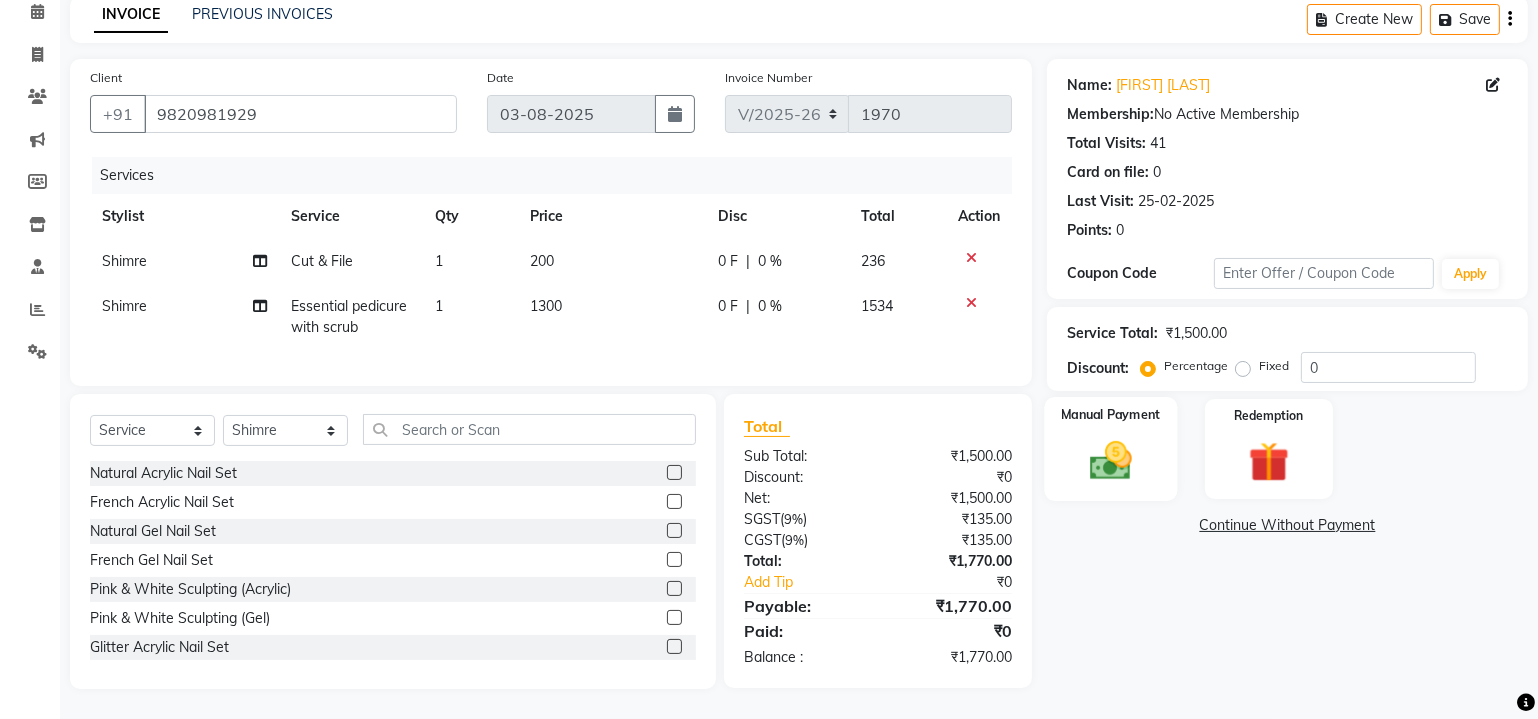 click 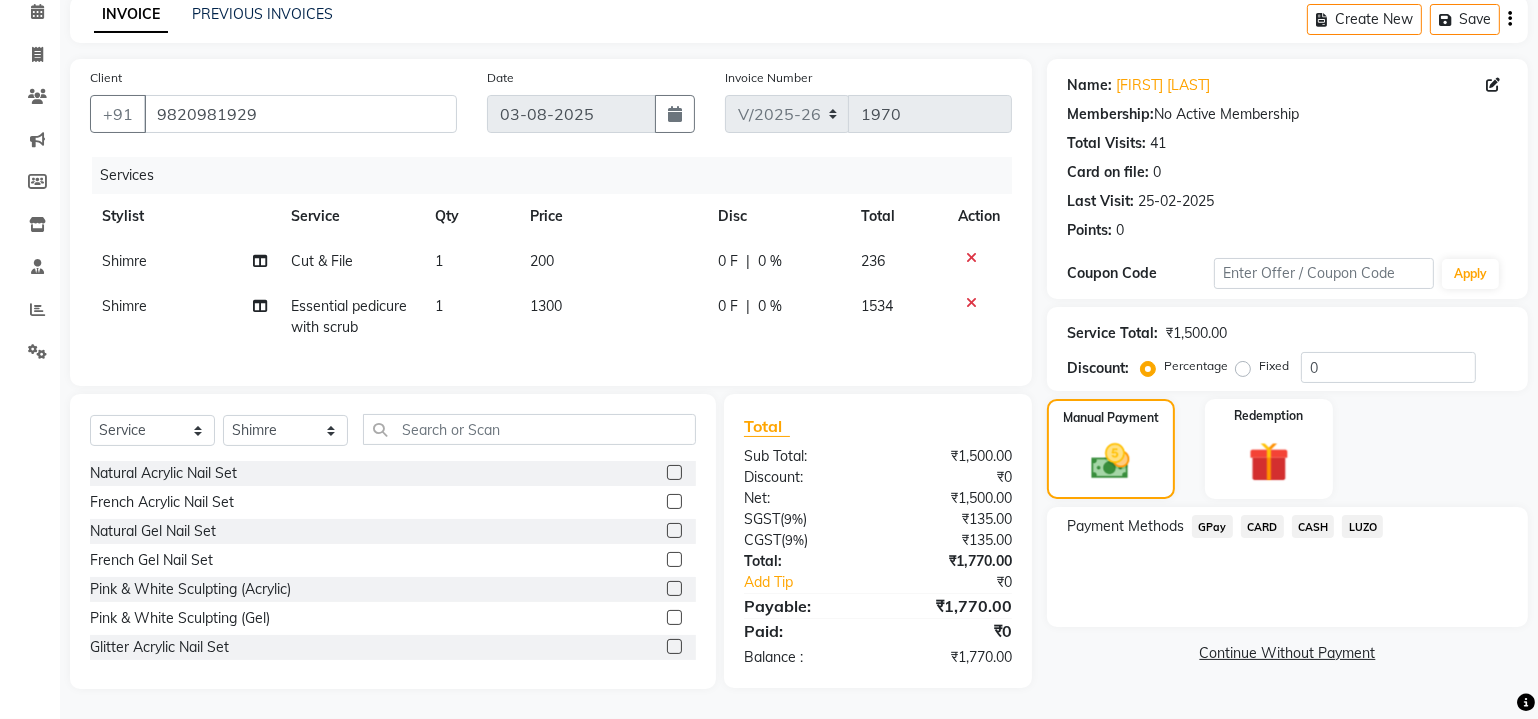 click on "CASH" 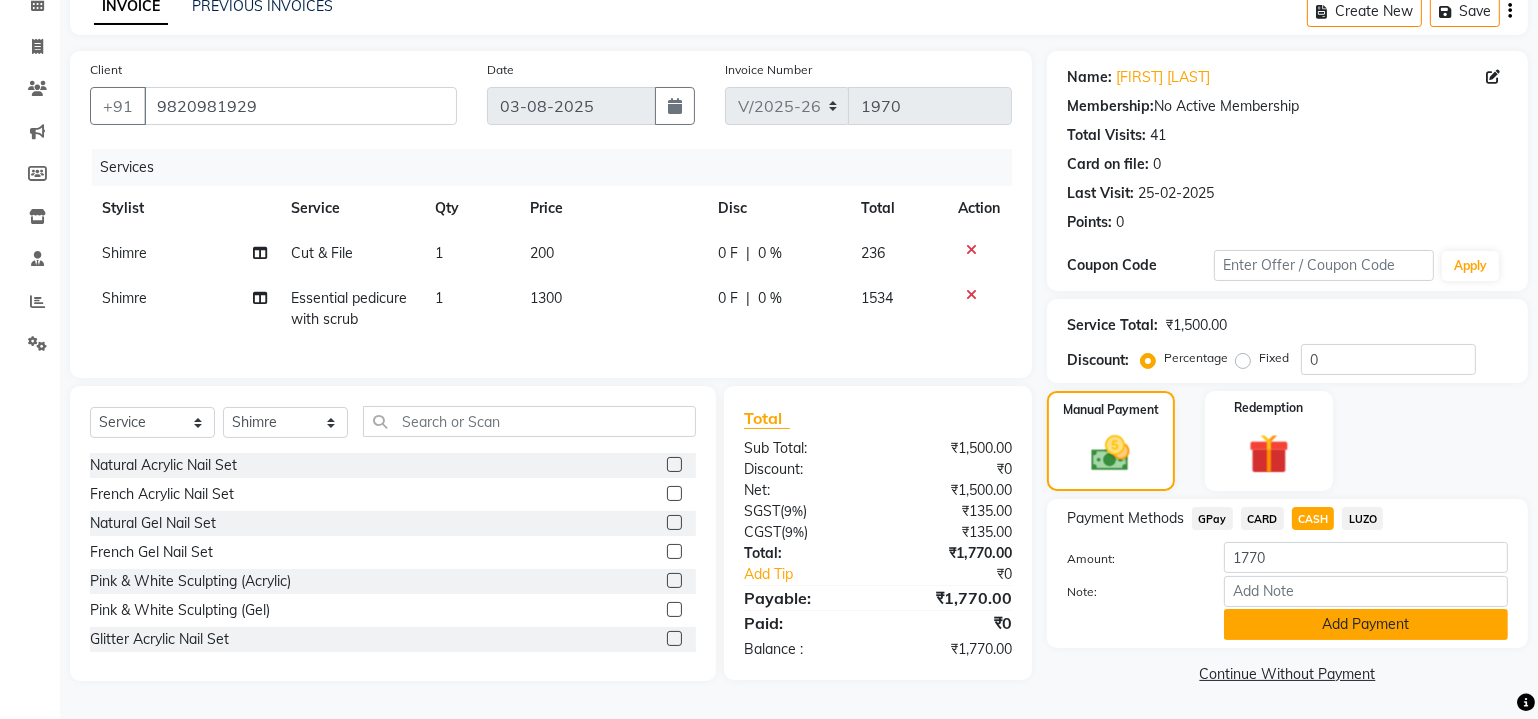 click on "Add Payment" 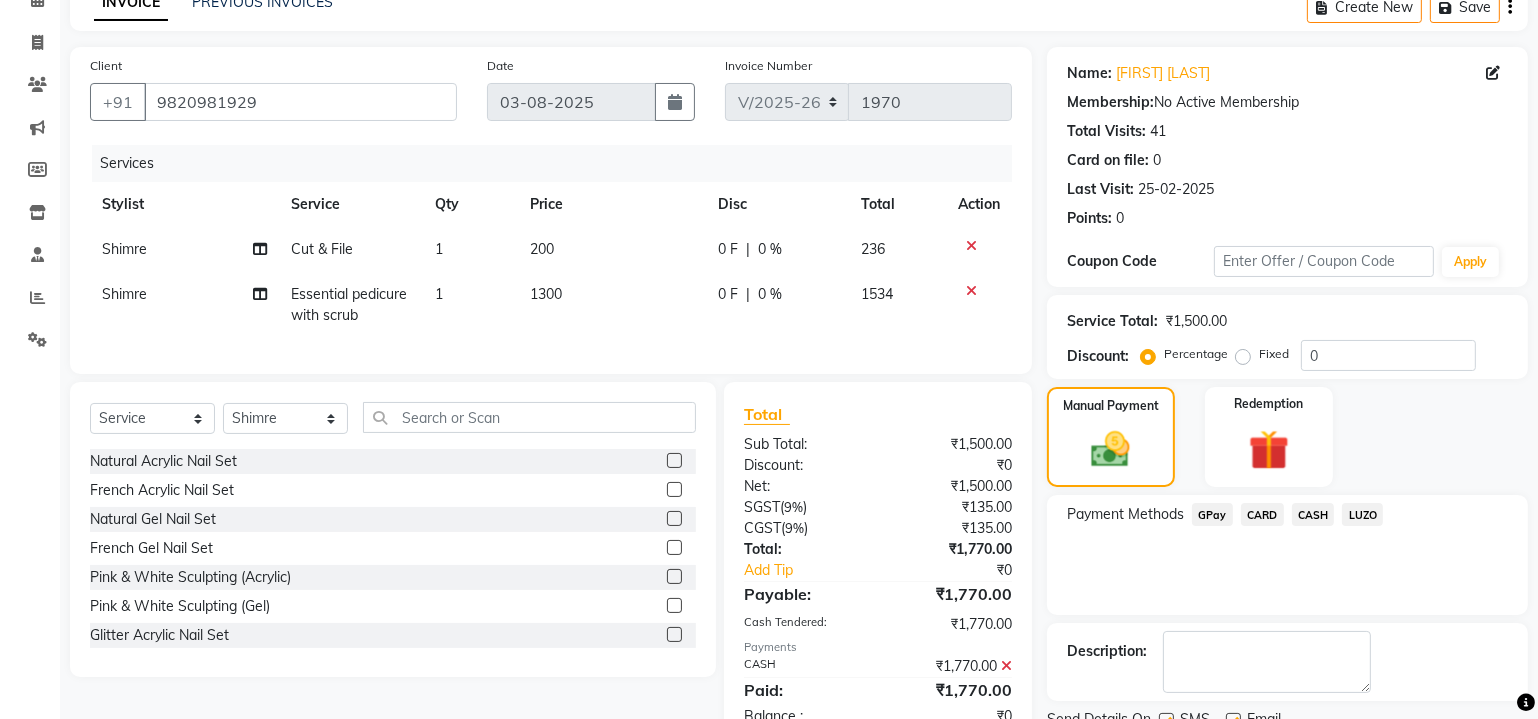 scroll, scrollTop: 179, scrollLeft: 0, axis: vertical 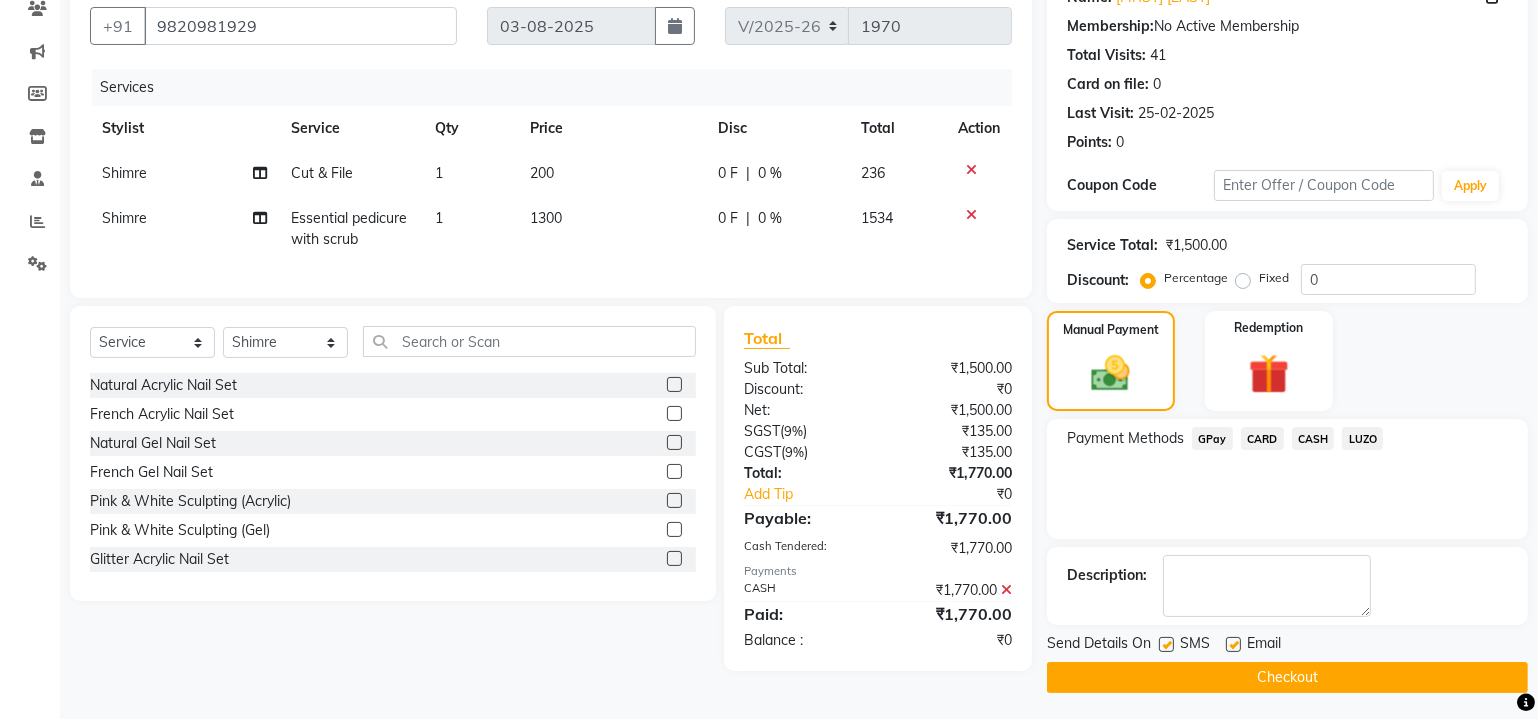 click on "Checkout" 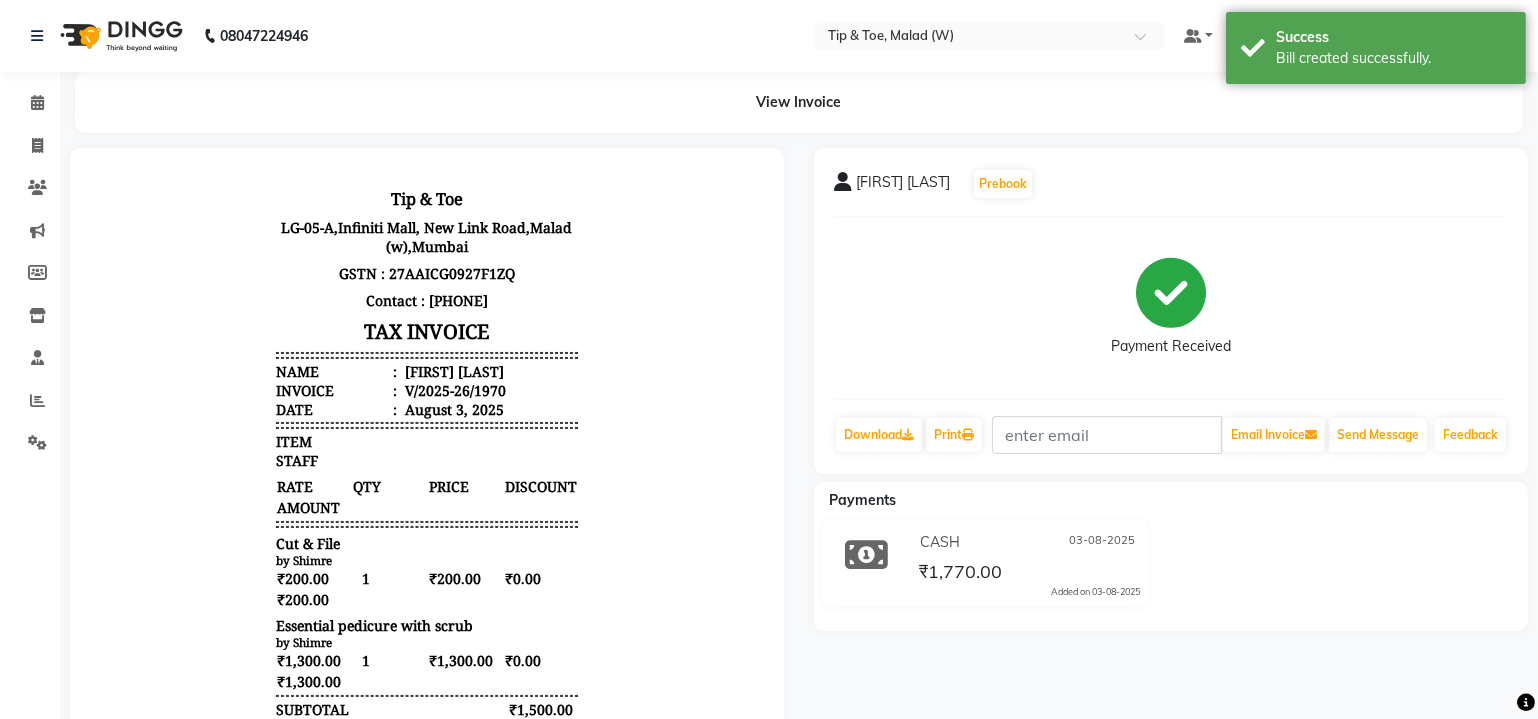 scroll, scrollTop: 0, scrollLeft: 0, axis: both 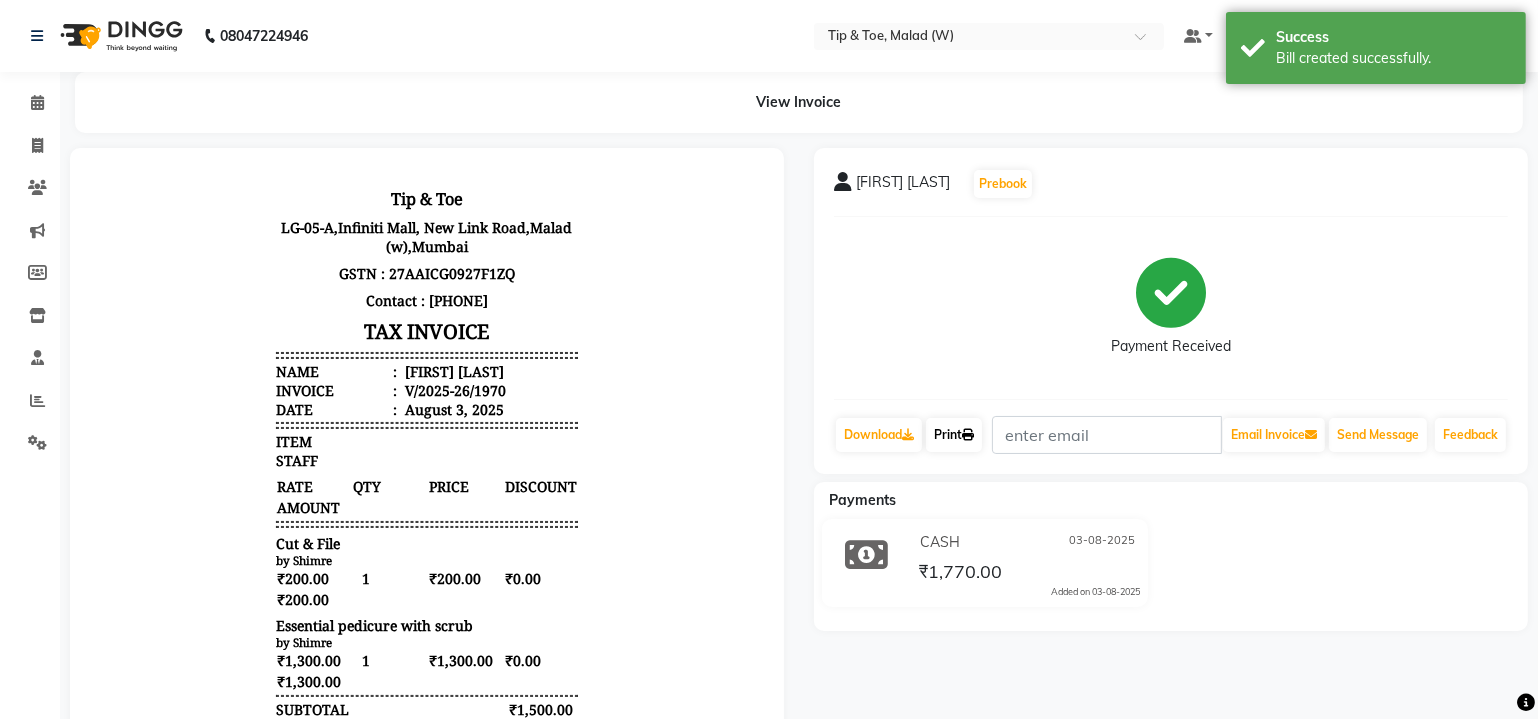 click on "Print" 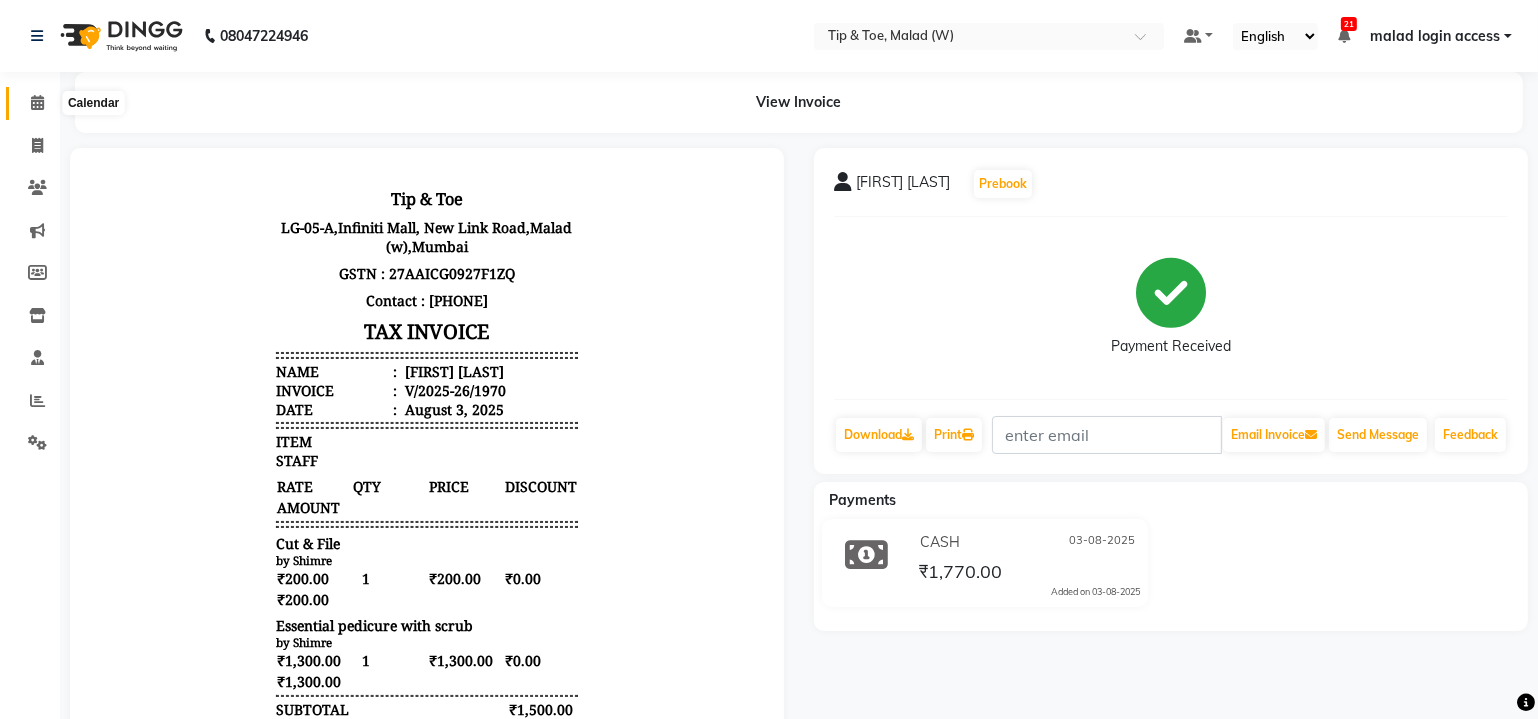 click 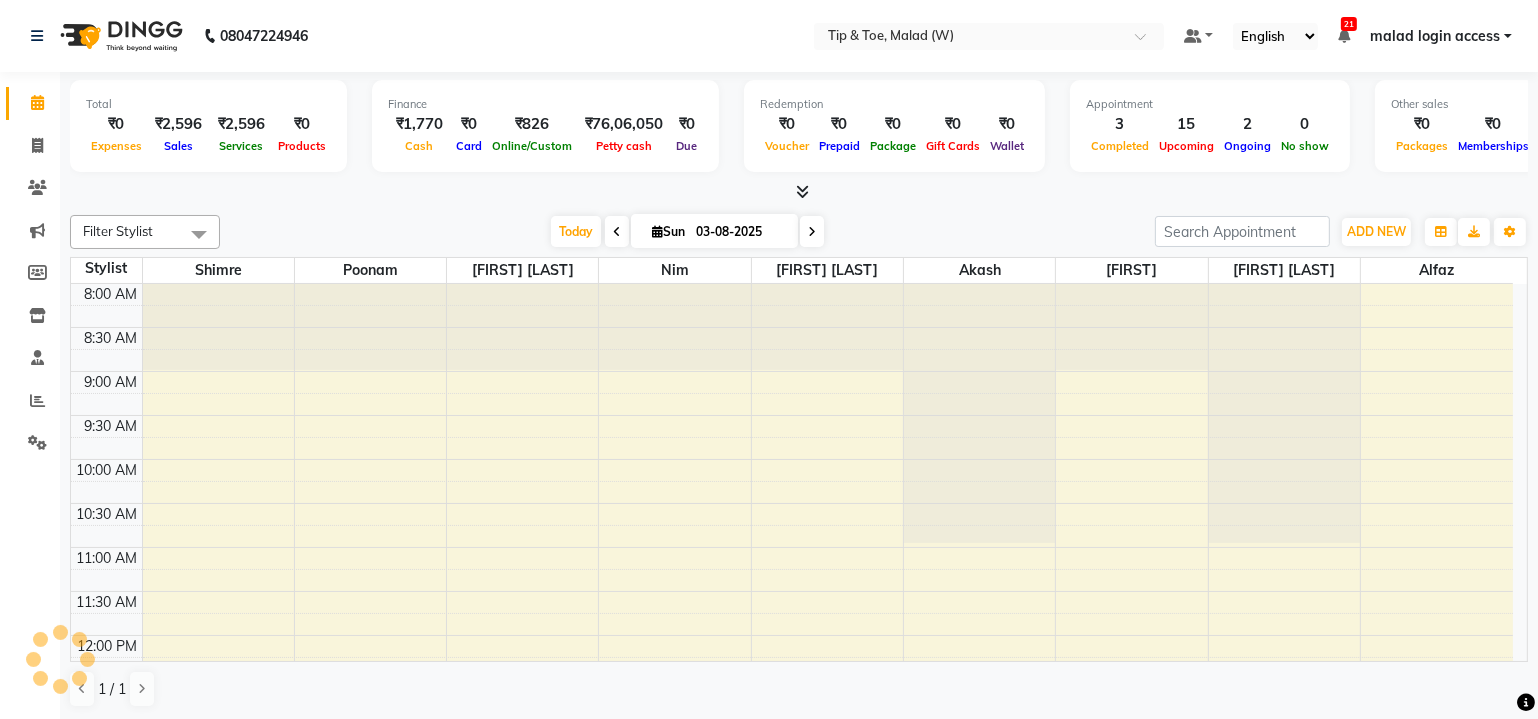 scroll, scrollTop: 520, scrollLeft: 0, axis: vertical 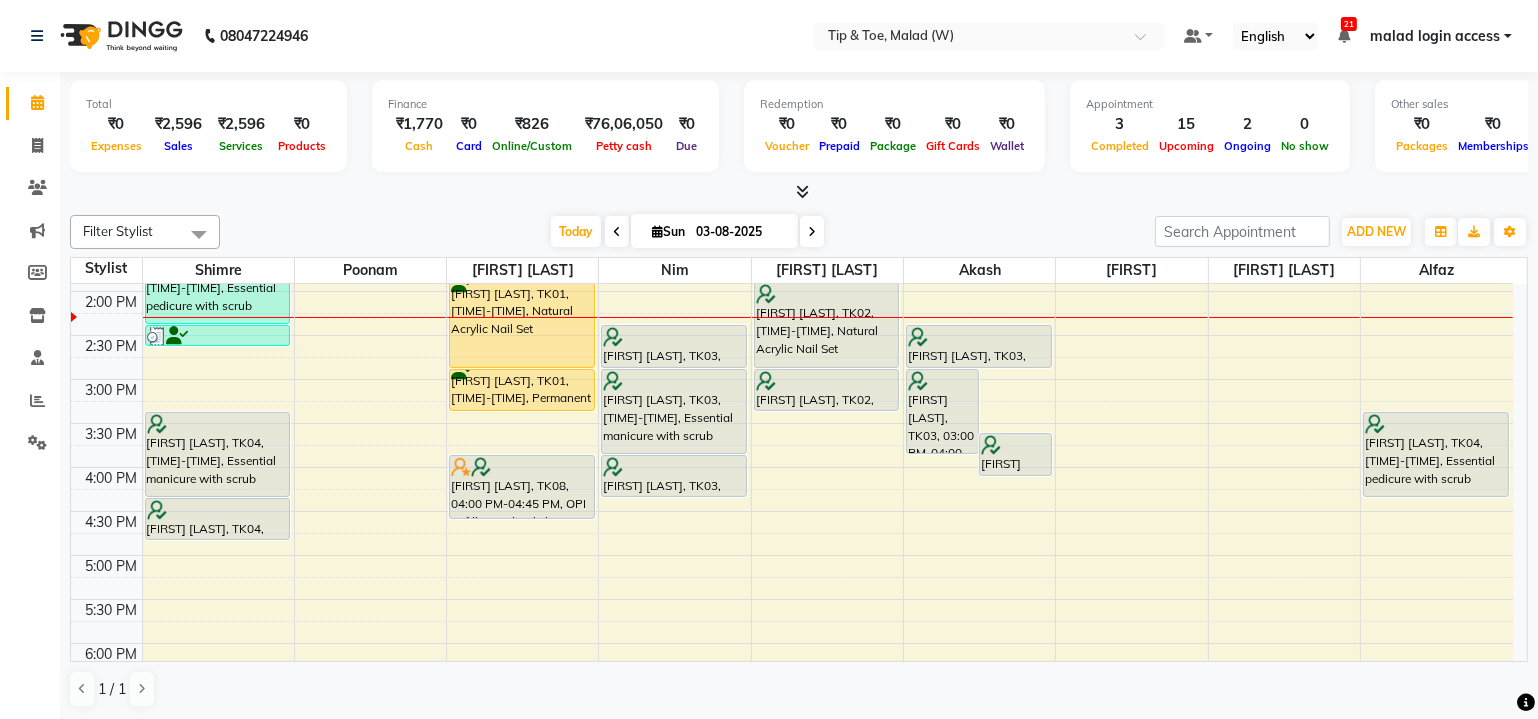 click at bounding box center [657, 231] 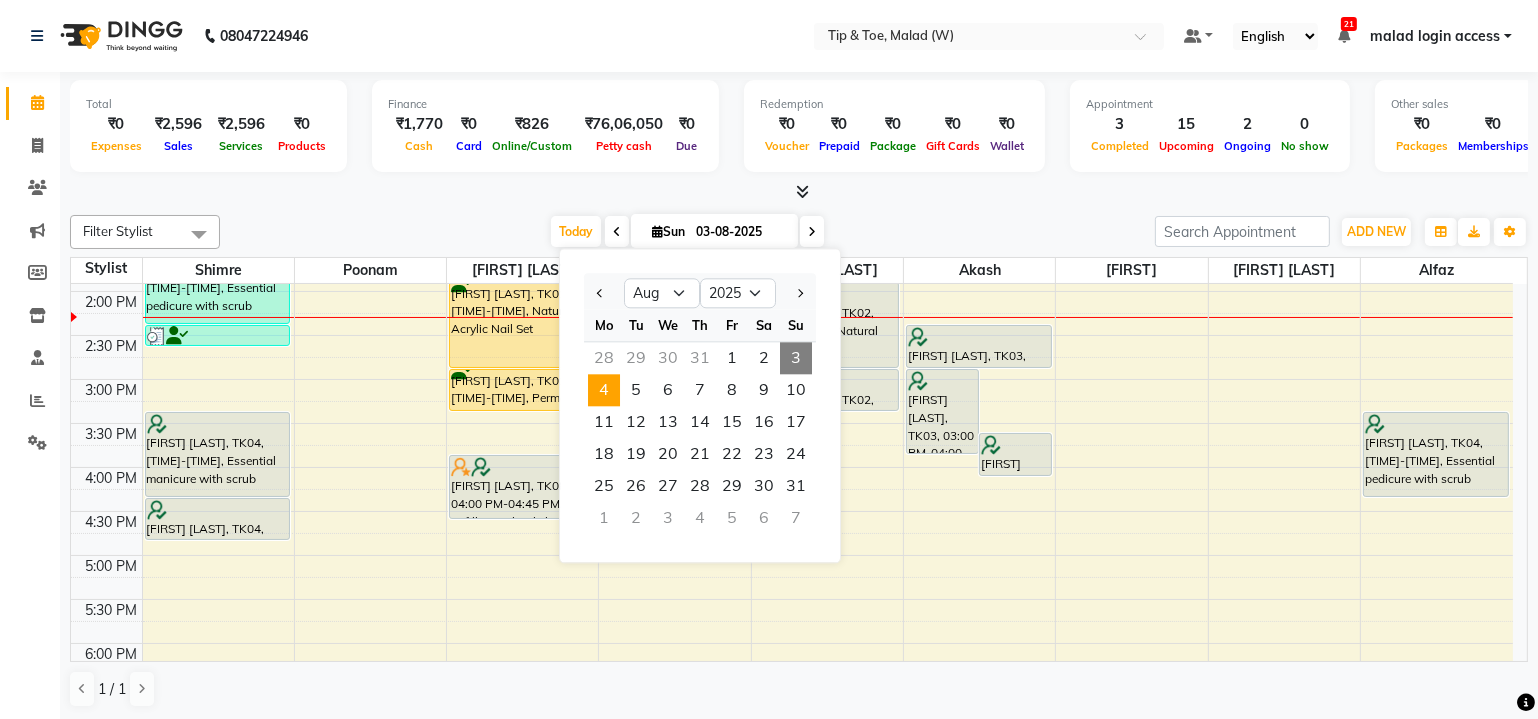 click on "4" at bounding box center (604, 390) 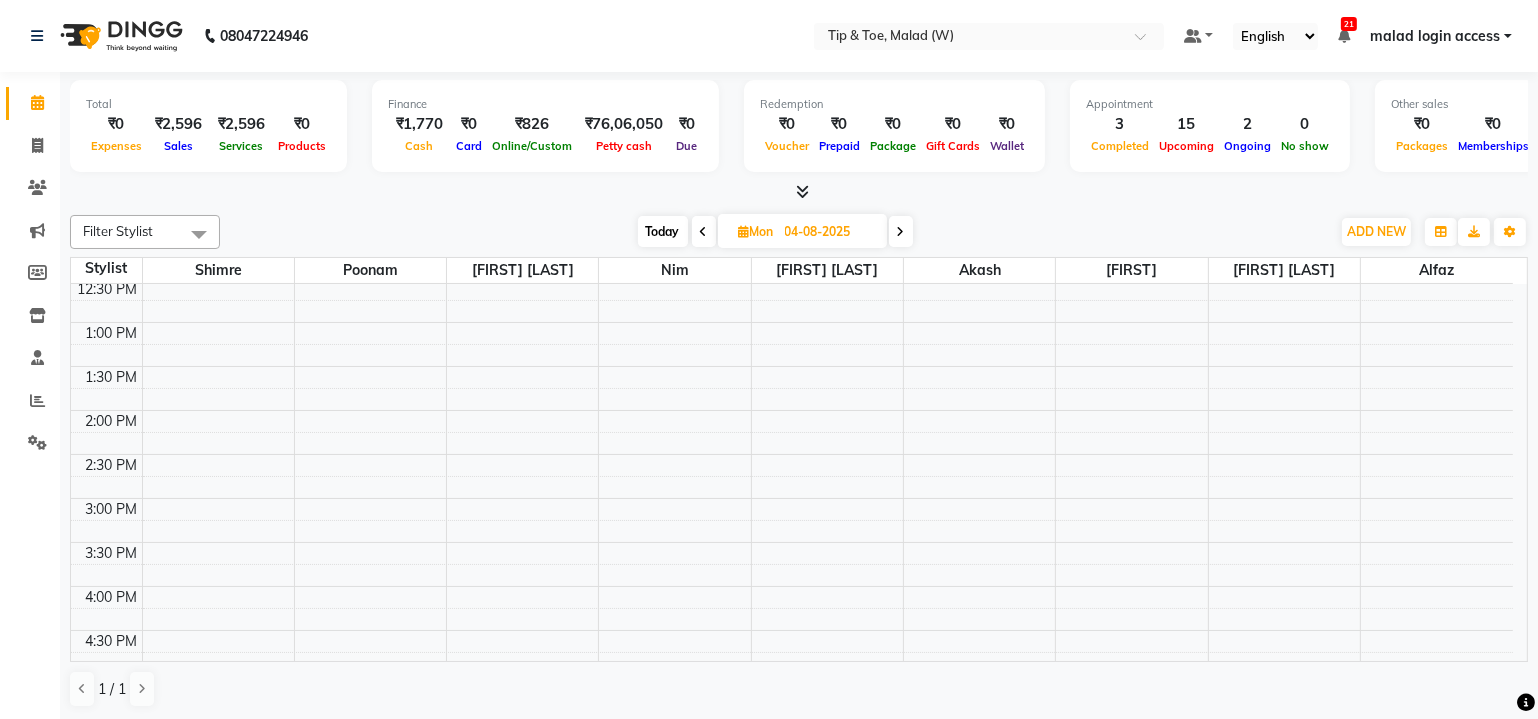 scroll, scrollTop: 429, scrollLeft: 0, axis: vertical 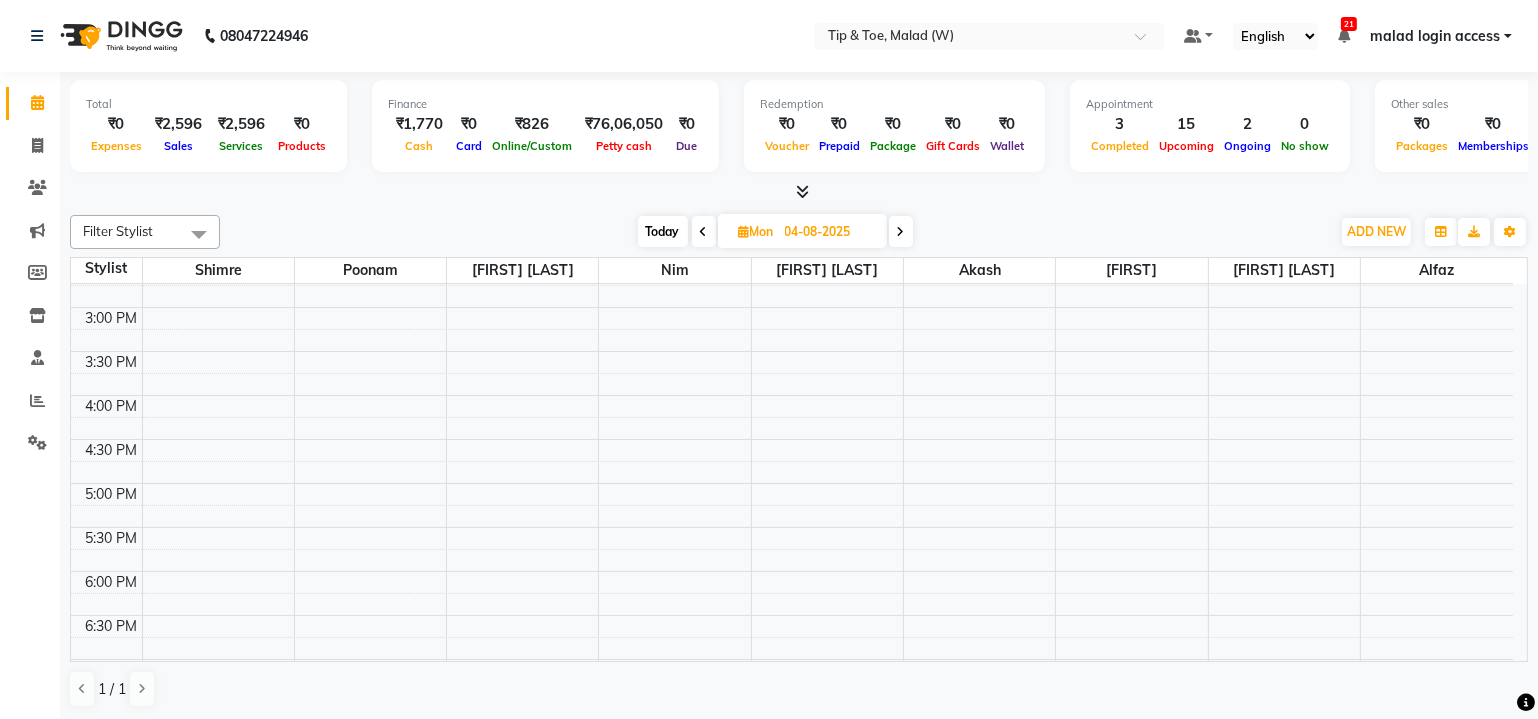 click on "Today" at bounding box center [663, 231] 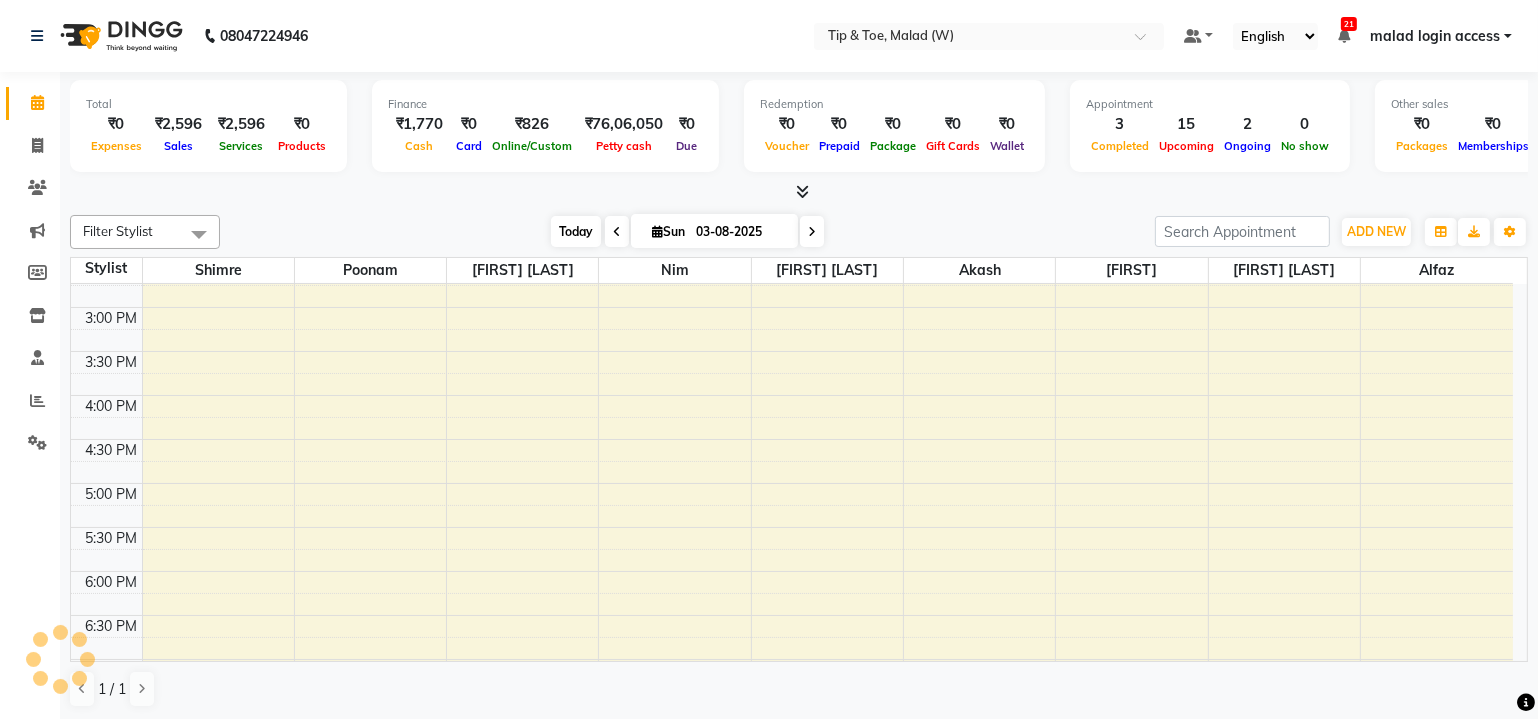 scroll, scrollTop: 520, scrollLeft: 0, axis: vertical 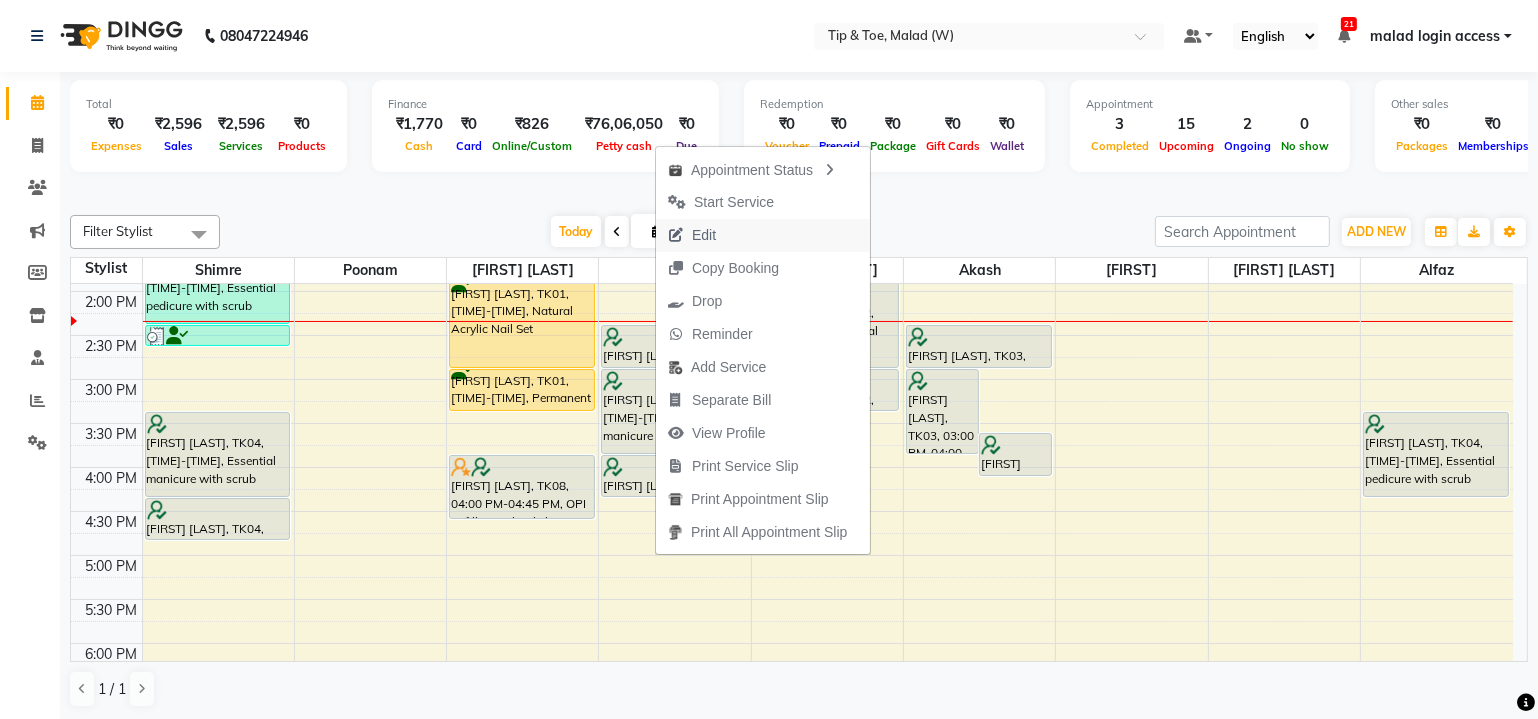click on "Edit" at bounding box center (763, 235) 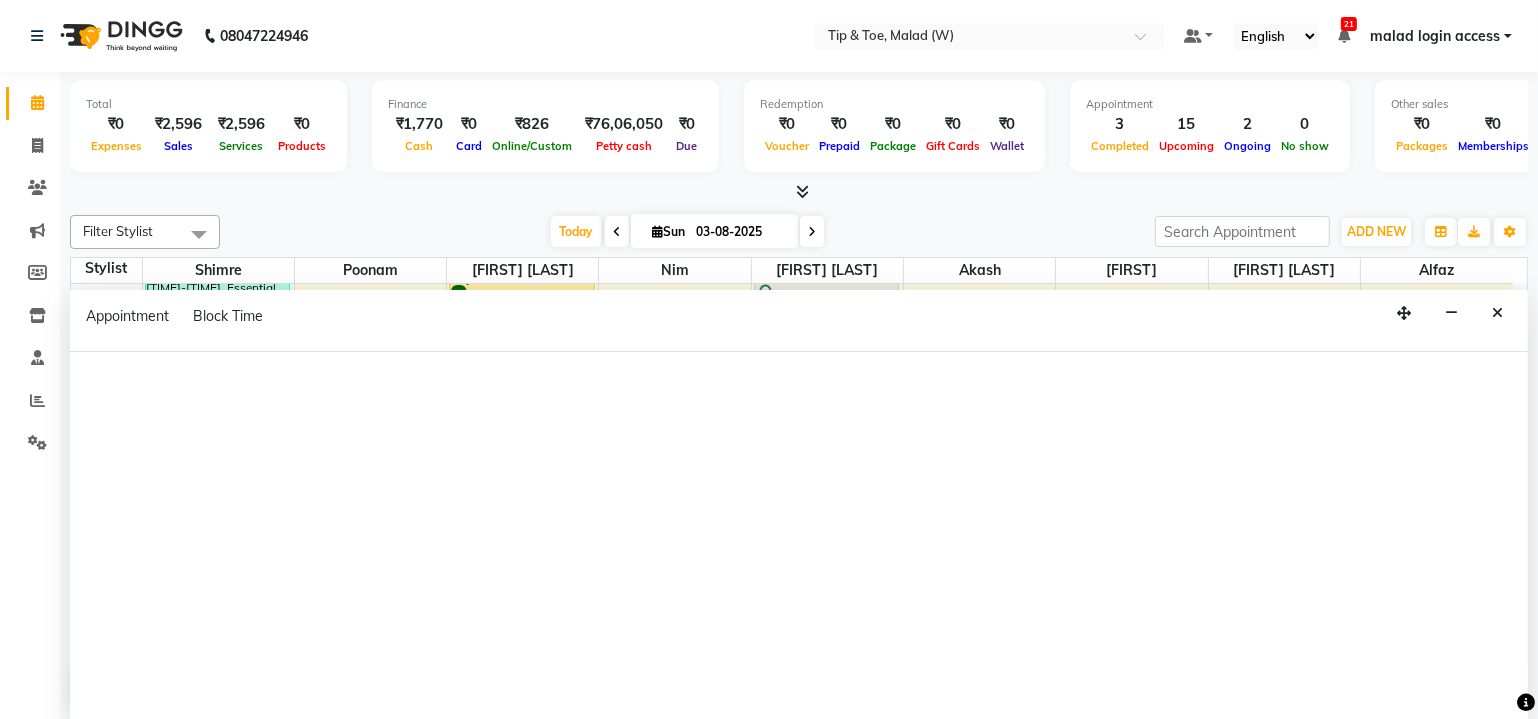 scroll, scrollTop: 0, scrollLeft: 0, axis: both 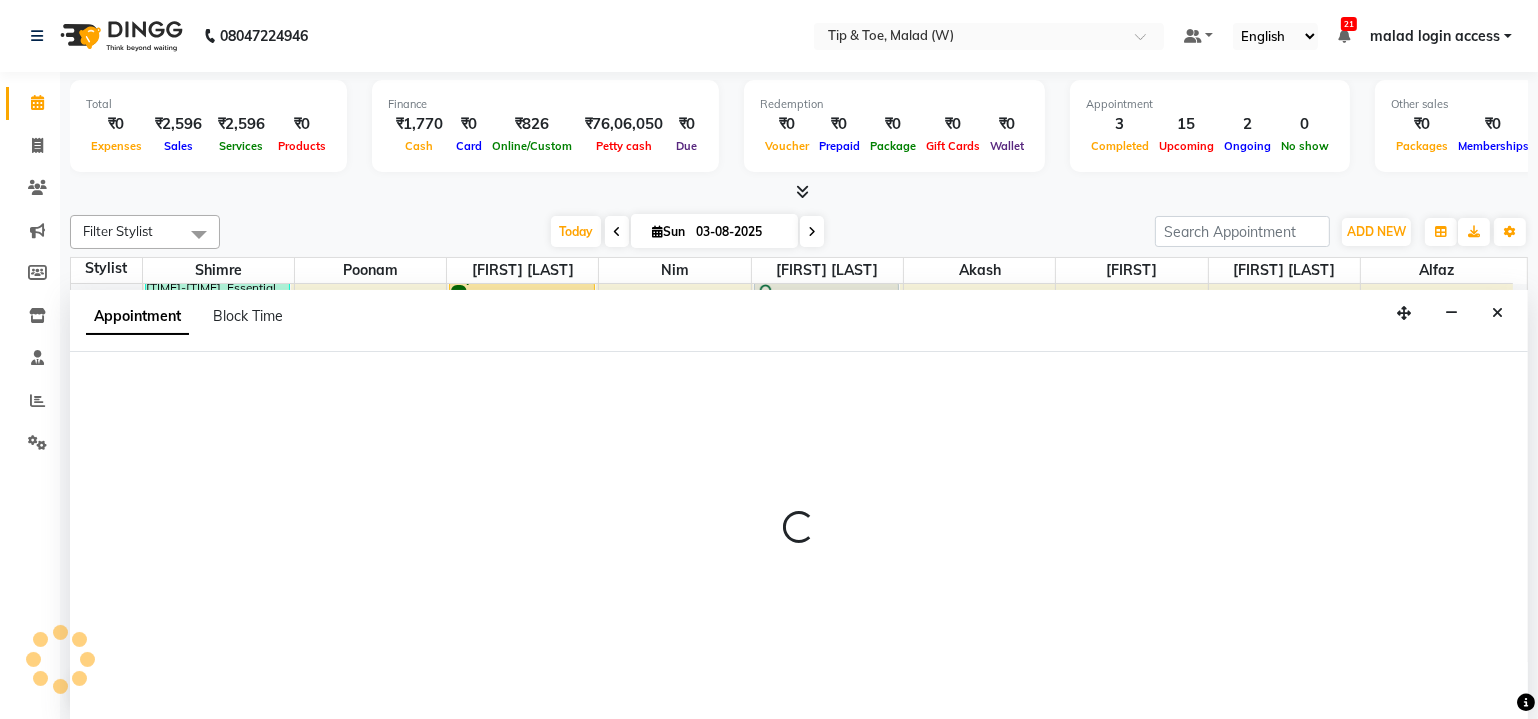 select on "tentative" 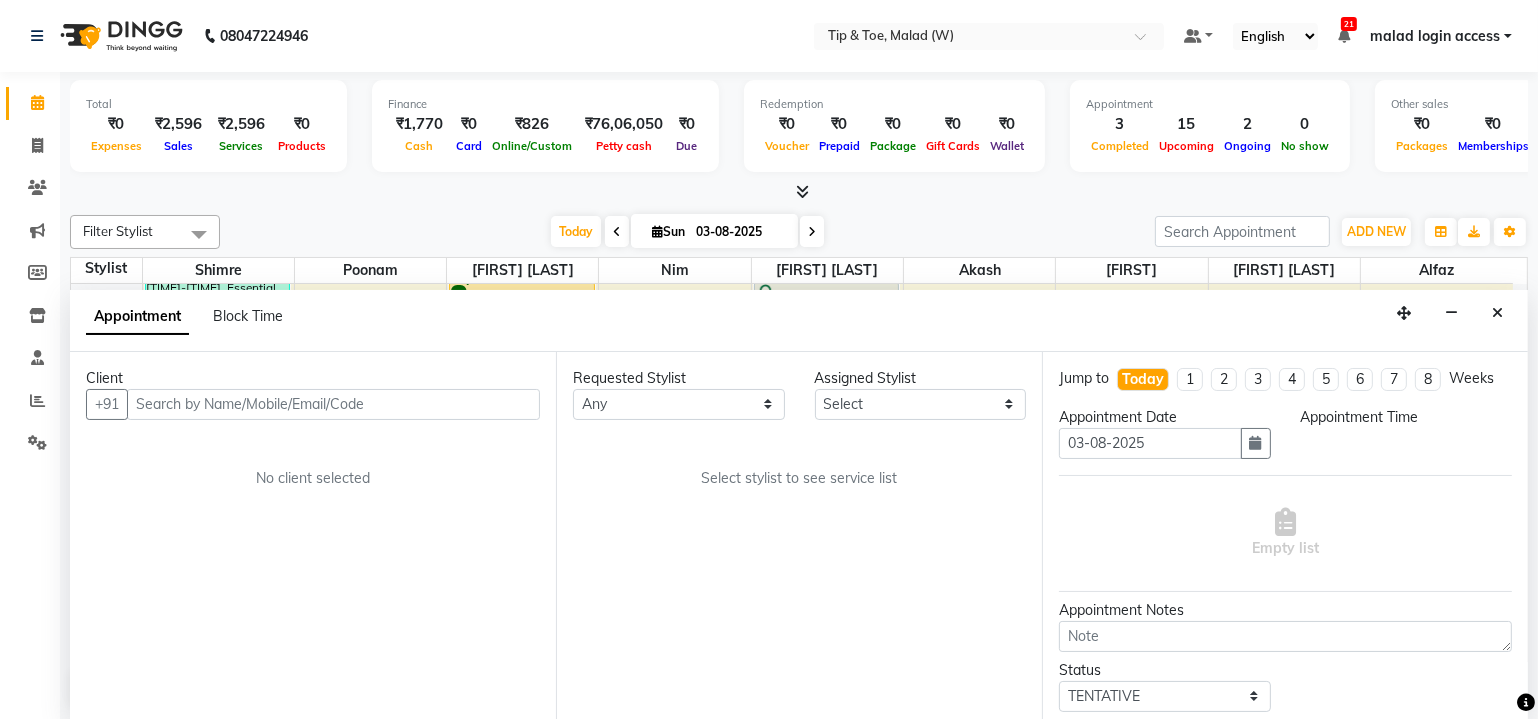 scroll, scrollTop: 520, scrollLeft: 0, axis: vertical 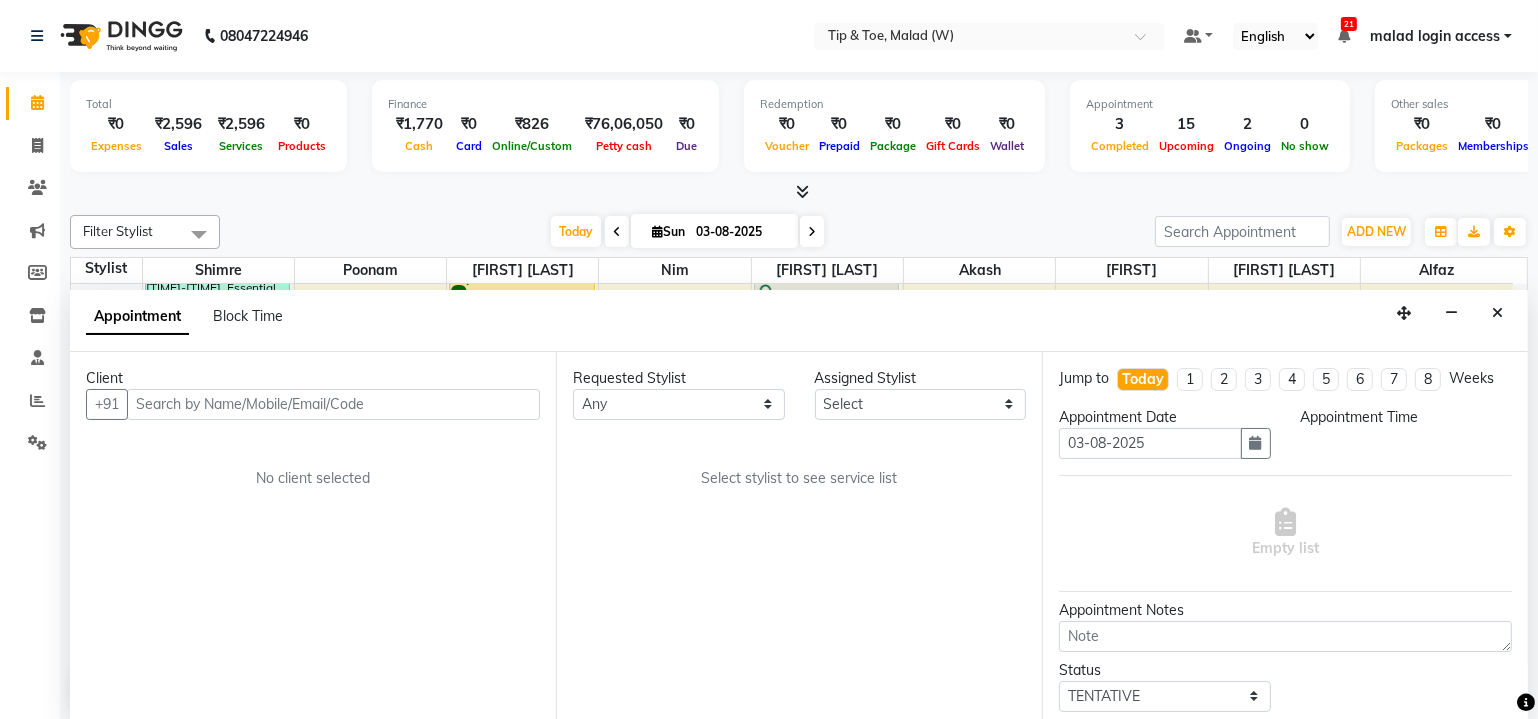 select on "870" 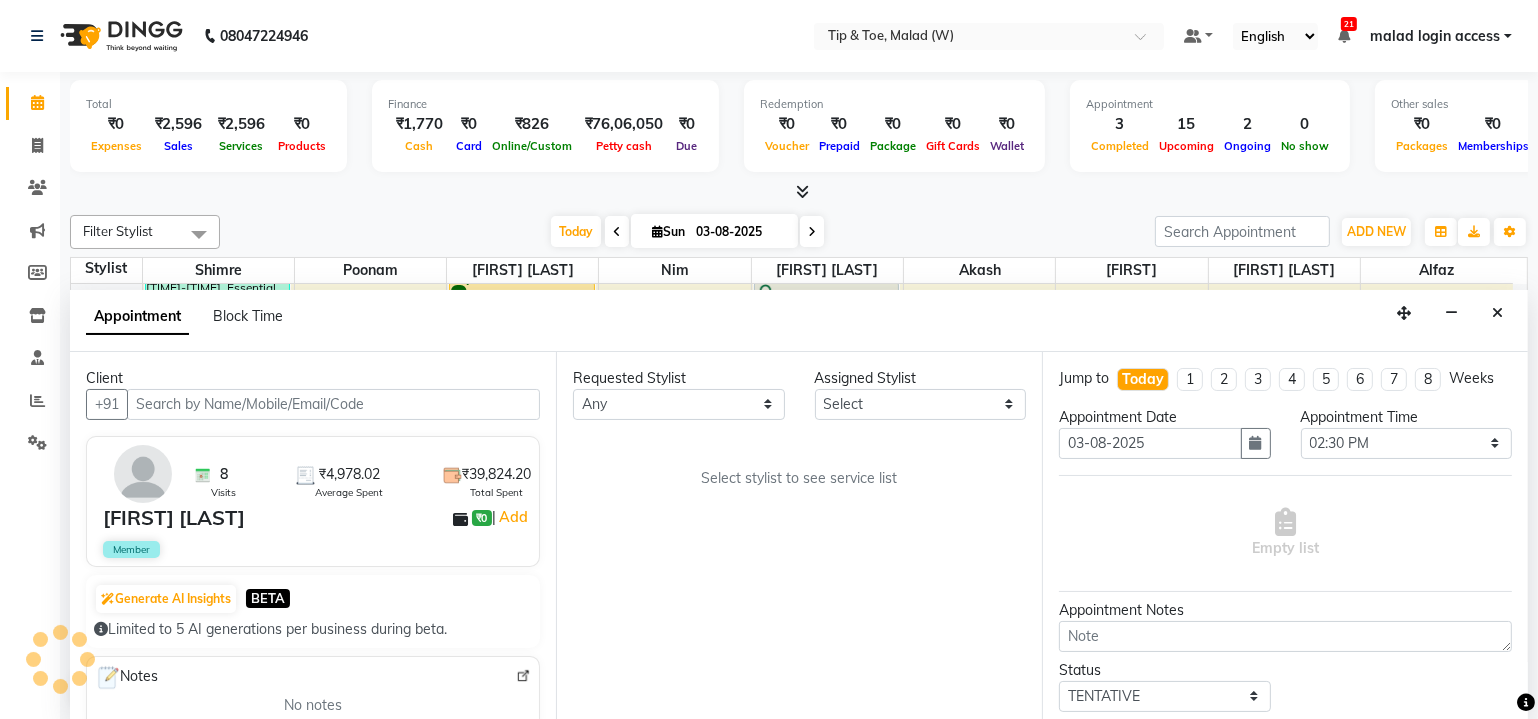 select on "84683" 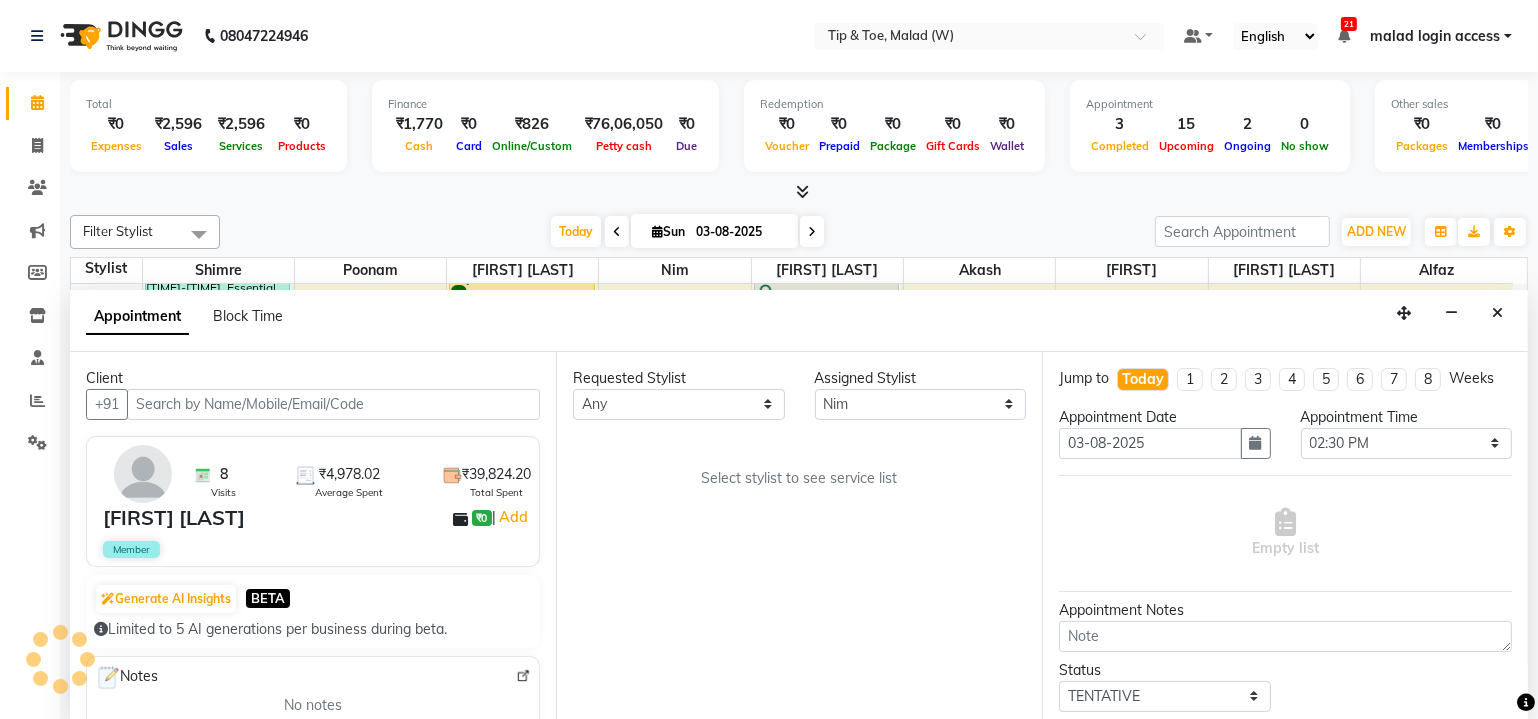 select on "2873" 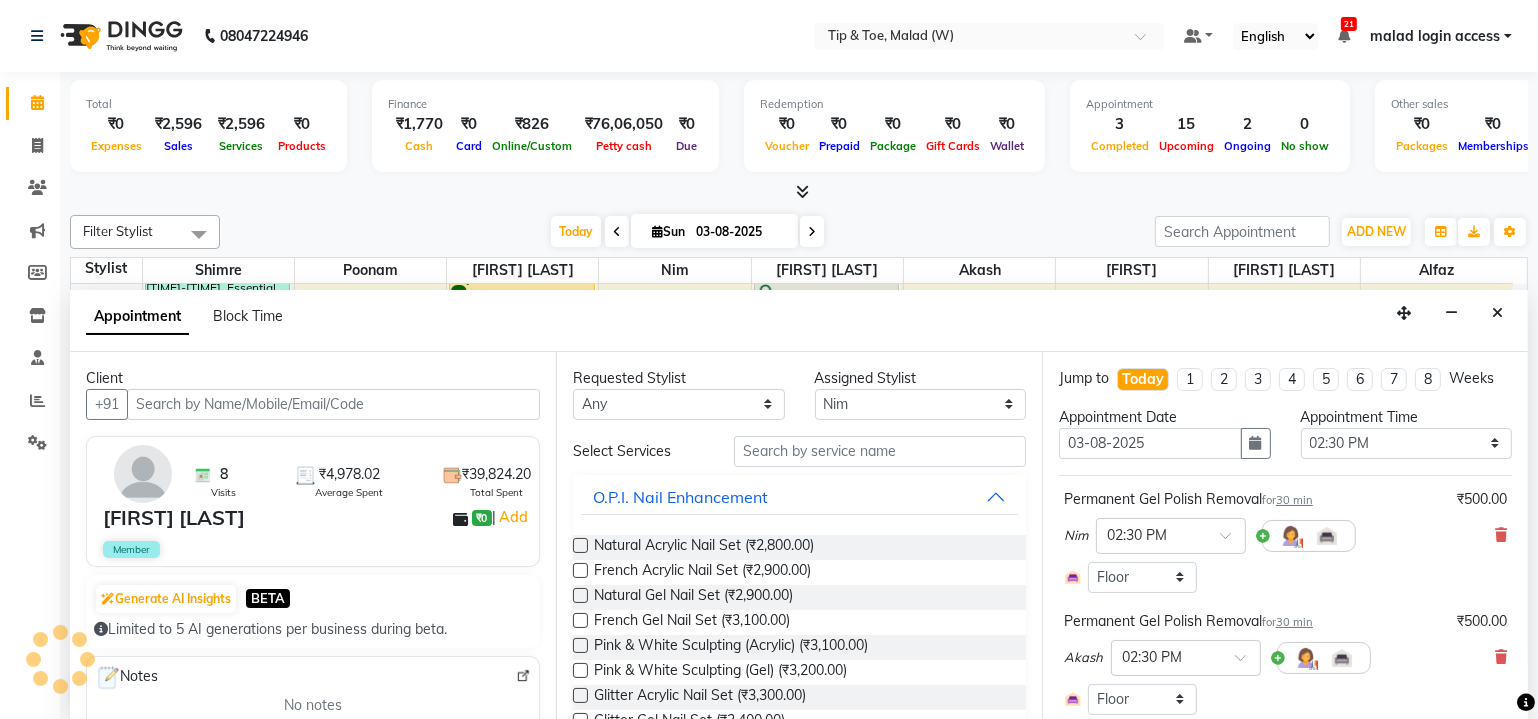 select on "2873" 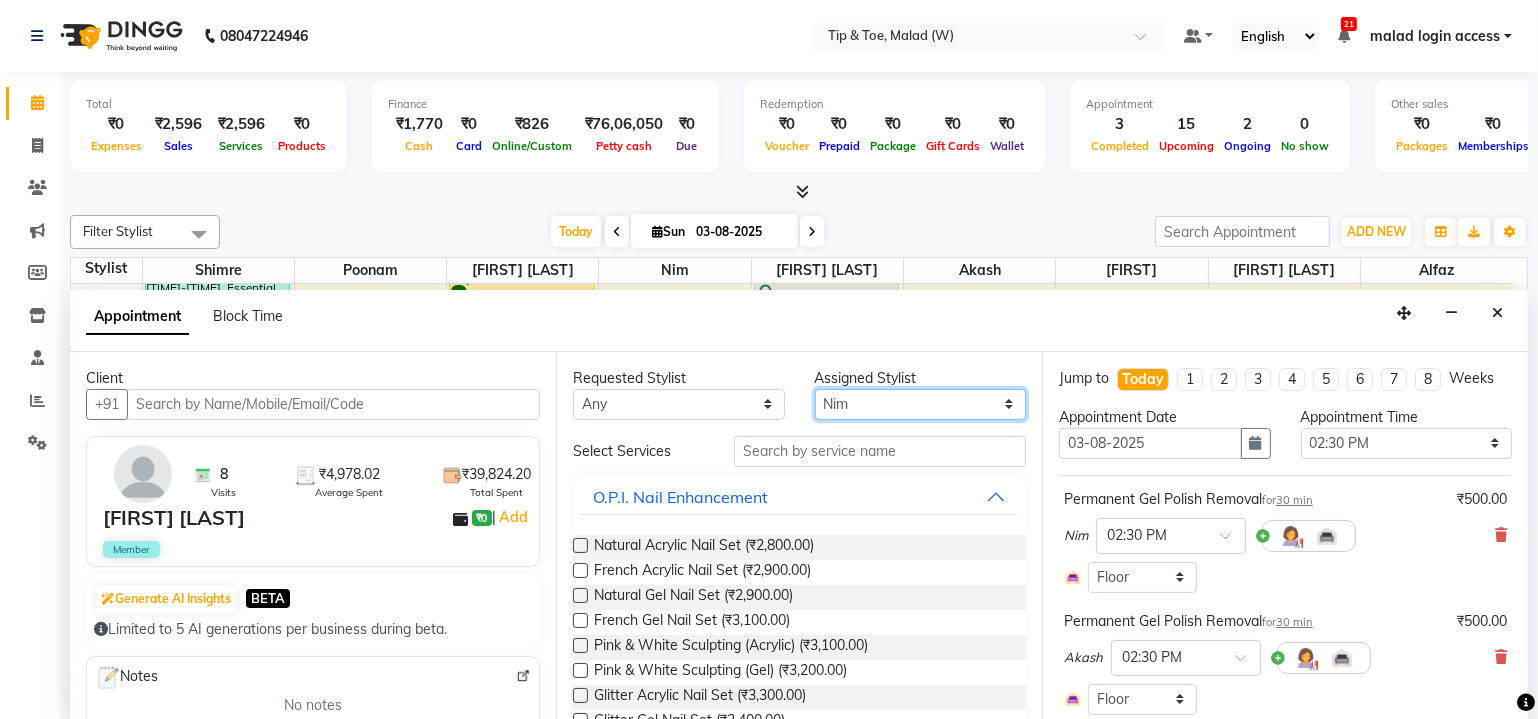click on "Select Akash  Alfaz  Dibakar Manisha Singh Nim poonam Sanjay mama Shimre Urmila Pal" at bounding box center [921, 404] 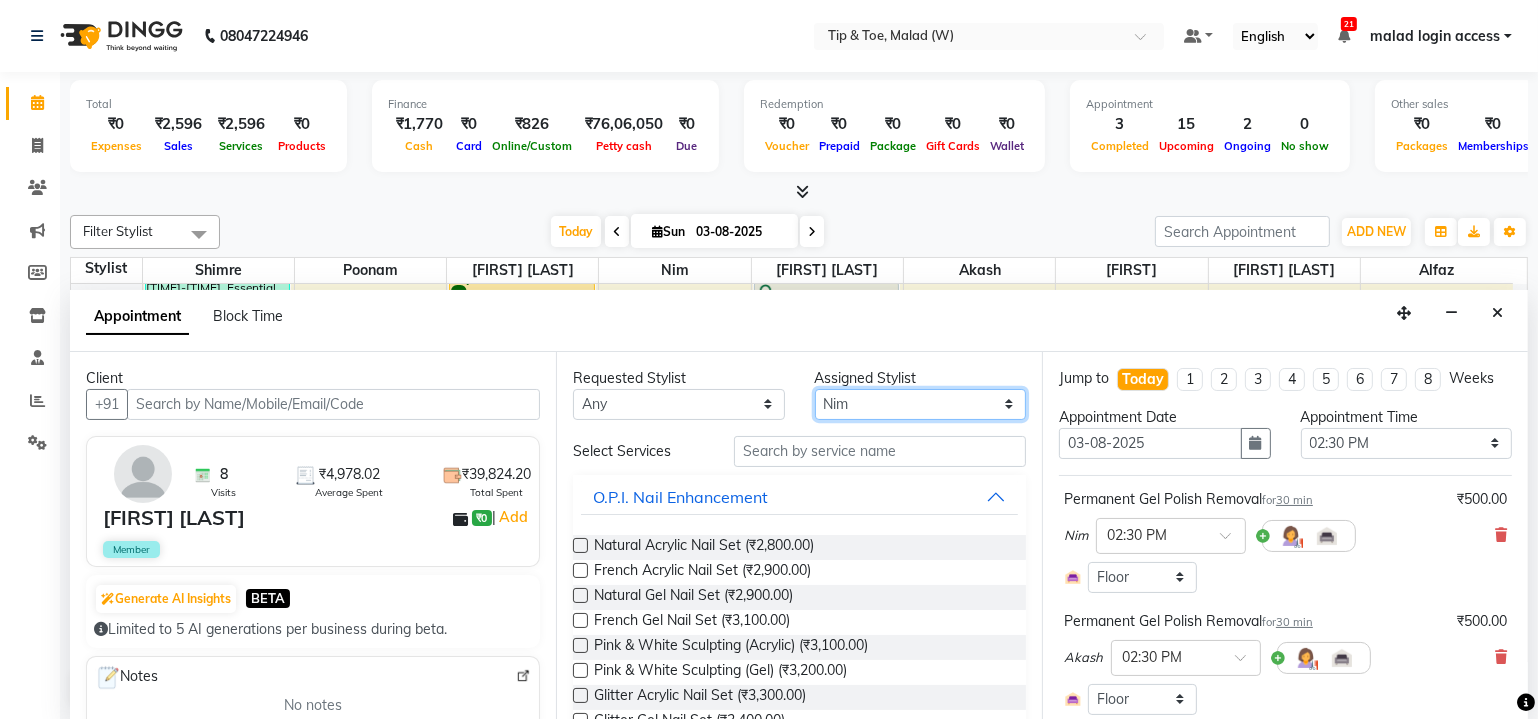 select on "41795" 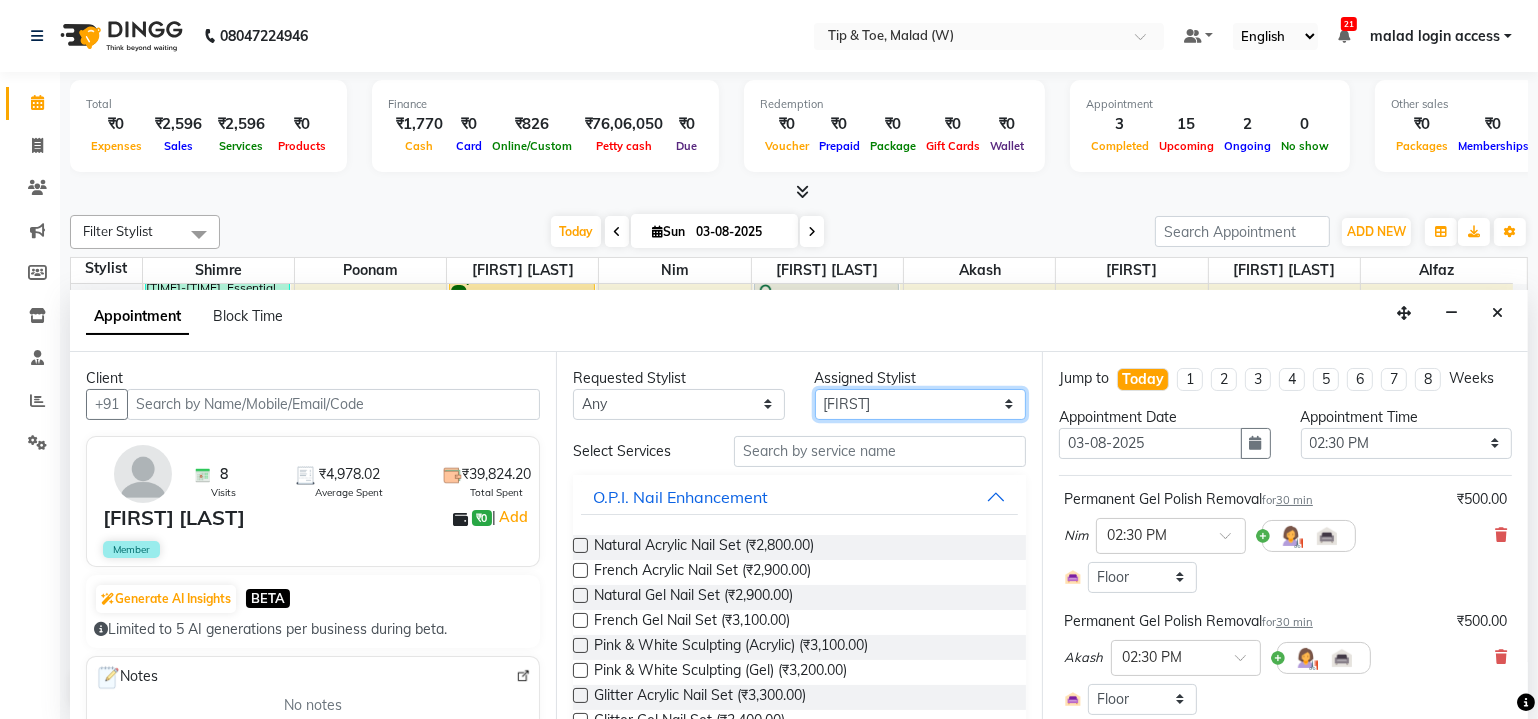click on "Select Akash  Alfaz  Dibakar Manisha Singh Nim poonam Sanjay mama Shimre Urmila Pal" at bounding box center (921, 404) 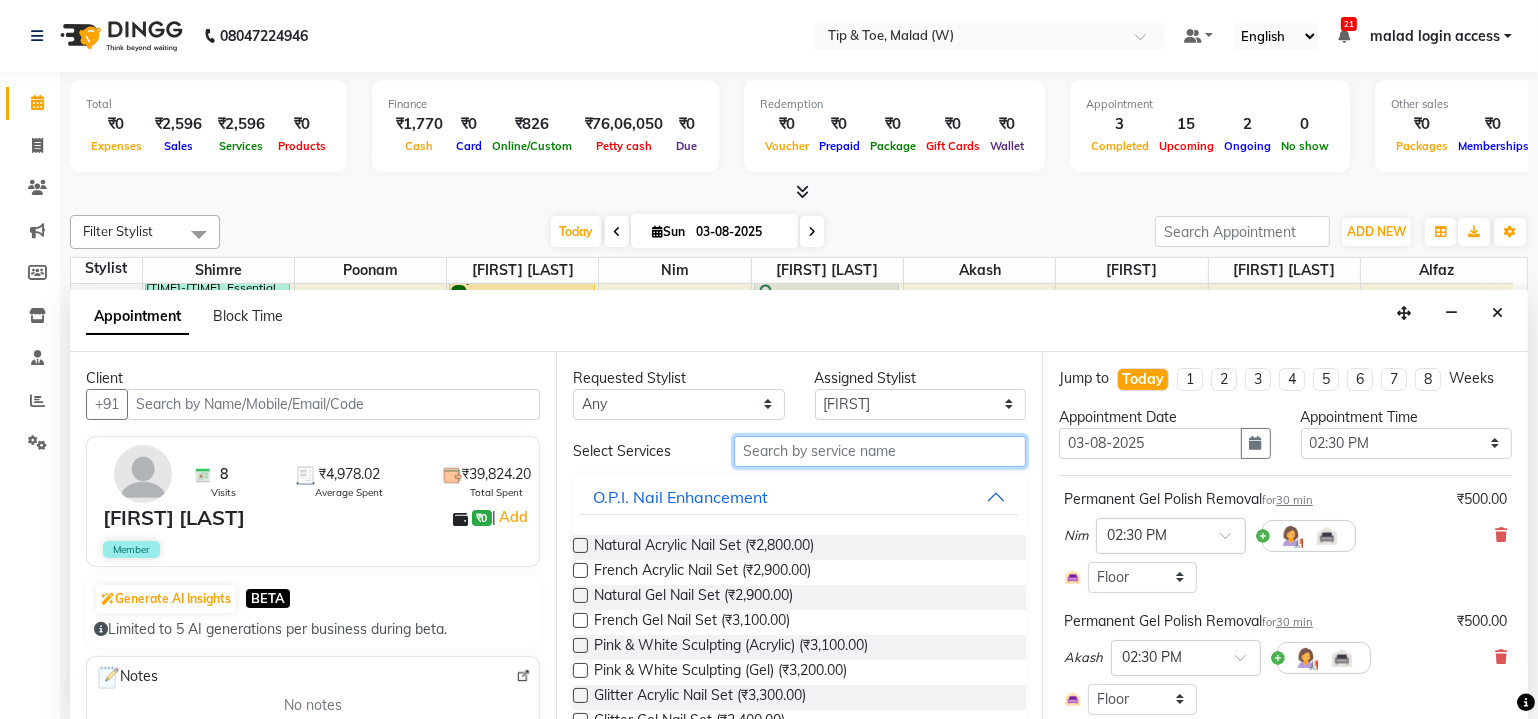 click at bounding box center (880, 451) 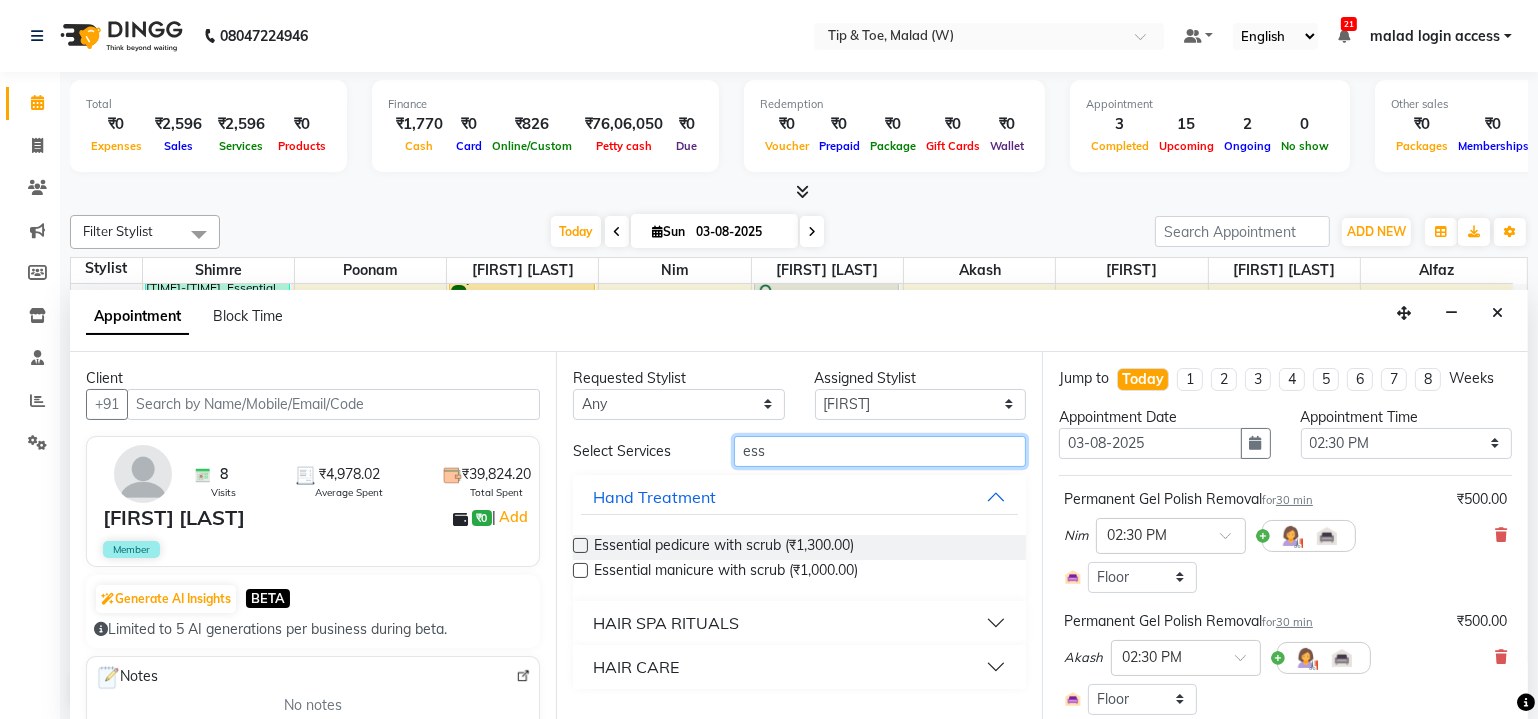 type on "ess" 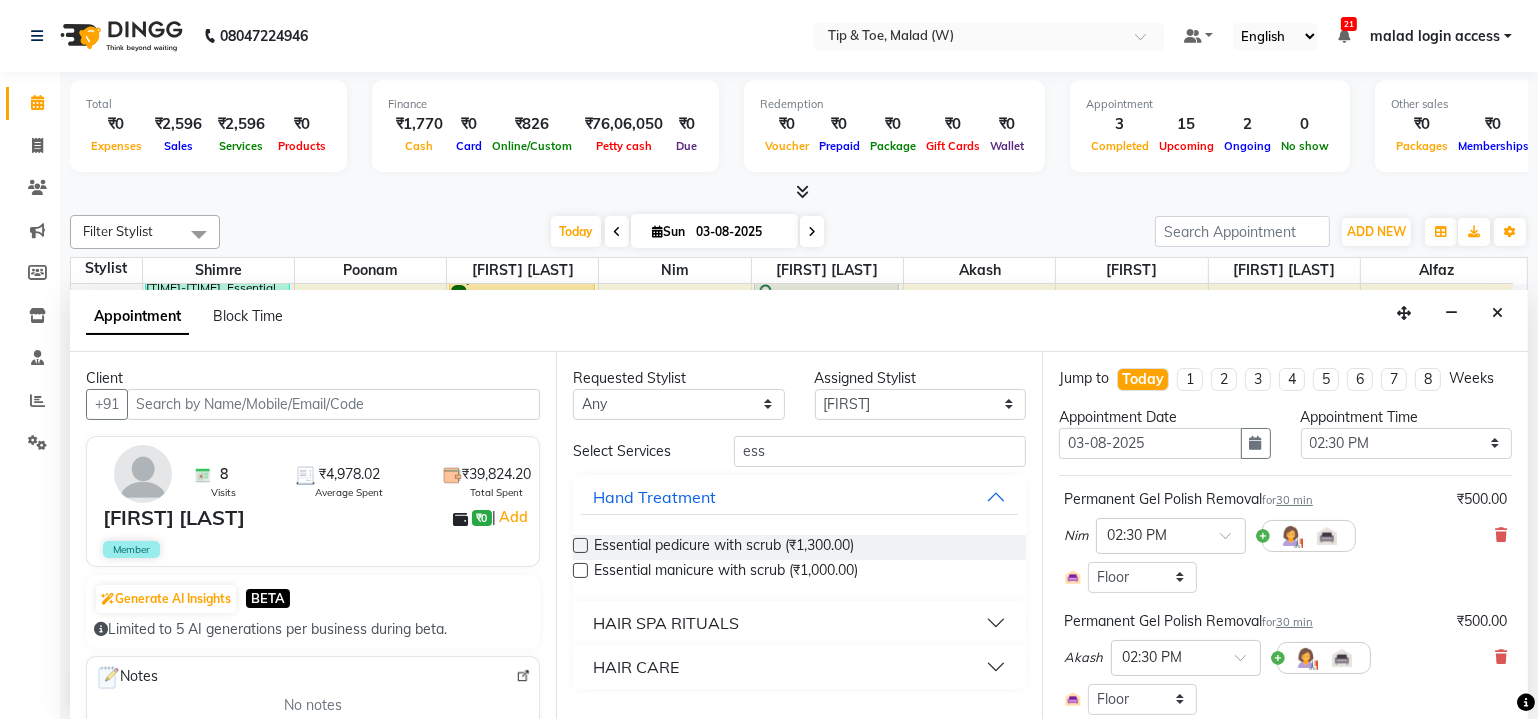 click at bounding box center (580, 545) 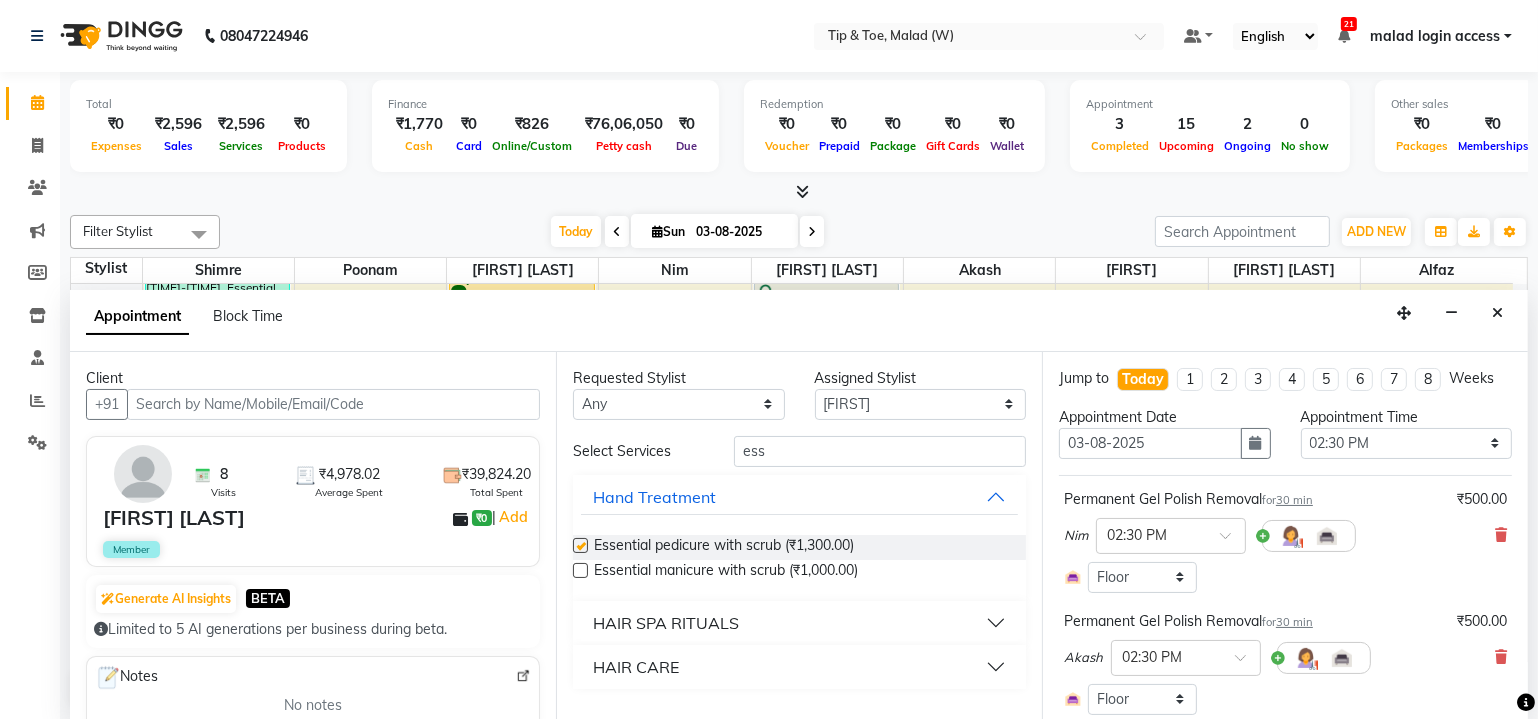 checkbox on "false" 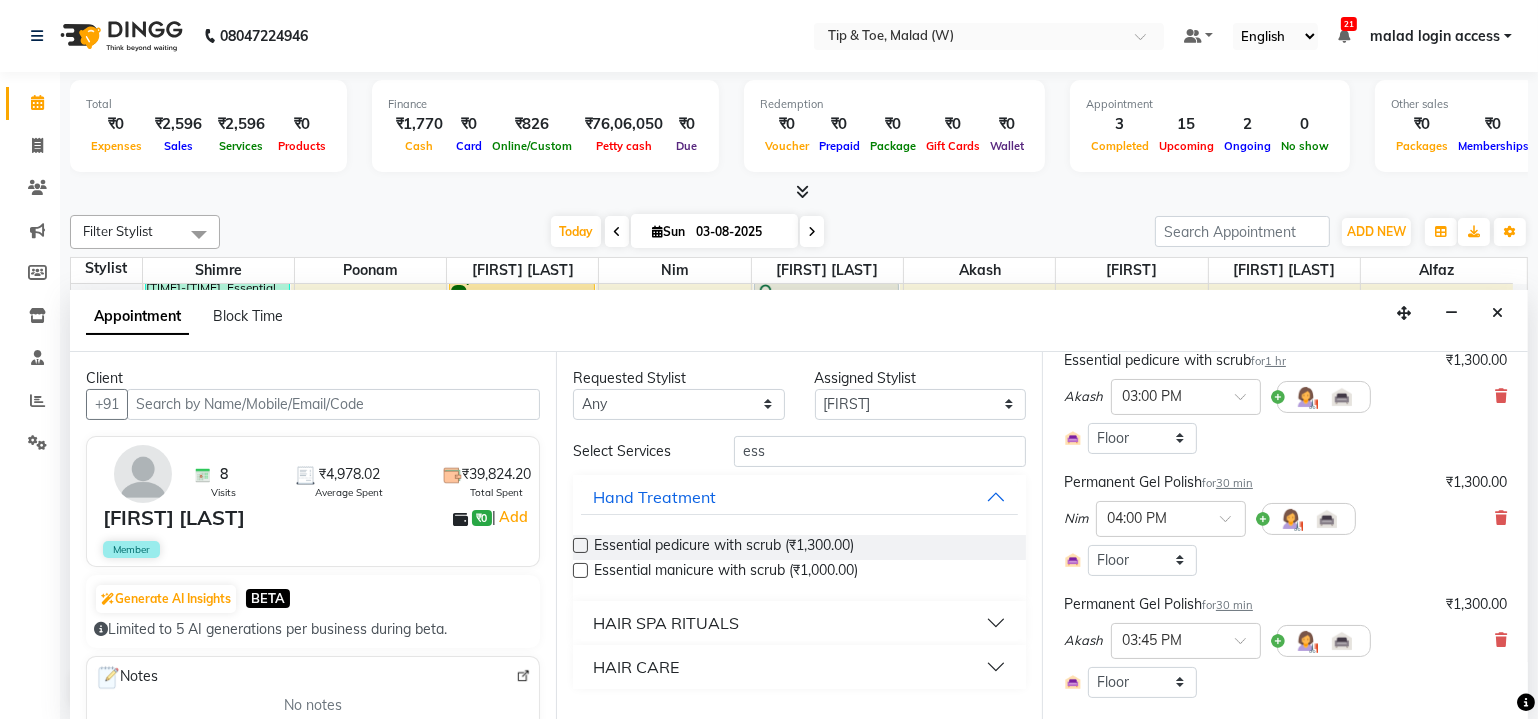 scroll, scrollTop: 576, scrollLeft: 0, axis: vertical 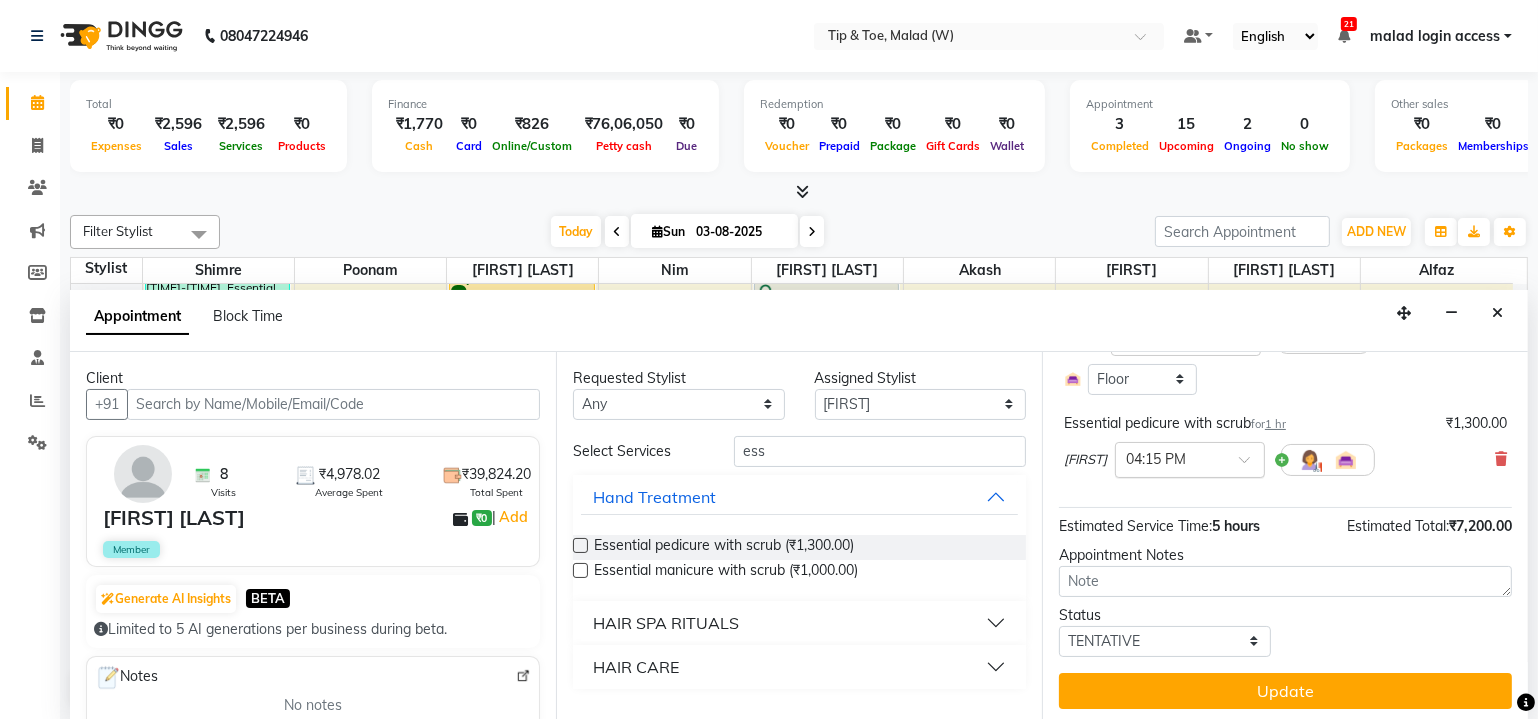 click at bounding box center [1251, 465] 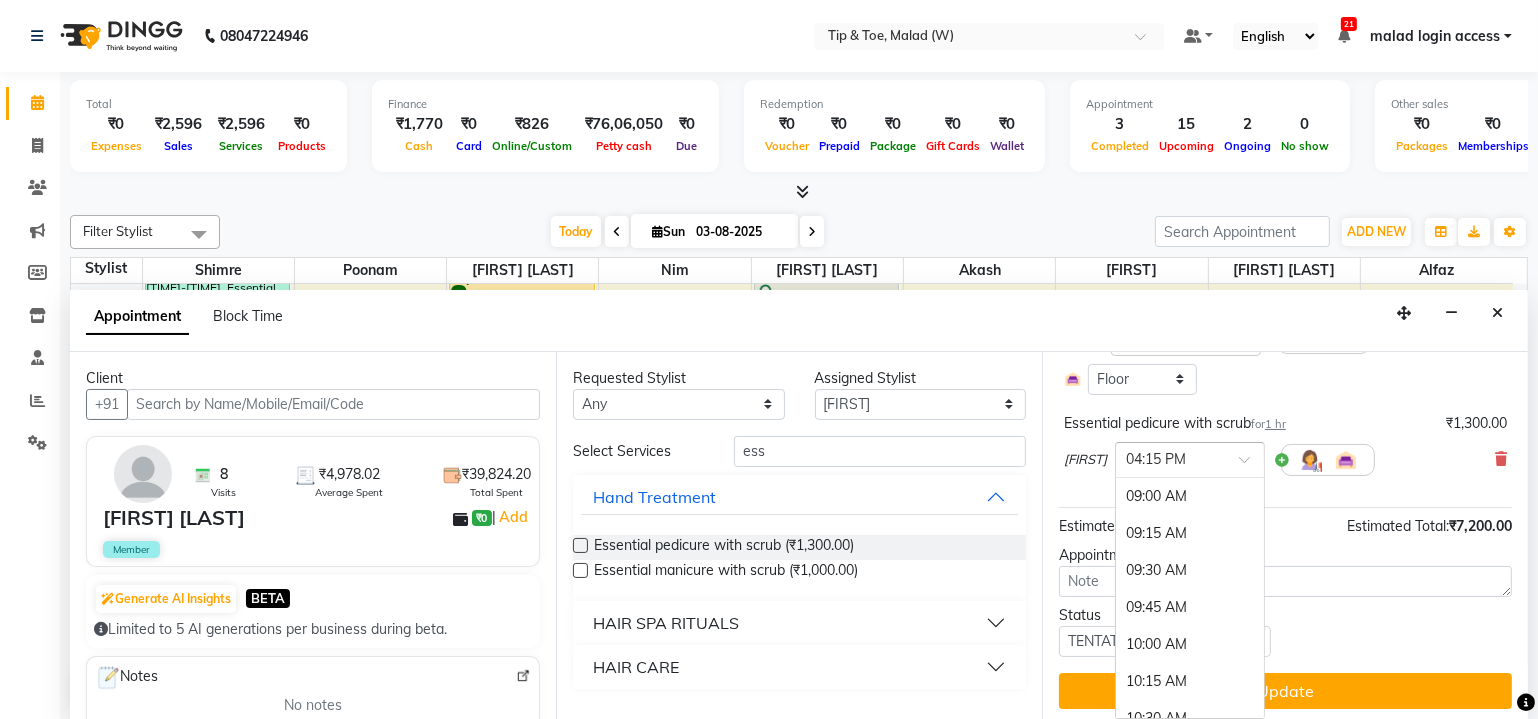 scroll, scrollTop: 1072, scrollLeft: 0, axis: vertical 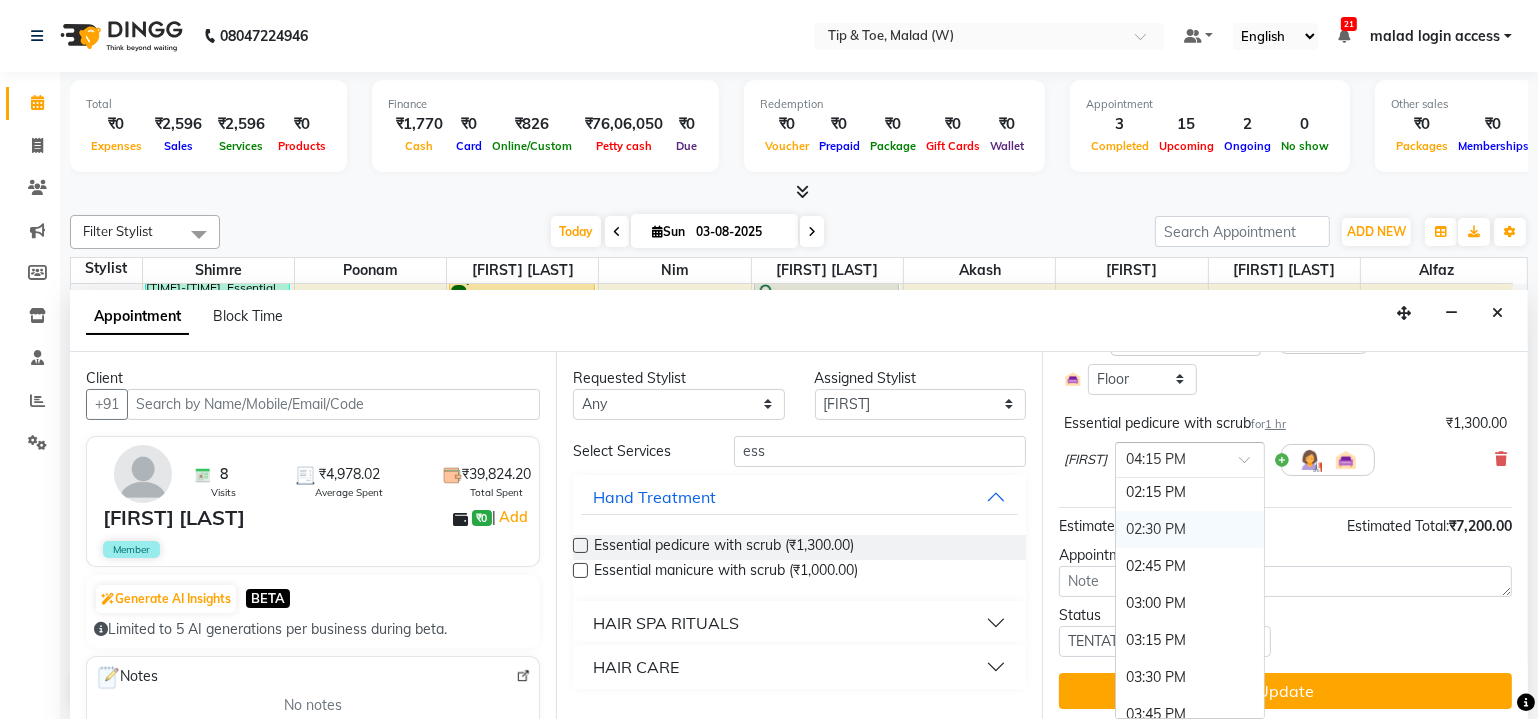 click on "02:30 PM" at bounding box center [1190, 529] 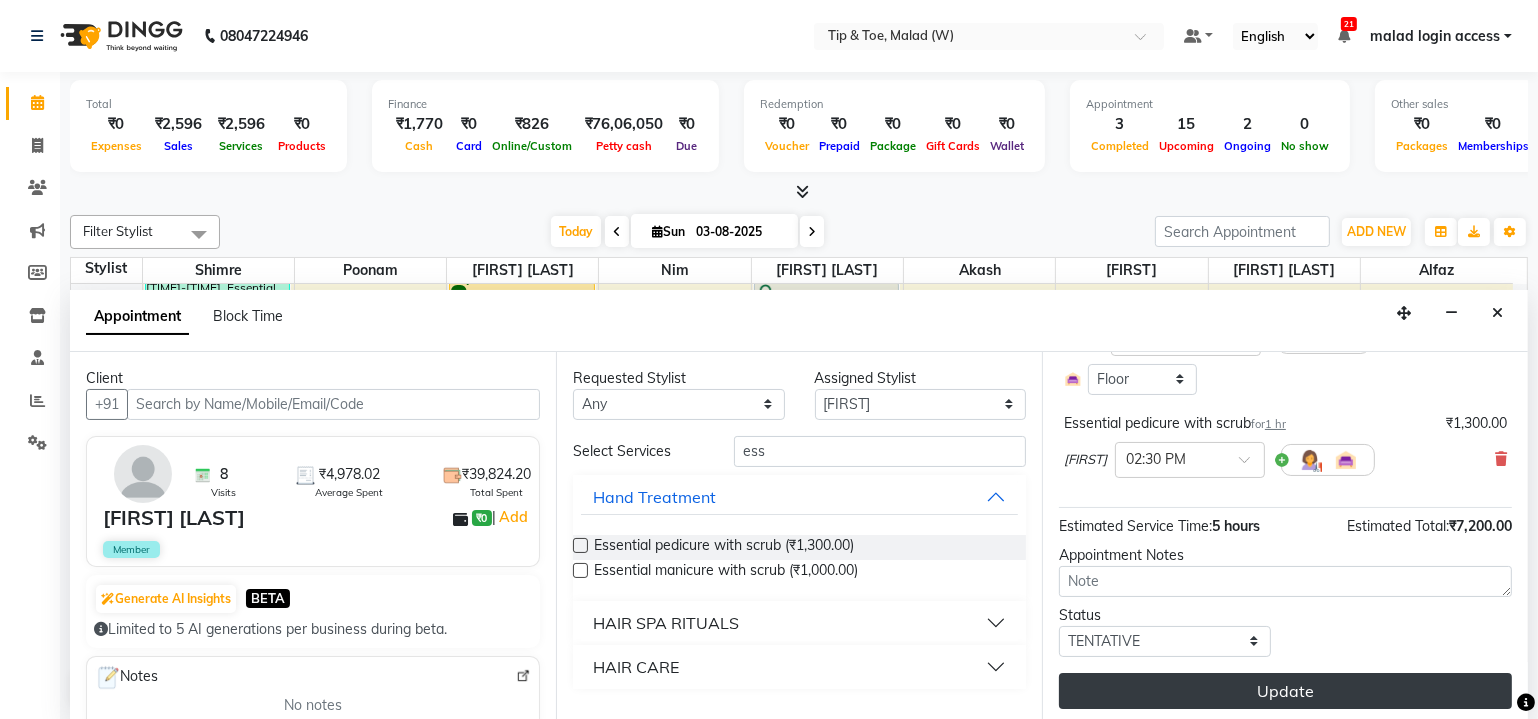 click on "Update" at bounding box center [1285, 691] 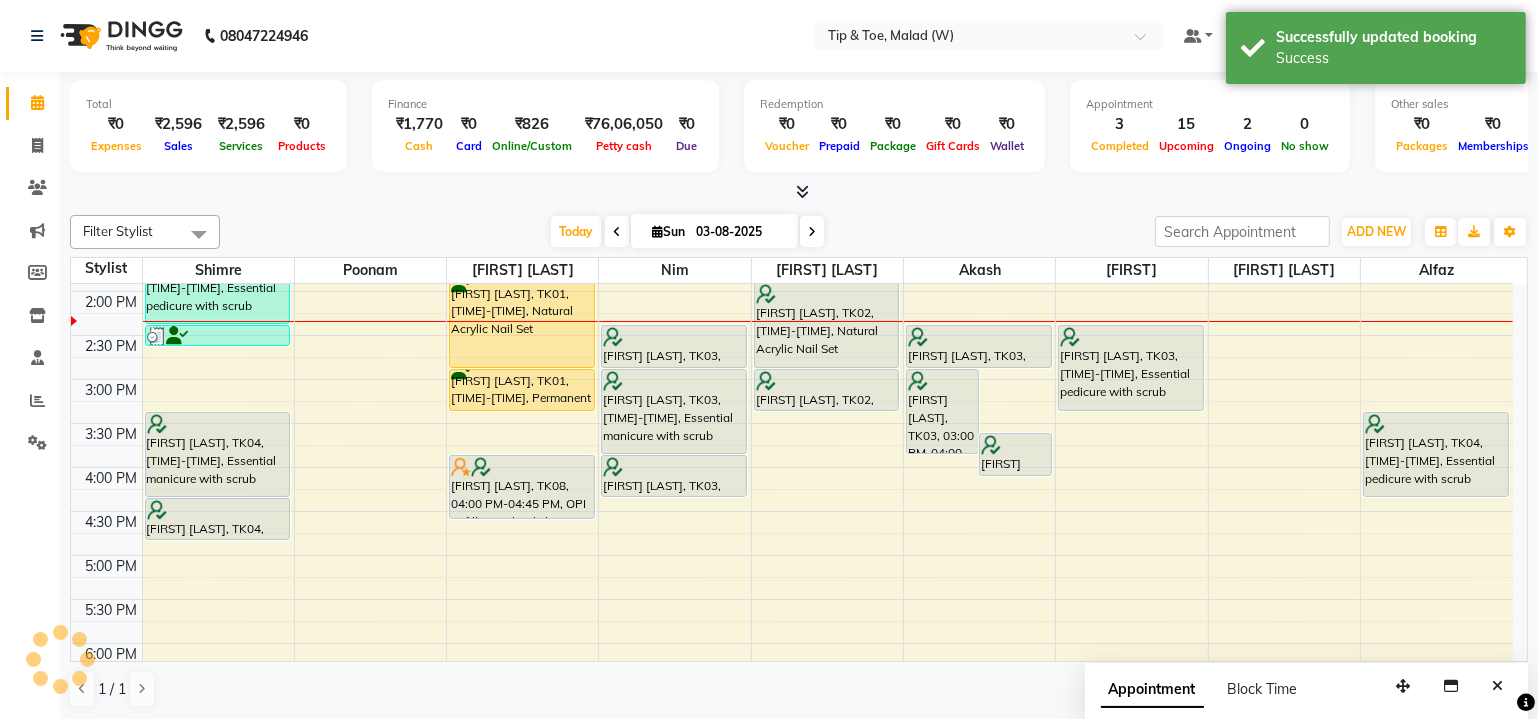 scroll, scrollTop: 0, scrollLeft: 0, axis: both 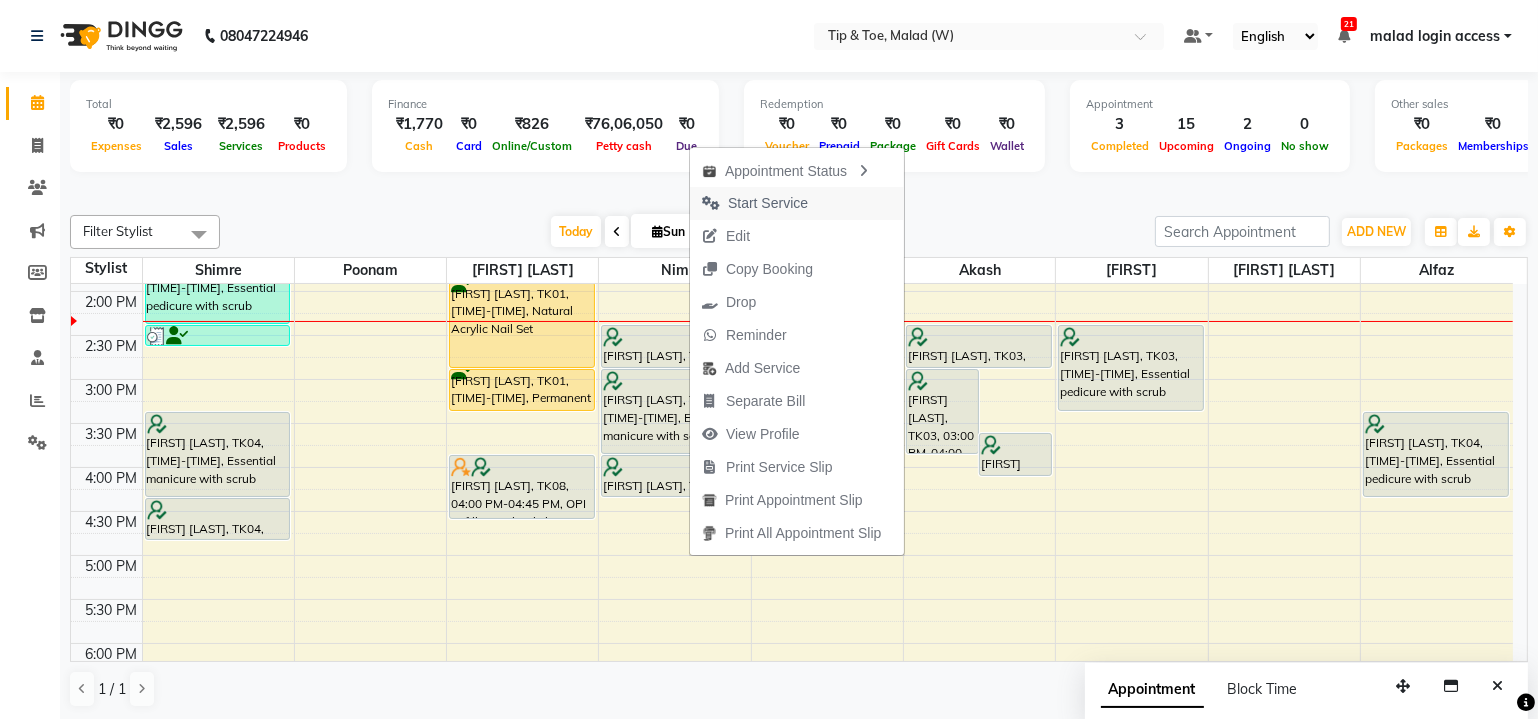 click on "Start Service" at bounding box center (768, 203) 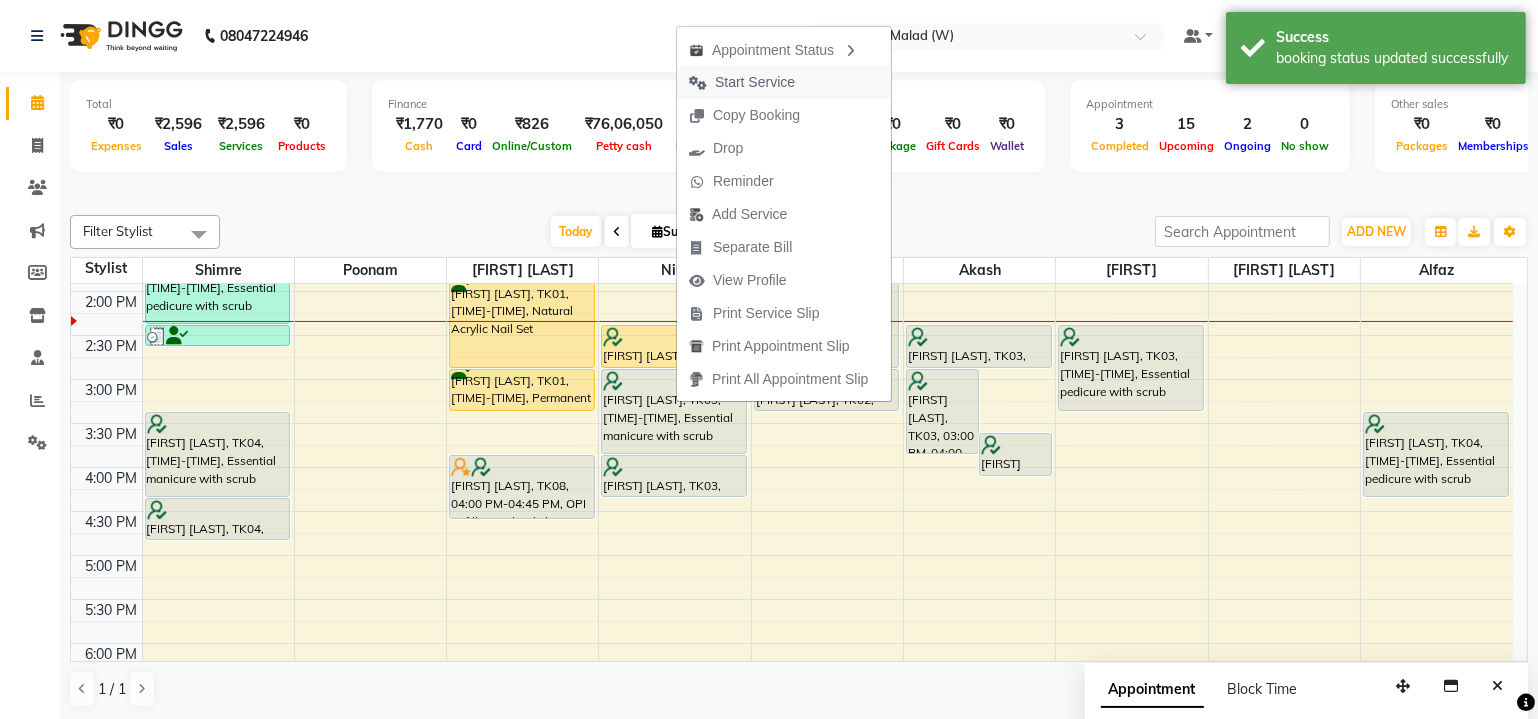 click on "Start Service" at bounding box center (755, 82) 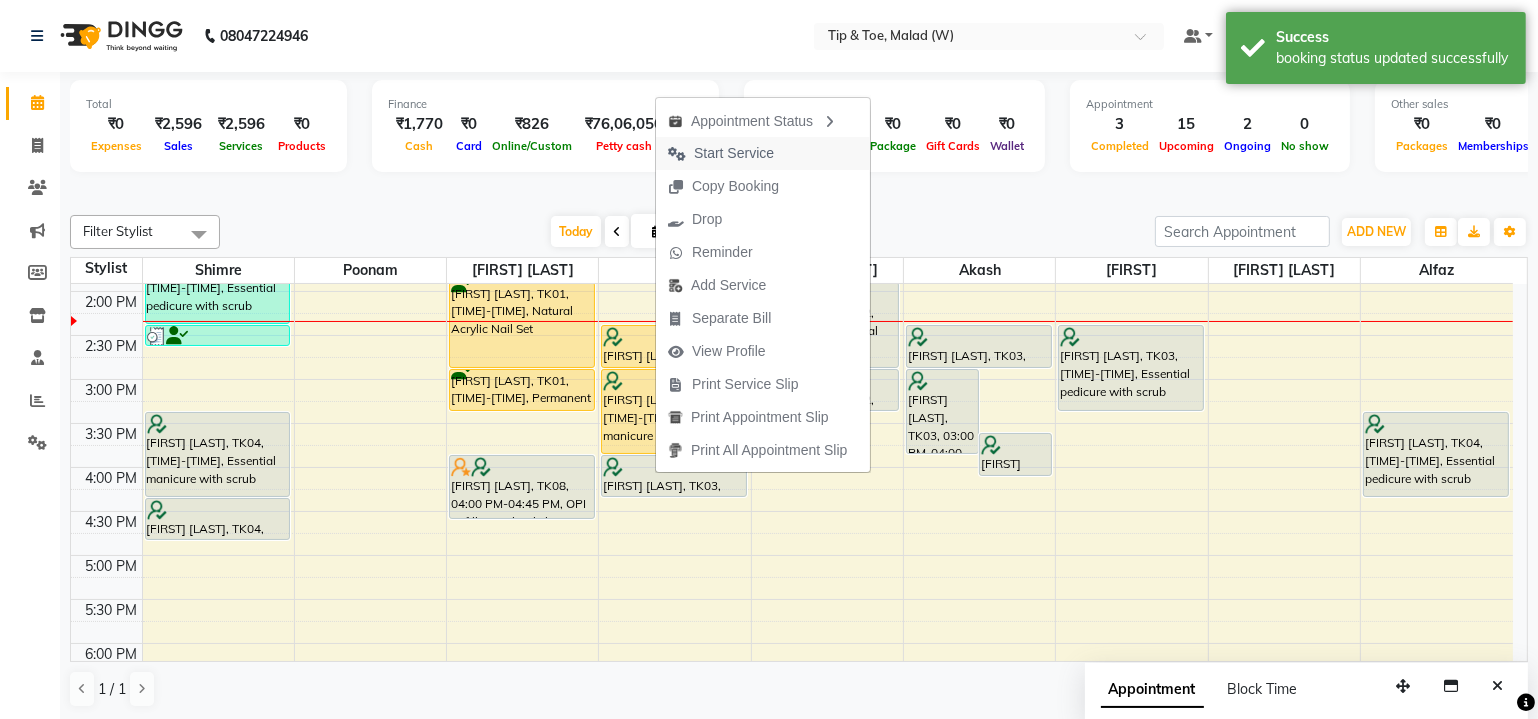 click on "Start Service" at bounding box center (734, 153) 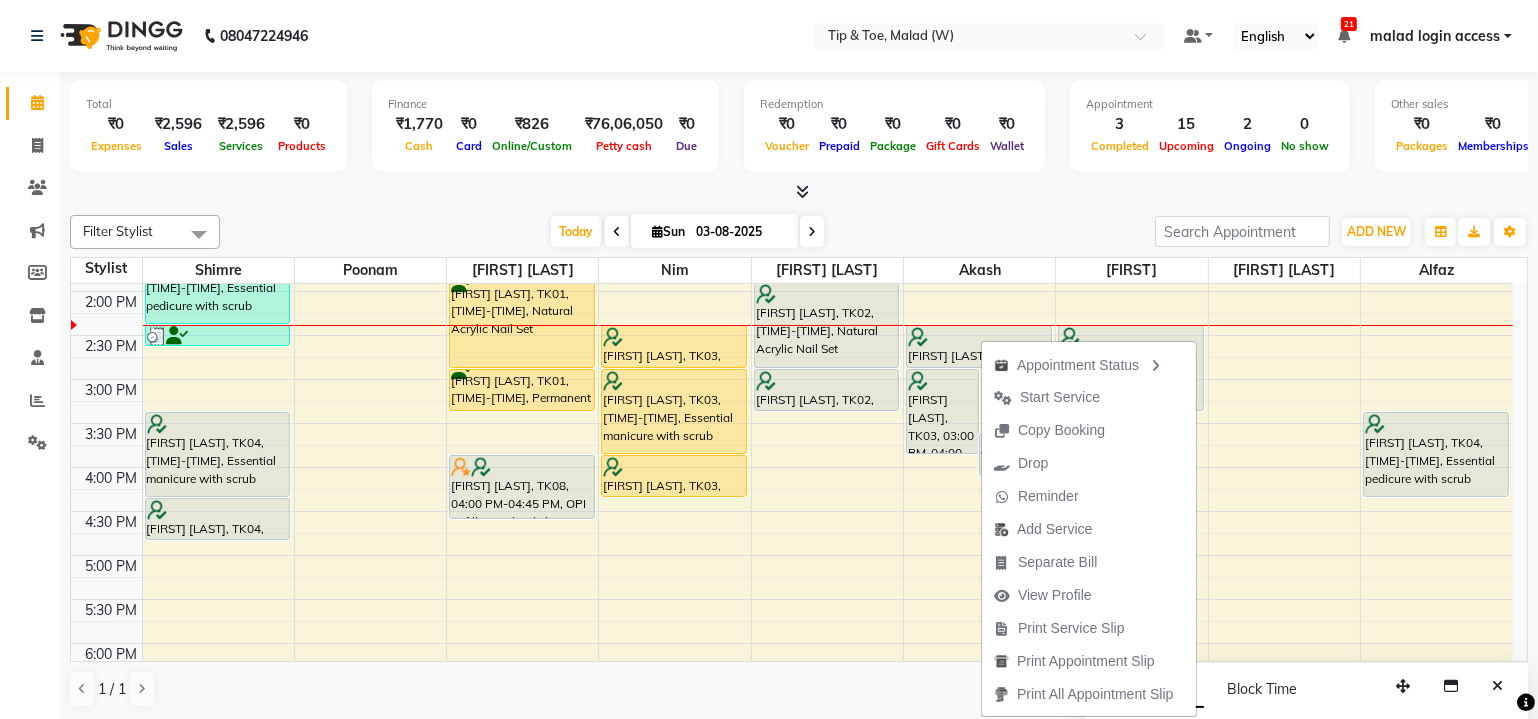 drag, startPoint x: 981, startPoint y: 339, endPoint x: 1041, endPoint y: 395, distance: 82.073135 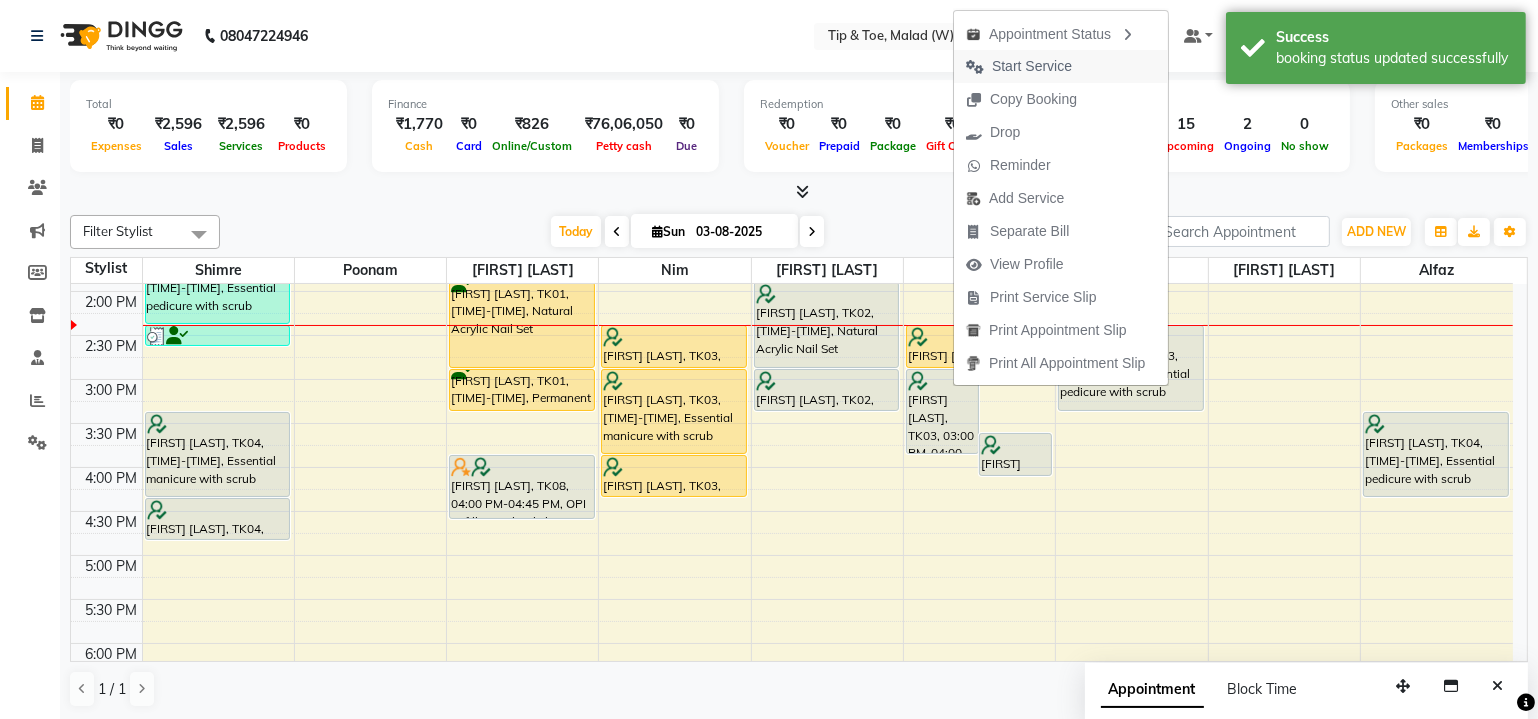 click on "Start Service" at bounding box center [1032, 66] 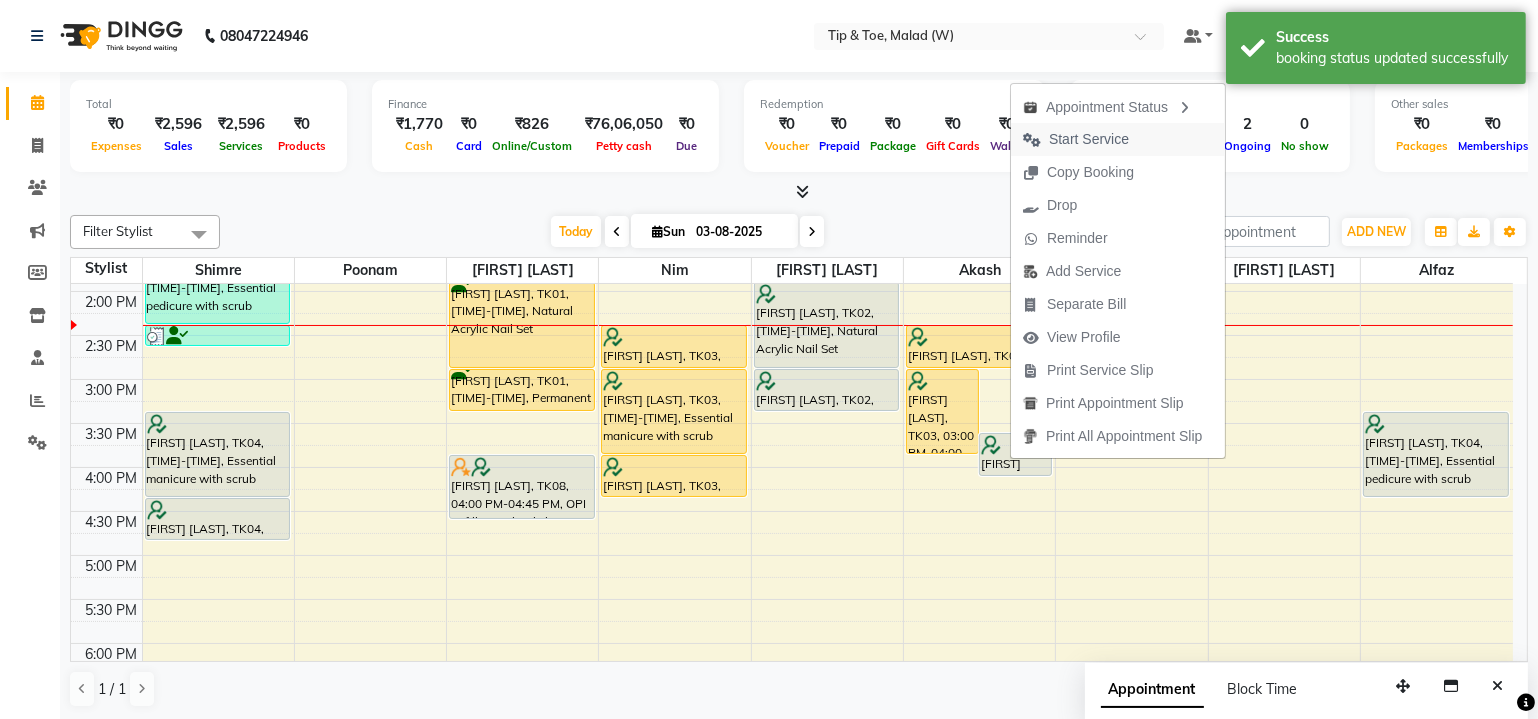 click on "Start Service" at bounding box center [1089, 139] 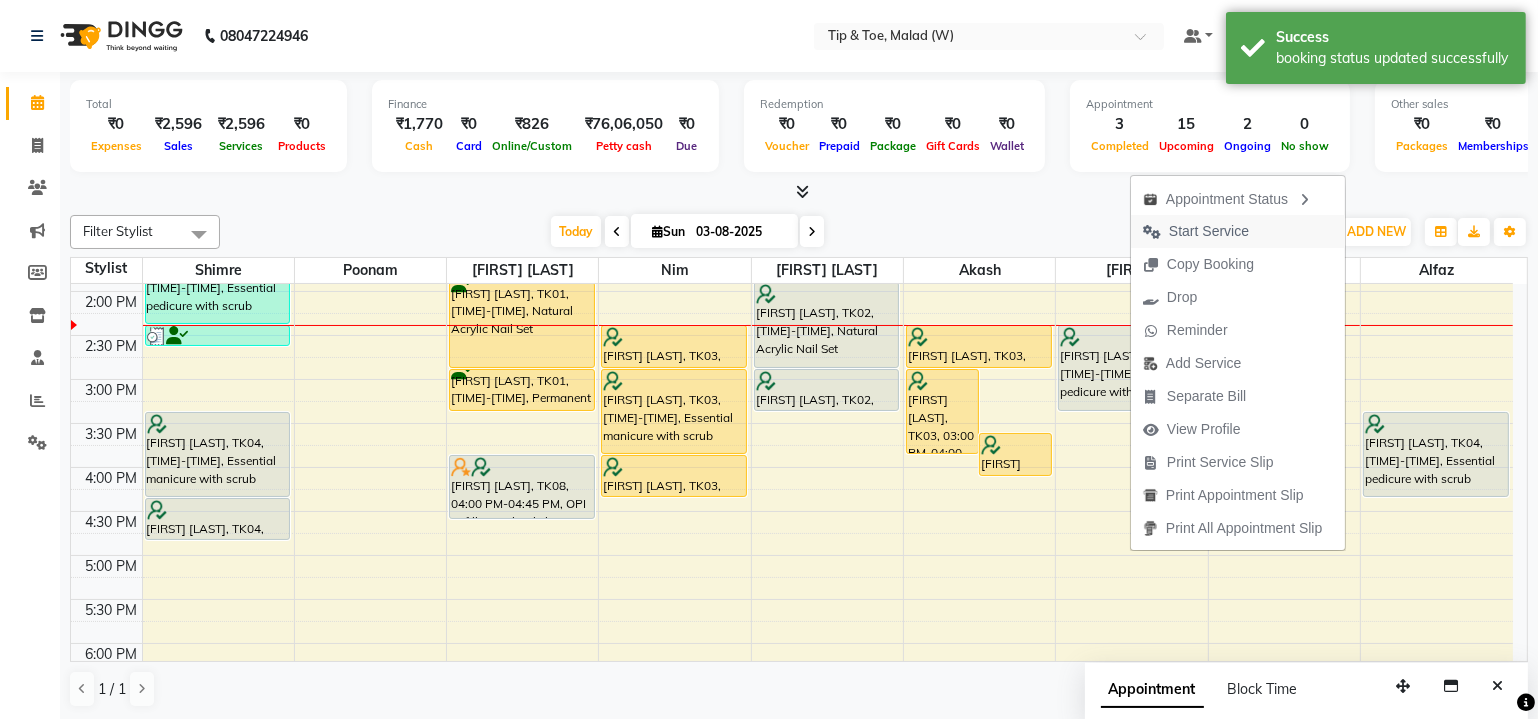 click on "Start Service" at bounding box center [1209, 231] 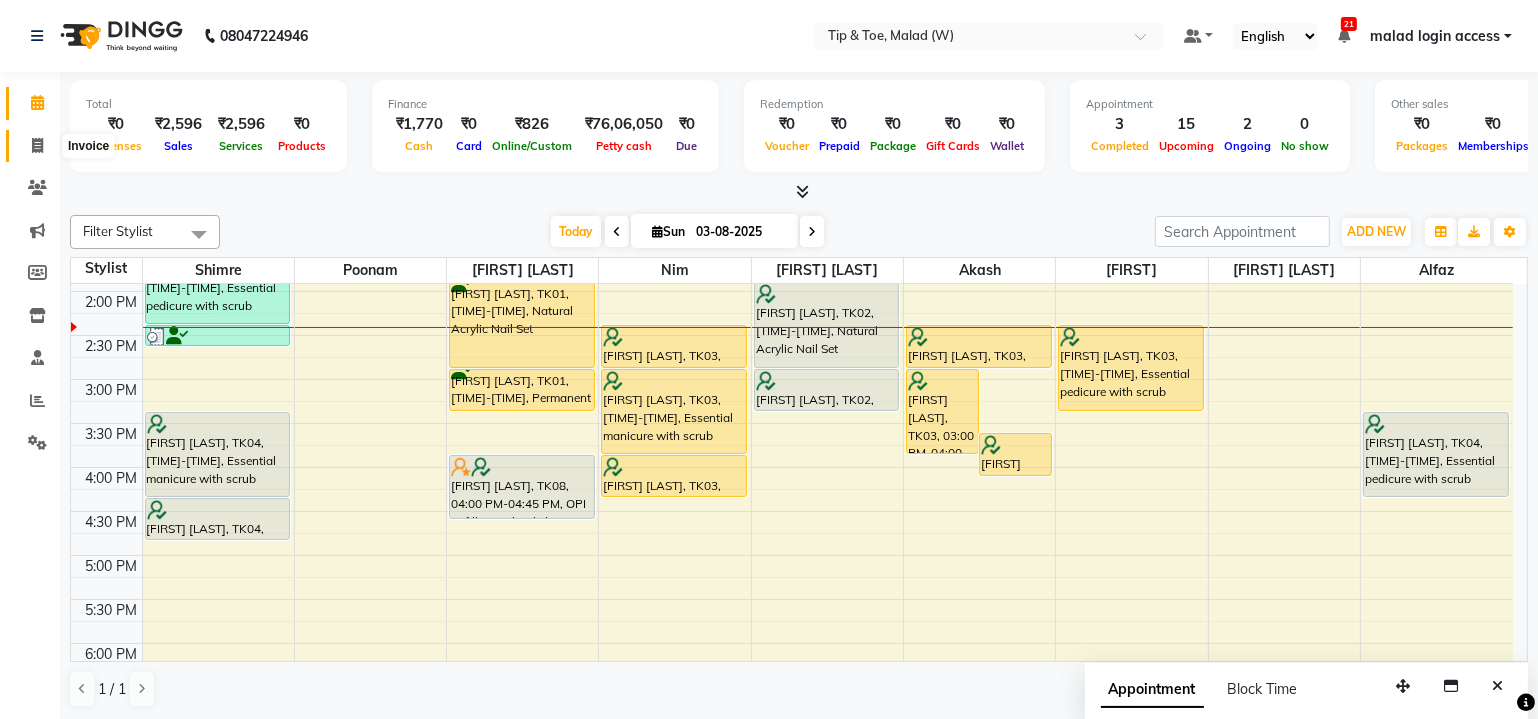 click 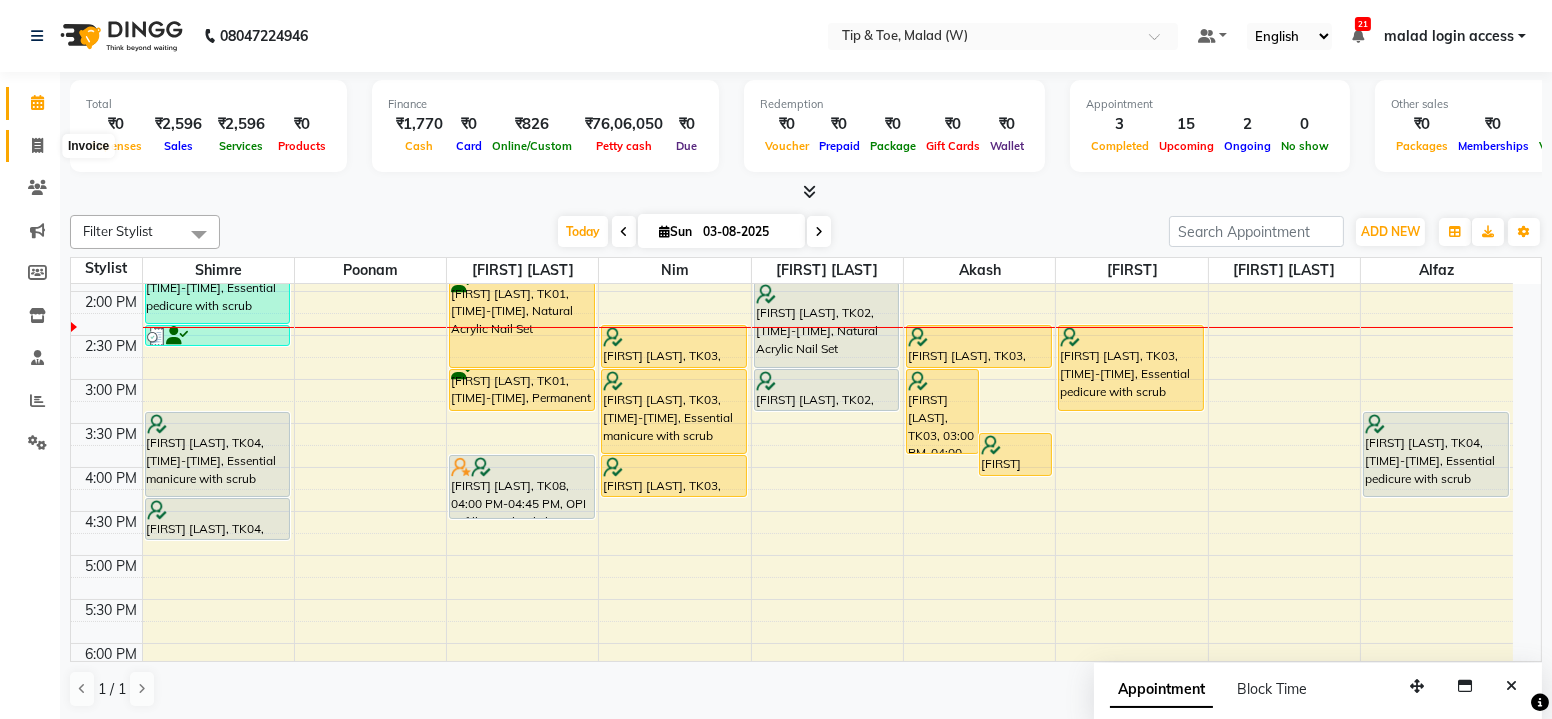 select on "5930" 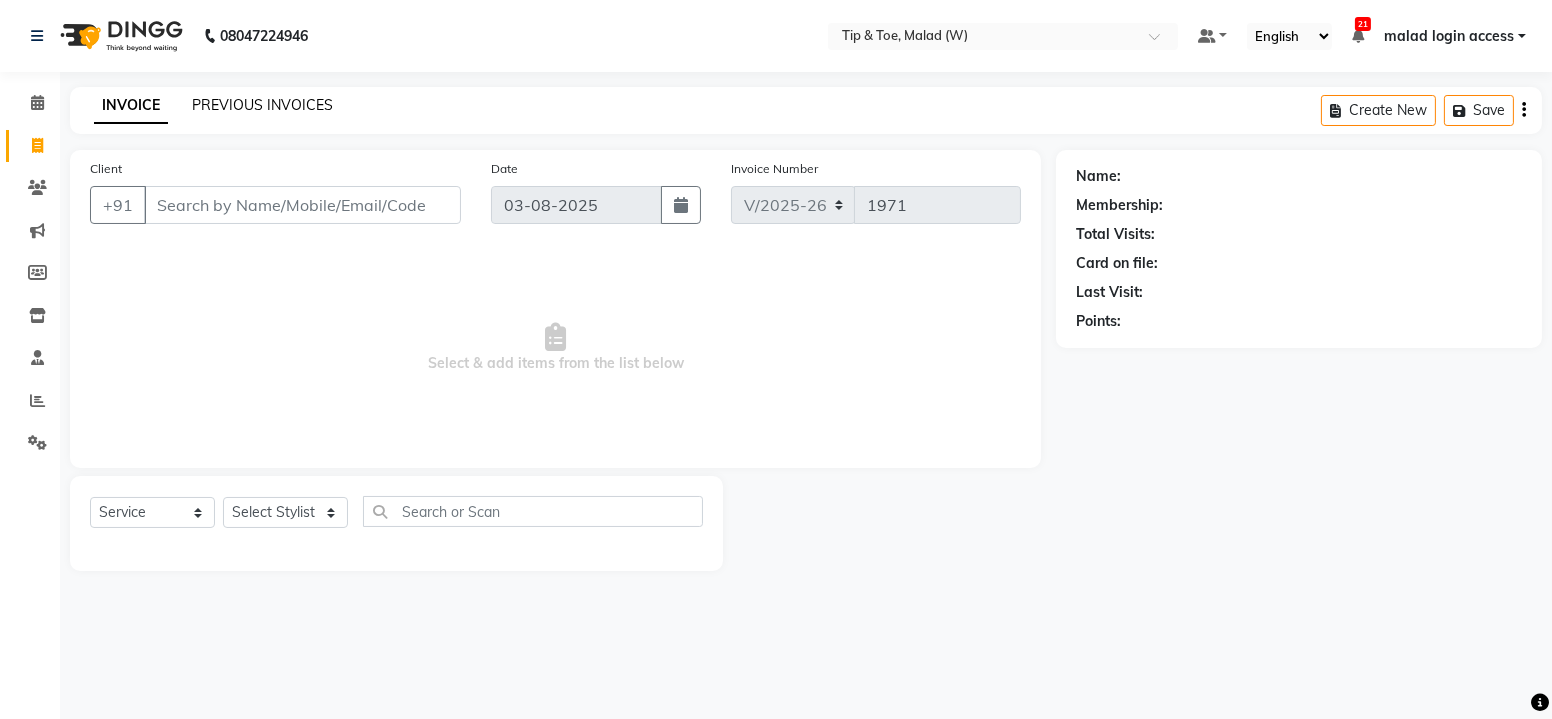 click on "PREVIOUS INVOICES" 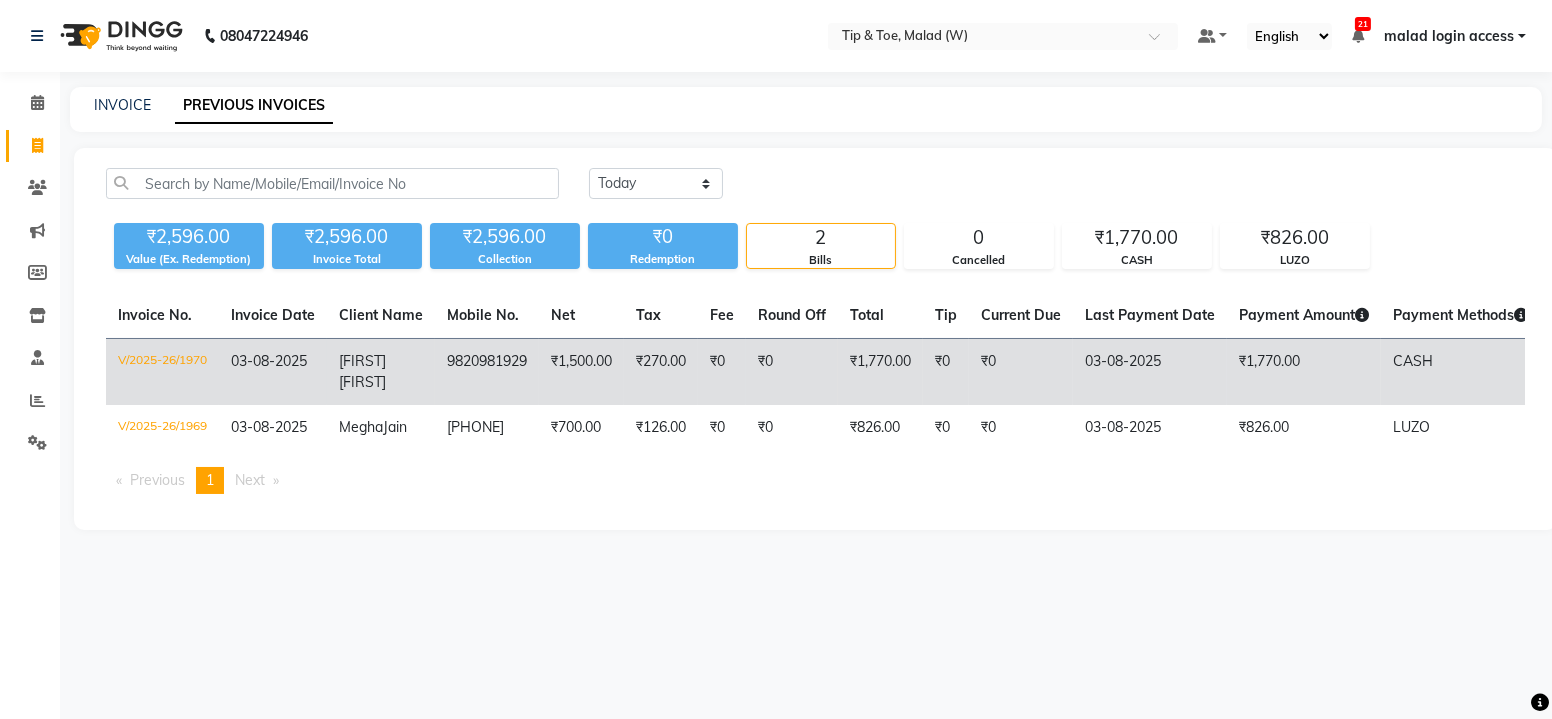 click on "₹1,500.00" 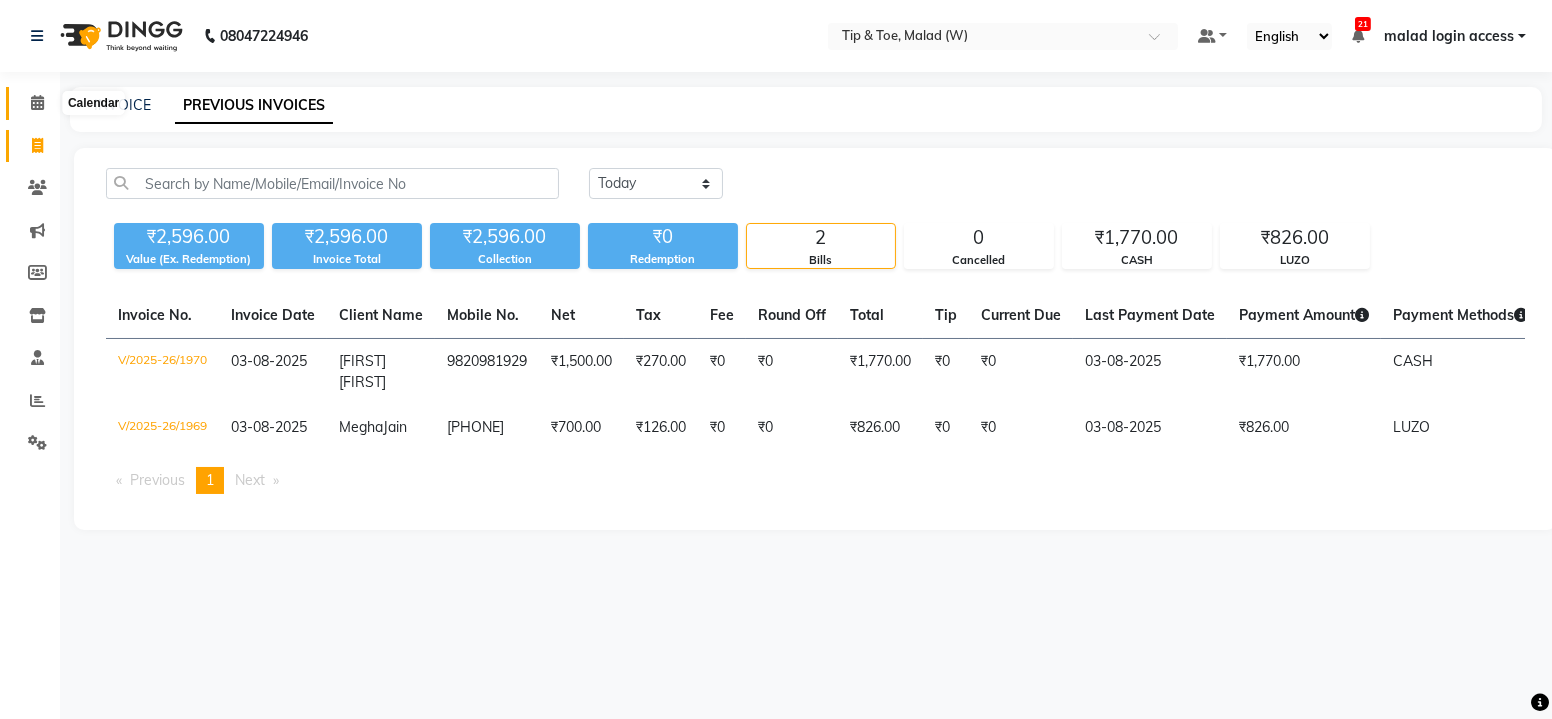 click 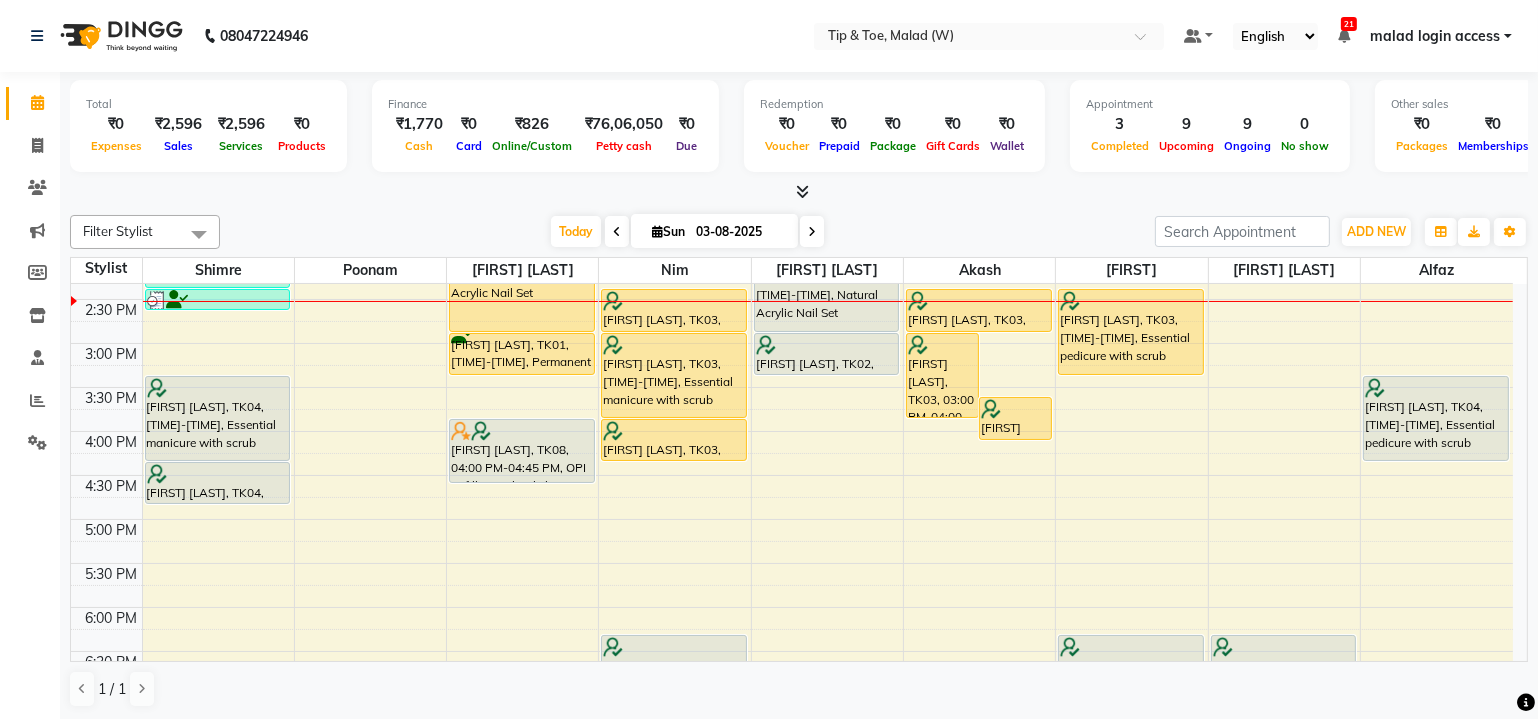 scroll, scrollTop: 462, scrollLeft: 0, axis: vertical 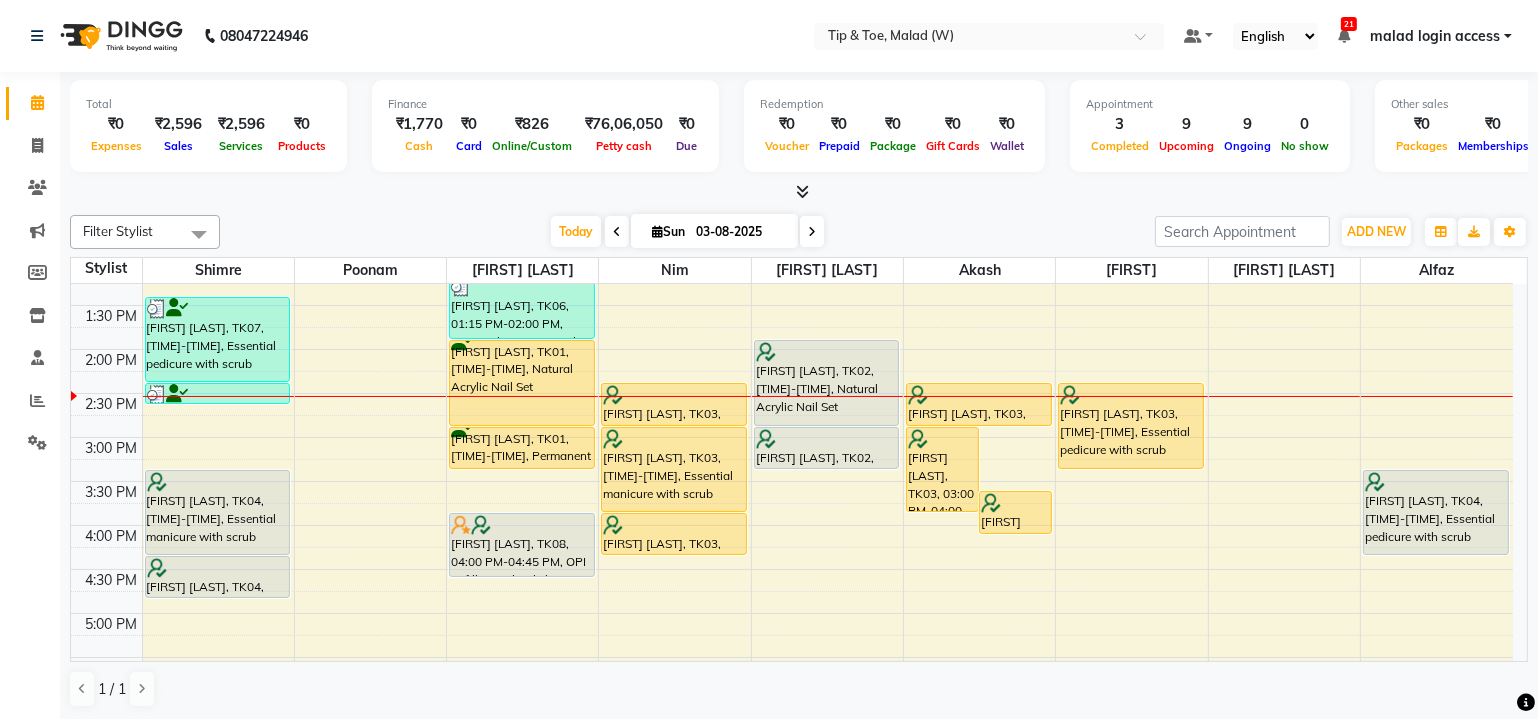 click on "8:00 AM 8:30 AM 9:00 AM 9:30 AM 10:00 AM 10:30 AM 11:00 AM 11:30 AM 12:00 PM 12:30 PM 1:00 PM 1:30 PM 2:00 PM 2:30 PM 3:00 PM 3:30 PM 4:00 PM 4:30 PM 5:00 PM 5:30 PM 6:00 PM 6:30 PM 7:00 PM 7:30 PM 8:00 PM 8:30 PM     Monitika Vireani, TK07, 01:30 PM-02:30 PM, Essential pedicure with scrub     Monitika Vireani, TK07, 02:30 PM-02:45 PM, Cut & File     Ketaki Devhare, TK04, 03:30 PM-04:30 PM, Essential manicure with scrub     Ketaki Devhare, TK04, 04:30 PM-05:00 PM, Permanent Gel Polish     Megha Jain, TK06, 01:15 PM-02:00 PM, Essential manicure with scrub     Mansi Raikar, TK01, 02:00 PM-03:00 PM, Natural Acrylic Nail Set     Mansi Raikar, TK01, 03:00 PM-03:30 PM, Permanent Gel Polish     Sharon Basak, TK08, 04:00 PM-04:45 PM, OPI Refills + Gel Polish     Nikita Singh, TK03, 02:30 PM-03:00 PM, Permanent Gel Polish Removal     Nikita Singh, TK03, 03:00 PM-04:00 PM, Essential manicure with scrub     Nikita Singh, TK03, 04:00 PM-04:30 PM, Permanent Gel Polish" at bounding box center [792, 393] 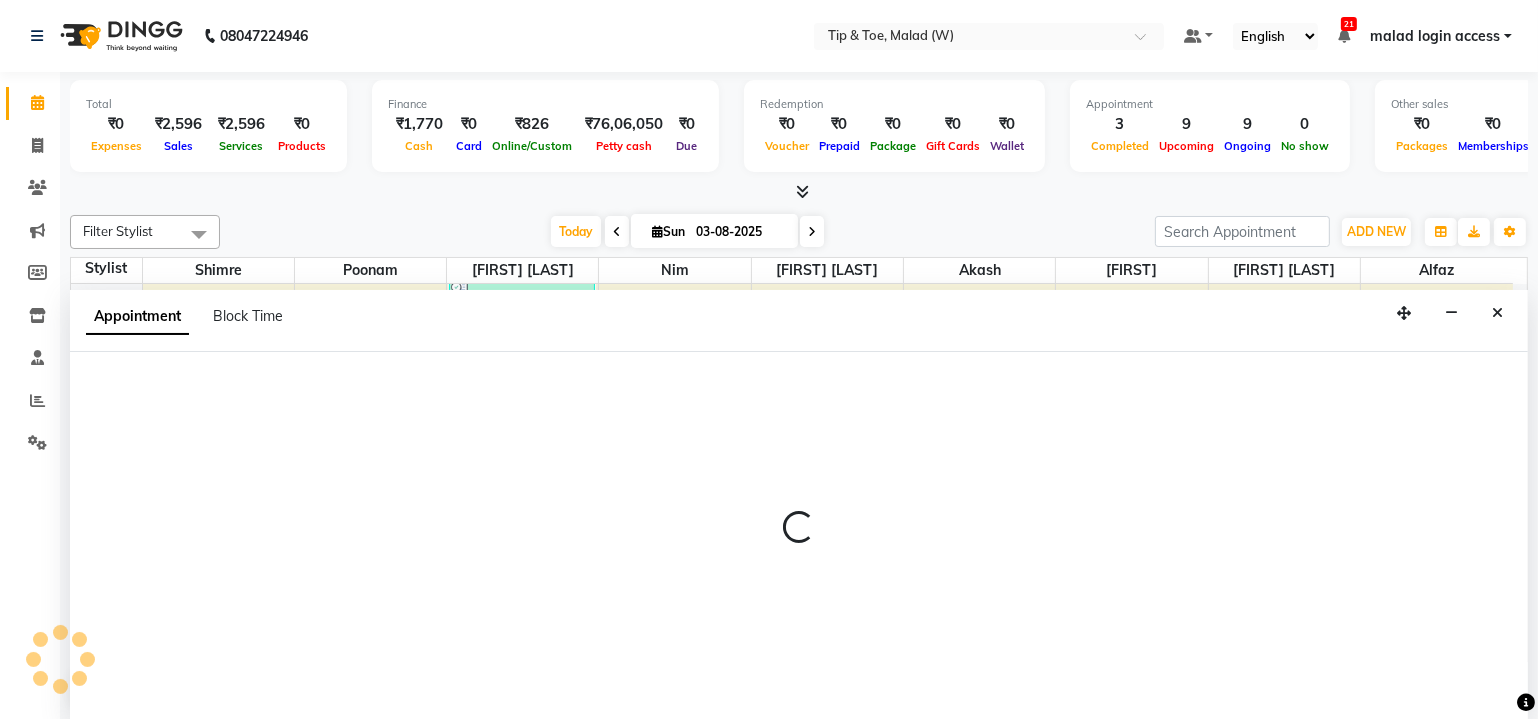 scroll, scrollTop: 0, scrollLeft: 0, axis: both 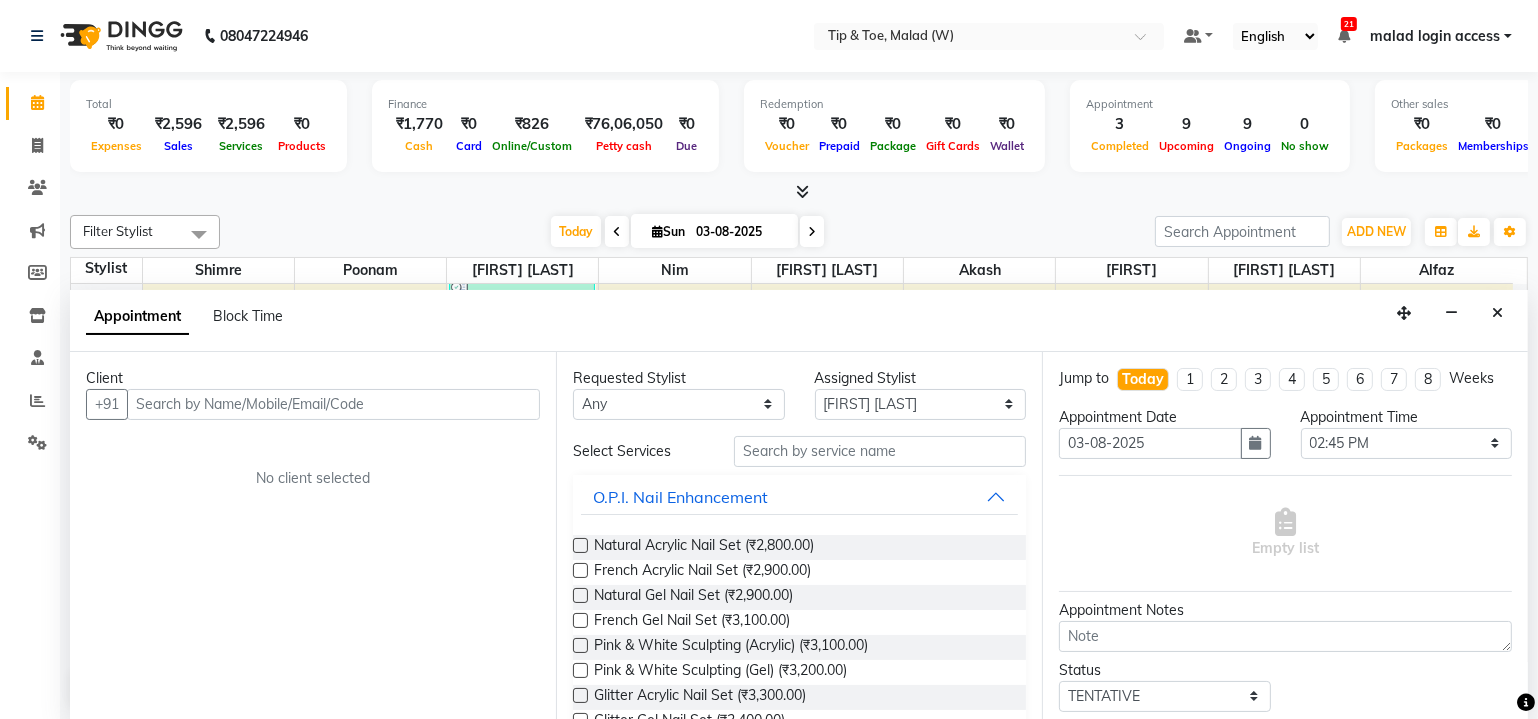 click at bounding box center (333, 404) 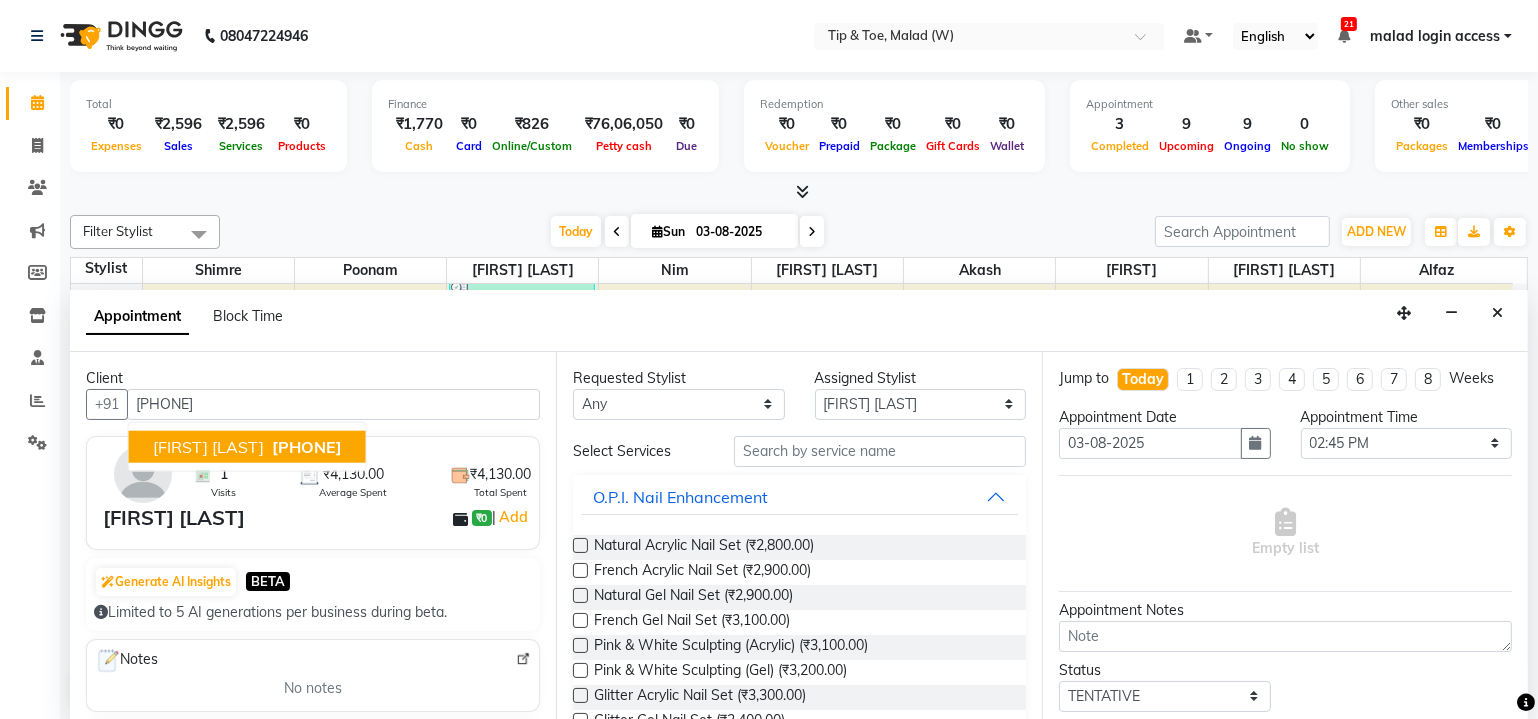 click on "9833671252" at bounding box center [307, 446] 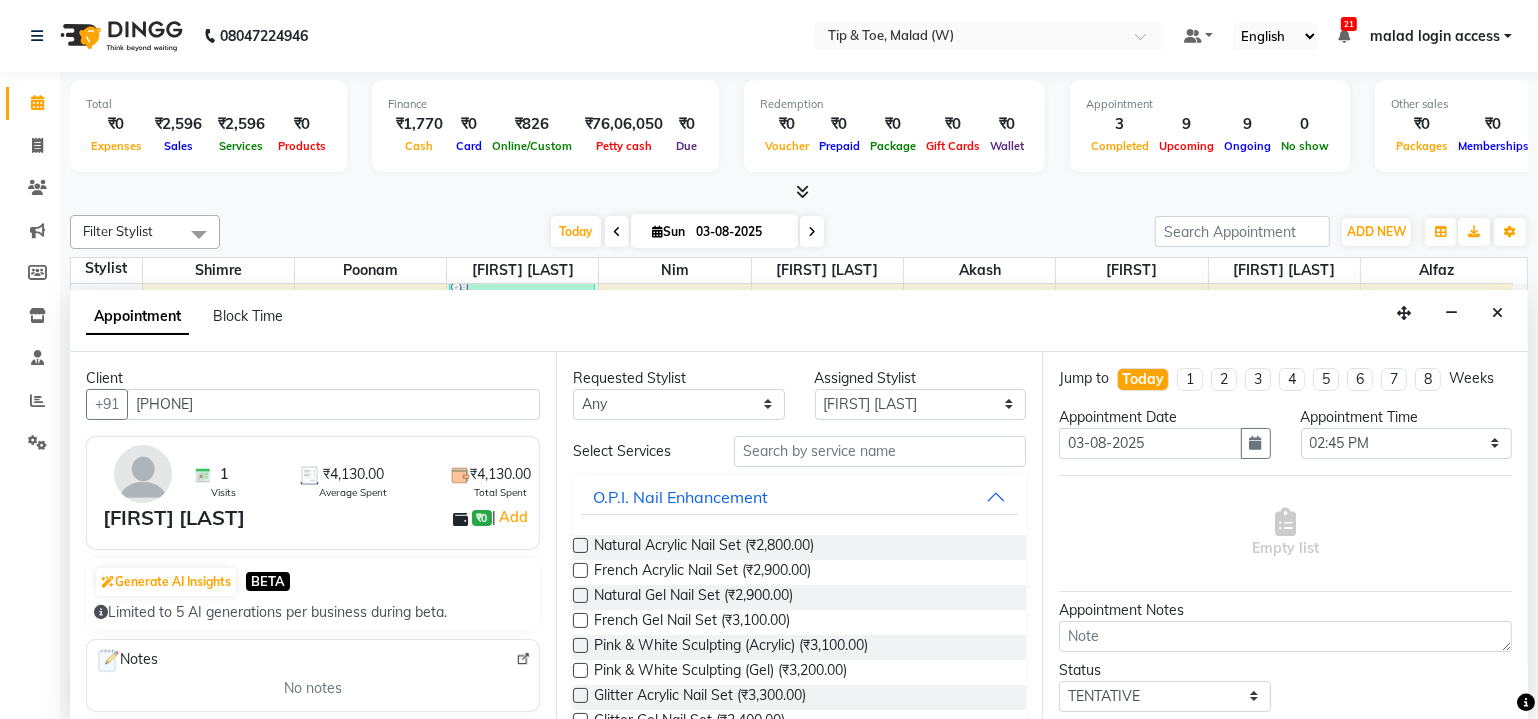 type on "9833671252" 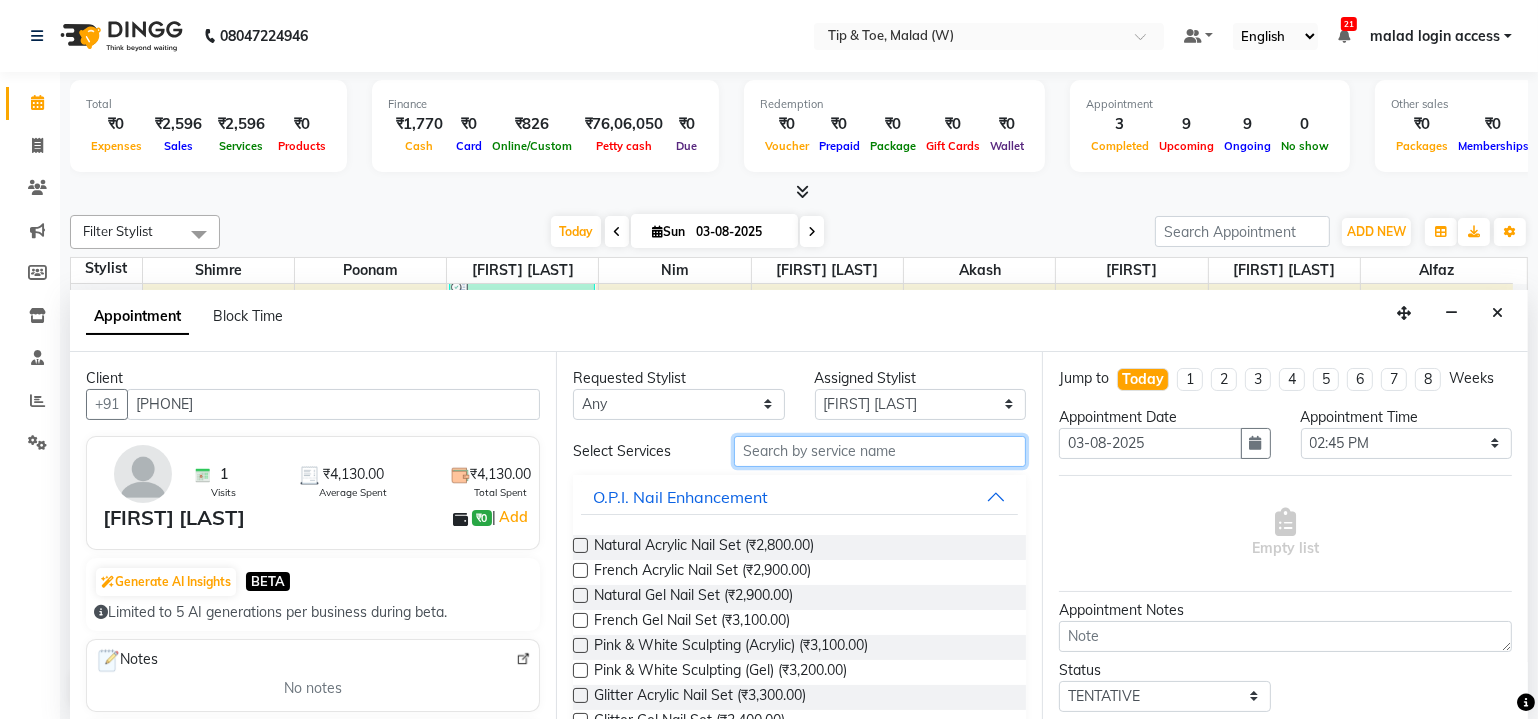 click at bounding box center [880, 451] 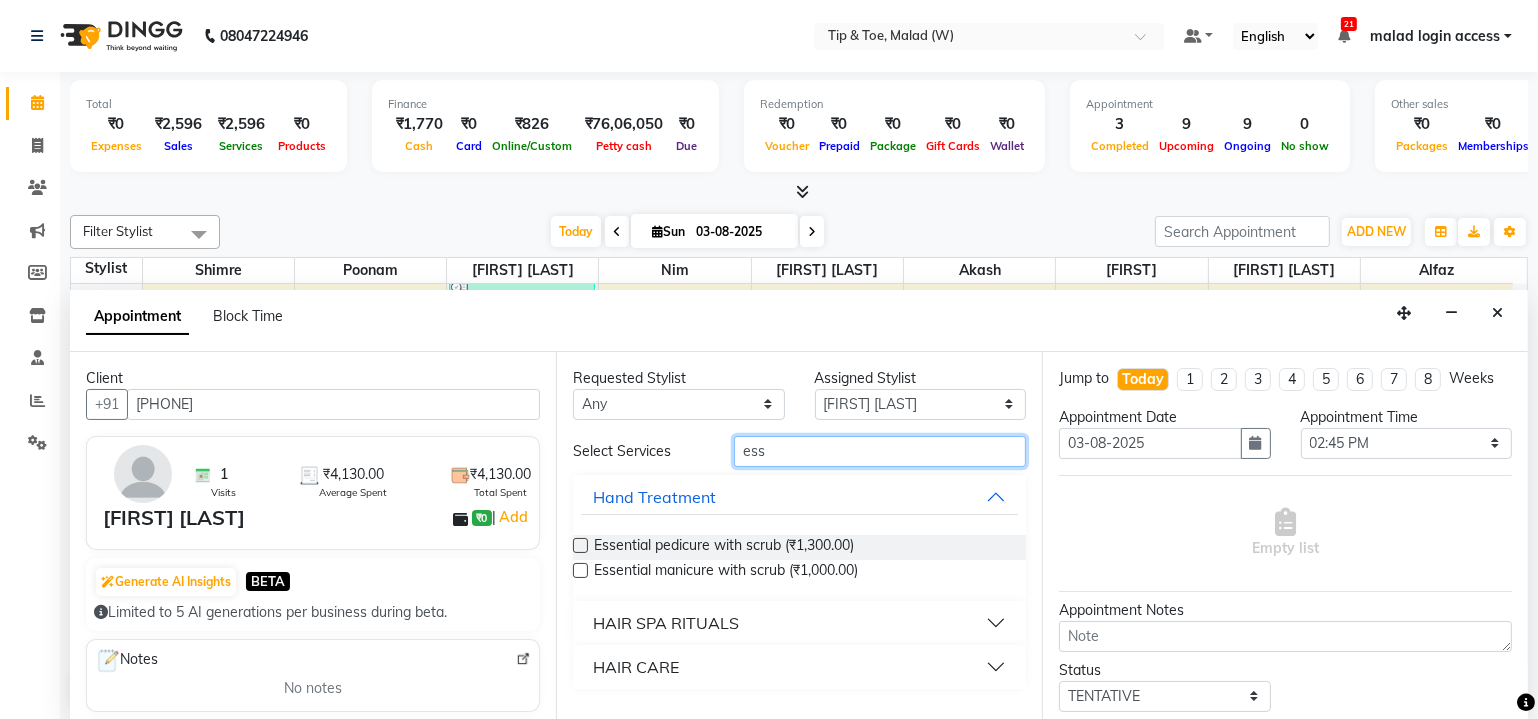 type on "ess" 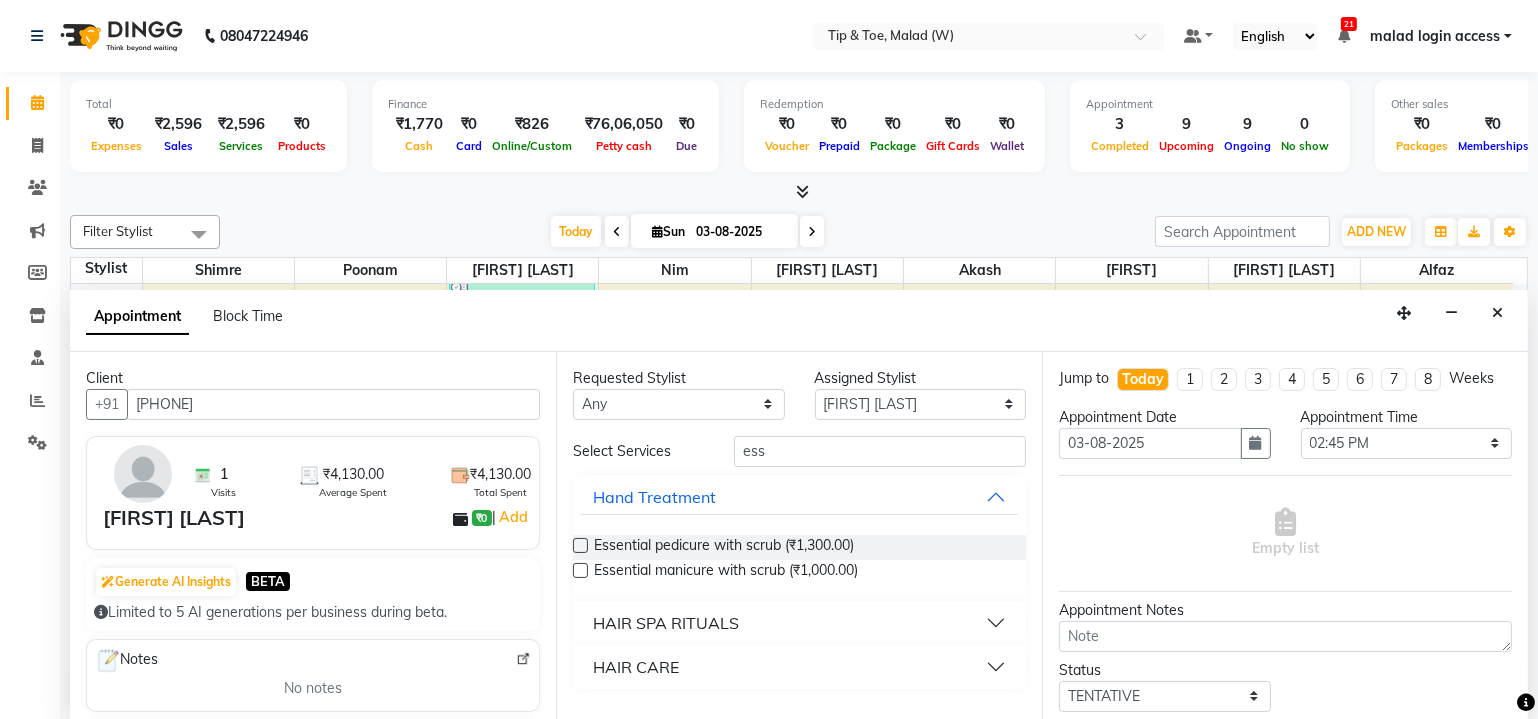 click at bounding box center (580, 545) 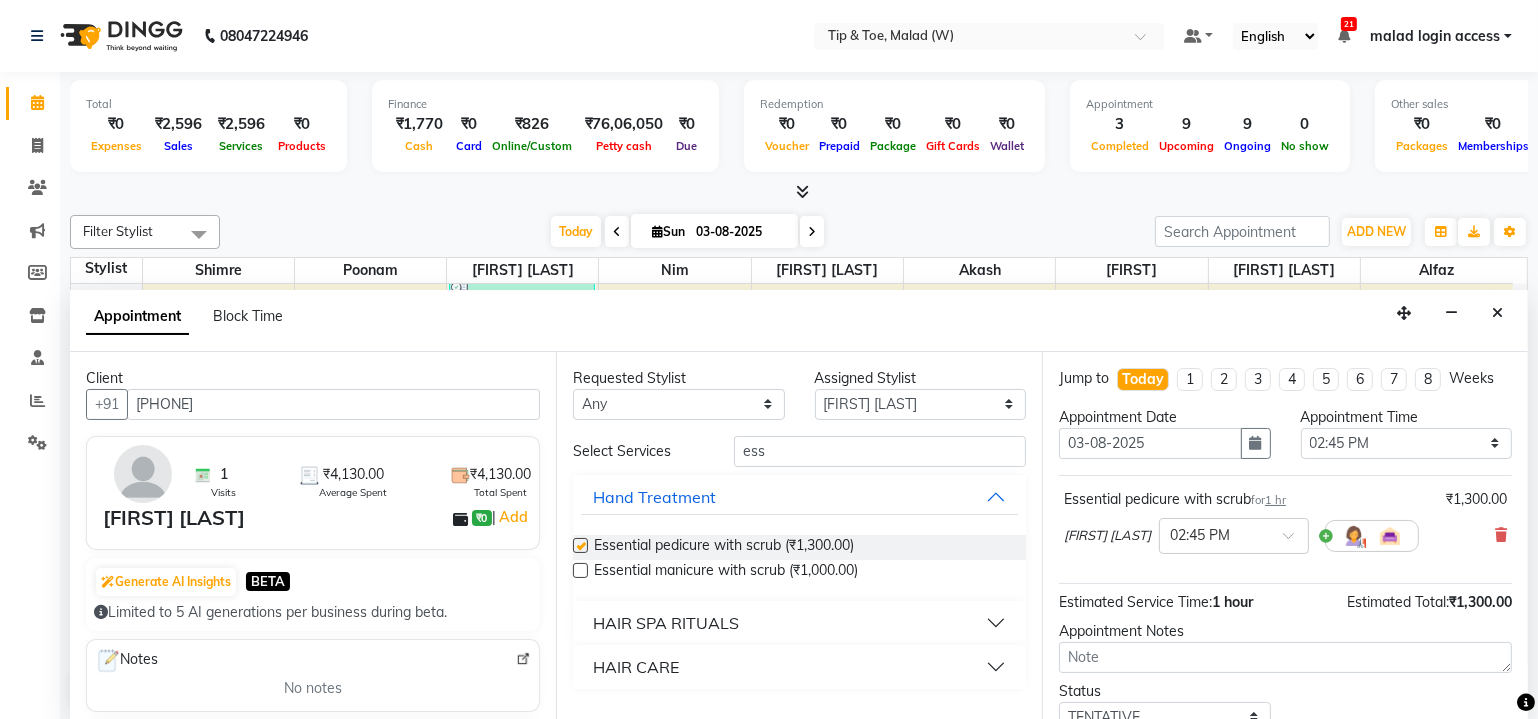 checkbox on "false" 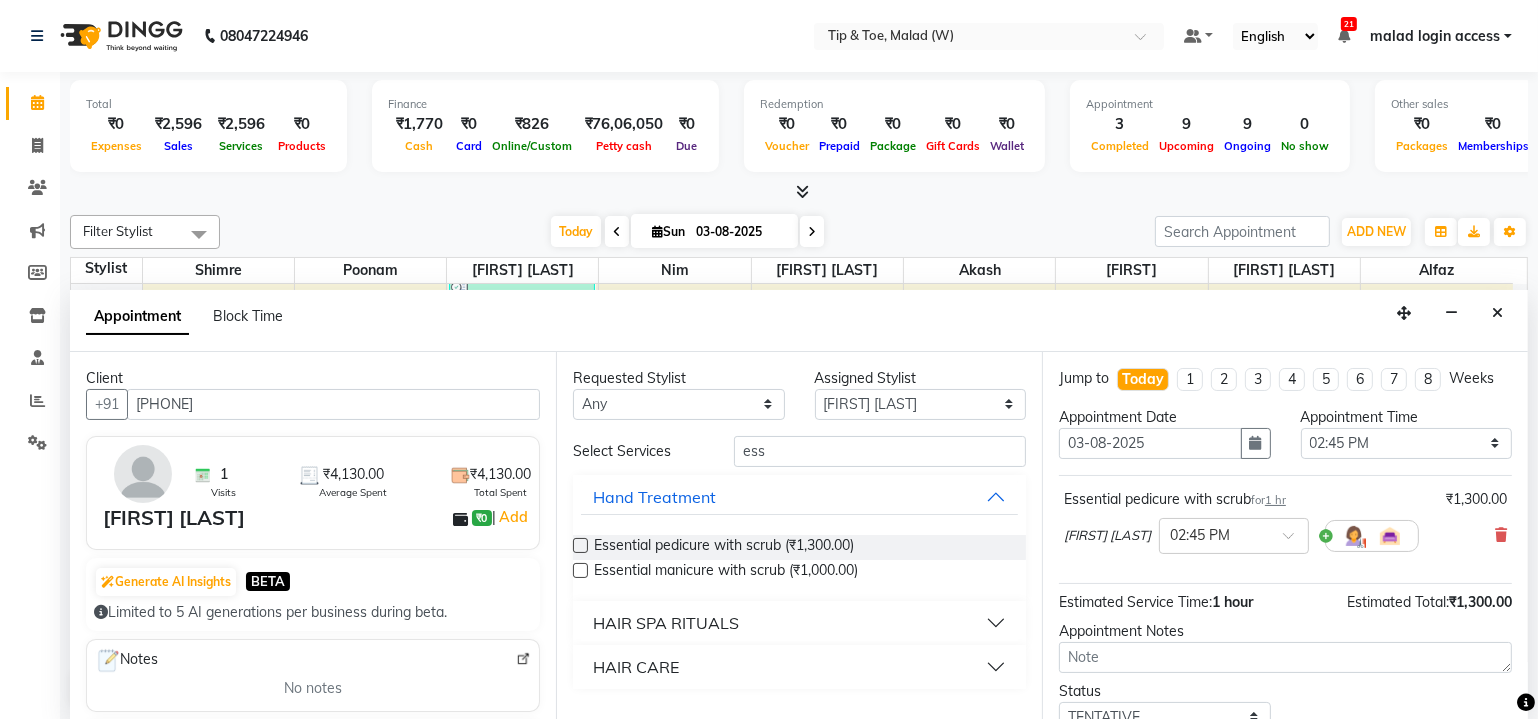 scroll, scrollTop: 135, scrollLeft: 0, axis: vertical 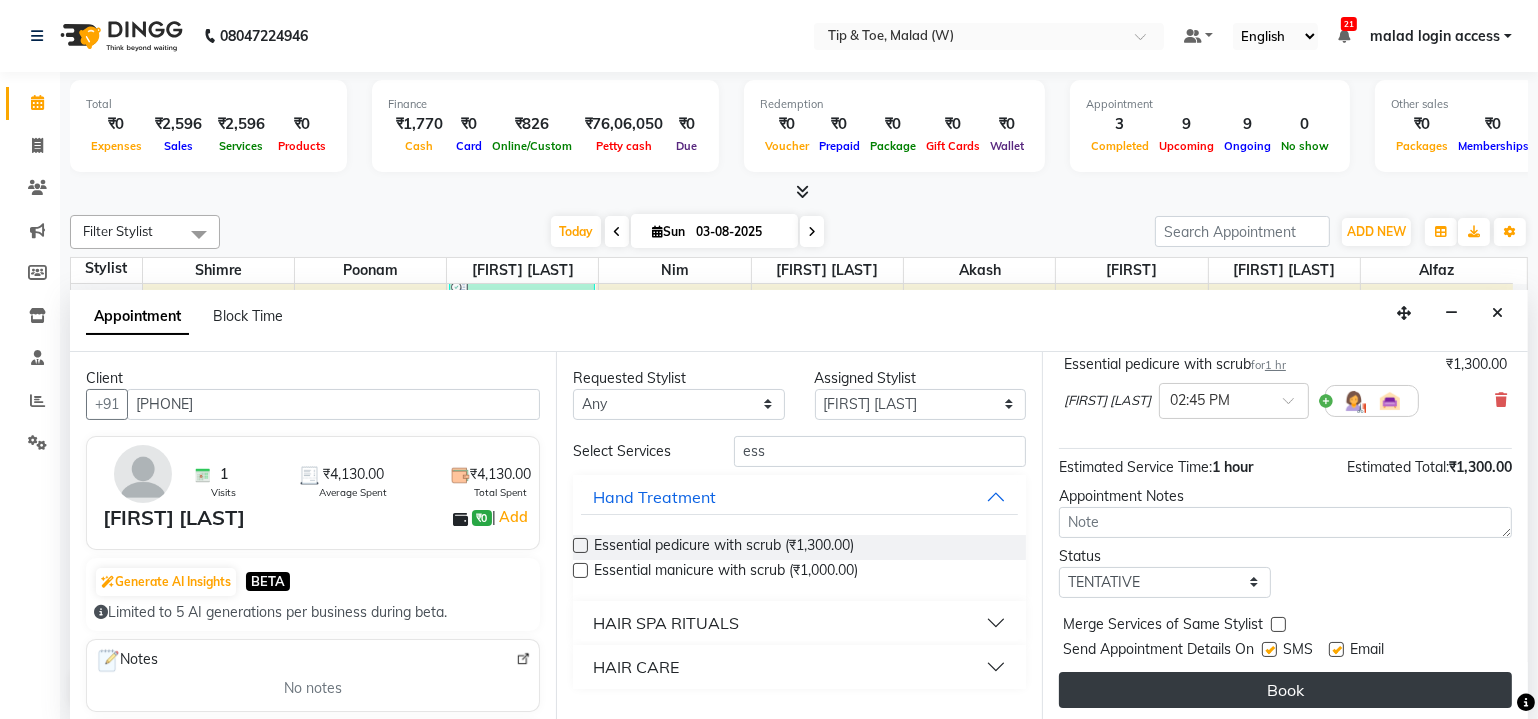 click on "Book" at bounding box center (1285, 690) 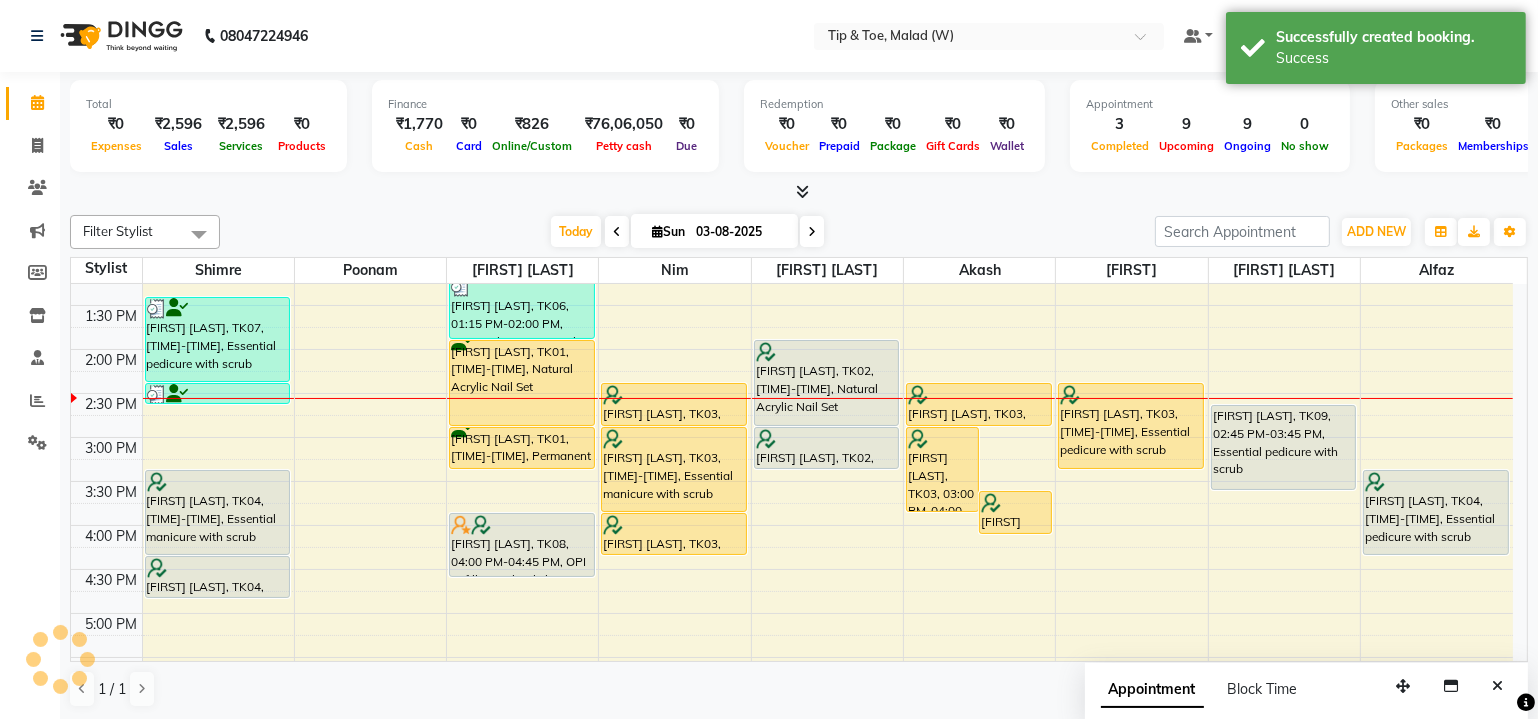 scroll, scrollTop: 0, scrollLeft: 0, axis: both 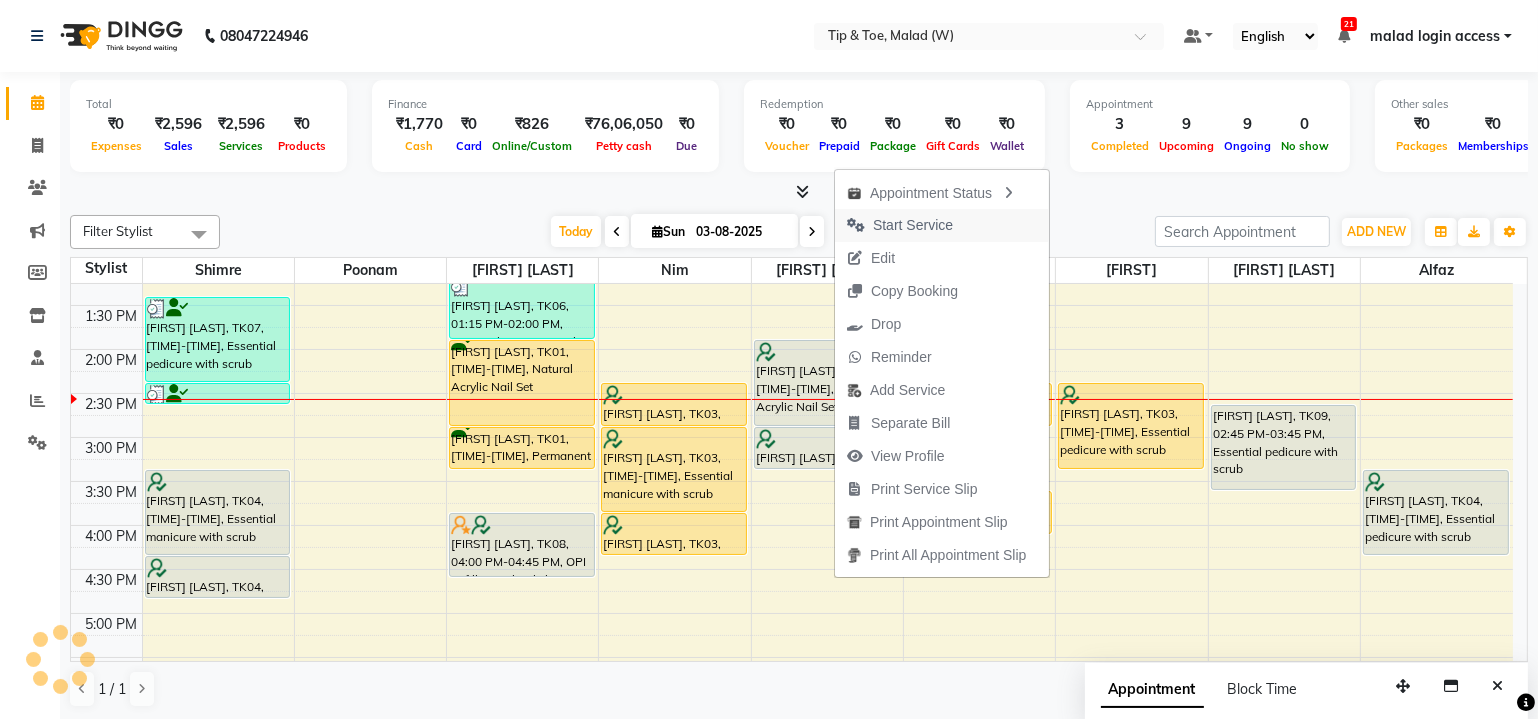 click on "Start Service" at bounding box center [913, 225] 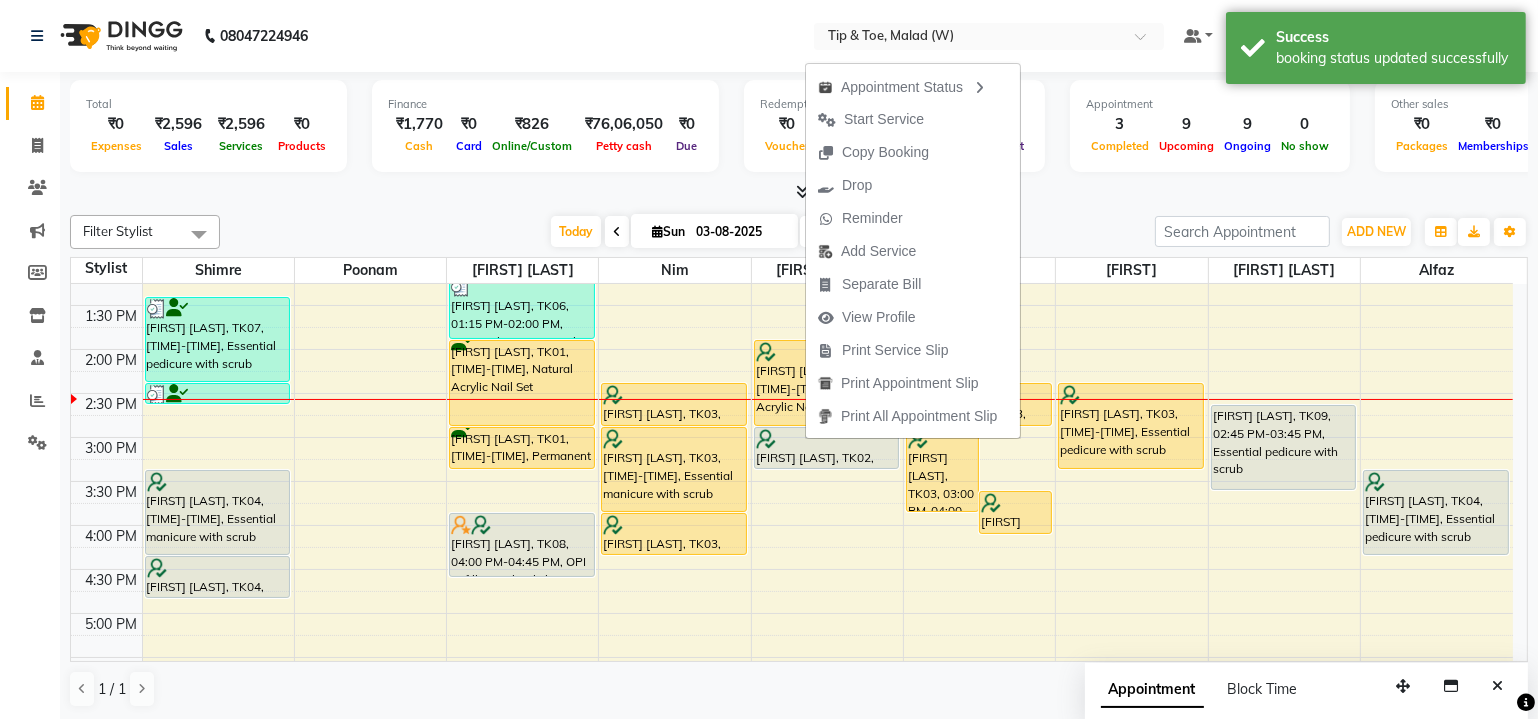 click on "Total  ₹0  Expenses ₹2,596  Sales ₹2,596  Services ₹0  Products Finance  ₹1,770  Cash ₹0  Card ₹826  Online/Custom ₹76,06,050 Petty cash ₹0 Due  Redemption  ₹0 Voucher ₹0 Prepaid ₹0 Package ₹0  Gift Cards ₹0  Wallet  Appointment  3 Completed 9 Upcoming 9 Ongoing 0 No show  Other sales  ₹0  Packages ₹0  Memberships ₹0  Vouchers ₹0  Prepaids ₹0  Gift Cards Filter Stylist Select All Shimre poonam Manisha Singh Nim Urmila Pal Akash  Dibakar Sanjay mama Alfaz  Today  Sun 03-08-2025 Toggle Dropdown Add Appointment Add Invoice Add Attendance Add Client Toggle Dropdown Add Appointment Add Invoice Add Attendance Add Client ADD NEW Toggle Dropdown Add Appointment Add Invoice Add Attendance Add Client Filter Stylist Select All Shimre poonam Manisha Singh Nim Urmila Pal Akash  Dibakar Sanjay mama Alfaz  Group By  Staff View   Room View  View as Vertical  Vertical - Week View  Horizontal  Horizontal - Week View  List  Toggle Dropdown Calendar Settings Manage Tags   Arrange Stylists  9" 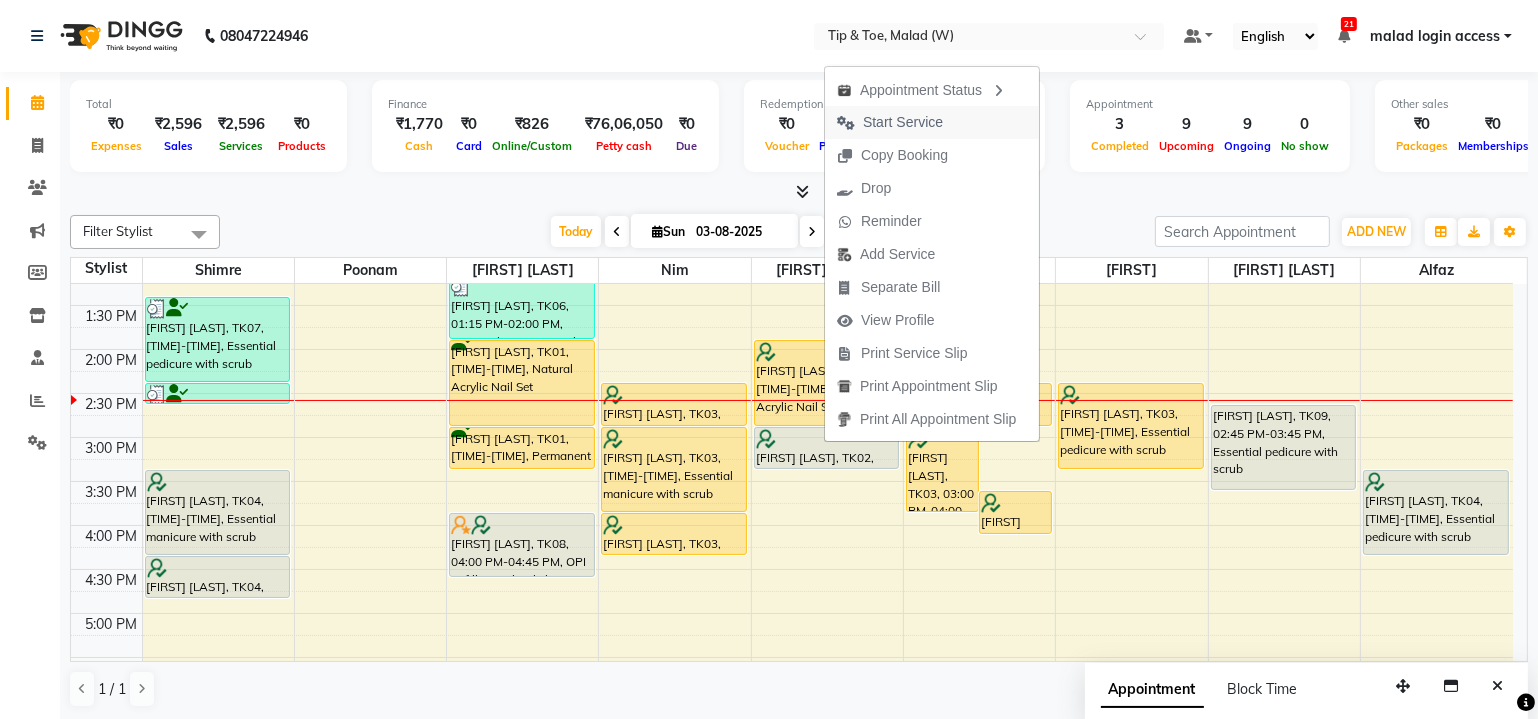 click on "Start Service" at bounding box center (903, 122) 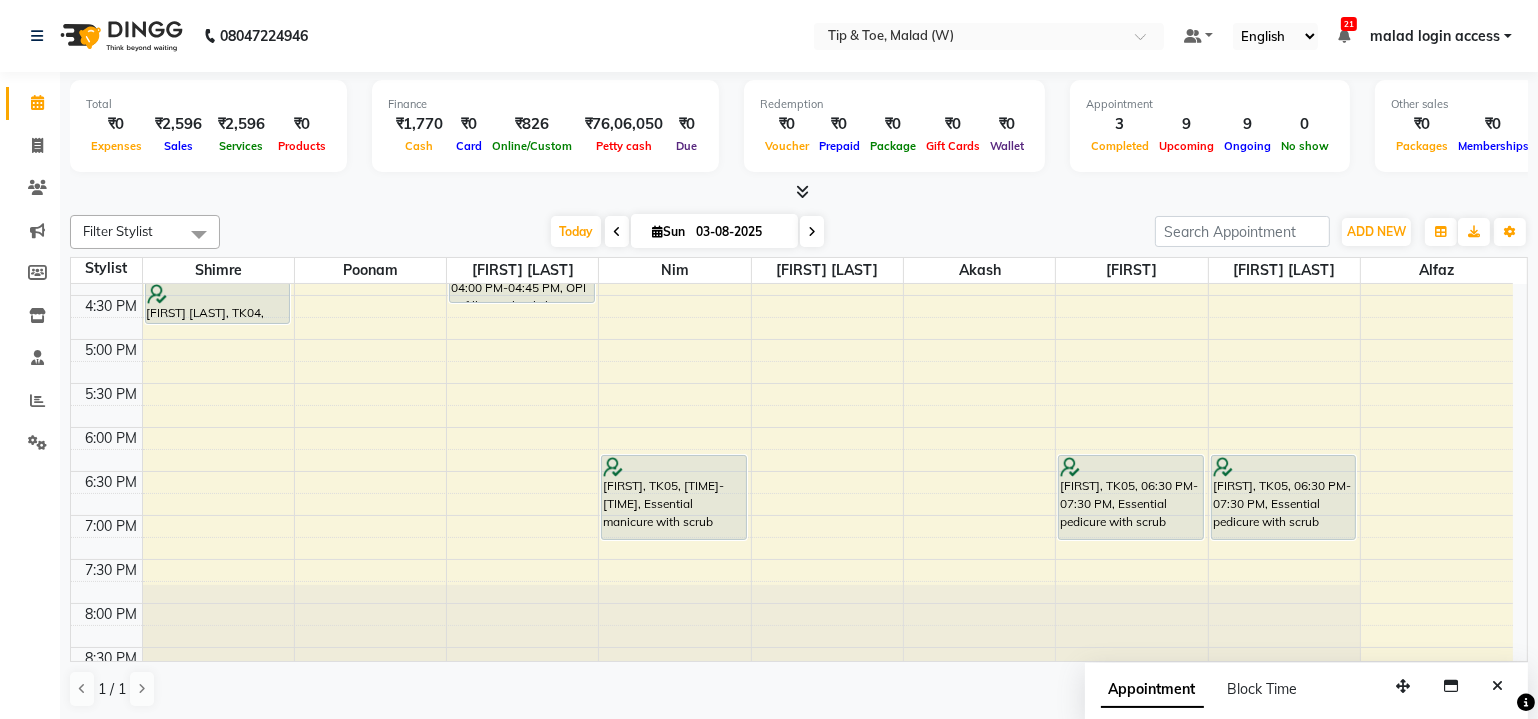 scroll, scrollTop: 744, scrollLeft: 0, axis: vertical 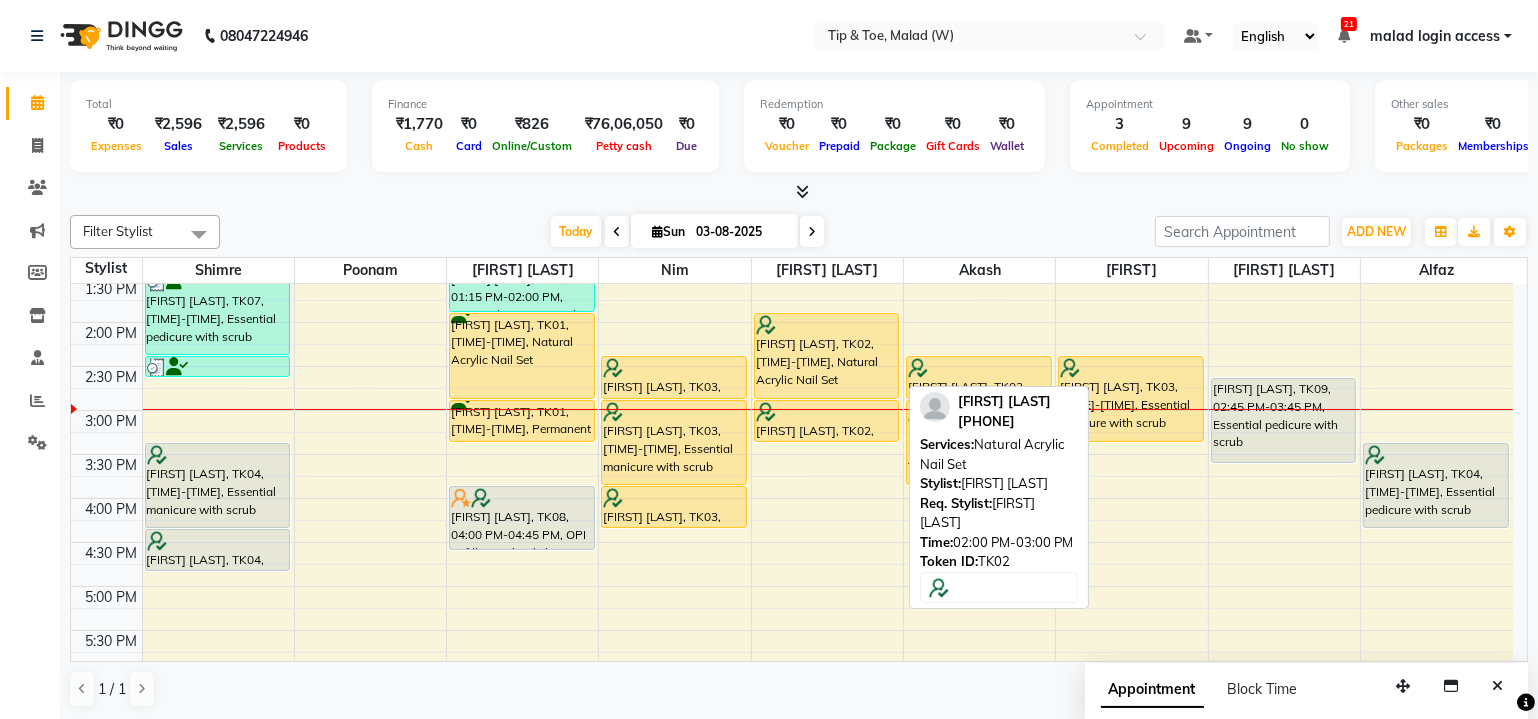 click at bounding box center [827, 325] 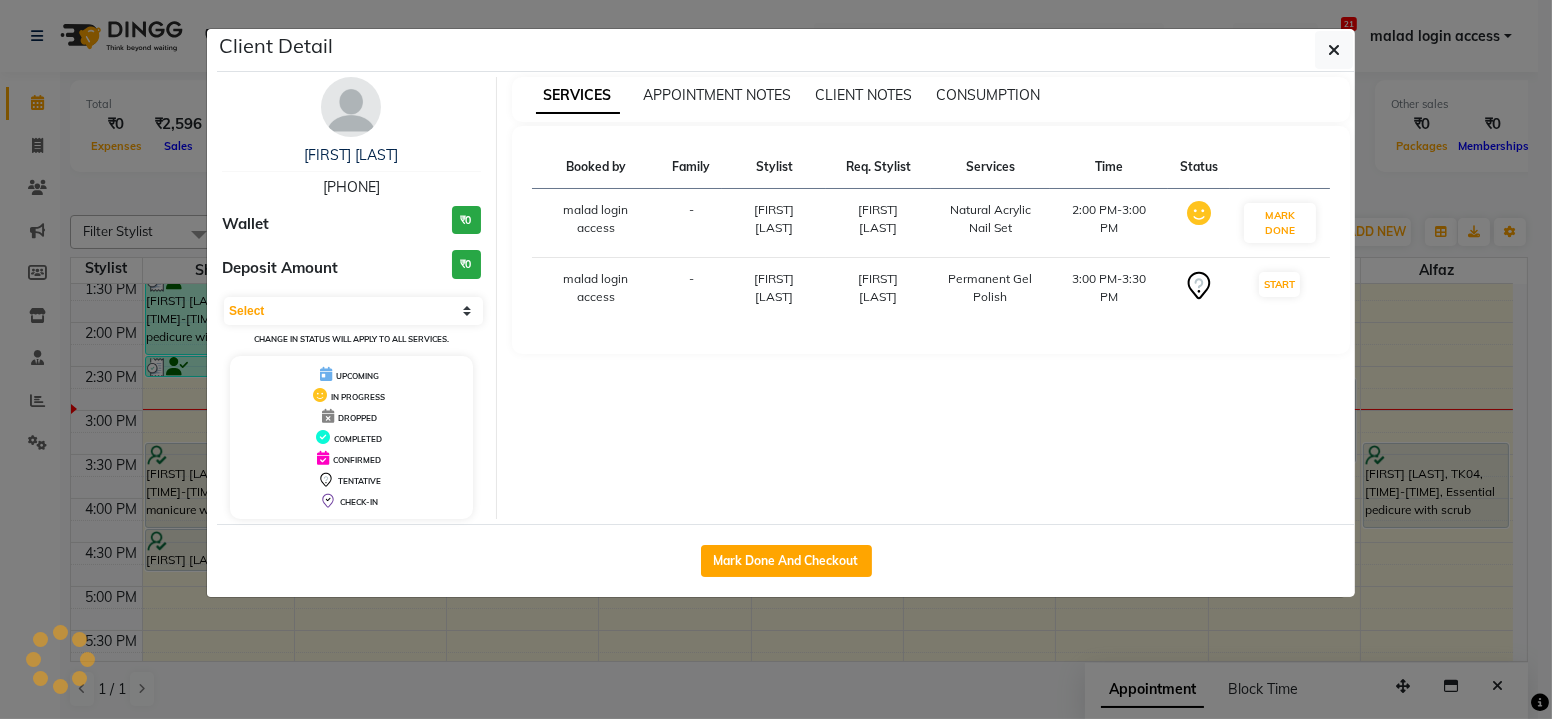 select on "1" 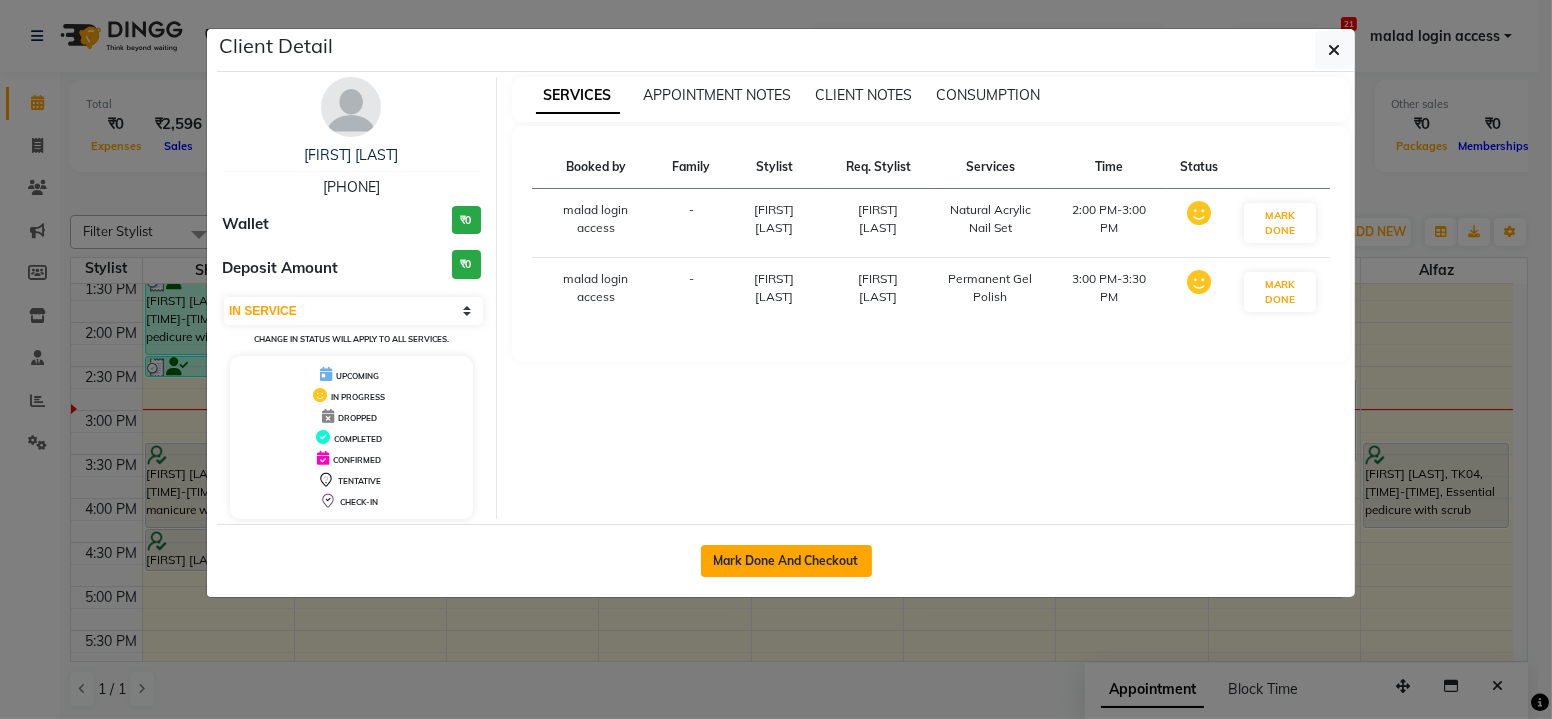 click on "Mark Done And Checkout" 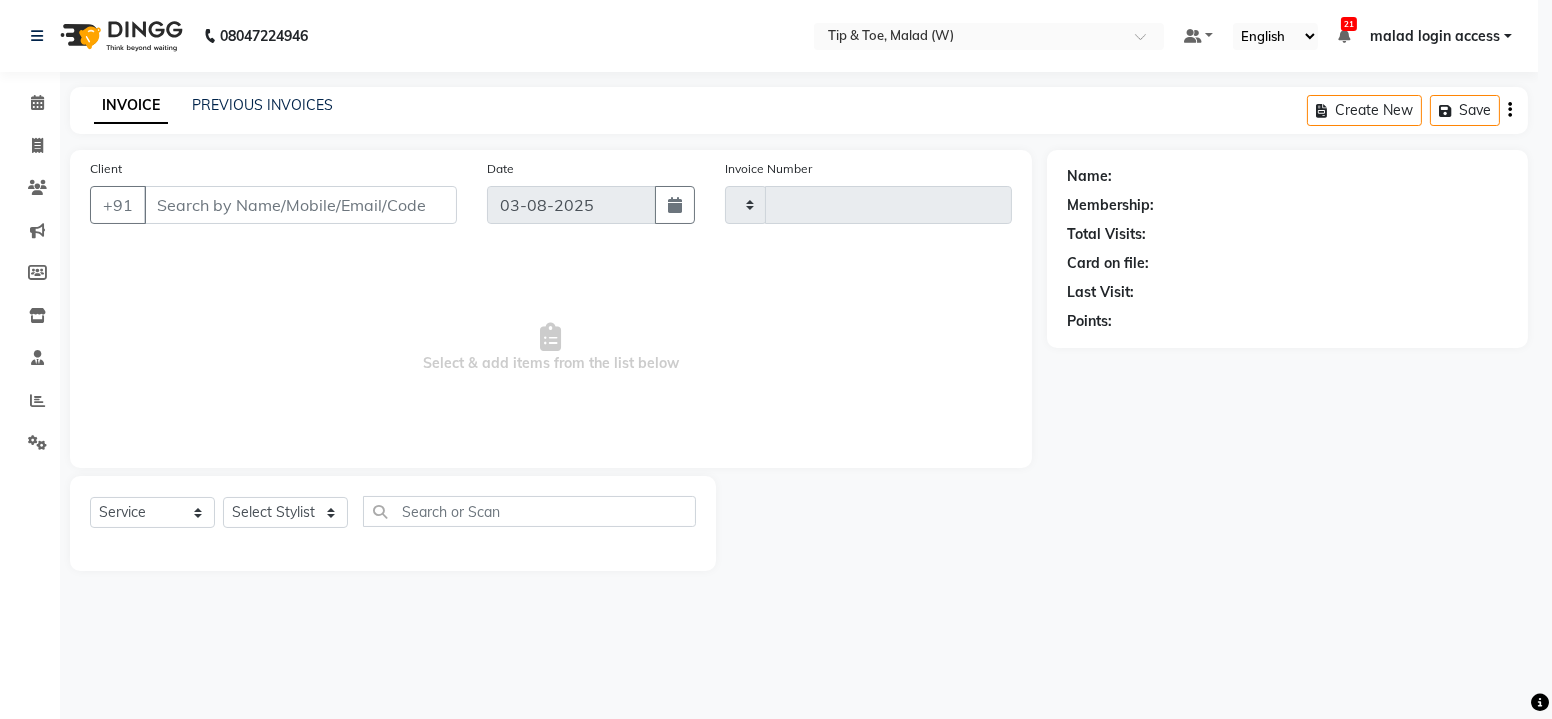 type on "1971" 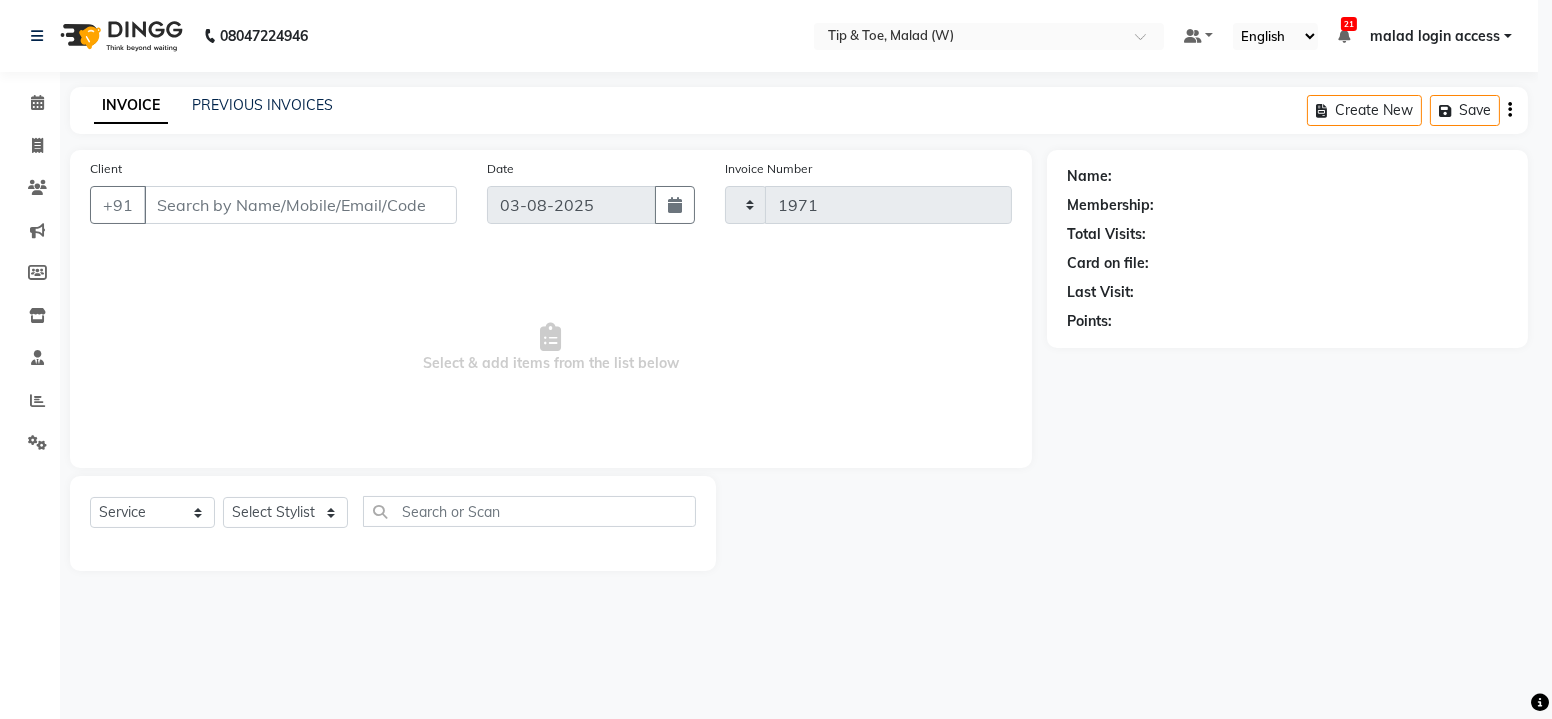 select on "5930" 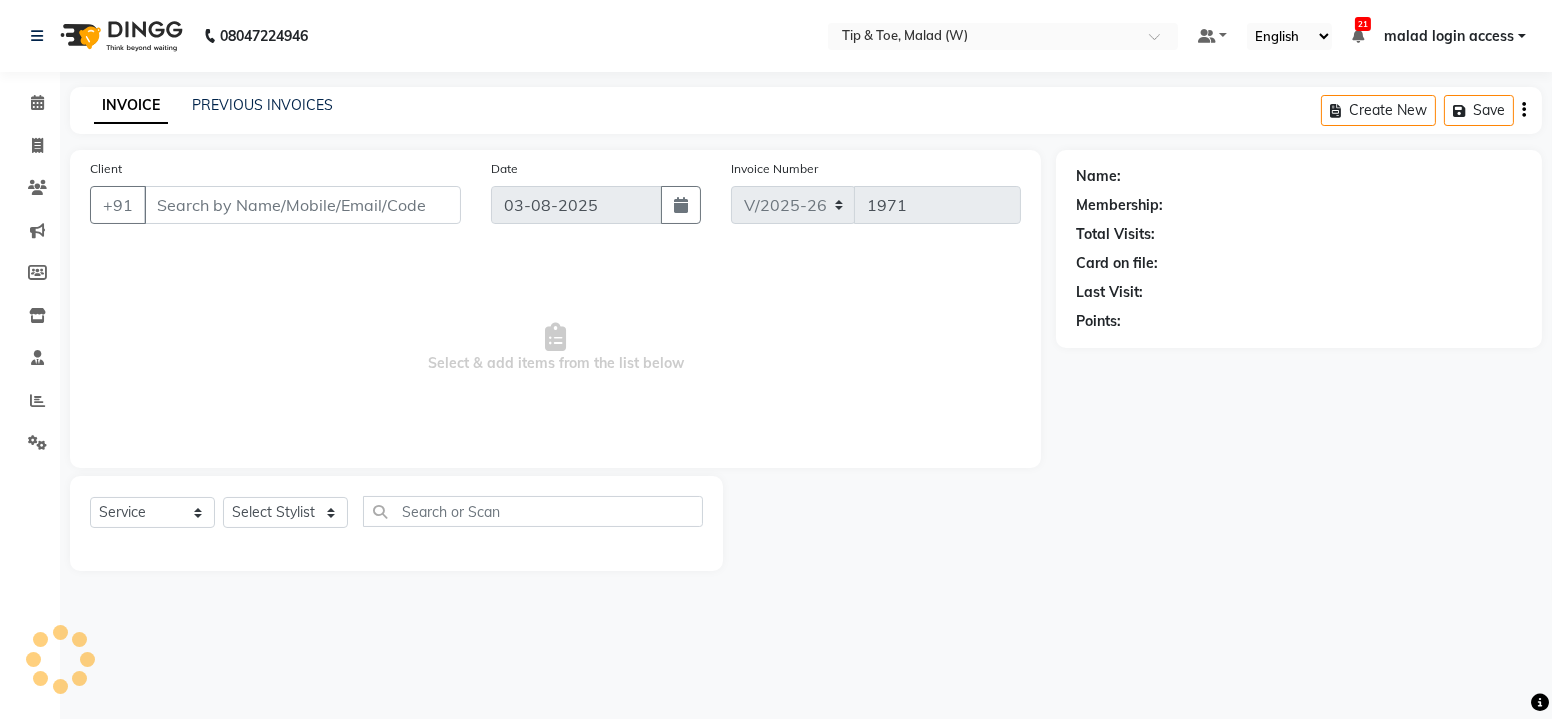 type on "9820869763" 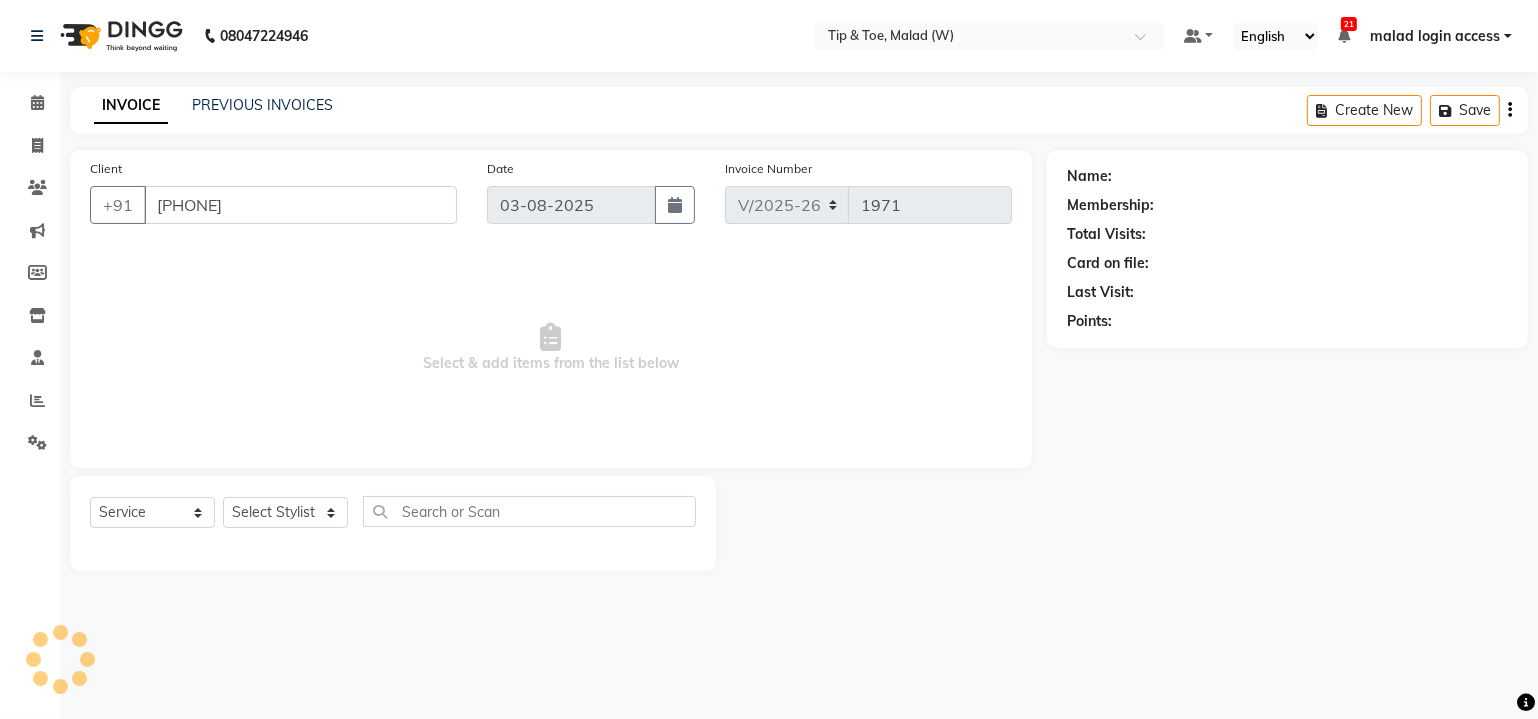 select on "77019" 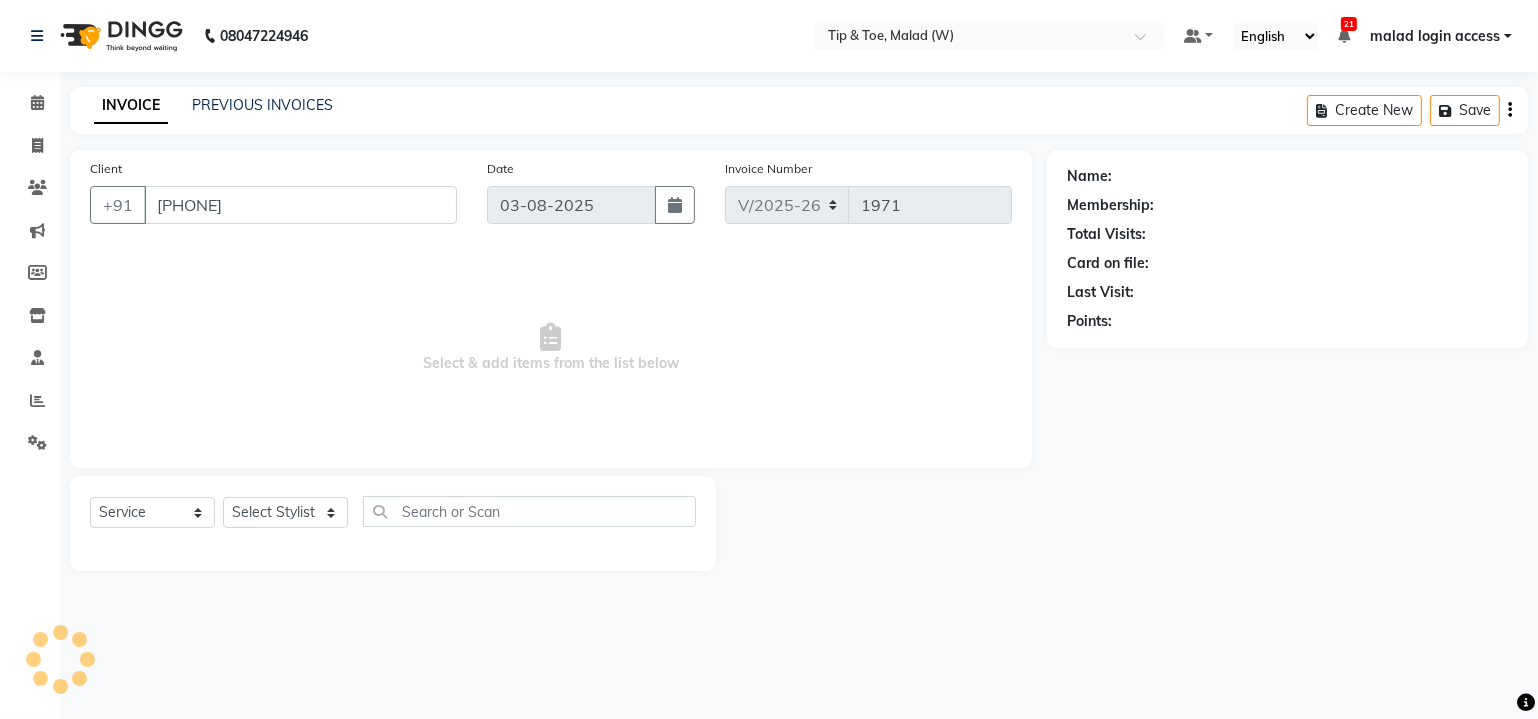 select on "1: Object" 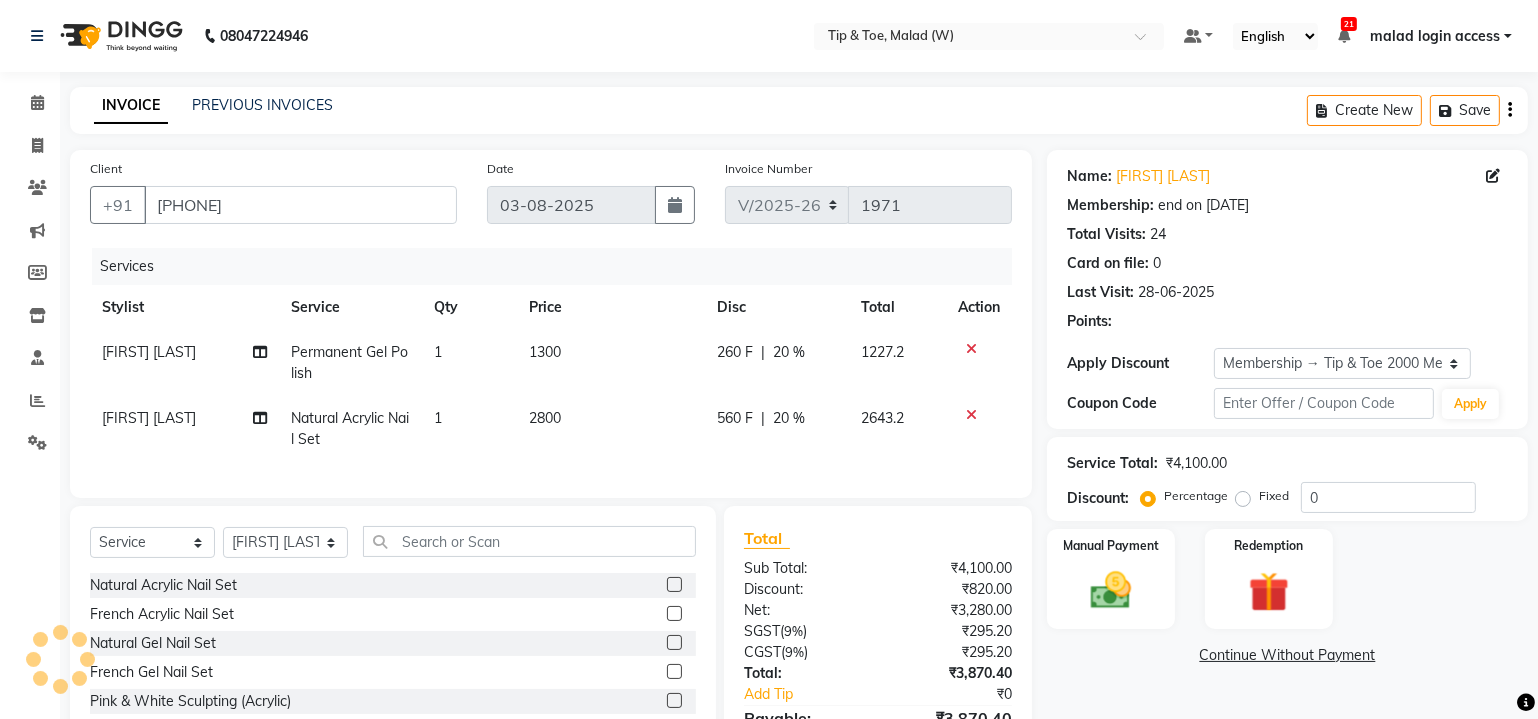 type on "20" 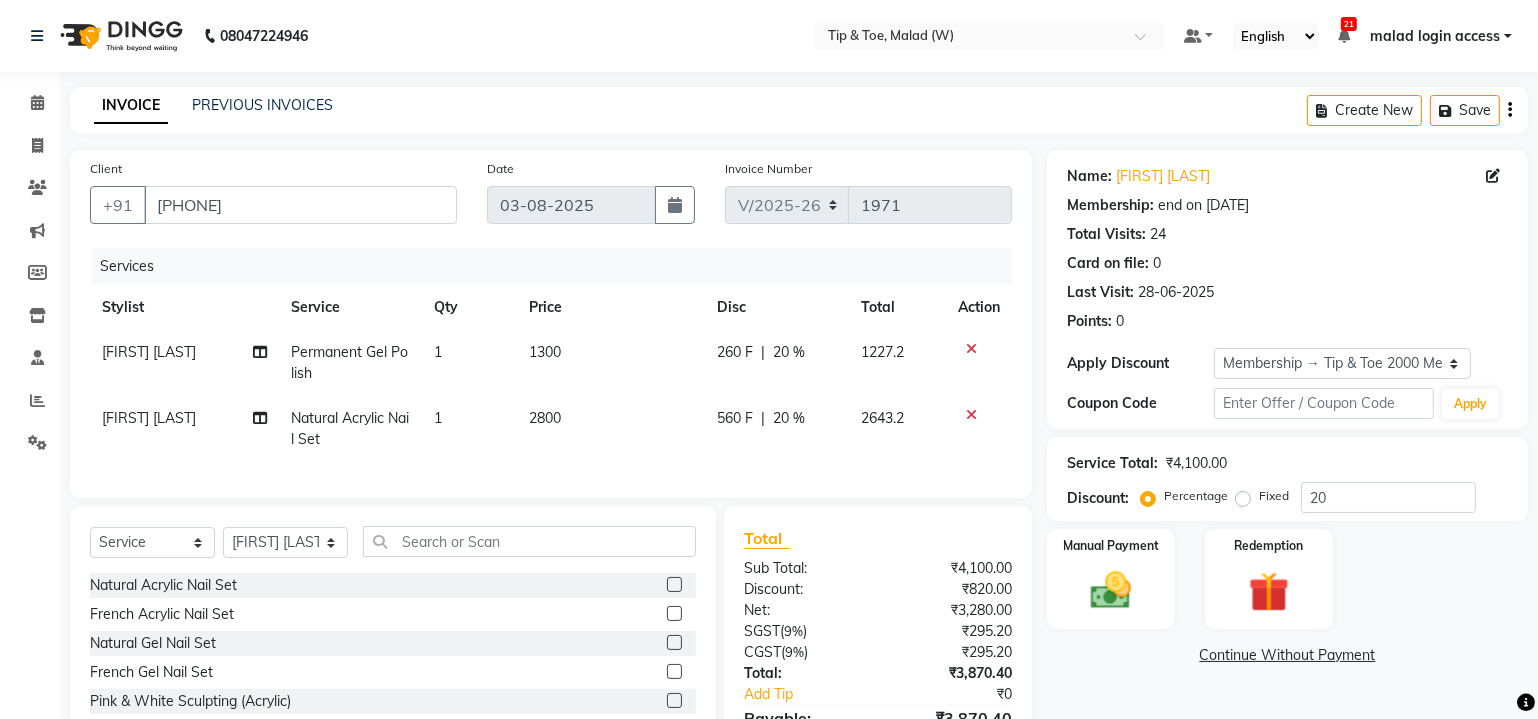 click on "Natural Acrylic Nail Set" 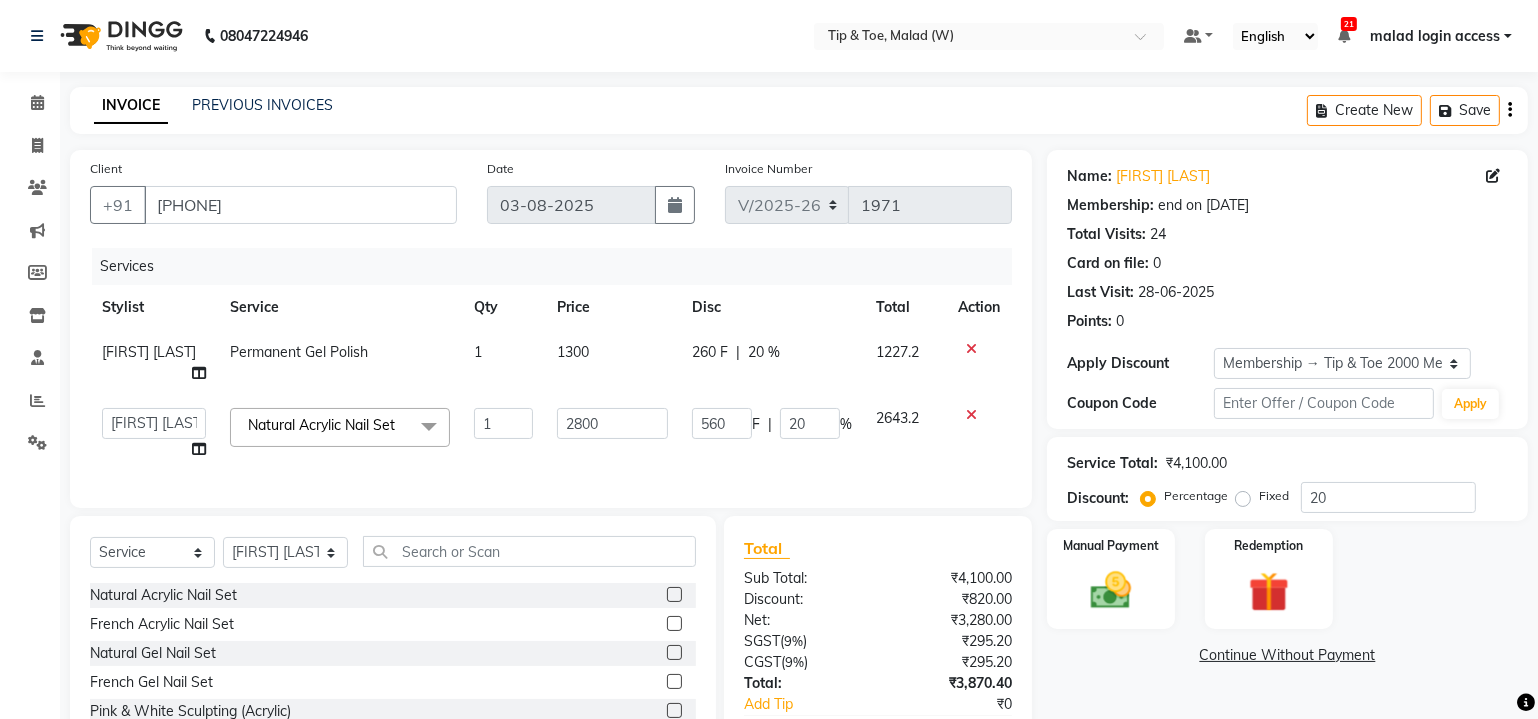 click on "Natural Acrylic Nail Set  x" 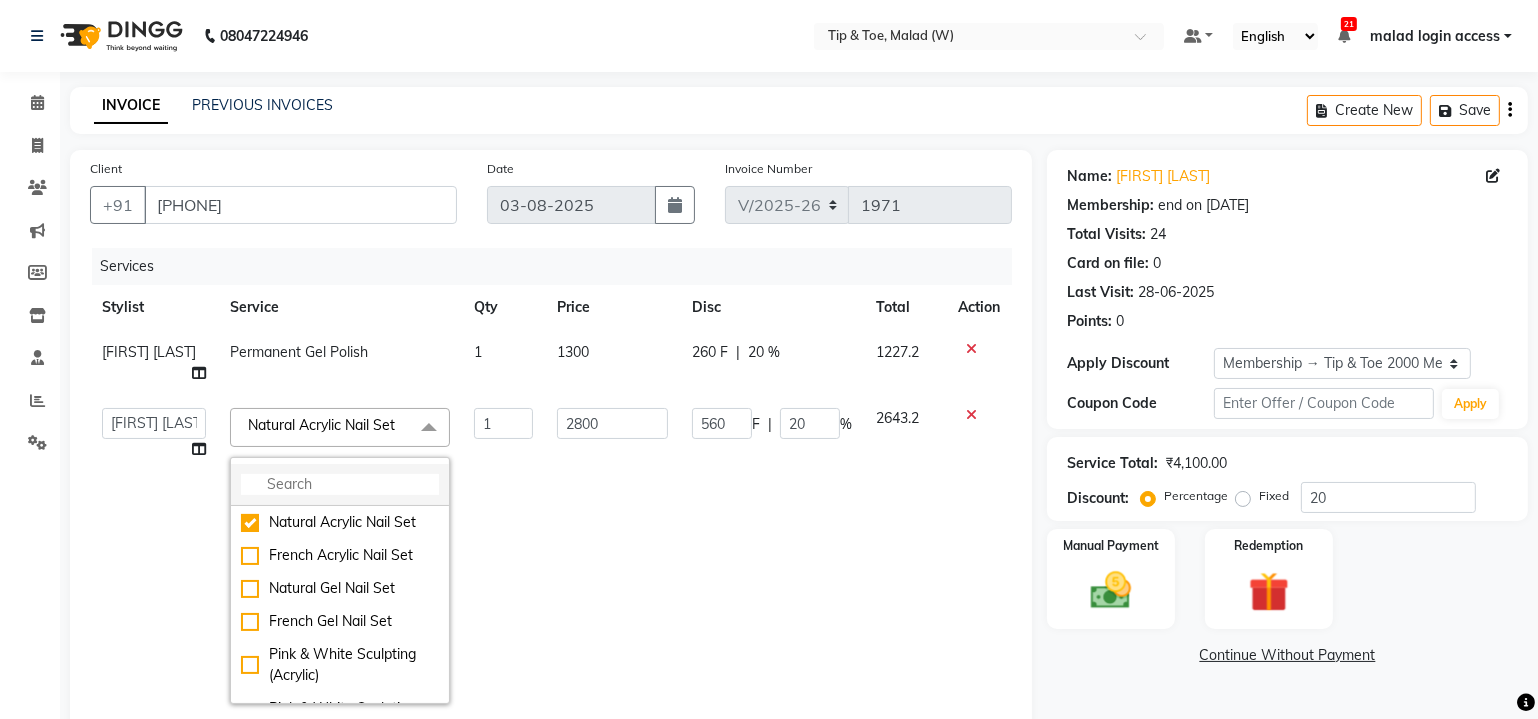 click 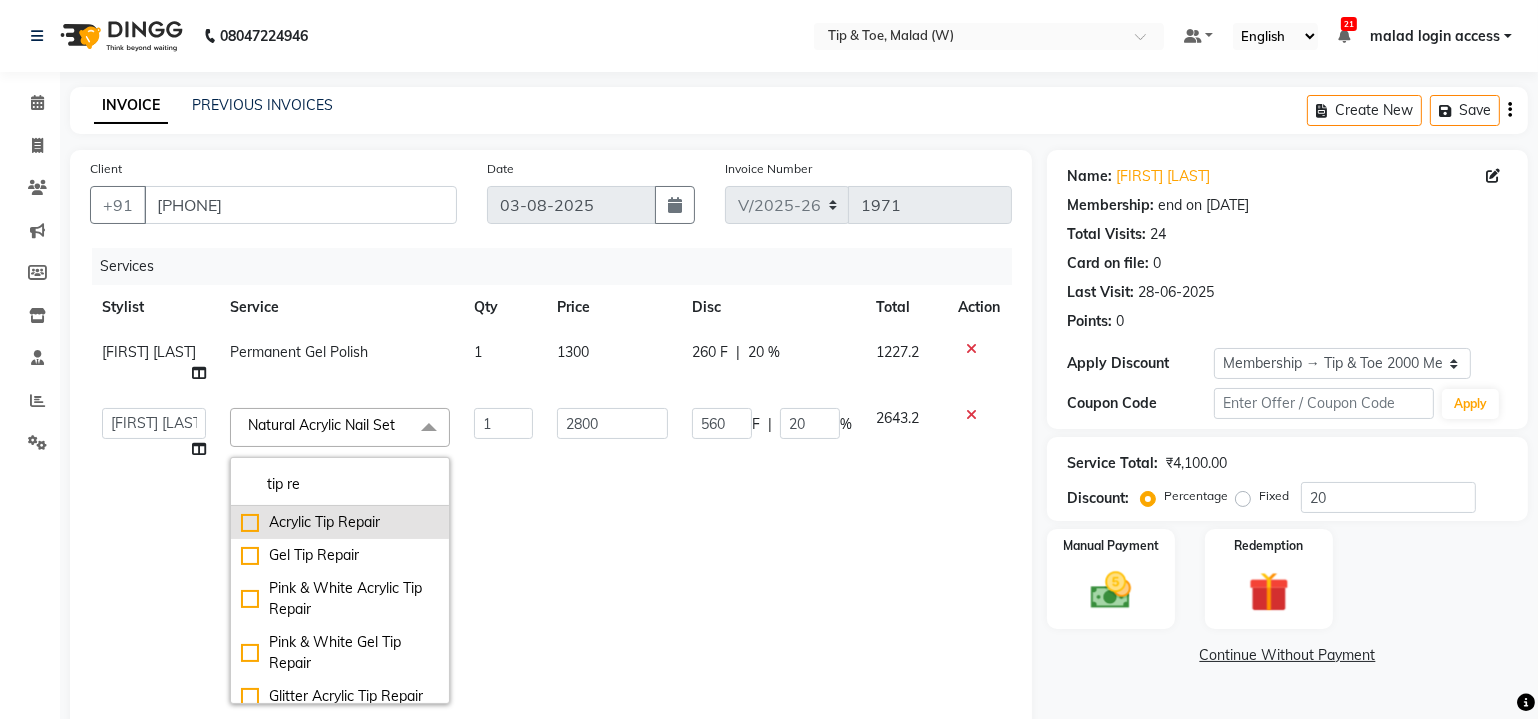 type on "tip re" 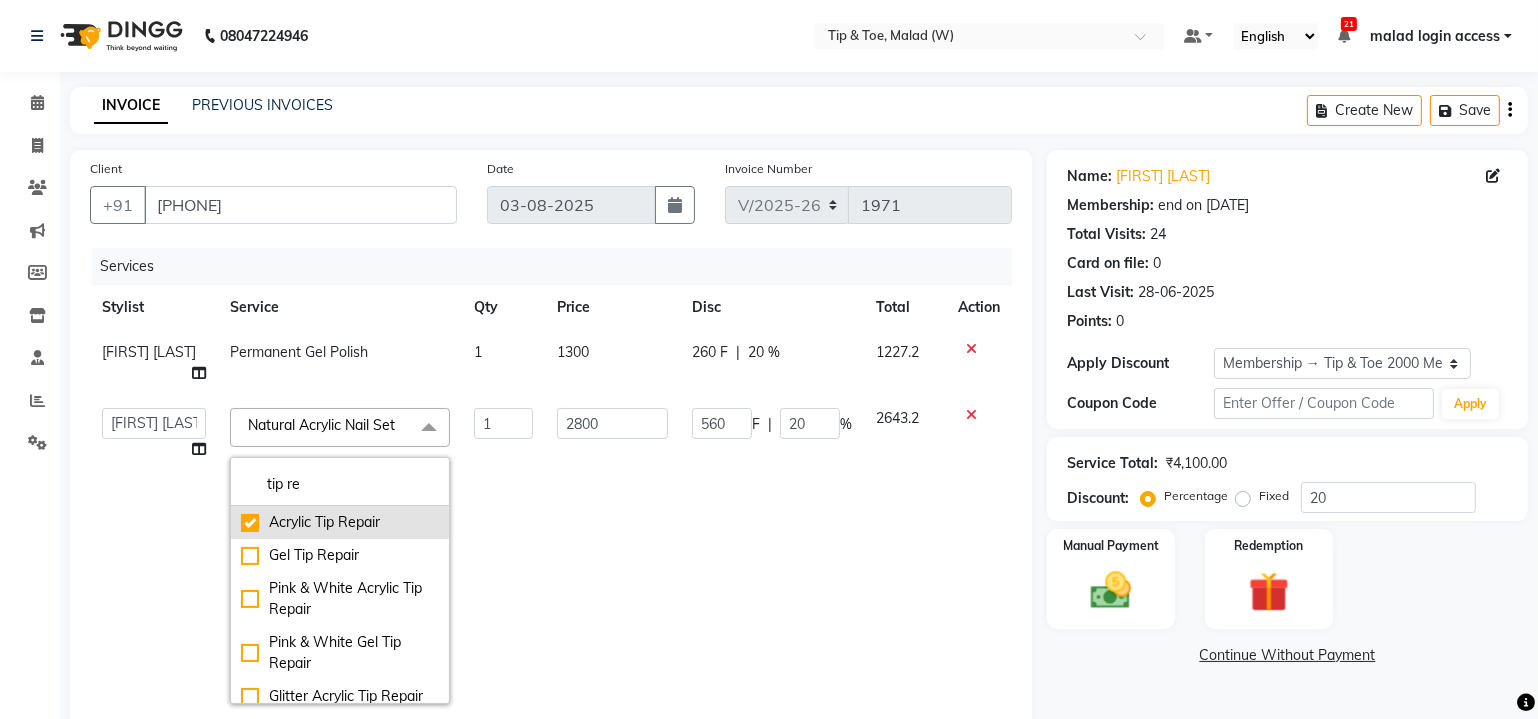 checkbox on "true" 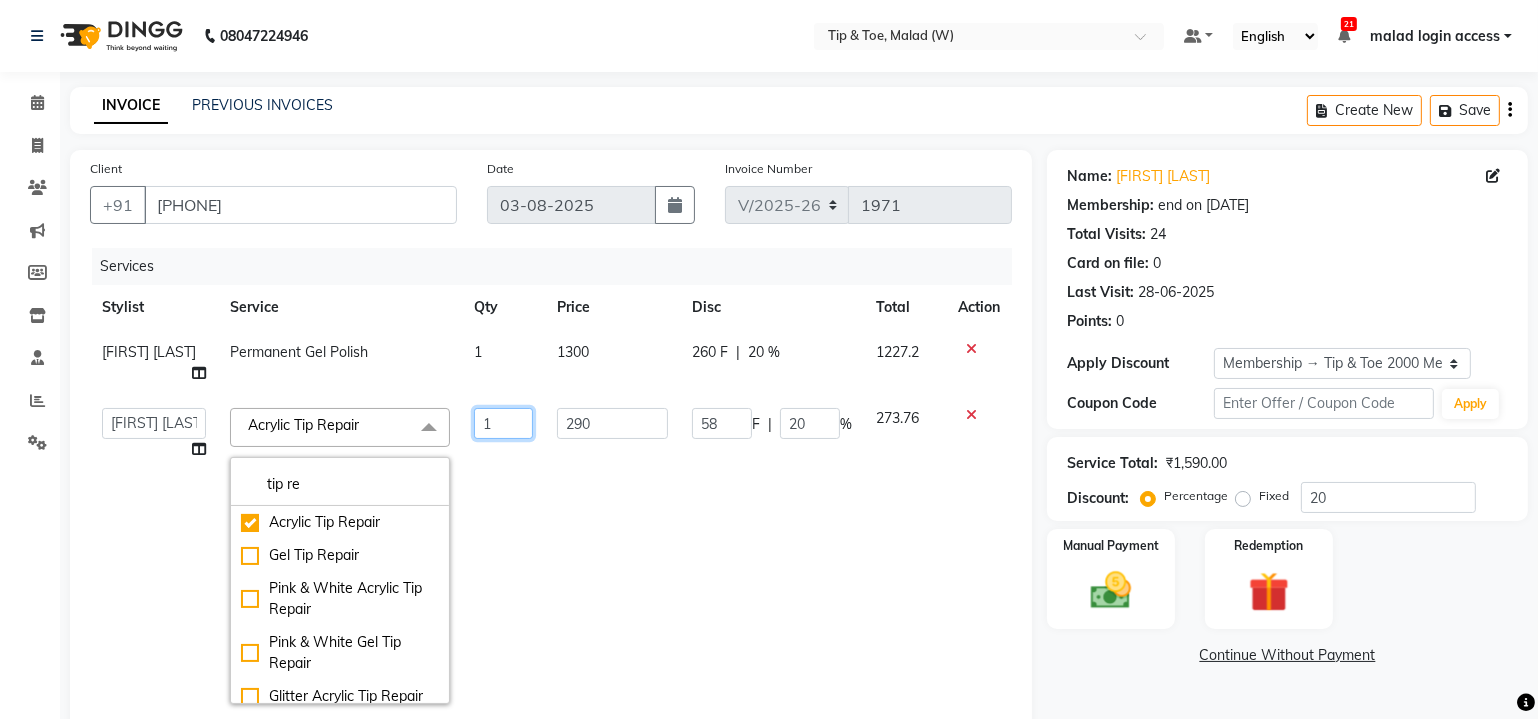 click on "1" 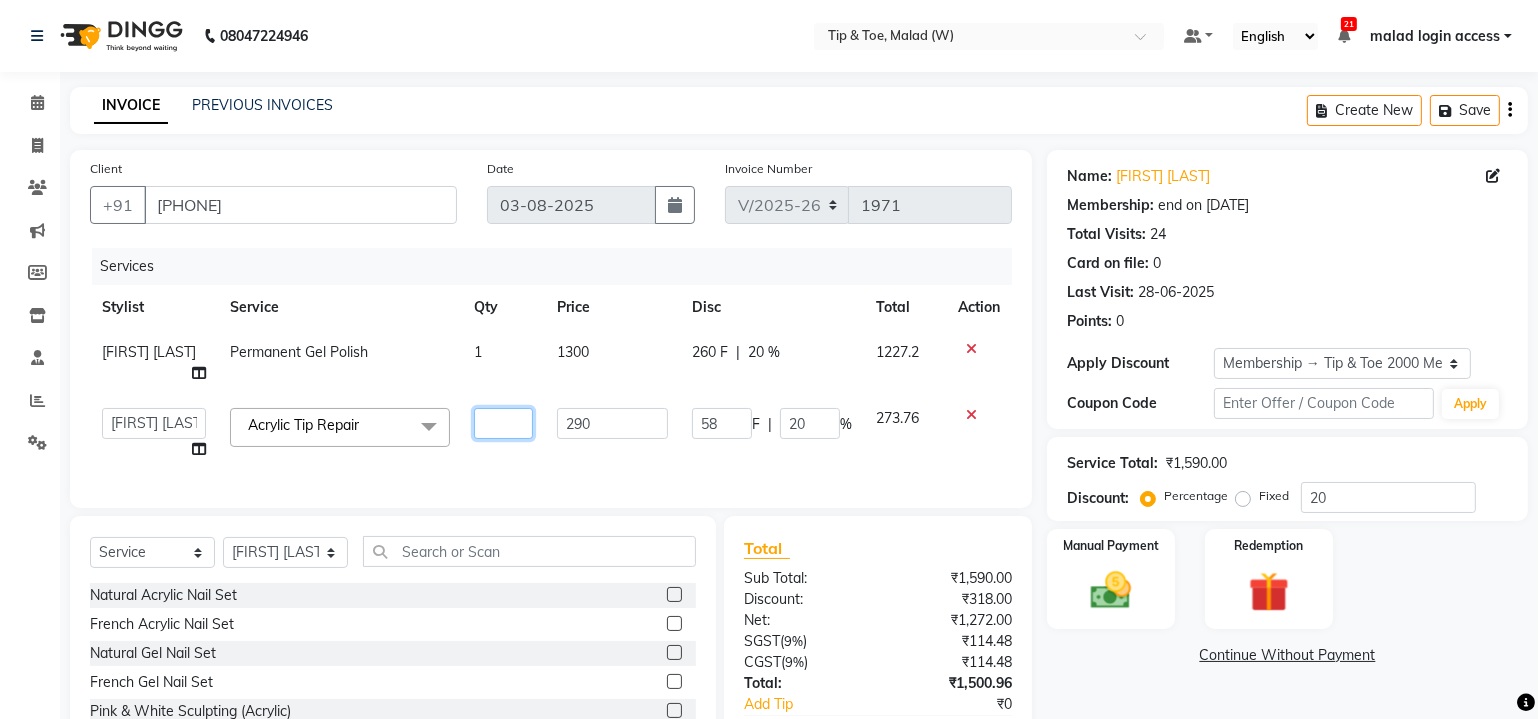 type on "2" 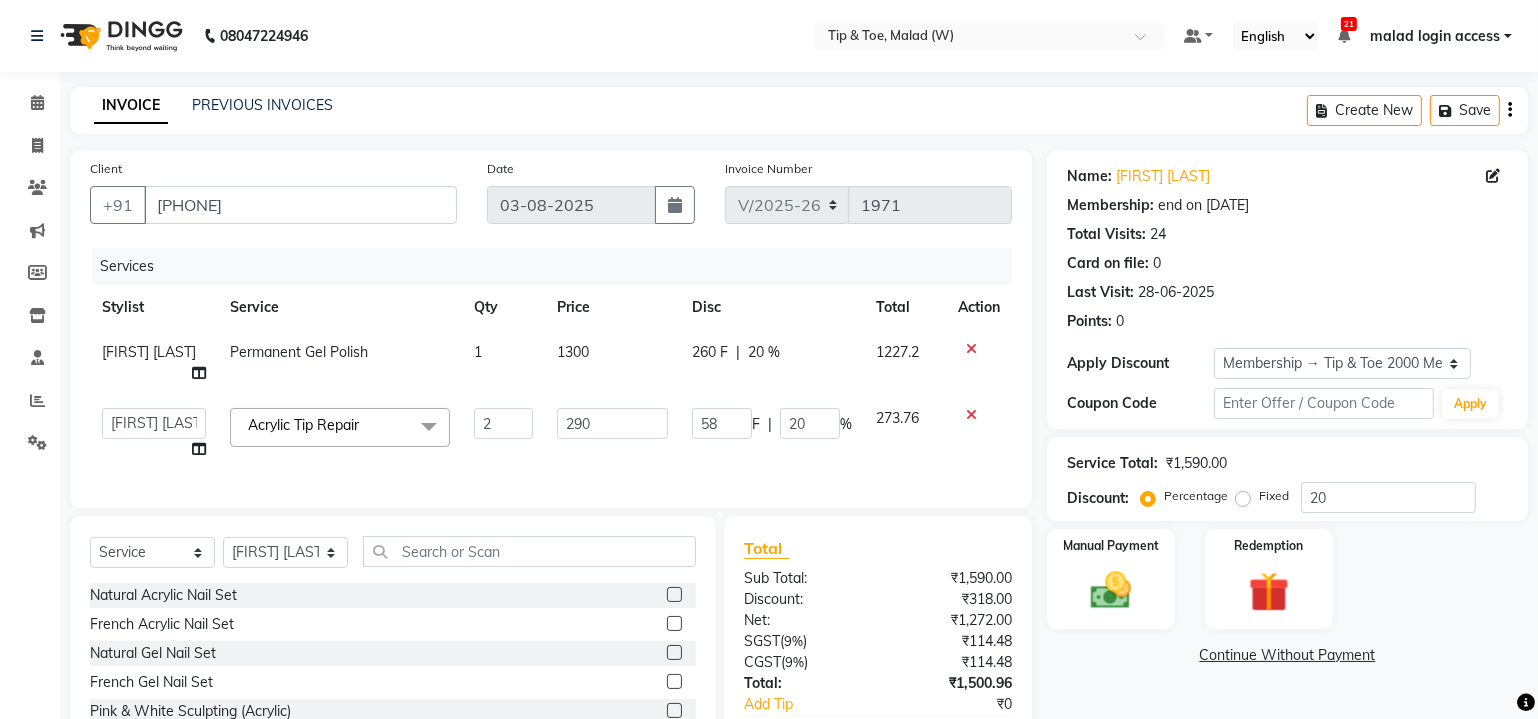 click on "Permanent Gel Polish" 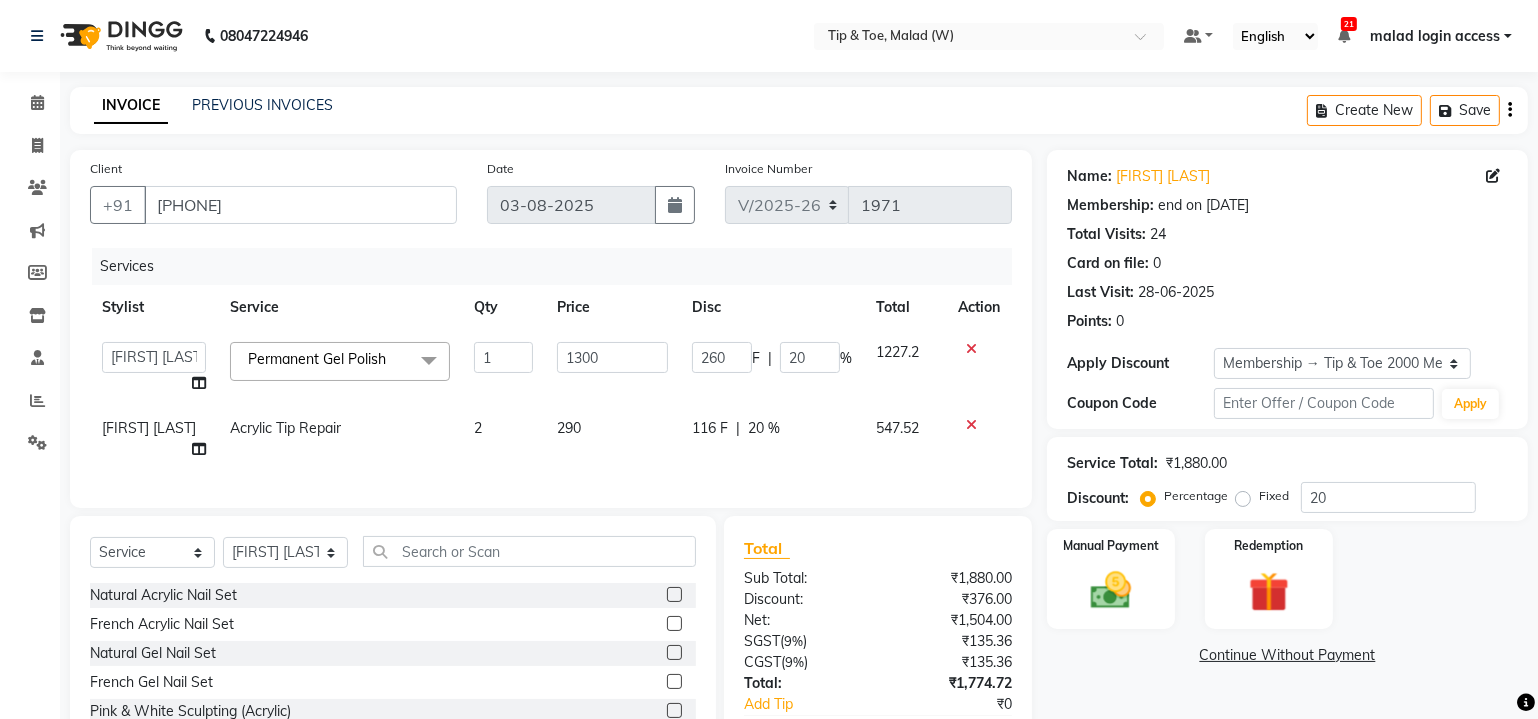 click on "Permanent Gel Polish" 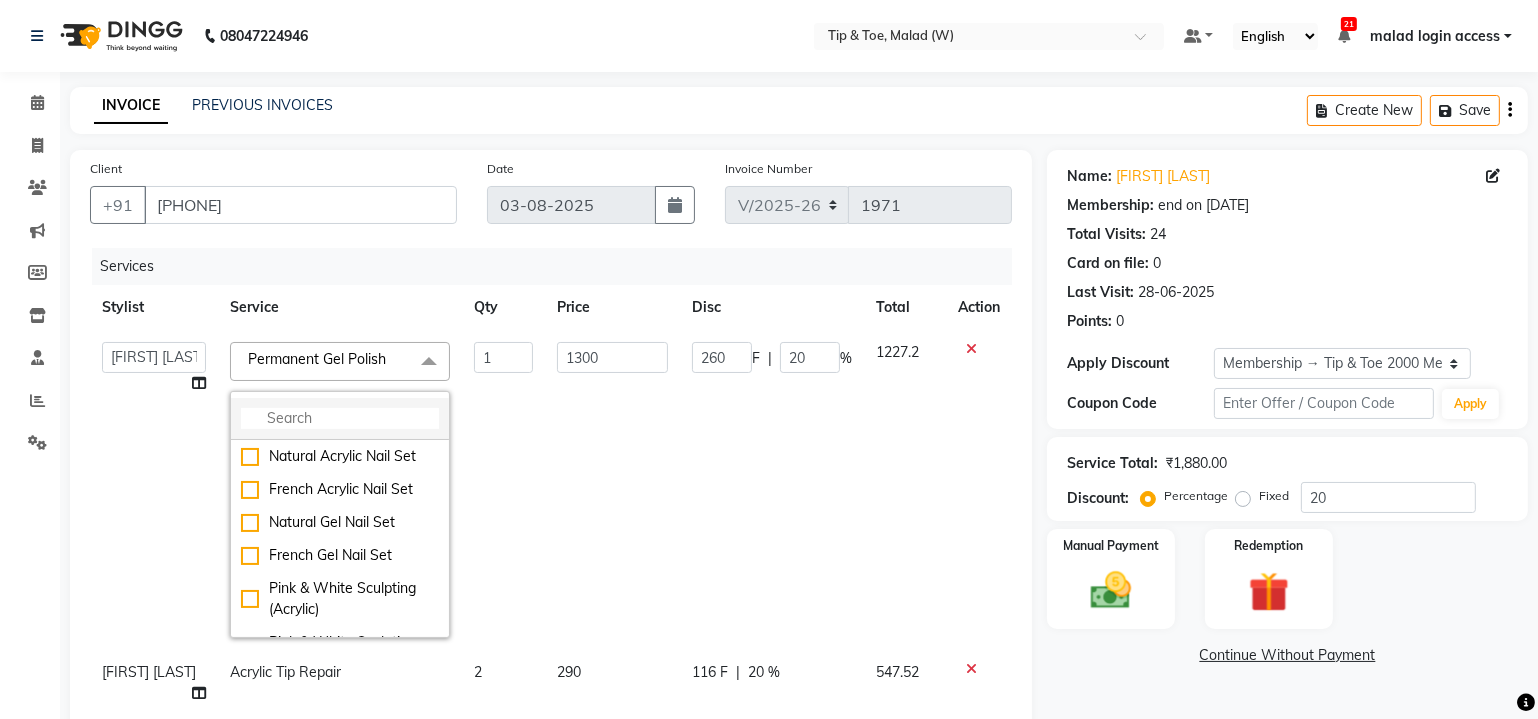 click 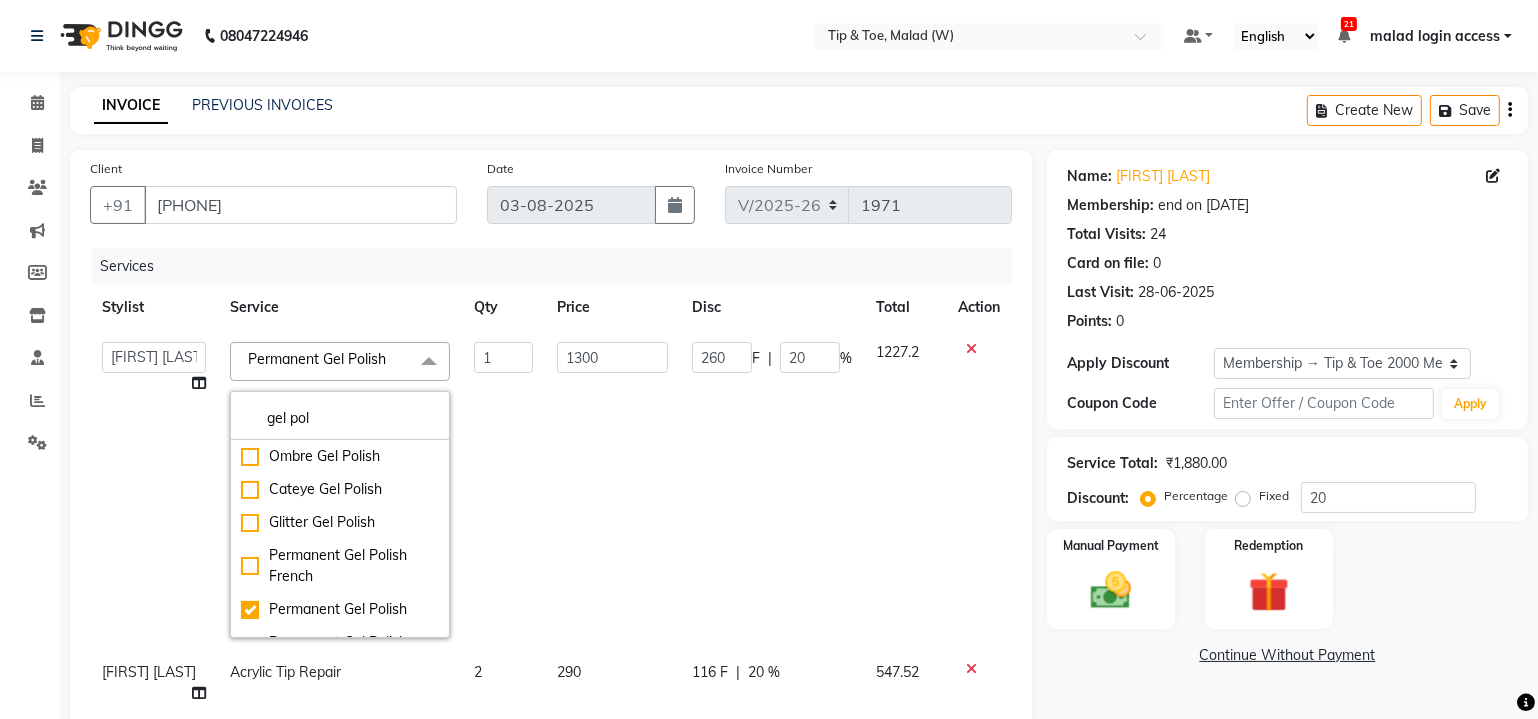type on "gel pol" 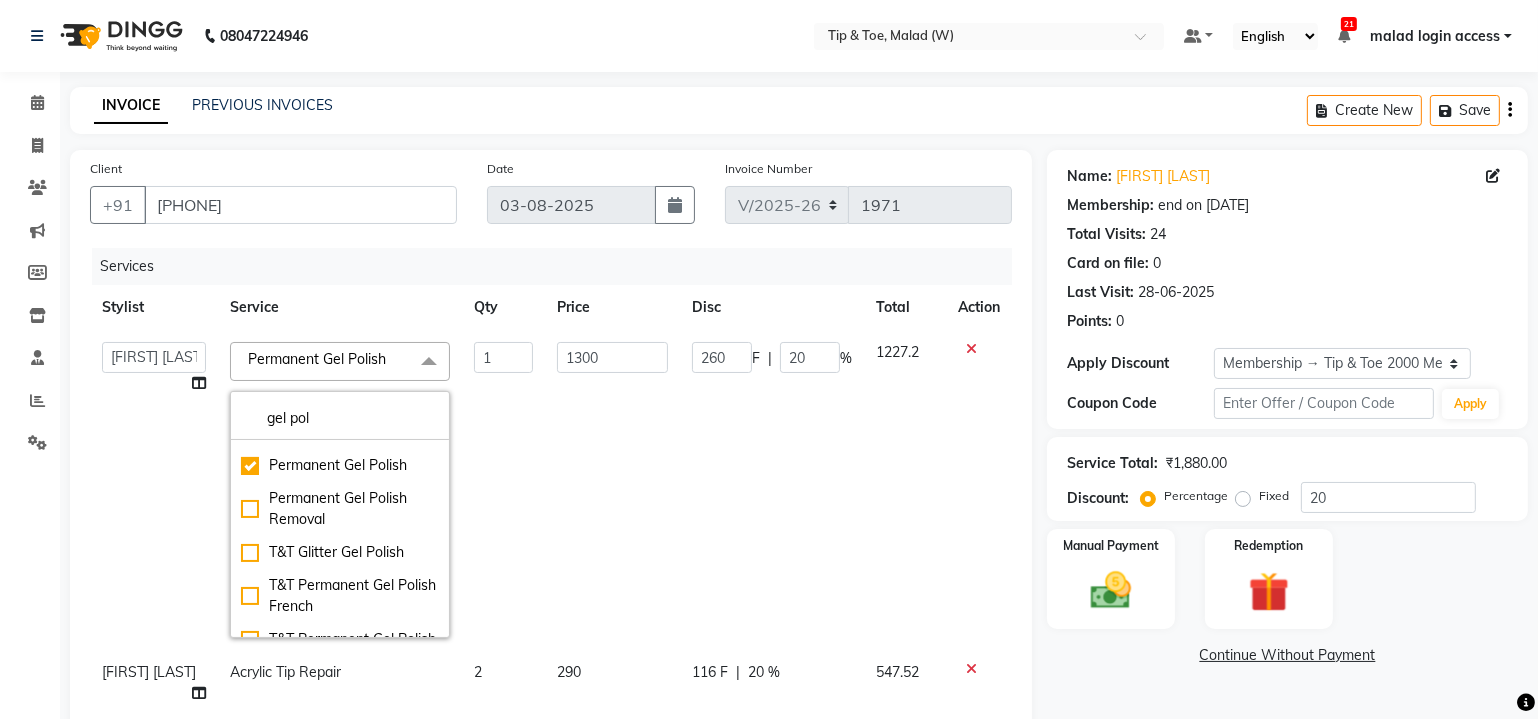 scroll, scrollTop: 145, scrollLeft: 0, axis: vertical 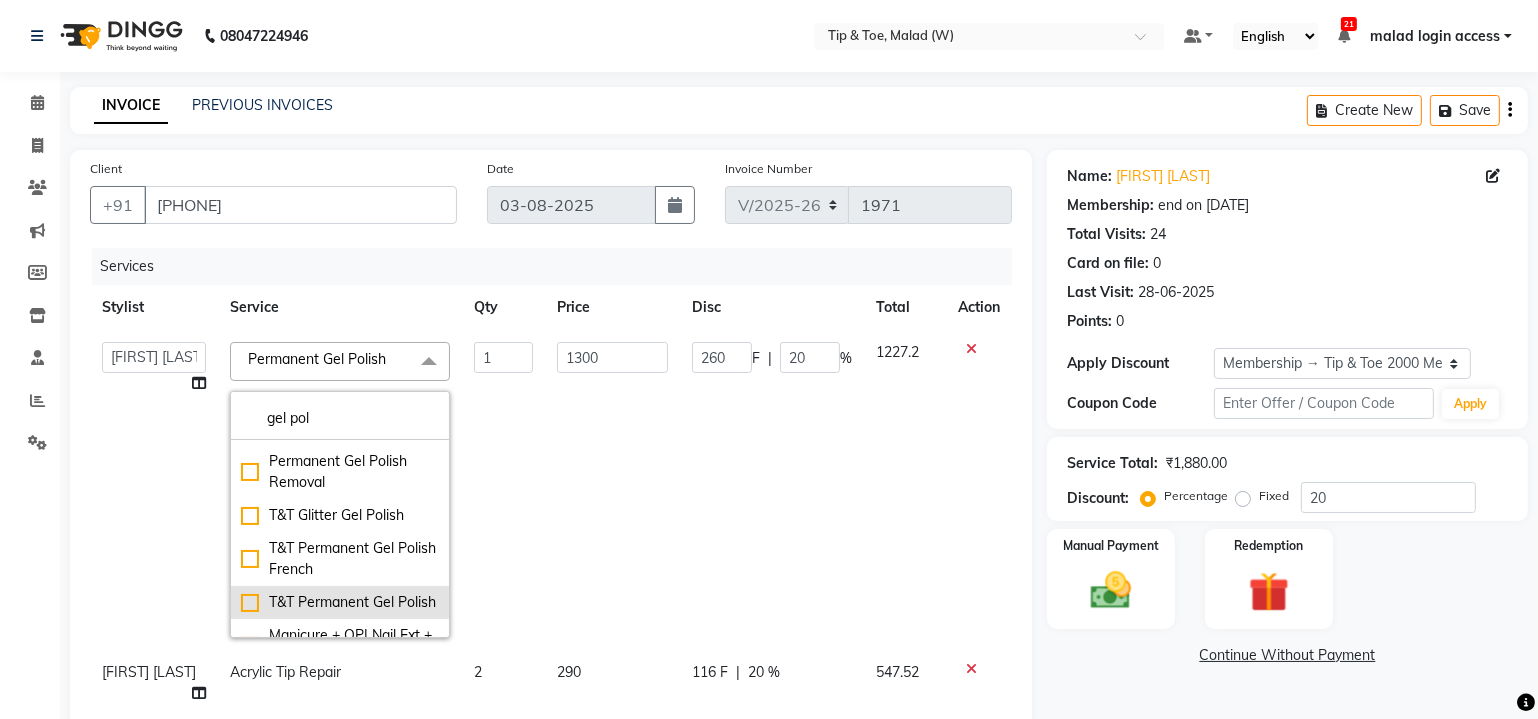 click on "T&T Permanent Gel Polish" 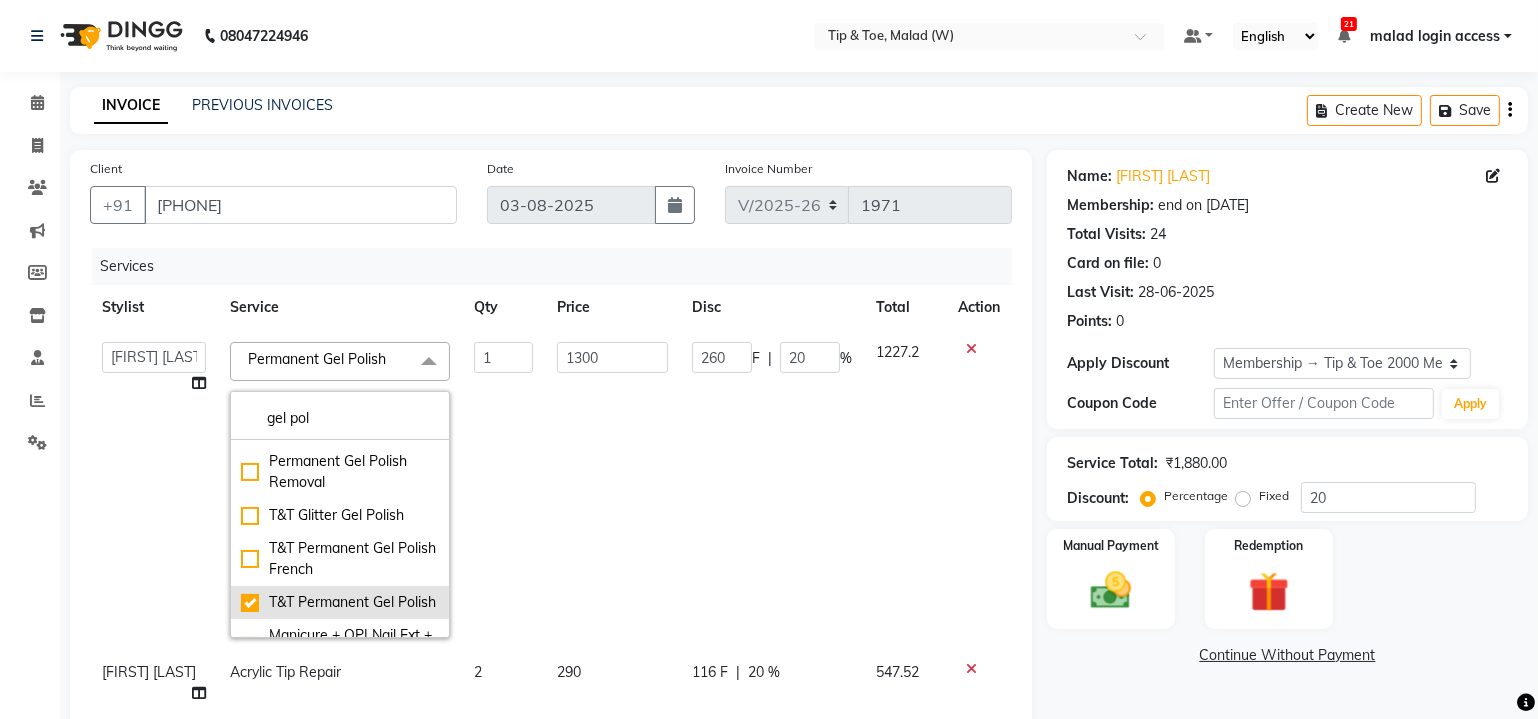 checkbox on "false" 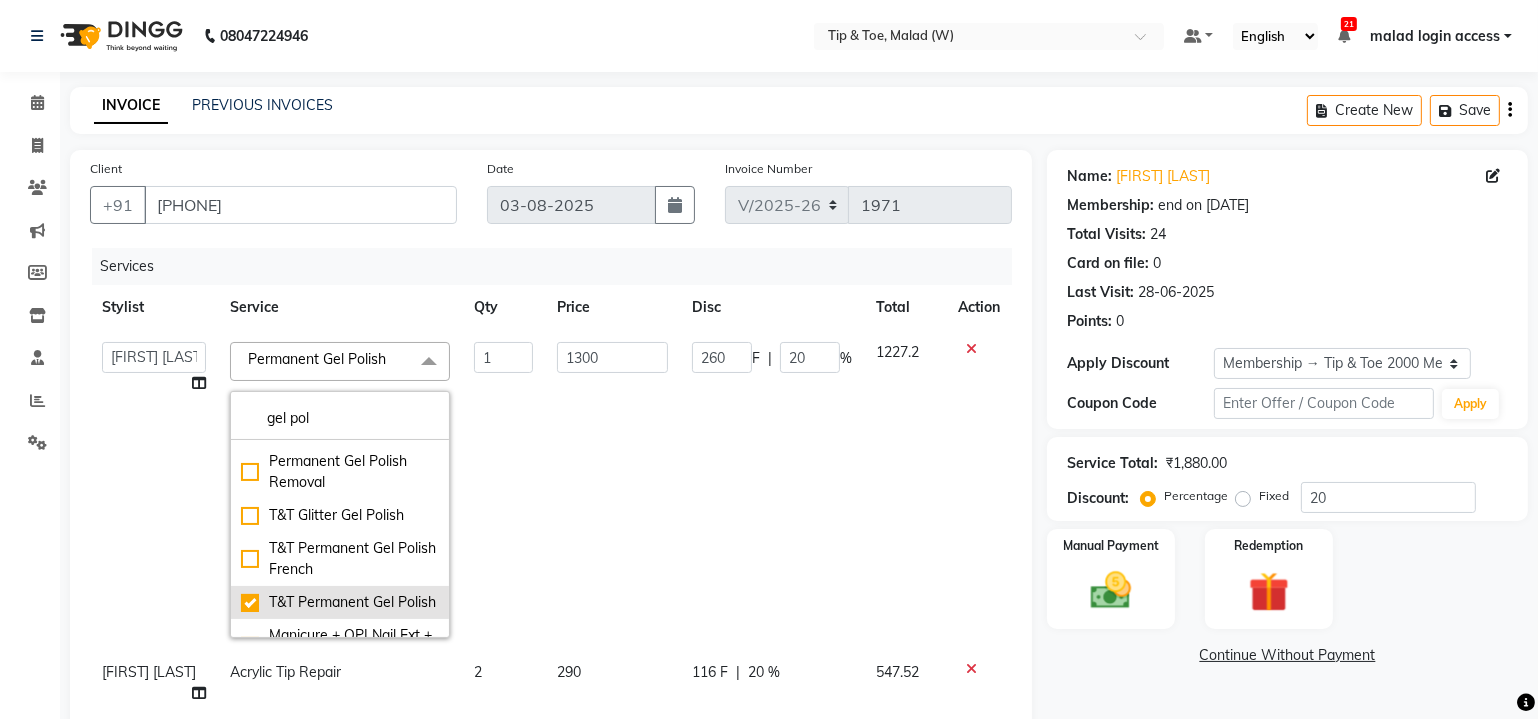 checkbox on "true" 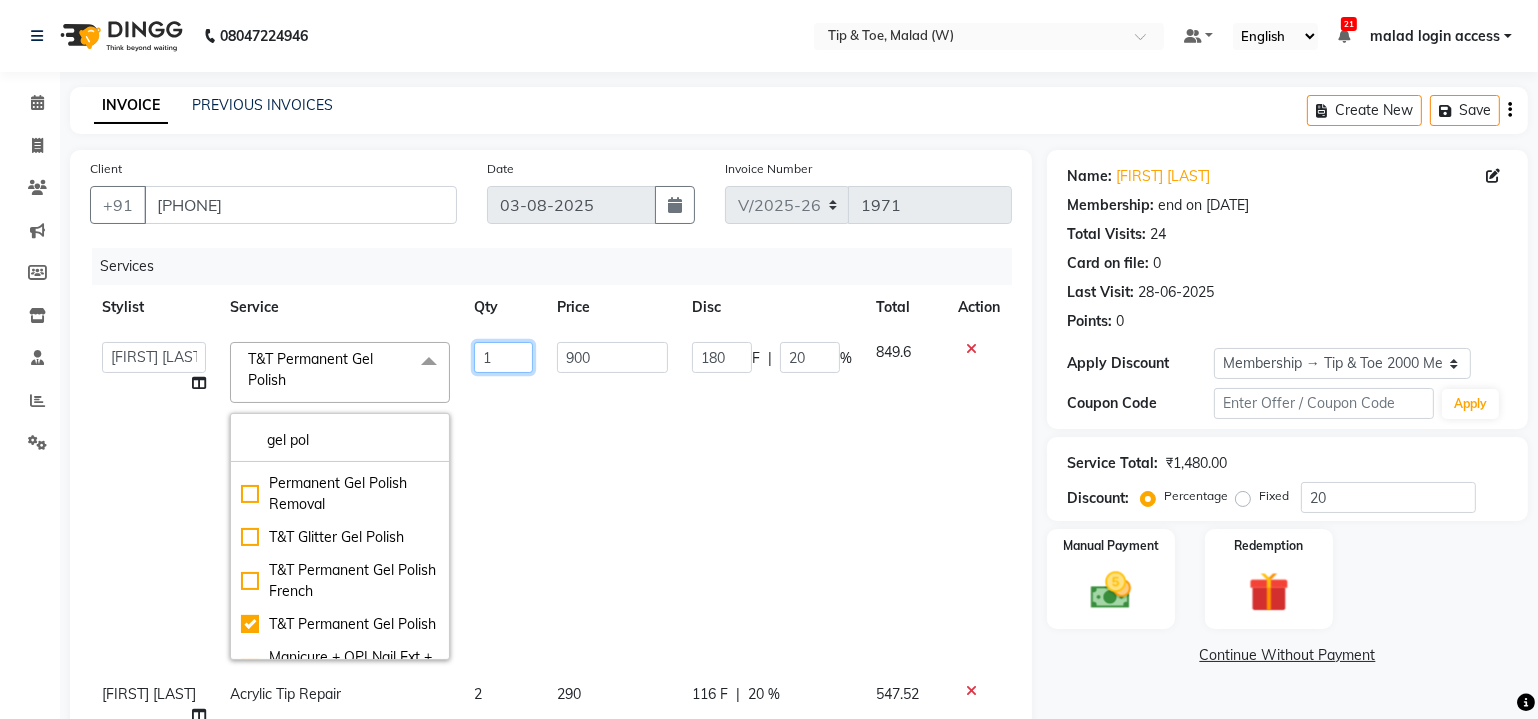 click on "1" 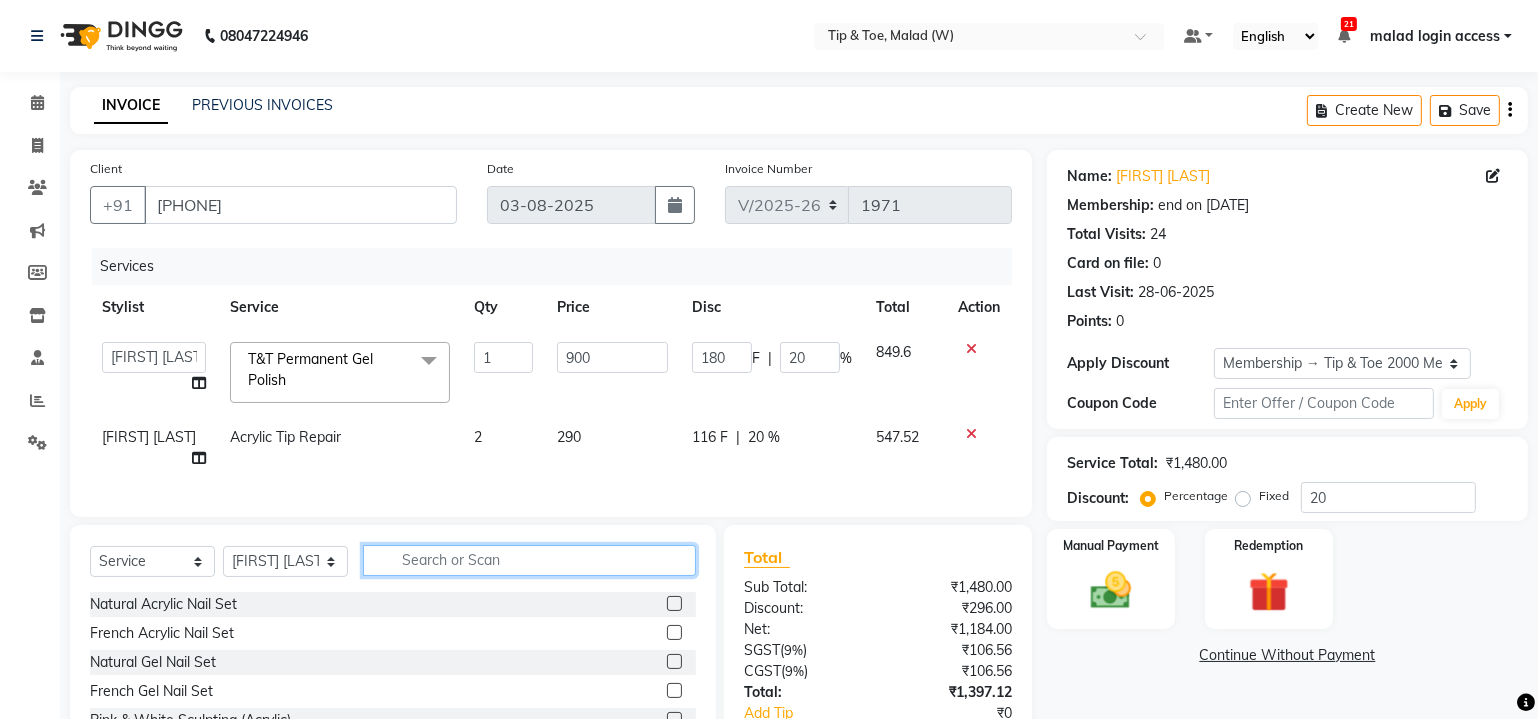 click on "Select  Service  Product  Membership  Package Voucher Prepaid Gift Card  Select Stylist Akash  Alfaz  Amreen  Danish Dhanashree Dibakar House Sale Kaikasha Shaikh Keshien Kumar malad login access Manisha Singh Manisha Suvare Nim Ninshing poonam Regan Sanjay mama Shimre Suzu Swapnali Swity Urmila Pal Vikram" 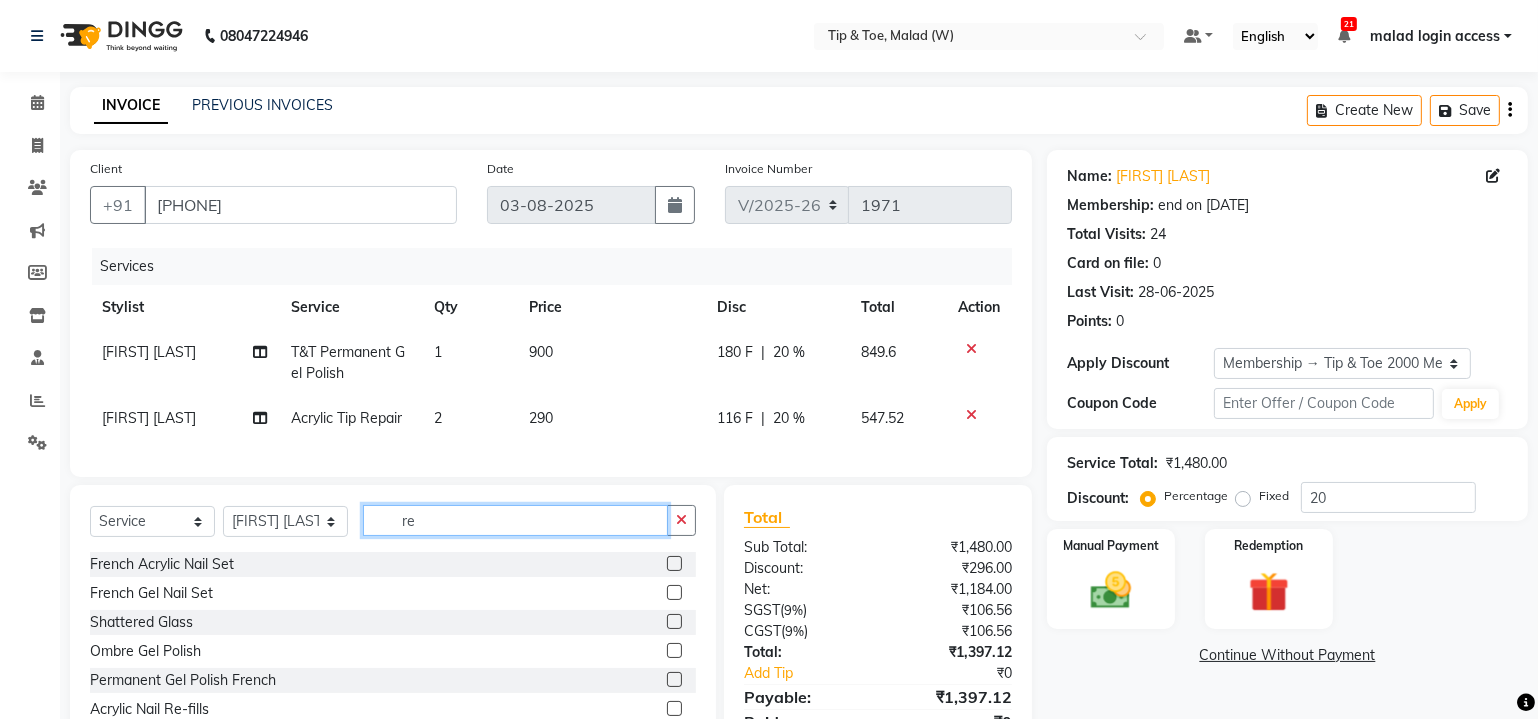 scroll, scrollTop: 103, scrollLeft: 0, axis: vertical 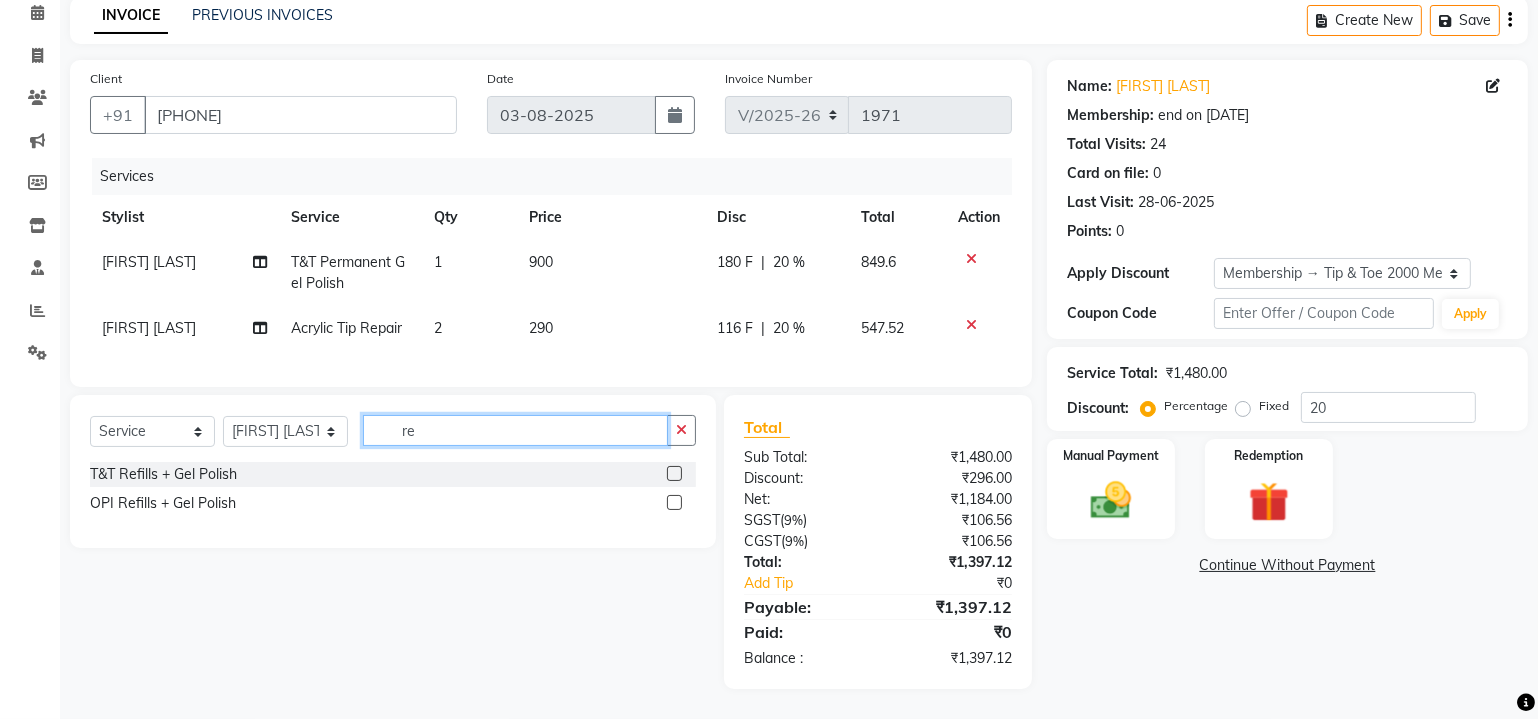 type on "r" 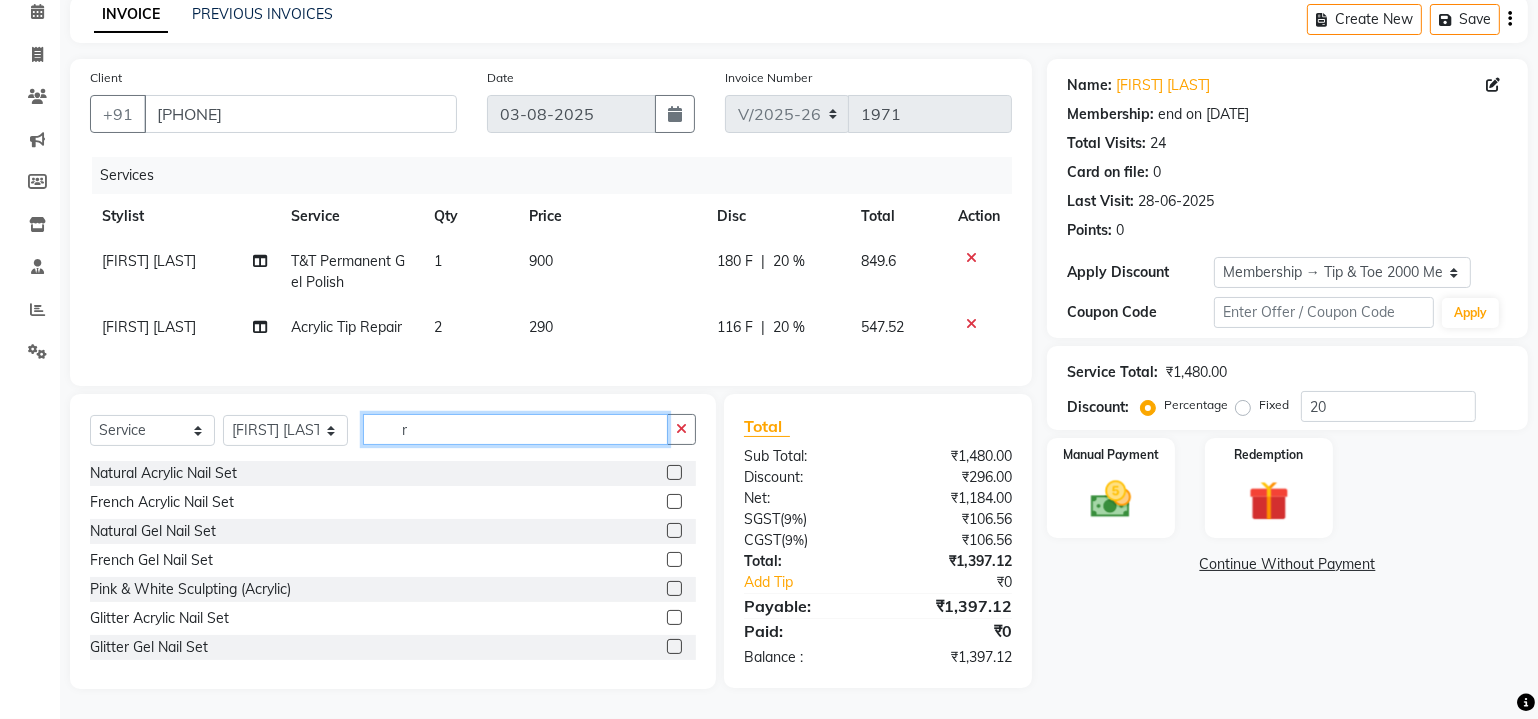 type 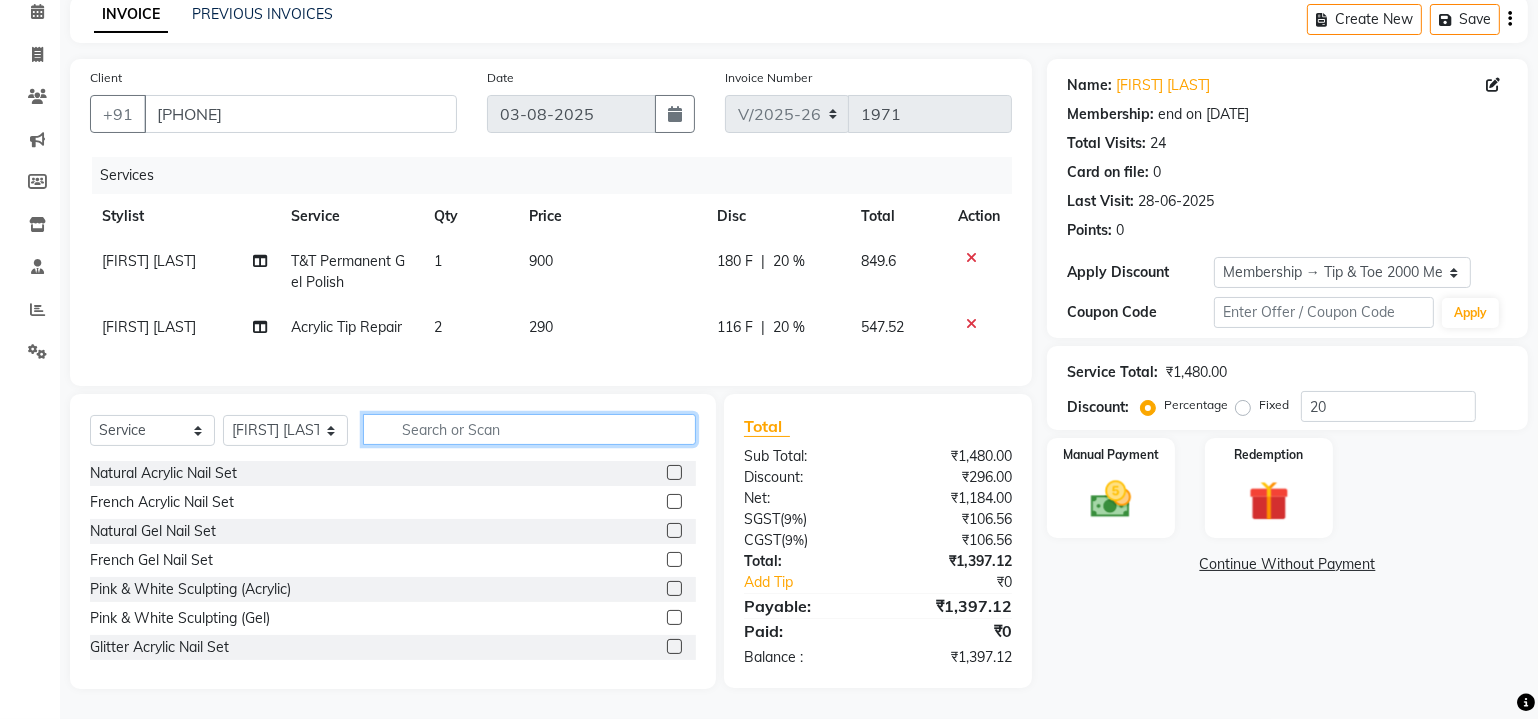 scroll, scrollTop: 103, scrollLeft: 0, axis: vertical 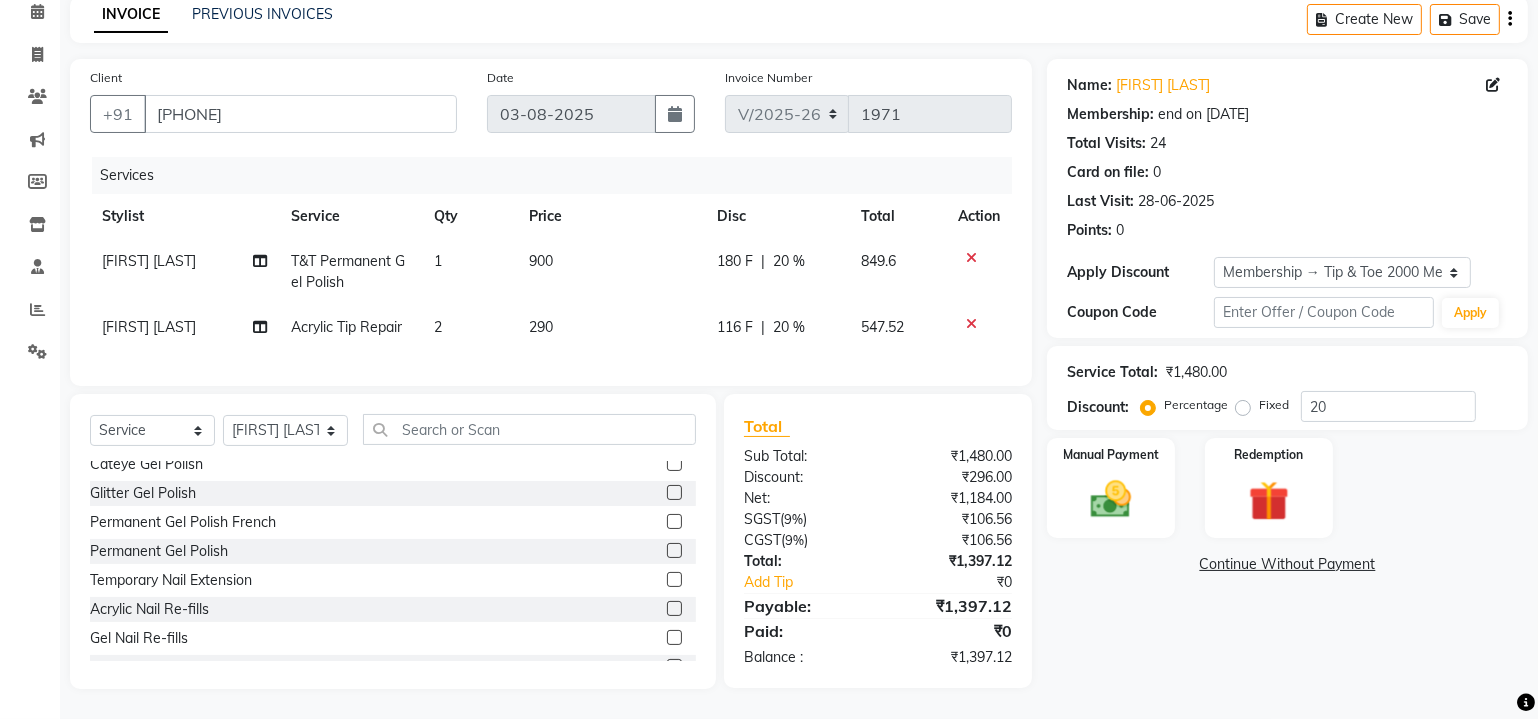 click 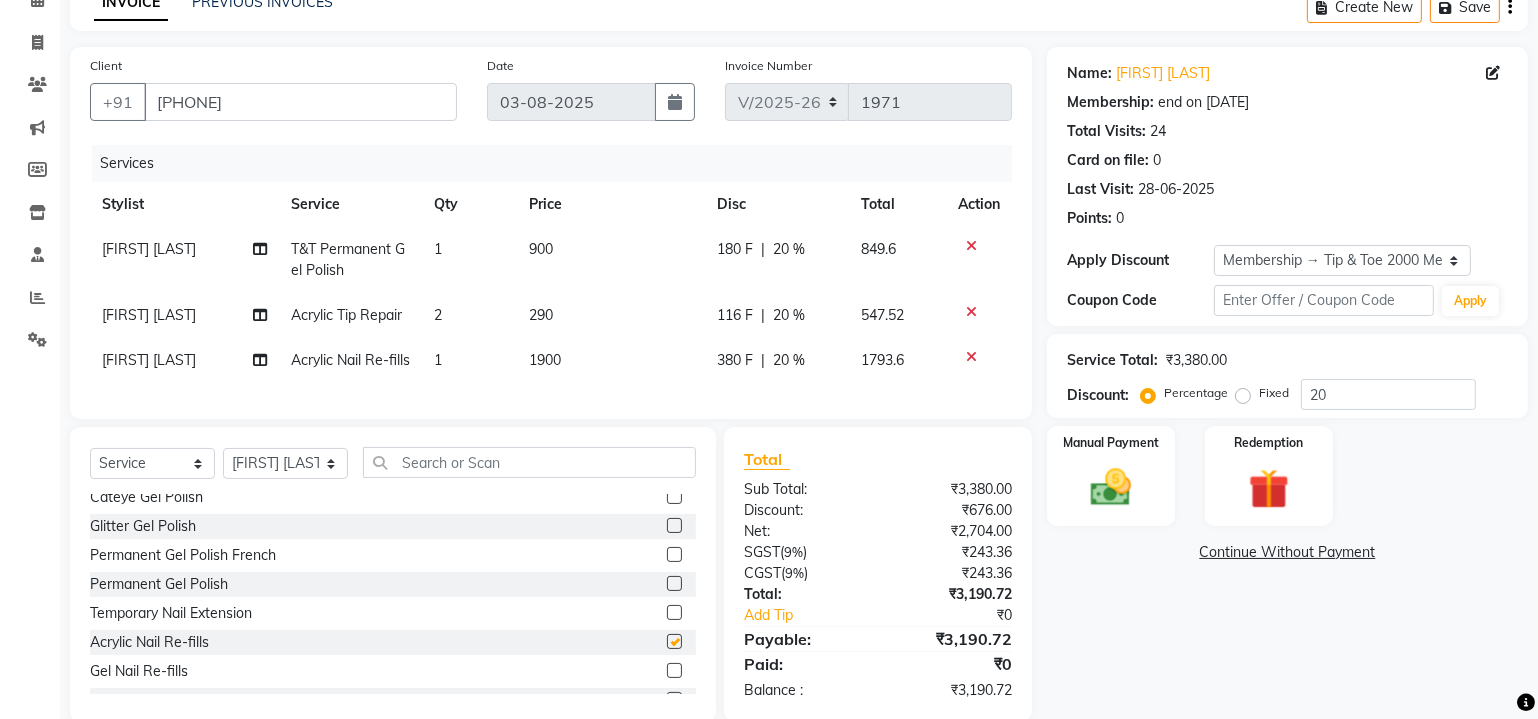 checkbox on "false" 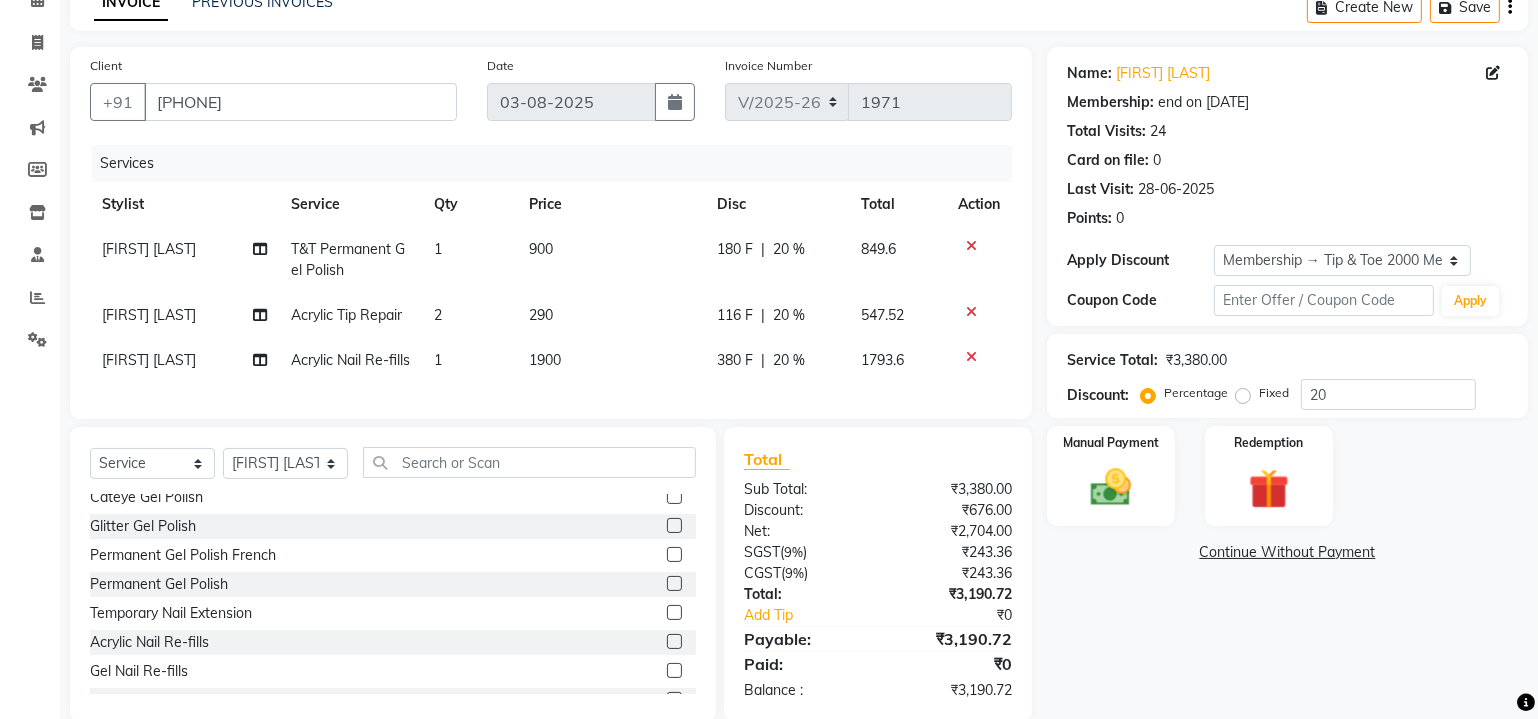 click on "1900" 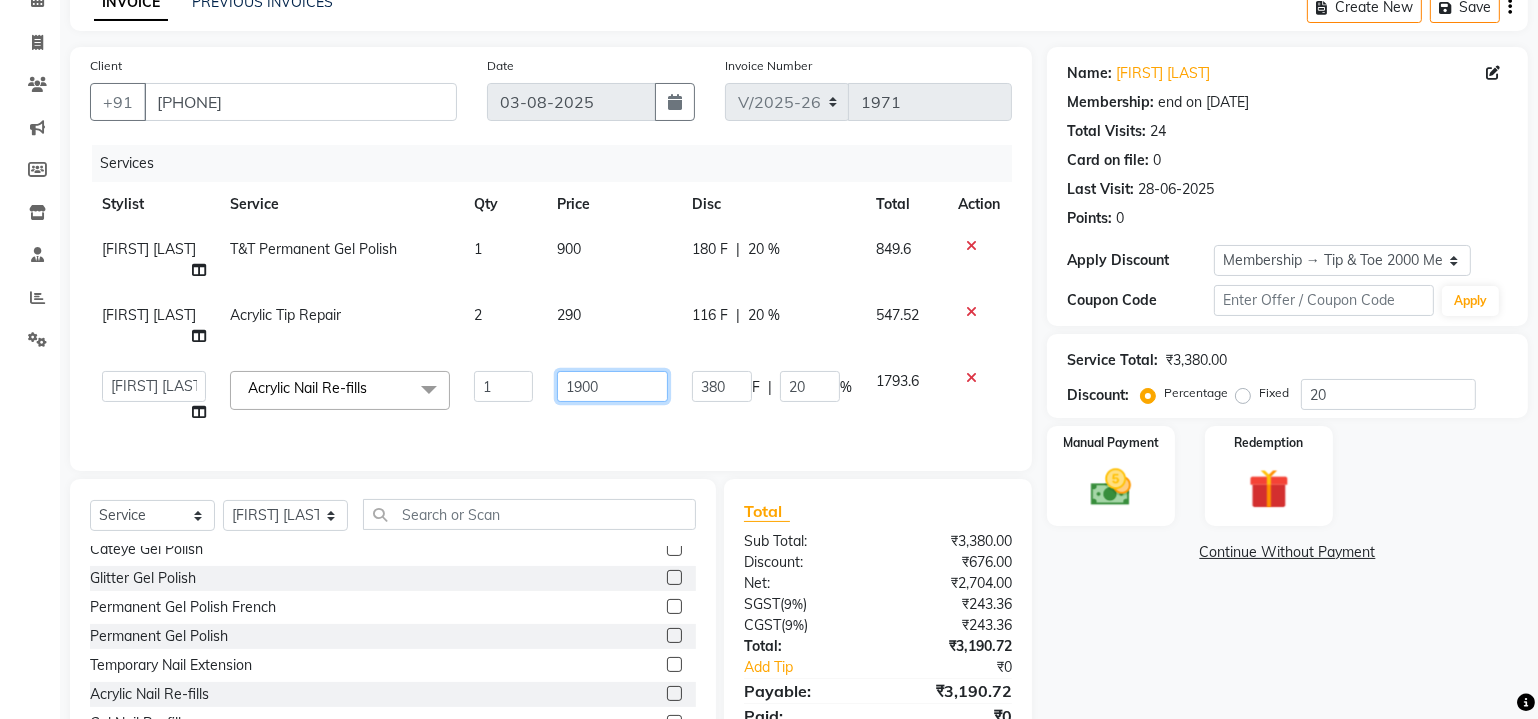 click on "1900" 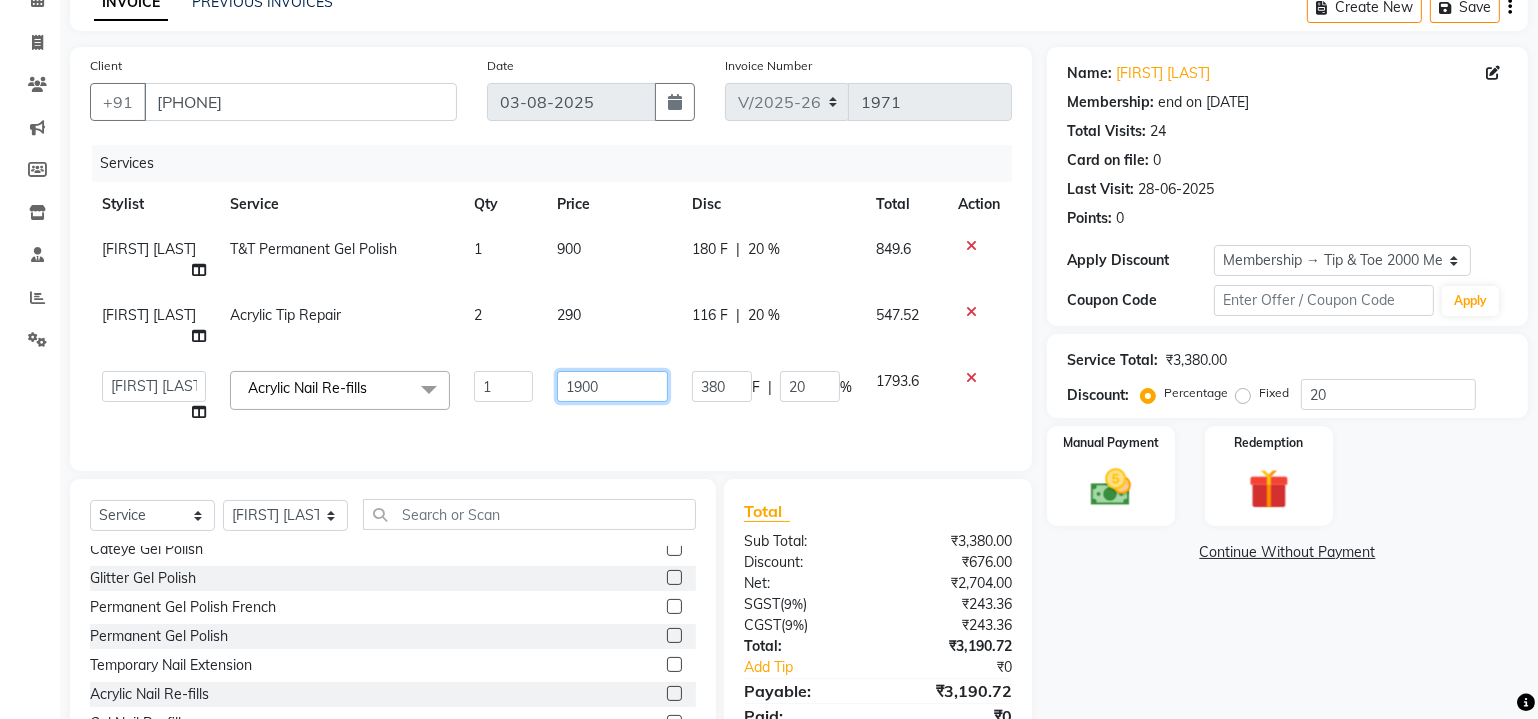 type on "190" 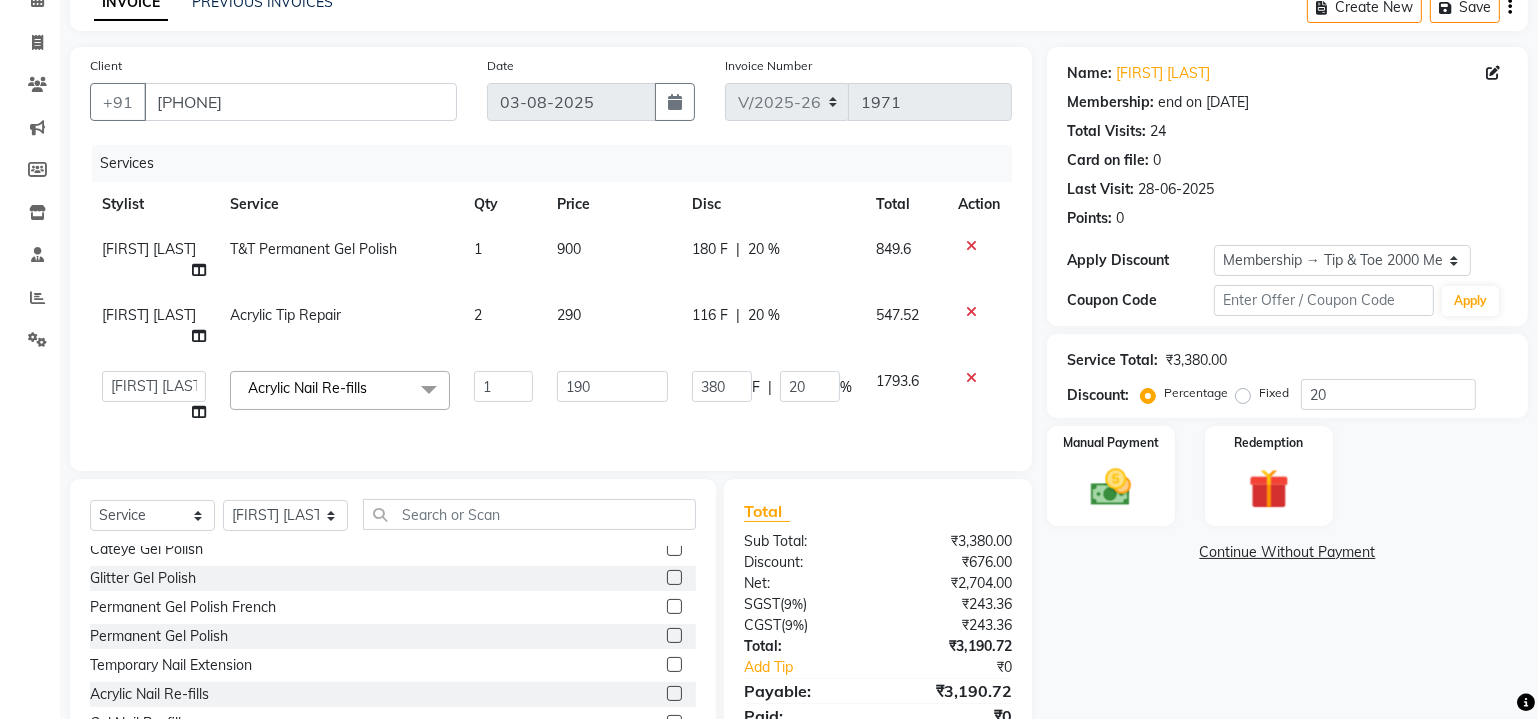 click on "1" 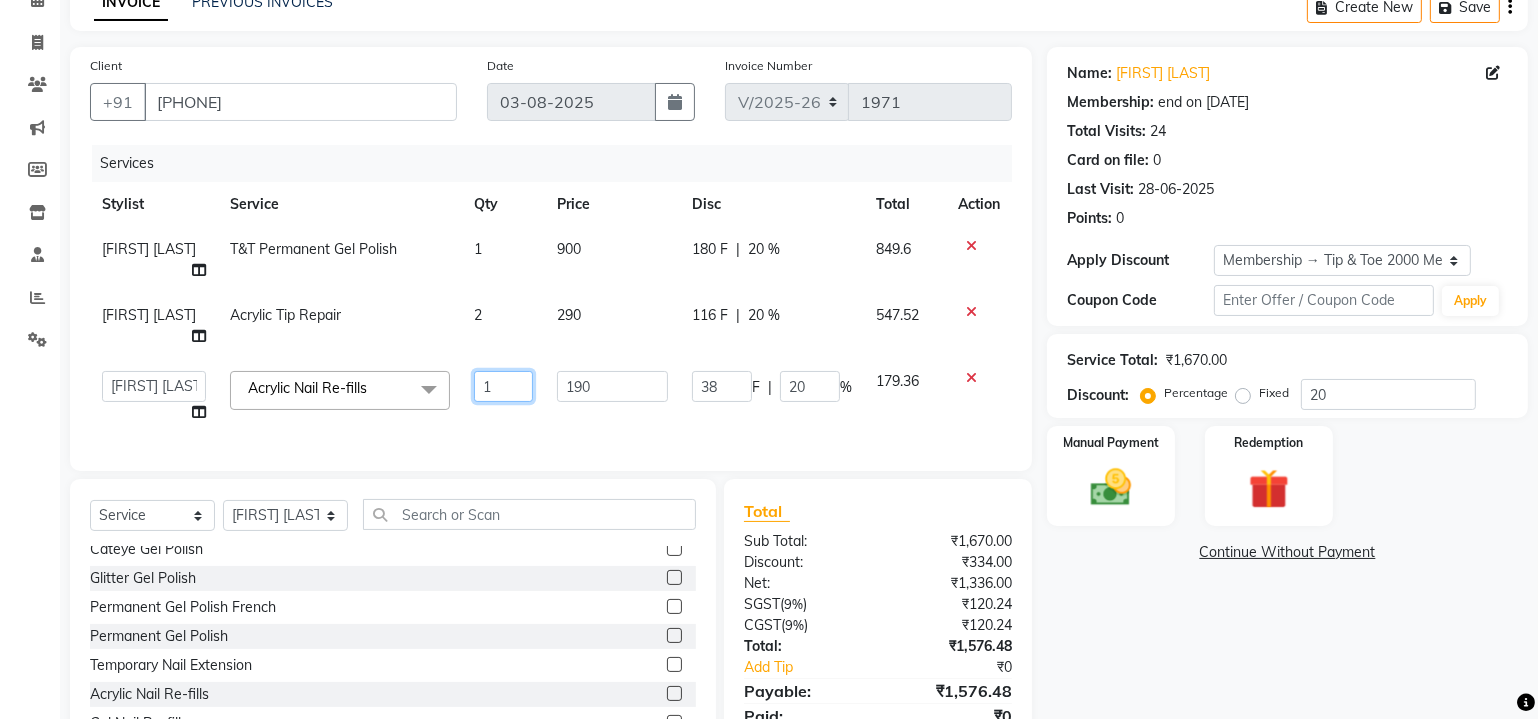 click on "1" 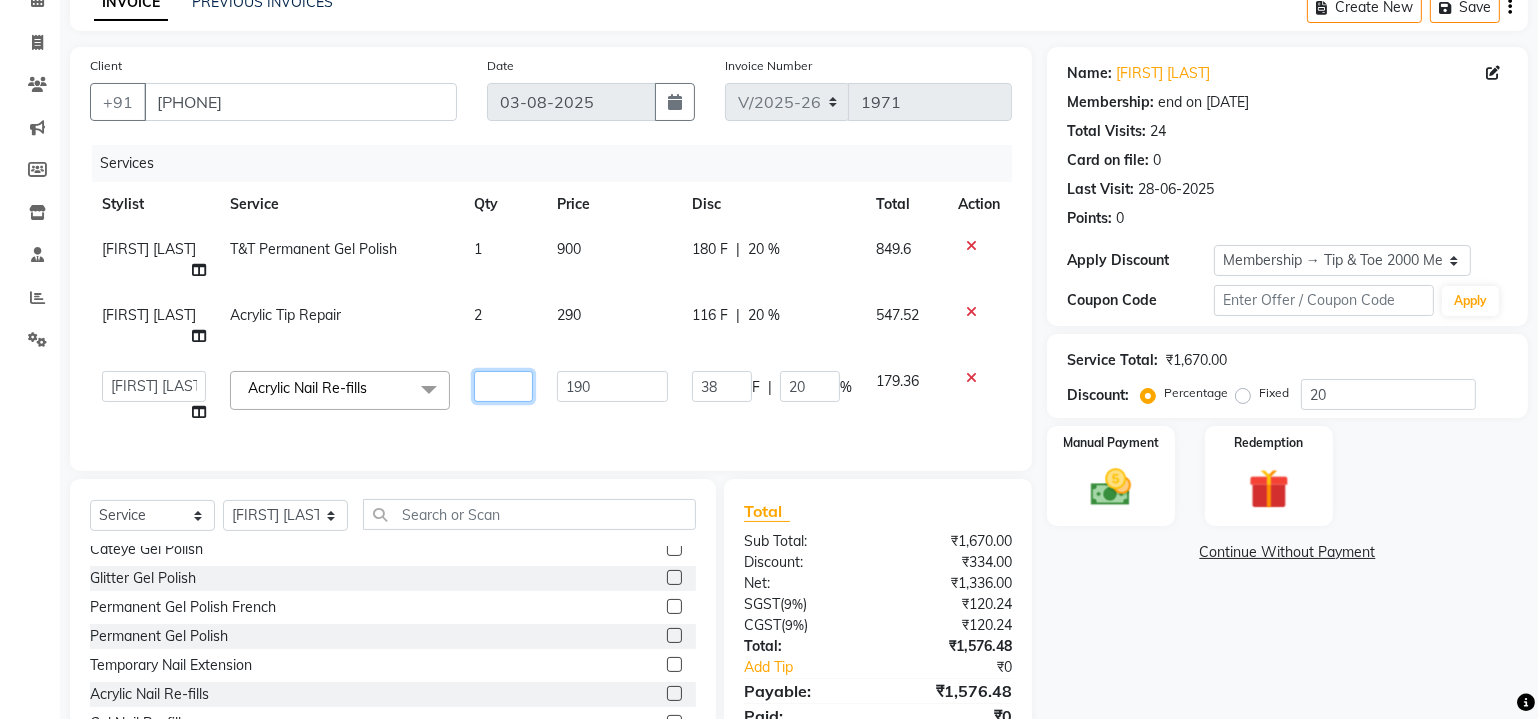 type on "3" 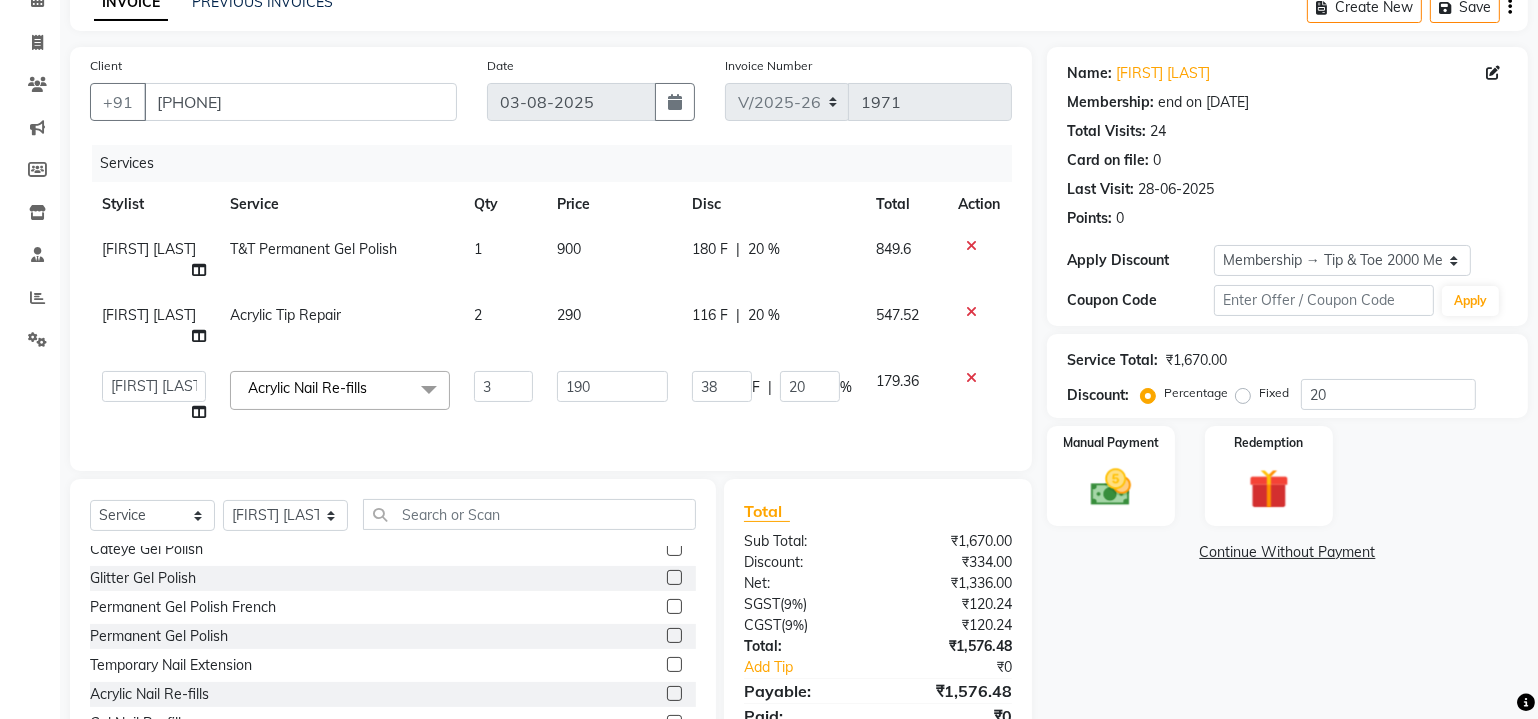 click on "190" 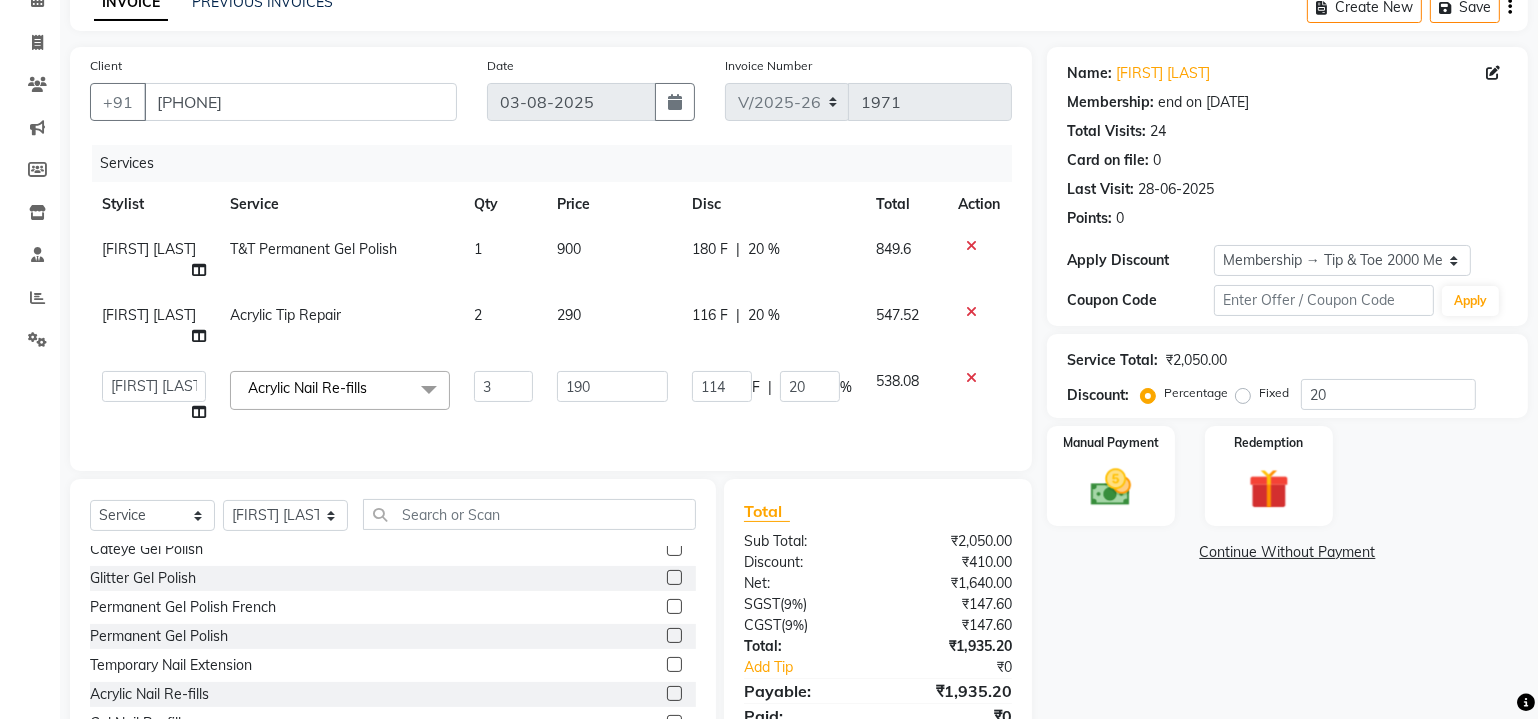 click on "900" 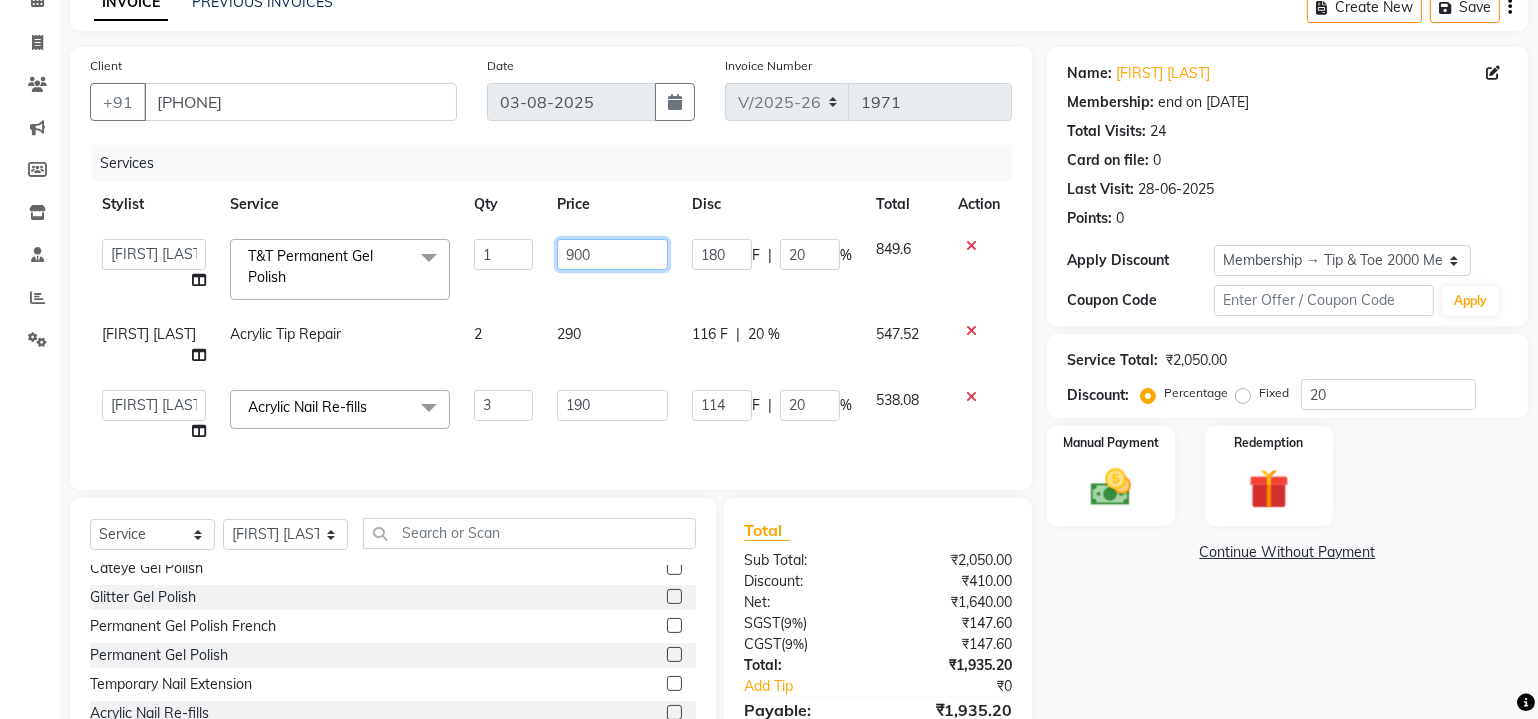 click on "900" 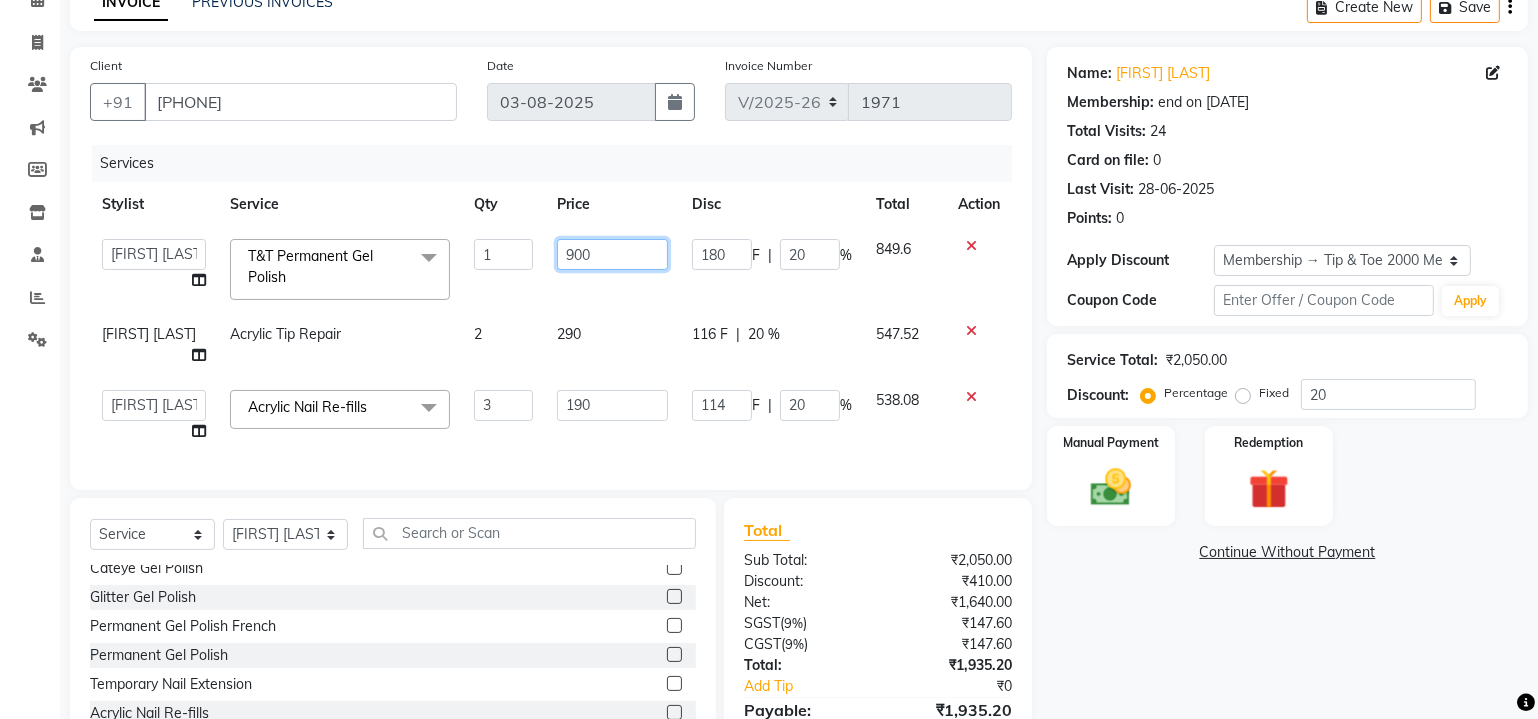 click on "900" 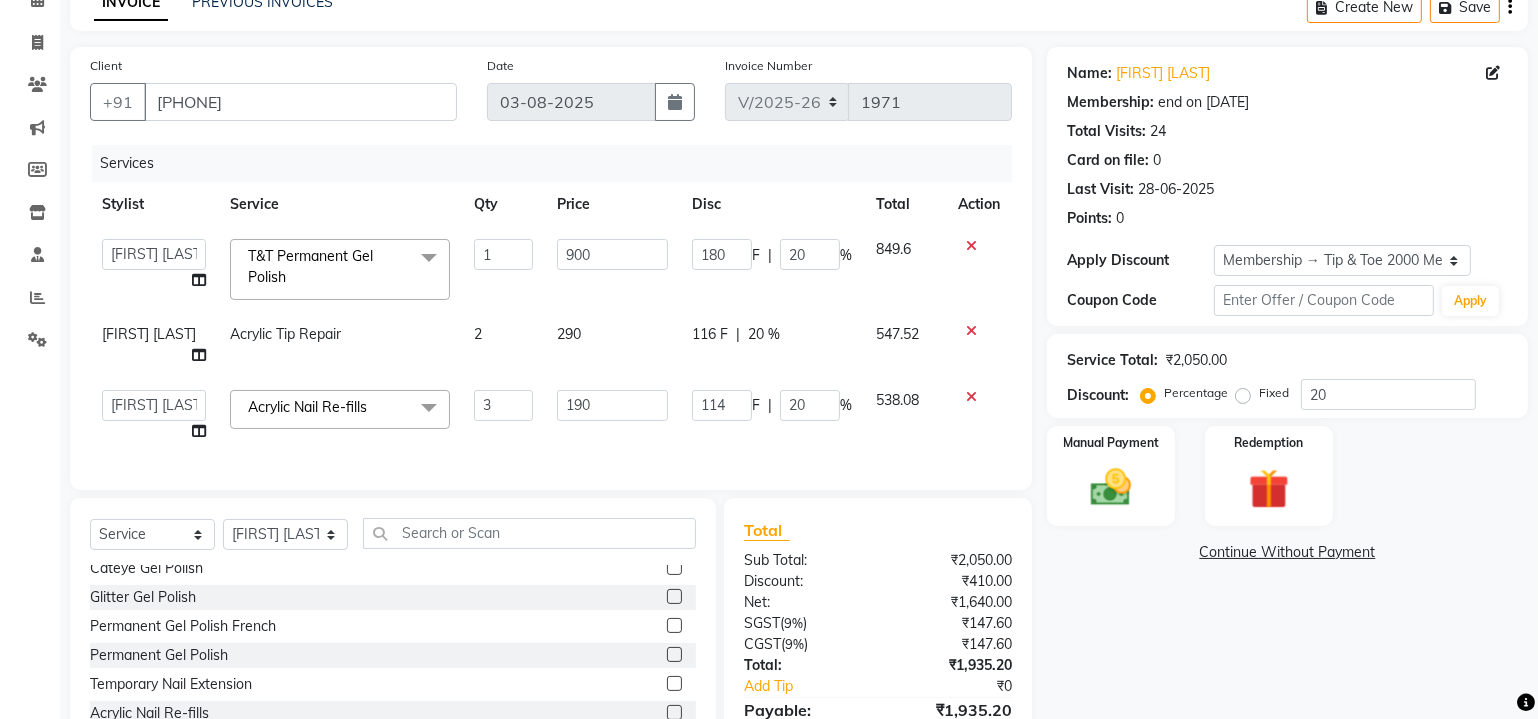 click on "Acrylic Tip Repair" 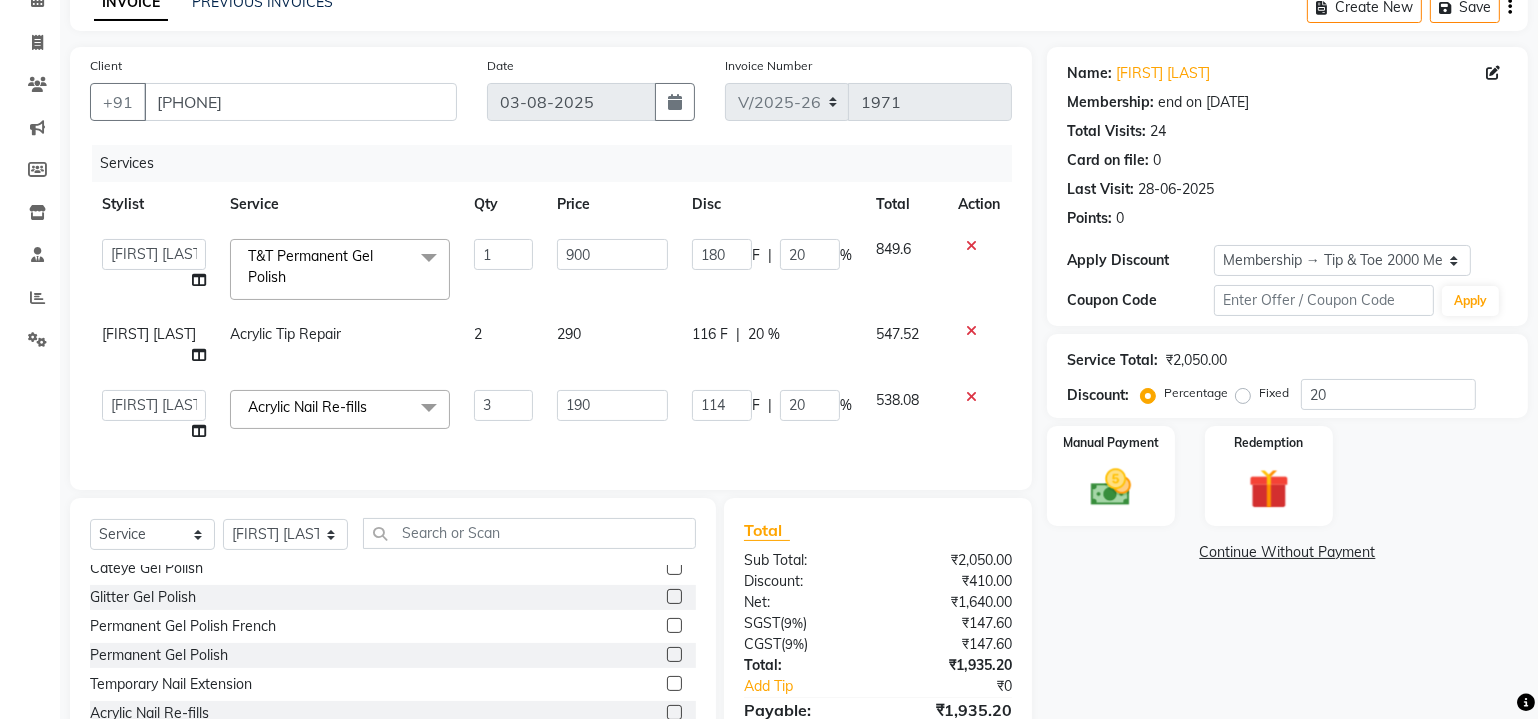 select on "77019" 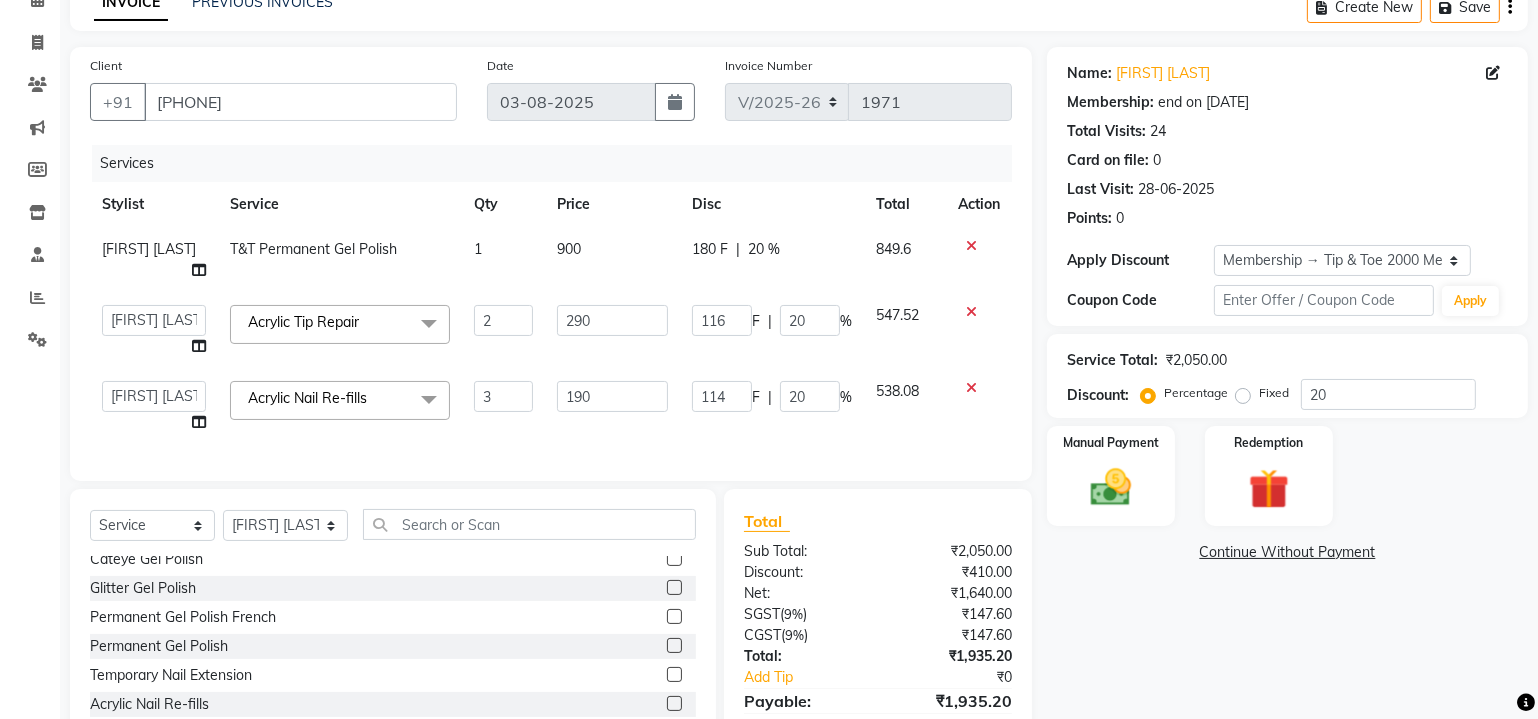 click on "T&T Permanent Gel Polish" 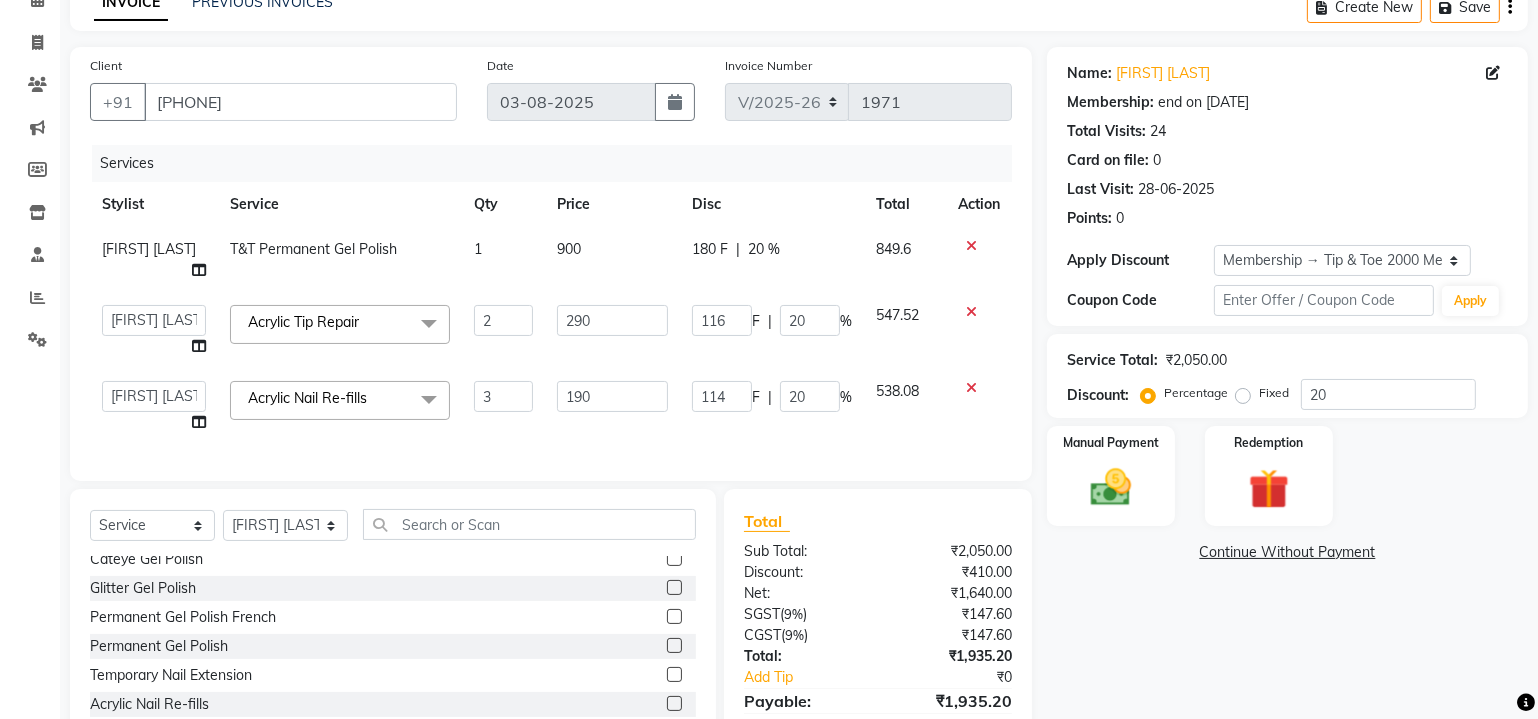 select on "77019" 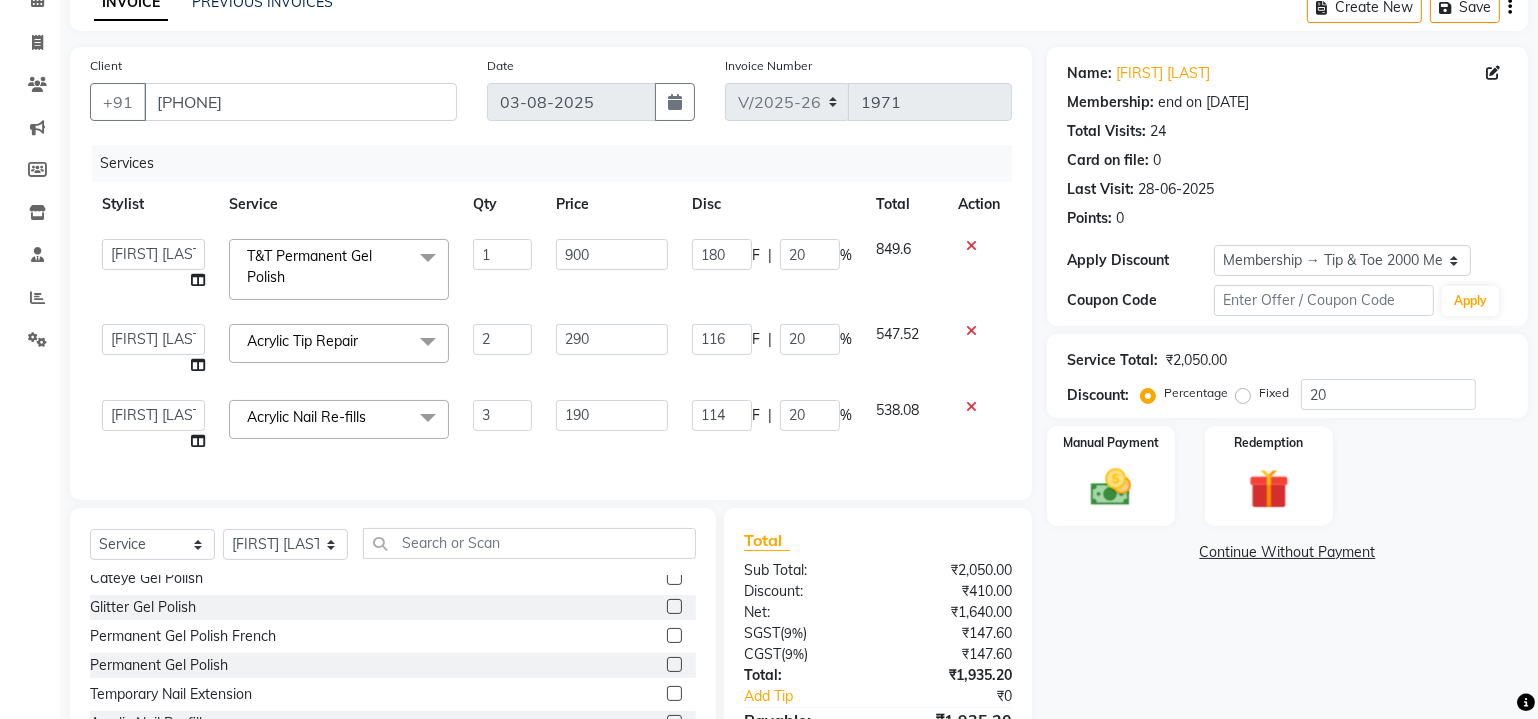 click on "T&T Permanent Gel Polish  x" 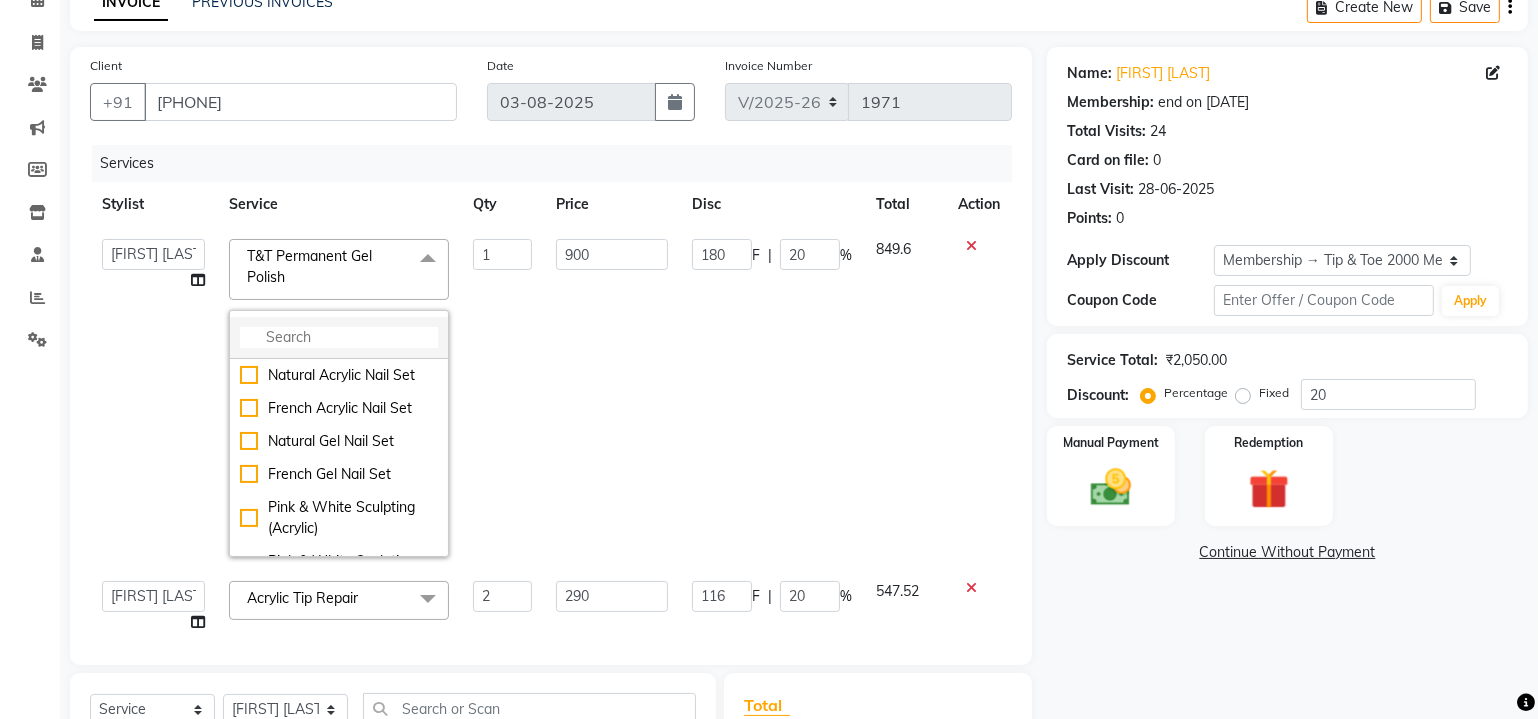click 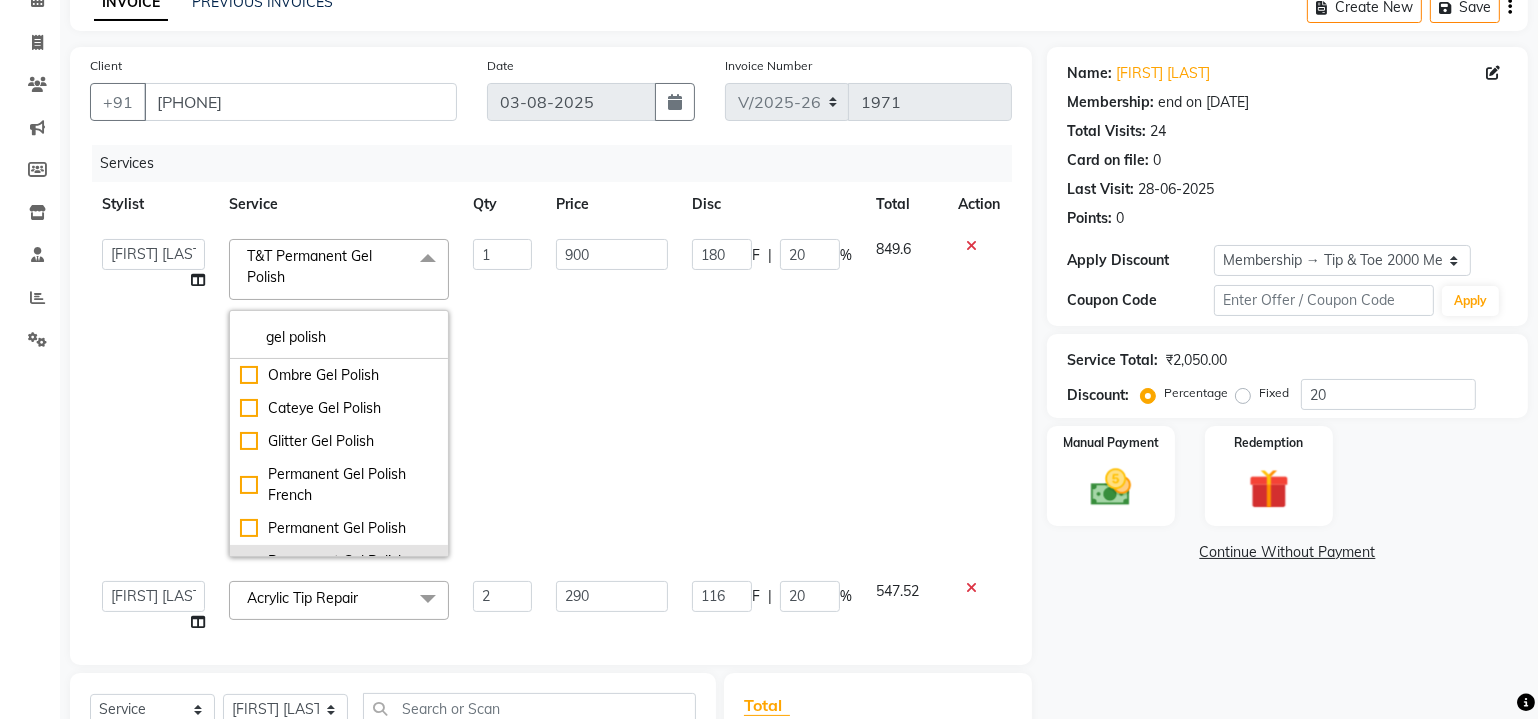 type on "gel polish" 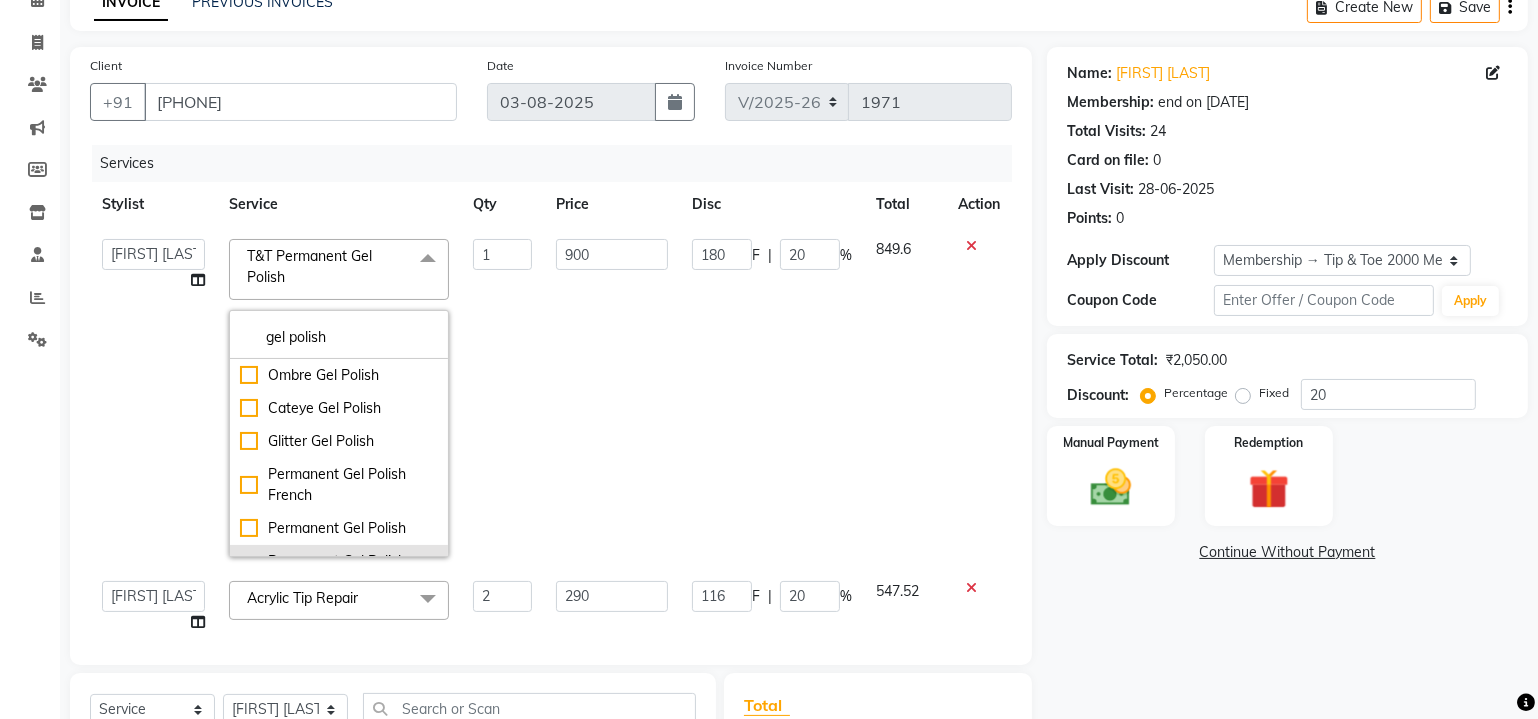 click on "Permanent Gel Polish" 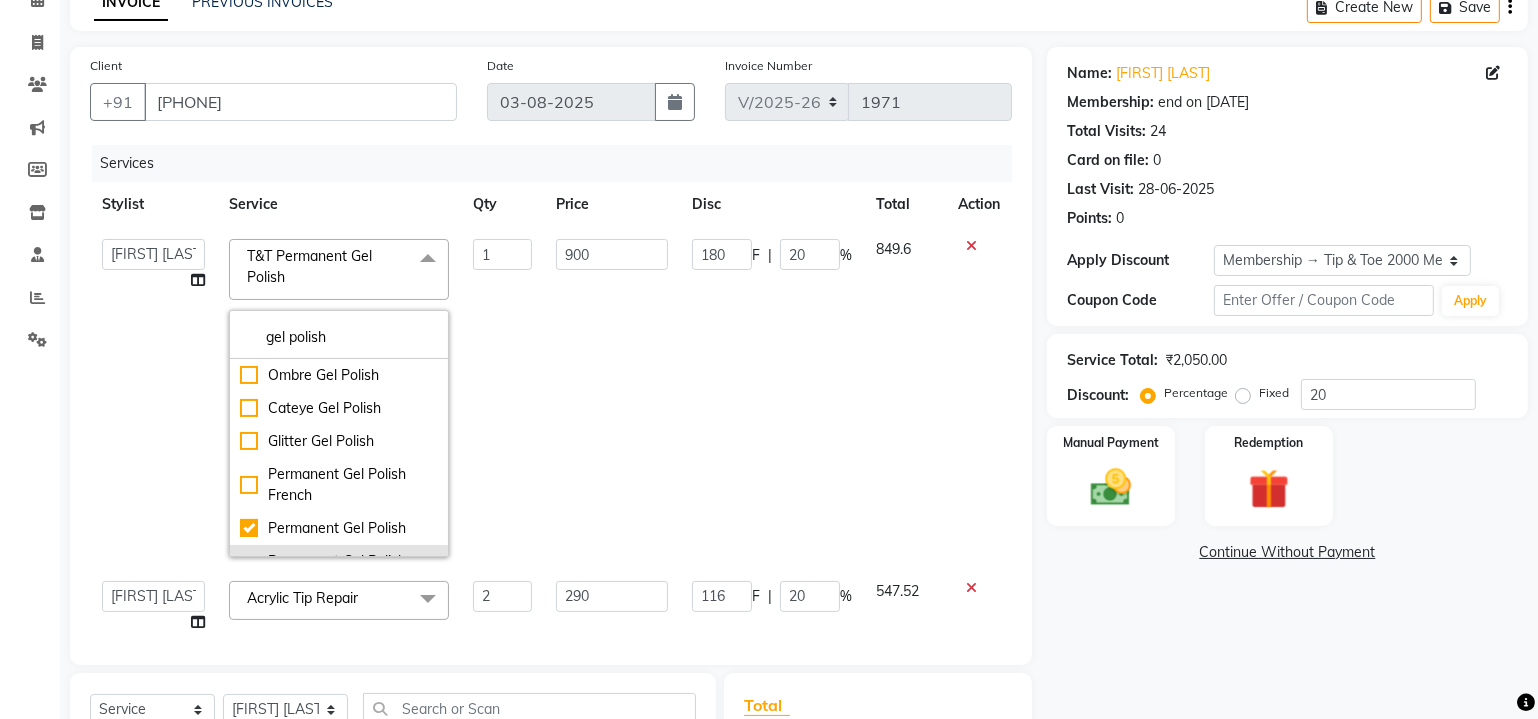 checkbox on "true" 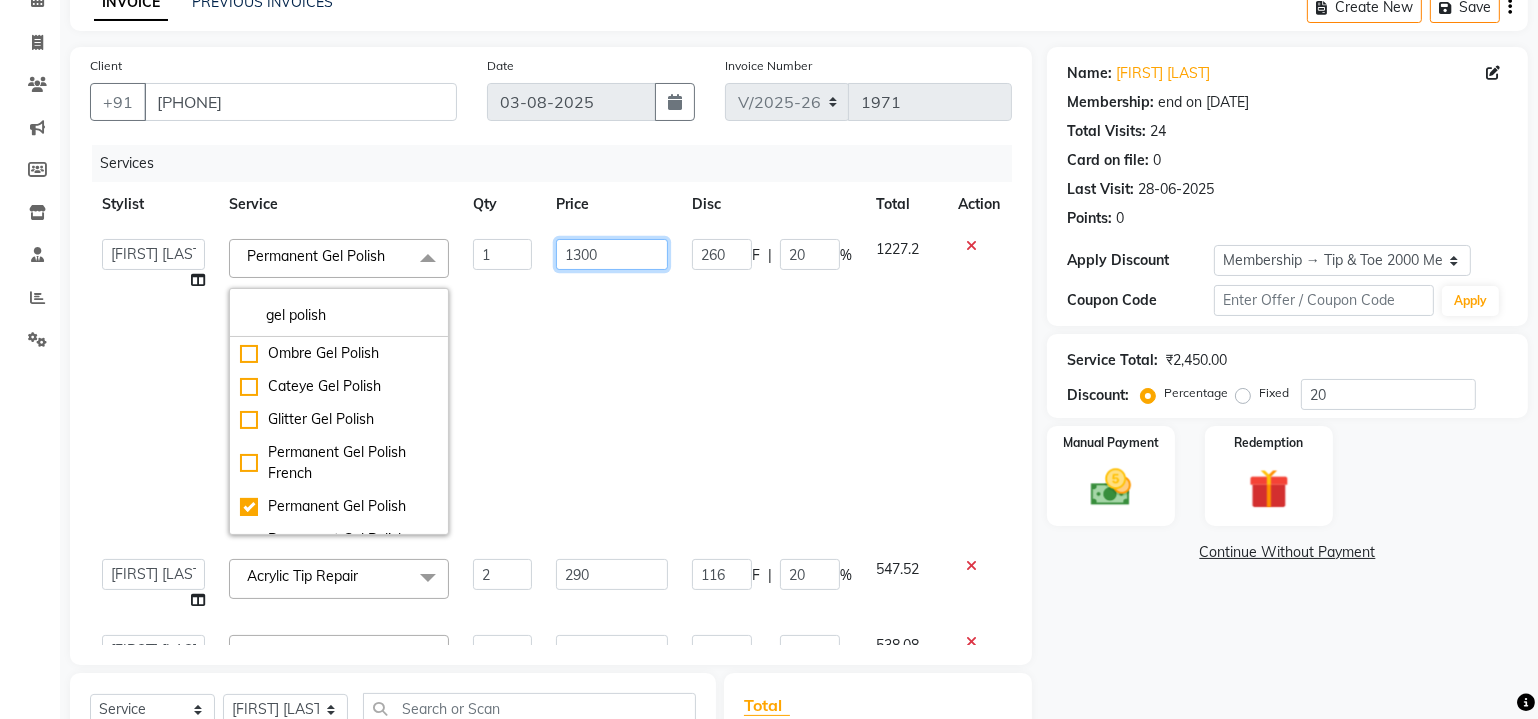 click on "1300" 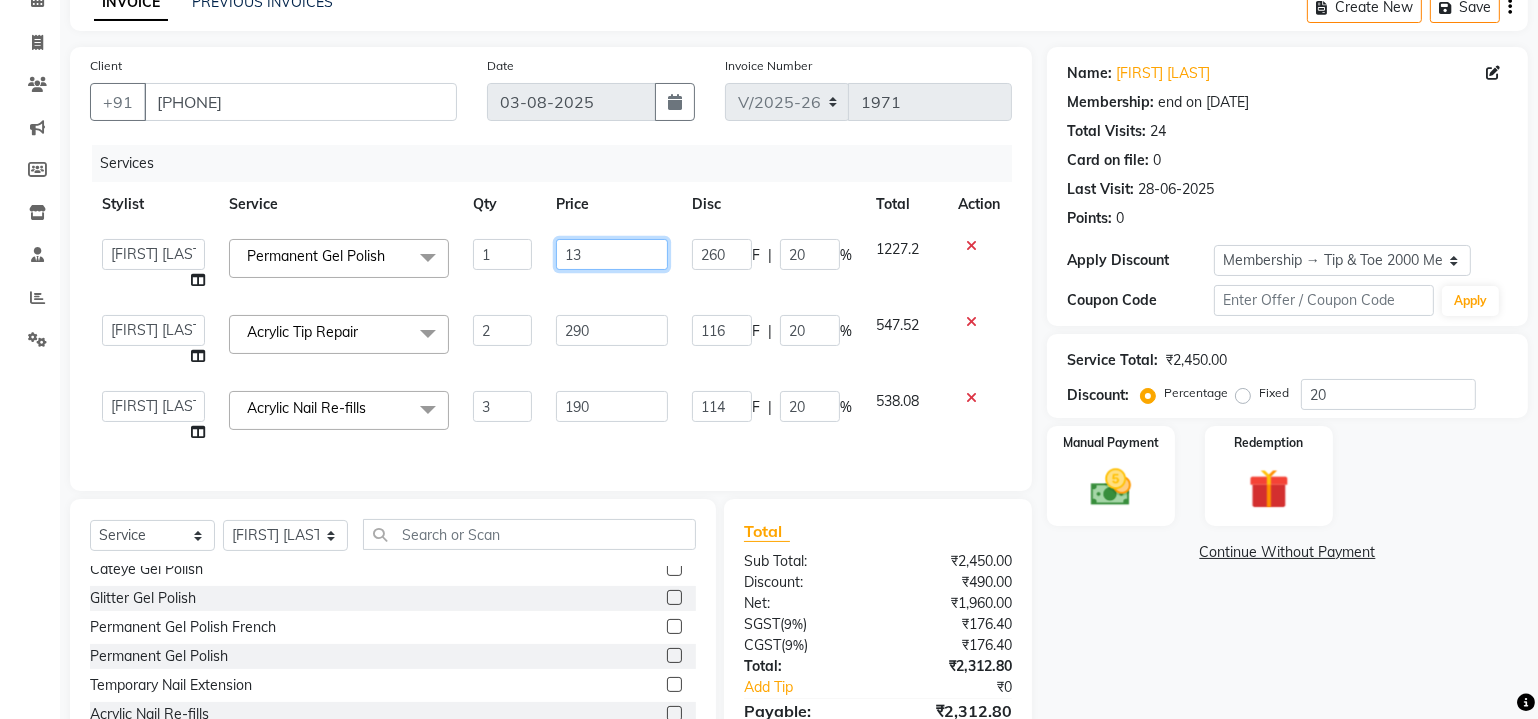type on "1" 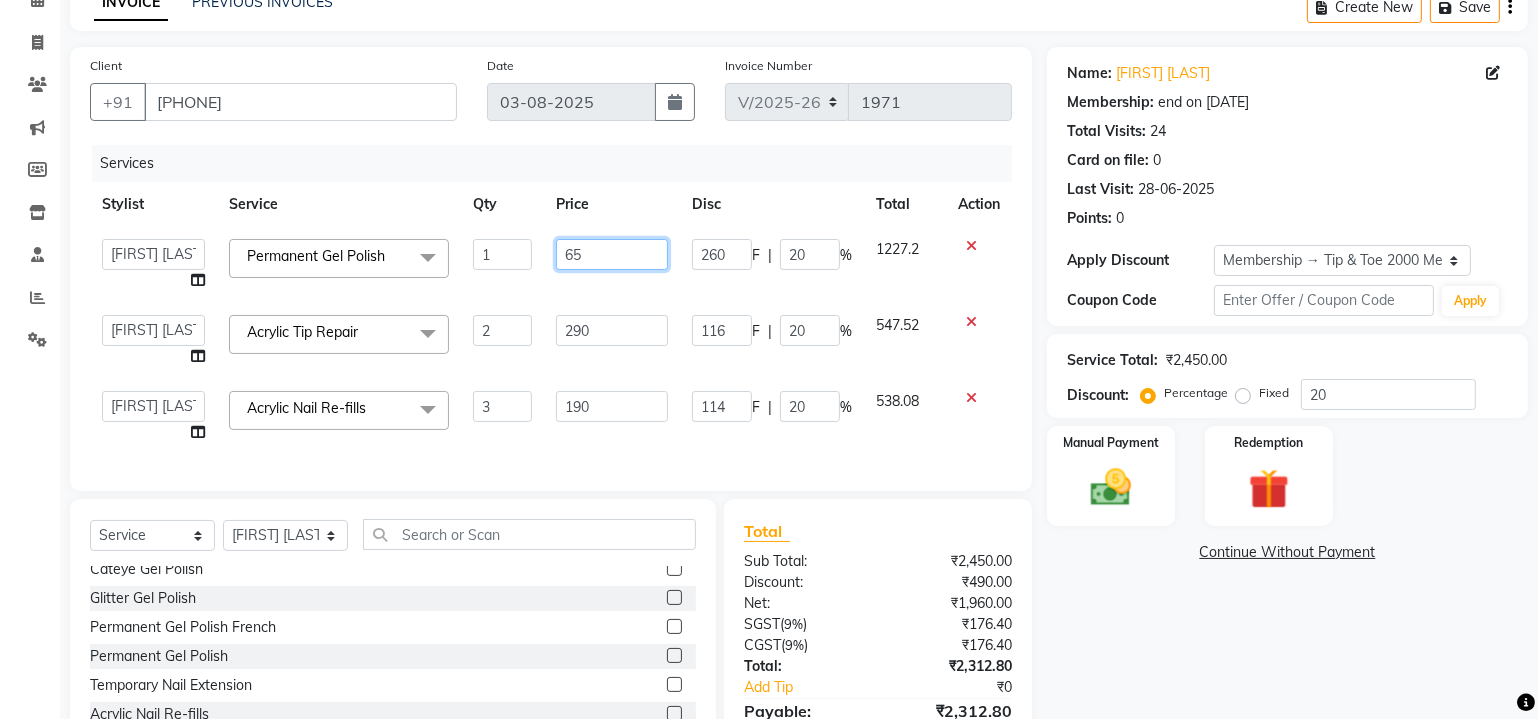 type on "650" 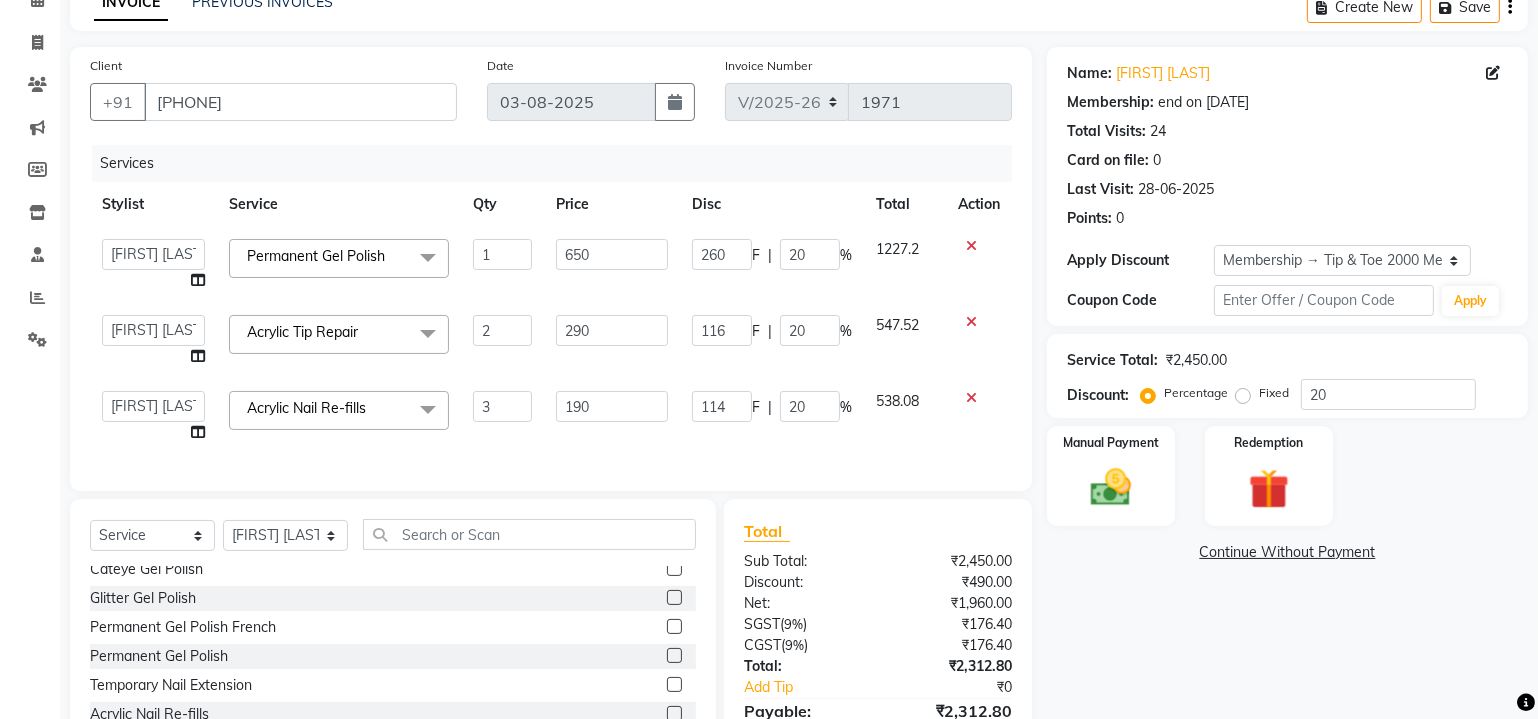 click on "Akash    Alfaz    Amreen    Danish   Dhanashree   Dibakar   House Sale   Kaikasha Shaikh   Keshien   Kumar   malad login access   Manisha Singh   Manisha Suvare   Nim   Ninshing   poonam   Regan   Sanjay mama   Shimre   Suzu   Swapnali   Swity   Urmila Pal   Vikram  Permanent Gel Polish  x Natural Acrylic Nail Set French Acrylic Nail Set Natural Gel Nail Set French Gel Nail Set Pink & White Sculpting (Acrylic) Pink & White Sculpting (Gel) Glitter Acrylic Nail Set Glitter Gel Nail Set Acrylic Overlays Gel Overlays Pink & White Acrylic Overlays Pink & White Gel Overlays Glitter Acrylic Overlays Glitter Gel Overlays Form Acrylic Nail Set Form Gel Nail Set Shattered Glass Holographic Nails Ombre Gel Polish Chameleon Nails Chrome/Metallic Nails Cateye Gel Polish Glitter Gel Polish Permanent Gel Polish French Permanent Gel Polish Temporary Nail Extension Acrylic Nail Re-fills Gel Nail Re-fills Pink & White Acrylic Re-fills Pink & White Gel Re-fills Glitter Acrylic Re-fills Glitter Gel Re-fills Acrylic Removal 1 F" 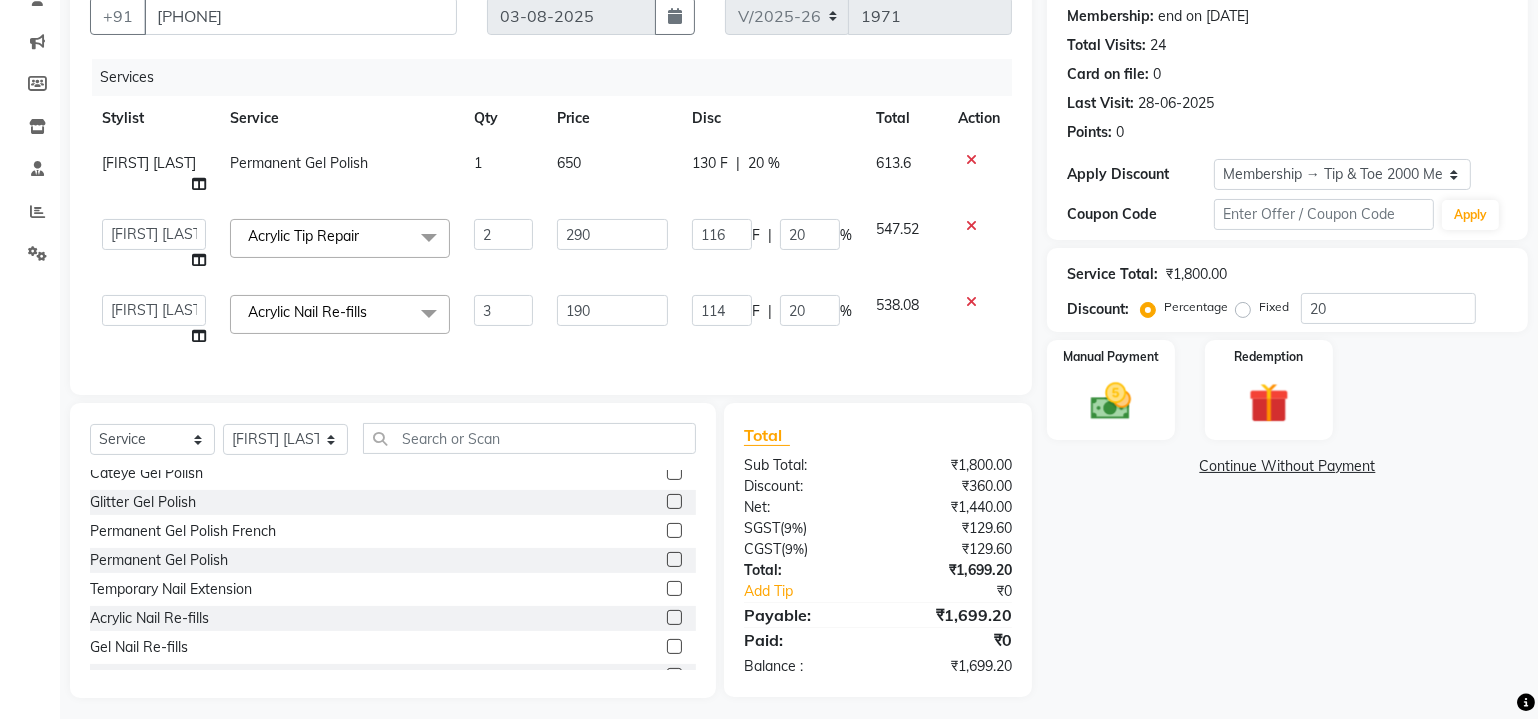 scroll, scrollTop: 7, scrollLeft: 0, axis: vertical 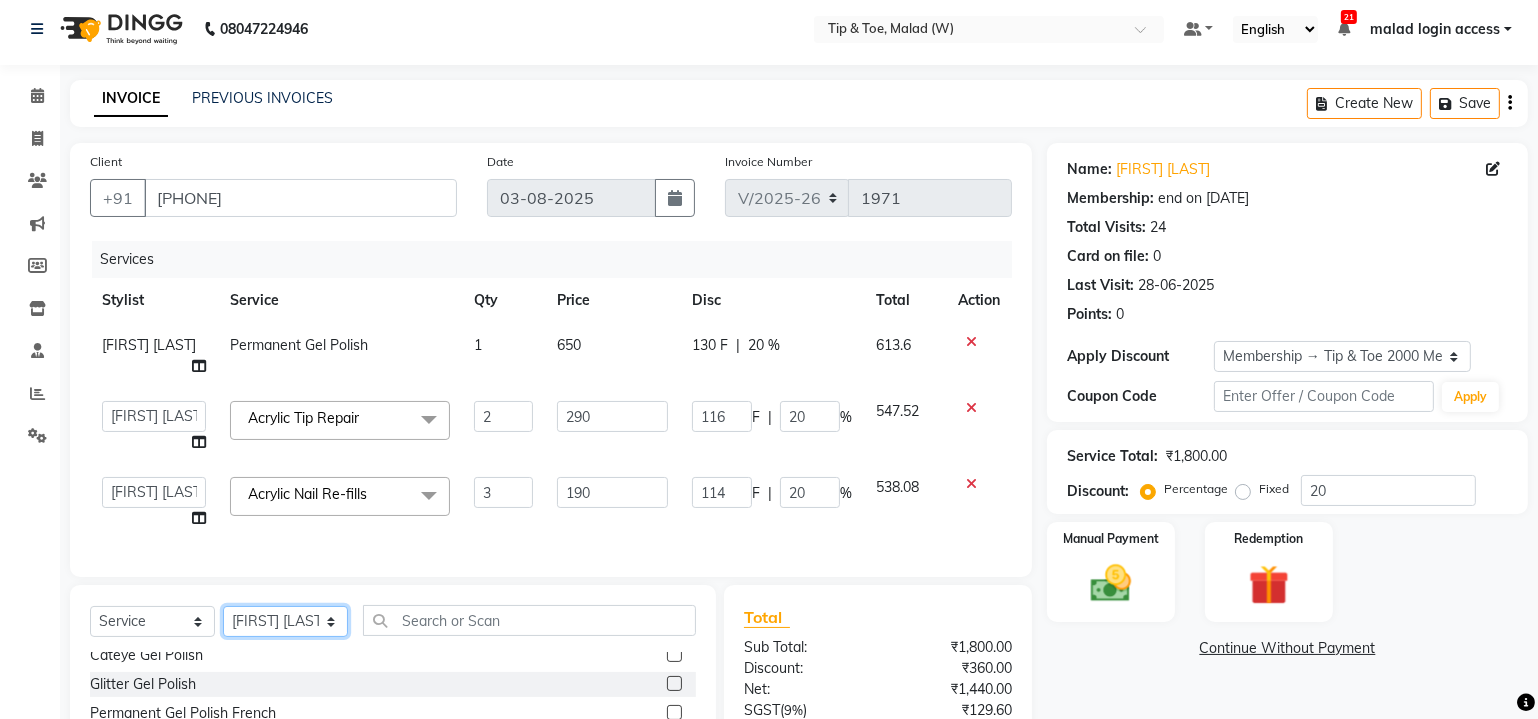 click on "Select Stylist Akash  Alfaz  Amreen  Danish Dhanashree Dibakar House Sale Kaikasha Shaikh Keshien Kumar malad login access Manisha Singh Manisha Suvare Nim Ninshing poonam Regan Sanjay mama Shimre Suzu Swapnali Swity Urmila Pal Vikram" 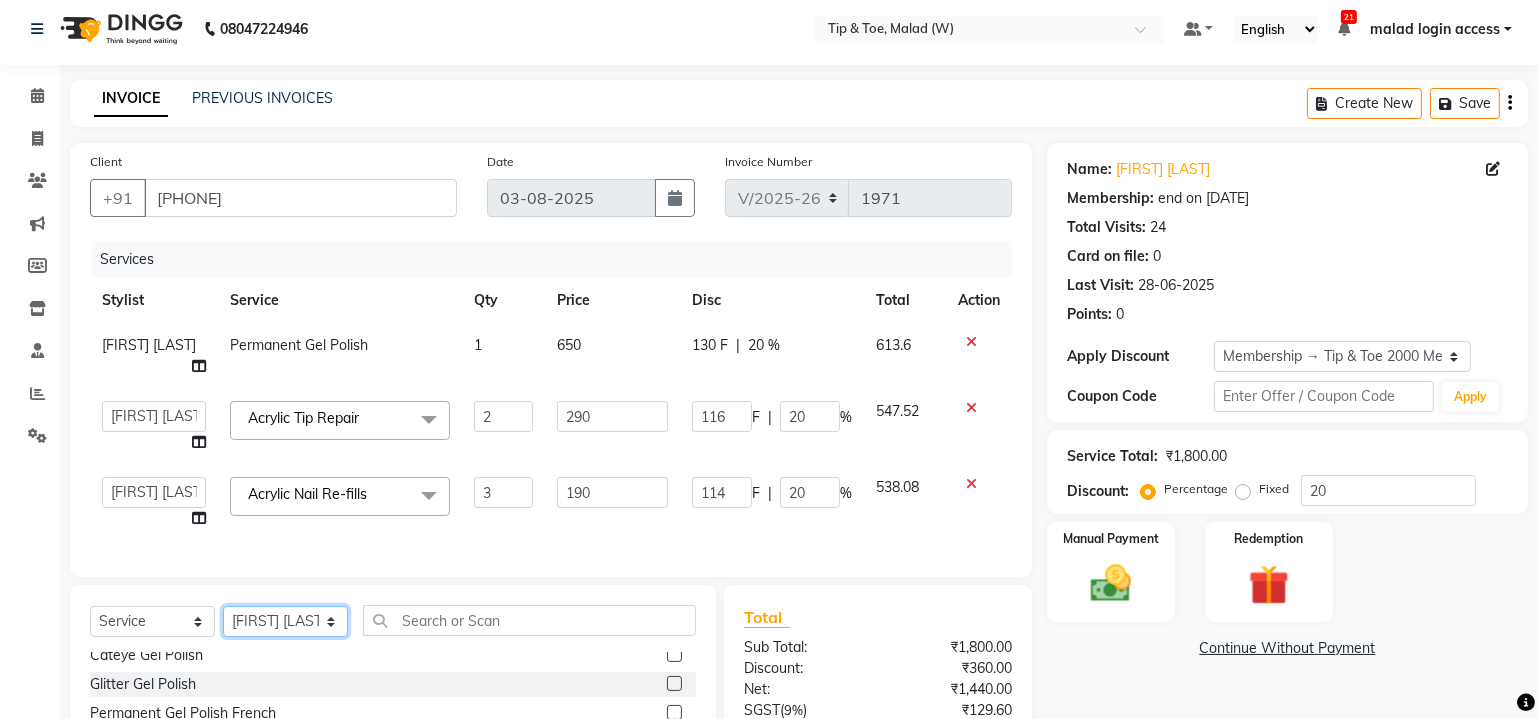 select on "41842" 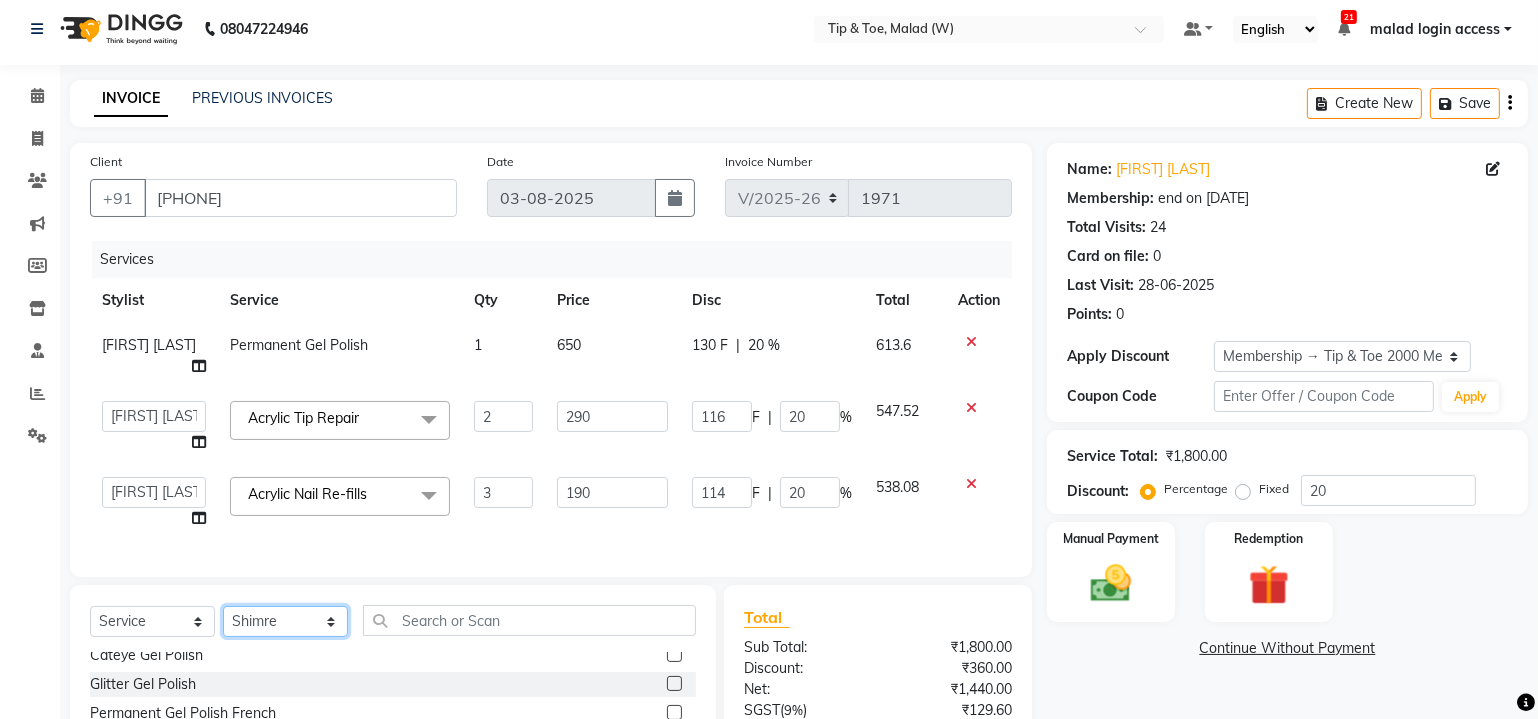click on "Select Stylist Akash  Alfaz  Amreen  Danish Dhanashree Dibakar House Sale Kaikasha Shaikh Keshien Kumar malad login access Manisha Singh Manisha Suvare Nim Ninshing poonam Regan Sanjay mama Shimre Suzu Swapnali Swity Urmila Pal Vikram" 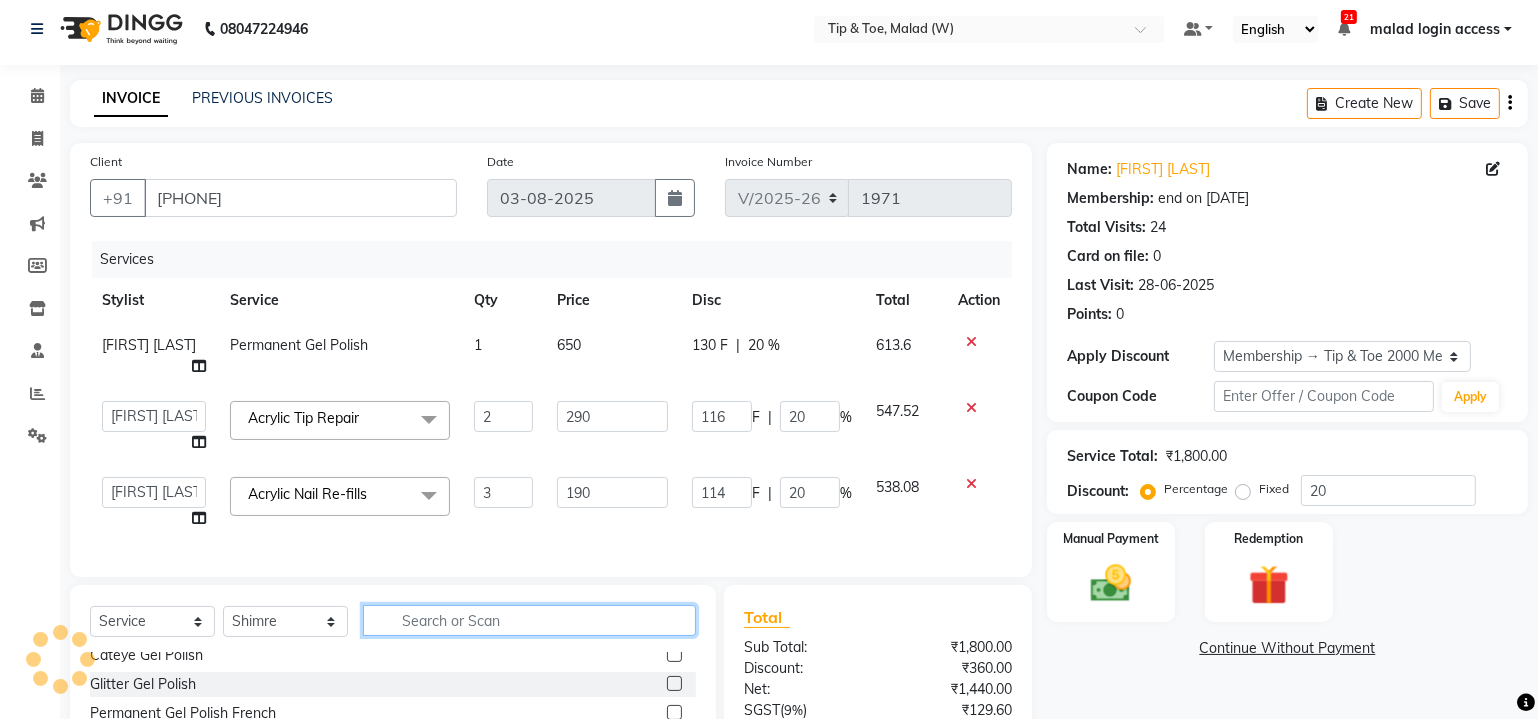 click 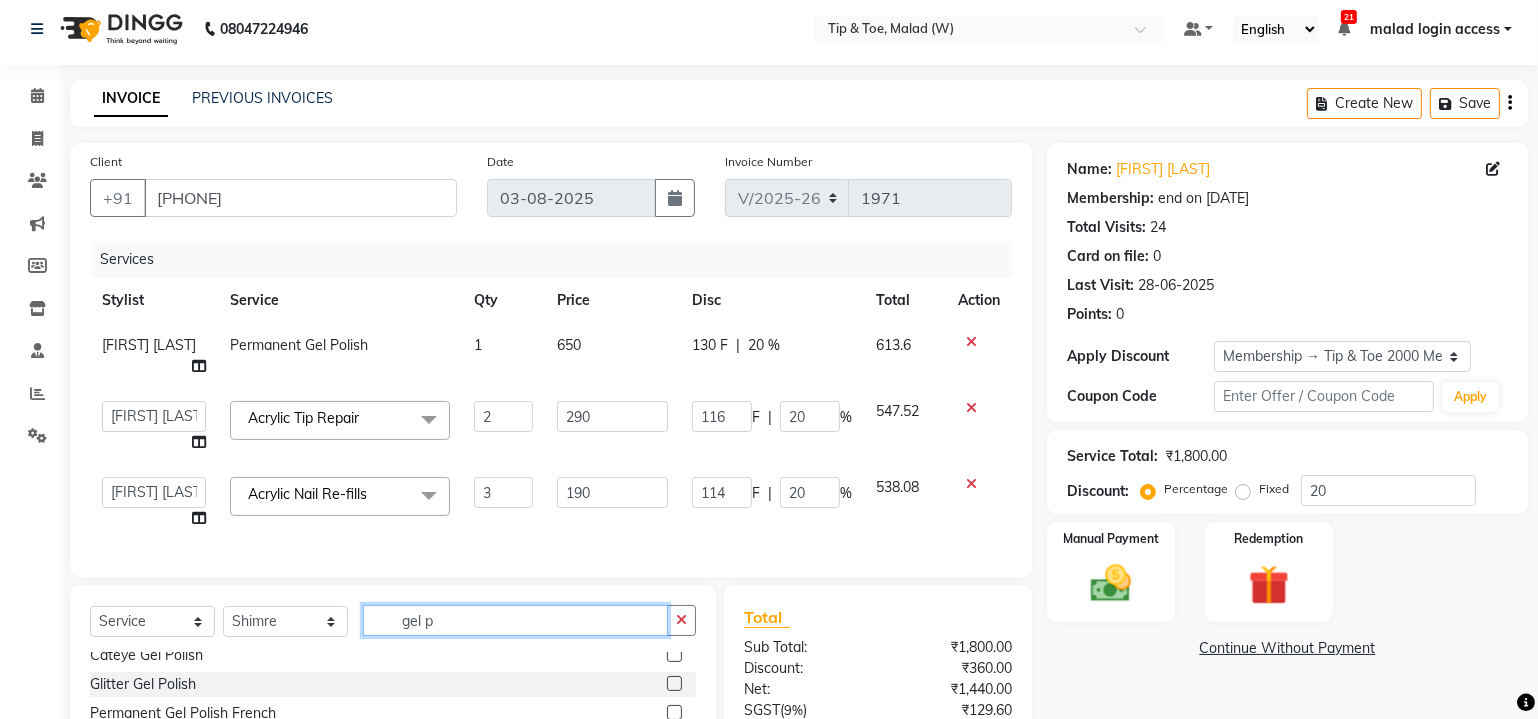 scroll, scrollTop: 38, scrollLeft: 0, axis: vertical 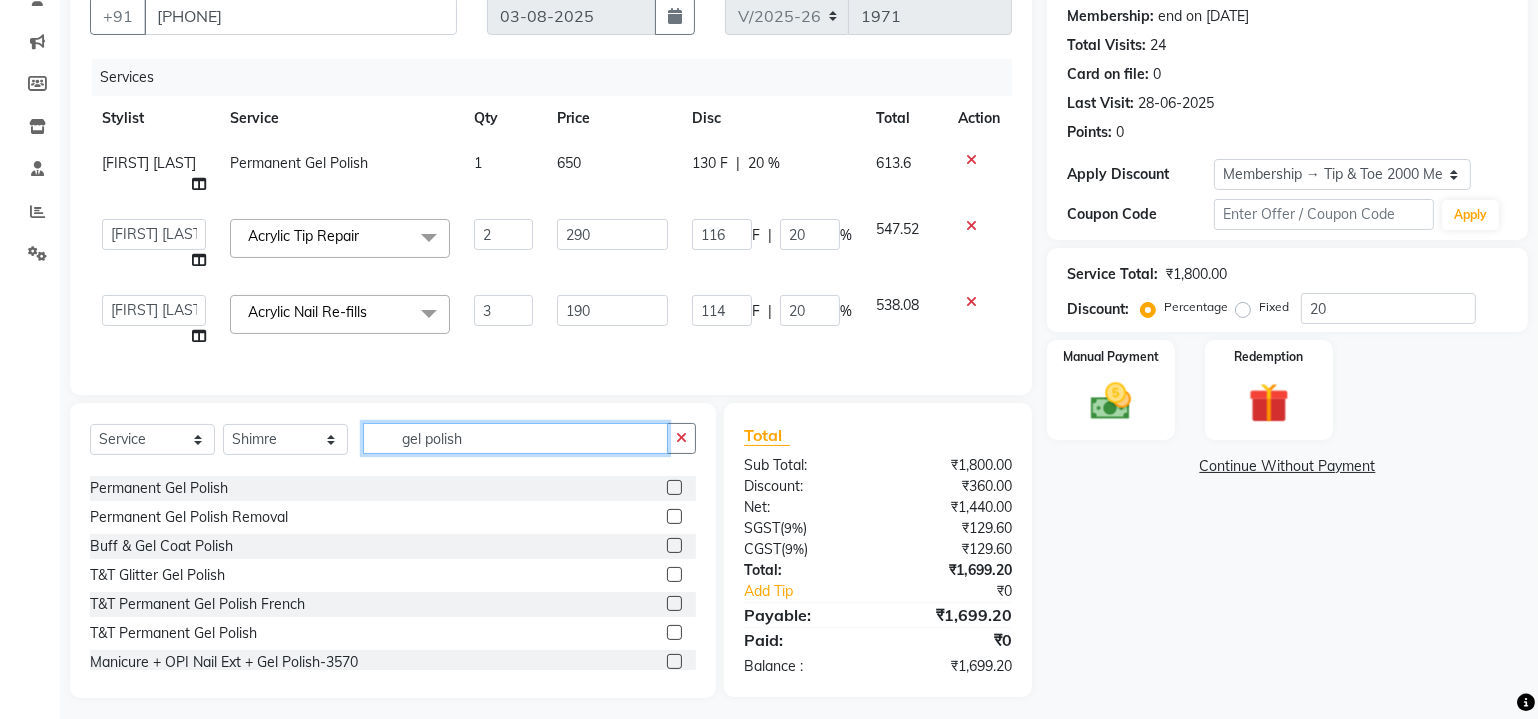 type on "gel polish" 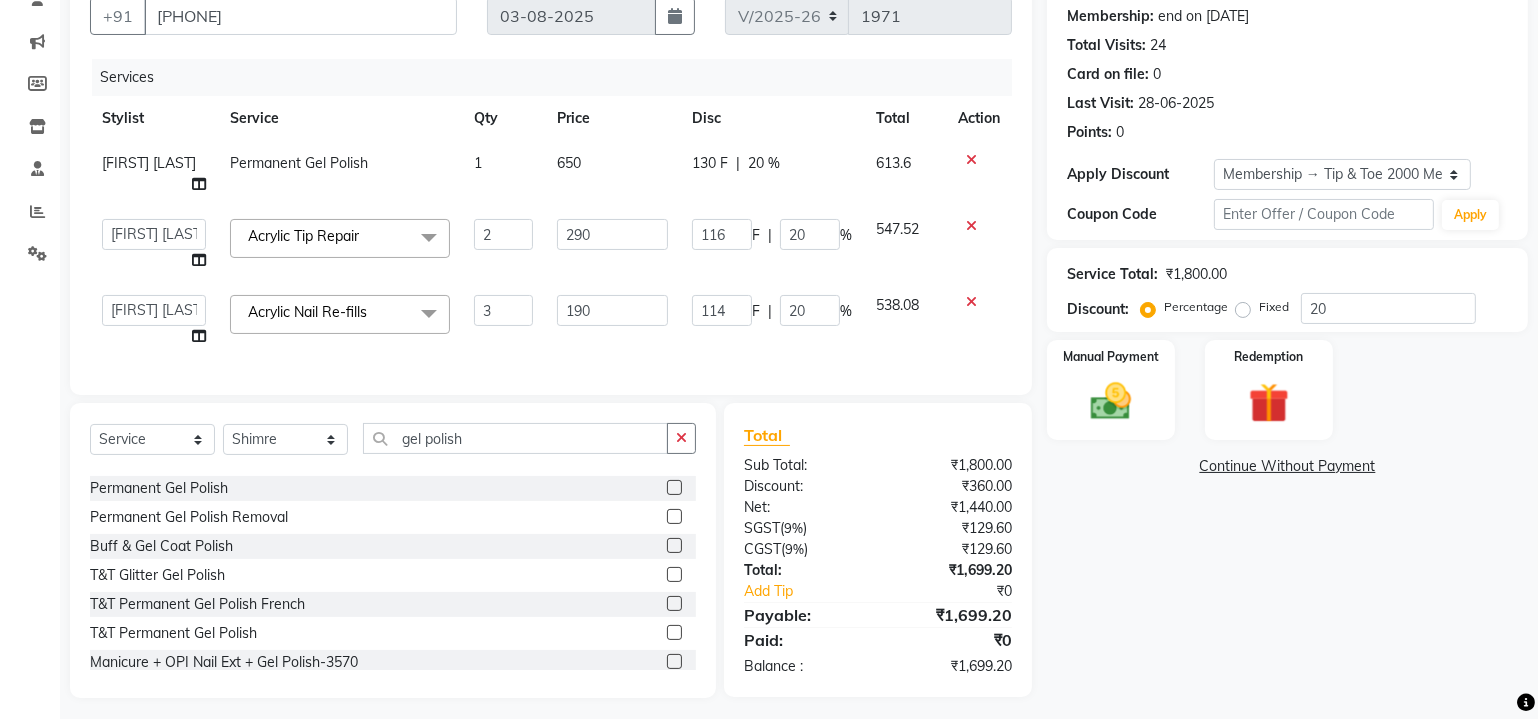 click 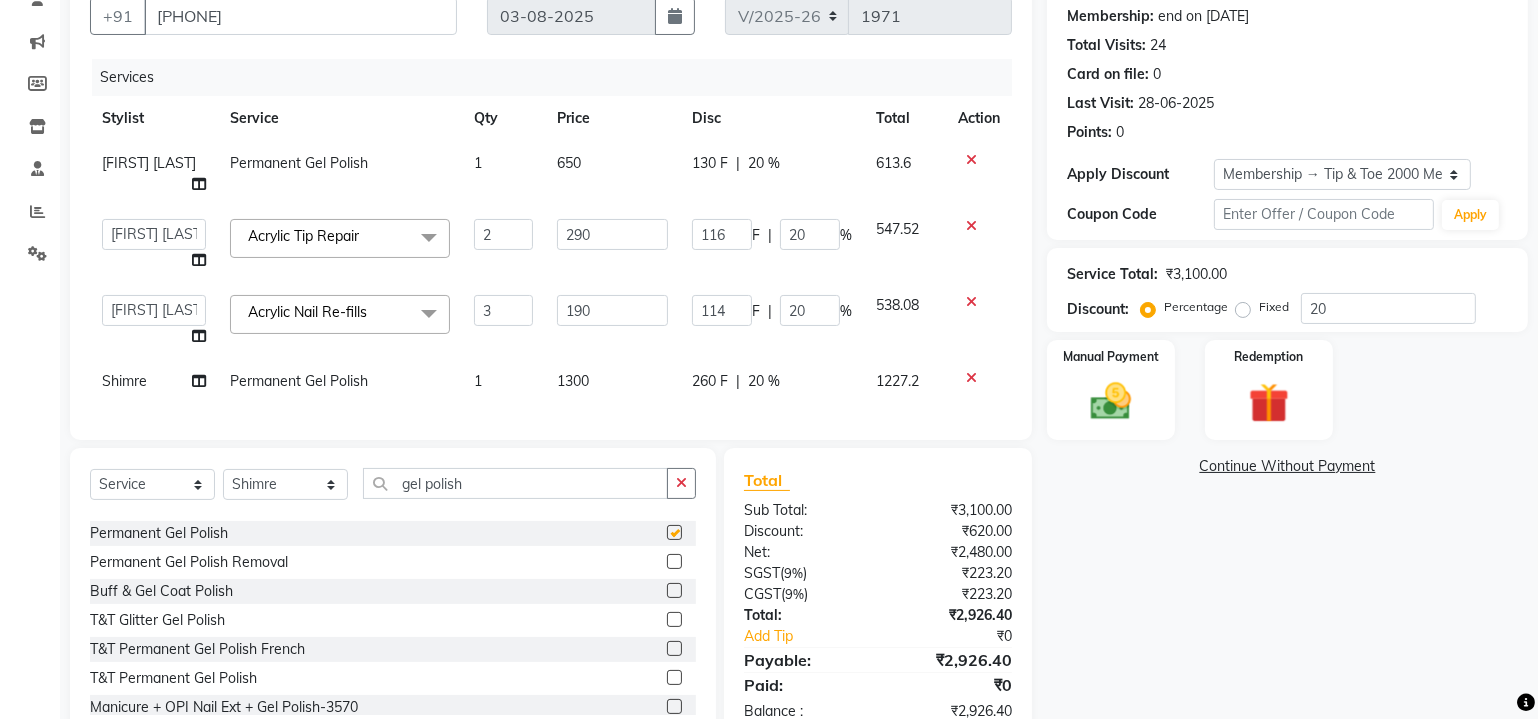 checkbox on "false" 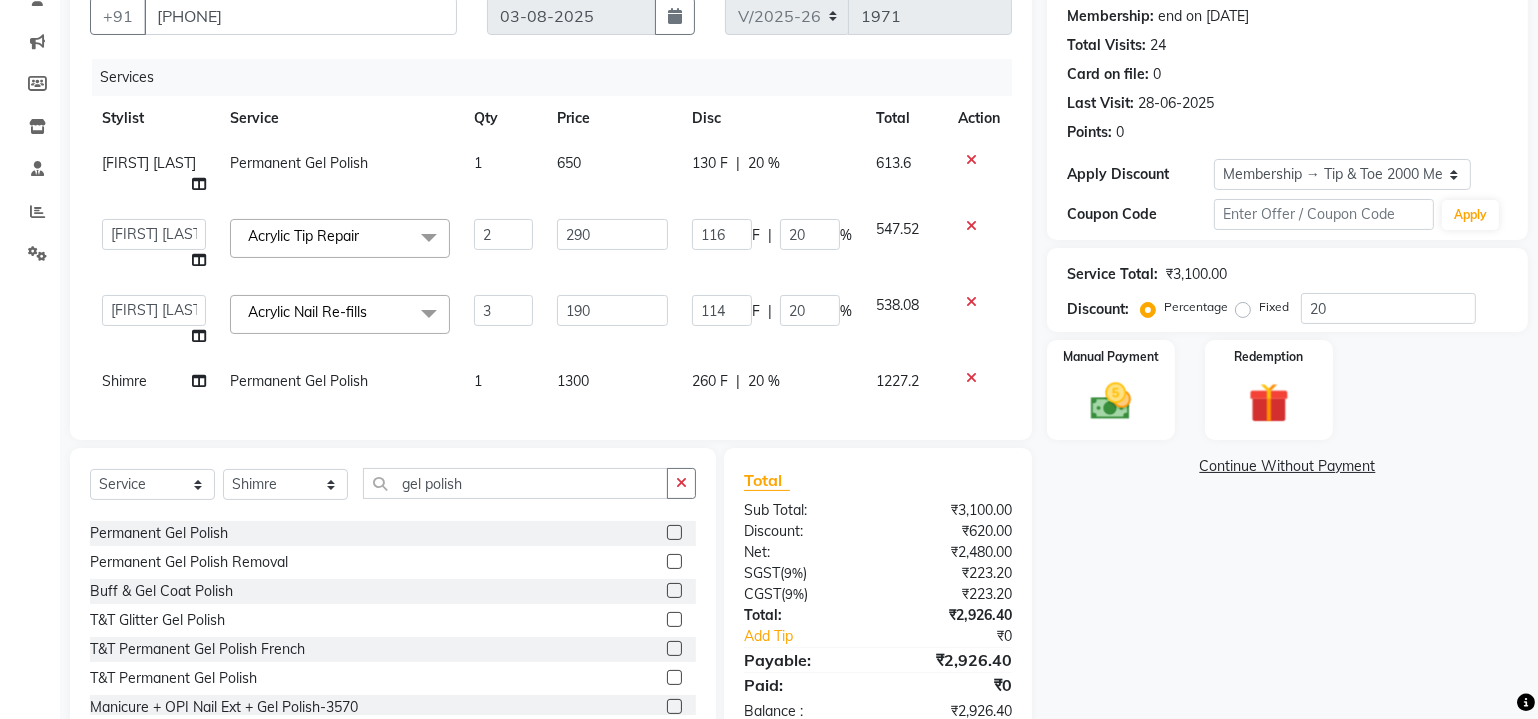 scroll, scrollTop: 143, scrollLeft: 0, axis: vertical 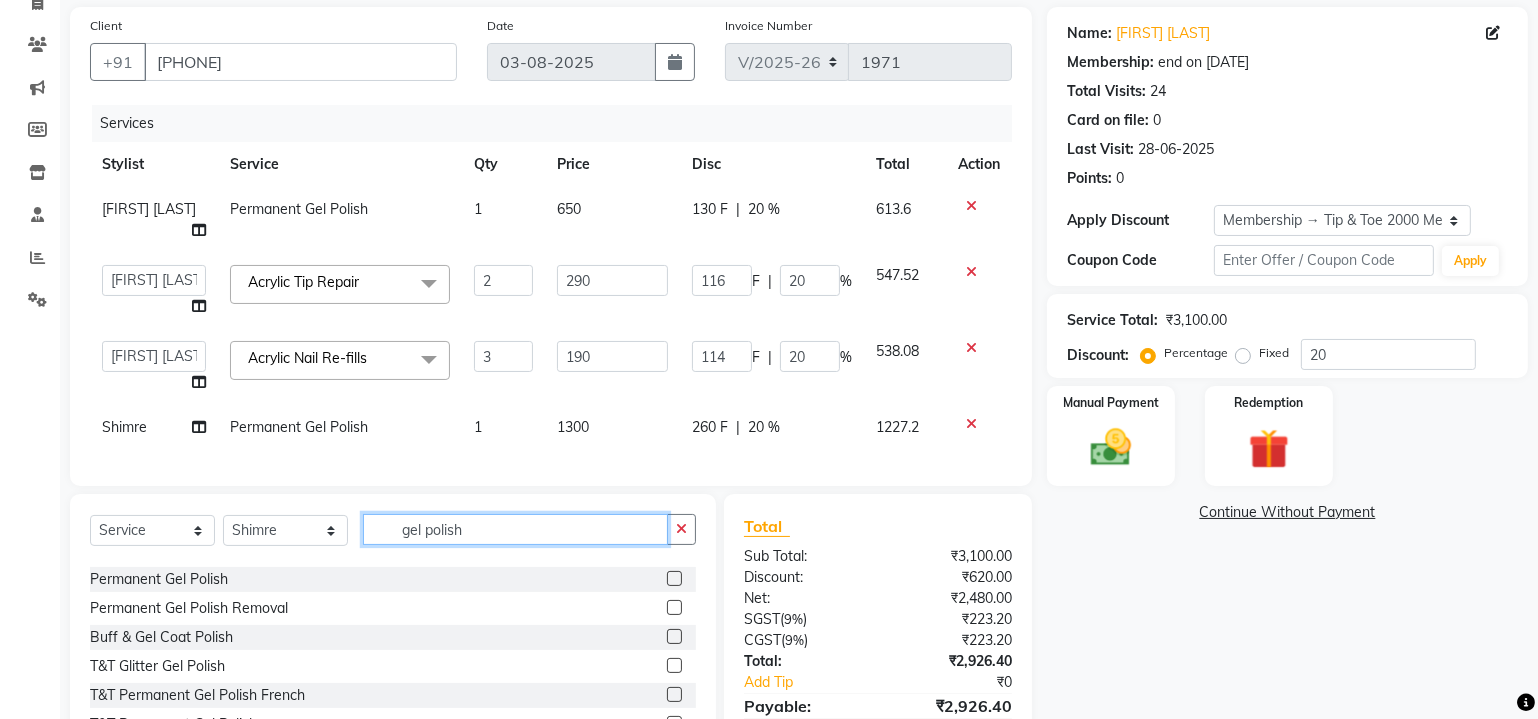 click on "gel polish" 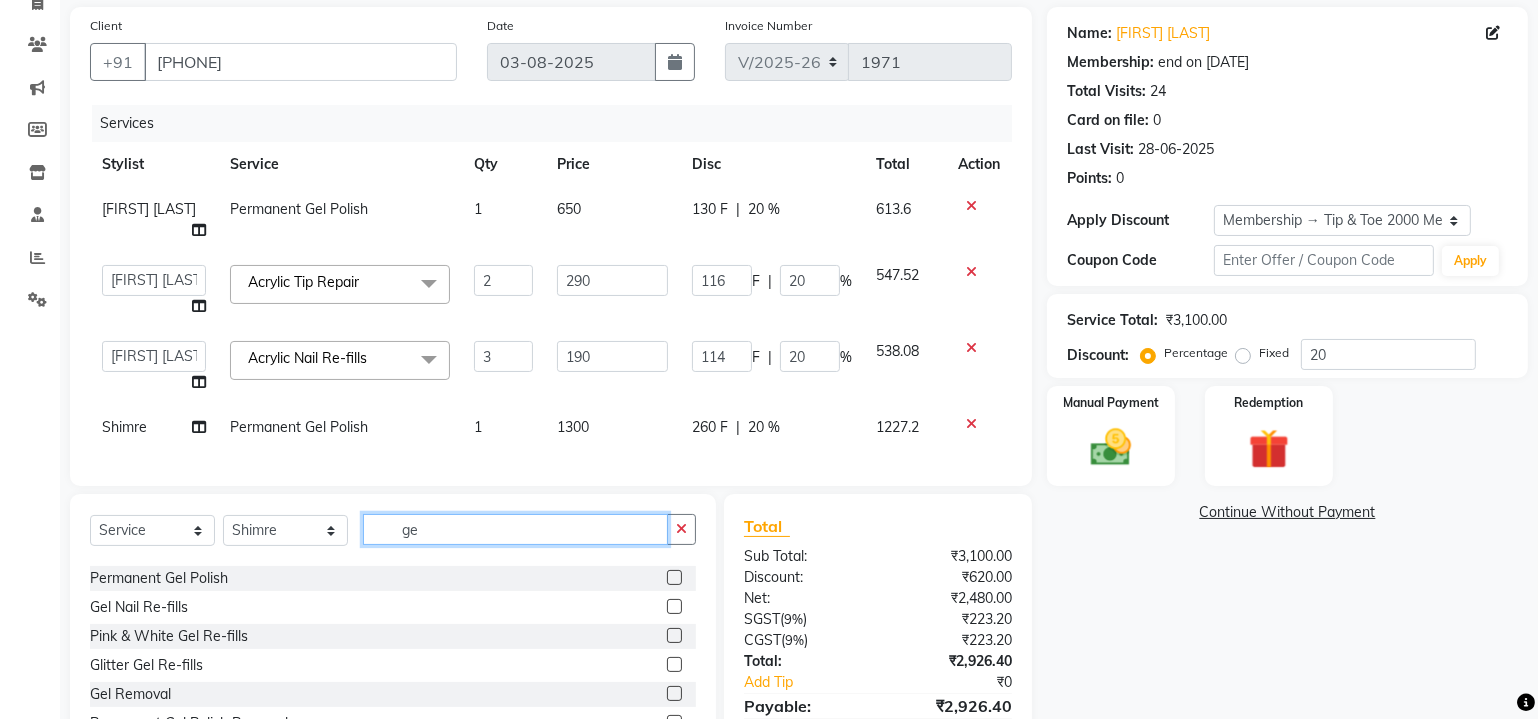 type on "g" 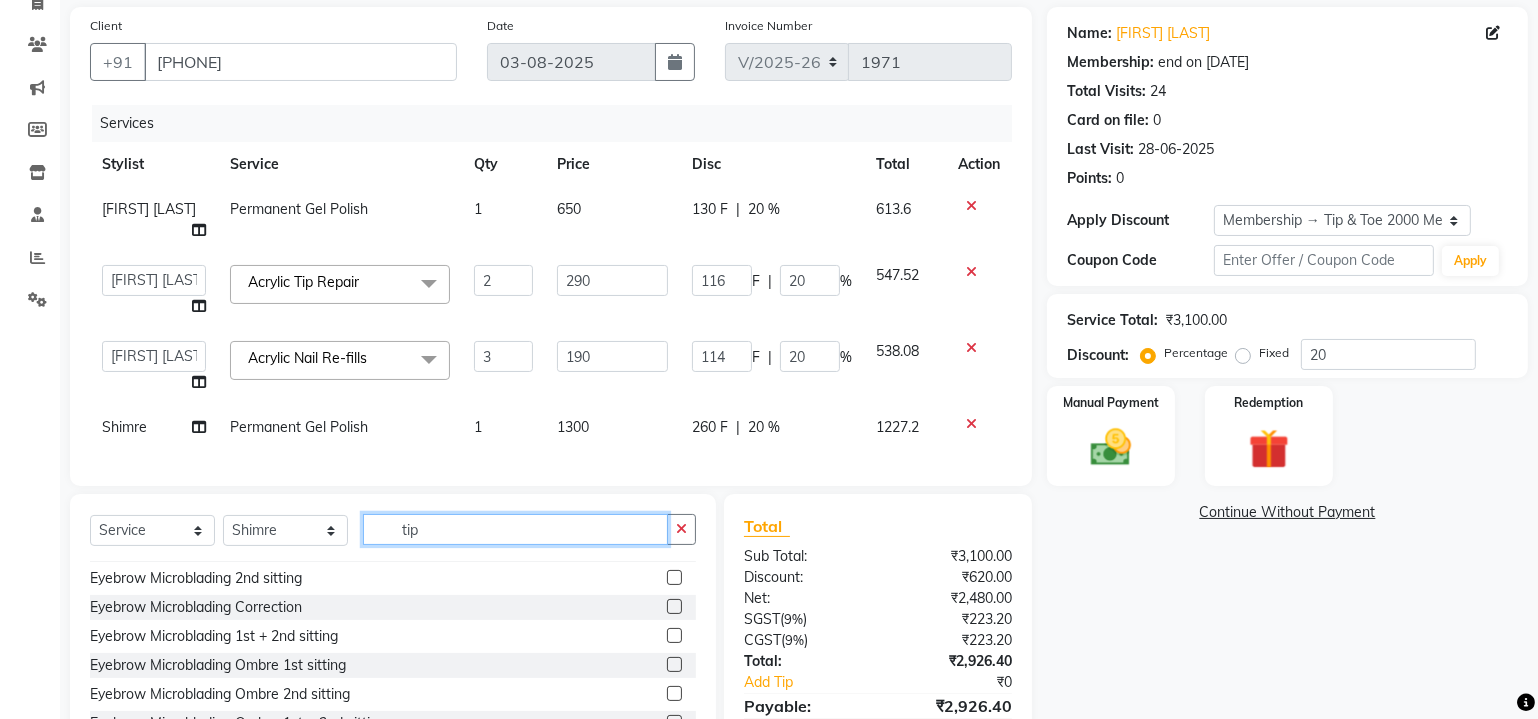 scroll, scrollTop: 32, scrollLeft: 0, axis: vertical 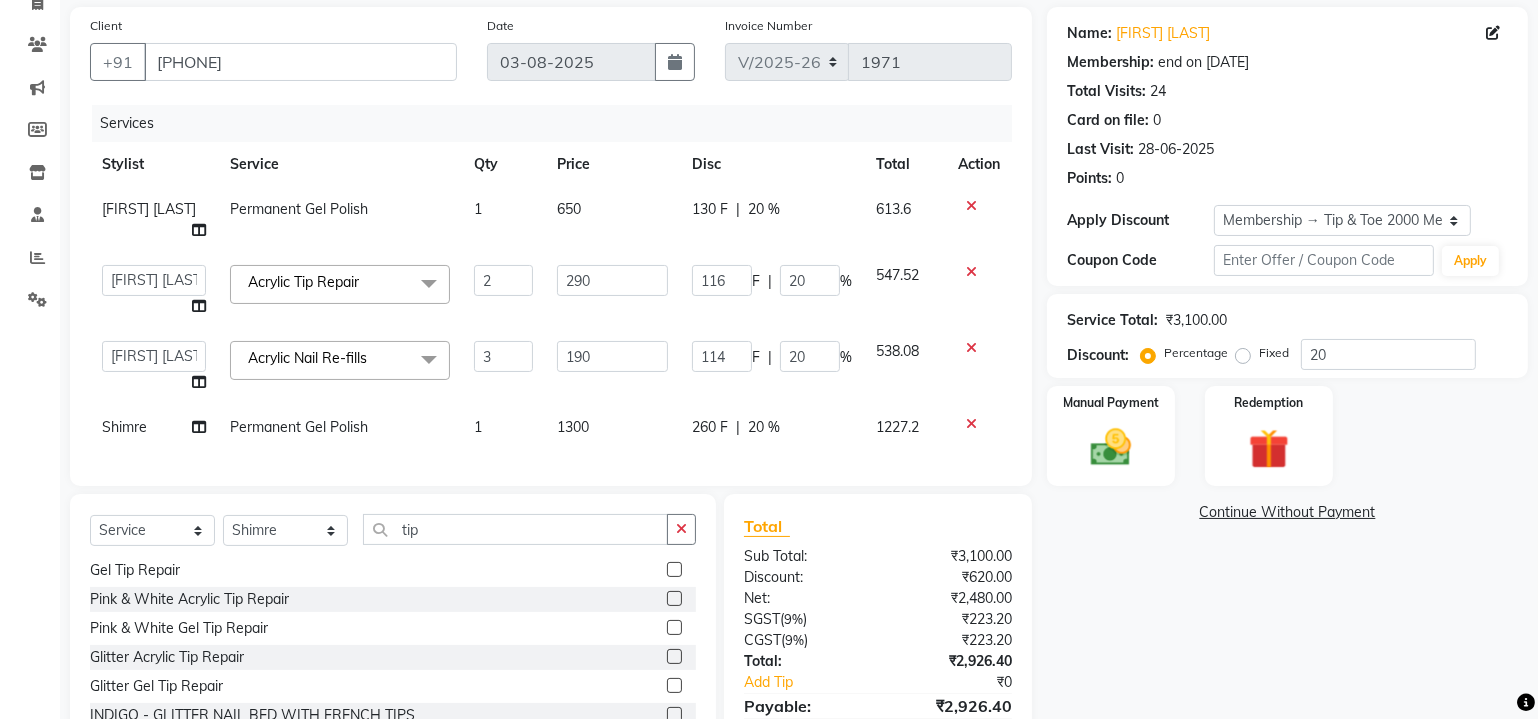 click 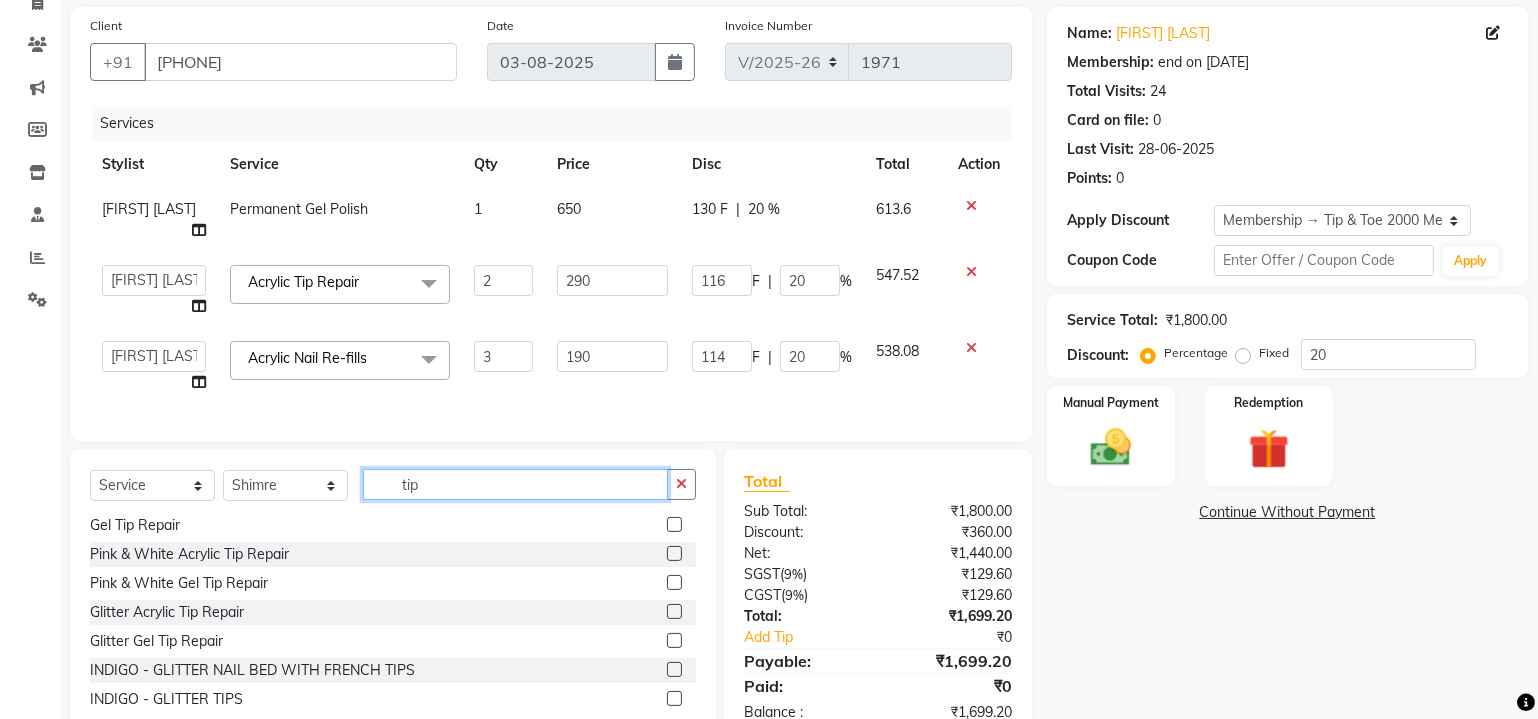 click on "tip" 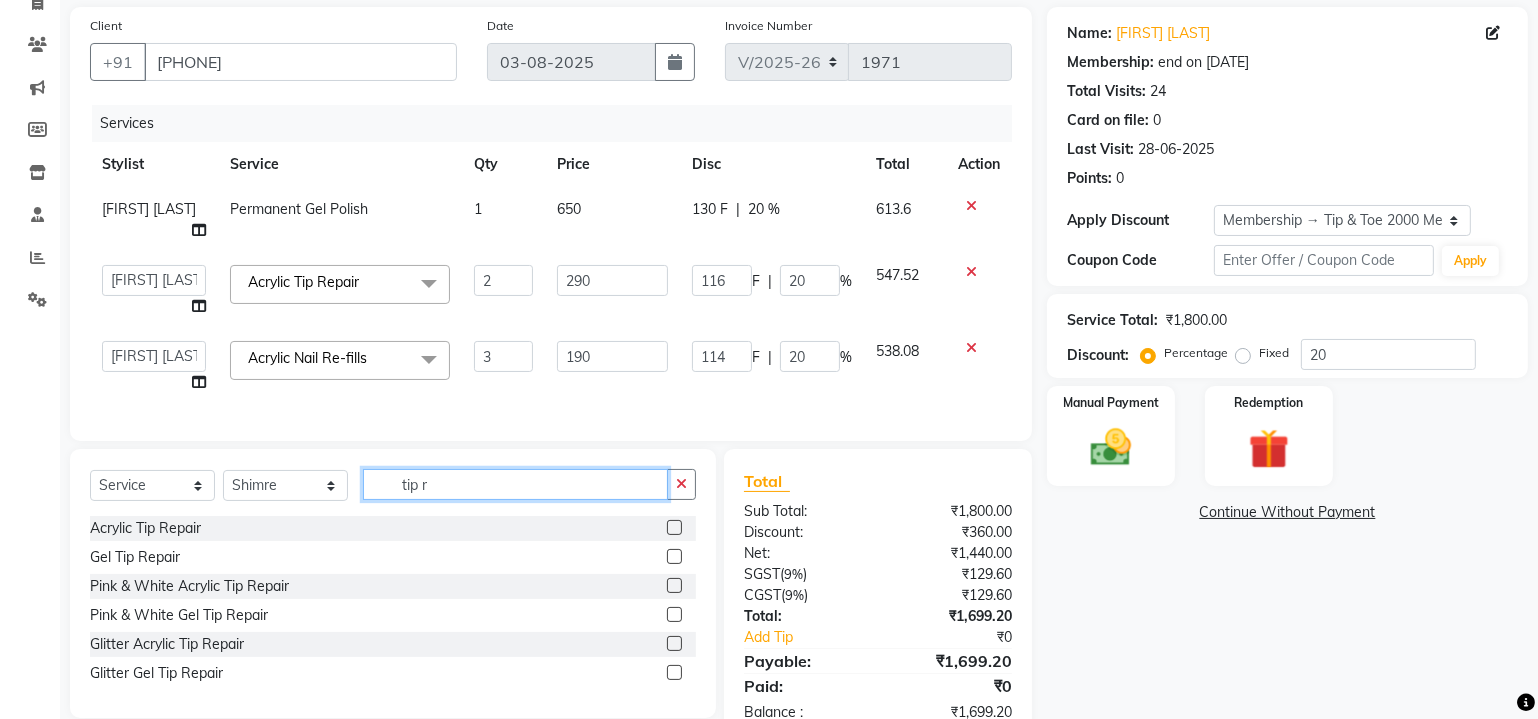 scroll, scrollTop: 0, scrollLeft: 0, axis: both 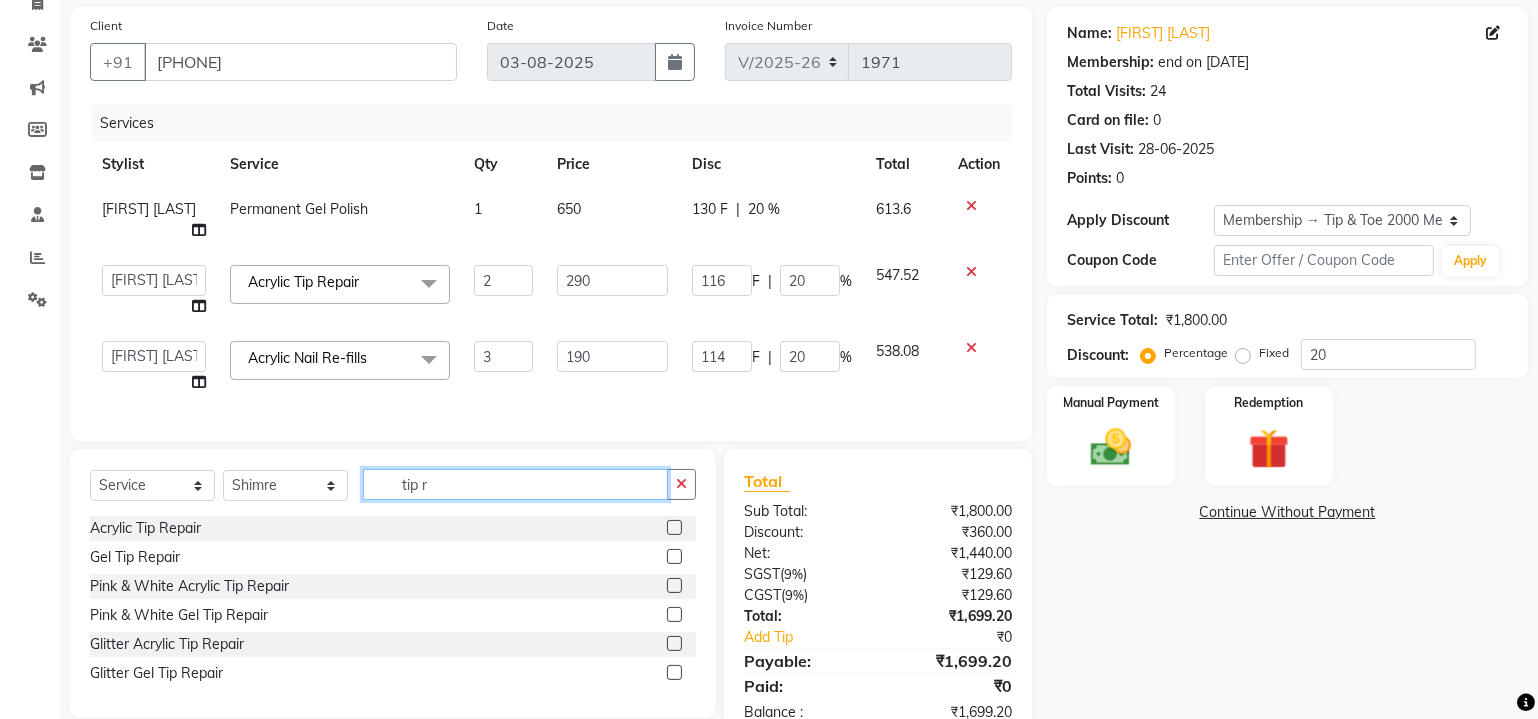 type on "tip r" 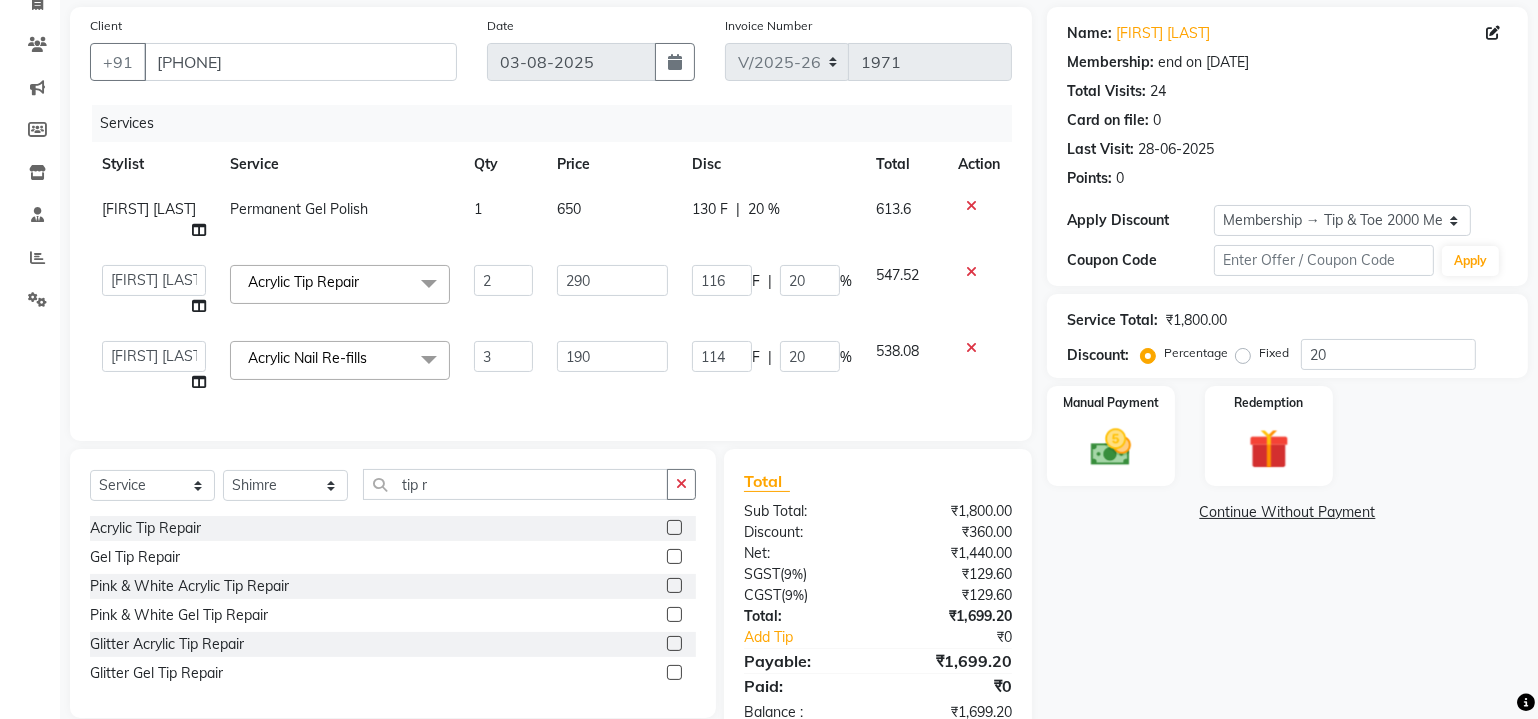 click 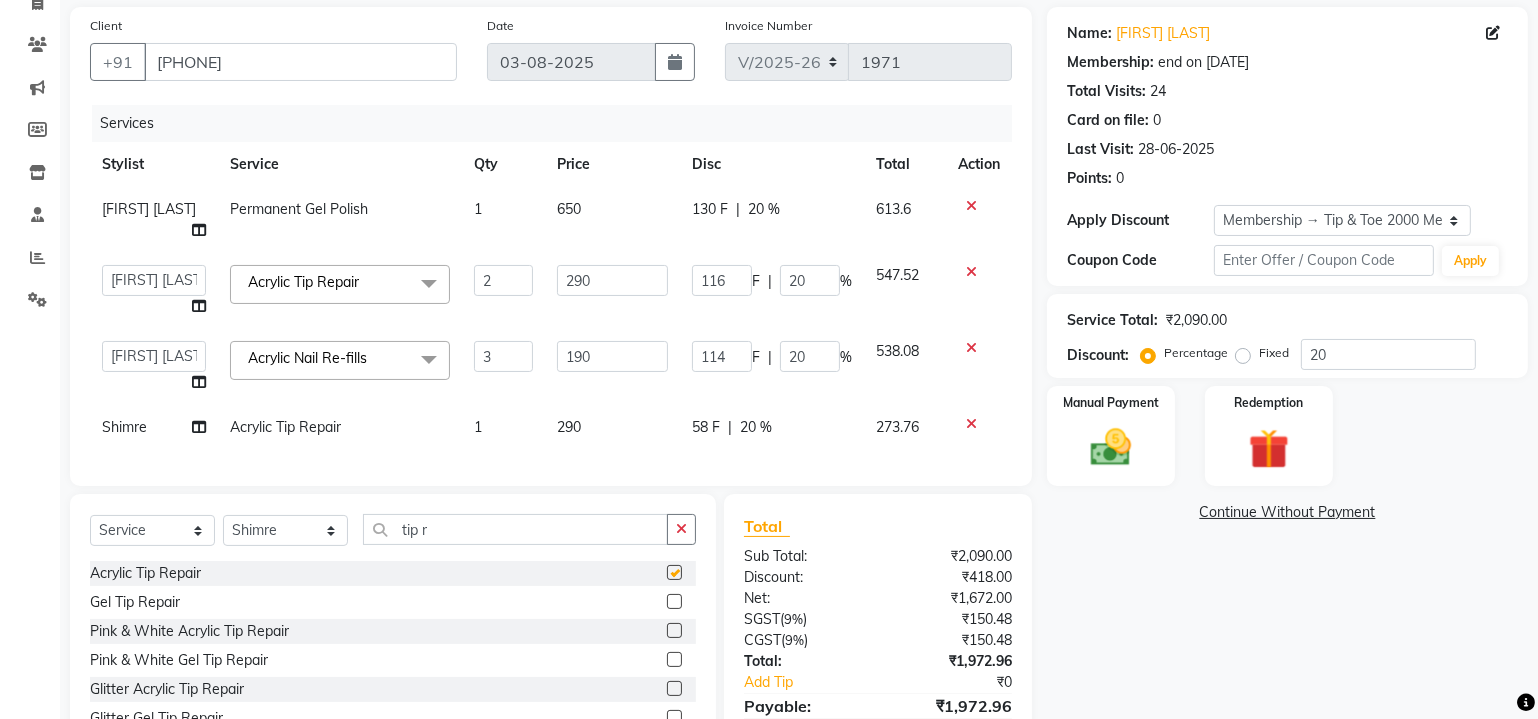 checkbox on "false" 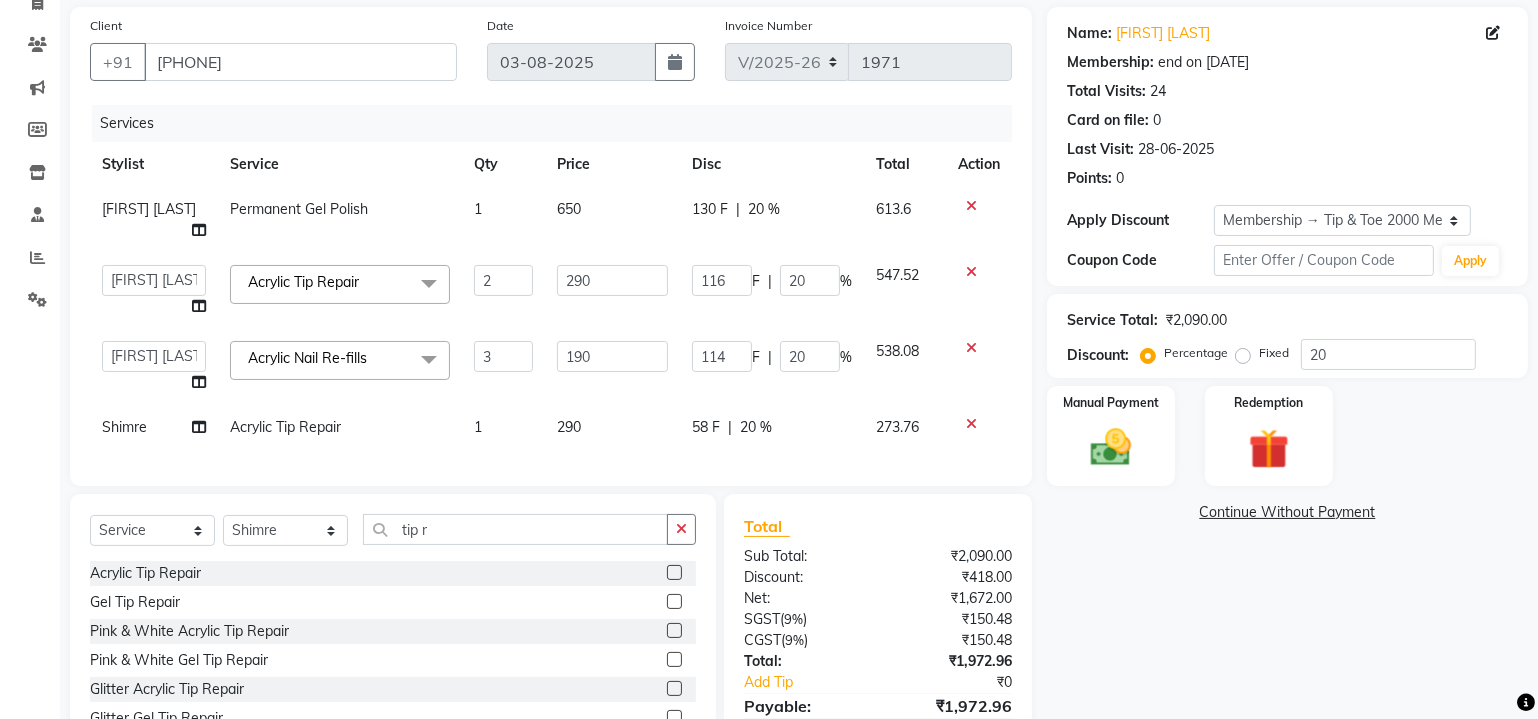 scroll, scrollTop: 232, scrollLeft: 0, axis: vertical 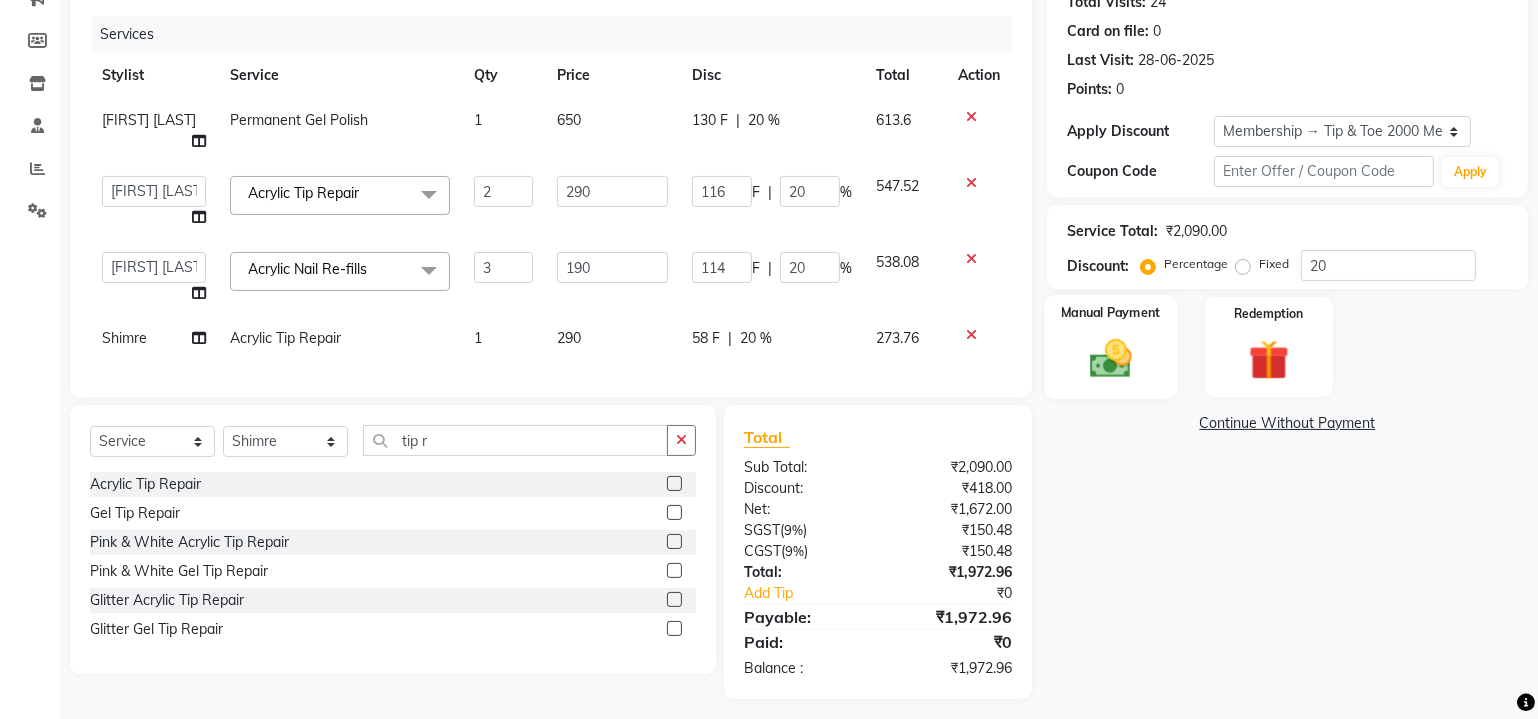 click 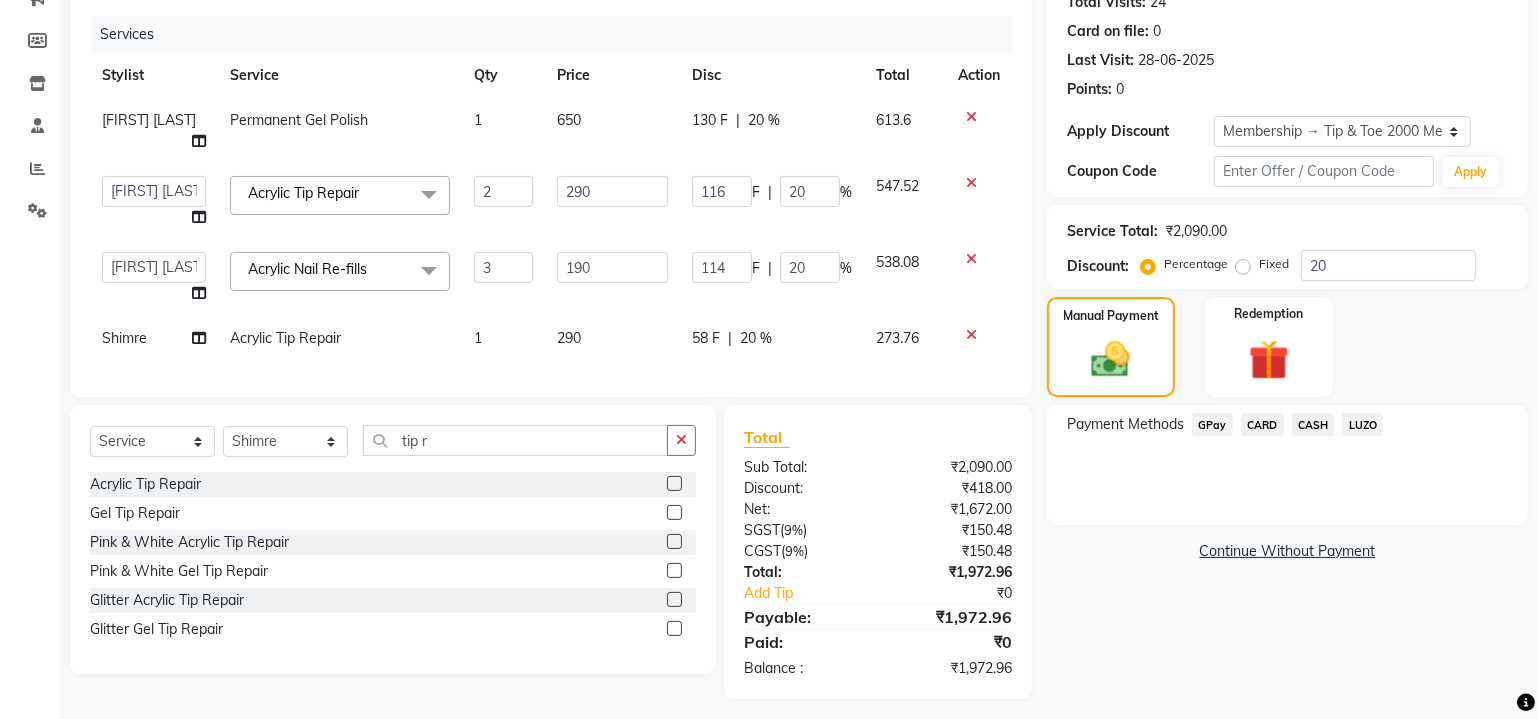 click on "CARD" 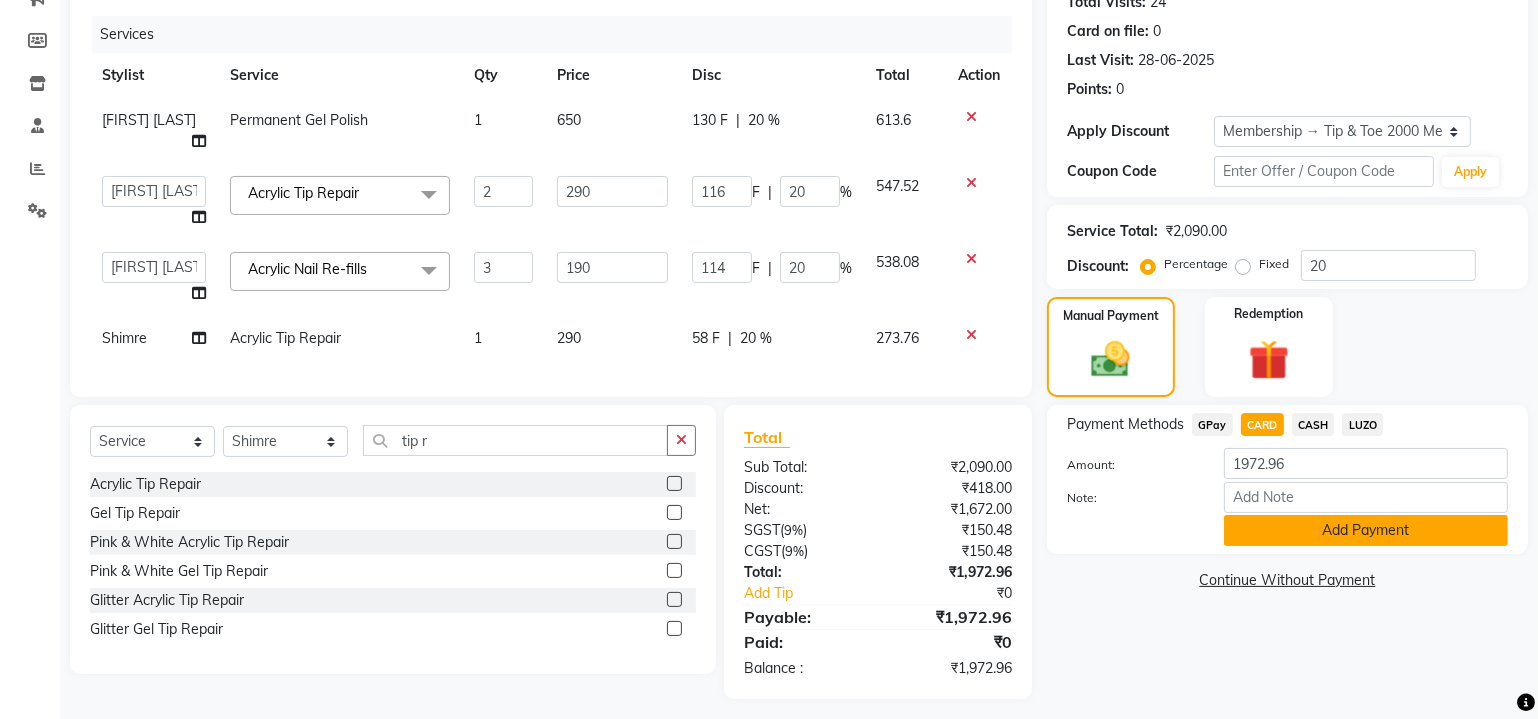 click on "Add Payment" 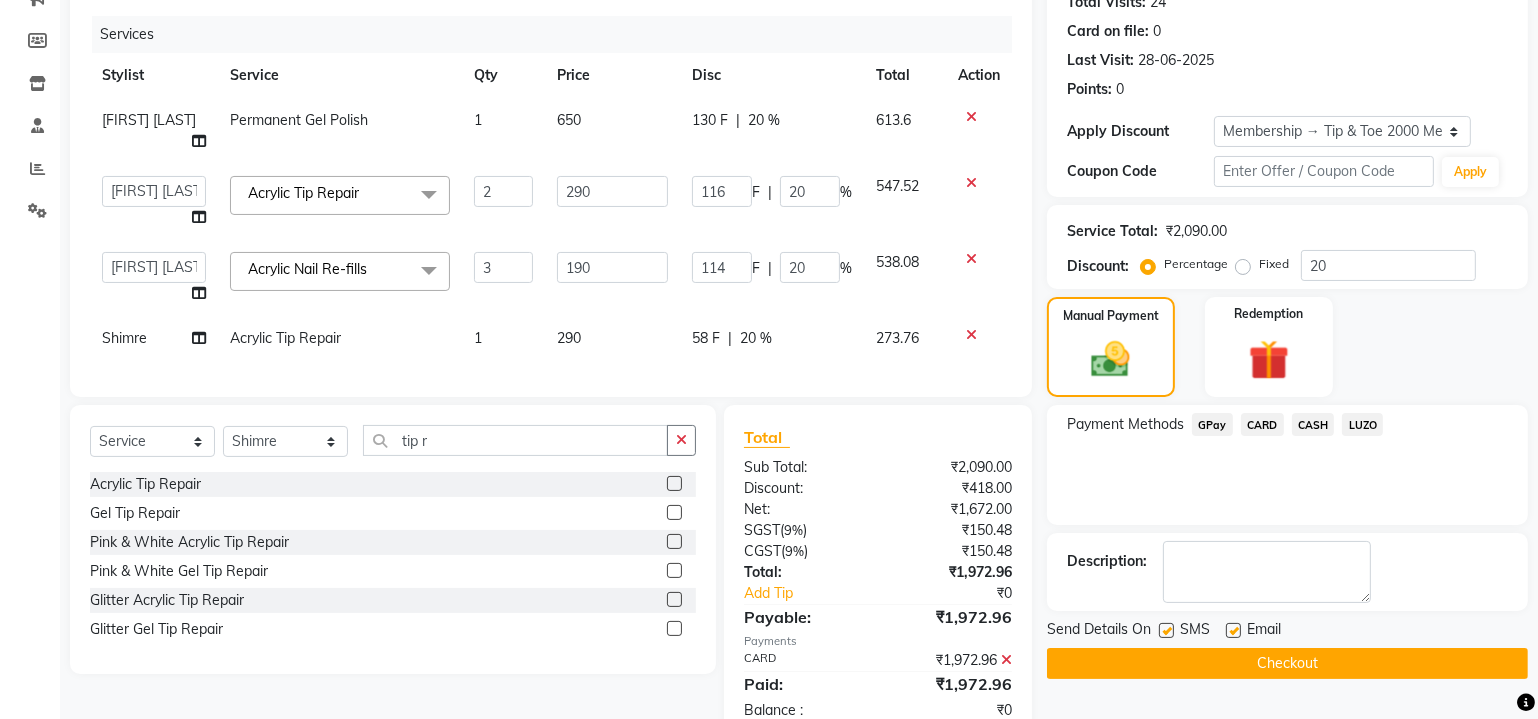 click on "Checkout" 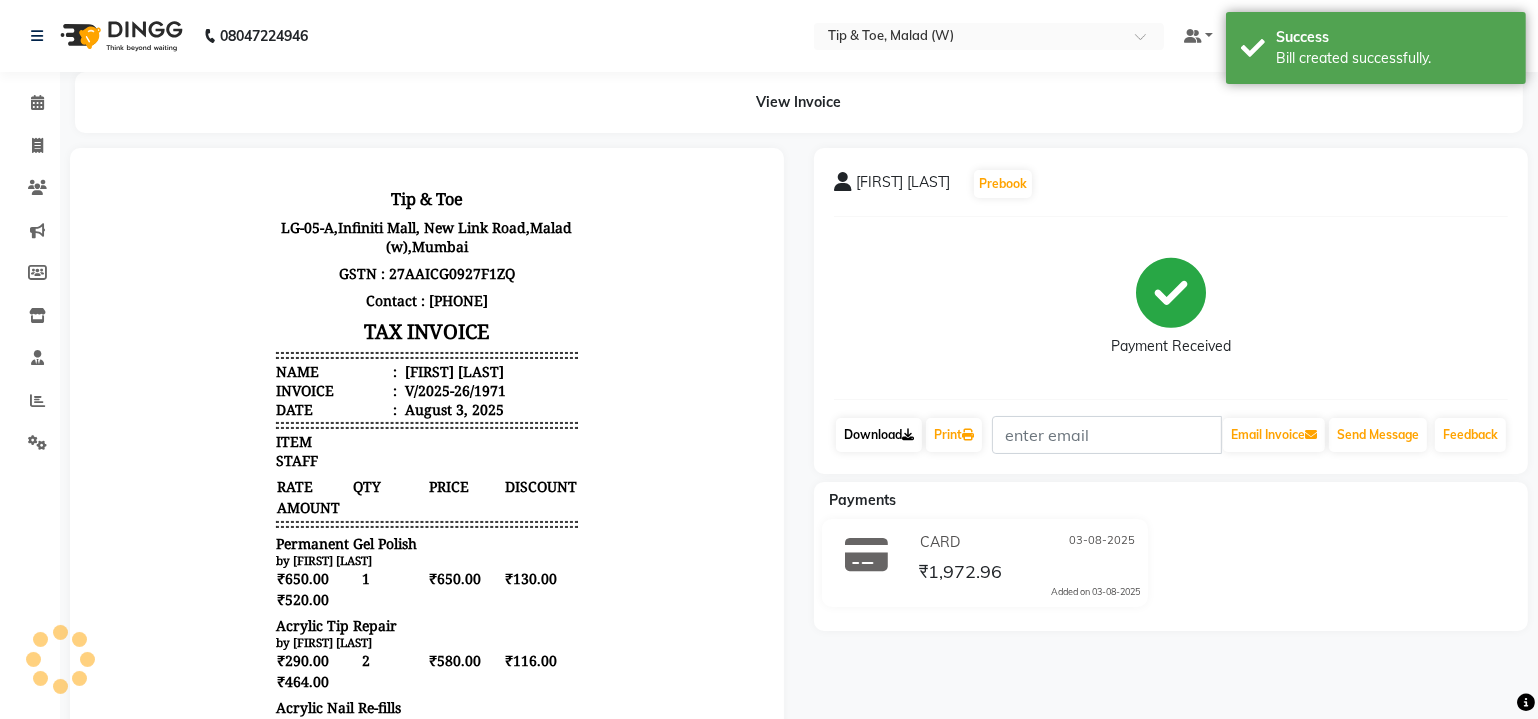 scroll, scrollTop: 0, scrollLeft: 0, axis: both 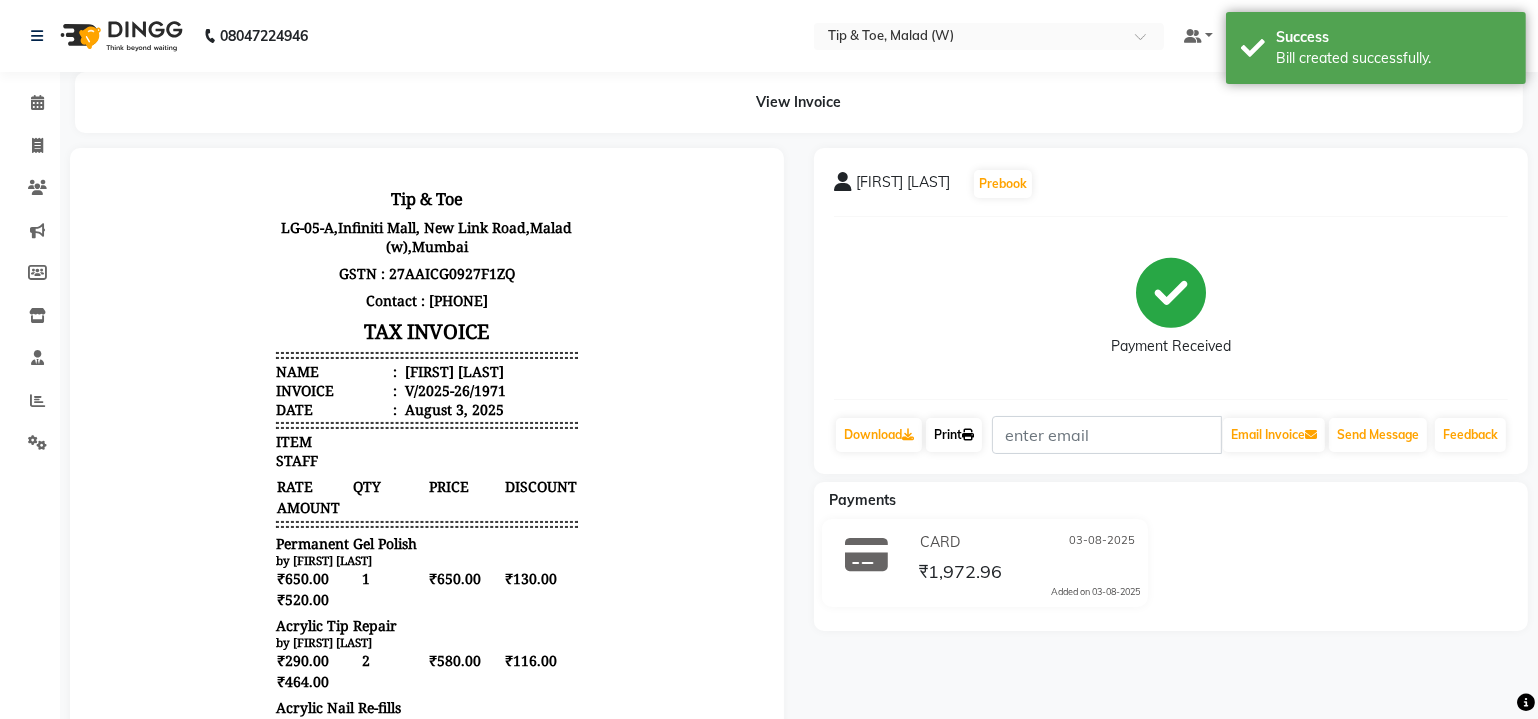 click on "Print" 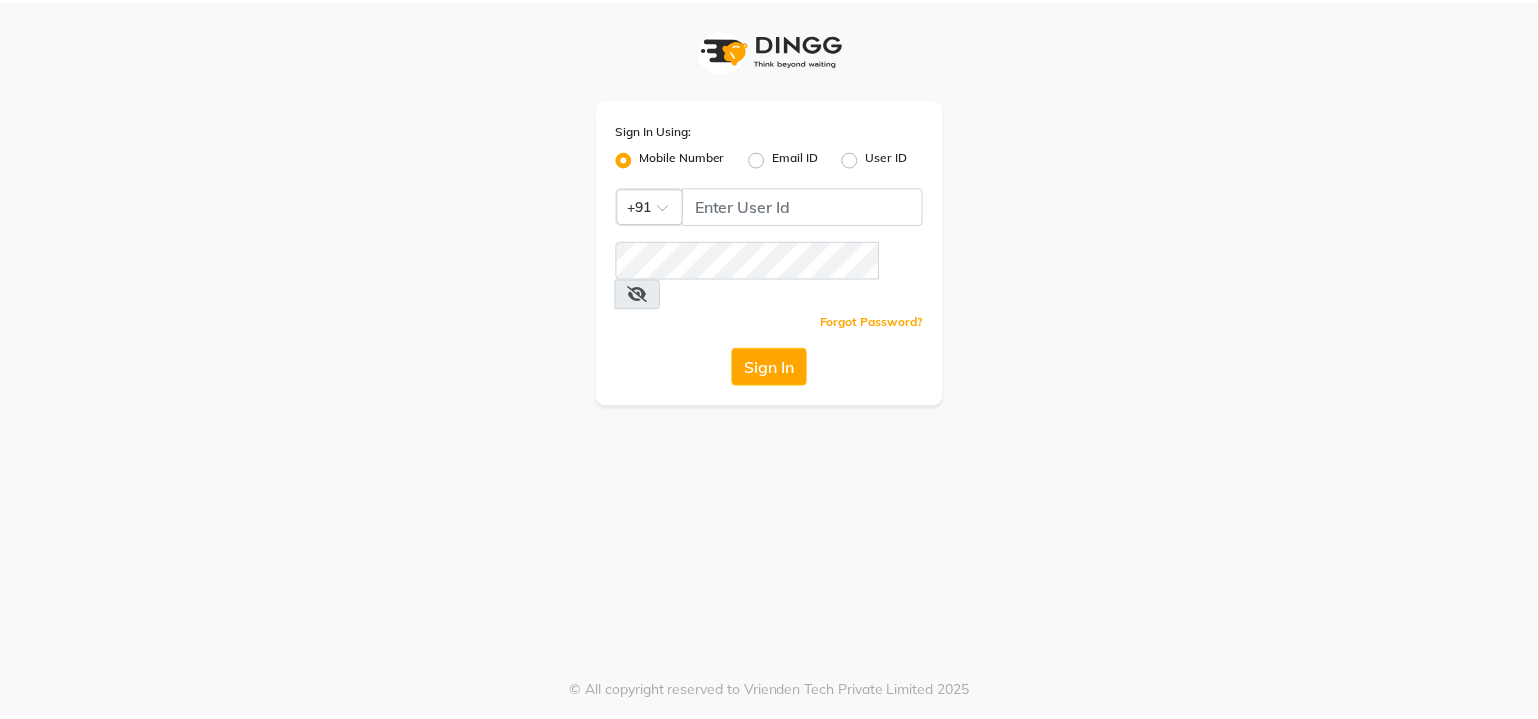 scroll, scrollTop: 0, scrollLeft: 0, axis: both 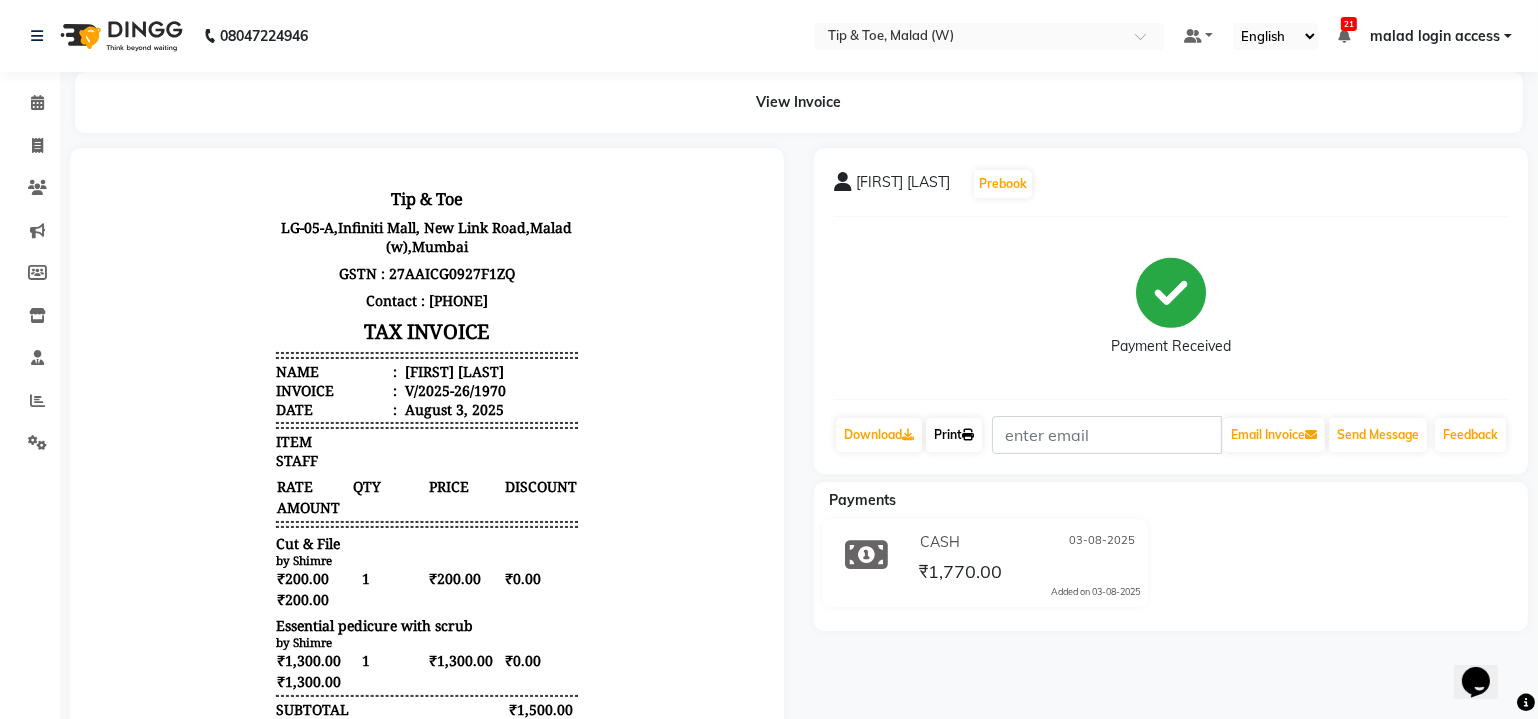 click 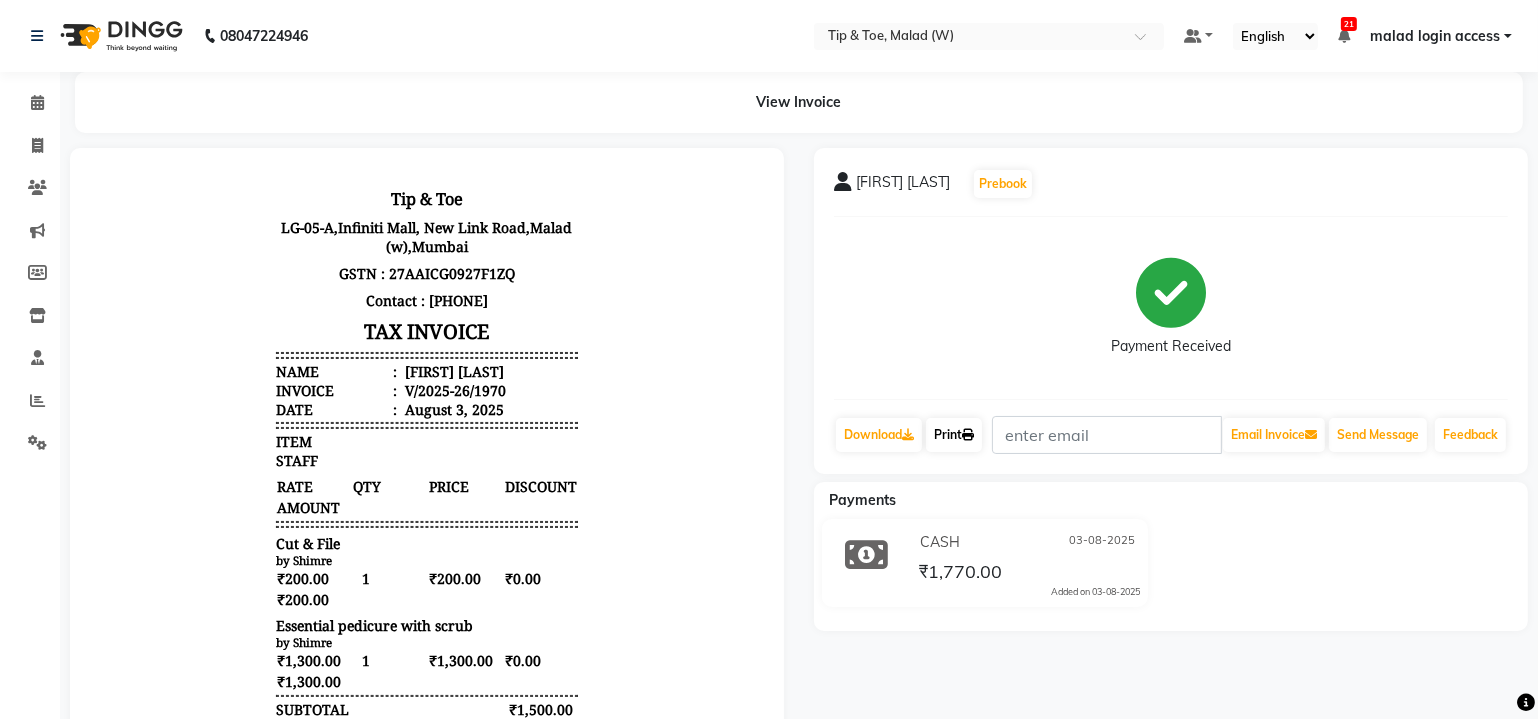 click on "Print" 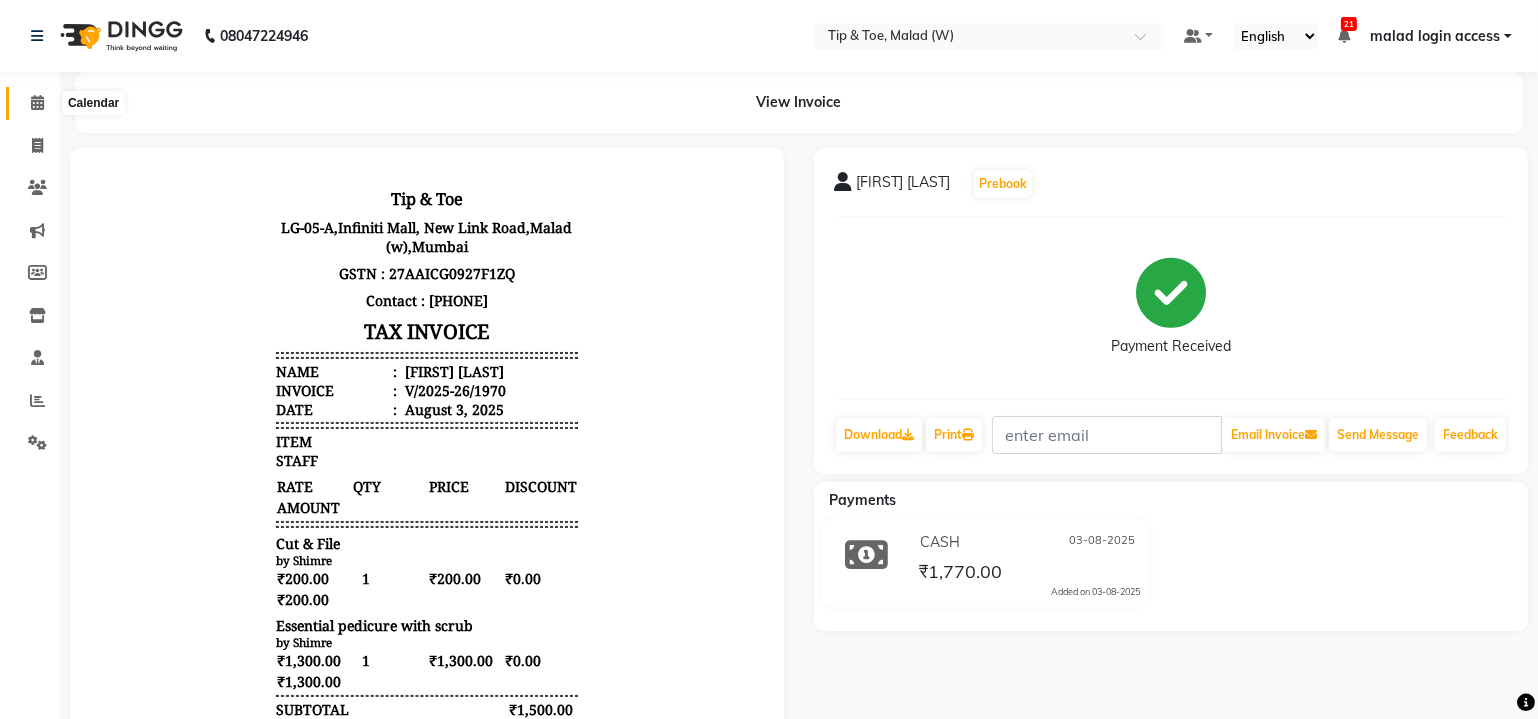 click 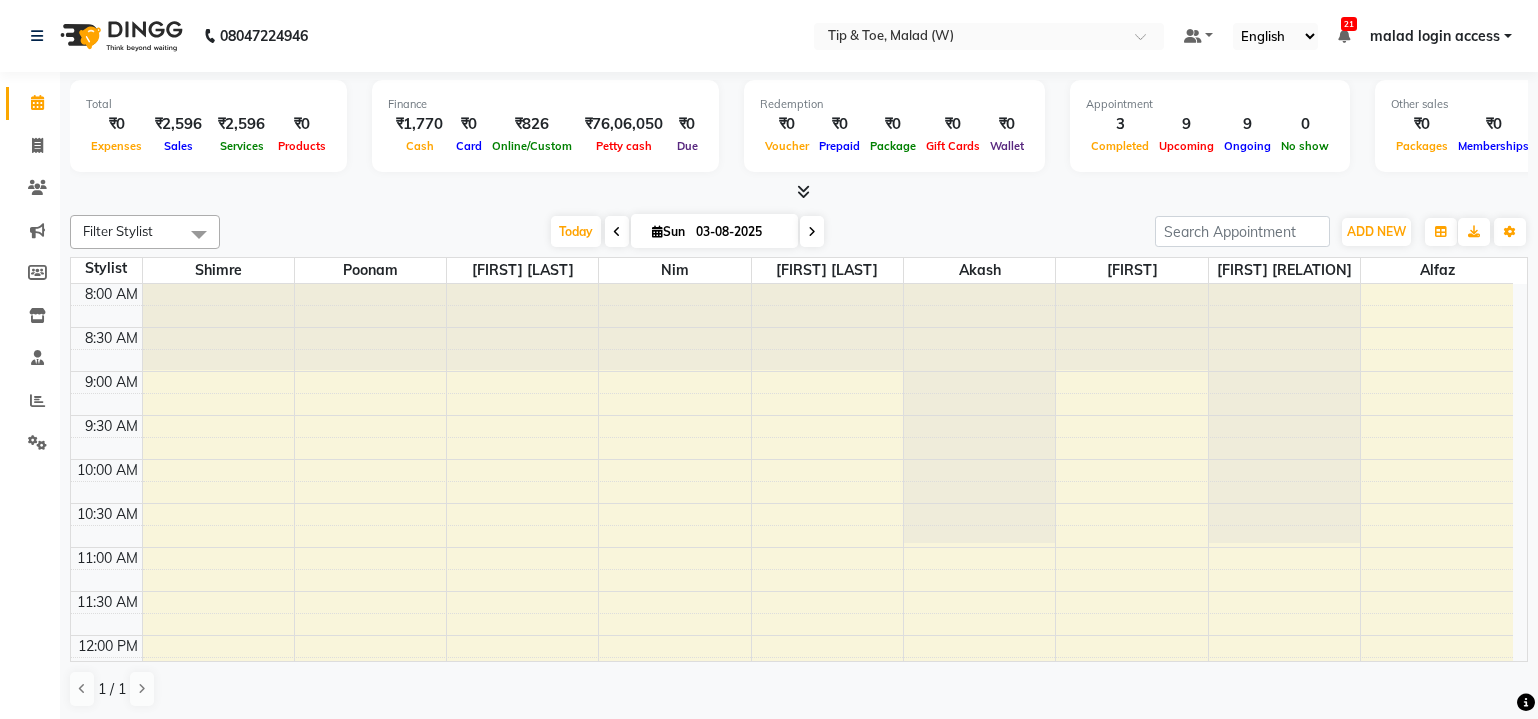 scroll, scrollTop: 0, scrollLeft: 0, axis: both 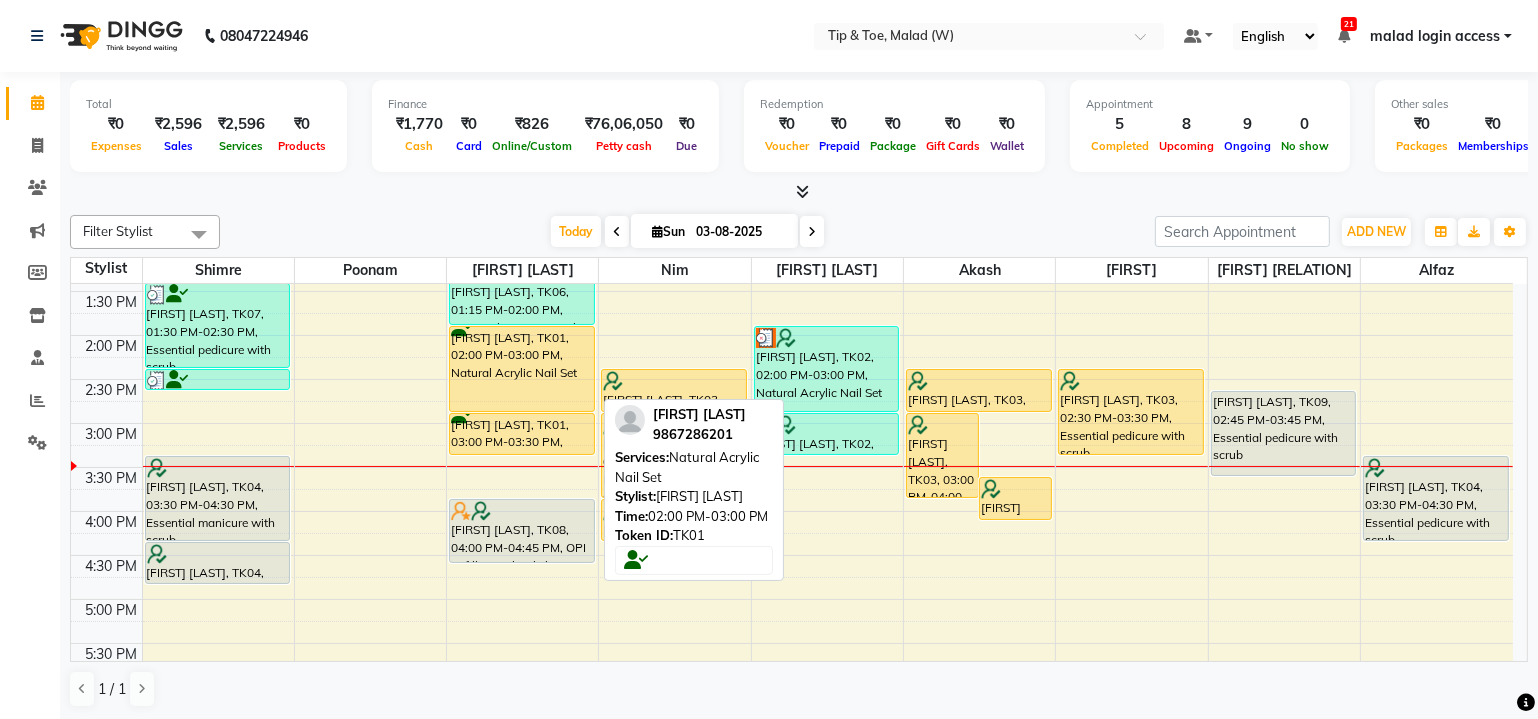 click on "[FIRST] [LAST], TK01, 02:00 PM-03:00 PM, Natural Acrylic Nail Set" at bounding box center (522, 369) 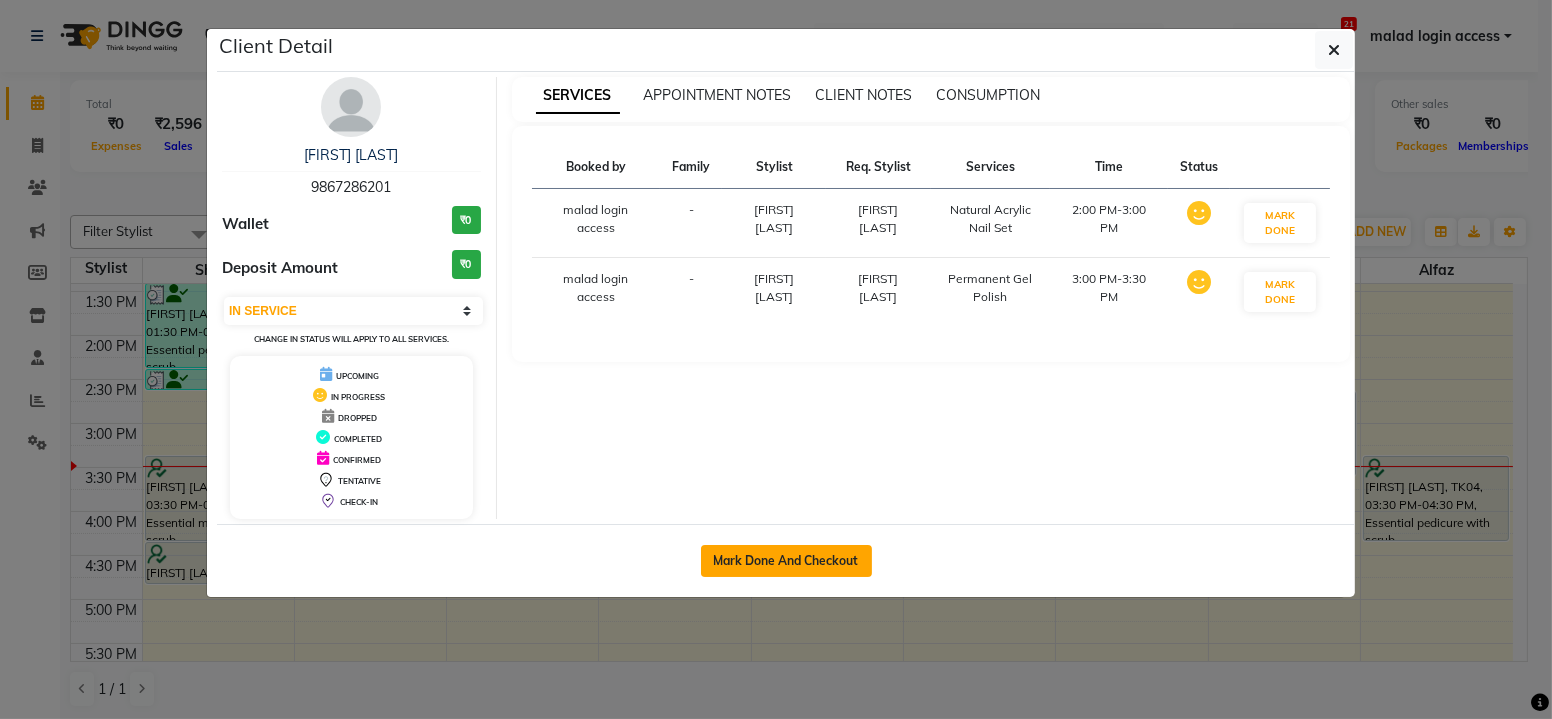 click on "Mark Done And Checkout" 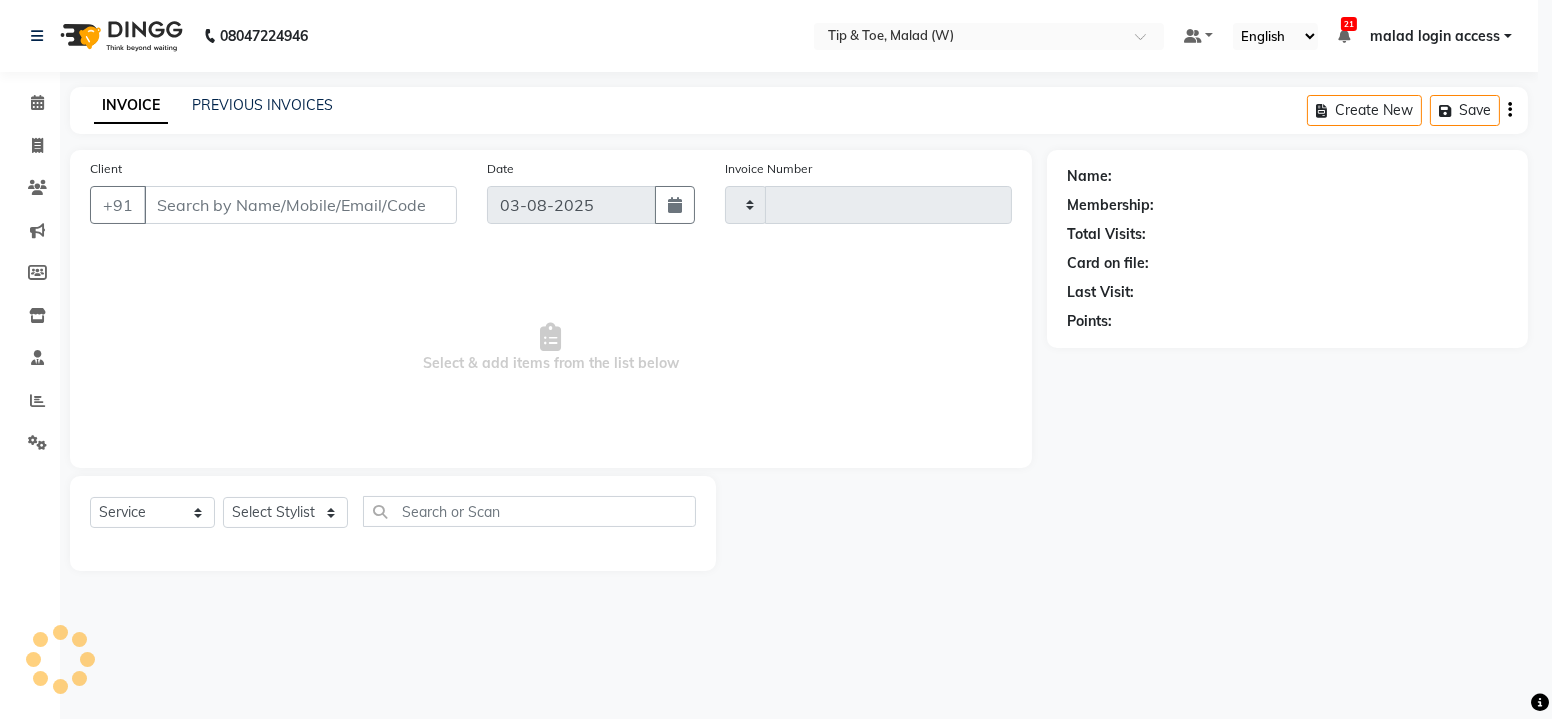 type on "1971" 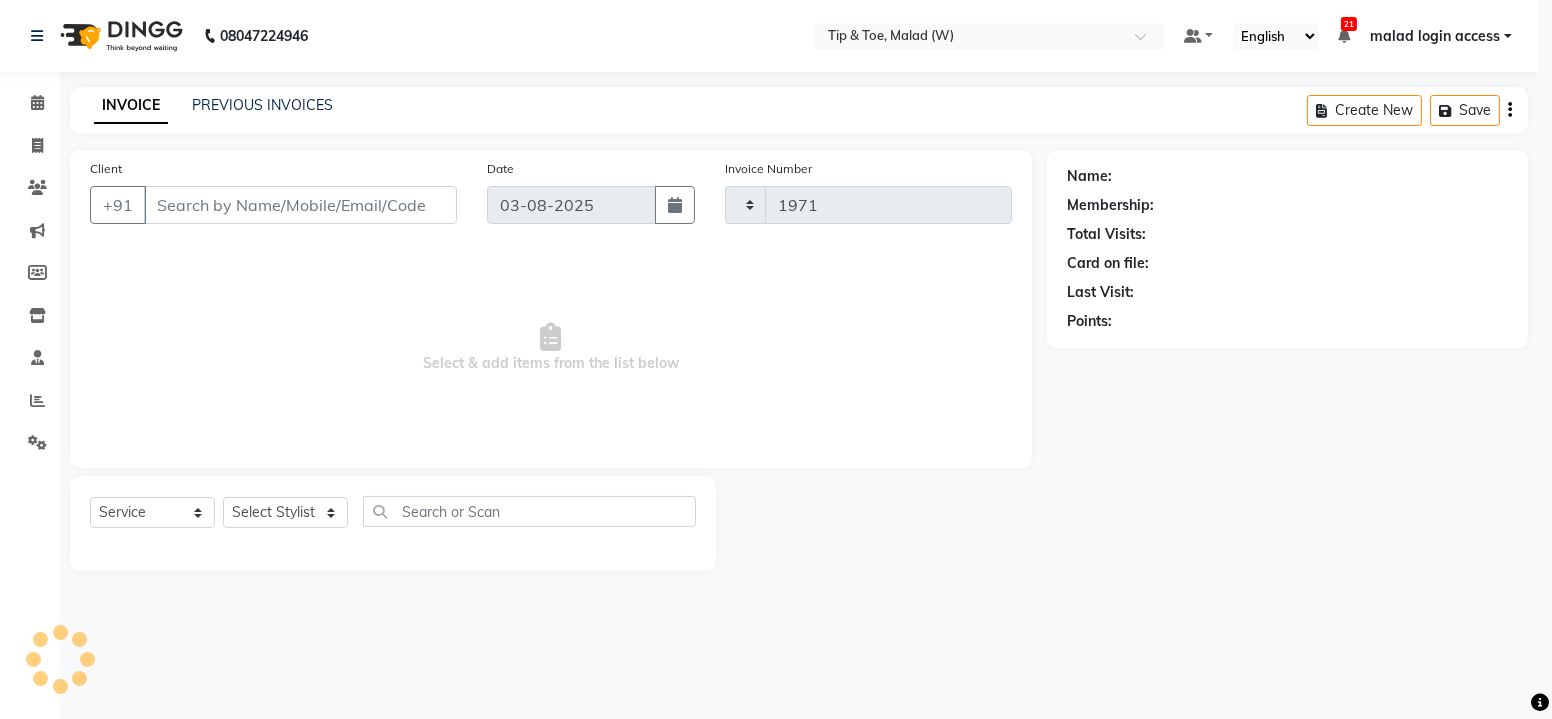 select on "3" 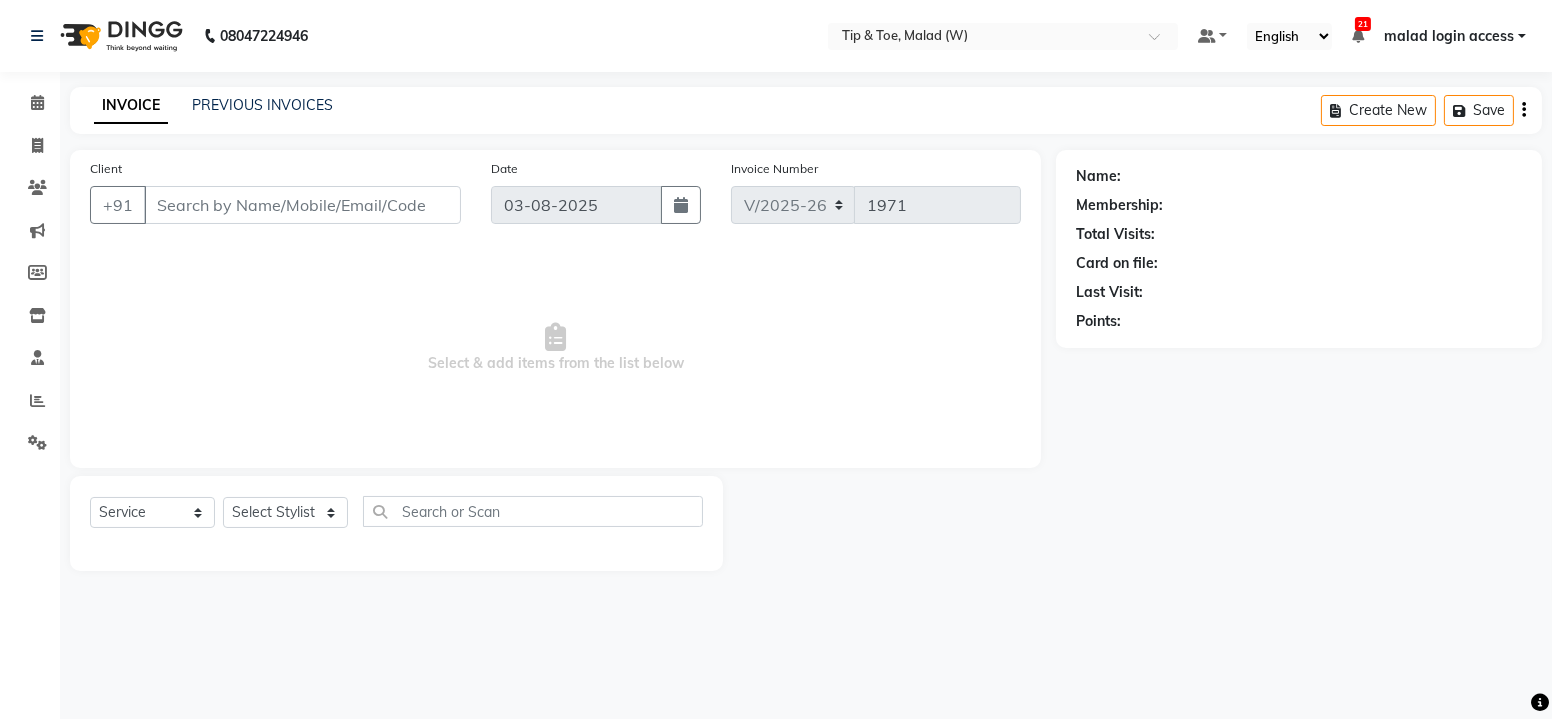 type on "9867286201" 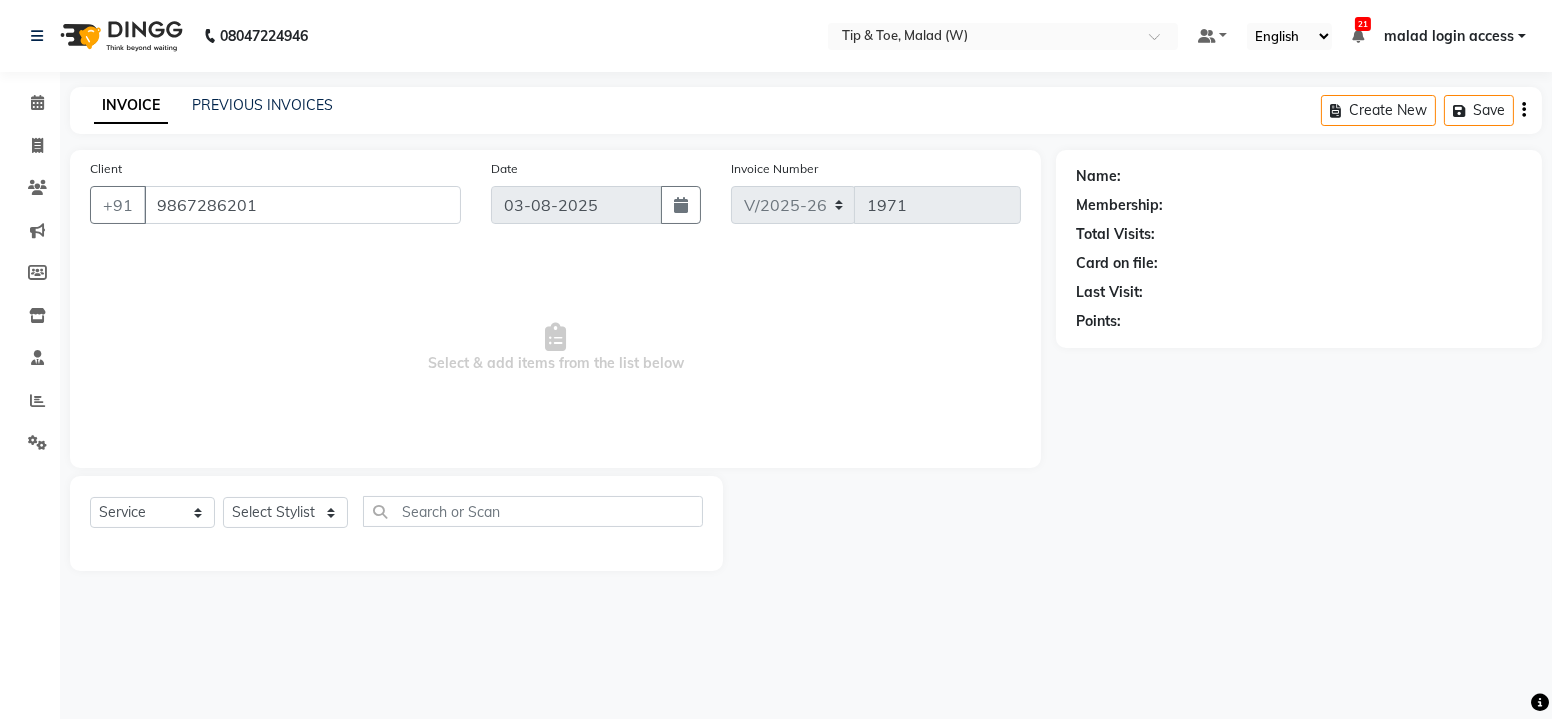 select on "41794" 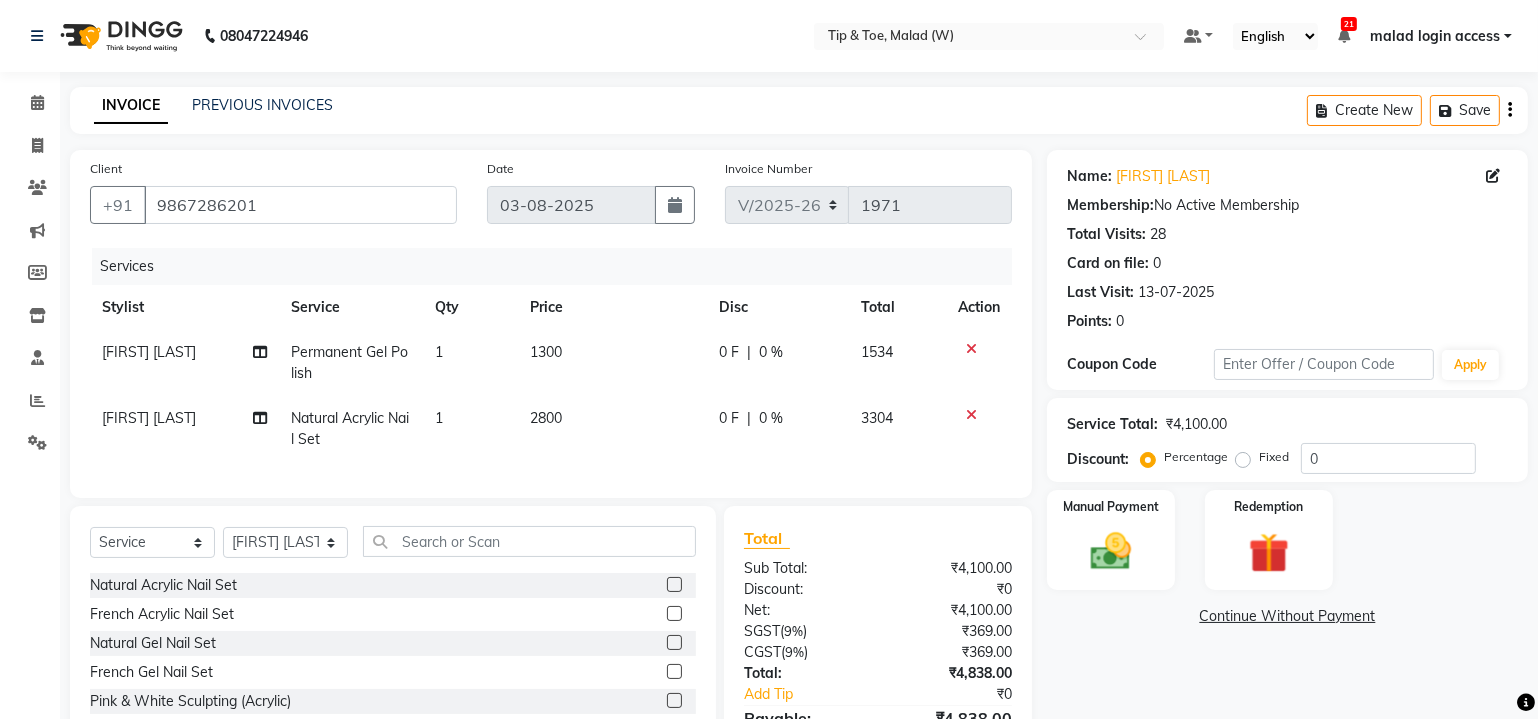 click on "Permanent Gel Polish" 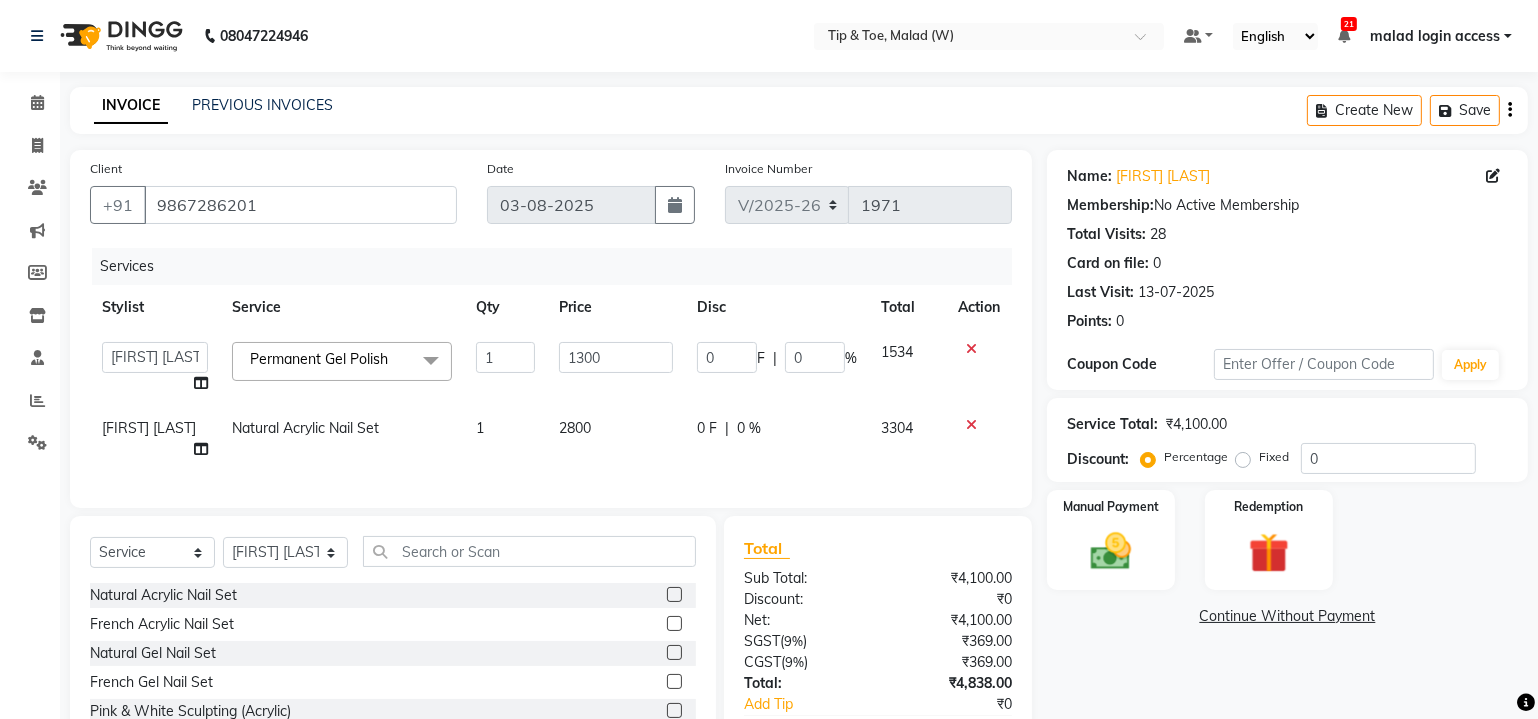 click on "Permanent Gel Polish" 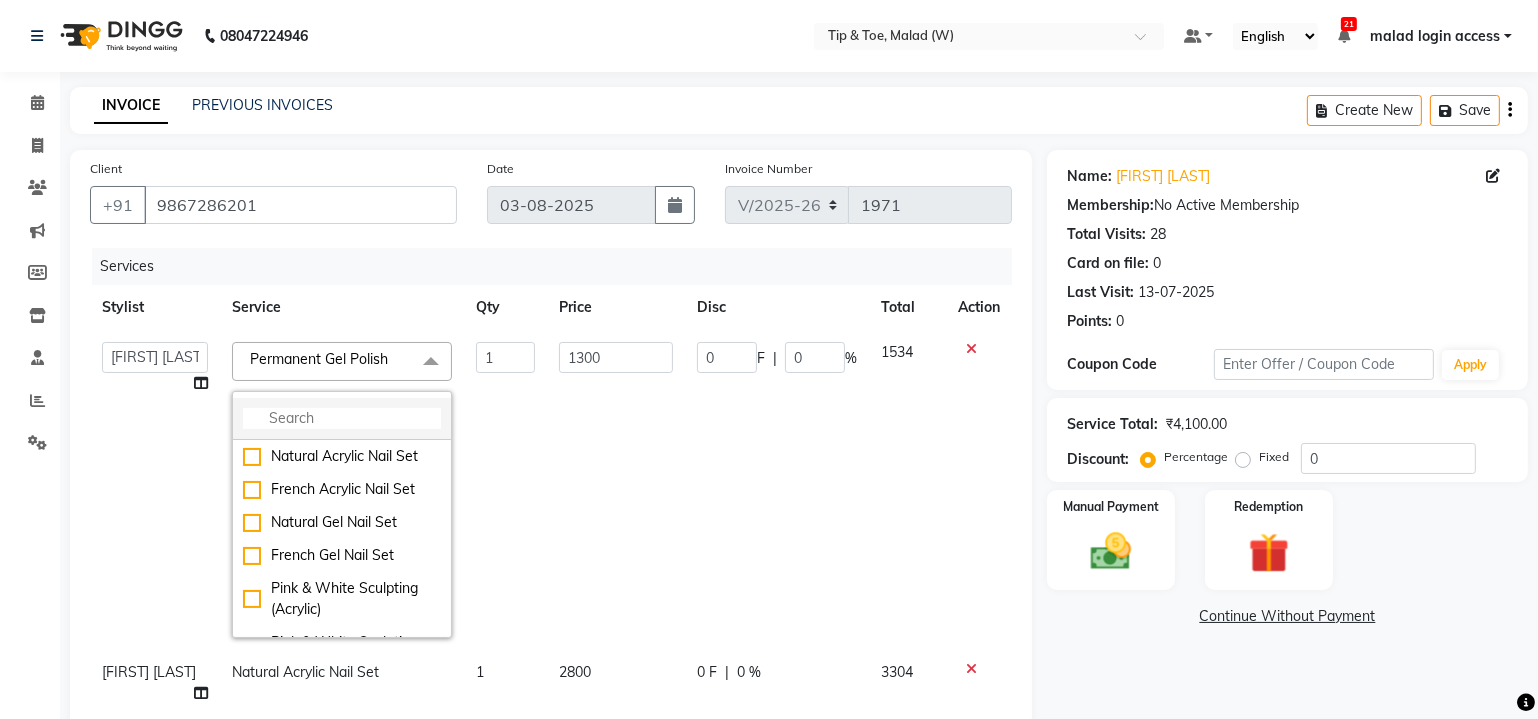 click 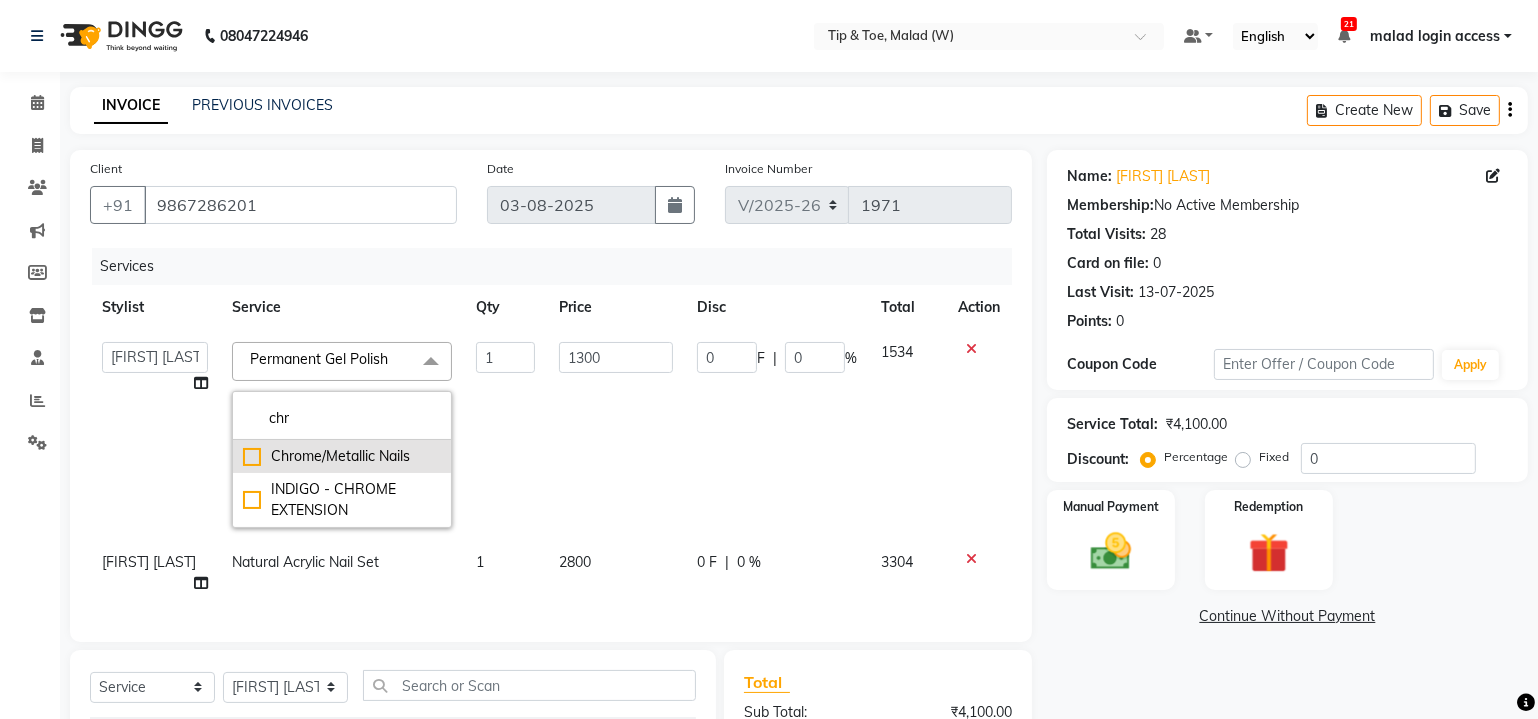 type on "chr" 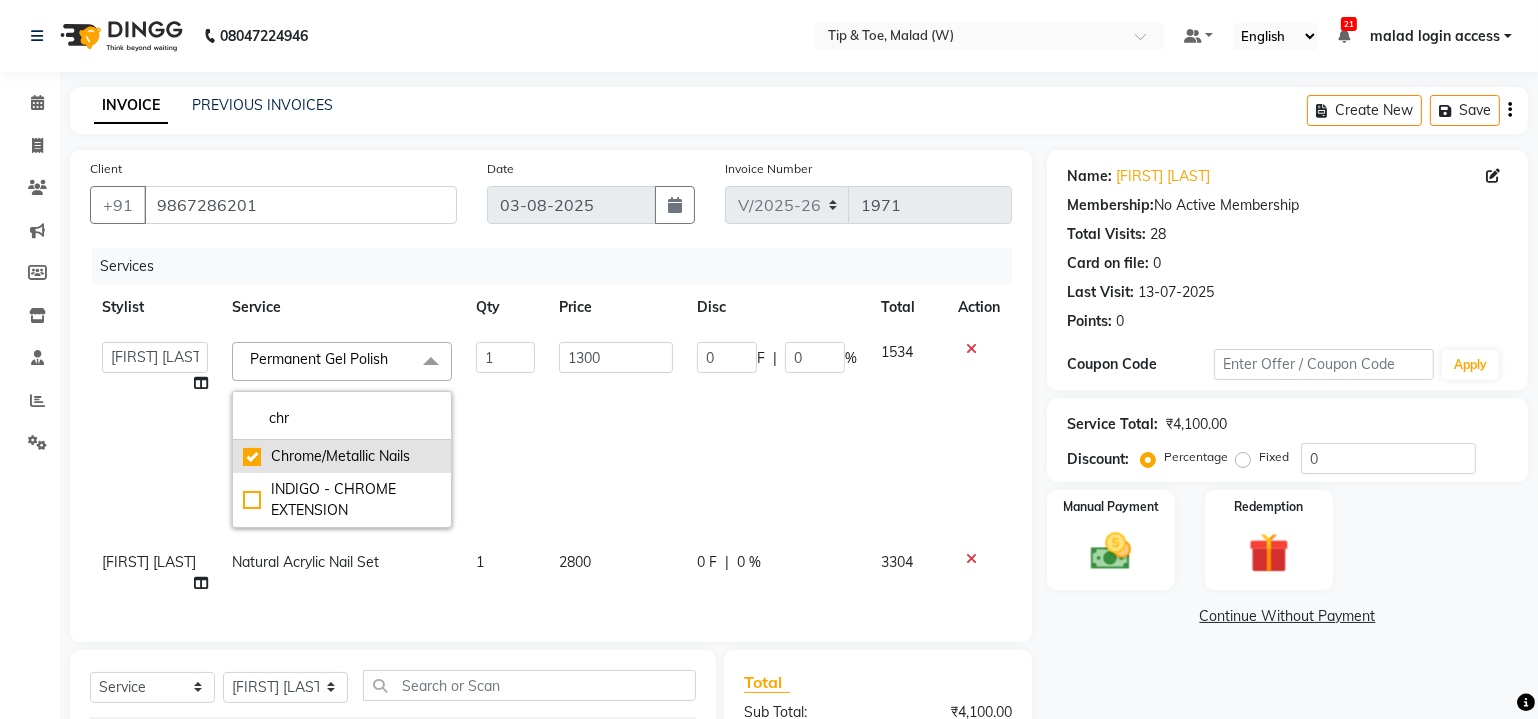checkbox on "true" 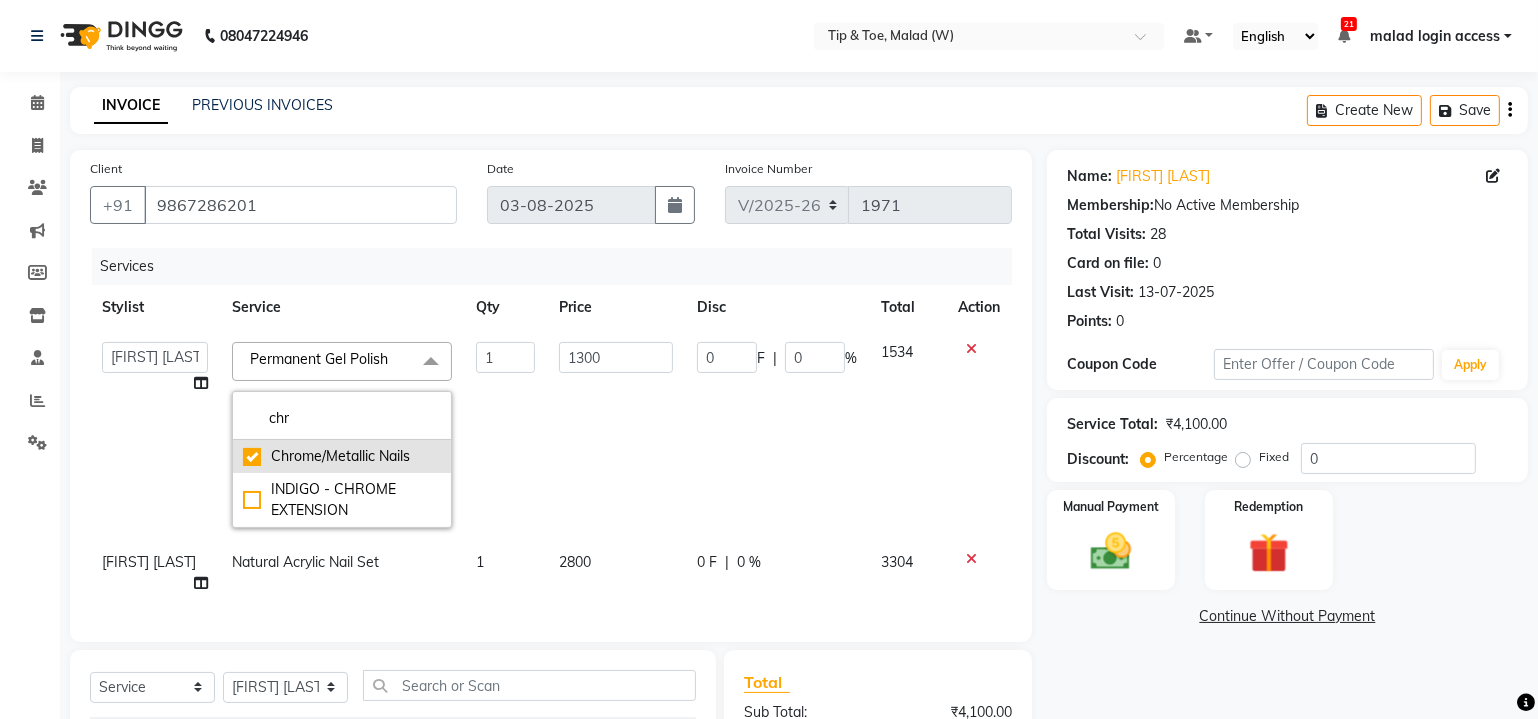 type on "2000" 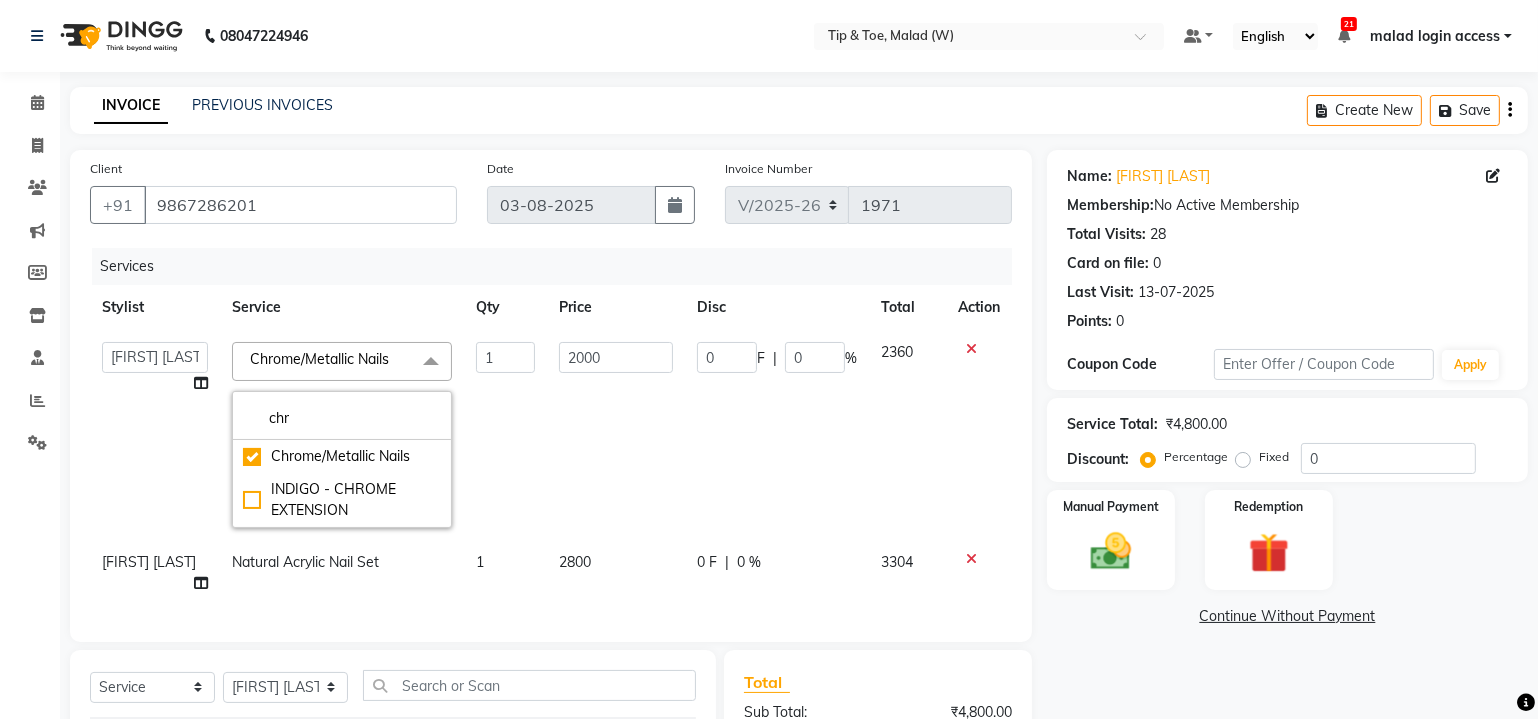 click on "1" 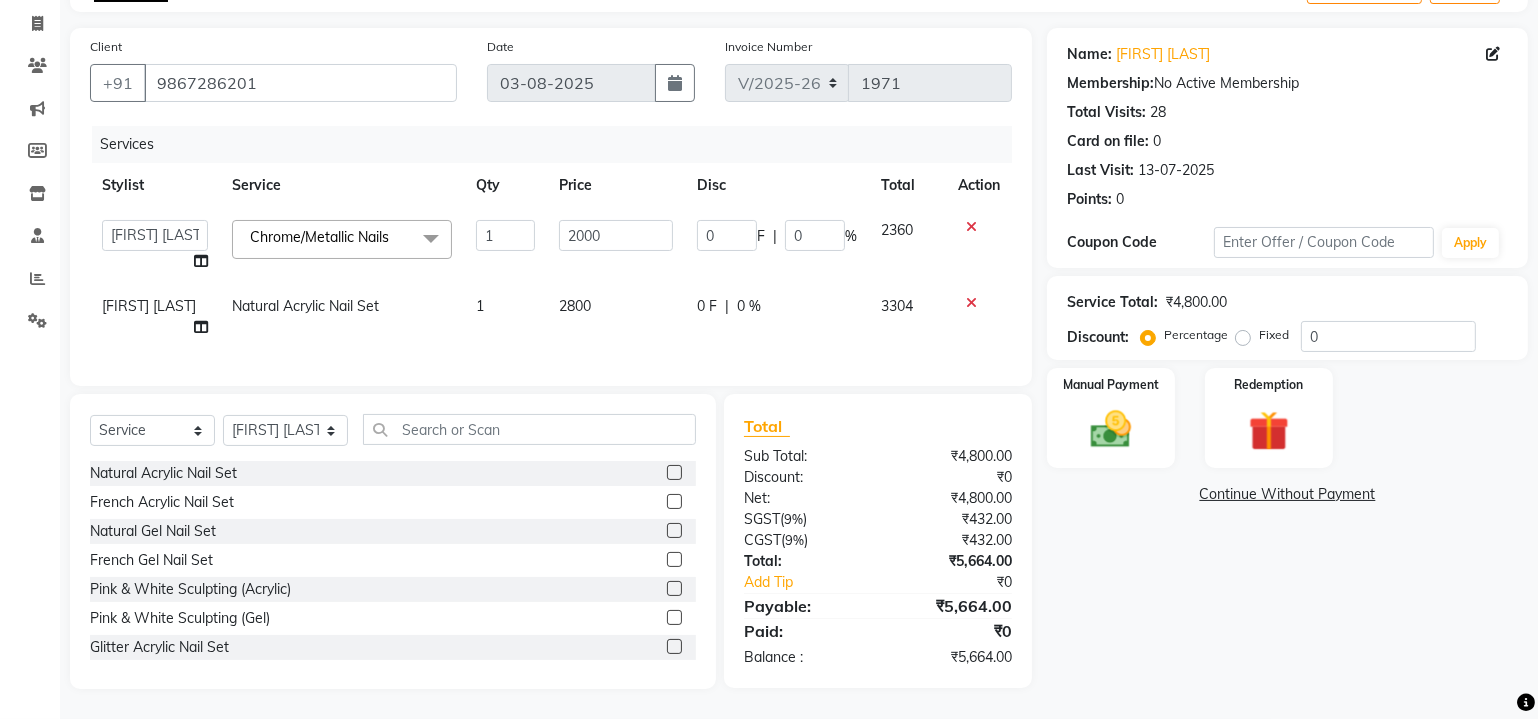 scroll, scrollTop: 43, scrollLeft: 0, axis: vertical 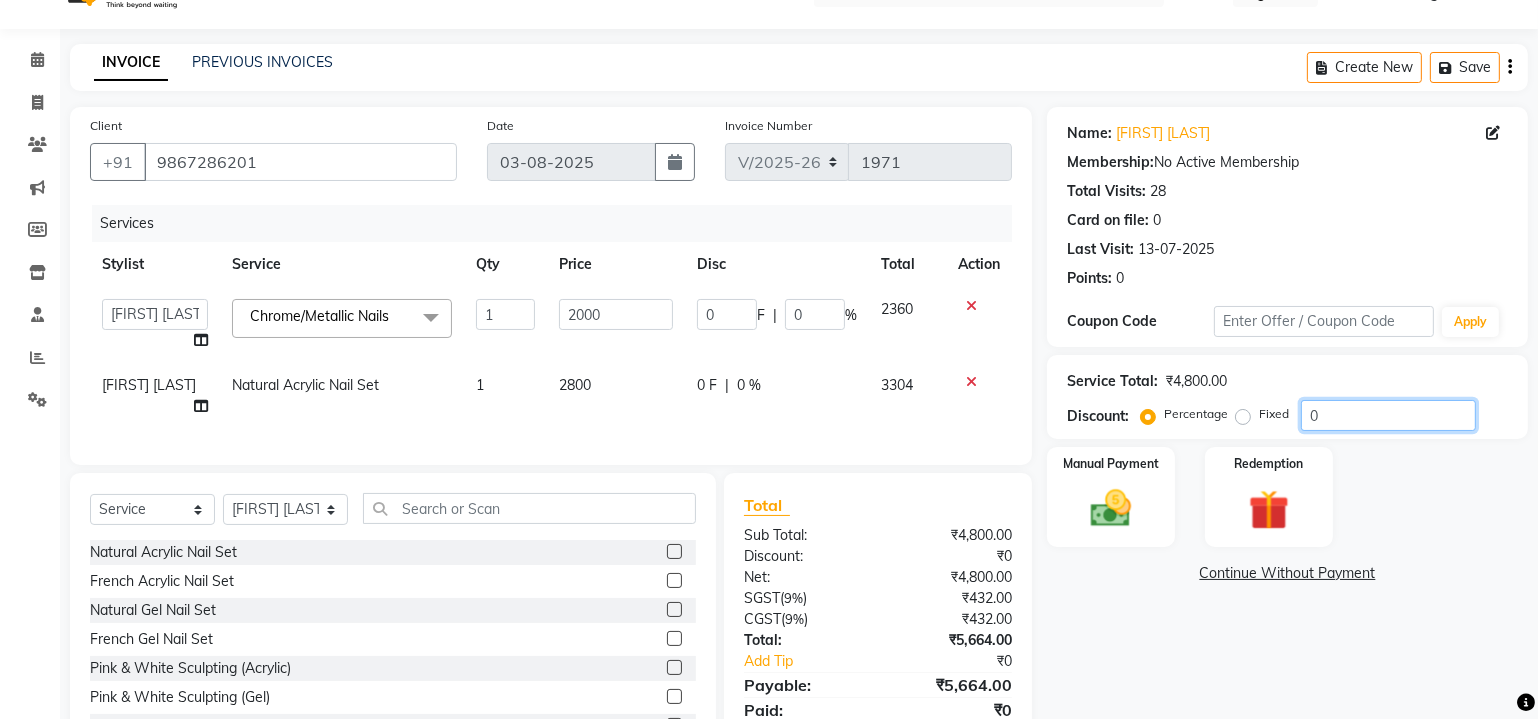 click on "0" 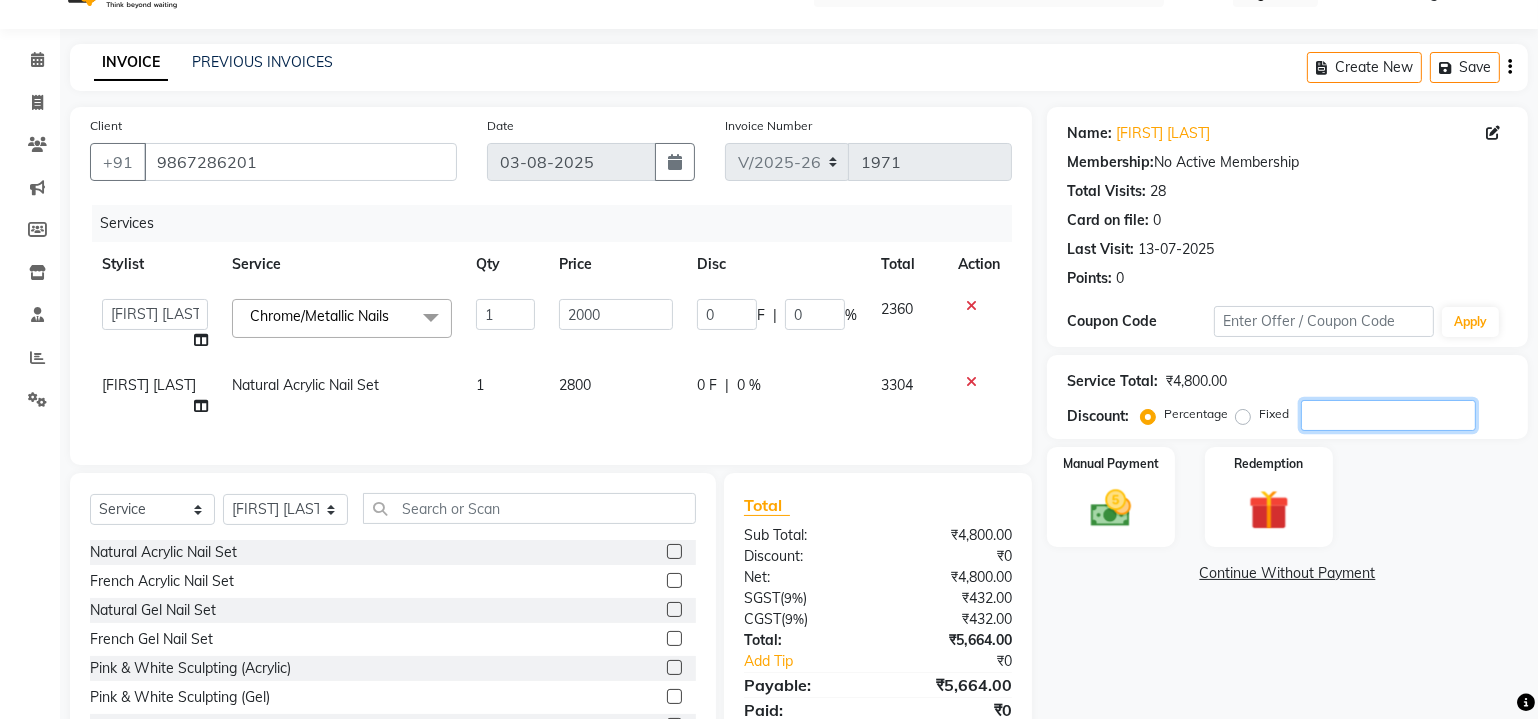 type on "2" 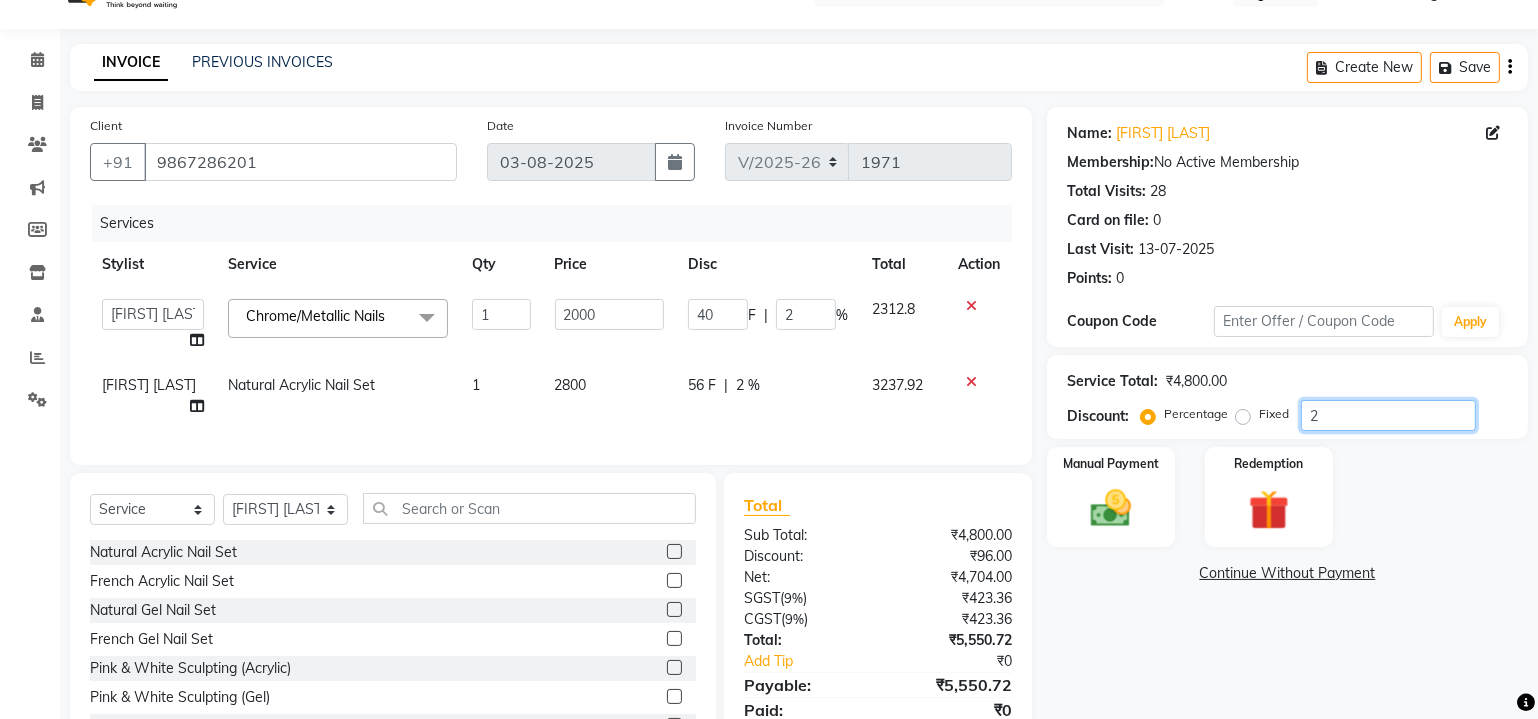 type on "20" 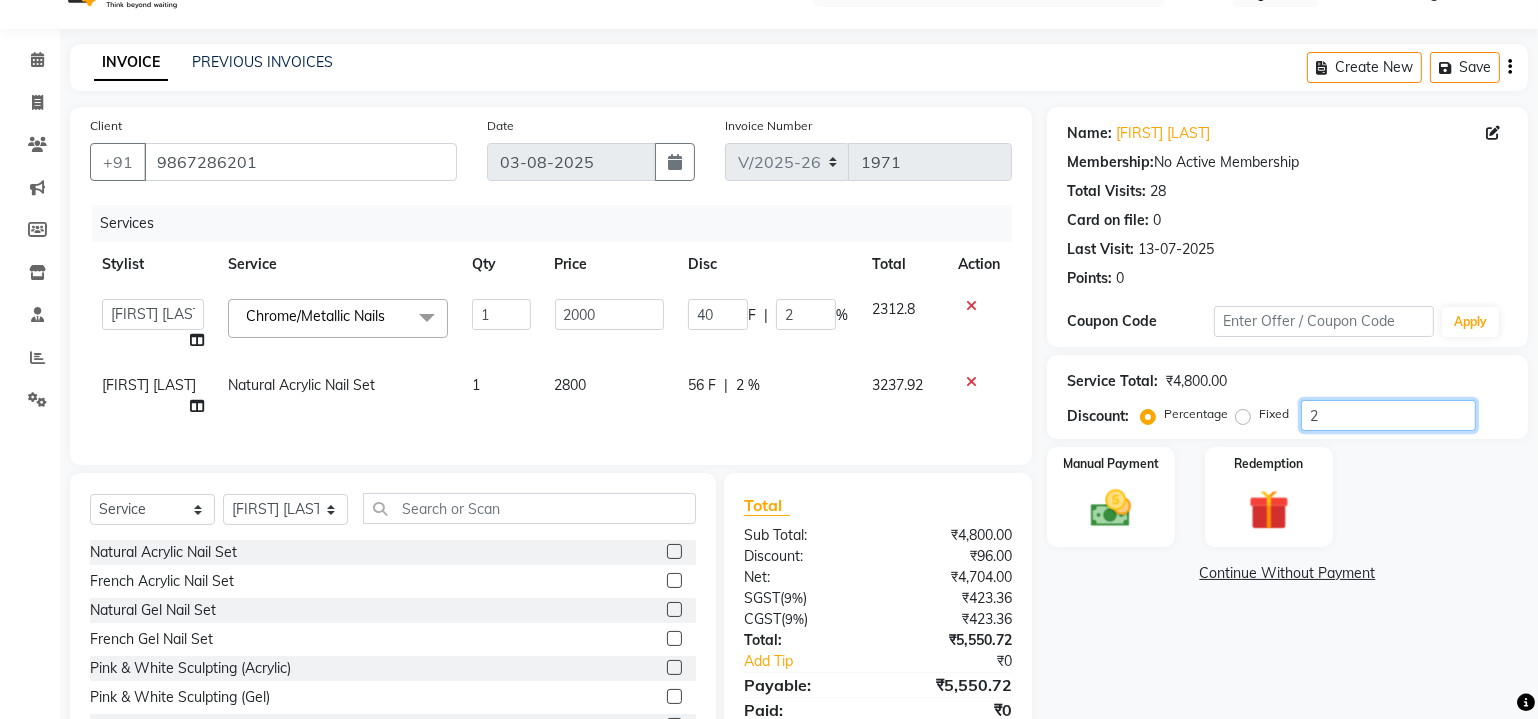 type on "400" 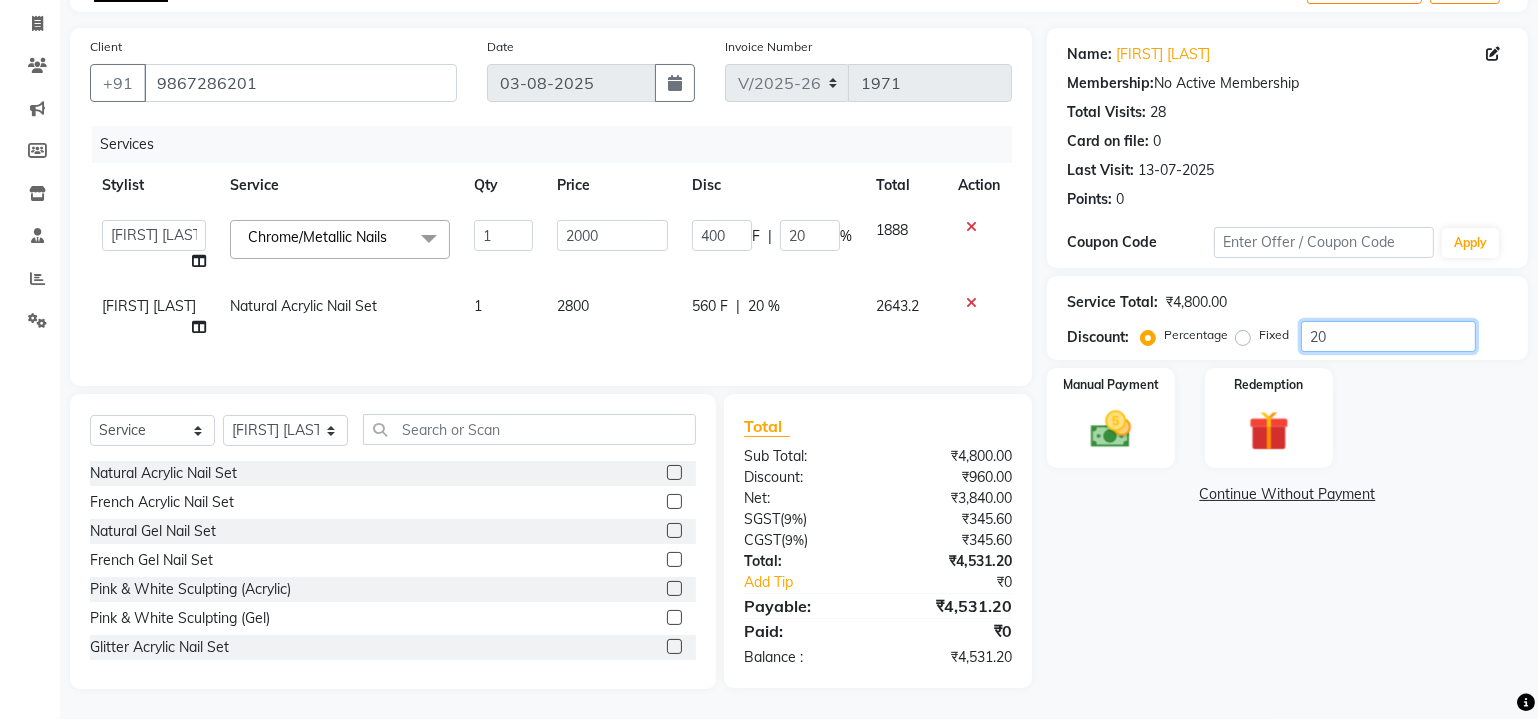 scroll, scrollTop: 134, scrollLeft: 0, axis: vertical 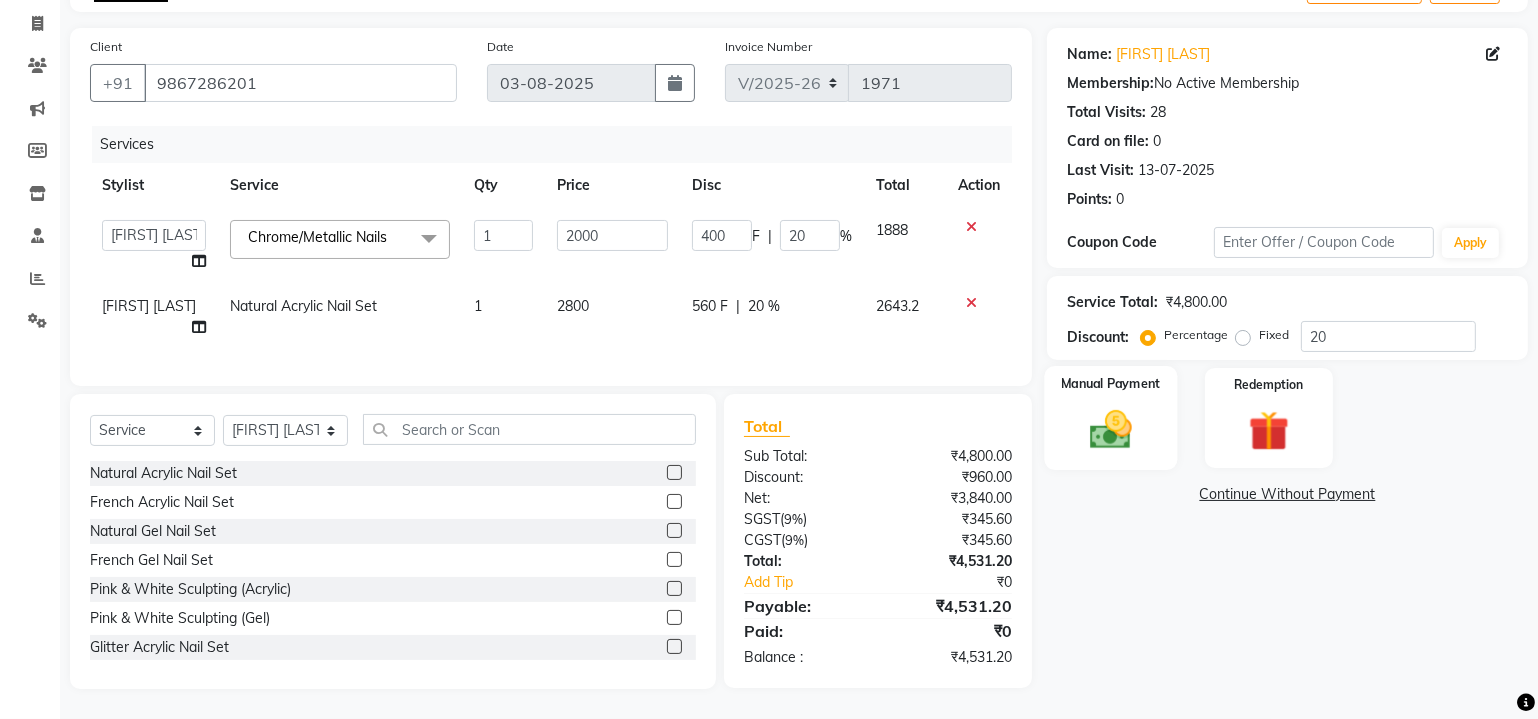 click 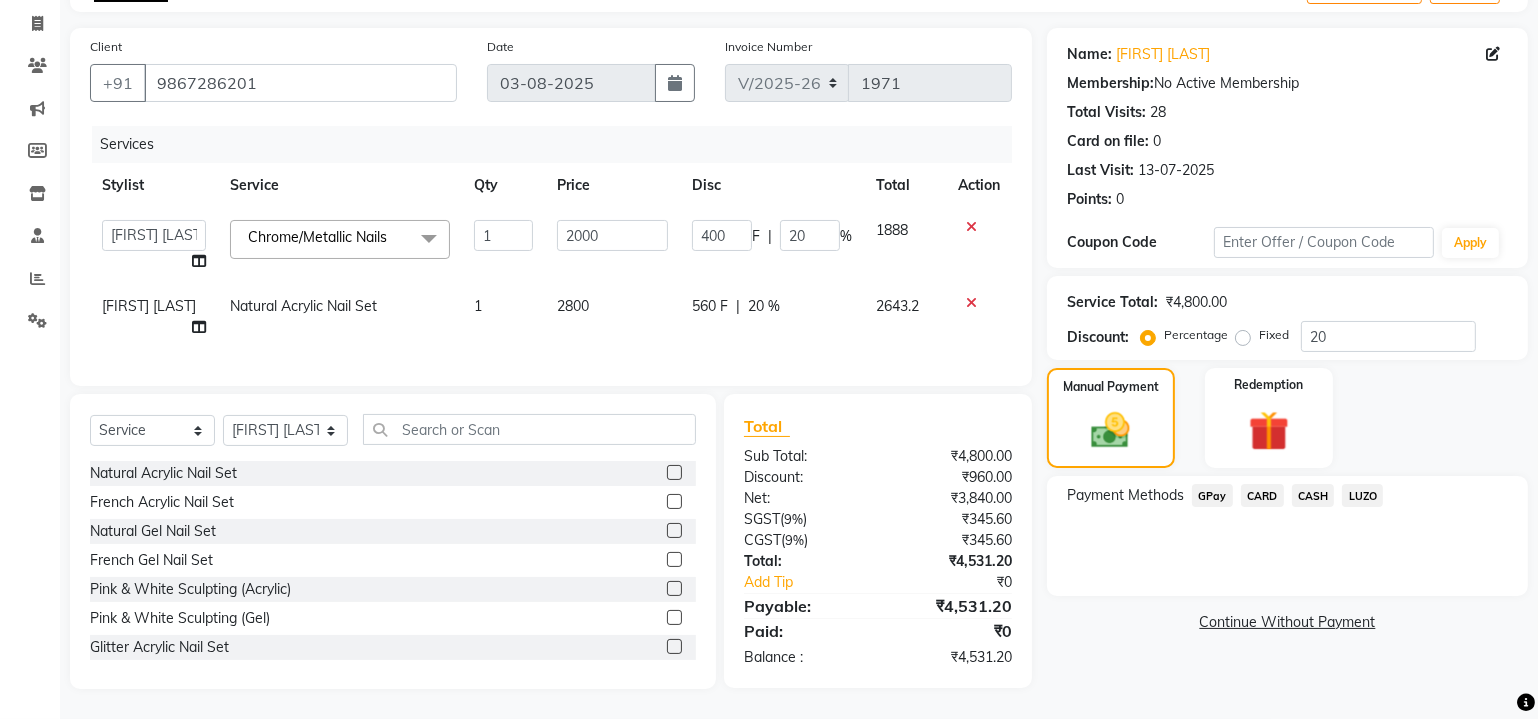 click on "GPay" 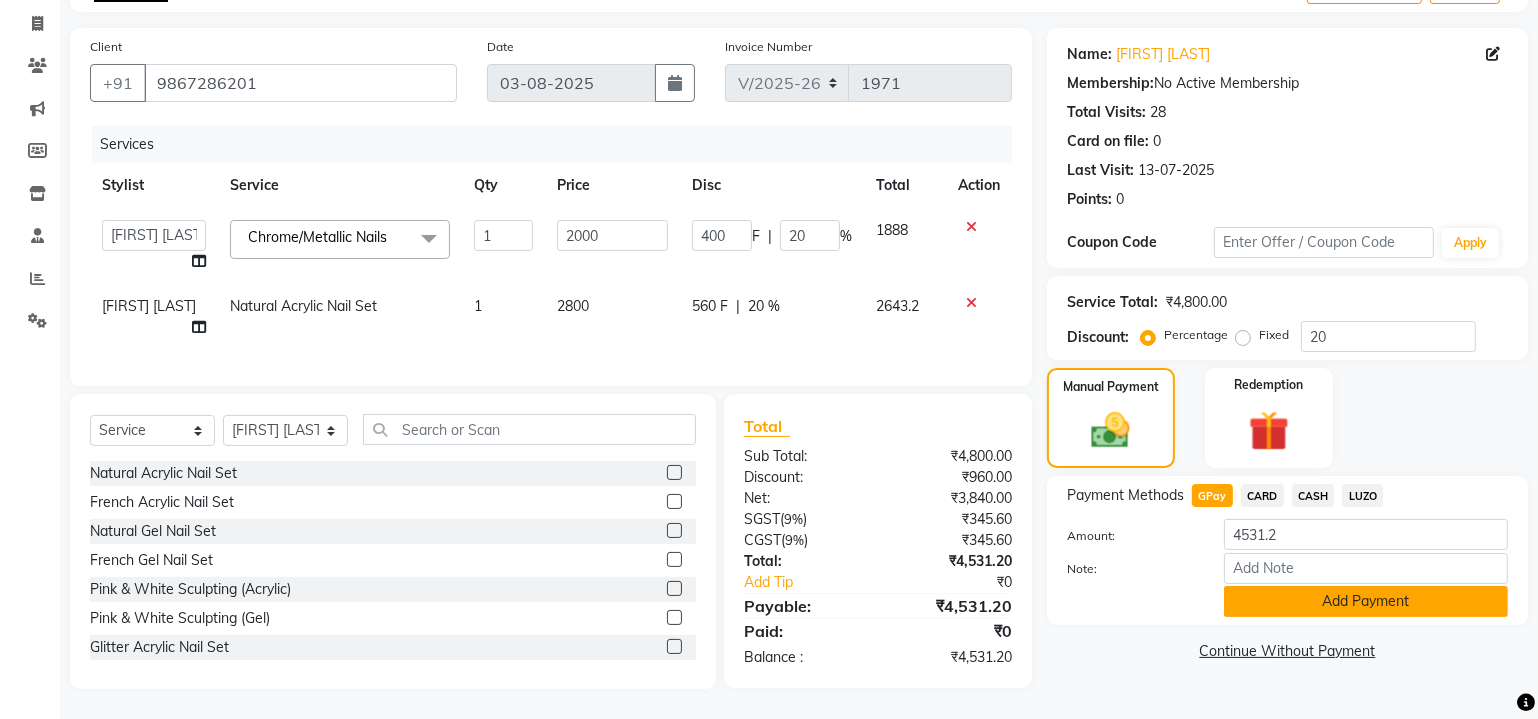 click on "Add Payment" 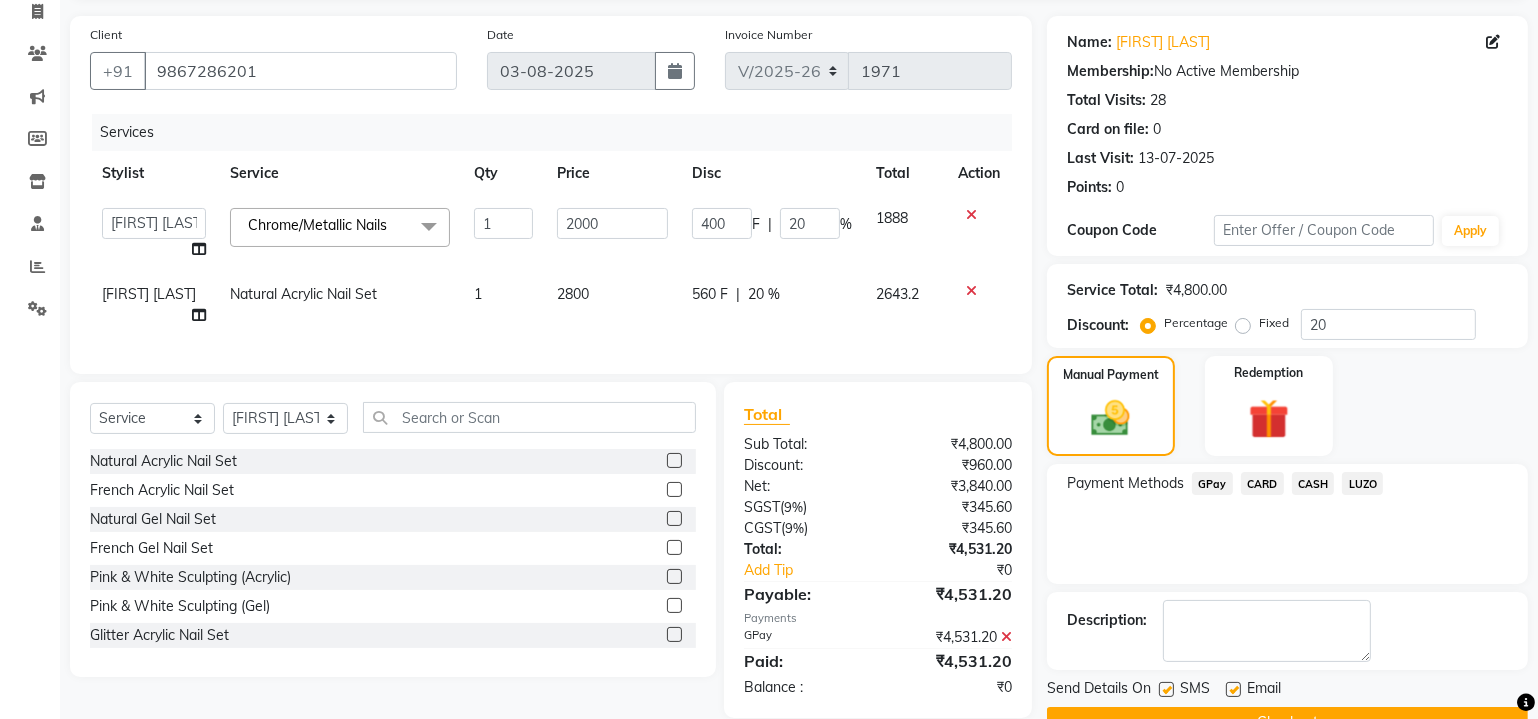 scroll, scrollTop: 179, scrollLeft: 0, axis: vertical 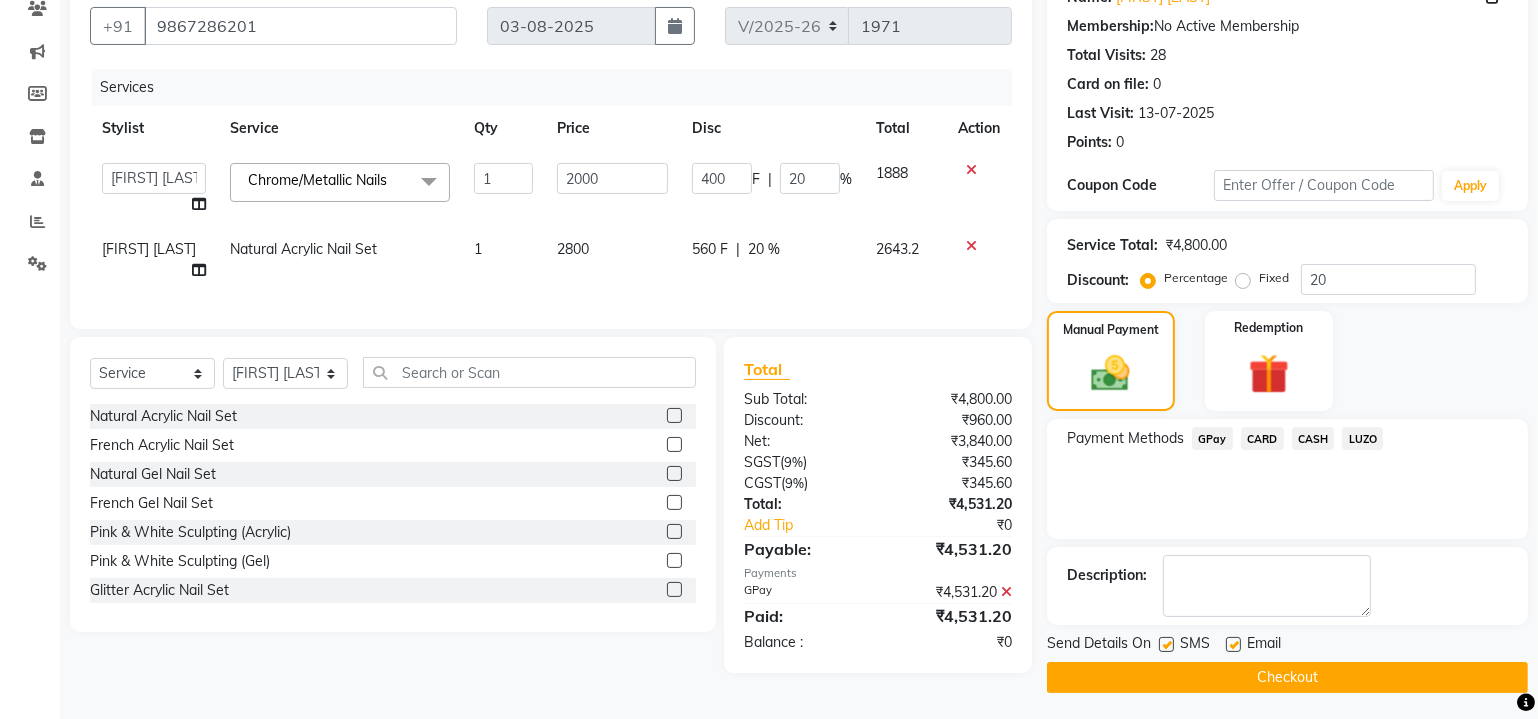 click on "Checkout" 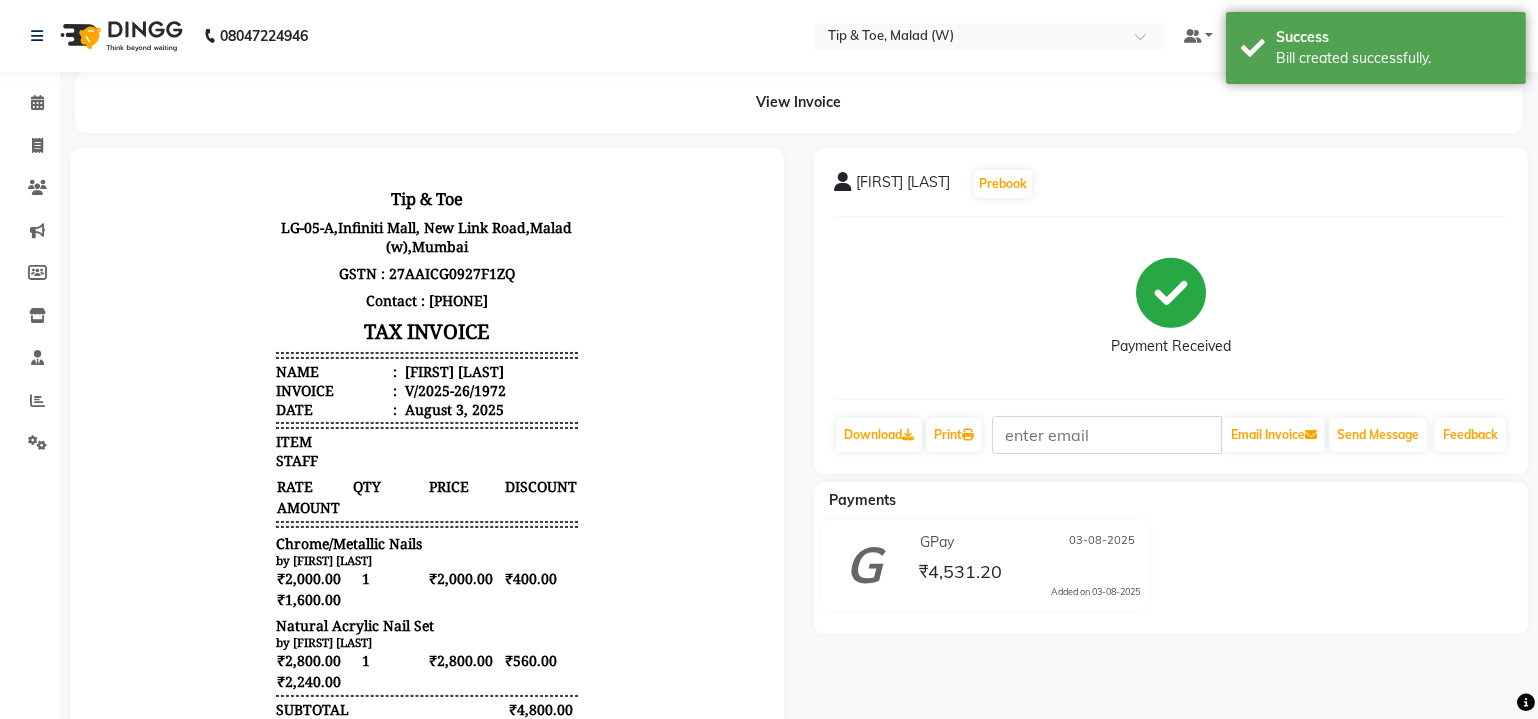 scroll, scrollTop: 0, scrollLeft: 0, axis: both 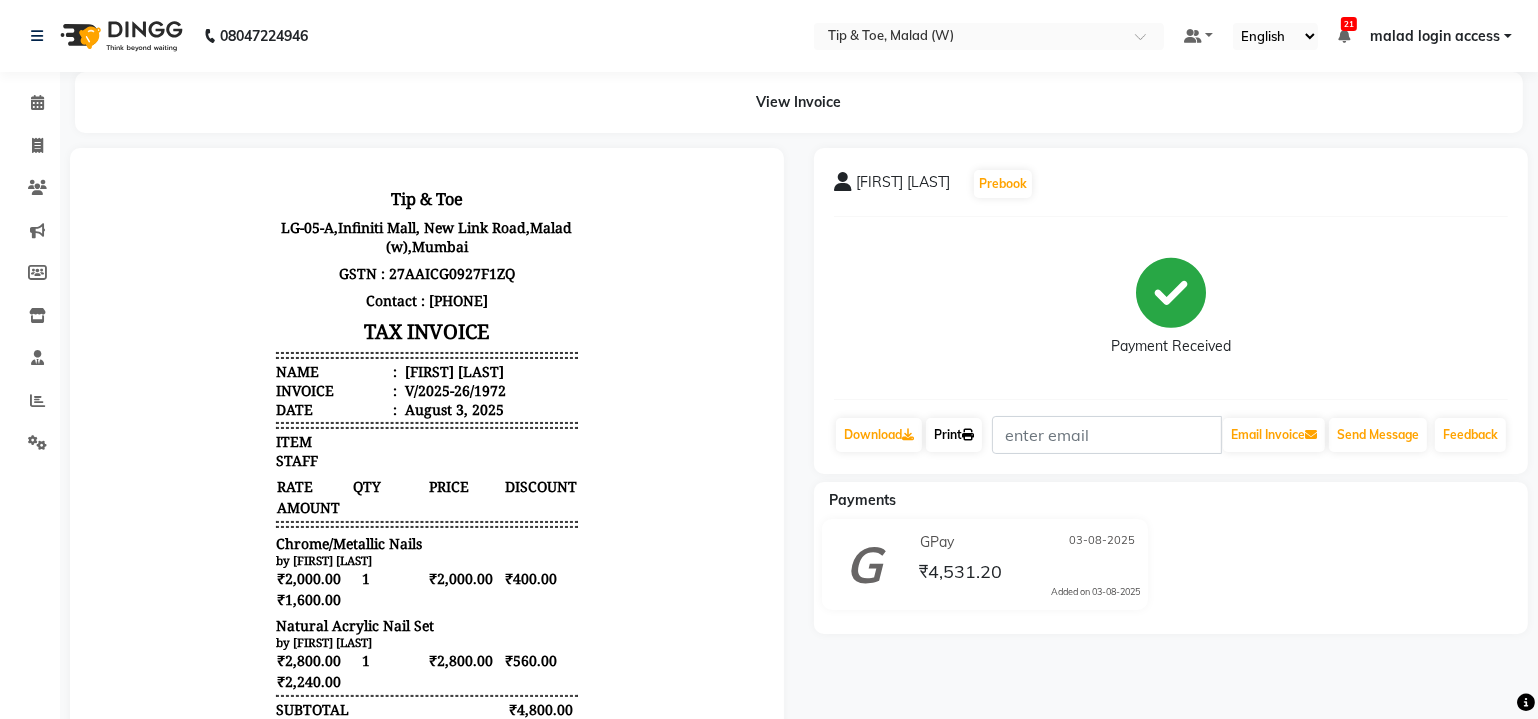 click on "Print" 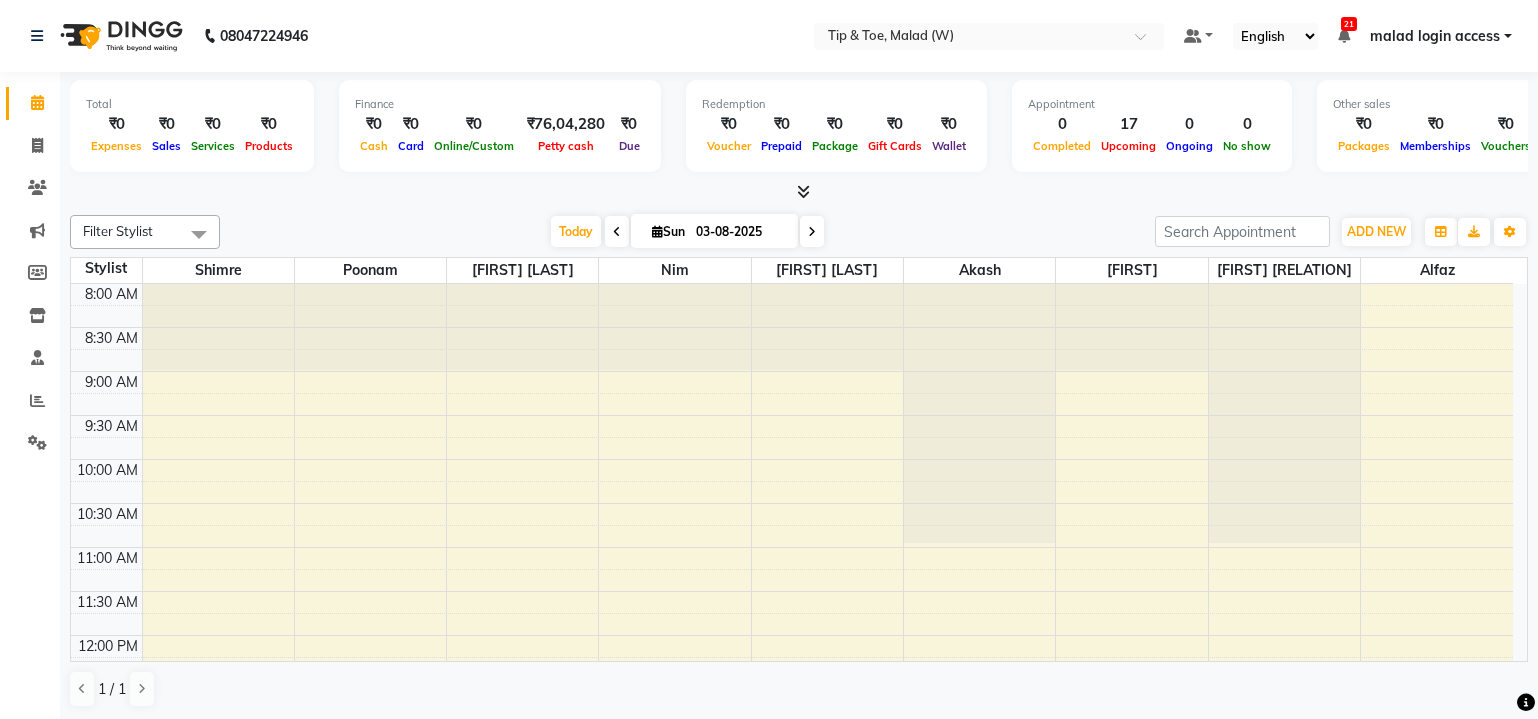 scroll, scrollTop: 0, scrollLeft: 0, axis: both 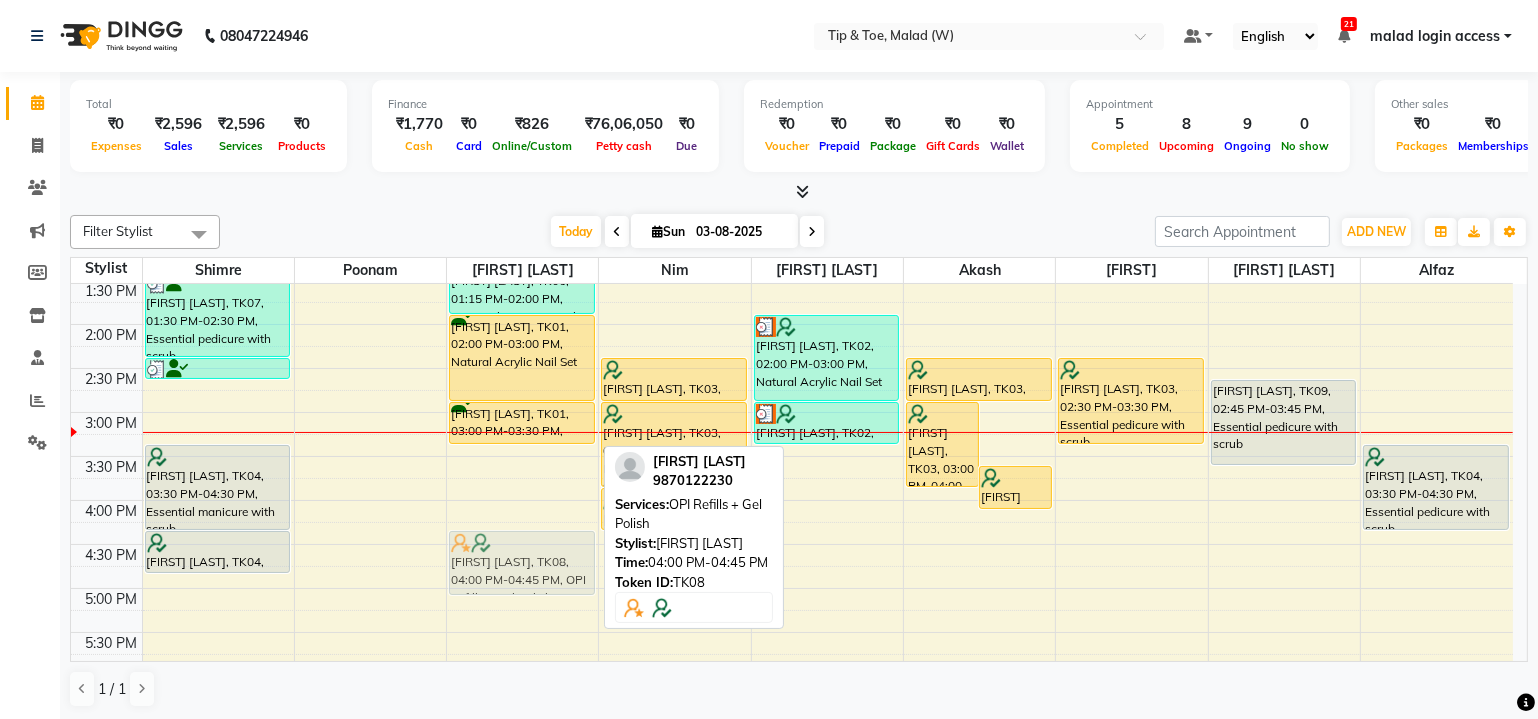 drag, startPoint x: 519, startPoint y: 521, endPoint x: 521, endPoint y: 557, distance: 36.05551 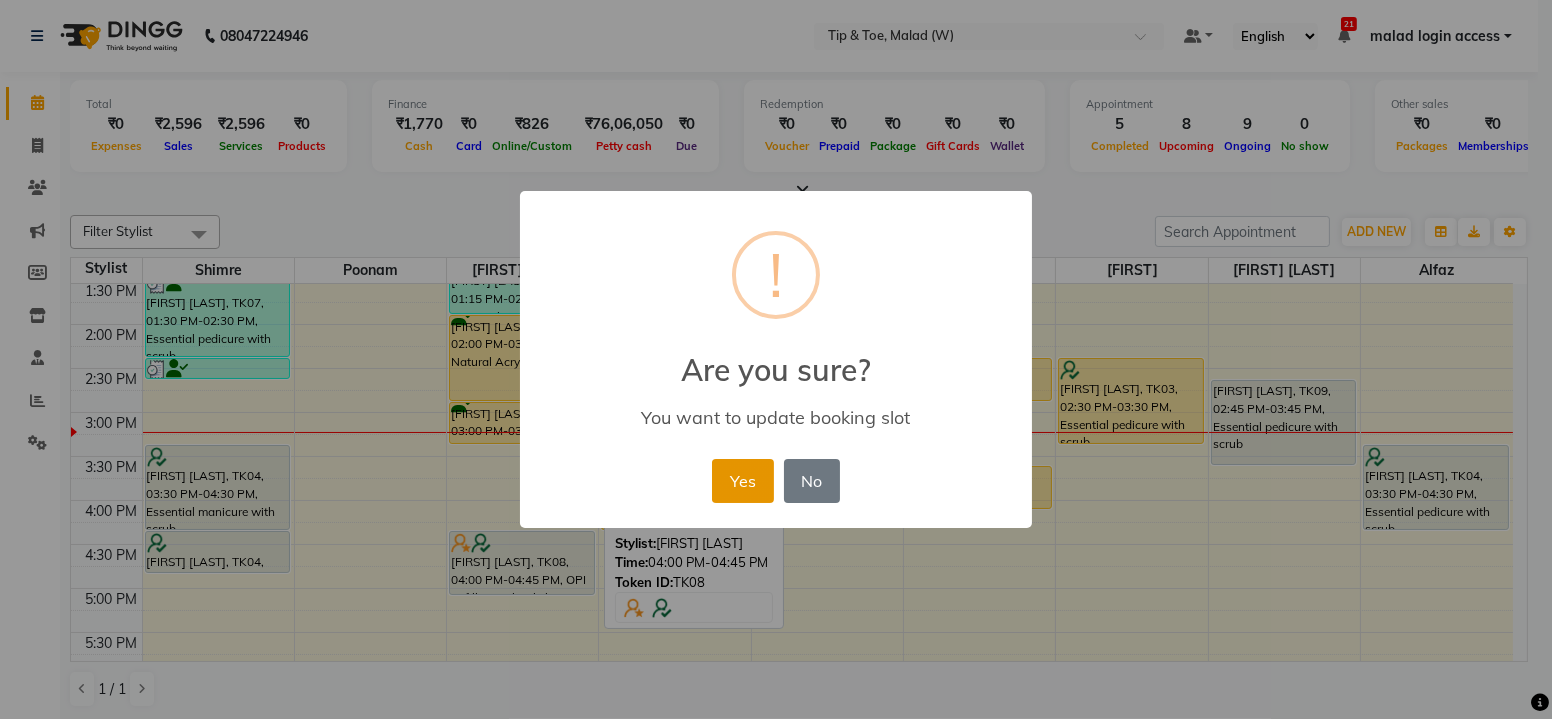 click on "Yes" at bounding box center [742, 481] 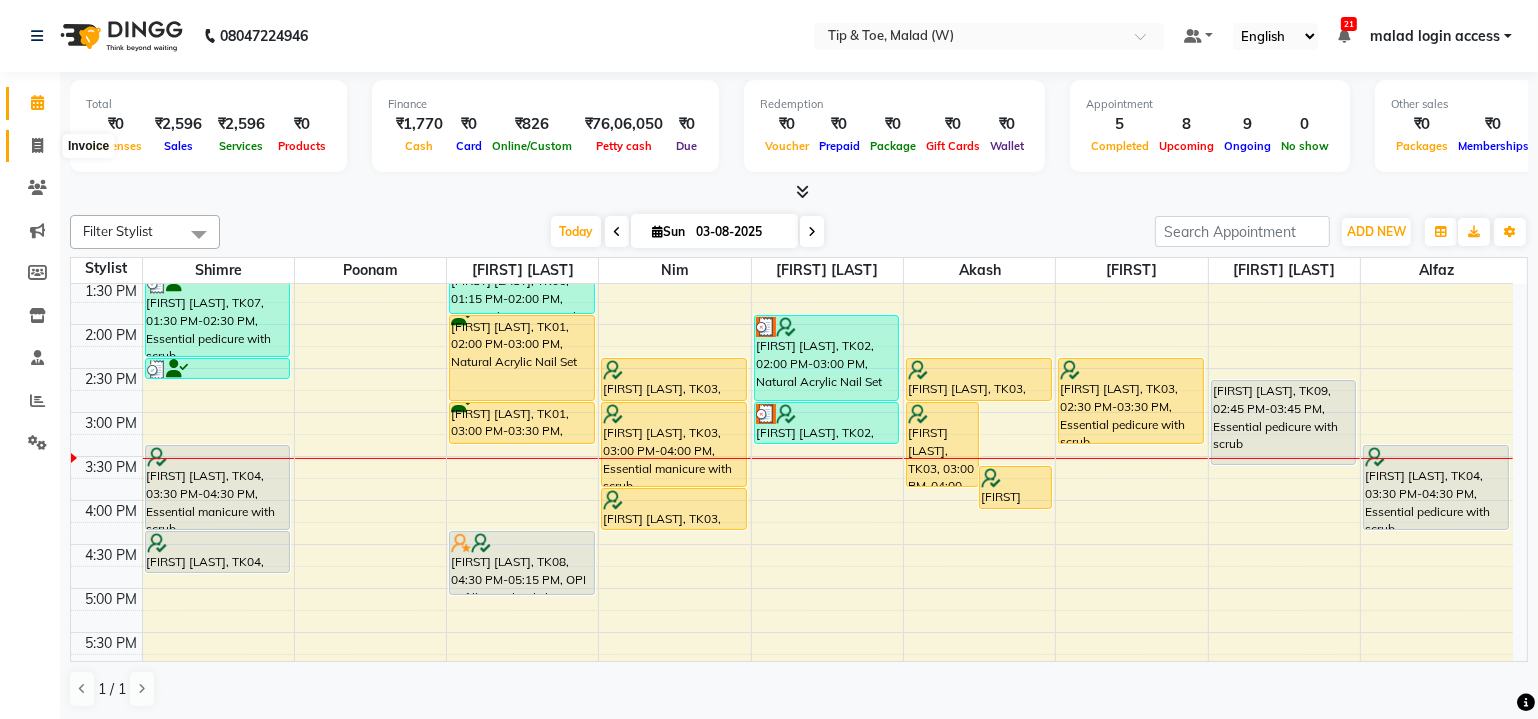 click 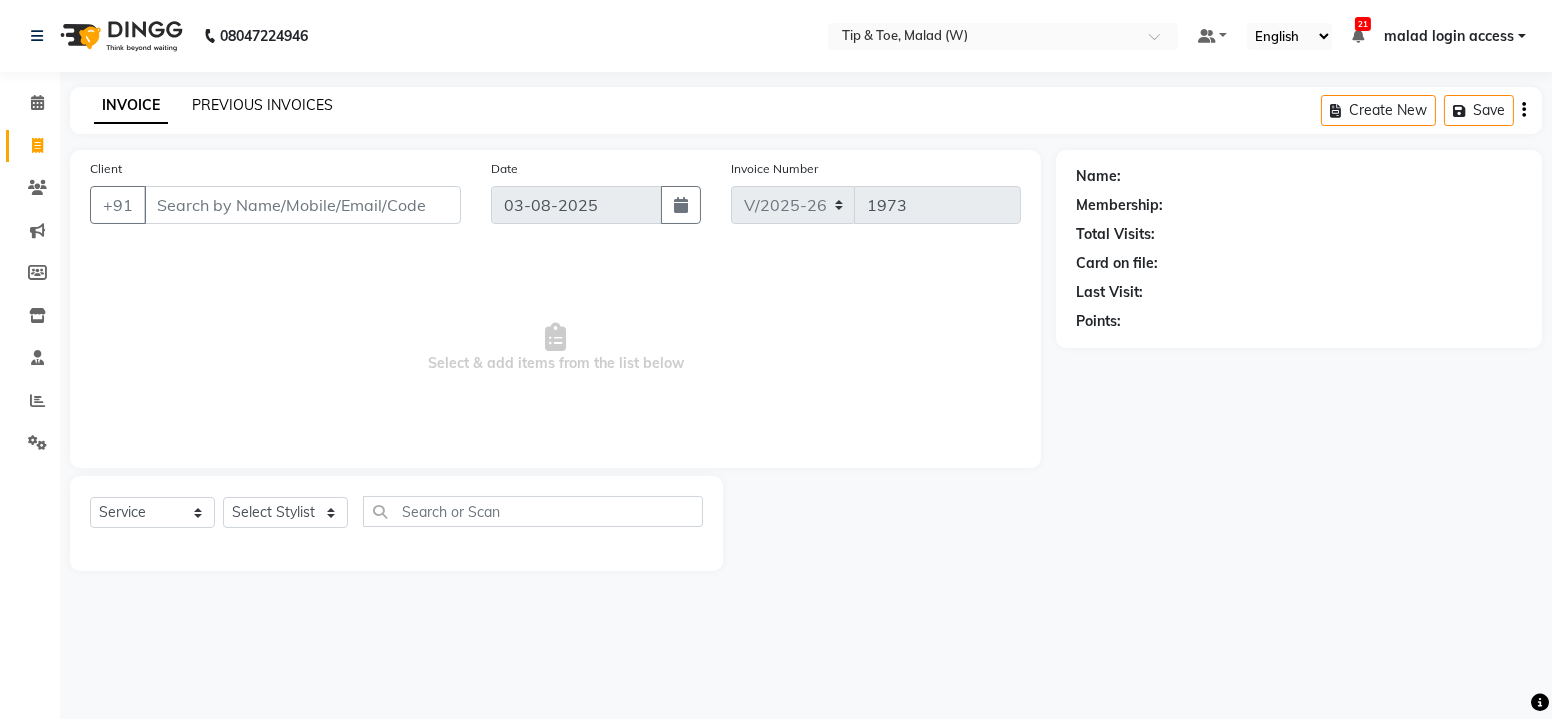 click on "PREVIOUS INVOICES" 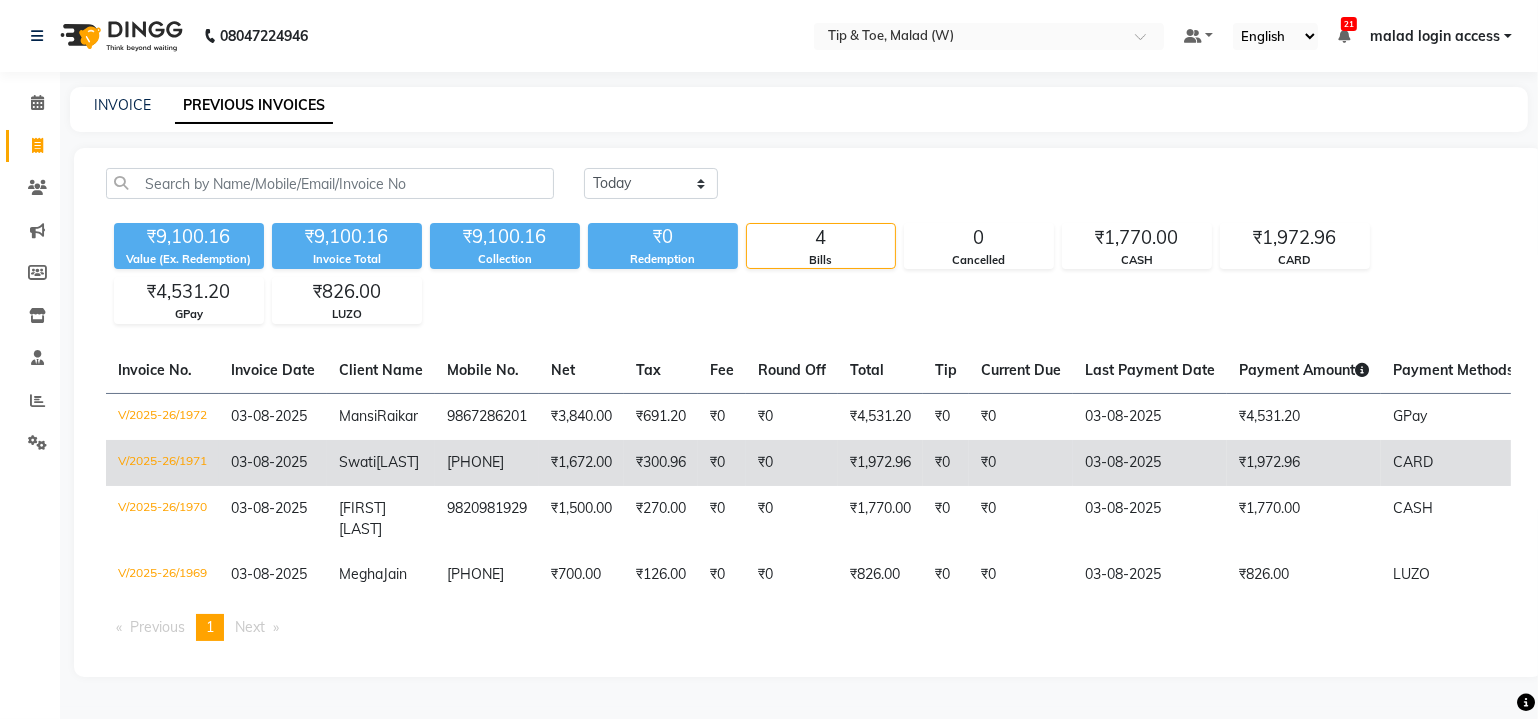 click on "₹0" 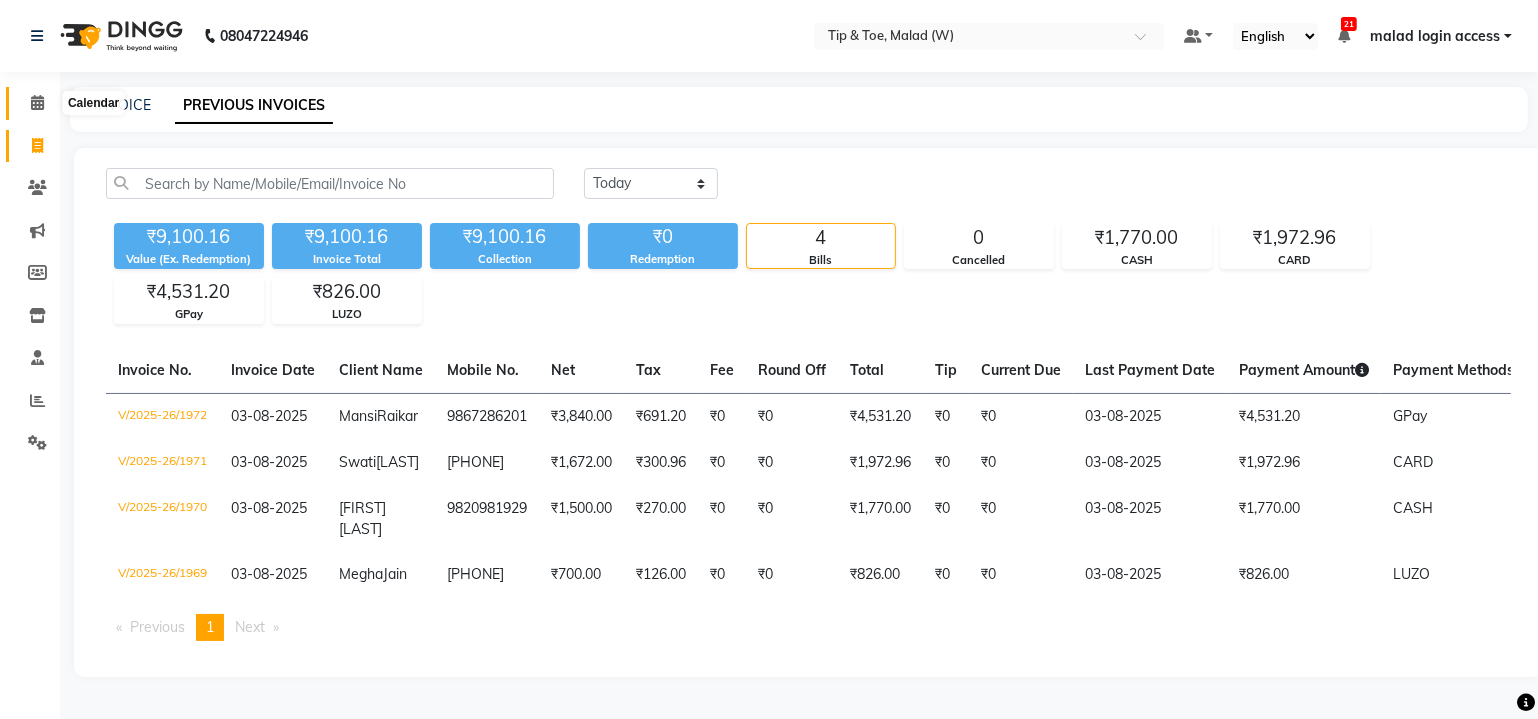 click 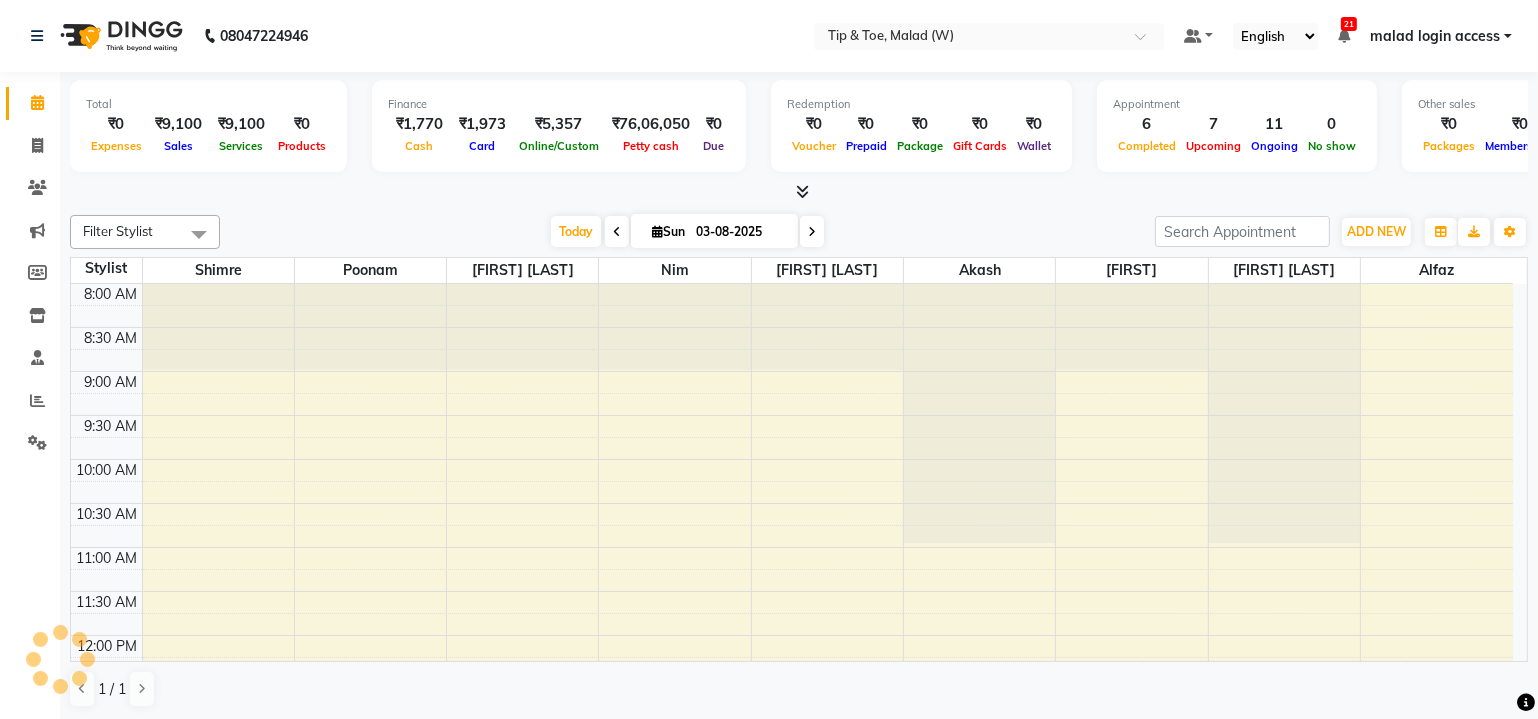 scroll, scrollTop: 0, scrollLeft: 0, axis: both 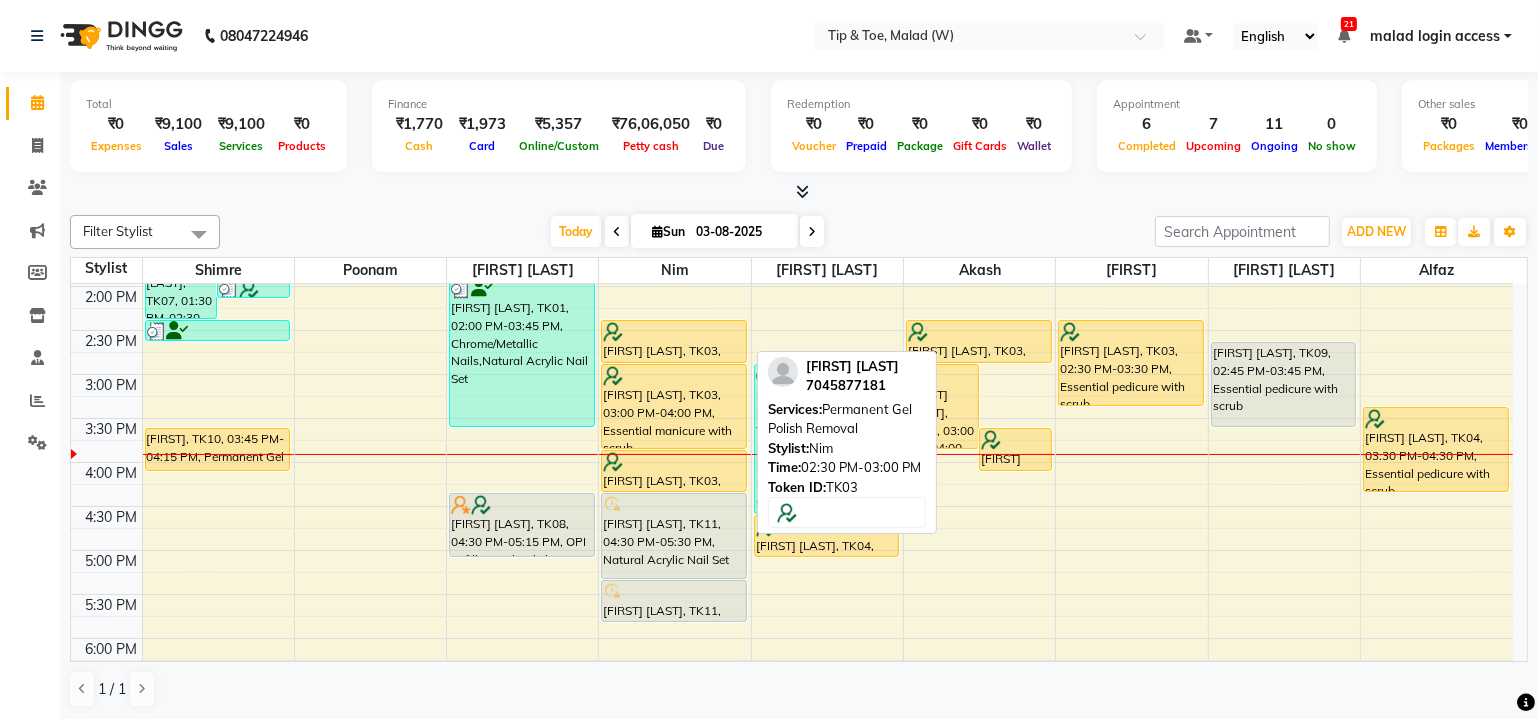 click at bounding box center [674, 332] 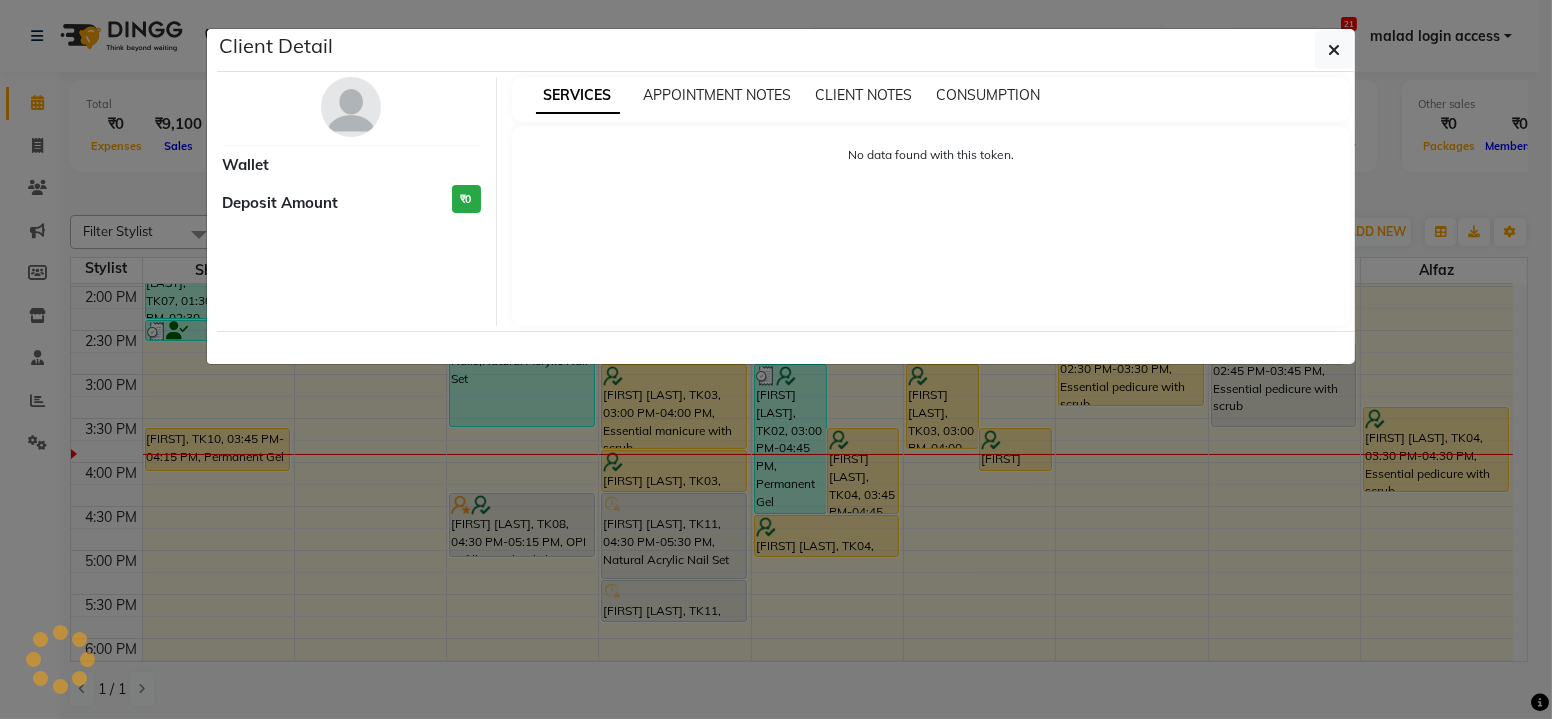 select on "1" 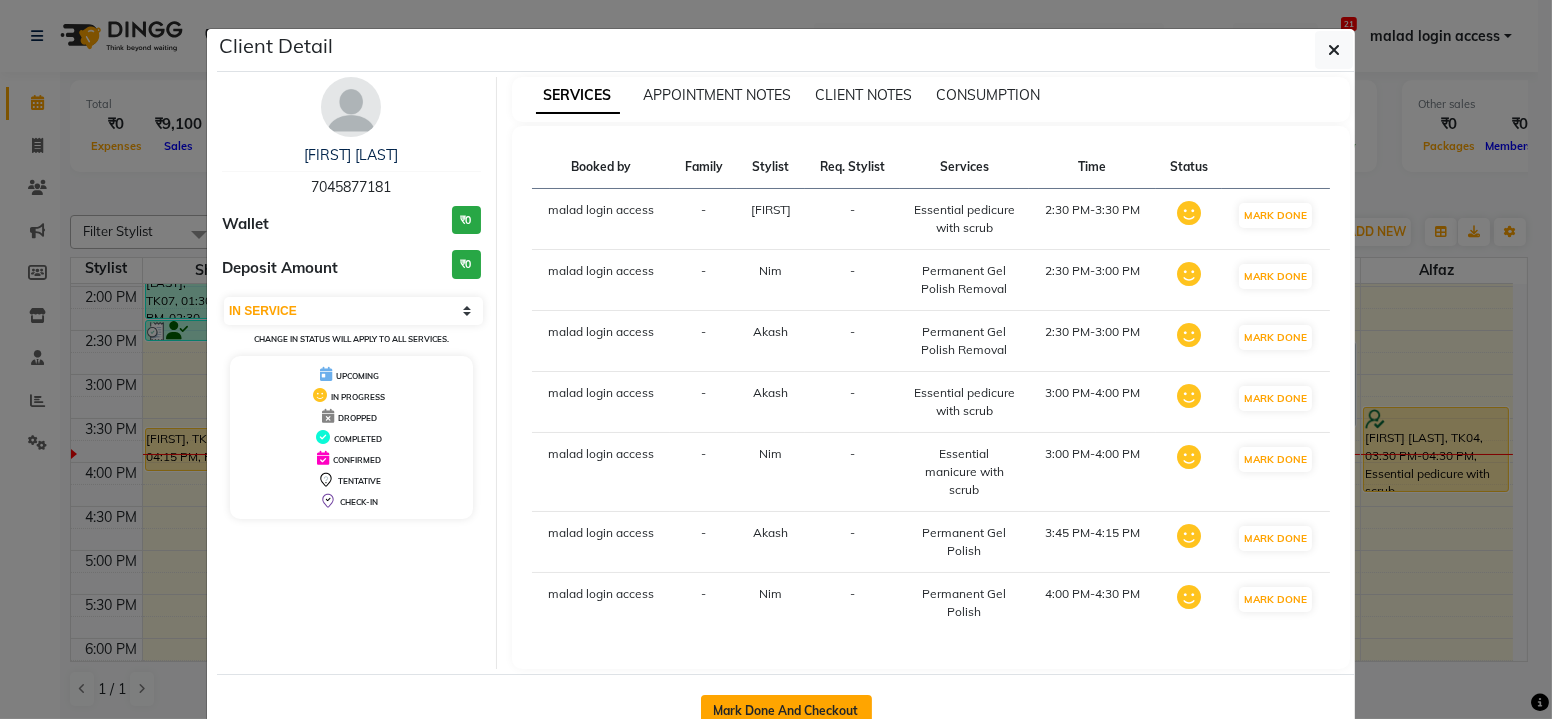 click on "Mark Done And Checkout" 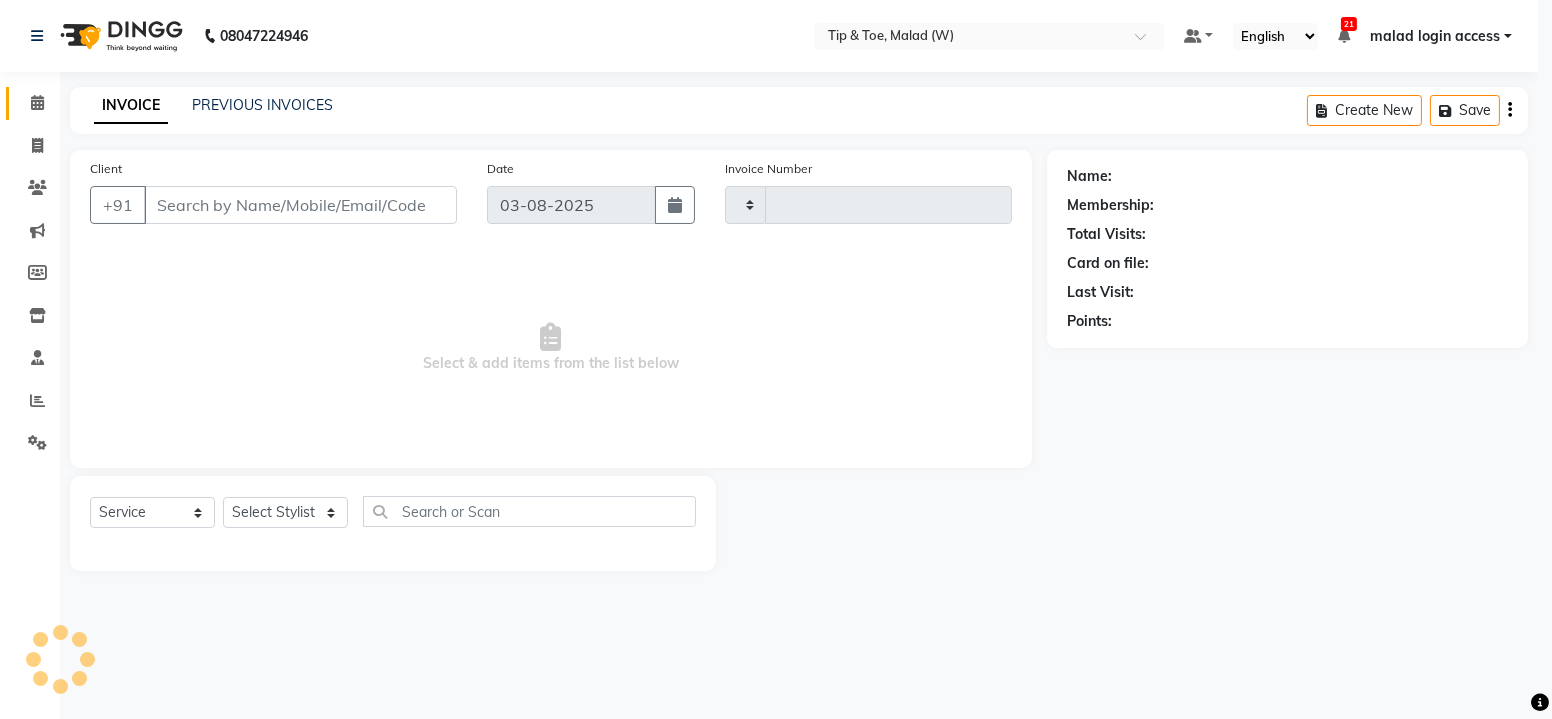type on "1973" 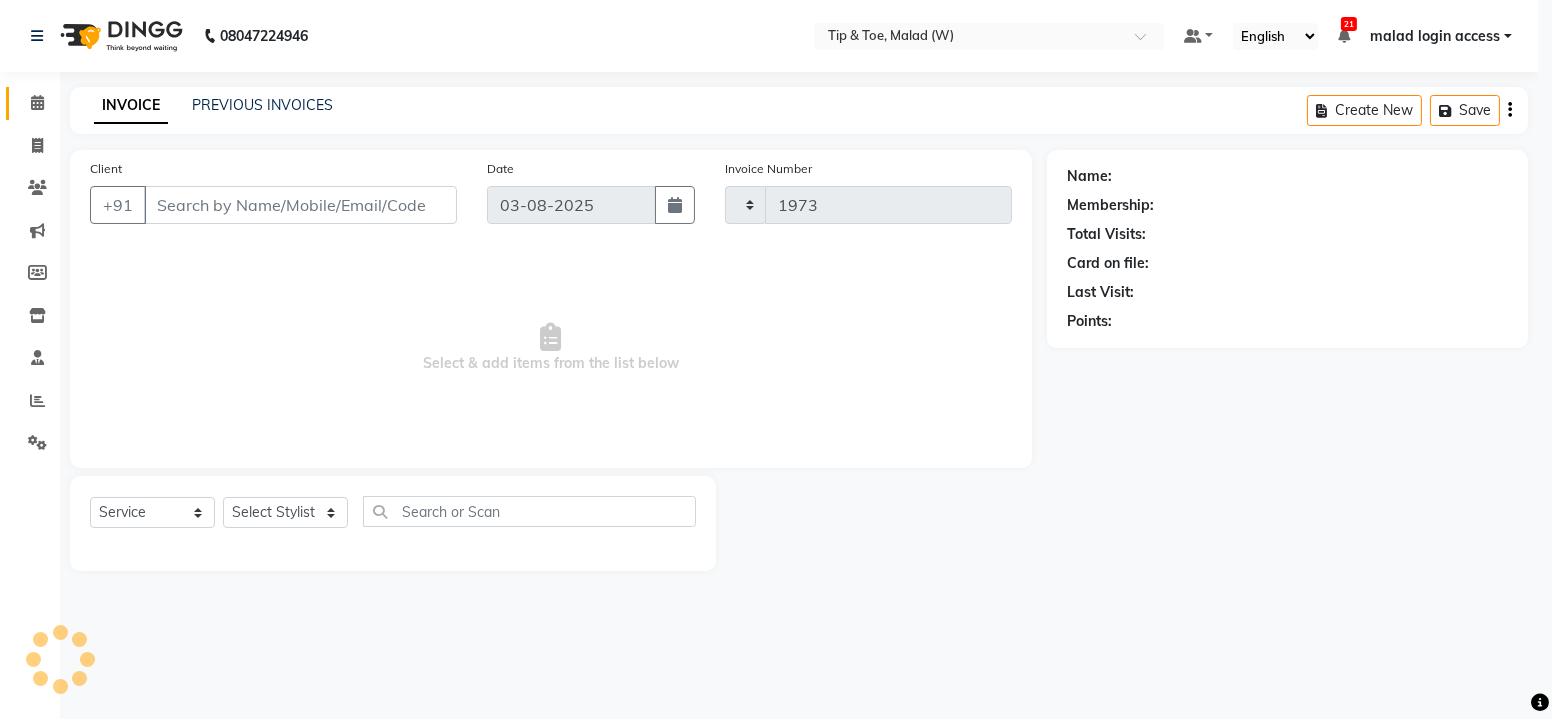 select on "5930" 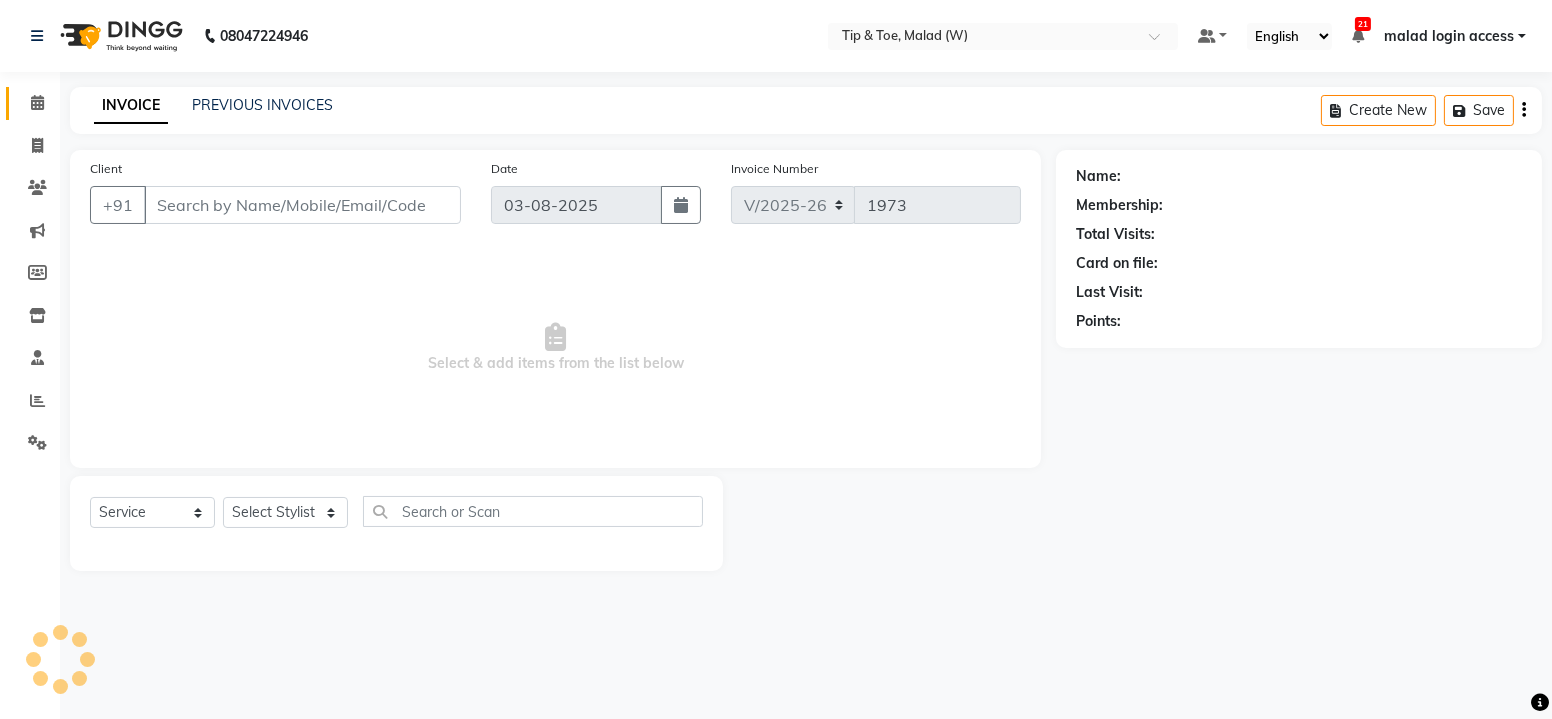 type on "7045877181" 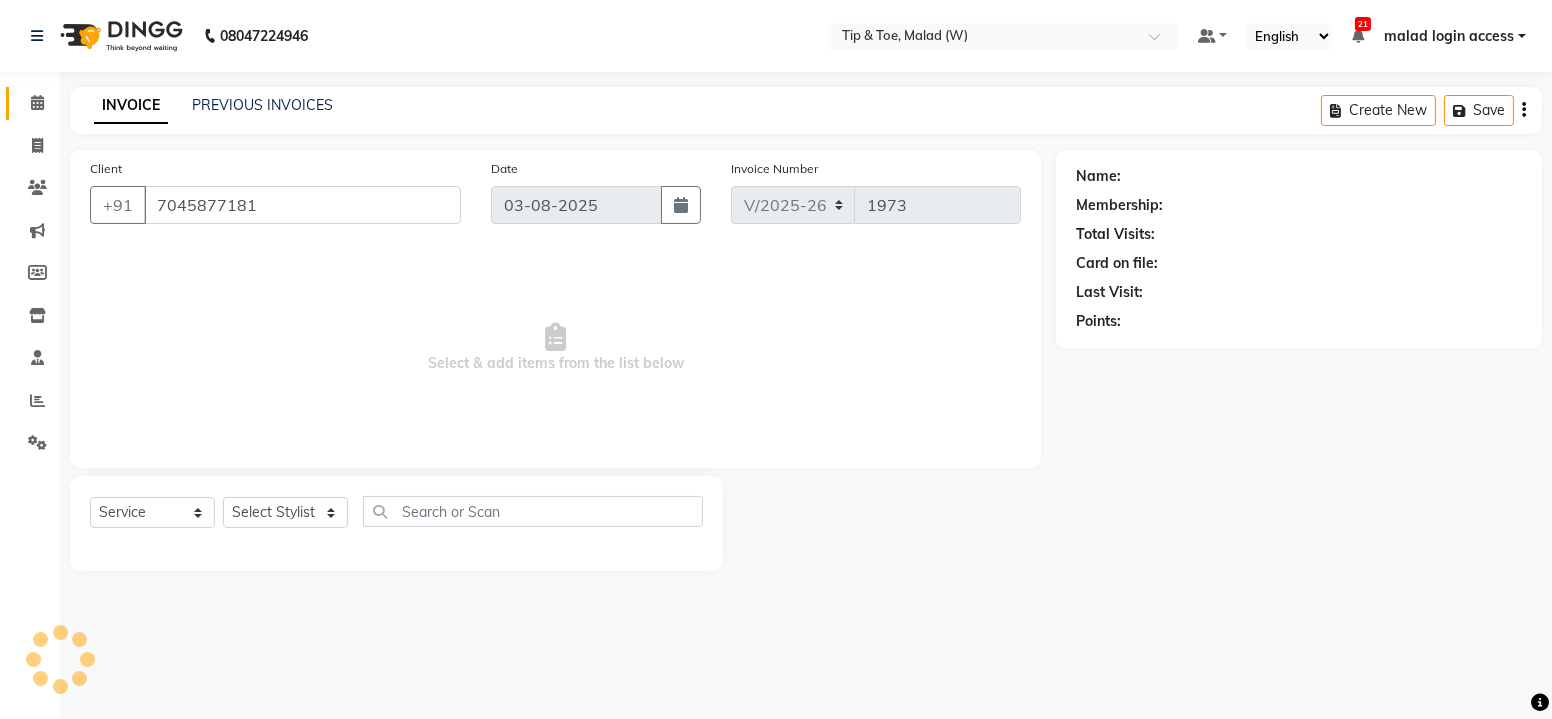 select on "41795" 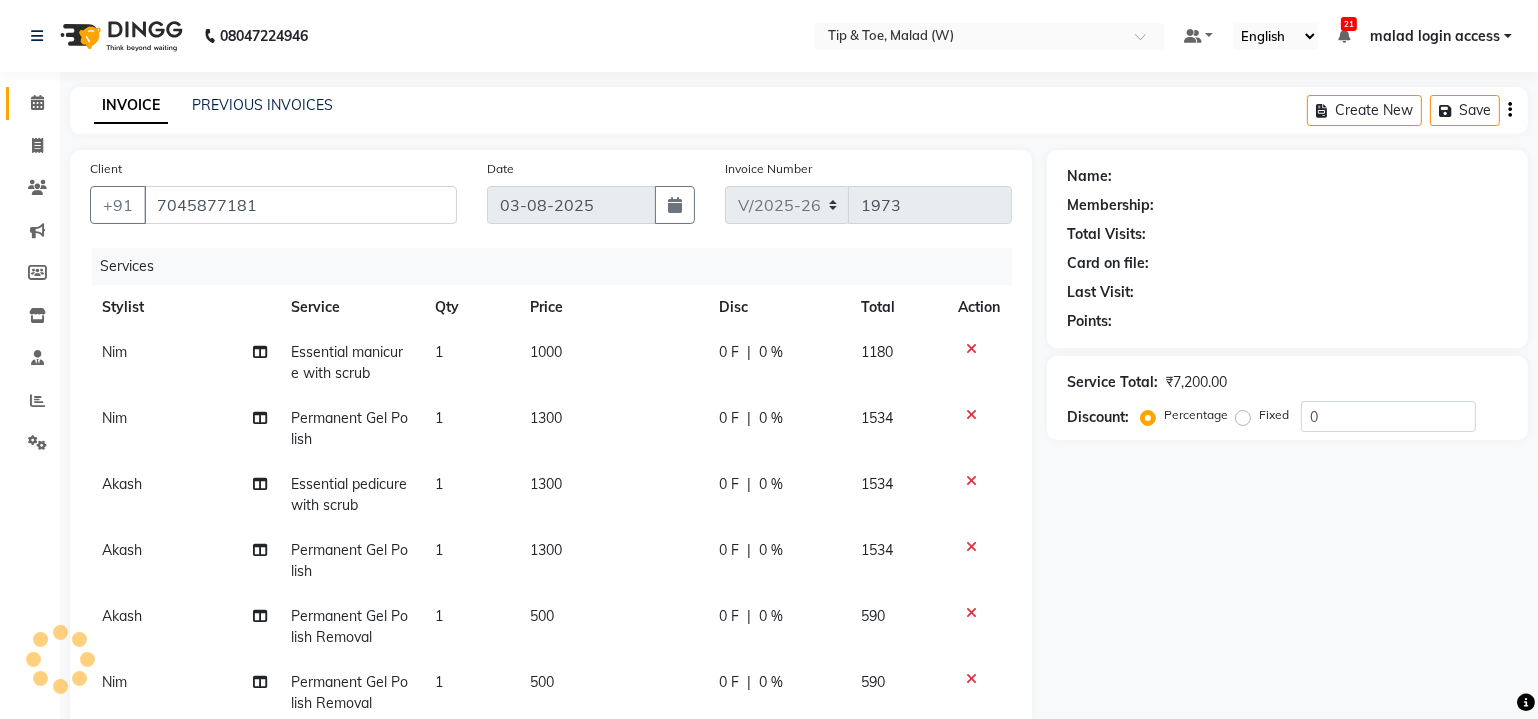 select on "1: Object" 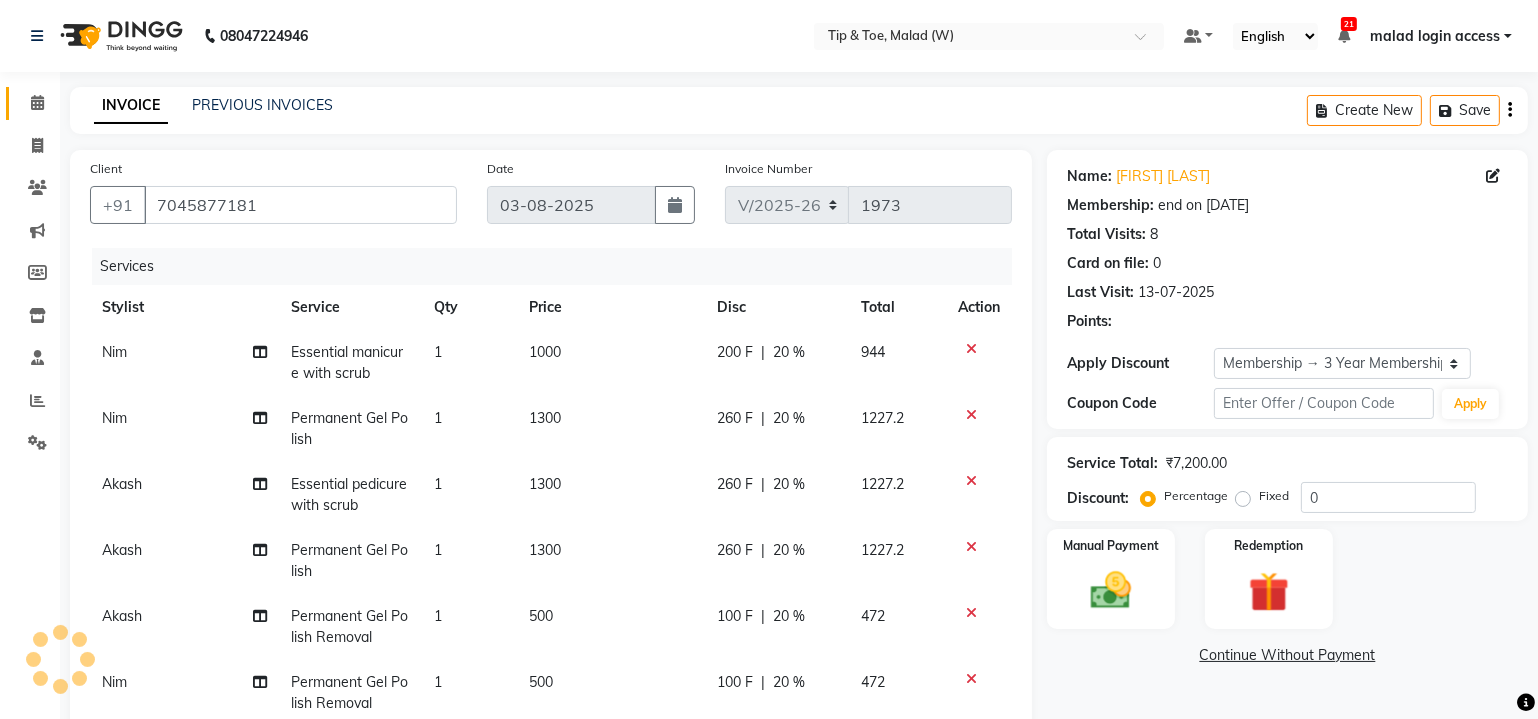 type on "20" 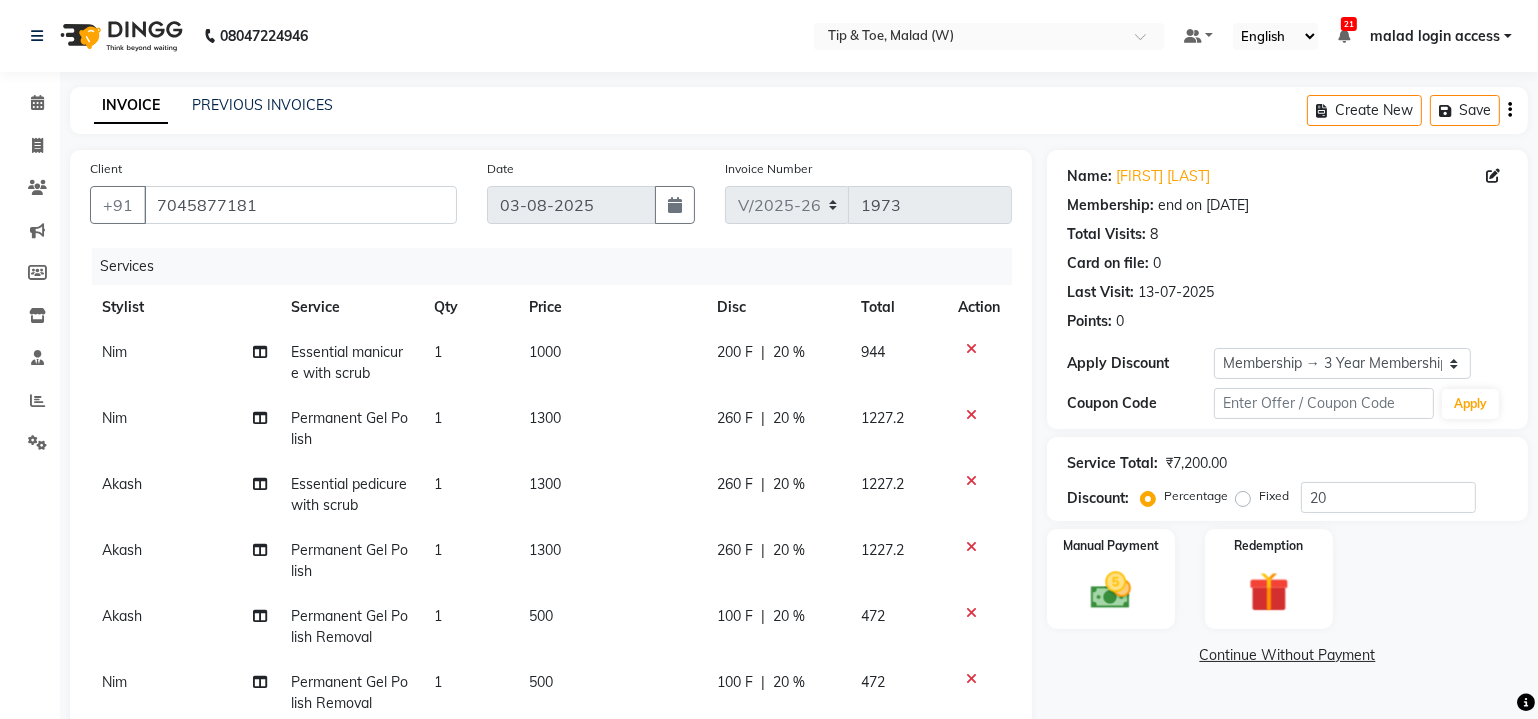 click on "Essential manicure with scrub" 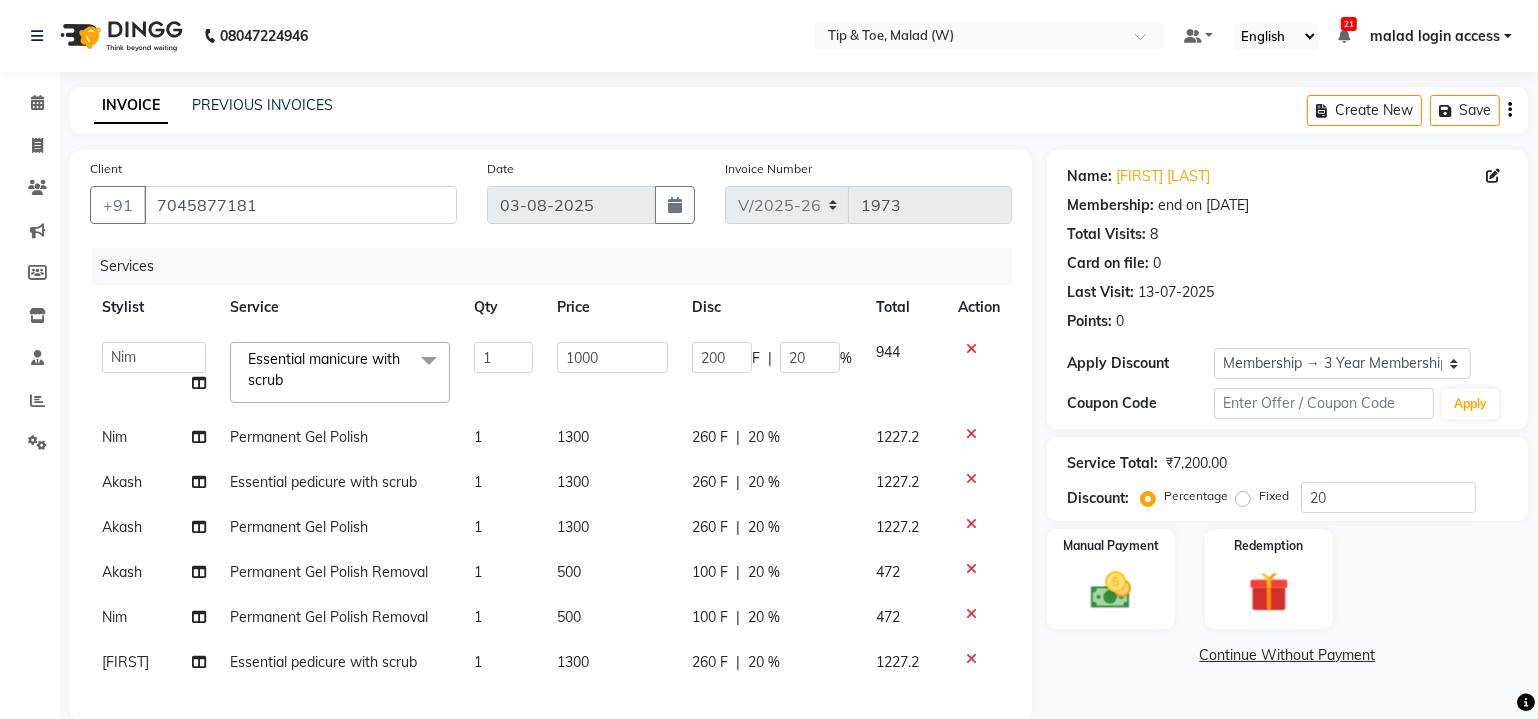click on "Essential manicure with scrub  x" 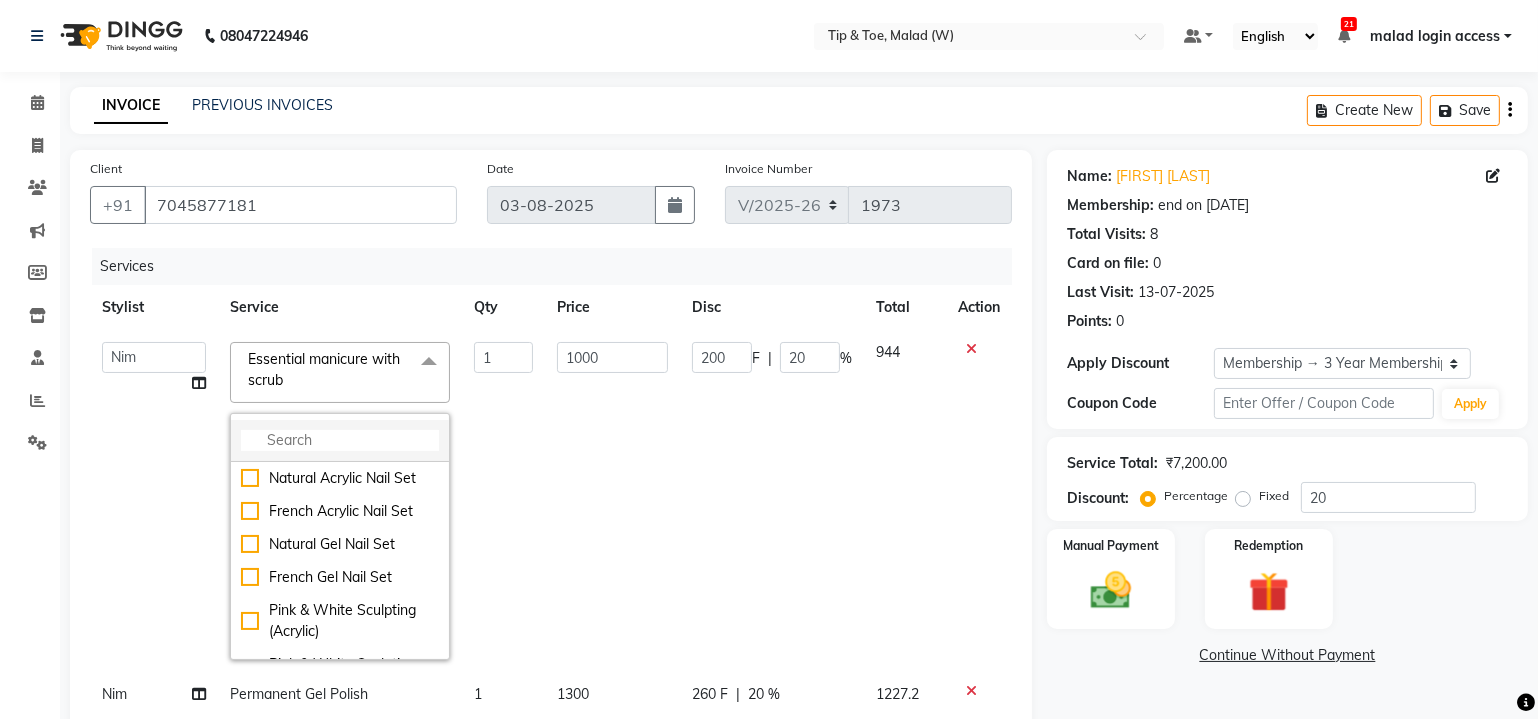 click 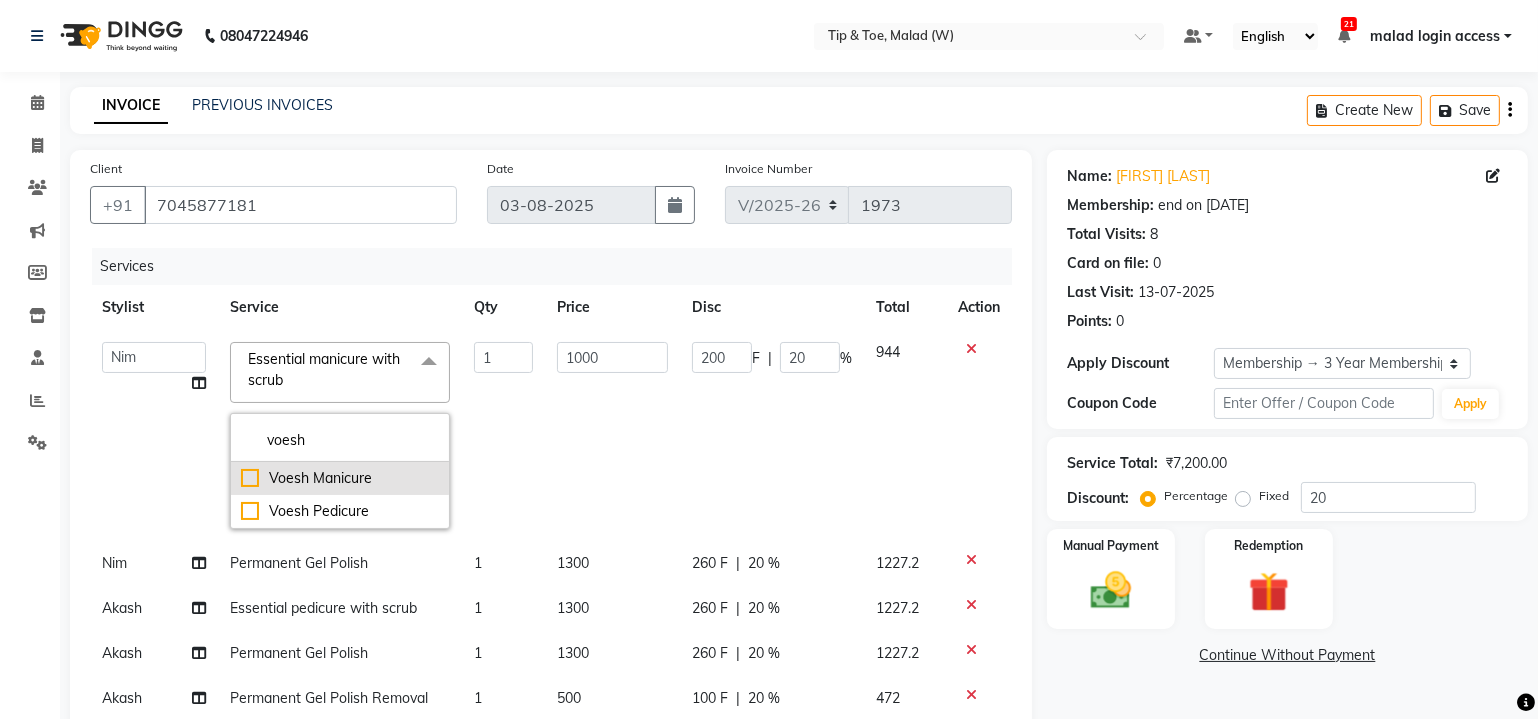 type on "voesh" 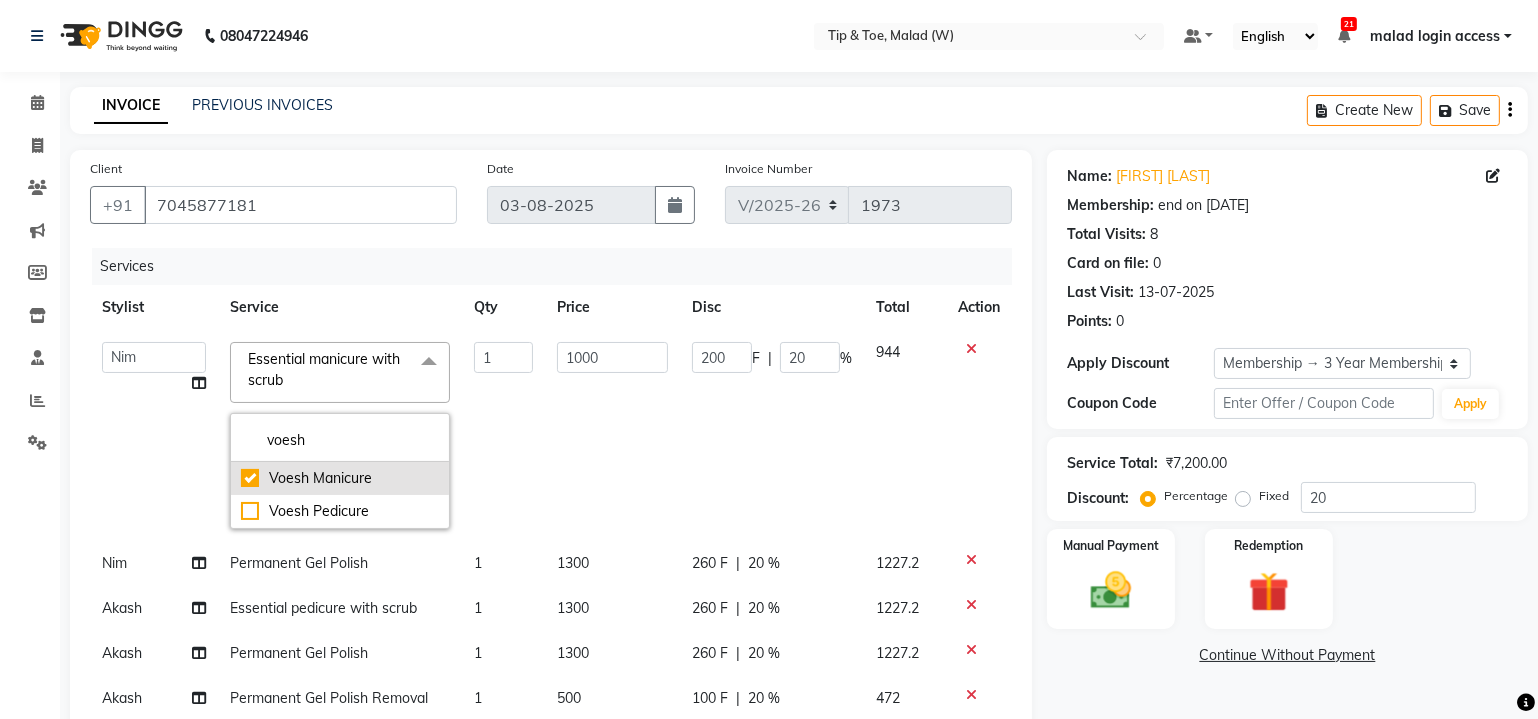 checkbox on "true" 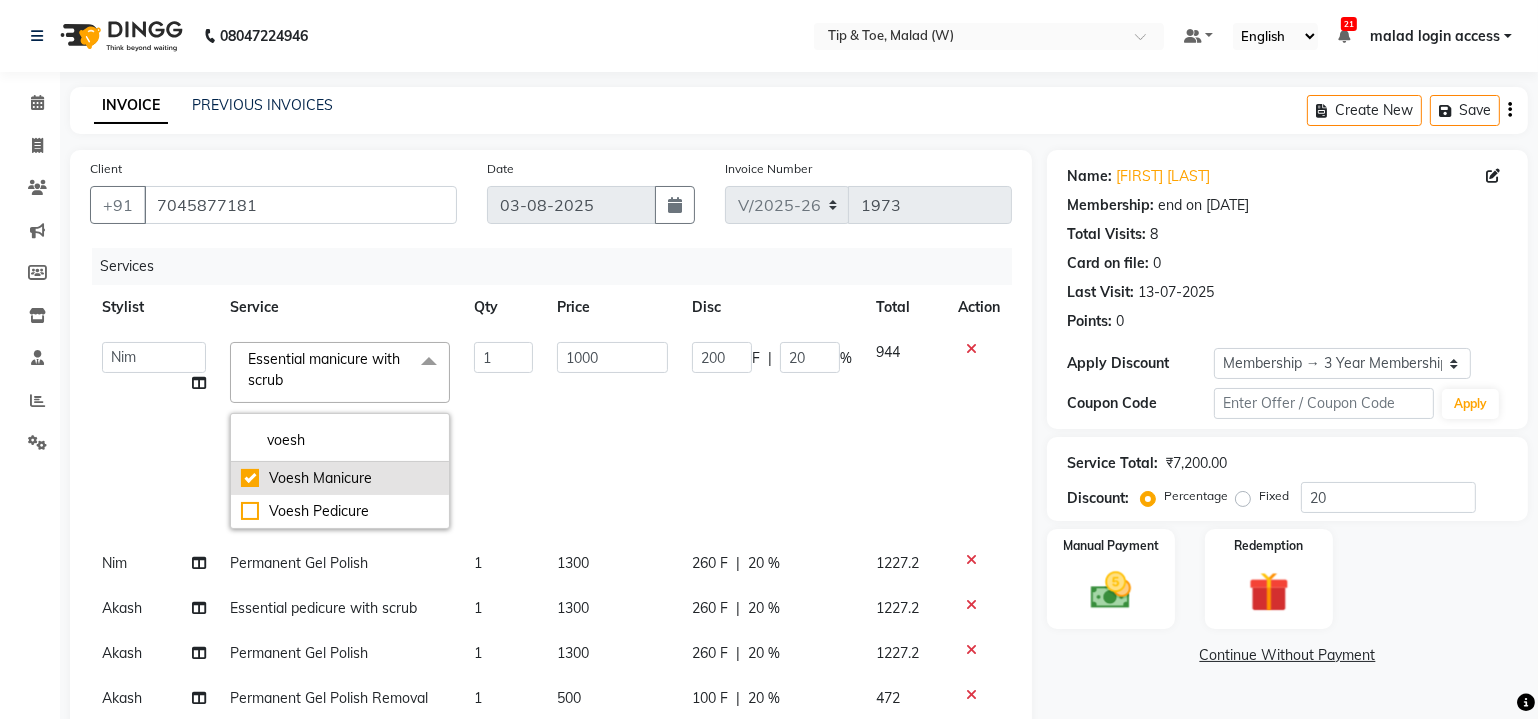 type on "2200" 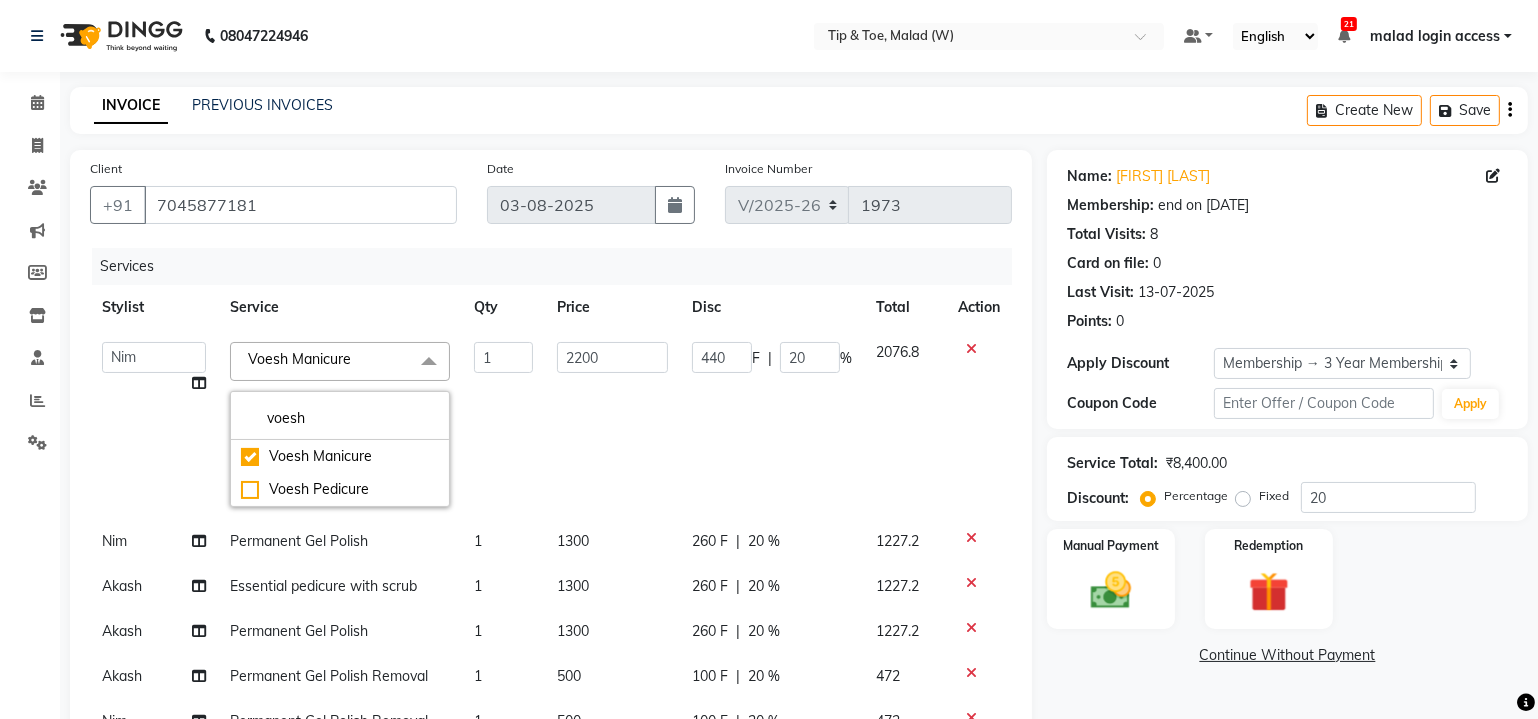 click on "1" 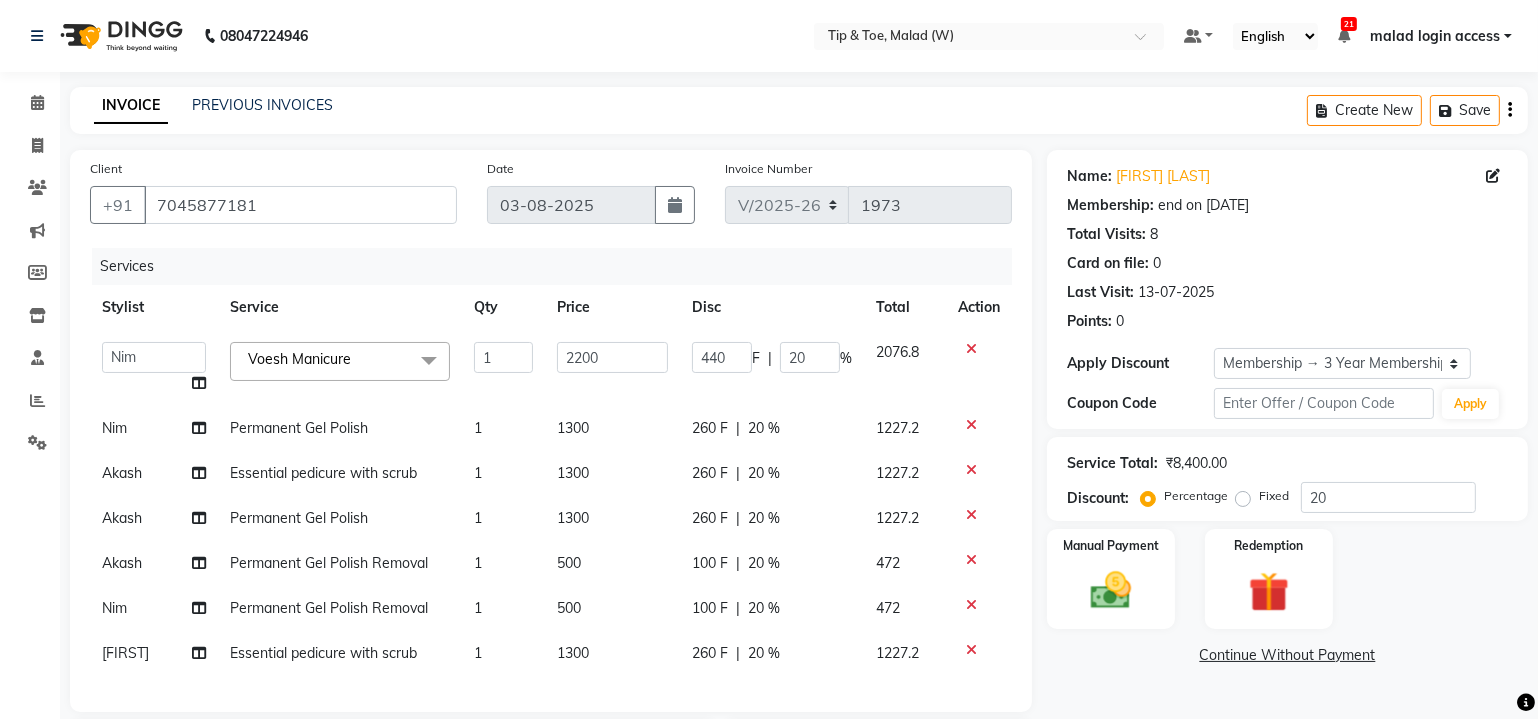 click on "Permanent Gel Polish" 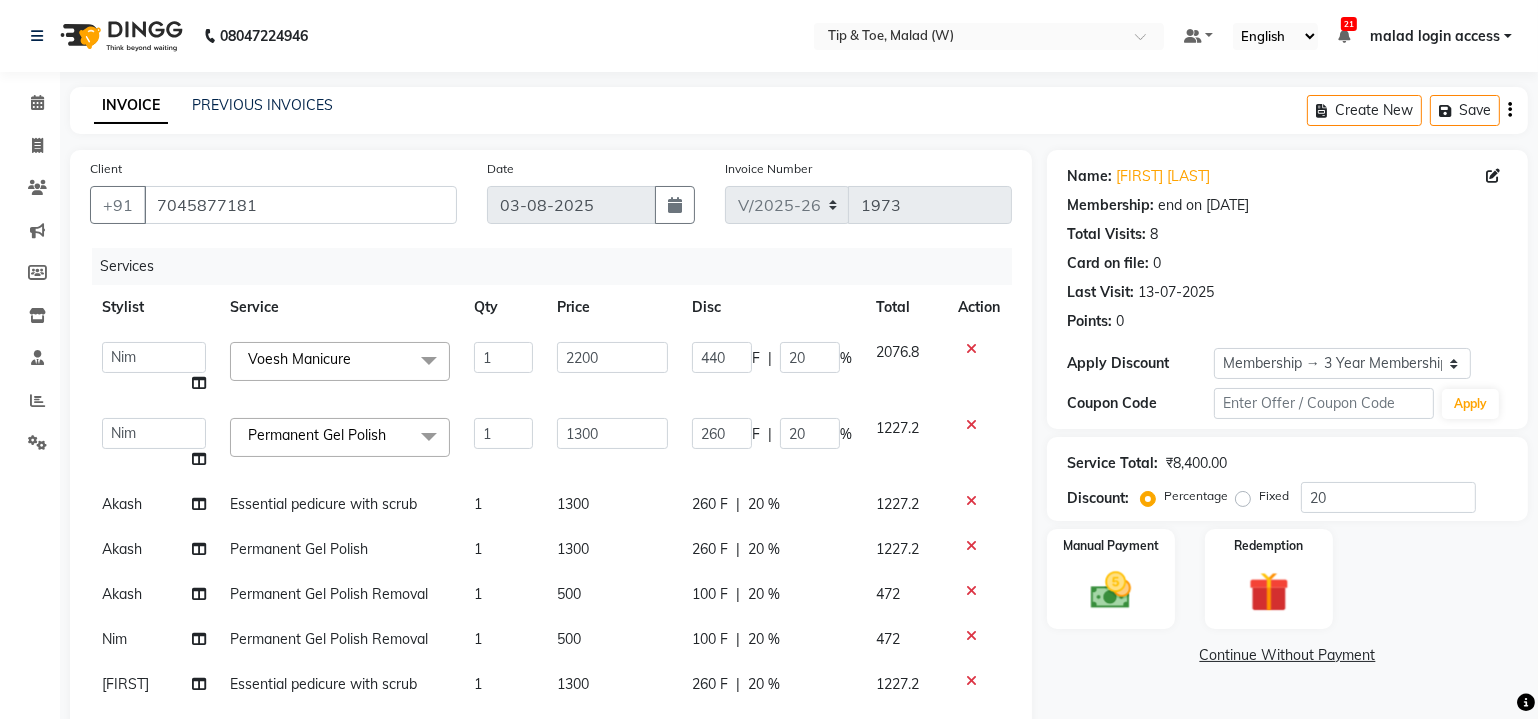 click on "Permanent Gel Polish" 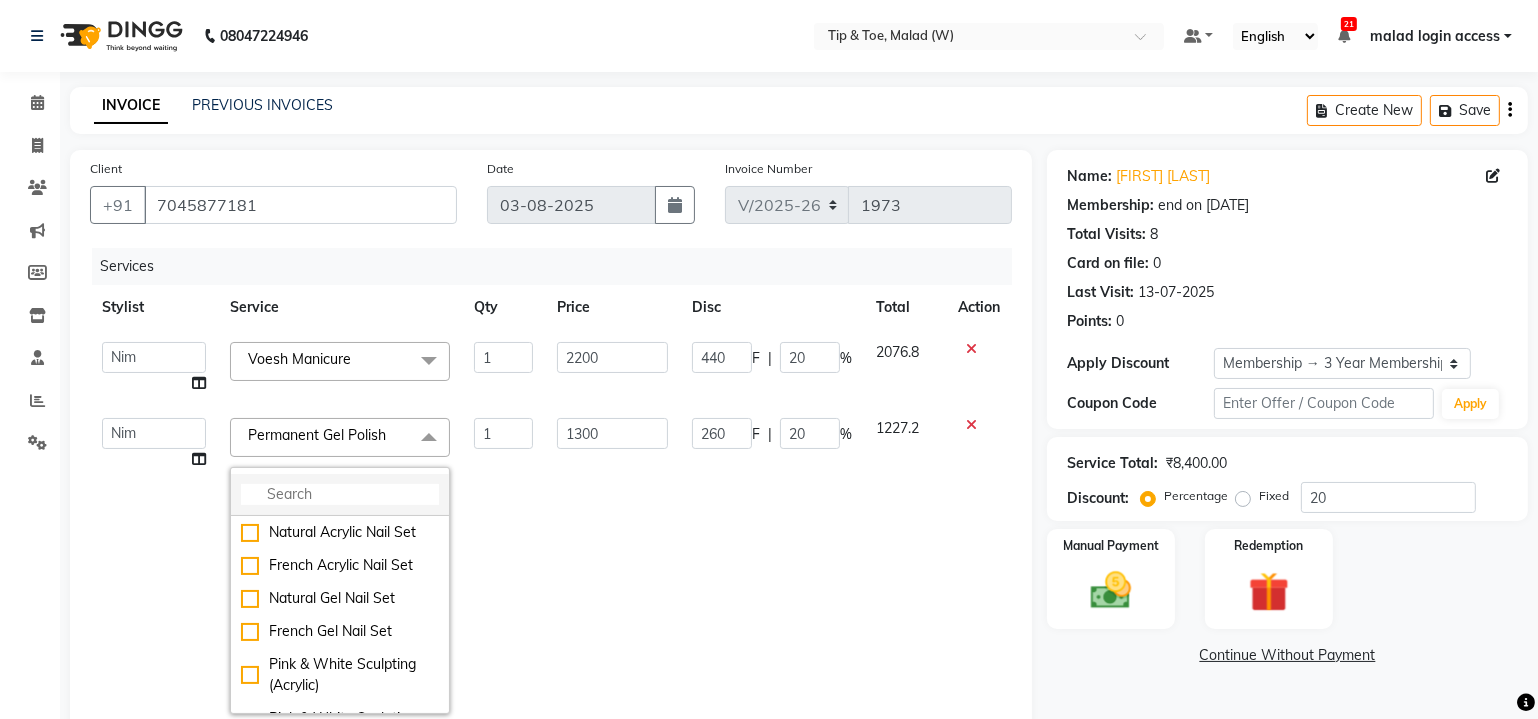 click 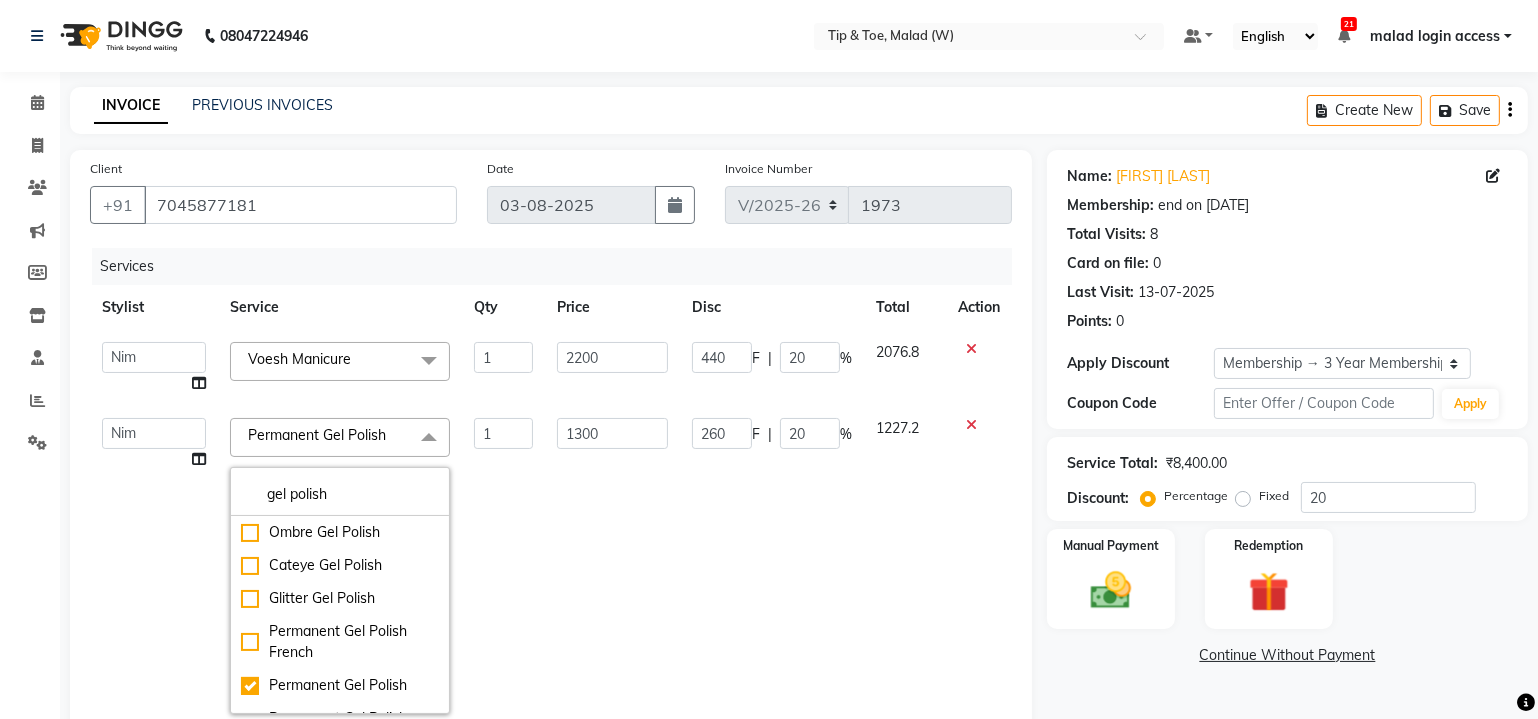 type on "gel polish" 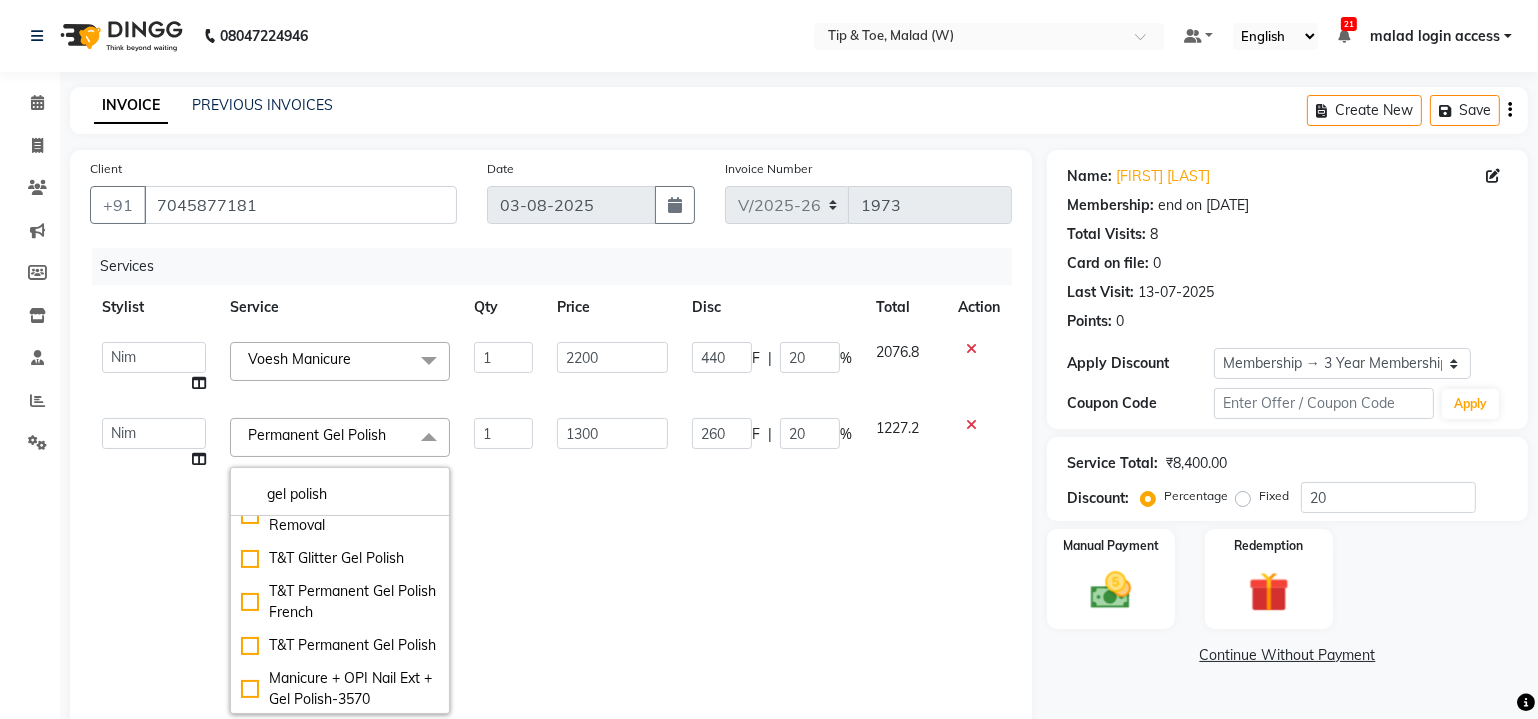 scroll, scrollTop: 218, scrollLeft: 0, axis: vertical 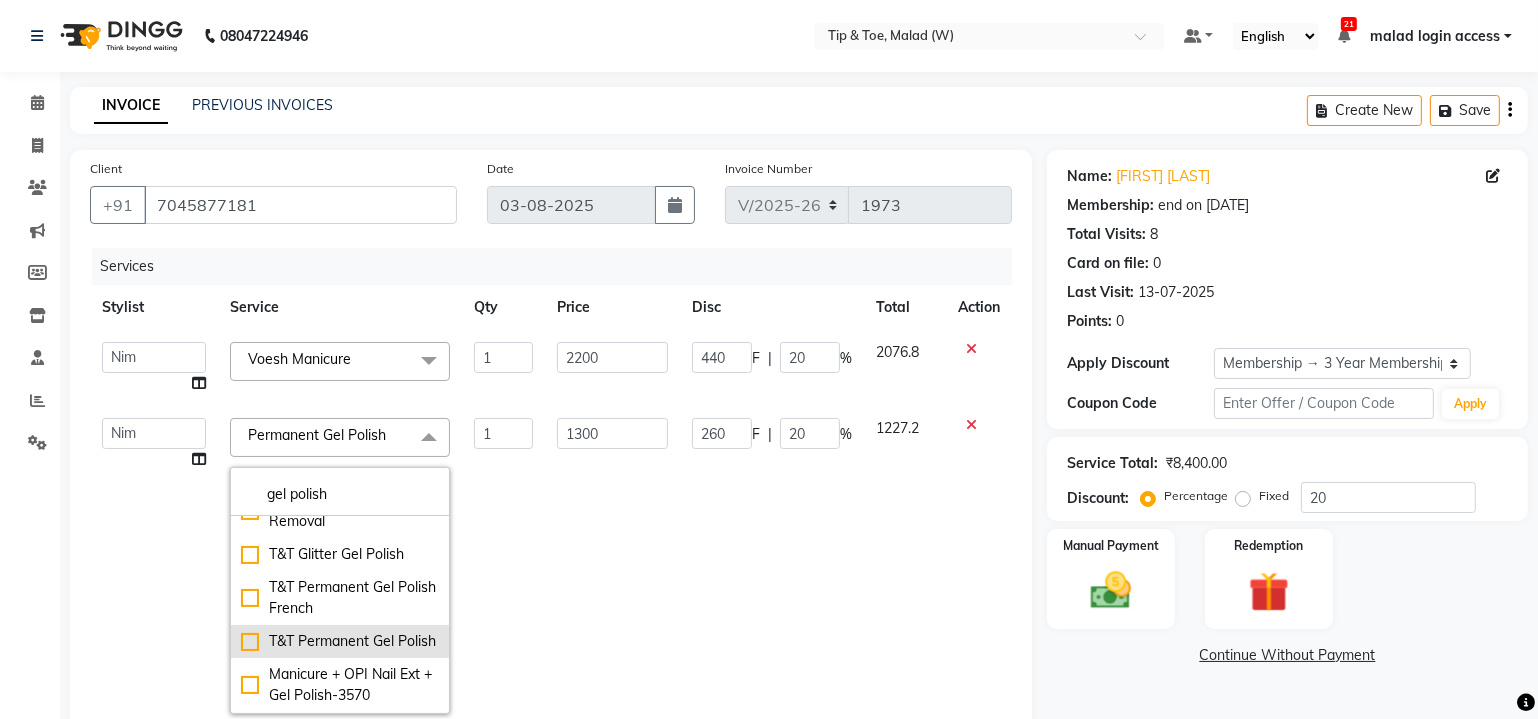 click on "T&T Permanent Gel Polish" 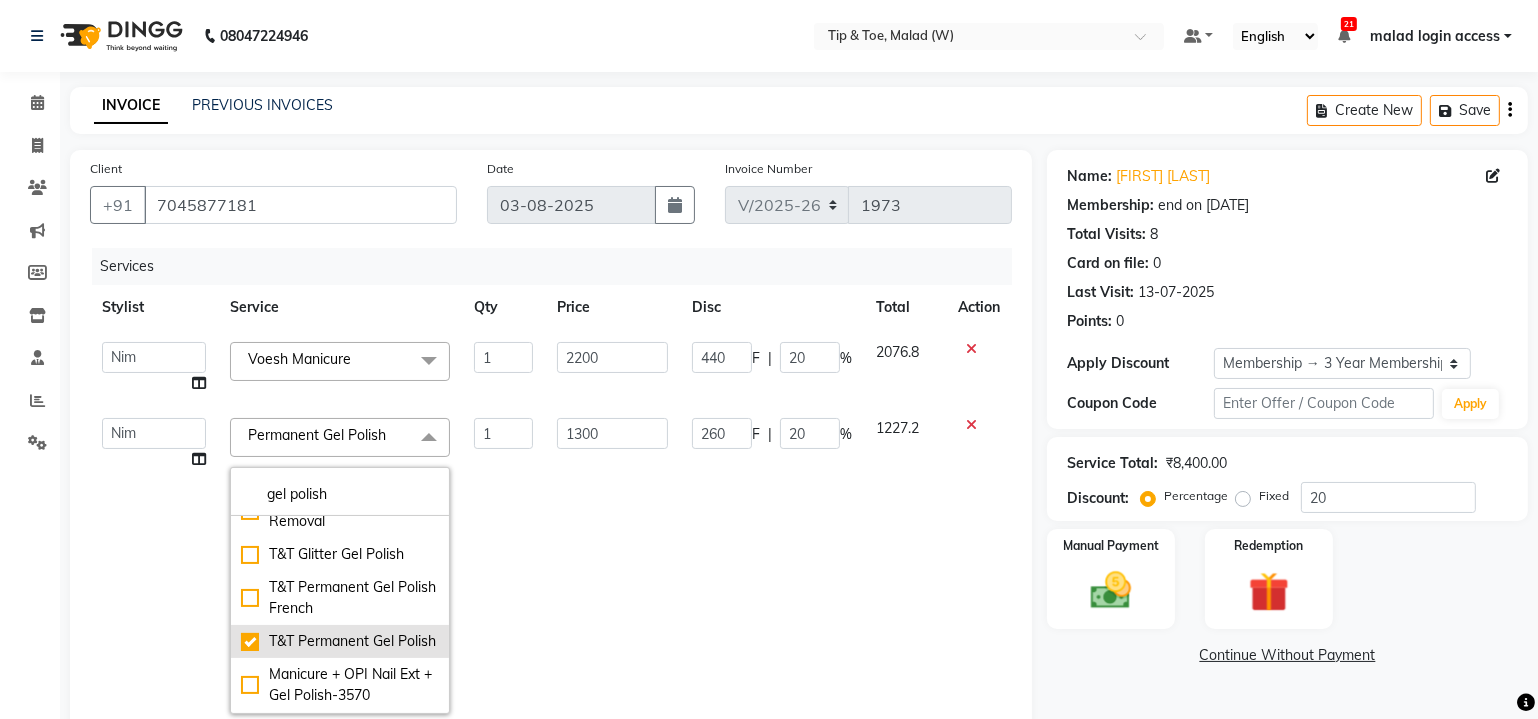 checkbox on "false" 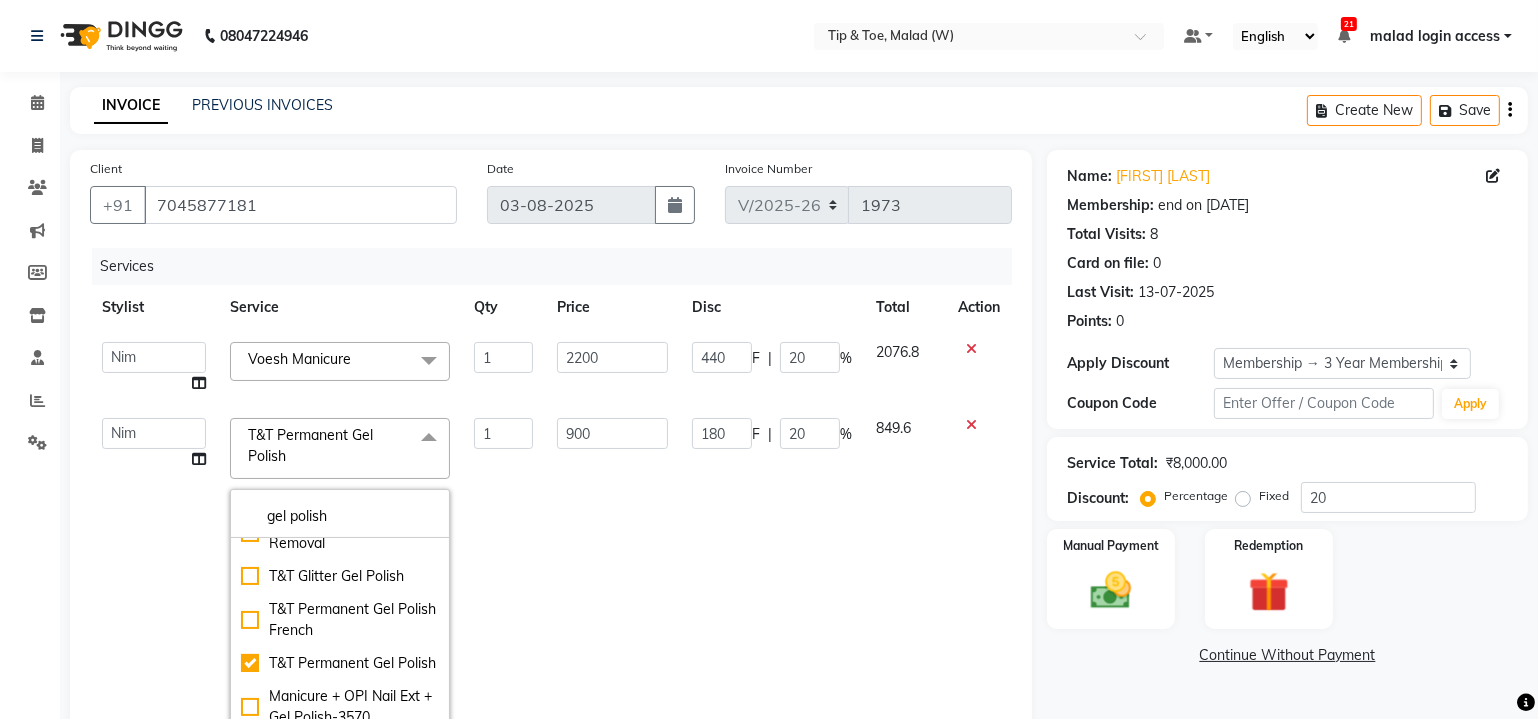 click on "900" 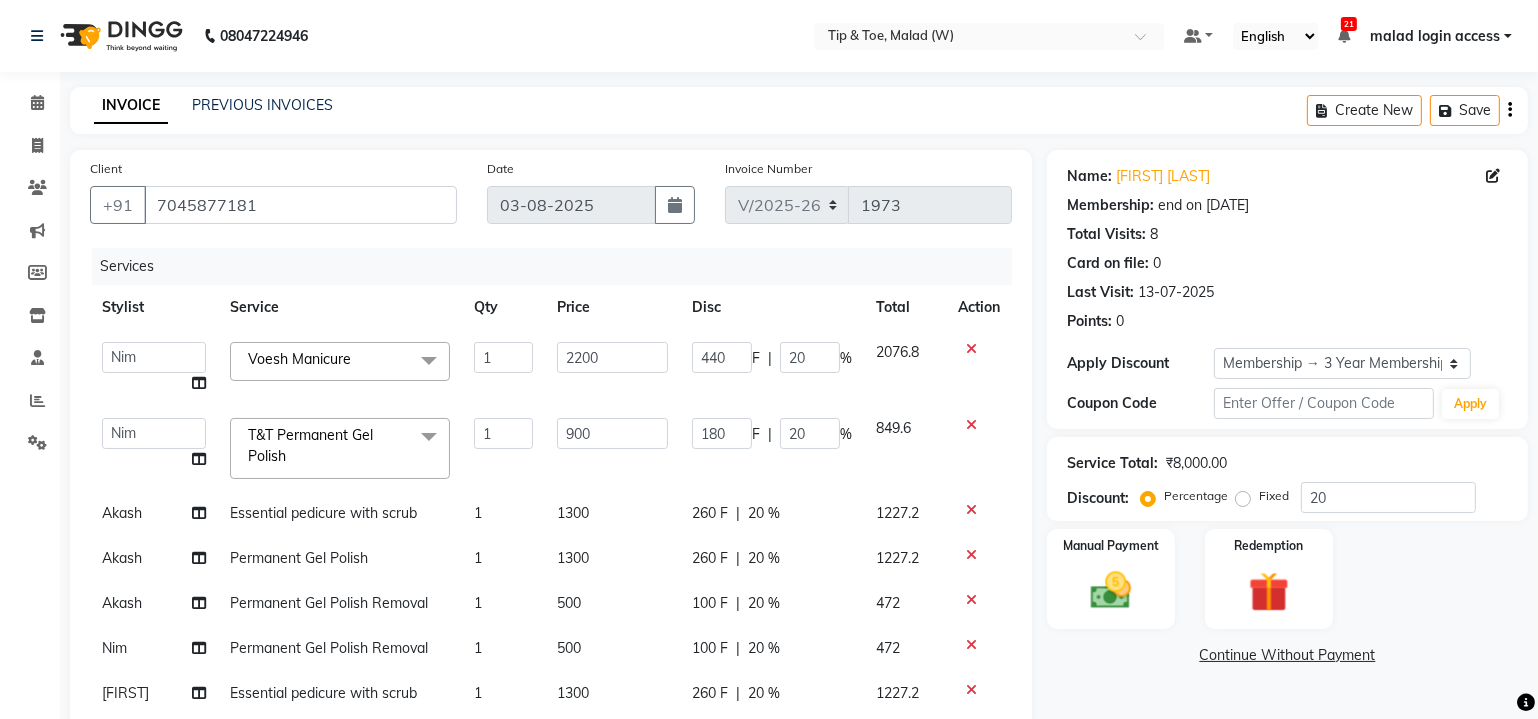 click on "Essential pedicure with scrub" 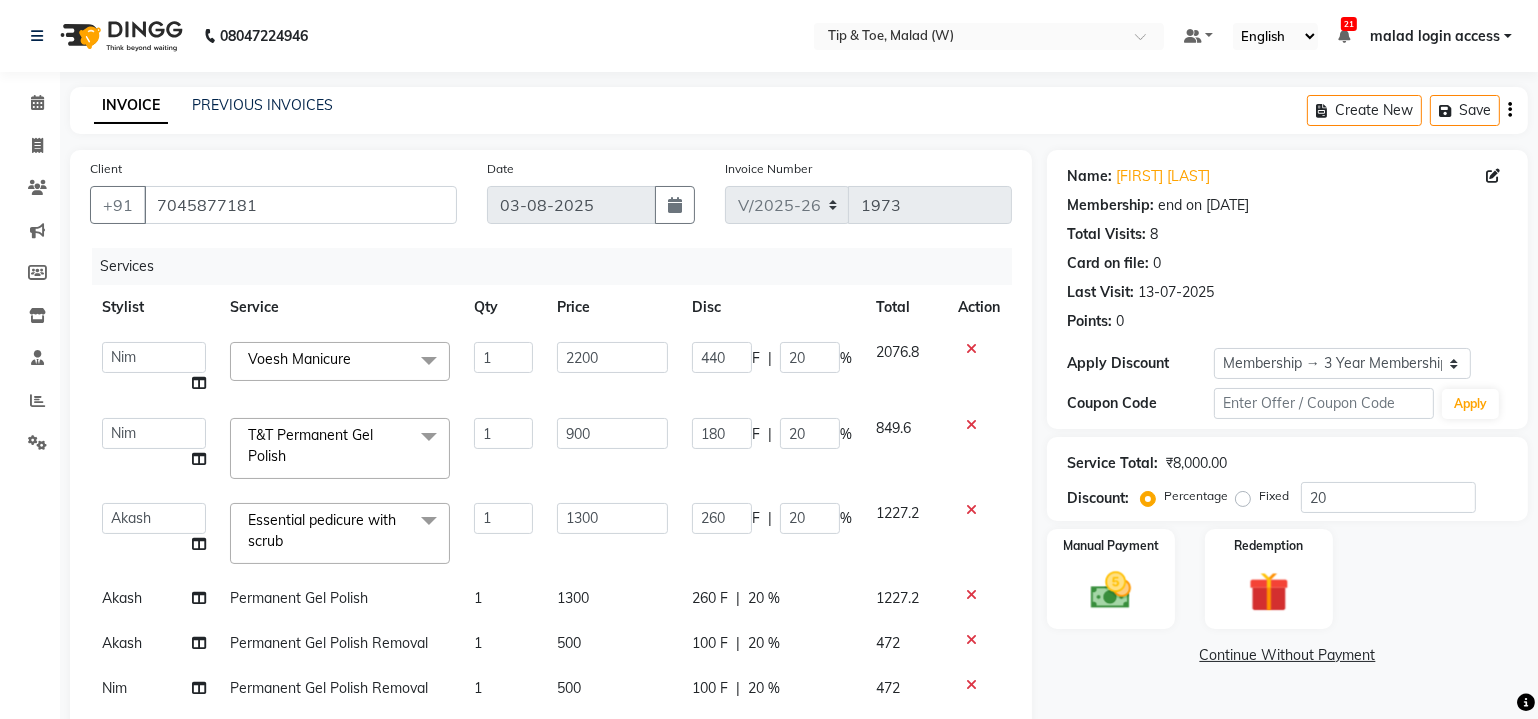 click 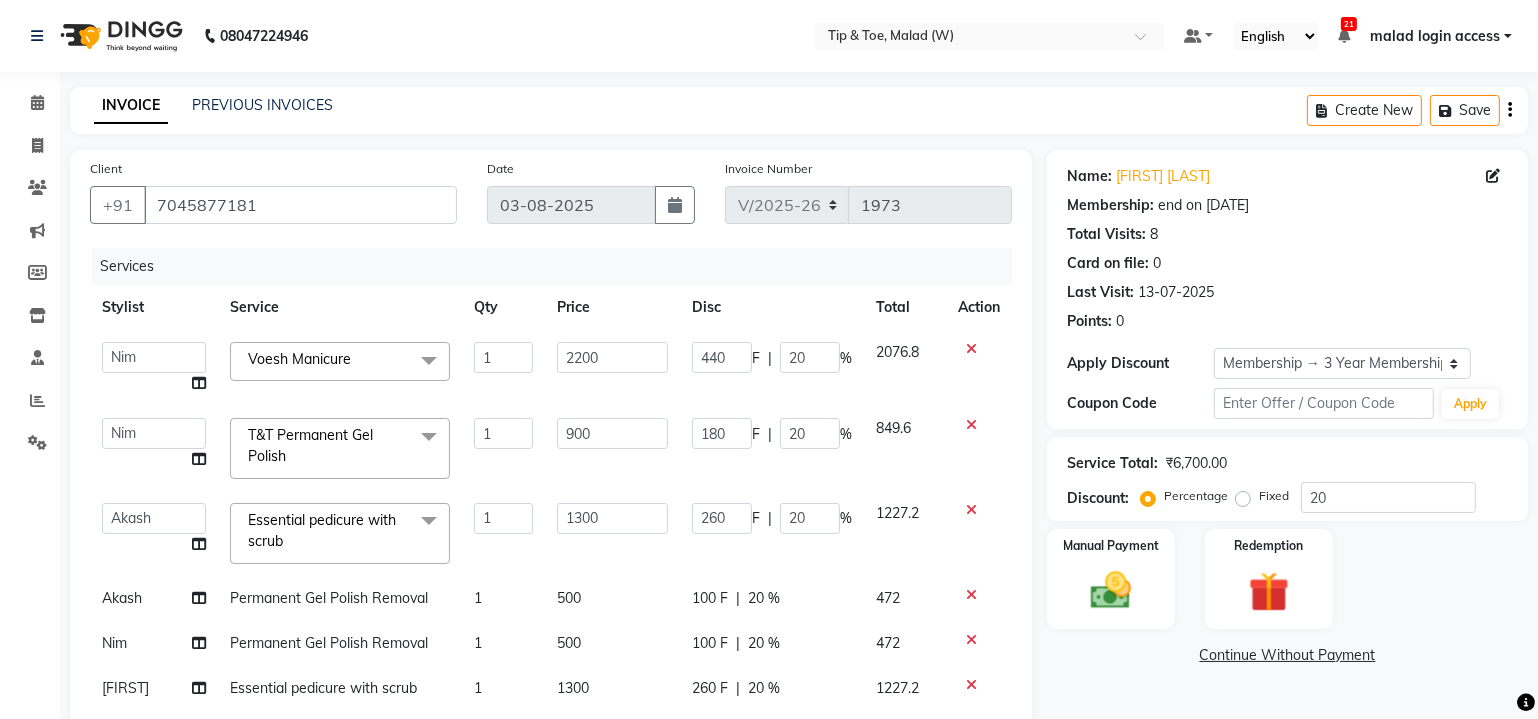 click 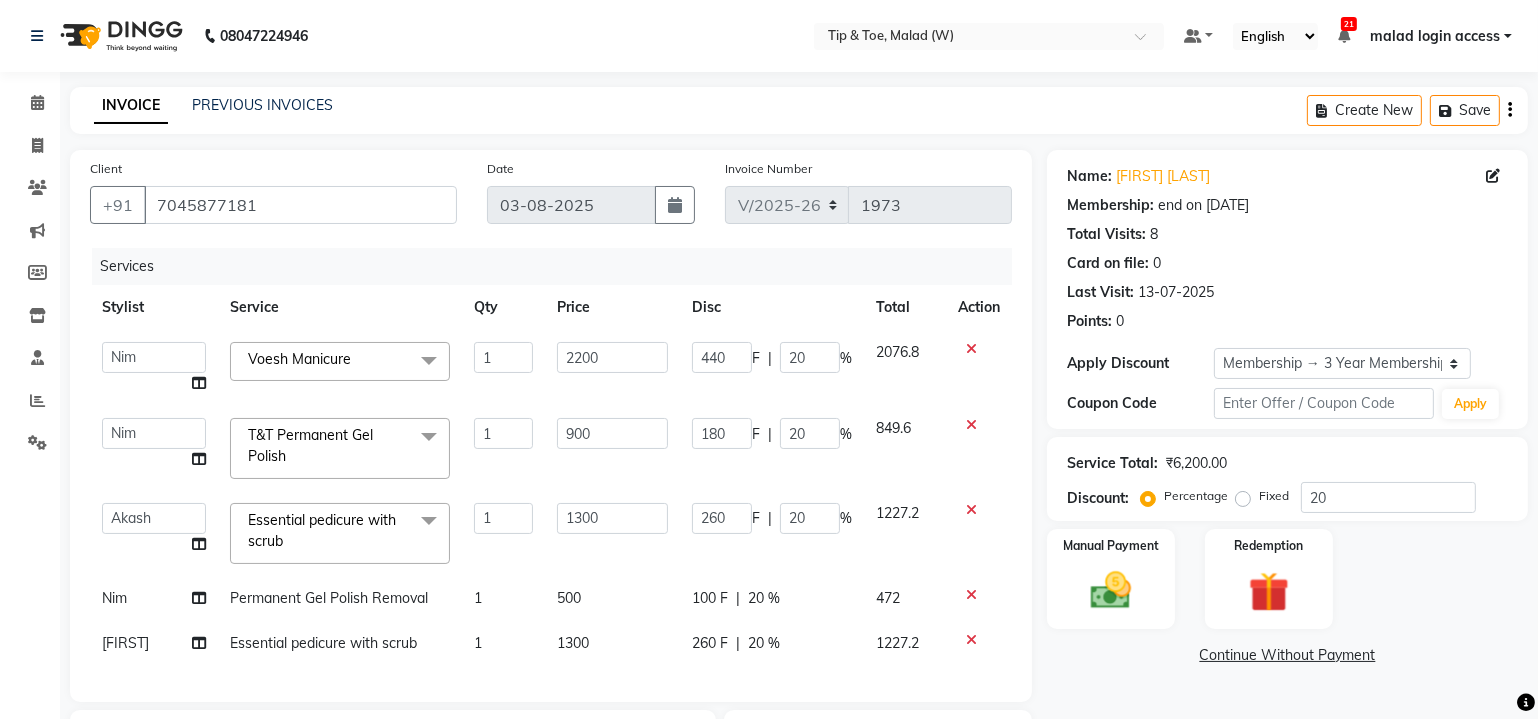 click on "Essential pedicure with scrub" 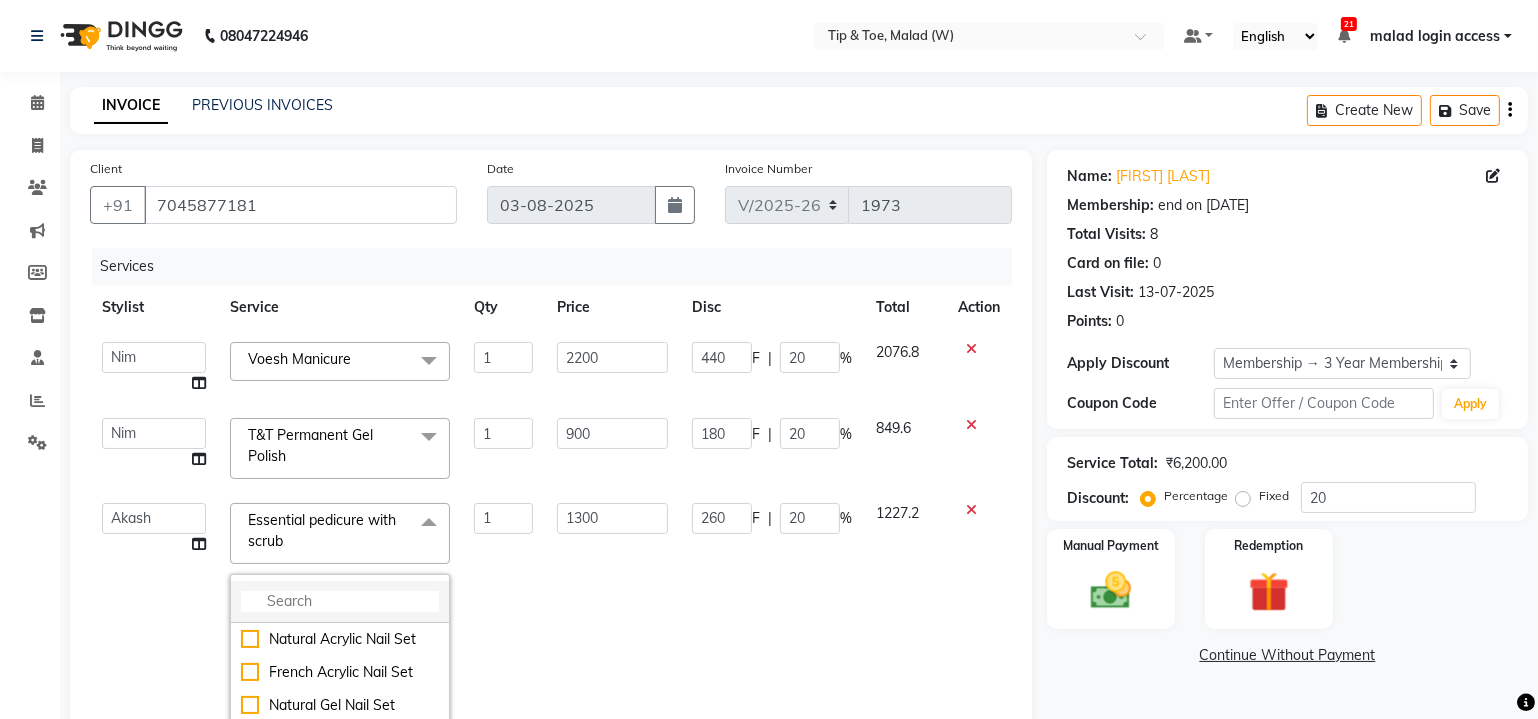click 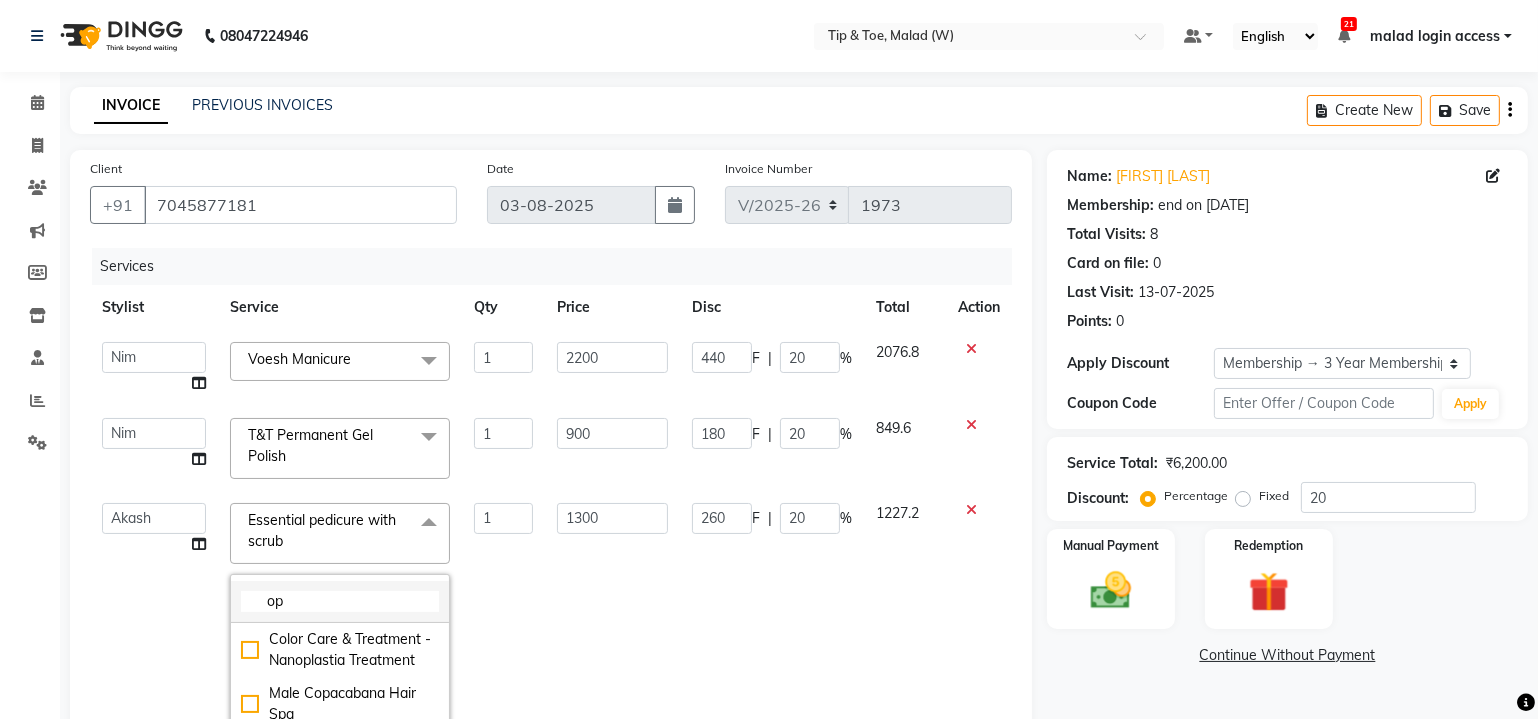 type on "o" 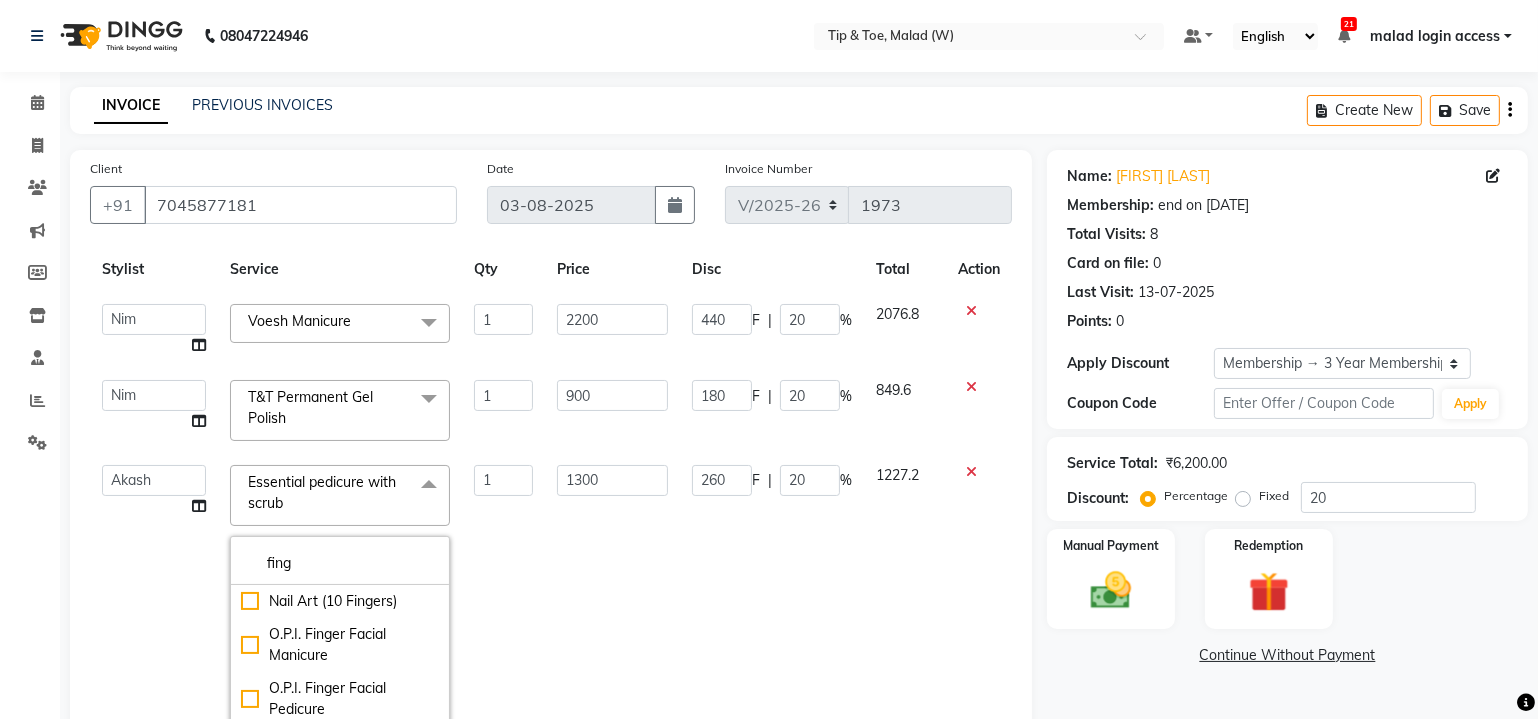 scroll, scrollTop: 70, scrollLeft: 0, axis: vertical 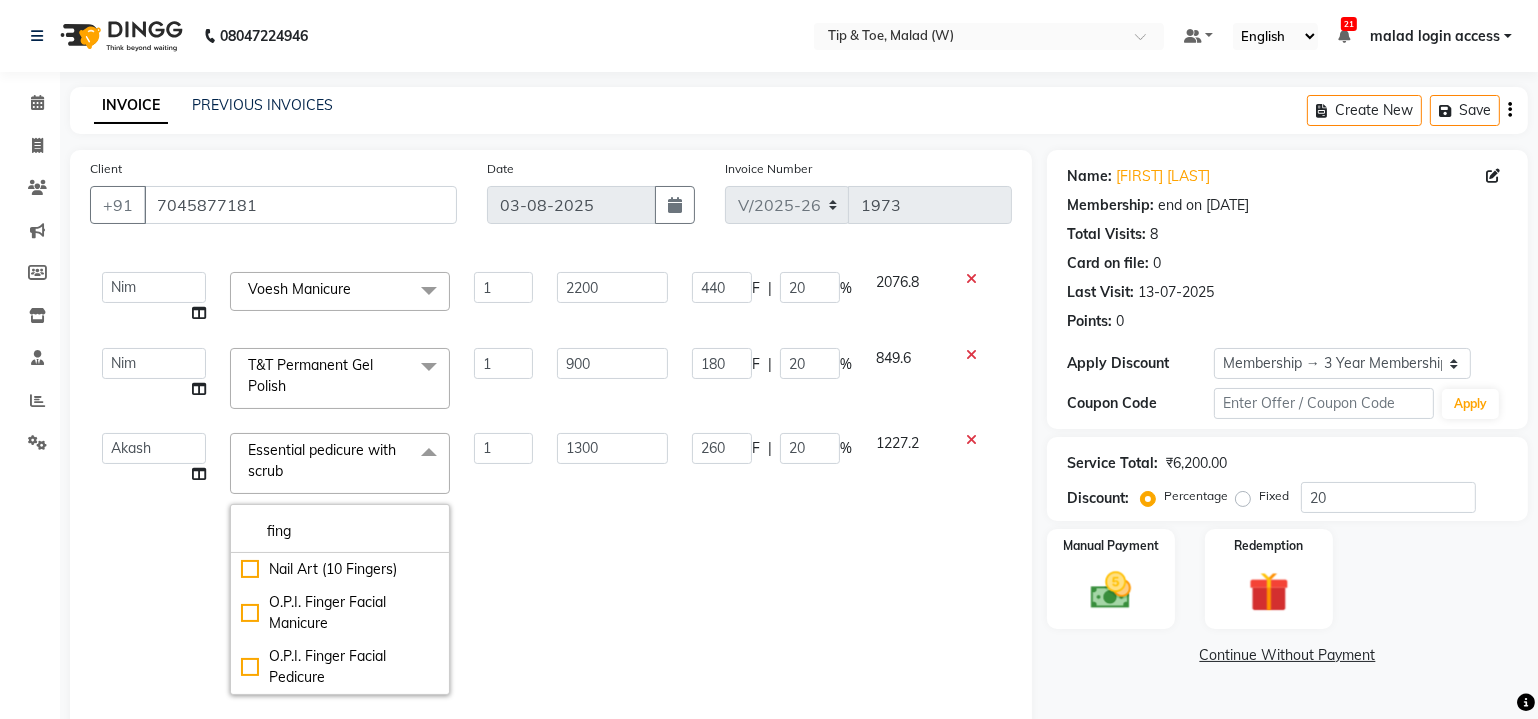 click on "Services Stylist Service Qty Price Disc Total Action  Akash    Alfaz    Amreen    Danish   Dhanashree   Dibakar   House Sale   Kaikasha Shaikh   Keshien   Kumar   malad login access   Manisha Singh   Manisha Suvare   Nim   Ninshing   poonam   Regan   Sanjay mama   Shimre   Suzu   Swapnali   Swity   Urmila Pal   Vikram  Voesh Manicure  x Natural Acrylic Nail Set French Acrylic Nail Set Natural Gel Nail Set French Gel Nail Set Pink & White Sculpting (Acrylic) Pink & White Sculpting (Gel) Glitter Acrylic Nail Set Glitter Gel Nail Set Acrylic Overlays Gel Overlays Pink & White Acrylic Overlays Pink & White Gel Overlays Glitter Acrylic Overlays Glitter Gel Overlays Form Acrylic Nail Set Form Gel Nail Set Shattered Glass Holographic Nails Ombre Gel Polish Chameleon Nails Chrome/Metallic Nails Cateye Gel Polish Glitter Gel Polish Permanent Gel Polish French Permanent Gel Polish Temporary Nail Extension Acrylic Nail Re-fills Gel Nail Re-fills Pink & White Acrylic Re-fills Pink & White Gel Re-fills Acrylic Removal 1" 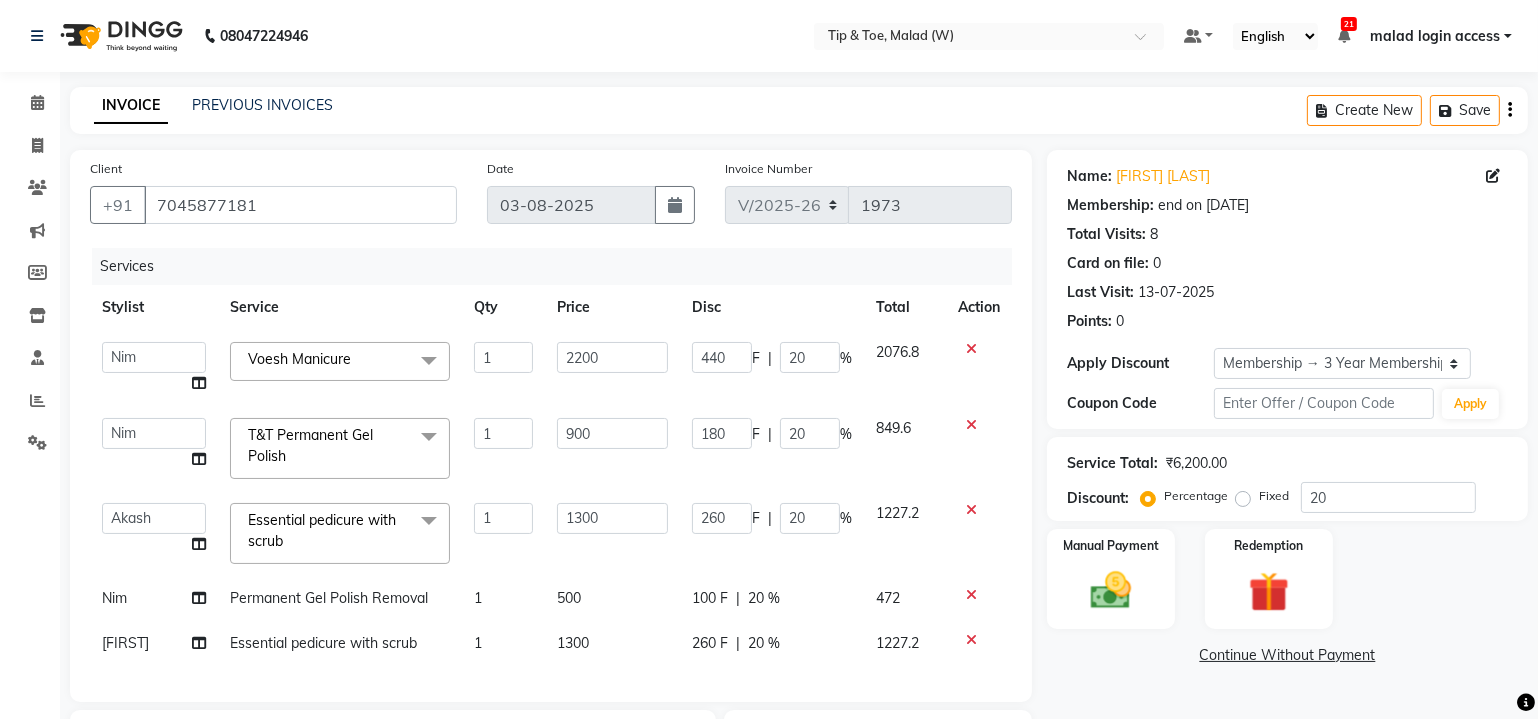 scroll, scrollTop: 0, scrollLeft: 0, axis: both 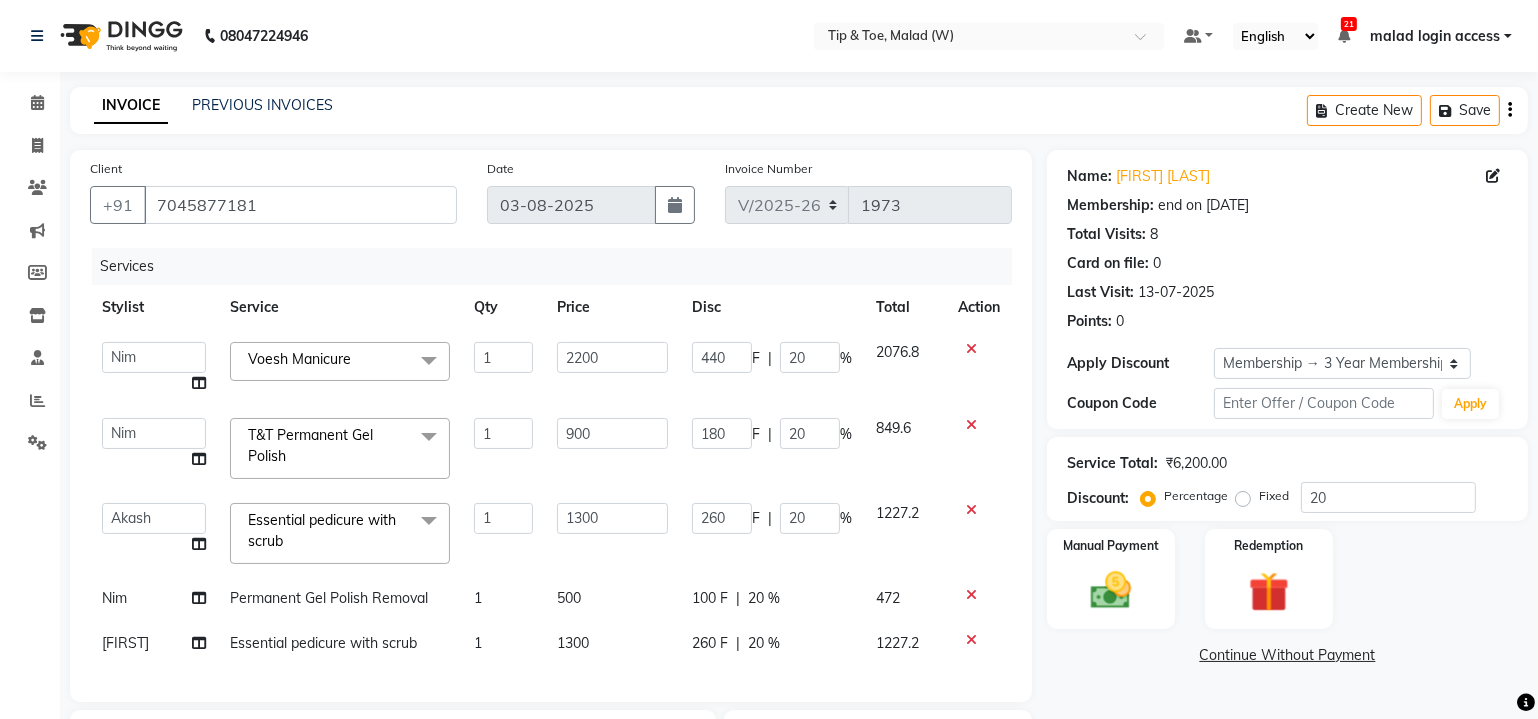 click on "Essential pedicure with scrub  x" 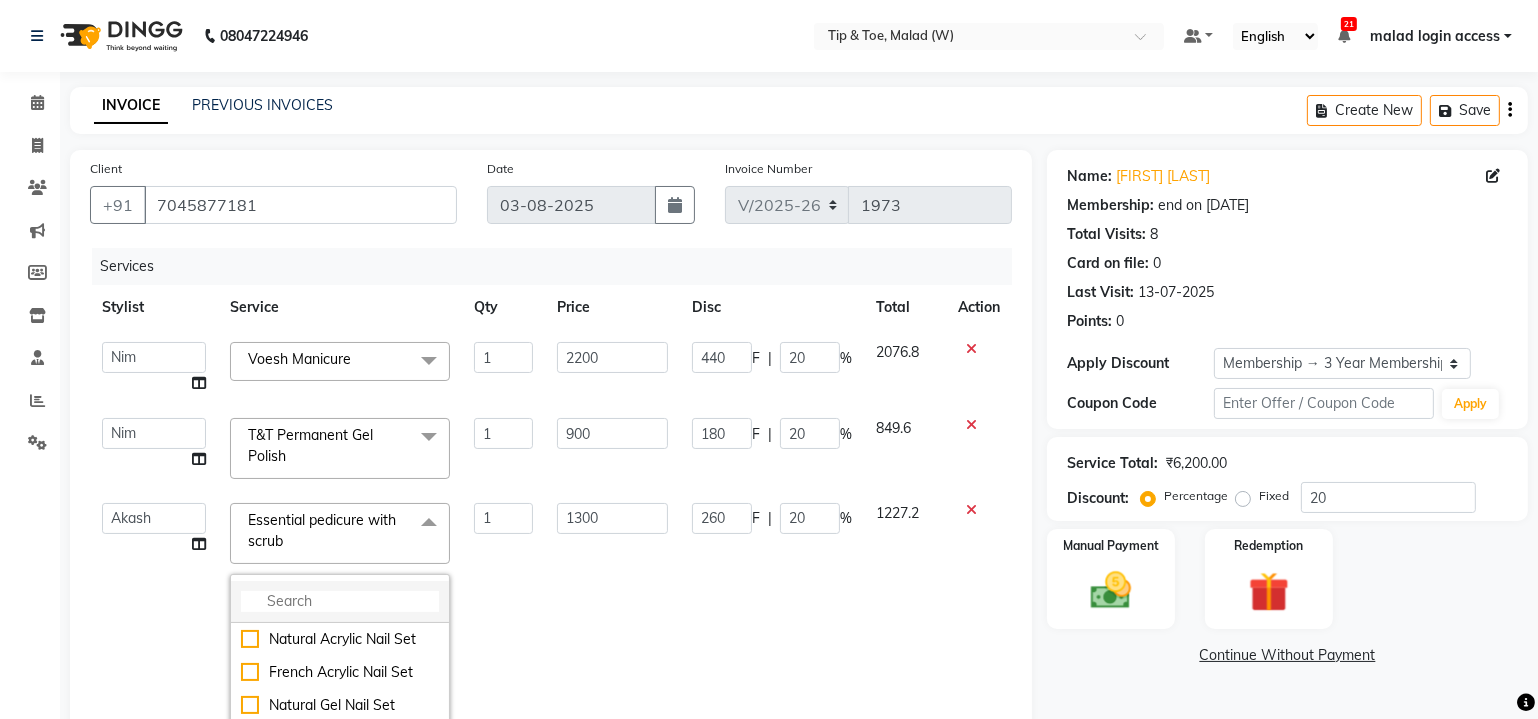 click 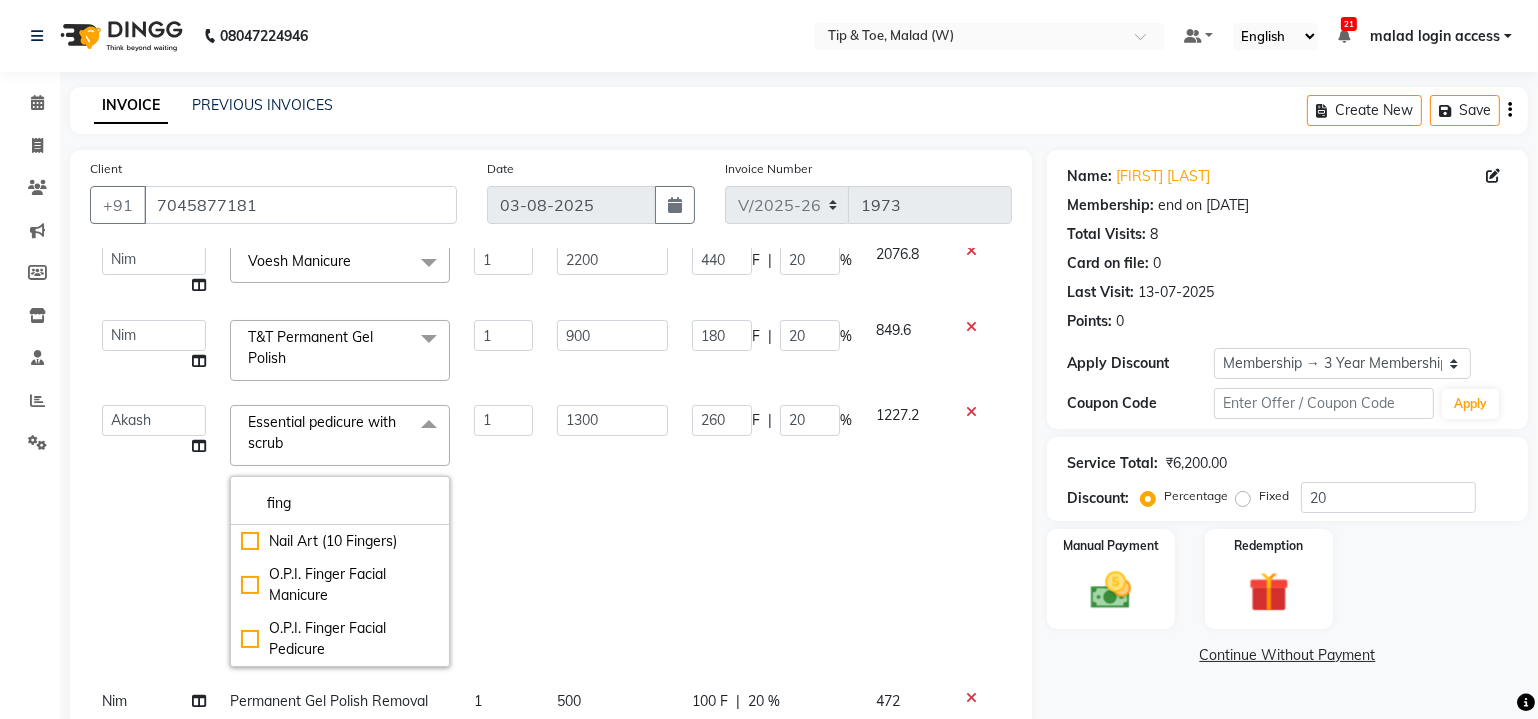 scroll, scrollTop: 100, scrollLeft: 0, axis: vertical 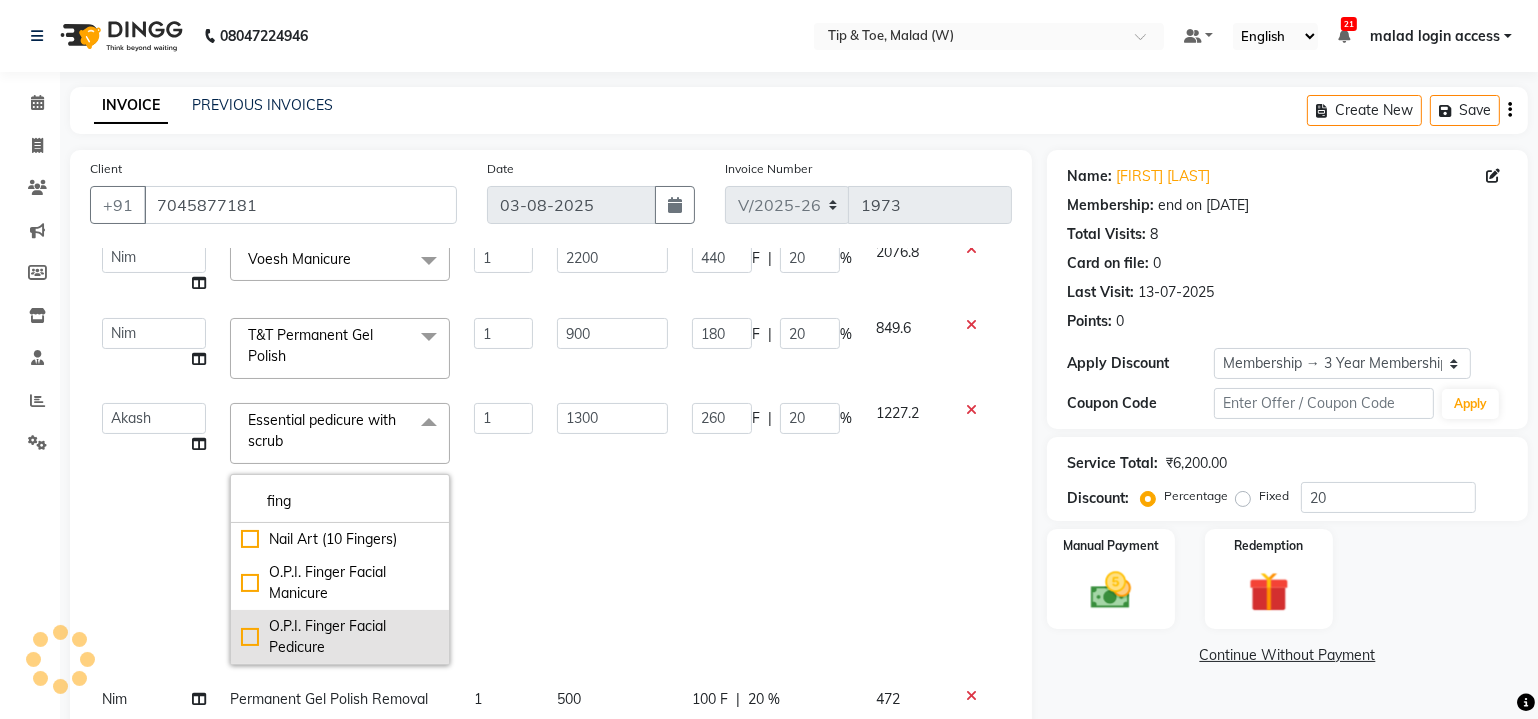 type on "fing" 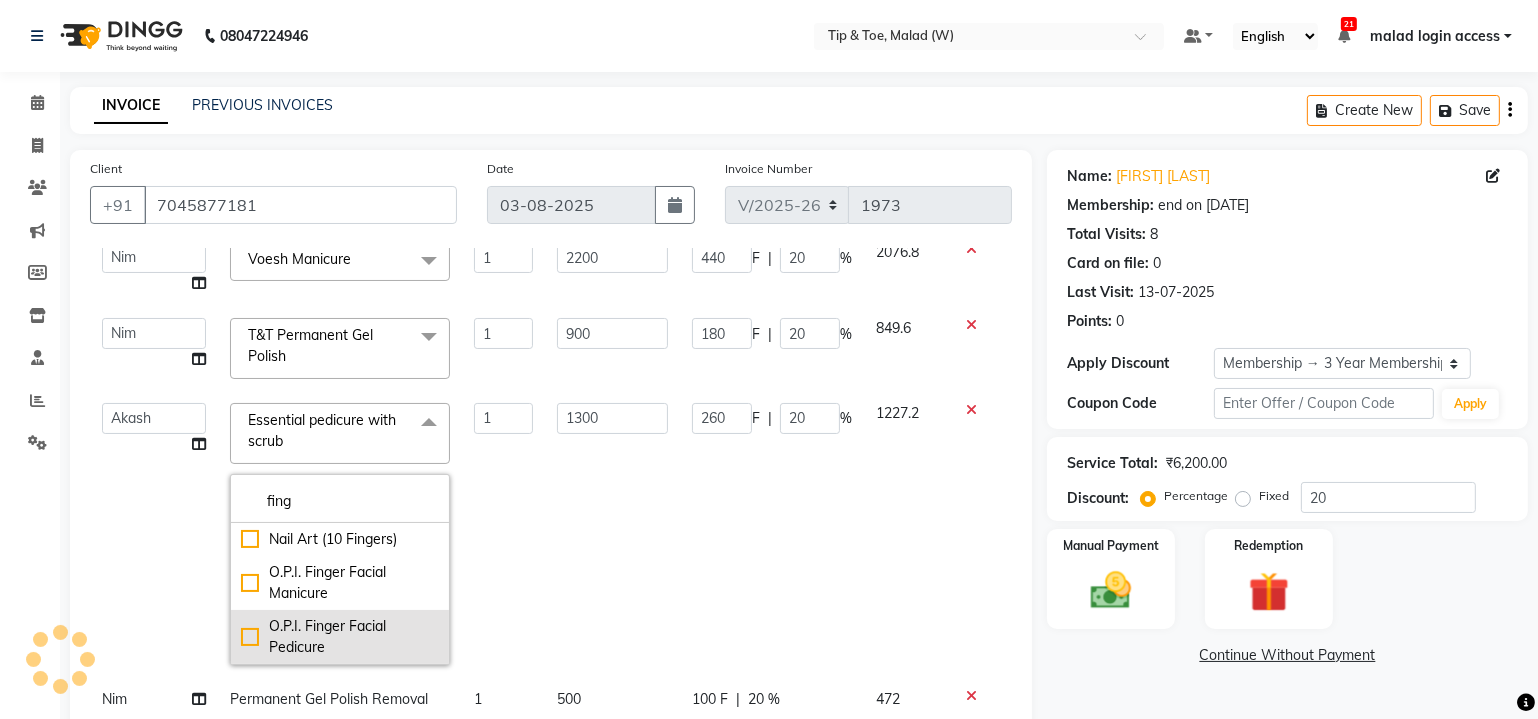 click on "O.P.I. Finger Facial Pedicure" 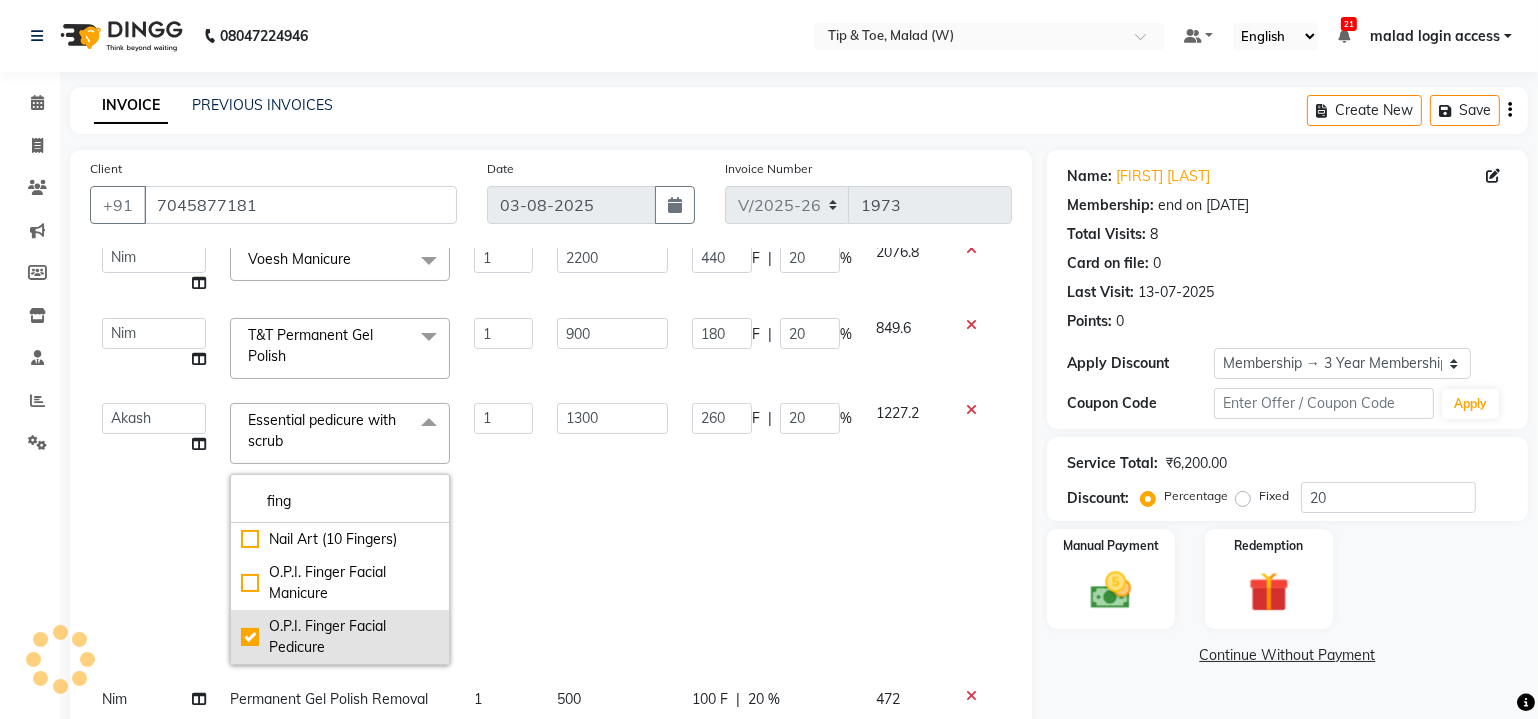 type on "2700" 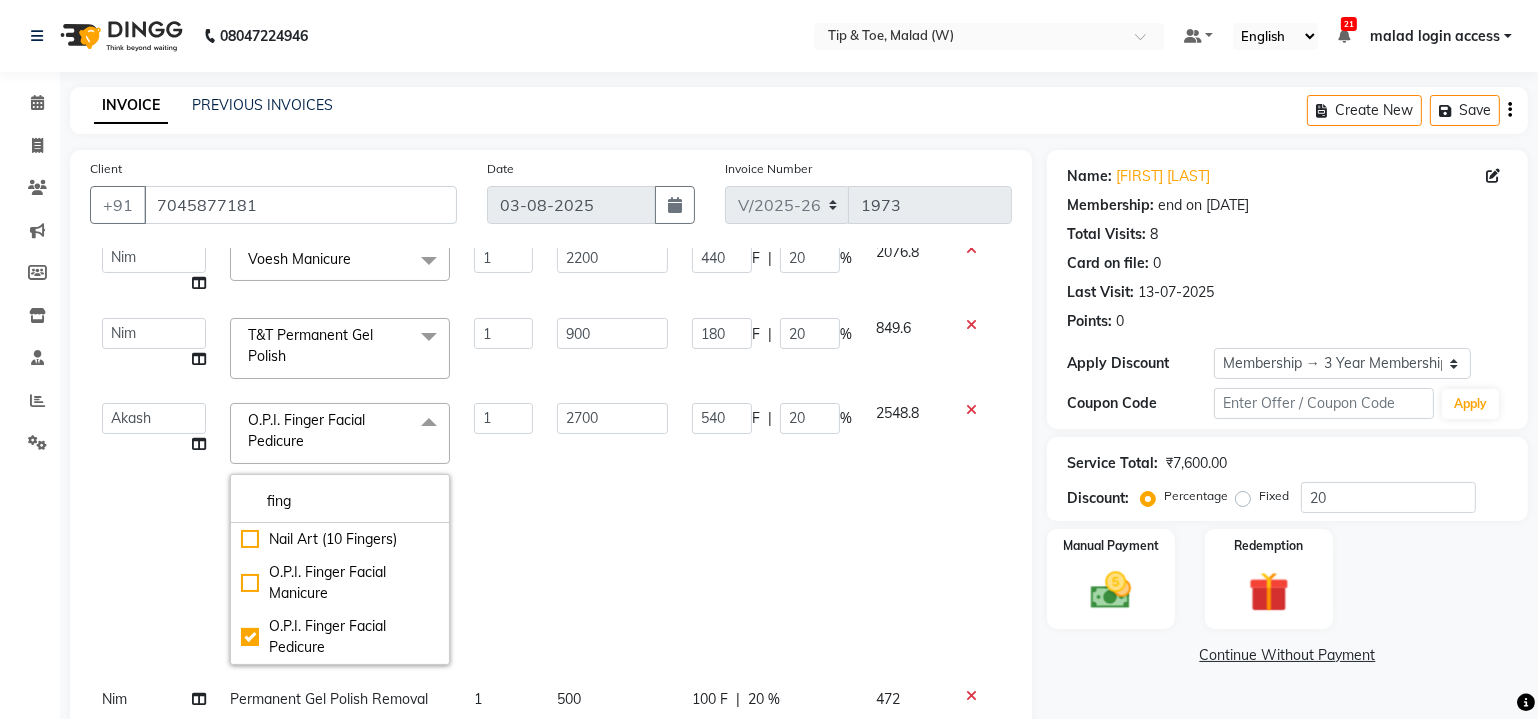 click on "1" 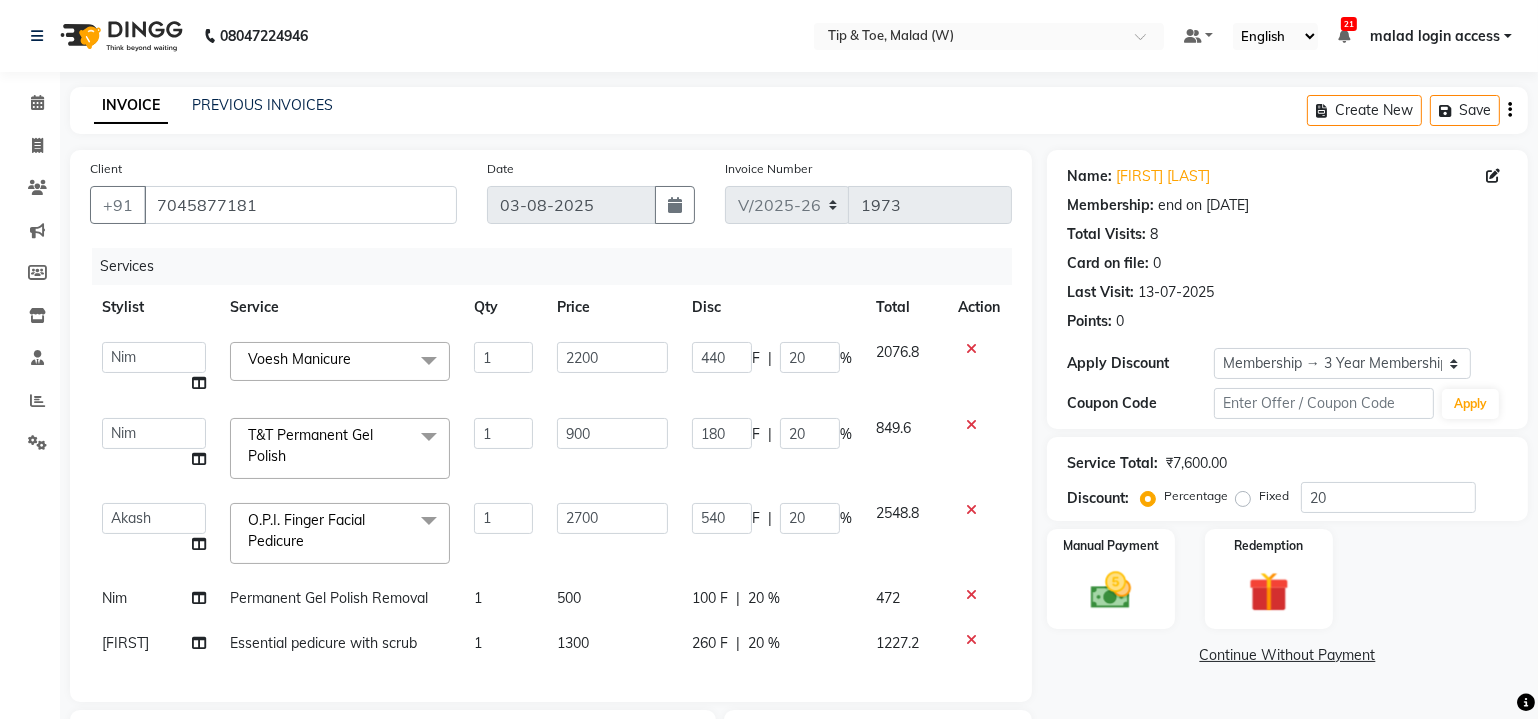 scroll, scrollTop: 0, scrollLeft: 0, axis: both 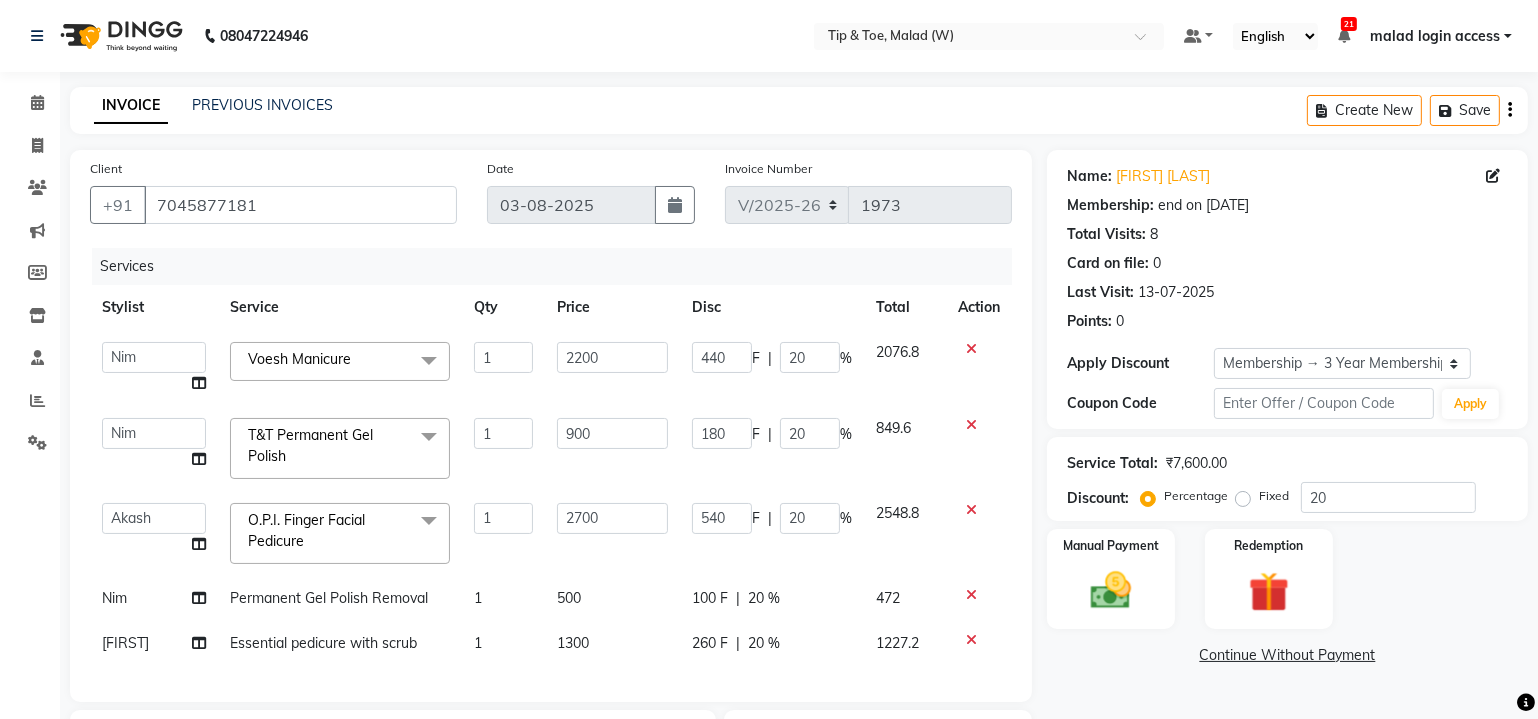 select on "41795" 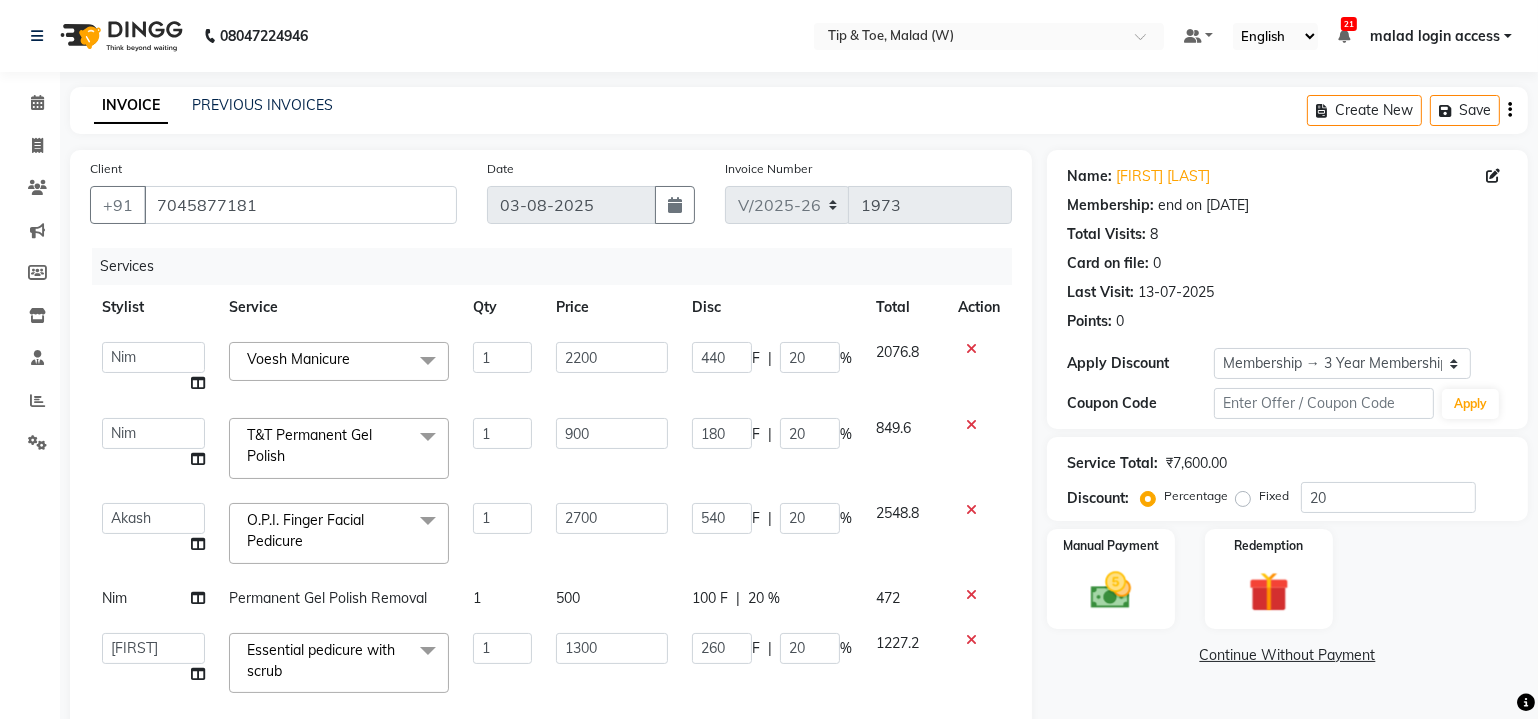 click on "Essential pedicure with scrub  x" 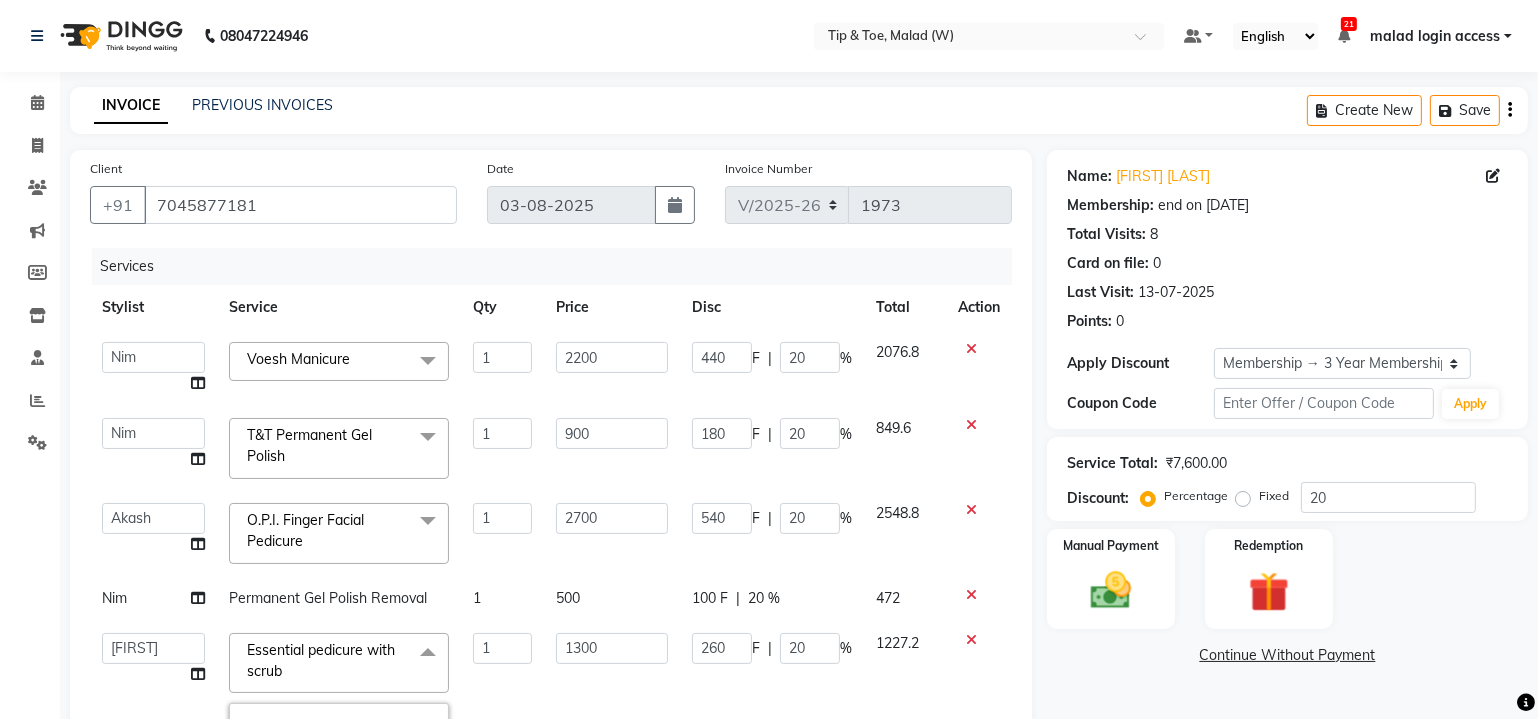 click on "Essential pedicure with scrub" 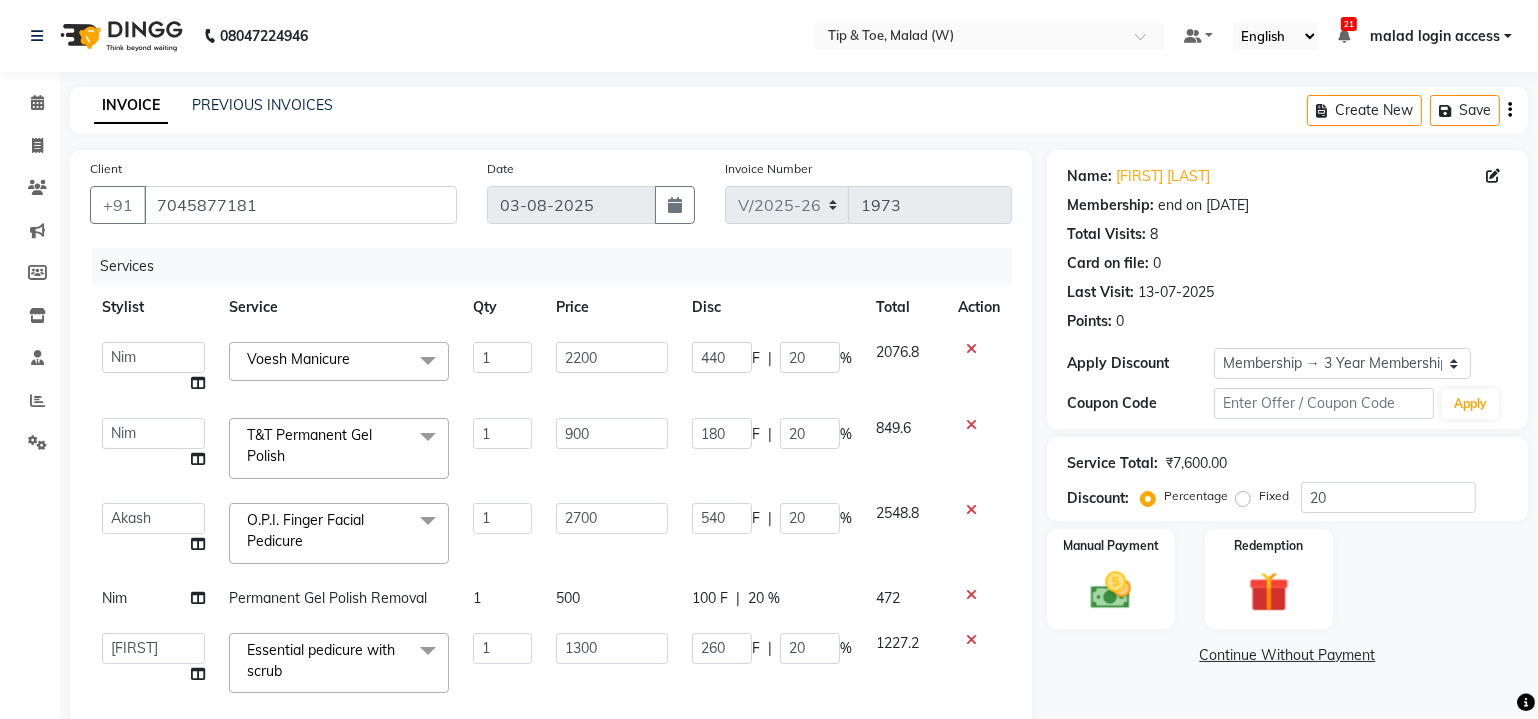 click on "Essential pedicure with scrub  x" 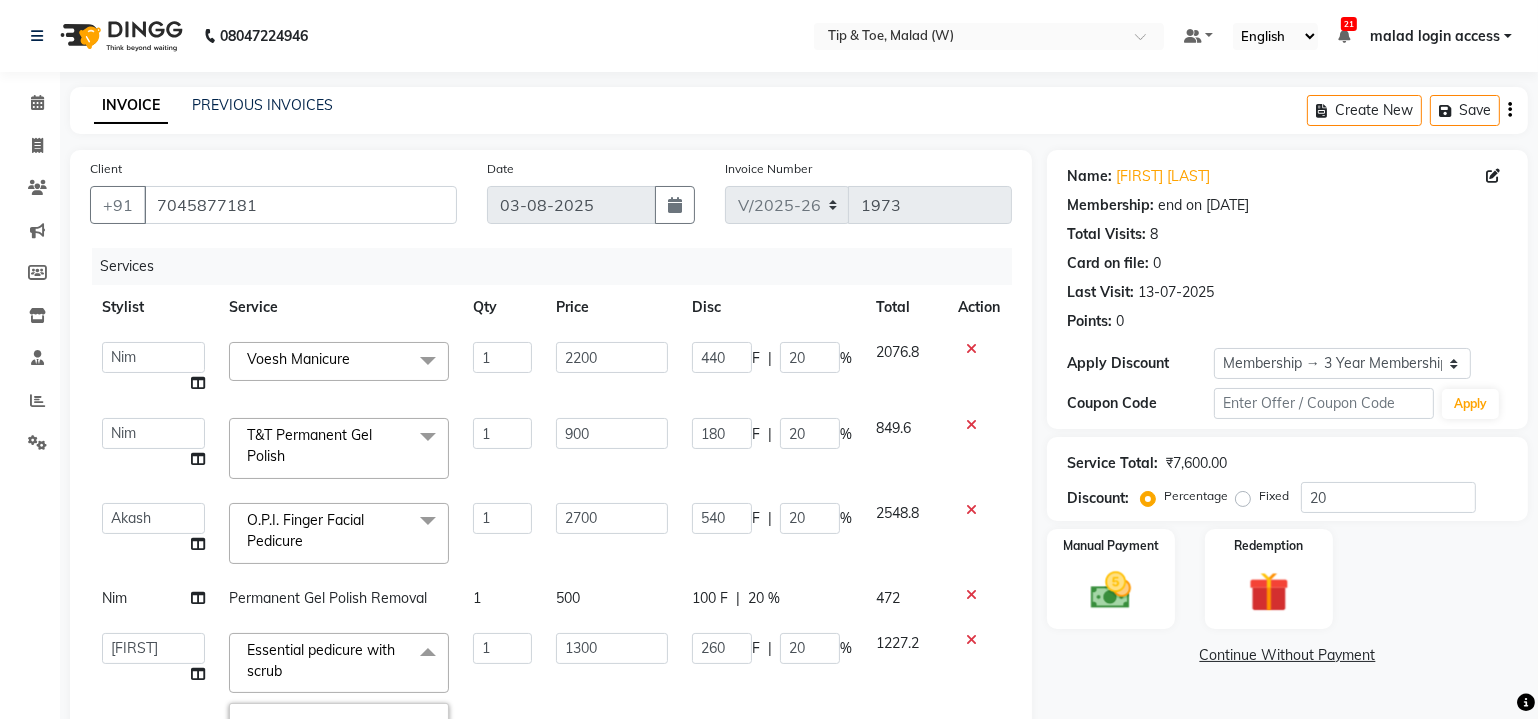scroll, scrollTop: 150, scrollLeft: 0, axis: vertical 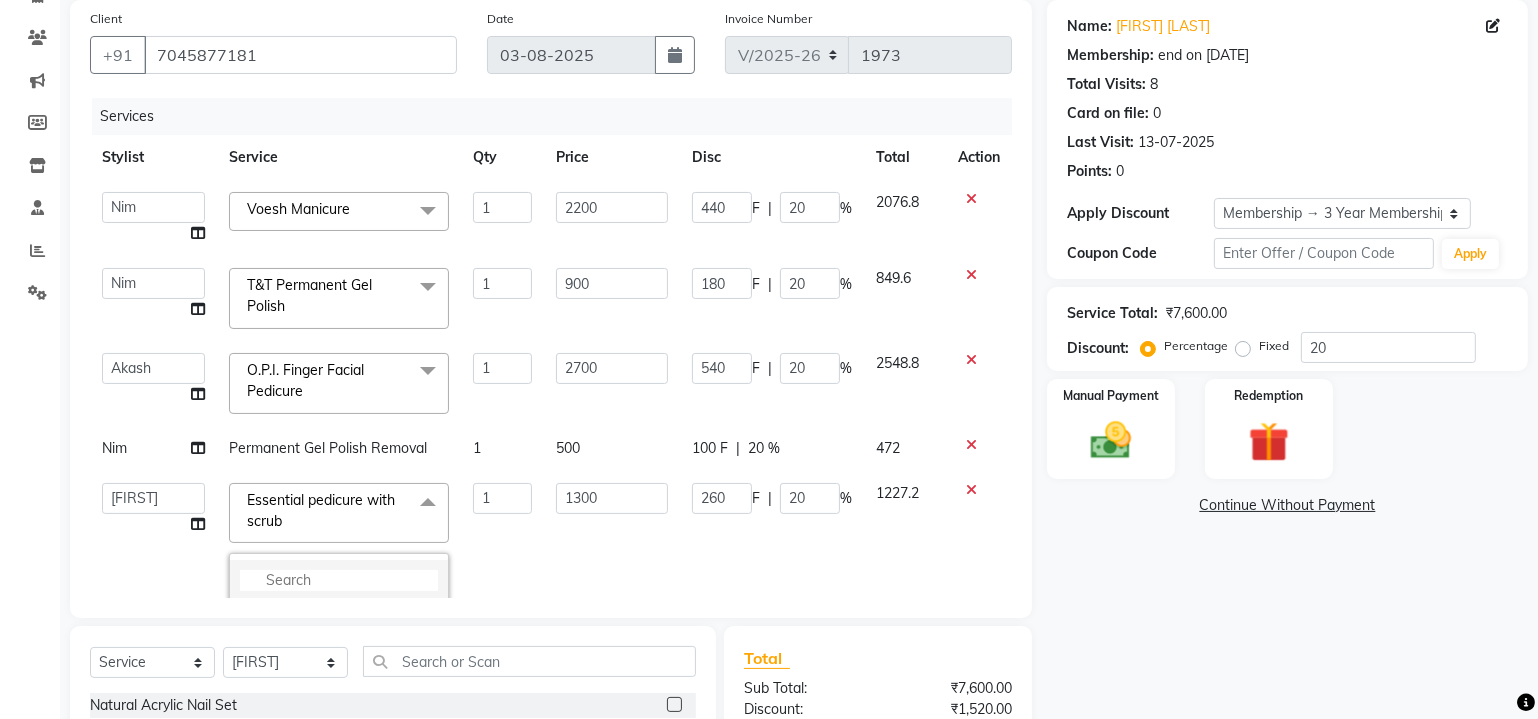 click 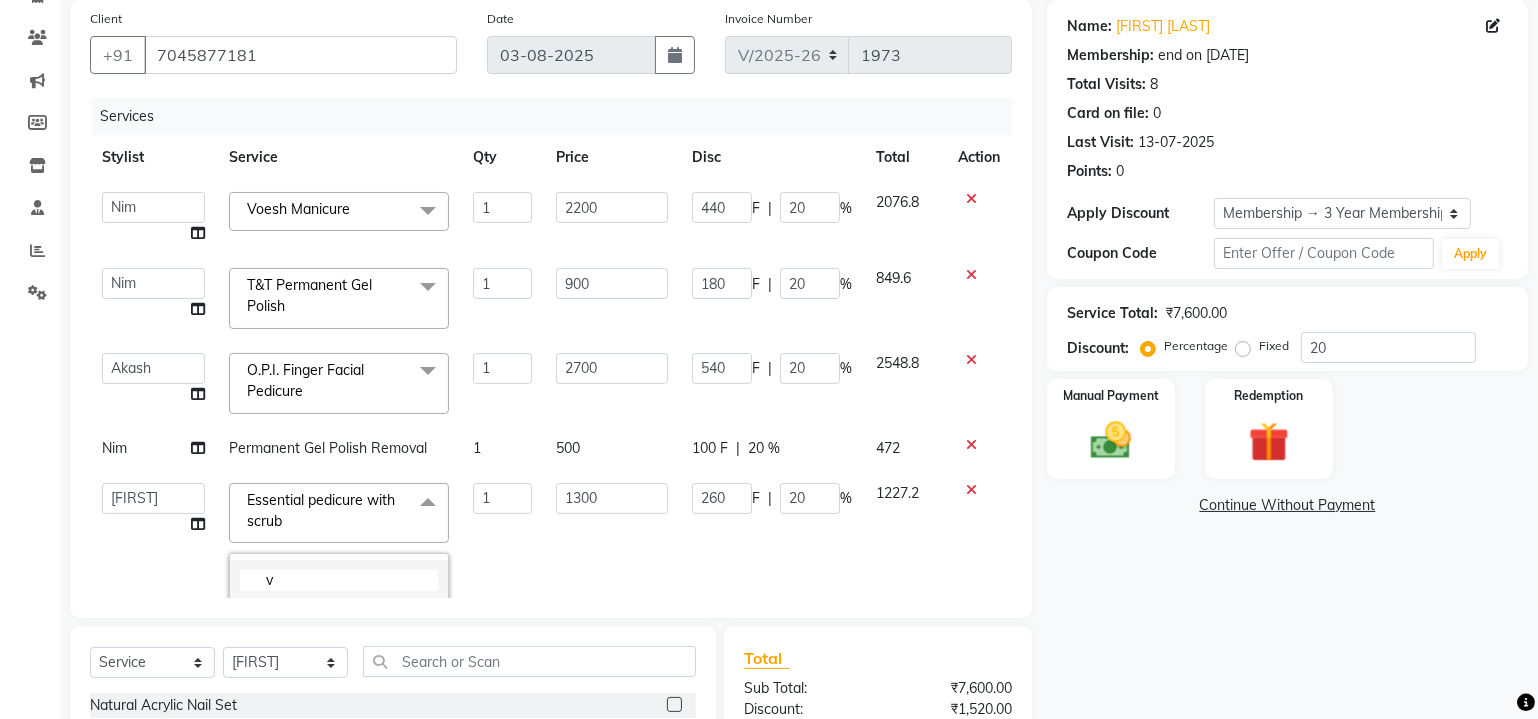 scroll, scrollTop: 3, scrollLeft: 0, axis: vertical 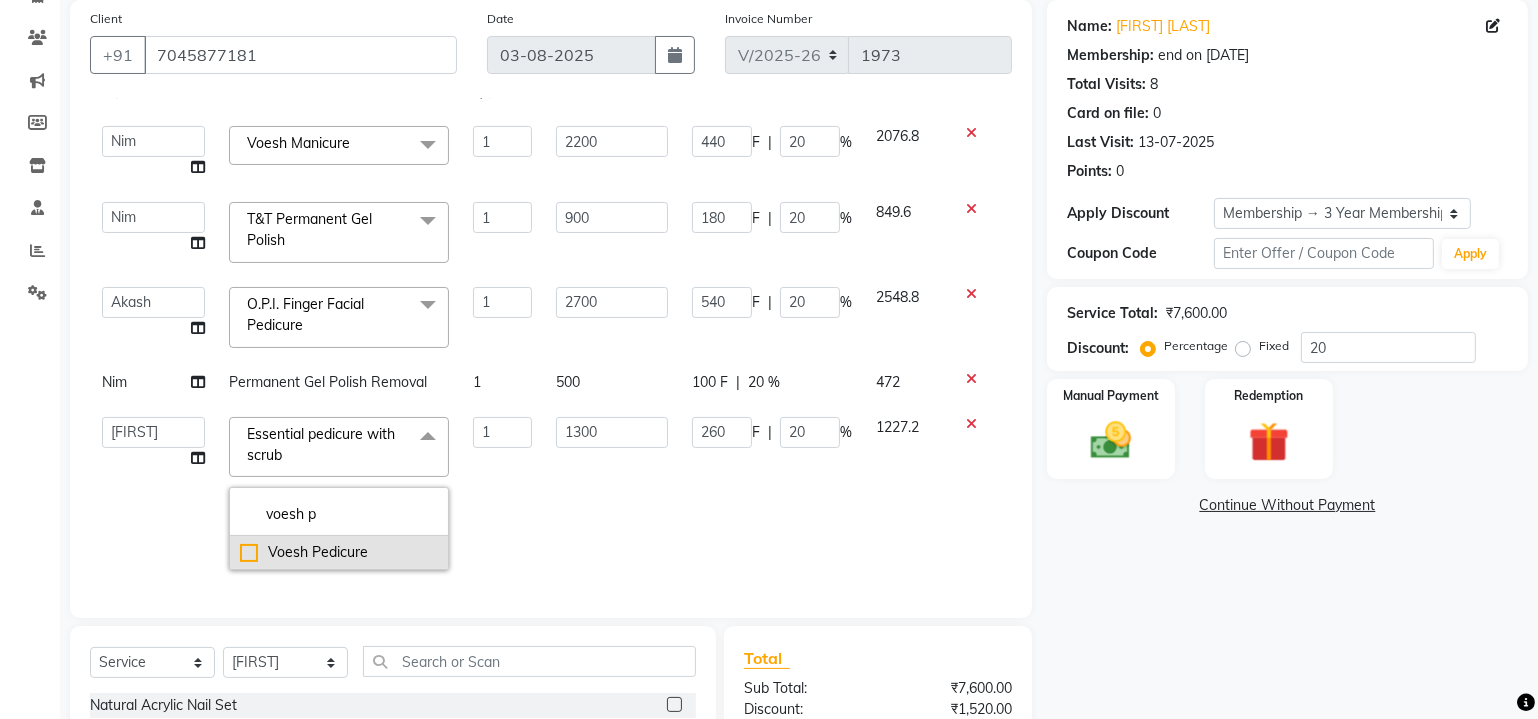 type on "voesh p" 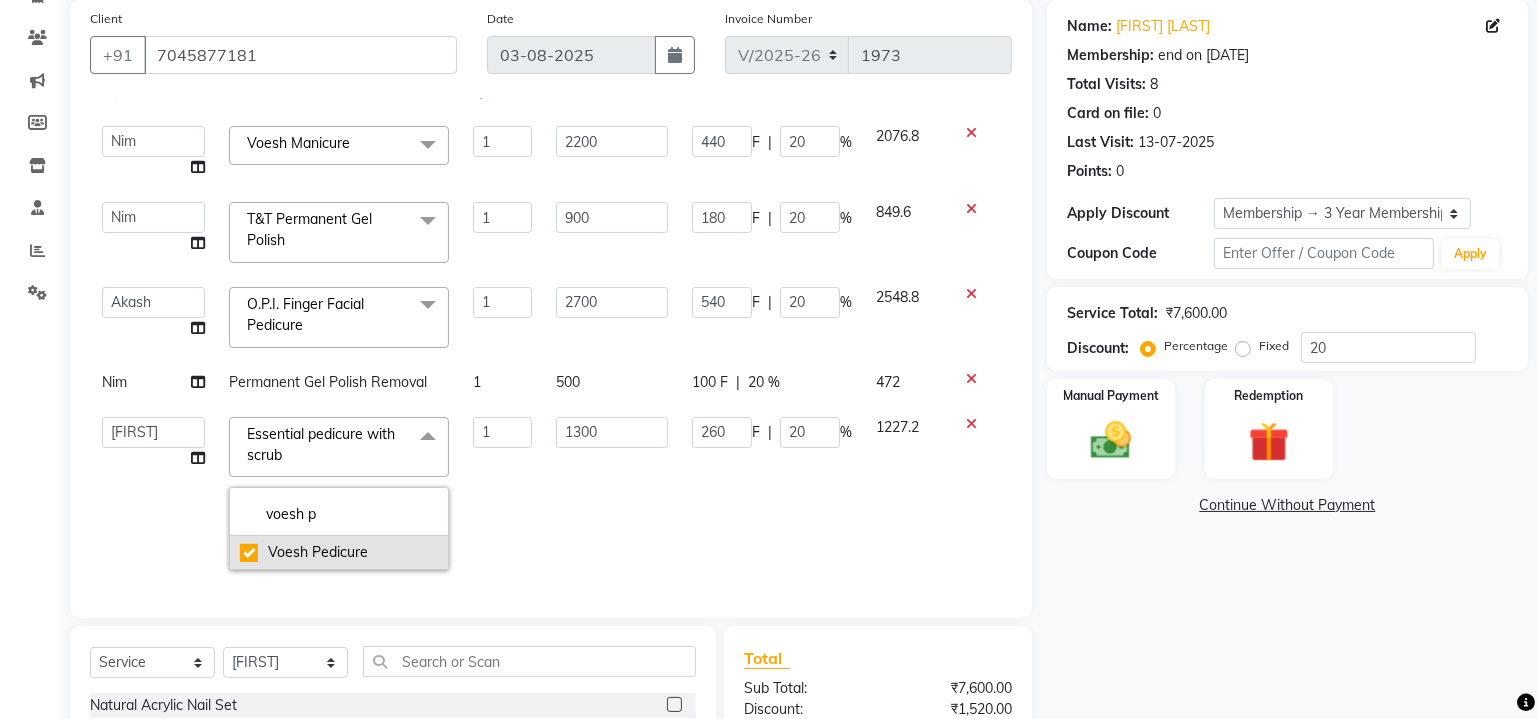 checkbox on "true" 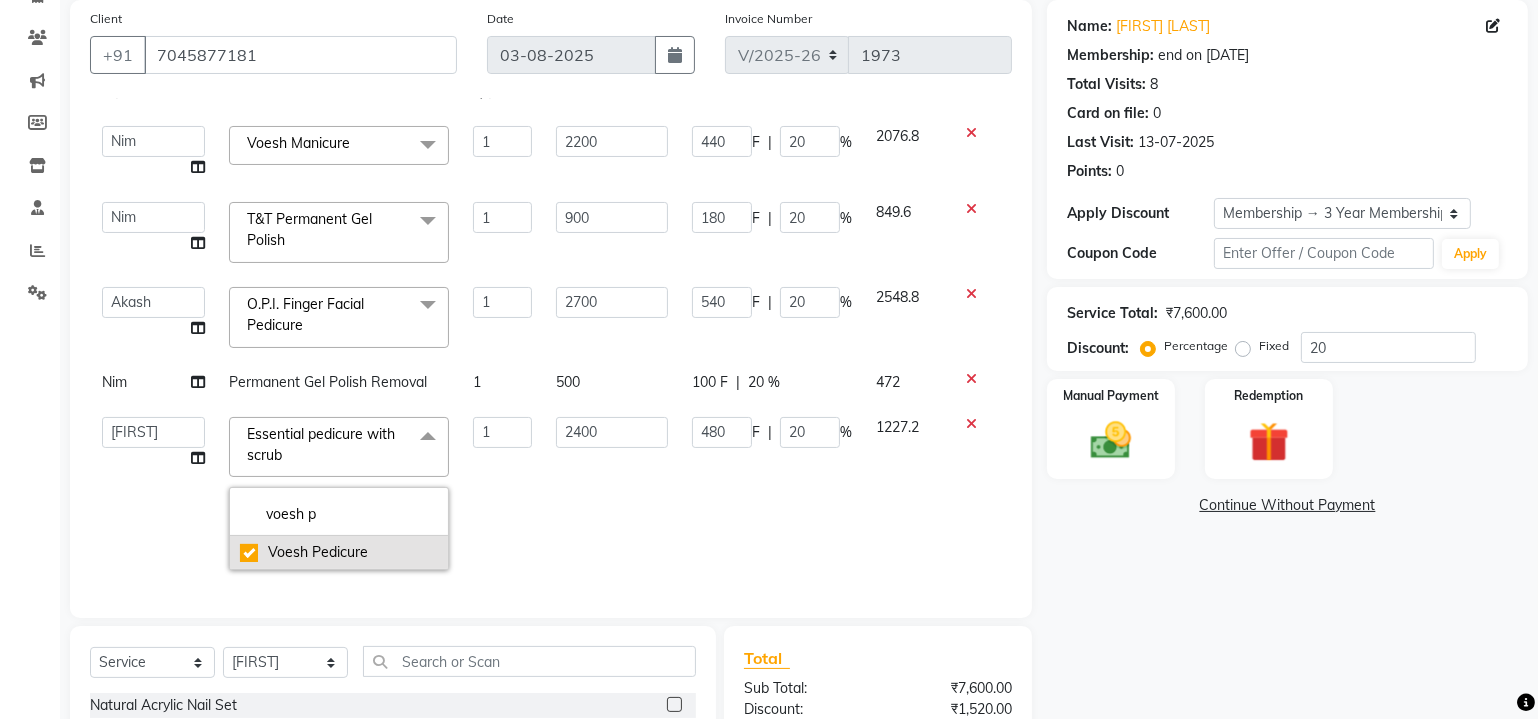 click on "Voesh Pedicure" 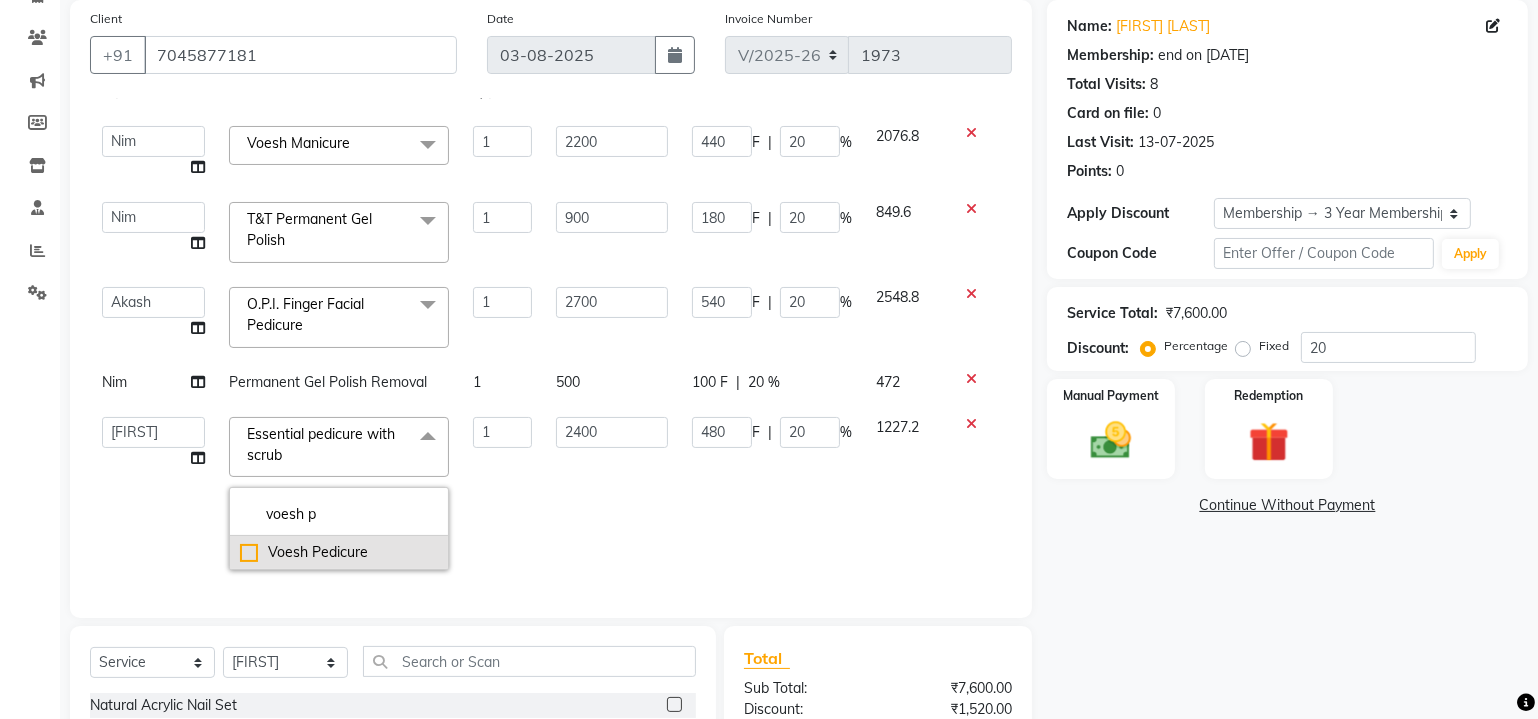 checkbox on "false" 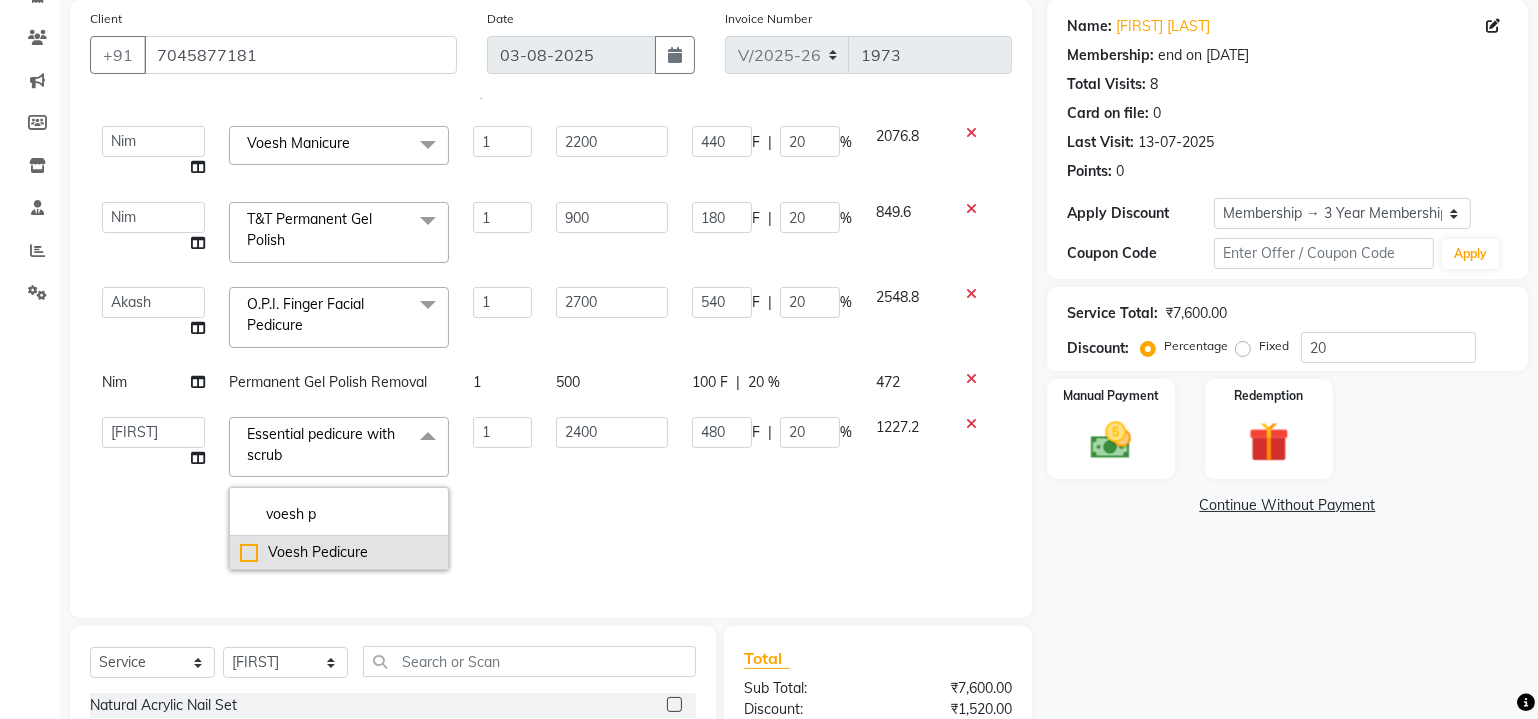 type on "0" 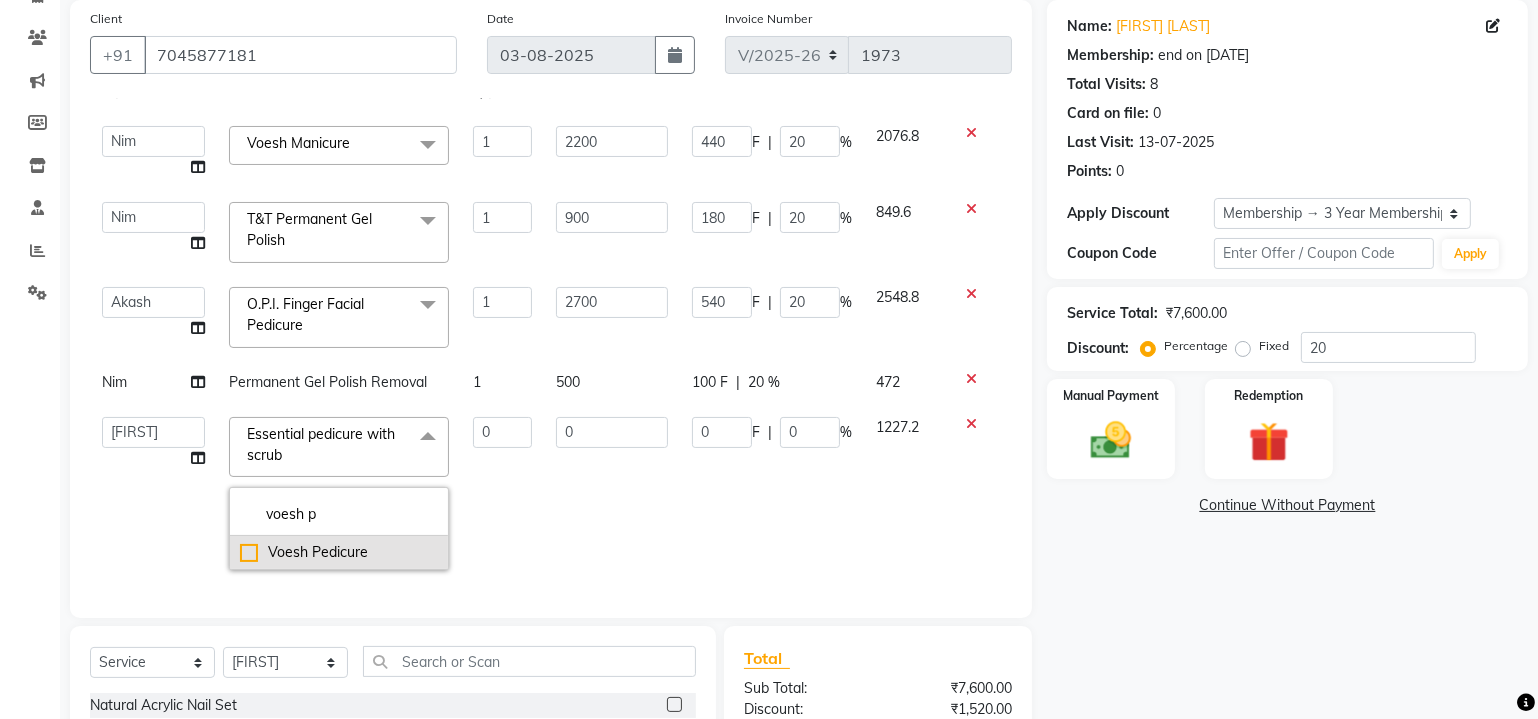 scroll, scrollTop: 51, scrollLeft: 0, axis: vertical 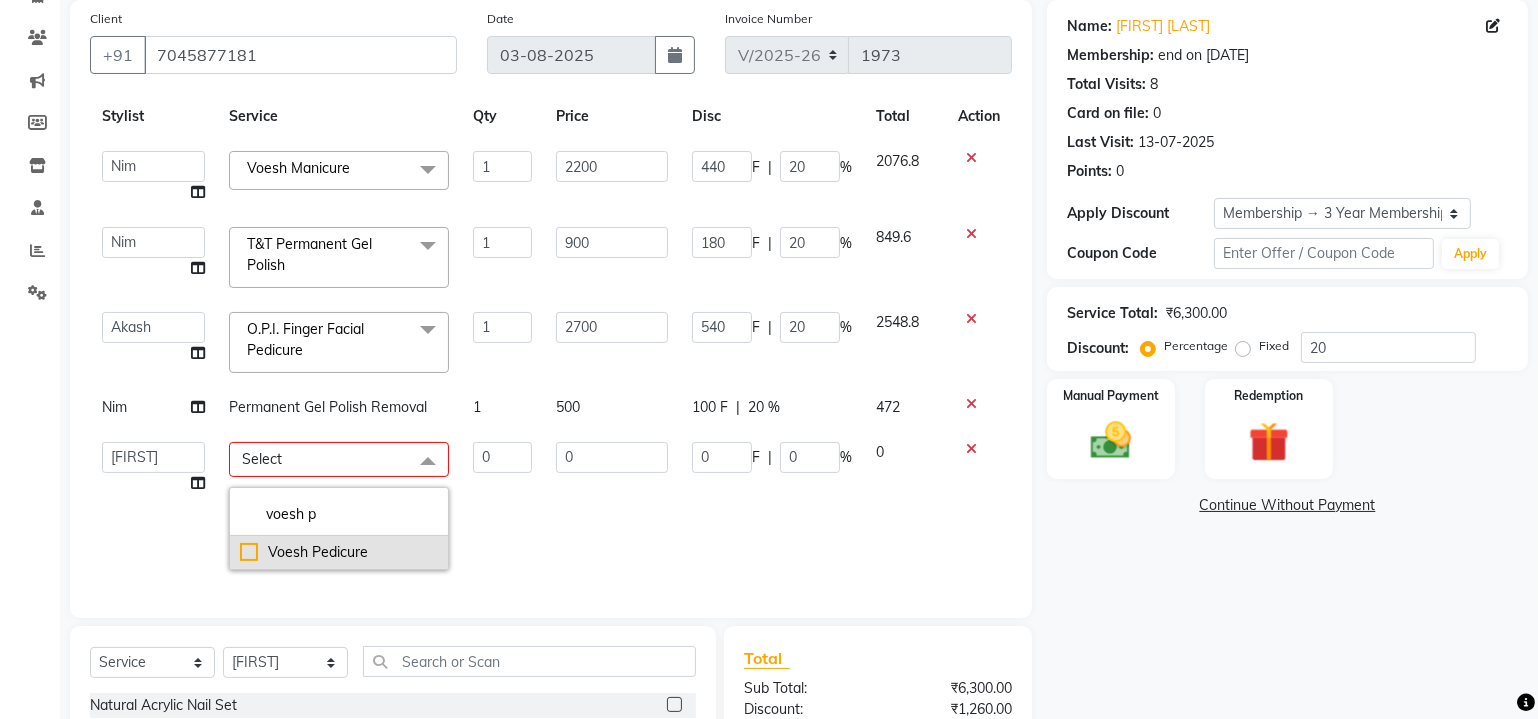 click on "Voesh Pedicure" 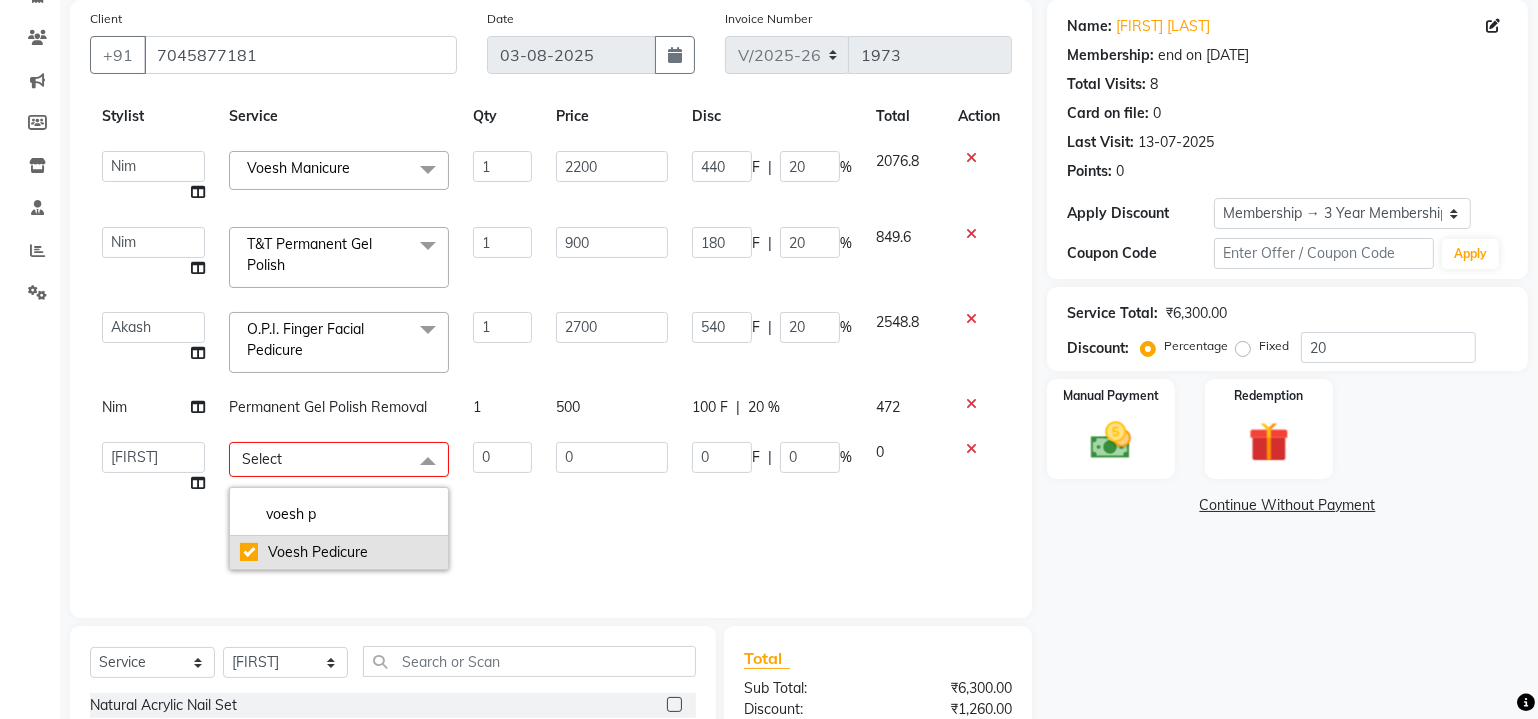 checkbox on "true" 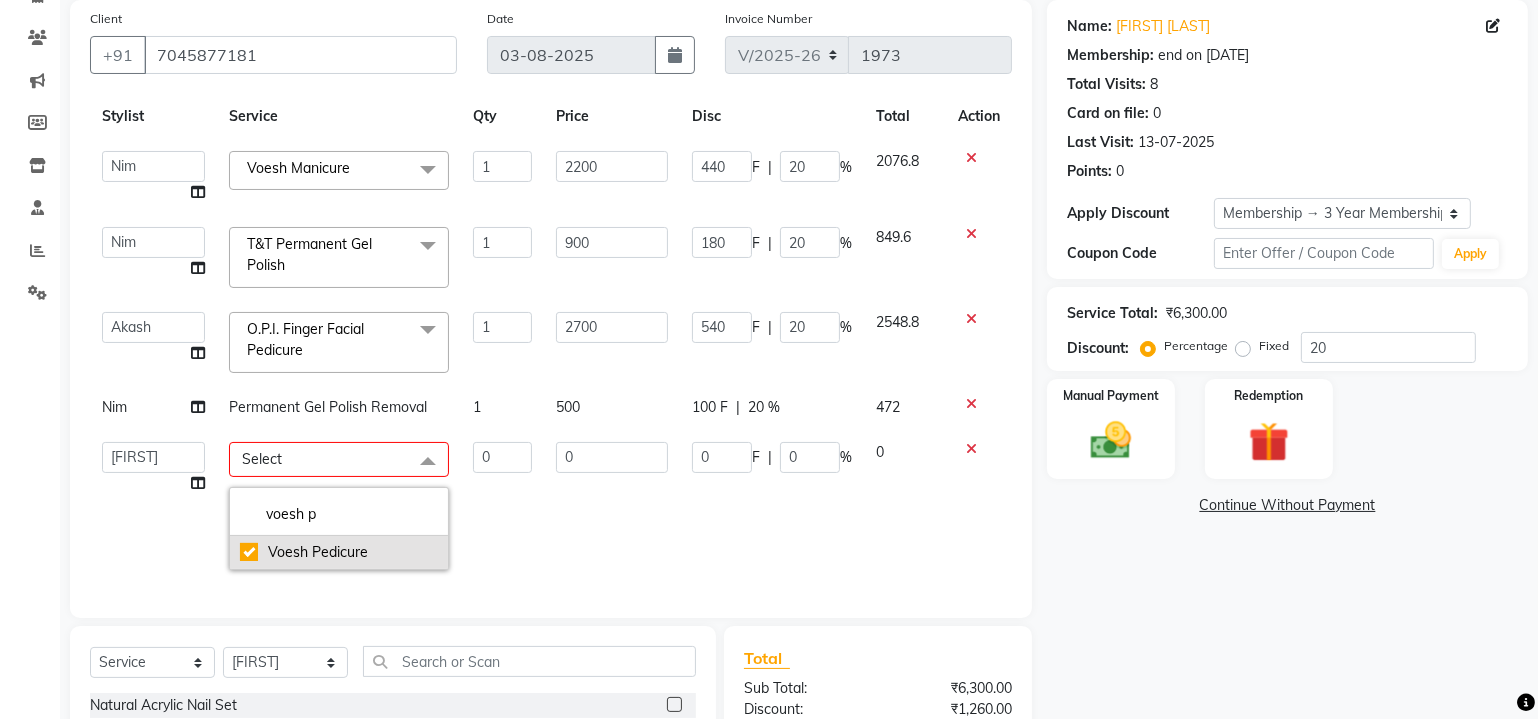 type on "1" 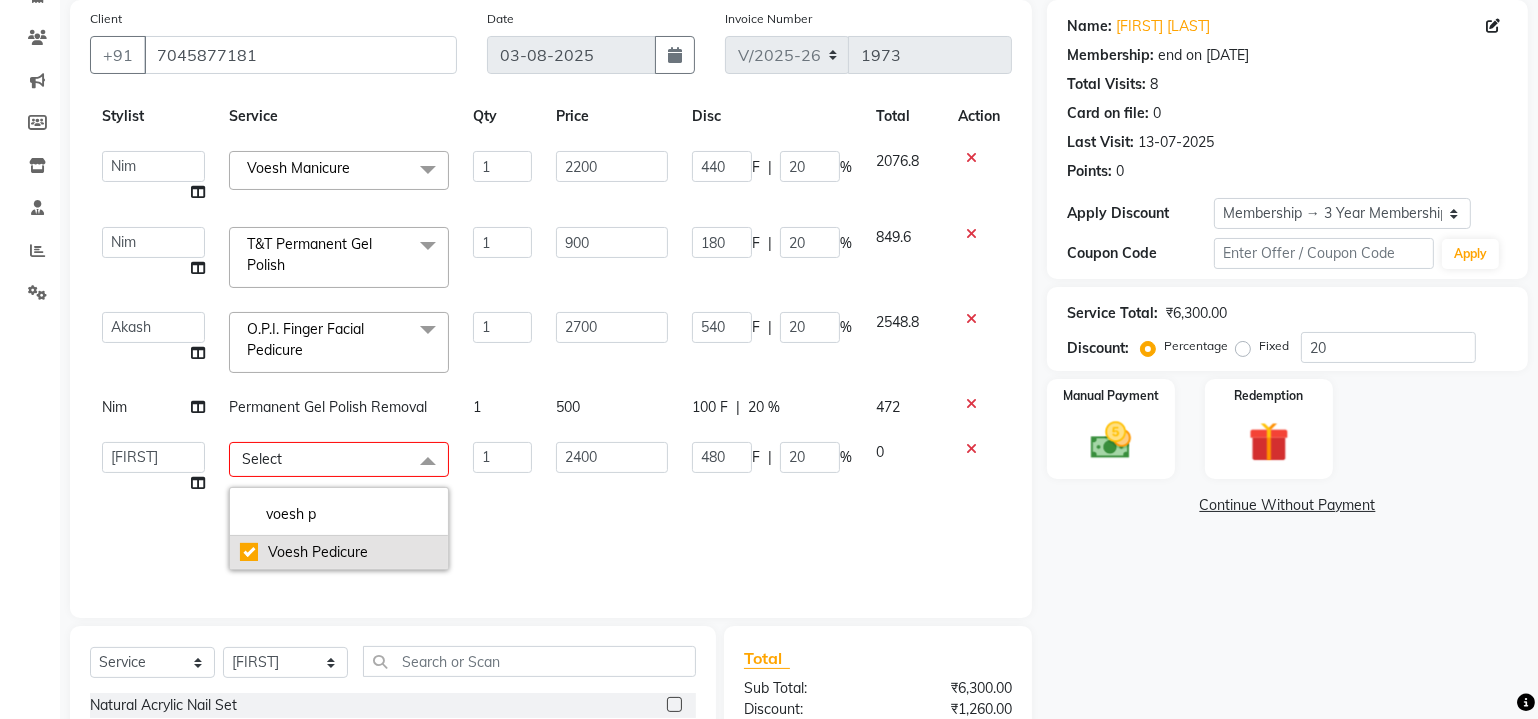 scroll, scrollTop: 55, scrollLeft: 0, axis: vertical 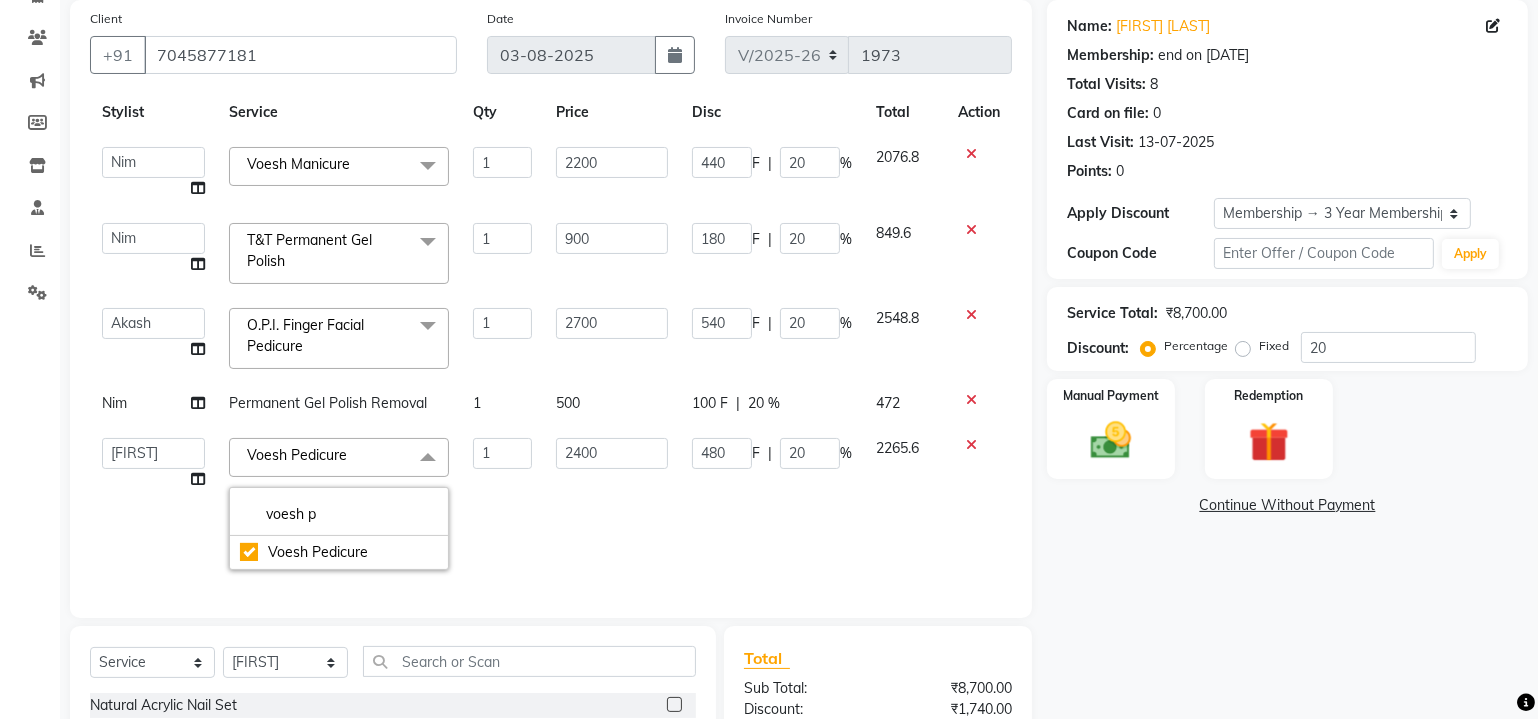 click on "1" 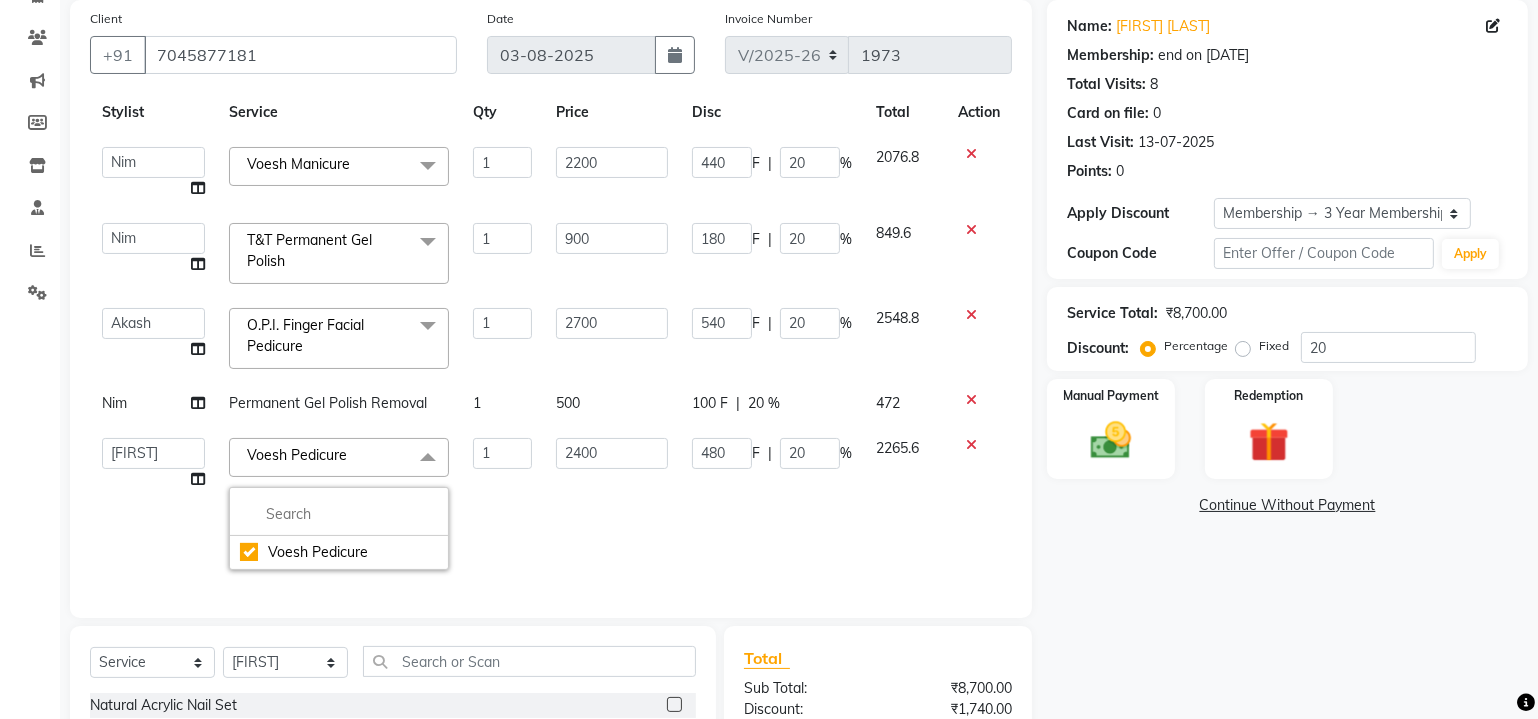 scroll, scrollTop: 0, scrollLeft: 0, axis: both 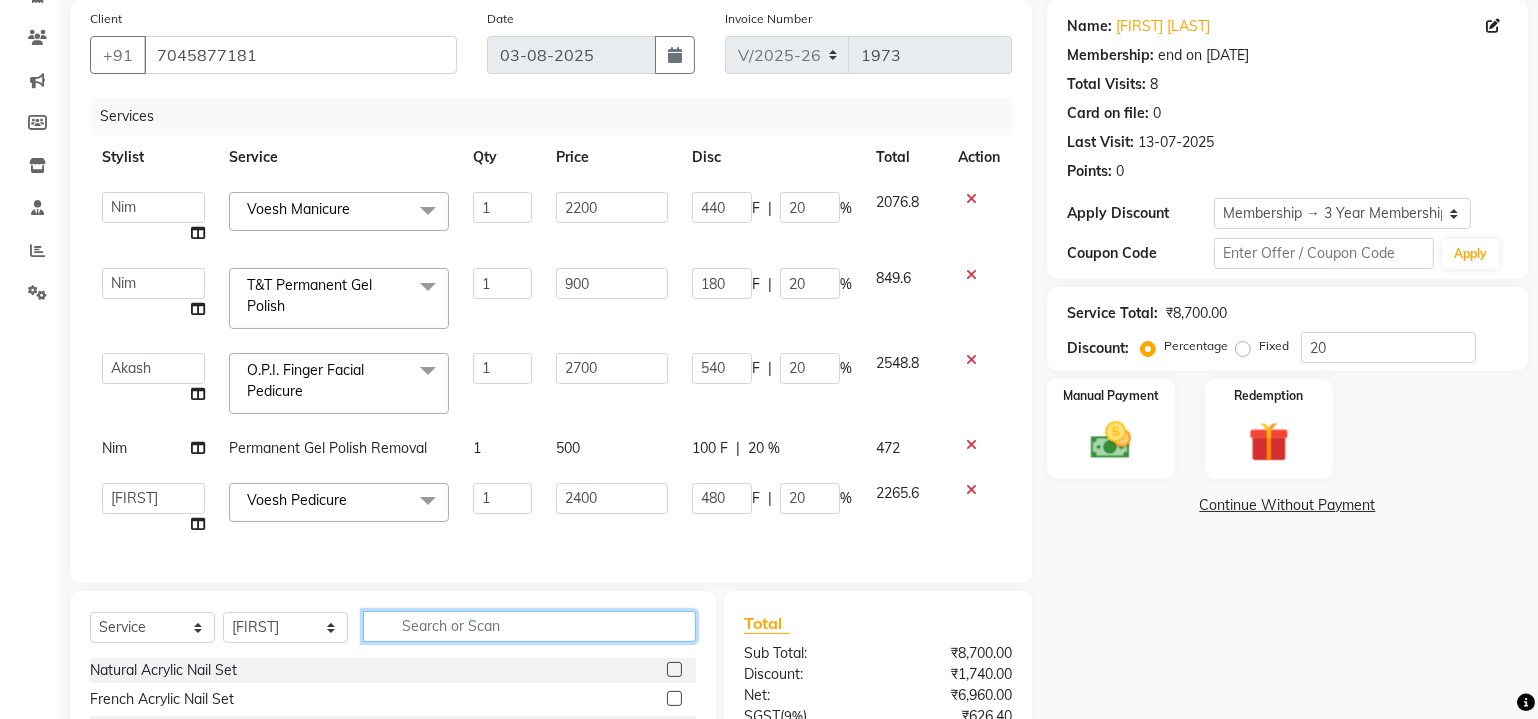 click 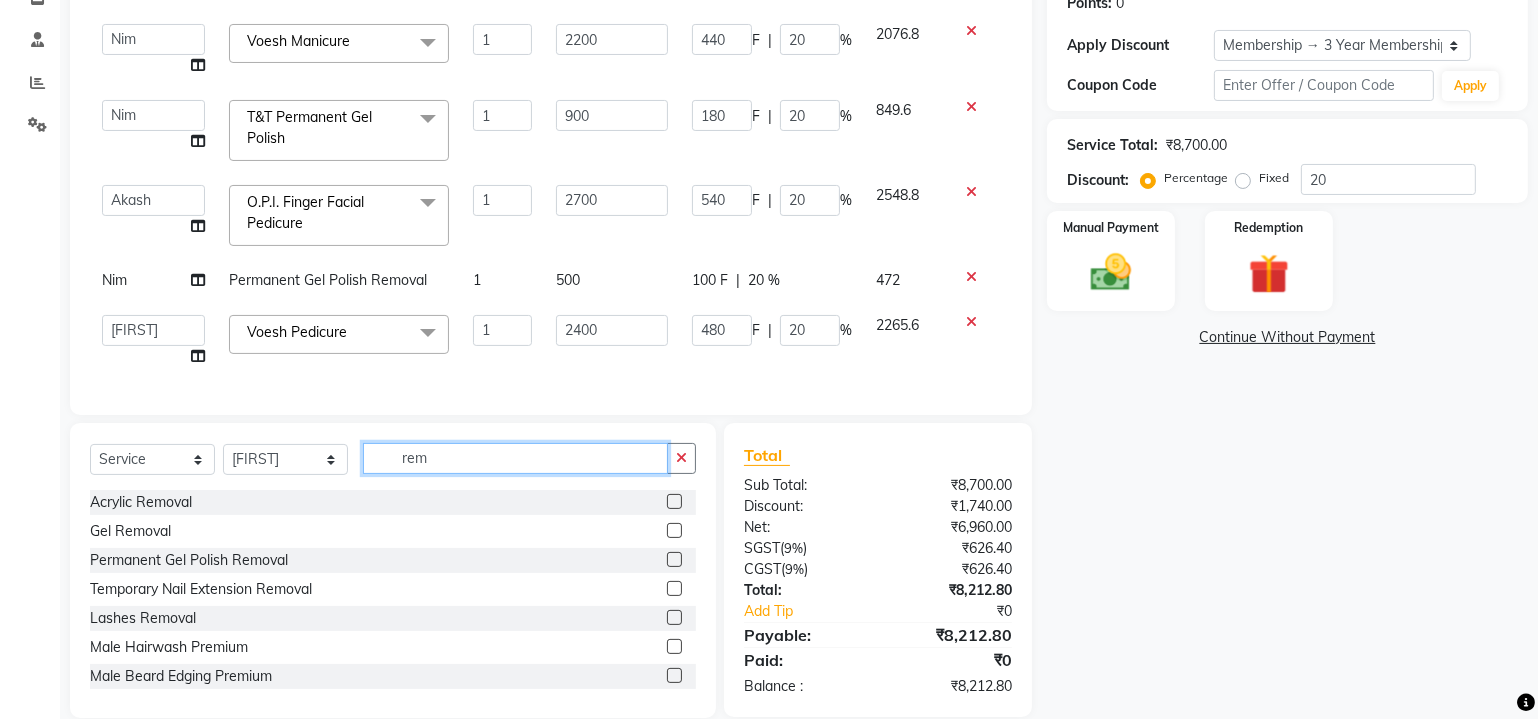 scroll, scrollTop: 357, scrollLeft: 0, axis: vertical 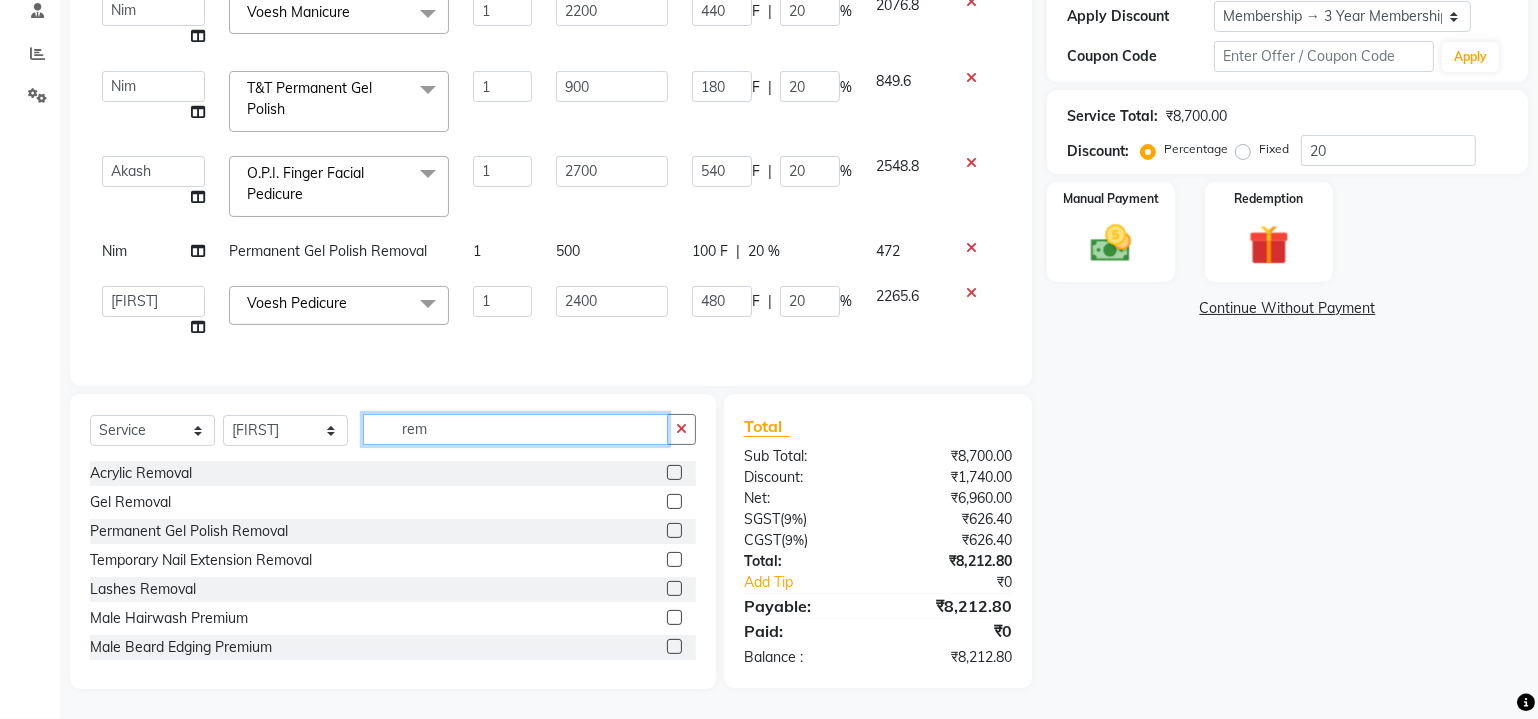 type on "rem" 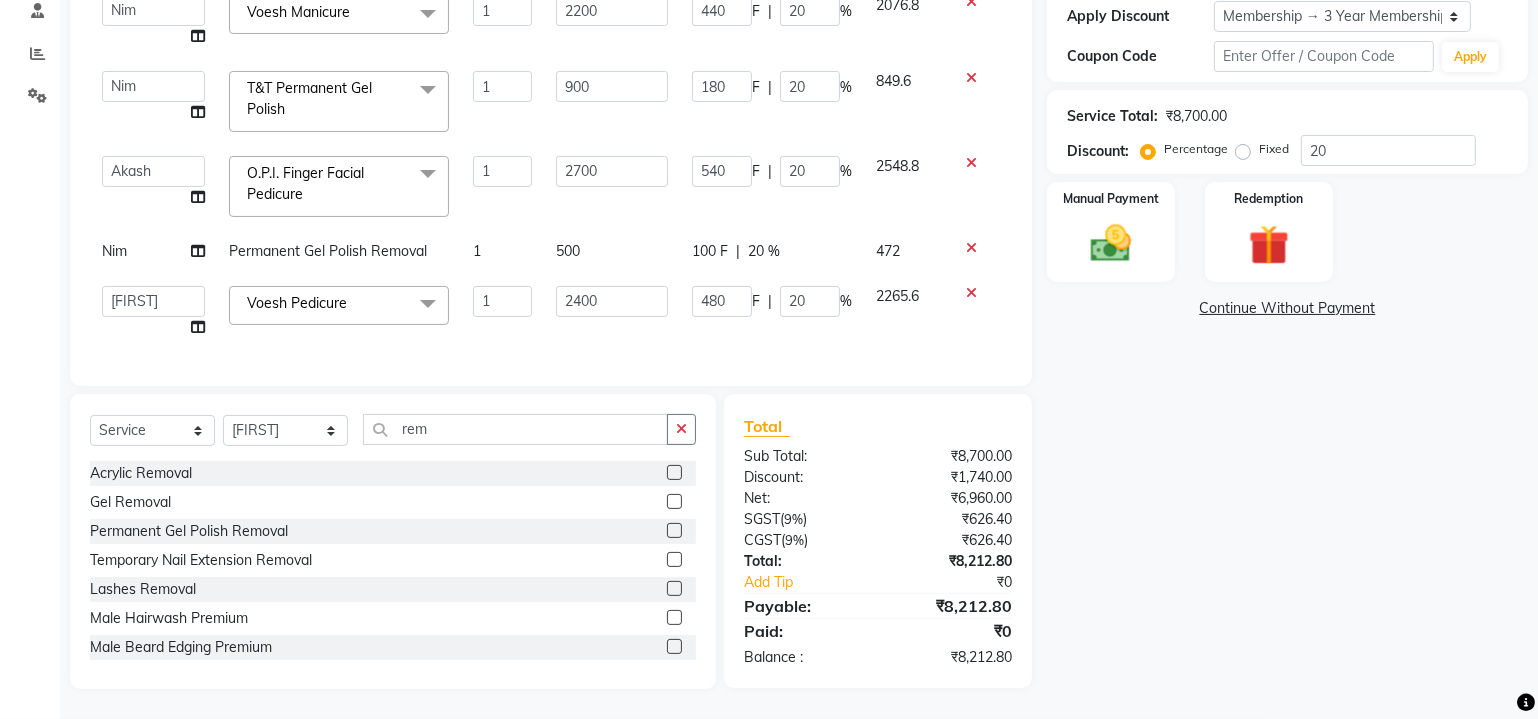 click 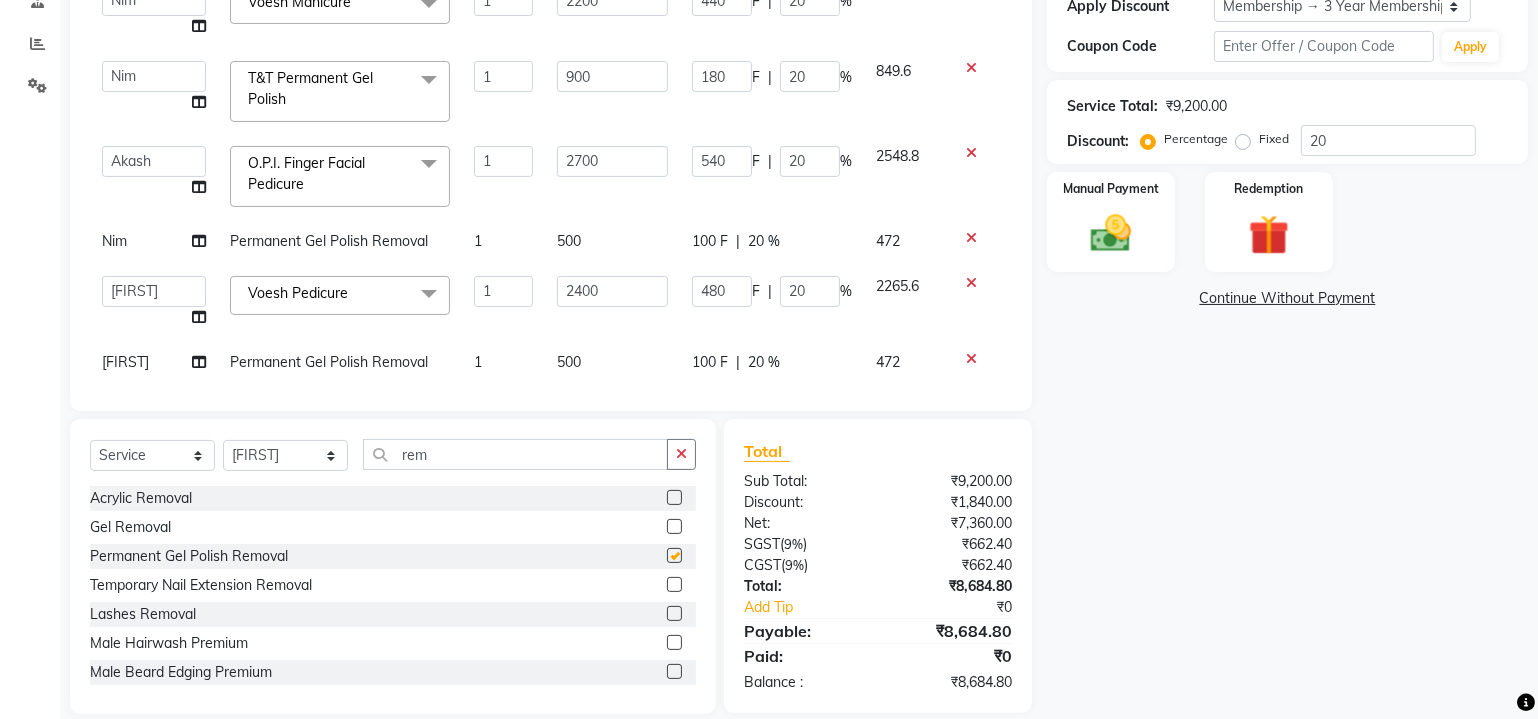 checkbox on "false" 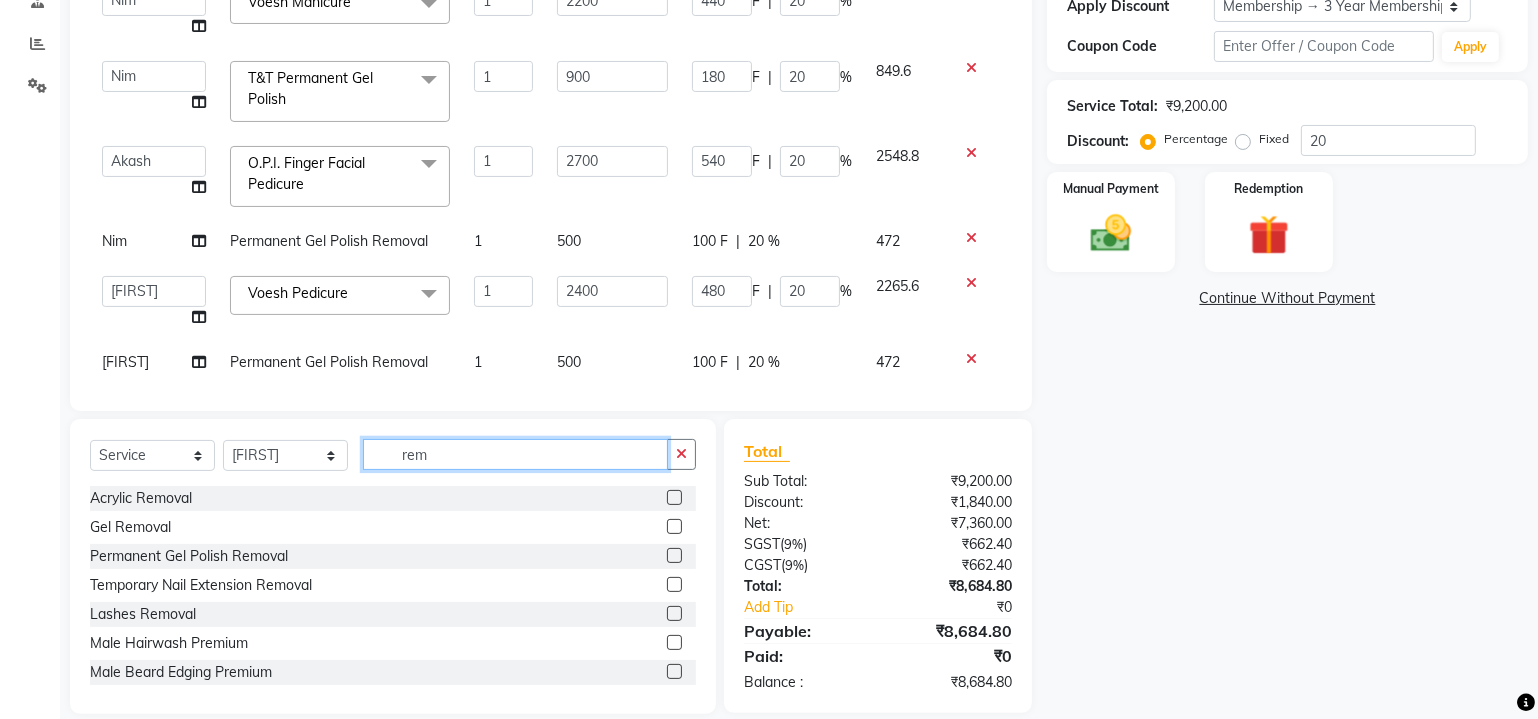 click on "rem" 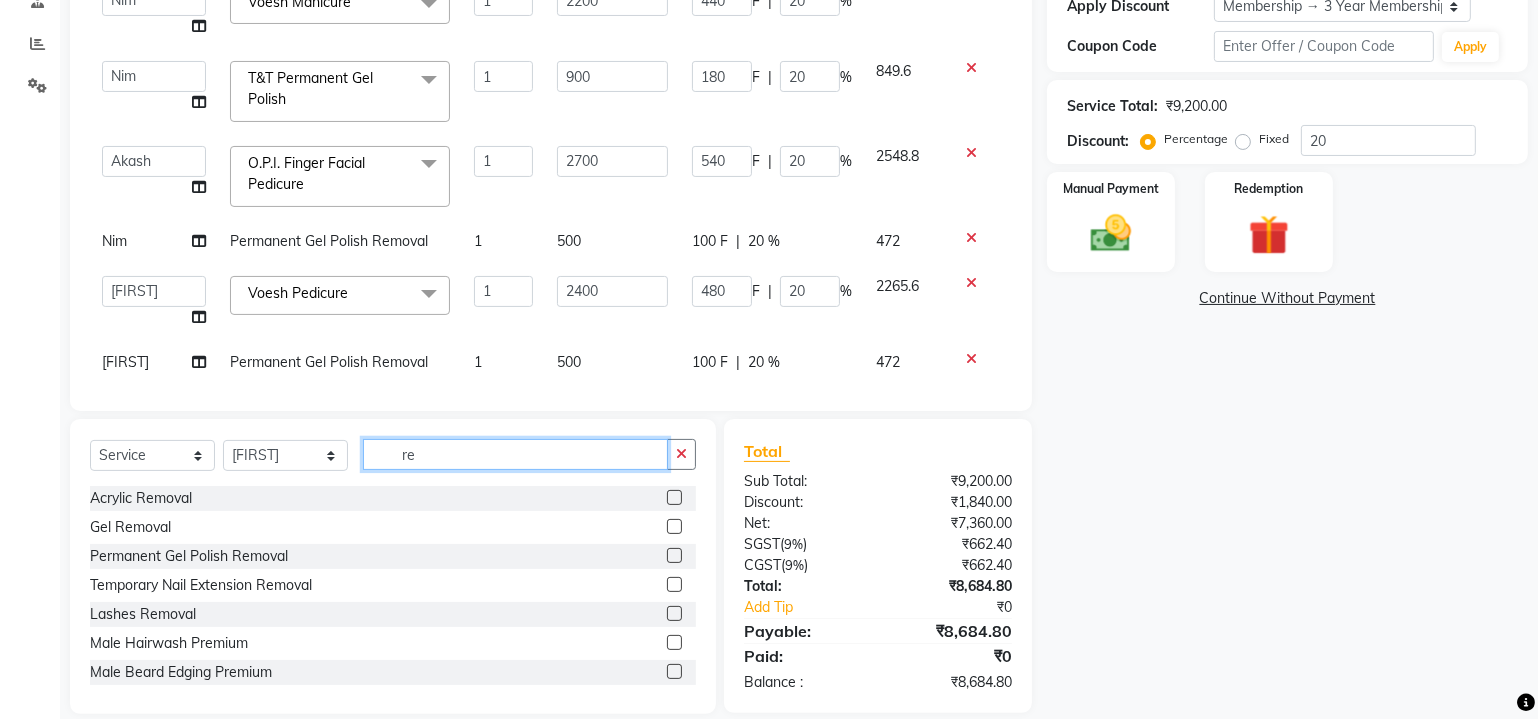 type on "r" 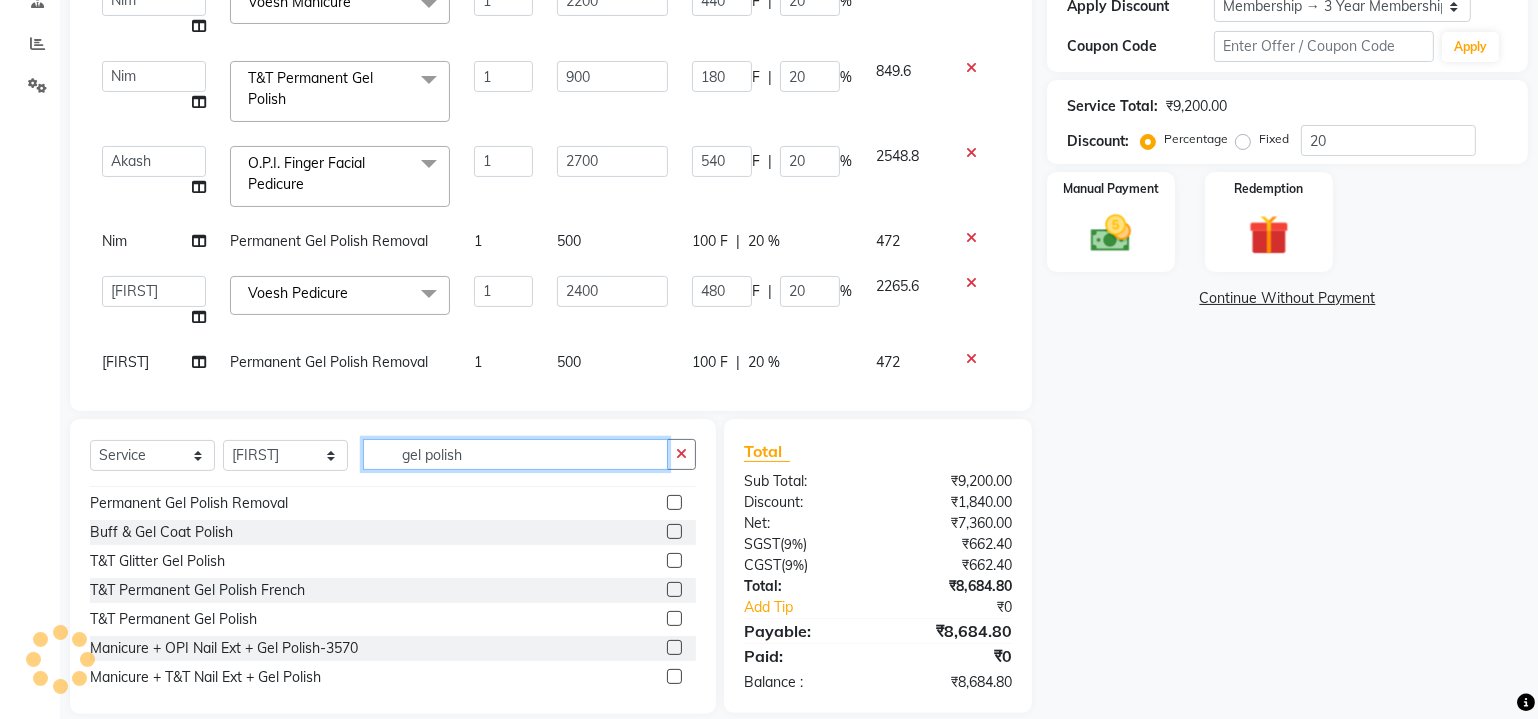 scroll, scrollTop: 145, scrollLeft: 0, axis: vertical 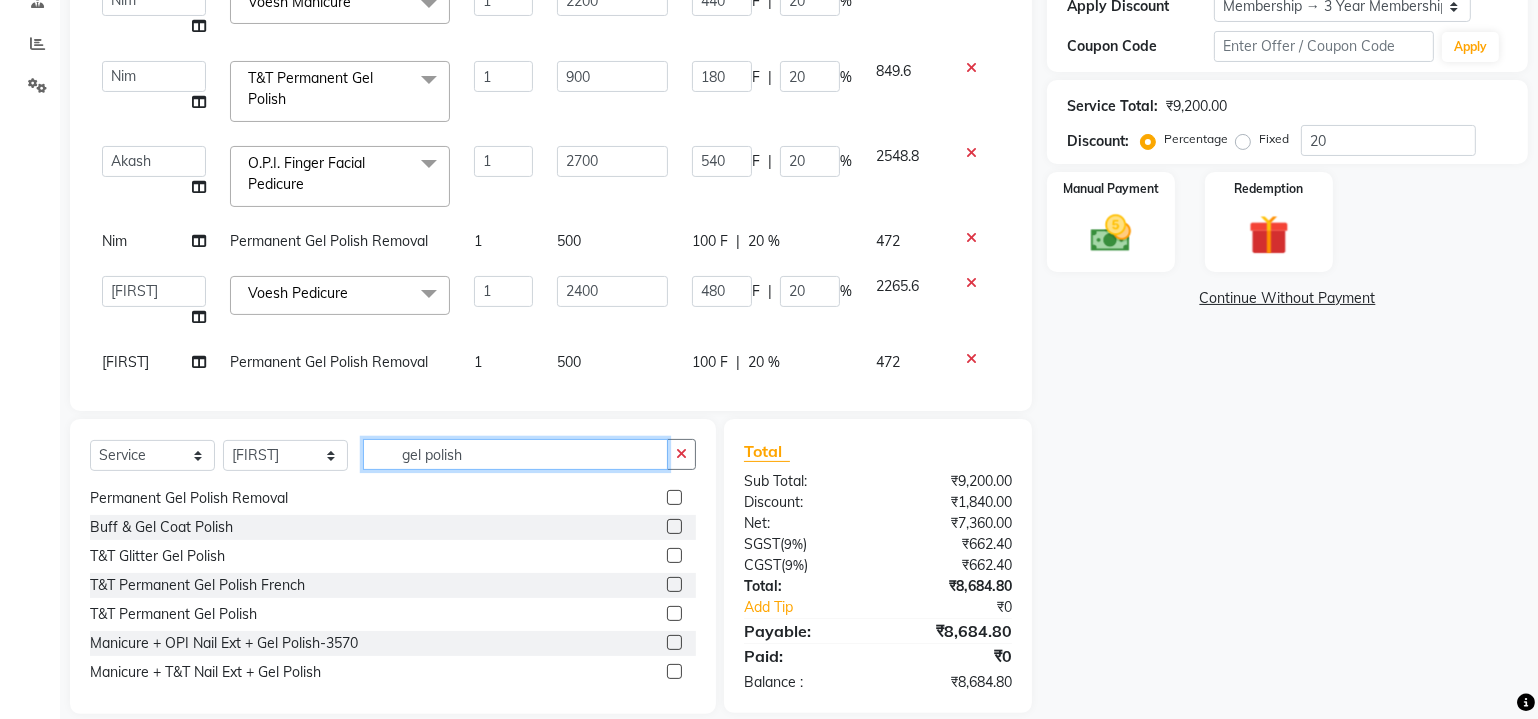 type on "gel polish" 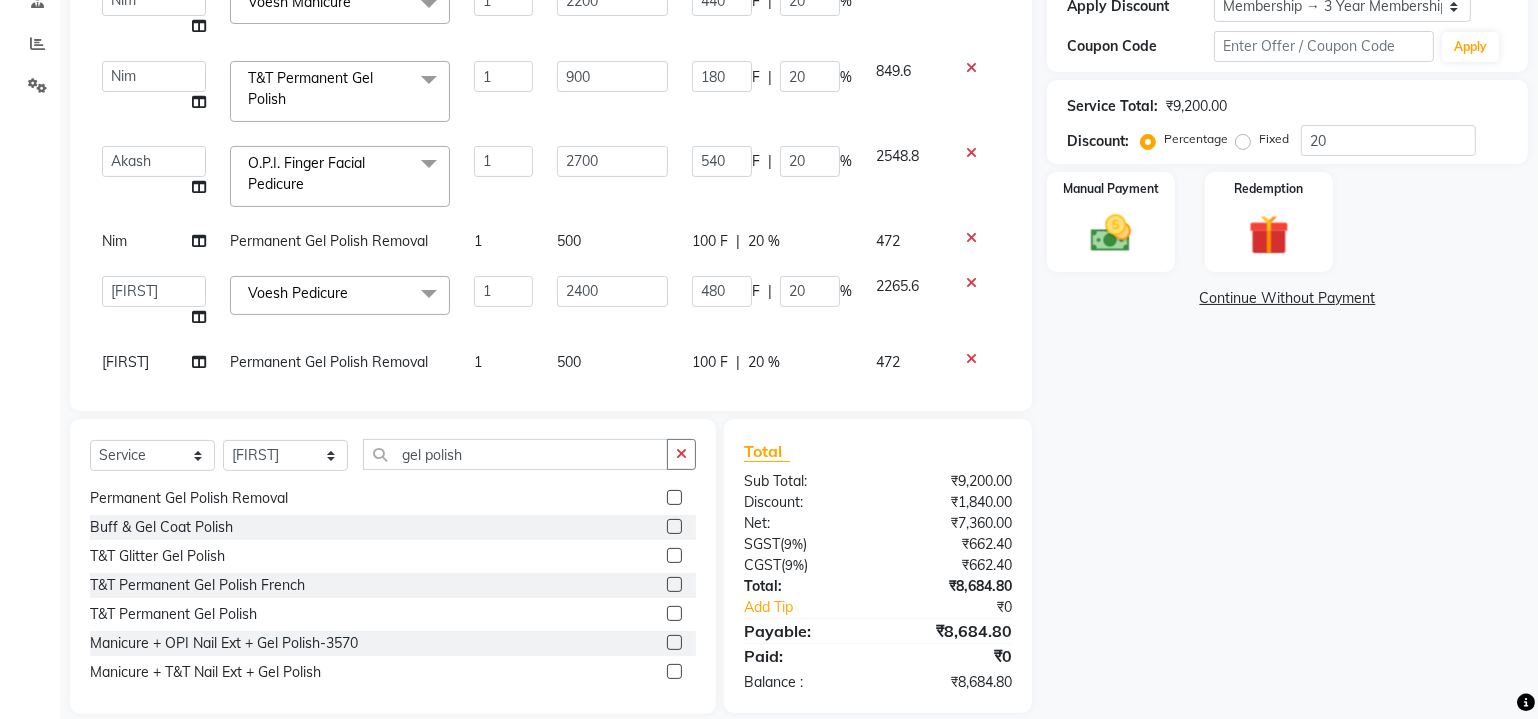 click 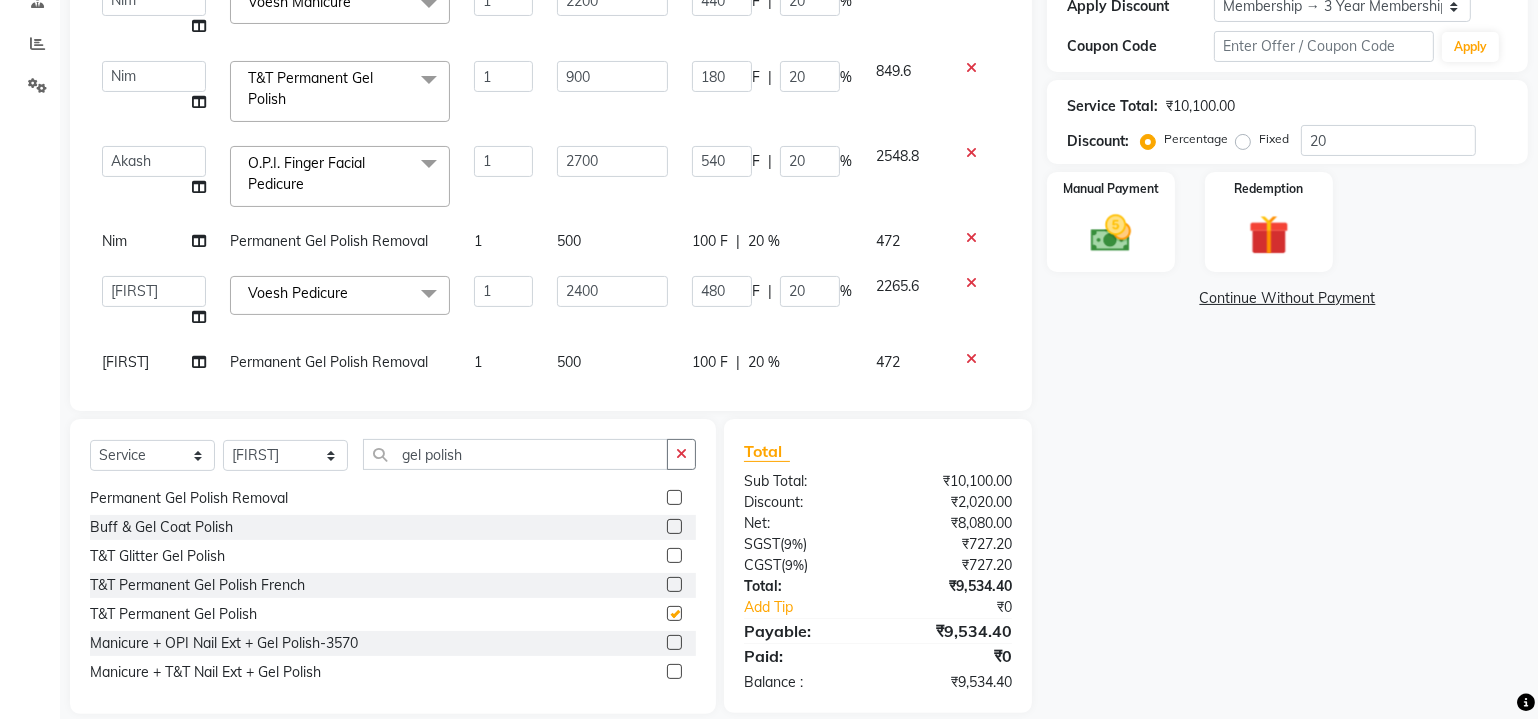 checkbox on "false" 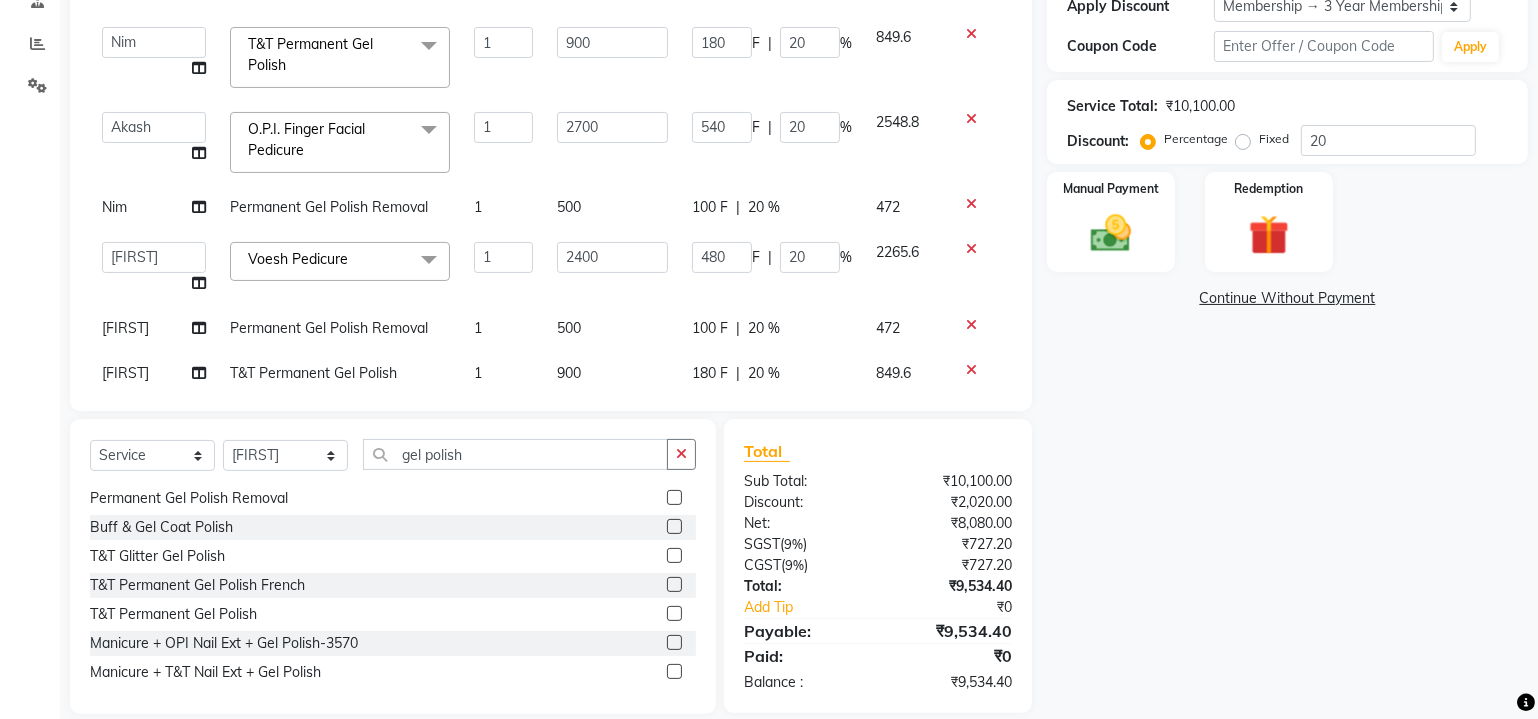 scroll, scrollTop: 66, scrollLeft: 0, axis: vertical 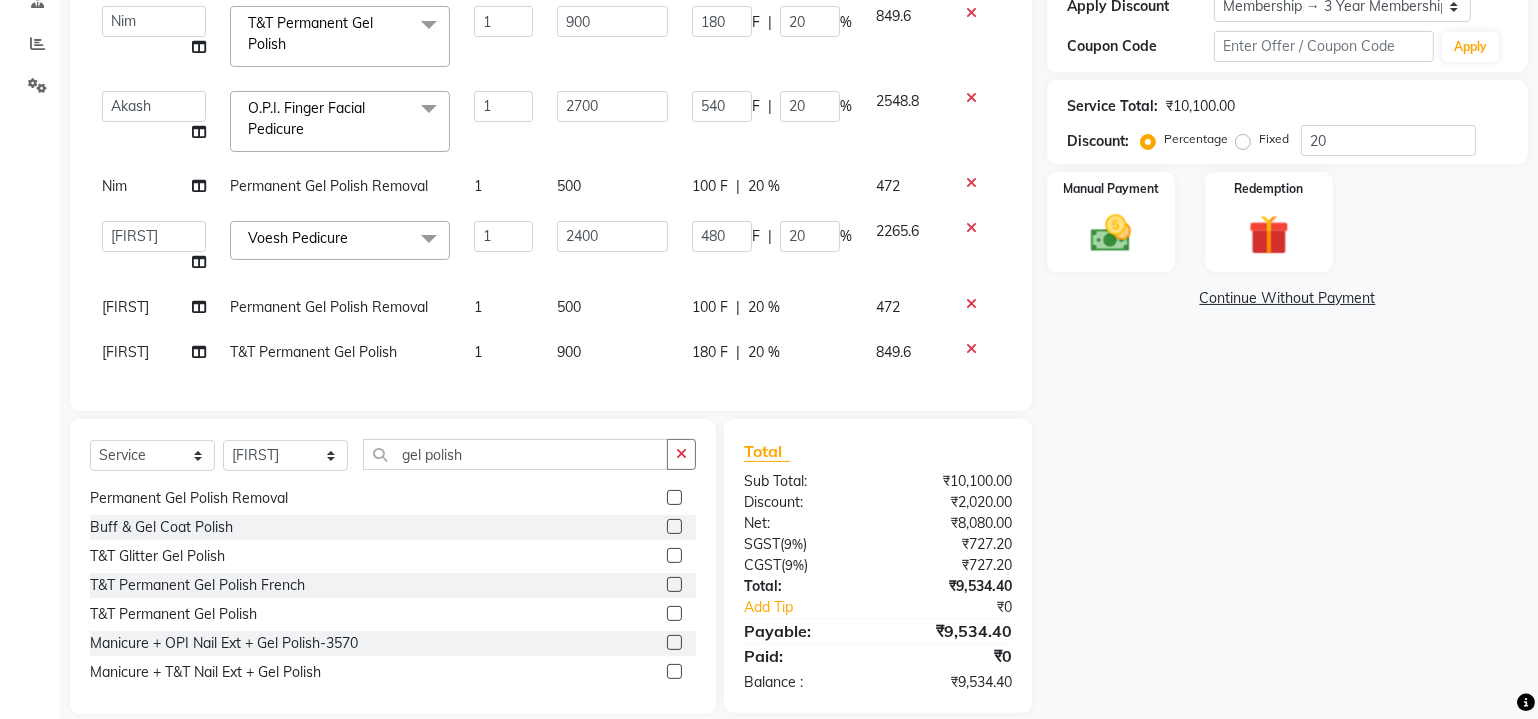 click on "500" 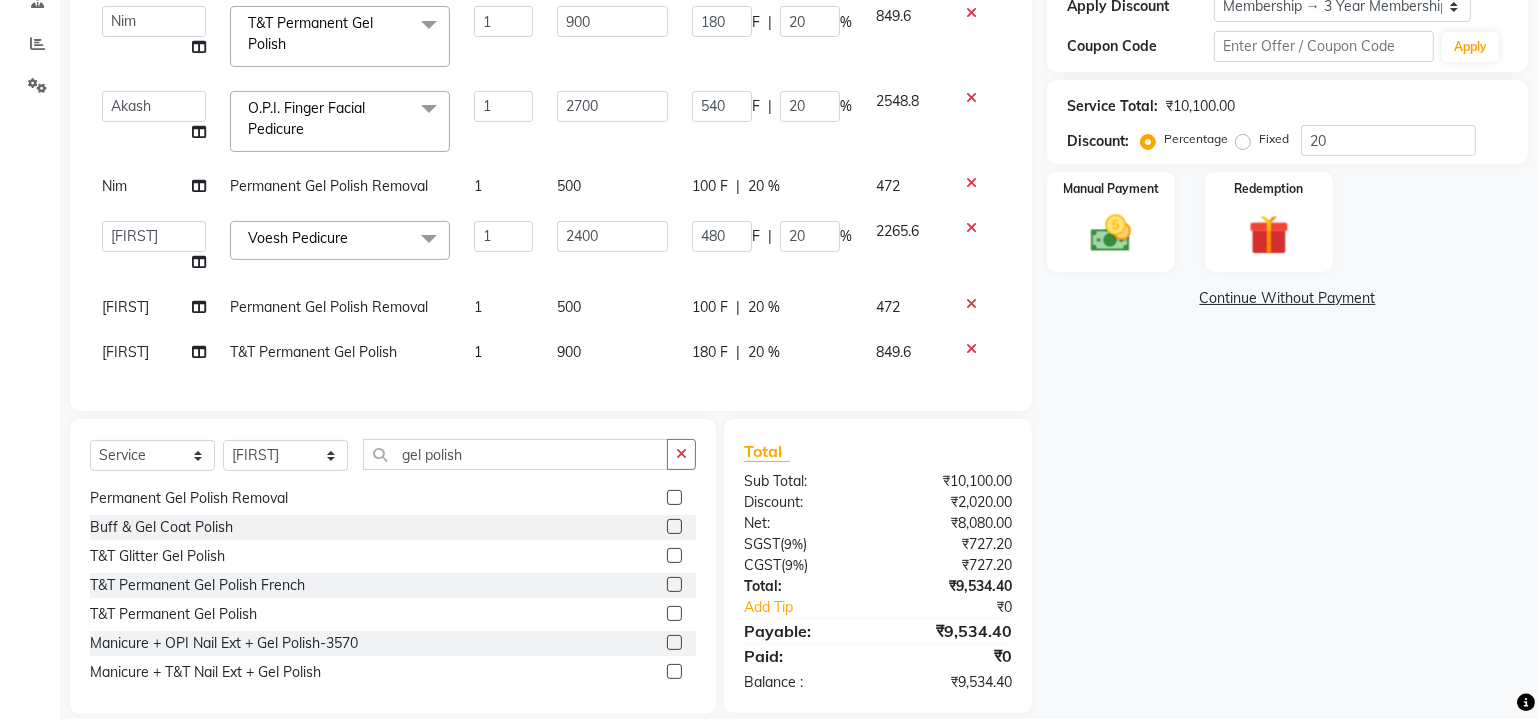 select on "84683" 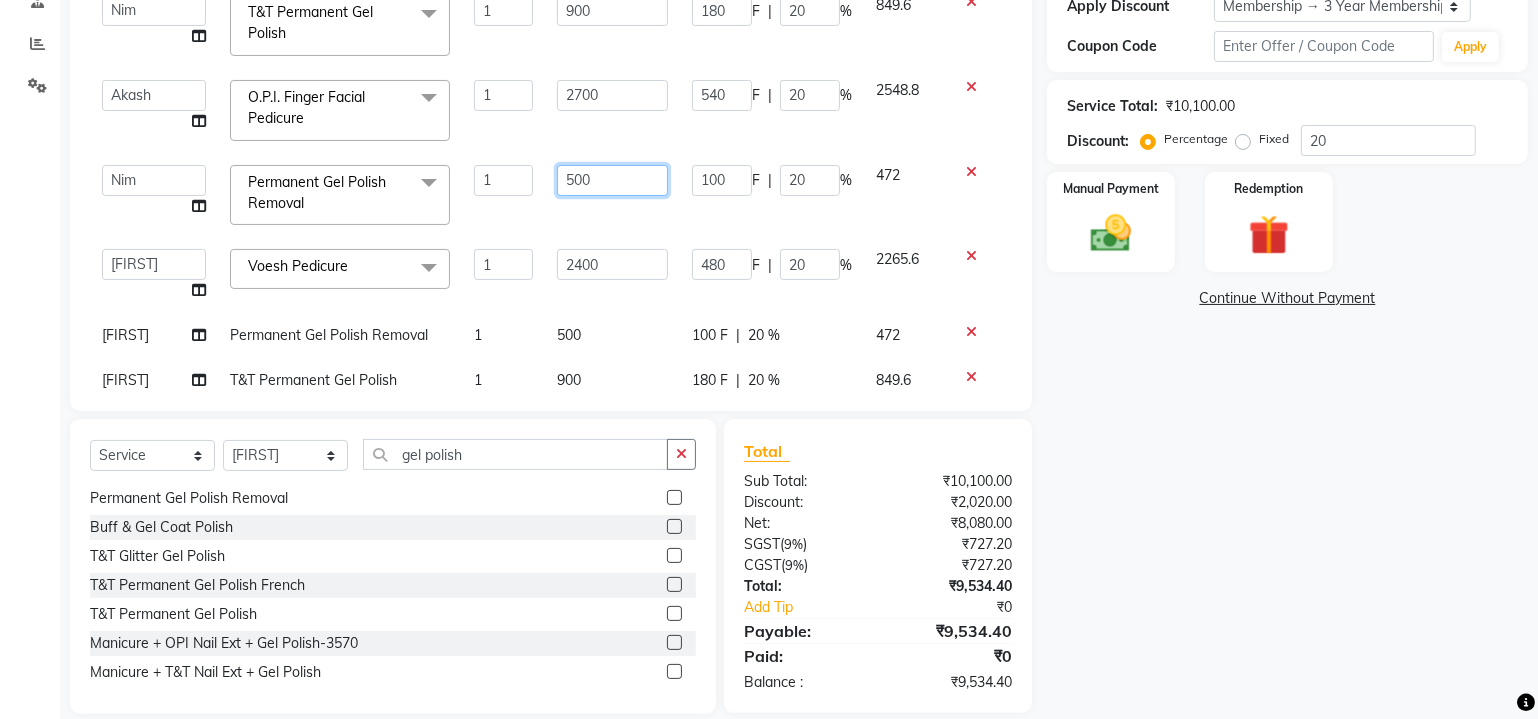 click on "500" 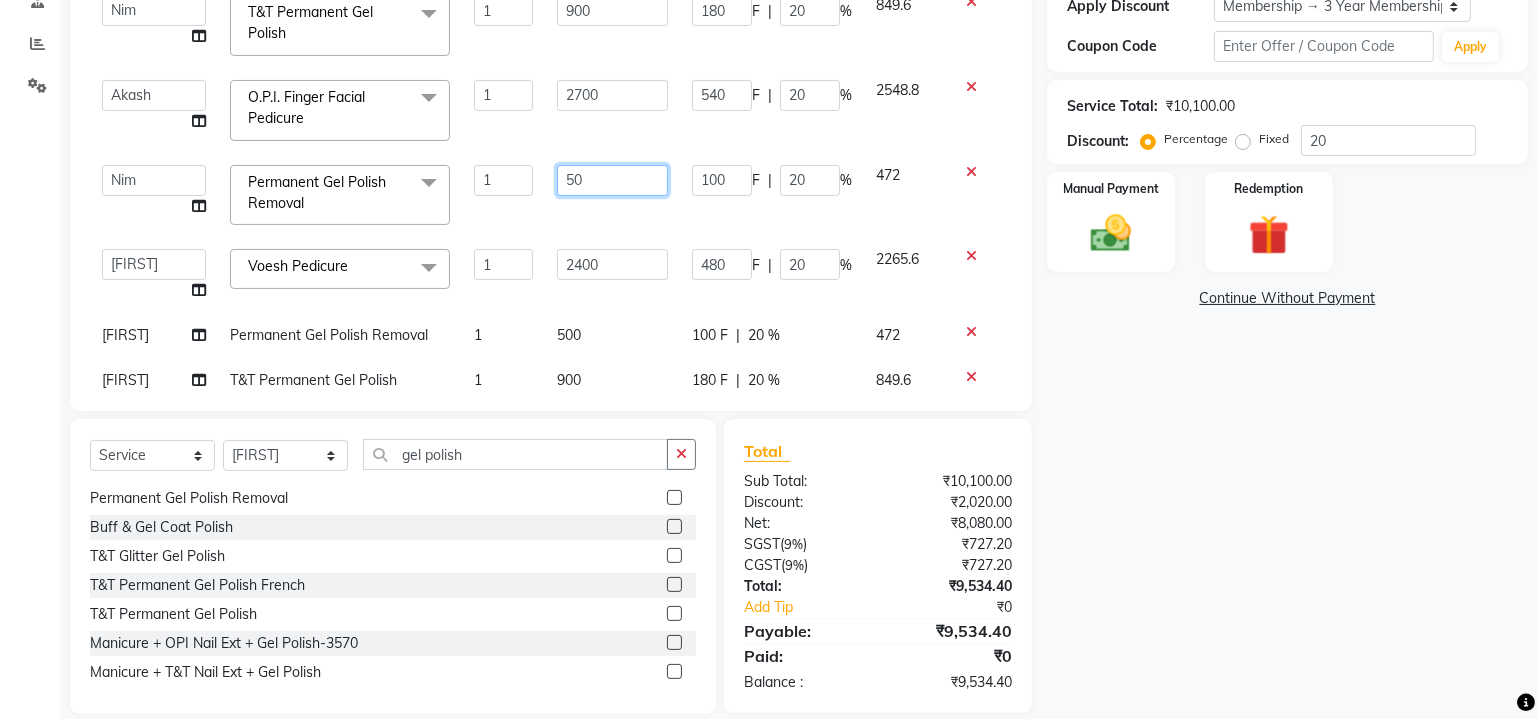 type on "5" 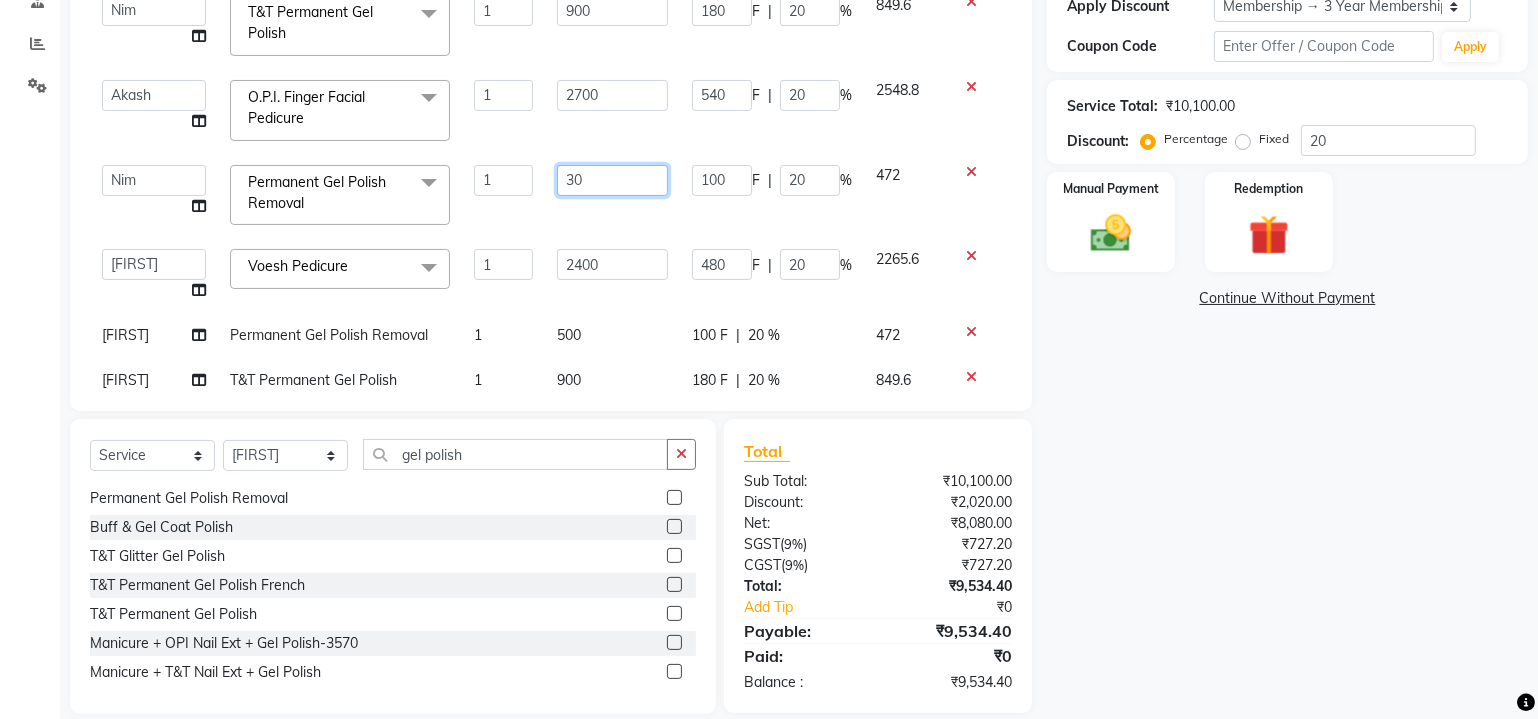 type on "300" 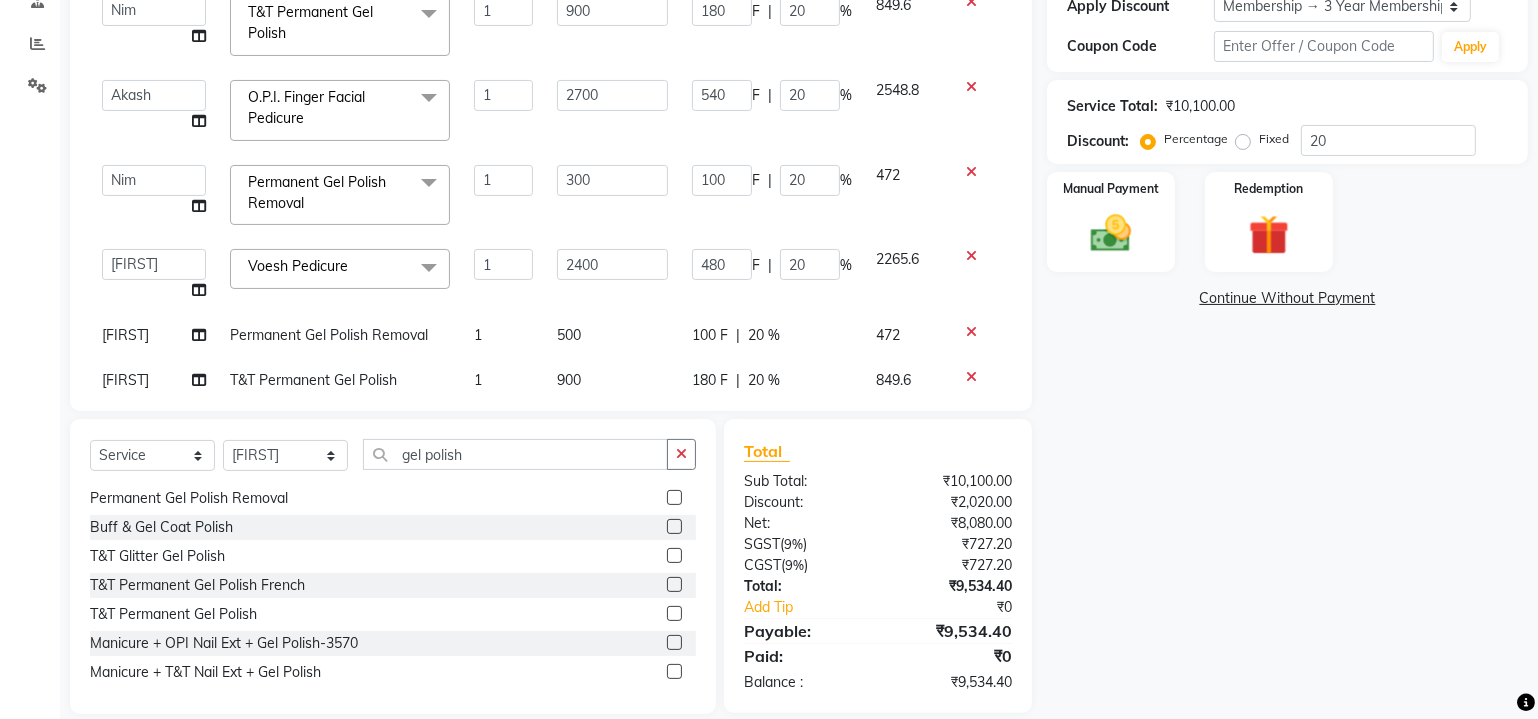 click on "Akash    Alfaz    Amreen    Danish   Dhanashree   Dibakar   House Sale   Kaikasha Shaikh   Keshien   Kumar   malad login access   Manisha Singh   Manisha Suvare   Nim   Ninshing   poonam   Regan   Sanjay mama   Shimre   Suzu   Swapnali   Swity   Urmila Pal   Vikram  Voesh Manicure  x Natural Acrylic Nail Set French Acrylic Nail Set Natural Gel Nail Set French Gel Nail Set Pink & White Sculpting (Acrylic) Pink & White Sculpting (Gel) Glitter Acrylic Nail Set Glitter Gel Nail Set Acrylic Overlays Gel Overlays Pink & White Acrylic Overlays Pink & White Gel Overlays Glitter Acrylic Overlays Glitter Gel Overlays Form Acrylic Nail Set Form Gel Nail Set Shattered Glass Holographic Nails Ombre Gel Polish Chameleon Nails Chrome/Metallic Nails Cateye Gel Polish Glitter Gel Polish Permanent Gel Polish French Permanent Gel Polish Temporary Nail Extension Acrylic Nail Re-fills Gel Nail Re-fills Pink & White Acrylic Re-fills Pink & White Gel Re-fills Glitter Acrylic Re-fills Glitter Gel Re-fills Acrylic Removal Big Toe 1" 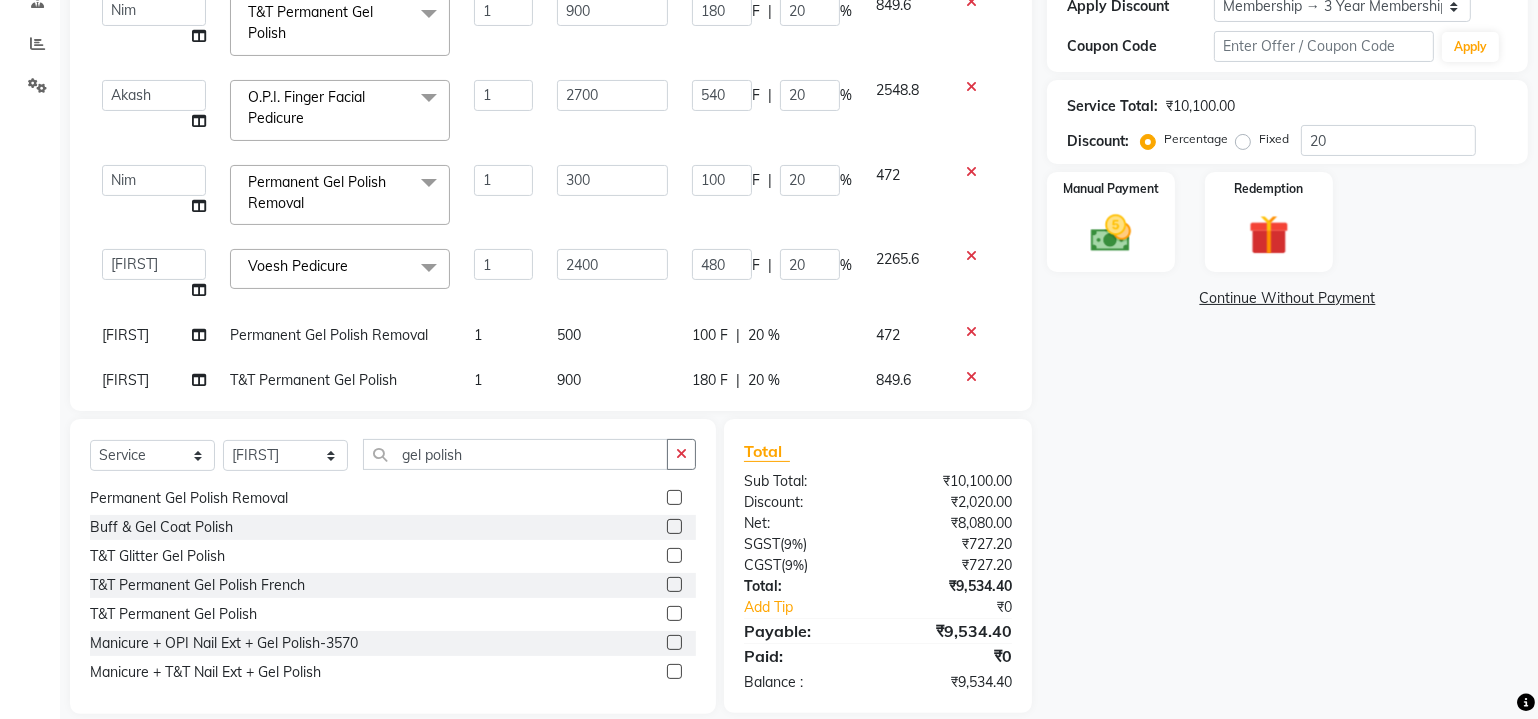 click on "900" 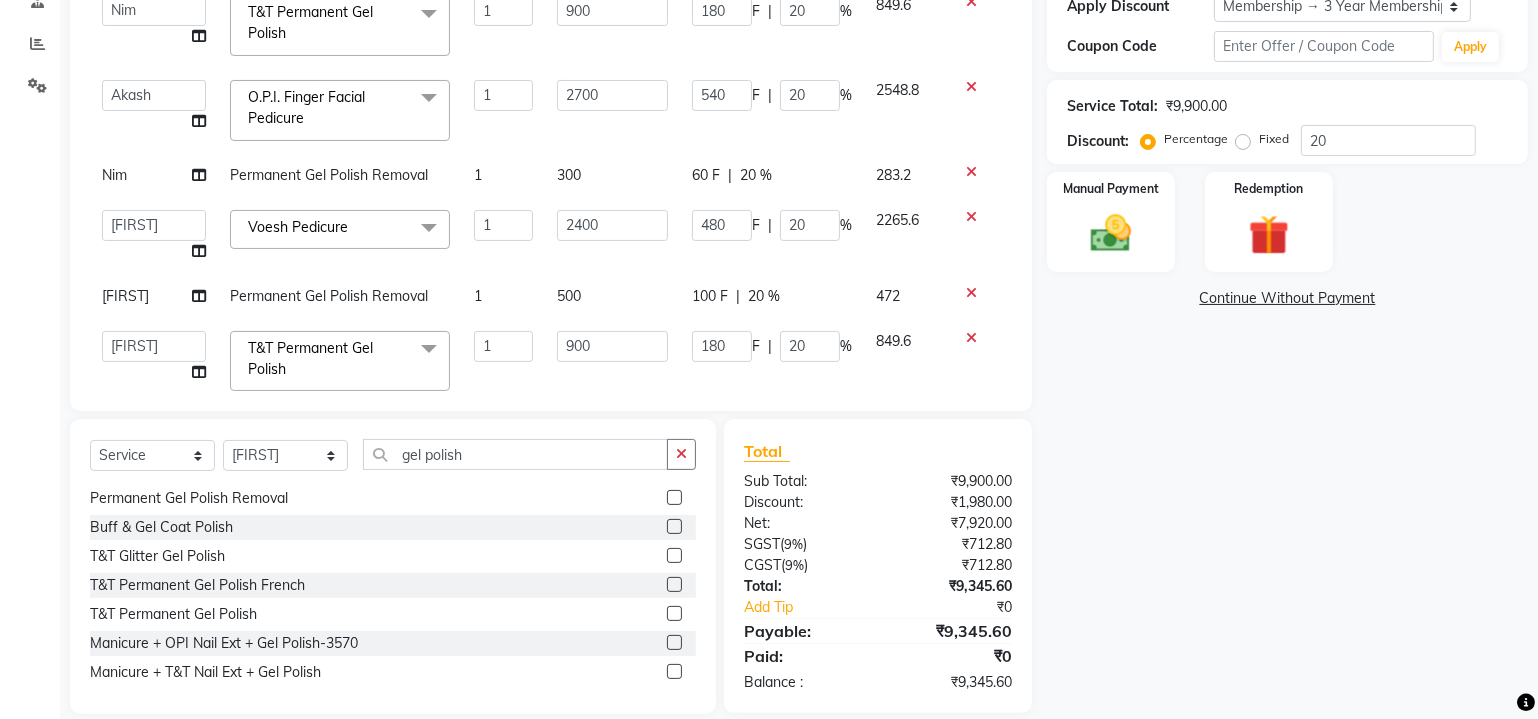 click on "500" 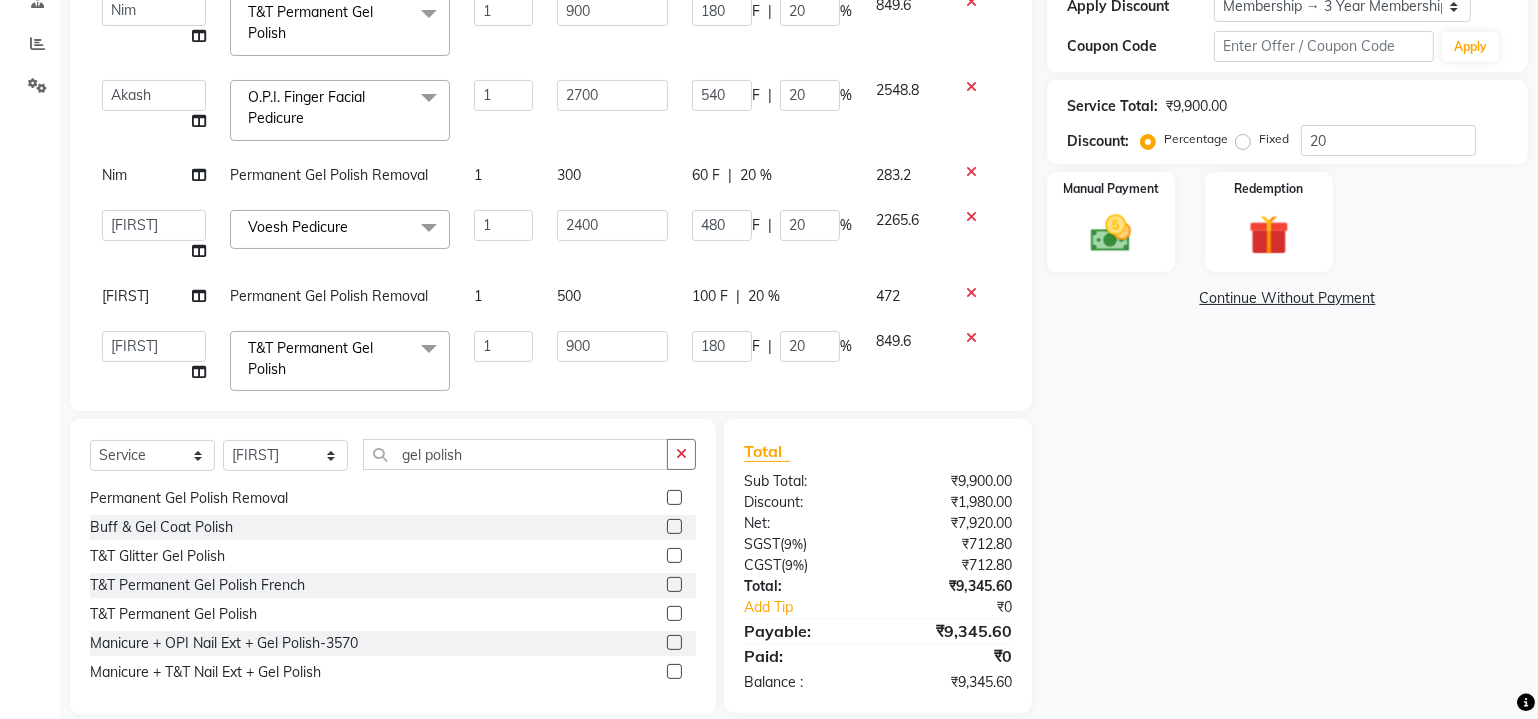 select on "41795" 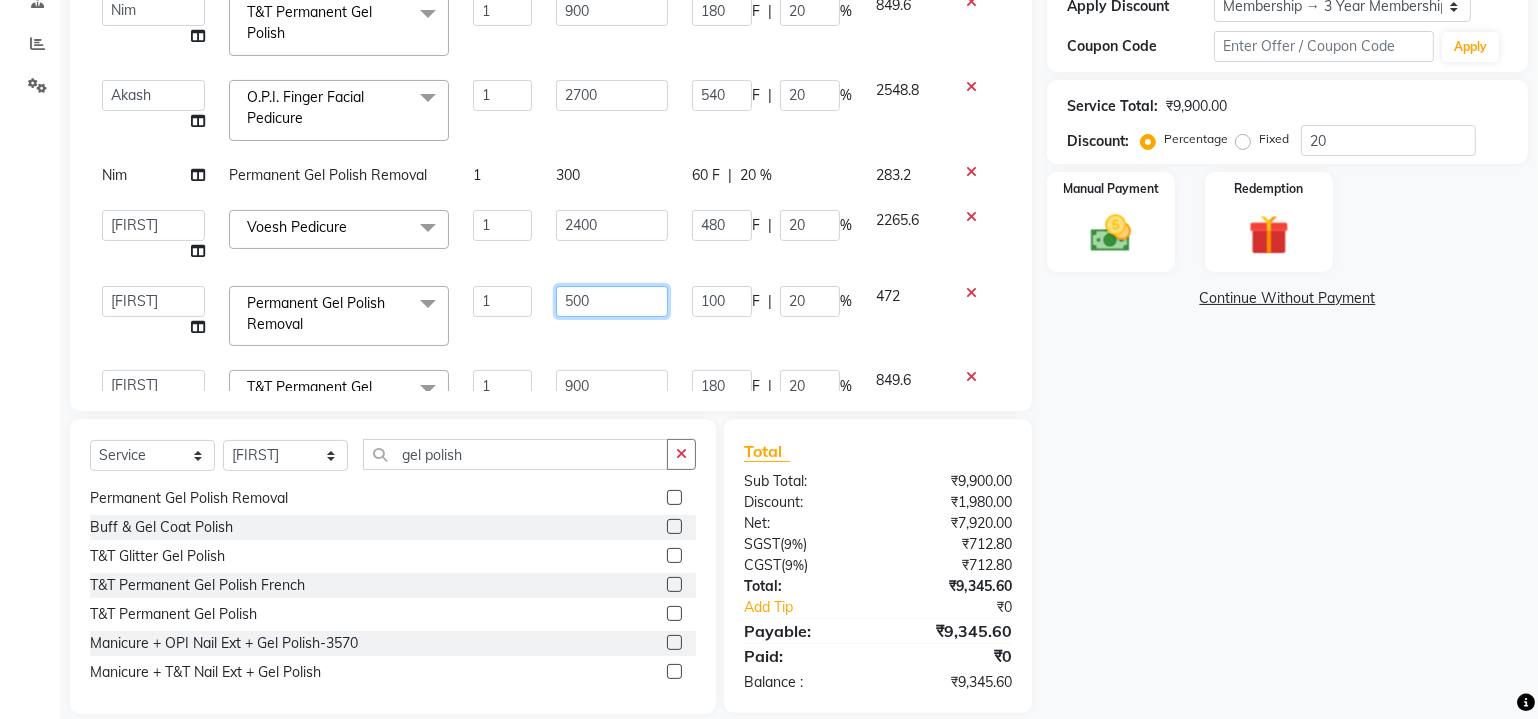 click on "500" 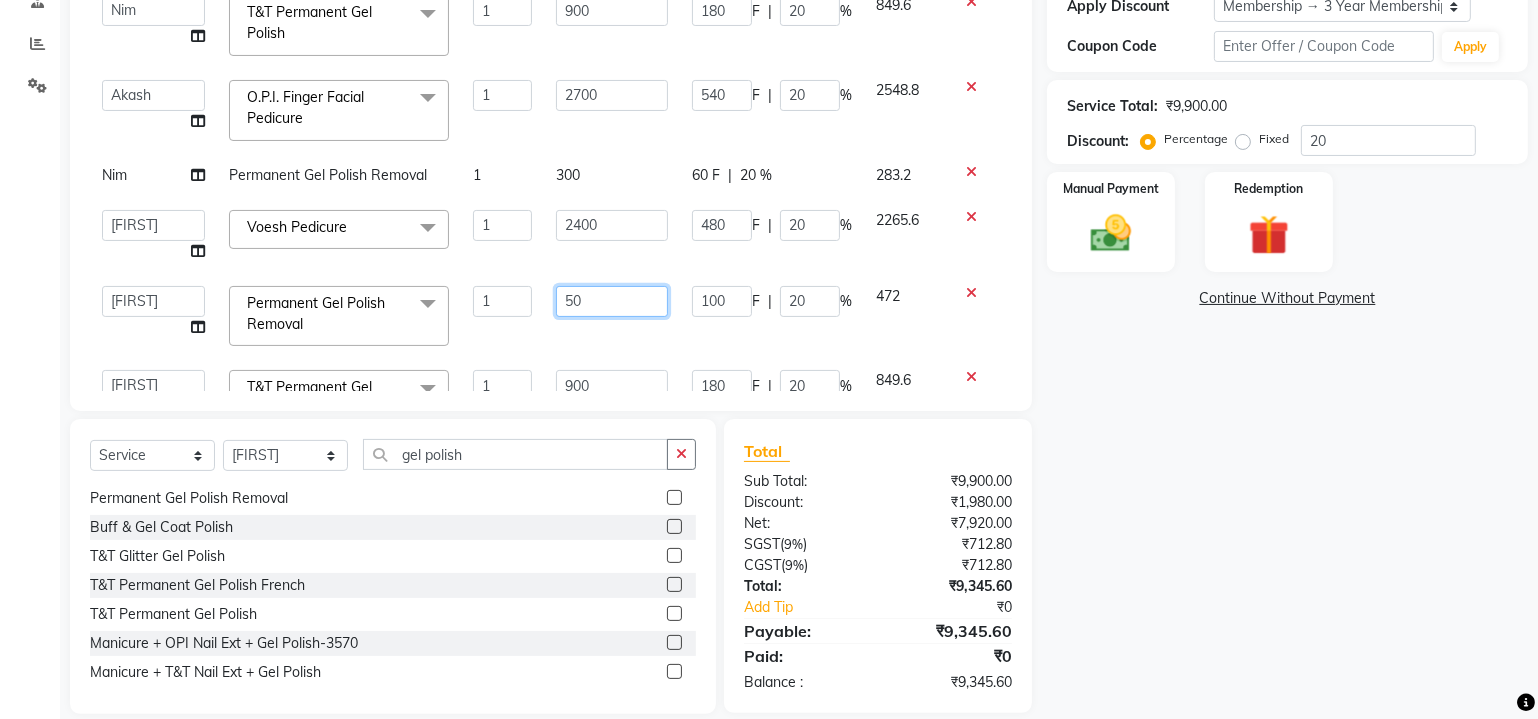 type on "5" 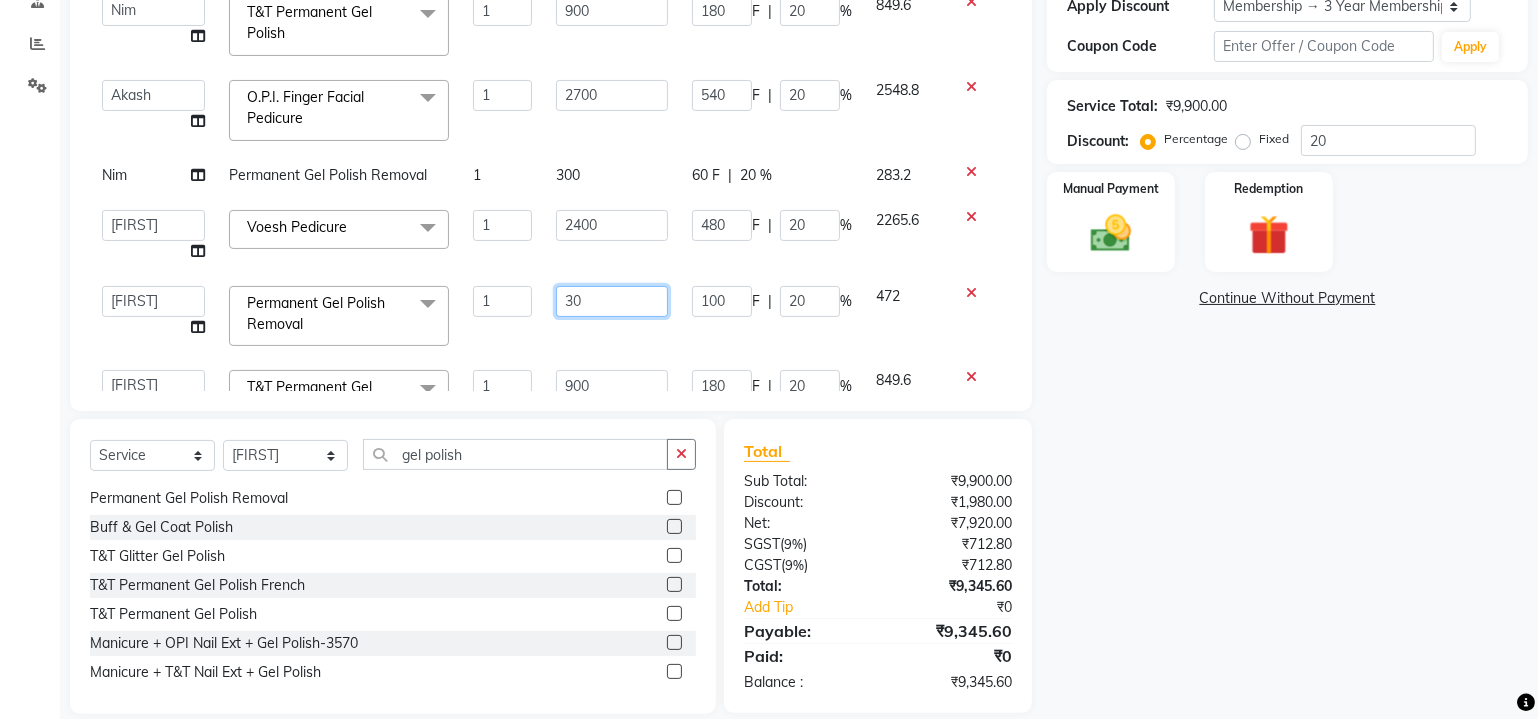type on "300" 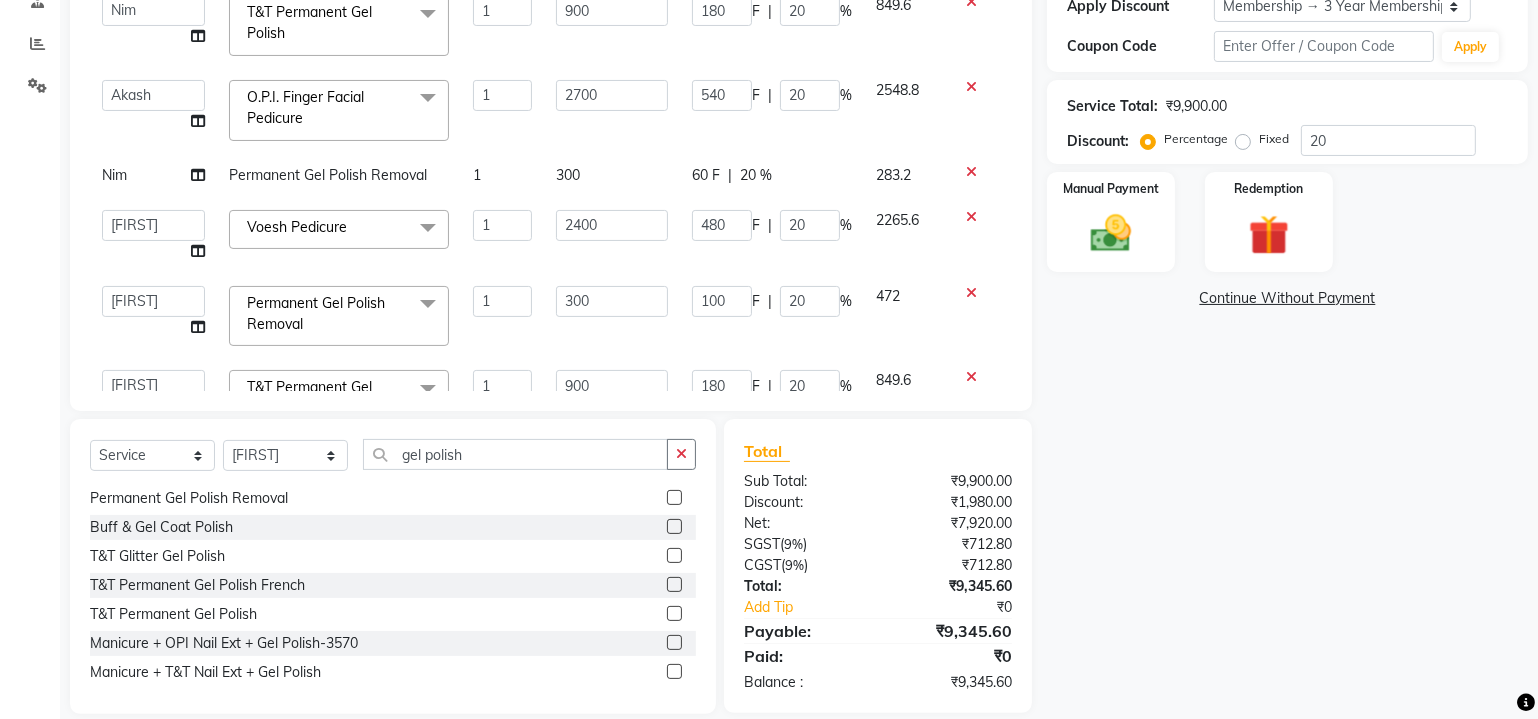 click on "100 F | 20 %" 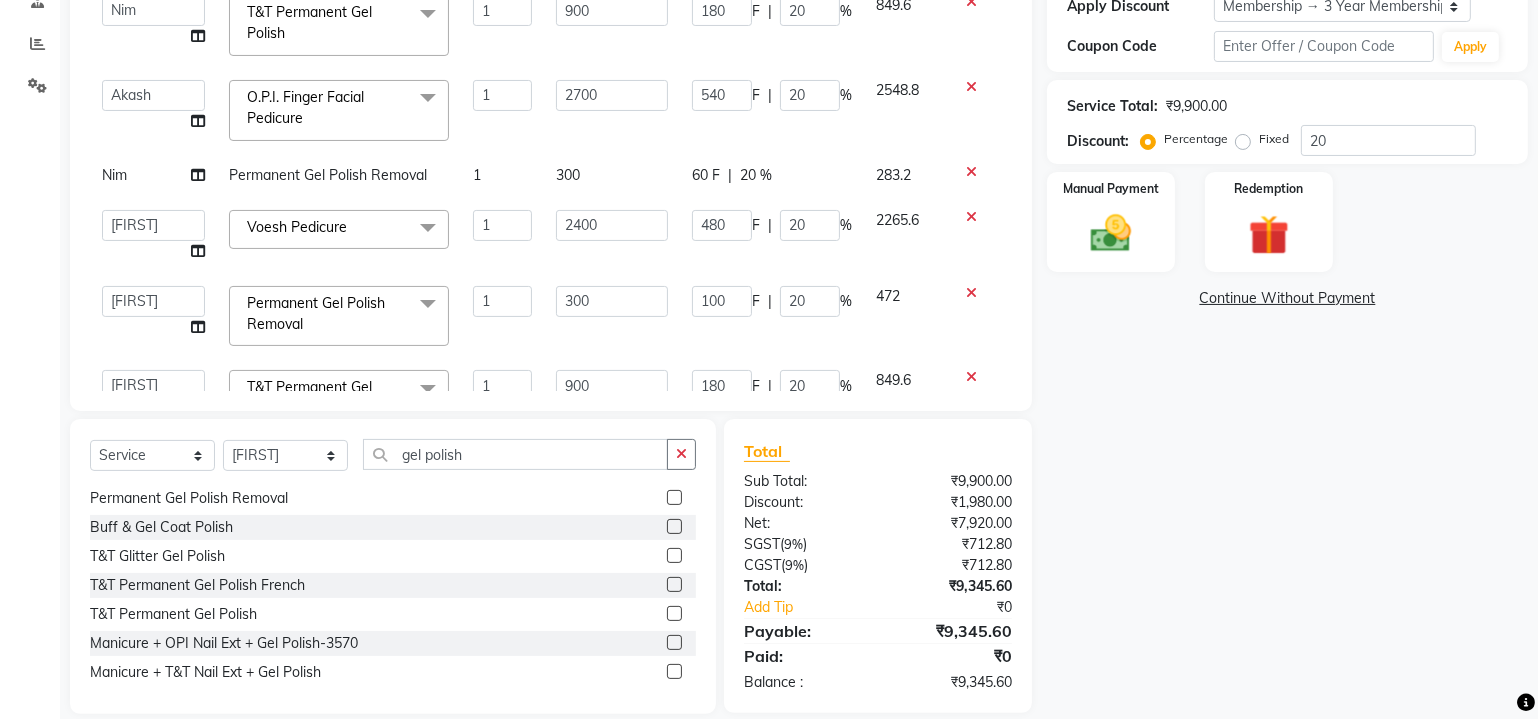 select on "41795" 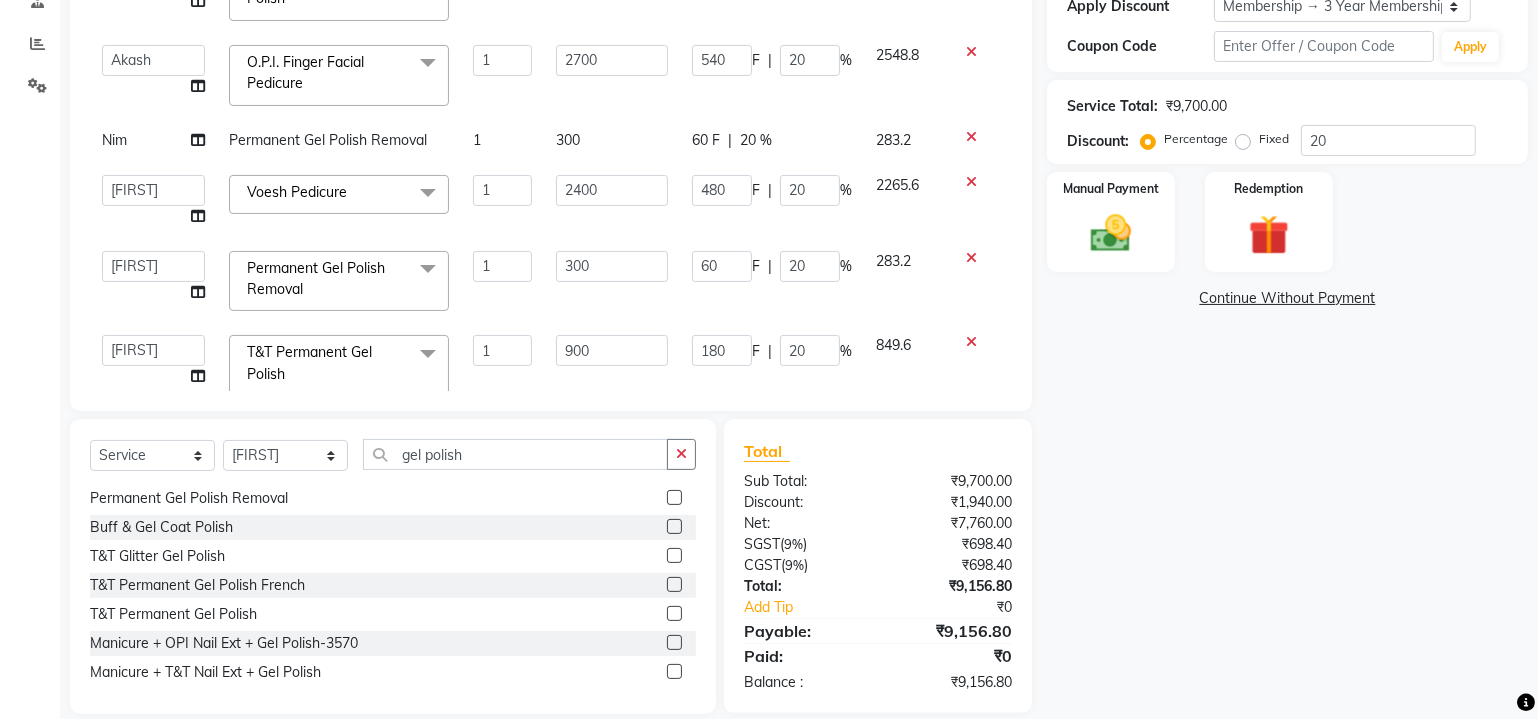 scroll, scrollTop: 144, scrollLeft: 0, axis: vertical 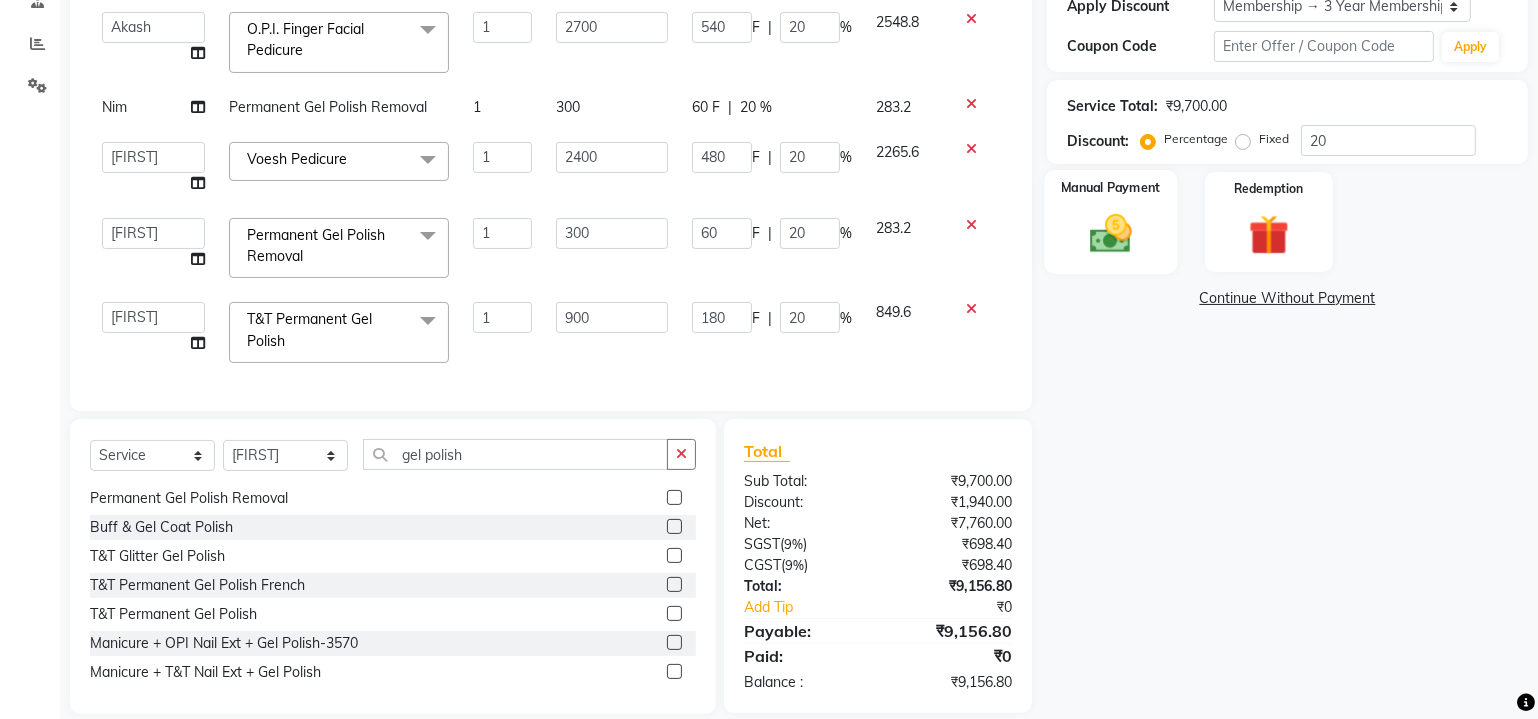 click 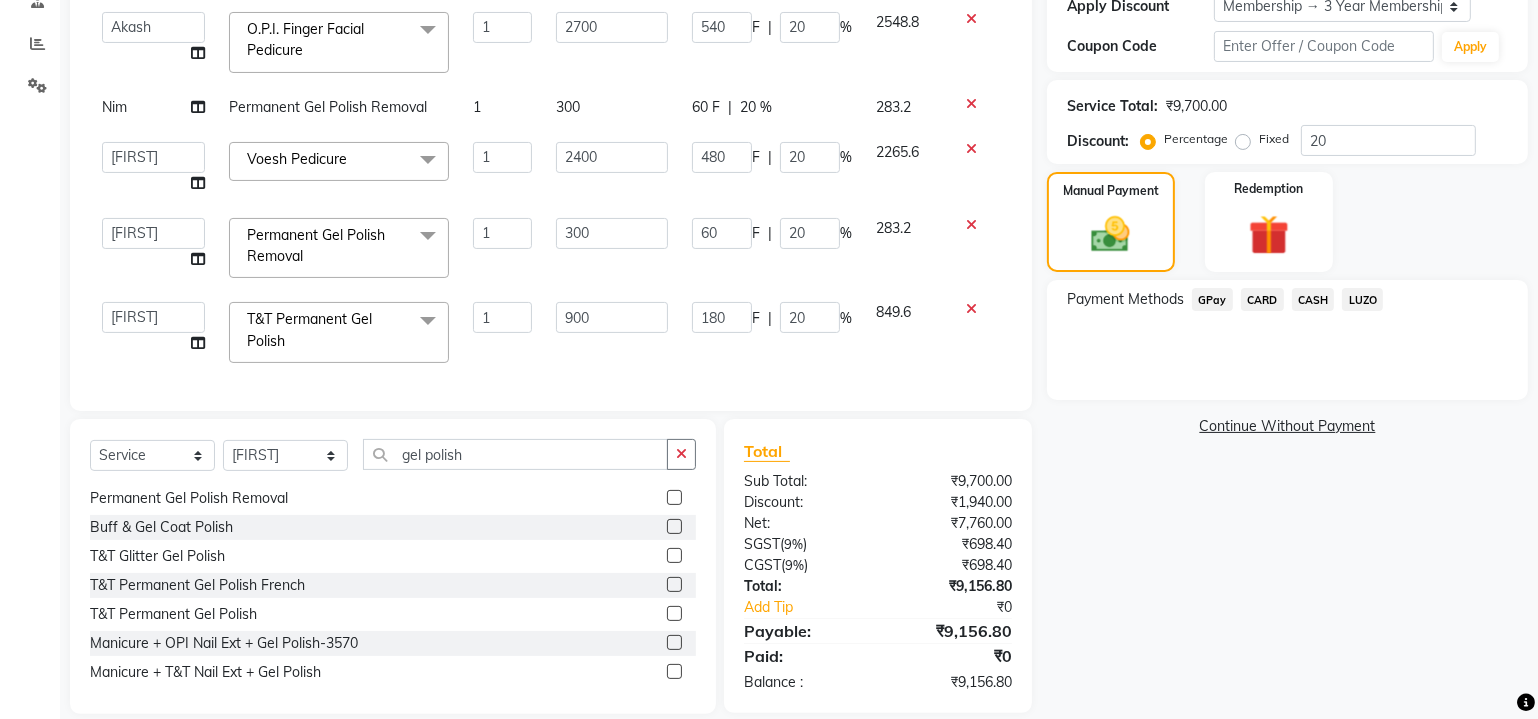 click on "GPay" 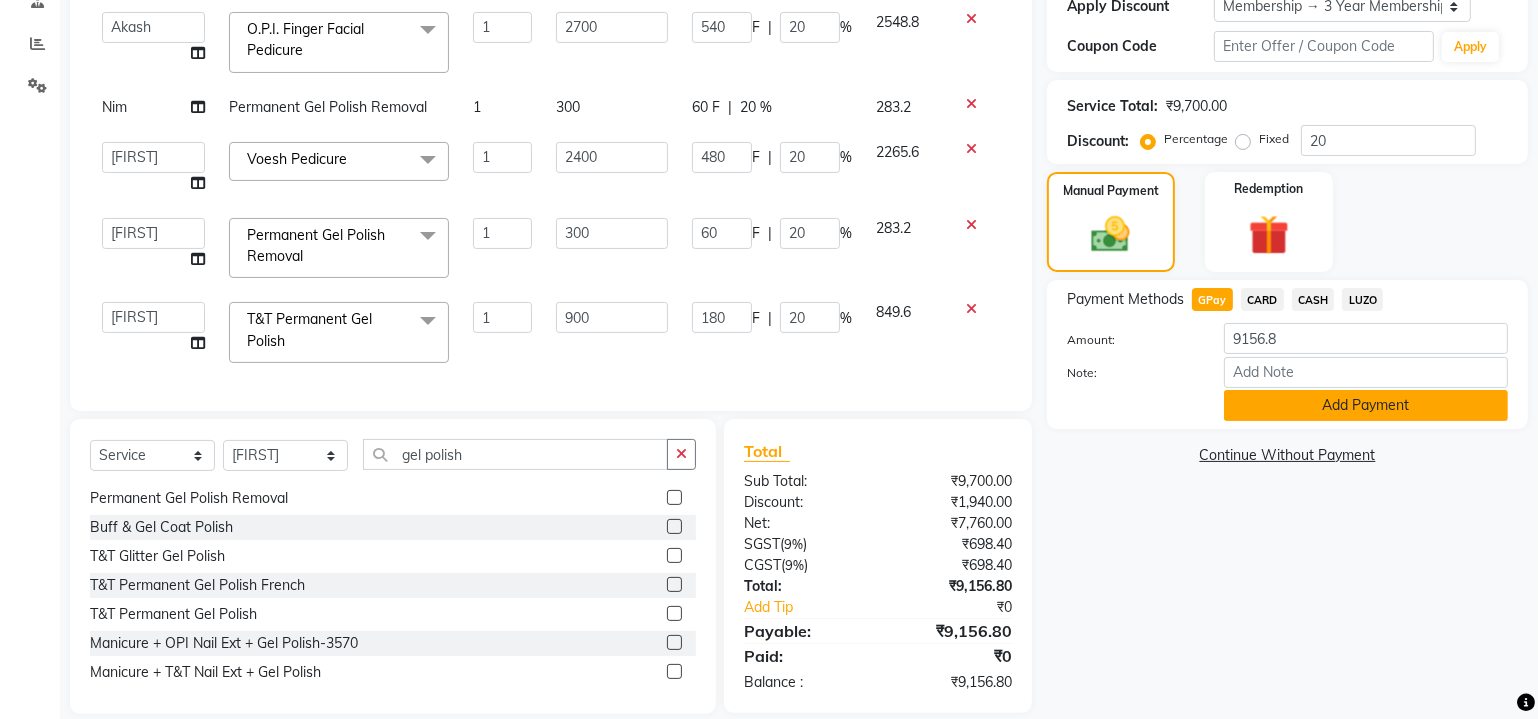 click on "Add Payment" 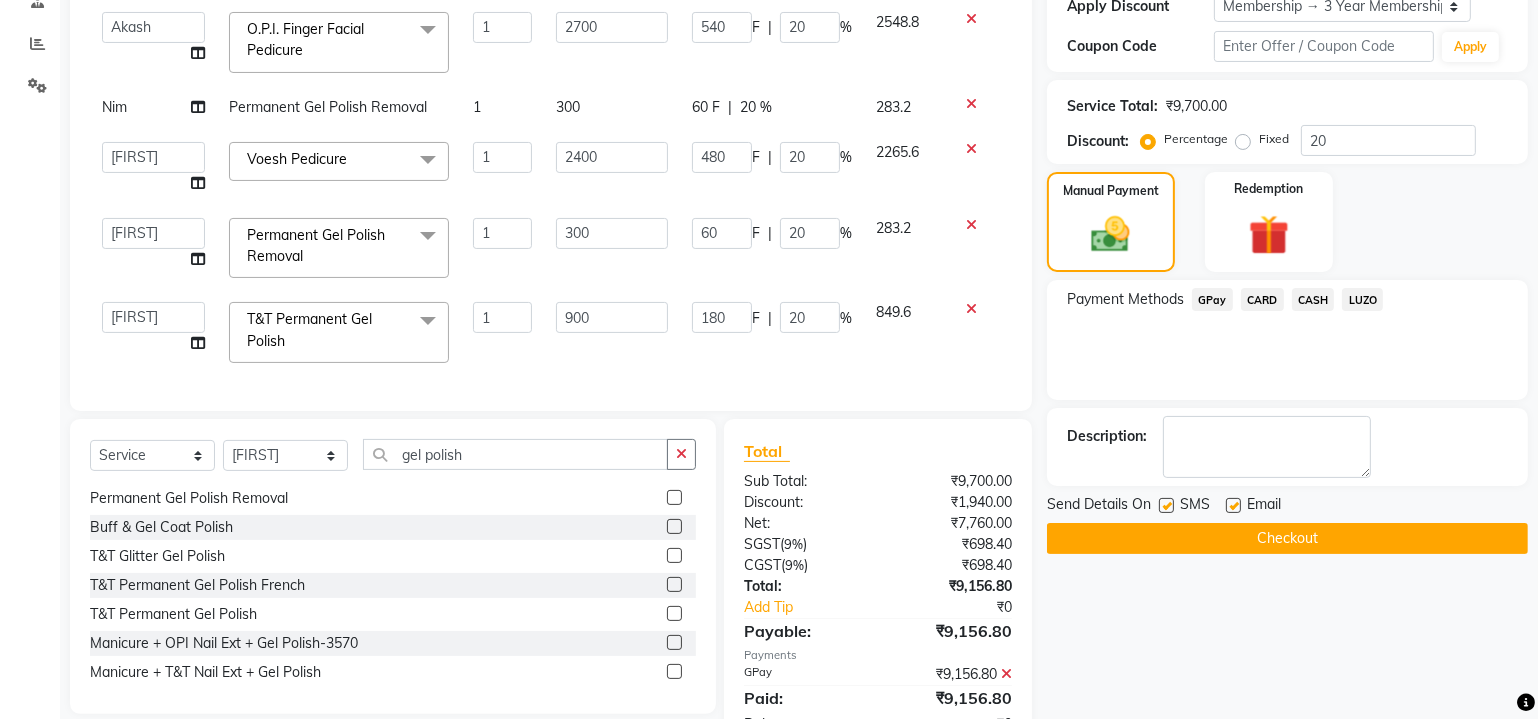 click on "Checkout" 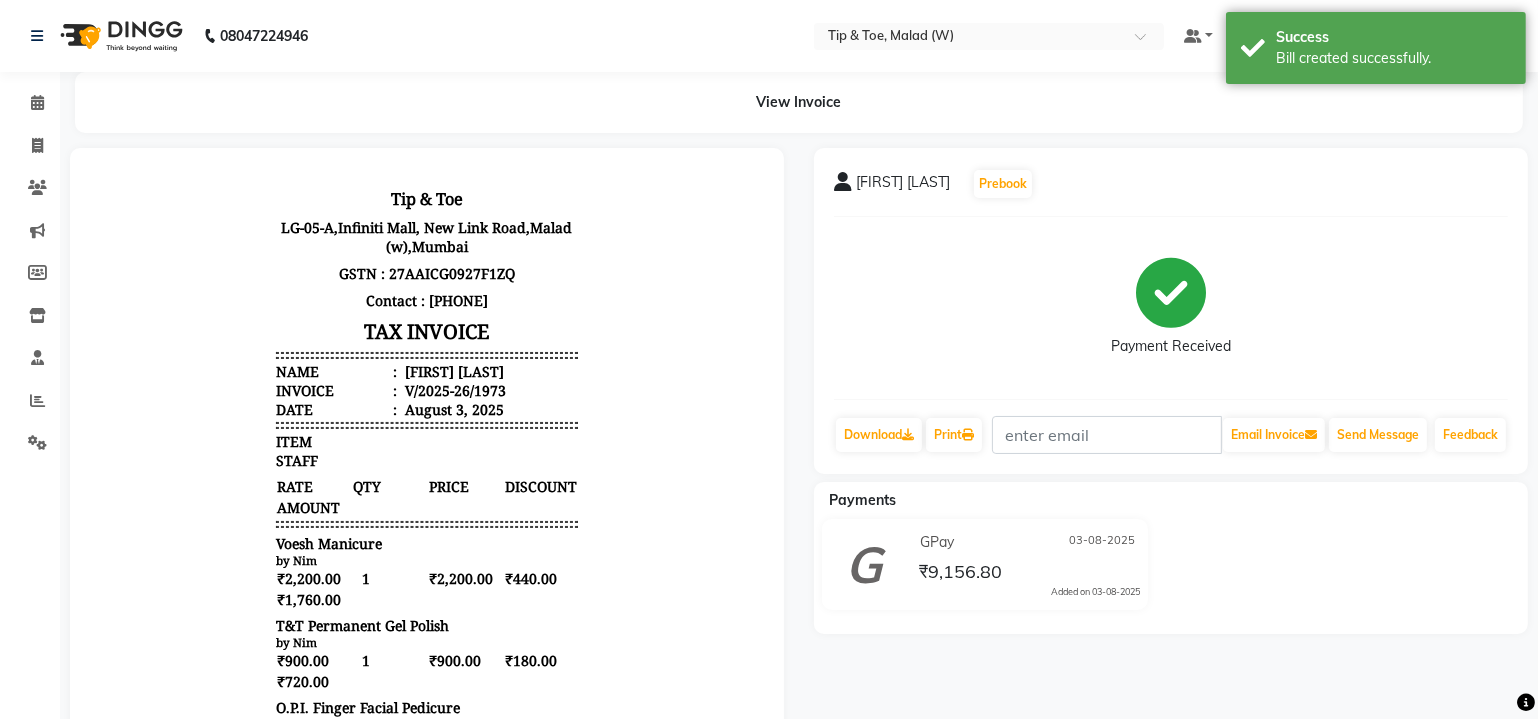 scroll, scrollTop: 0, scrollLeft: 0, axis: both 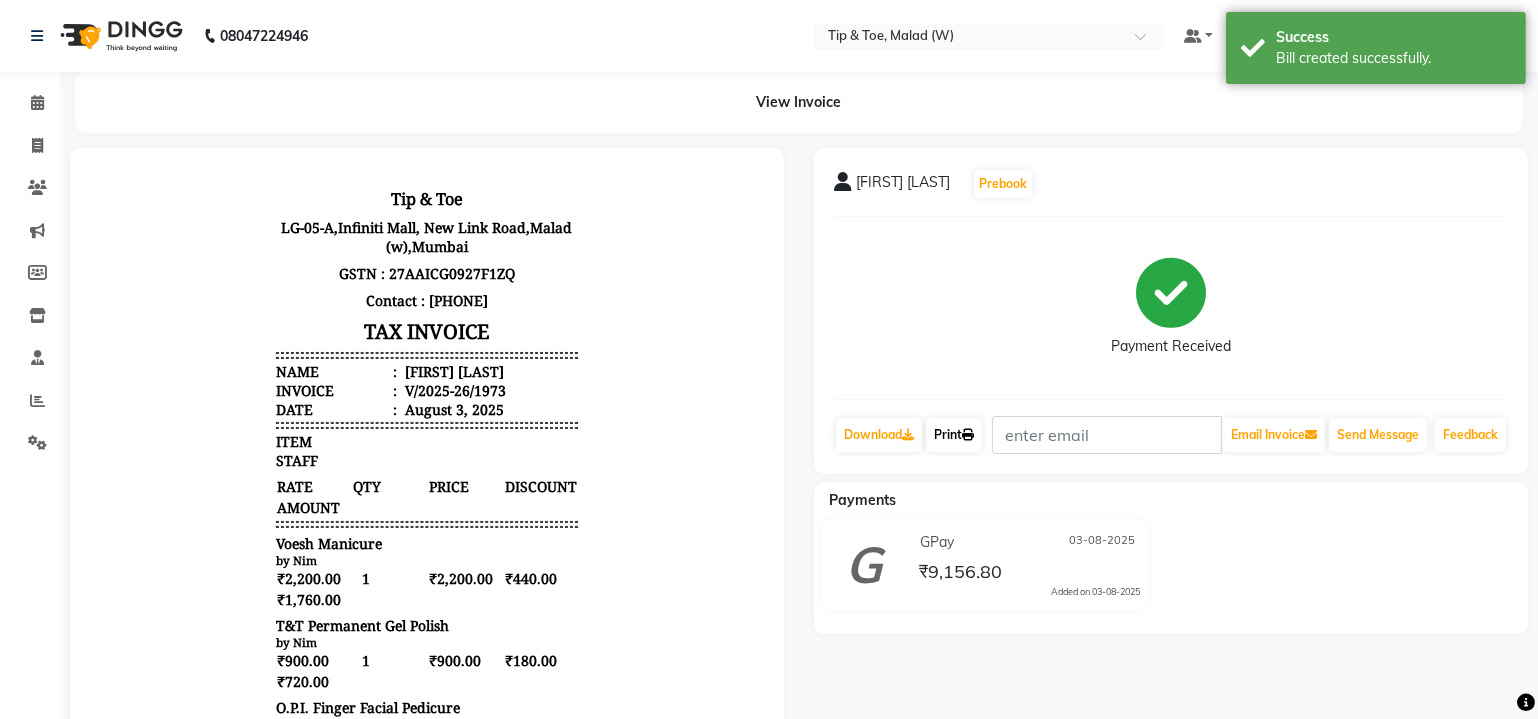 click on "Print" 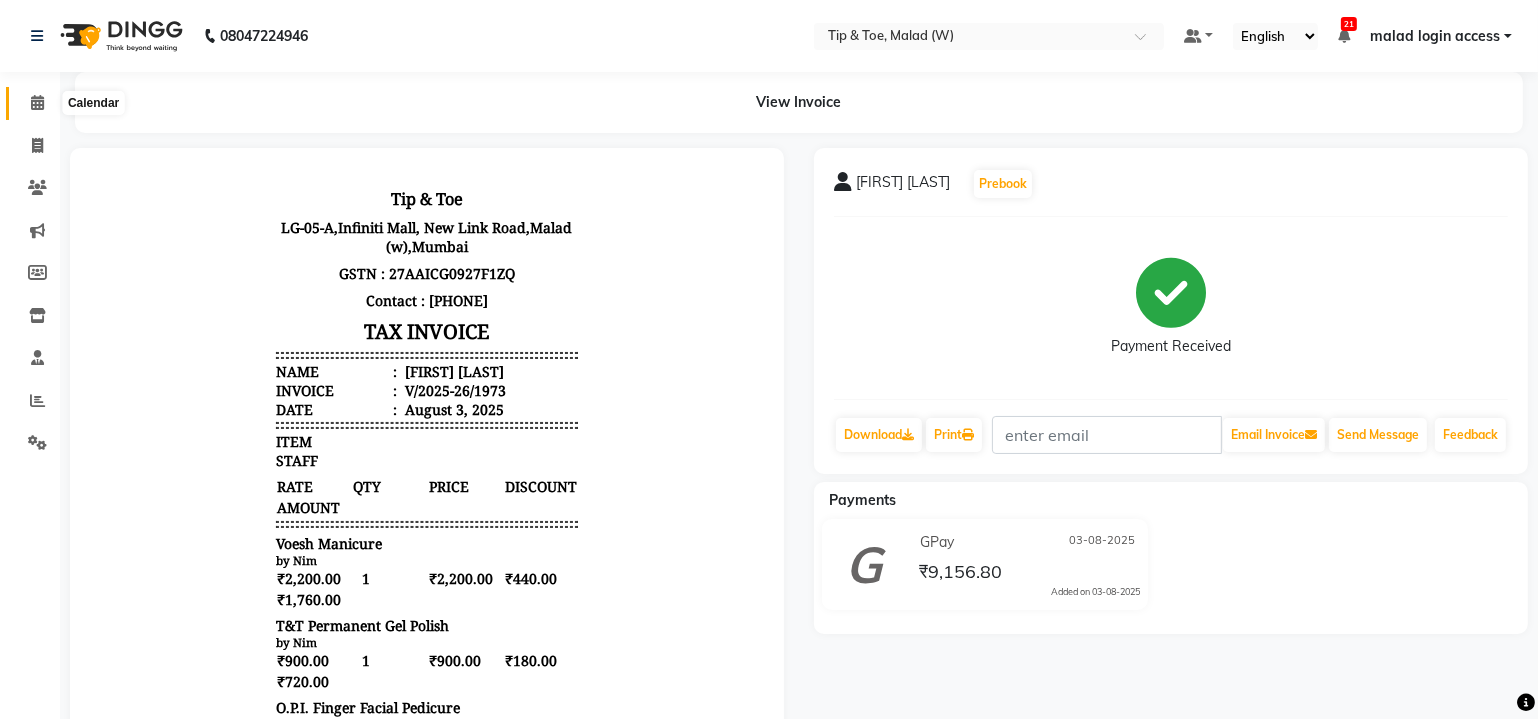 click 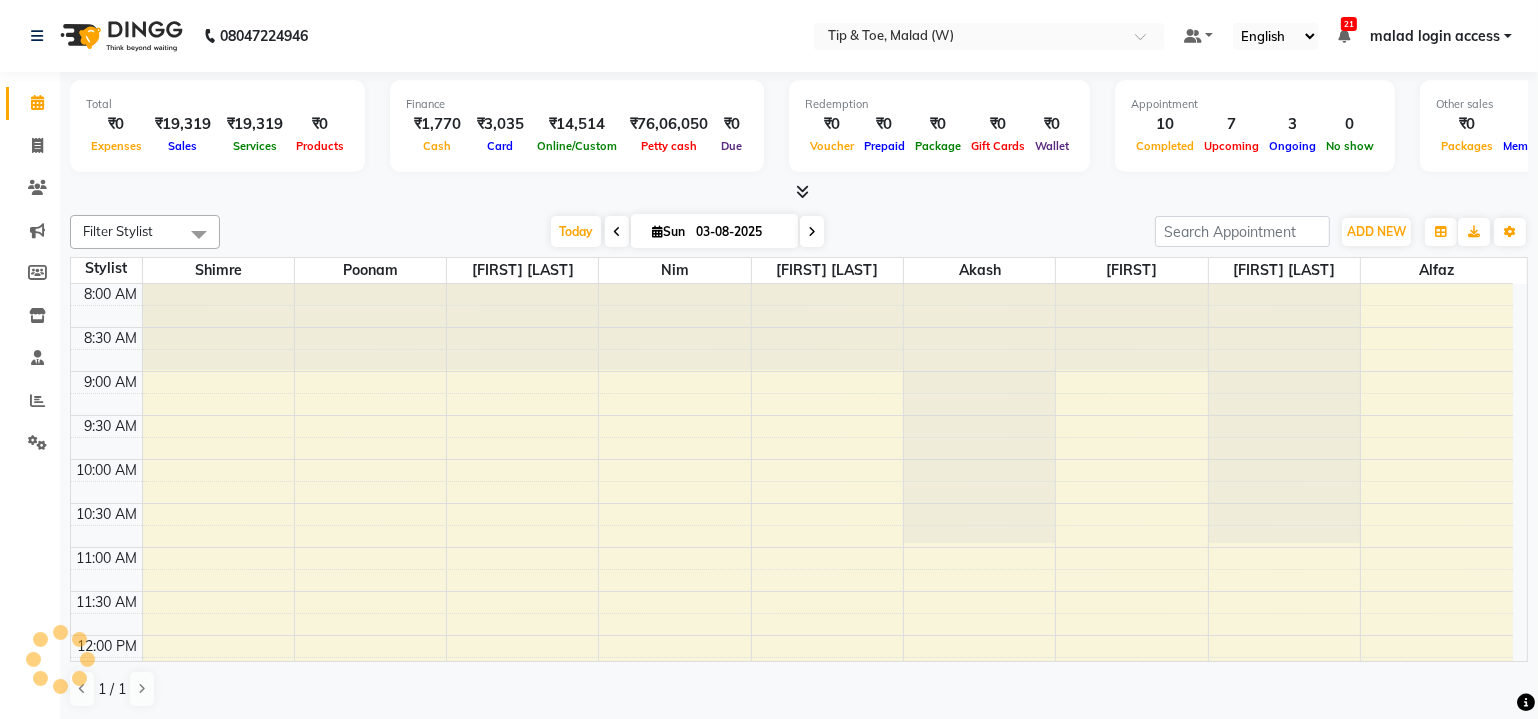 scroll, scrollTop: 0, scrollLeft: 0, axis: both 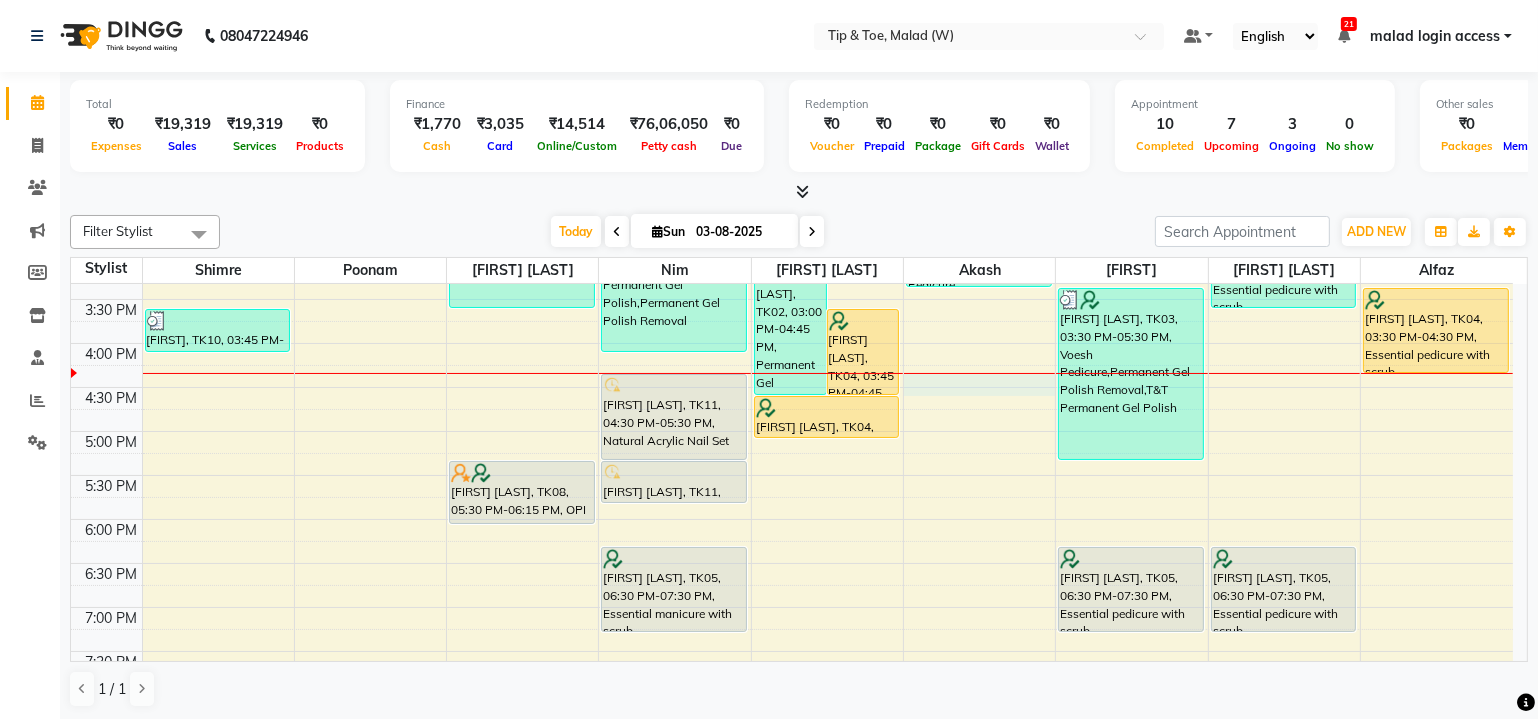 click on "8:00 AM 8:30 AM 9:00 AM 9:30 AM 10:00 AM 10:30 AM 11:00 AM 11:30 AM 12:00 PM 12:30 PM 1:00 PM 1:30 PM 2:00 PM 2:30 PM 3:00 PM 3:30 PM 4:00 PM 4:30 PM 5:00 PM 5:30 PM 6:00 PM 6:30 PM 7:00 PM 7:30 PM 8:00 PM 8:30 PM     Monitika Vireani, TK07, 01:30 PM-02:30 PM, Essential pedicure with scrub     Swati Bhowmick, TK02, 02:00 PM-02:15 PM, Acrylic Tip Repair     Monitika Vireani, TK07, 02:30 PM-02:45 PM, Cut & File     Piyali, TK10, 03:45 PM-04:15 PM, T&T Permanent Gel Polish     Megha Jain, TK06, 01:15 PM-02:00 PM, Essential manicure with scrub     Mansi Raikar, TK01, 02:00 PM-03:45 PM, Chrome/Metallic Nails,Natural Acrylic Nail Set     Sharon Basak, TK08, 05:30 PM-06:15 PM, OPI Refills + Gel Polish     Nikita Singh, TK03, 02:30 PM-04:15 PM, Voesh Manicure,T&T Permanent Gel Polish,Permanent Gel Polish Removal     Kanchan Singh, TK11, 04:30 PM-05:30 PM, Natural Acrylic Nail Set     Kanchan Singh, TK11, 05:30 PM-06:00 PM, T&T Permanent Gel Polish     Pratyusha, TK05, 06:30 PM-07:30 PM, Essential manicure with scrub" at bounding box center (792, 211) 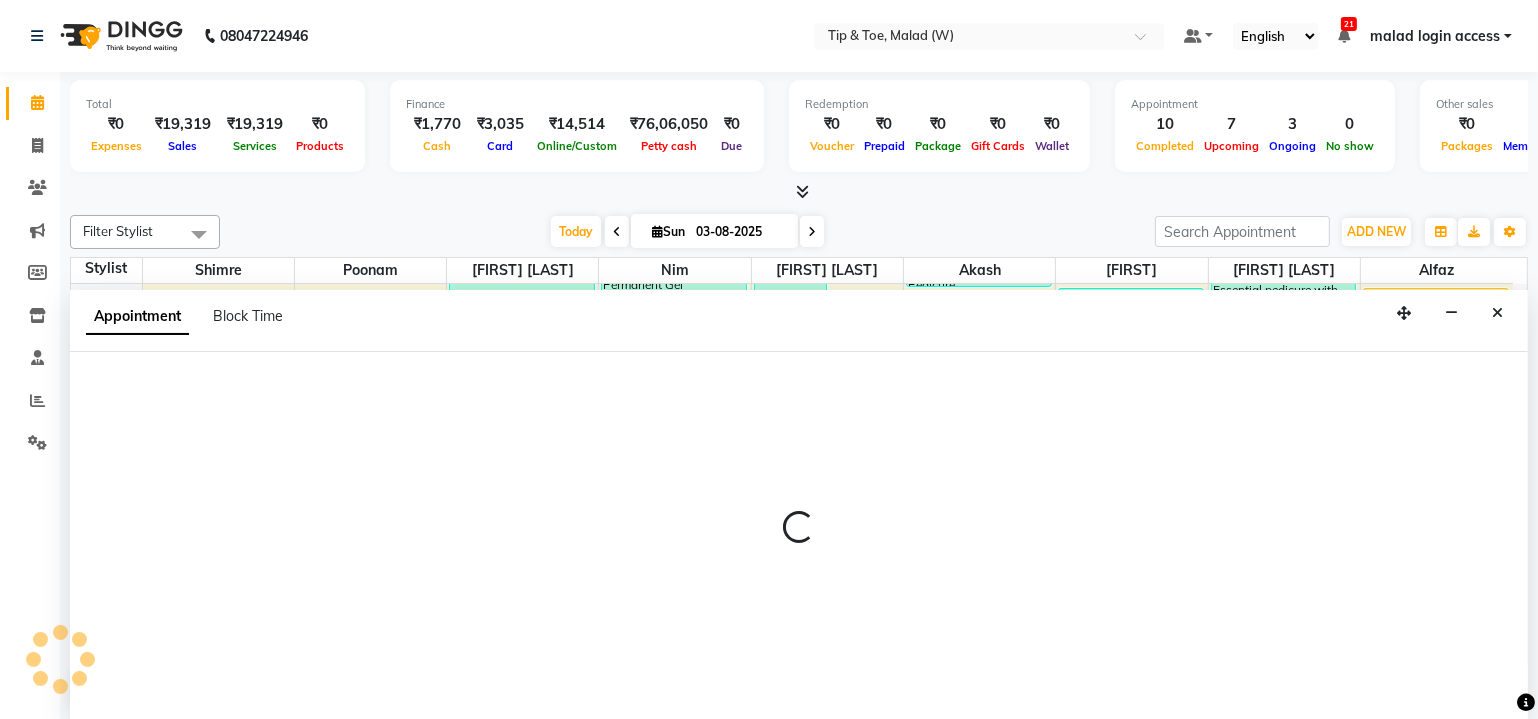 scroll, scrollTop: 0, scrollLeft: 0, axis: both 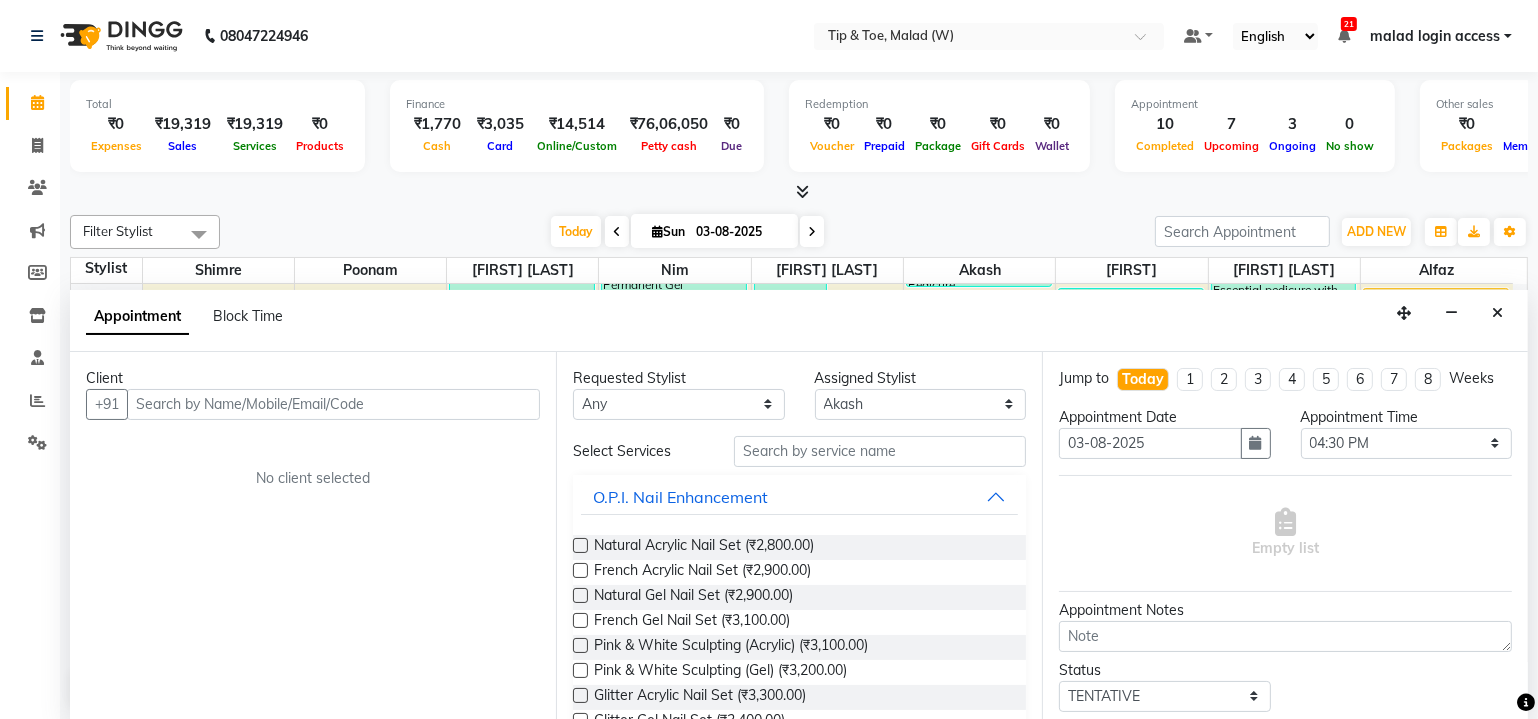 click at bounding box center (333, 404) 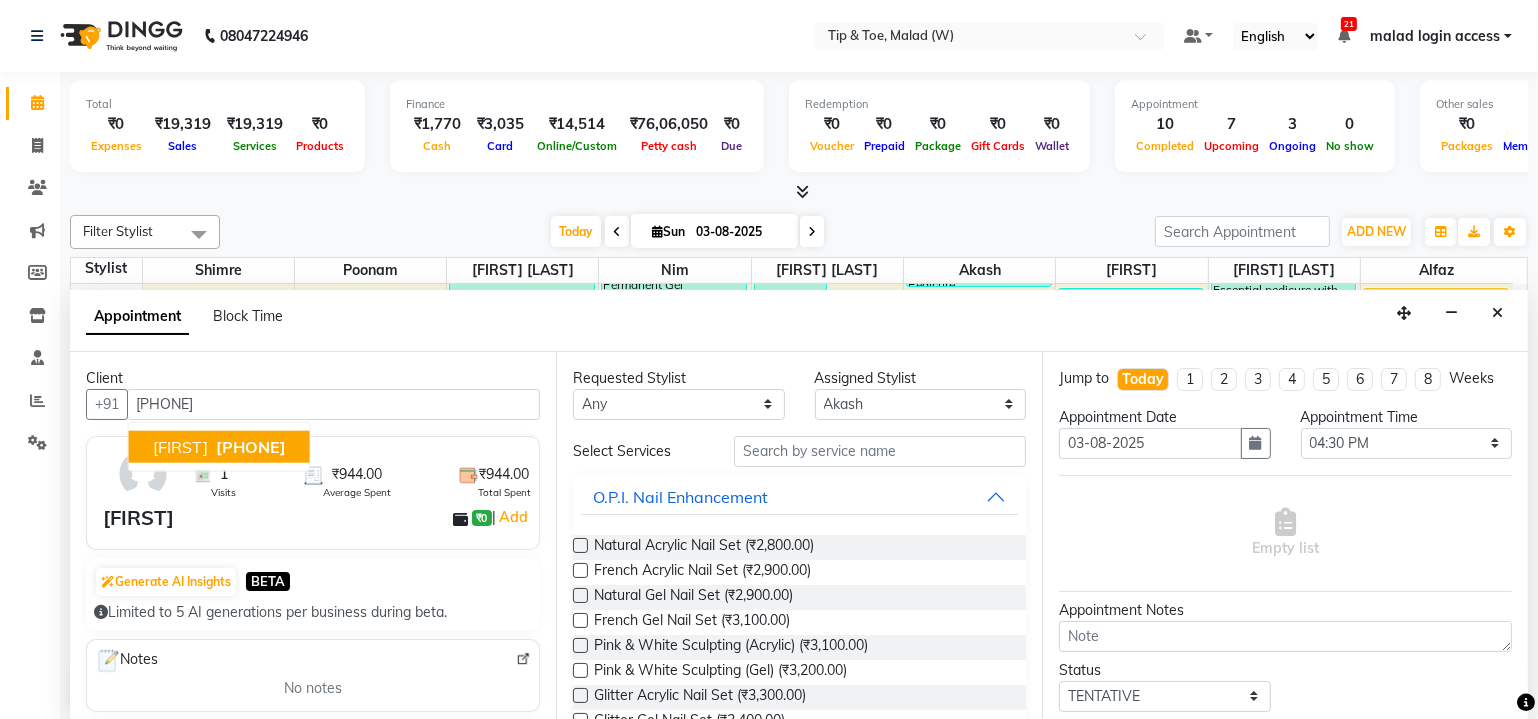 click on "Viriginia   8879188160" at bounding box center [219, 446] 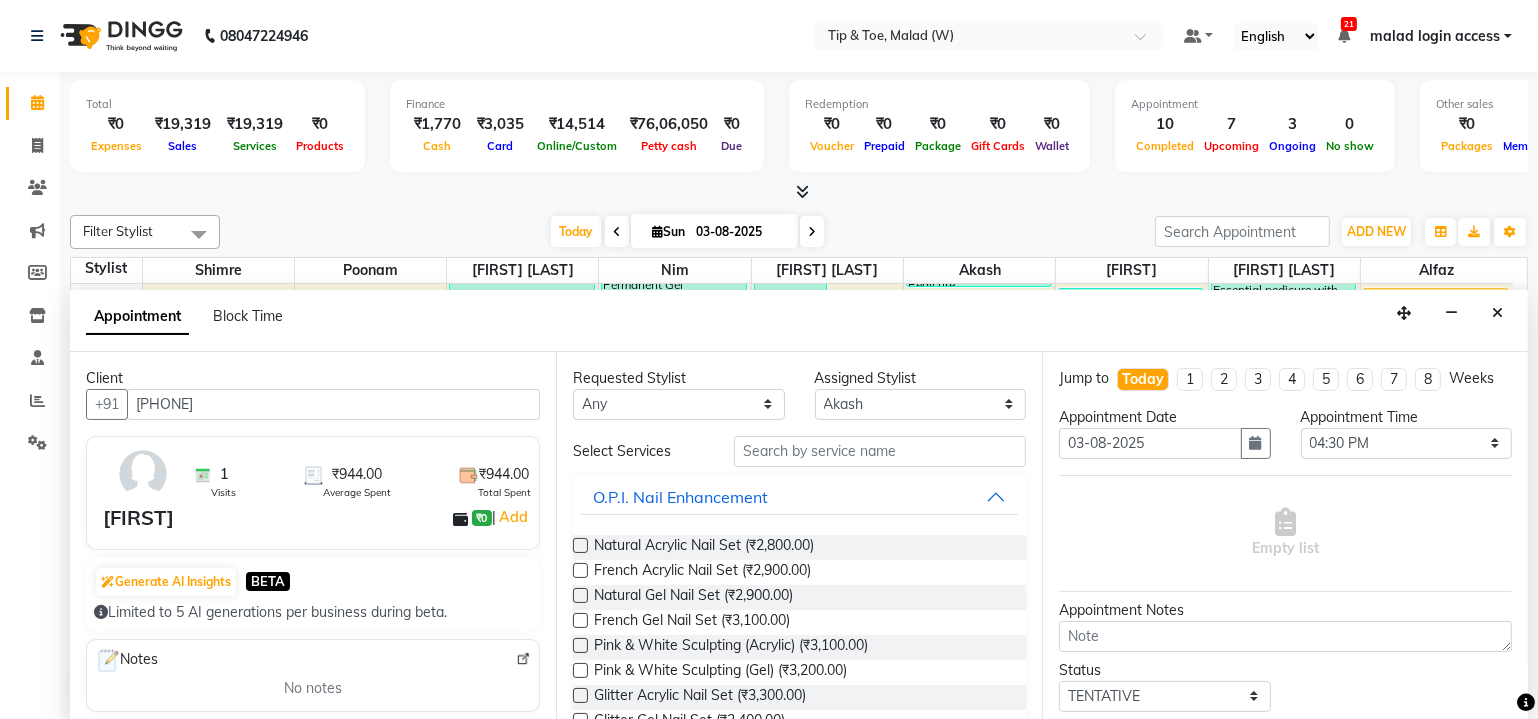 type on "8879188160" 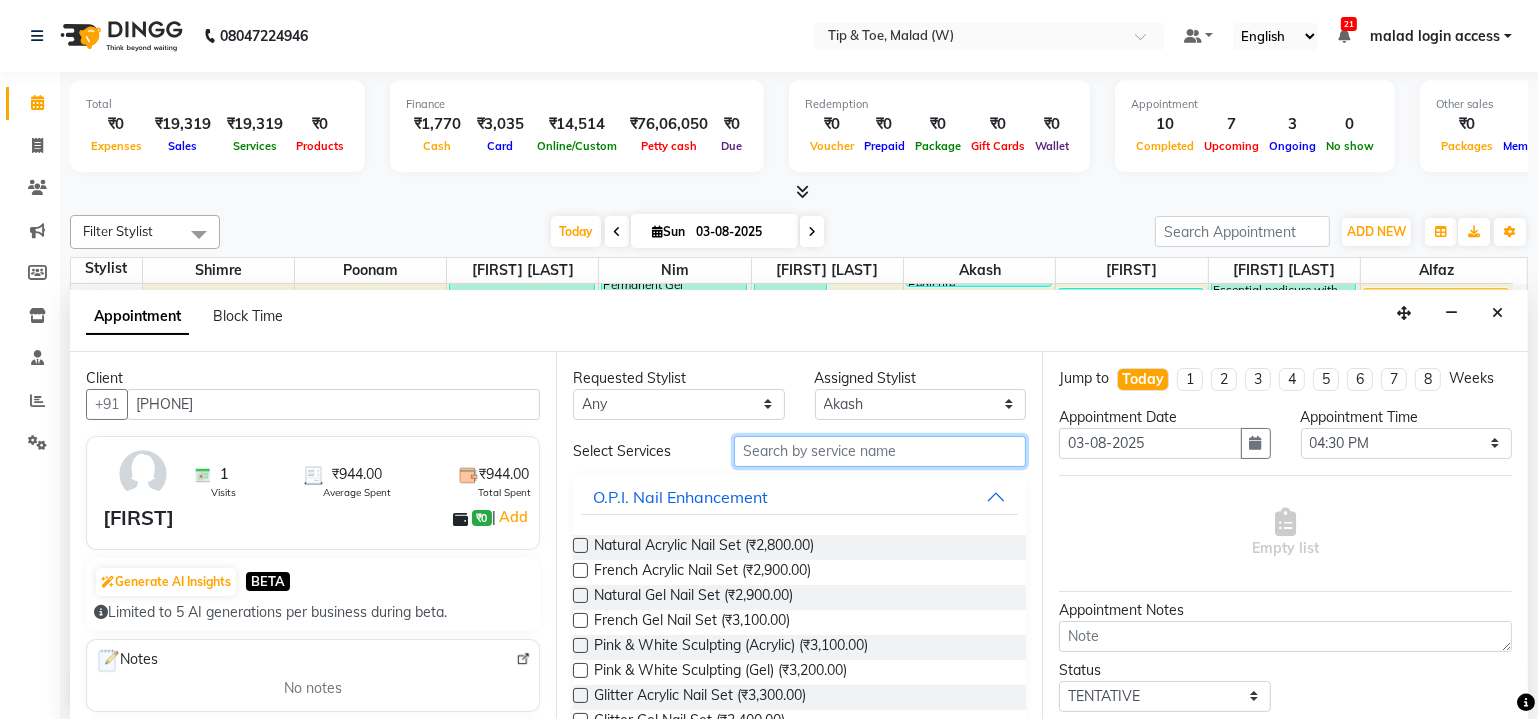 click at bounding box center [880, 451] 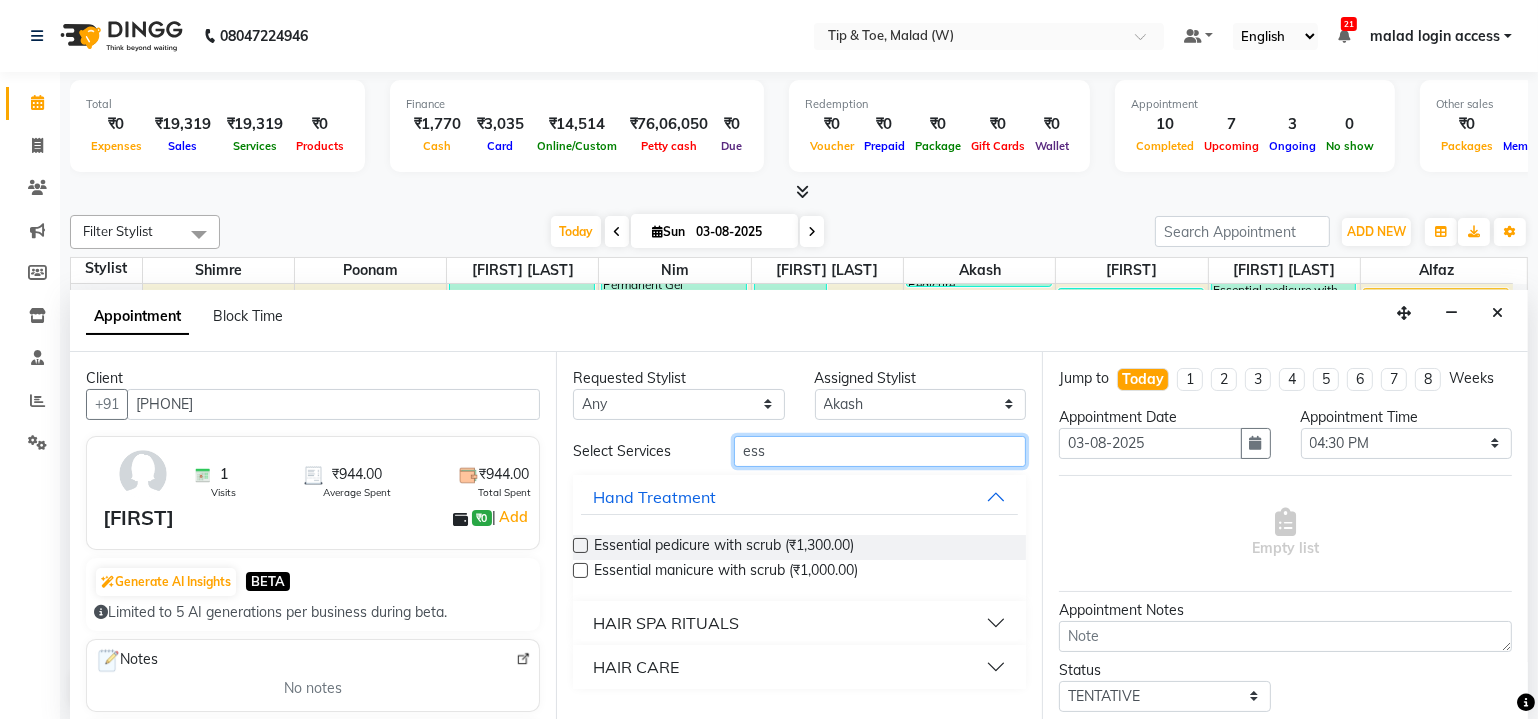 type on "ess" 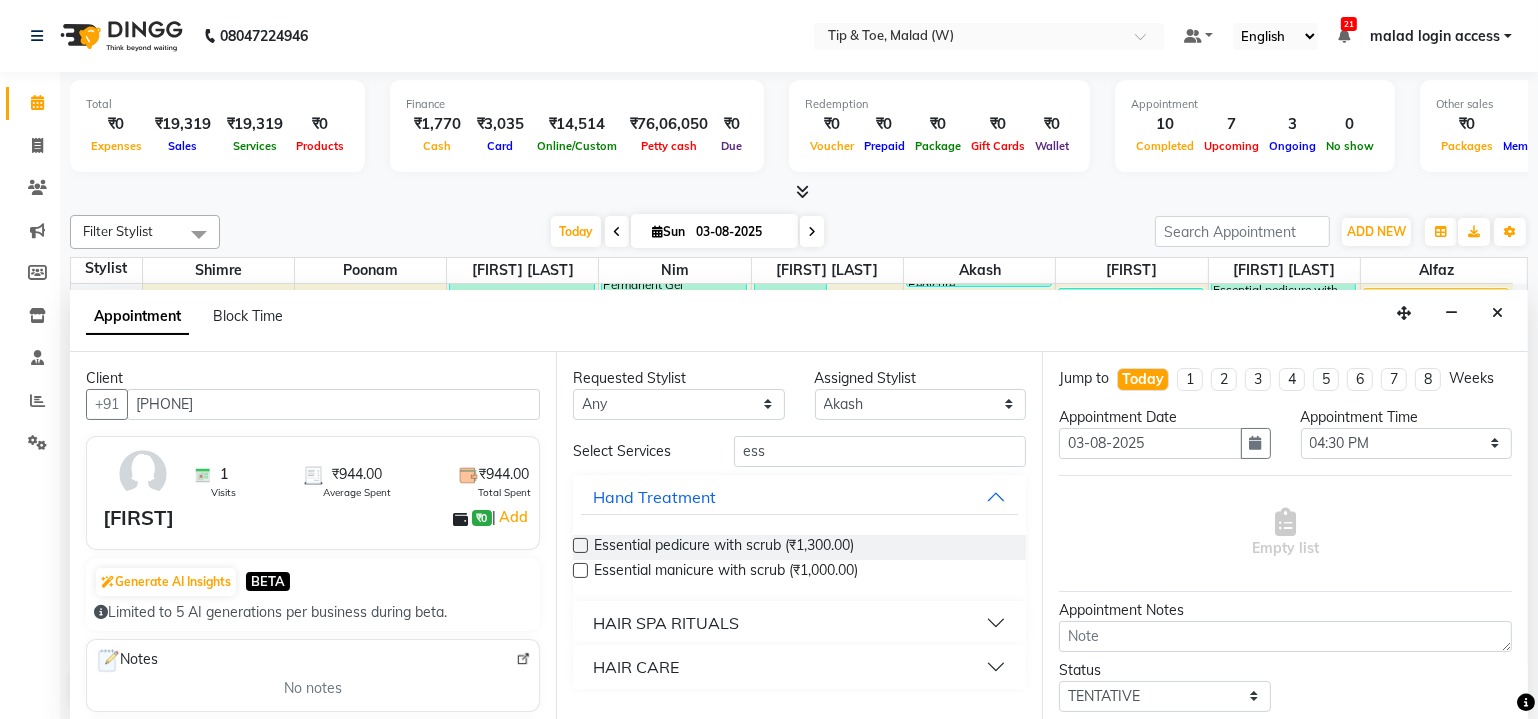 click at bounding box center [580, 545] 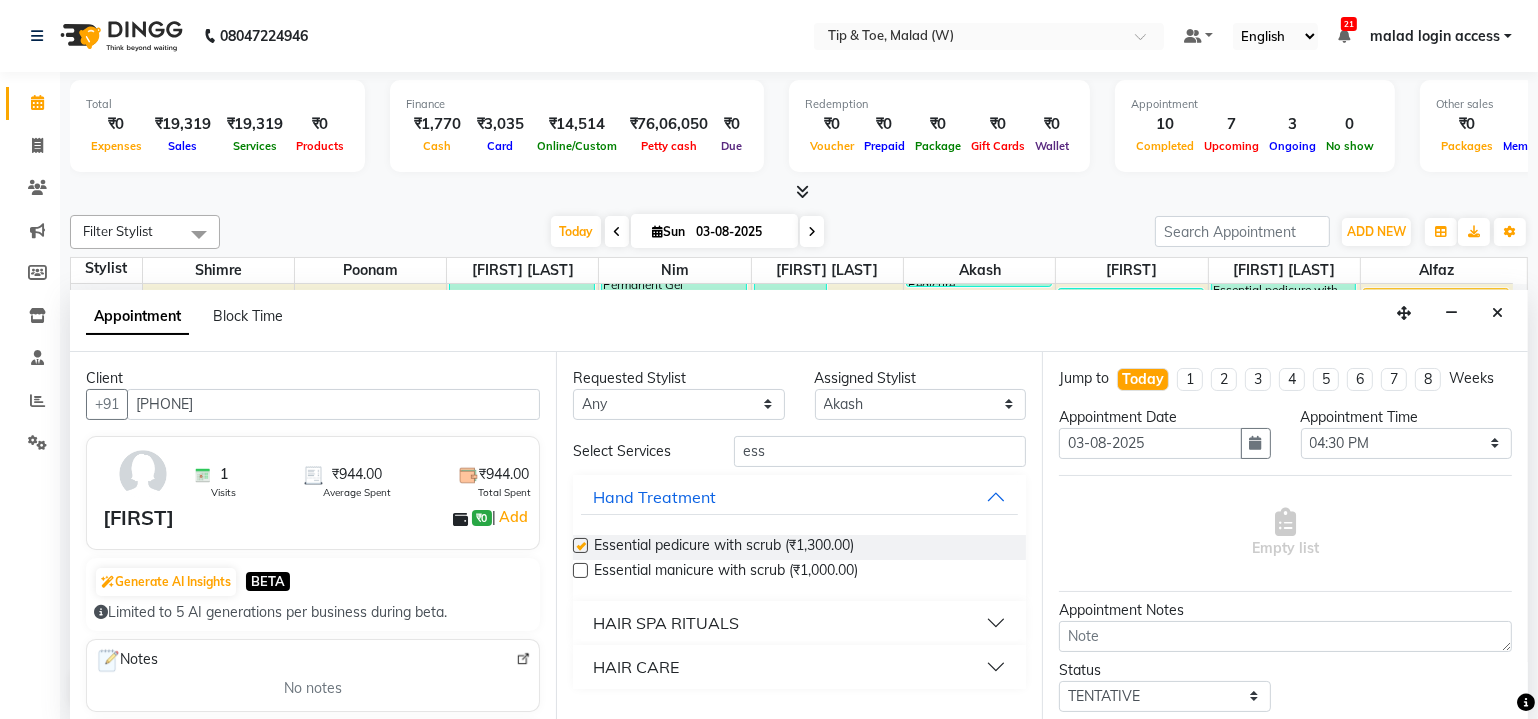 click at bounding box center (580, 545) 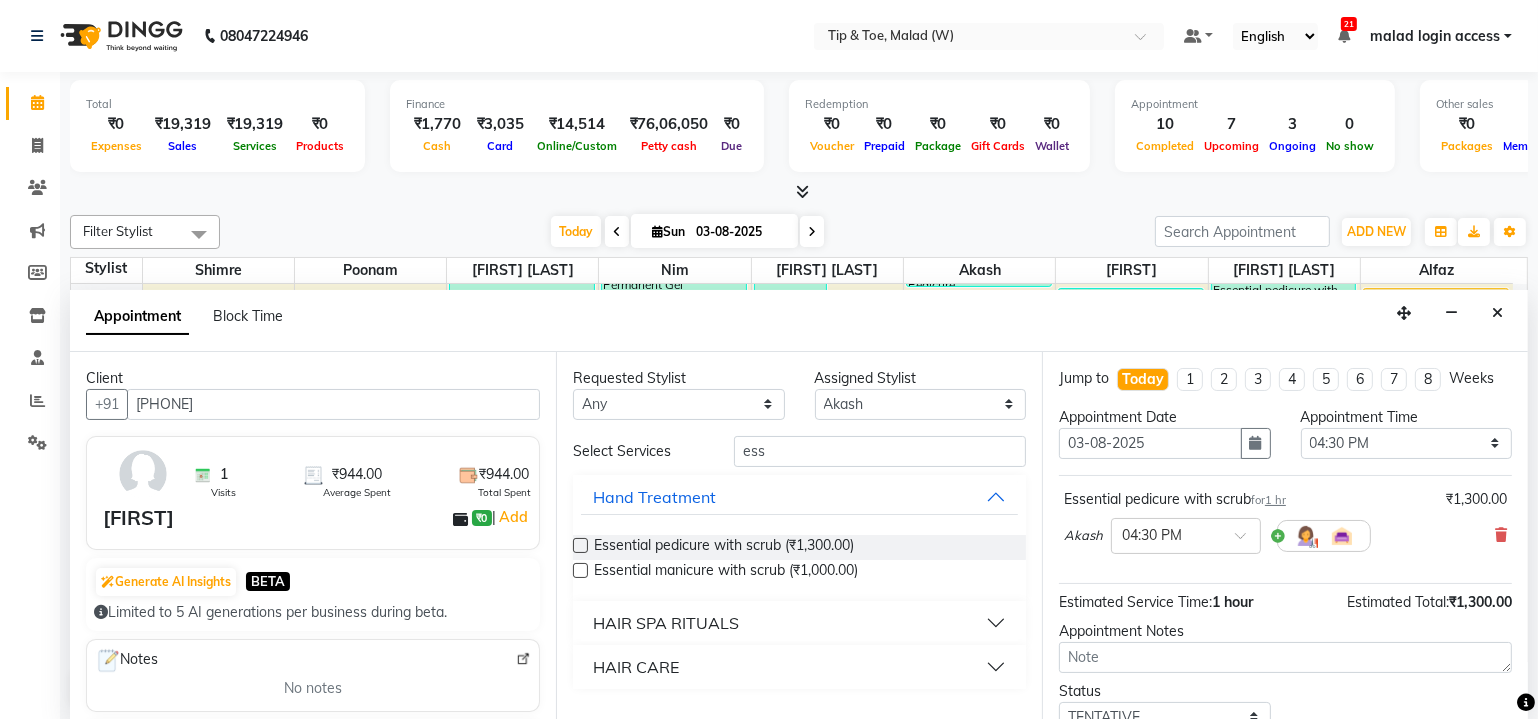 scroll, scrollTop: 135, scrollLeft: 0, axis: vertical 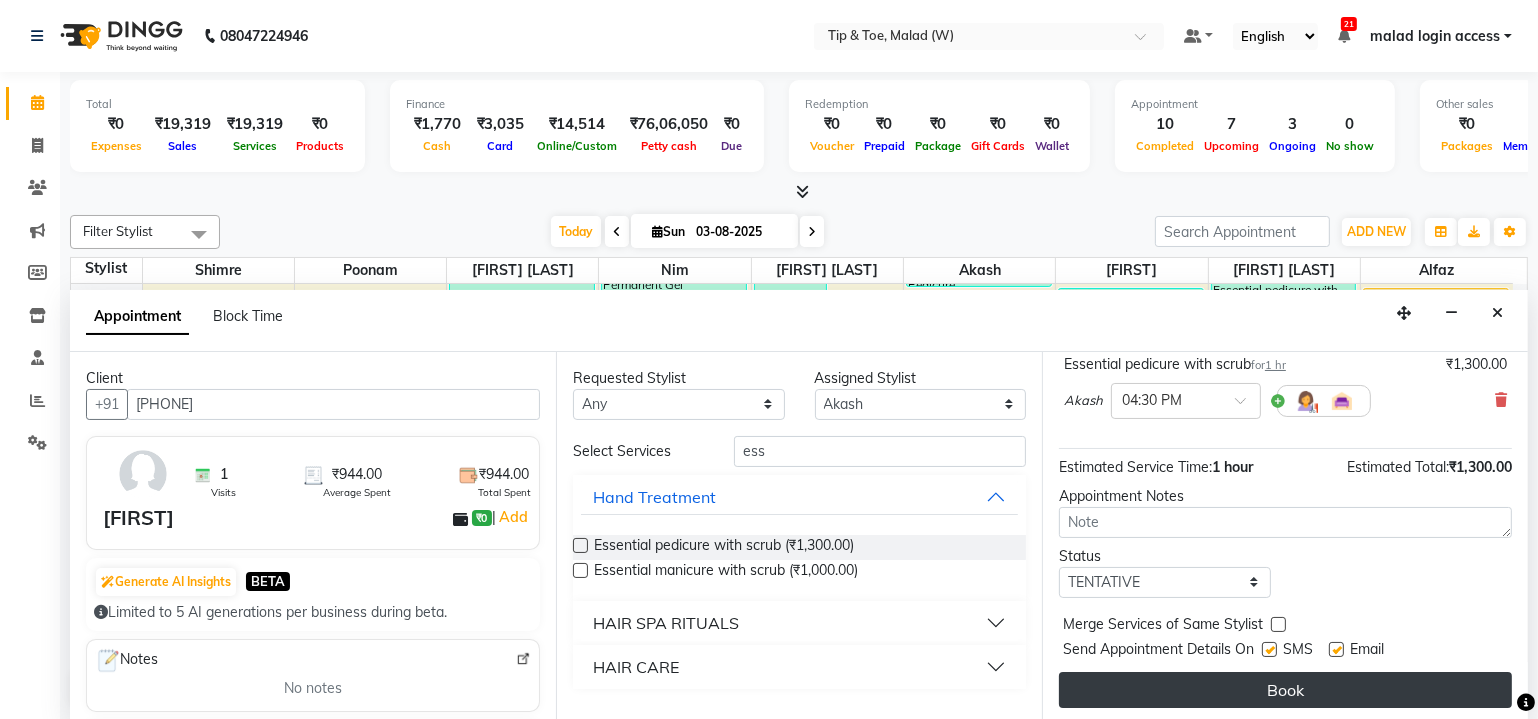 click on "Book" at bounding box center (1285, 690) 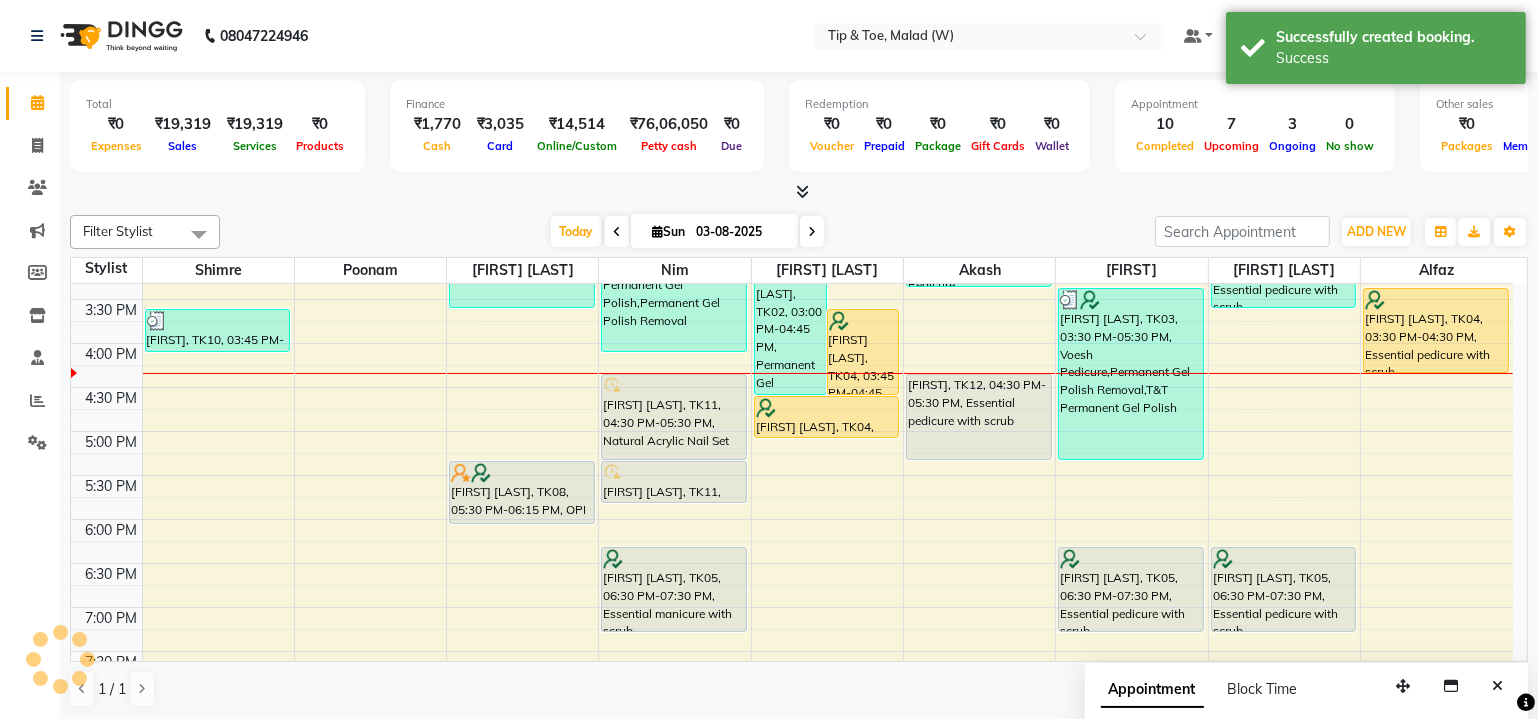 scroll, scrollTop: 0, scrollLeft: 0, axis: both 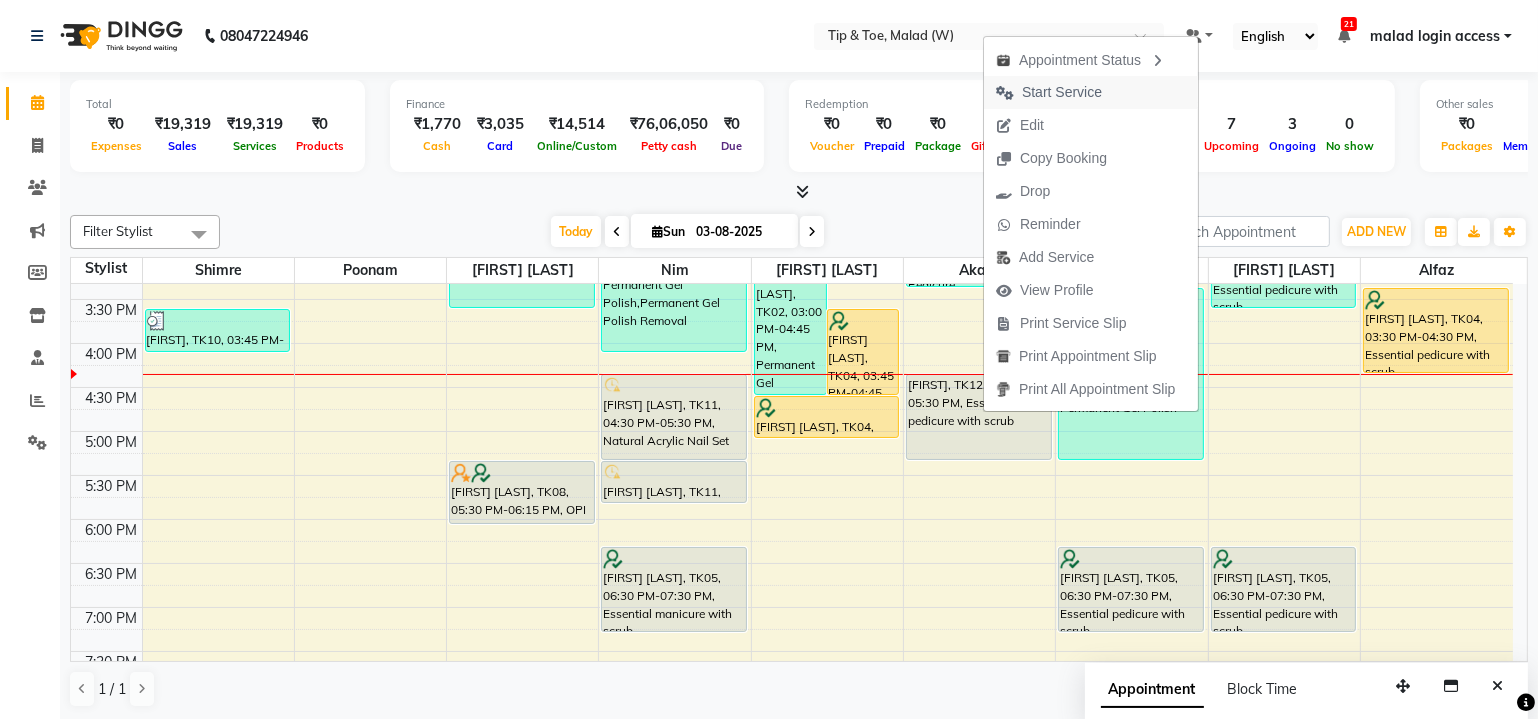 click on "Start Service" at bounding box center (1062, 92) 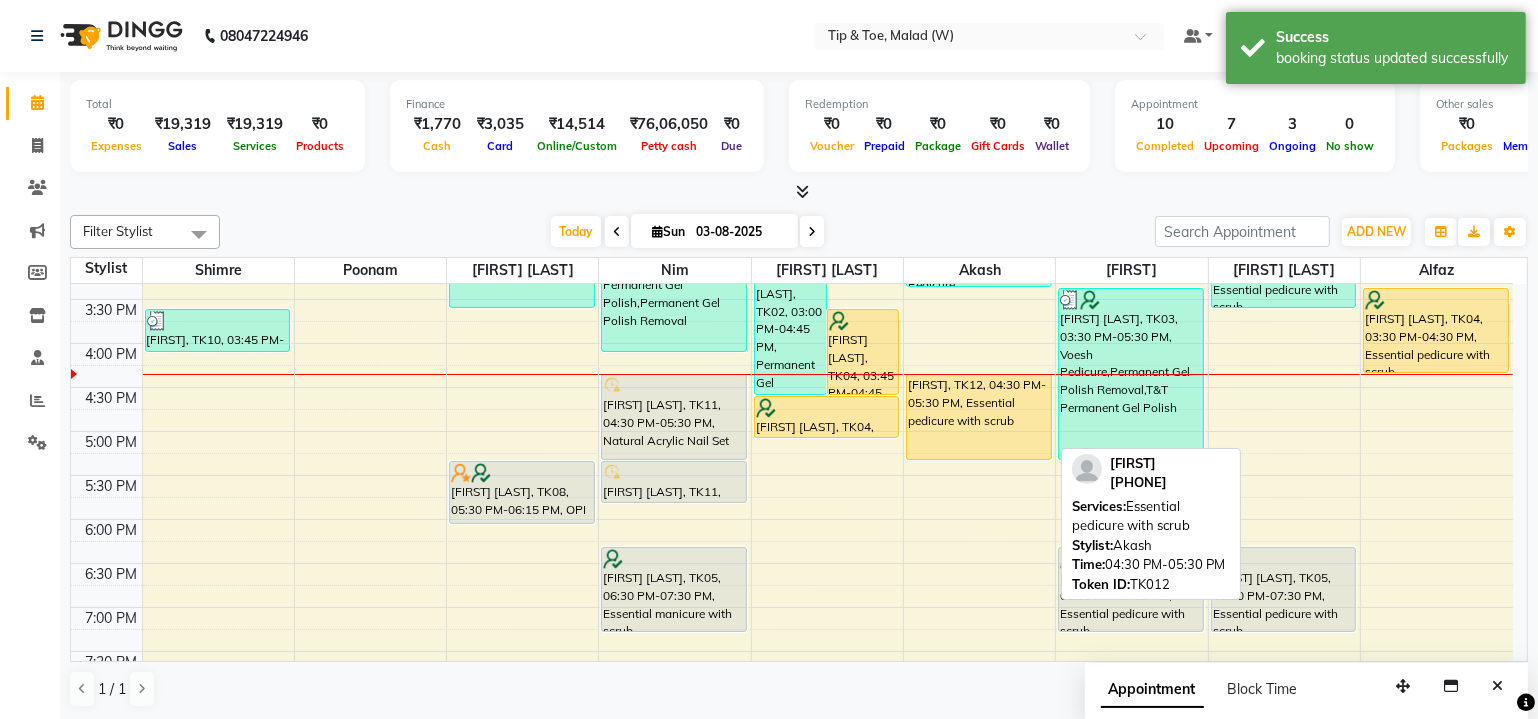 click on "[FIRST], TK12, 04:30 PM-05:30 PM, Essential pedicure with scrub" at bounding box center (979, 417) 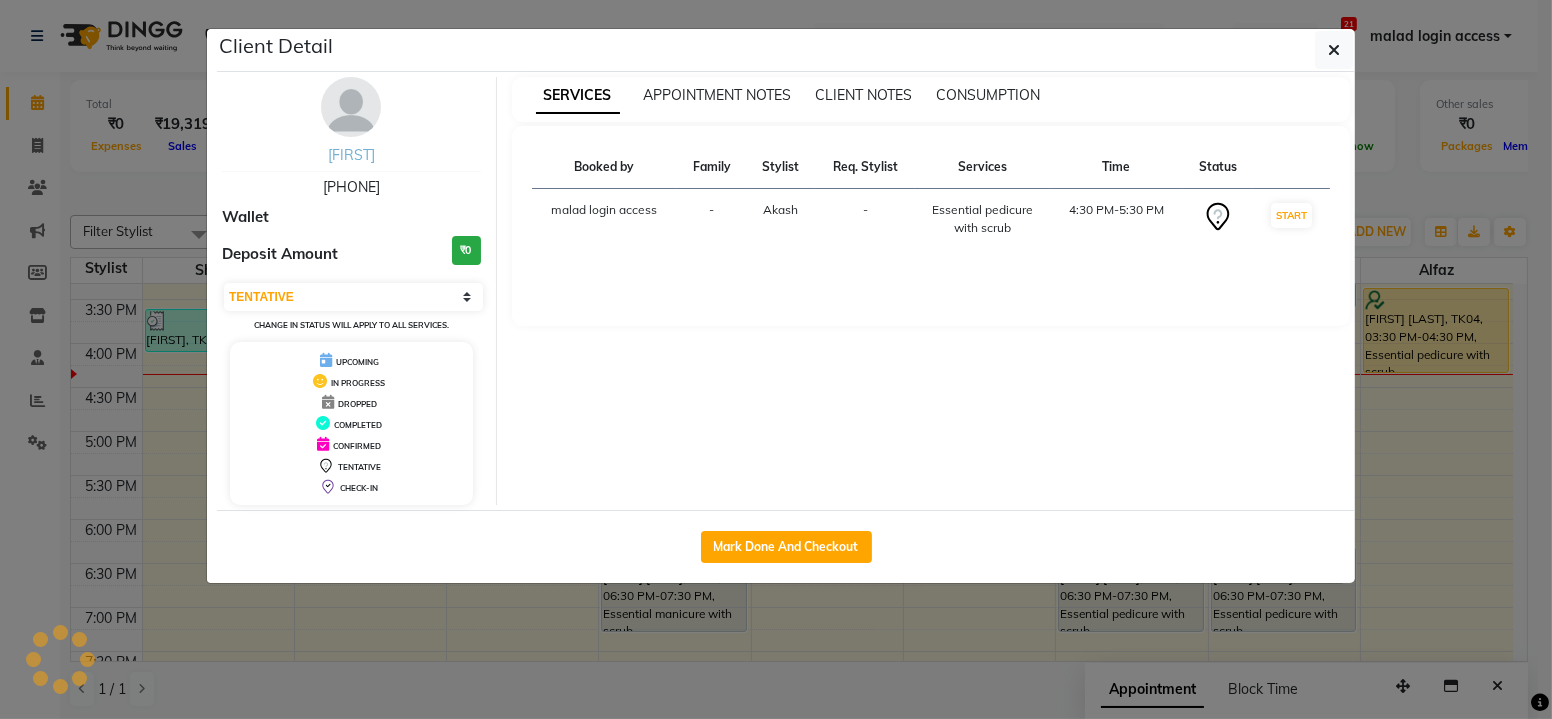 select on "1" 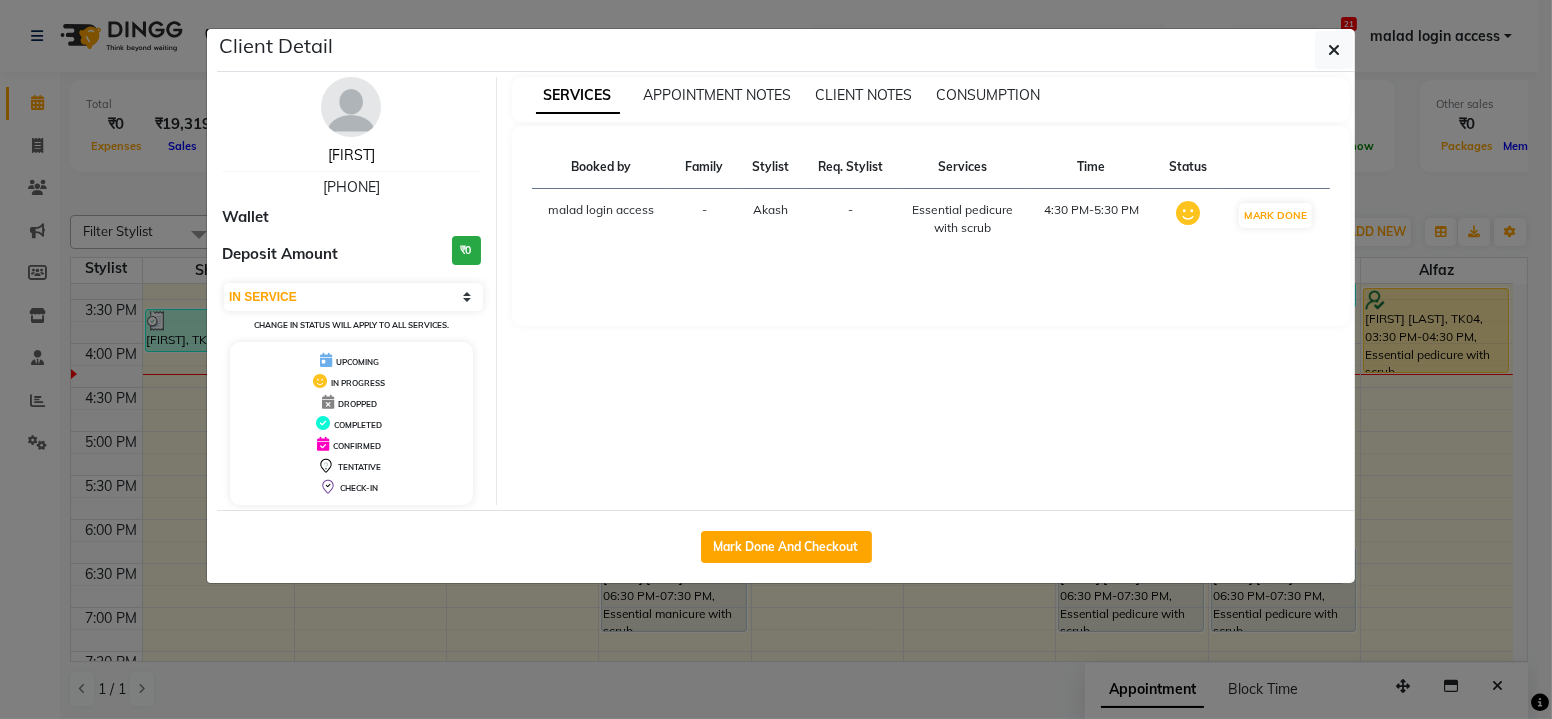 click on "Viriginia" at bounding box center [351, 155] 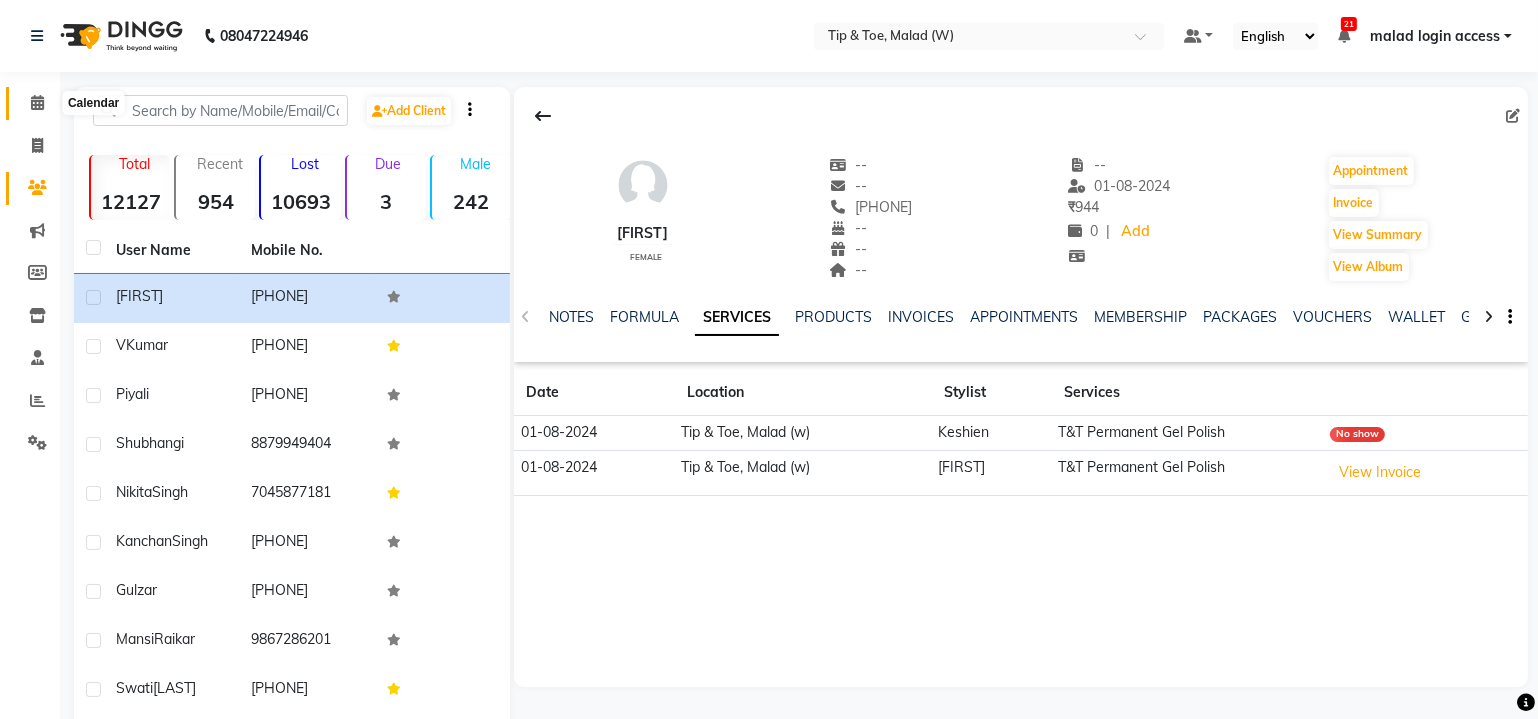 click 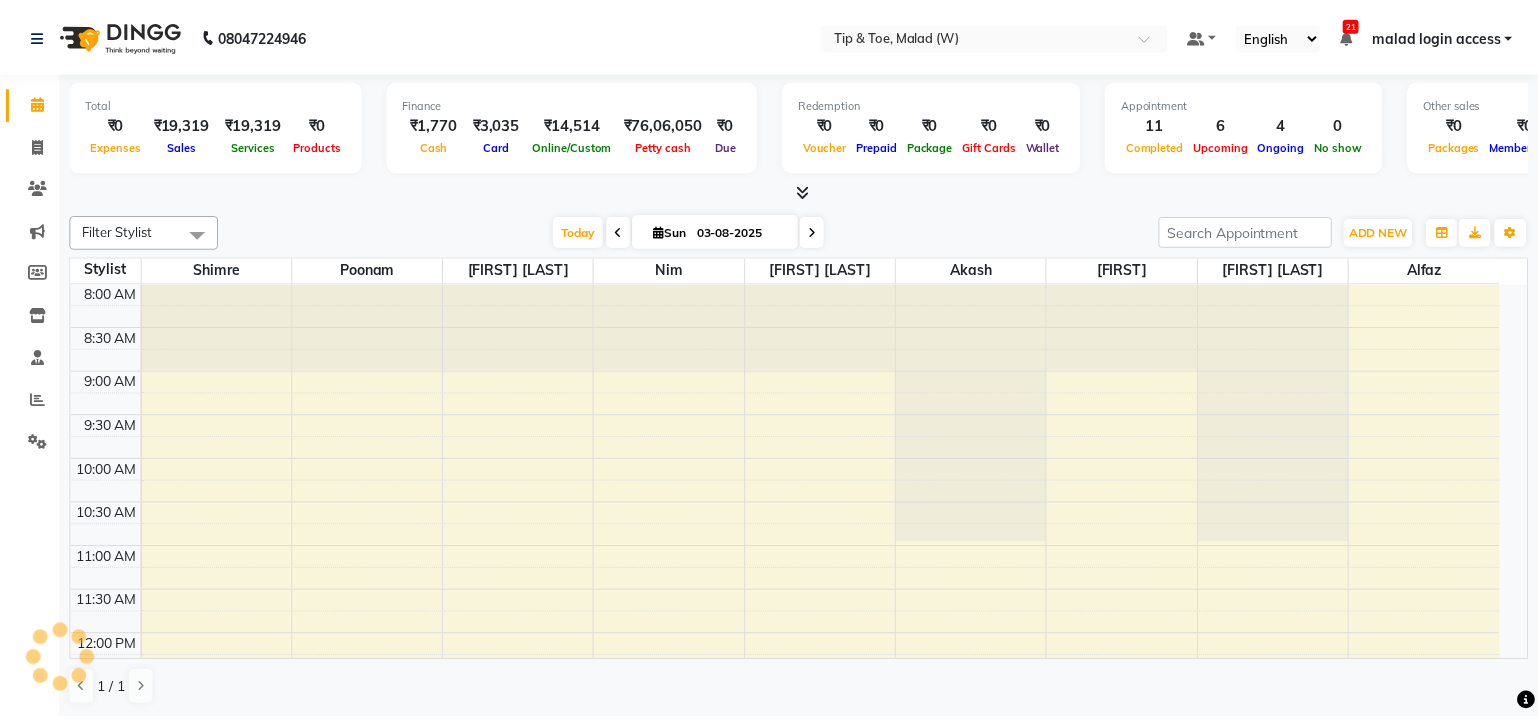 scroll, scrollTop: 0, scrollLeft: 0, axis: both 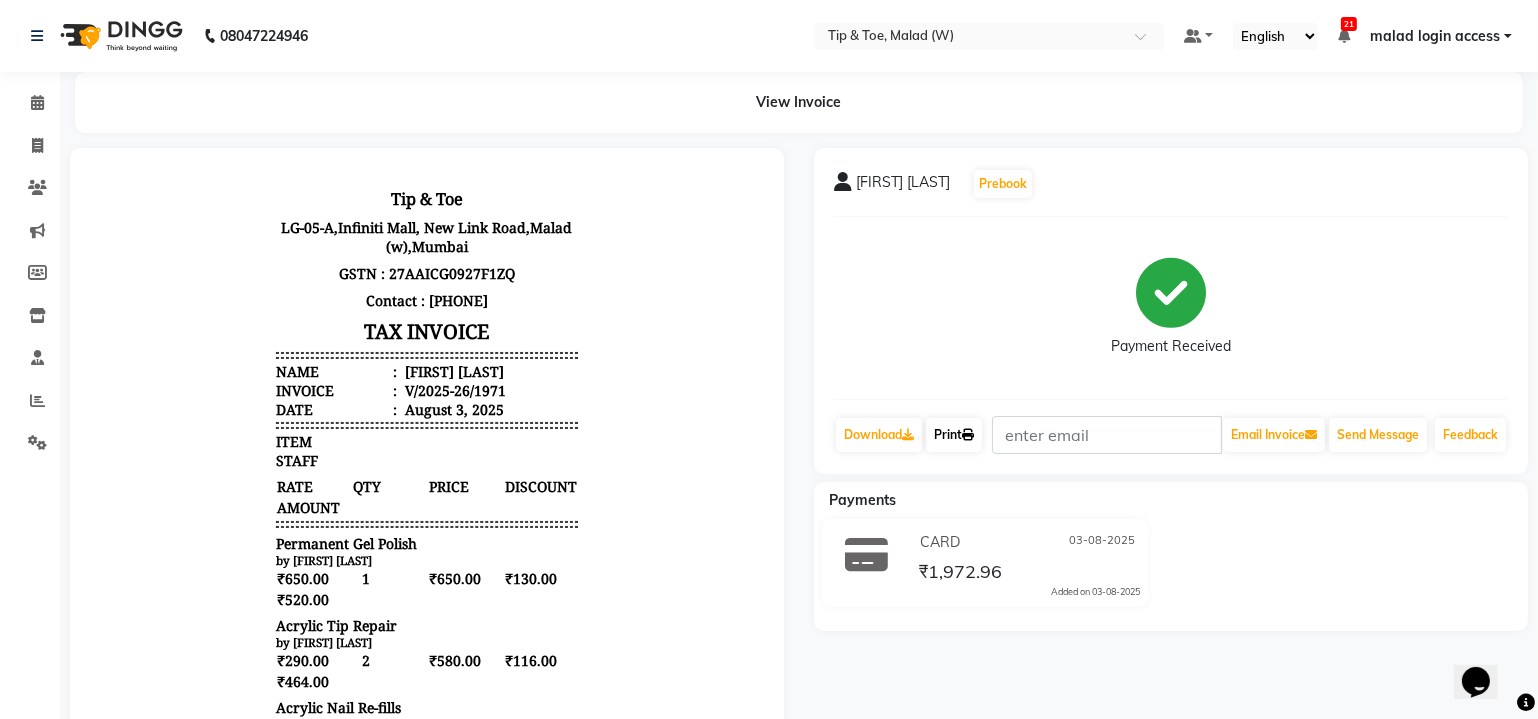 click on "Print" 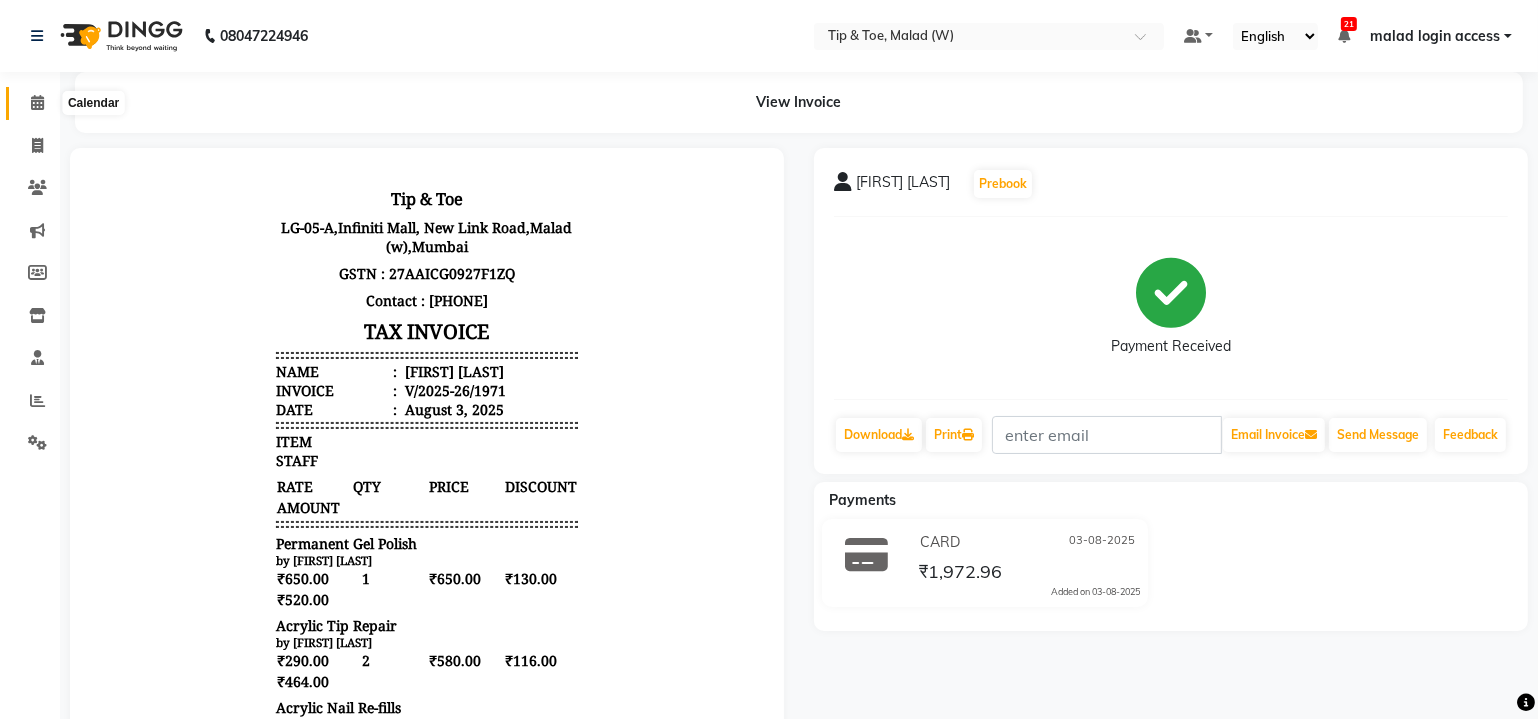 click 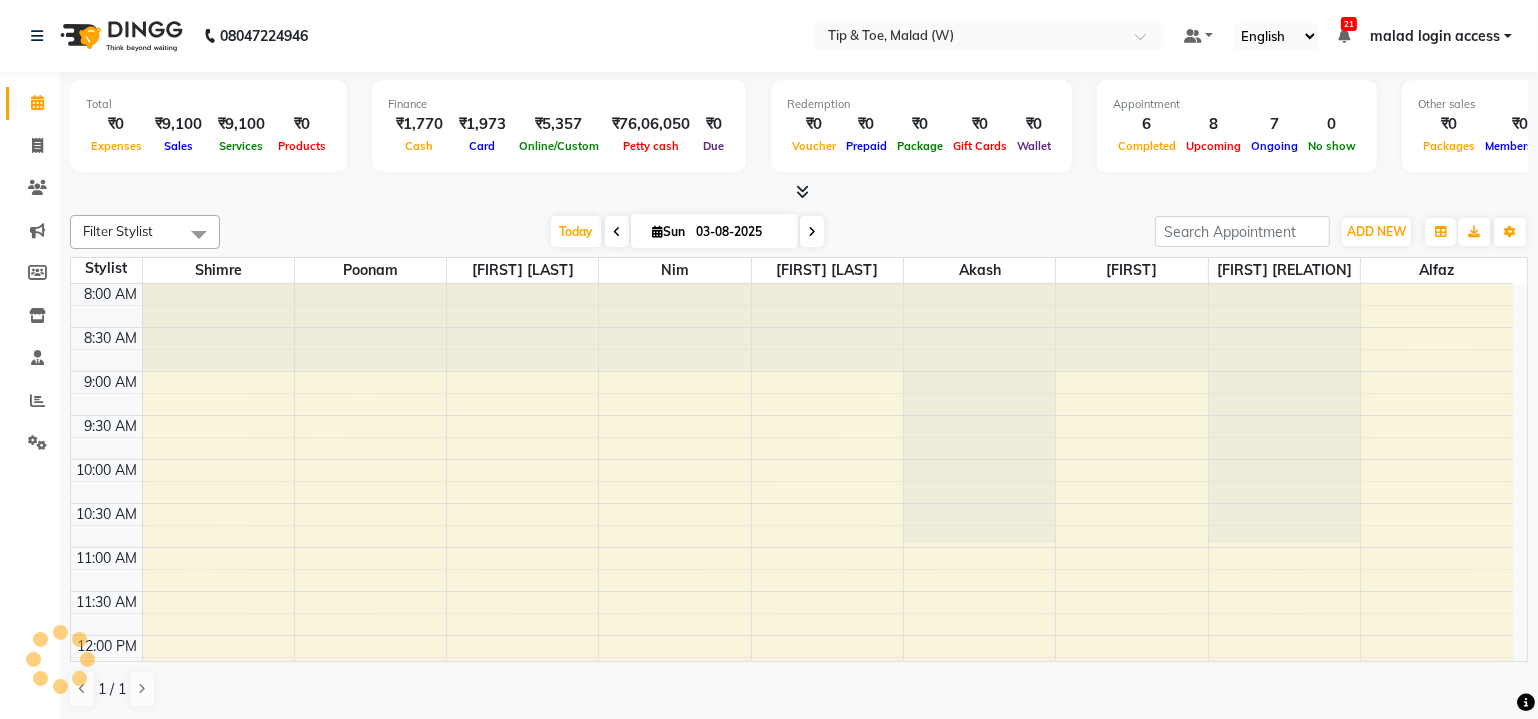 scroll, scrollTop: 0, scrollLeft: 0, axis: both 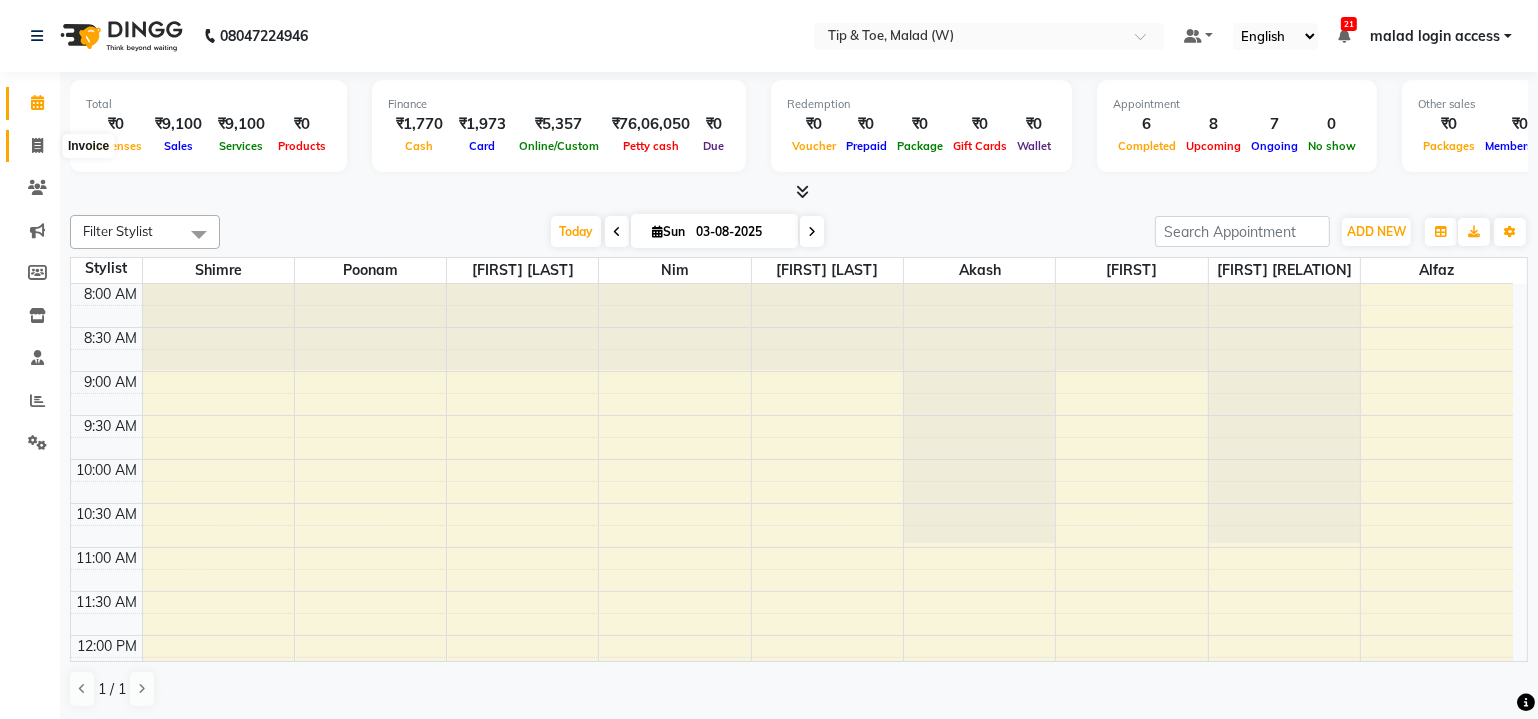 click 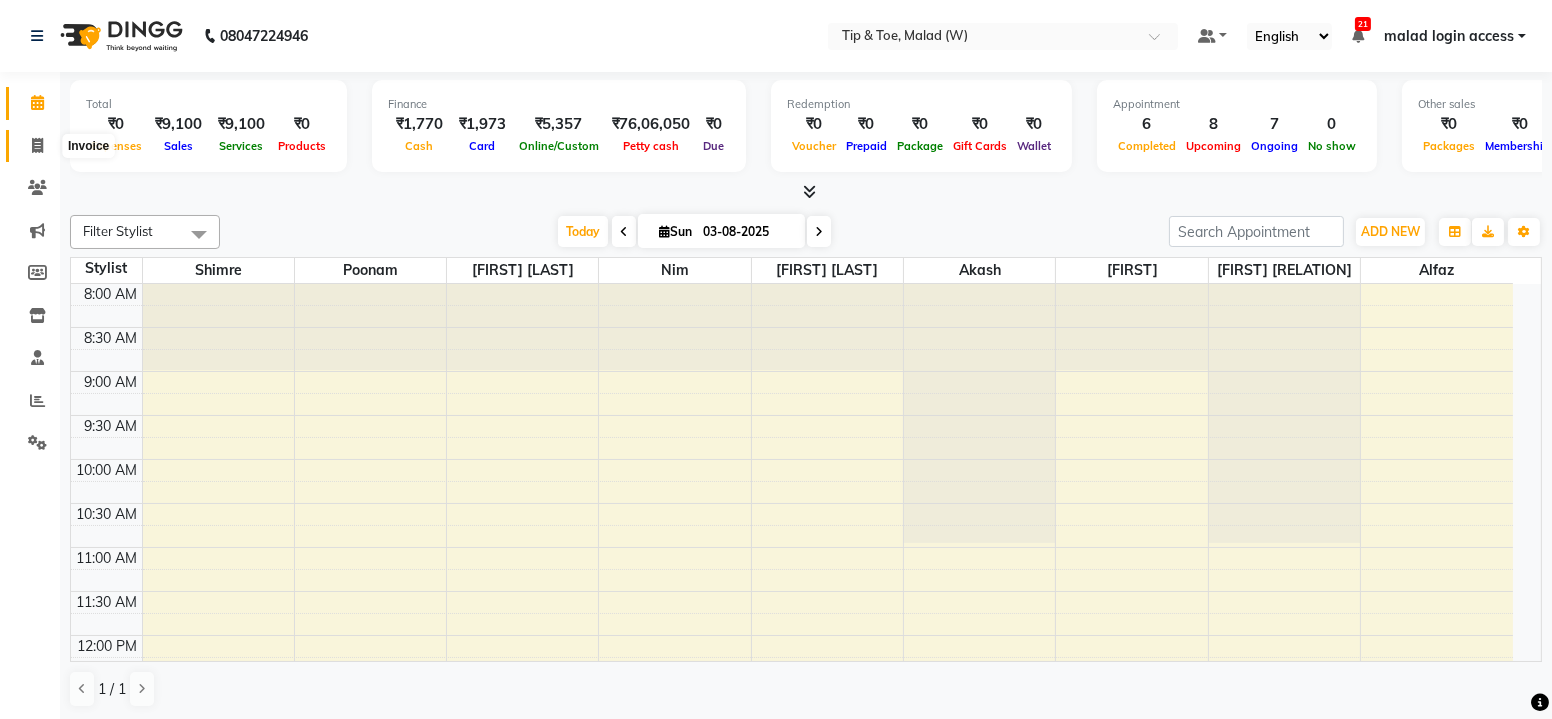 select on "service" 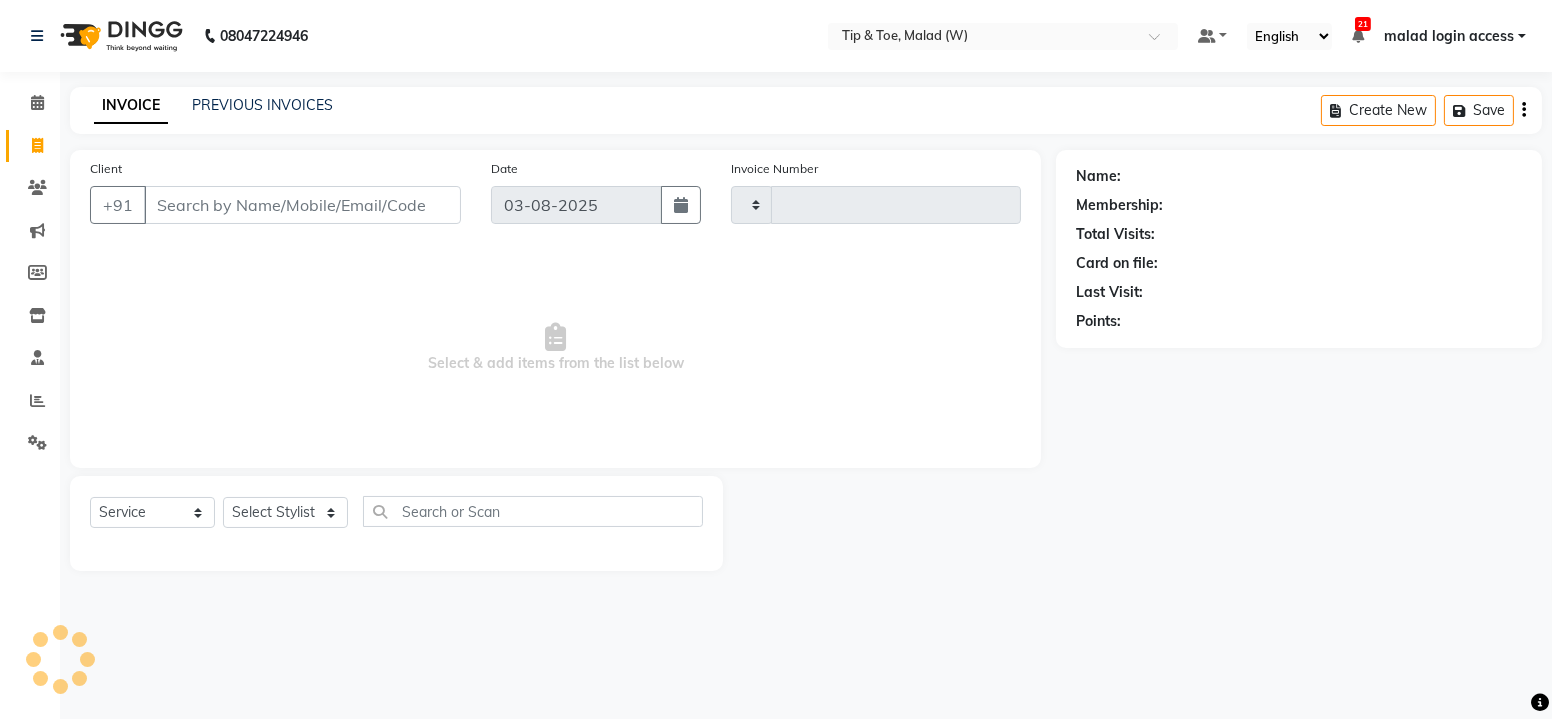 type on "1973" 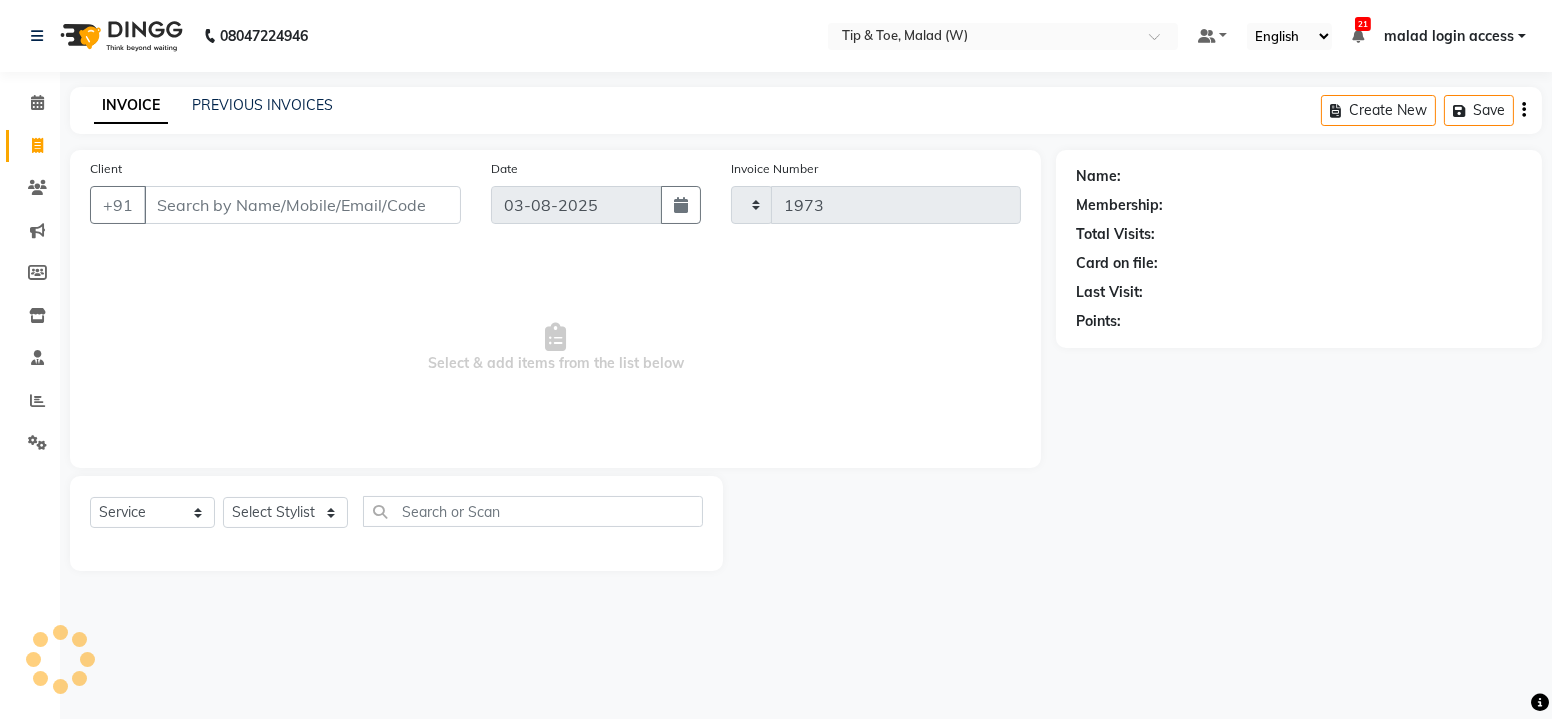 select on "5930" 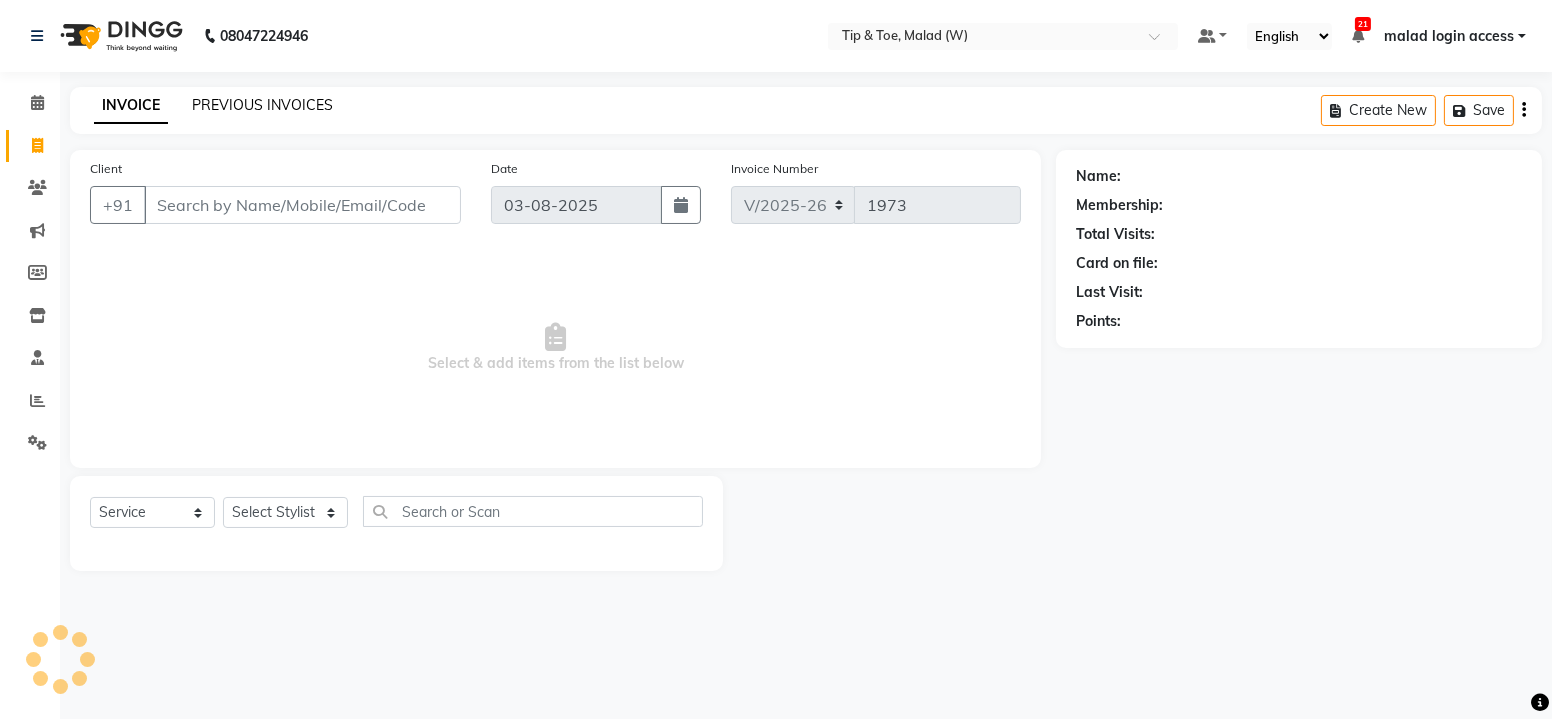 click on "PREVIOUS INVOICES" 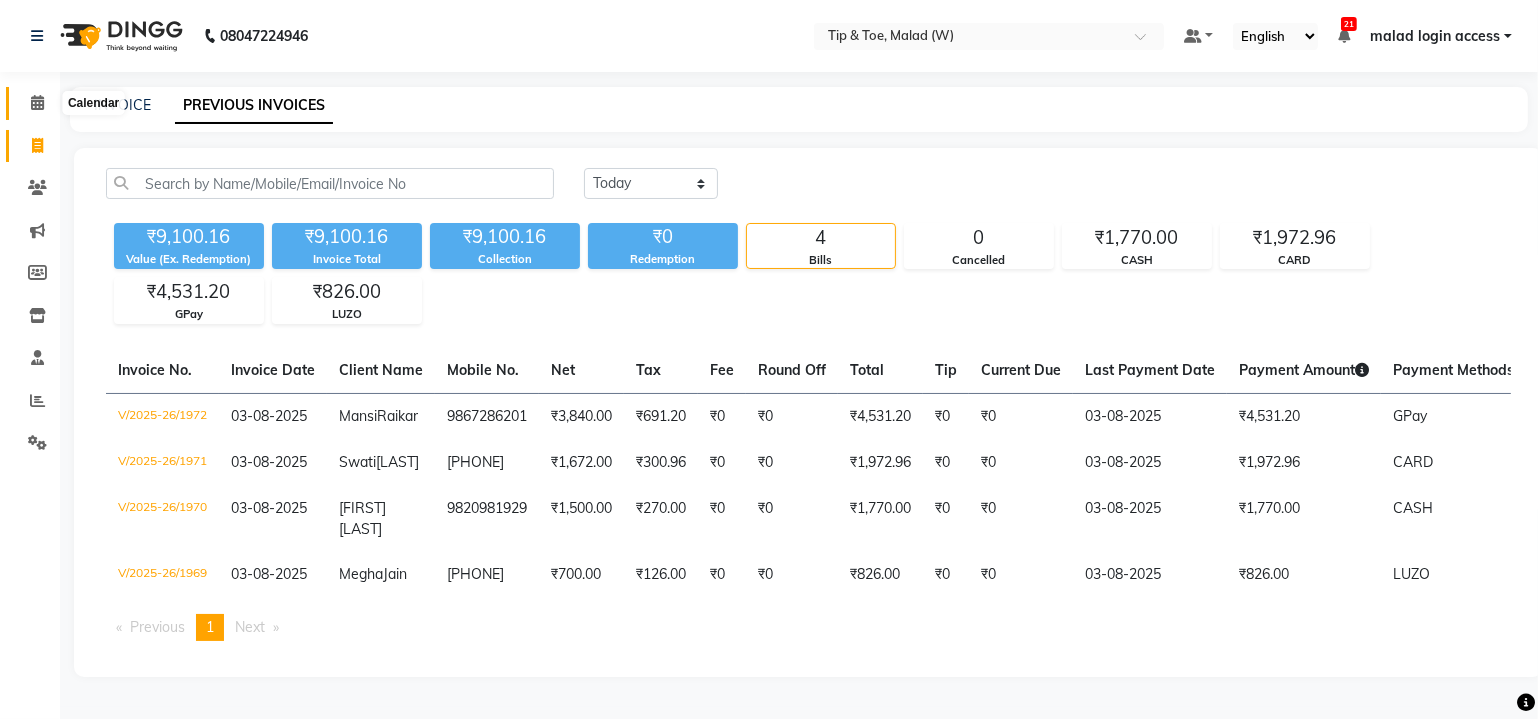 click 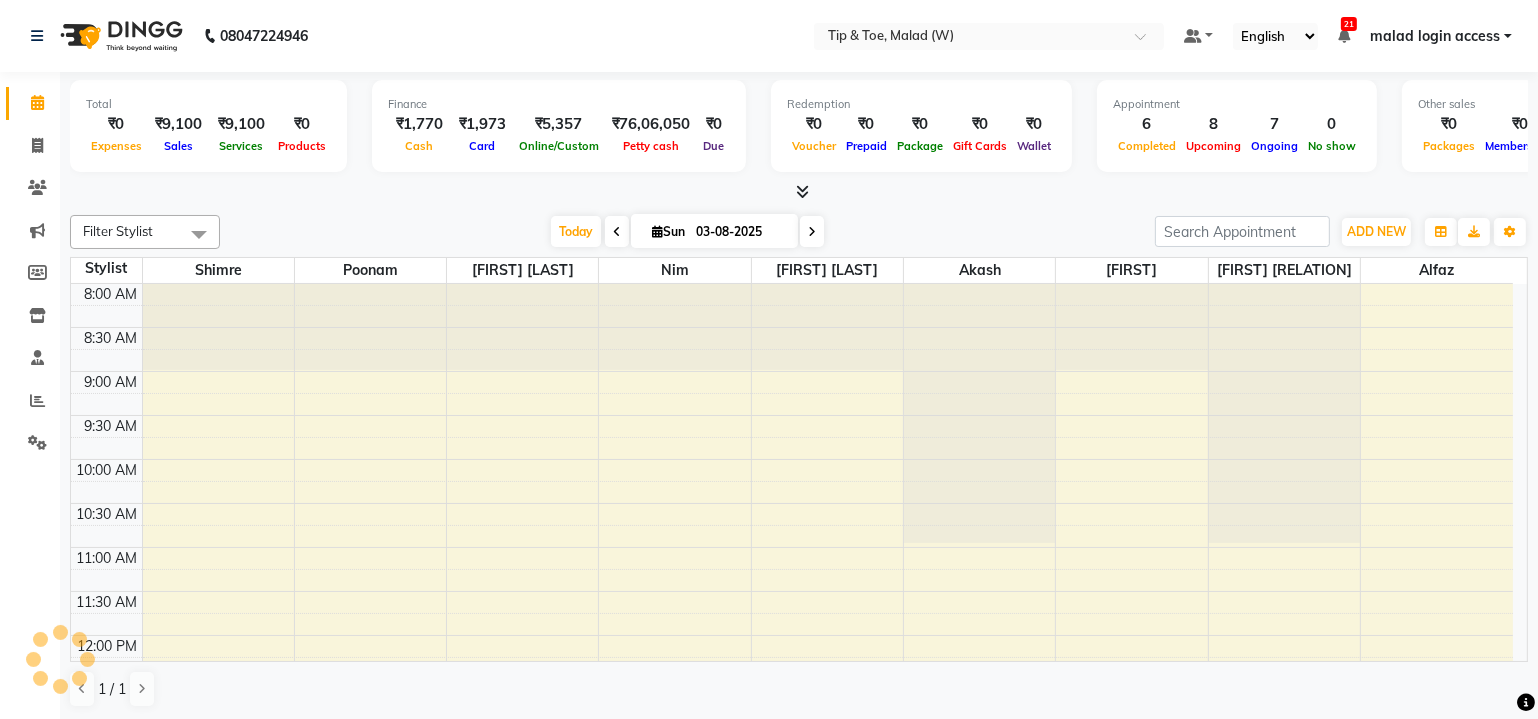 scroll, scrollTop: 0, scrollLeft: 0, axis: both 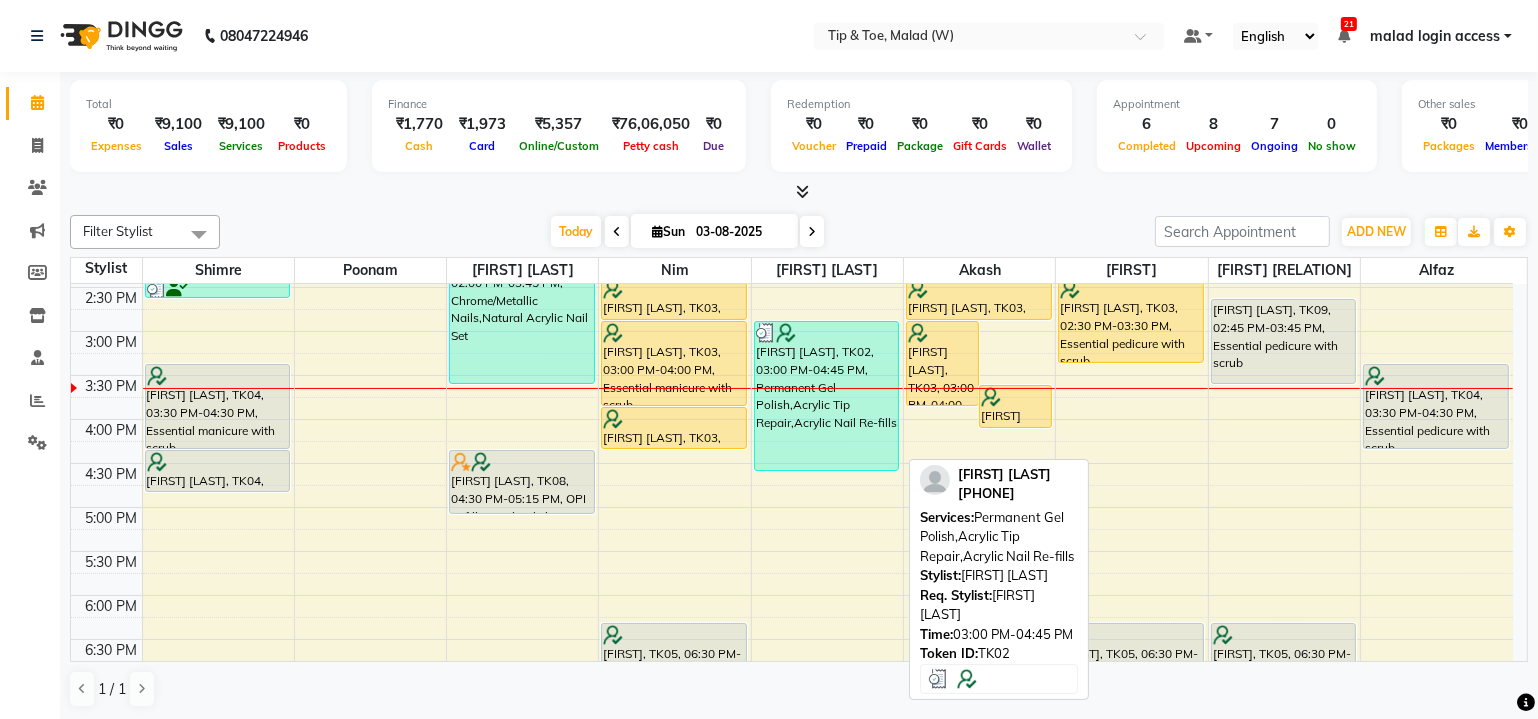 click on "[FIRST] [LAST], TK02, [TIME]-[TIME], Permanent Gel Polish,Acrylic Tip Repair,Acrylic Nail Re-fills" at bounding box center [827, 396] 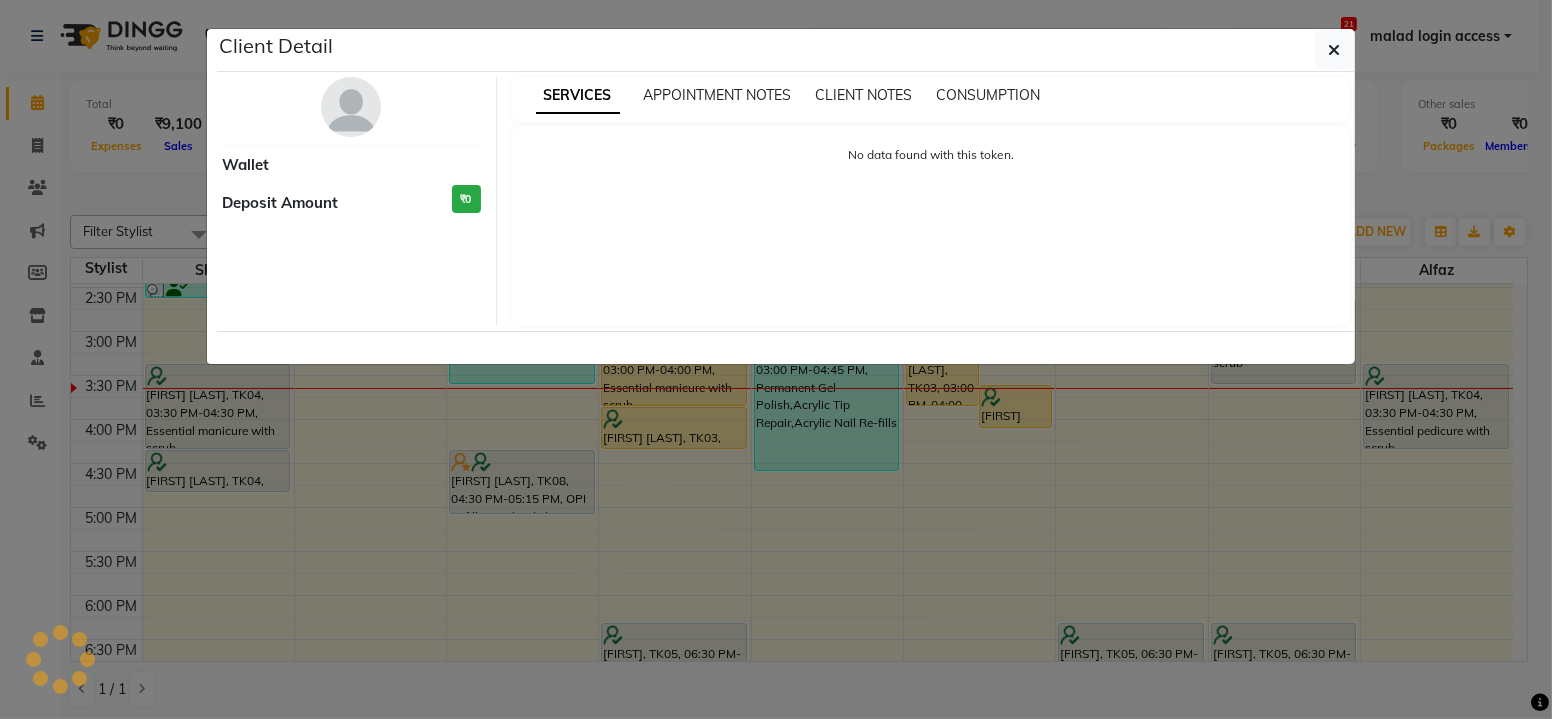 select on "3" 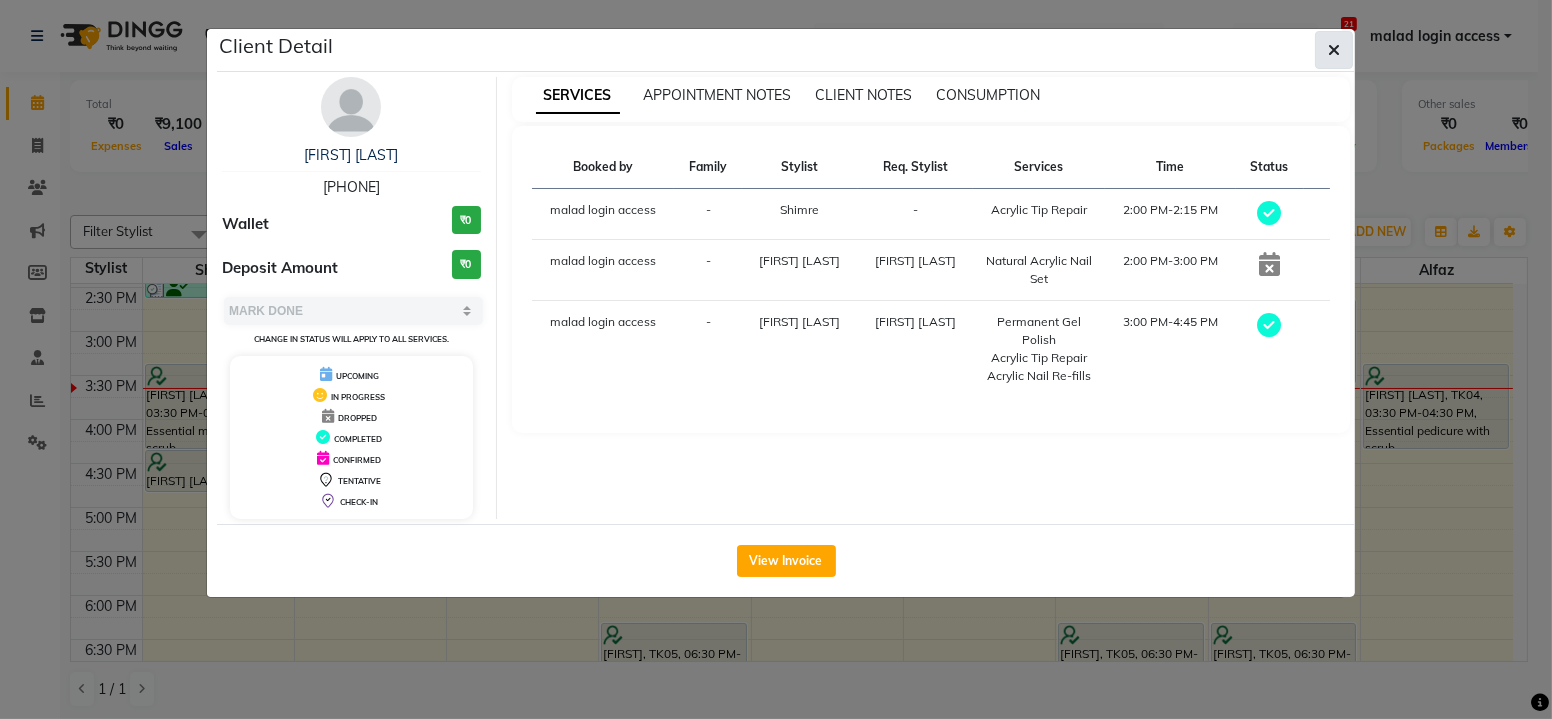 click 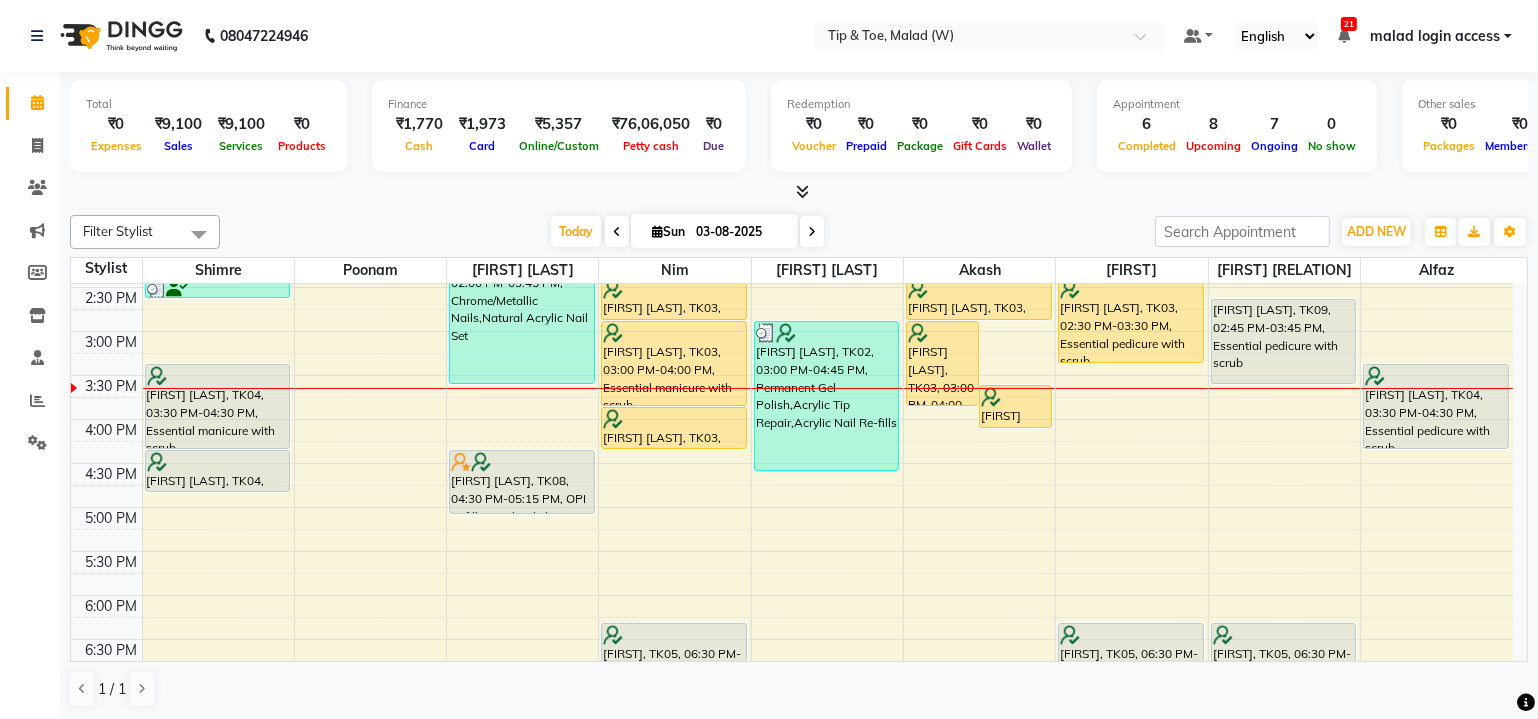 click on "8:00 AM 8:30 AM 9:00 AM 9:30 AM 10:00 AM 10:30 AM 11:00 AM 11:30 AM 12:00 PM 12:30 PM 1:00 PM 1:30 PM 2:00 PM 2:30 PM 3:00 PM 3:30 PM 4:00 PM 4:30 PM 5:00 PM 5:30 PM 6:00 PM 6:30 PM 7:00 PM 7:30 PM 8:00 PM 8:30 PM     Monitika Vireani, TK07, 01:30 PM-02:30 PM, Essential pedicure with scrub     Swati Bhowmick, TK02, 02:00 PM-02:15 PM, Acrylic Tip Repair     Monitika Vireani, TK07, 02:30 PM-02:45 PM, Cut & File     Ketaki Devhare, TK04, 03:30 PM-04:30 PM, Essential manicure with scrub     Ketaki Devhare, TK04, 04:30 PM-05:00 PM, Permanent Gel Polish     Megha Jain, TK06, 01:15 PM-02:00 PM, Essential manicure with scrub     Mansi Raikar, TK01, 02:00 PM-03:45 PM, Chrome/Metallic Nails,Natural Acrylic Nail Set     Sharon Basak, TK08, 04:30 PM-05:15 PM, OPI Refills + Gel Polish     Nikita Singh, TK03, 02:30 PM-03:00 PM, Permanent Gel Polish Removal     Nikita Singh, TK03, 03:00 PM-04:00 PM, Essential manicure with scrub     Nikita Singh, TK03, 04:00 PM-04:30 PM, Permanent Gel Polish" at bounding box center [792, 287] 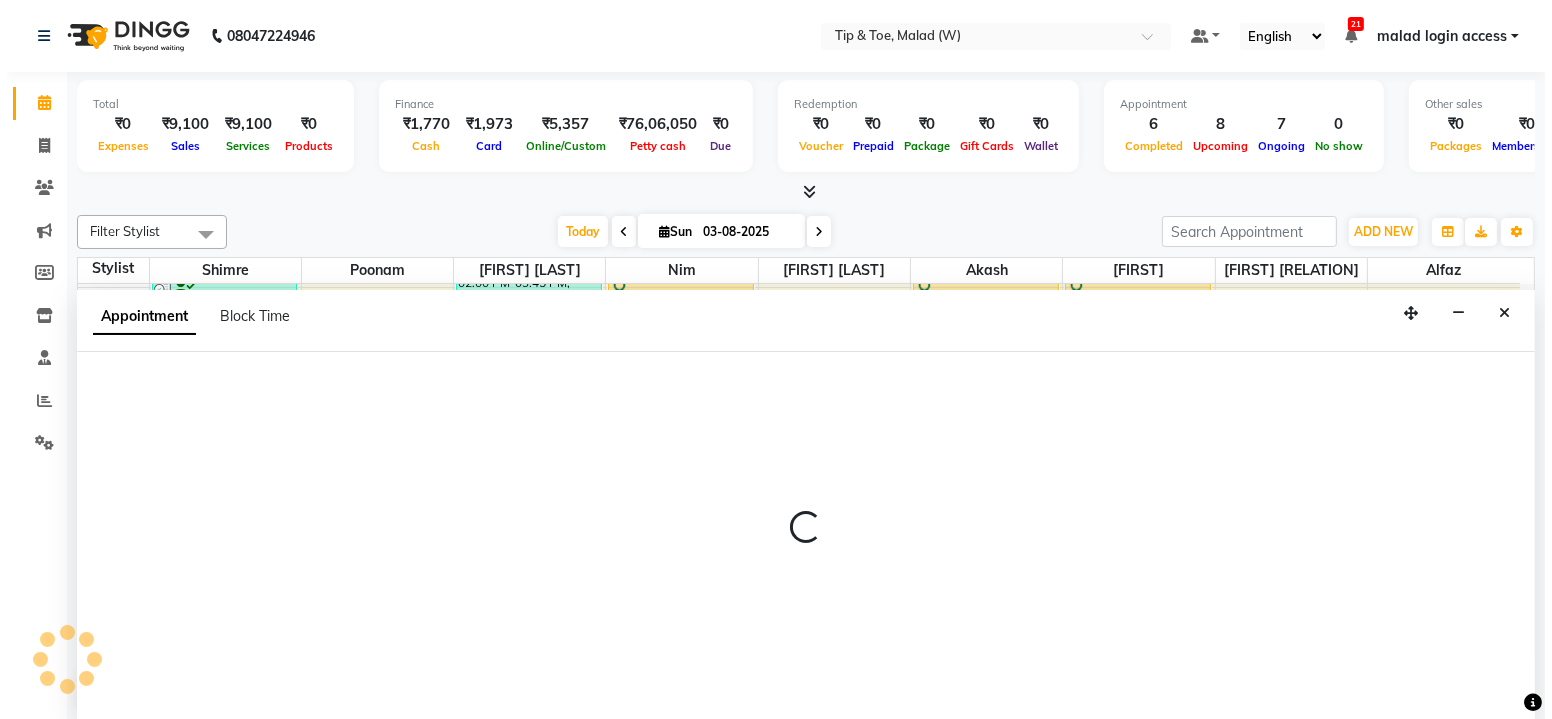 scroll, scrollTop: 0, scrollLeft: 0, axis: both 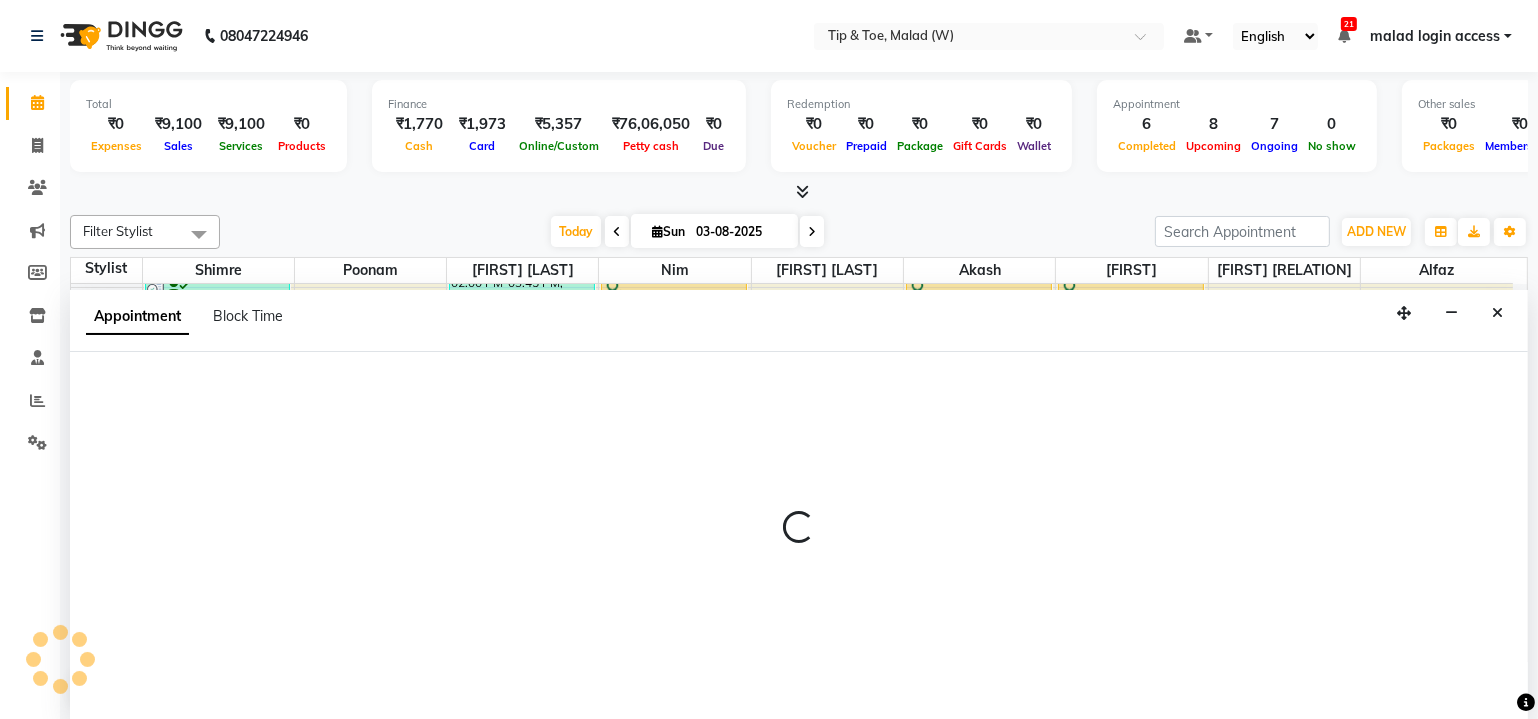 select on "77019" 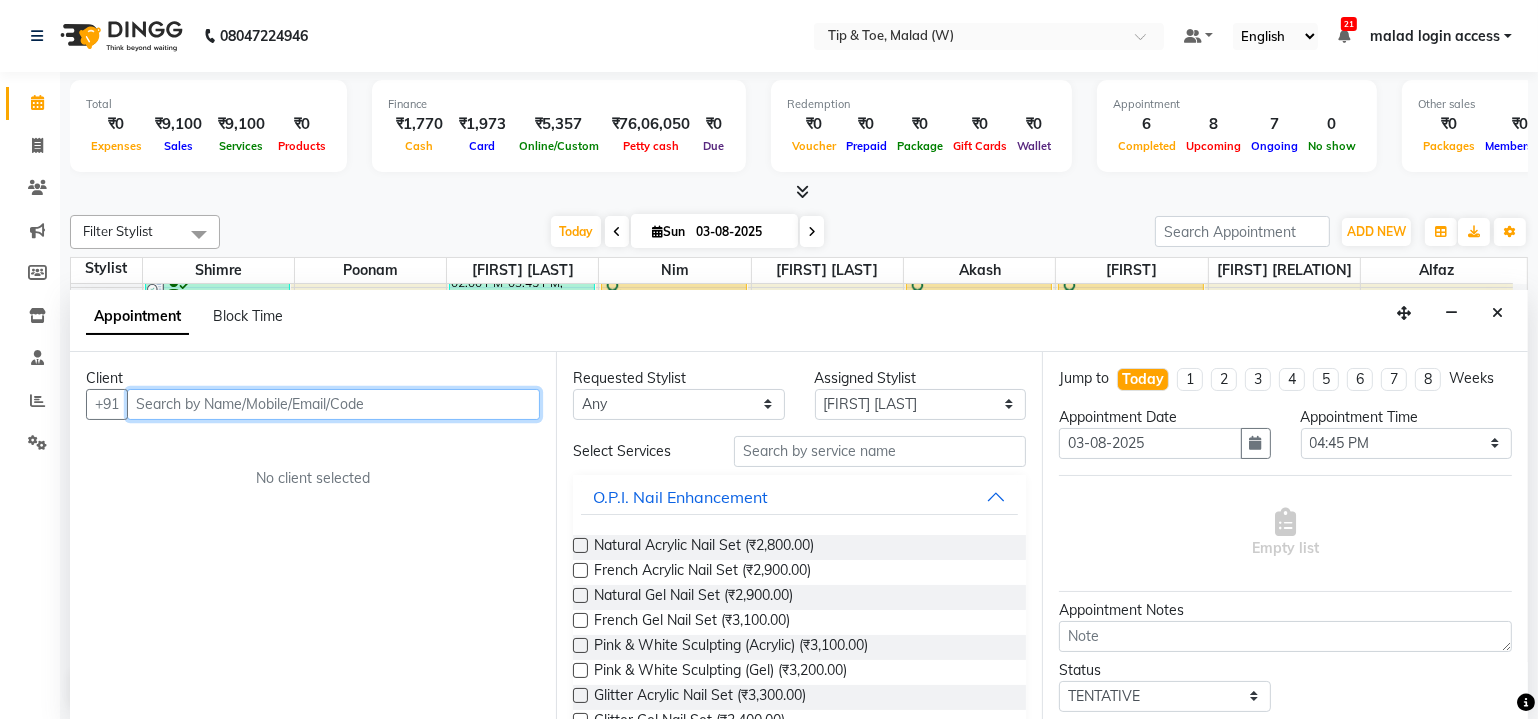 click at bounding box center (333, 404) 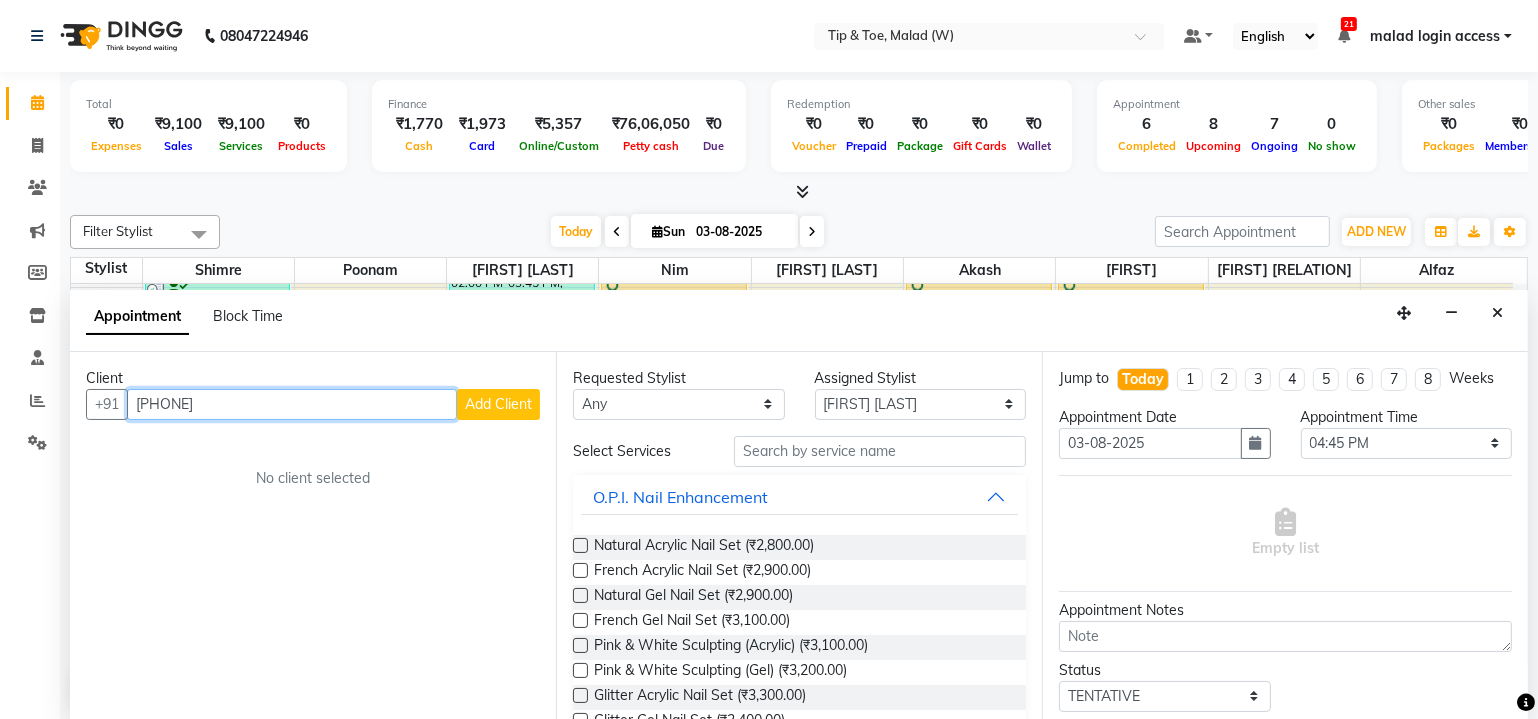 type on "9833971204" 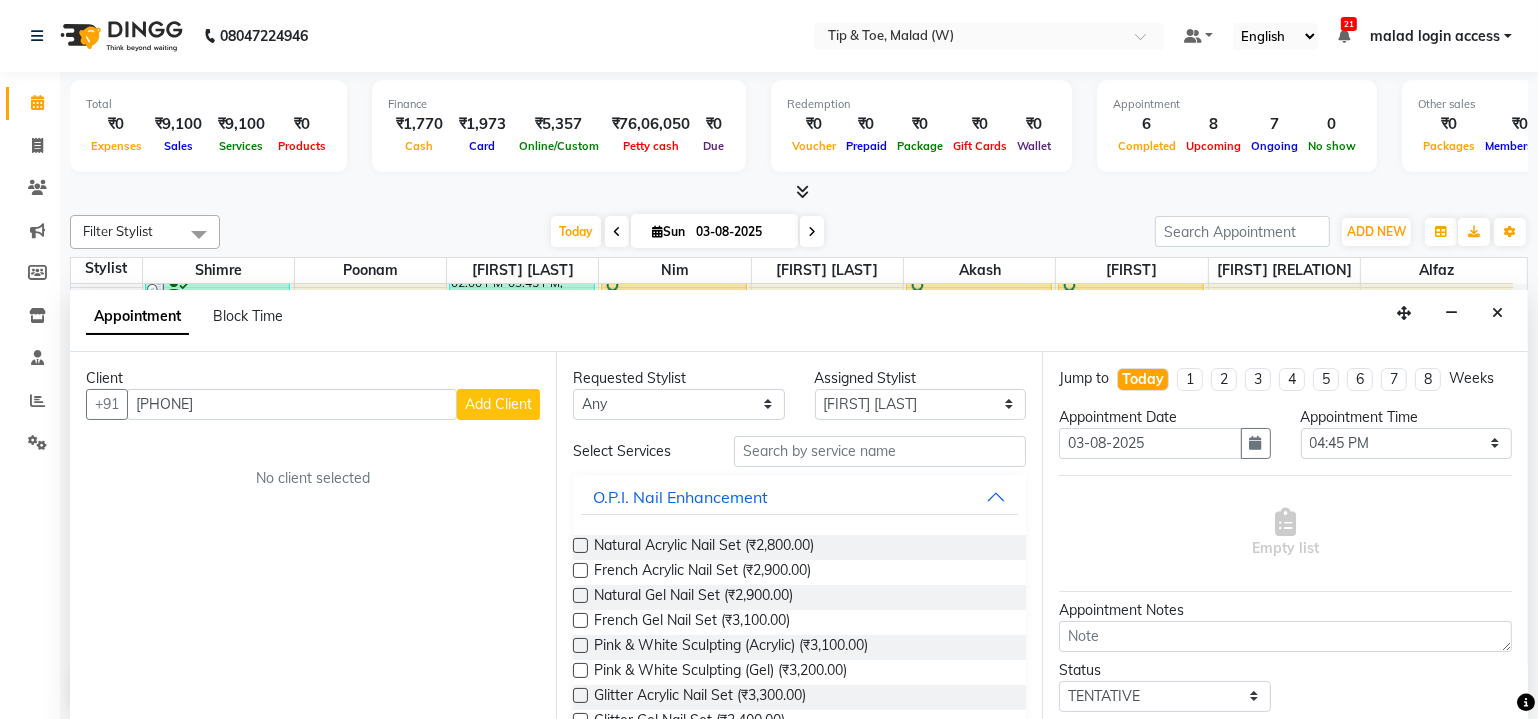 click on "Add Client" at bounding box center (498, 404) 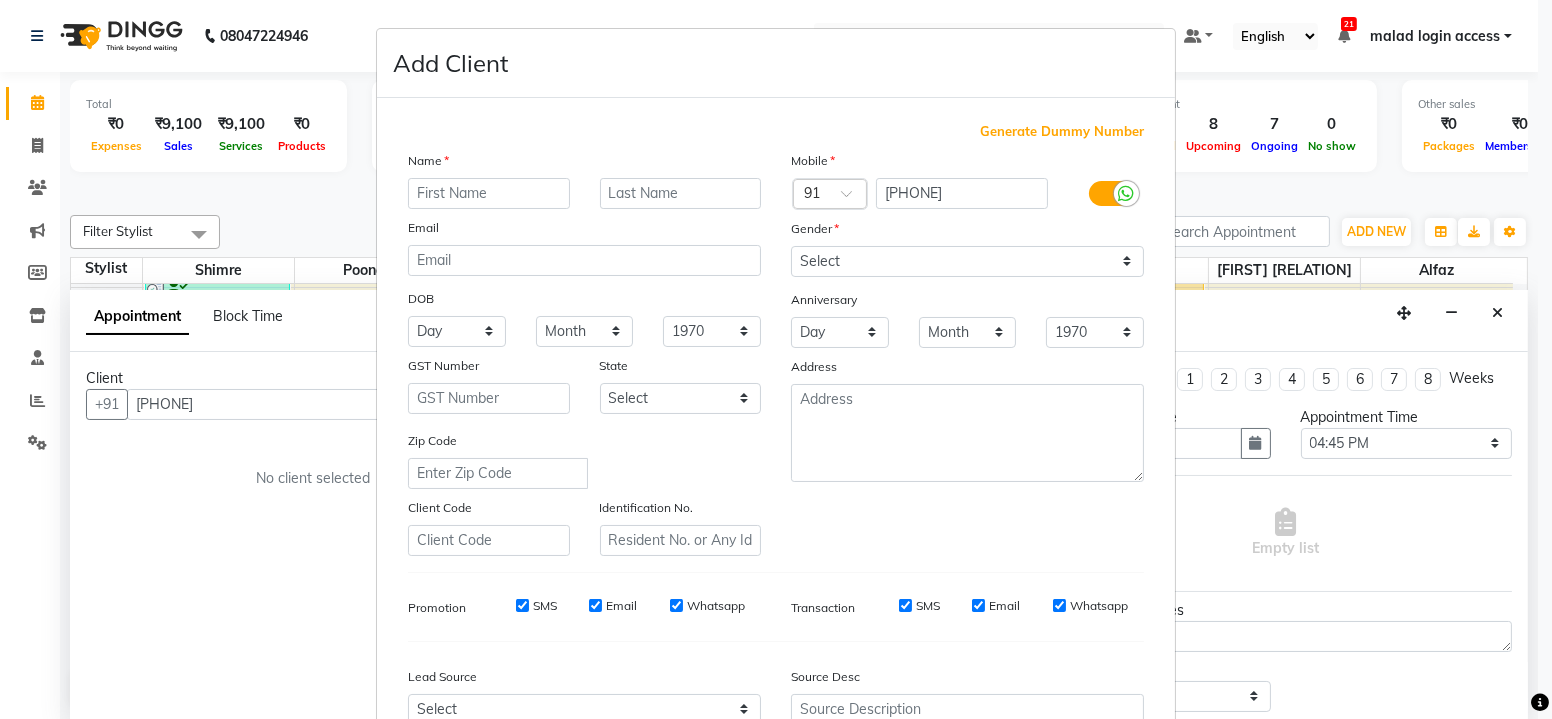 click on "Name" at bounding box center (584, 164) 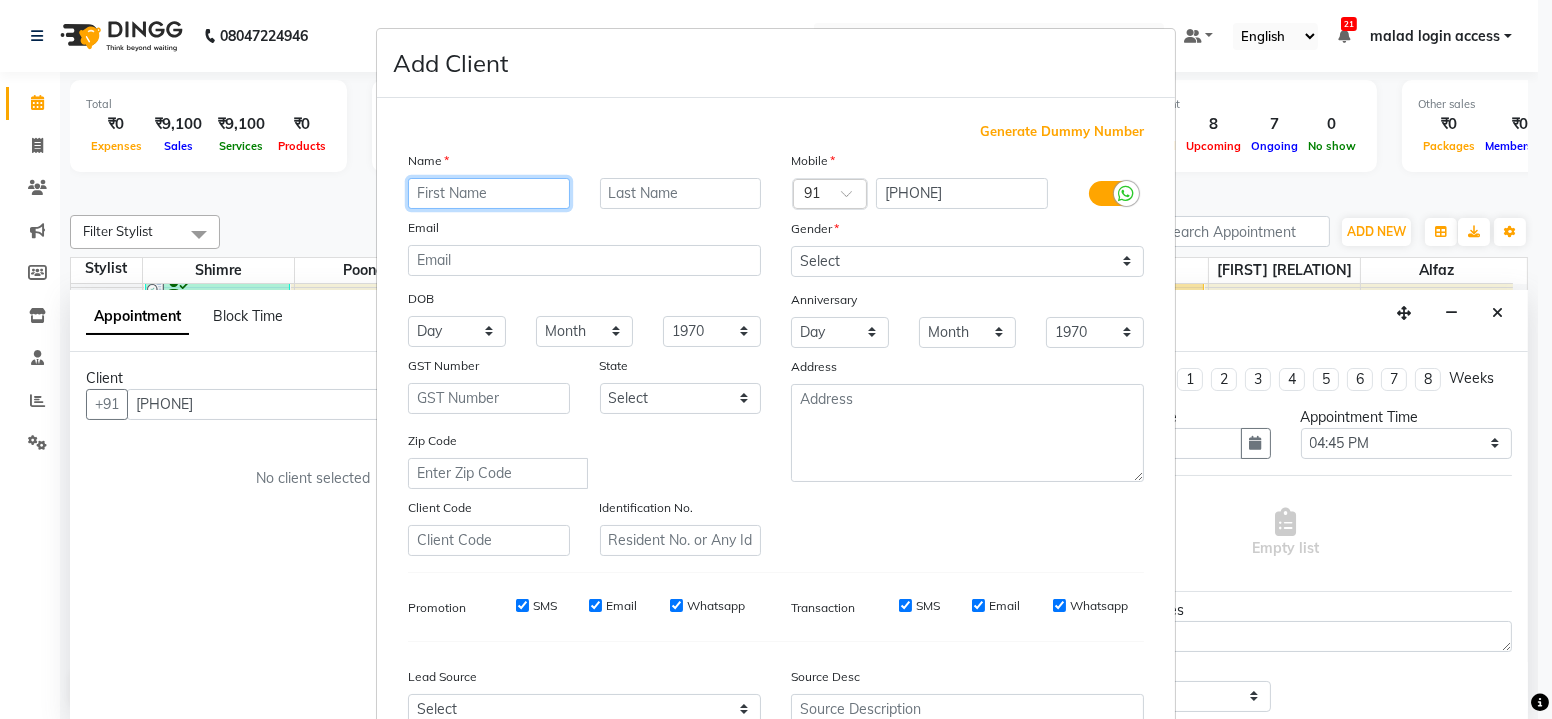 click at bounding box center (489, 193) 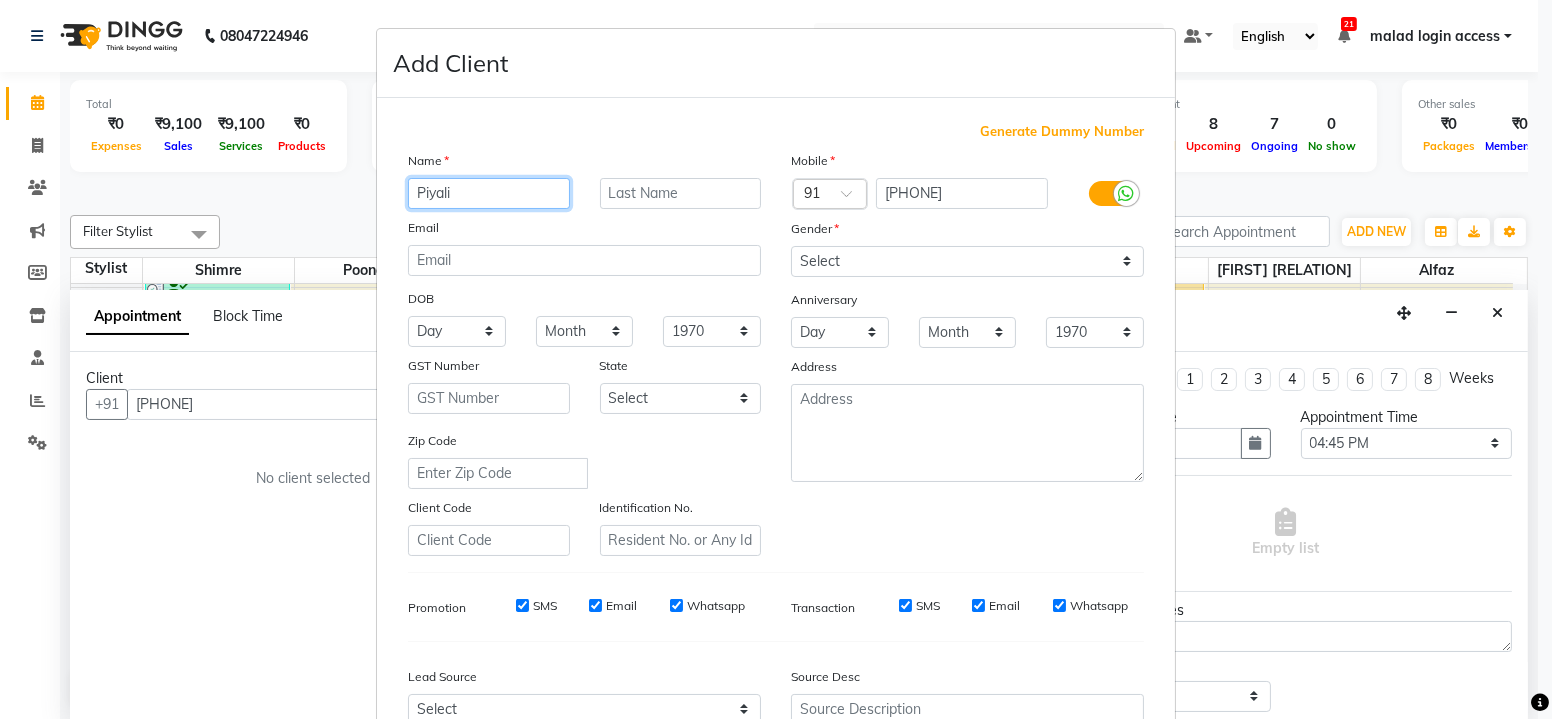 type on "Piyali" 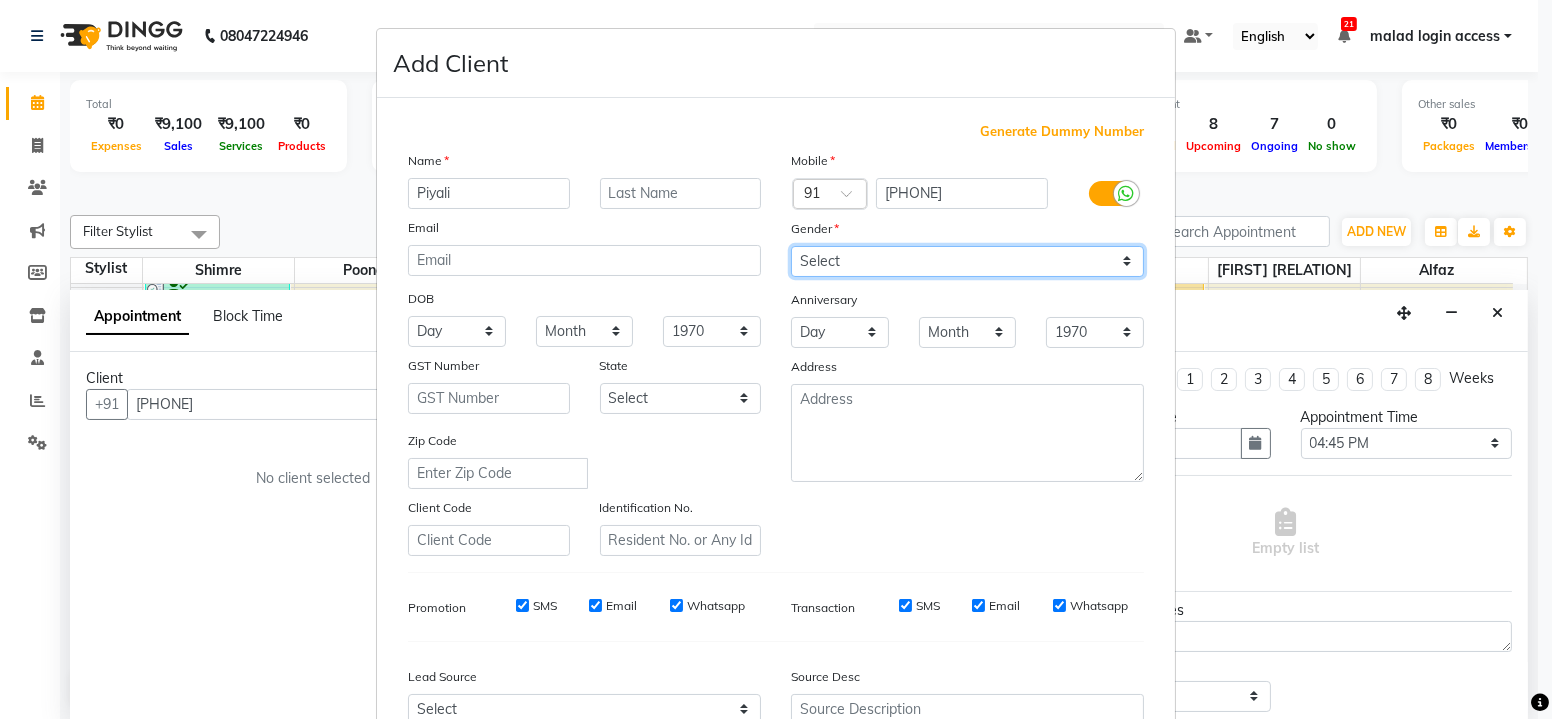 click on "Select Male Female Other Prefer Not To Say" at bounding box center [967, 261] 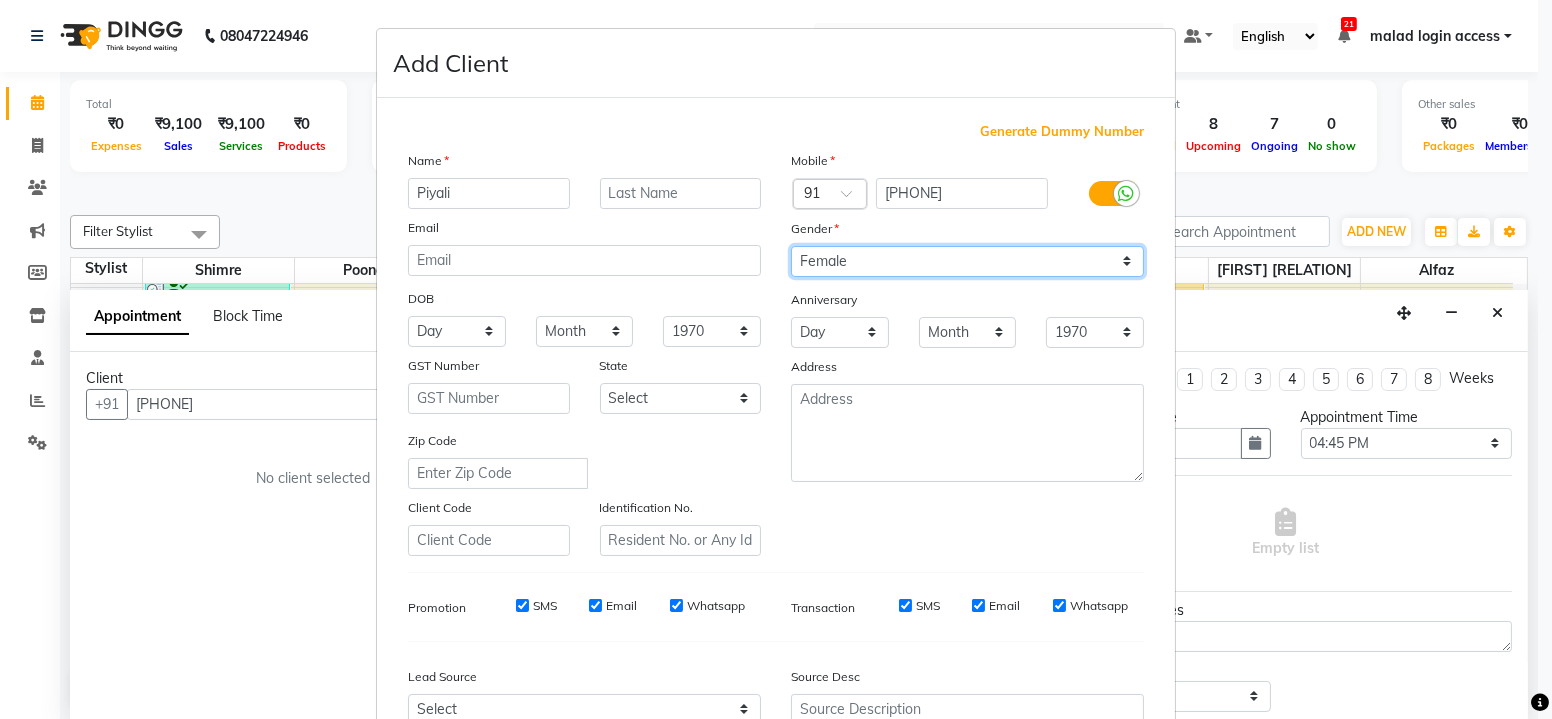 click on "Select Male Female Other Prefer Not To Say" at bounding box center [967, 261] 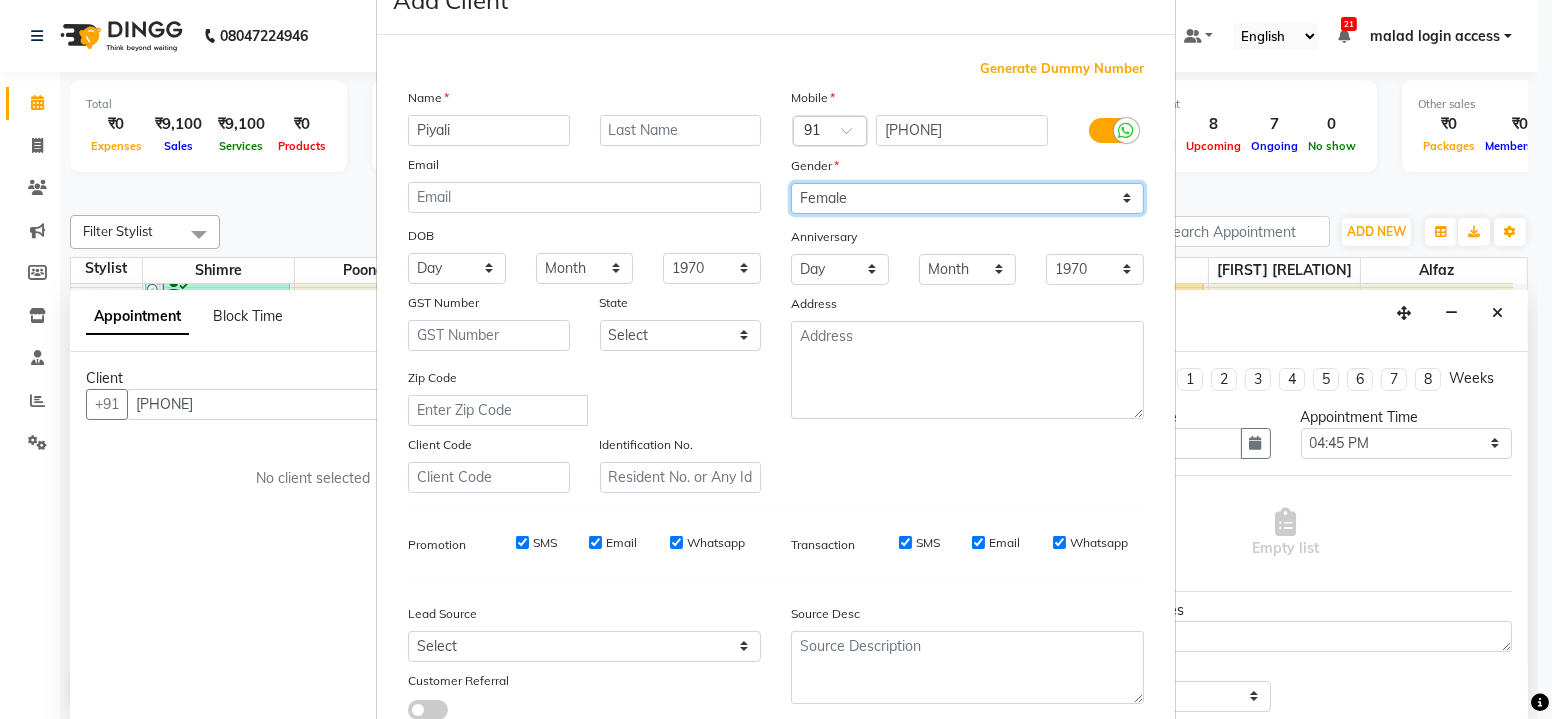 scroll, scrollTop: 90, scrollLeft: 0, axis: vertical 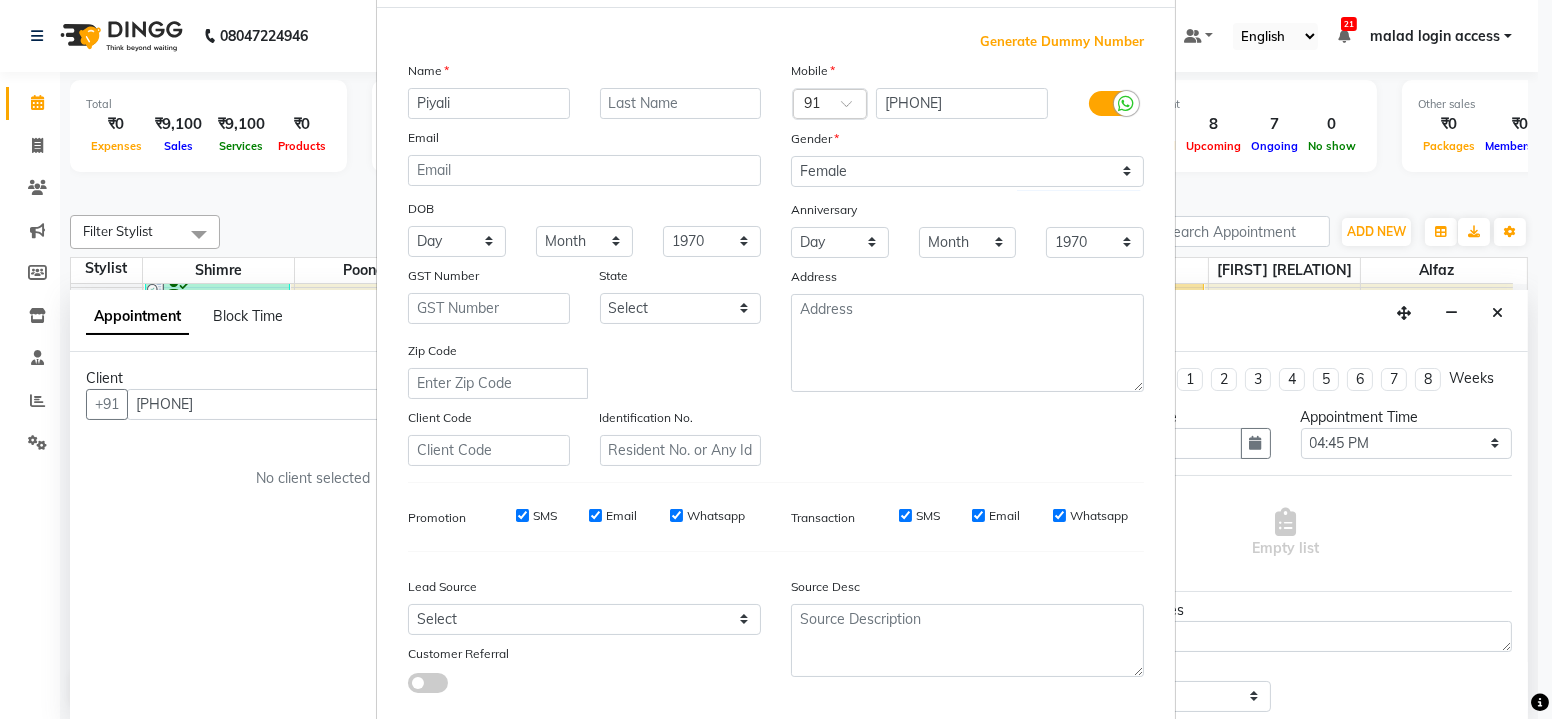 drag, startPoint x: 1520, startPoint y: 577, endPoint x: 1515, endPoint y: 693, distance: 116.10771 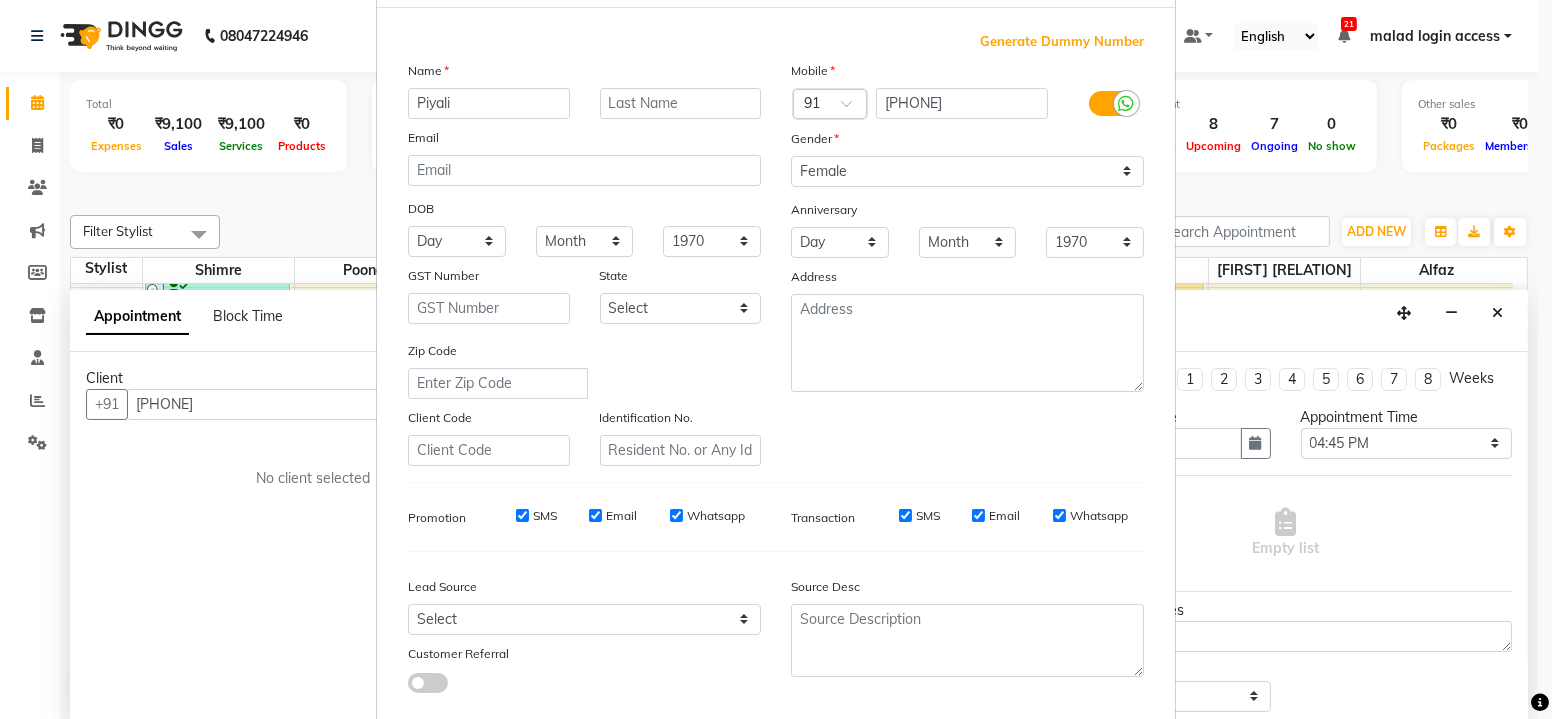 drag, startPoint x: 1519, startPoint y: 525, endPoint x: 1519, endPoint y: 669, distance: 144 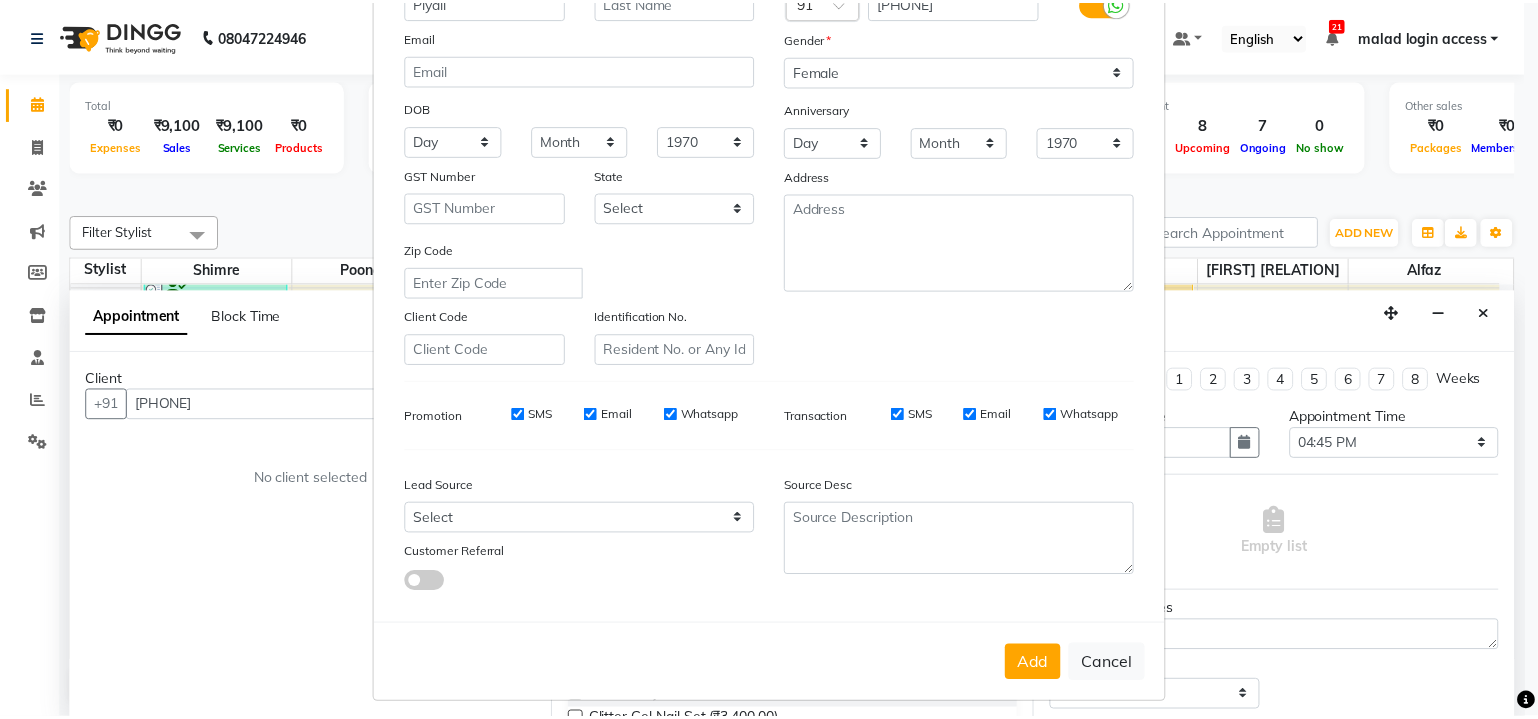 scroll, scrollTop: 197, scrollLeft: 0, axis: vertical 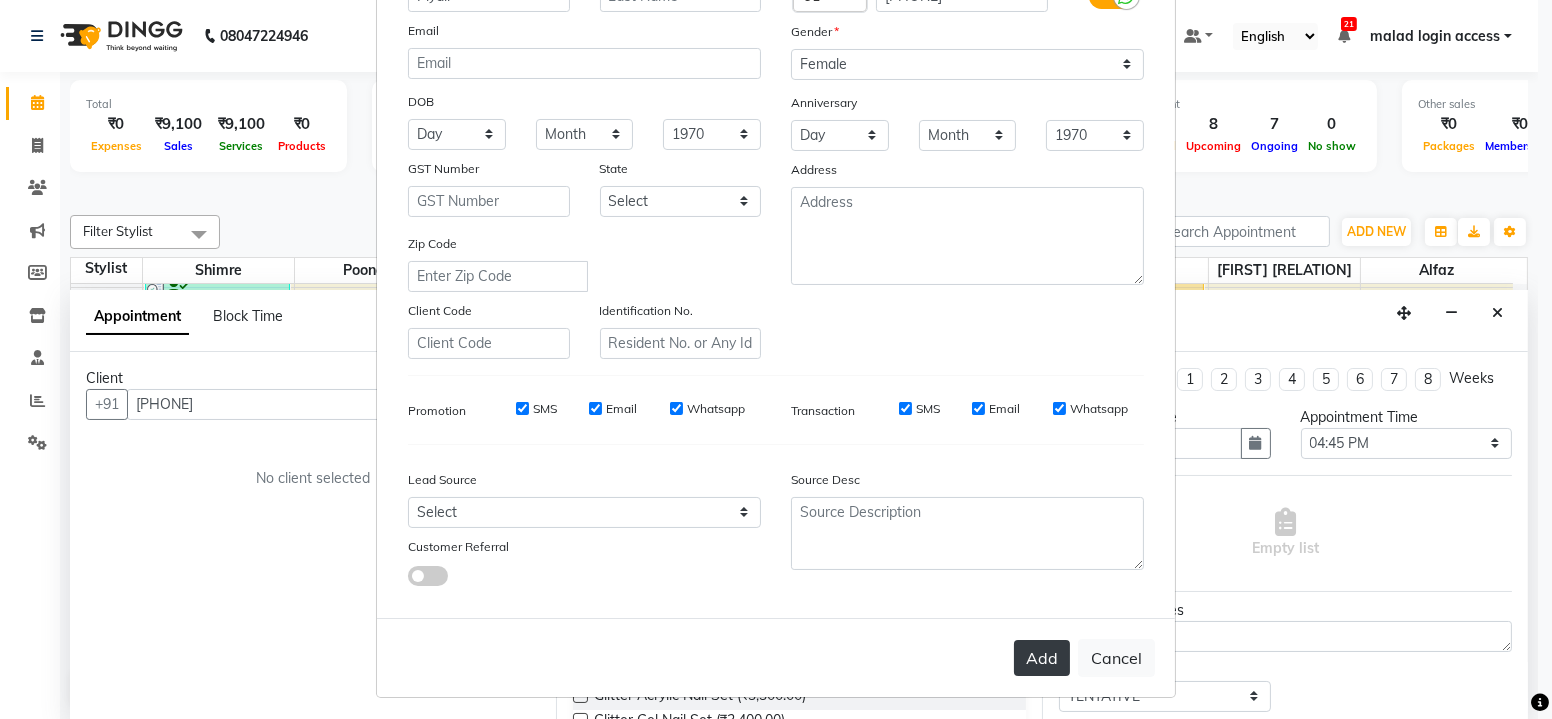 click on "Add" at bounding box center [1042, 658] 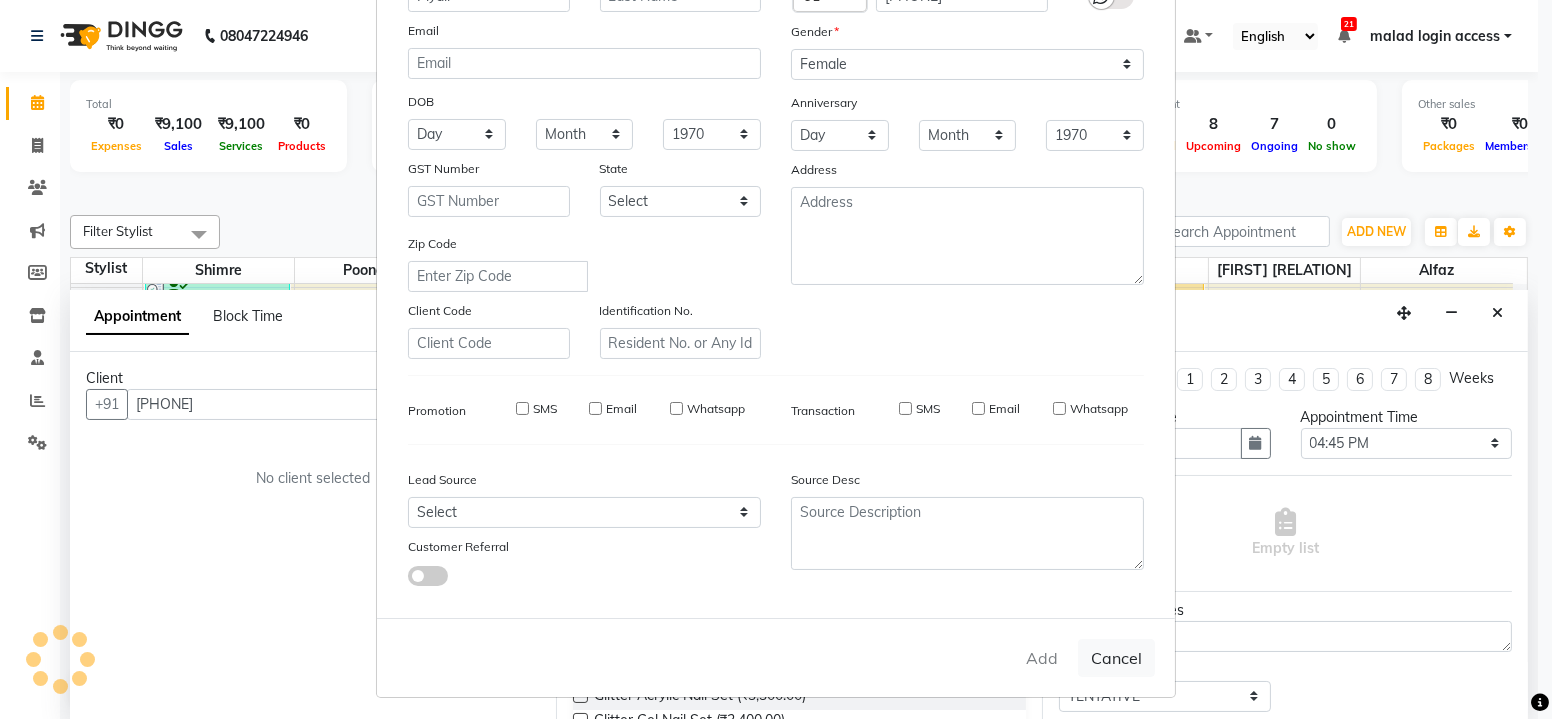 type 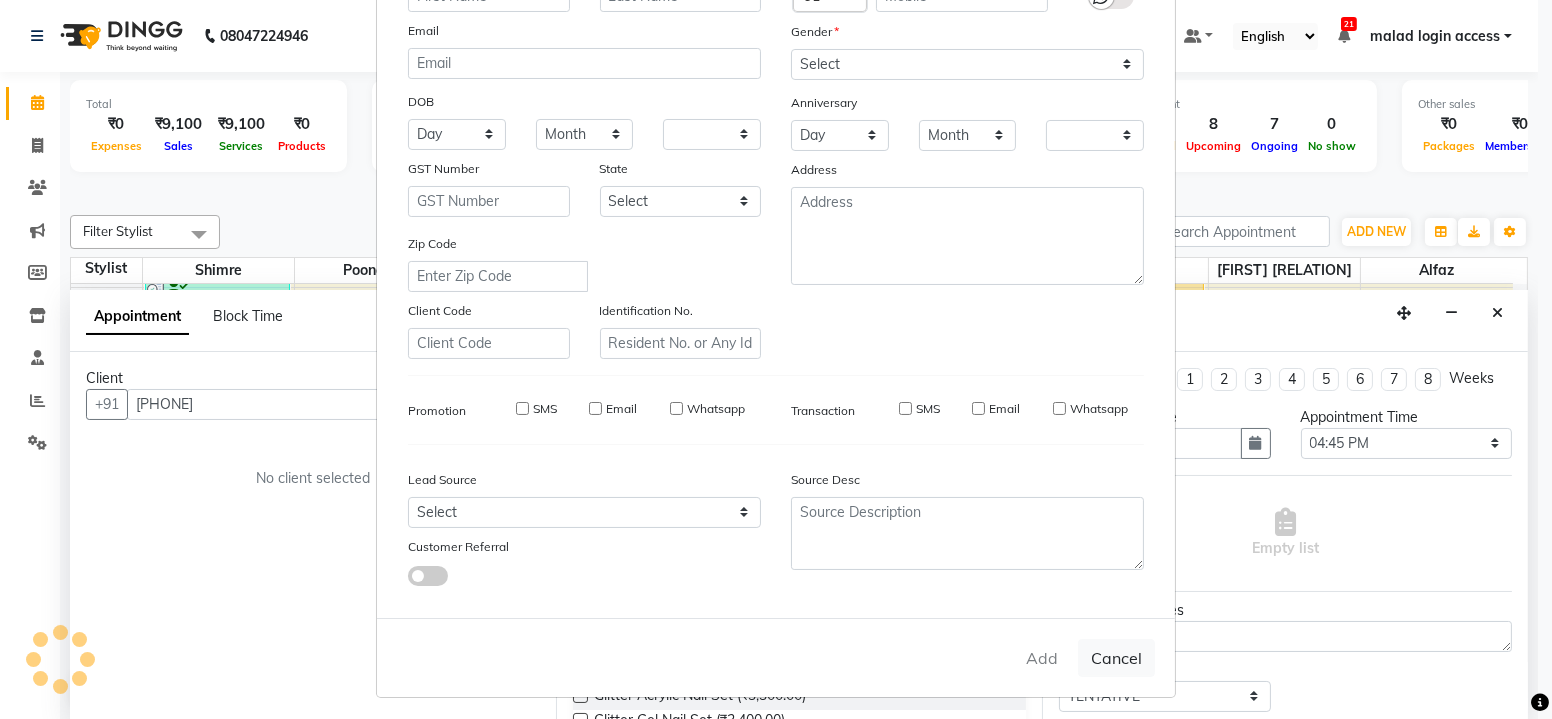 checkbox on "false" 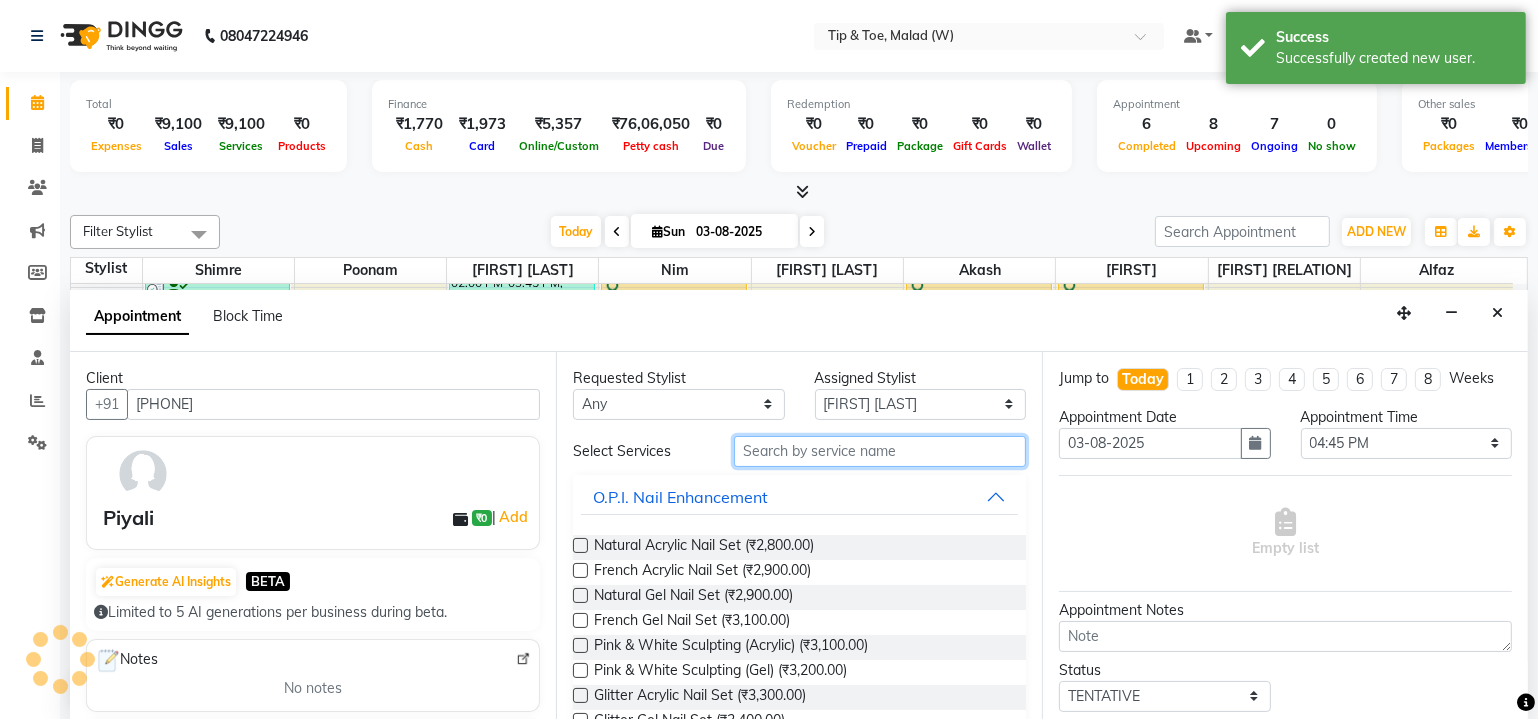 click at bounding box center (880, 451) 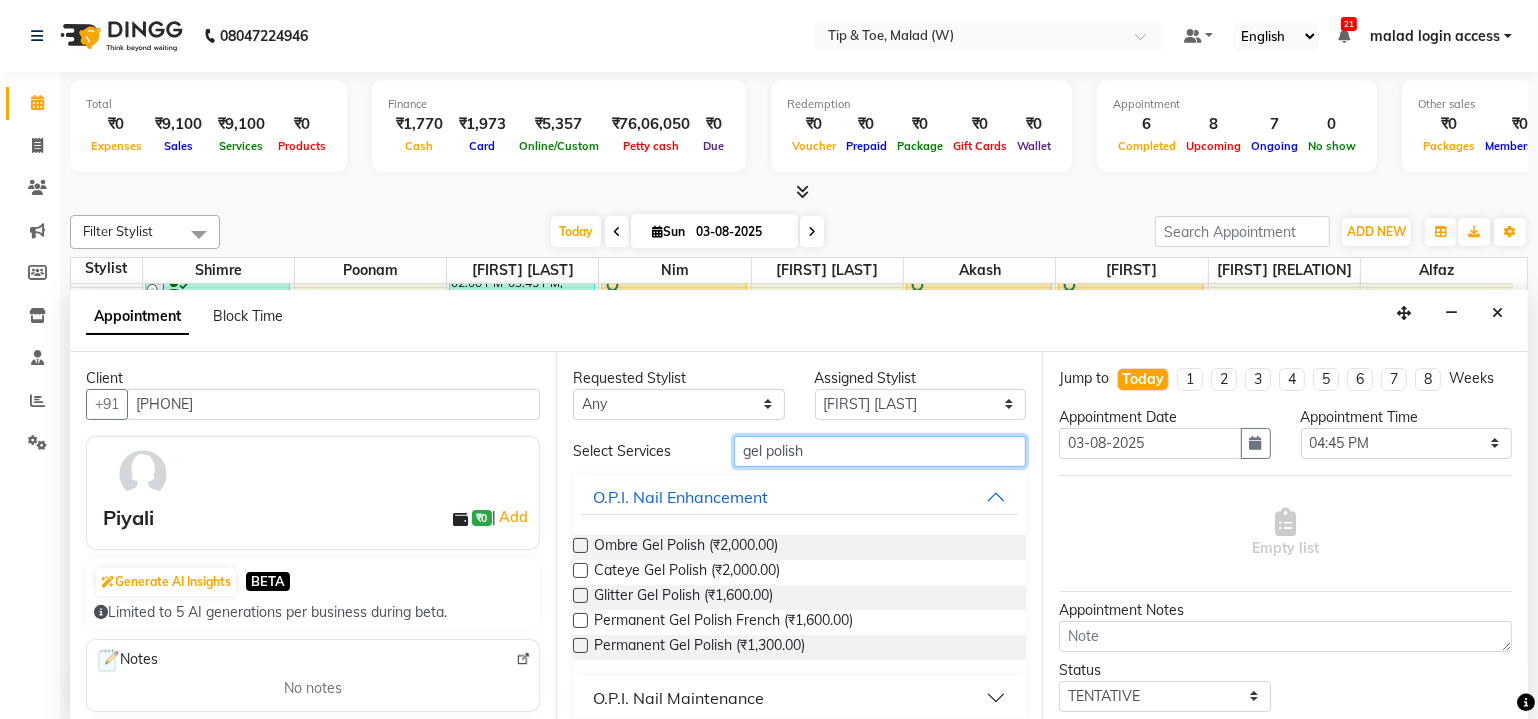 type on "gel polish" 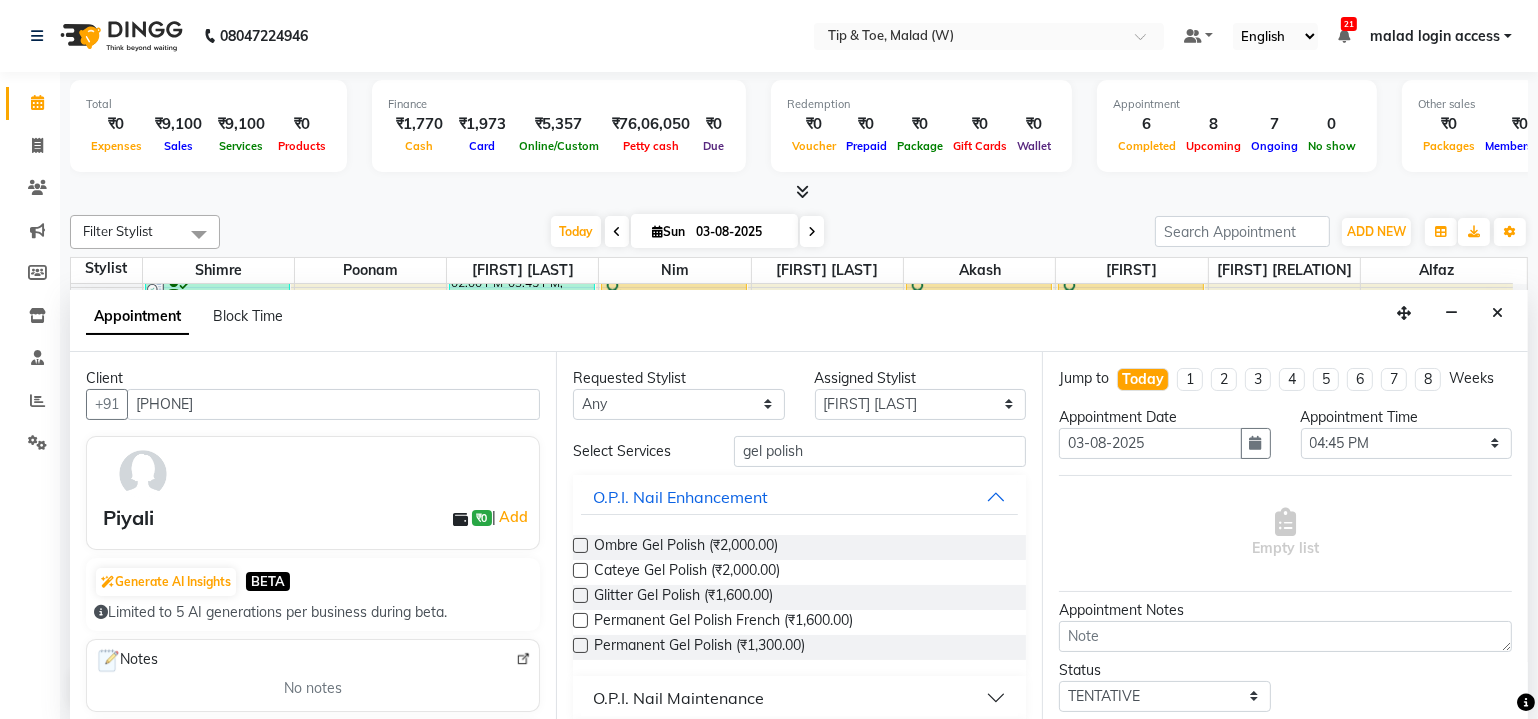 click at bounding box center [580, 645] 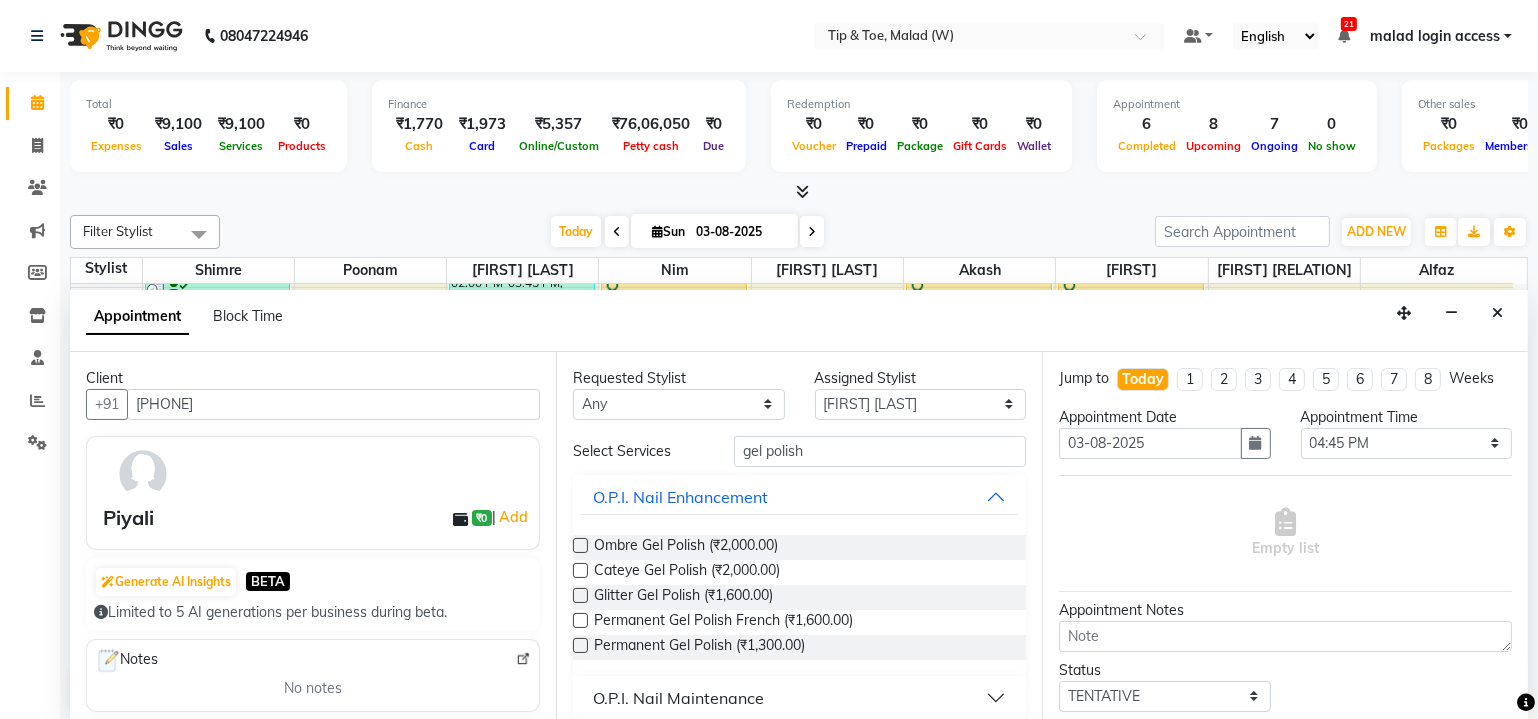 click at bounding box center (579, 647) 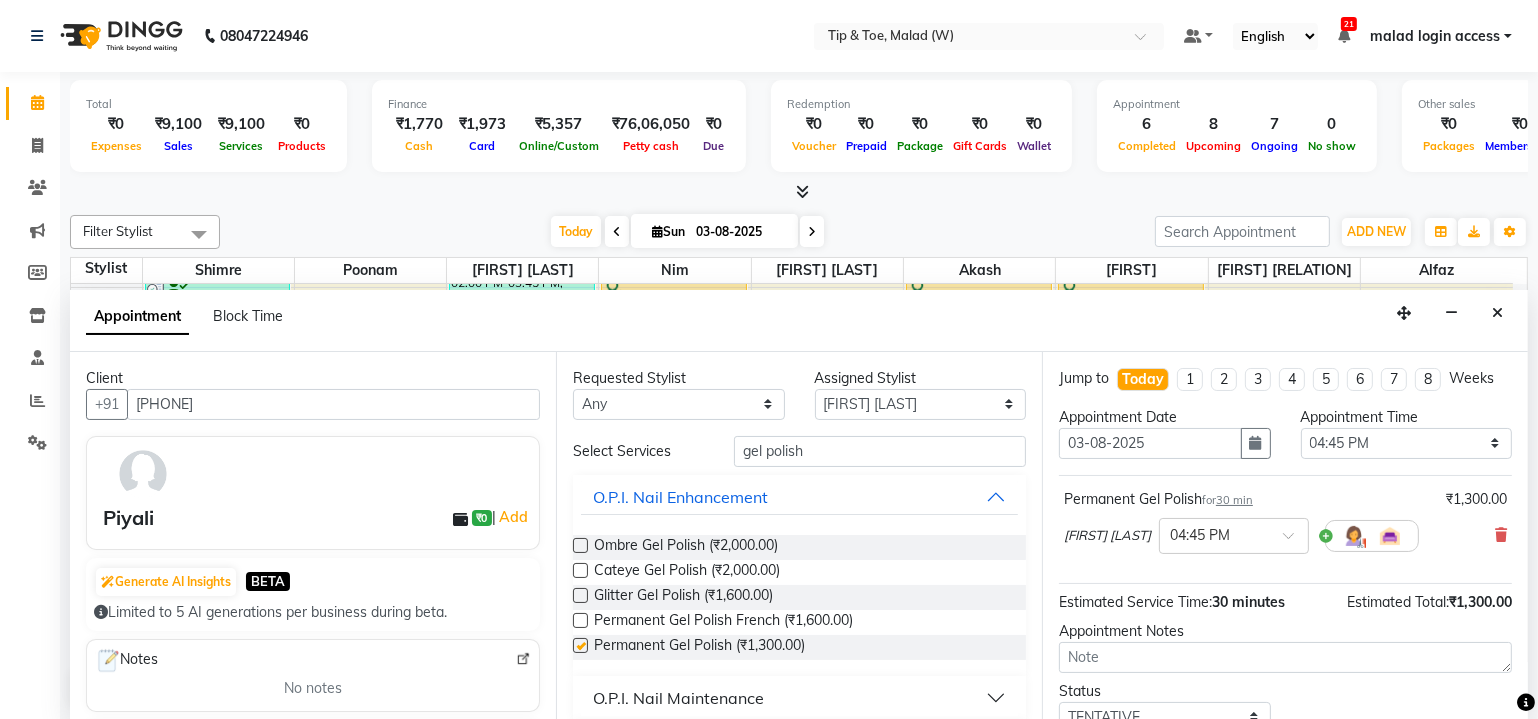 checkbox on "false" 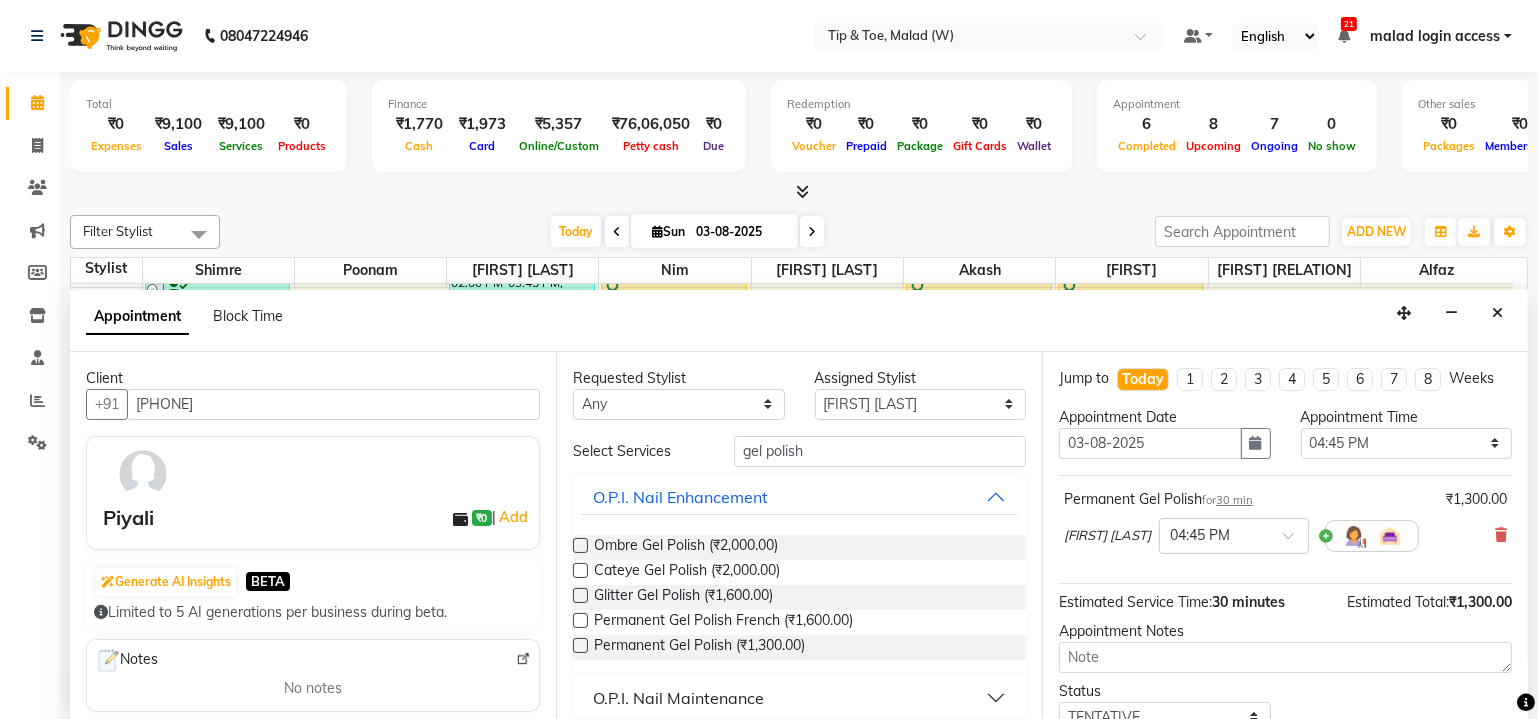 scroll, scrollTop: 135, scrollLeft: 0, axis: vertical 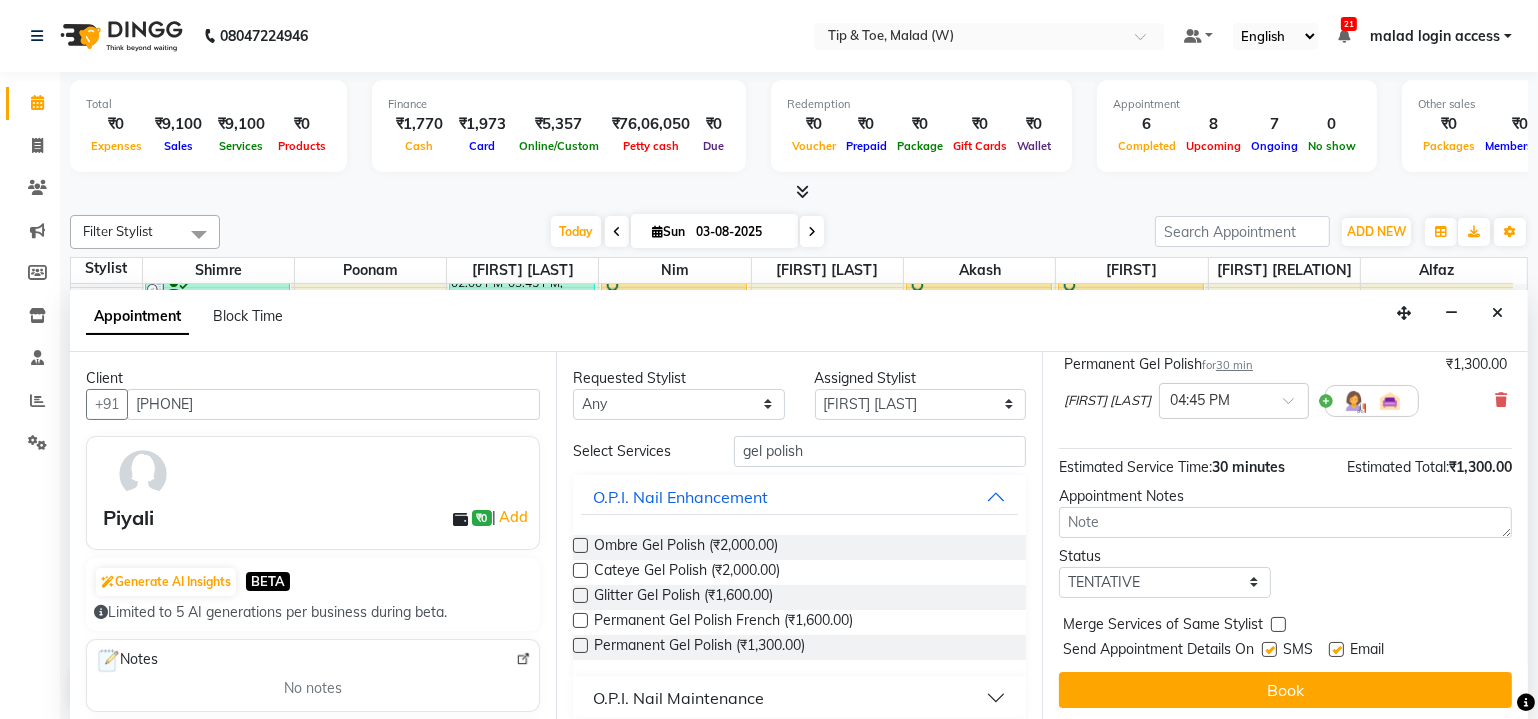 click on "Jump to Today 1 2 3 4 5 6 7 8 Weeks Appointment Date 03-08-2025 Appointment Time Select 09:00 AM 09:15 AM 09:30 AM 09:45 AM 10:00 AM 10:15 AM 10:30 AM 10:45 AM 11:00 AM 11:15 AM 11:30 AM 11:45 AM 12:00 PM 12:15 PM 12:30 PM 12:45 PM 01:00 PM 01:15 PM 01:30 PM 01:45 PM 02:00 PM 02:15 PM 02:30 PM 02:45 PM 03:00 PM 03:15 PM 03:30 PM 03:45 PM 04:00 PM 04:15 PM 04:30 PM 04:45 PM 05:00 PM 05:15 PM 05:30 PM 05:45 PM 06:00 PM 06:15 PM 06:30 PM 06:45 PM 07:00 PM 07:15 PM 07:30 PM 07:45 PM 08:00 PM Permanent Gel Polish   for  30 min ₹1,300.00 Urmila Pal × 04:45 PM Estimated Service Time:  30 minutes Estimated Total:  ₹1,300.00 Appointment Notes Status Select TENTATIVE CONFIRM CHECK-IN UPCOMING Merge Services of Same Stylist Send Appointment Details On SMS Email  Book" at bounding box center (1285, 536) 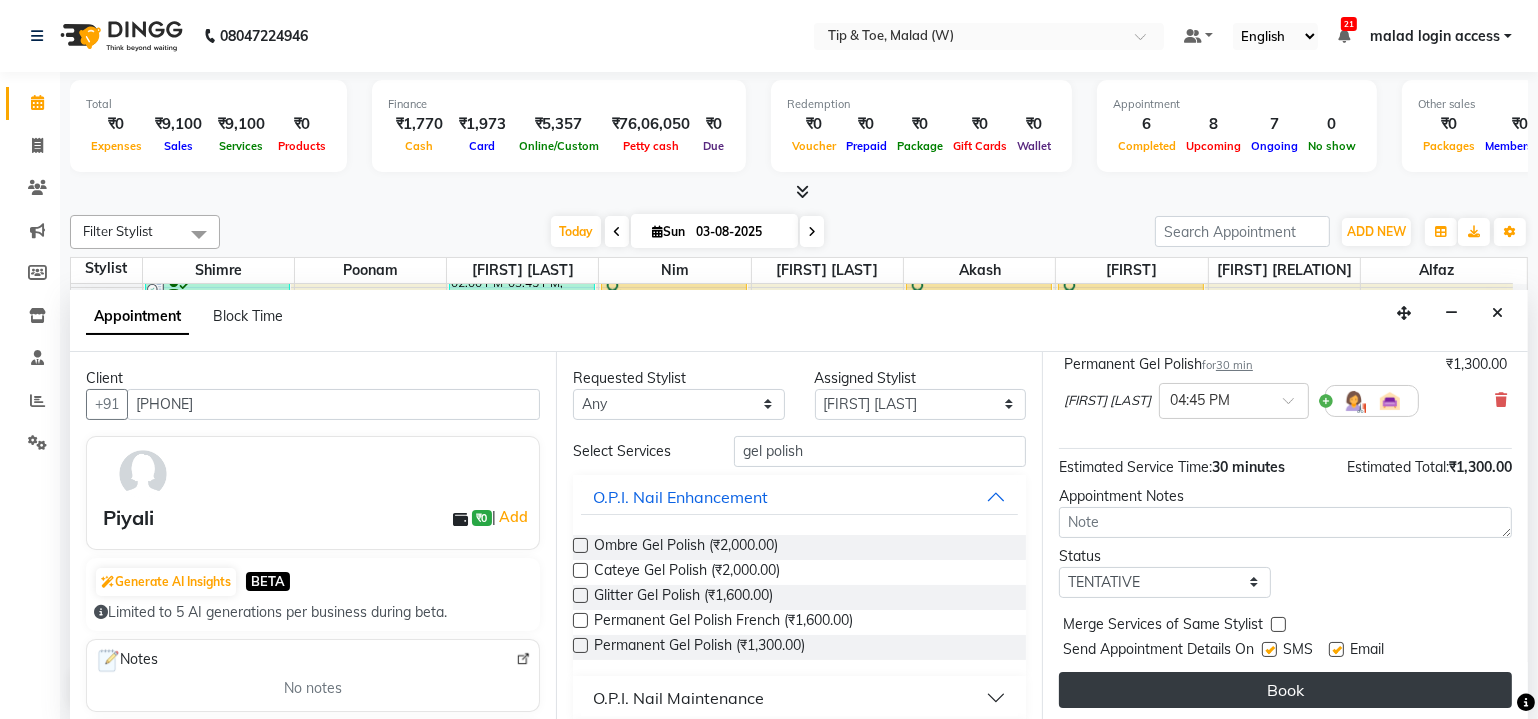 click on "Book" at bounding box center (1285, 690) 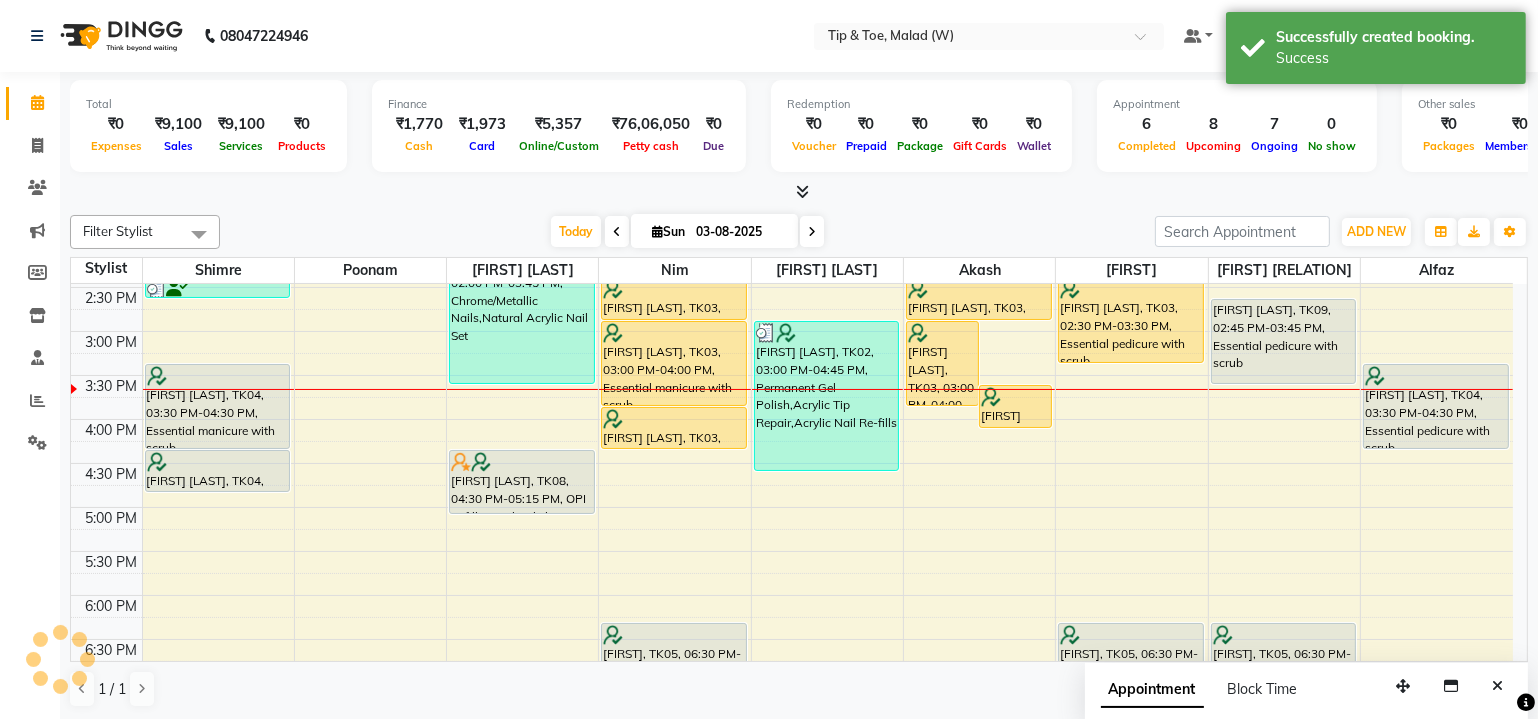 scroll, scrollTop: 0, scrollLeft: 0, axis: both 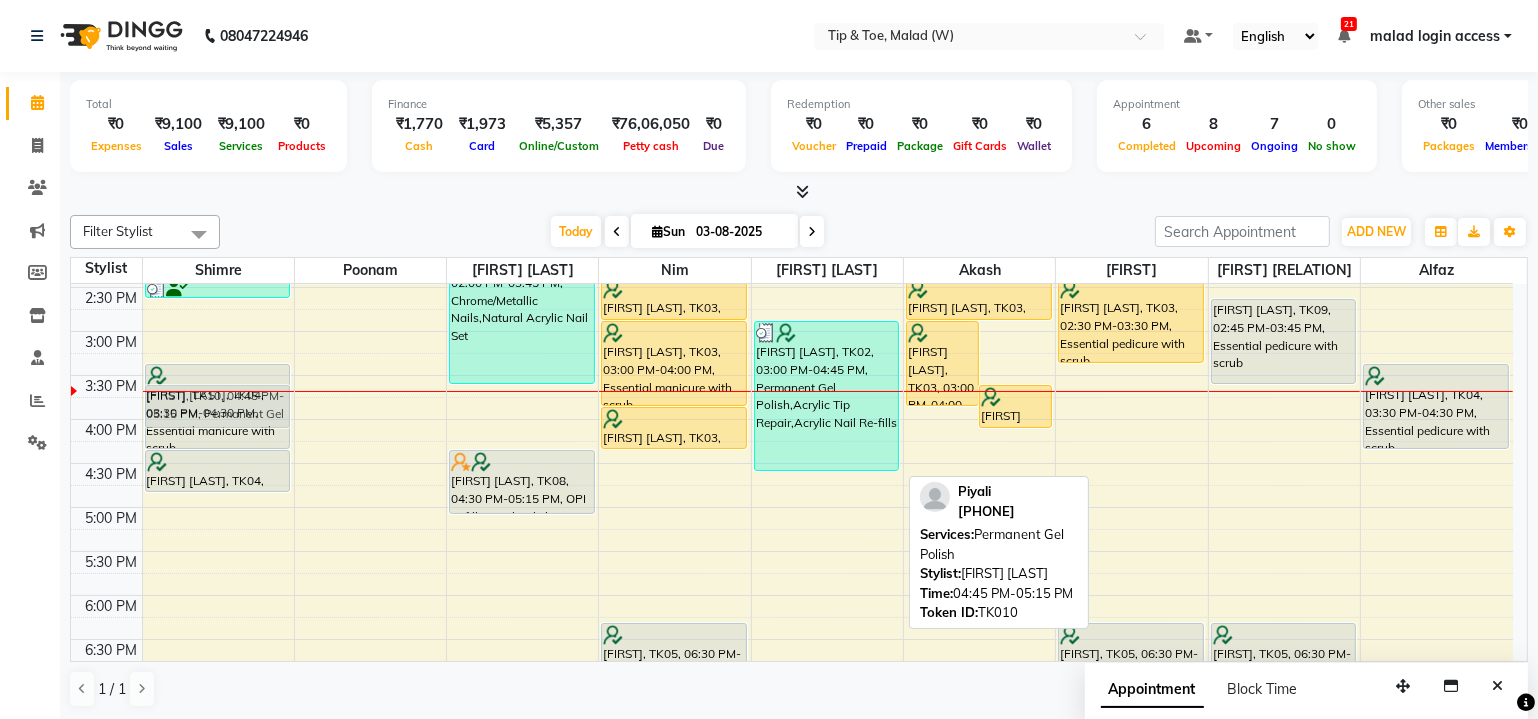 drag, startPoint x: 810, startPoint y: 476, endPoint x: 244, endPoint y: 379, distance: 574.2517 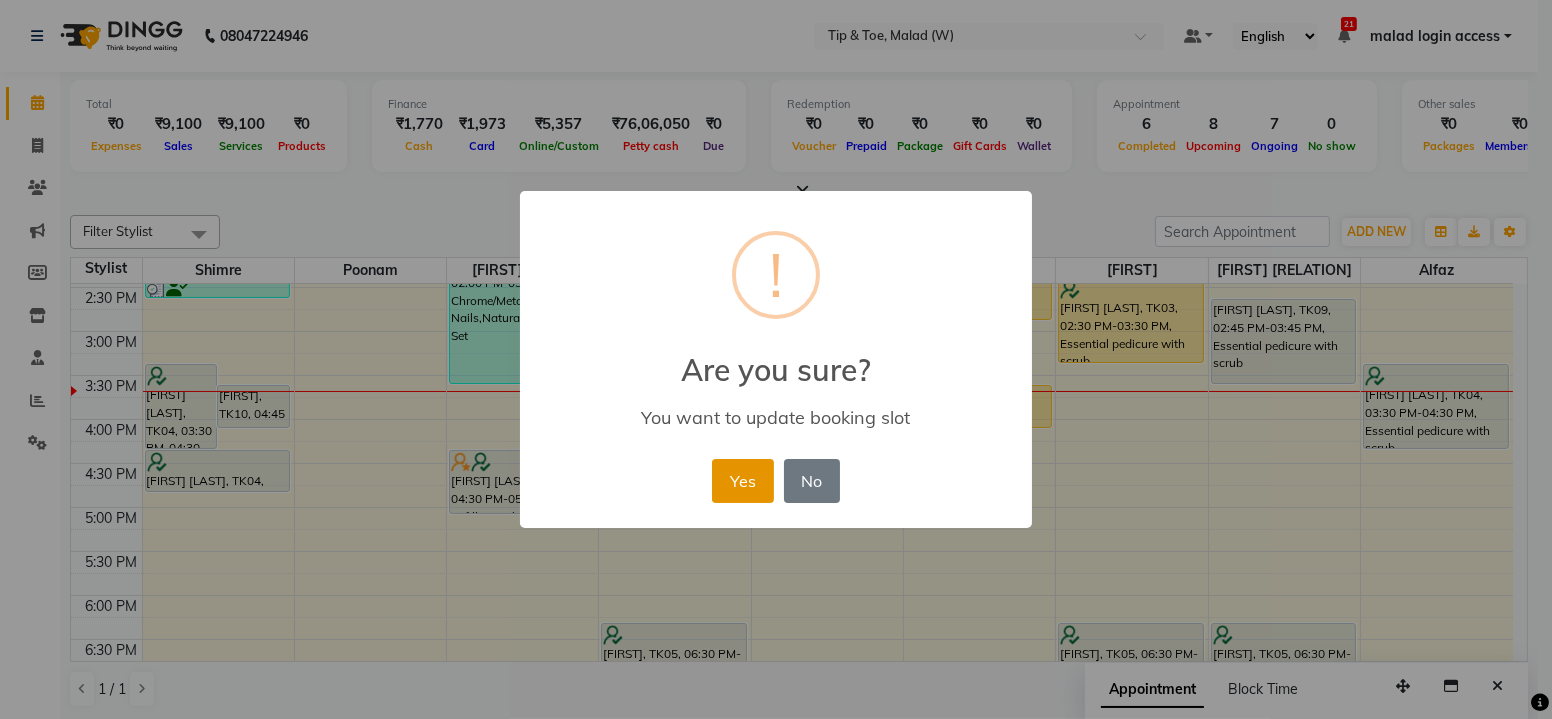 click on "Yes" at bounding box center [742, 481] 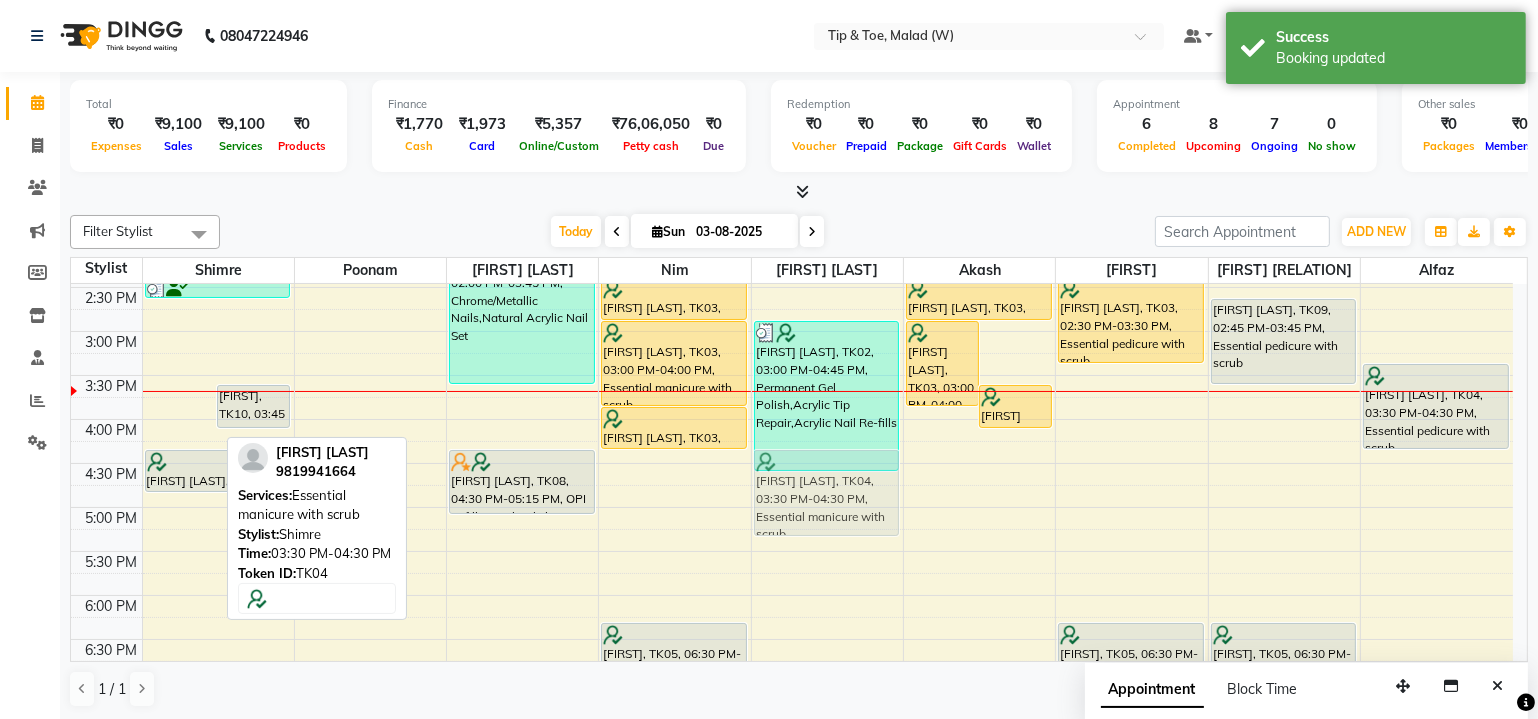 drag, startPoint x: 173, startPoint y: 408, endPoint x: 826, endPoint y: 491, distance: 658.2537 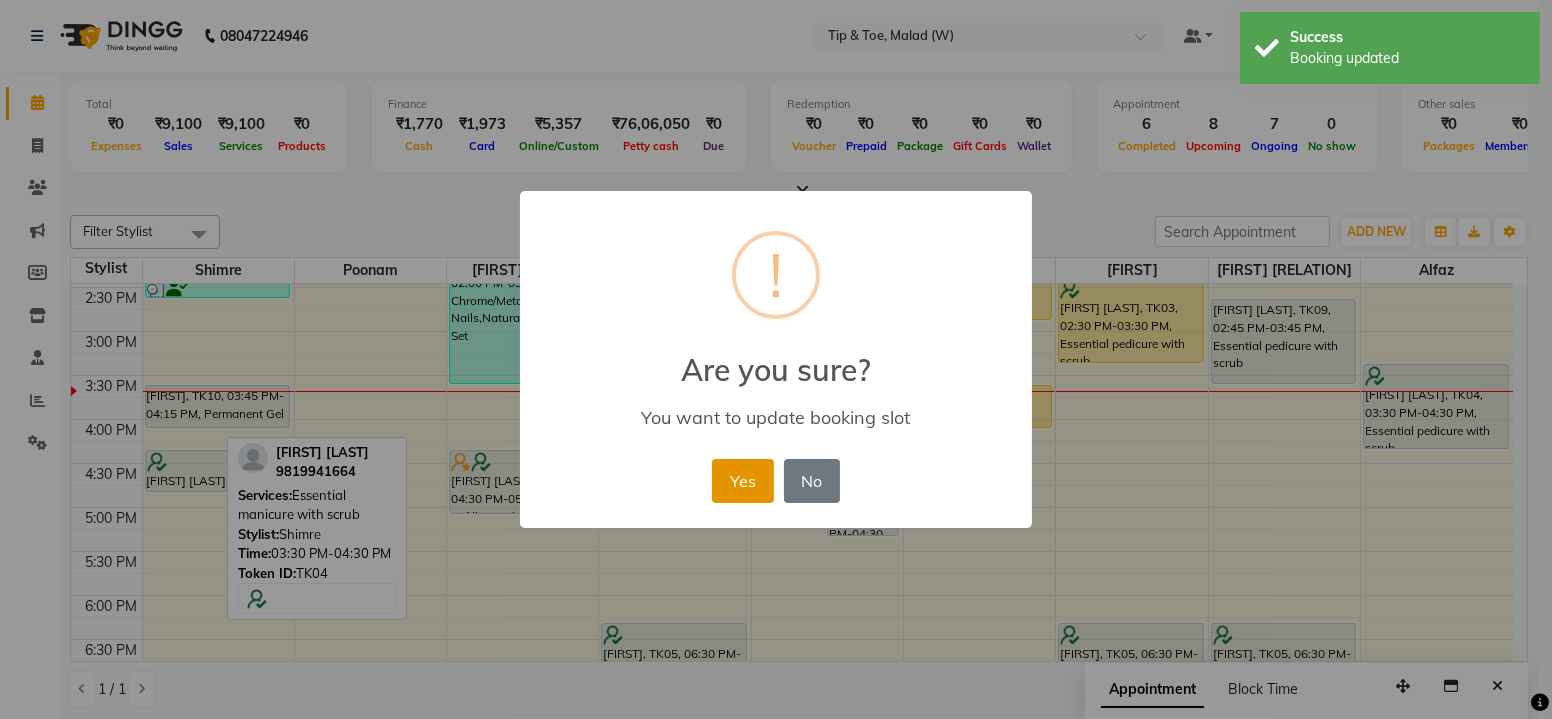 click on "Yes" at bounding box center [742, 481] 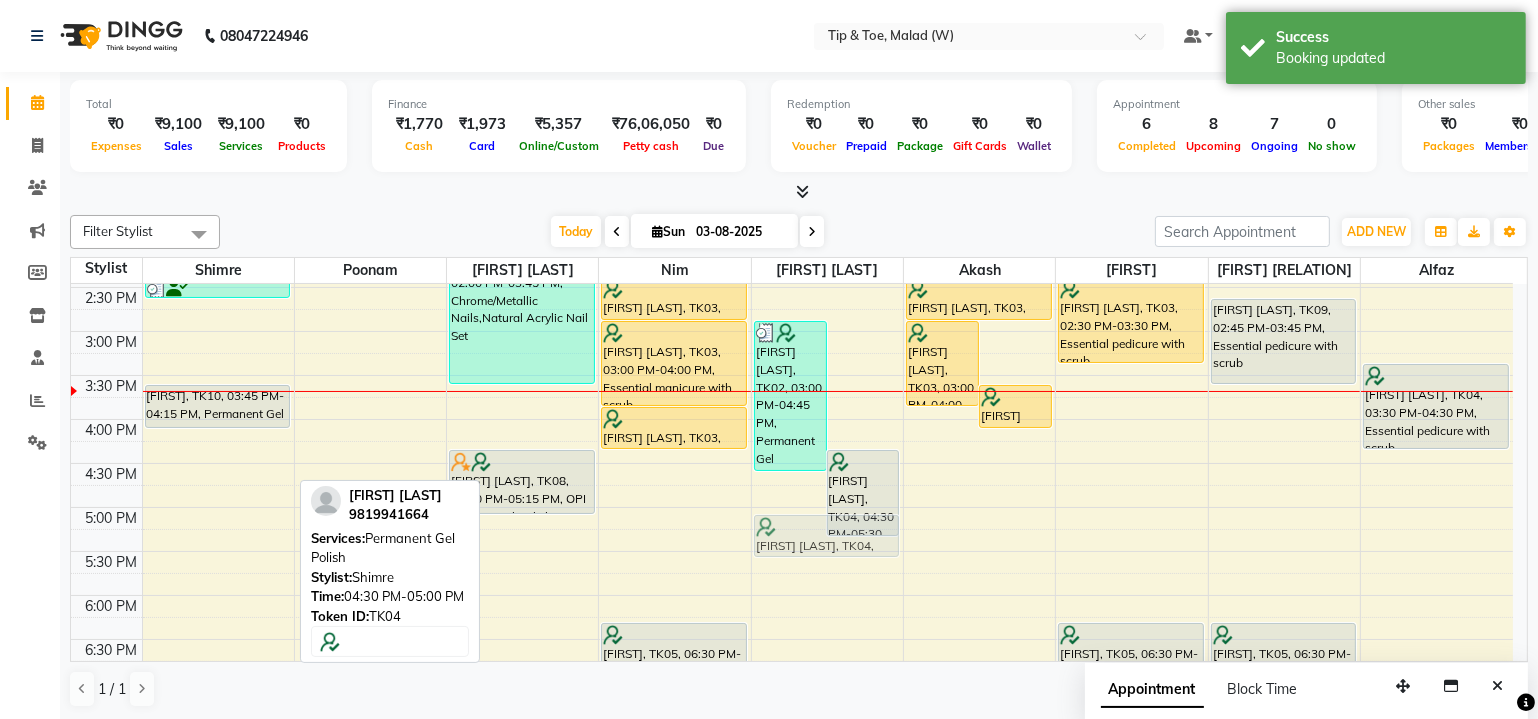 drag, startPoint x: 257, startPoint y: 459, endPoint x: 879, endPoint y: 522, distance: 625.1824 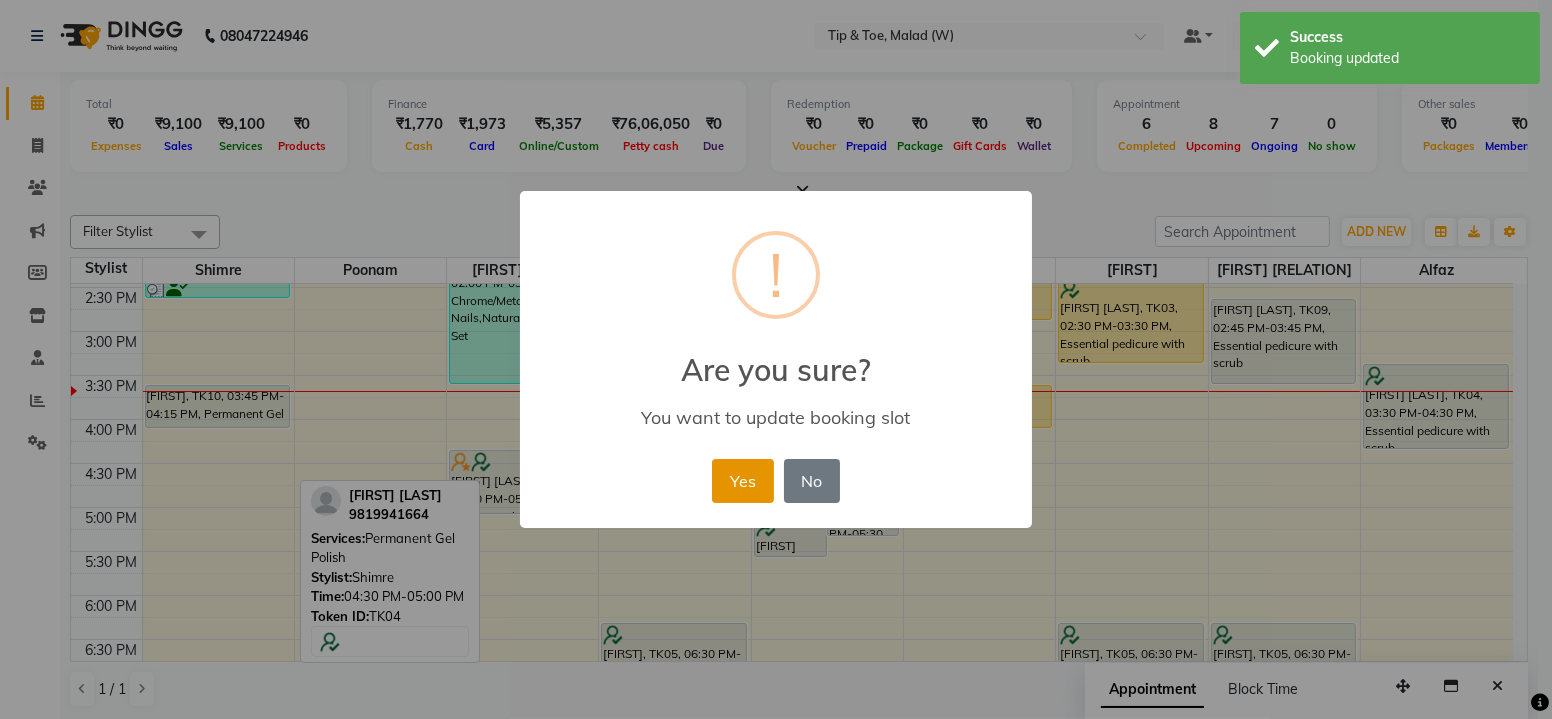 click on "Yes" at bounding box center (742, 481) 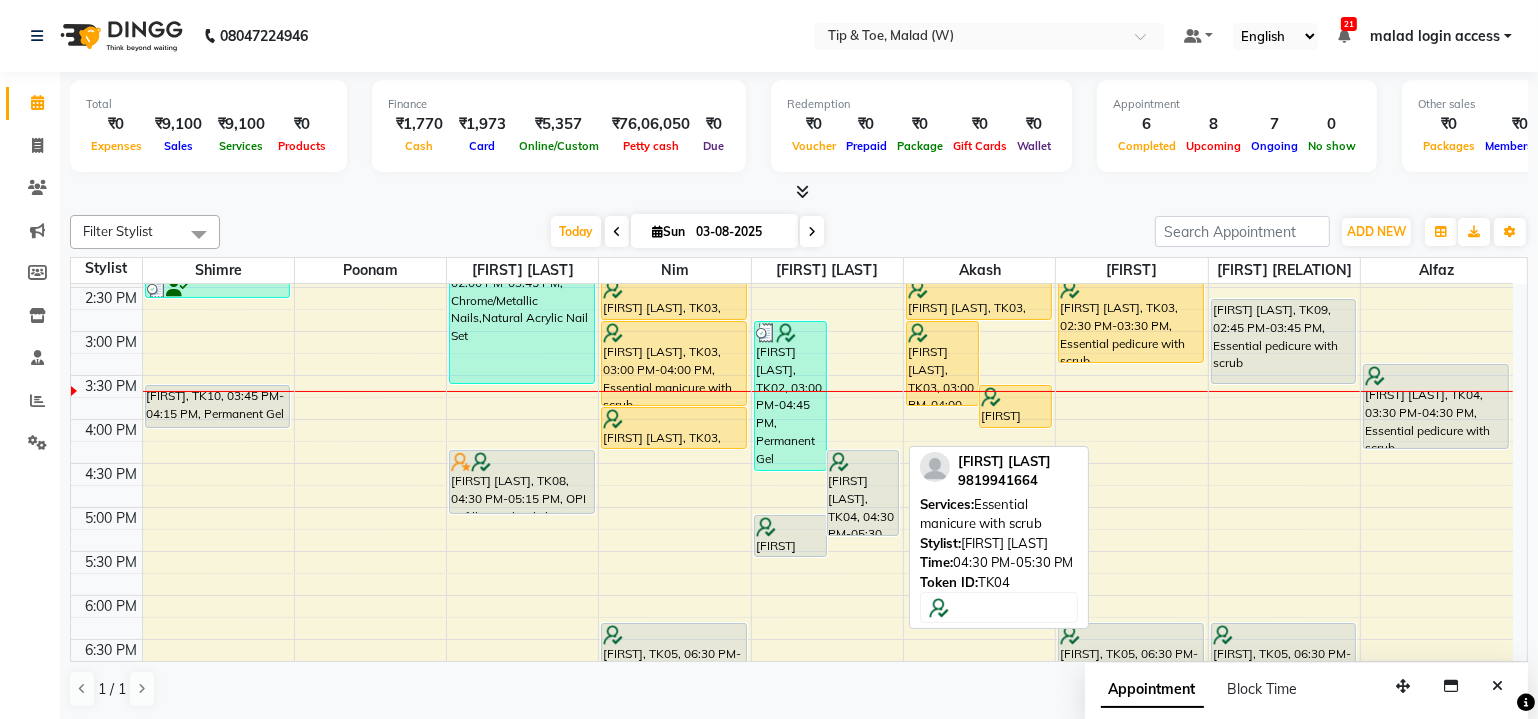 click on "Swati Bhowmick, TK02, 03:00 PM-04:45 PM, Permanent Gel Polish,Acrylic Tip Repair,Acrylic Nail Re-fills     Ketaki Devhare, TK04, 04:30 PM-05:30 PM, Essential manicure with scrub     Ketaki Devhare, TK04, 05:15 PM-05:45 PM, Permanent Gel Polish" at bounding box center [827, 287] 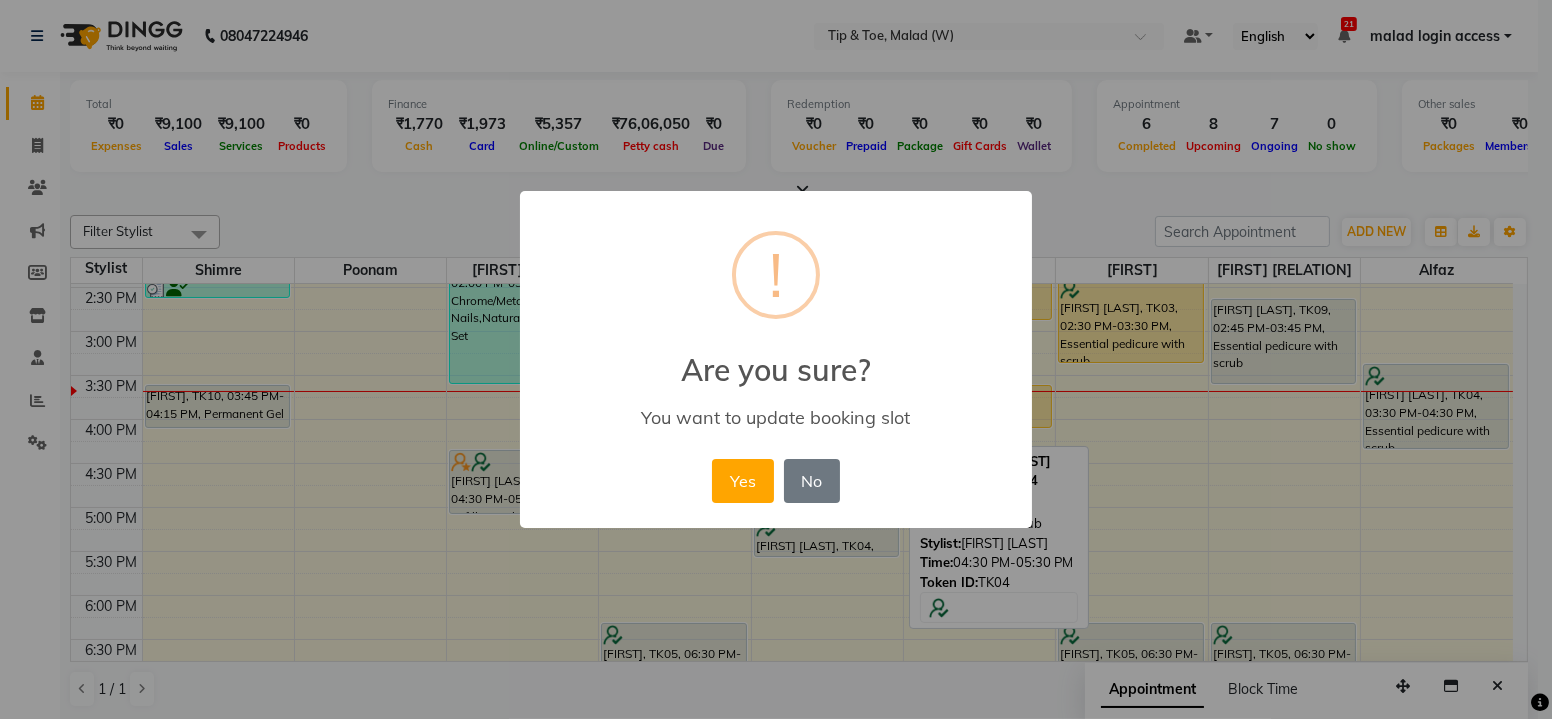 click on "You want to update booking slot" at bounding box center [776, 417] 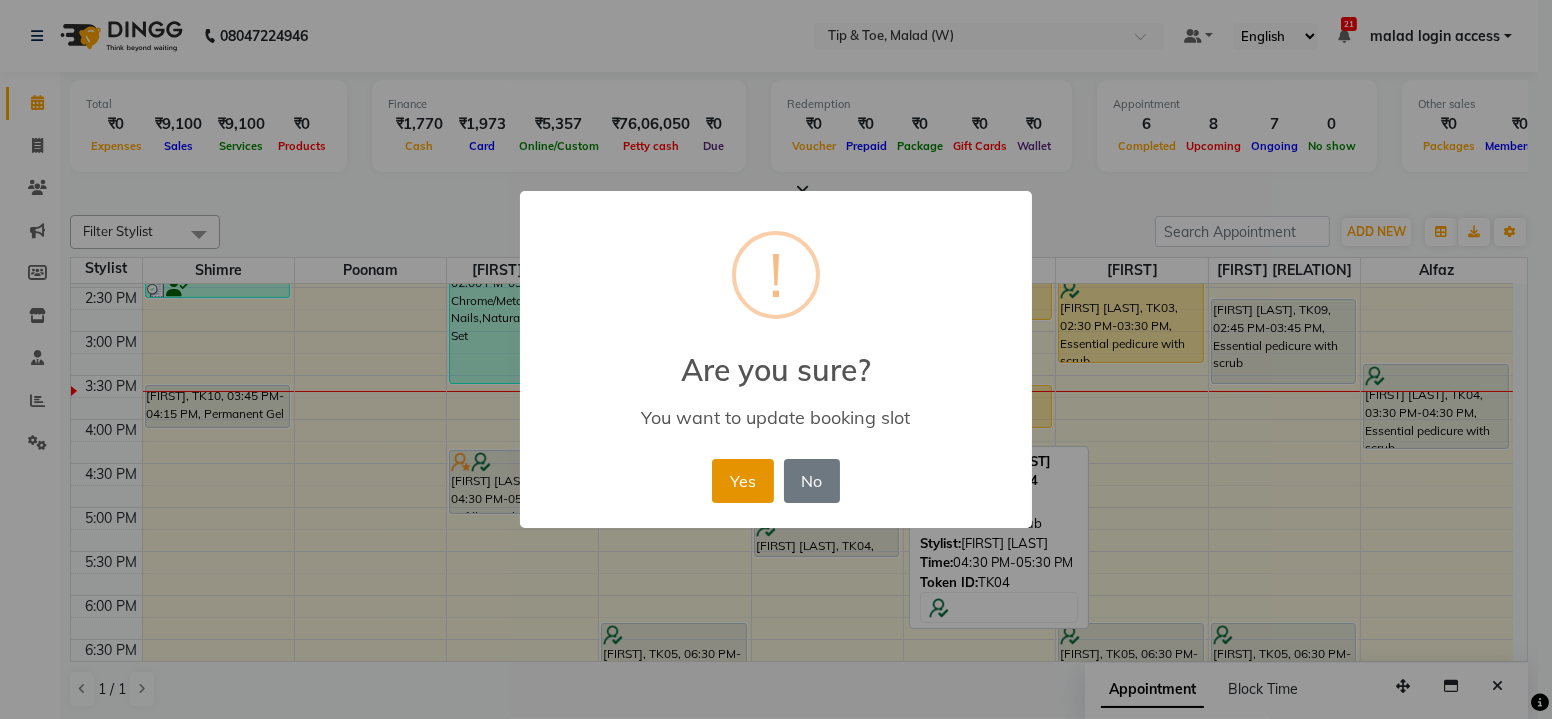 click on "Yes" at bounding box center (742, 481) 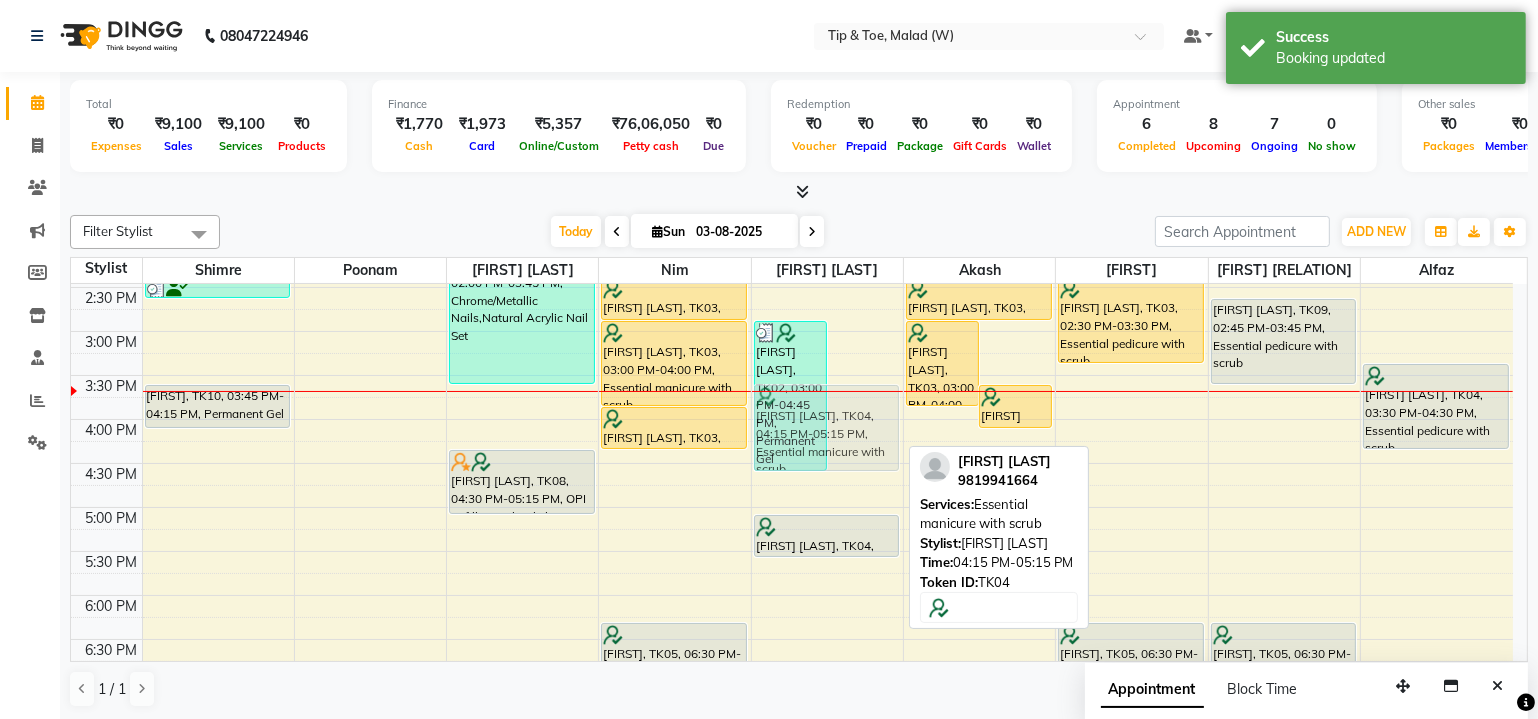 drag, startPoint x: 852, startPoint y: 460, endPoint x: 867, endPoint y: 414, distance: 48.38388 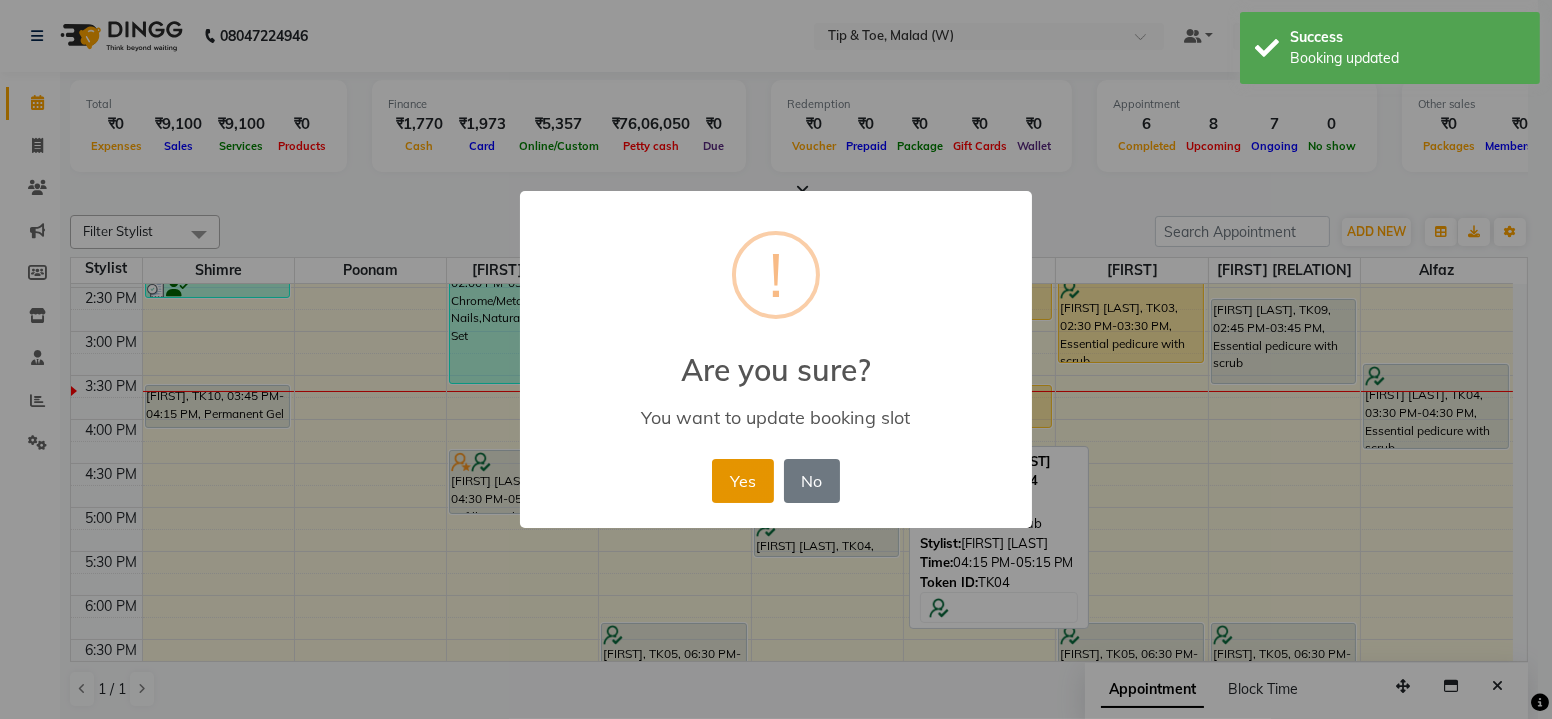 click on "Yes" at bounding box center [742, 481] 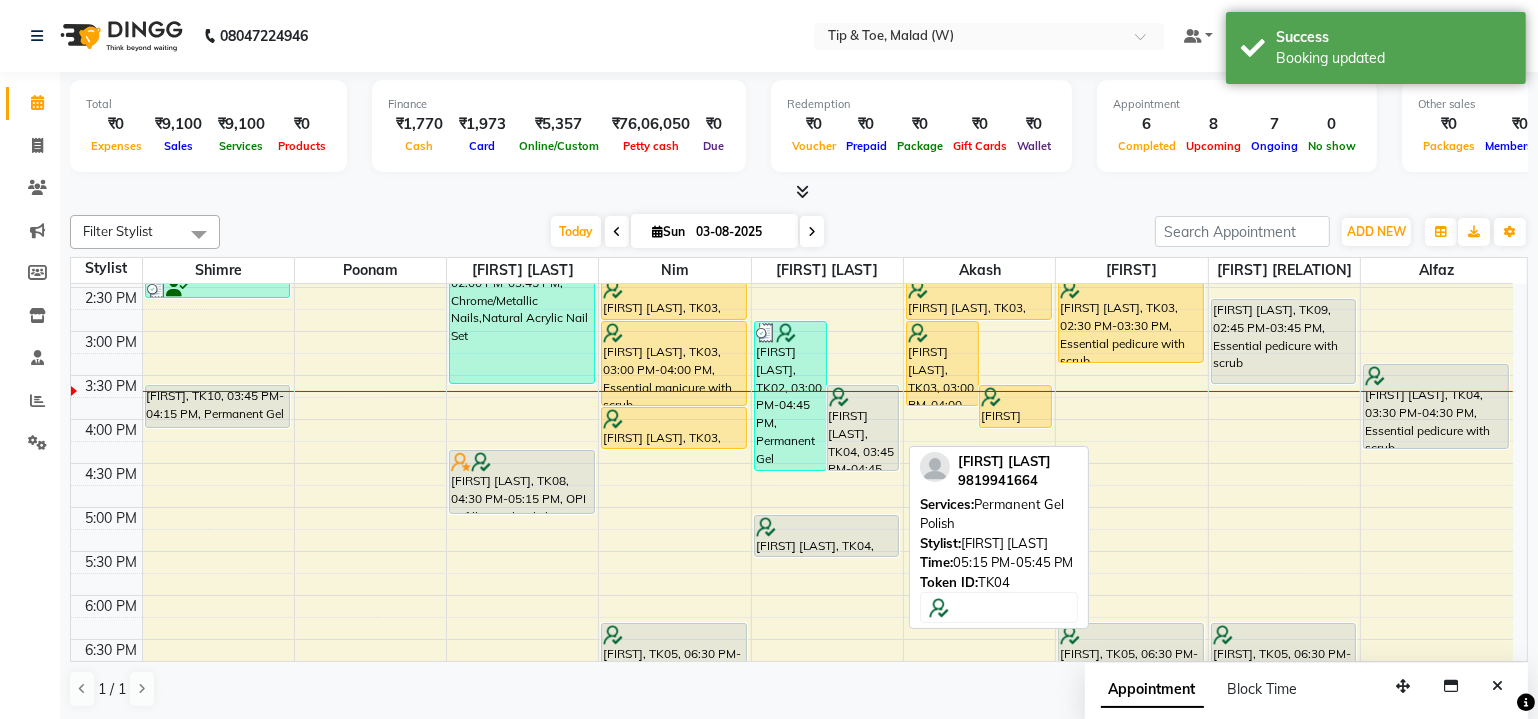 click on "Swati Bhowmick, TK02, 03:00 PM-04:45 PM, Permanent Gel Polish,Acrylic Tip Repair,Acrylic Nail Re-fills     Ketaki Devhare, TK04, 03:45 PM-04:45 PM, Essential manicure with scrub     Ketaki Devhare, TK04, 05:15 PM-05:45 PM, Permanent Gel Polish" at bounding box center (827, 287) 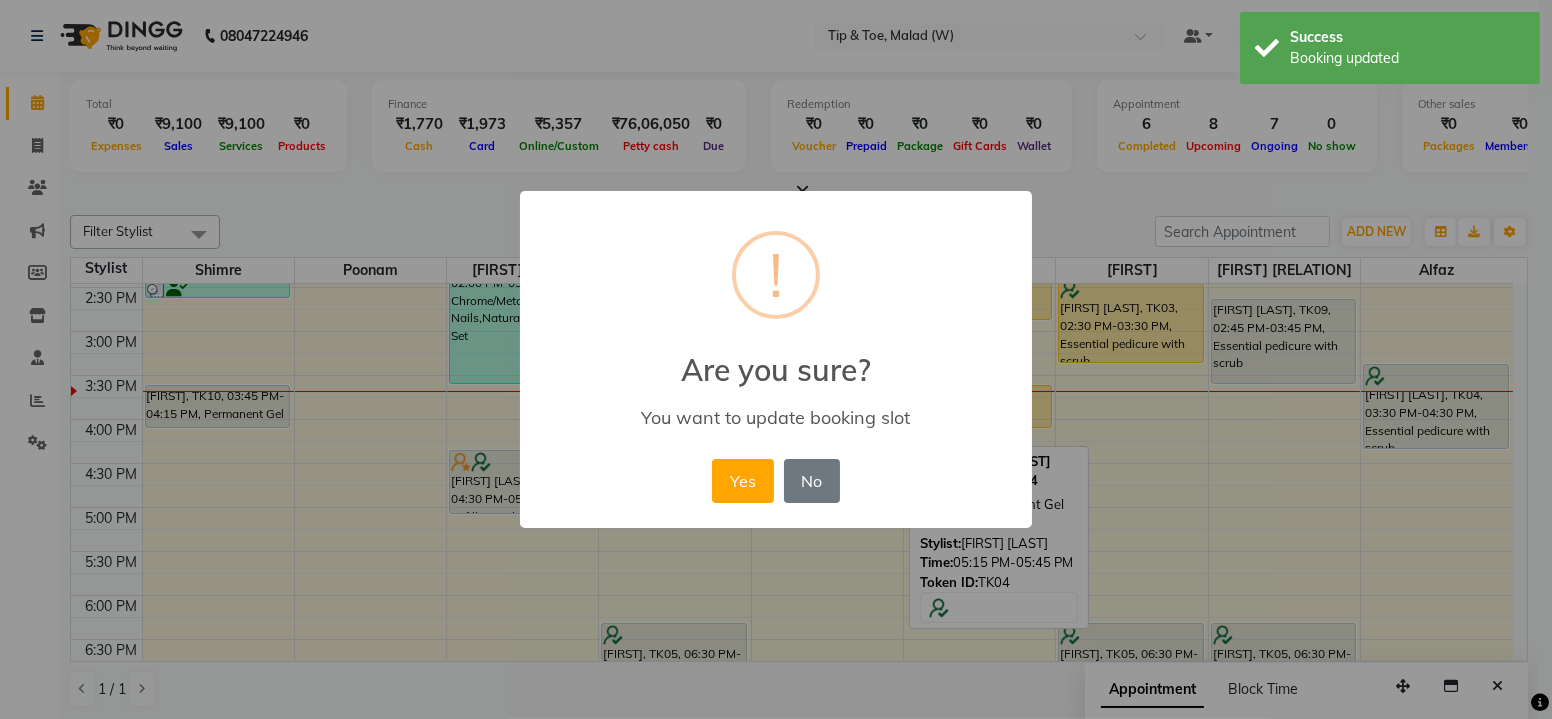 click on "× ! Are you sure? You want to update booking slot Yes No No" at bounding box center (776, 359) 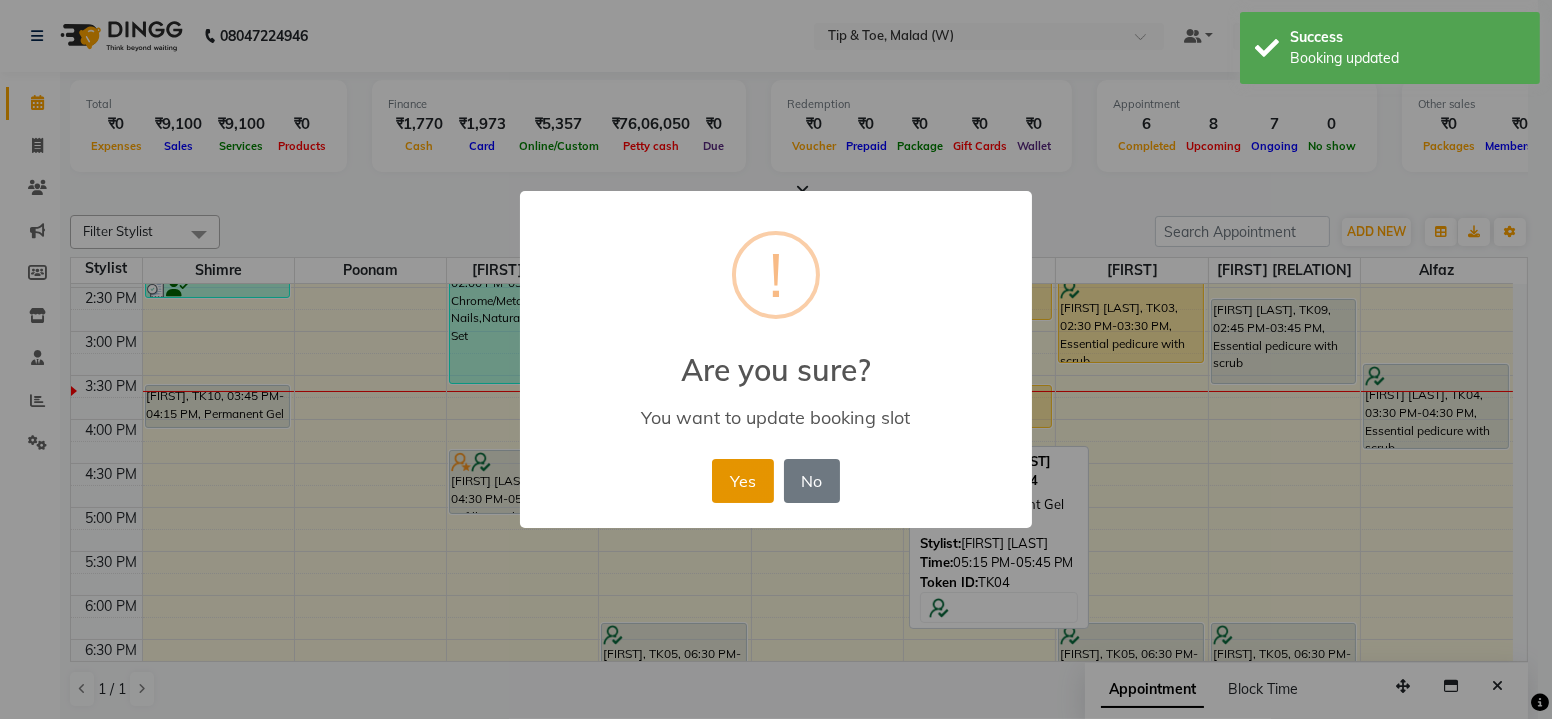 click on "Yes" at bounding box center (742, 481) 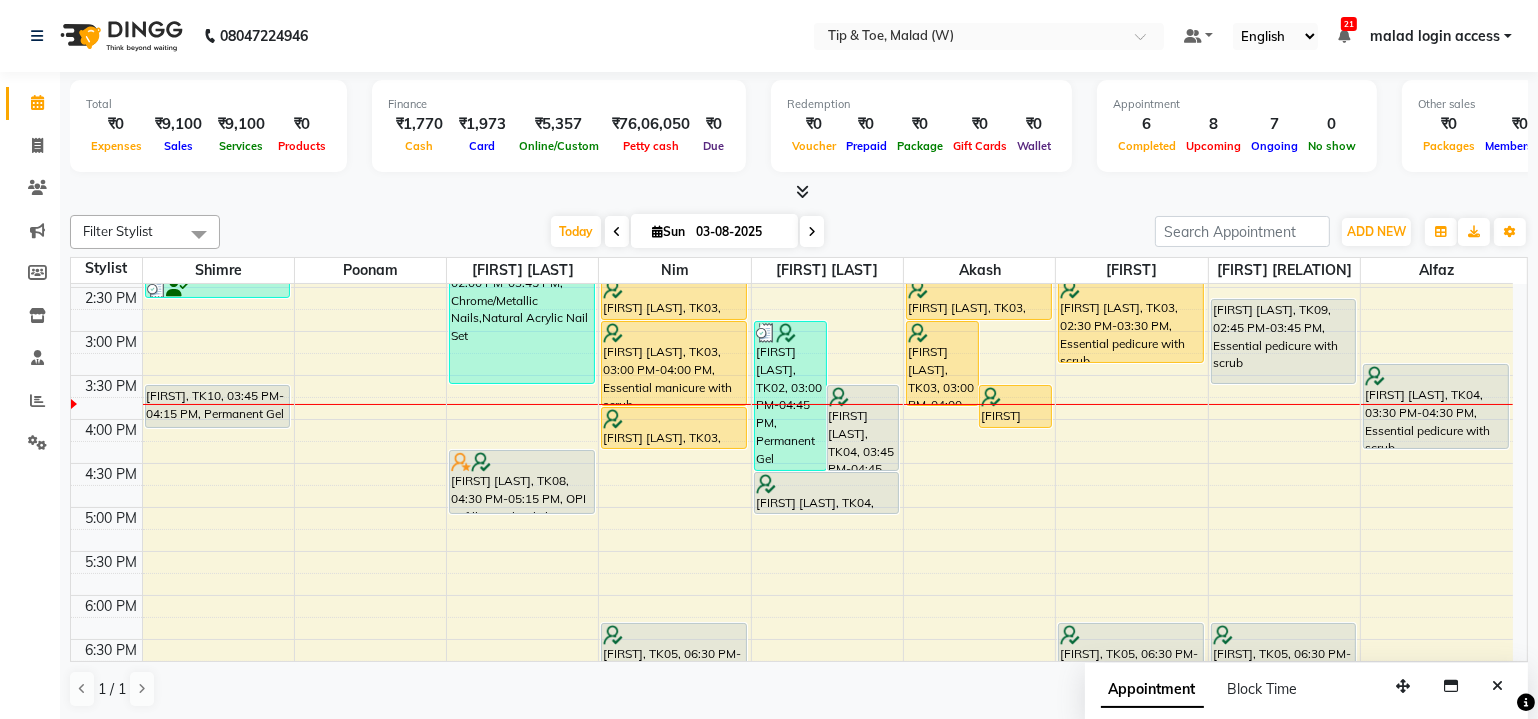 click on "8:00 AM 8:30 AM 9:00 AM 9:30 AM 10:00 AM 10:30 AM 11:00 AM 11:30 AM 12:00 PM 12:30 PM 1:00 PM 1:30 PM 2:00 PM 2:30 PM 3:00 PM 3:30 PM 4:00 PM 4:30 PM 5:00 PM 5:30 PM 6:00 PM 6:30 PM 7:00 PM 7:30 PM 8:00 PM 8:30 PM     Monitika Vireani, TK07, 01:30 PM-02:30 PM, Essential pedicure with scrub     Swati Bhowmick, TK02, 02:00 PM-02:15 PM, Acrylic Tip Repair     Monitika Vireani, TK07, 02:30 PM-02:45 PM, Cut & File    Piyali, TK10, 03:45 PM-04:15 PM, Permanent Gel Polish     Megha Jain, TK06, 01:15 PM-02:00 PM, Essential manicure with scrub     Mansi Raikar, TK01, 02:00 PM-03:45 PM, Chrome/Metallic Nails,Natural Acrylic Nail Set     Sharon Basak, TK08, 04:30 PM-05:15 PM, OPI Refills + Gel Polish     Nikita Singh, TK03, 02:30 PM-03:00 PM, Permanent Gel Polish Removal     Nikita Singh, TK03, 03:00 PM-04:00 PM, Essential manicure with scrub     Nikita Singh, TK03, 04:00 PM-04:30 PM, Permanent Gel Polish     Pratyusha, TK05, 06:30 PM-07:30 PM, Essential manicure with scrub" at bounding box center (792, 287) 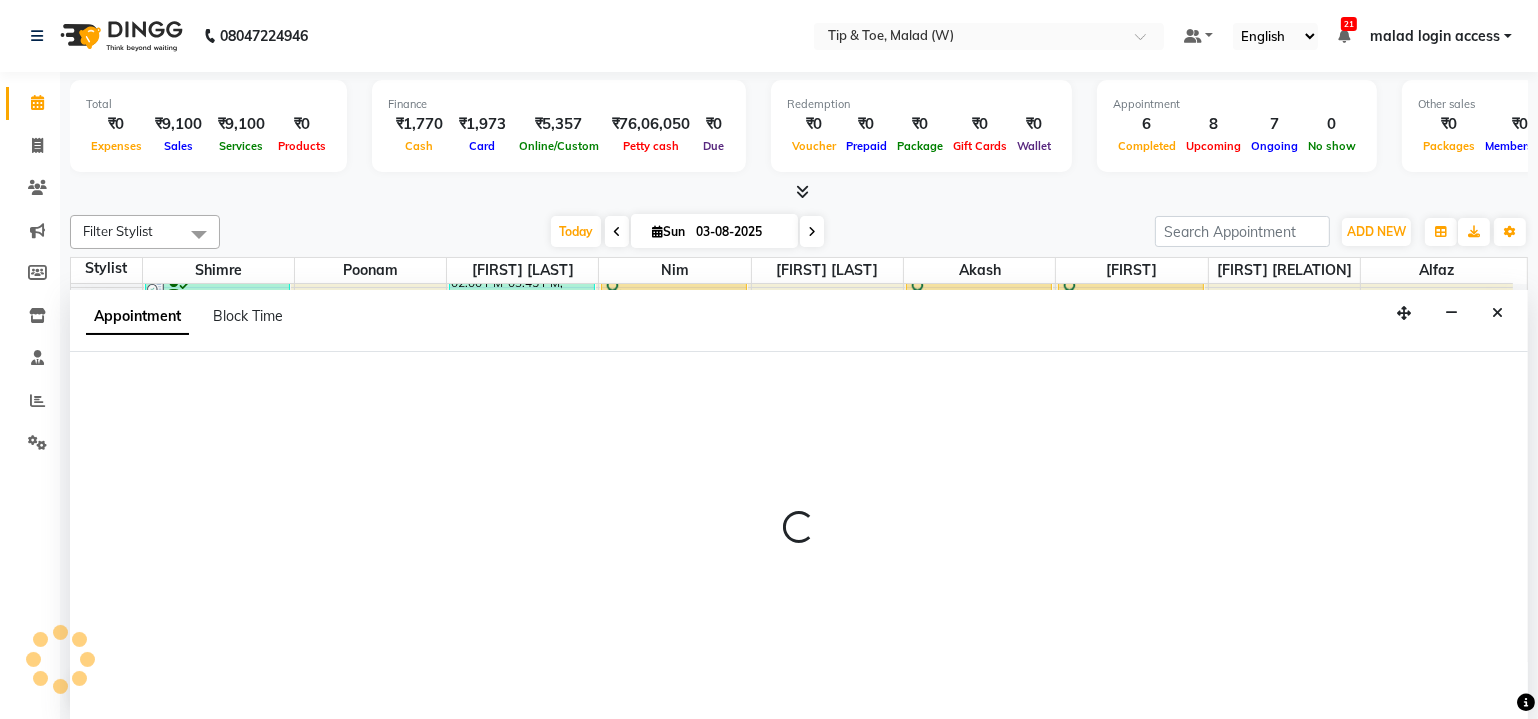 scroll, scrollTop: 0, scrollLeft: 0, axis: both 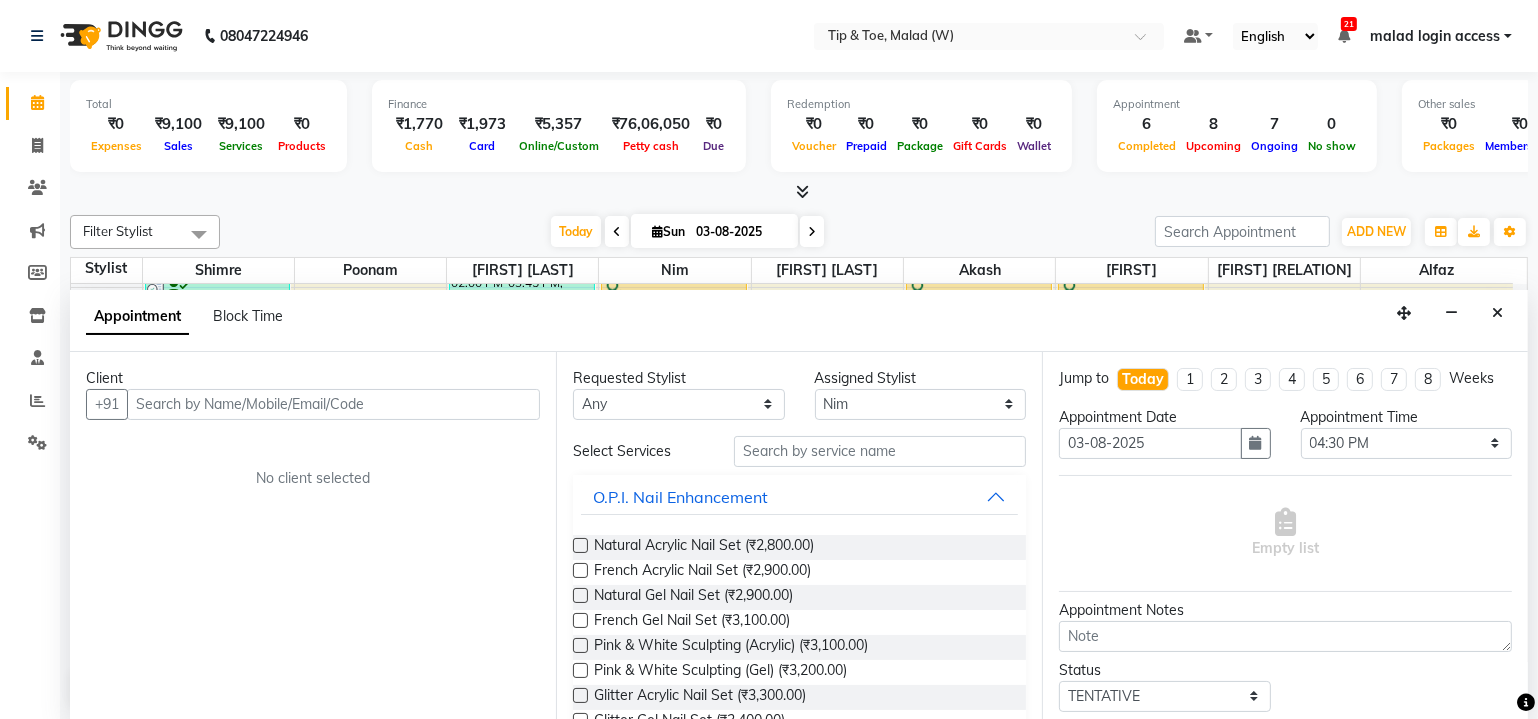 click at bounding box center (333, 404) 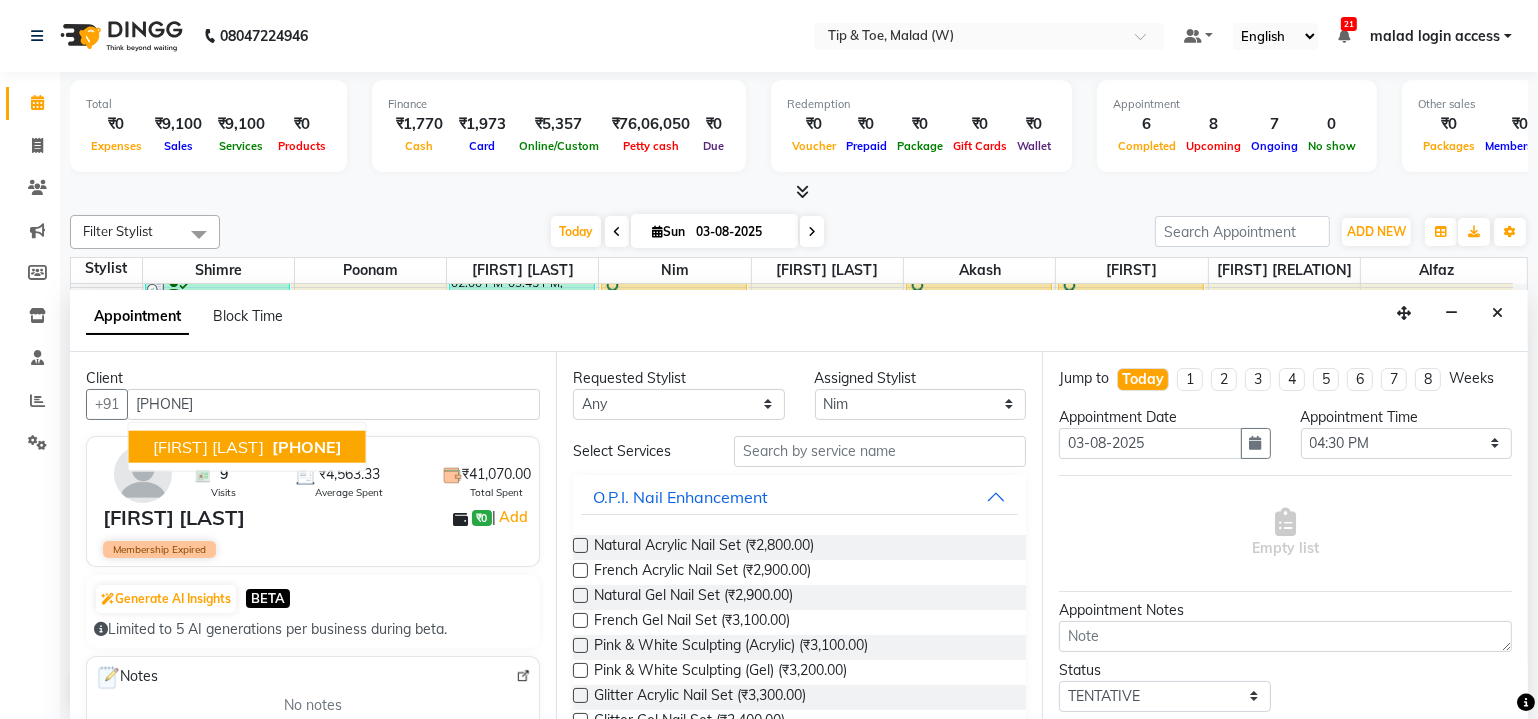 click on "[PHONE]" at bounding box center (307, 446) 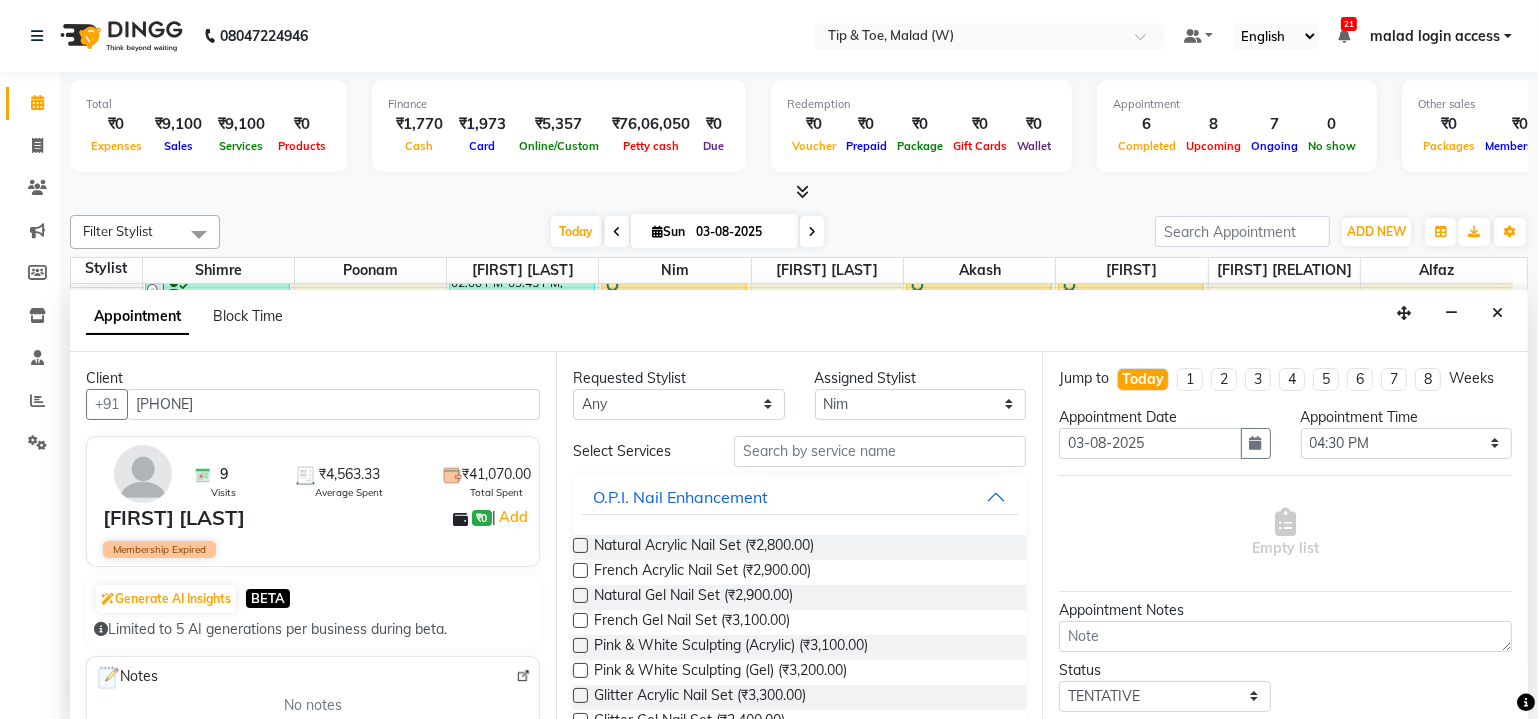 type on "[PHONE]" 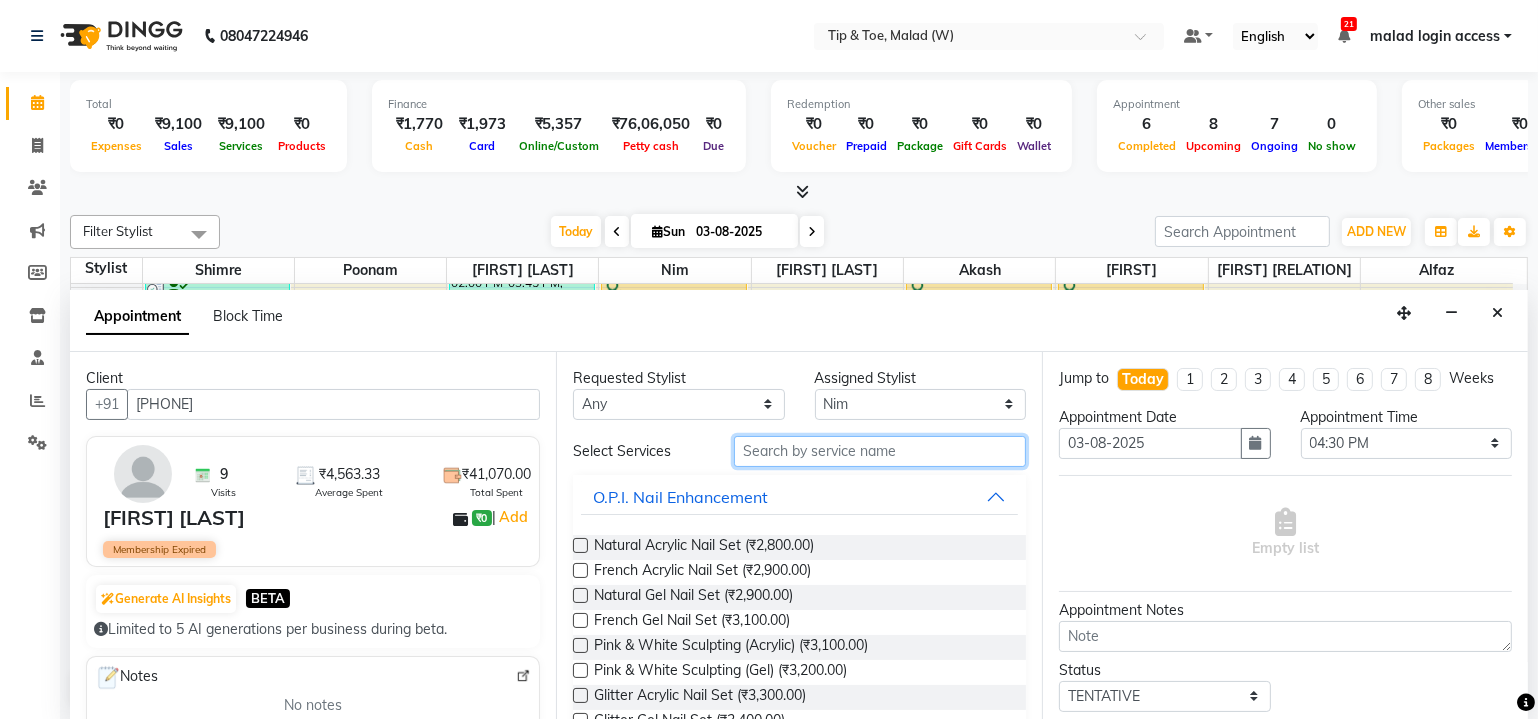 click at bounding box center (880, 451) 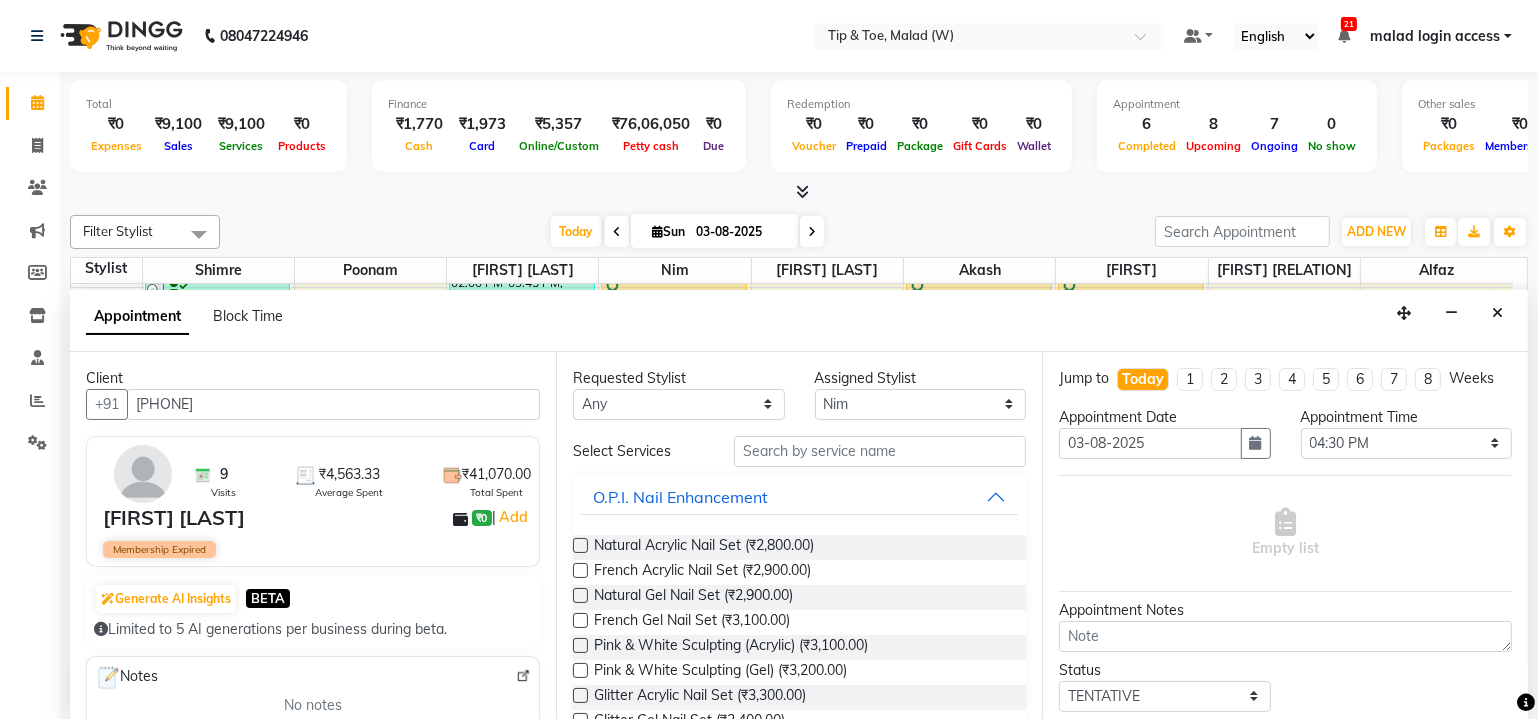 click at bounding box center [580, 545] 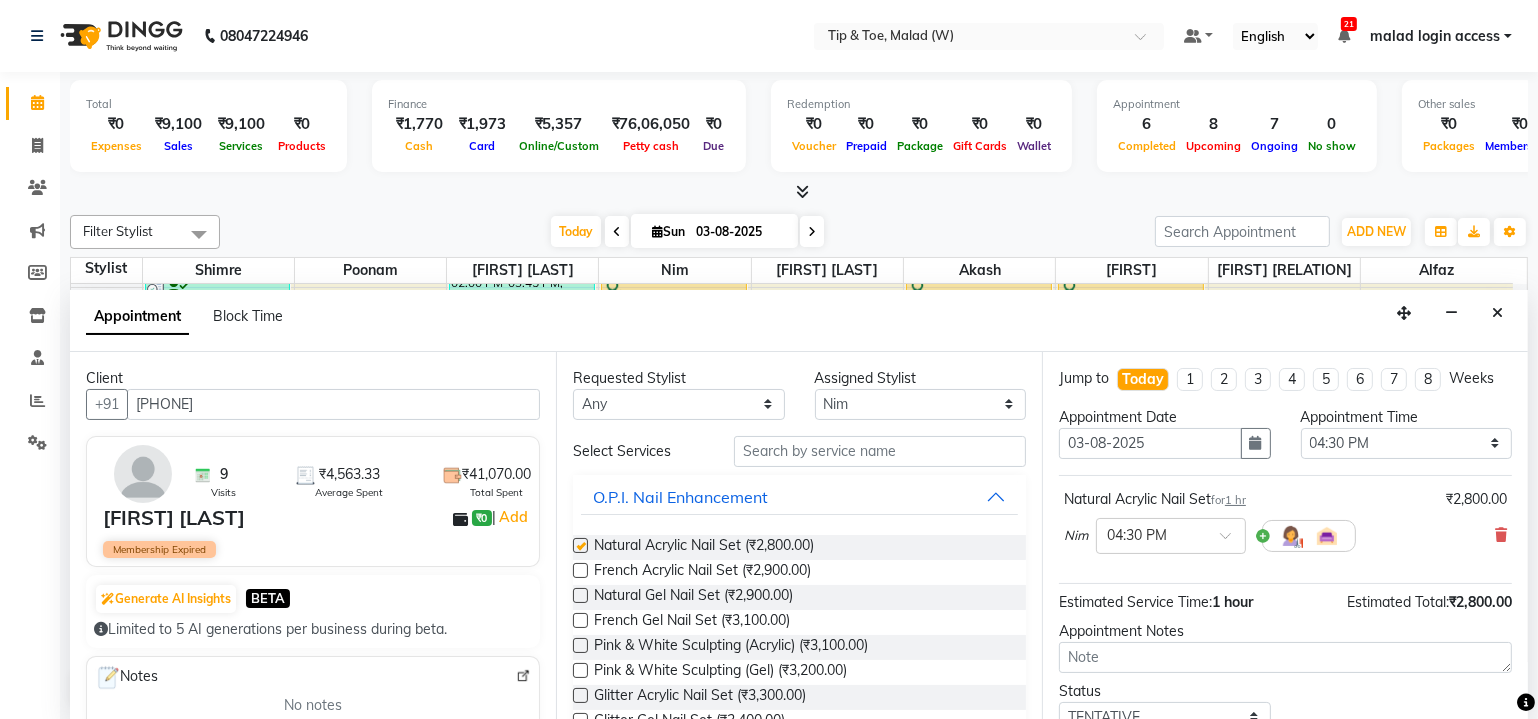 checkbox on "false" 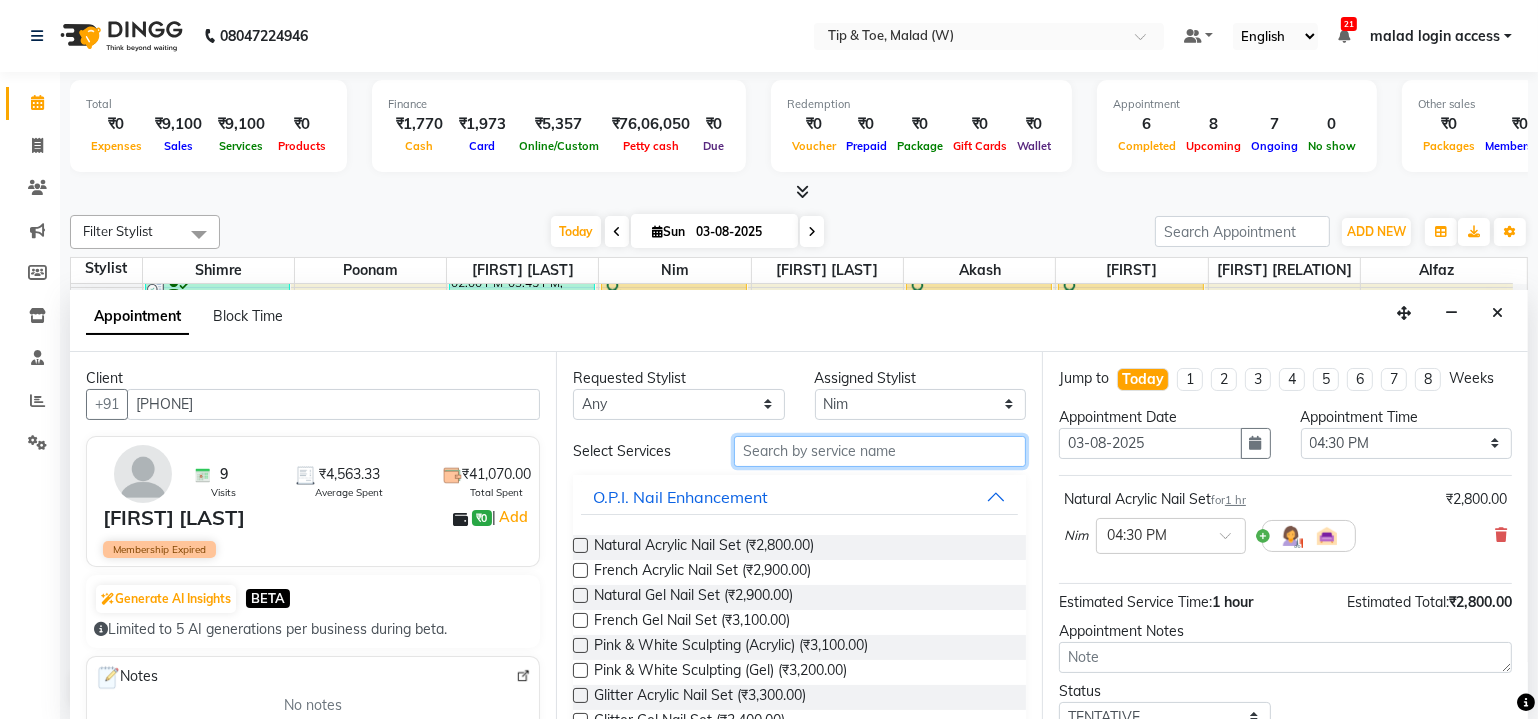 click at bounding box center (880, 451) 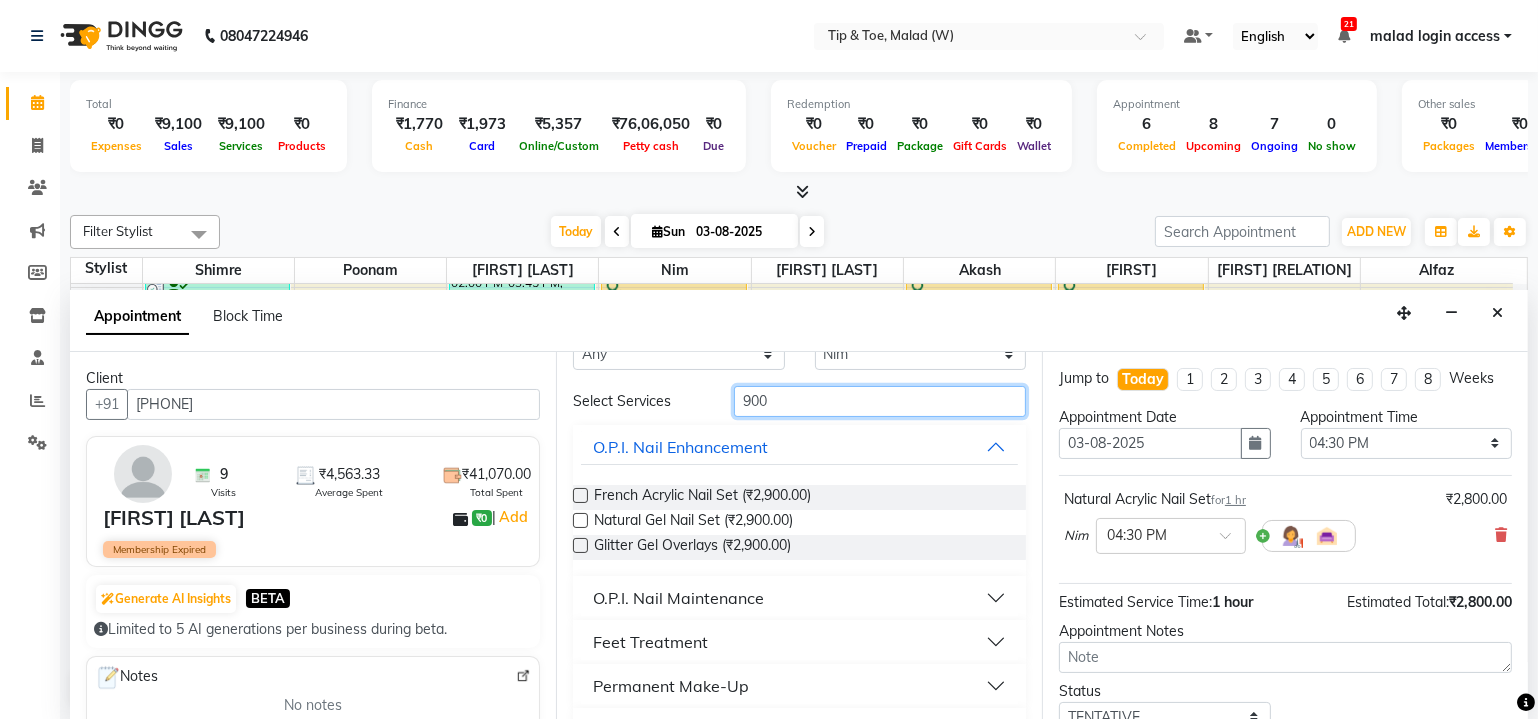 scroll, scrollTop: 0, scrollLeft: 0, axis: both 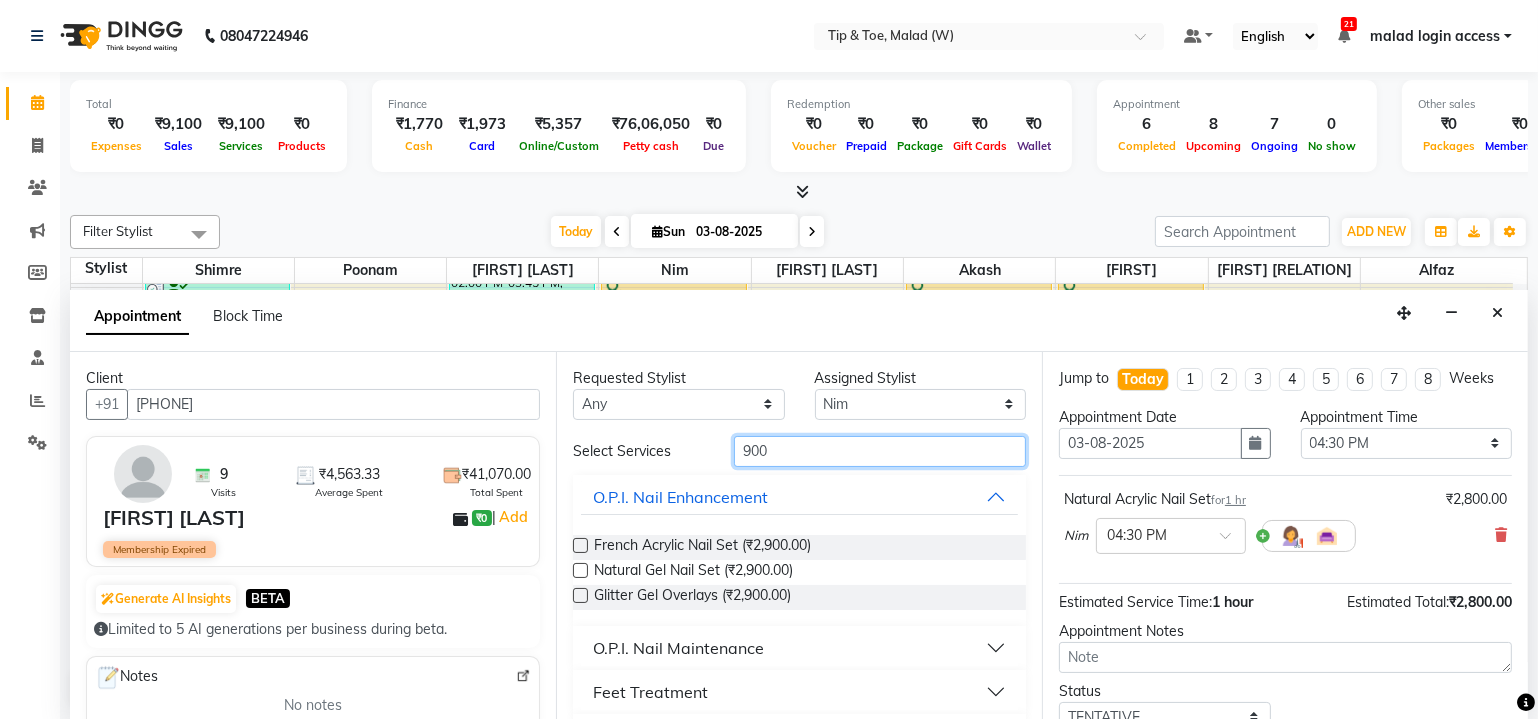 type on "900" 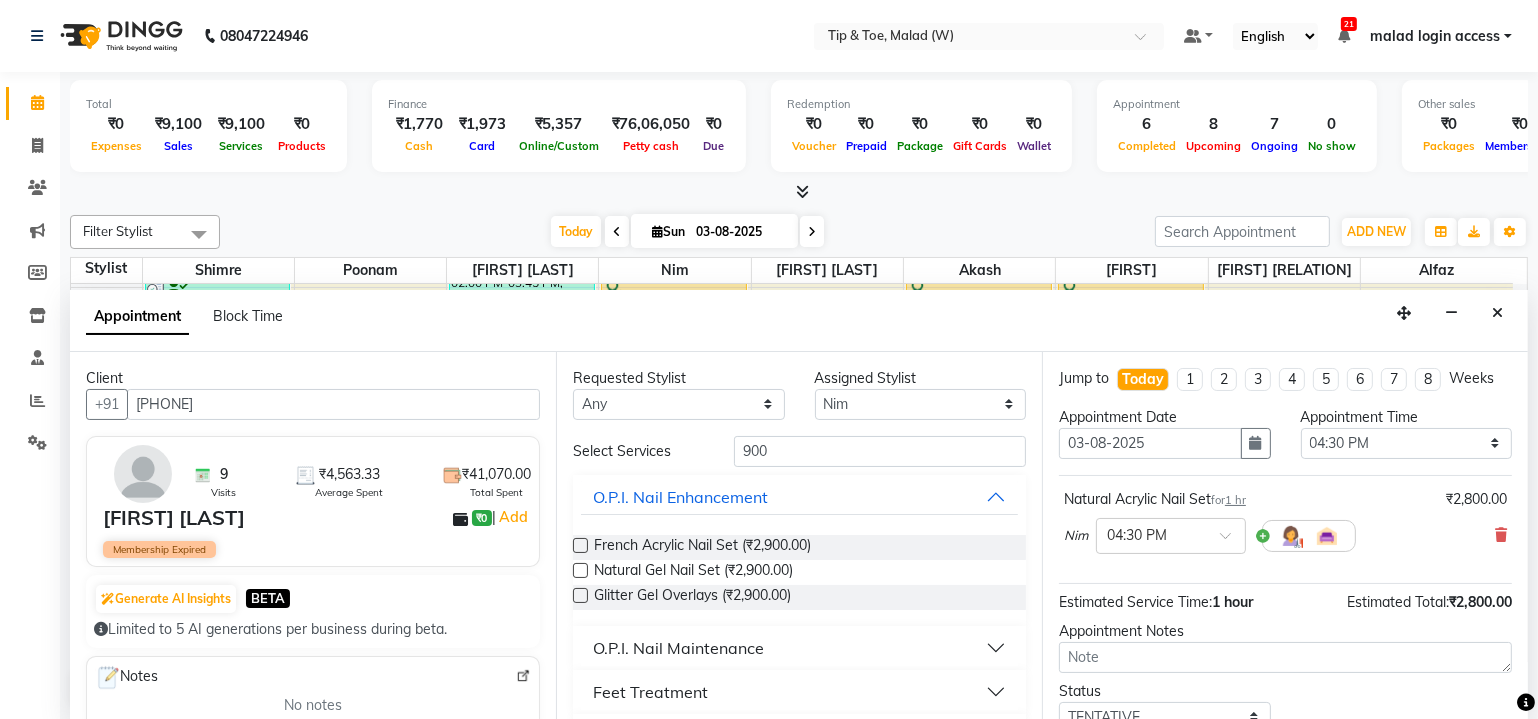 click on "O.P.I. Nail Maintenance" at bounding box center [678, 648] 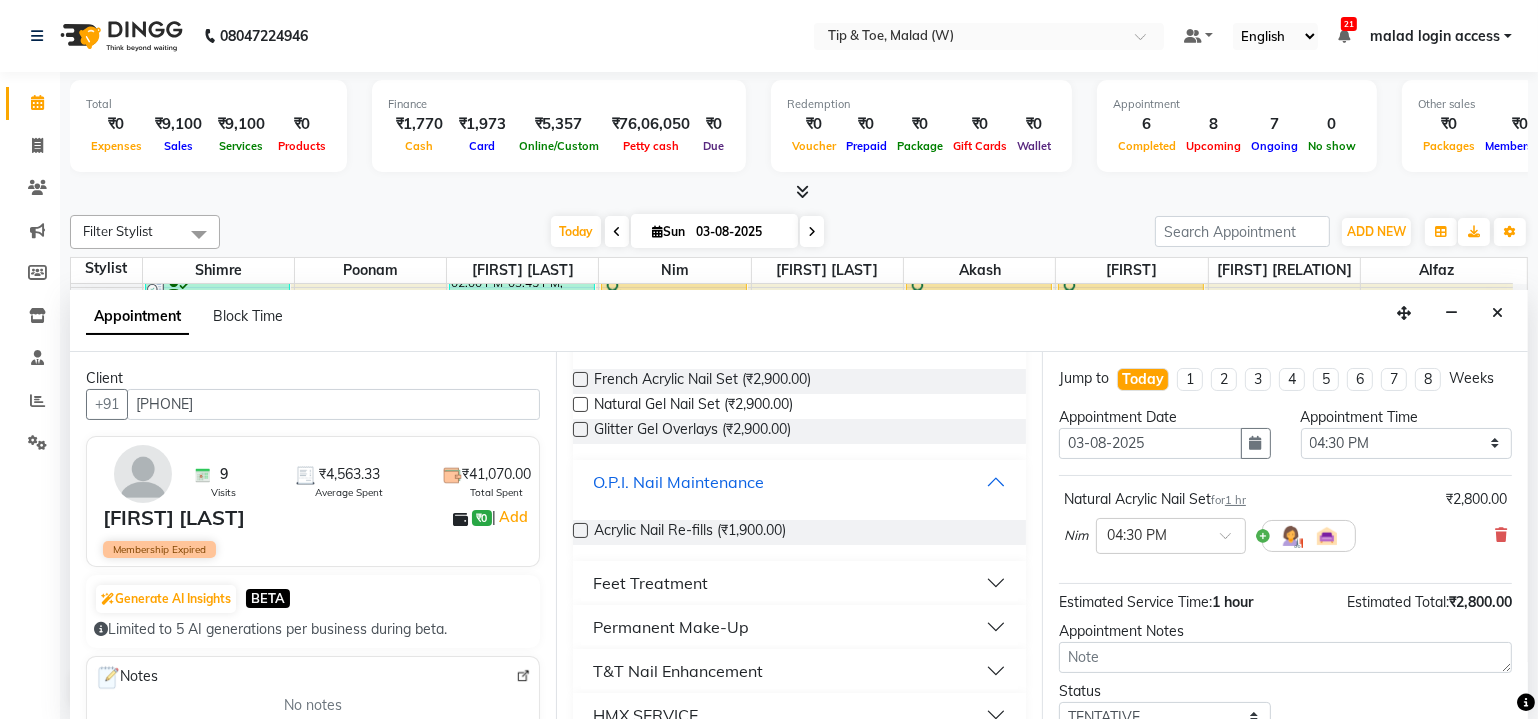 scroll, scrollTop: 183, scrollLeft: 0, axis: vertical 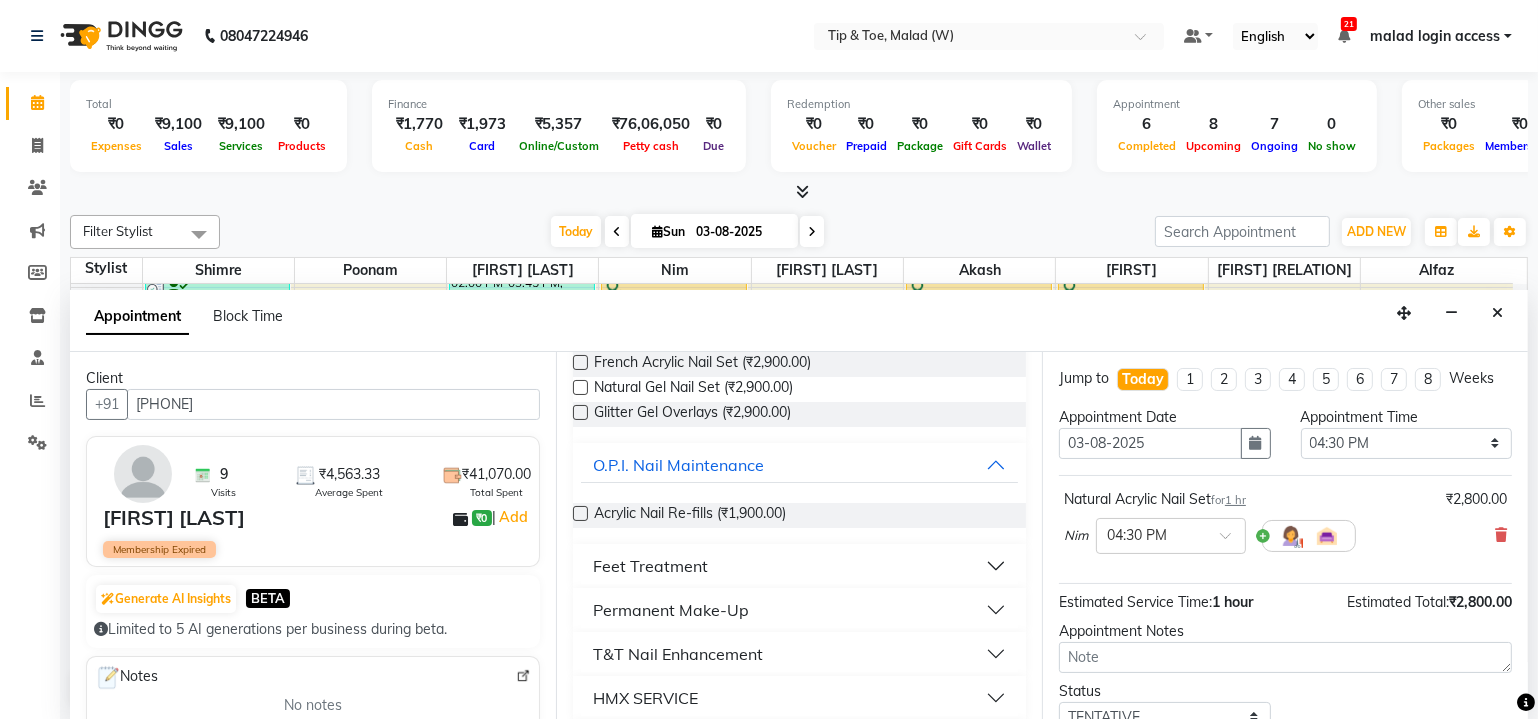 click on "T&T Nail Enhancement" at bounding box center (678, 654) 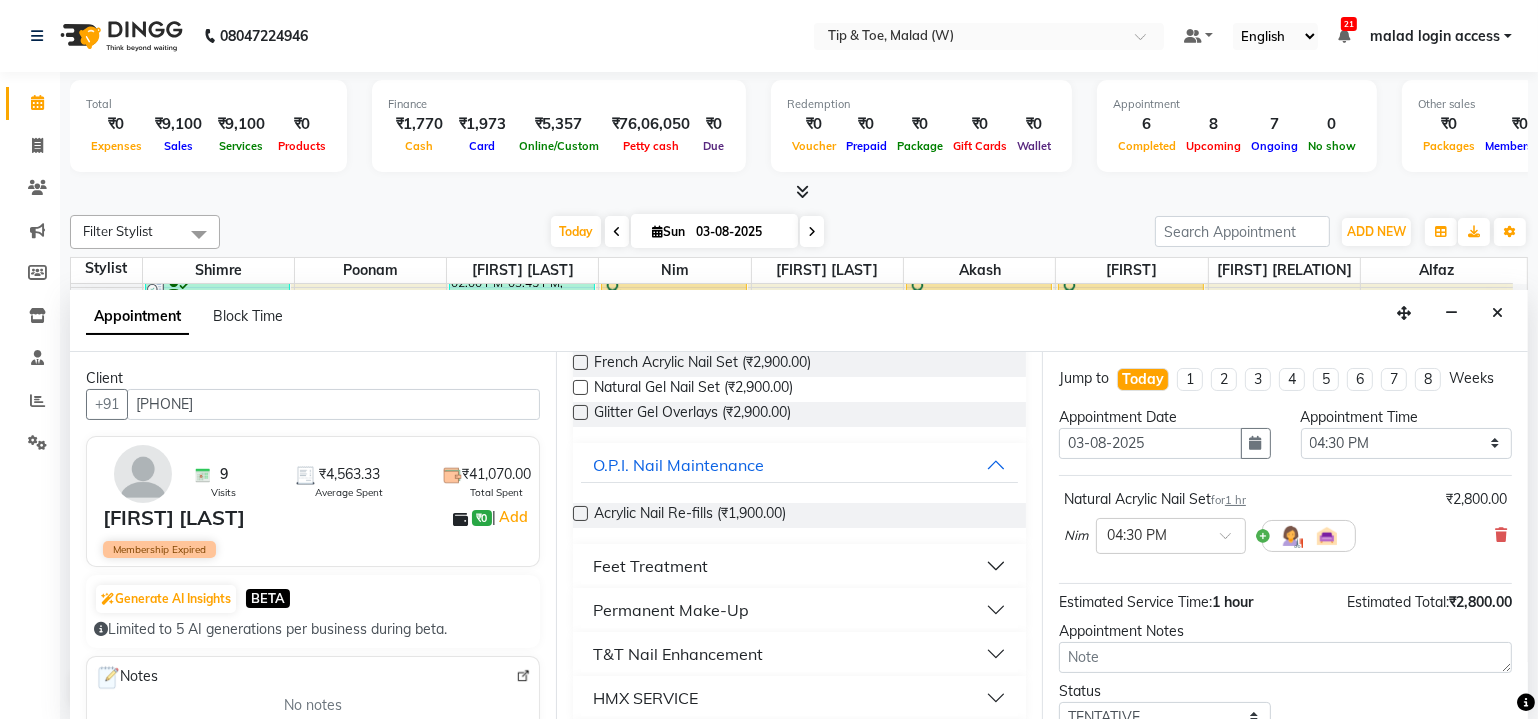 click on "T&T Nail Enhancement" at bounding box center [678, 654] 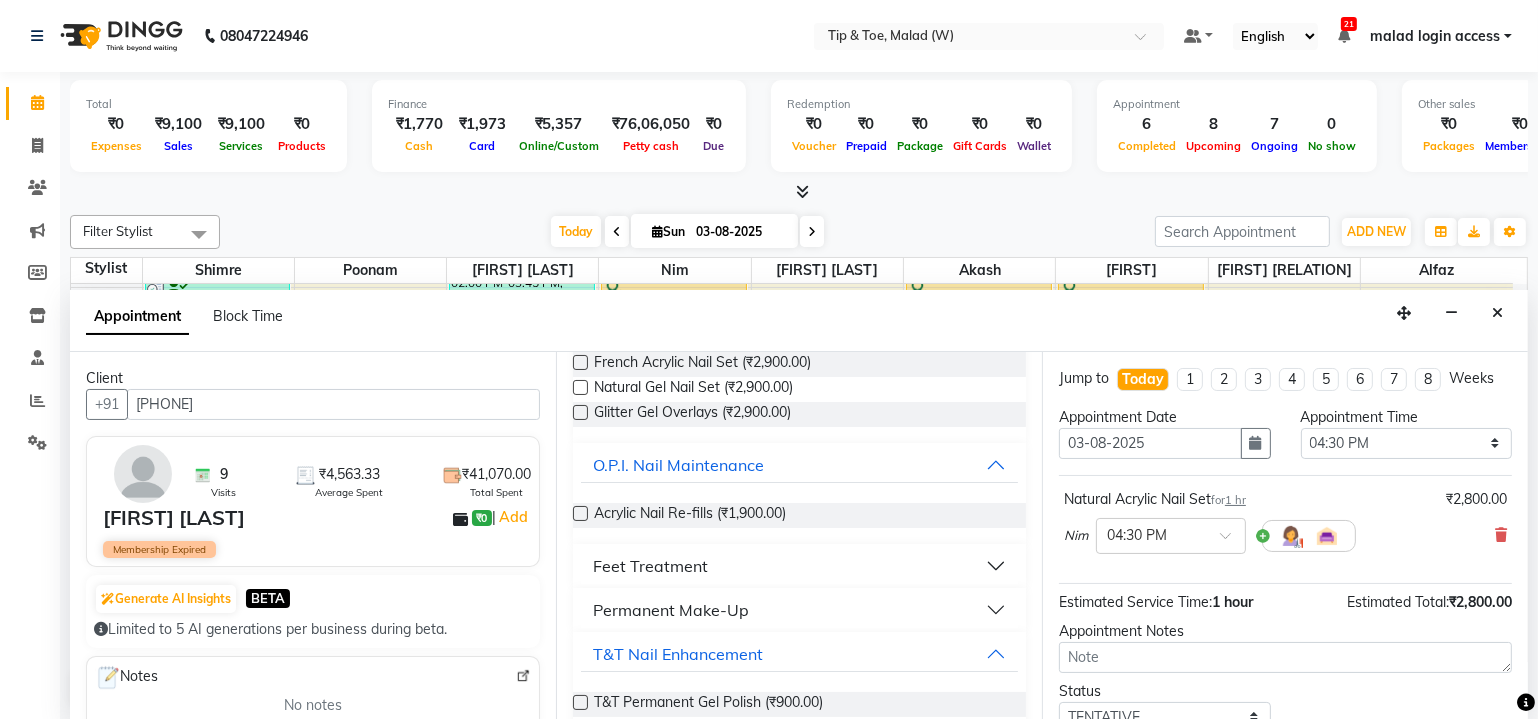 click at bounding box center (580, 702) 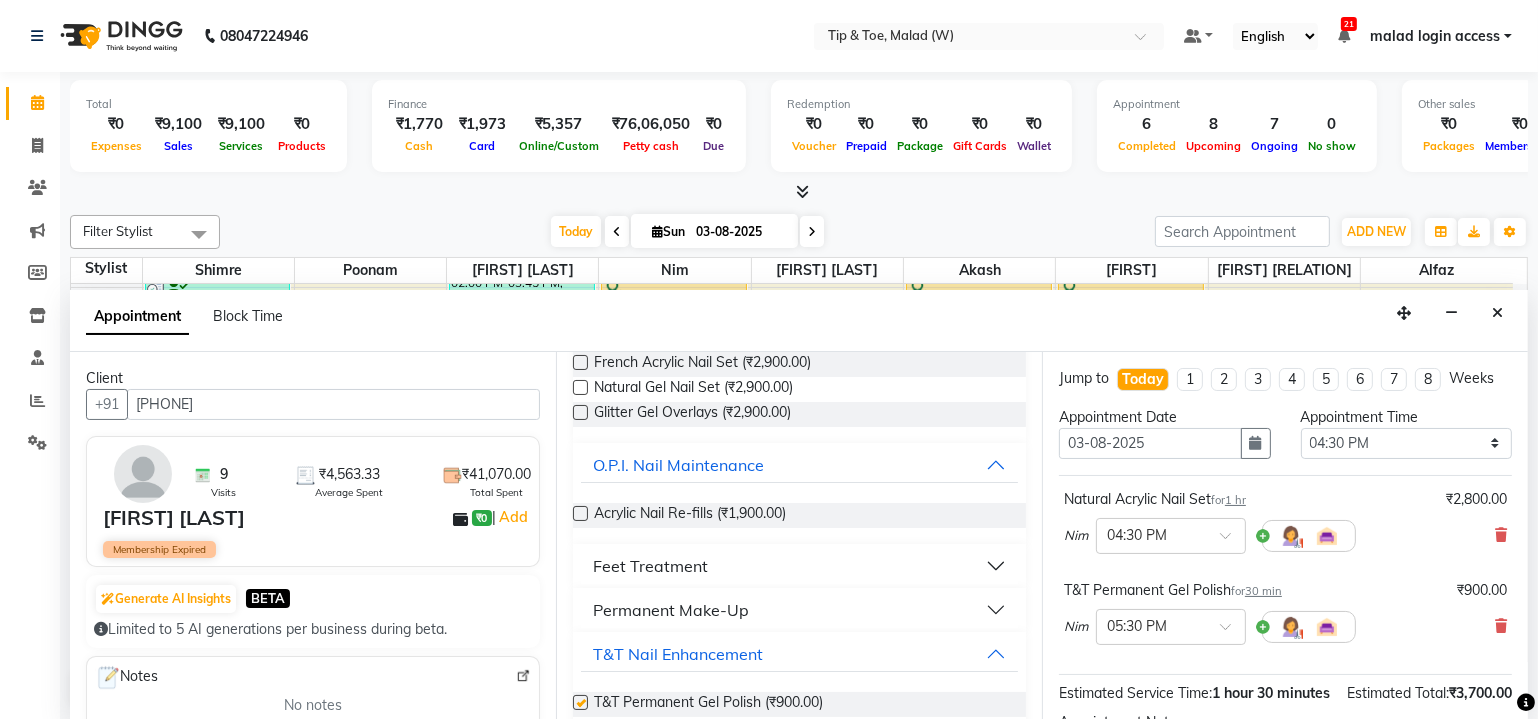 checkbox on "false" 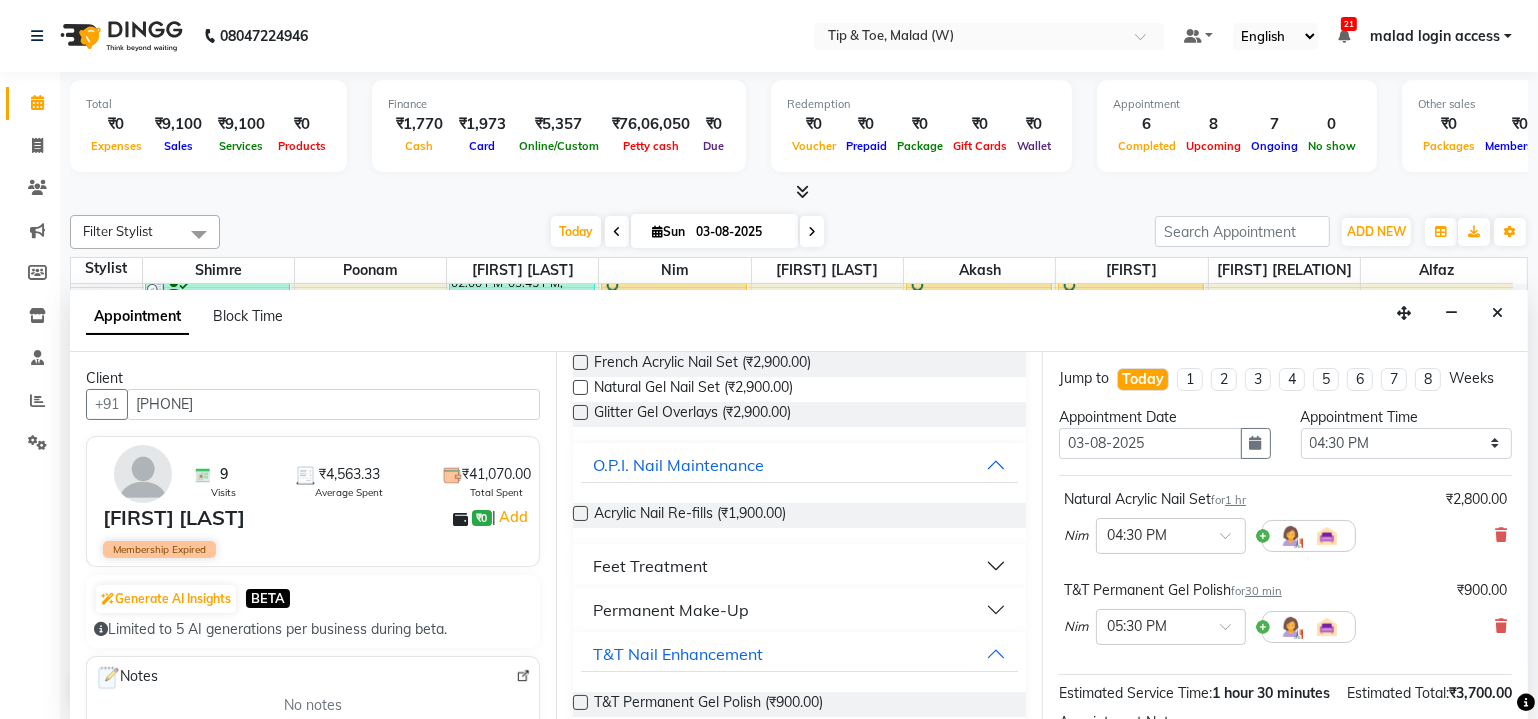 scroll, scrollTop: 7, scrollLeft: 0, axis: vertical 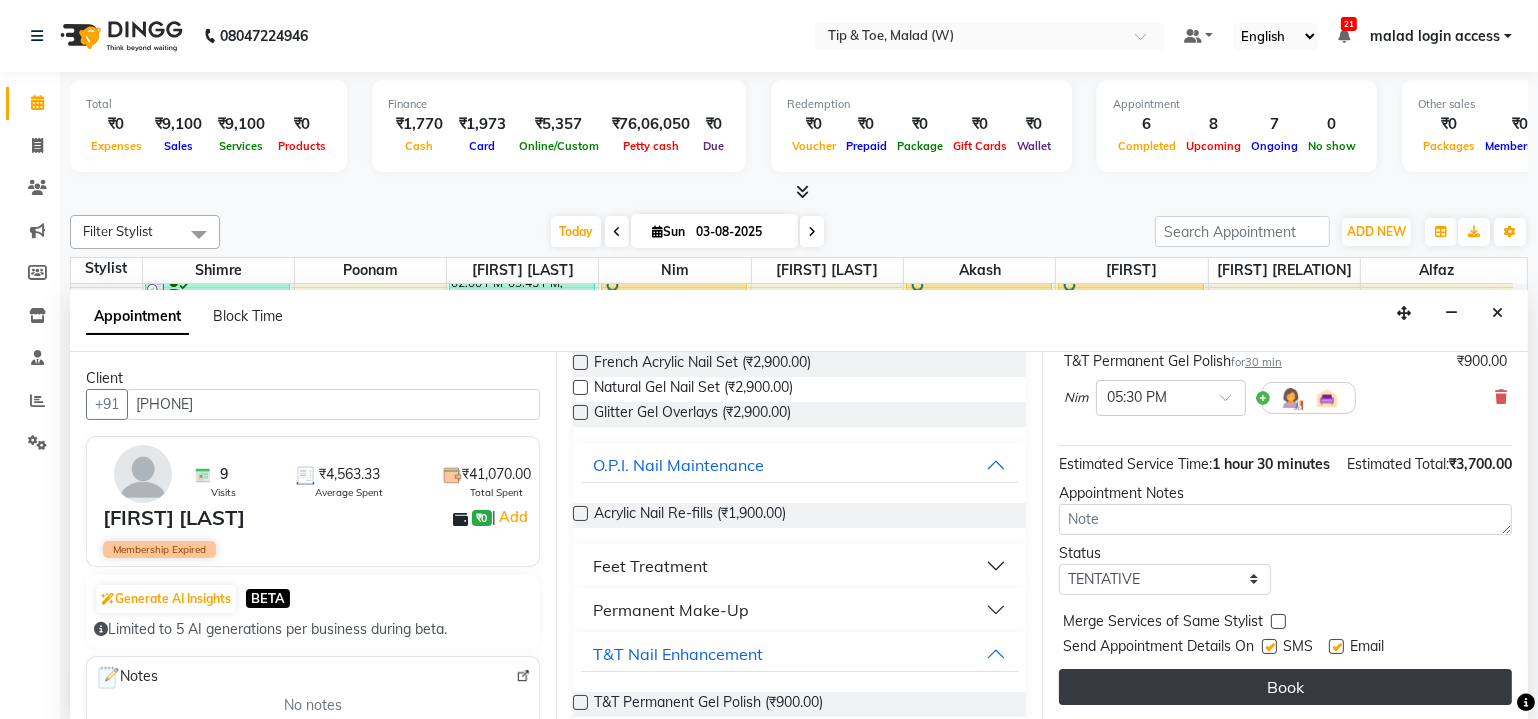 click on "Book" at bounding box center (1285, 687) 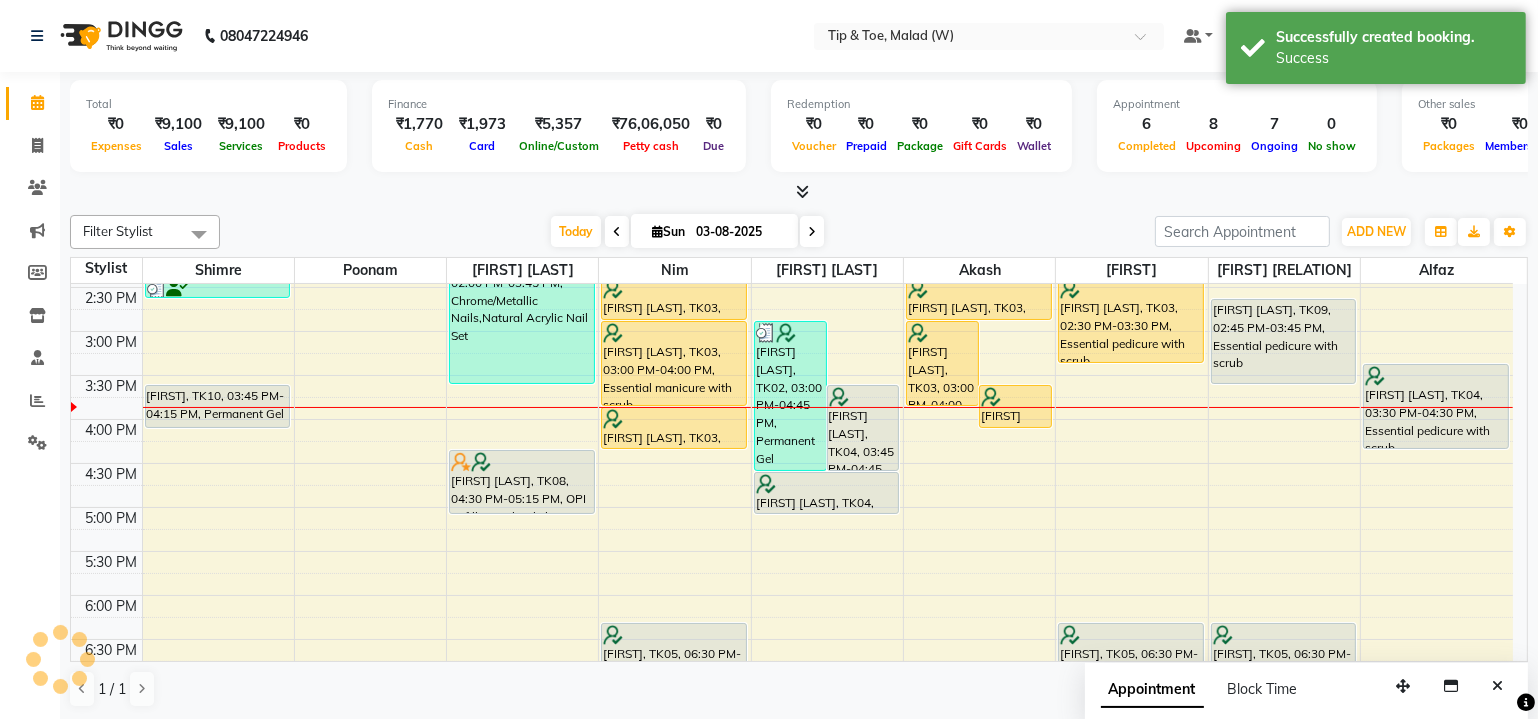 scroll, scrollTop: 0, scrollLeft: 0, axis: both 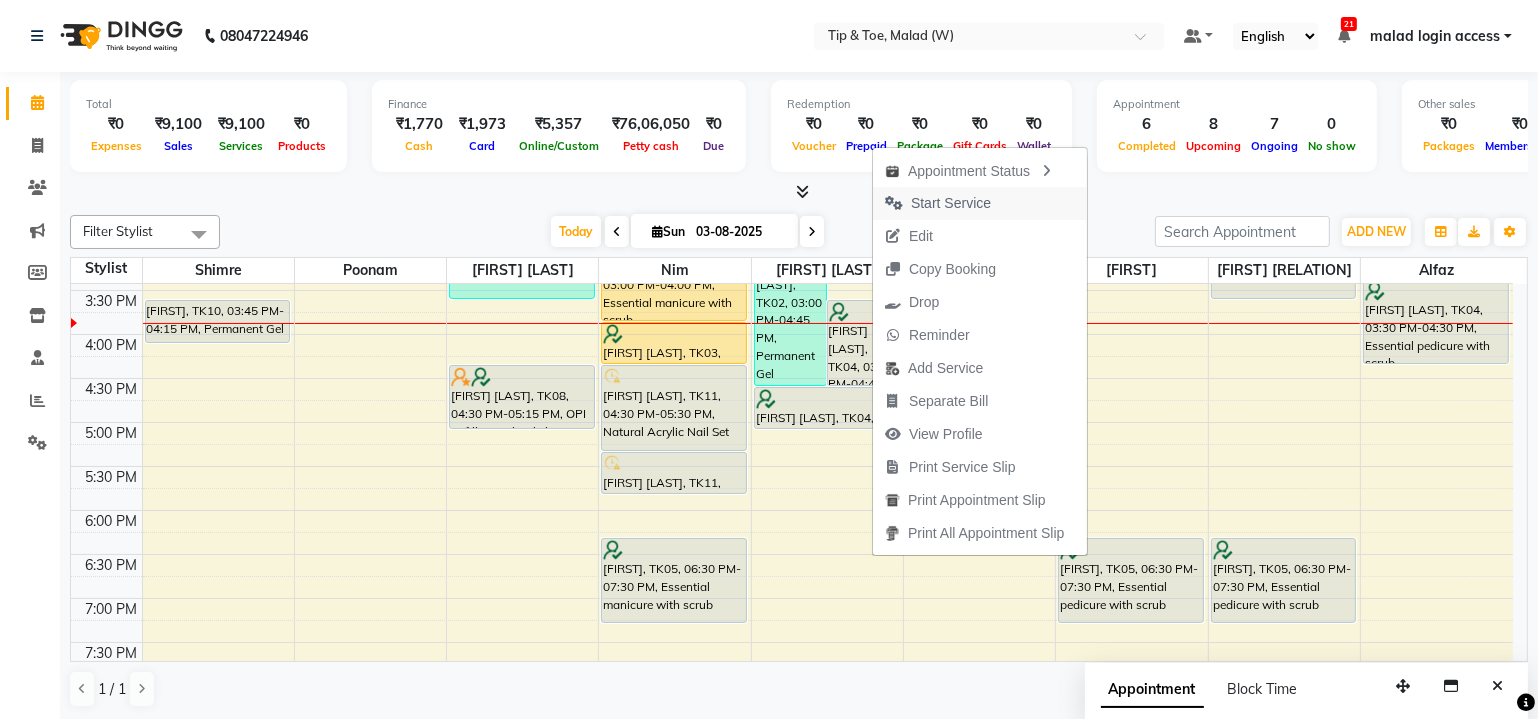 click on "Start Service" at bounding box center [951, 203] 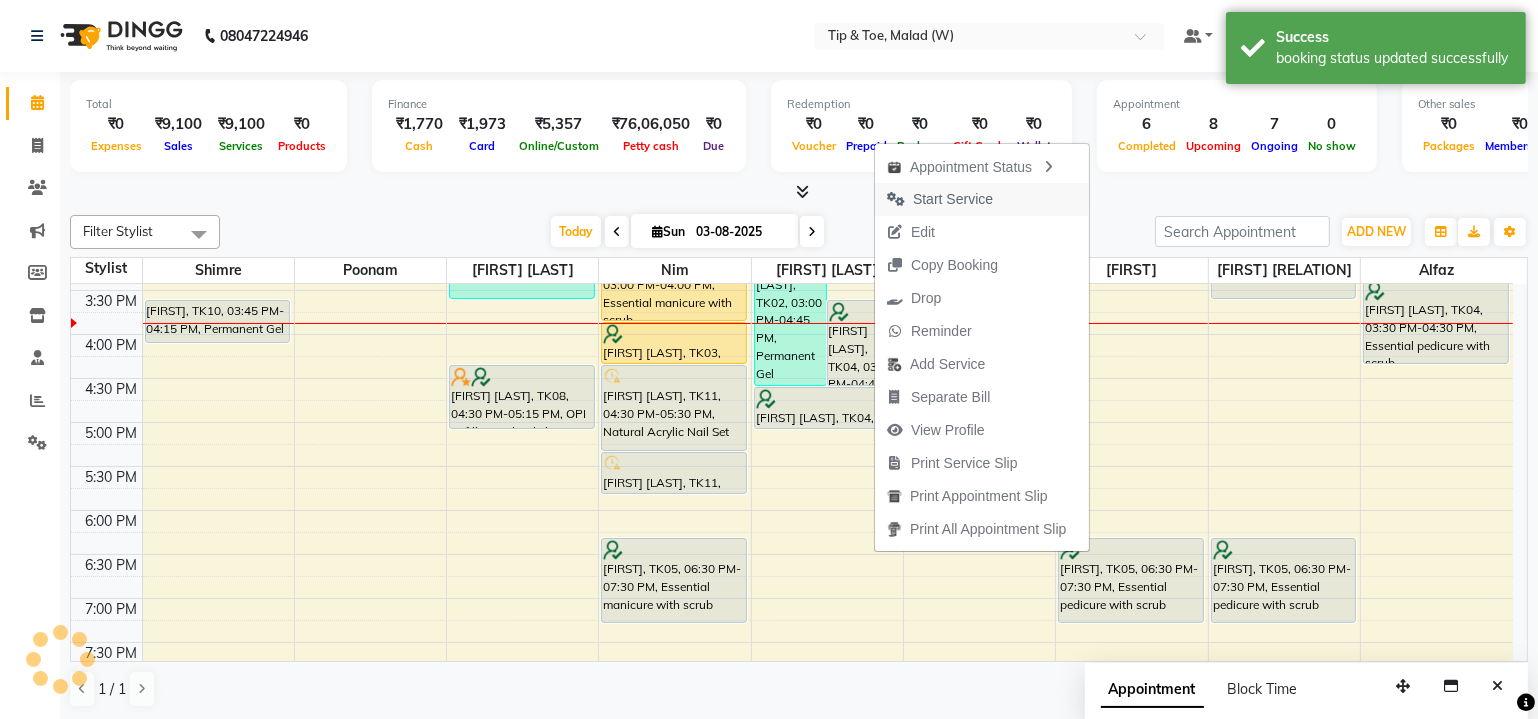 click on "Start Service" at bounding box center (953, 199) 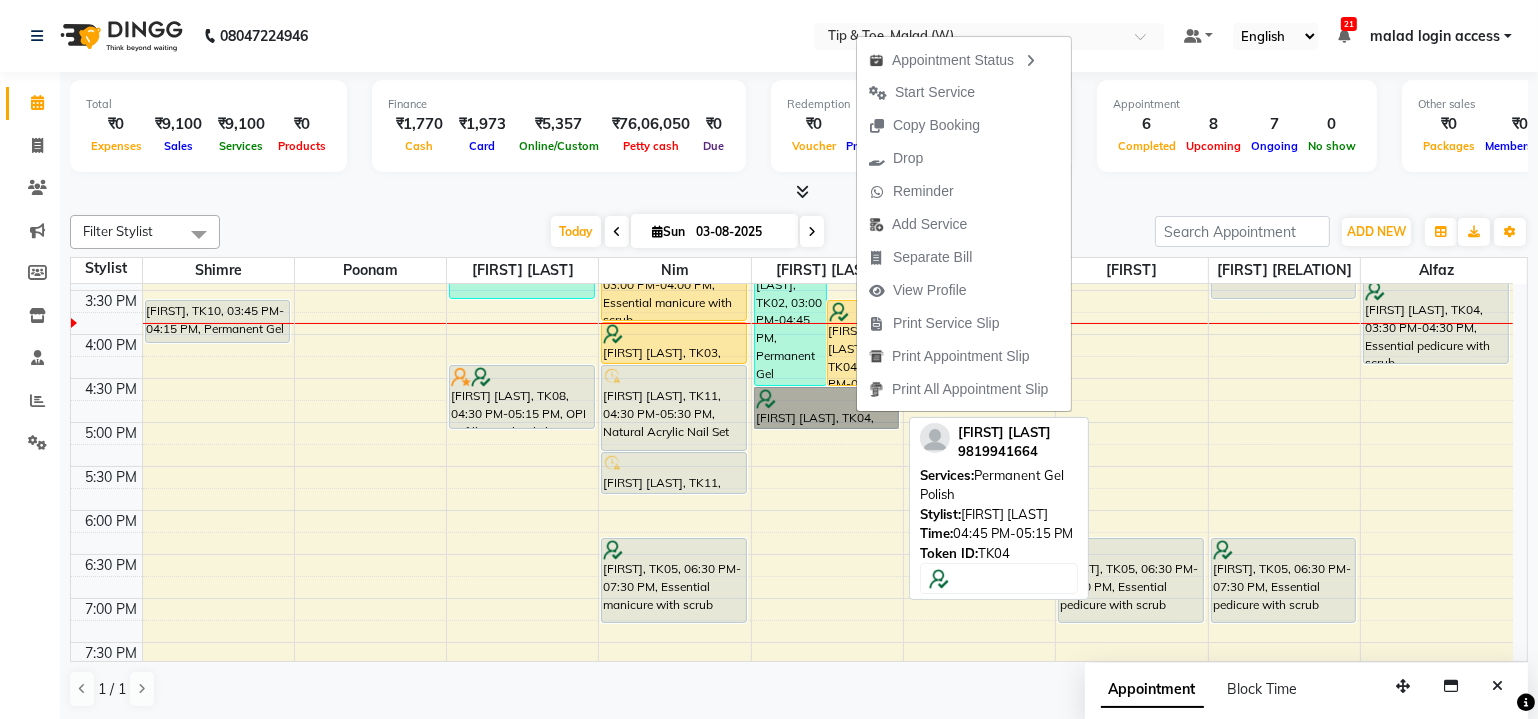 drag, startPoint x: 856, startPoint y: 412, endPoint x: 819, endPoint y: 393, distance: 41.59327 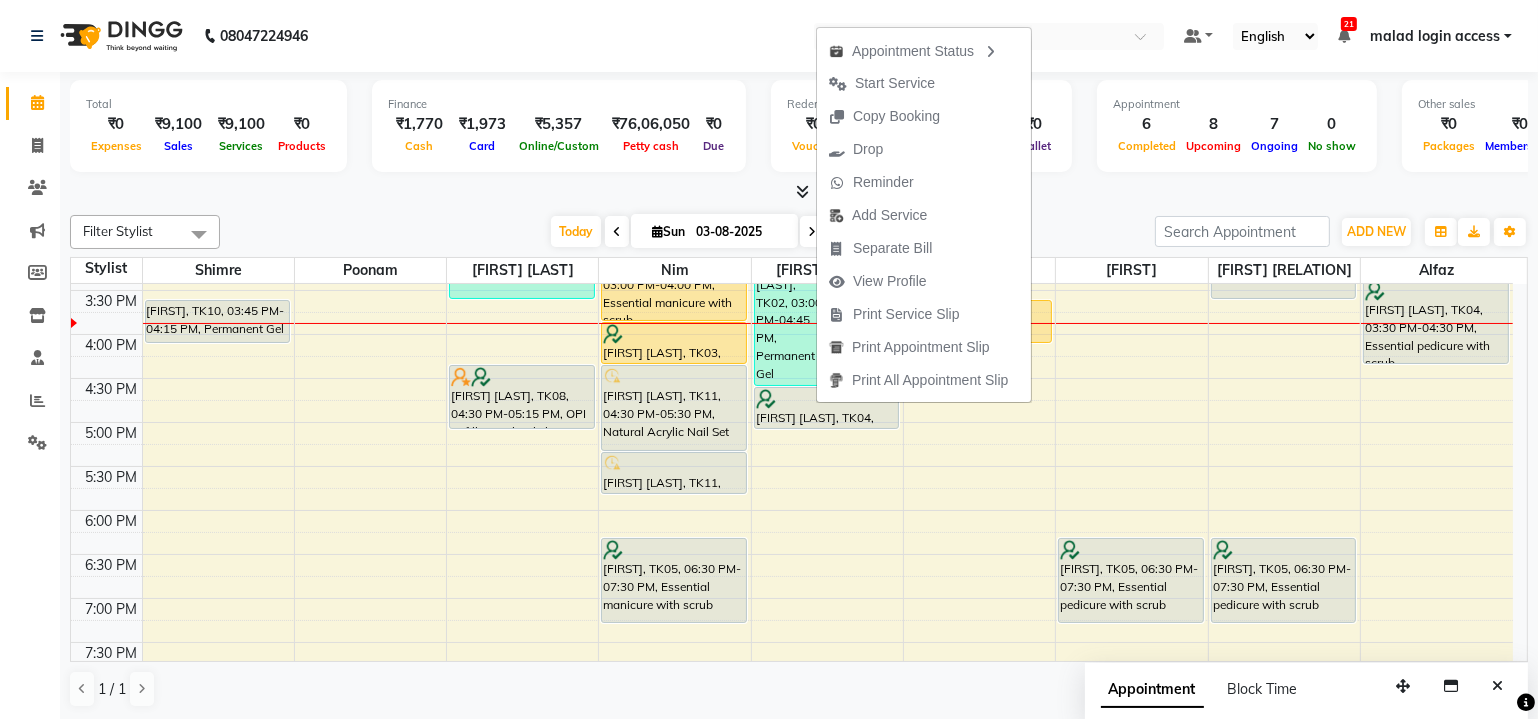 drag, startPoint x: 907, startPoint y: 79, endPoint x: 926, endPoint y: 96, distance: 25.495098 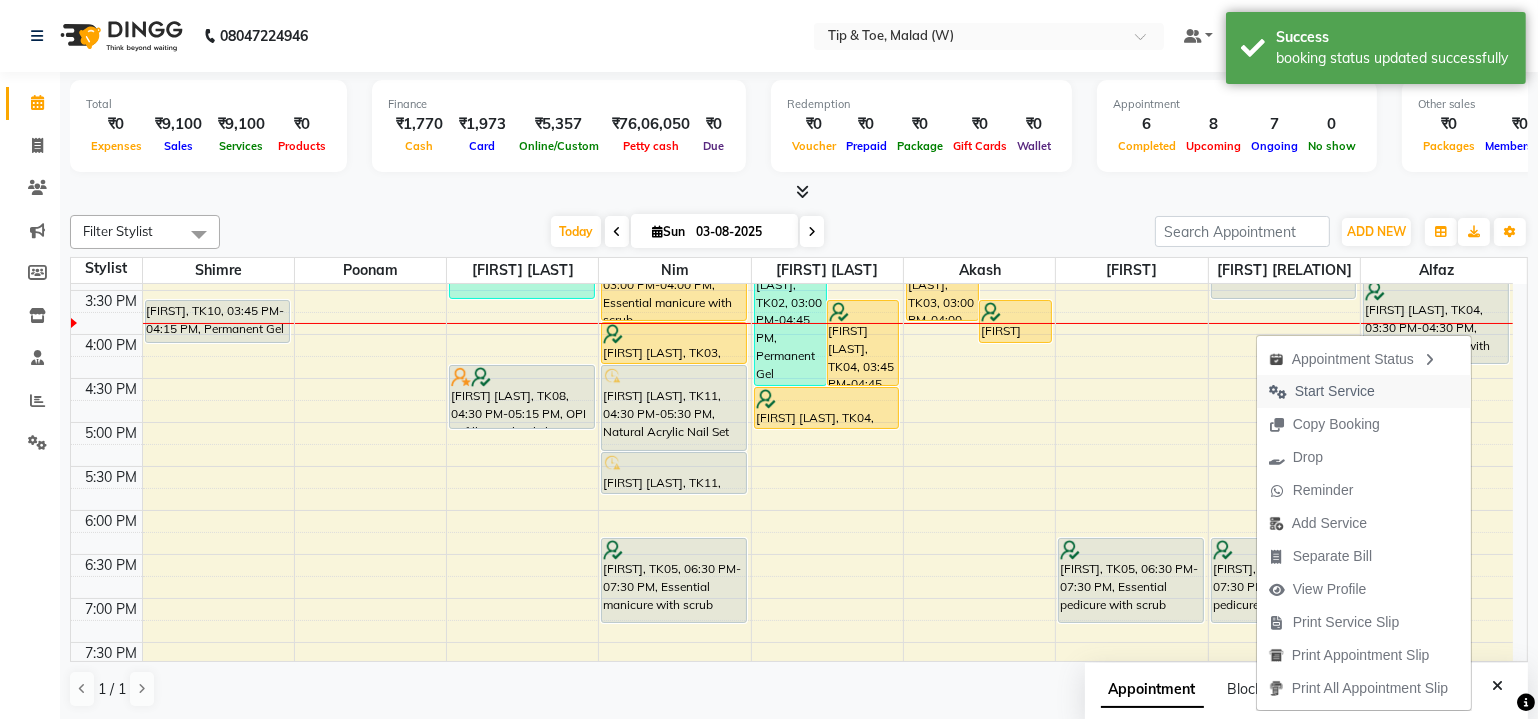 click on "Start Service" at bounding box center [1335, 391] 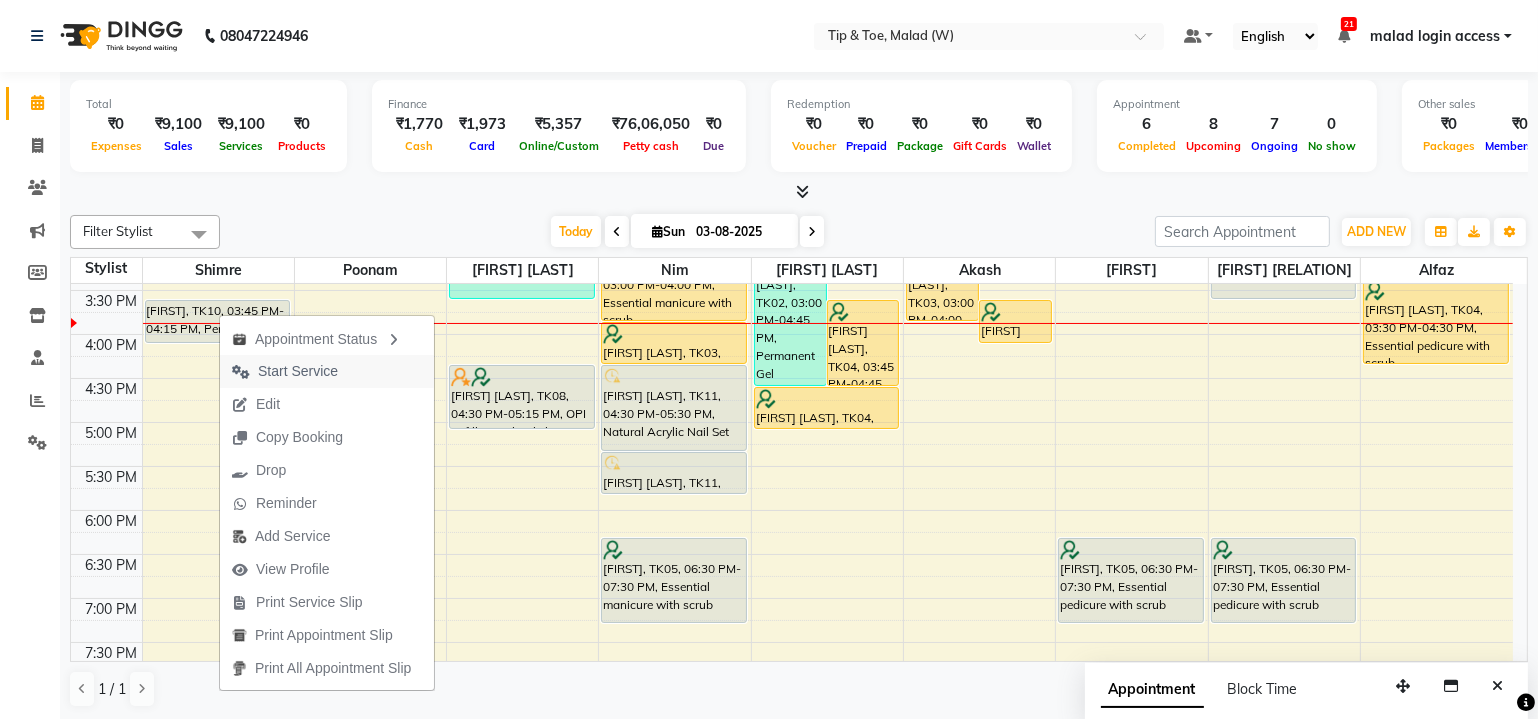 click on "Start Service" at bounding box center (298, 371) 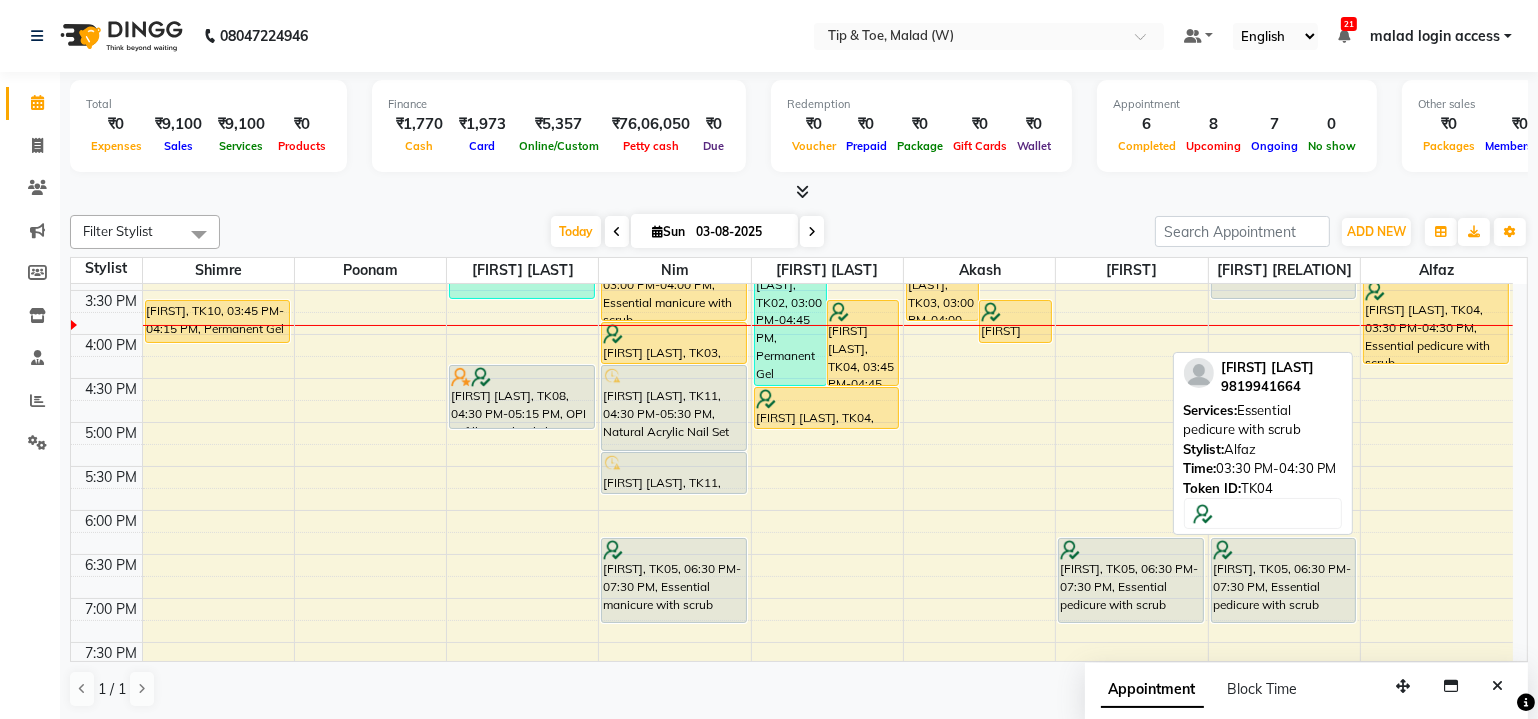 click at bounding box center [1436, 291] 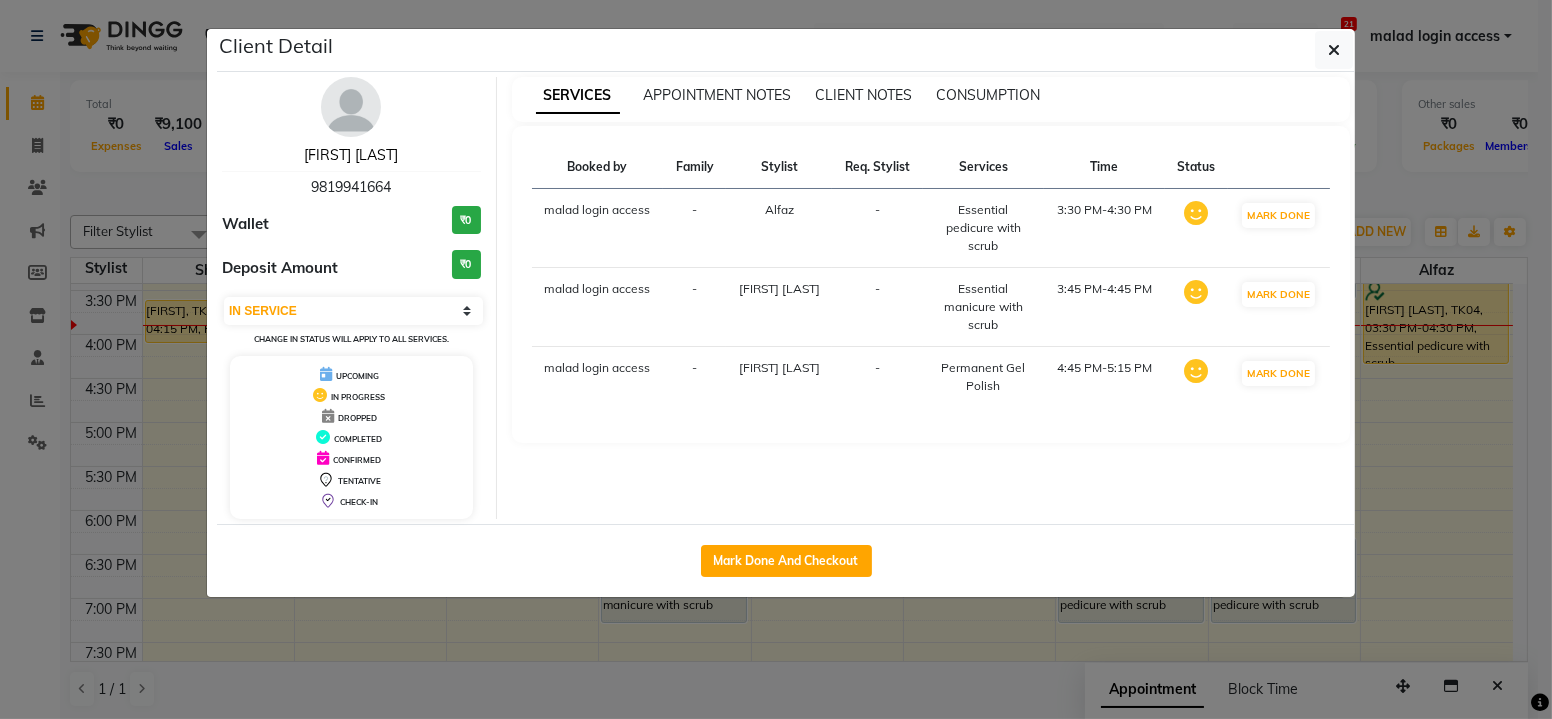 click on "Ketaki Devhare" at bounding box center [351, 155] 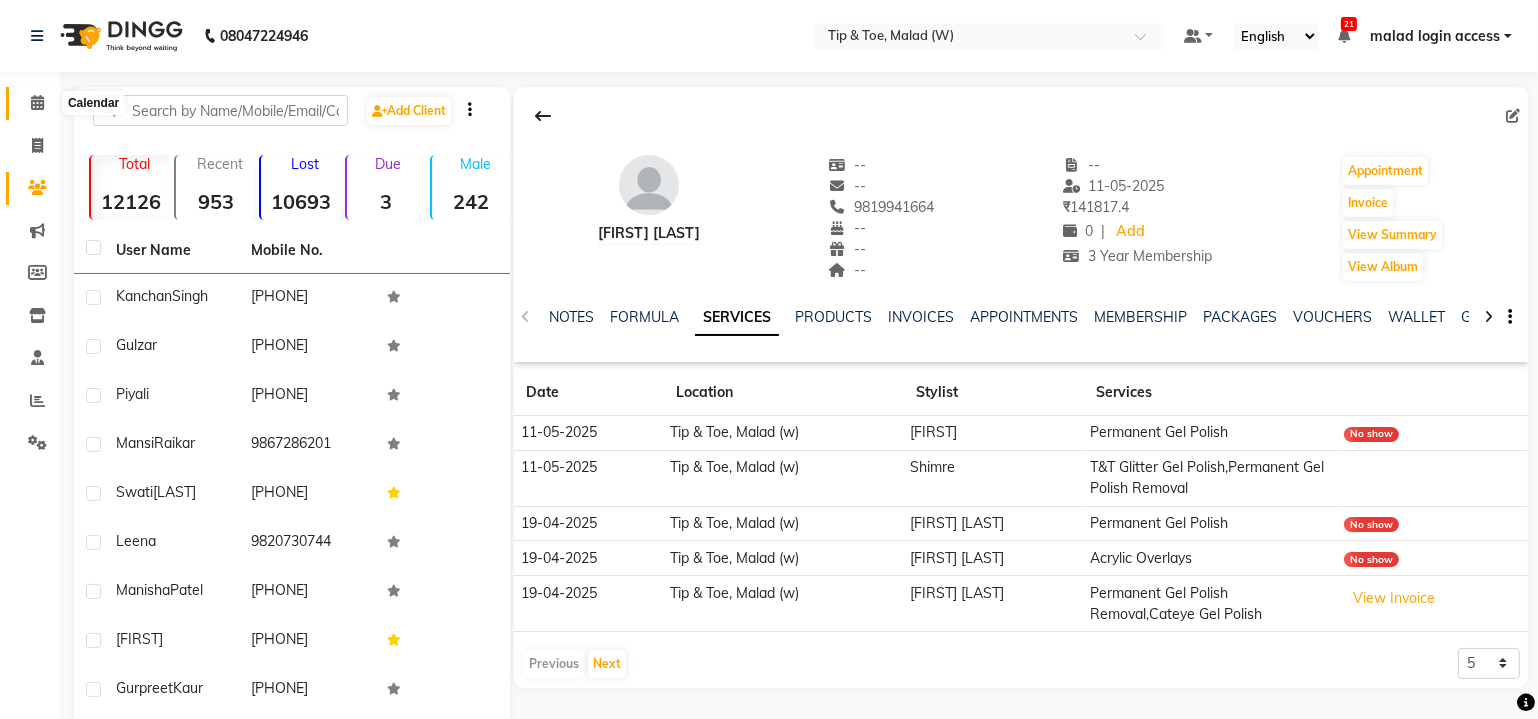 click 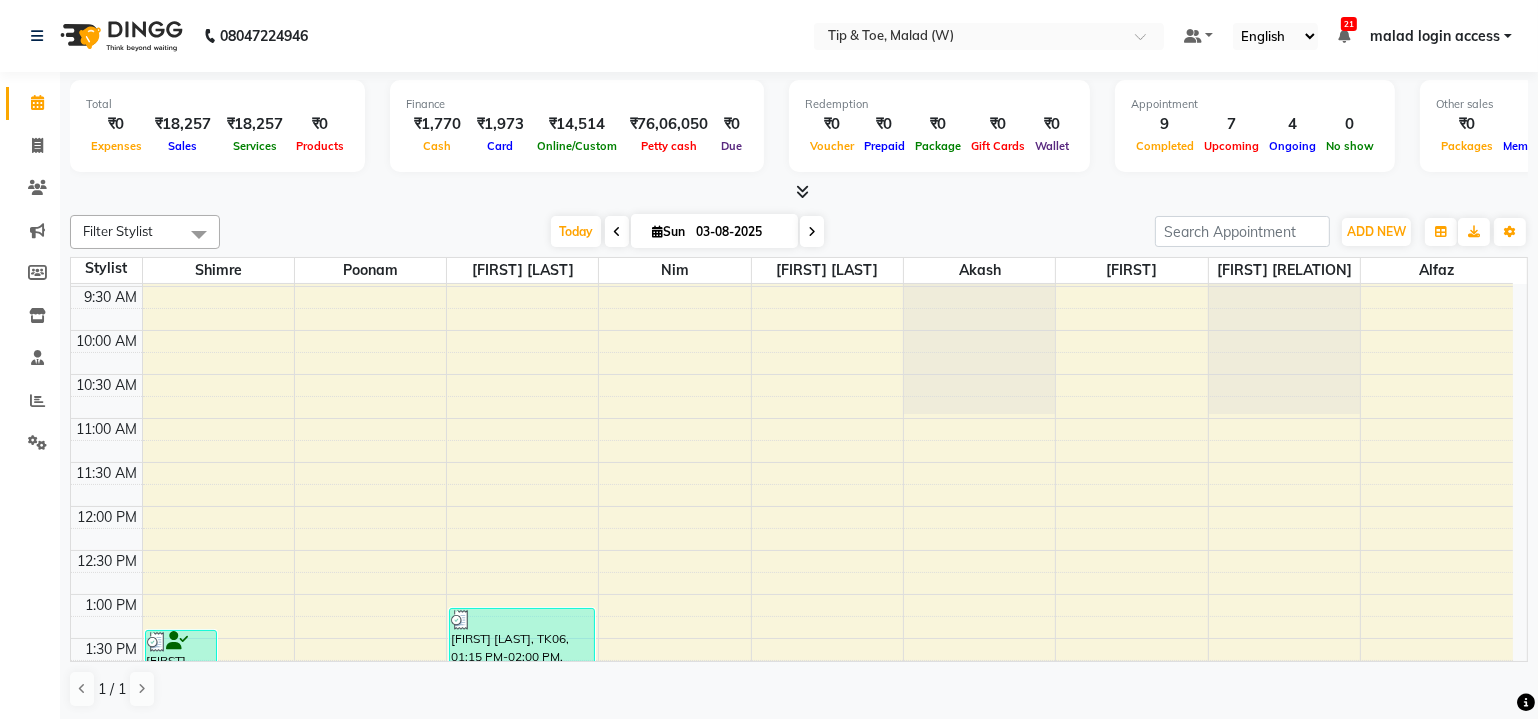 scroll, scrollTop: 412, scrollLeft: 0, axis: vertical 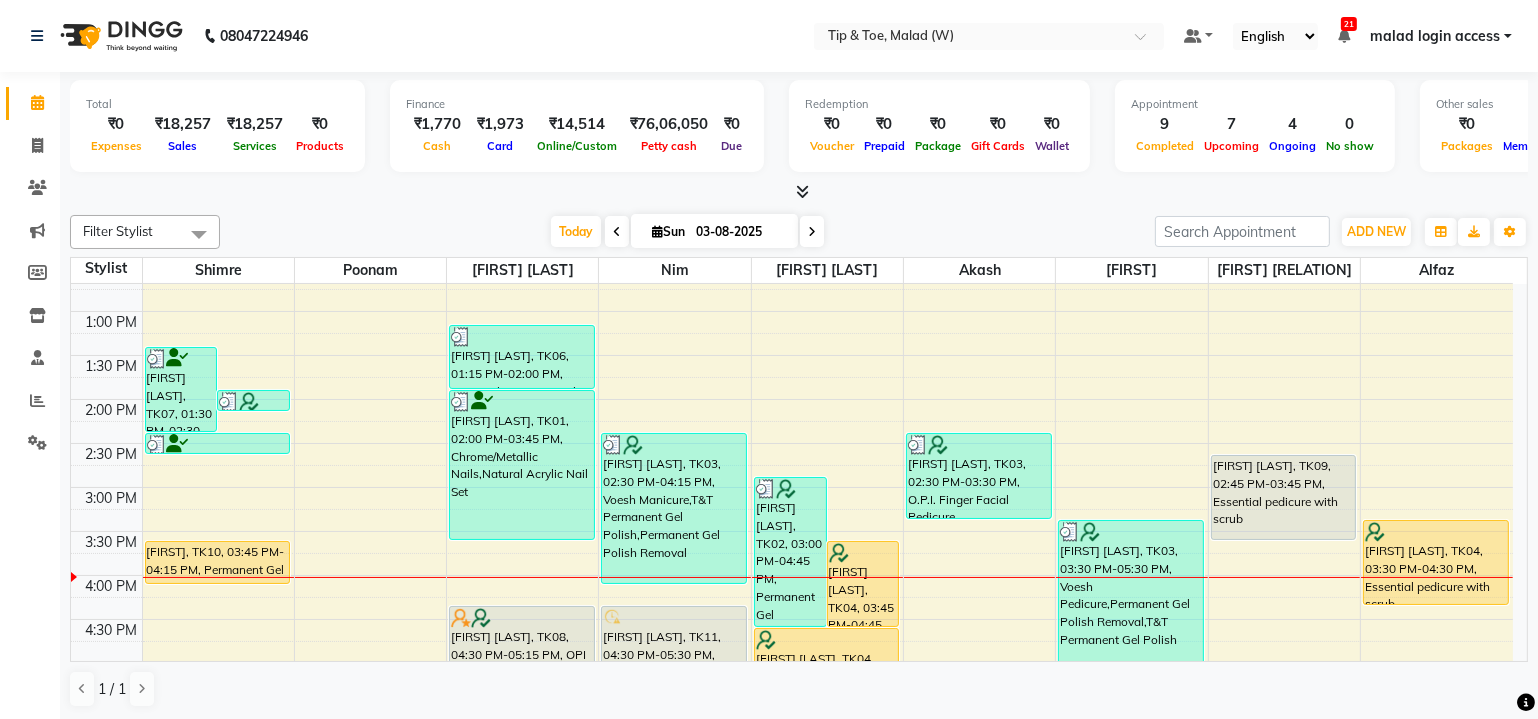 drag, startPoint x: 1532, startPoint y: 536, endPoint x: 1529, endPoint y: 640, distance: 104.04326 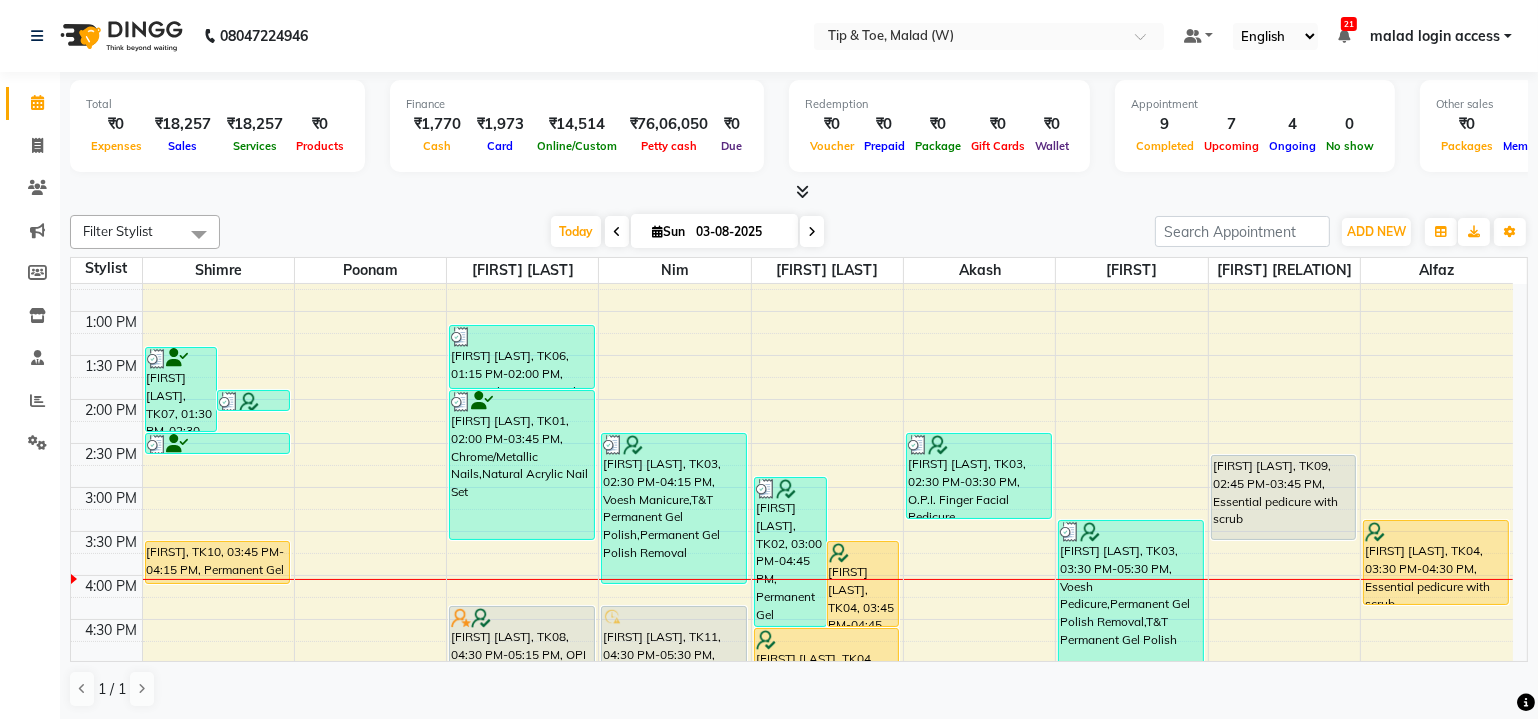 click at bounding box center [812, 231] 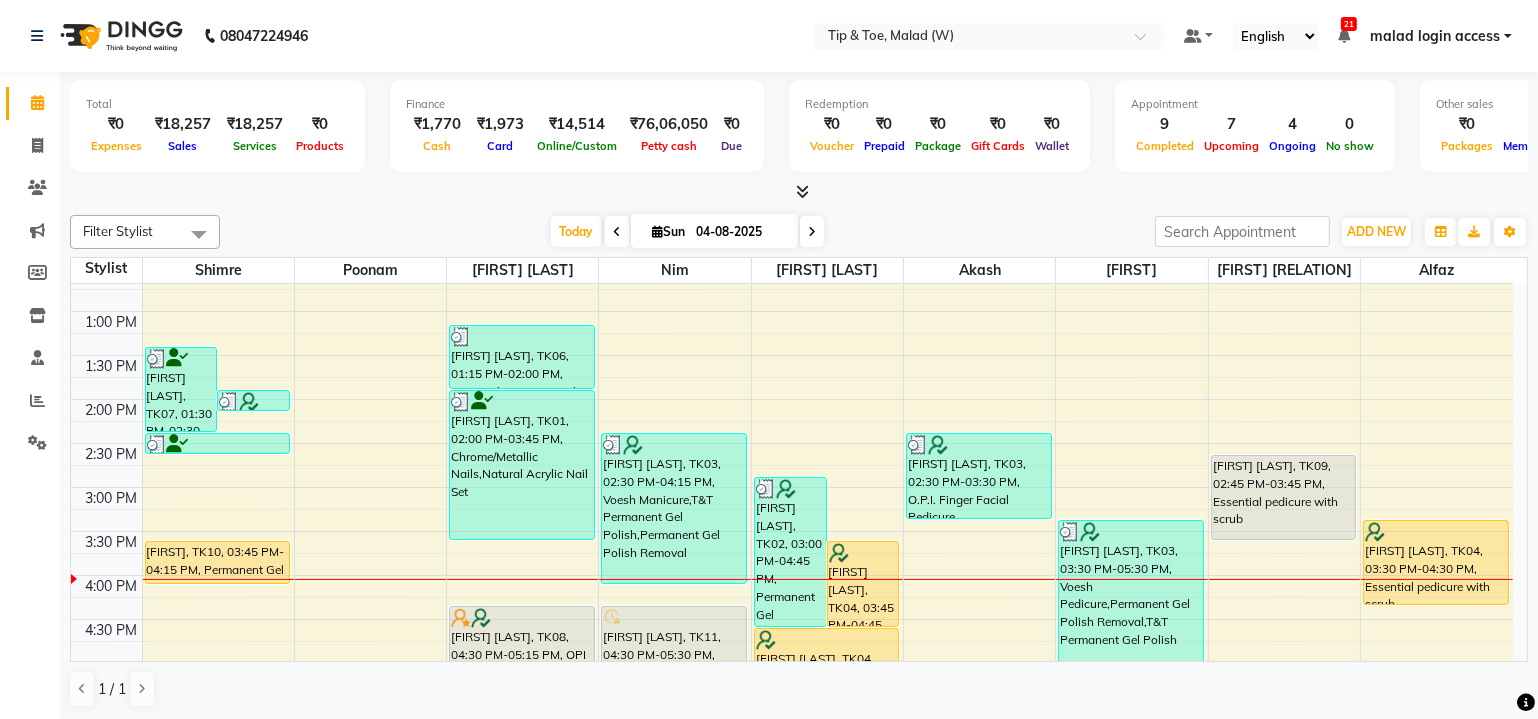scroll, scrollTop: 0, scrollLeft: 0, axis: both 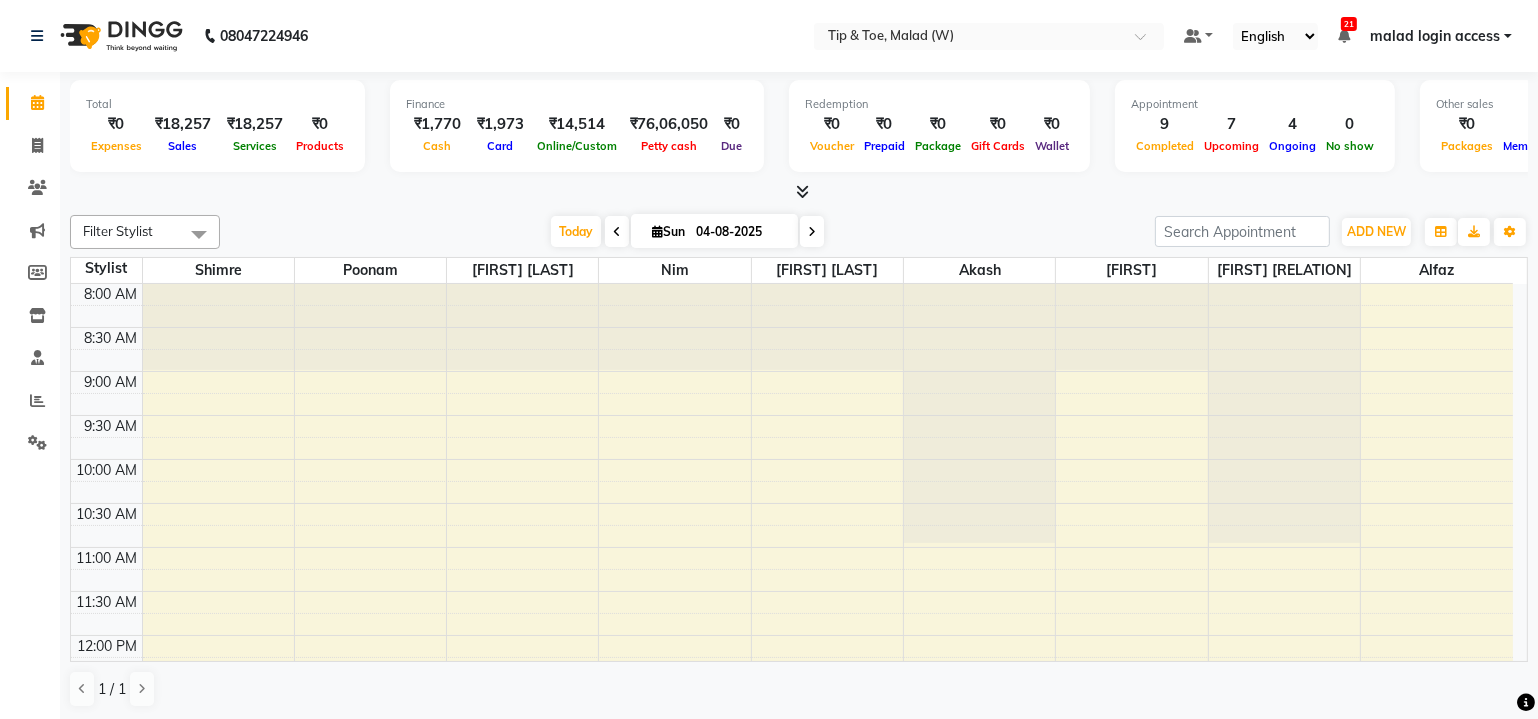 select on "8" 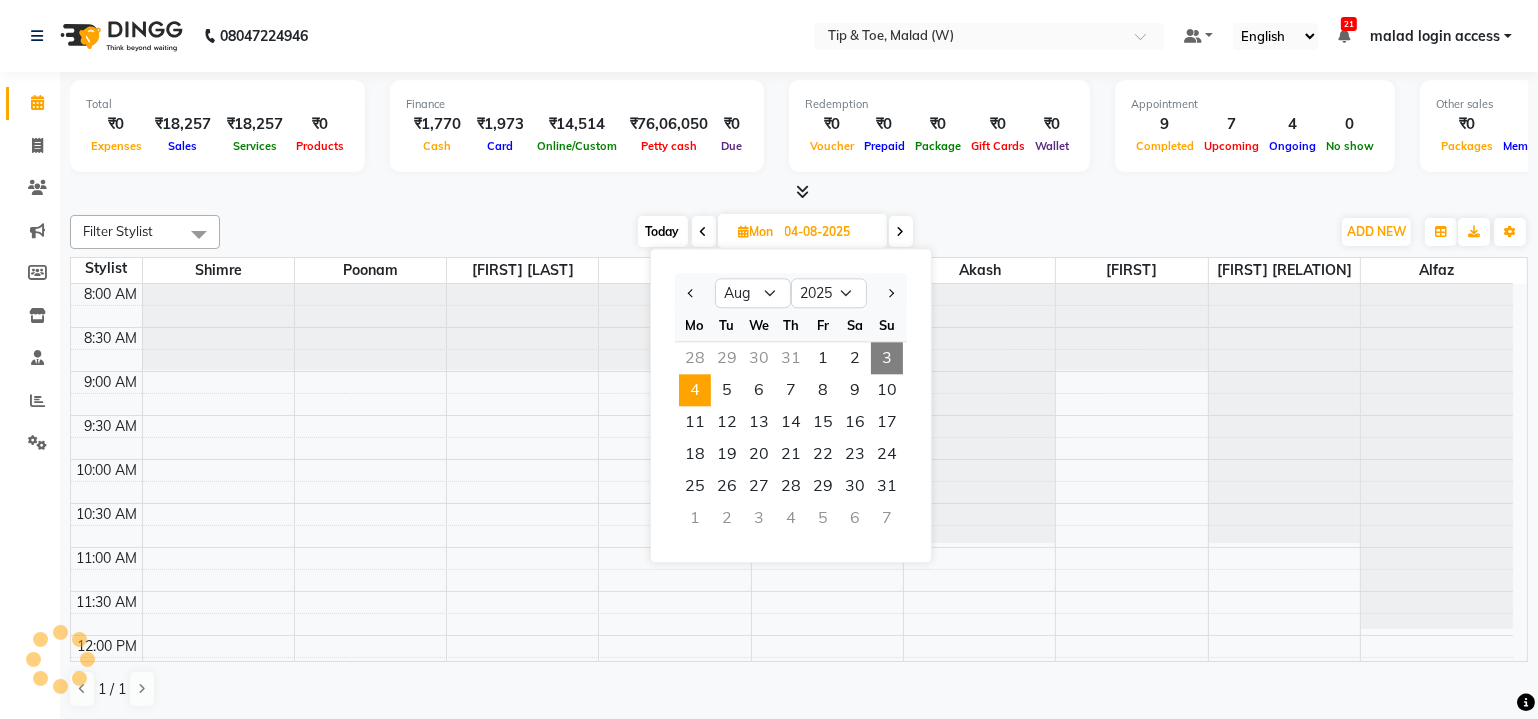 scroll, scrollTop: 692, scrollLeft: 0, axis: vertical 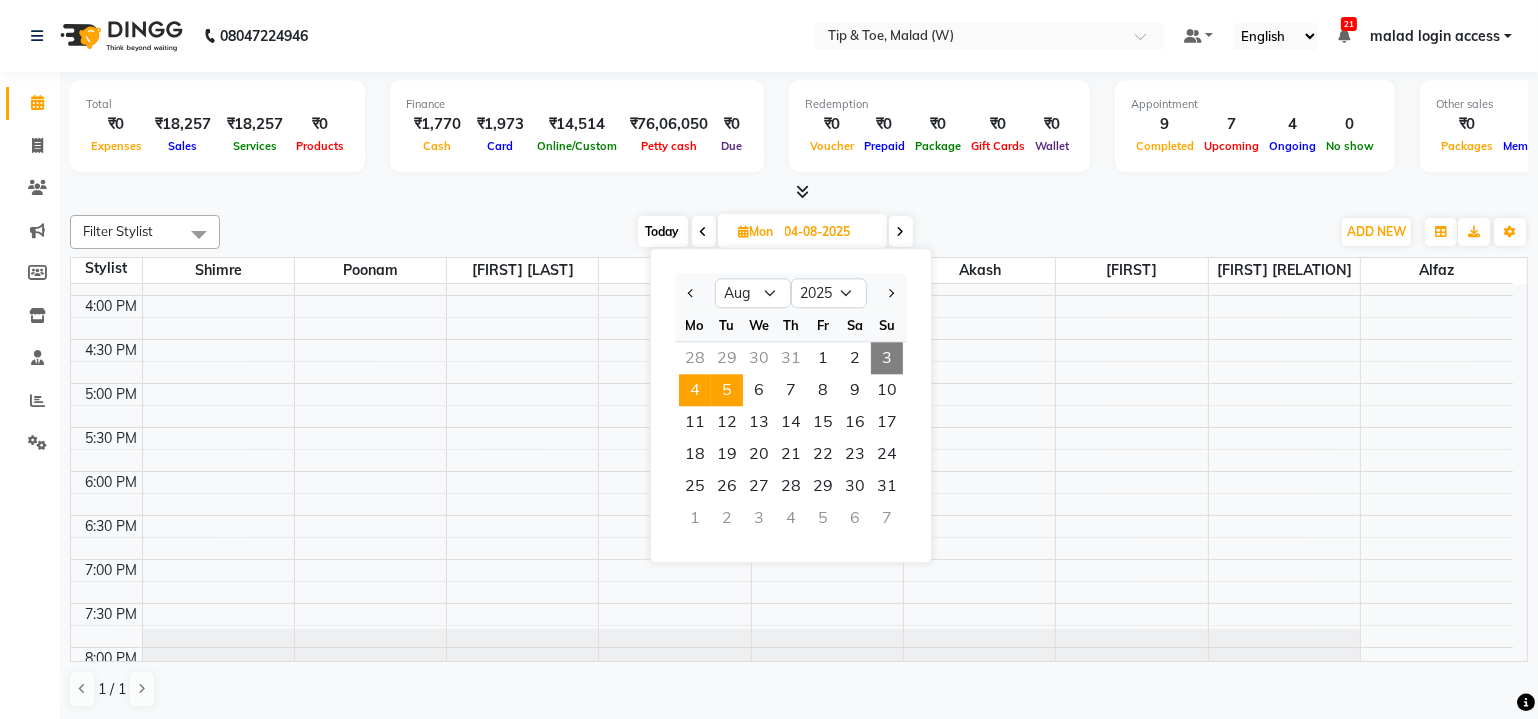 click on "5" at bounding box center [727, 390] 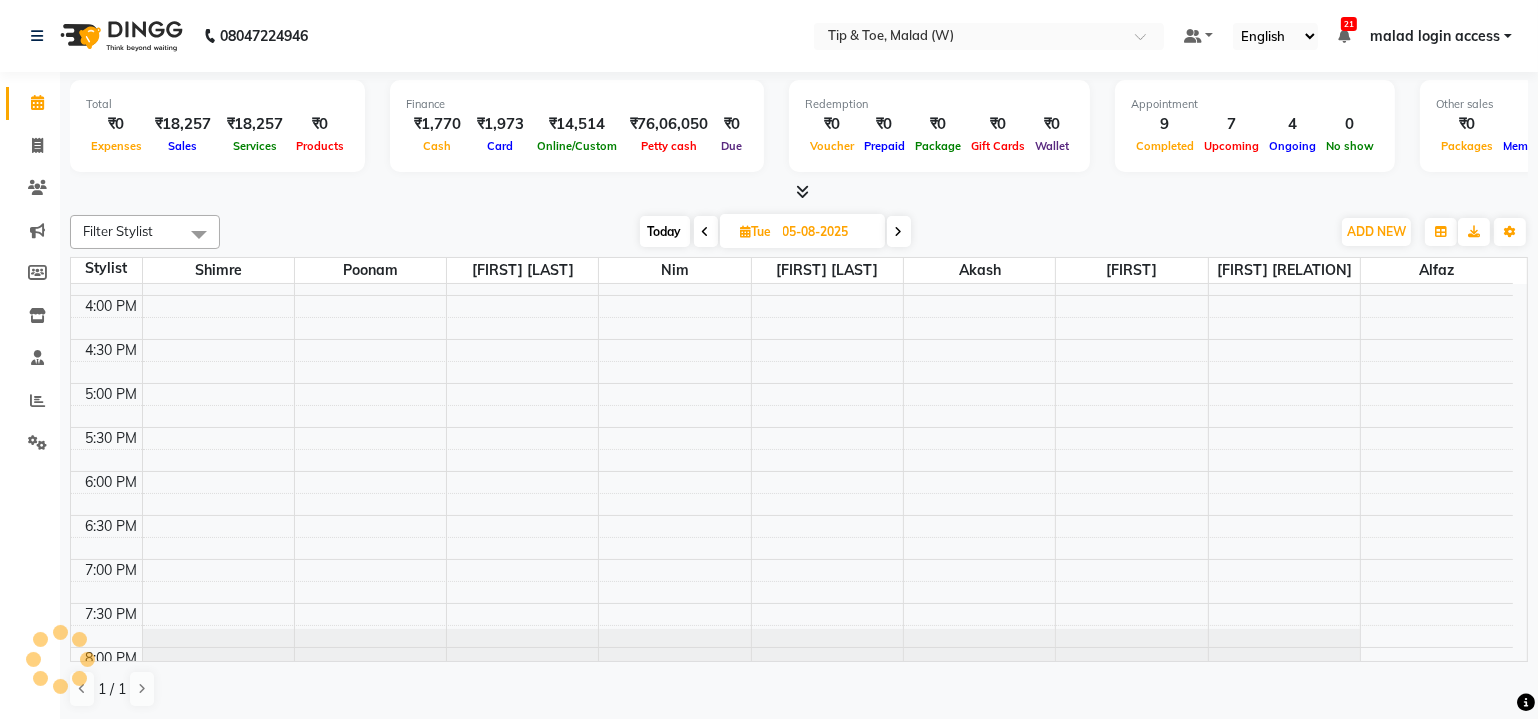 scroll, scrollTop: 692, scrollLeft: 0, axis: vertical 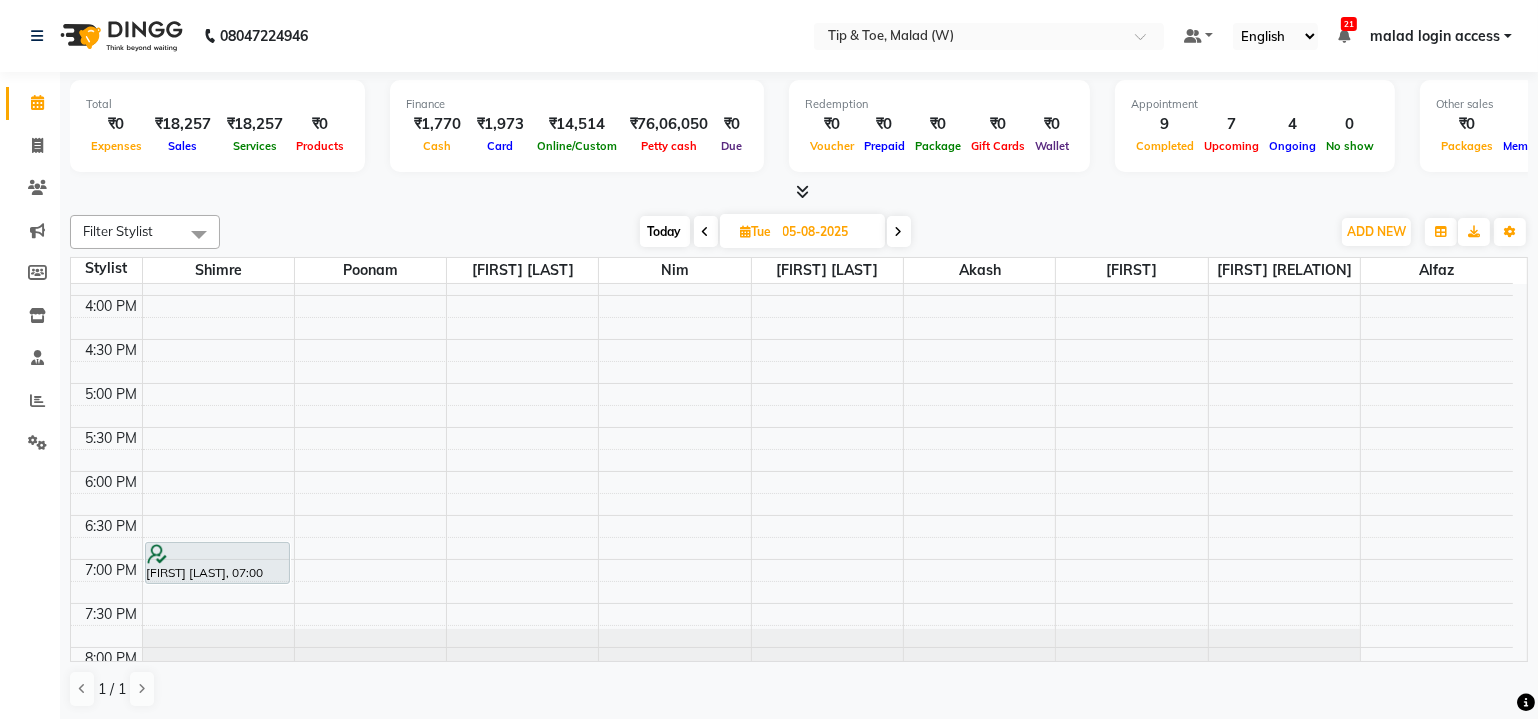click on "8:00 AM 8:30 AM 9:00 AM 9:30 AM 10:00 AM 10:30 AM 11:00 AM 11:30 AM 12:00 PM 12:30 PM 1:00 PM 1:30 PM 2:00 PM 2:30 PM 3:00 PM 3:30 PM 4:00 PM 4:30 PM 5:00 PM 5:30 PM 6:00 PM 6:30 PM 7:00 PM 7:30 PM 8:00 PM 8:30 PM     Hem Shah, 07:00 PM-07:30 PM, Permanent Gel Polish" at bounding box center [792, 163] 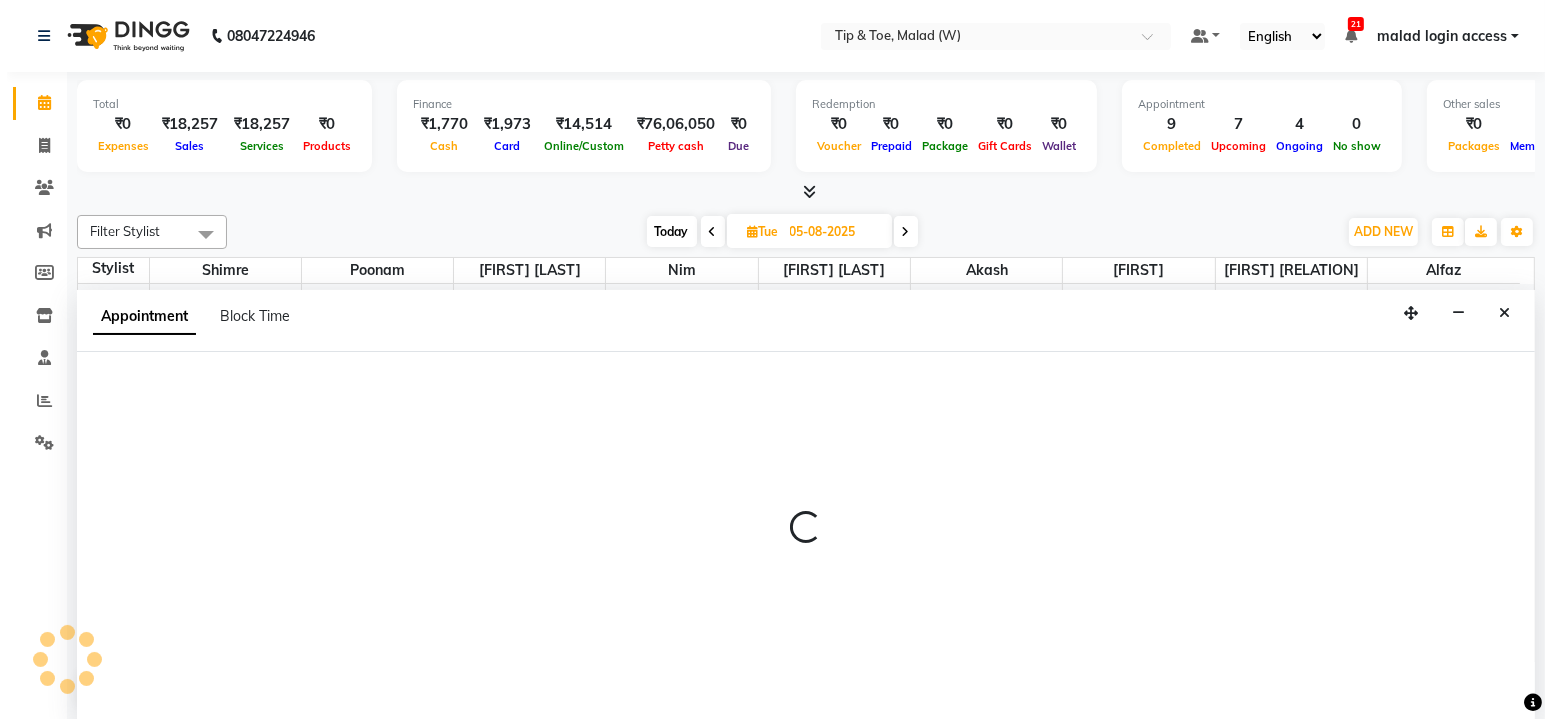 scroll, scrollTop: 0, scrollLeft: 0, axis: both 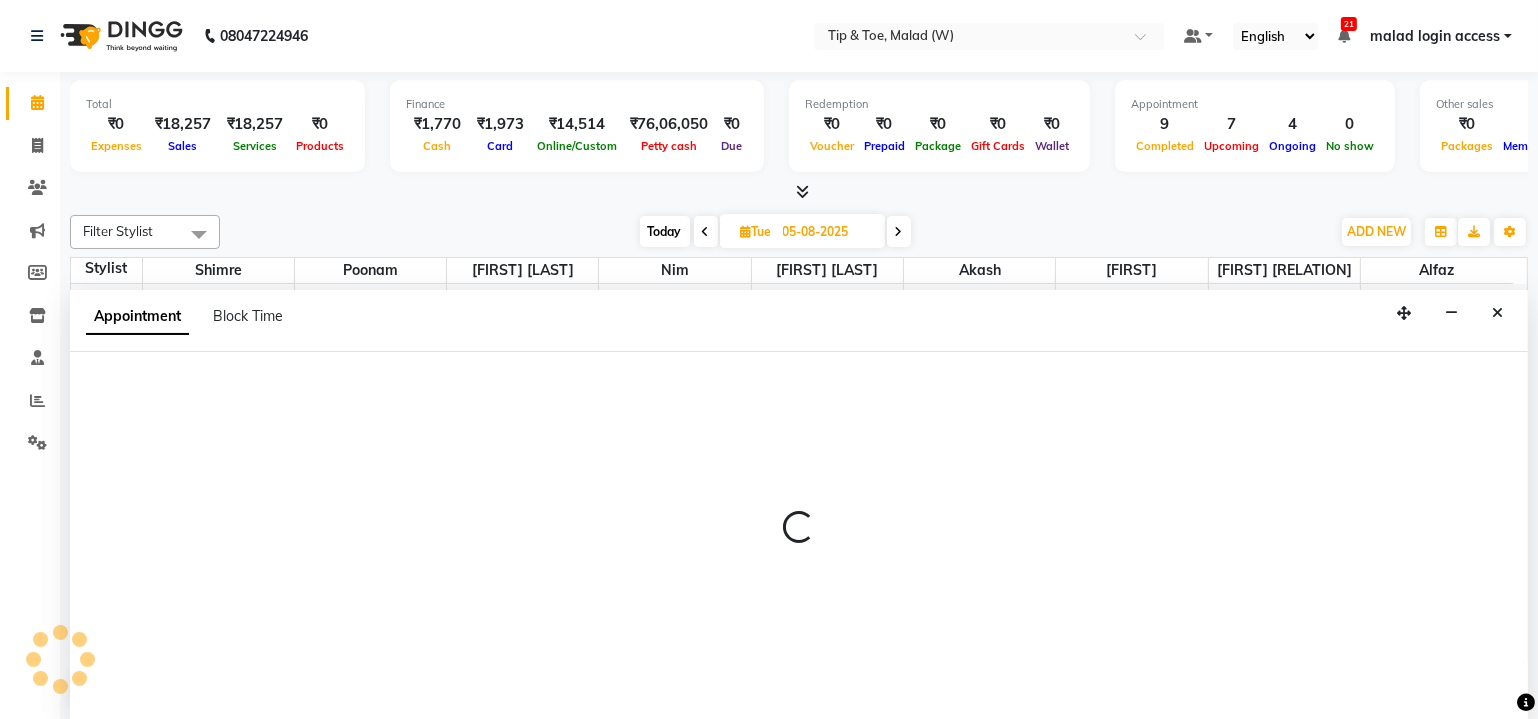 select on "41795" 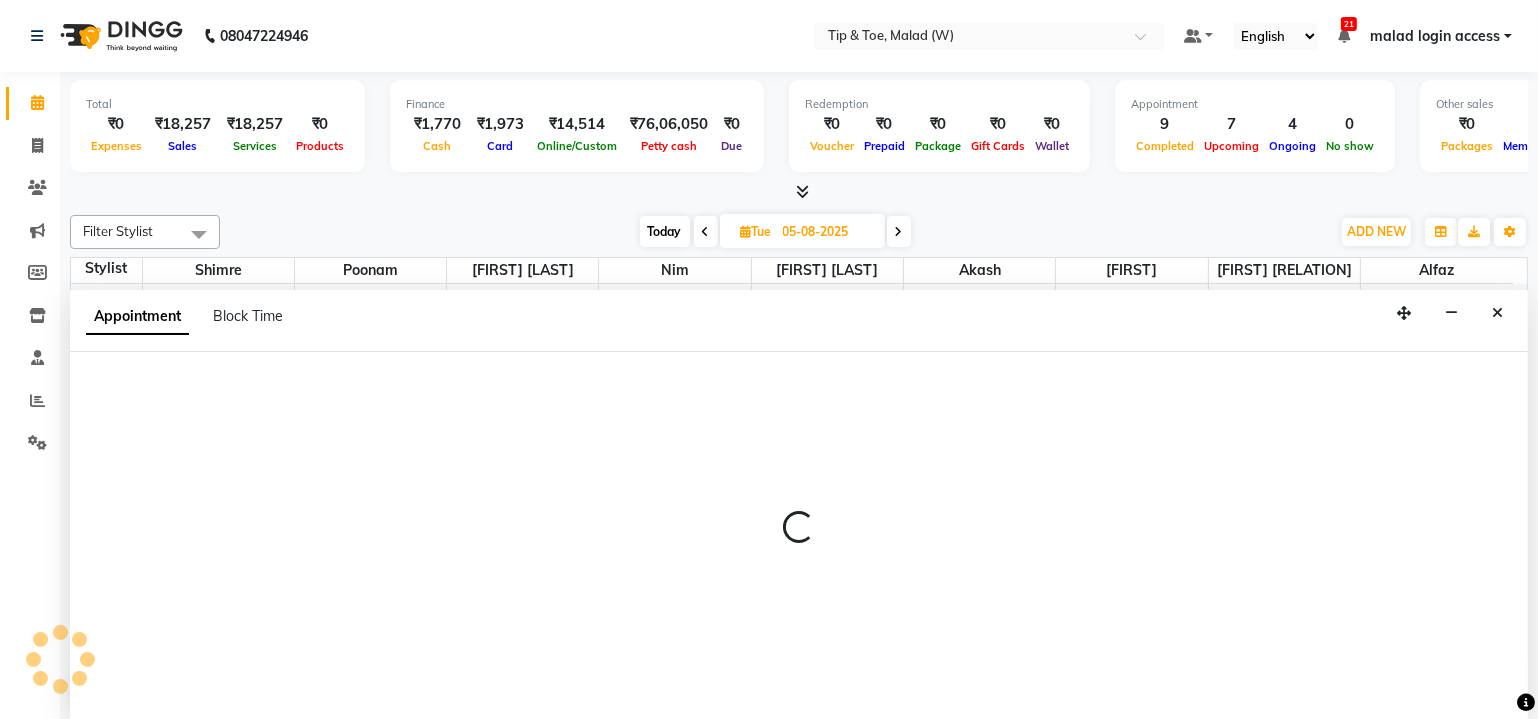select on "1020" 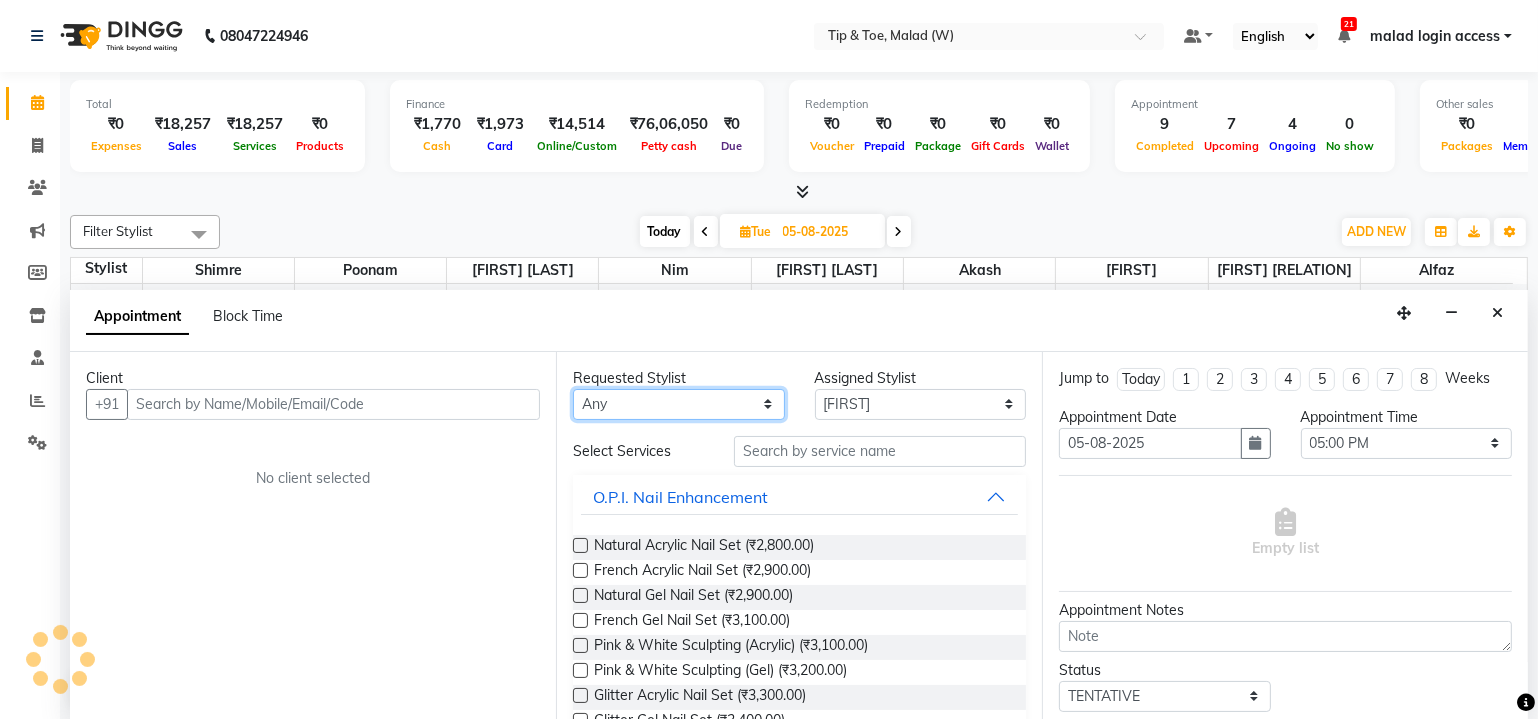 click on "Any Akash  Alfaz  Dibakar Manisha Singh Nim poonam Sanjay mama Shimre Urmila Pal" at bounding box center (679, 404) 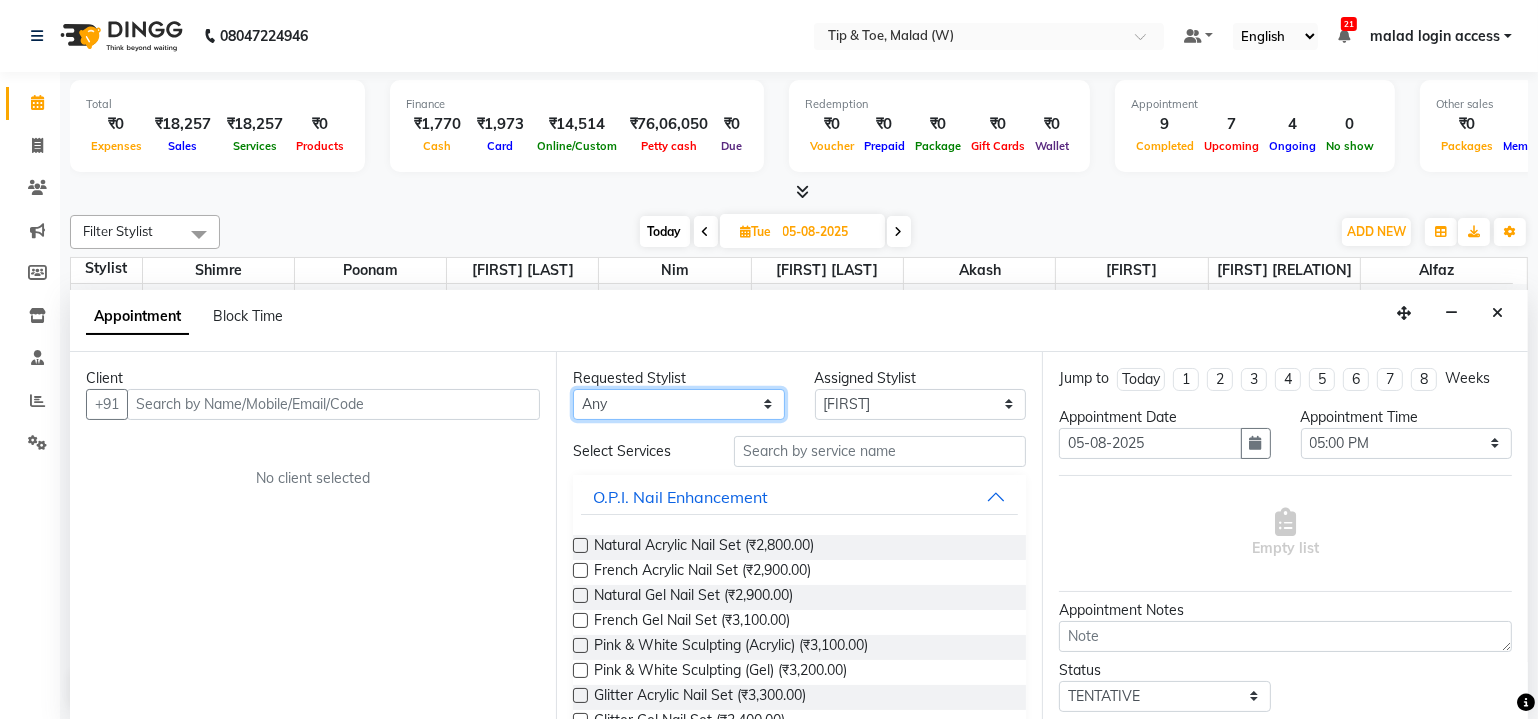 click on "Any Akash  Alfaz  Dibakar Manisha Singh Nim poonam Sanjay mama Shimre Urmila Pal" at bounding box center [679, 404] 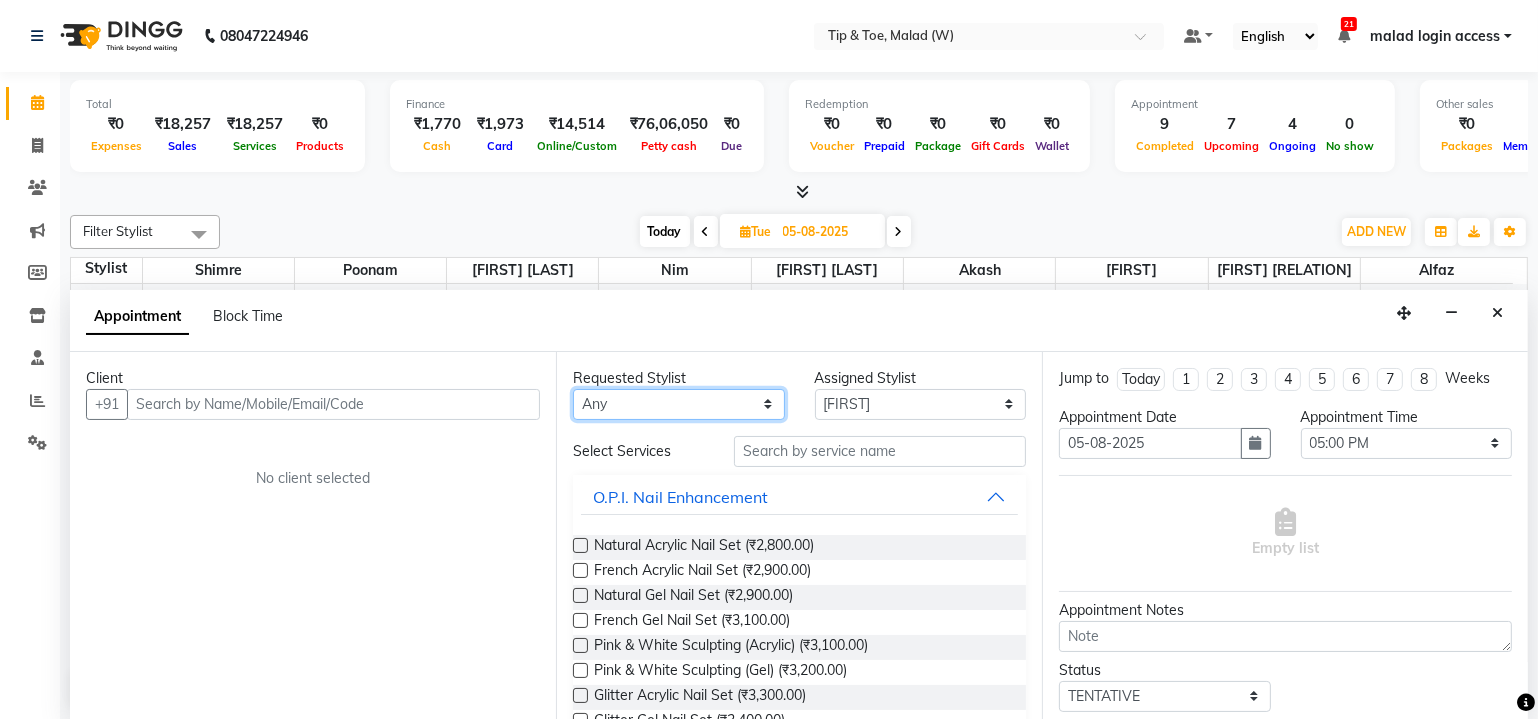 select on "41795" 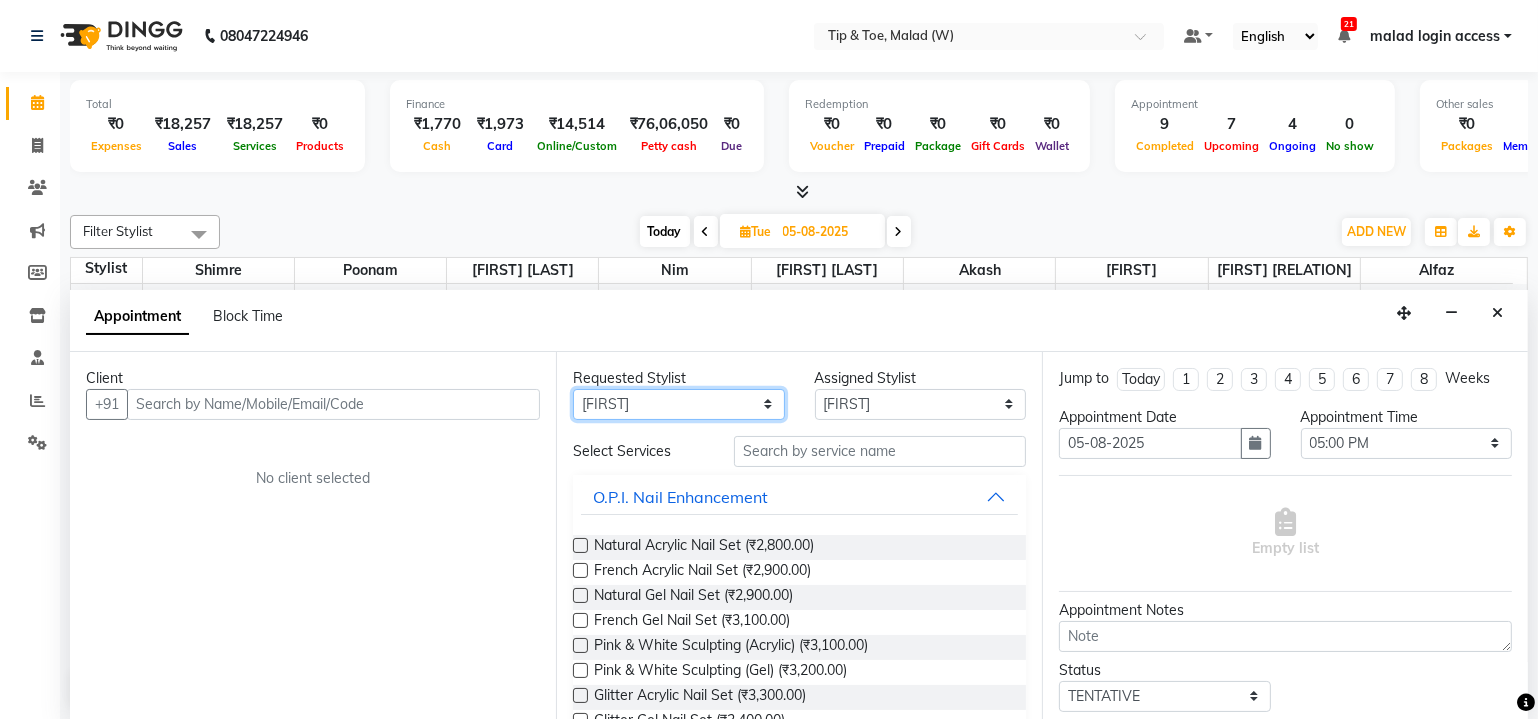 click on "Any Akash  Alfaz  Dibakar Manisha Singh Nim poonam Sanjay mama Shimre Urmila Pal" at bounding box center (679, 404) 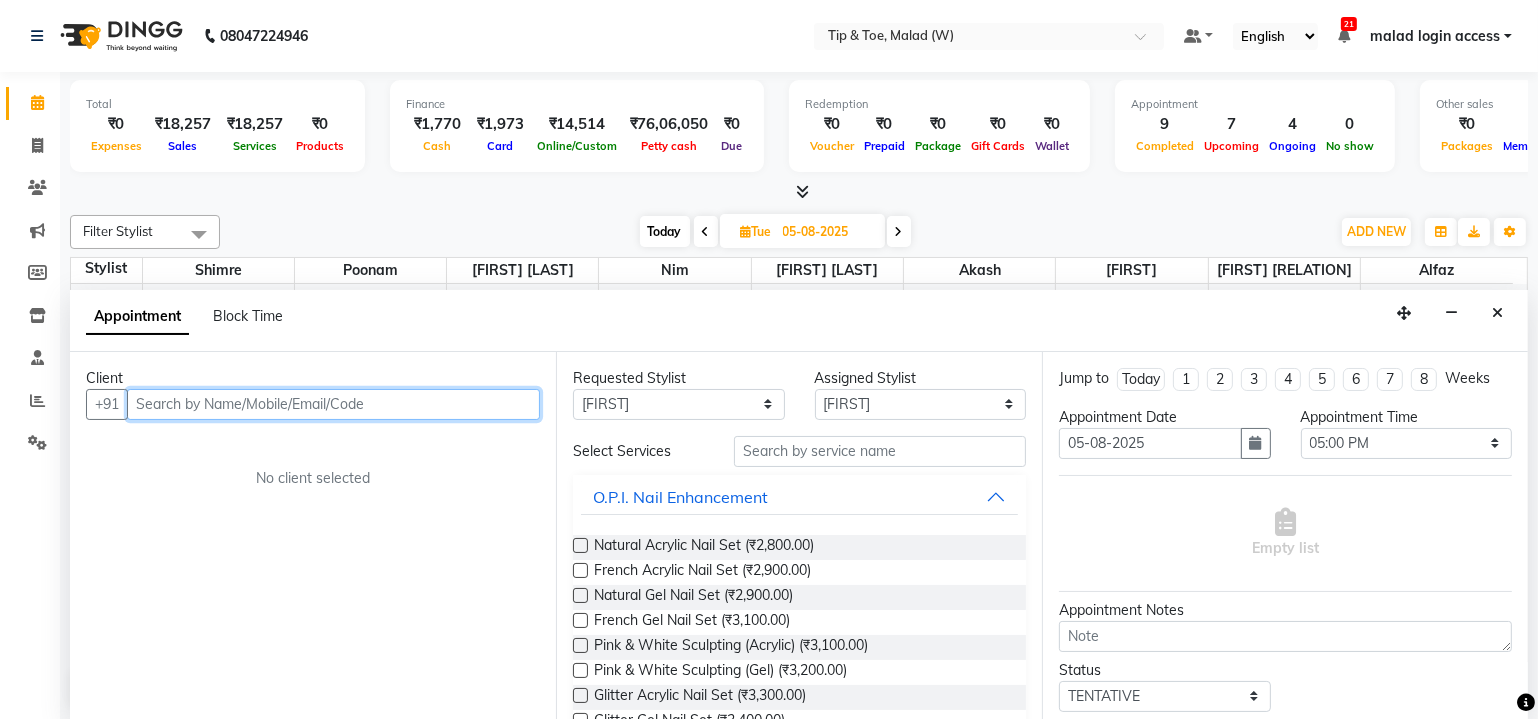 click at bounding box center [333, 404] 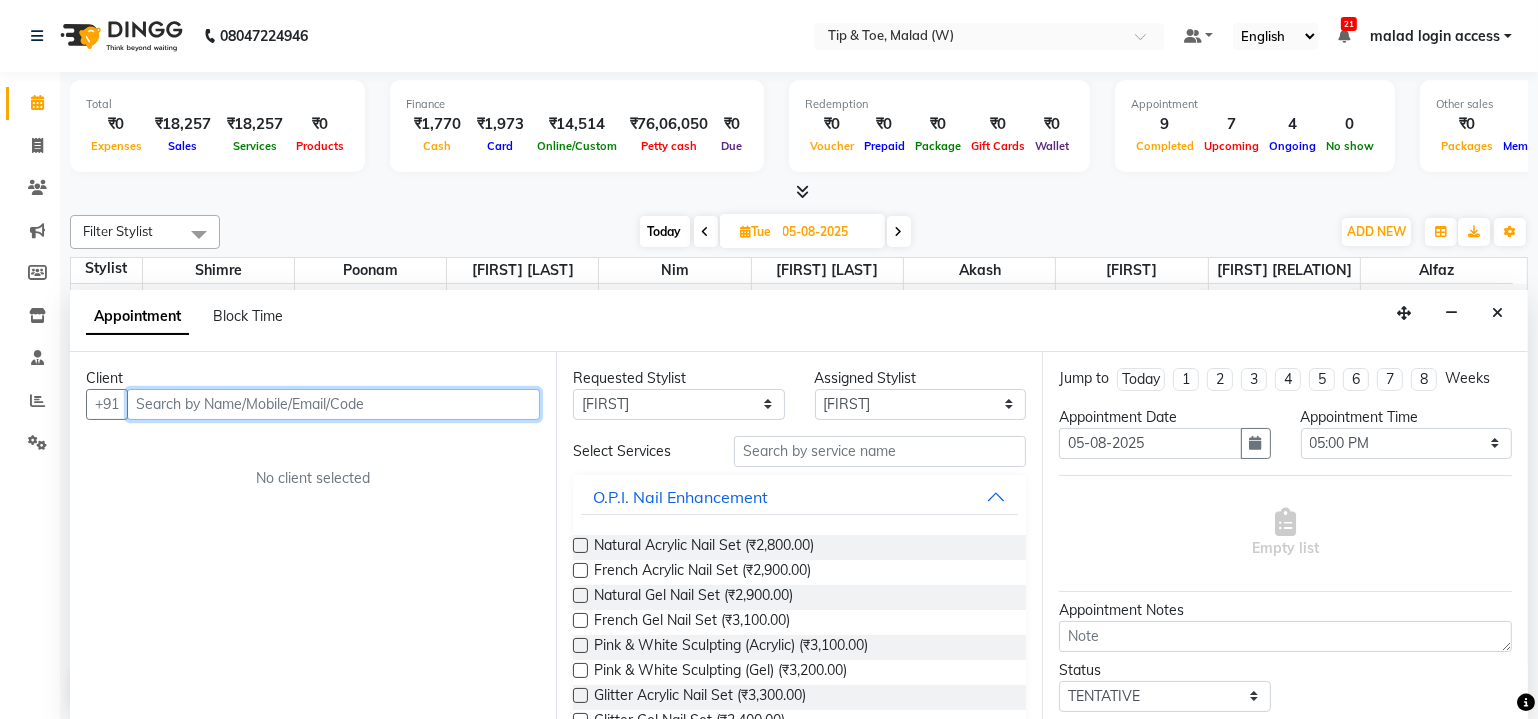 click at bounding box center [333, 404] 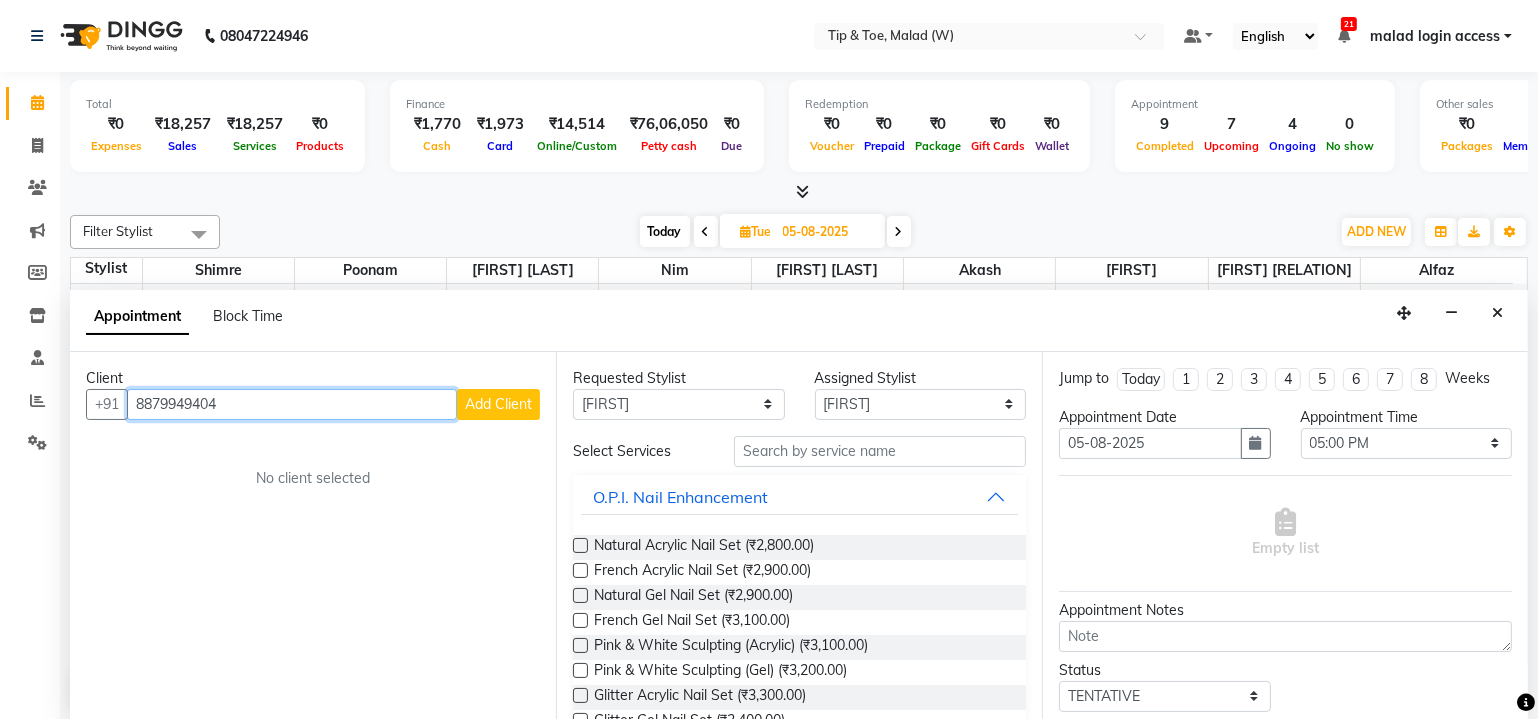 type on "8879949404" 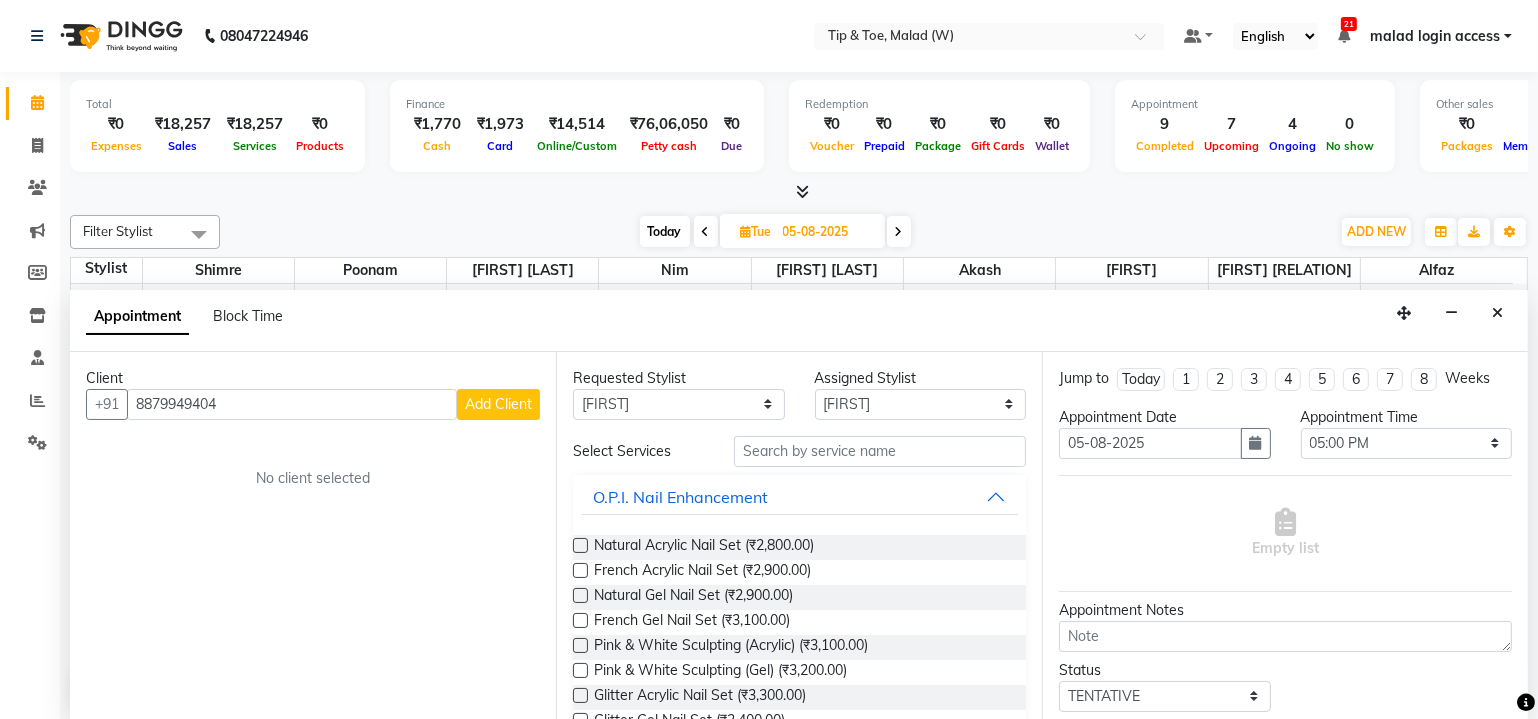 click on "Add Client" at bounding box center (498, 404) 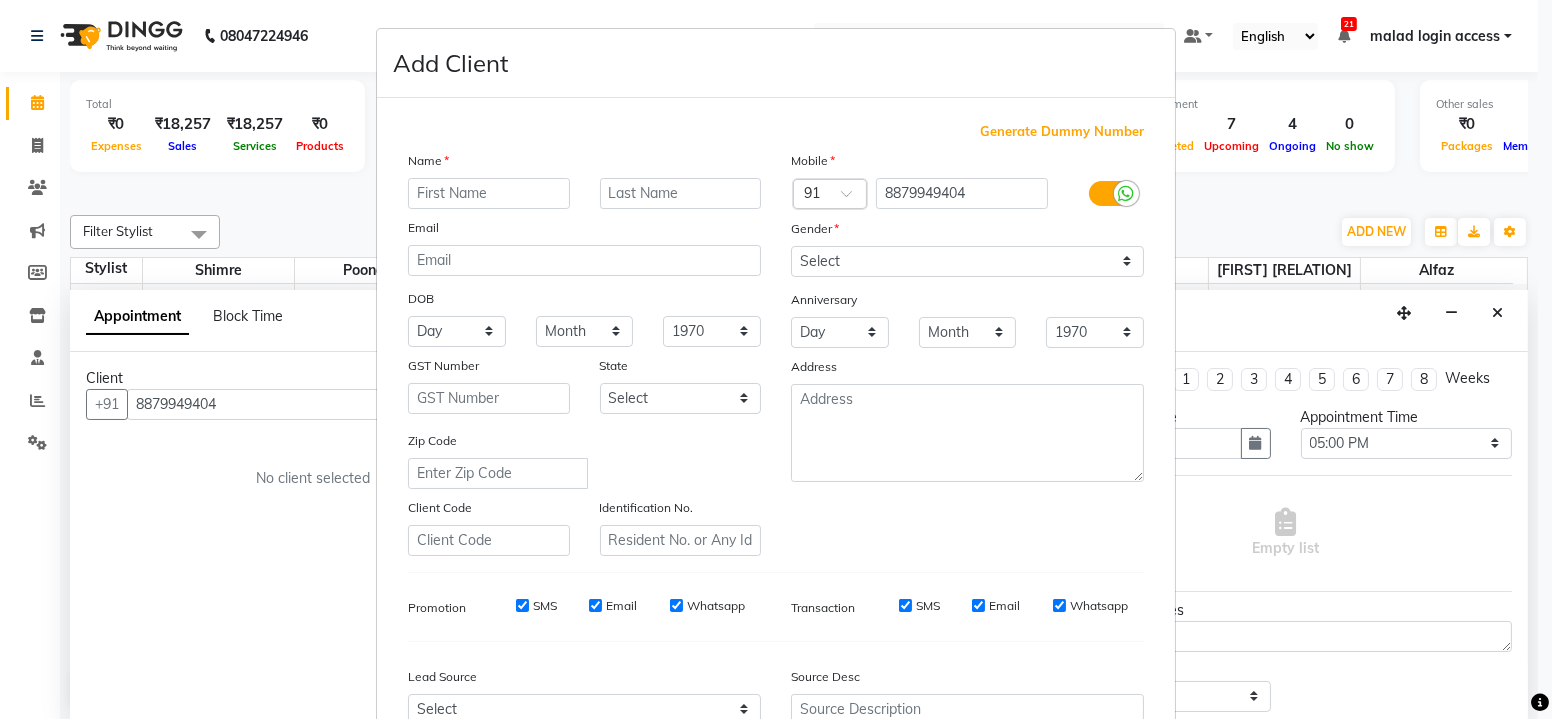 click at bounding box center (489, 193) 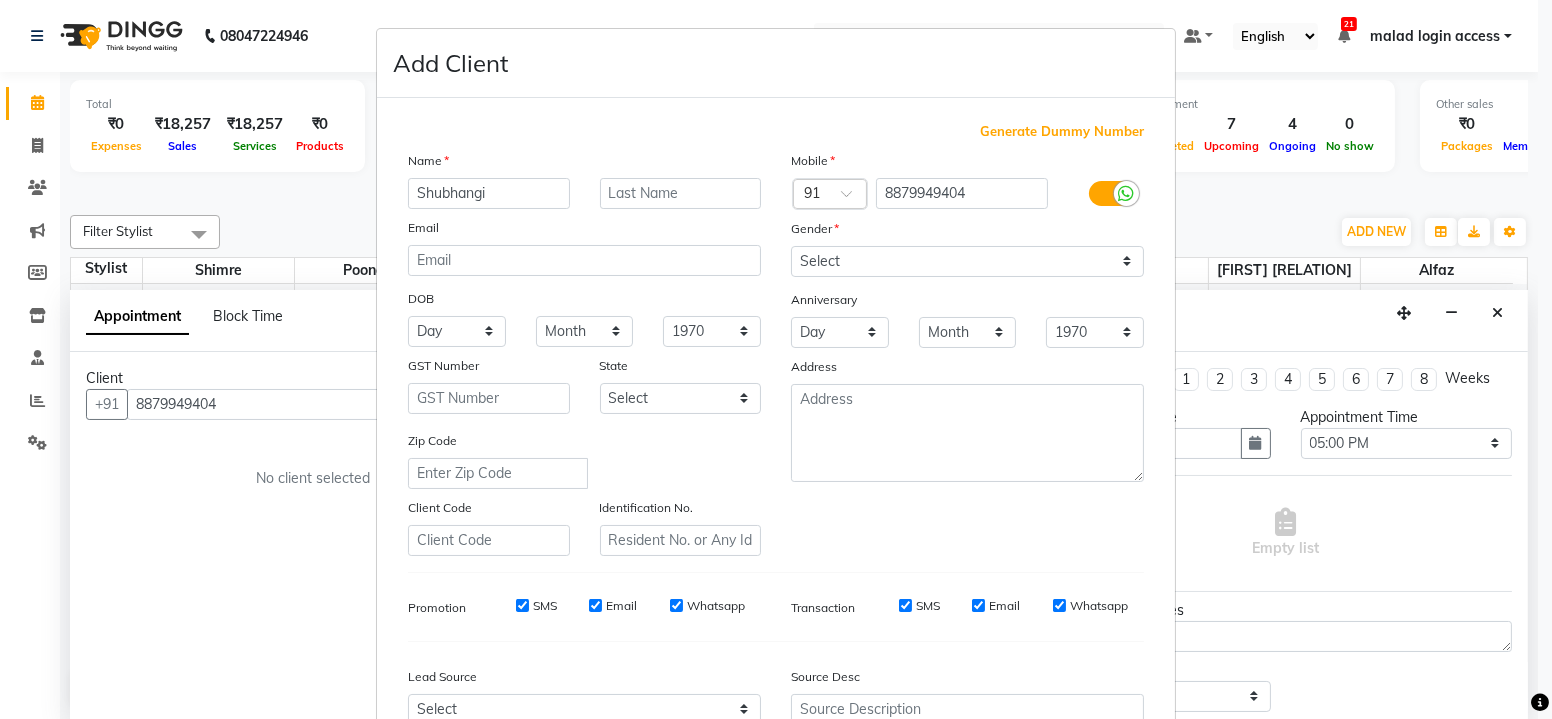 type on "Shubhangi" 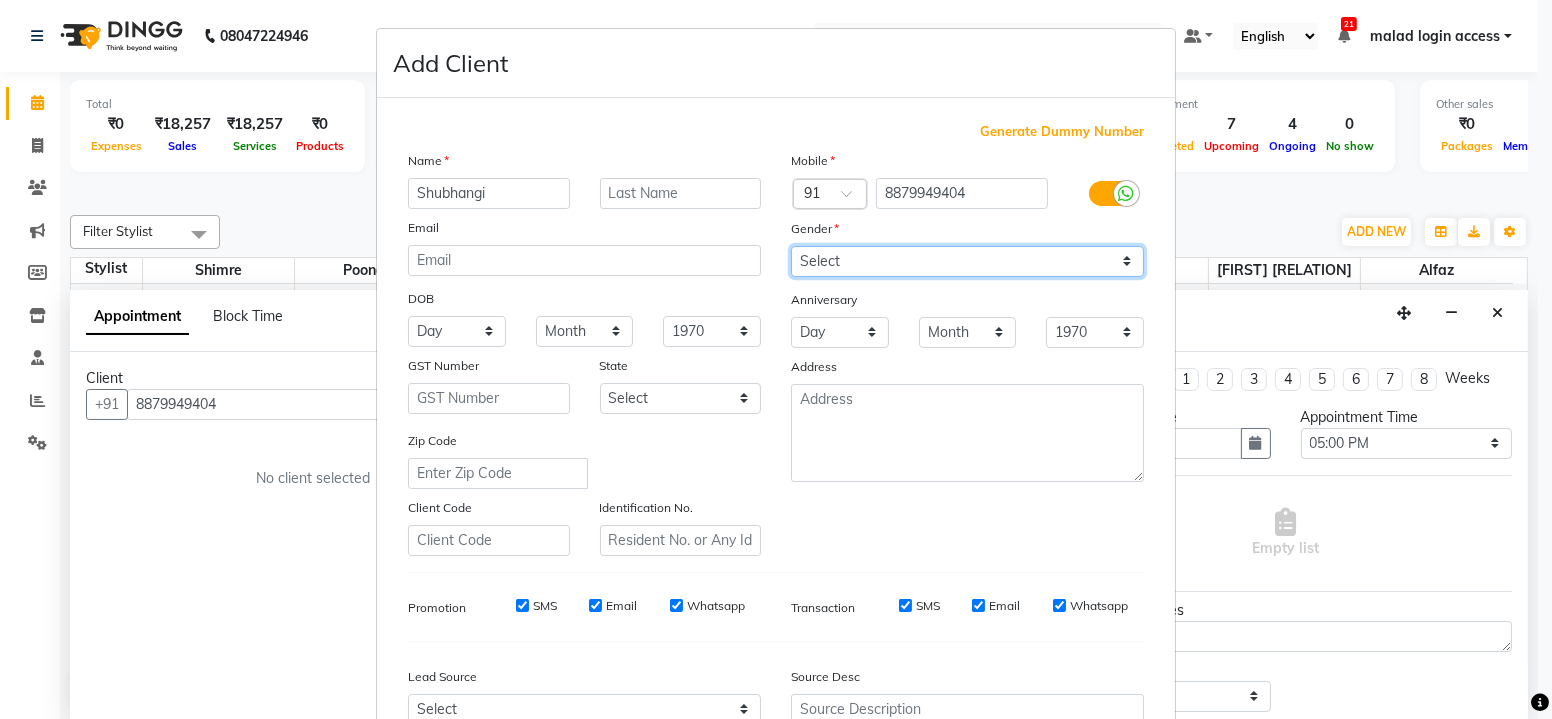 click on "Select Male Female Other Prefer Not To Say" at bounding box center (967, 261) 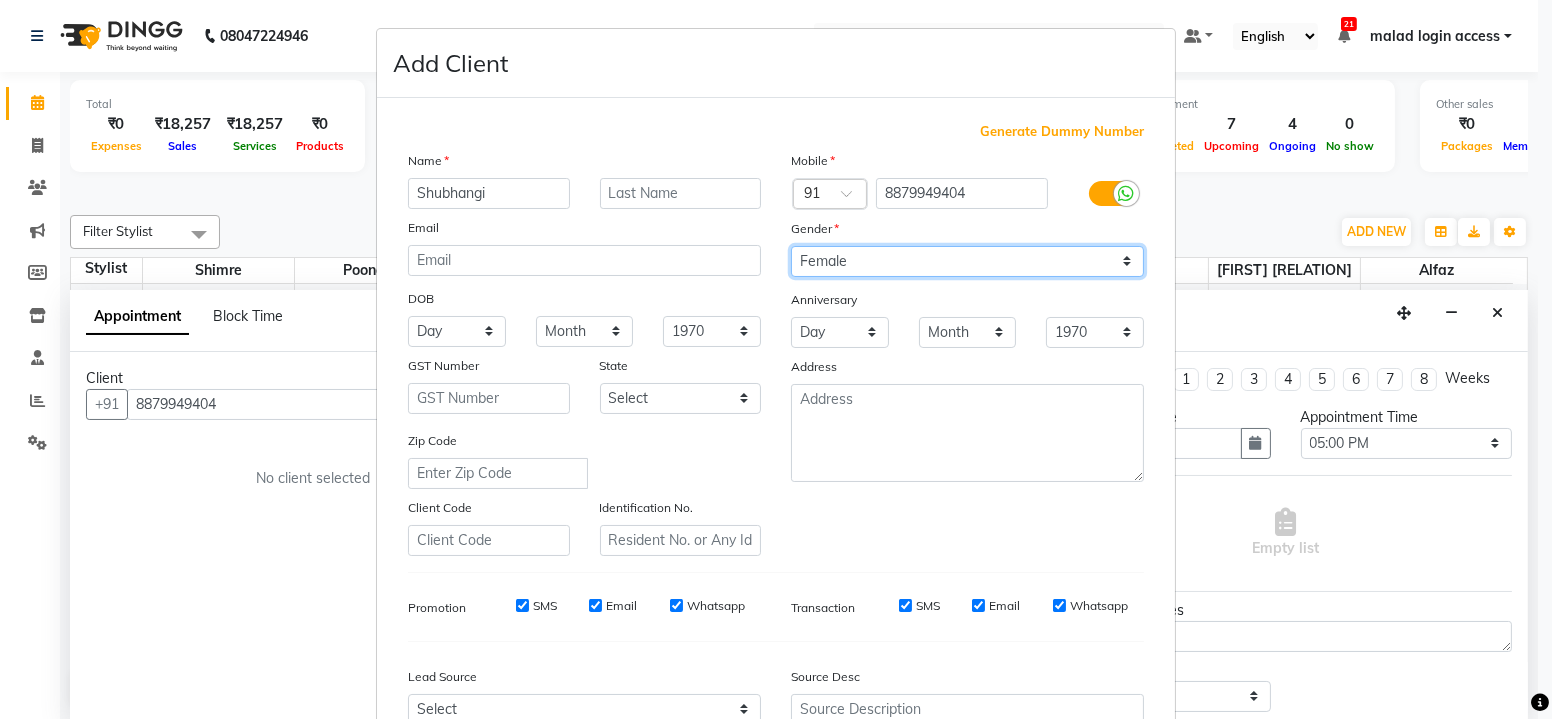 click on "Select Male Female Other Prefer Not To Say" at bounding box center (967, 261) 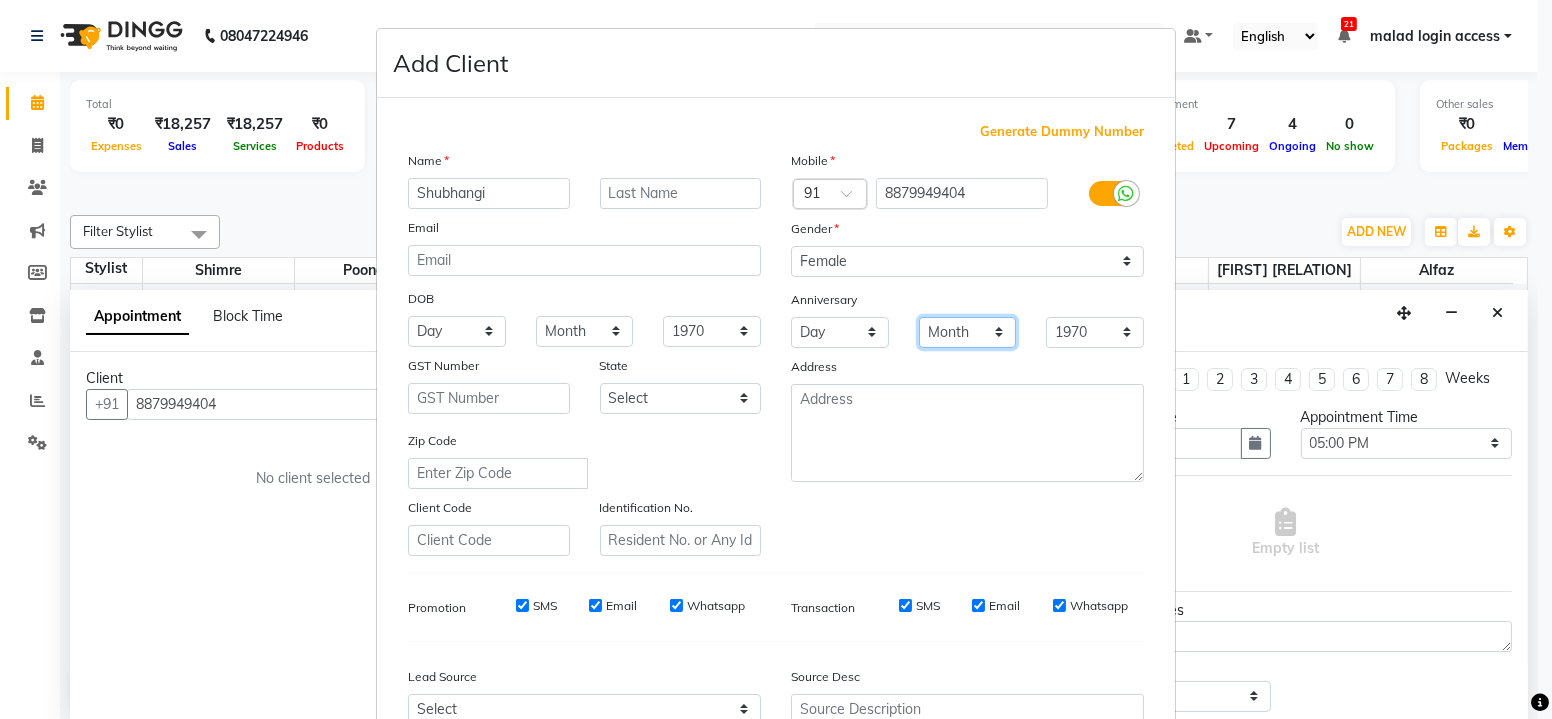 click on "Month January February March April May June July August September October November December" at bounding box center (968, 332) 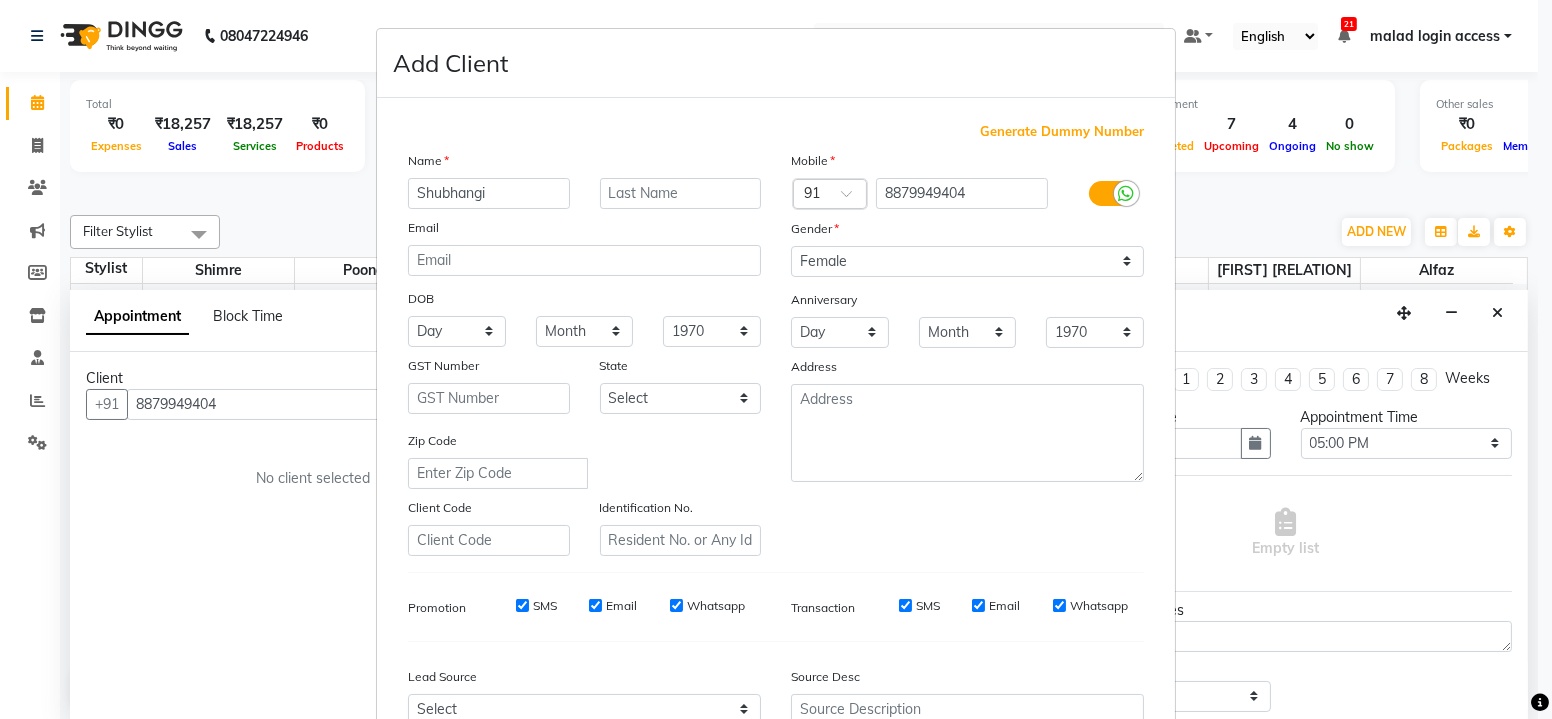drag, startPoint x: 1519, startPoint y: 446, endPoint x: 1526, endPoint y: 557, distance: 111.220505 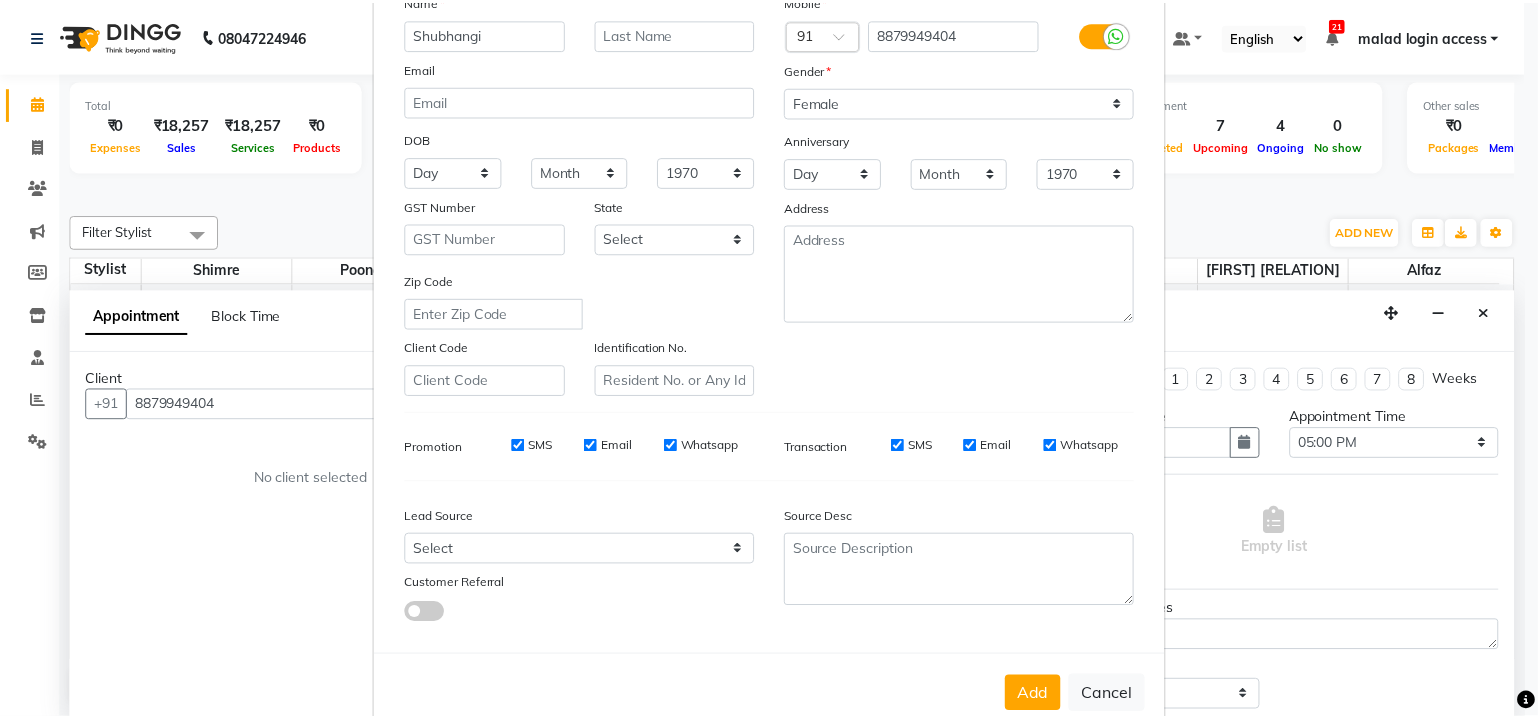 scroll, scrollTop: 170, scrollLeft: 0, axis: vertical 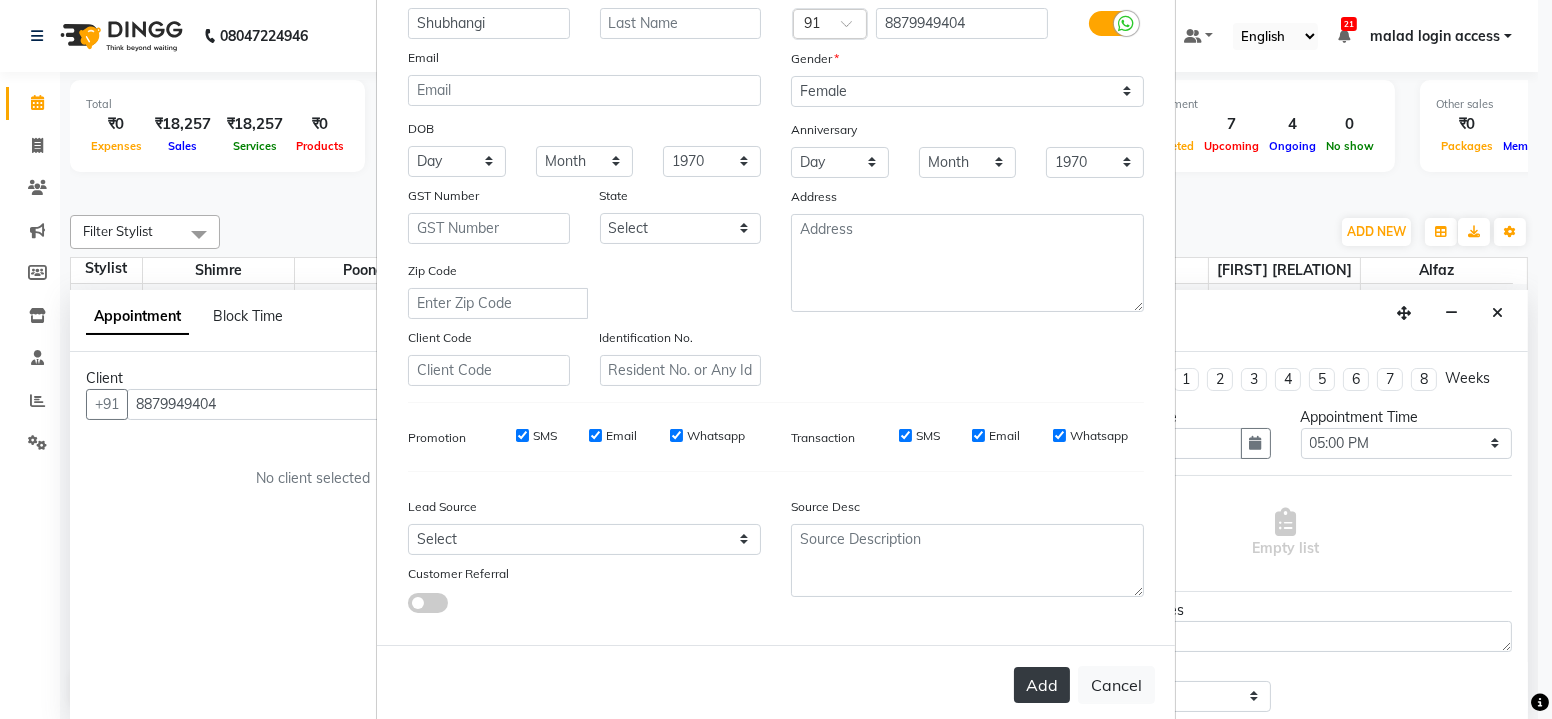 click on "Add" at bounding box center (1042, 685) 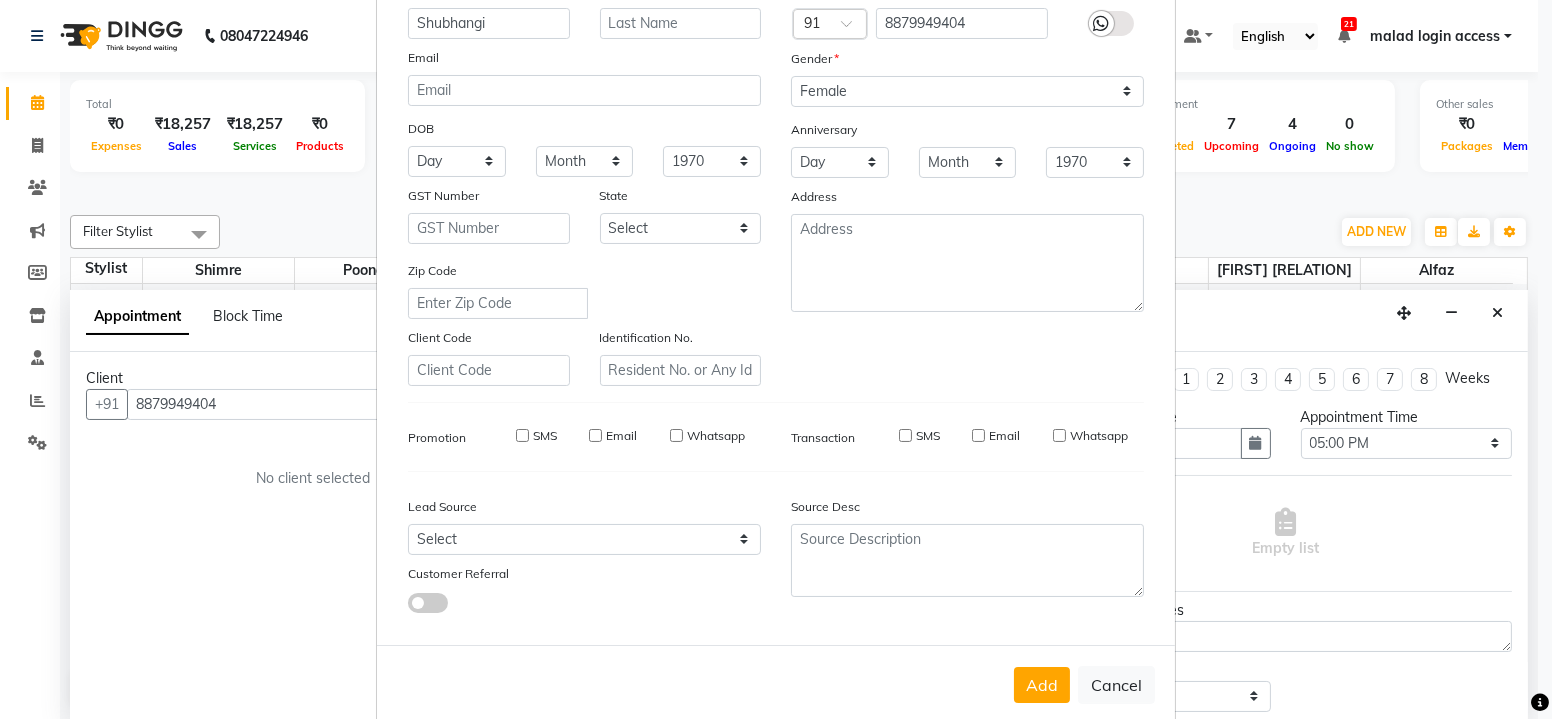 type 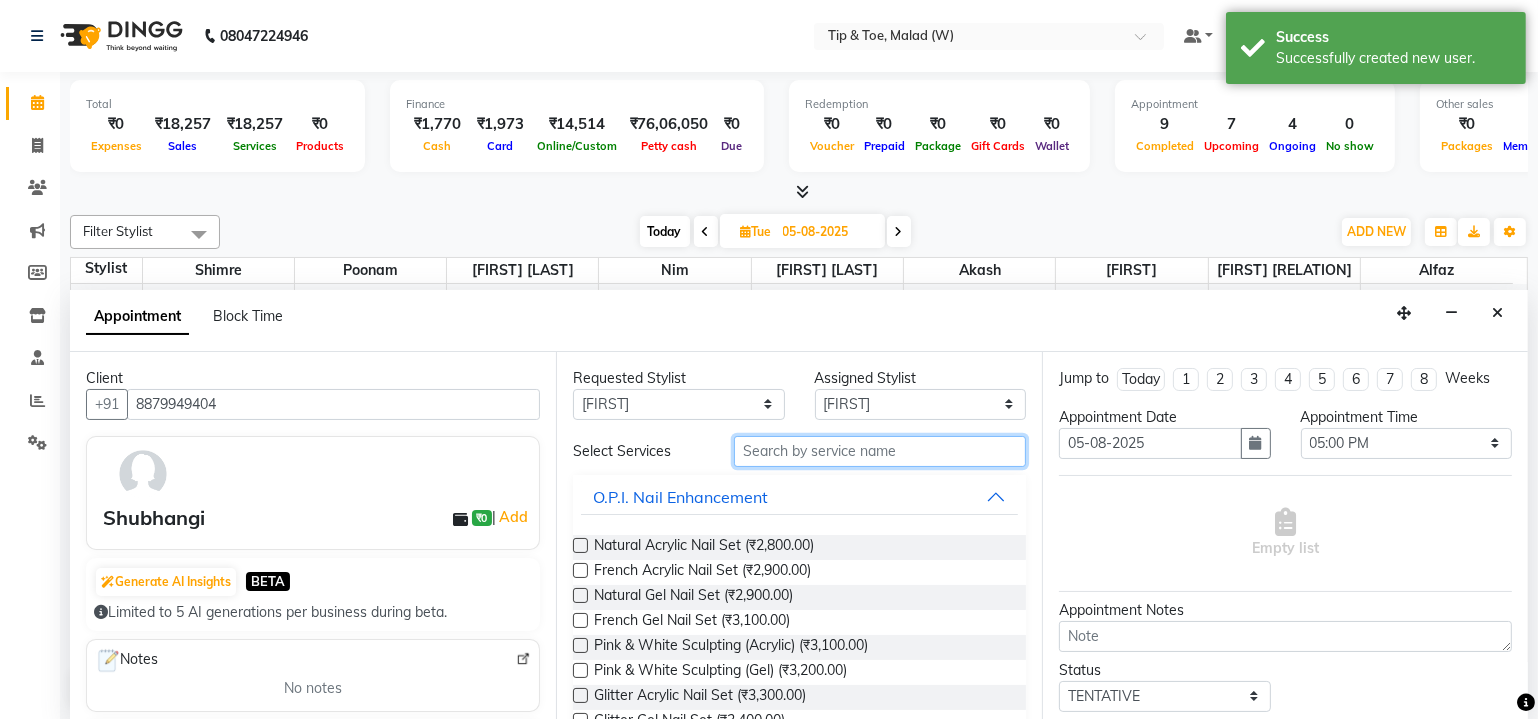 click at bounding box center (880, 451) 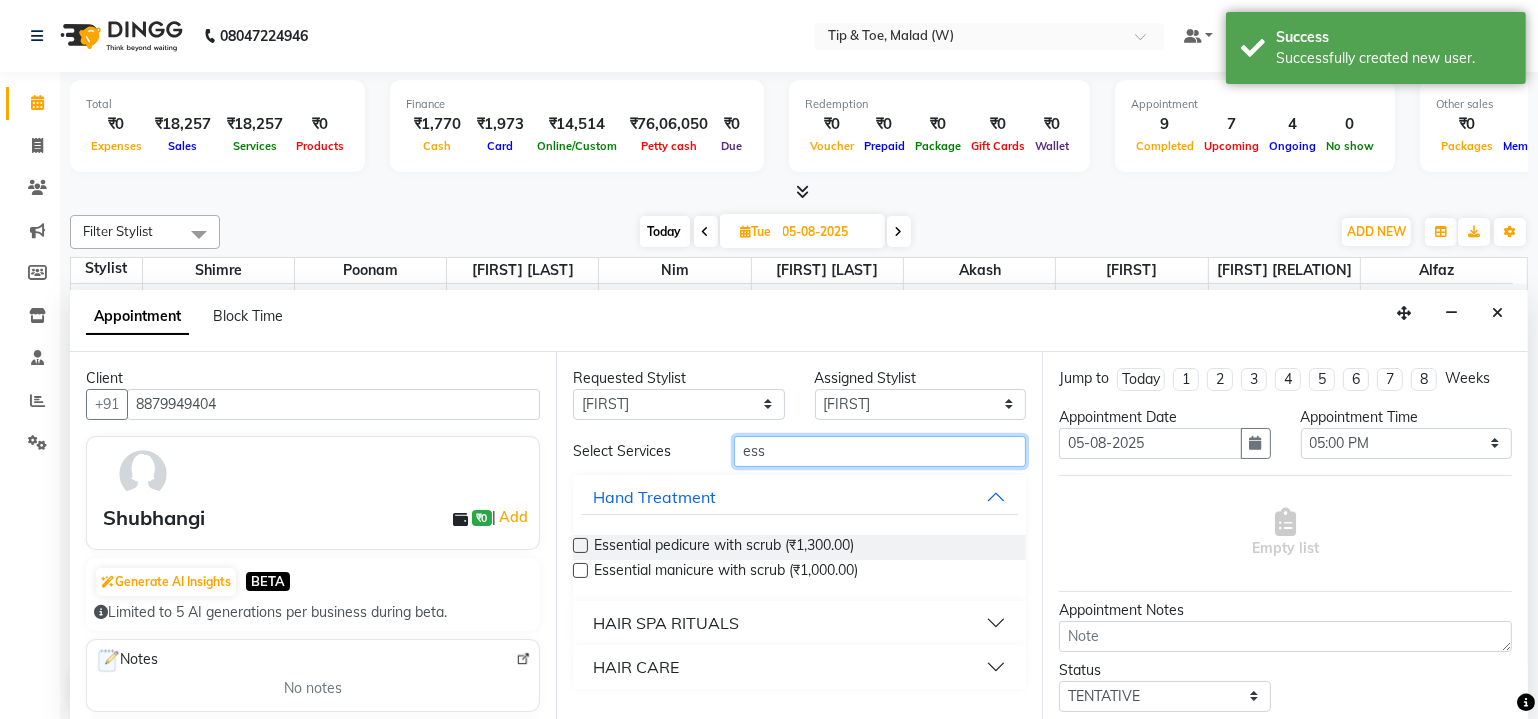 type on "ess" 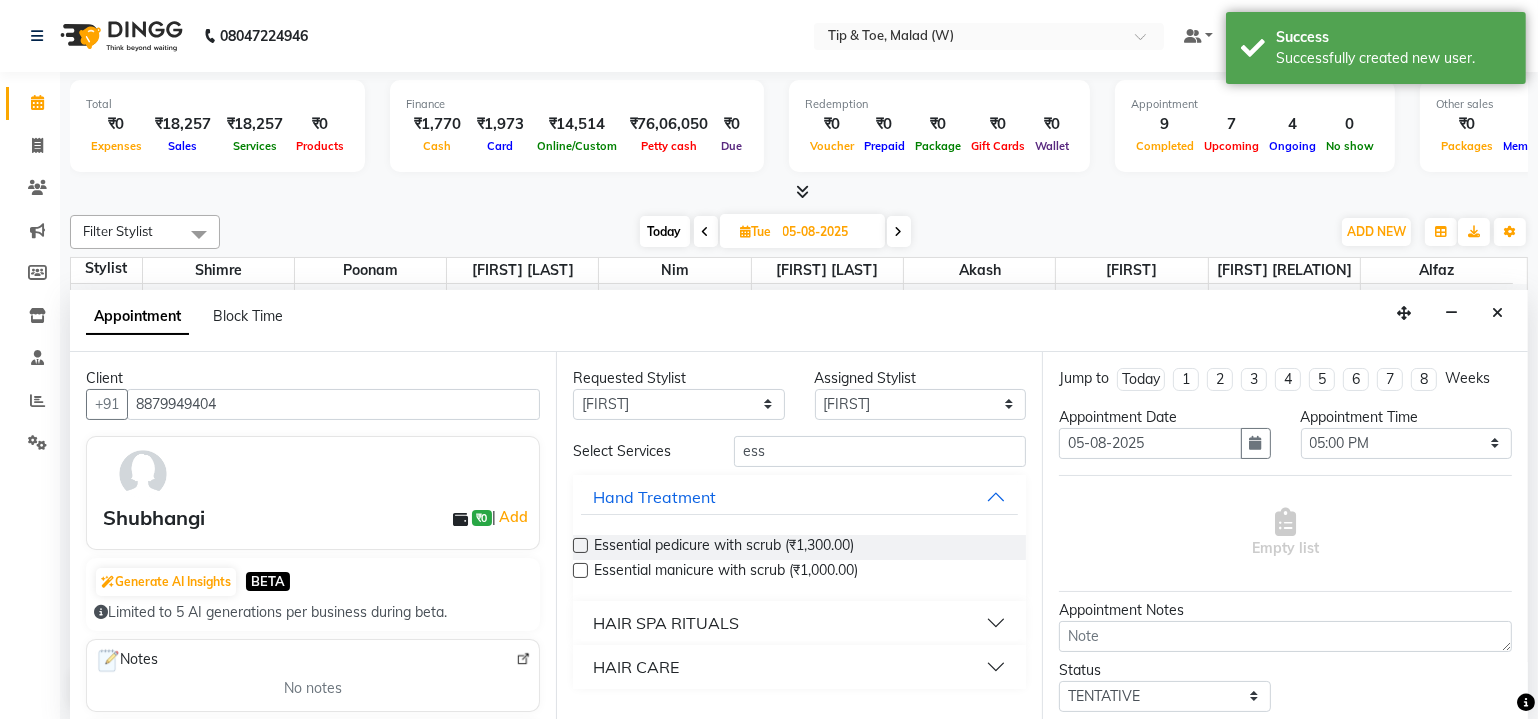 click at bounding box center (580, 545) 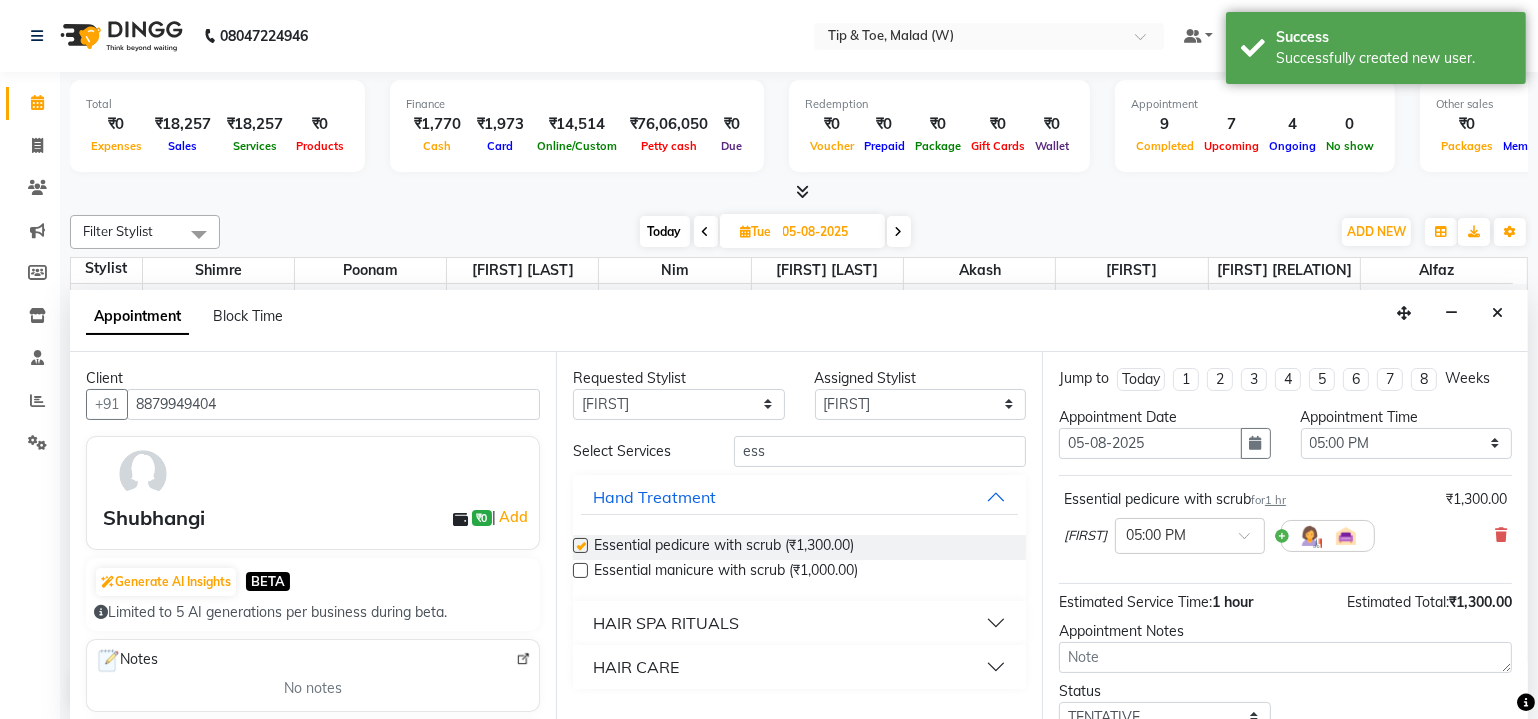 checkbox on "false" 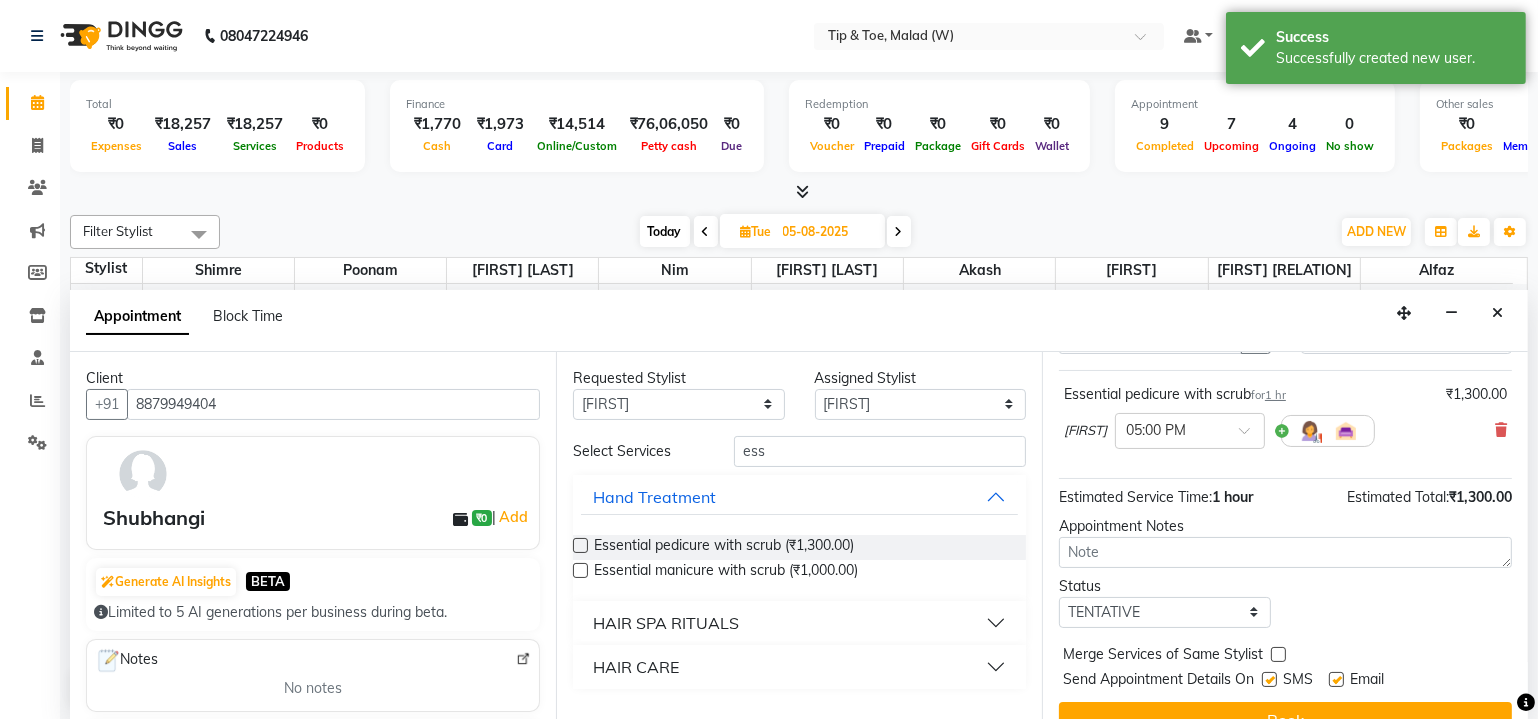 scroll, scrollTop: 135, scrollLeft: 0, axis: vertical 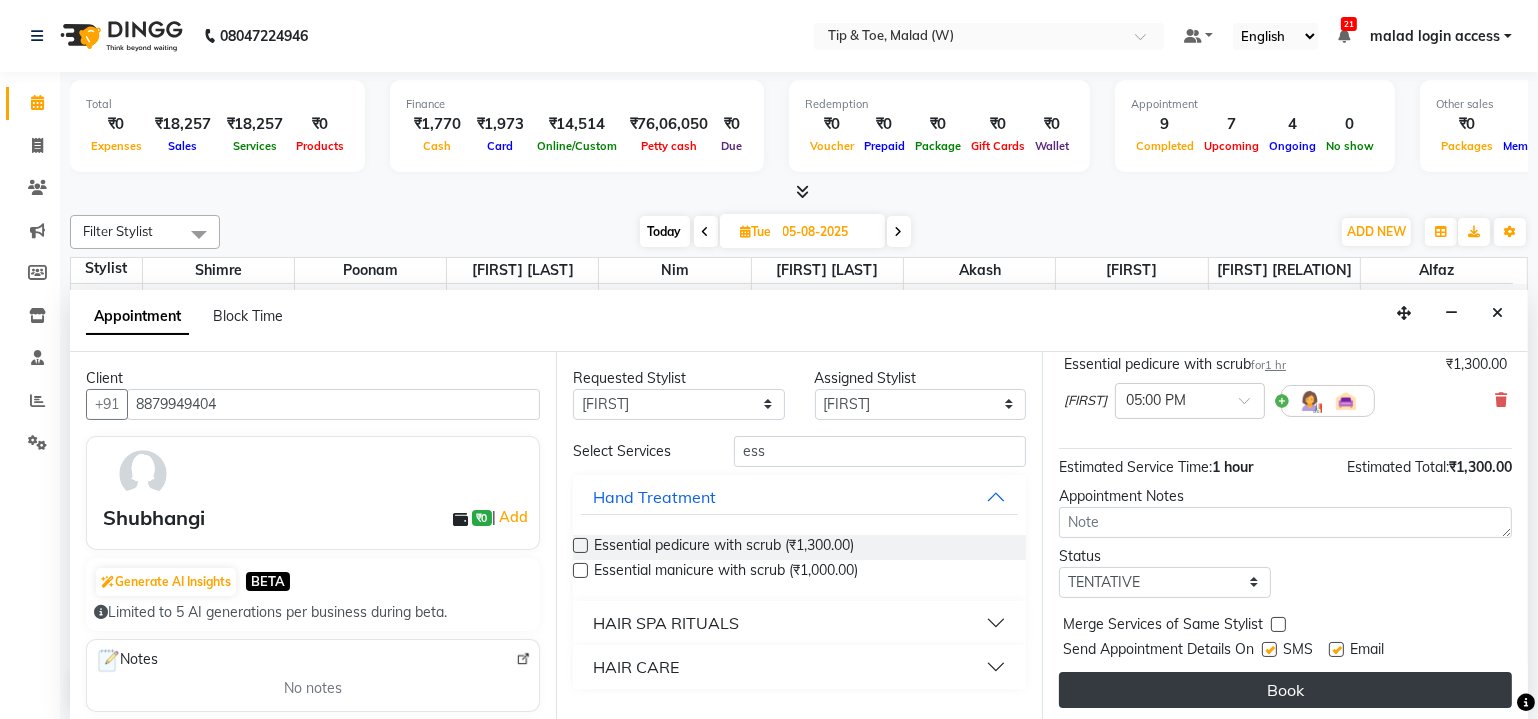 click on "Book" at bounding box center [1285, 690] 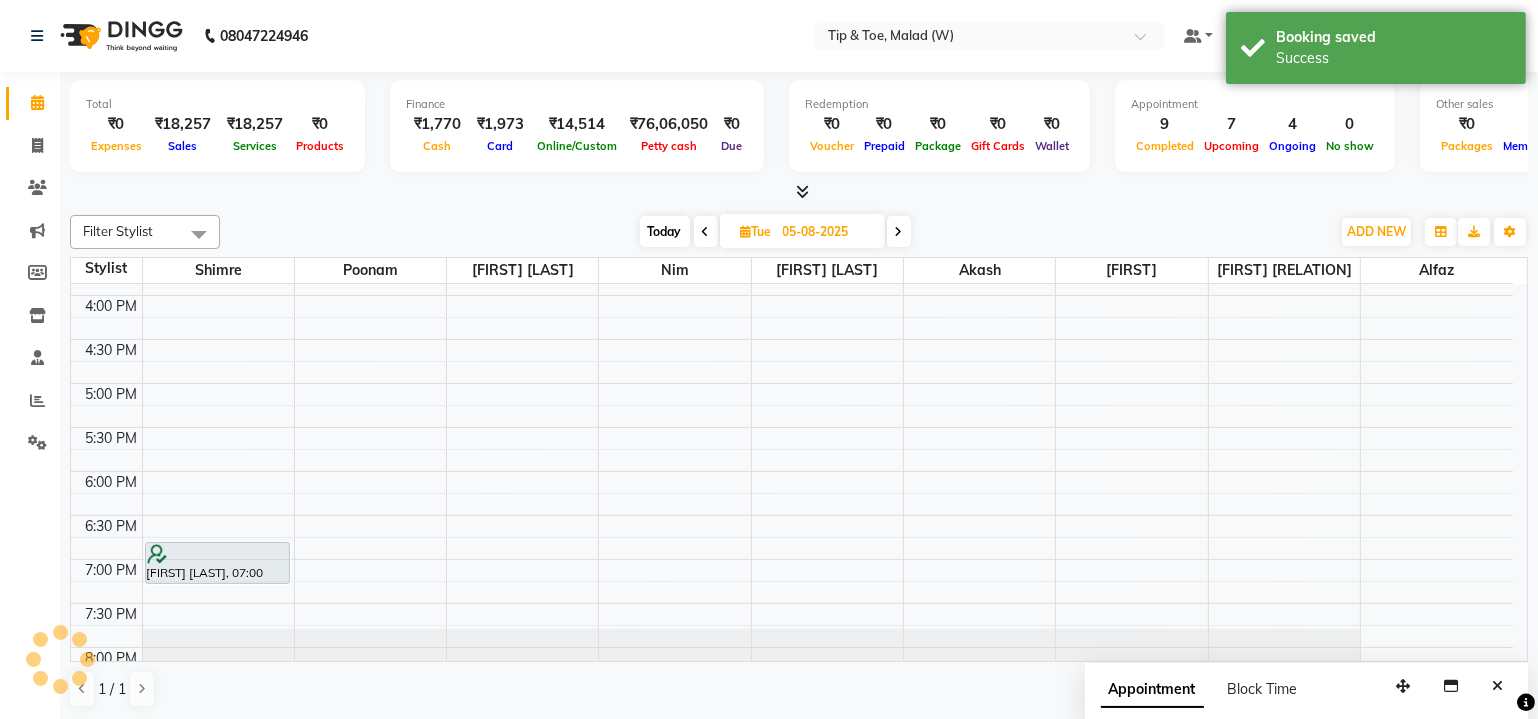 scroll, scrollTop: 0, scrollLeft: 0, axis: both 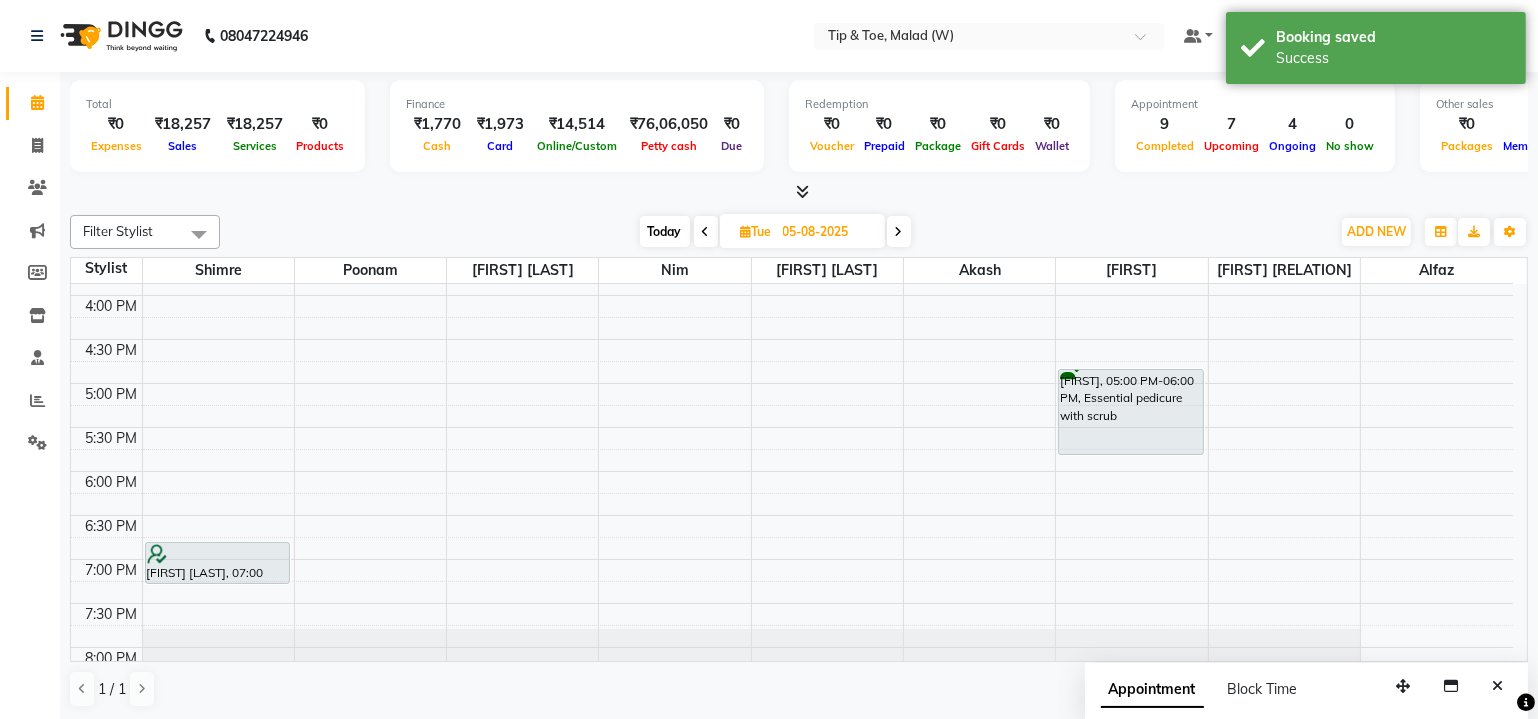 click on "Today" at bounding box center [665, 231] 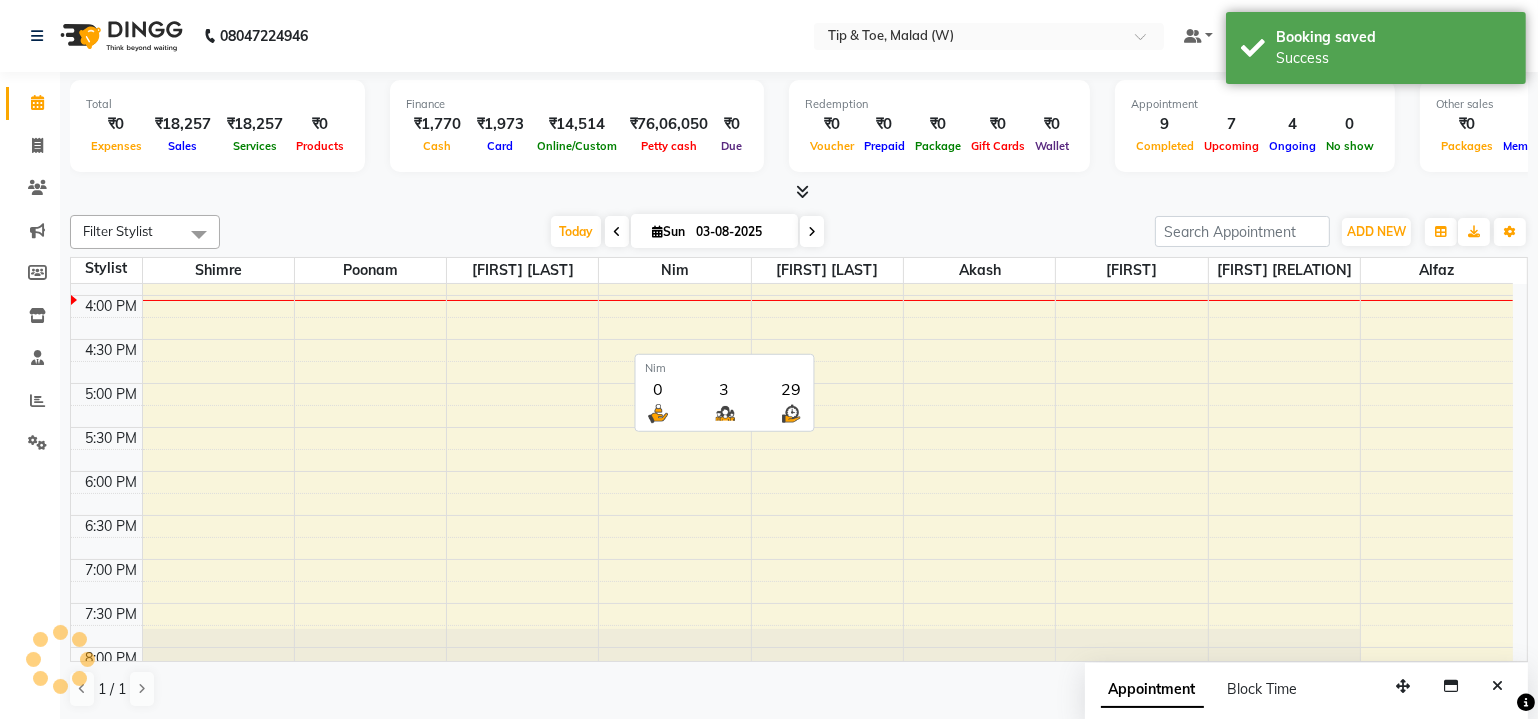 scroll, scrollTop: 692, scrollLeft: 0, axis: vertical 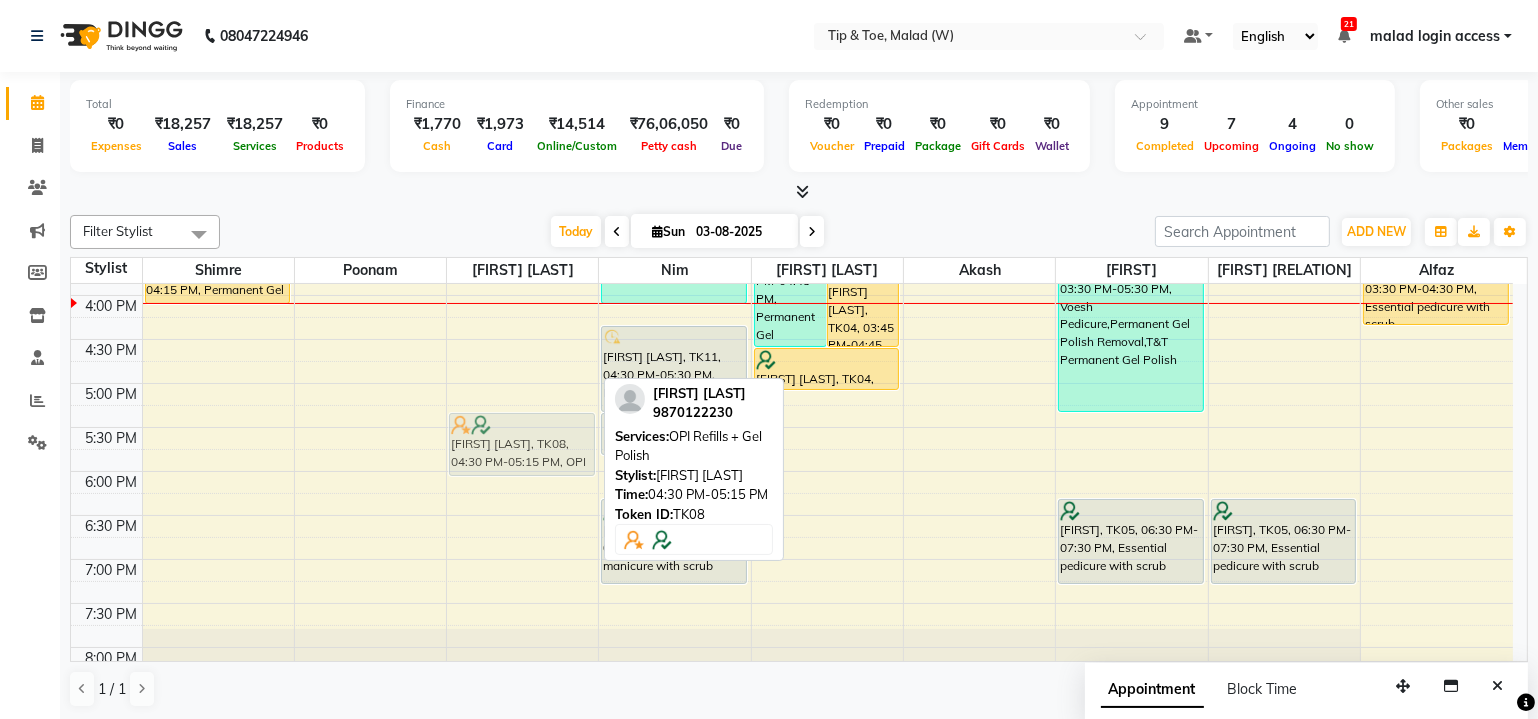 drag, startPoint x: 519, startPoint y: 348, endPoint x: 513, endPoint y: 430, distance: 82.219215 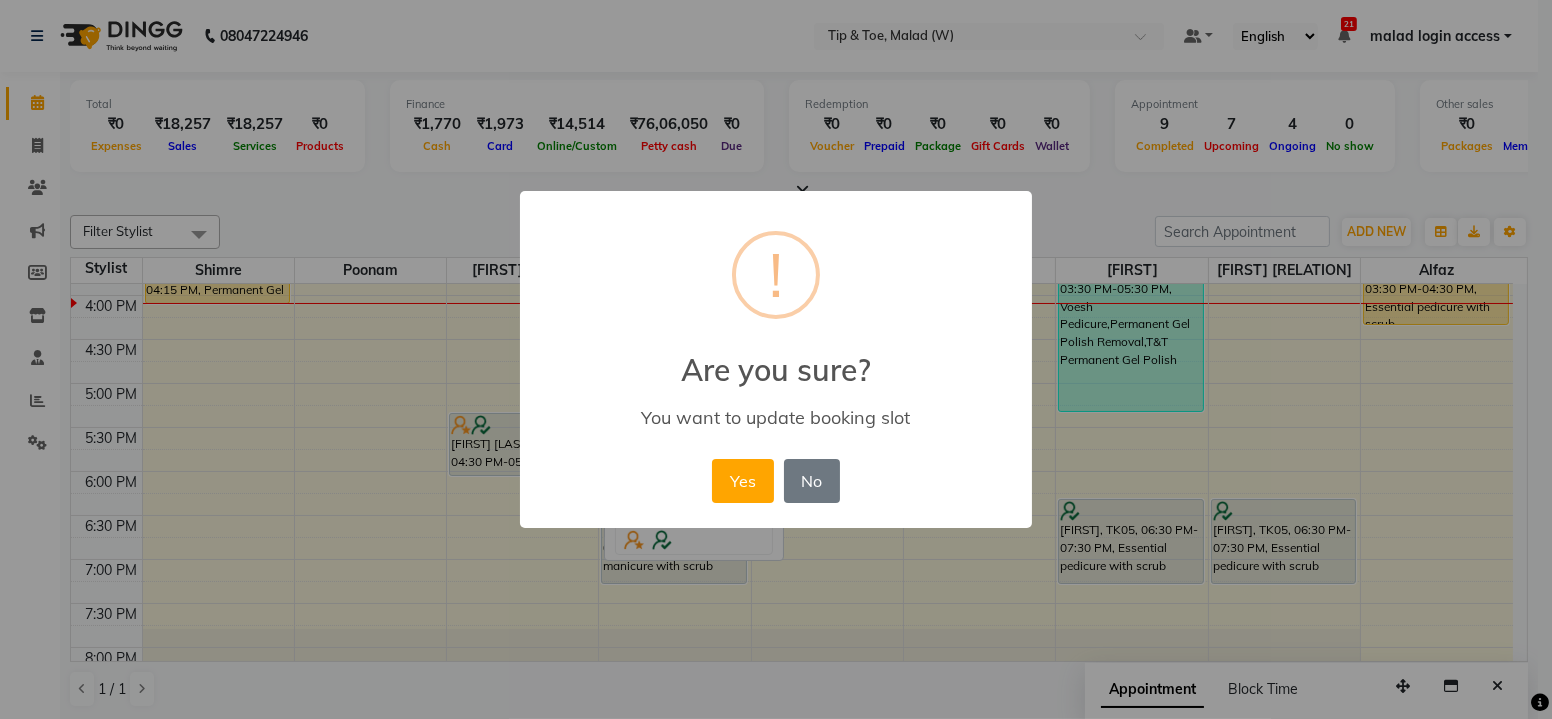 click on "× ! Are you sure? You want to update booking slot Yes No No" at bounding box center (776, 359) 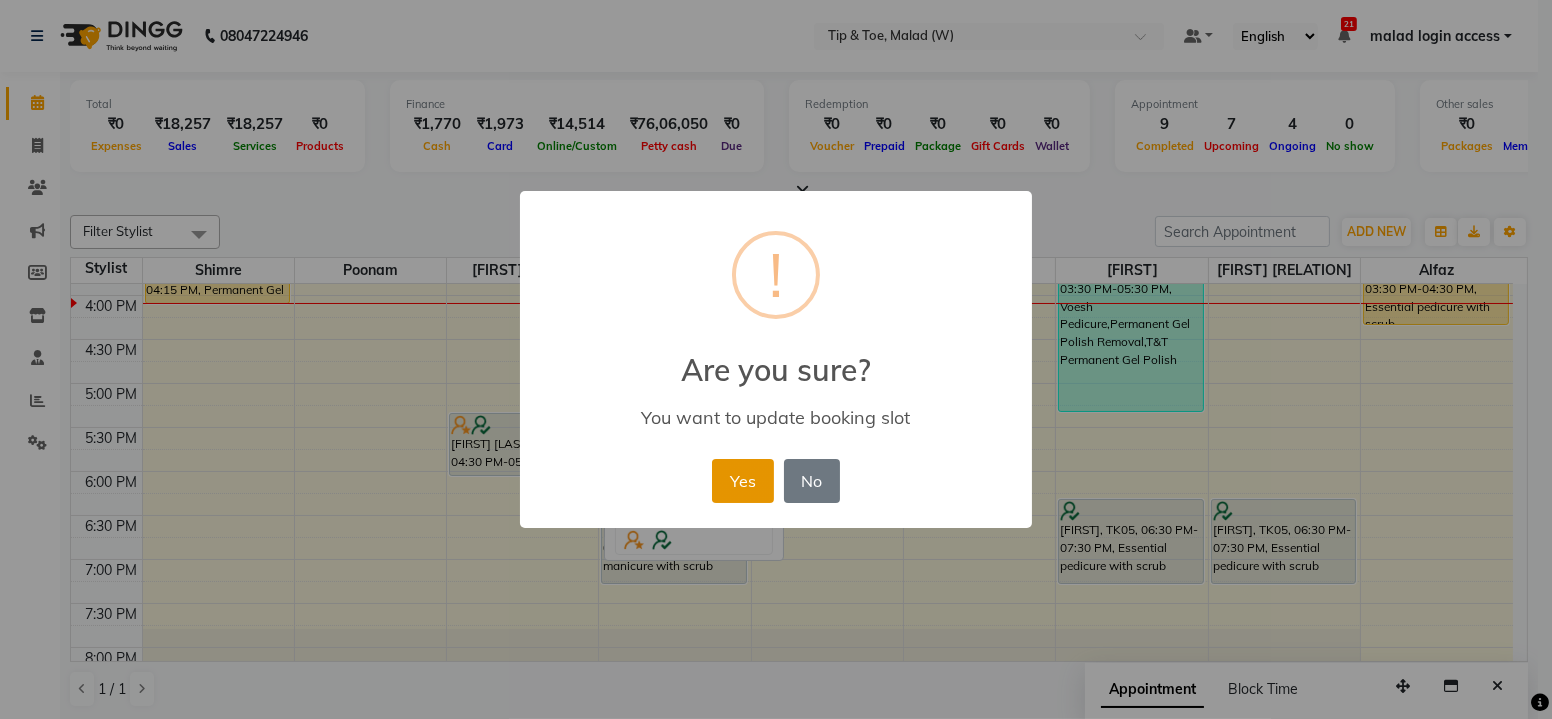 click on "Yes" at bounding box center (742, 481) 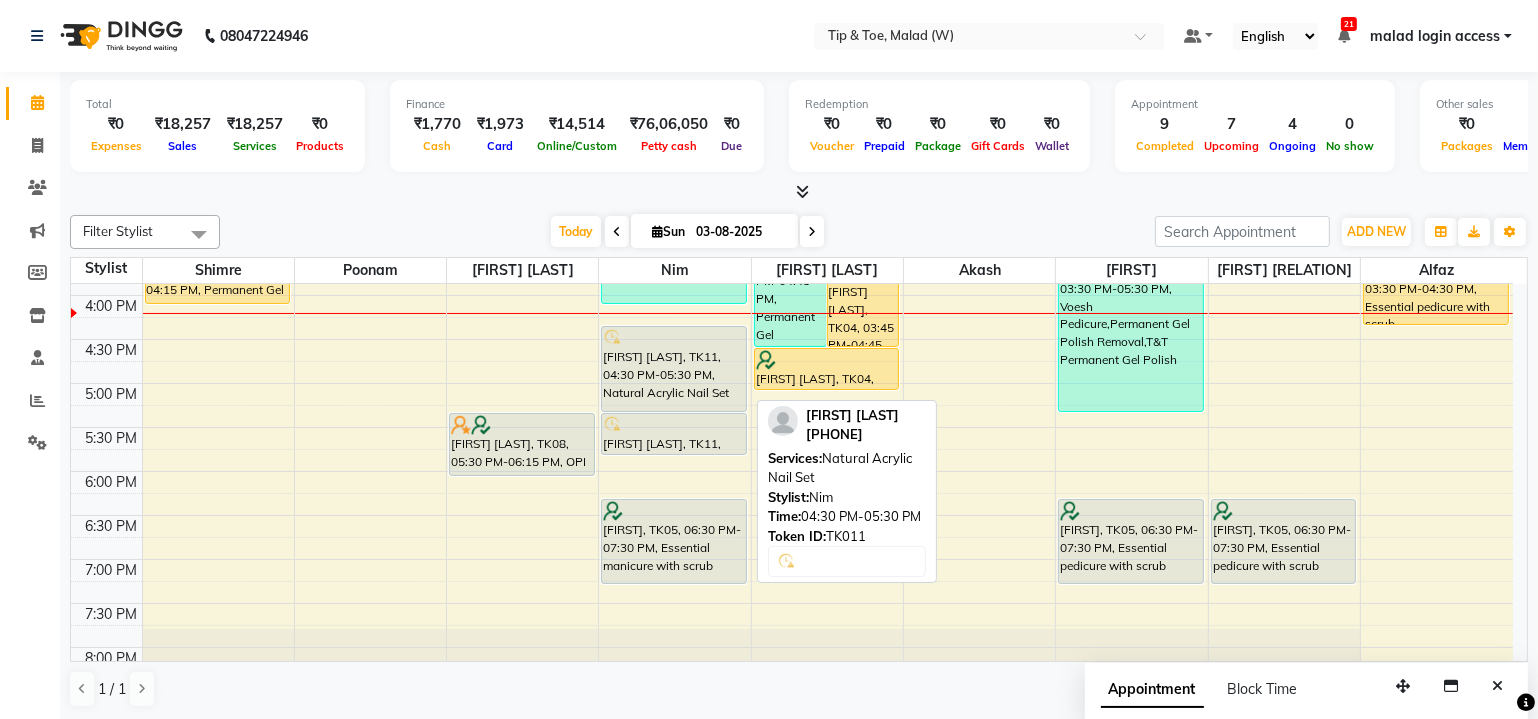 click on "Kanchan Singh, TK11, 04:30 PM-05:30 PM, Natural Acrylic Nail Set" at bounding box center [674, 369] 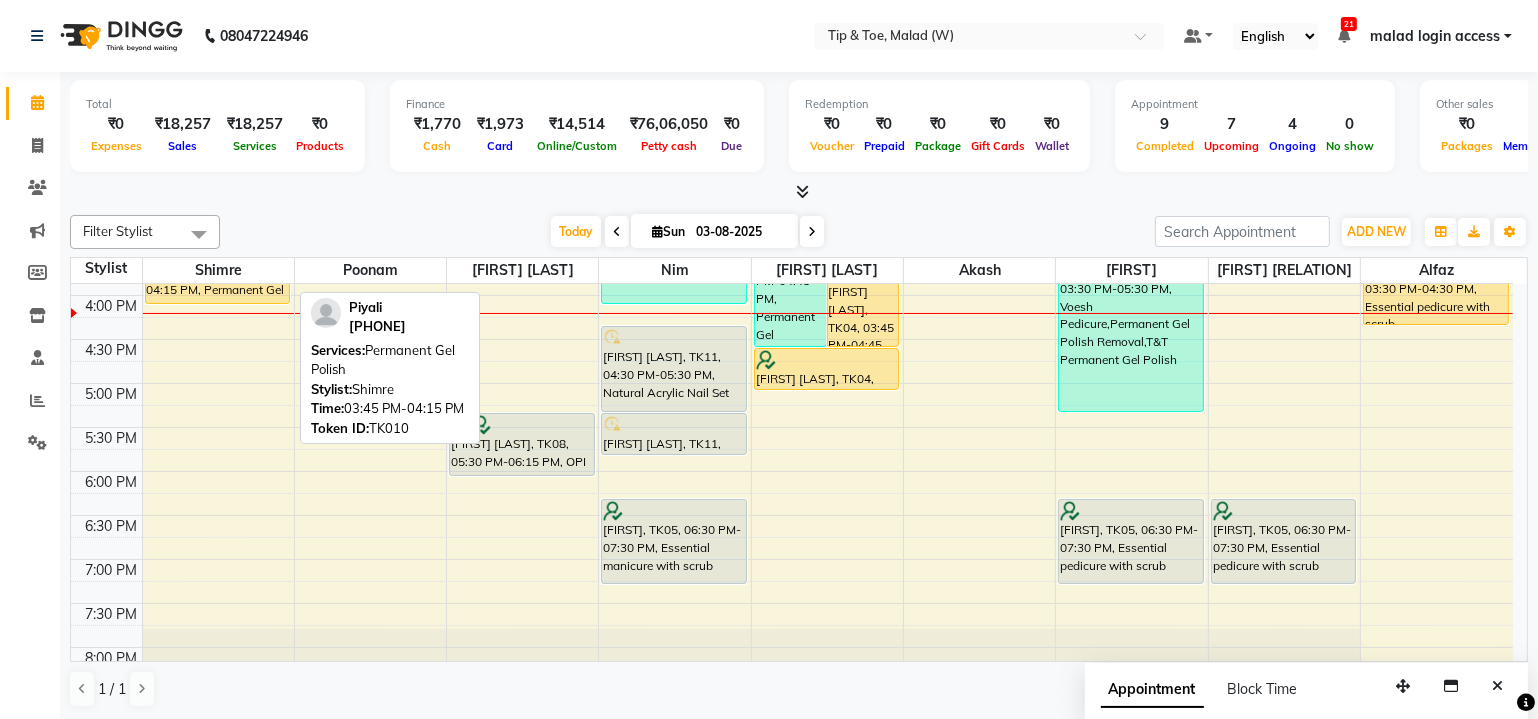 click on "Piyali, TK10, 03:45 PM-04:15 PM, Permanent Gel Polish" at bounding box center [218, 282] 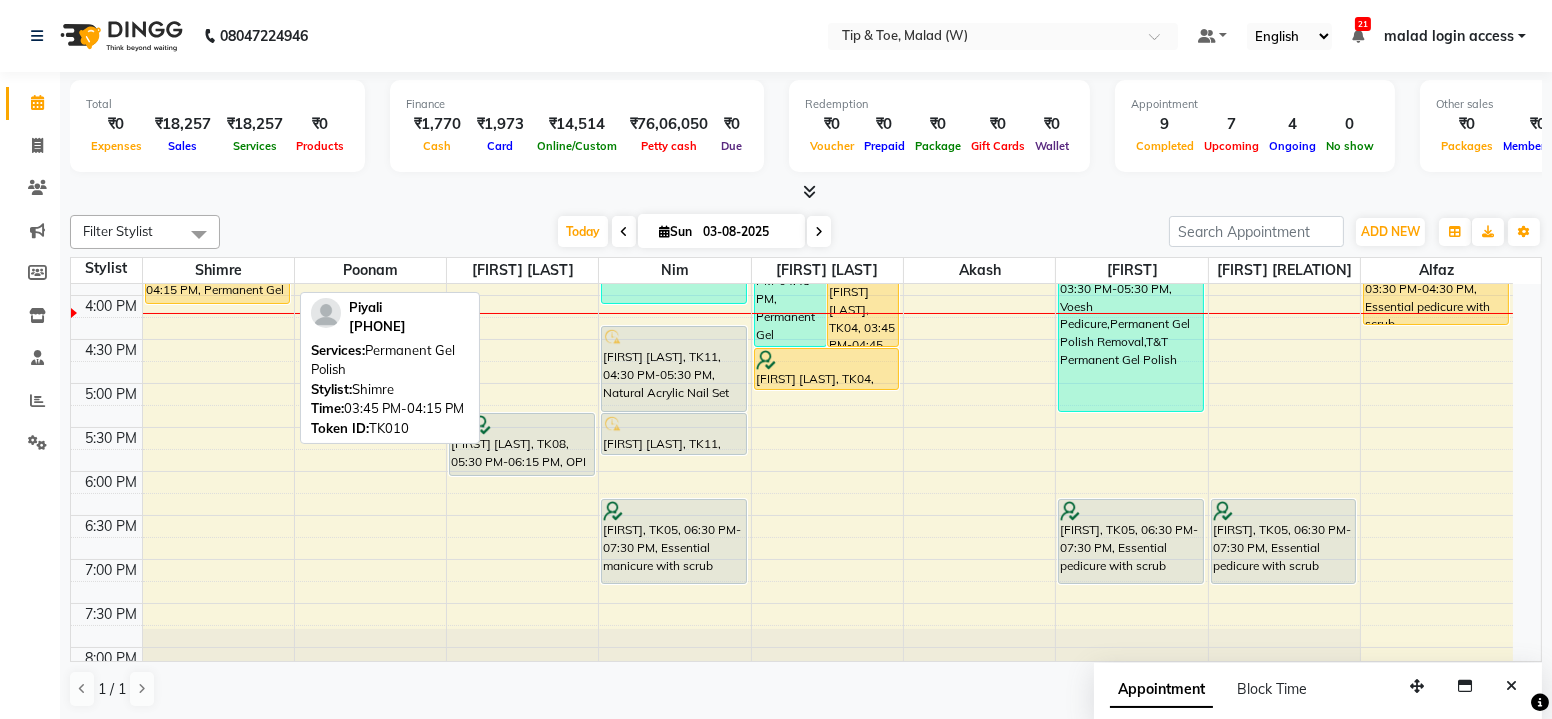 select on "1" 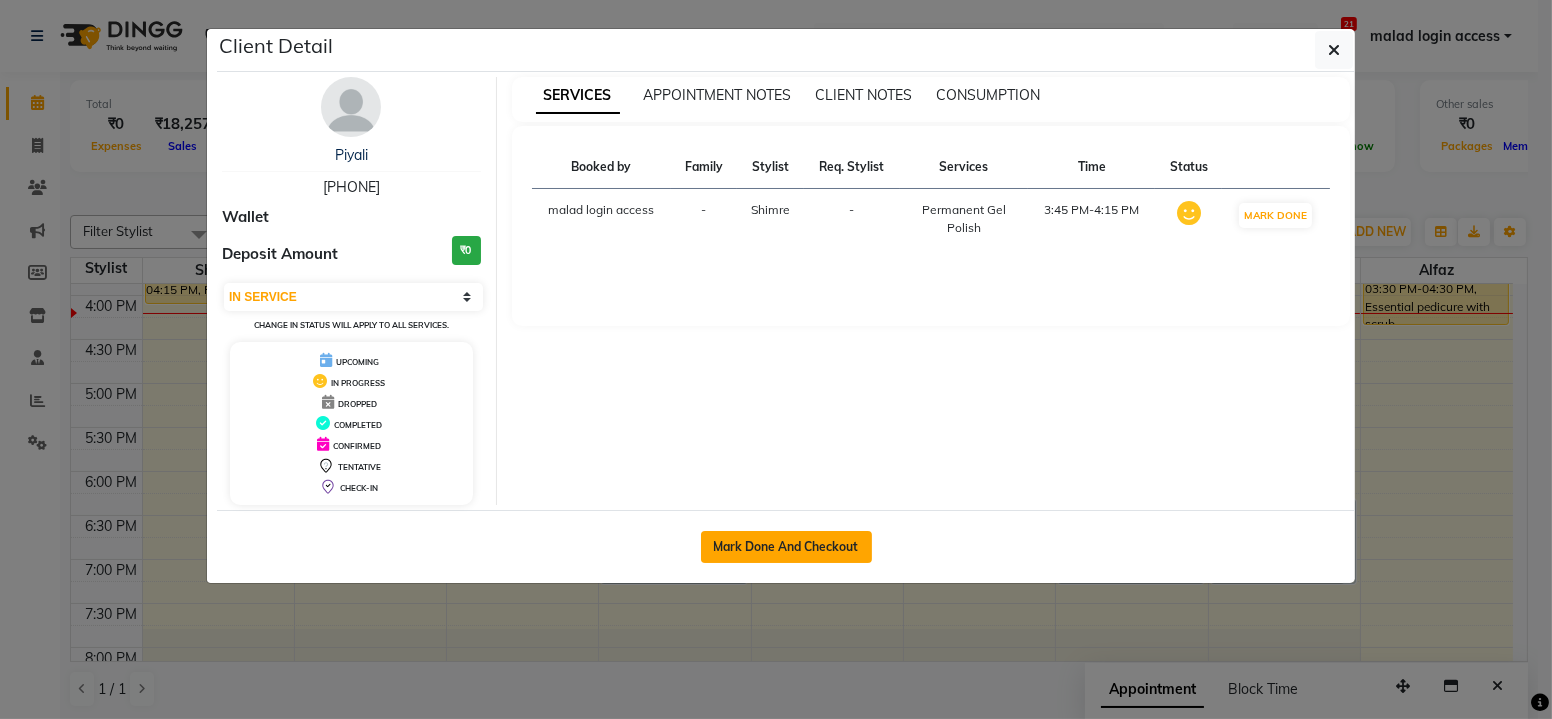 click on "Mark Done And Checkout" 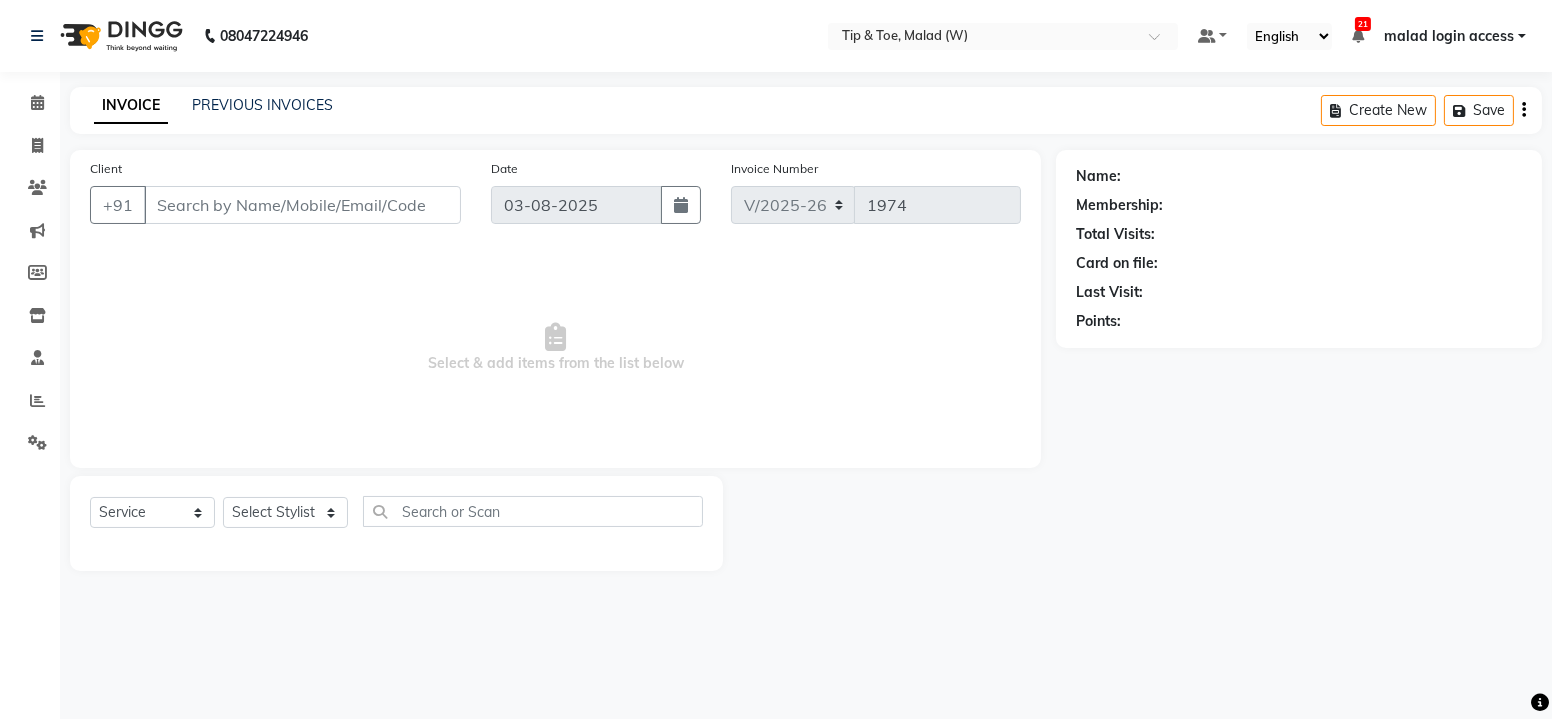 type on "9833971204" 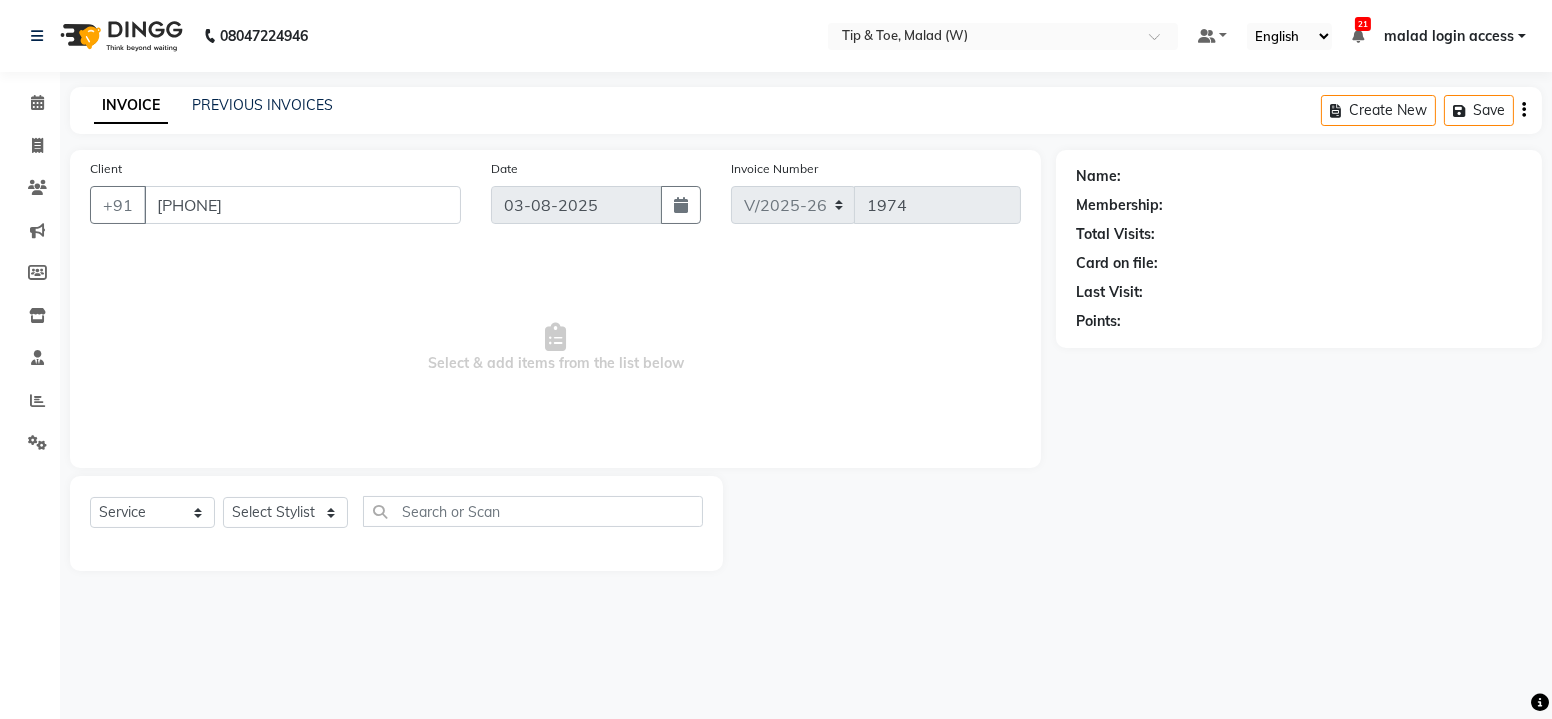 select on "41842" 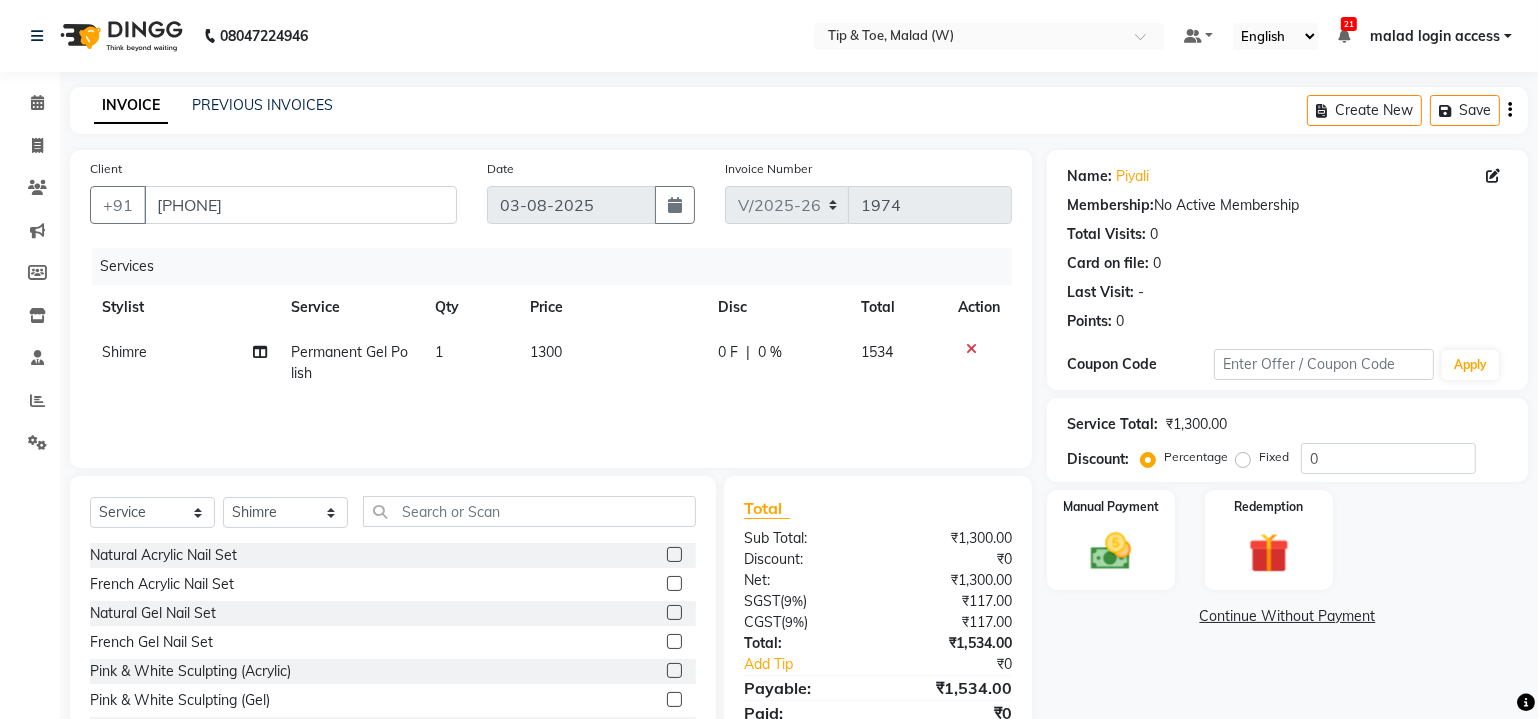 click on "Permanent Gel Polish" 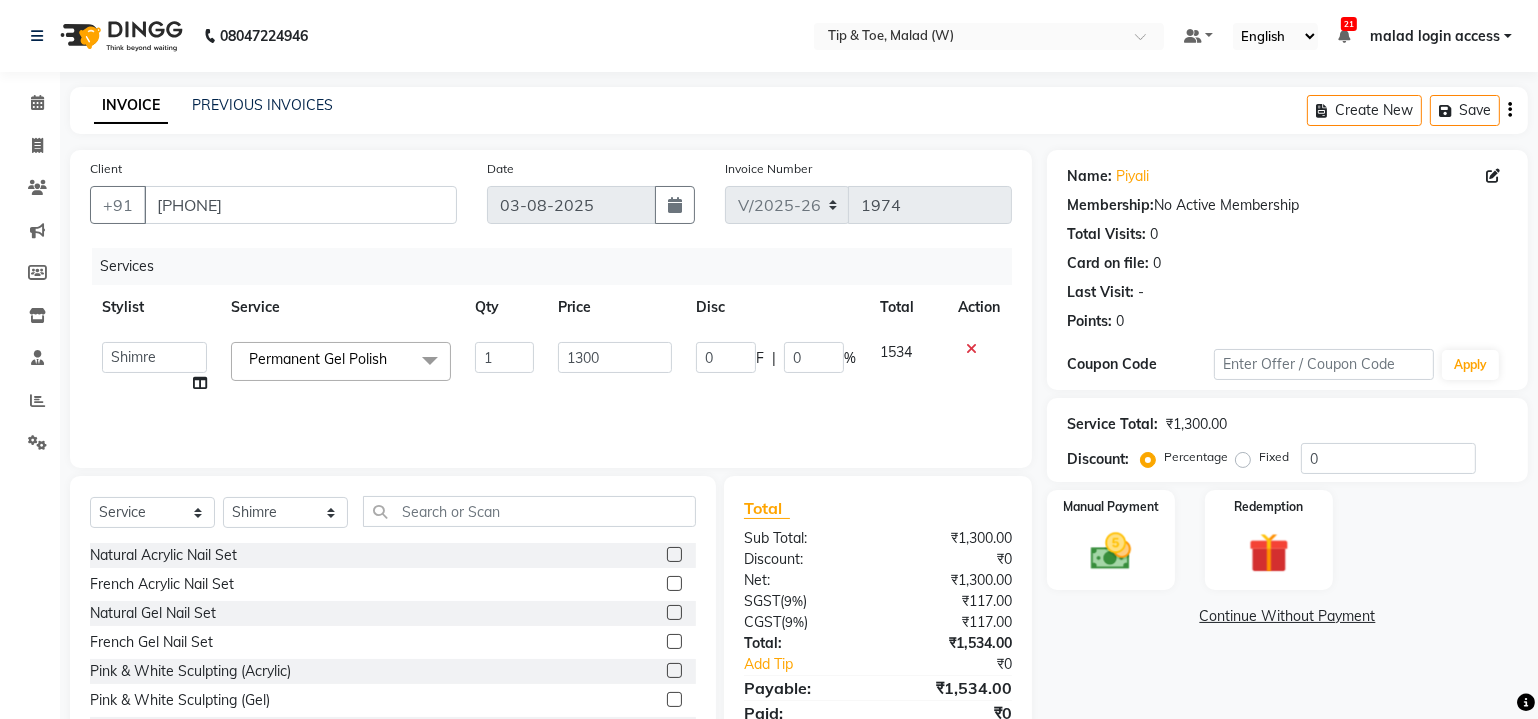 click on "Permanent Gel Polish" 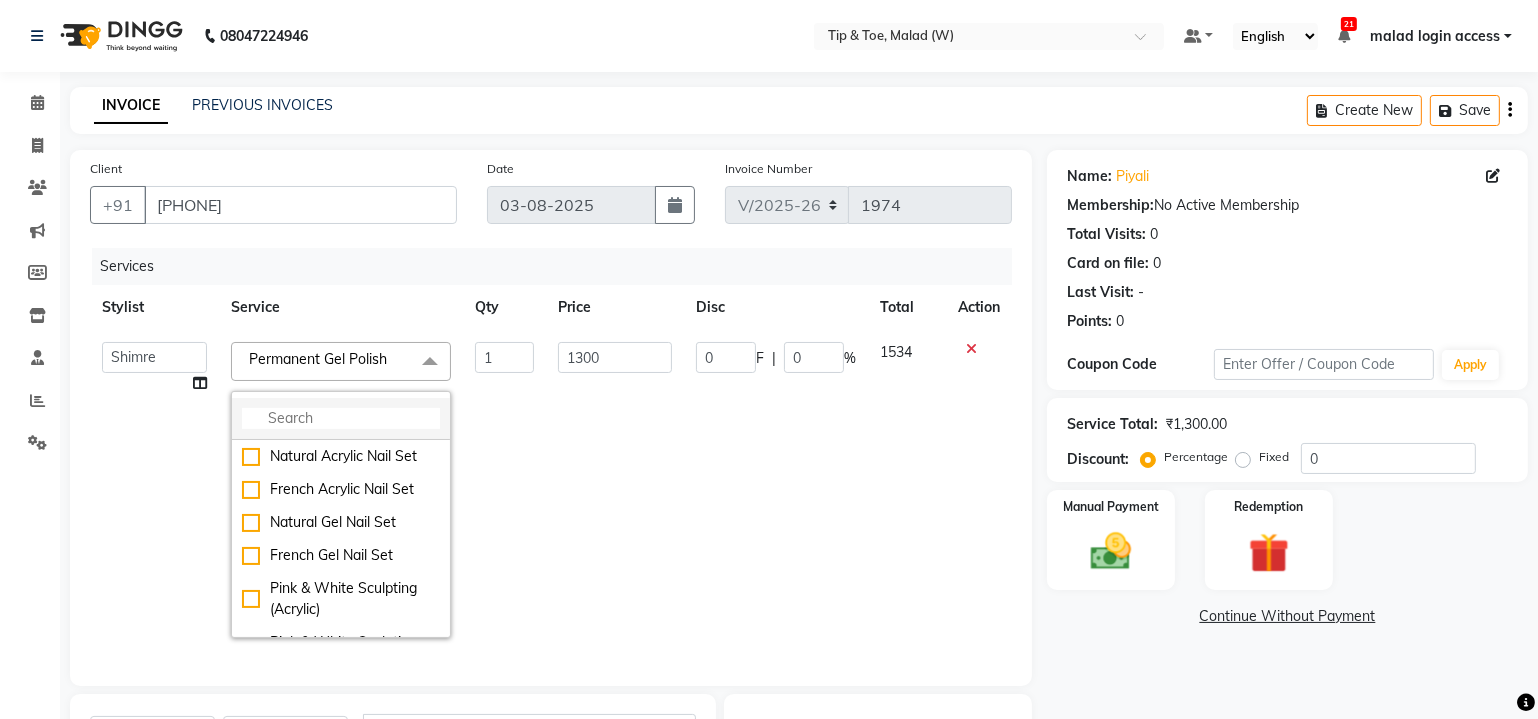 click 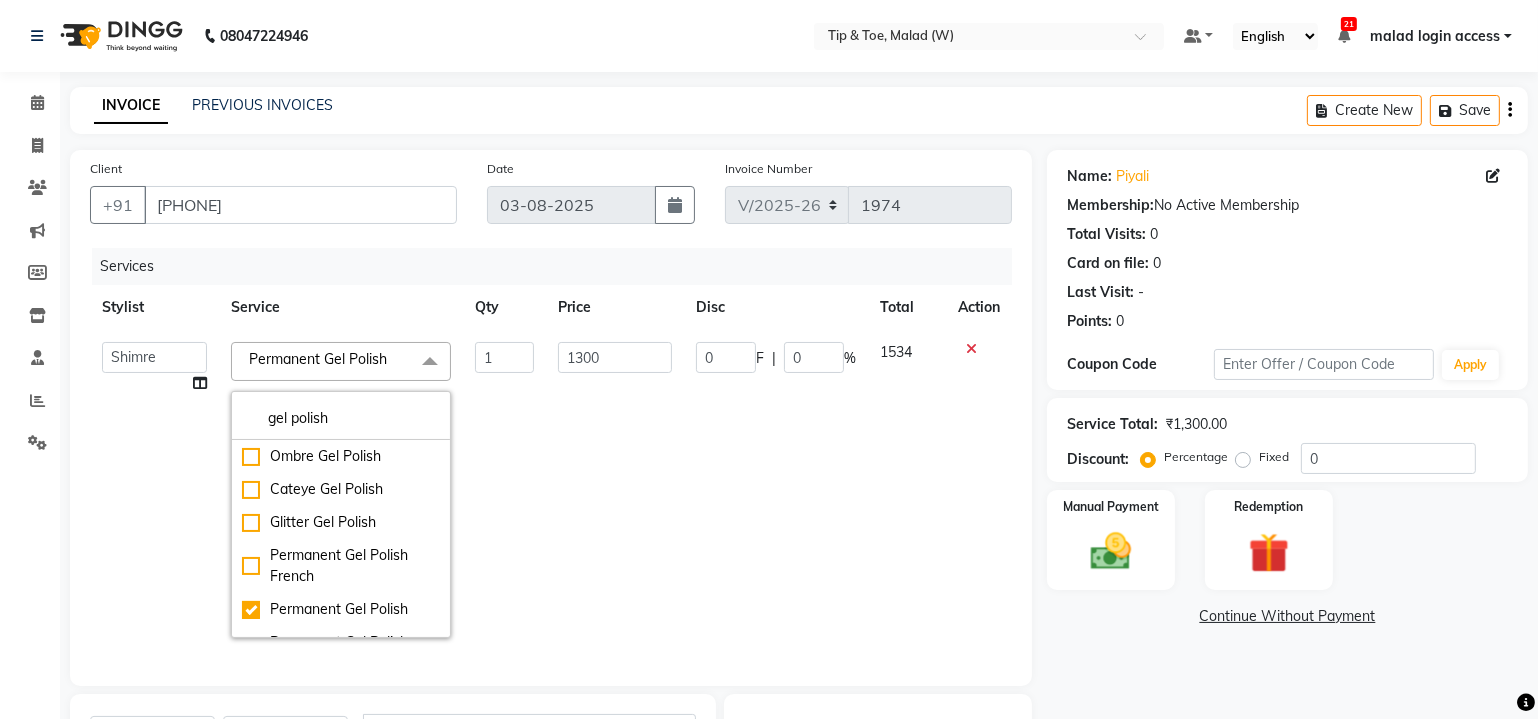 type on "gel polish" 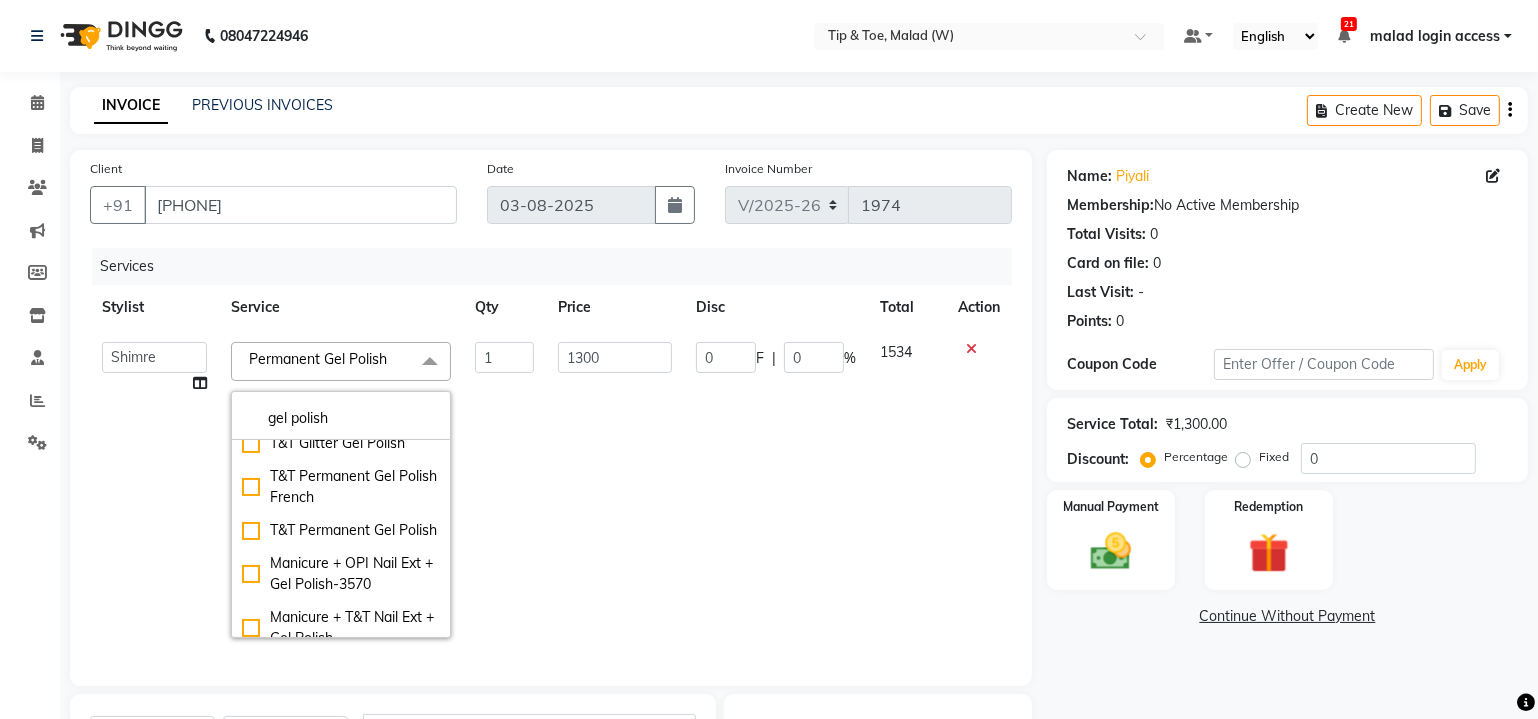 scroll, scrollTop: 254, scrollLeft: 0, axis: vertical 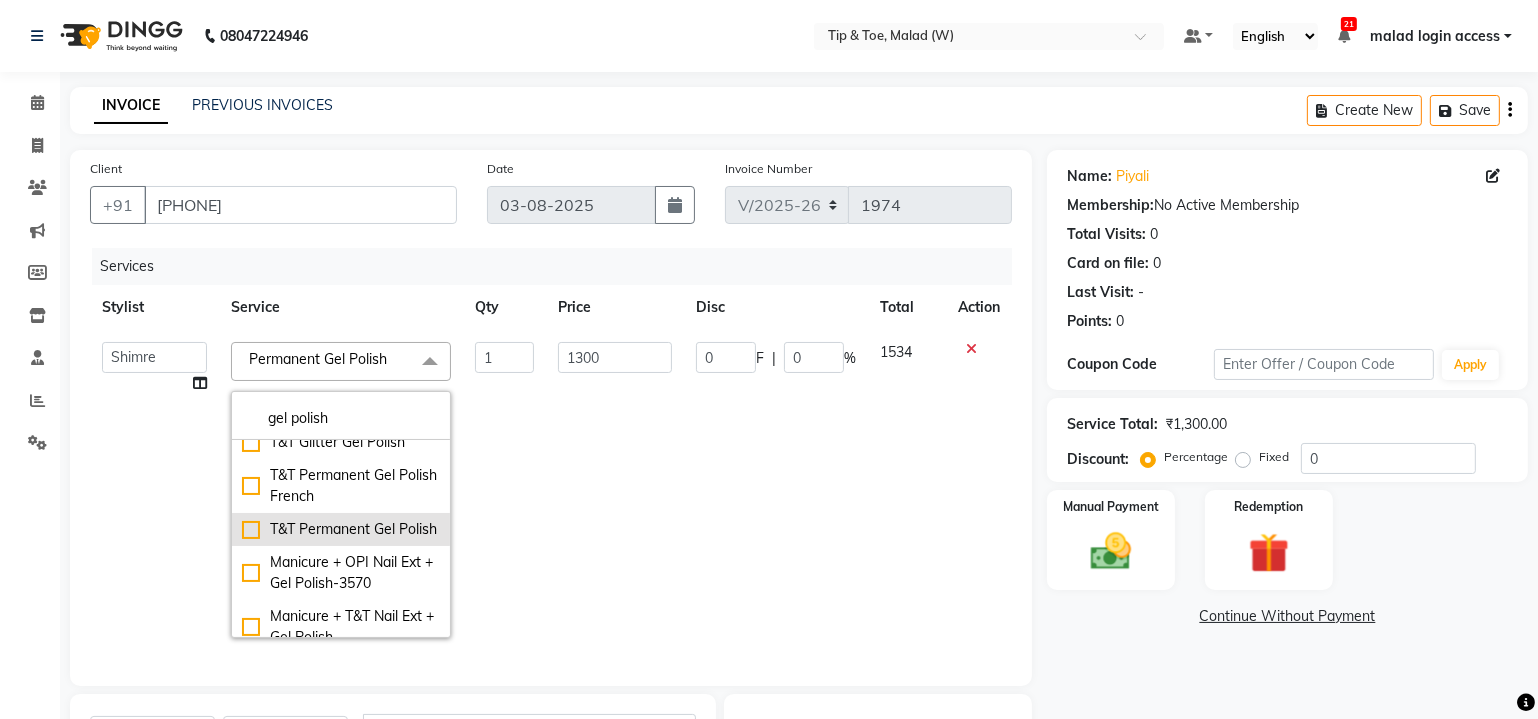 click on "T&T Permanent Gel Polish" 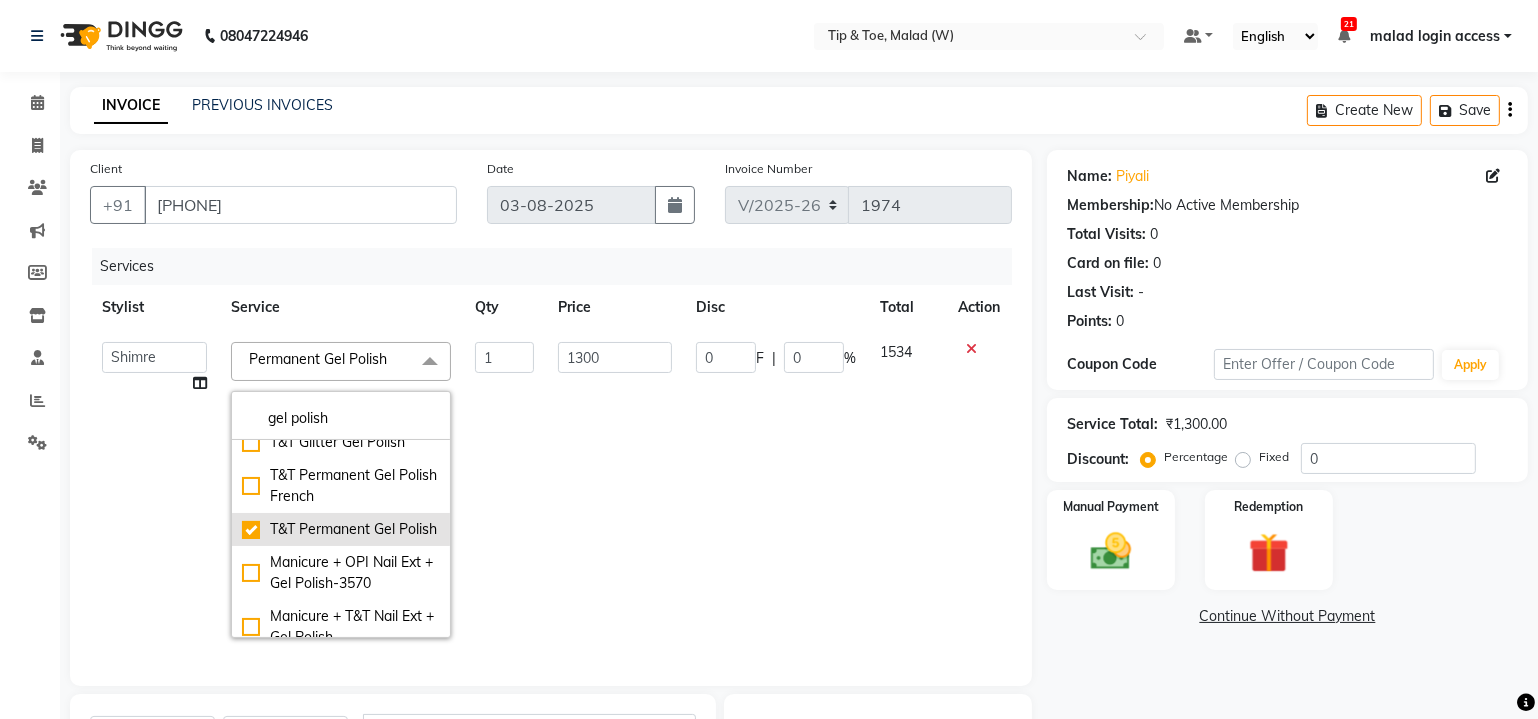checkbox on "false" 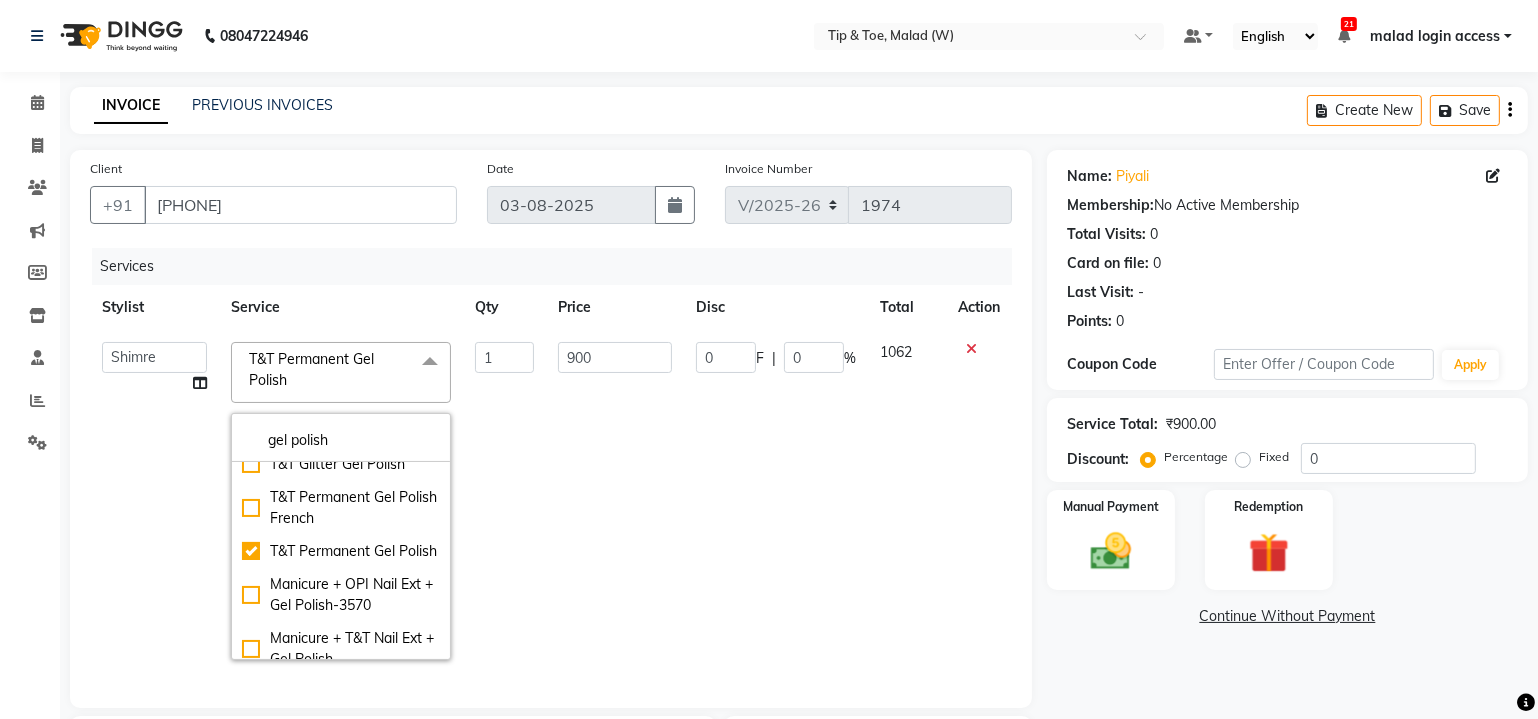 click on "1" 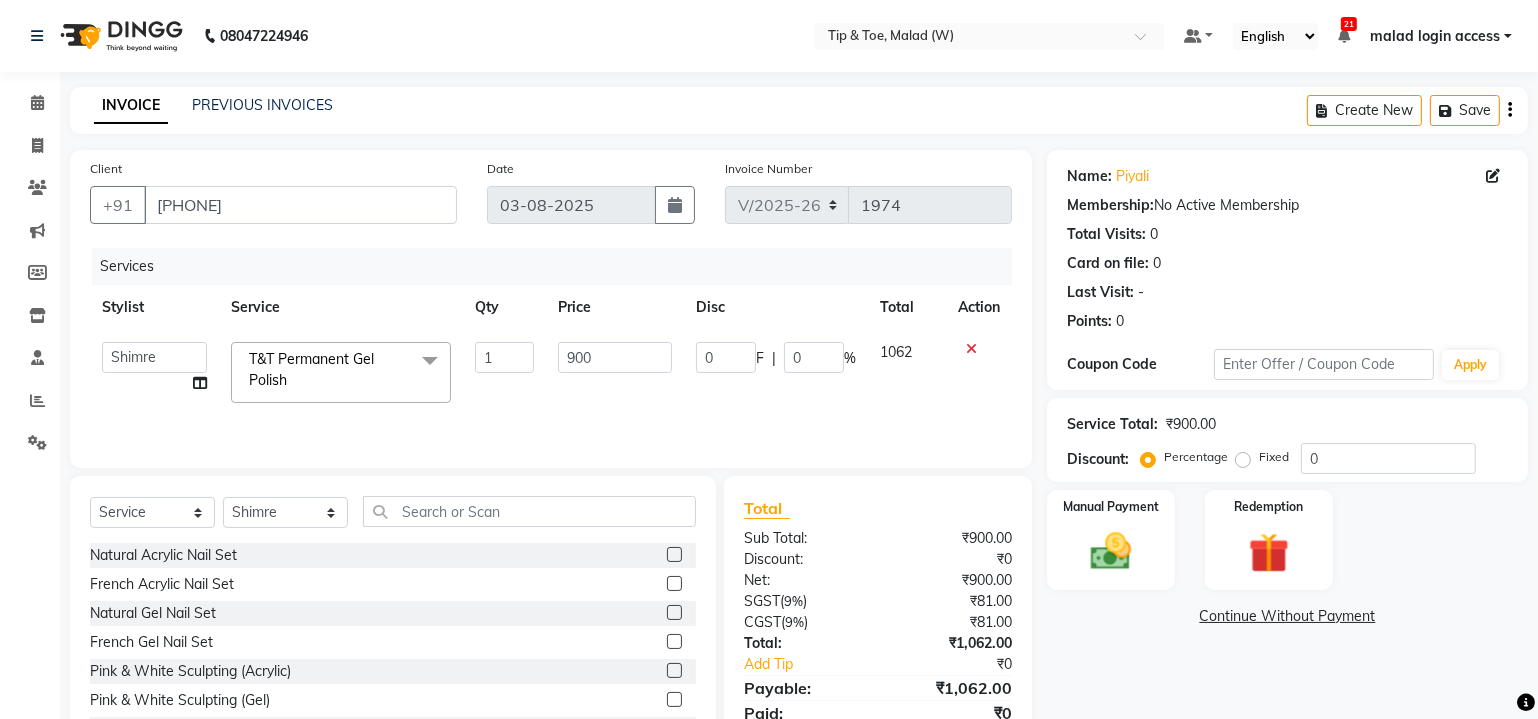 scroll, scrollTop: 80, scrollLeft: 0, axis: vertical 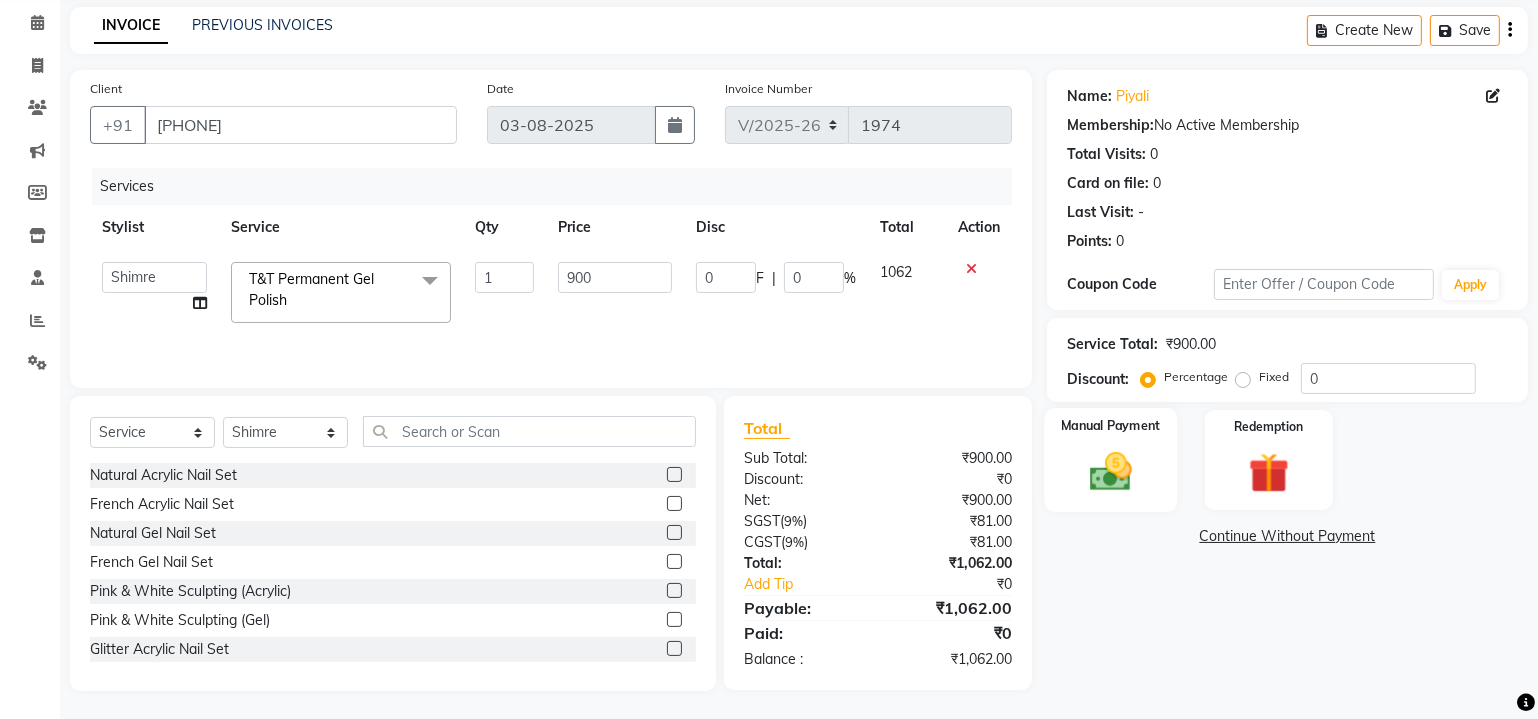 click 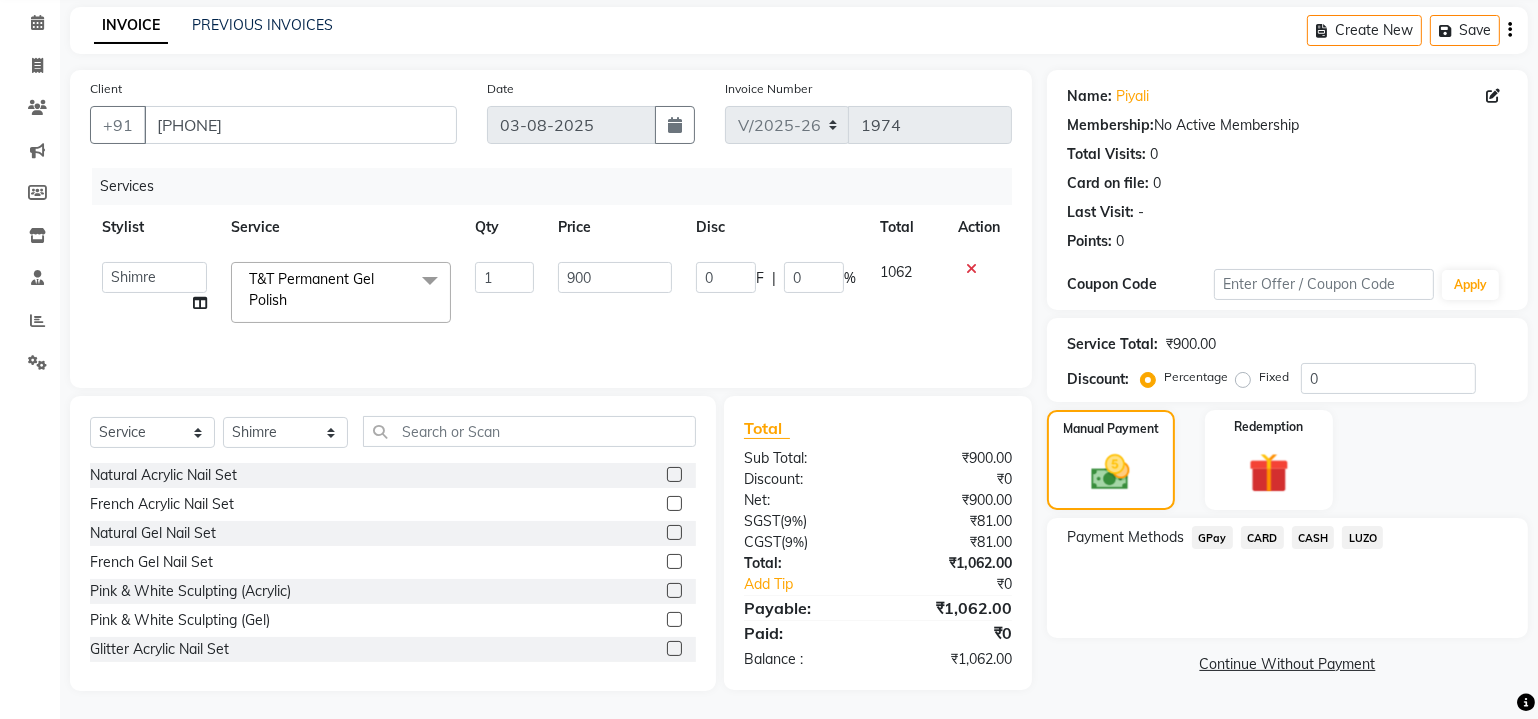 click on "CARD" 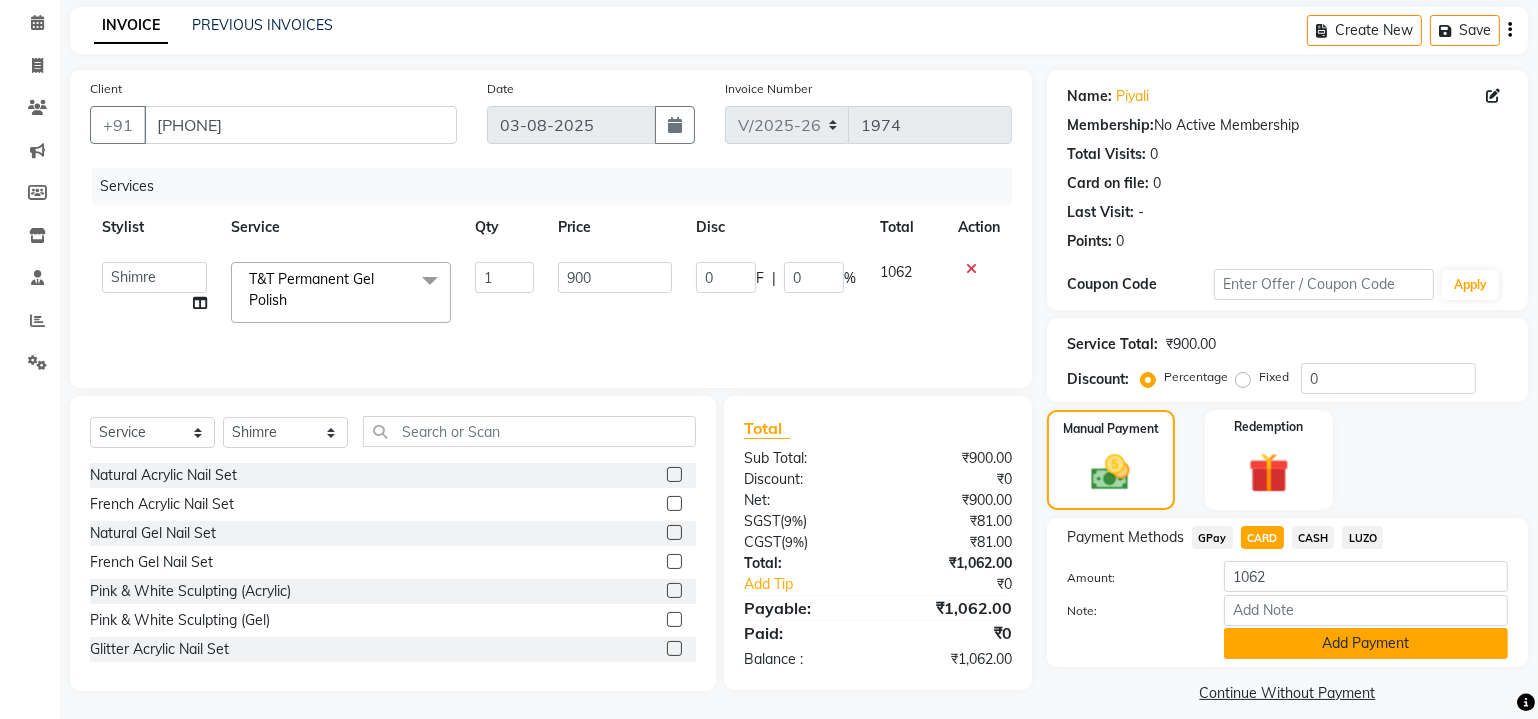 click on "Add Payment" 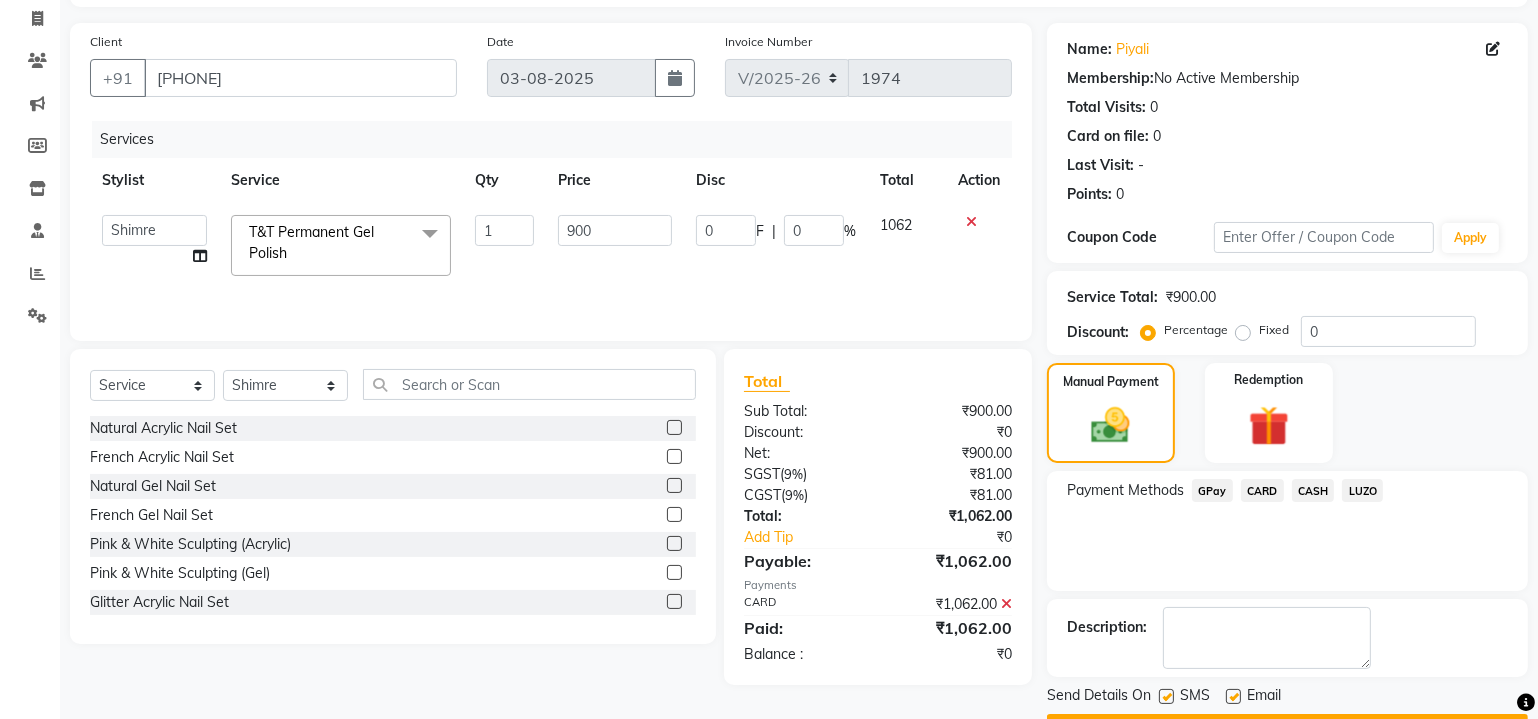 scroll, scrollTop: 179, scrollLeft: 0, axis: vertical 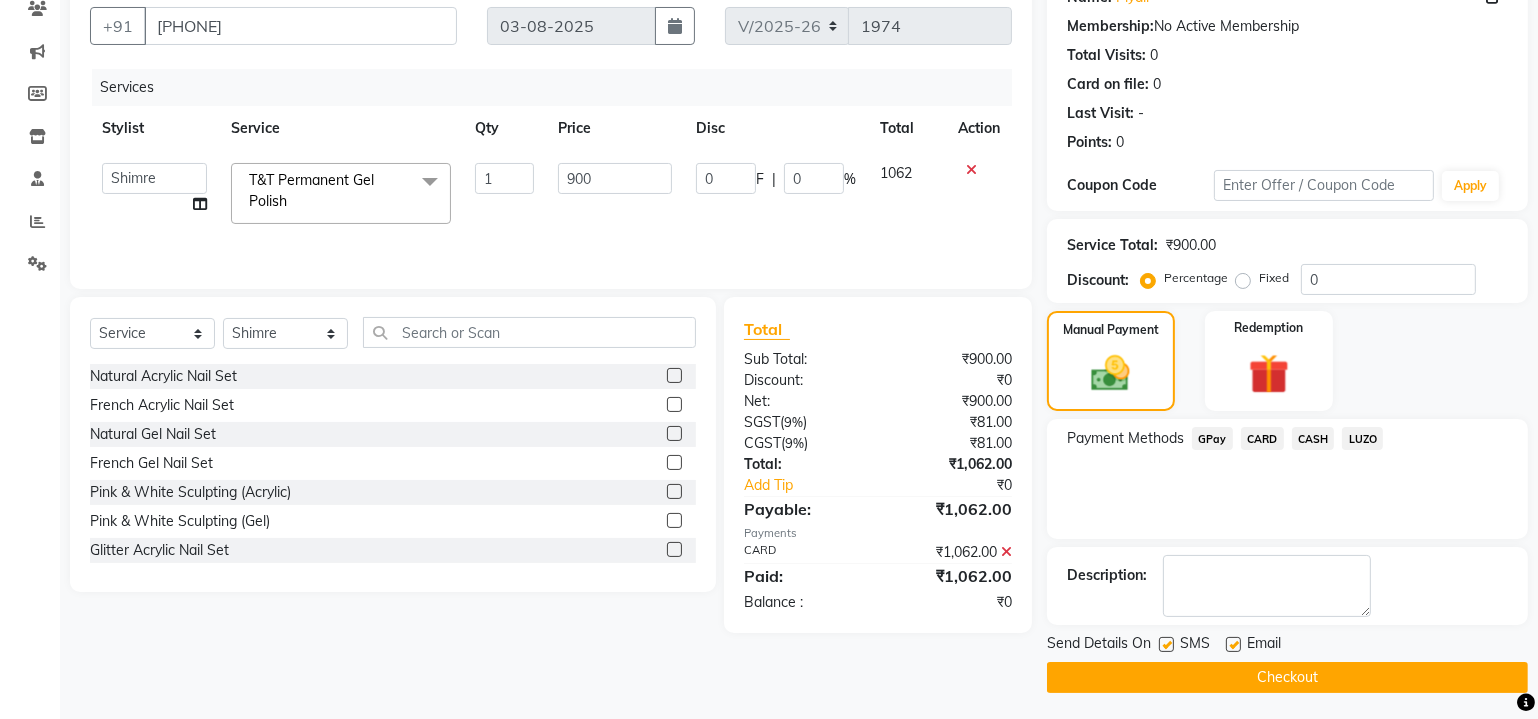 click on "Checkout" 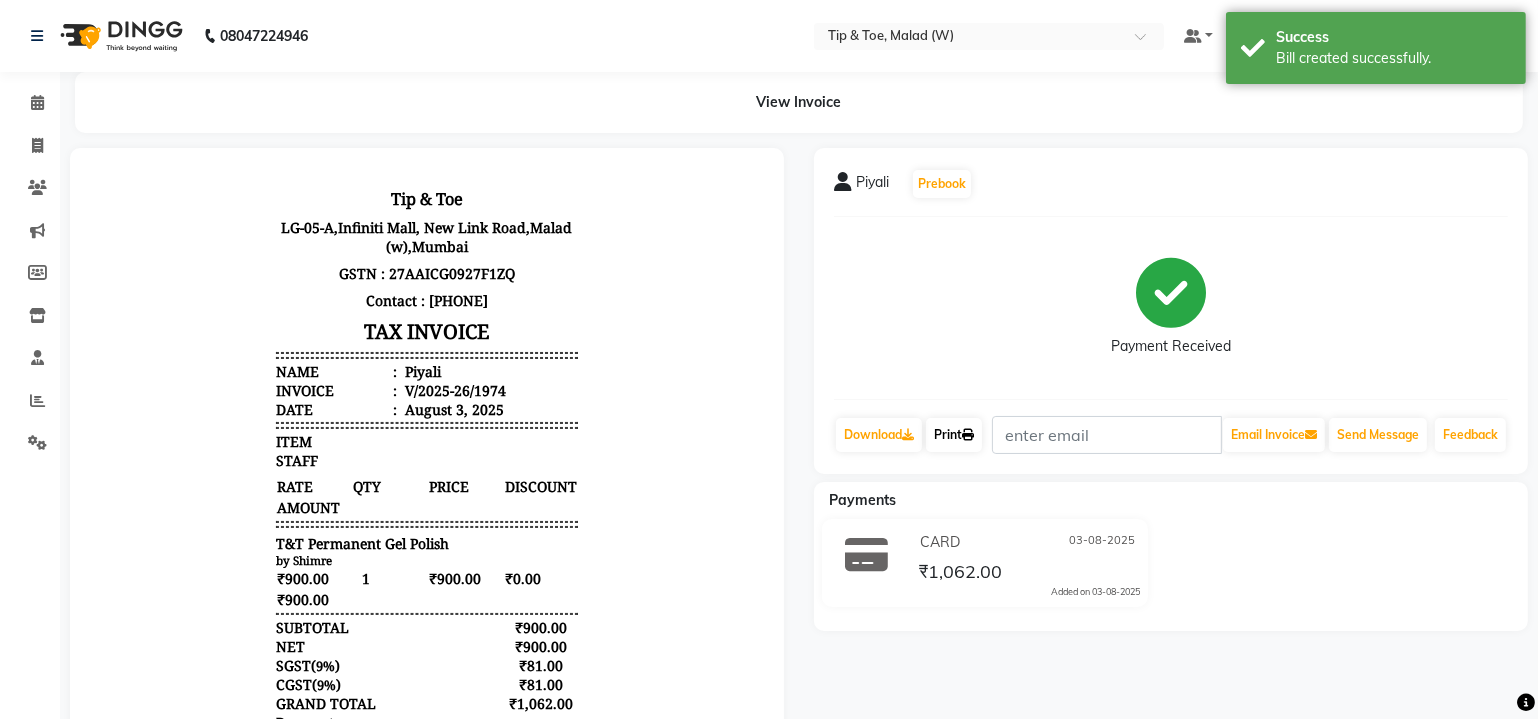 scroll, scrollTop: 0, scrollLeft: 0, axis: both 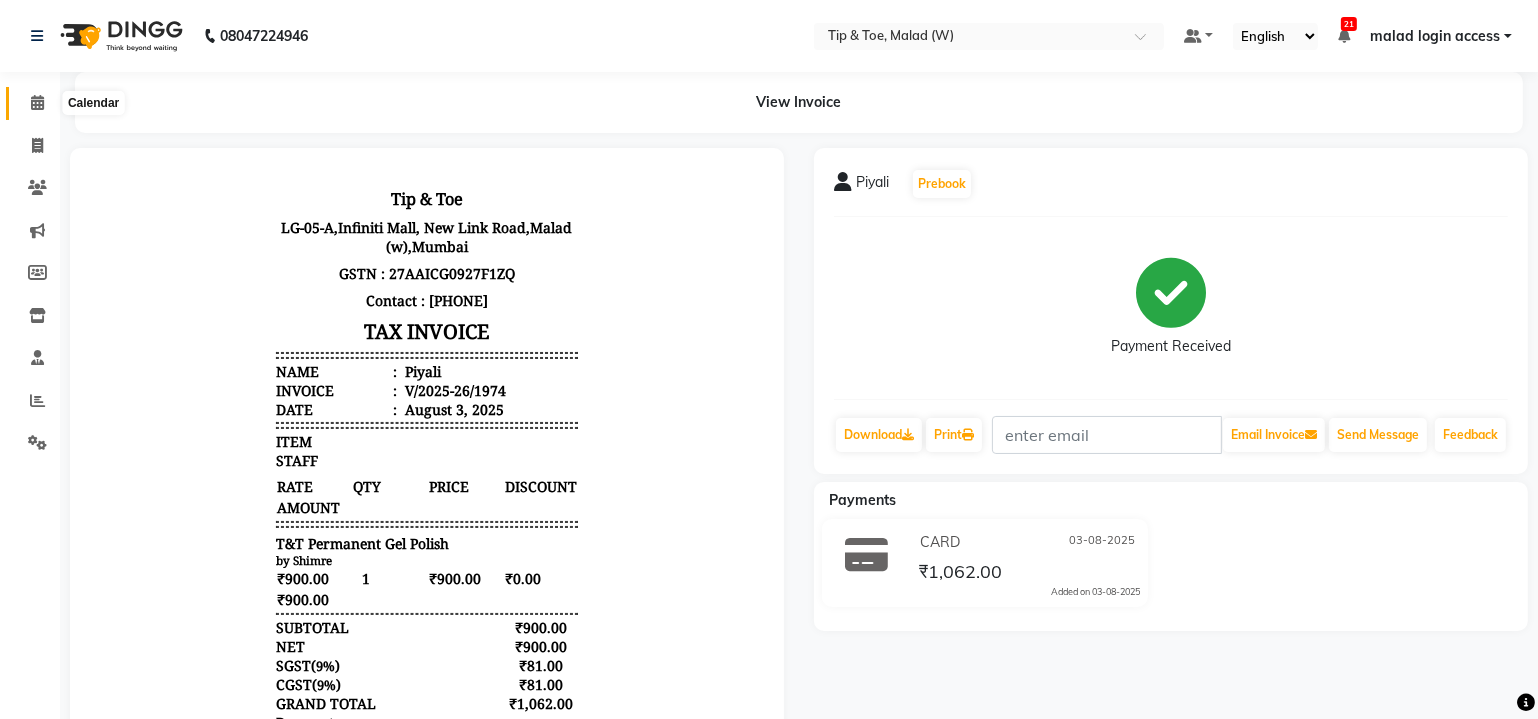 click 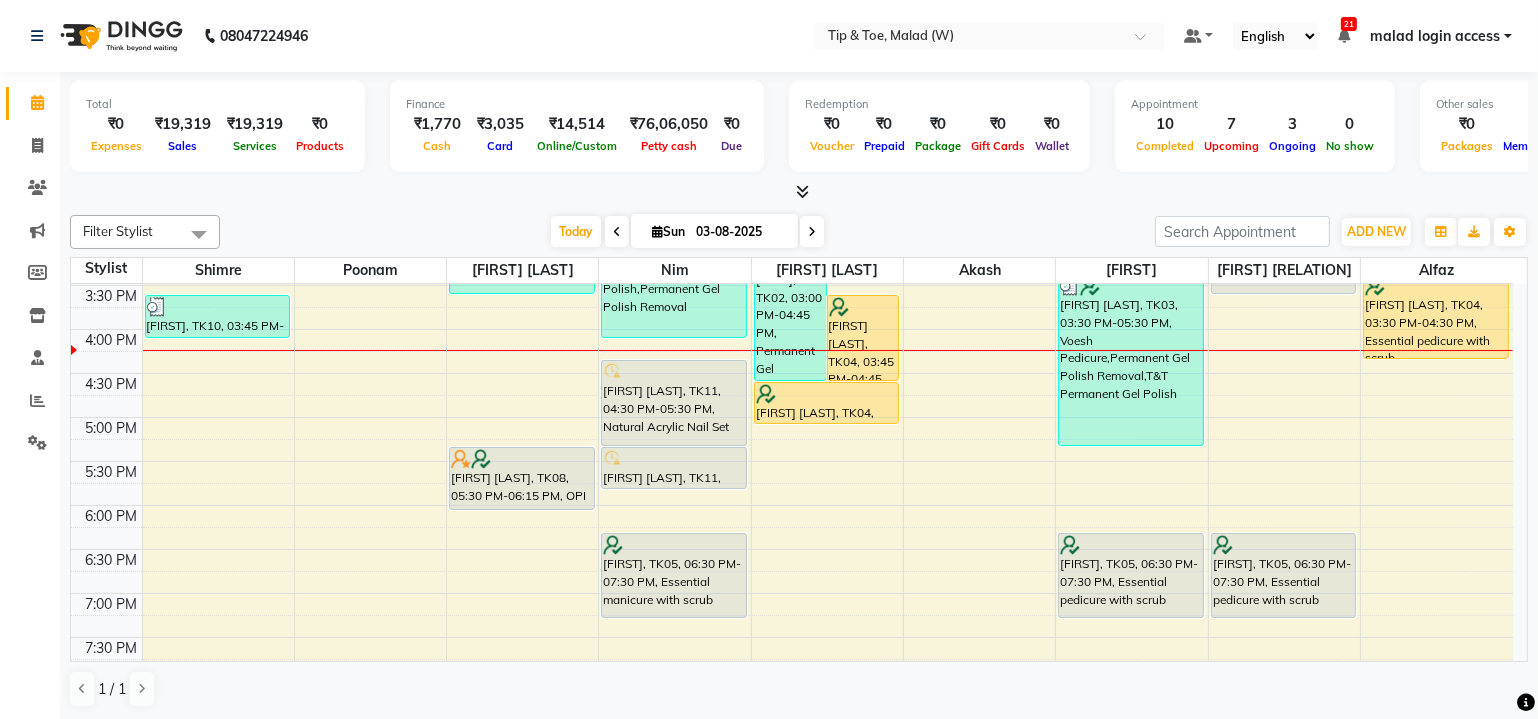 scroll, scrollTop: 664, scrollLeft: 0, axis: vertical 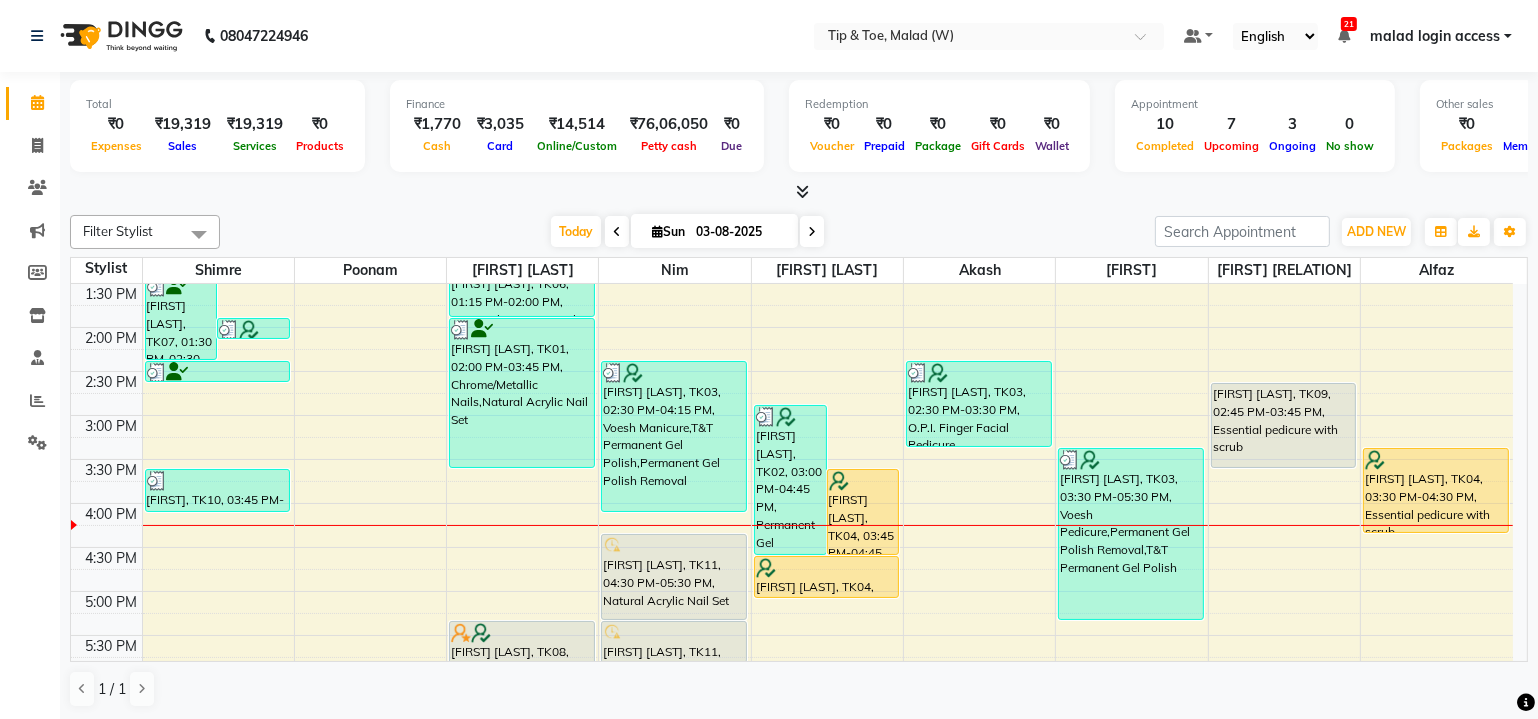 click on "8:00 AM 8:30 AM 9:00 AM 9:30 AM 10:00 AM 10:30 AM 11:00 AM 11:30 AM 12:00 PM 12:30 PM 1:00 PM 1:30 PM 2:00 PM 2:30 PM 3:00 PM 3:30 PM 4:00 PM 4:30 PM 5:00 PM 5:30 PM 6:00 PM 6:30 PM 7:00 PM 7:30 PM 8:00 PM 8:30 PM     Monitika Vireani, TK07, 01:30 PM-02:30 PM, Essential pedicure with scrub     Swati Bhowmick, TK02, 02:00 PM-02:15 PM, Acrylic Tip Repair     Monitika Vireani, TK07, 02:30 PM-02:45 PM, Cut & File     Piyali, TK10, 03:45 PM-04:15 PM, T&T Permanent Gel Polish     Megha Jain, TK06, 01:15 PM-02:00 PM, Essential manicure with scrub     Mansi Raikar, TK01, 02:00 PM-03:45 PM, Chrome/Metallic Nails,Natural Acrylic Nail Set     Sharon Basak, TK08, 05:30 PM-06:15 PM, OPI Refills + Gel Polish     Nikita Singh, TK03, 02:30 PM-04:15 PM, Voesh Manicure,T&T Permanent Gel Polish,Permanent Gel Polish Removal     Kanchan Singh, TK11, 04:30 PM-05:30 PM, Natural Acrylic Nail Set     Kanchan Singh, TK11, 05:30 PM-06:00 PM, T&T Permanent Gel Polish     Pratyusha, TK05, 06:30 PM-07:30 PM, Essential manicure with scrub" at bounding box center (799, 473) 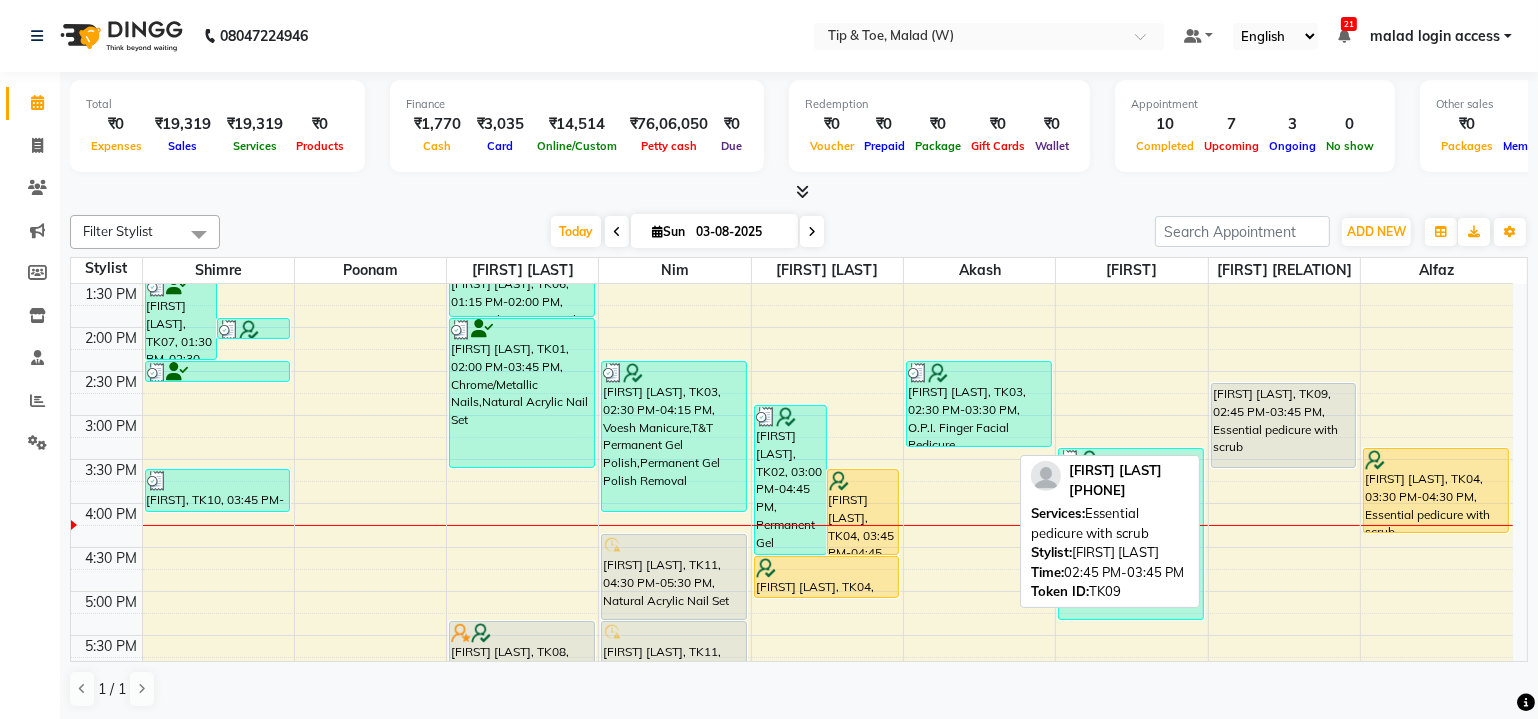 click on "Gurpreet  Kaur, TK09, 02:45 PM-03:45 PM, Essential pedicure with scrub" at bounding box center [1284, 425] 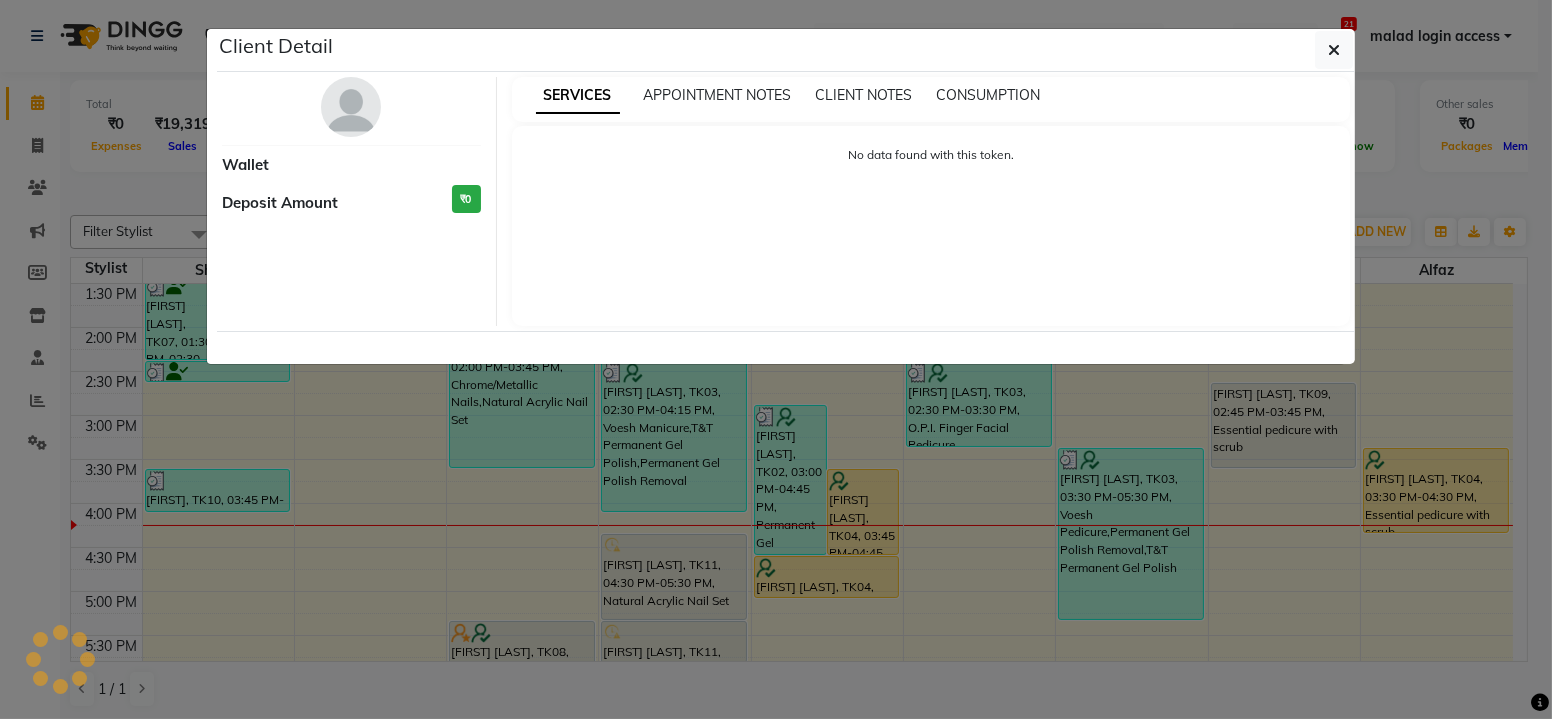 select on "7" 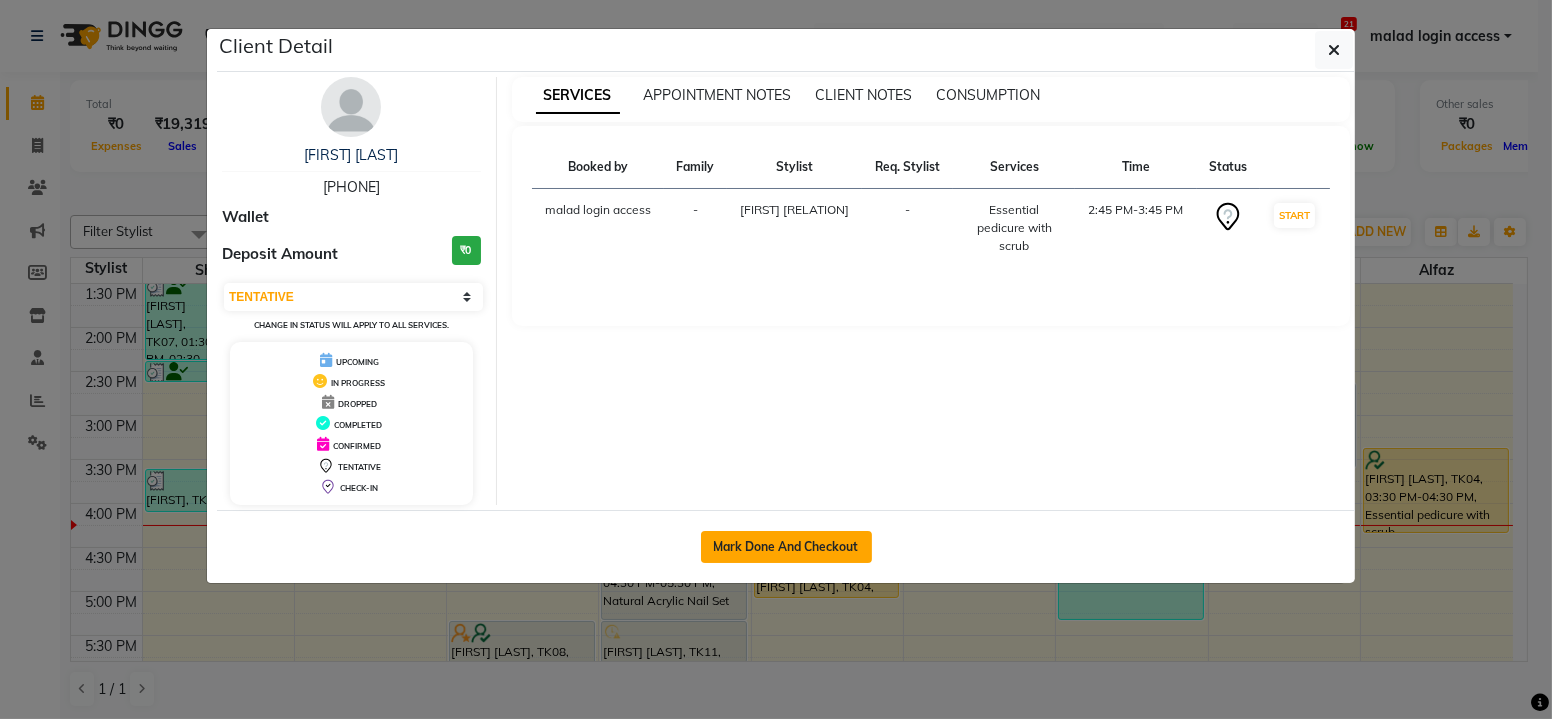 click on "Mark Done And Checkout" 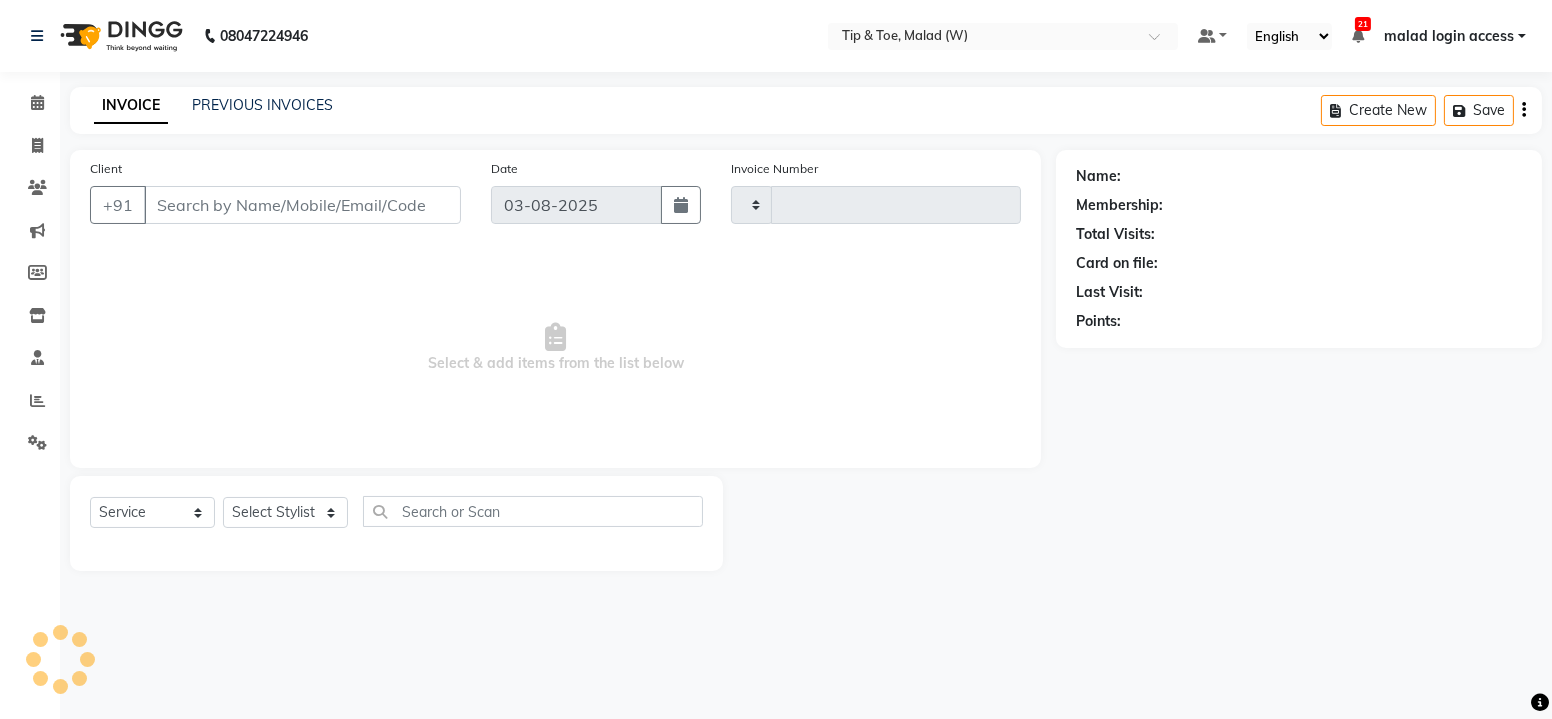 type on "1975" 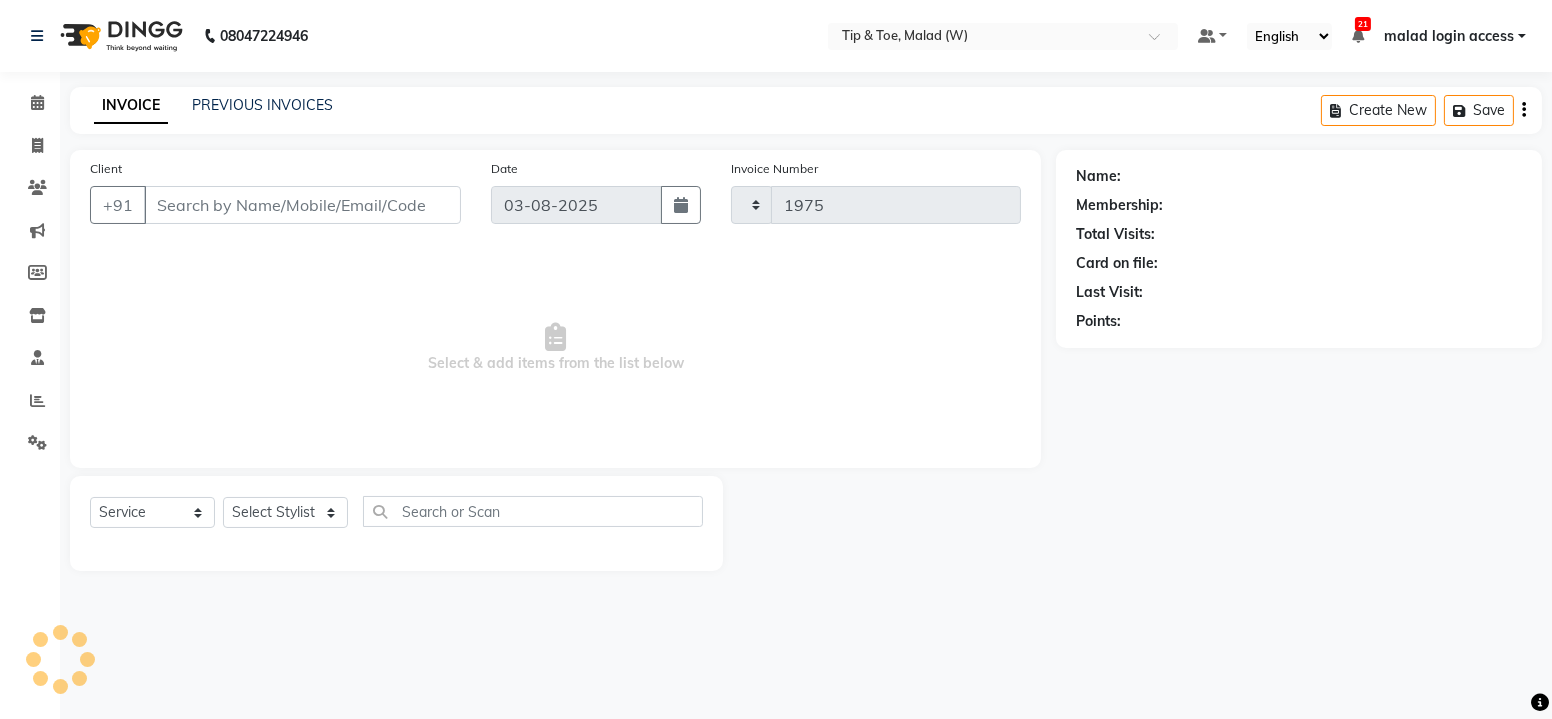 select on "5930" 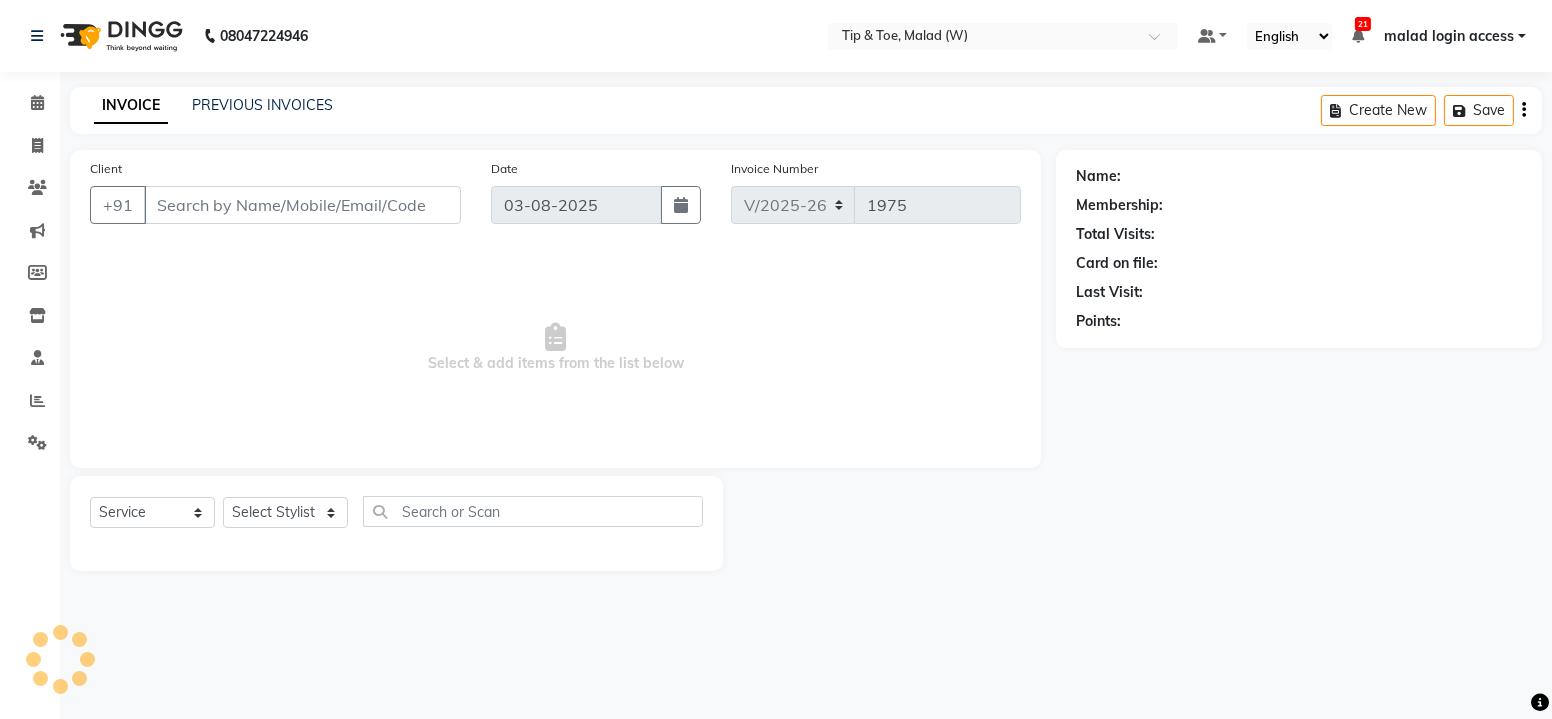 type on "9833671252" 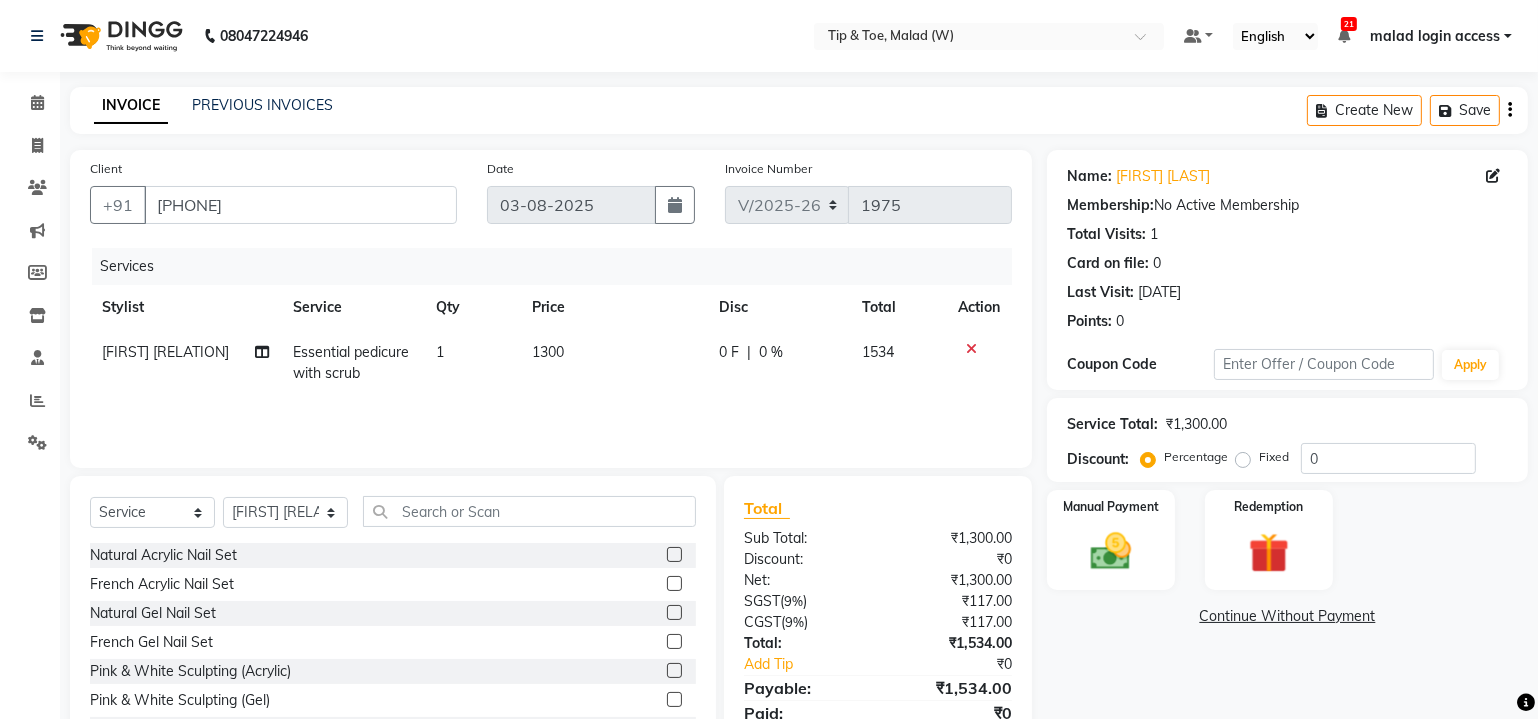 click on "Essential pedicure with scrub" 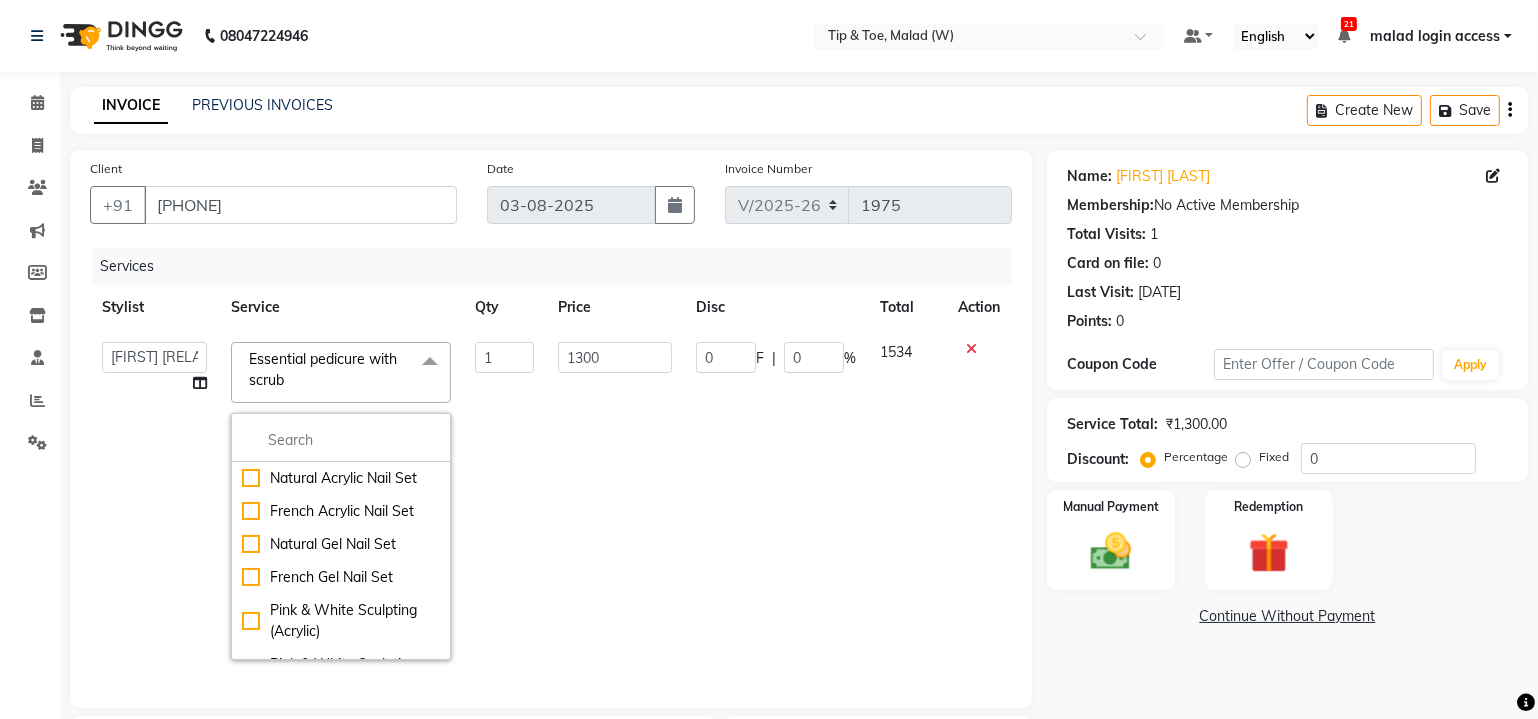 click on "Essential pedicure with scrub" 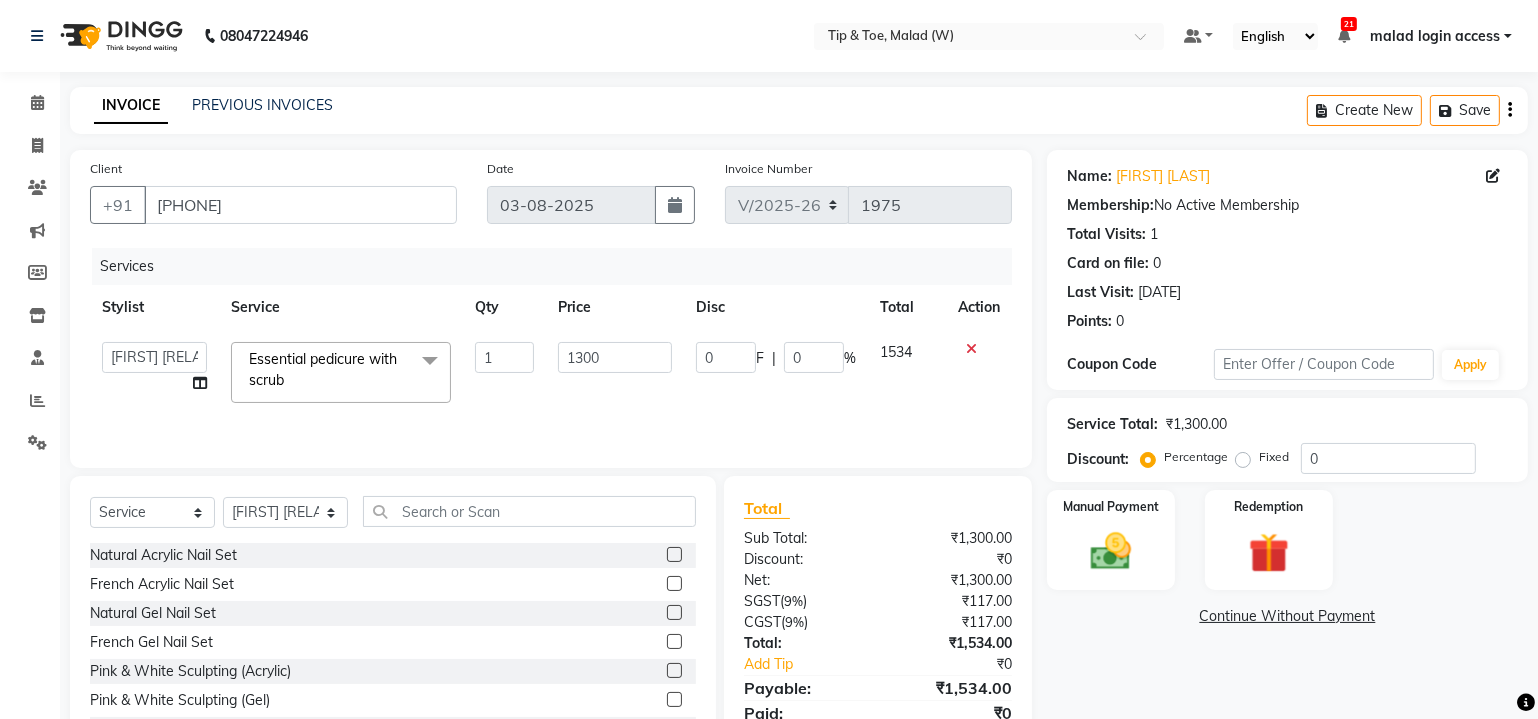 click on "Essential pedicure with scrub  x" 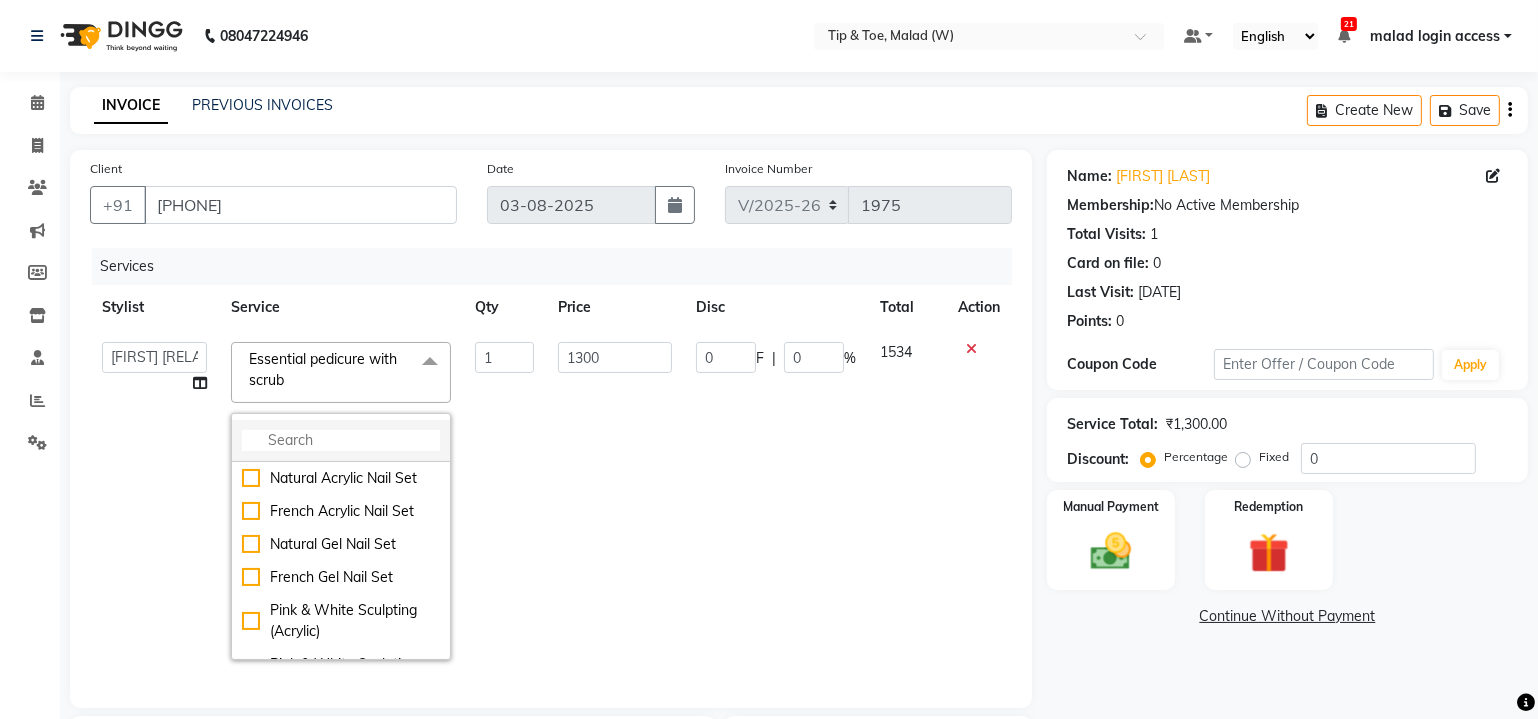 click 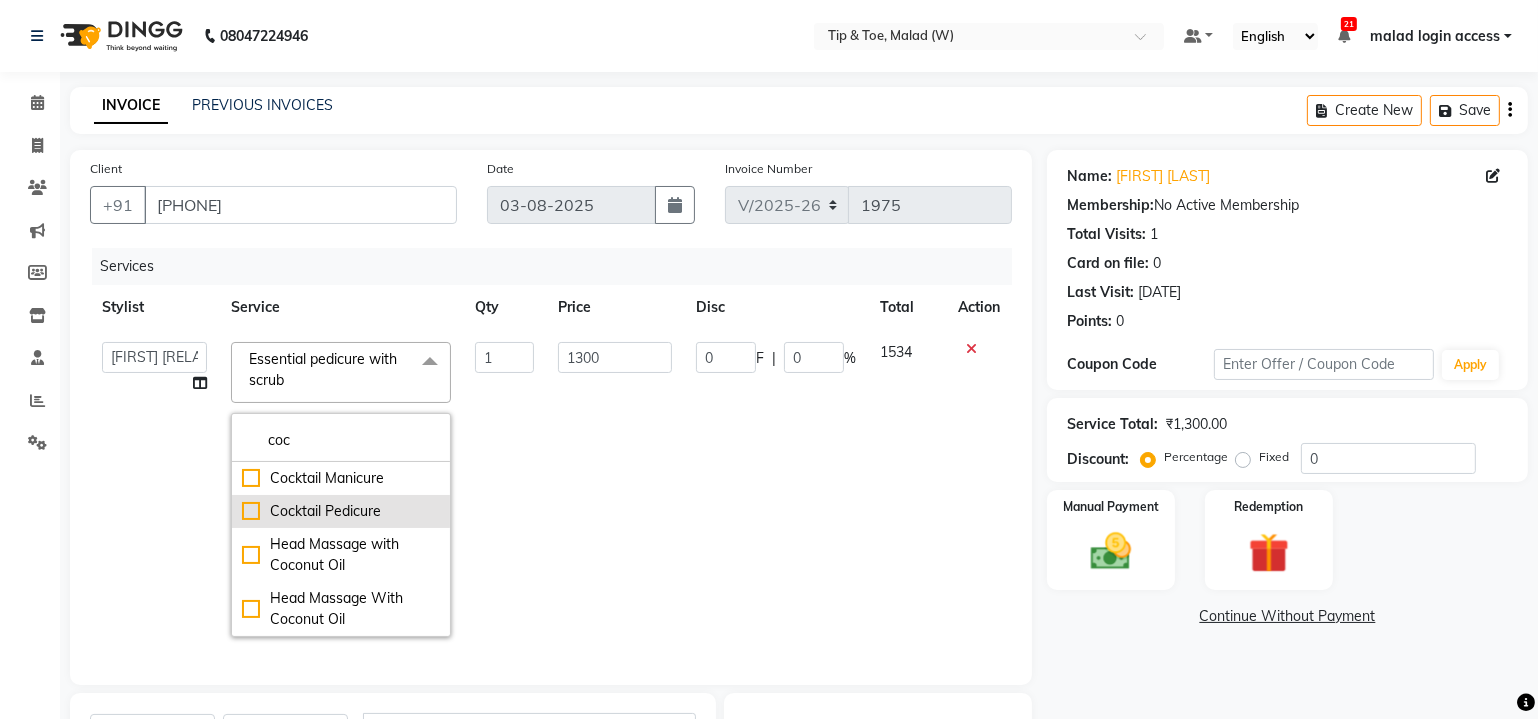 type on "coc" 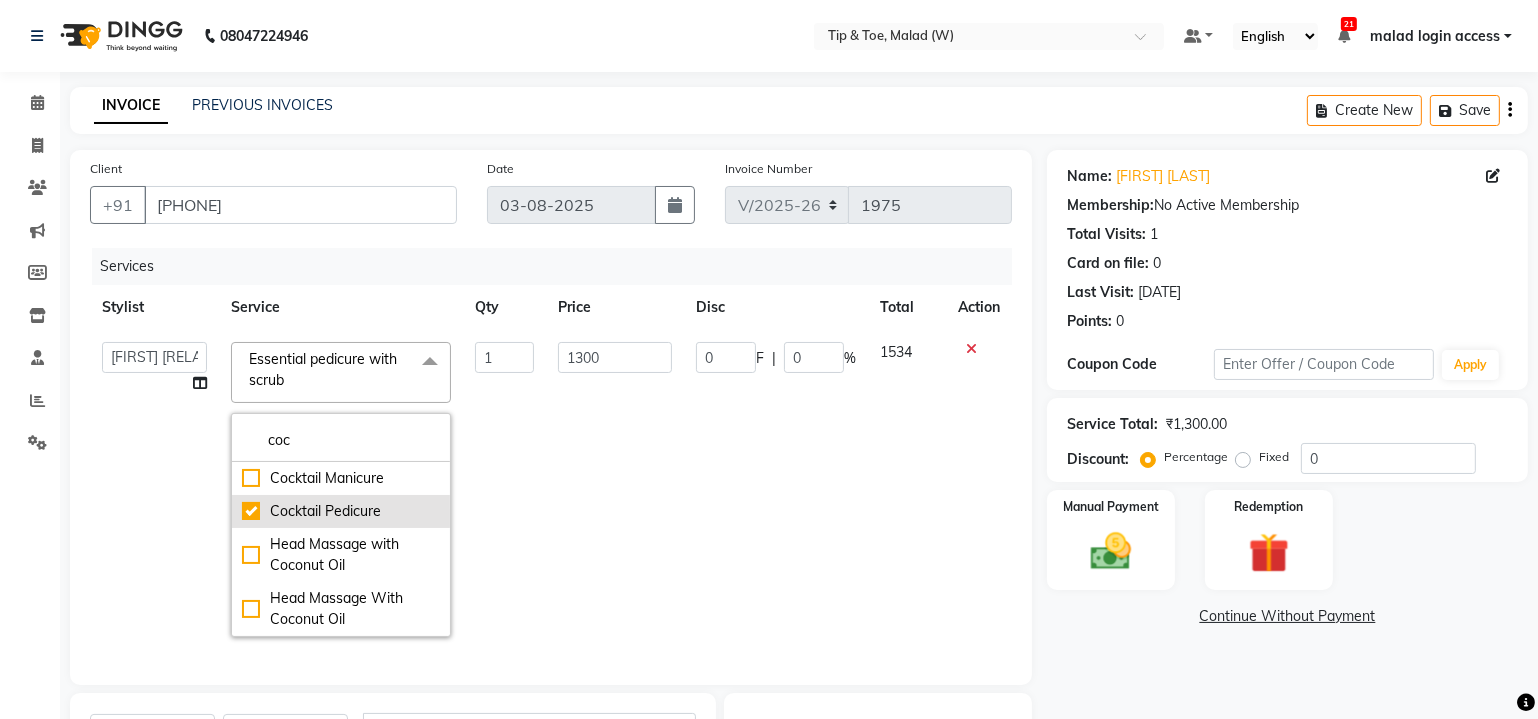 checkbox on "true" 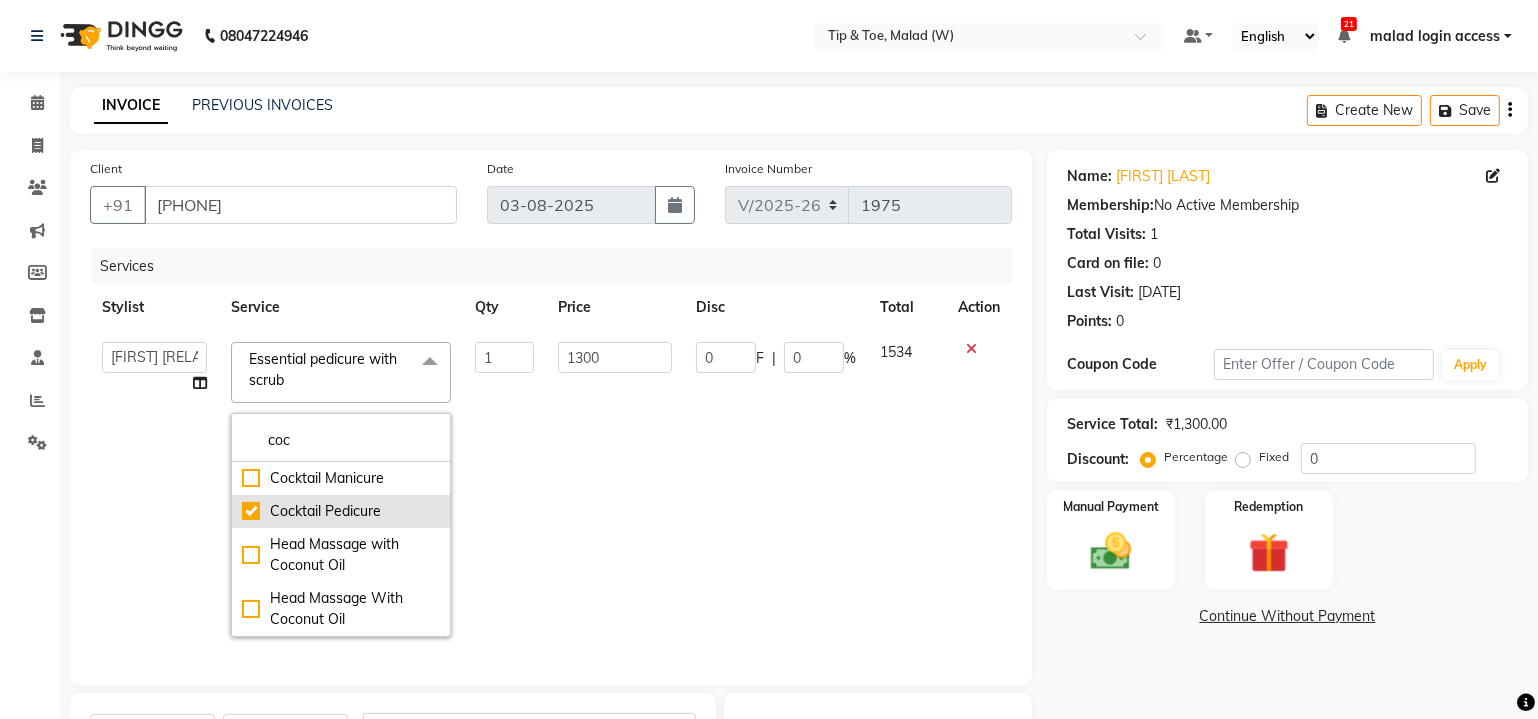 type on "2500" 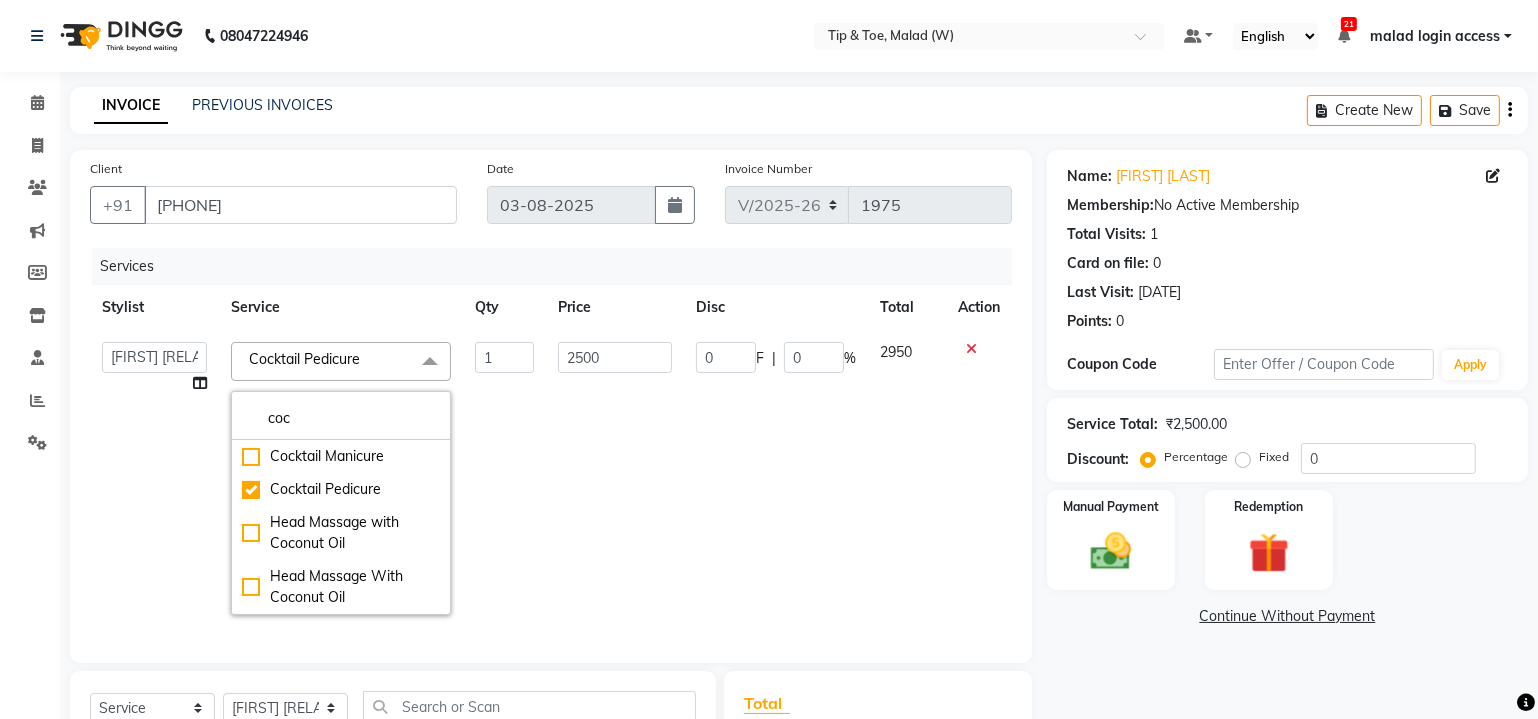 click on "2500" 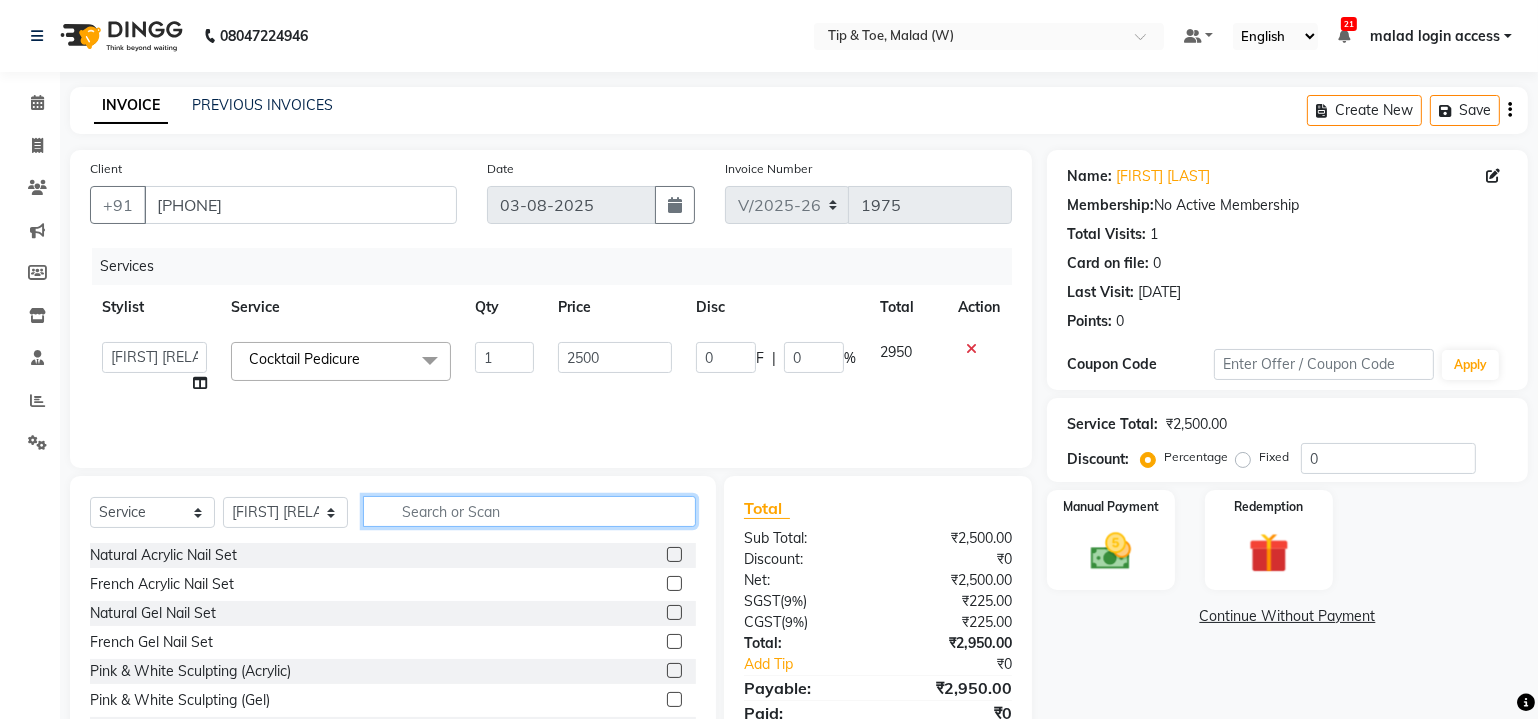 click 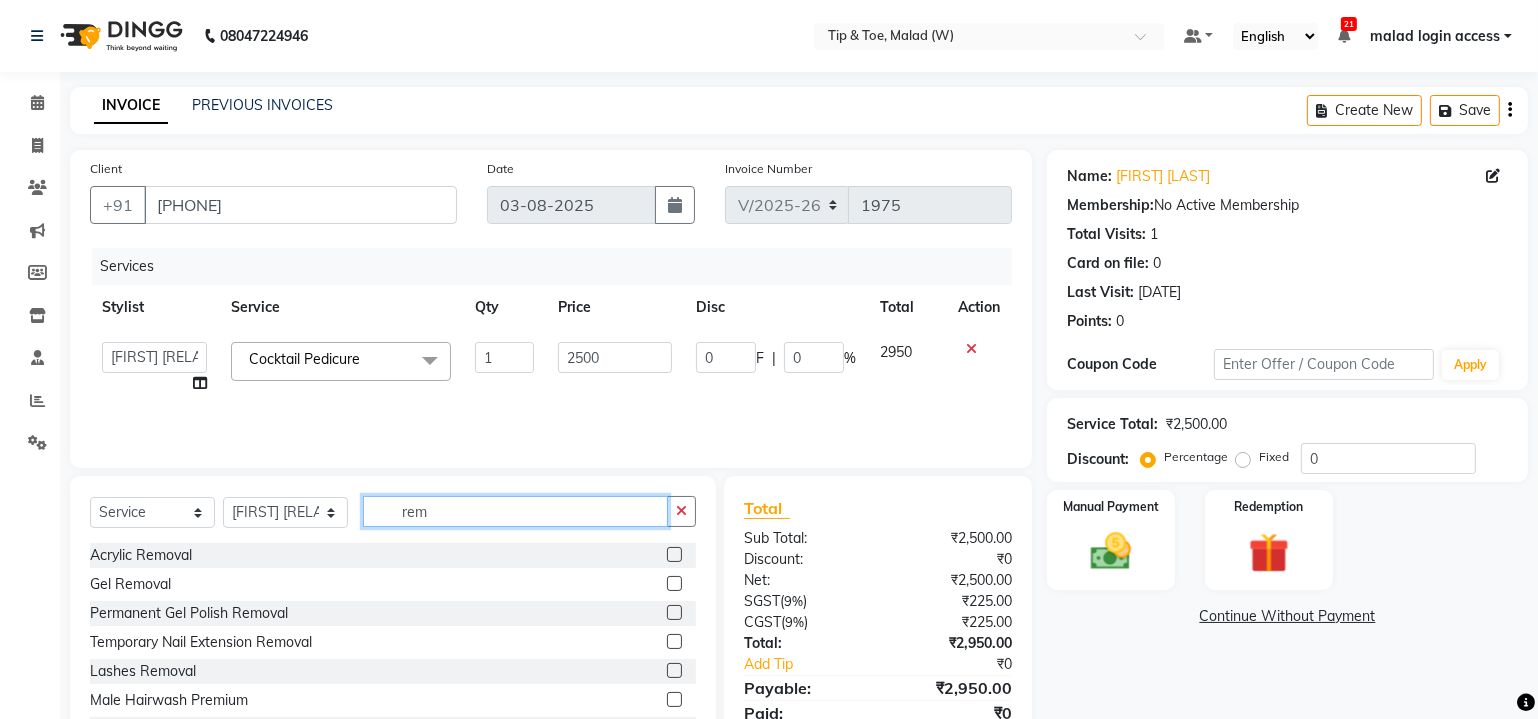 type on "rem" 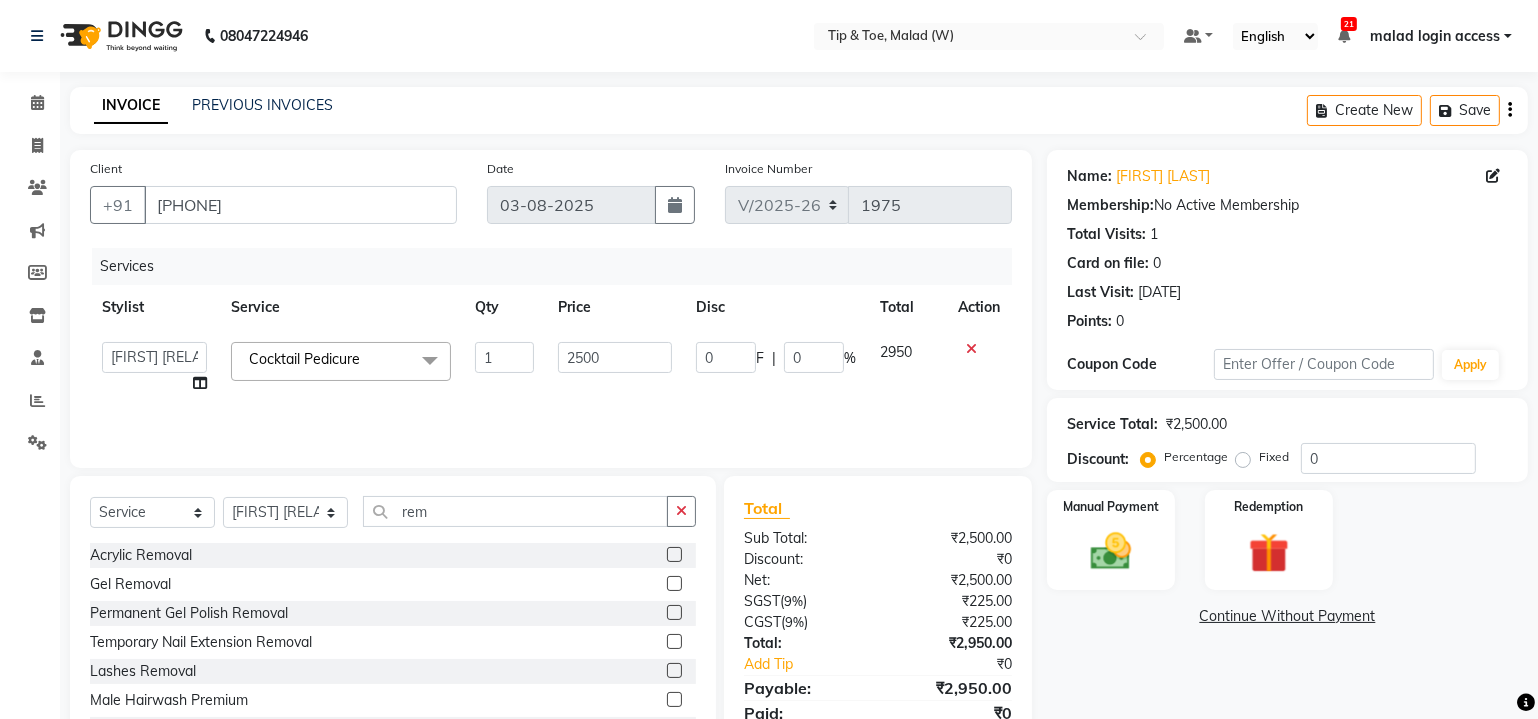 click 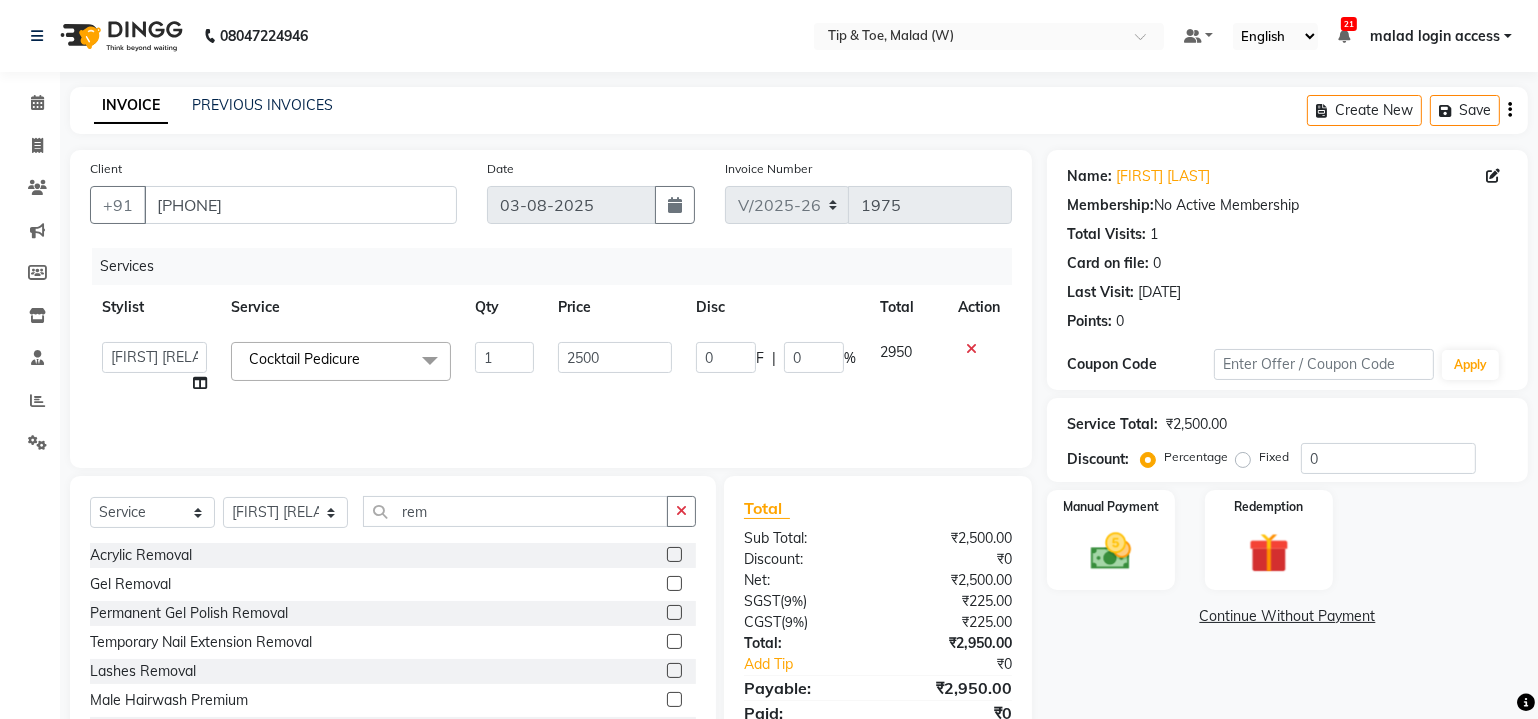 click at bounding box center (673, 613) 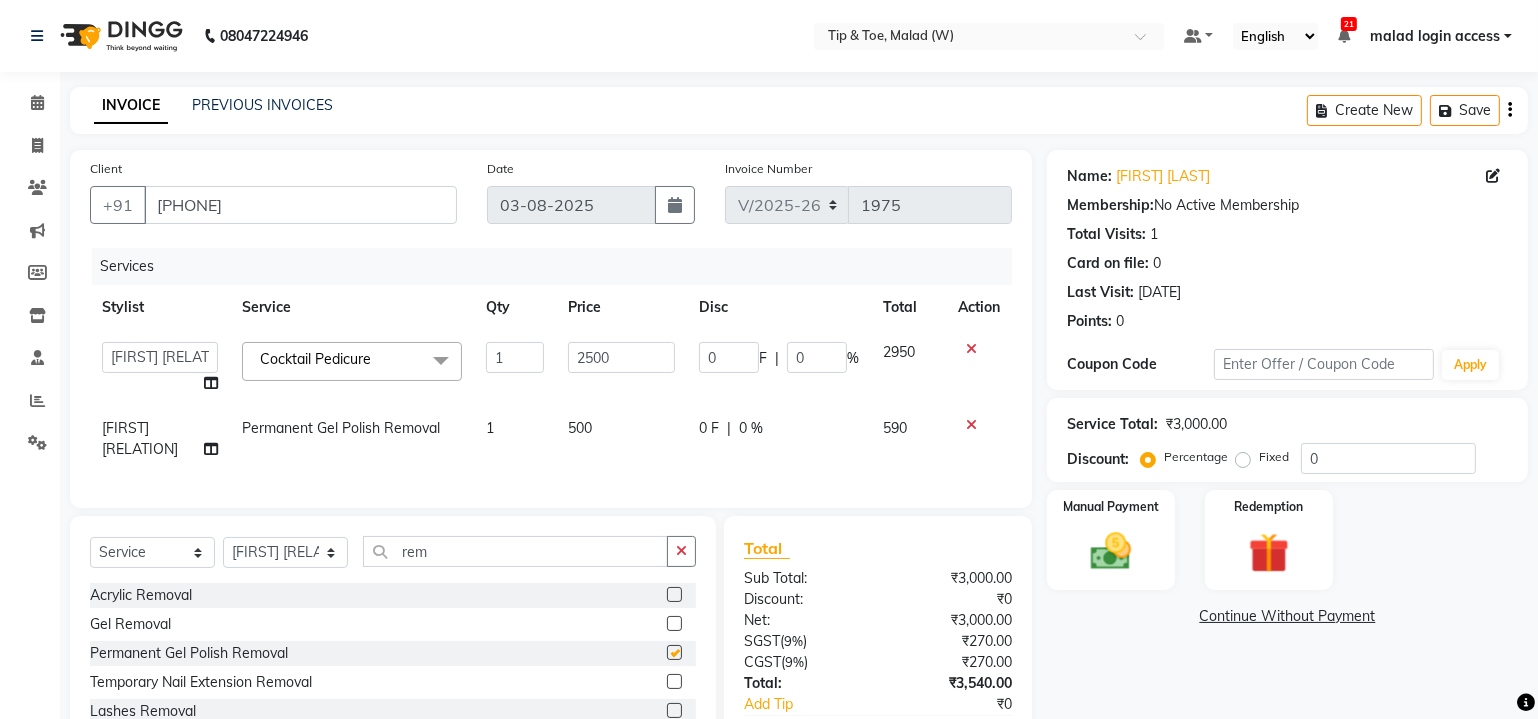 checkbox on "false" 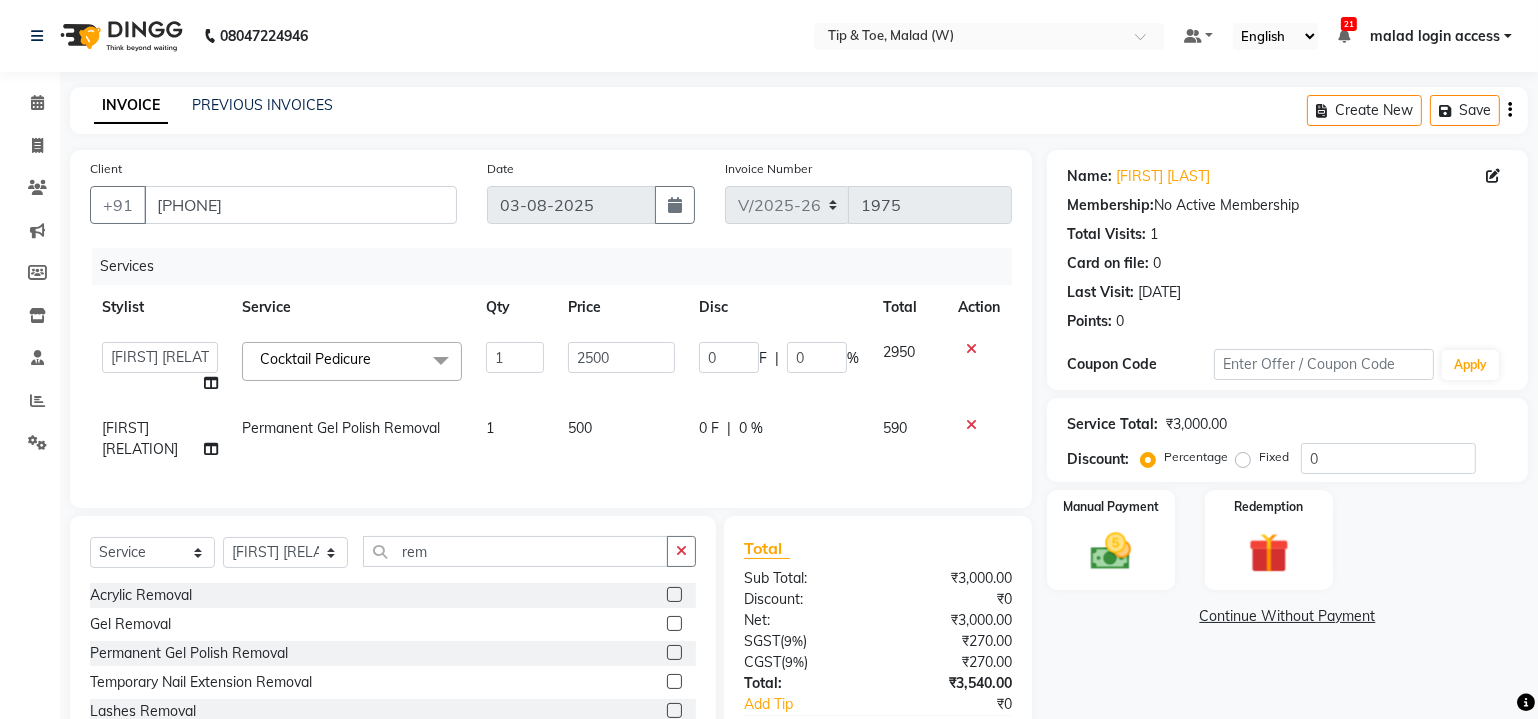 scroll, scrollTop: 113, scrollLeft: 0, axis: vertical 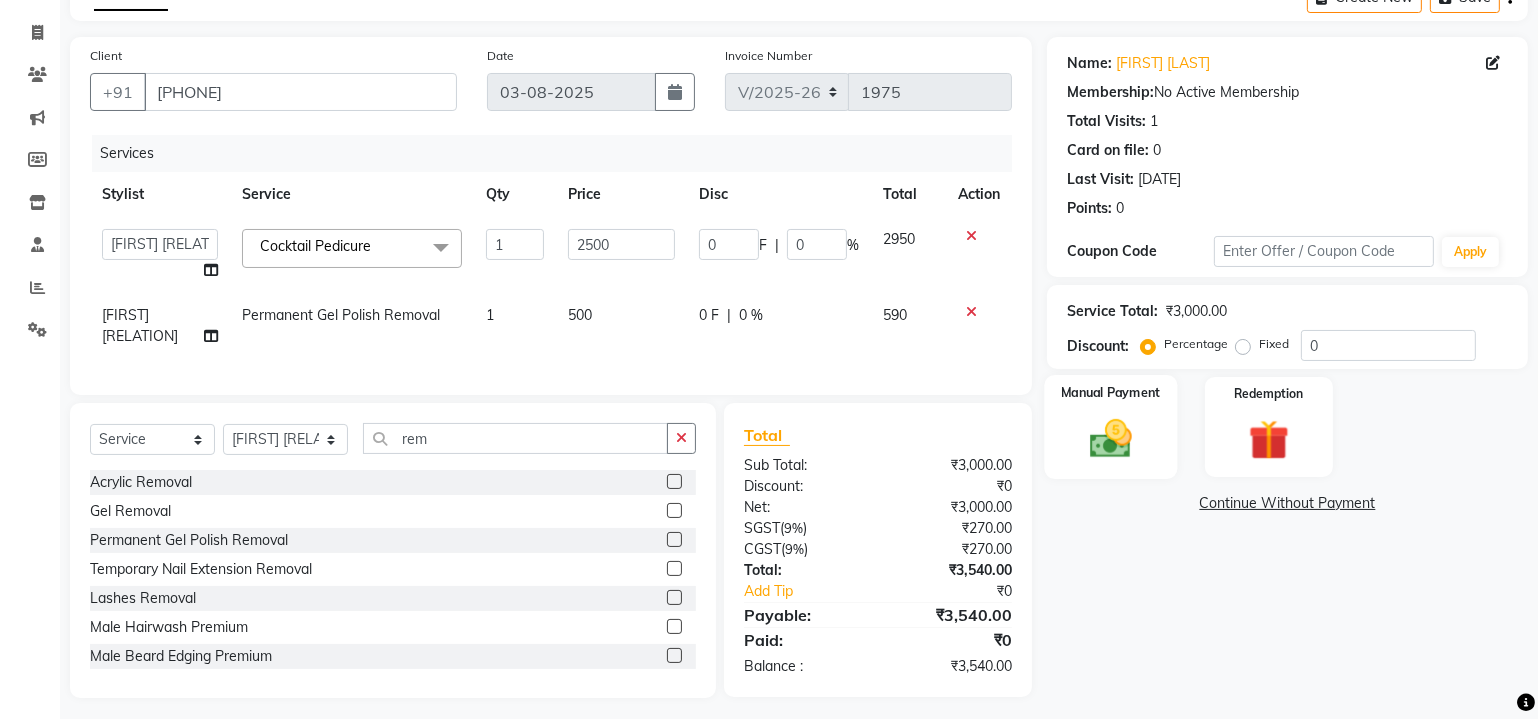 click 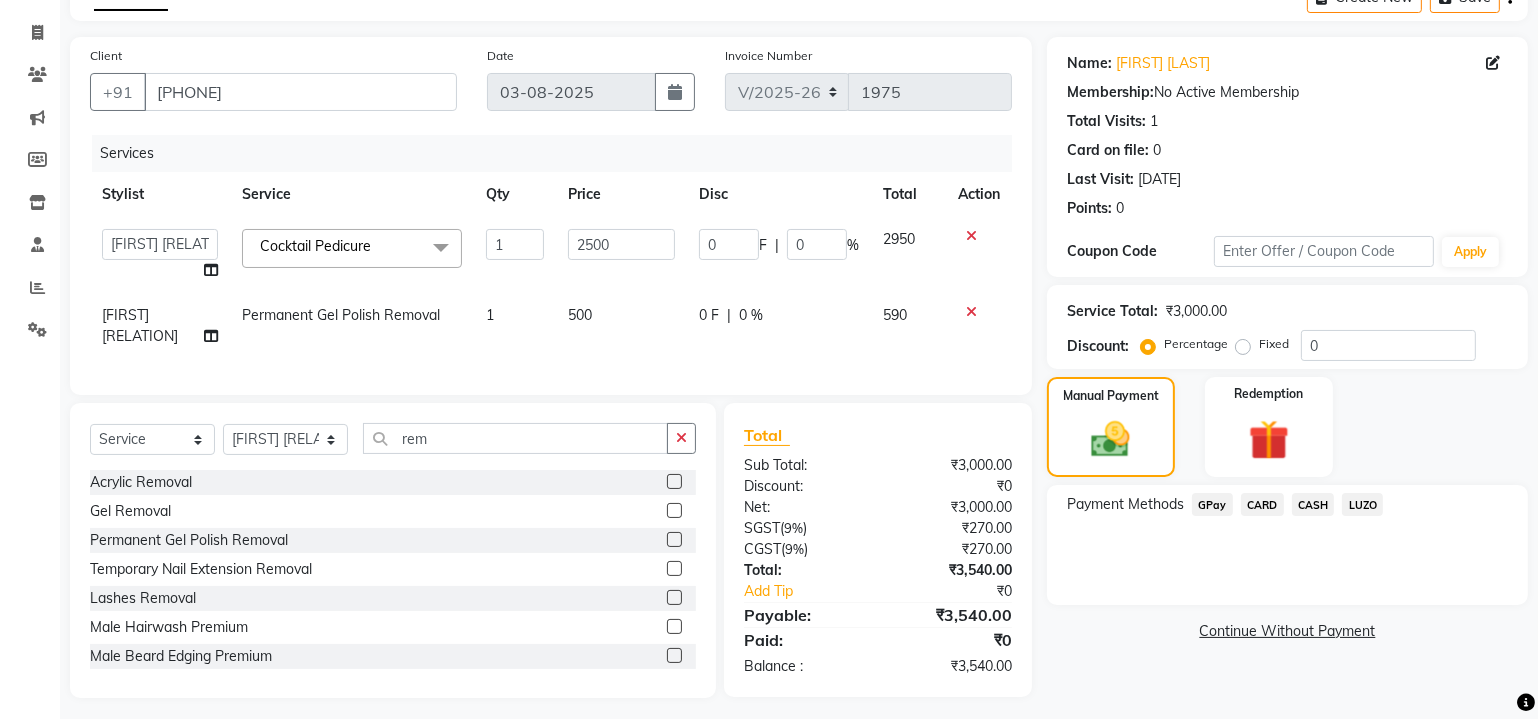 click on "GPay" 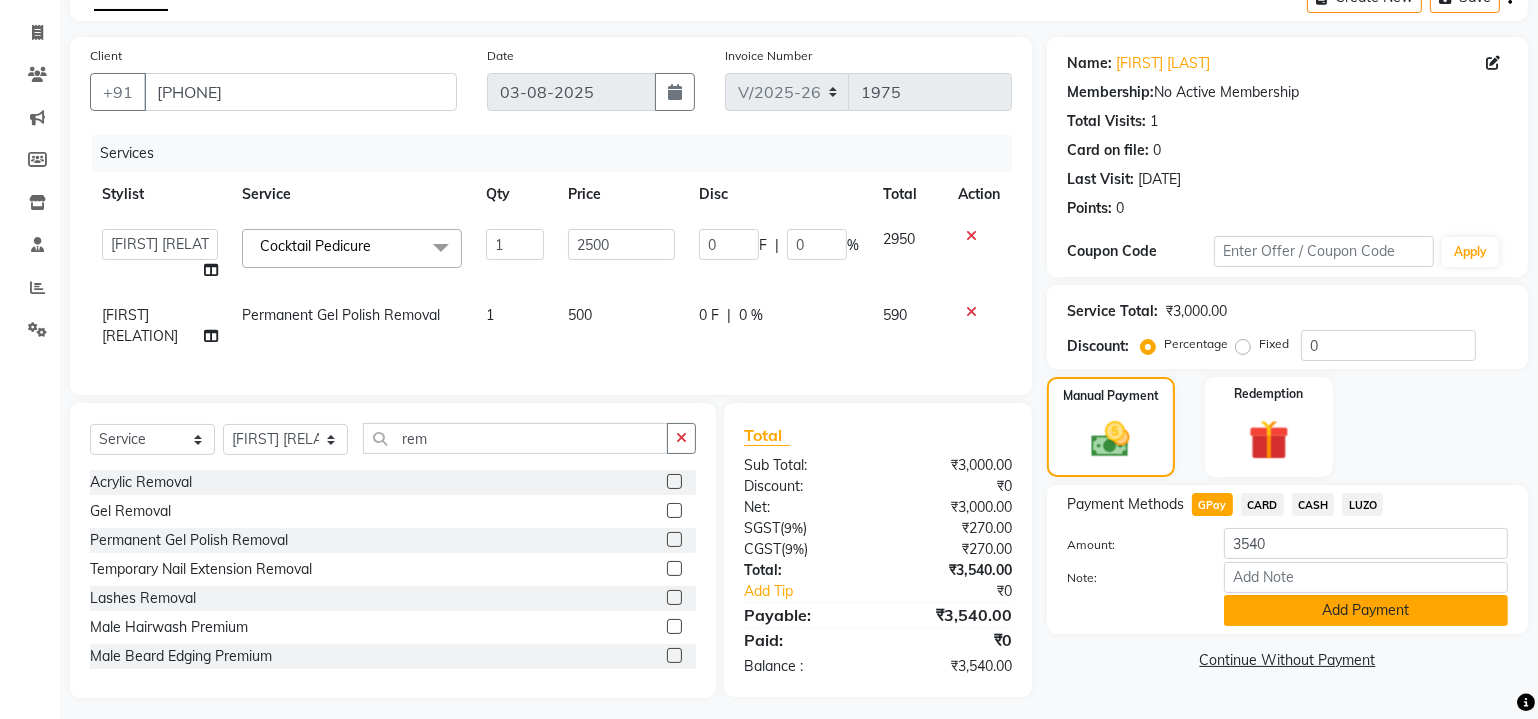 click on "Add Payment" 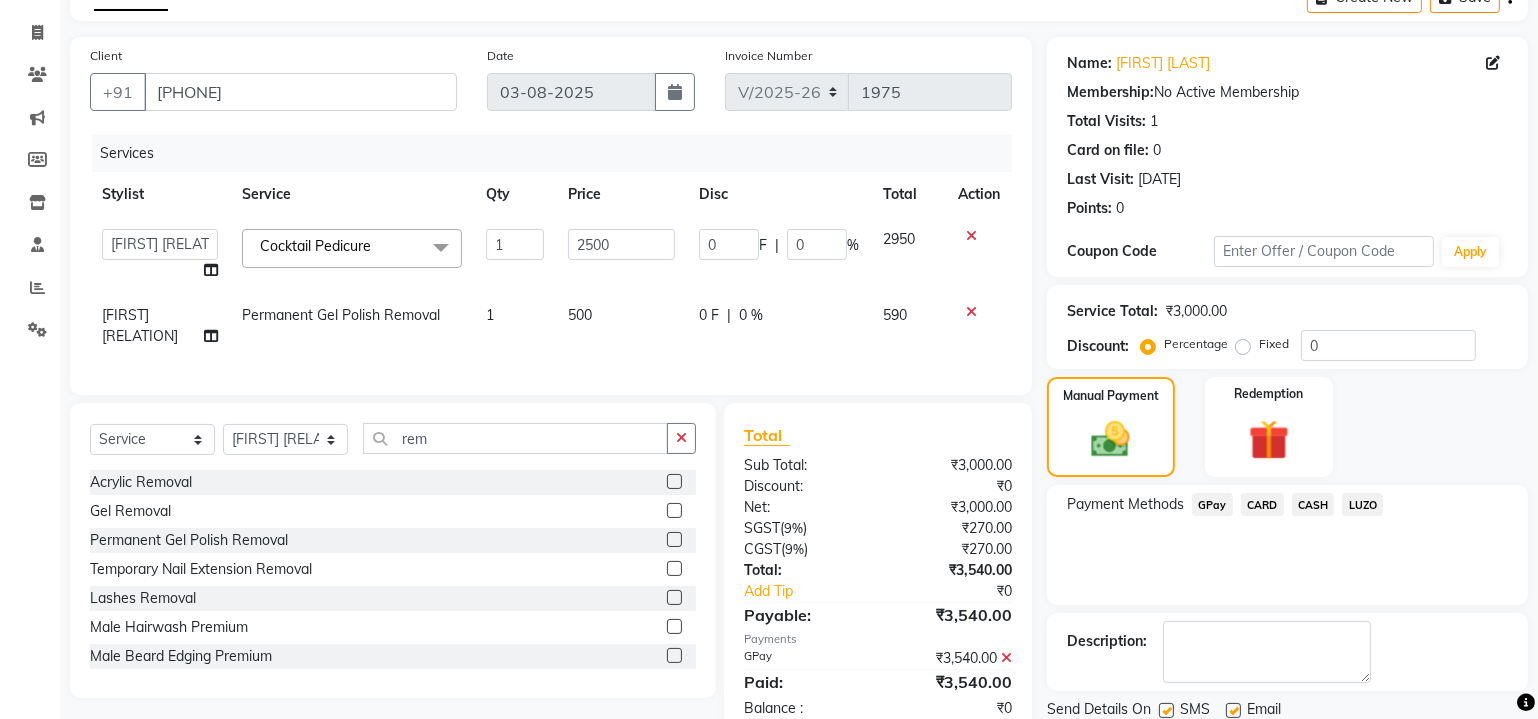 scroll, scrollTop: 179, scrollLeft: 0, axis: vertical 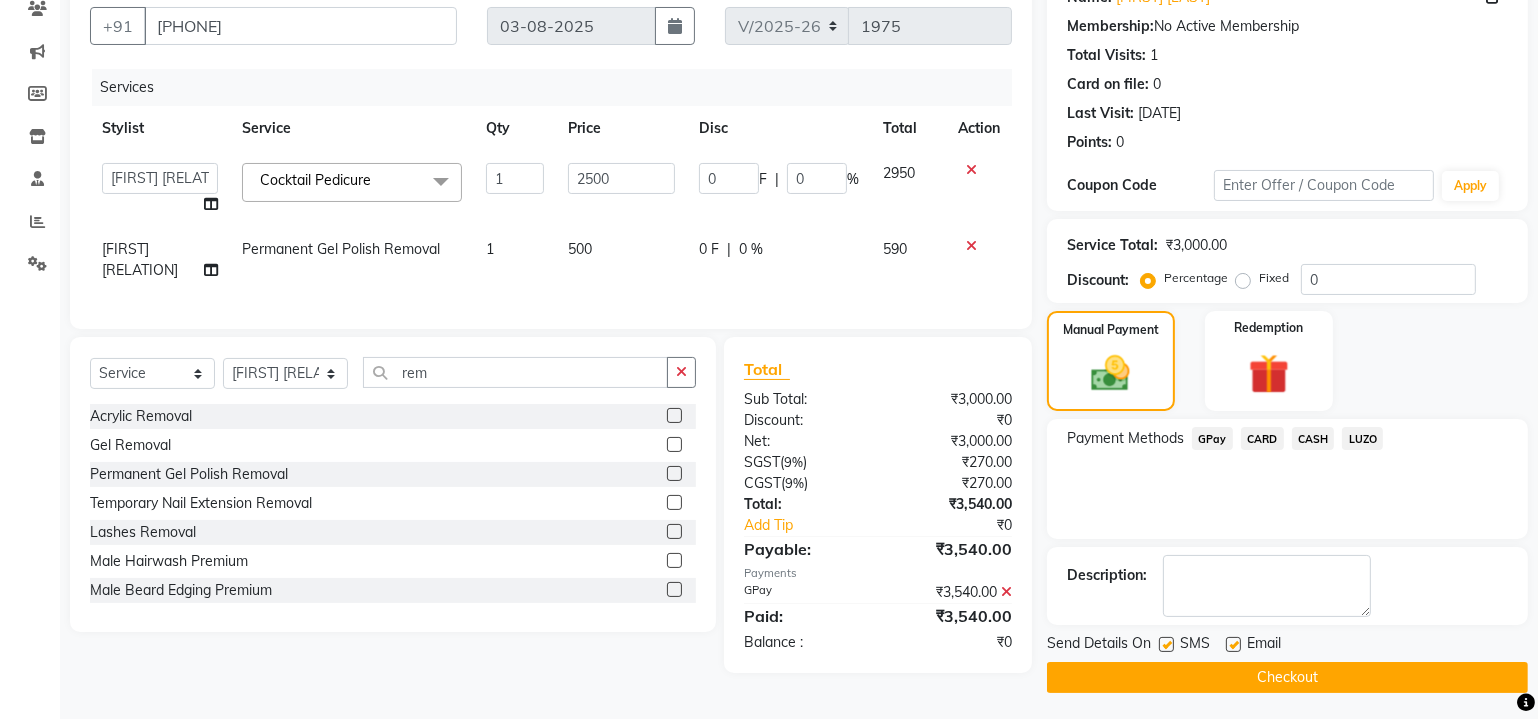 click on "Checkout" 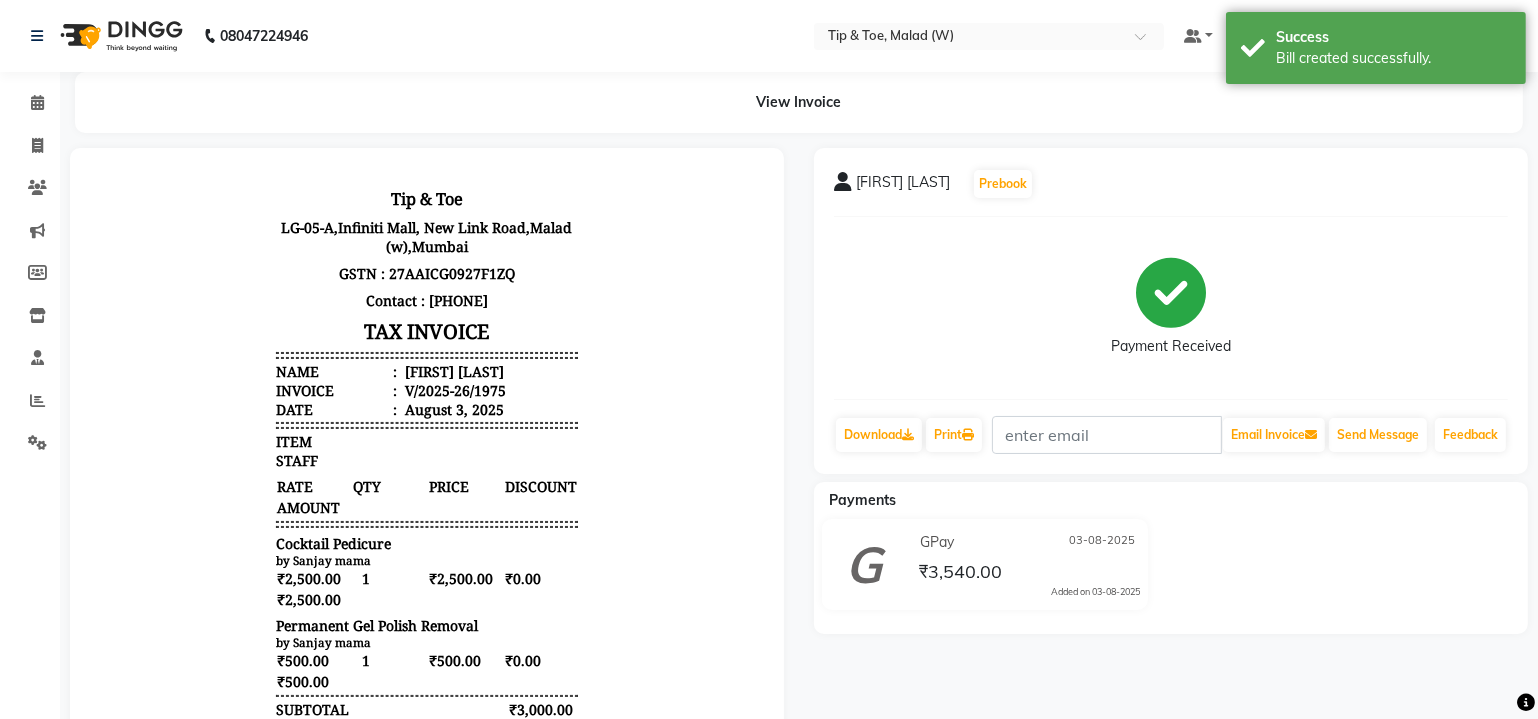 scroll, scrollTop: 0, scrollLeft: 0, axis: both 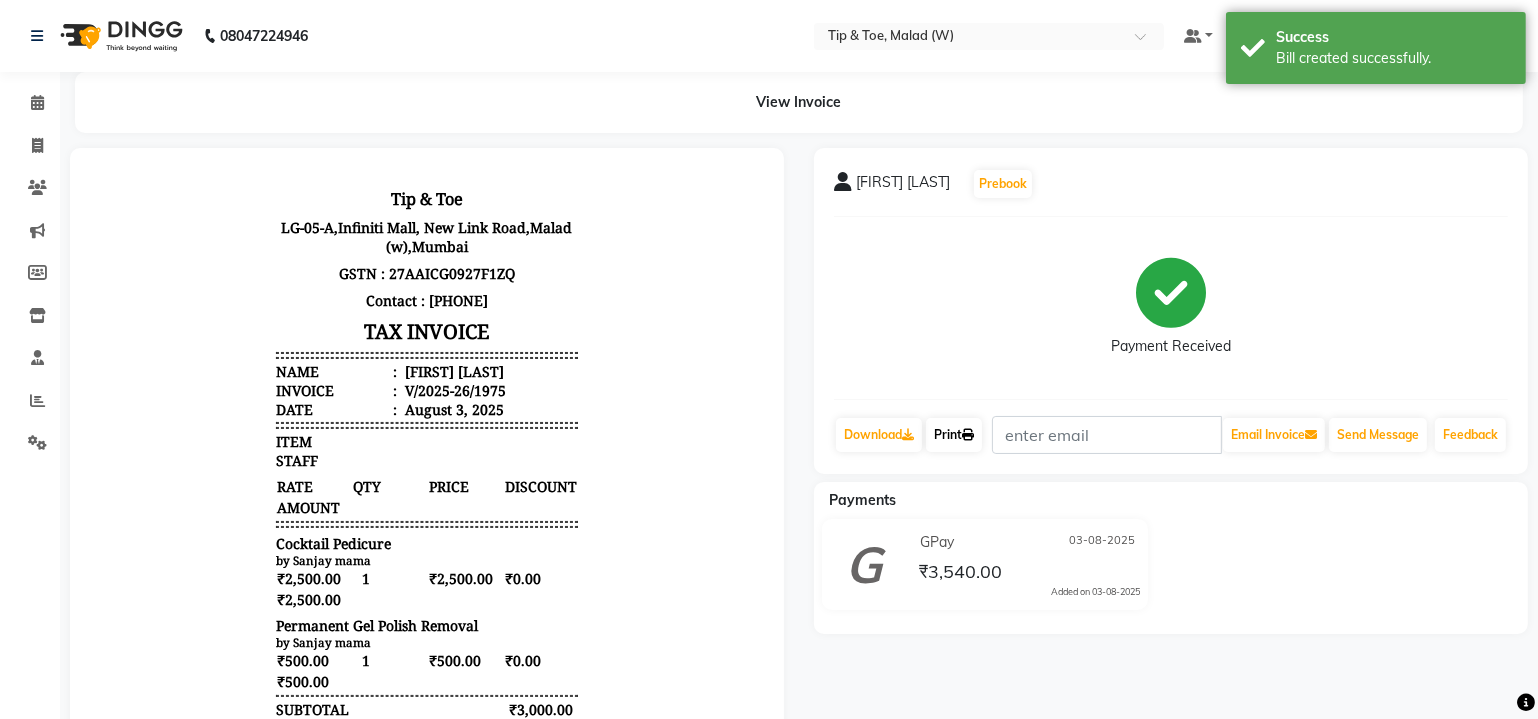 click on "Print" 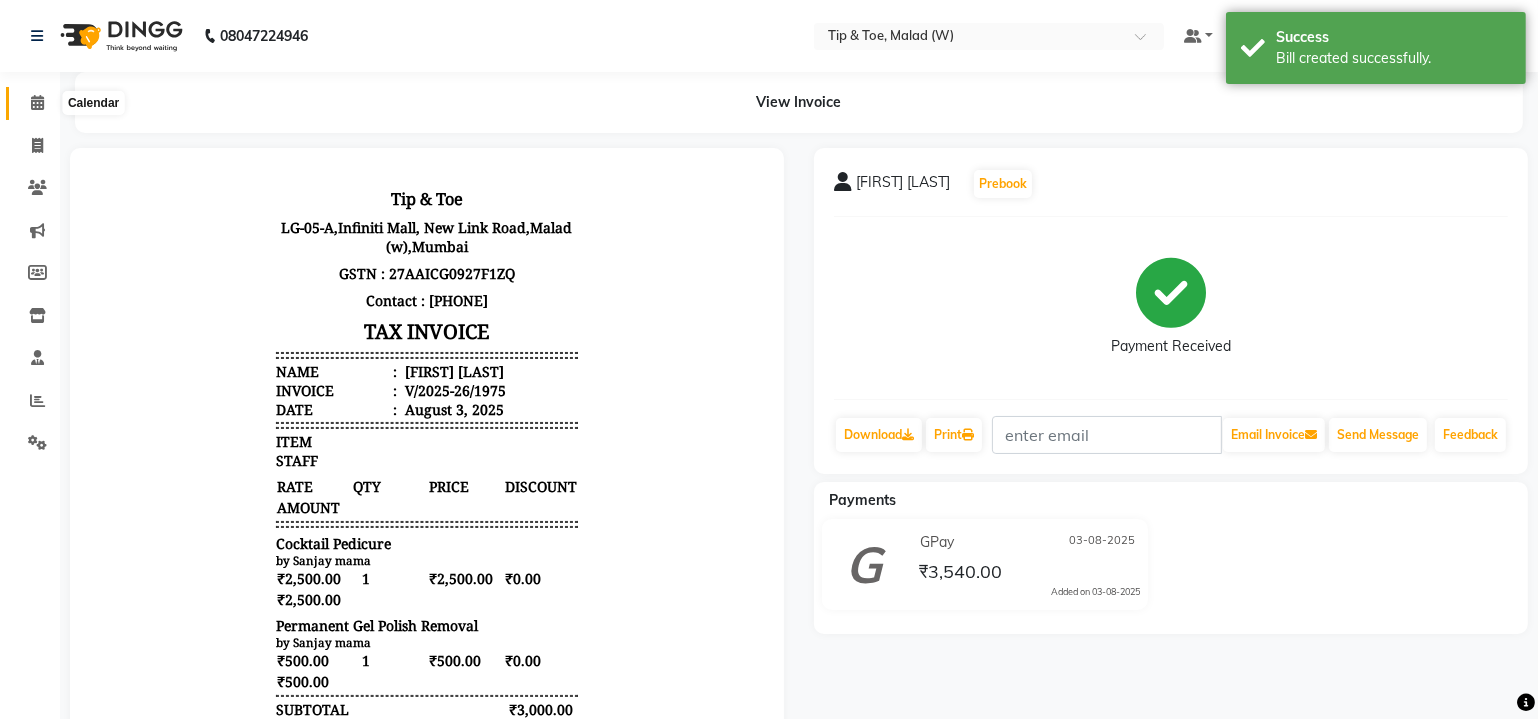 click 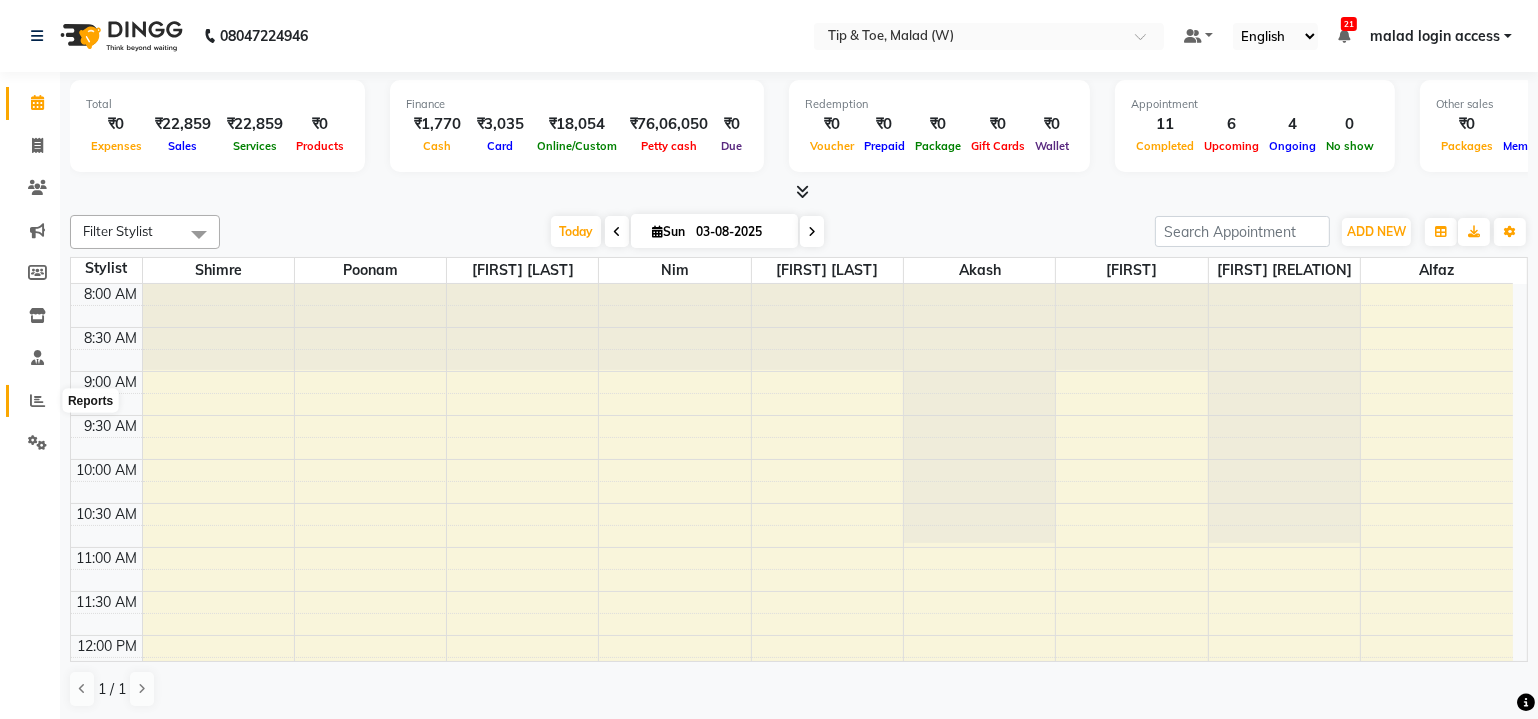 click 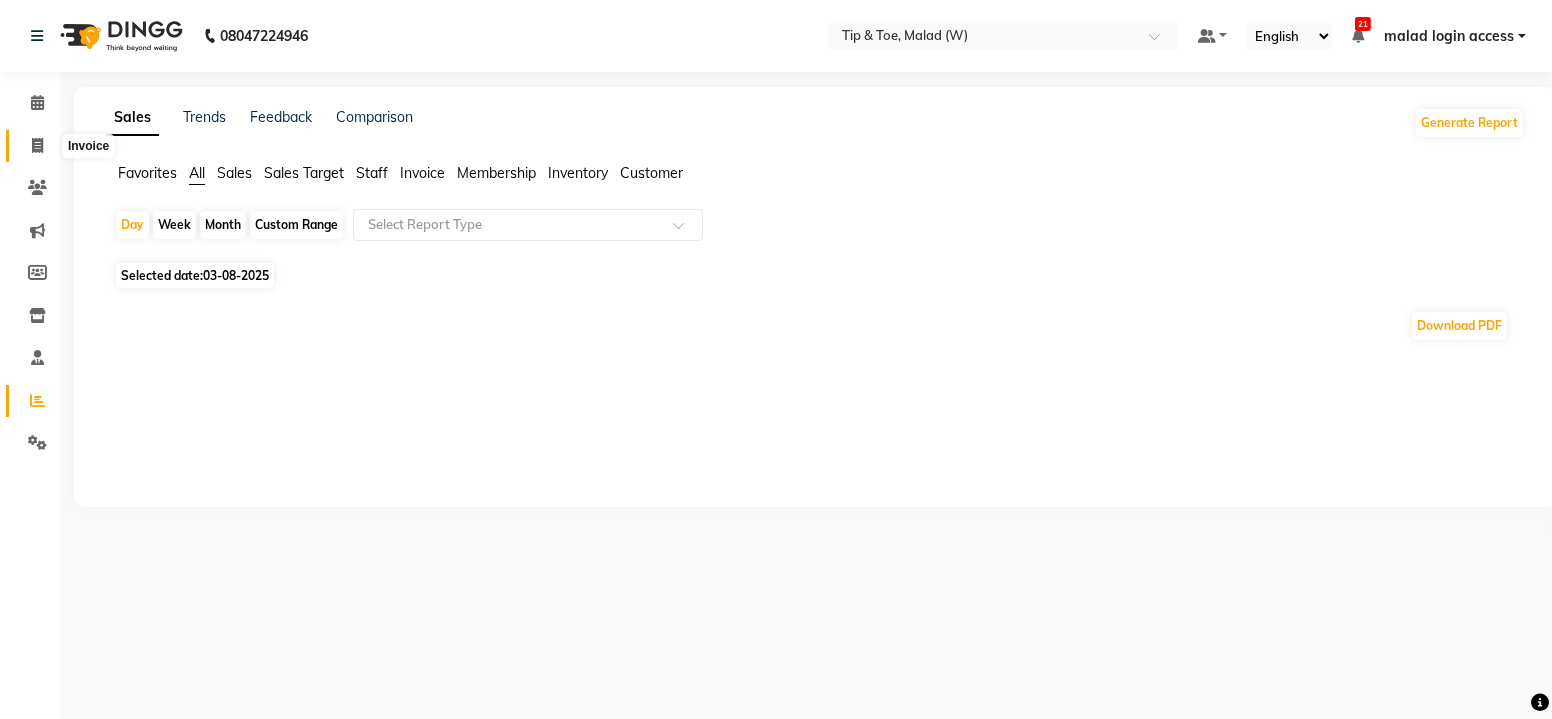 click 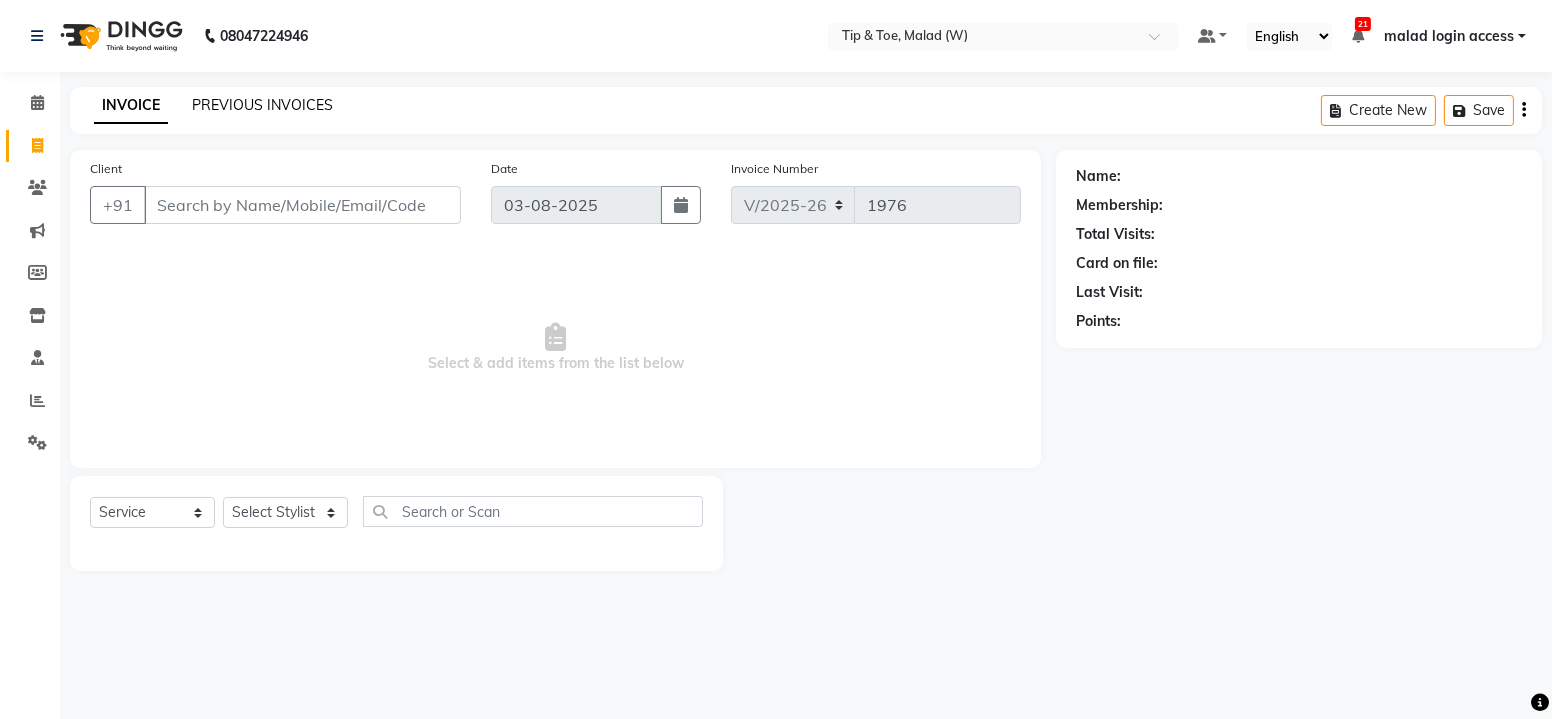 click on "PREVIOUS INVOICES" 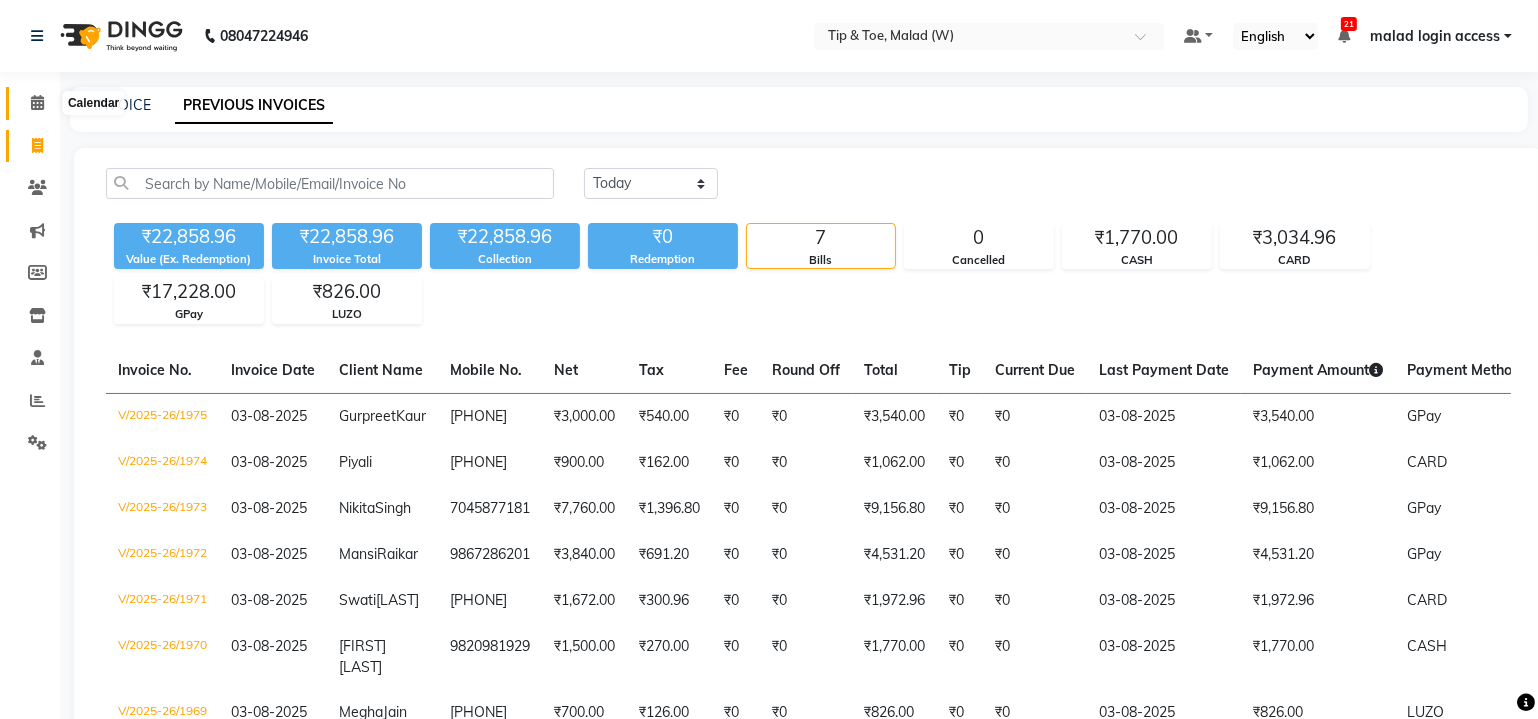 click 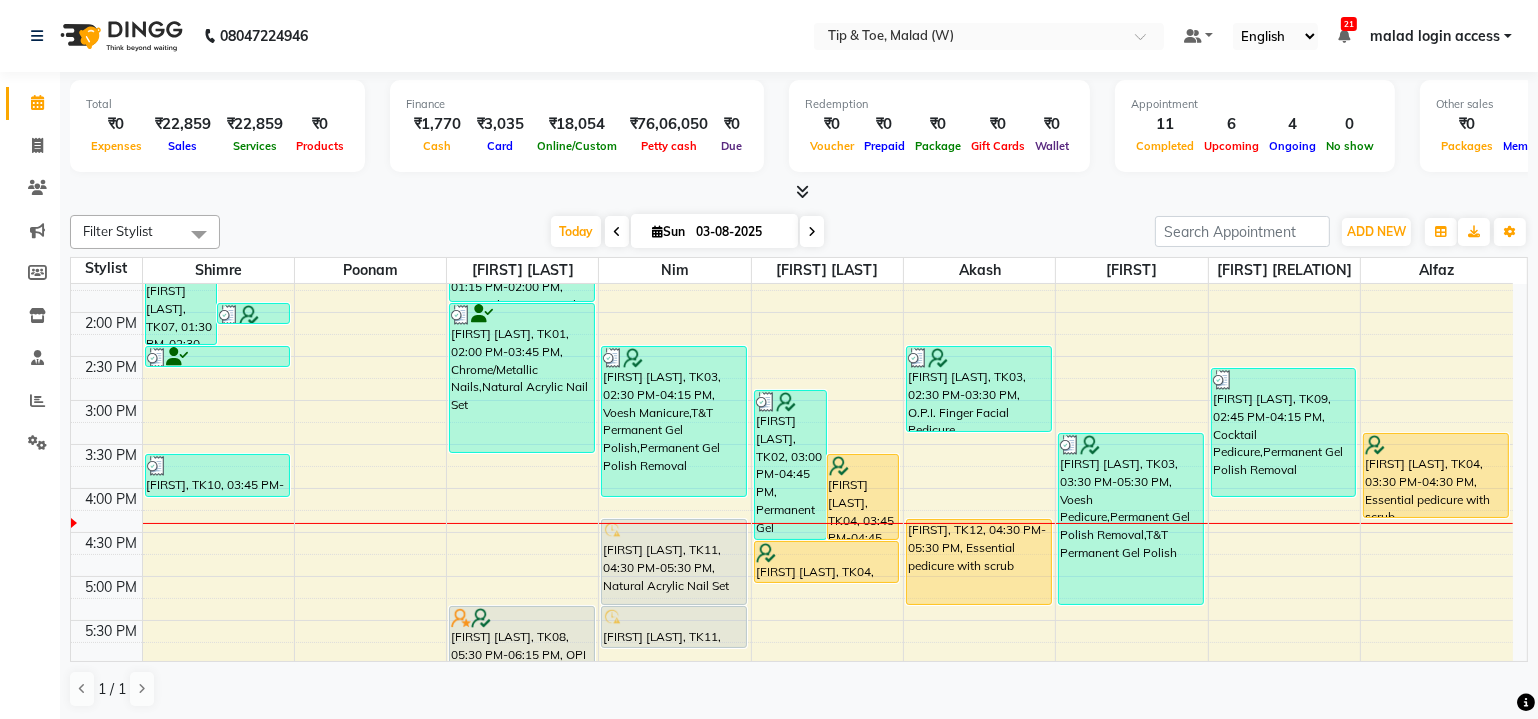 scroll, scrollTop: 576, scrollLeft: 0, axis: vertical 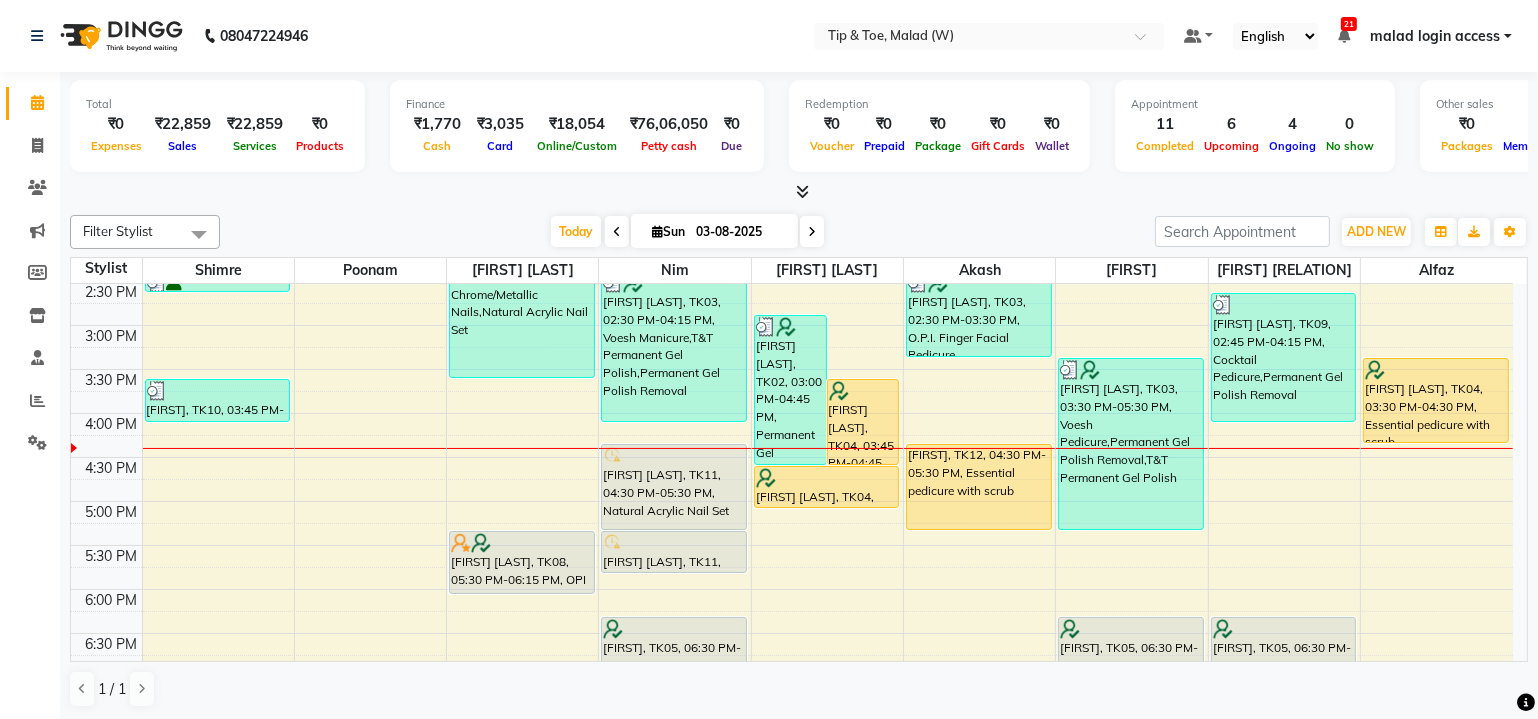 click on "Total  ₹0  Expenses ₹22,859  Sales ₹22,859  Services ₹0  Products Finance  ₹1,770  Cash ₹3,035  Card ₹18,054  Online/Custom ₹76,06,050 Petty cash ₹0 Due  Redemption  ₹0 Voucher ₹0 Prepaid ₹0 Package ₹0  Gift Cards ₹0  Wallet  Appointment  11 Completed 6 Upcoming 4 Ongoing 0 No show  Other sales  ₹0  Packages ₹0  Memberships ₹0  Vouchers ₹0  Prepaids ₹0  Gift Cards Filter Stylist Select All Shimre poonam Manisha Singh Nim Urmila Pal Akash  Dibakar Sanjay mama Alfaz  Today  Sun 03-08-2025 Toggle Dropdown Add Appointment Add Invoice Add Attendance Add Client Toggle Dropdown Add Appointment Add Invoice Add Attendance Add Client ADD NEW Toggle Dropdown Add Appointment Add Invoice Add Attendance Add Client Filter Stylist Select All Shimre poonam Manisha Singh Nim Urmila Pal Akash  Dibakar Sanjay mama Alfaz  Group By  Staff View   Room View  View as Vertical  Vertical - Week View  Horizontal  Horizontal - Week View  List  Toggle Dropdown Calendar Settings Manage Tags  Zoom 100%" 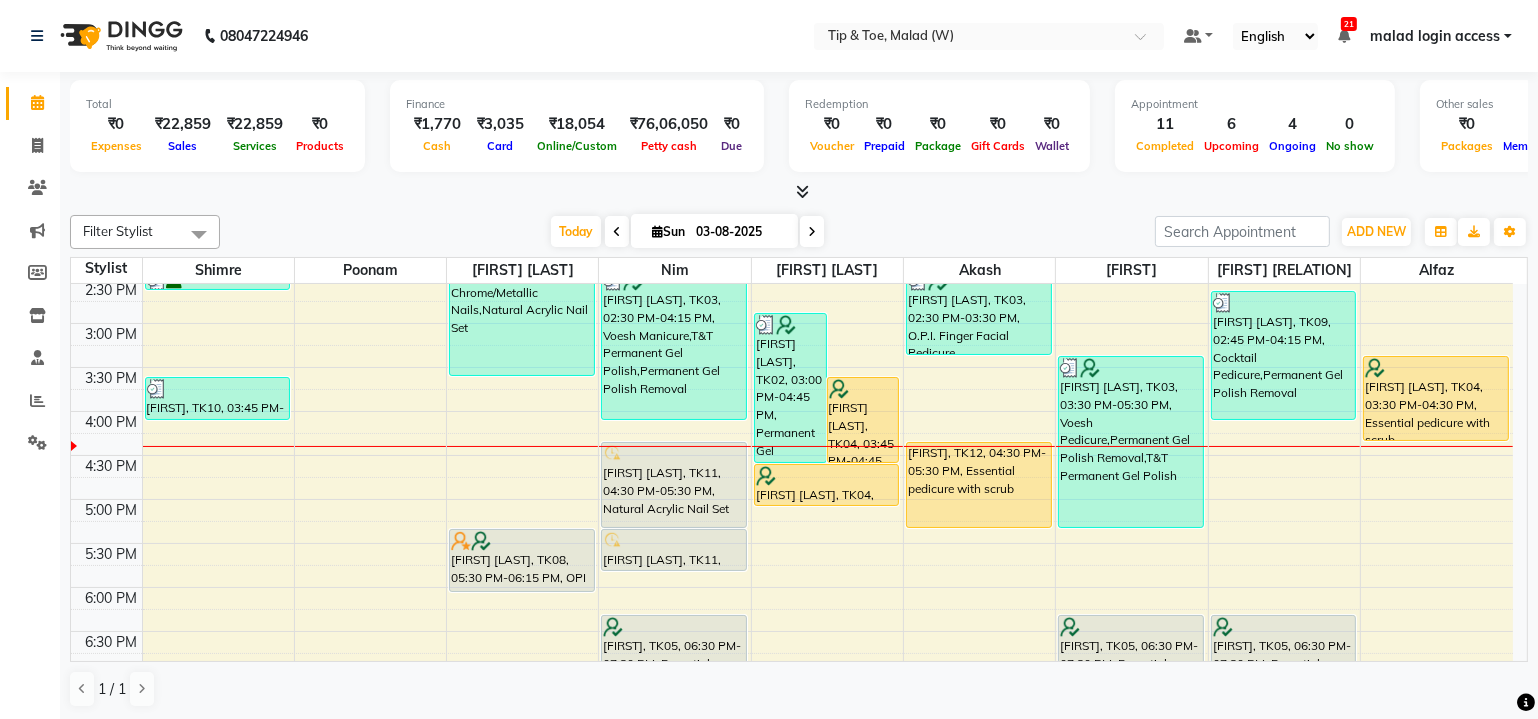 drag, startPoint x: 1533, startPoint y: 495, endPoint x: 1535, endPoint y: 513, distance: 18.110771 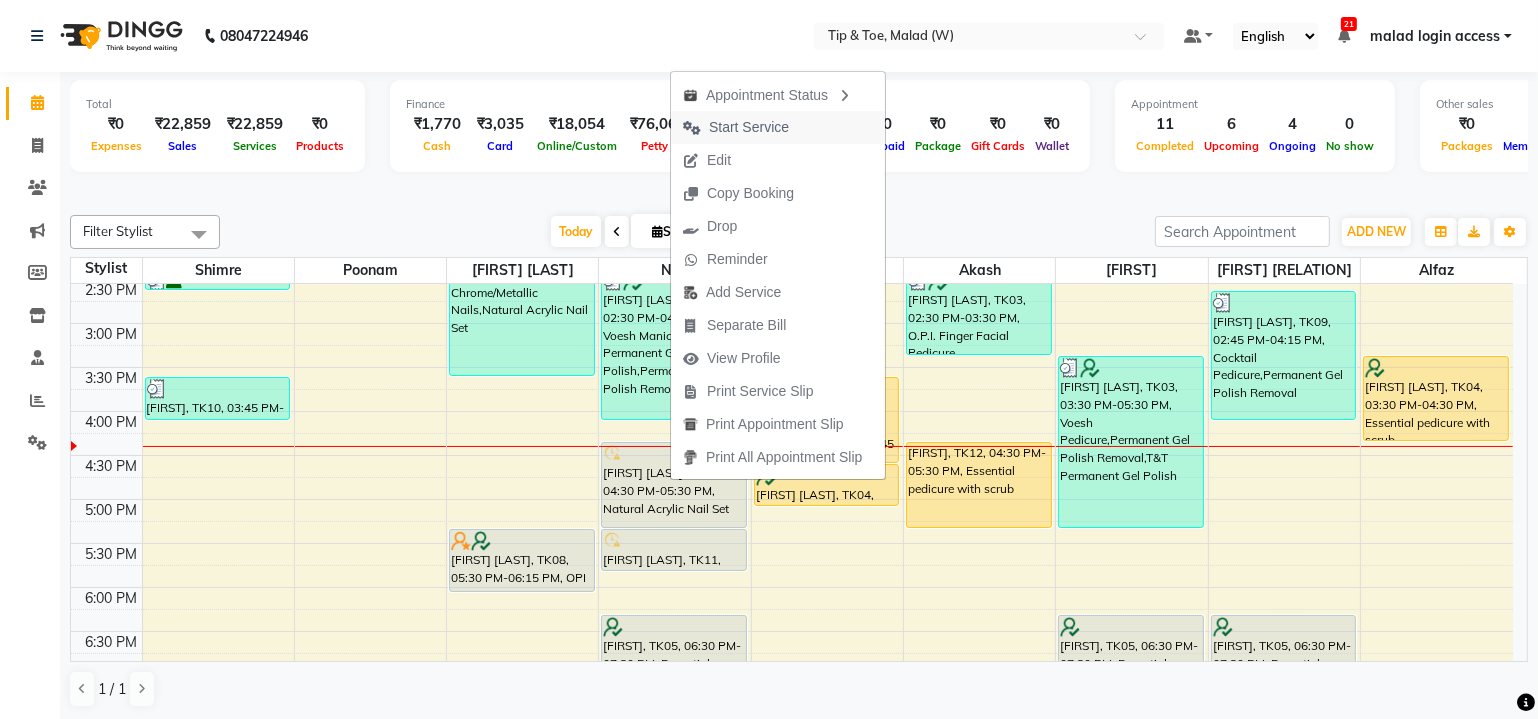 click on "Start Service" at bounding box center [736, 127] 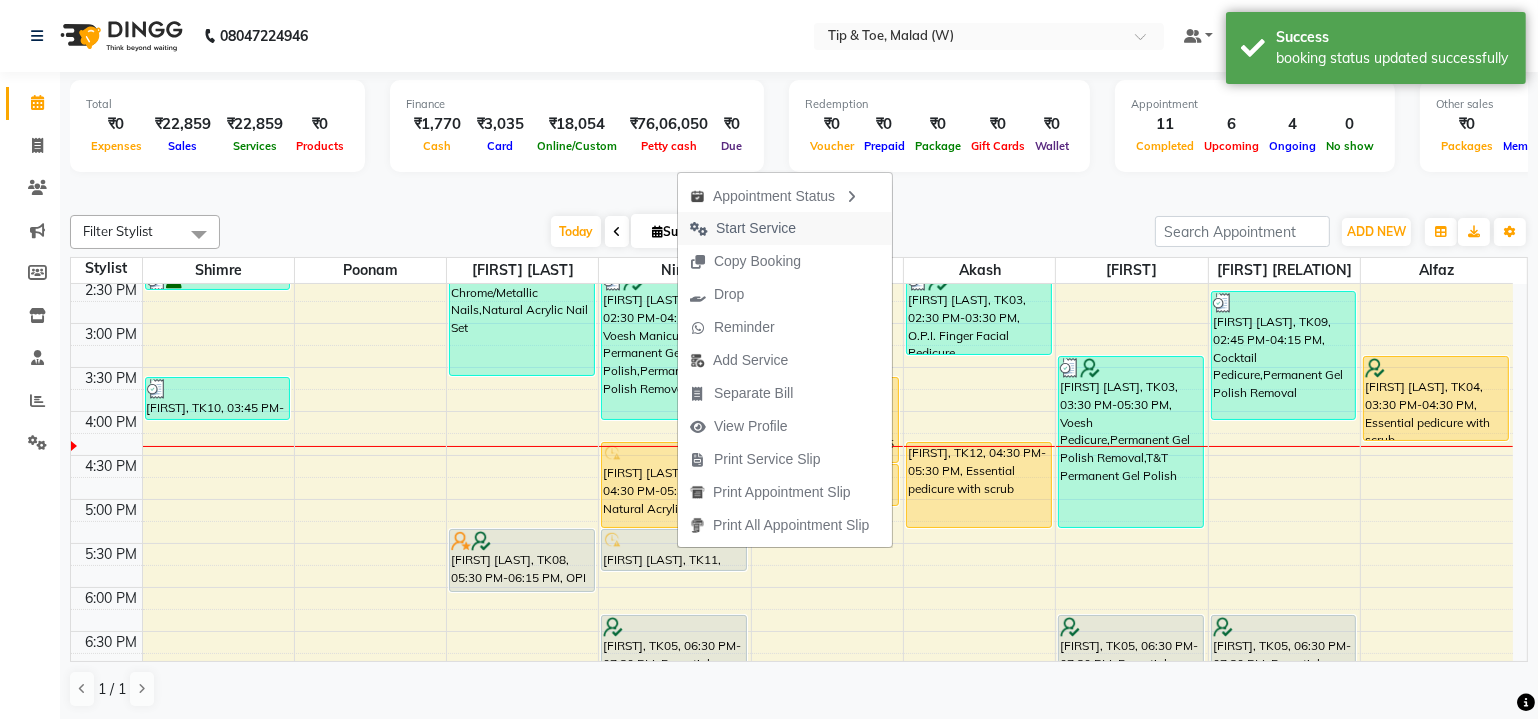 click on "Start Service" at bounding box center [756, 228] 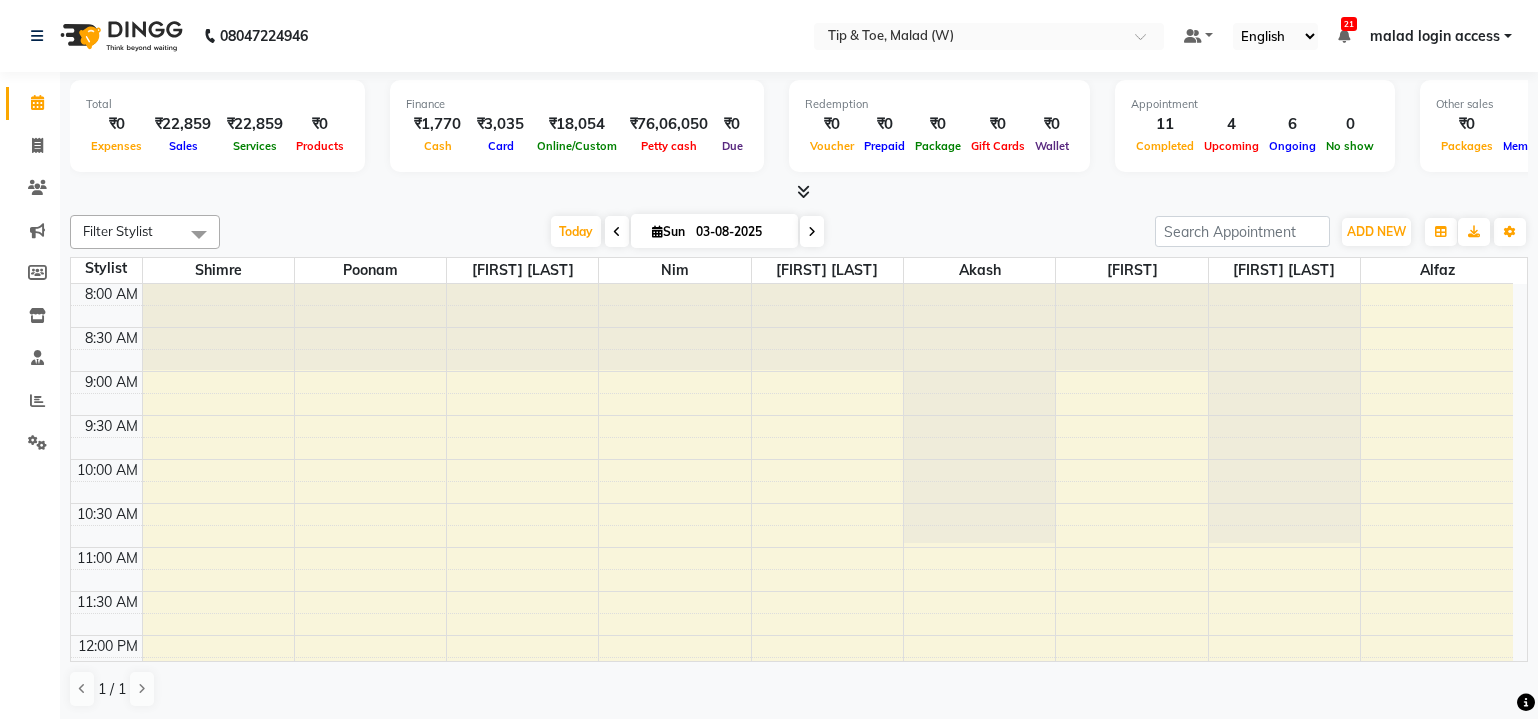 scroll, scrollTop: 0, scrollLeft: 0, axis: both 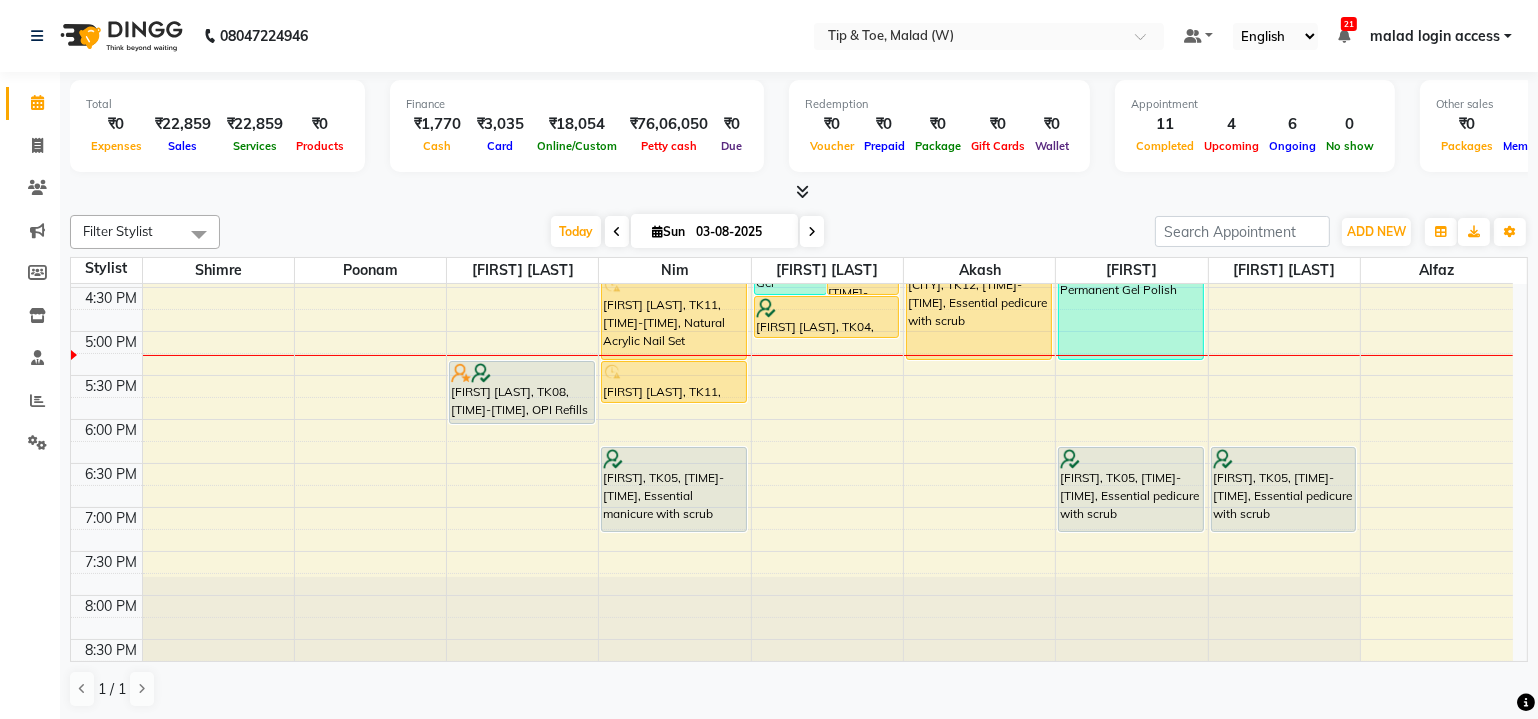 click on "Total  ₹0  Expenses ₹22,859  Sales ₹22,859  Services ₹0  Products Finance  ₹1,770  Cash ₹3,035  Card ₹18,054  Online/Custom ₹76,06,050 Petty cash ₹0 Due  Redemption  ₹0 Voucher ₹0 Prepaid ₹0 Package ₹0  Gift Cards ₹0  Wallet  Appointment  11 Completed 4 Upcoming 6 Ongoing 0 No show  Other sales  ₹0  Packages ₹0  Memberships ₹0  Vouchers ₹0  Prepaids ₹0  Gift Cards Filter Stylist Select All Shimre poonam [FIRST] [LAST] Nim Urmila Pal Akash  Dibakar Sanjay mama Alfaz  Today  Sun 03-08-2025 Toggle Dropdown Add Appointment Add Invoice Add Attendance Add Client Toggle Dropdown Add Appointment Add Invoice Add Attendance Add Client ADD NEW Toggle Dropdown Add Appointment Add Invoice Add Attendance Add Client Filter Stylist Select All Shimre poonam [FIRST] [LAST] Nim Urmila Pal Akash  Dibakar Sanjay mama Alfaz  Group By  Staff View   Room View  View as Vertical  Vertical - Week View  Horizontal  Horizontal - Week View  List  Toggle Dropdown Calendar Settings Manage Tags  Zoom 100%" 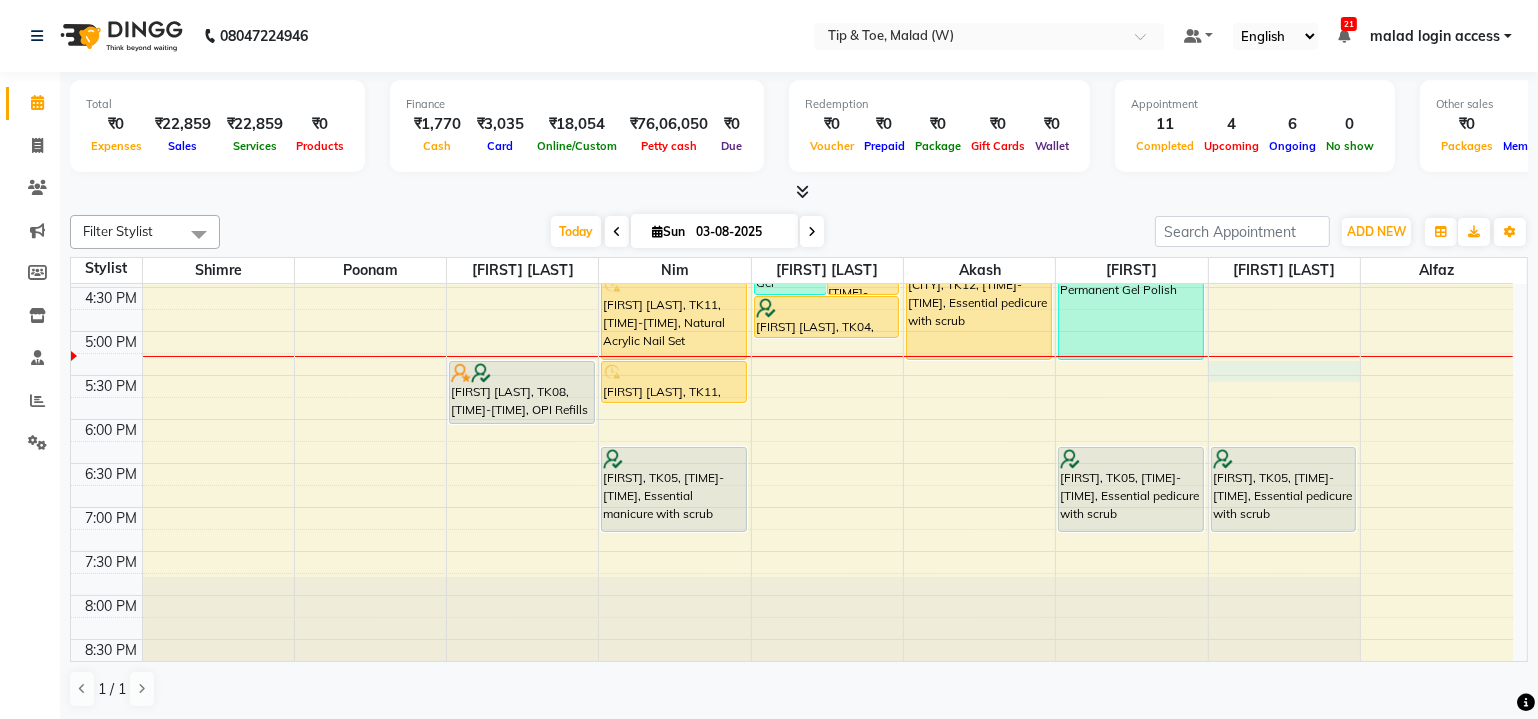 click on "8:00 AM 8:30 AM 9:00 AM 9:30 AM 10:00 AM 10:30 AM 11:00 AM 11:30 AM 12:00 PM 12:30 PM 1:00 PM 1:30 PM 2:00 PM 2:30 PM 3:00 PM 3:30 PM 4:00 PM 4:30 PM 5:00 PM 5:30 PM 6:00 PM 6:30 PM 7:00 PM 7:30 PM 8:00 PM 8:30 PM     [FIRST] [LAST], TK07, [TIME]-[TIME], Essential pedicure with scrub     [FIRST] [LAST], TK02, [TIME]-[TIME], Acrylic Tip Repair     [FIRST] [LAST], TK07, [TIME]-[TIME], Cut & File     [FIRST], TK10, [TIME]-[TIME], T&T Permanent Gel Polish     [FIRST] [LAST], TK06, [TIME]-[TIME], Essential manicure with scrub     [FIRST] [LAST], TK01, [TIME]-[TIME], Chrome/Metallic Nails,Natural Acrylic Nail Set     [FIRST] [LAST], TK08, [TIME]-[TIME], OPI Refills + Gel Polish     [FIRST] [LAST], TK03, [TIME]-[TIME], Voesh Manicure,T&T Permanent Gel Polish,Permanent Gel Polish Removal     [FIRST] [LAST], TK11, [TIME]-[TIME], Natural Acrylic Nail Set     [FIRST] [LAST], TK11, [TIME]-[TIME], T&T Permanent Gel Polish     [FIRST], TK05, [TIME]-[TIME], Essential manicure with scrub" at bounding box center [792, 111] 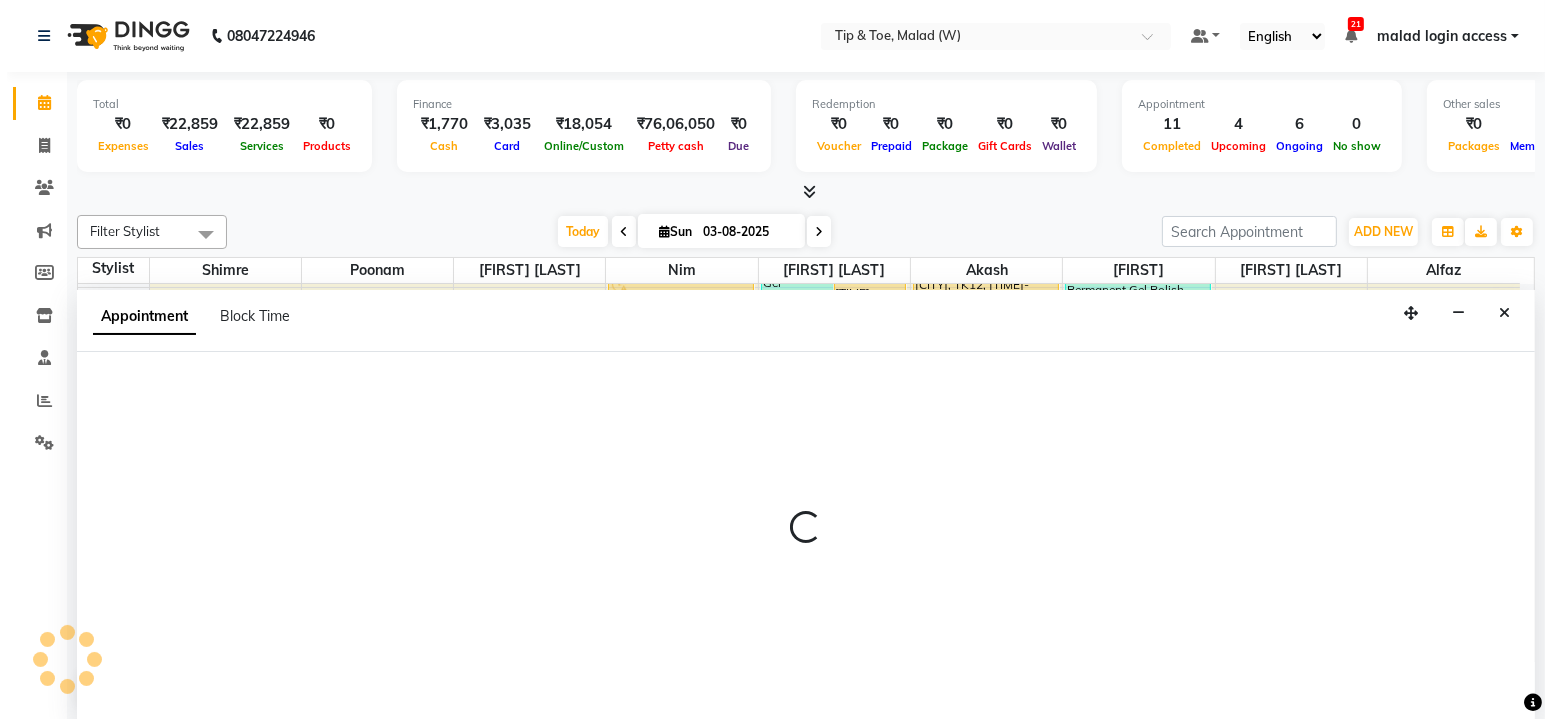 scroll, scrollTop: 0, scrollLeft: 0, axis: both 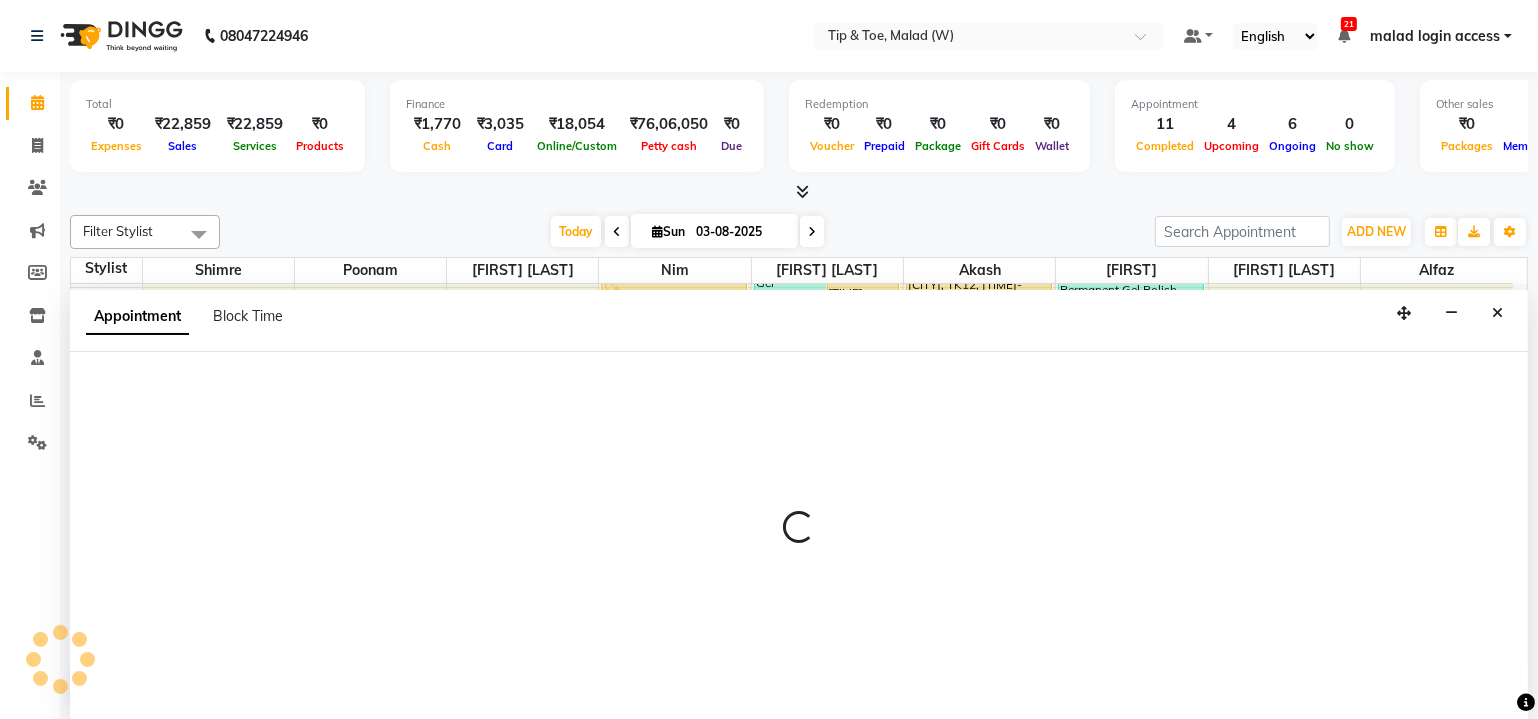 select on "48549" 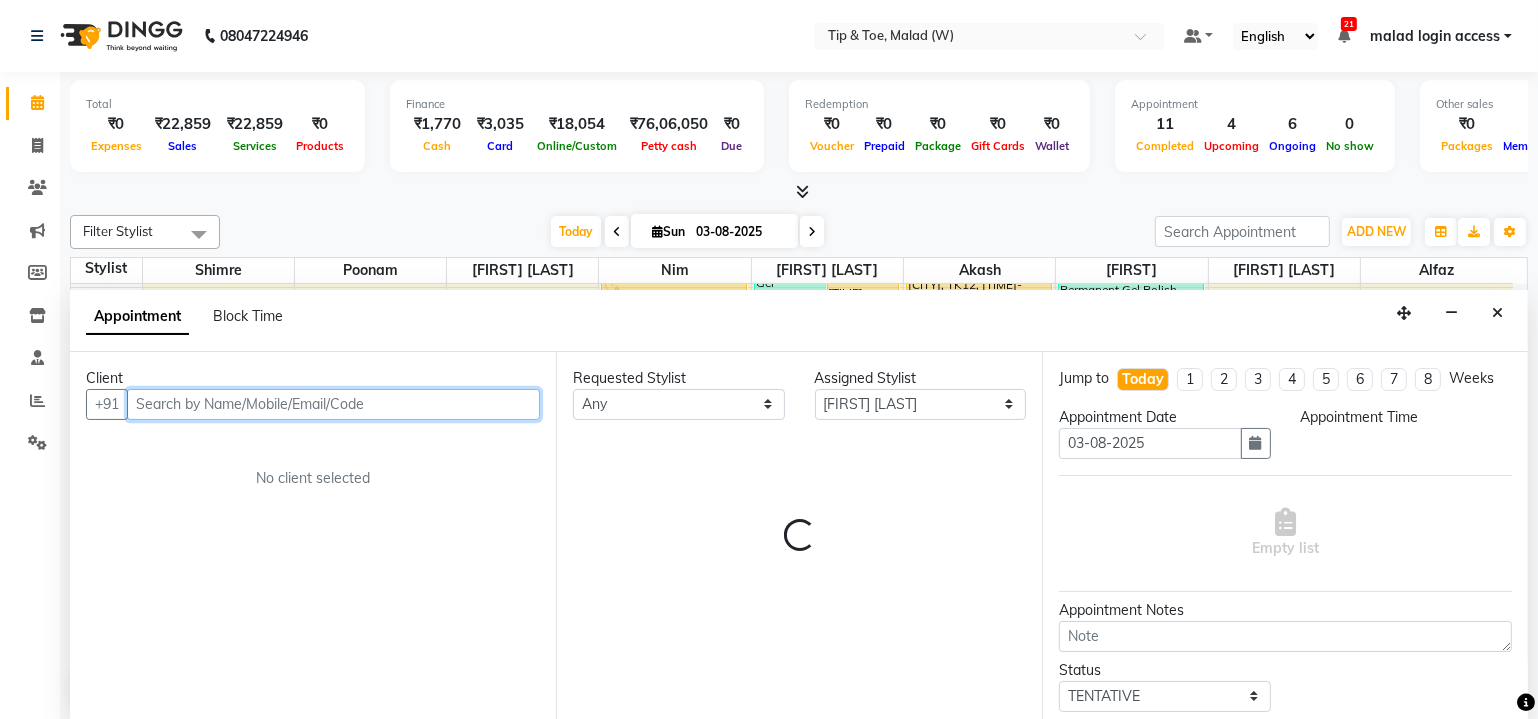 select on "1050" 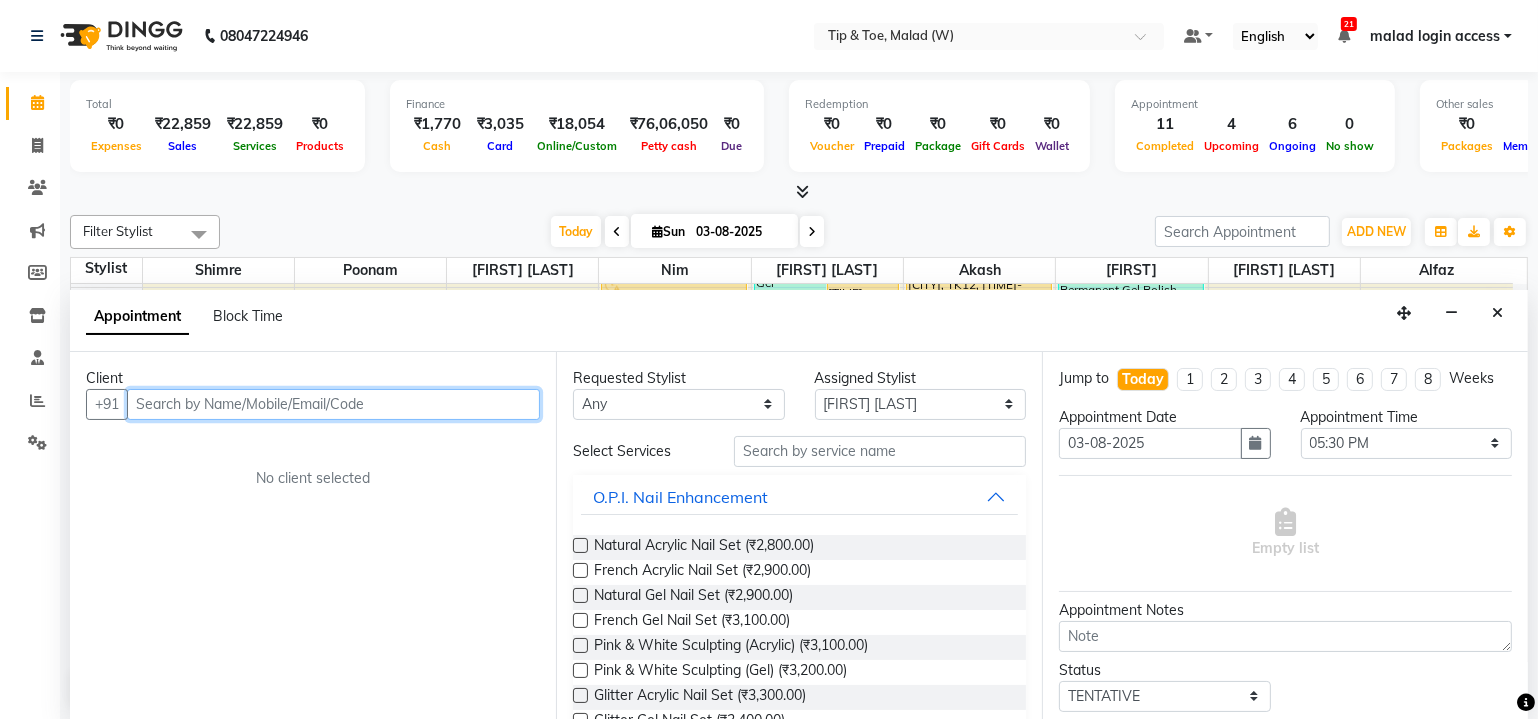 click at bounding box center [333, 404] 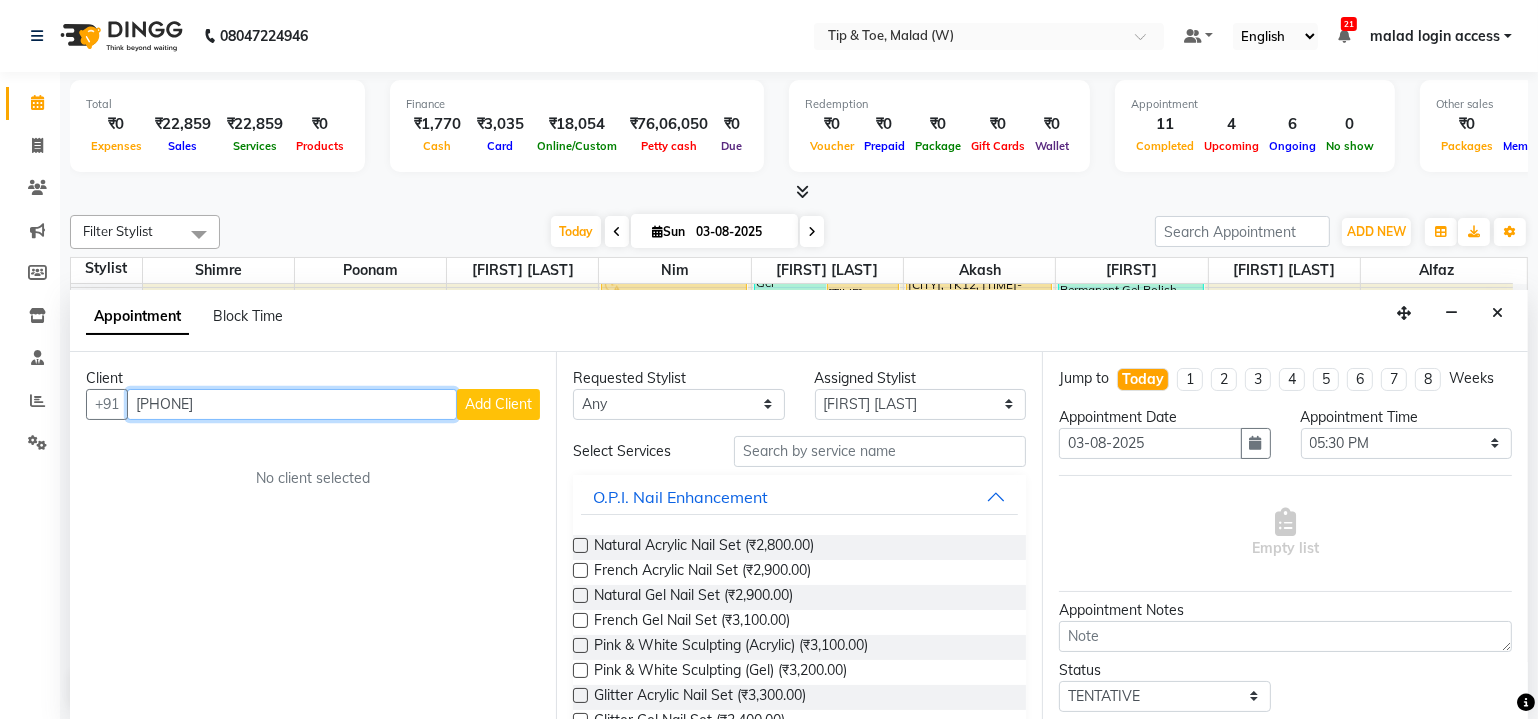 type on "[PHONE]" 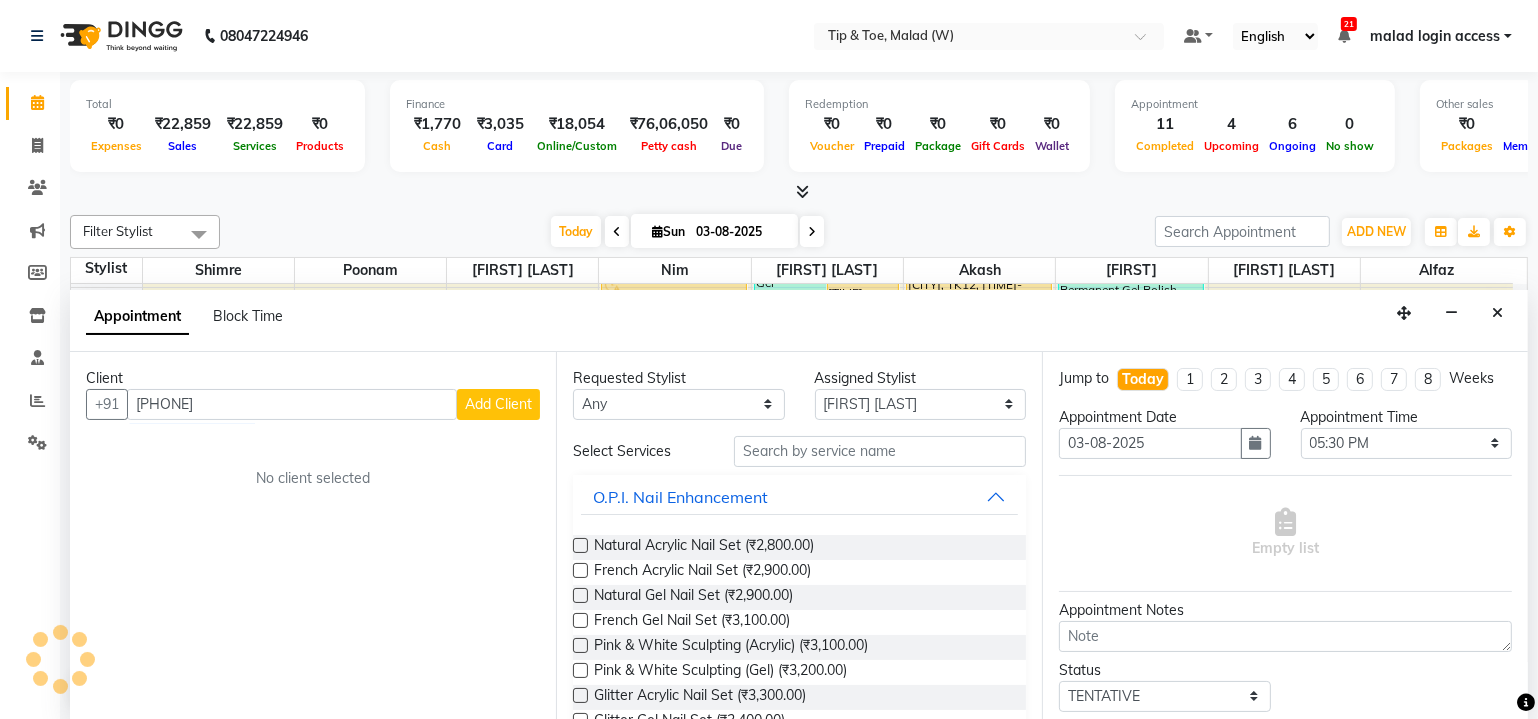 click on "Add Client" at bounding box center [498, 404] 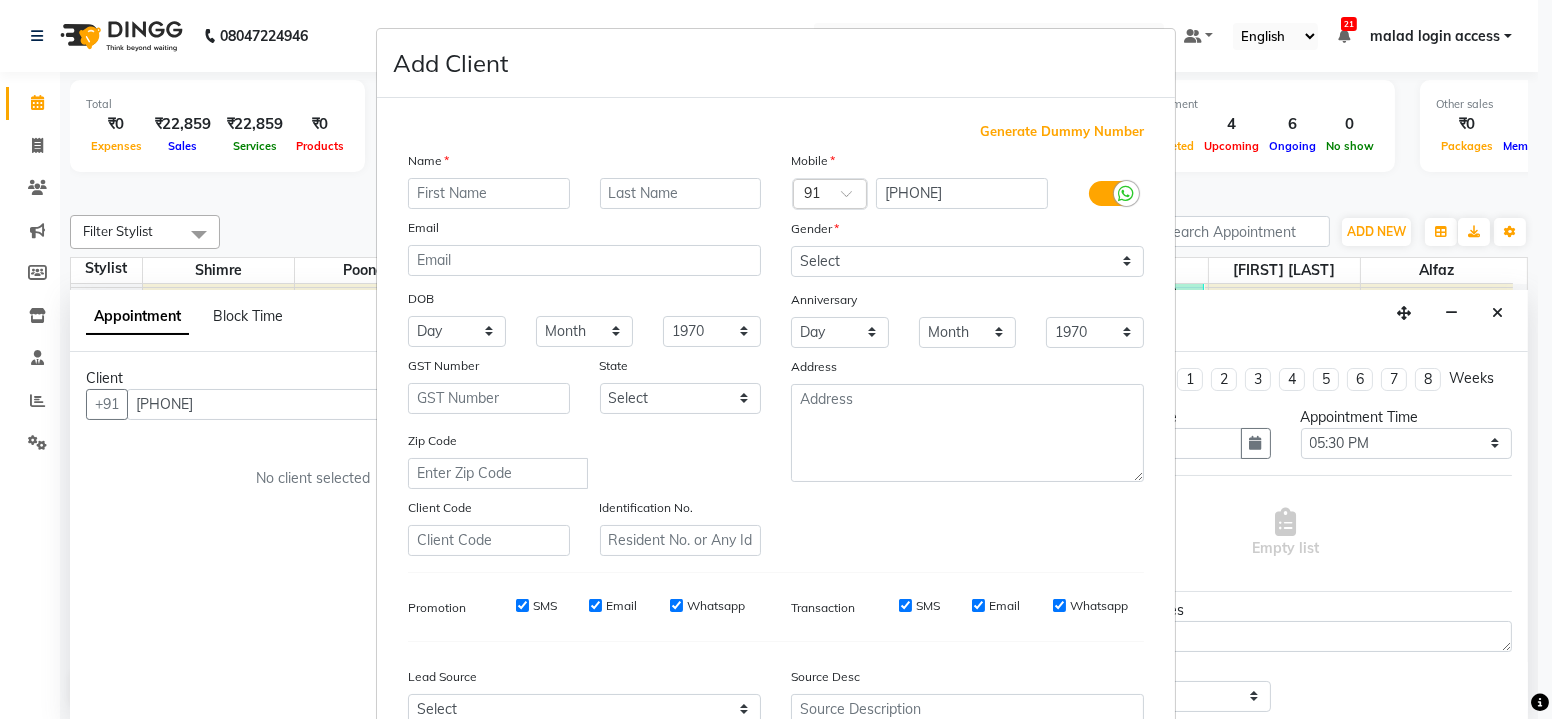 click at bounding box center (489, 193) 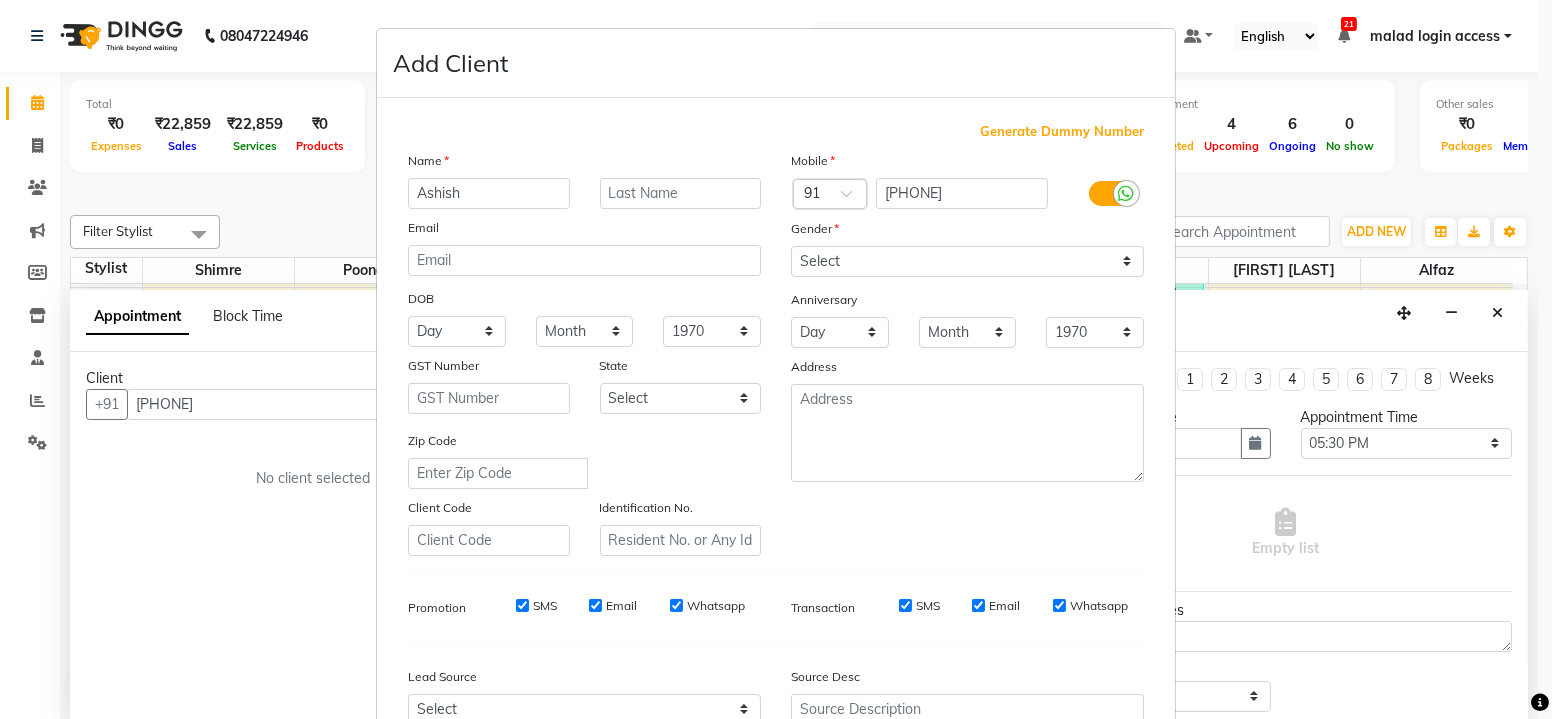 type on "Ashish" 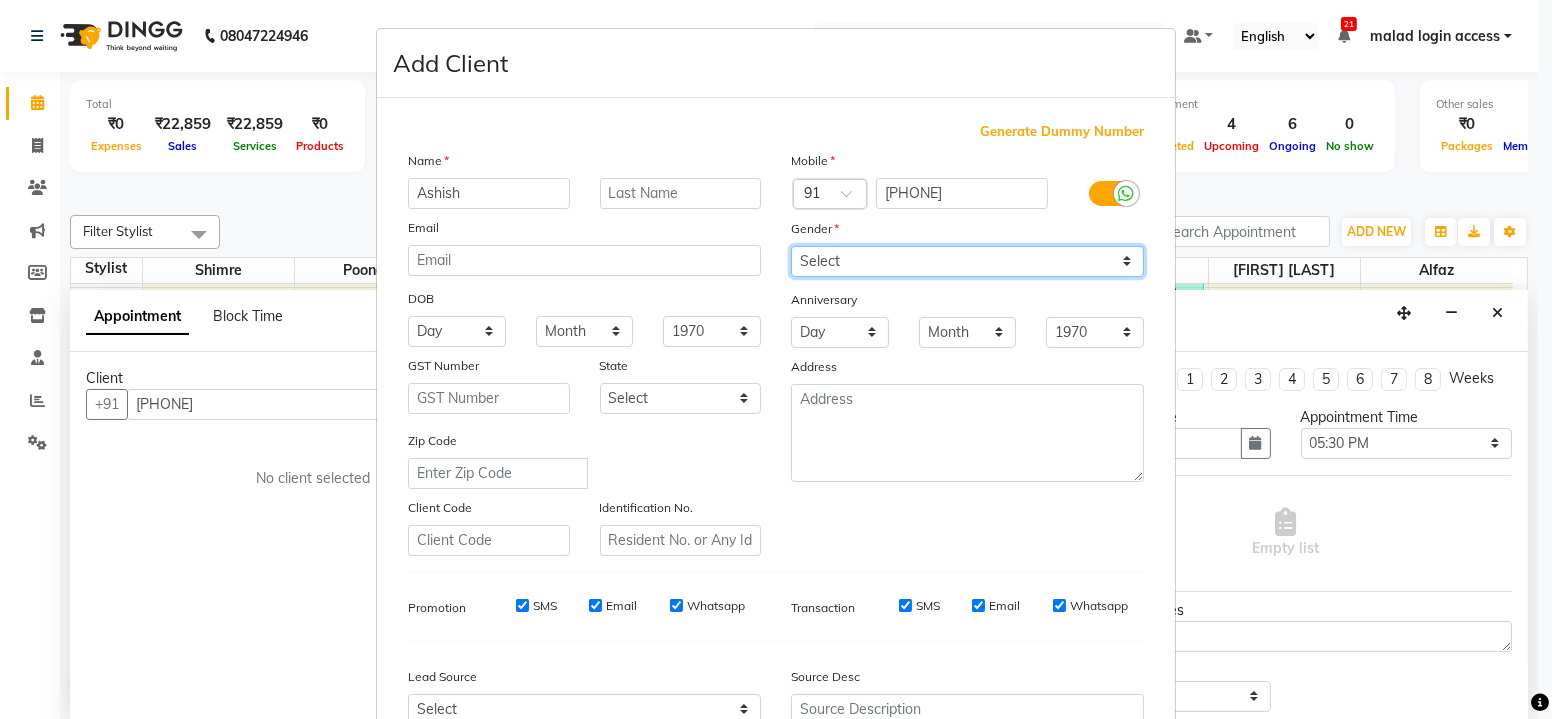click on "Select Male Female Other Prefer Not To Say" at bounding box center [967, 261] 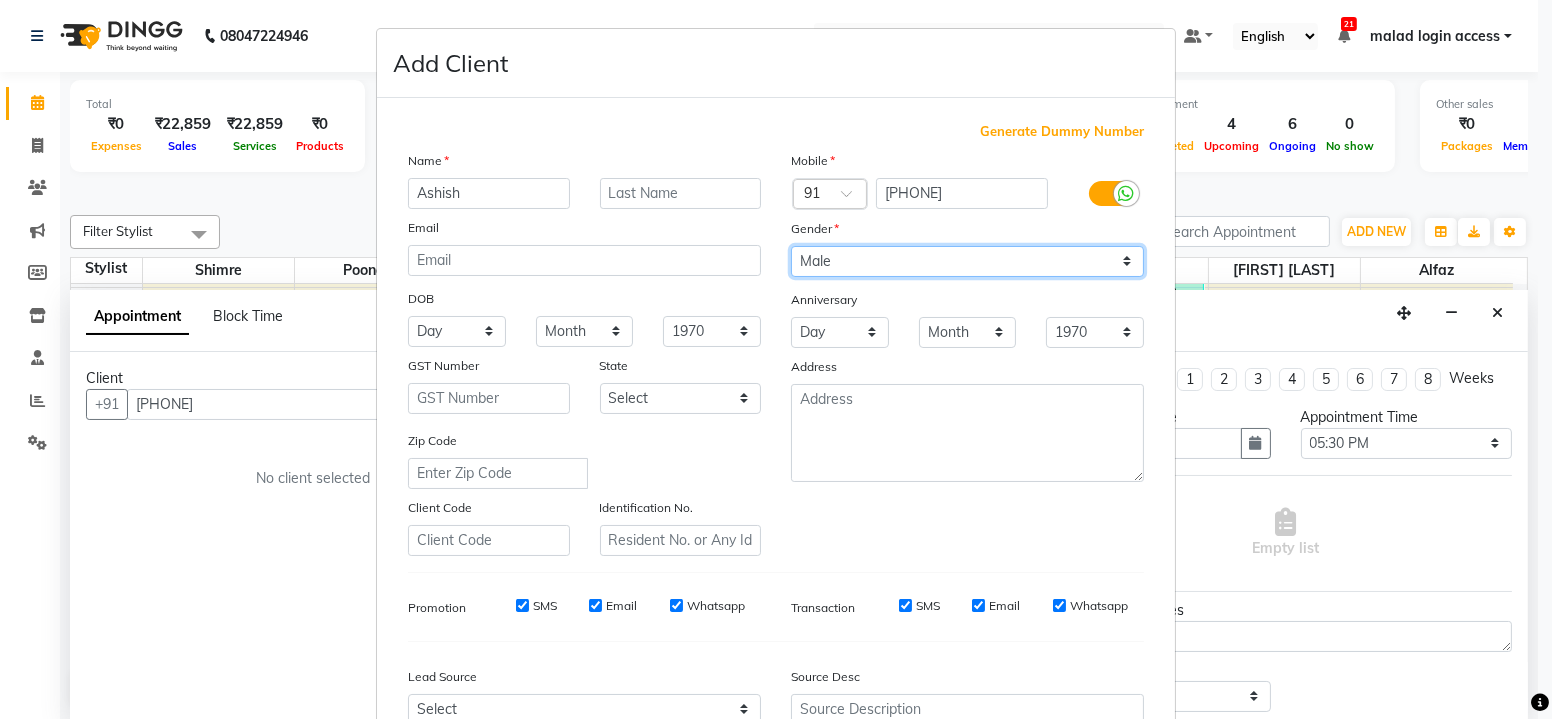 click on "Select Male Female Other Prefer Not To Say" at bounding box center (967, 261) 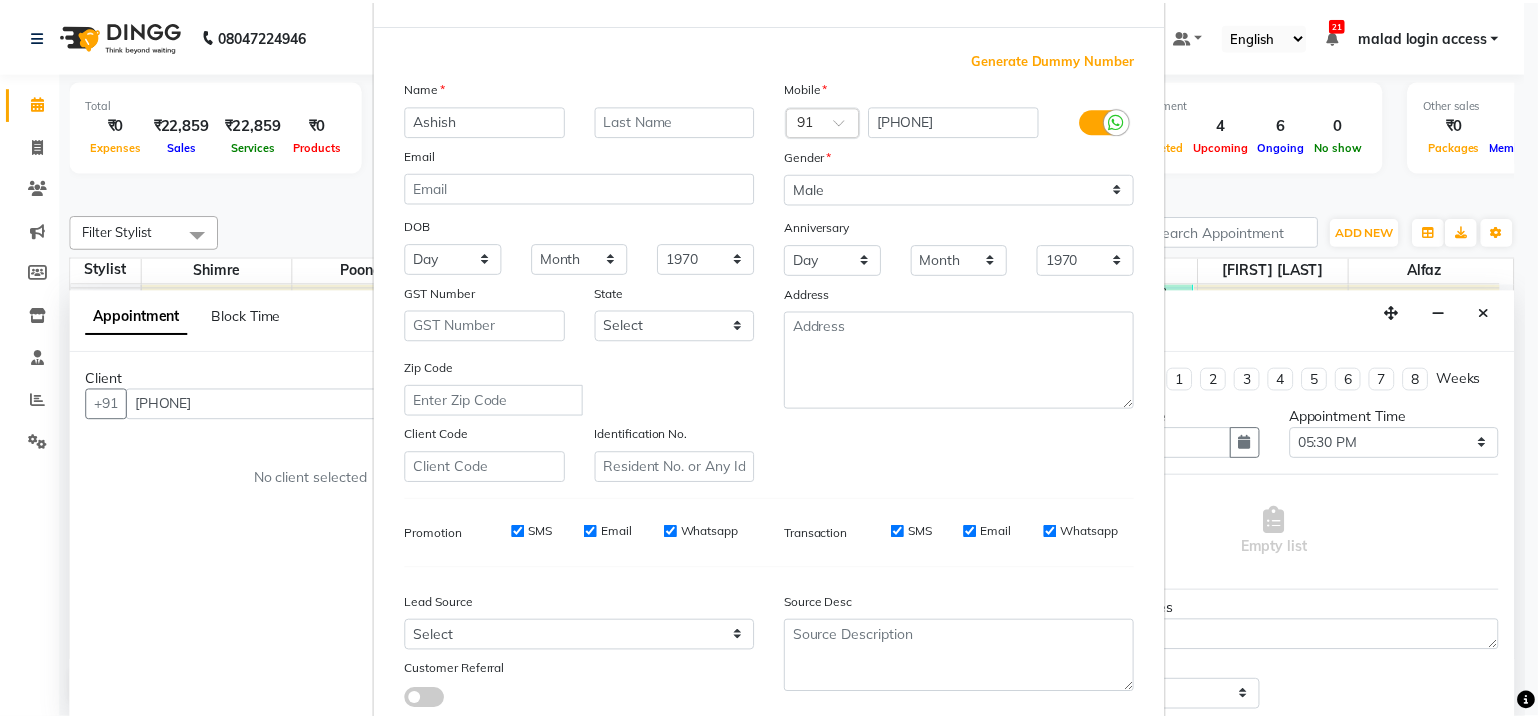 scroll, scrollTop: 197, scrollLeft: 0, axis: vertical 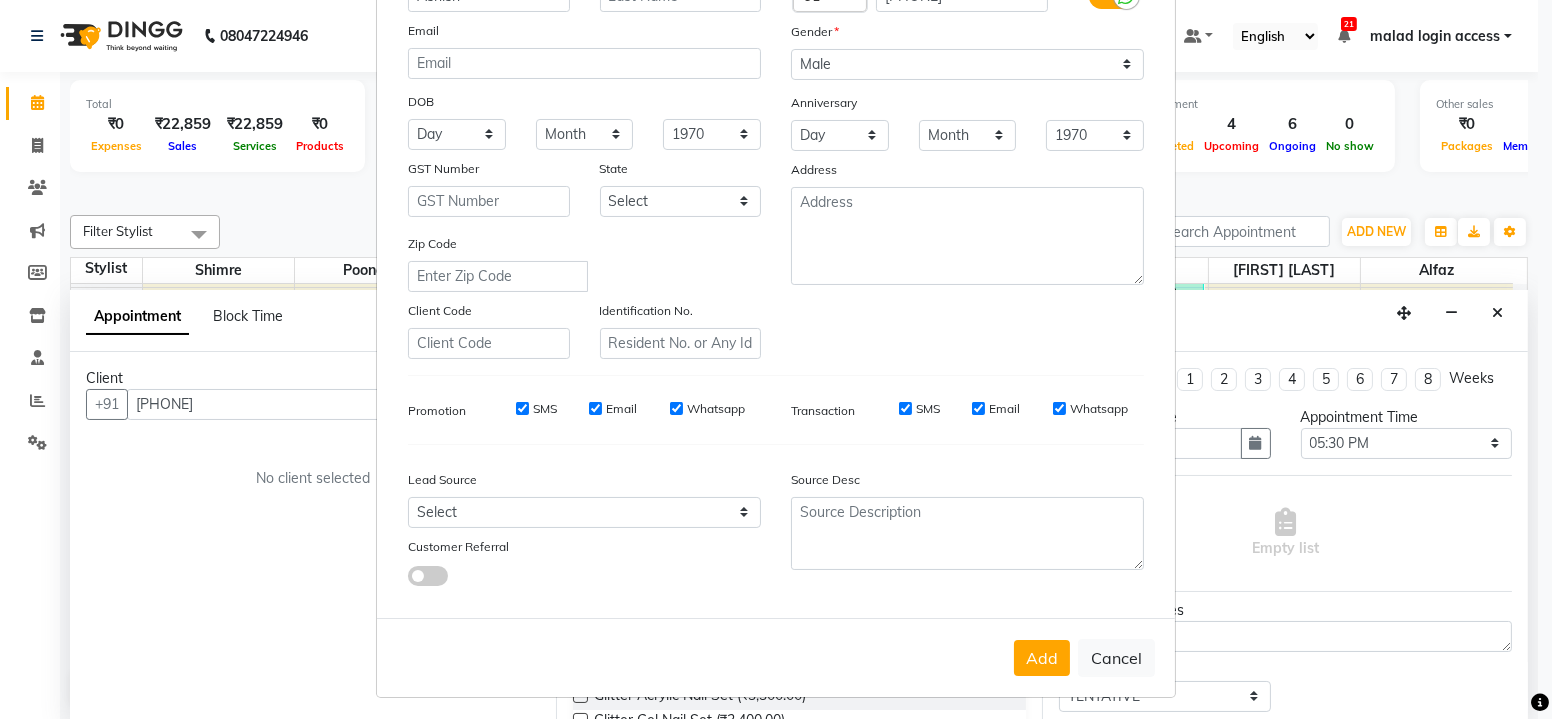 click on "Add" at bounding box center [1042, 658] 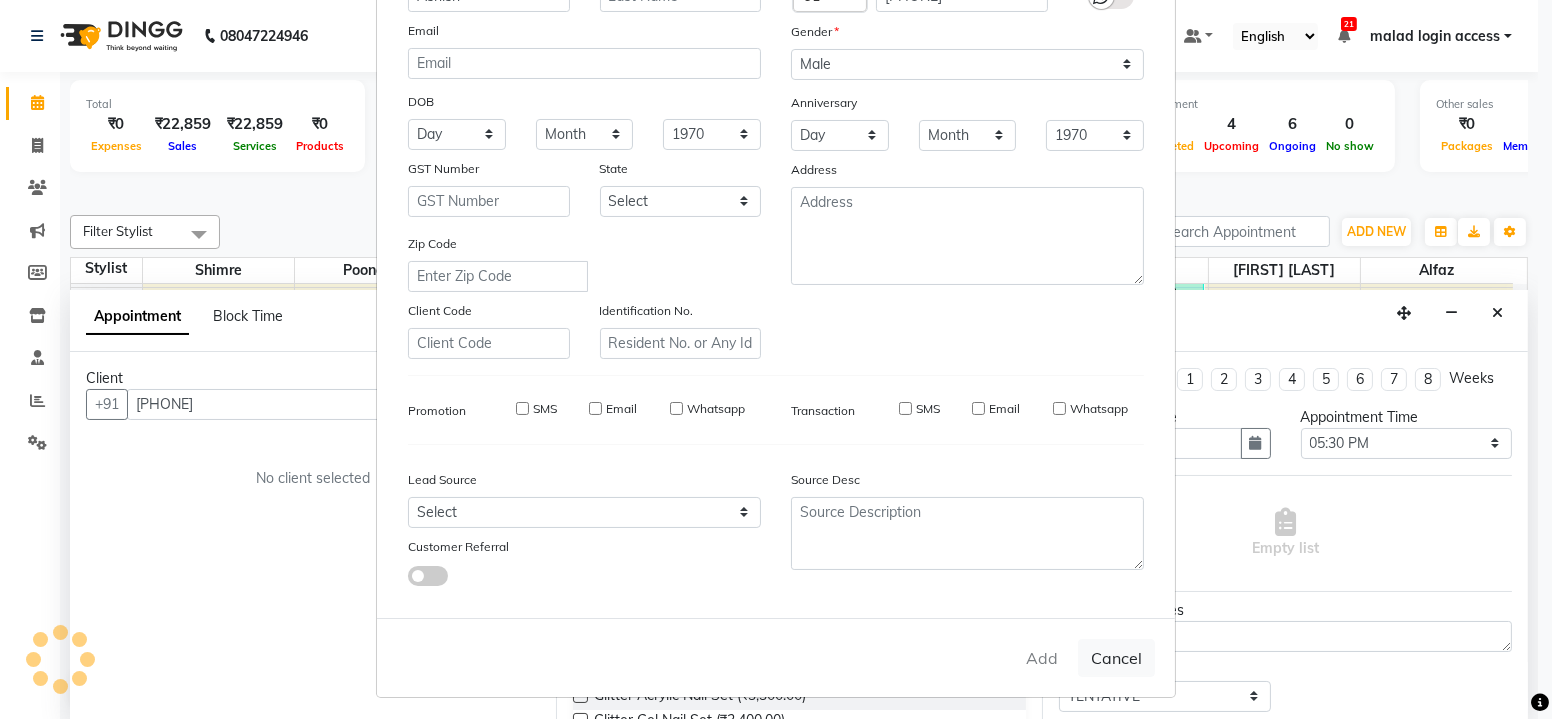 type 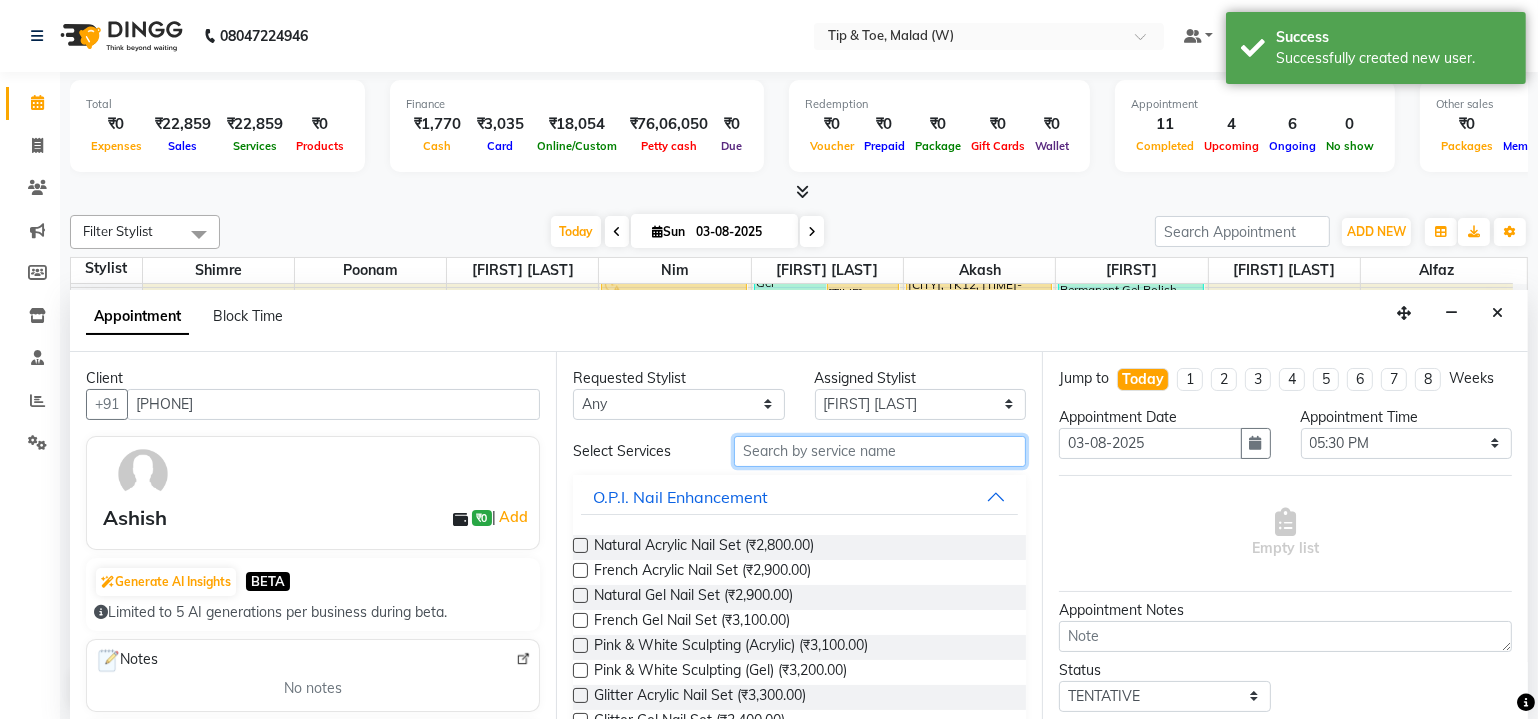 click at bounding box center (880, 451) 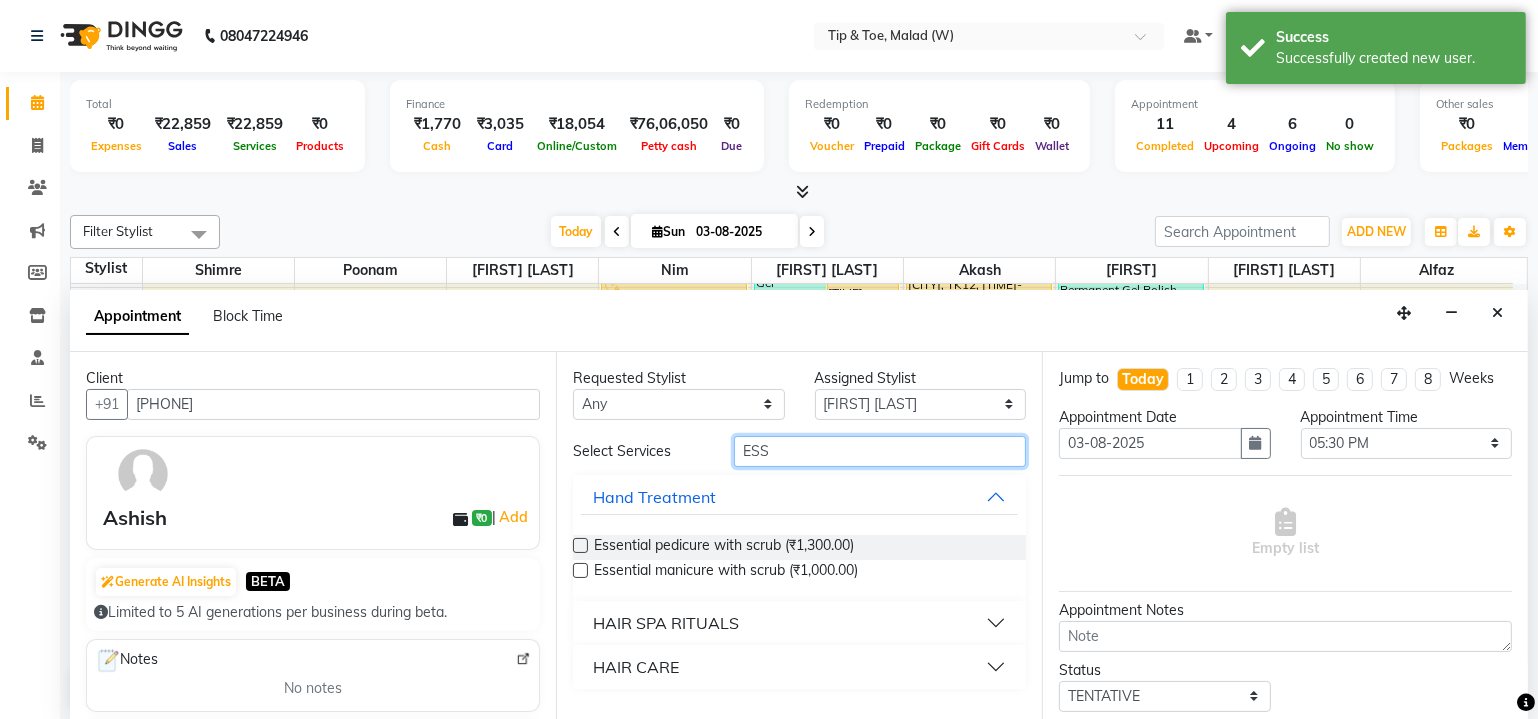 type on "ESS" 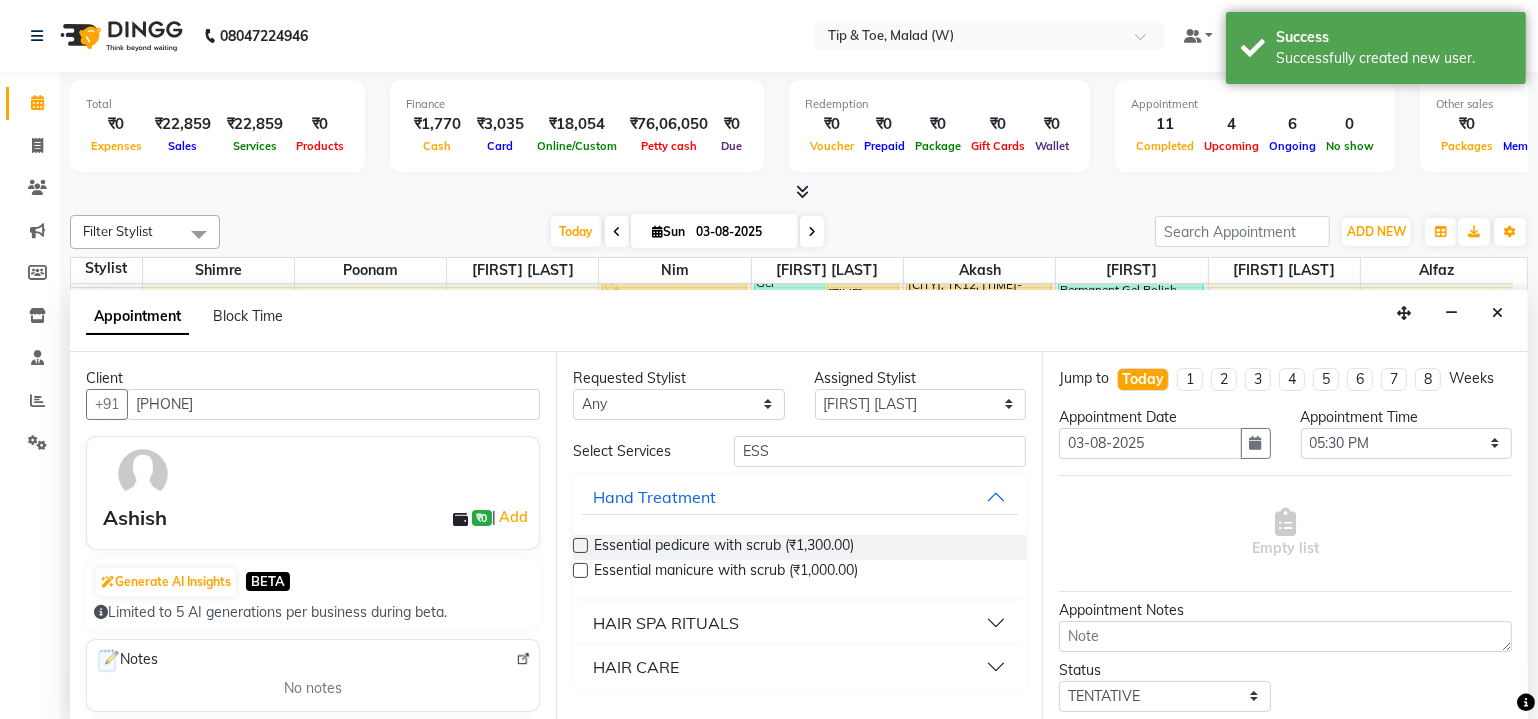 click at bounding box center (580, 570) 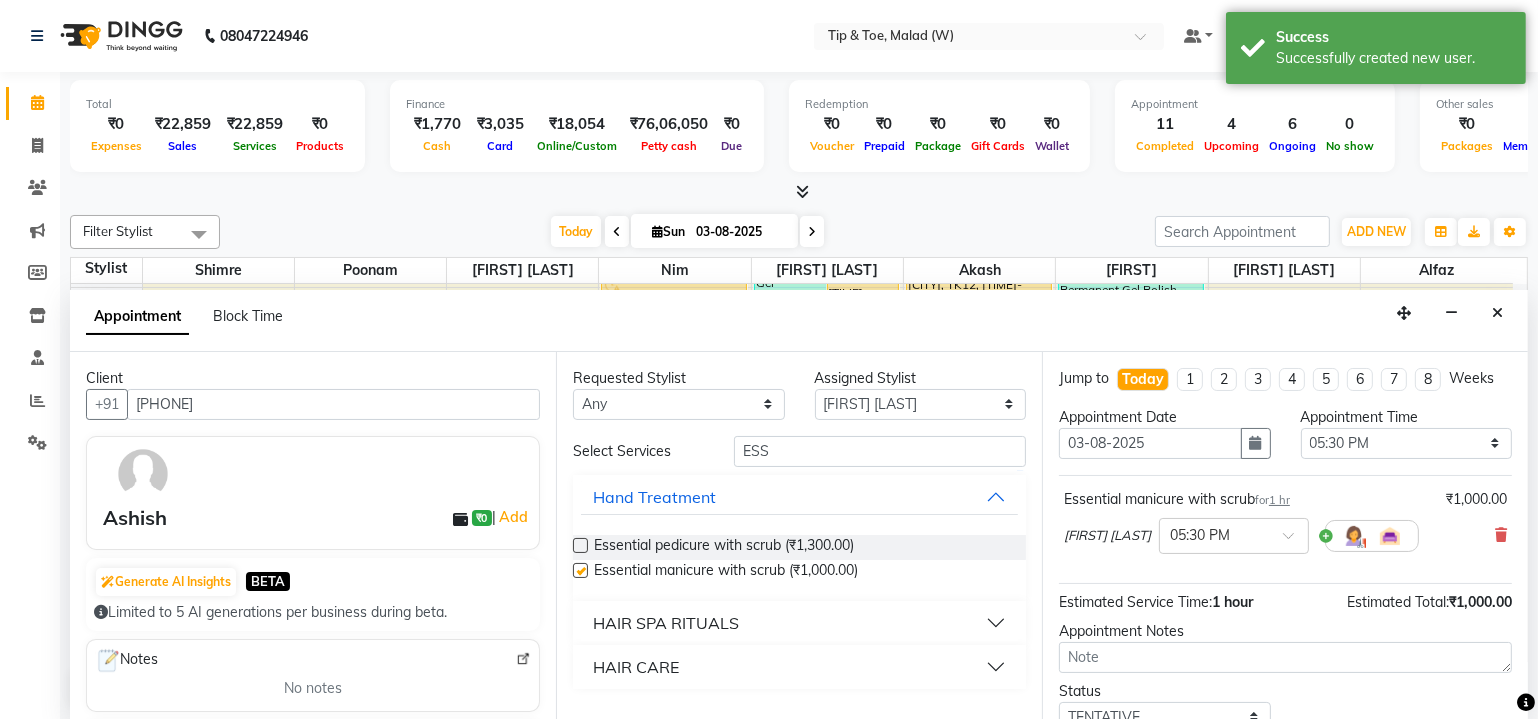 checkbox on "false" 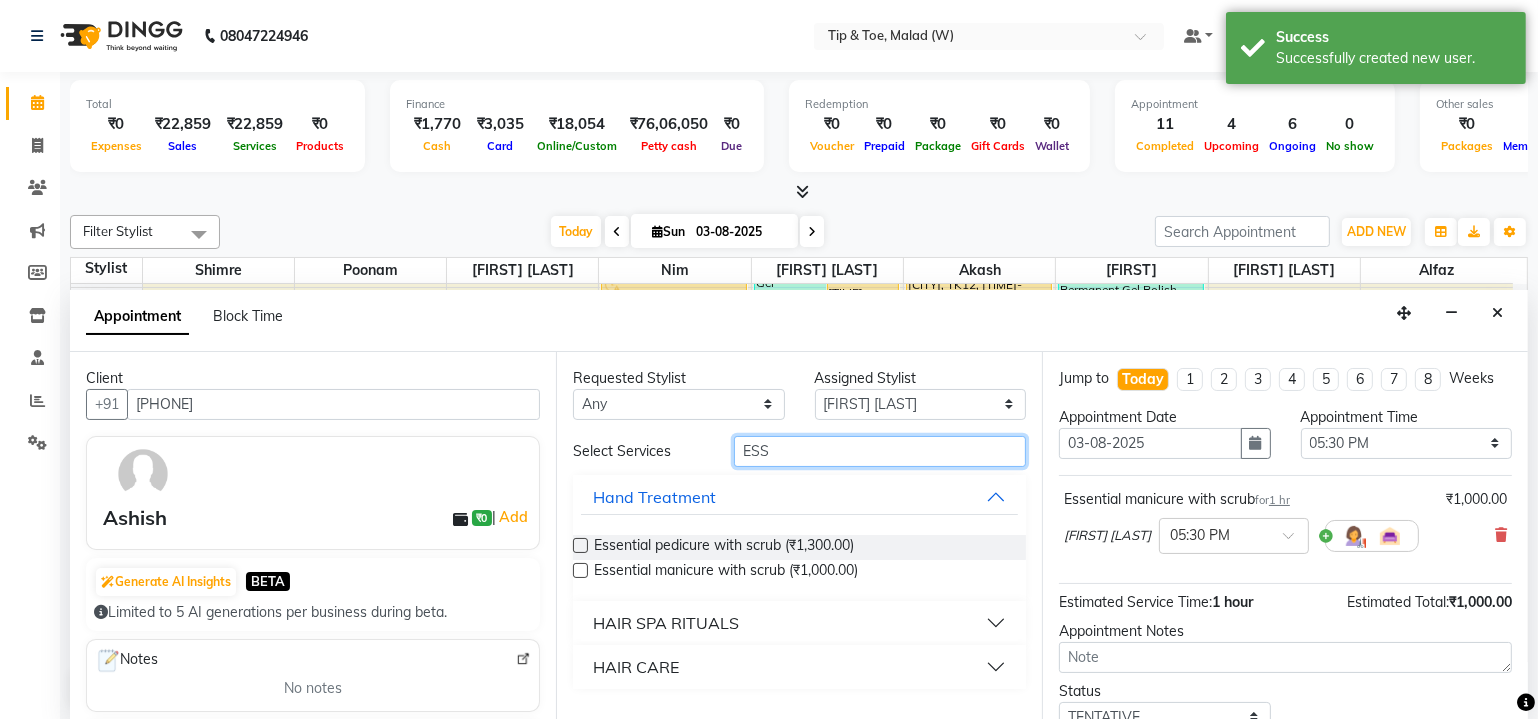 click on "ESS" at bounding box center (880, 451) 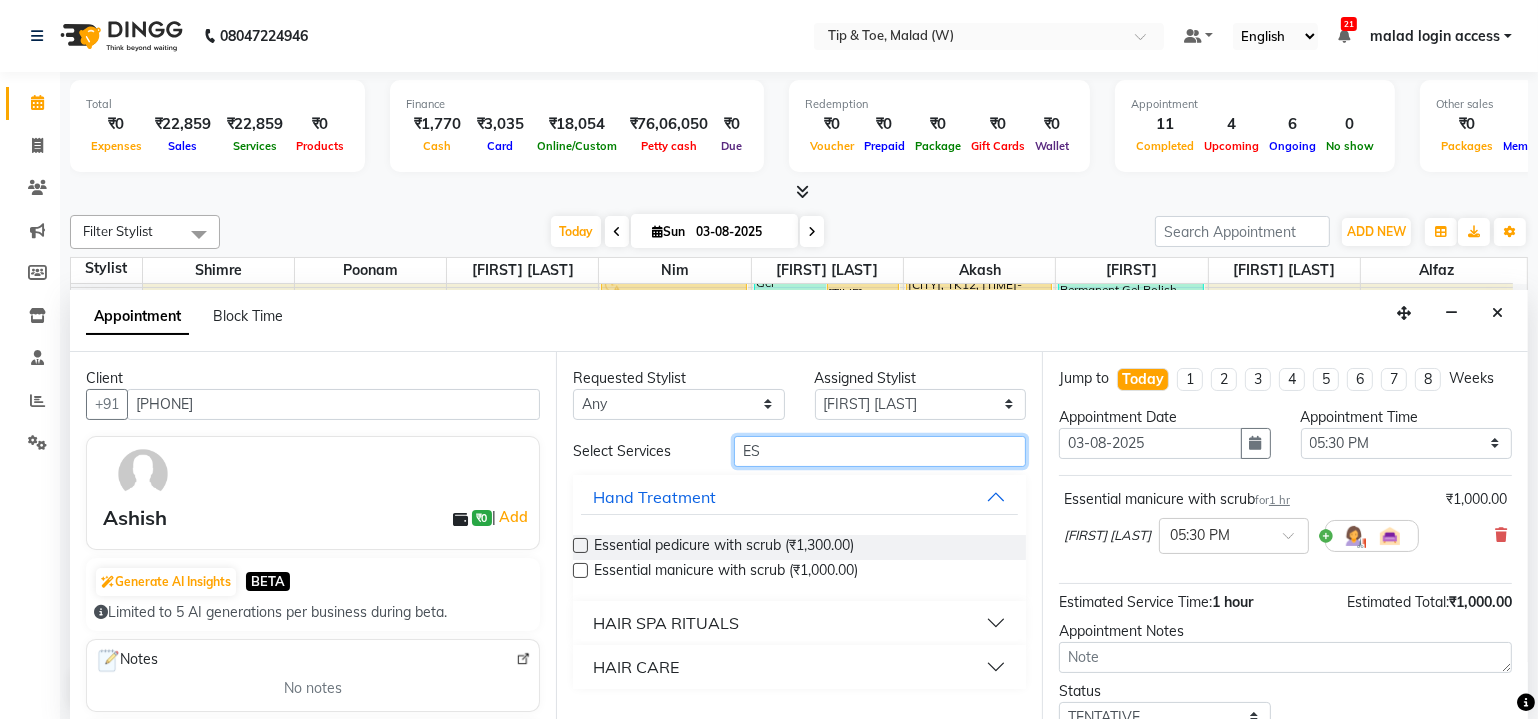 type on "E" 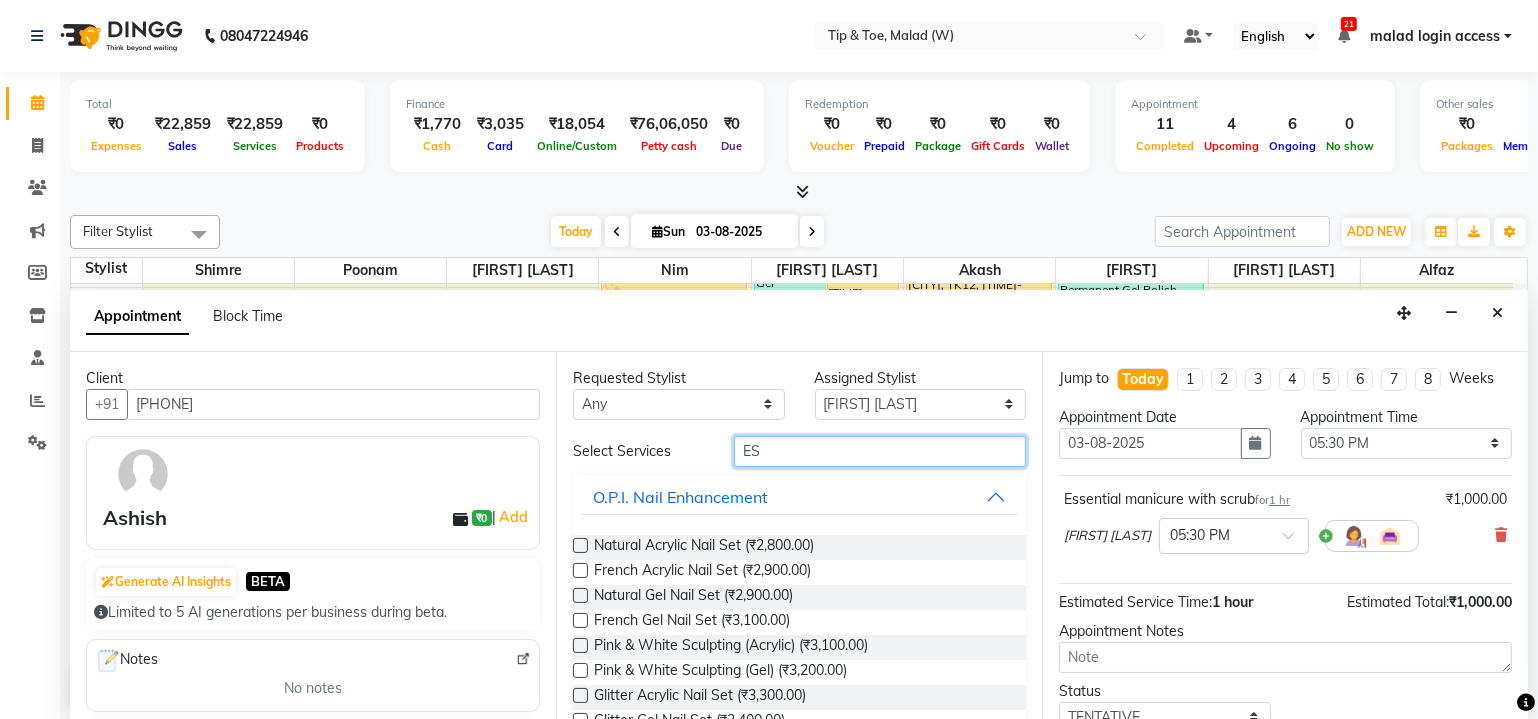 type on "ESS" 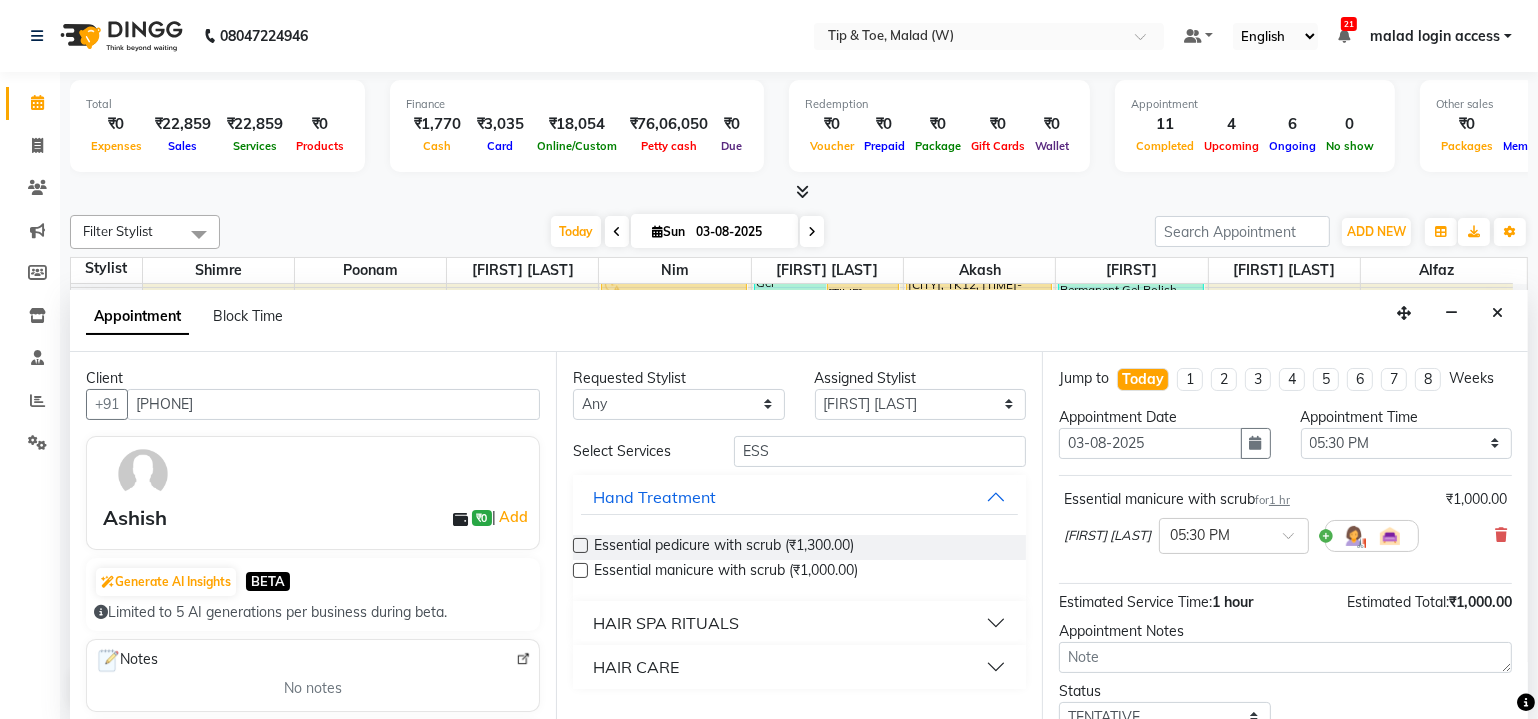 click at bounding box center [580, 545] 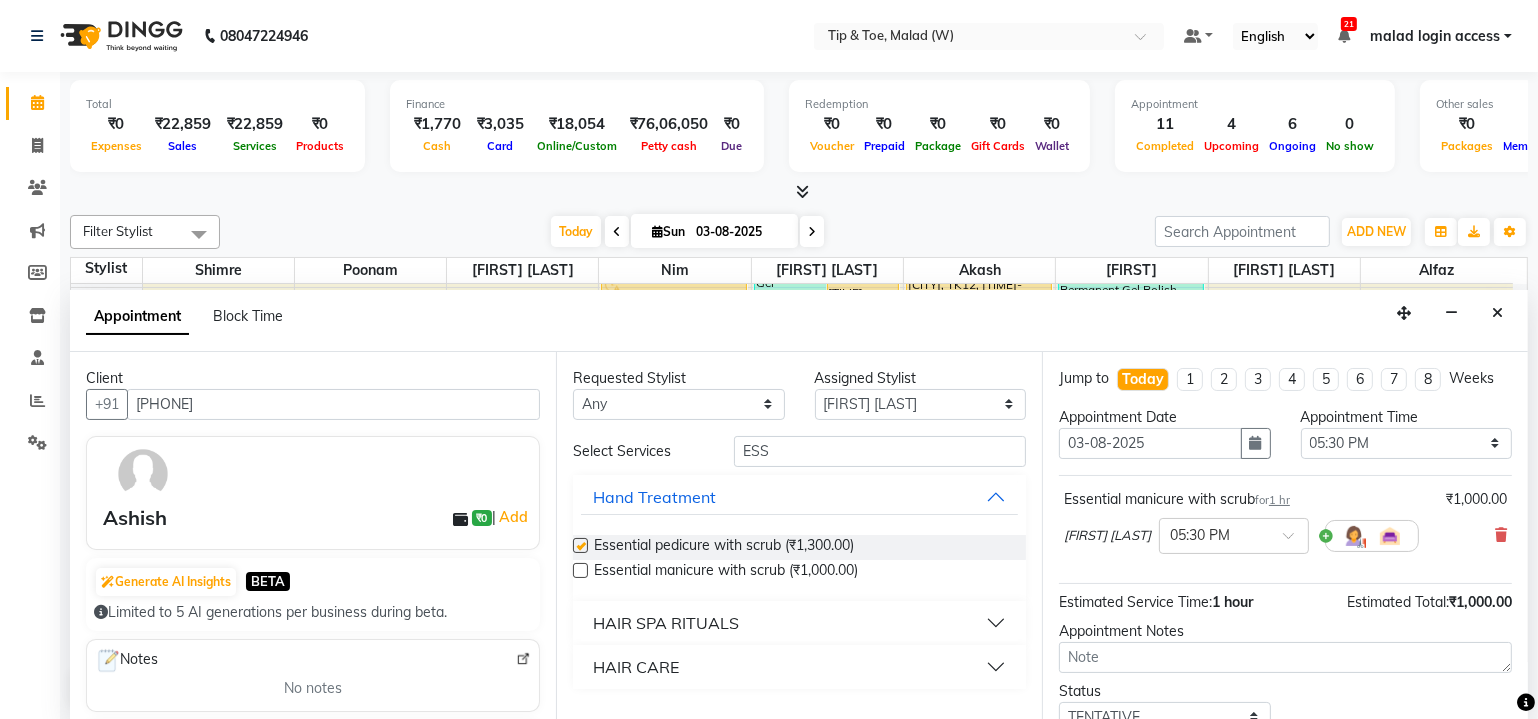 click at bounding box center (580, 545) 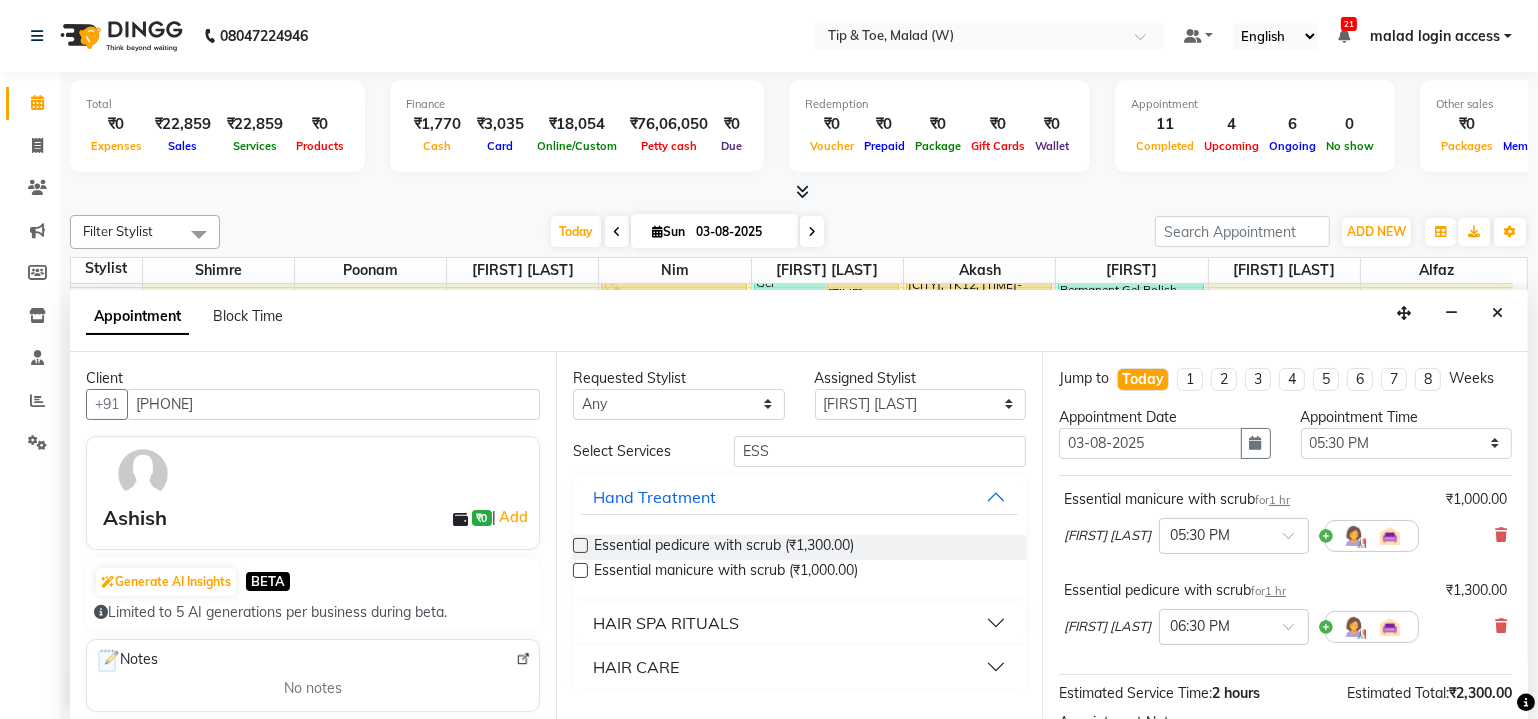 scroll, scrollTop: 226, scrollLeft: 0, axis: vertical 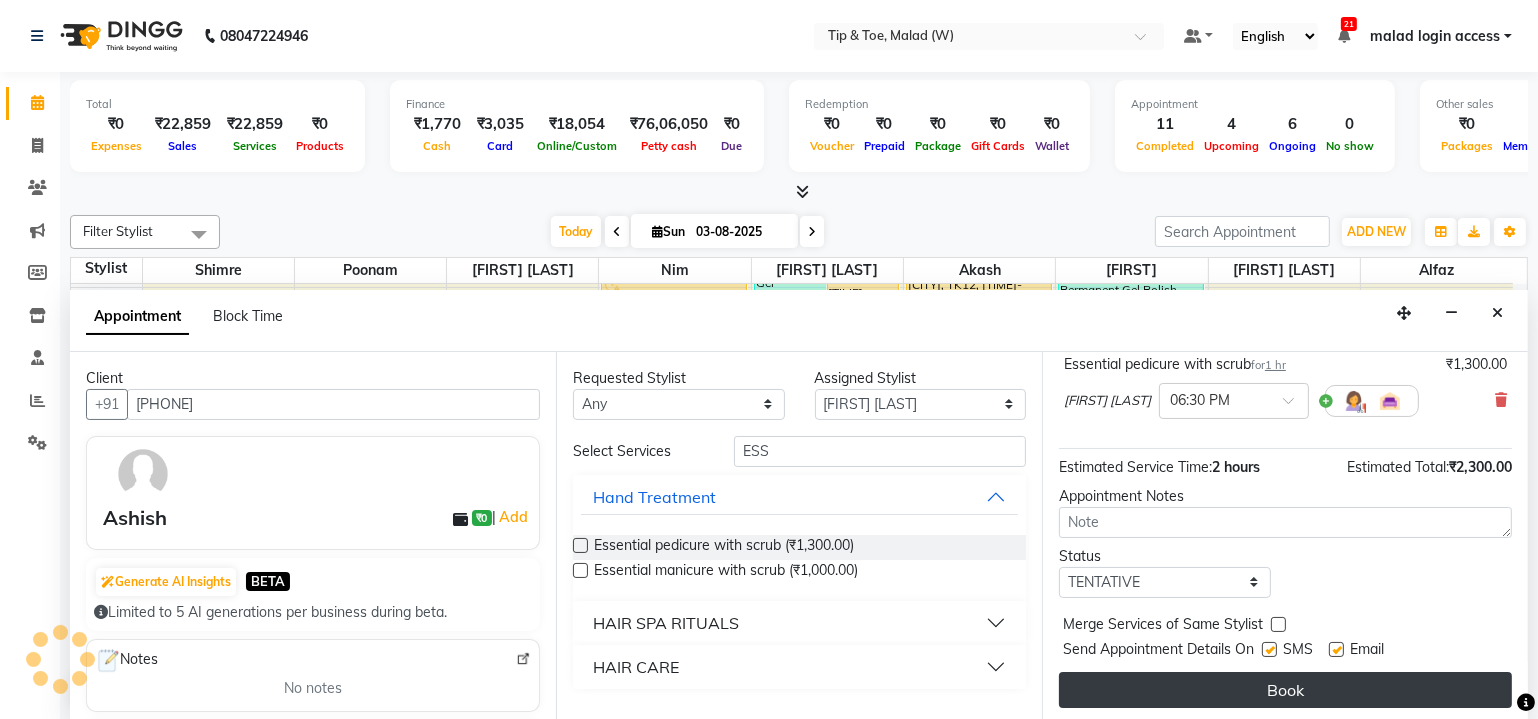 click on "Book" at bounding box center (1285, 690) 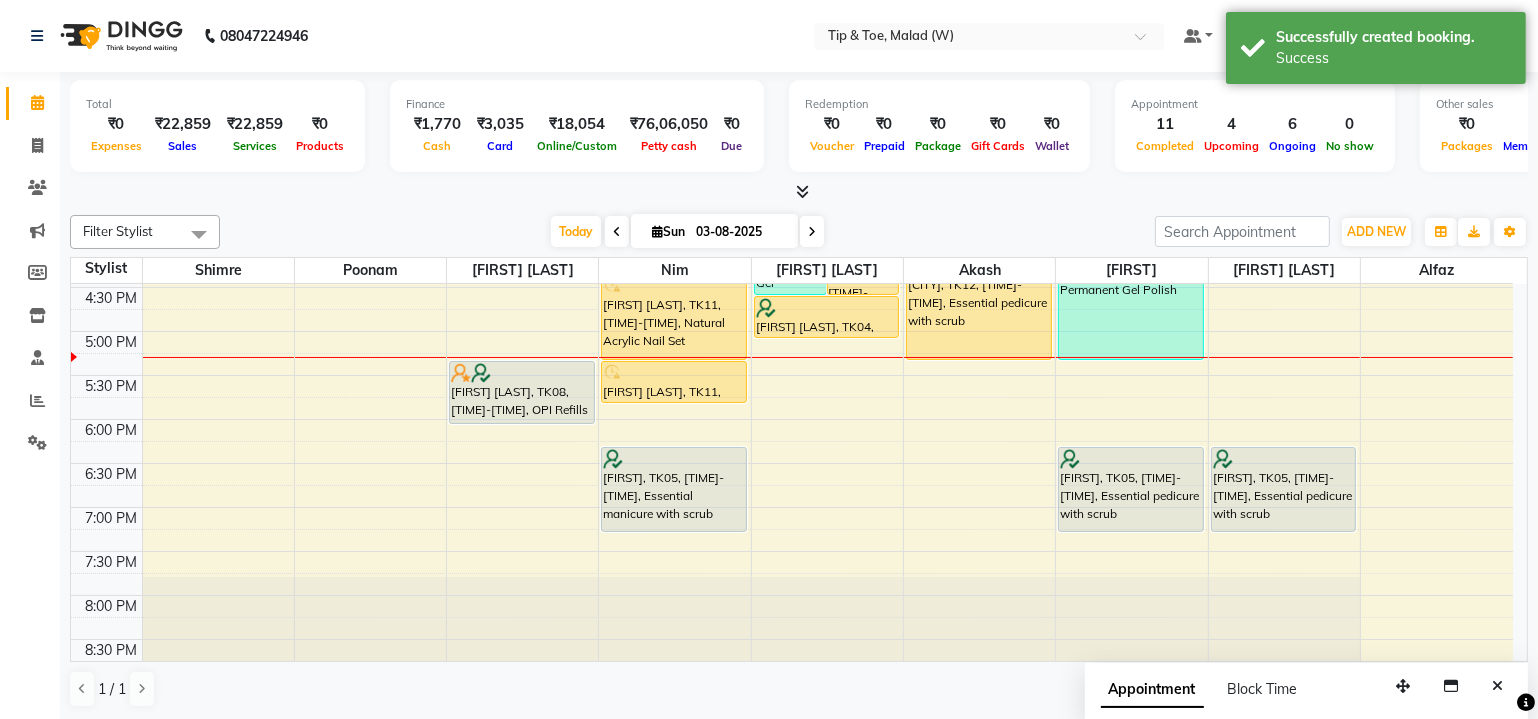 scroll, scrollTop: 0, scrollLeft: 0, axis: both 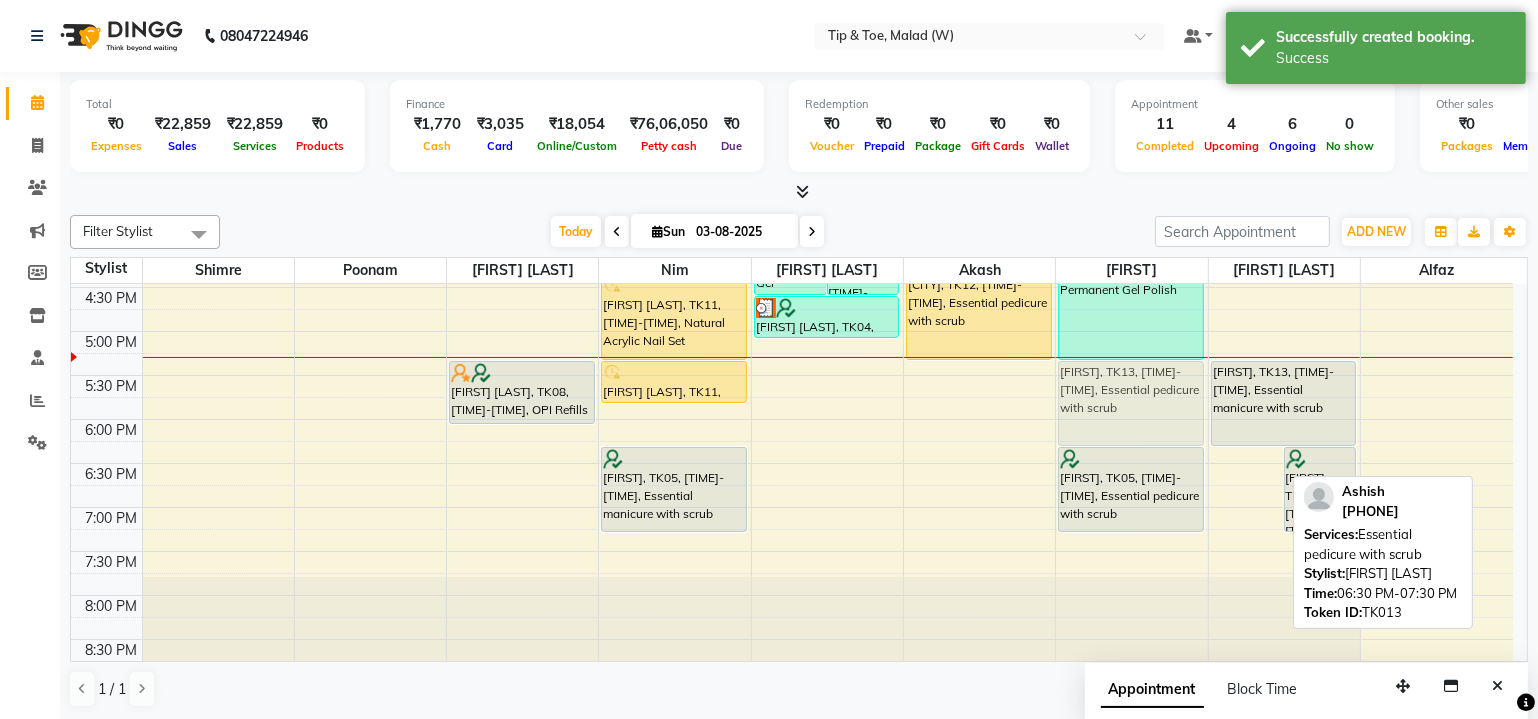 drag, startPoint x: 1232, startPoint y: 488, endPoint x: 1145, endPoint y: 405, distance: 120.241425 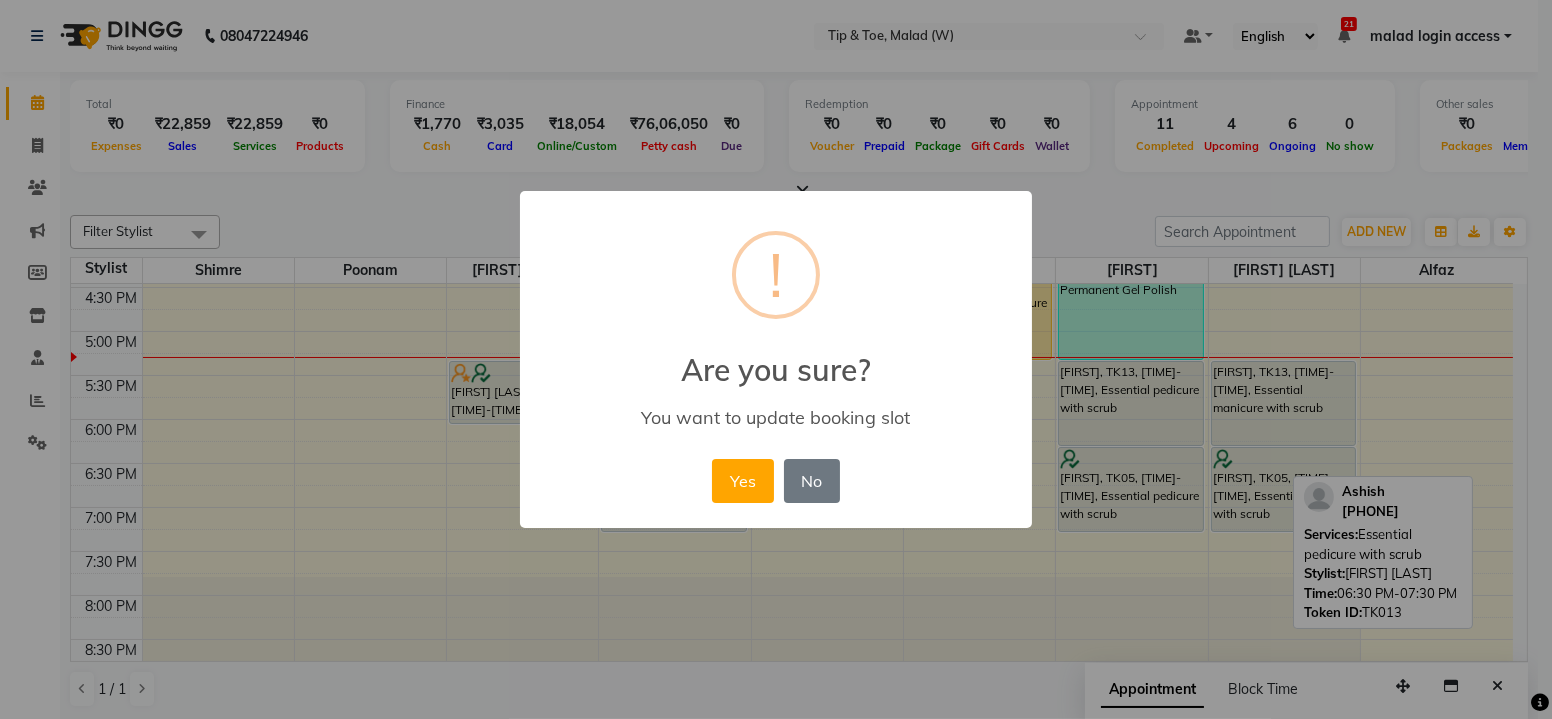 click on "Yes" at bounding box center [742, 481] 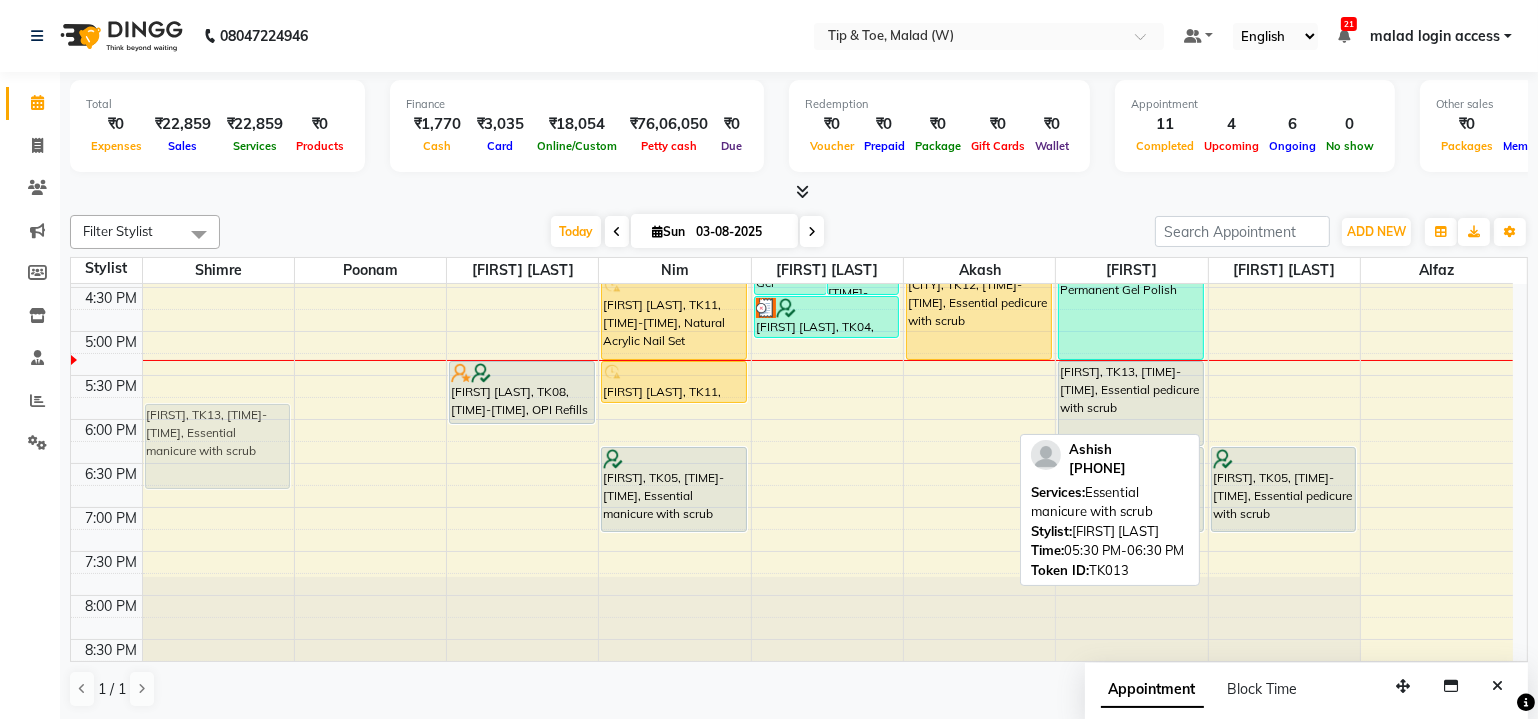 drag, startPoint x: 1269, startPoint y: 382, endPoint x: 241, endPoint y: 417, distance: 1028.5957 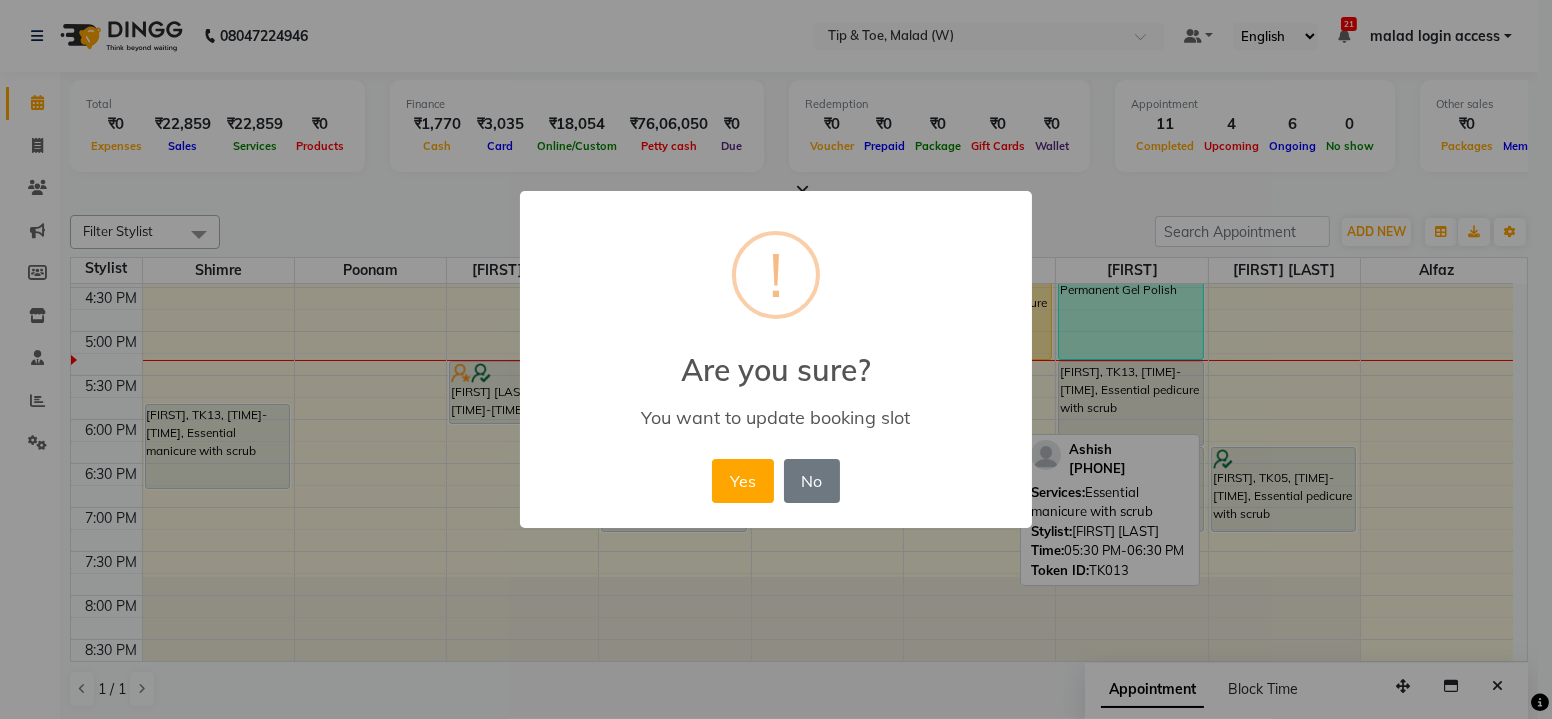 click on "× ! Are you sure? You want to update booking slot Yes No No" at bounding box center (776, 359) 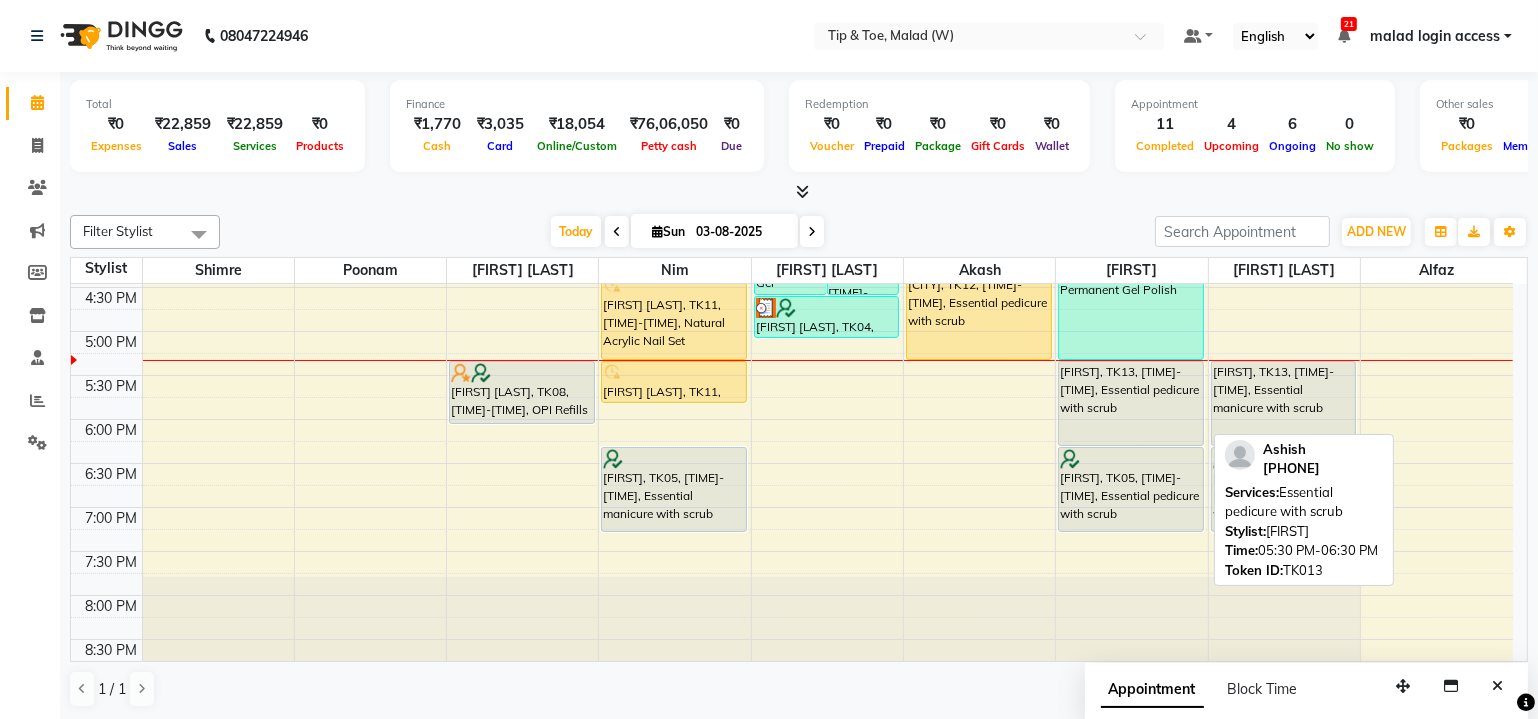 click on "[FIRST] [LAST], TK03, [TIME]-[TIME], Voesh Pedicure,Permanent Gel Polish Removal,T&T Permanent Gel Polish    [FIRST], TK13, [TIME]-[TIME], Essential pedicure with scrub     [FIRST], TK05, [TIME]-[TIME], Essential pedicure with scrub" at bounding box center [1131, 111] 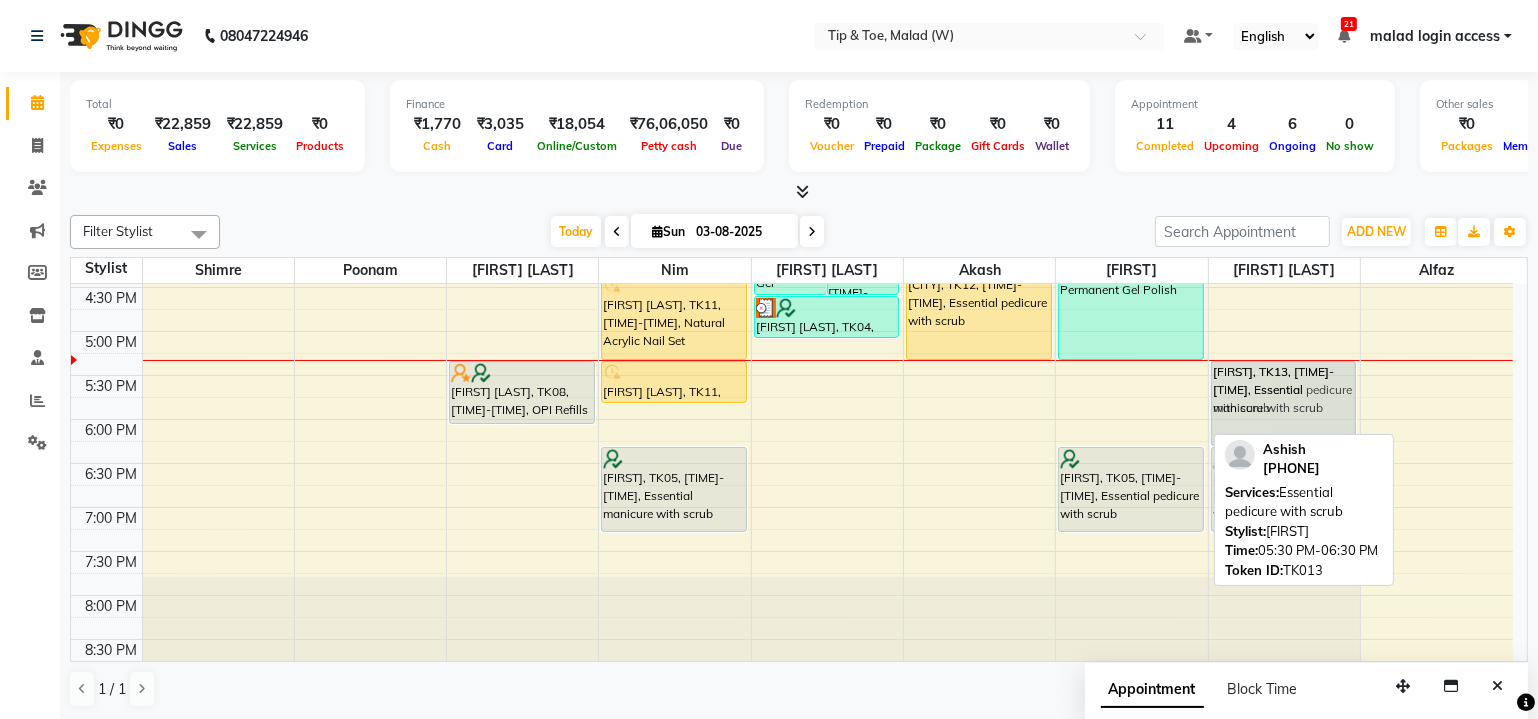 drag, startPoint x: 1173, startPoint y: 405, endPoint x: 1264, endPoint y: 400, distance: 91.13726 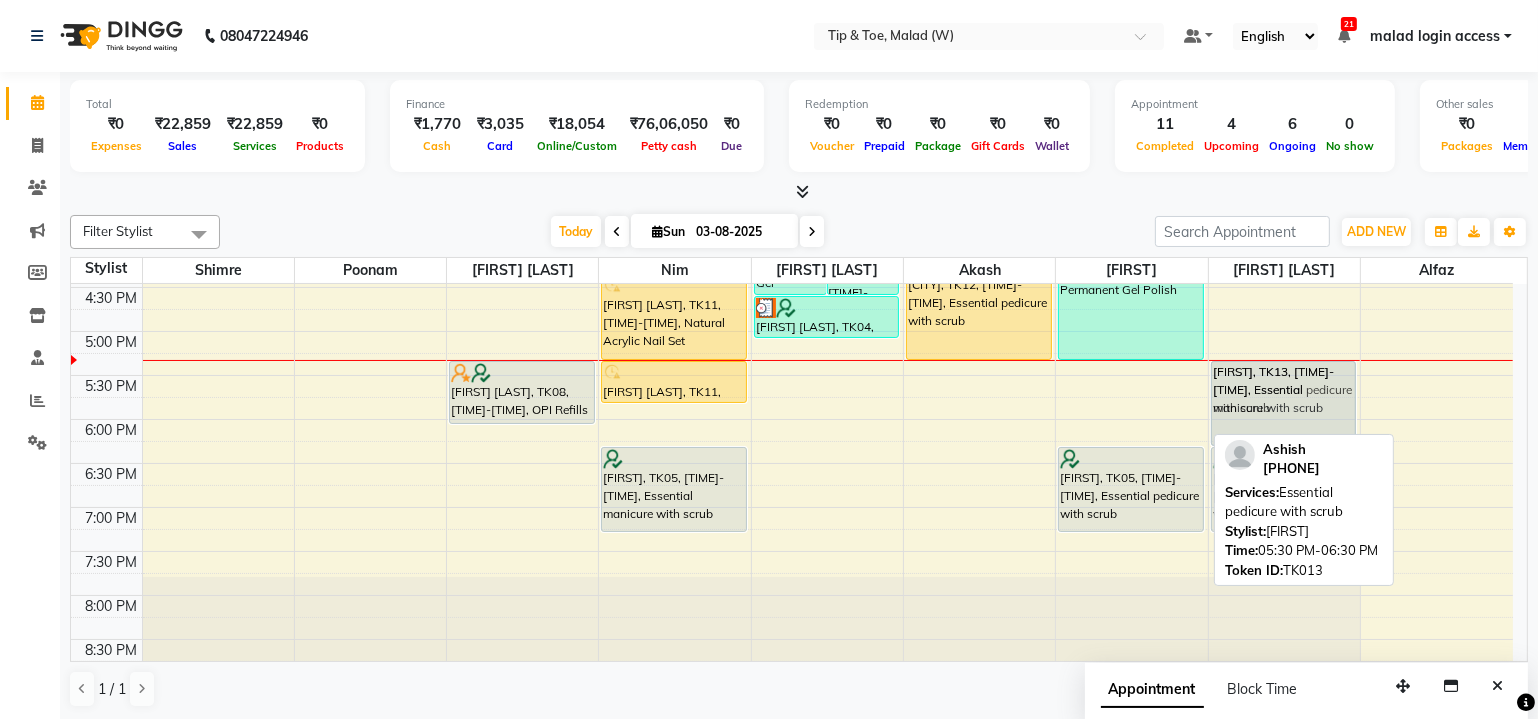 drag, startPoint x: 1130, startPoint y: 378, endPoint x: 1273, endPoint y: 383, distance: 143.08739 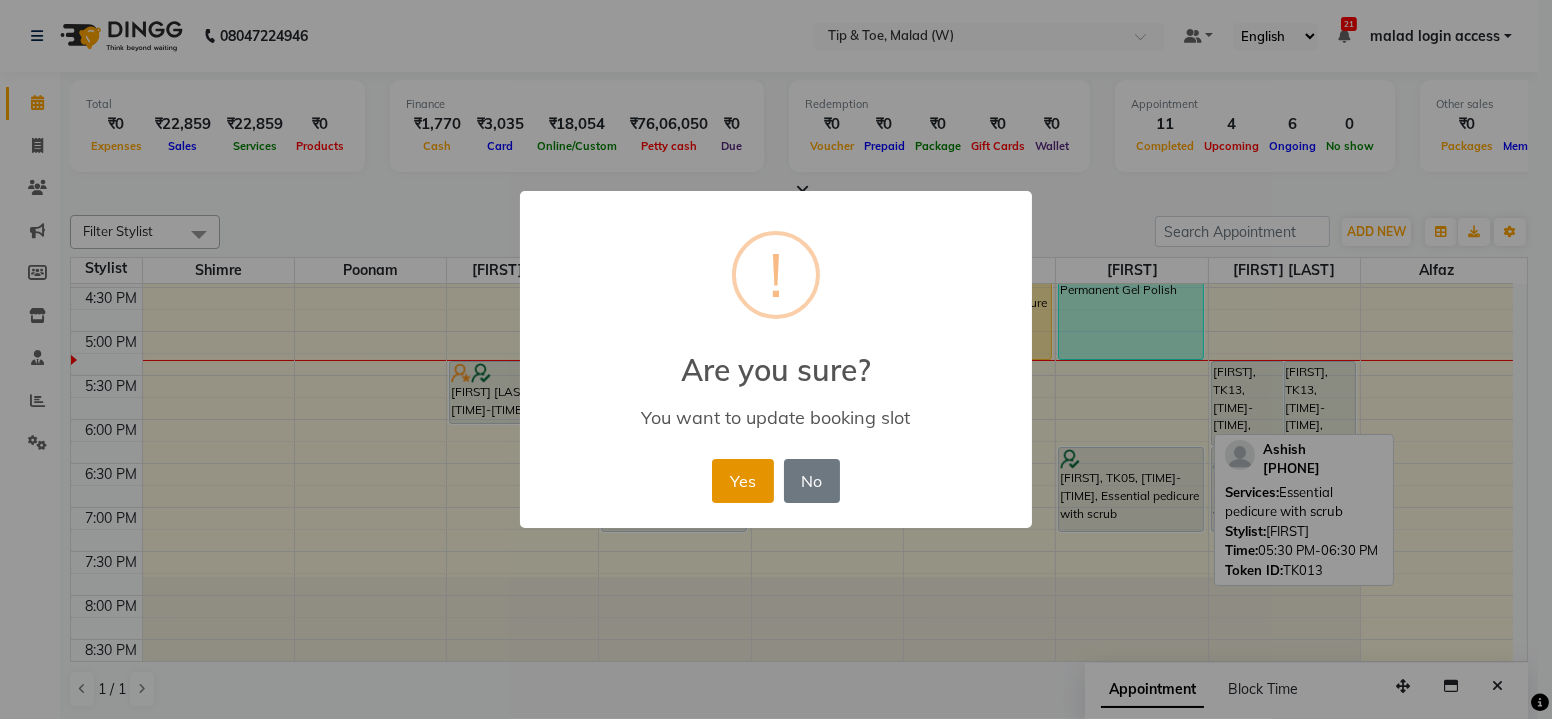 click on "Yes" at bounding box center [742, 481] 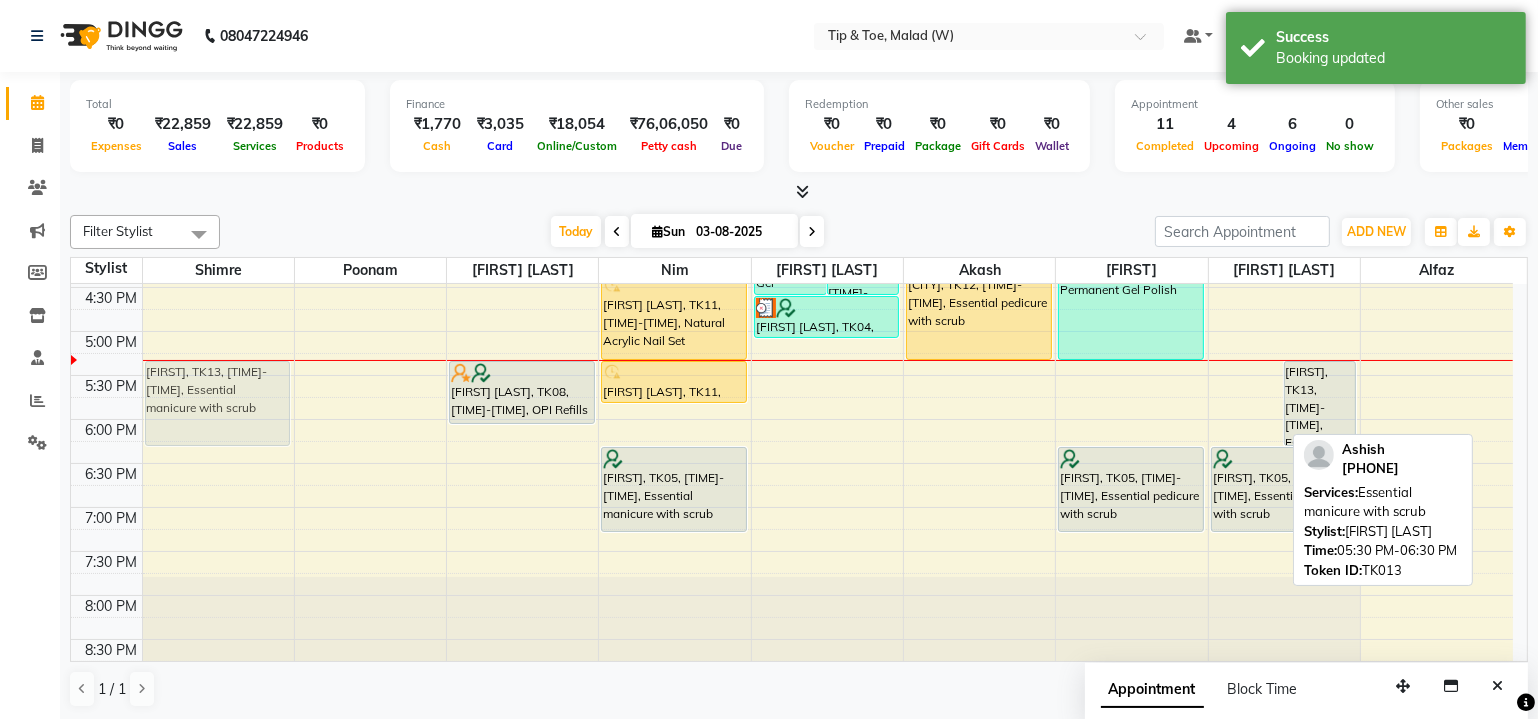 drag, startPoint x: 1226, startPoint y: 406, endPoint x: 241, endPoint y: 415, distance: 985.04114 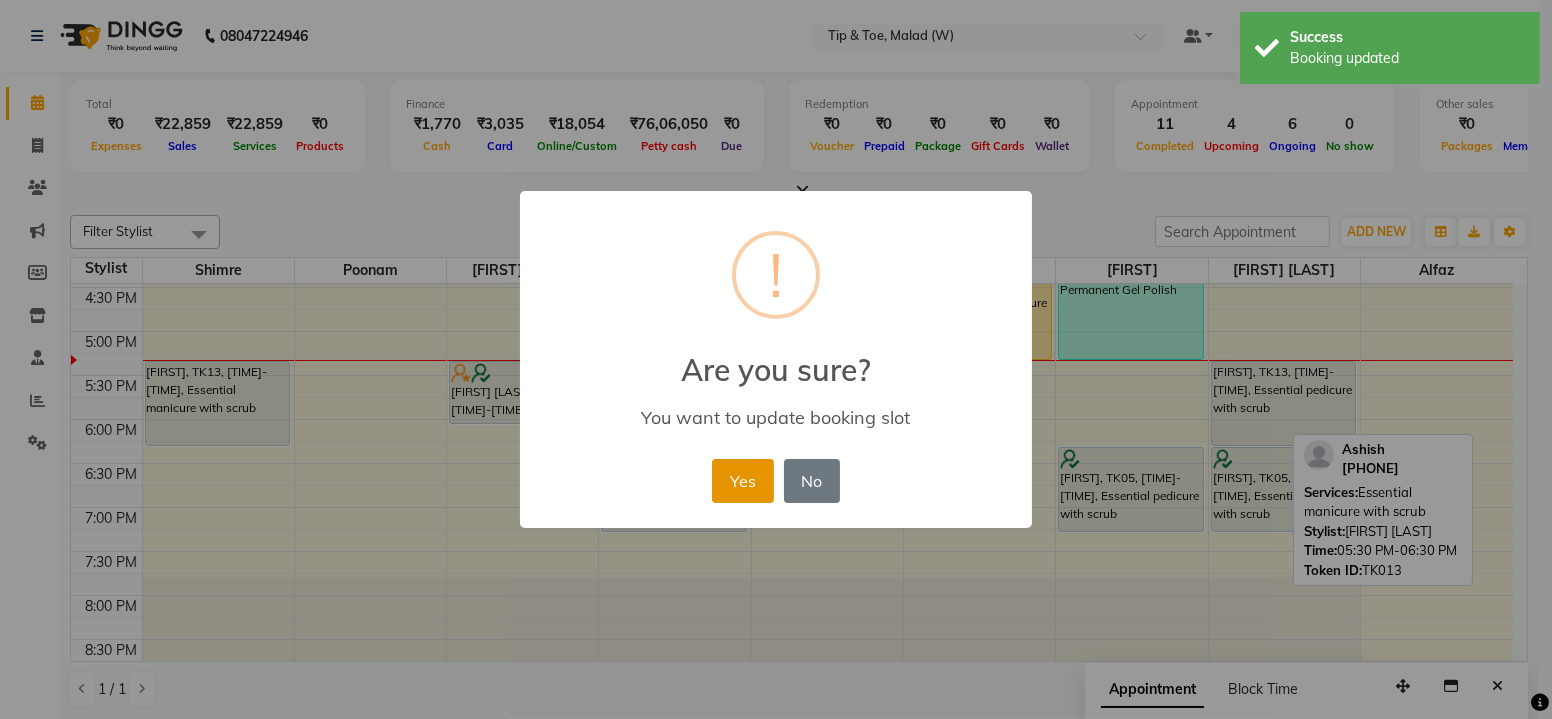 click on "Yes" at bounding box center [742, 481] 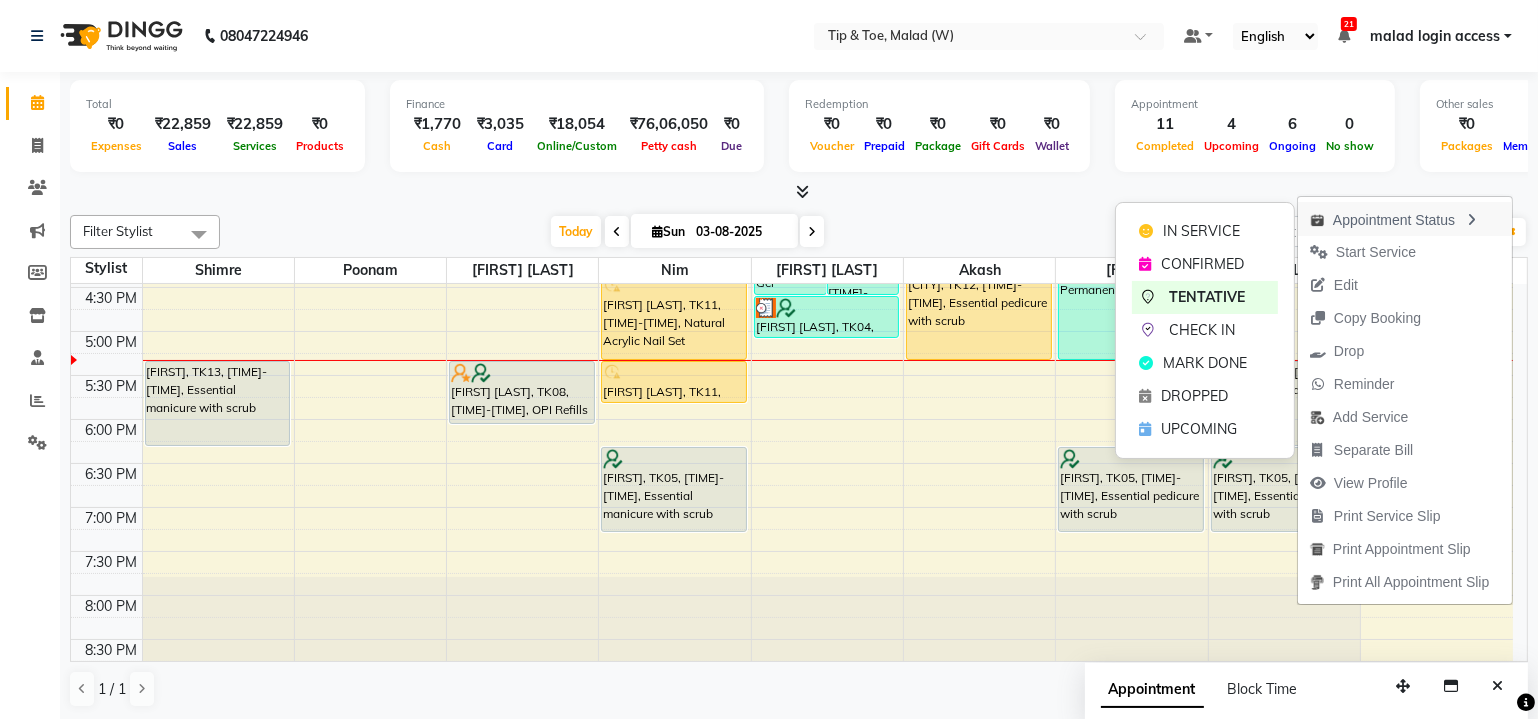 click on "Appointment Status" at bounding box center [1405, 219] 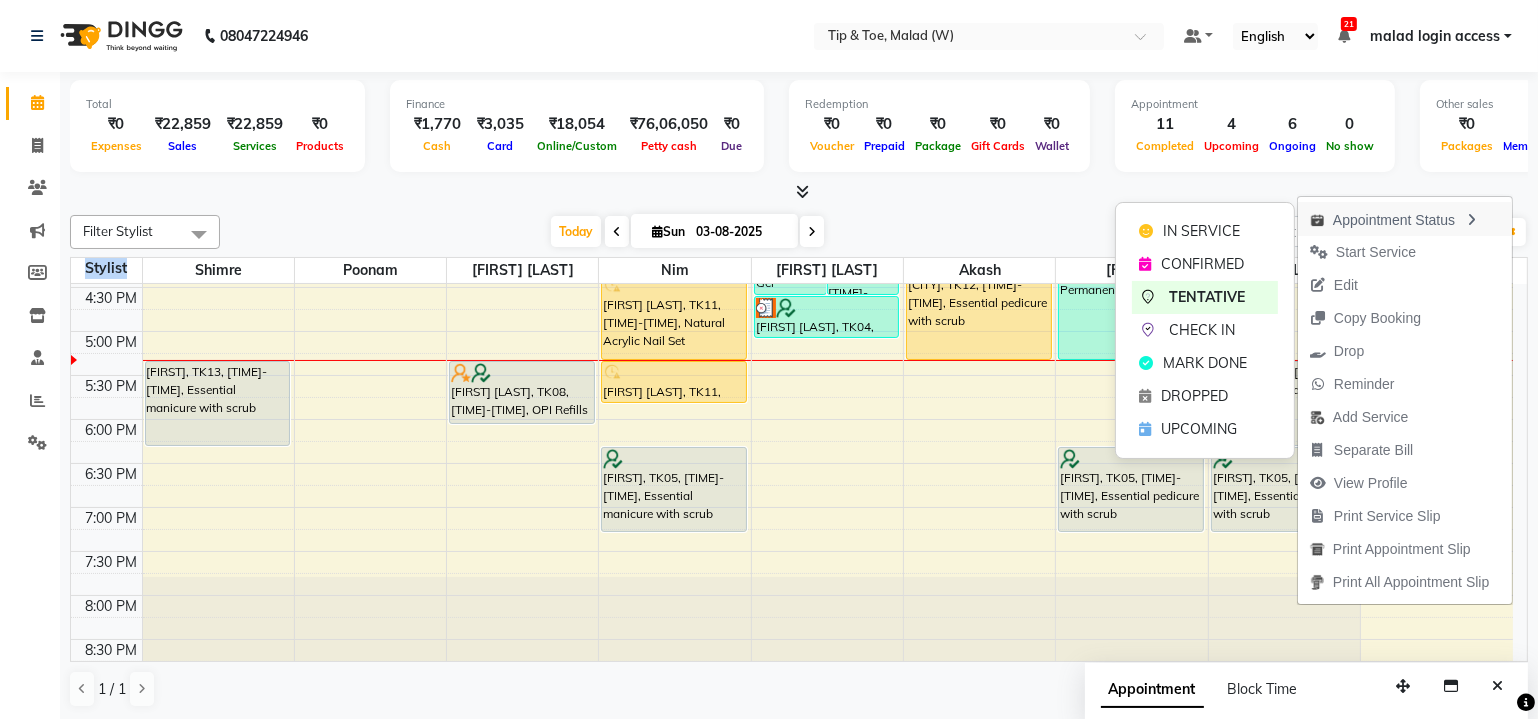 click on "ADD NEW Toggle Dropdown Add Appointment Add Invoice Add Attendance Add Client" at bounding box center [1376, 232] 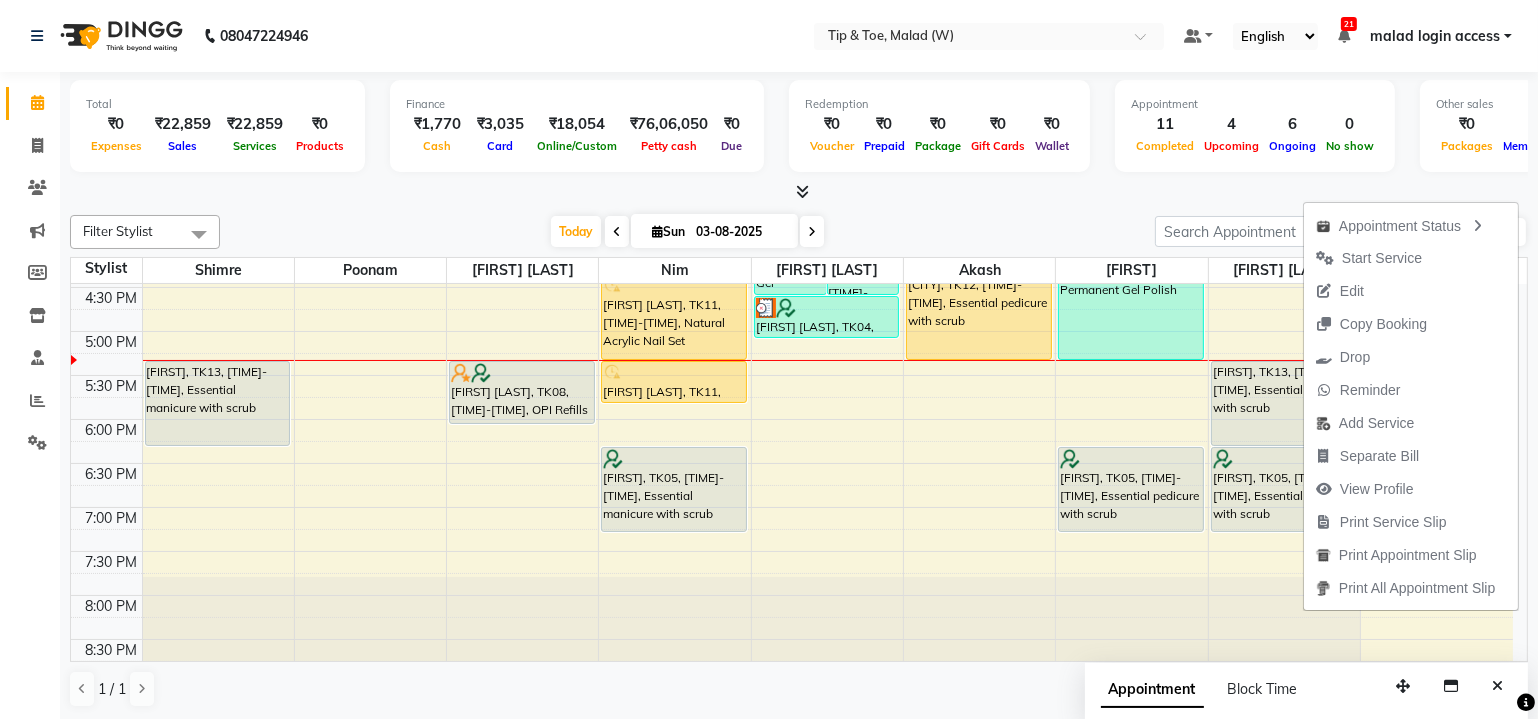 drag, startPoint x: 1303, startPoint y: 405, endPoint x: 1377, endPoint y: 262, distance: 161.01242 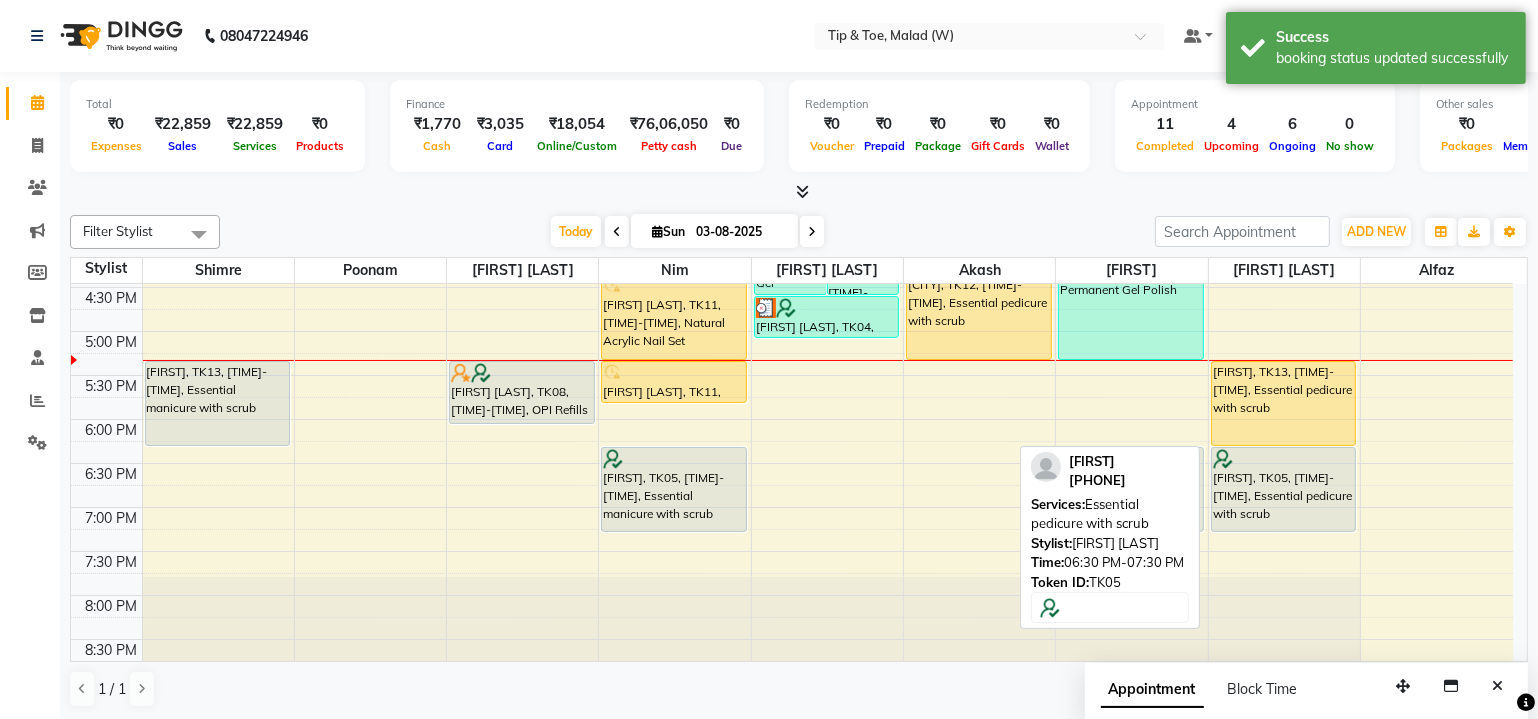 click on "[FIRST] [LAST], TK09, [TIME]-[TIME], Cocktail Pedicure,Permanent Gel Polish Removal    [FIRST], TK13, [TIME]-[TIME], Essential pedicure with scrub     [FIRST], TK05, [TIME]-[TIME], Essential pedicure with scrub" at bounding box center [1284, 111] 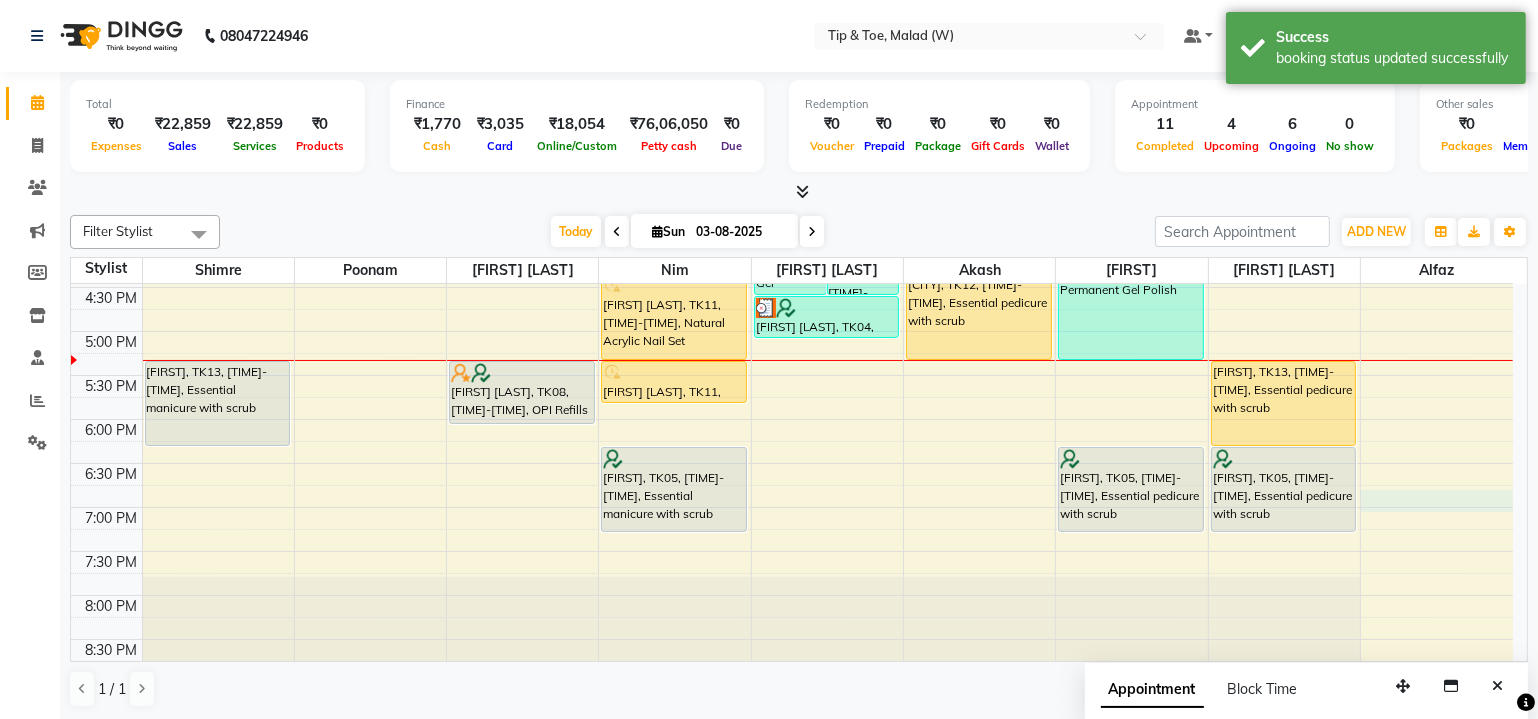 drag, startPoint x: 1390, startPoint y: 494, endPoint x: 1417, endPoint y: 494, distance: 27 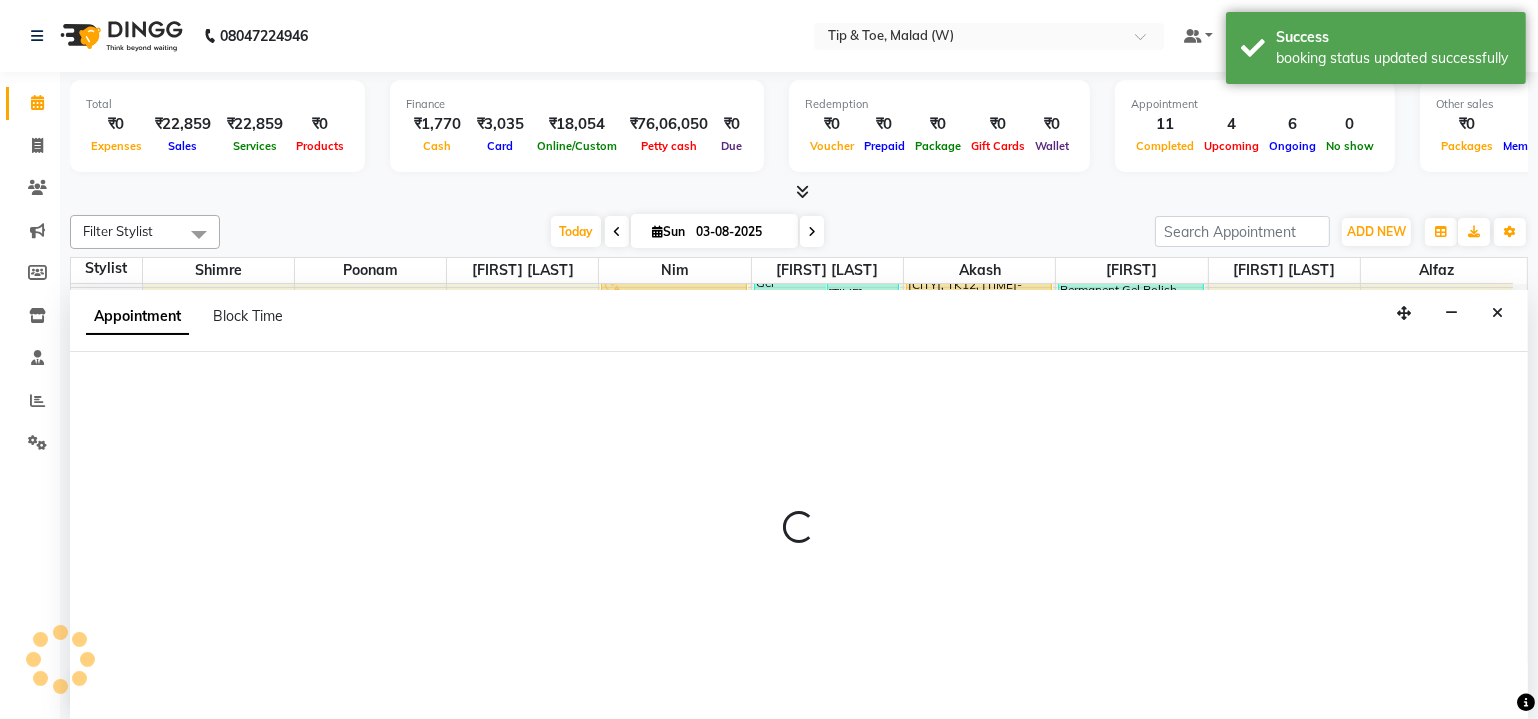 scroll, scrollTop: 0, scrollLeft: 0, axis: both 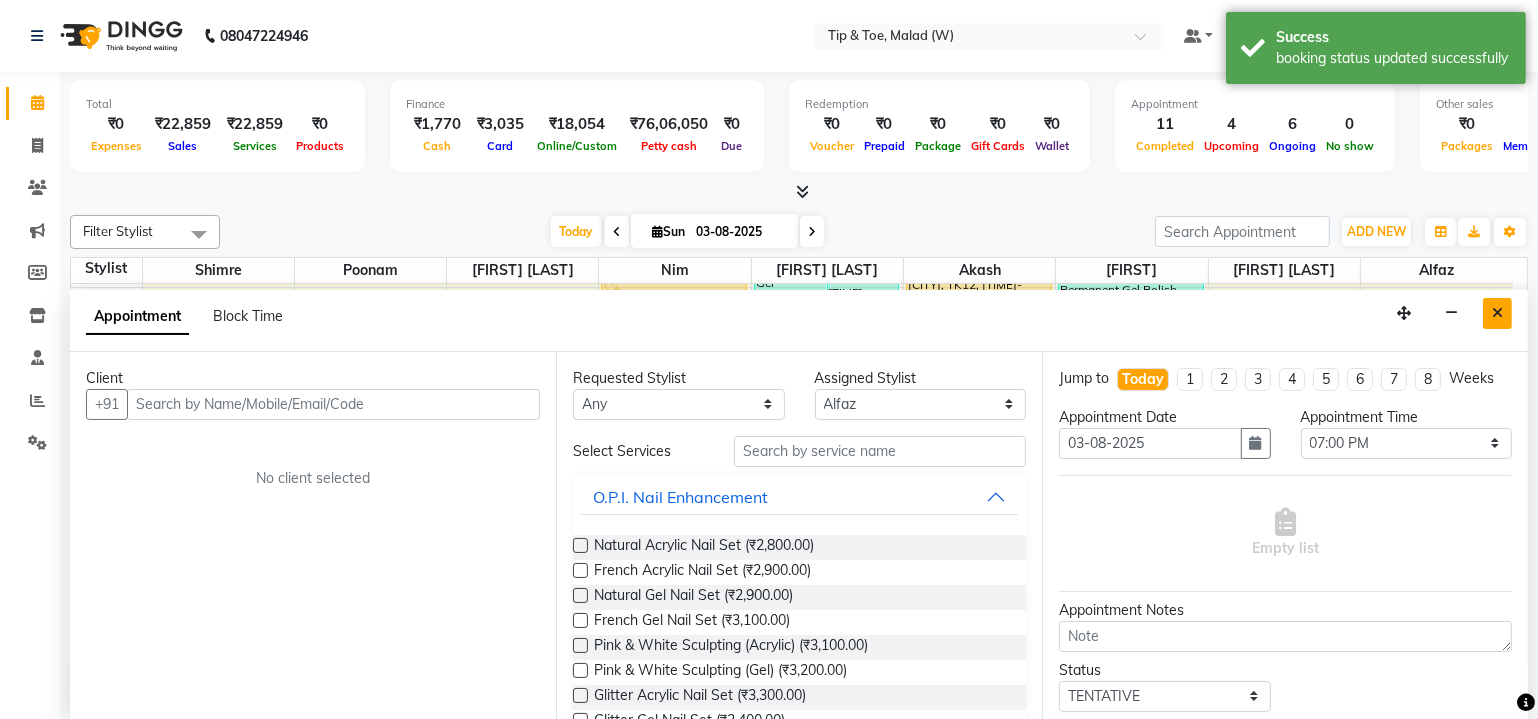 click at bounding box center [1497, 313] 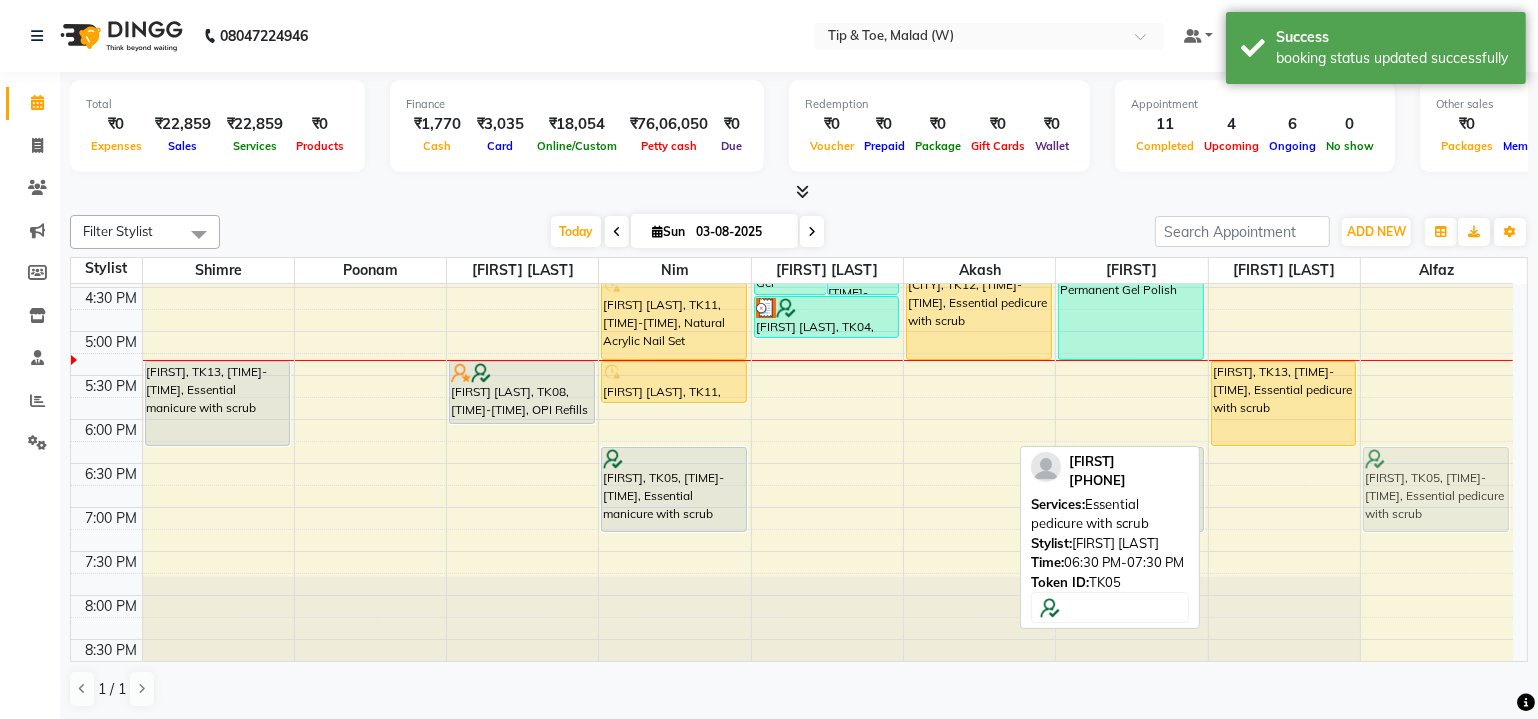 drag, startPoint x: 1329, startPoint y: 475, endPoint x: 1441, endPoint y: 471, distance: 112.0714 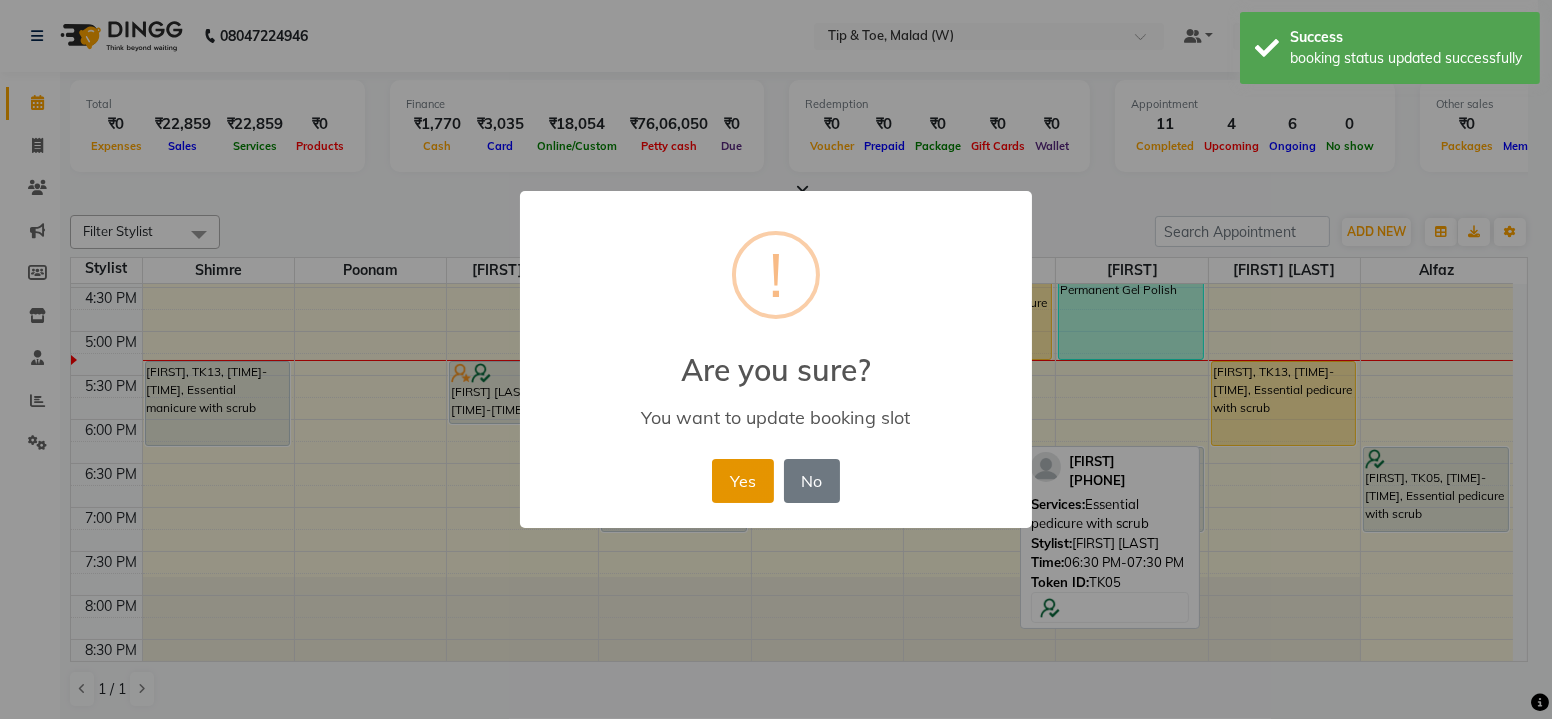 click on "Yes" at bounding box center (742, 481) 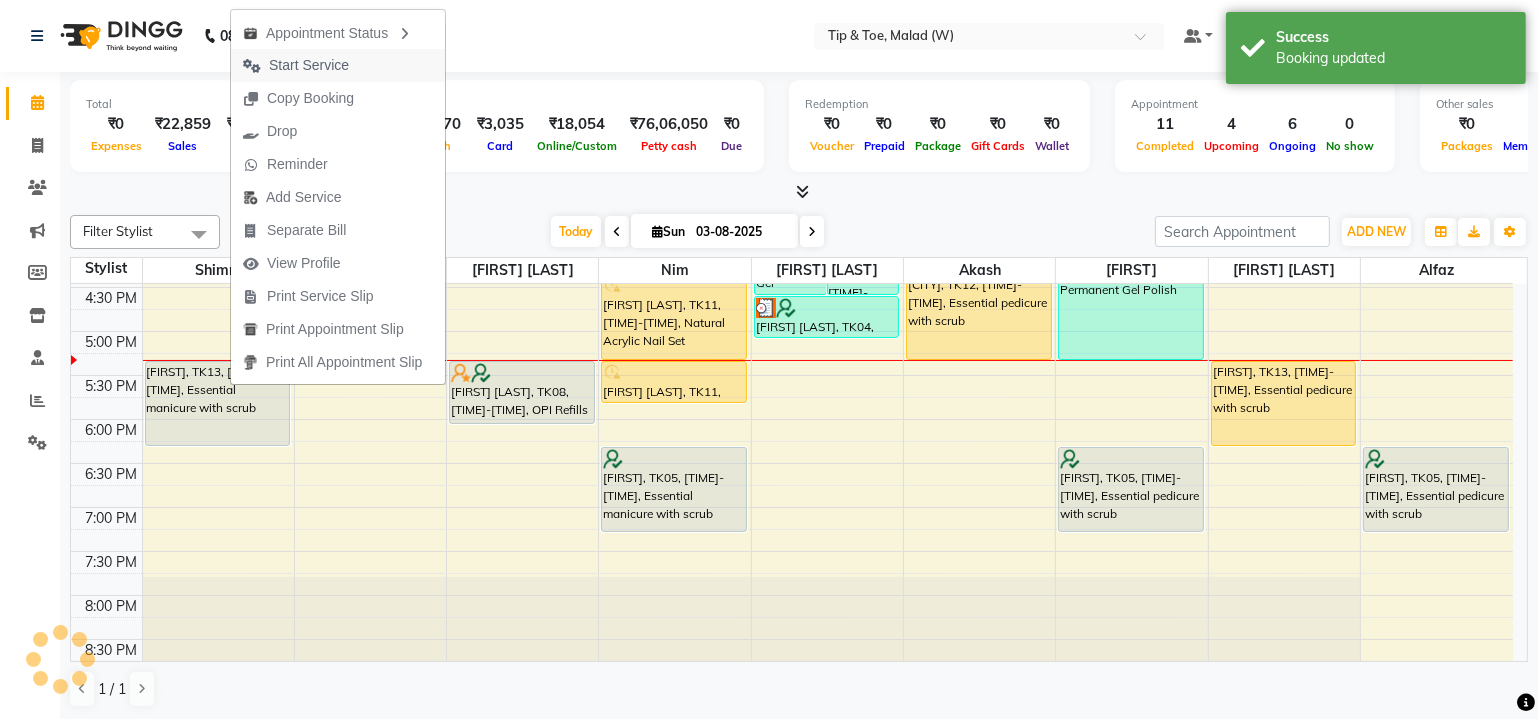 click on "Start Service" at bounding box center (309, 65) 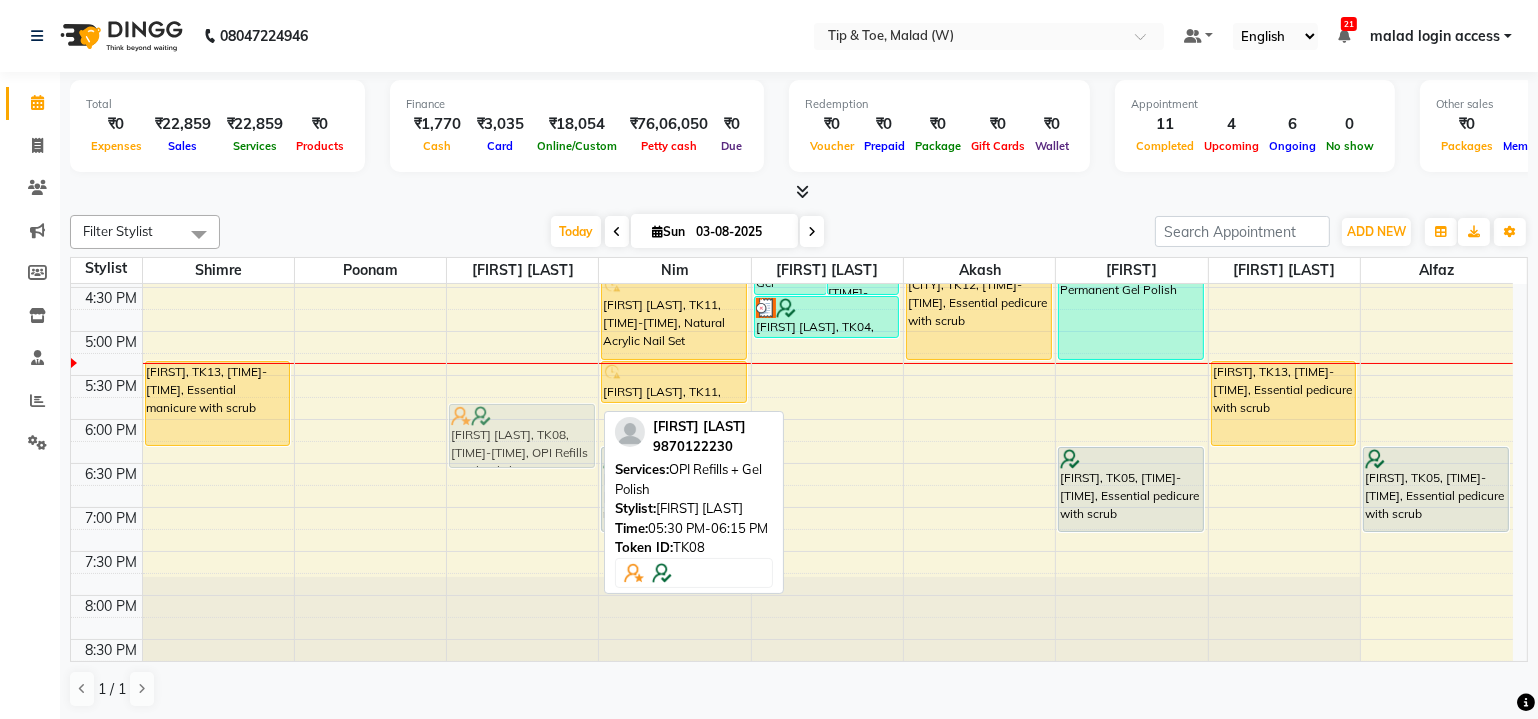 drag, startPoint x: 531, startPoint y: 383, endPoint x: 533, endPoint y: 425, distance: 42.047592 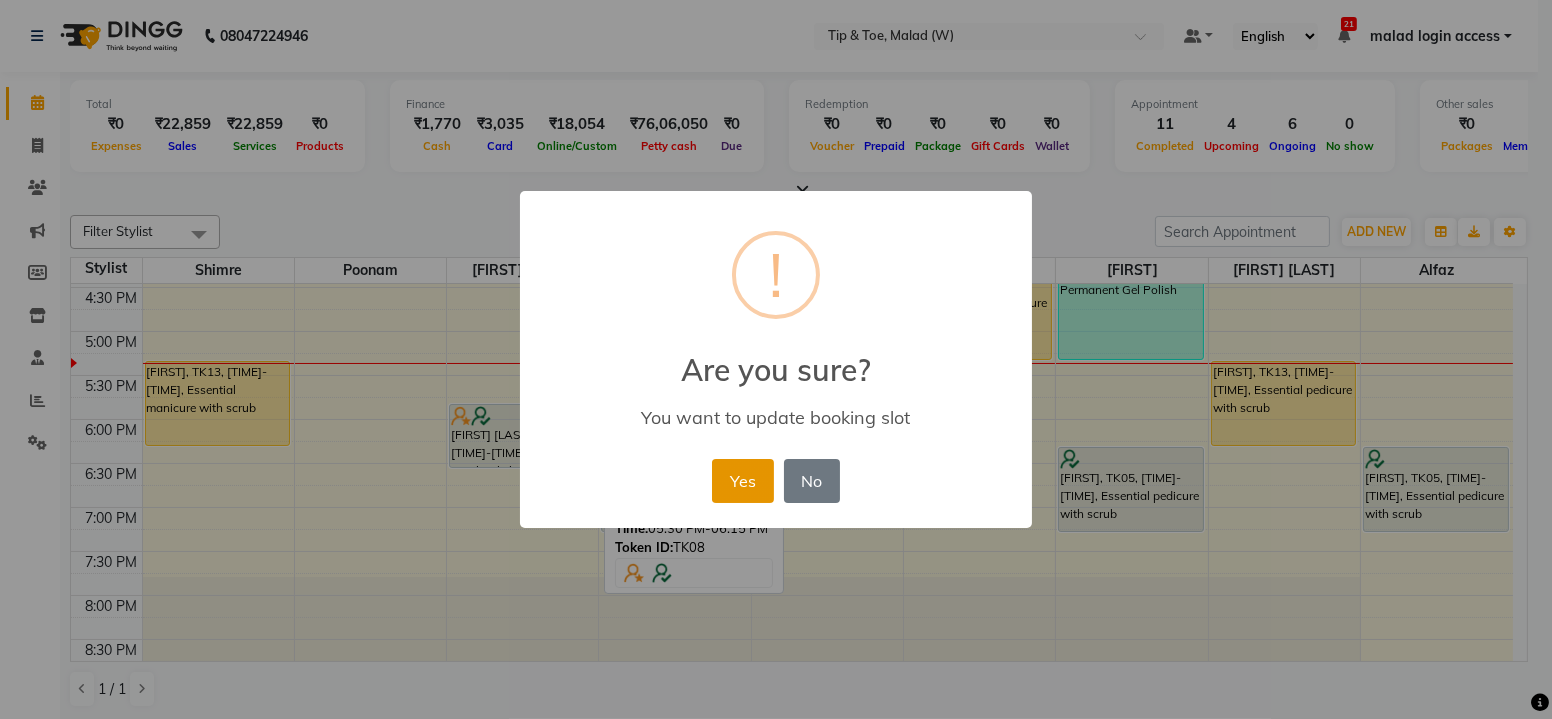click on "Yes" at bounding box center (742, 481) 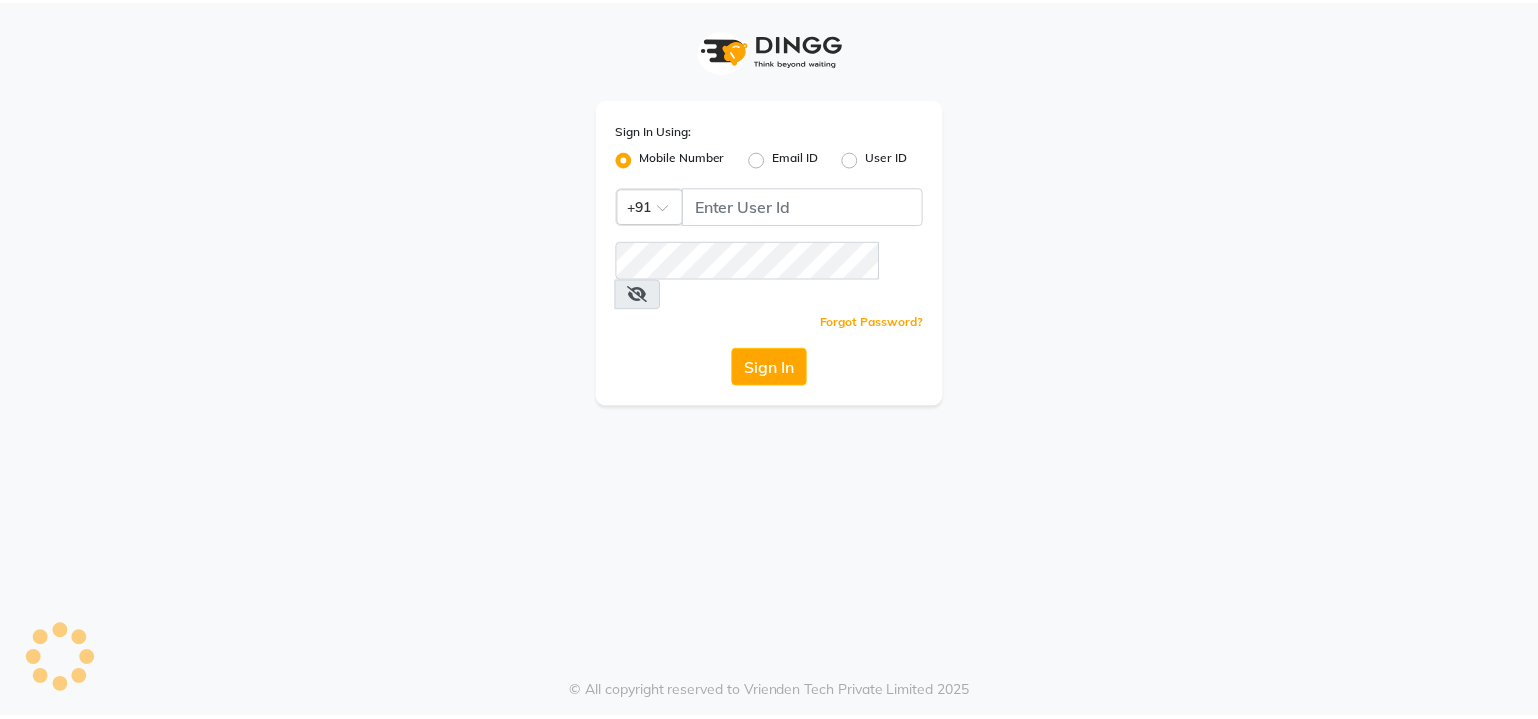 scroll, scrollTop: 0, scrollLeft: 0, axis: both 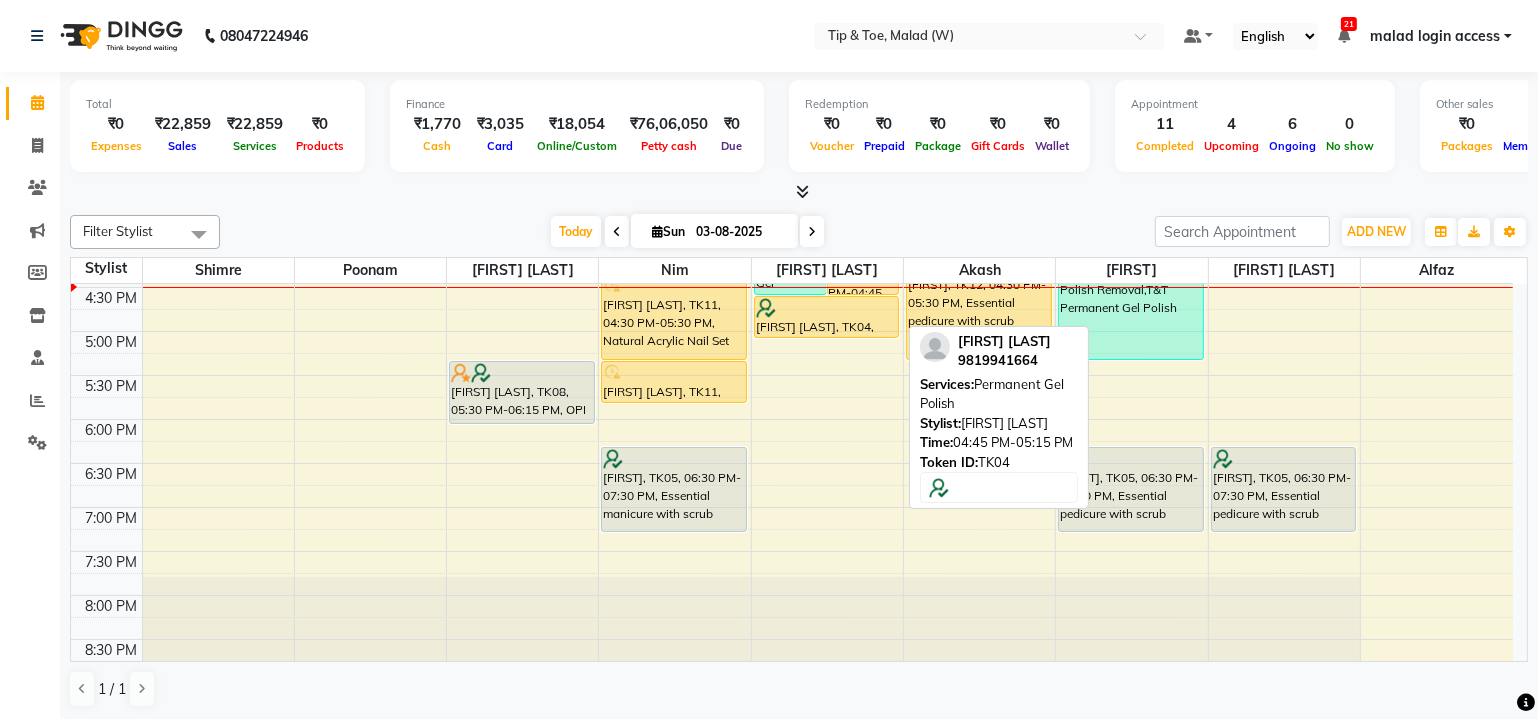 click on "[FIRST] [LAST], TK04, 04:45 PM-05:15 PM, Permanent Gel Polish" at bounding box center [827, 317] 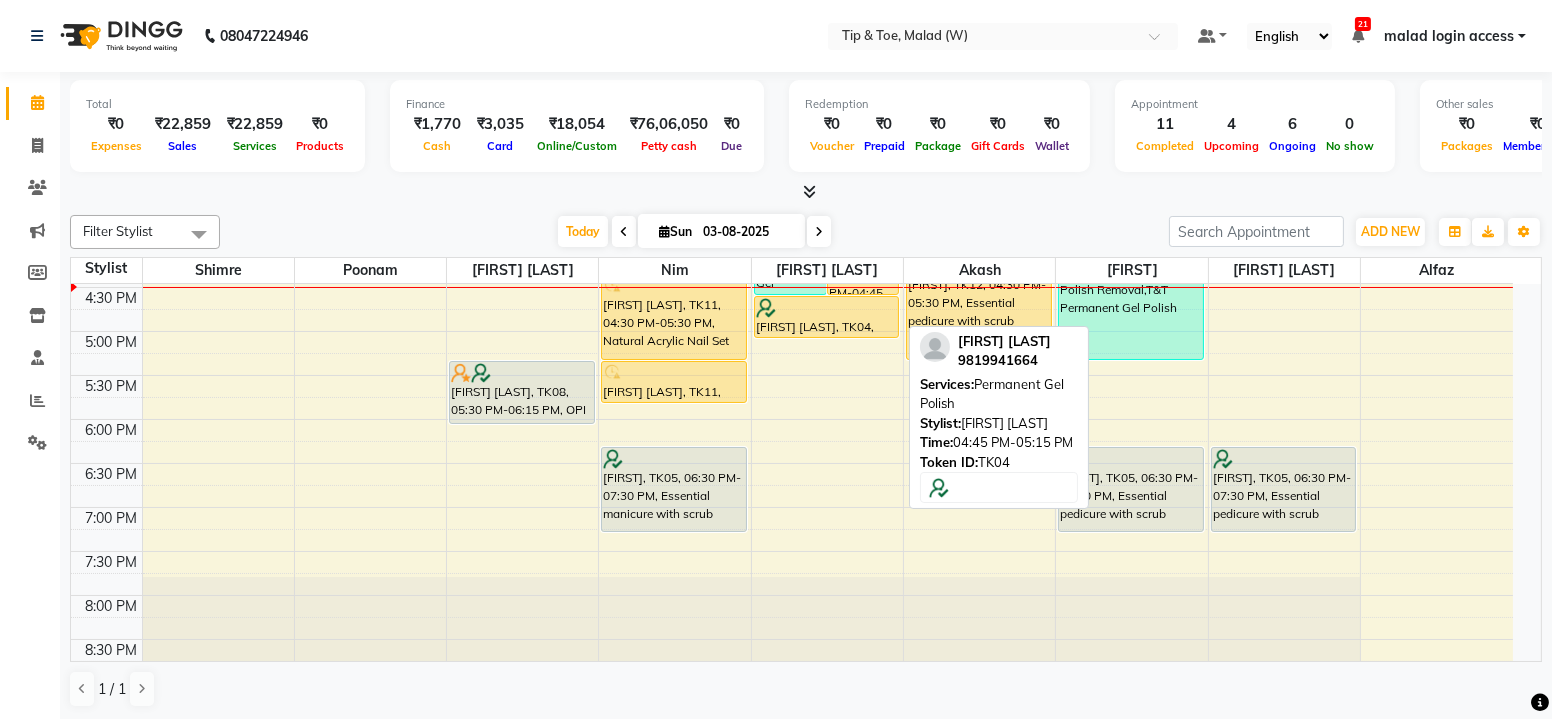 select on "1" 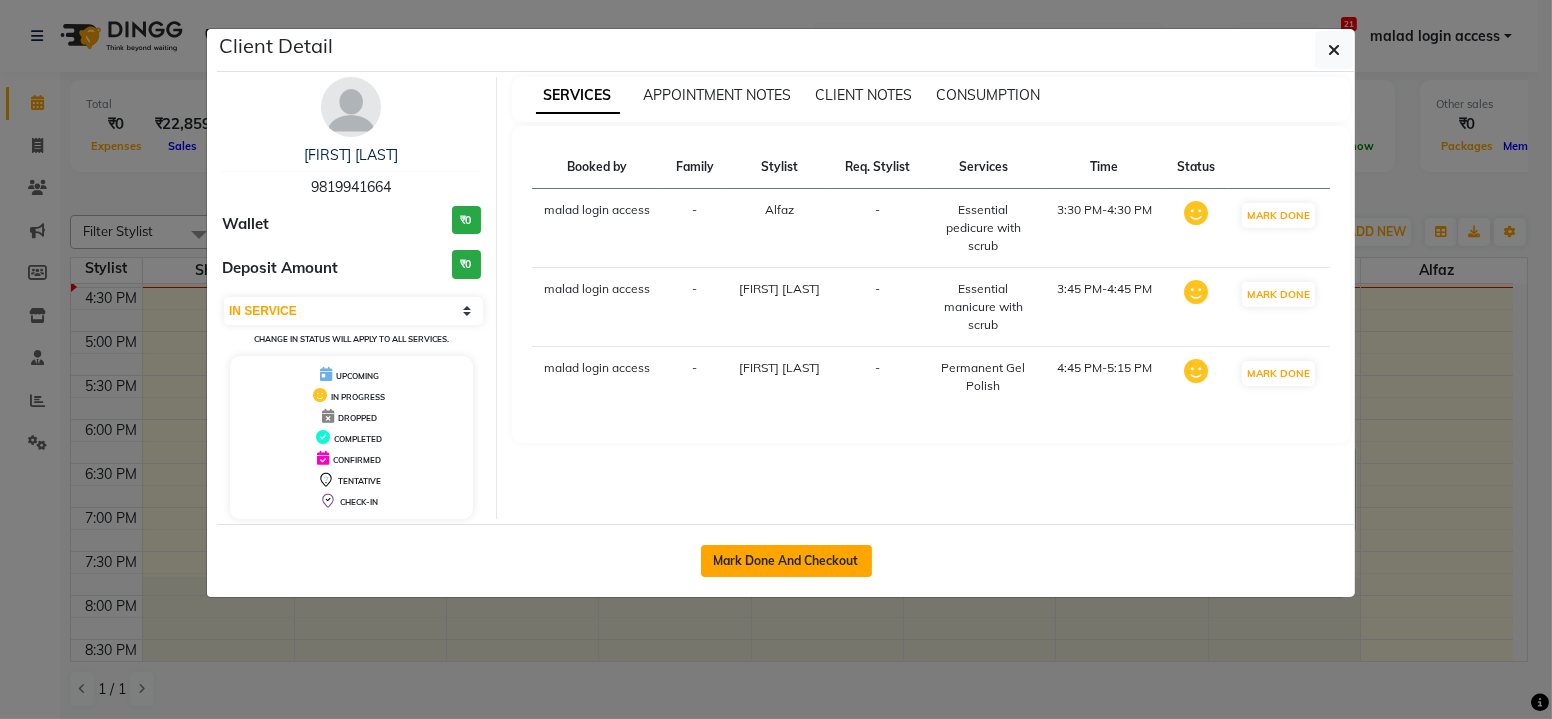 click on "Mark Done And Checkout" 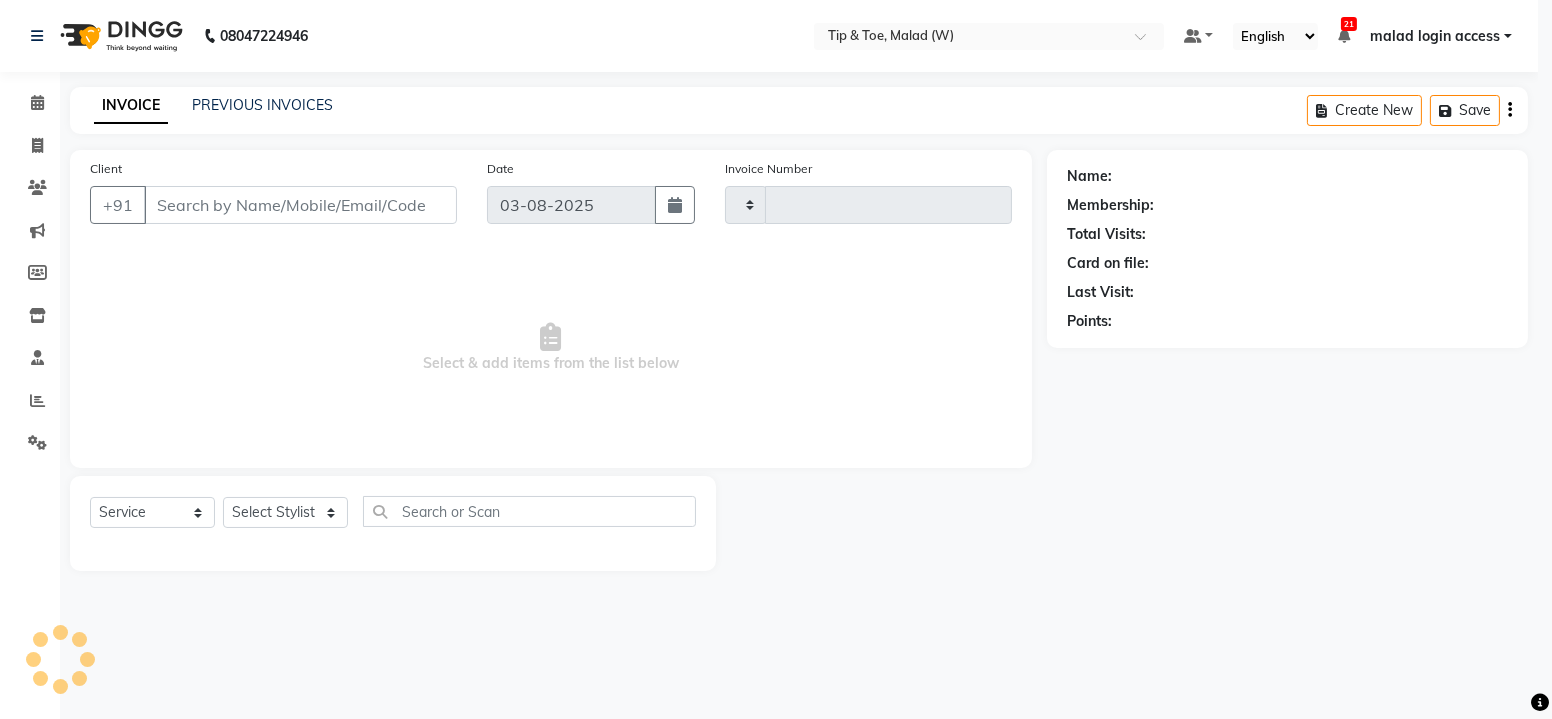 type on "1976" 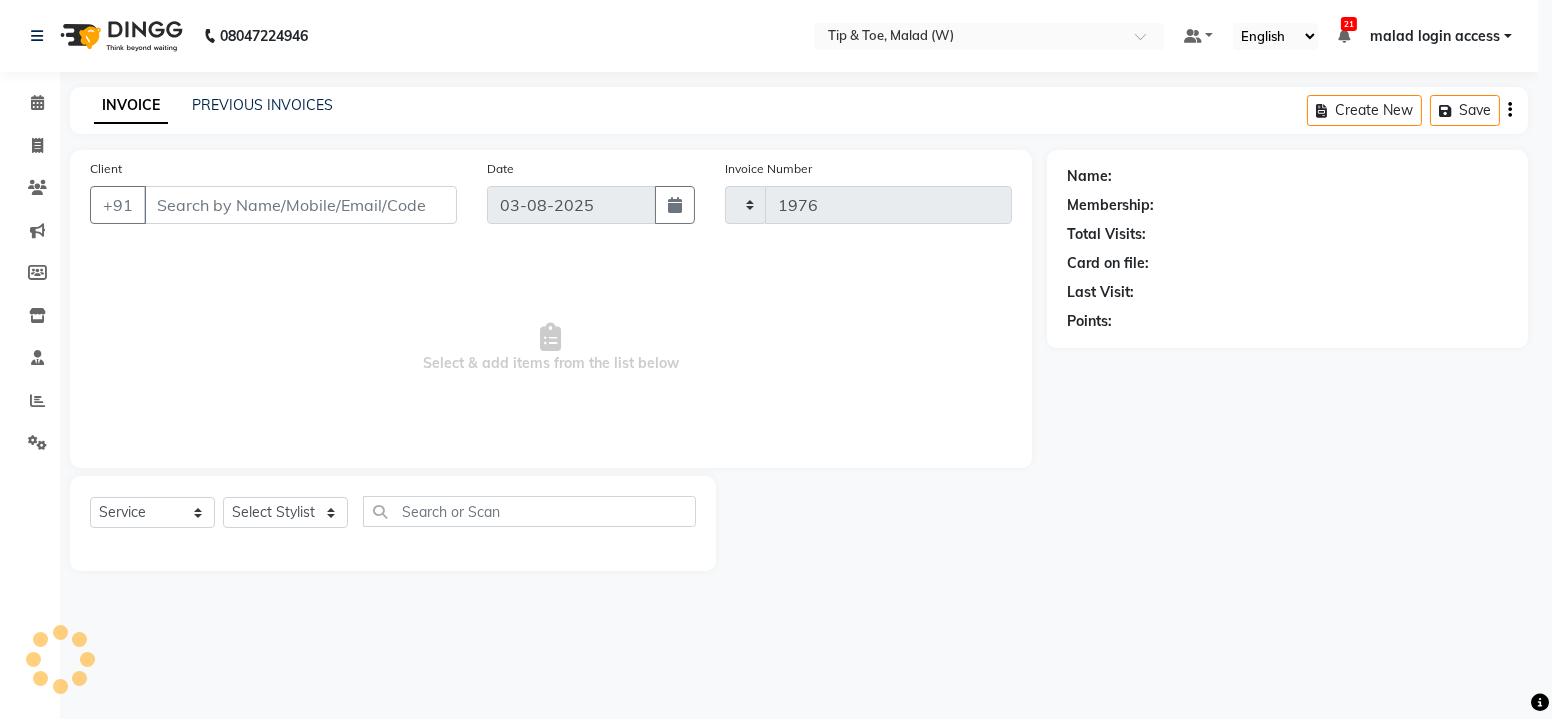 select on "5930" 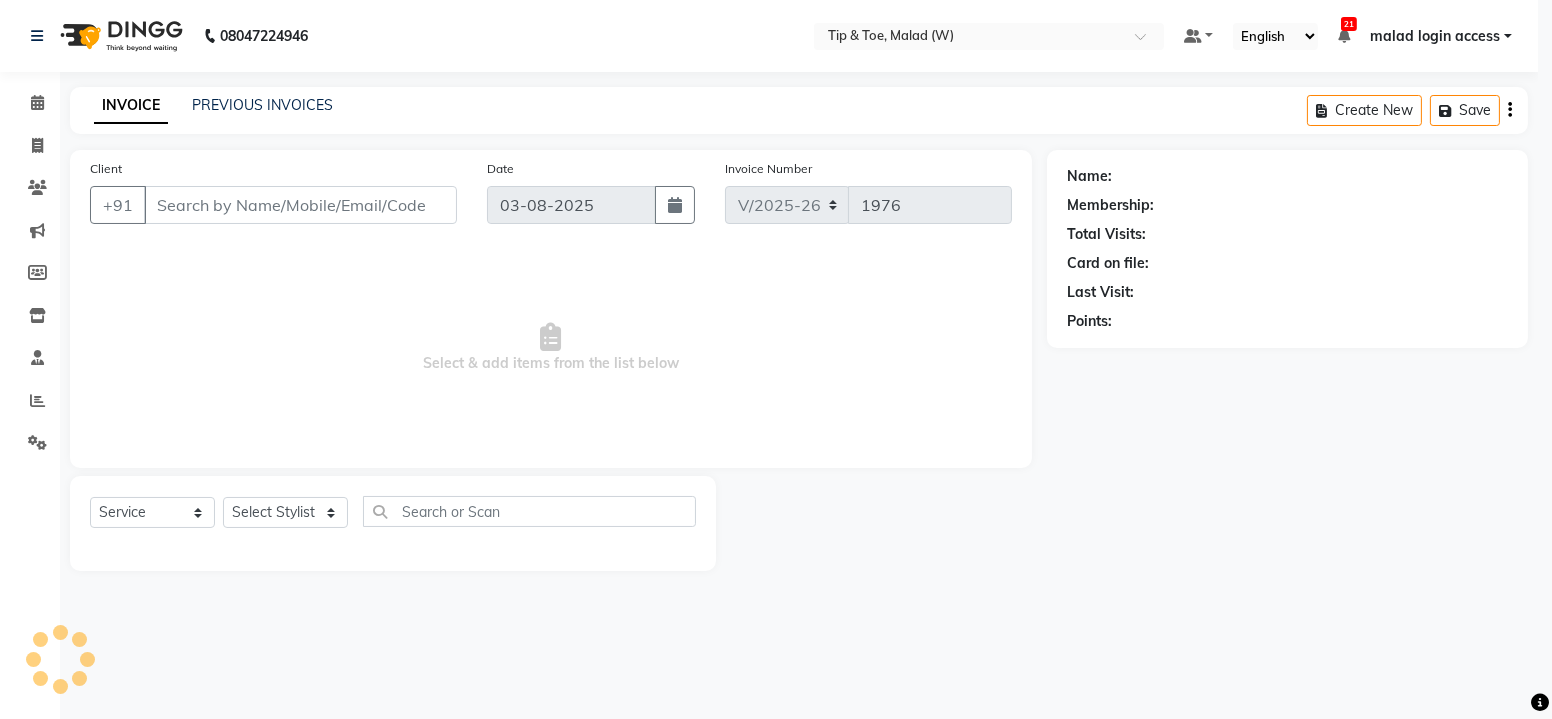 type on "9819941664" 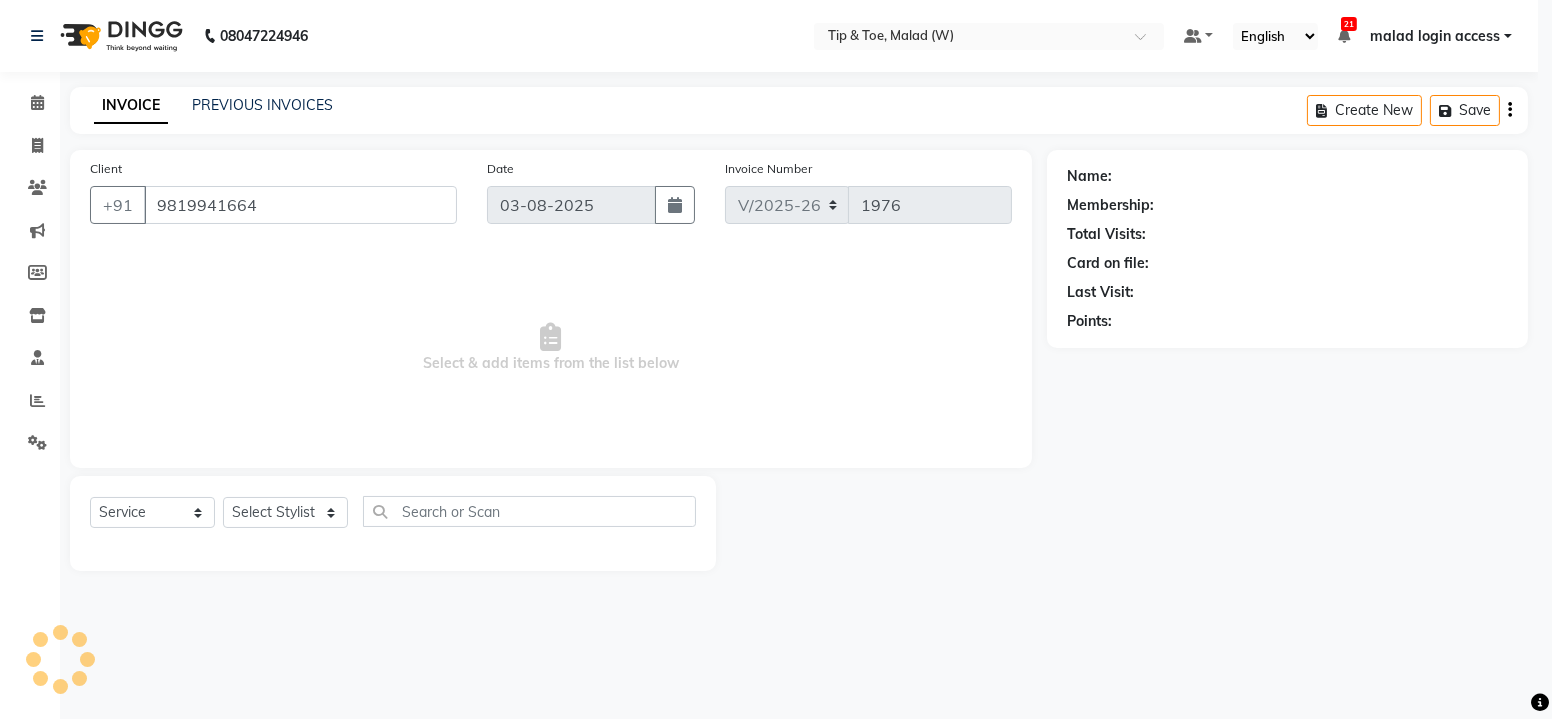 select on "77019" 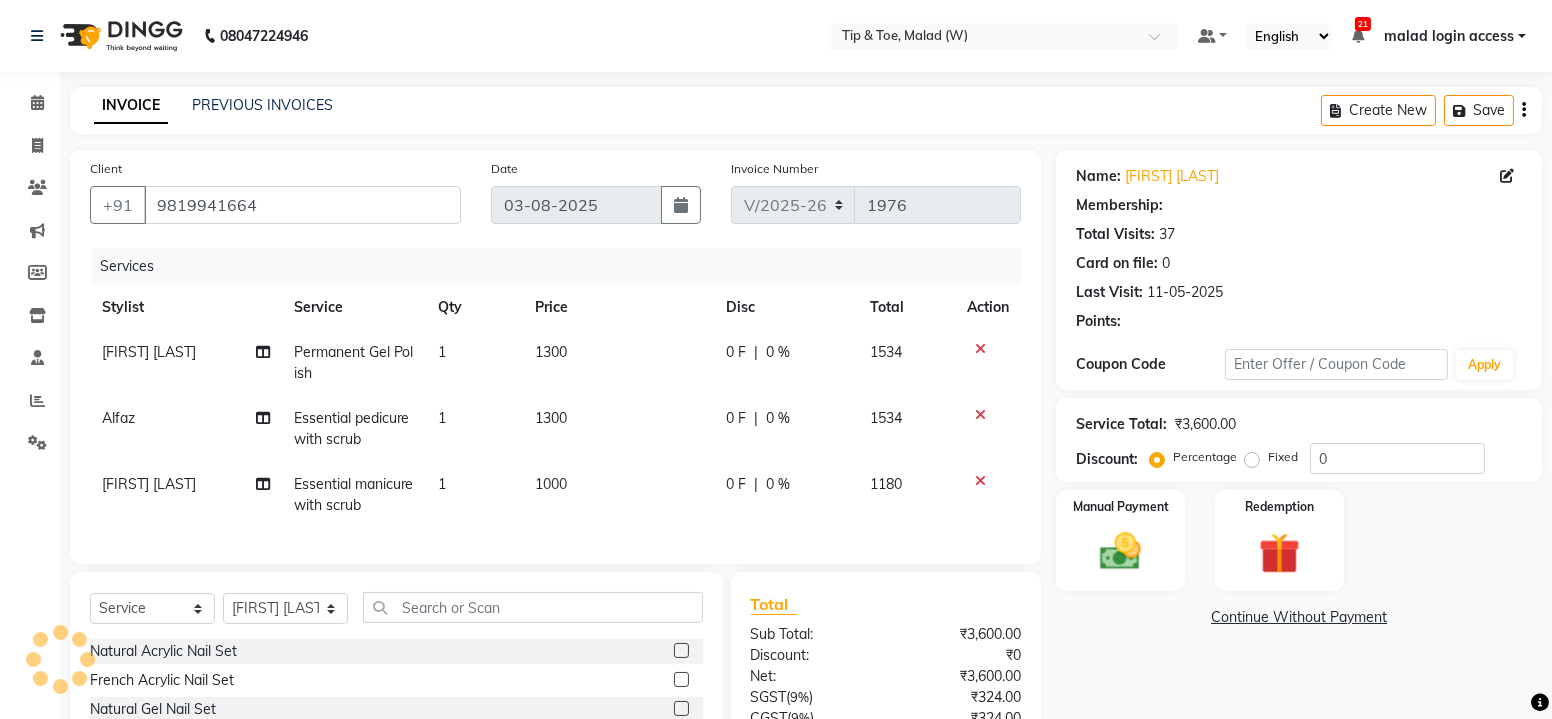 select on "1: Object" 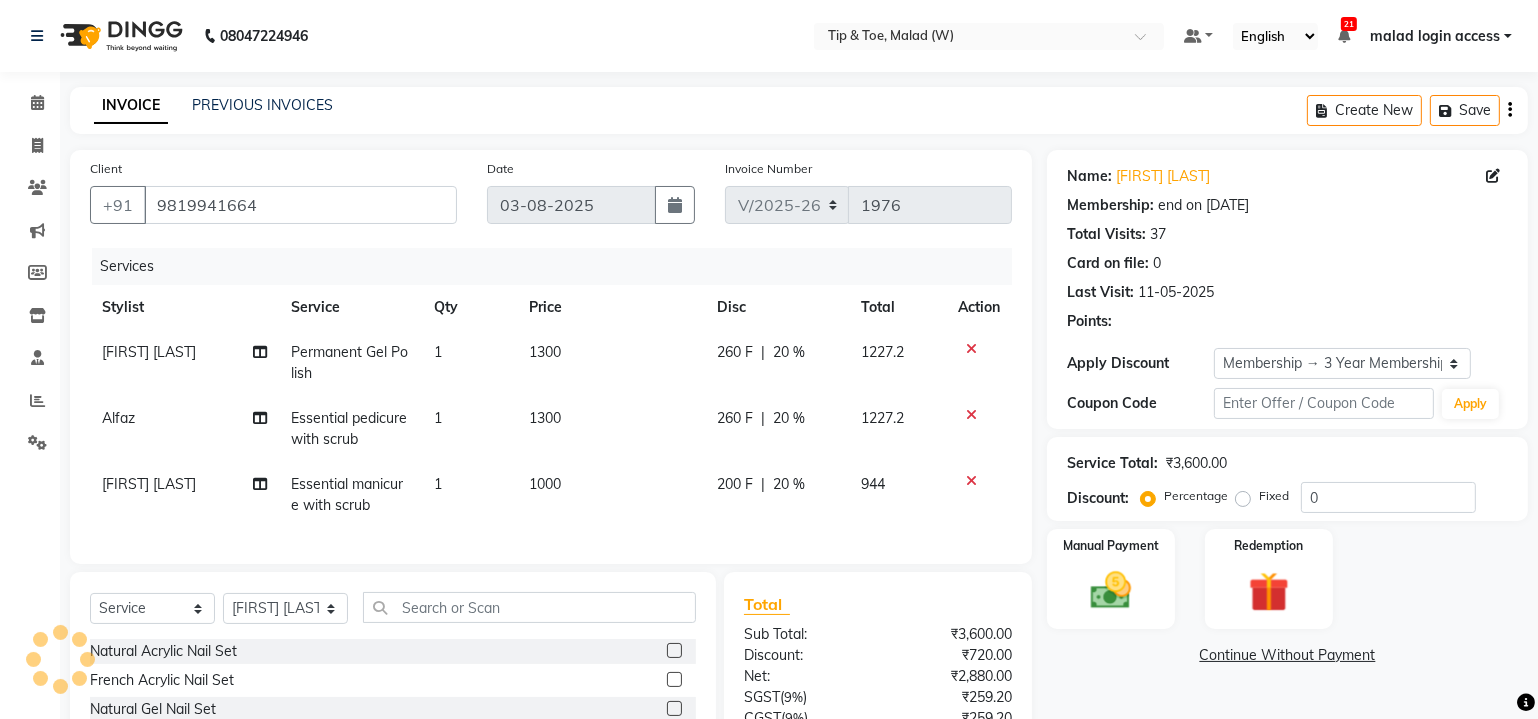 type on "20" 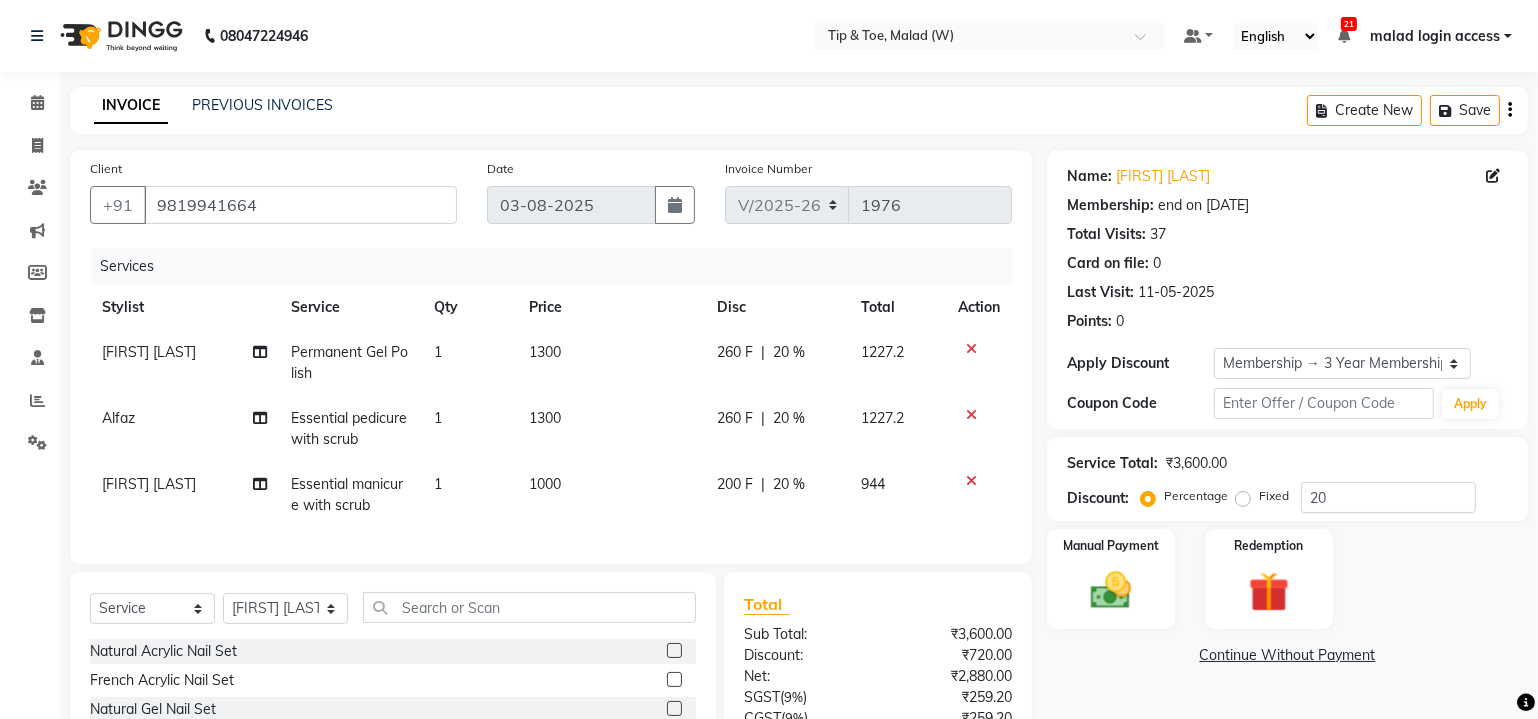 click on "Permanent Gel Polish" 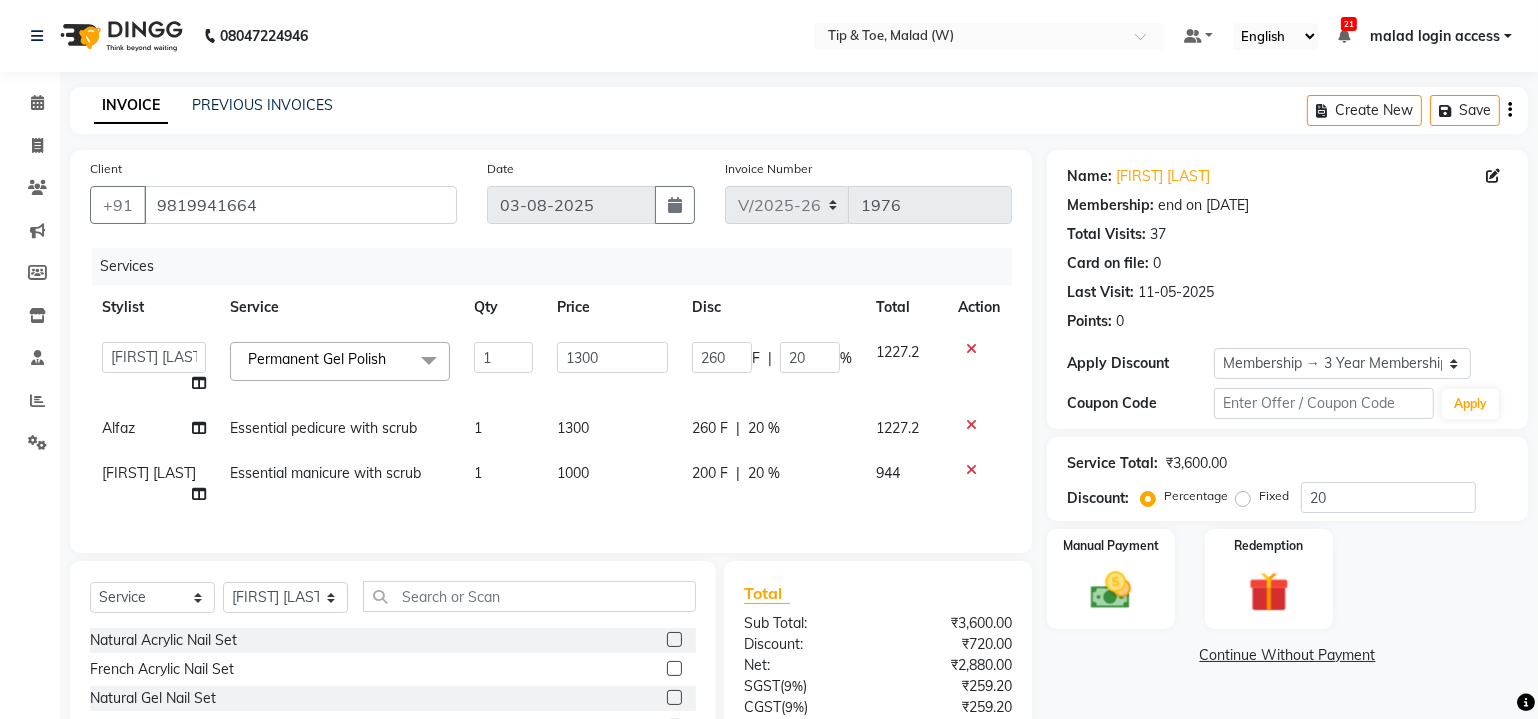 click on "Permanent Gel Polish" 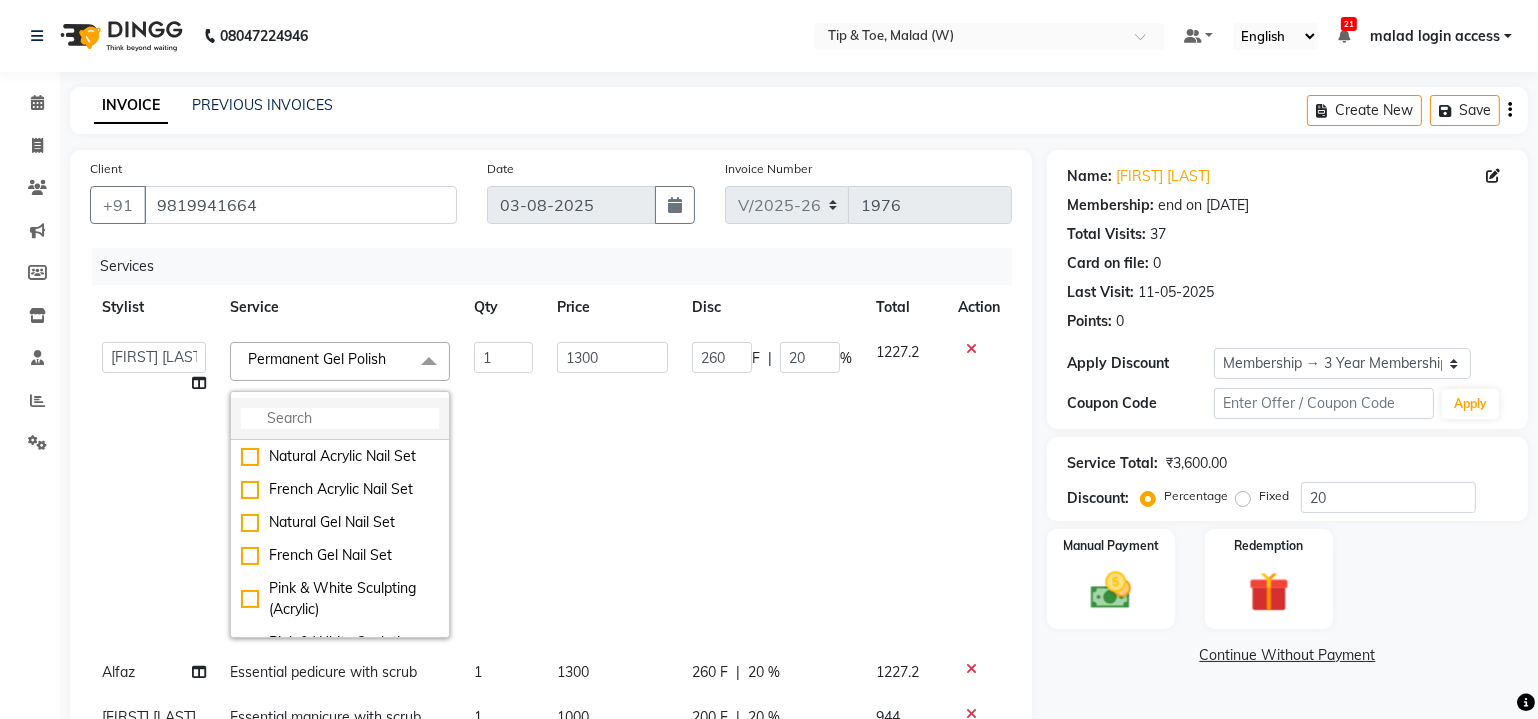 click 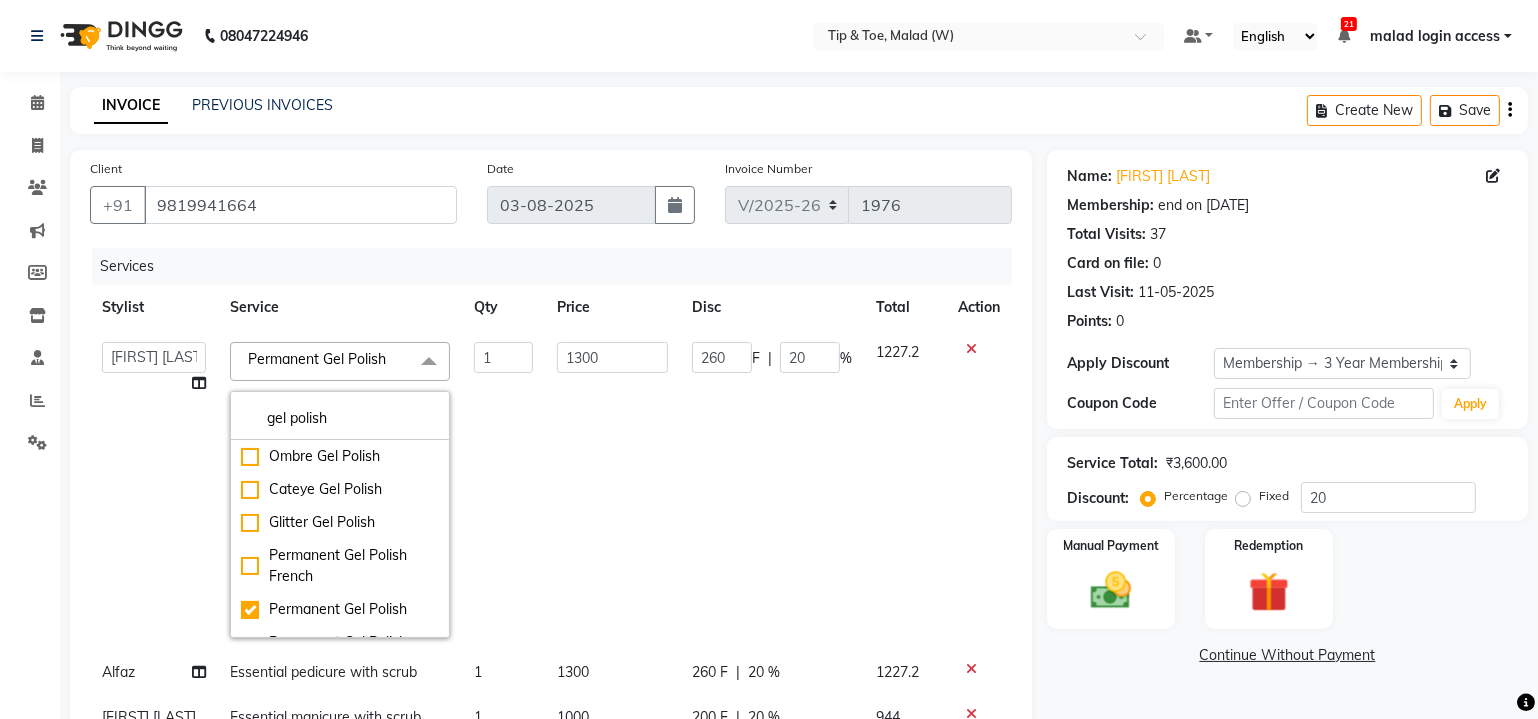 type on "gel polish" 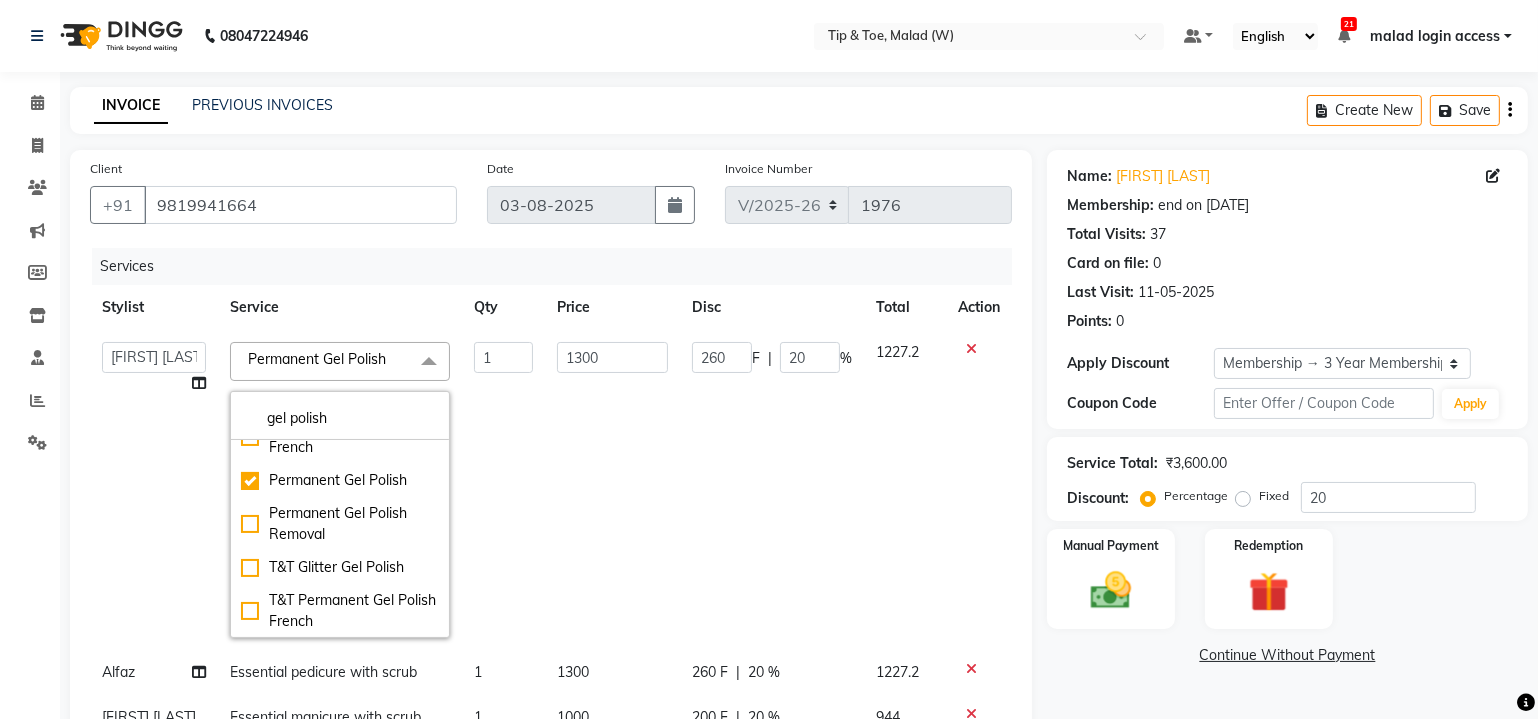 scroll, scrollTop: 145, scrollLeft: 0, axis: vertical 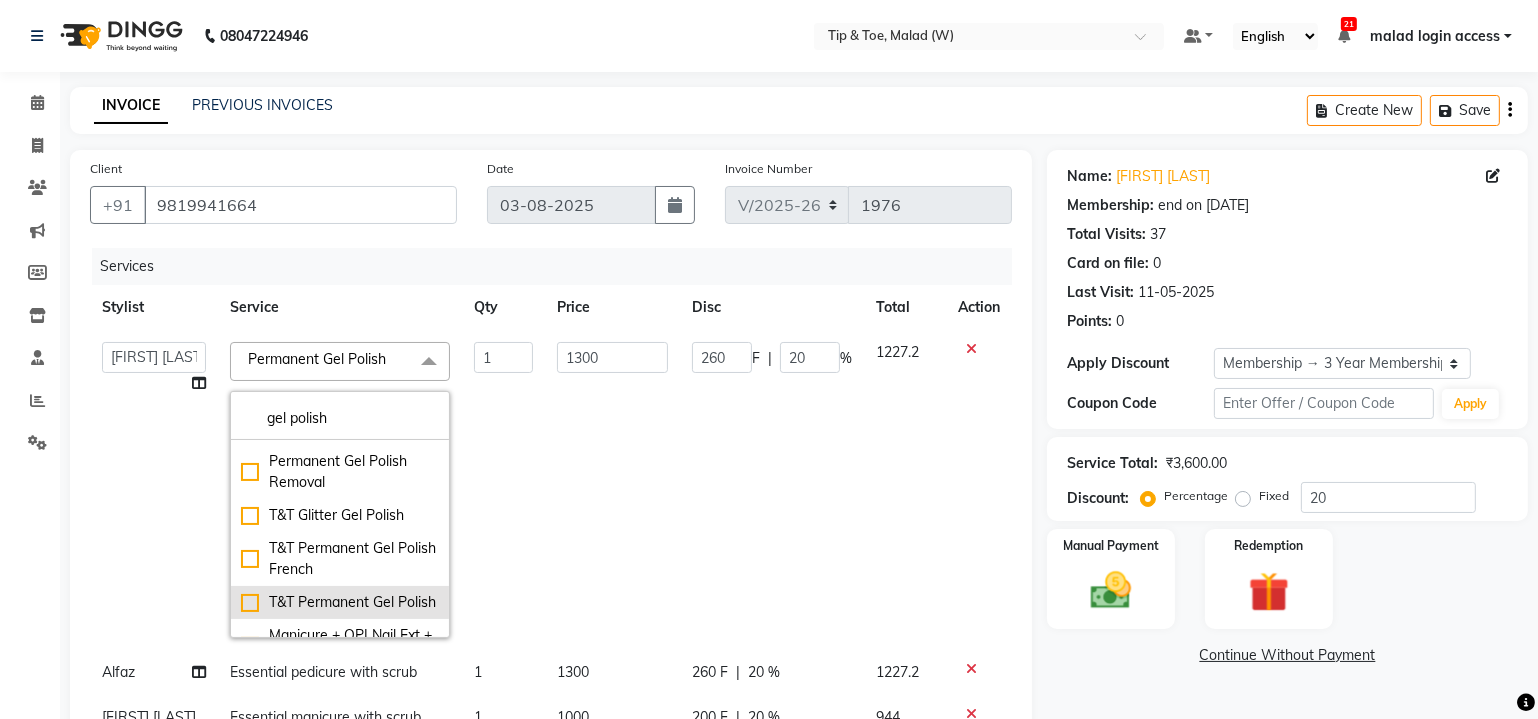 click on "T&T Permanent Gel Polish" 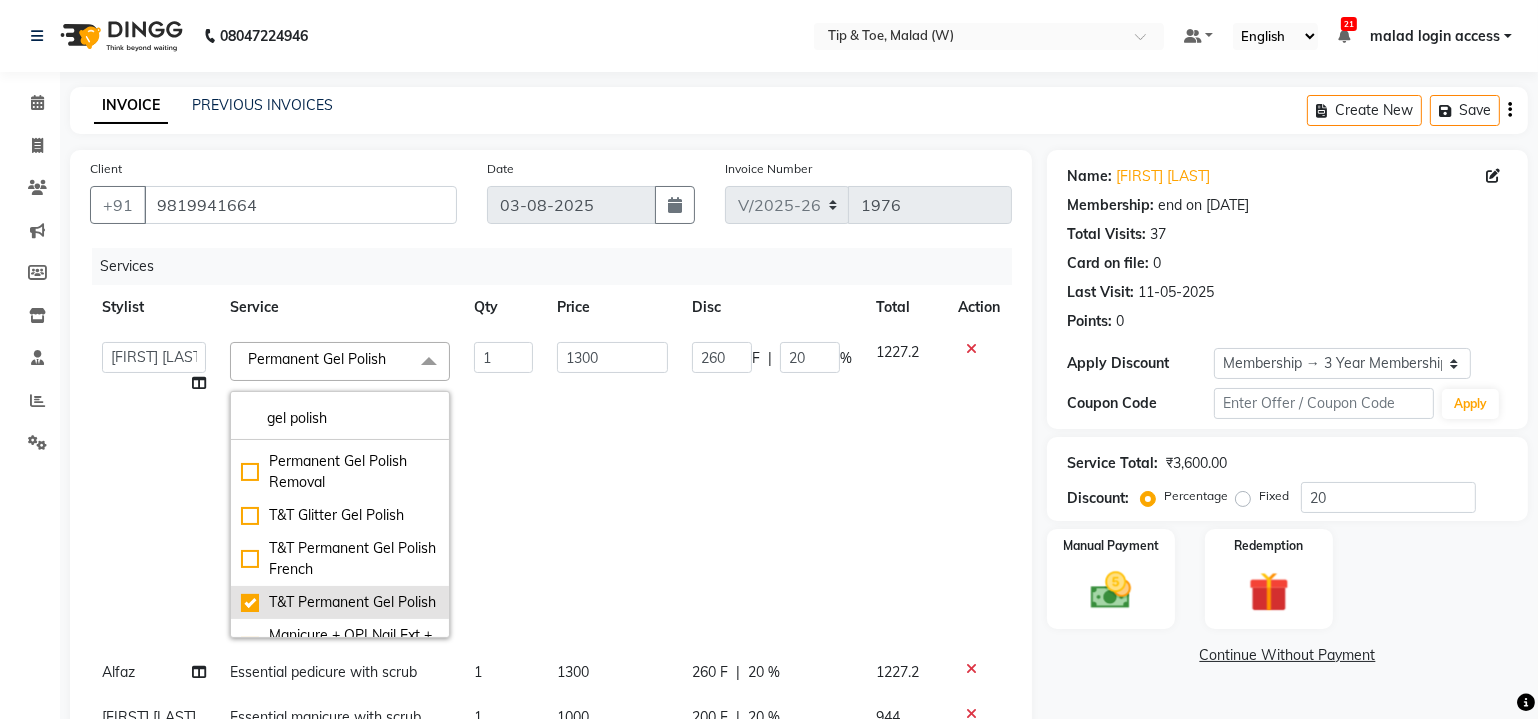 checkbox on "false" 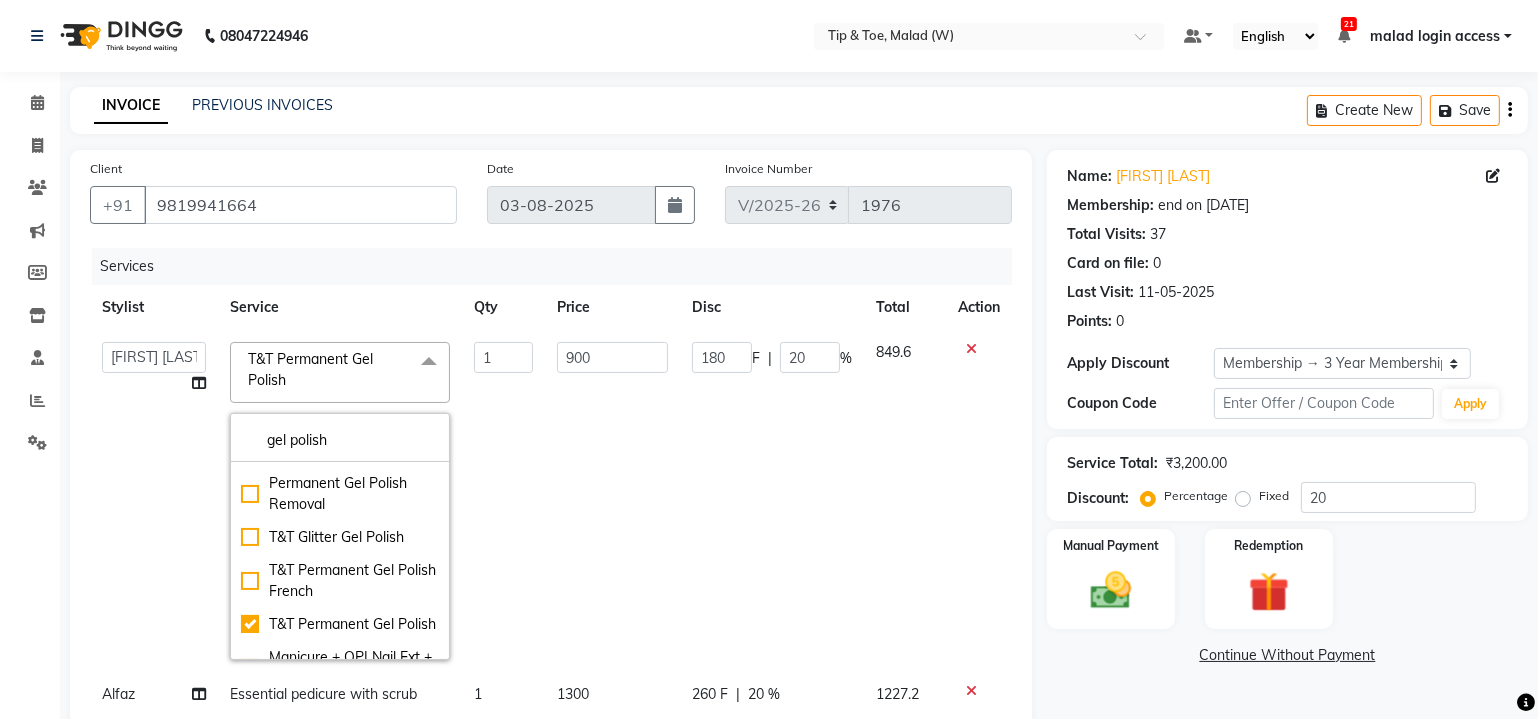 click on "T&T Permanent Gel Polish  x" 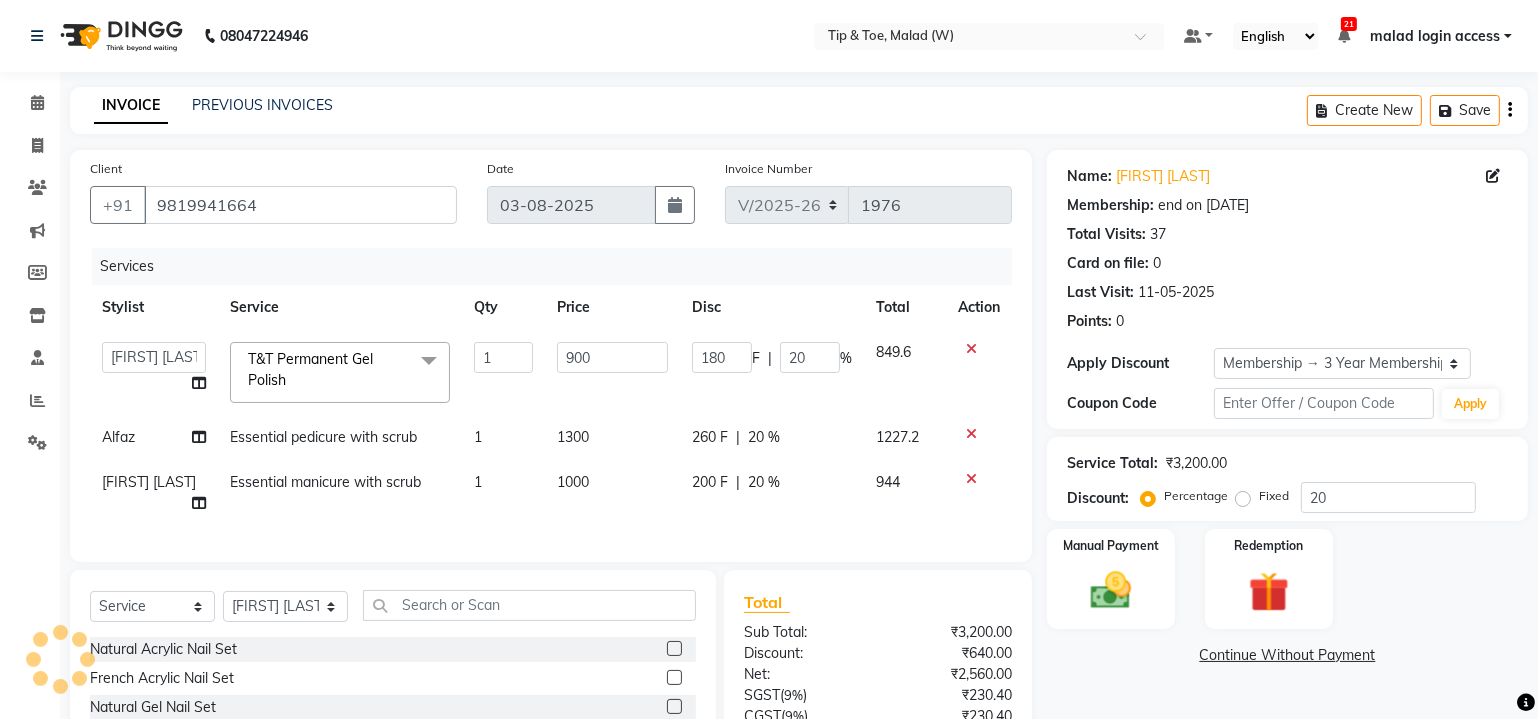 click on "Essential manicure with scrub" 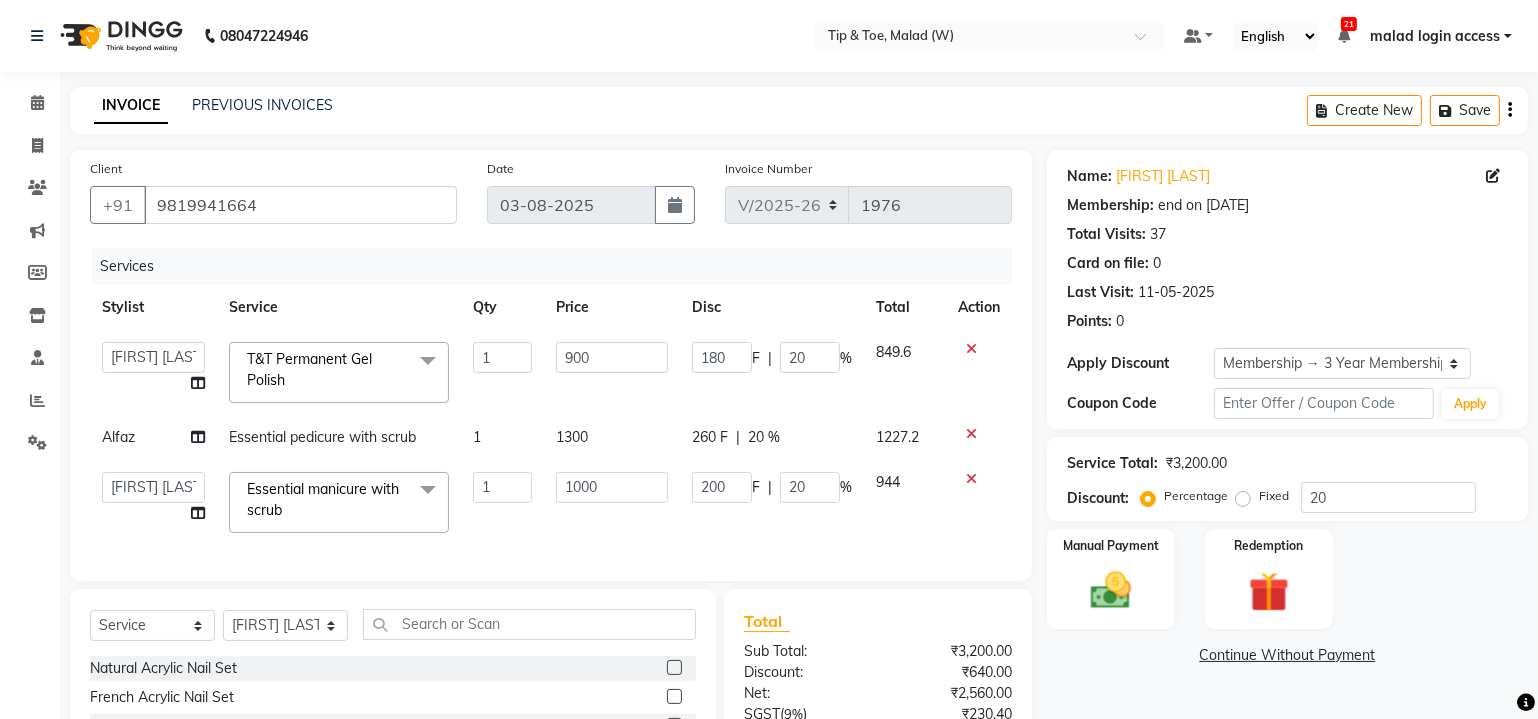 click on "Essential manicure with scrub  x" 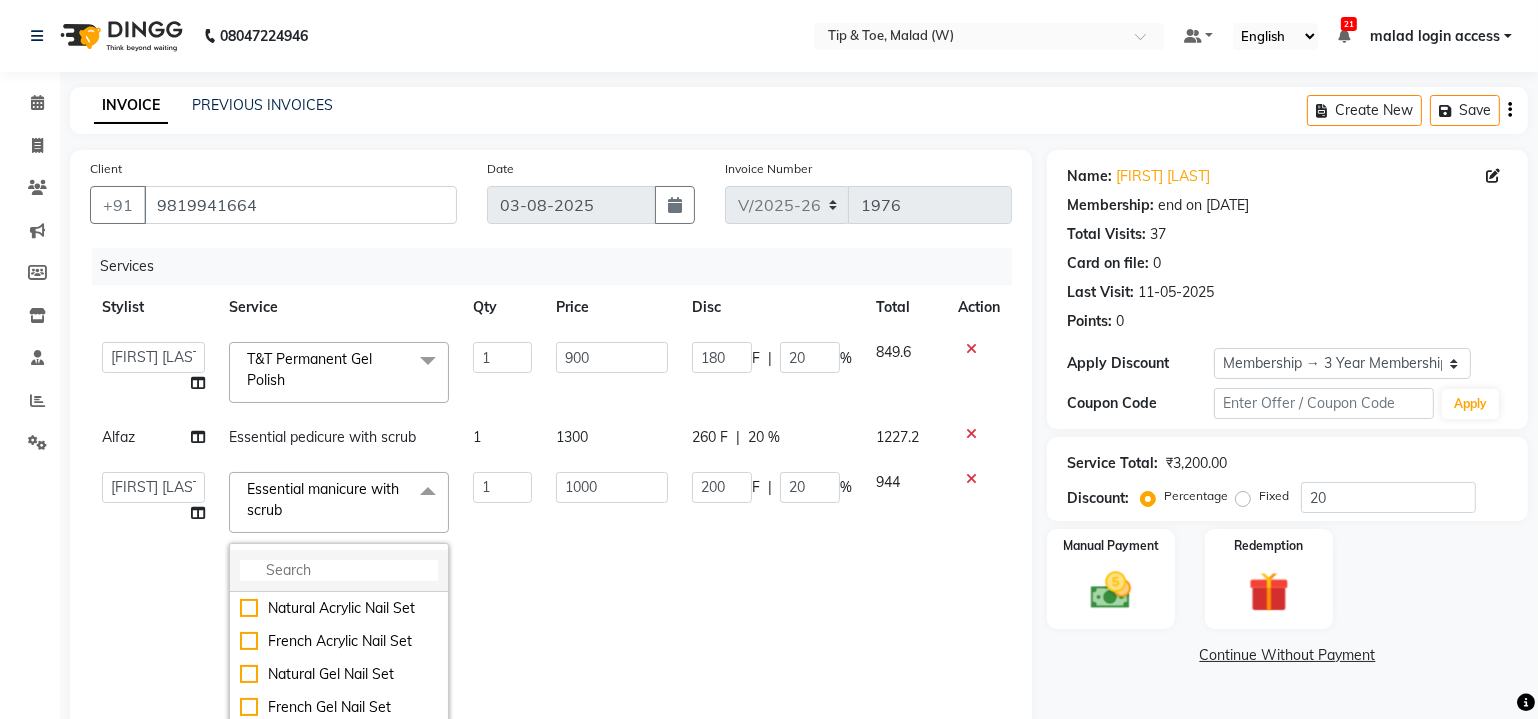 click 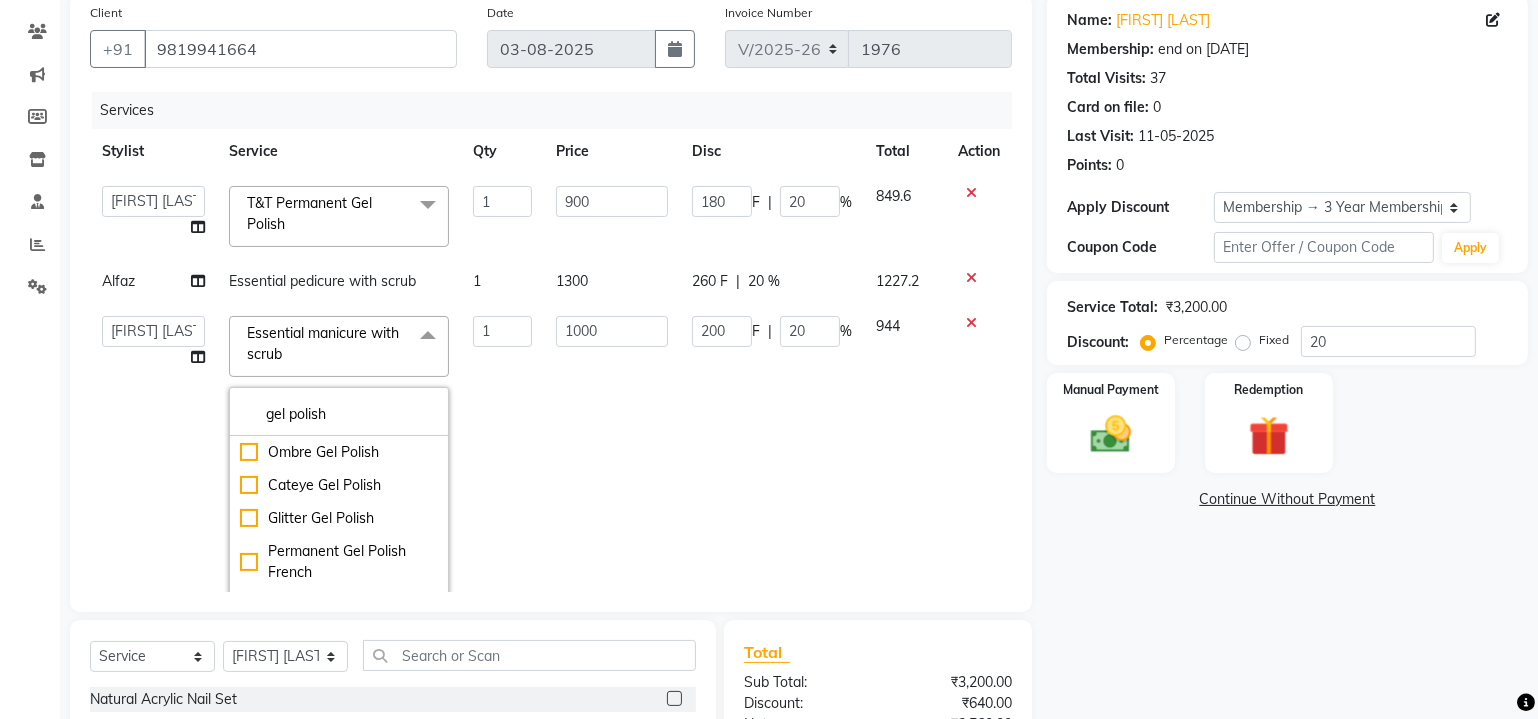 scroll, scrollTop: 210, scrollLeft: 0, axis: vertical 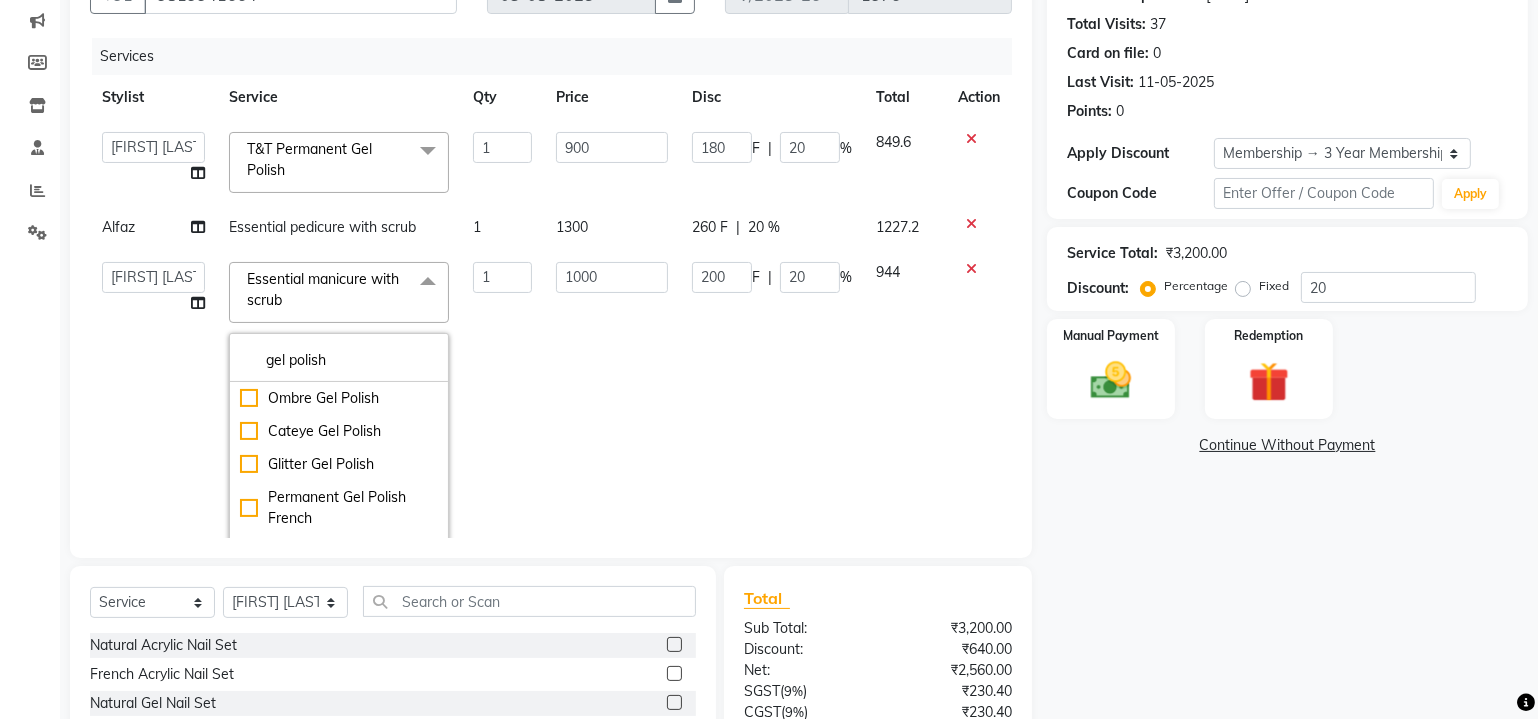 type on "gel polish" 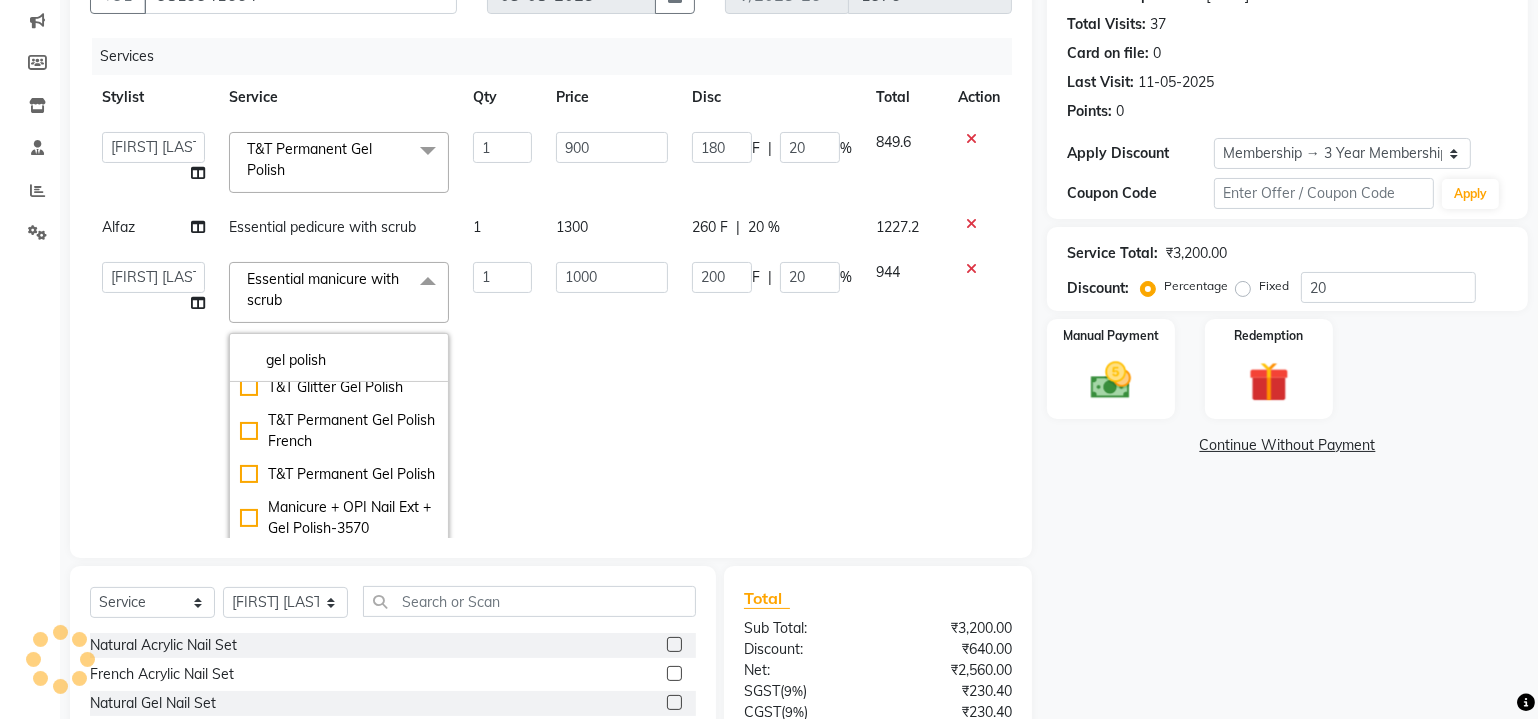 scroll, scrollTop: 275, scrollLeft: 0, axis: vertical 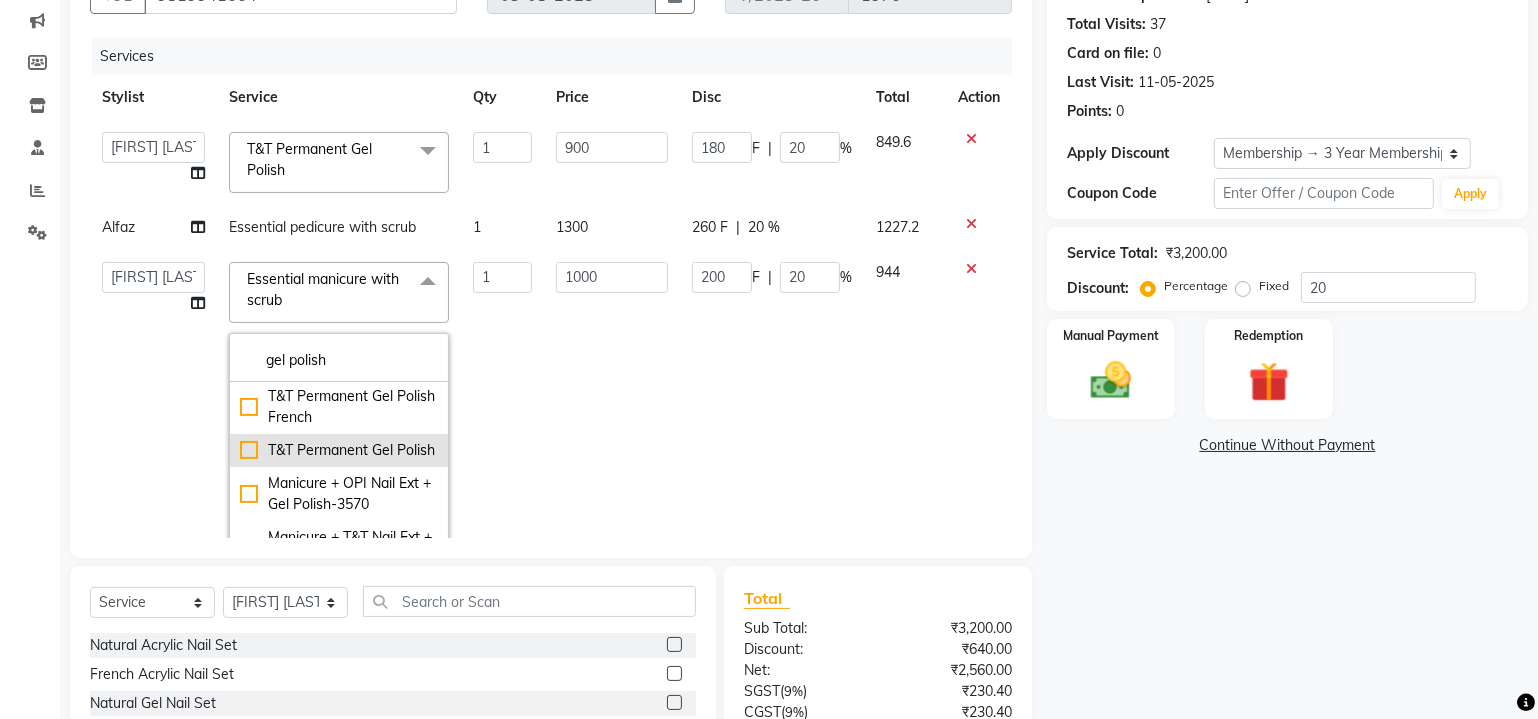 click on "T&T Permanent Gel Polish" 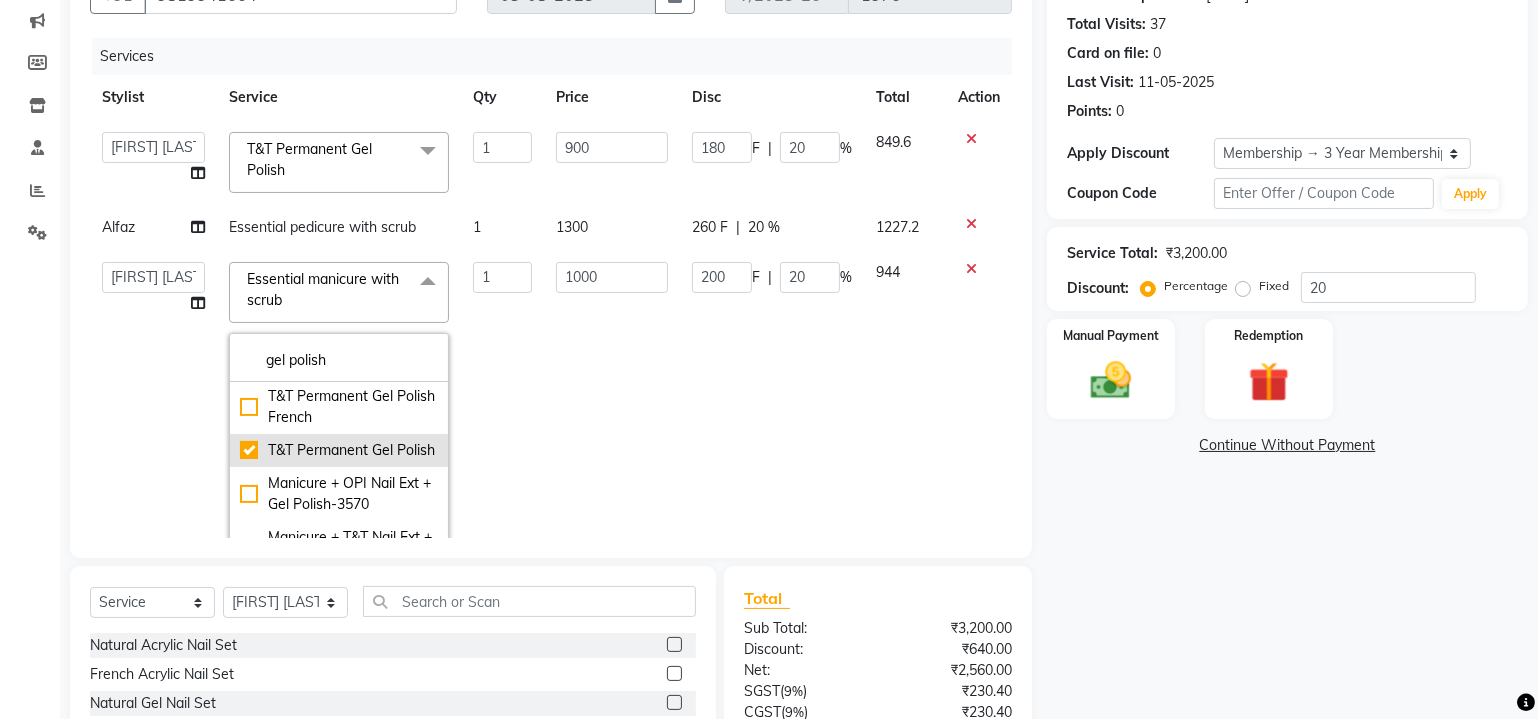 checkbox on "true" 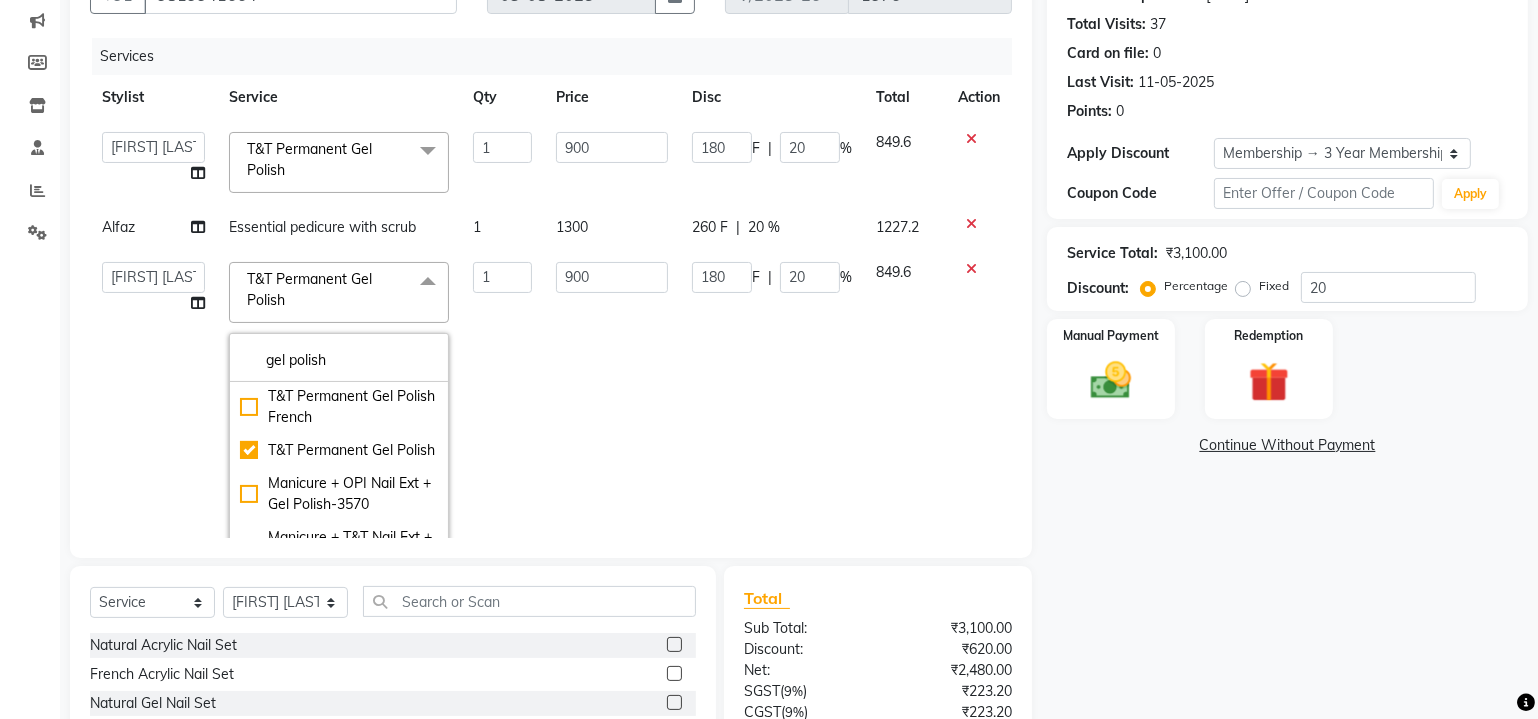 click on "T&T Permanent Gel Polish  x" 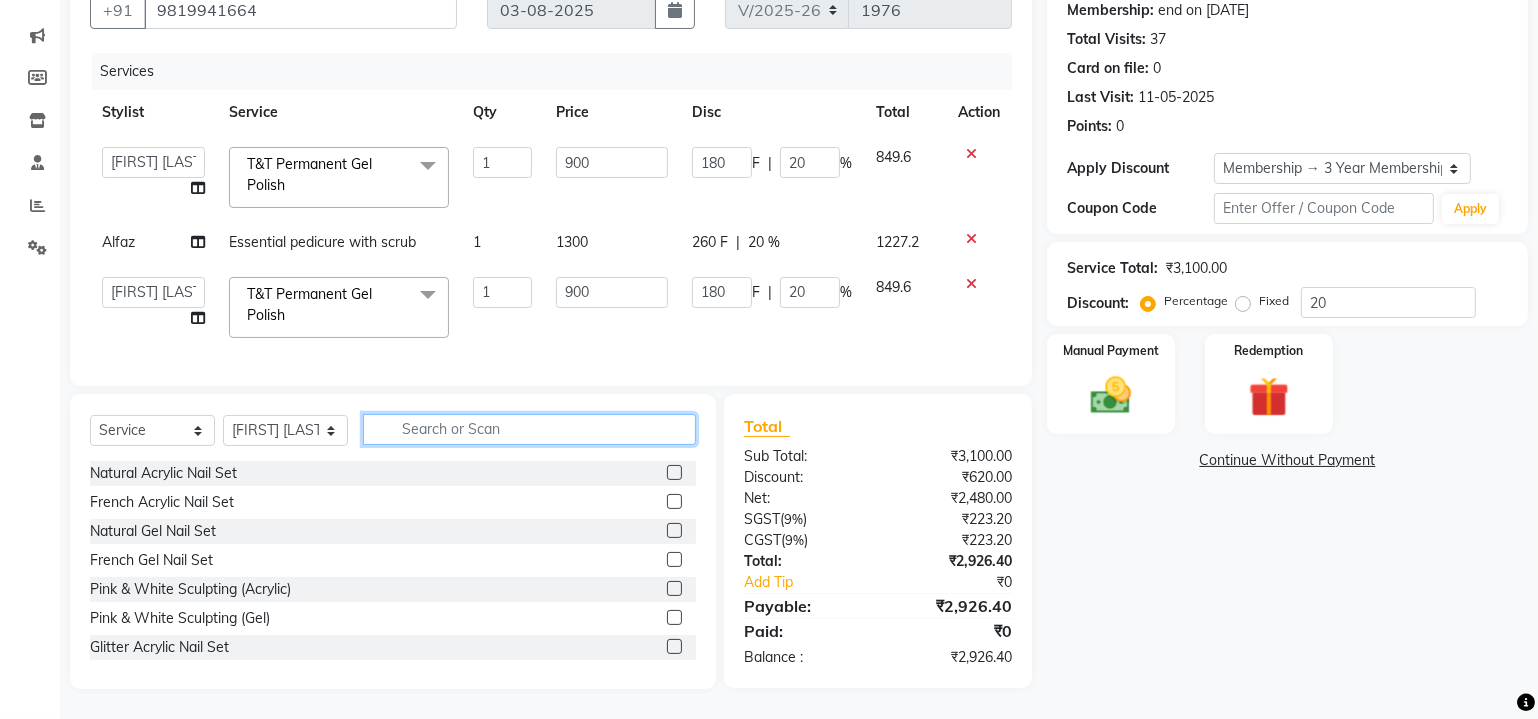 click 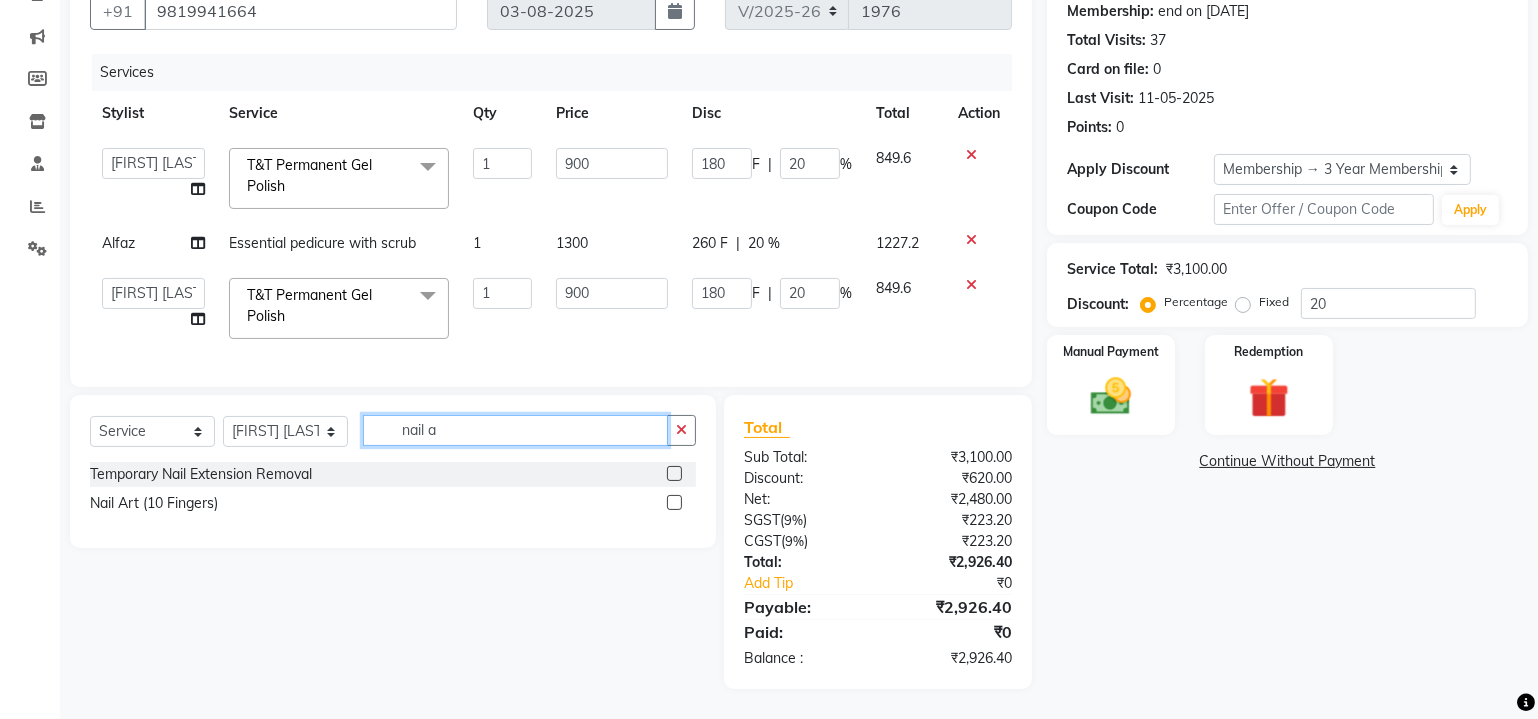 scroll, scrollTop: 203, scrollLeft: 0, axis: vertical 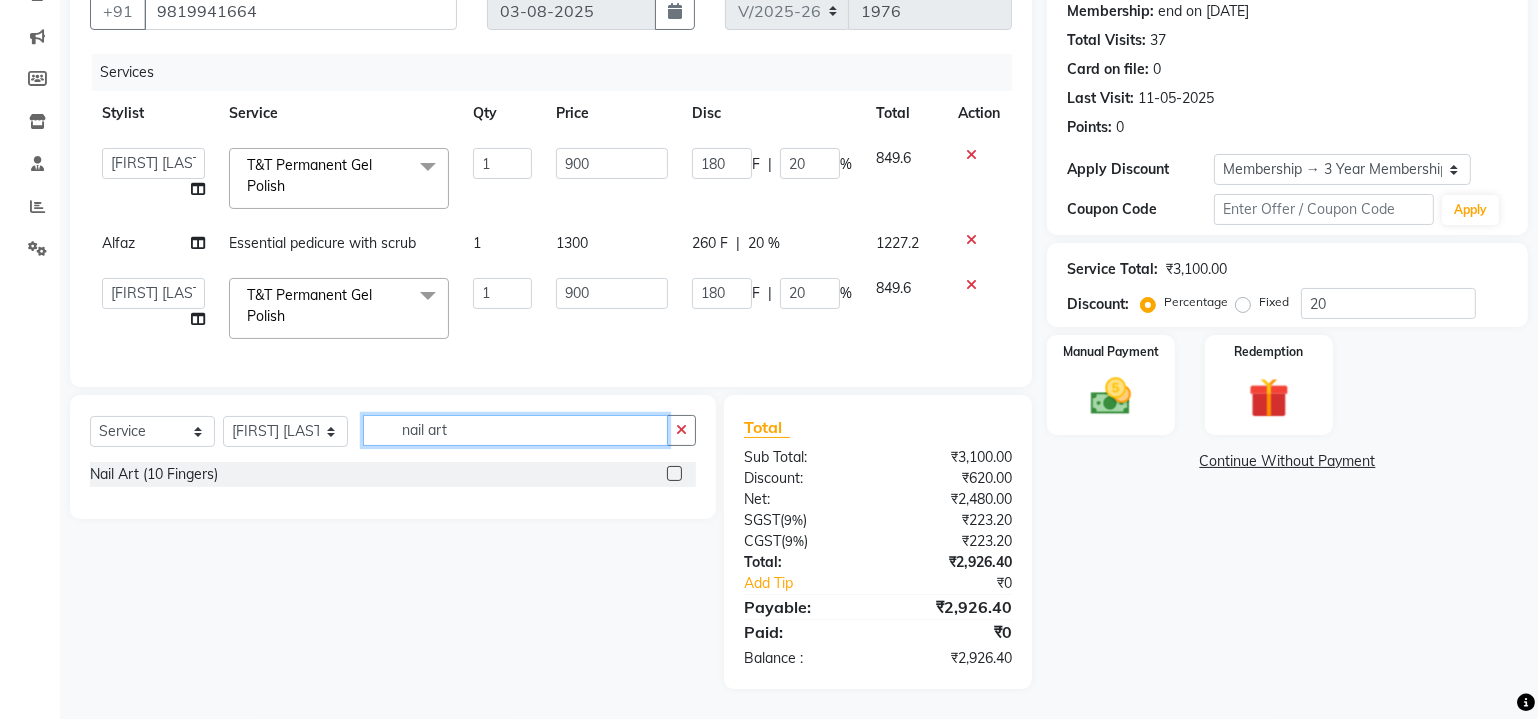 type on "nail art" 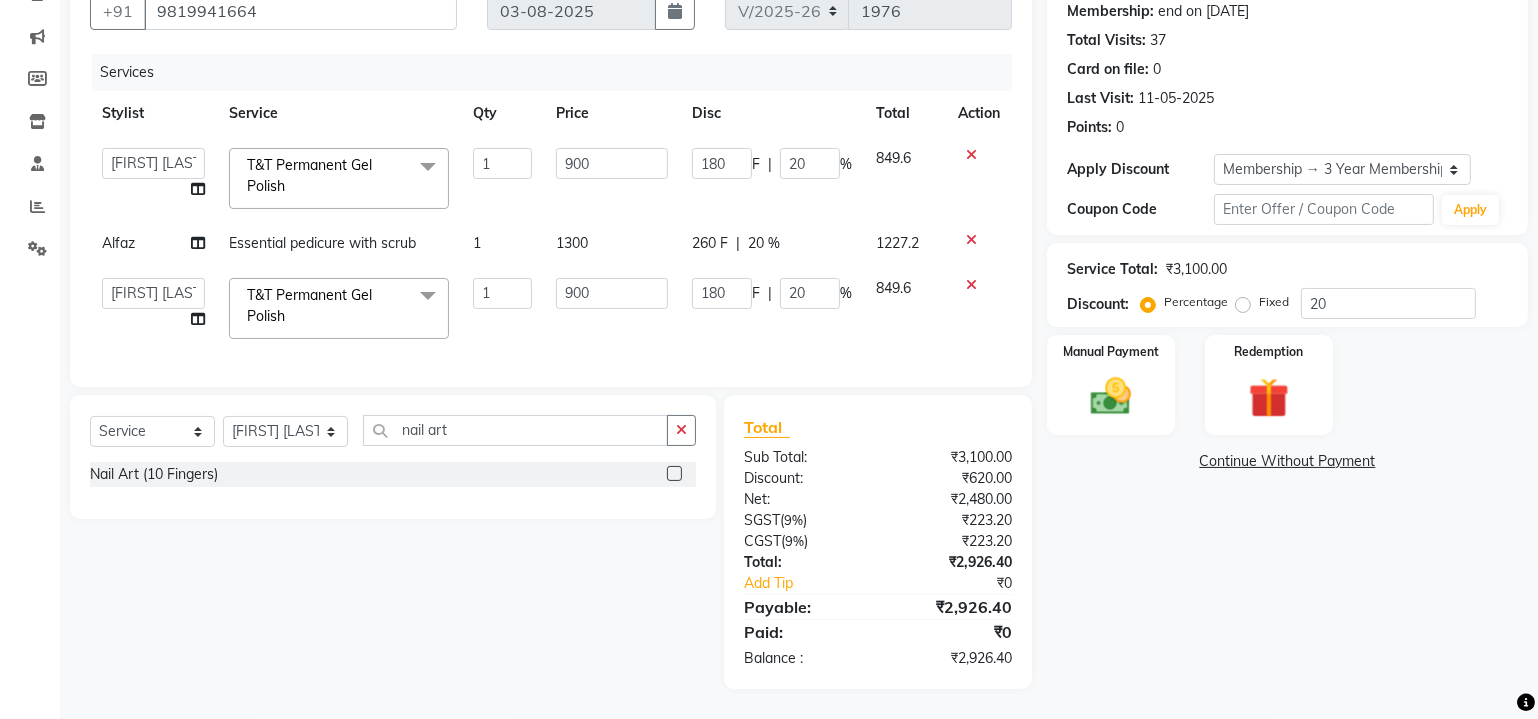 click 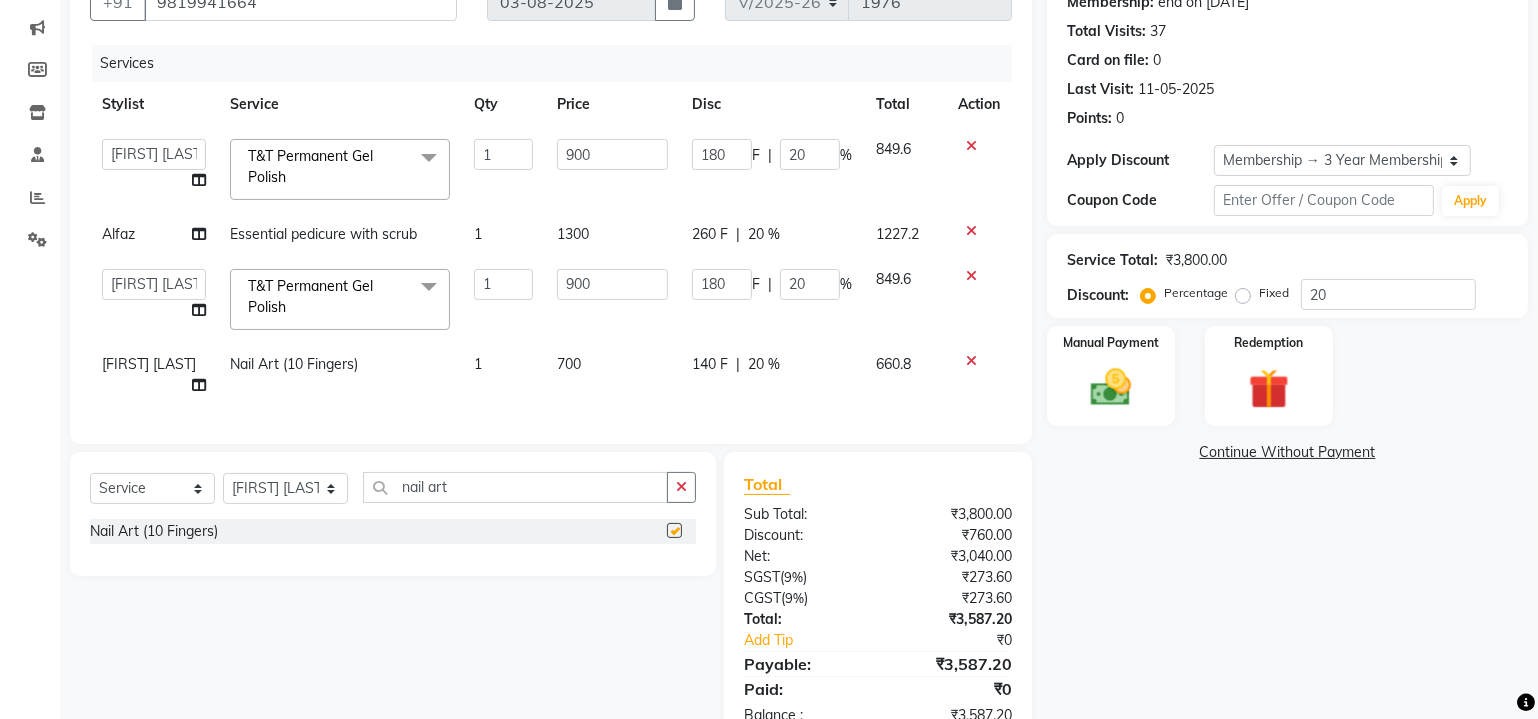 checkbox on "false" 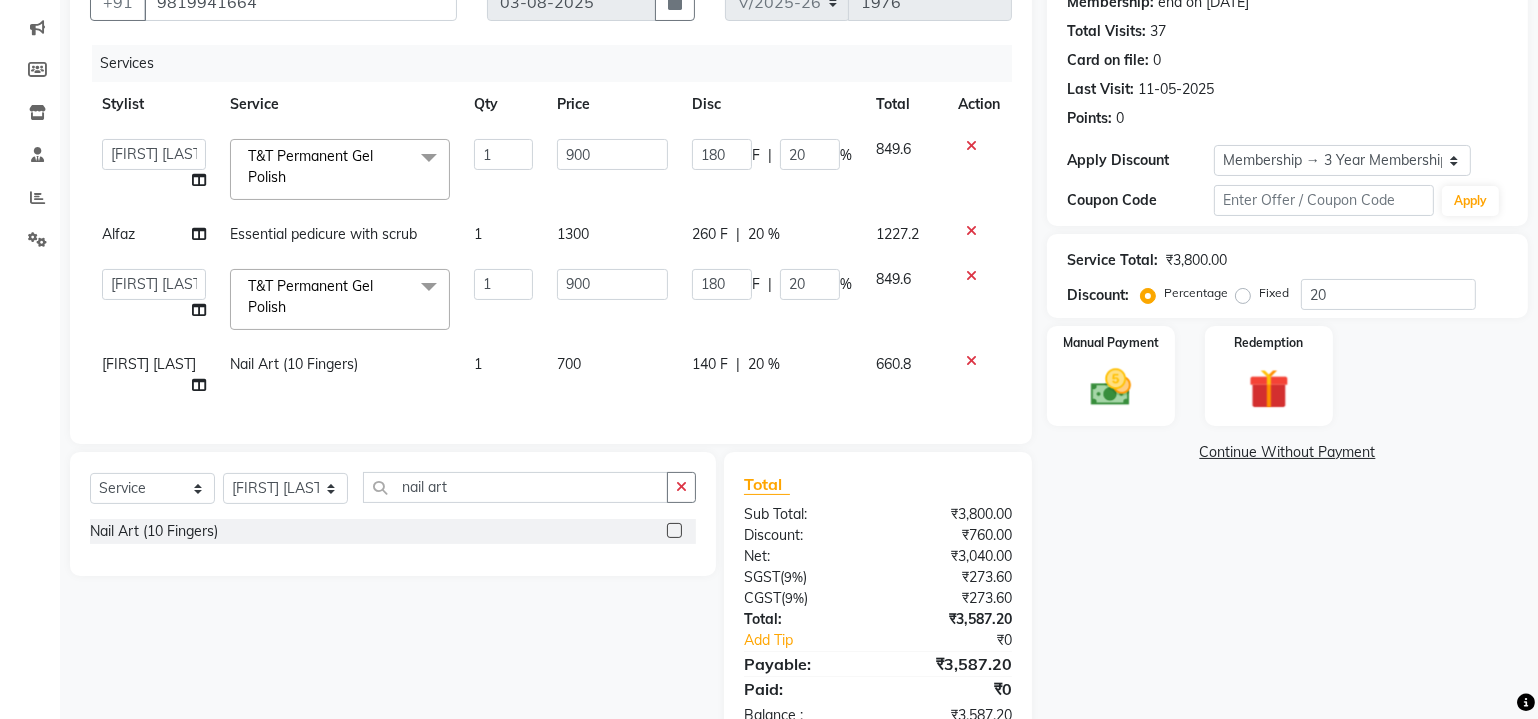 click on "700" 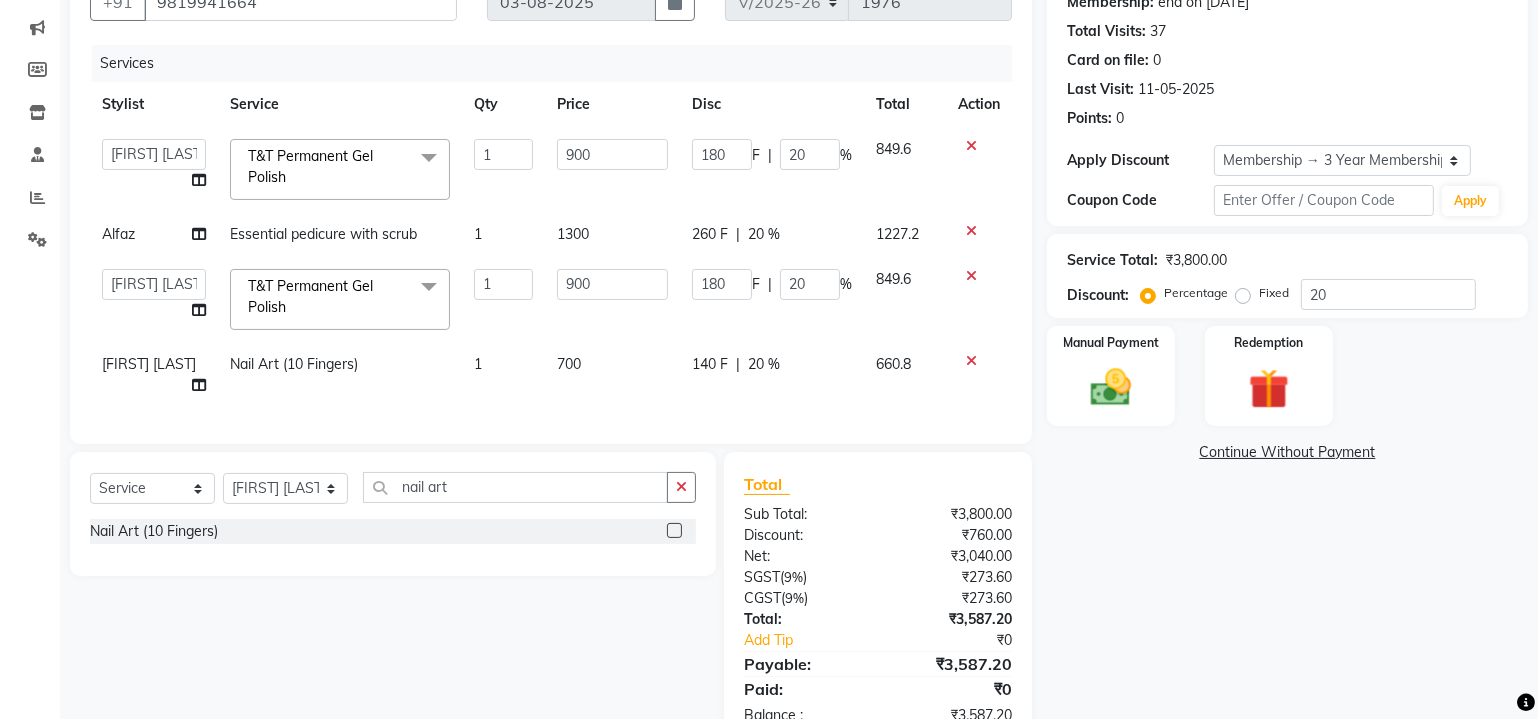 select on "77019" 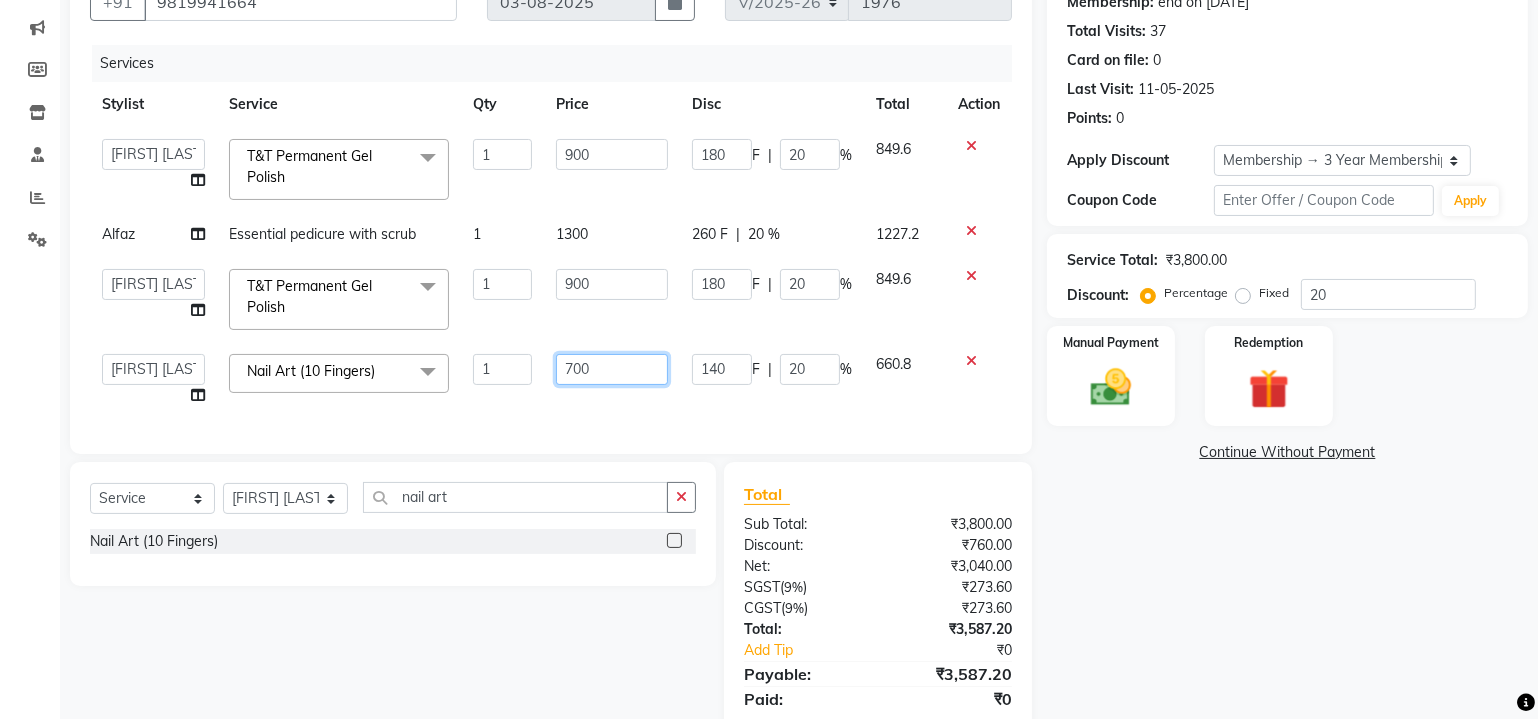 click on "700" 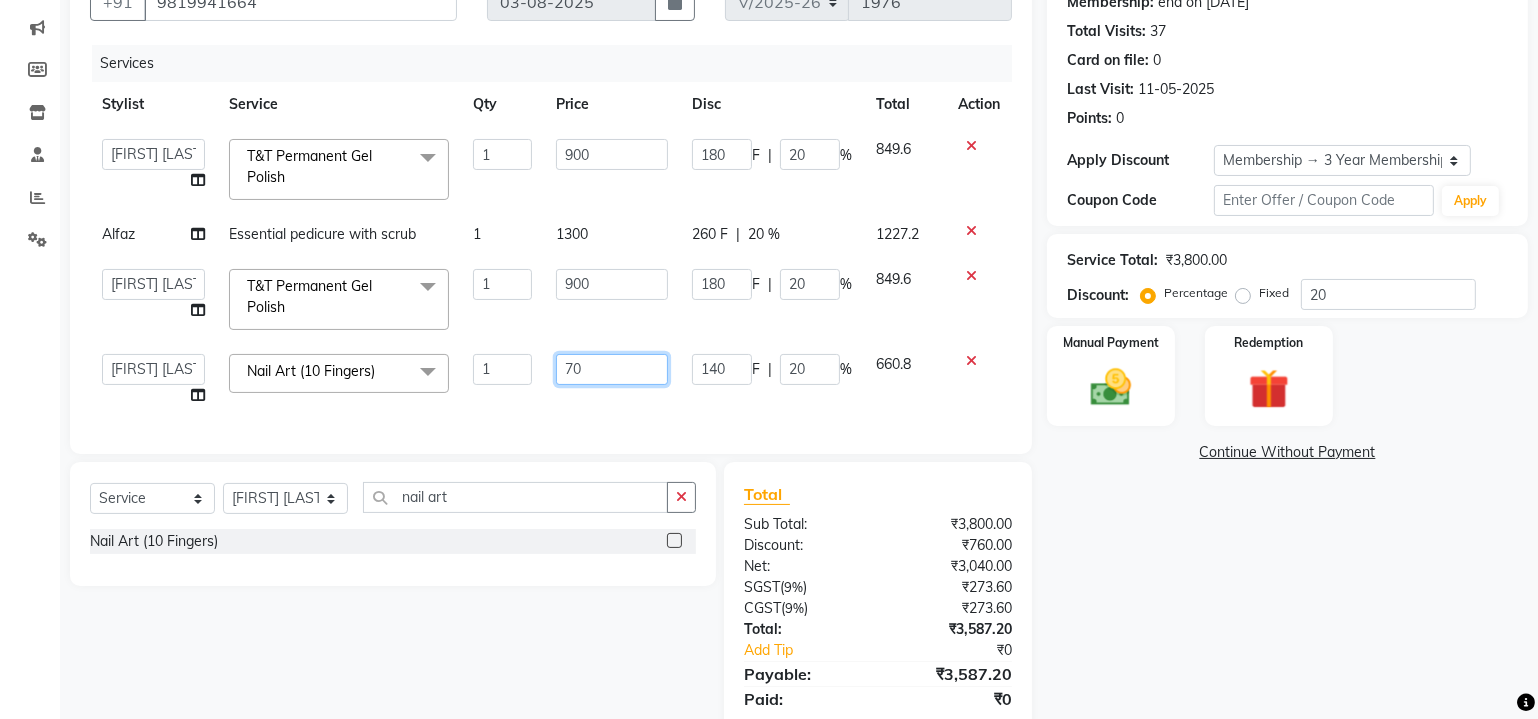 type on "7" 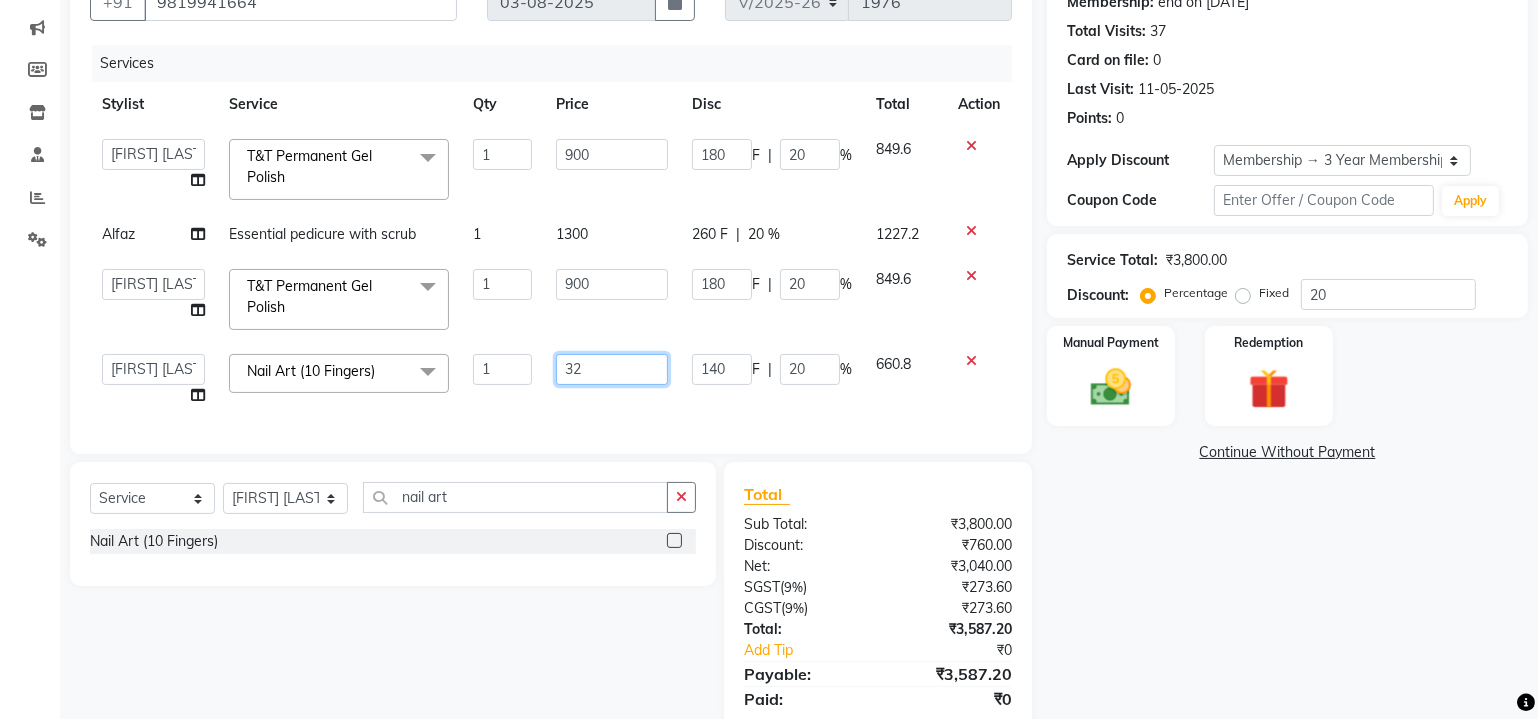 type on "320" 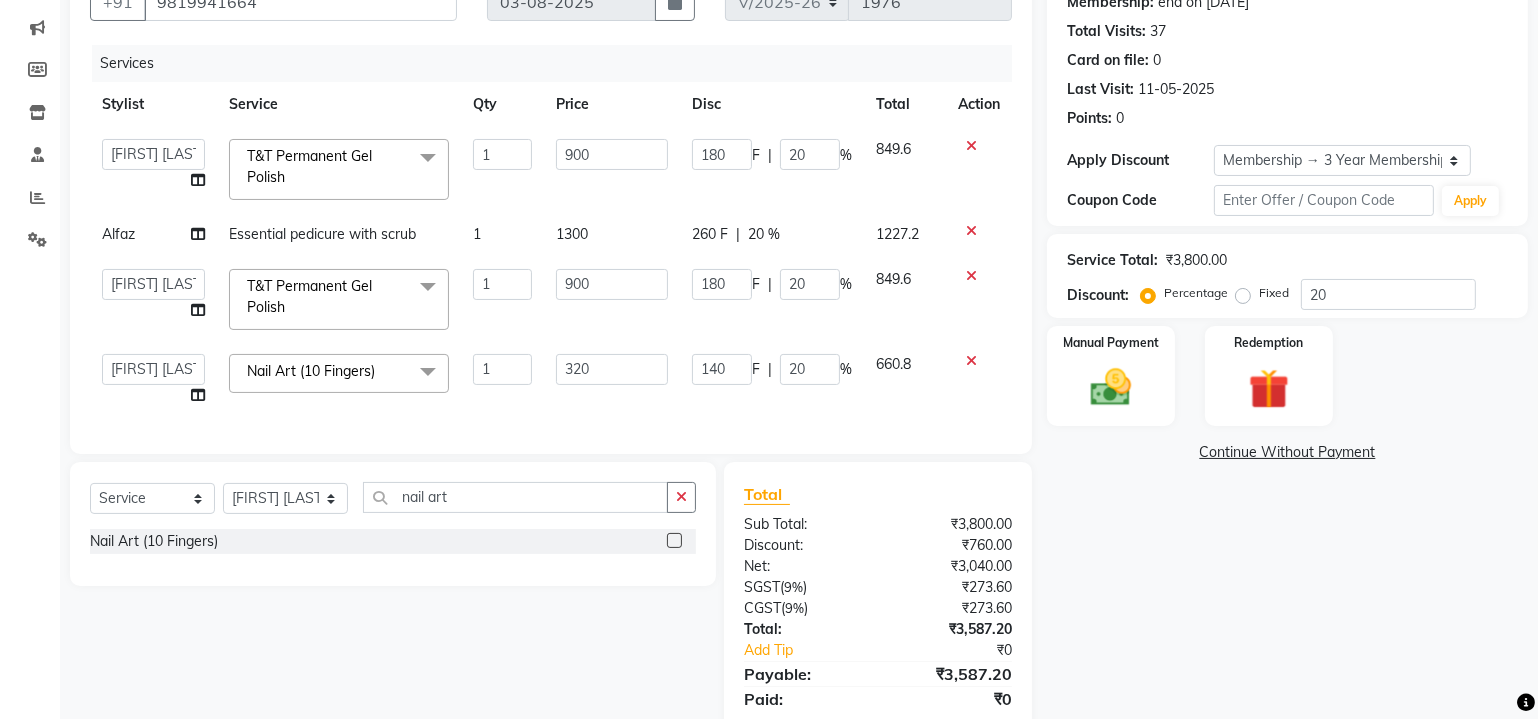 click on "Services Stylist Service Qty Price Disc Total Action  [FIRST]    [FIRST]    [FIRST]    [FIRST]   [FIRST]   [FIRST]   House Sale   [FIRST] [LAST]   [FIRST]   [FIRST]   malad login access   [FIRST] [LAST]   [FIRST] [LAST]   [FIRST]   [FIRST]   [FIRST]   [FIRST]   [FIRST] [LAST]   [FIRST]   [FIRST]   [FIRST]   [FIRST]   [FIRST]  T&T Permanent Gel Polish  x Natural Acrylic Nail Set French Acrylic Nail Set Natural Gel Nail Set French Gel Nail Set Pink & White Sculpting (Acrylic) Pink & White Sculpting (Gel) Glitter Acrylic Nail Set Glitter Gel Nail Set Acrylic Overlays Gel Overlays Pink & White Acrylic Overlays Pink & White Gel Overlays Glitter Acrylic Overlays Glitter Gel Overlays Form Acrylic Nail Set Form Gel Nail Set Shattered Glass Holographic Nails Ombre Gel Polish Chameleon Nails Chrome/Metallic Nails Cateye Gel Polish Glitter Gel Polish Permanent Gel Polish French Permanent Gel Polish Temporary Nail Extension Acrylic Nail Re-fills Gel Nail Re-fills Pink & White Acrylic Re-fills Pink & White Gel Re-fills Big Toe" 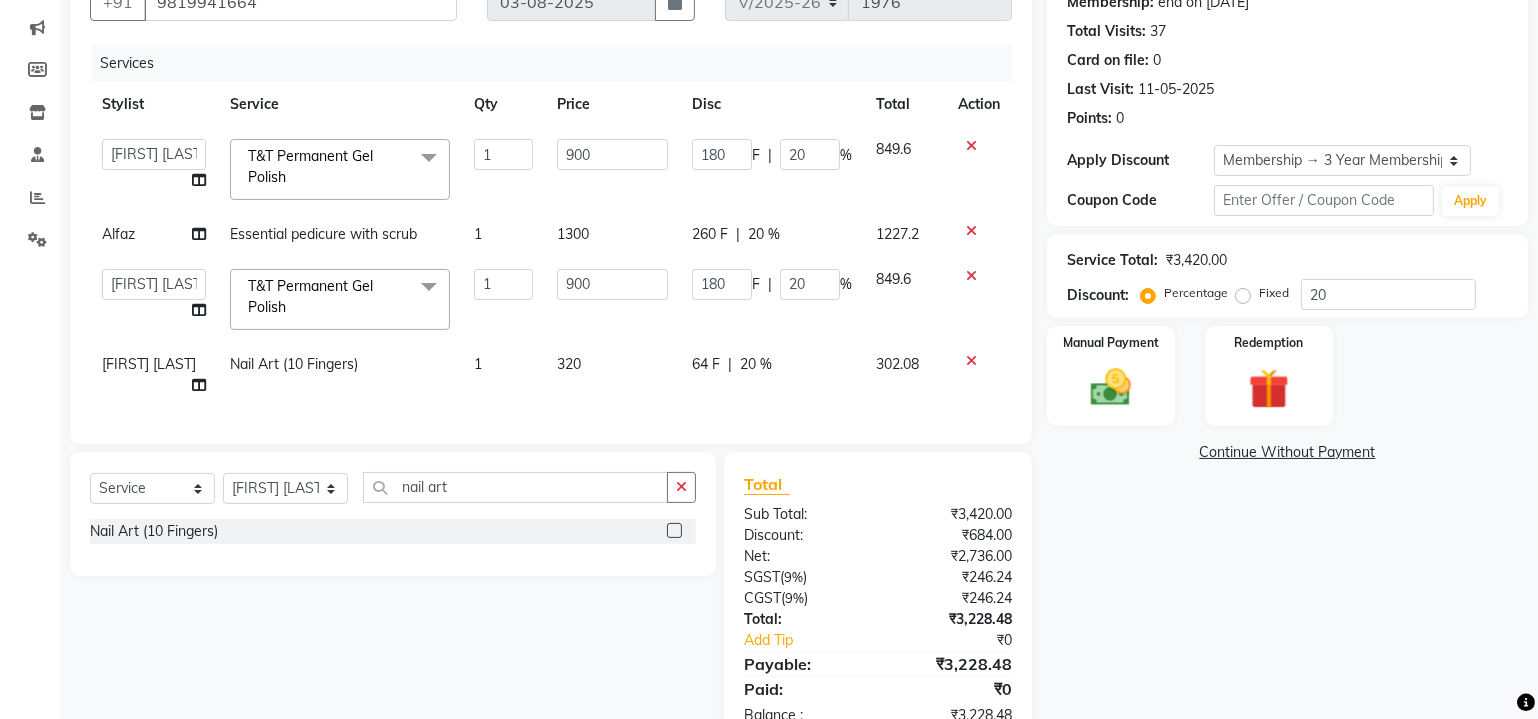 click on "Essential pedicure with scrub" 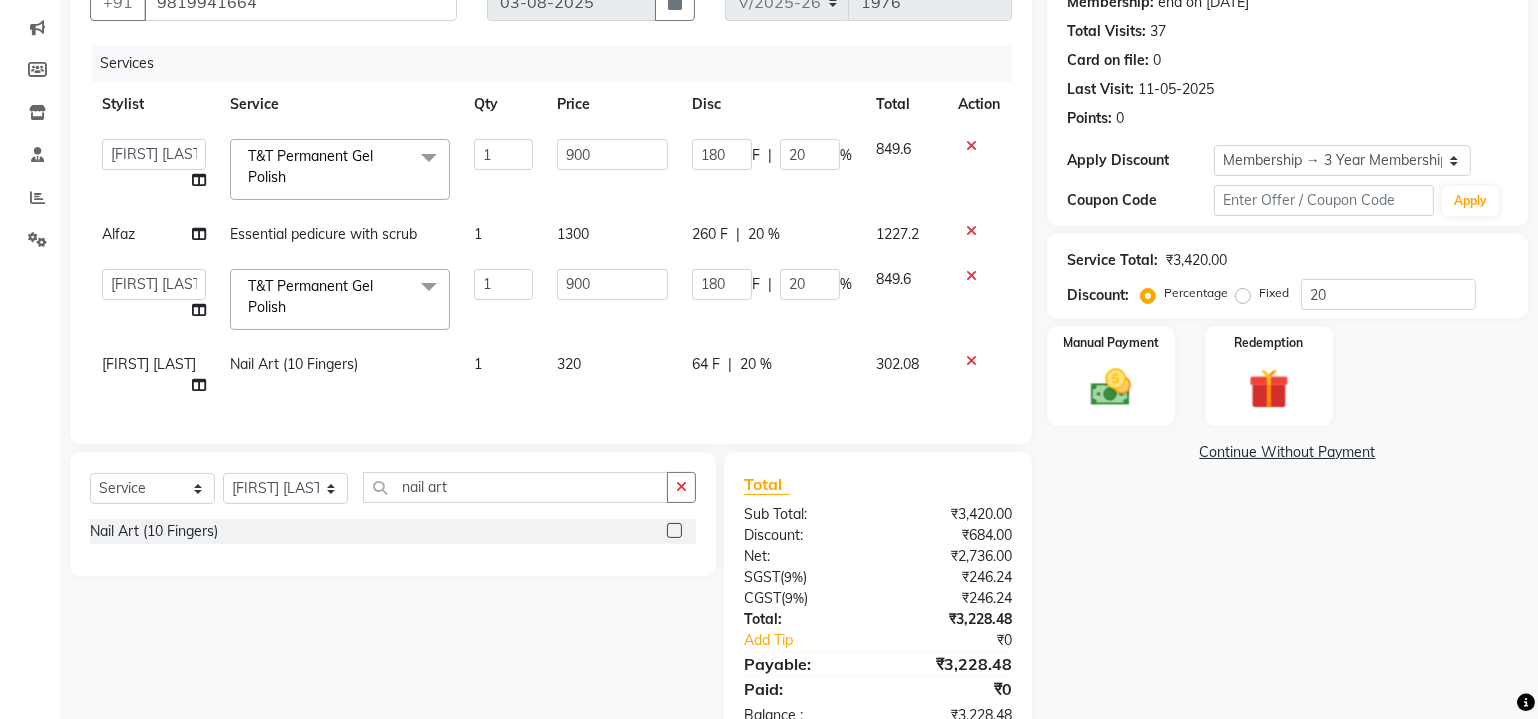 select on "41813" 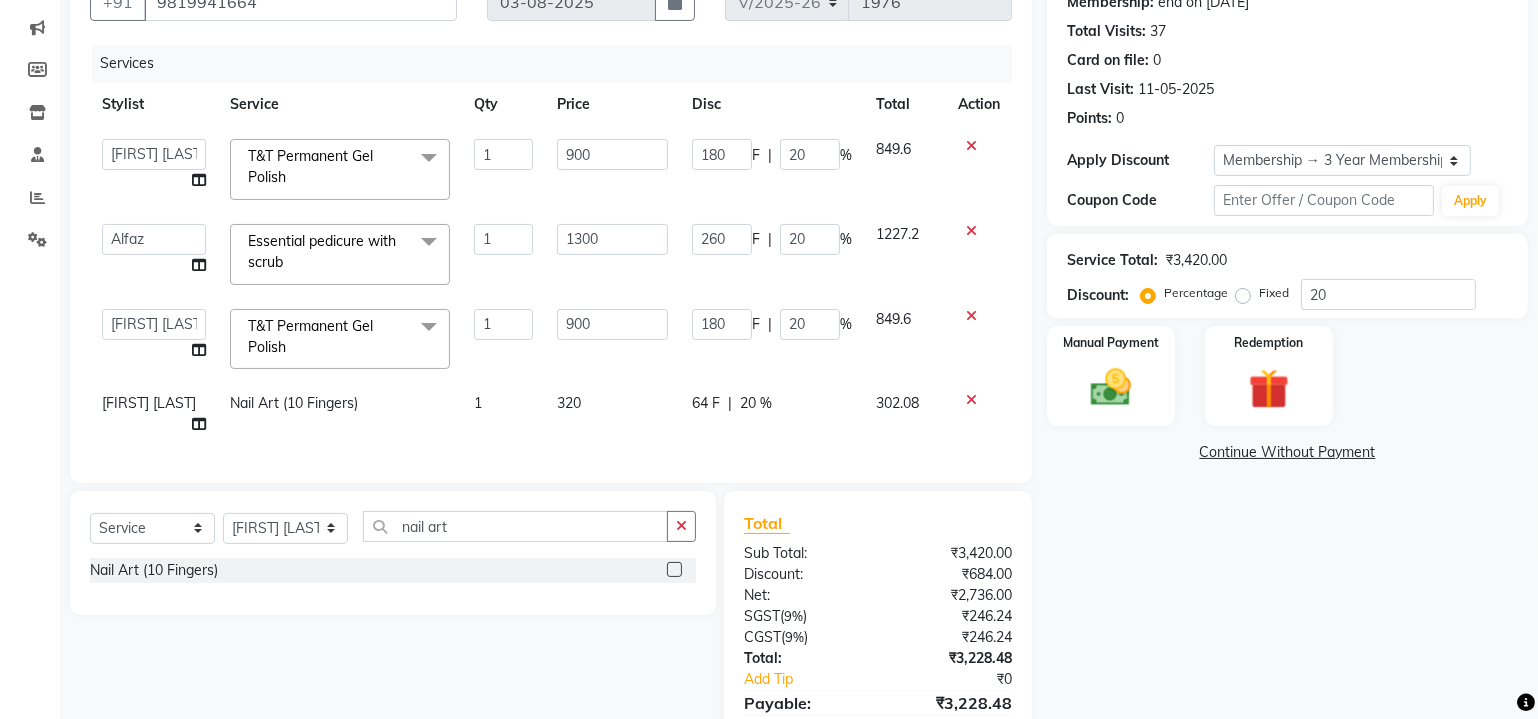 click on "Essential pedicure with scrub  x" 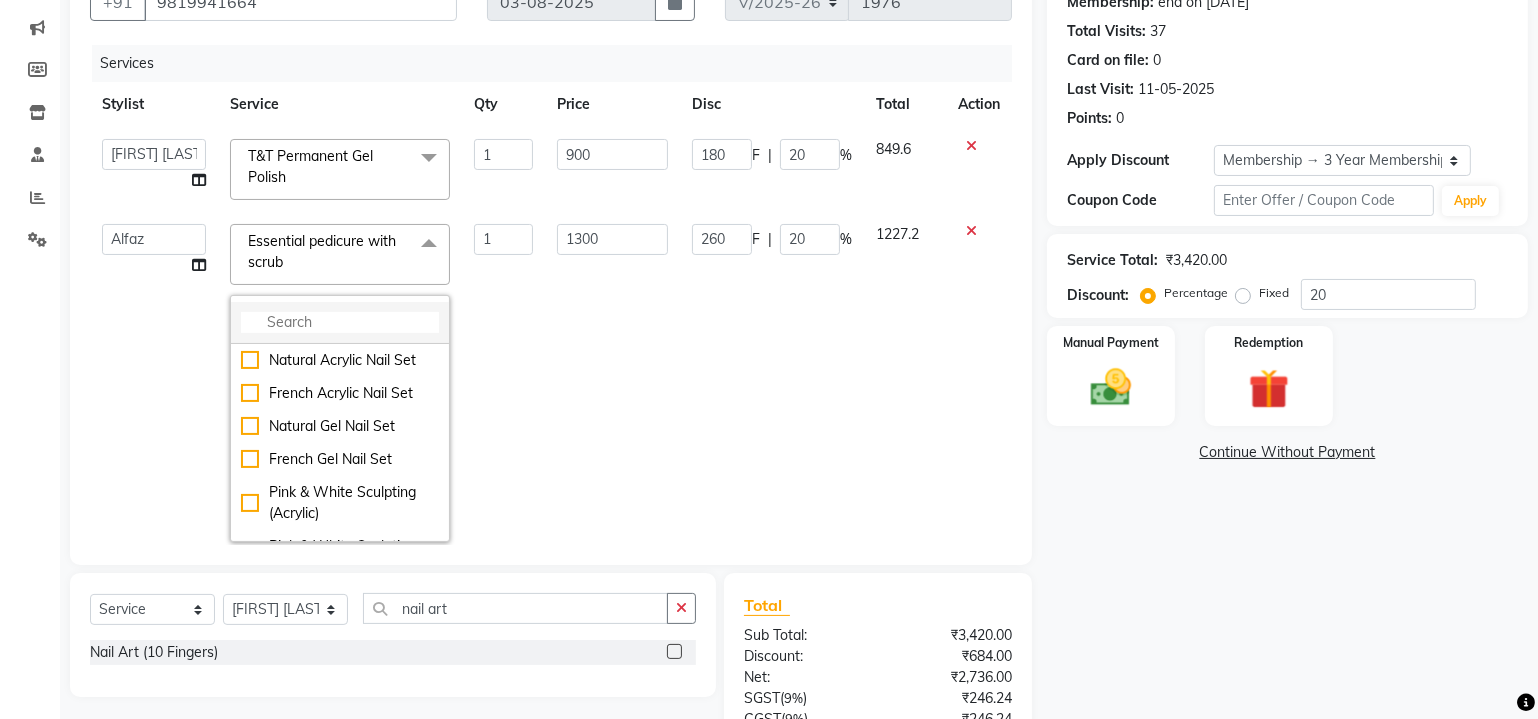 click 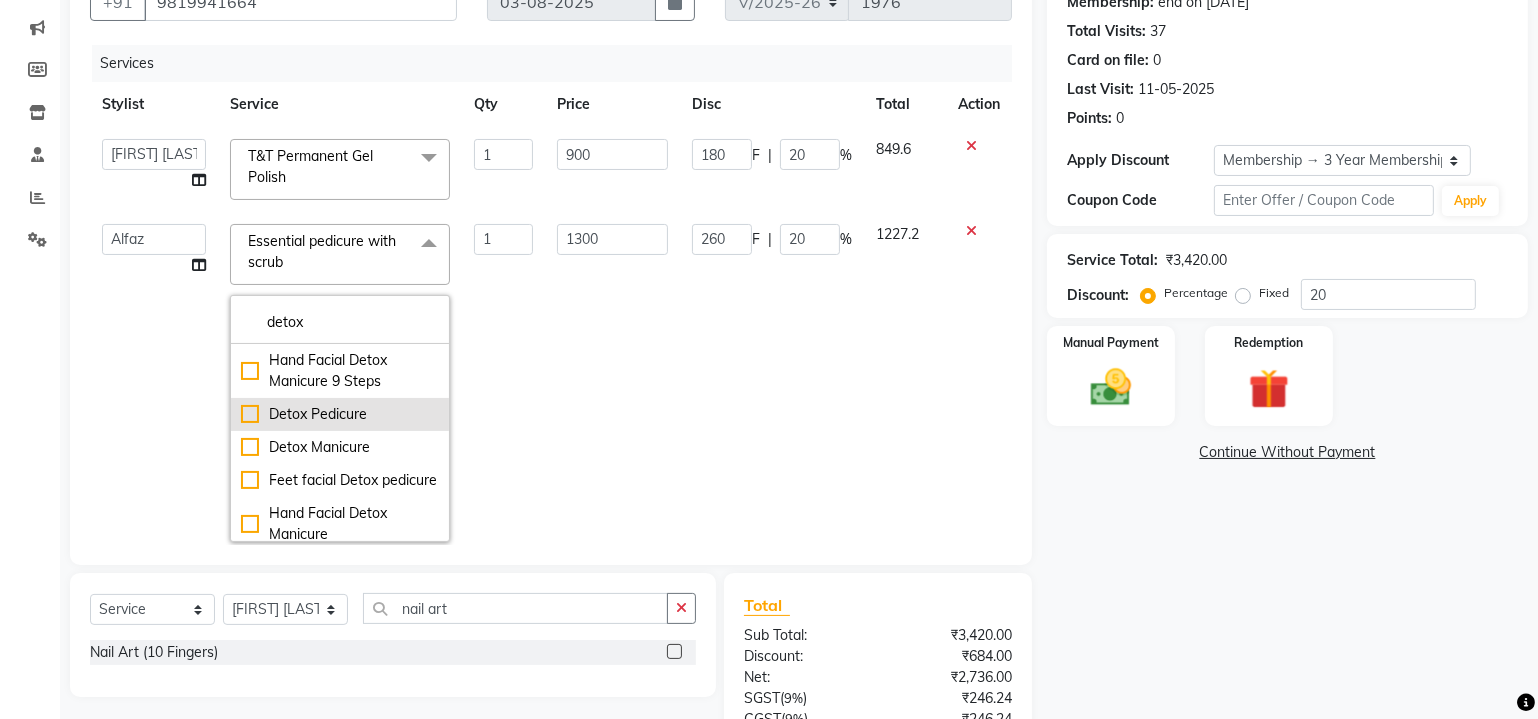 type on "detox" 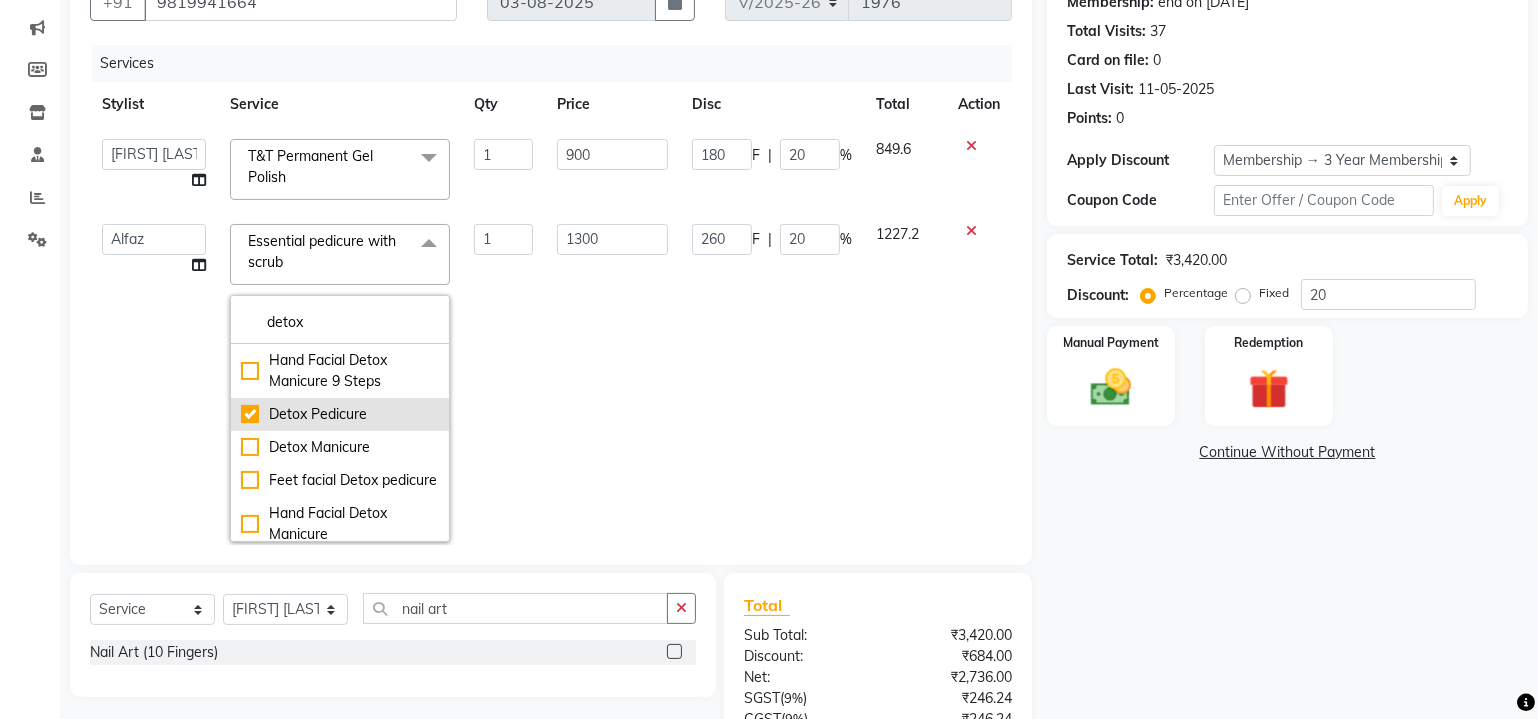 checkbox on "true" 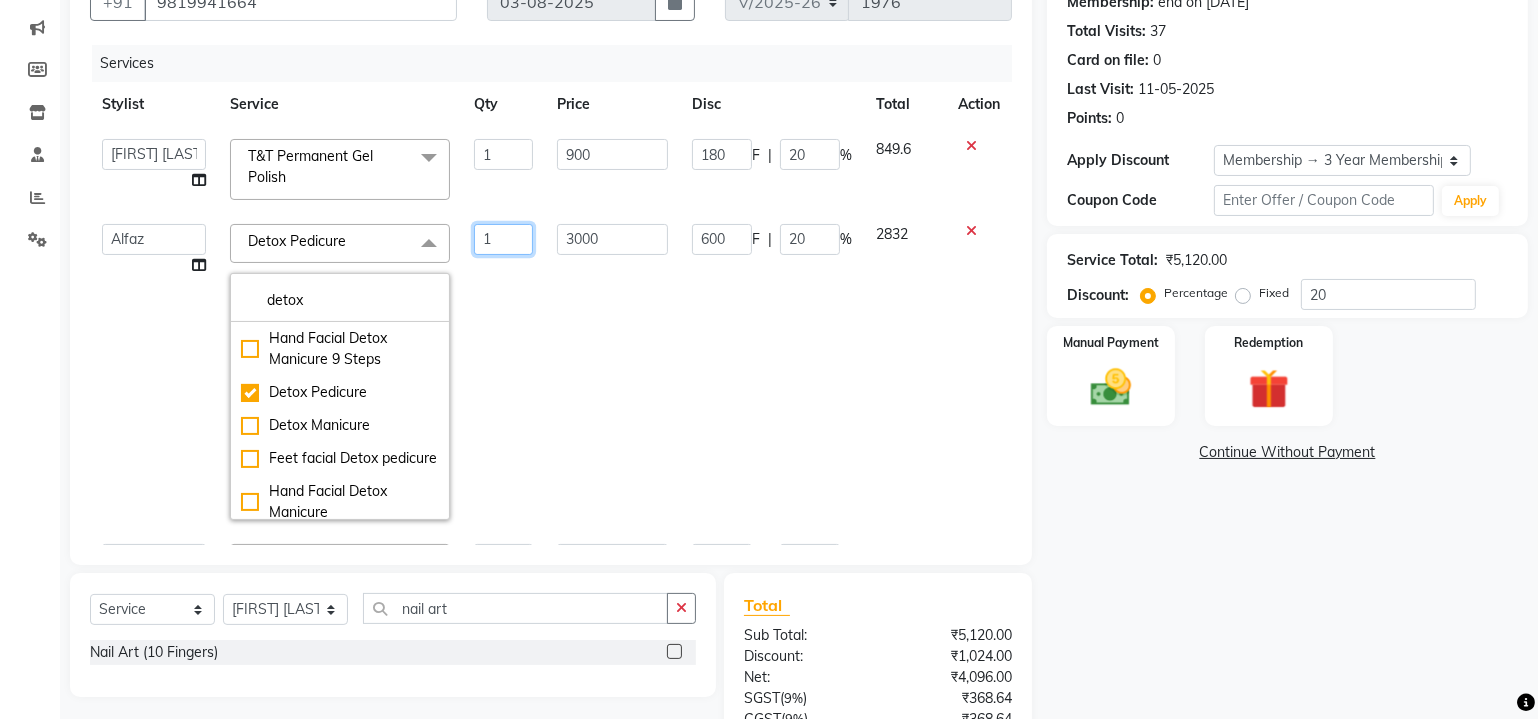 click on "1" 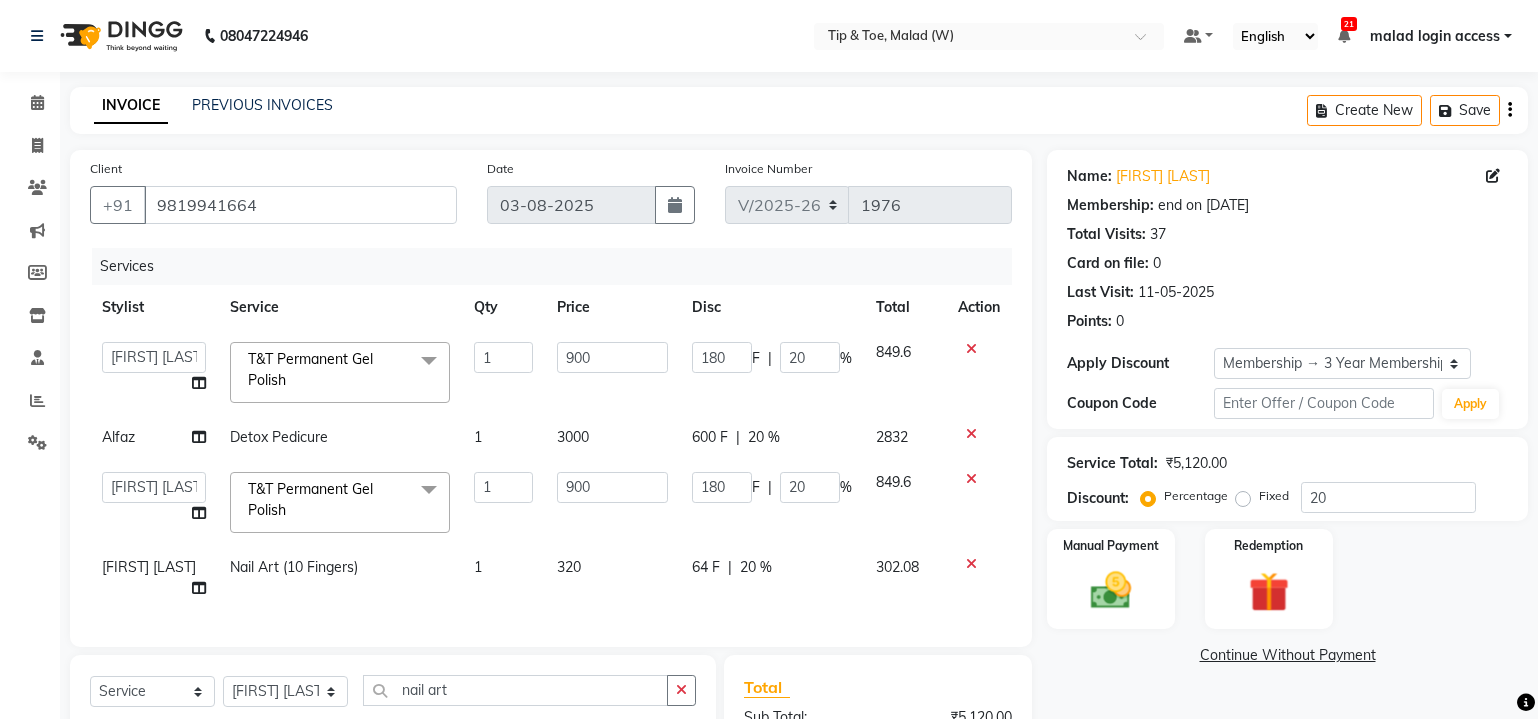 select on "5930" 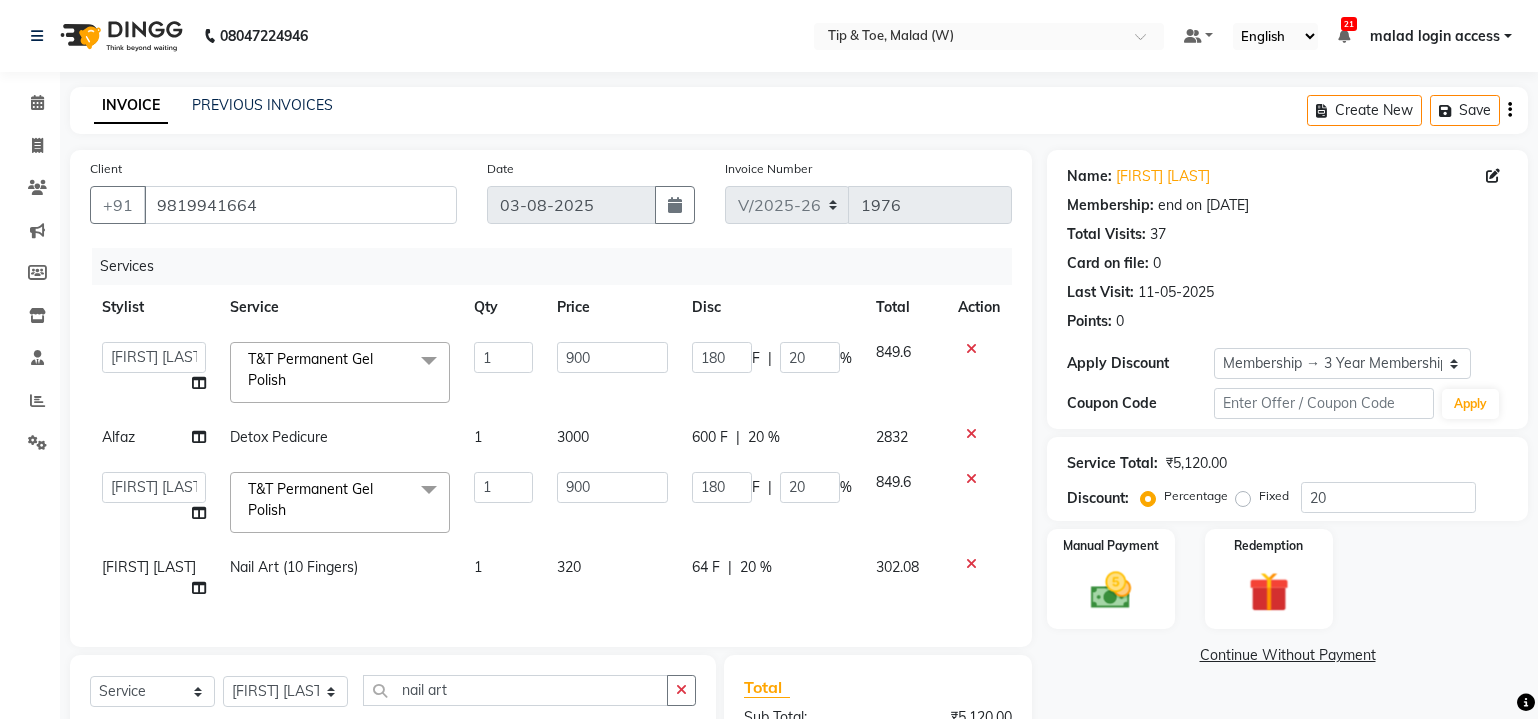 scroll, scrollTop: 203, scrollLeft: 0, axis: vertical 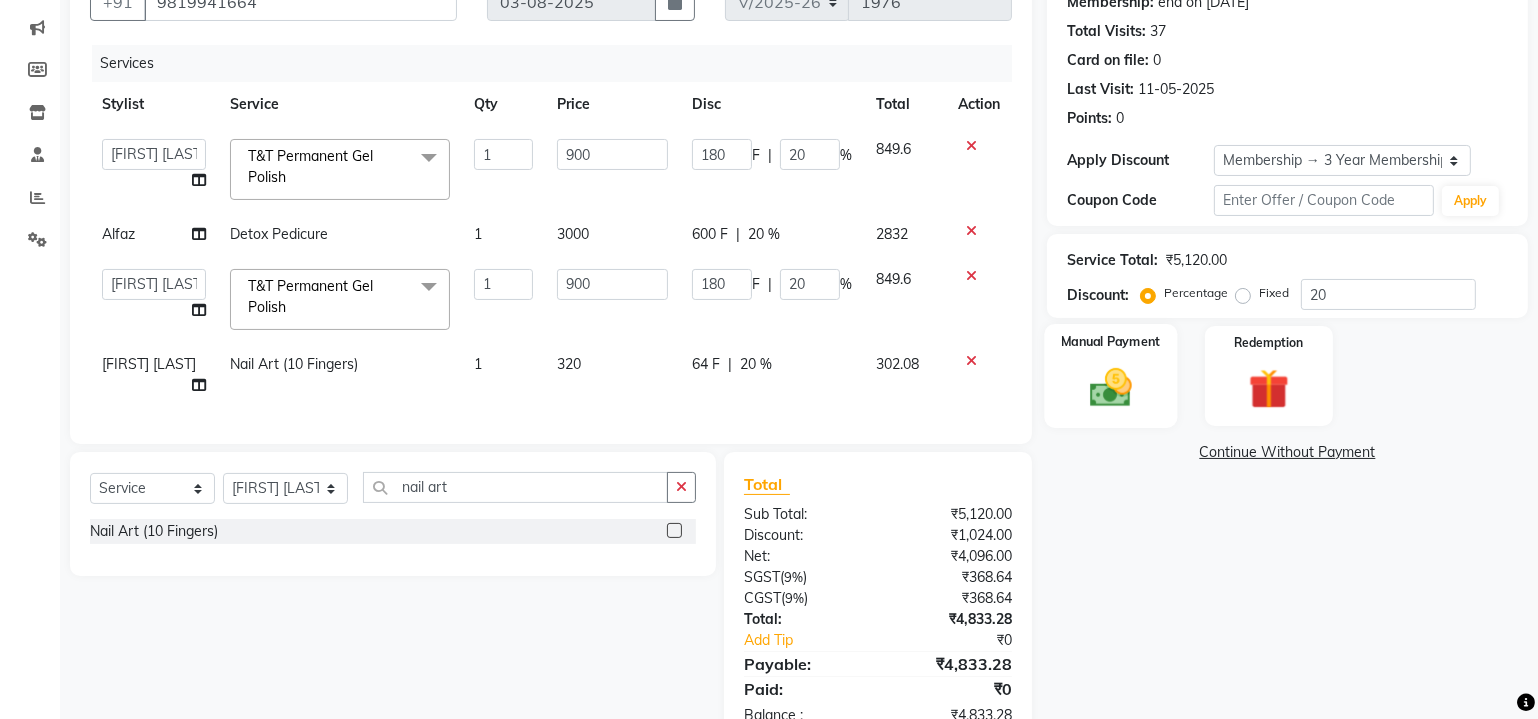 click 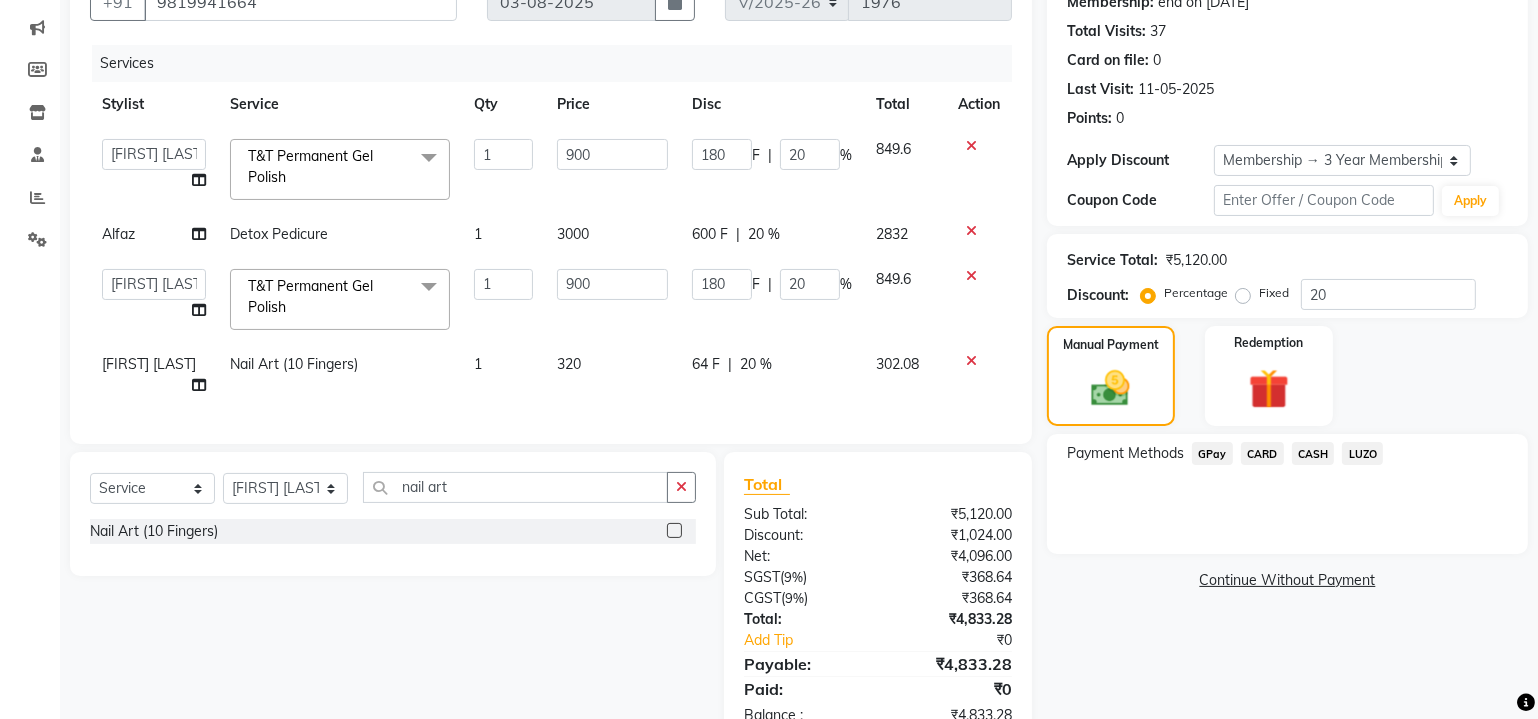 click on "GPay" 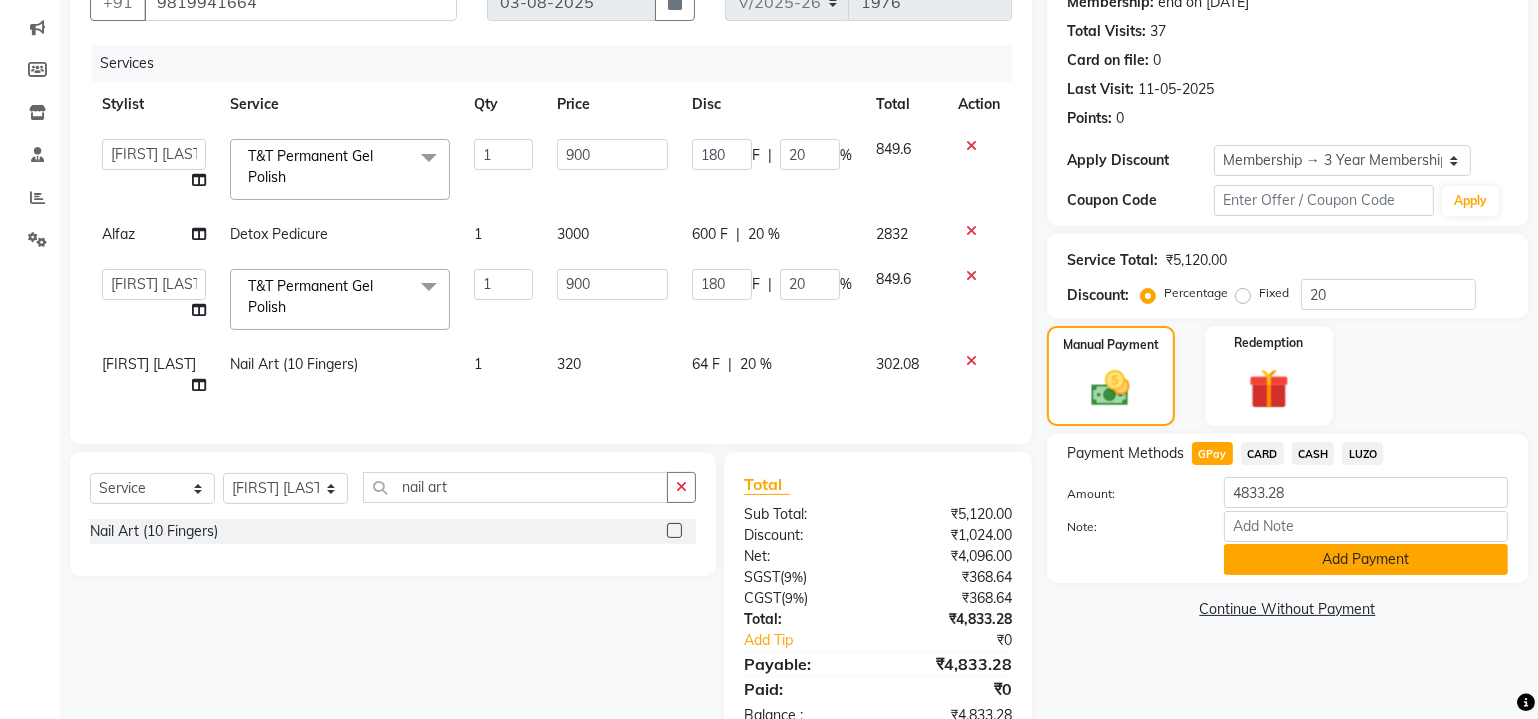 click on "Add Payment" 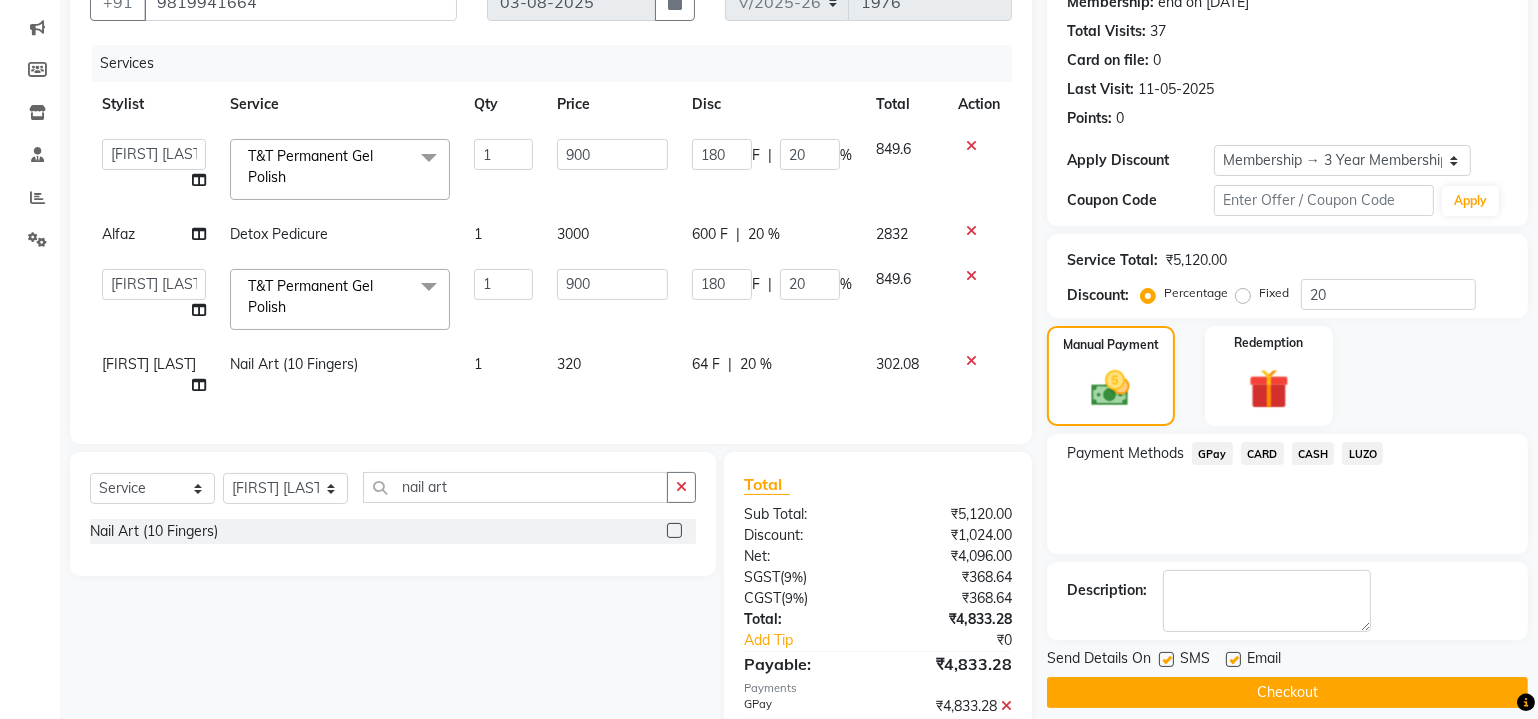 click on "CARD" 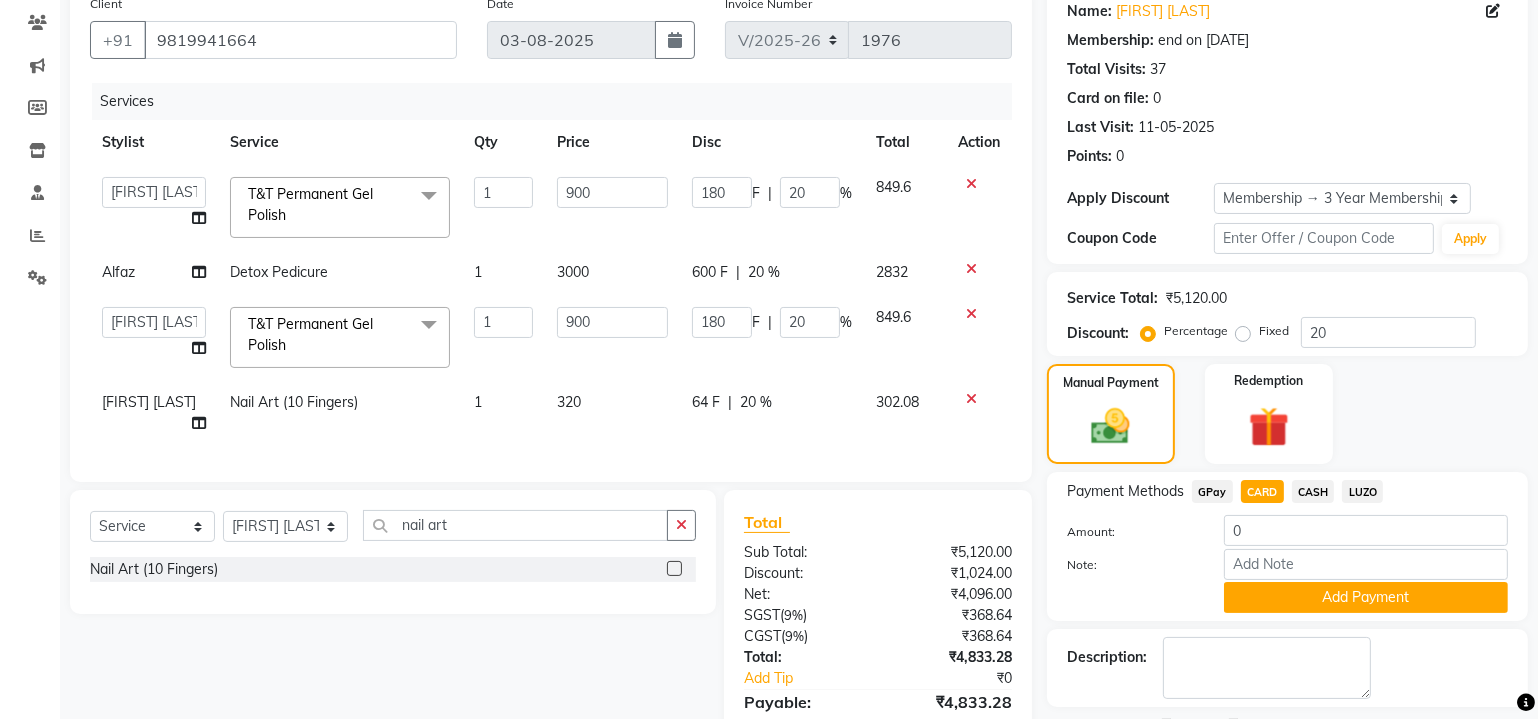 scroll, scrollTop: 108, scrollLeft: 0, axis: vertical 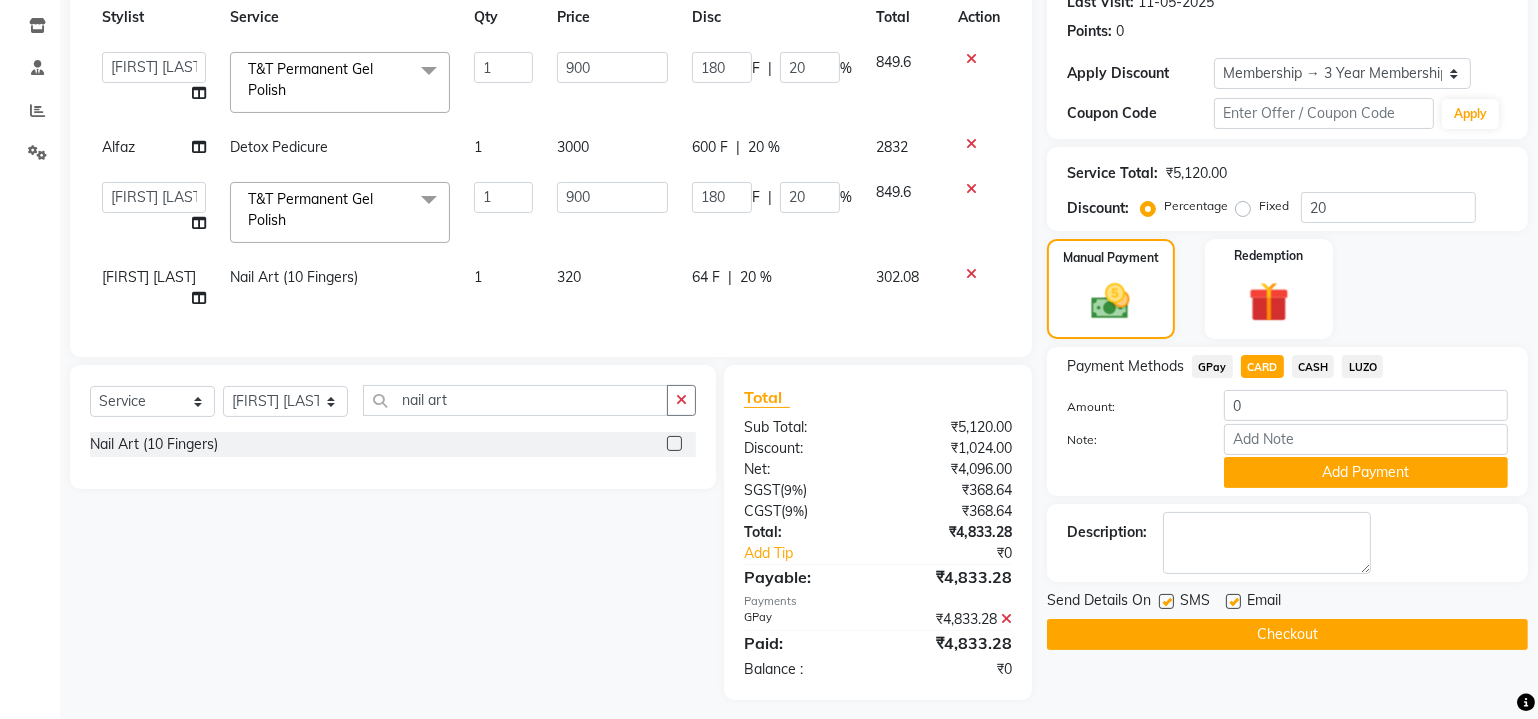click on "CARD" 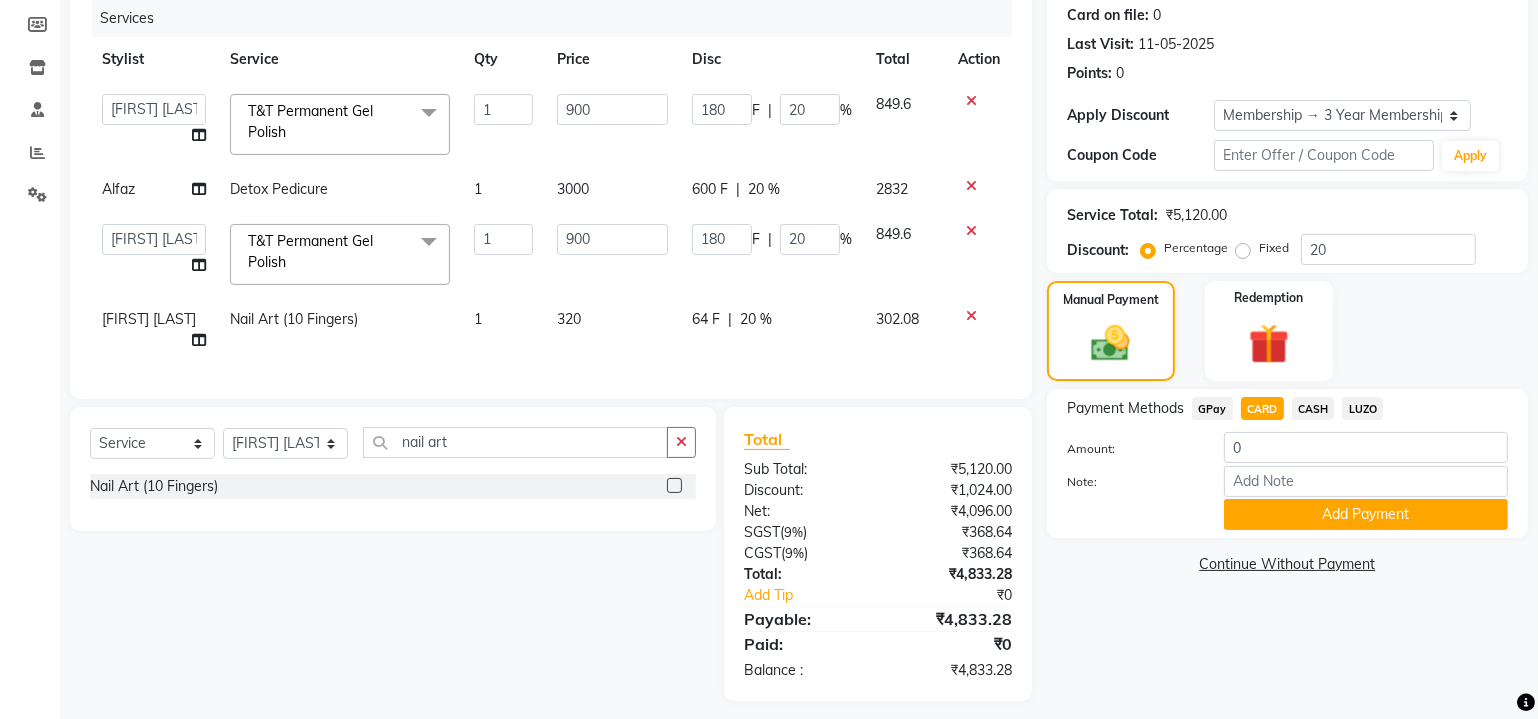 click on "CARD" 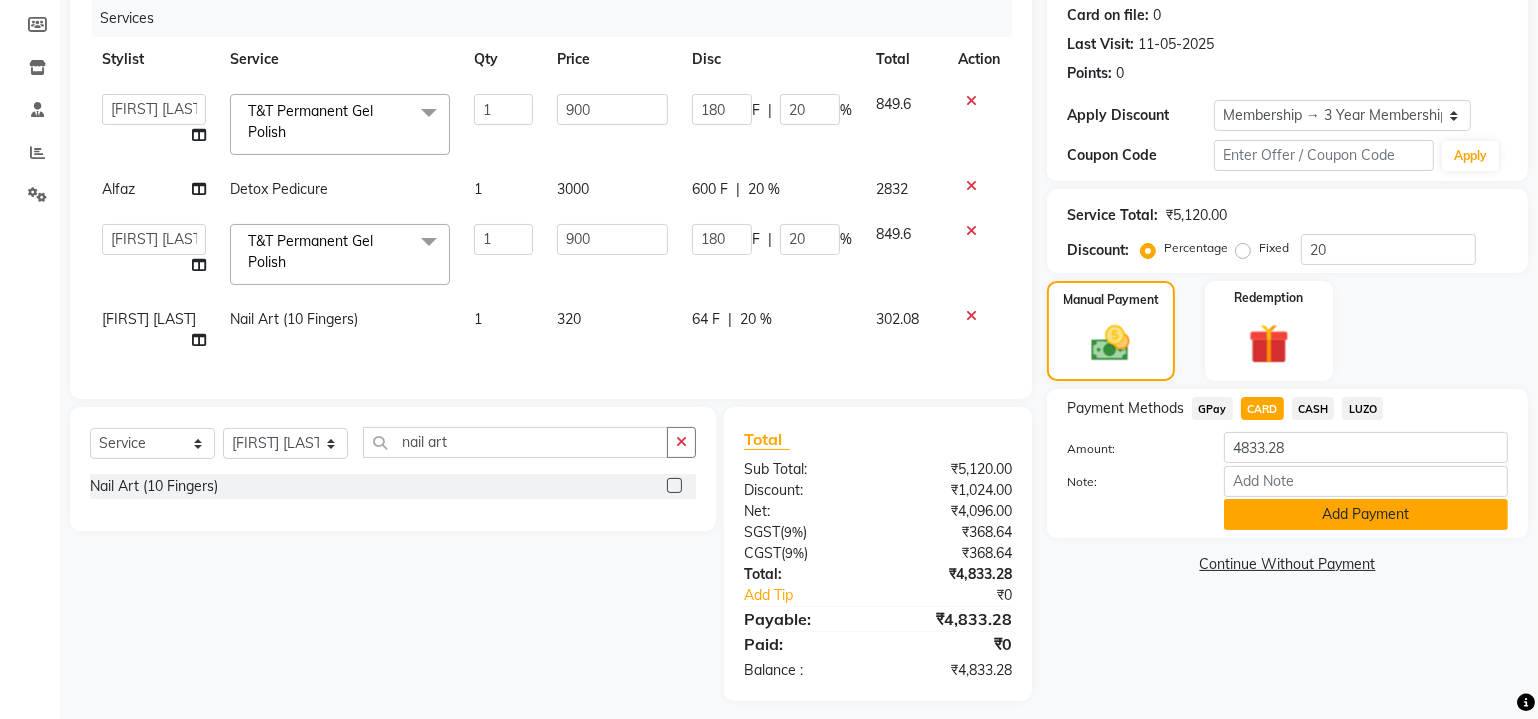 click on "Add Payment" 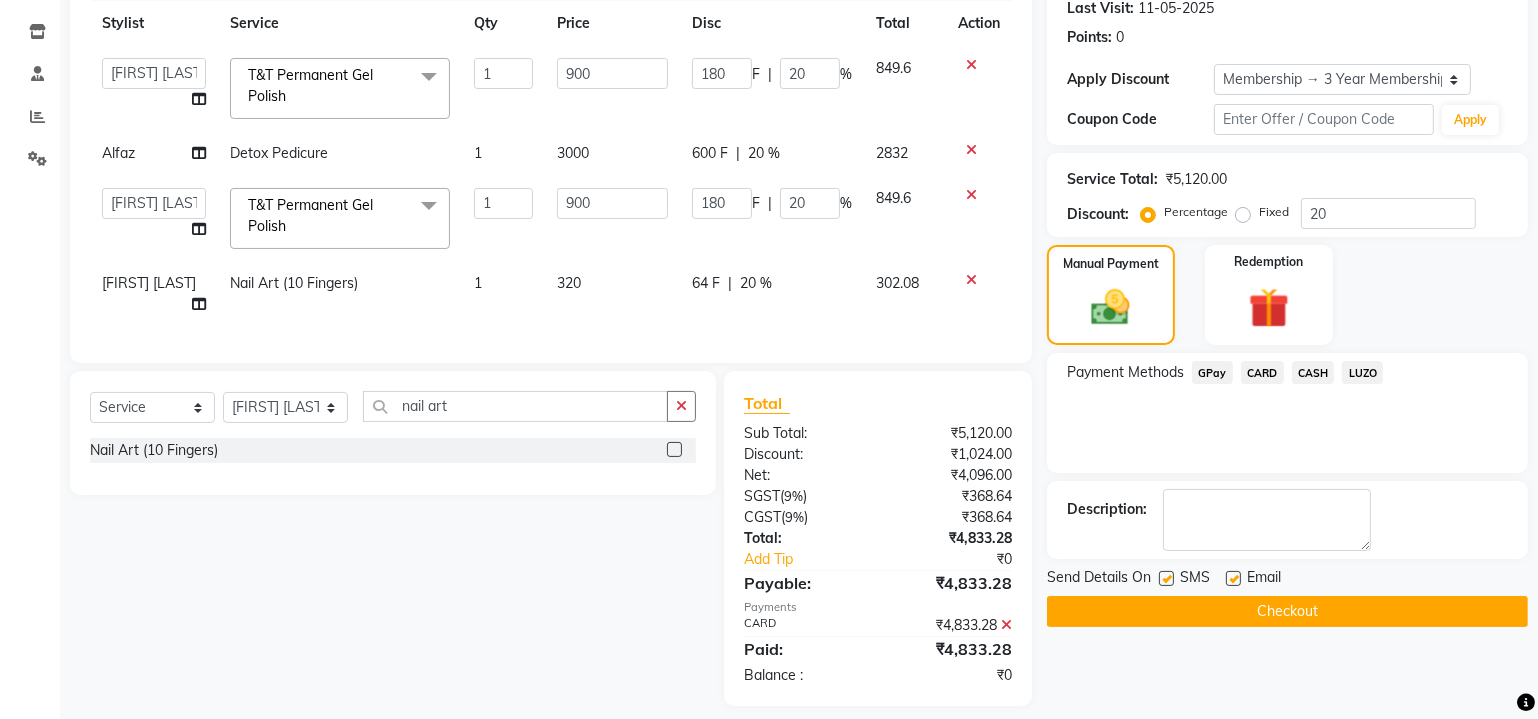 scroll, scrollTop: 290, scrollLeft: 0, axis: vertical 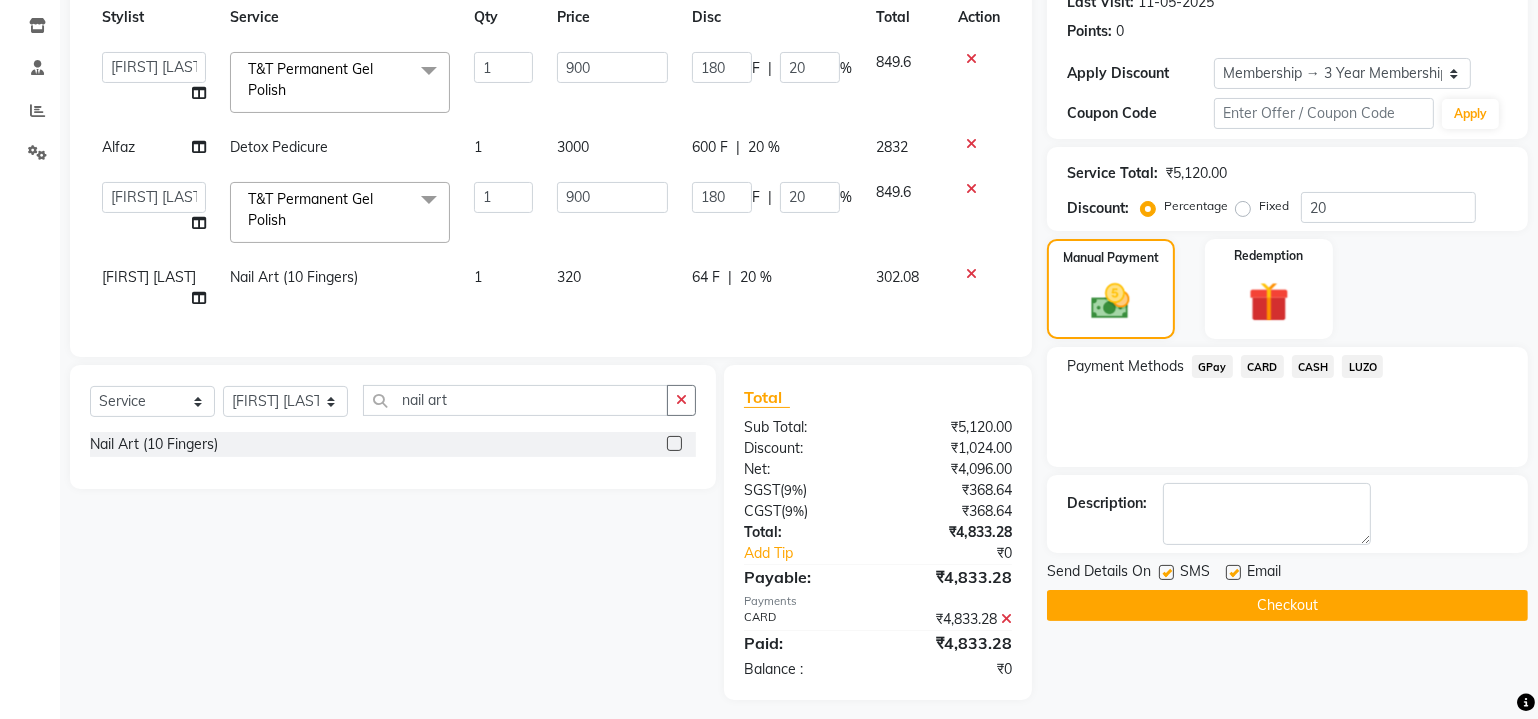 click on "Checkout" 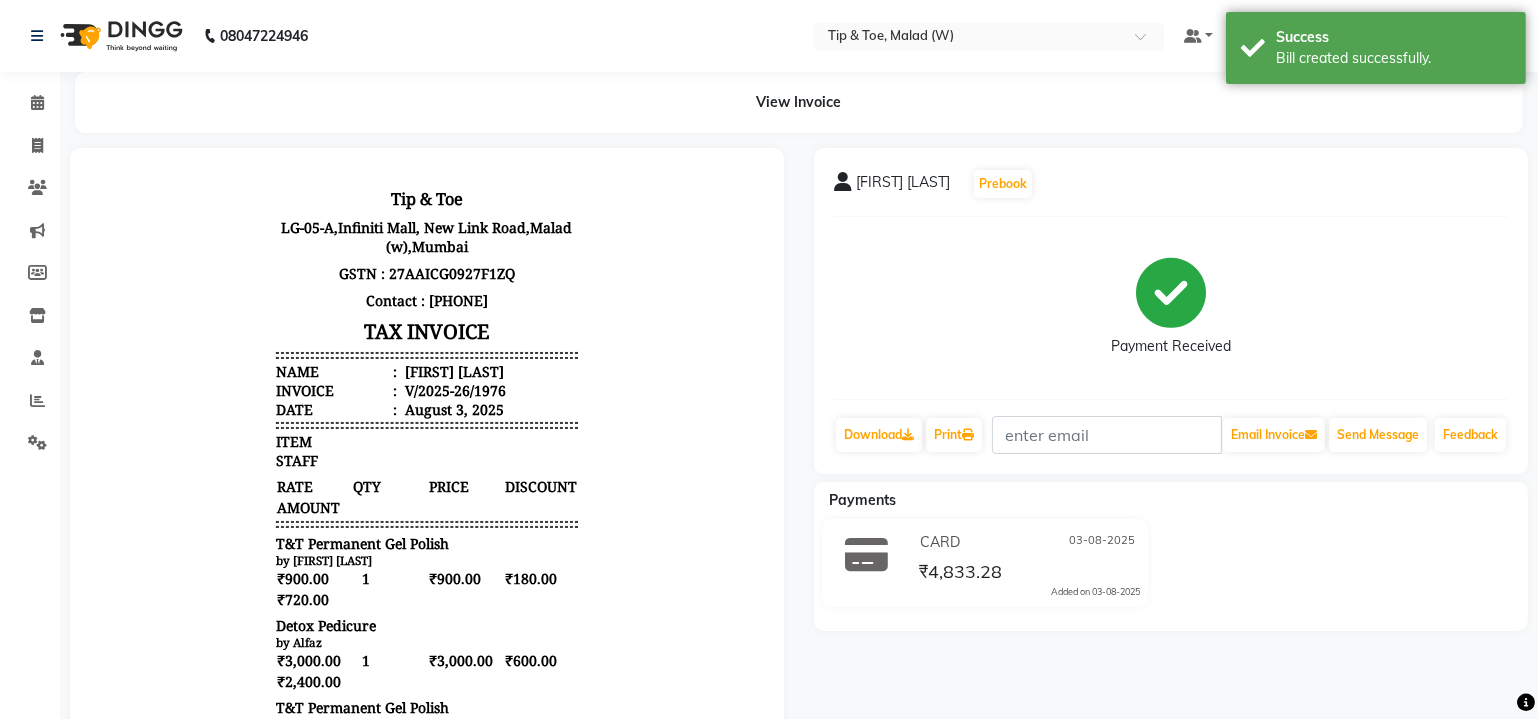scroll, scrollTop: 0, scrollLeft: 0, axis: both 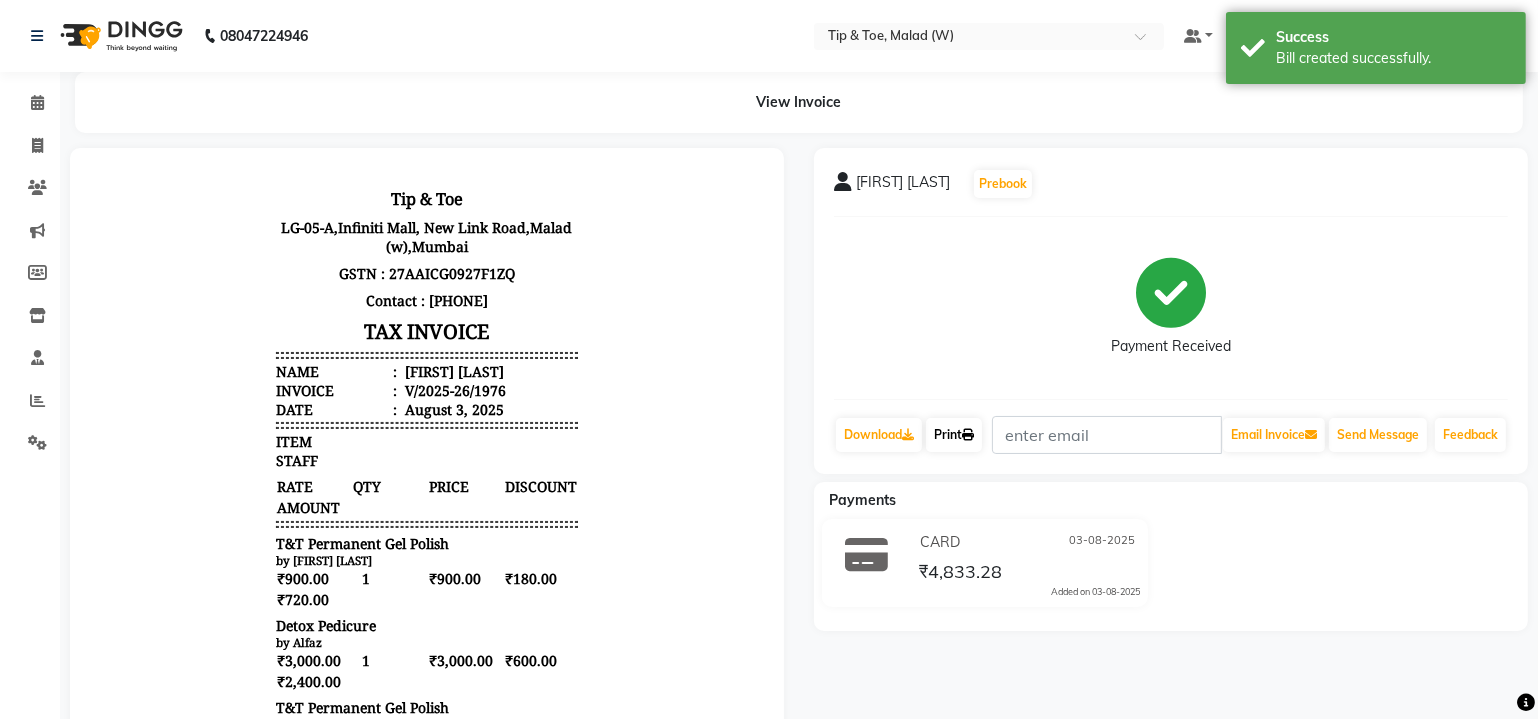 click on "Print" 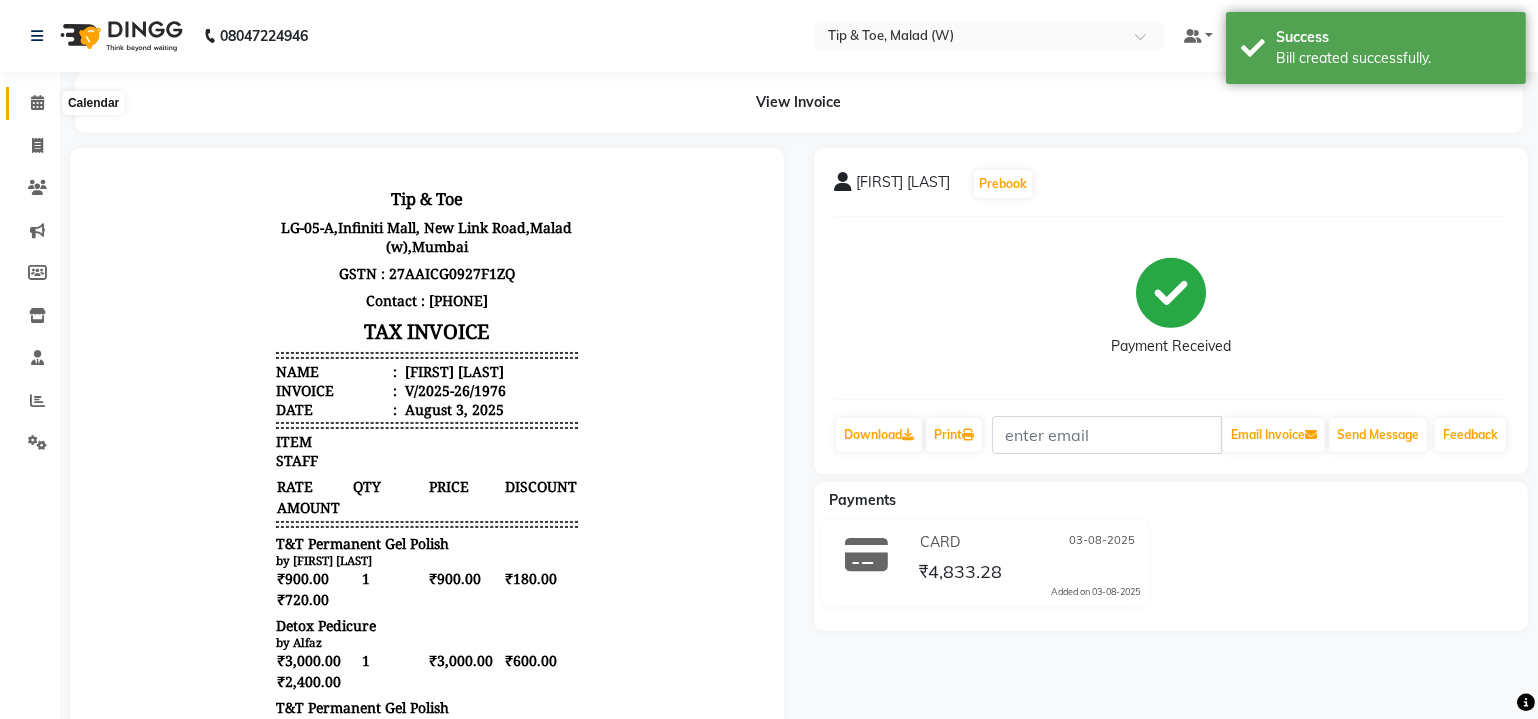 click 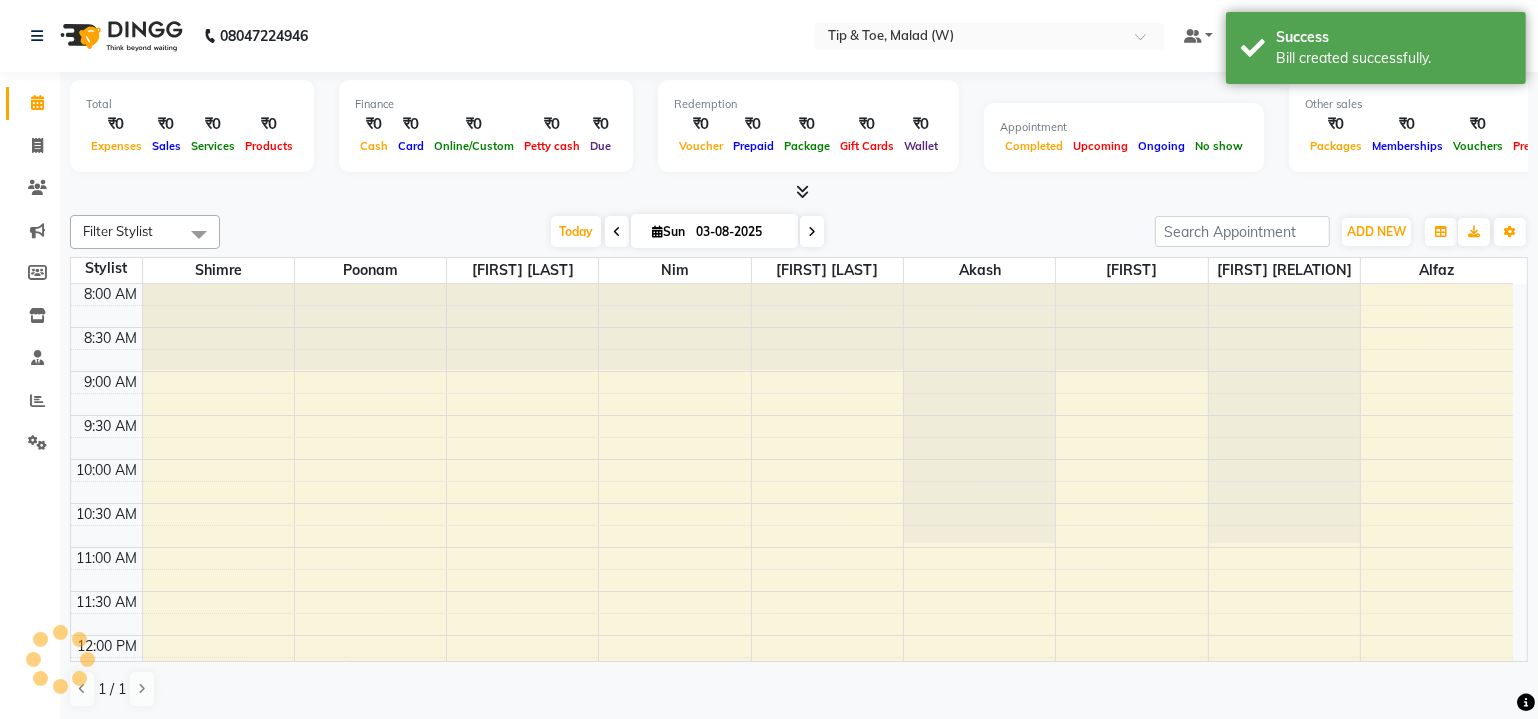 scroll, scrollTop: 0, scrollLeft: 0, axis: both 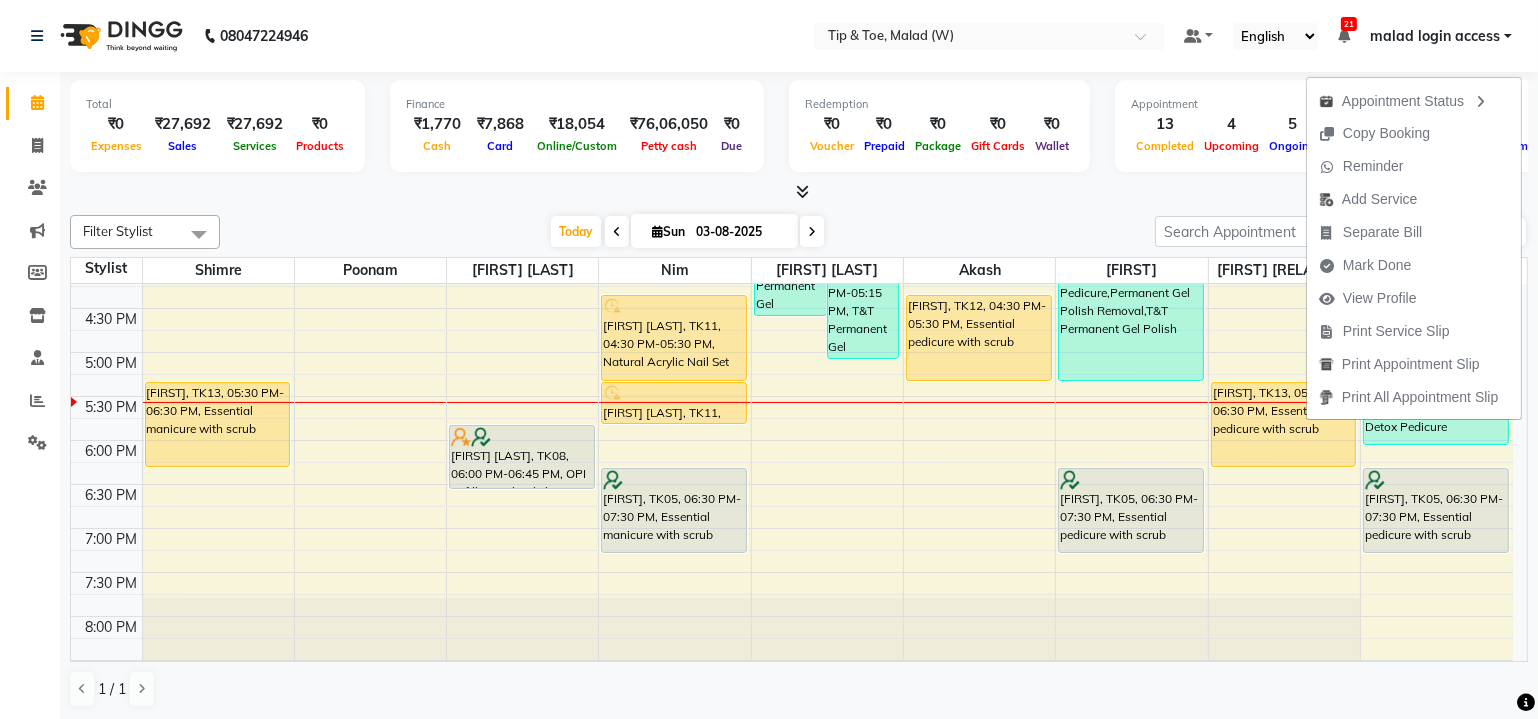 click at bounding box center (799, 192) 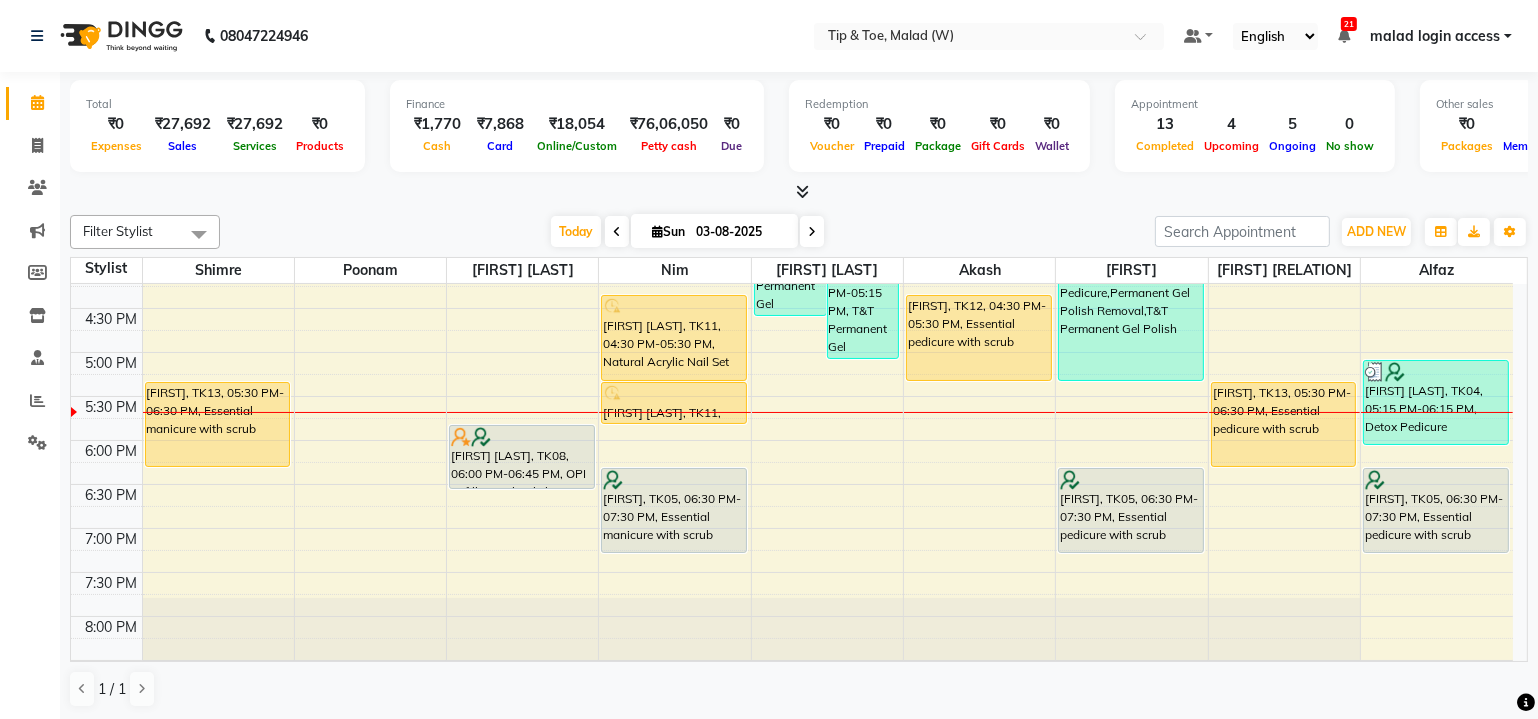 click on "8:00 AM 8:30 AM 9:00 AM 9:30 AM 10:00 AM 10:30 AM 11:00 AM 11:30 AM 12:00 PM 12:30 PM 1:00 PM 1:30 PM 2:00 PM 2:30 PM 3:00 PM 3:30 PM 4:00 PM 4:30 PM 5:00 PM 5:30 PM 6:00 PM 6:30 PM 7:00 PM 7:30 PM 8:00 PM 8:30 PM     Monitika Vireani, TK07, 01:30 PM-02:30 PM, Essential pedicure with scrub     Swati Bhowmick, TK02, 02:00 PM-02:15 PM, Acrylic Tip Repair     Monitika Vireani, TK07, 02:30 PM-02:45 PM, Cut & File     Piyali, TK10, 03:45 PM-04:15 PM, T&T Permanent Gel Polish    Ashish, TK13, 05:30 PM-06:30 PM, Essential manicure with scrub     Megha Jain, TK06, 01:15 PM-02:00 PM, Essential manicure with scrub     Mansi Raikar, TK01, 02:00 PM-03:45 PM, Chrome/Metallic Nails,Natural Acrylic Nail Set     Sharon Basak, TK08, 06:00 PM-06:45 PM, OPI Refills + Gel Polish     Nikita Singh, TK03, 02:30 PM-04:15 PM, Voesh Manicure,T&T Permanent Gel Polish,Permanent Gel Polish Removal     Kanchan Singh, TK11, 04:30 PM-05:30 PM, Natural Acrylic Nail Set     Kanchan Singh, TK11, 05:30 PM-06:00 PM, T&T Permanent Gel Polish" at bounding box center [792, 132] 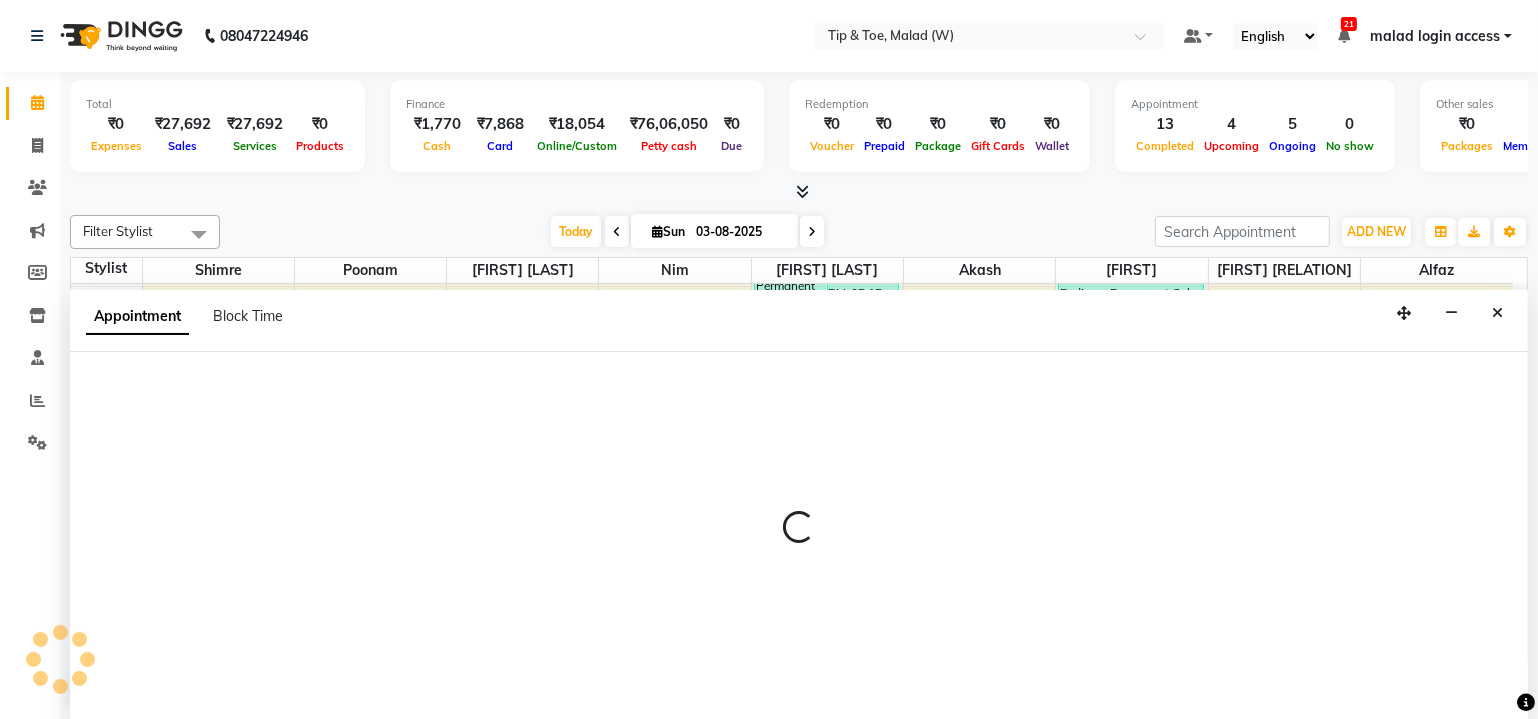 scroll, scrollTop: 0, scrollLeft: 0, axis: both 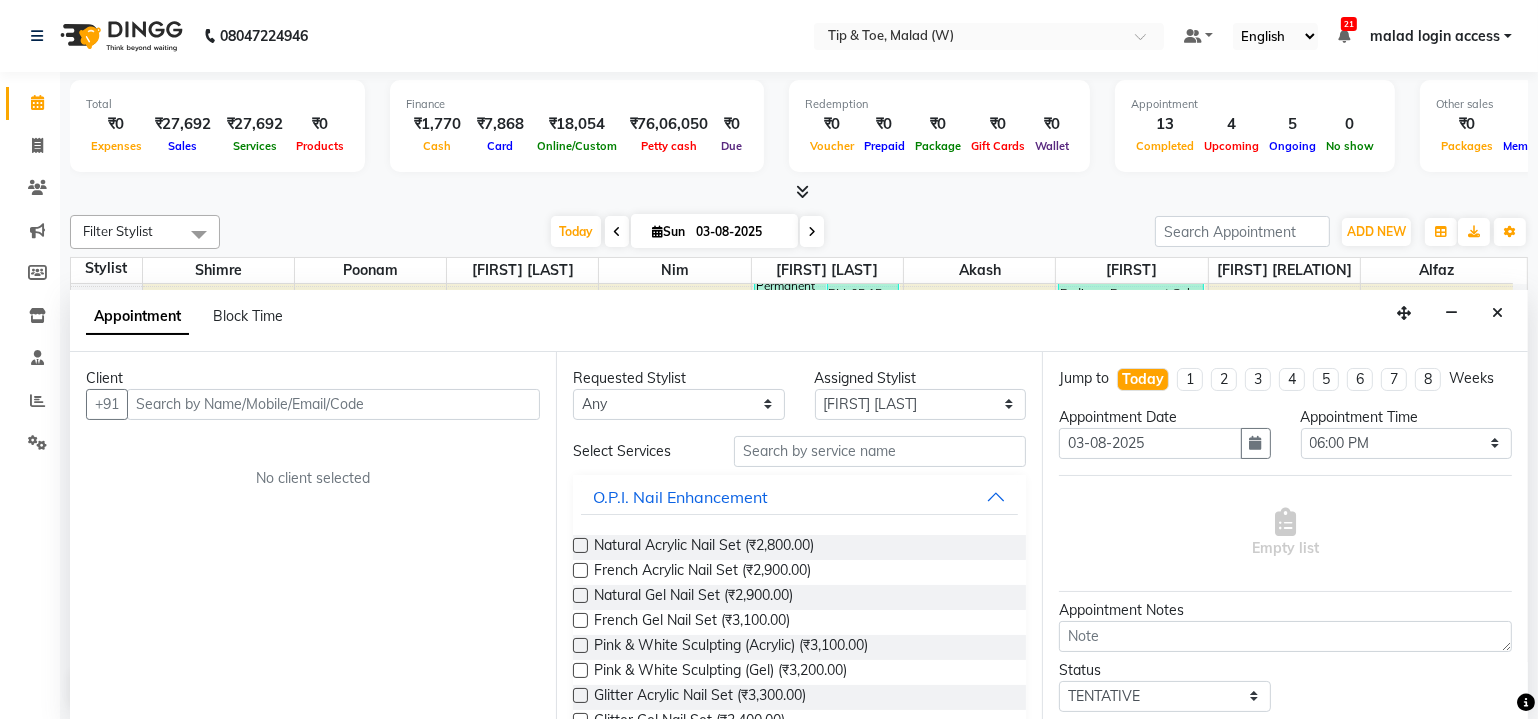 click at bounding box center [333, 404] 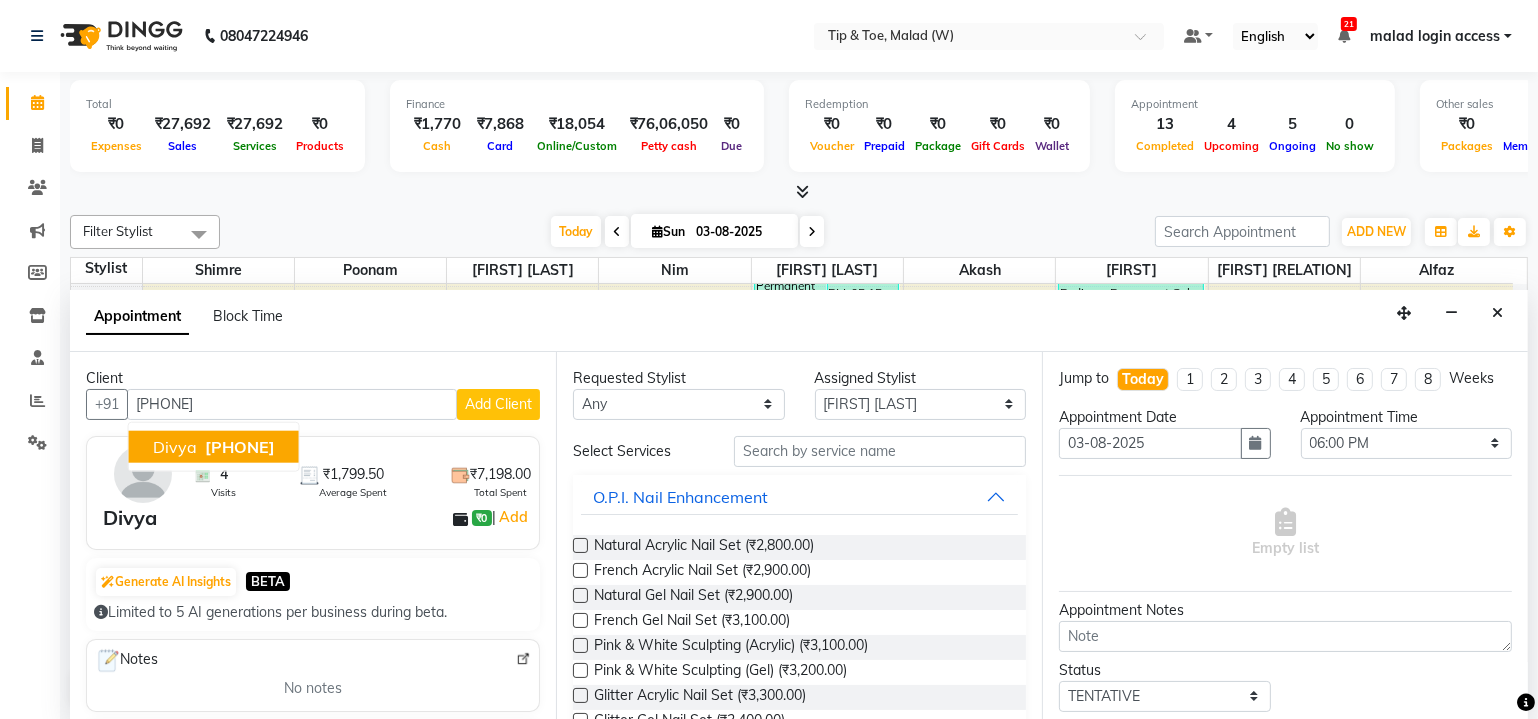 click on "[PHONE]" at bounding box center (240, 446) 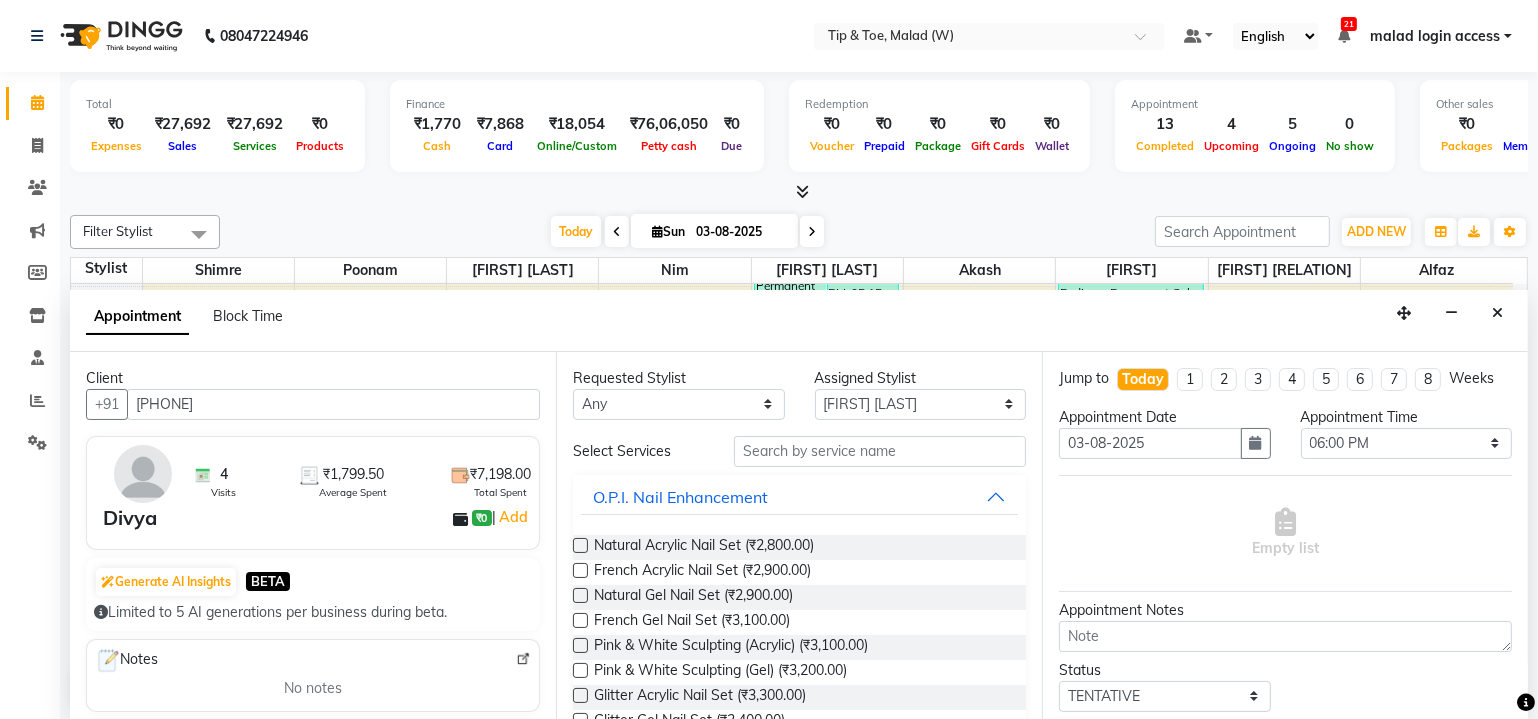 type on "[PHONE]" 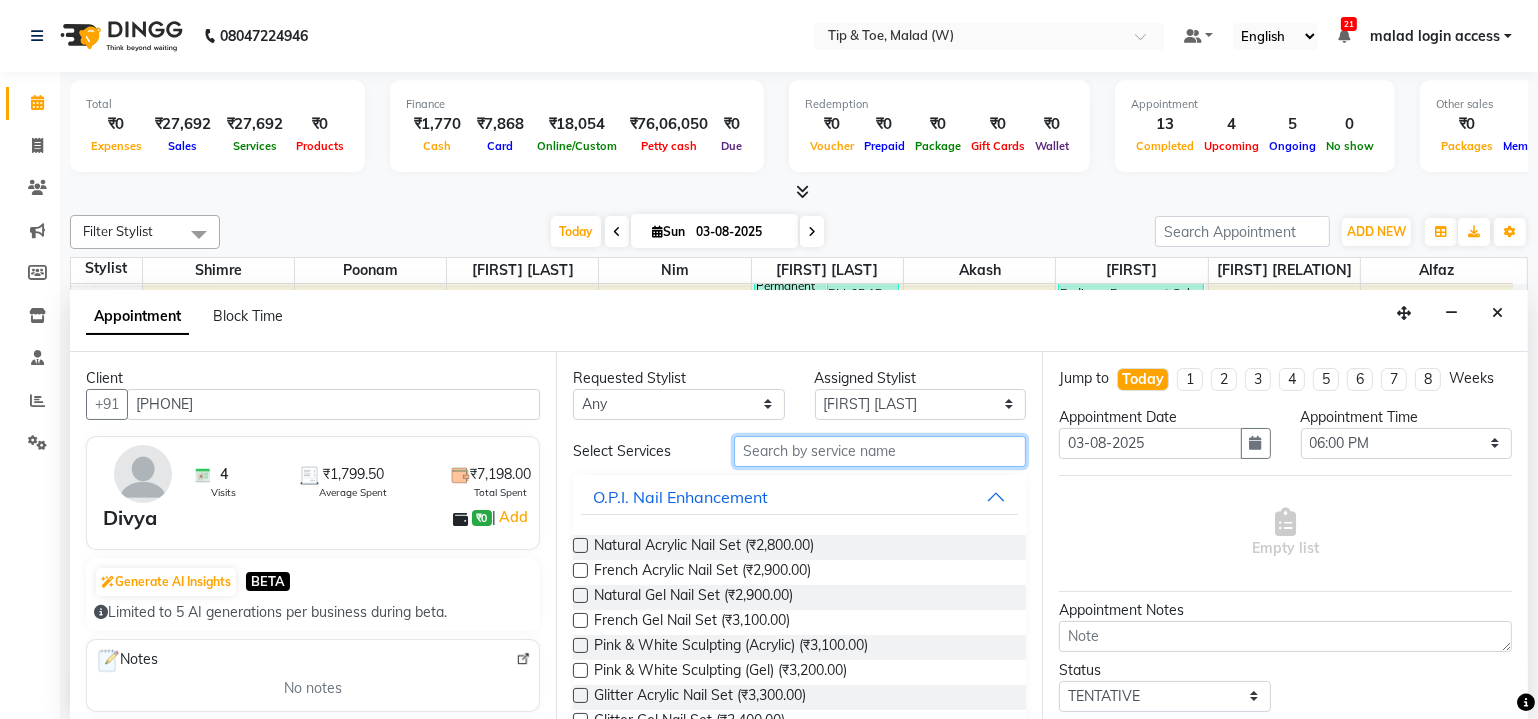 click at bounding box center (880, 451) 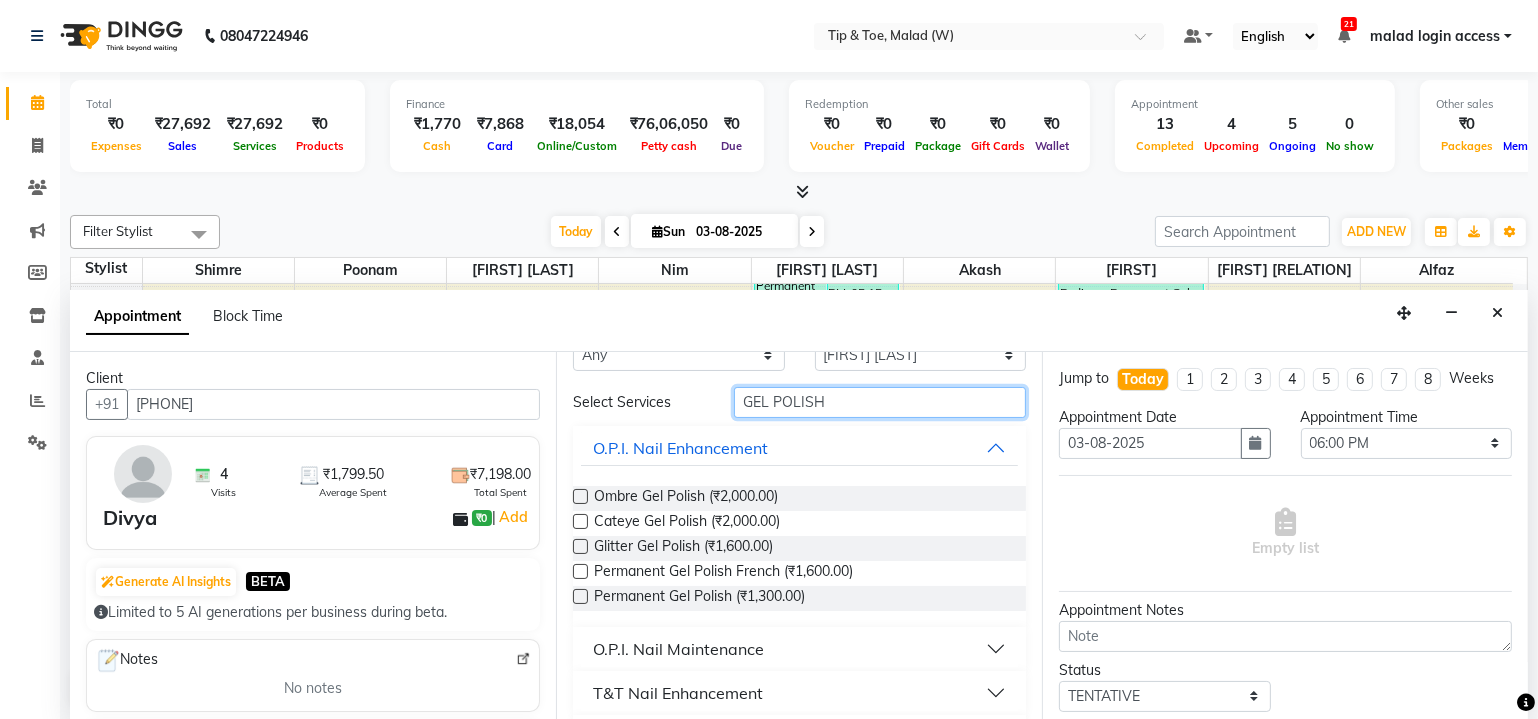 scroll, scrollTop: 101, scrollLeft: 0, axis: vertical 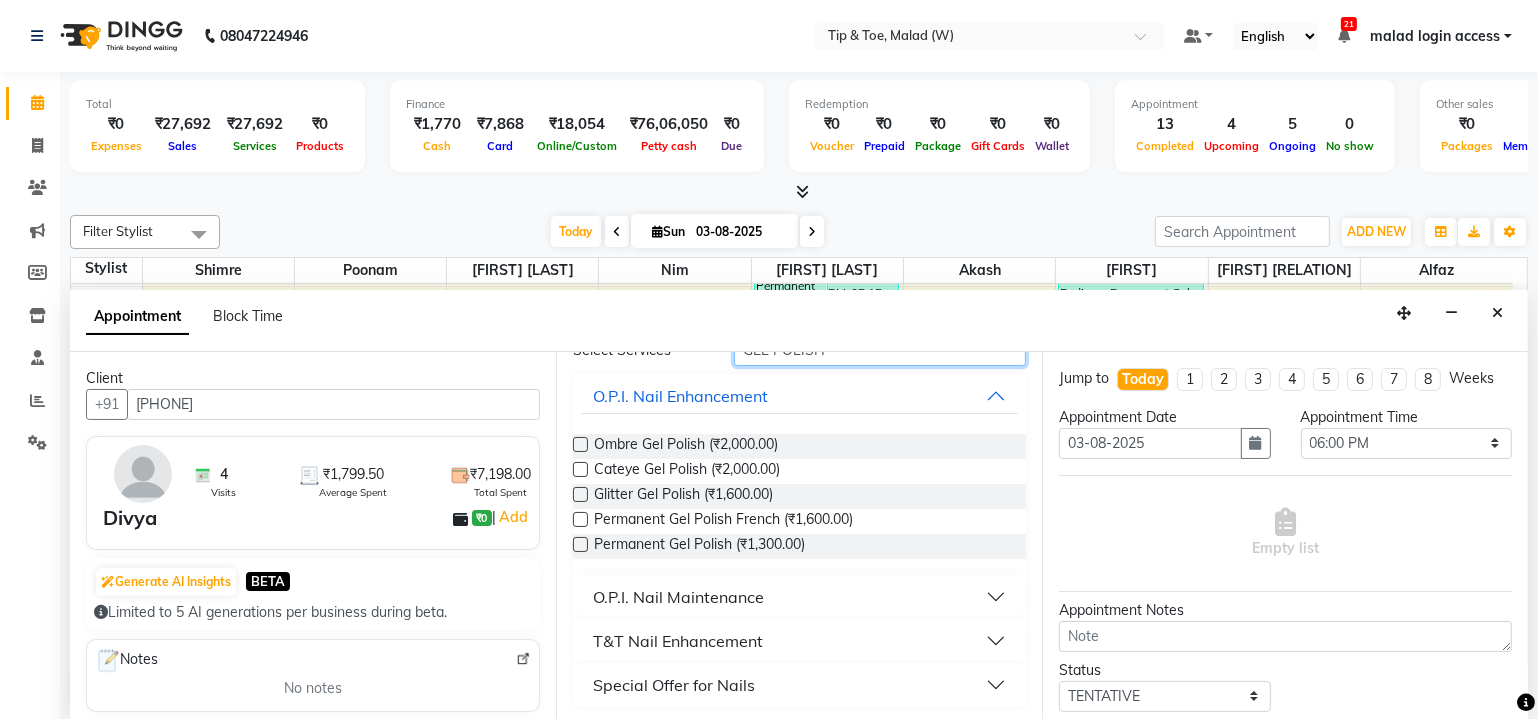 type on "GEL POLISH" 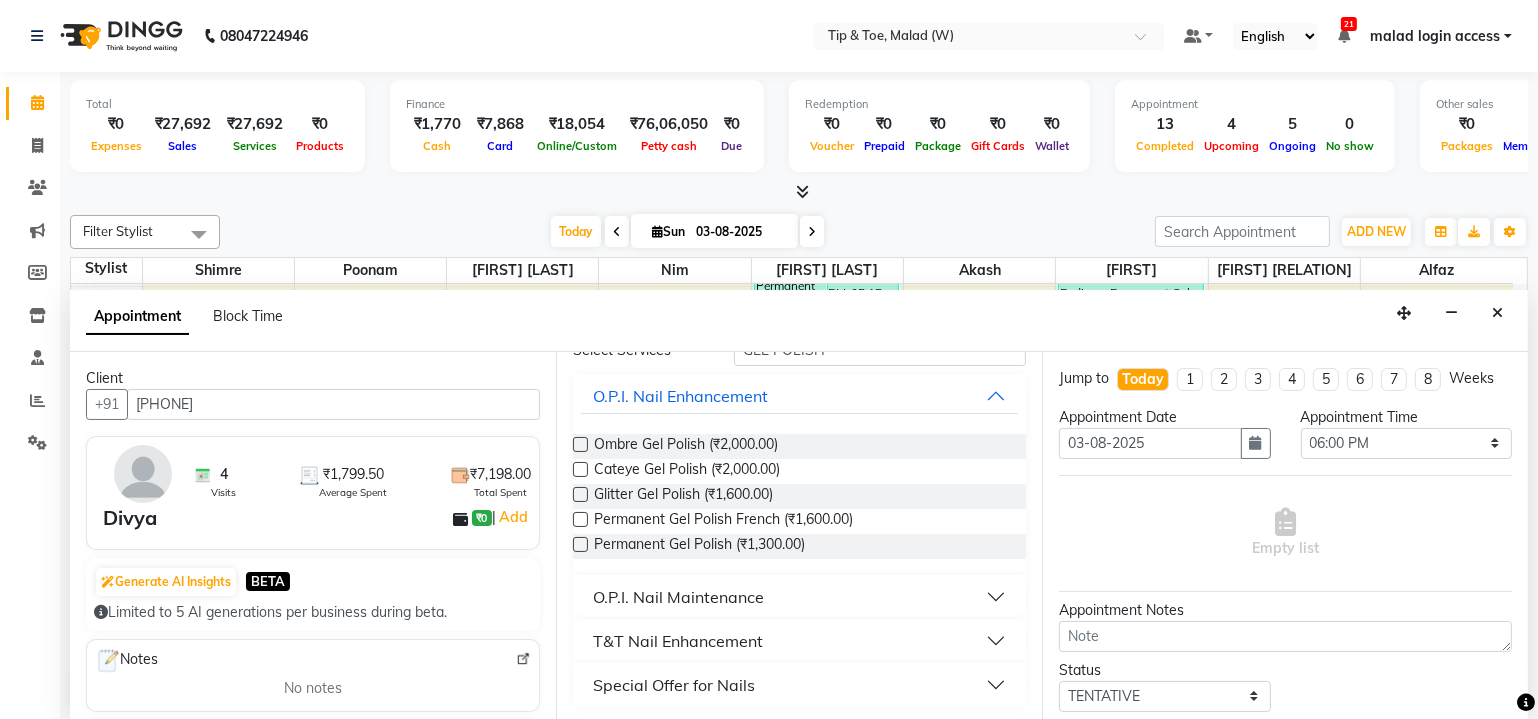 click on "Status Select TENTATIVE CONFIRM CHECK-IN UPCOMING" at bounding box center (1165, 686) 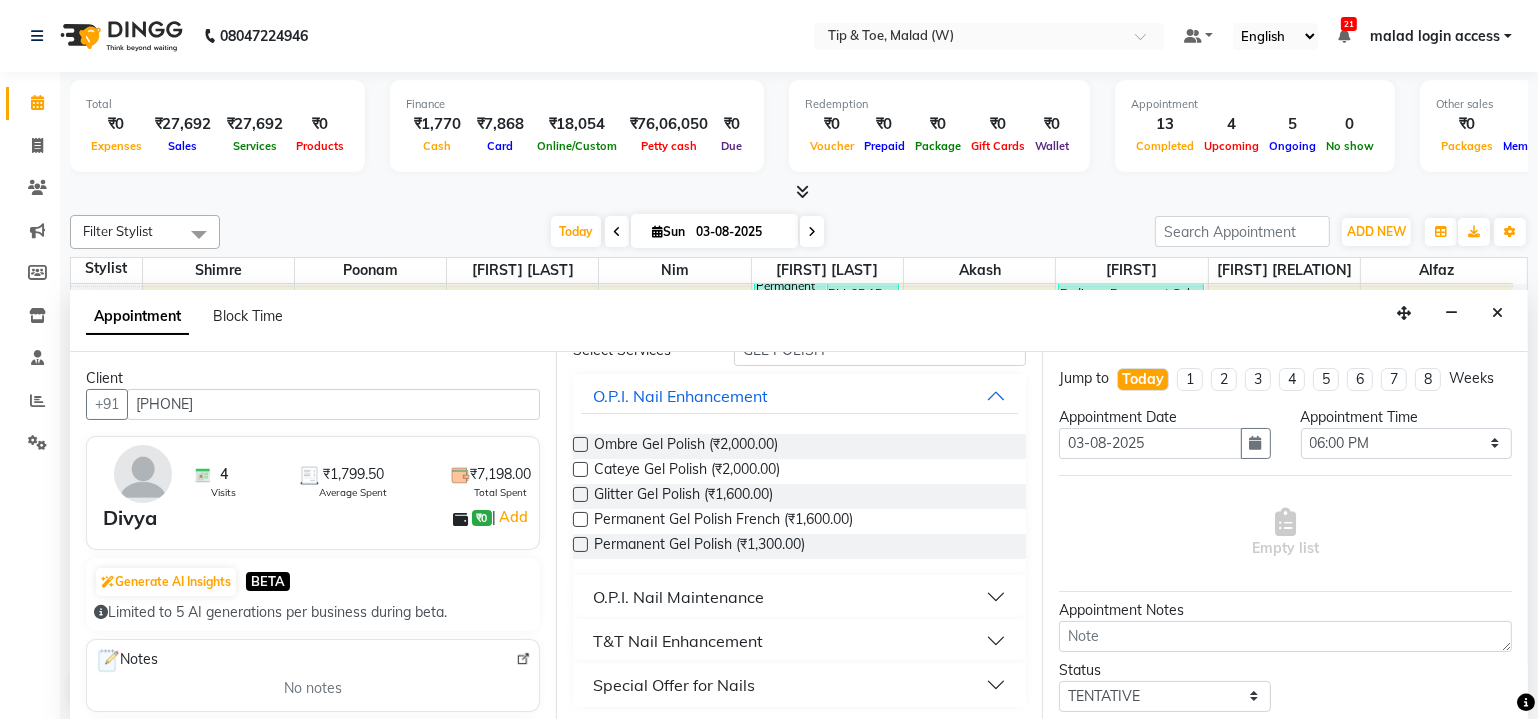 click on "T&T Nail Enhancement" at bounding box center [678, 641] 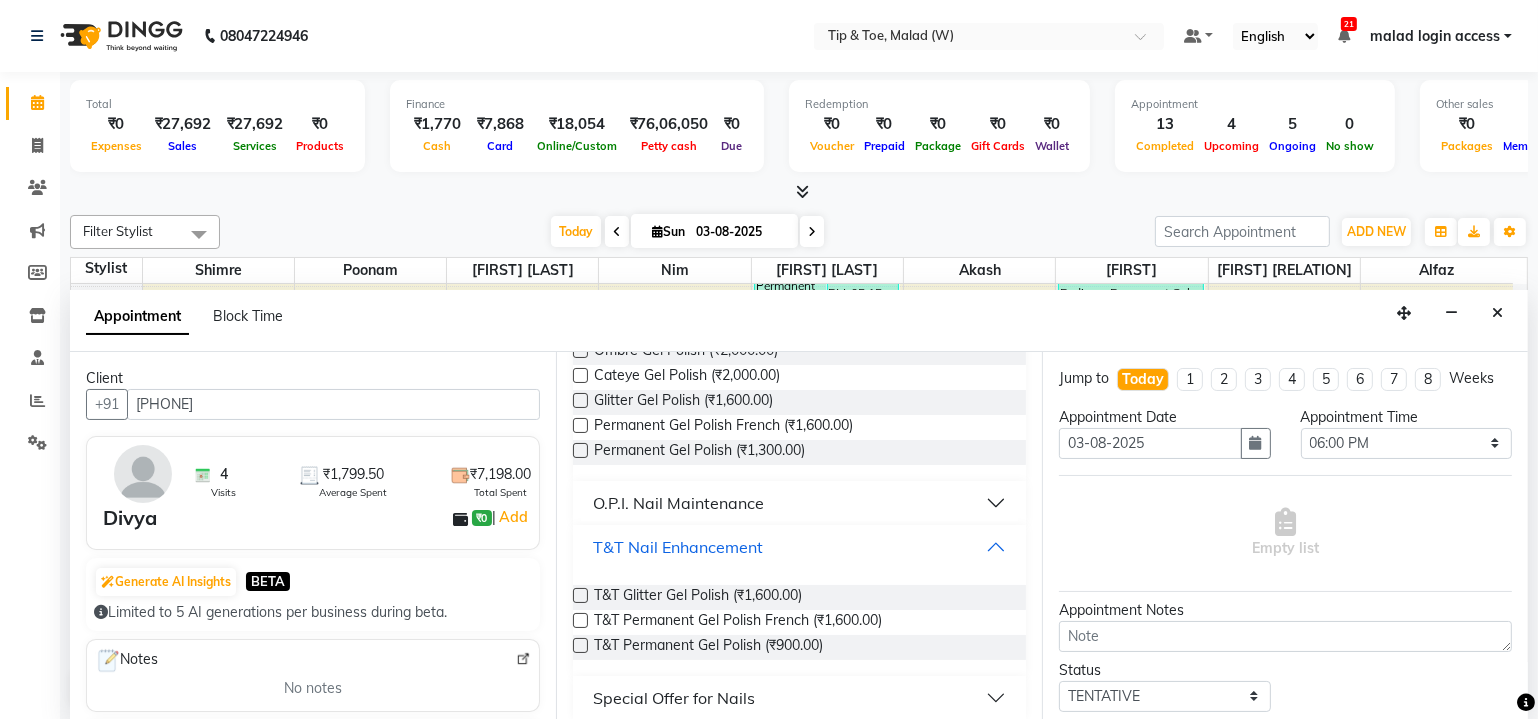 scroll, scrollTop: 208, scrollLeft: 0, axis: vertical 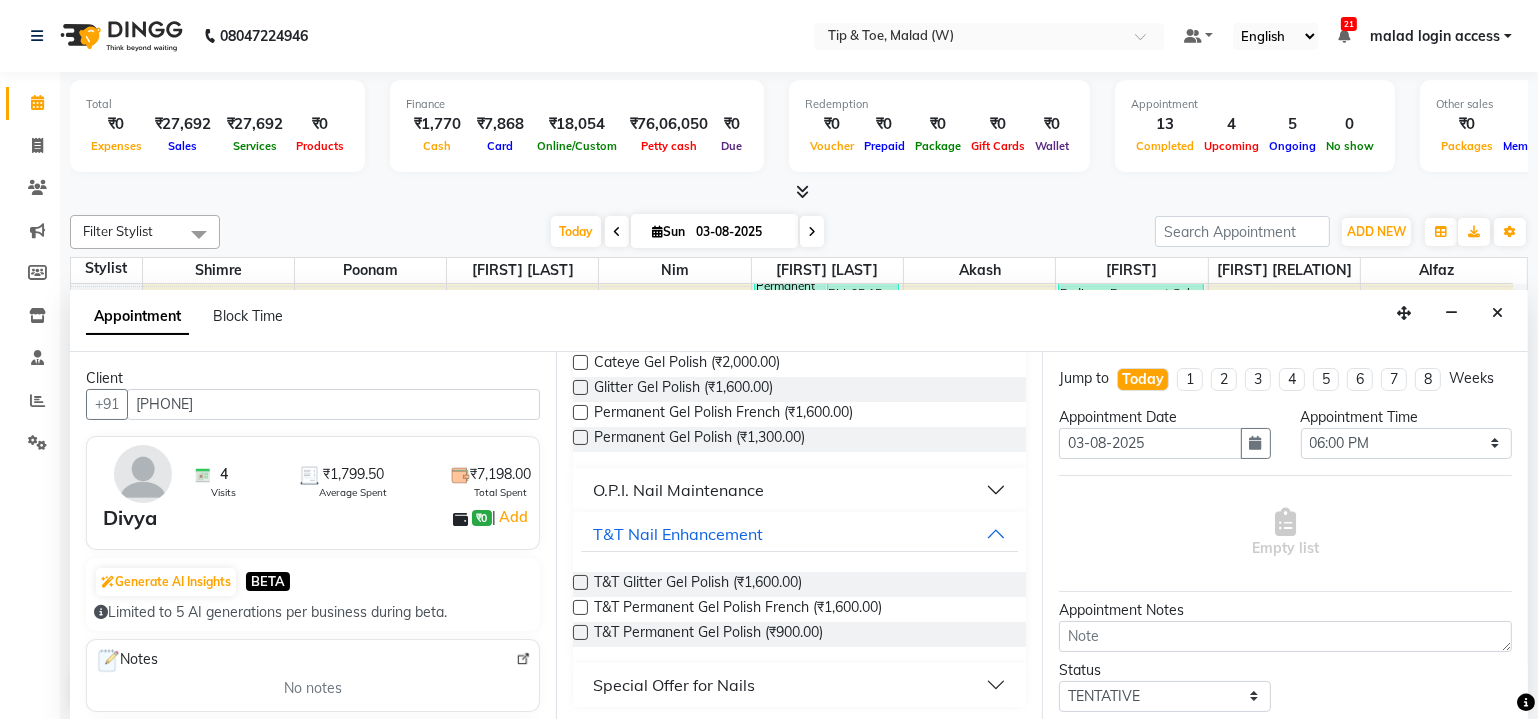 click at bounding box center [580, 632] 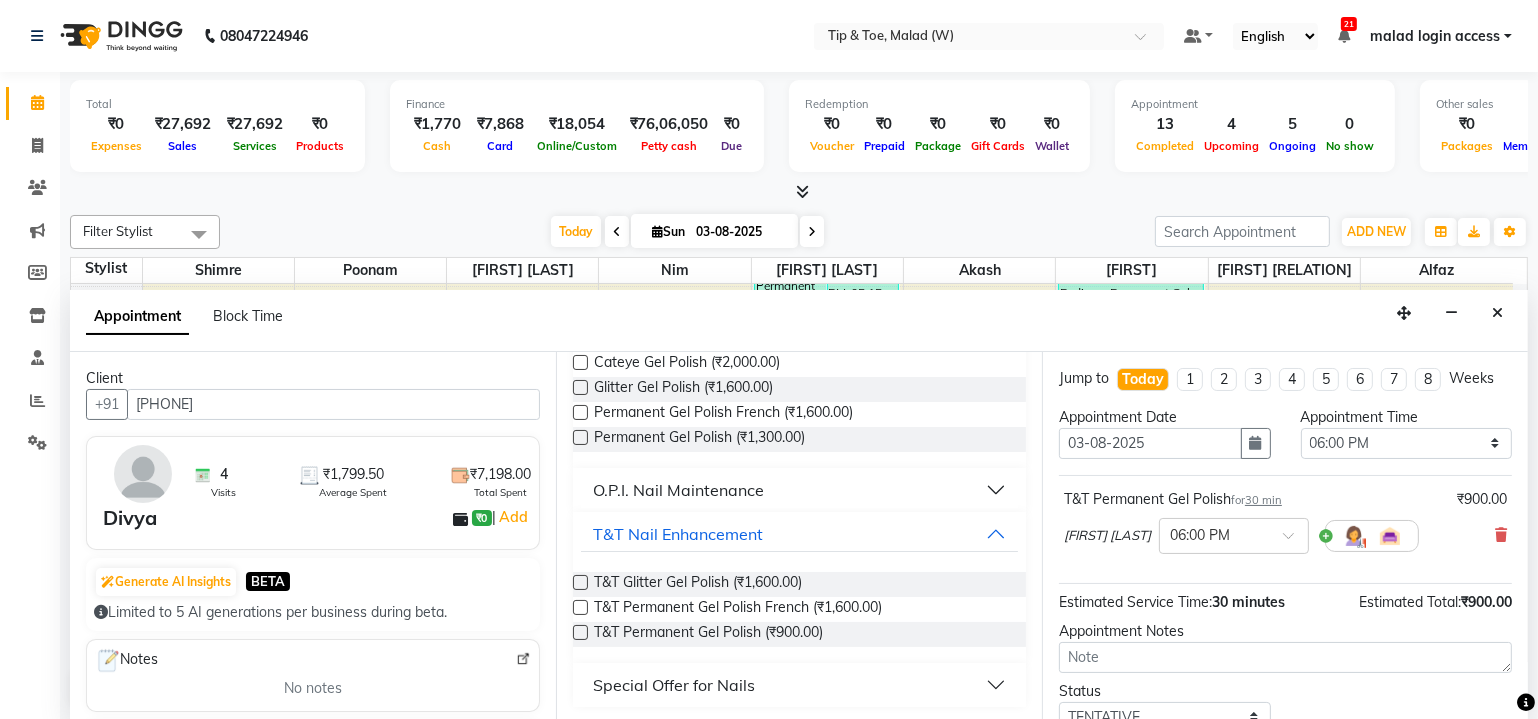 click at bounding box center [580, 632] 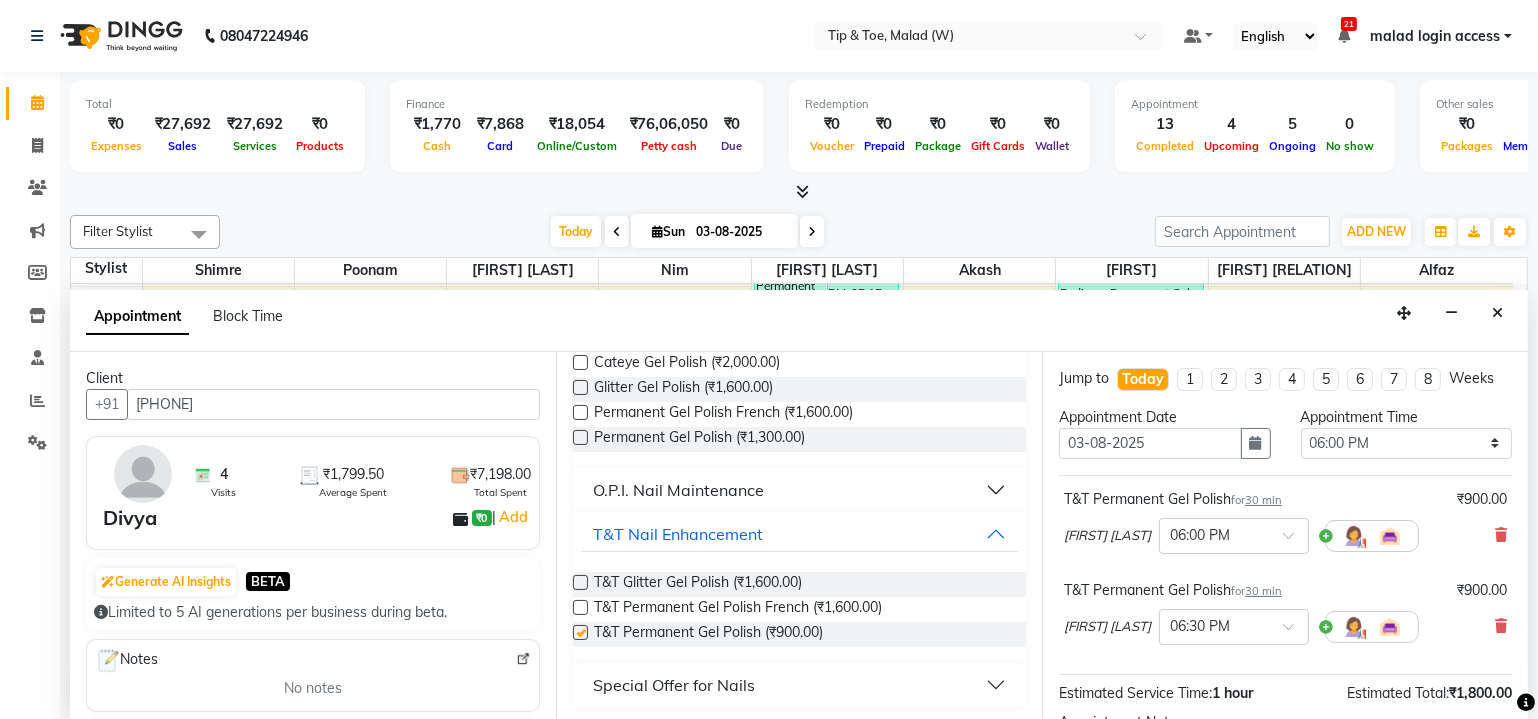 checkbox on "false" 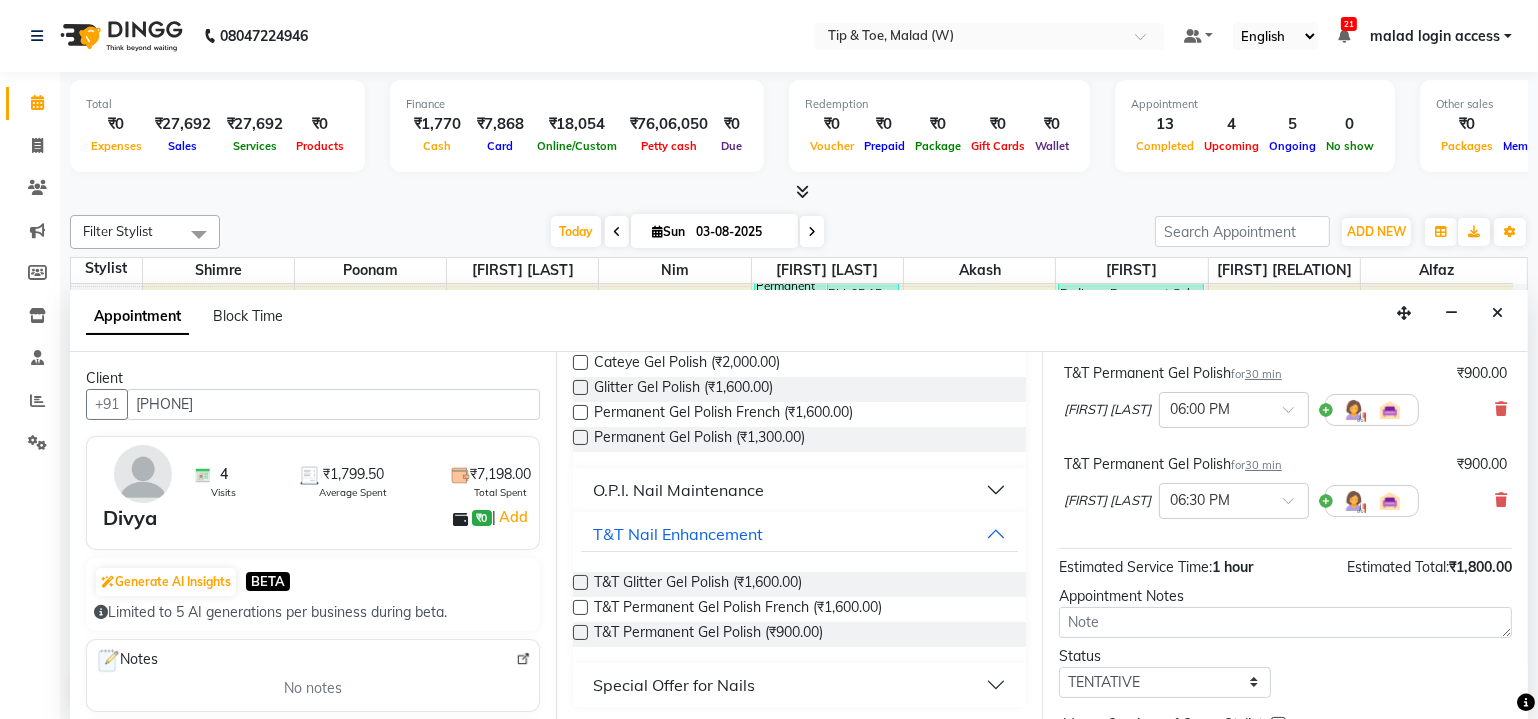 scroll, scrollTop: 226, scrollLeft: 0, axis: vertical 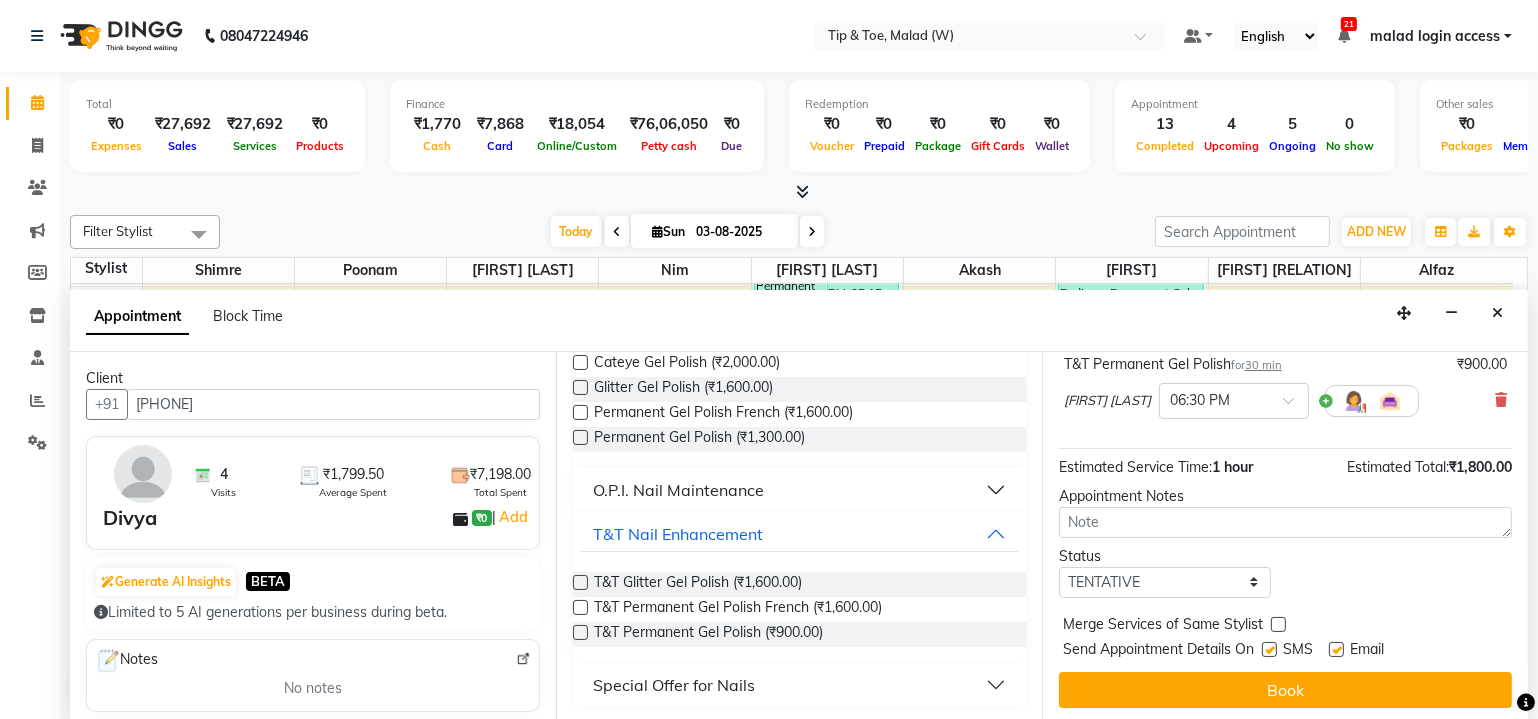 click on "Book" at bounding box center [1285, 690] 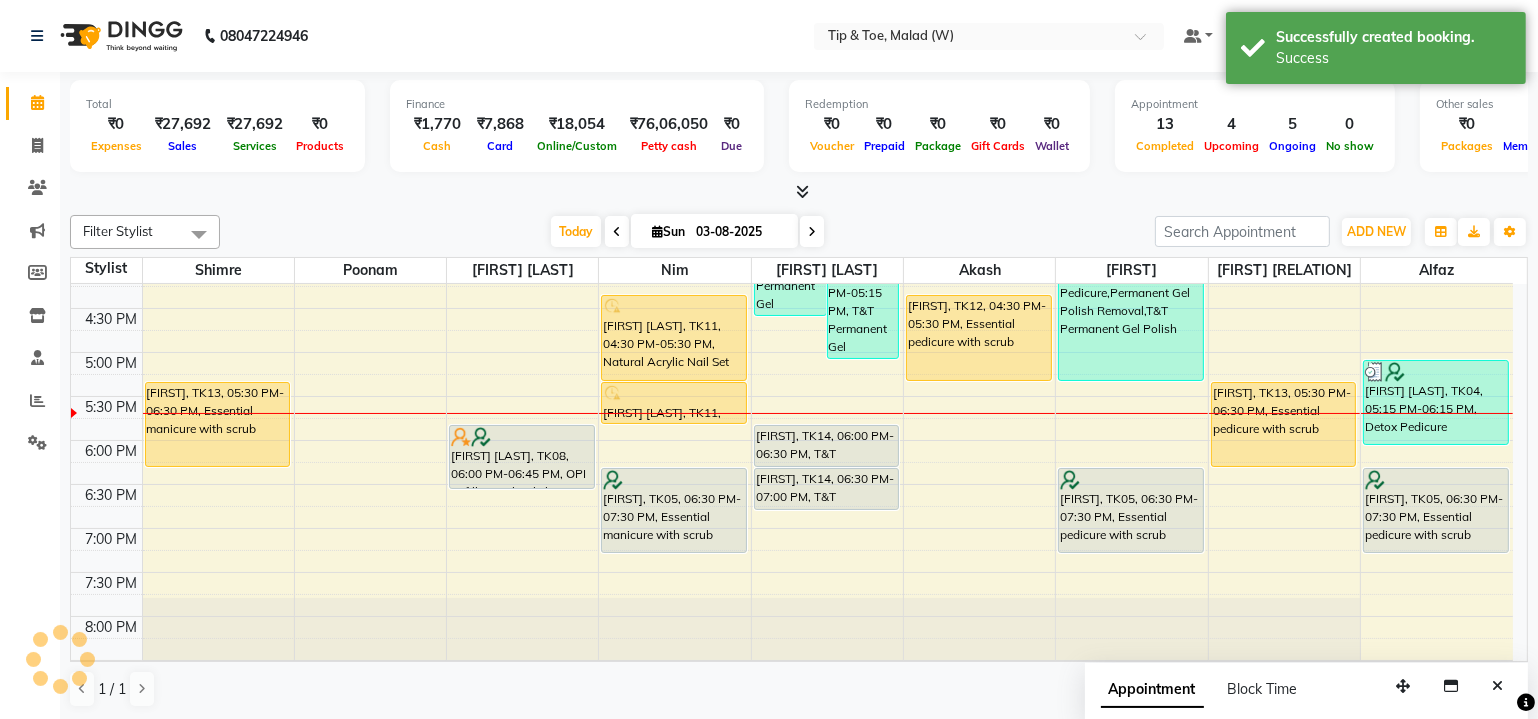 scroll, scrollTop: 0, scrollLeft: 0, axis: both 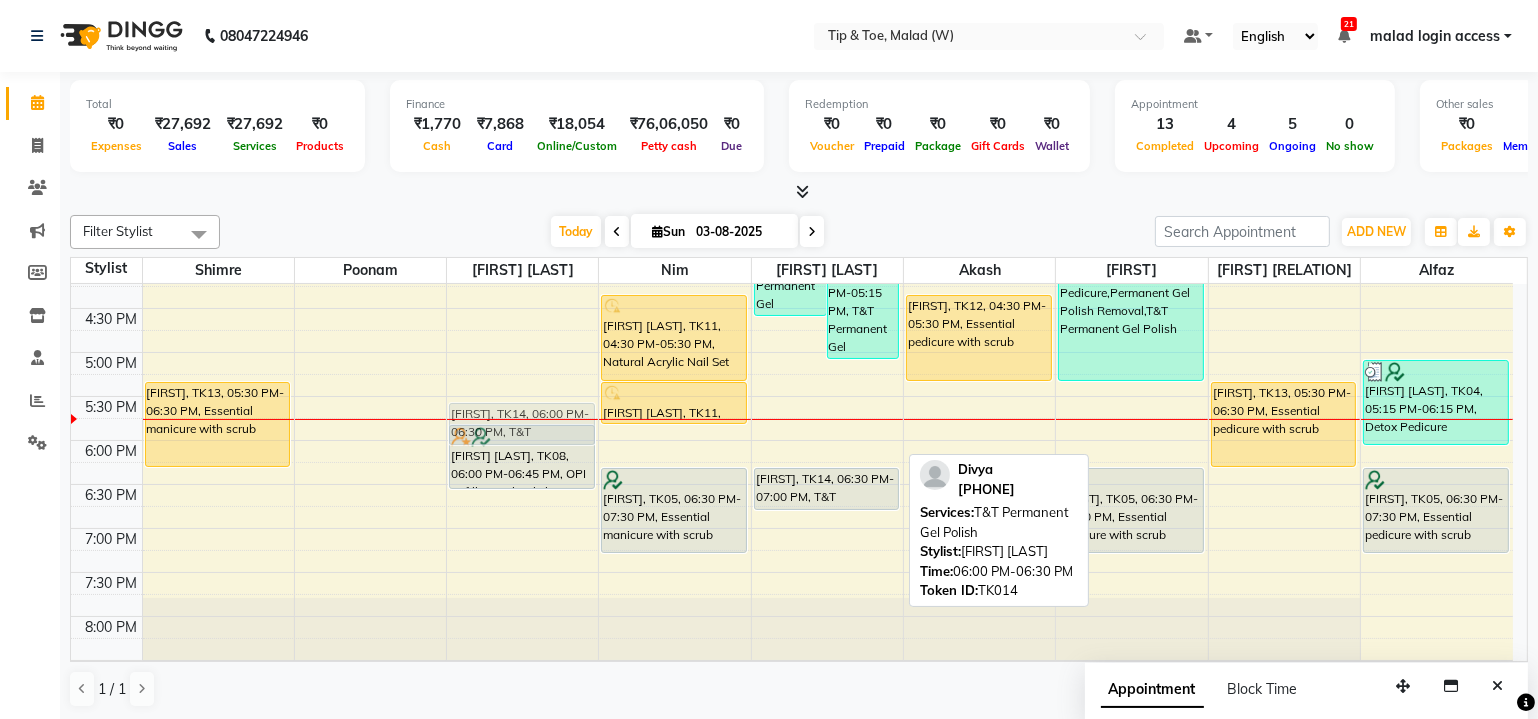 drag, startPoint x: 835, startPoint y: 439, endPoint x: 567, endPoint y: 428, distance: 268.22565 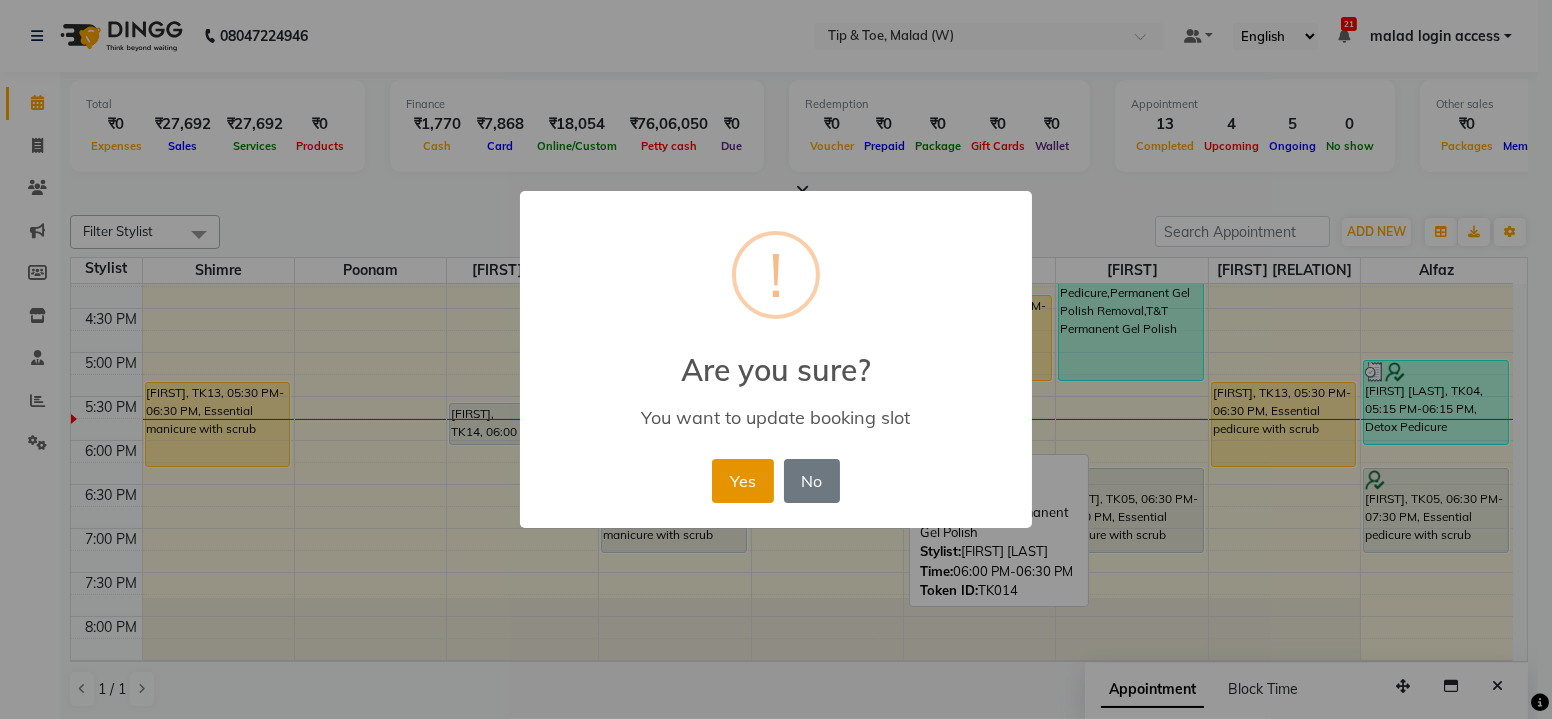 click on "Yes" at bounding box center (742, 481) 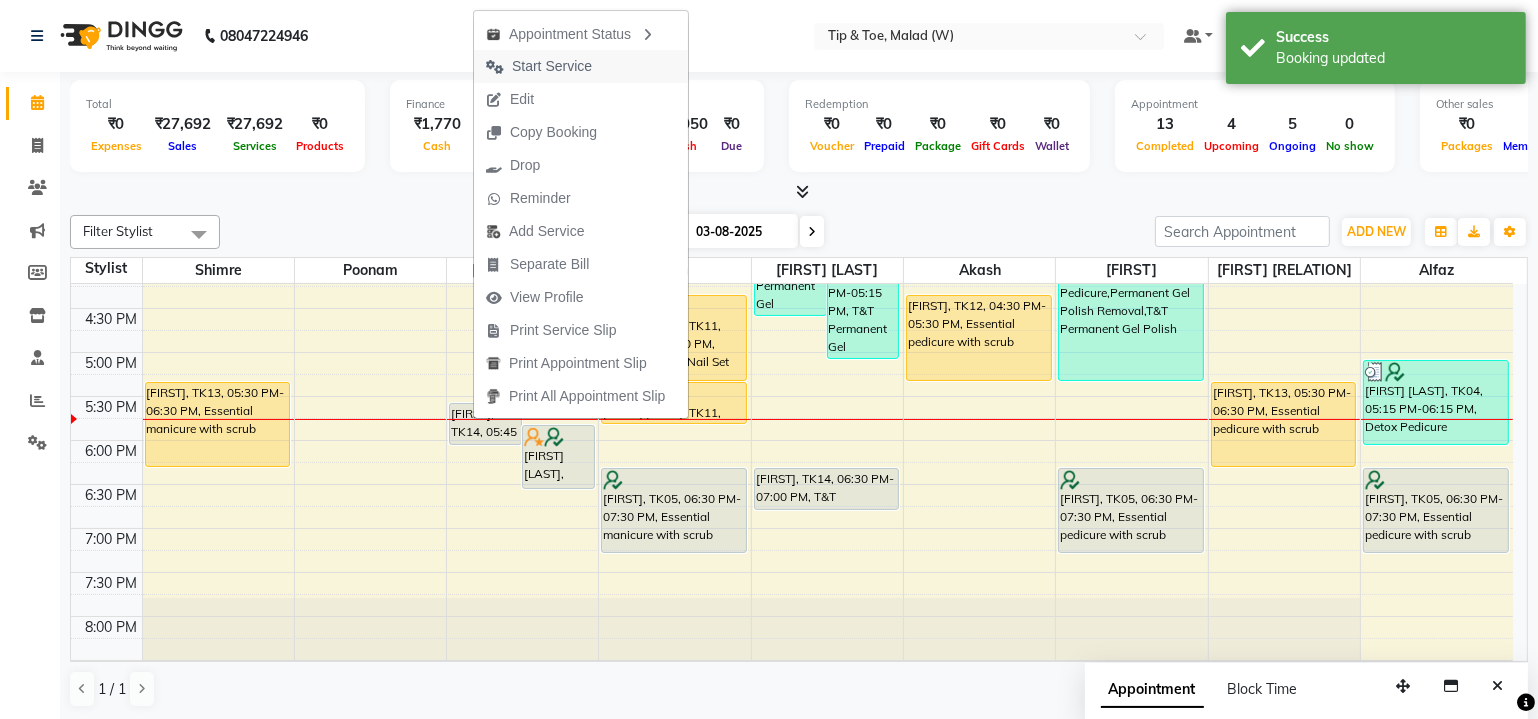 click on "Start Service" at bounding box center [552, 66] 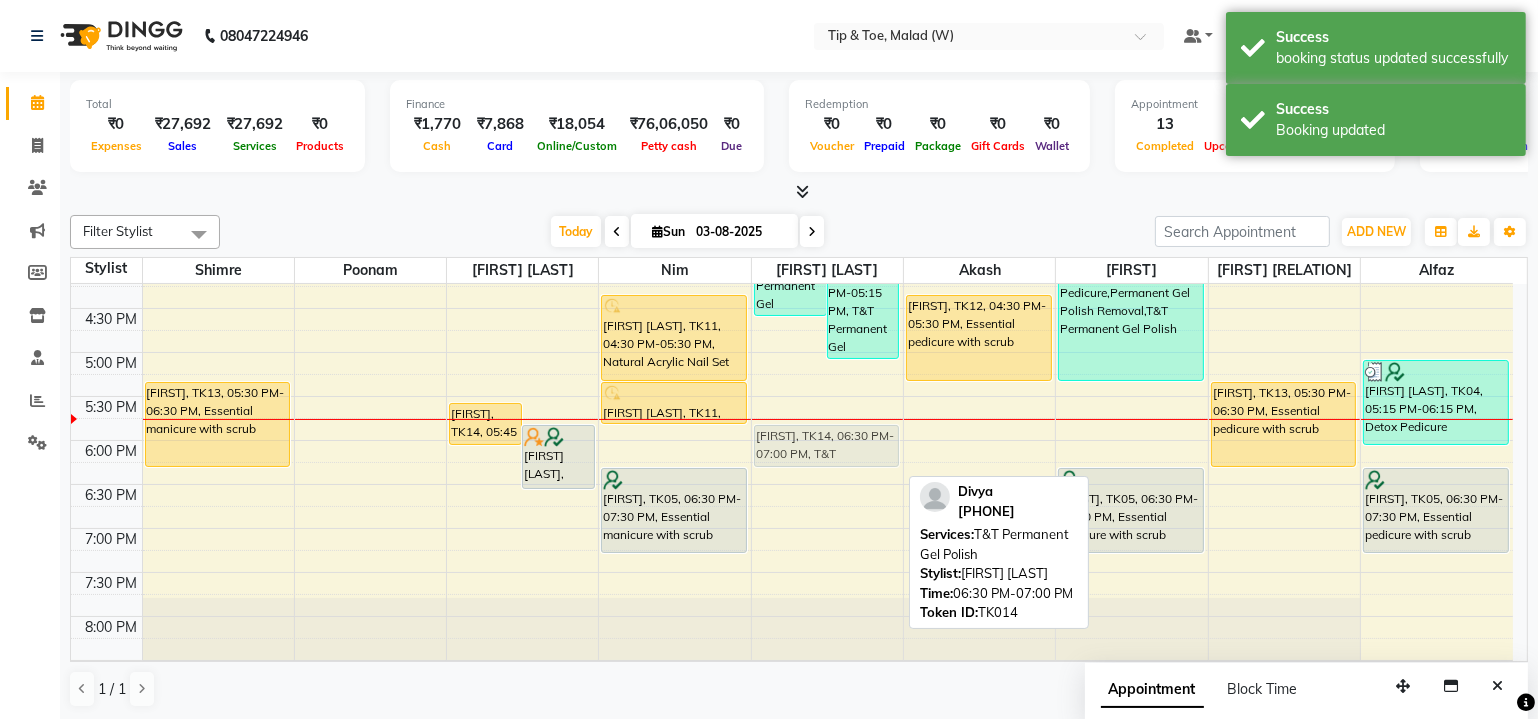 drag, startPoint x: 869, startPoint y: 483, endPoint x: 870, endPoint y: 446, distance: 37.01351 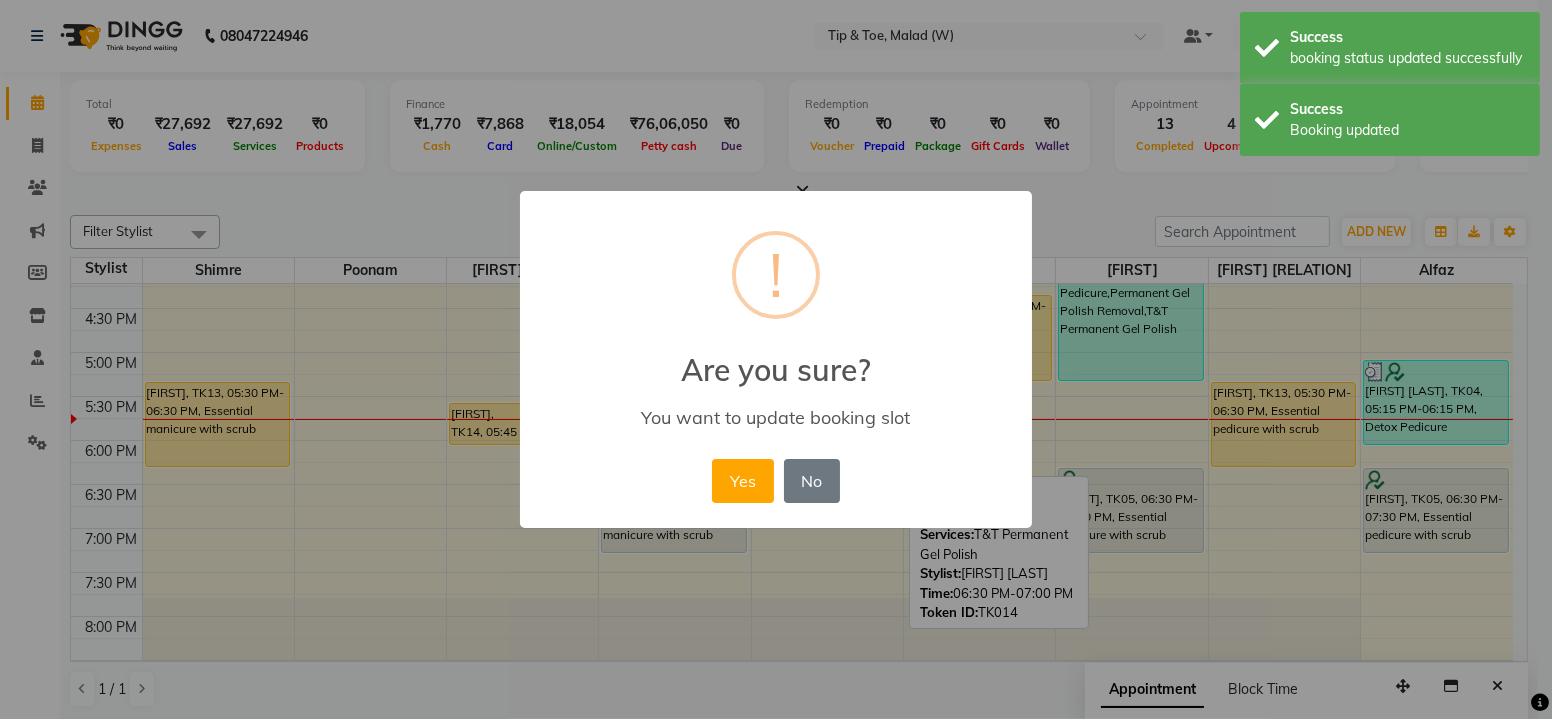 click on "Yes" at bounding box center [742, 481] 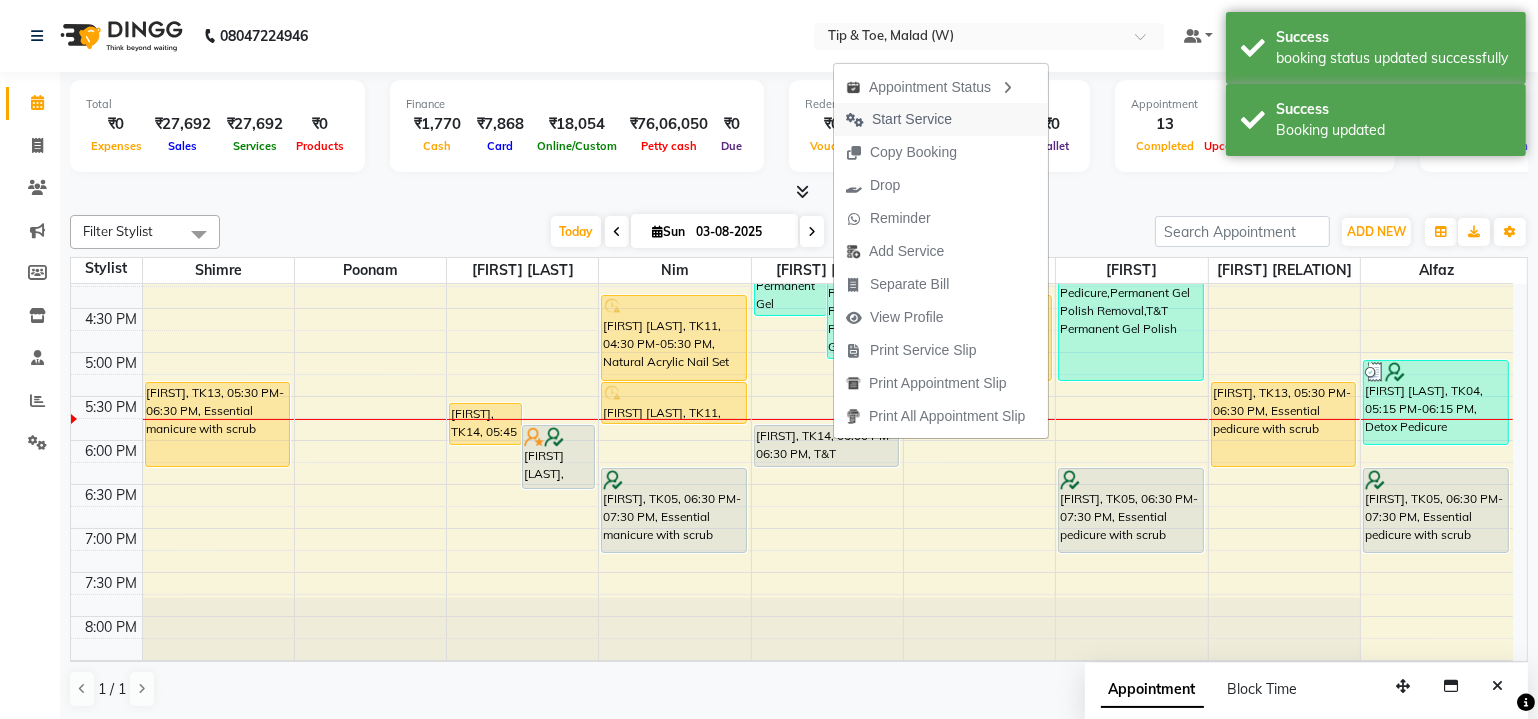click on "Start Service" at bounding box center (912, 119) 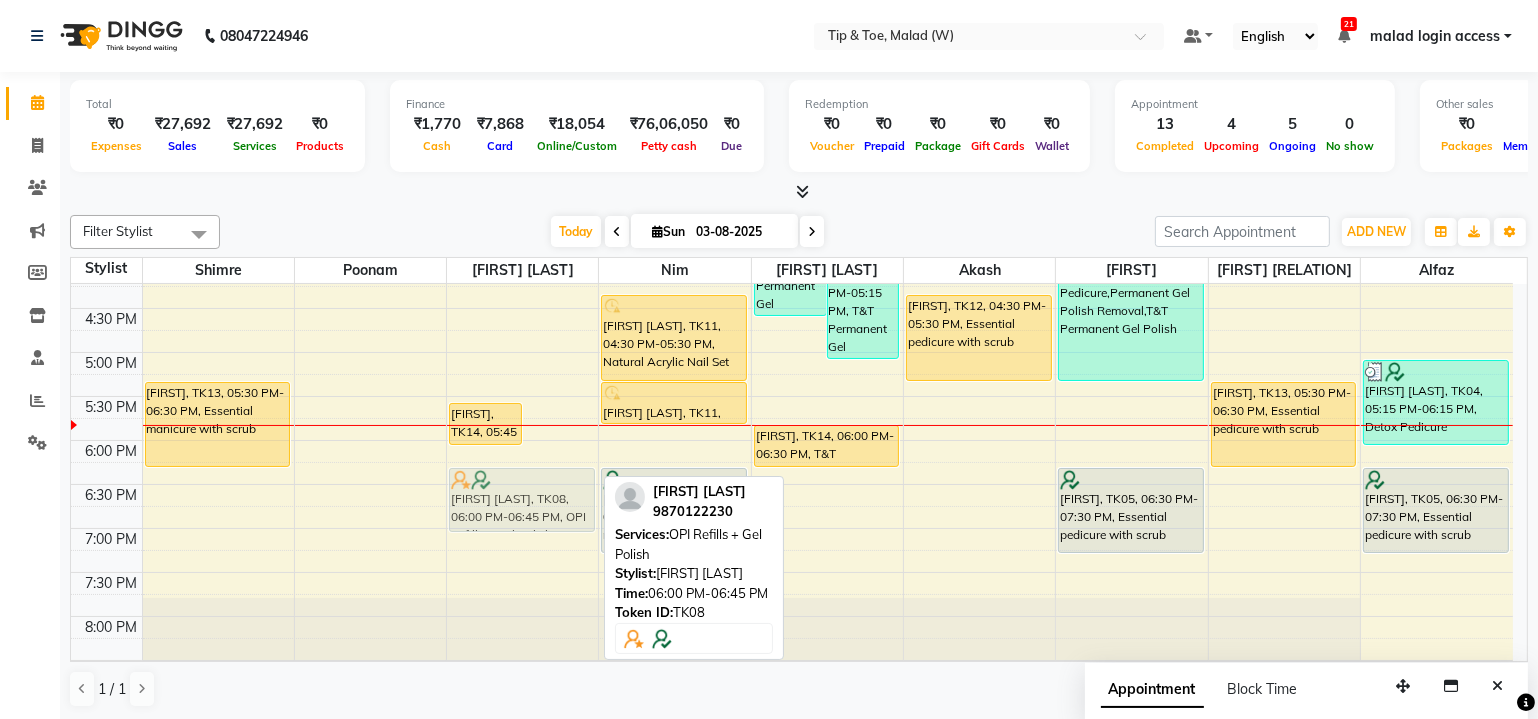 drag, startPoint x: 572, startPoint y: 442, endPoint x: 566, endPoint y: 480, distance: 38.470768 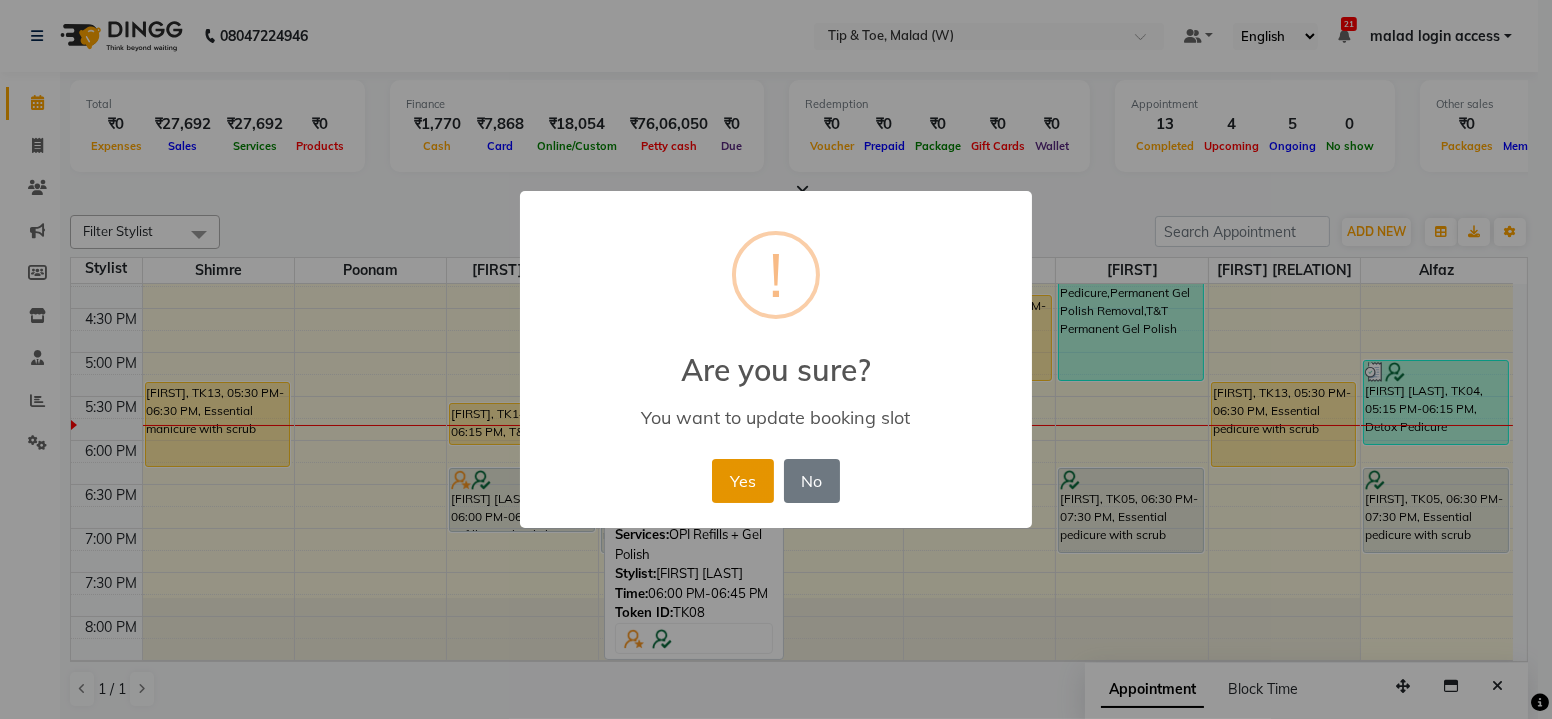 click on "Yes" at bounding box center (742, 481) 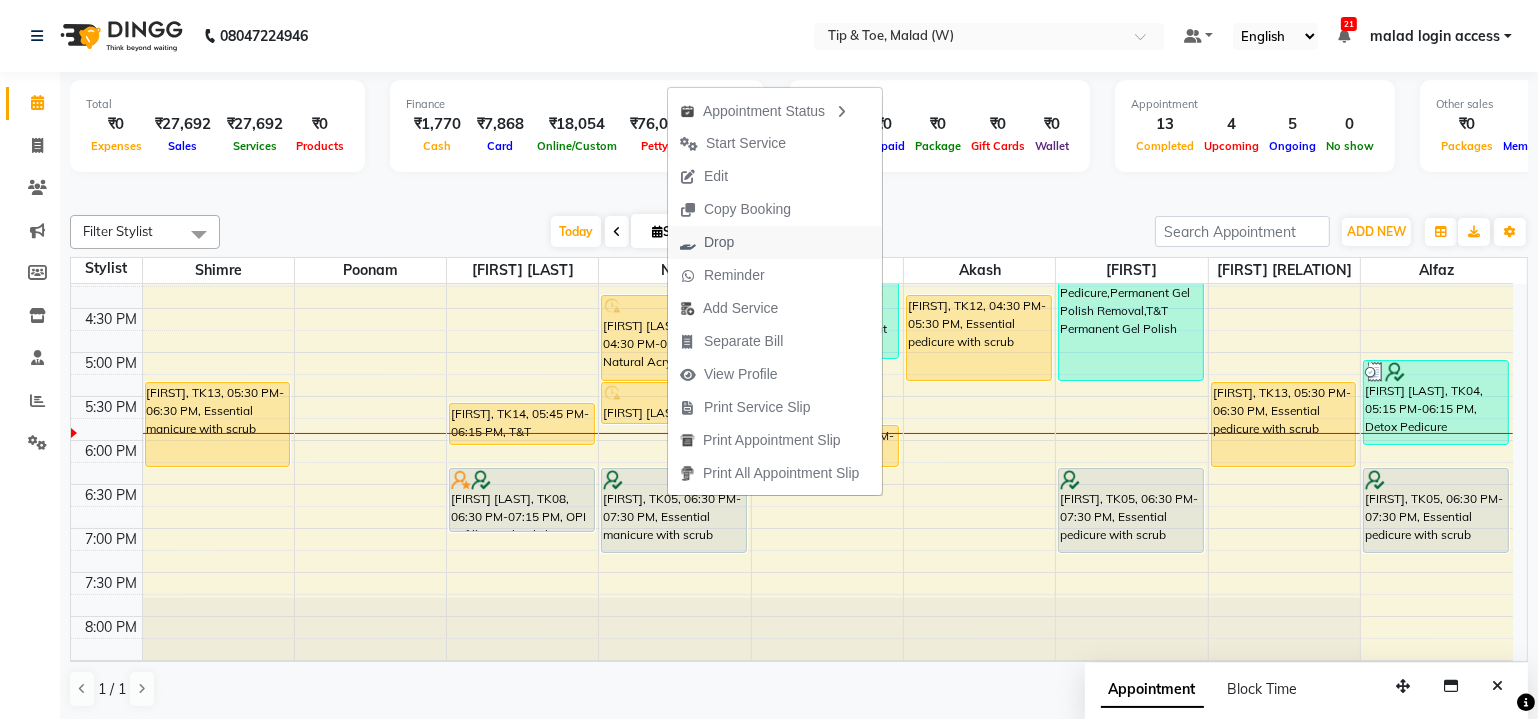 click on "Drop" at bounding box center (719, 242) 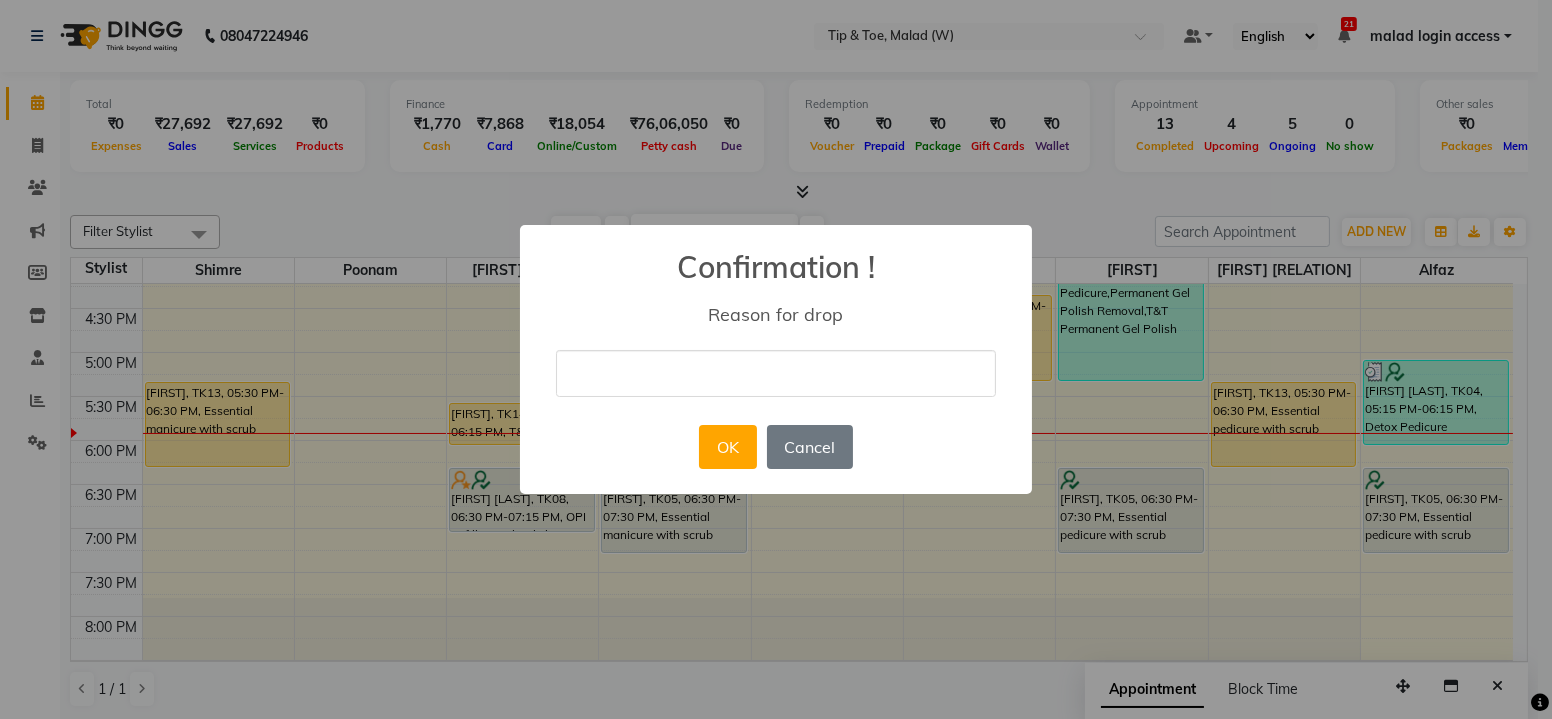 click at bounding box center [776, 373] 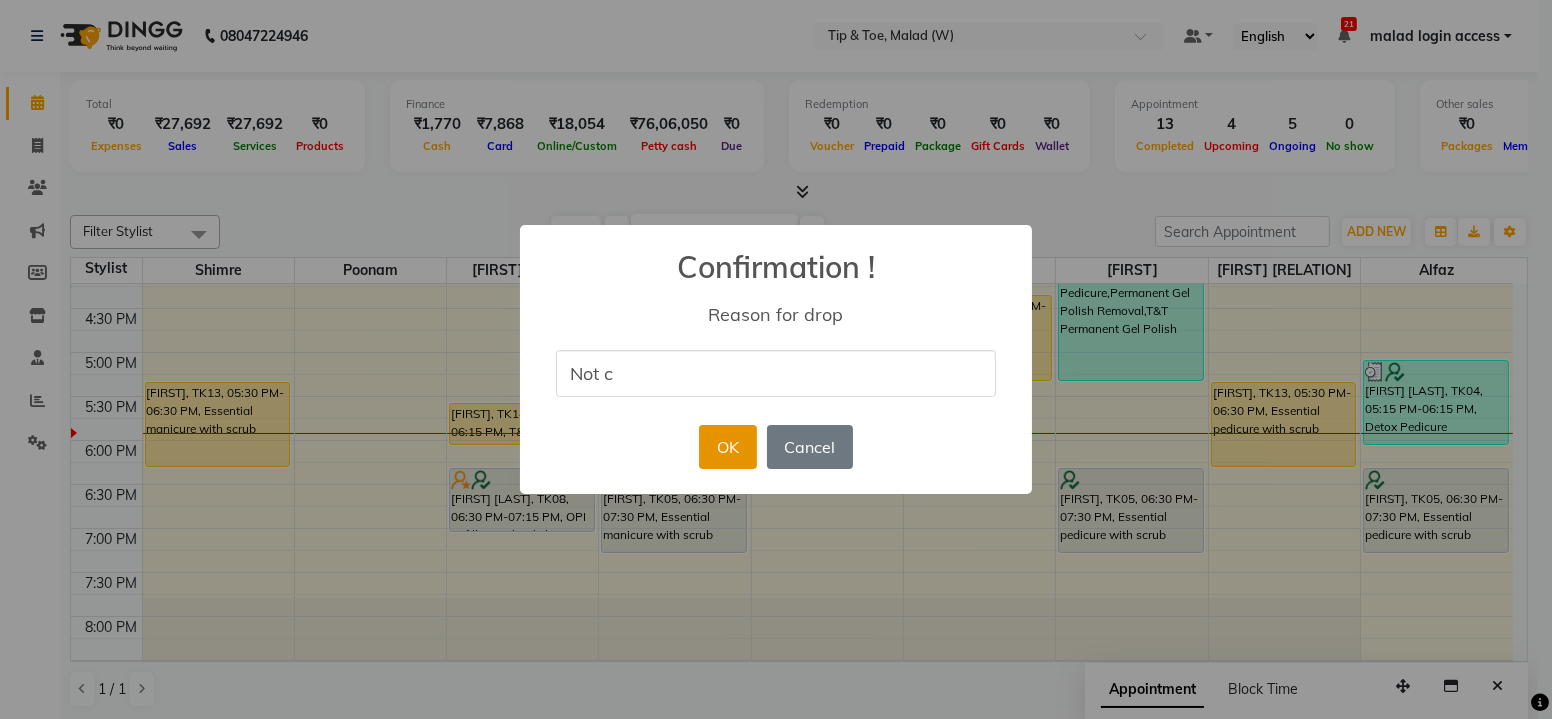click on "OK" at bounding box center [727, 447] 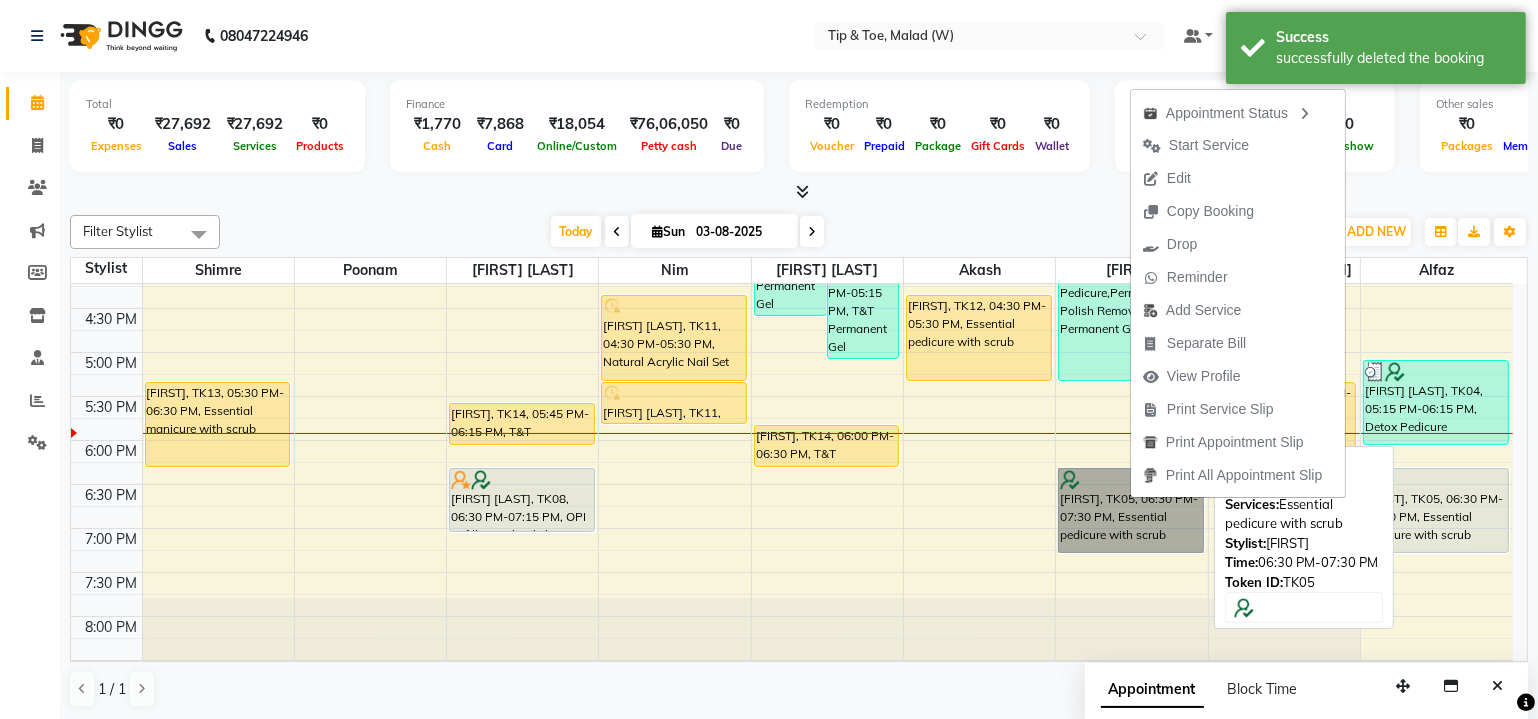 drag, startPoint x: 1130, startPoint y: 498, endPoint x: 1095, endPoint y: 513, distance: 38.078865 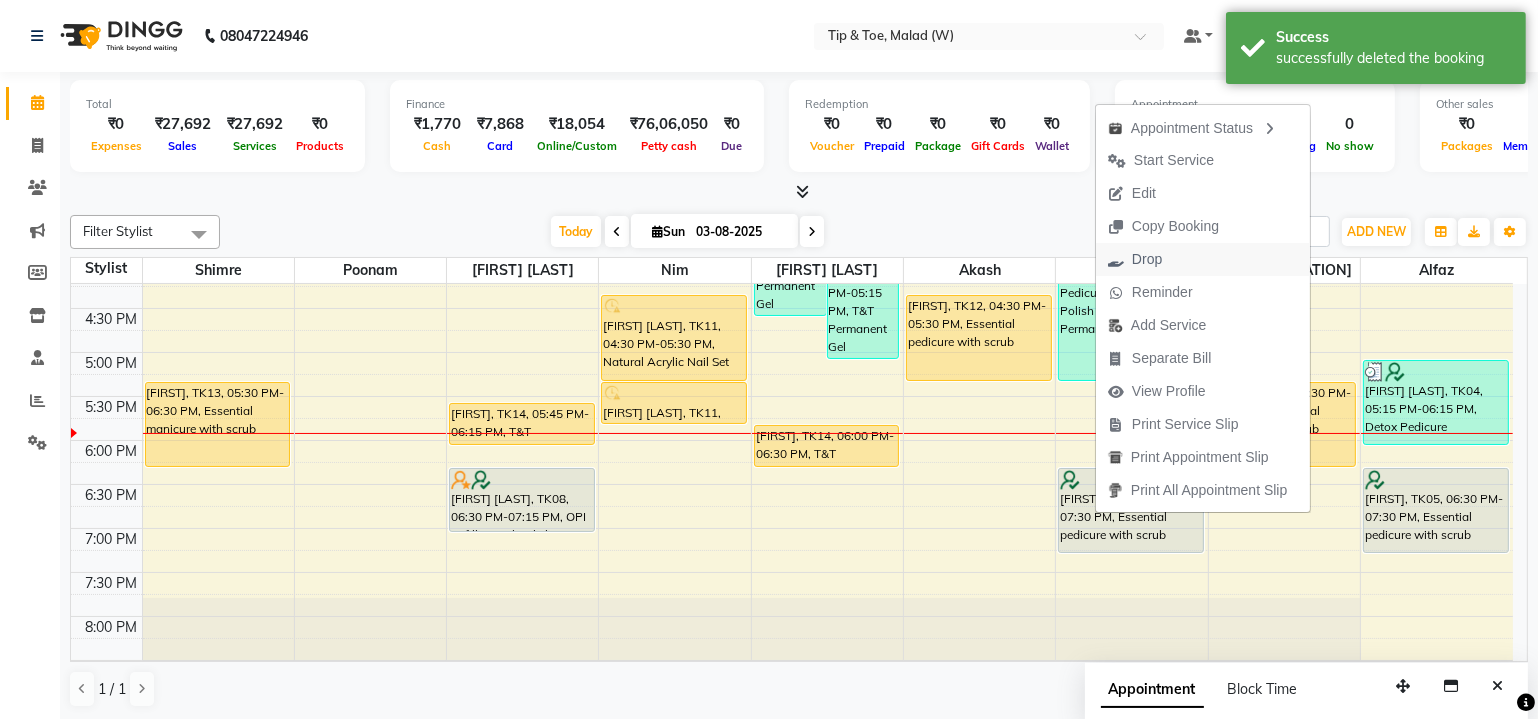 click on "Drop" at bounding box center (1203, 259) 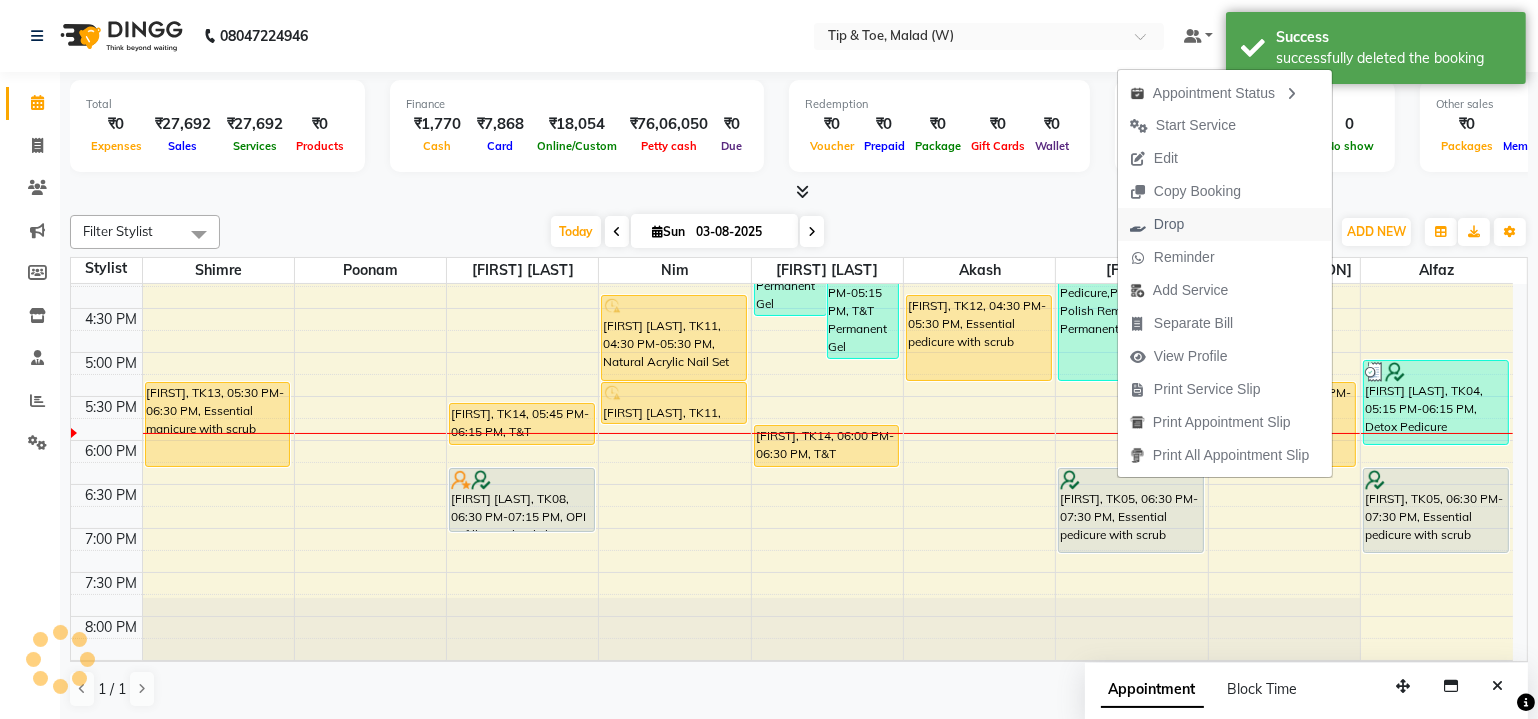 click on "Drop" at bounding box center (1169, 224) 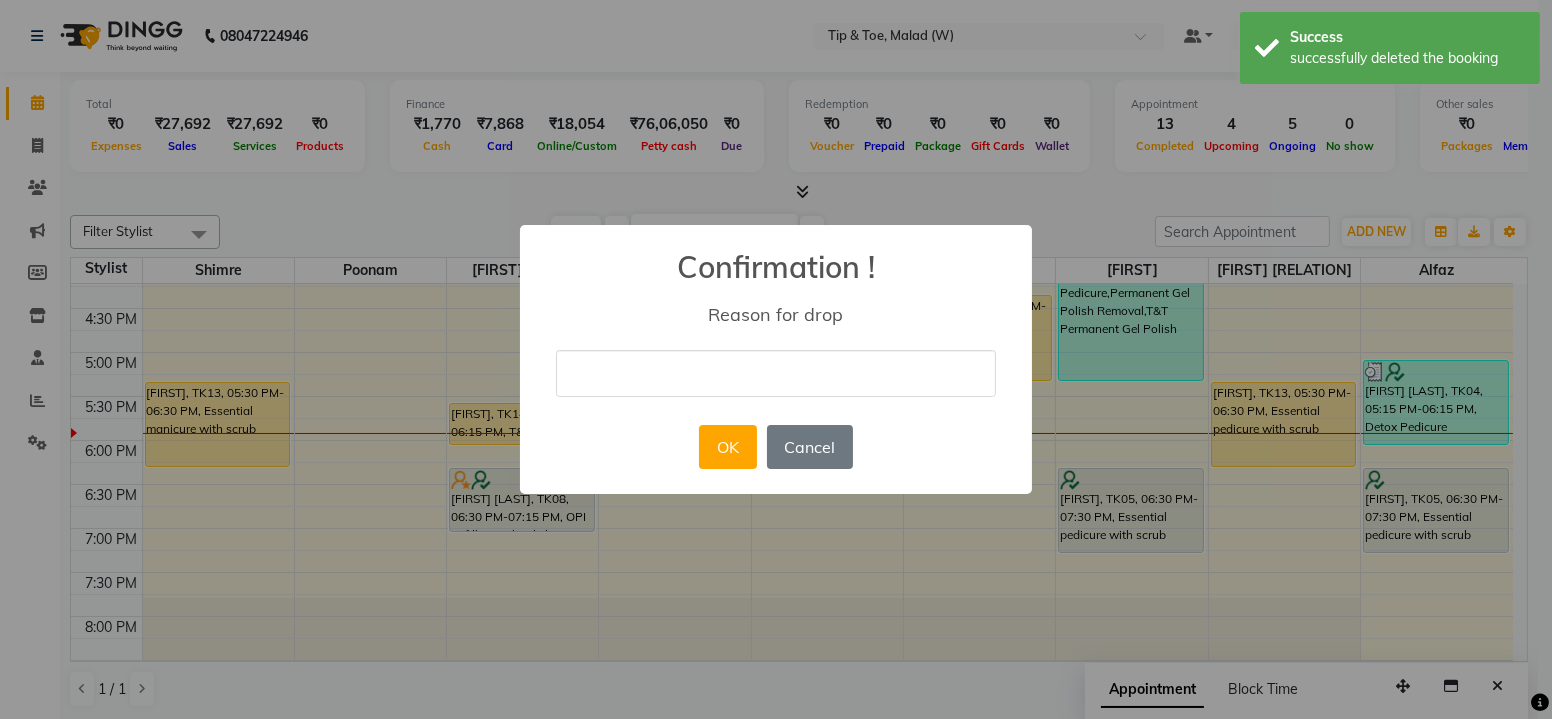 click at bounding box center [776, 373] 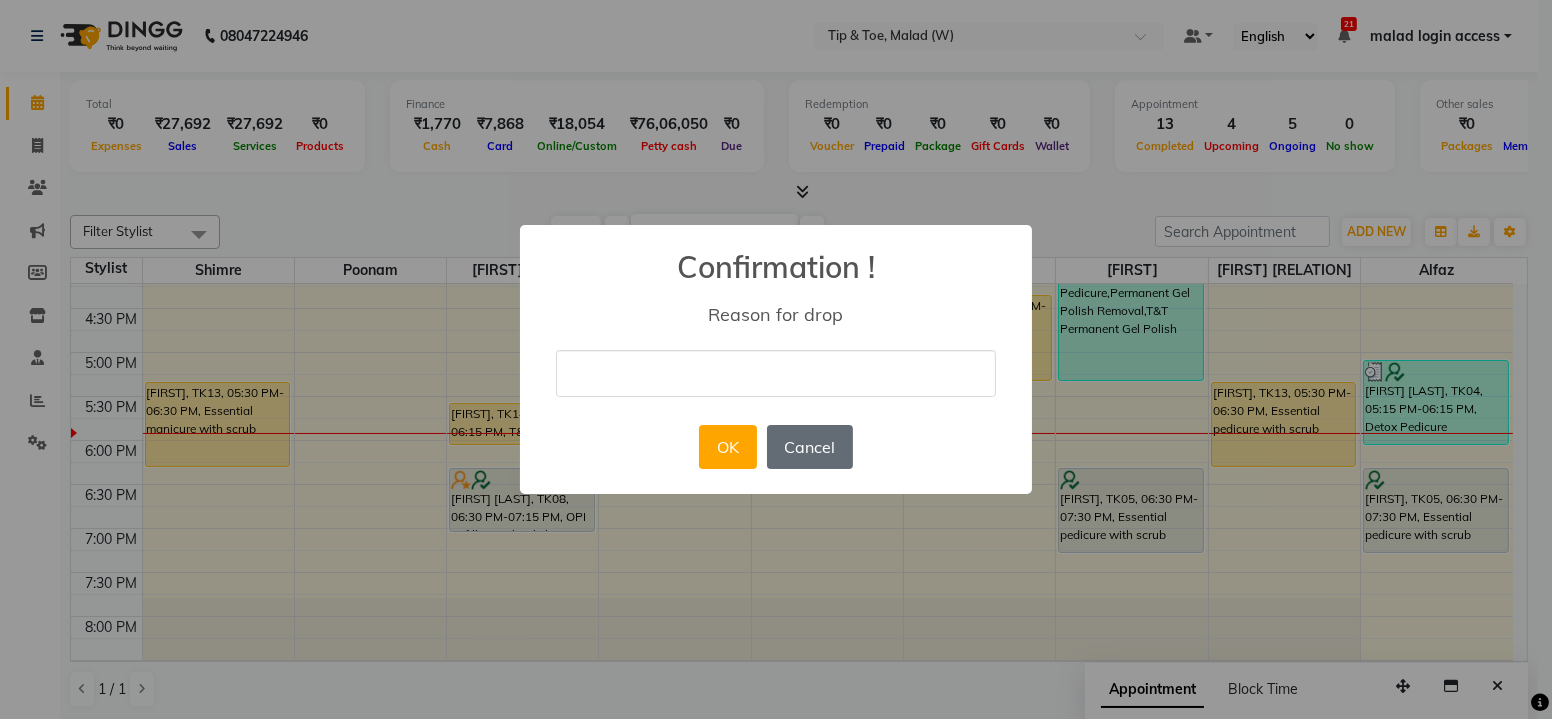 type on "Not c" 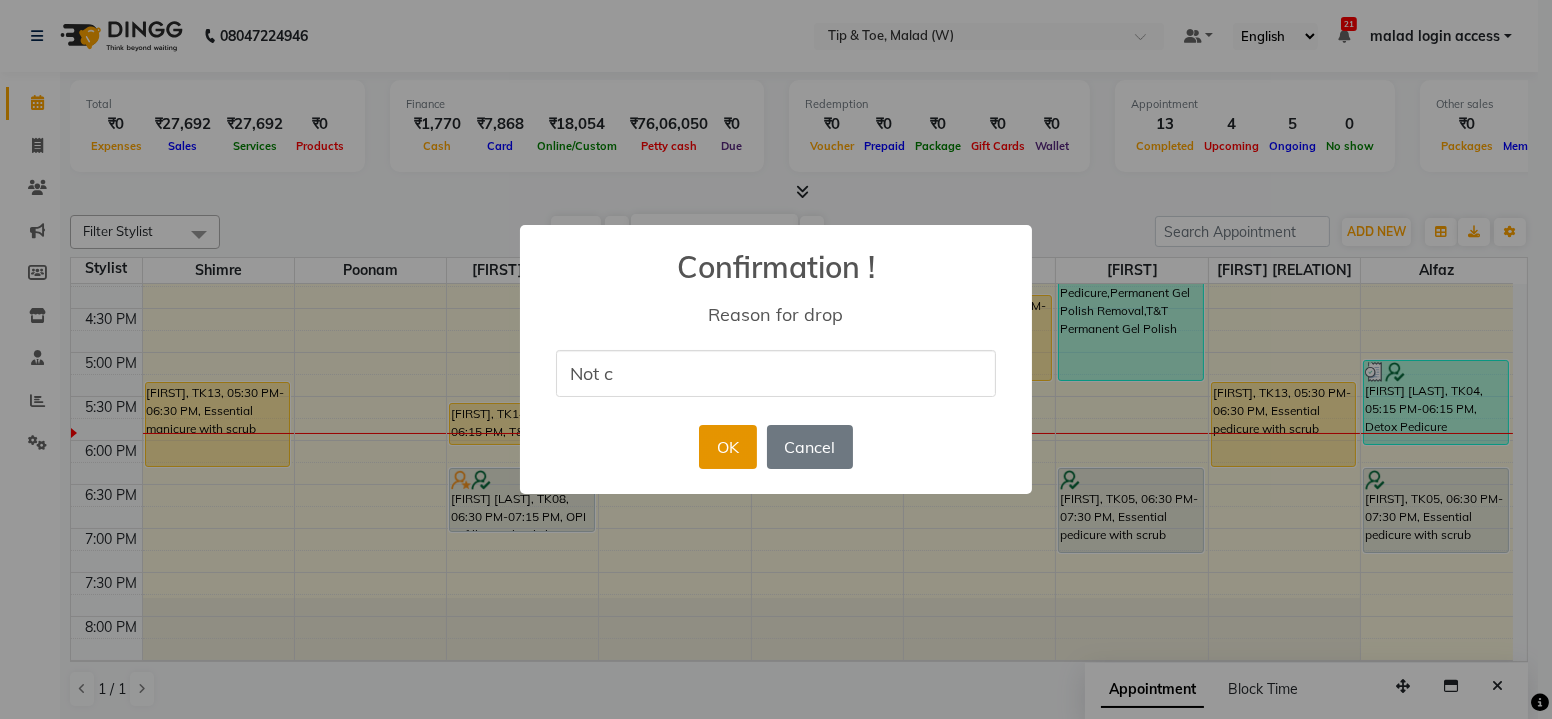 click on "OK" at bounding box center (727, 447) 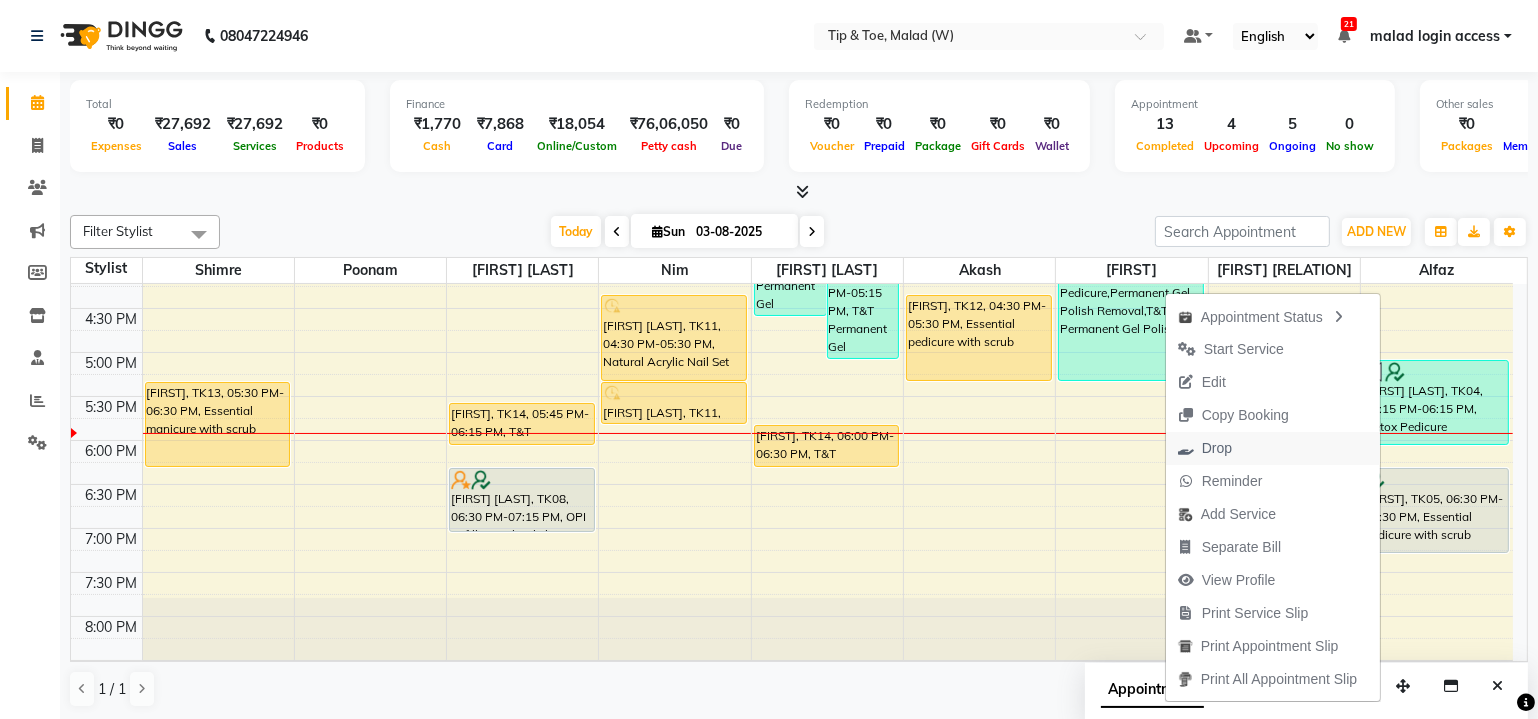 click on "Drop" at bounding box center (1205, 448) 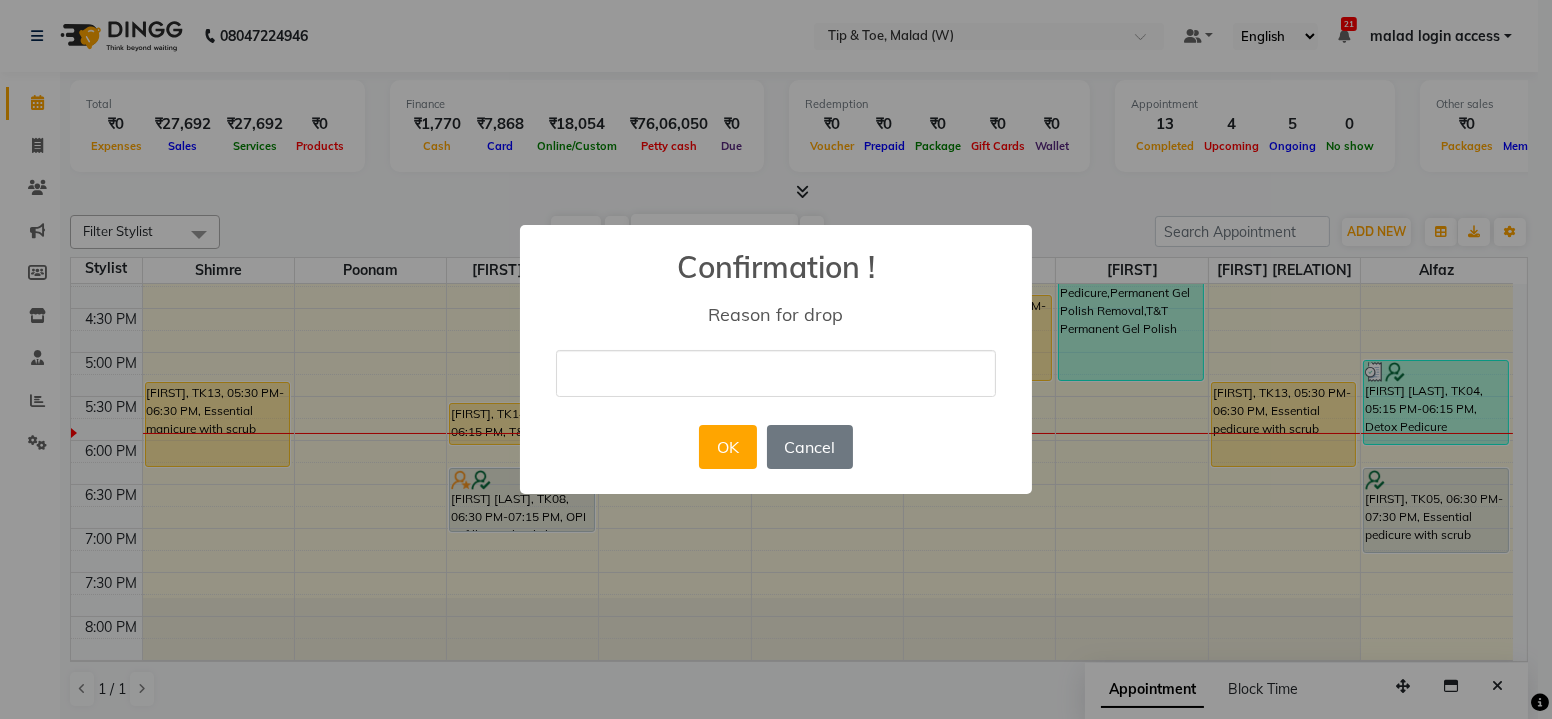 click at bounding box center (776, 373) 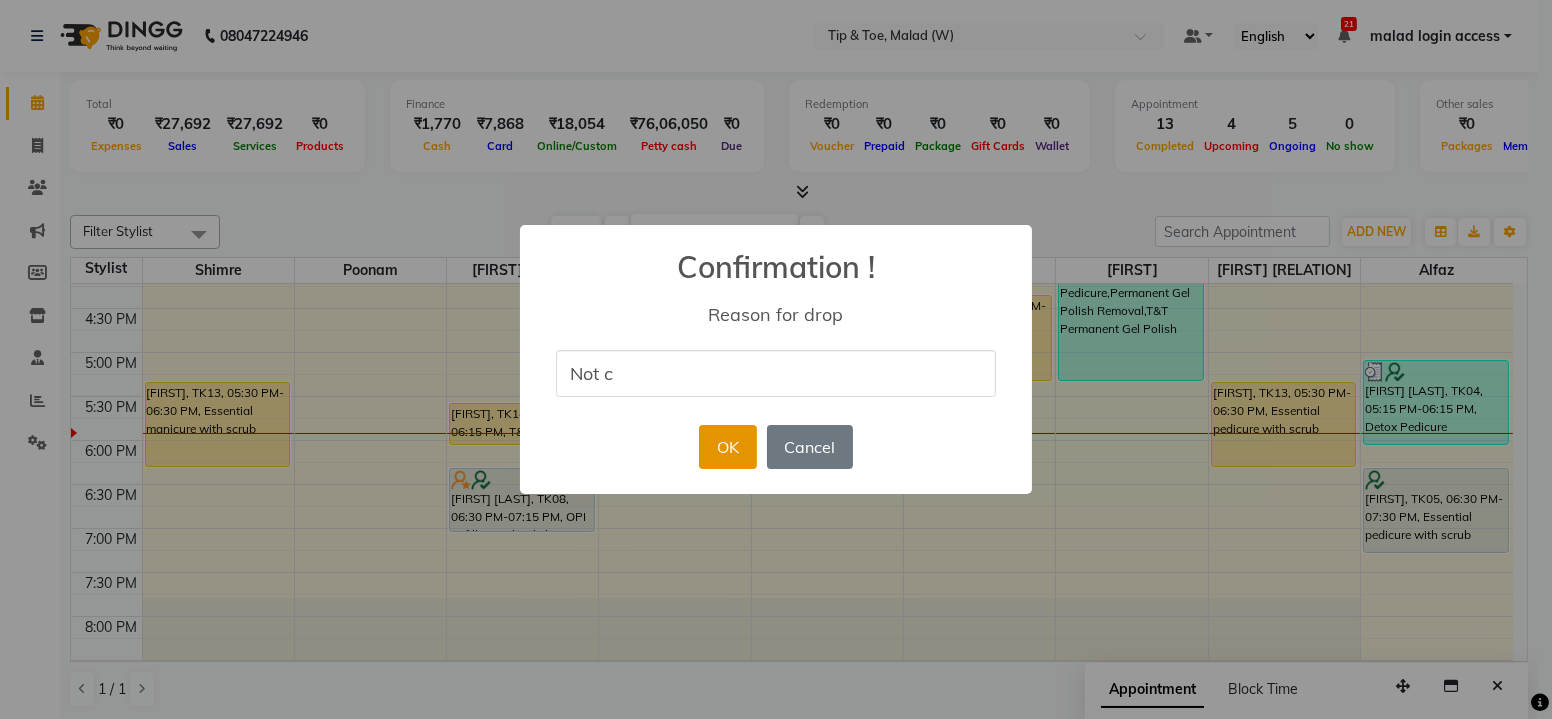 click on "OK" at bounding box center (727, 447) 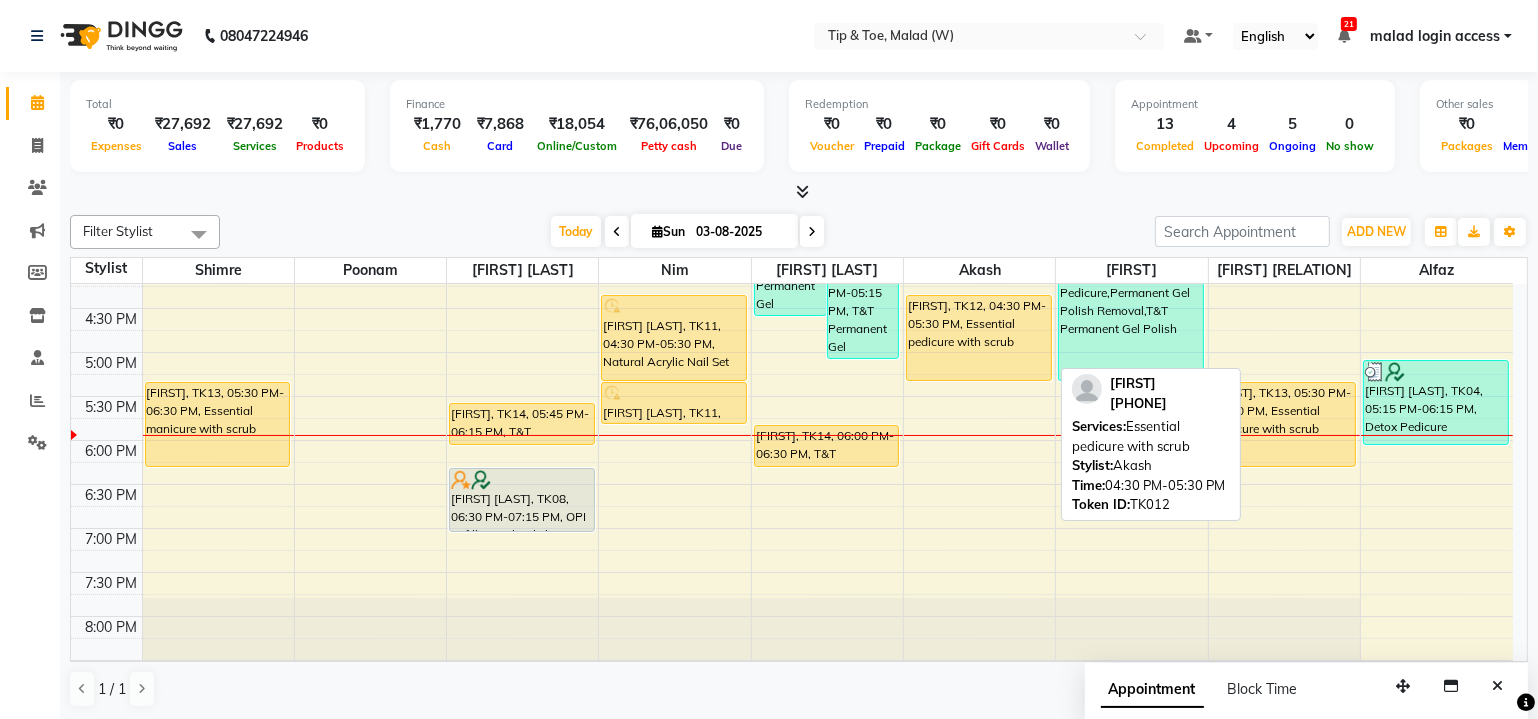 click on "Viriginia, TK12, 04:30 PM-05:30 PM, Essential pedicure with scrub" at bounding box center (979, 338) 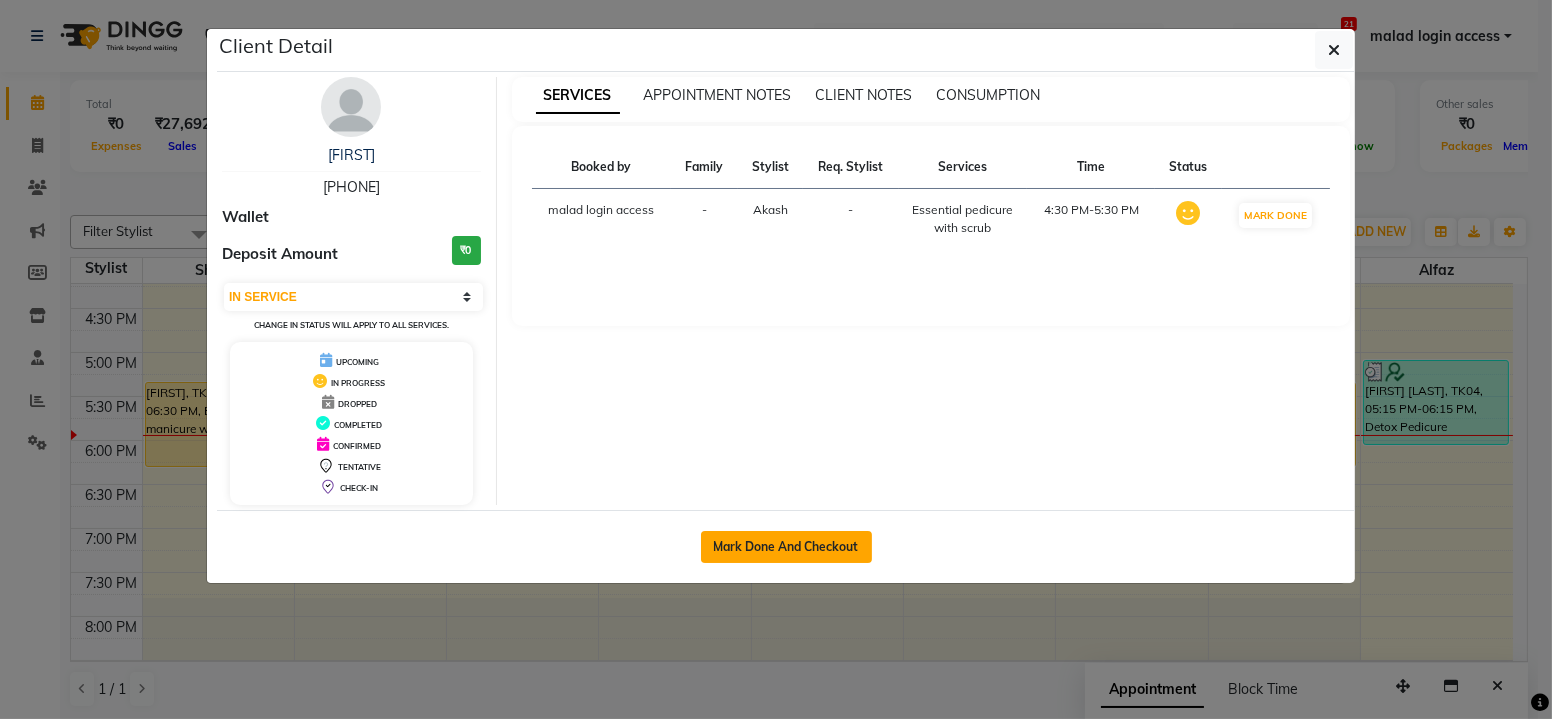 click on "Mark Done And Checkout" 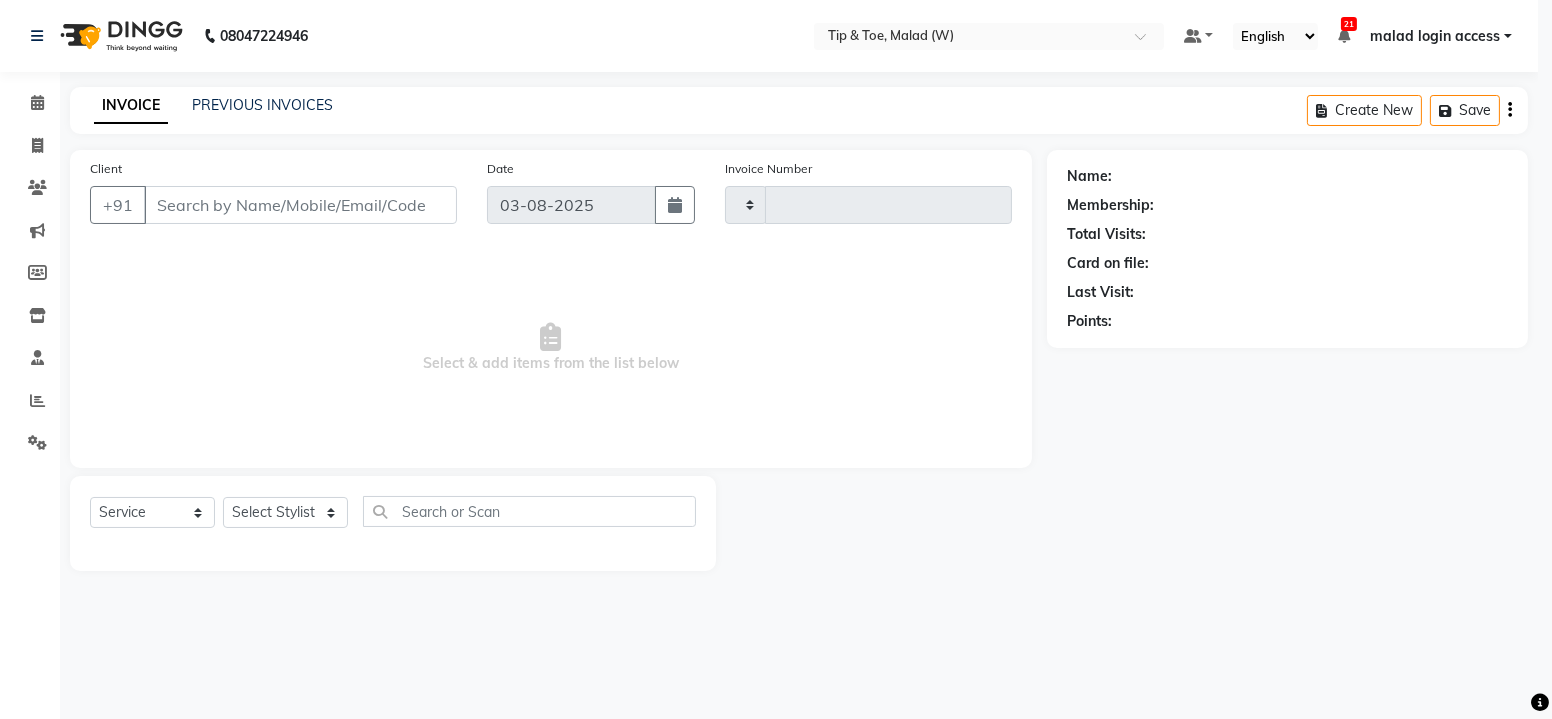 type on "1977" 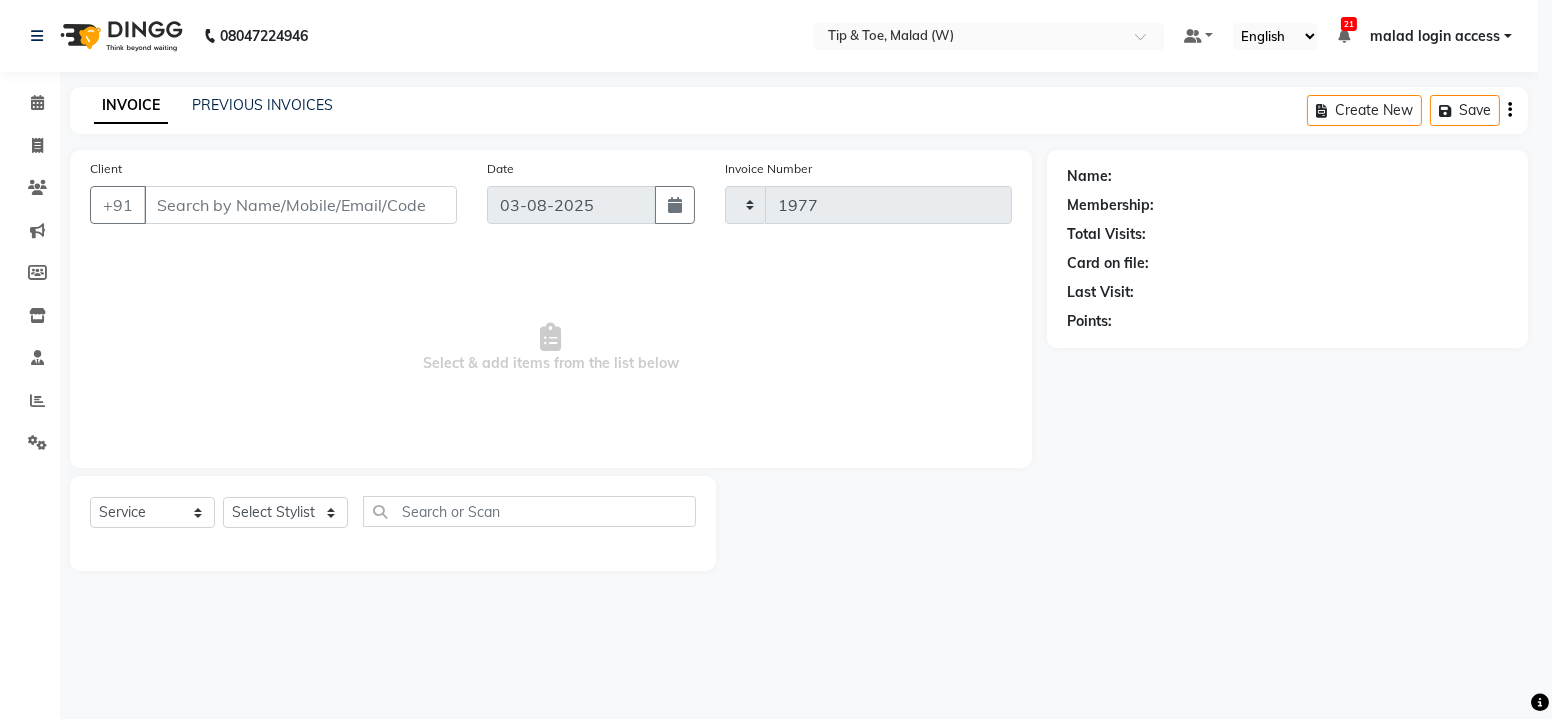 select on "3" 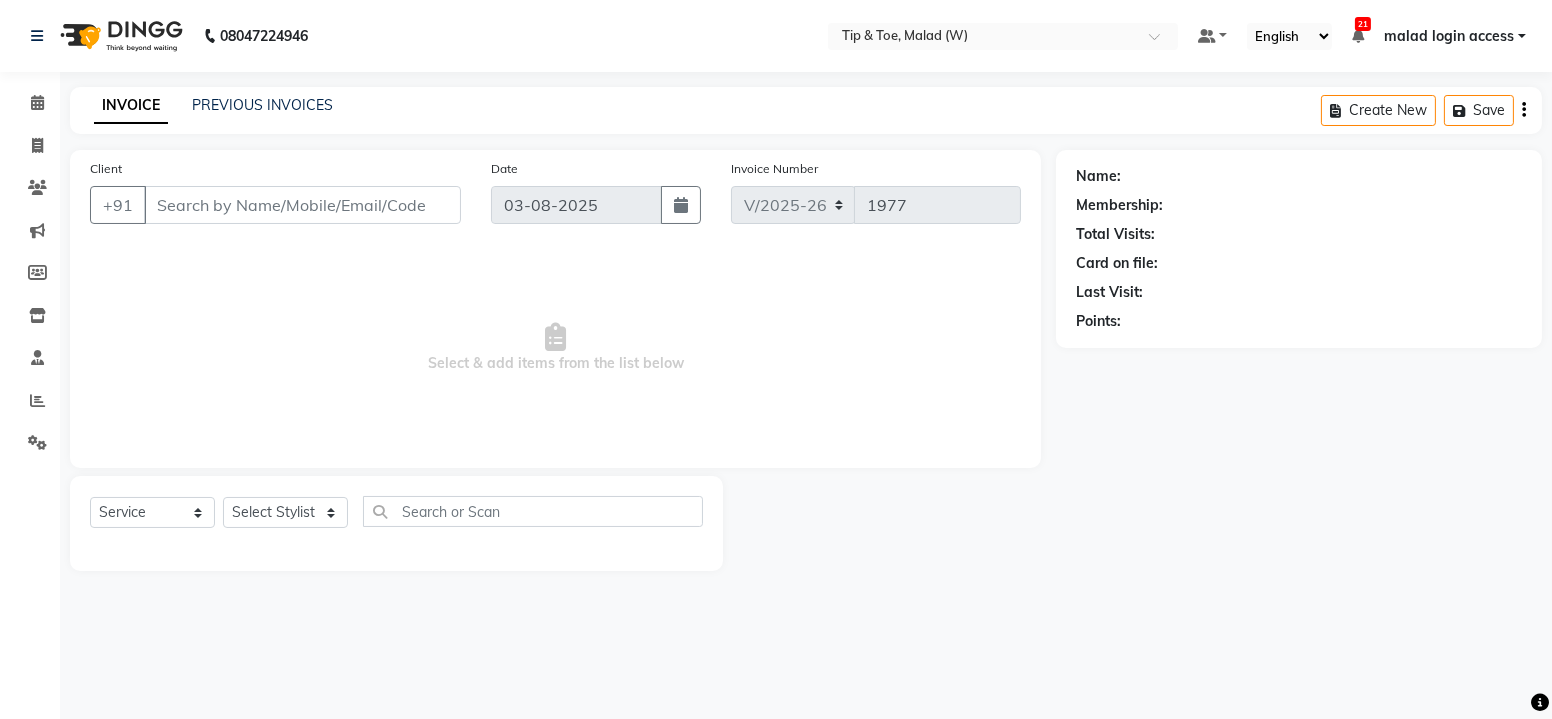 type on "[PHONE]" 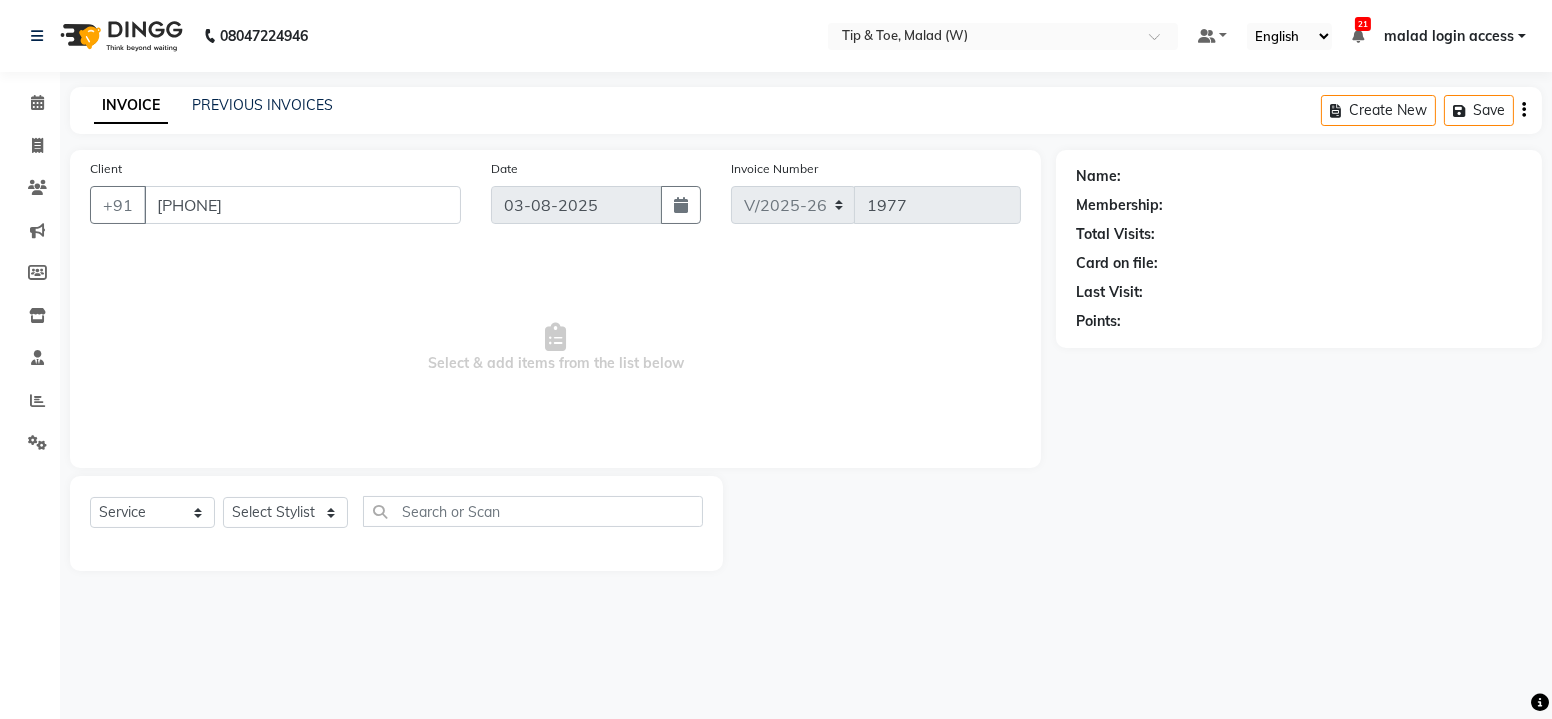 select on "41858" 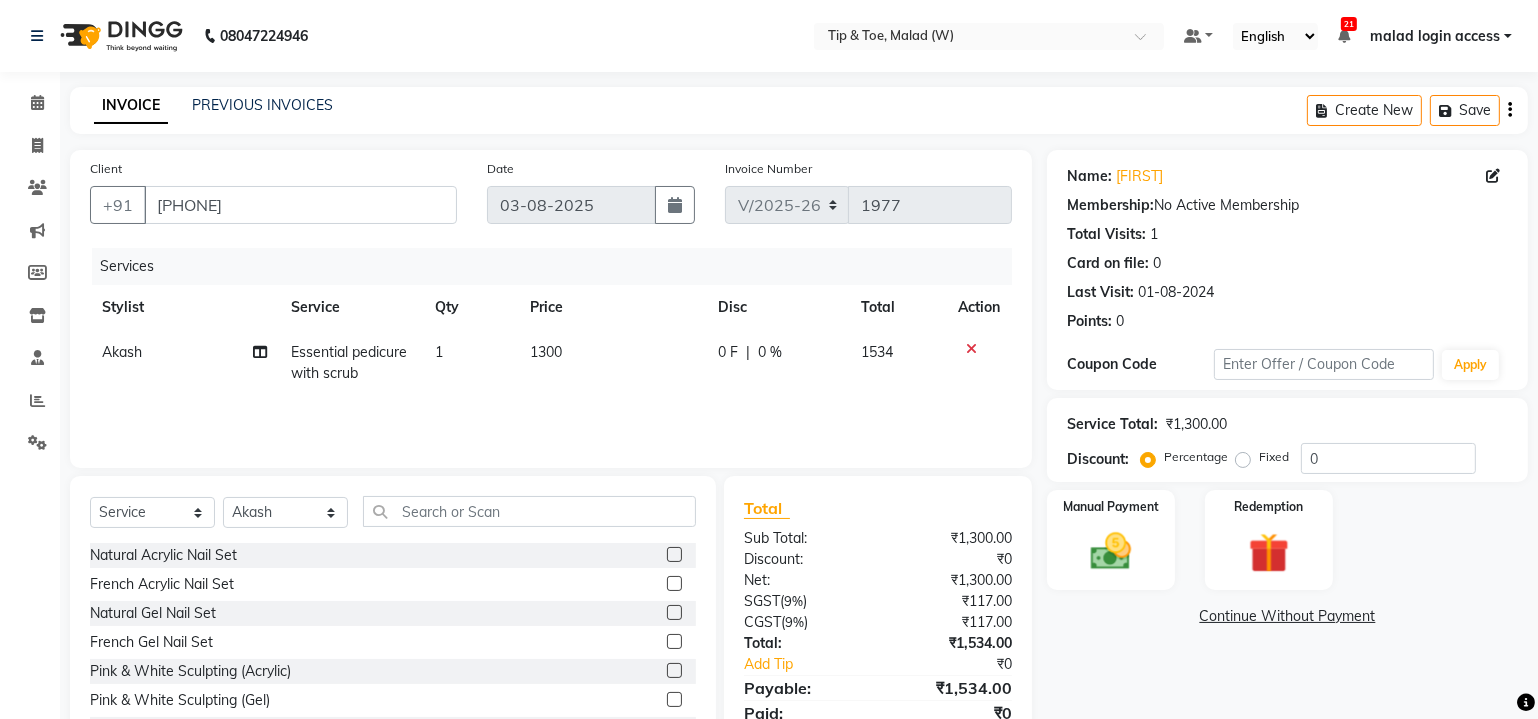 click on "Essential pedicure with scrub" 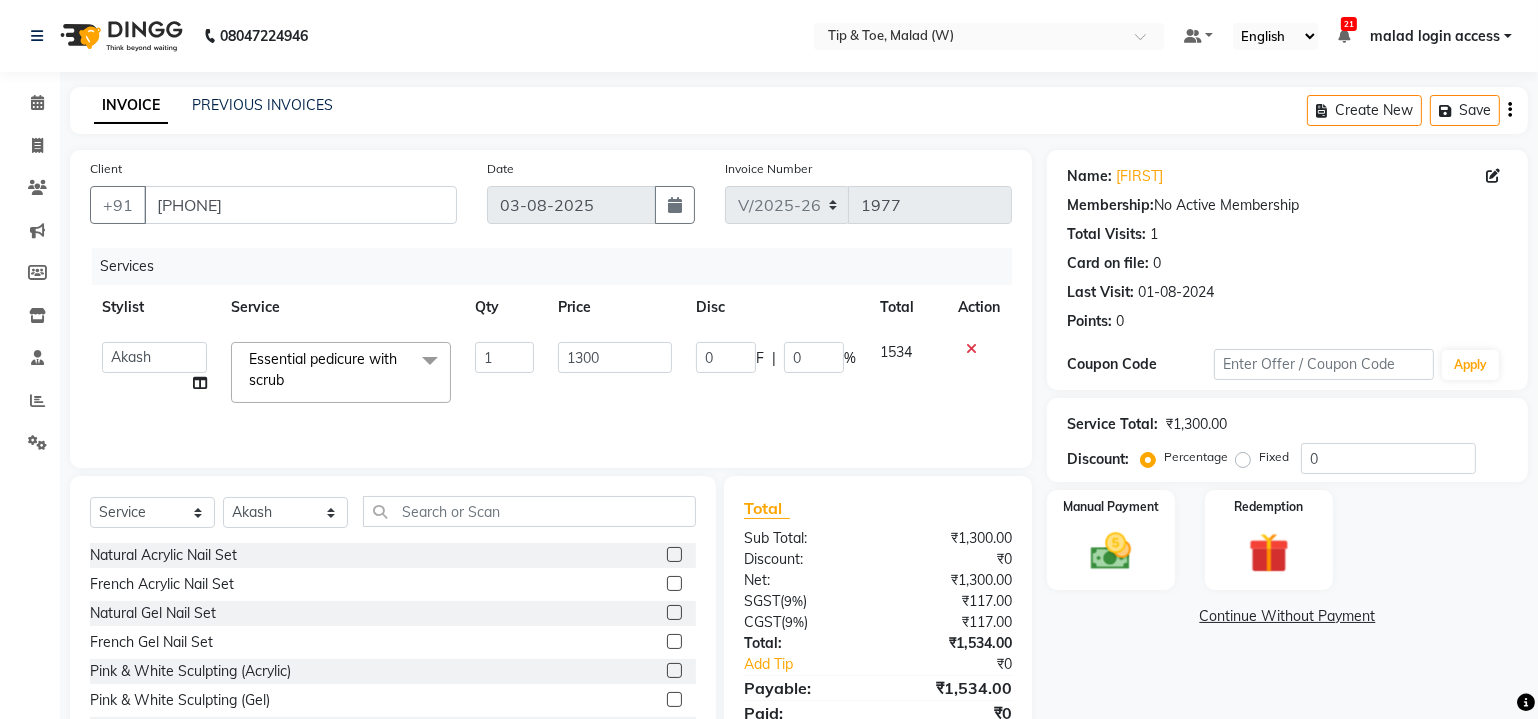 click on "Essential pedicure with scrub  x" 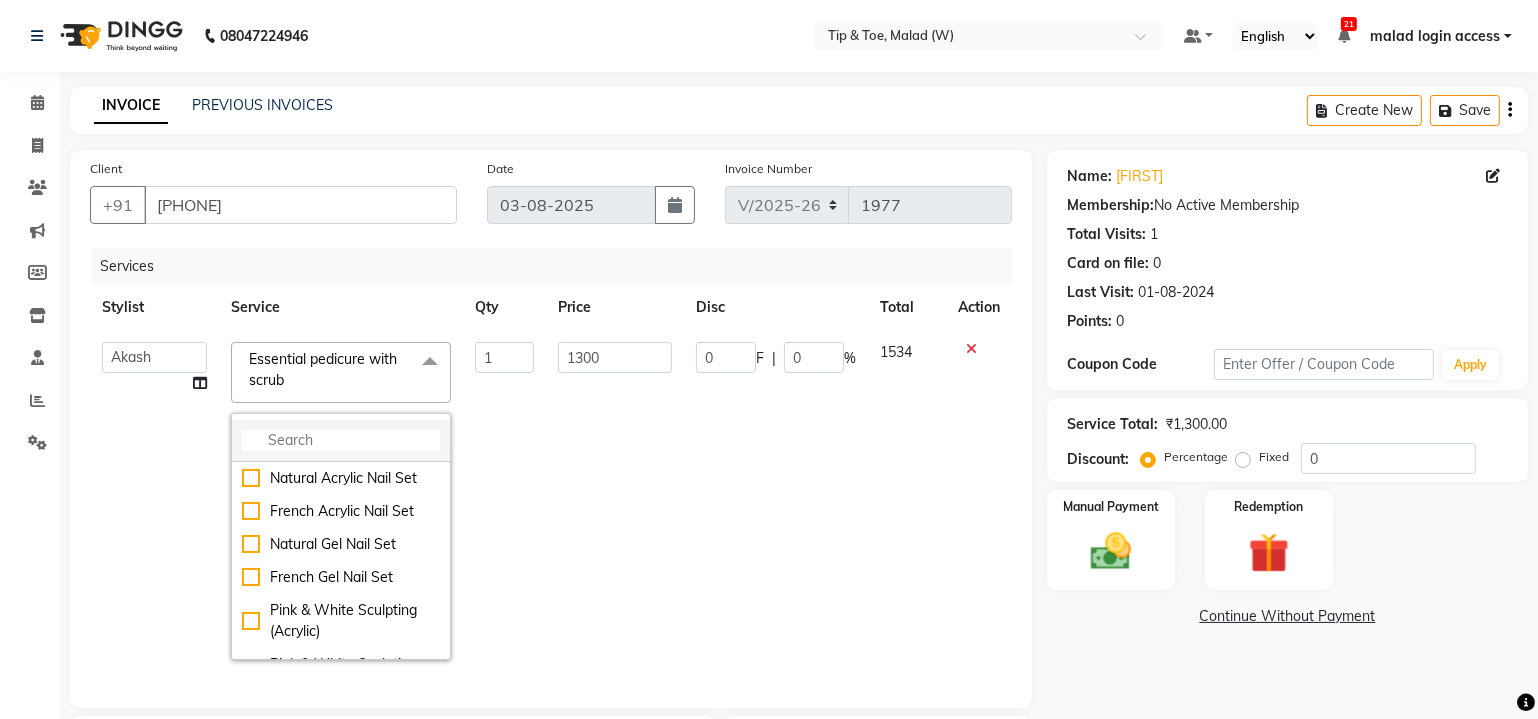 click 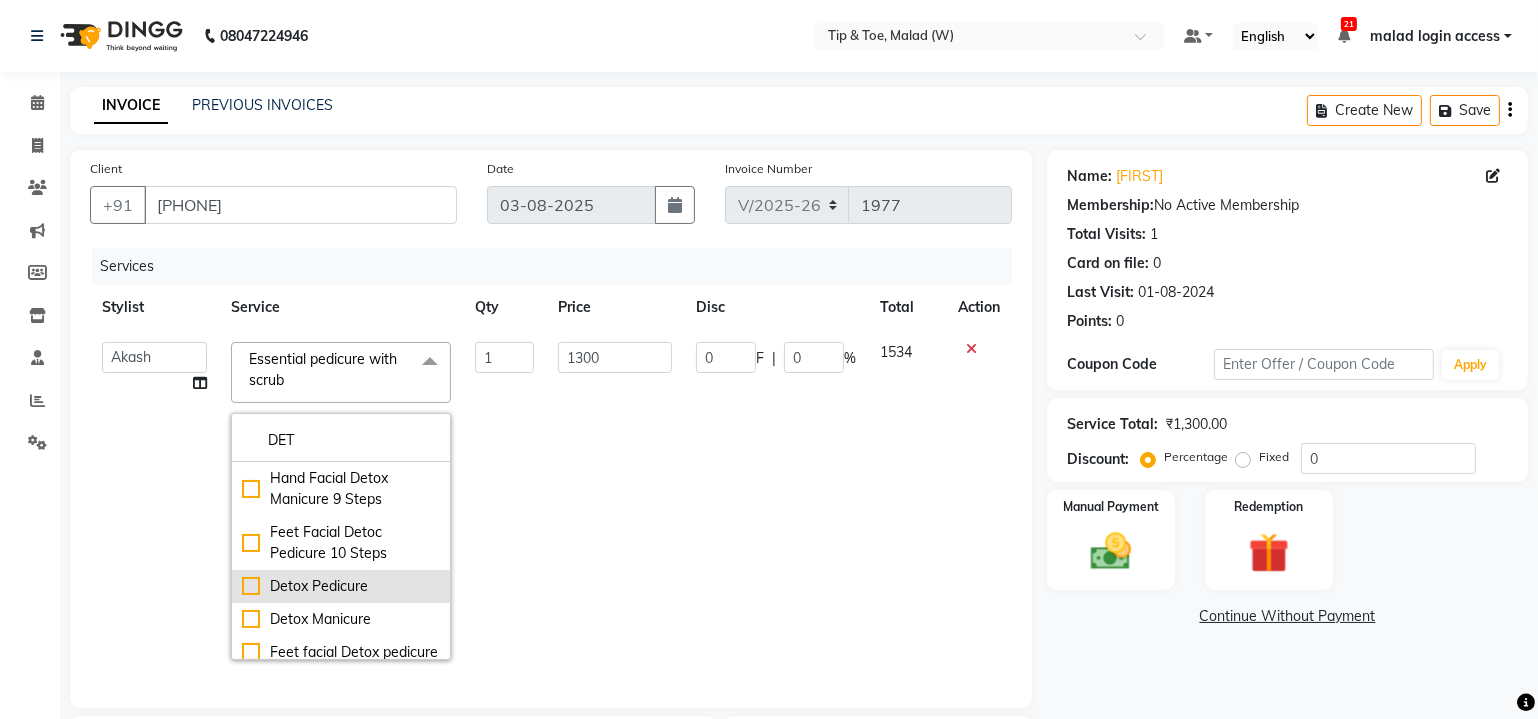 type on "DET" 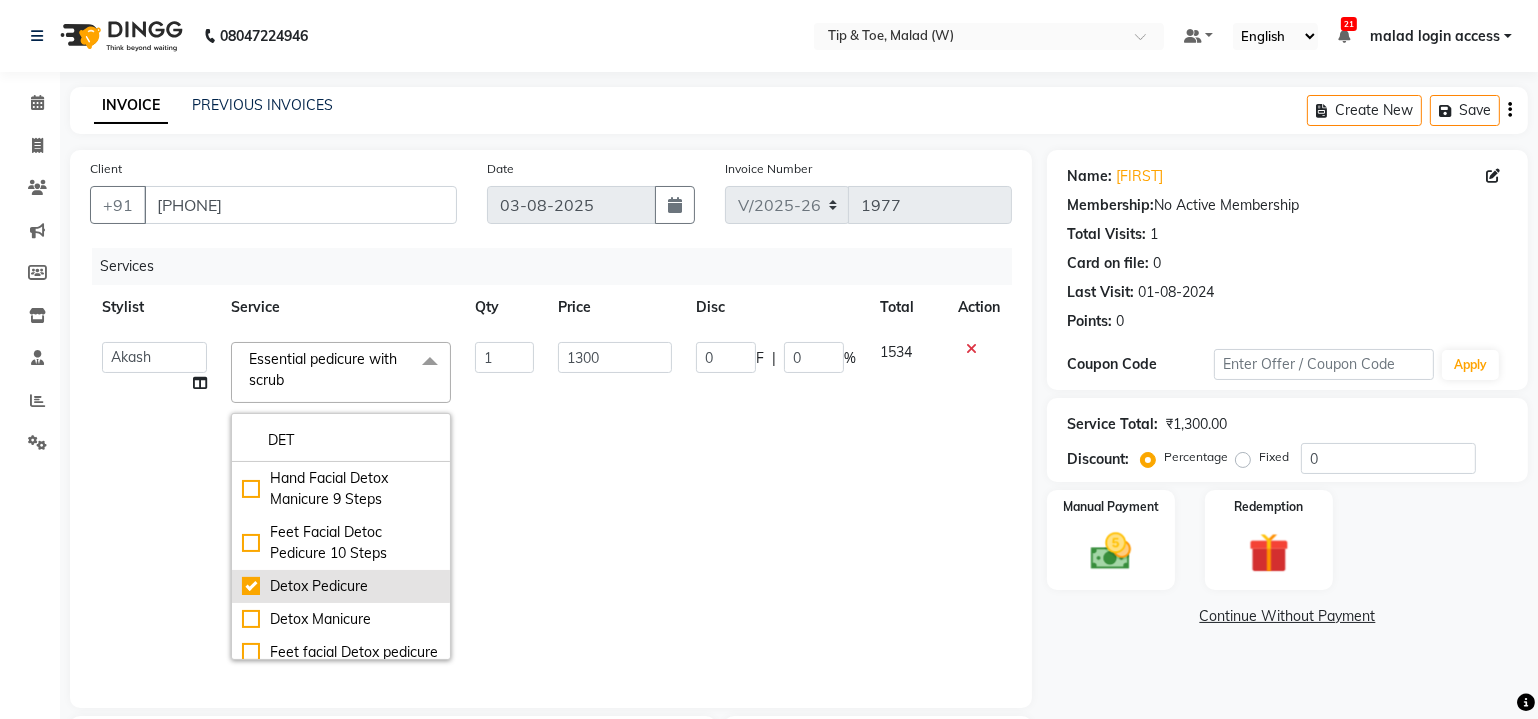 checkbox on "true" 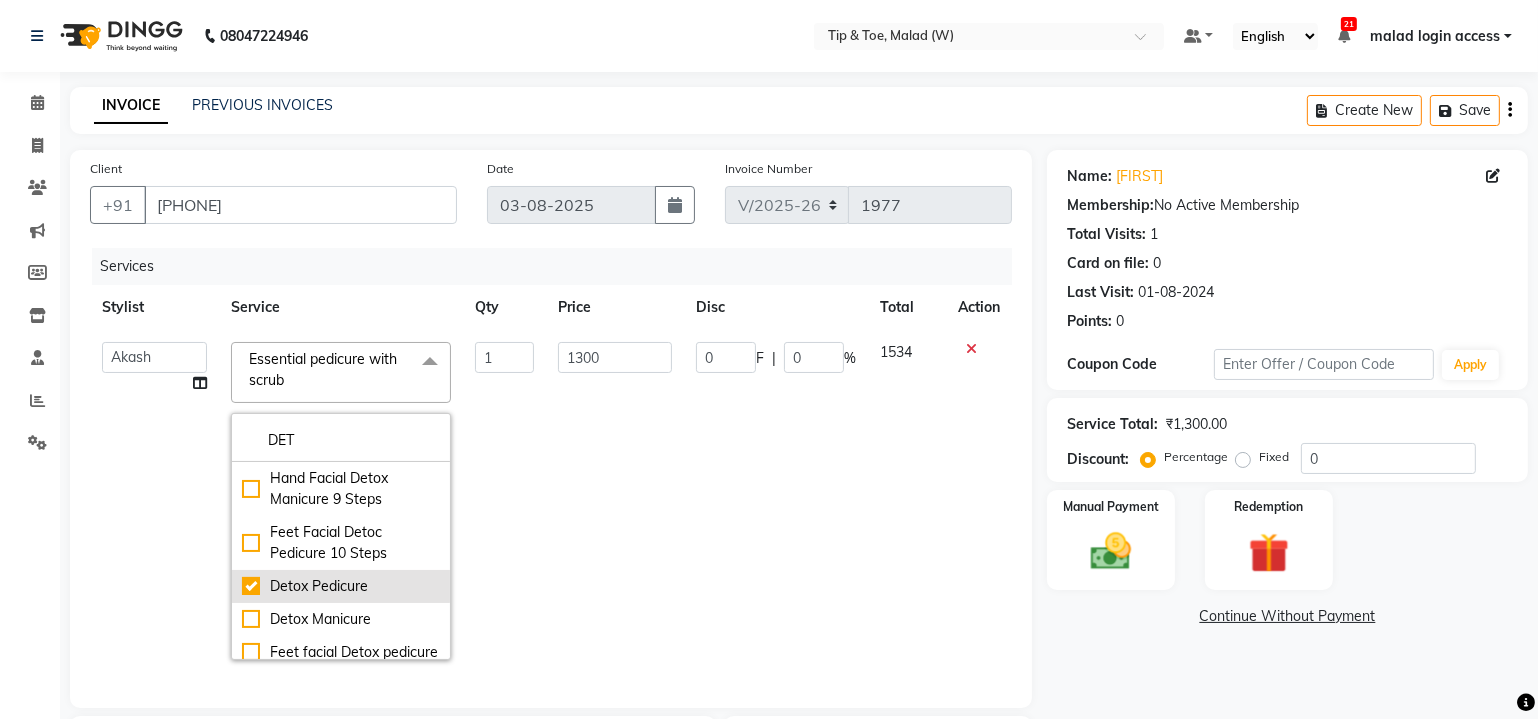 type on "3000" 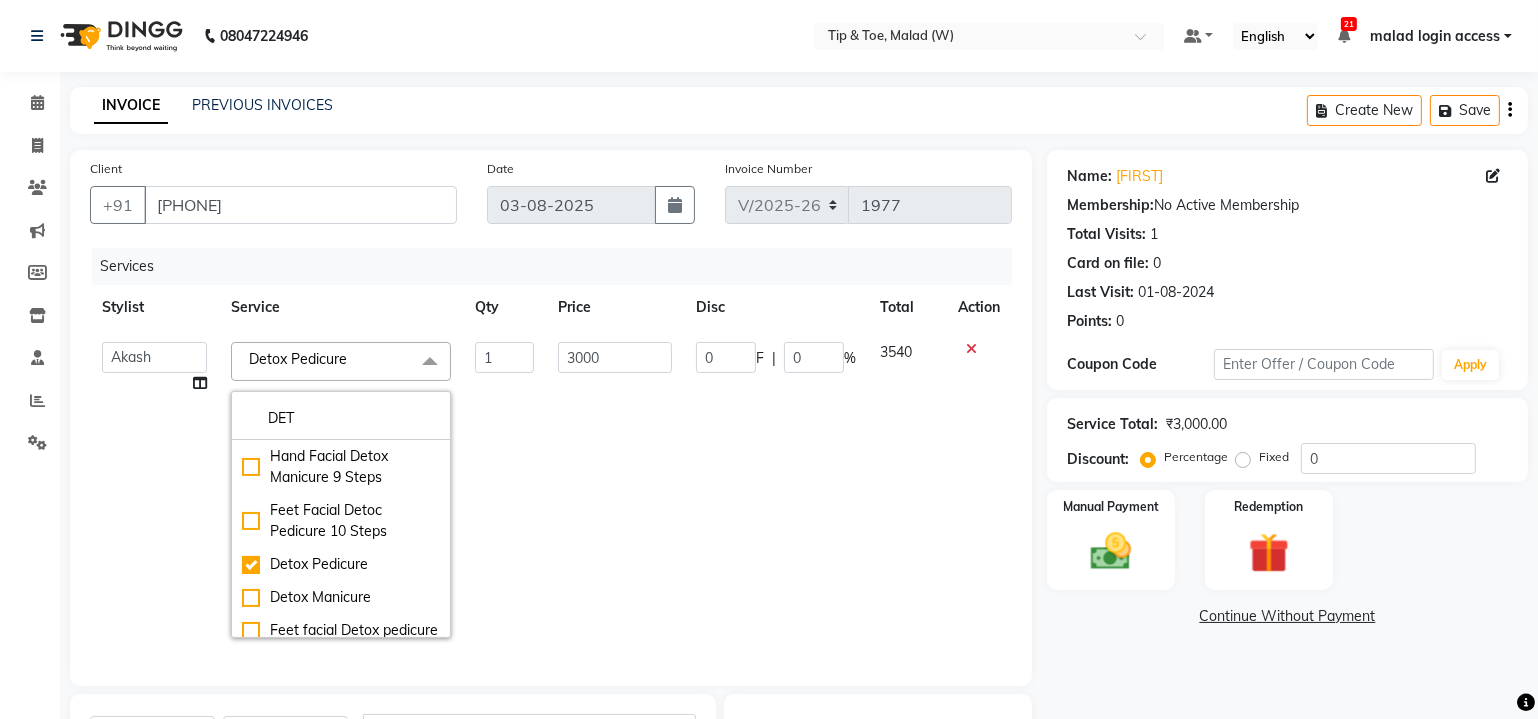 click on "1" 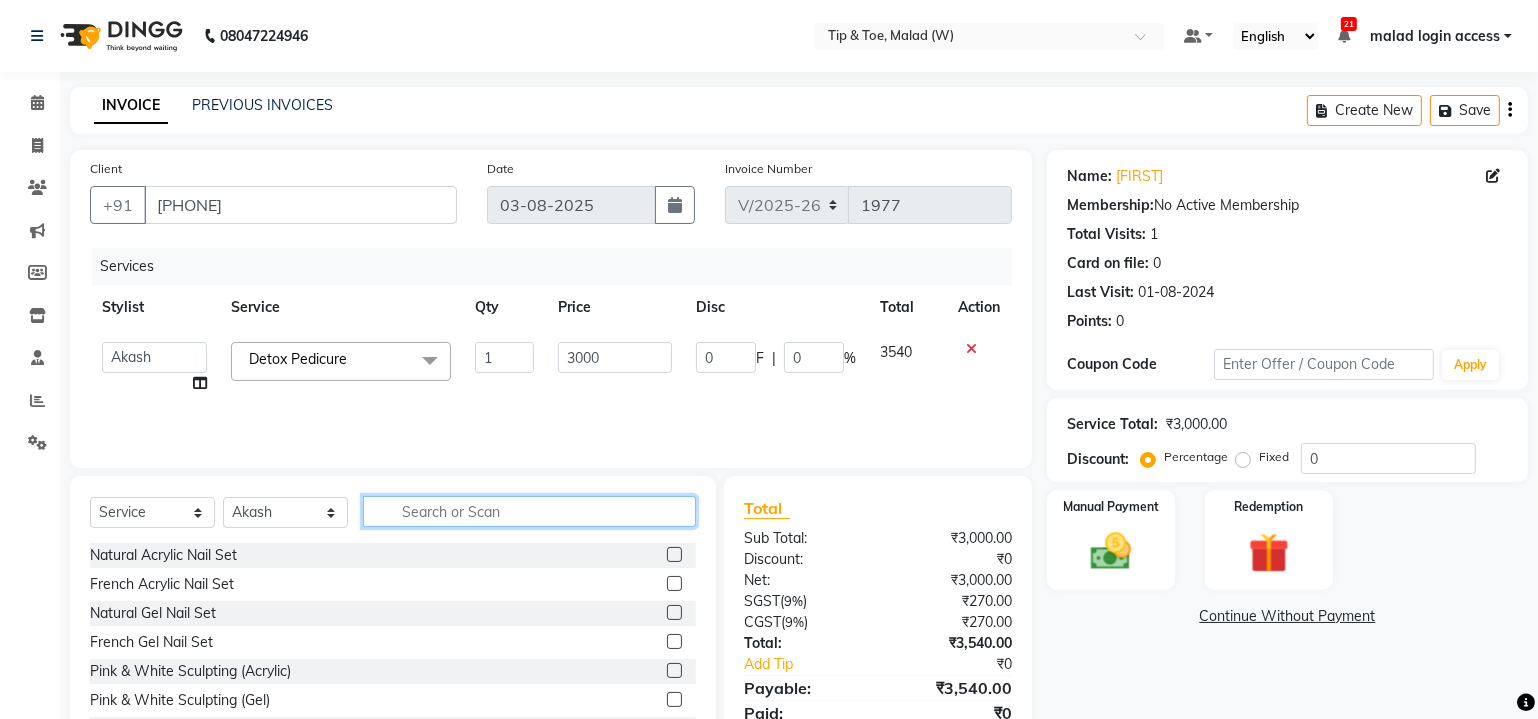 click 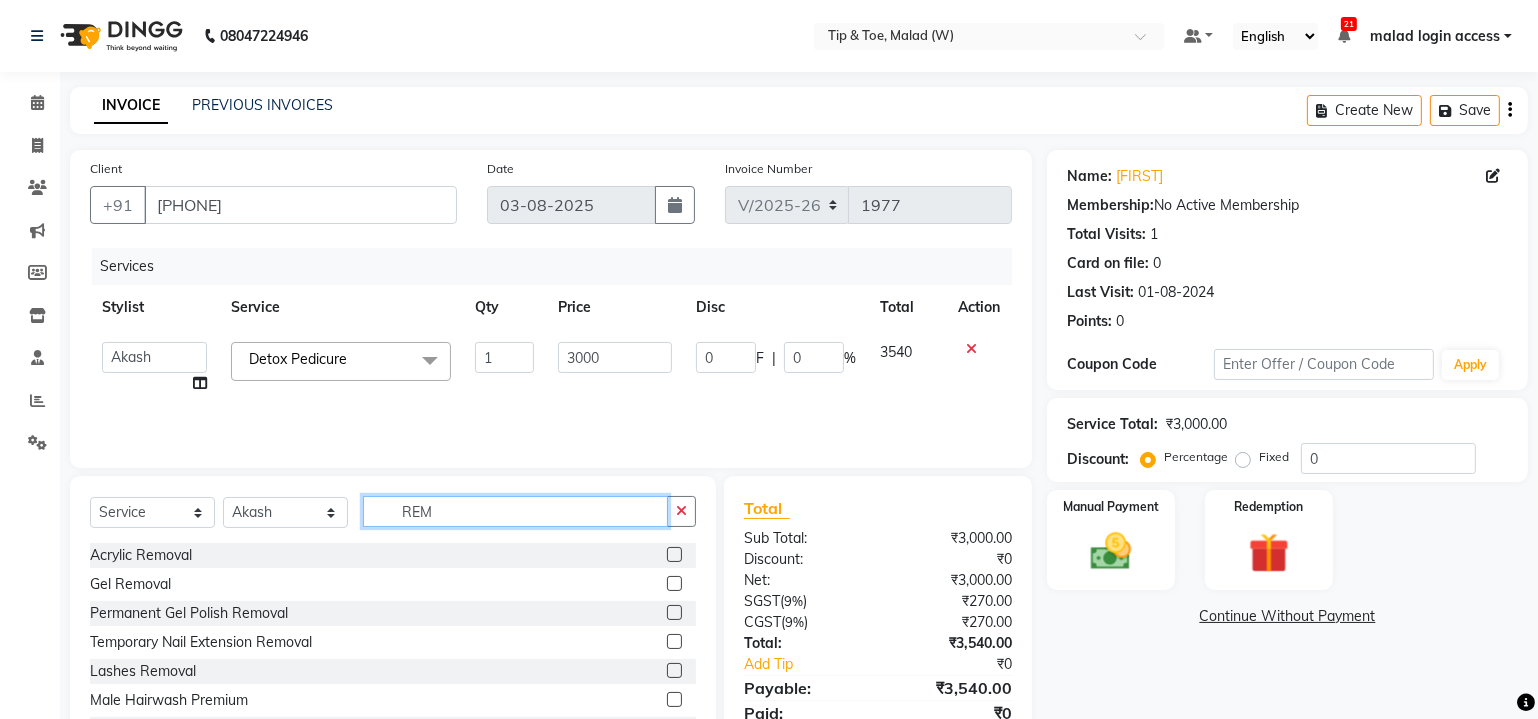 type on "REM" 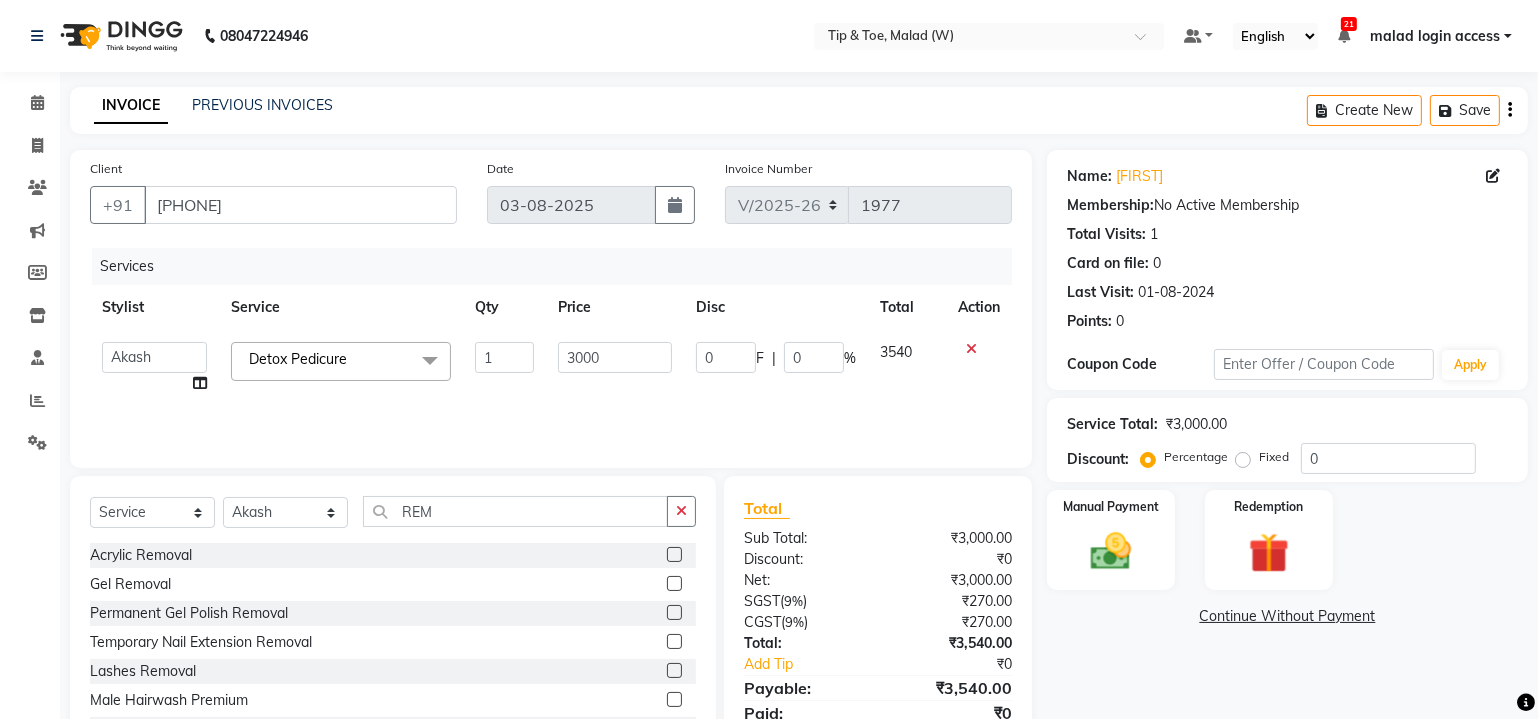 click 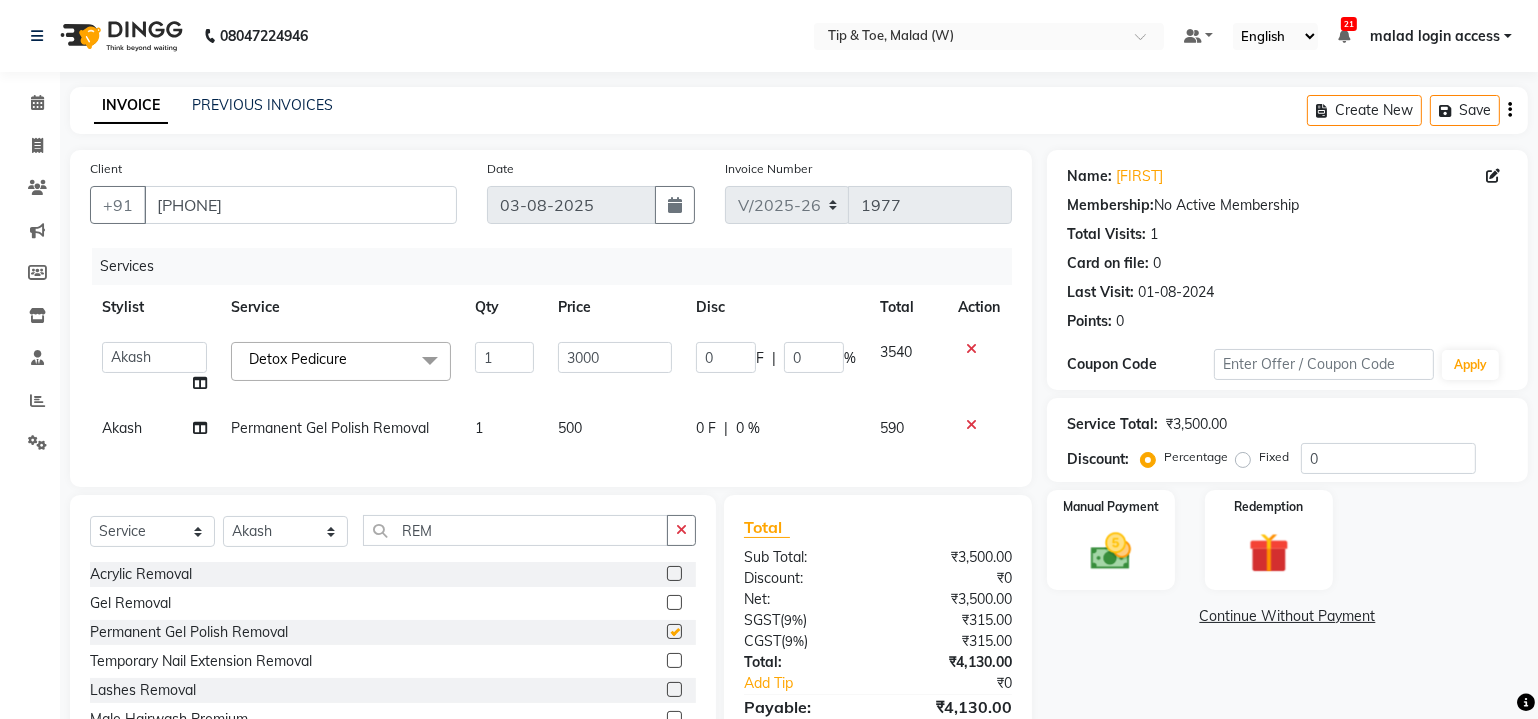 checkbox on "false" 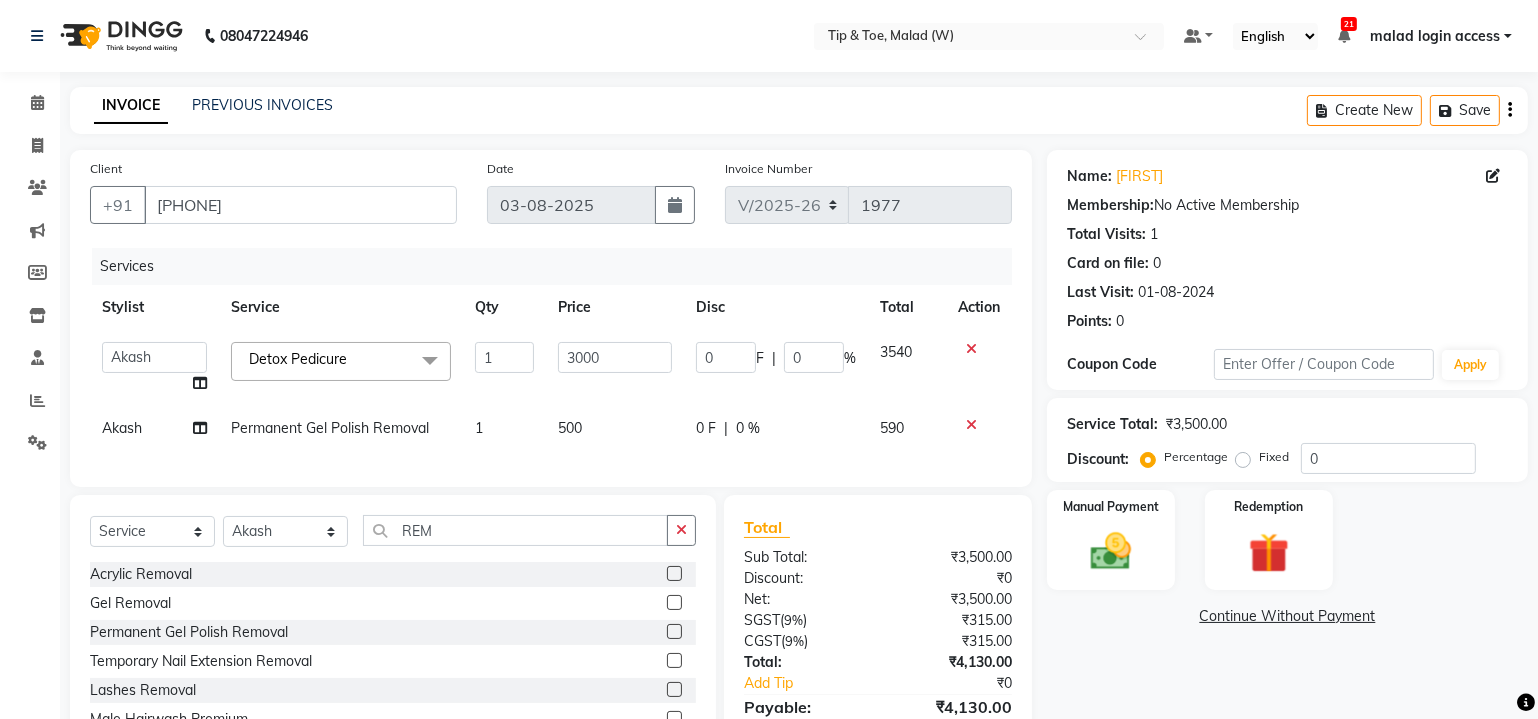 scroll, scrollTop: 113, scrollLeft: 0, axis: vertical 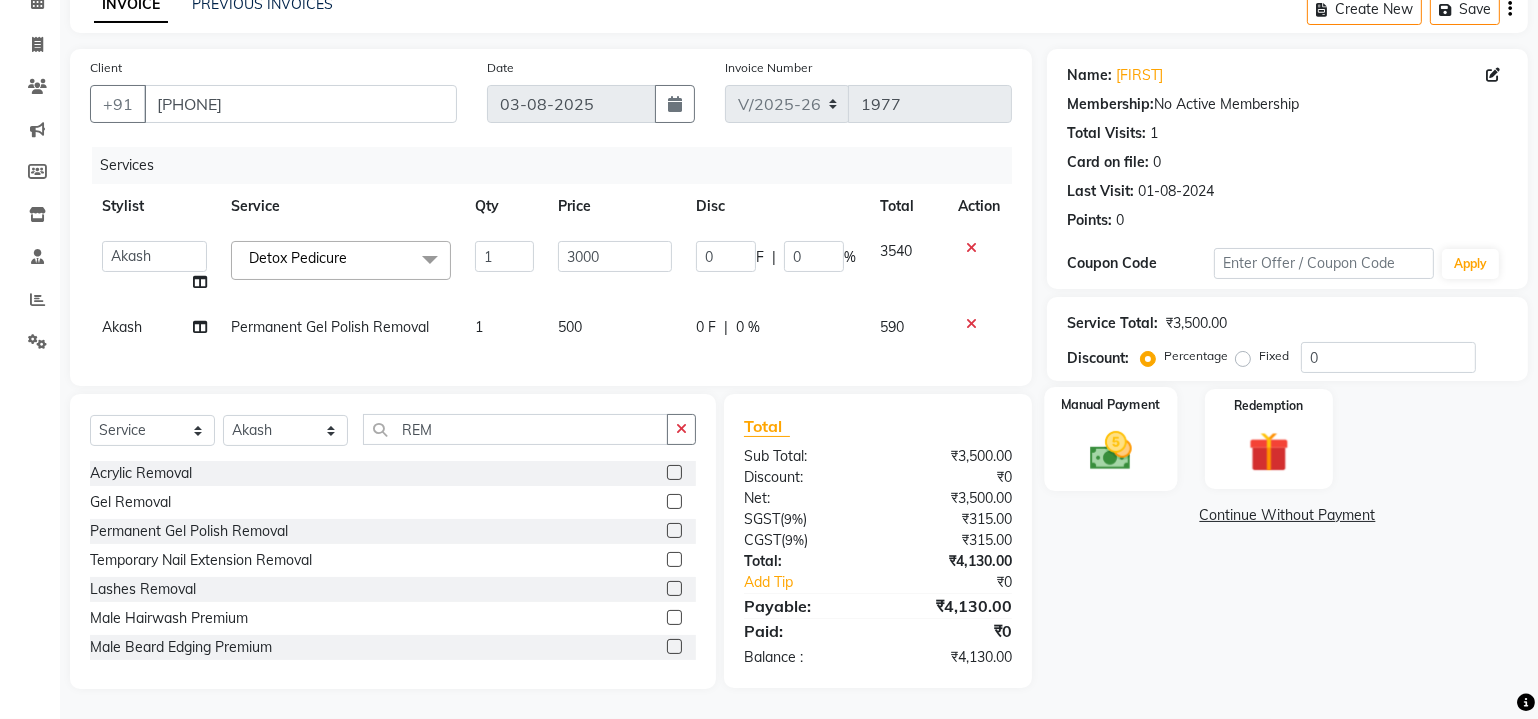 click 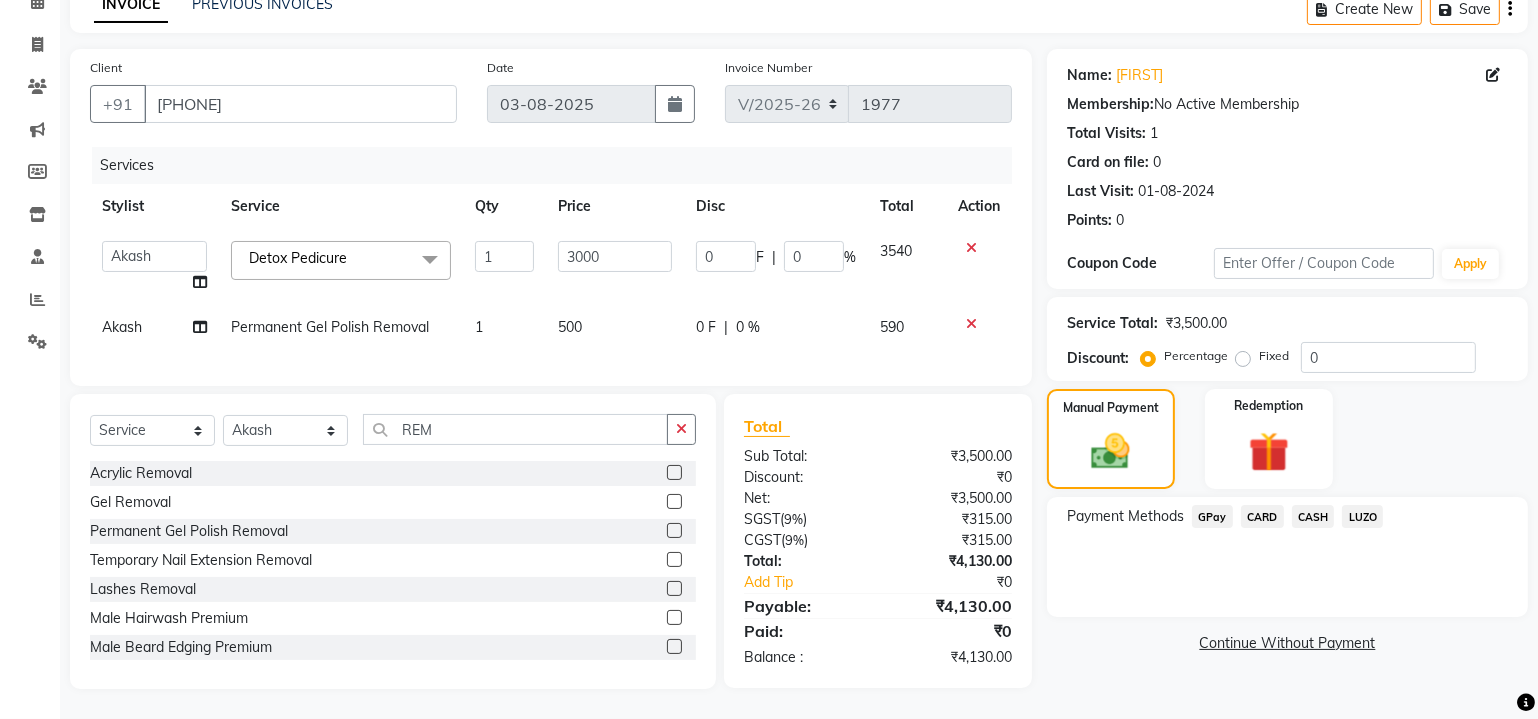 click on "CARD" 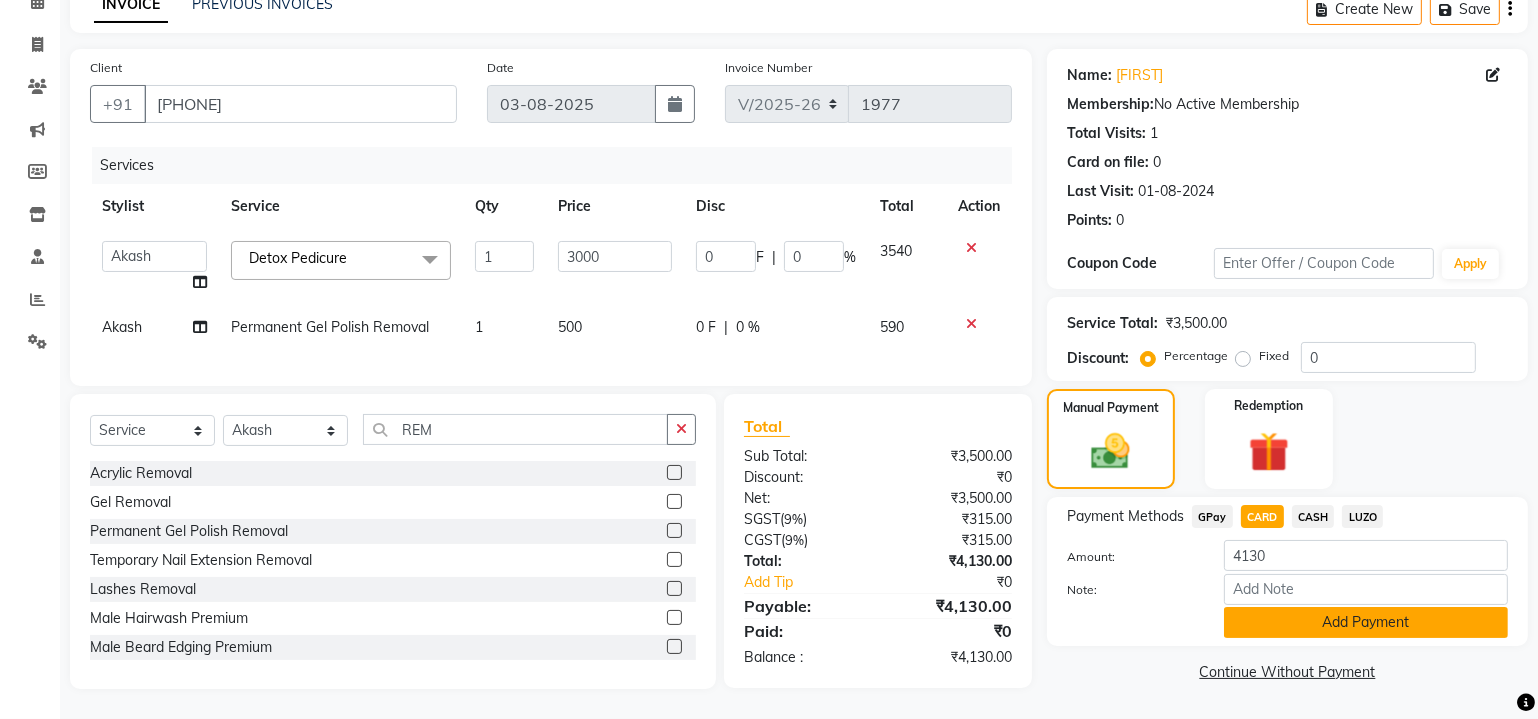 click on "Add Payment" 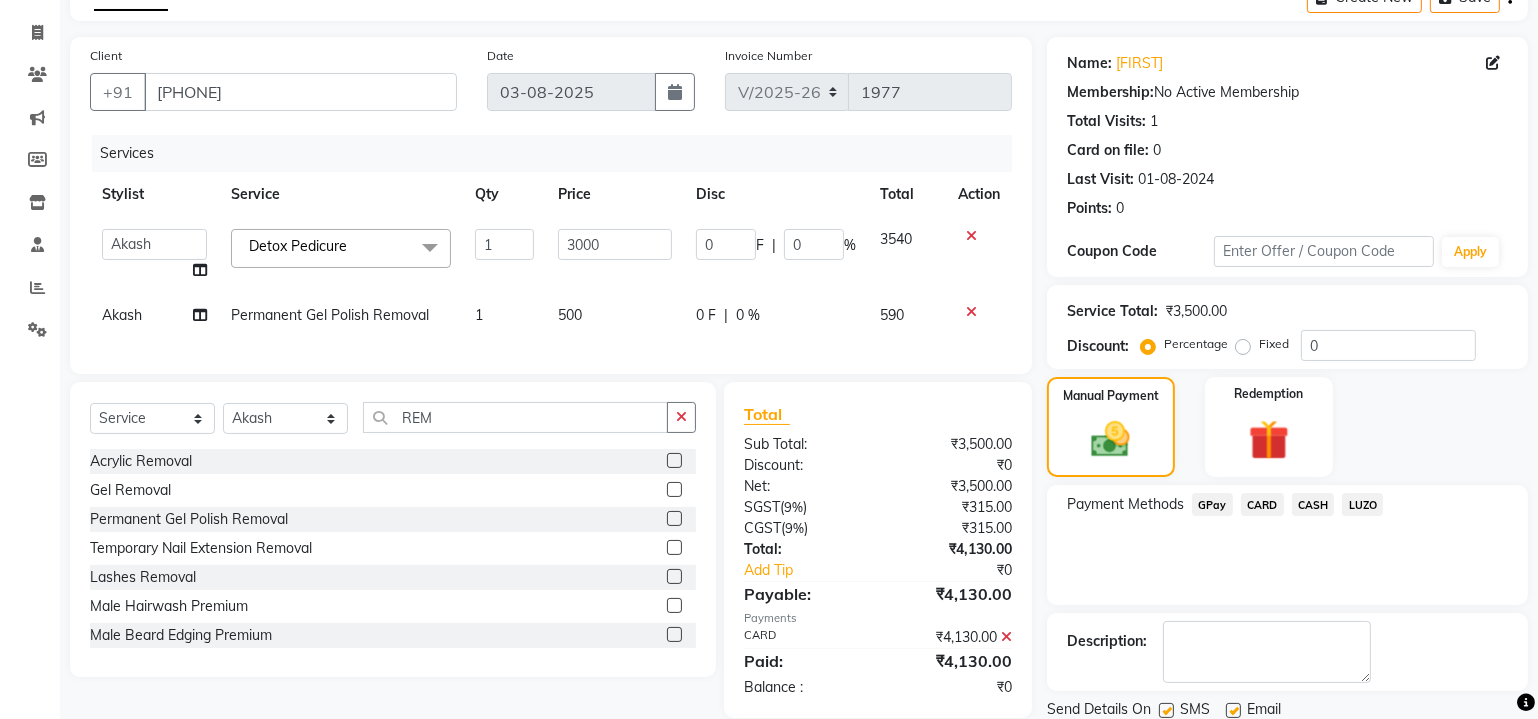 scroll, scrollTop: 179, scrollLeft: 0, axis: vertical 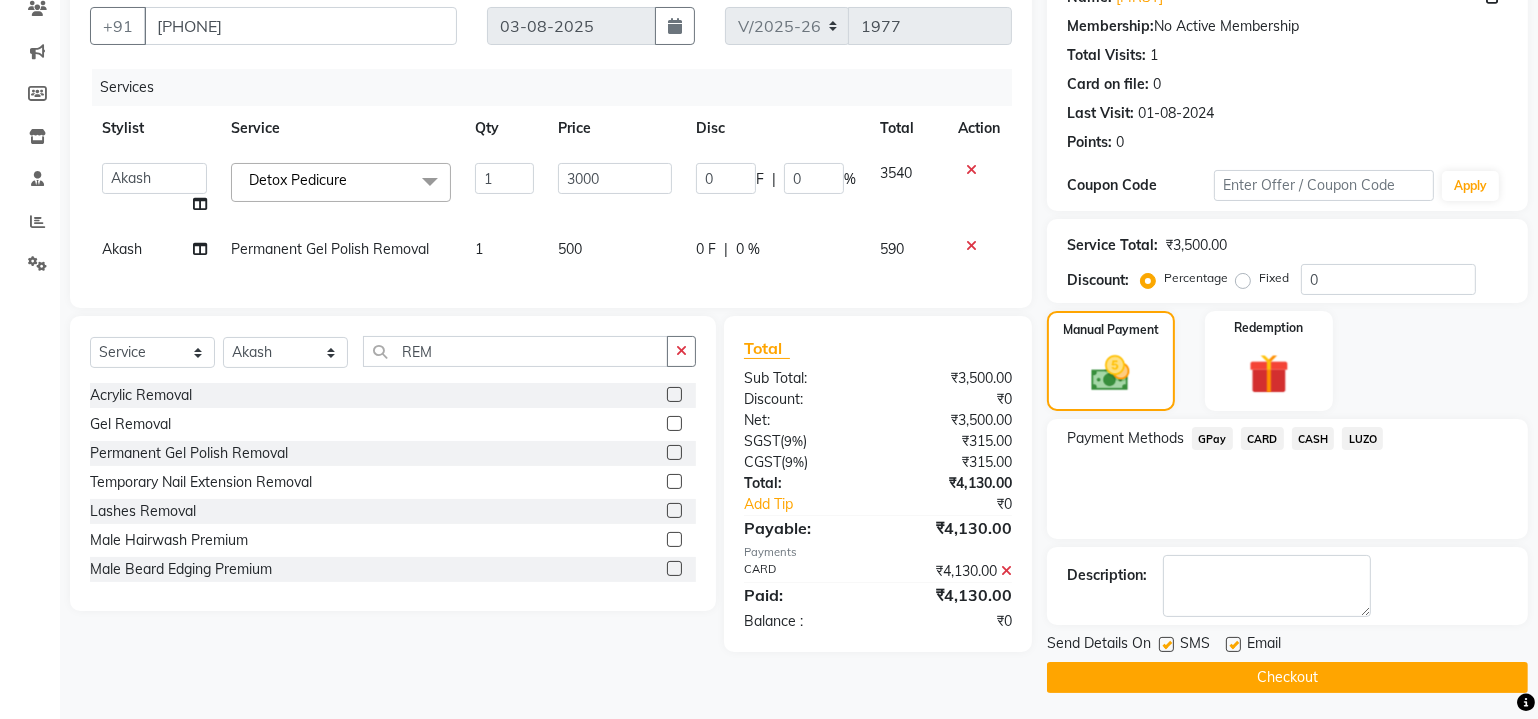 click on "Checkout" 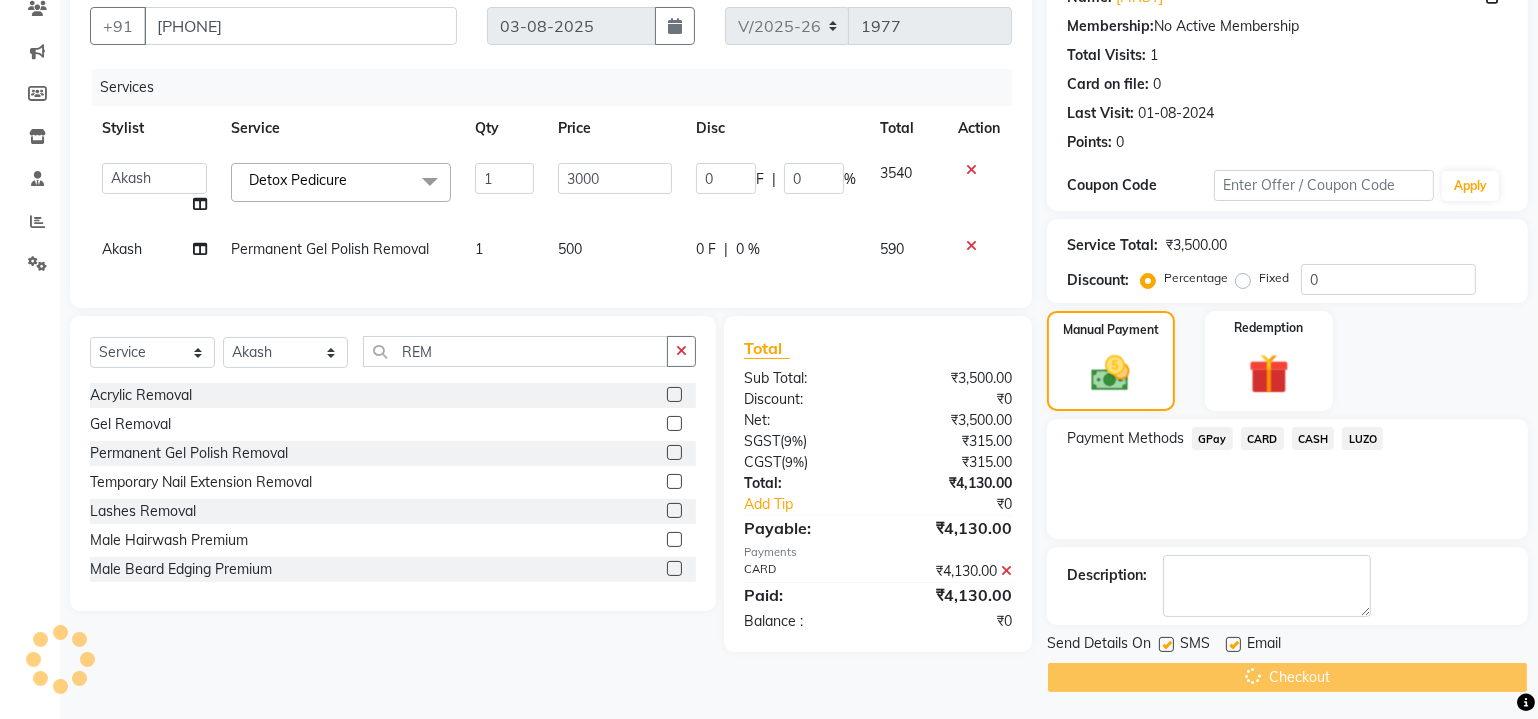 click on "Checkout" 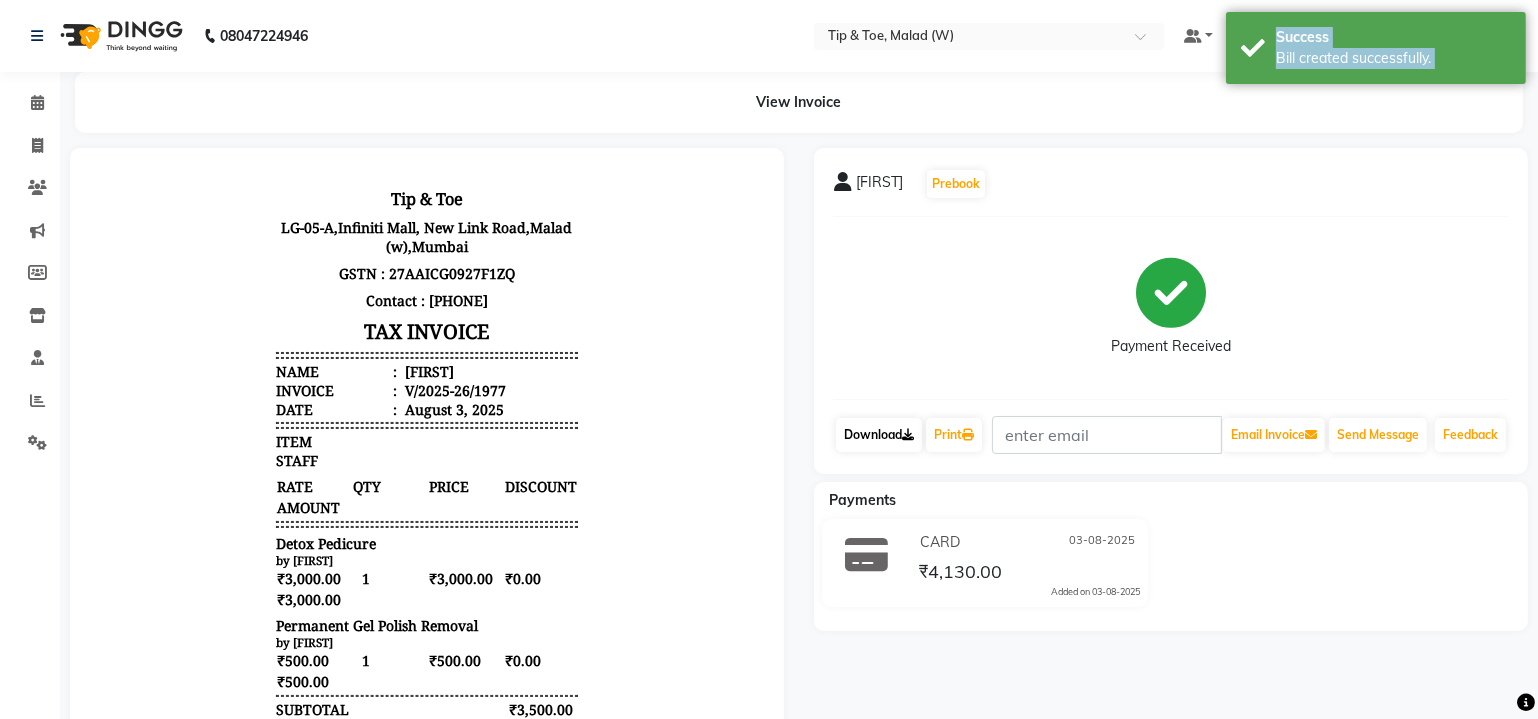 scroll, scrollTop: 0, scrollLeft: 0, axis: both 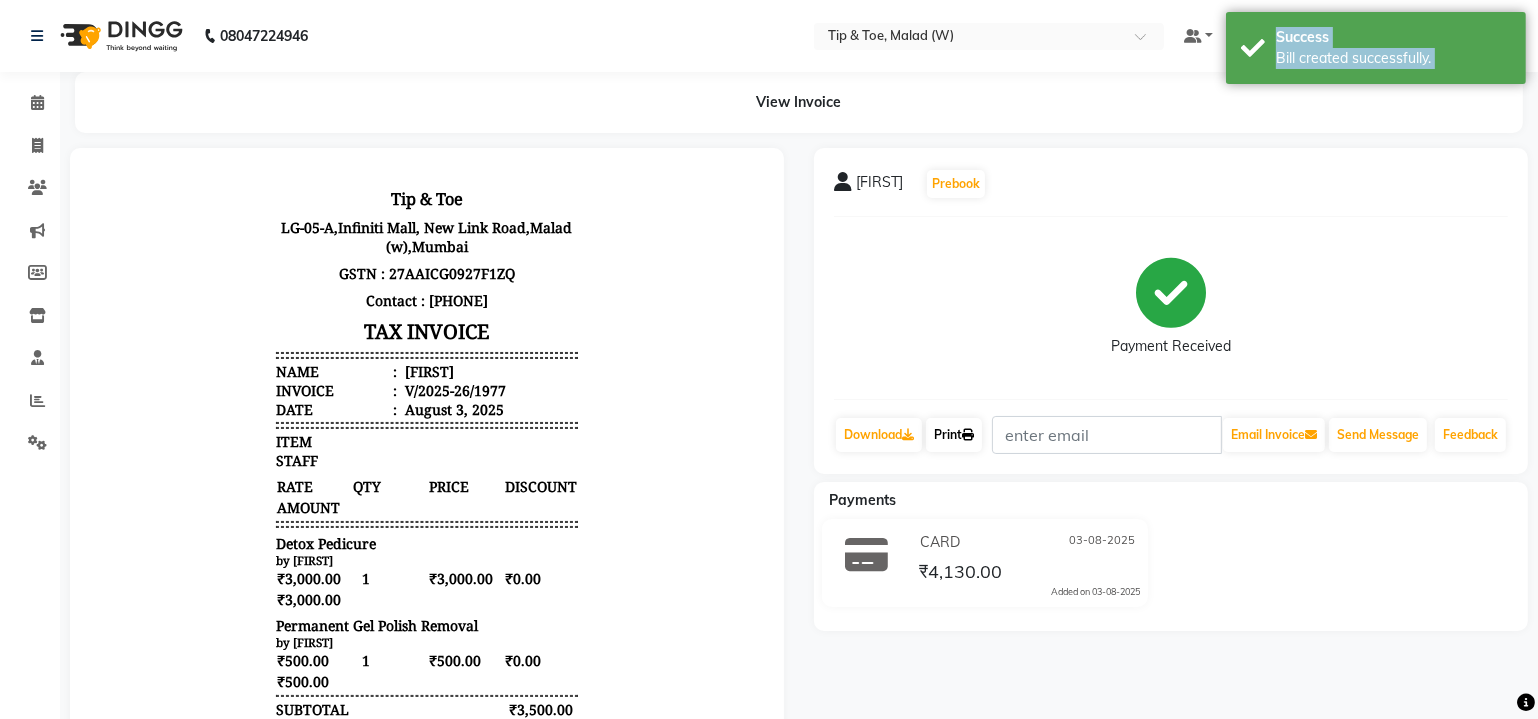 click on "Print" 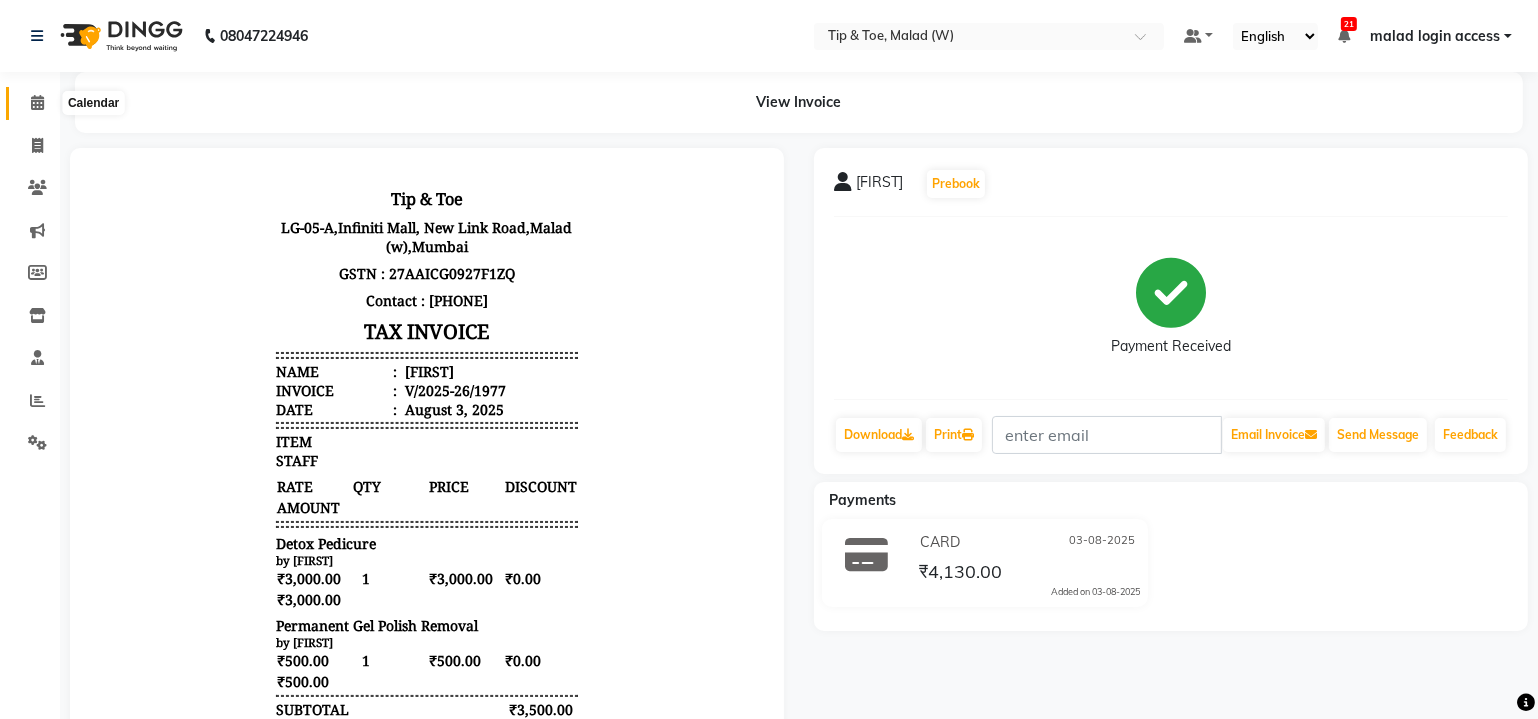 click 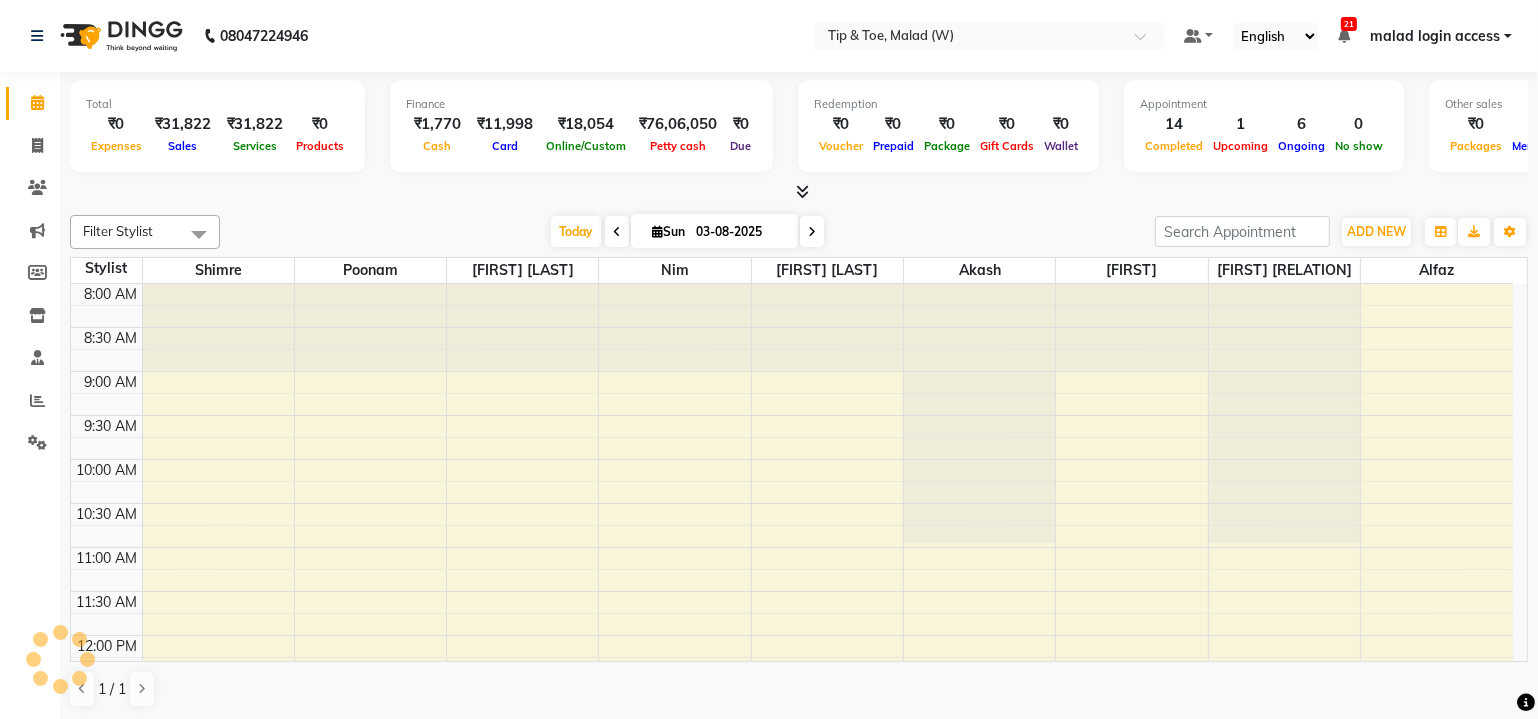 scroll, scrollTop: 706, scrollLeft: 0, axis: vertical 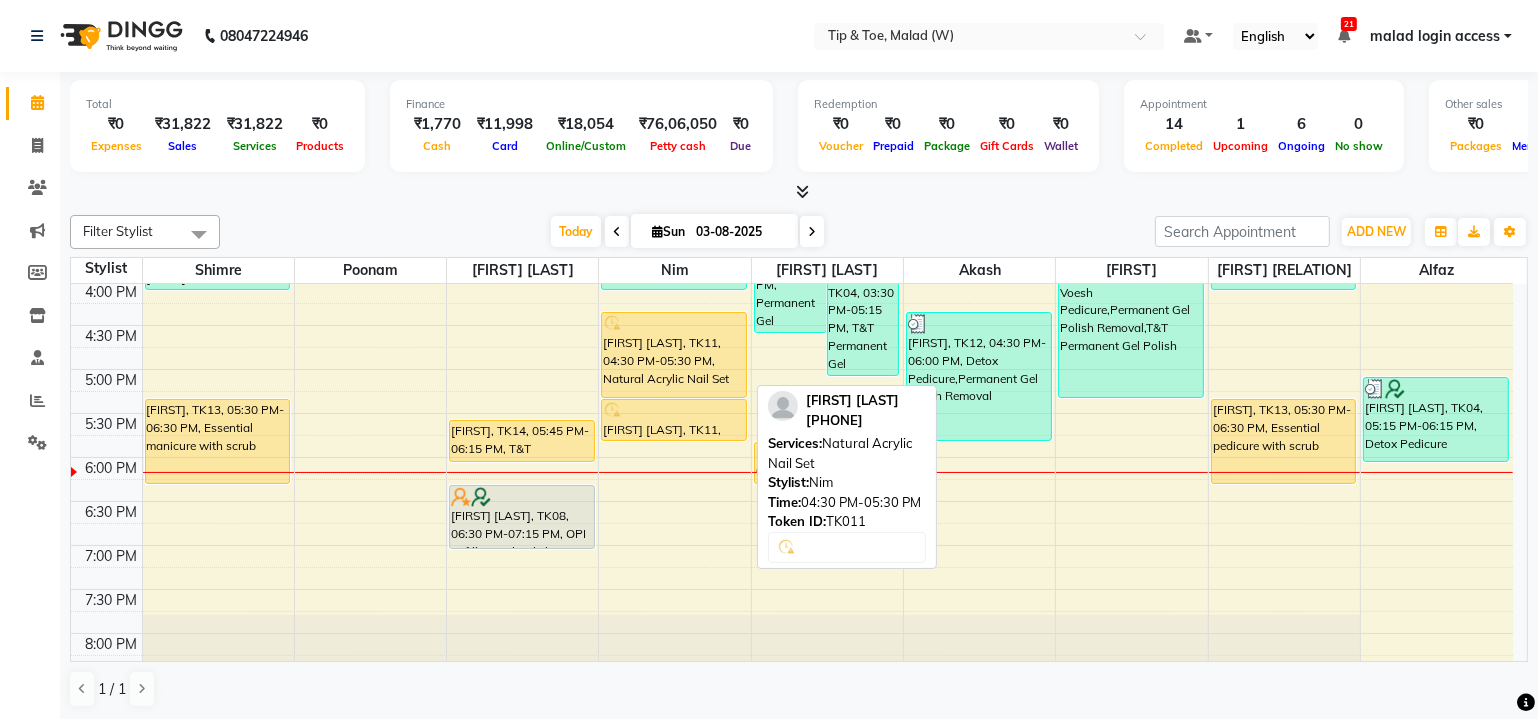 click on "Kanchan Singh, TK11, 04:30 PM-05:30 PM, Natural Acrylic Nail Set" at bounding box center (674, 355) 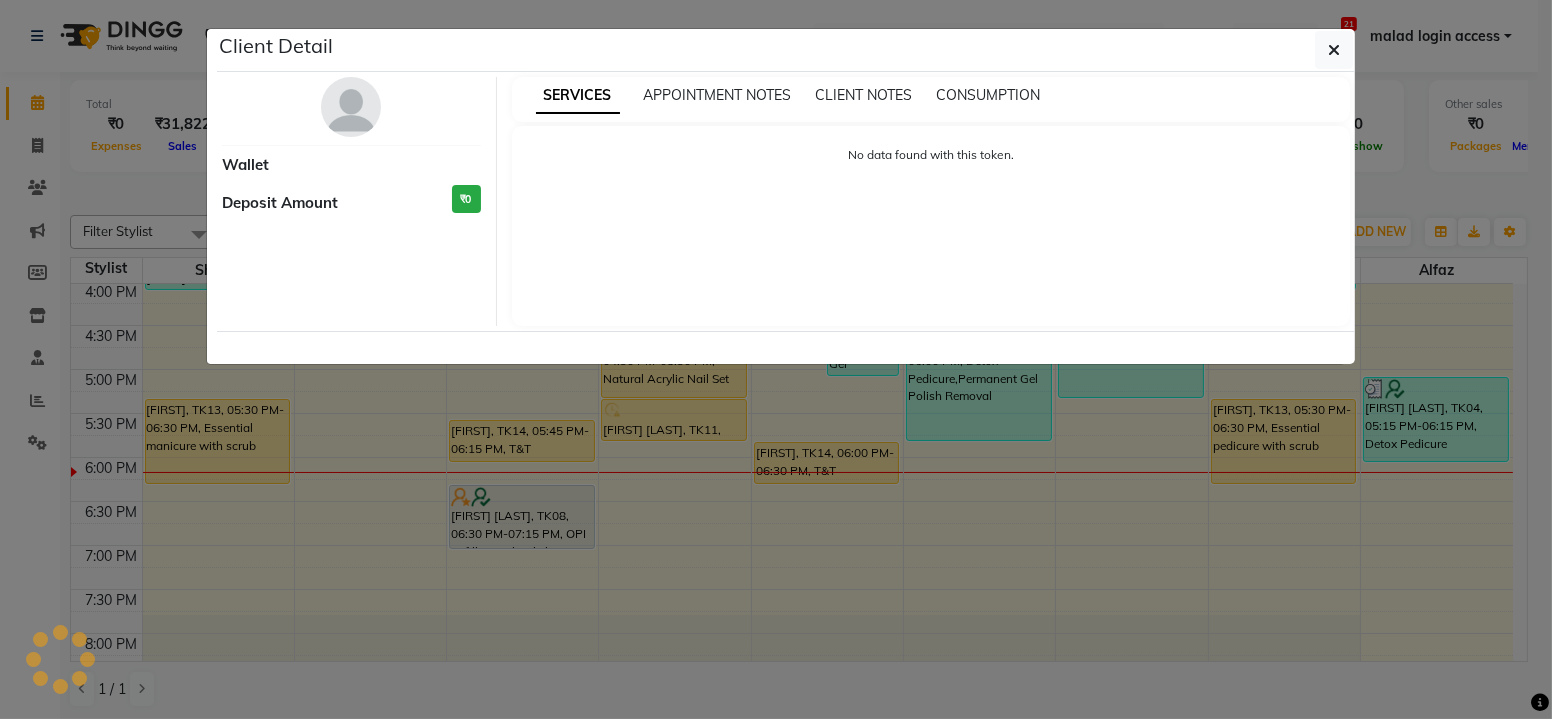 select on "1" 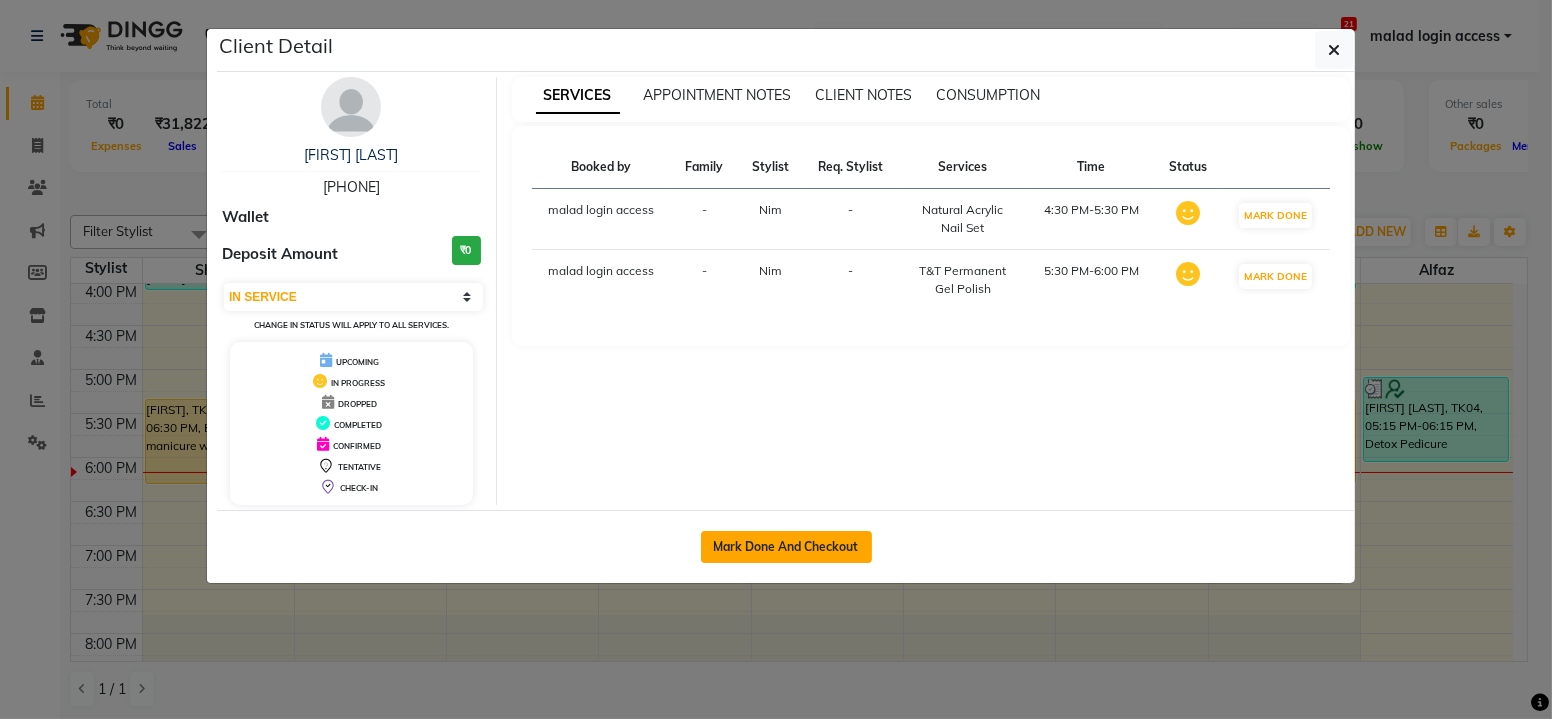 click on "Mark Done And Checkout" 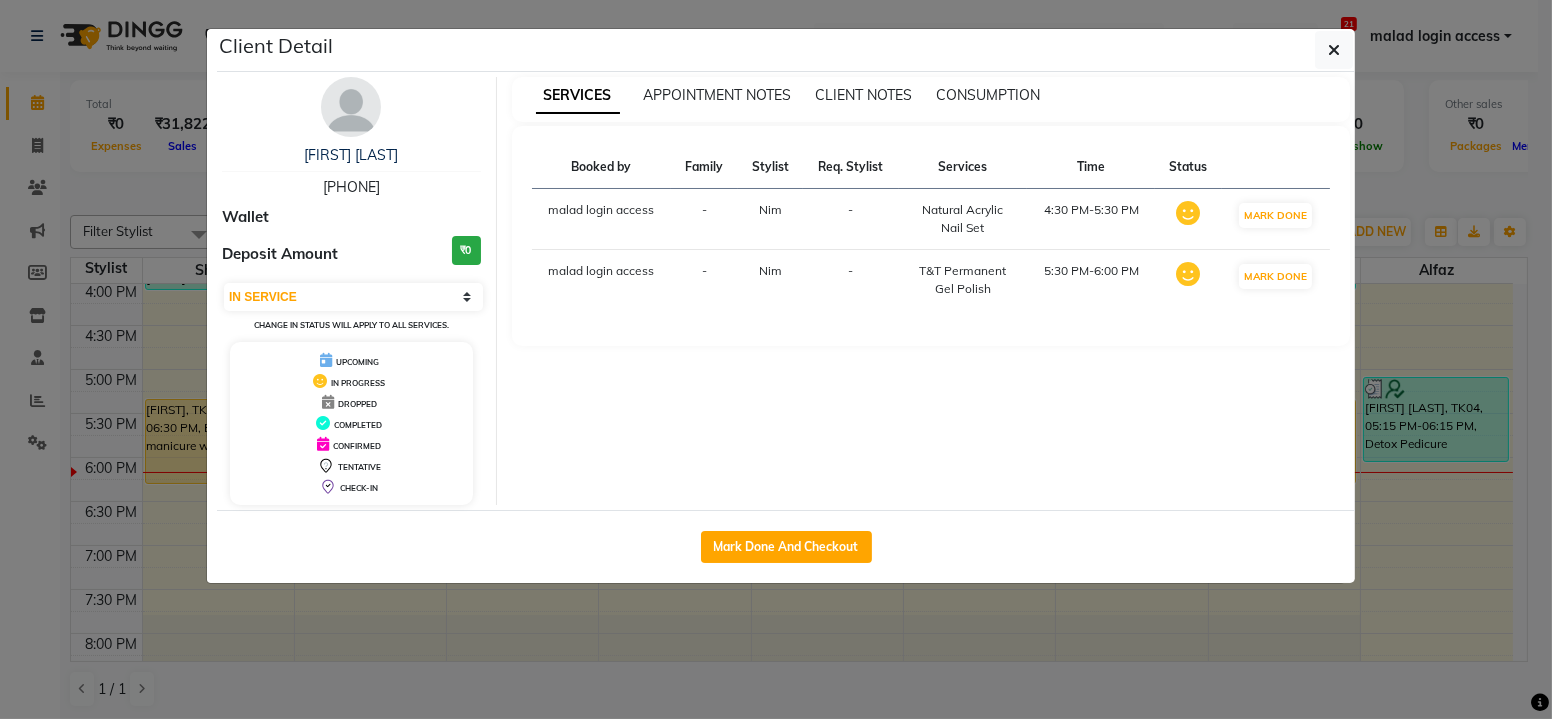 select on "5930" 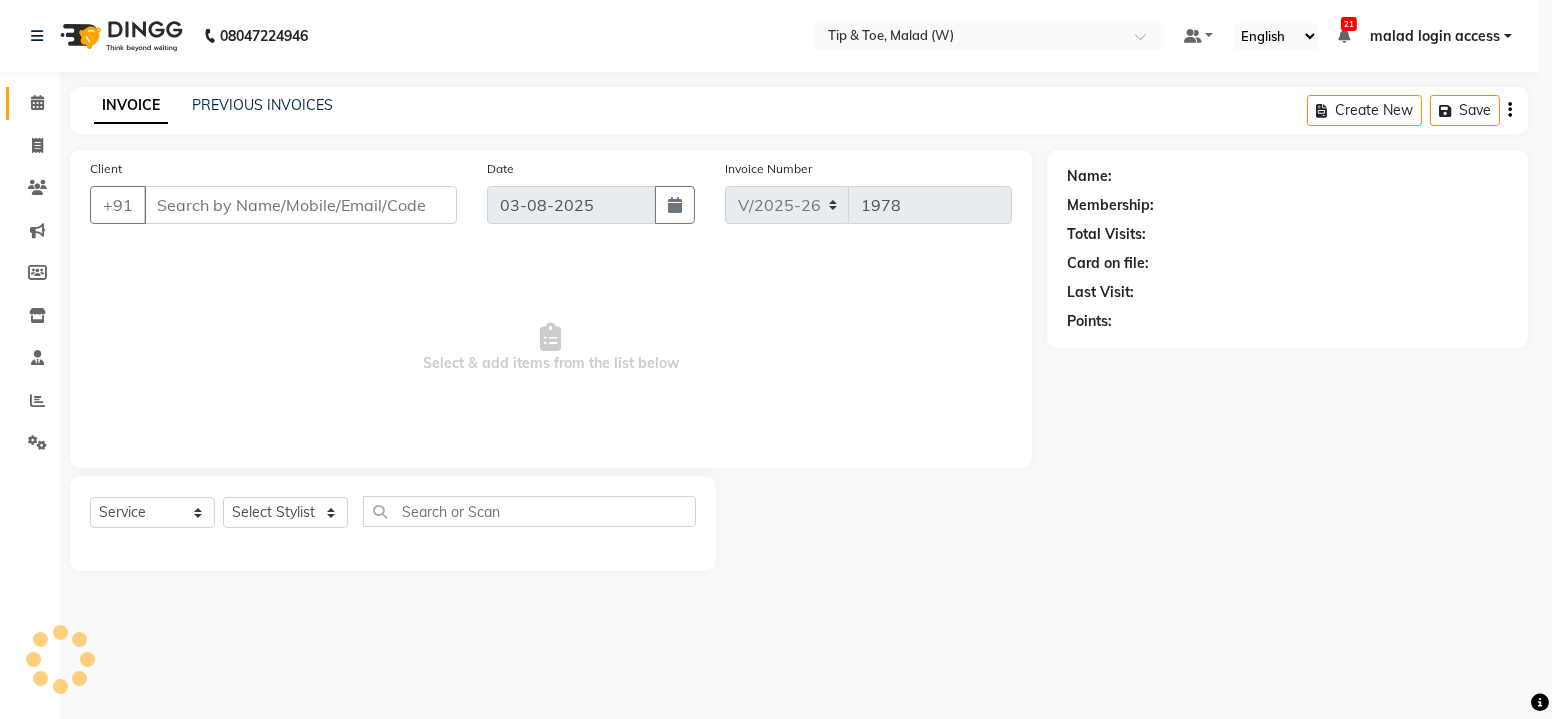 select on "3" 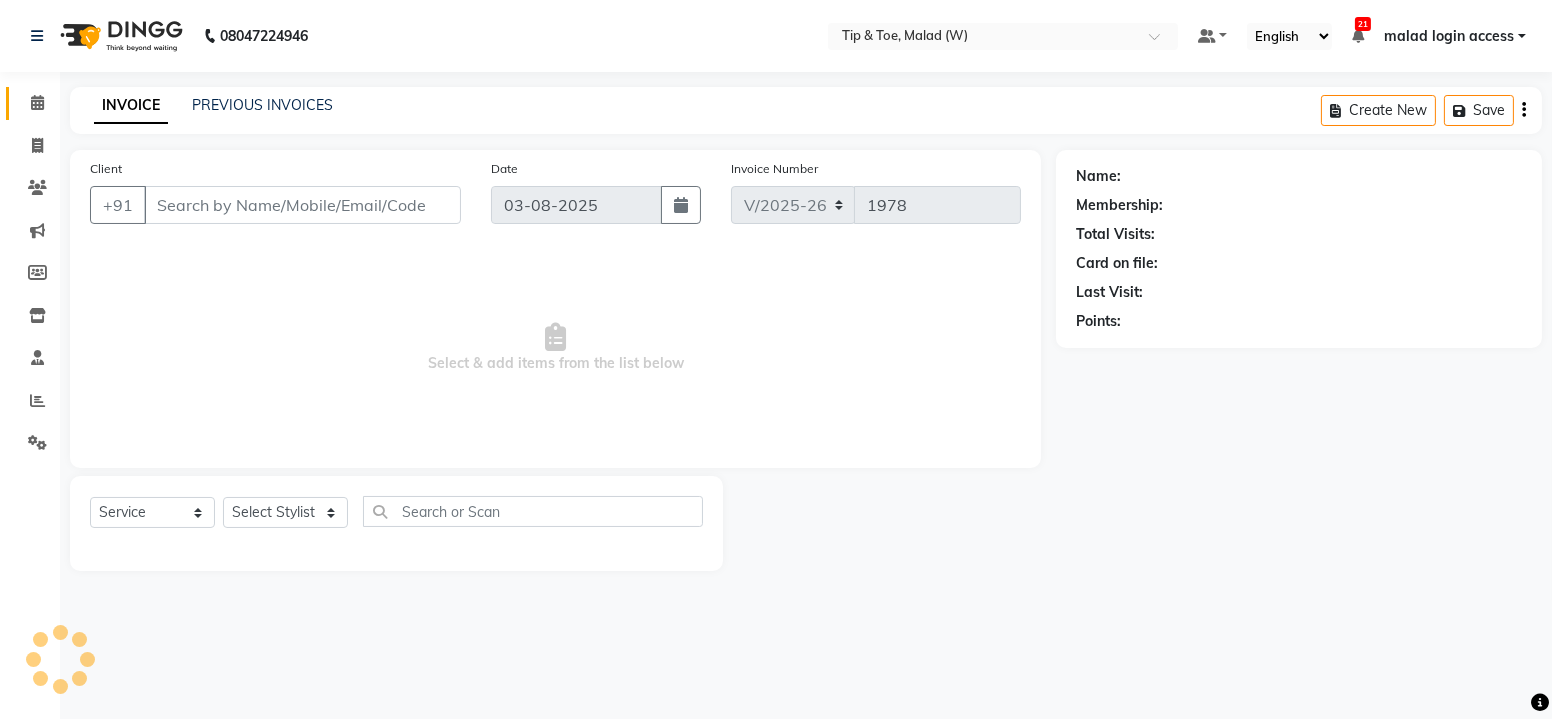 type on "[PHONE]" 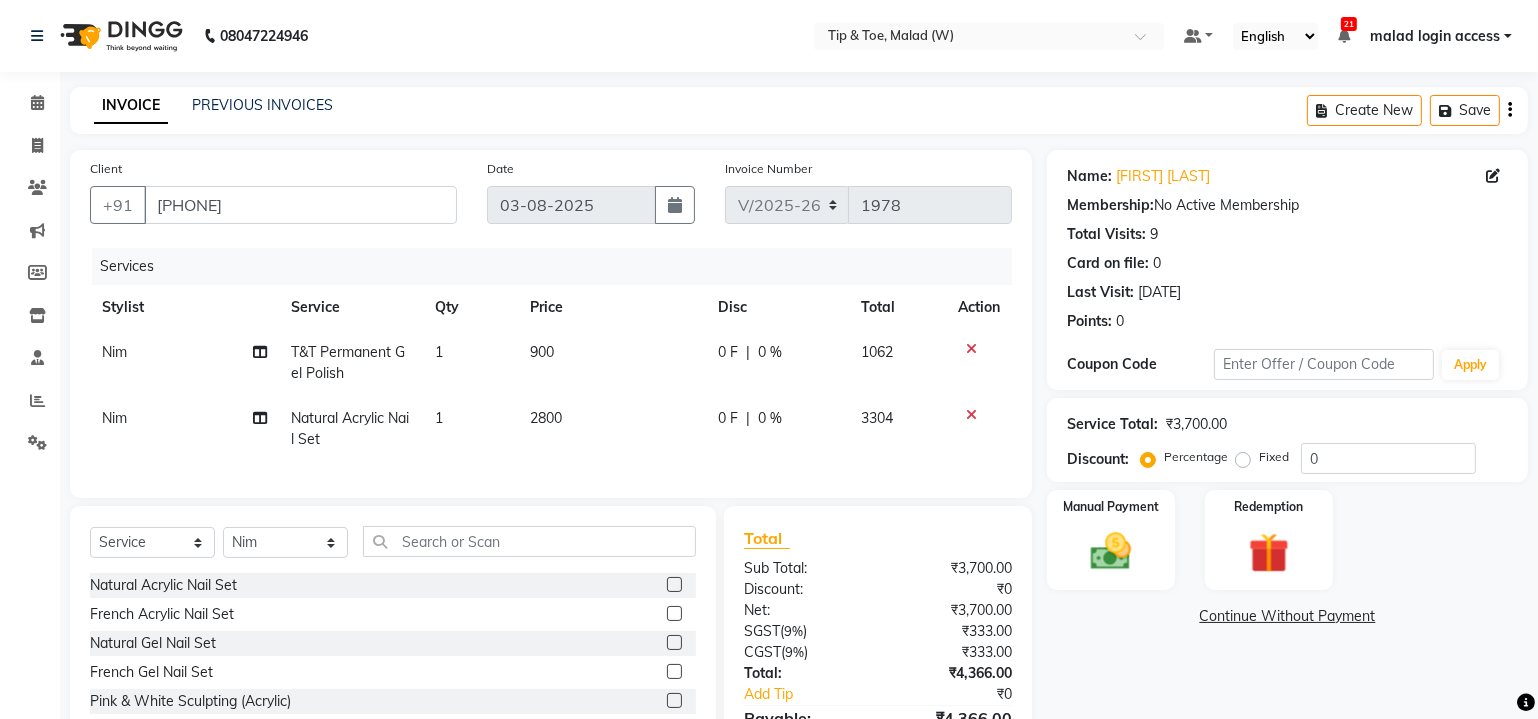 click on "Natural Acrylic Nail Set" 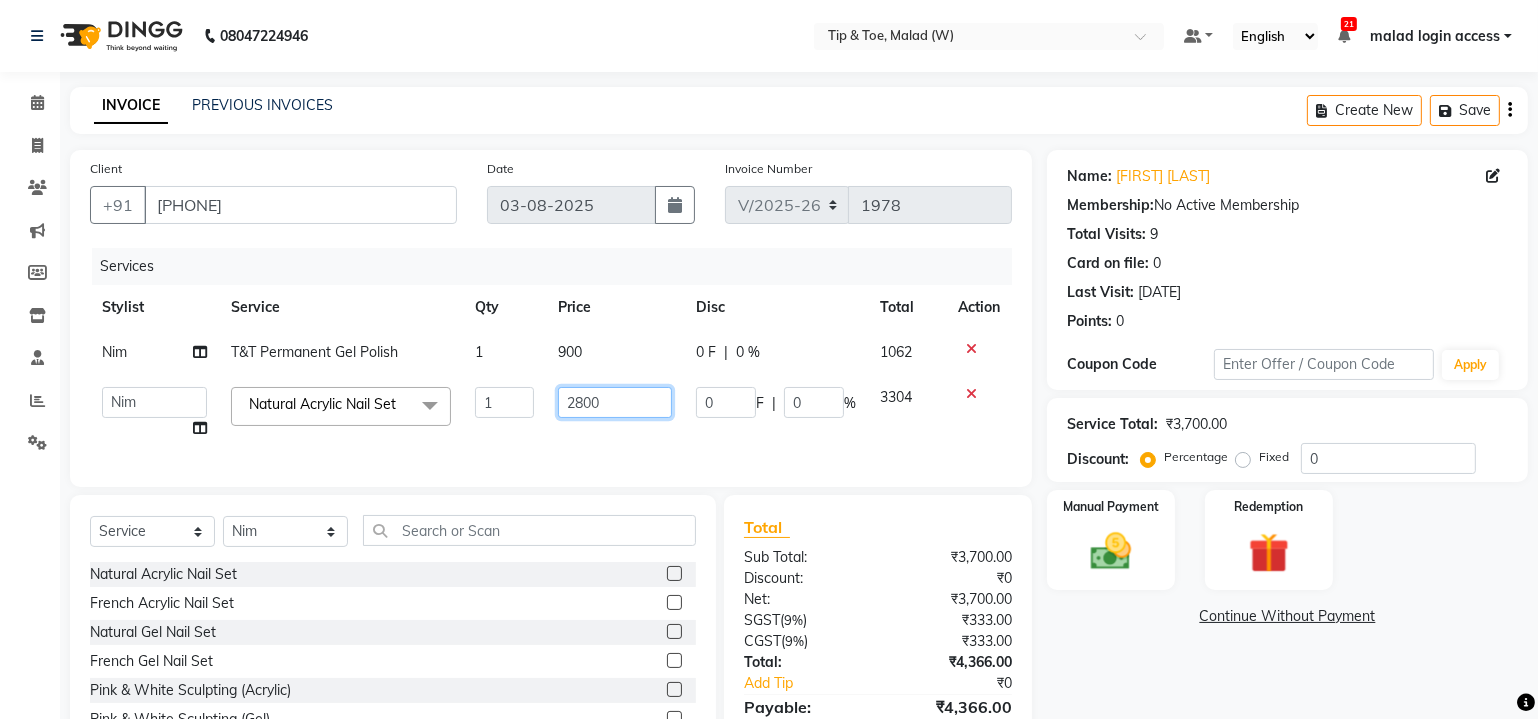 click on "2800" 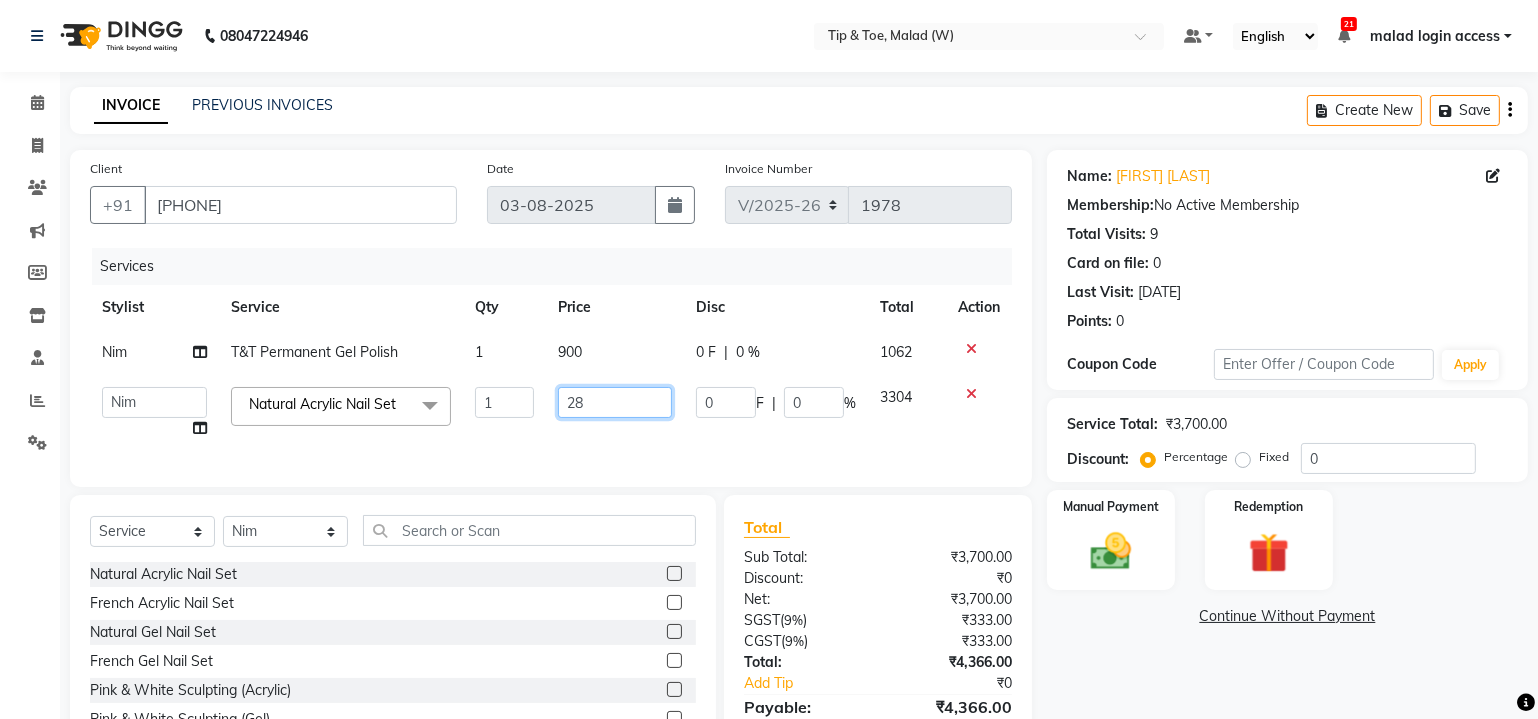 type on "2" 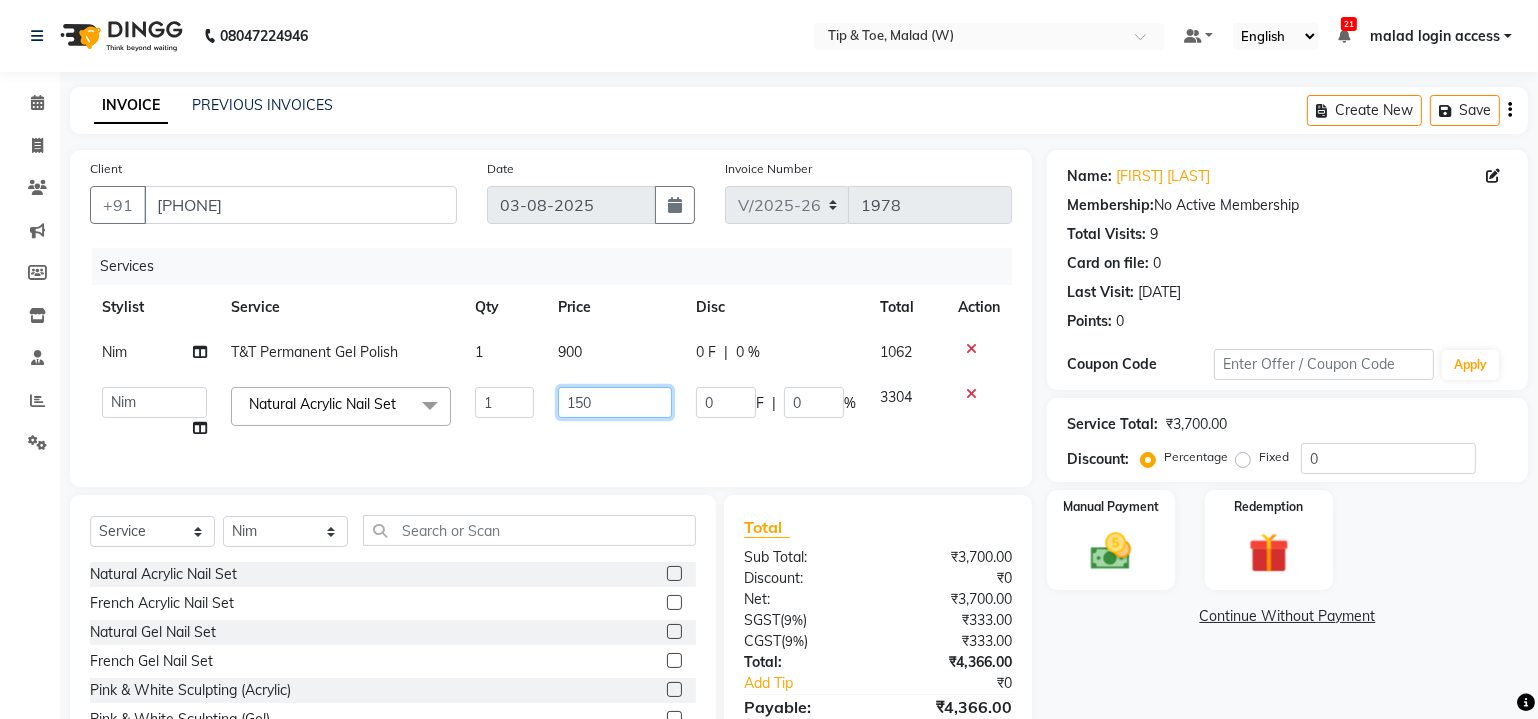 type on "1500" 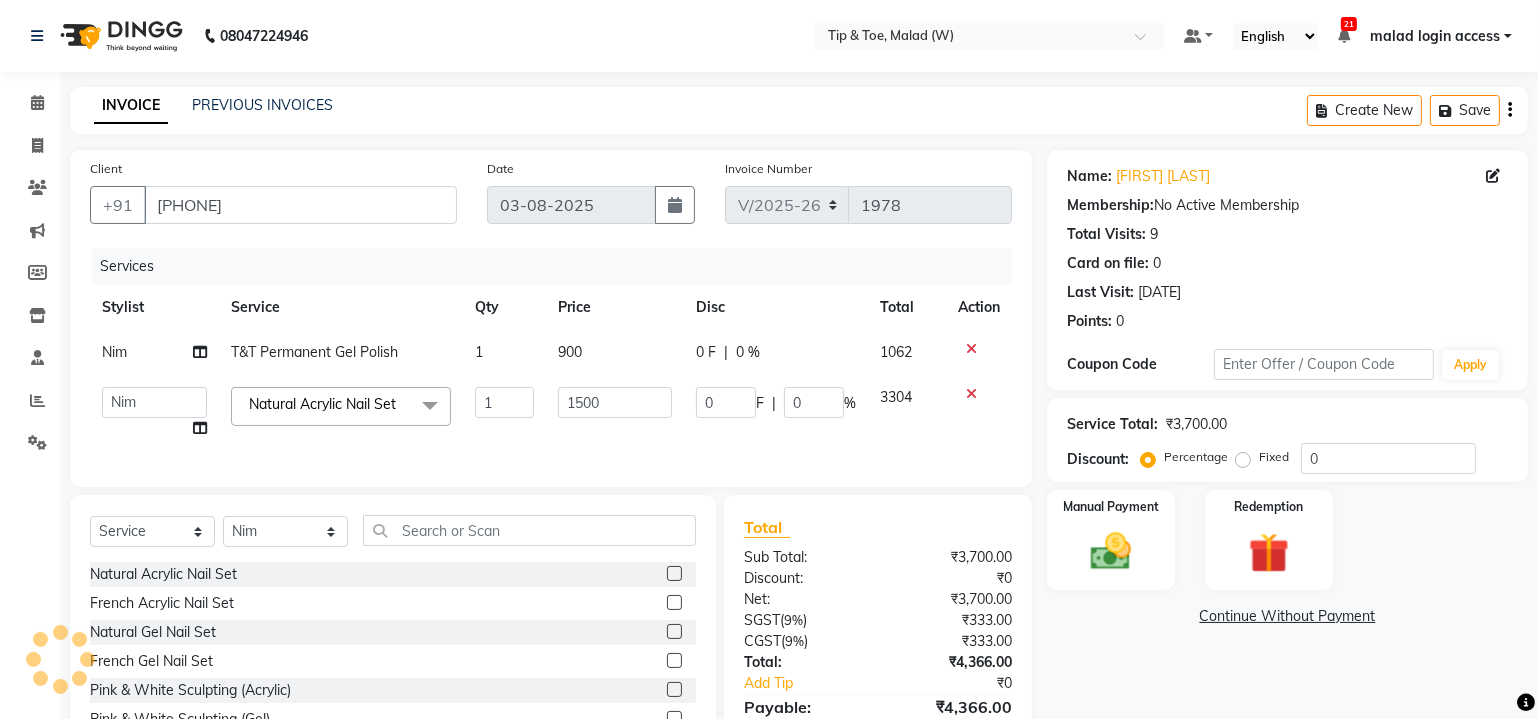 click on "T&T Permanent Gel Polish" 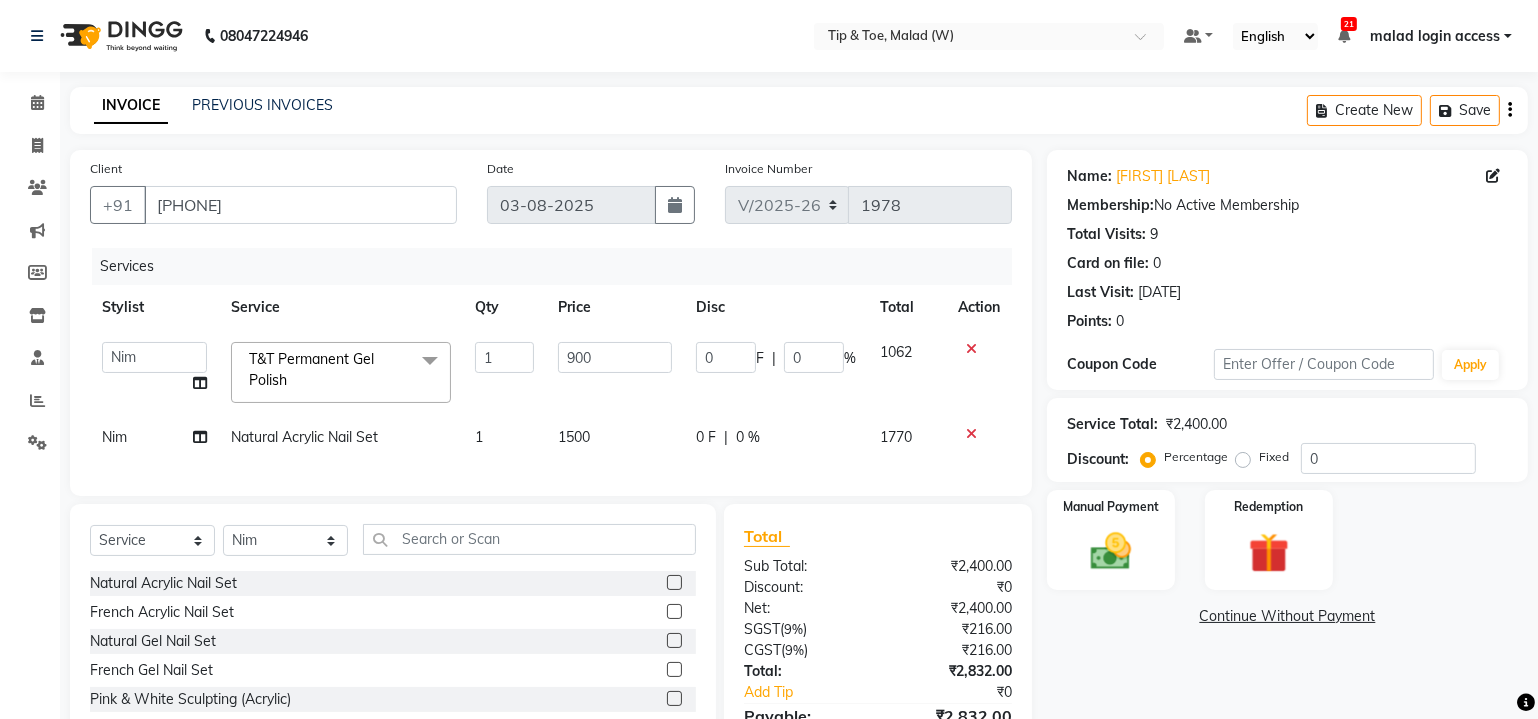 click on "T&T Permanent Gel Polish  x" 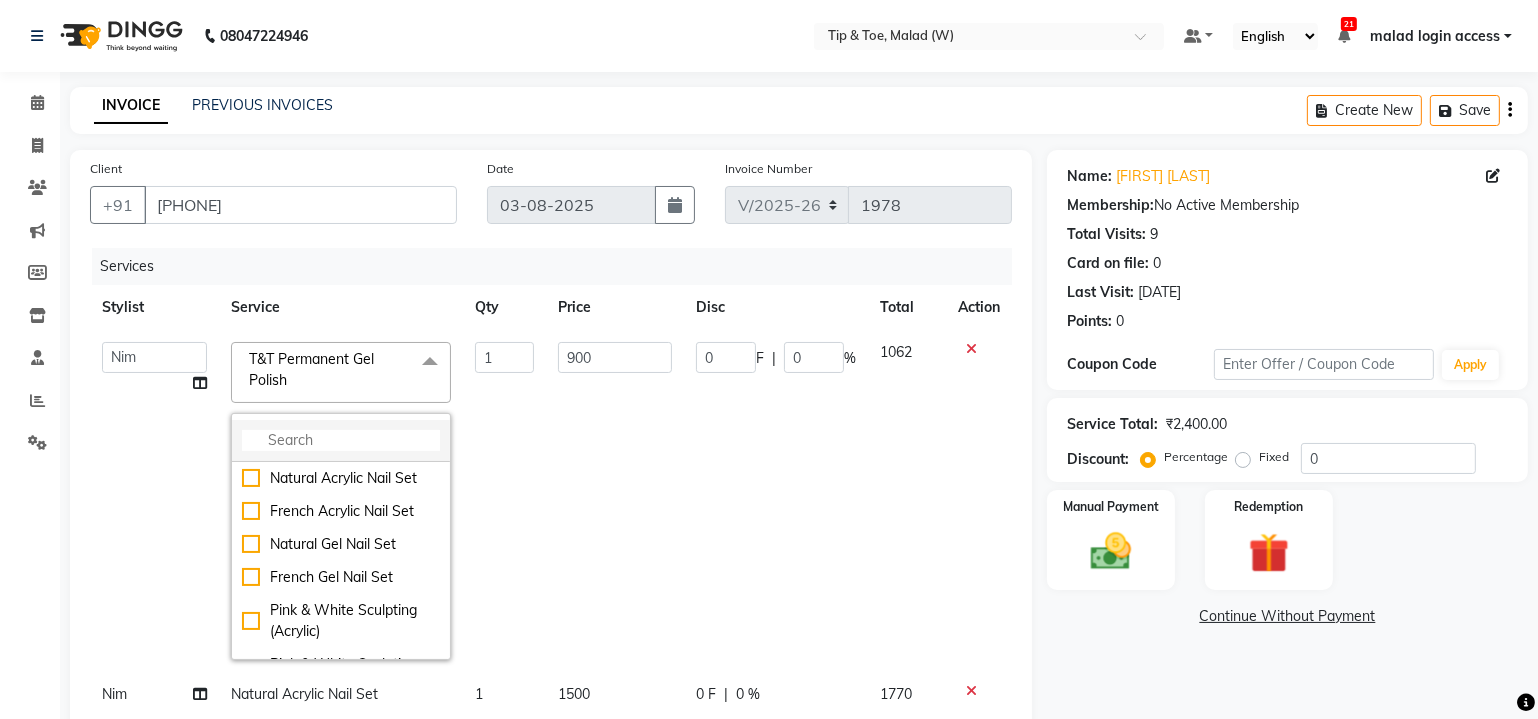 click 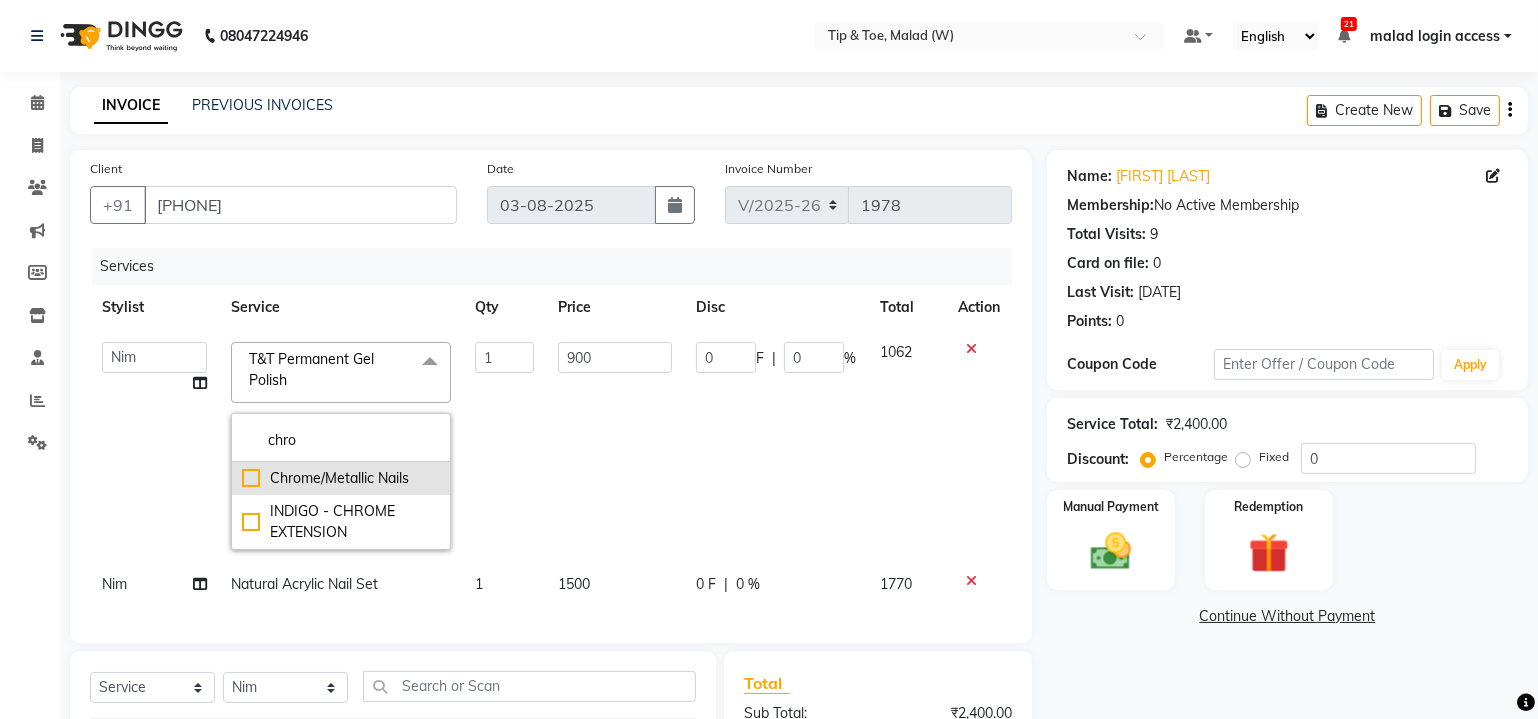 type on "chro" 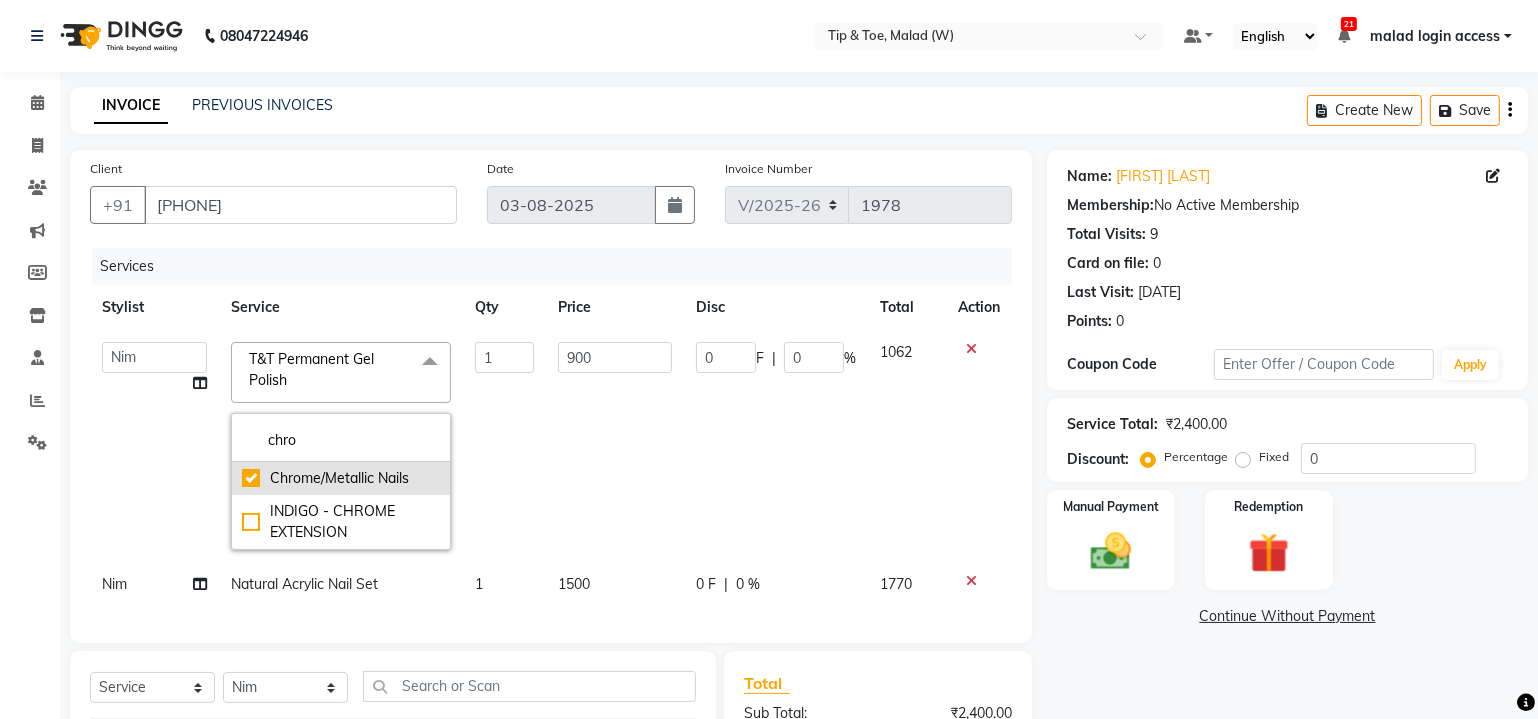 checkbox on "true" 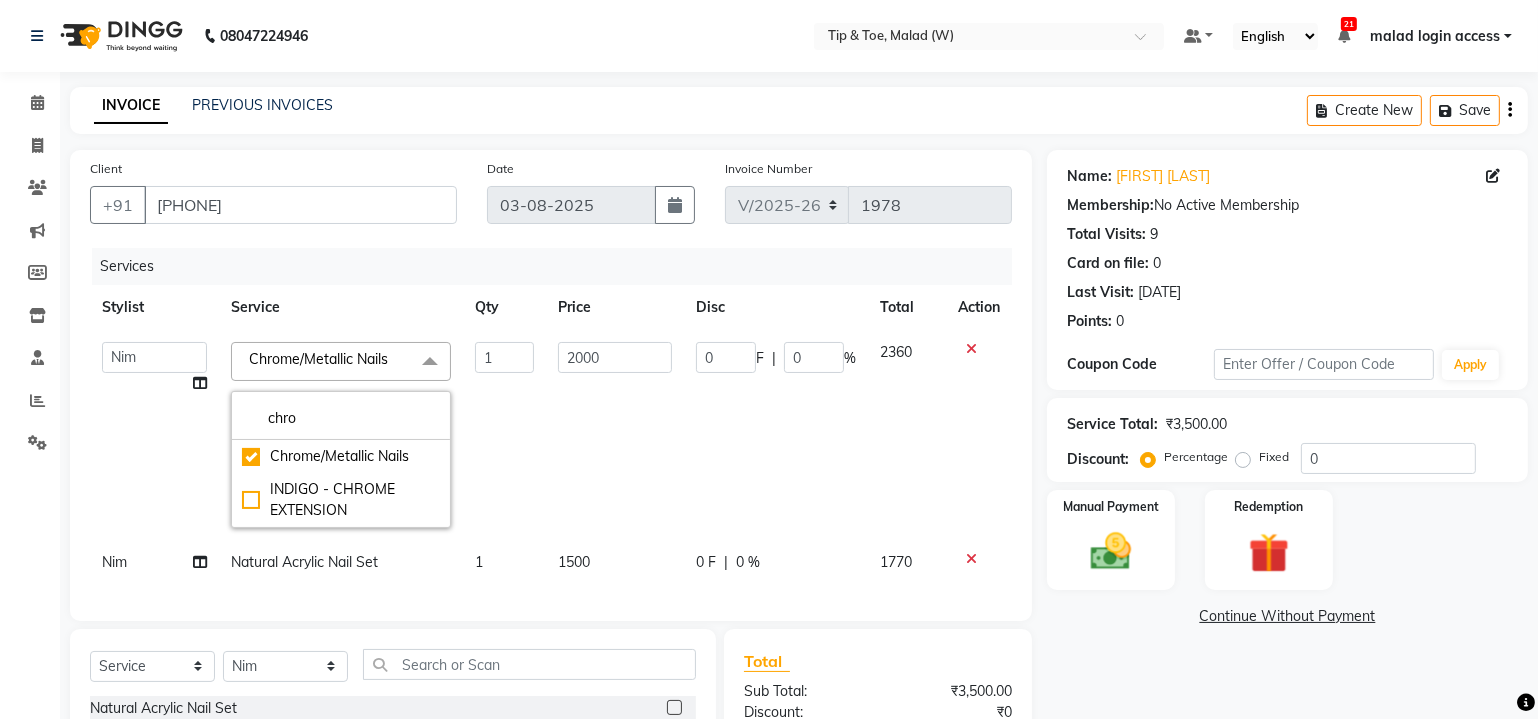 click on "2000" 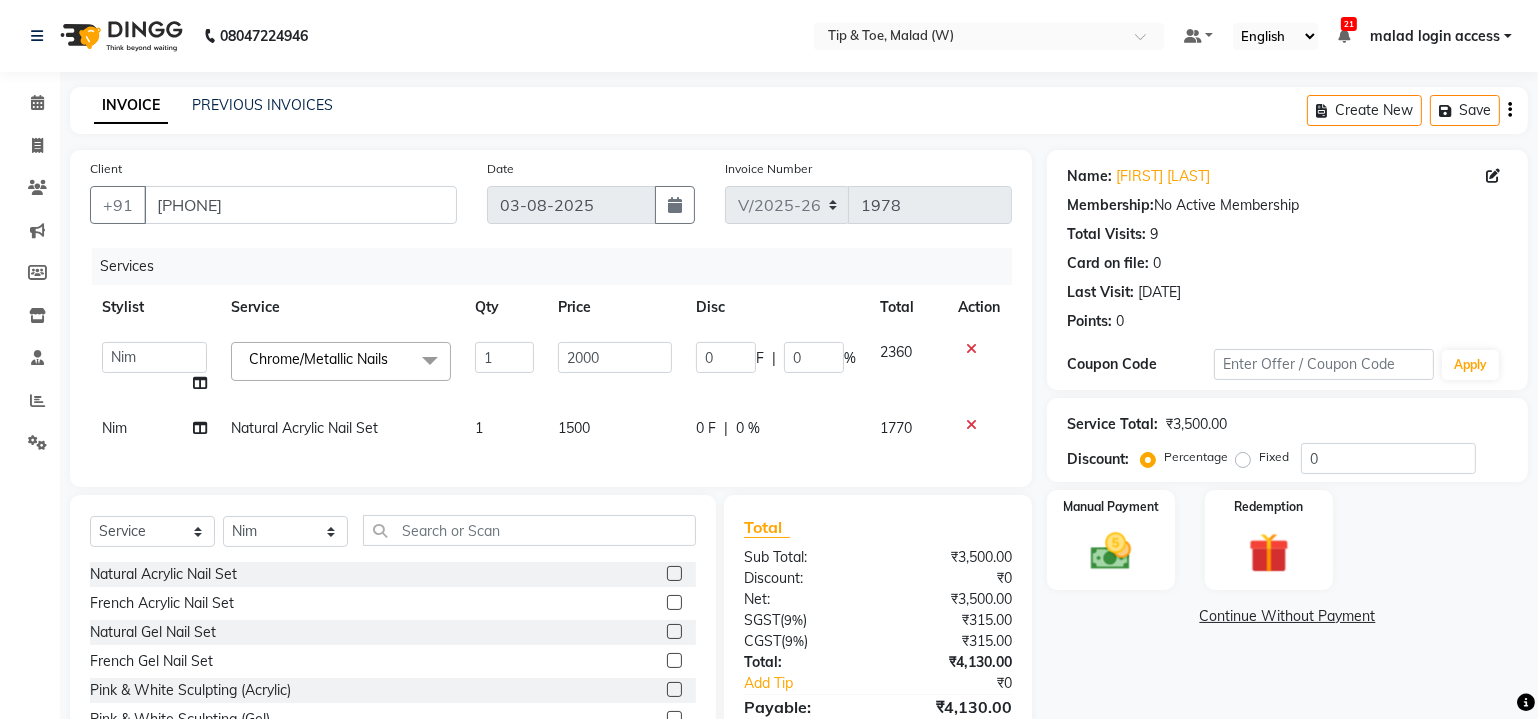 scroll, scrollTop: 113, scrollLeft: 0, axis: vertical 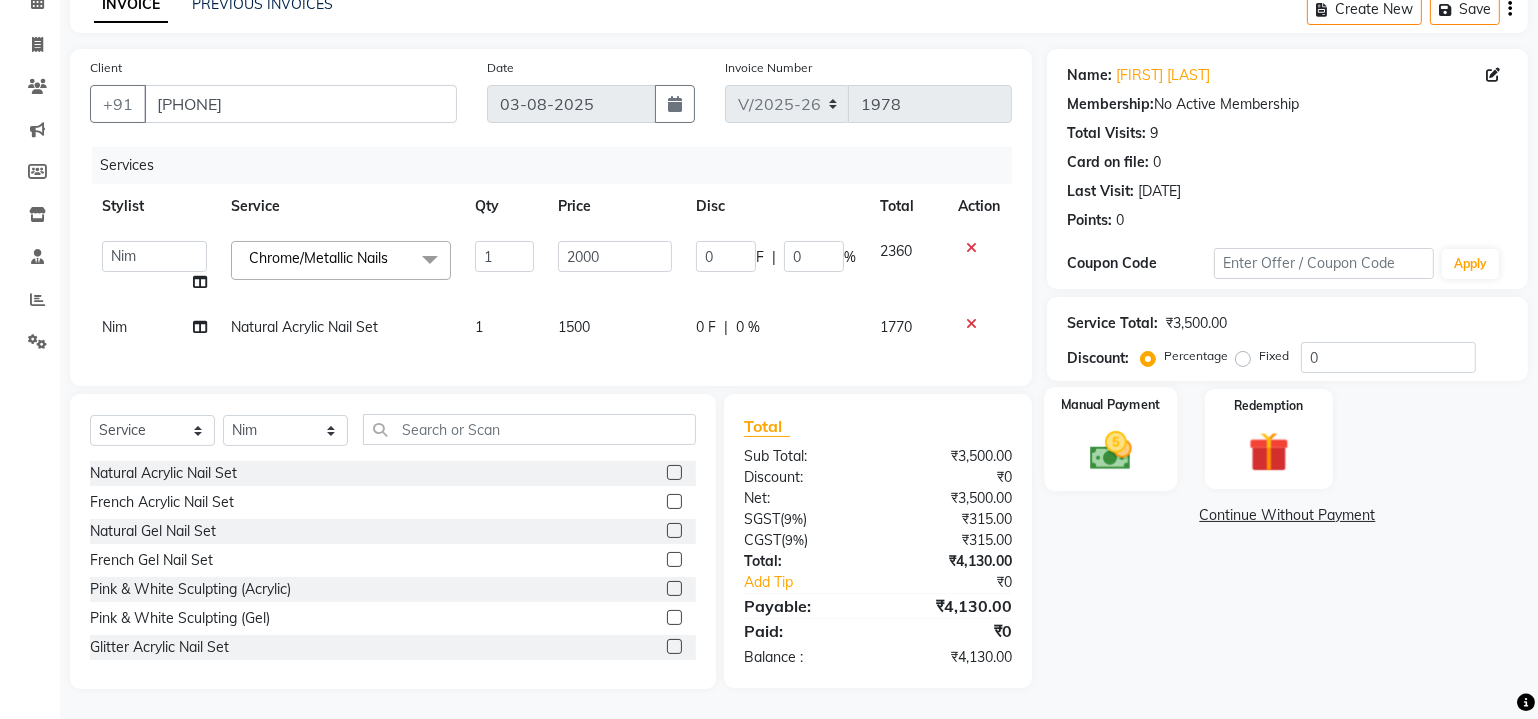 click 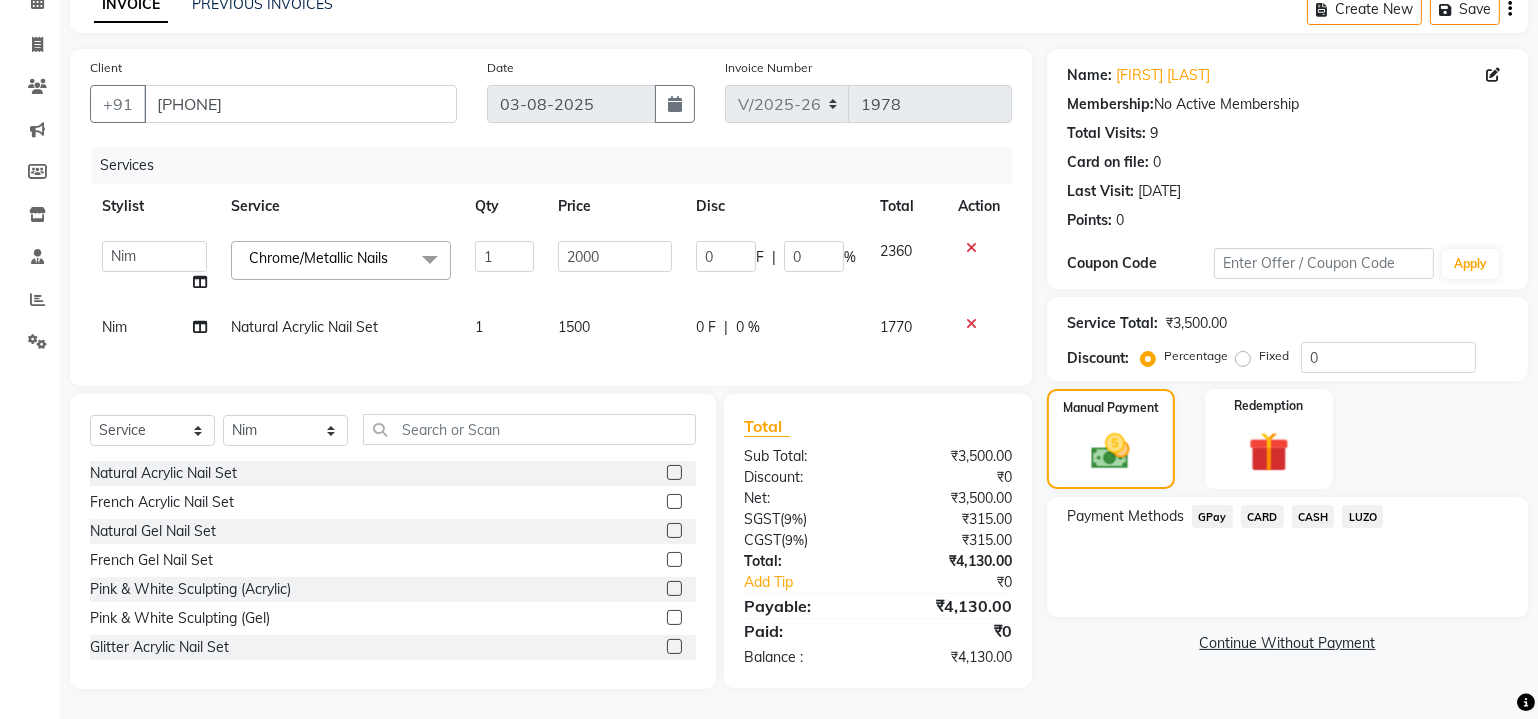 click on "GPay" 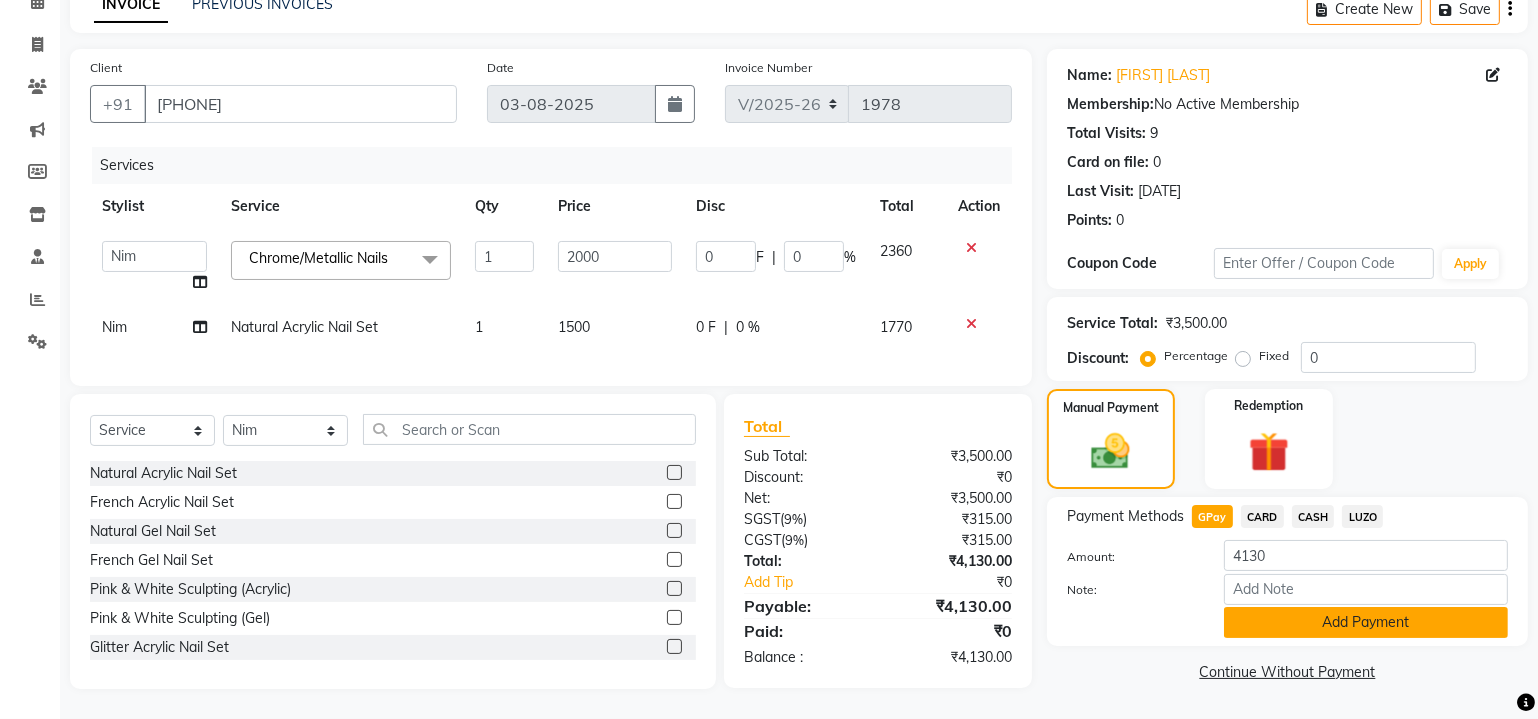 click on "Add Payment" 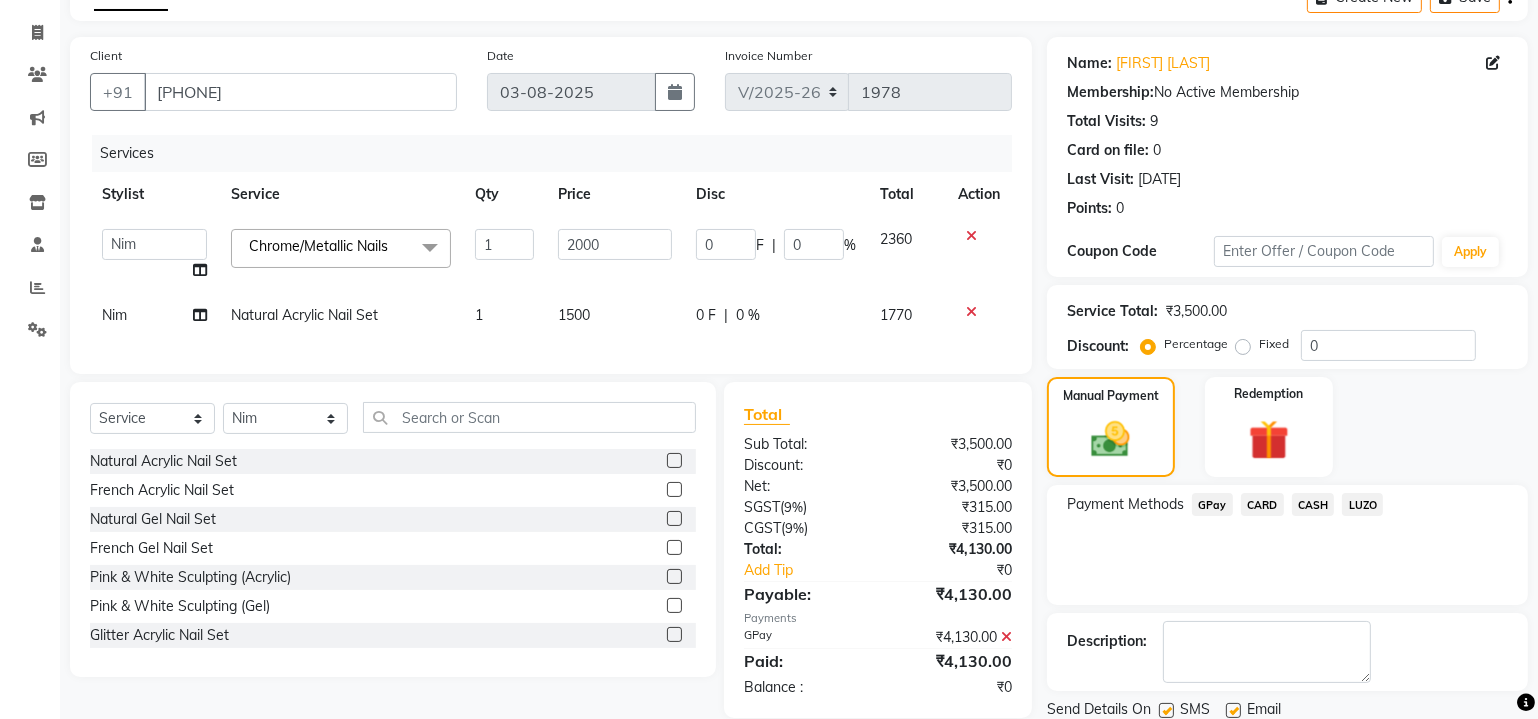 scroll, scrollTop: 179, scrollLeft: 0, axis: vertical 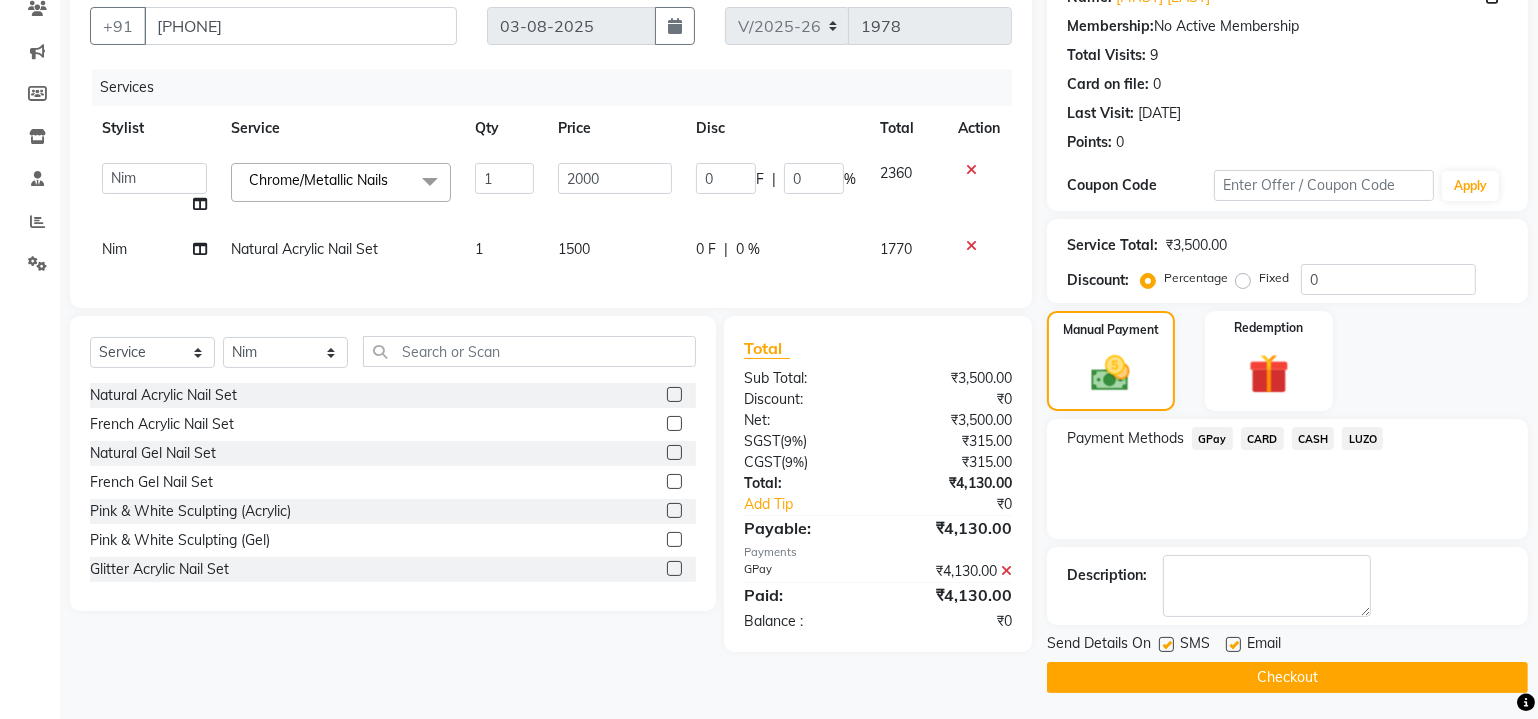 click on "Checkout" 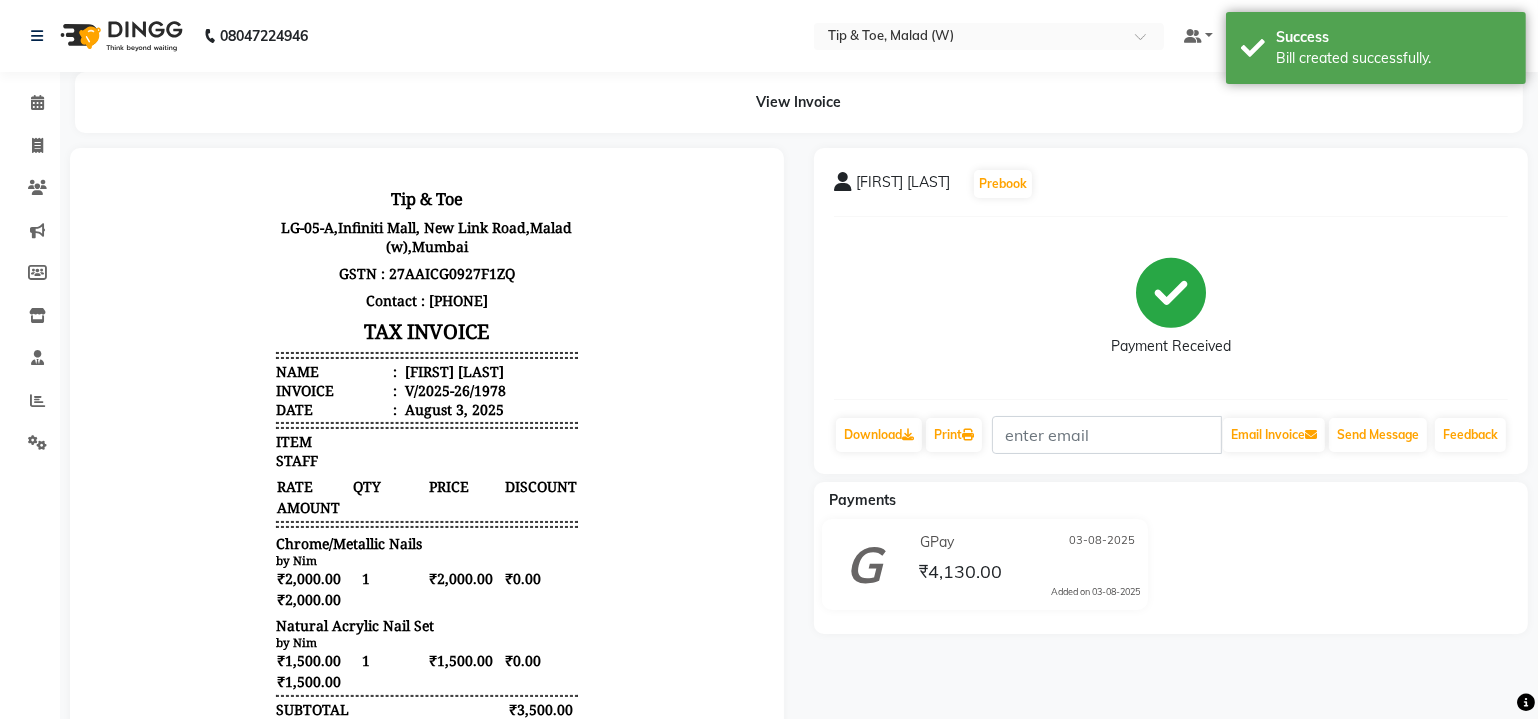 scroll, scrollTop: 0, scrollLeft: 0, axis: both 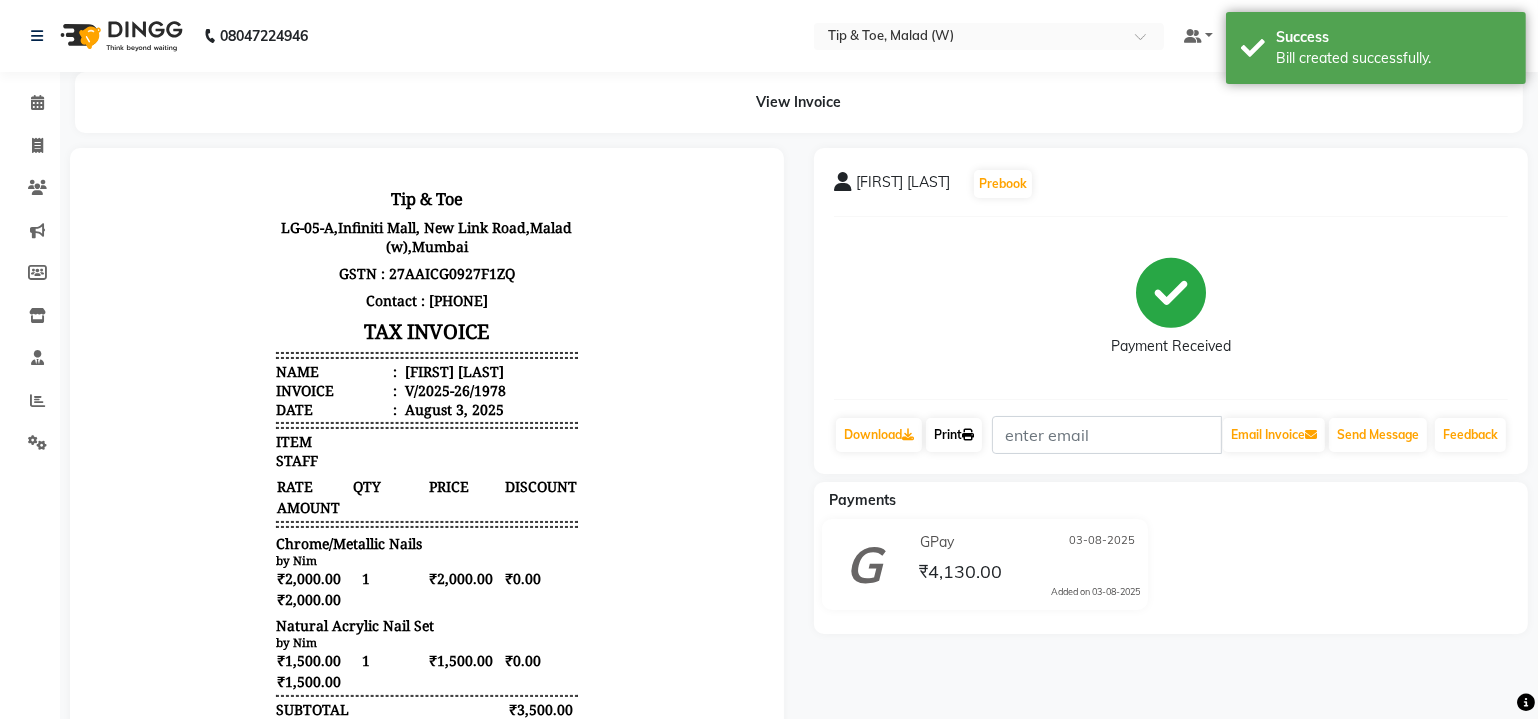 click on "Print" 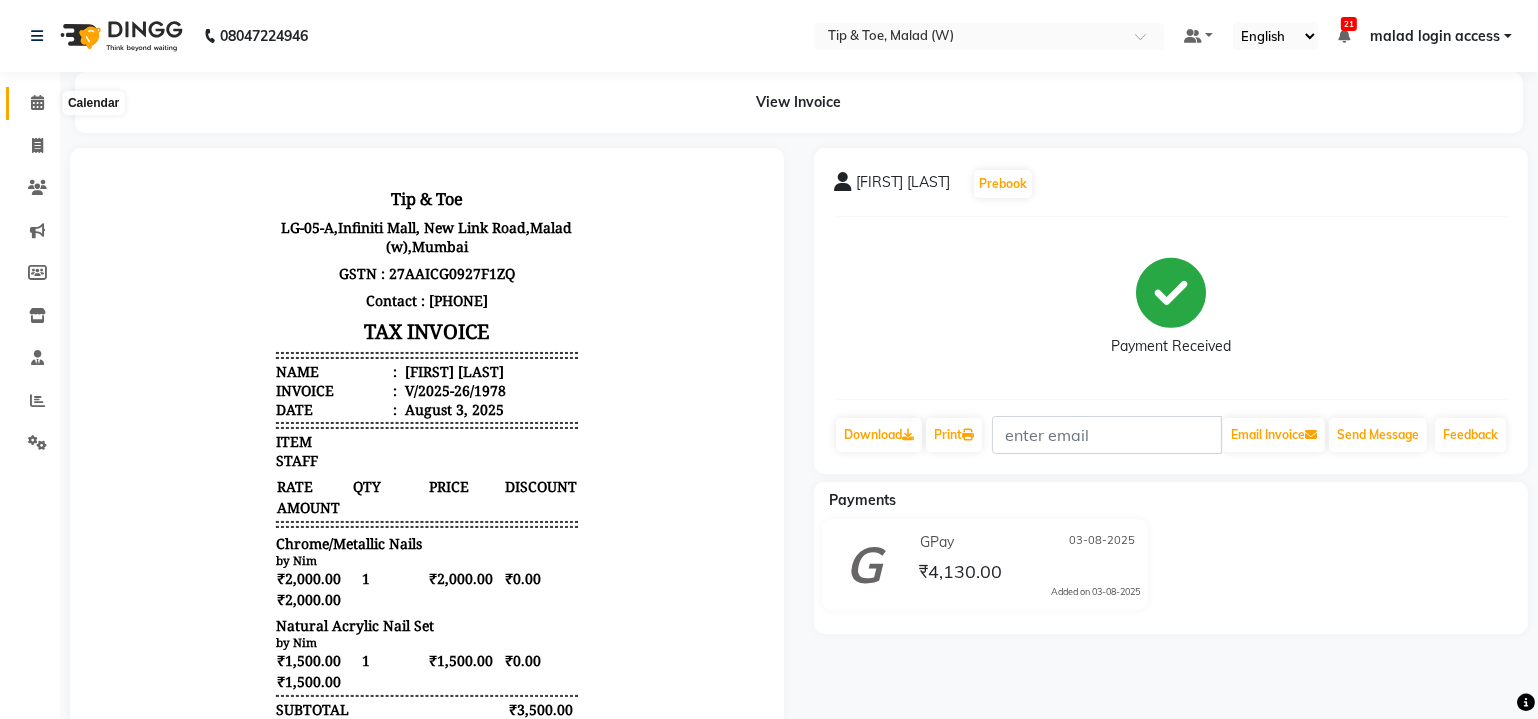 click 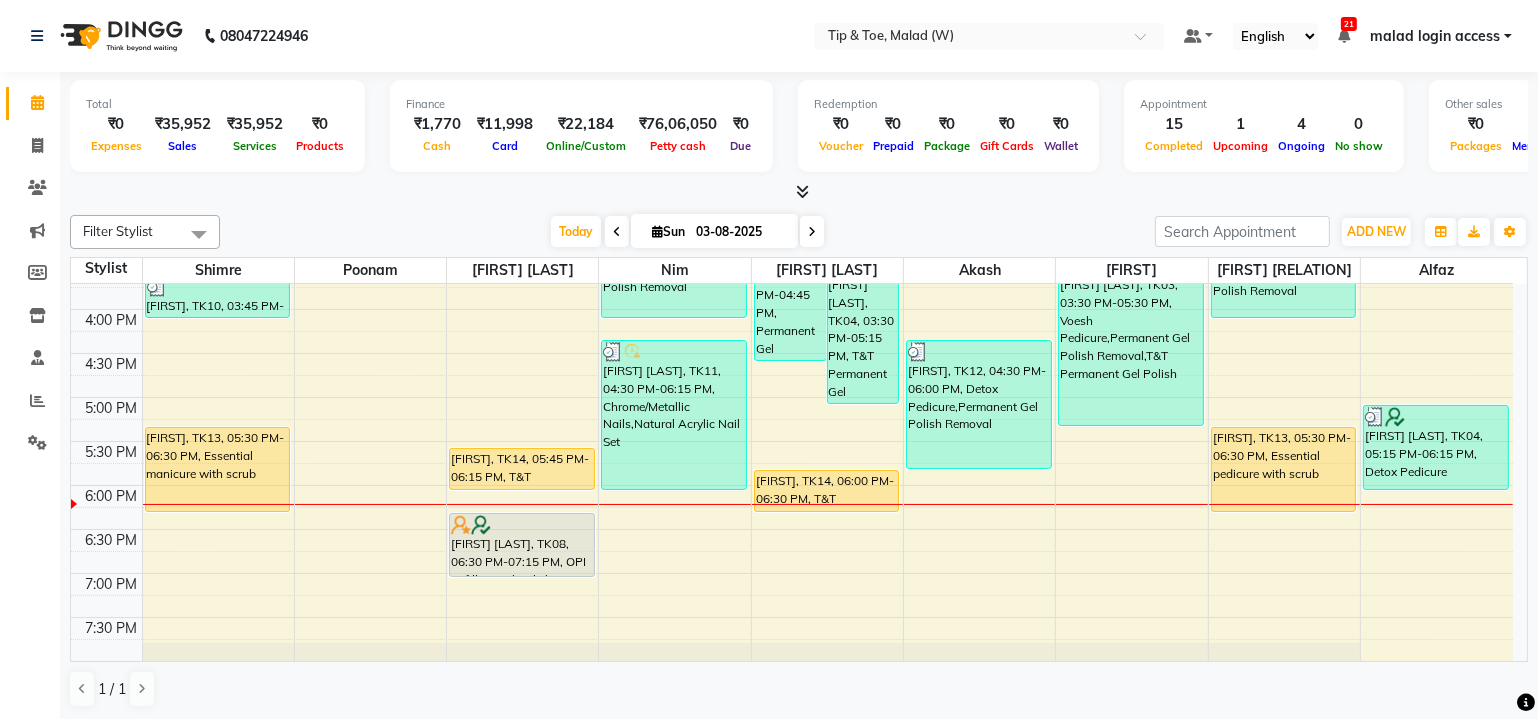 scroll, scrollTop: 744, scrollLeft: 0, axis: vertical 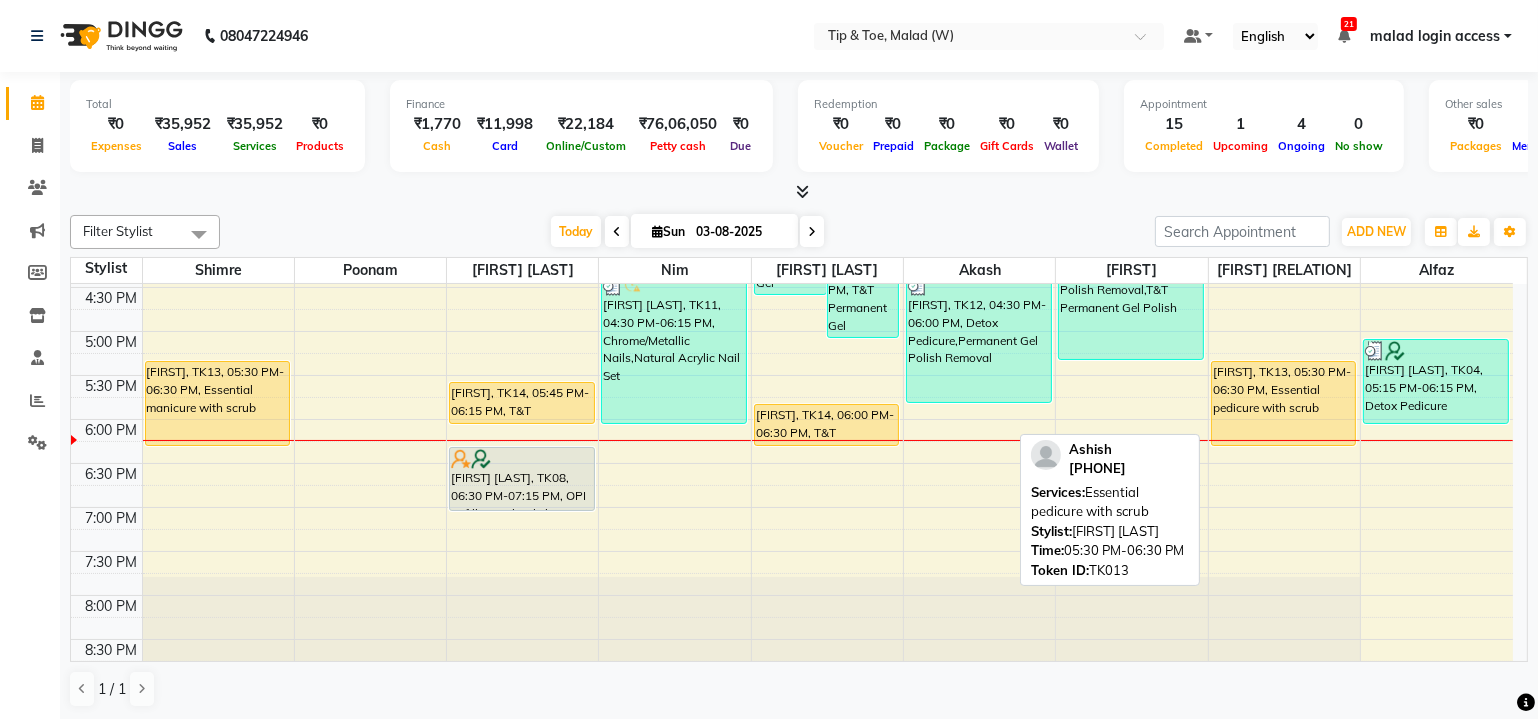 click on "[FIRST], TK13, 05:30 PM-06:30 PM, Essential pedicure with scrub" at bounding box center (1284, 403) 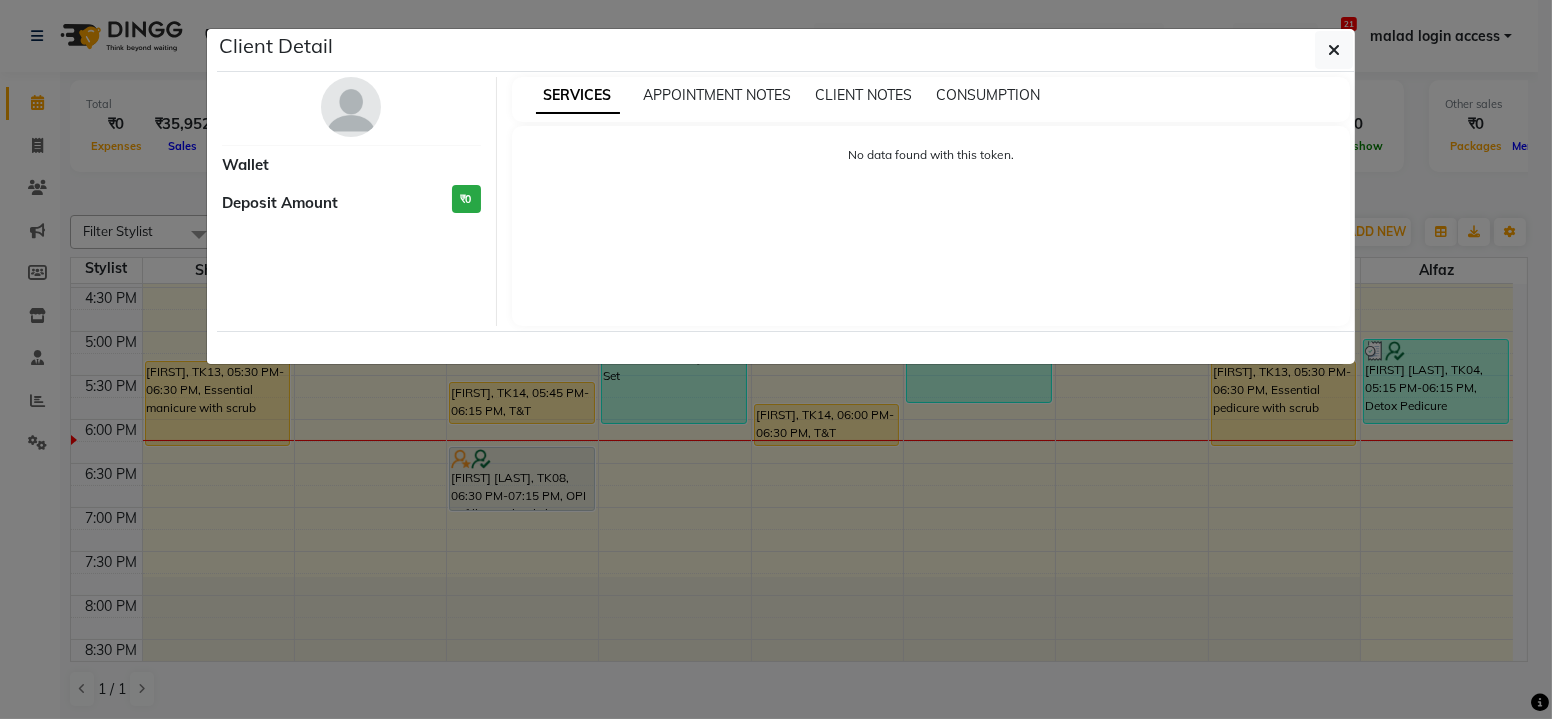 select on "1" 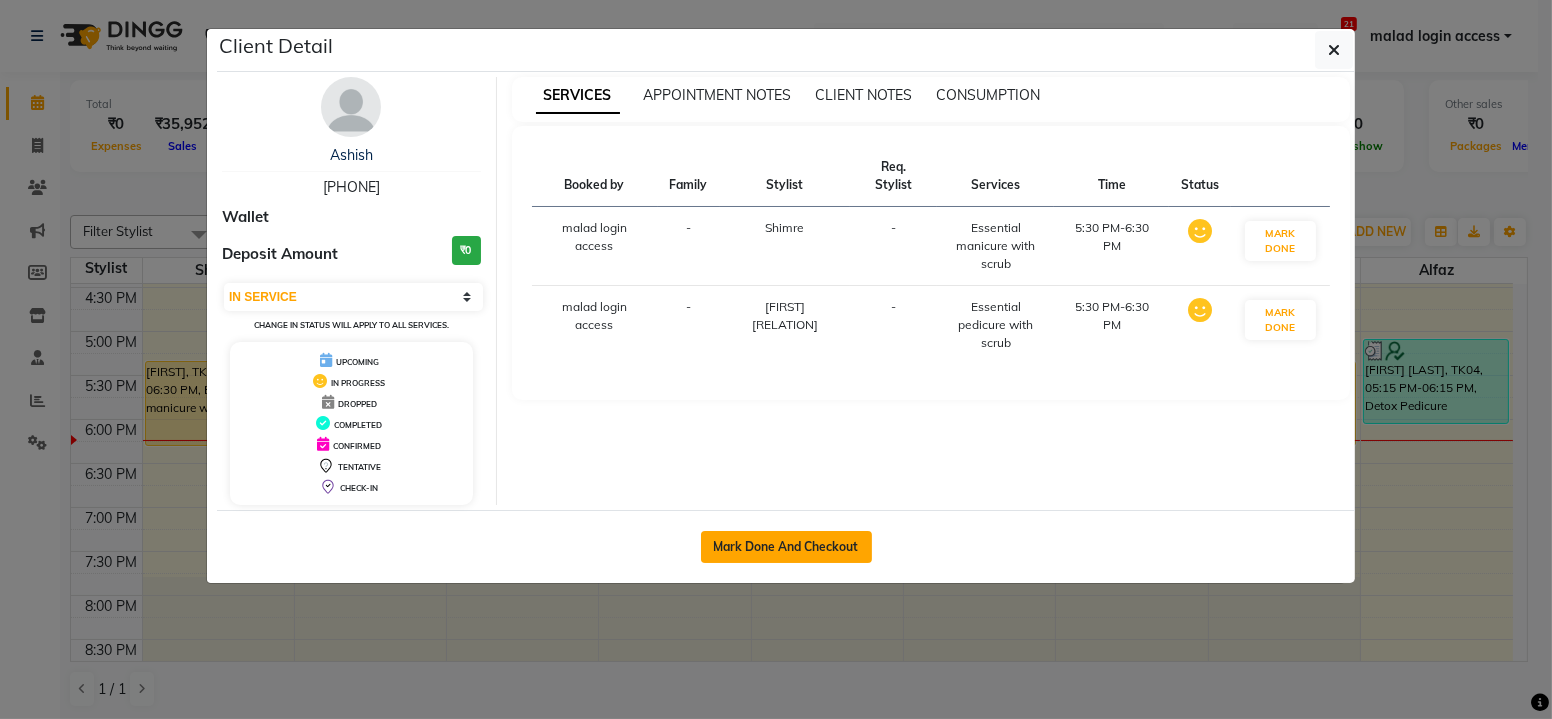 click on "Mark Done And Checkout" 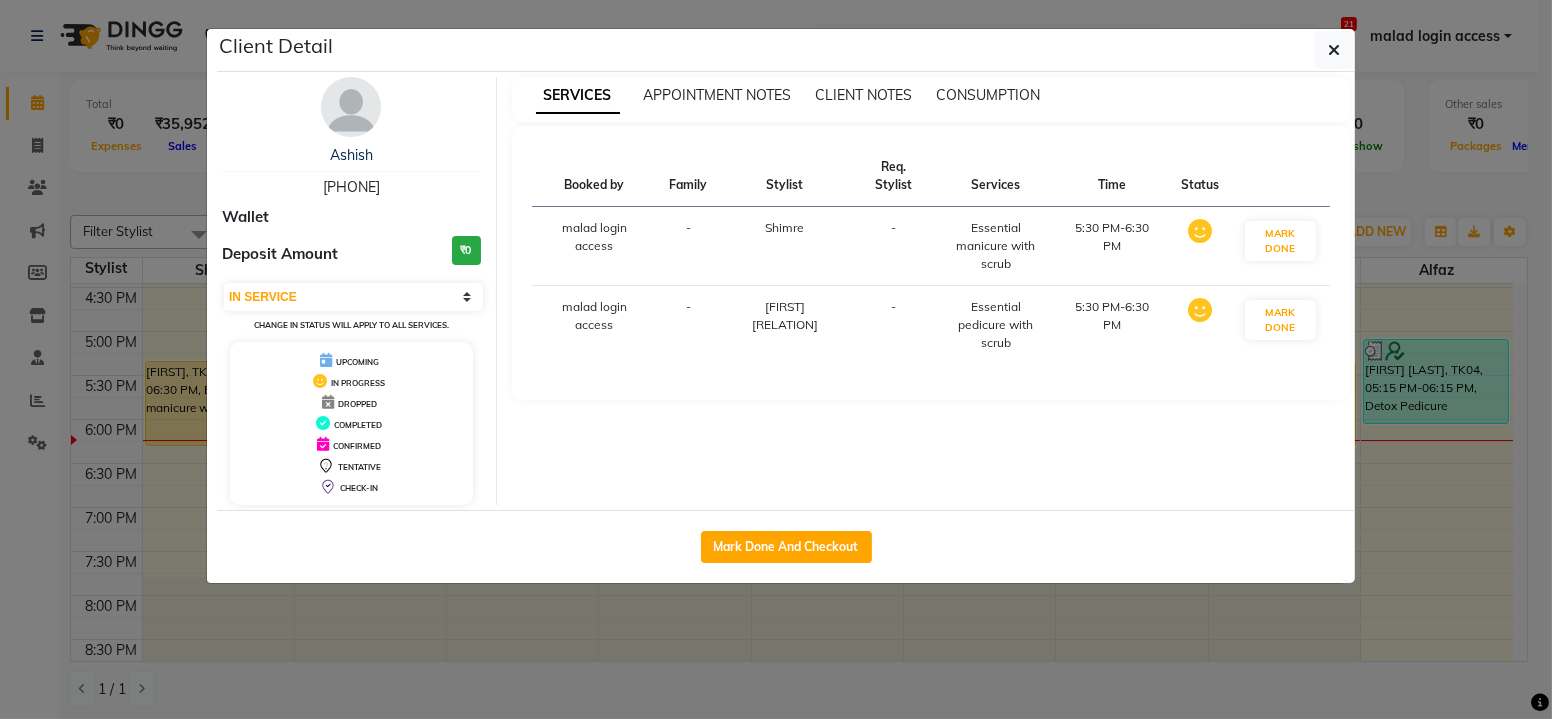 select on "5930" 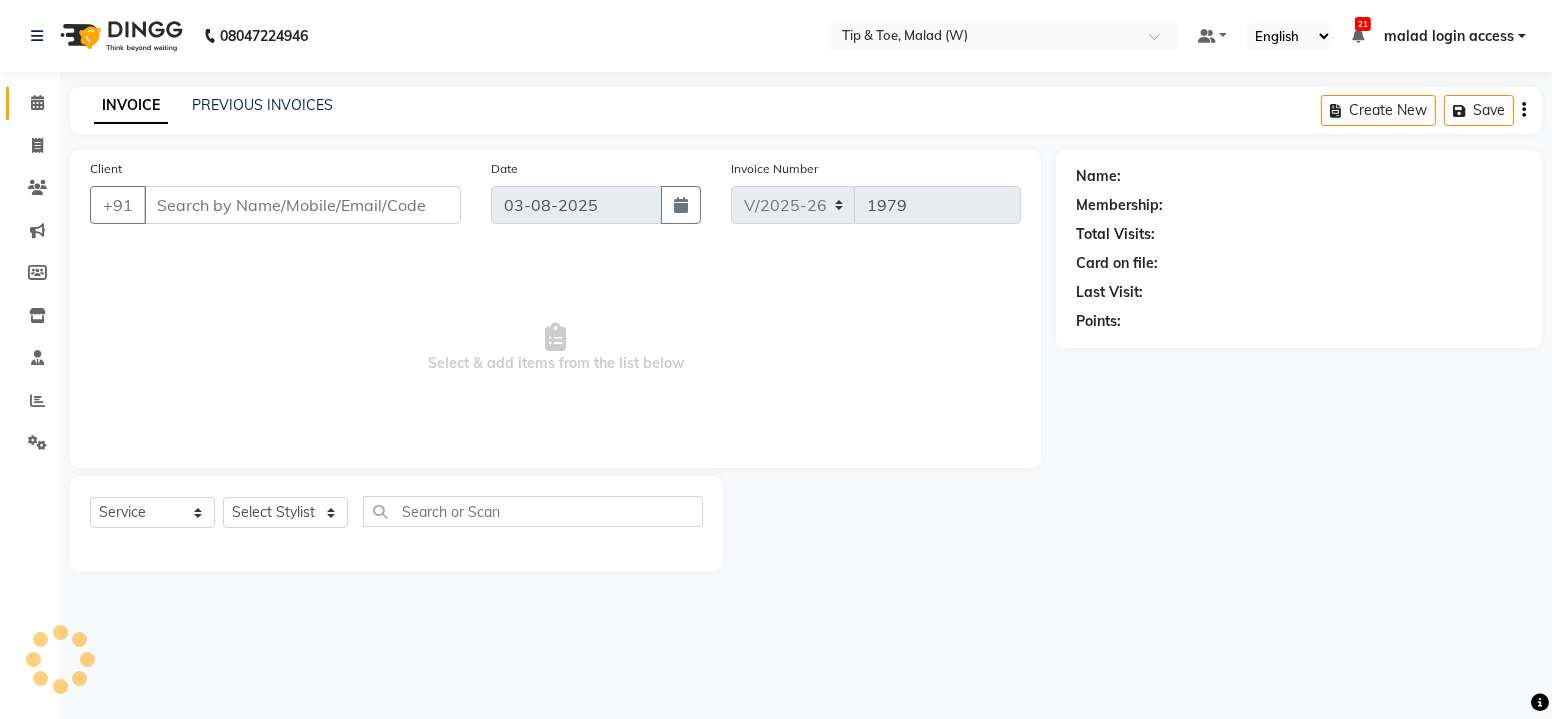 type on "[PHONE]" 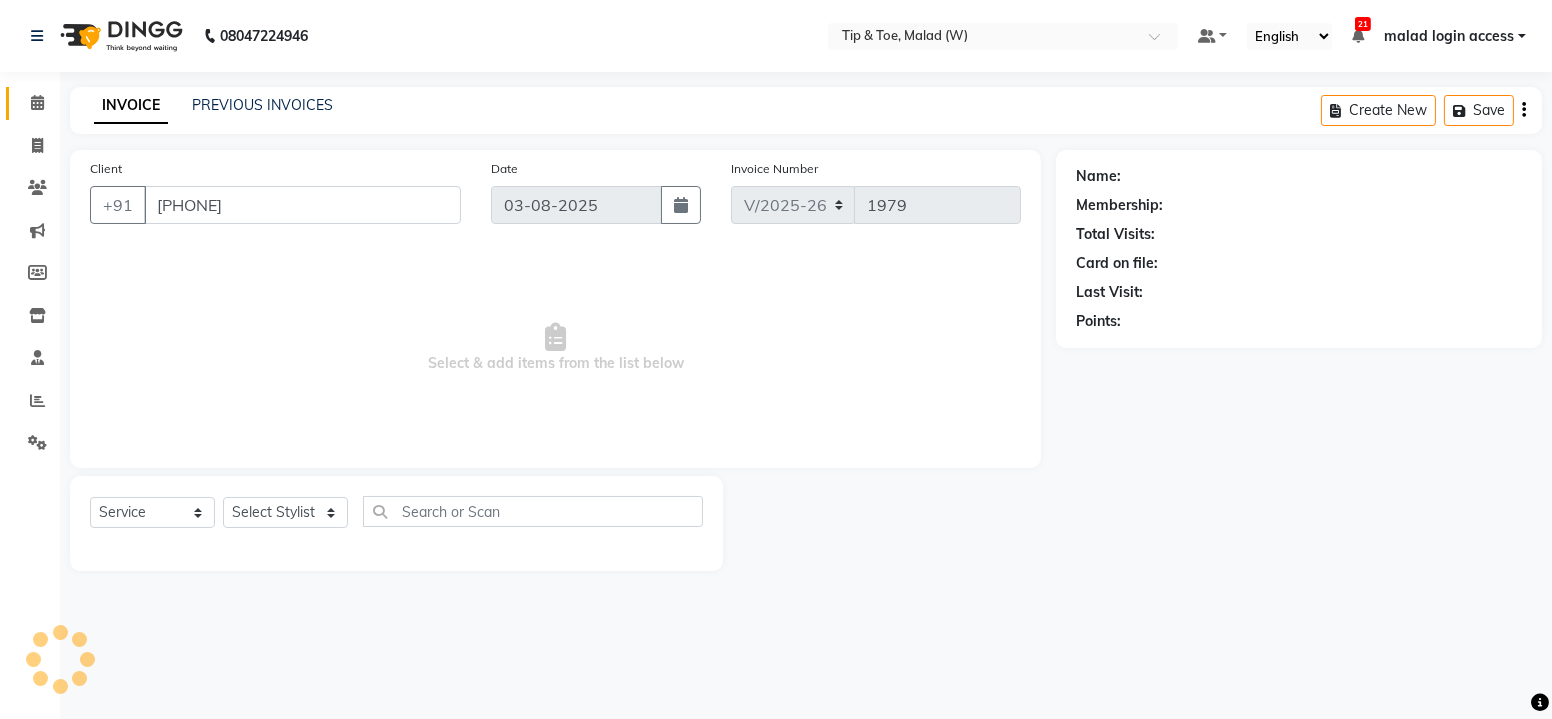 select on "41842" 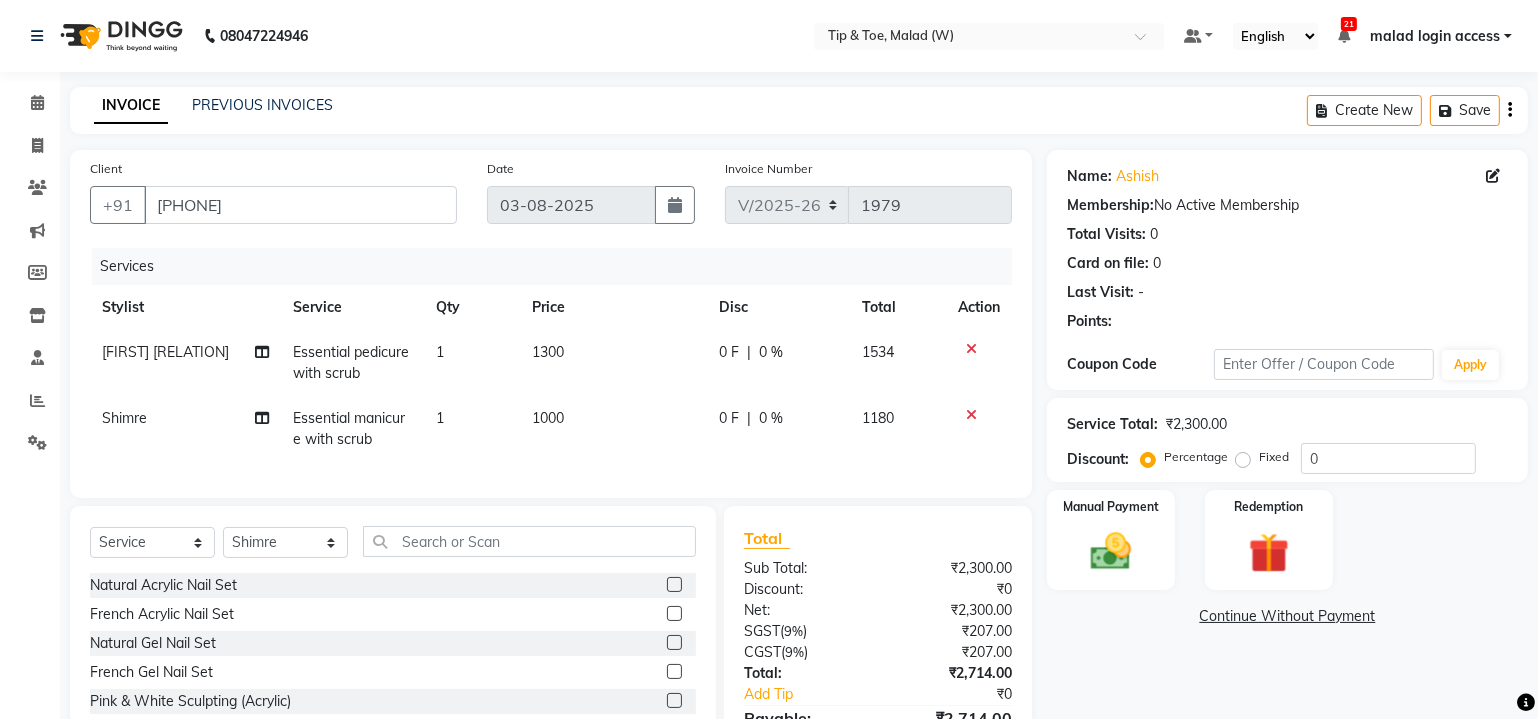 click on "Essential pedicure with scrub" 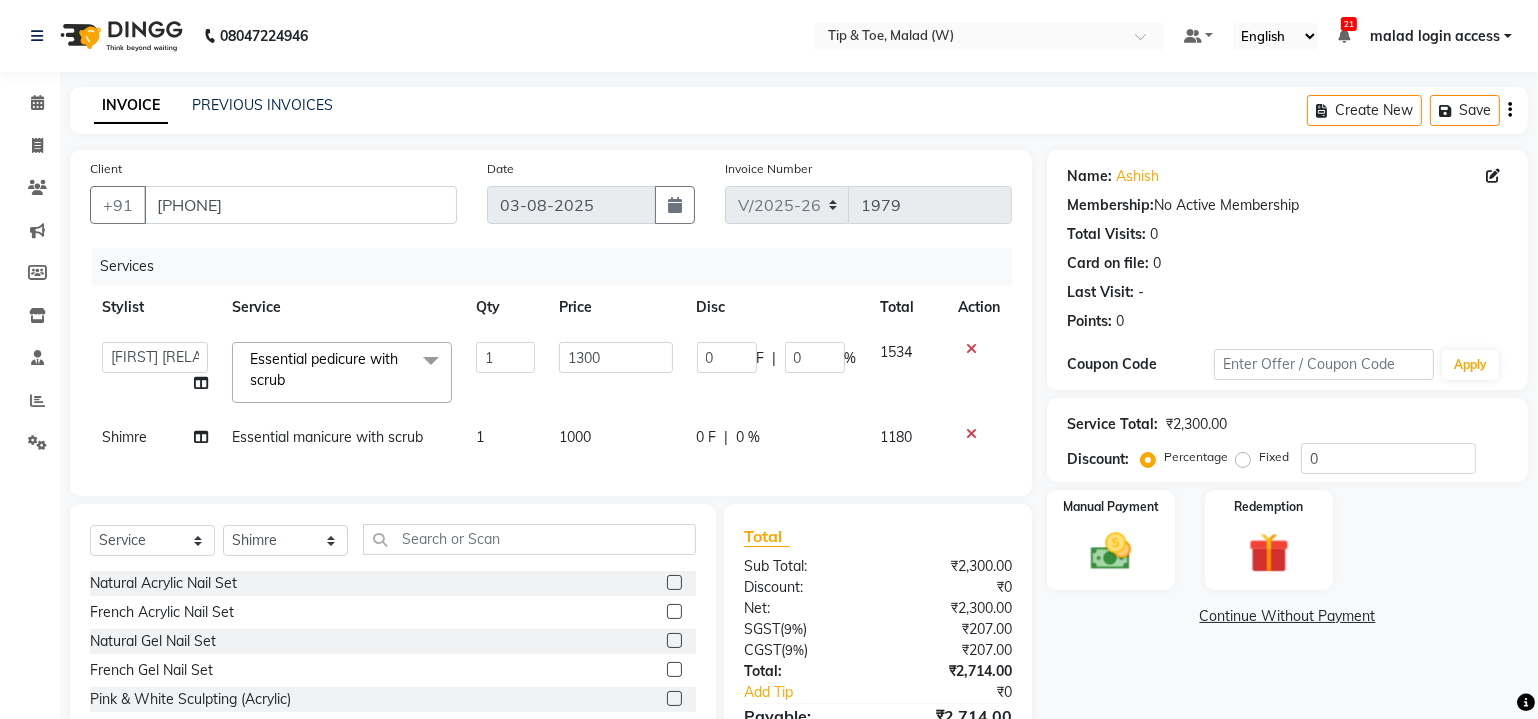 click on "Essential pedicure with scrub  x" 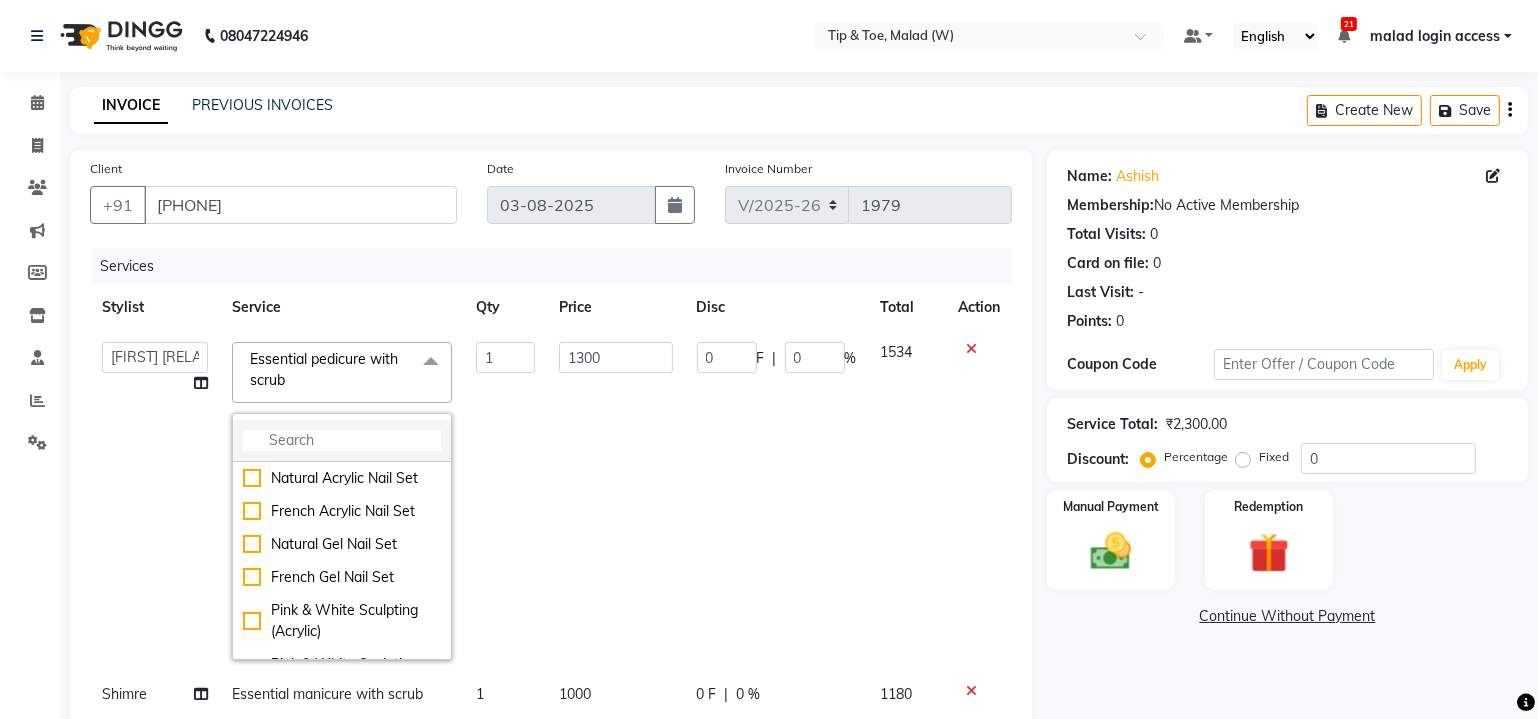 click 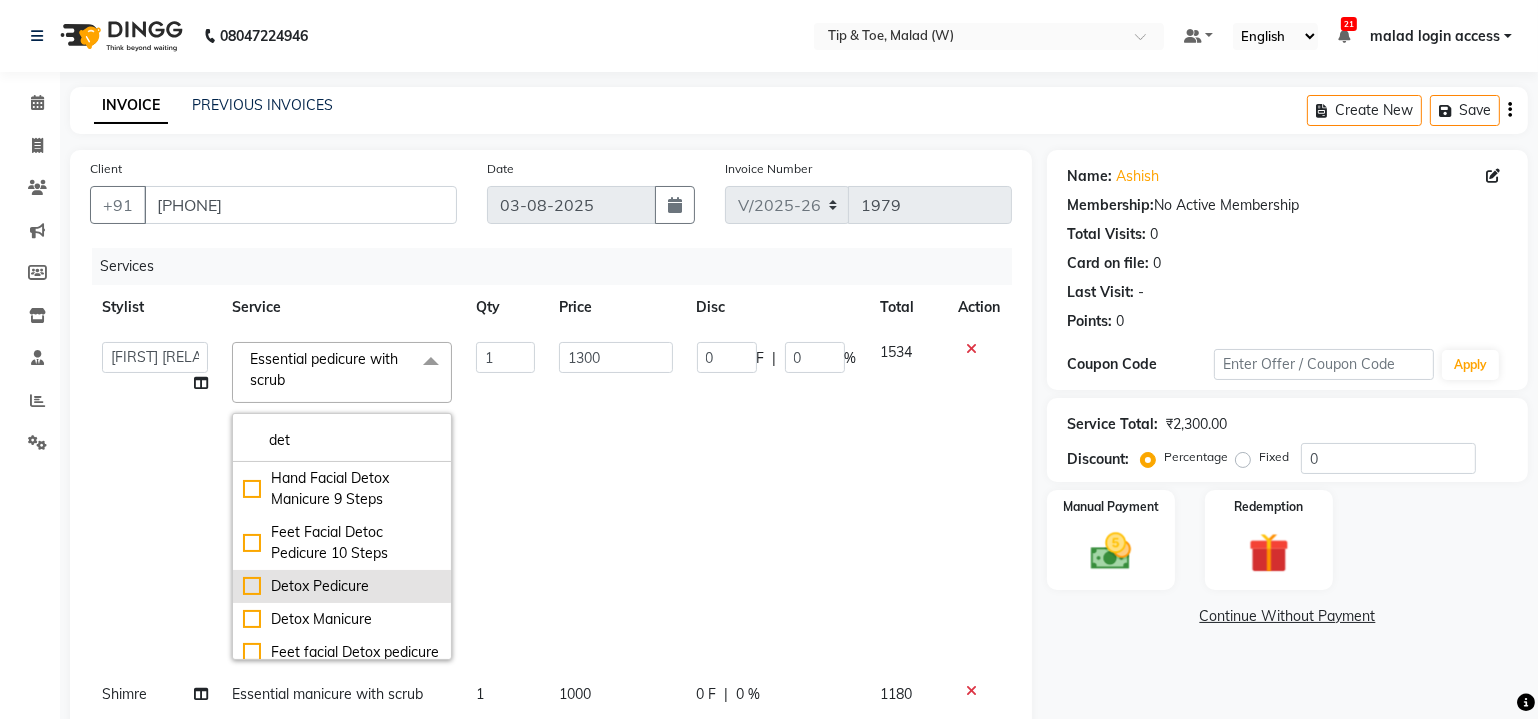 type on "det" 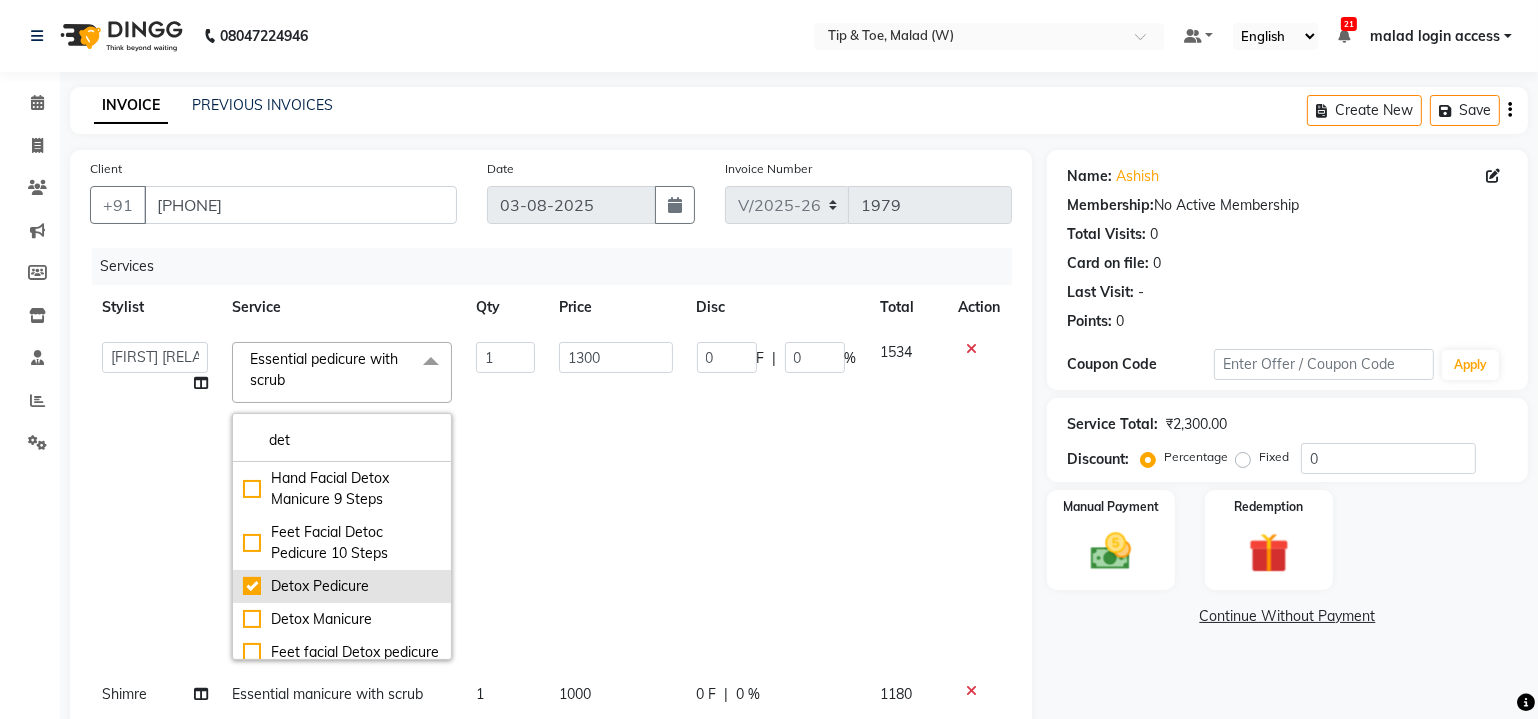 checkbox on "true" 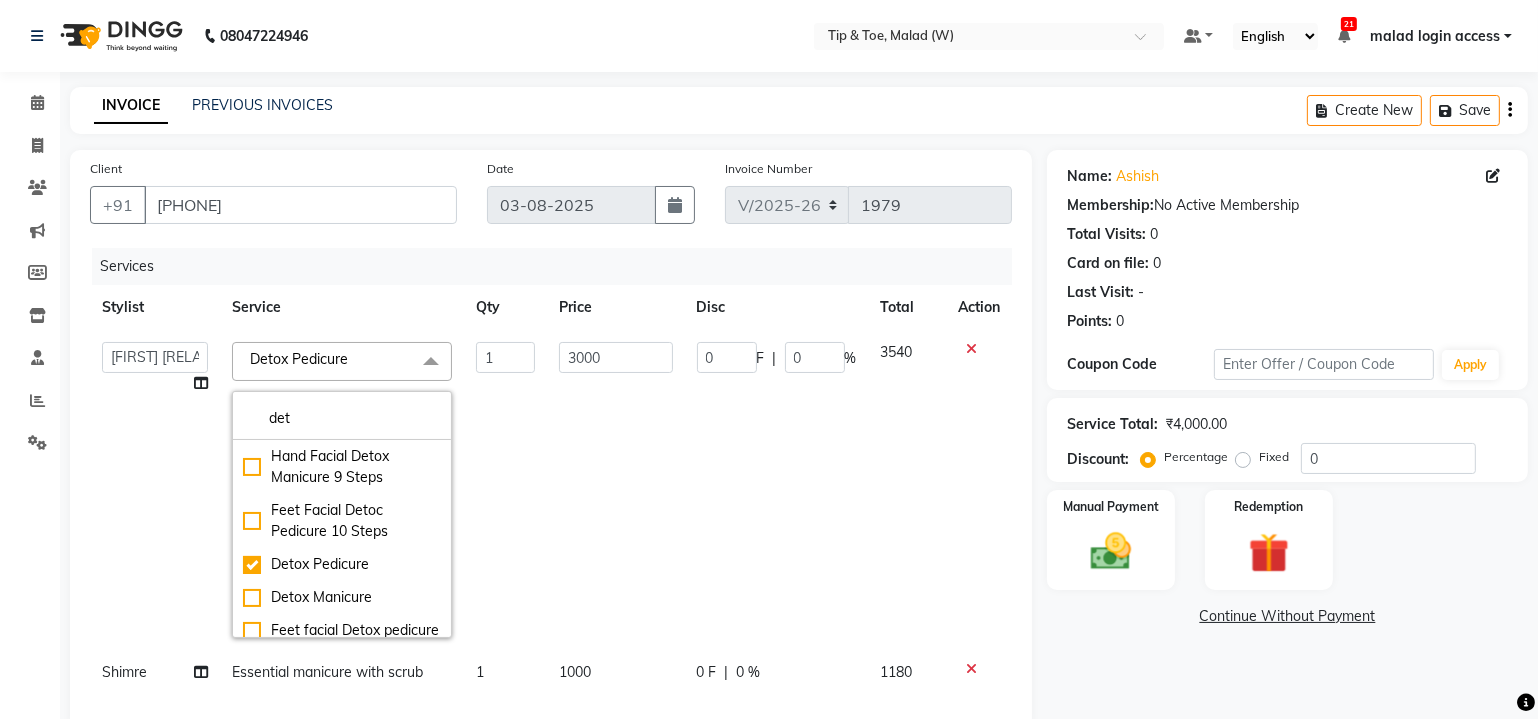 click on "3000" 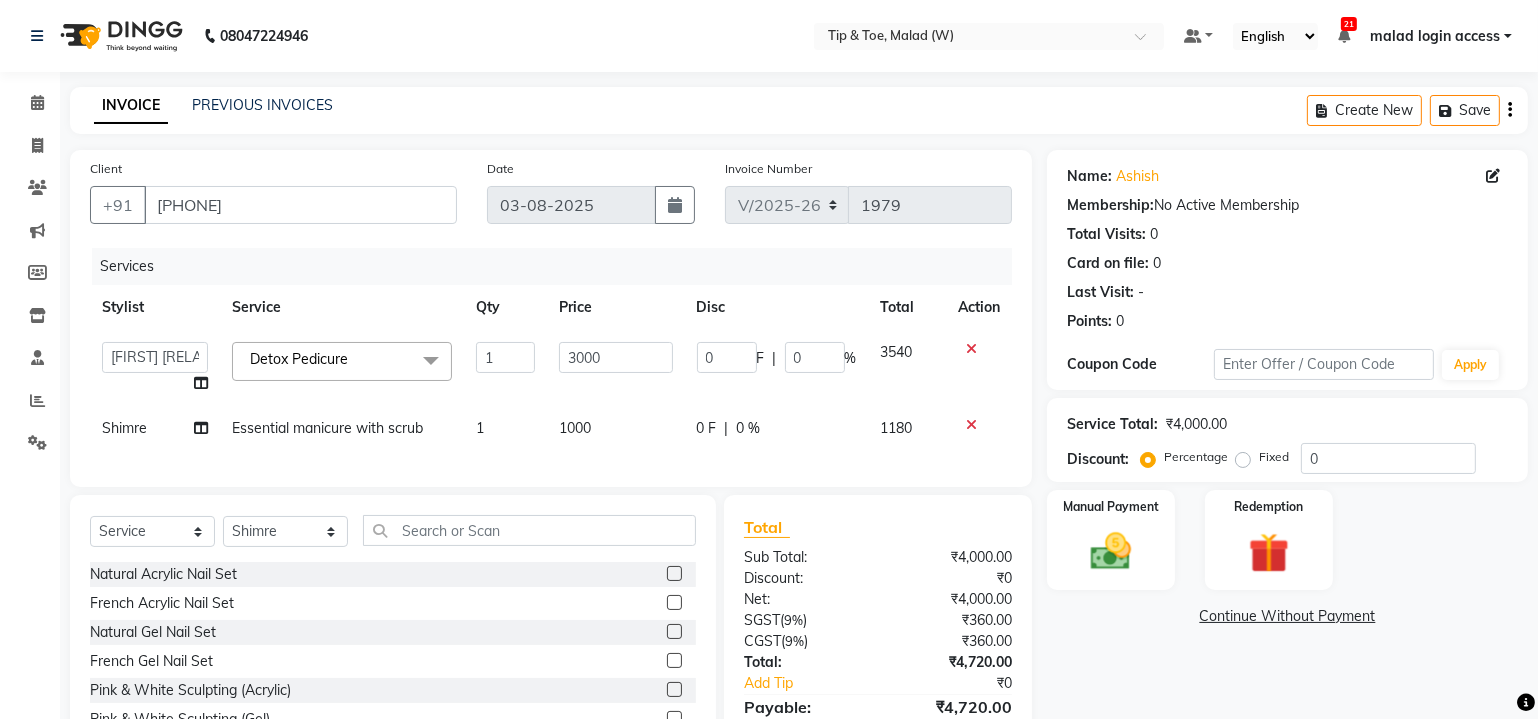 click on "Essential manicure with scrub" 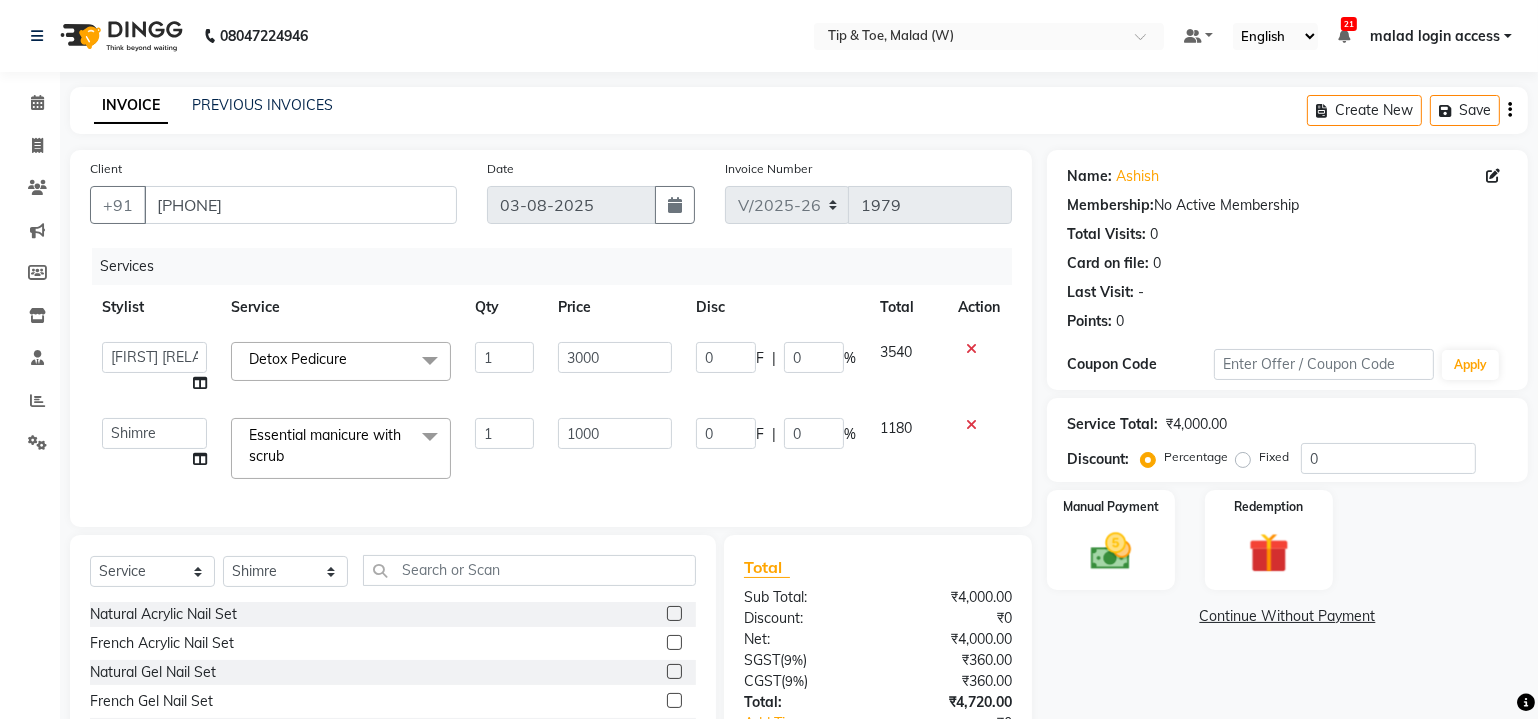 click on "Essential manicure with scrub  x" 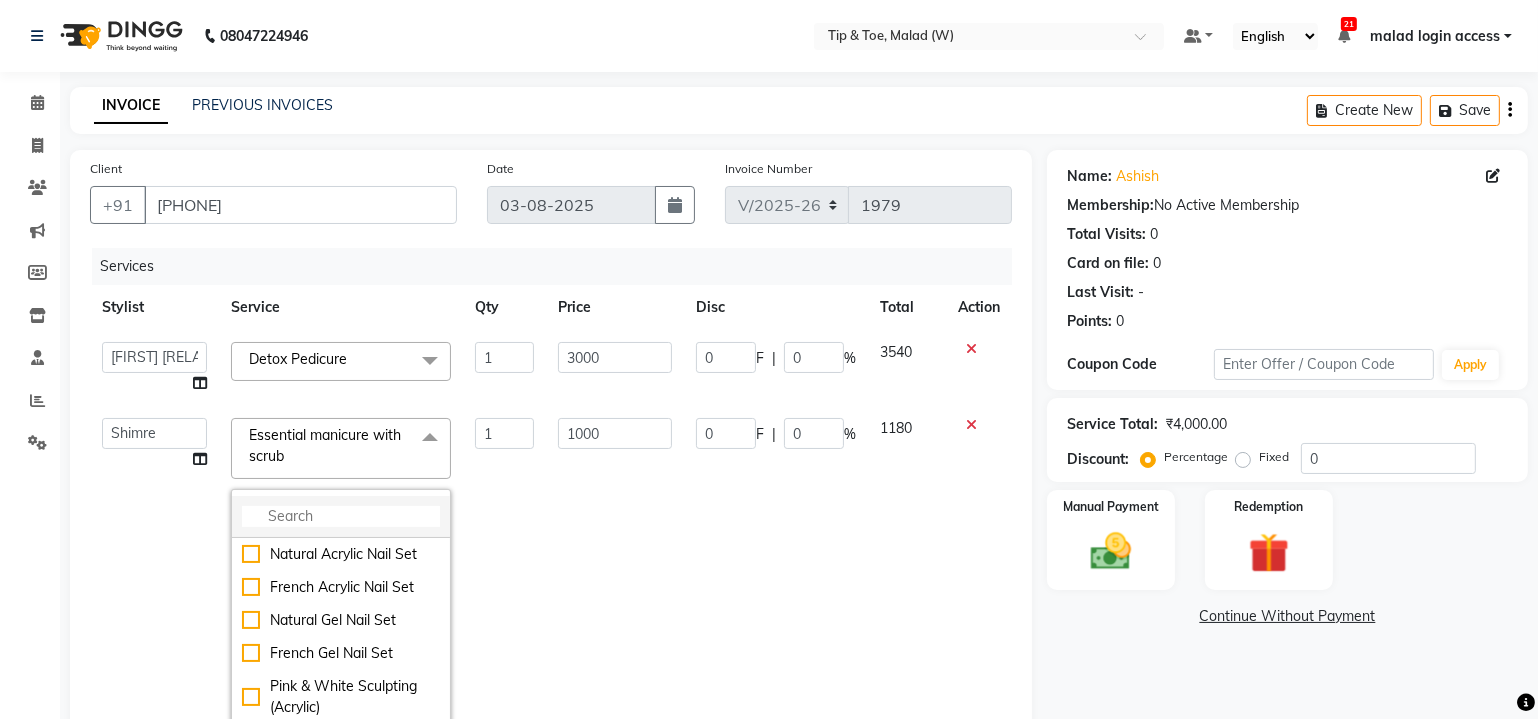 click 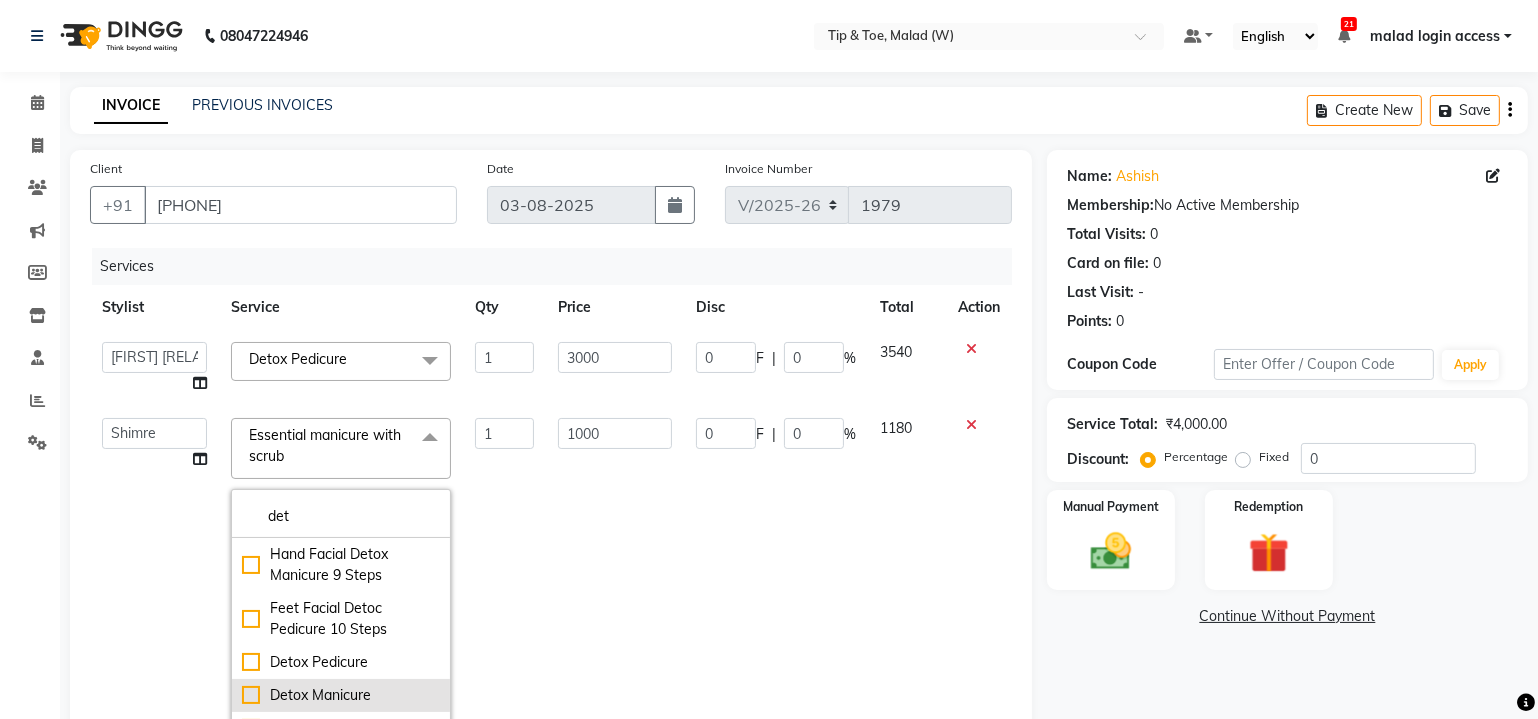 type on "det" 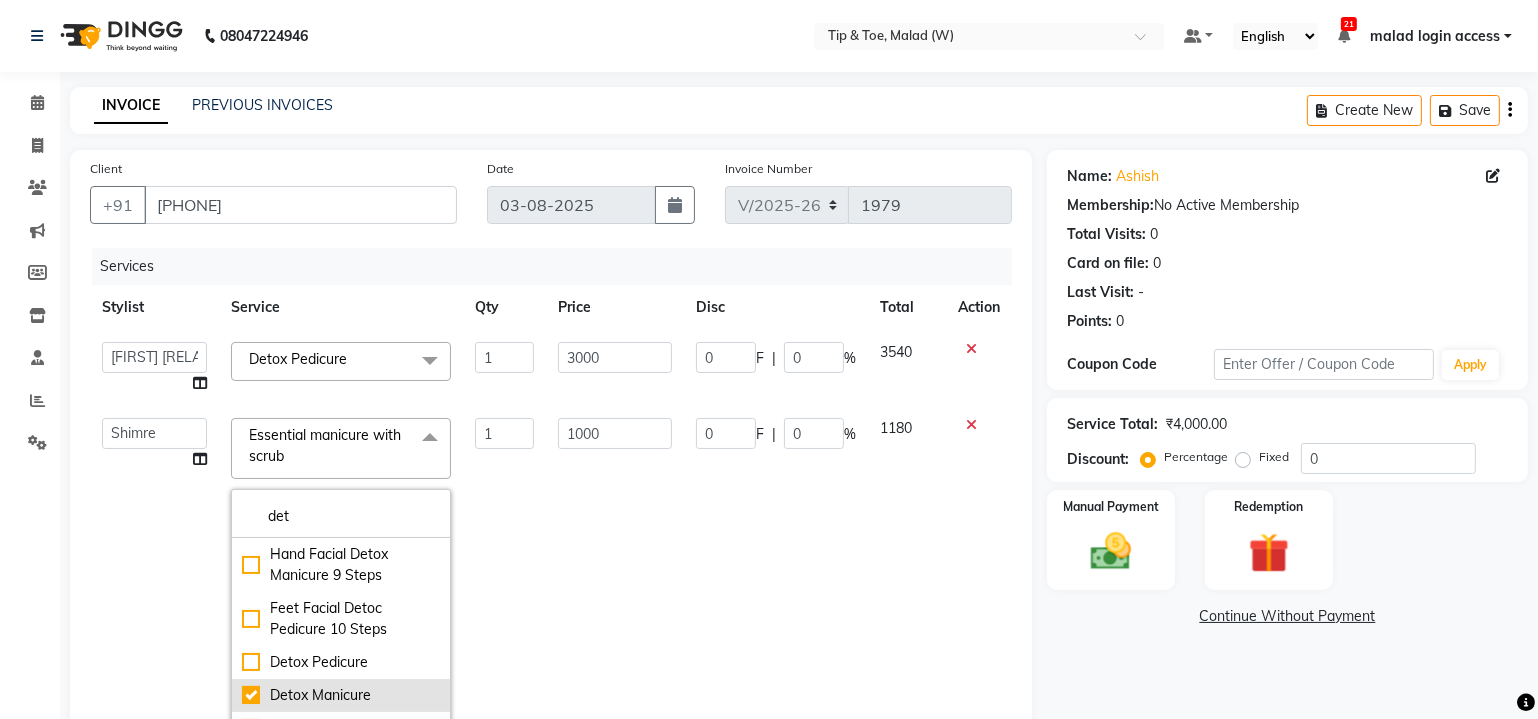 checkbox on "true" 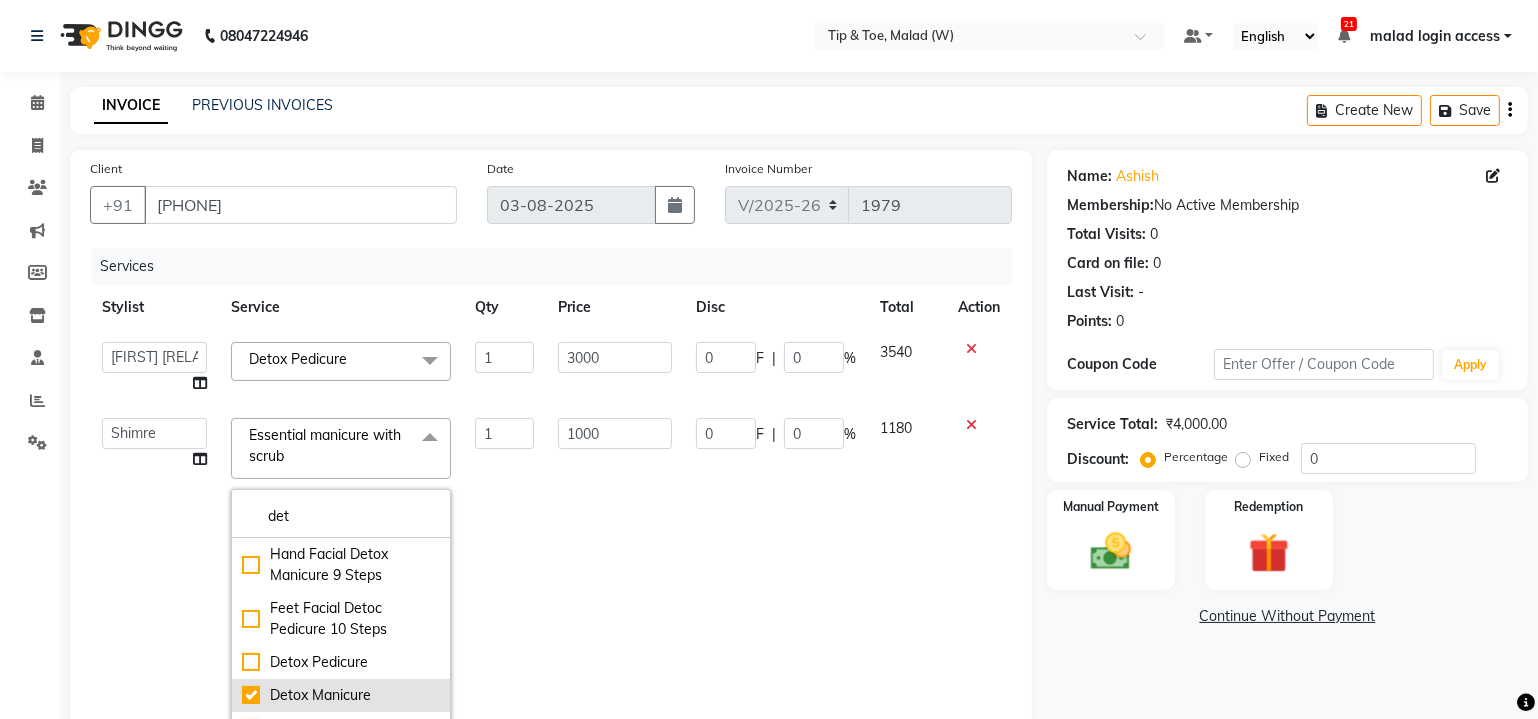 type on "2800" 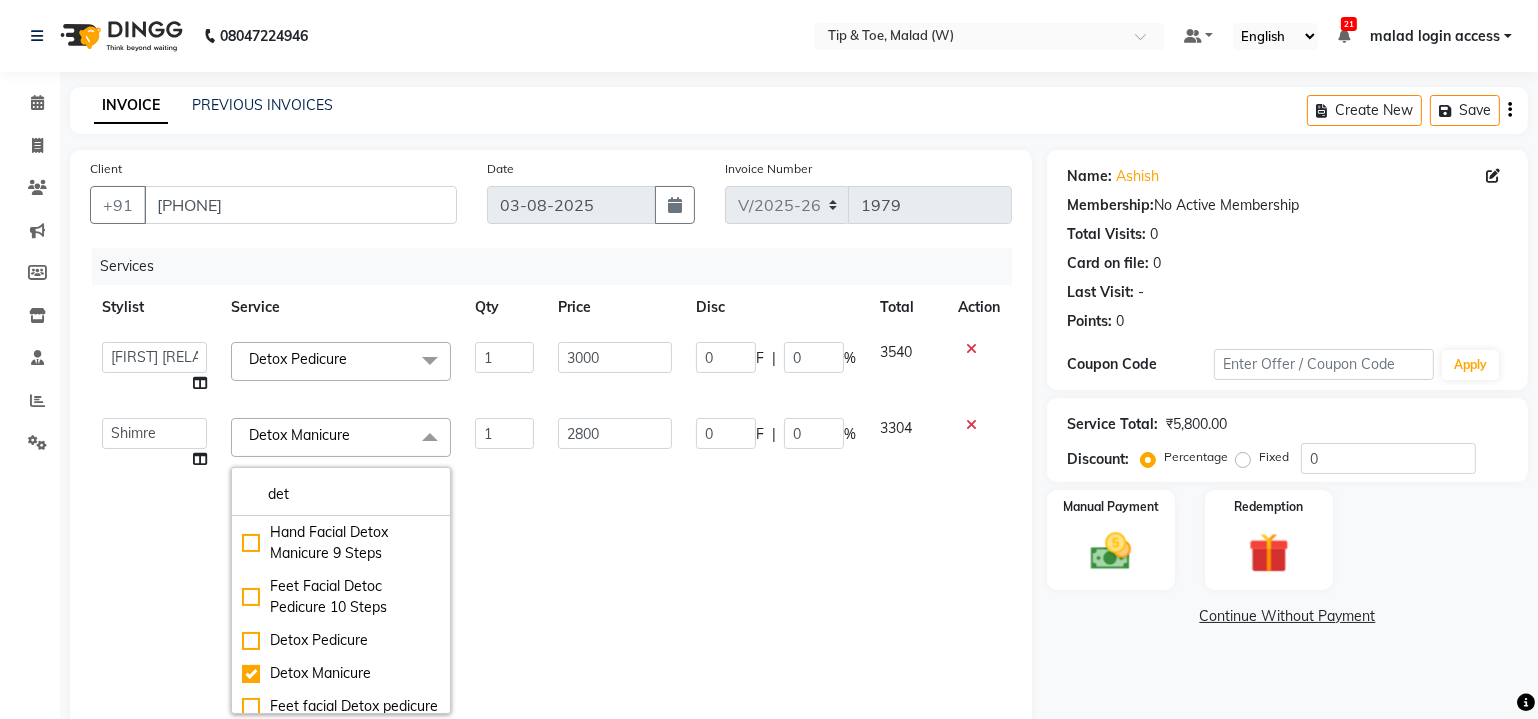 click on "1" 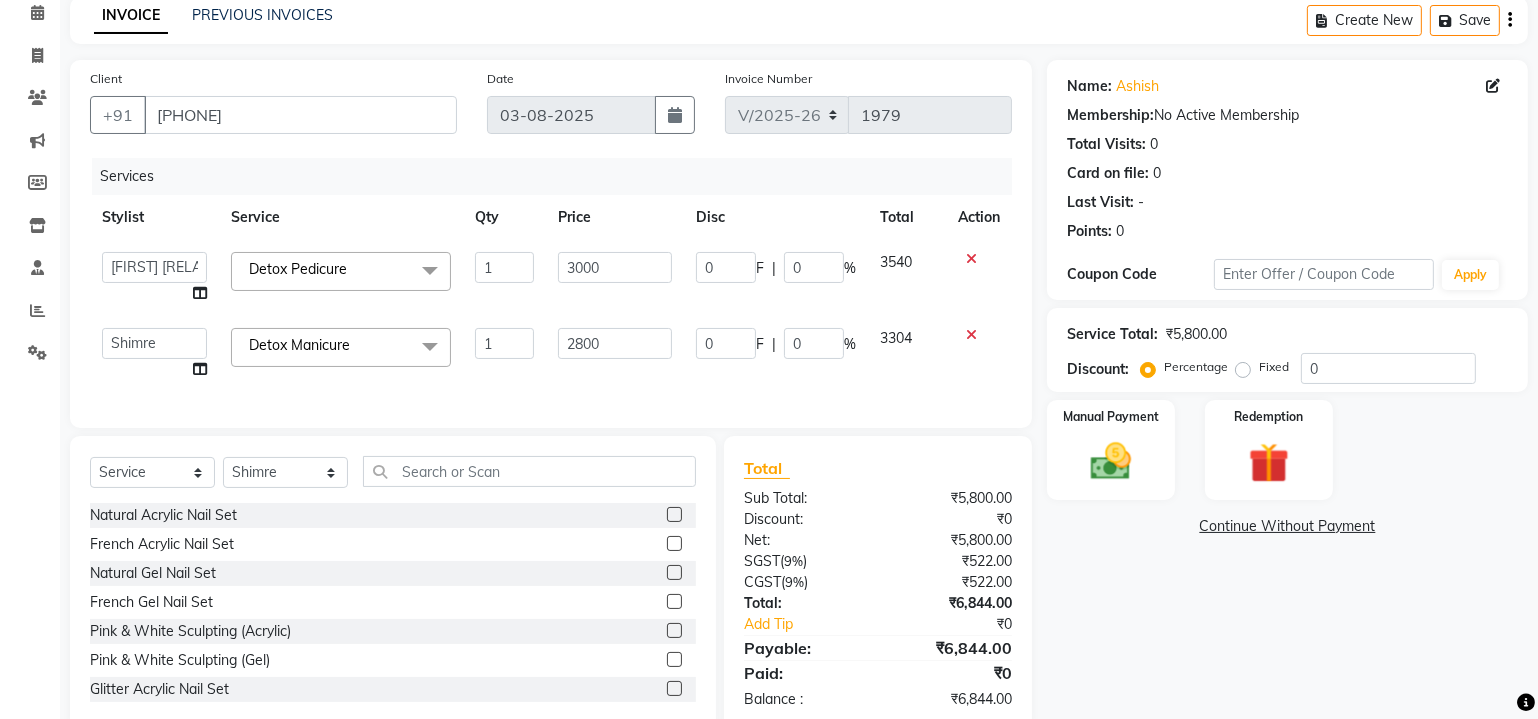 scroll, scrollTop: 144, scrollLeft: 0, axis: vertical 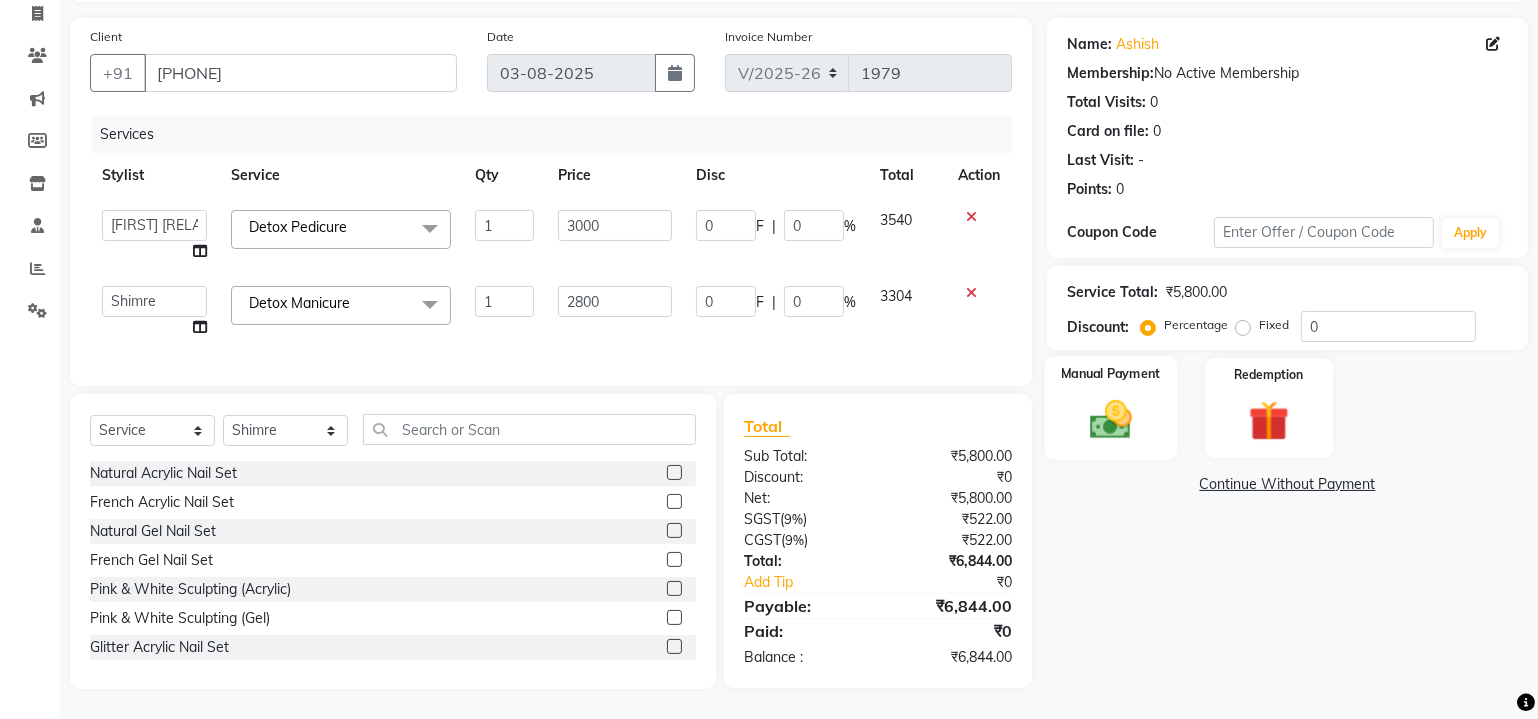 click 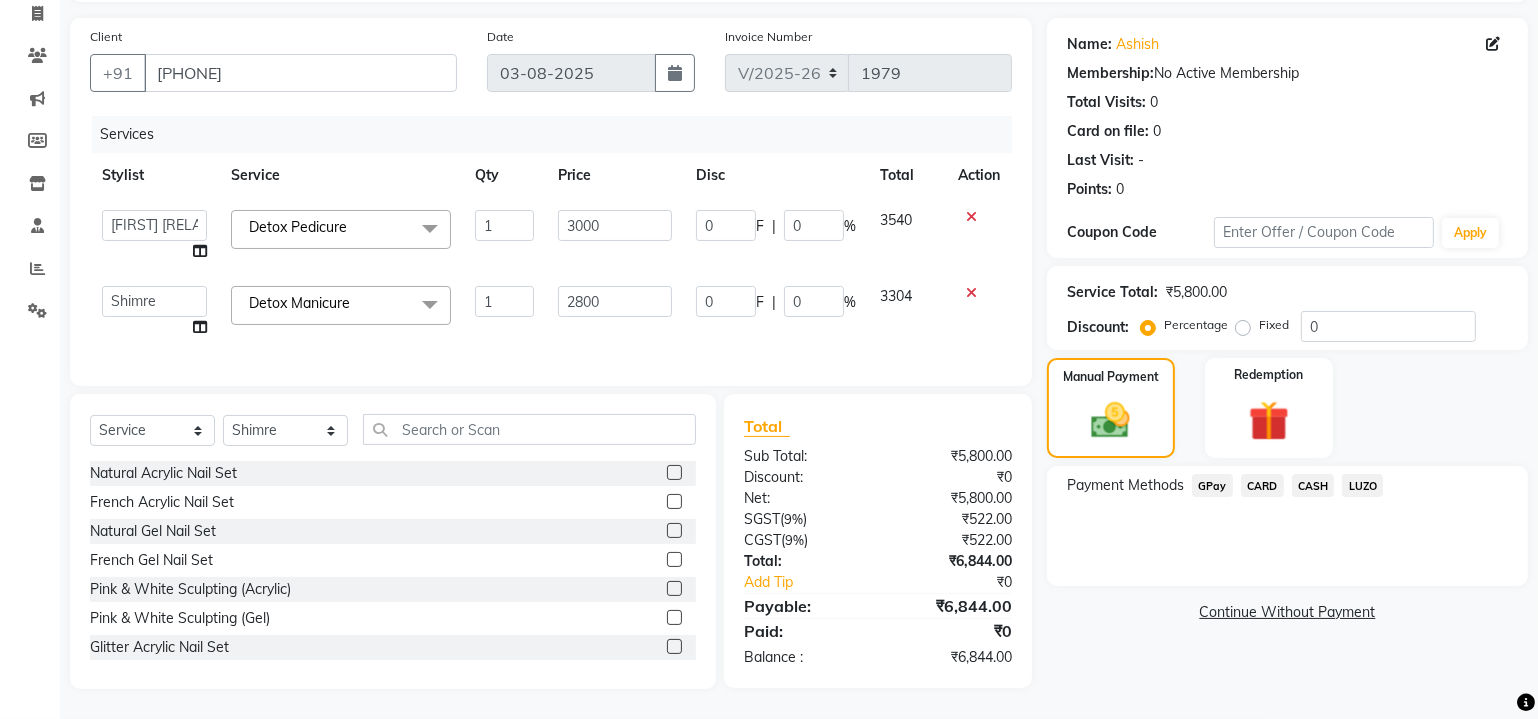 click on "CASH" 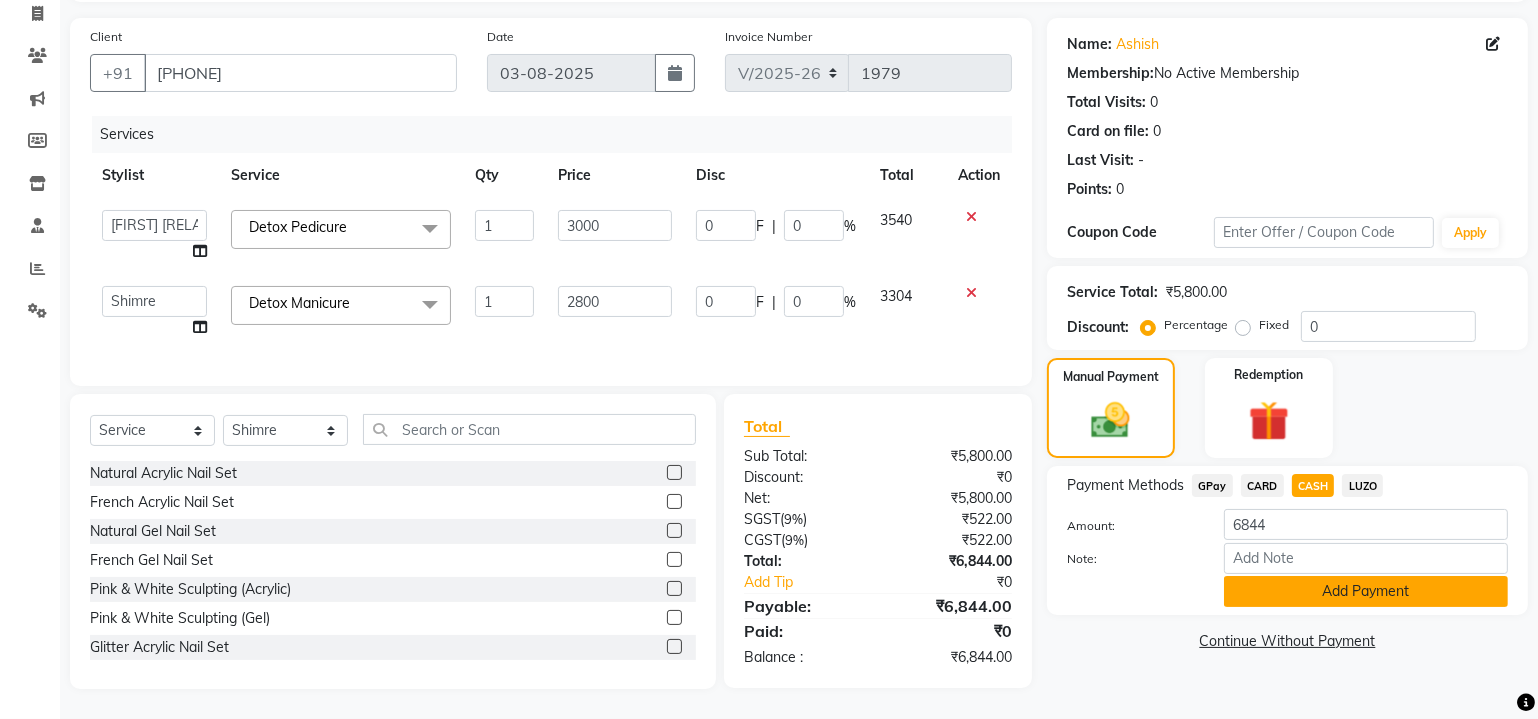click on "Add Payment" 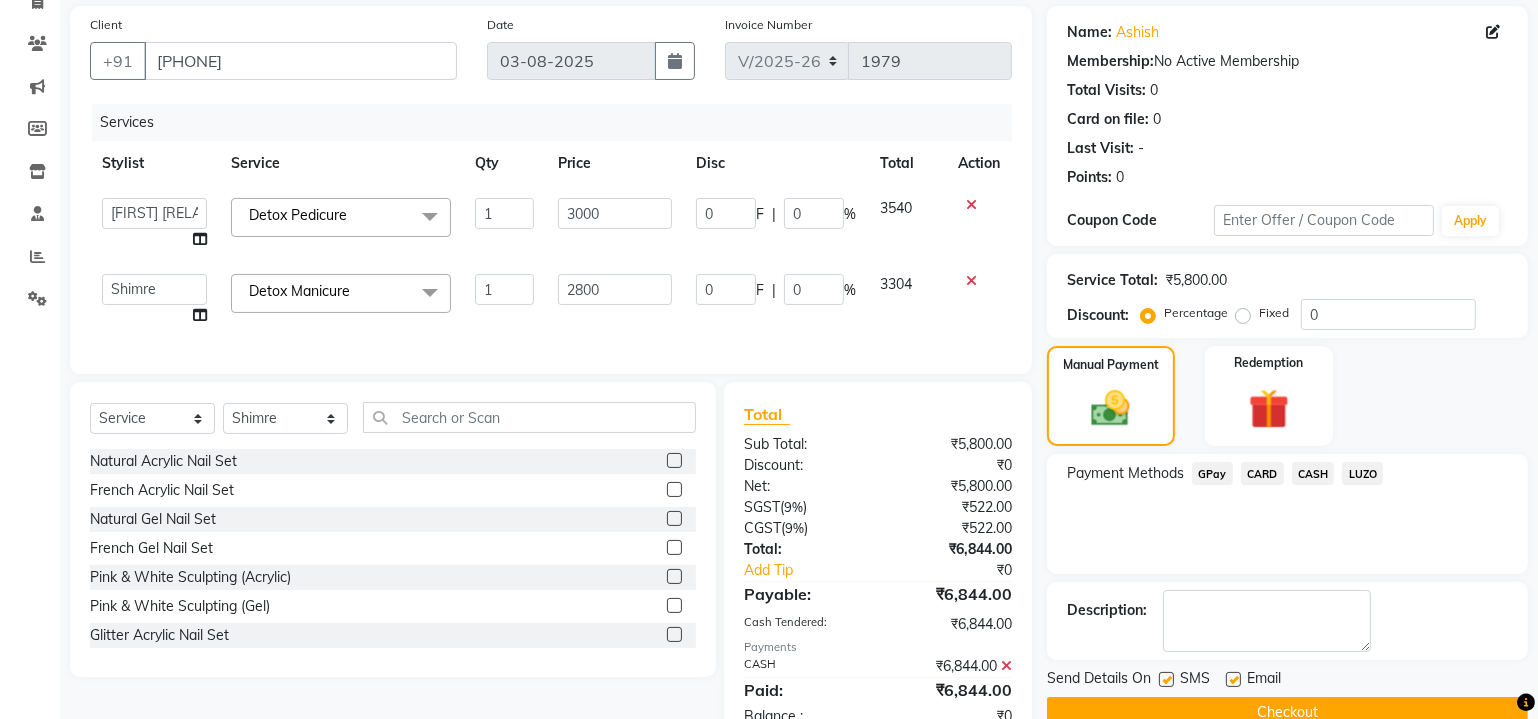 click on "Checkout" 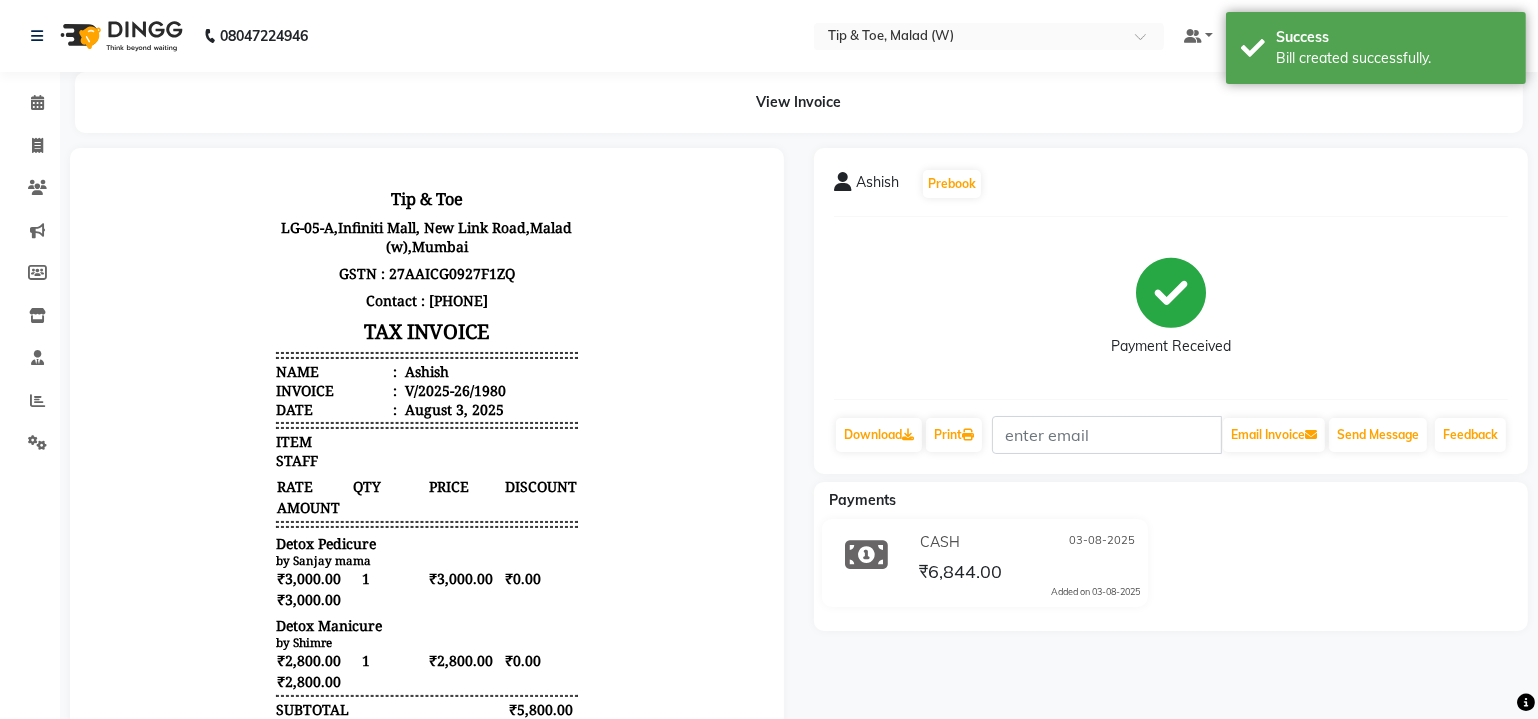scroll, scrollTop: 0, scrollLeft: 0, axis: both 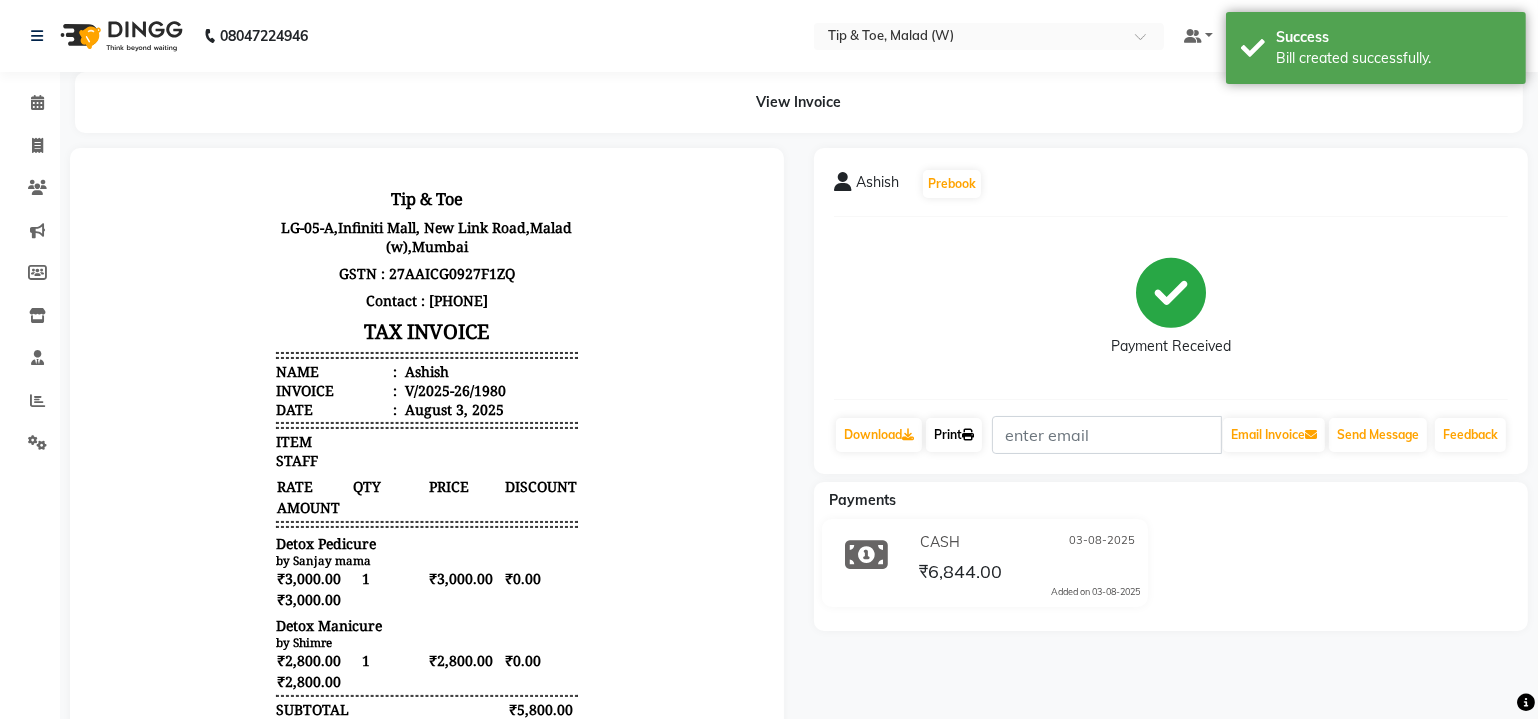 click on "Print" 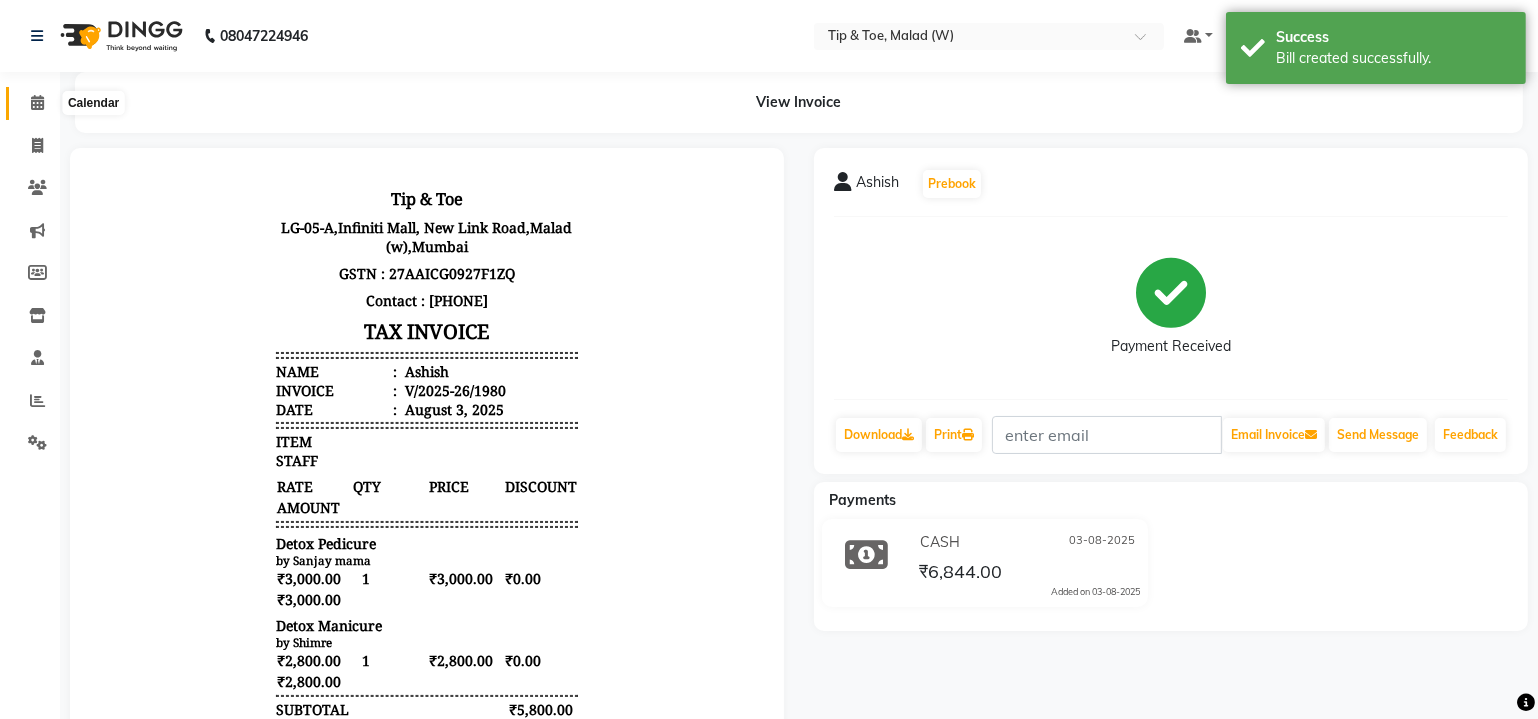 click 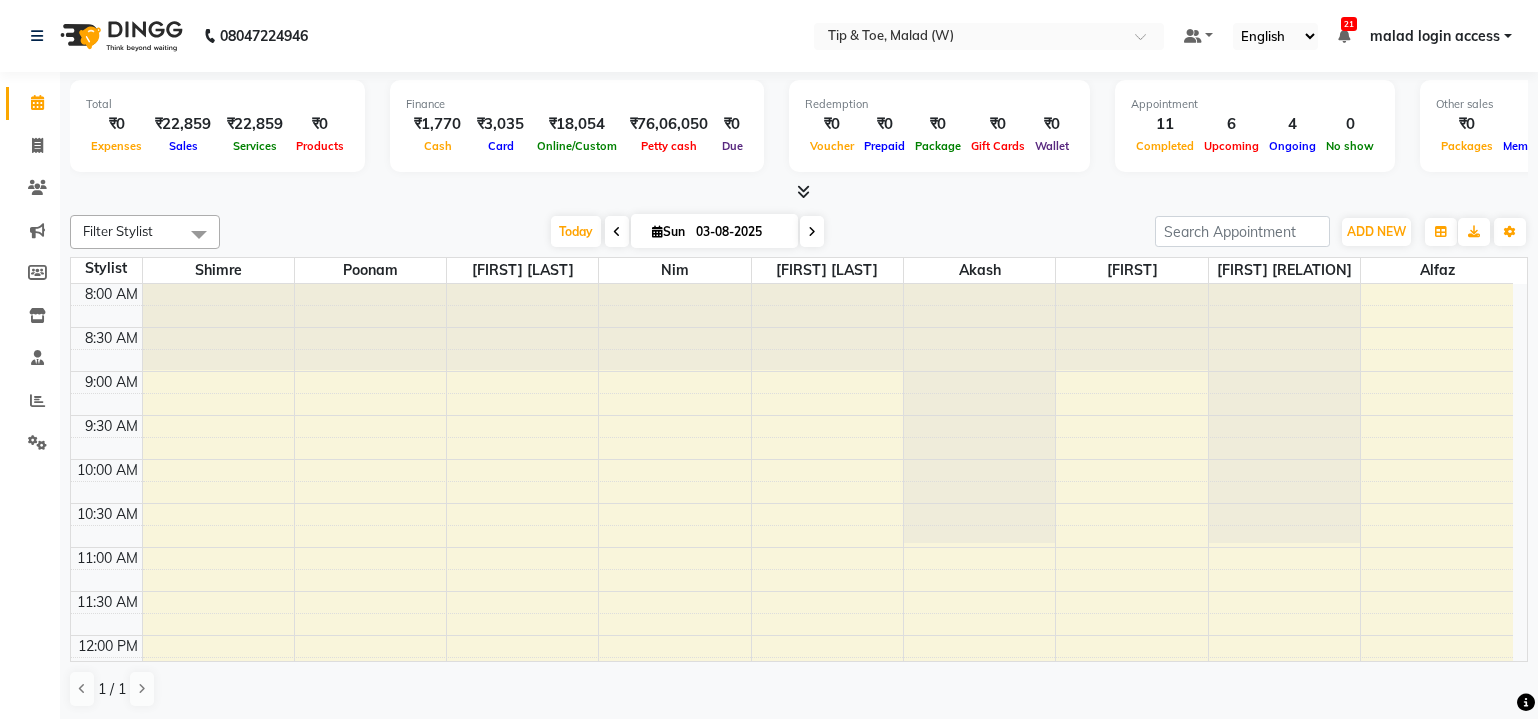 scroll, scrollTop: 0, scrollLeft: 0, axis: both 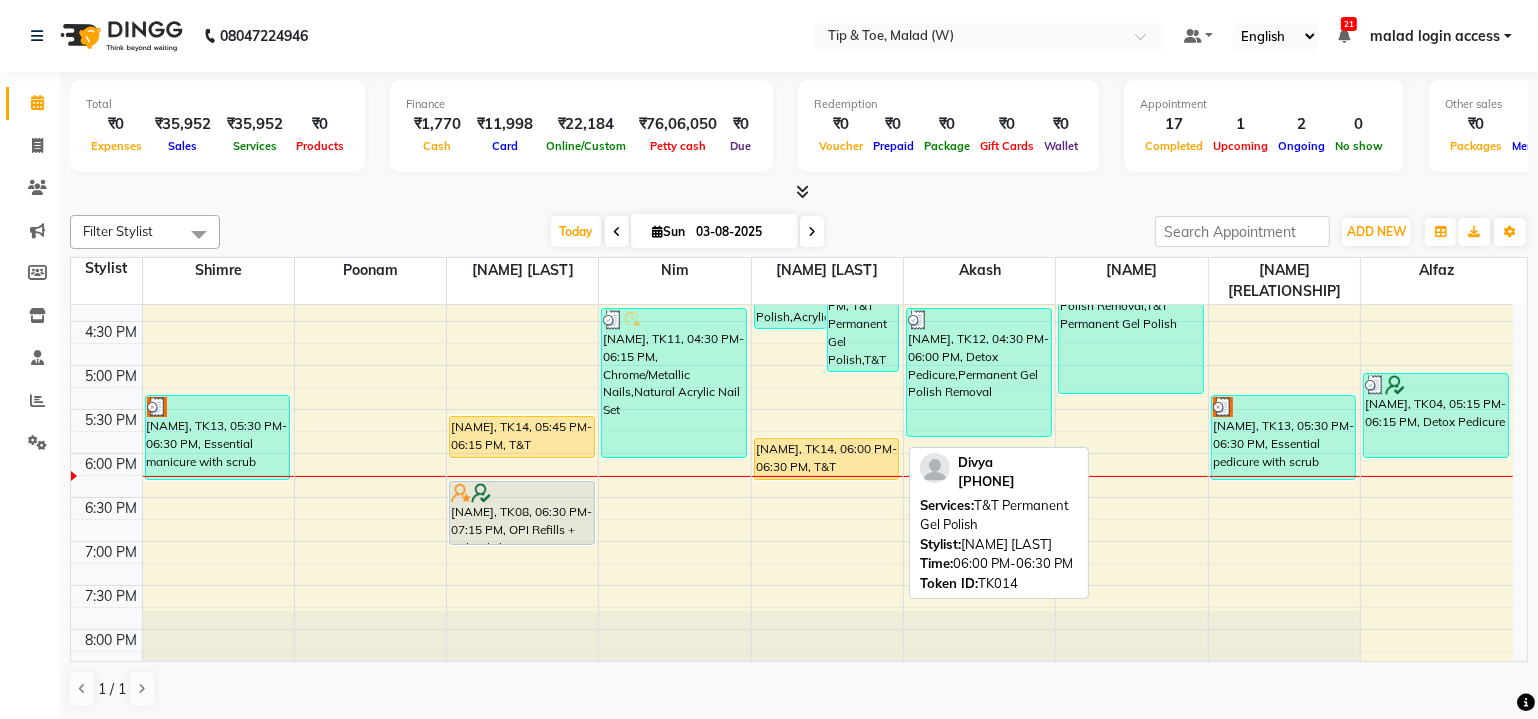 click on "[NAME], TK14, 06:00 PM-06:30 PM, T&T Permanent Gel Polish" at bounding box center [827, 459] 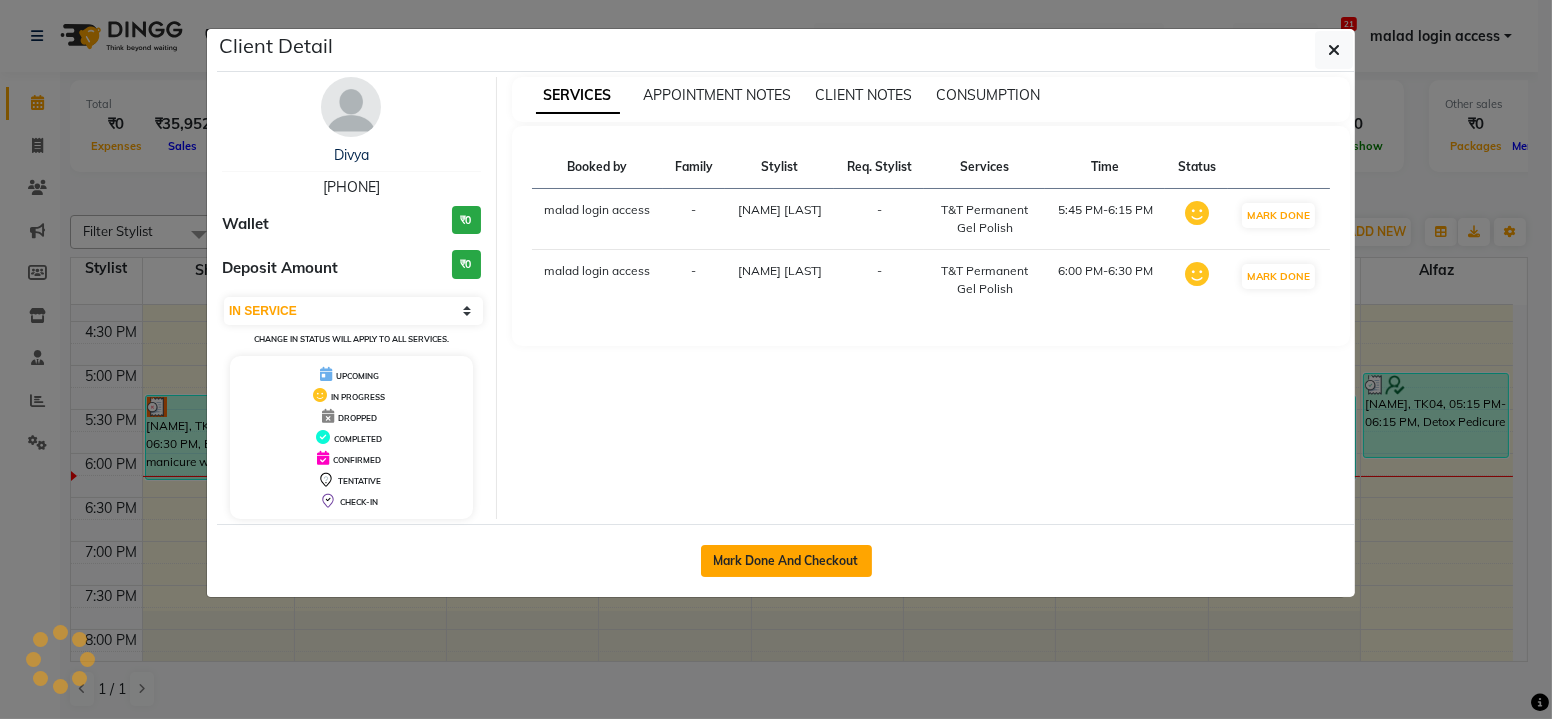click on "Mark Done And Checkout" 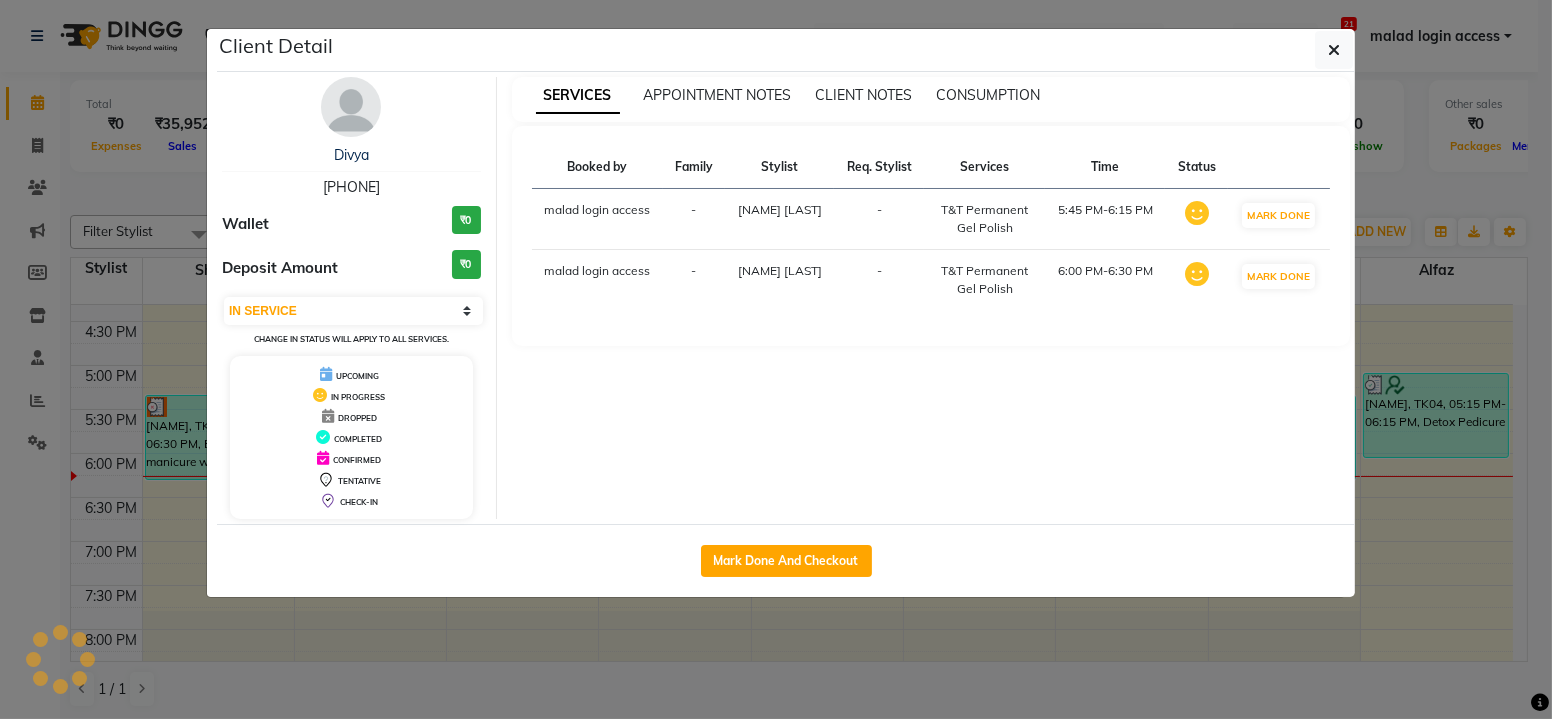 select on "5930" 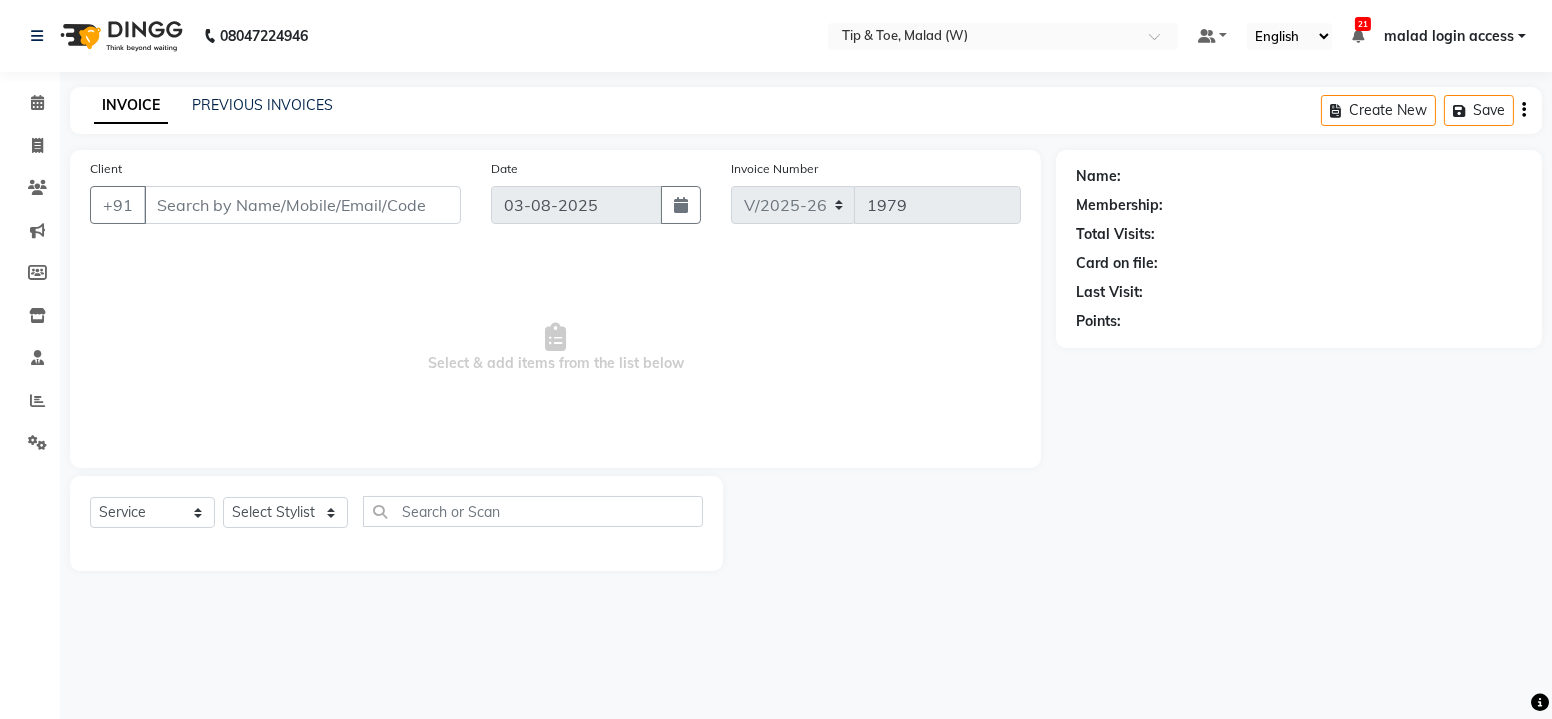 type on "[PHONE]" 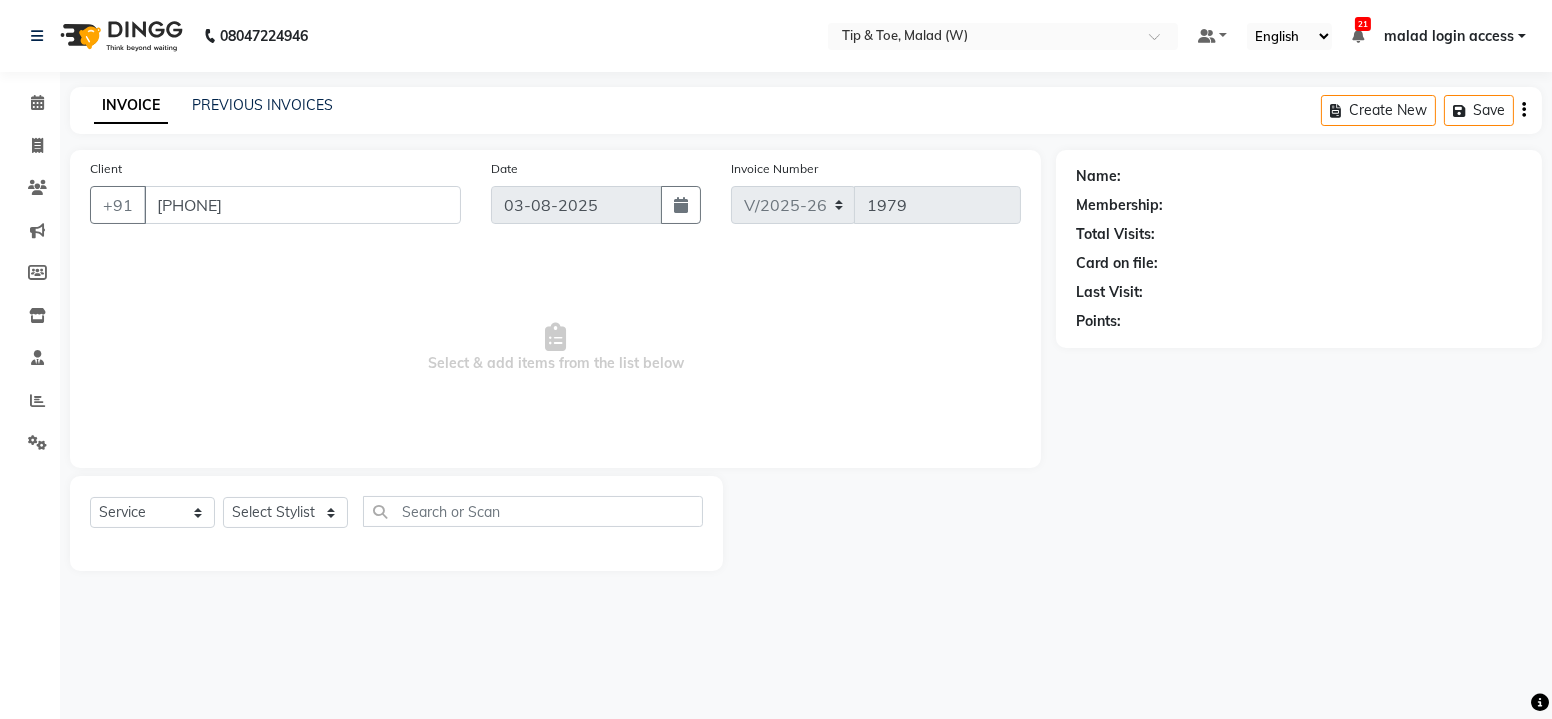 select on "41794" 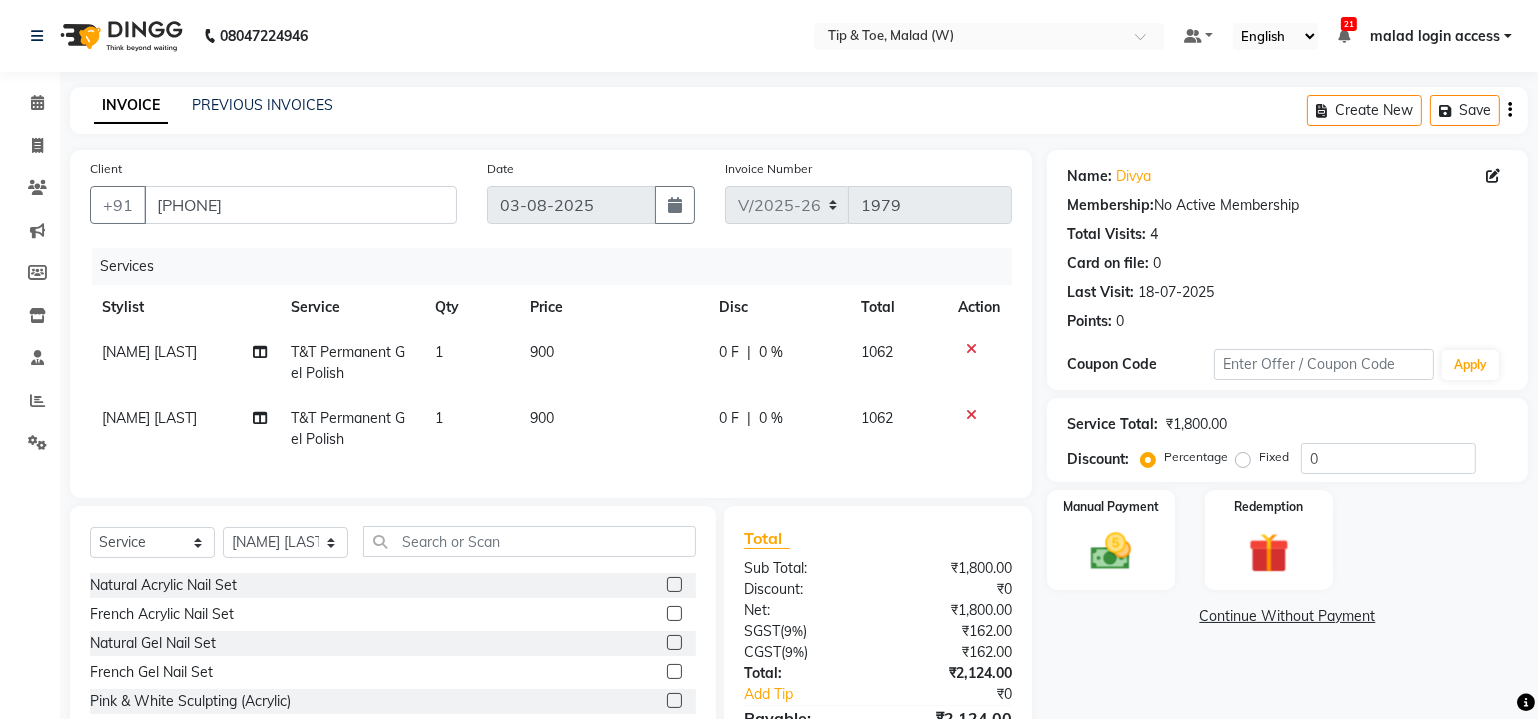 click on "T&T Permanent Gel Polish" 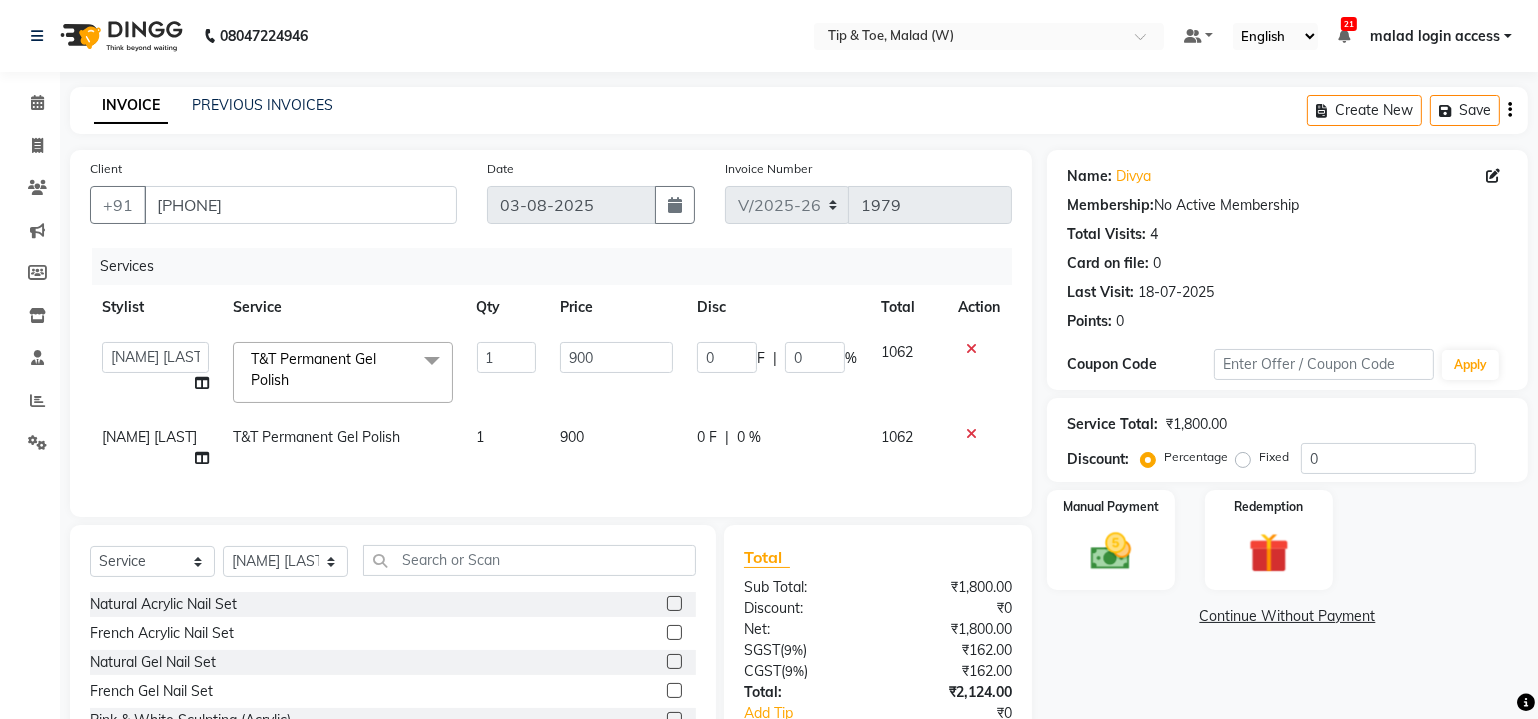 click on "T&T Permanent Gel Polish" 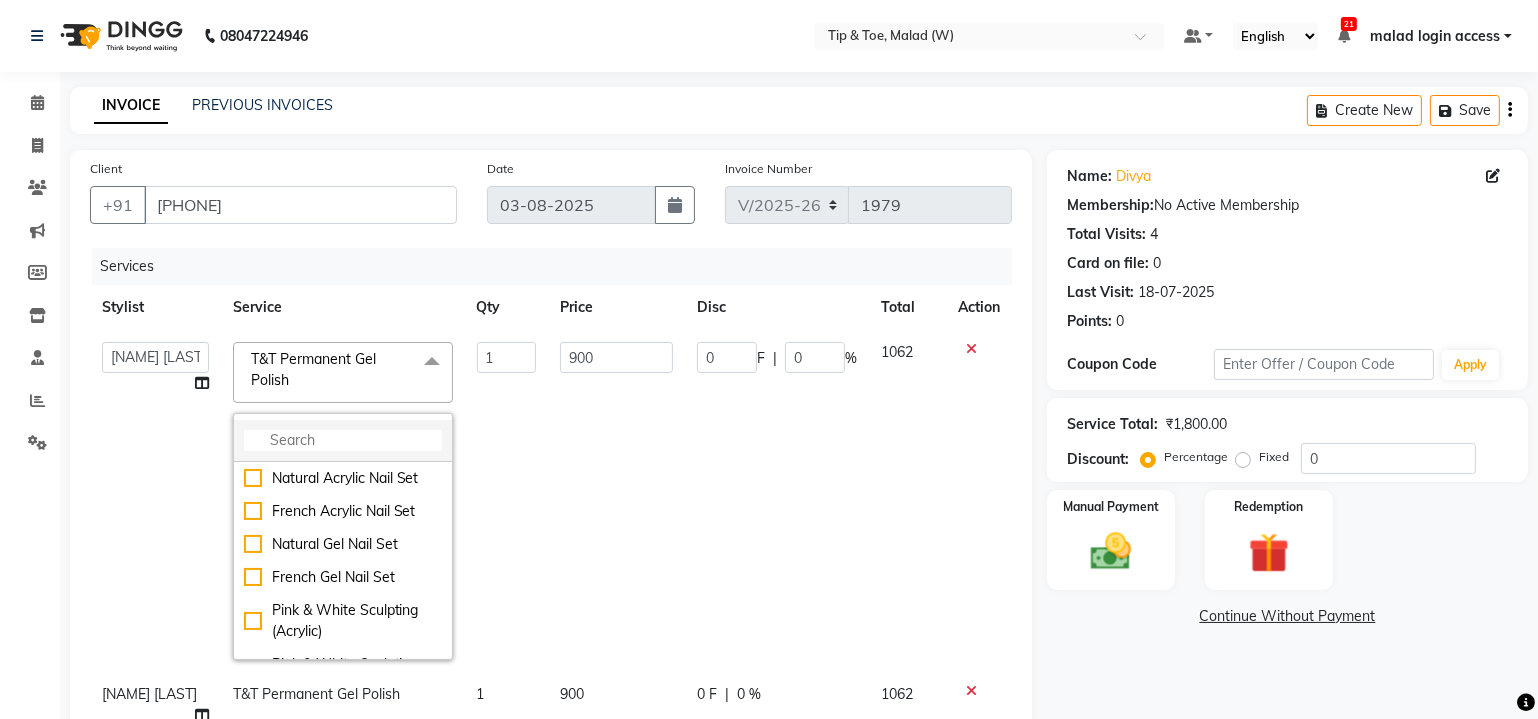 click 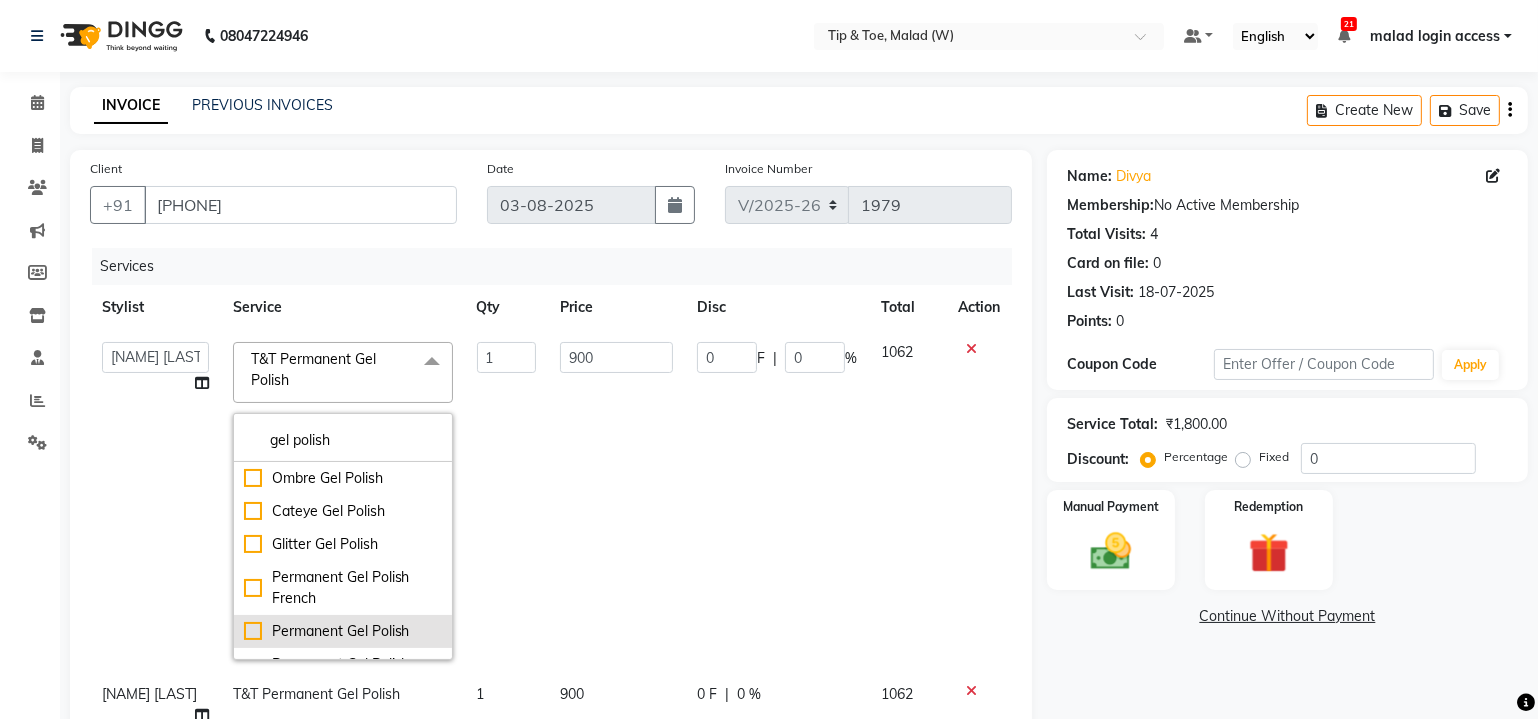 type on "gel polish" 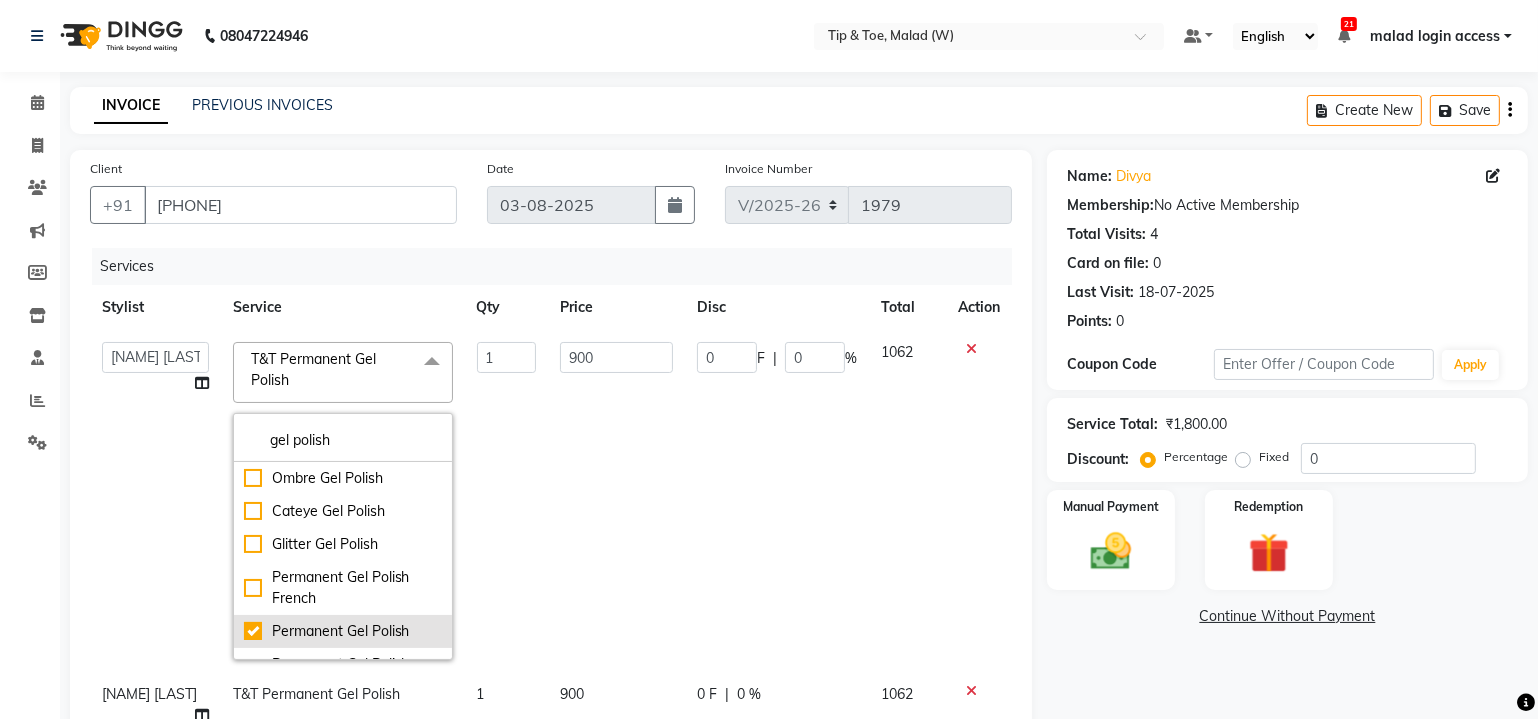 checkbox on "true" 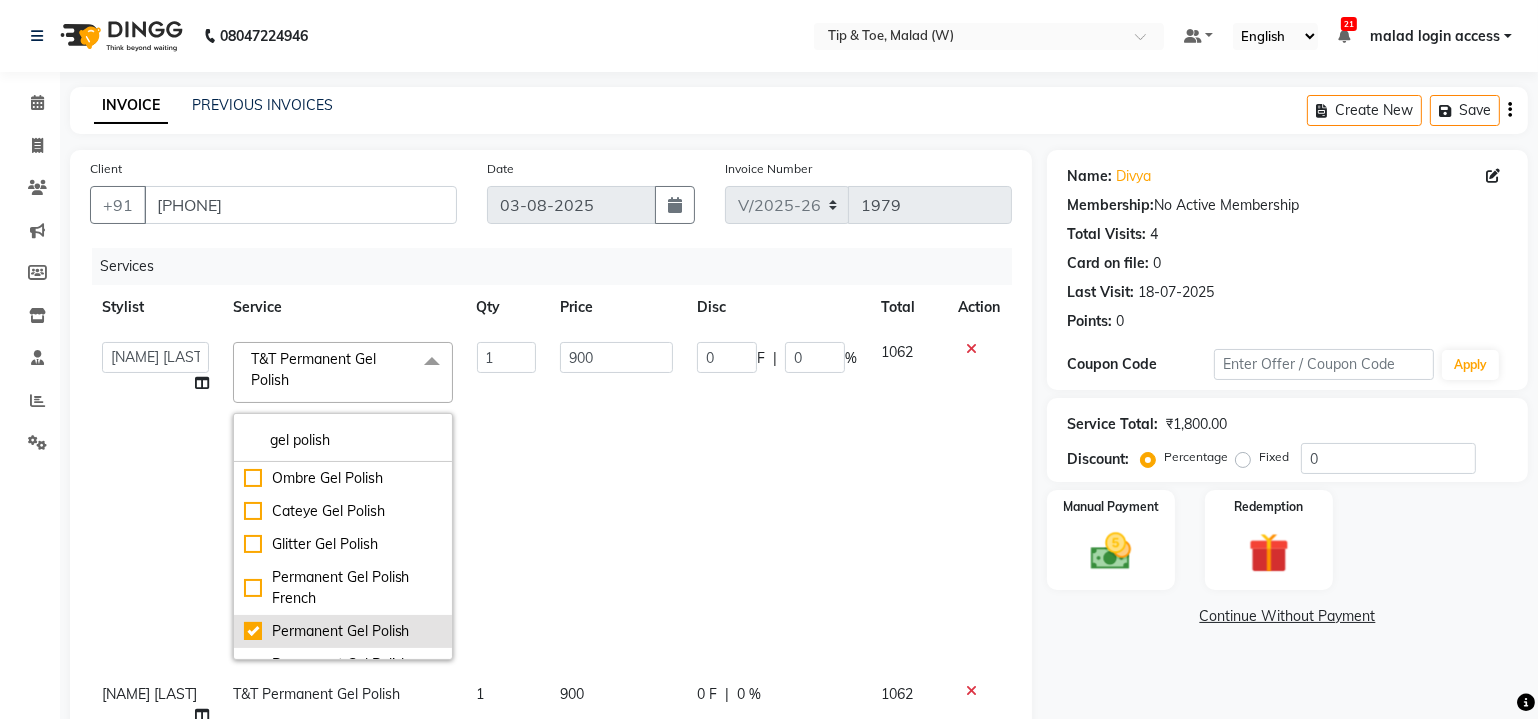 checkbox on "false" 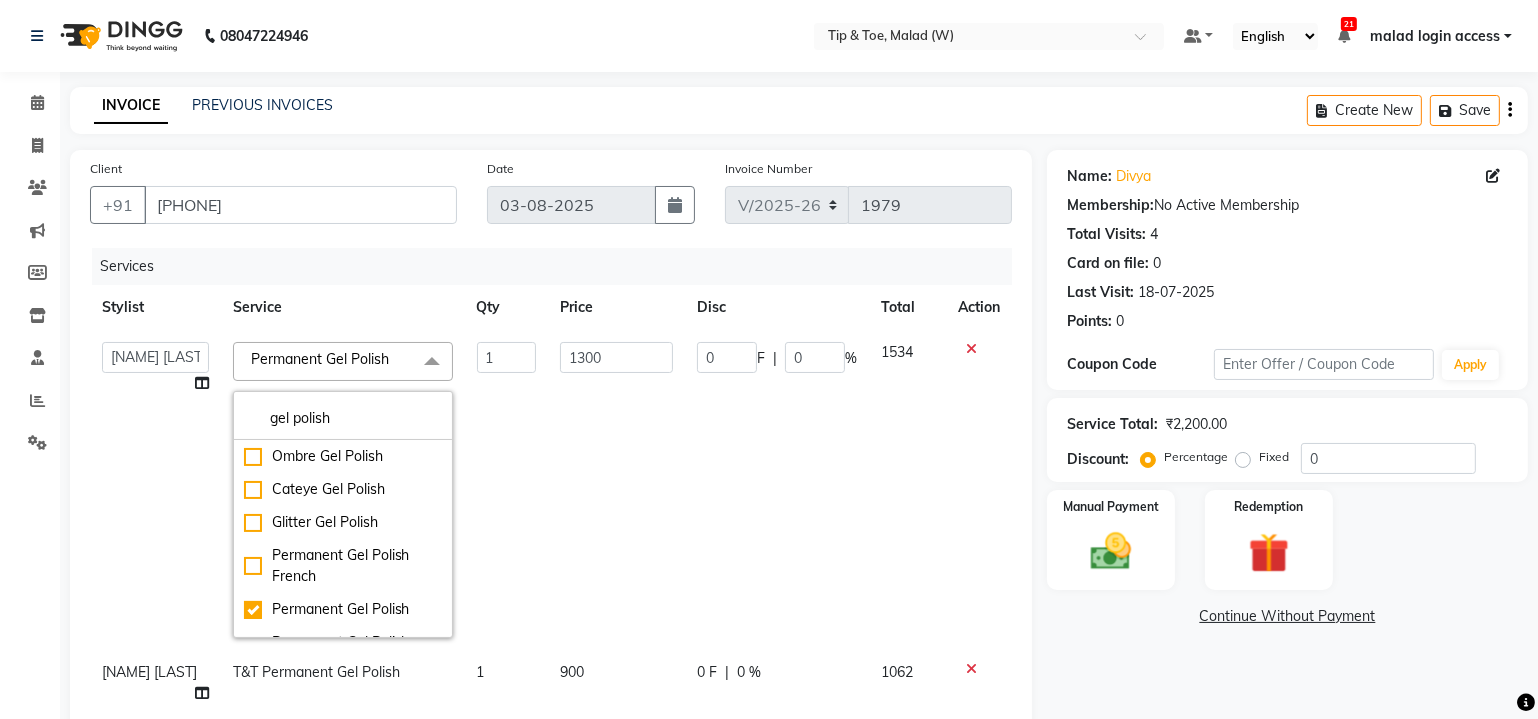 click on "1300" 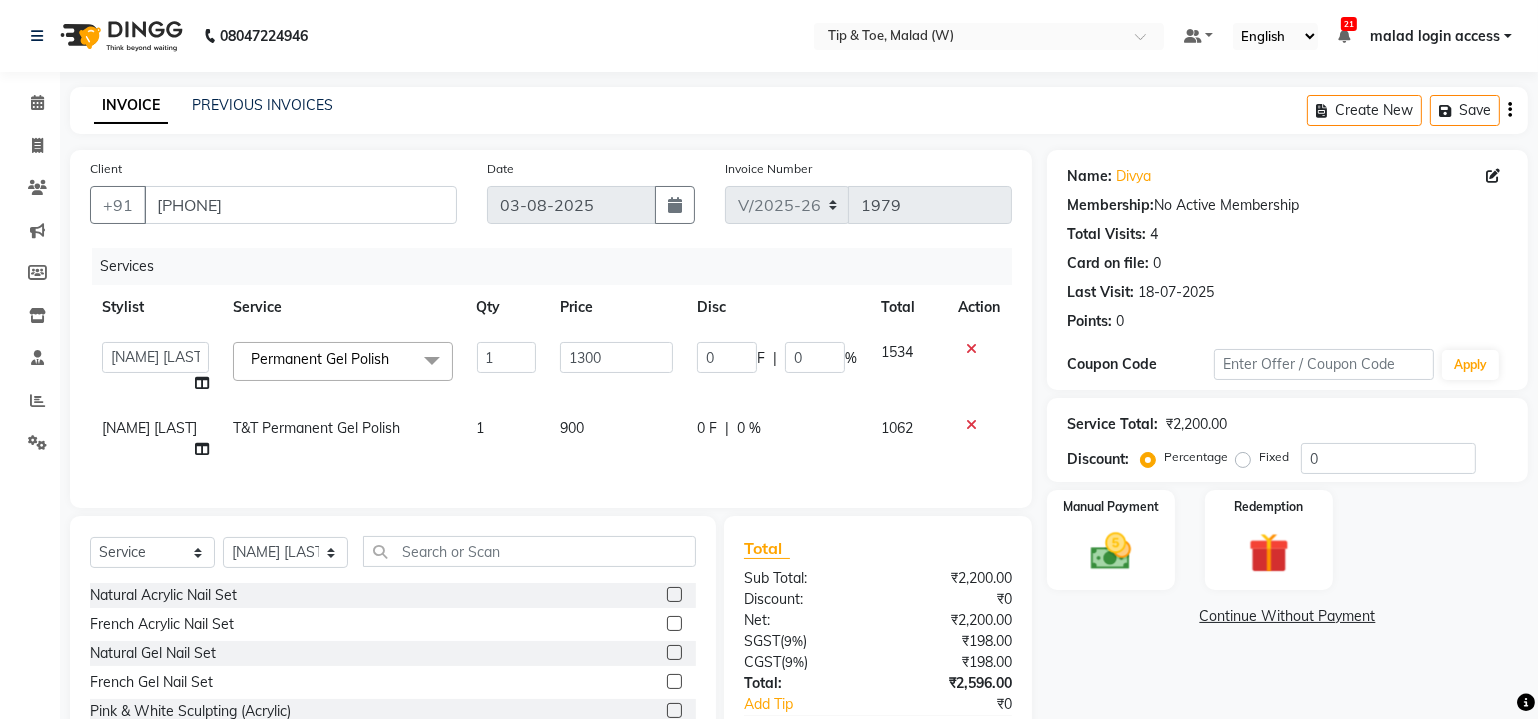 click on "T&T Permanent Gel Polish" 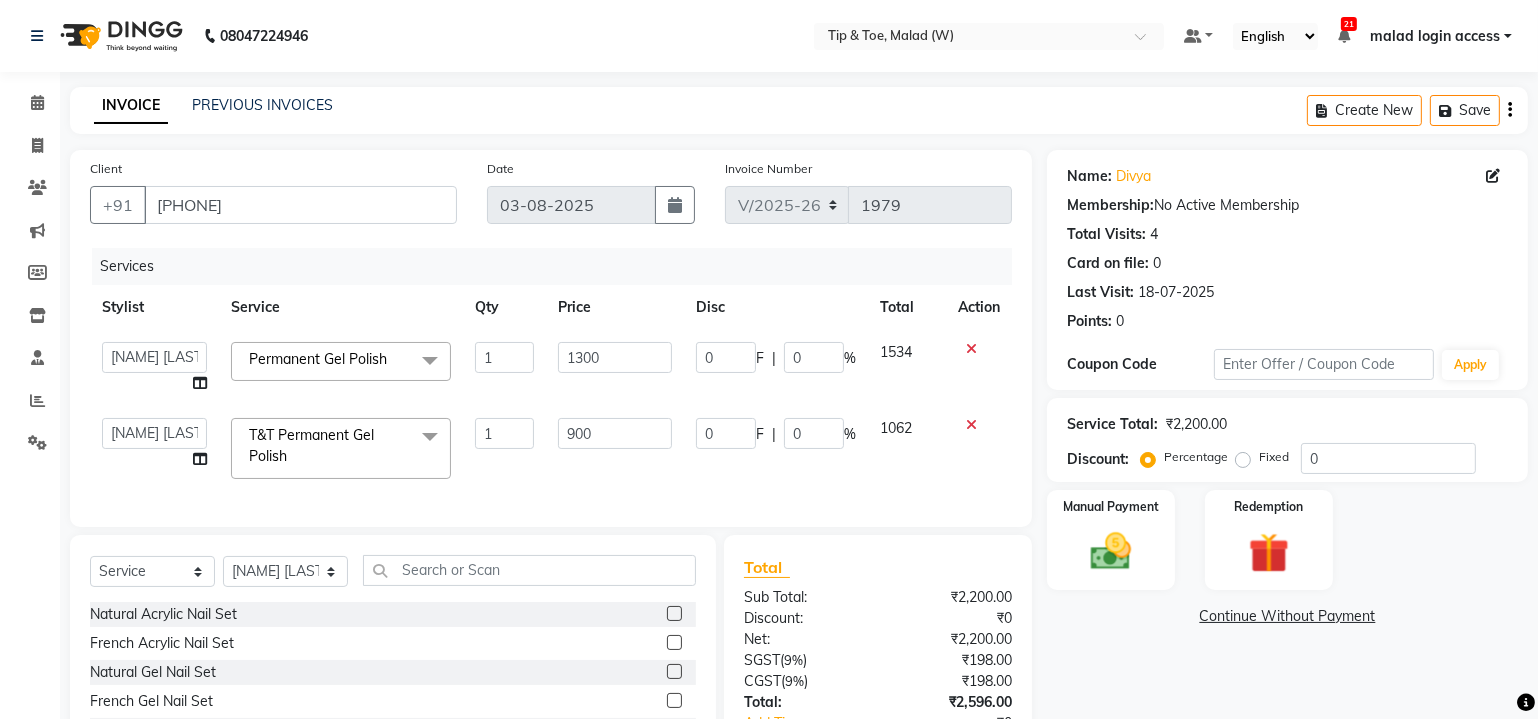click on "T&T Permanent Gel Polish  x" 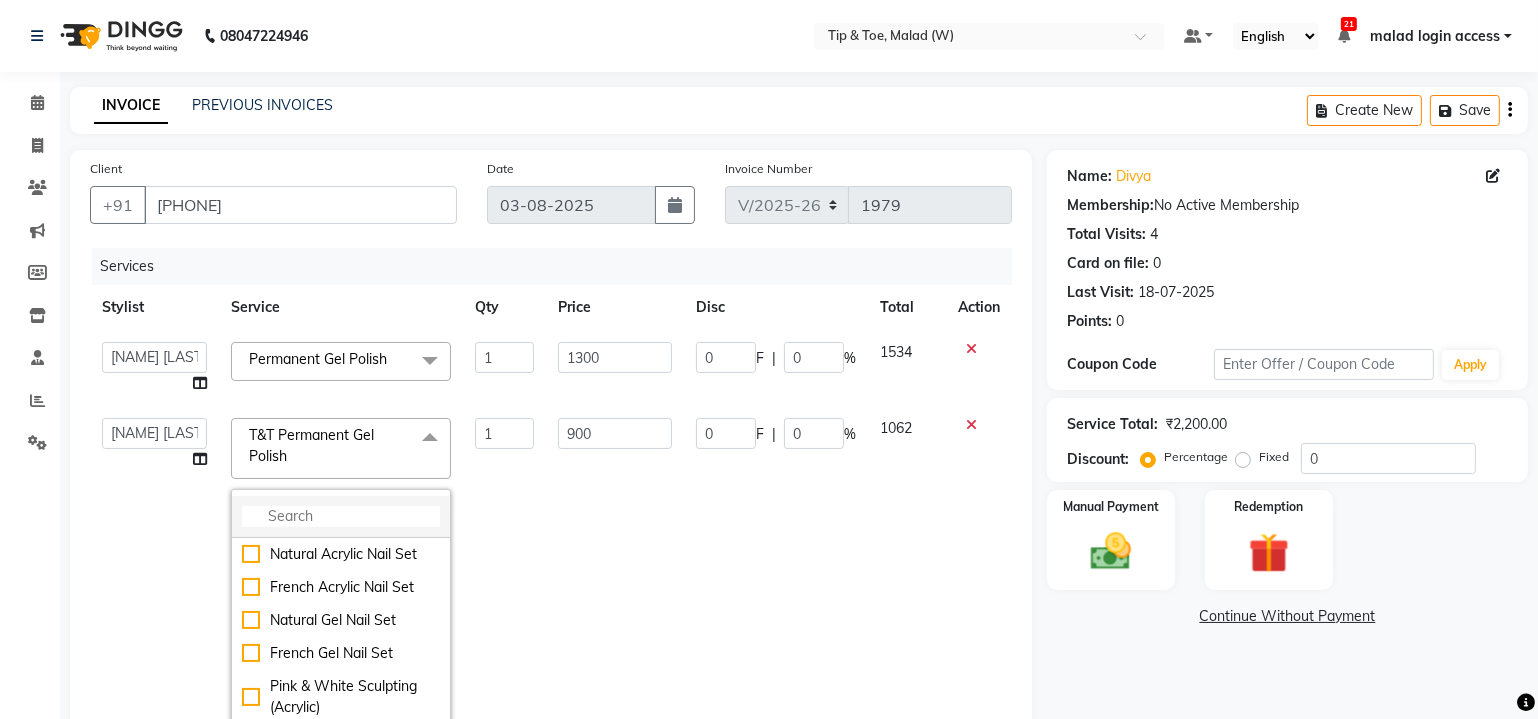 click 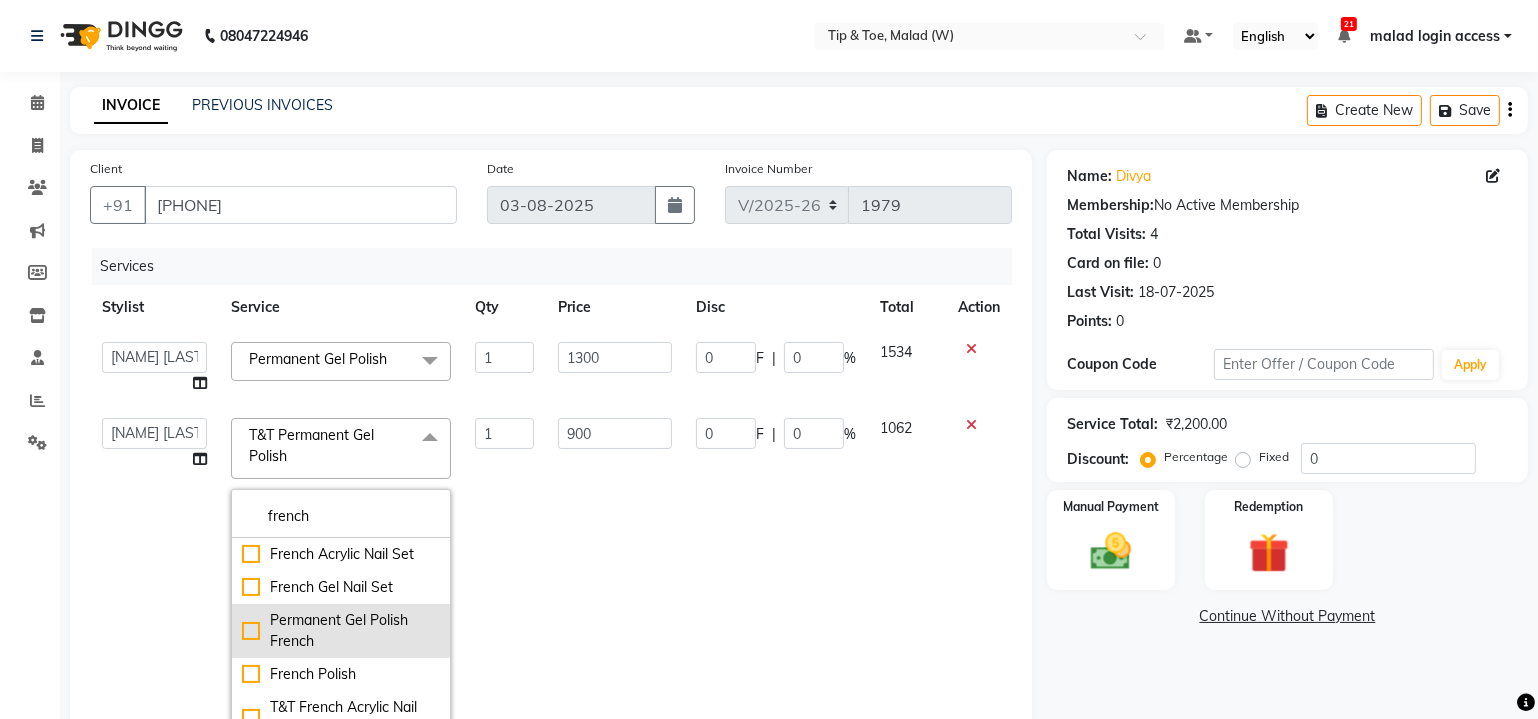 type on "french" 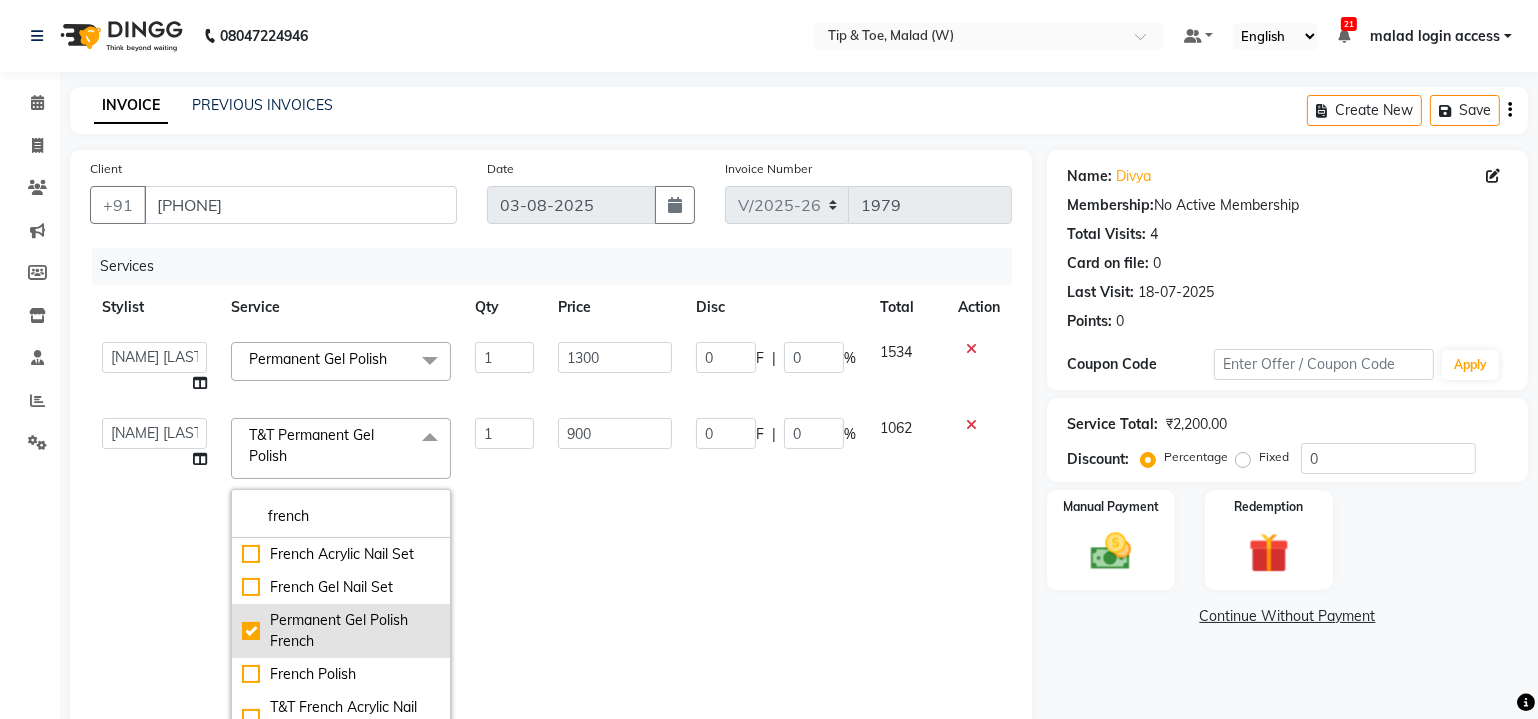 checkbox on "true" 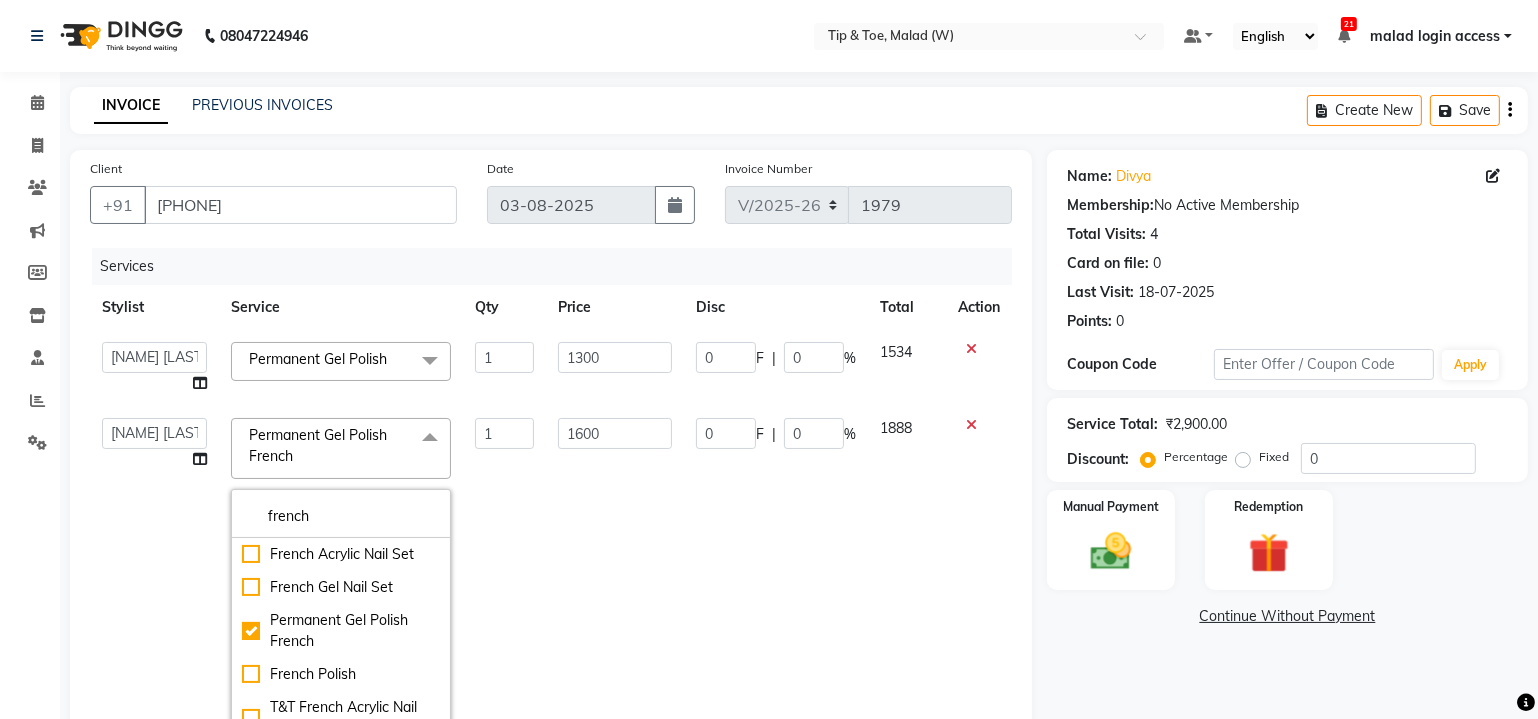 click on "1600" 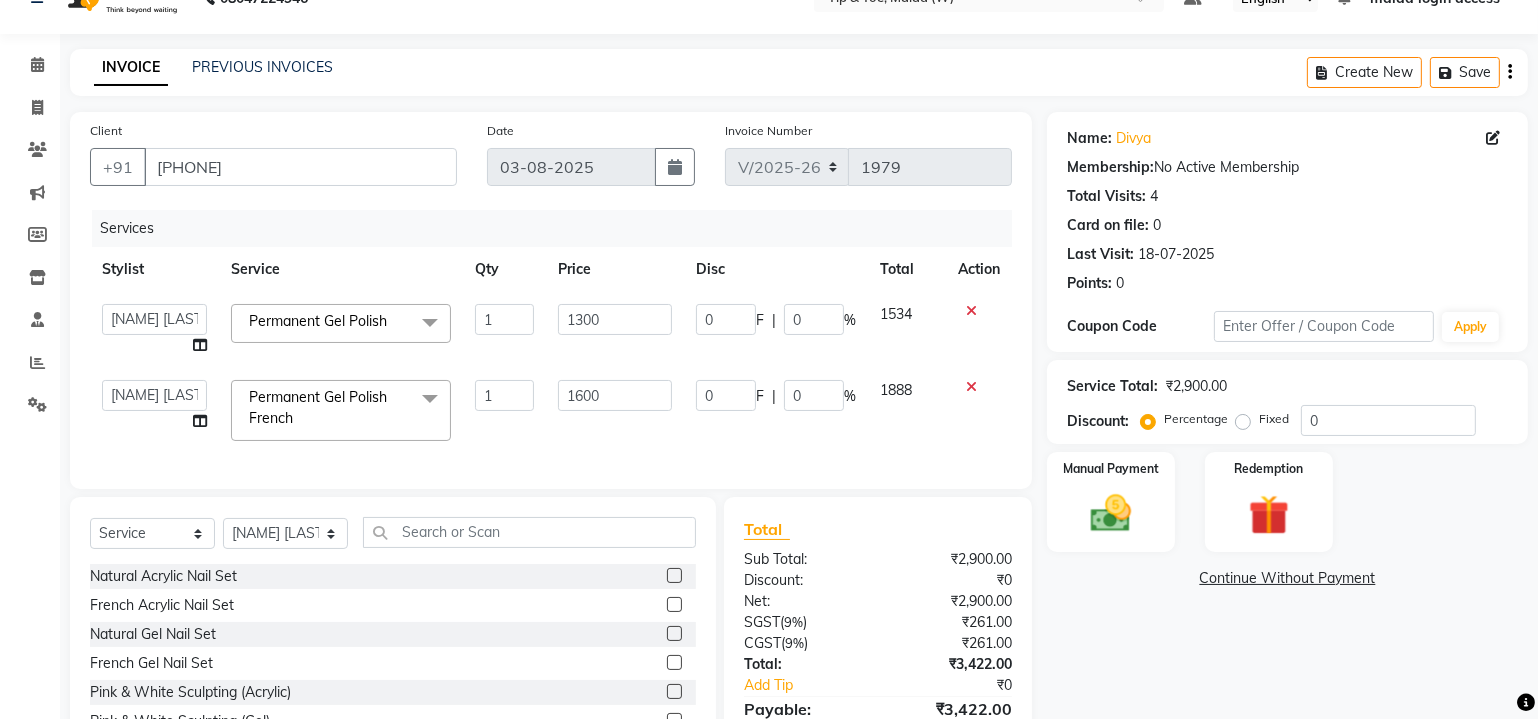 scroll, scrollTop: 90, scrollLeft: 0, axis: vertical 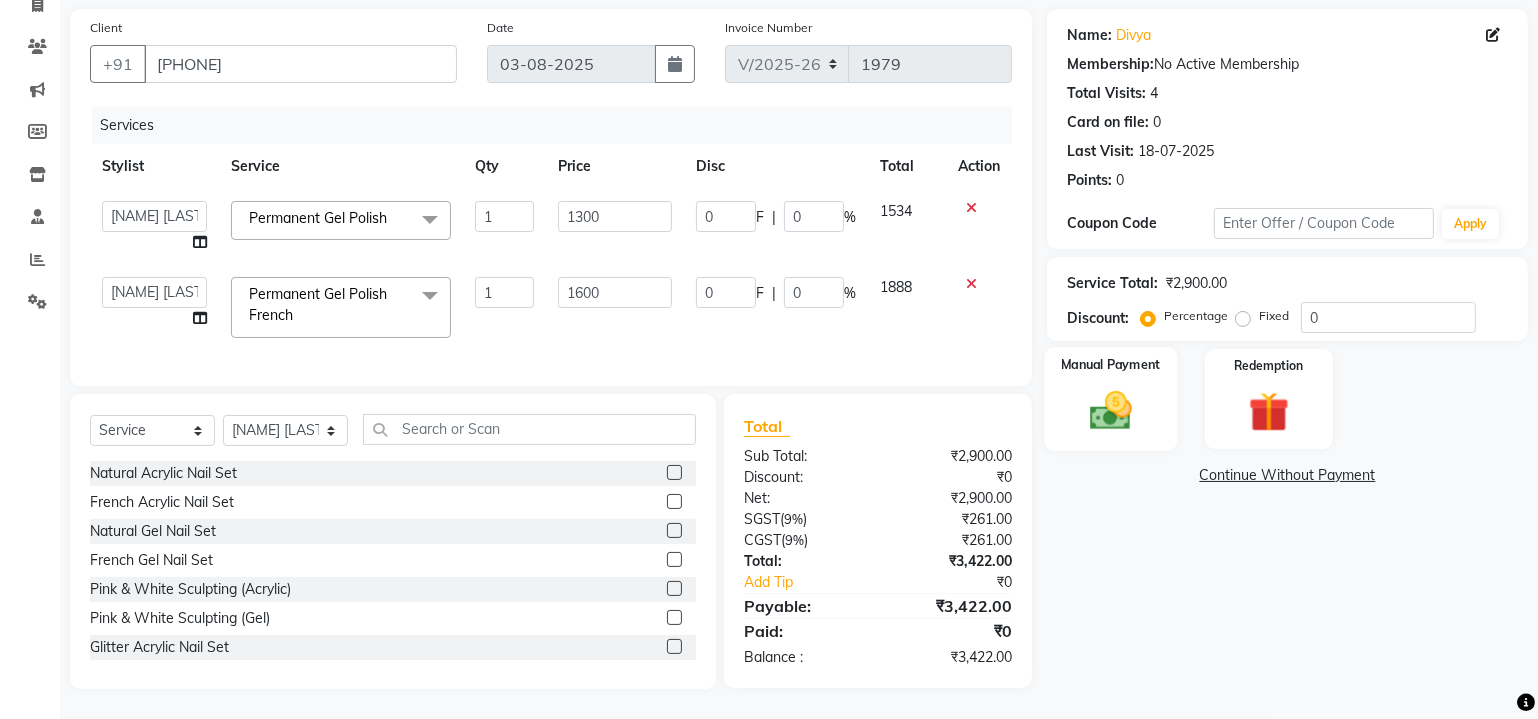 click 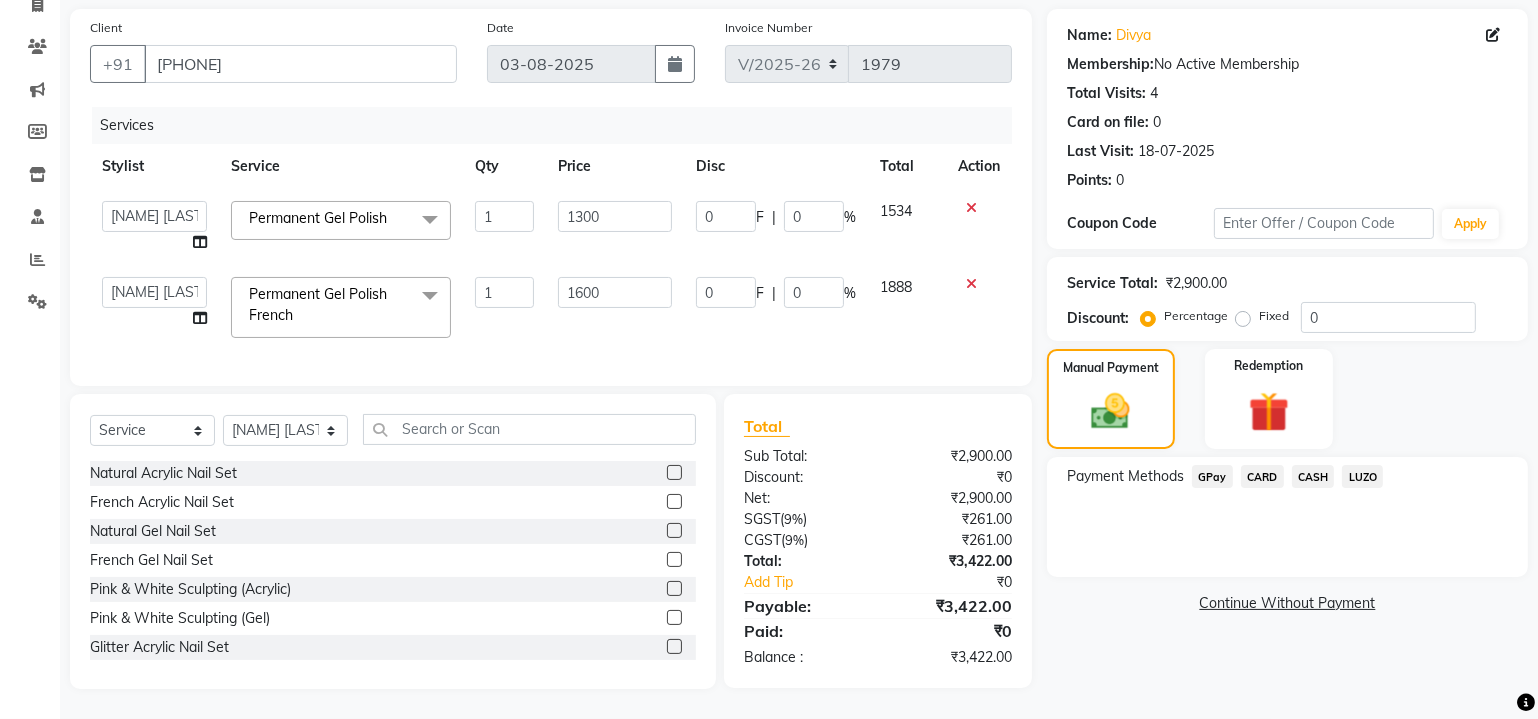 click on "GPay" 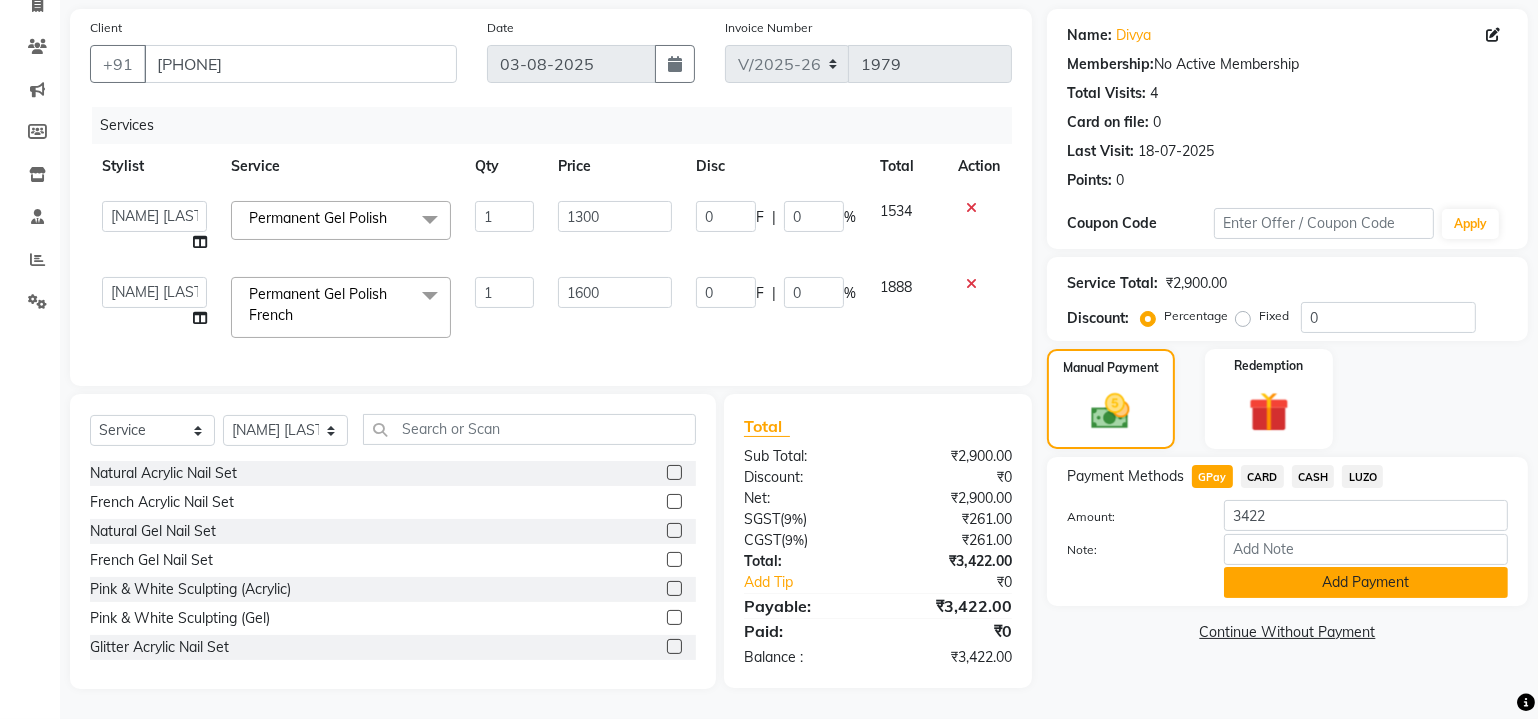 click on "Add Payment" 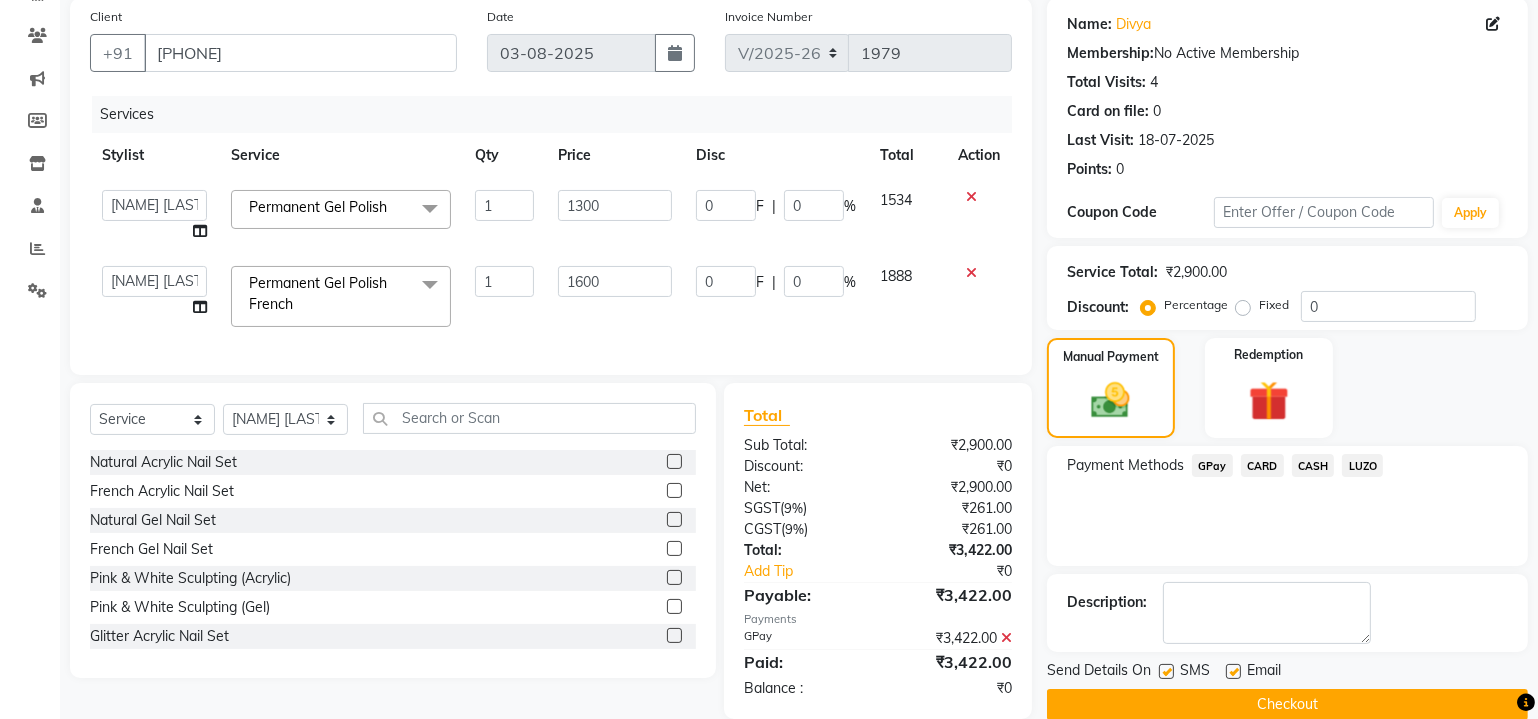 click on "Checkout" 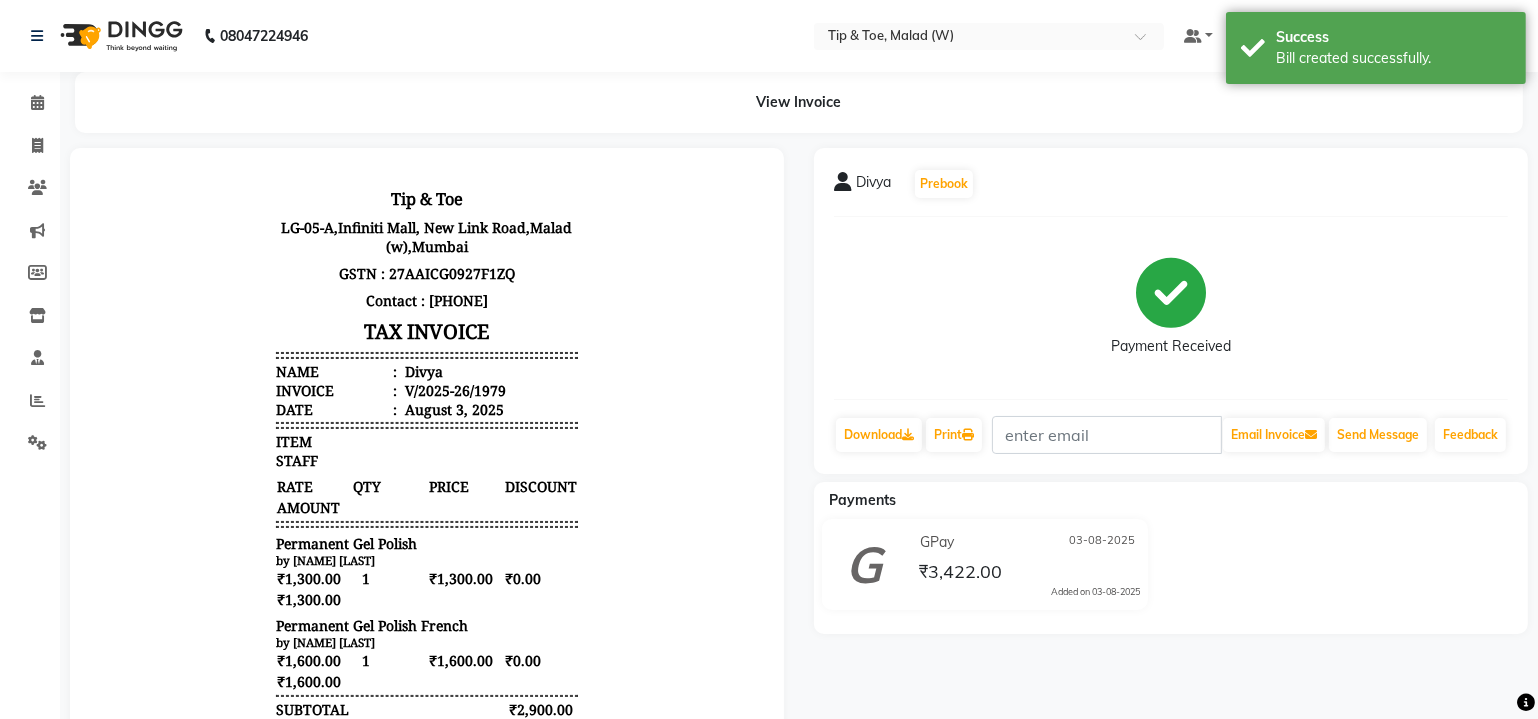 scroll, scrollTop: 0, scrollLeft: 0, axis: both 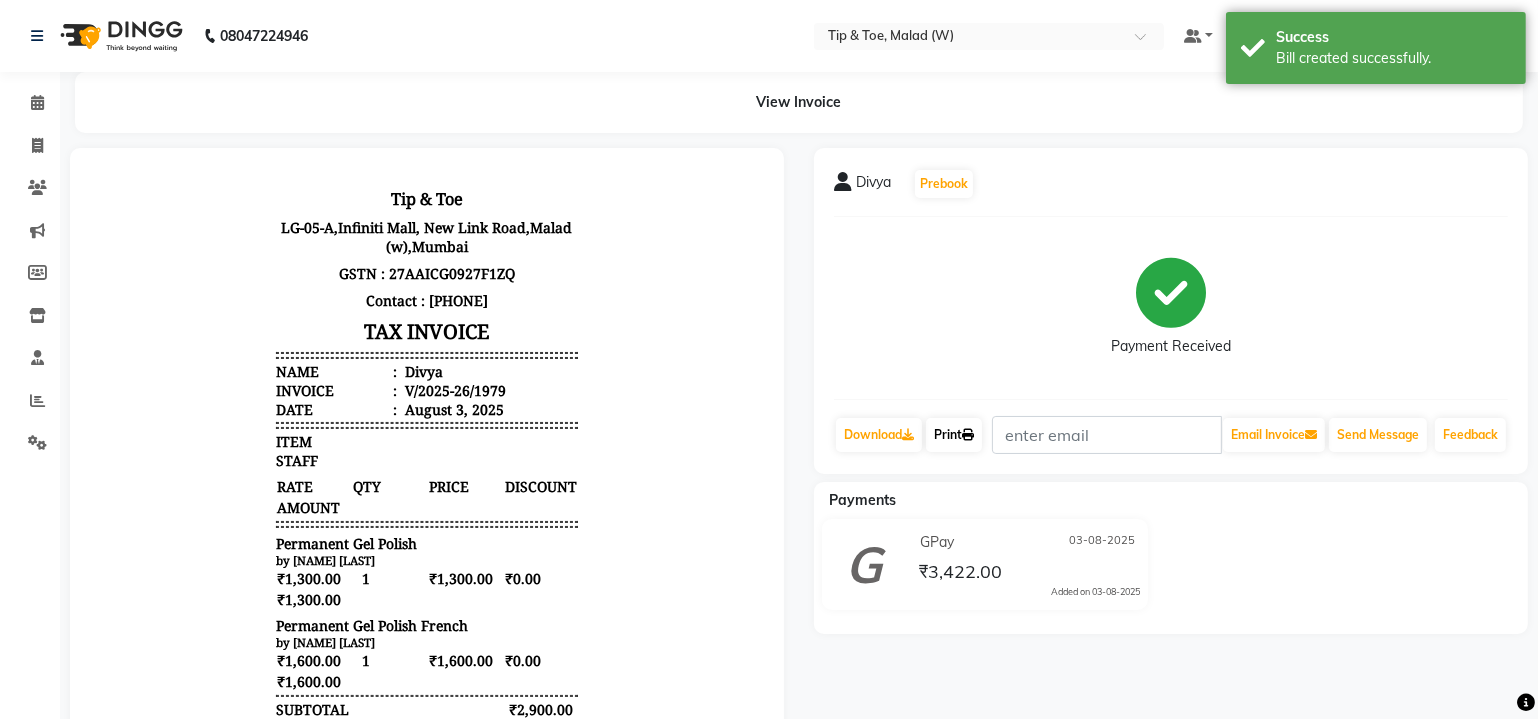 click on "Print" 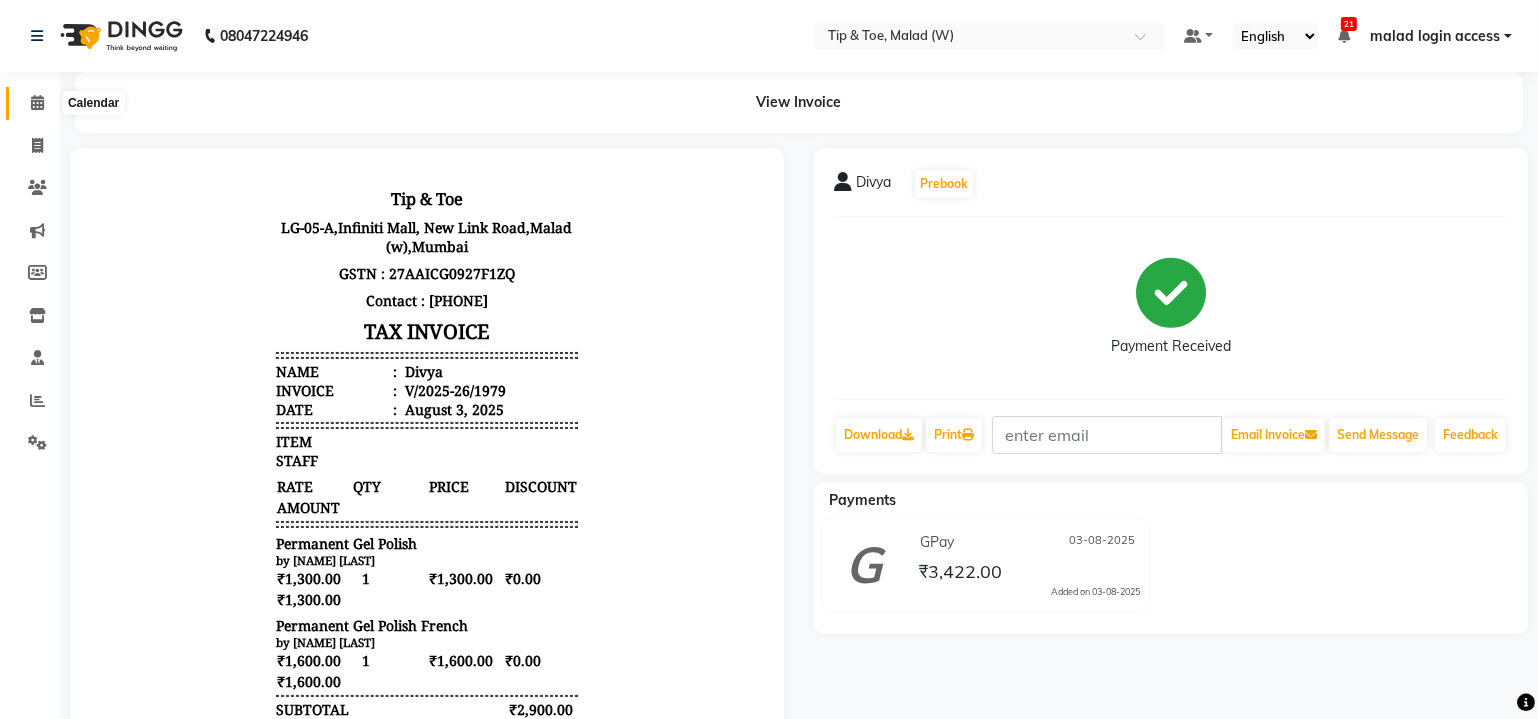 click 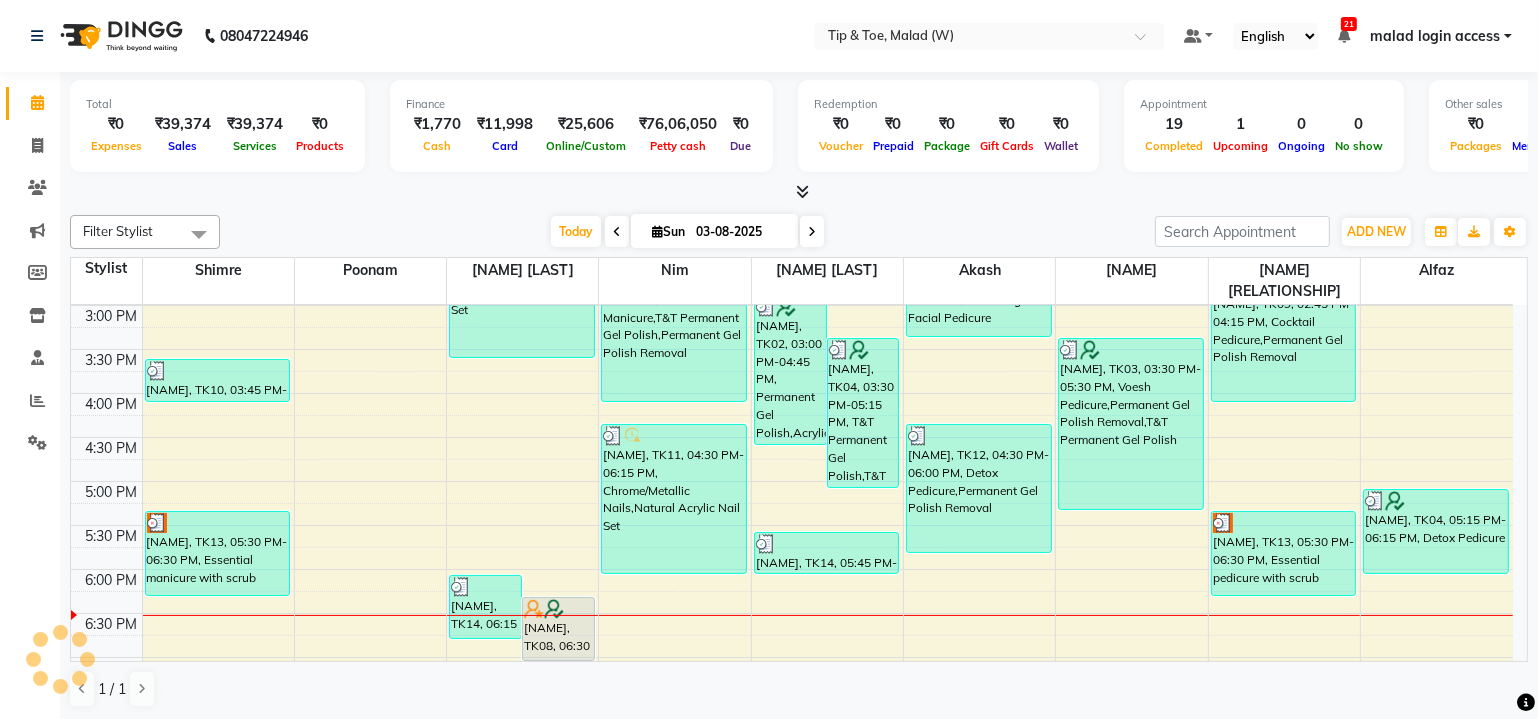 scroll, scrollTop: 0, scrollLeft: 0, axis: both 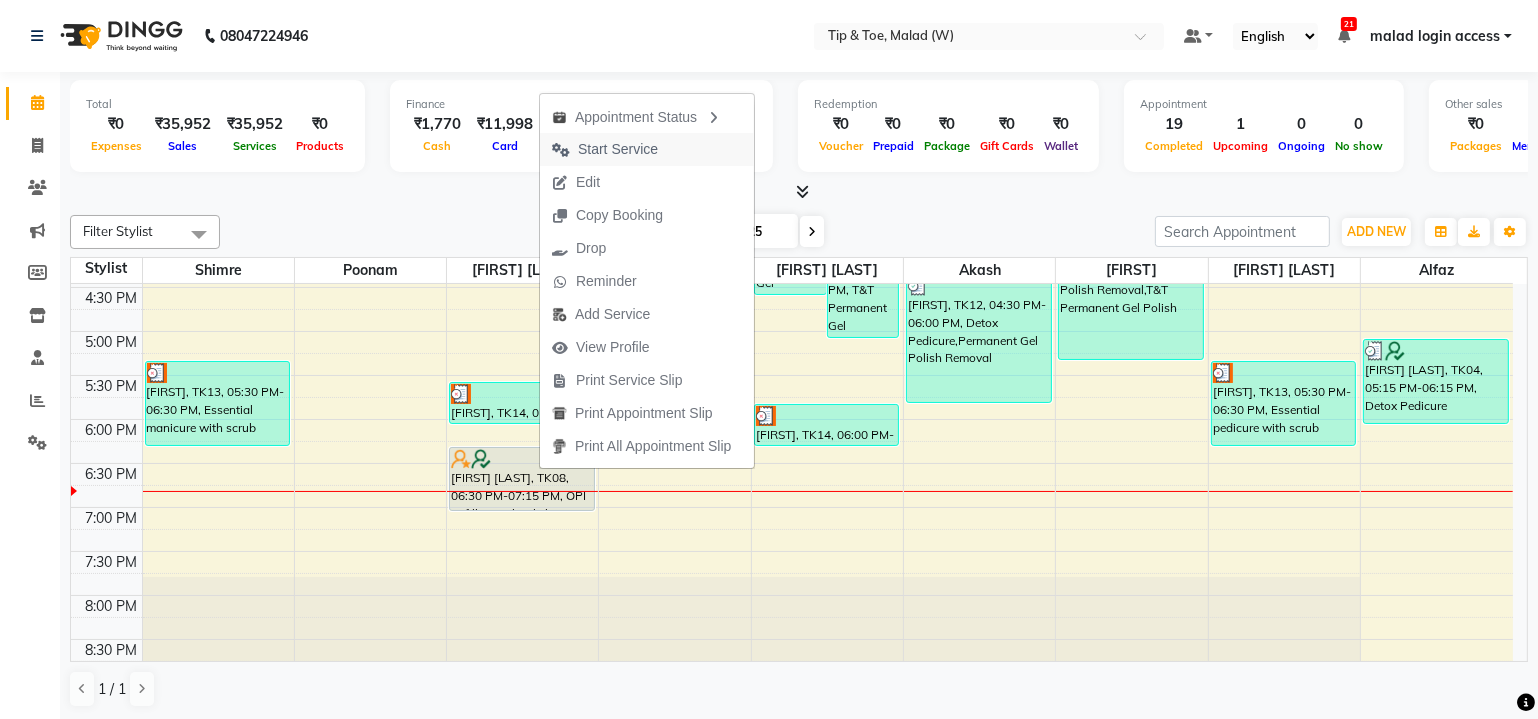 click on "Start Service" at bounding box center [618, 149] 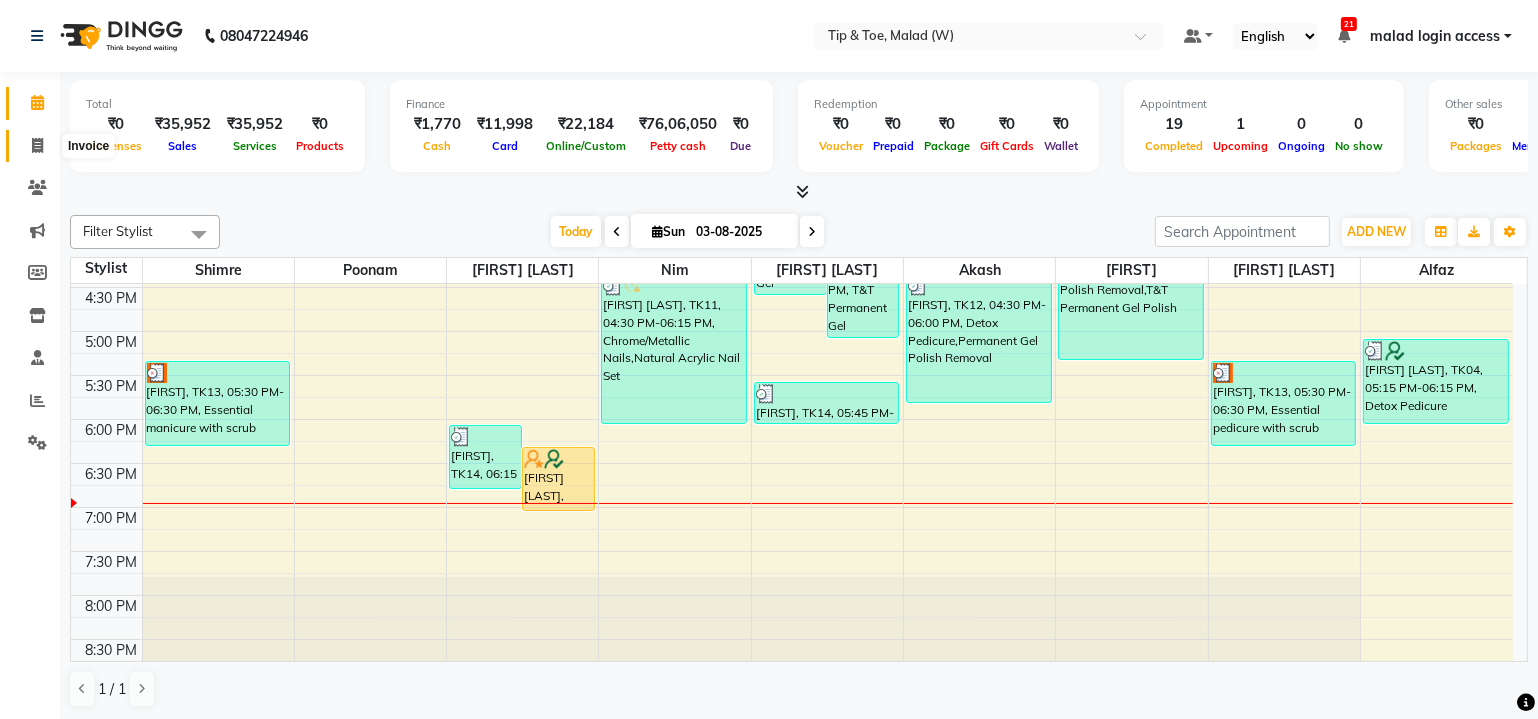 click 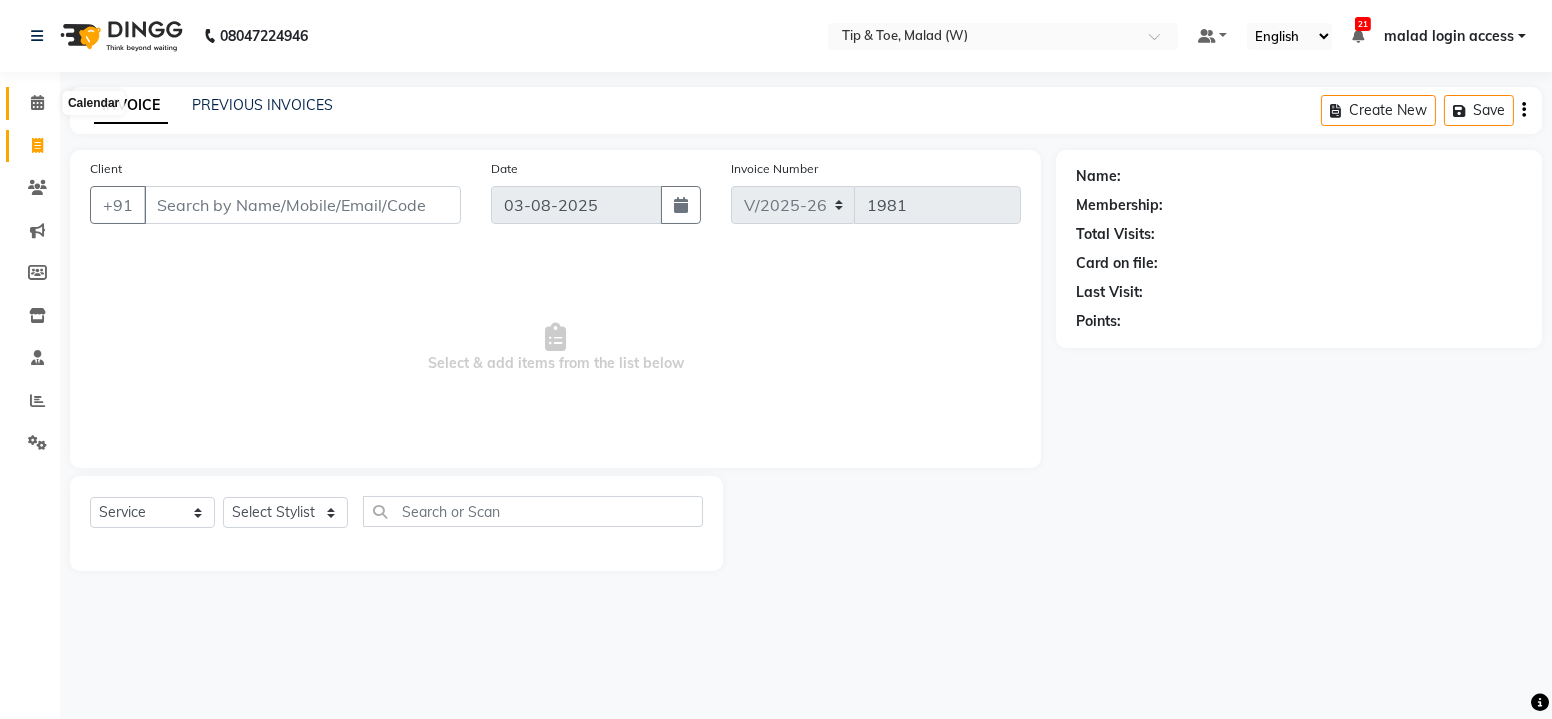click 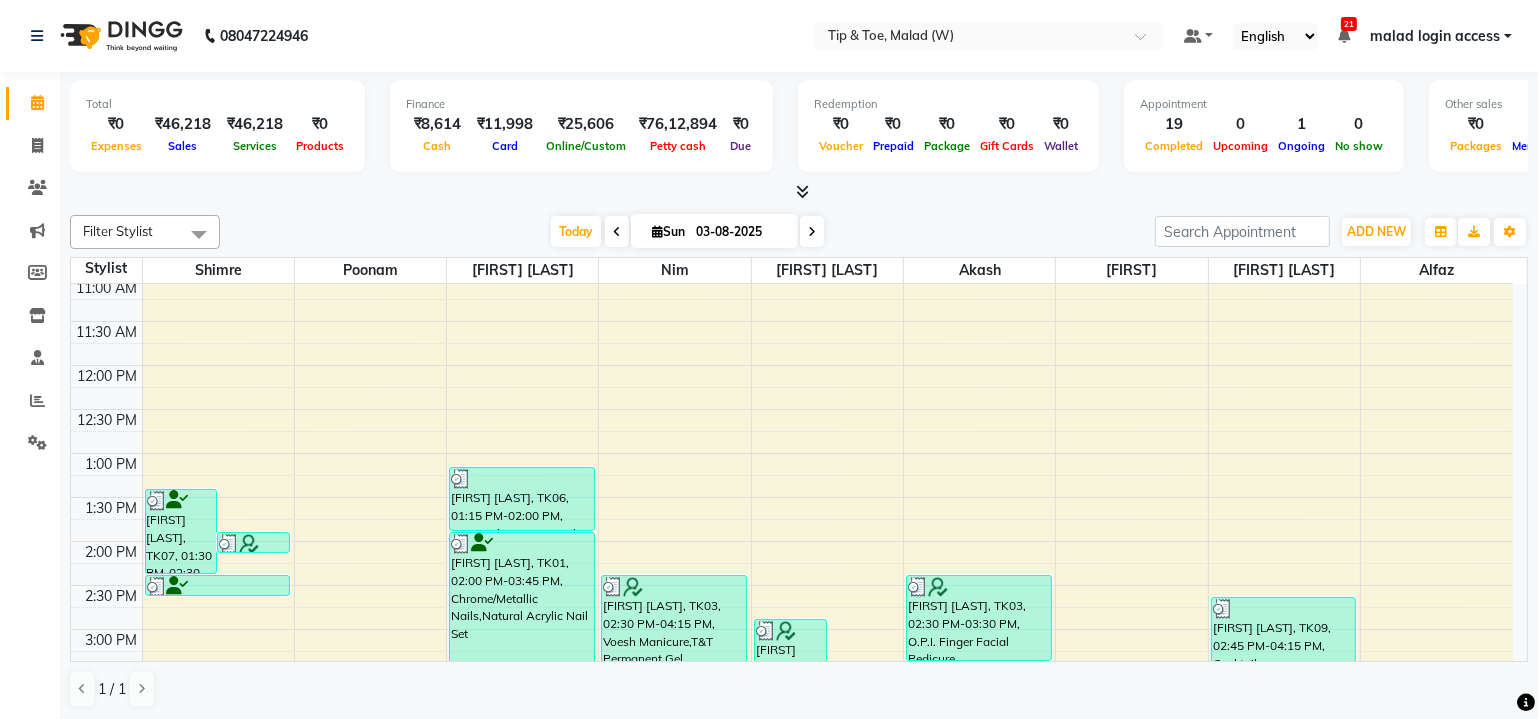 scroll, scrollTop: 272, scrollLeft: 0, axis: vertical 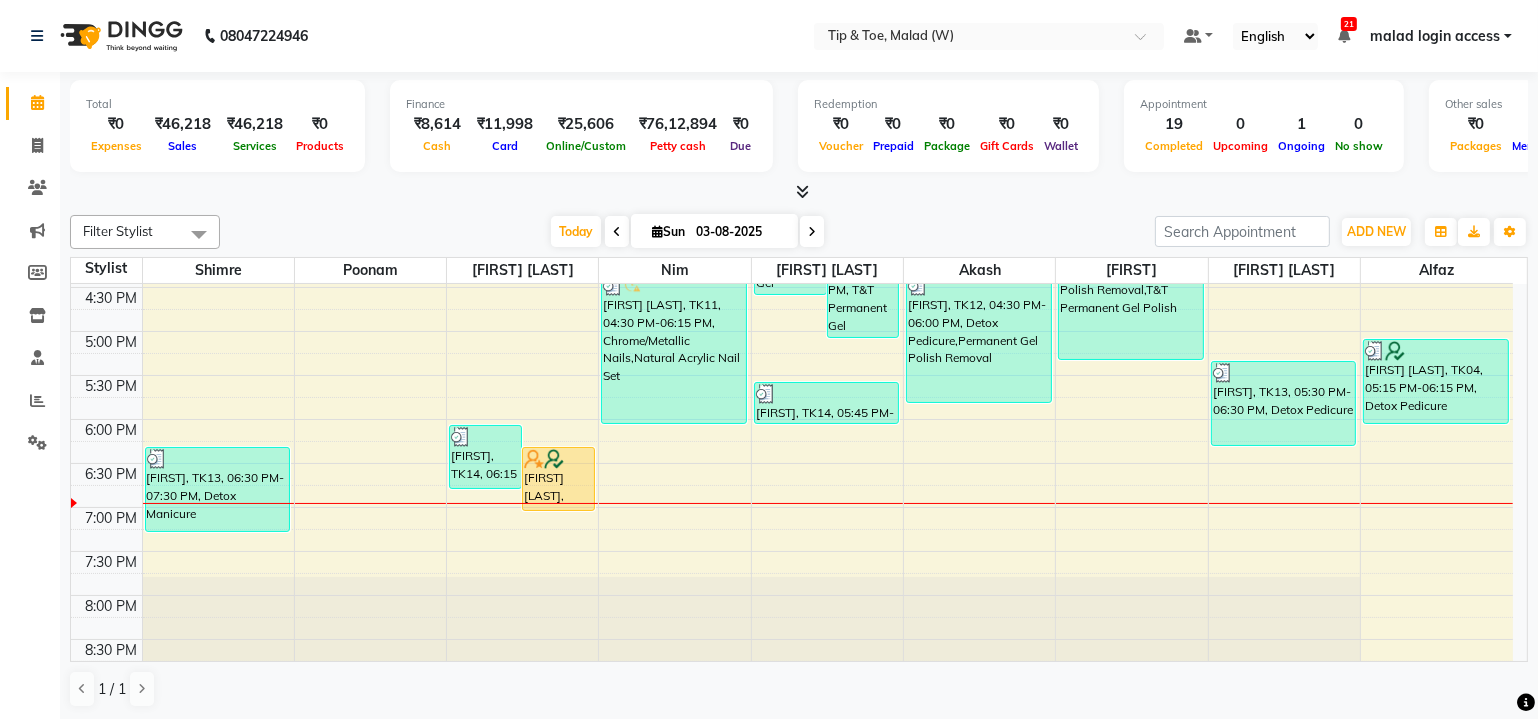 click on "8:00 AM 8:30 AM 9:00 AM 9:30 AM 10:00 AM 10:30 AM 11:00 AM 11:30 AM 12:00 PM 12:30 PM 1:00 PM 1:30 PM 2:00 PM 2:30 PM 3:00 PM 3:30 PM 4:00 PM 4:30 PM 5:00 PM 5:30 PM 6:00 PM 6:30 PM 7:00 PM 7:30 PM 8:00 PM 8:30 PM     [FIRST] [LAST], TK07, 01:30 PM-02:30 PM, Essential pedicure with scrub     [FIRST] [LAST], TK02, 02:00 PM-02:15 PM, Acrylic Tip Repair     [FIRST] [LAST], TK07, 02:30 PM-02:45 PM, Cut & File     [FIRST], TK10, 03:45 PM-04:15 PM, T&T Permanent Gel Polish     [FIRST], TK13, 06:30 PM-07:30 PM, Detox Manicure     [FIRST], TK14, 06:15 PM-07:00 PM, Permanent Gel Polish French     [FIRST] [LAST], TK08, 06:30 PM-07:15 PM, OPI Refills + Gel Polish     [FIRST] [LAST], TK06, 01:15 PM-02:00 PM, Essential manicure with scrub     [FIRST] [LAST], TK01, 02:00 PM-03:45 PM, Chrome/Metallic Nails,Natural Acrylic Nail Set     [FIRST] [LAST], TK03, 02:30 PM-04:15 PM, Voesh Manicure,T&T Permanent Gel Polish,Permanent Gel Polish Removal     [FIRST] [LAST], TK11, 04:30 PM-06:15 PM, Chrome/Metallic Nails,Natural Acrylic Nail Set" at bounding box center [792, 111] 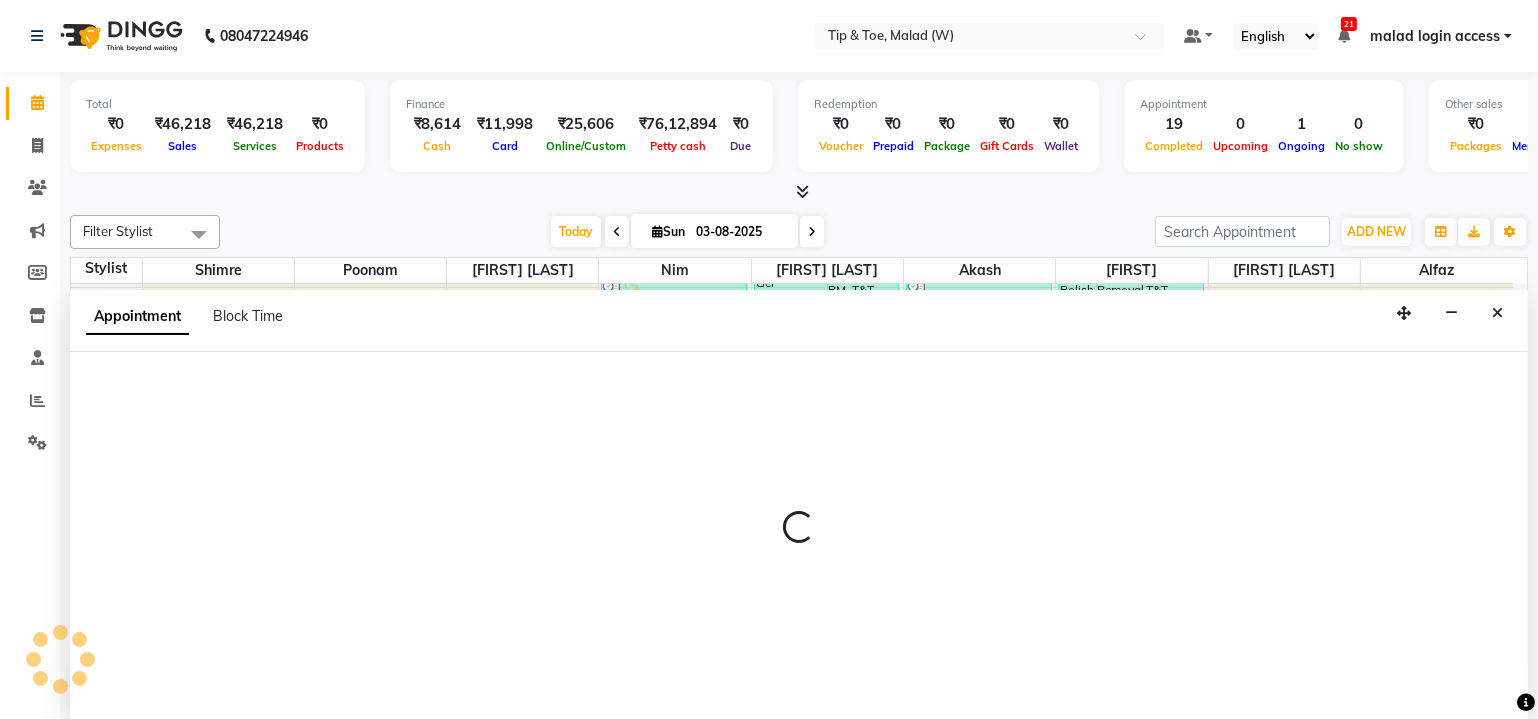 select on "41813" 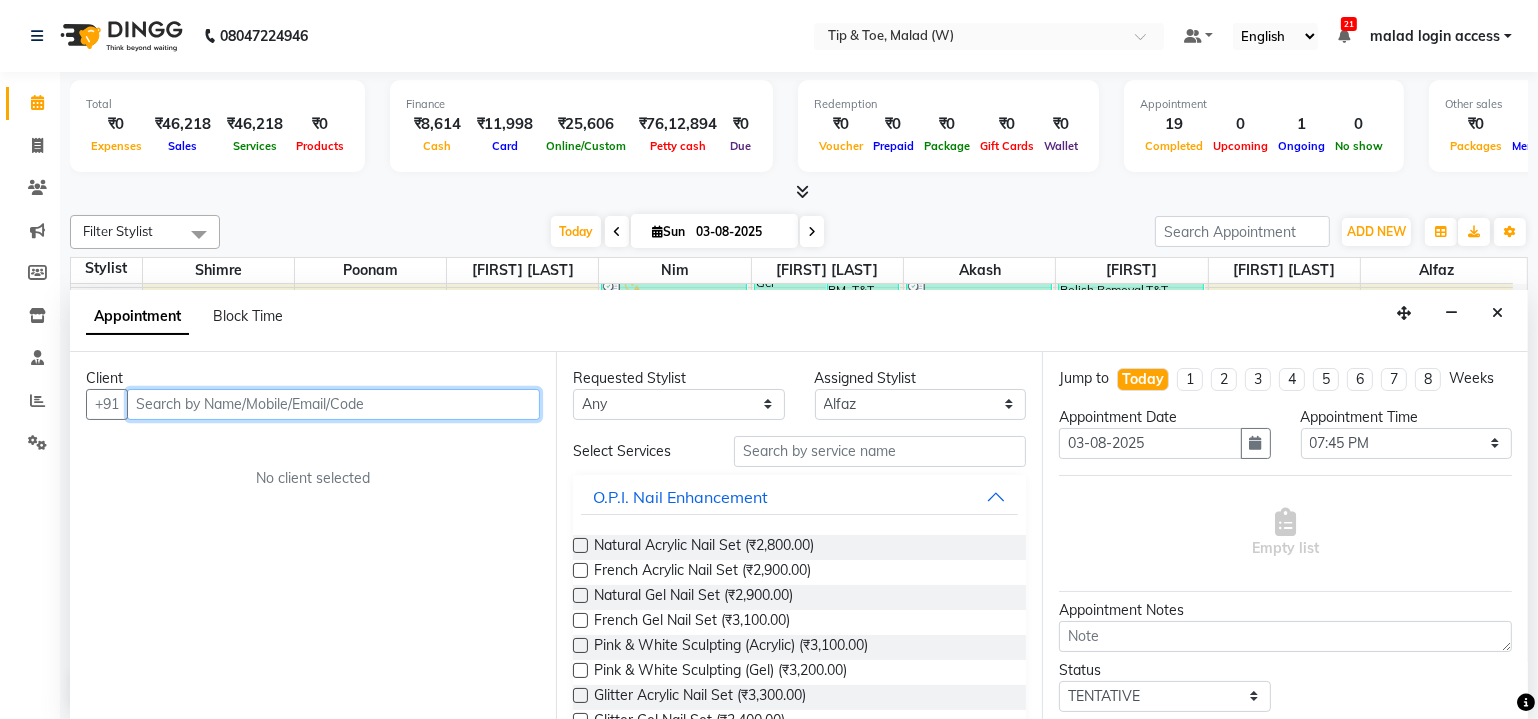 click at bounding box center [333, 404] 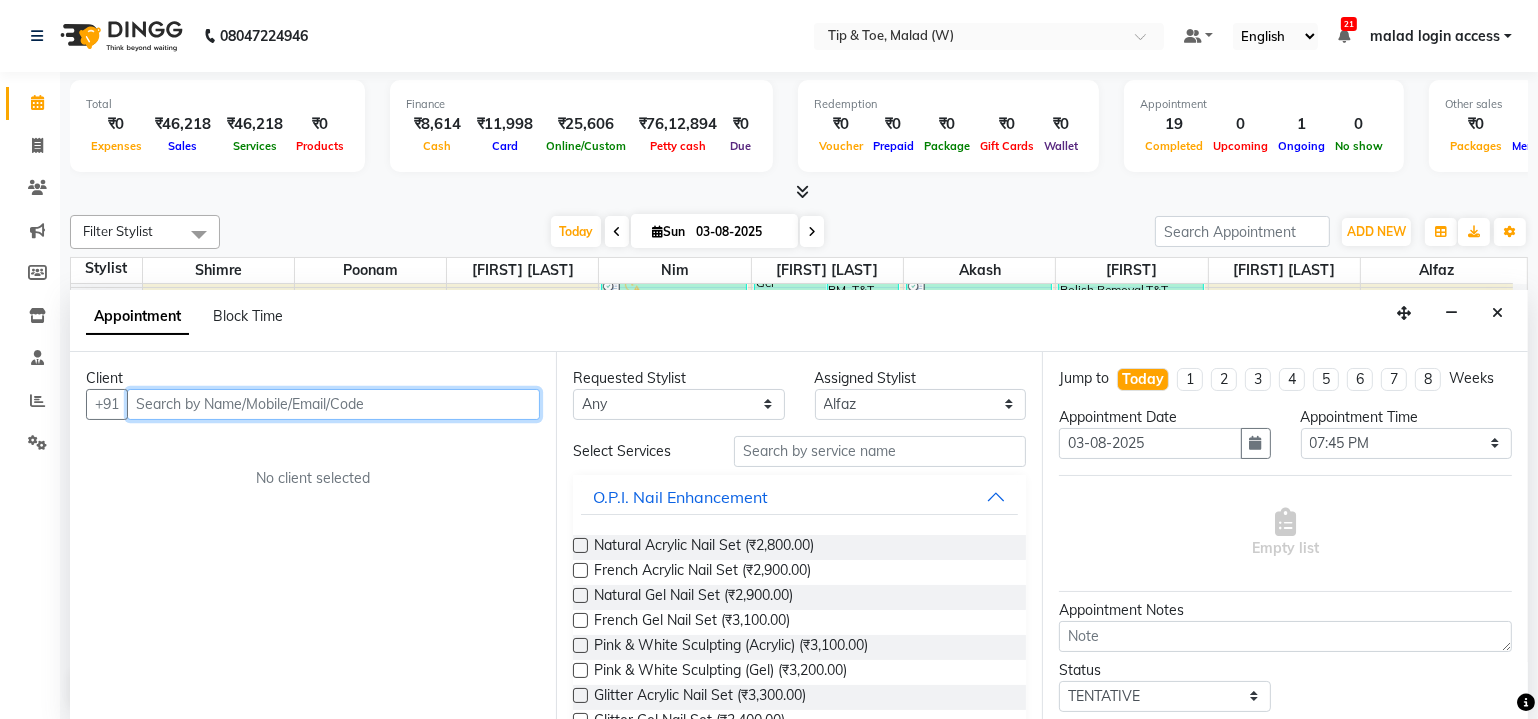 paste on "[PHONE]" 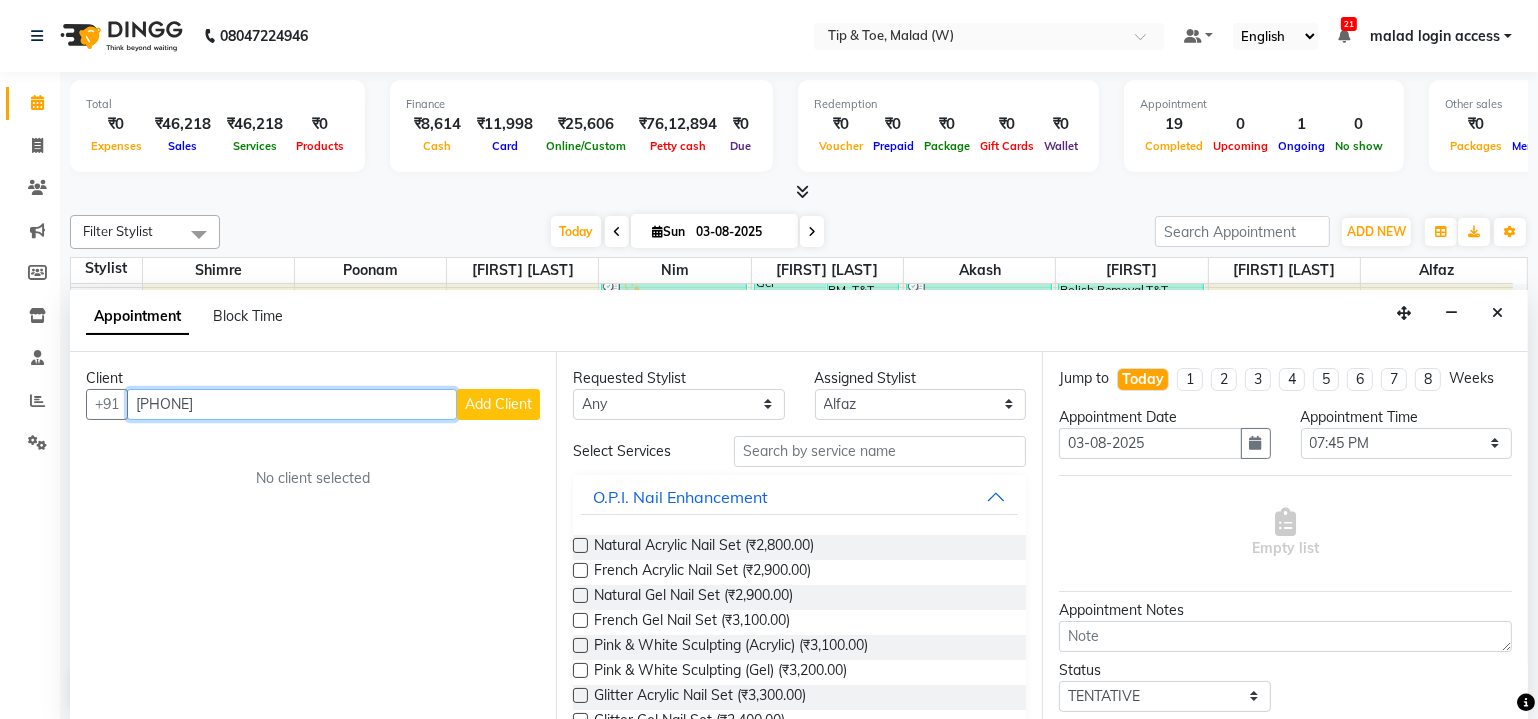 type on "[PHONE]" 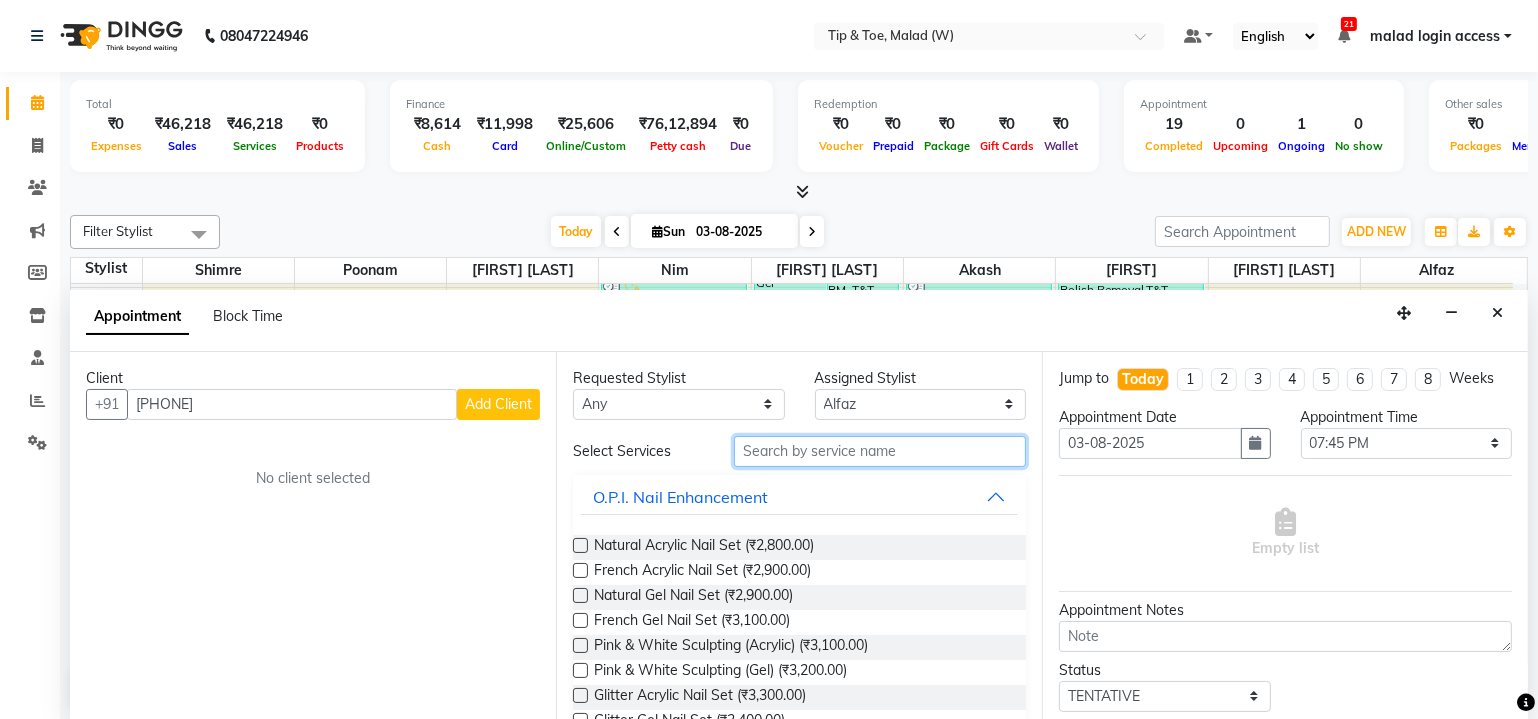 click at bounding box center [880, 451] 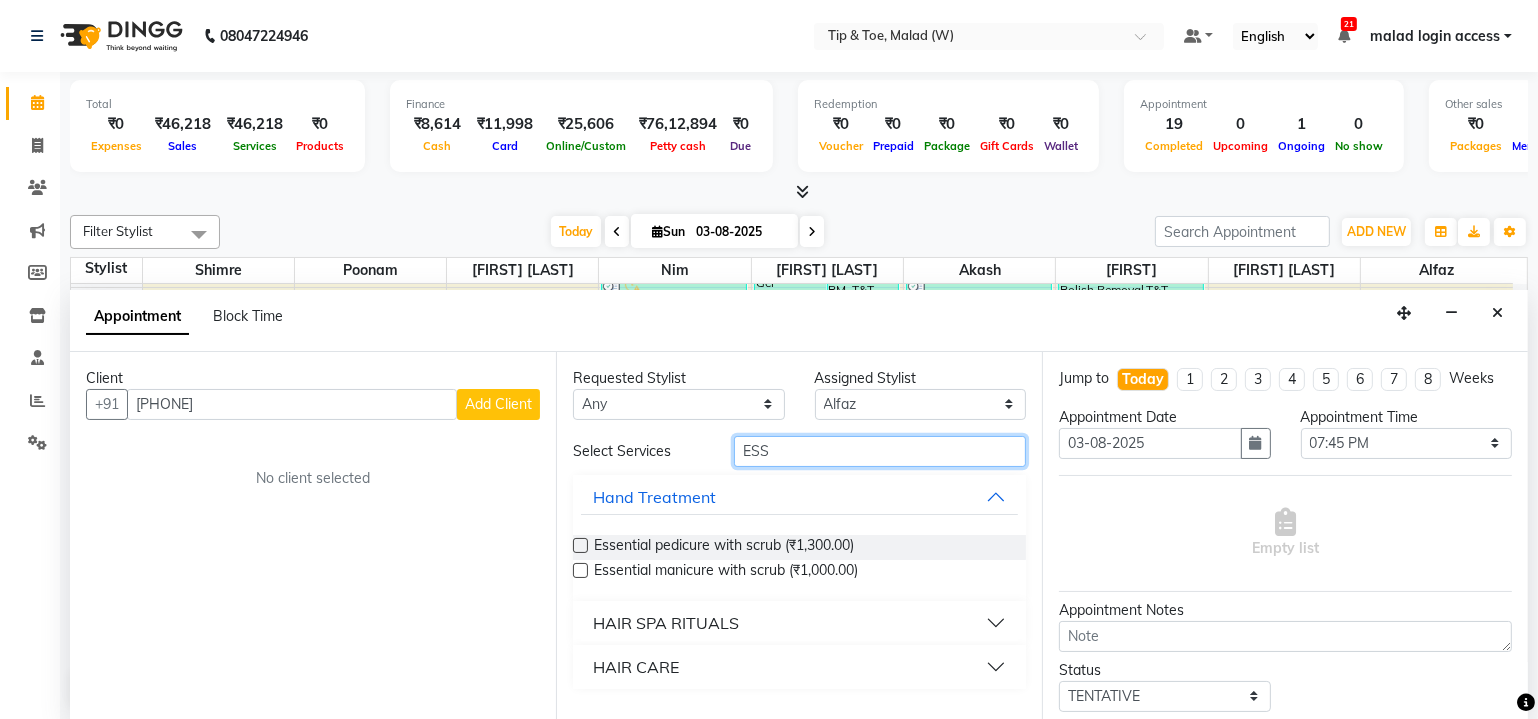type on "ESS" 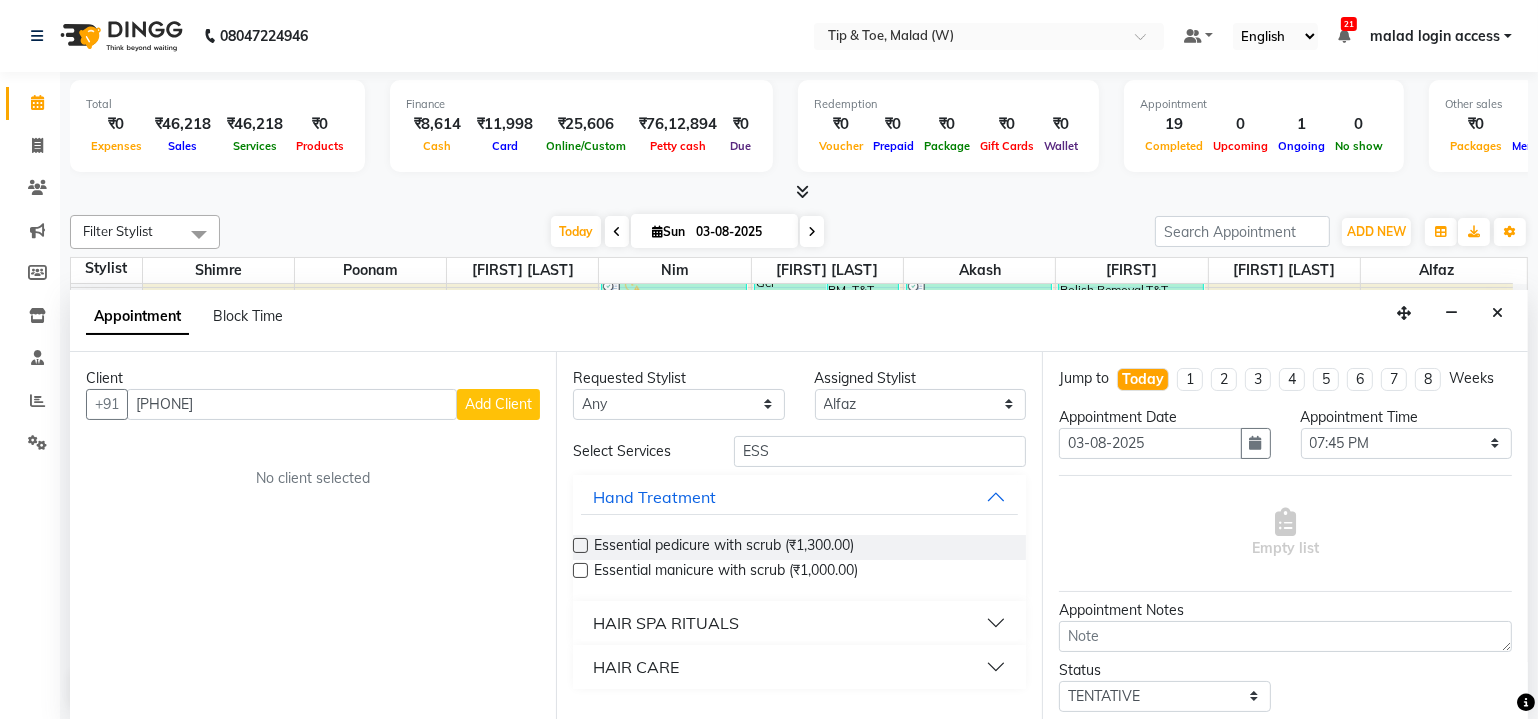 click at bounding box center (580, 545) 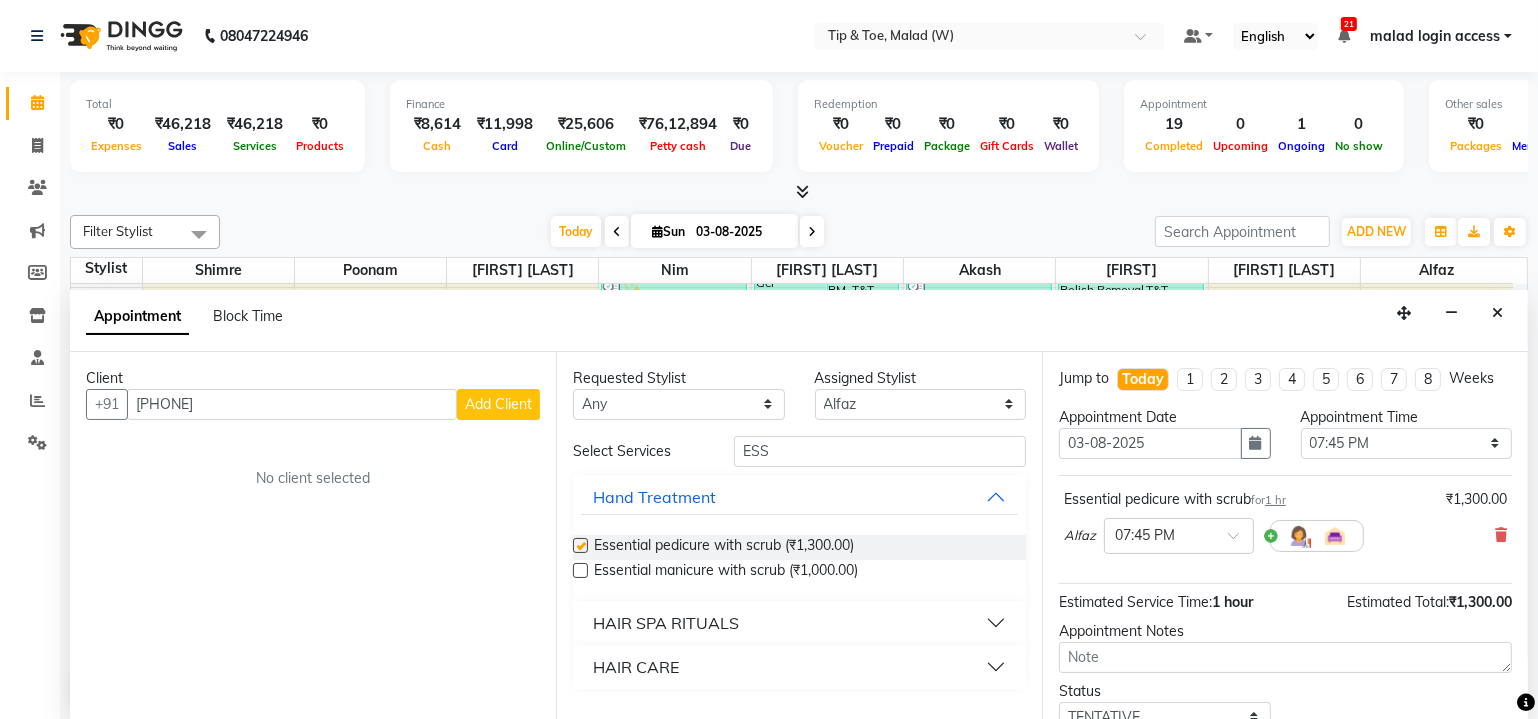 checkbox on "false" 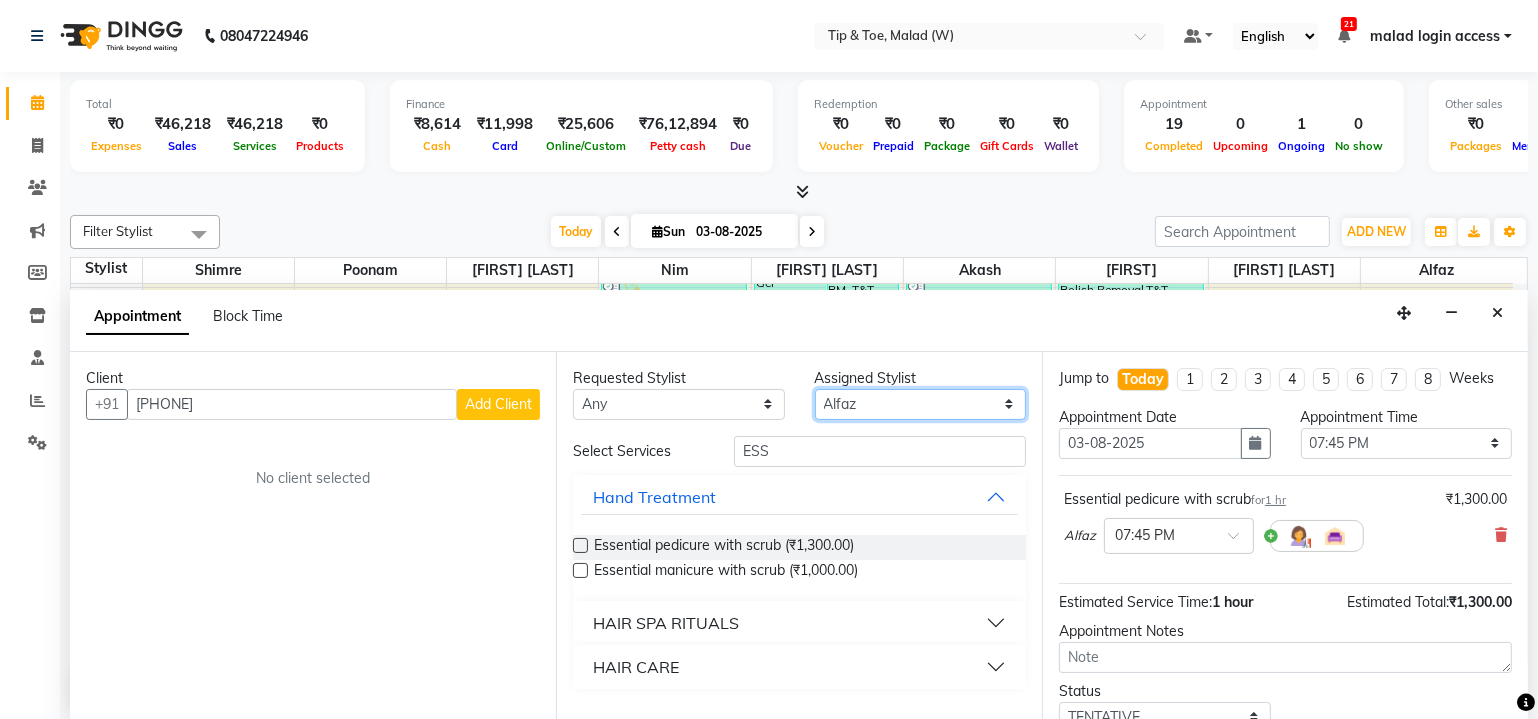 click on "Select Akash  Alfaz  Dibakar Manisha Singh Nim poonam Sanjay mama Shimre Urmila Pal" at bounding box center [921, 404] 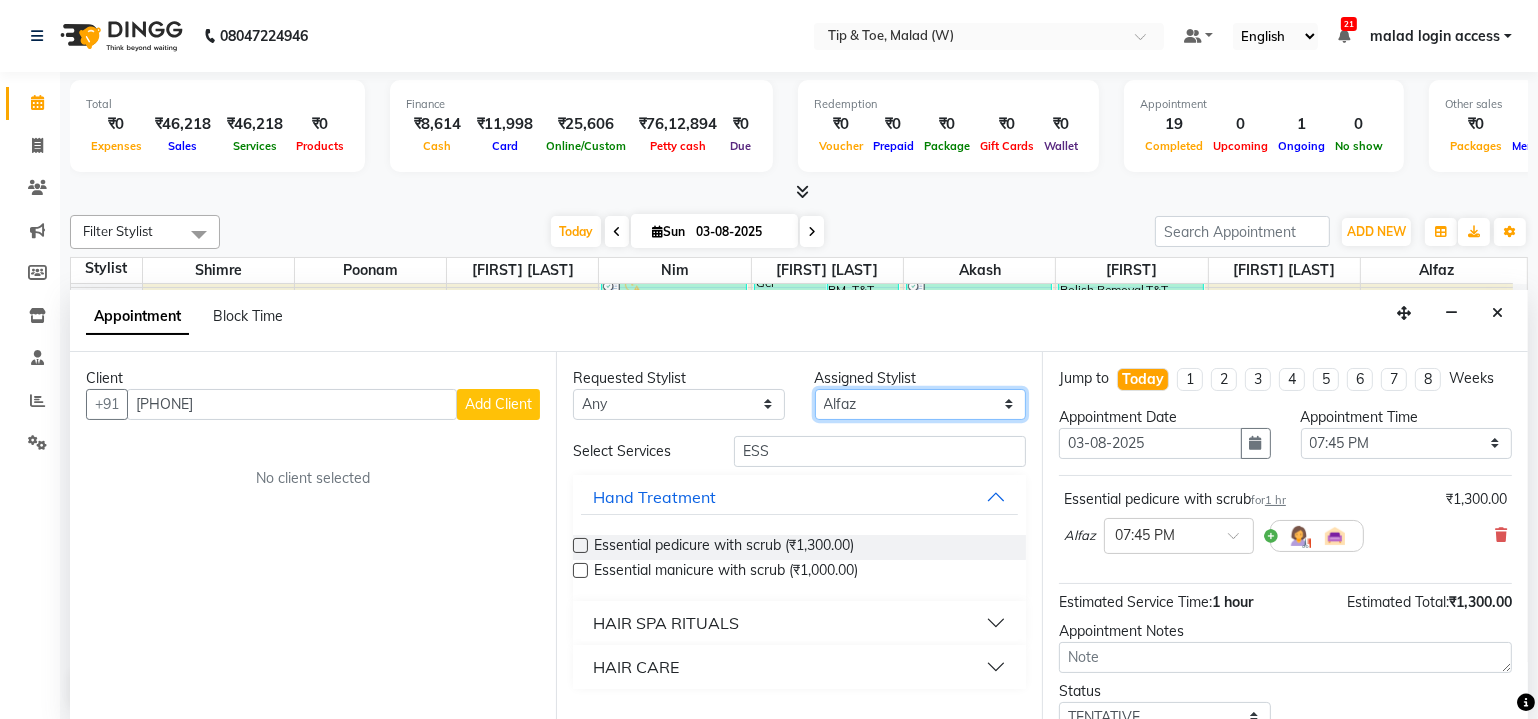 select on "41794" 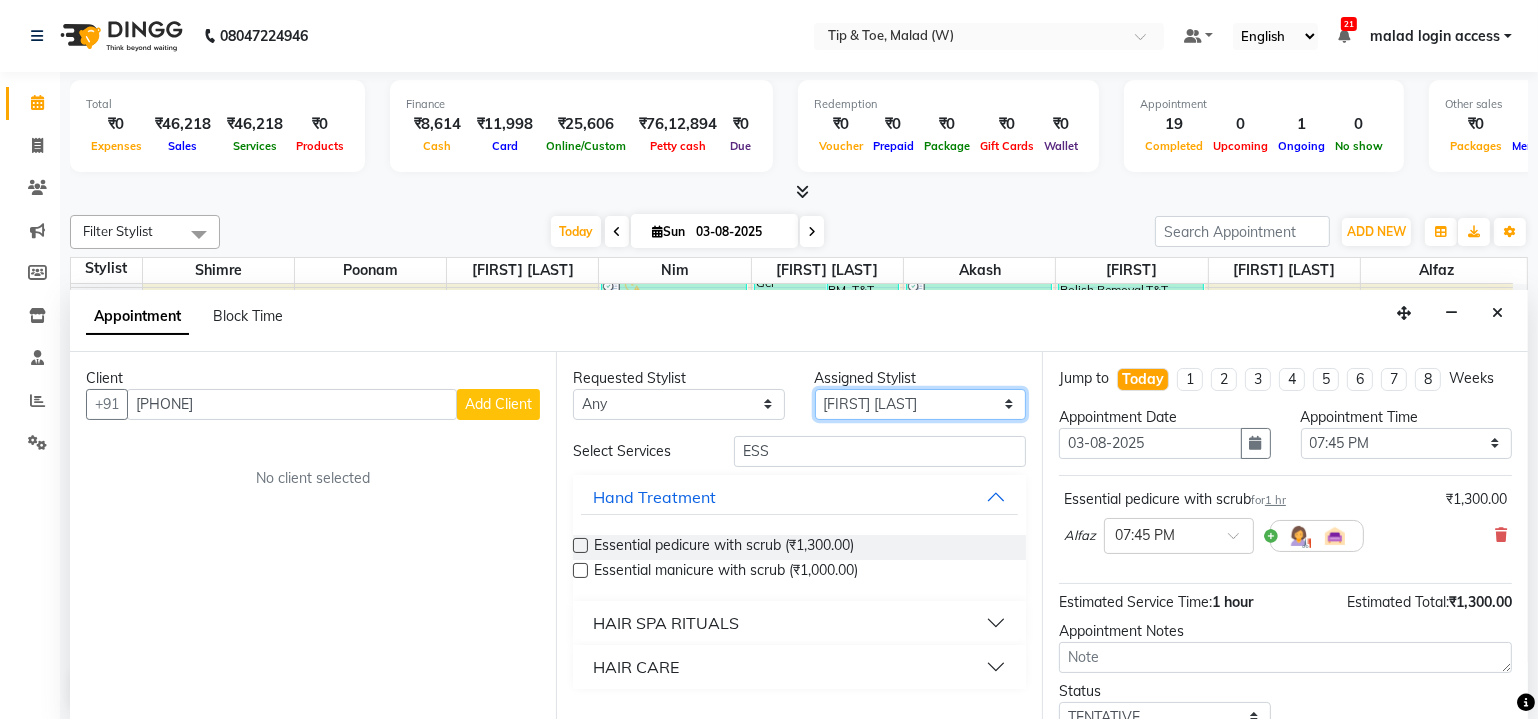 click on "Select Akash  Alfaz  Dibakar Manisha Singh Nim poonam Sanjay mama Shimre Urmila Pal" at bounding box center [921, 404] 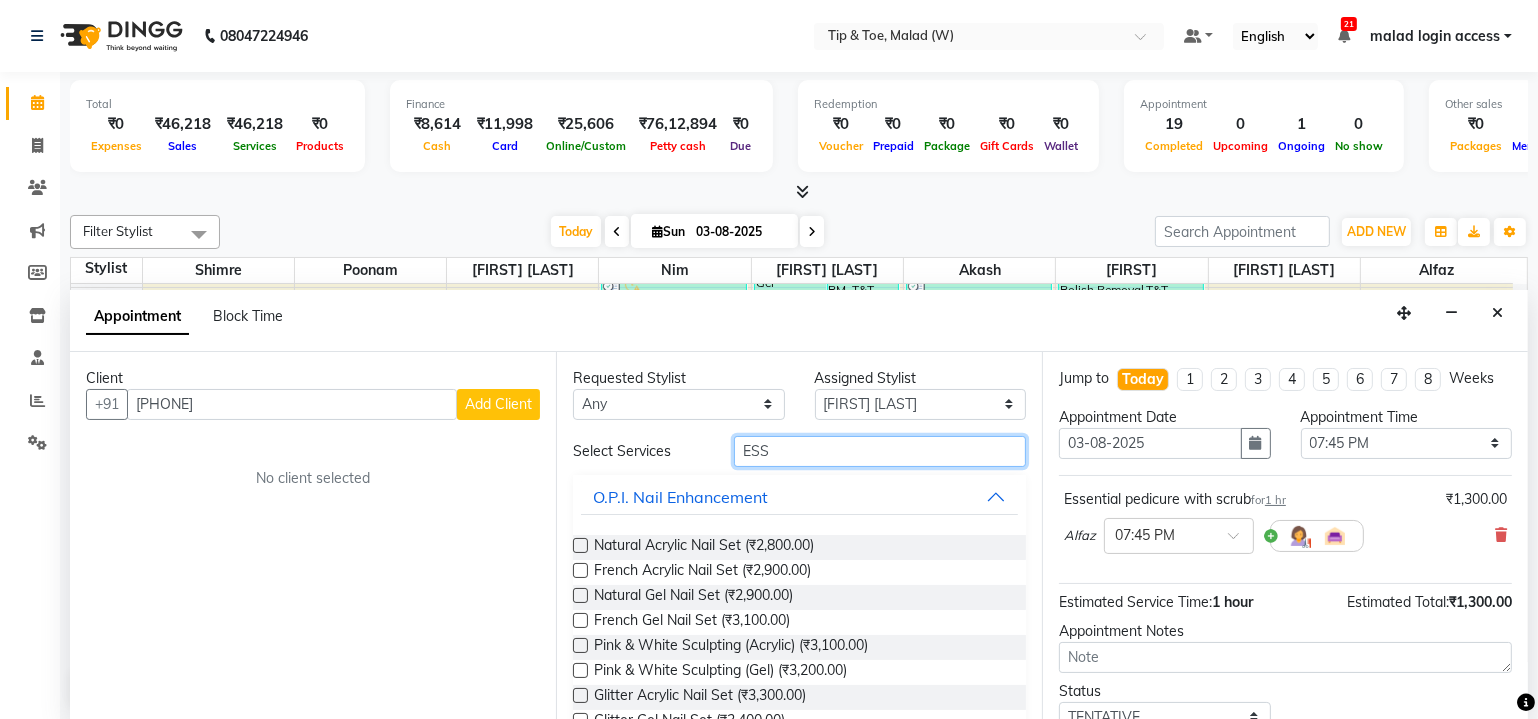 click on "ESS" at bounding box center [880, 451] 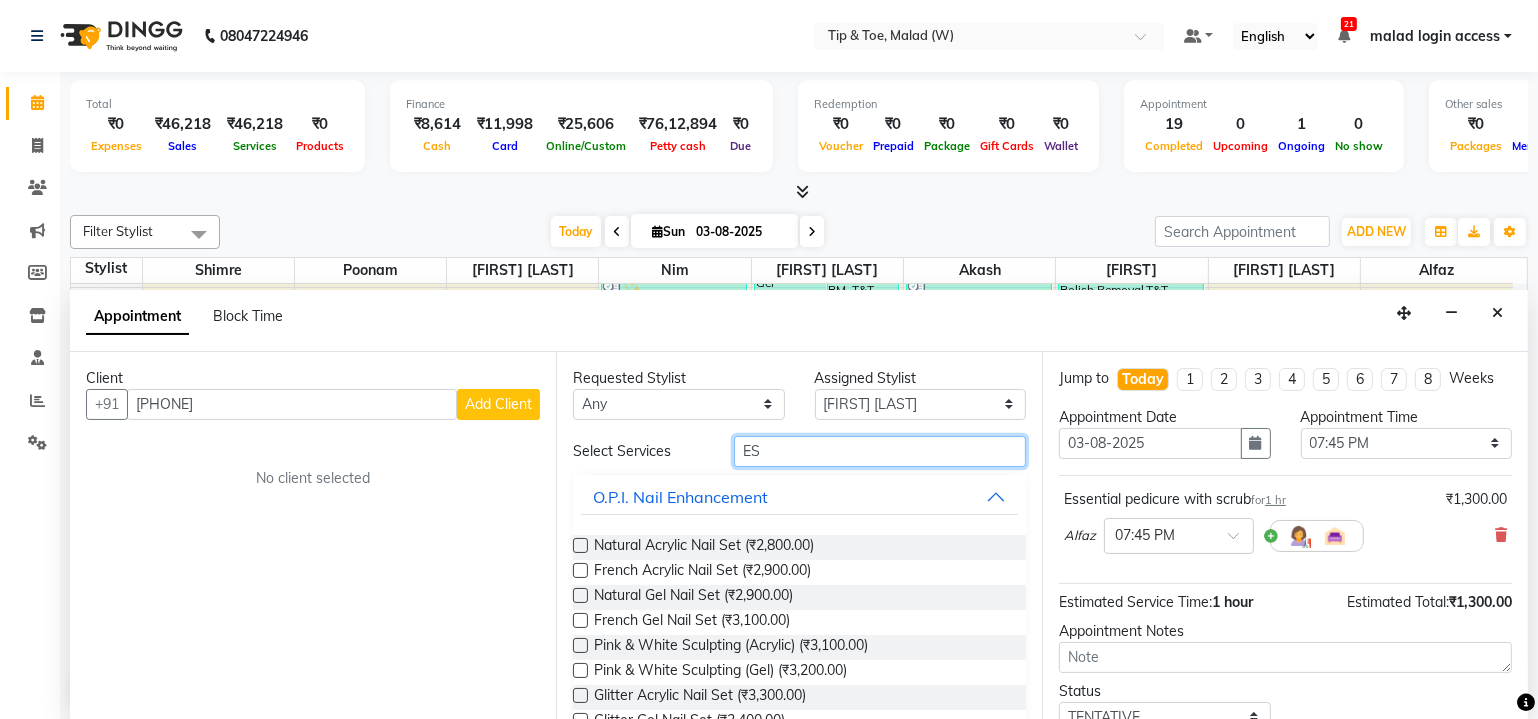 type on "E" 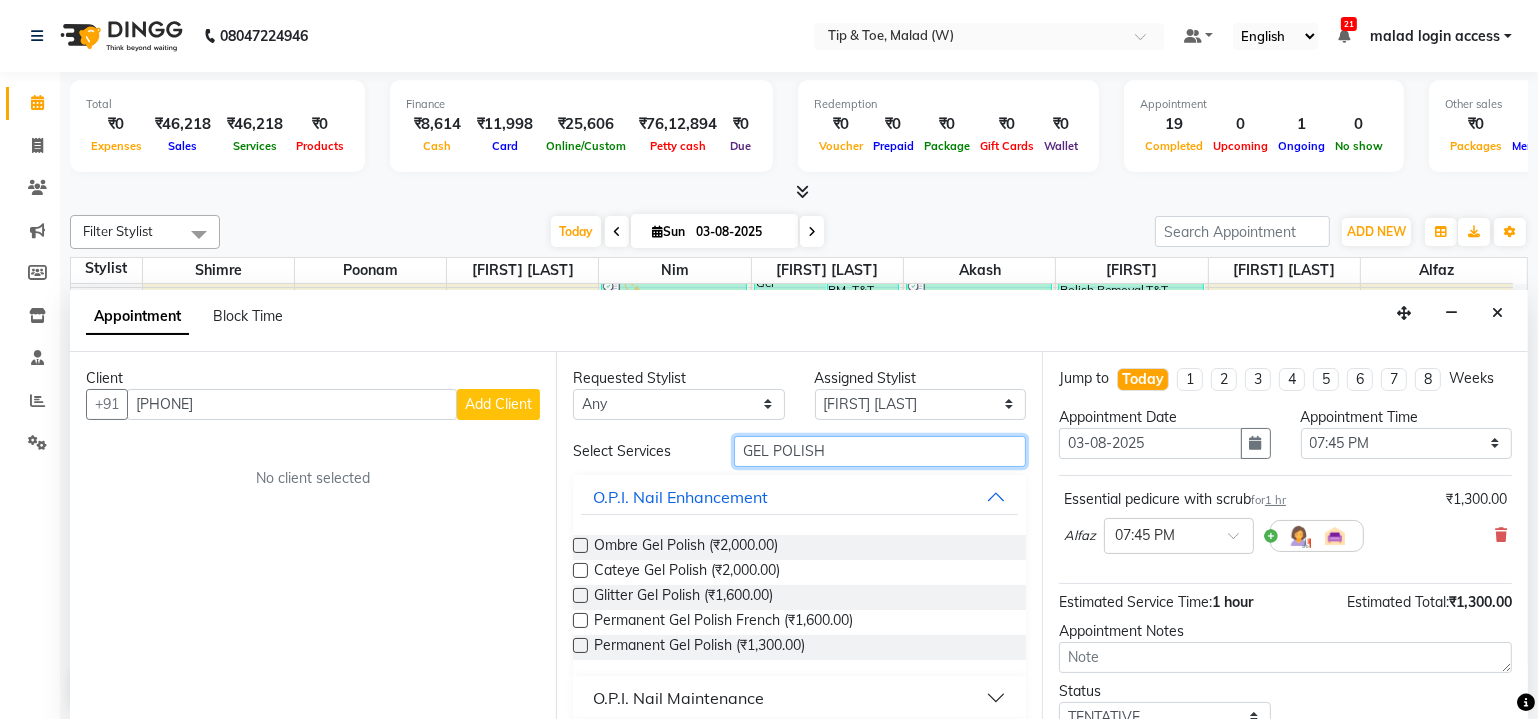type on "GEL POLISH" 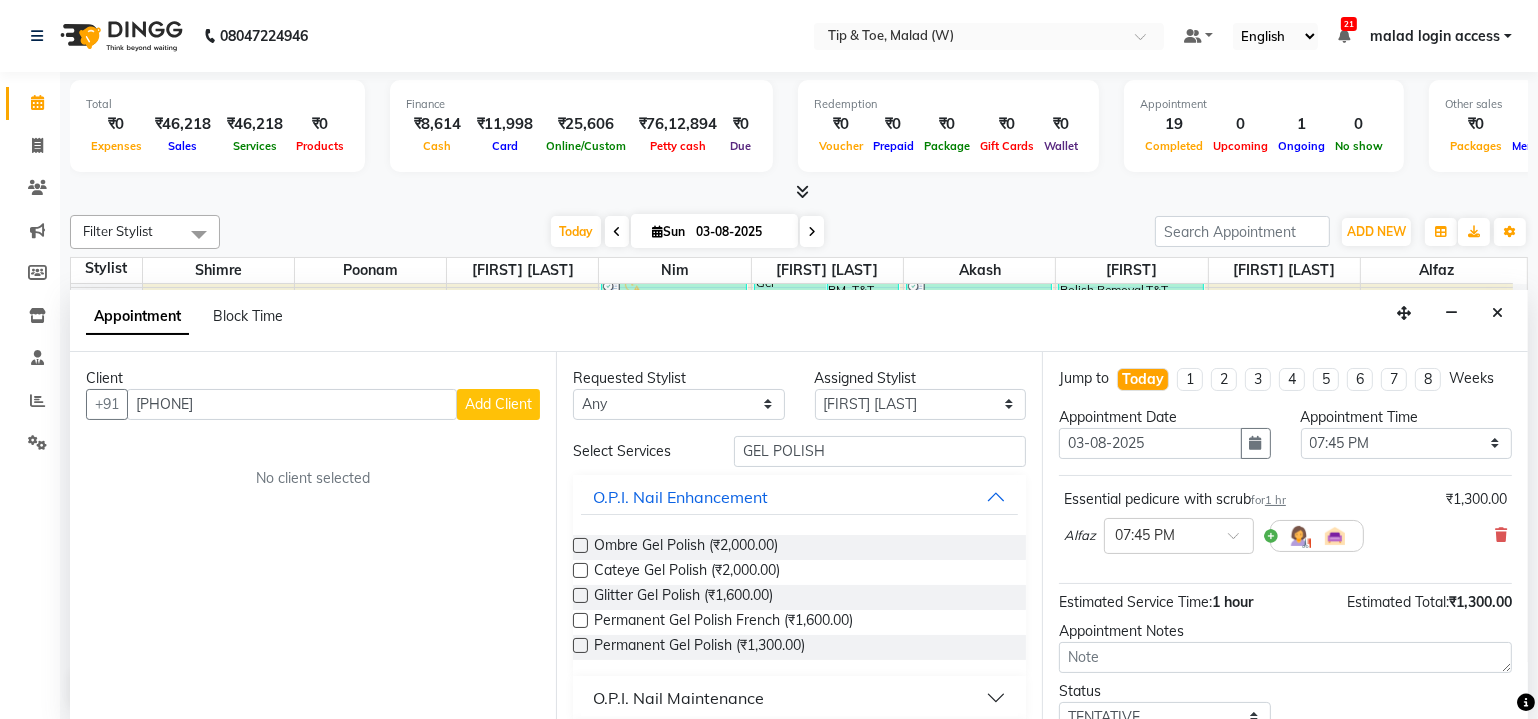click at bounding box center [580, 645] 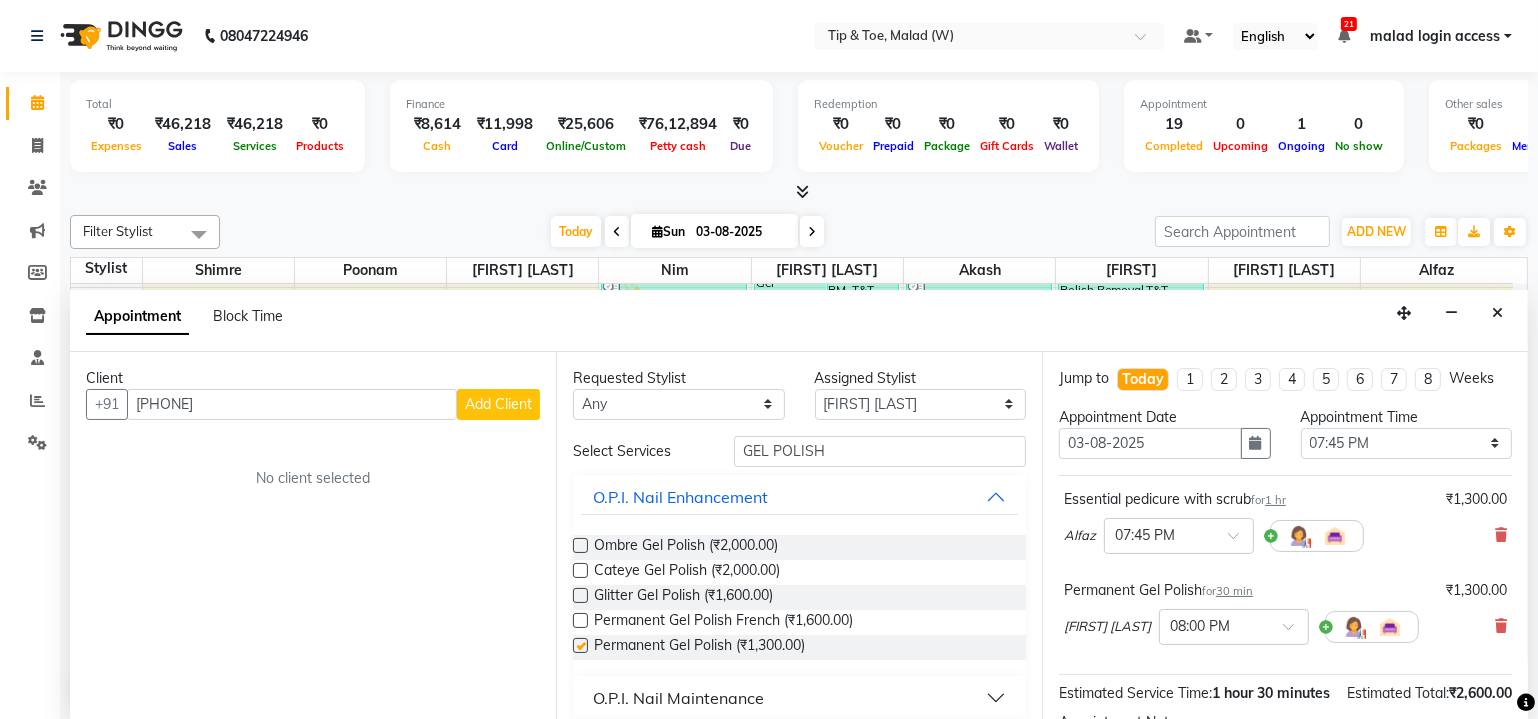checkbox on "false" 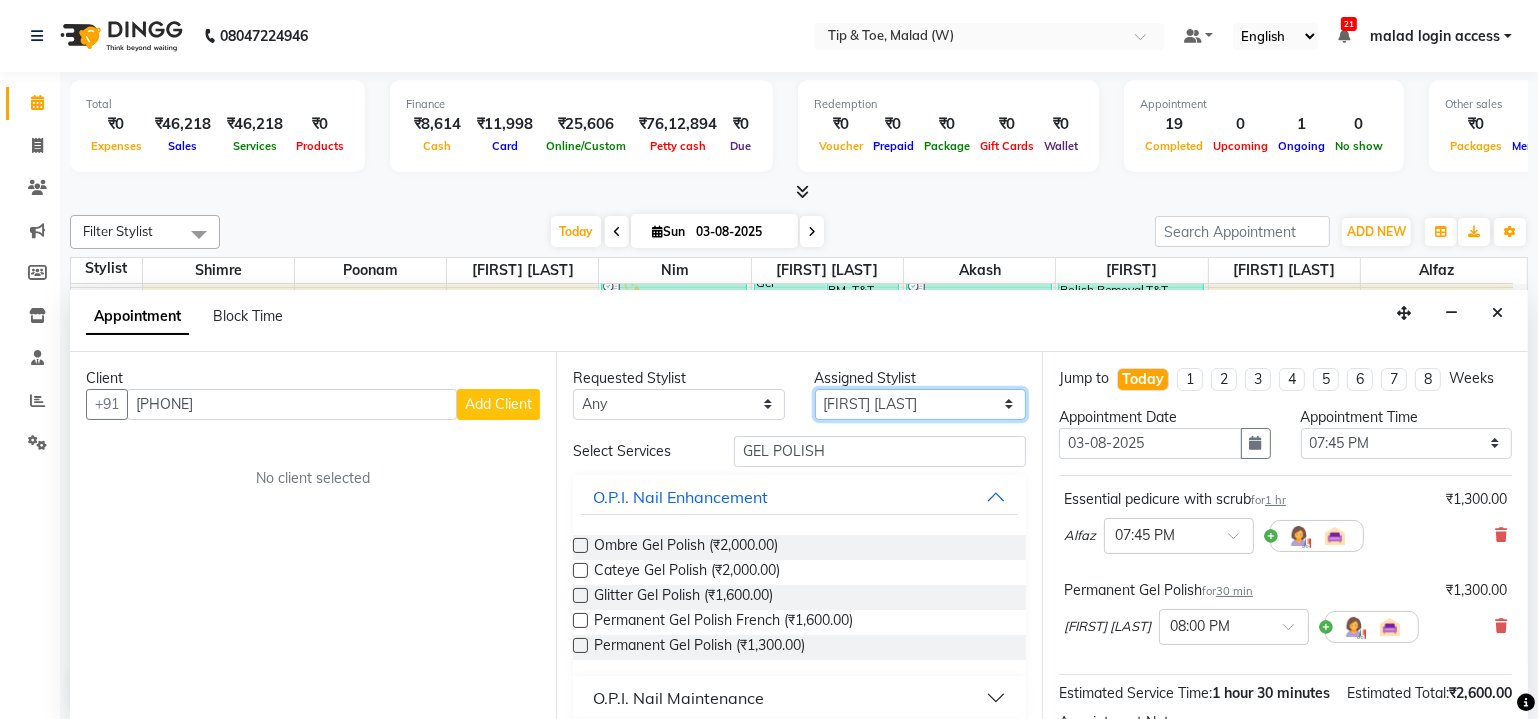 click on "Select Akash  Alfaz  Dibakar Manisha Singh Nim poonam Sanjay mama Shimre Urmila Pal" at bounding box center [921, 404] 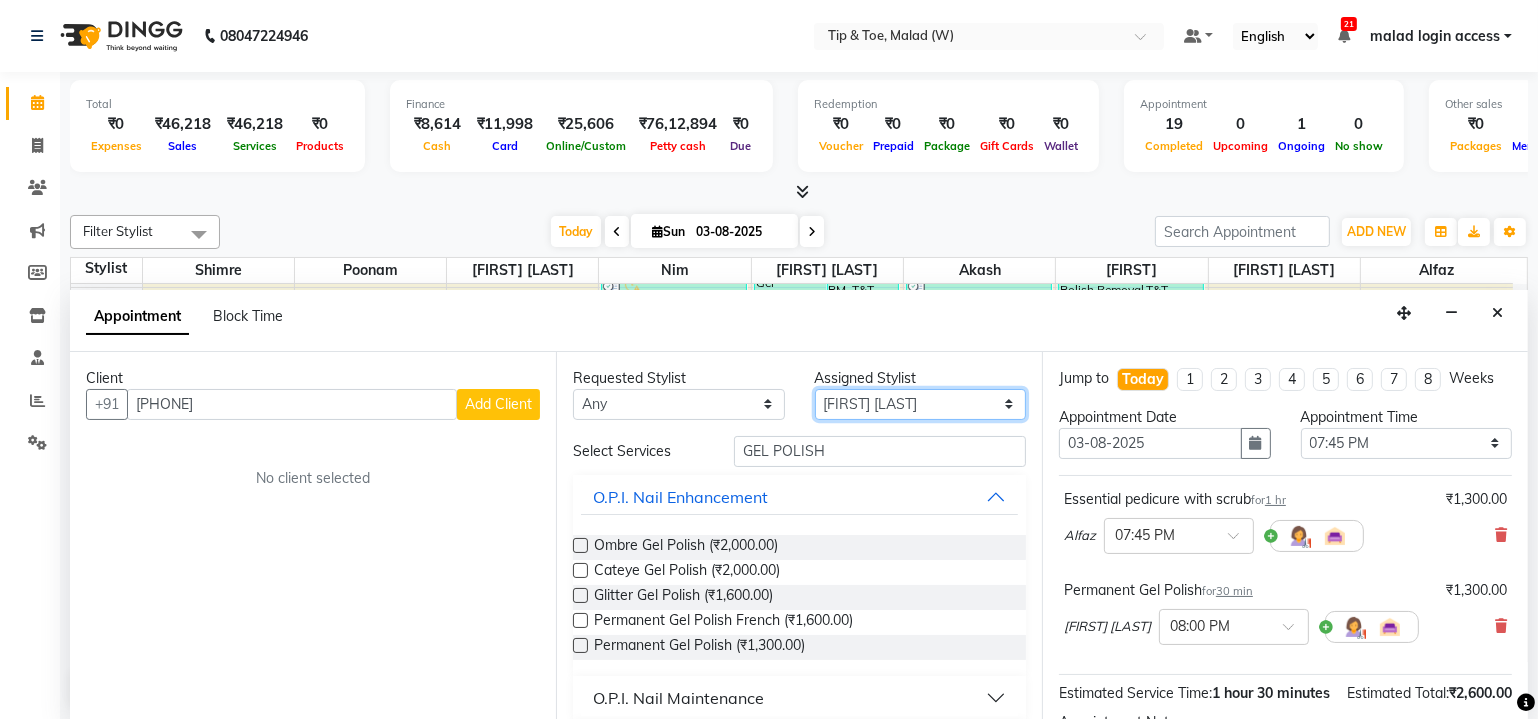 select on "41842" 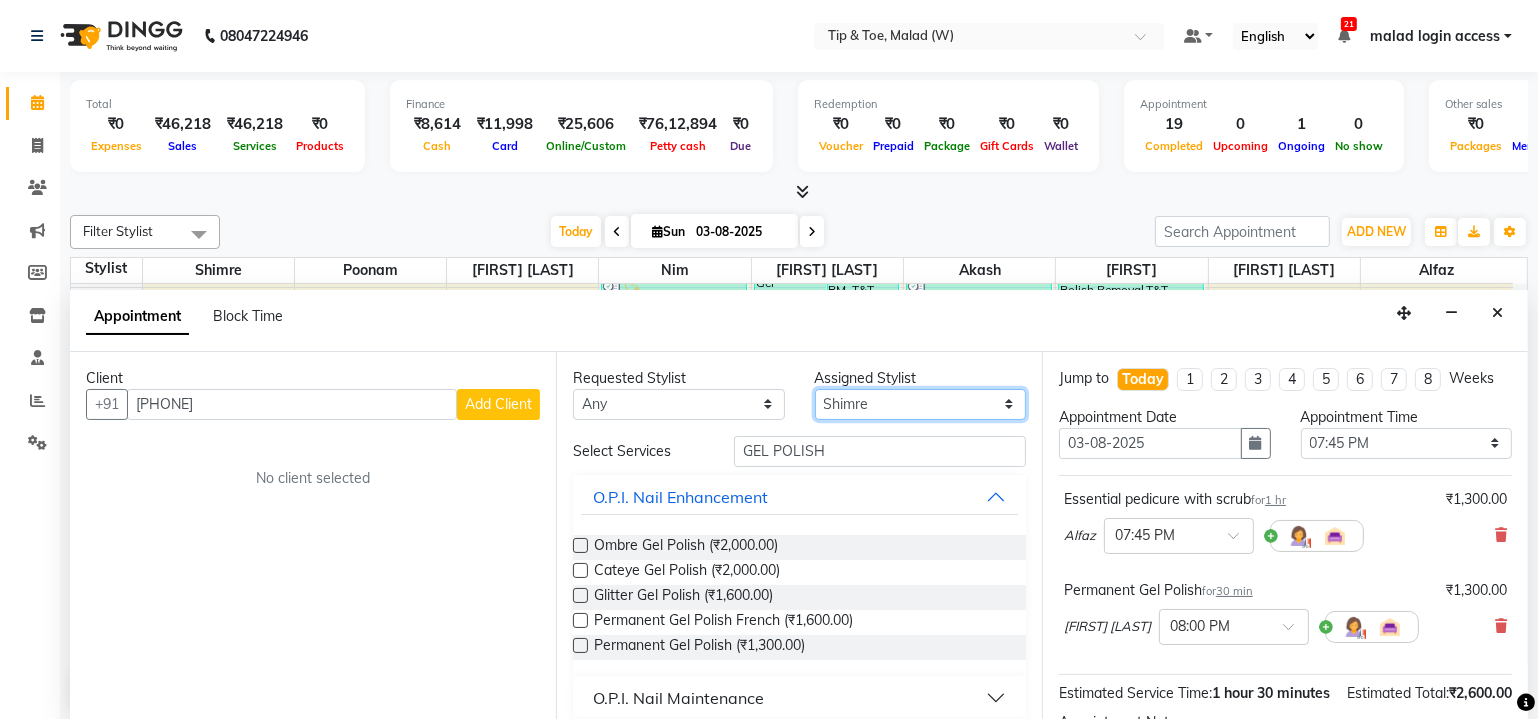 click on "Select Akash  Alfaz  Dibakar Manisha Singh Nim poonam Sanjay mama Shimre Urmila Pal" at bounding box center (921, 404) 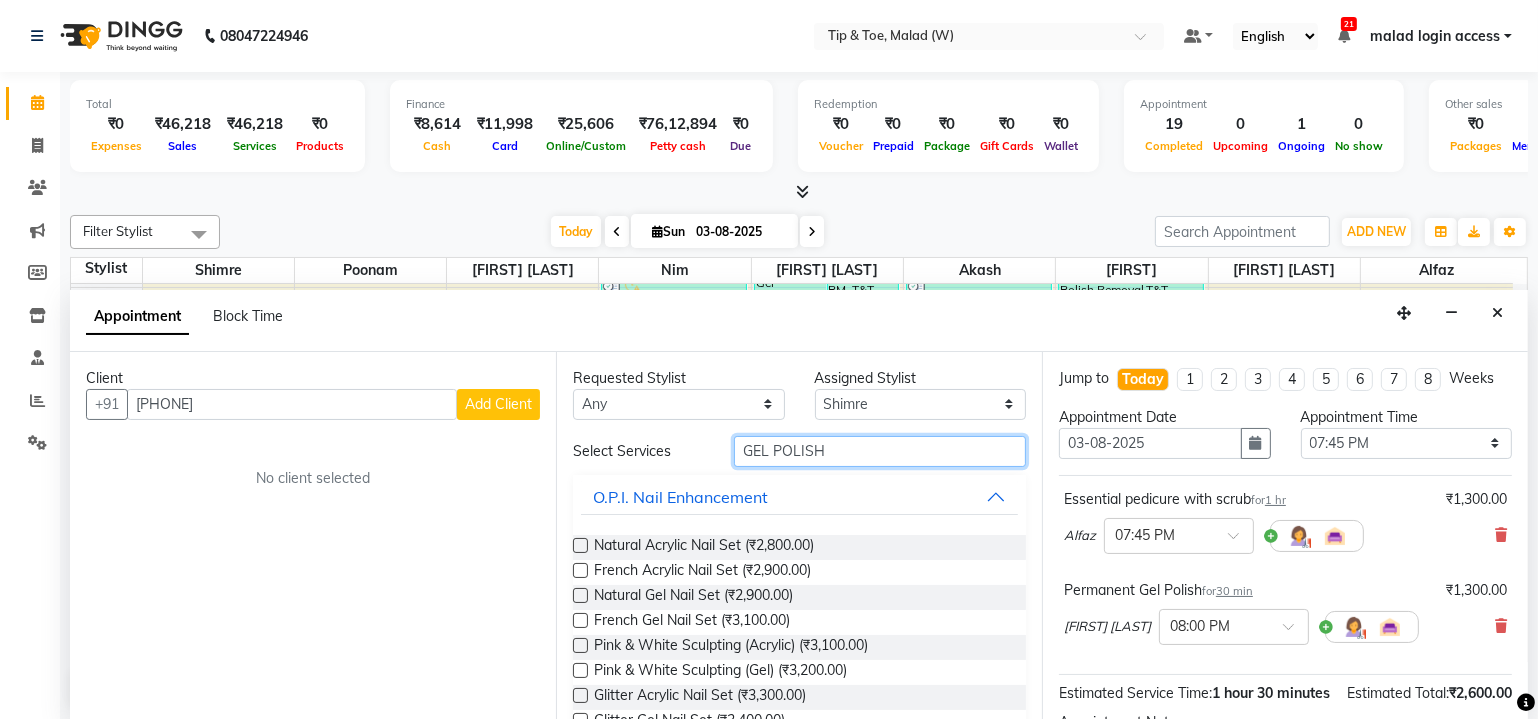 click on "GEL POLISH" at bounding box center (880, 451) 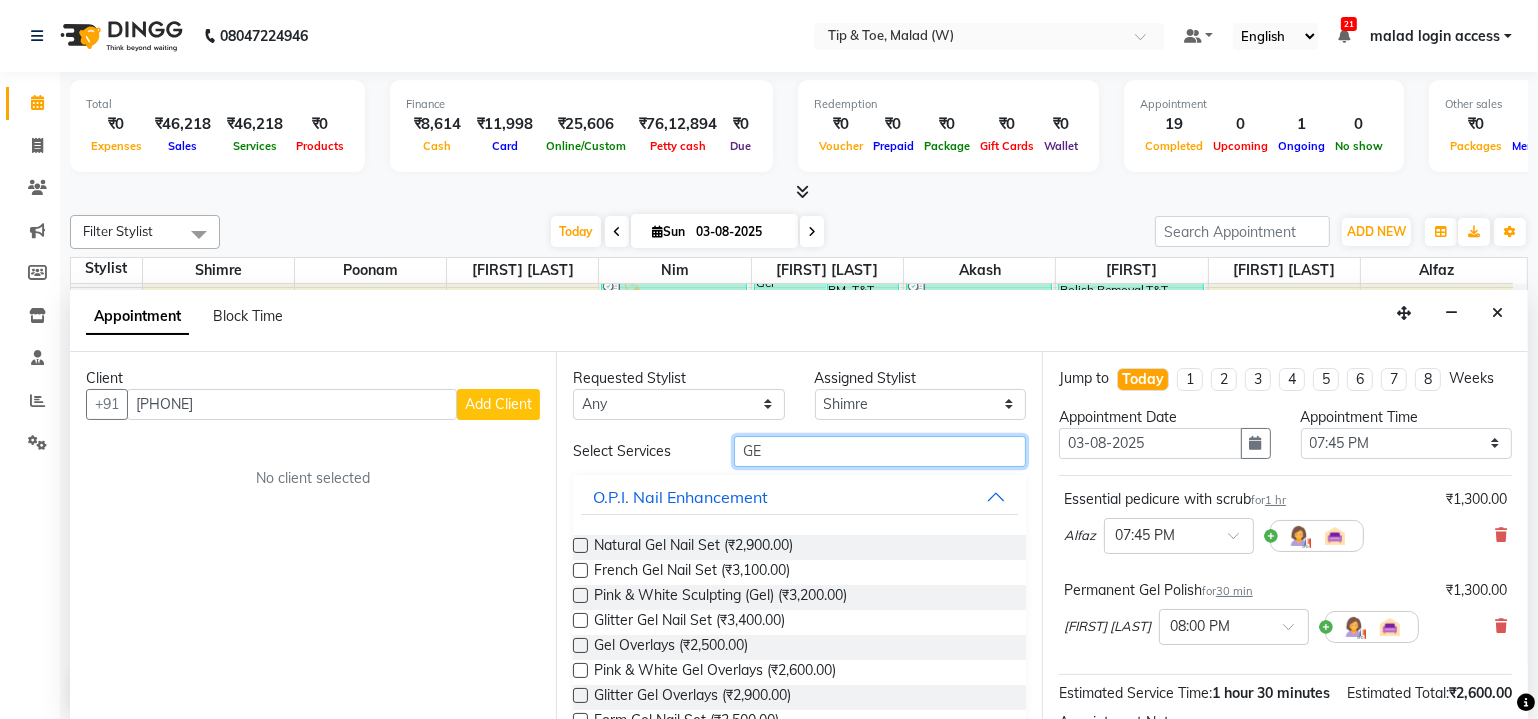 type on "G" 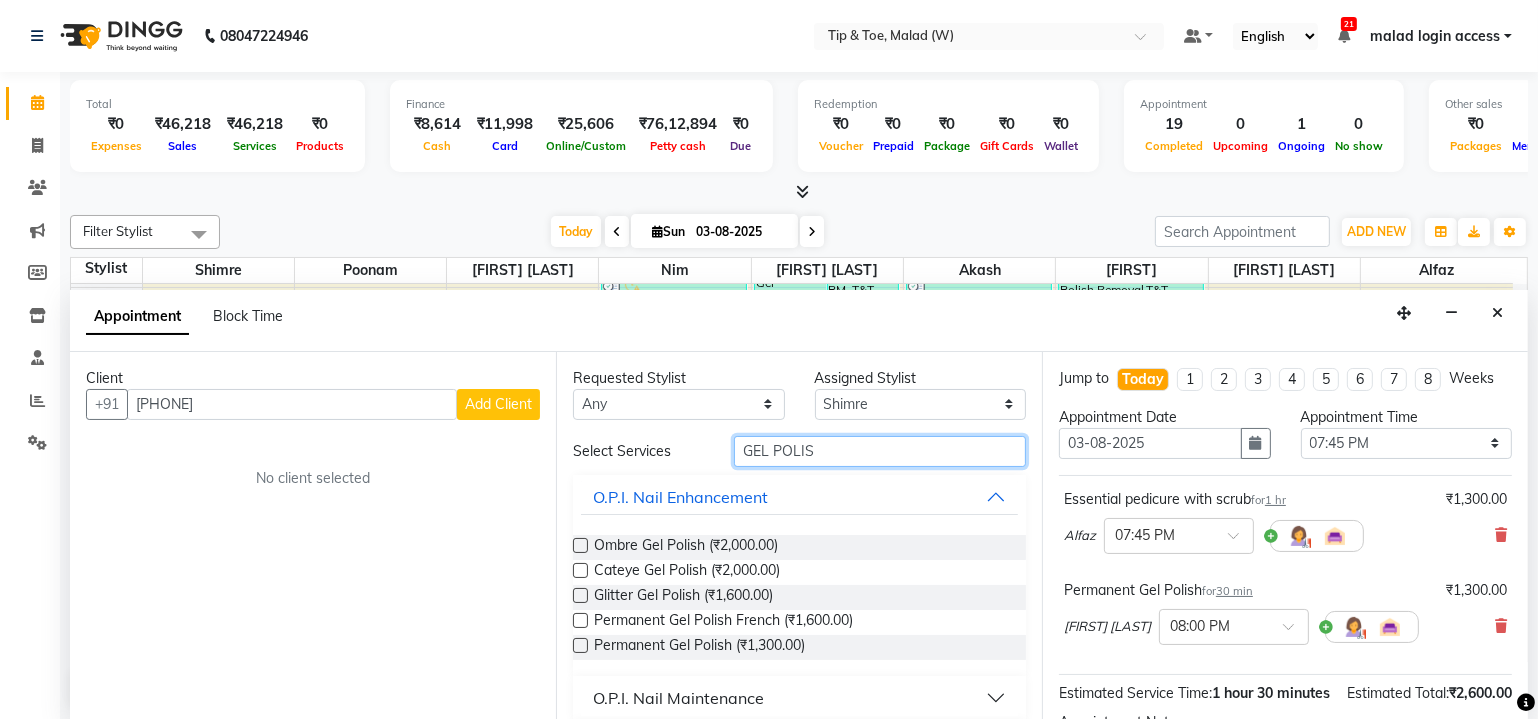type on "GEL POLISH" 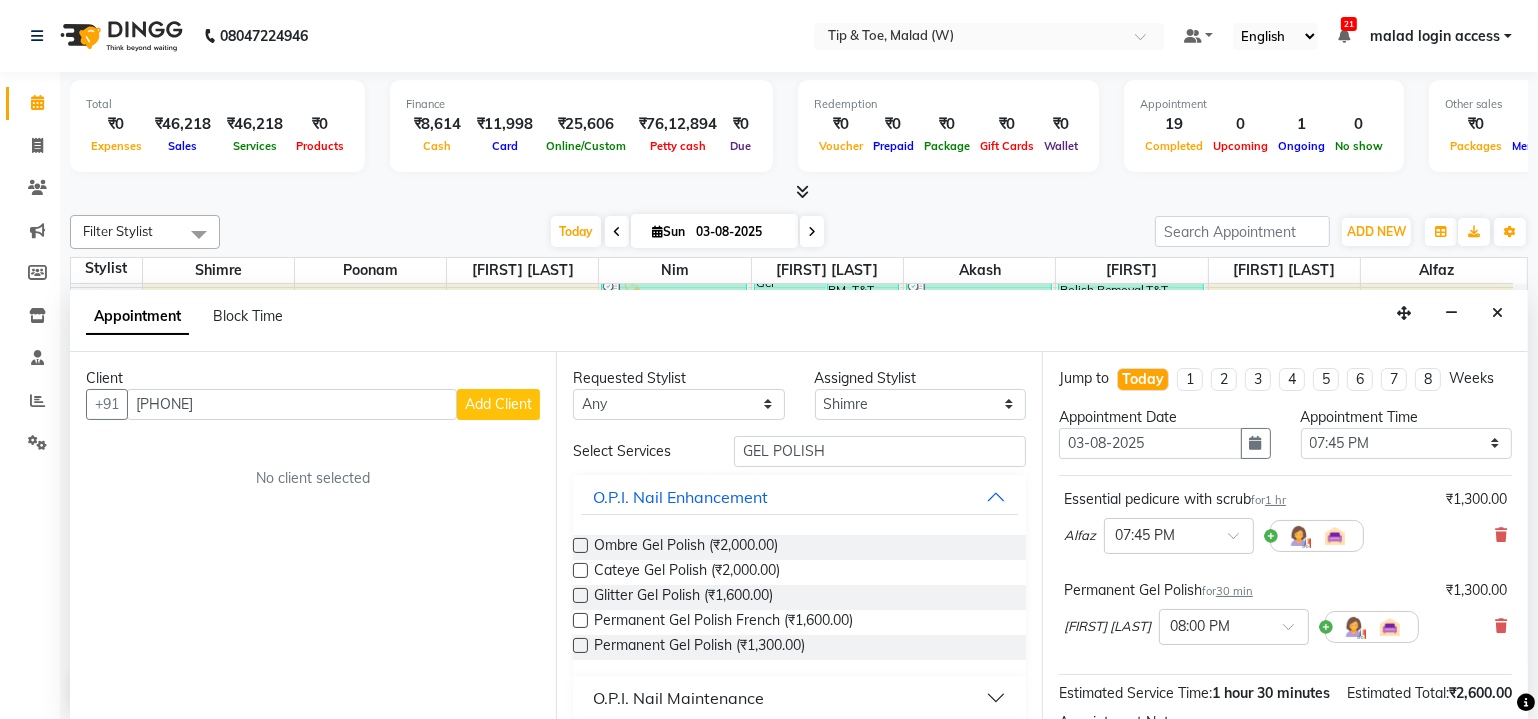 click at bounding box center (580, 645) 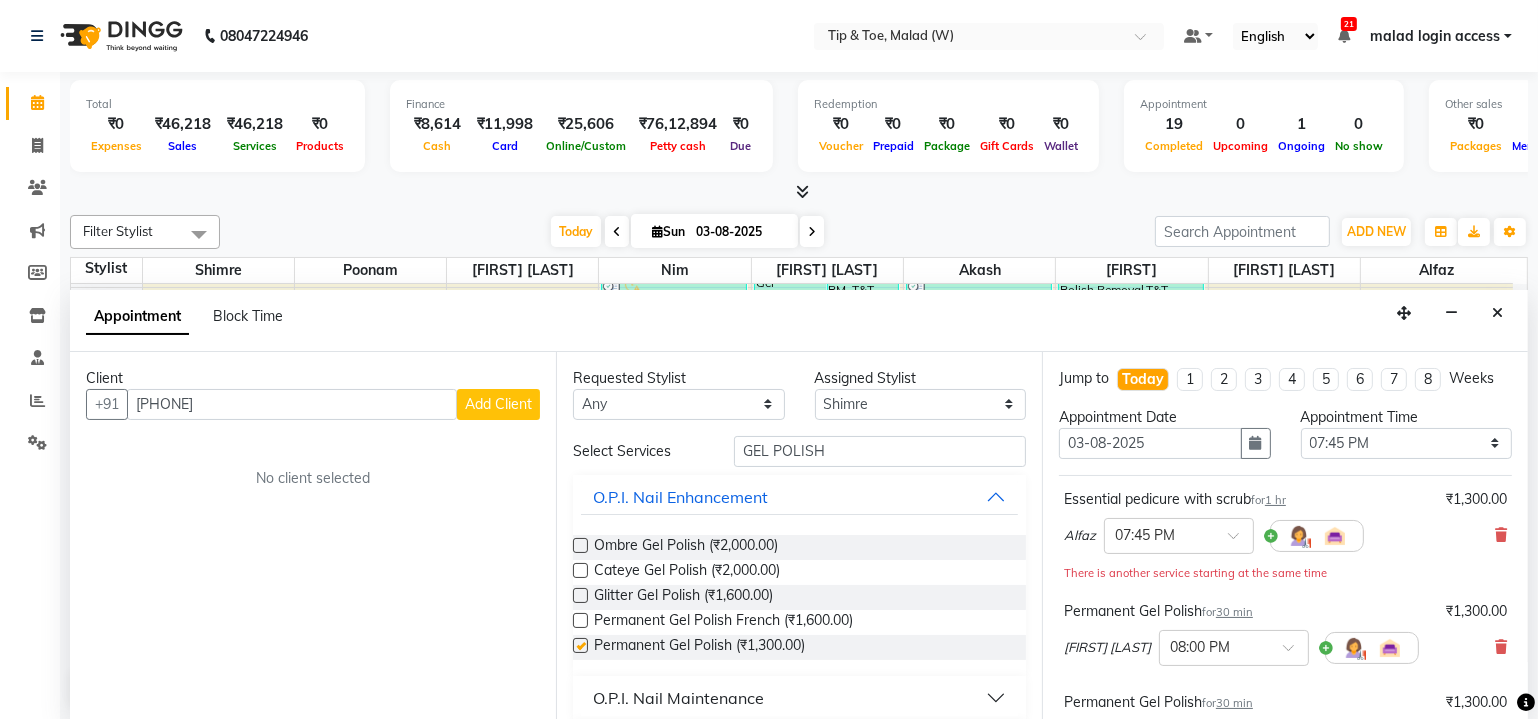 checkbox on "false" 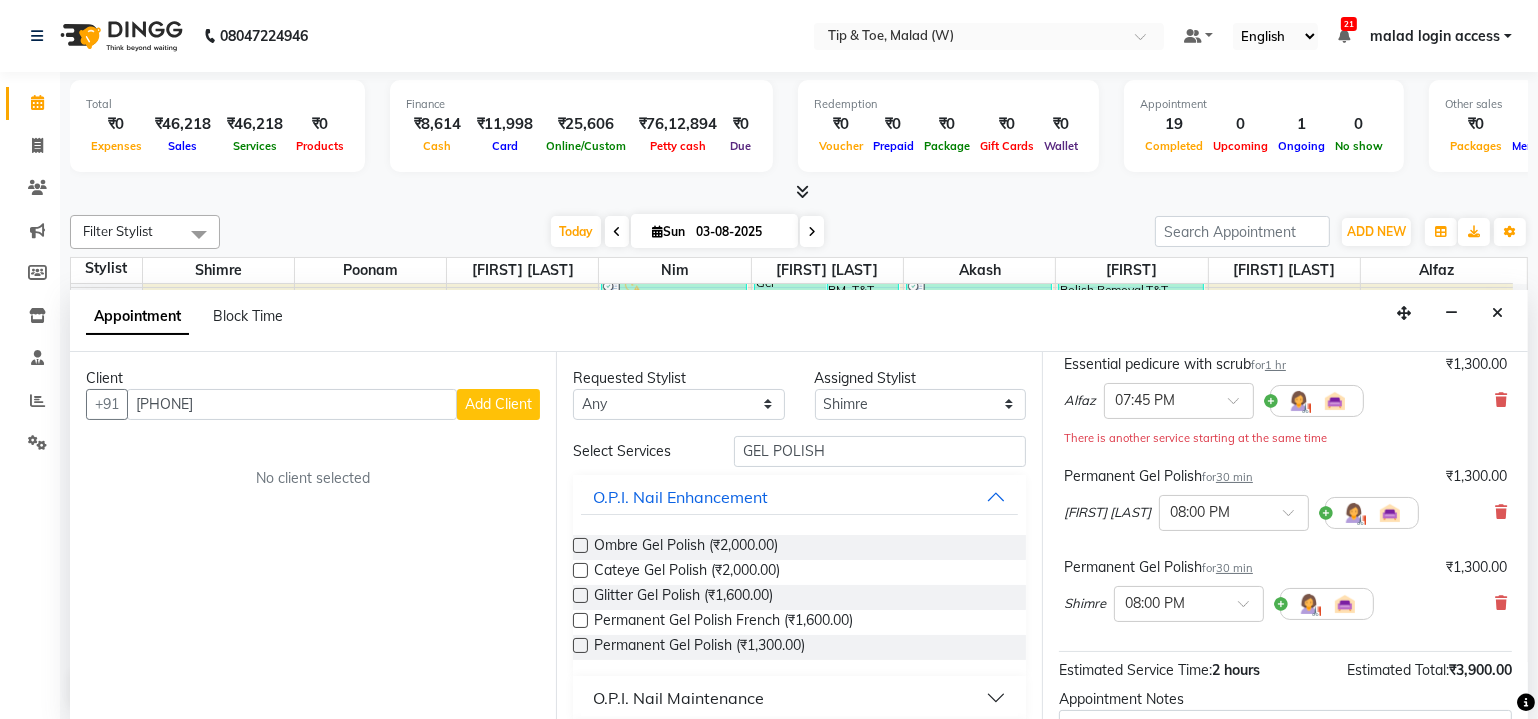 scroll, scrollTop: 338, scrollLeft: 0, axis: vertical 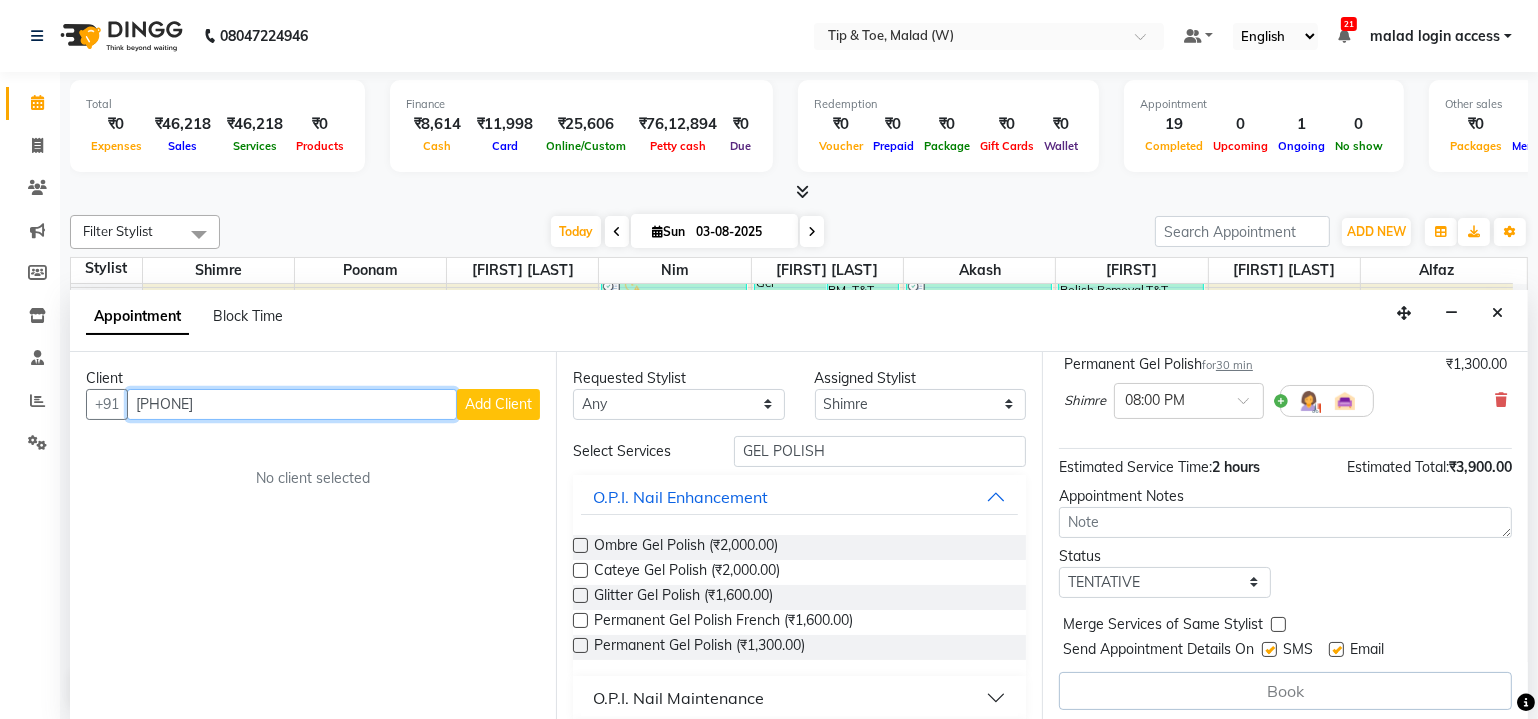 click on "98201 83195" at bounding box center (292, 404) 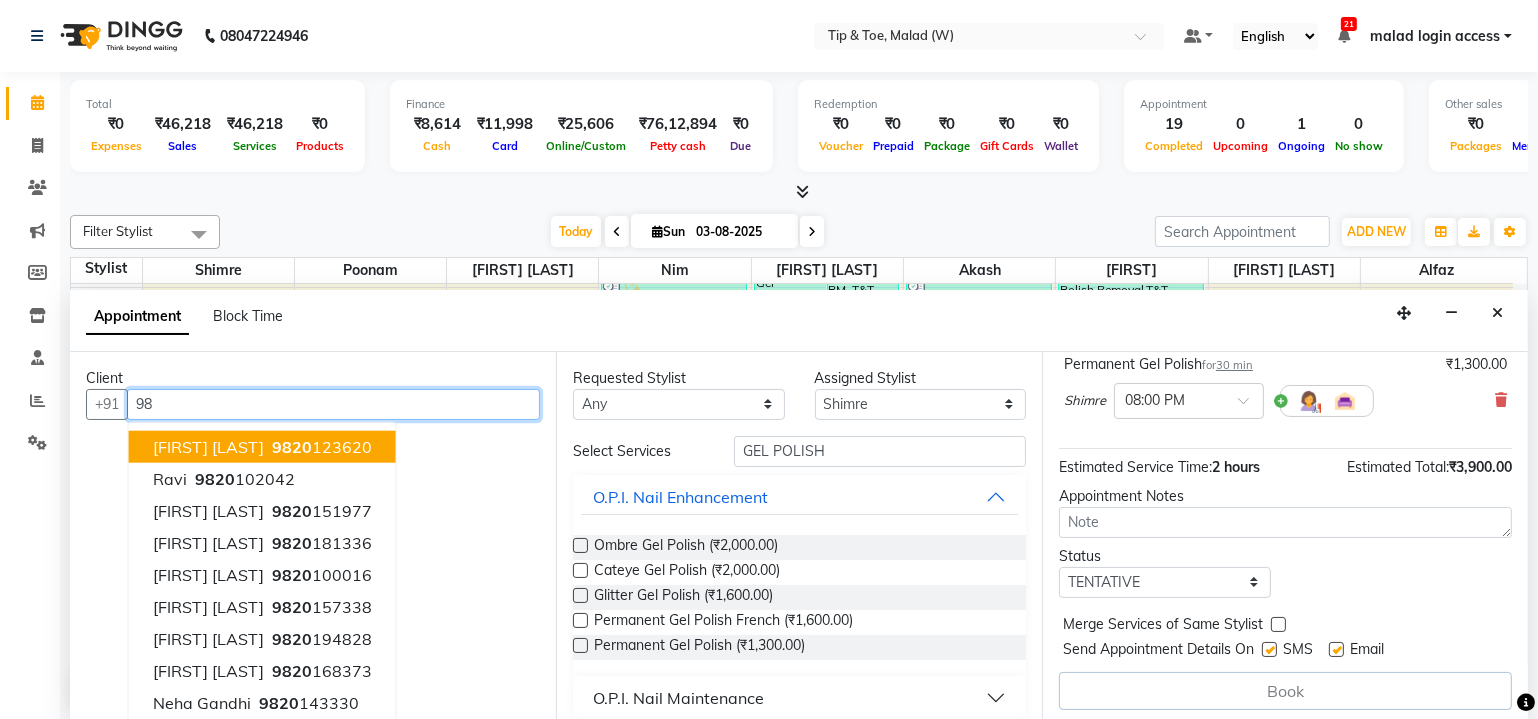 type on "9" 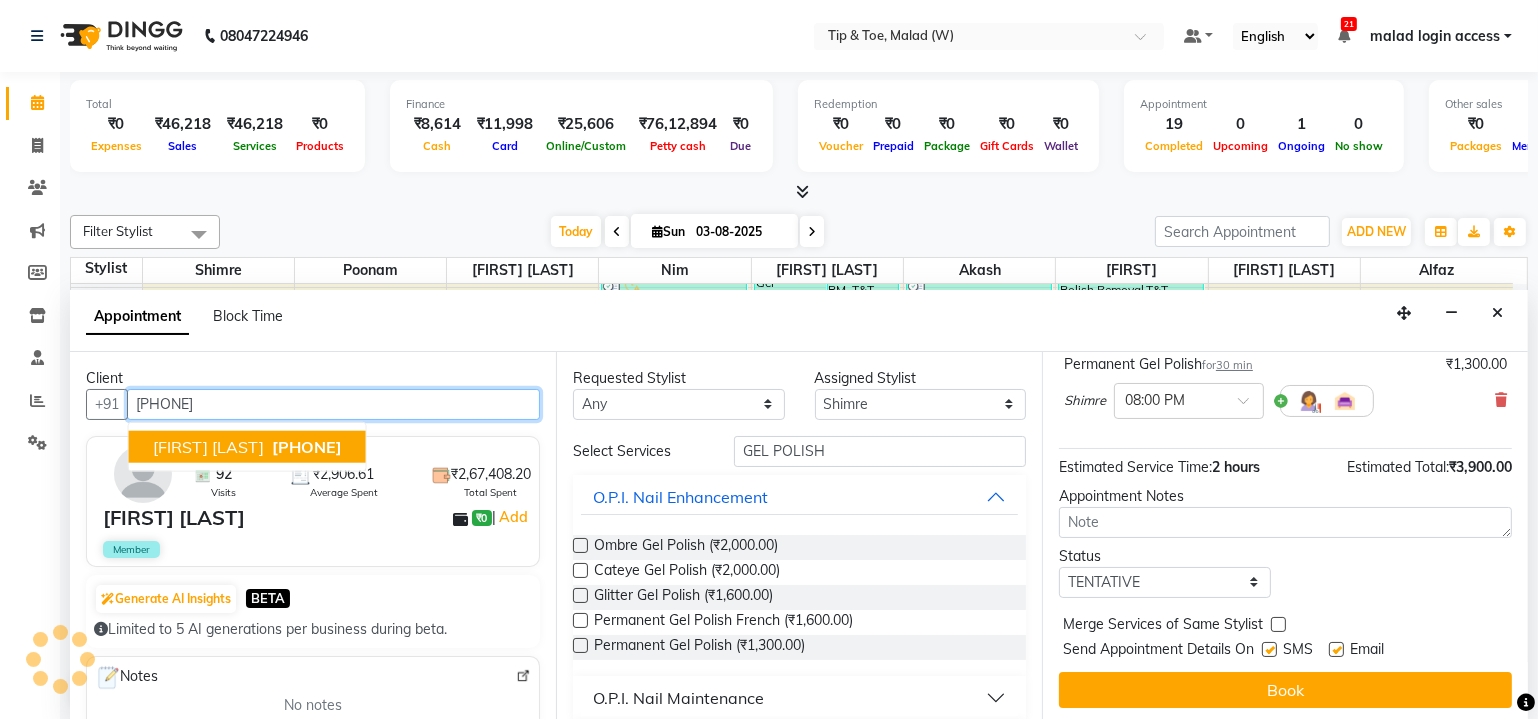 scroll, scrollTop: 337, scrollLeft: 0, axis: vertical 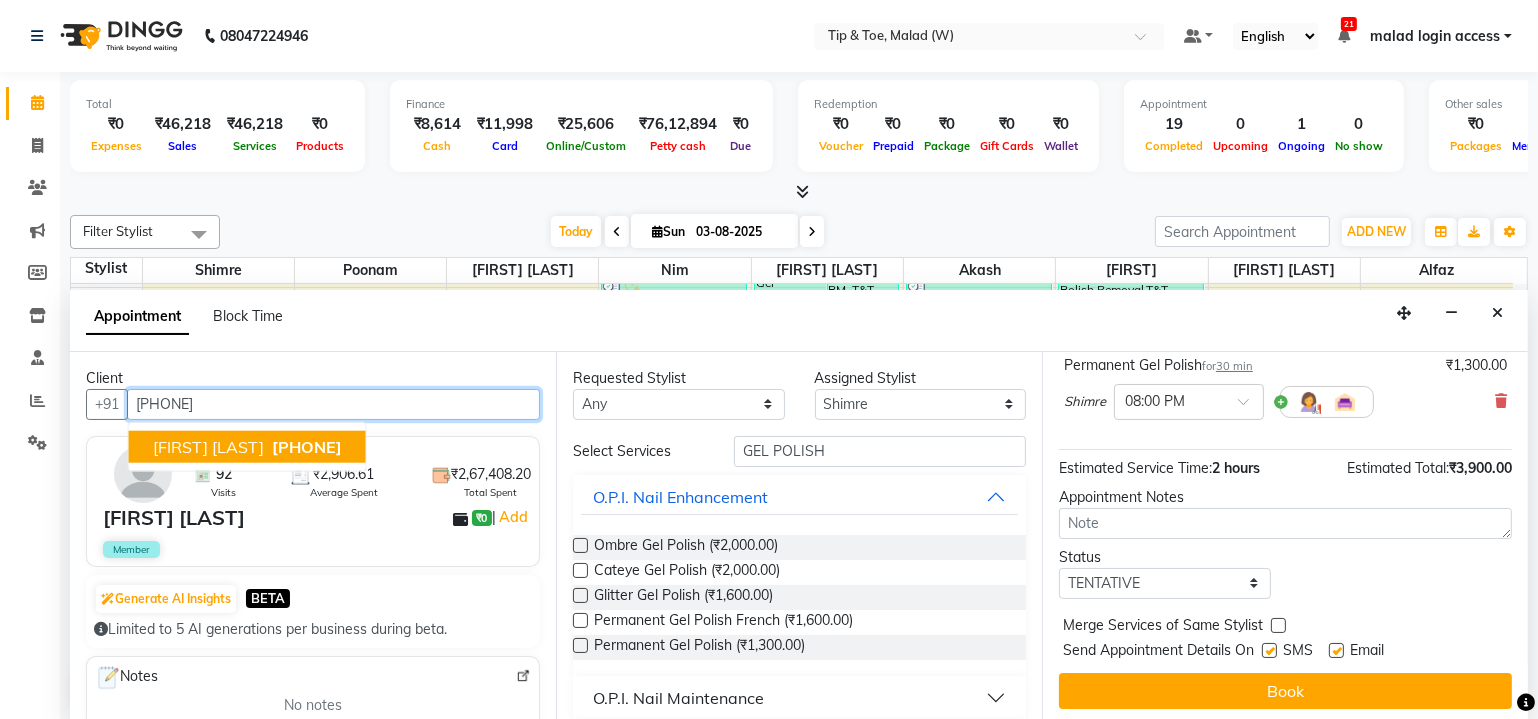 click on "[PHONE]" at bounding box center [307, 446] 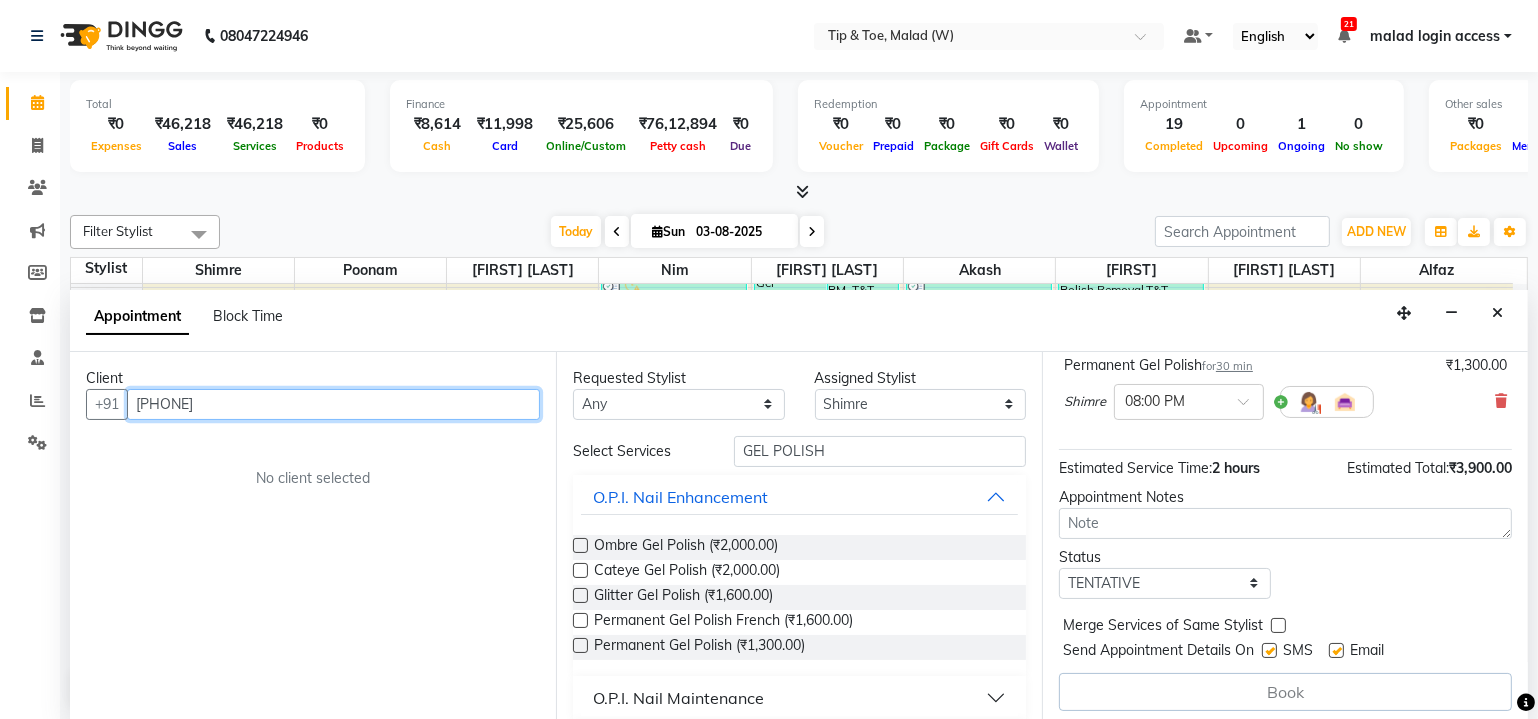 scroll, scrollTop: 337, scrollLeft: 0, axis: vertical 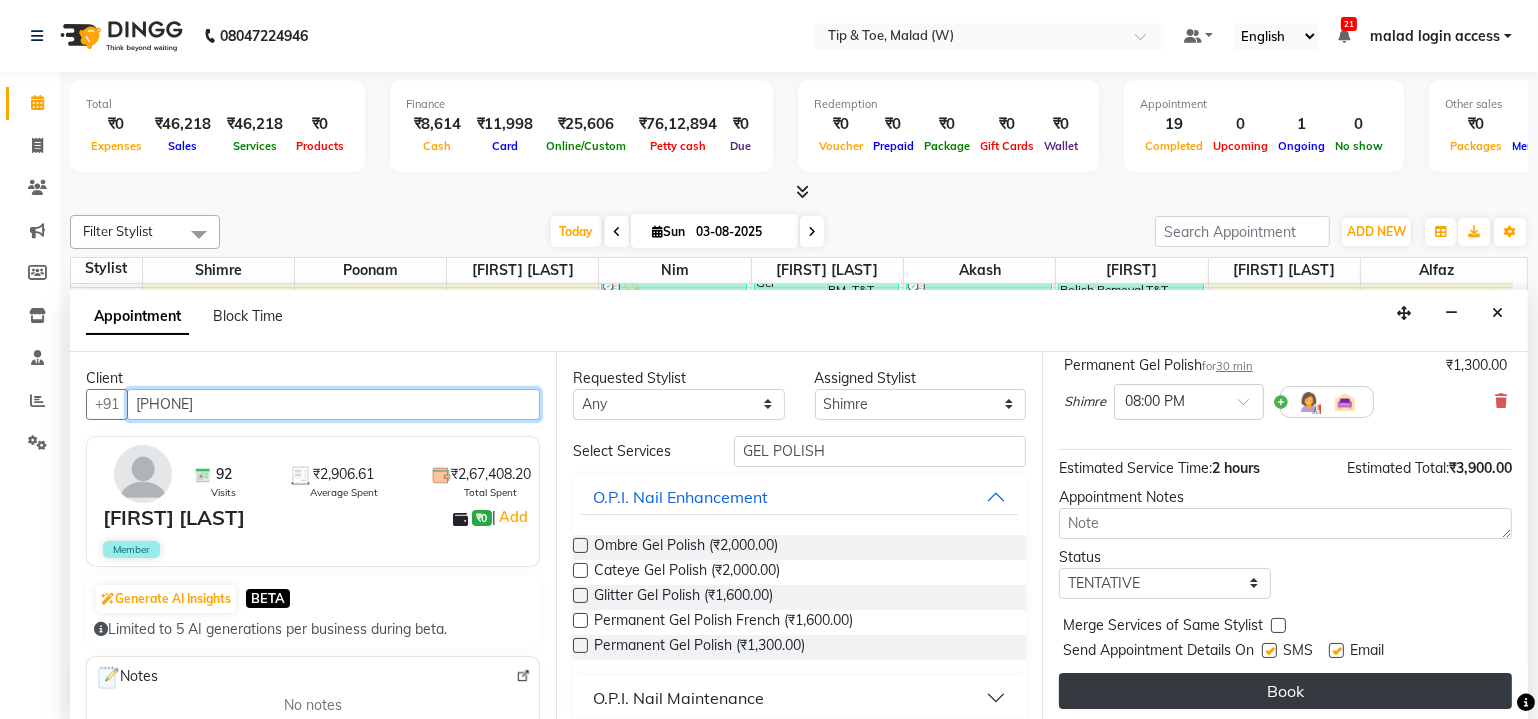 type on "[PHONE]" 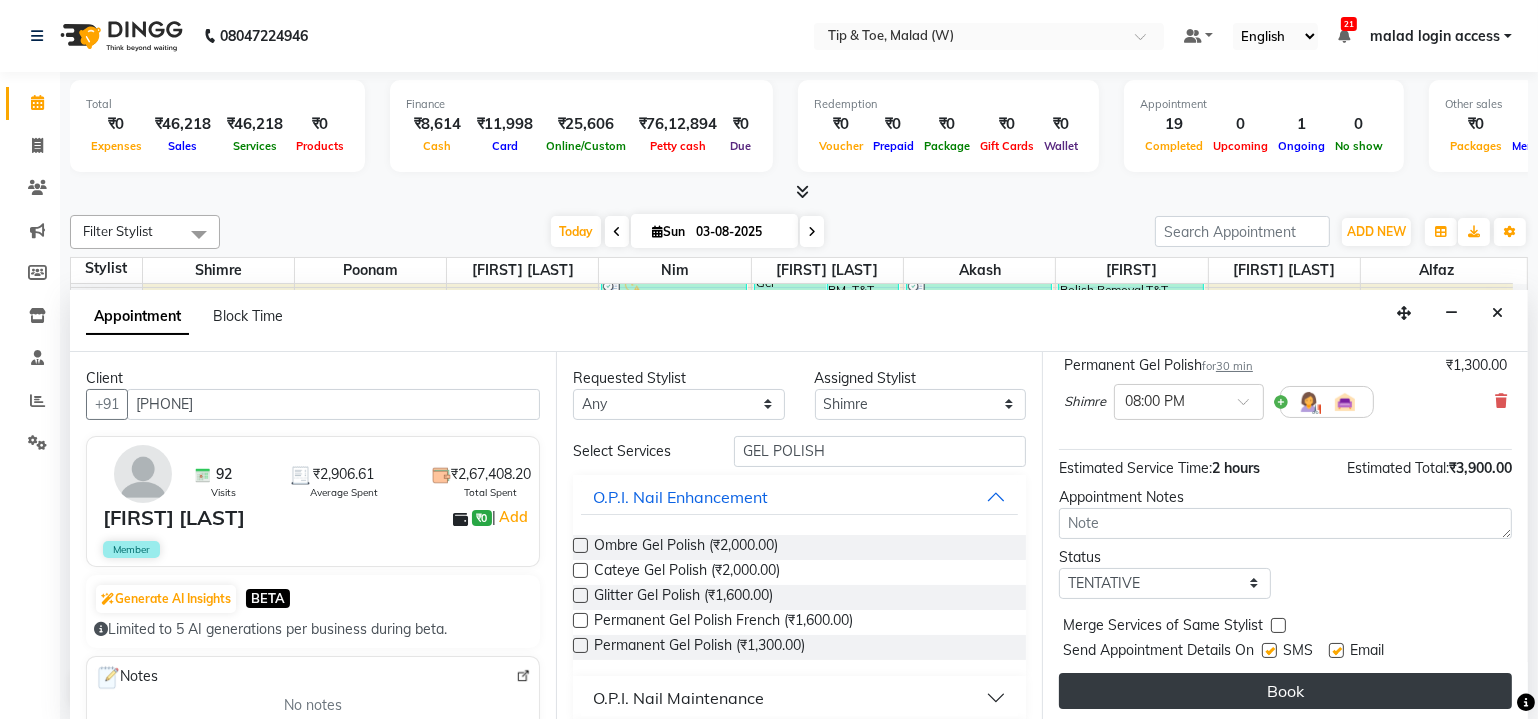 click on "Book" at bounding box center [1285, 691] 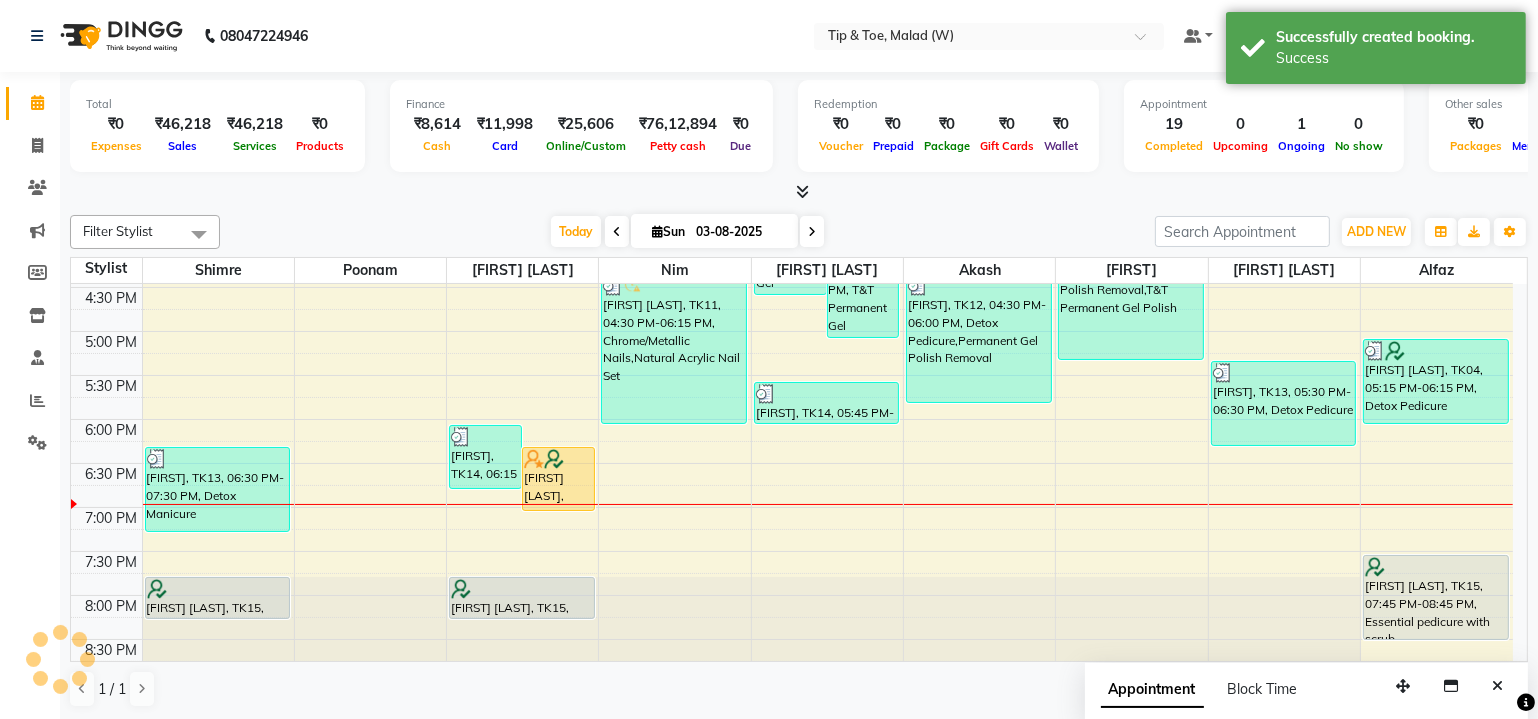scroll, scrollTop: 0, scrollLeft: 0, axis: both 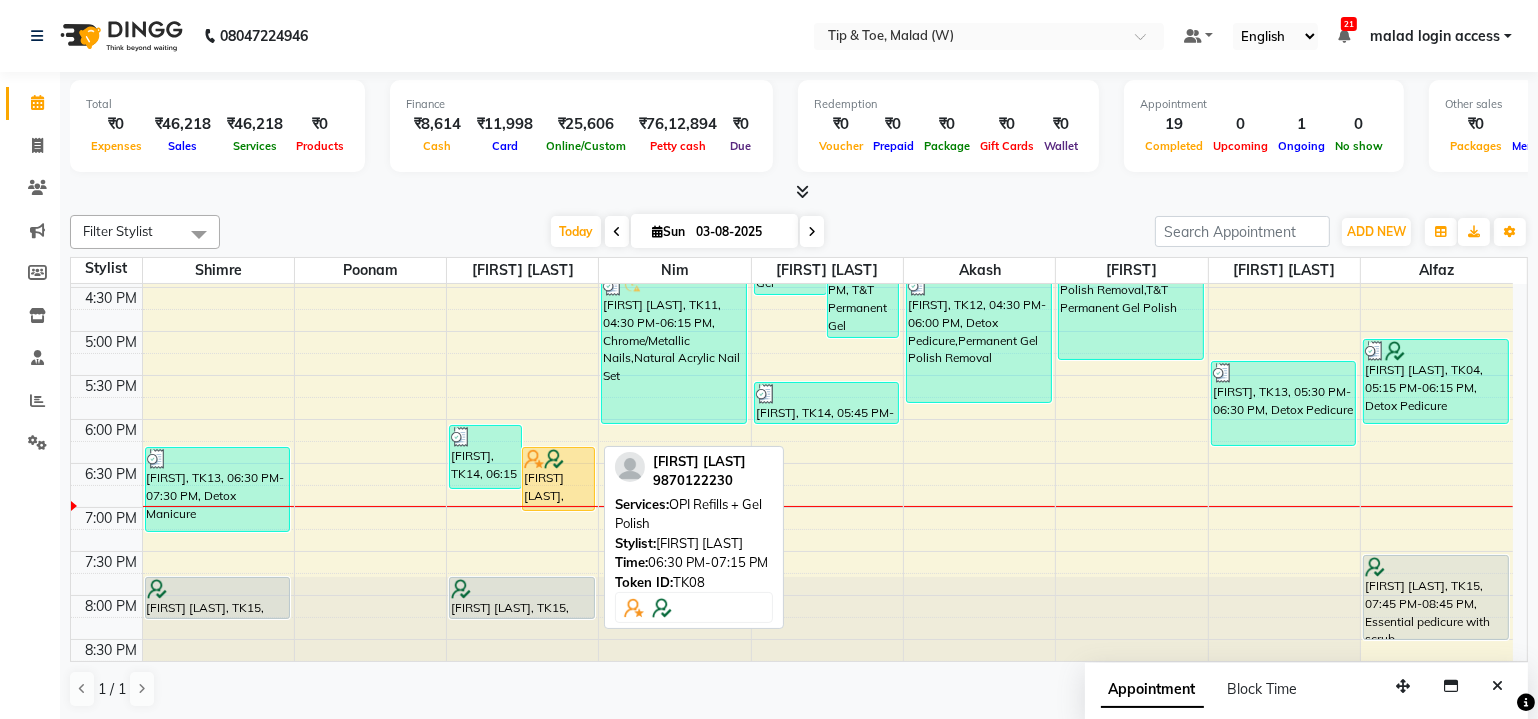 click on "[FIRST] [LAST], TK08, 06:30 PM-07:15 PM, OPI Refills + Gel Polish" at bounding box center [558, 479] 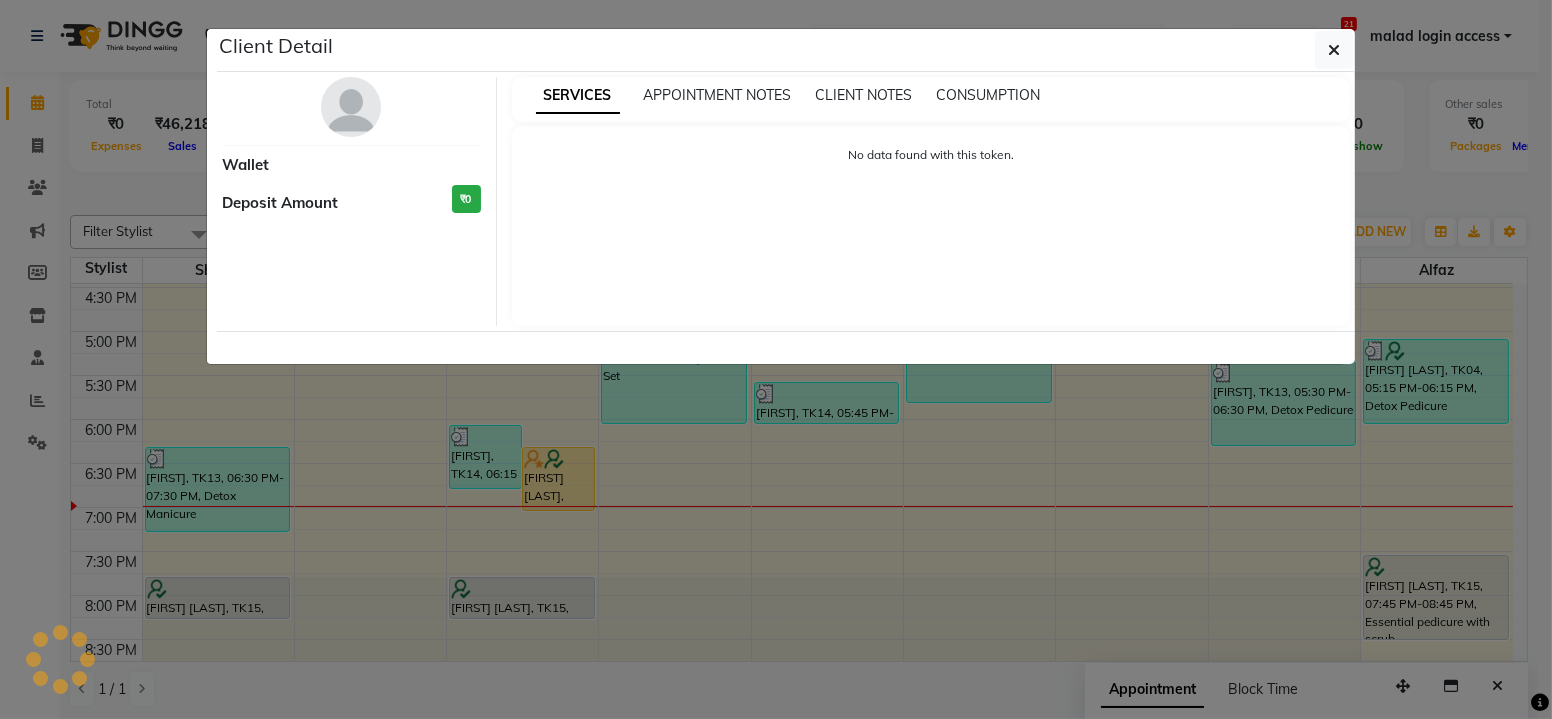 select on "1" 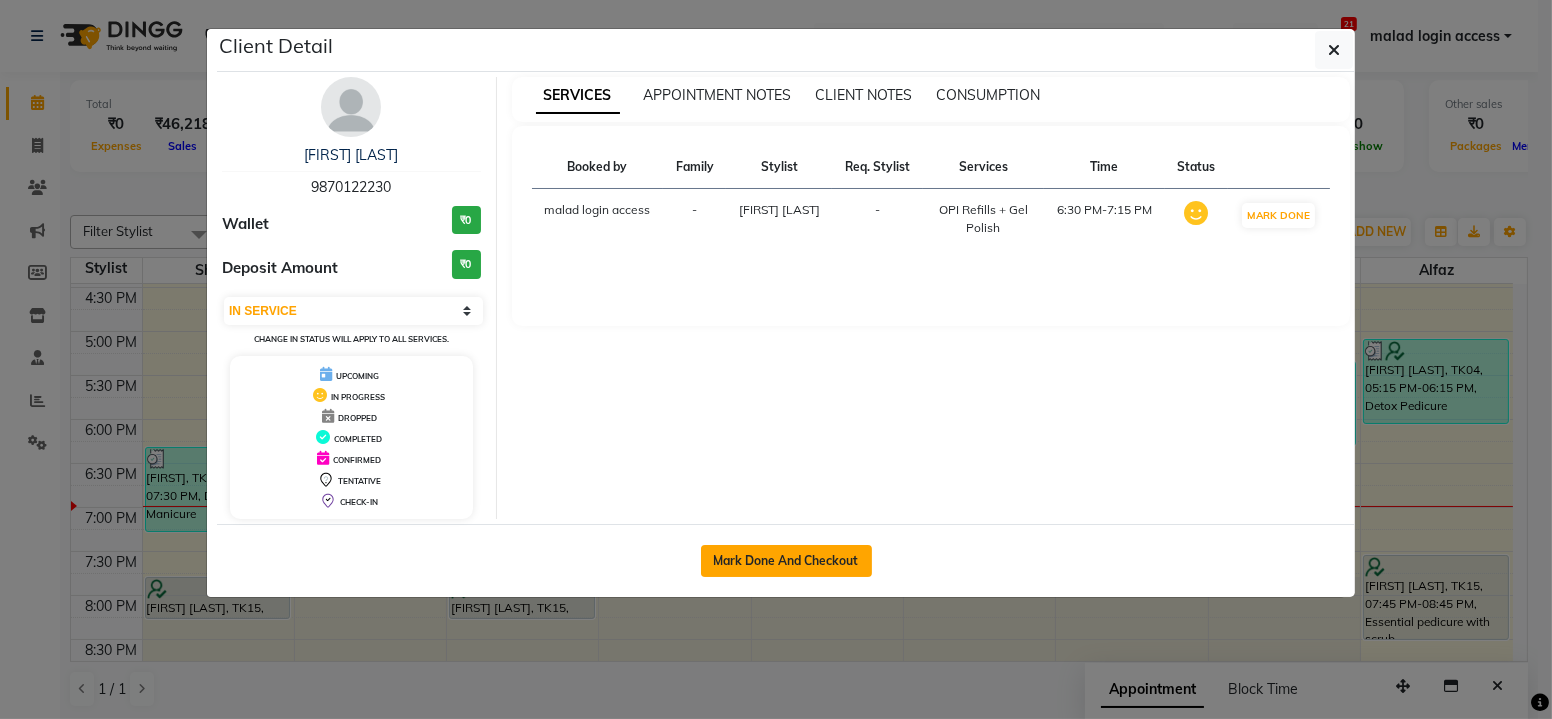 click on "Mark Done And Checkout" 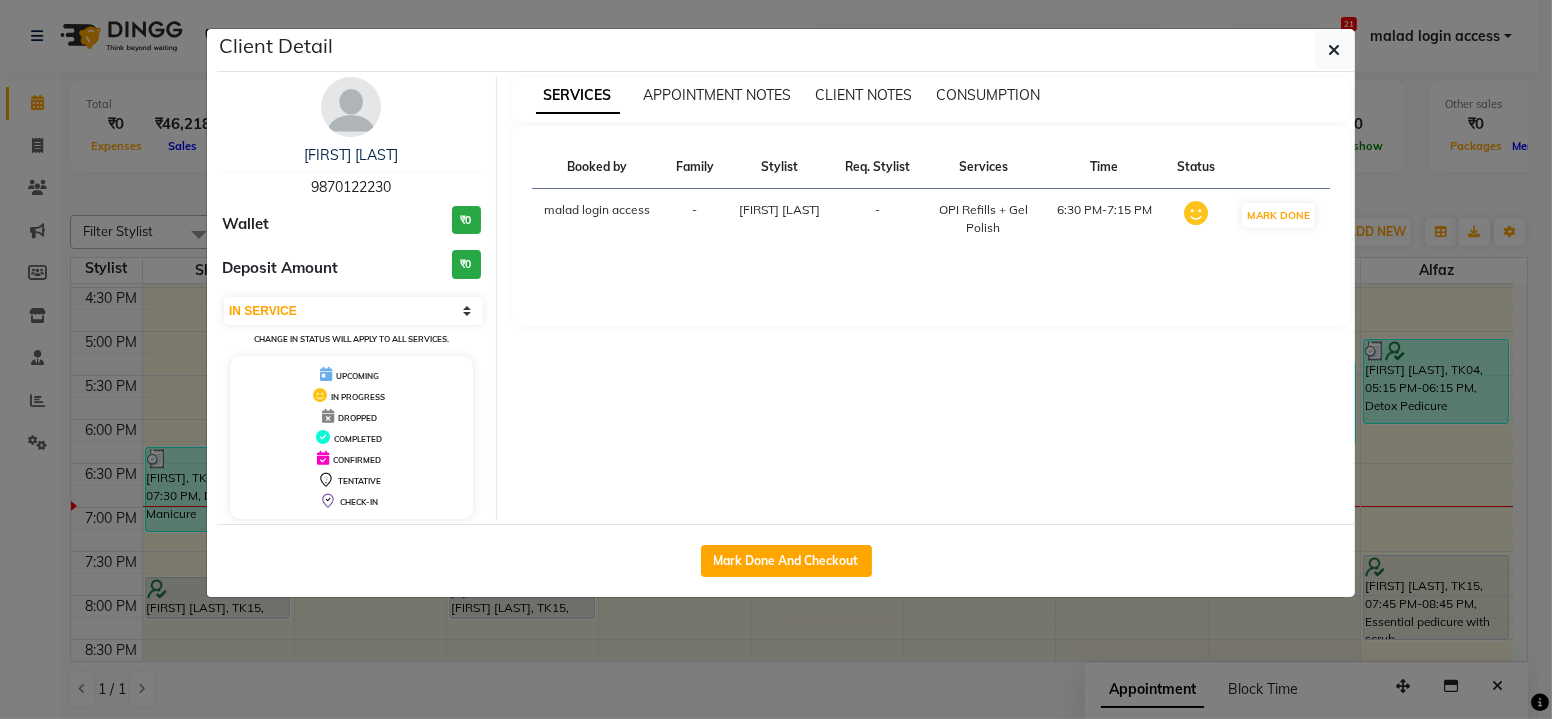 select on "service" 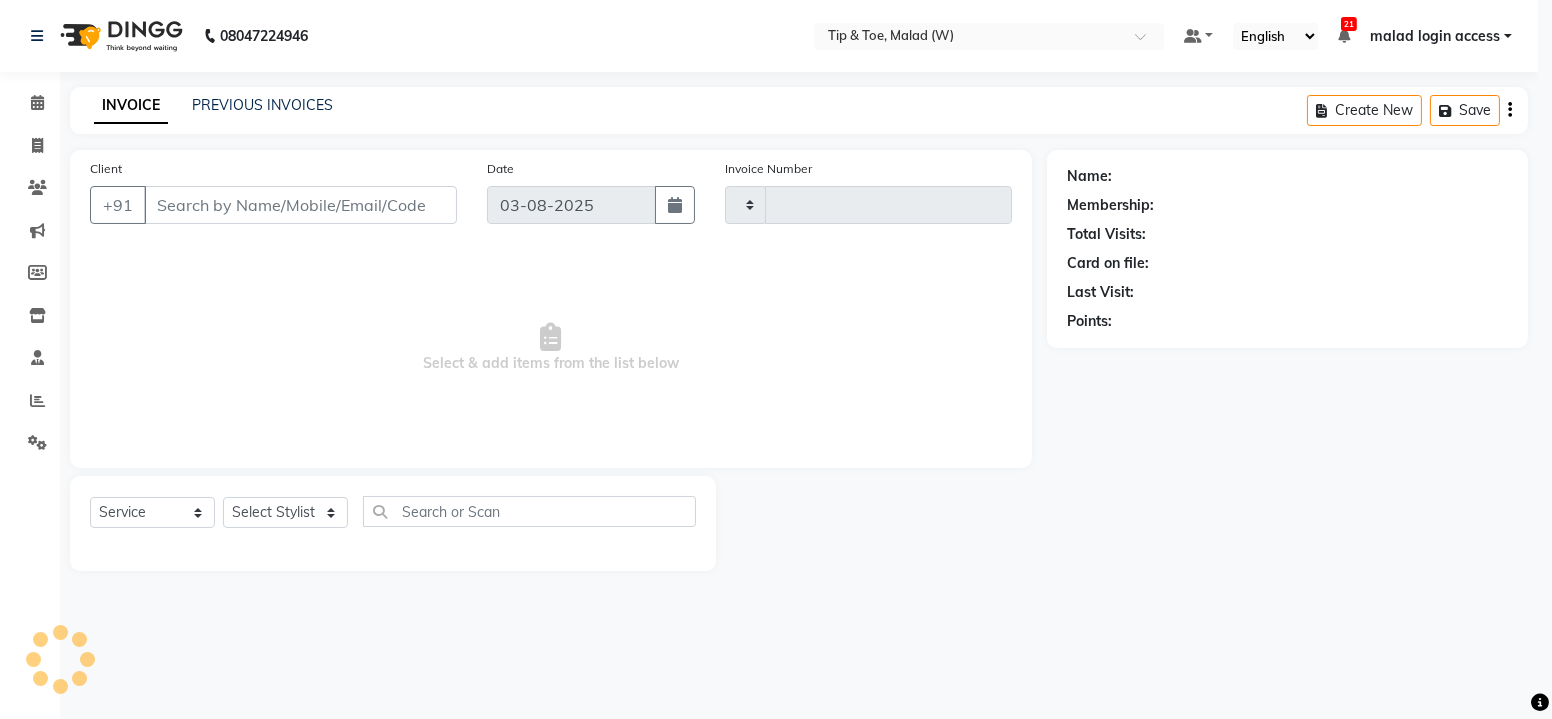 select on "3" 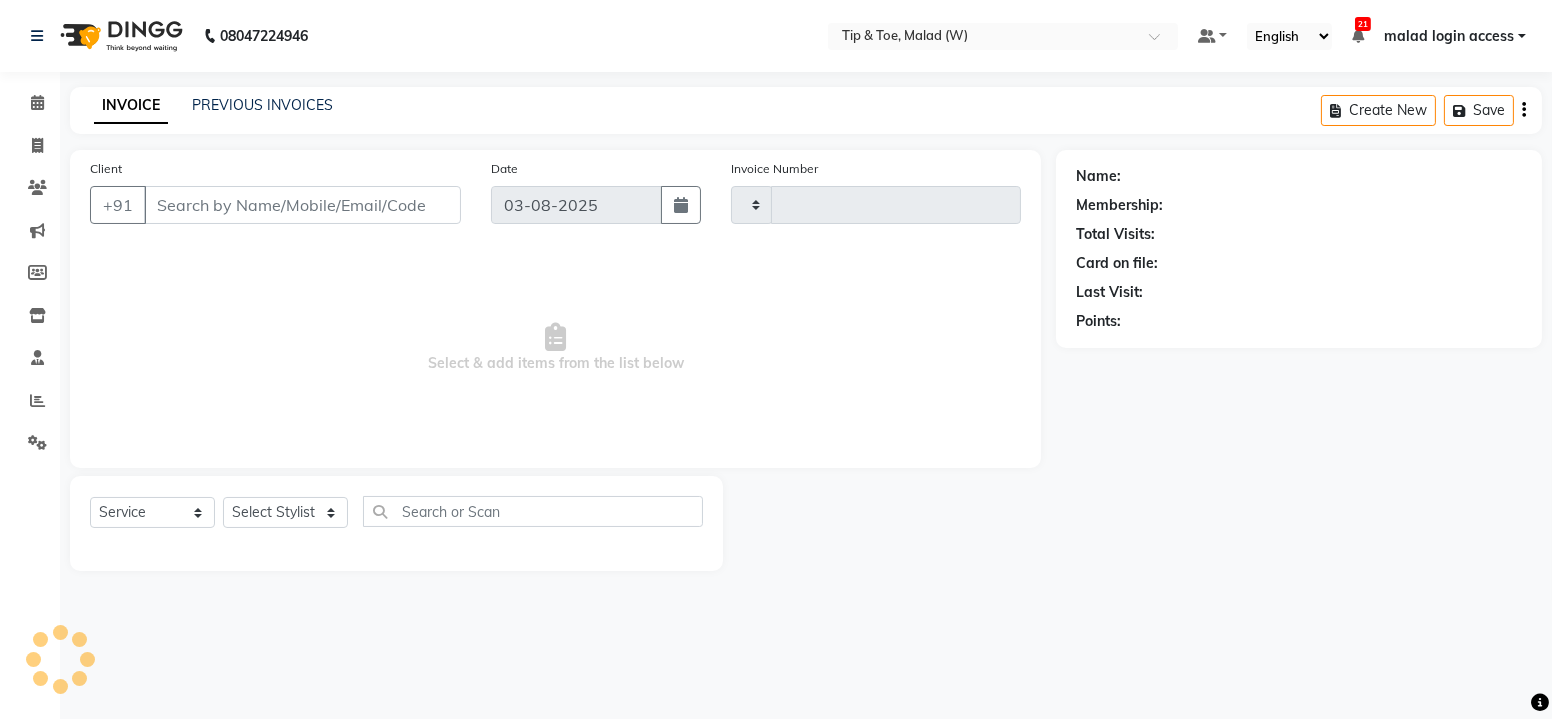 type on "1981" 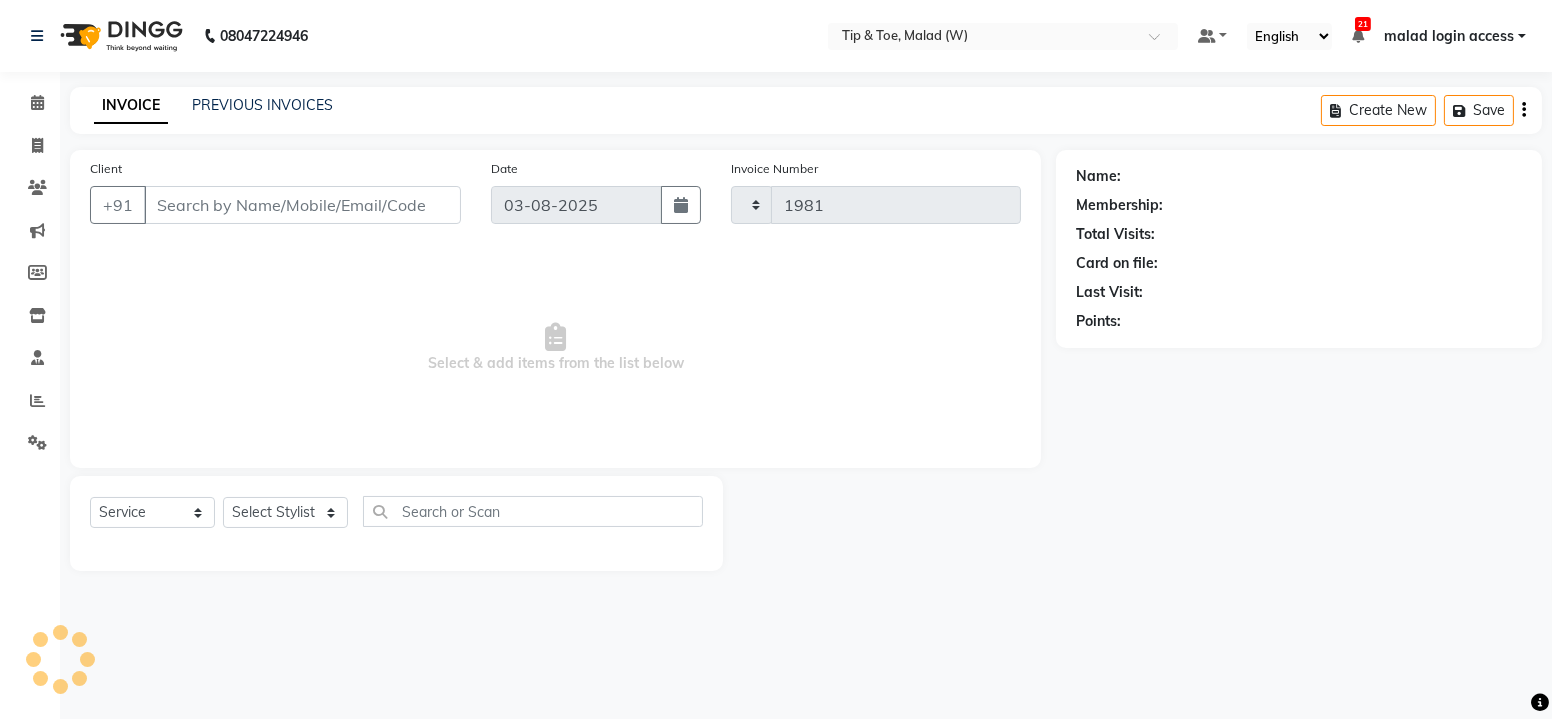 select on "5930" 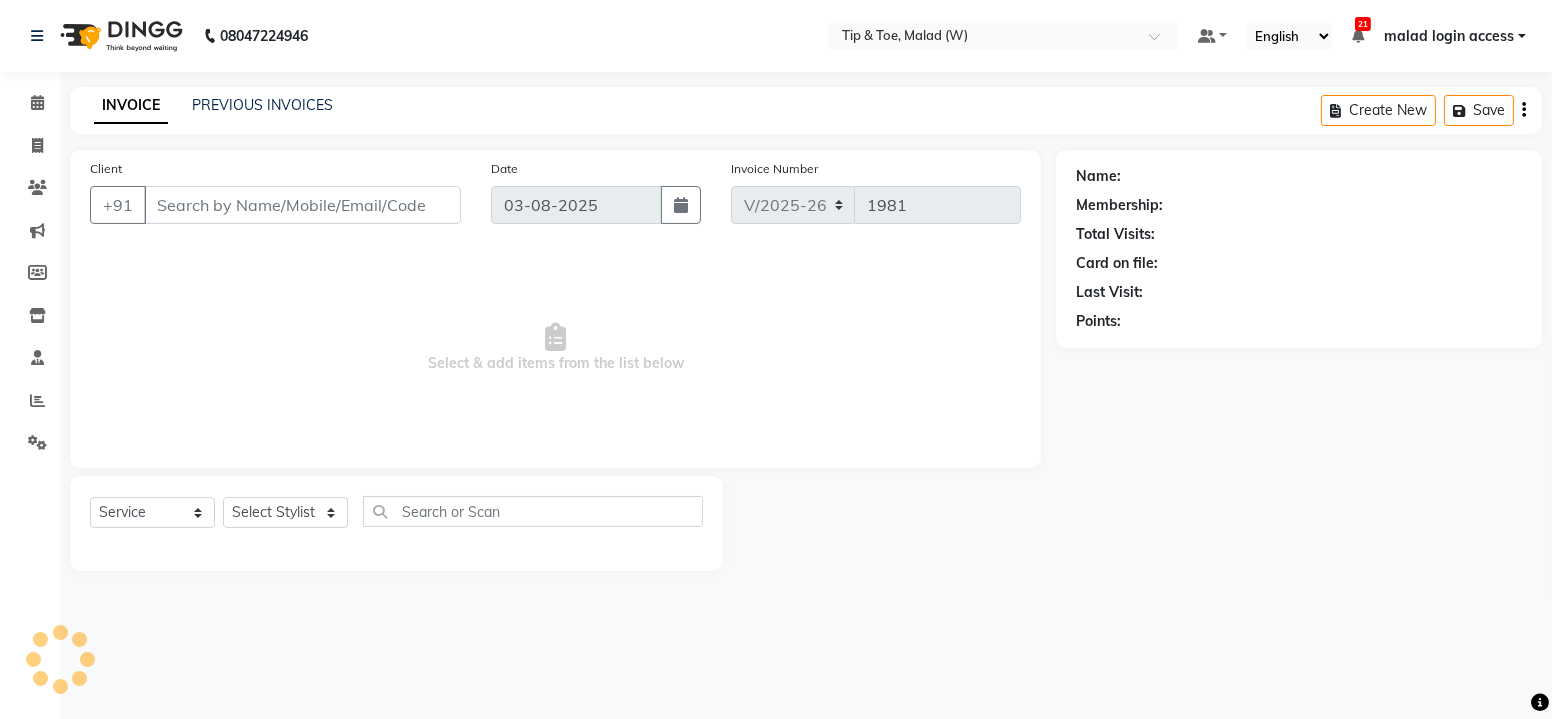 type on "9870122230" 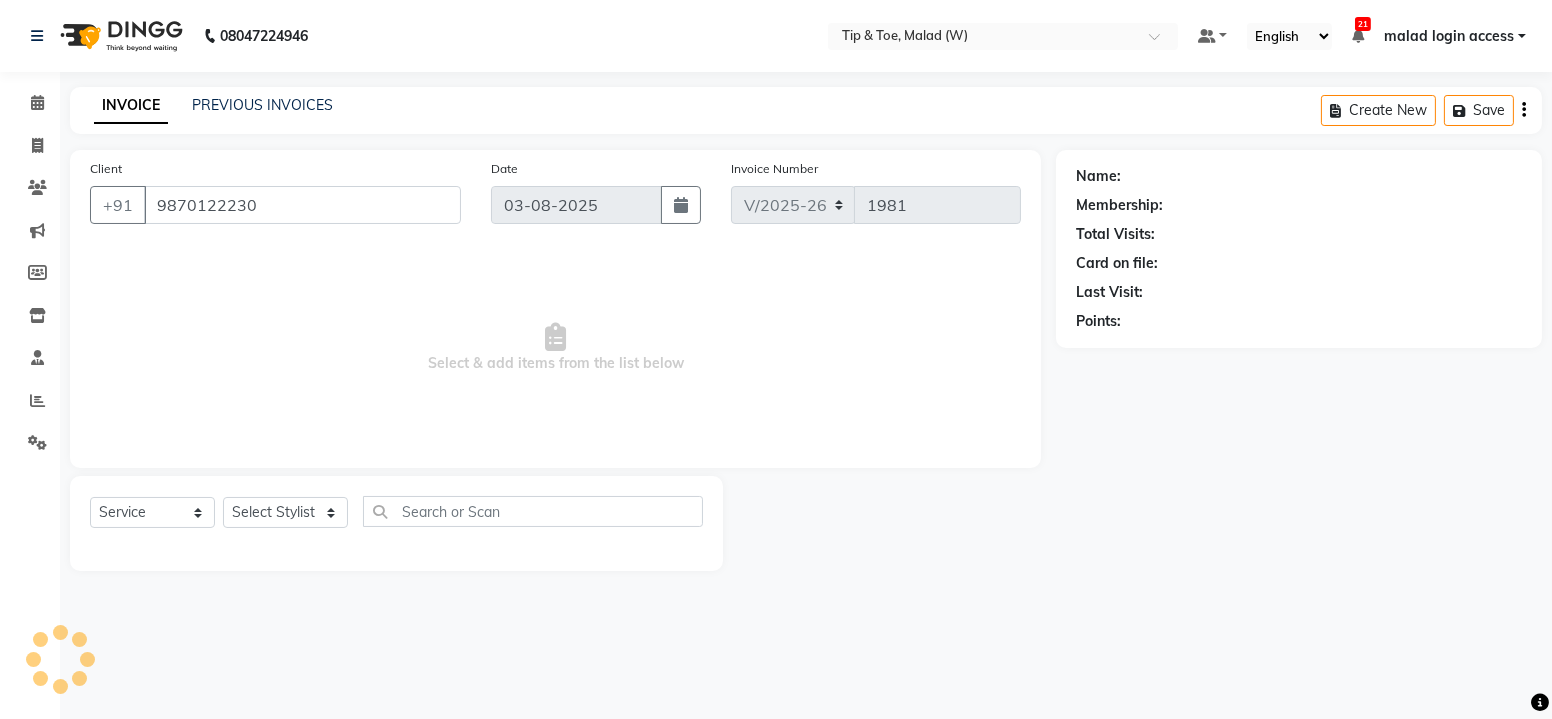 select on "41794" 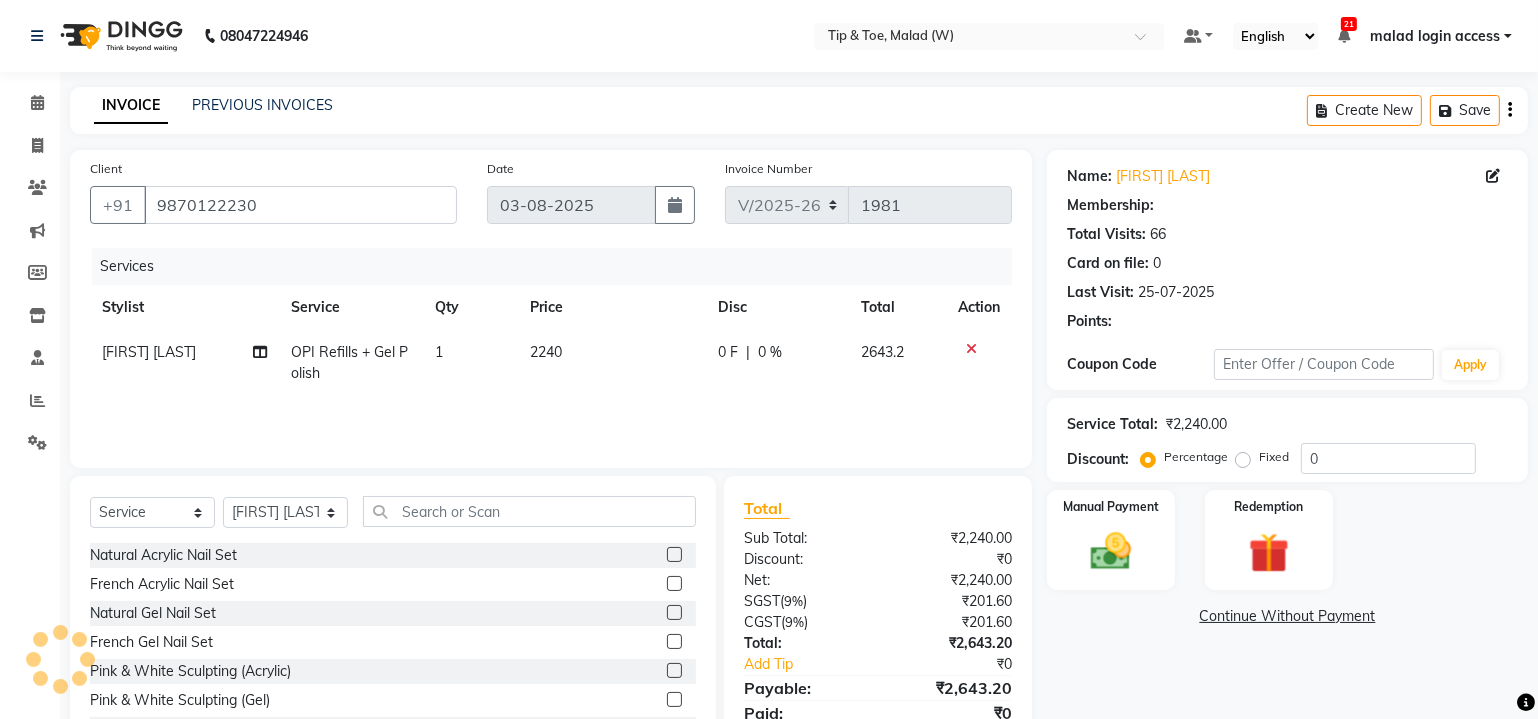 type on "20" 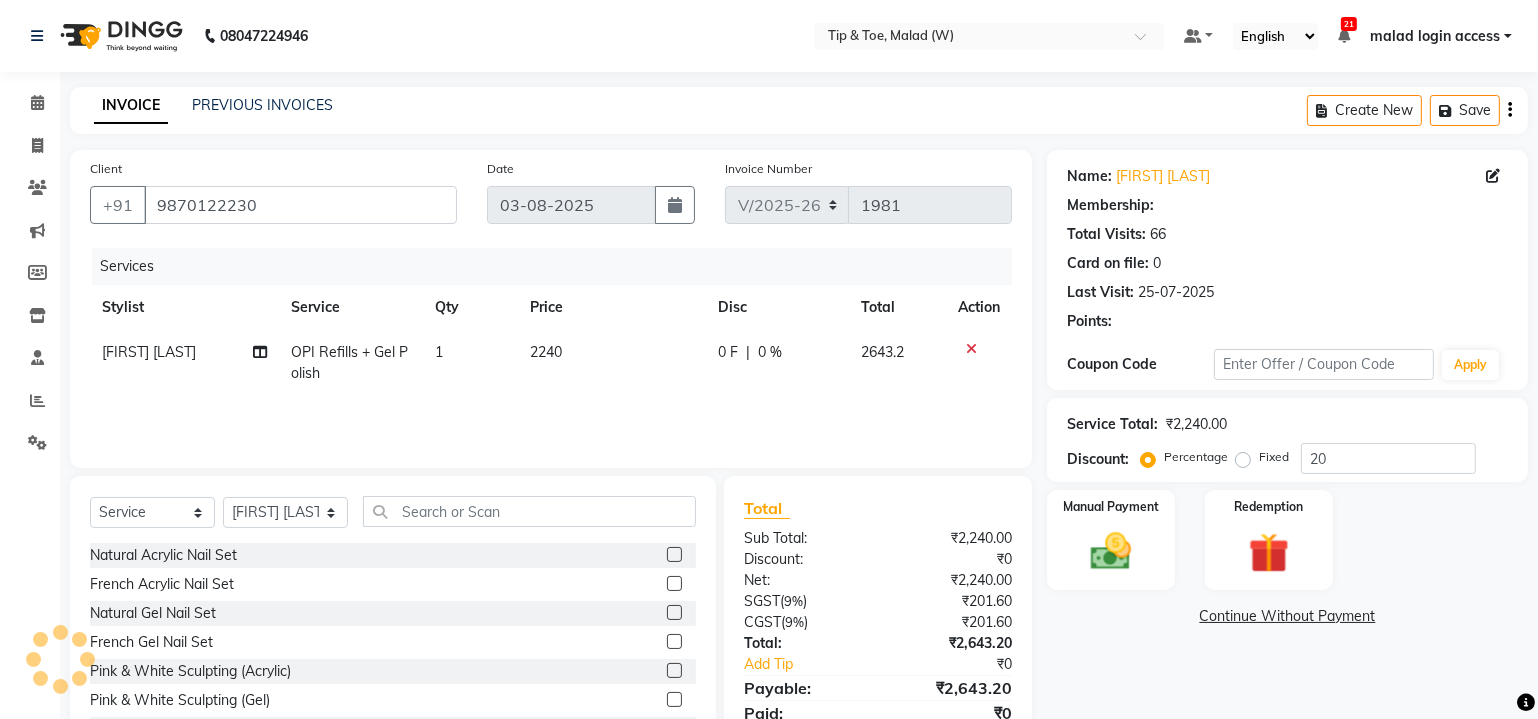 select on "1: Object" 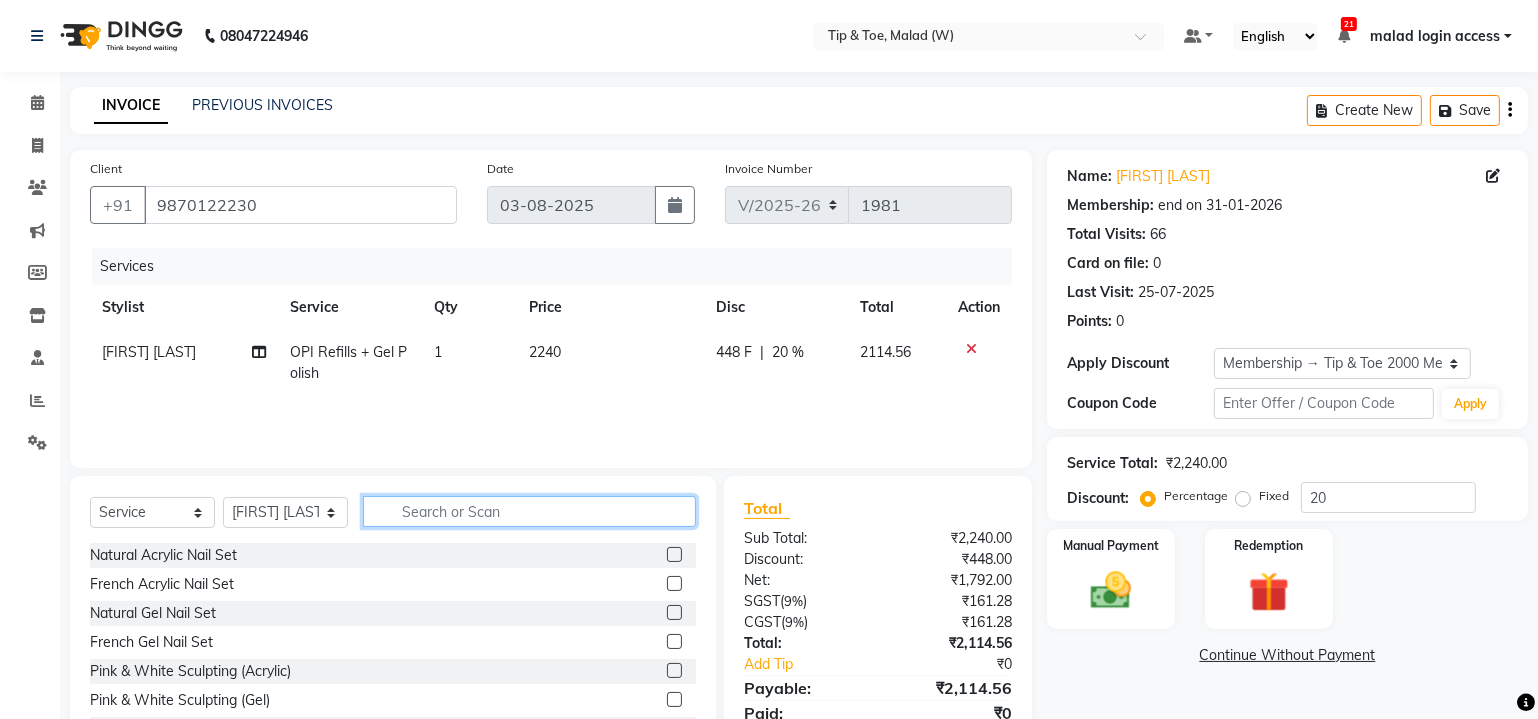 click 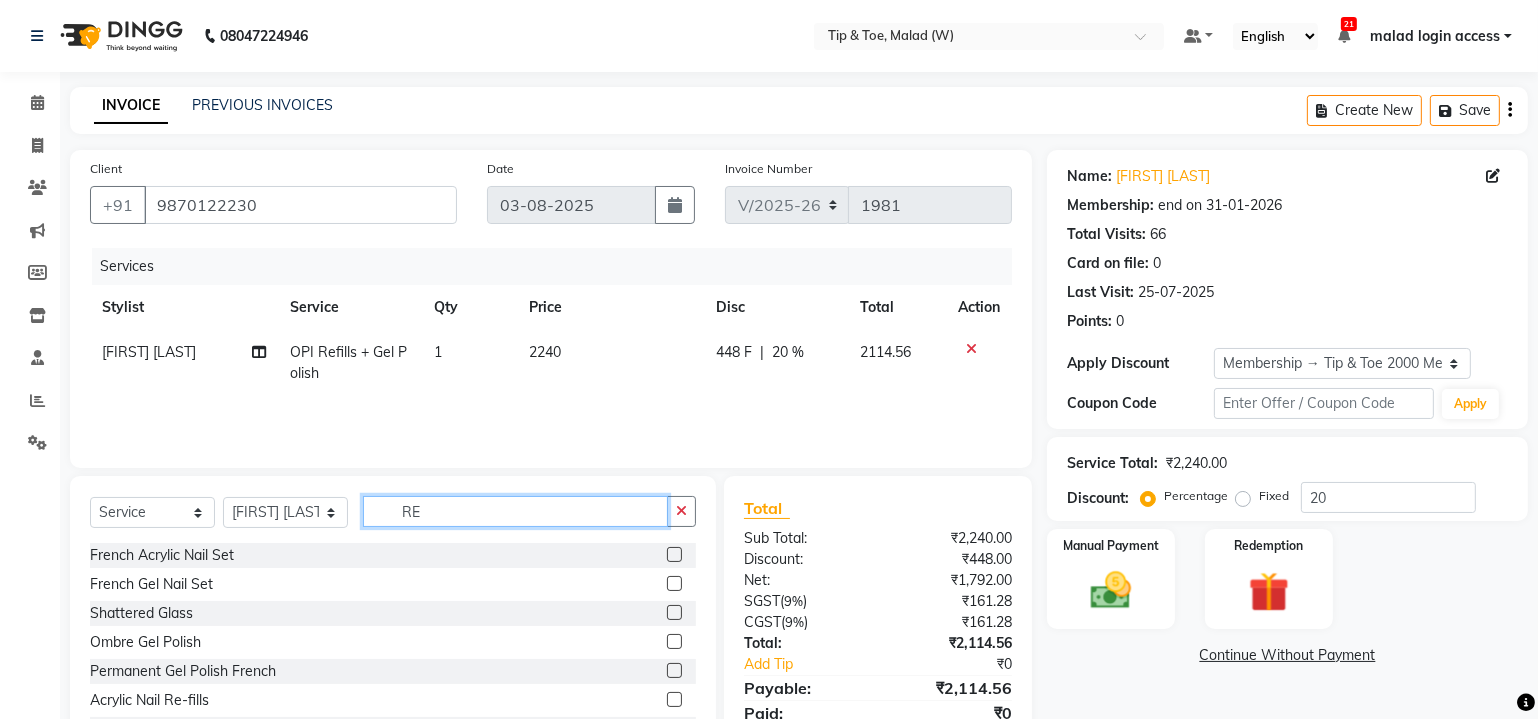 scroll, scrollTop: 80, scrollLeft: 0, axis: vertical 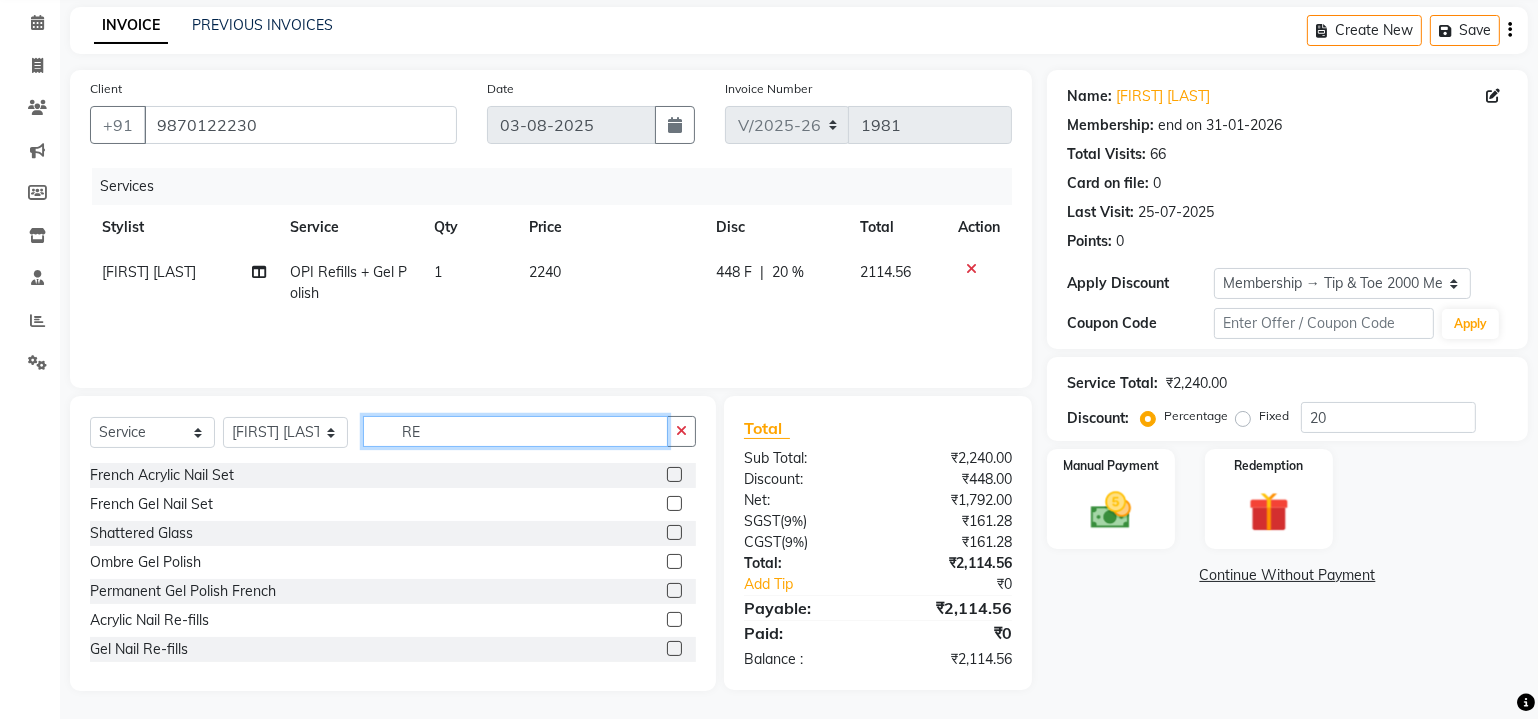 type on "RE" 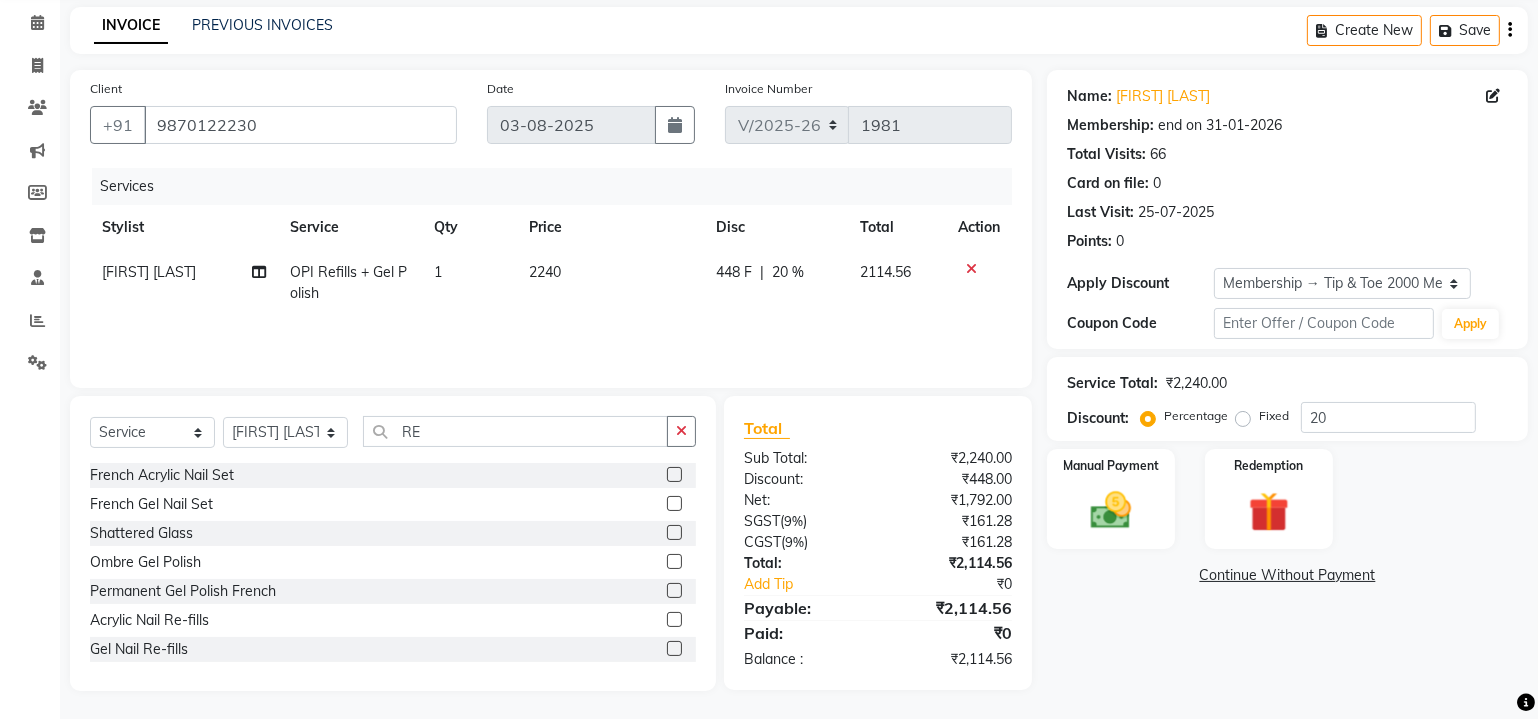 click 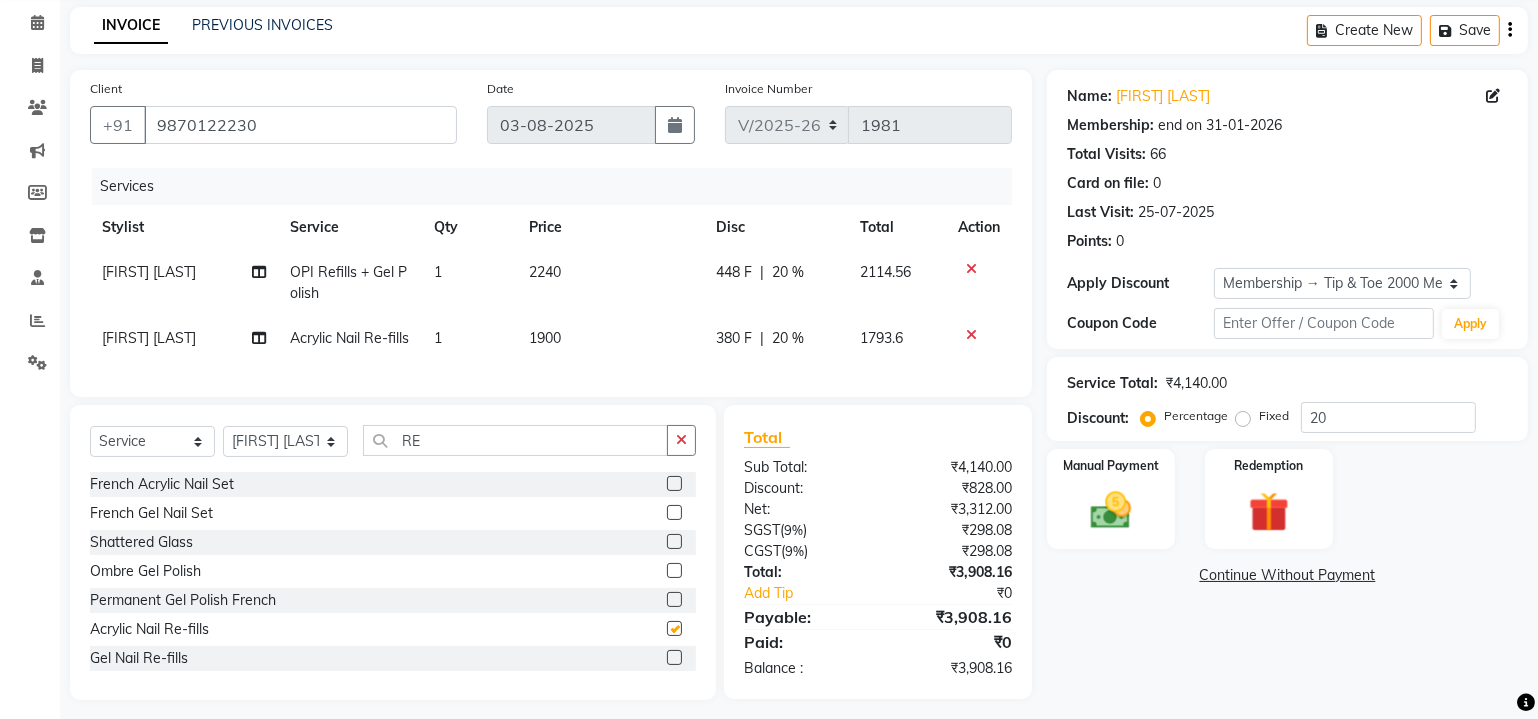 checkbox on "false" 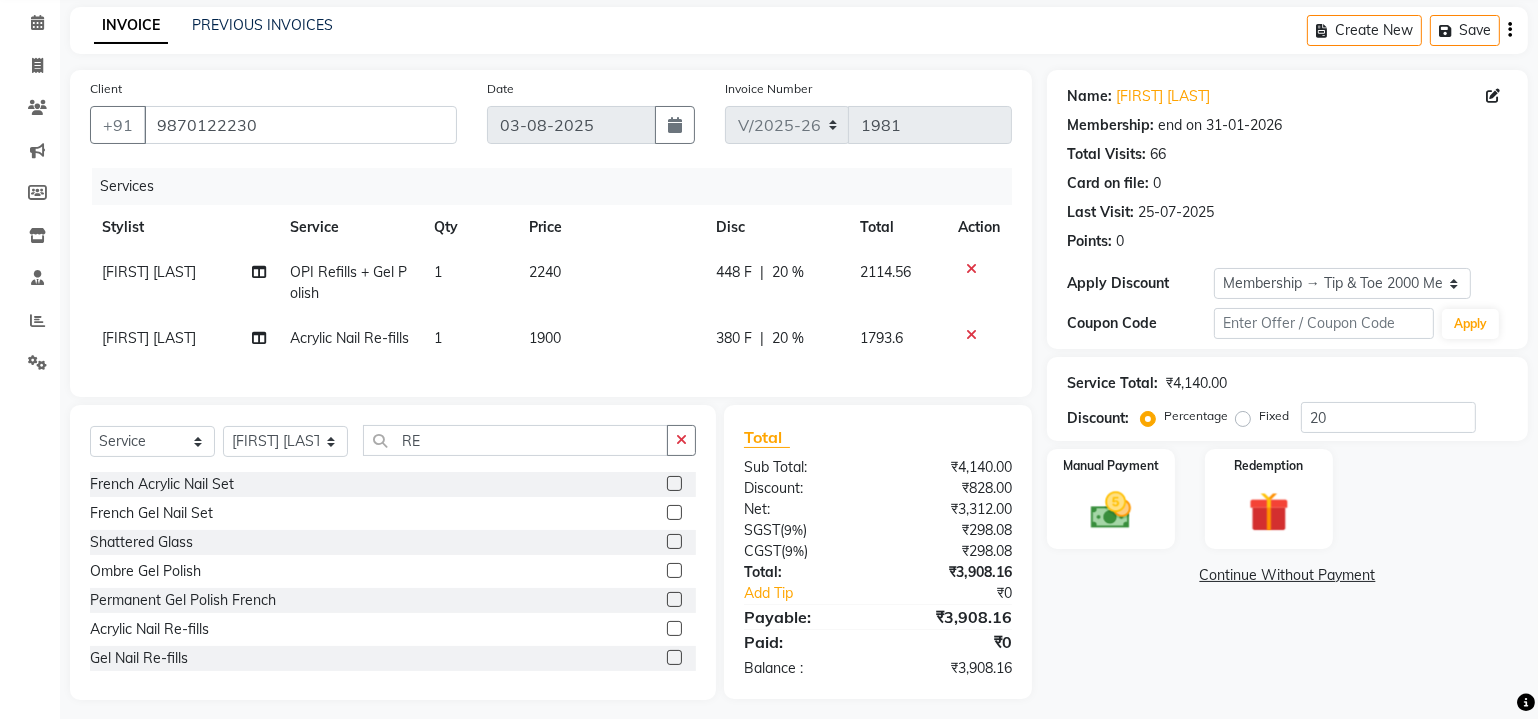 click 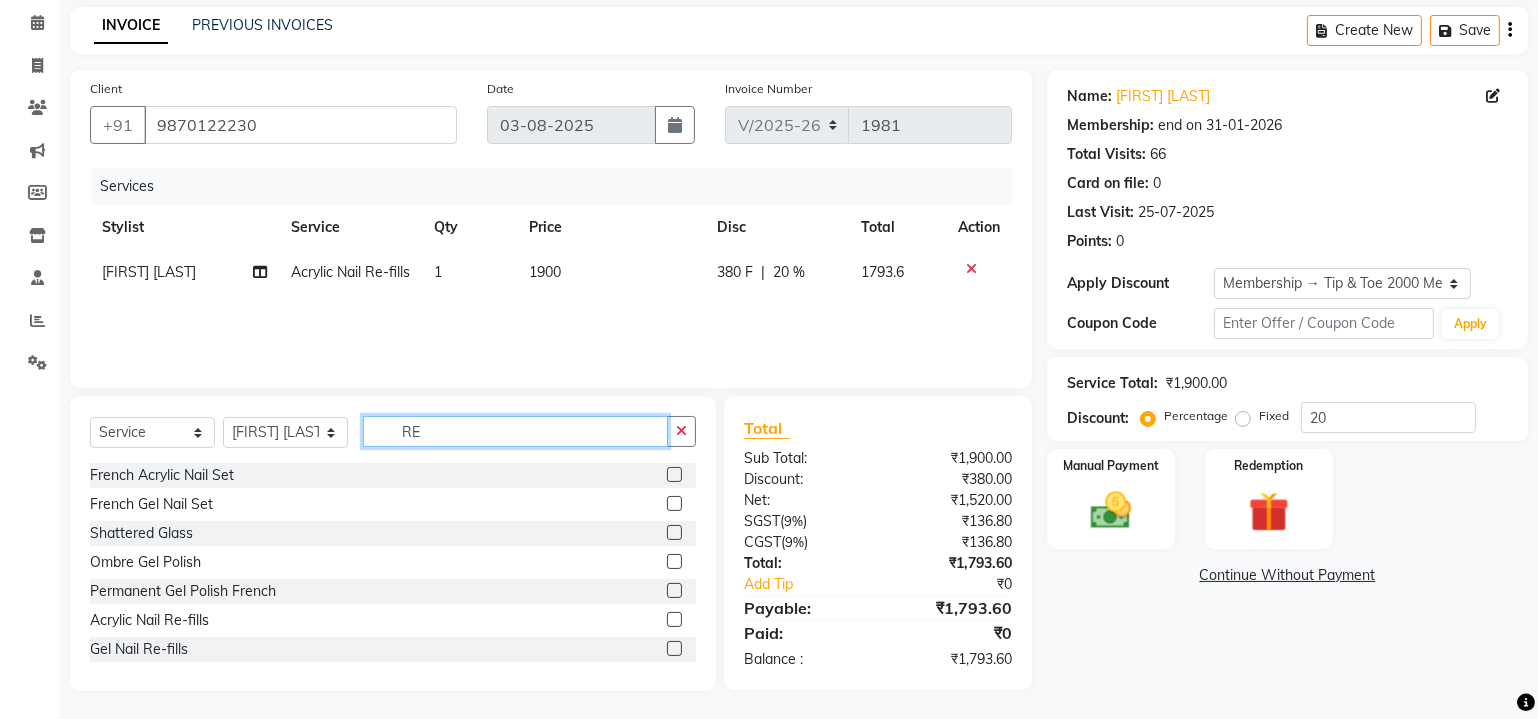 click on "RE" 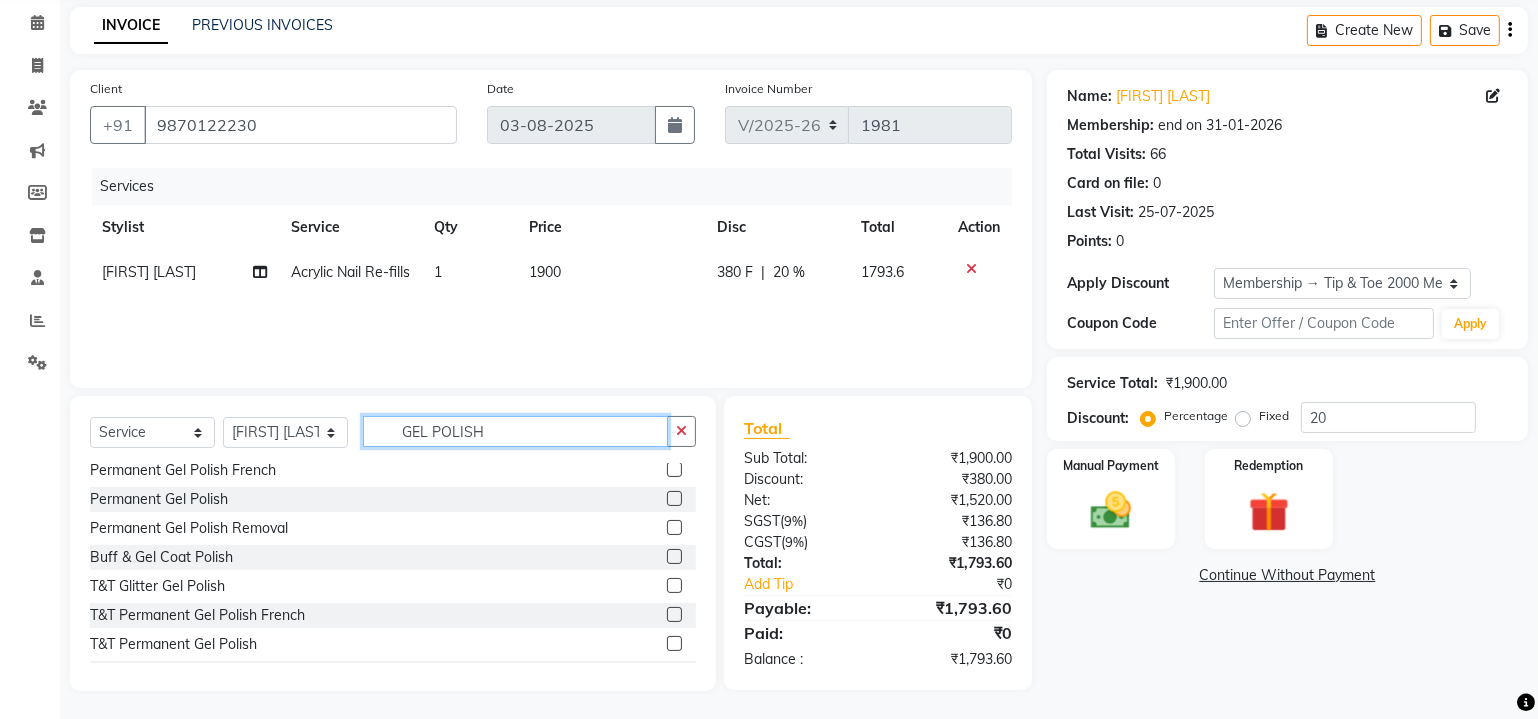 scroll, scrollTop: 109, scrollLeft: 0, axis: vertical 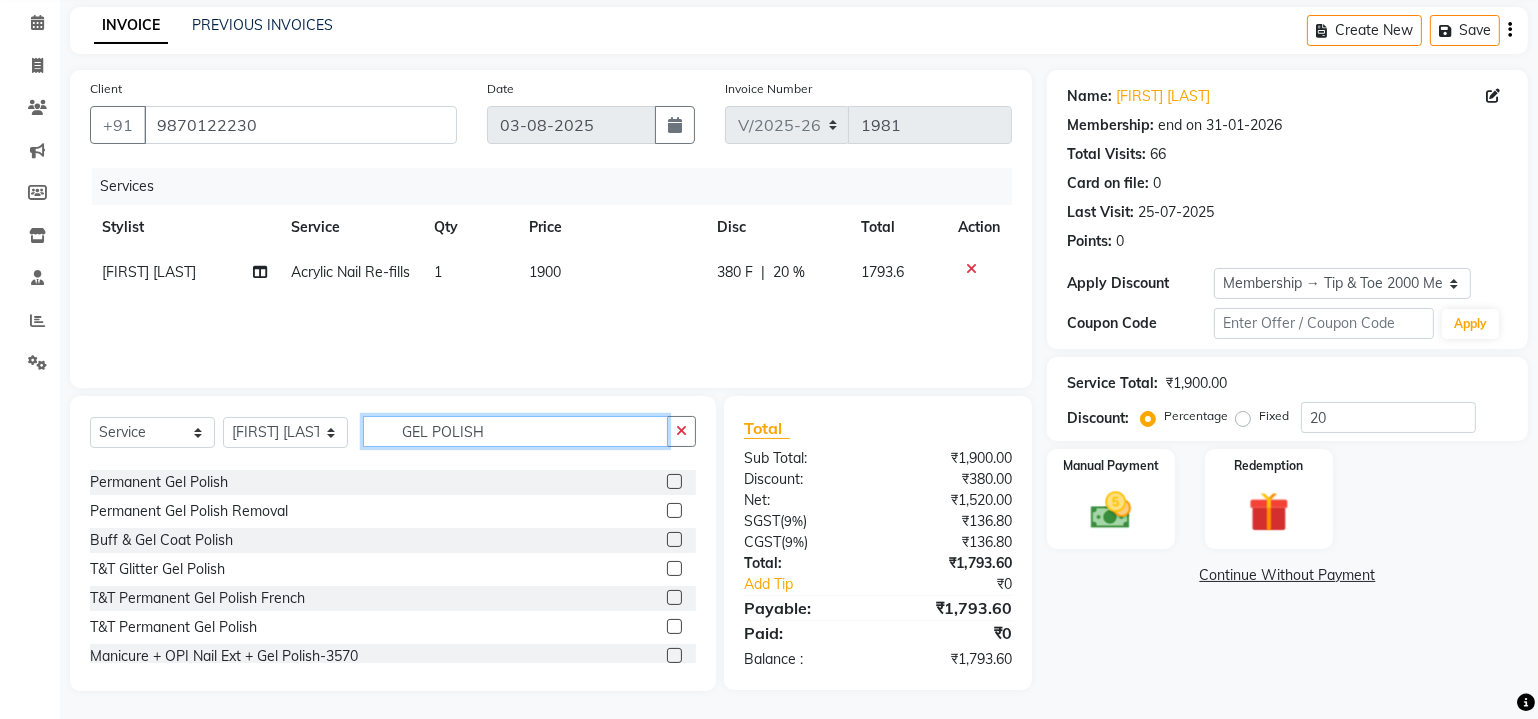 type on "GEL POLISH" 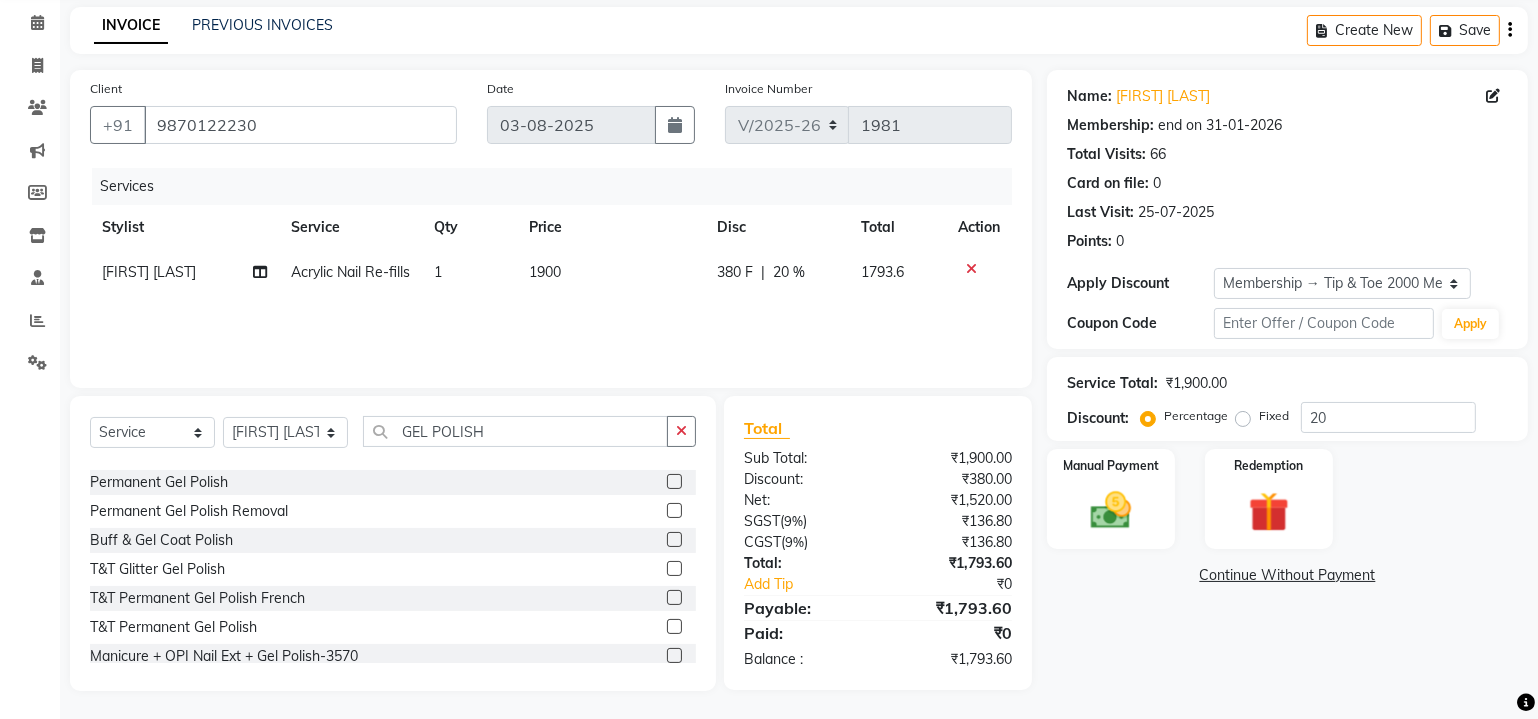 click 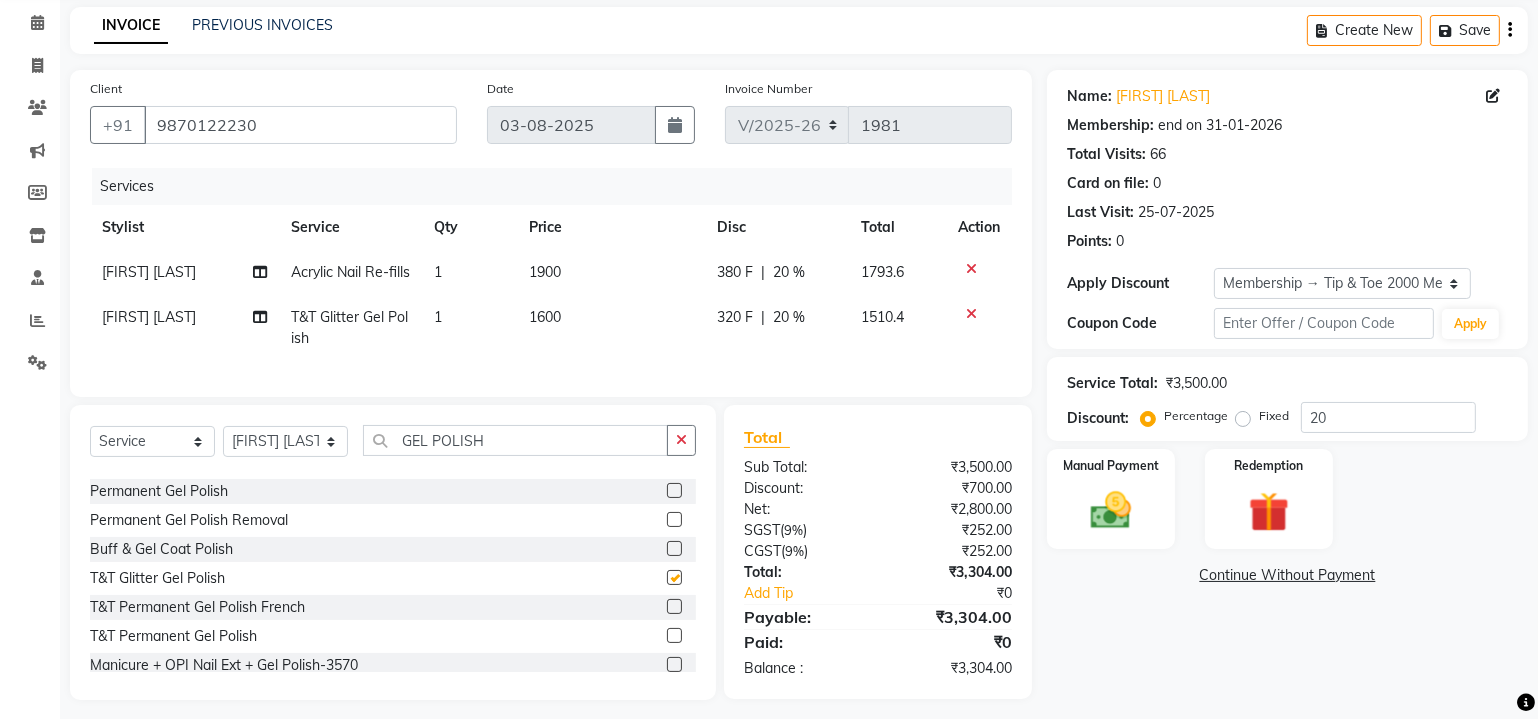 checkbox on "false" 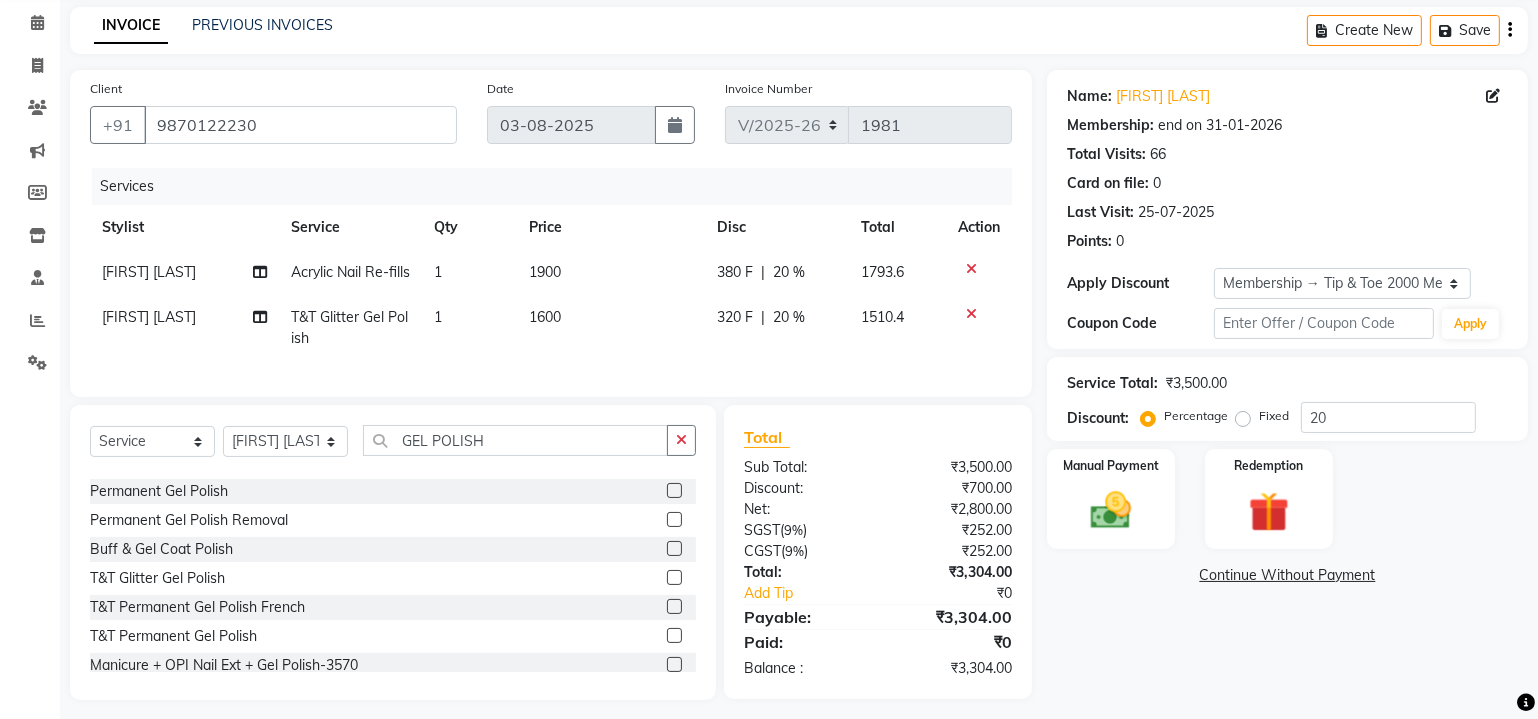 click 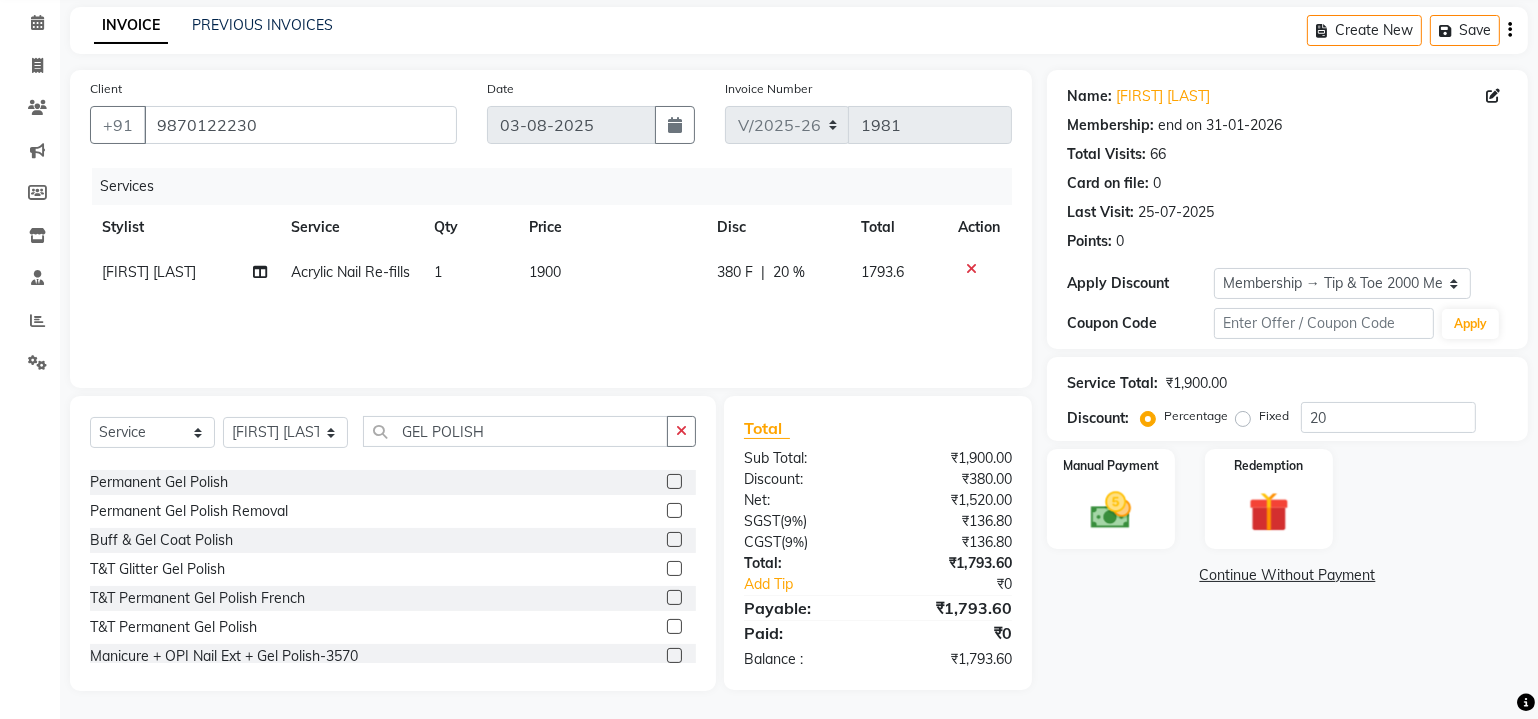 click 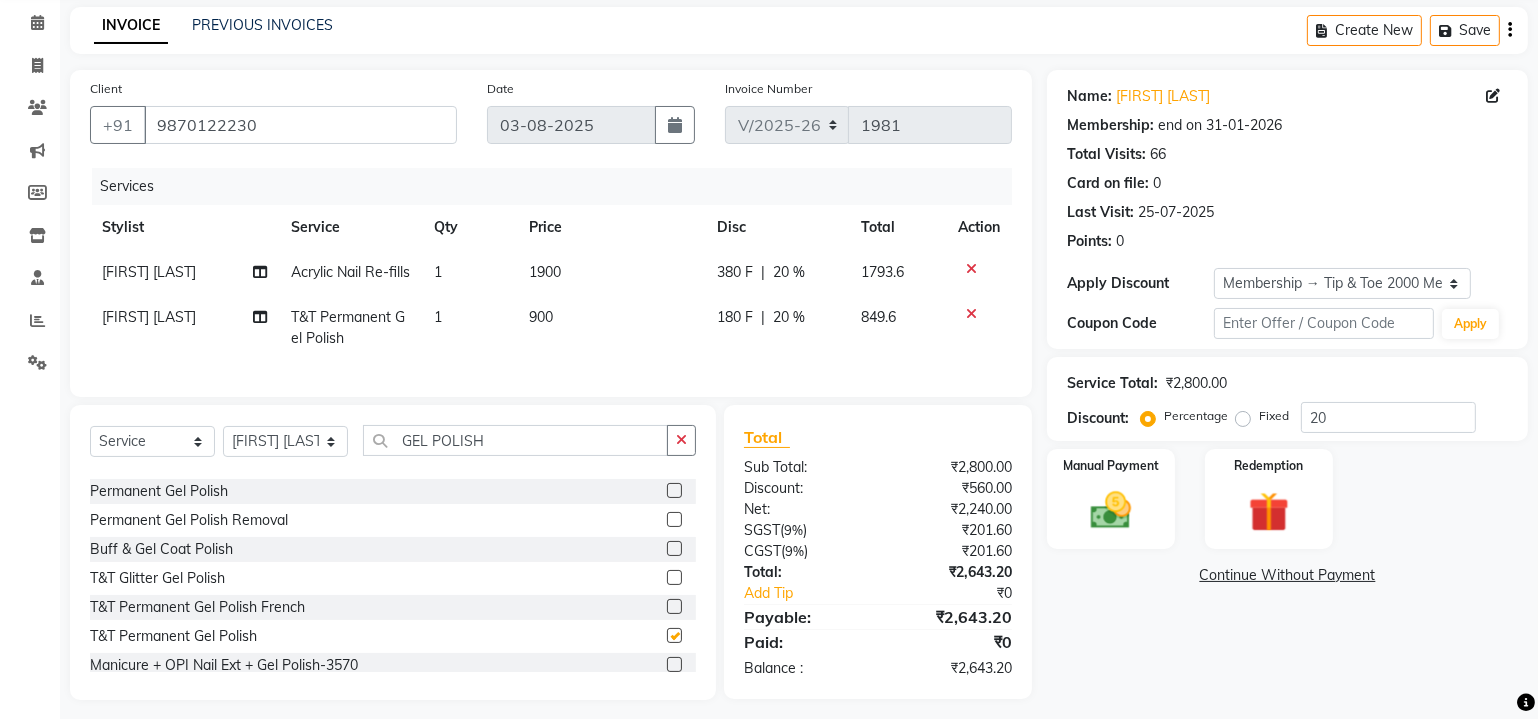 checkbox on "false" 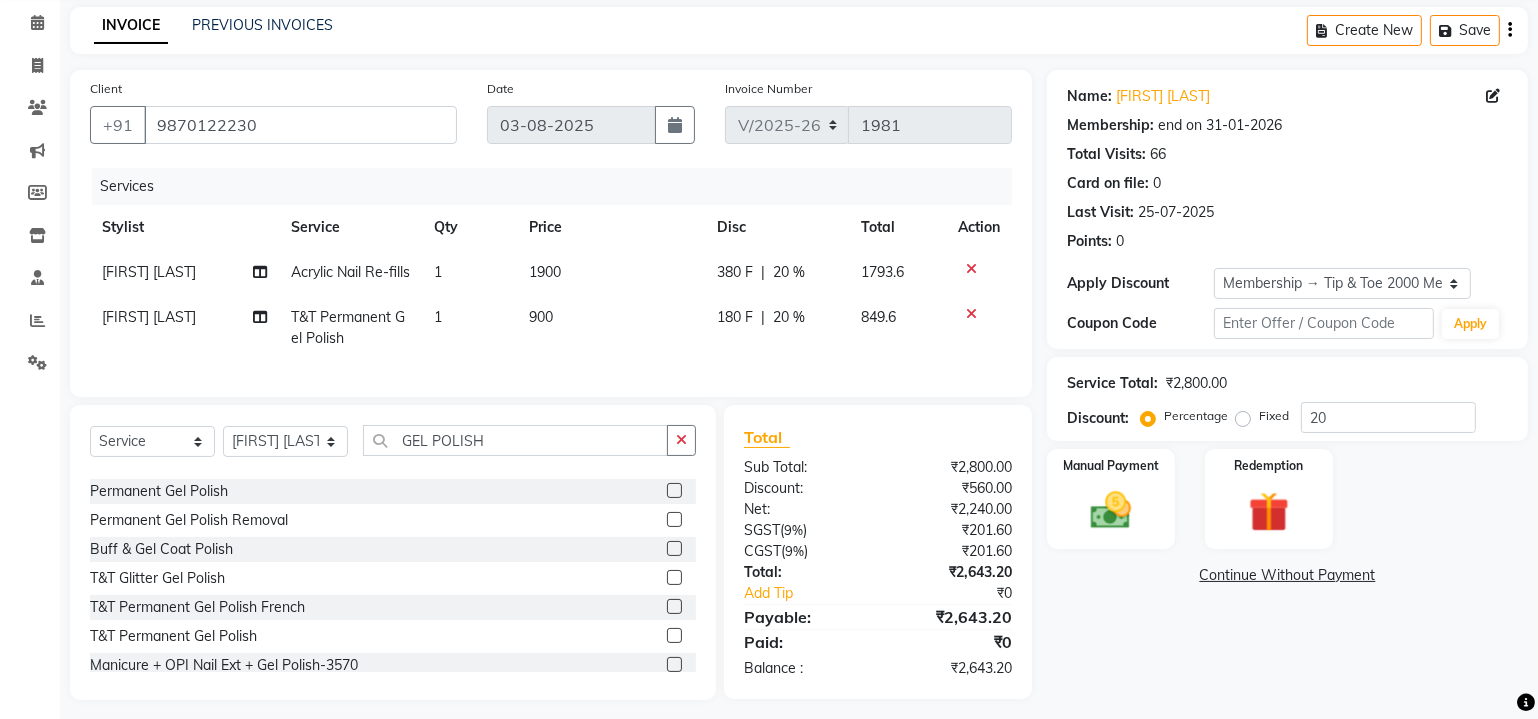 scroll, scrollTop: 33, scrollLeft: 0, axis: vertical 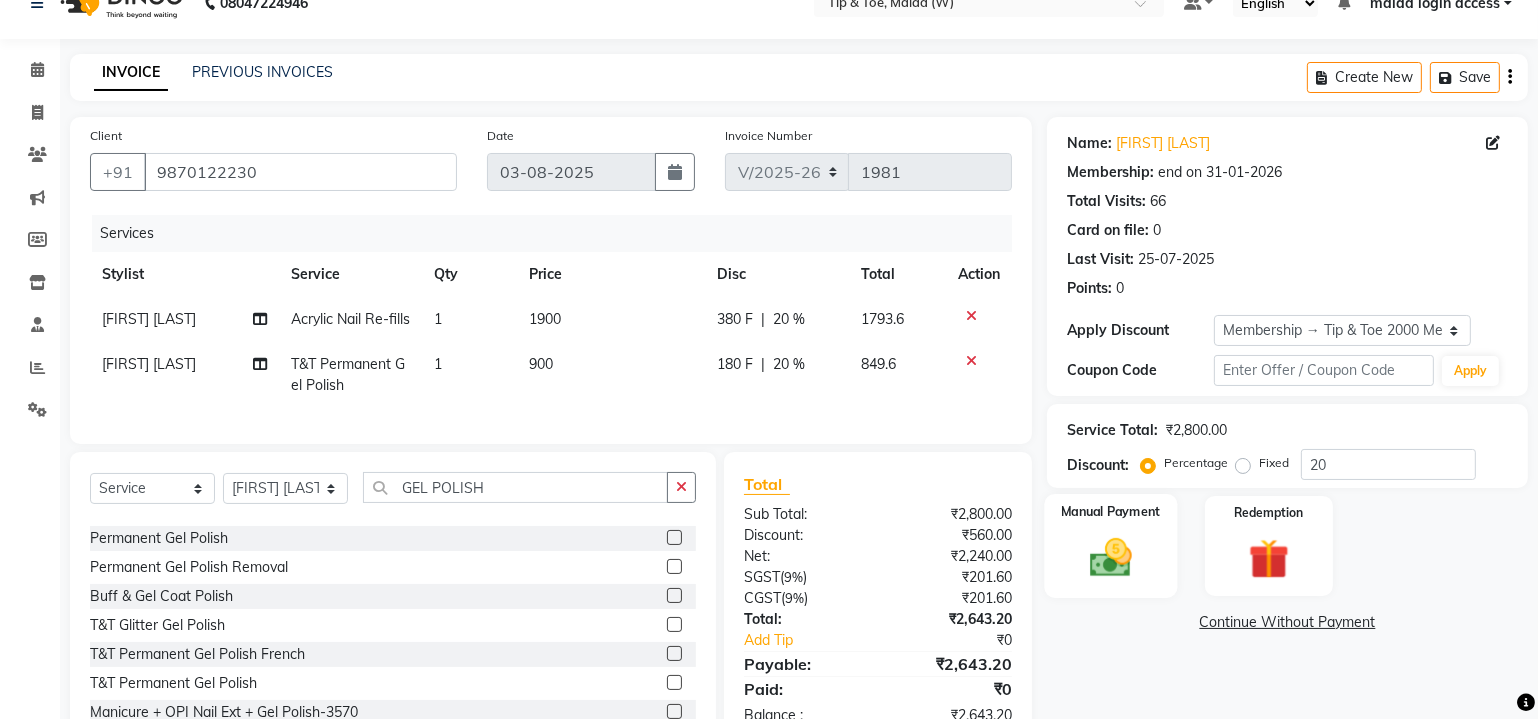 click 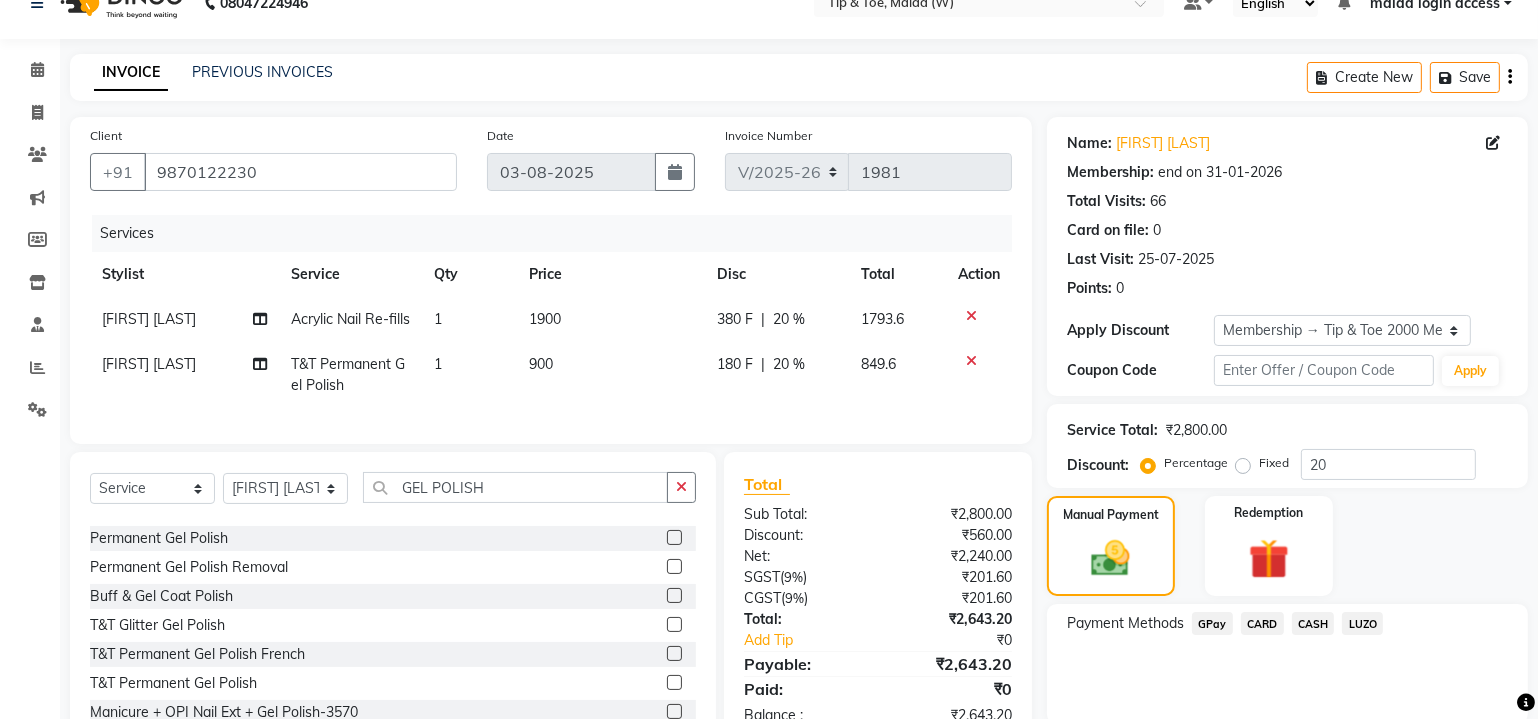 click on "CARD" 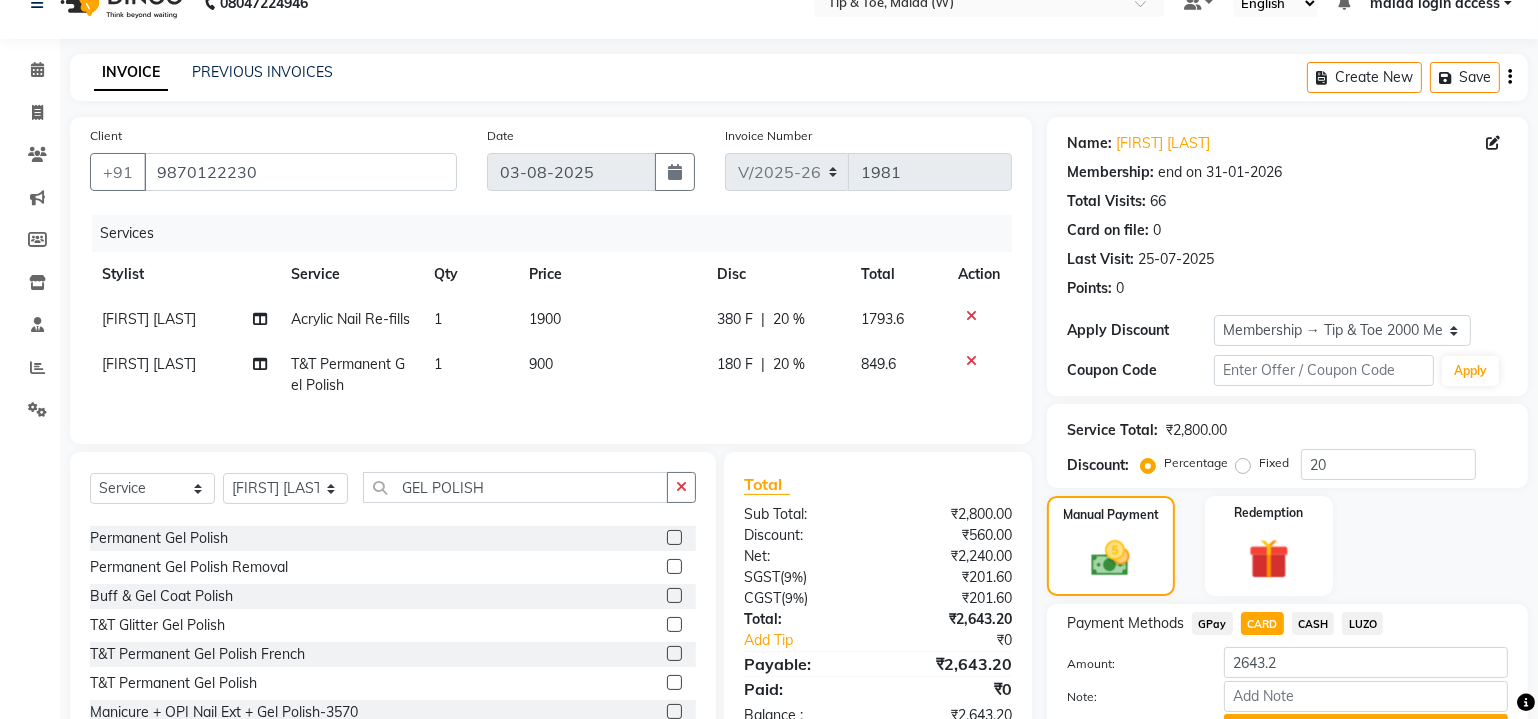 scroll, scrollTop: 135, scrollLeft: 0, axis: vertical 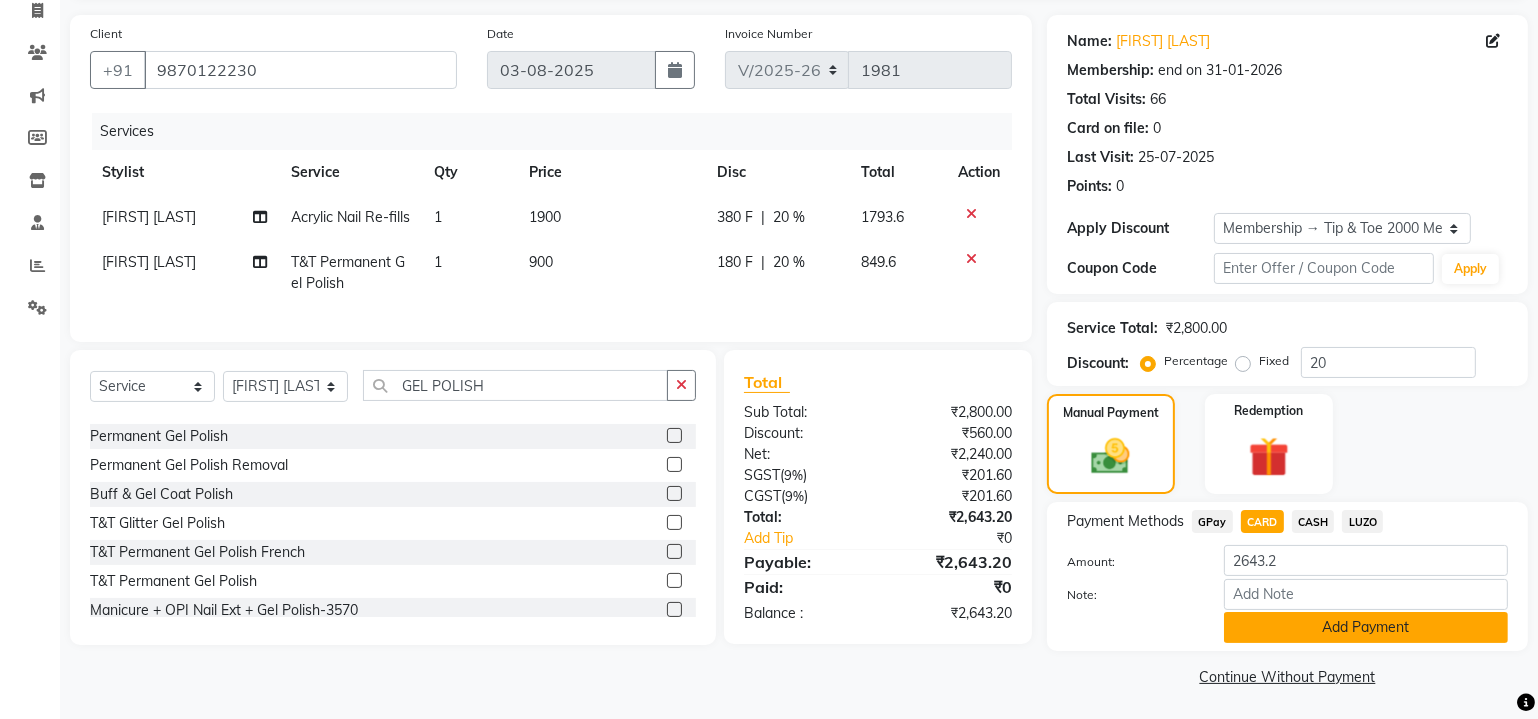 click on "Add Payment" 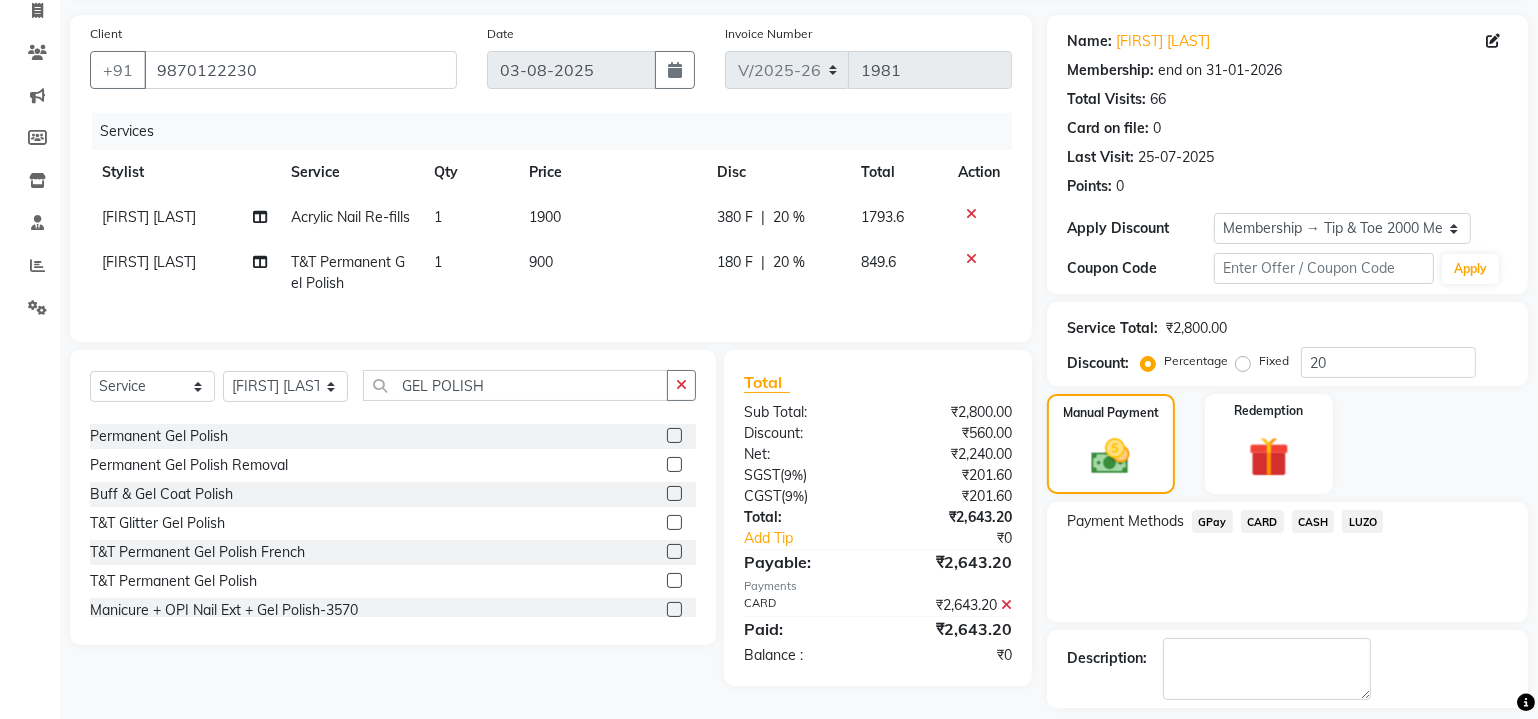 scroll, scrollTop: 219, scrollLeft: 0, axis: vertical 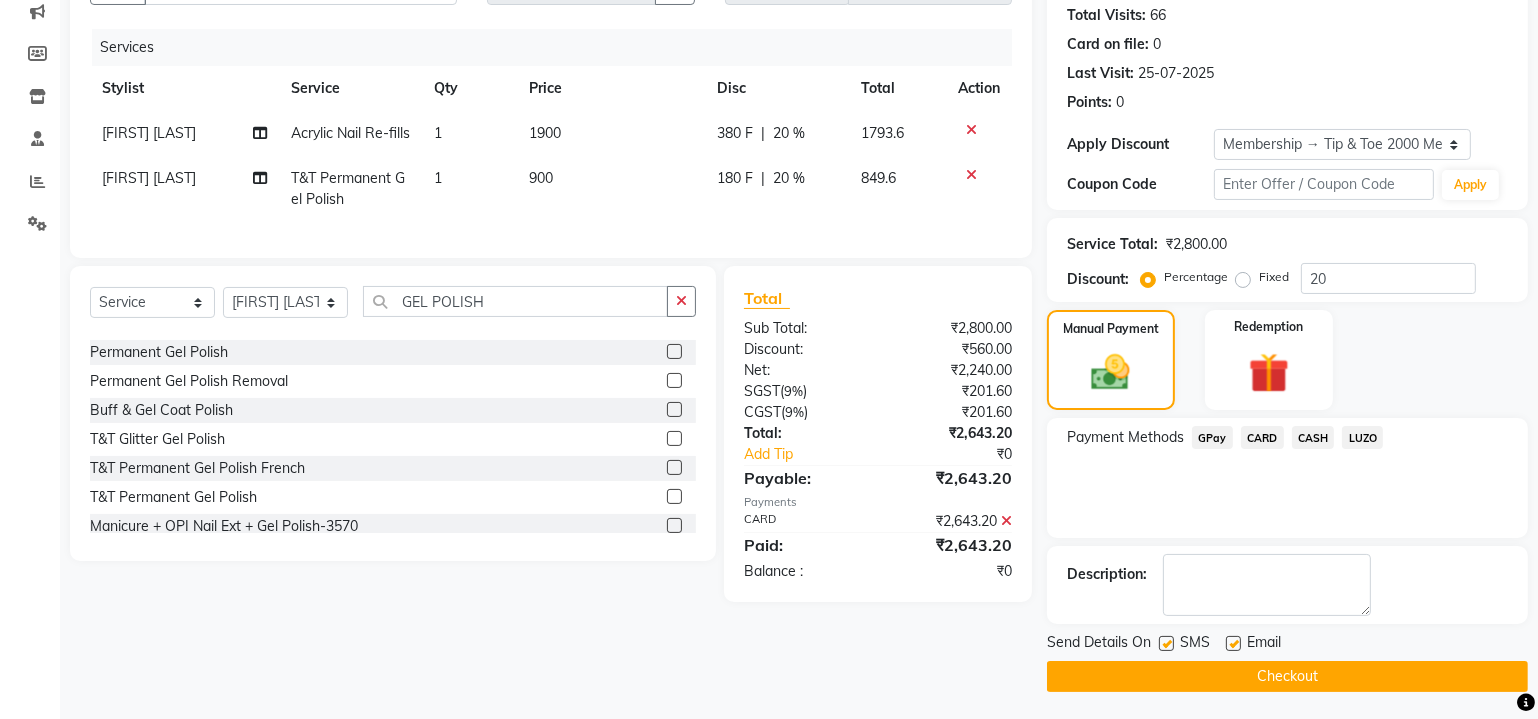 click on "Checkout" 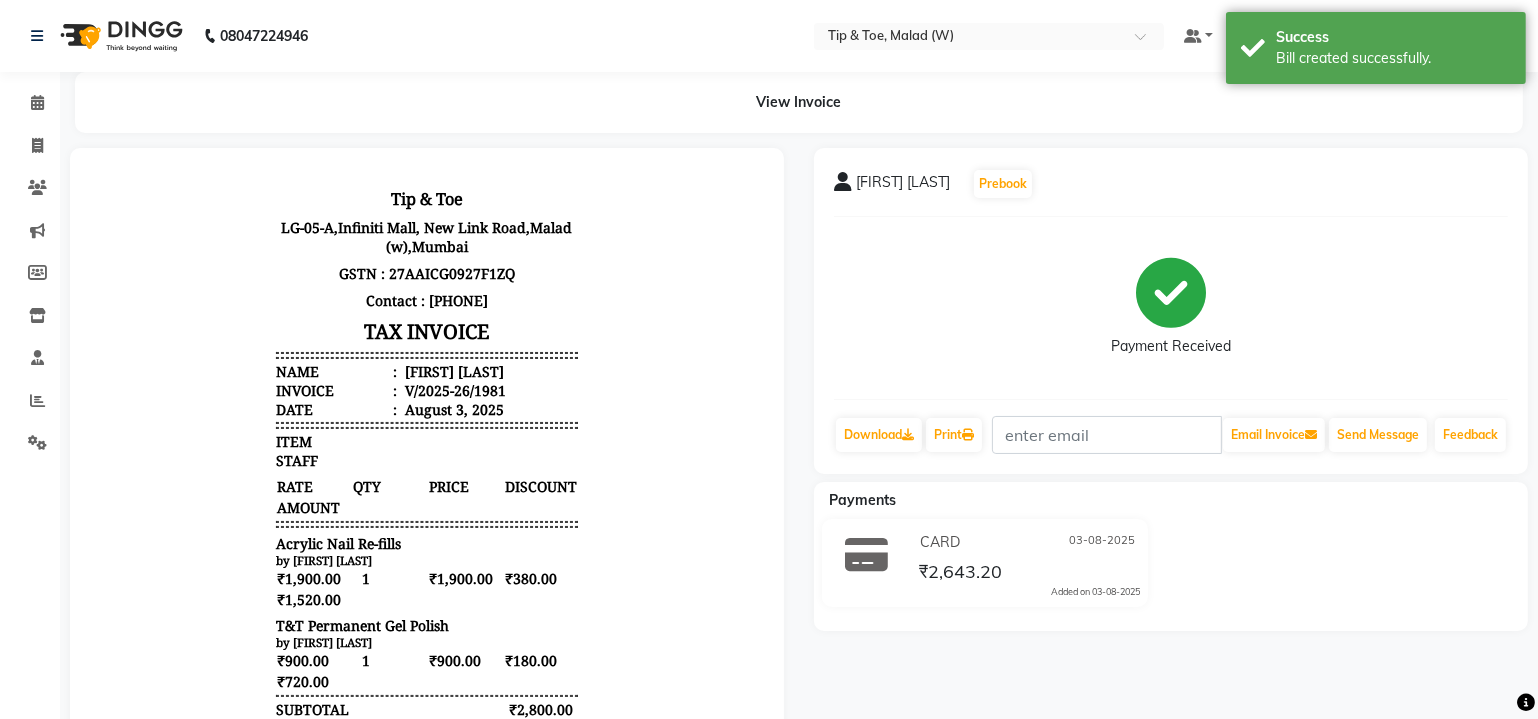 scroll, scrollTop: 0, scrollLeft: 0, axis: both 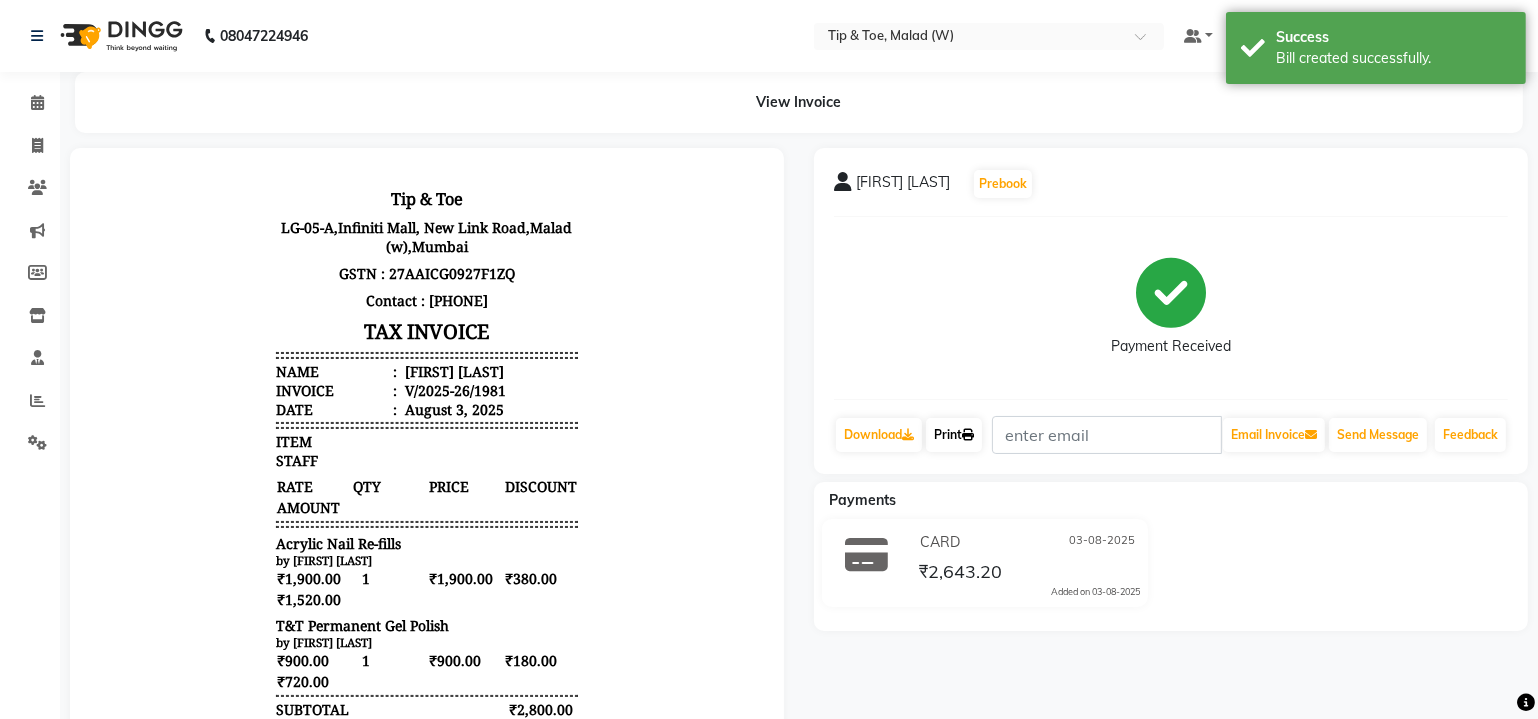 click on "Print" 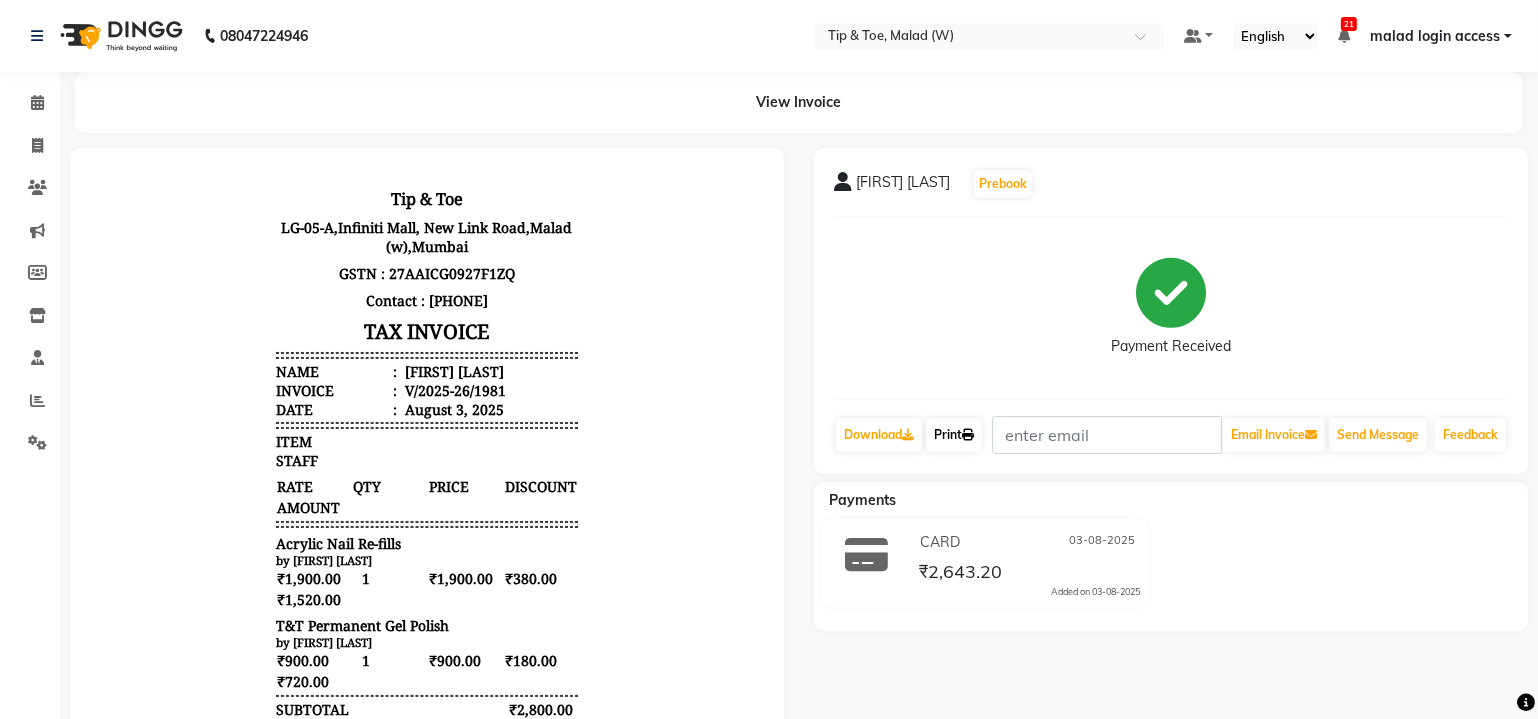 click on "Print" 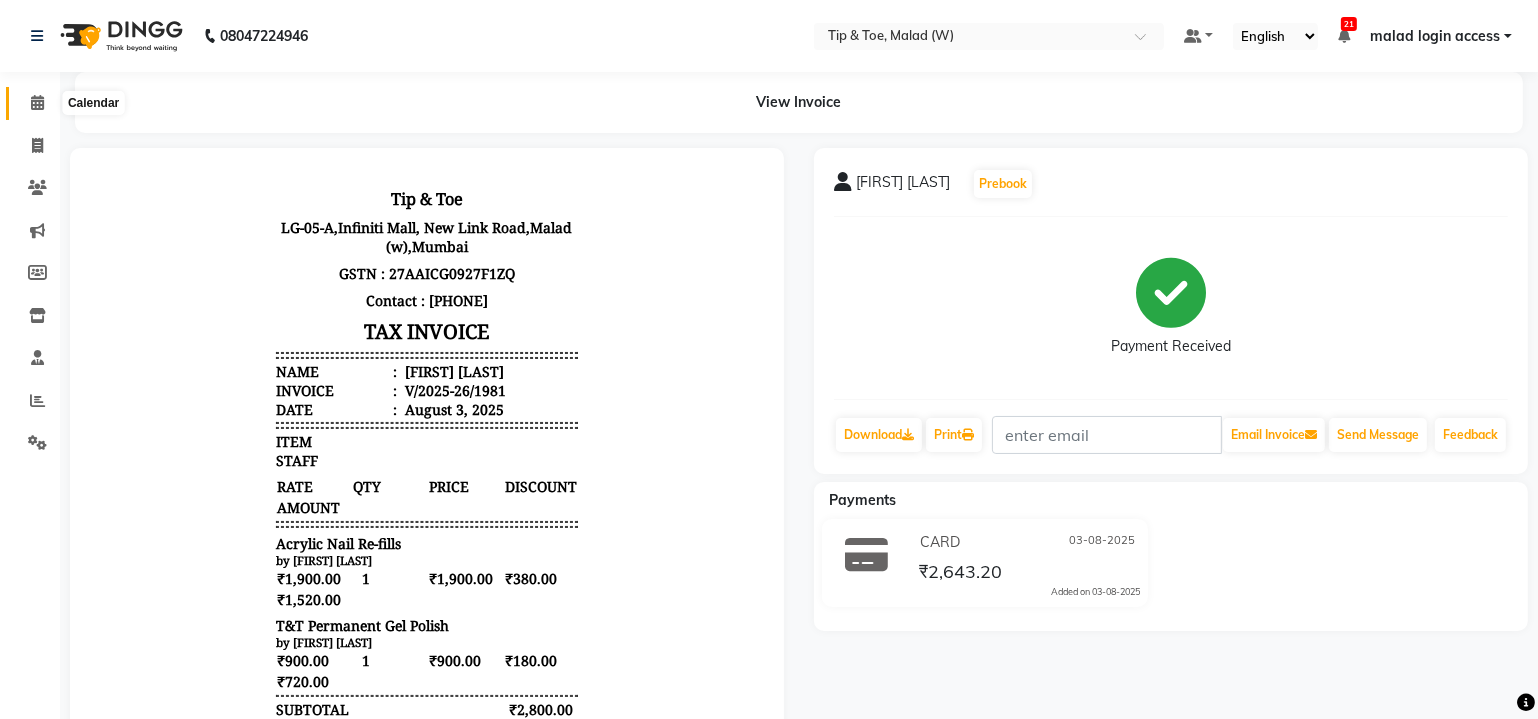 click 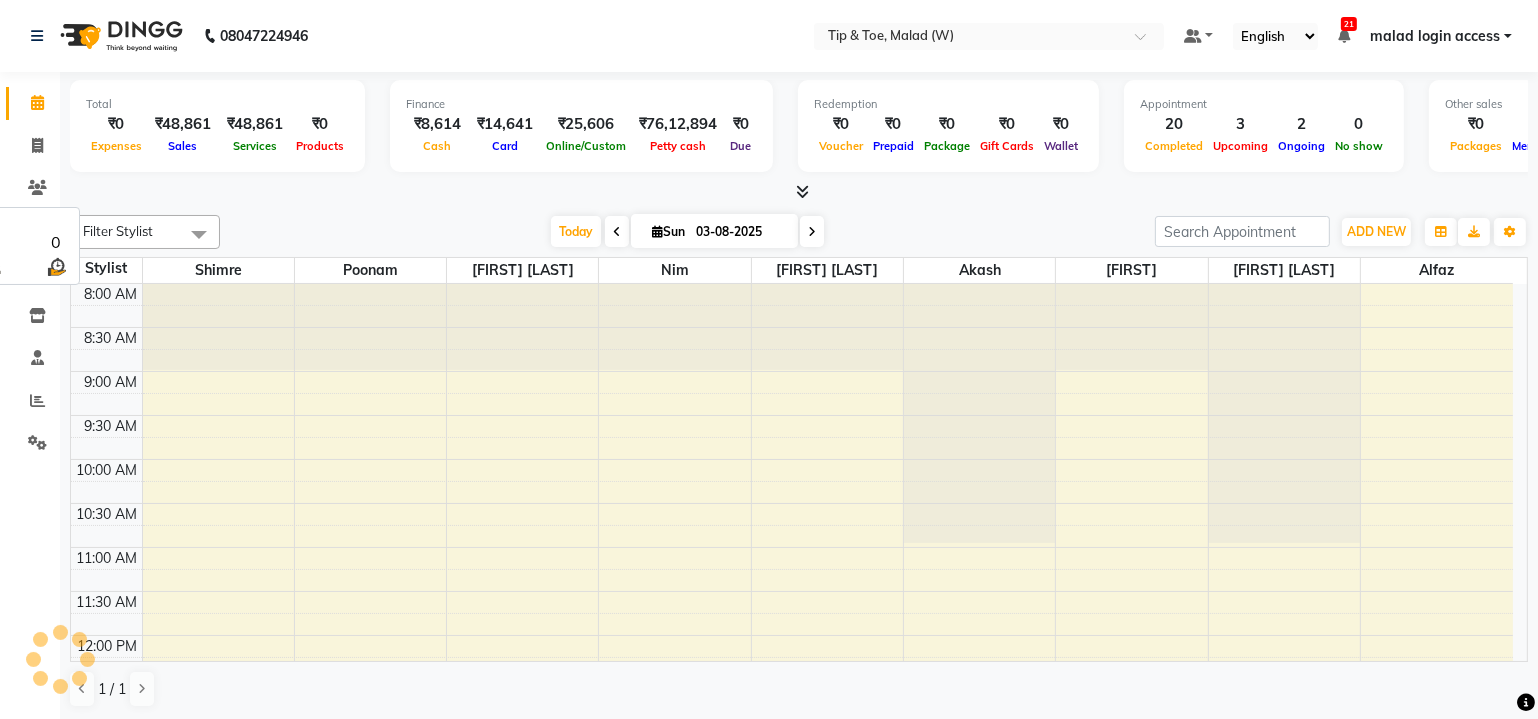 scroll, scrollTop: 0, scrollLeft: 0, axis: both 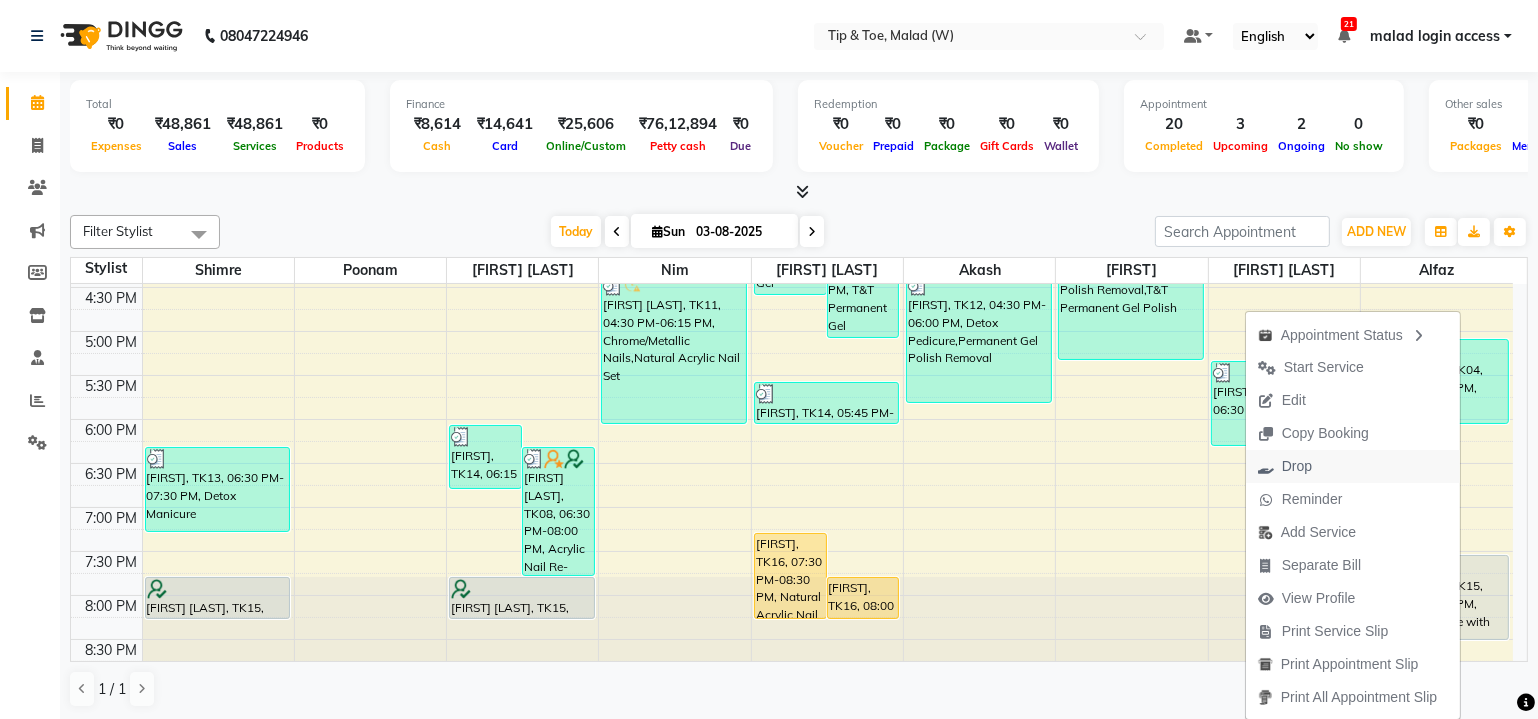 click on "Drop" at bounding box center [1297, 466] 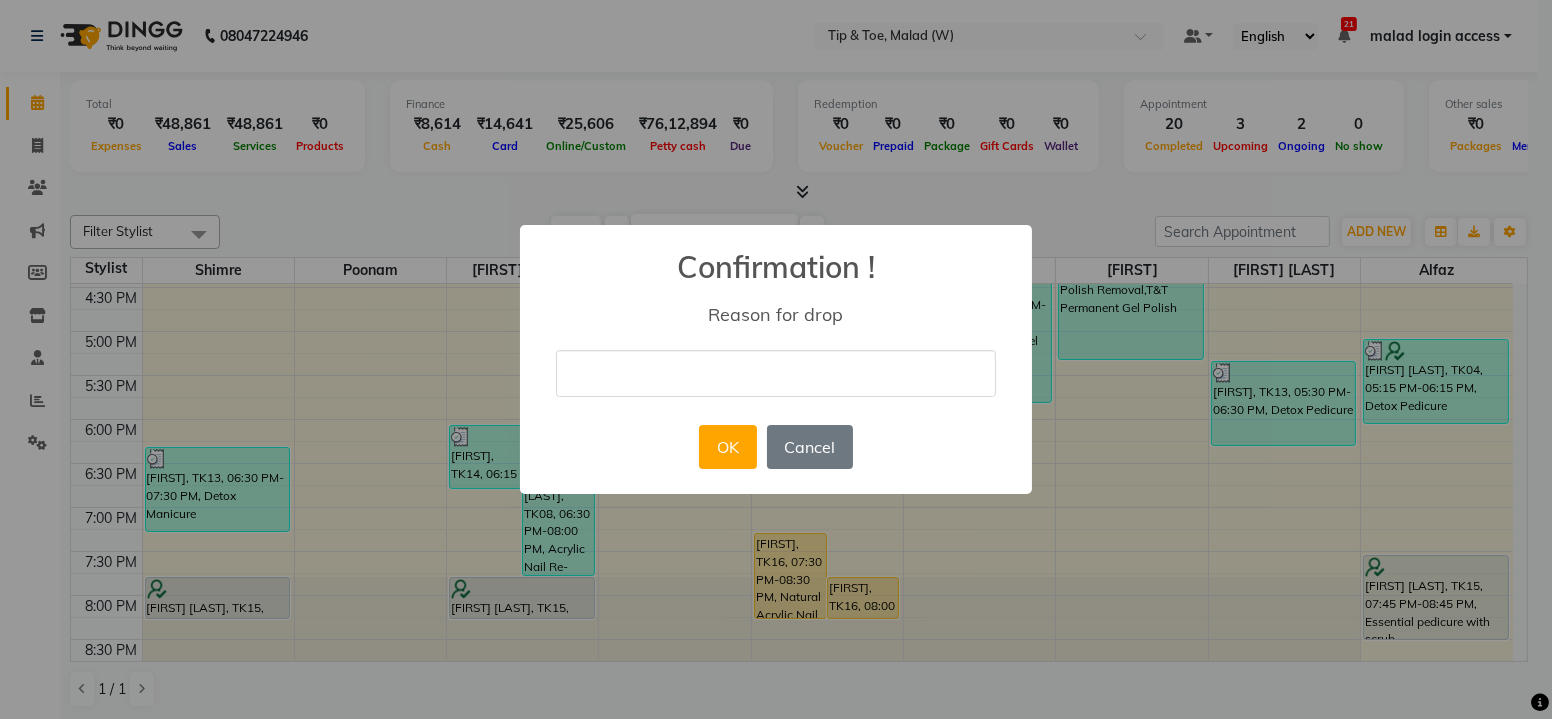 click at bounding box center [776, 373] 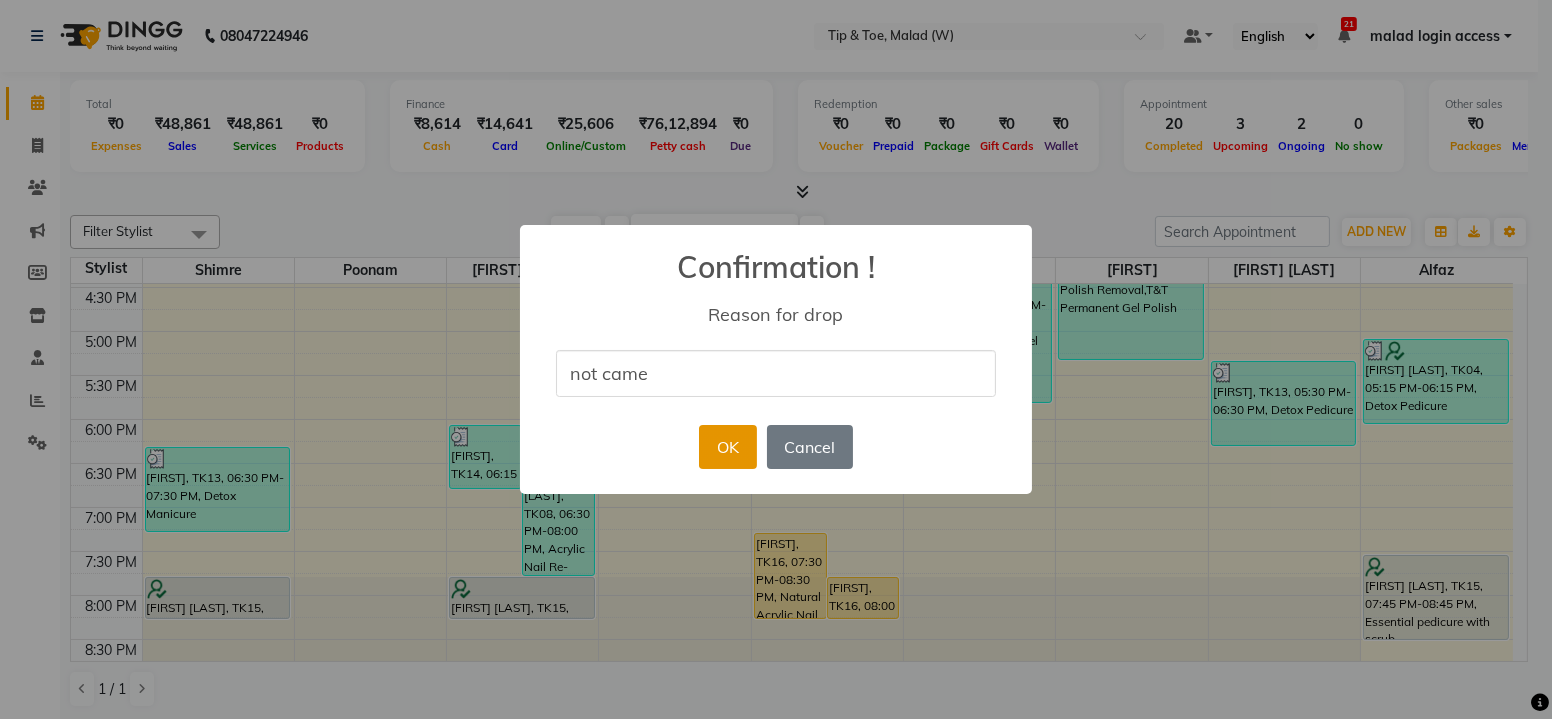 click on "OK" at bounding box center [727, 447] 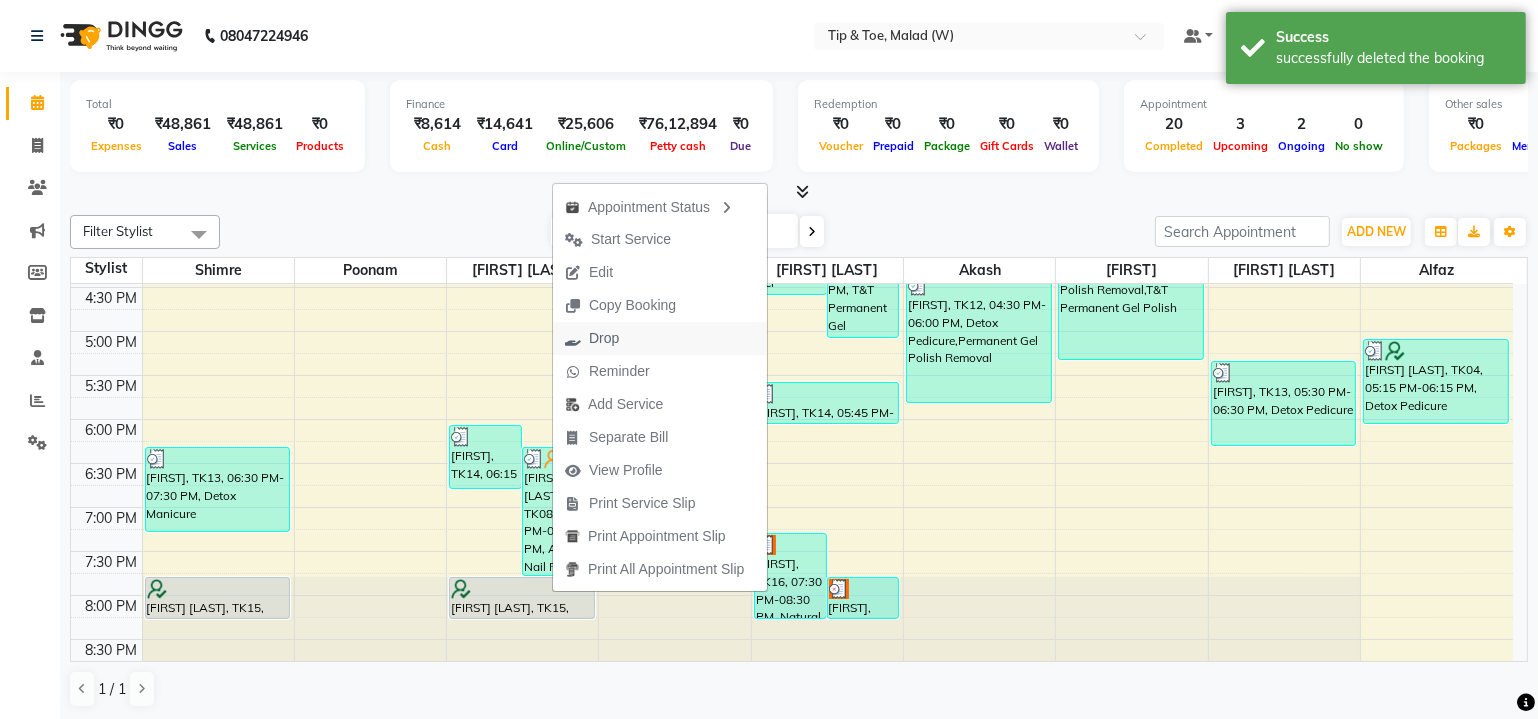 click on "Drop" at bounding box center [604, 338] 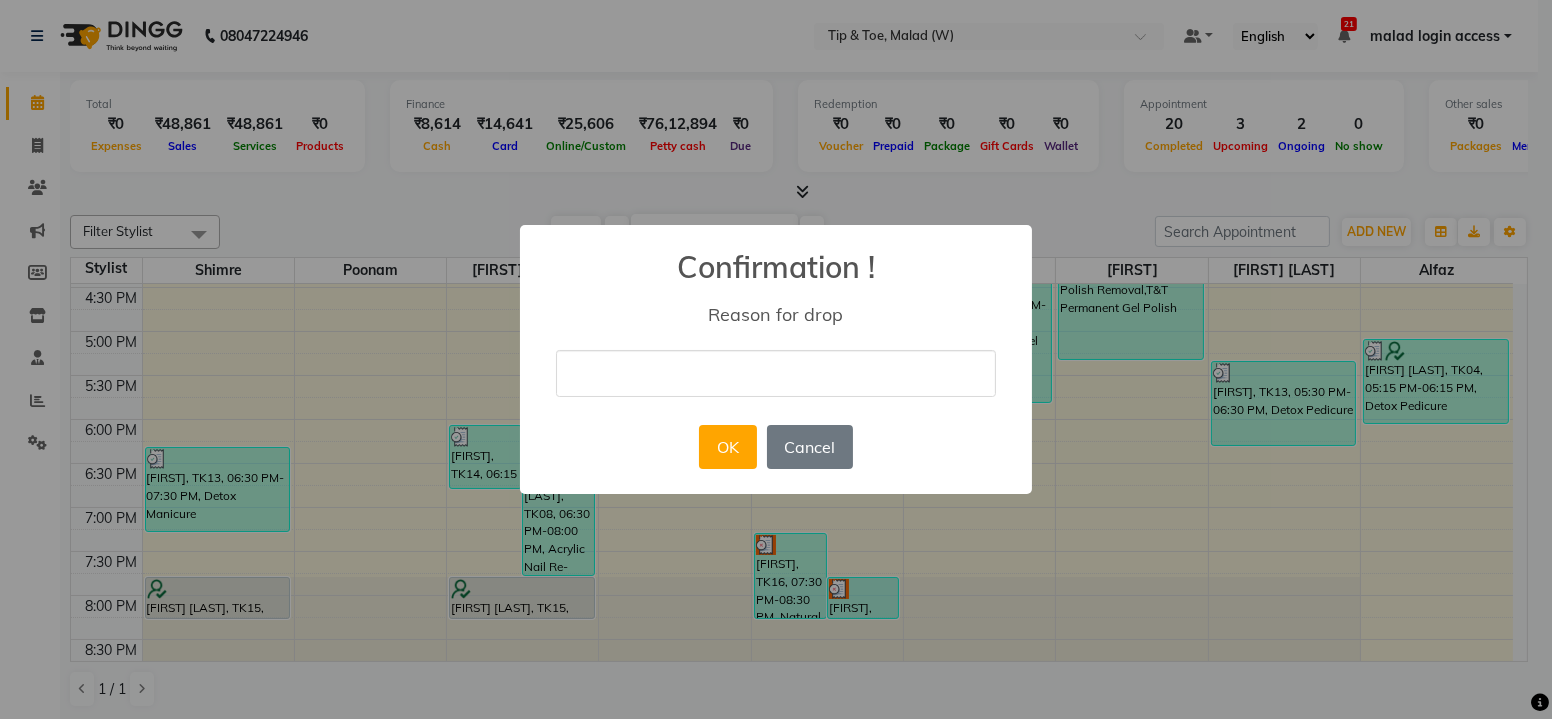 click at bounding box center [776, 373] 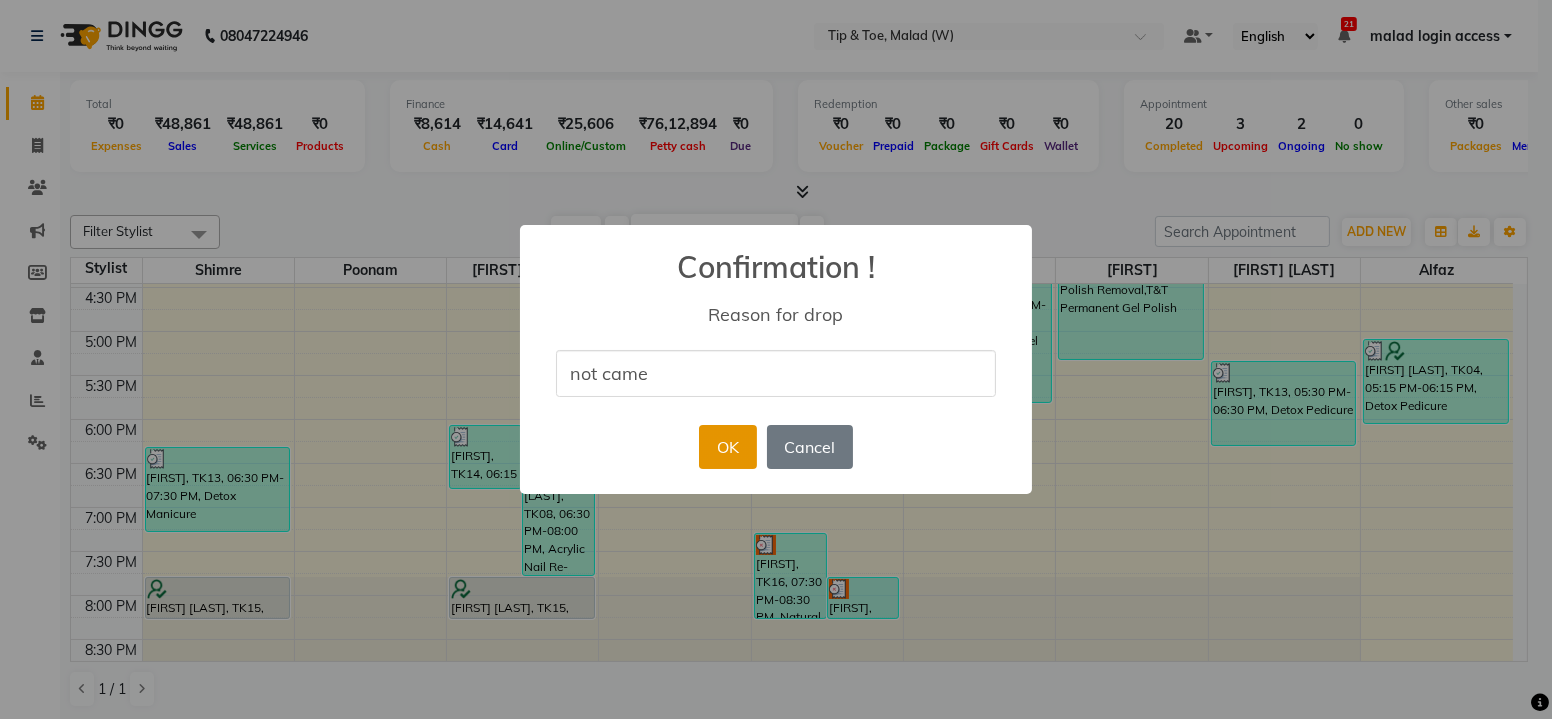 click on "OK" at bounding box center [727, 447] 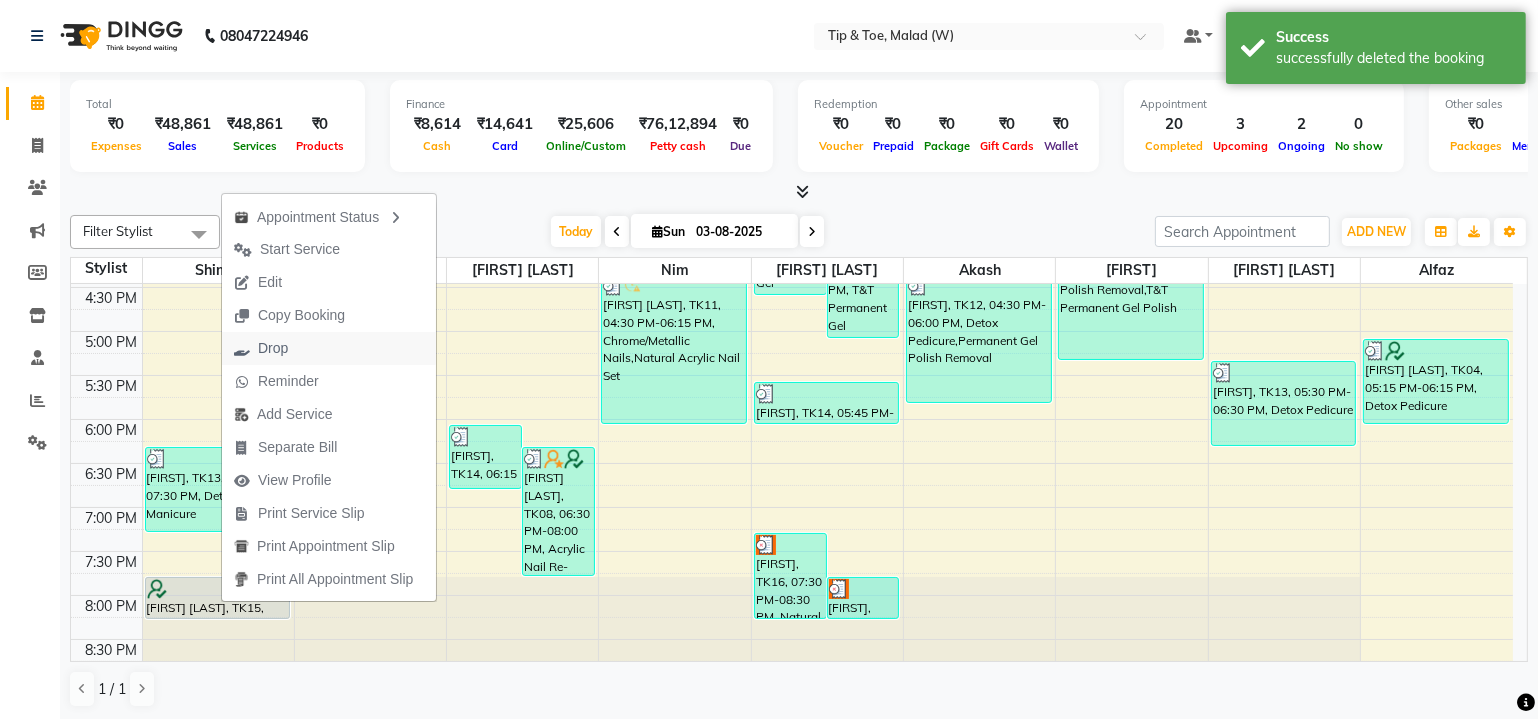 click on "Drop" at bounding box center (329, 348) 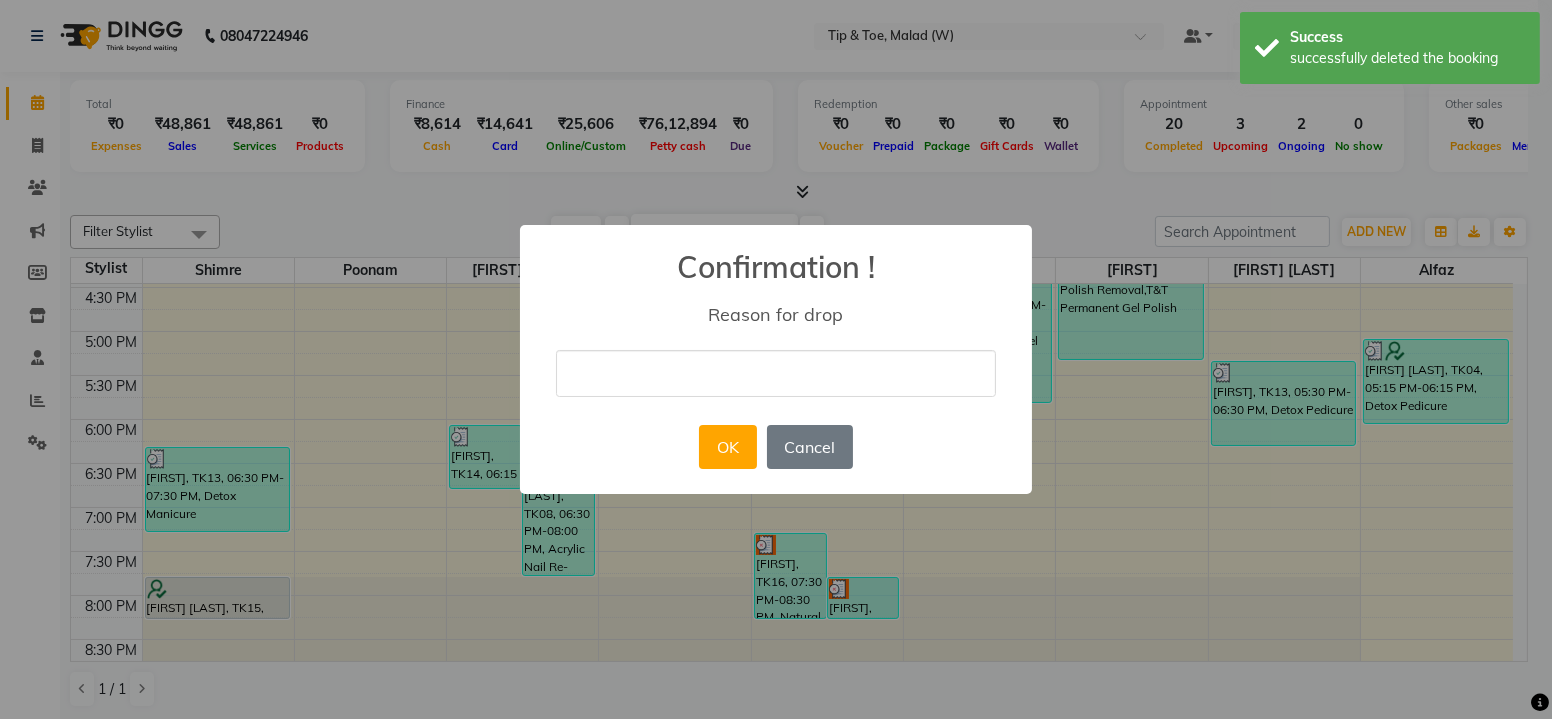 click at bounding box center [776, 373] 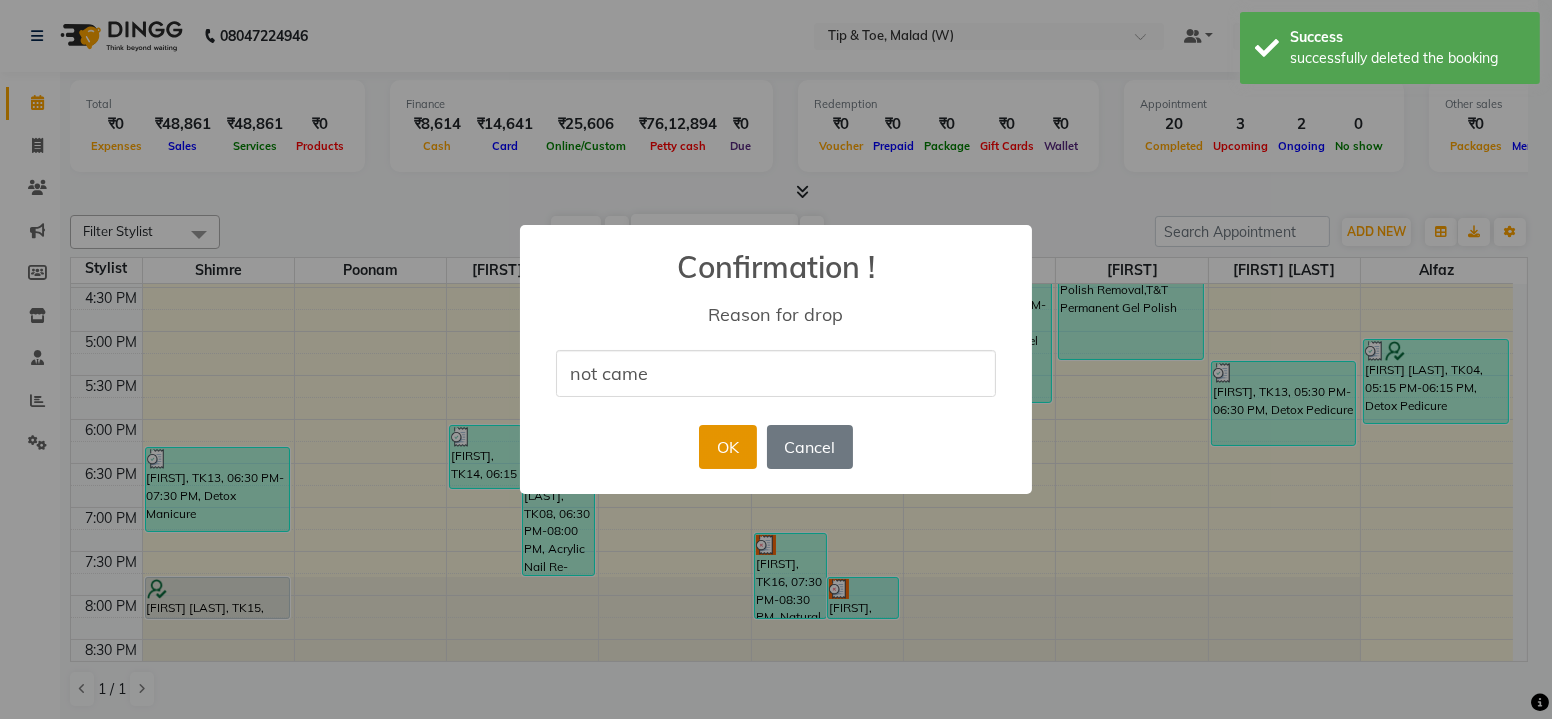 click on "OK" at bounding box center [727, 447] 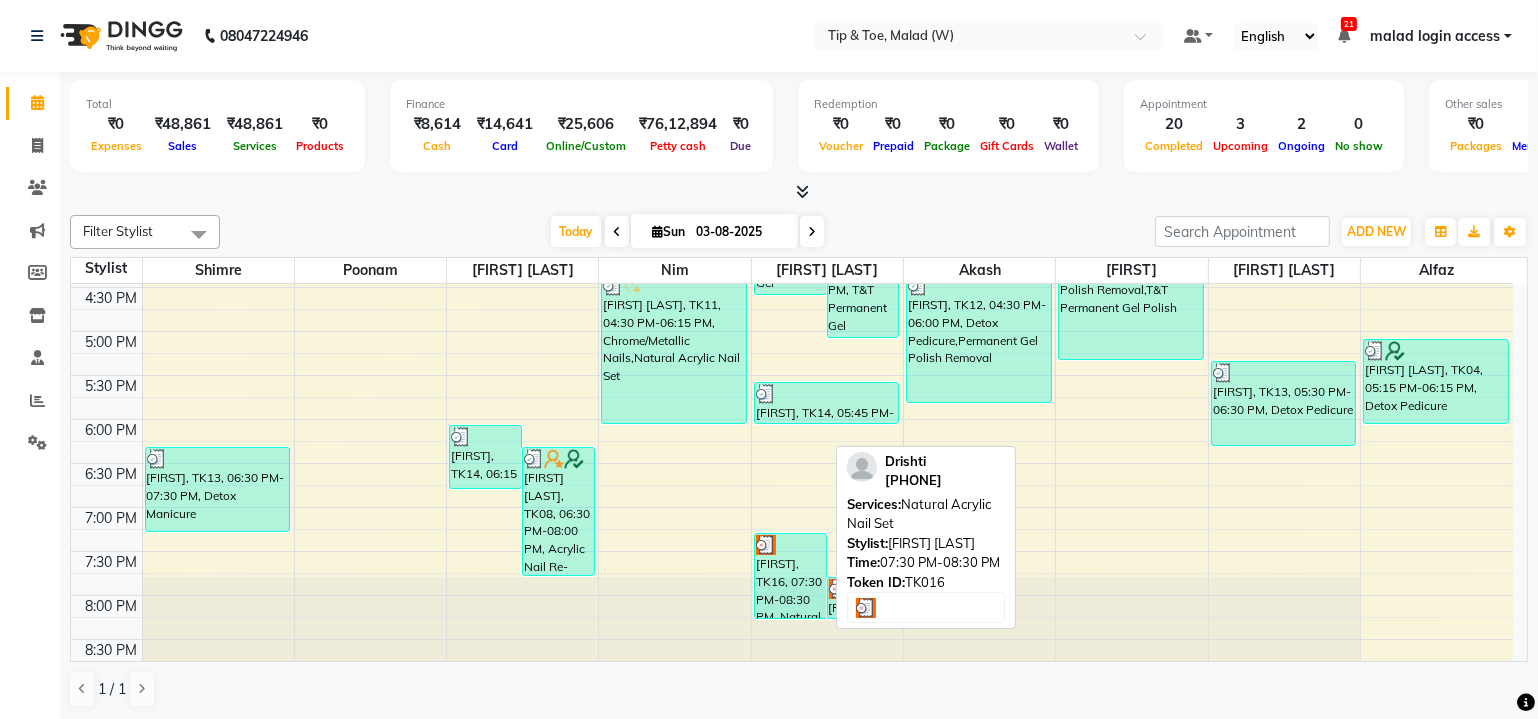 click at bounding box center [790, 545] 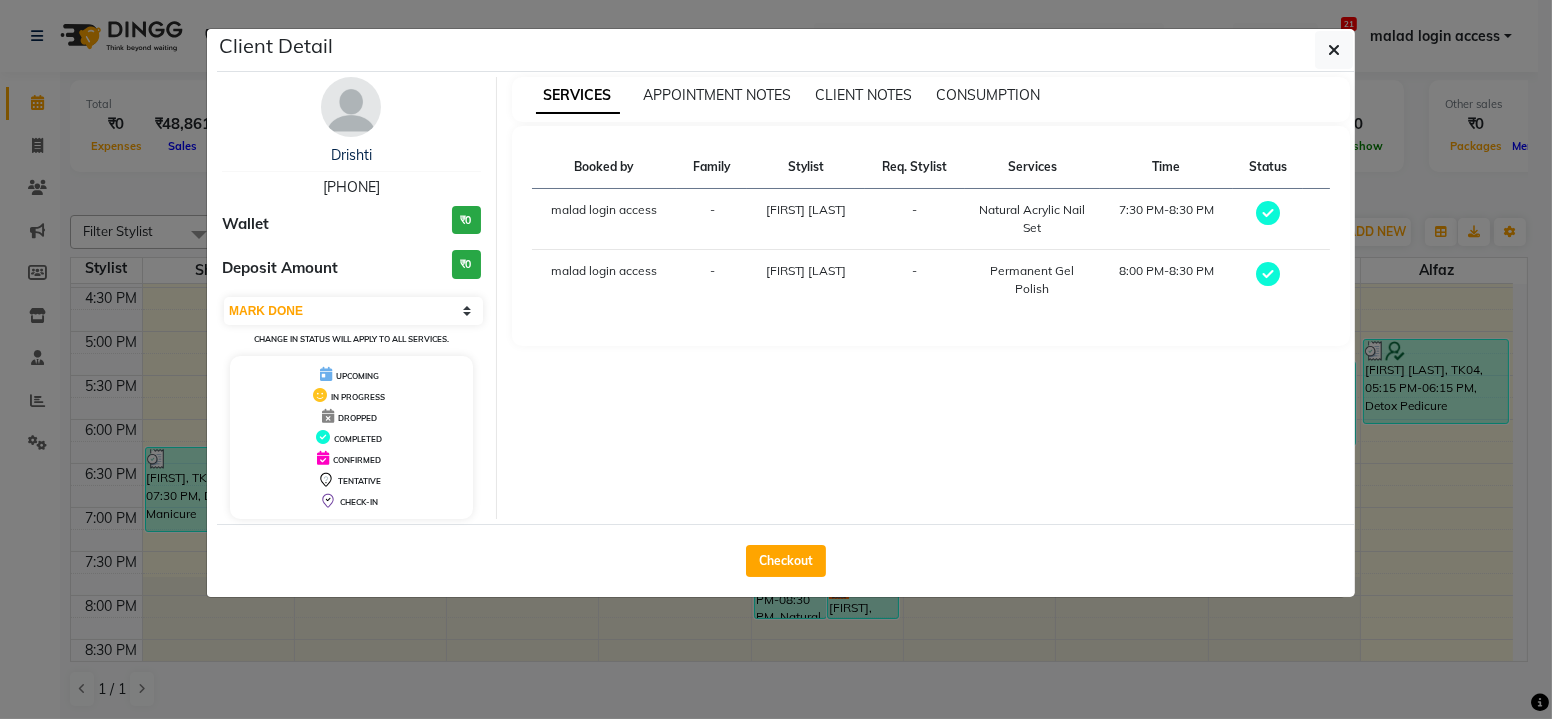 click at bounding box center (351, 107) 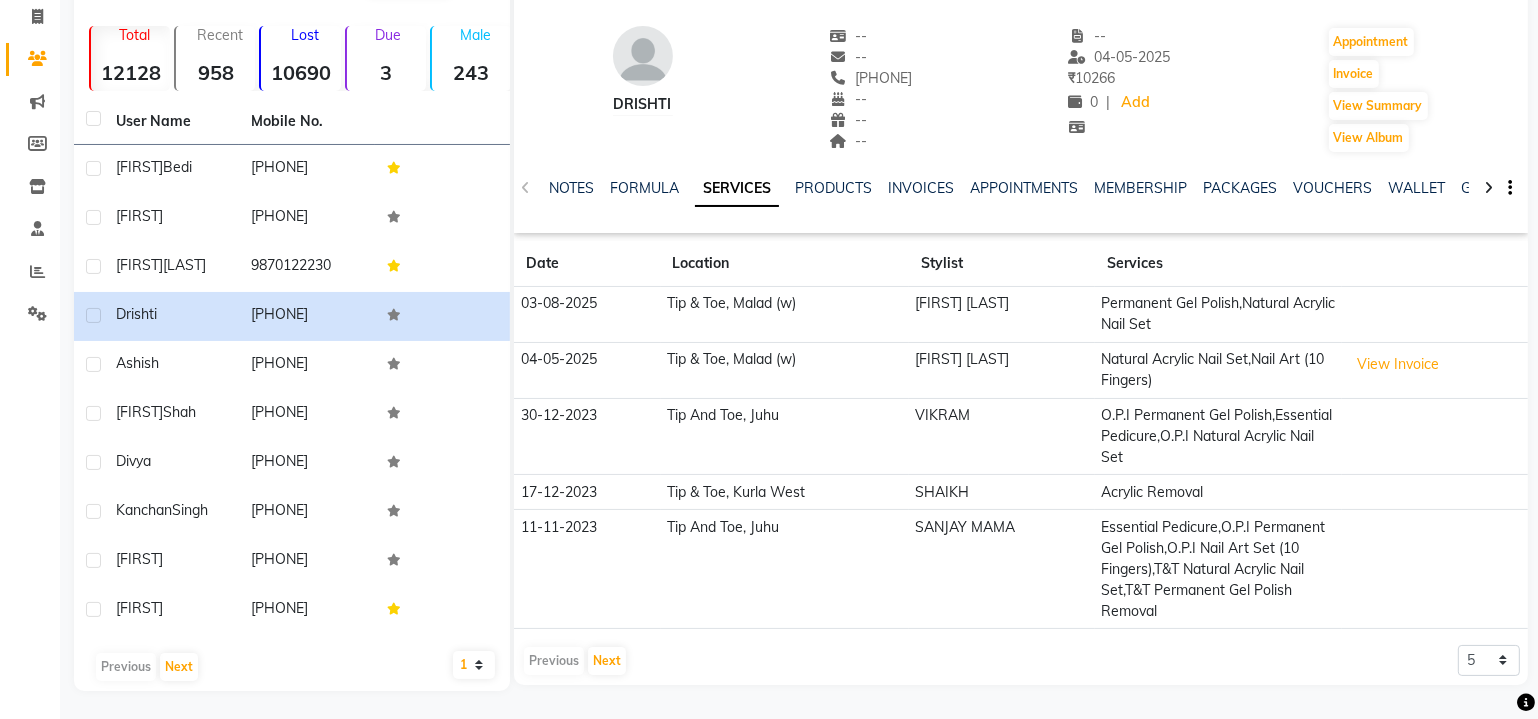 scroll, scrollTop: 0, scrollLeft: 0, axis: both 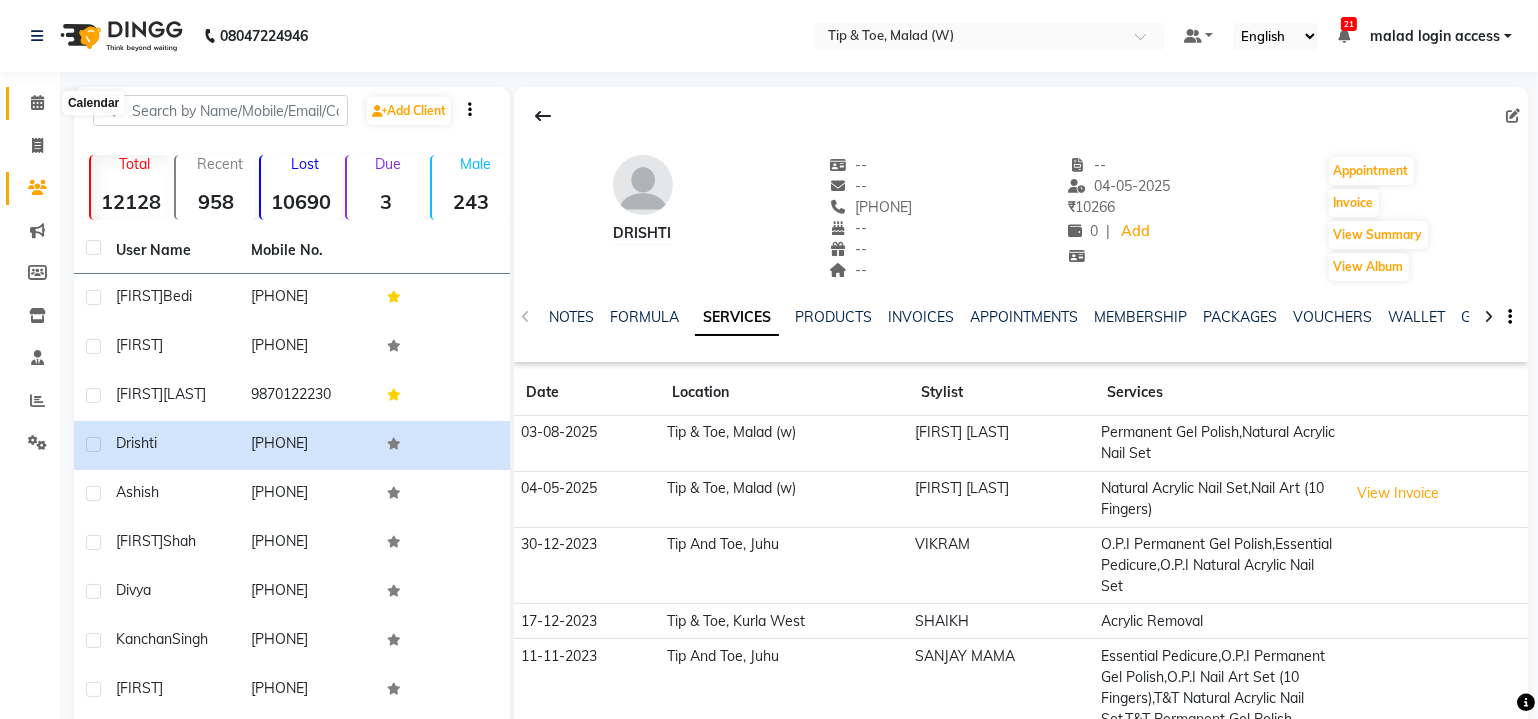 click 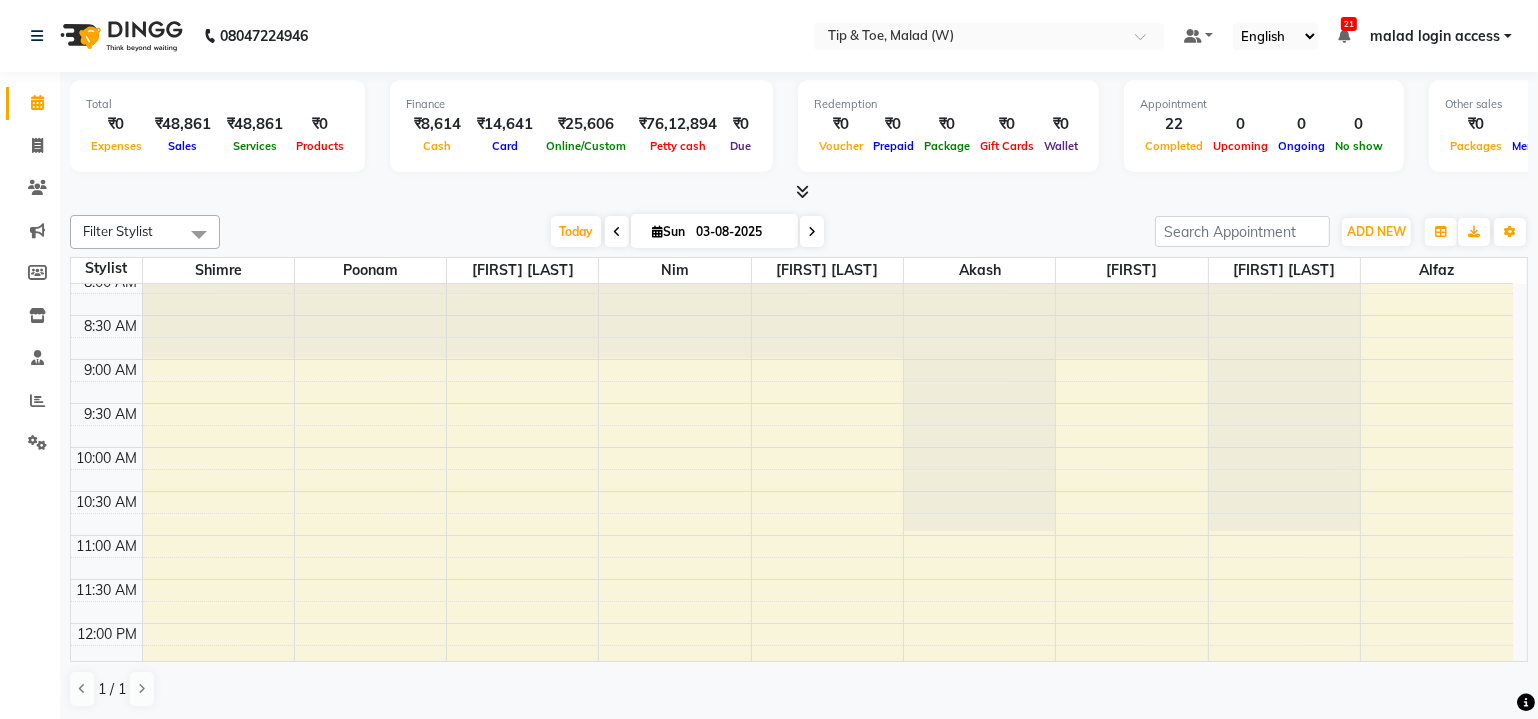 scroll, scrollTop: 0, scrollLeft: 0, axis: both 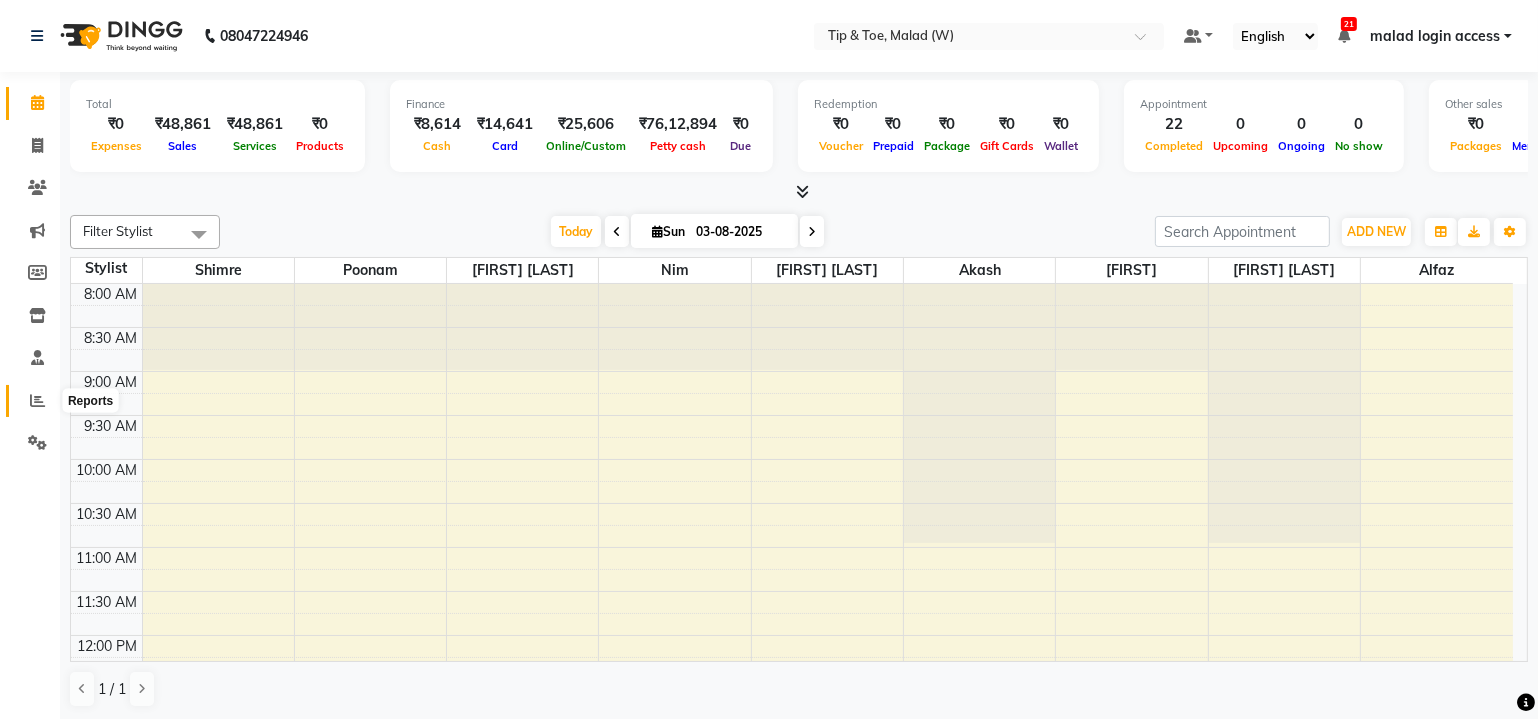 click 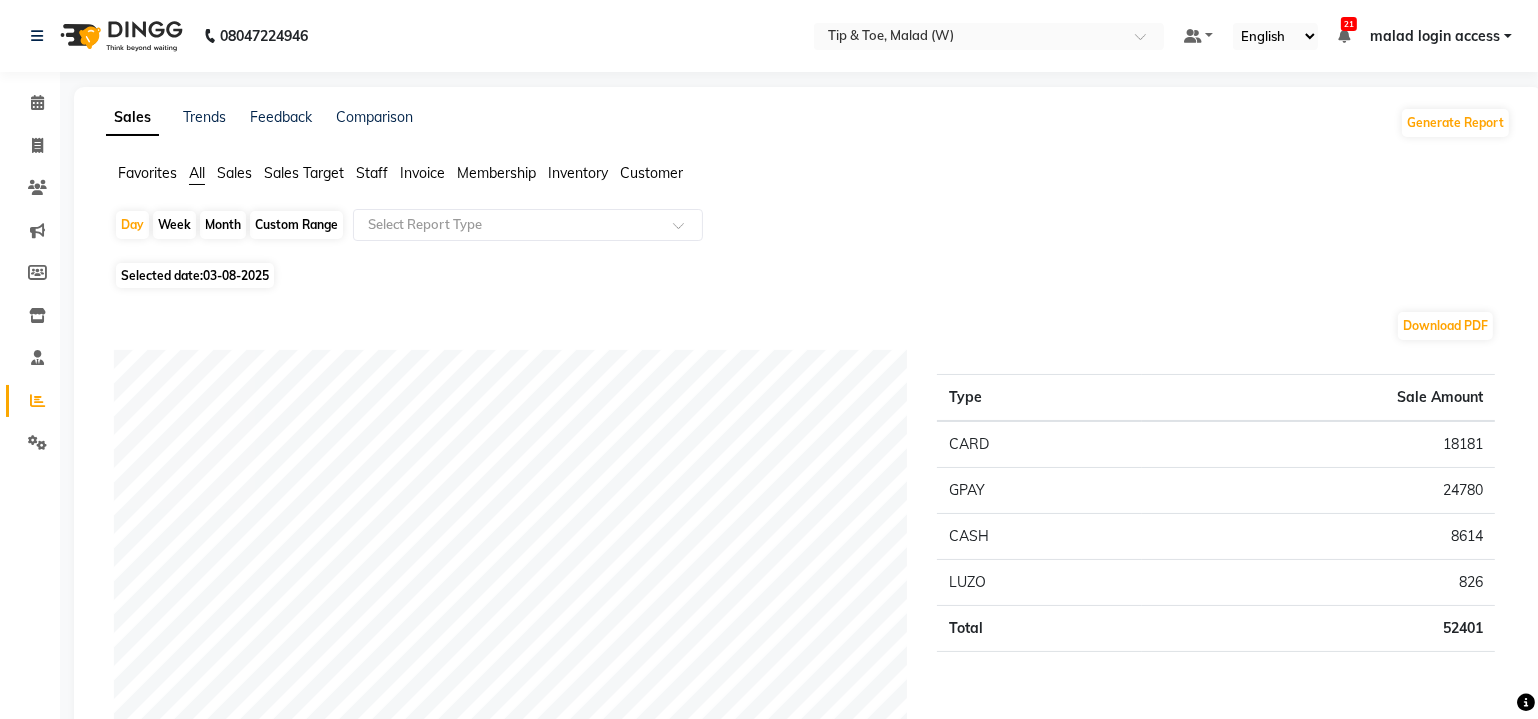 click on "Staff" 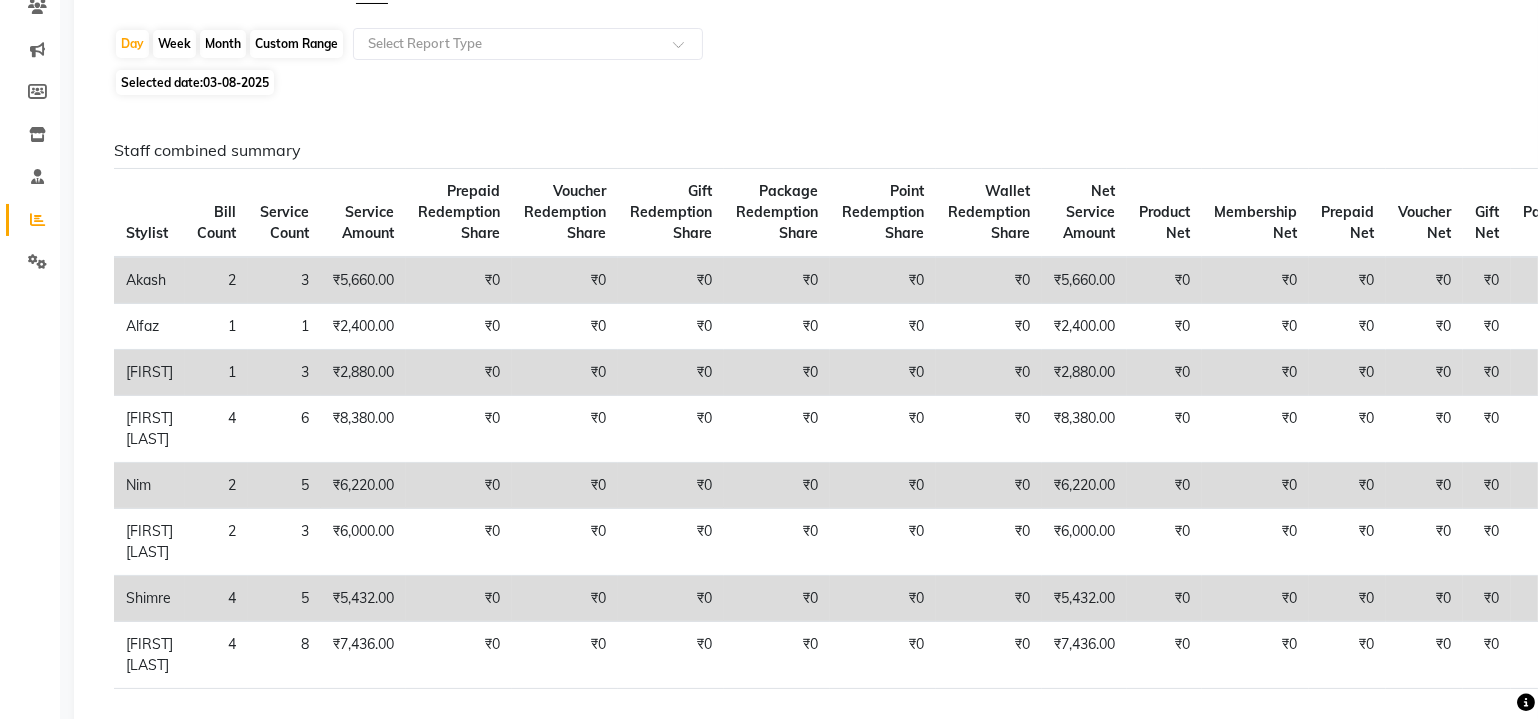 scroll, scrollTop: 0, scrollLeft: 0, axis: both 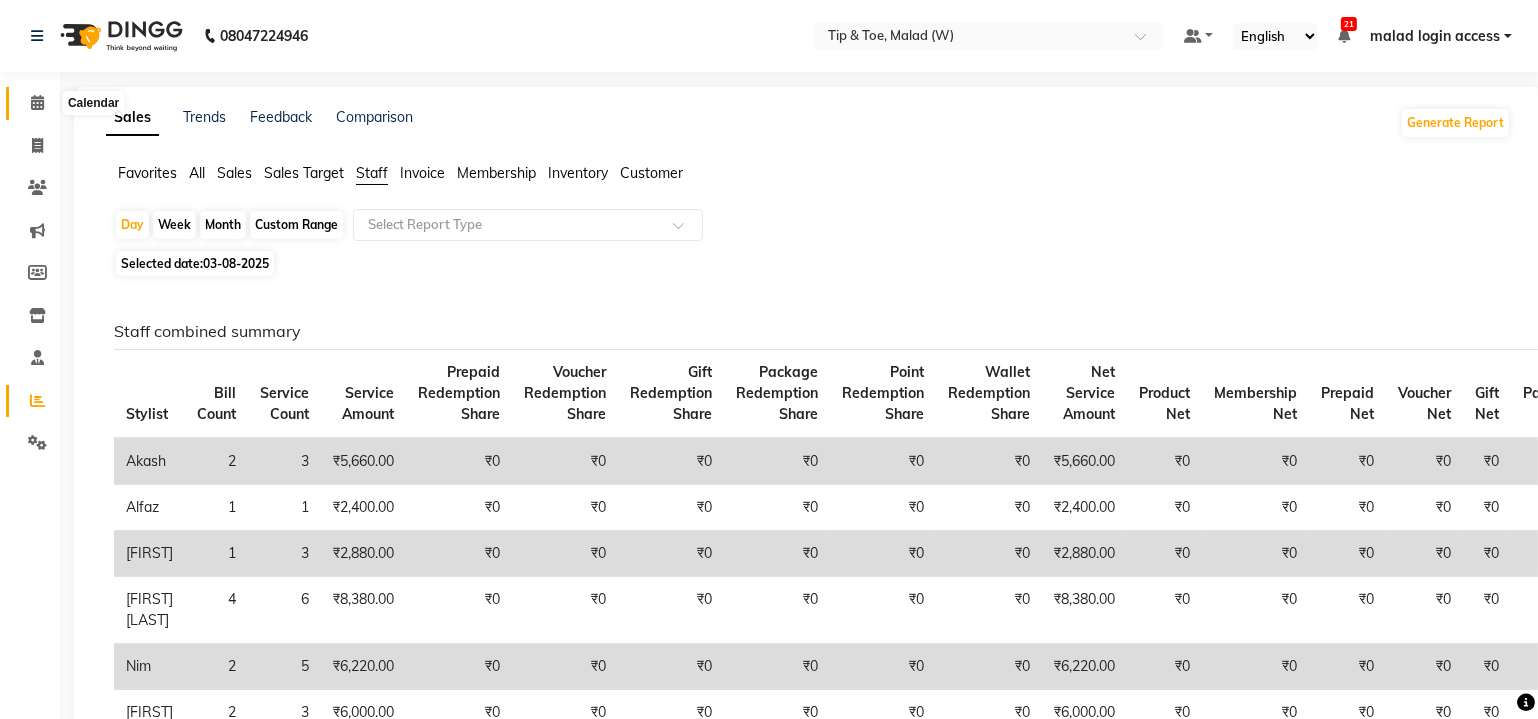 click 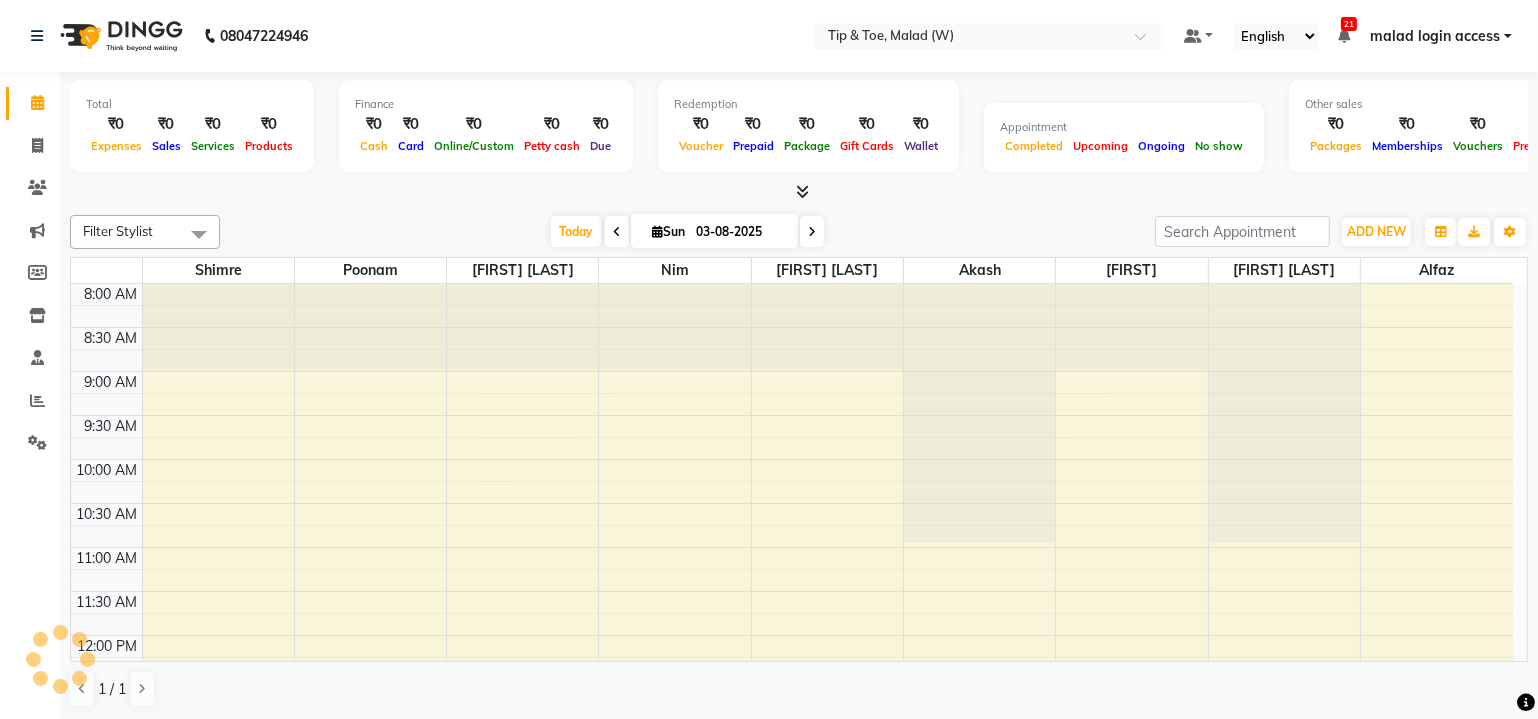 scroll, scrollTop: 706, scrollLeft: 0, axis: vertical 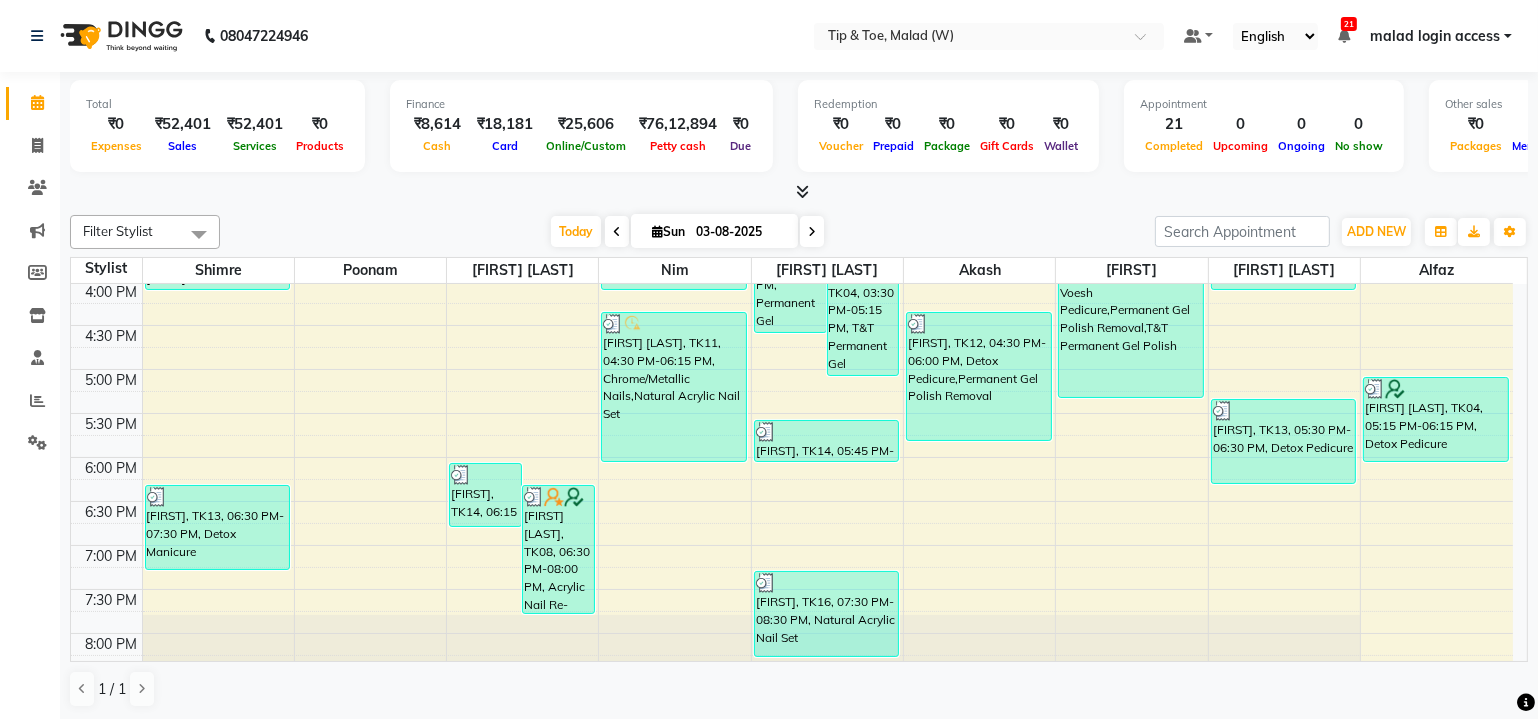 click at bounding box center (812, 232) 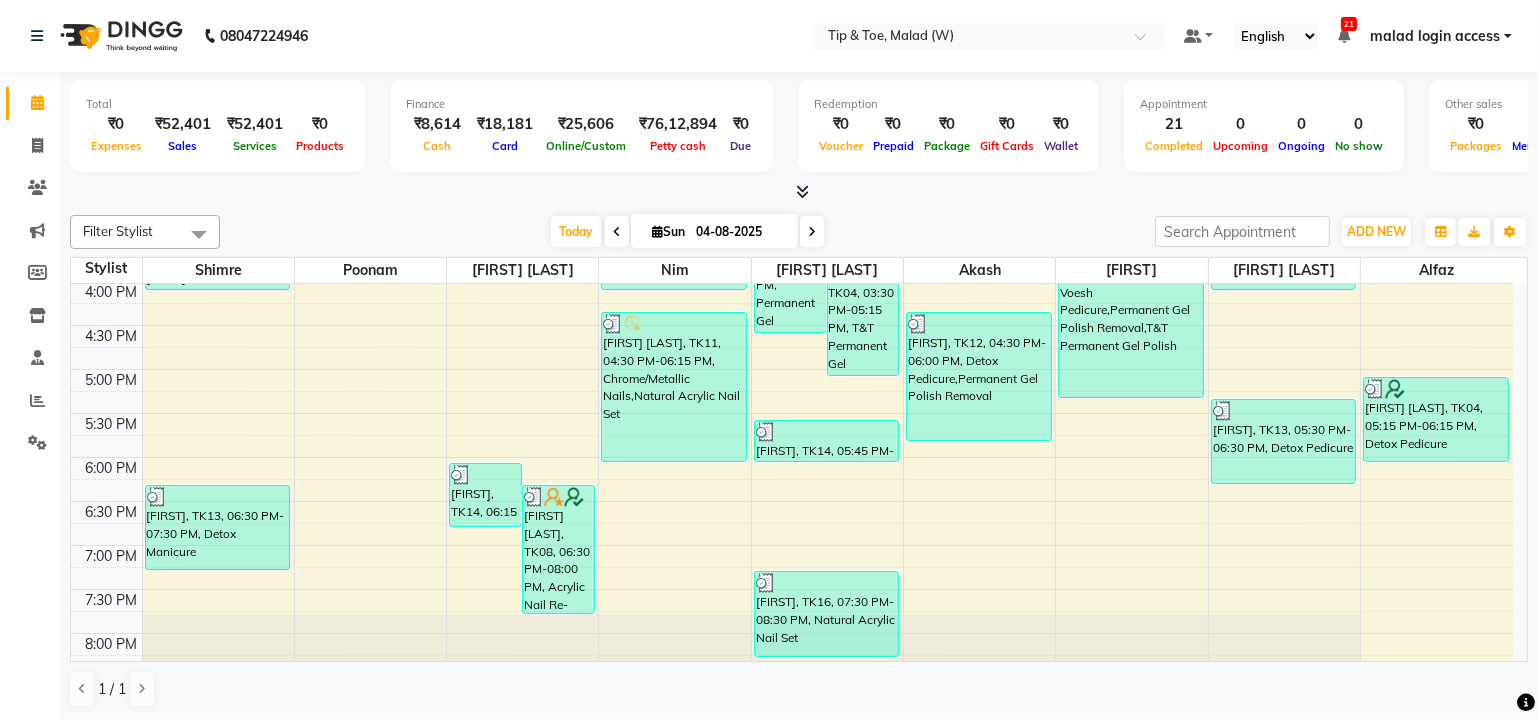 scroll, scrollTop: 744, scrollLeft: 0, axis: vertical 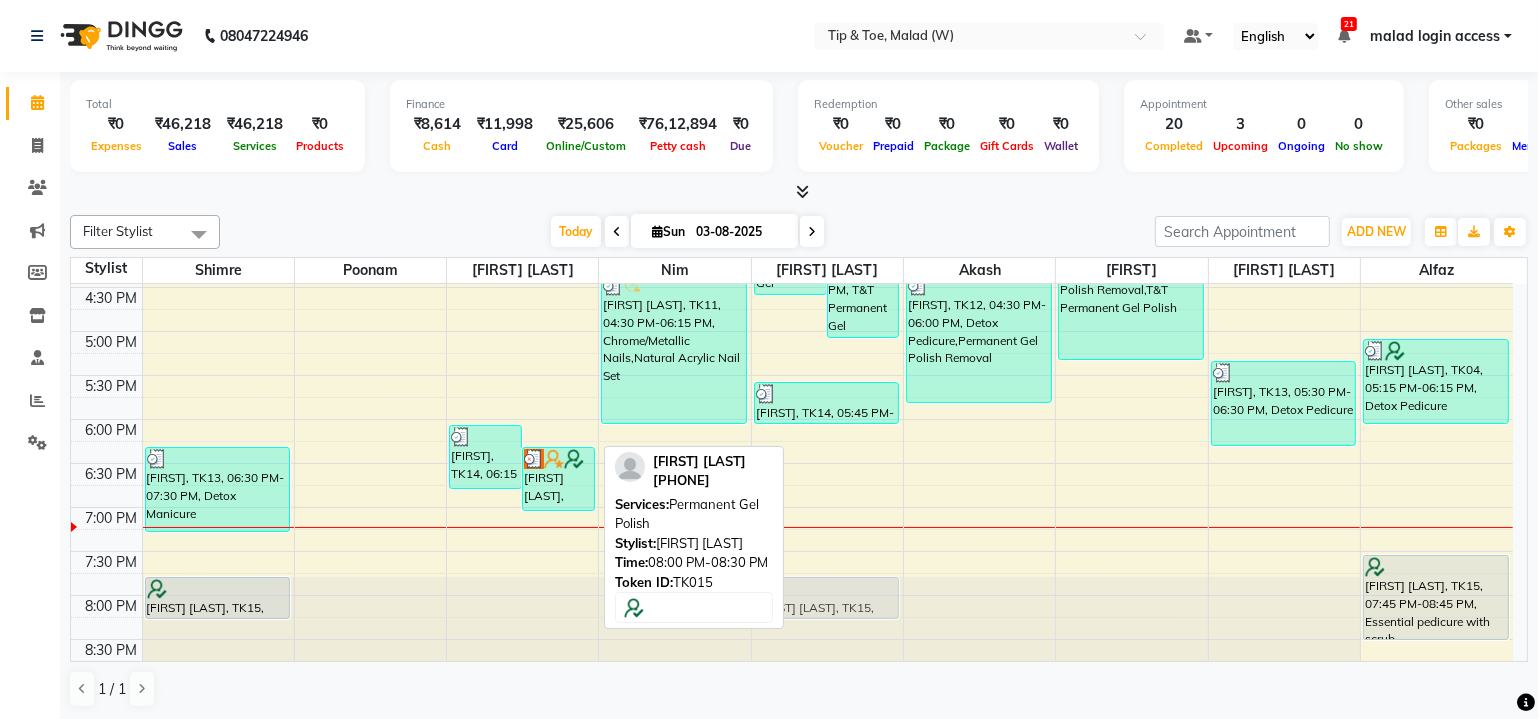 drag, startPoint x: 517, startPoint y: 582, endPoint x: 793, endPoint y: 588, distance: 276.06522 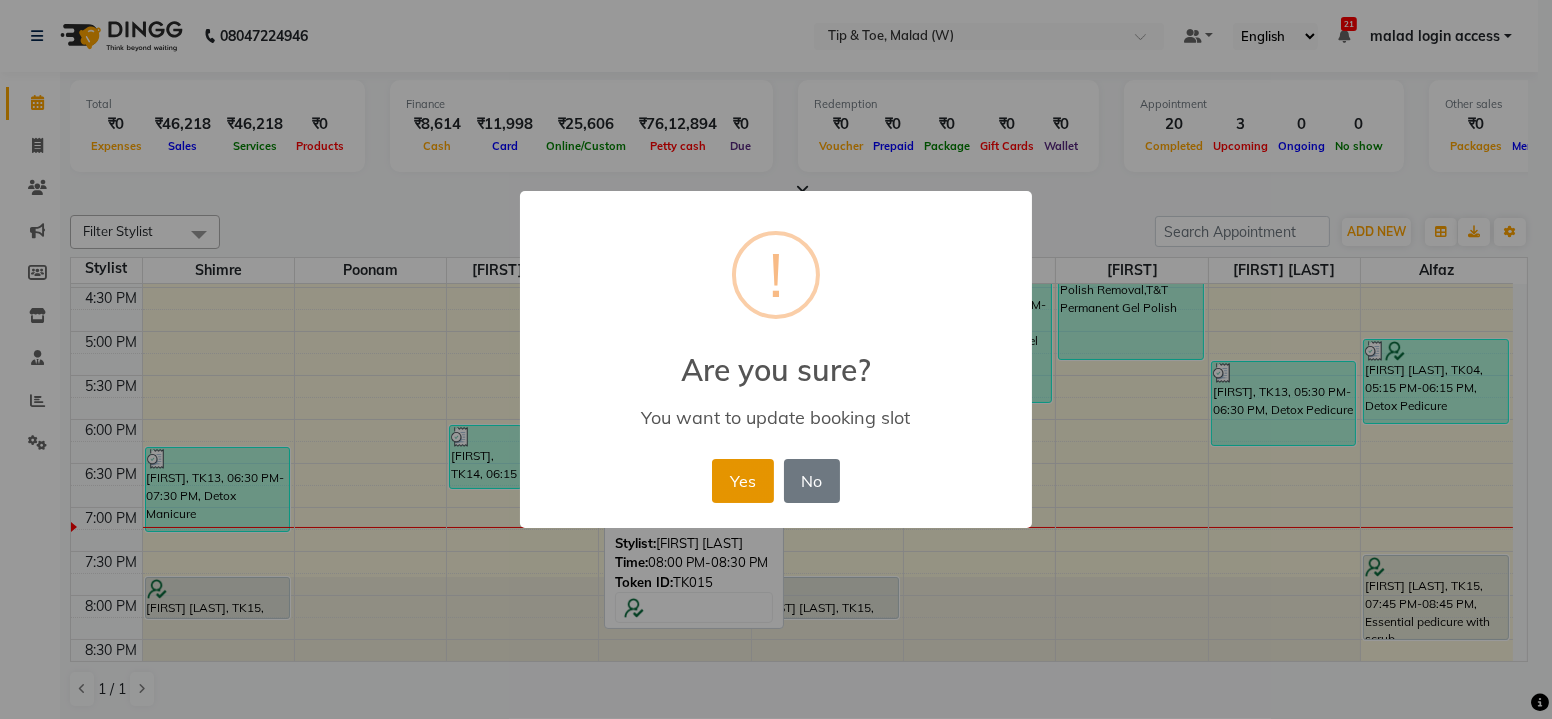 click on "Yes" at bounding box center (742, 481) 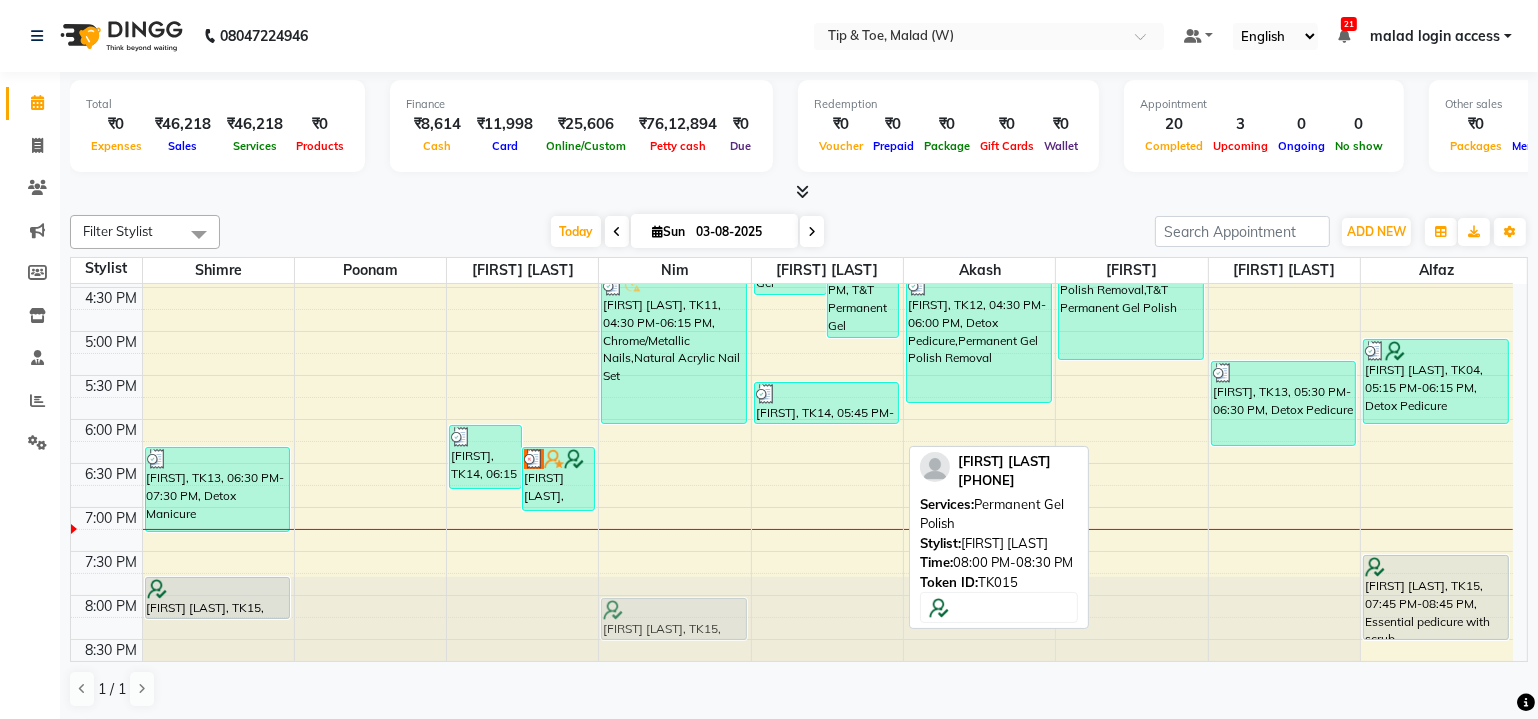 scroll, scrollTop: 744, scrollLeft: 0, axis: vertical 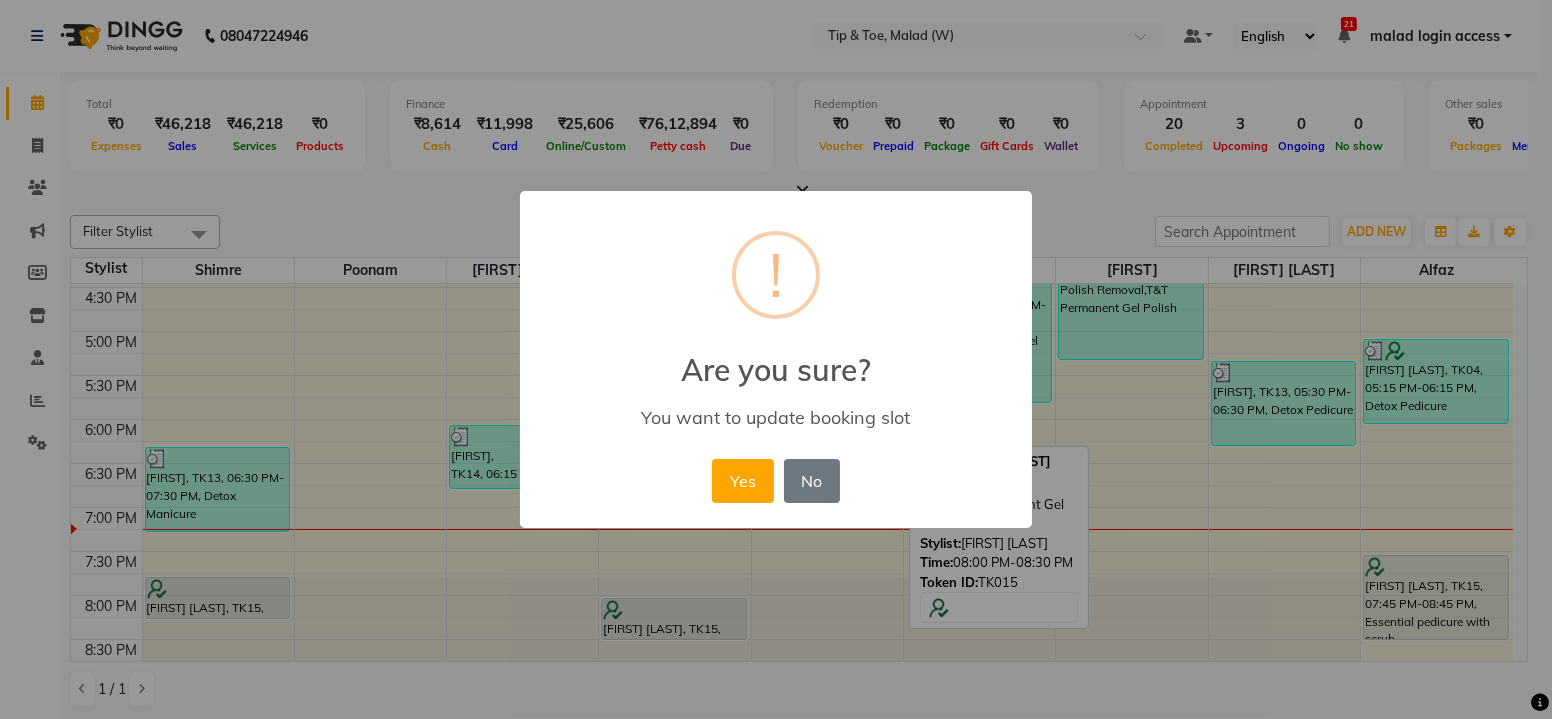 drag, startPoint x: 631, startPoint y: 618, endPoint x: 559, endPoint y: 597, distance: 75 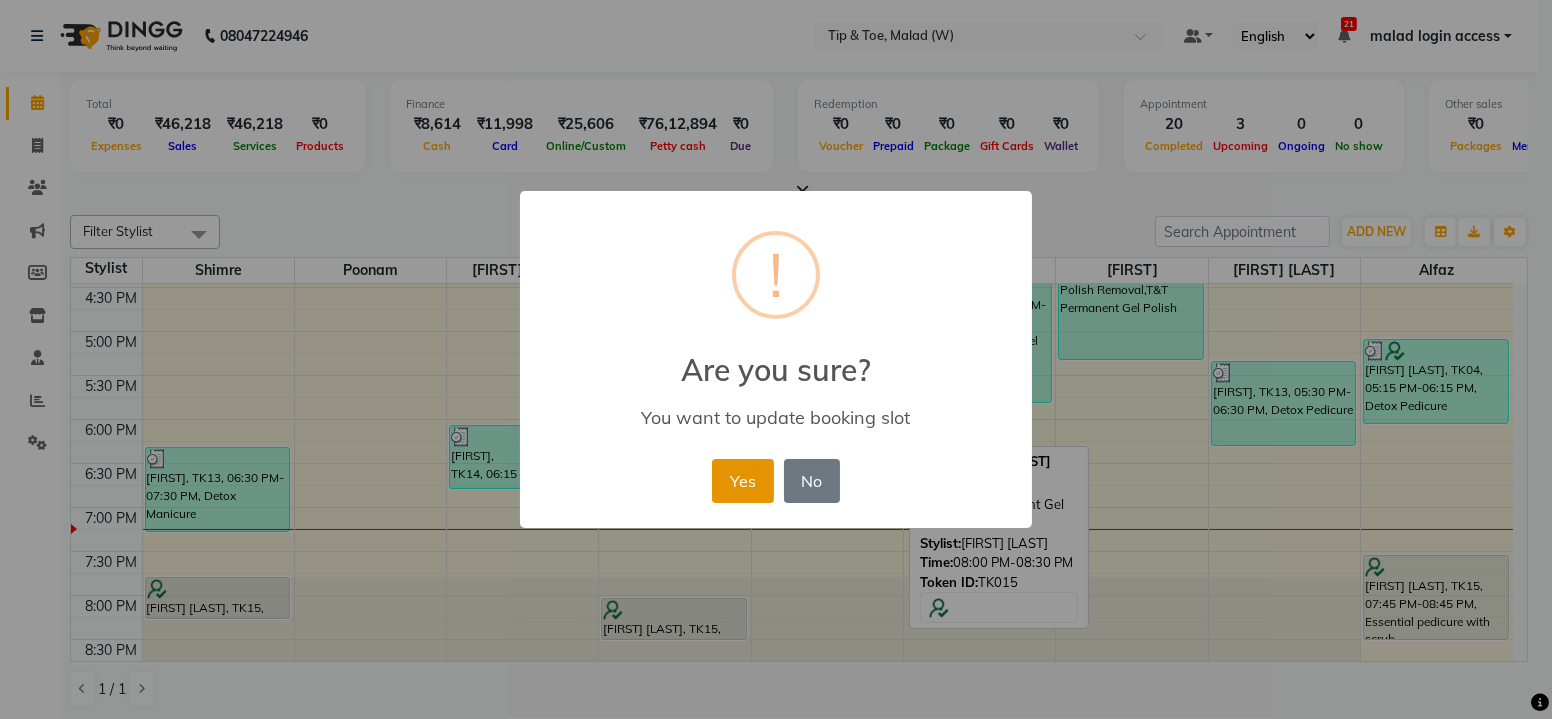 click on "Yes" at bounding box center (742, 481) 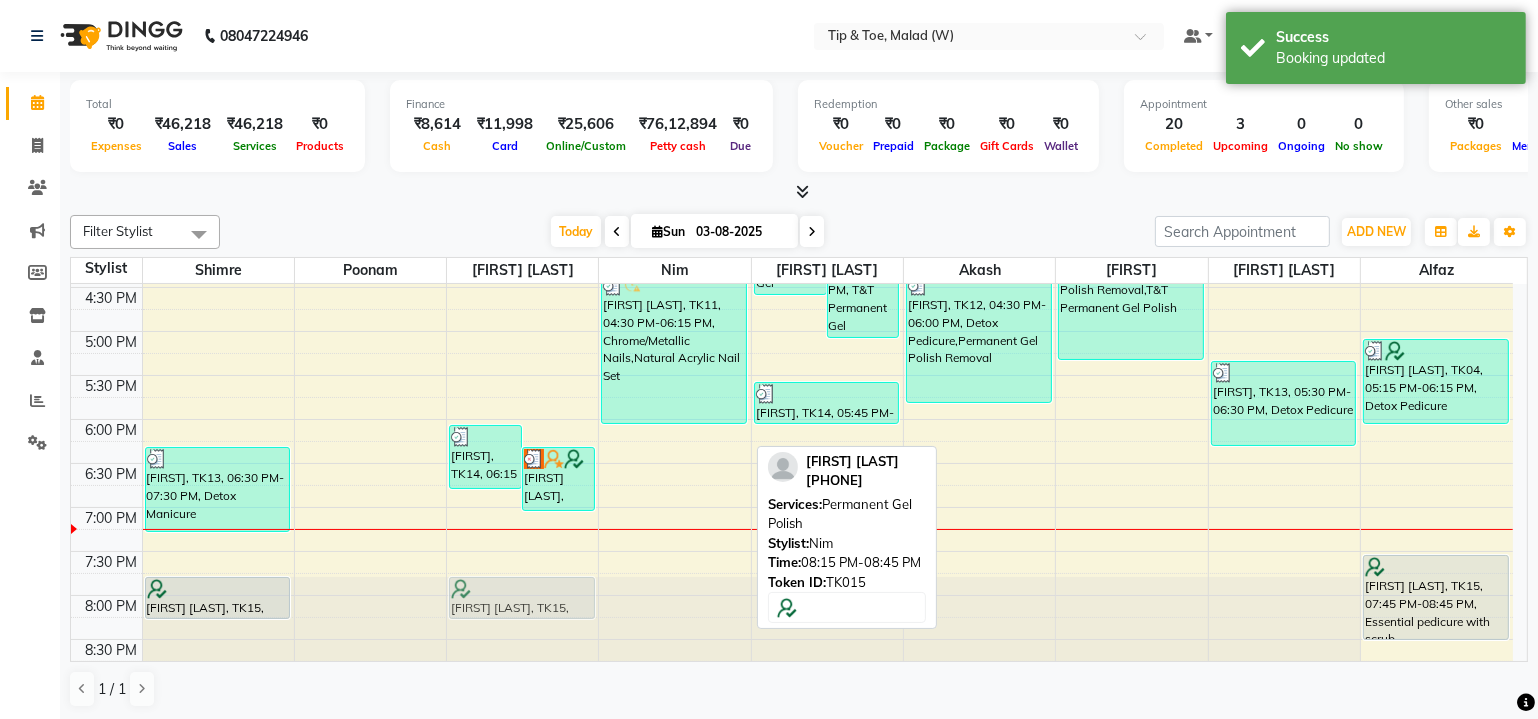 drag, startPoint x: 665, startPoint y: 599, endPoint x: 563, endPoint y: 578, distance: 104.13933 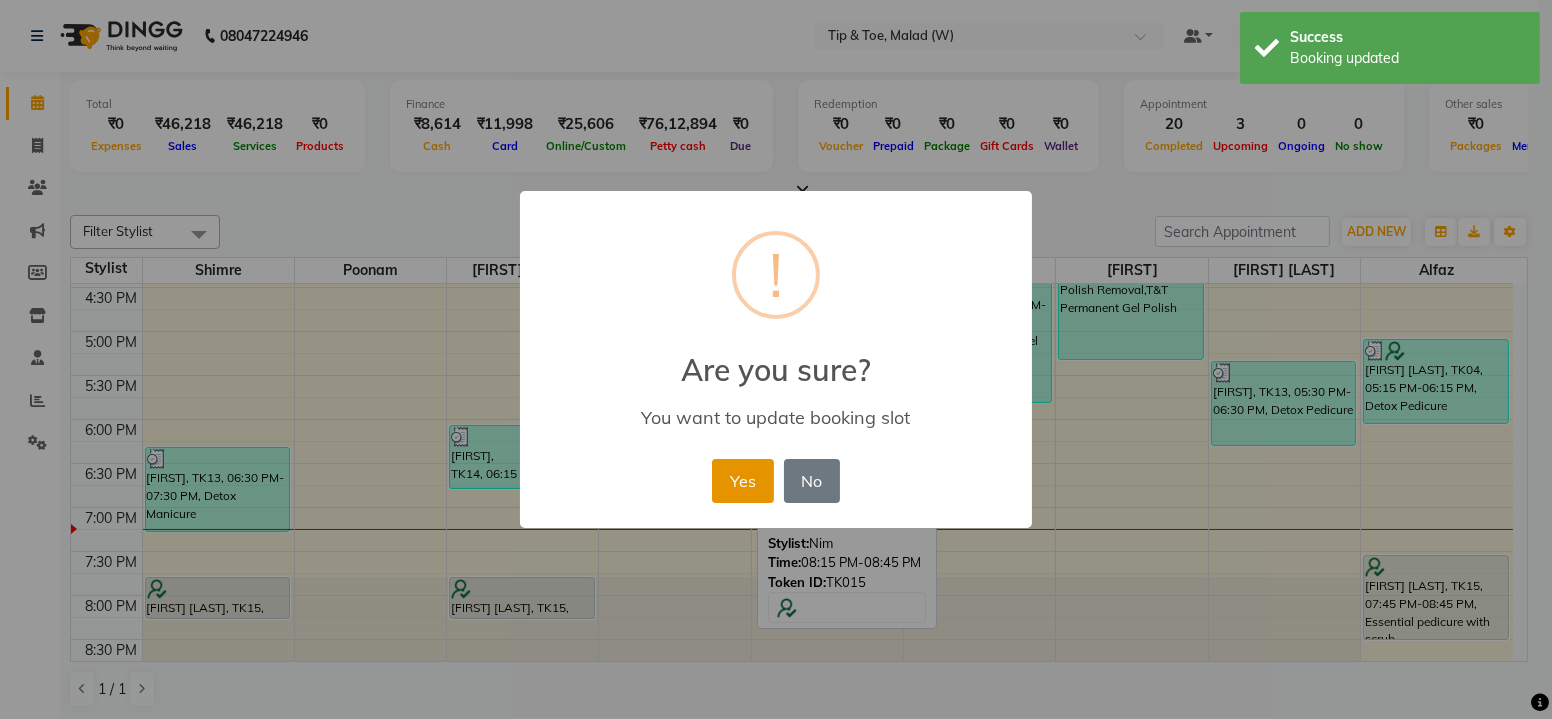 click on "Yes" at bounding box center (742, 481) 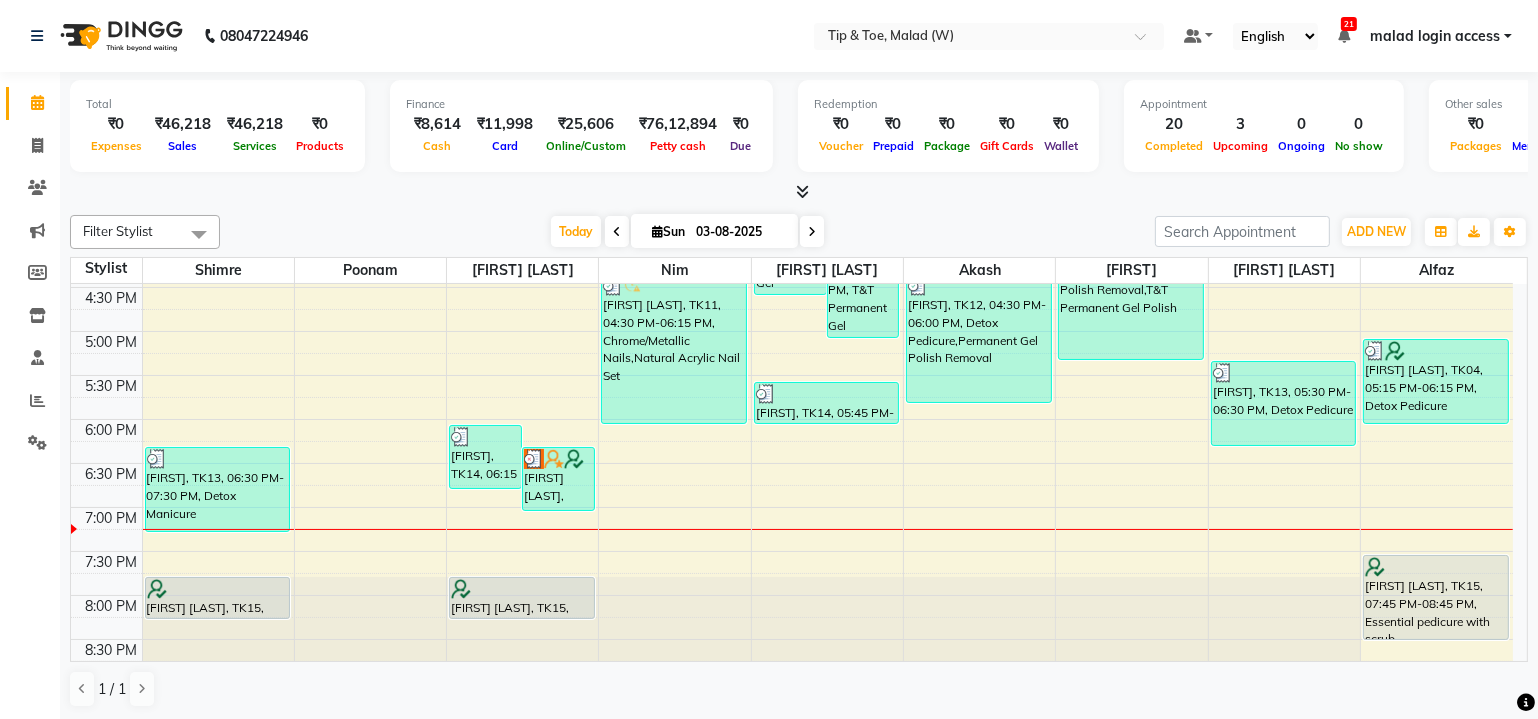 click on "8:00 AM 8:30 AM 9:00 AM 9:30 AM 10:00 AM 10:30 AM 11:00 AM 11:30 AM 12:00 PM 12:30 PM 1:00 PM 1:30 PM 2:00 PM 2:30 PM 3:00 PM 3:30 PM 4:00 PM 4:30 PM 5:00 PM 5:30 PM 6:00 PM 6:30 PM 7:00 PM 7:30 PM 8:00 PM 8:30 PM     [FIRST] [LAST], TK07, 01:30 PM-02:30 PM, Essential pedicure with scrub     [FIRST] [LAST], TK02, 02:00 PM-02:15 PM, Acrylic Tip Repair     [FIRST] [LAST], TK07, 02:30 PM-02:45 PM, Cut & File     [FIRST], TK10, 03:45 PM-04:15 PM, T&T Permanent Gel Polish     [FIRST], TK13, 06:30 PM-07:30 PM, Detox Manicure     [FIRST] [LAST], TK15, 08:00 PM-08:30 PM, Permanent Gel Polish     [FIRST], TK14, 06:15 PM-07:00 PM, Permanent Gel Polish French     [FIRST] [LAST], TK08, 06:30 PM-07:15 PM, OPI Refills + Gel Polish     [FIRST] [LAST], TK06, 01:15 PM-02:00 PM, Essential manicure with scrub     [FIRST] [LAST], TK01, 02:00 PM-03:45 PM, Chrome/Metallic Nails,Natural Acrylic Nail Set     [FIRST] [LAST], TK15, 08:00 PM-08:30 PM, Permanent Gel Polish                     [FIRST], TK14, 05:45 PM-06:15 PM, Permanent Gel Polish" at bounding box center (792, 111) 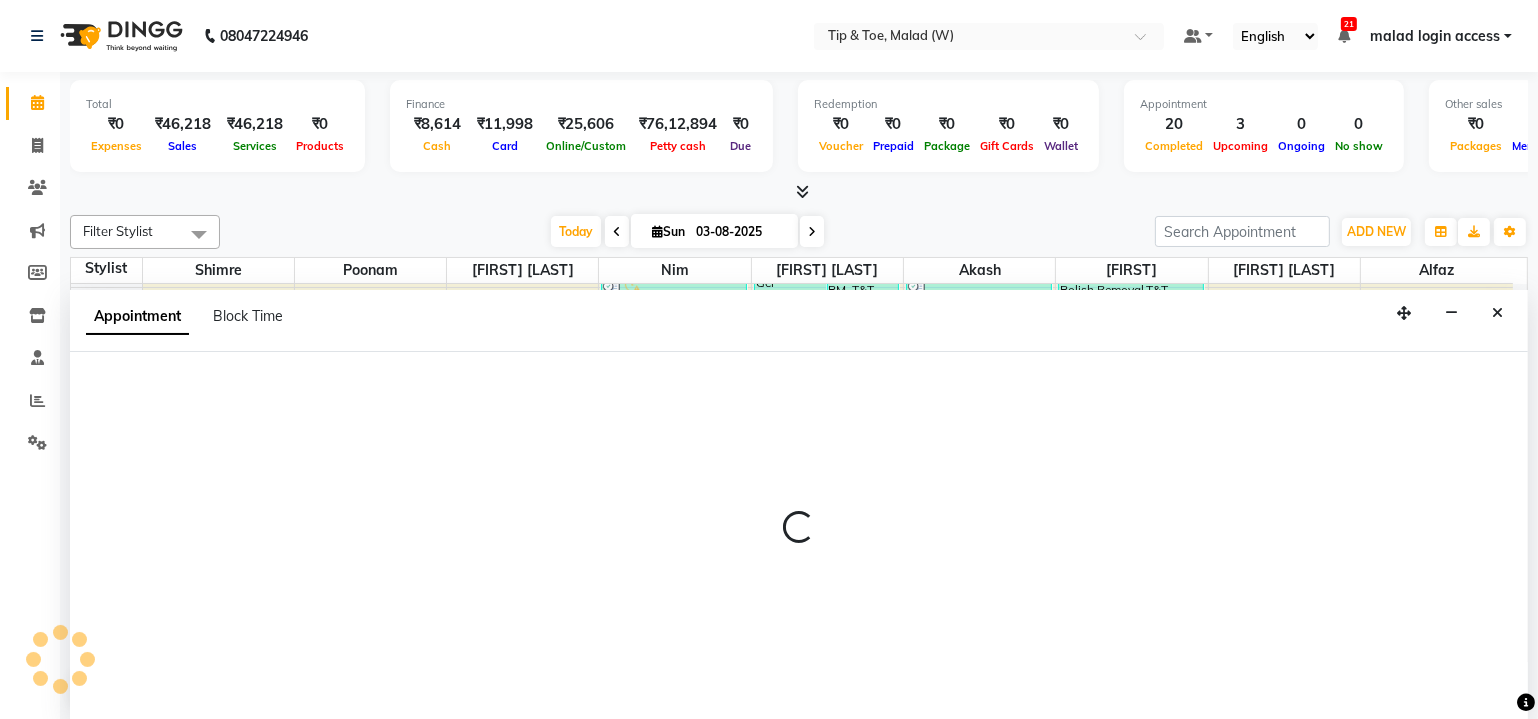 scroll, scrollTop: 0, scrollLeft: 0, axis: both 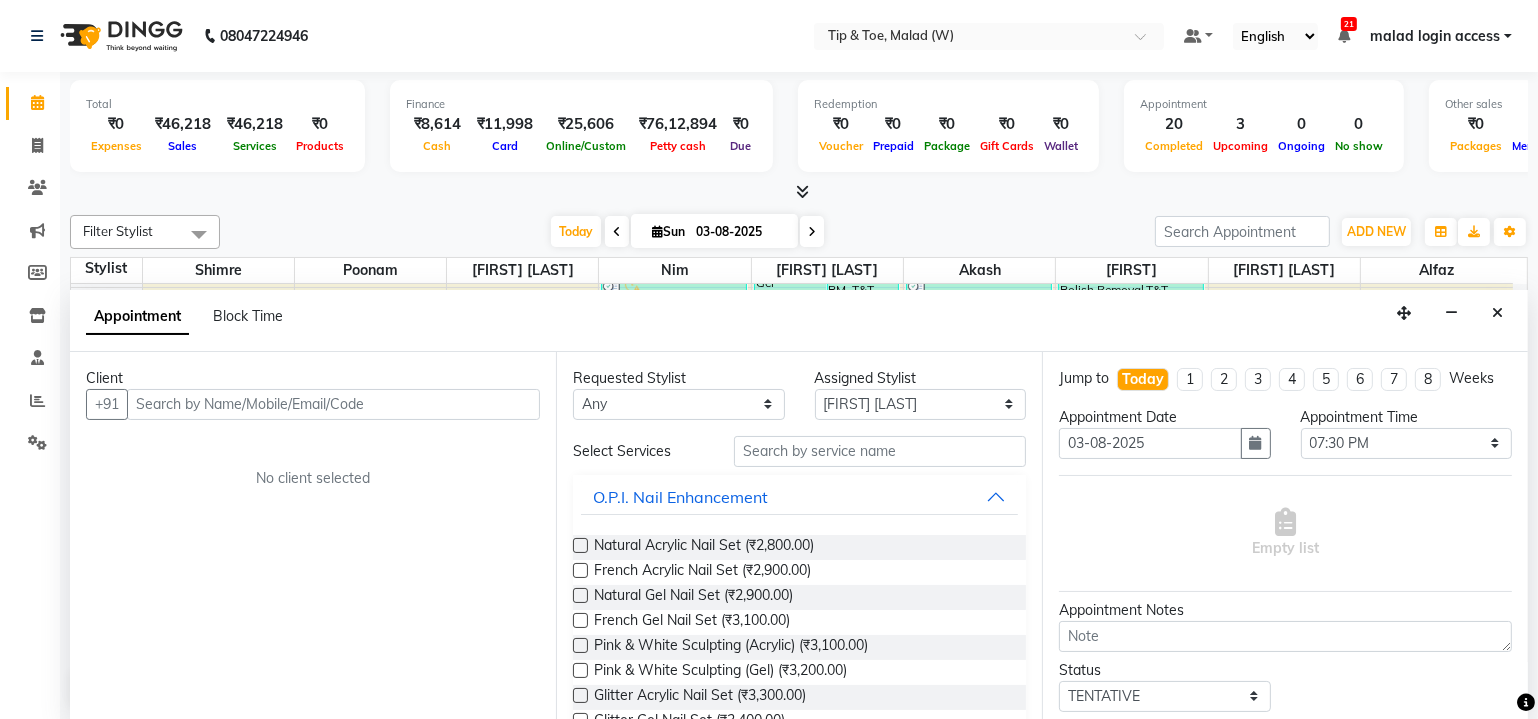 click at bounding box center (333, 404) 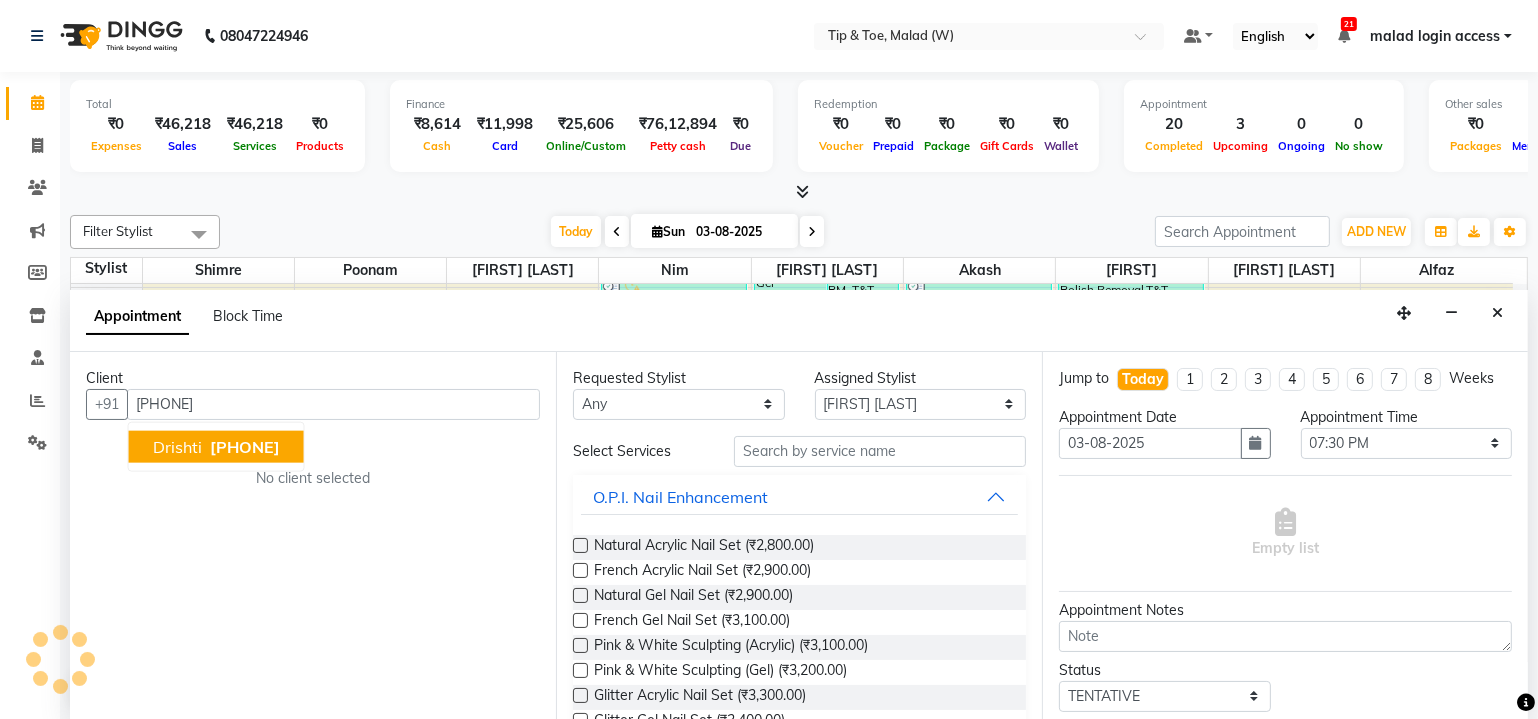 click on "[FIRST]   [PHONE]" at bounding box center (216, 446) 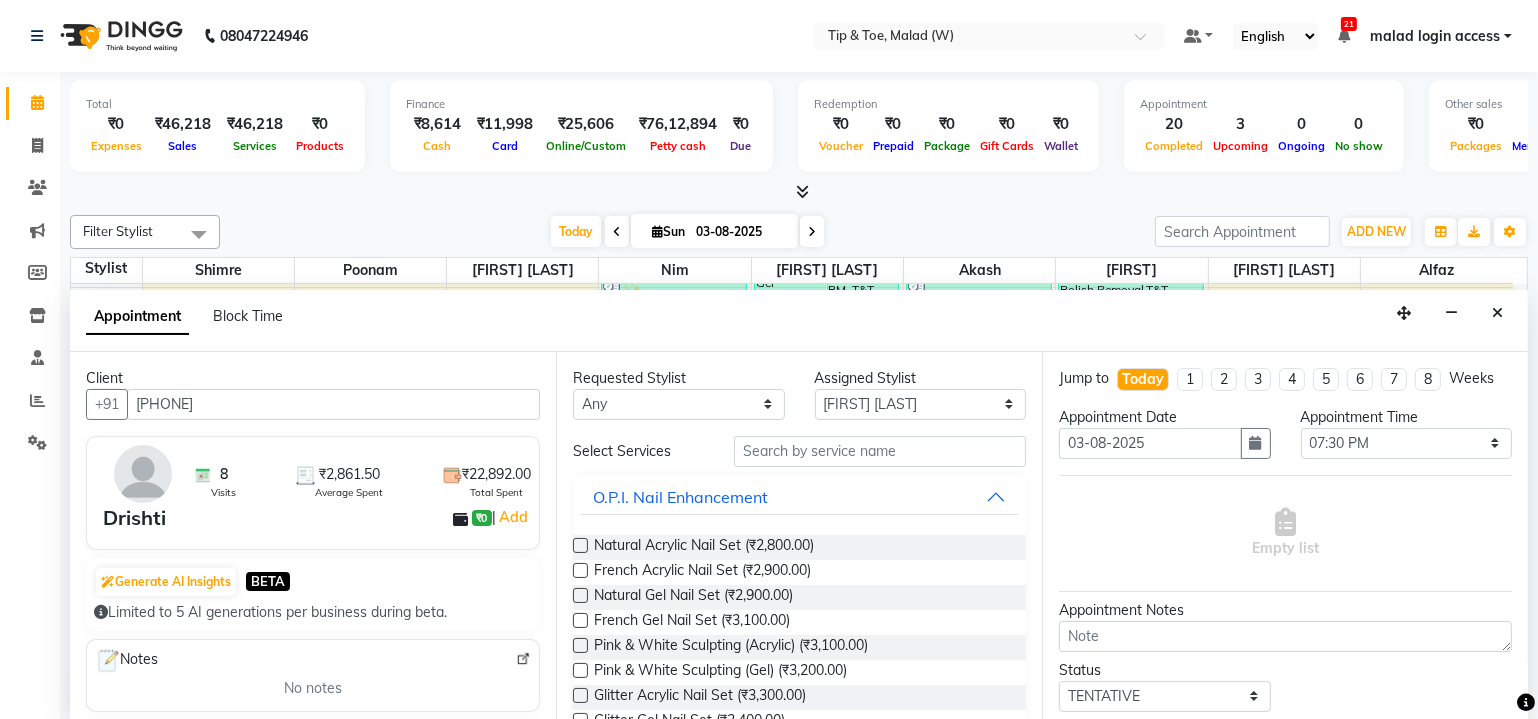 type on "[PHONE]" 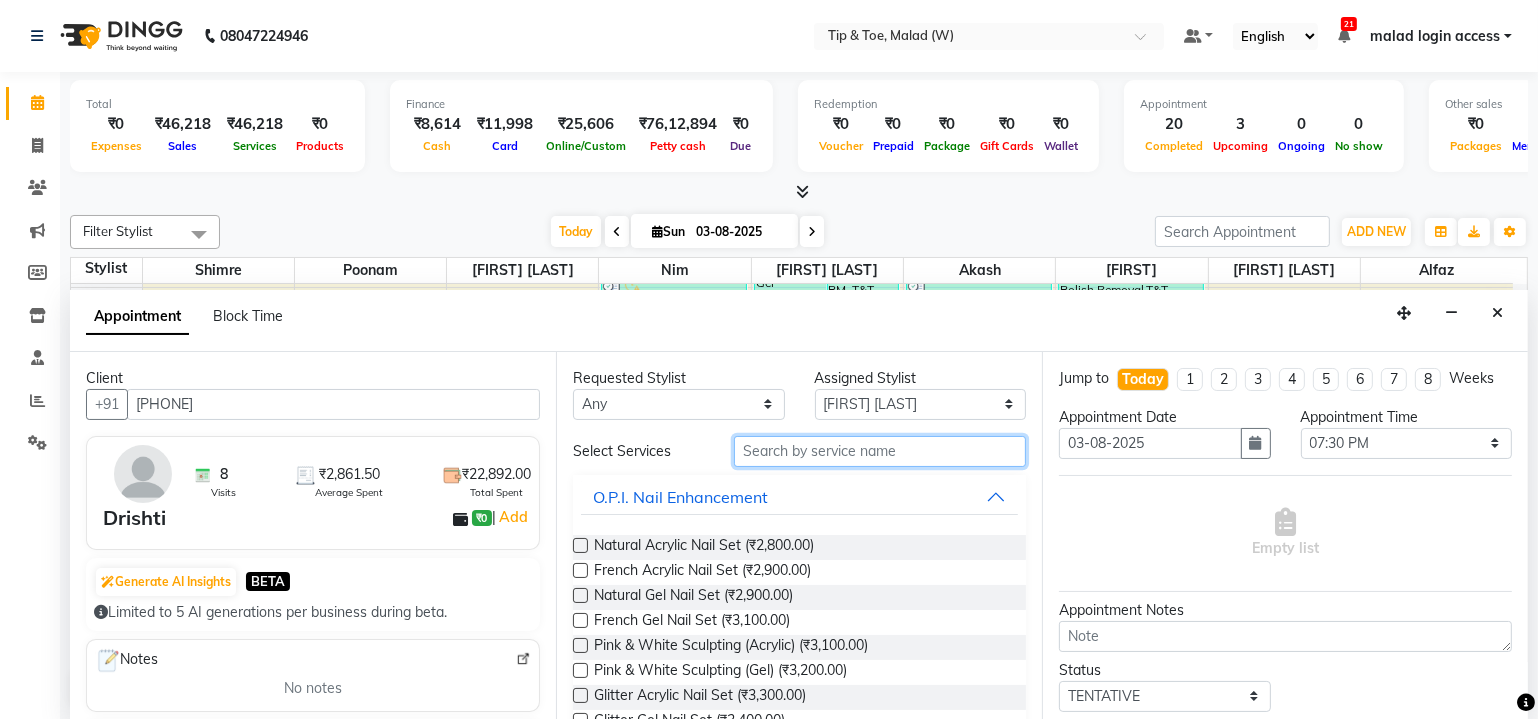 click at bounding box center [880, 451] 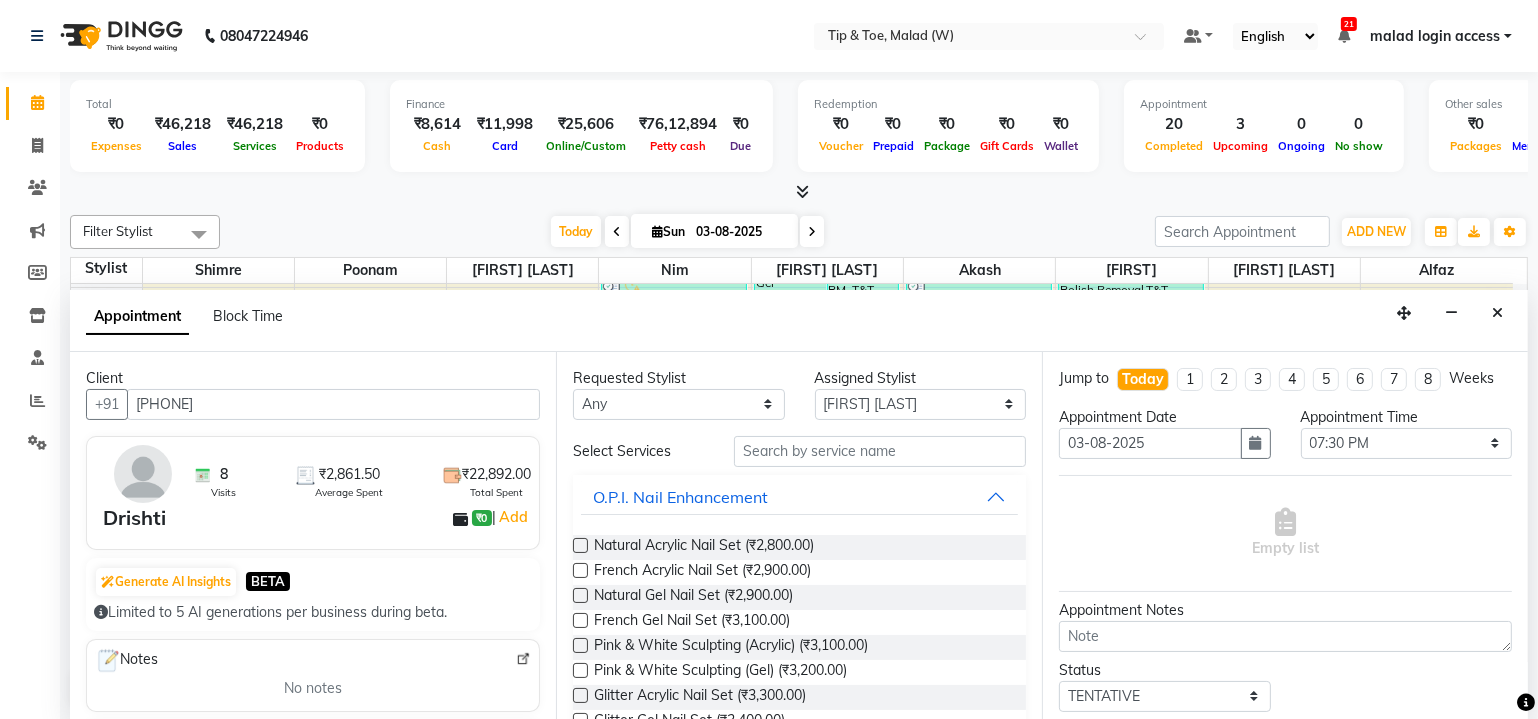 click at bounding box center (580, 545) 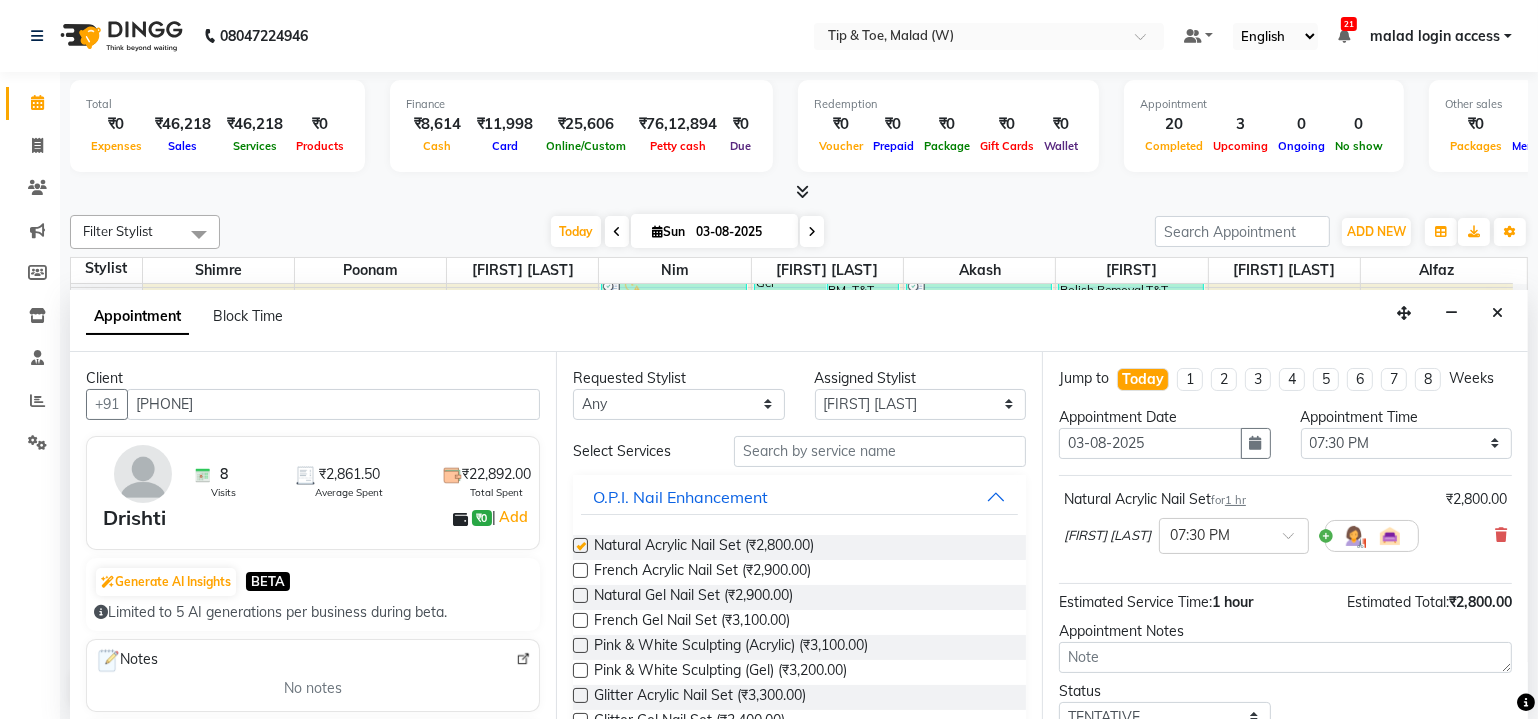 checkbox on "false" 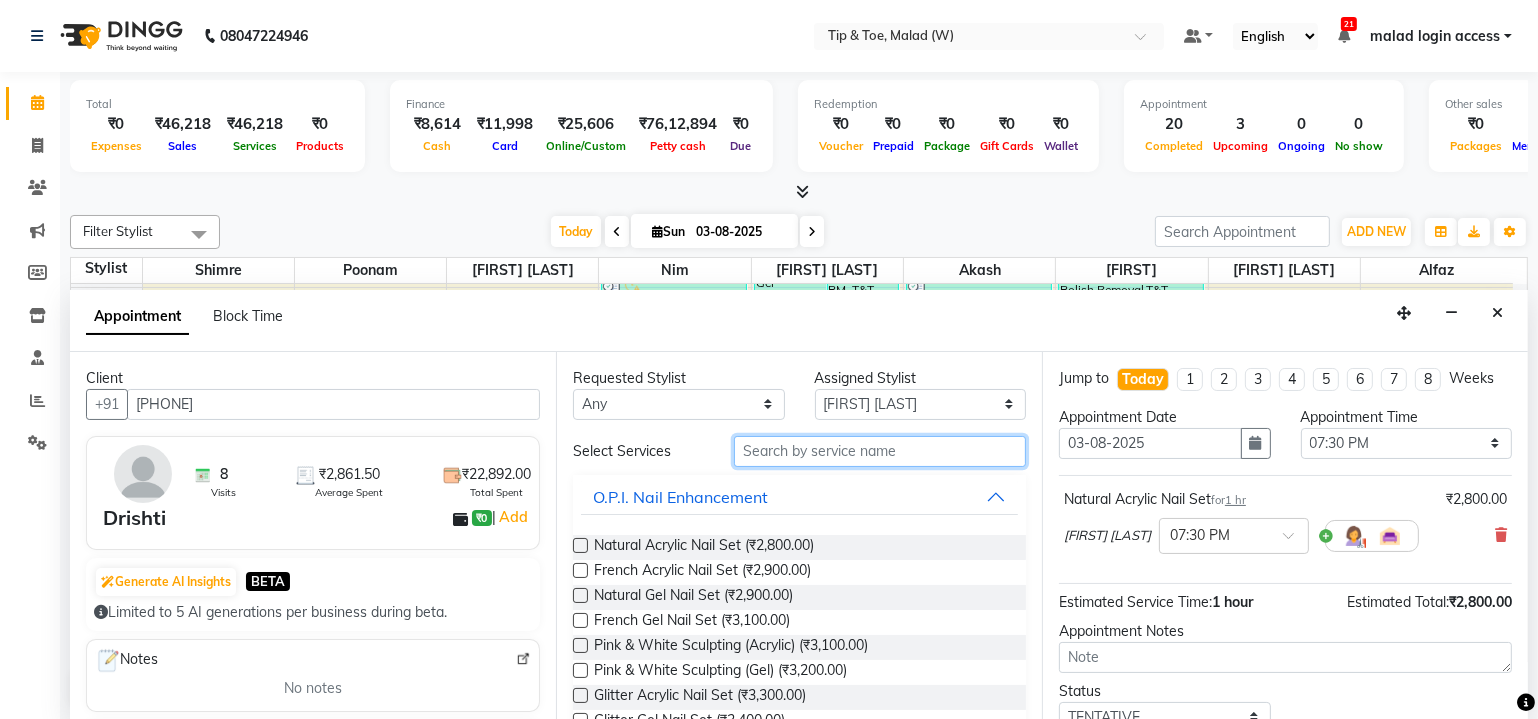 click at bounding box center (880, 451) 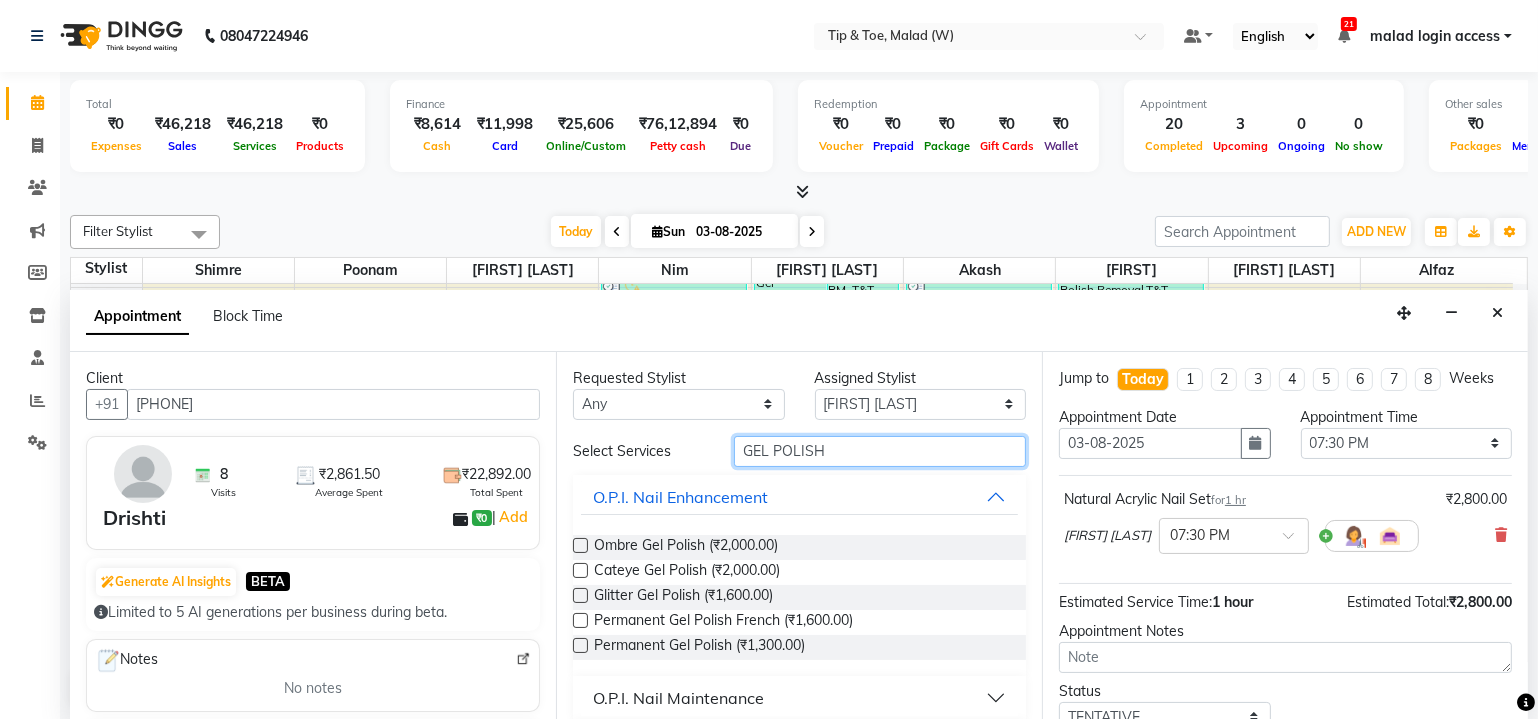 type on "GEL POLISH" 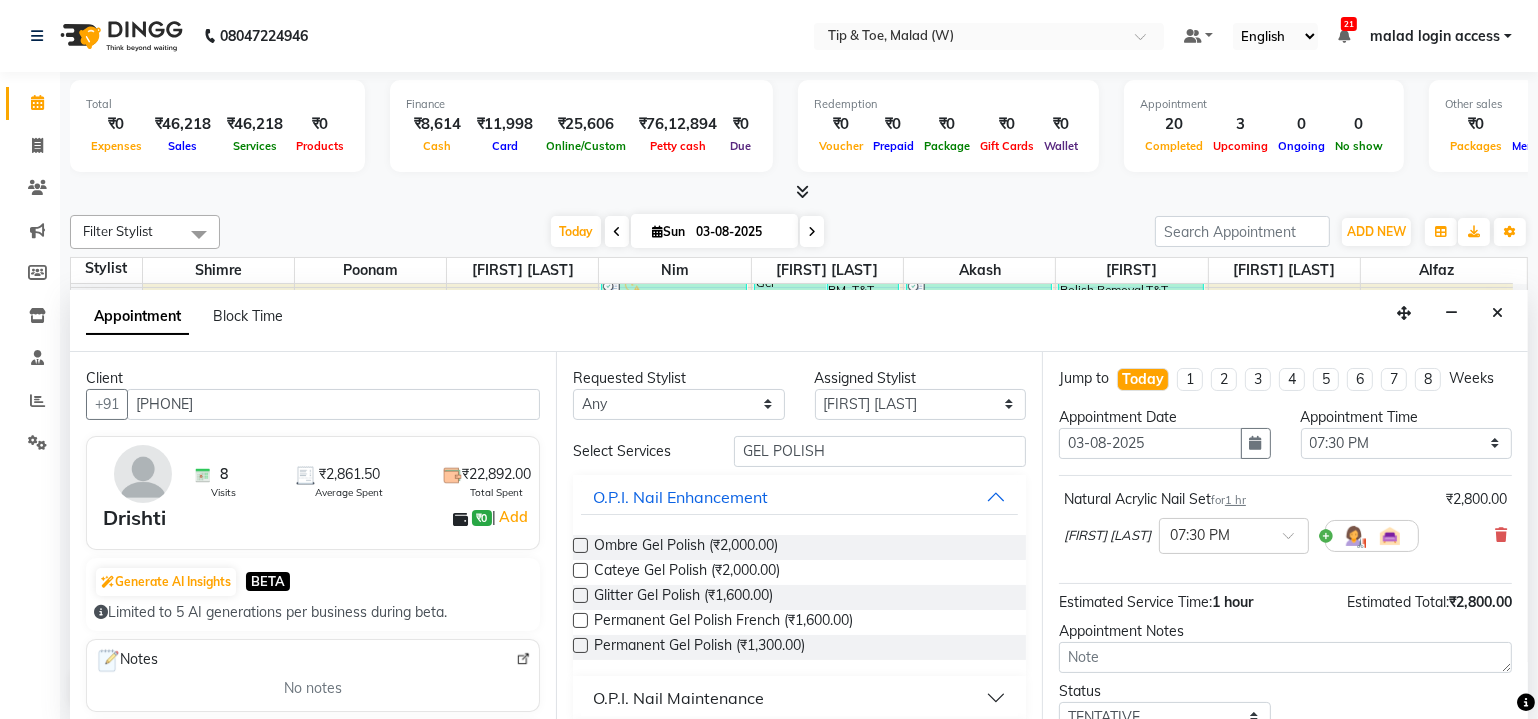 click at bounding box center [580, 645] 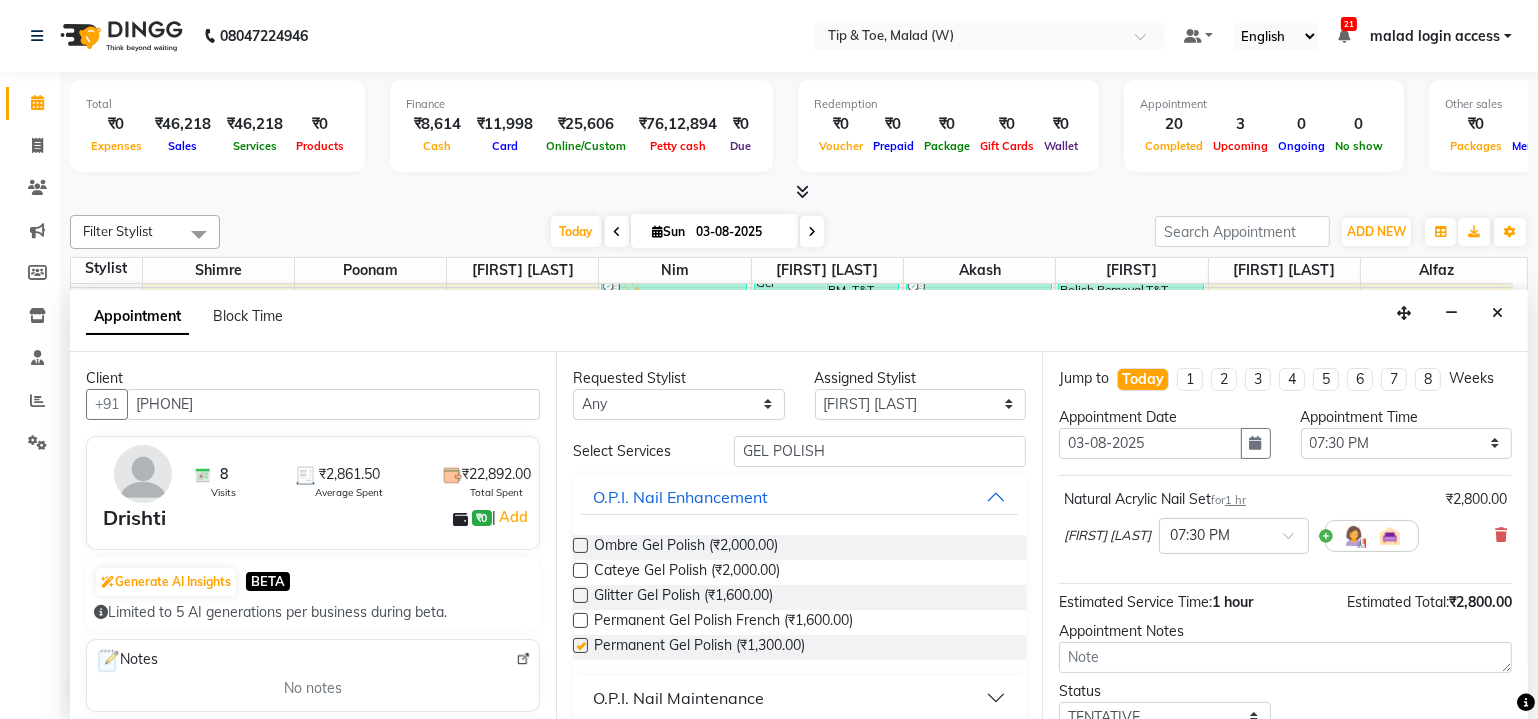 click at bounding box center [580, 645] 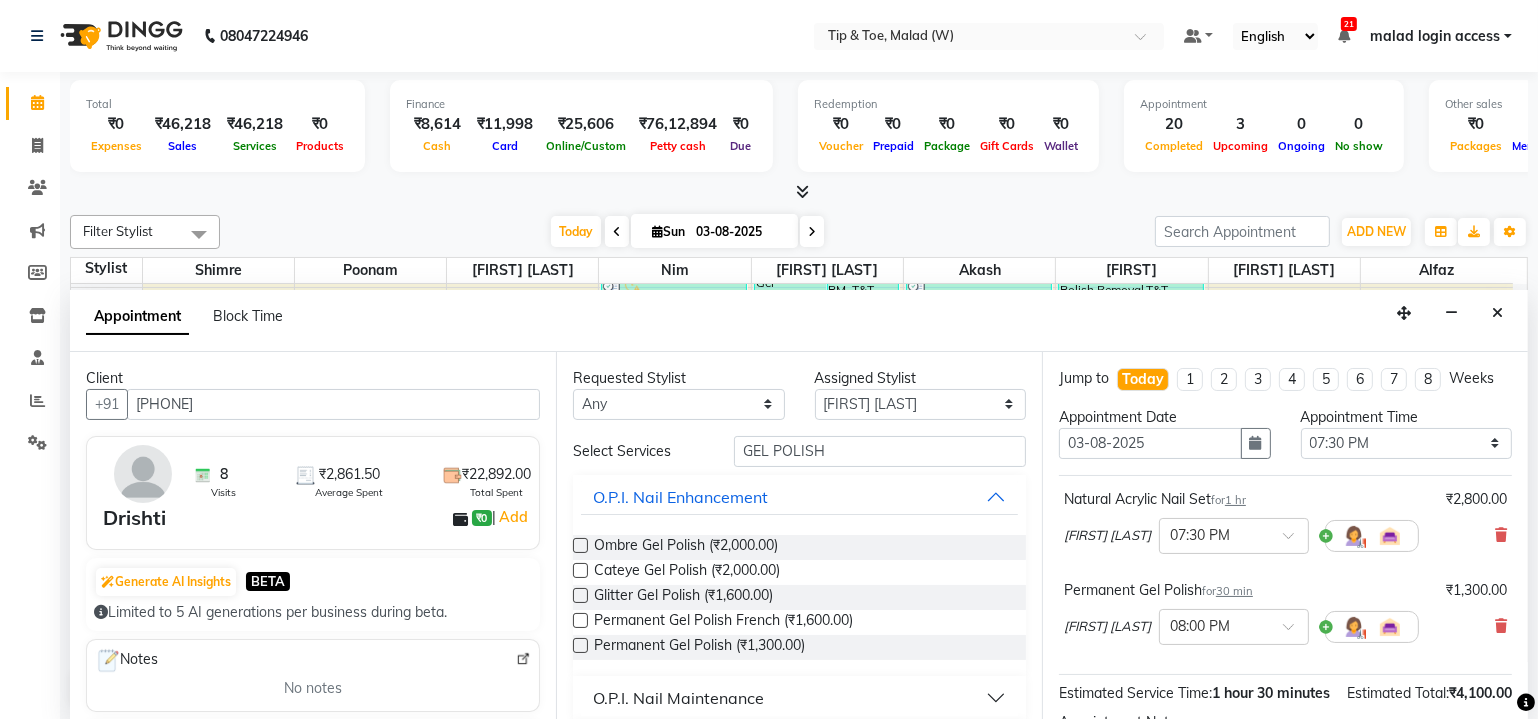 scroll, scrollTop: 6, scrollLeft: 0, axis: vertical 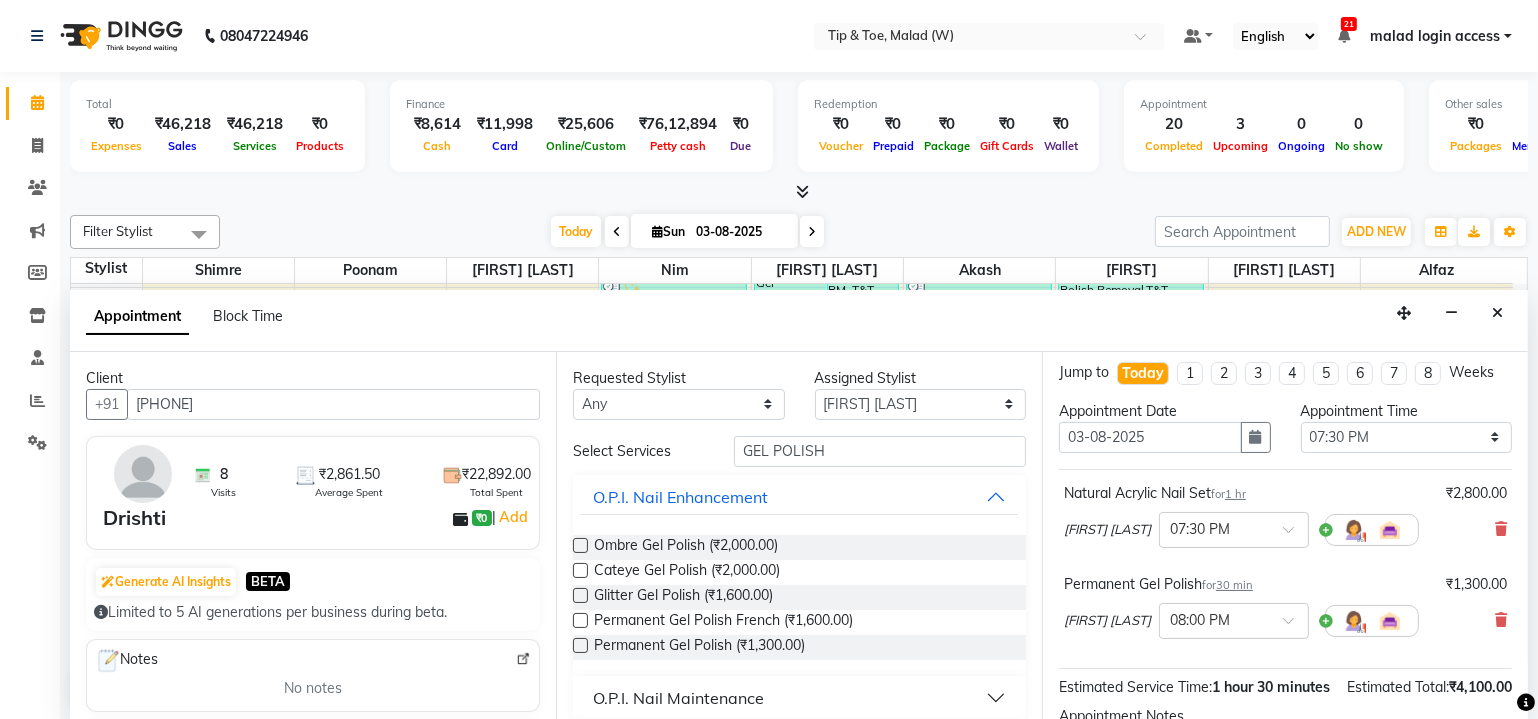 click at bounding box center [1526, 703] 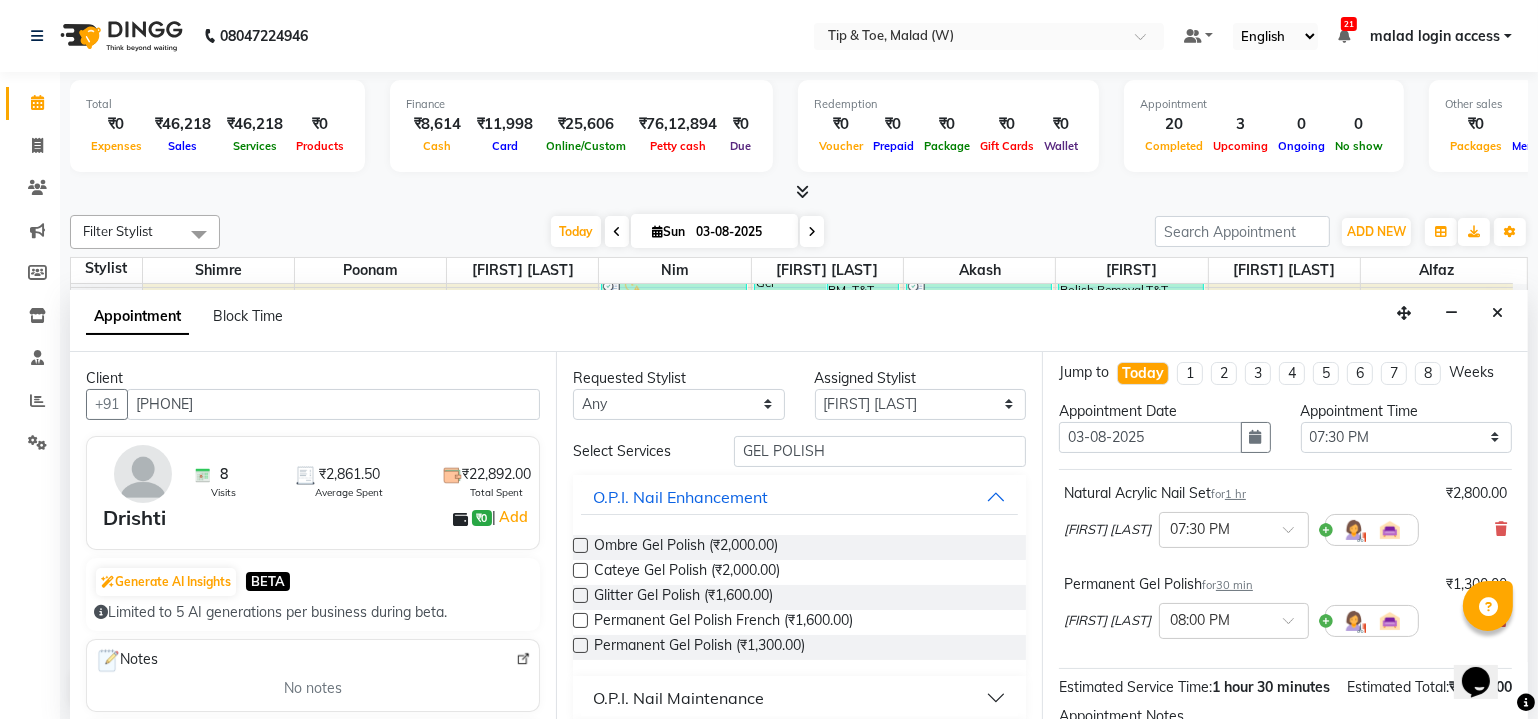 scroll, scrollTop: 246, scrollLeft: 0, axis: vertical 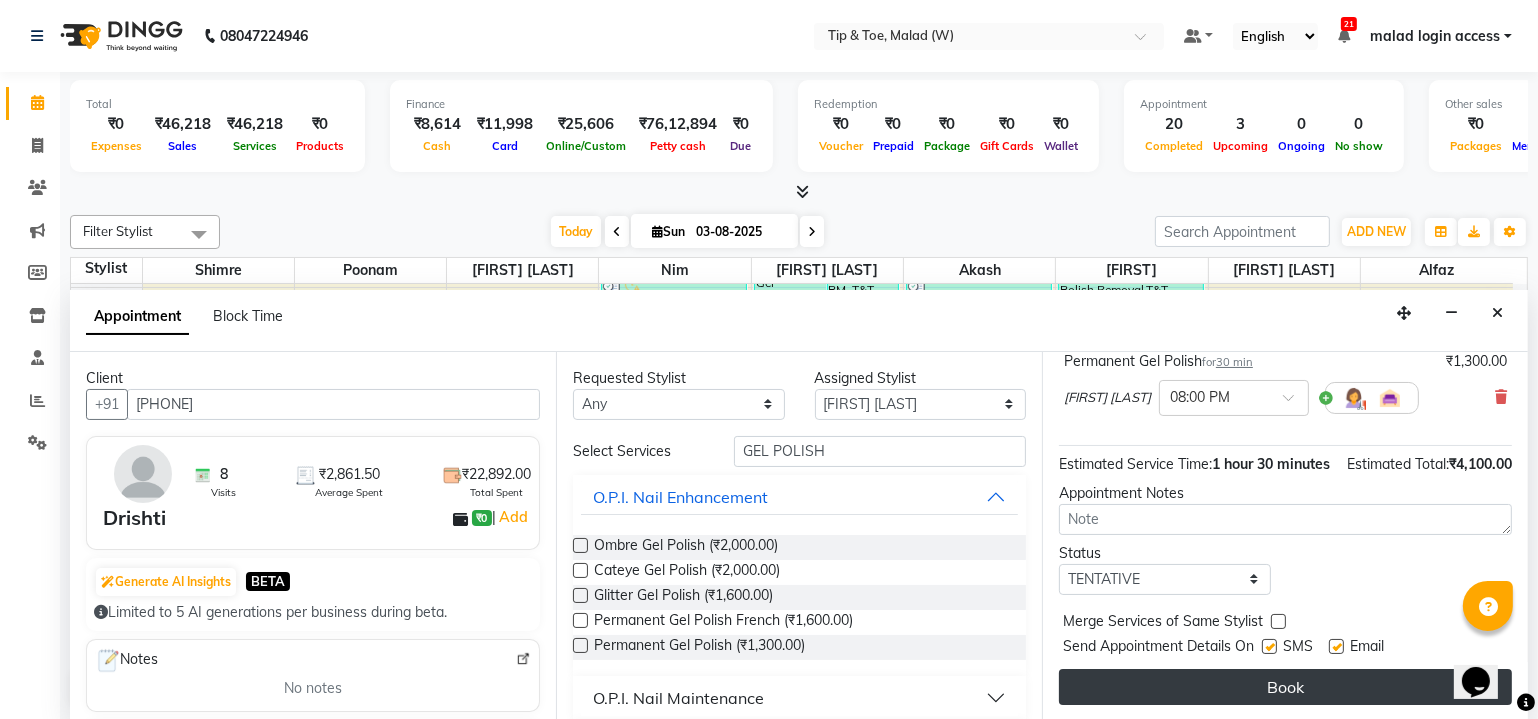 click on "Book" at bounding box center (1285, 687) 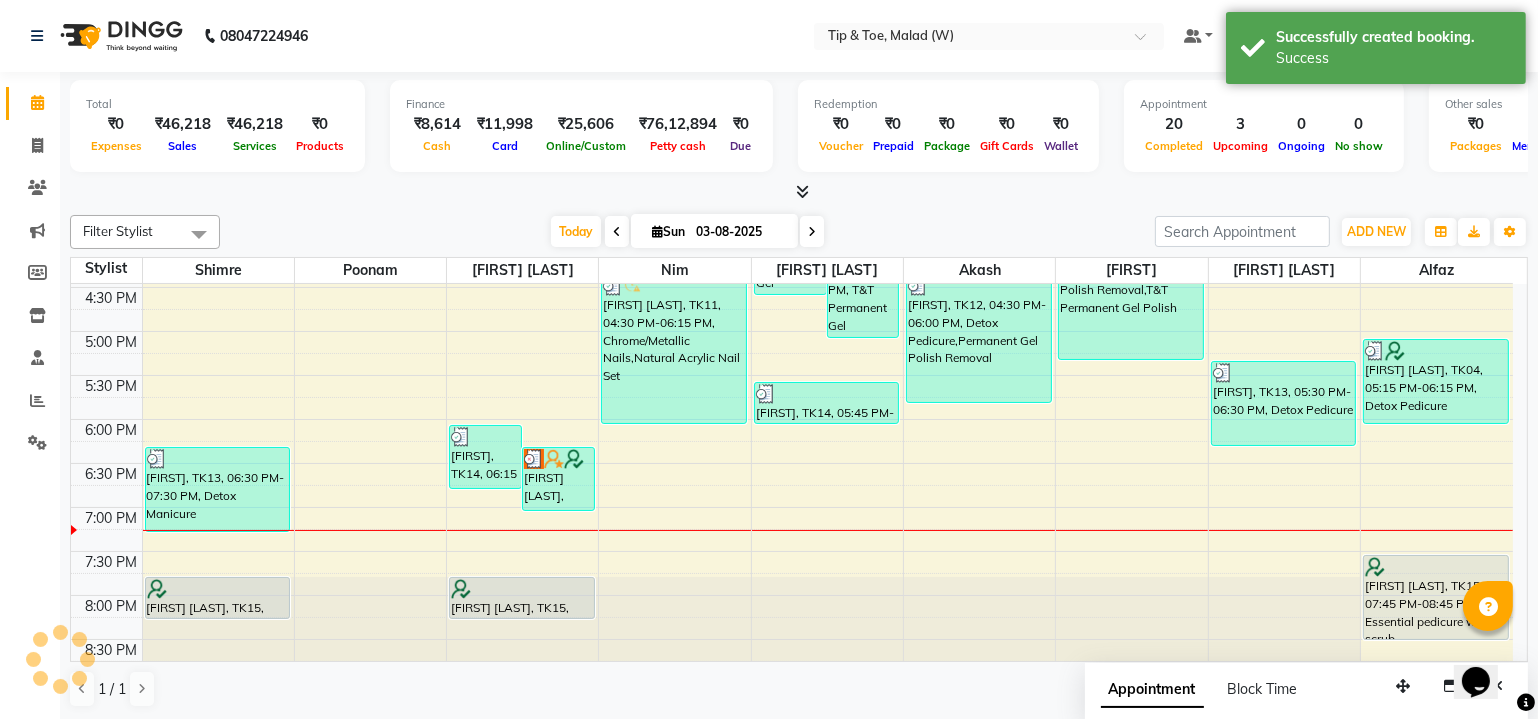 scroll, scrollTop: 0, scrollLeft: 0, axis: both 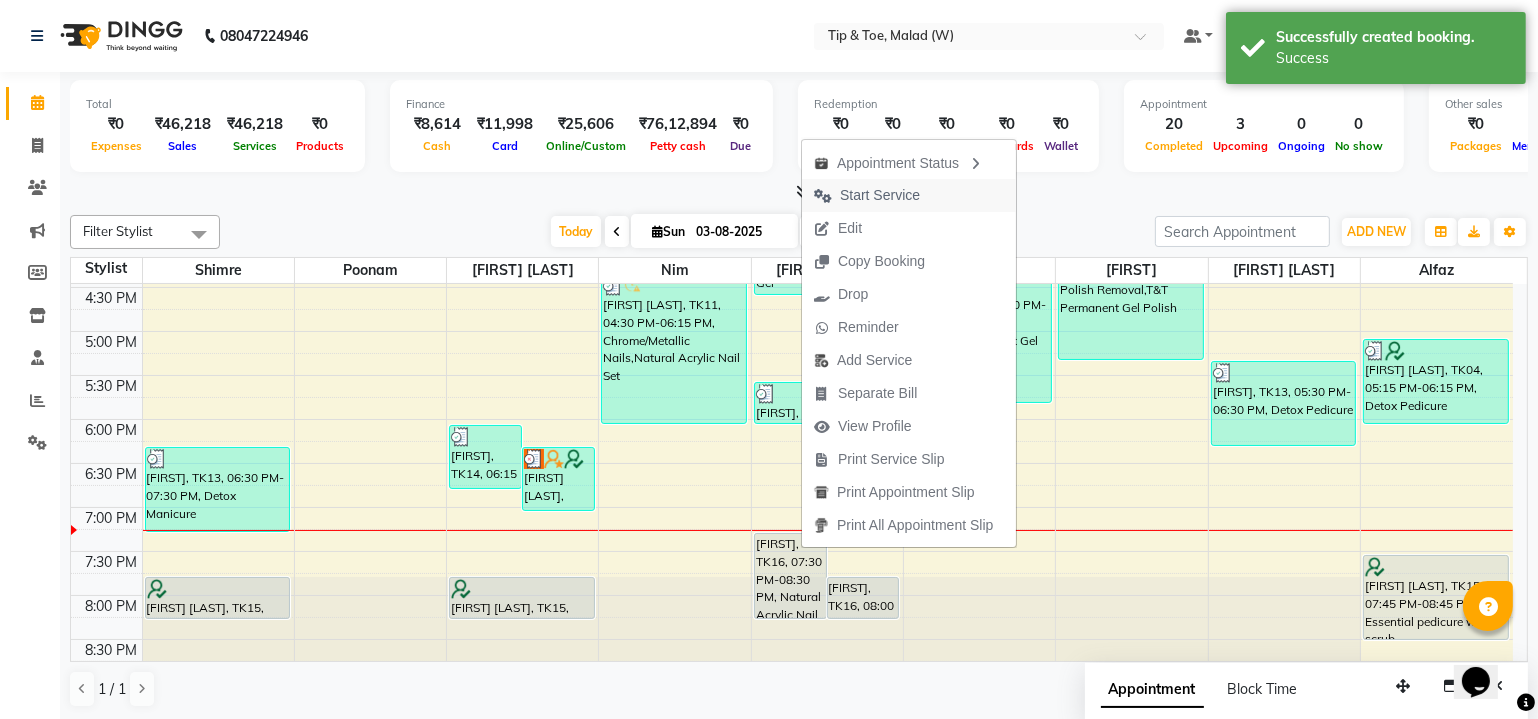 click on "Start Service" at bounding box center [880, 195] 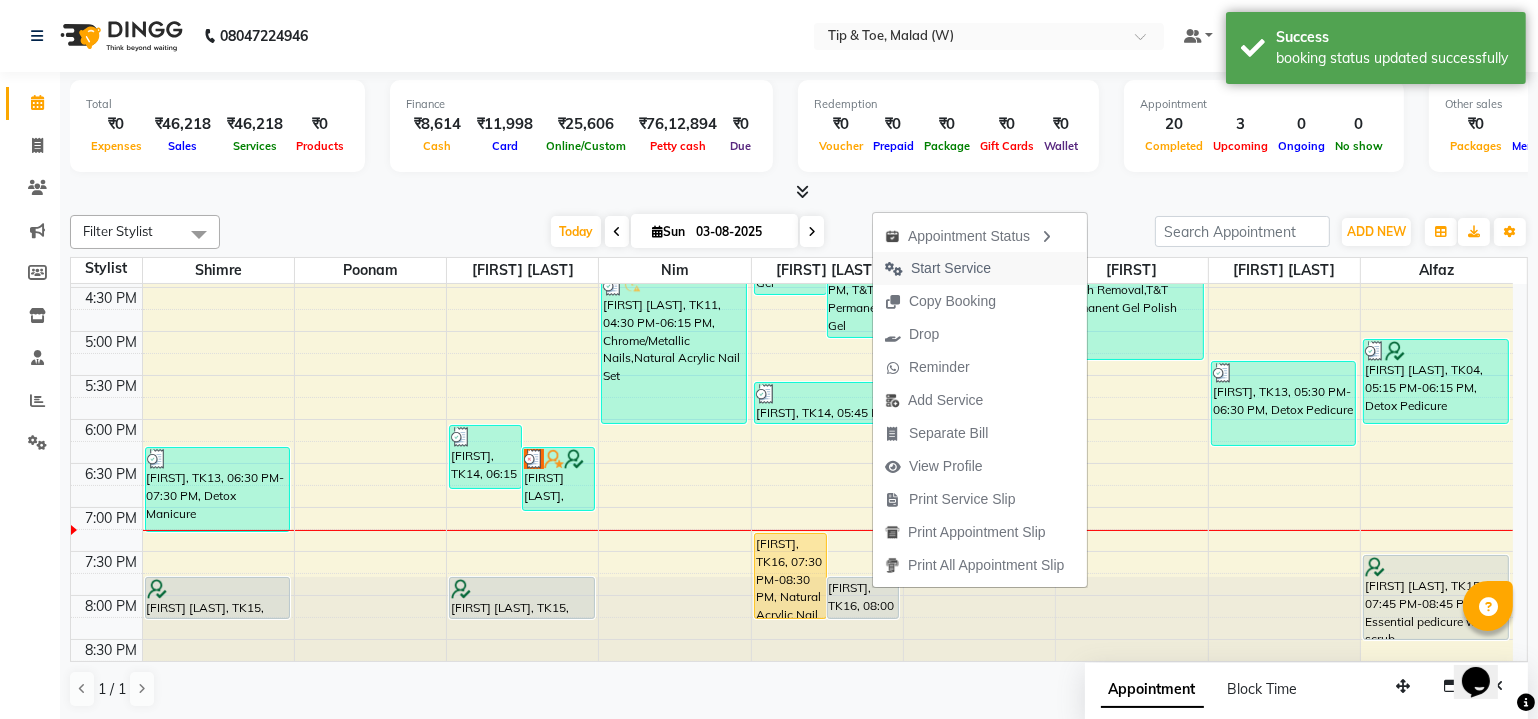 click on "Start Service" at bounding box center [951, 268] 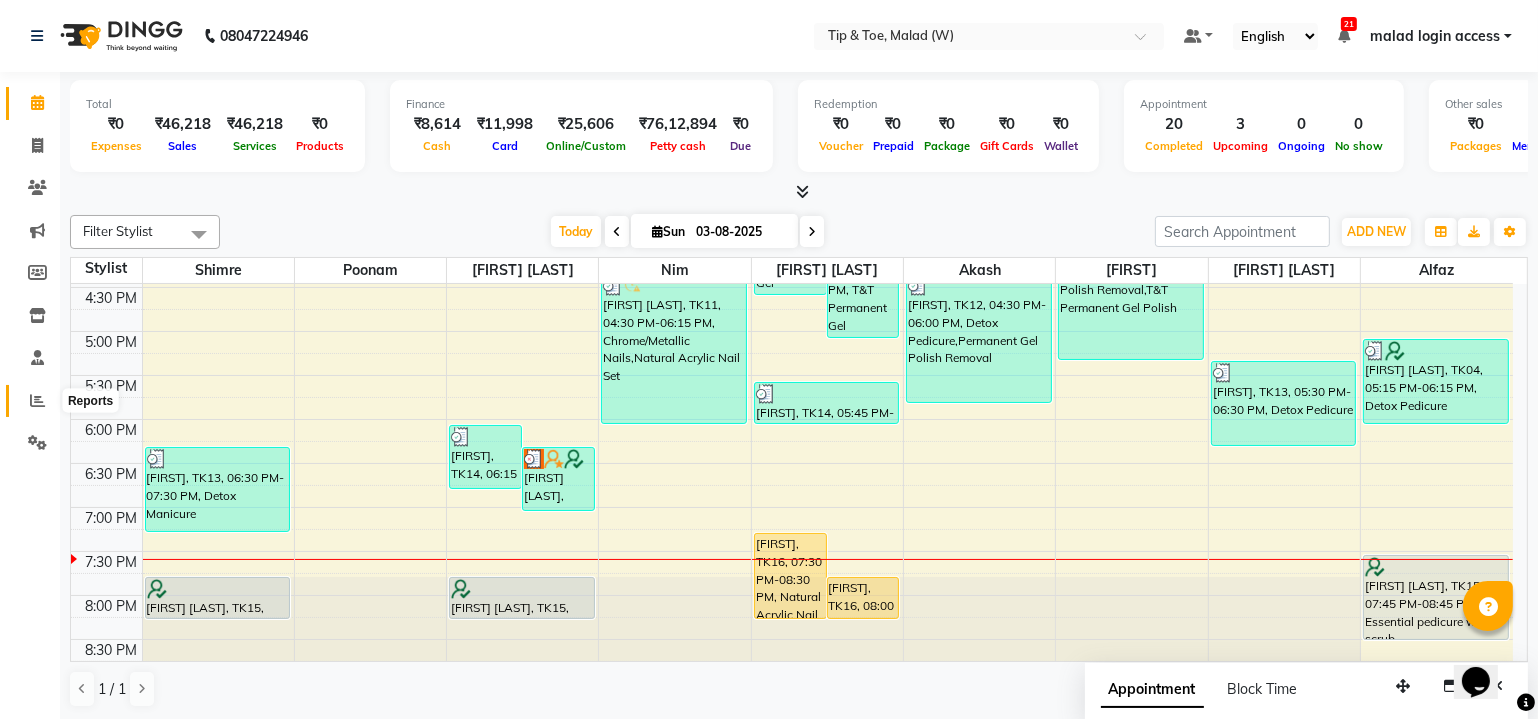 click 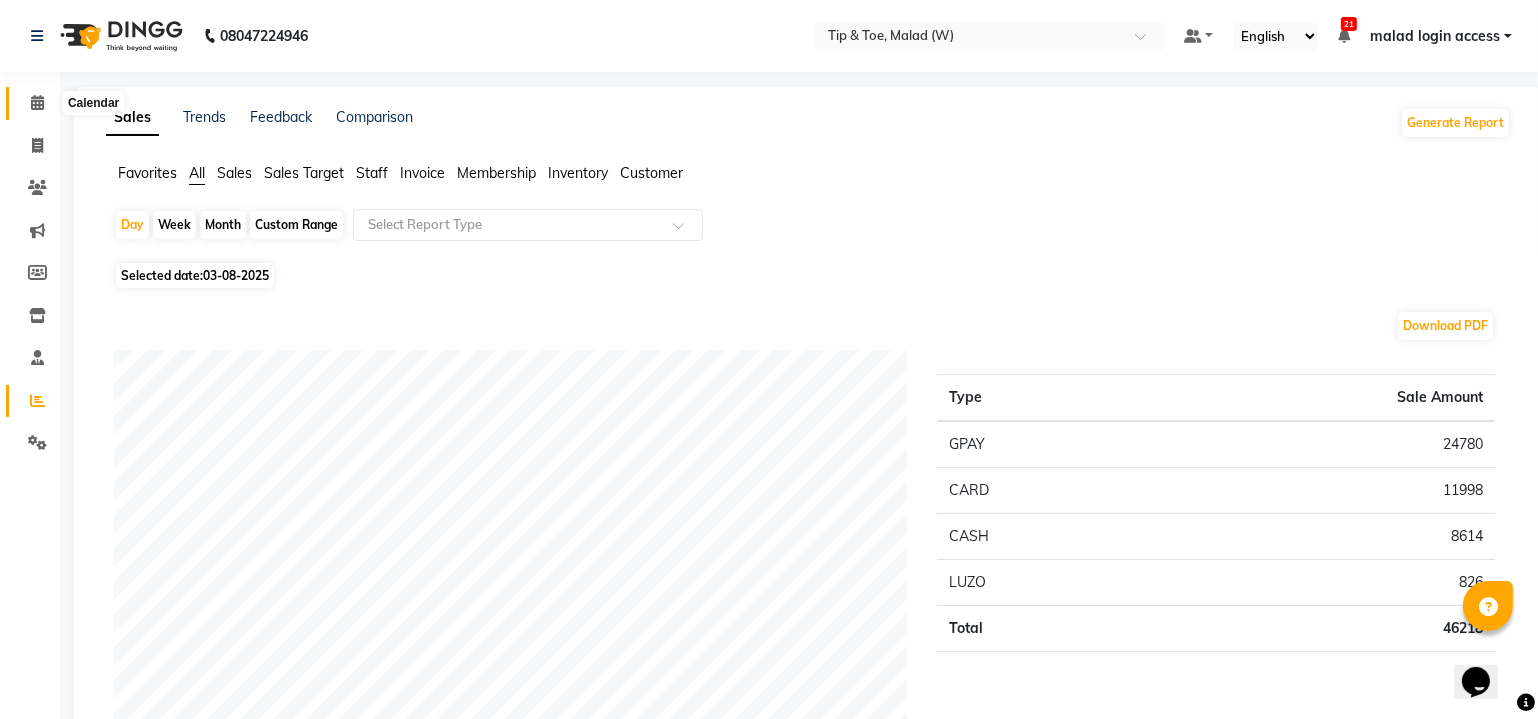 click 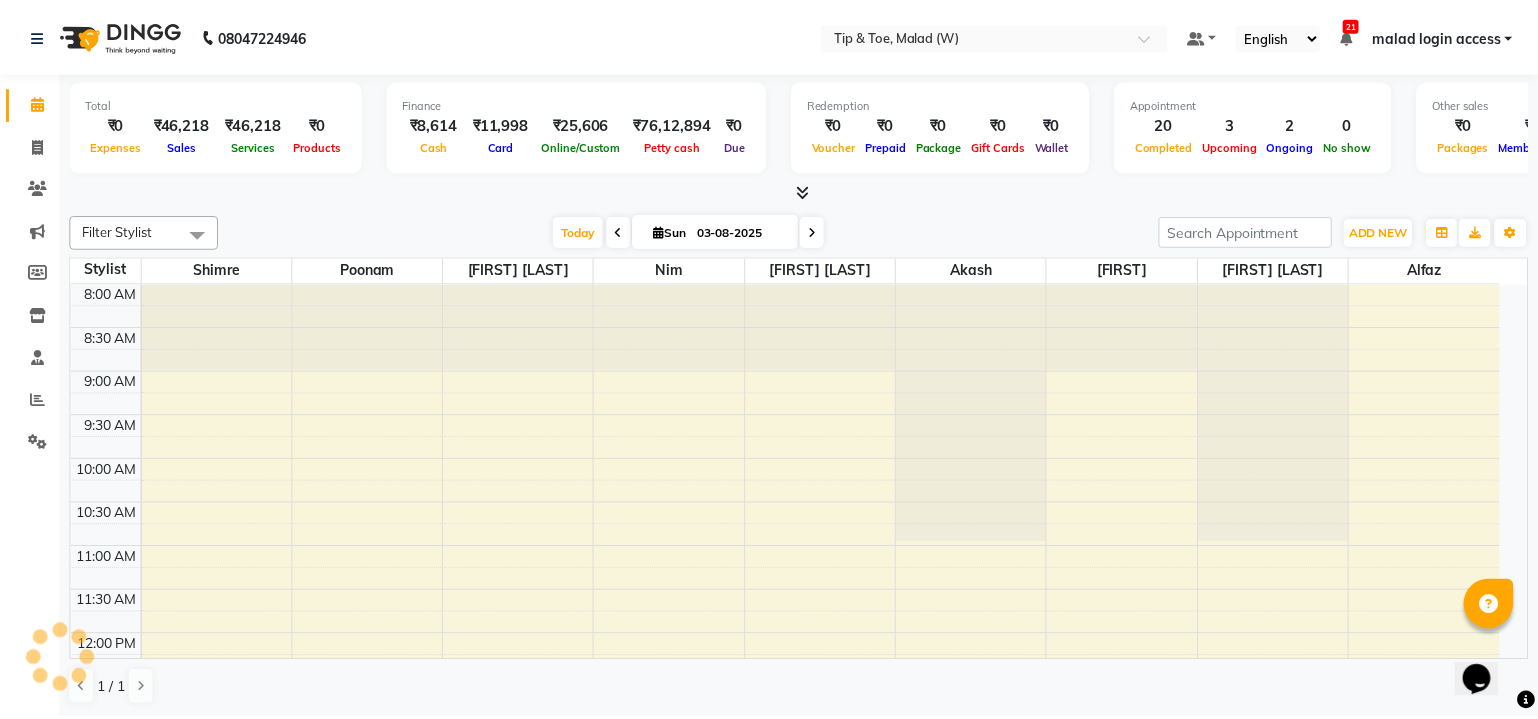 scroll, scrollTop: 0, scrollLeft: 0, axis: both 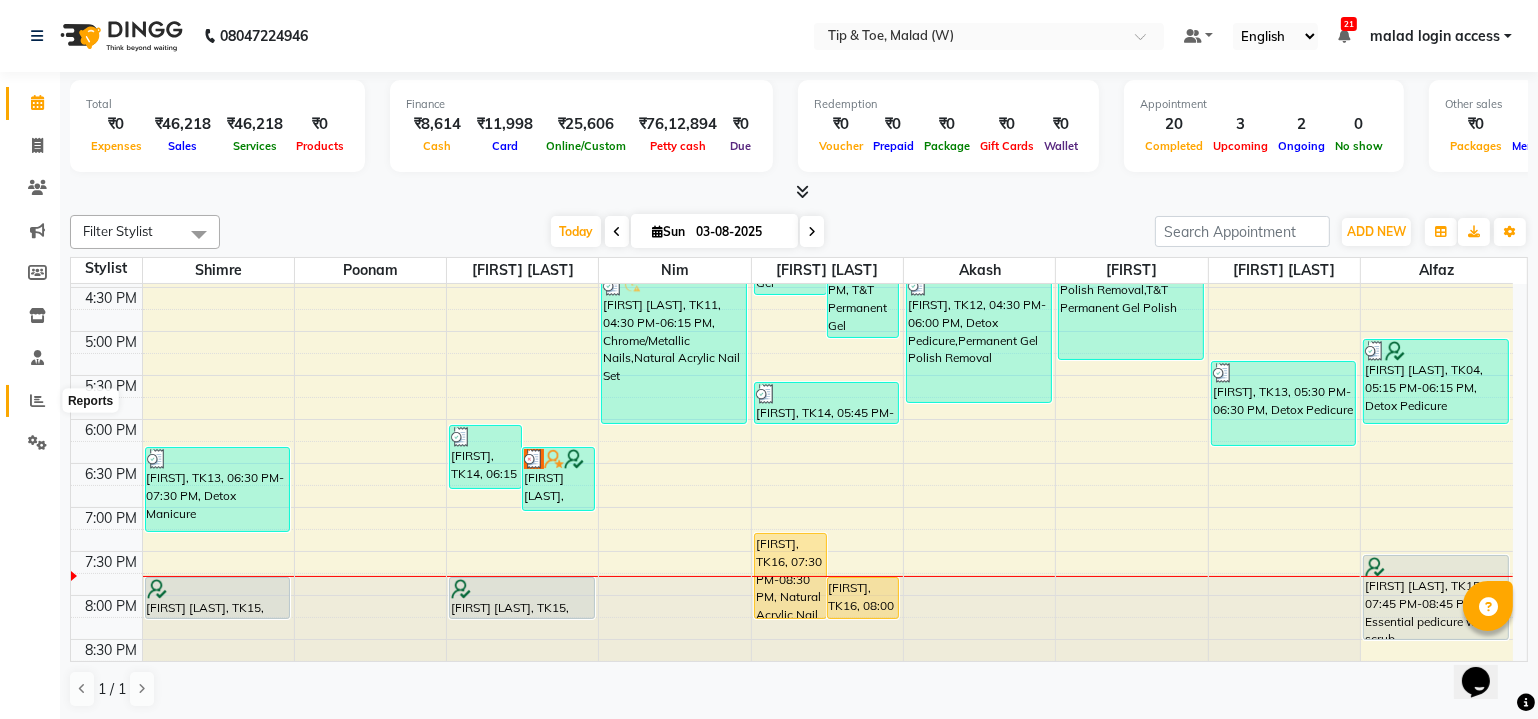 click 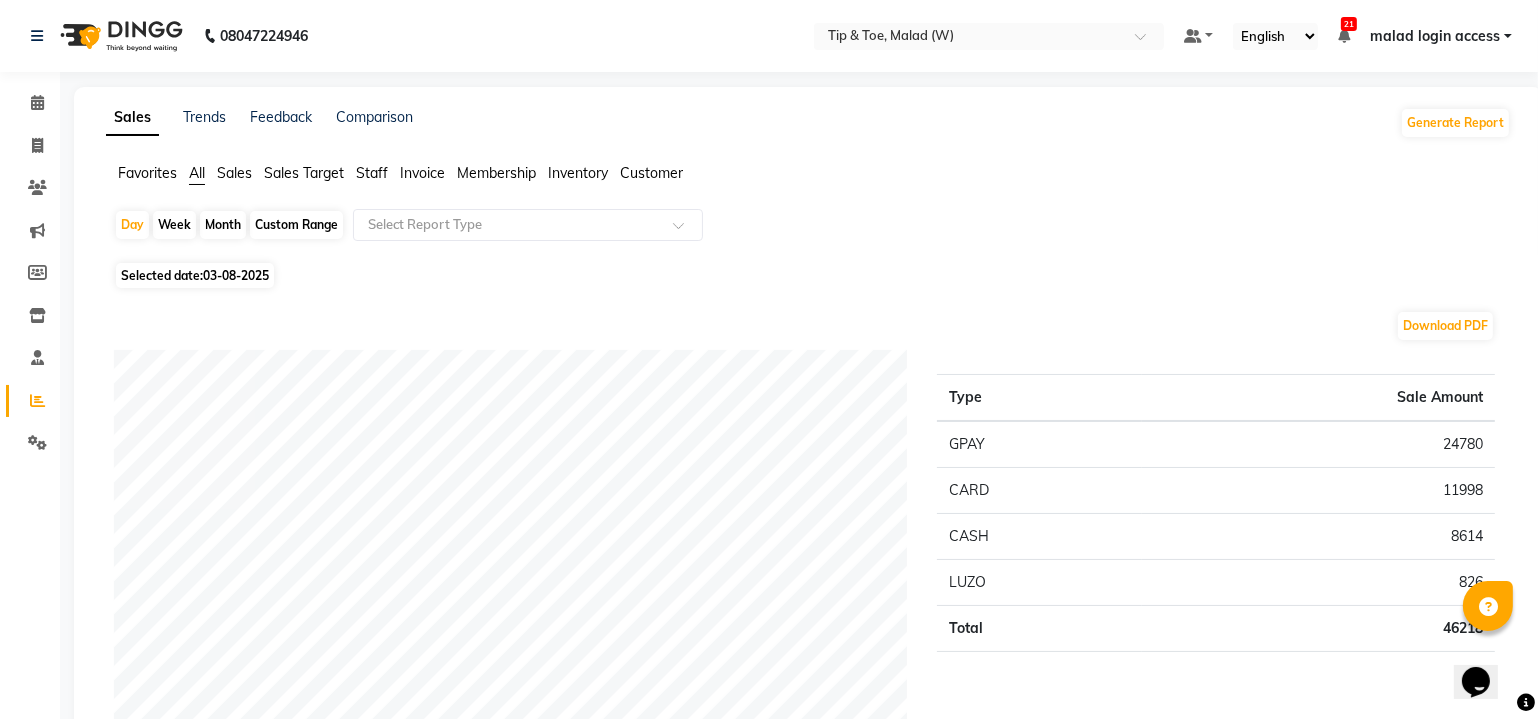 click on "03-08-2025" 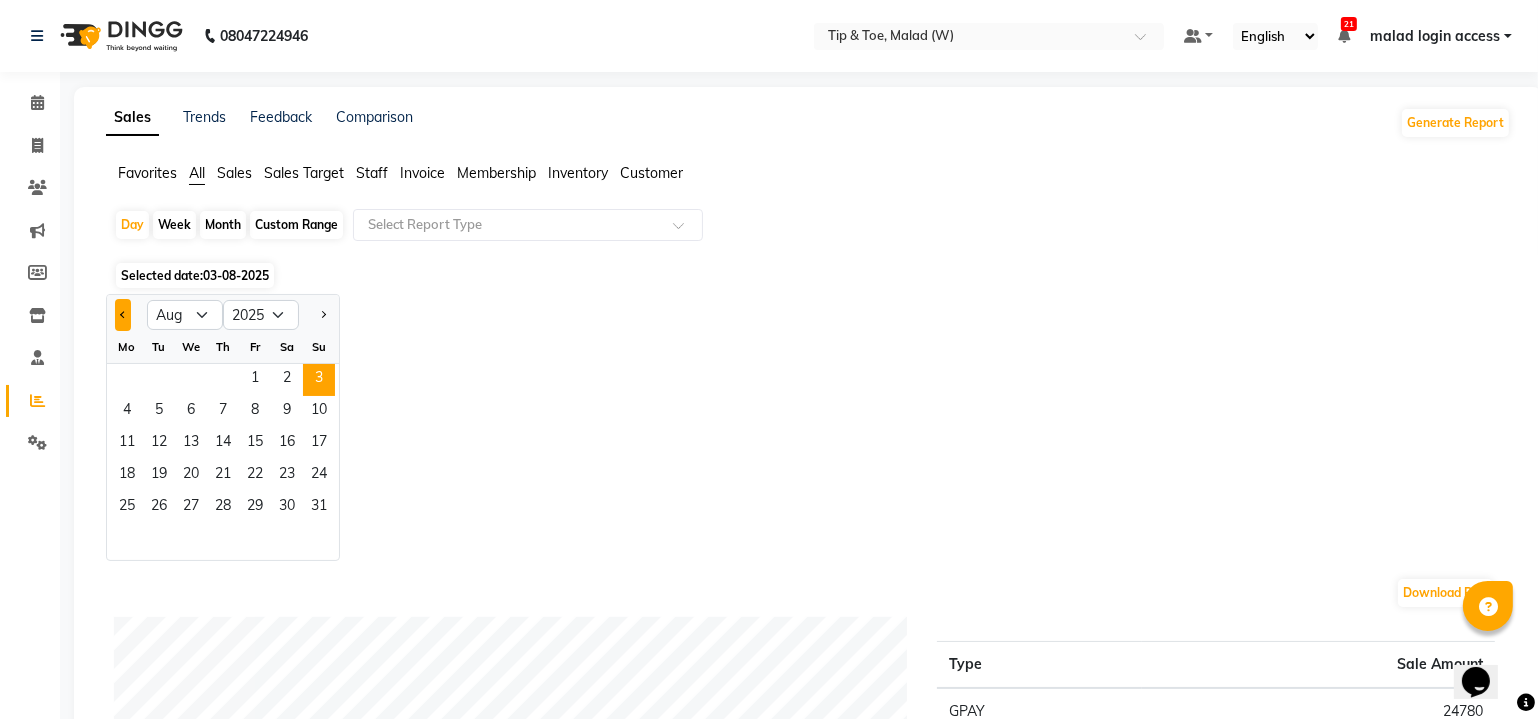 click 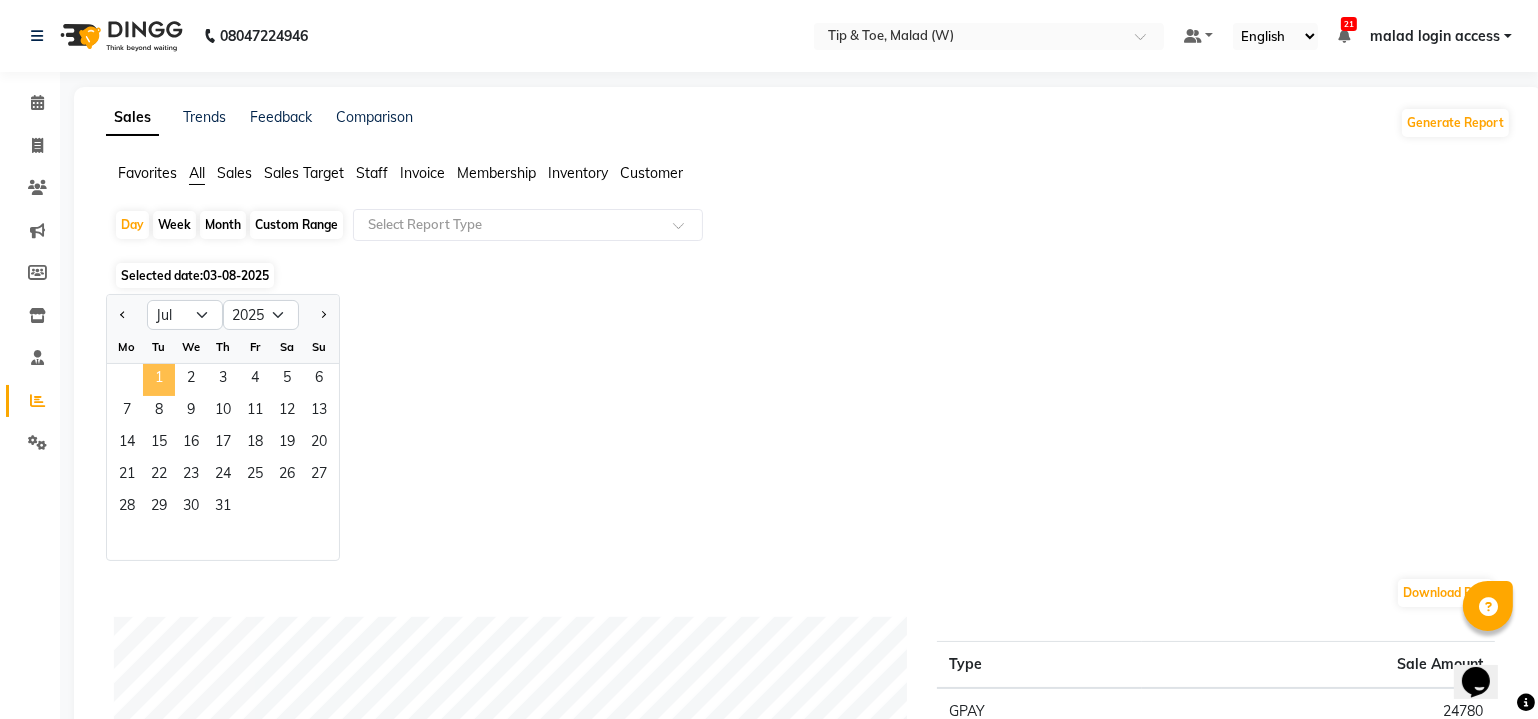 click on "1" 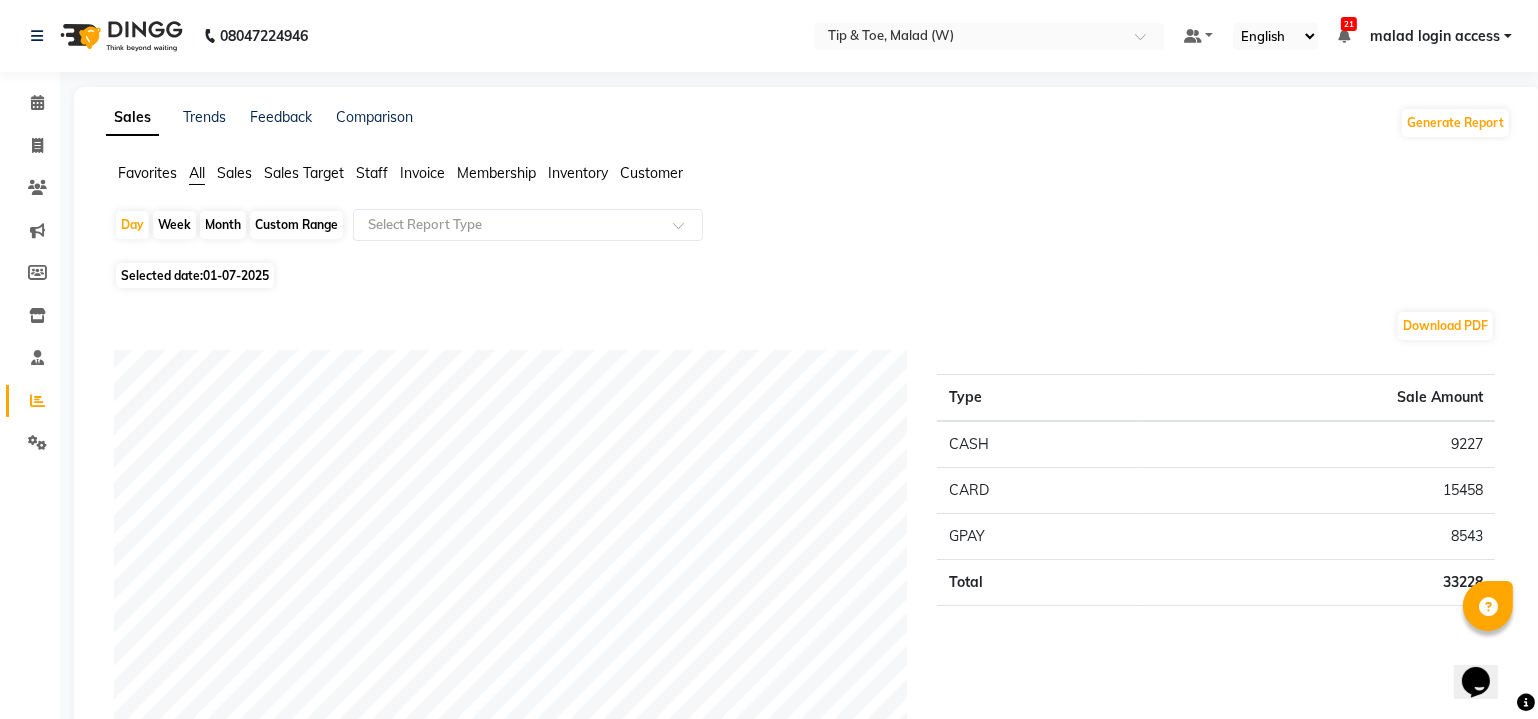 click on "Staff" 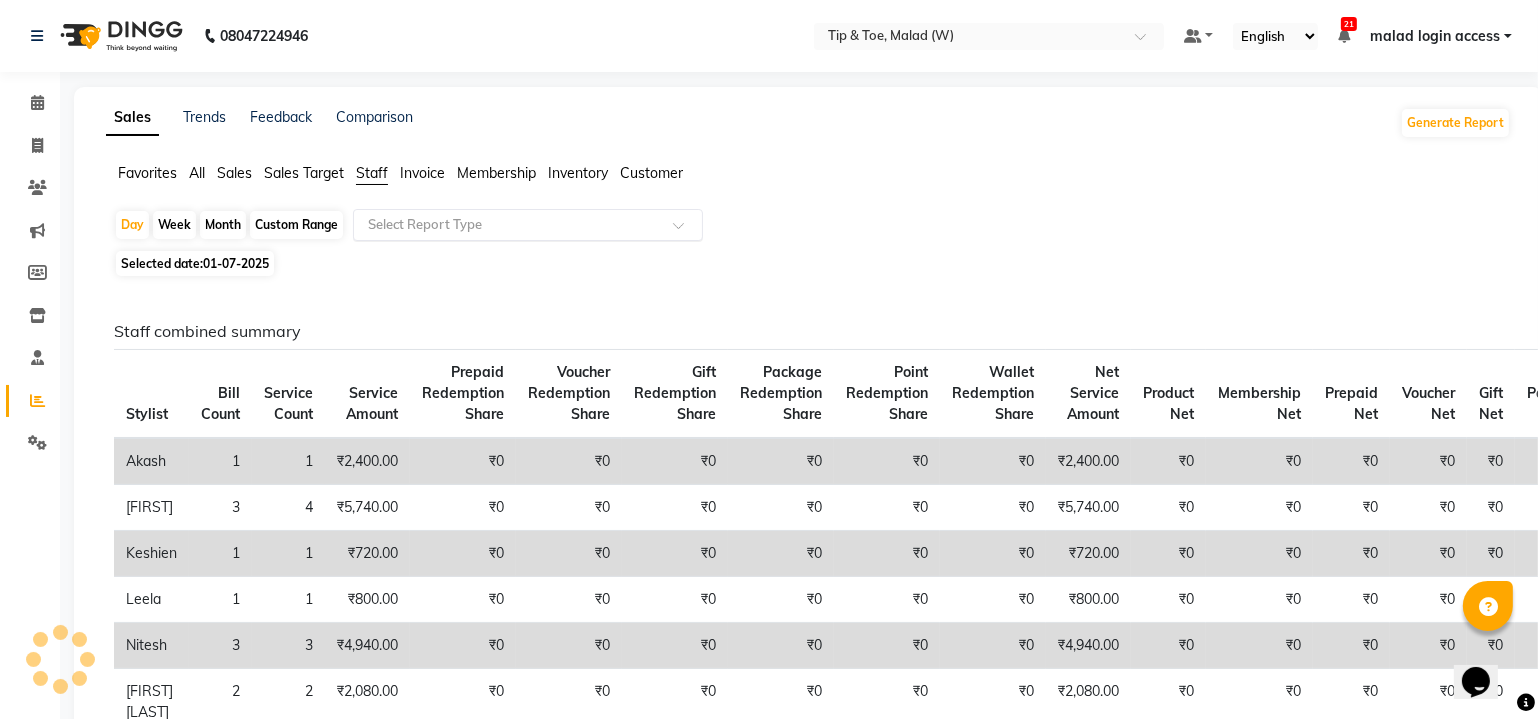 click 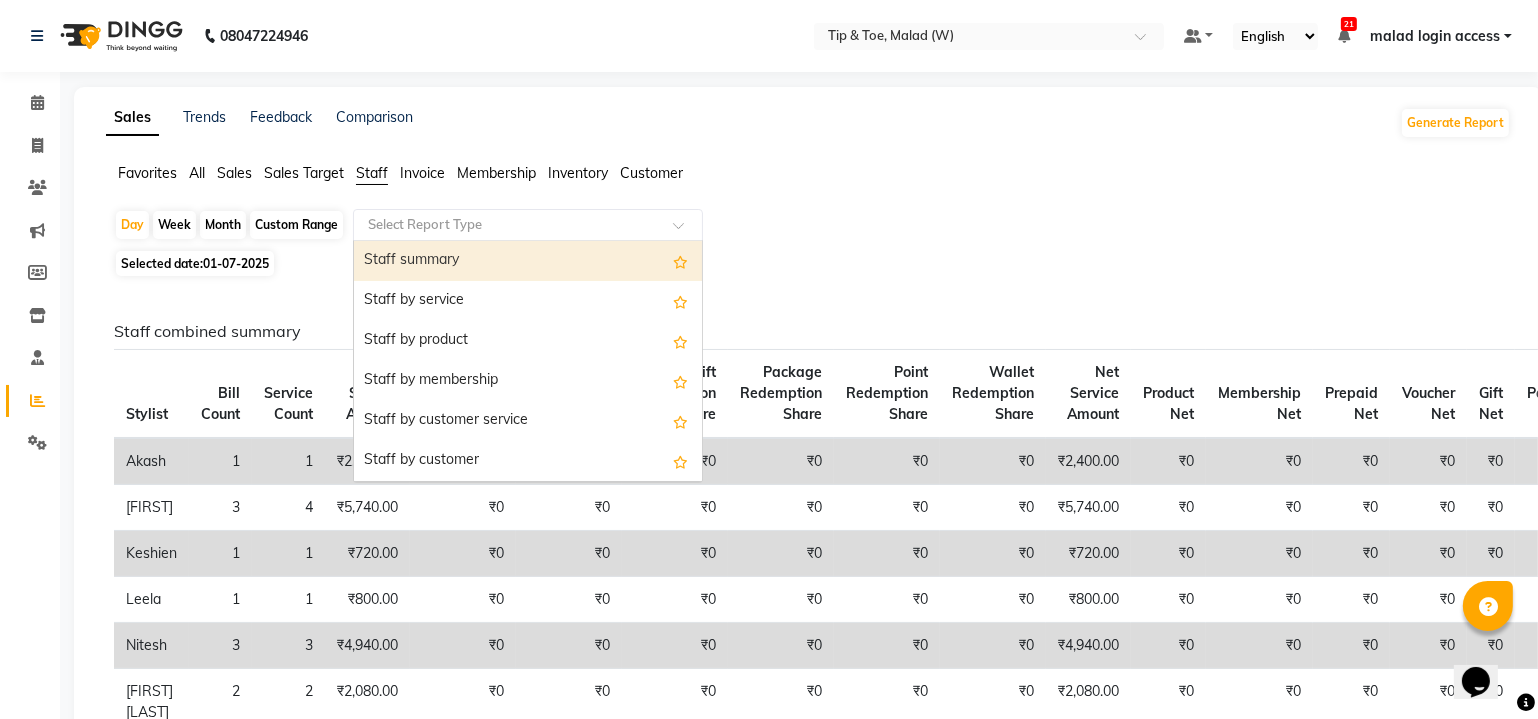 click on "Staff summary" at bounding box center [528, 261] 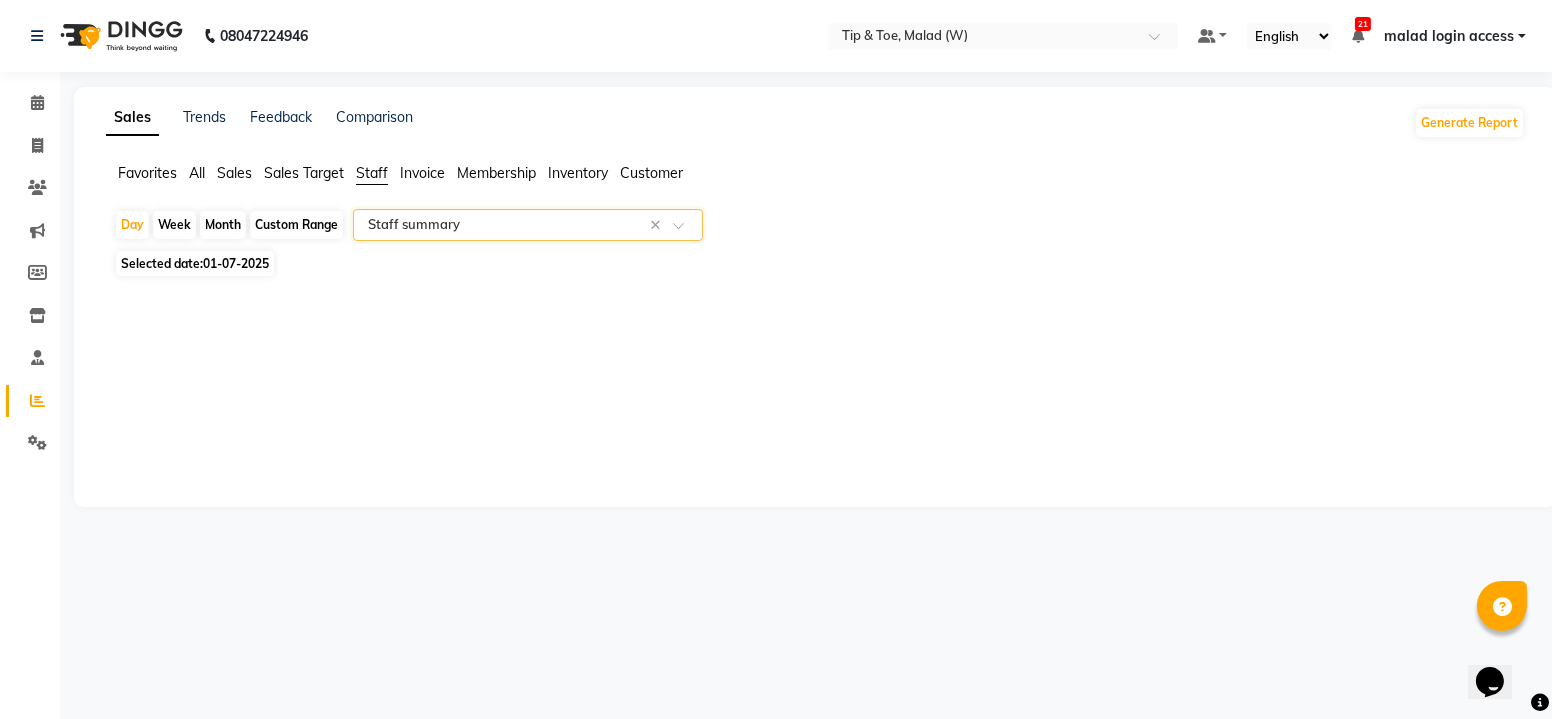 select on "filtered_report" 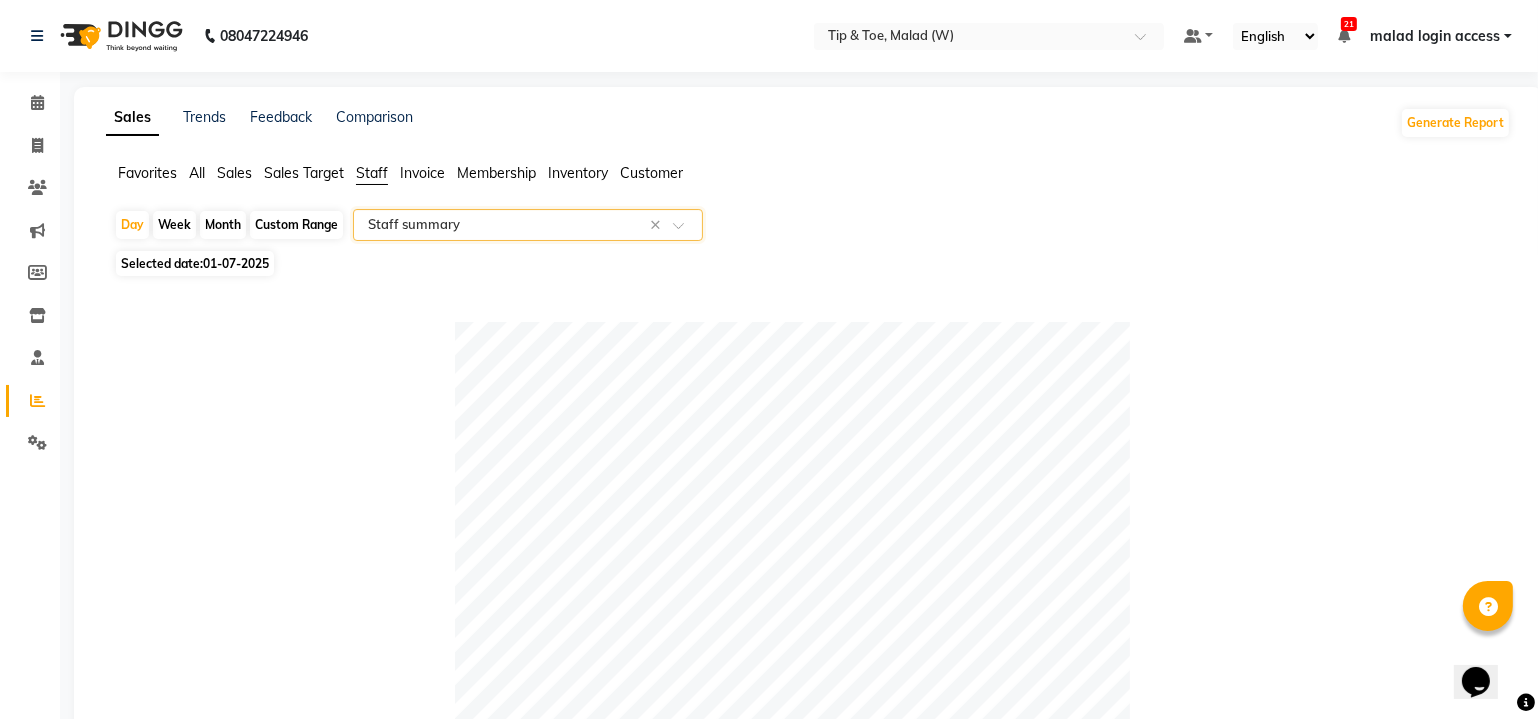 scroll, scrollTop: 569, scrollLeft: 0, axis: vertical 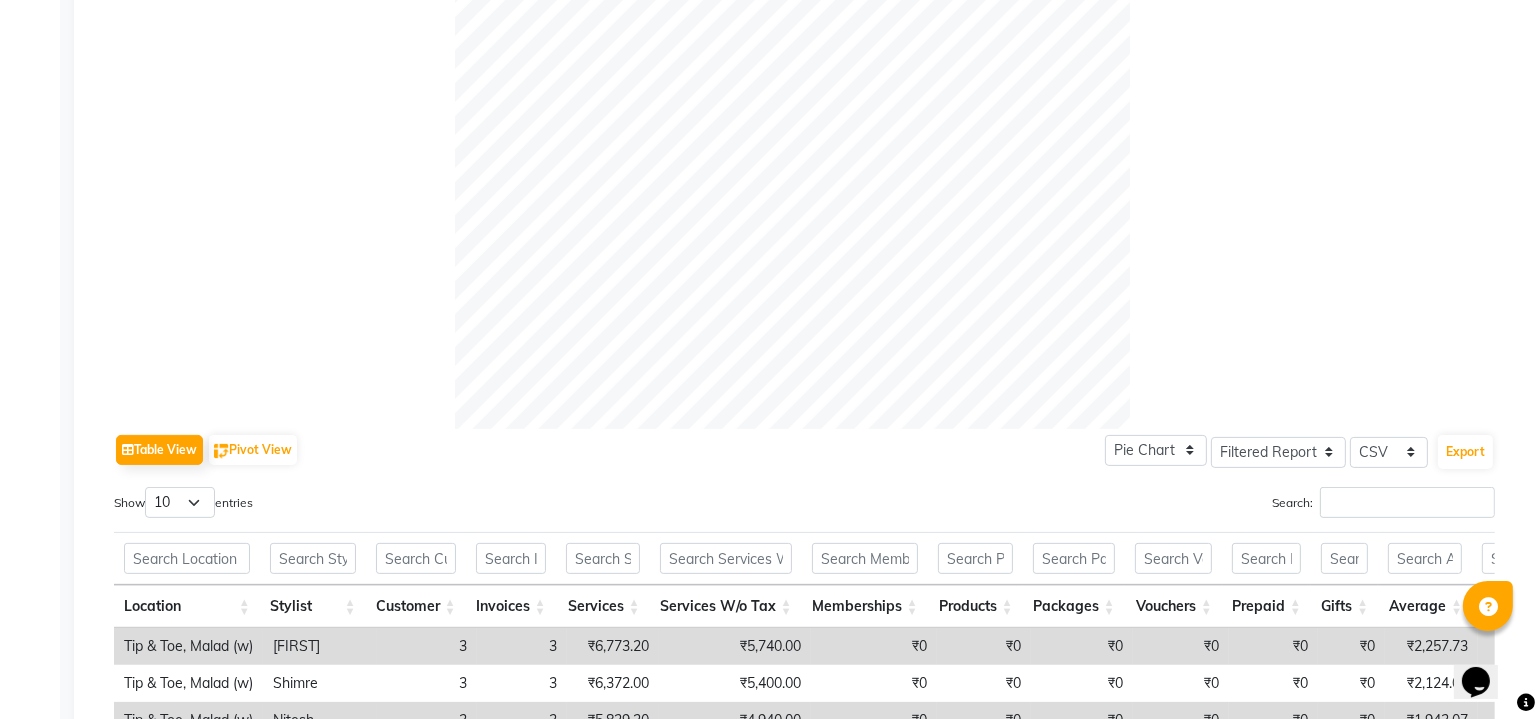 drag, startPoint x: 1536, startPoint y: 512, endPoint x: 1531, endPoint y: 525, distance: 13.928389 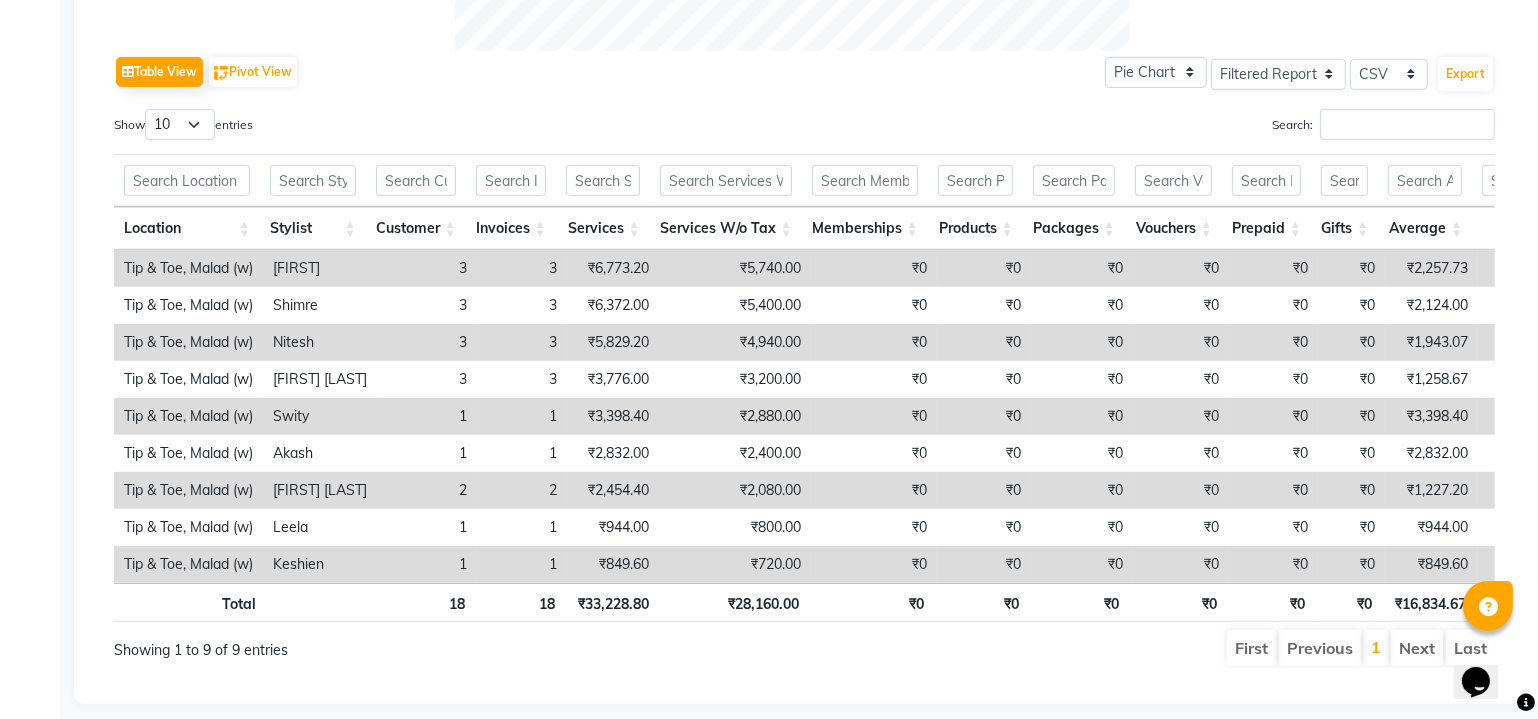 scroll, scrollTop: 985, scrollLeft: 0, axis: vertical 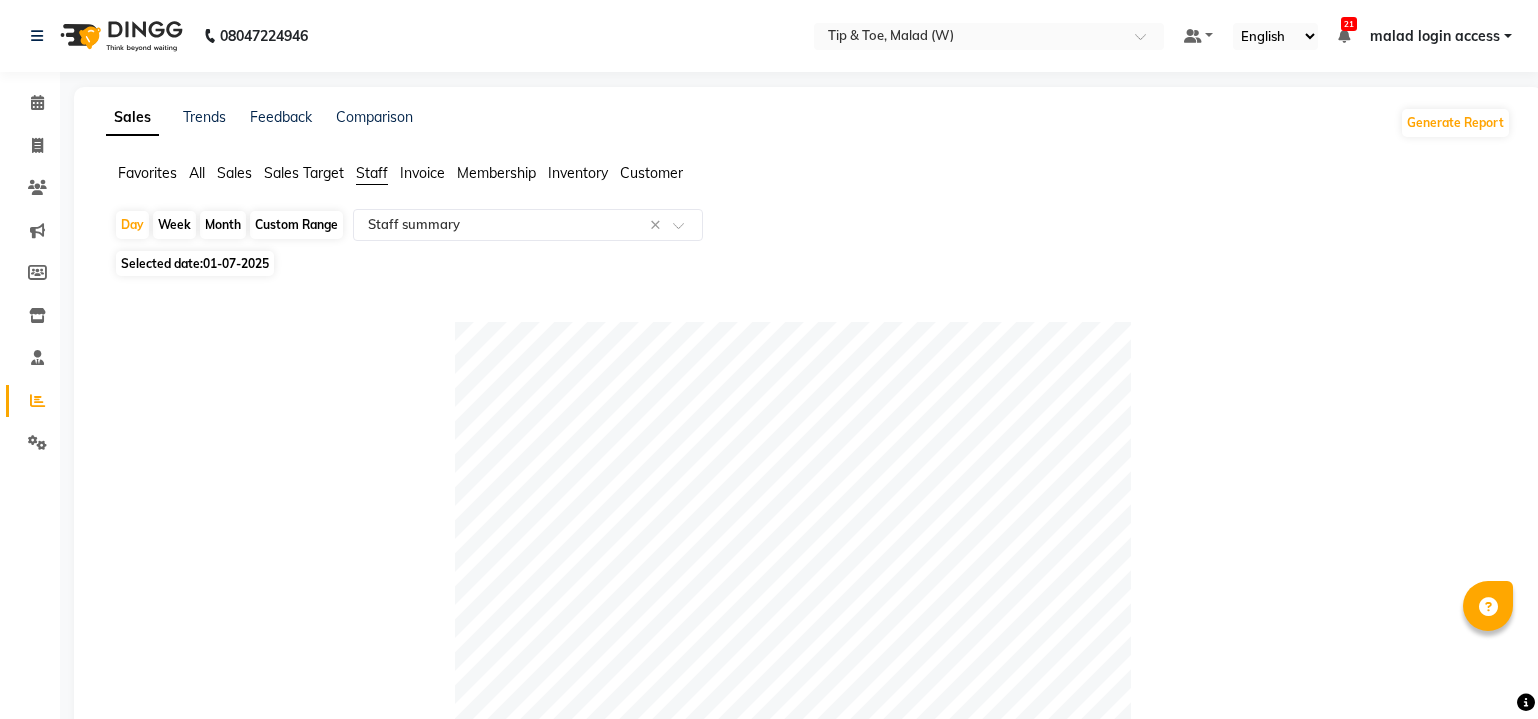 select on "filtered_report" 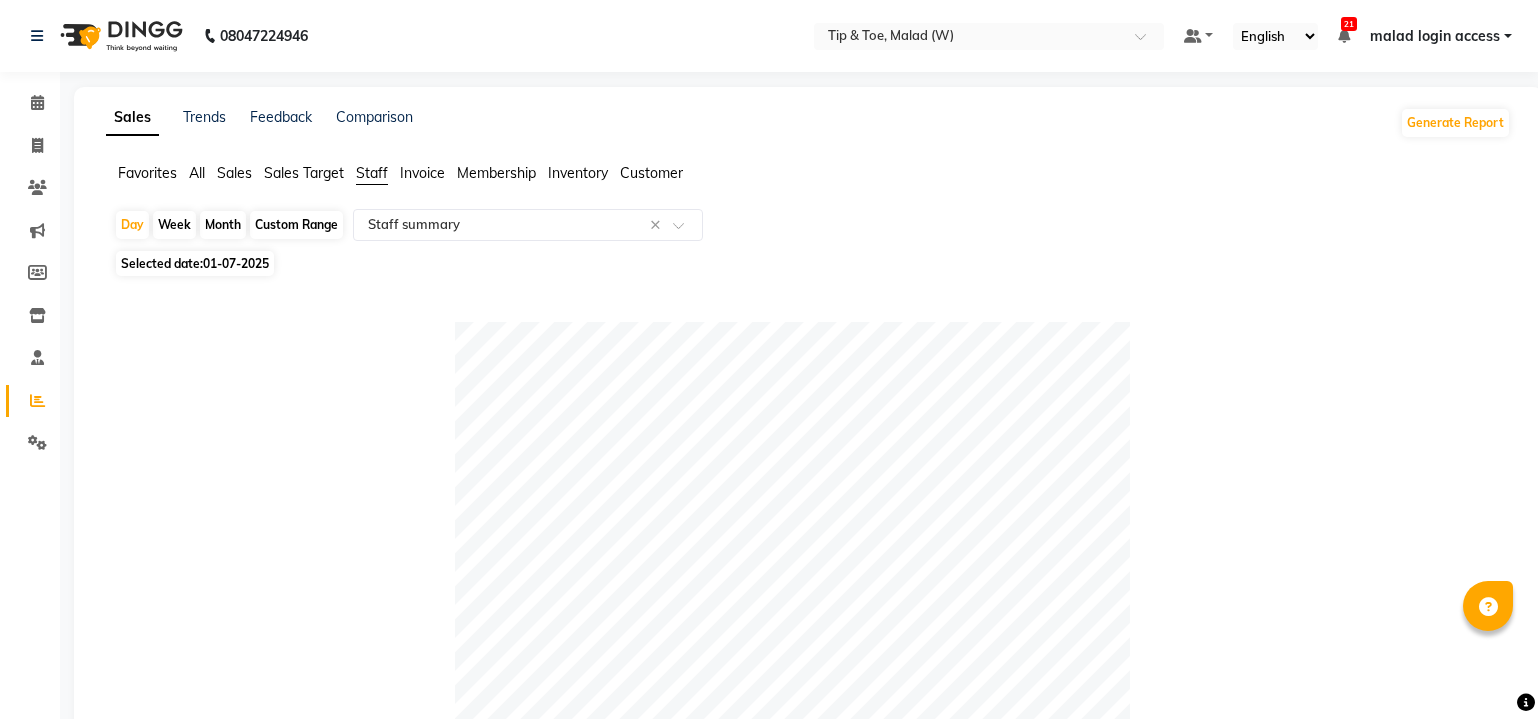 scroll, scrollTop: 985, scrollLeft: 0, axis: vertical 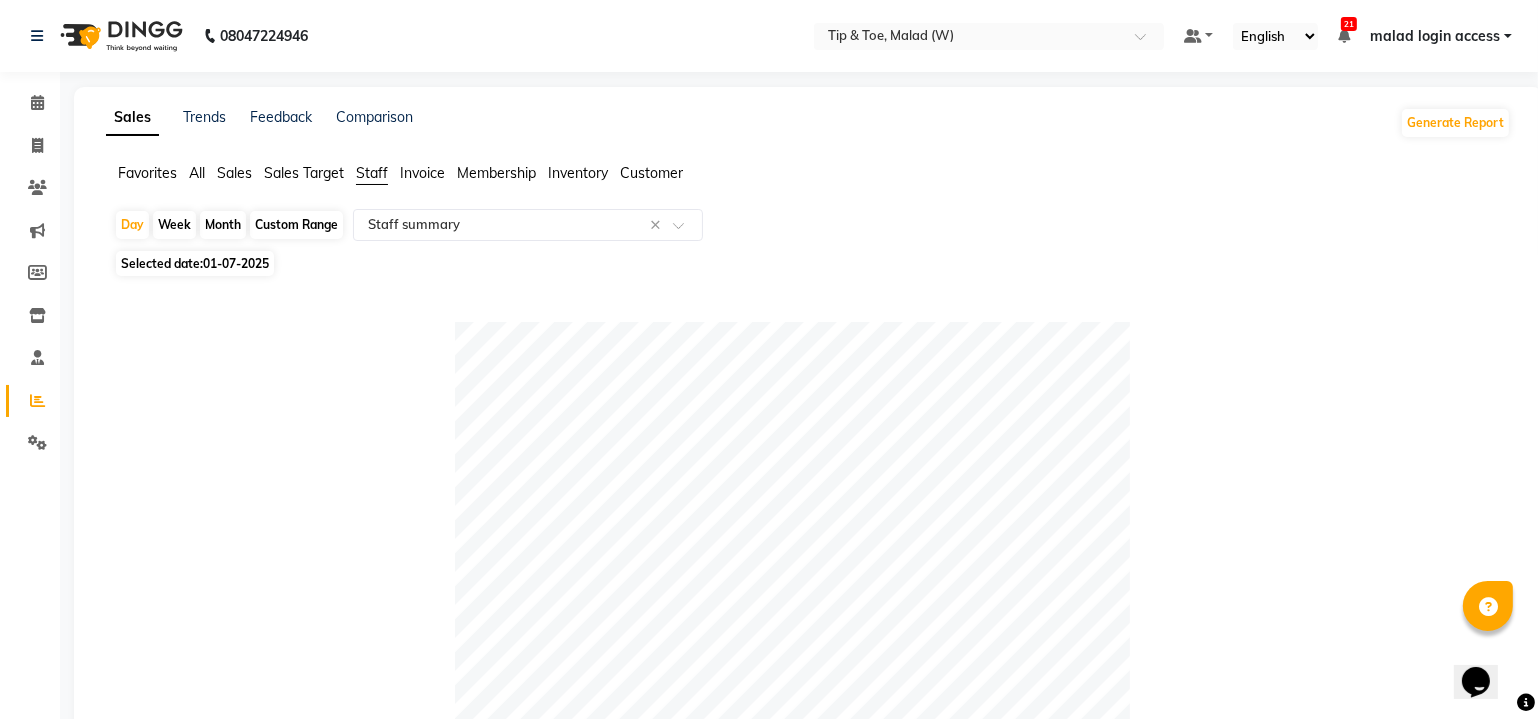 click on "Staff" 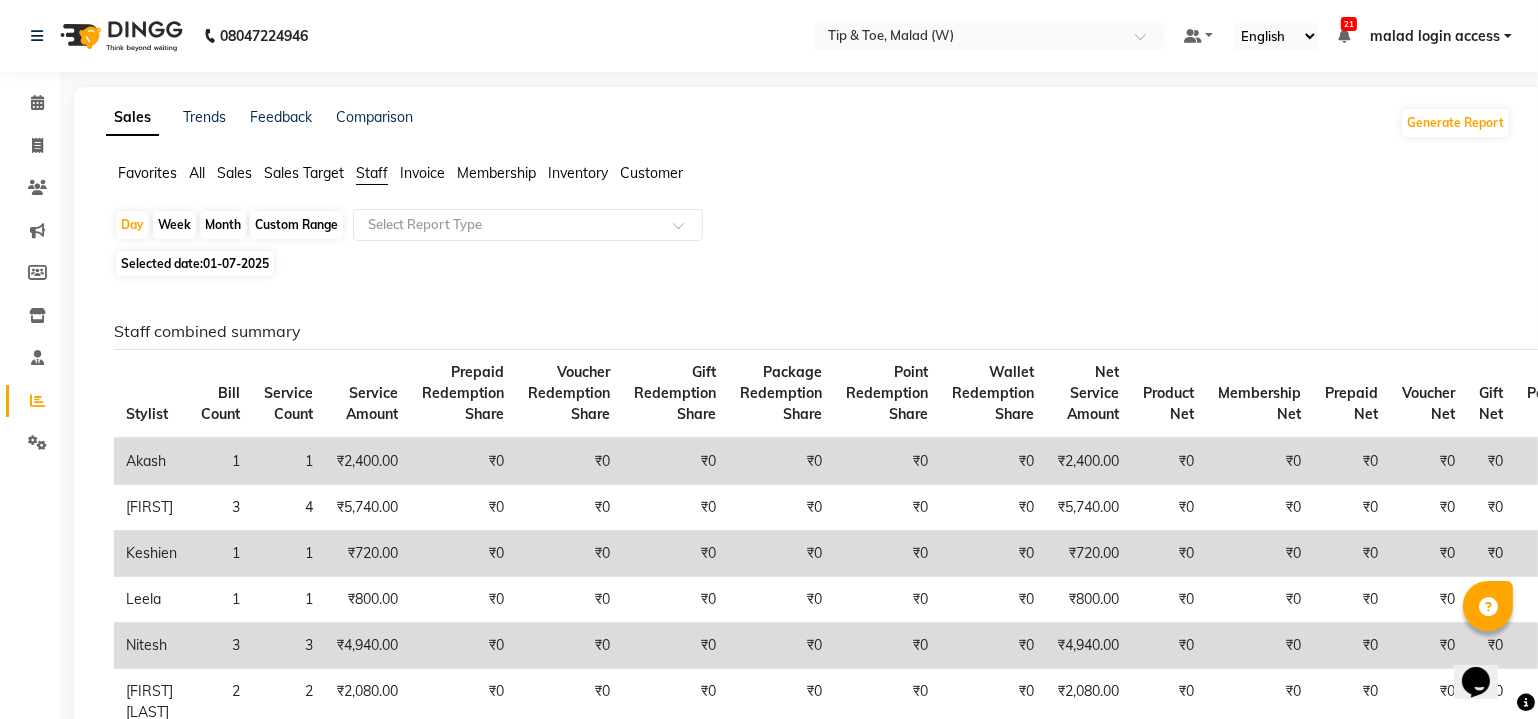 click on "Selected date:  01-07-2025" 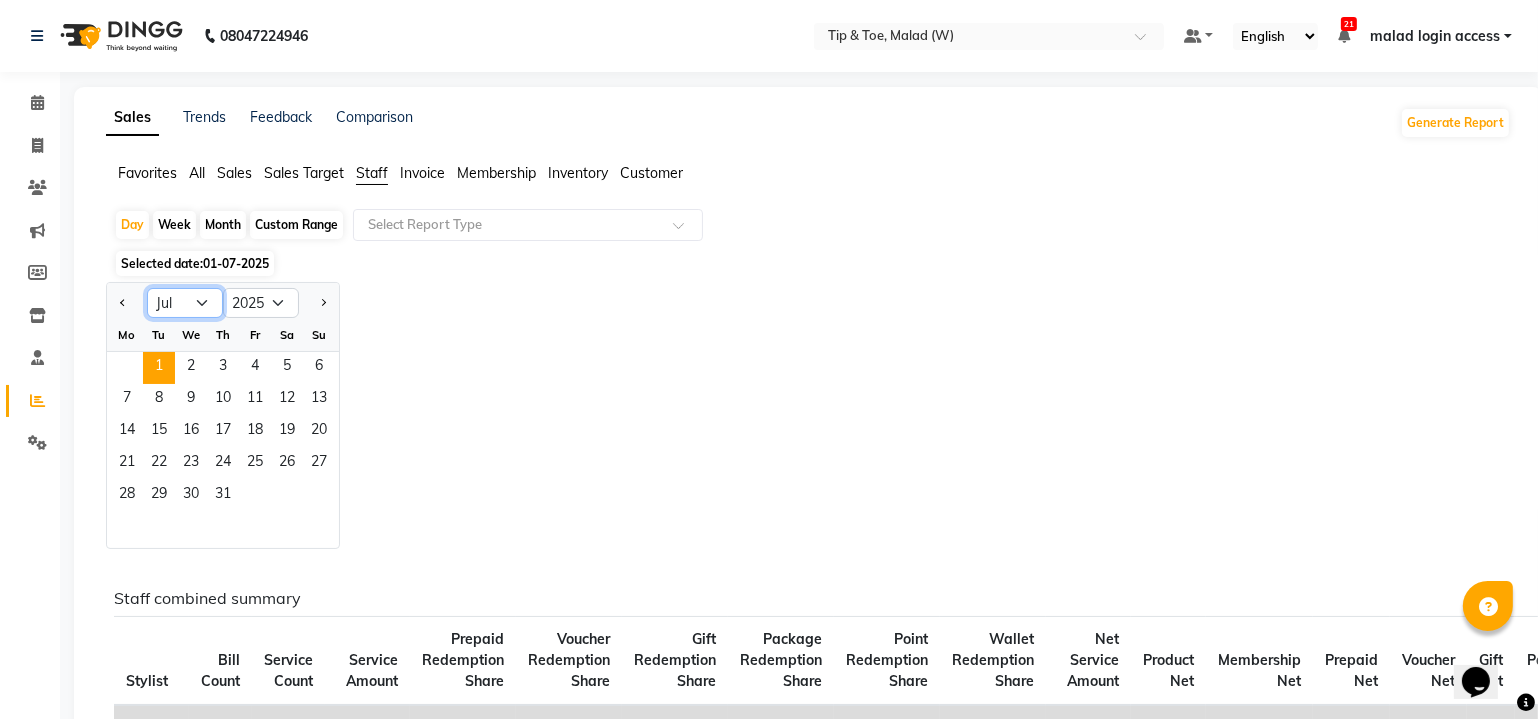 click on "Jan Feb Mar Apr May Jun Jul Aug Sep Oct Nov Dec" 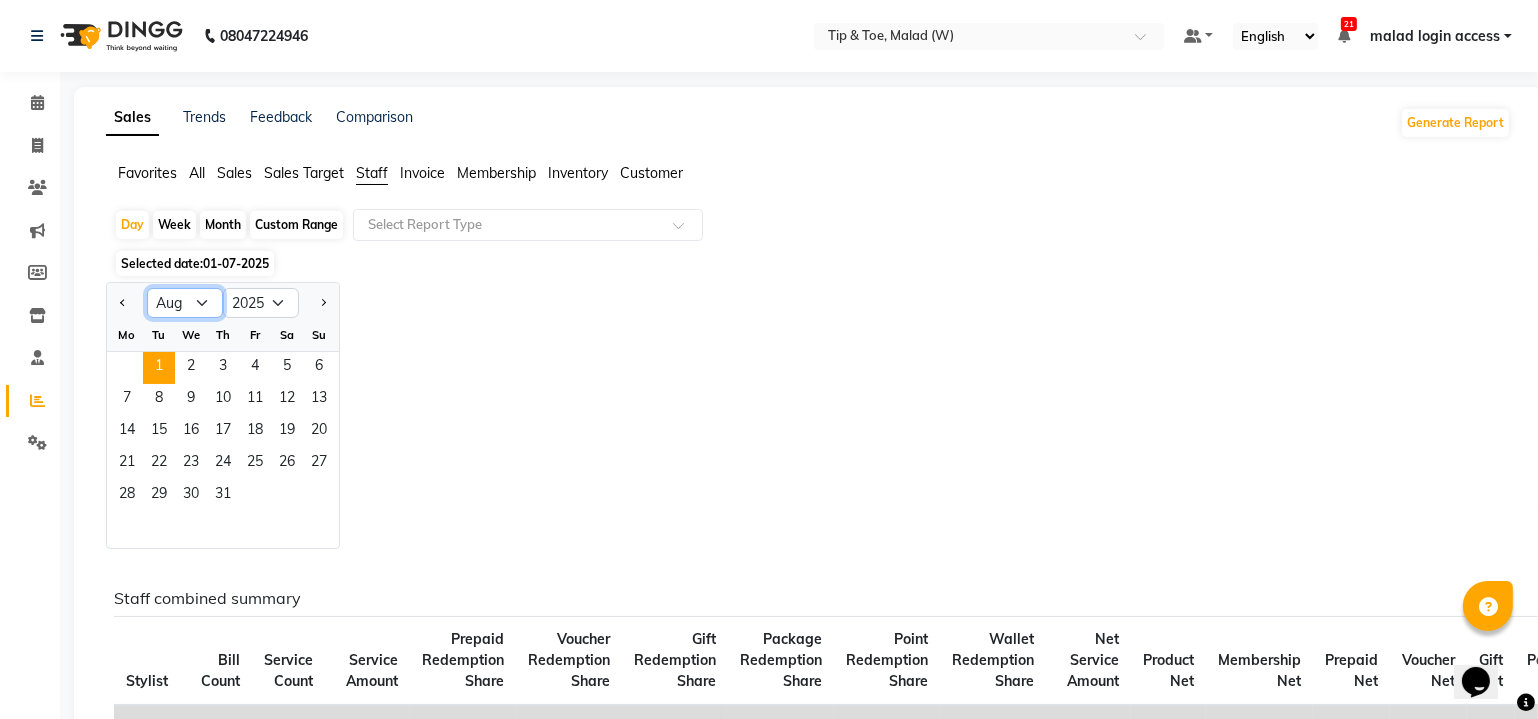 click on "Jan Feb Mar Apr May Jun Jul Aug Sep Oct Nov Dec" 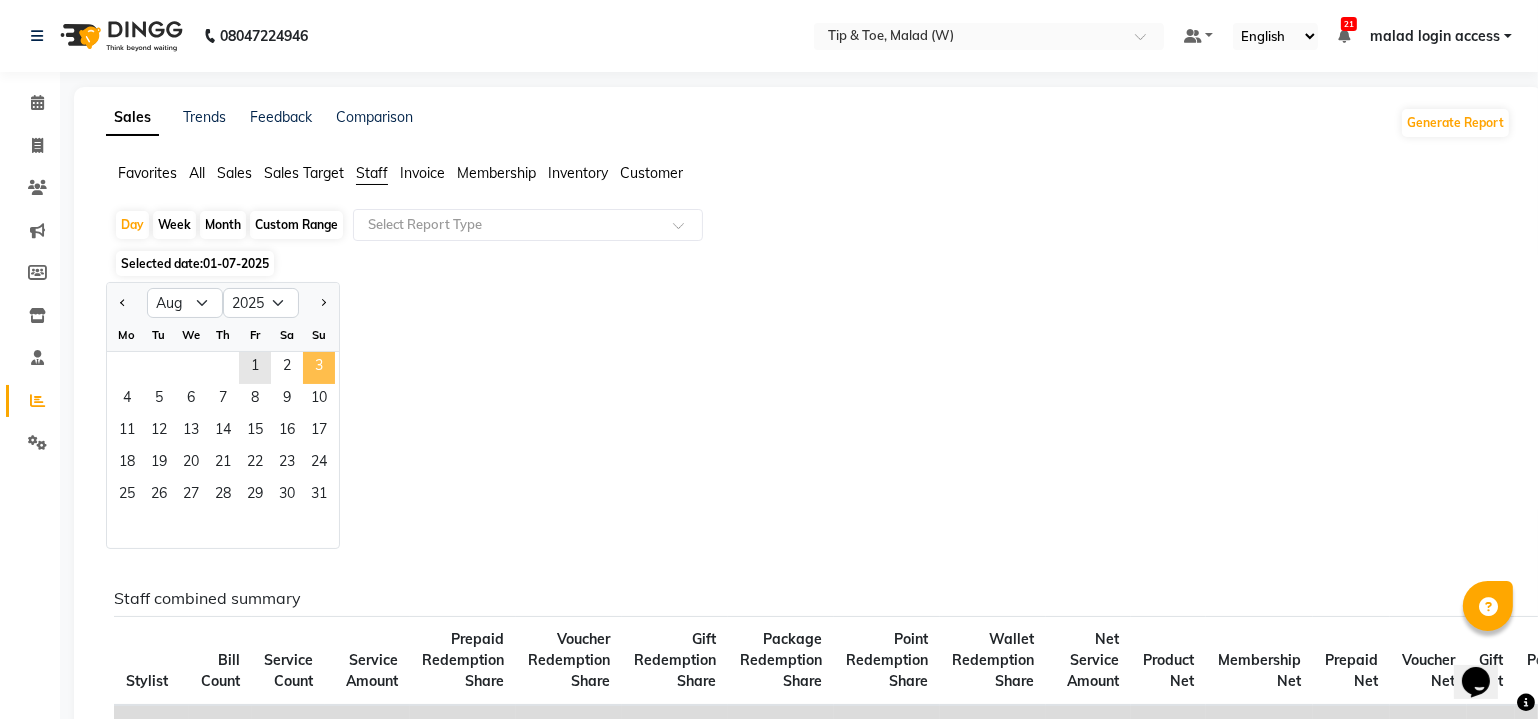 click on "3" 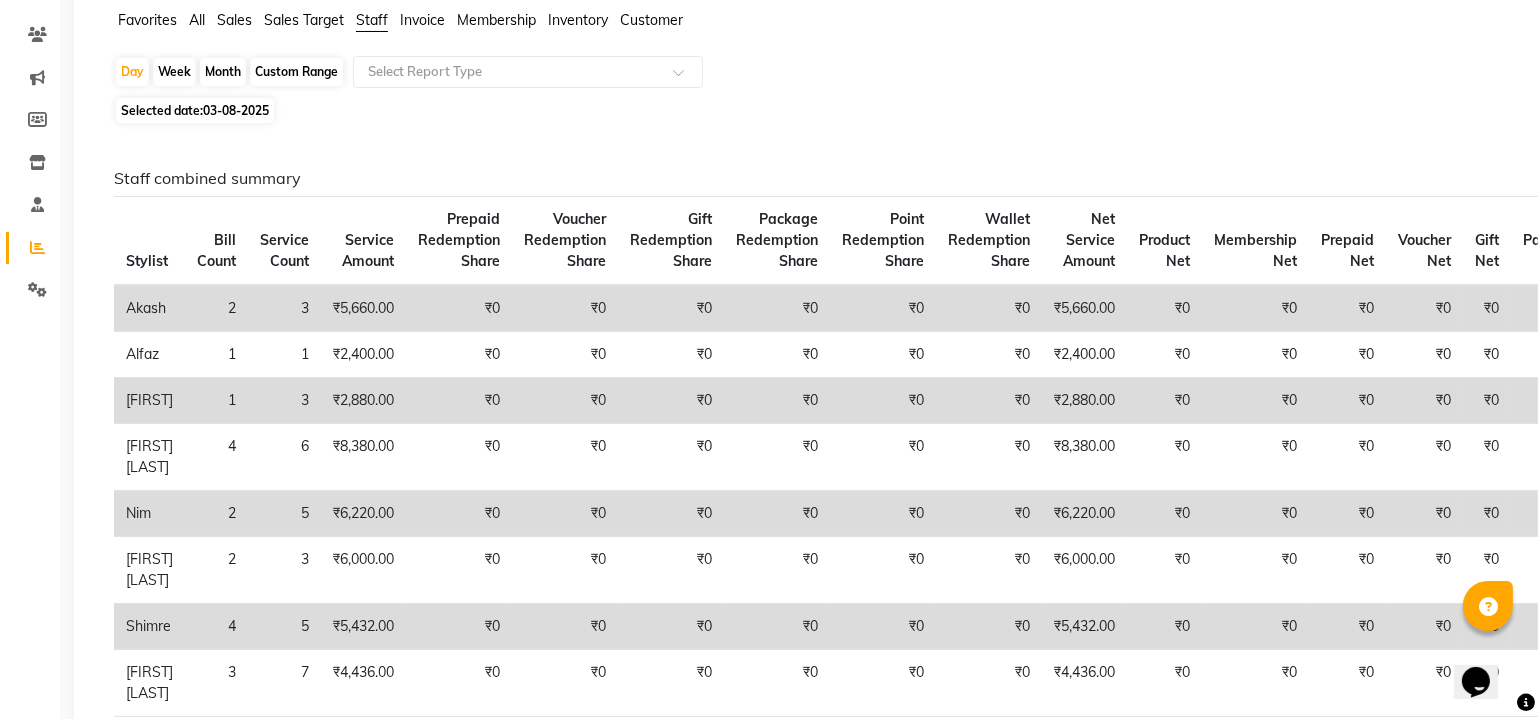 scroll, scrollTop: 250, scrollLeft: 0, axis: vertical 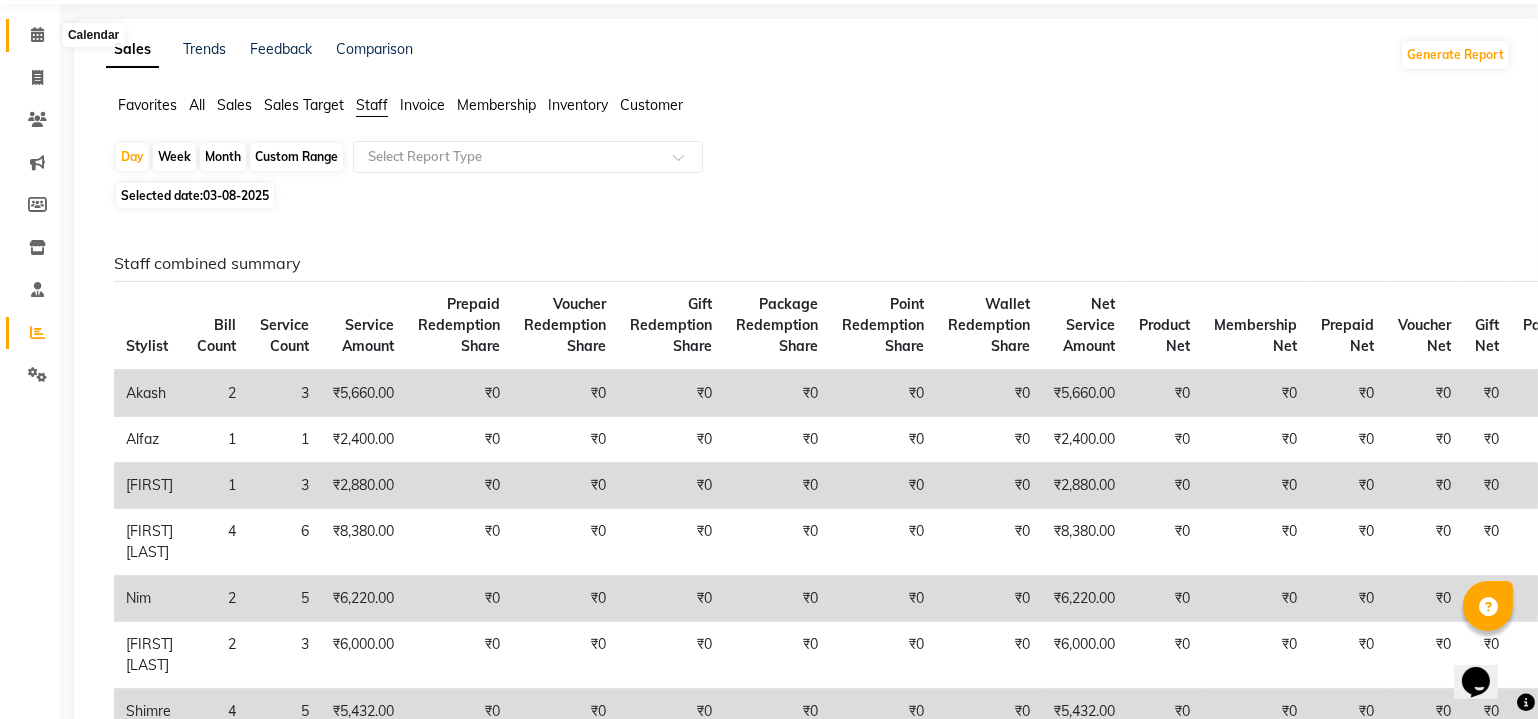 click 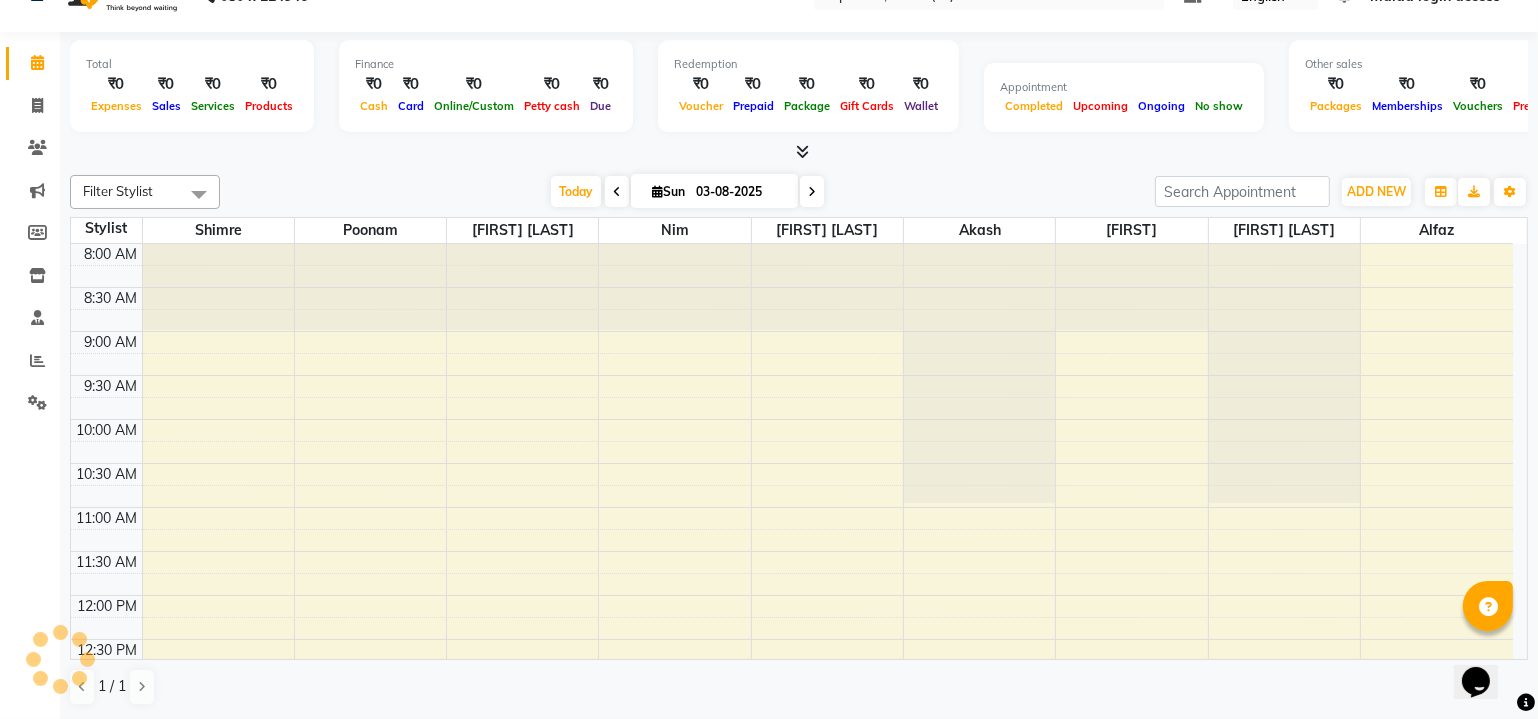 scroll, scrollTop: 0, scrollLeft: 0, axis: both 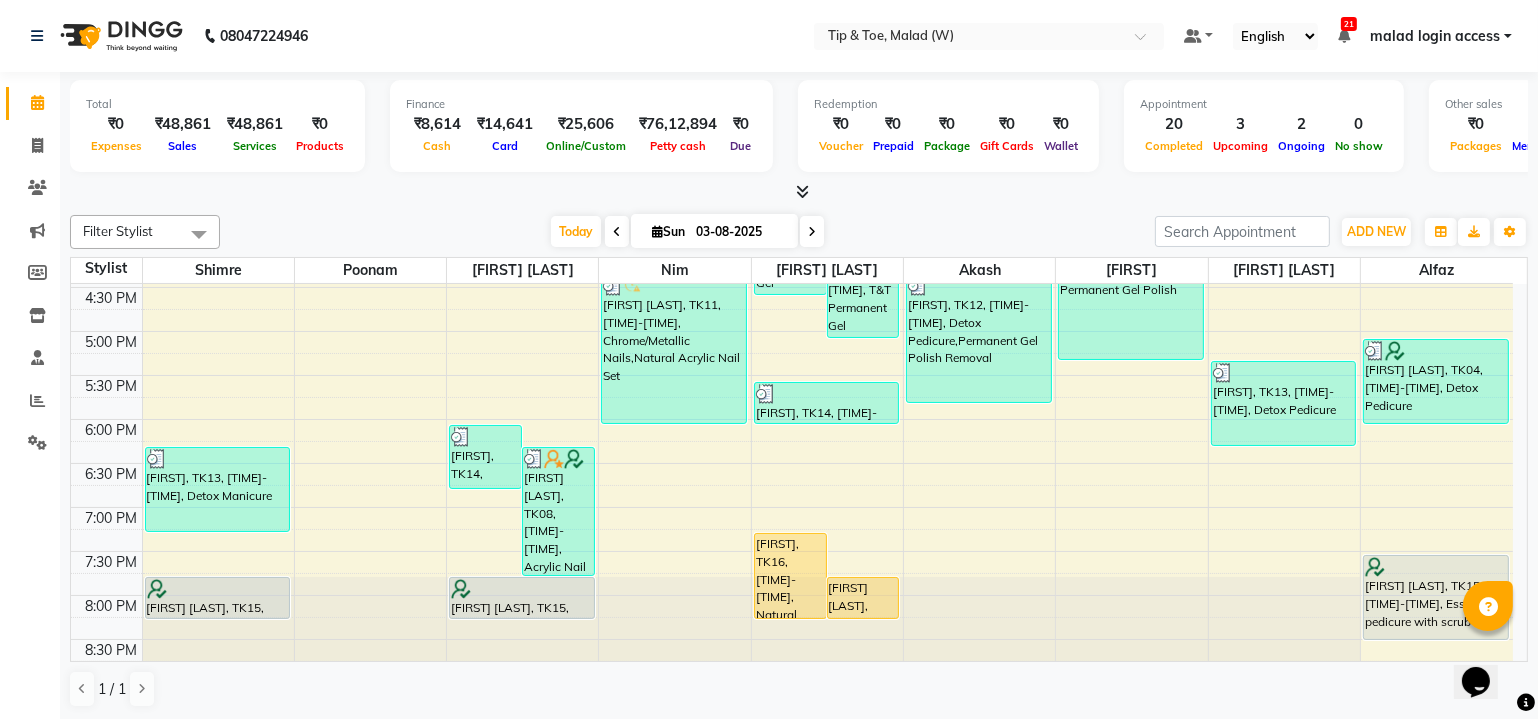 click on "[TIME] [TIME] [TIME] [TIME] [TIME] [TIME] [TIME] [TIME] [TIME] [TIME] [TIME] [TIME] [TIME] [TIME] [TIME] [TIME] [TIME] [TIME] [TIME] [TIME] [TIME] [TIME] [TIME] [TIME] [TIME] [TIME]     [FIRST] [LAST], TK07, [TIME]-[TIME], Essential pedicure with scrub     [FIRST] [LAST], TK02, [TIME]-[TIME], Acrylic Tip Repair     [FIRST], TK07, [TIME]-[TIME], Cut & File     [FIRST], TK10, [TIME]-[TIME], T&T Permanent Gel Polish     [FIRST], TK13, [TIME]-[TIME], Detox Manicure     [FIRST] [LAST], TK15, [TIME]-[TIME], Permanent Gel Polish     [FIRST] [LAST], TK14, [TIME]-[TIME], Permanent Gel Polish French     [FIRST] [LAST], TK08, [TIME]-[TIME], Acrylic Nail Re-fills,T&T Permanent Gel Polish     [FIRST] [LAST], TK06, [TIME]-[TIME], Essential manicure with scrub     [FIRST] [LAST], TK01, [TIME]-[TIME], Chrome/Metallic Nails,Natural Acrylic Nail Set     [FIRST] [LAST], TK15, [TIME]-[TIME], Permanent Gel Polish" at bounding box center [799, 472] 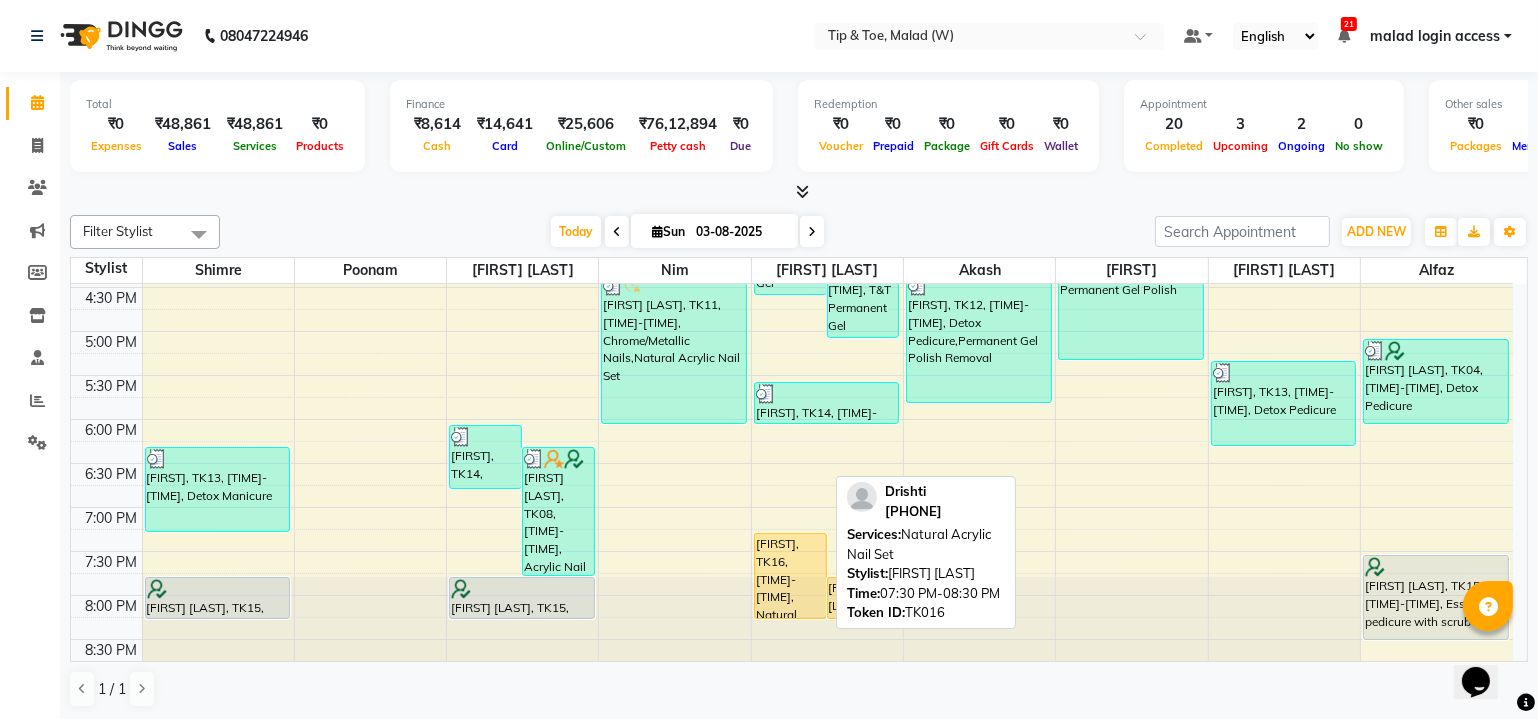 click on "[FIRST], TK16, [TIME]-[TIME], Natural Acrylic Nail Set" at bounding box center [790, 576] 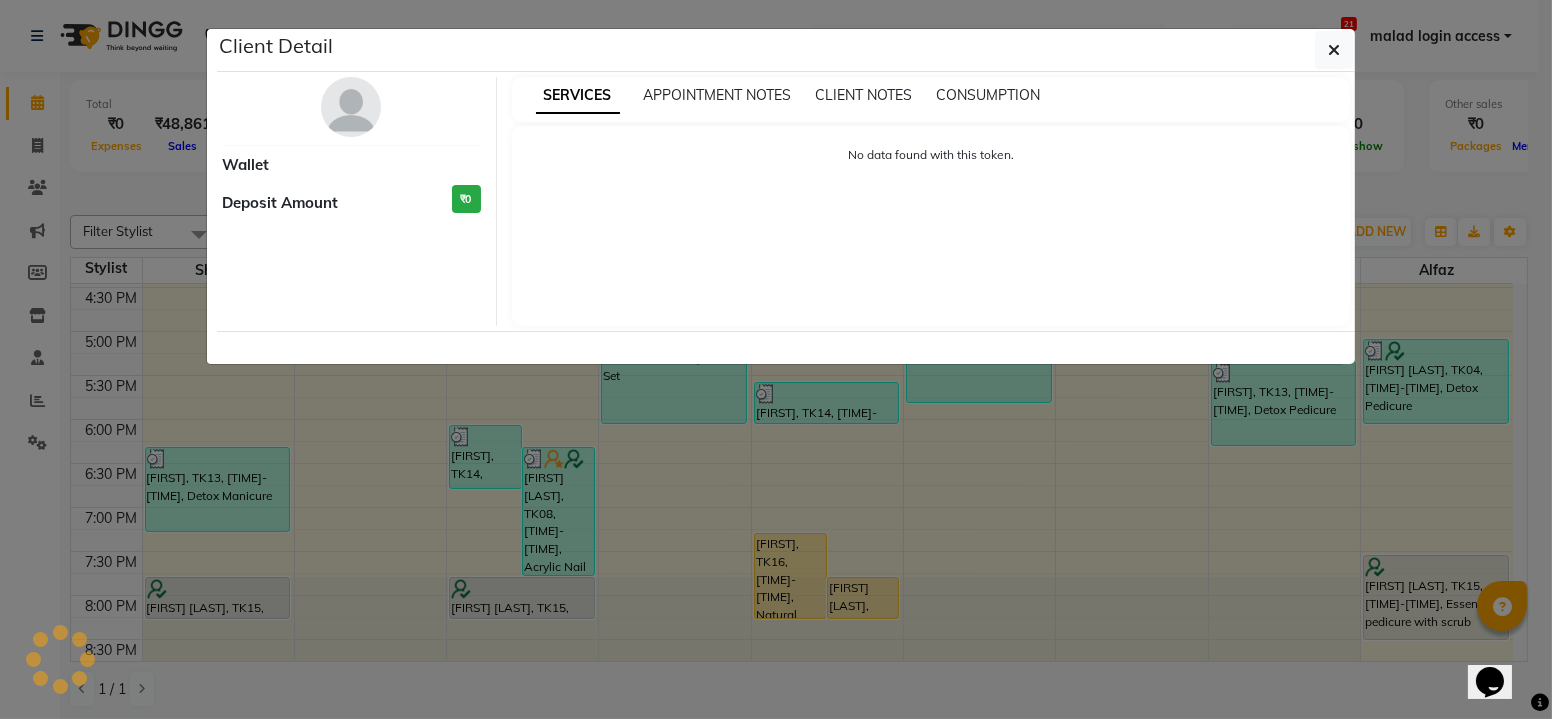 select on "1" 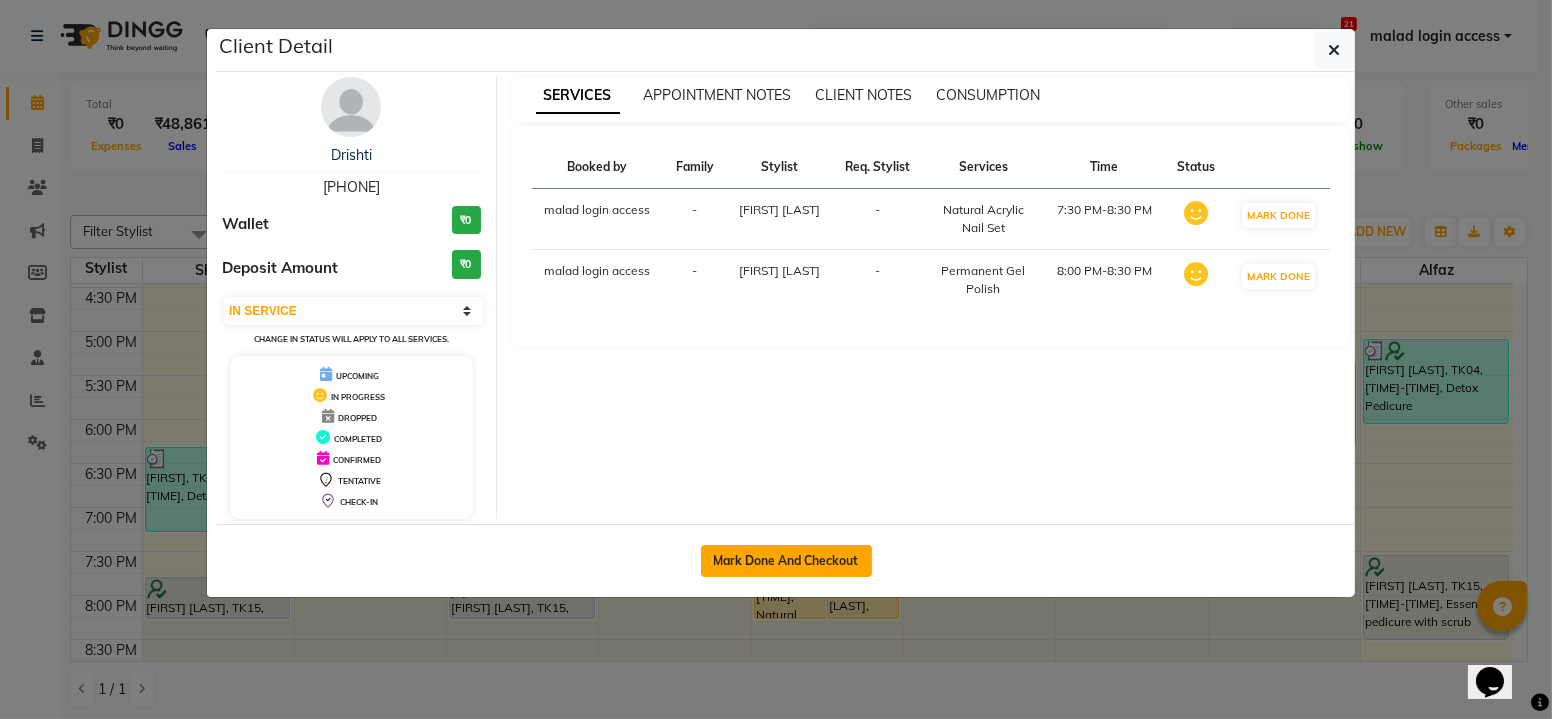 click on "Mark Done And Checkout" 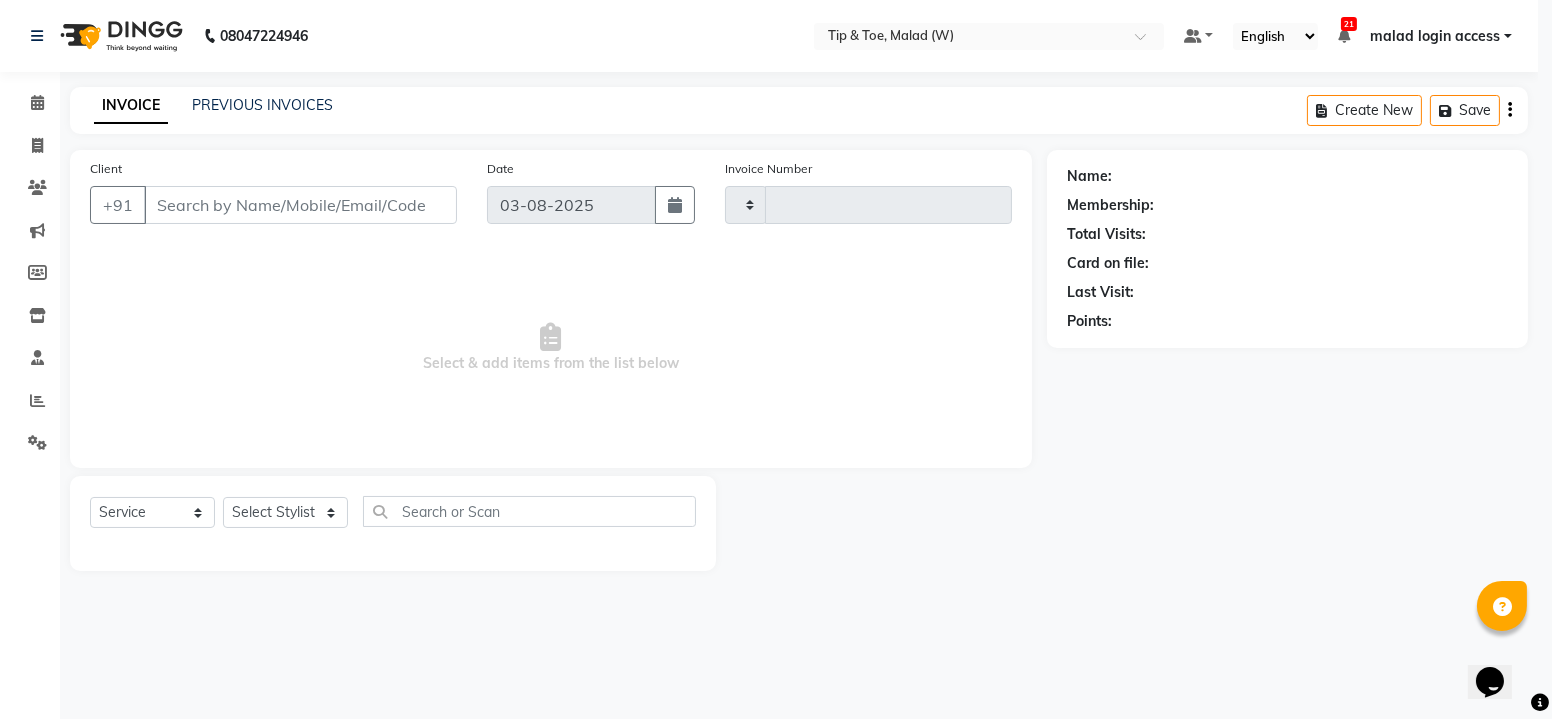 type on "1982" 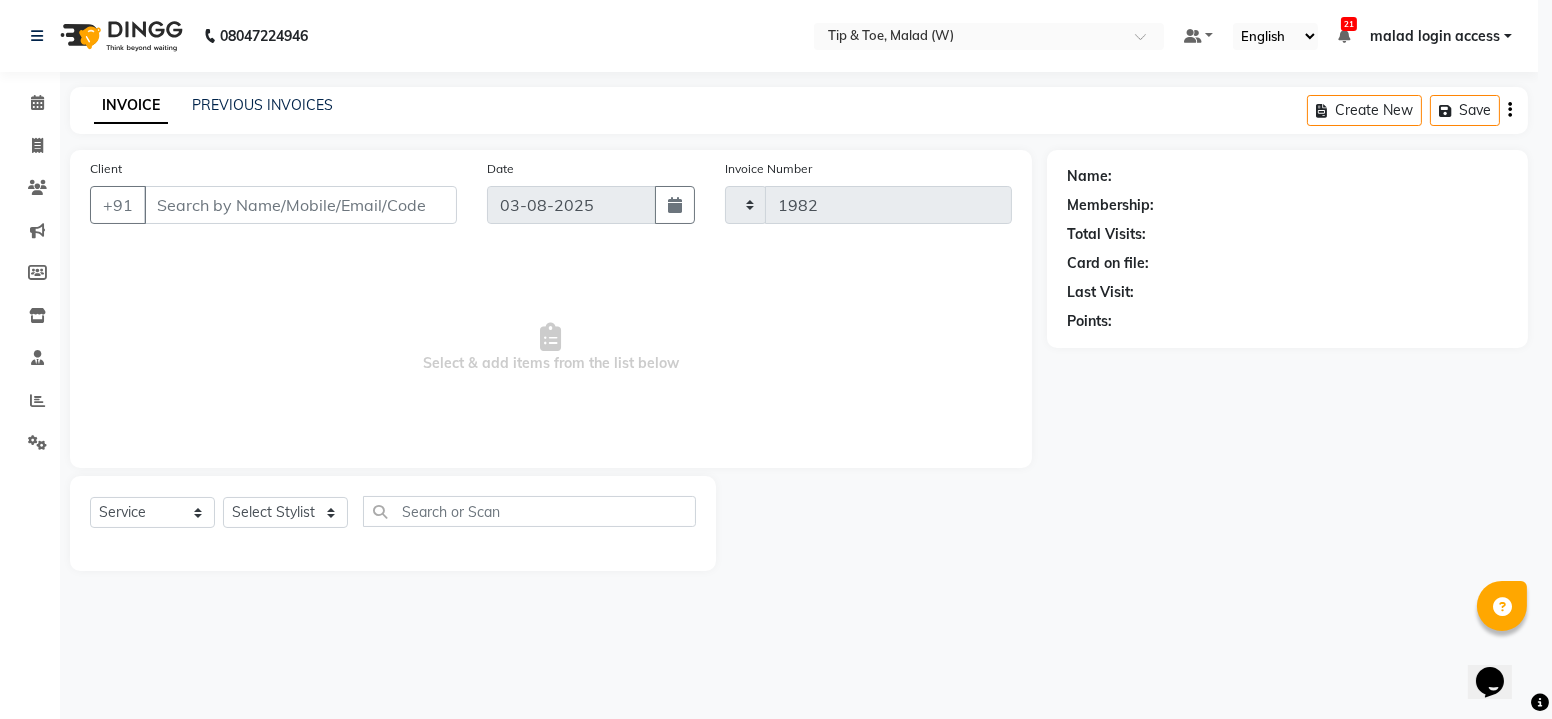 select on "5930" 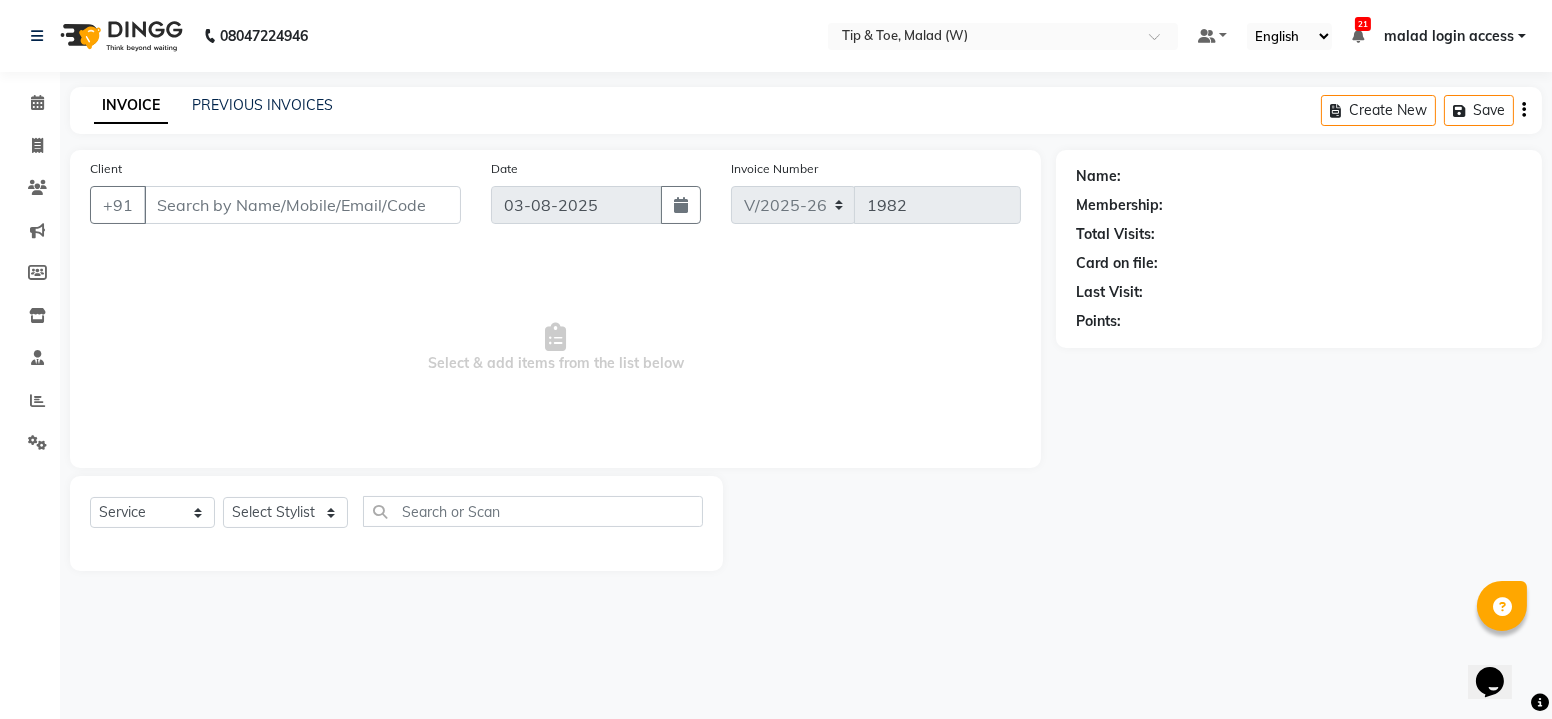 type on "[PHONE]" 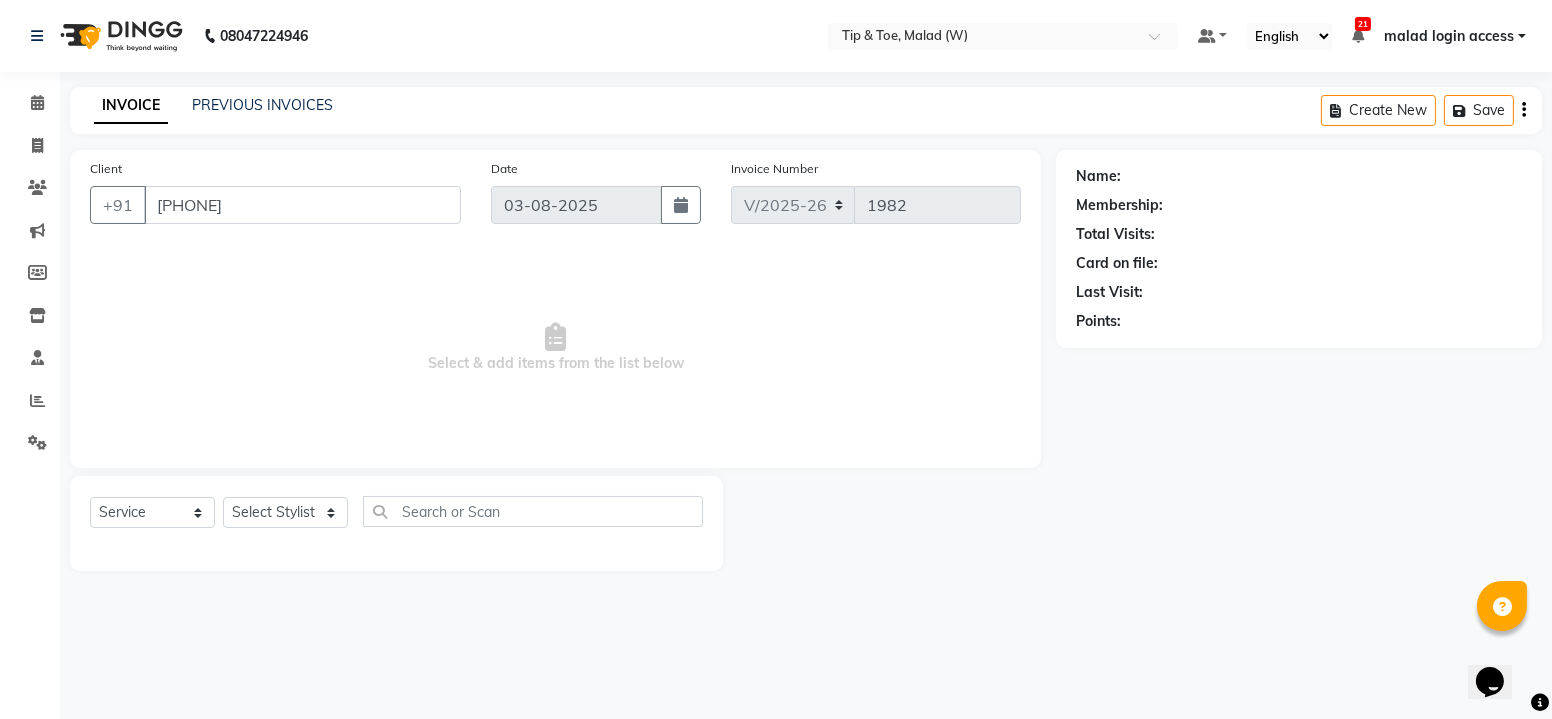 select on "77019" 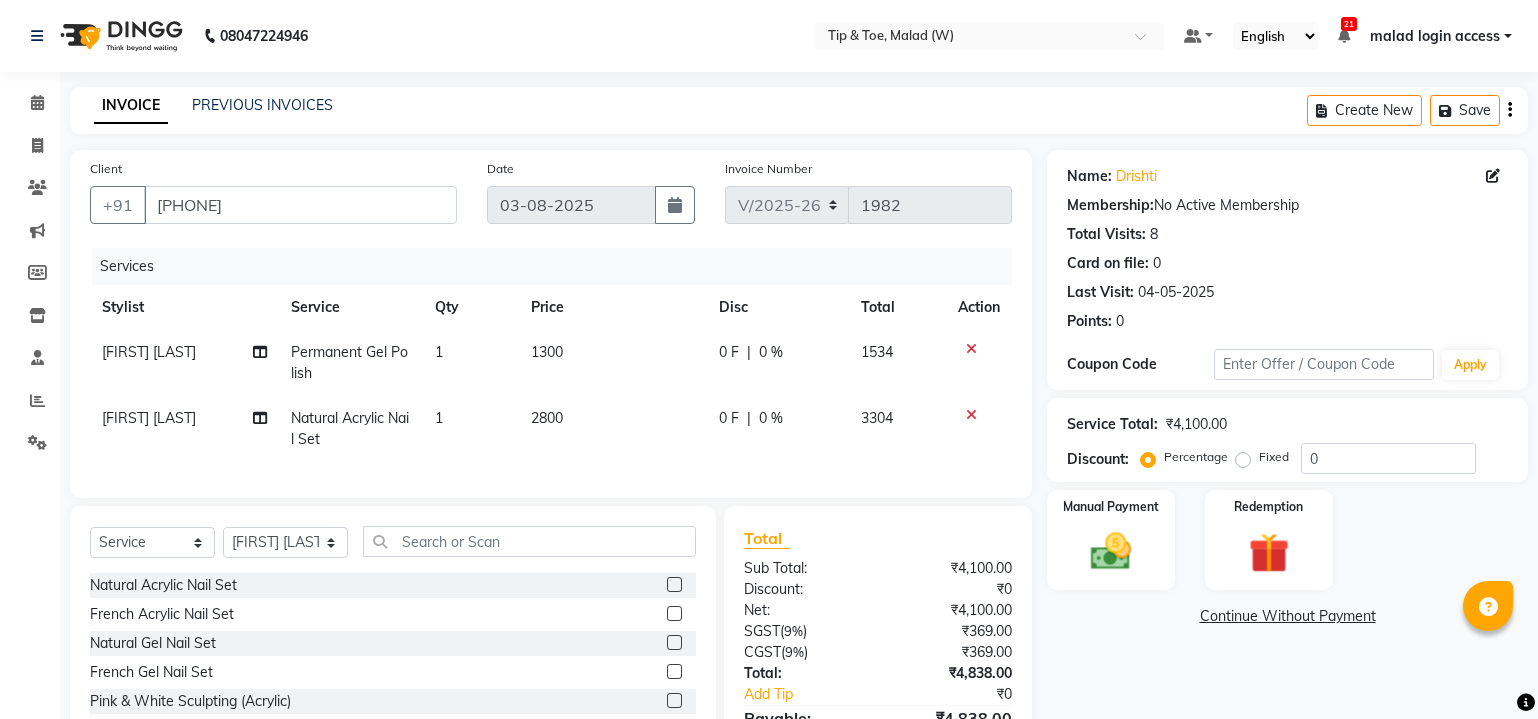 select on "5930" 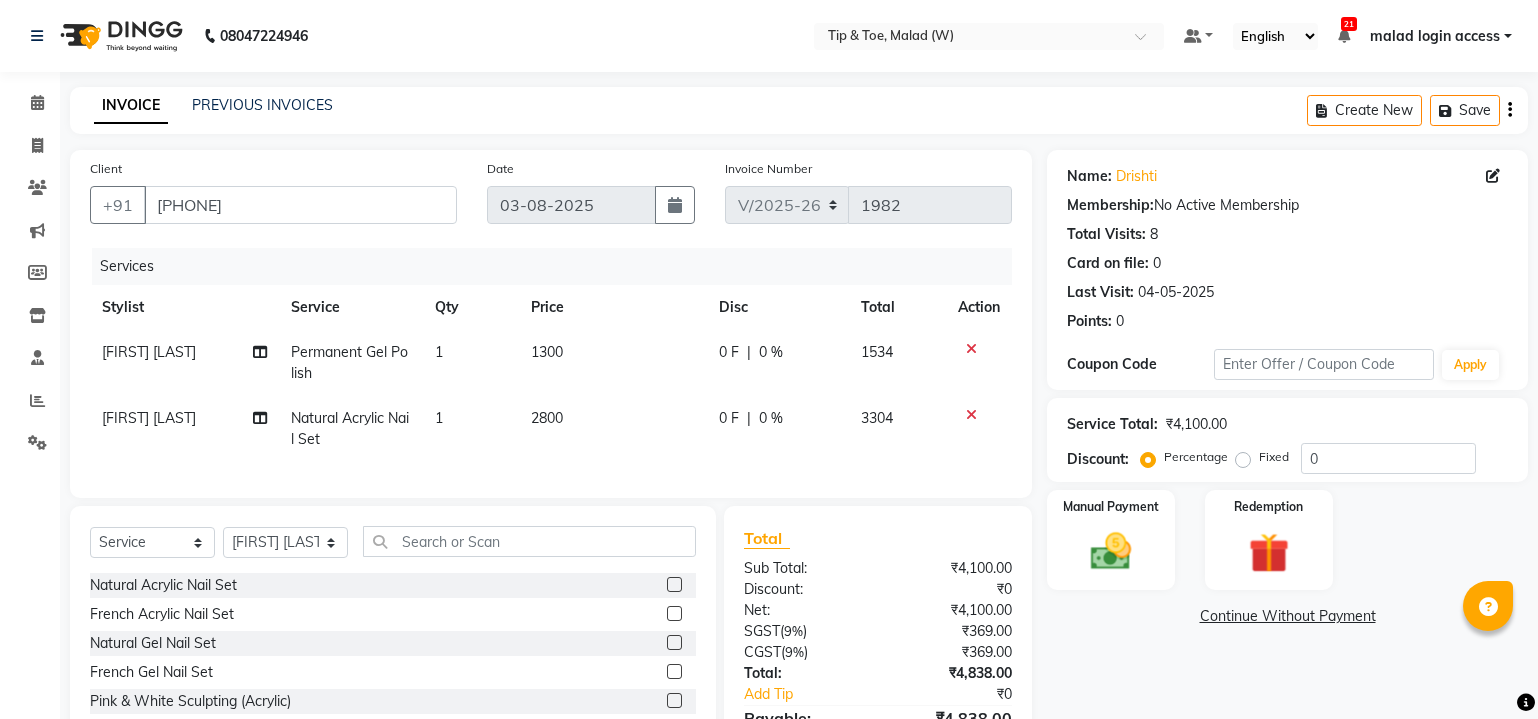scroll, scrollTop: 0, scrollLeft: 0, axis: both 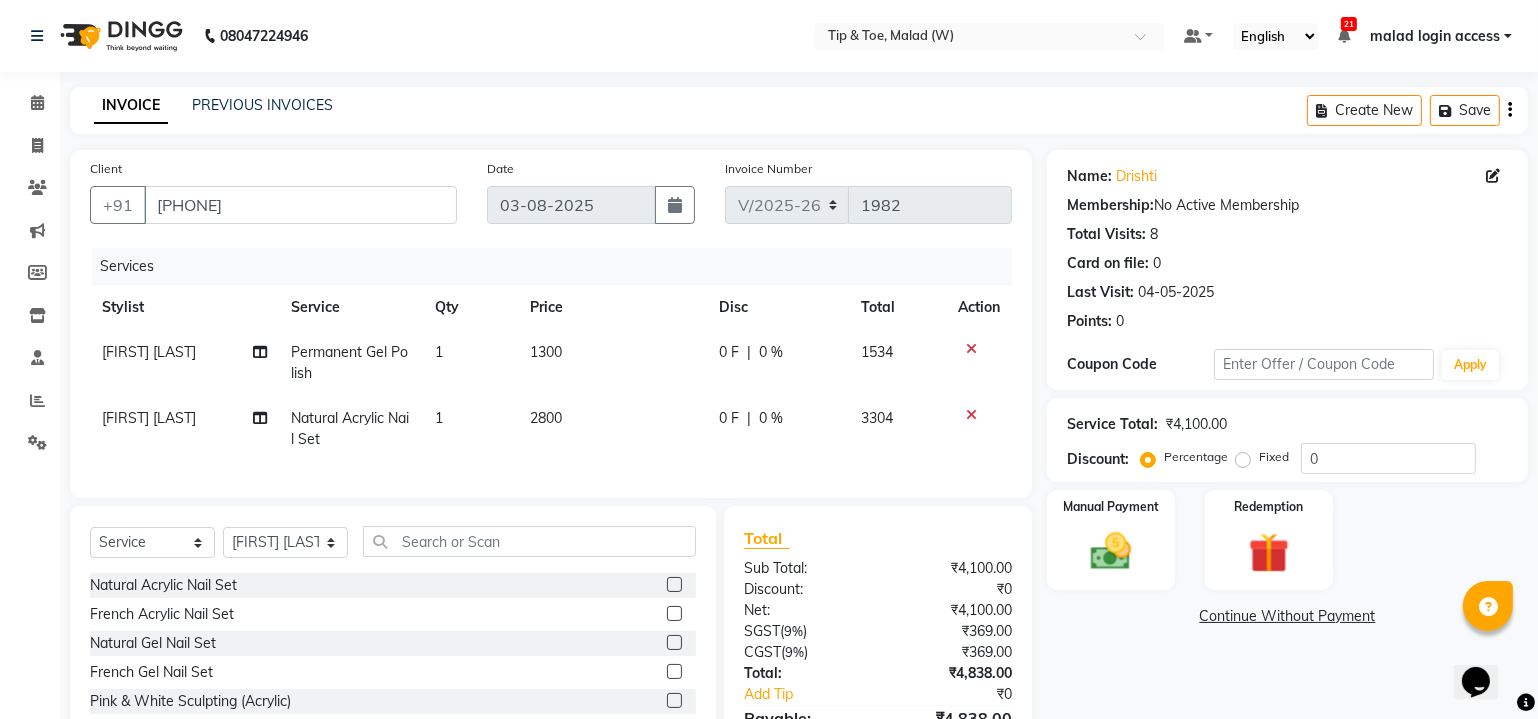 click 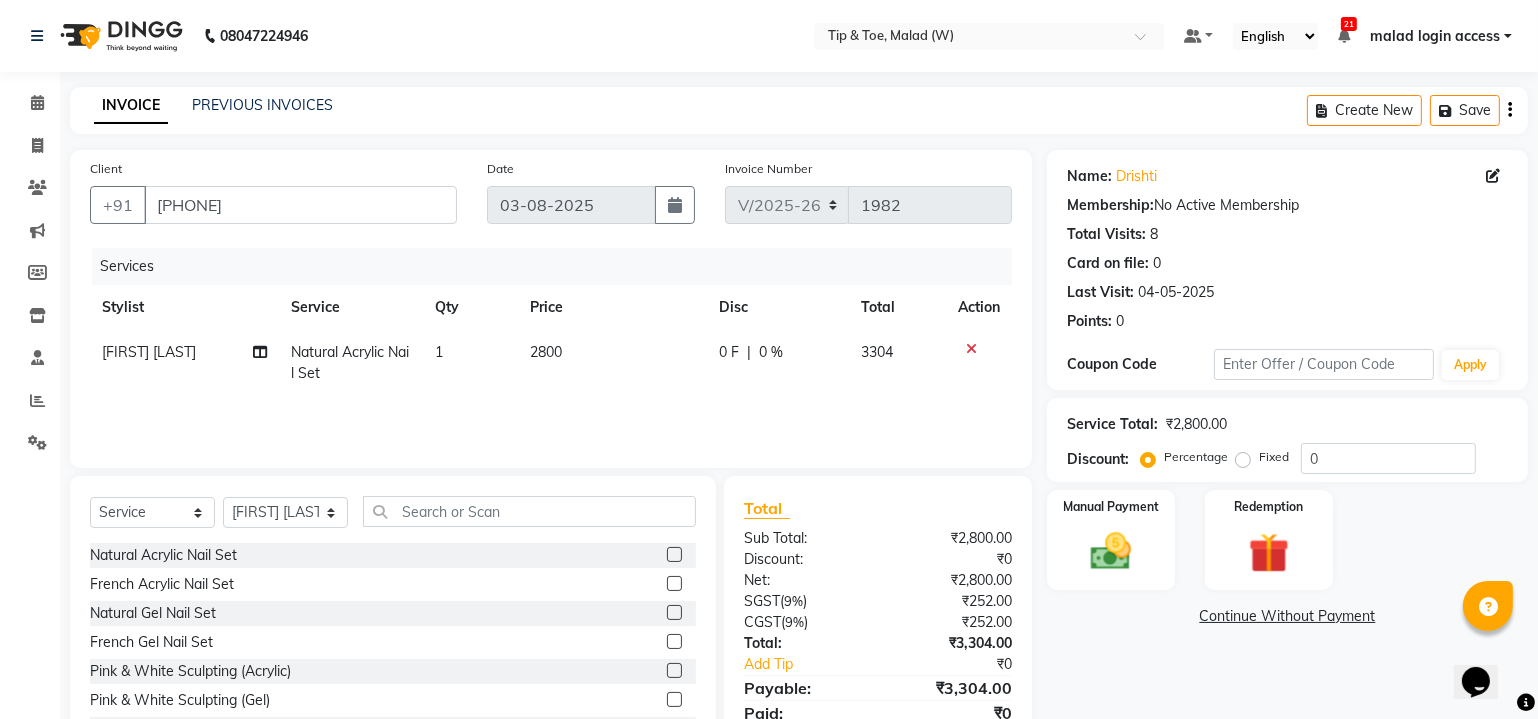 click on "2800" 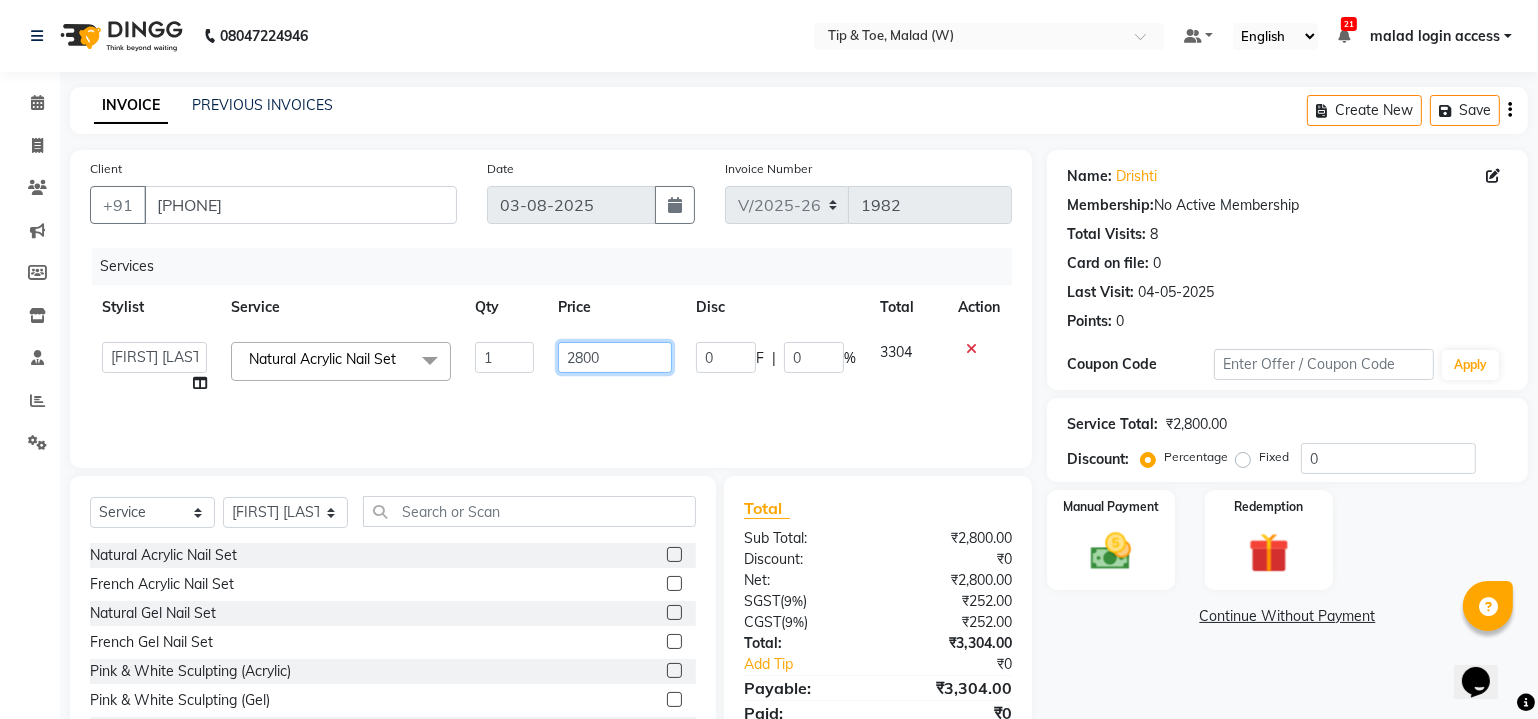 click on "2800" 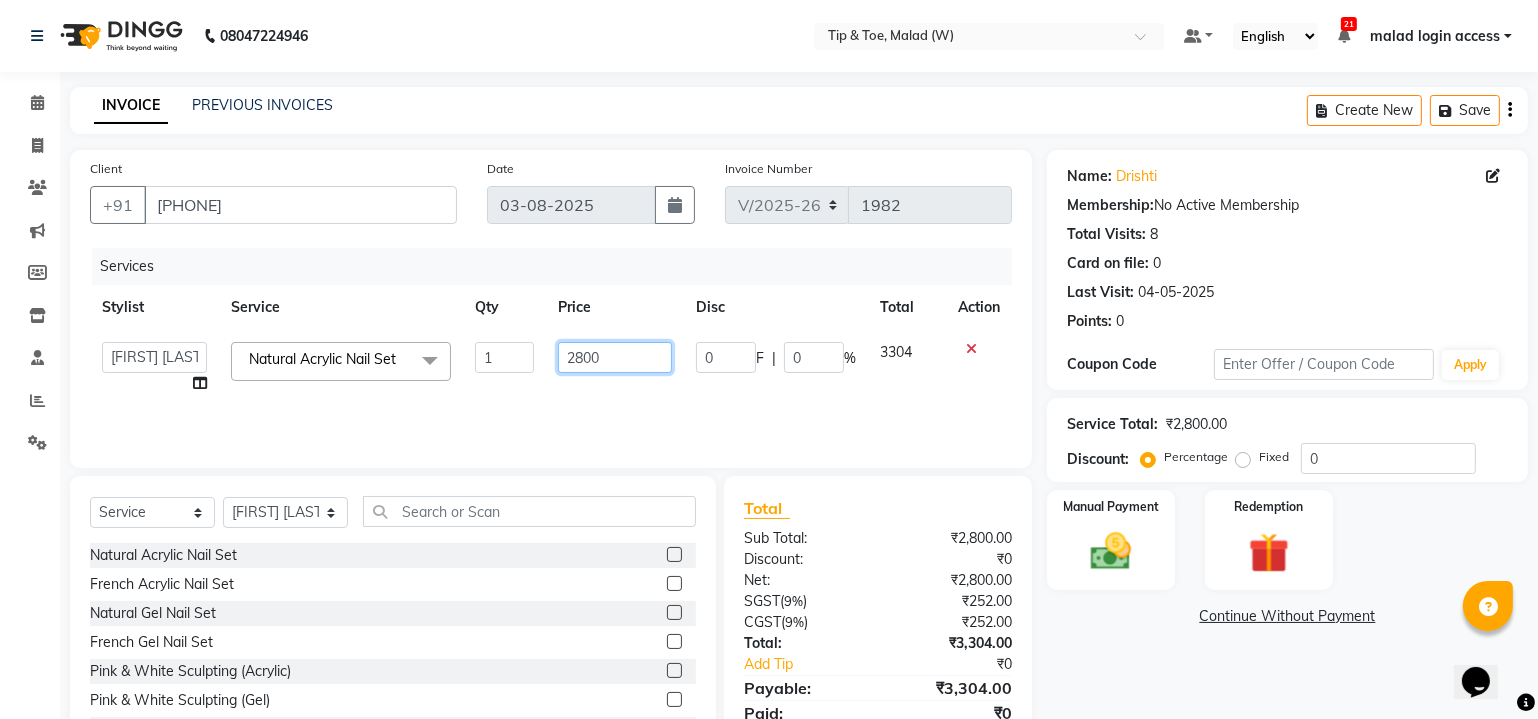 click on "2800" 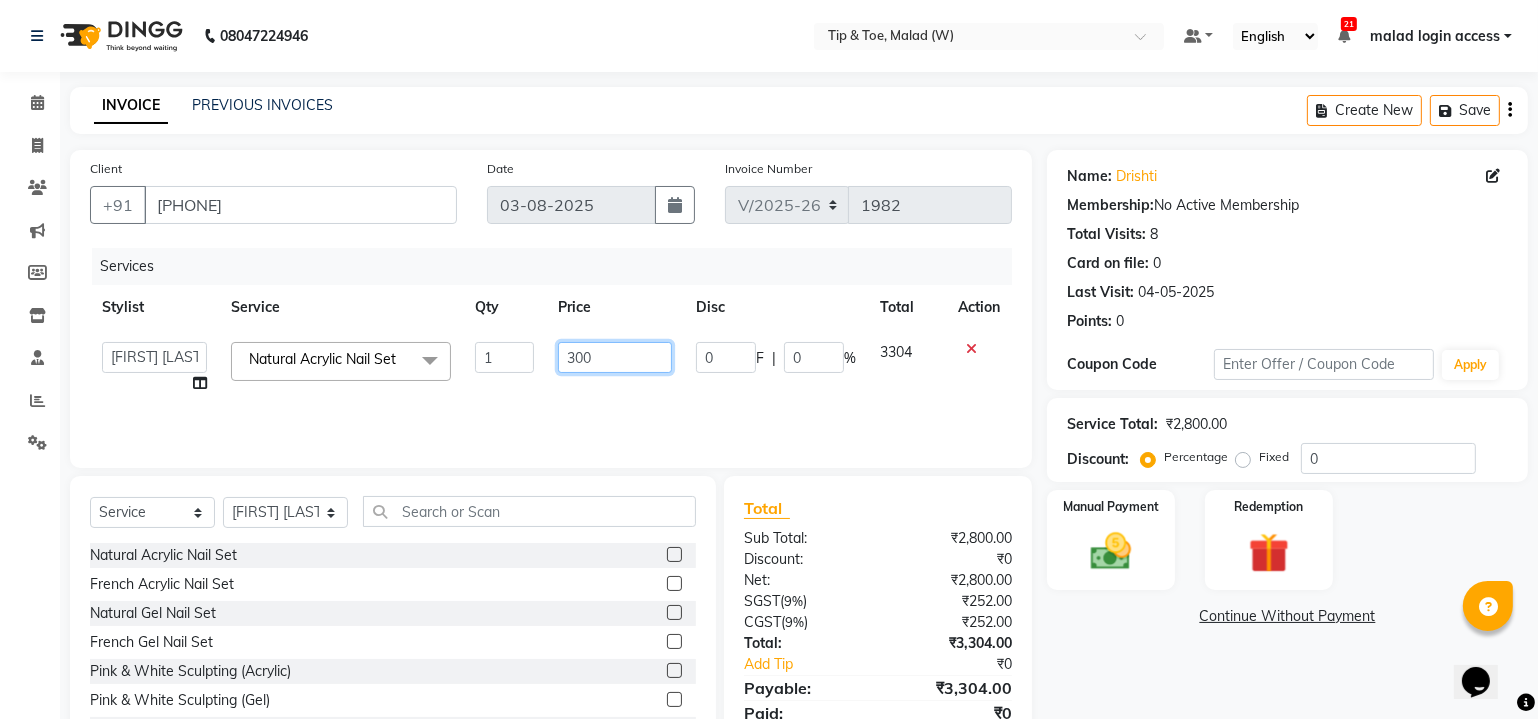 type on "3000" 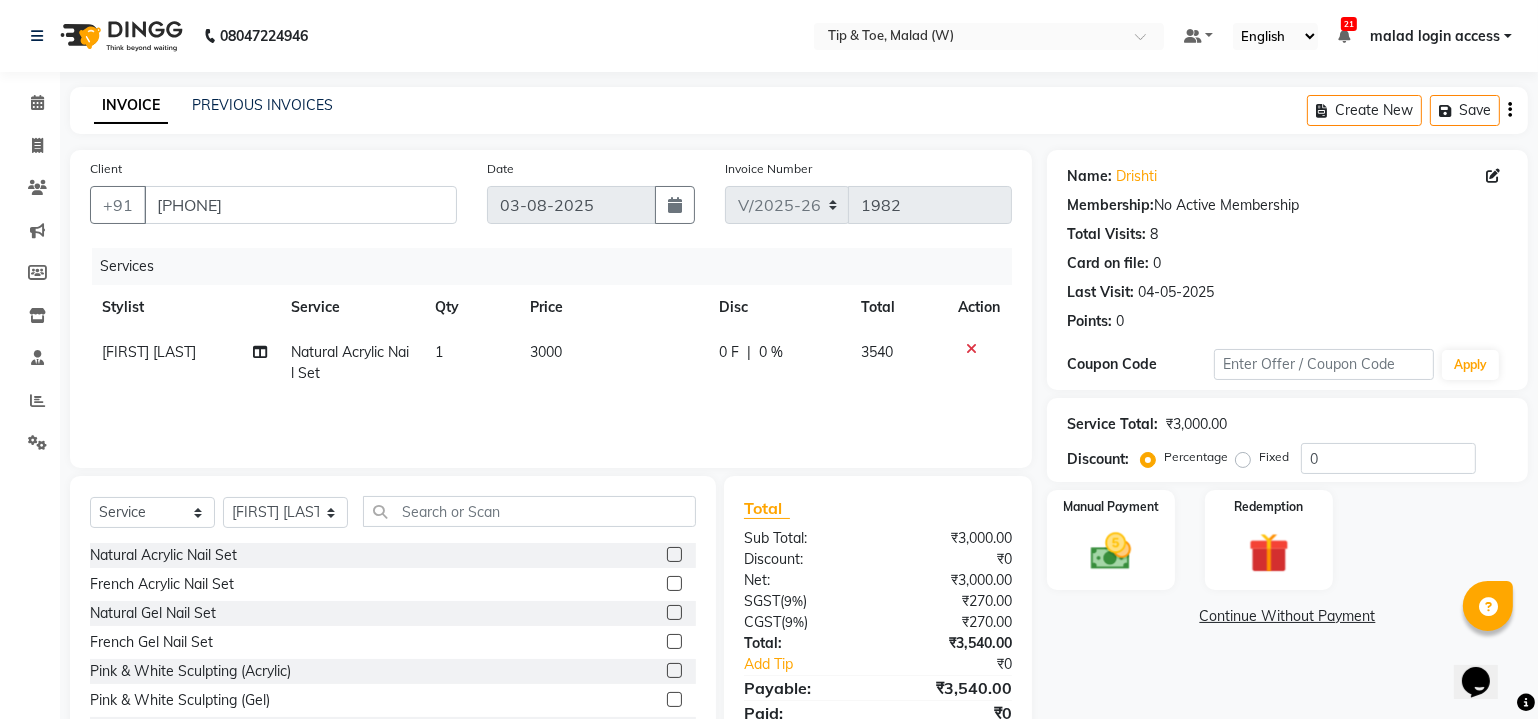 scroll, scrollTop: 80, scrollLeft: 0, axis: vertical 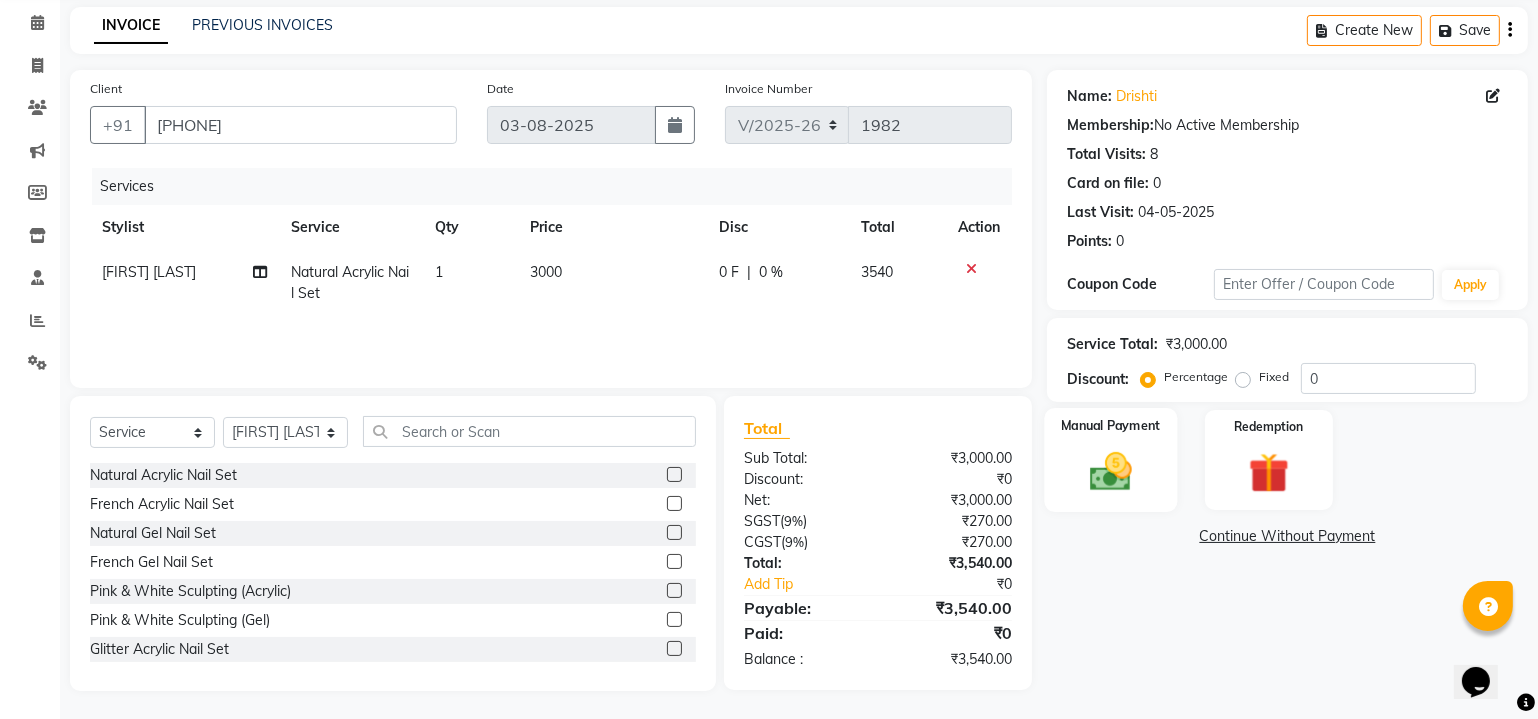 click 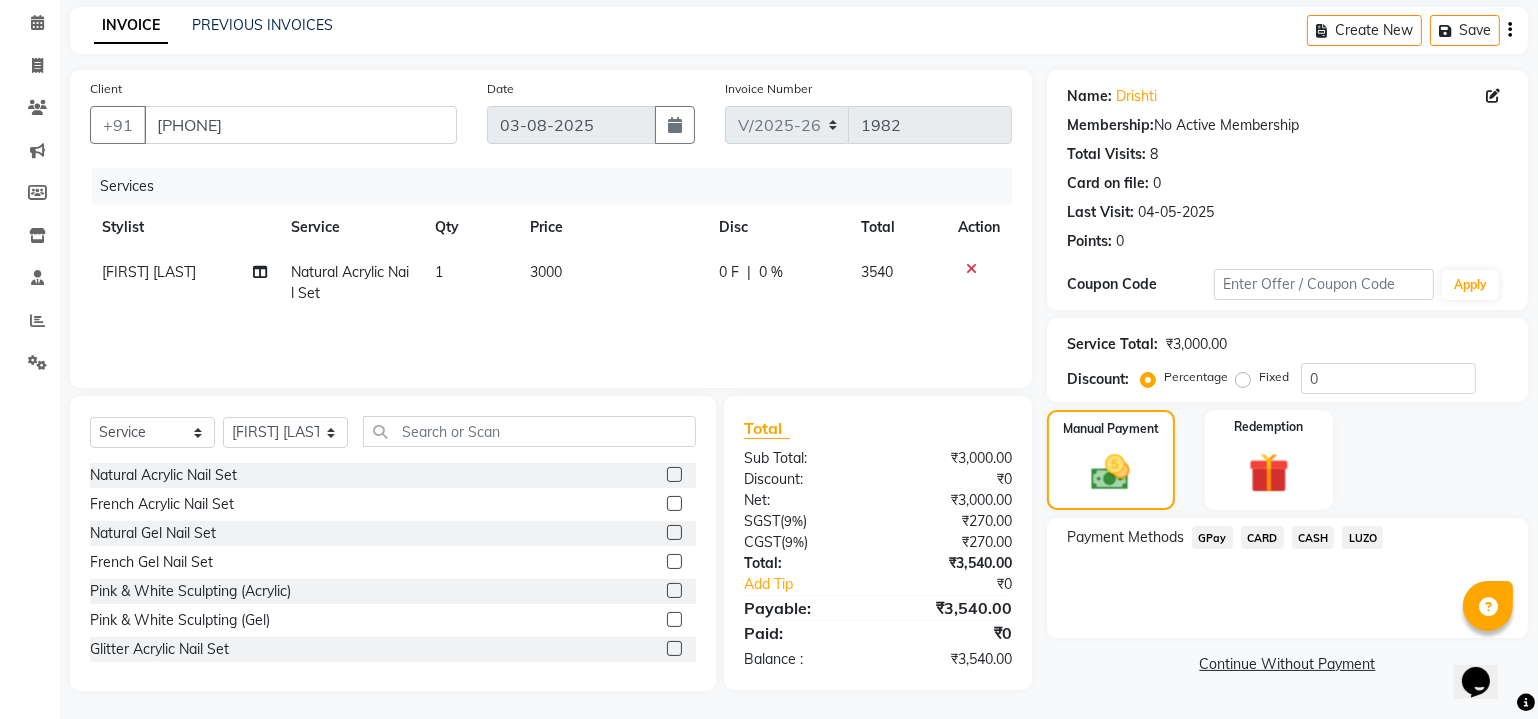 click on "CARD" 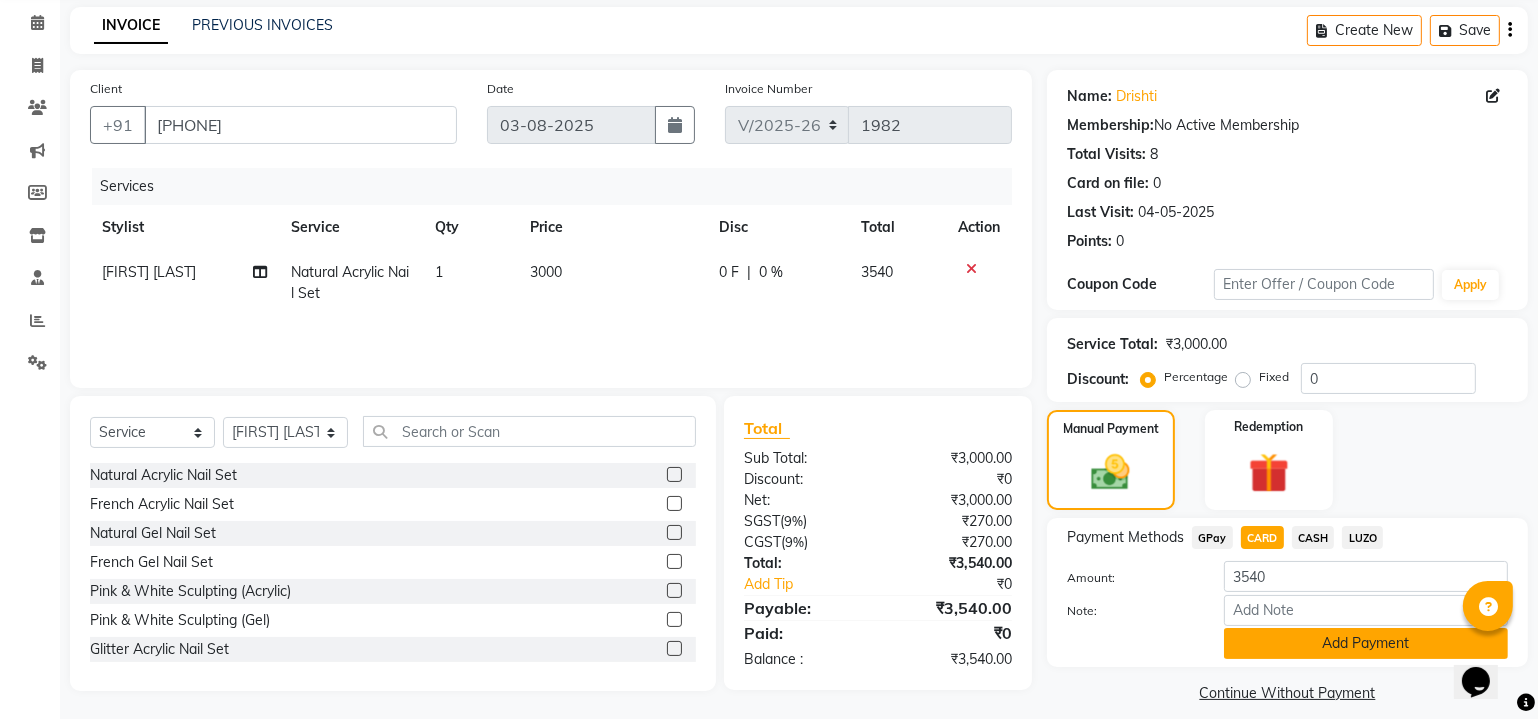click on "Add Payment" 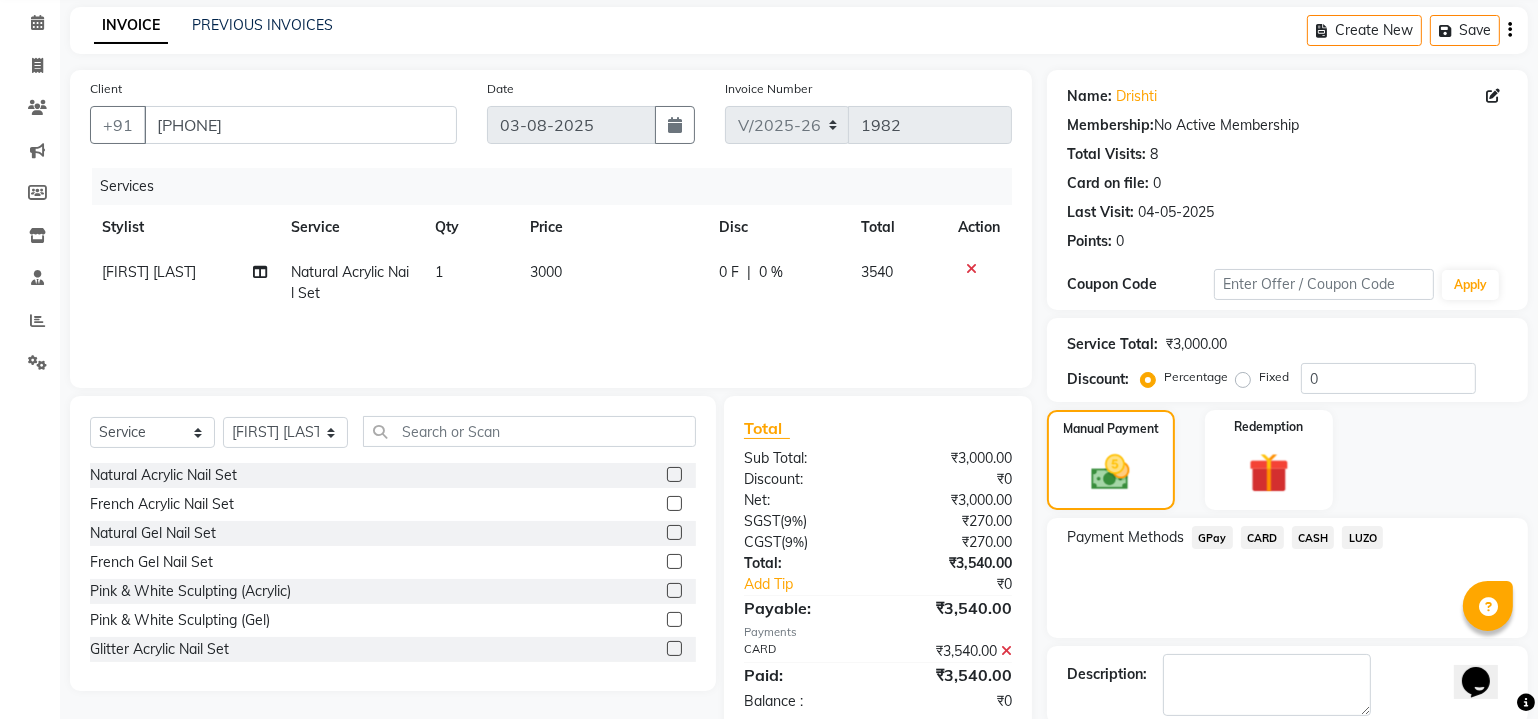 scroll, scrollTop: 179, scrollLeft: 0, axis: vertical 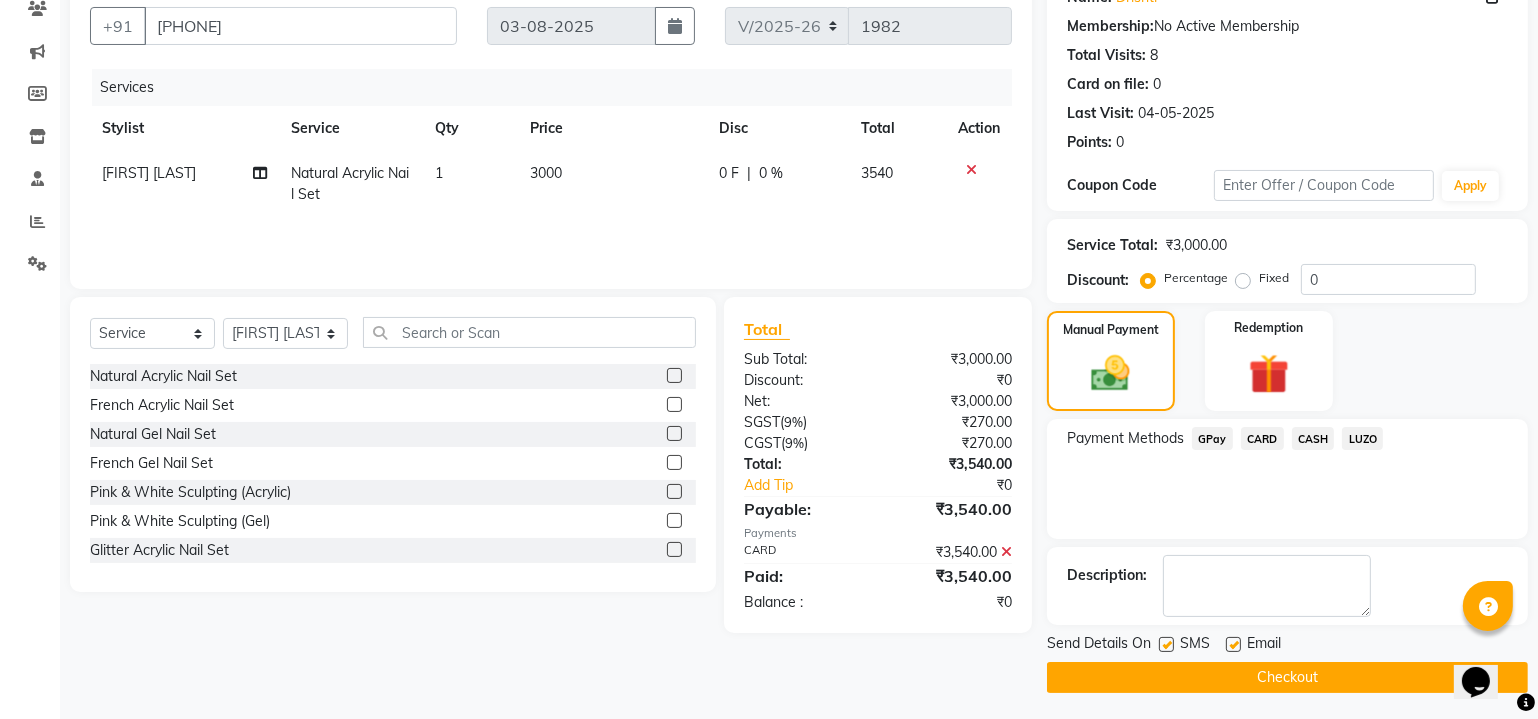 click on "Checkout" 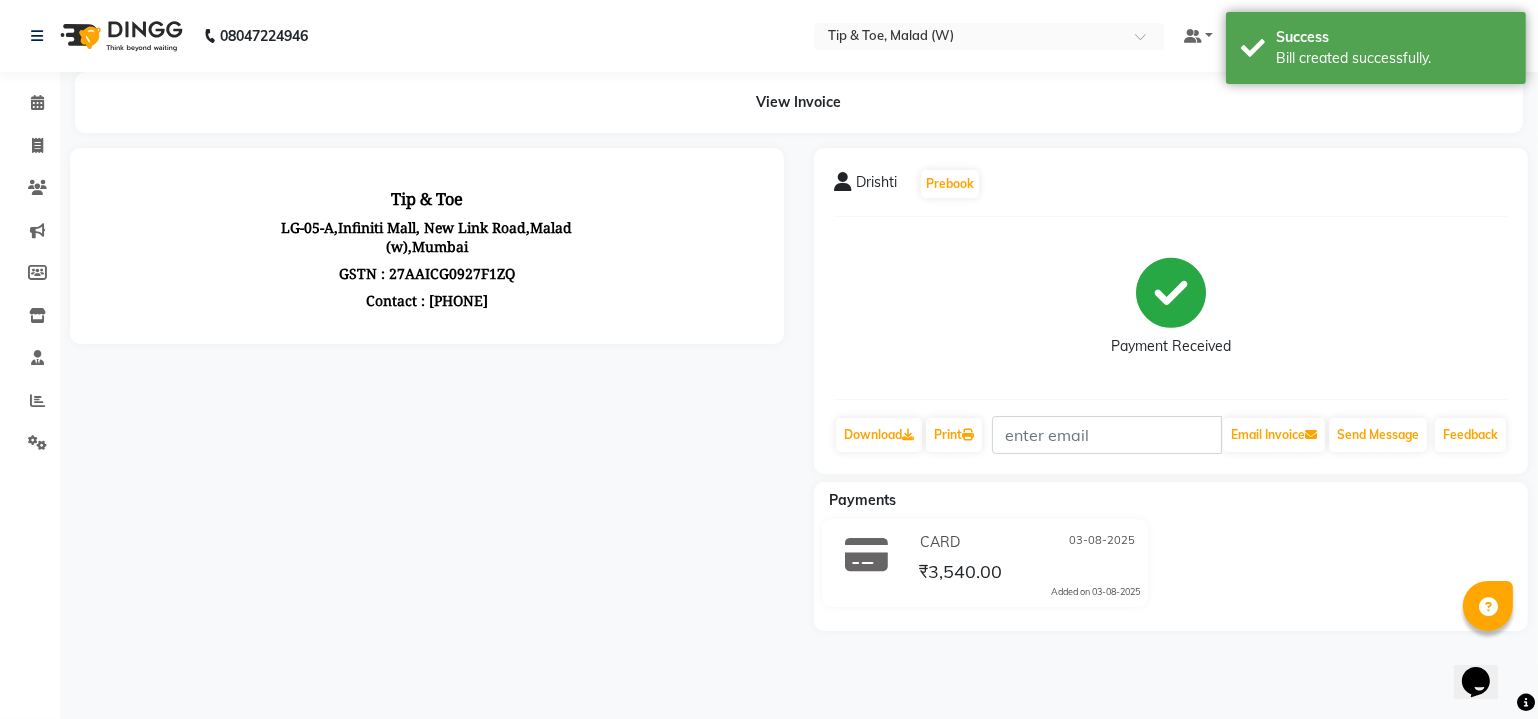 scroll, scrollTop: 0, scrollLeft: 0, axis: both 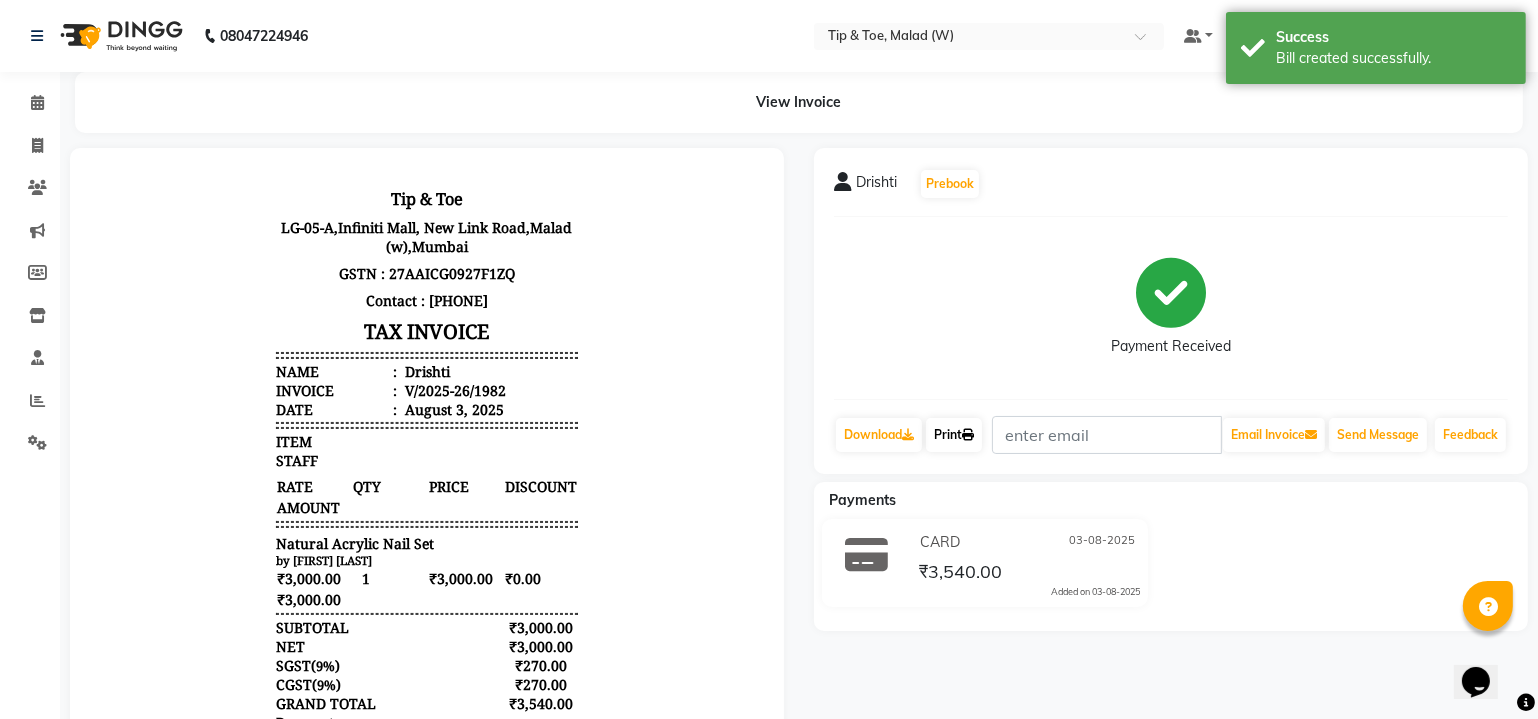 click on "Print" 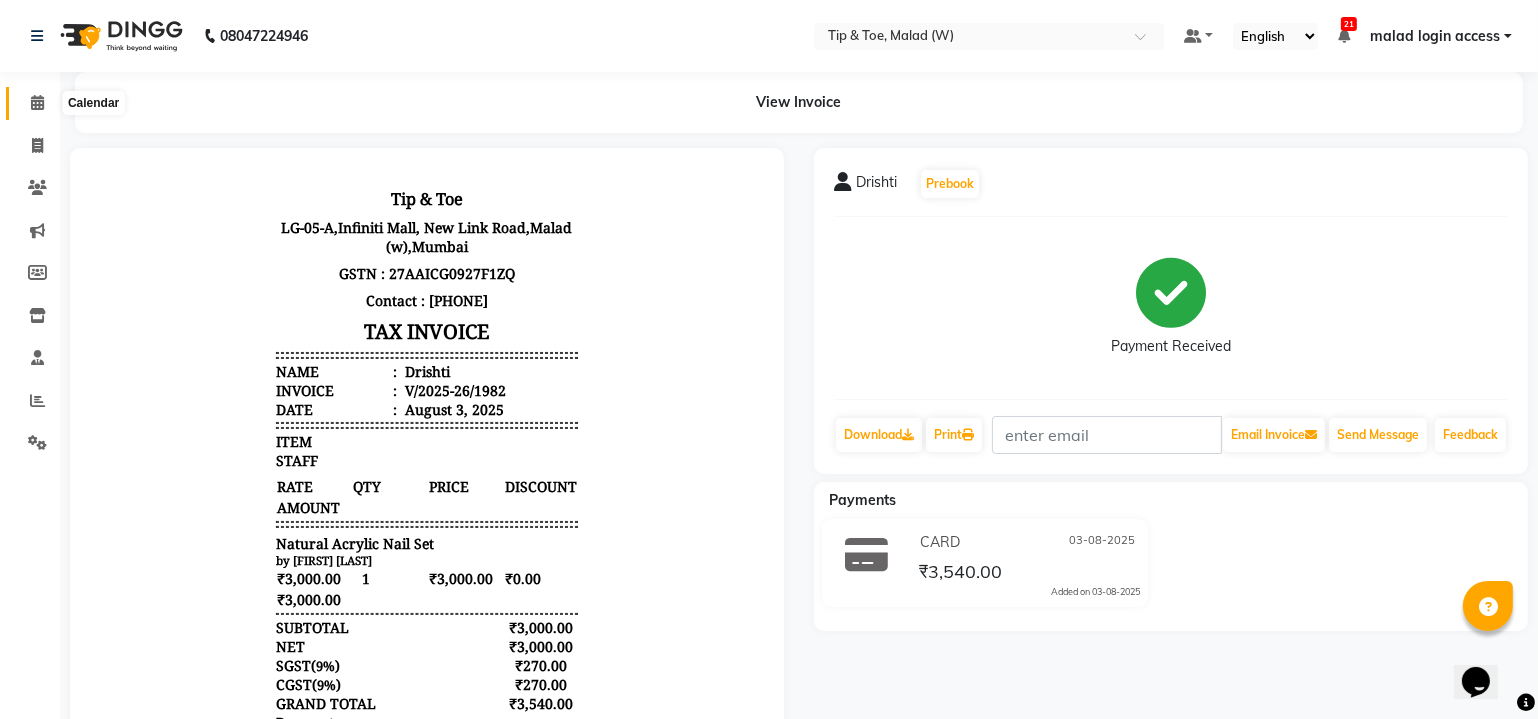 click 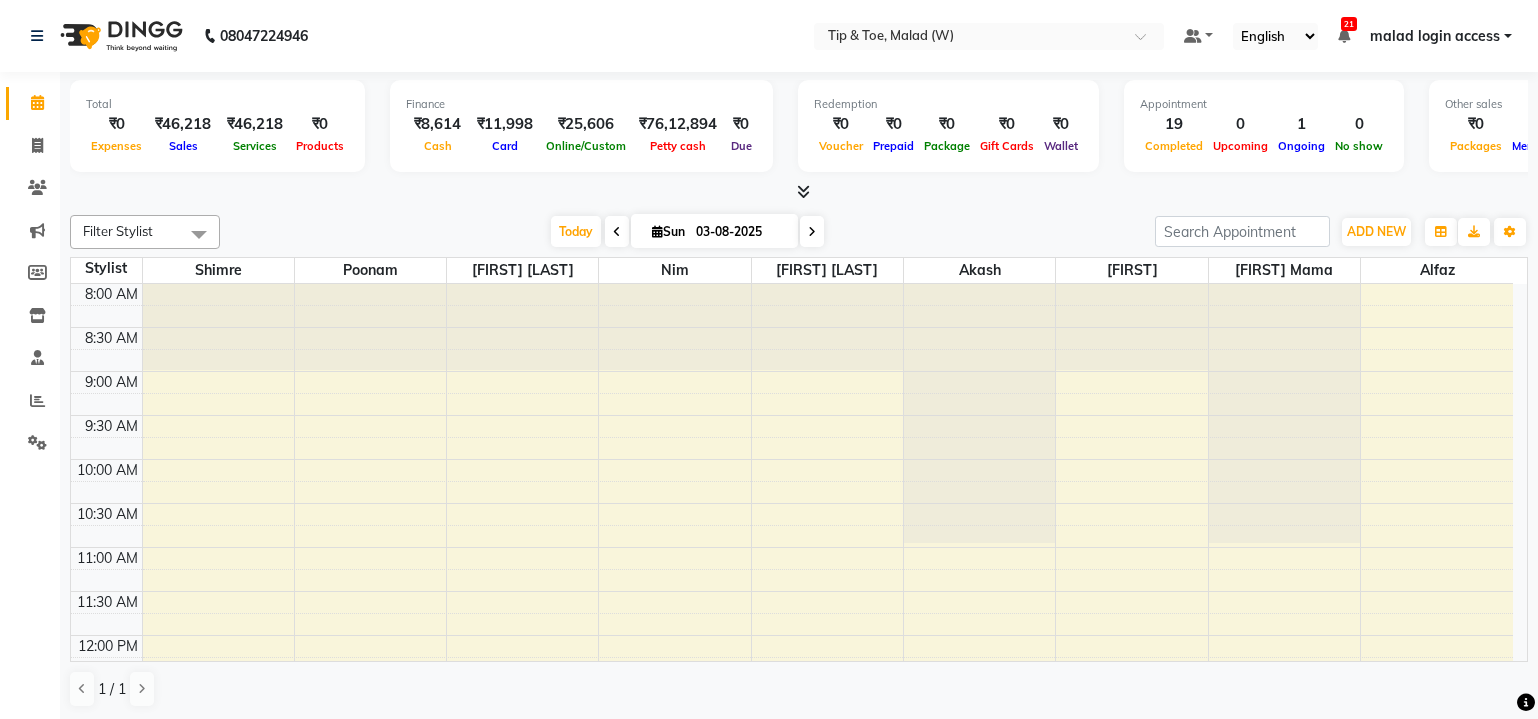 scroll, scrollTop: 0, scrollLeft: 0, axis: both 